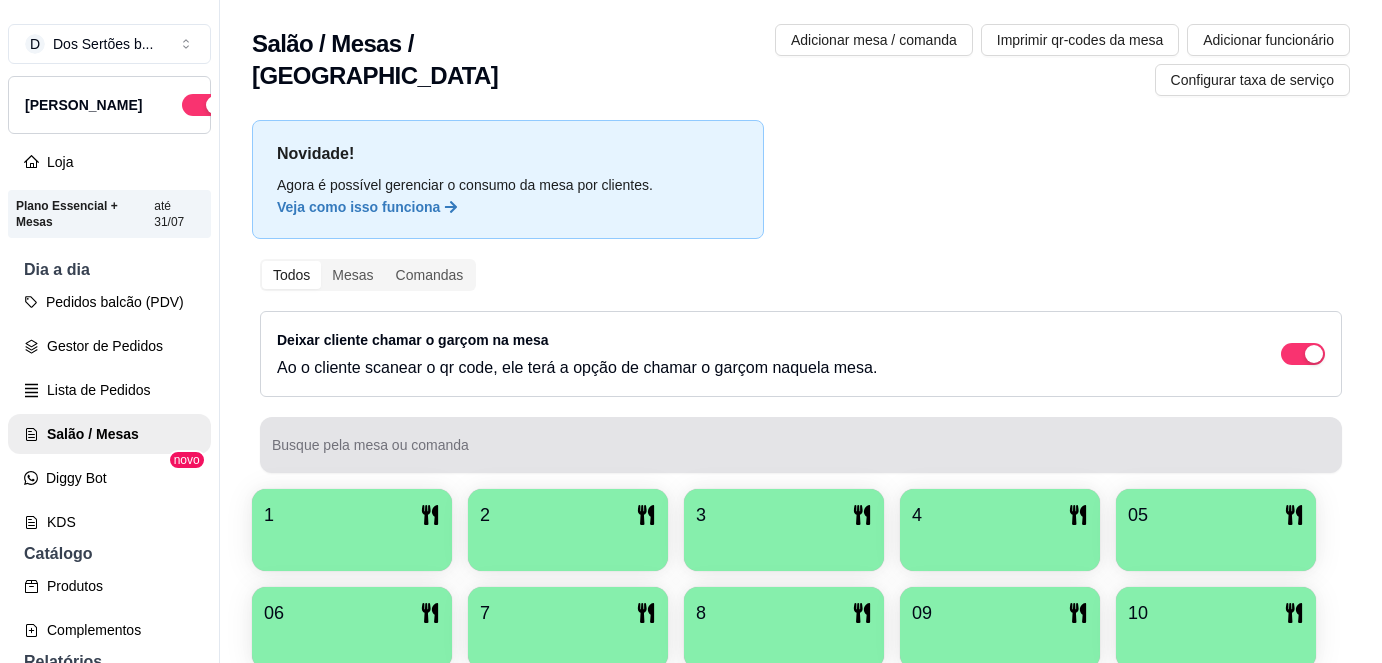 scroll, scrollTop: 0, scrollLeft: 0, axis: both 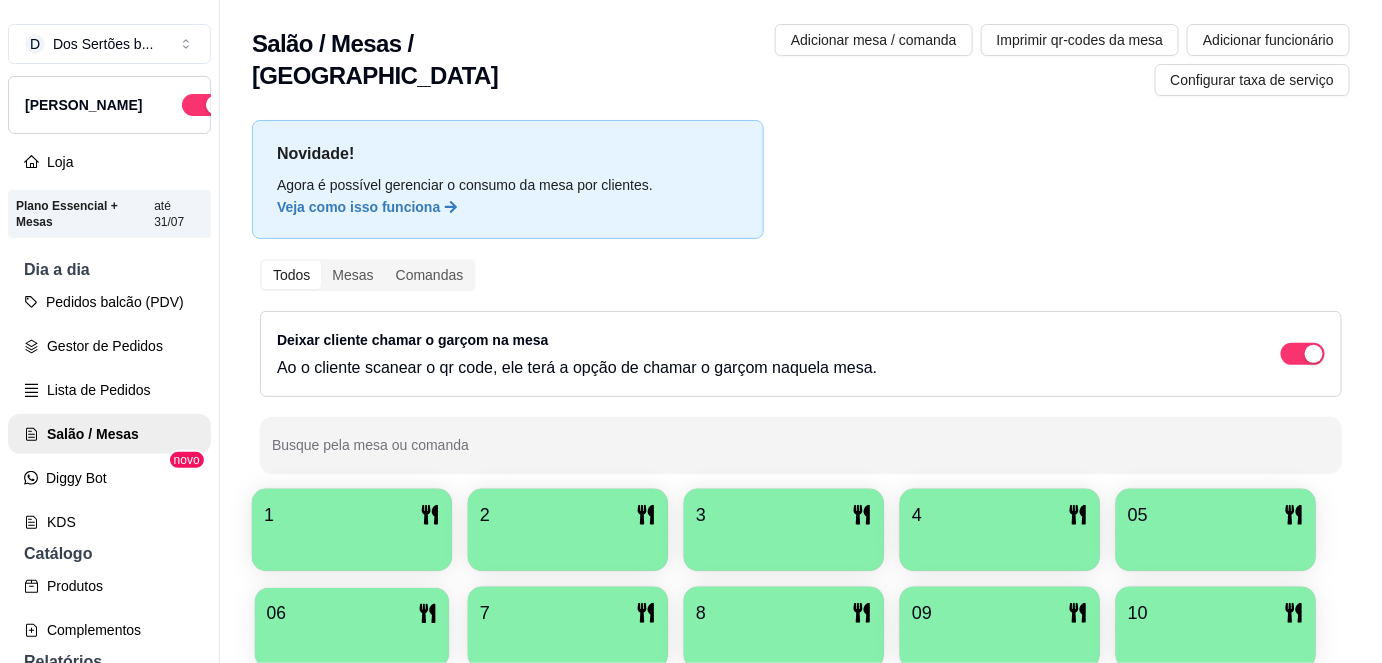 click on "06" at bounding box center [352, 628] 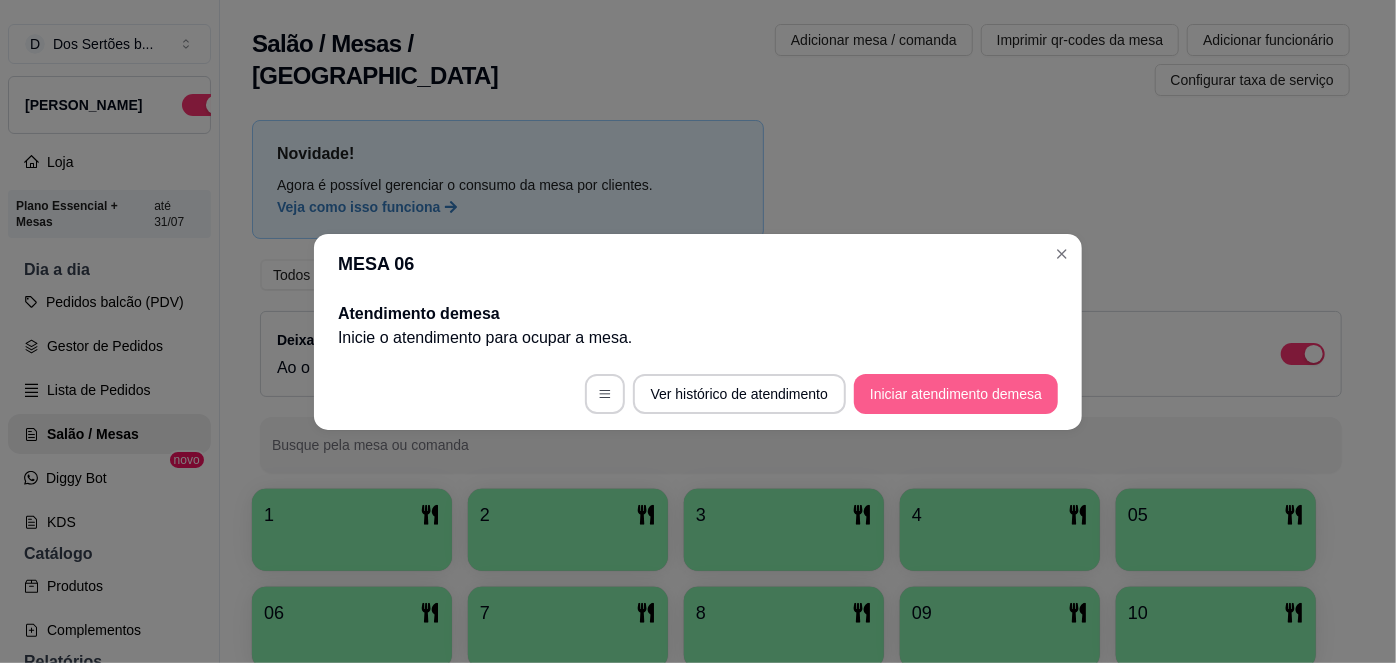 click on "Iniciar atendimento de  mesa" at bounding box center (956, 394) 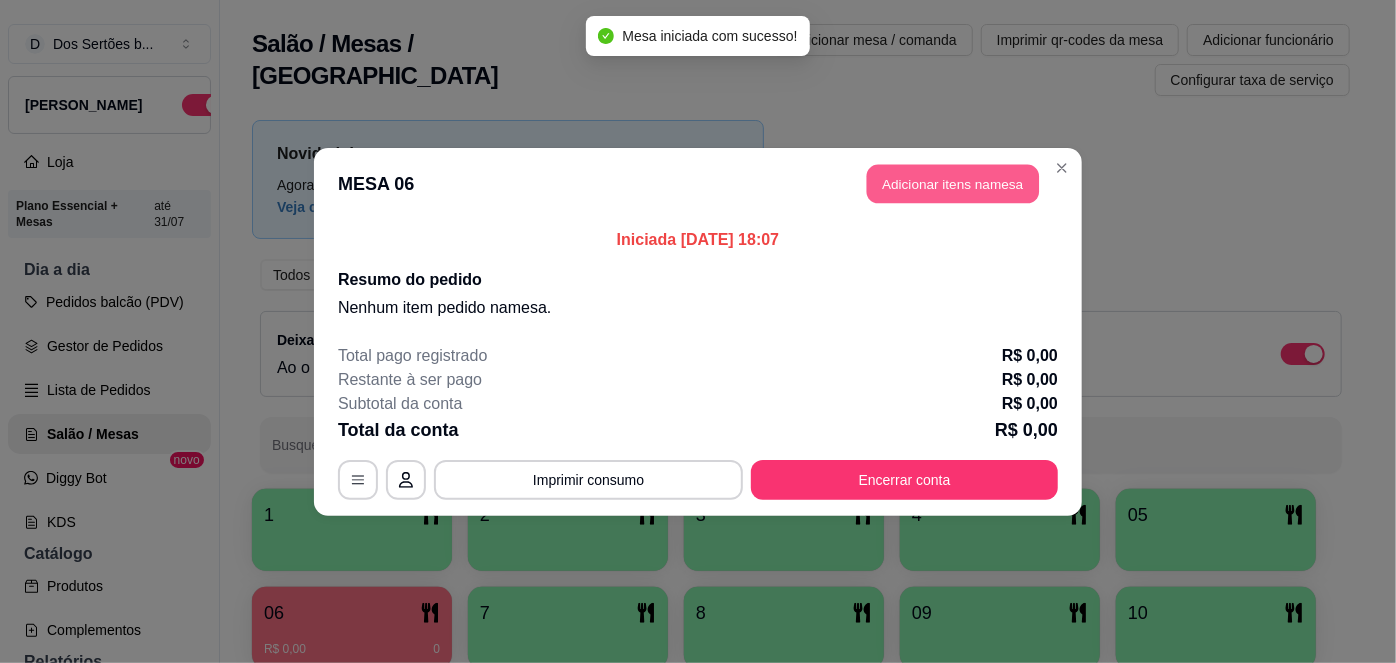 click on "Adicionar itens na  mesa" at bounding box center [953, 183] 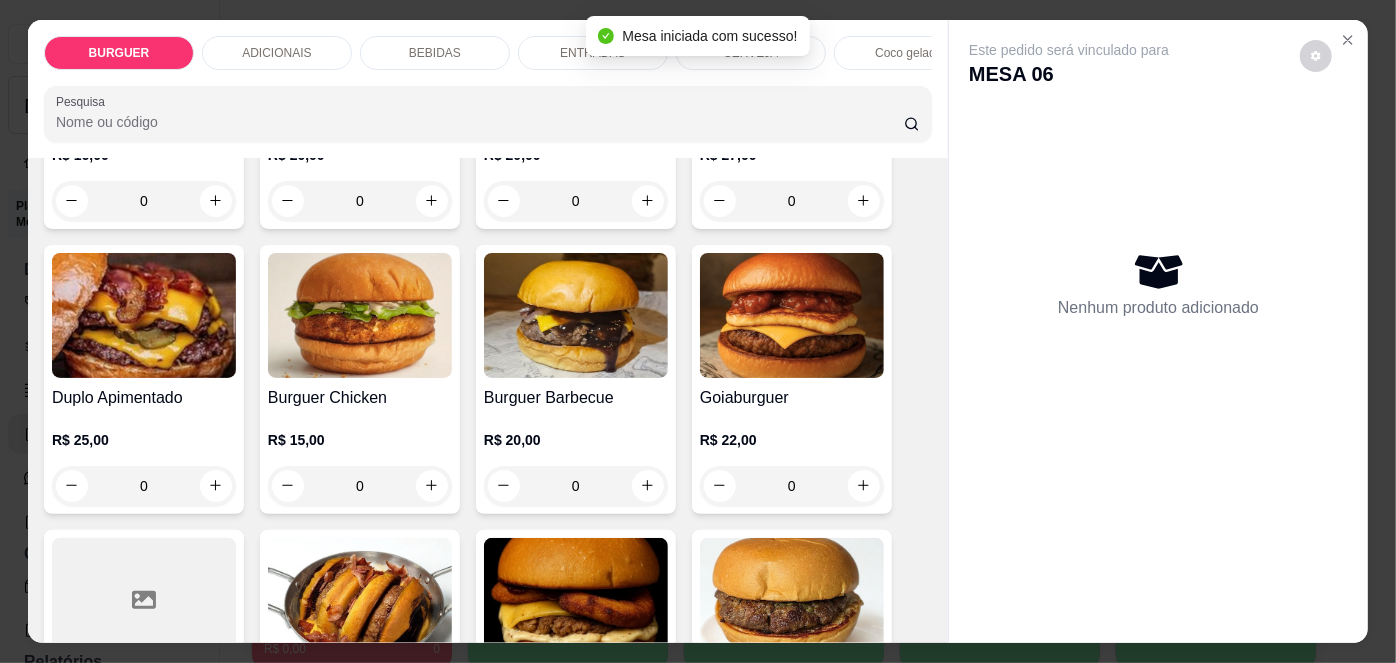 scroll, scrollTop: 338, scrollLeft: 0, axis: vertical 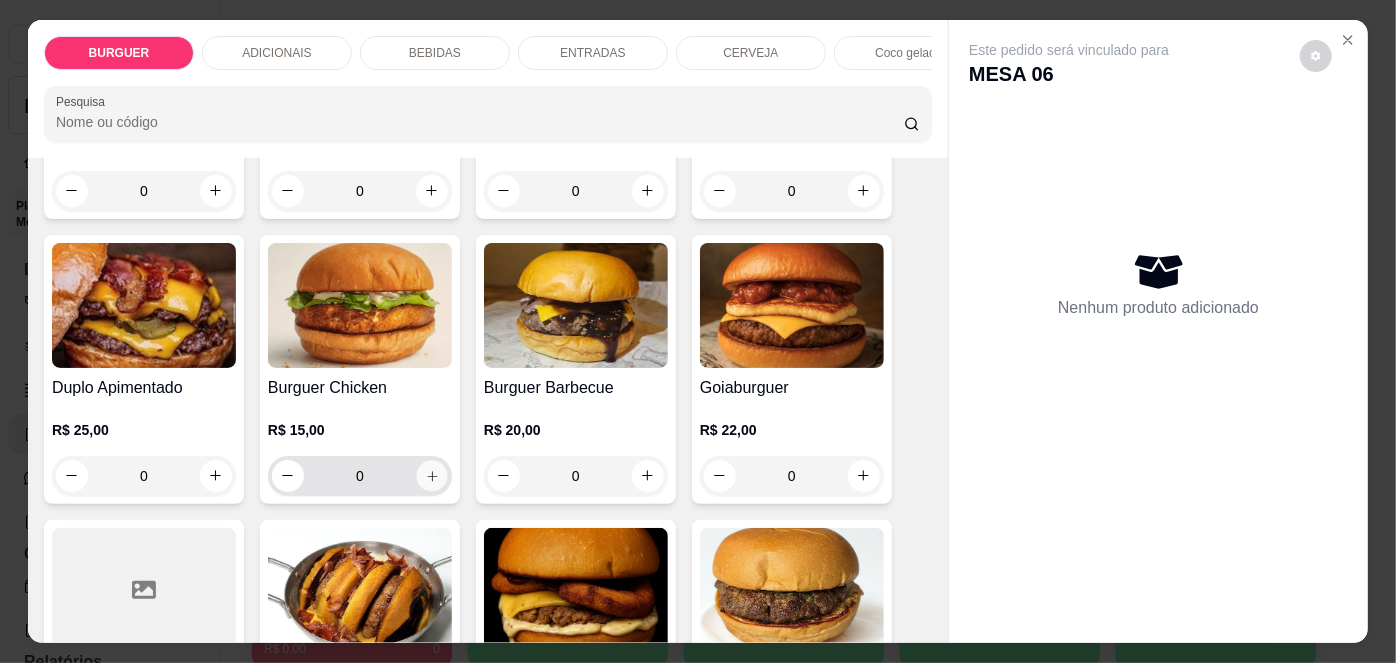 click at bounding box center [431, 475] 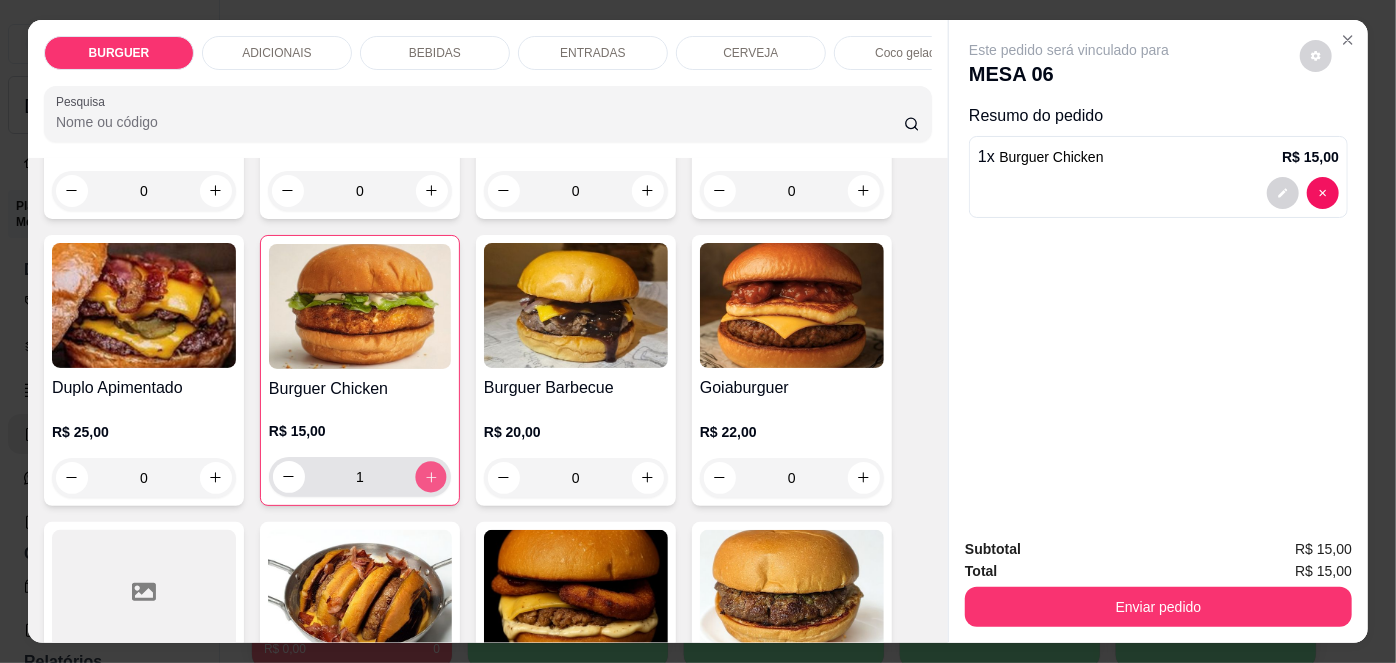 click at bounding box center (430, 476) 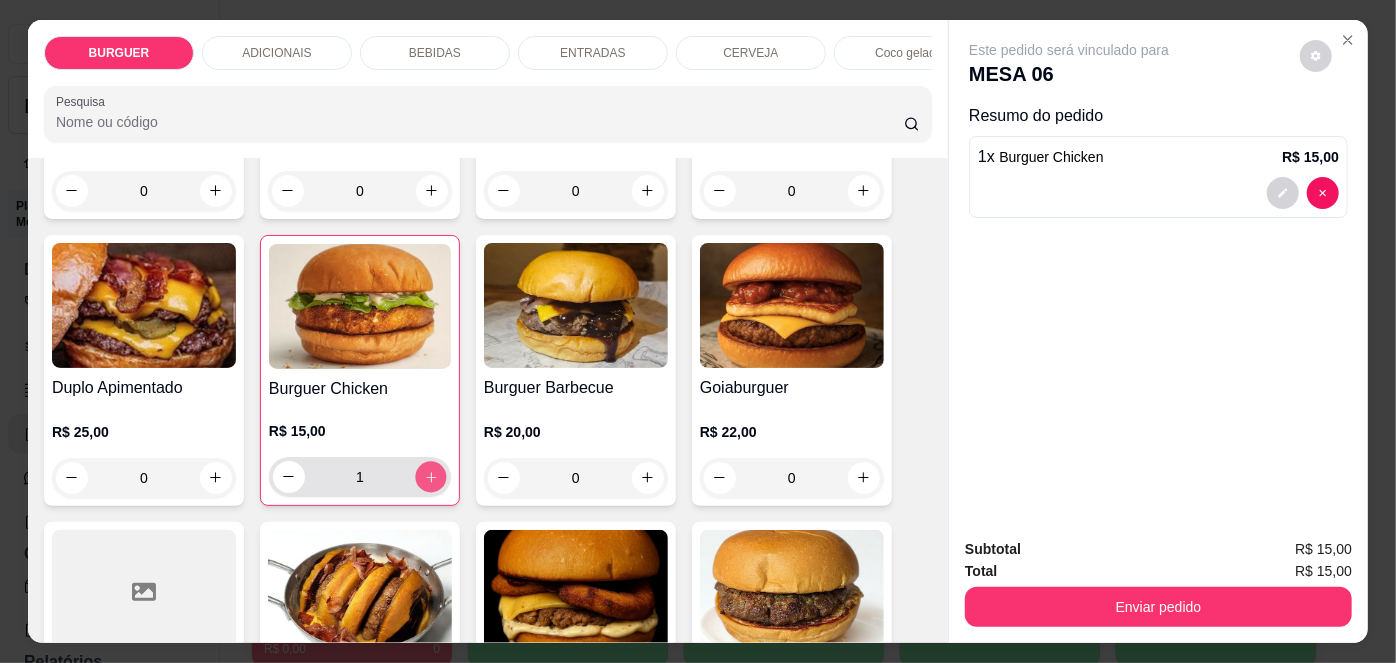 type on "2" 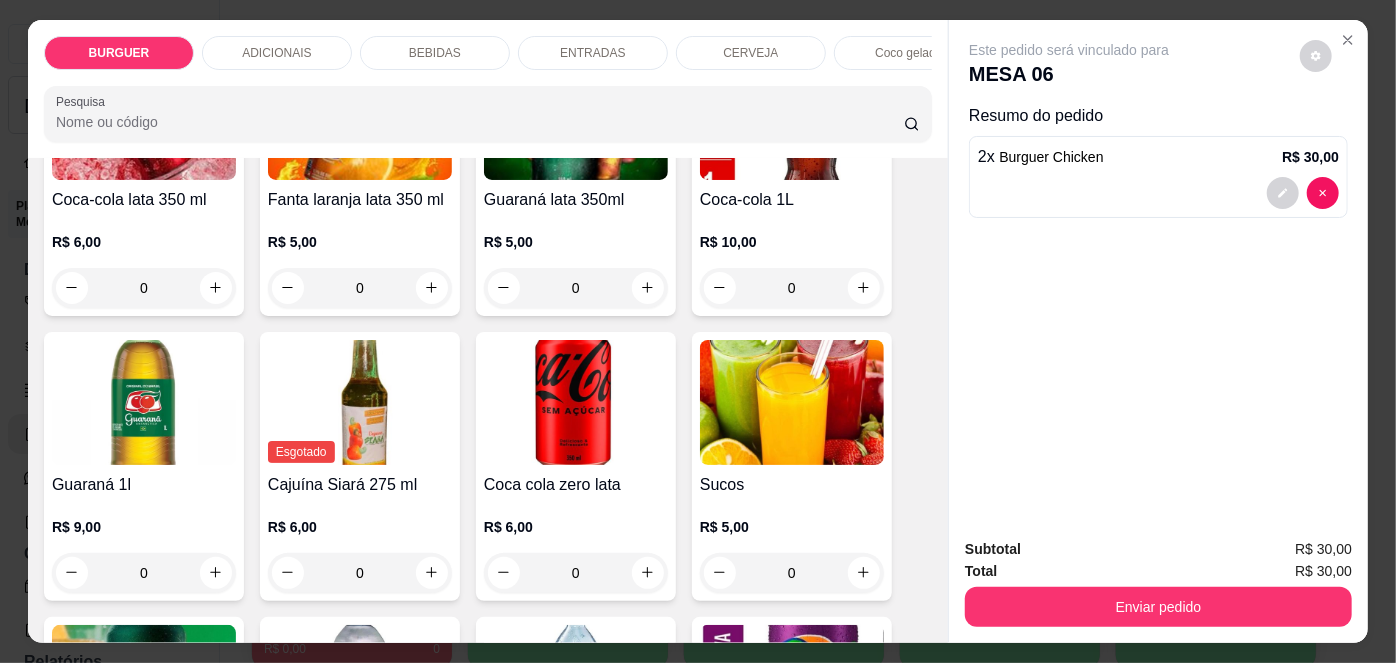 scroll, scrollTop: 1718, scrollLeft: 0, axis: vertical 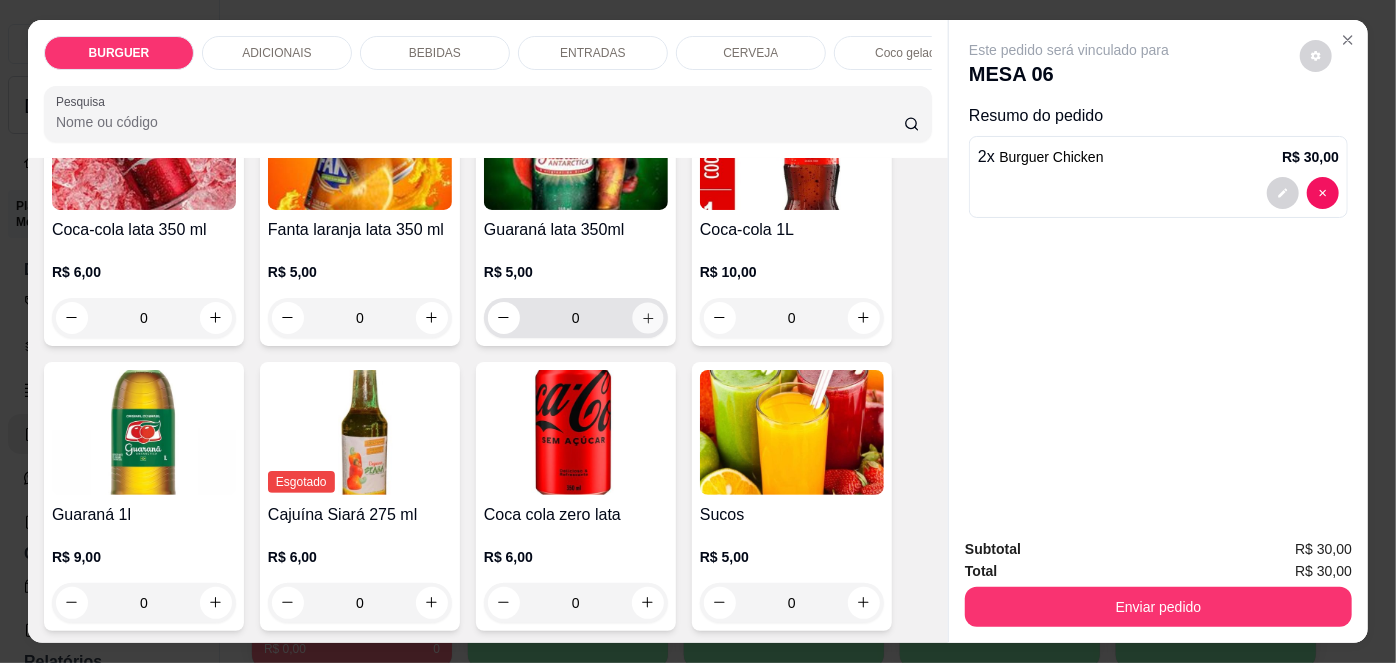 click 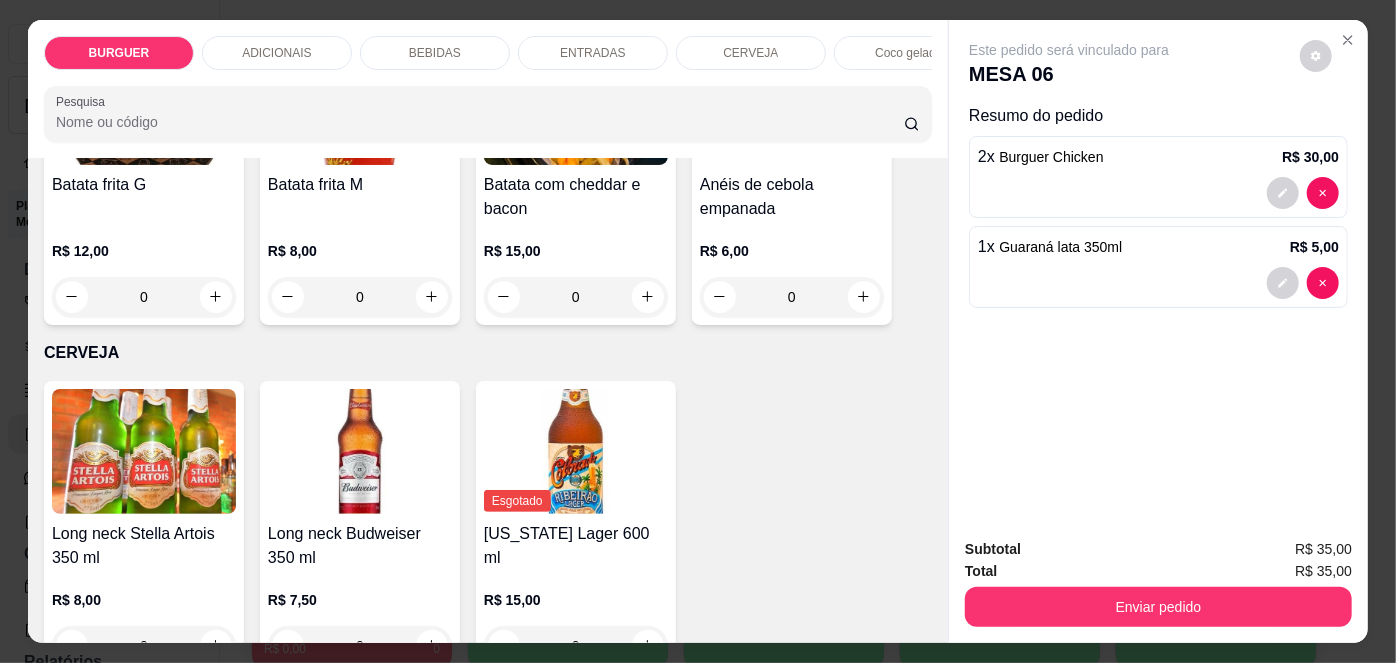 scroll, scrollTop: 2930, scrollLeft: 0, axis: vertical 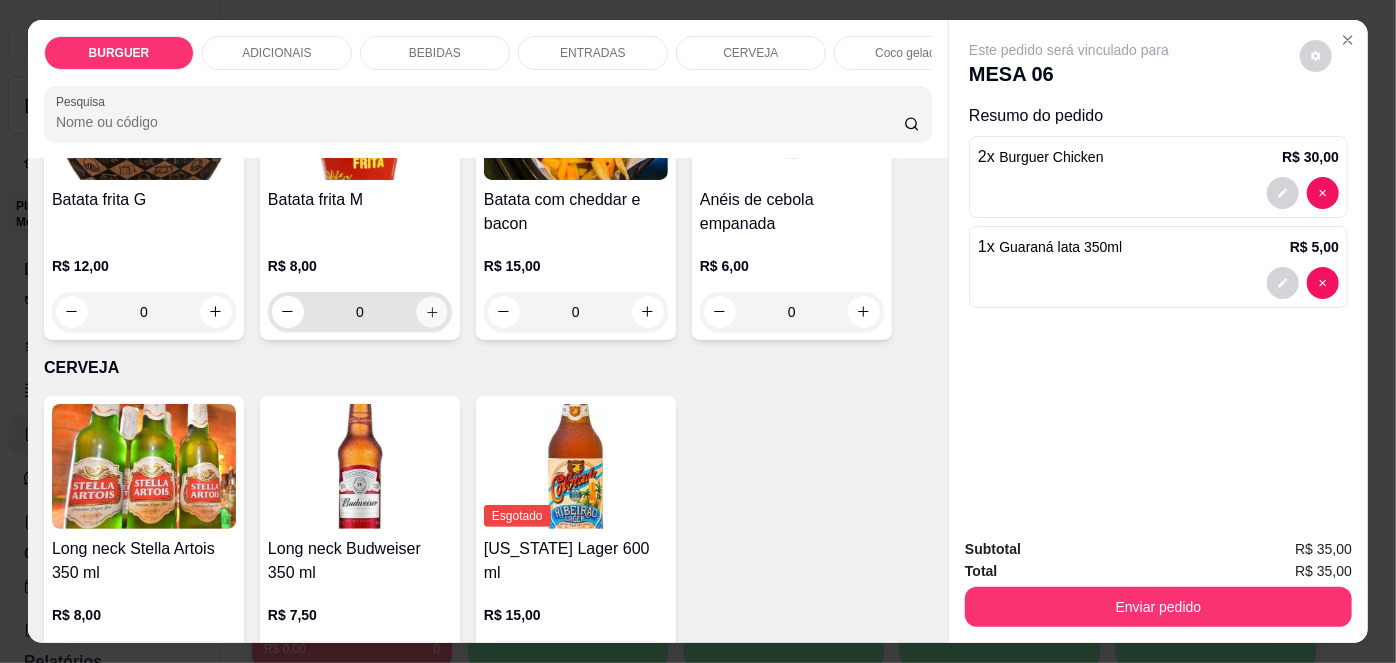click 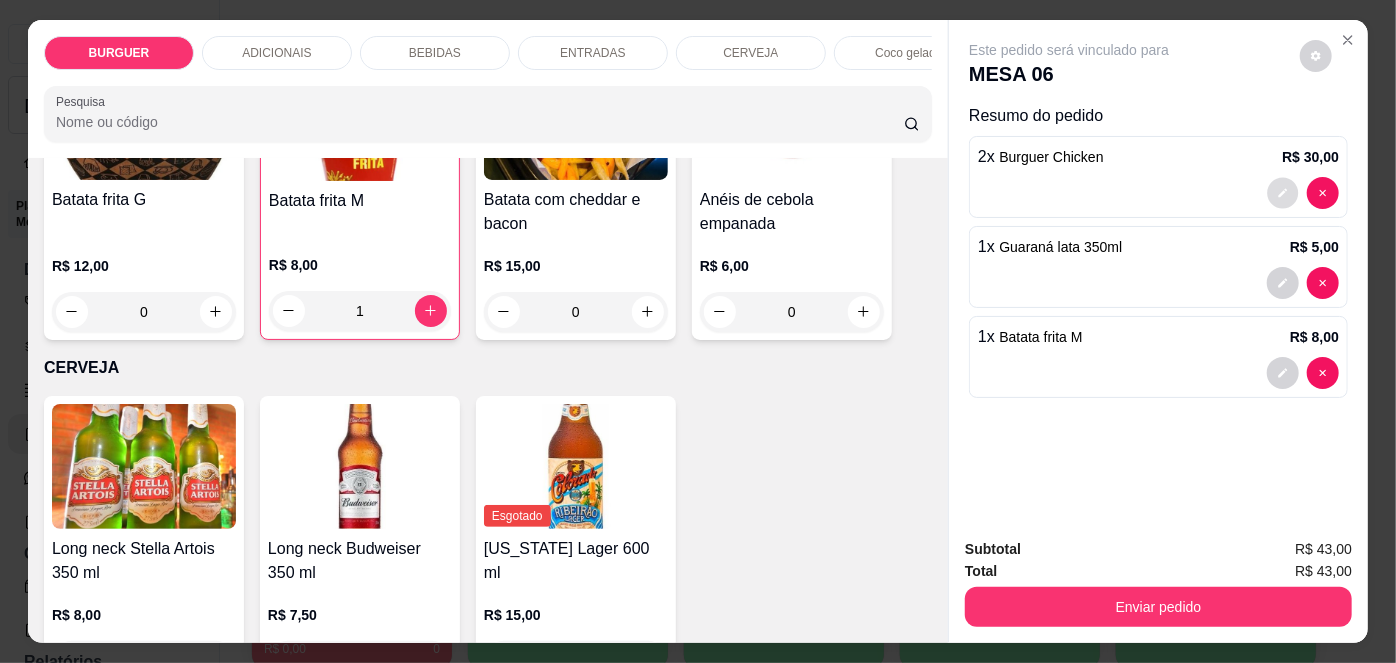 click at bounding box center (1283, 192) 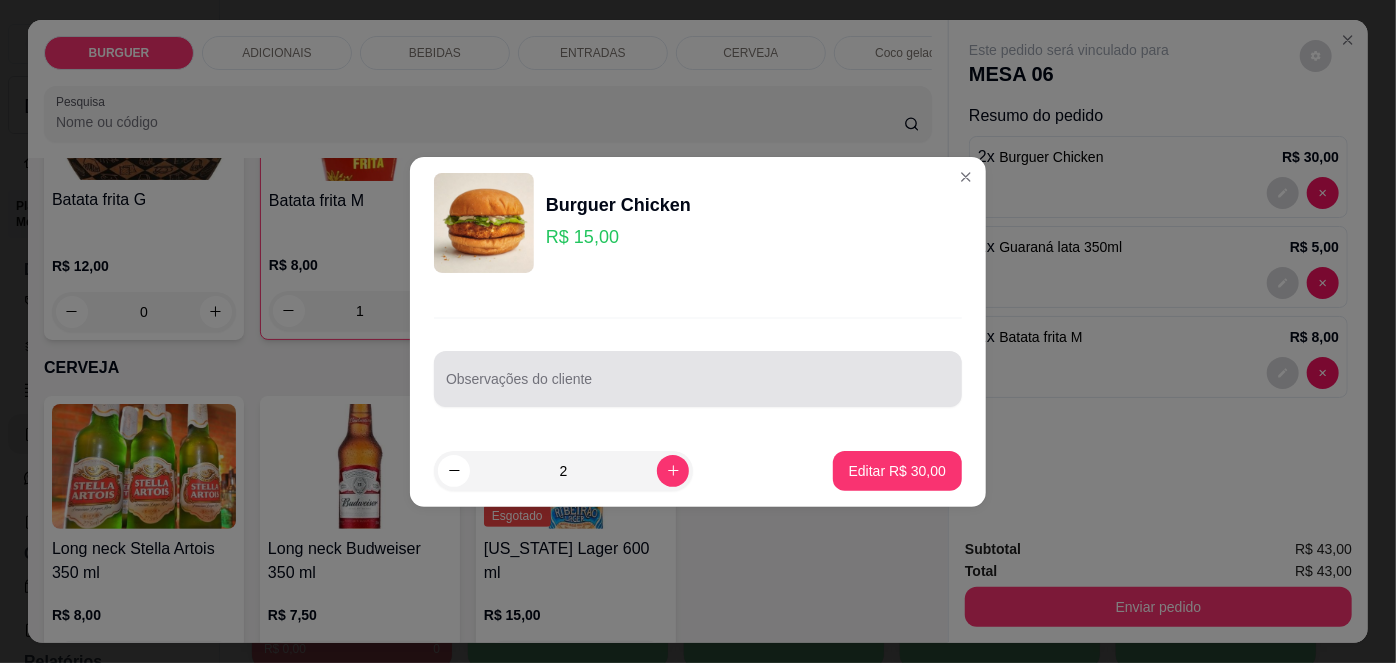click at bounding box center (698, 379) 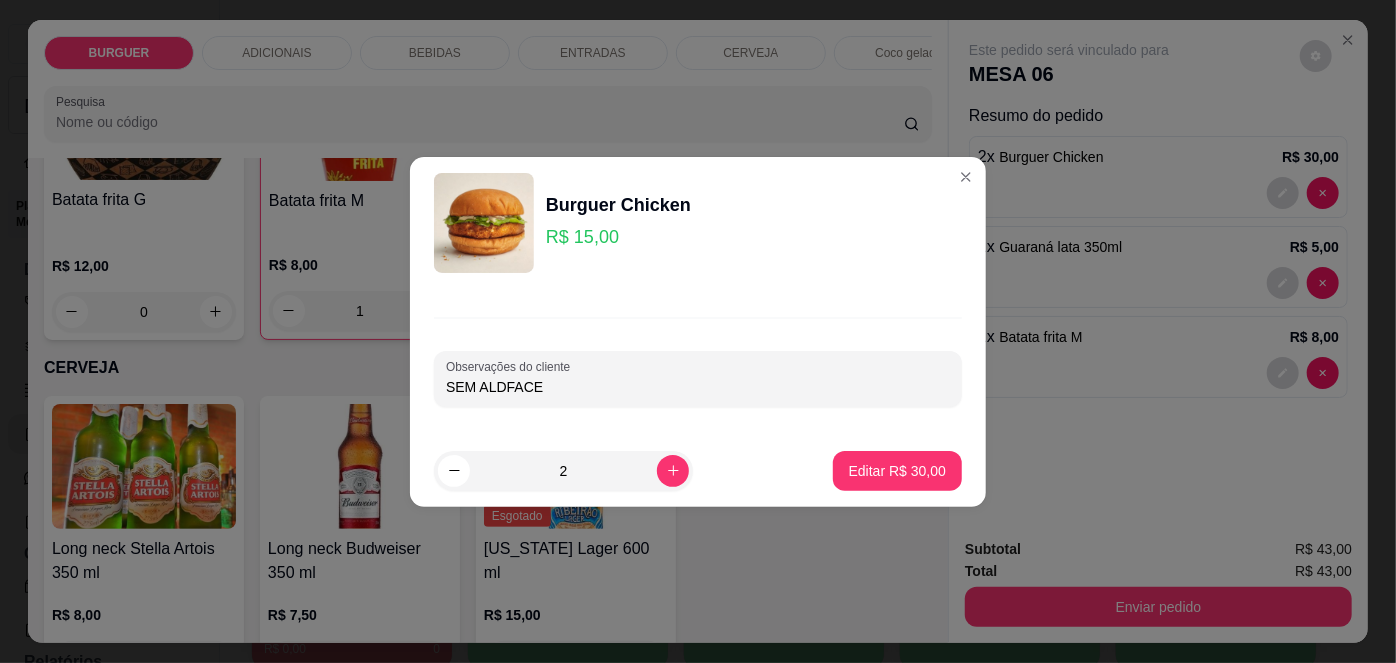 click on "SEM ALDFACE" at bounding box center (698, 387) 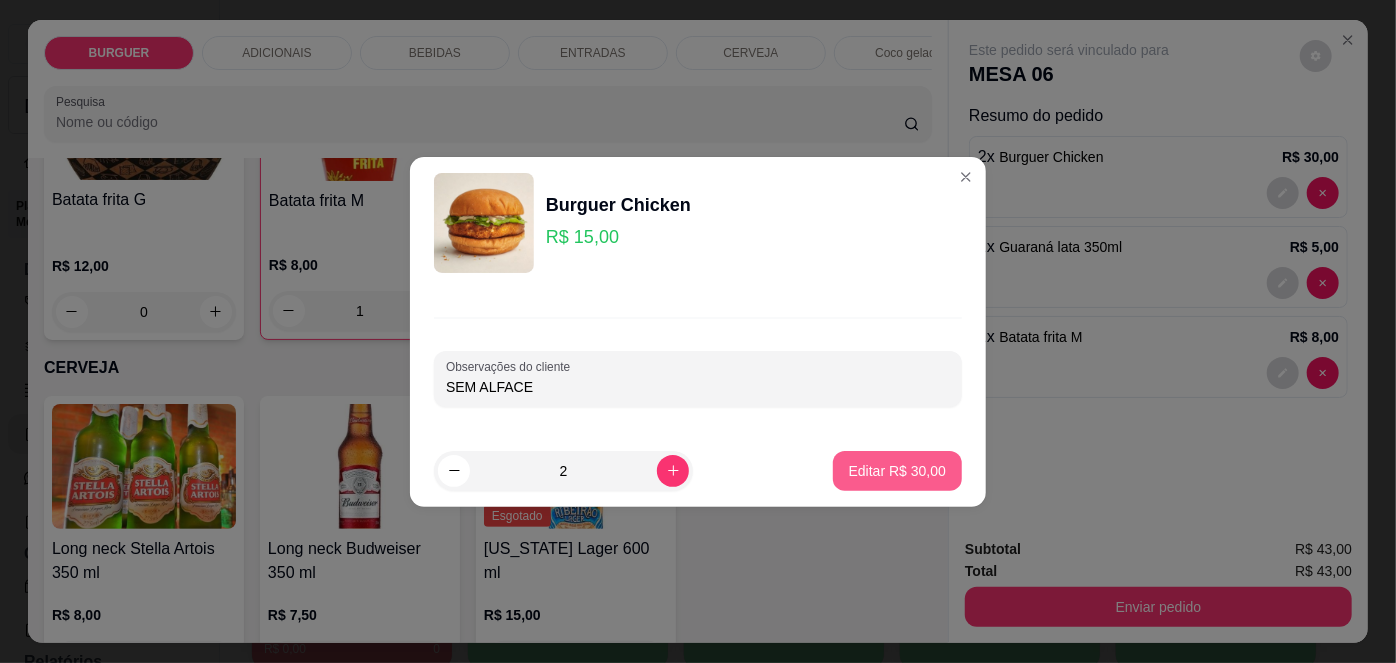 type on "SEM ALFACE" 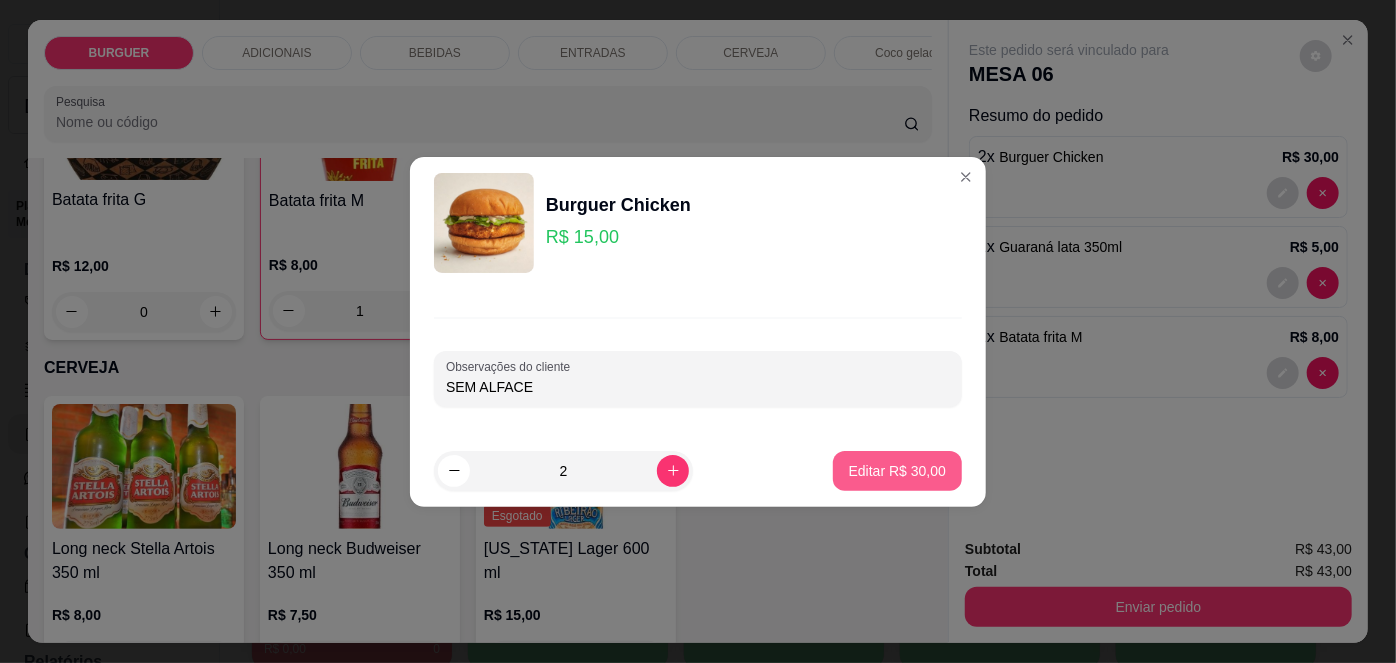 click on "Editar   R$ 30,00" at bounding box center (897, 471) 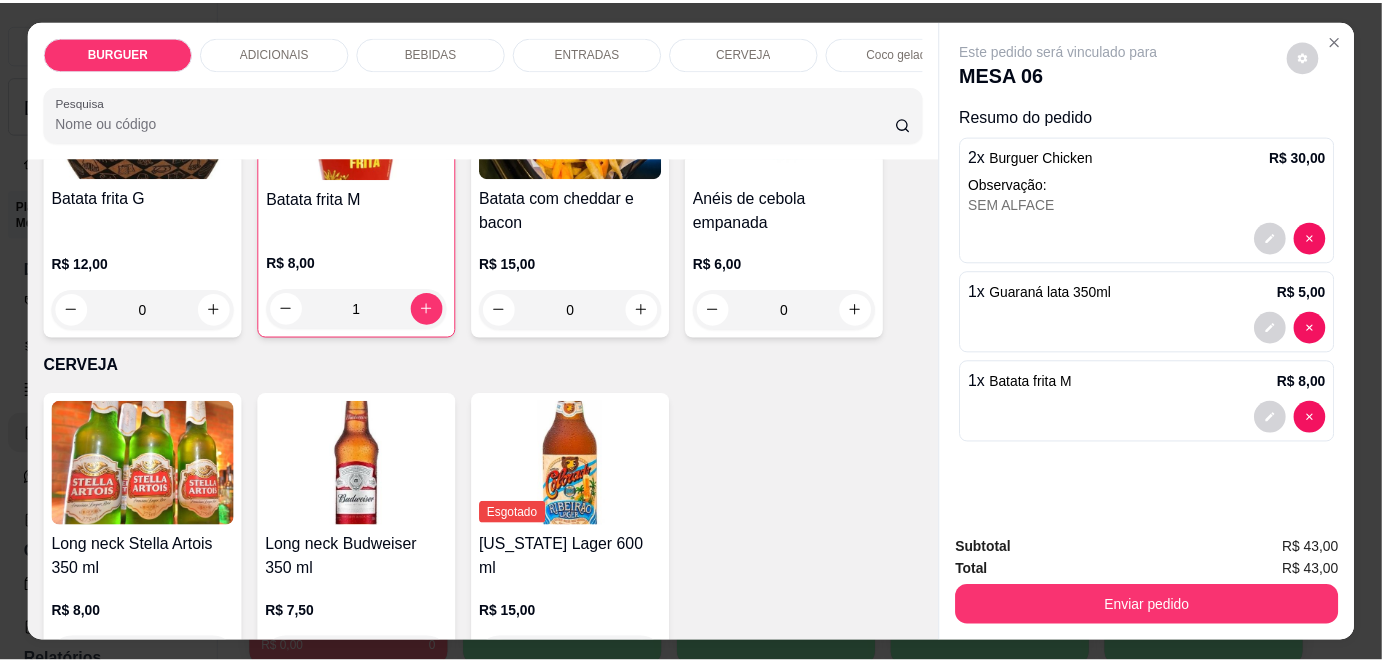 scroll, scrollTop: 2928, scrollLeft: 0, axis: vertical 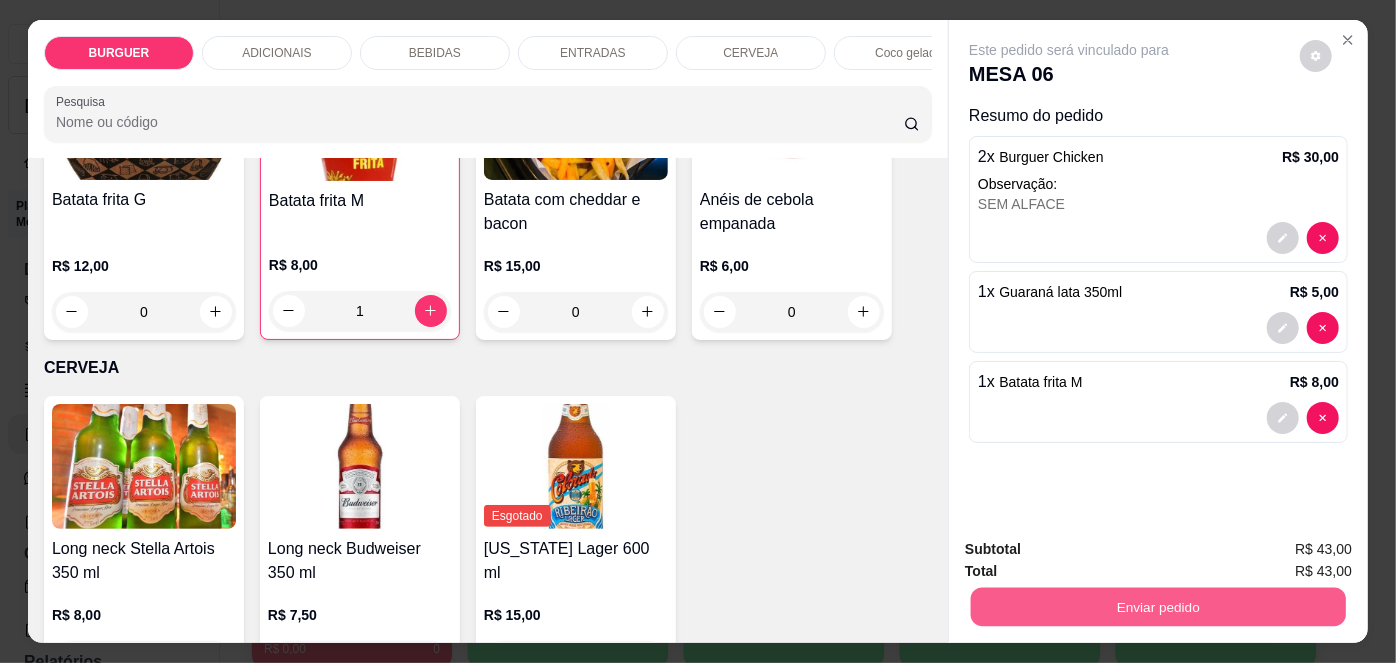 click on "Enviar pedido" at bounding box center [1158, 607] 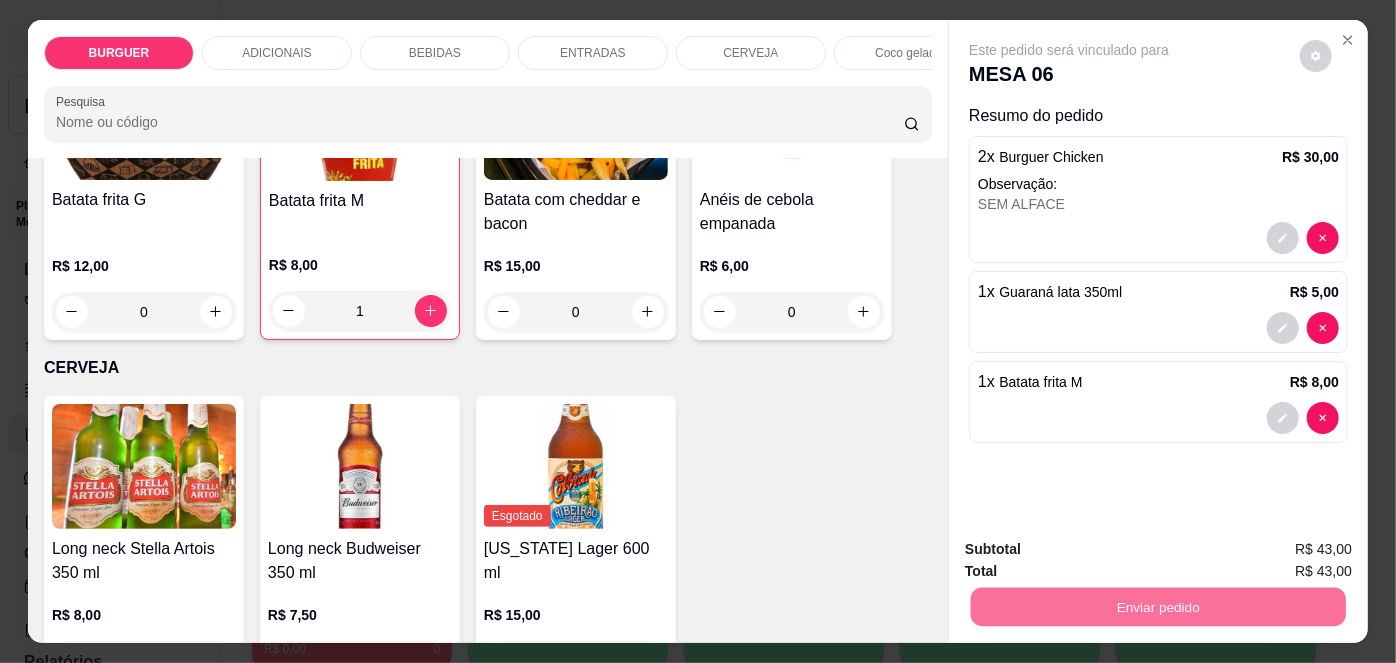 click on "Não registrar e enviar pedido" at bounding box center (1093, 552) 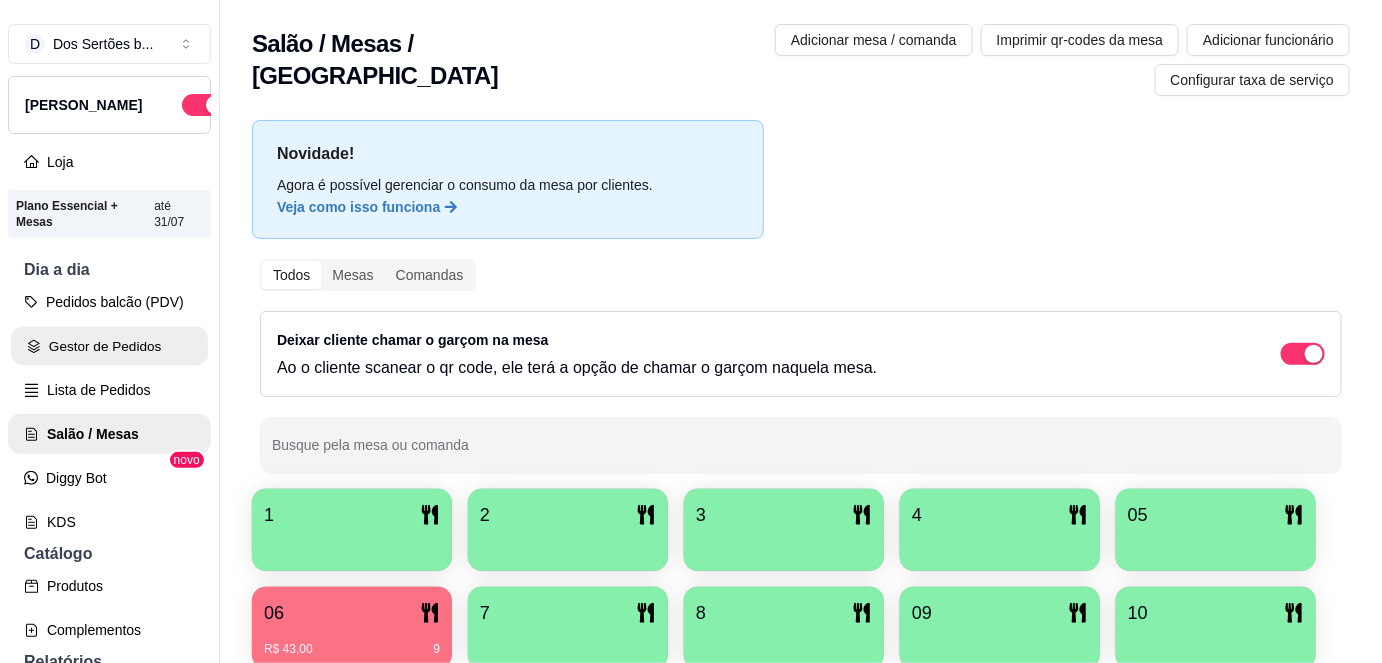 click on "Gestor de Pedidos" at bounding box center (109, 346) 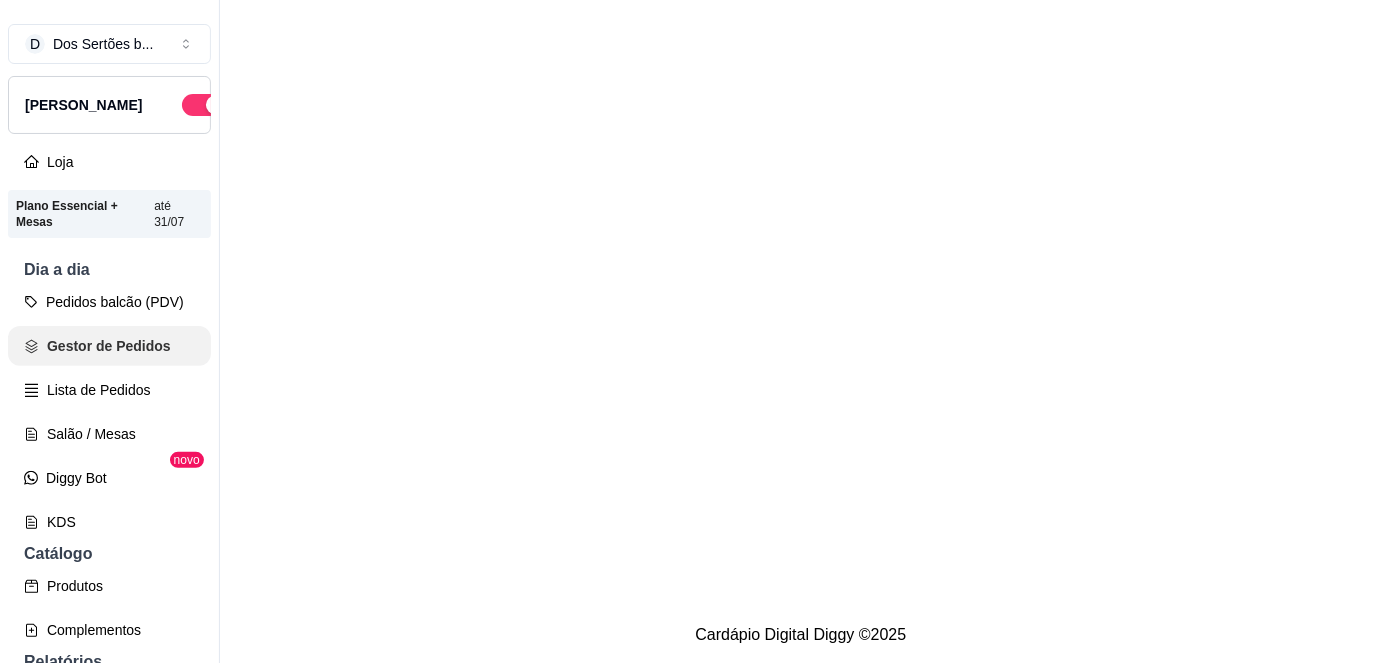 scroll, scrollTop: 0, scrollLeft: 0, axis: both 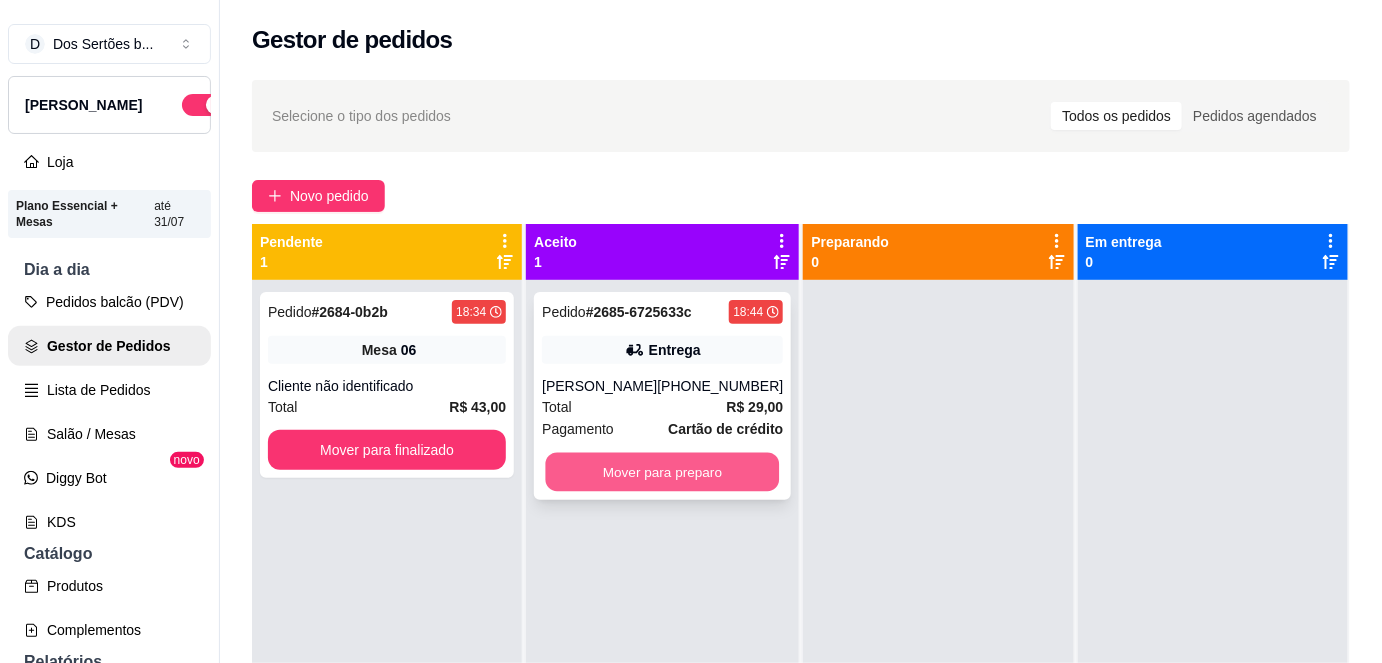 click on "Mover para preparo" at bounding box center (663, 472) 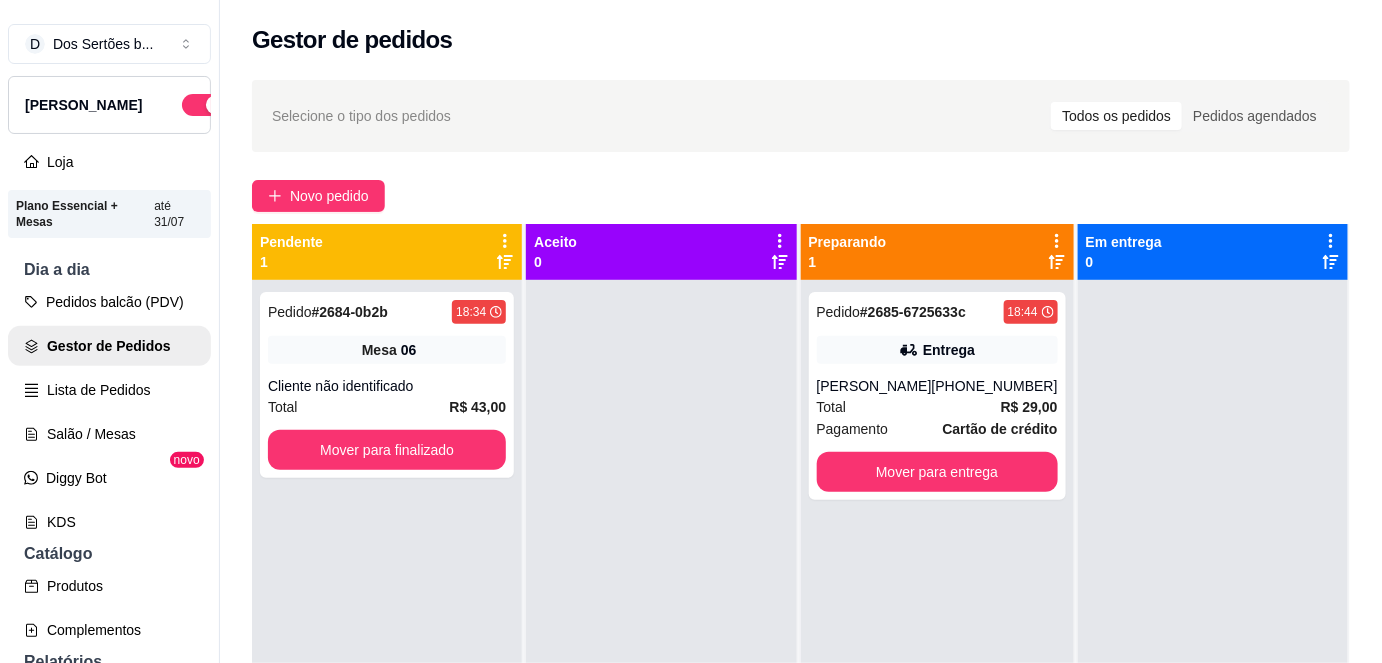 scroll, scrollTop: 56, scrollLeft: 0, axis: vertical 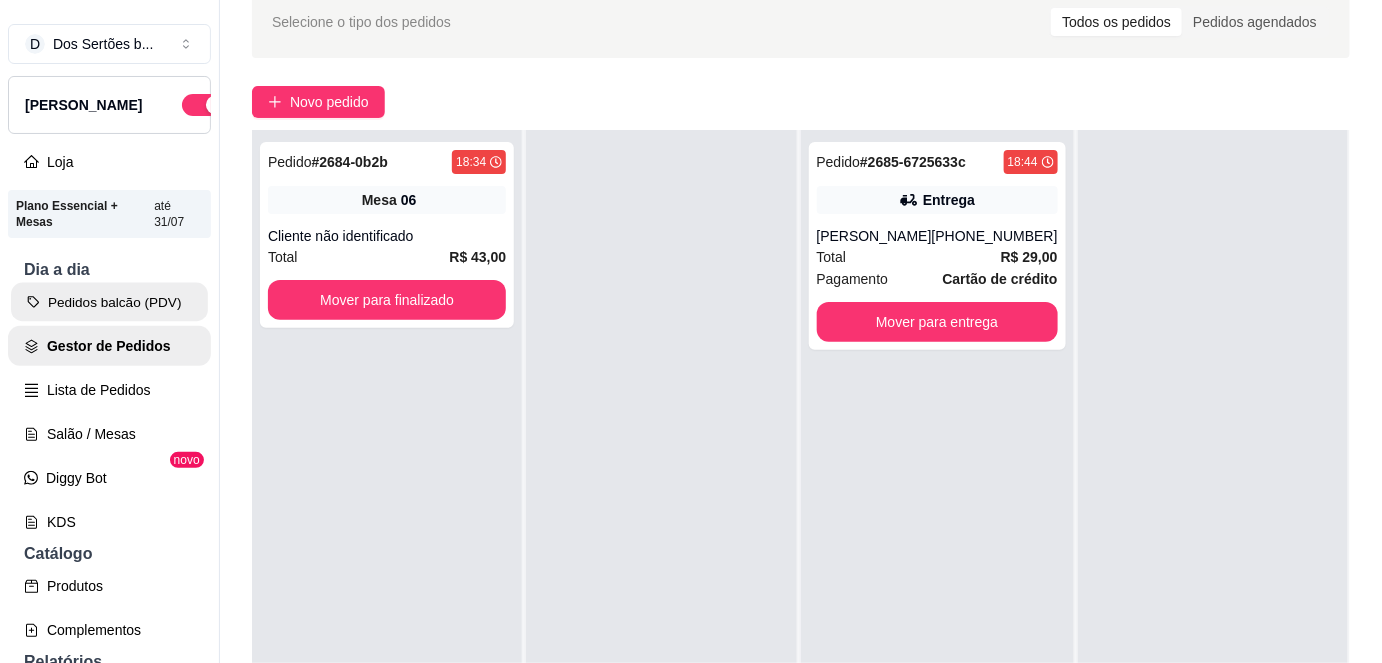 click on "Pedidos balcão (PDV)" at bounding box center [109, 302] 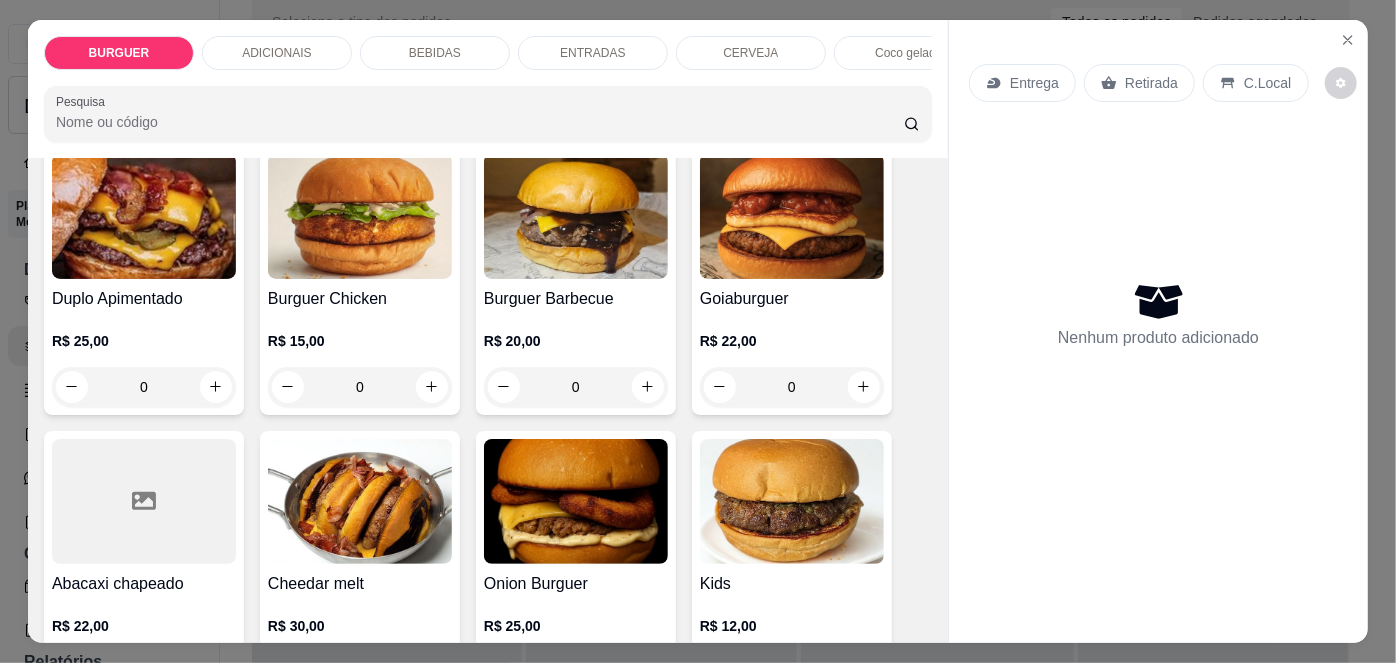 scroll, scrollTop: 605, scrollLeft: 0, axis: vertical 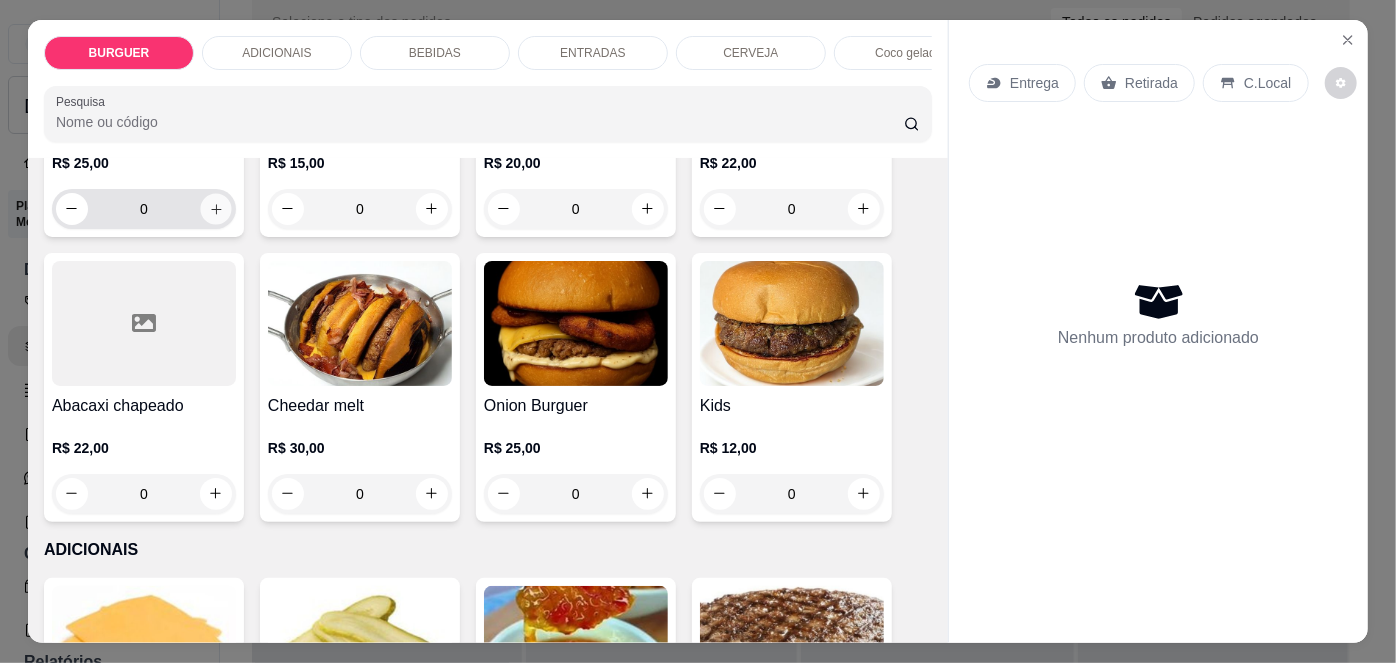 click 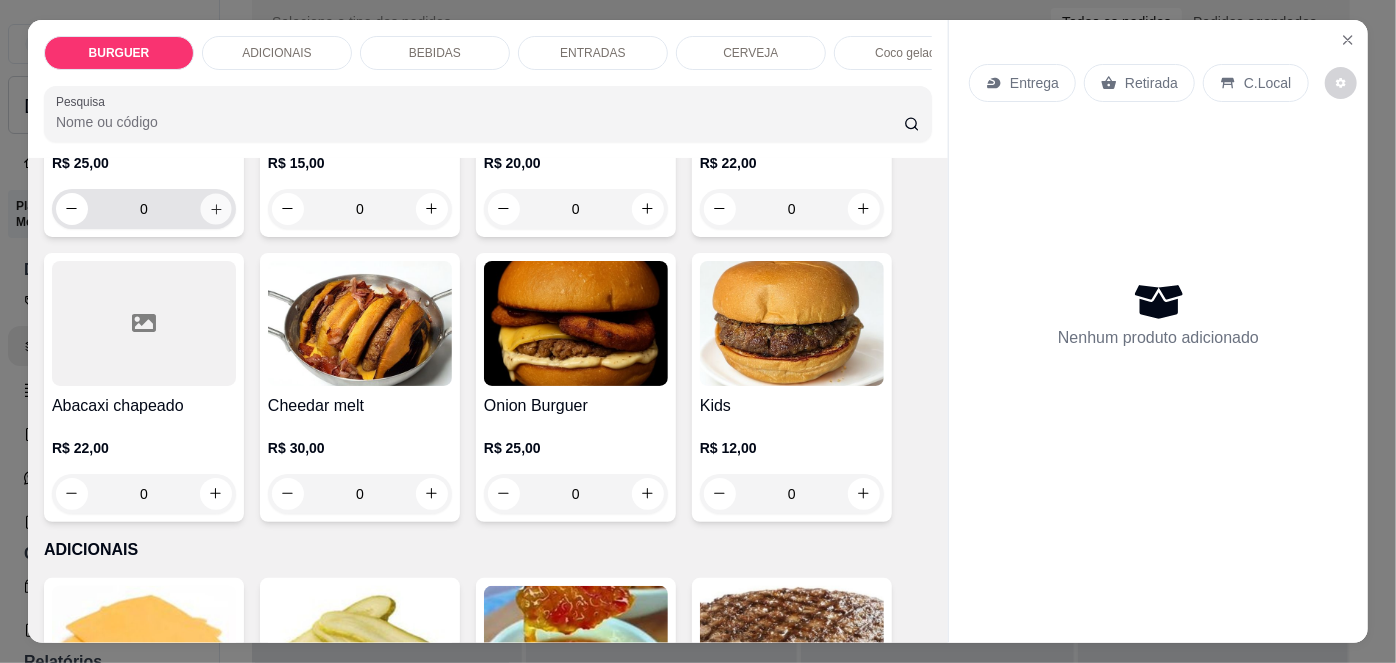 type on "1" 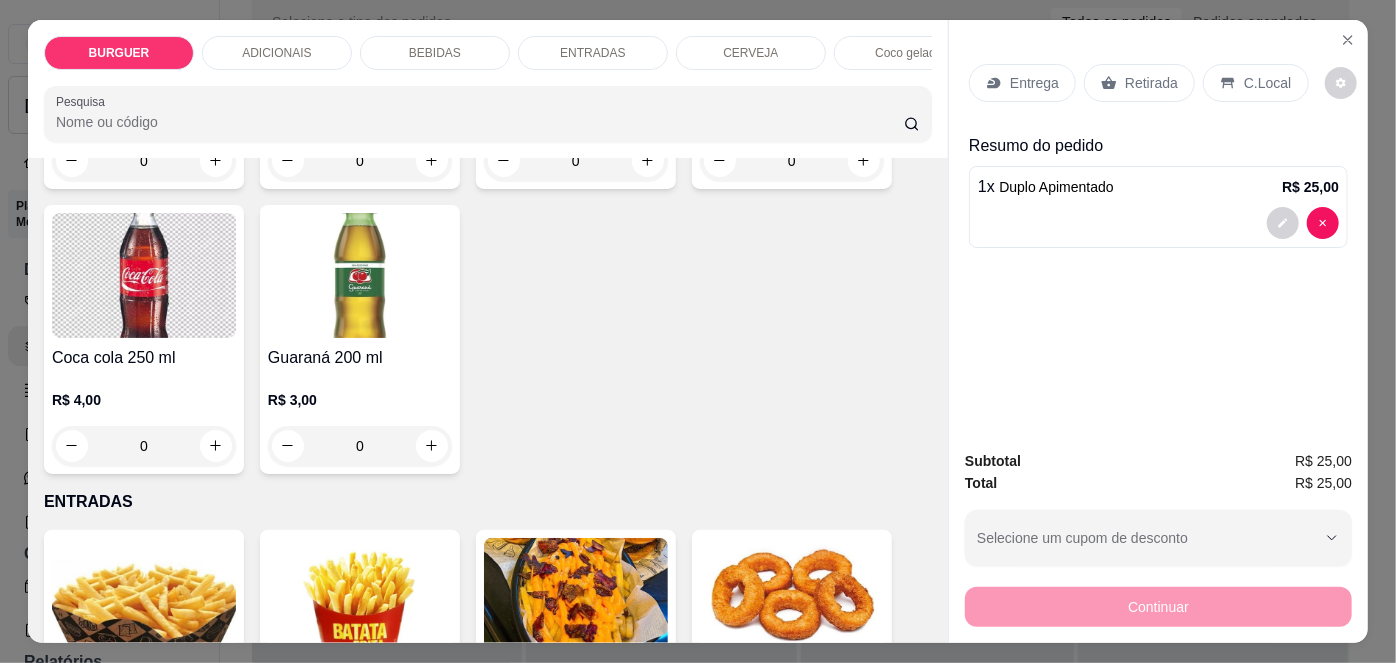 scroll, scrollTop: 2443, scrollLeft: 0, axis: vertical 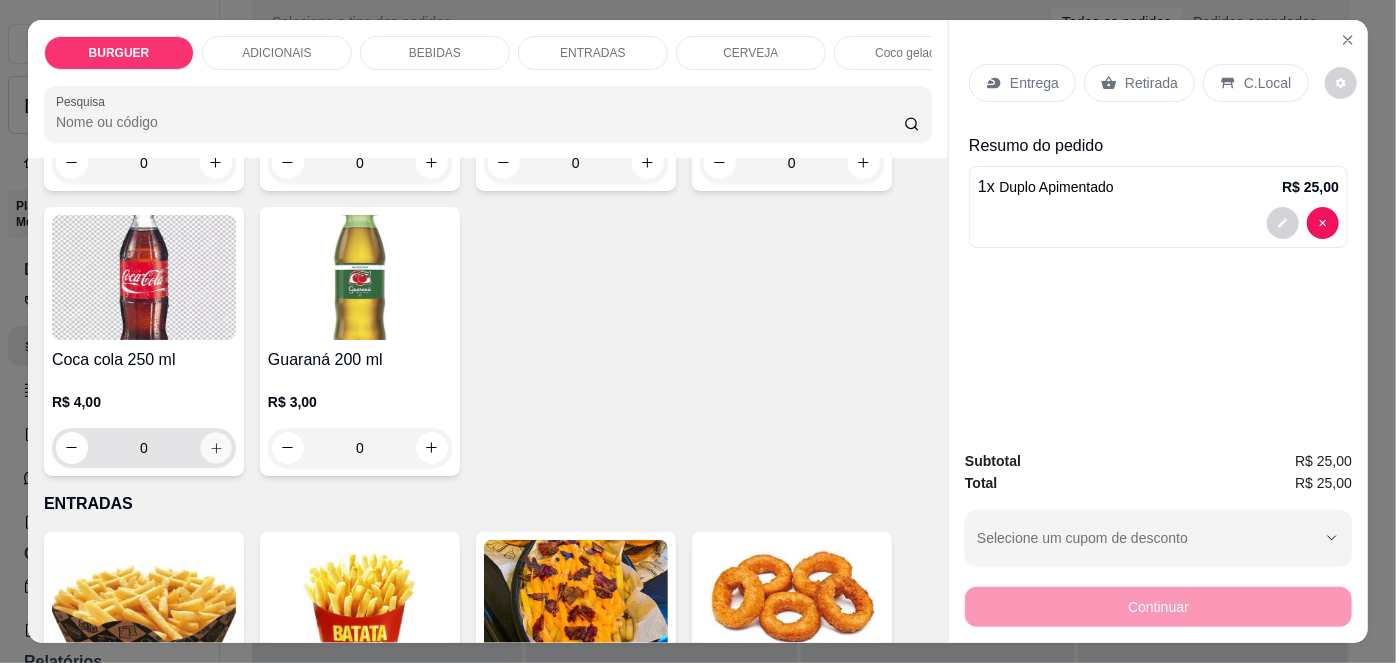 click 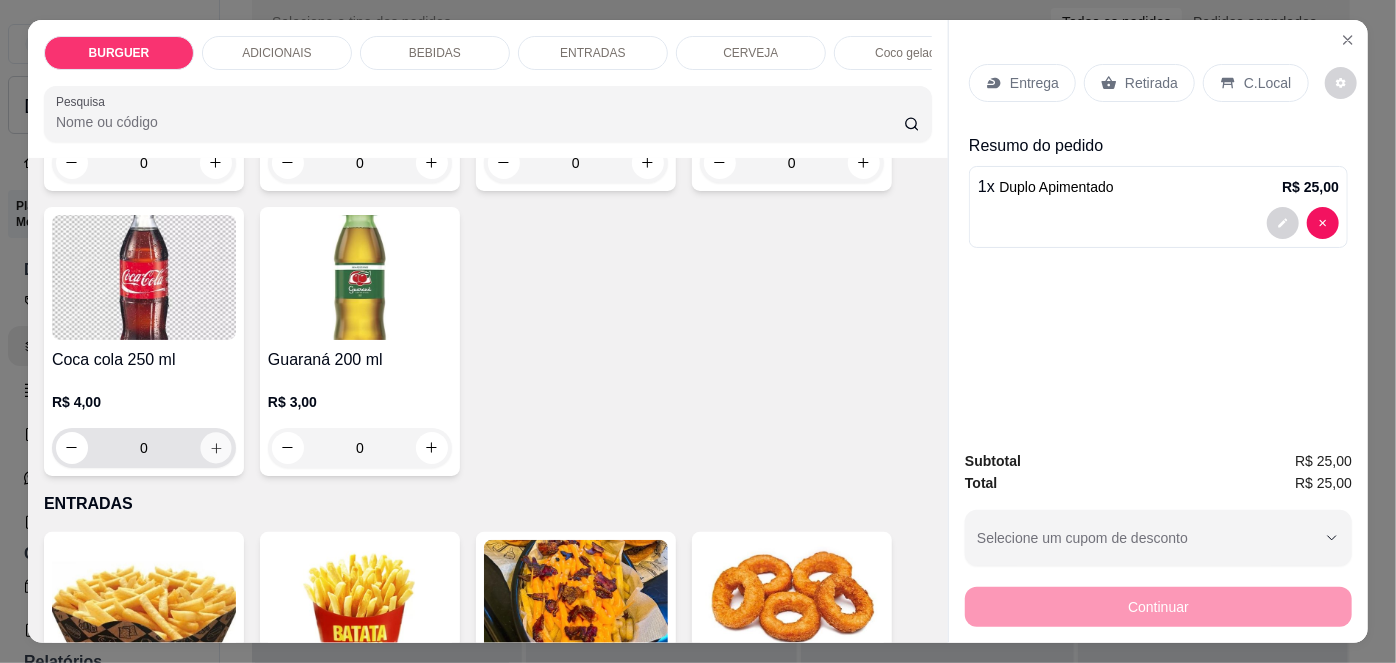 type on "1" 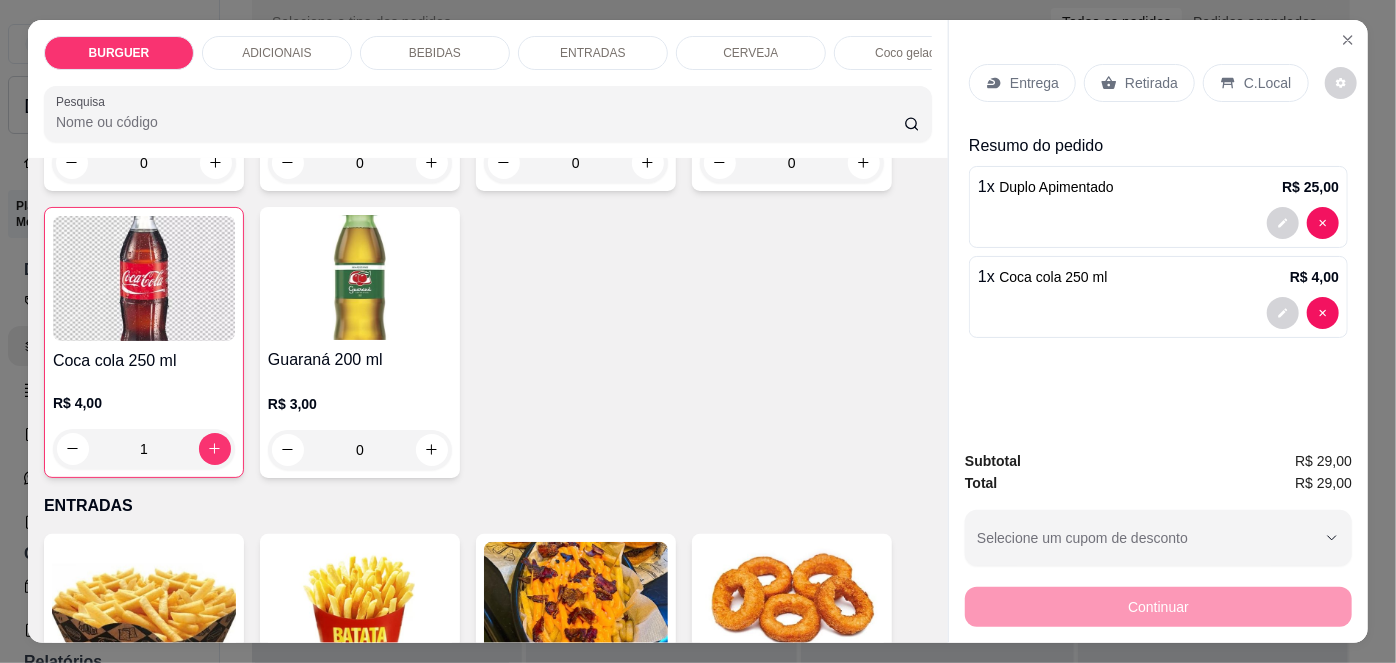 click on "Entrega" at bounding box center [1022, 83] 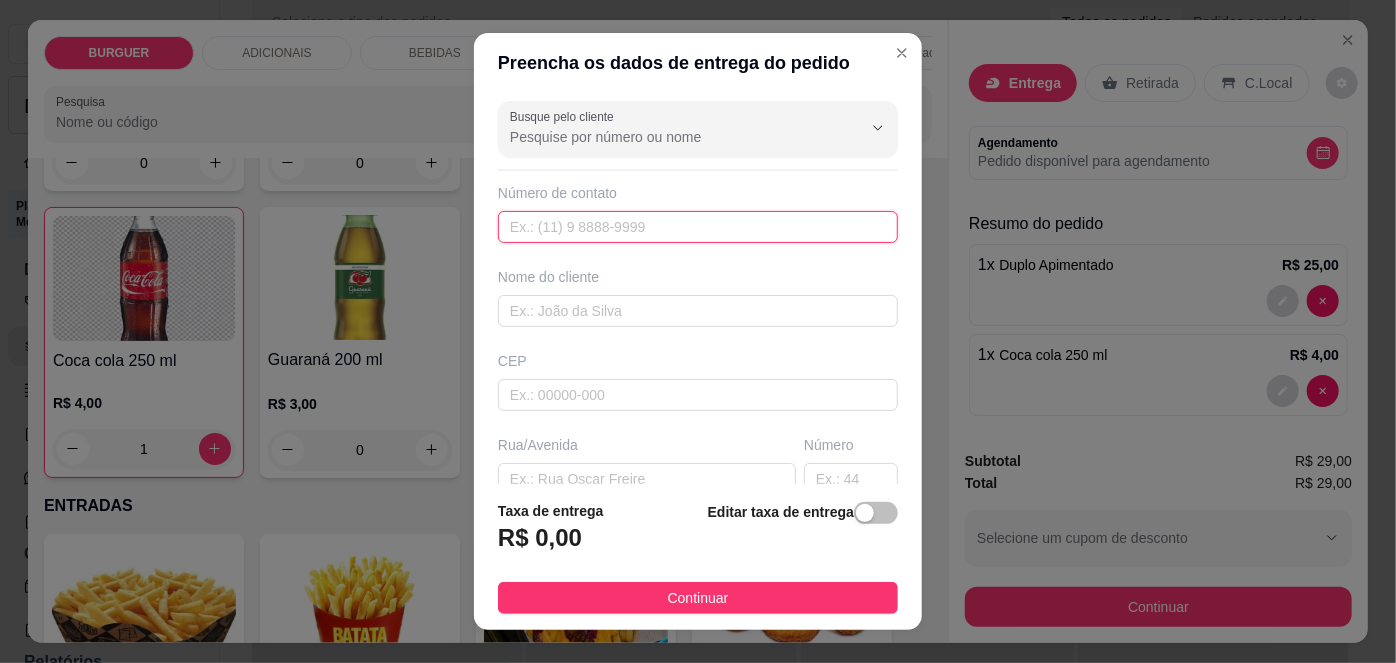 click at bounding box center (698, 227) 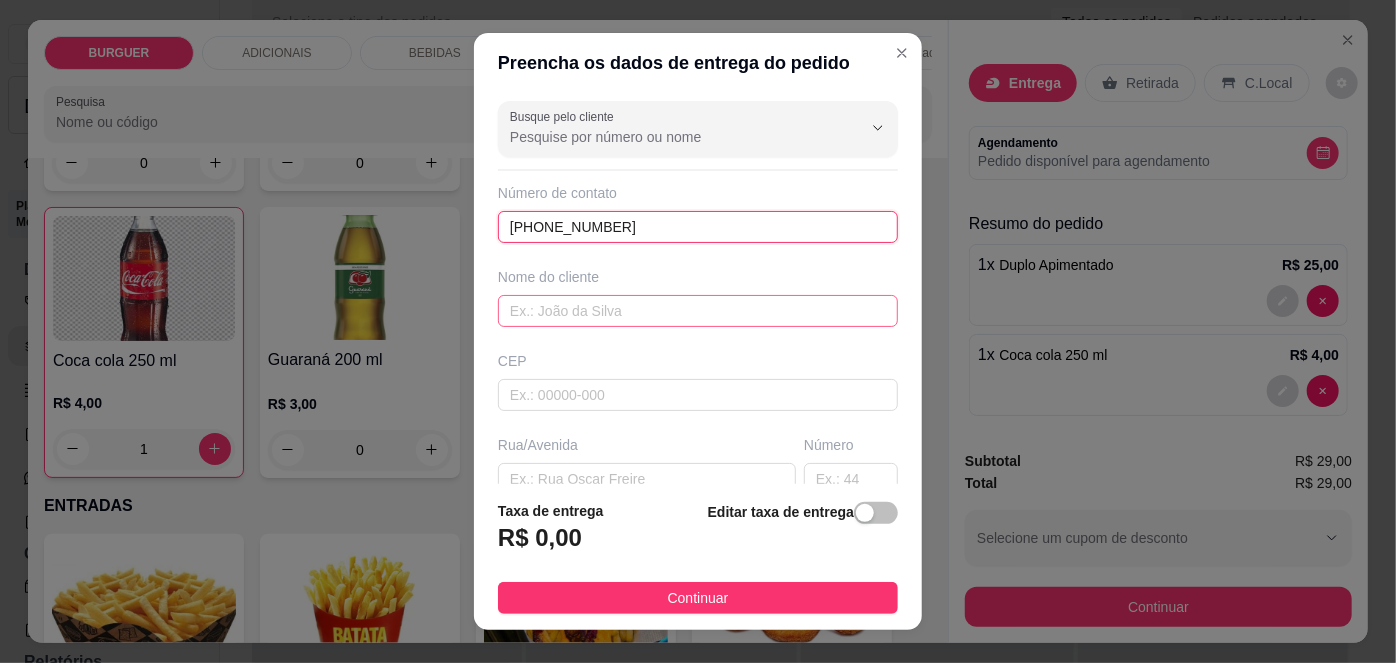 type on "[PHONE_NUMBER]" 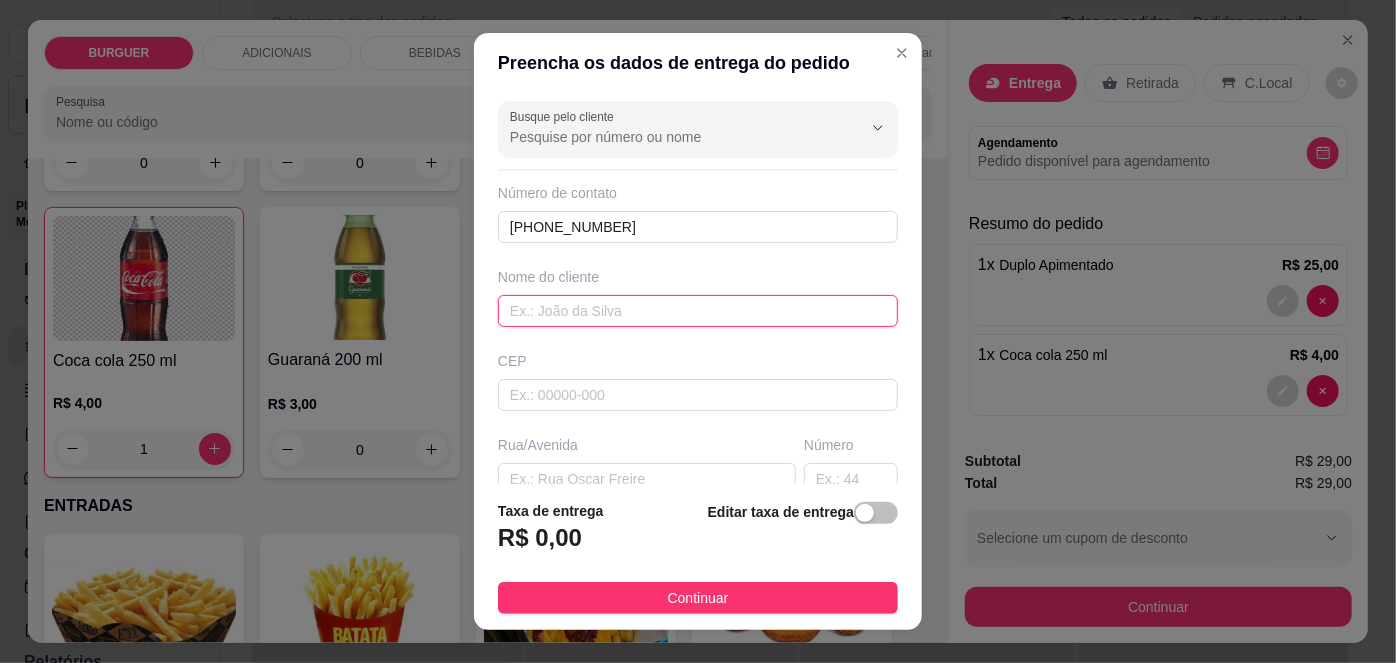 click at bounding box center (698, 311) 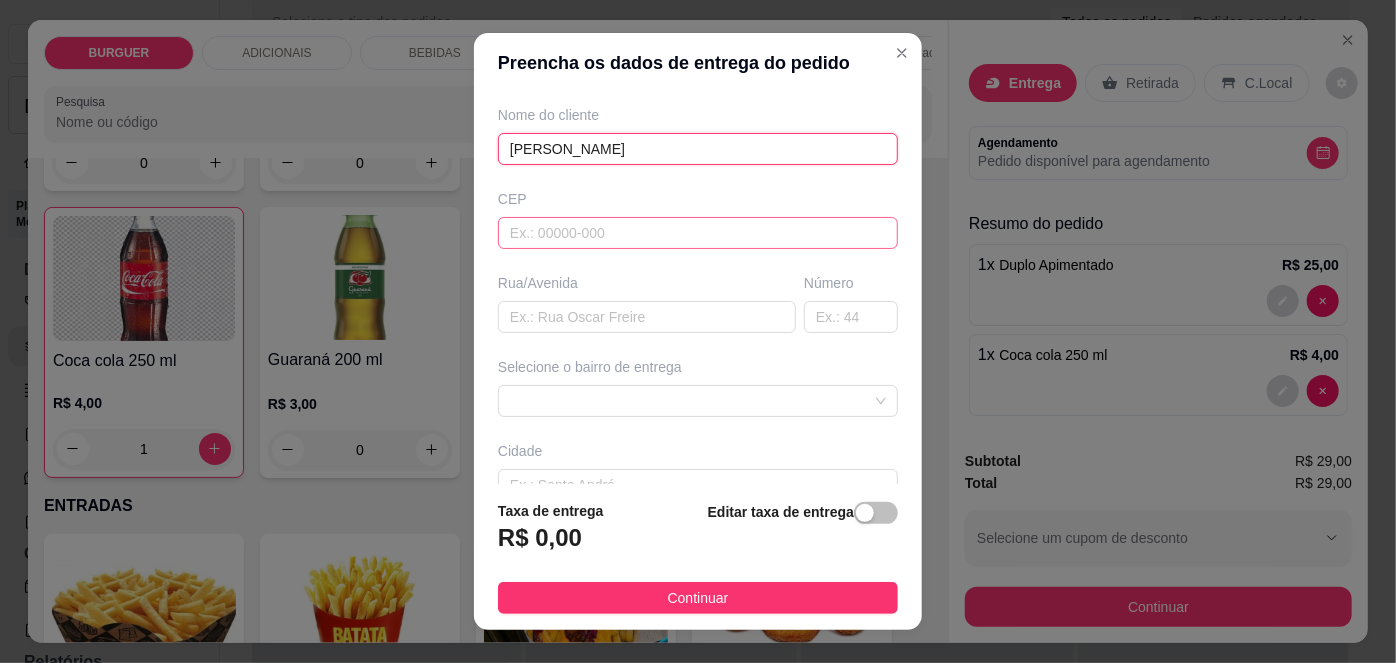 scroll, scrollTop: 160, scrollLeft: 0, axis: vertical 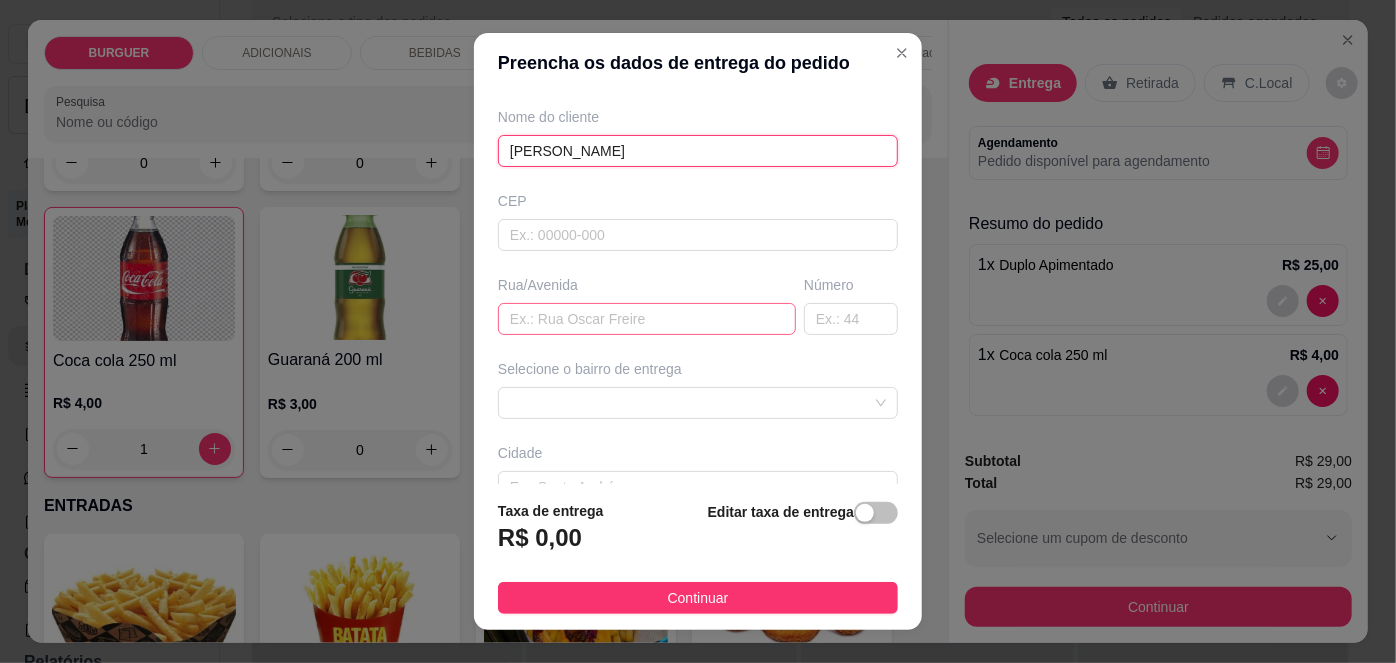 type on "[PERSON_NAME]" 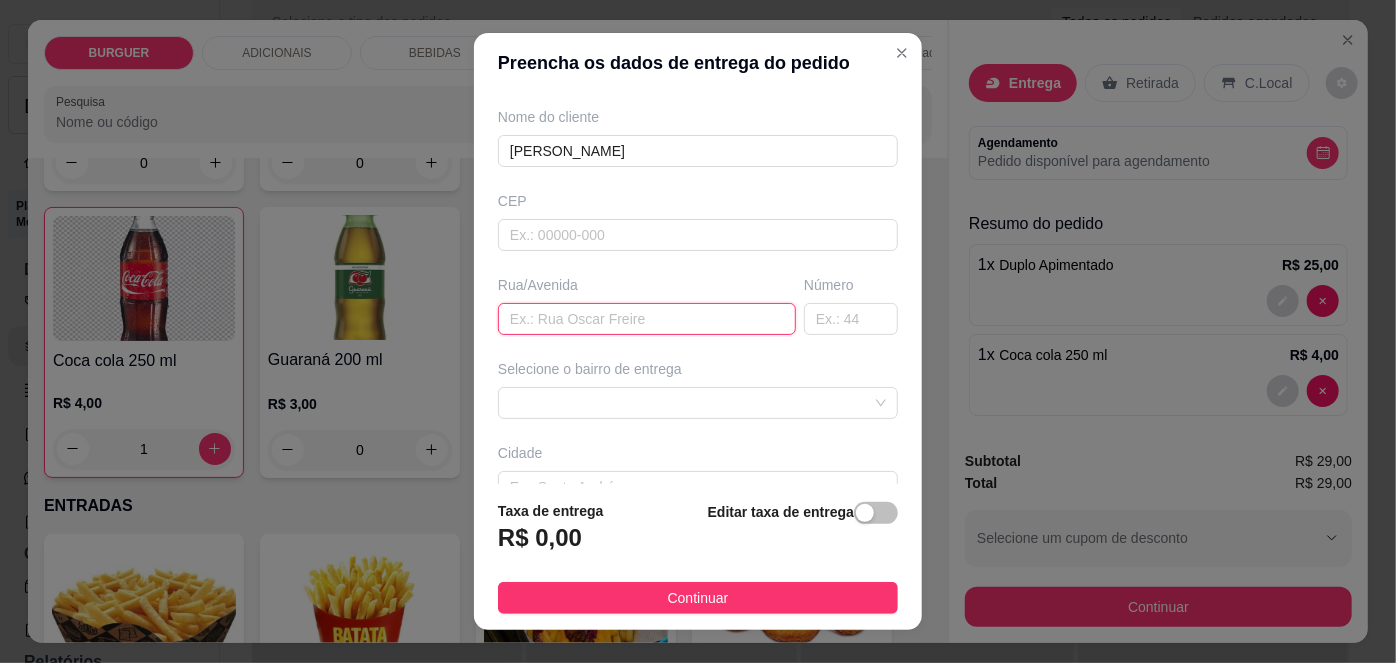 click at bounding box center [647, 319] 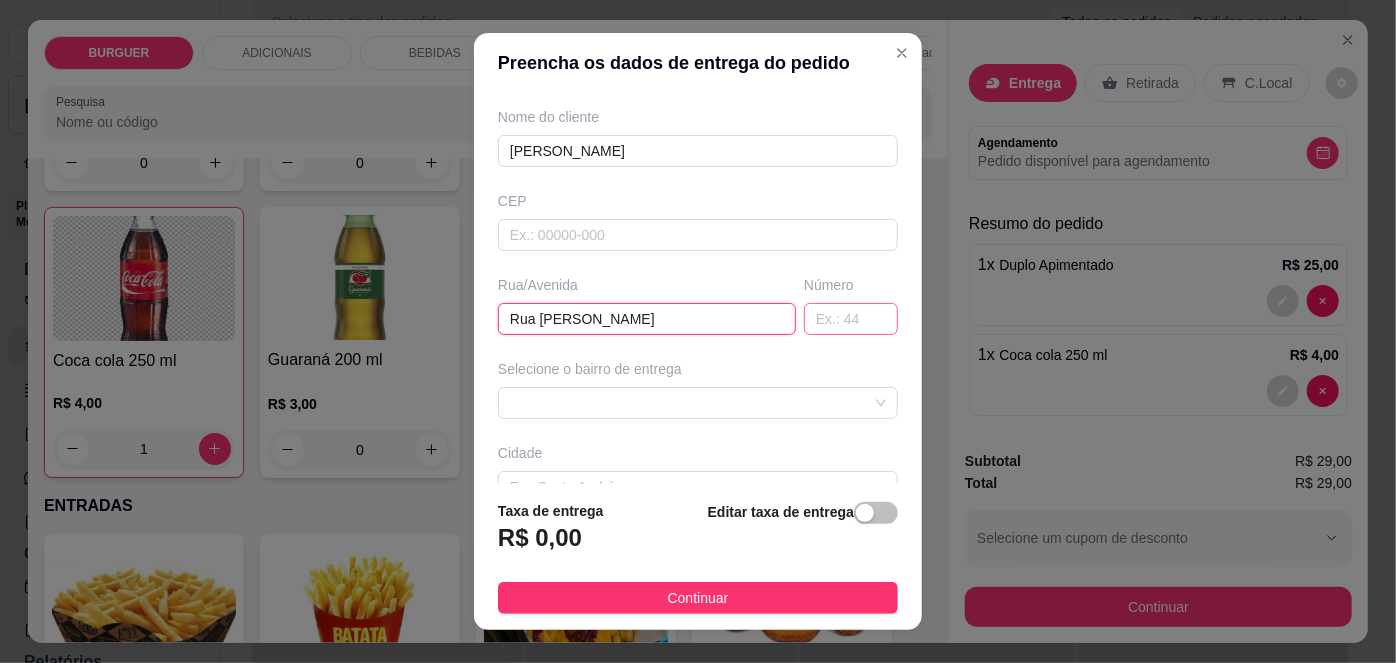 type on "Rua [PERSON_NAME]" 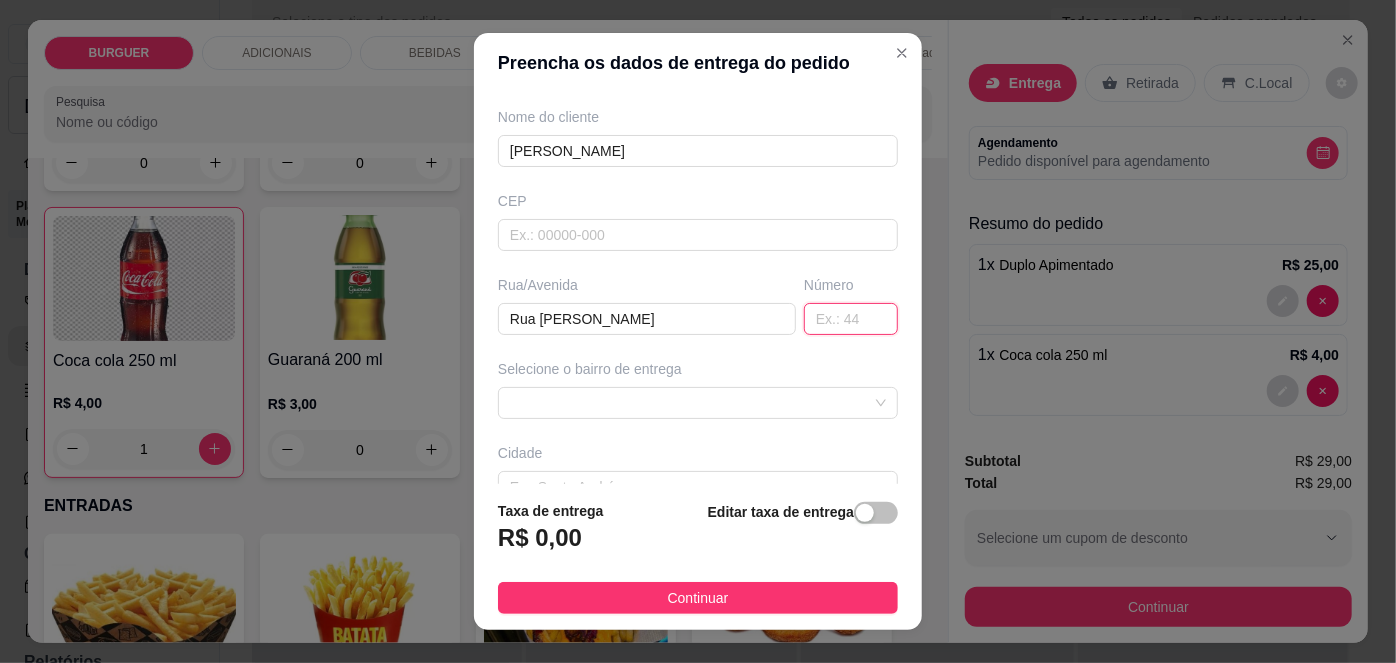 click at bounding box center (851, 319) 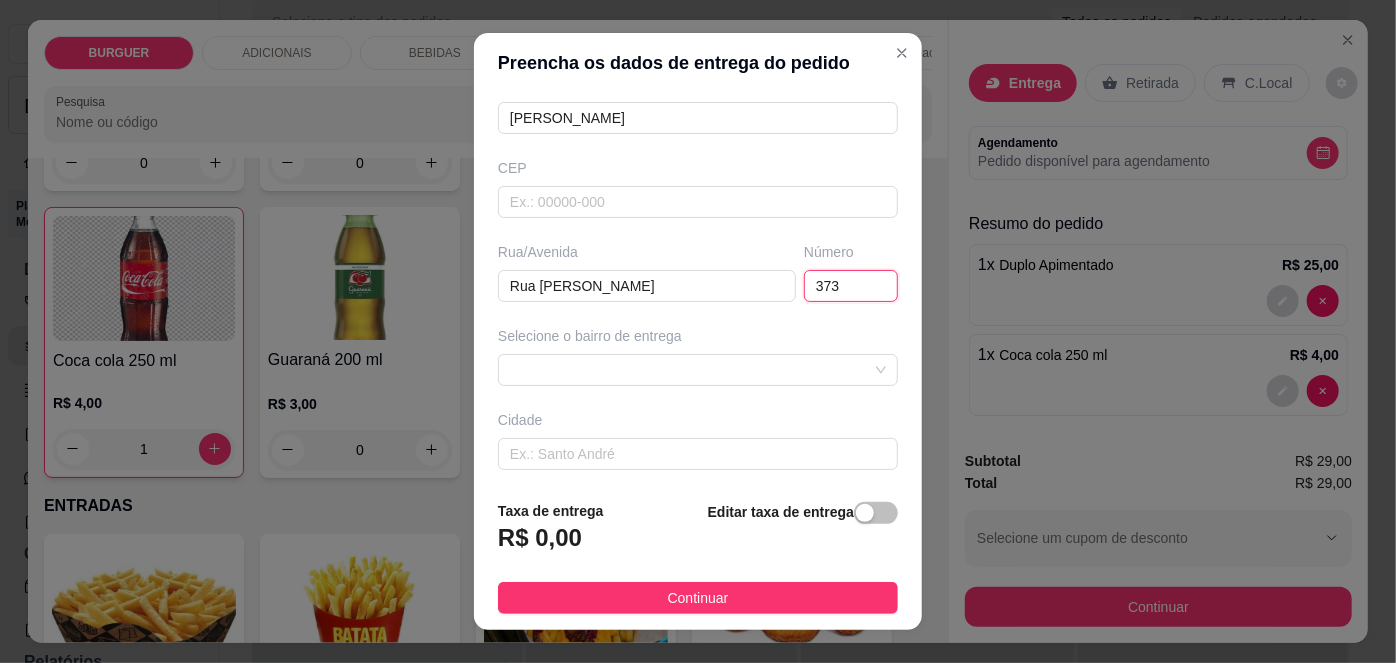 scroll, scrollTop: 227, scrollLeft: 0, axis: vertical 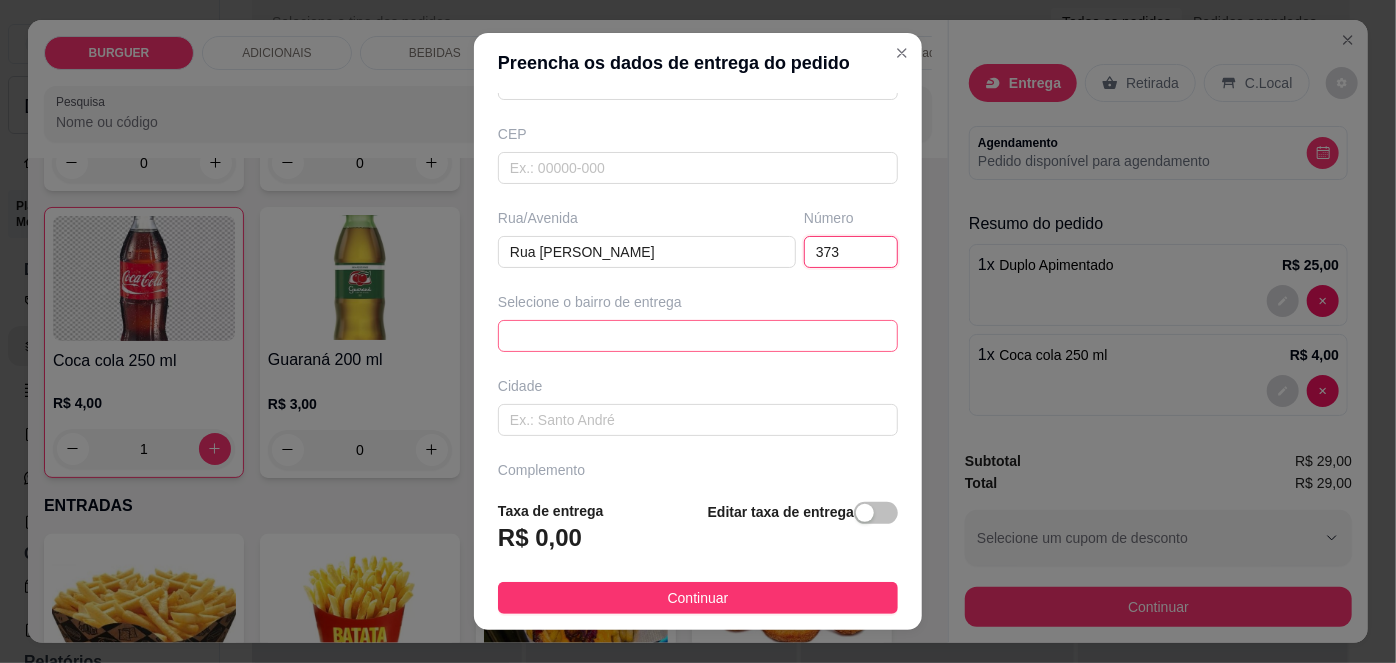 click on "67d0a9f2ac621123795caa57 67d0aa4c10a7c36e1d729bd0 [PERSON_NAME] - ESPERANTINA -  R$ 5,00 Chapadinha sul - ESPERANTINA -  R$ 3,00 [GEOGRAPHIC_DATA] - [GEOGRAPHIC_DATA] -  R$ 3,00 Centro - Esperantina -  R$ 3,00 Bezerrão - Esperantina -  R$ 4,00 [GEOGRAPHIC_DATA]  - [GEOGRAPHIC_DATA]  -  R$ 5,00 Bela vista - Batalha  -  R$ 5,00 [GEOGRAPHIC_DATA]  - [GEOGRAPHIC_DATA]  -  R$ 4,00 Varjota - Esperantina  -  R$ 6,00 Novo milênio - Esperantina -  R$ 4,00" at bounding box center [698, 336] 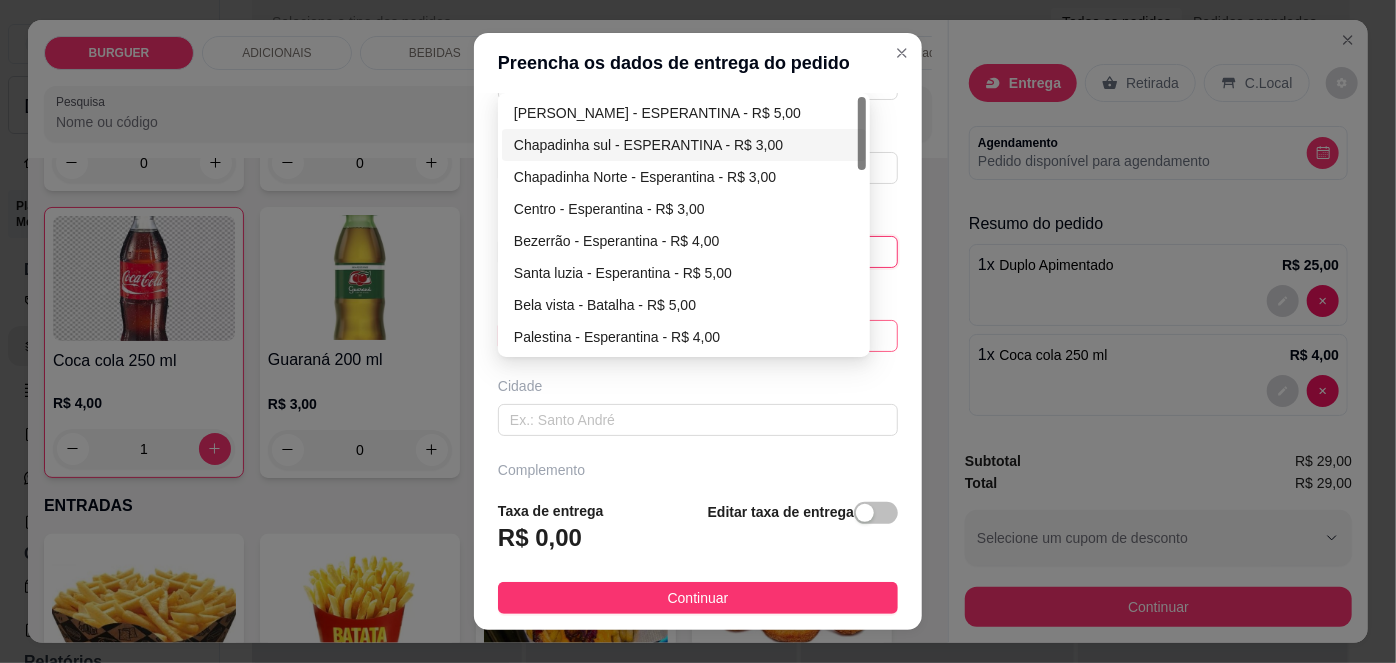 type on "373" 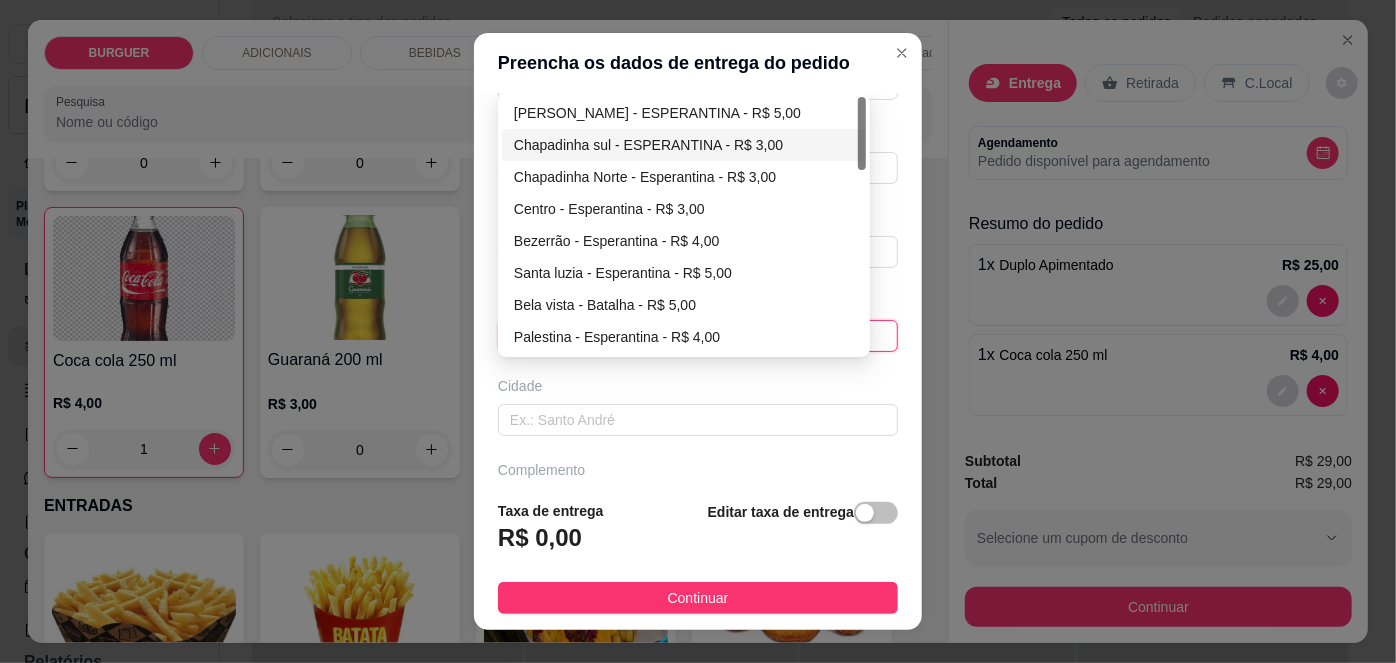 click on "Chapadinha sul - ESPERANTINA -  R$ 3,00" at bounding box center [684, 145] 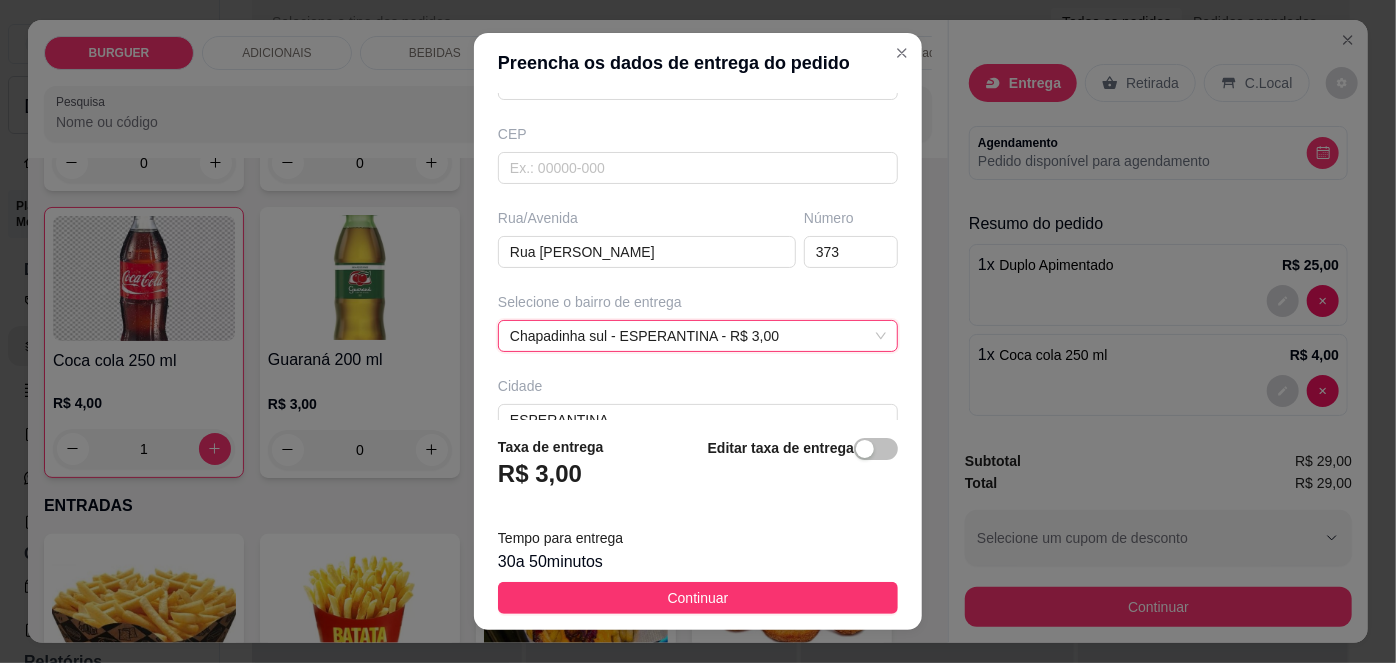 scroll, scrollTop: 343, scrollLeft: 0, axis: vertical 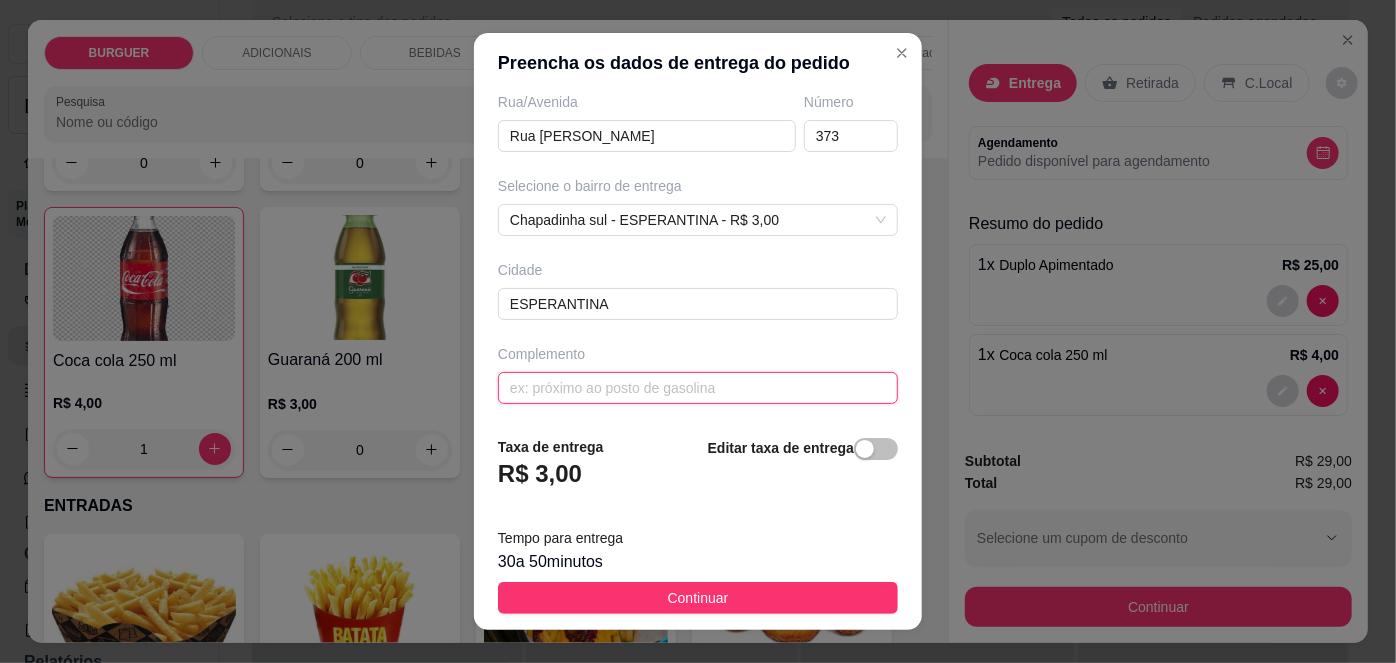 click at bounding box center (698, 388) 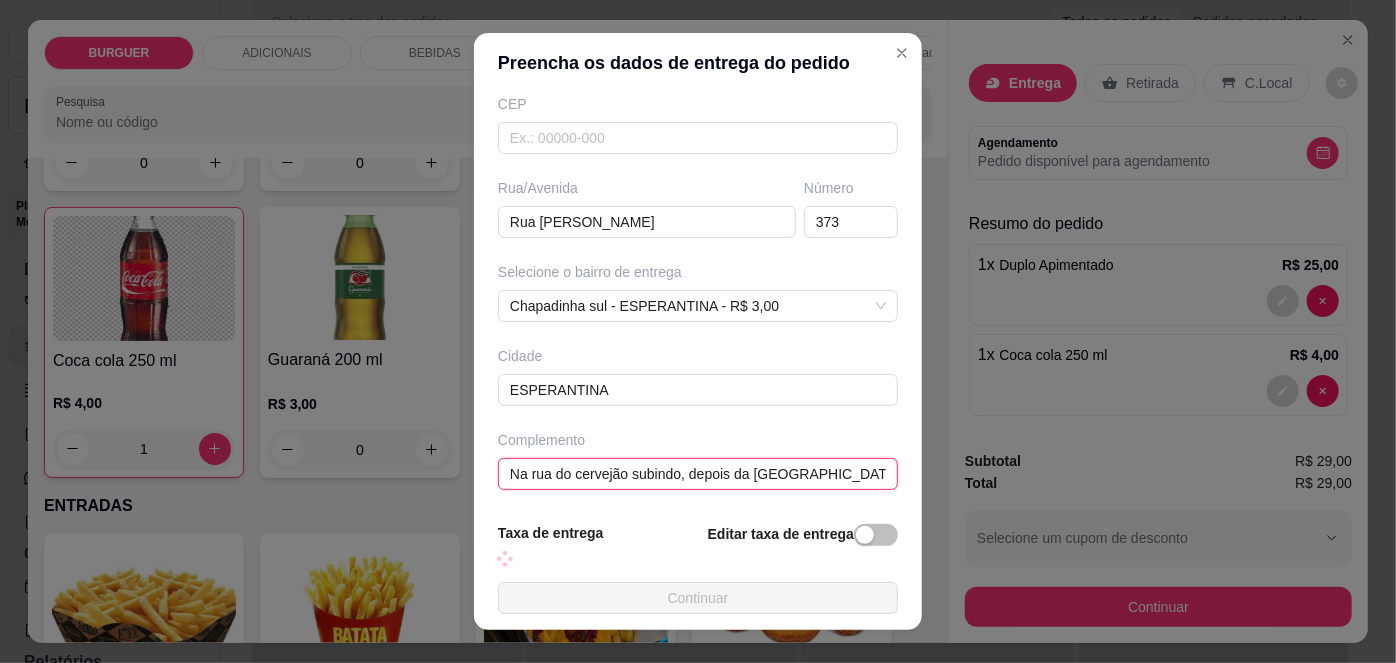 scroll, scrollTop: 279, scrollLeft: 0, axis: vertical 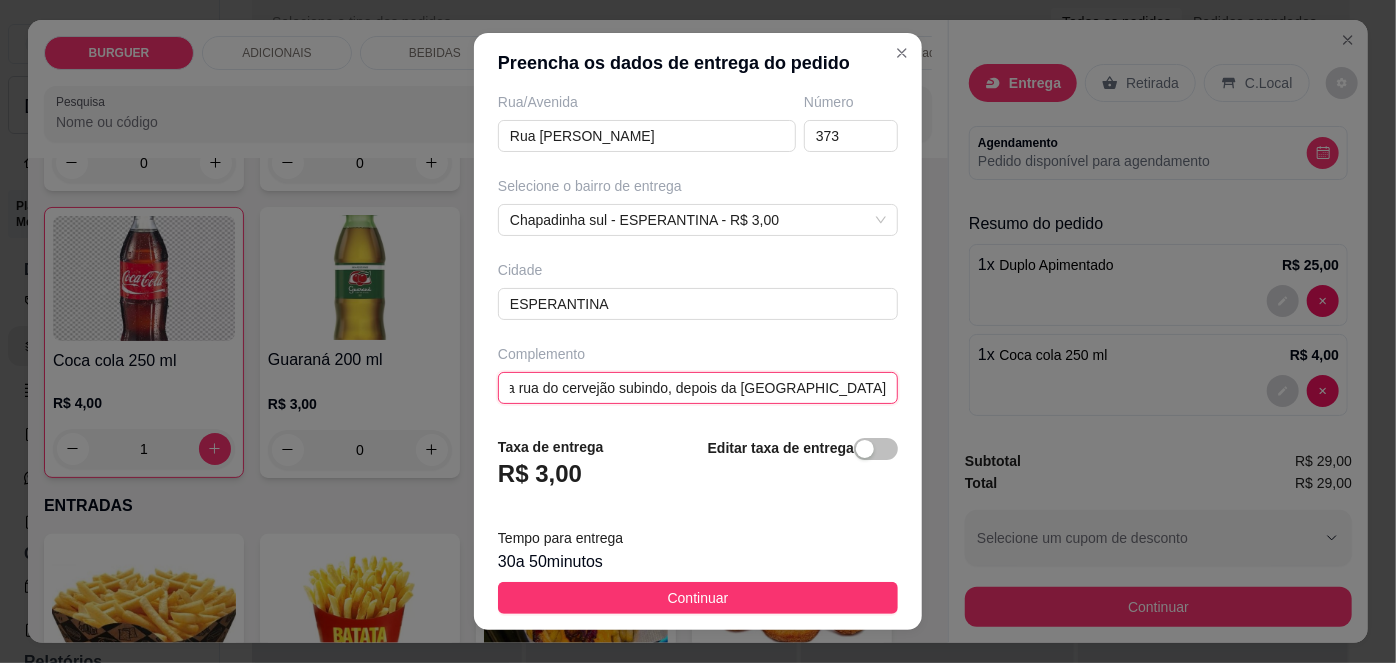 click on "Na rua do cervejão subindo, depois da [GEOGRAPHIC_DATA]" at bounding box center [698, 388] 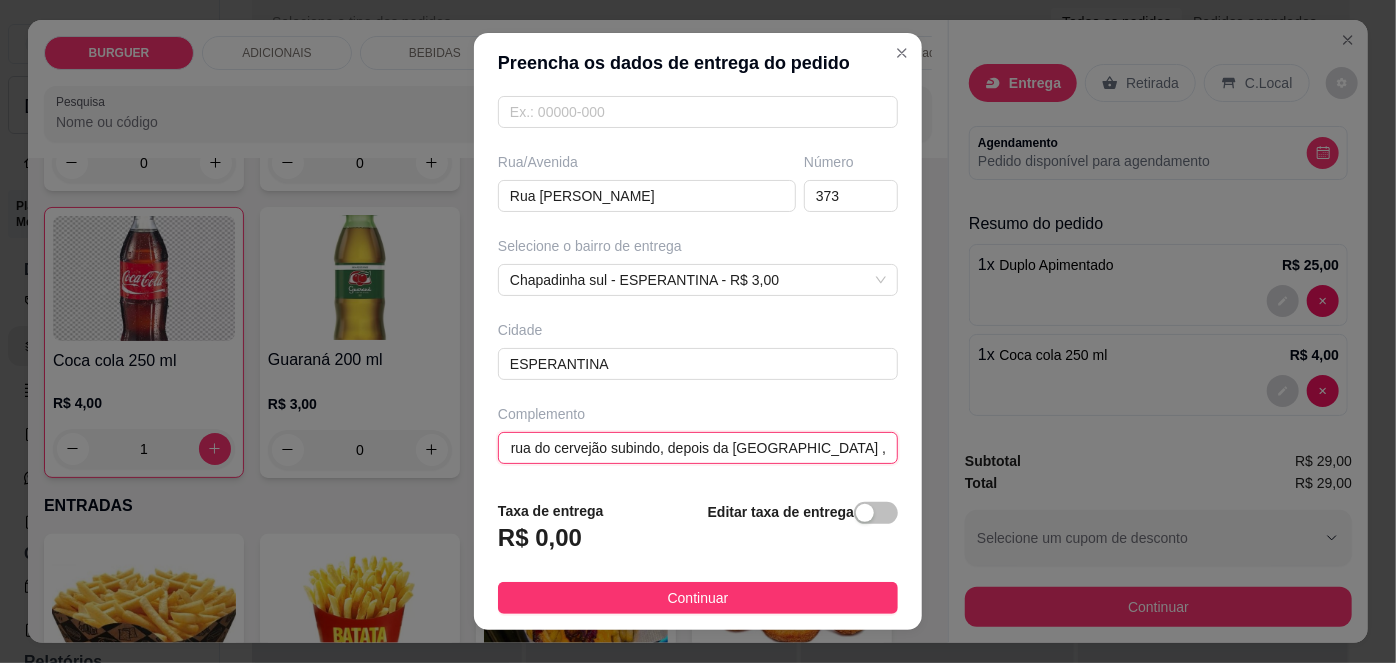 scroll, scrollTop: 0, scrollLeft: 26, axis: horizontal 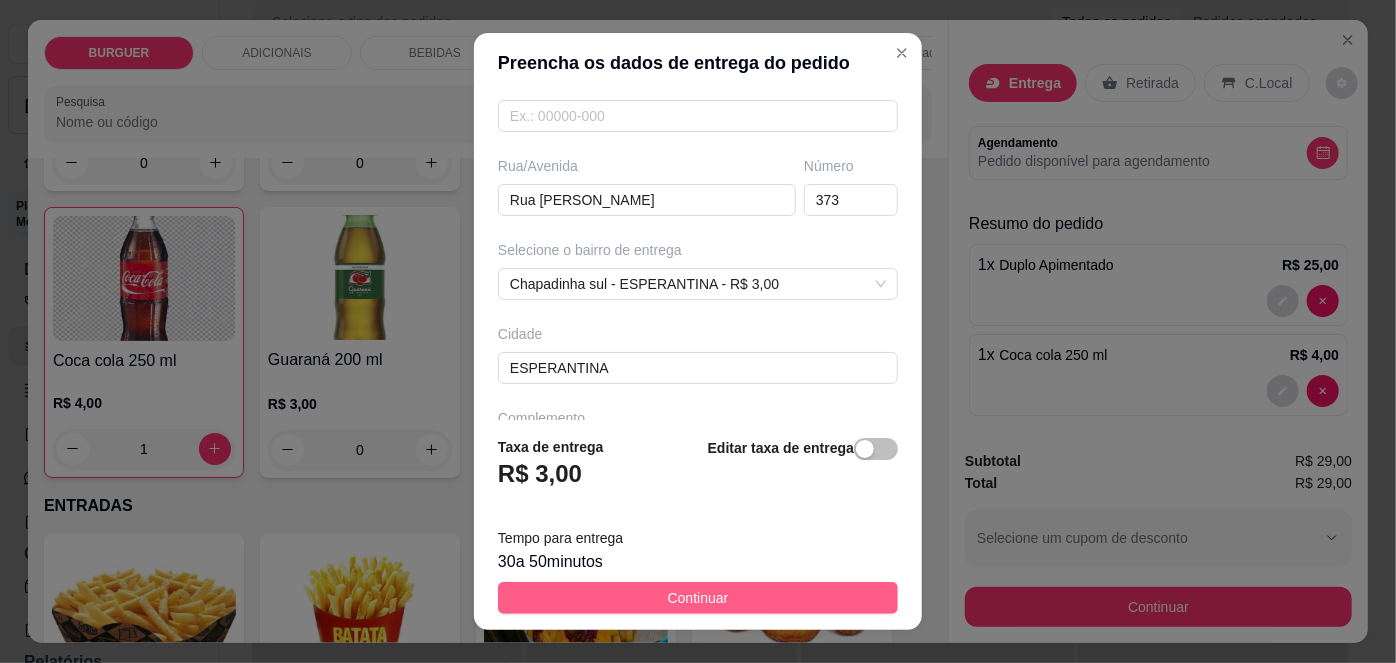 type on "Na rua do cervejão subindo, depois da [GEOGRAPHIC_DATA] , tem uma placa de um salão" 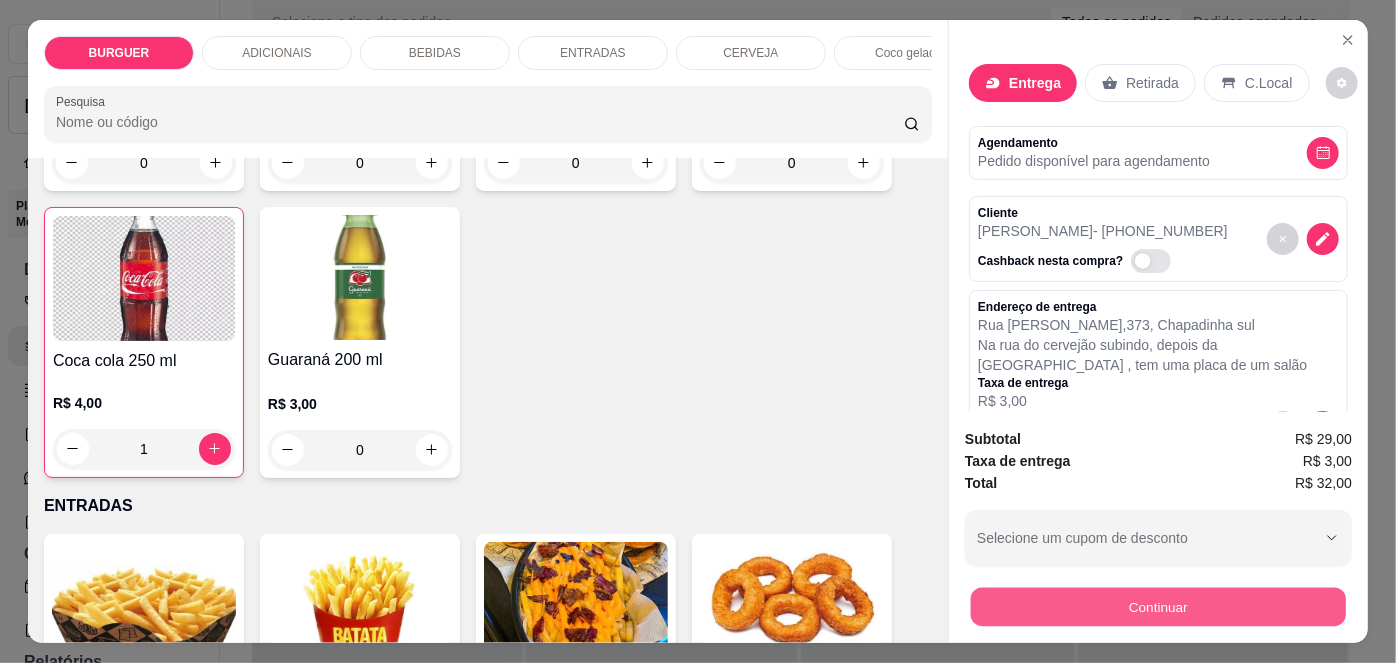 click on "Continuar" at bounding box center (1158, 607) 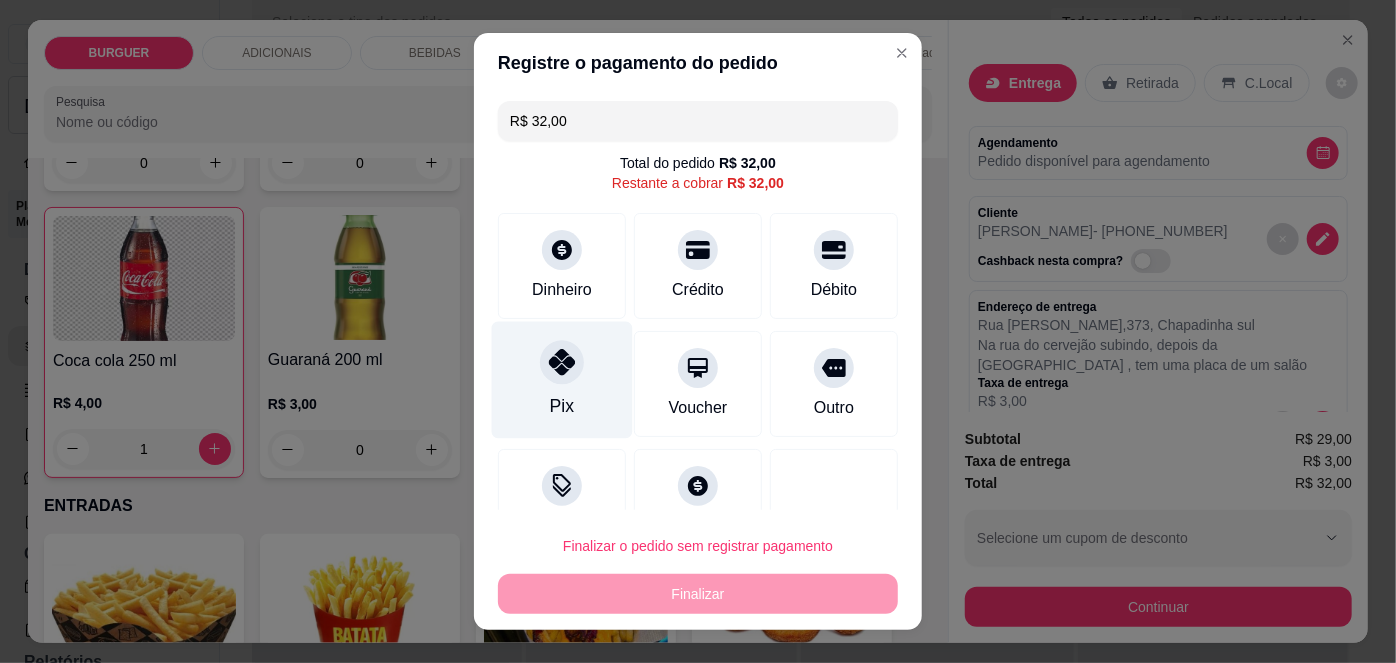 click on "Pix" at bounding box center (562, 380) 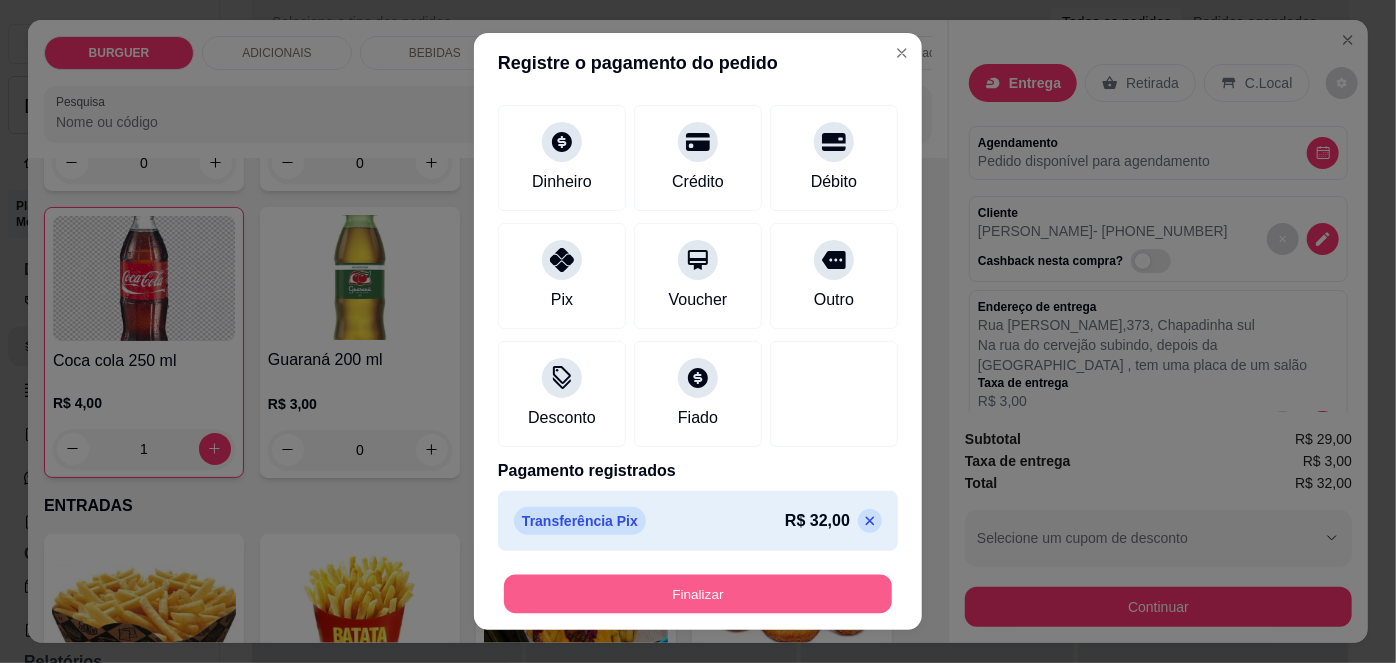 click on "Finalizar" at bounding box center (698, 593) 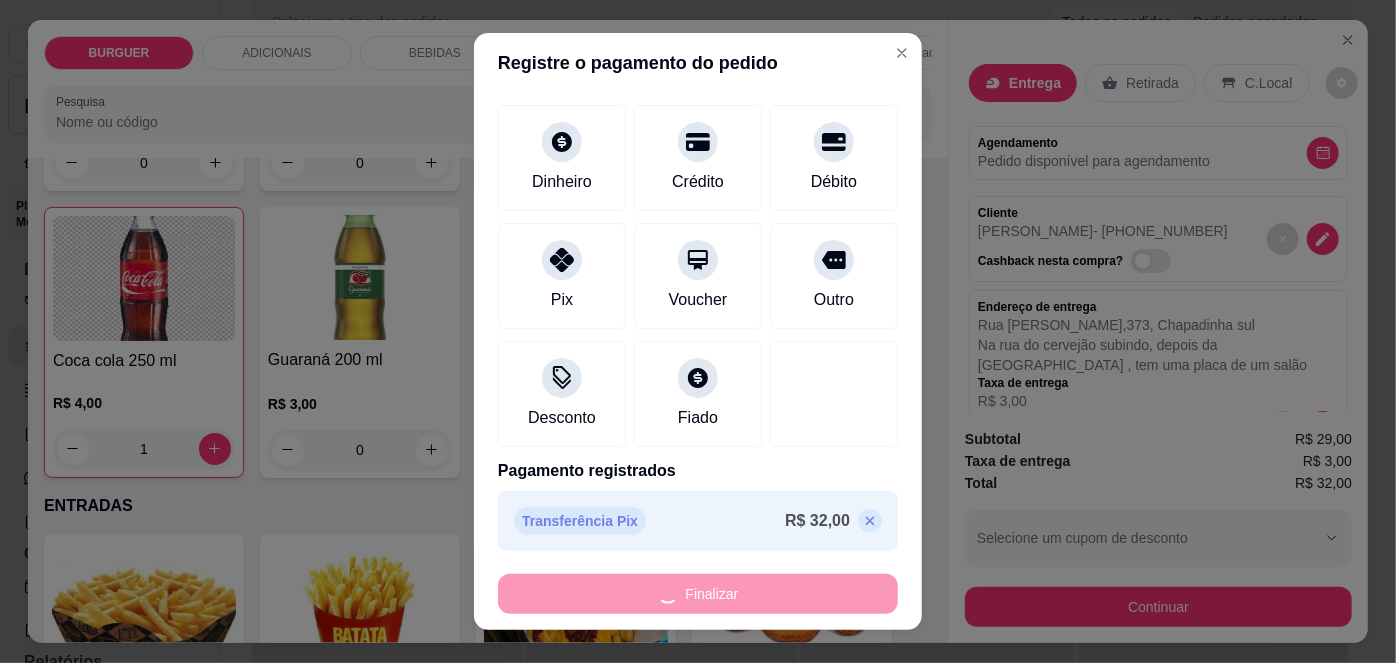 type on "0" 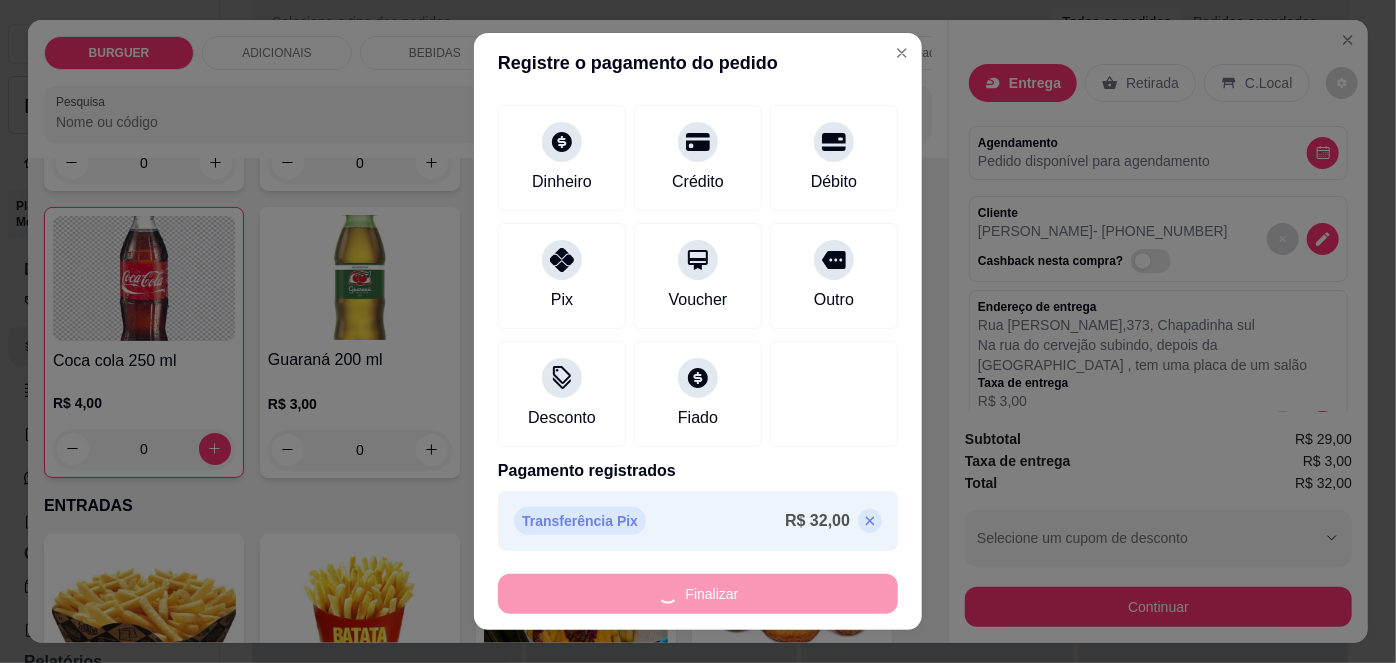 type on "-R$ 32,00" 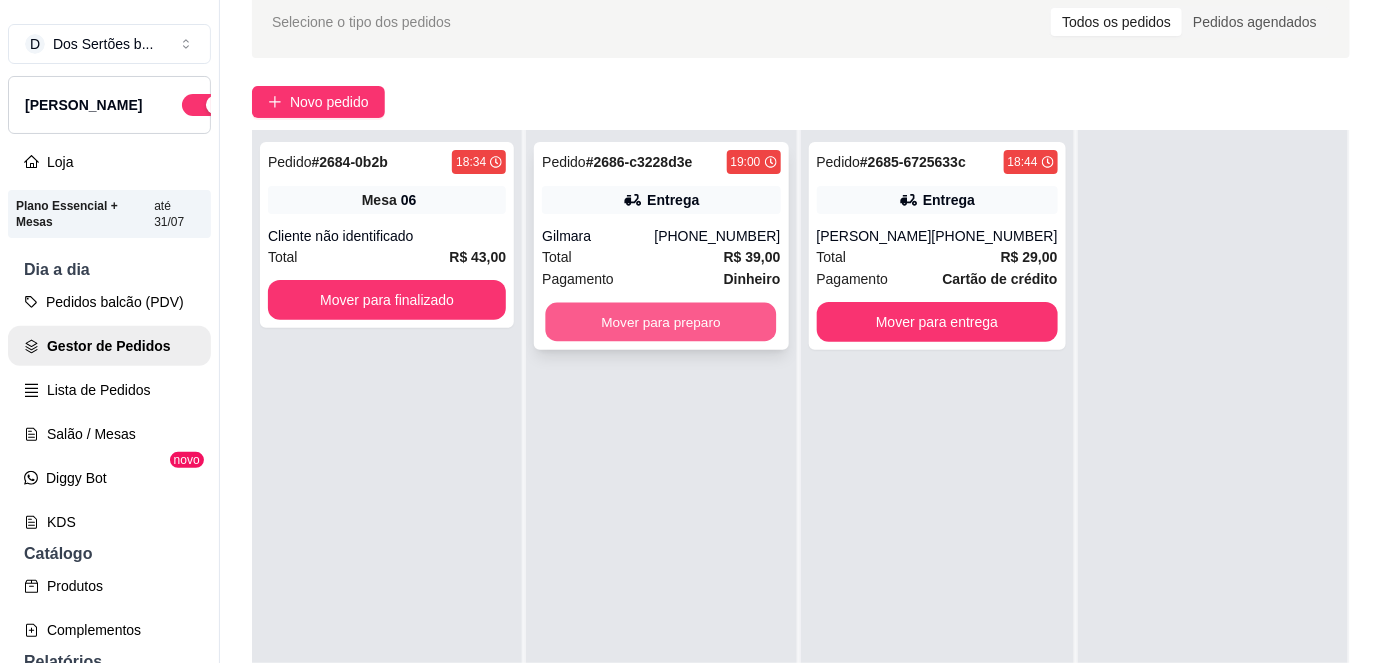 click on "Mover para preparo" at bounding box center (661, 322) 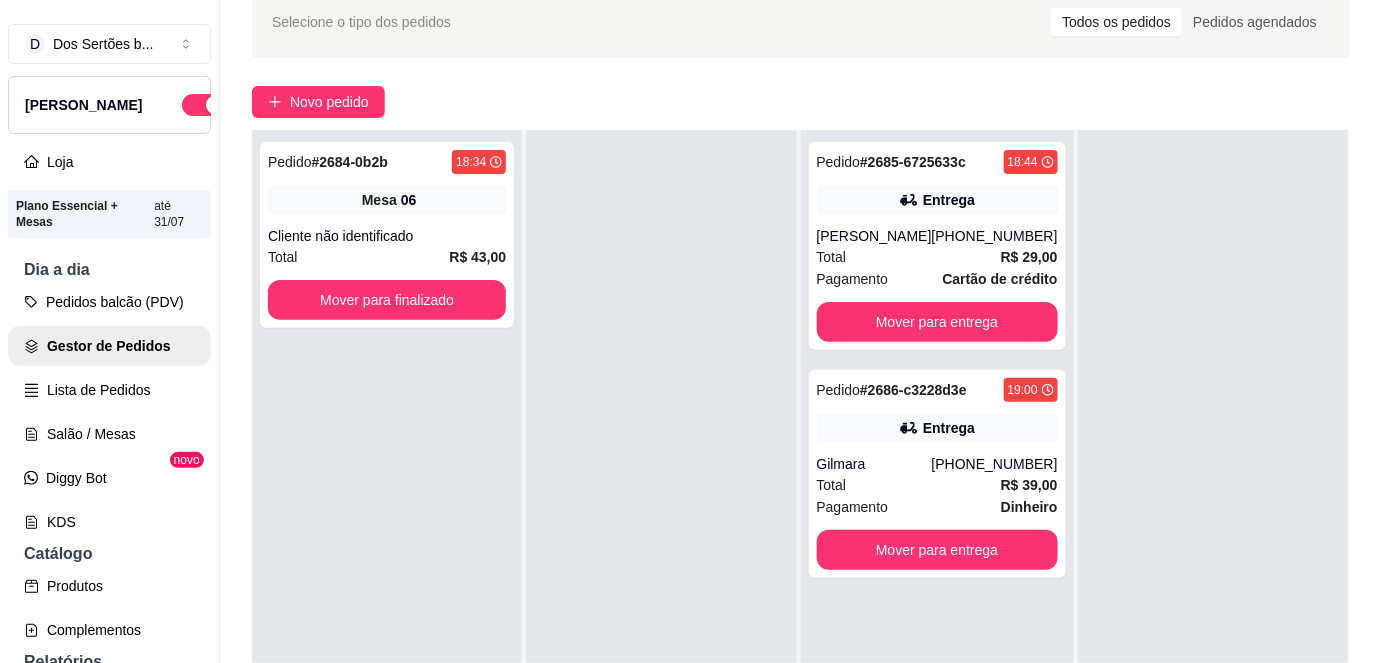 click at bounding box center [661, 461] 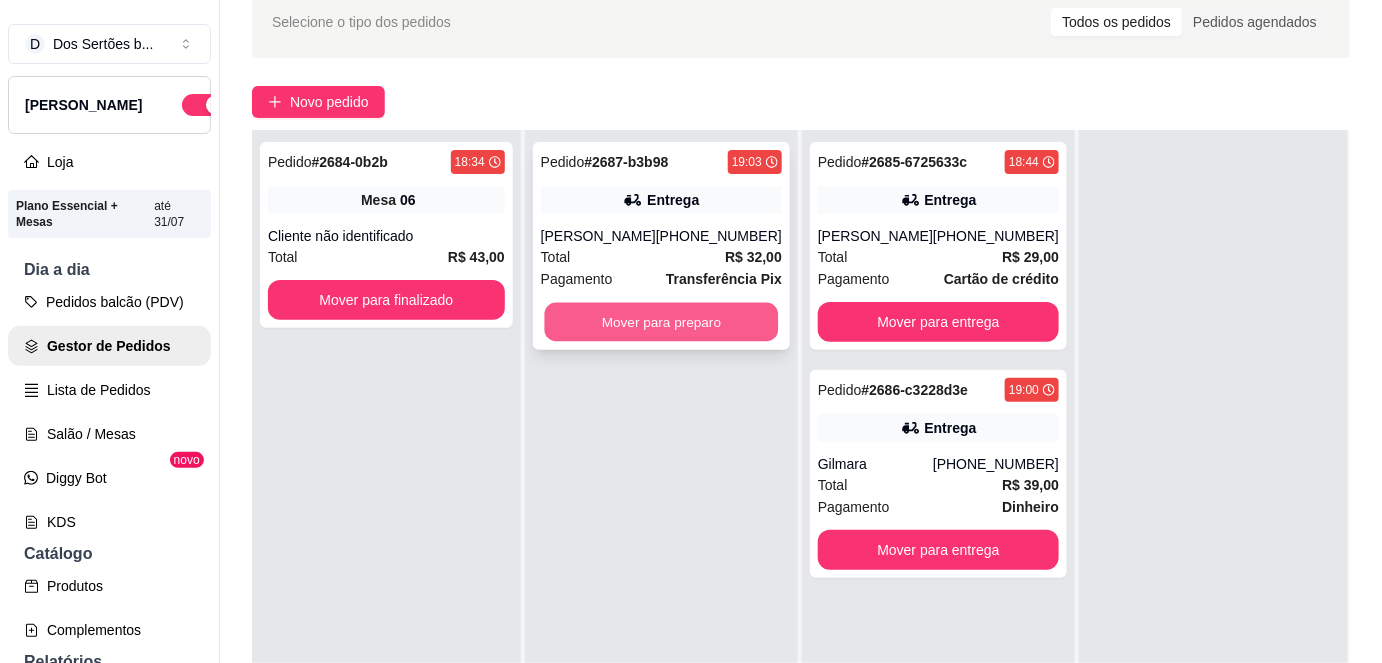 click on "Mover para preparo" at bounding box center (661, 322) 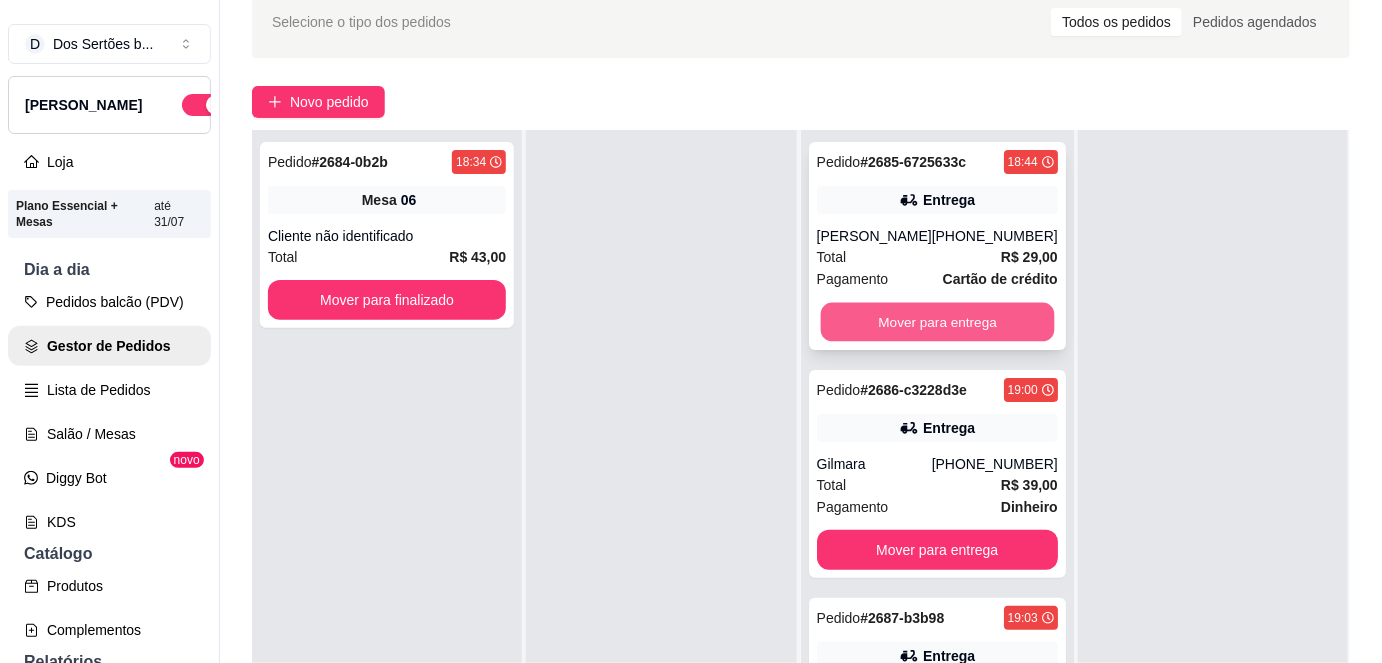 click on "Mover para entrega" at bounding box center (937, 322) 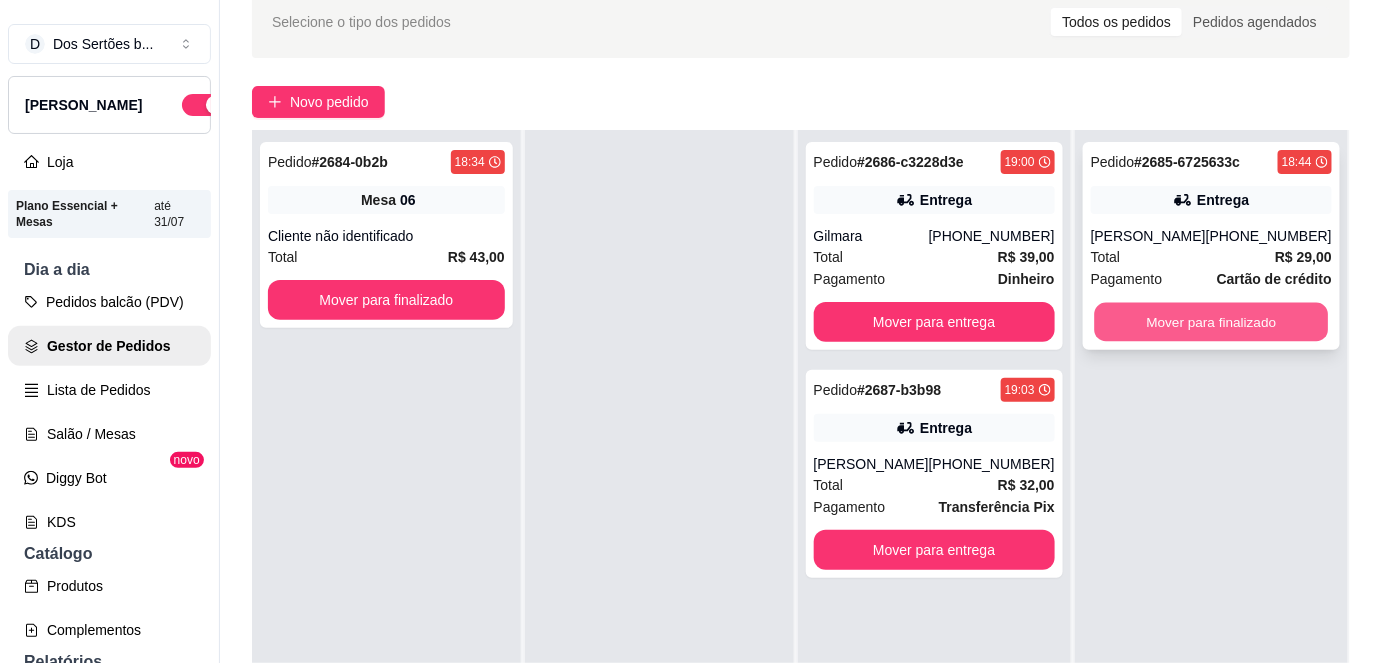 click on "Mover para finalizado" at bounding box center (1211, 322) 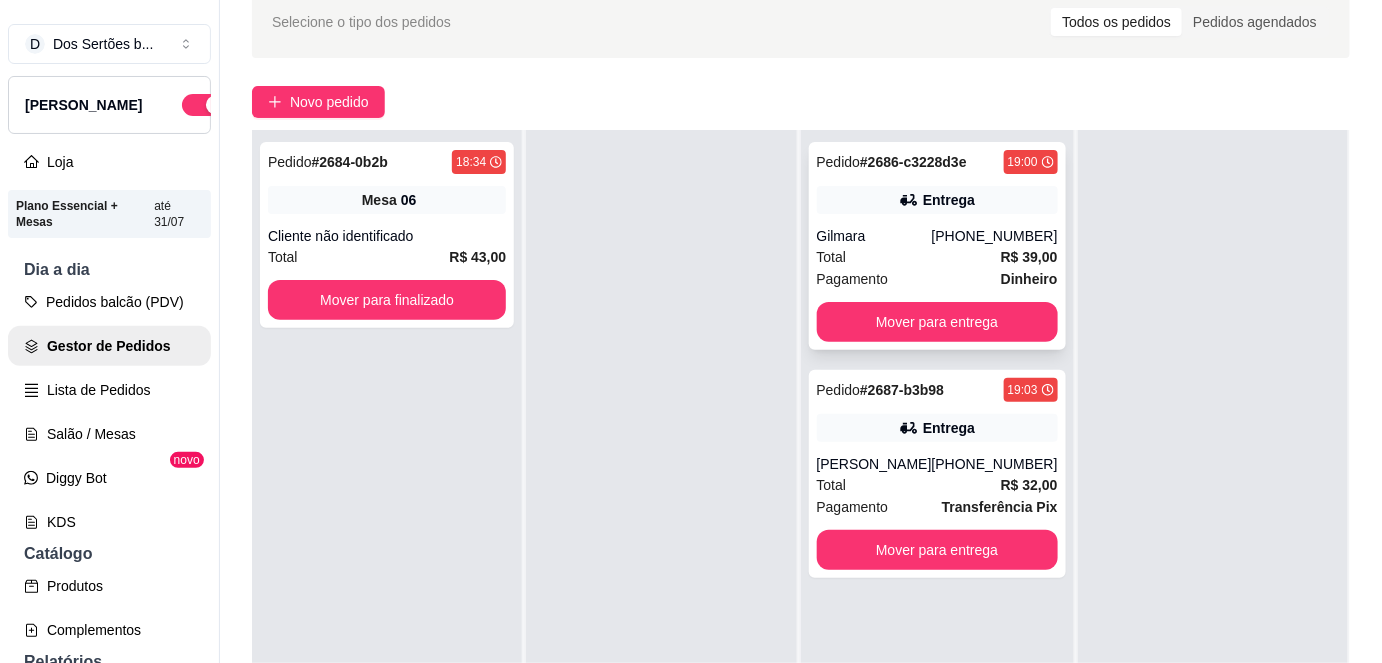 click on "Pedido  # 2686-c3228d3e 19:00 Entrega Gilmara [PHONE_NUMBER] Total R$ 39,00 Pagamento Dinheiro Mover para entrega" at bounding box center [937, 246] 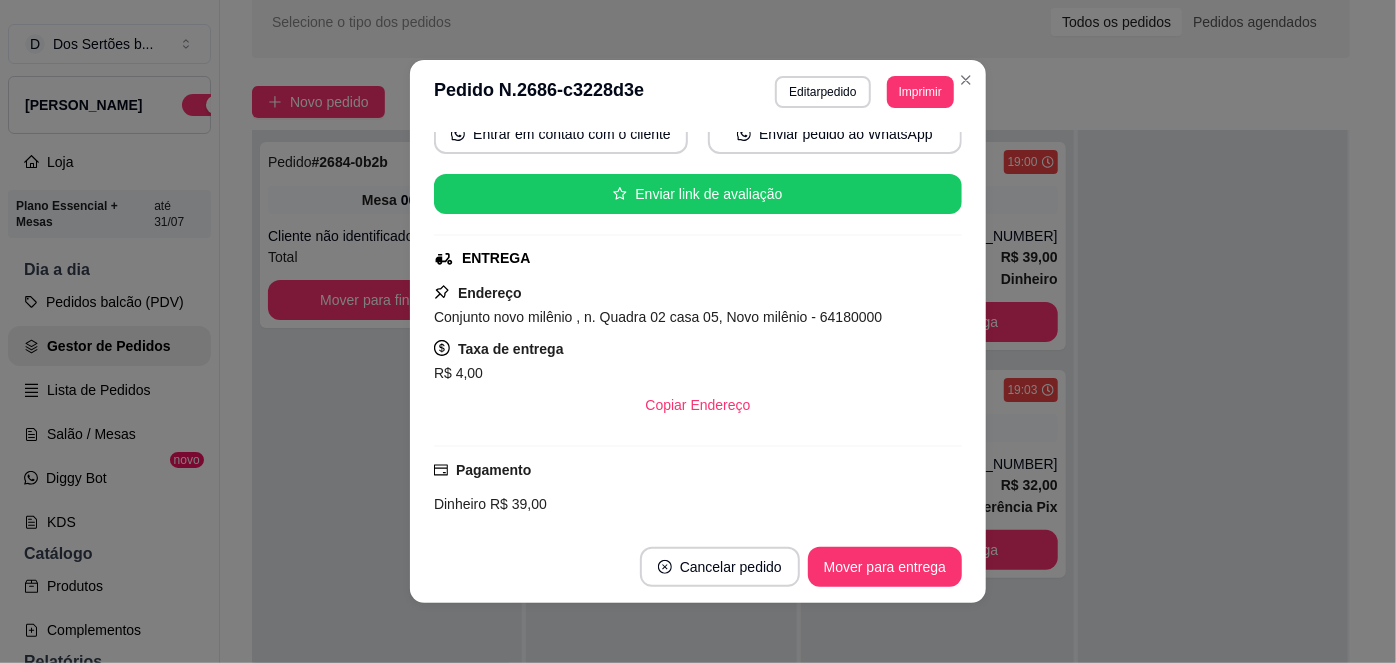 scroll, scrollTop: 202, scrollLeft: 0, axis: vertical 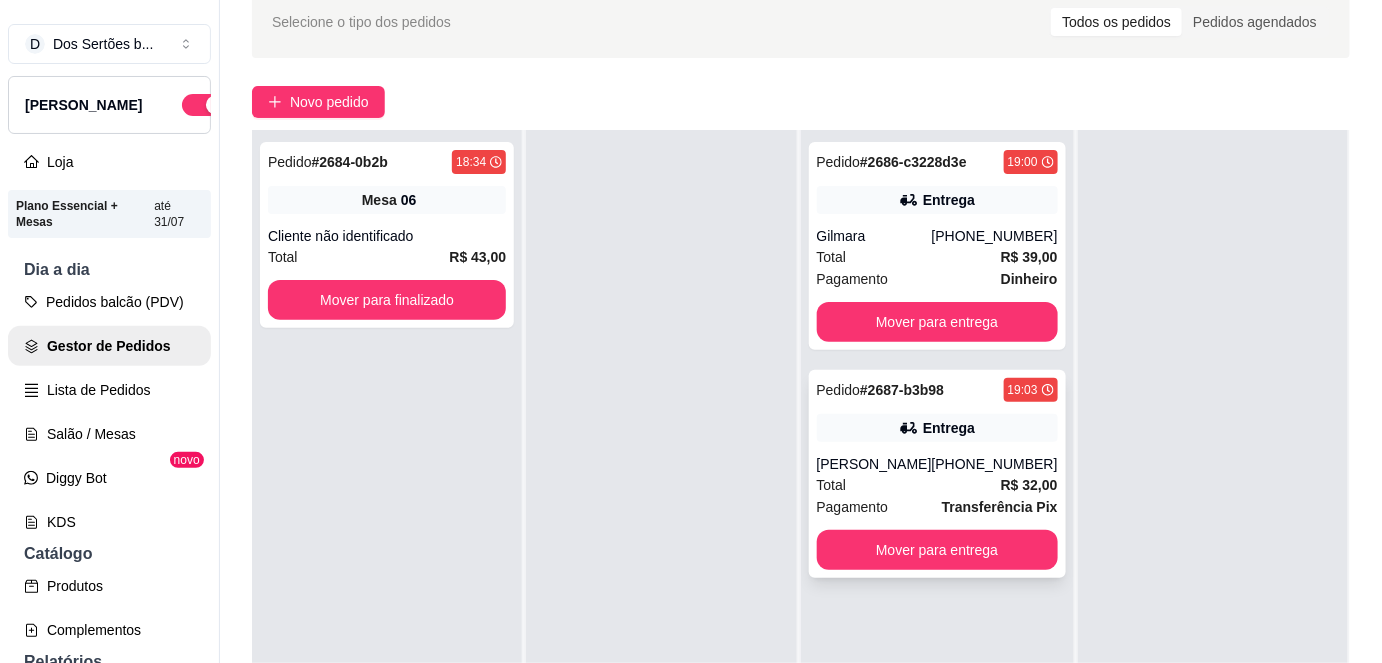 click on "Entrega" at bounding box center (949, 428) 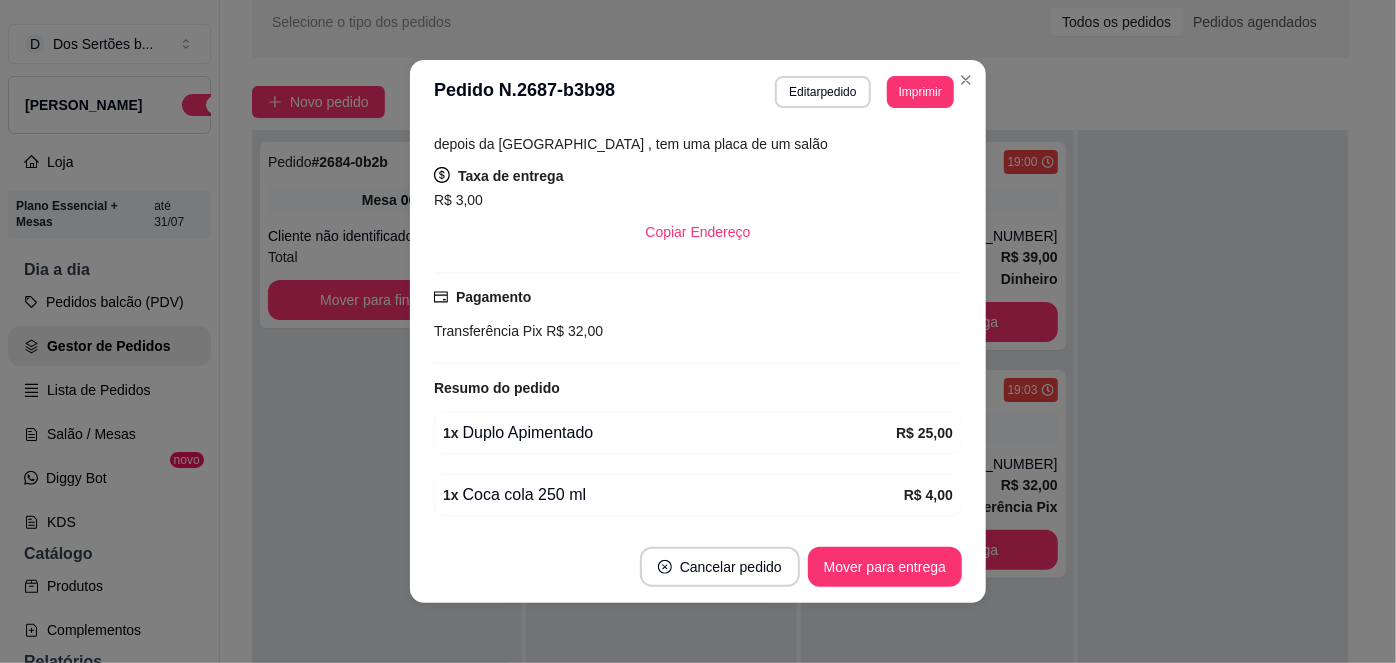scroll, scrollTop: 407, scrollLeft: 0, axis: vertical 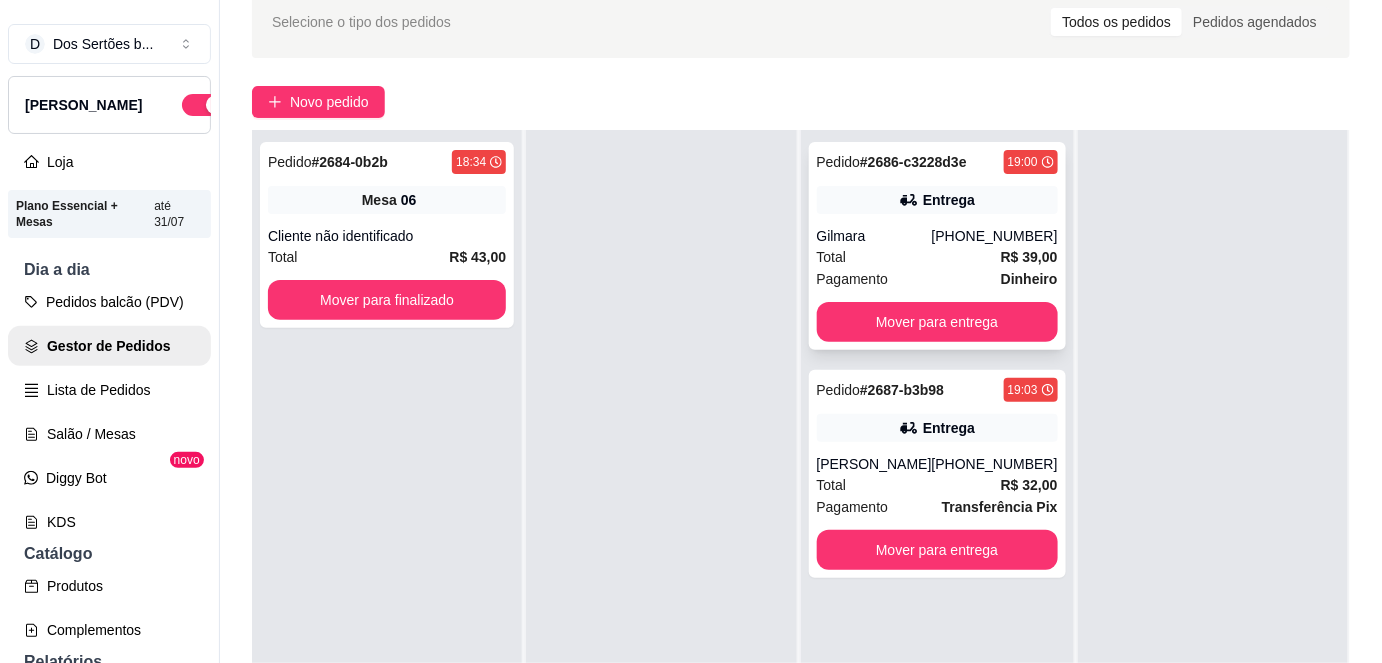 click on "Pedido  # 2686-c3228d3e 19:00 Entrega Gilmara [PHONE_NUMBER] Total R$ 39,00 Pagamento Dinheiro Mover para entrega" at bounding box center [937, 246] 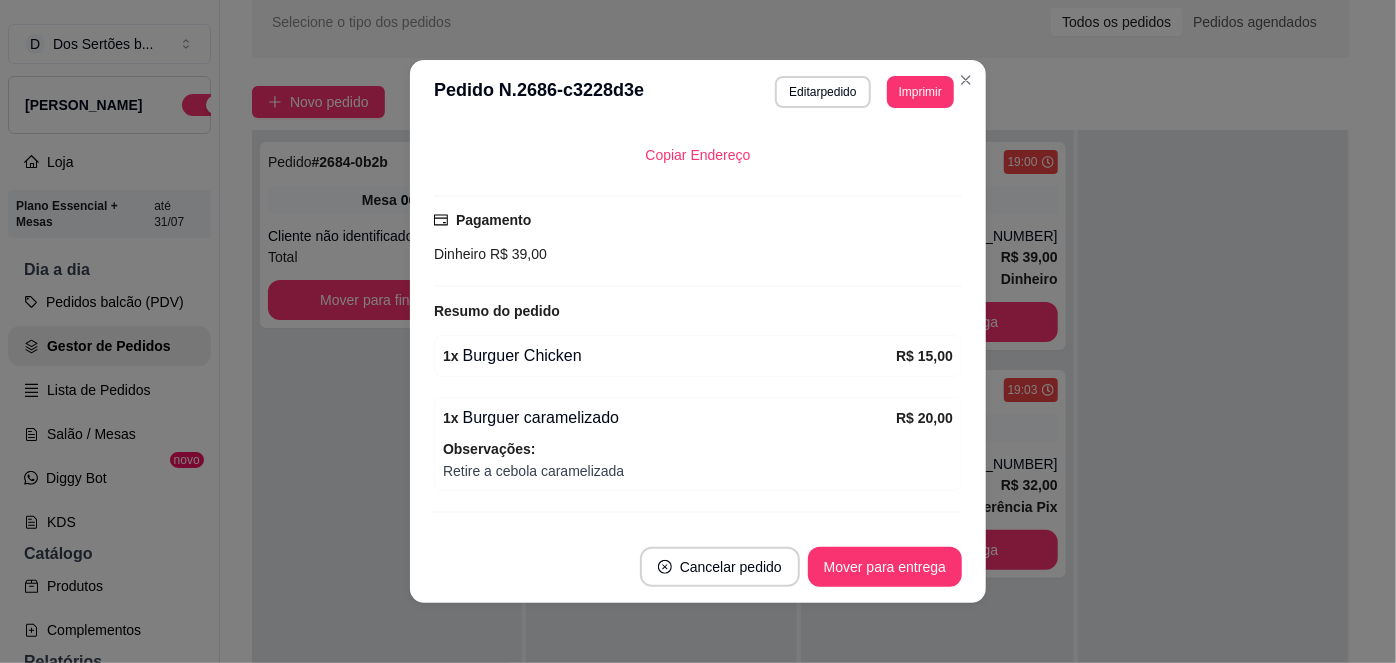 scroll, scrollTop: 495, scrollLeft: 0, axis: vertical 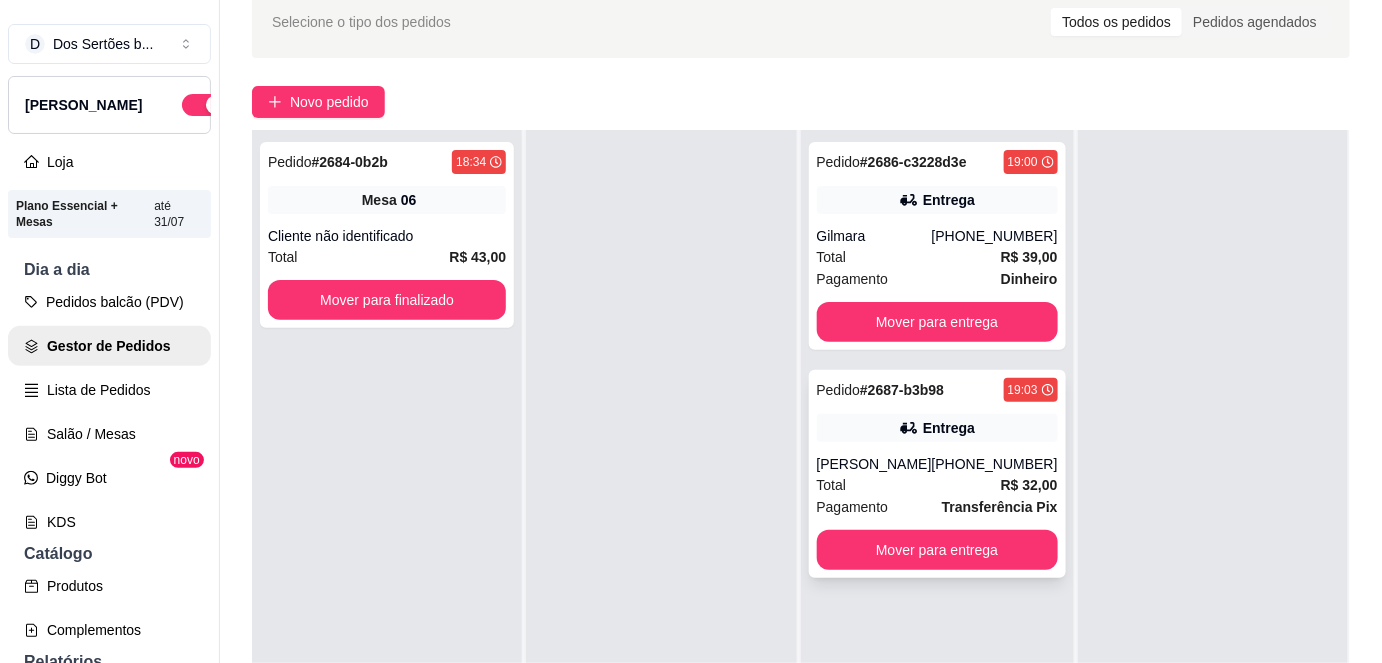 click on "Total R$ 32,00" at bounding box center (937, 485) 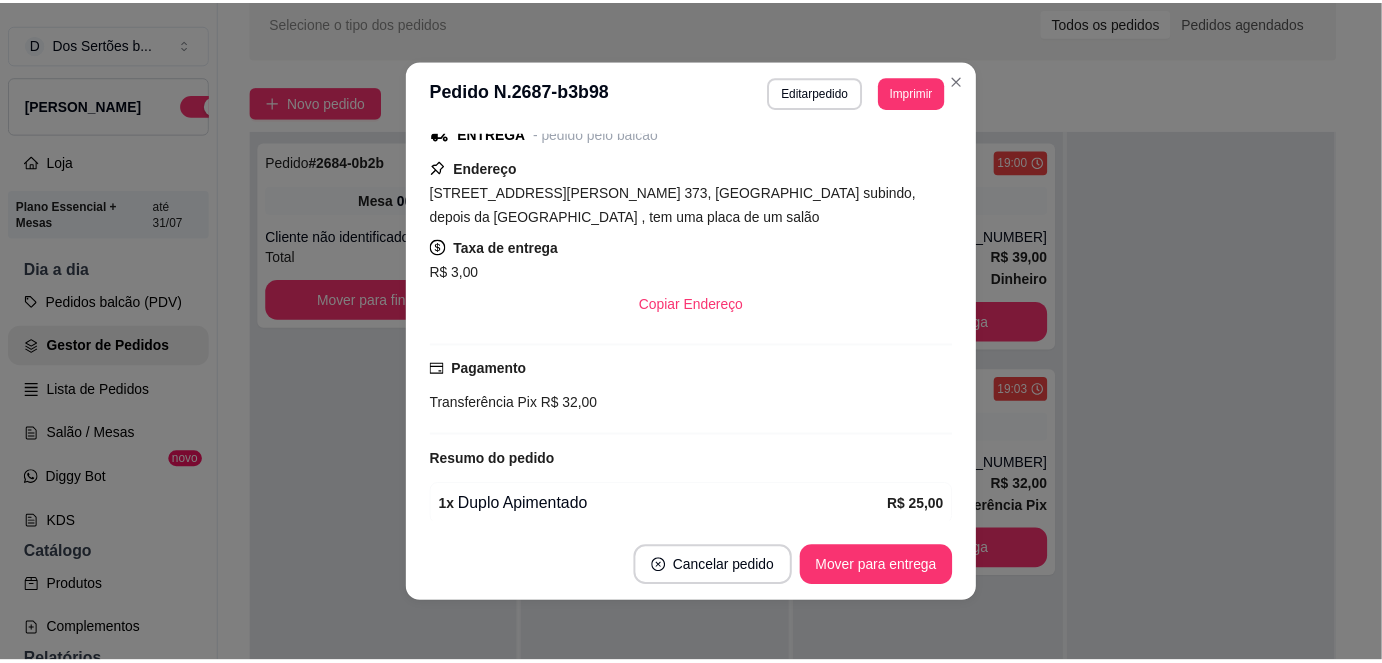 scroll, scrollTop: 271, scrollLeft: 0, axis: vertical 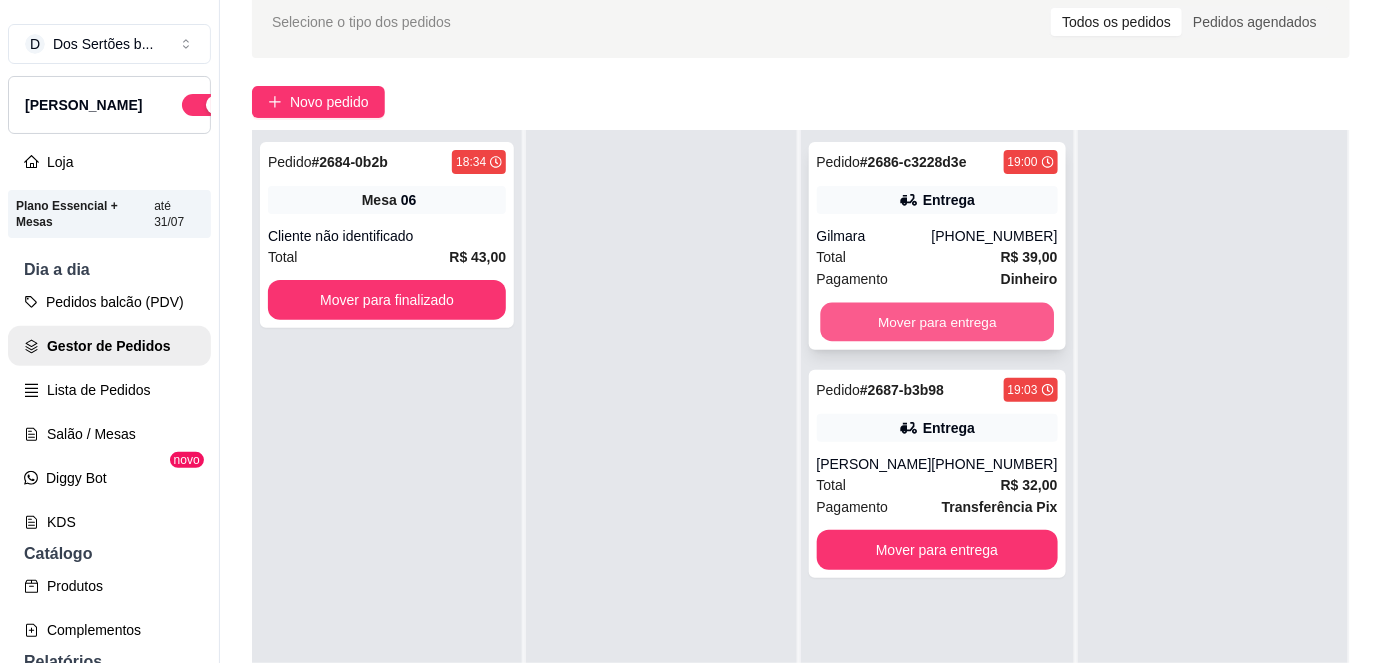 click on "Mover para entrega" at bounding box center (937, 322) 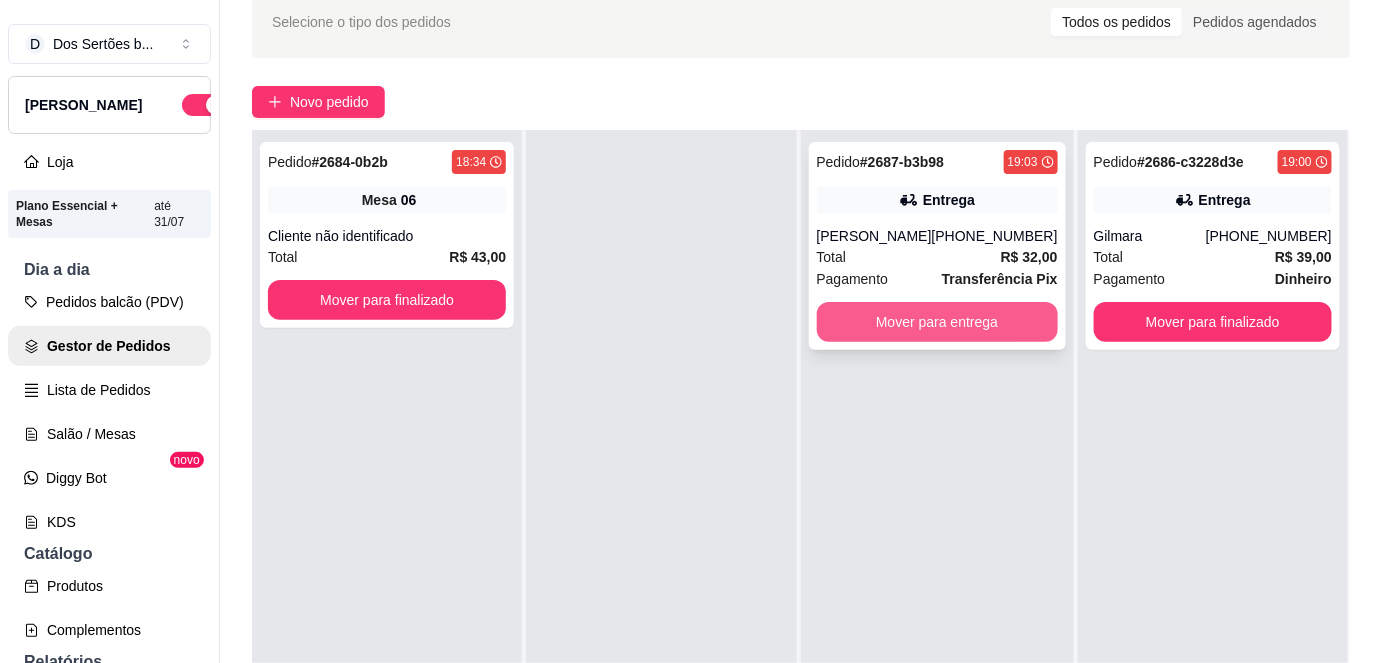 click on "Mover para entrega" at bounding box center (937, 322) 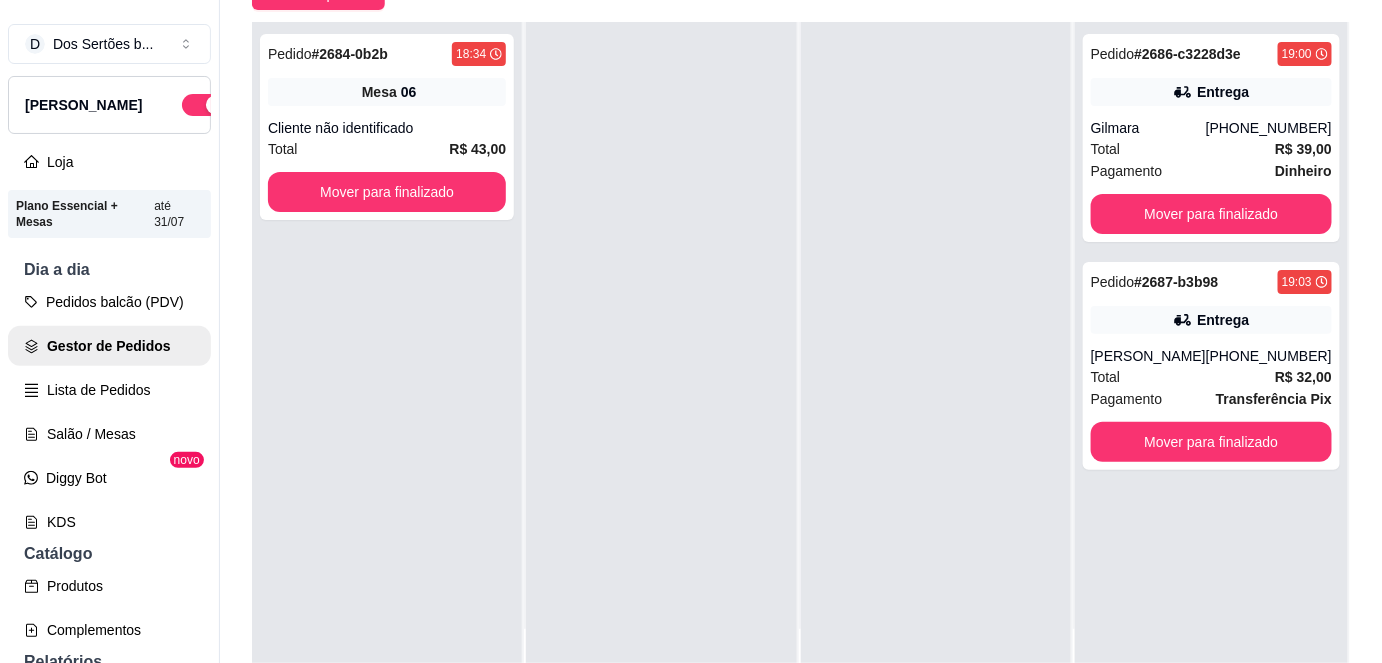 scroll, scrollTop: 202, scrollLeft: 0, axis: vertical 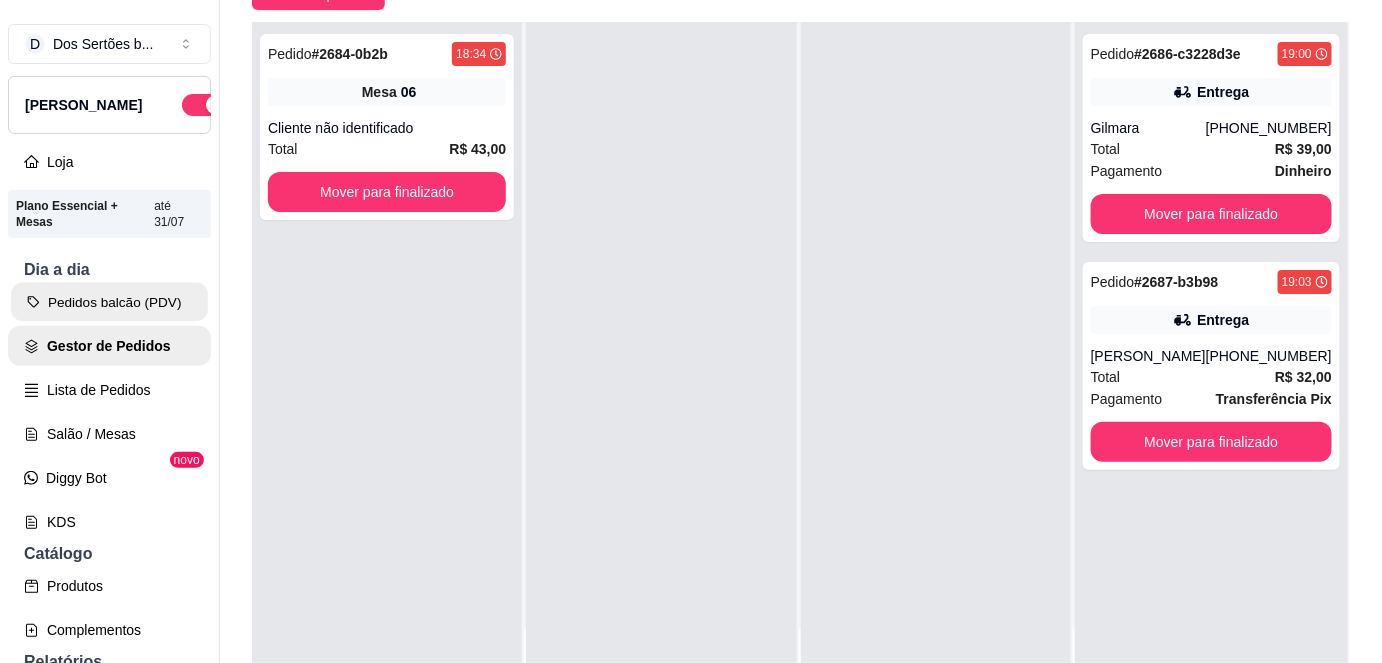 click on "Pedidos balcão (PDV)" at bounding box center (109, 302) 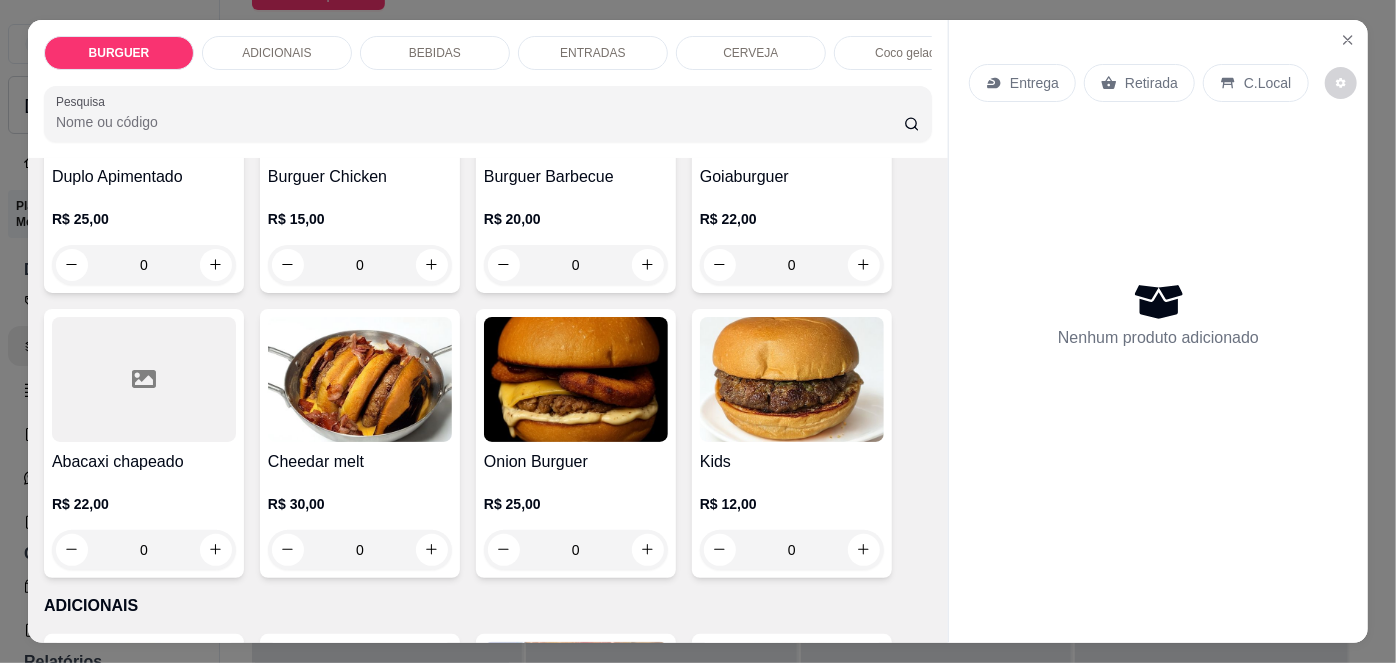 scroll, scrollTop: 610, scrollLeft: 0, axis: vertical 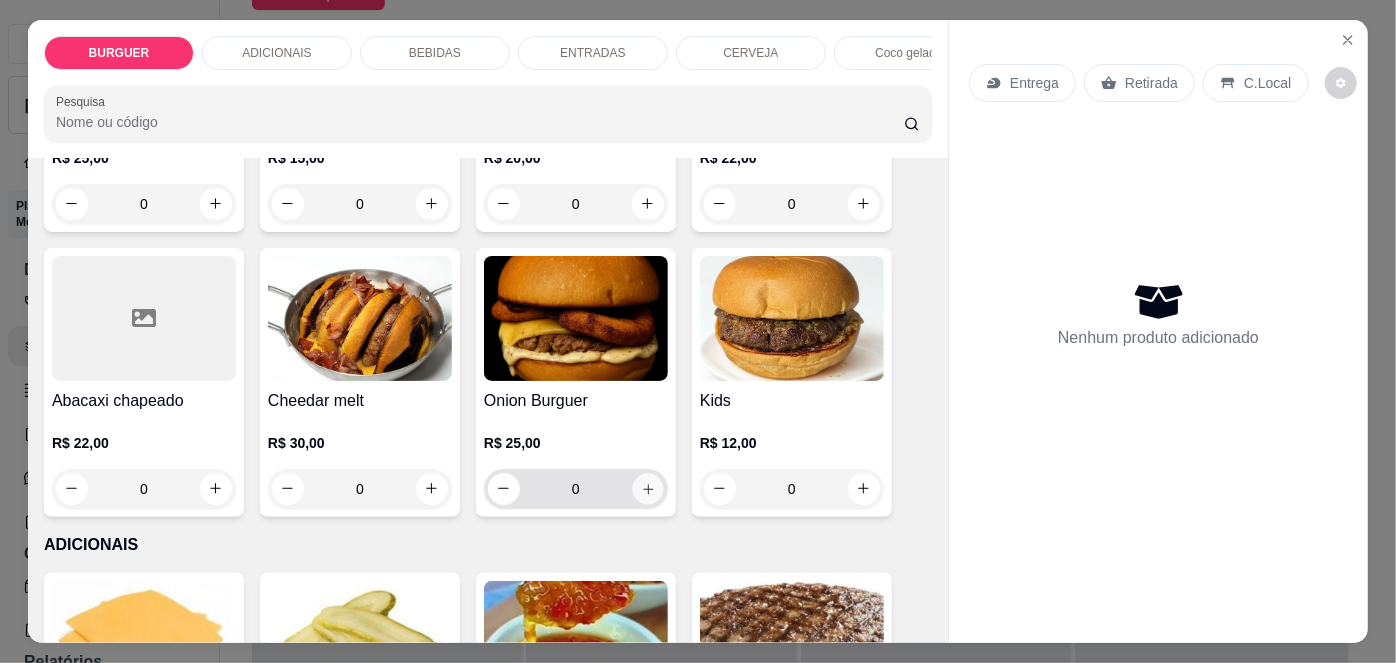 click 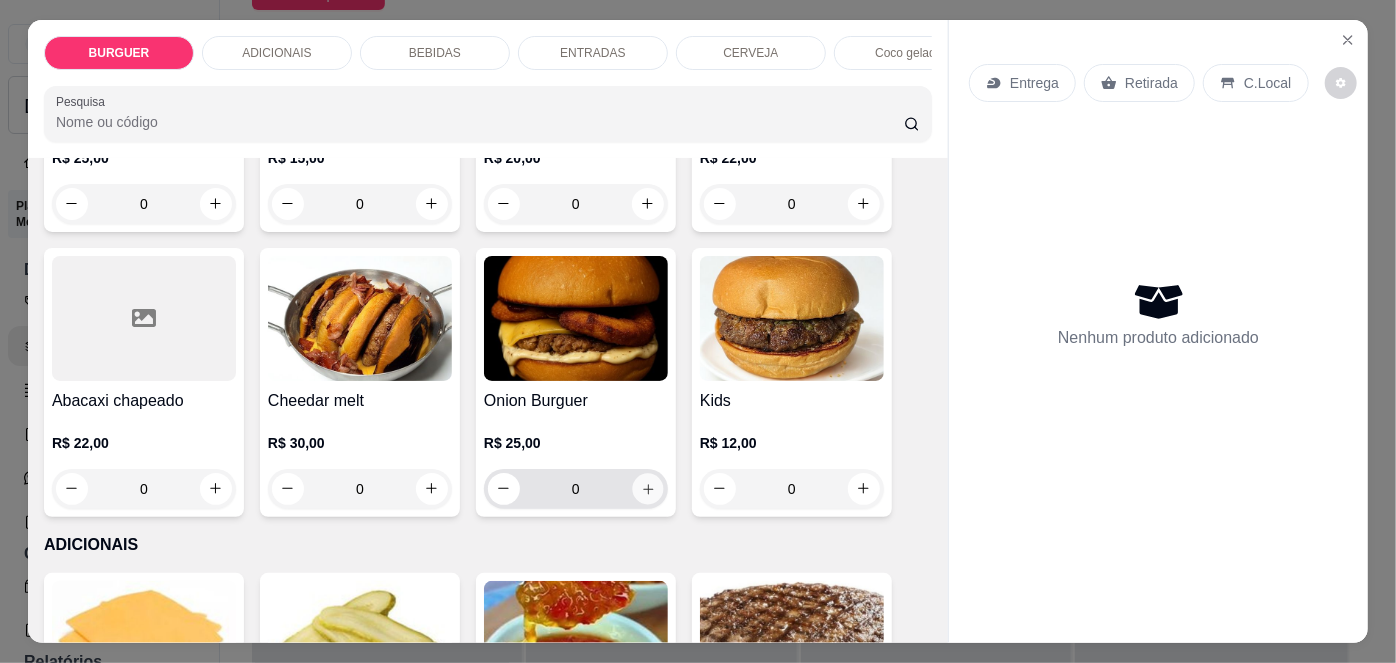 type on "1" 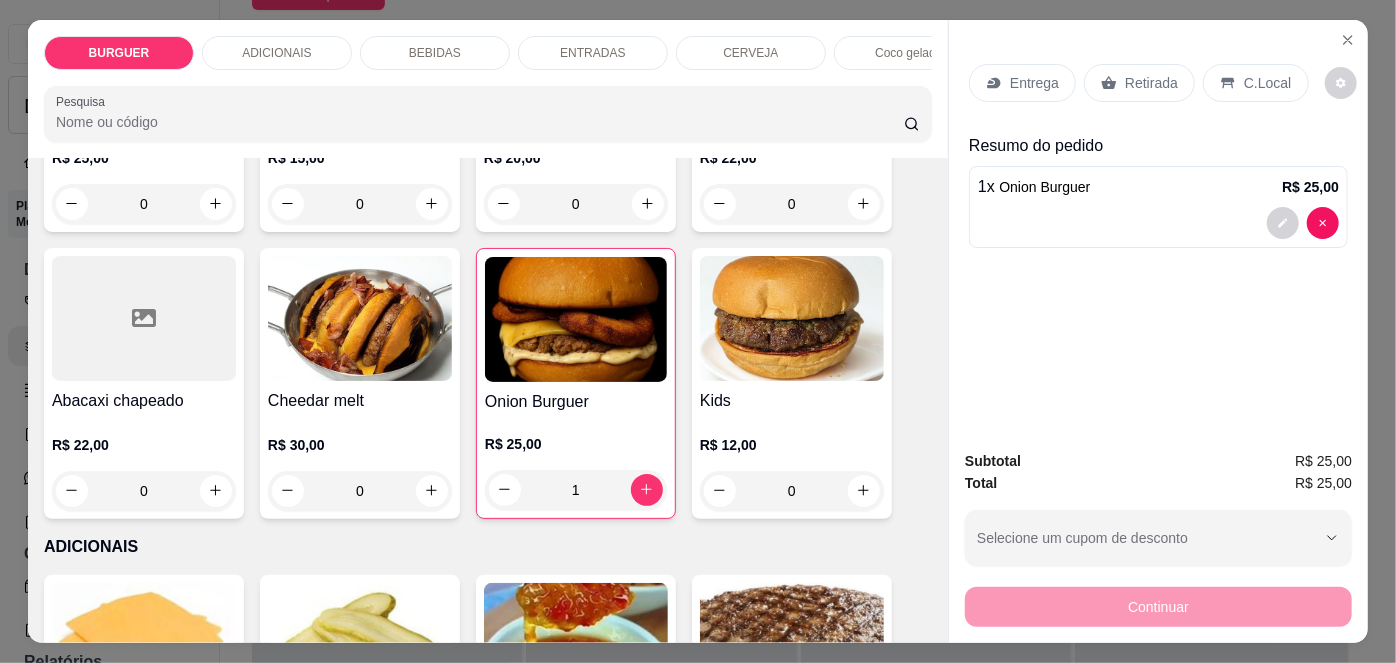 click on "Retirada" at bounding box center [1151, 83] 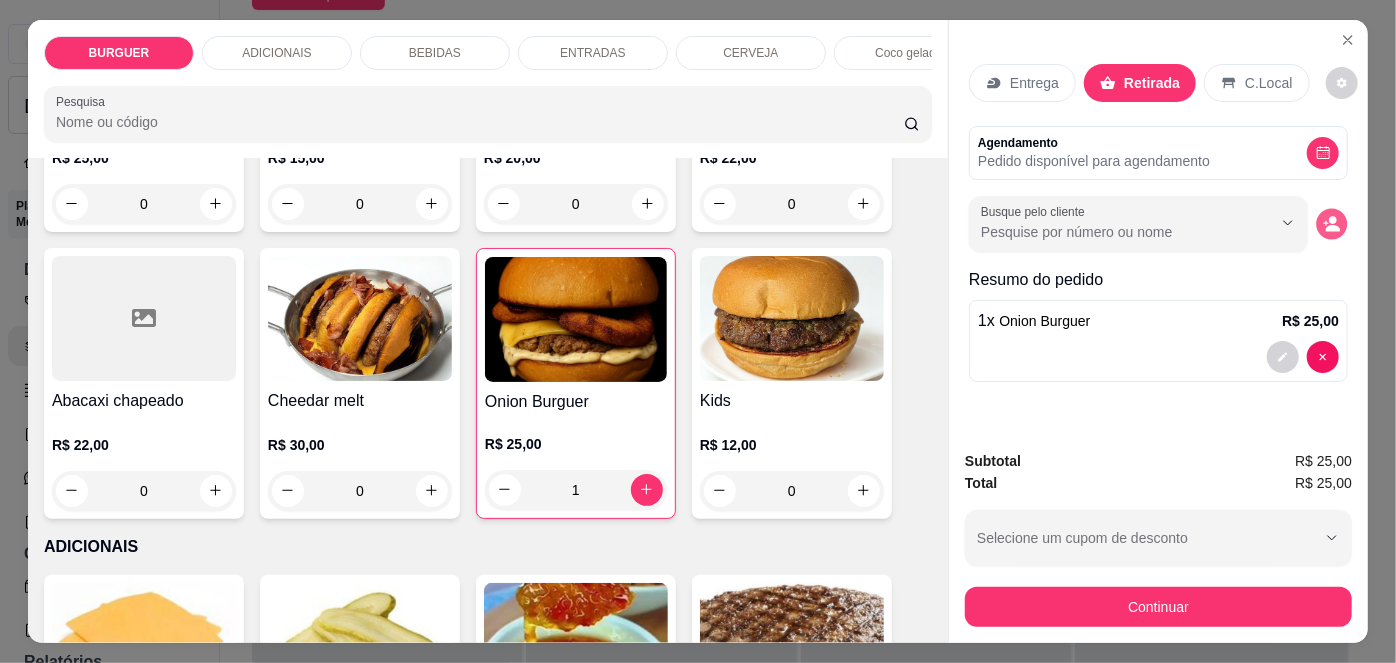 click 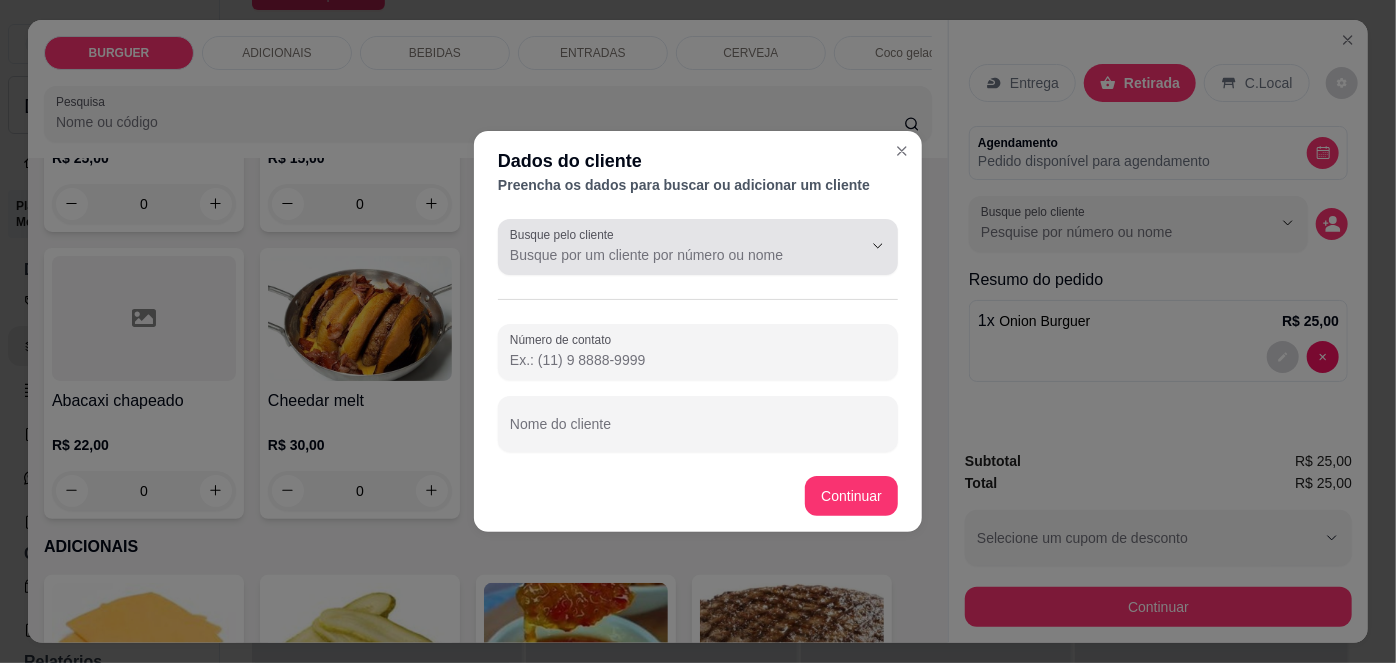 click at bounding box center (698, 247) 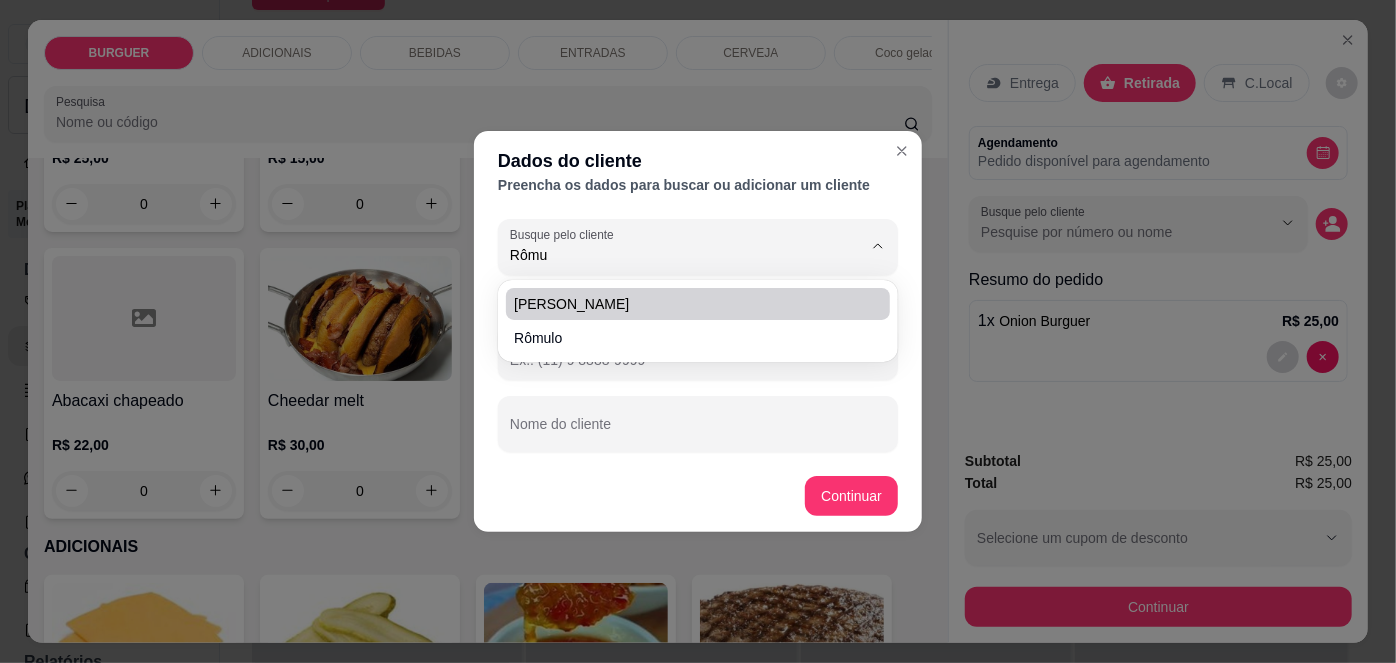 click on "[PERSON_NAME]" at bounding box center (688, 304) 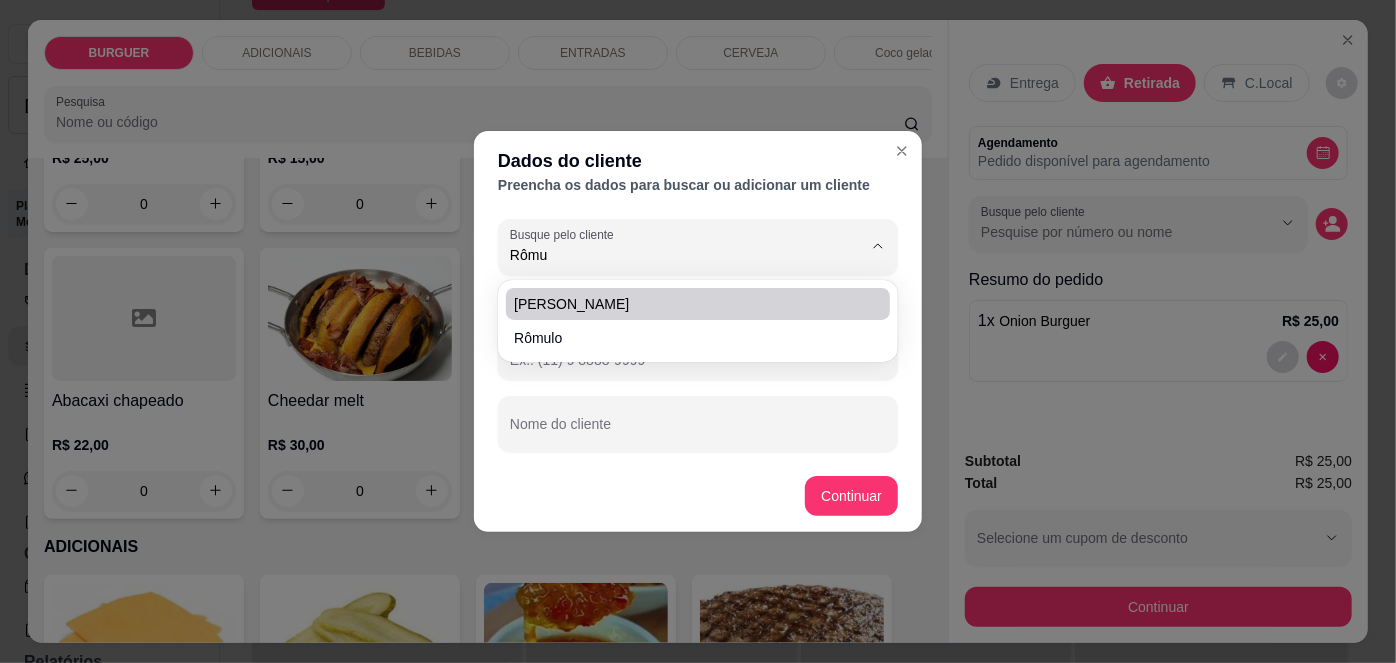 type on "[PERSON_NAME]" 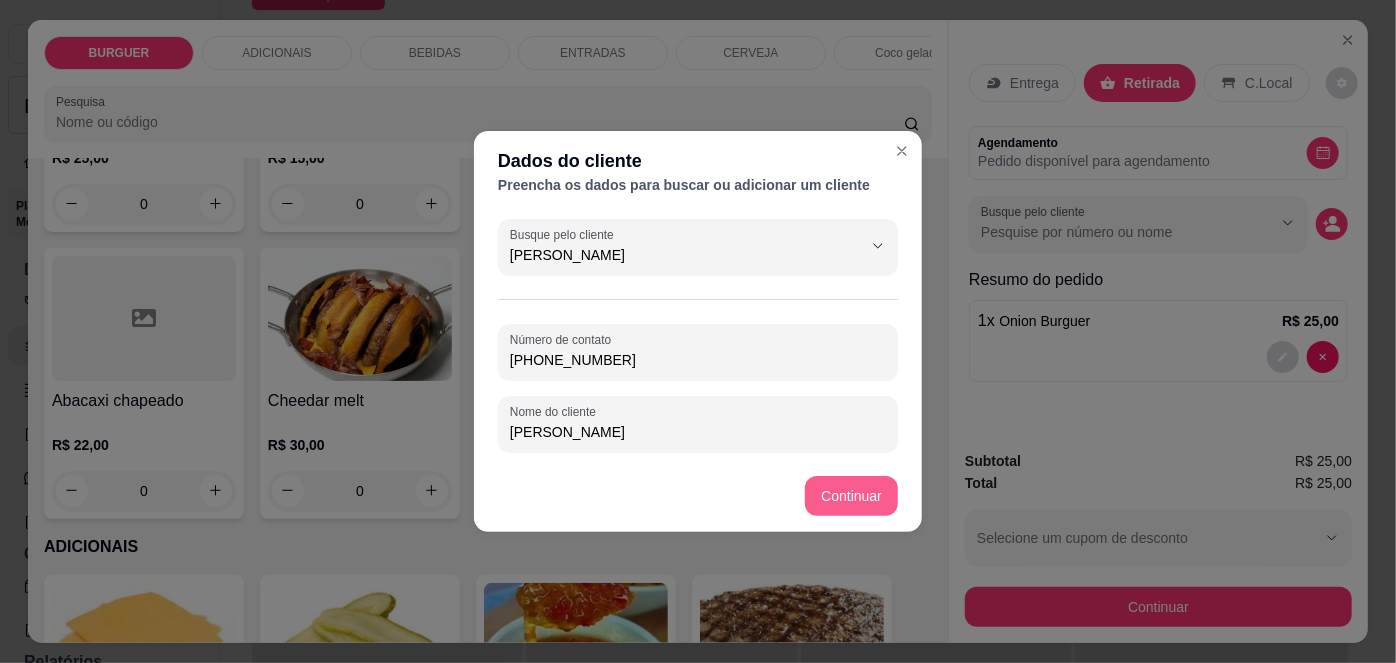 type on "[PERSON_NAME]" 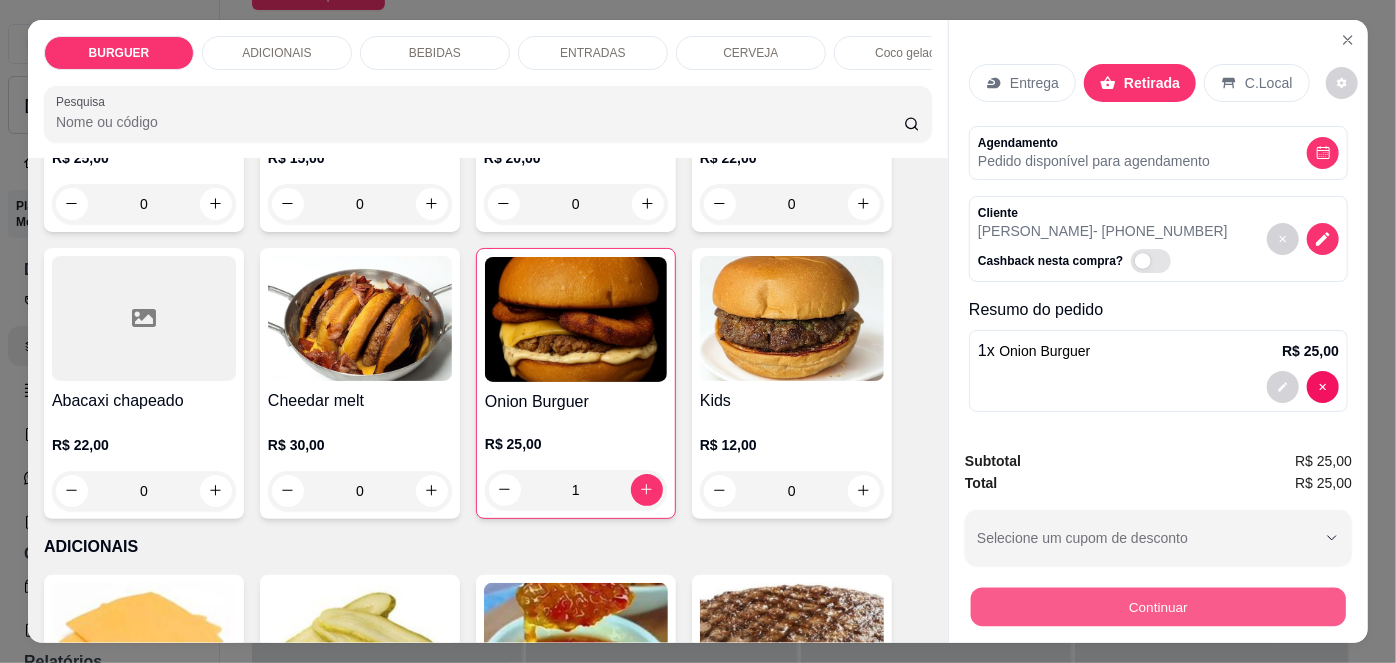 click on "Continuar" at bounding box center (1158, 607) 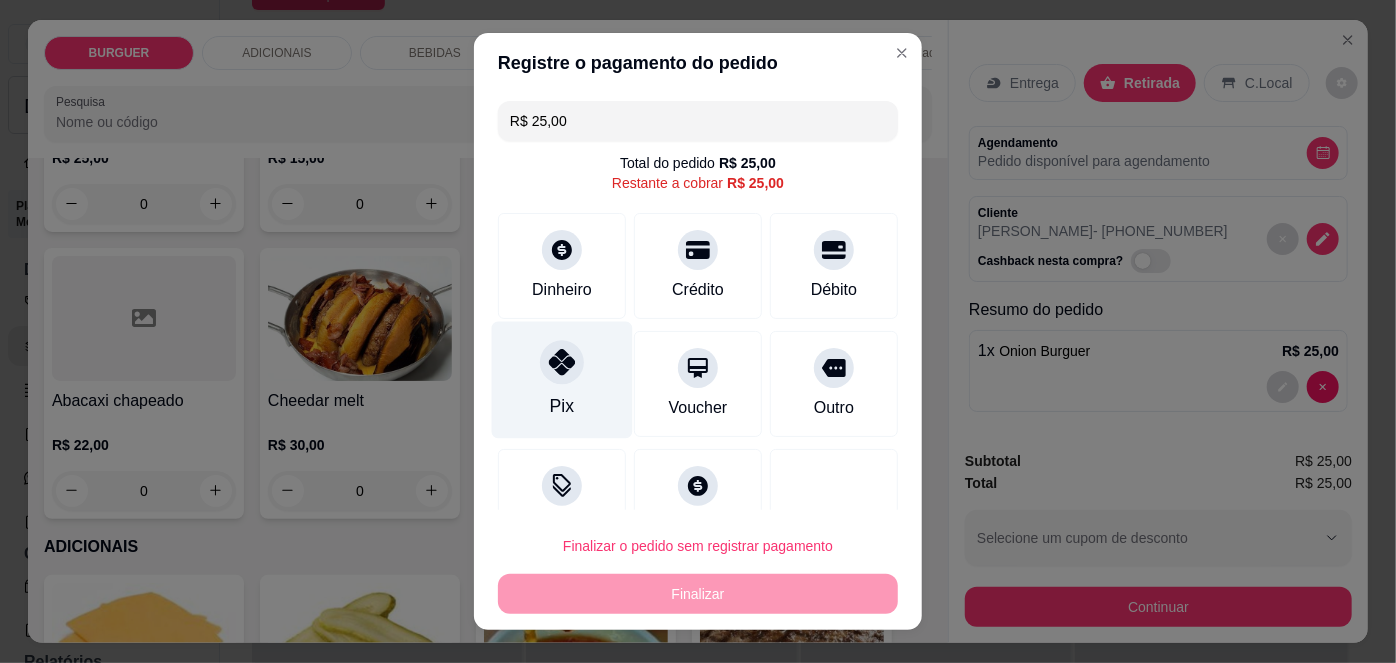 click on "Pix" at bounding box center (562, 380) 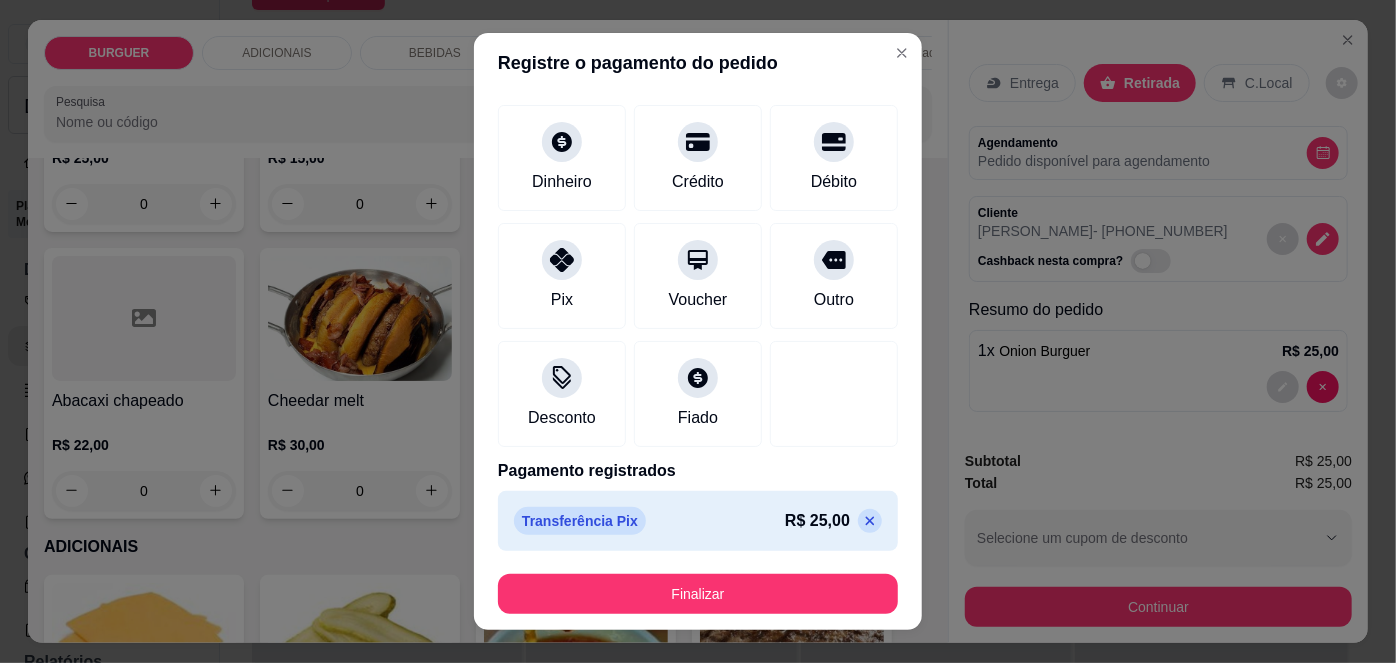 scroll, scrollTop: 87, scrollLeft: 0, axis: vertical 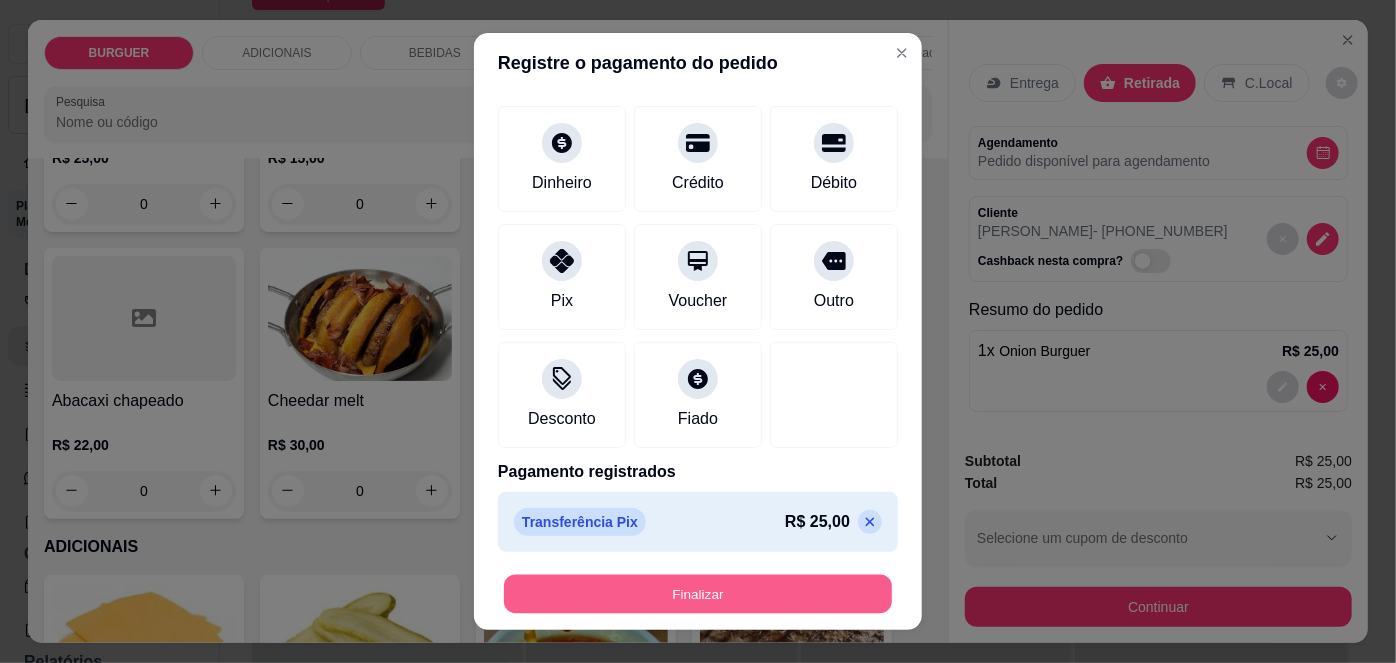 click on "Finalizar" at bounding box center [698, 593] 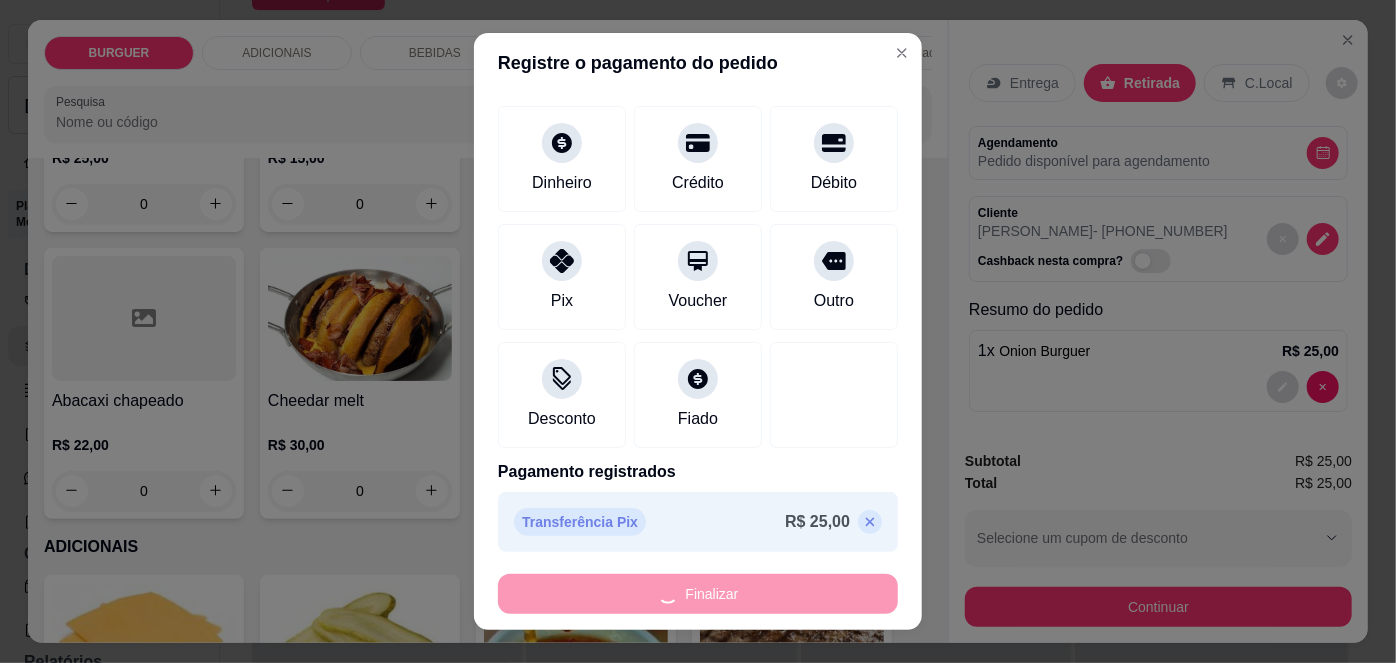 type on "0" 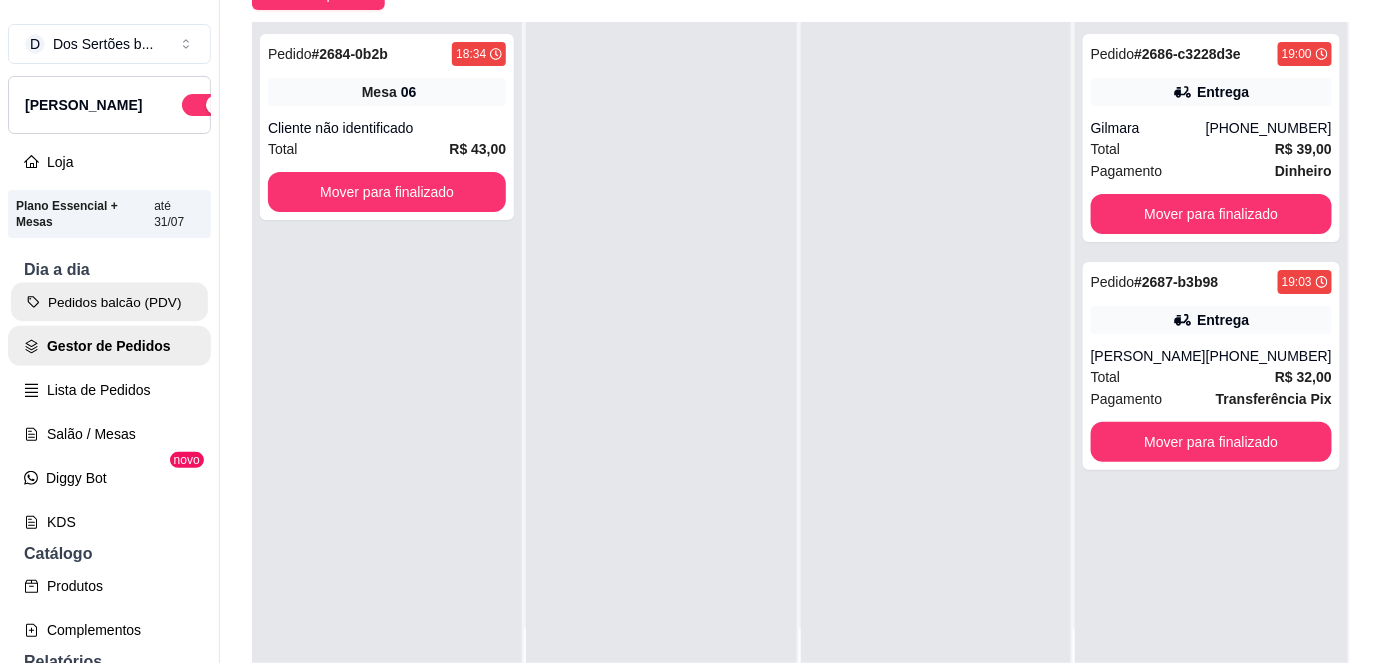 click on "Pedidos balcão (PDV)" at bounding box center (109, 302) 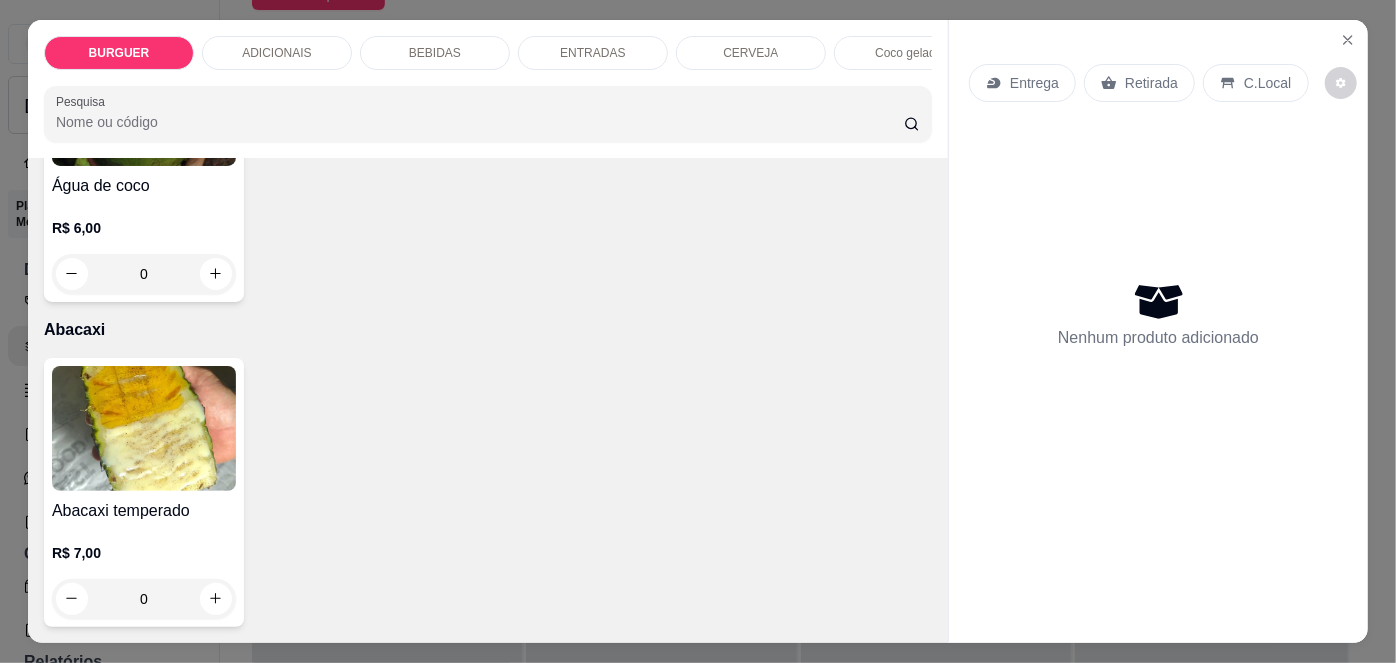 scroll, scrollTop: 3649, scrollLeft: 0, axis: vertical 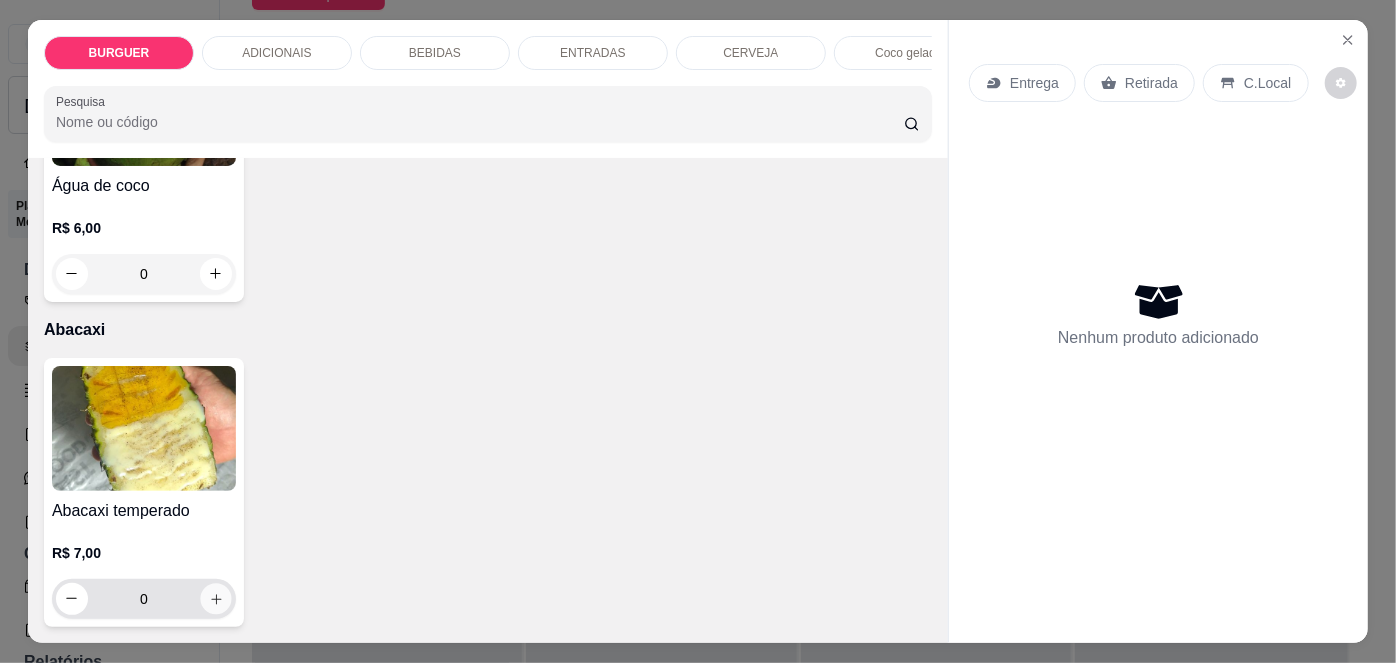 click at bounding box center [215, 598] 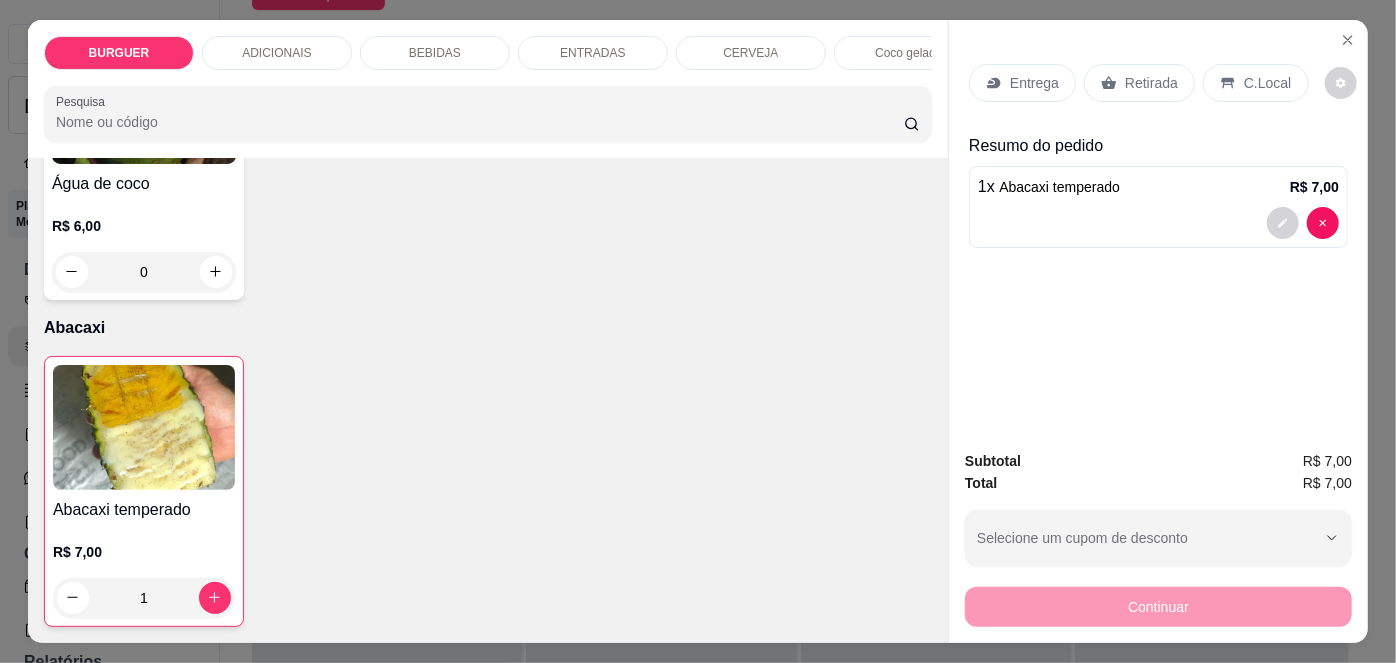 click 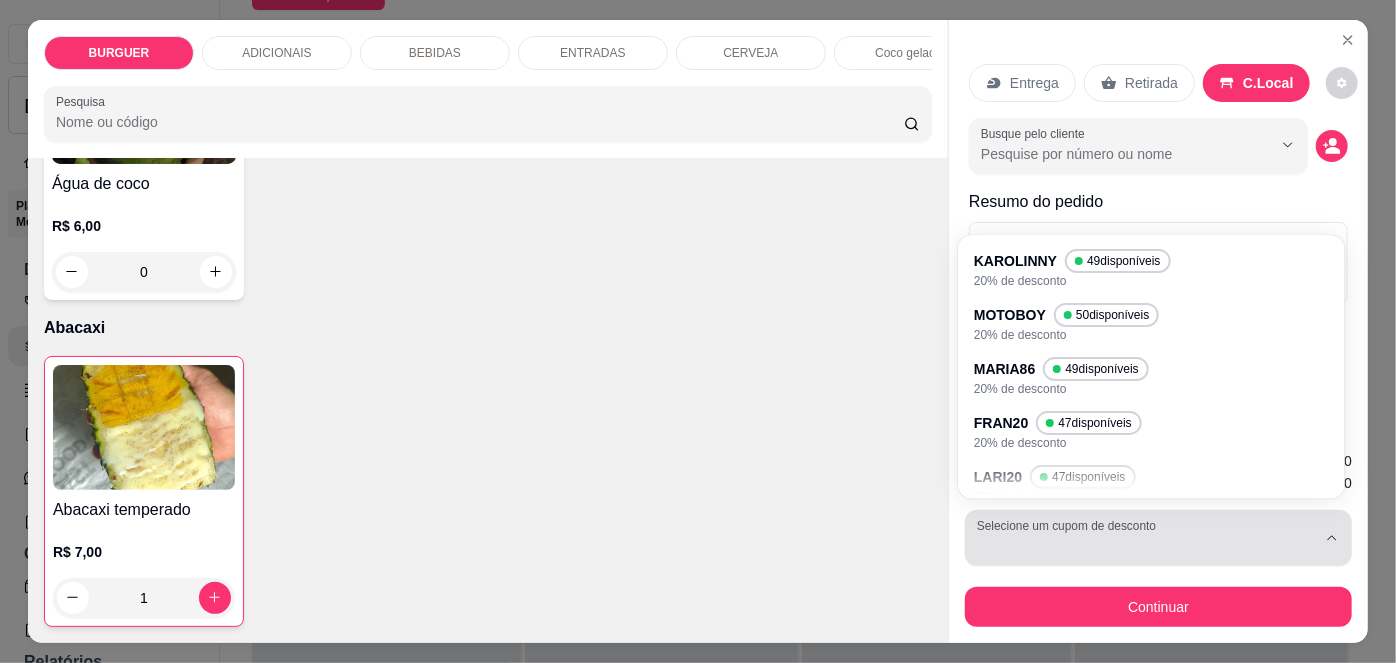 click at bounding box center [1146, 538] 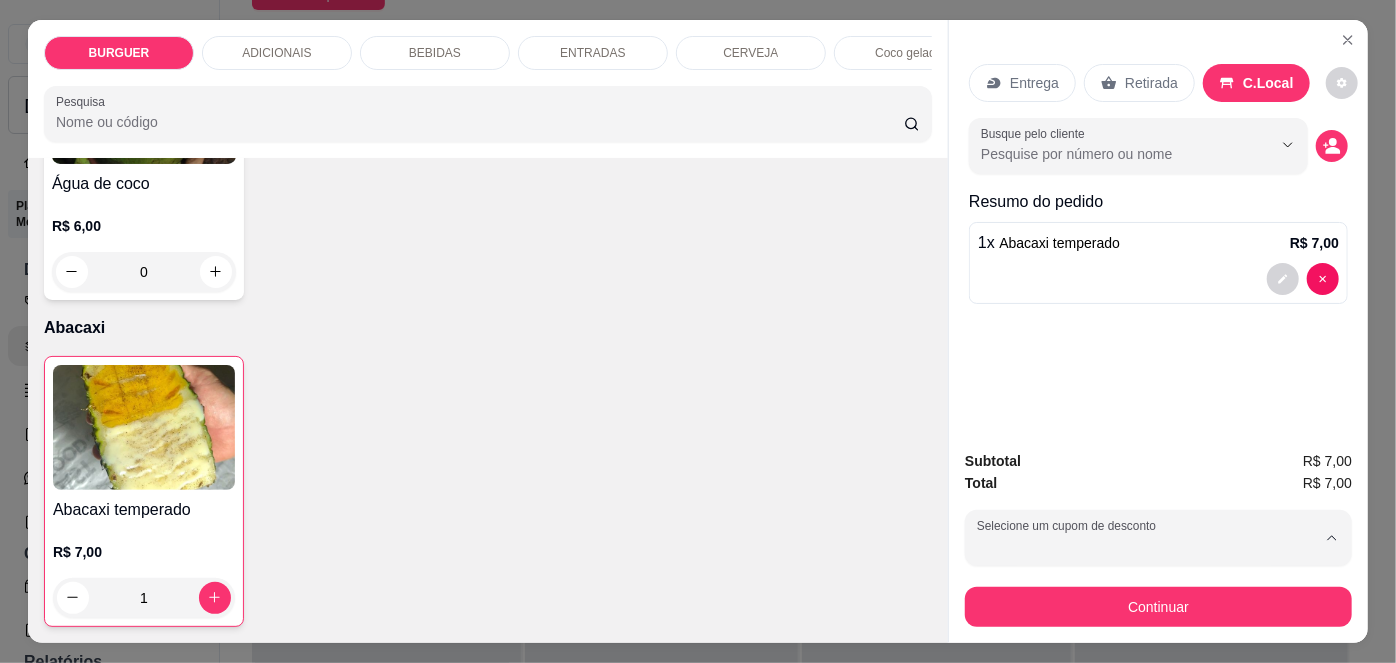 click on "FRAN20" at bounding box center [1007, 425] 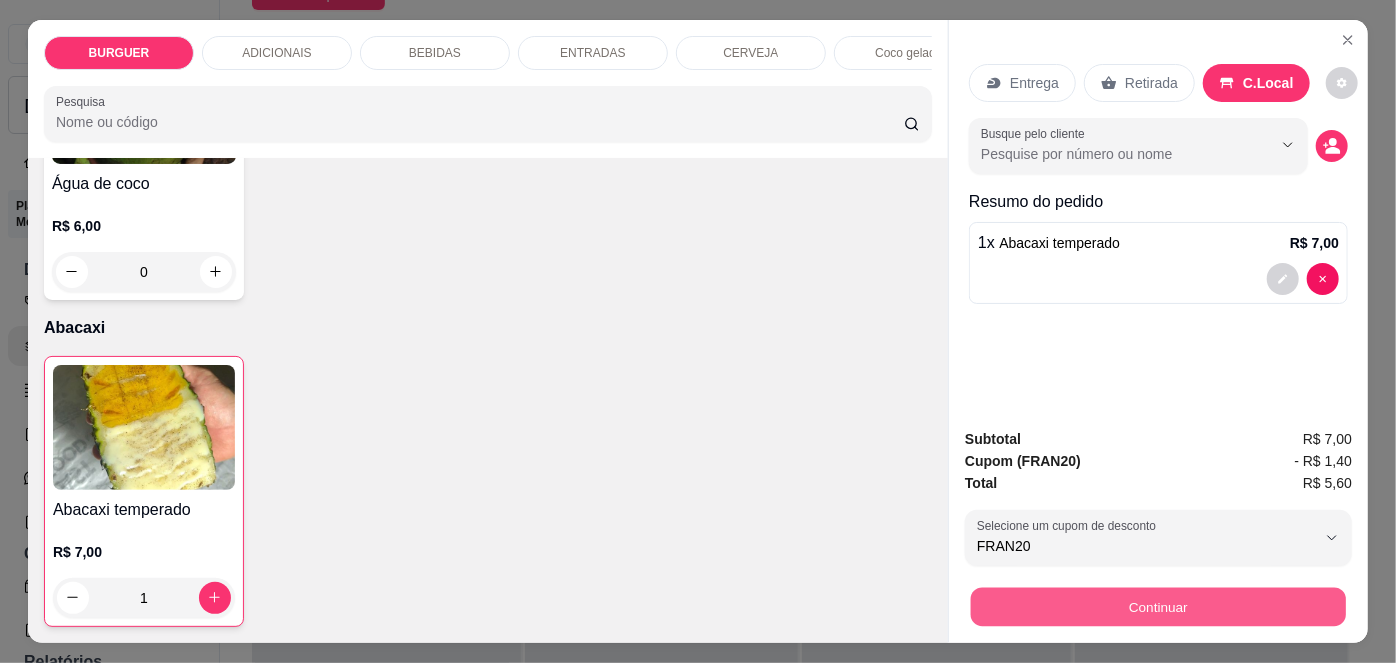 click on "Continuar" at bounding box center (1158, 607) 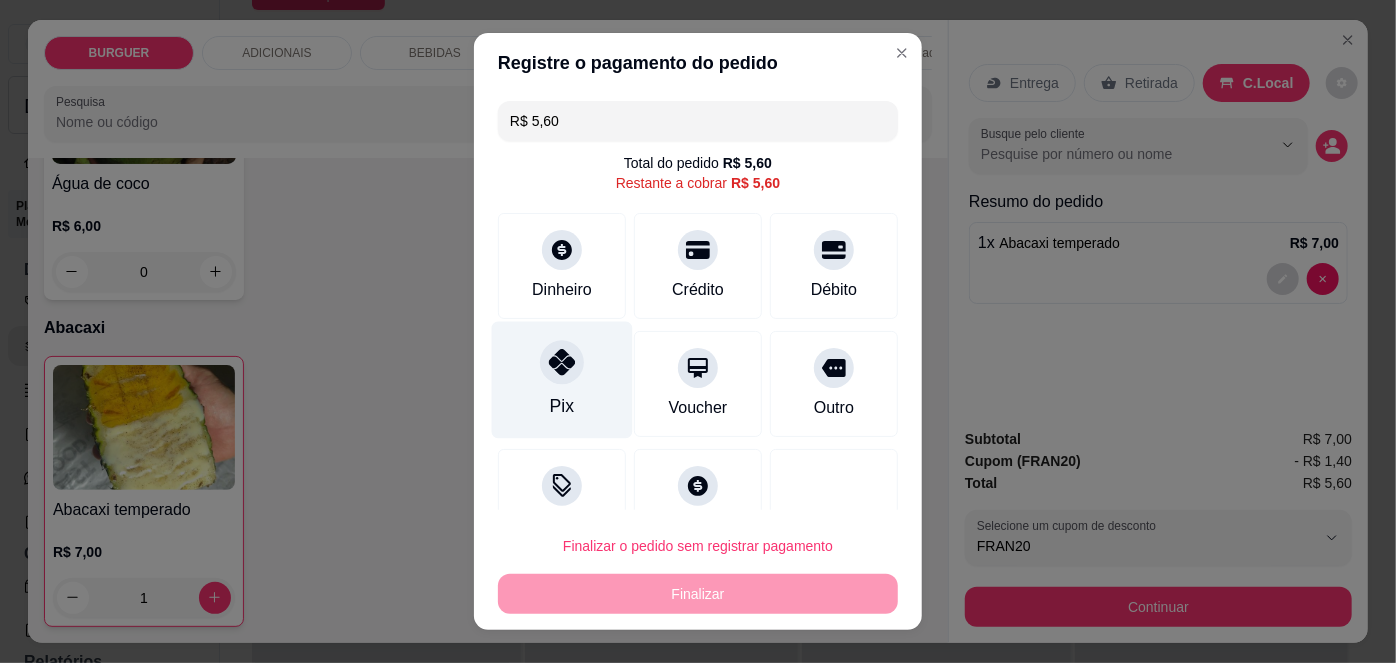 click on "Pix" at bounding box center [562, 380] 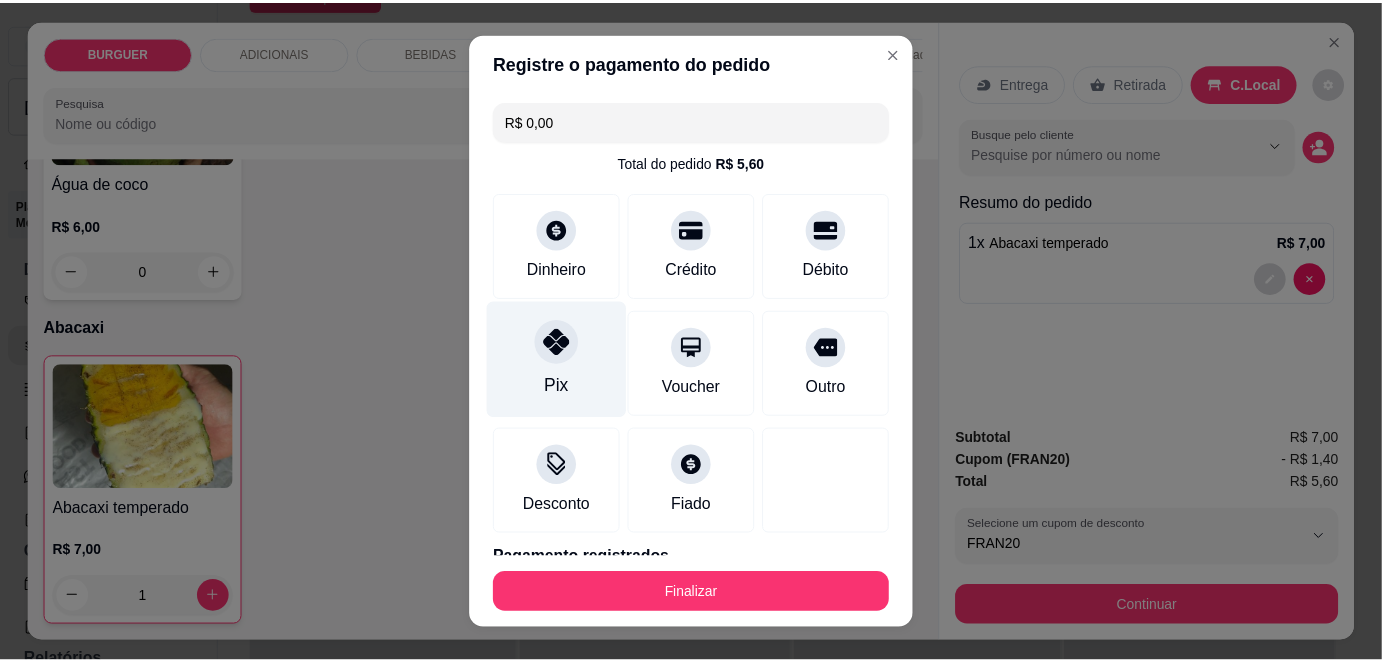 scroll, scrollTop: 88, scrollLeft: 0, axis: vertical 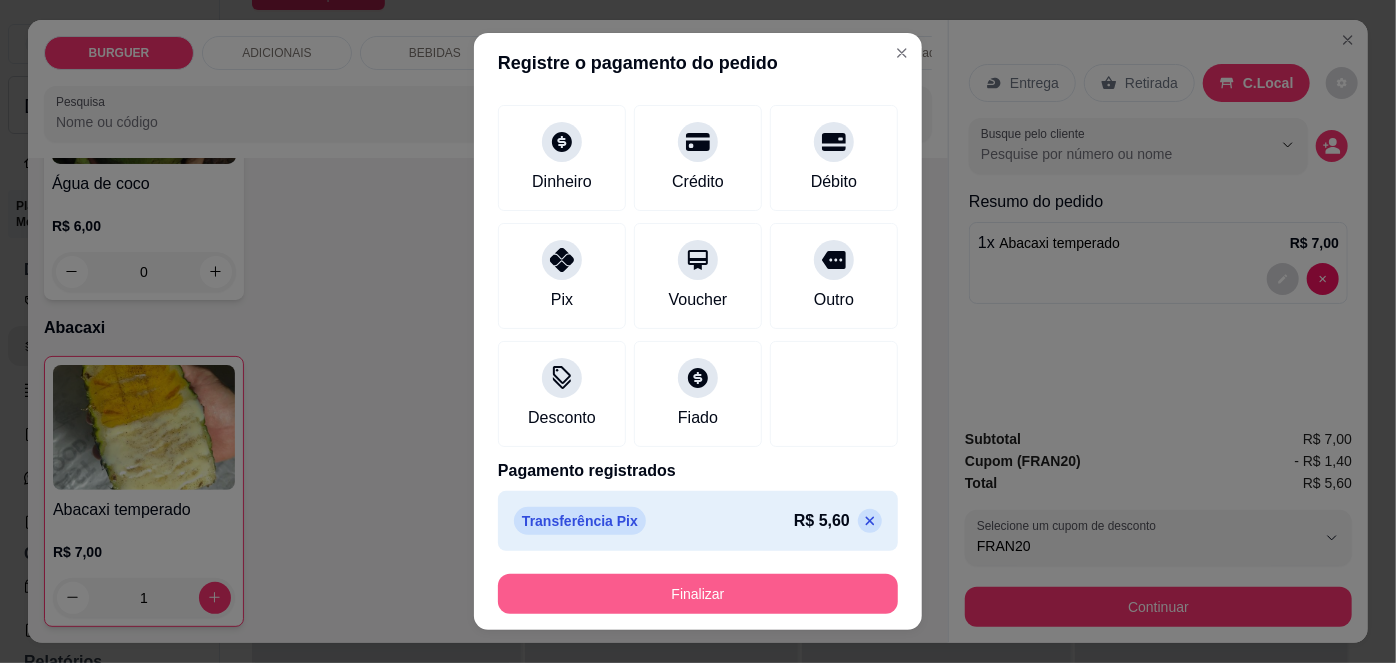 click on "Finalizar" at bounding box center [698, 594] 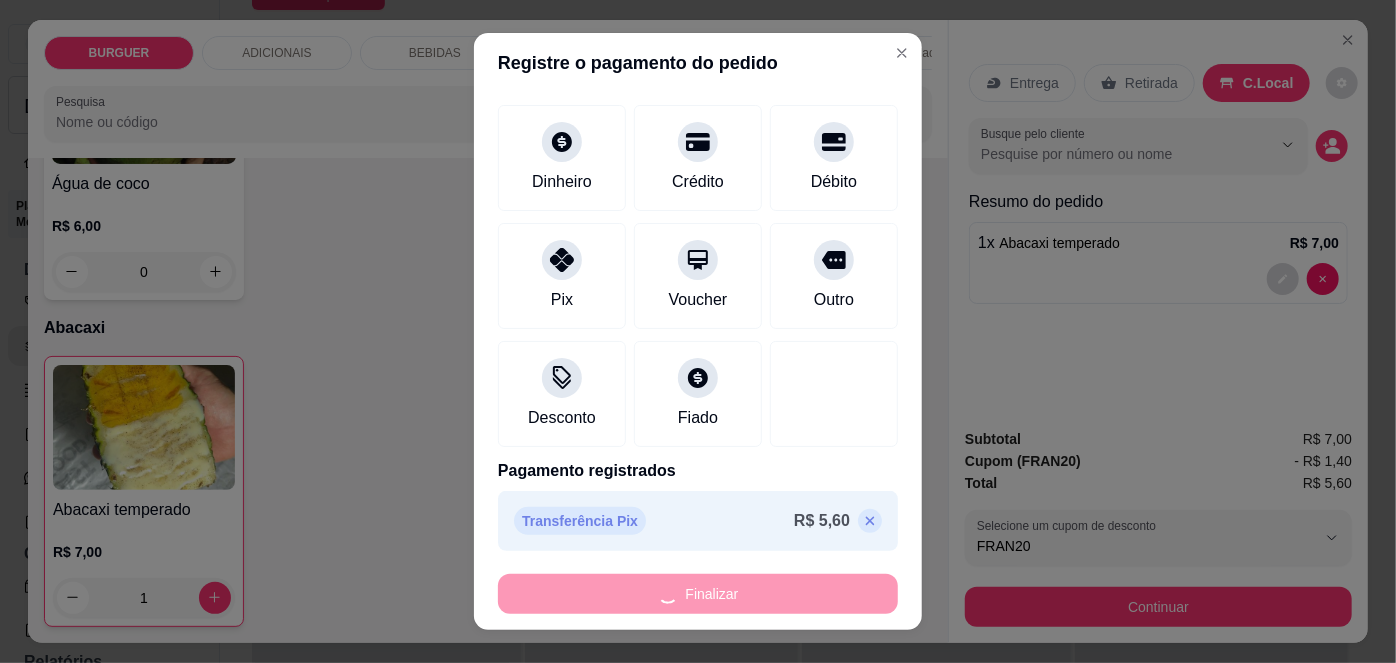type on "0" 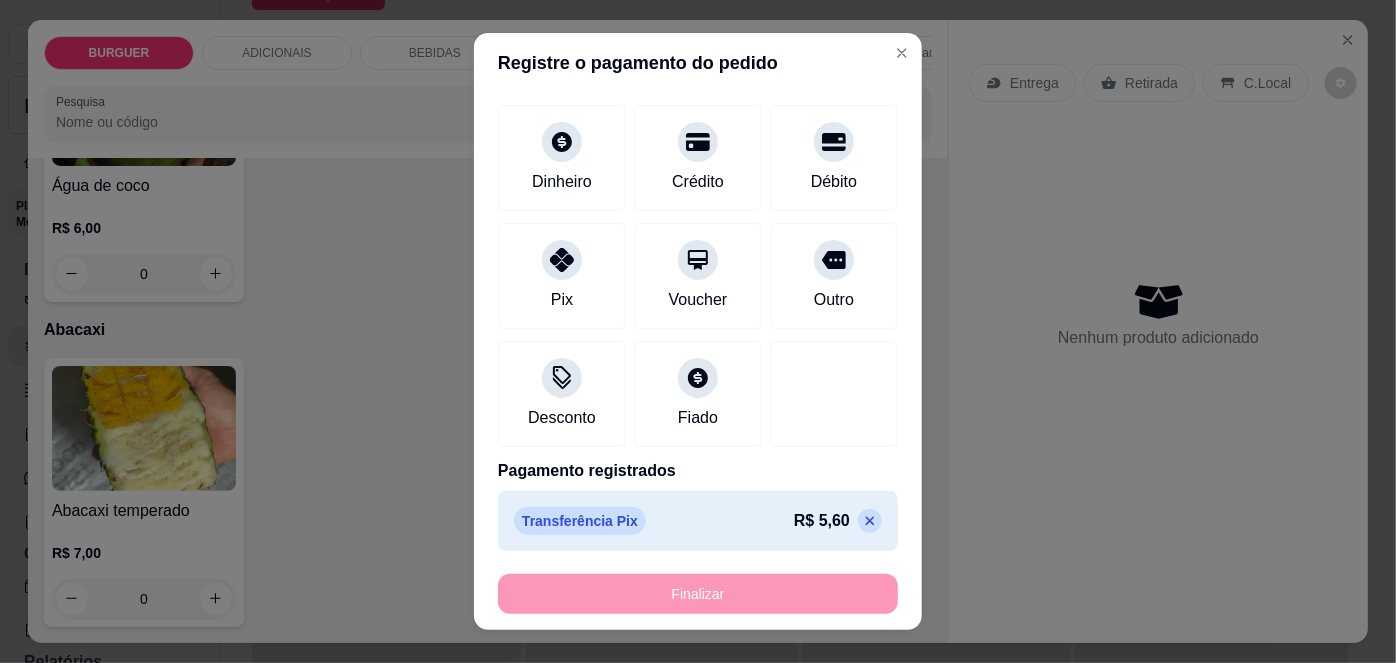 type on "-R$ 5,60" 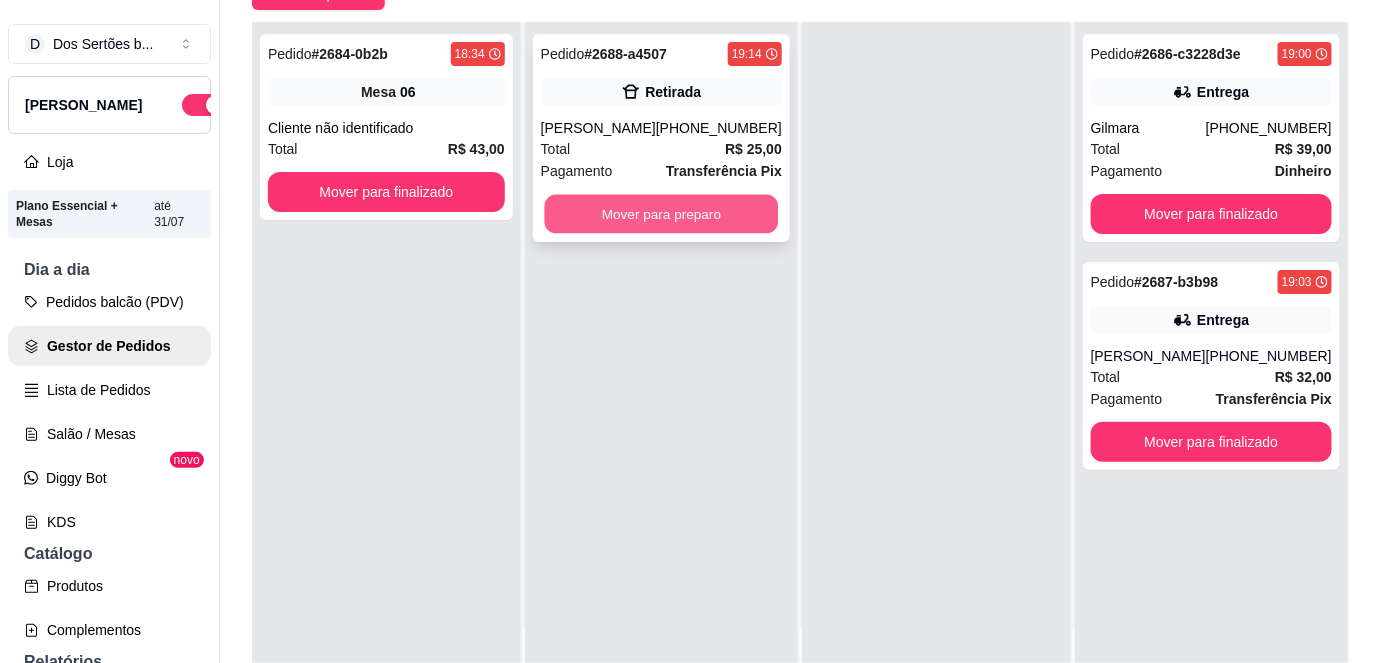 click on "Mover para preparo" at bounding box center (661, 214) 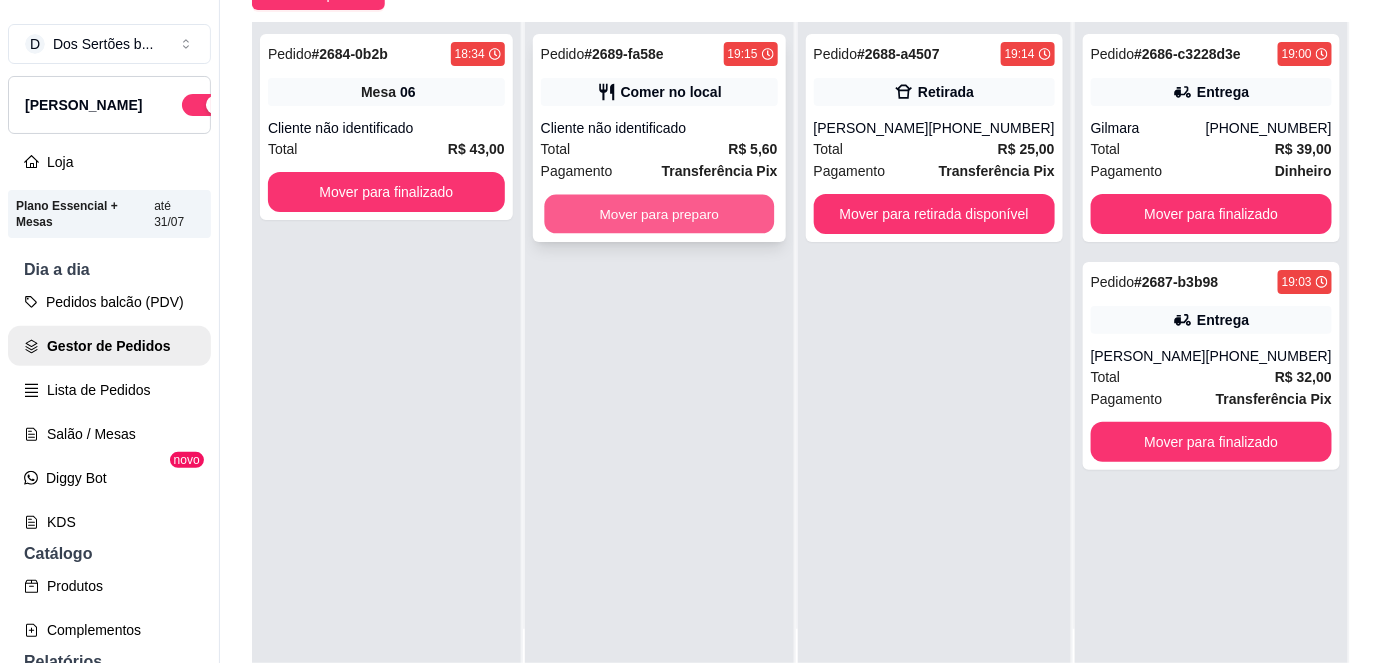 click on "Mover para preparo" at bounding box center [659, 214] 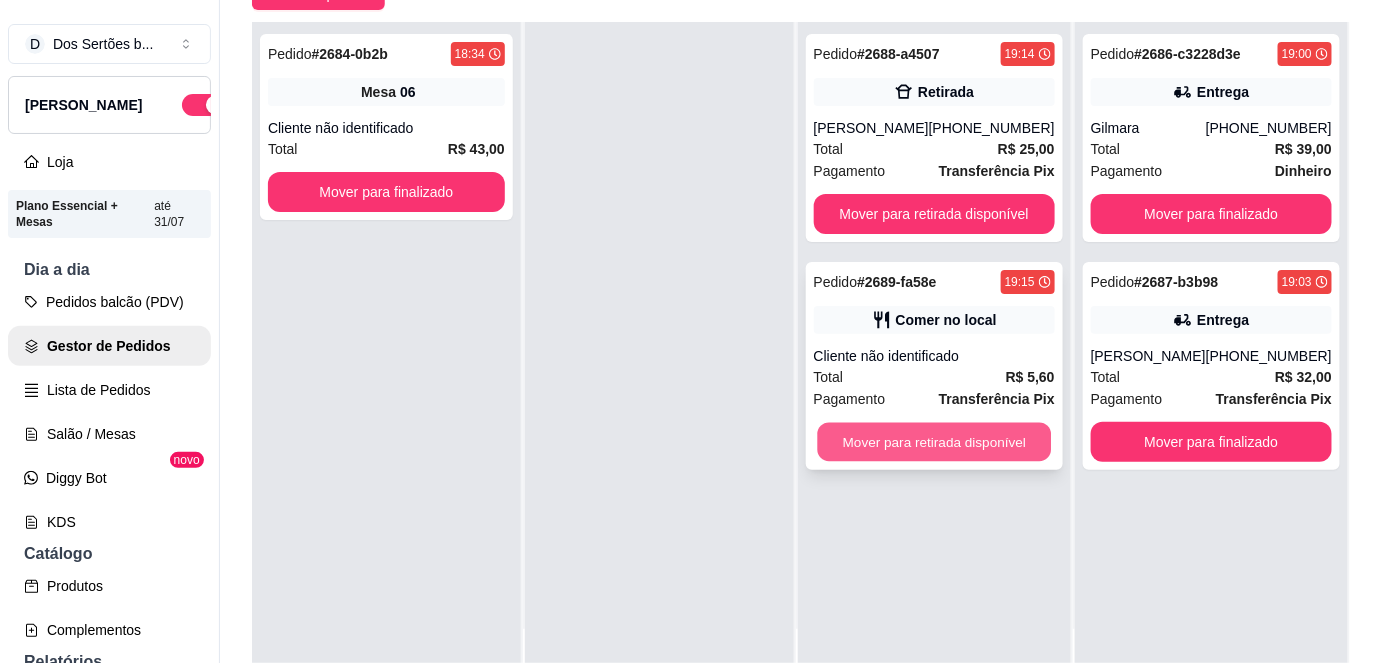 click on "Mover para retirada disponível" at bounding box center (934, 442) 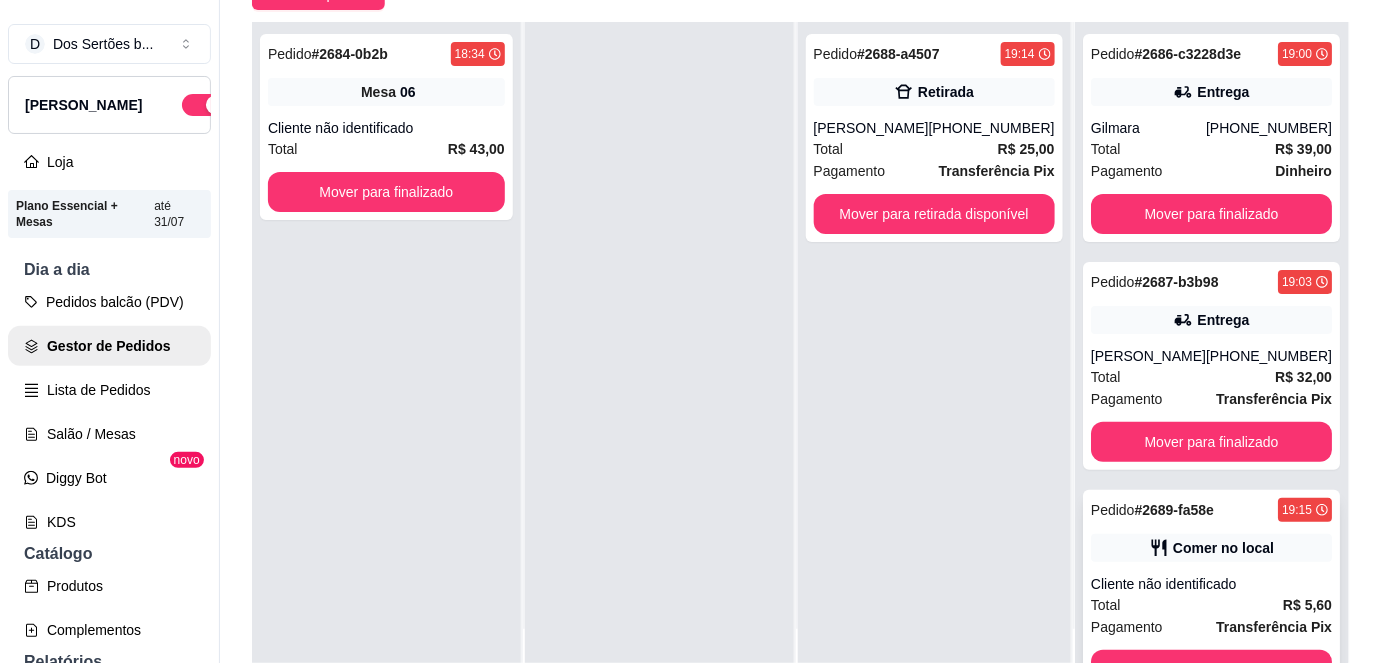 scroll, scrollTop: 40, scrollLeft: 0, axis: vertical 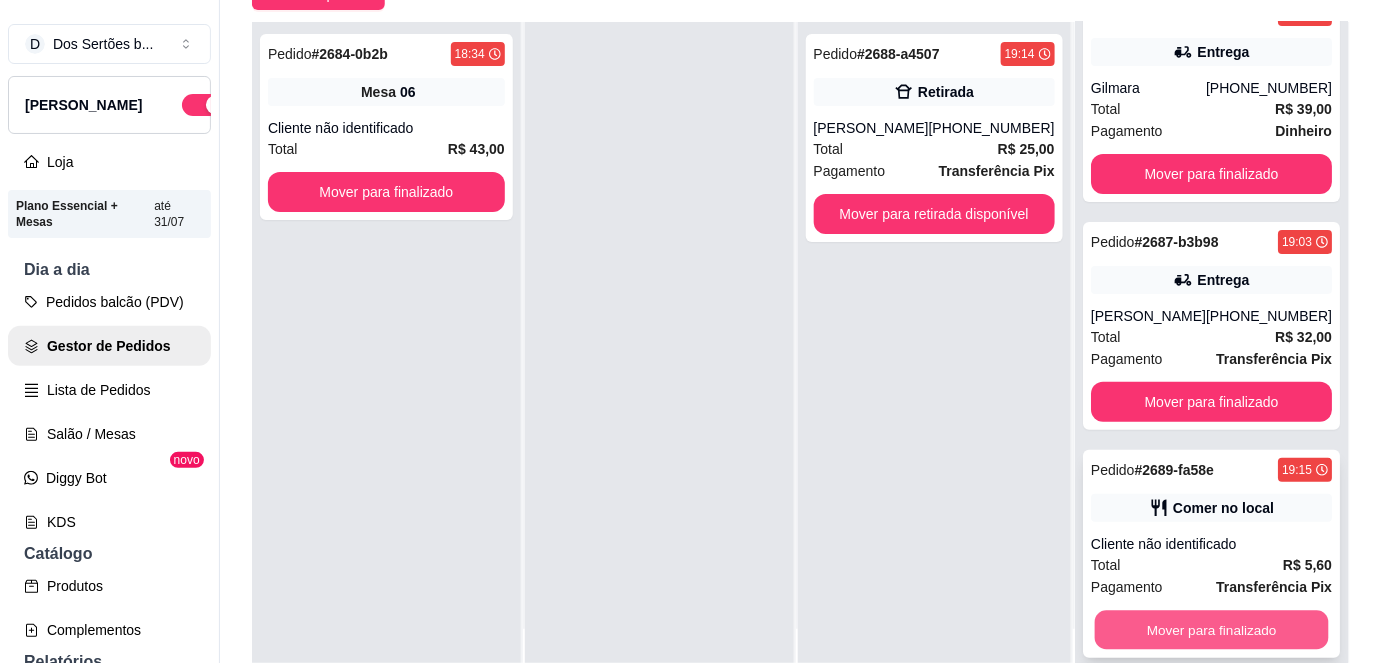 click on "Mover para finalizado" at bounding box center [1211, 630] 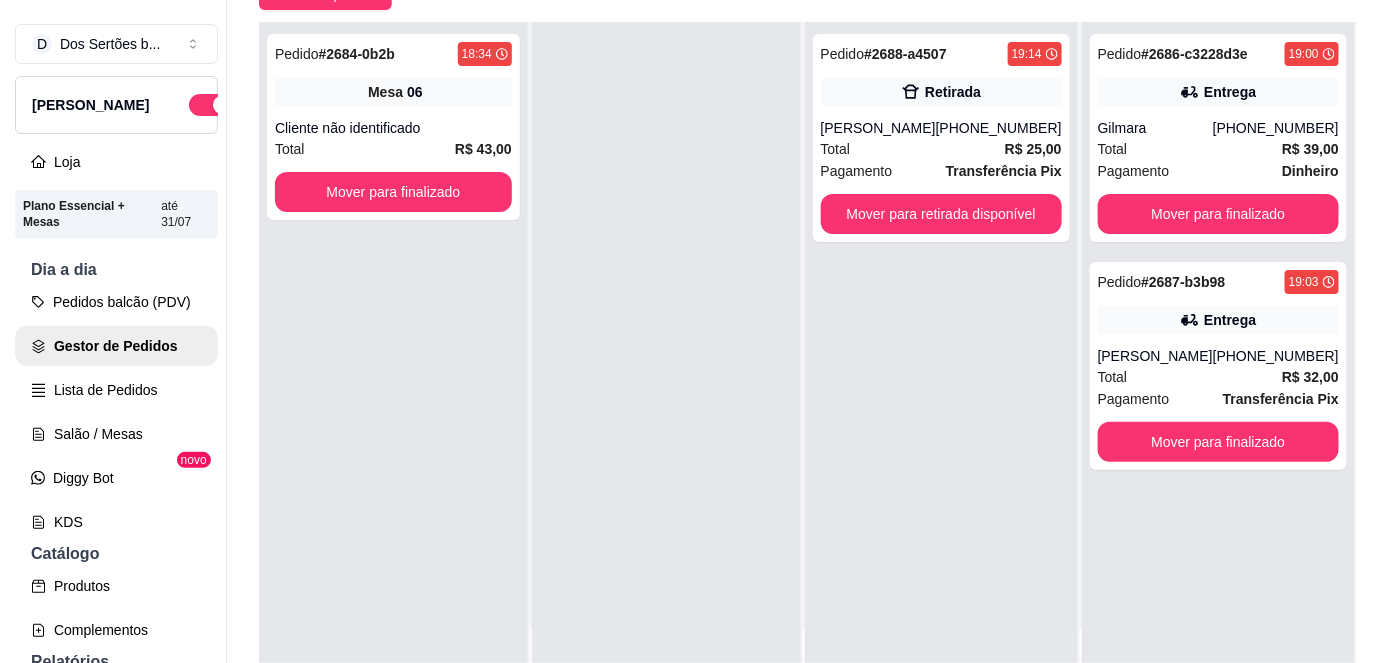 scroll, scrollTop: 0, scrollLeft: 0, axis: both 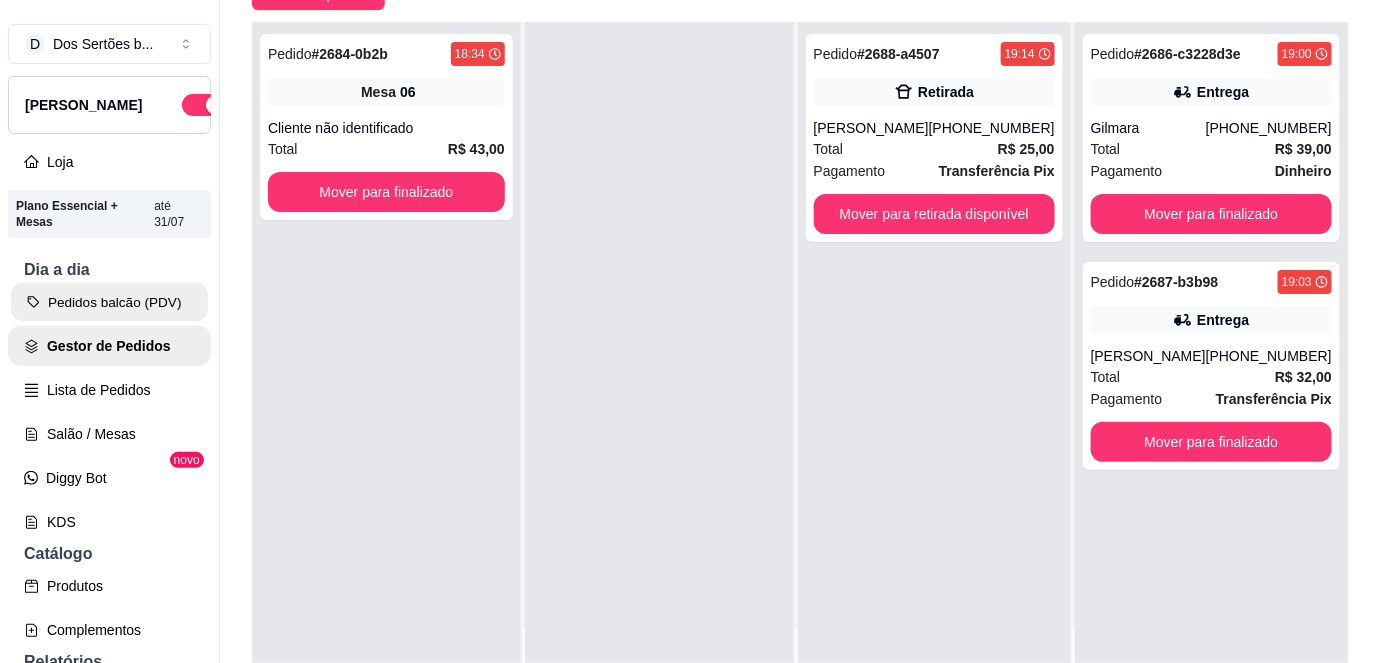click on "Pedidos balcão (PDV)" at bounding box center [109, 302] 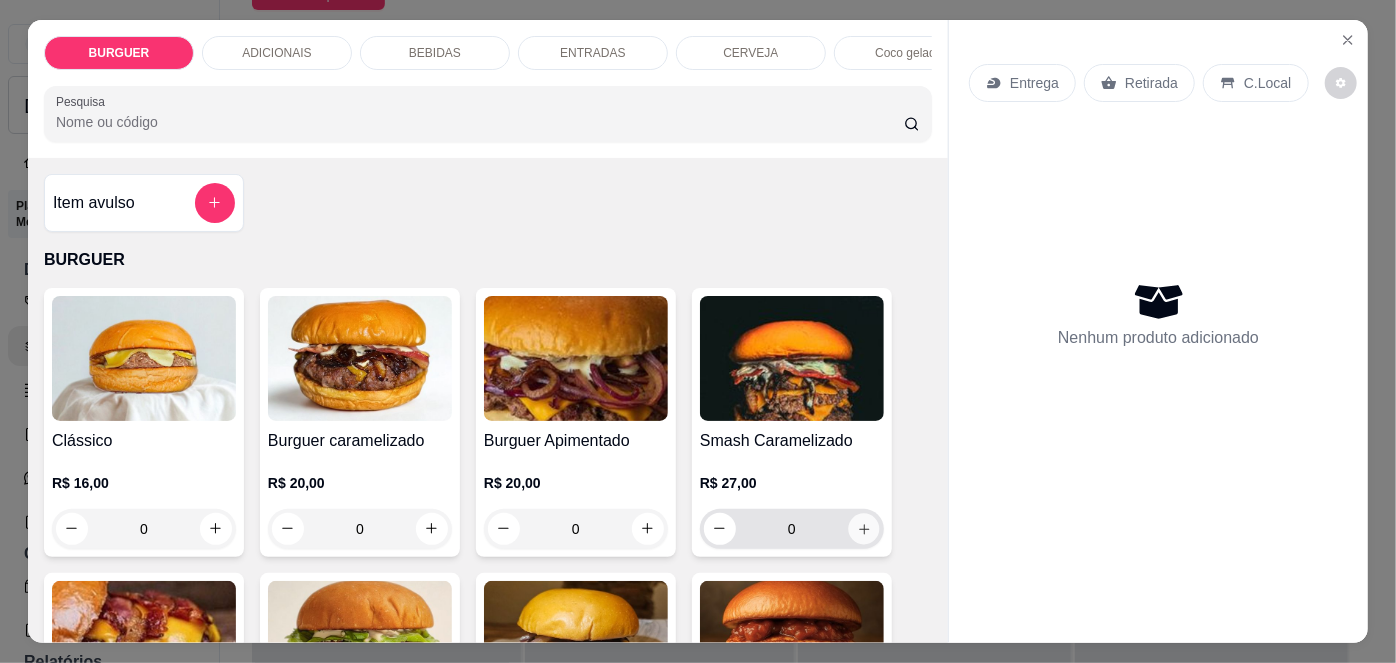 click at bounding box center (863, 528) 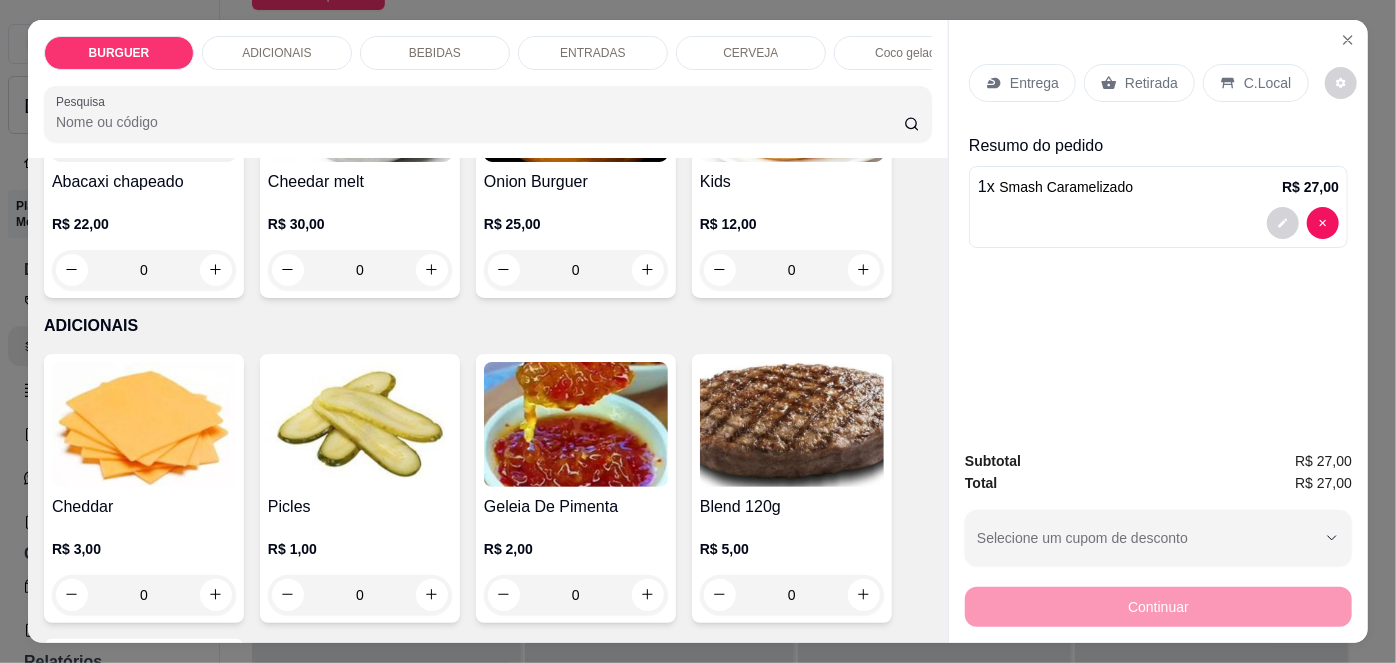 scroll, scrollTop: 922, scrollLeft: 0, axis: vertical 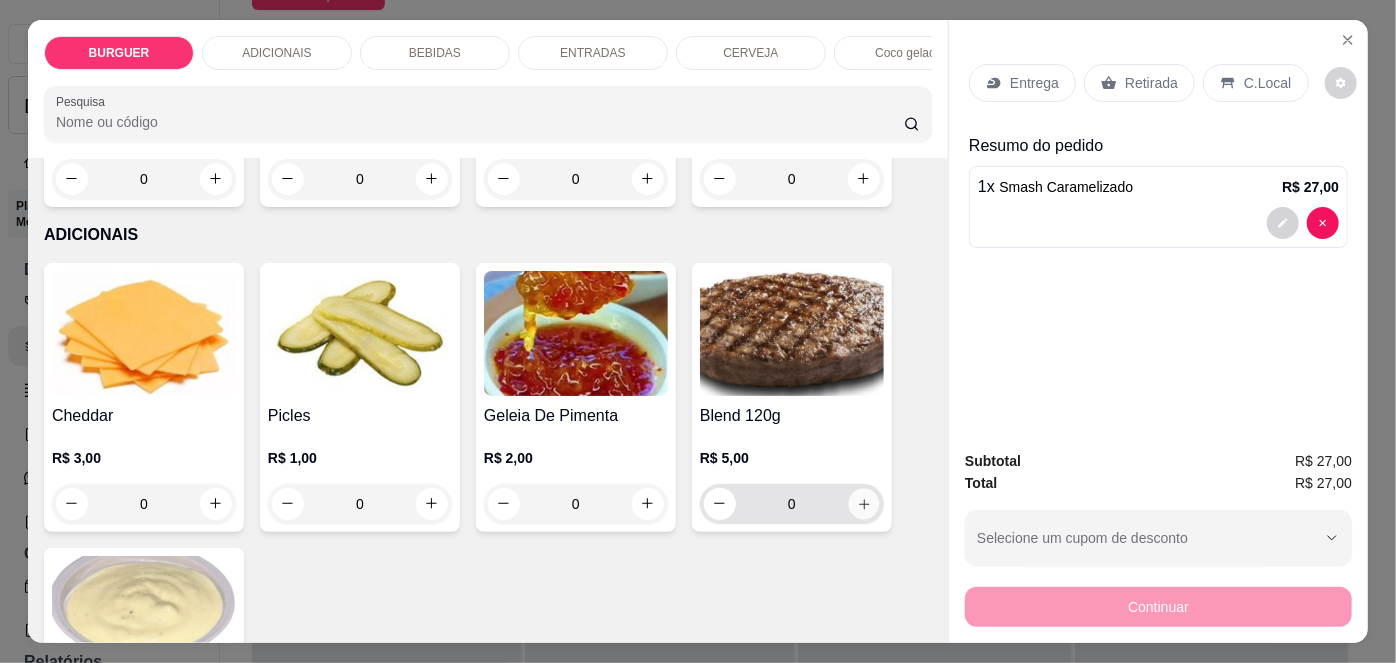 click at bounding box center (863, 503) 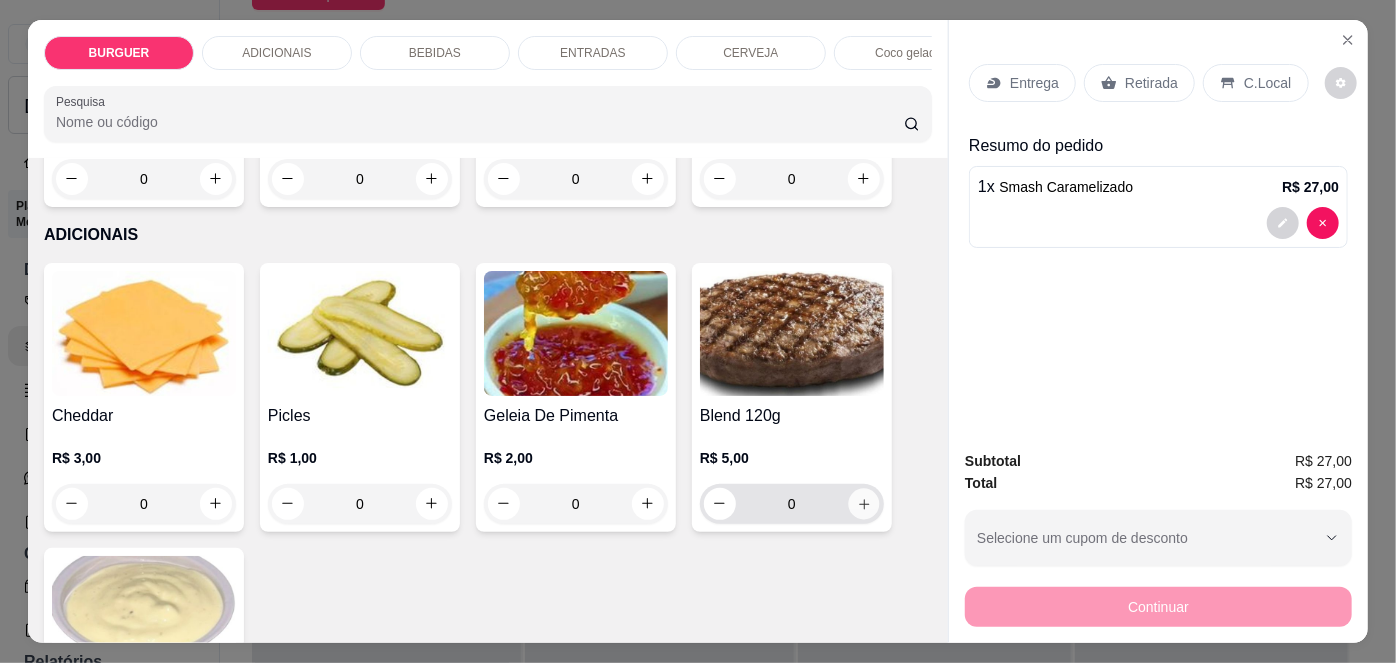 type on "1" 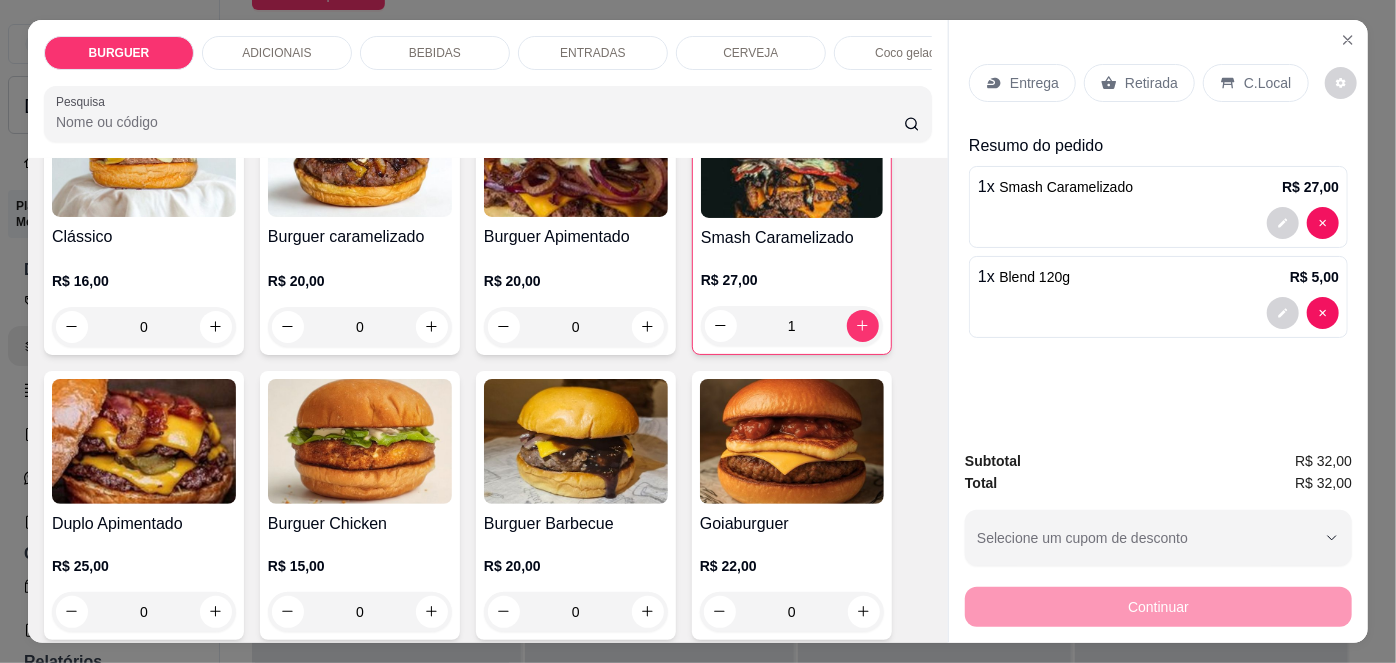 scroll, scrollTop: 203, scrollLeft: 0, axis: vertical 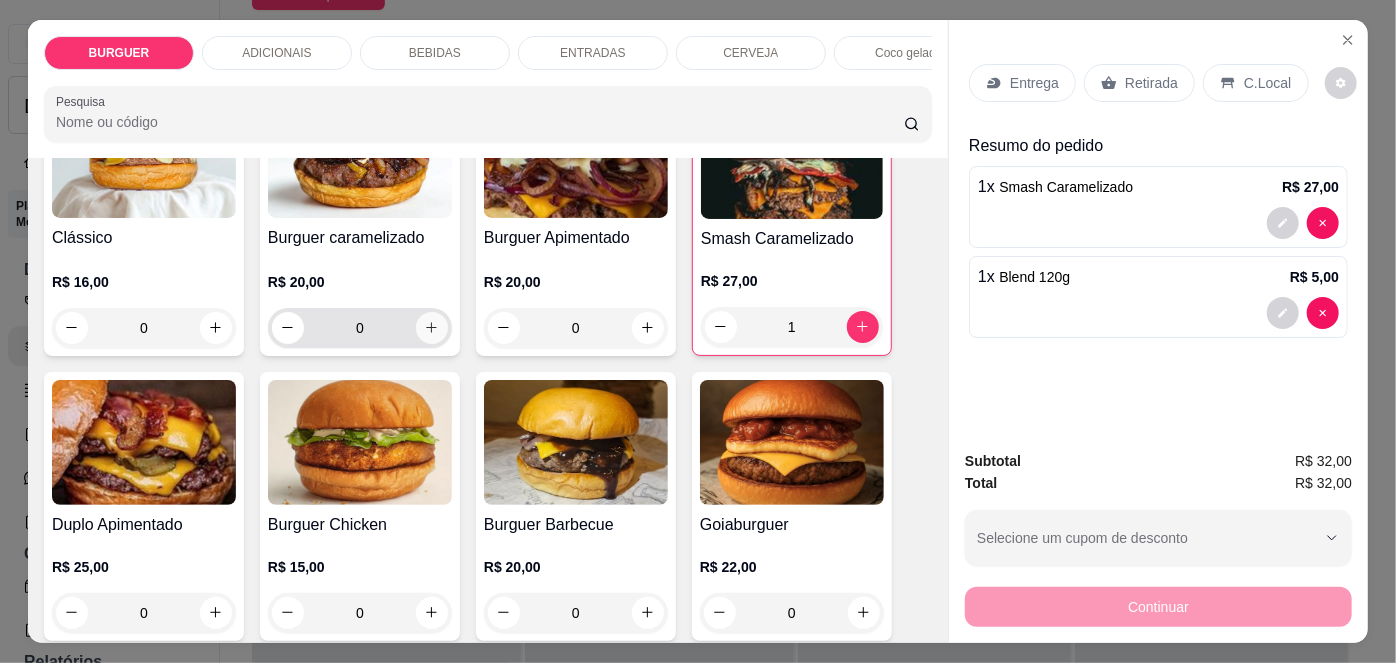 click 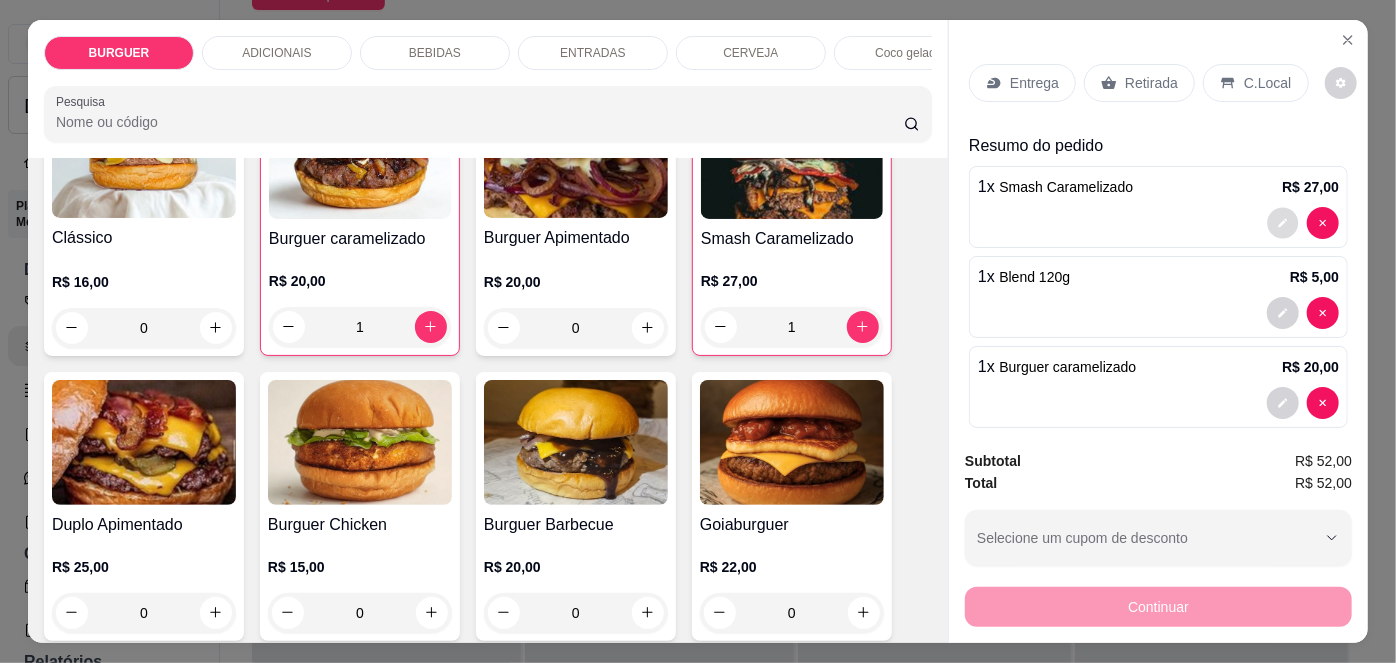 click 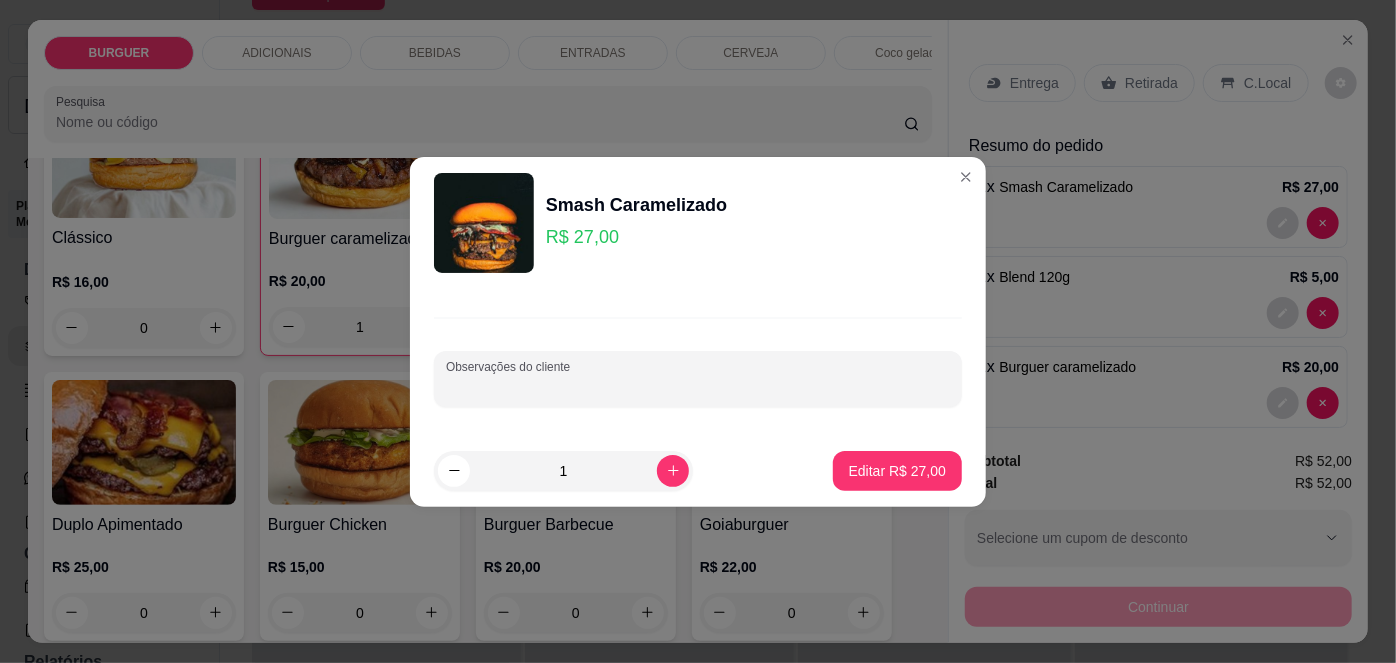 click on "Observações do cliente" at bounding box center (698, 387) 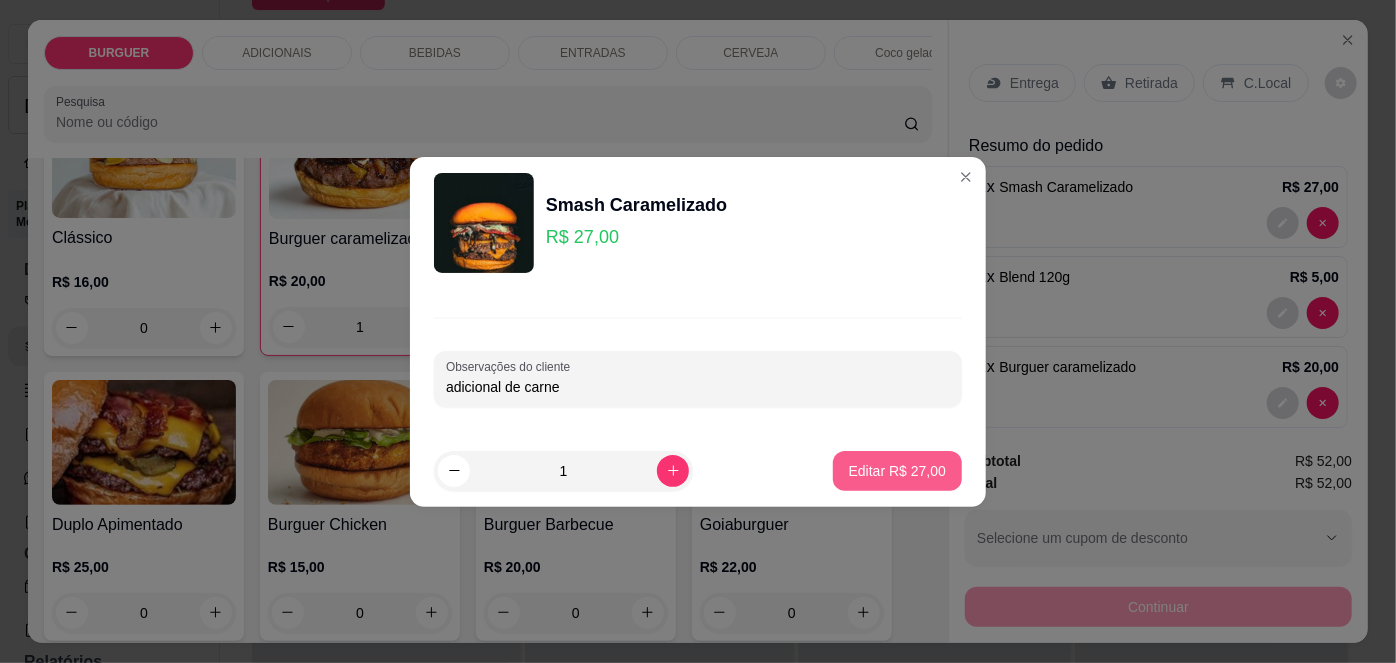 type on "adicional de carne" 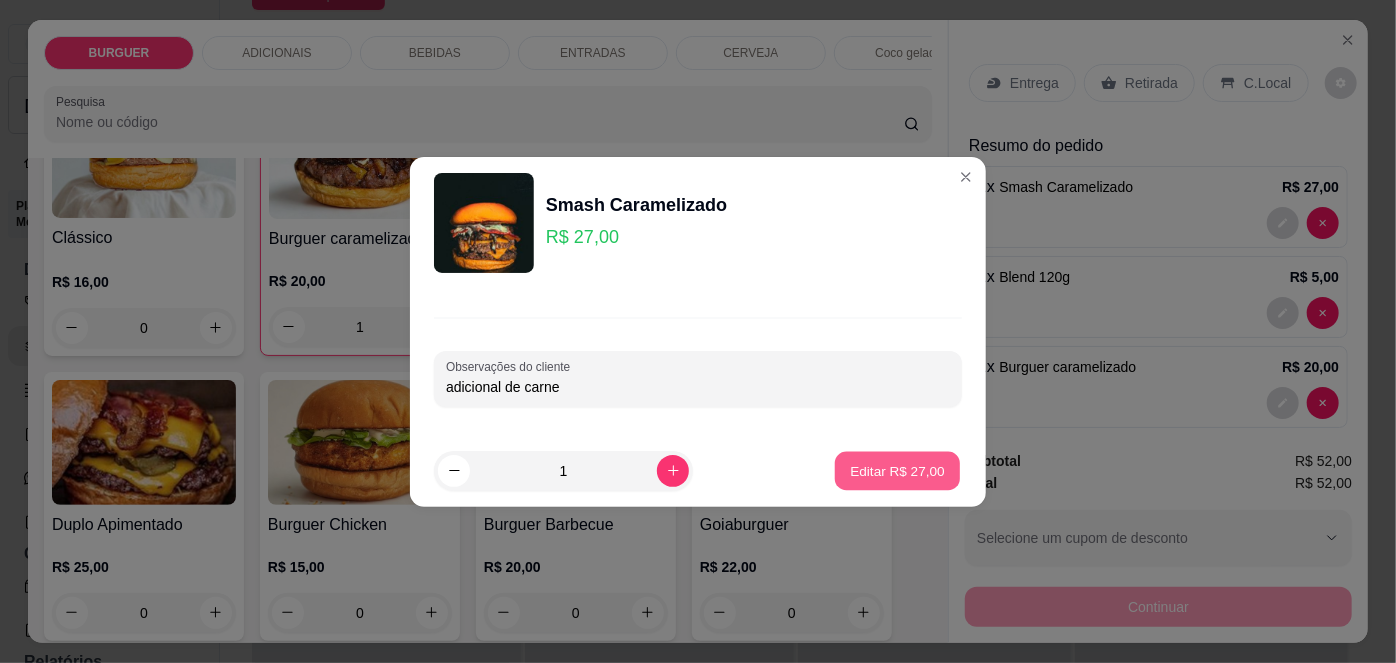 click on "Editar   R$ 27,00" at bounding box center (897, 470) 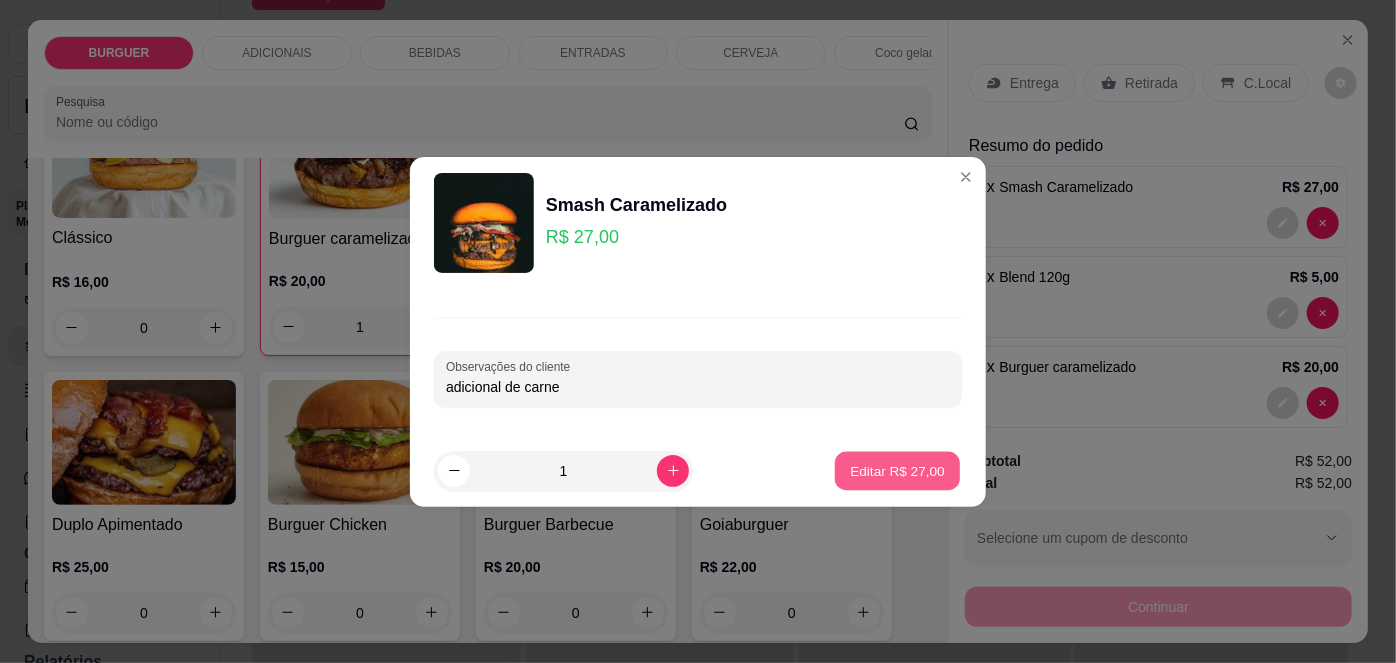type on "0" 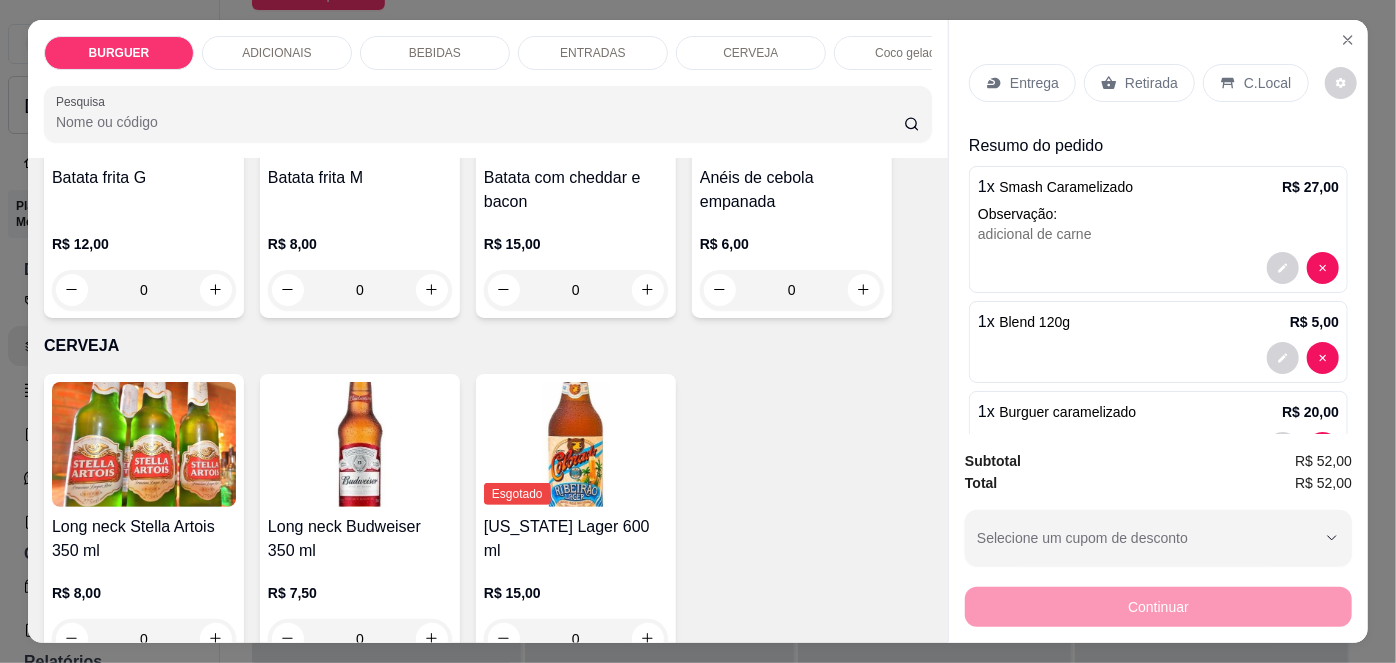 scroll, scrollTop: 2952, scrollLeft: 0, axis: vertical 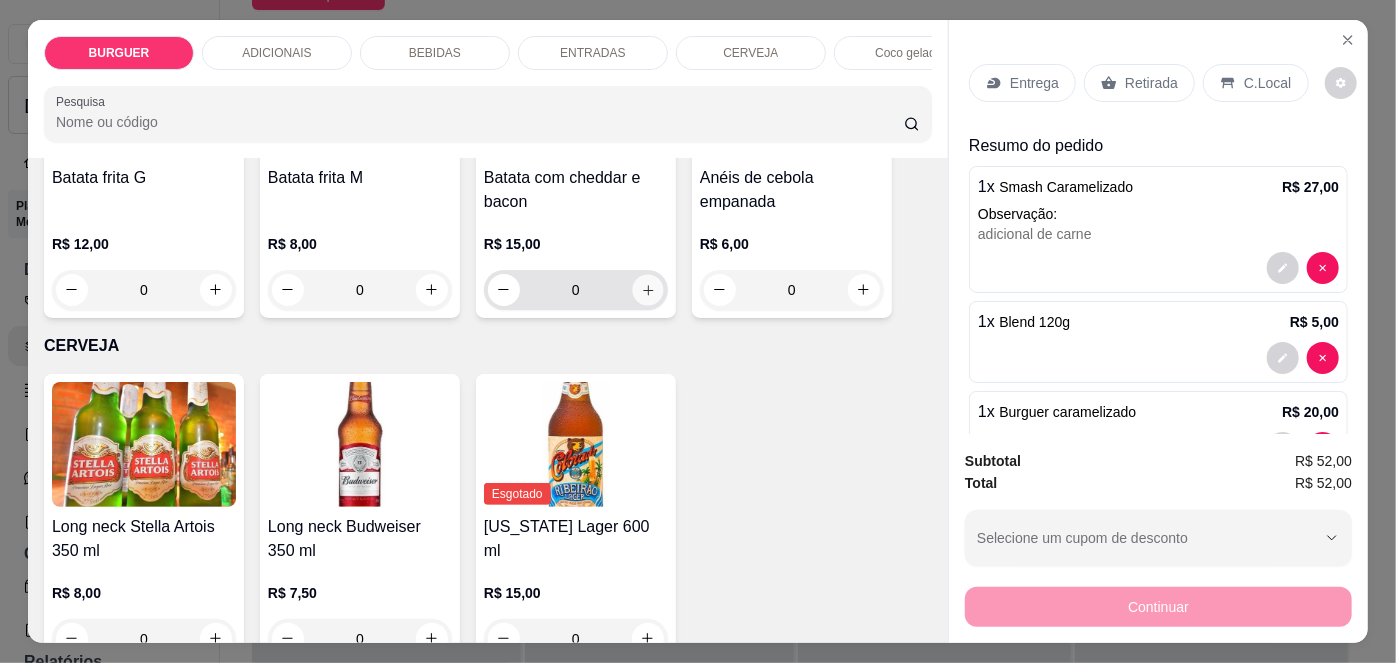 click at bounding box center (647, 289) 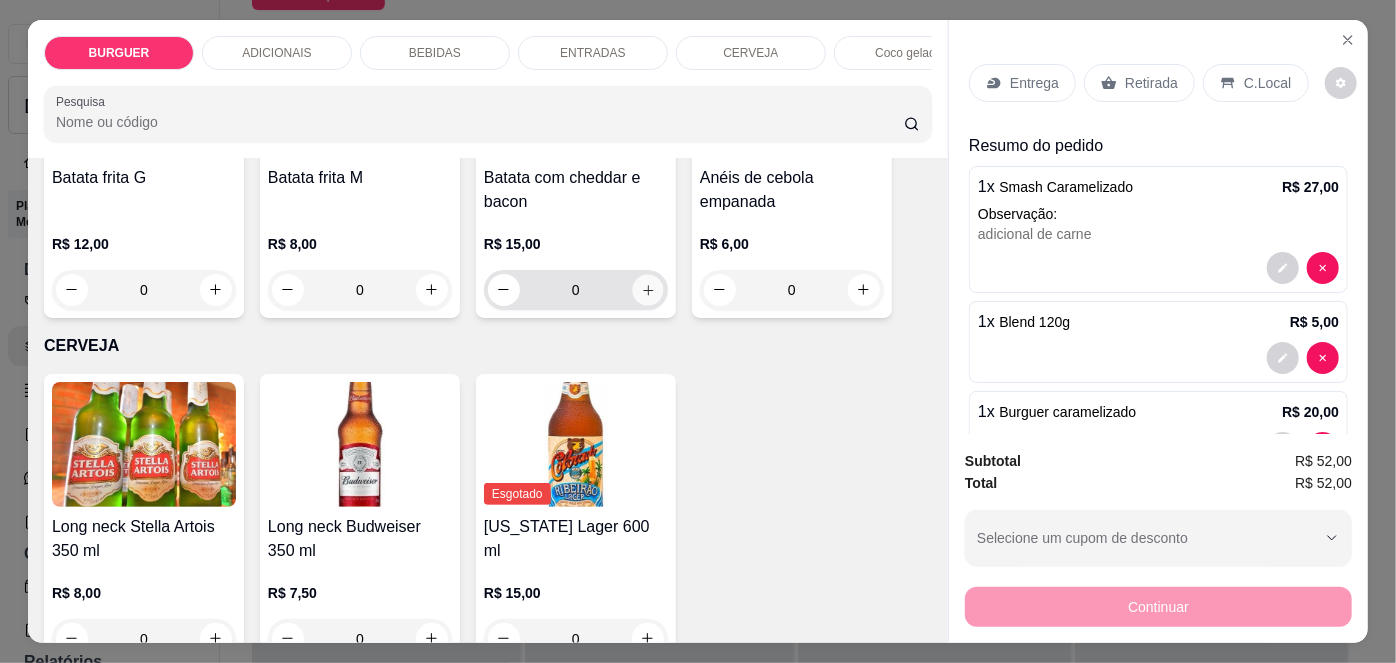 type on "1" 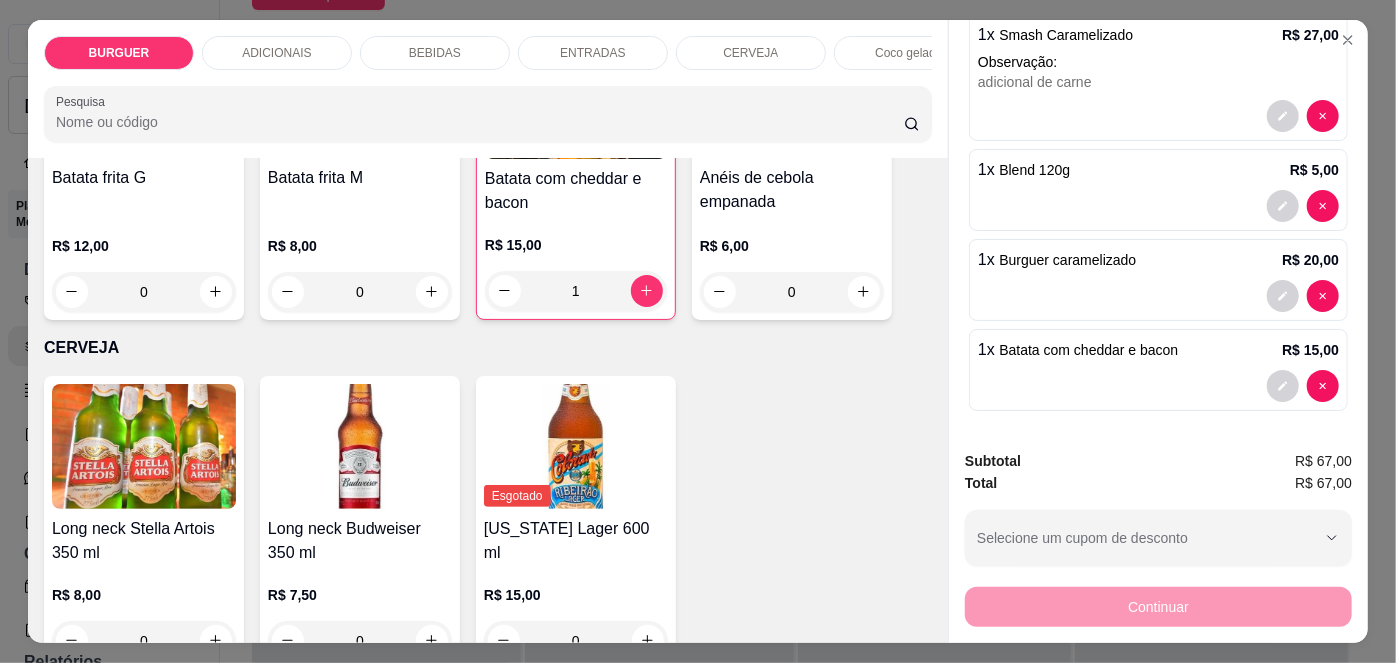 scroll, scrollTop: 153, scrollLeft: 0, axis: vertical 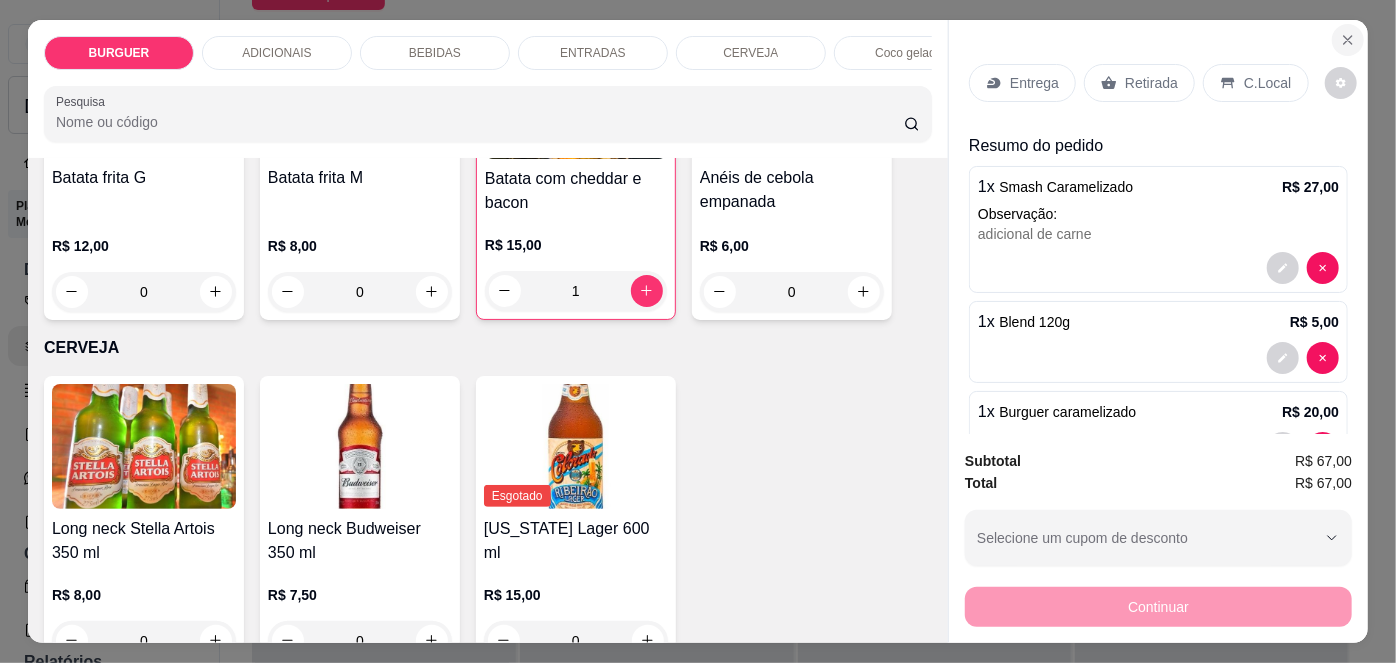 click 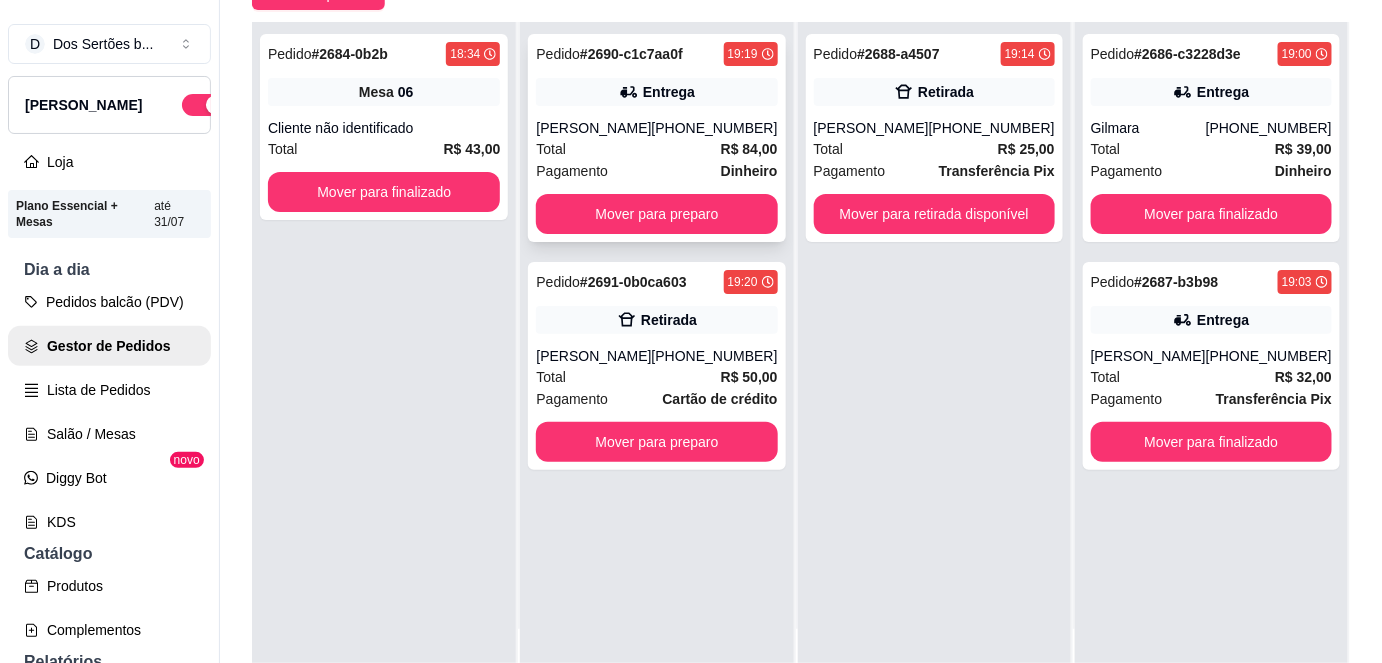 click on "[PHONE_NUMBER]" at bounding box center (715, 128) 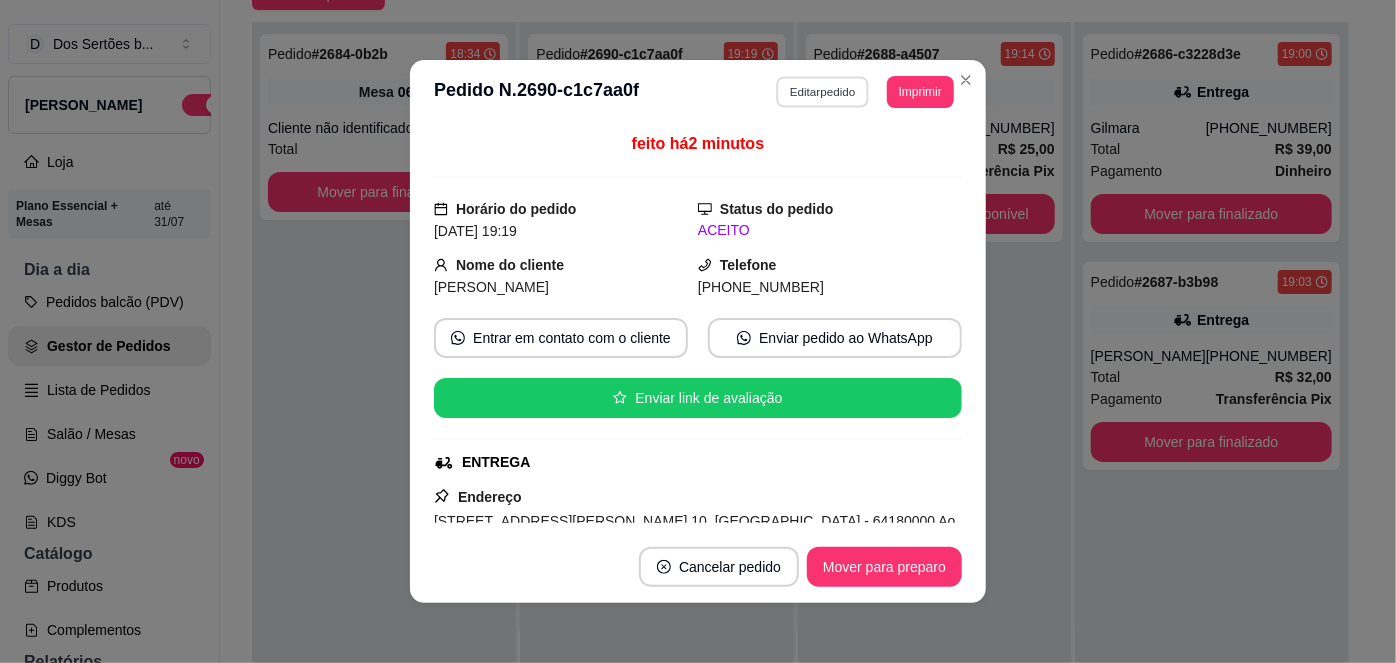 click on "Editar  pedido" at bounding box center [823, 91] 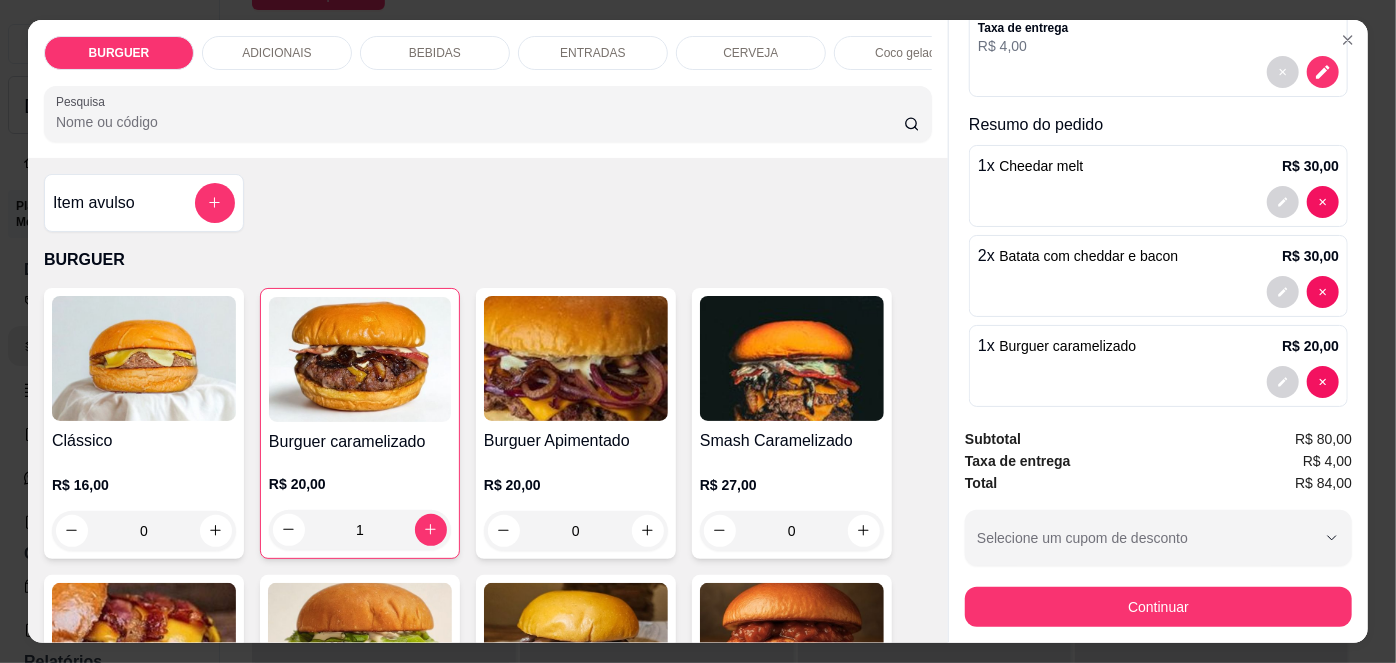 scroll, scrollTop: 373, scrollLeft: 0, axis: vertical 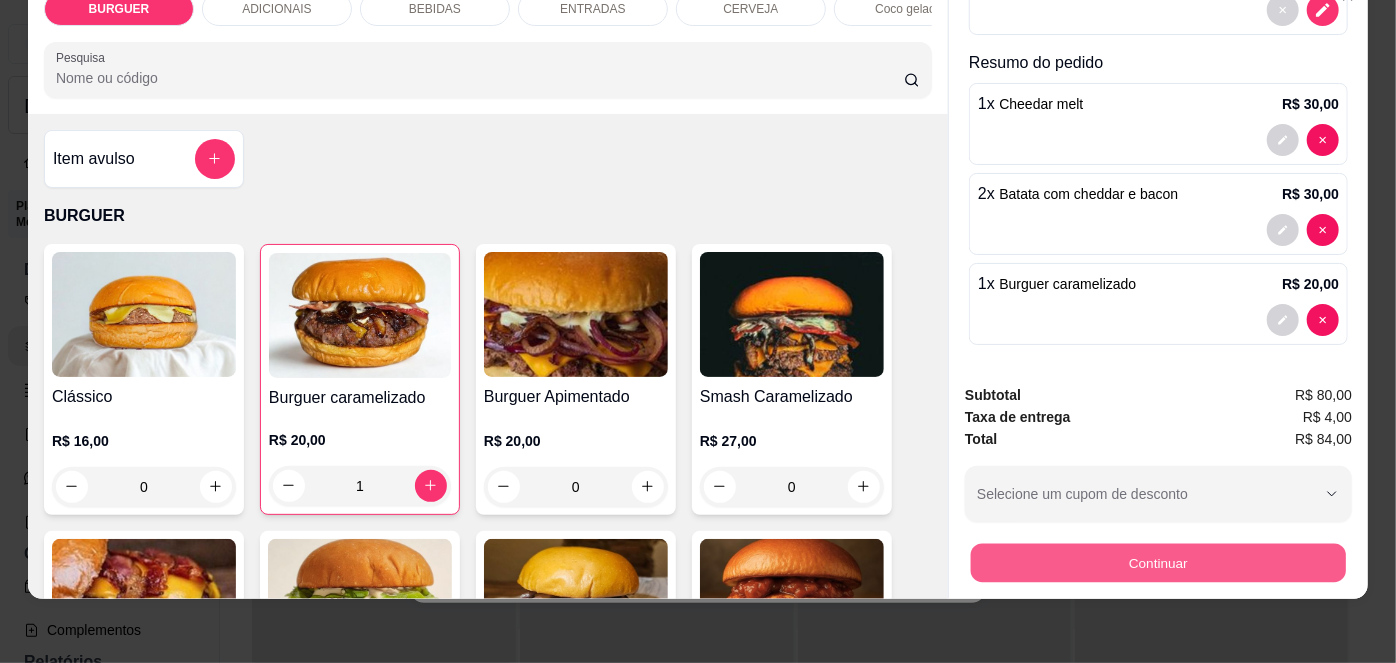click on "Continuar" at bounding box center [1158, 563] 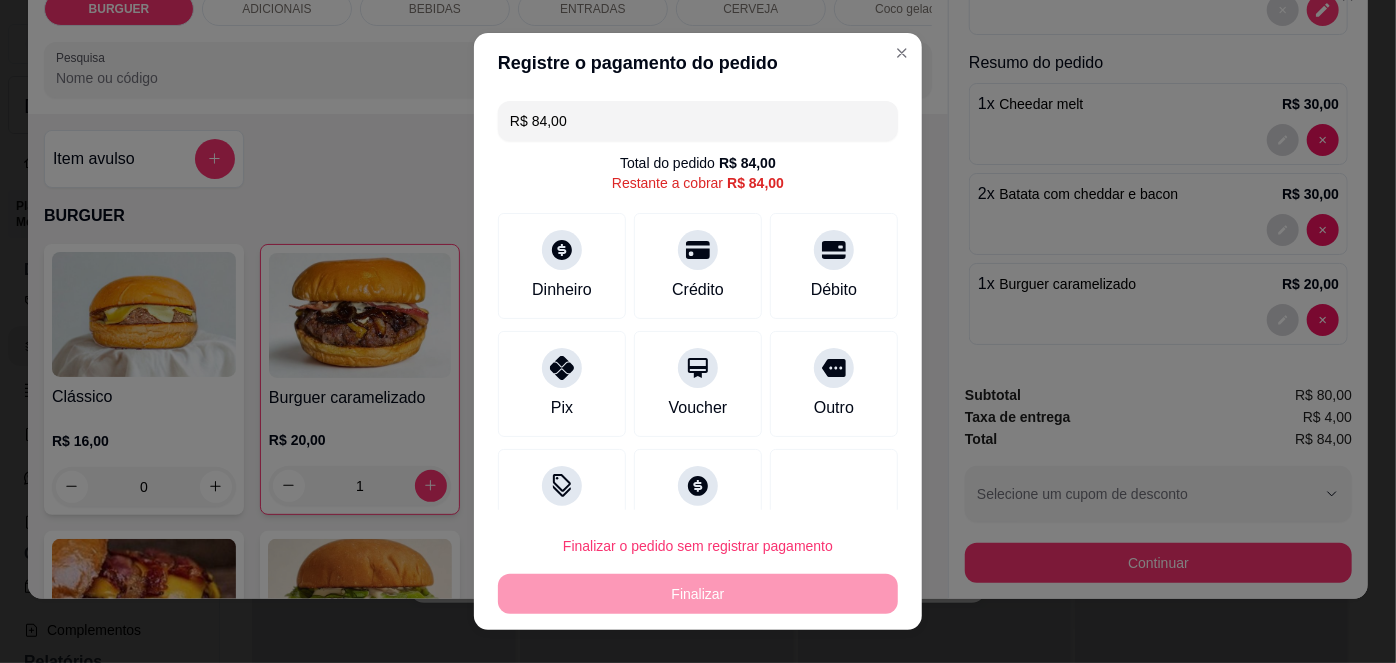 click on "R$ 84,00" at bounding box center (698, 121) 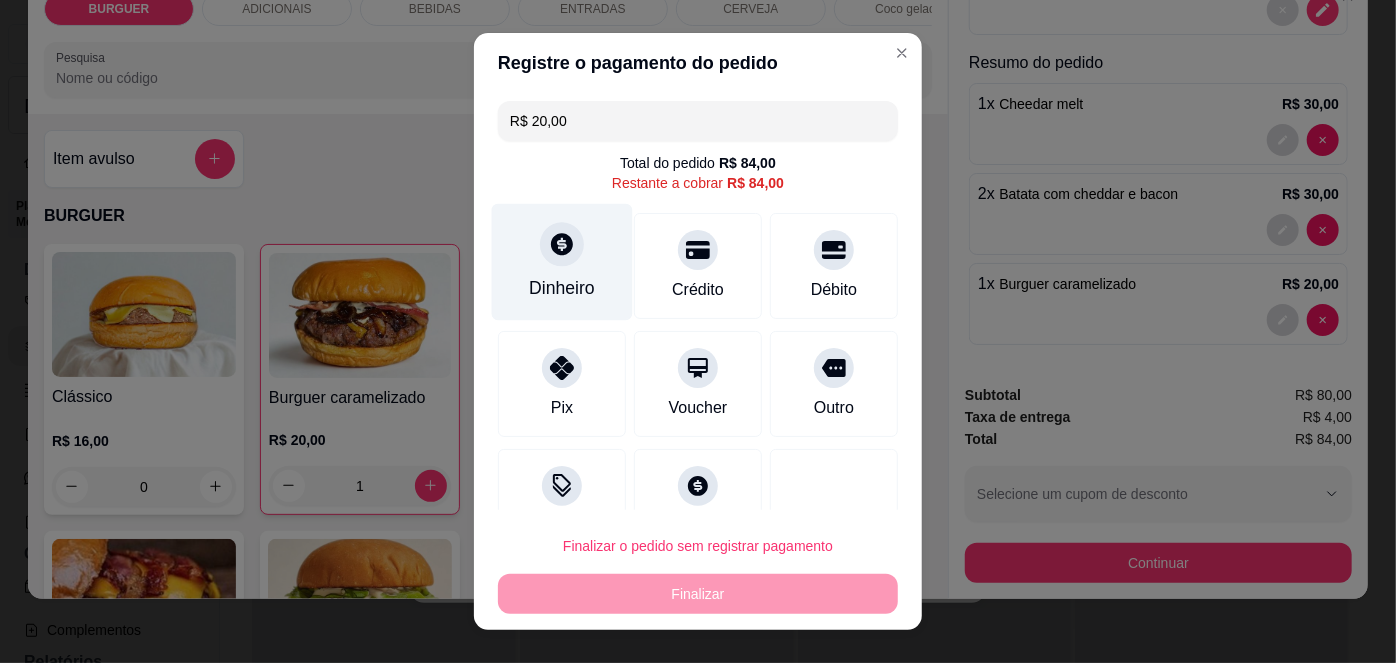 click on "Dinheiro" at bounding box center [562, 262] 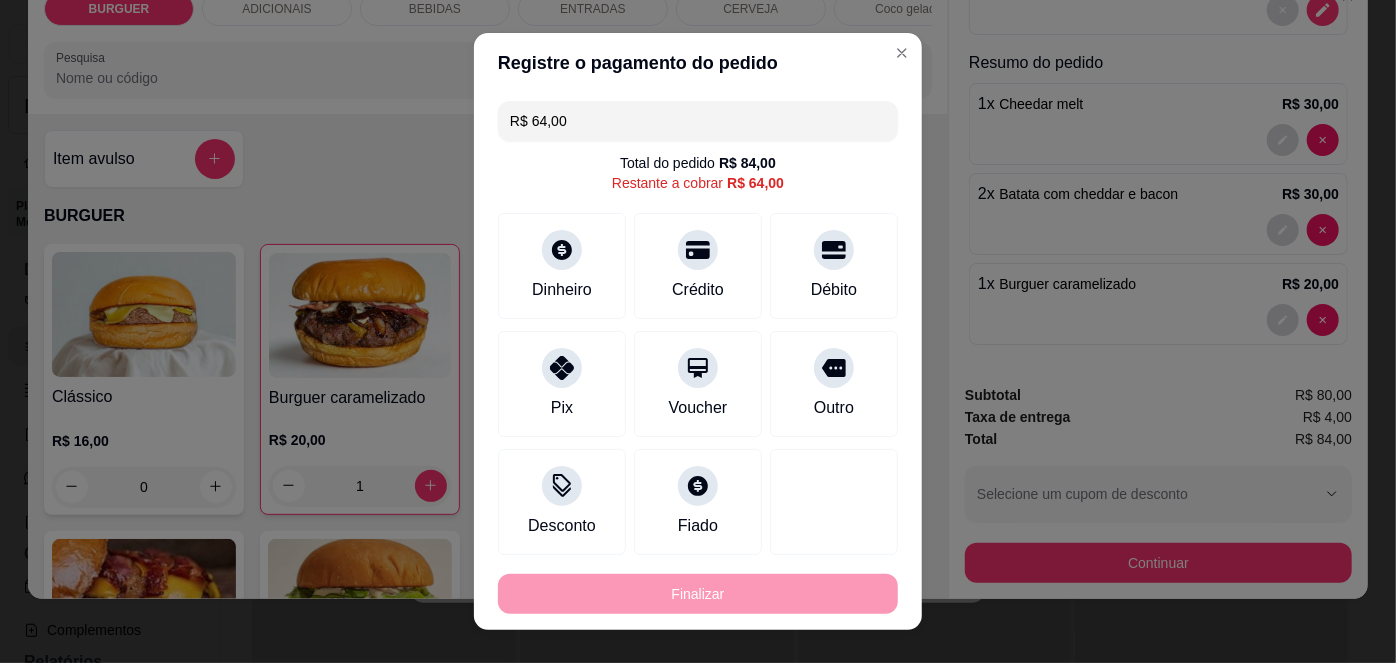 scroll, scrollTop: 107, scrollLeft: 0, axis: vertical 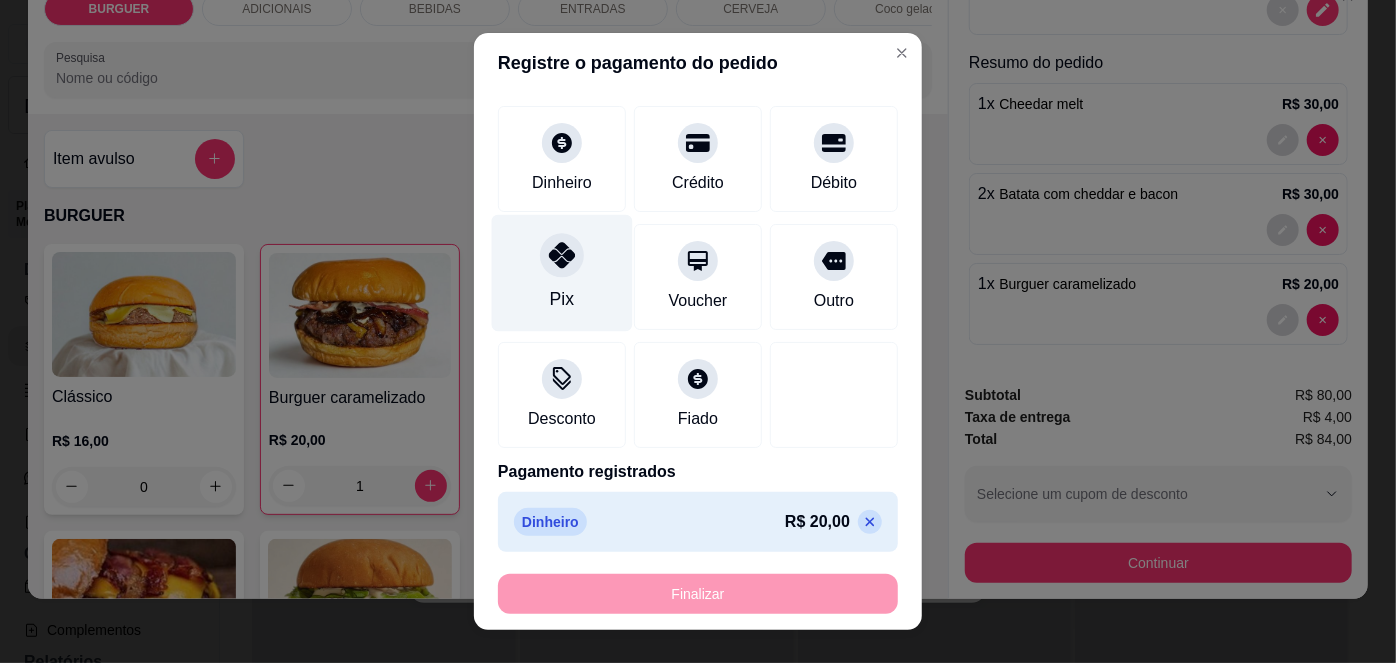 click on "Pix" at bounding box center [562, 273] 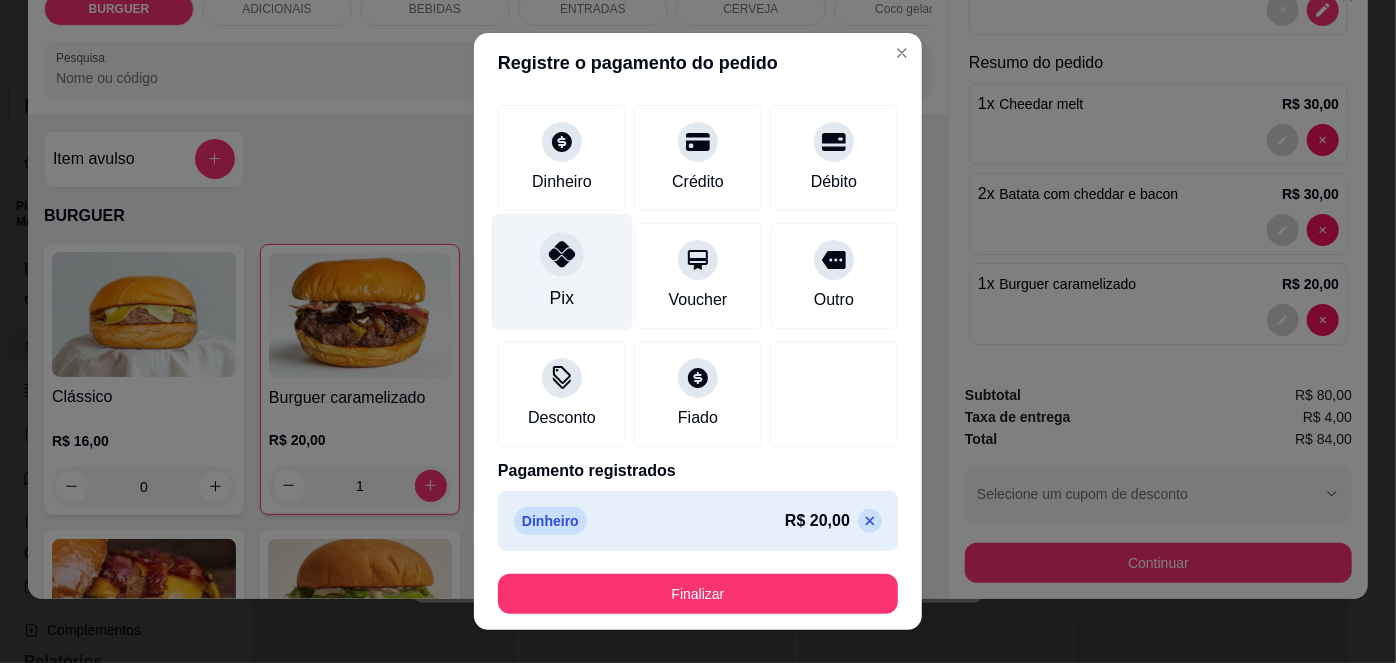 scroll, scrollTop: 163, scrollLeft: 0, axis: vertical 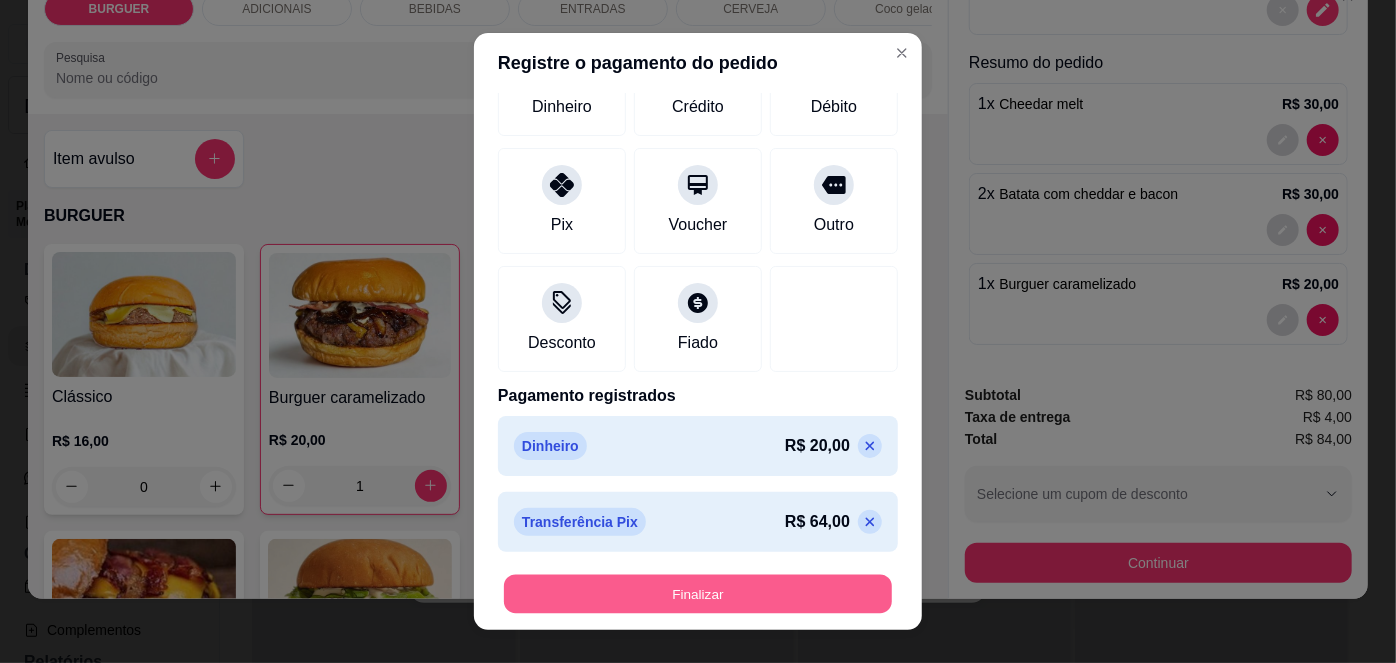 click on "Finalizar" at bounding box center [698, 593] 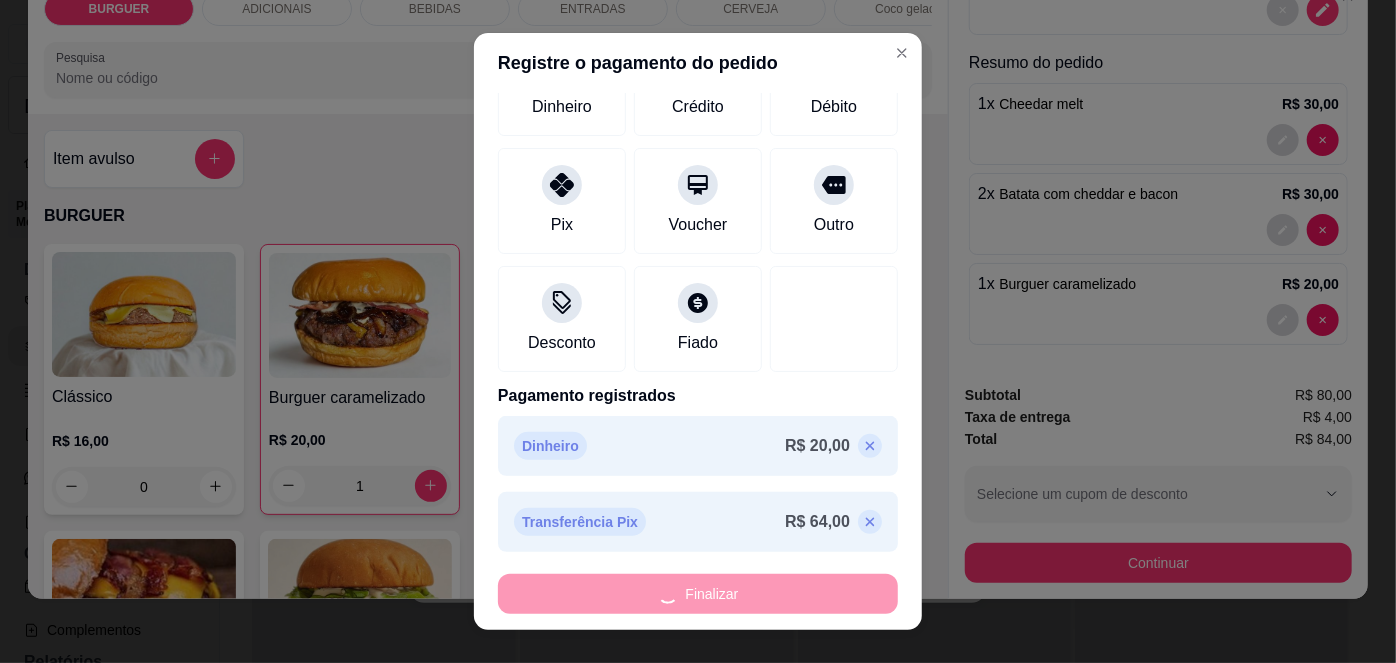 type on "0" 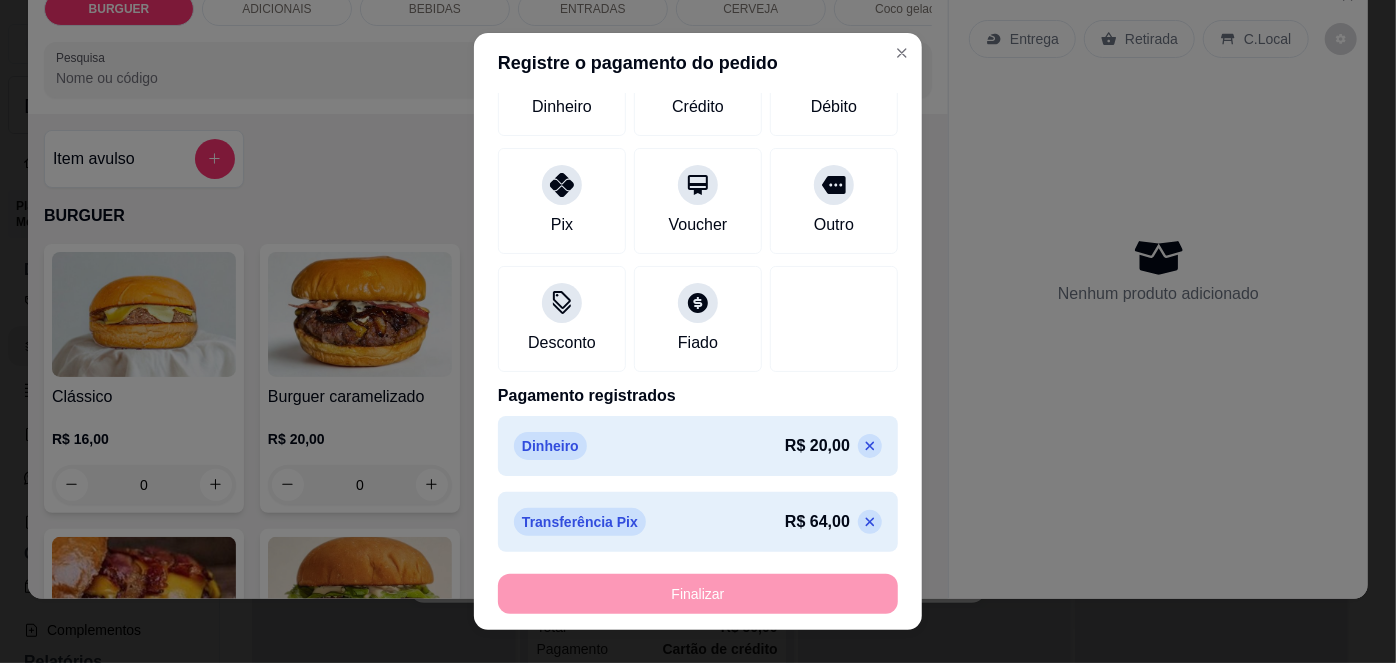 type on "-R$ 84,00" 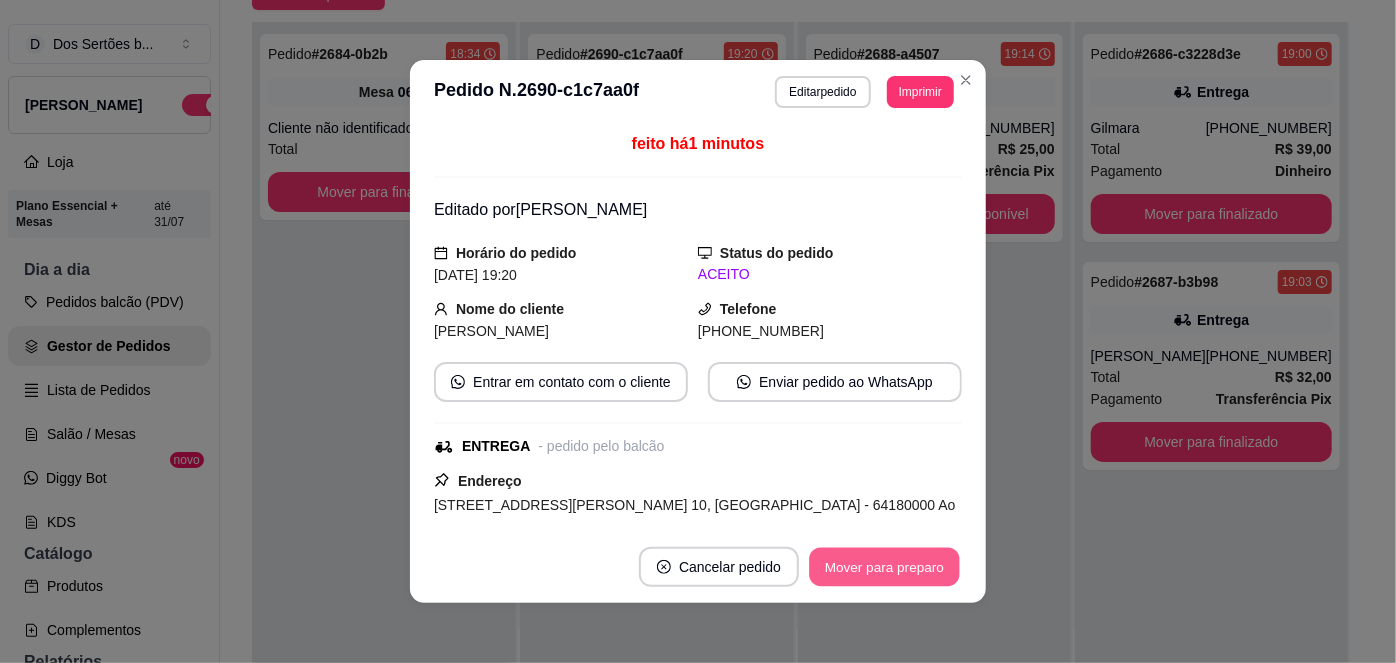 click on "Mover para preparo" at bounding box center (884, 567) 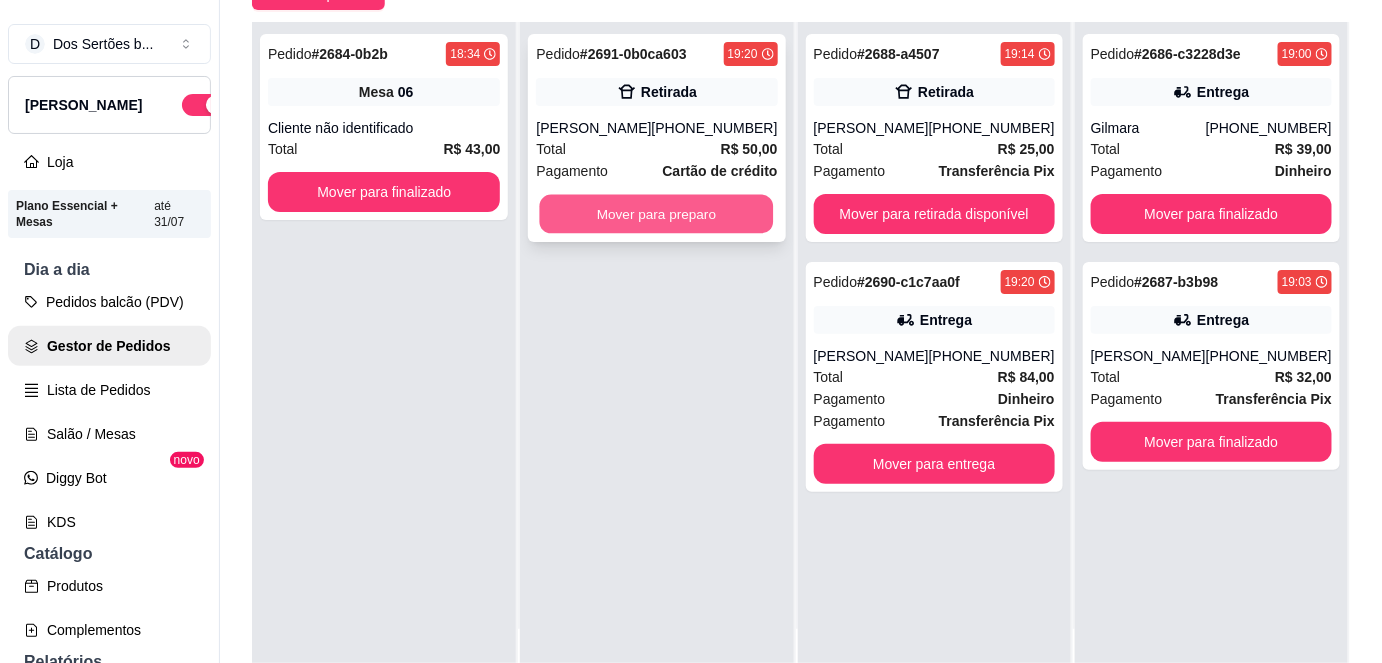 click on "Mover para preparo" at bounding box center (657, 214) 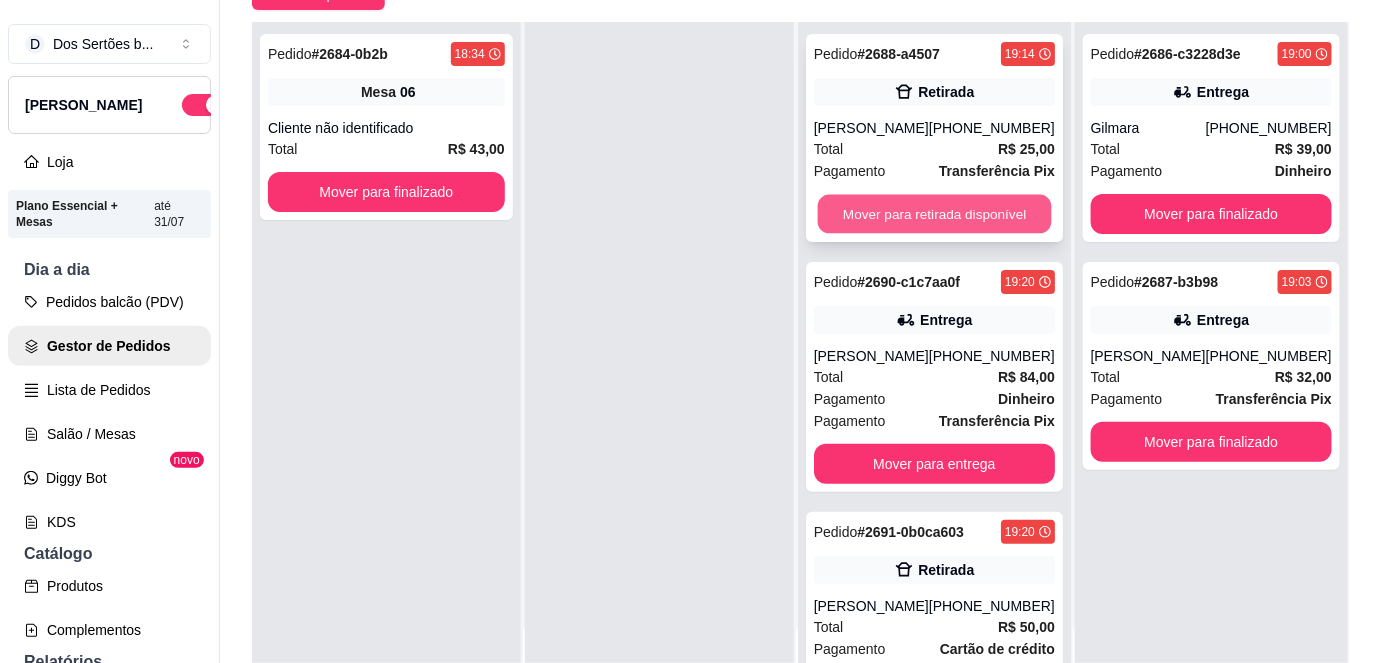click on "Mover para retirada disponível" at bounding box center (934, 214) 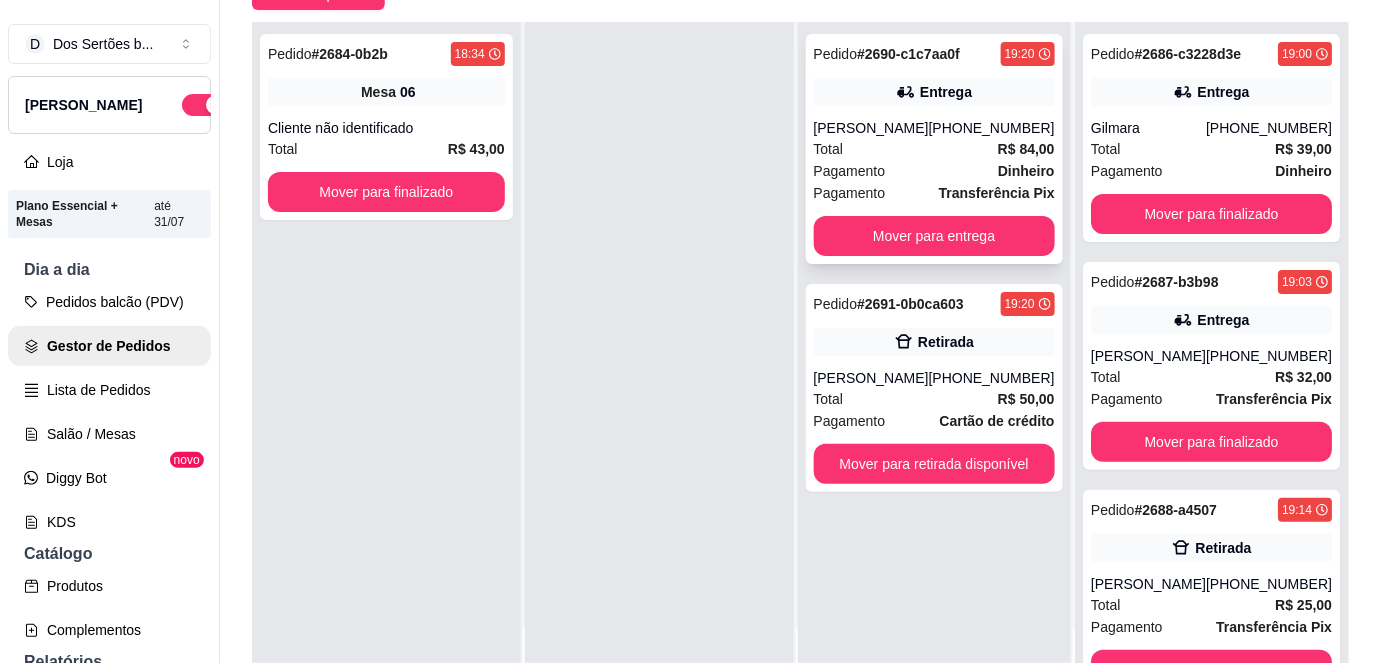 click on "Total R$ 84,00" at bounding box center (934, 149) 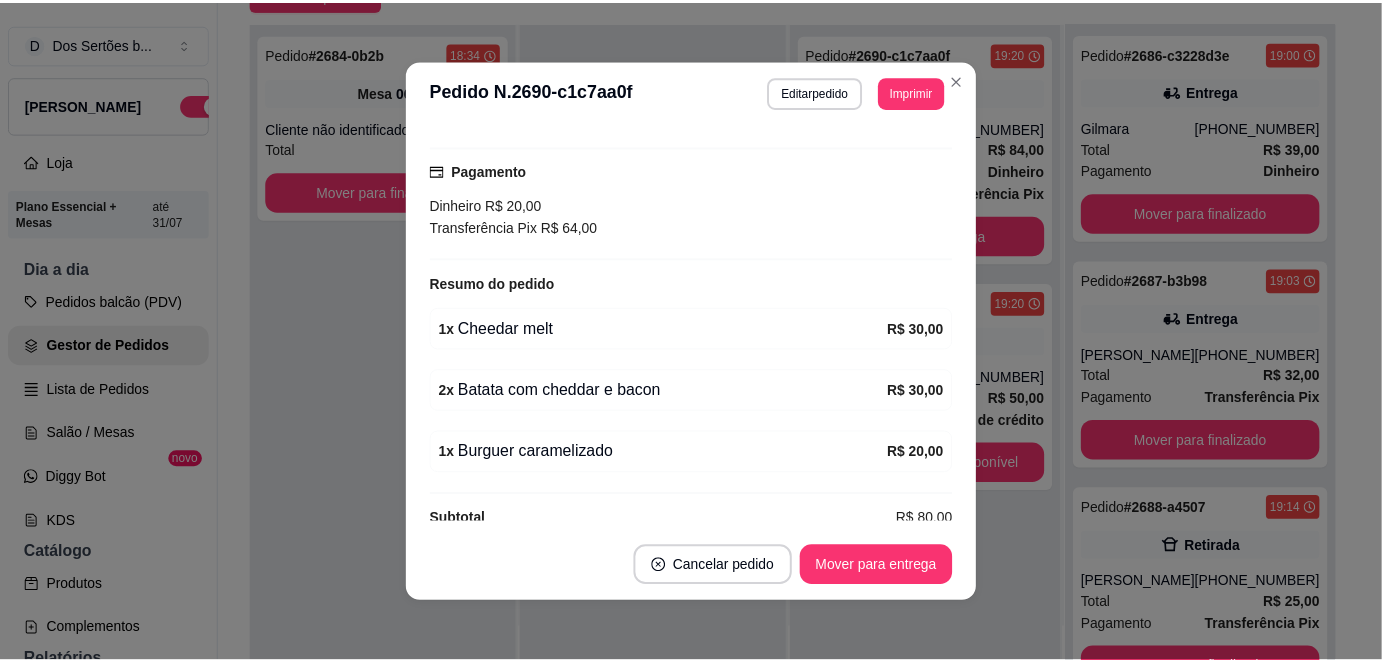 scroll, scrollTop: 509, scrollLeft: 0, axis: vertical 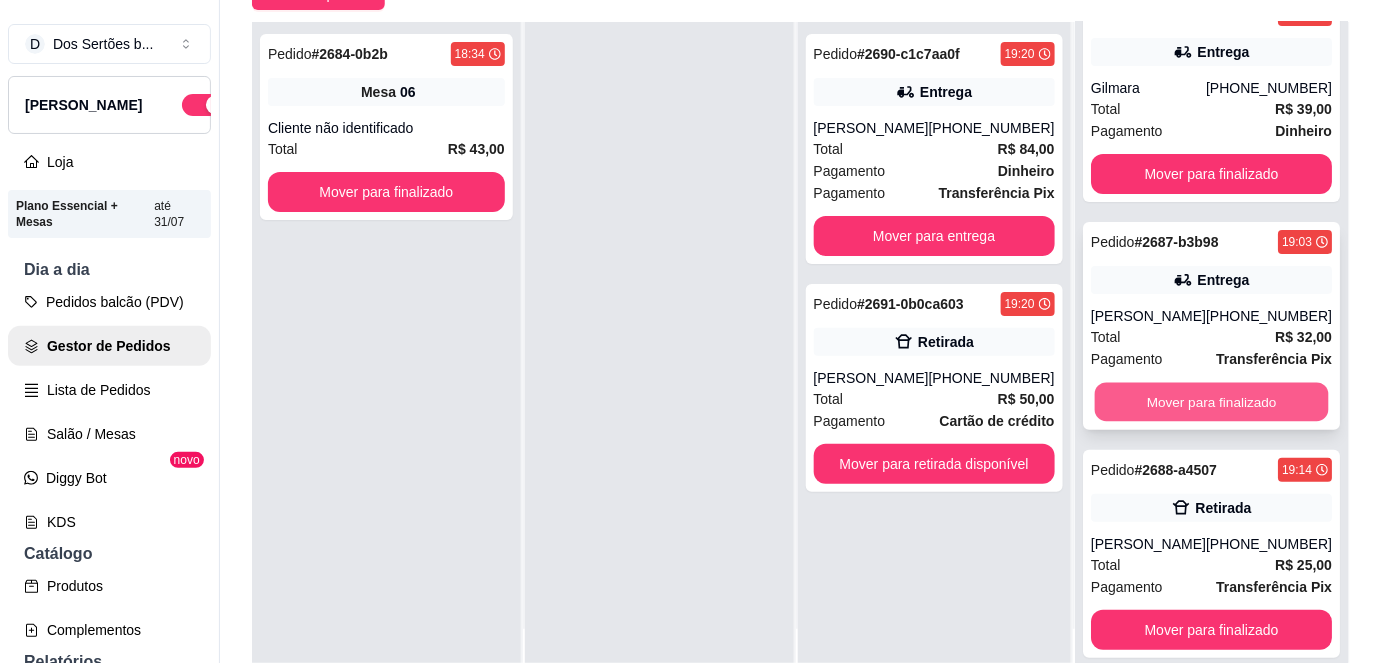 click on "Mover para finalizado" at bounding box center (1211, 402) 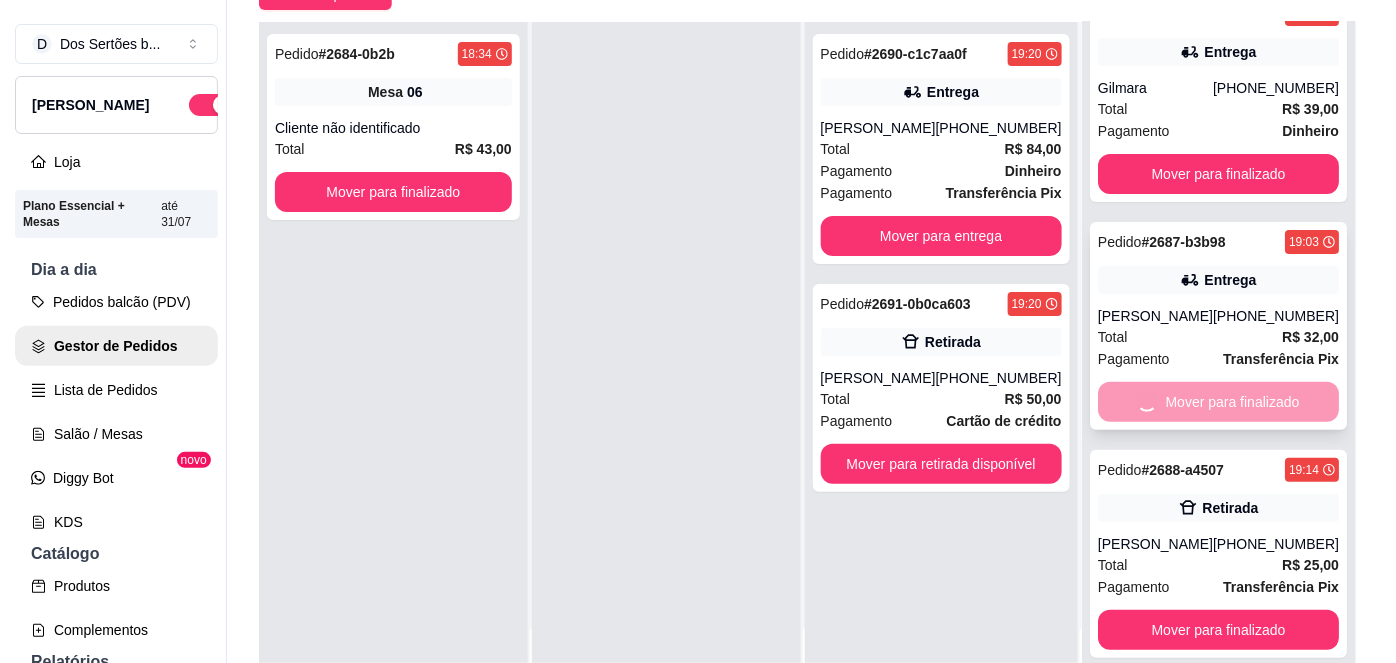 scroll, scrollTop: 0, scrollLeft: 0, axis: both 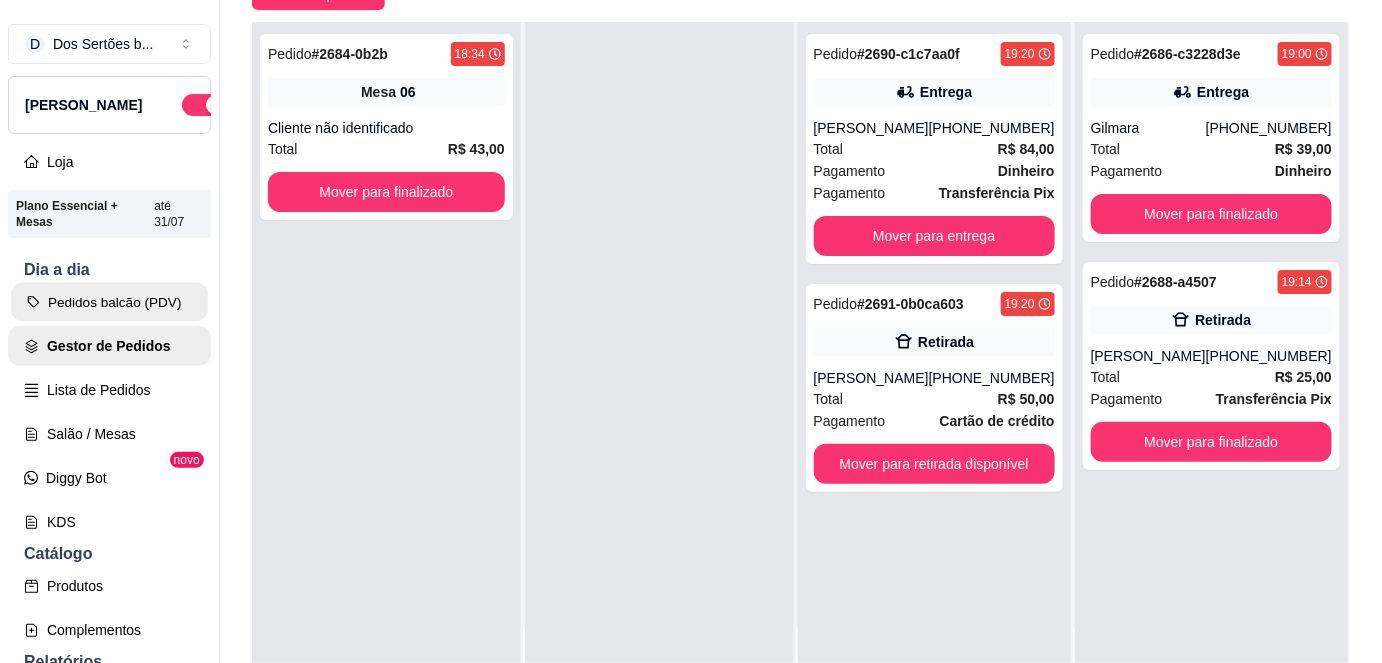 click on "Pedidos balcão (PDV)" at bounding box center [109, 302] 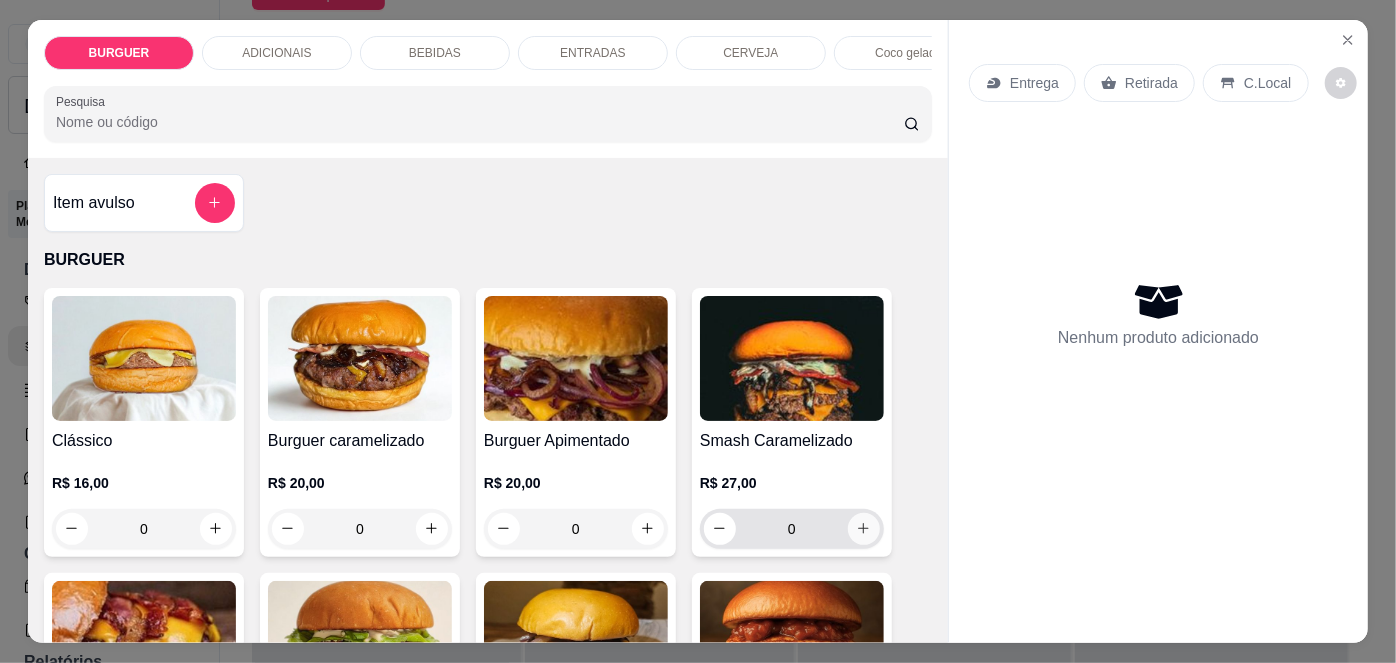 click 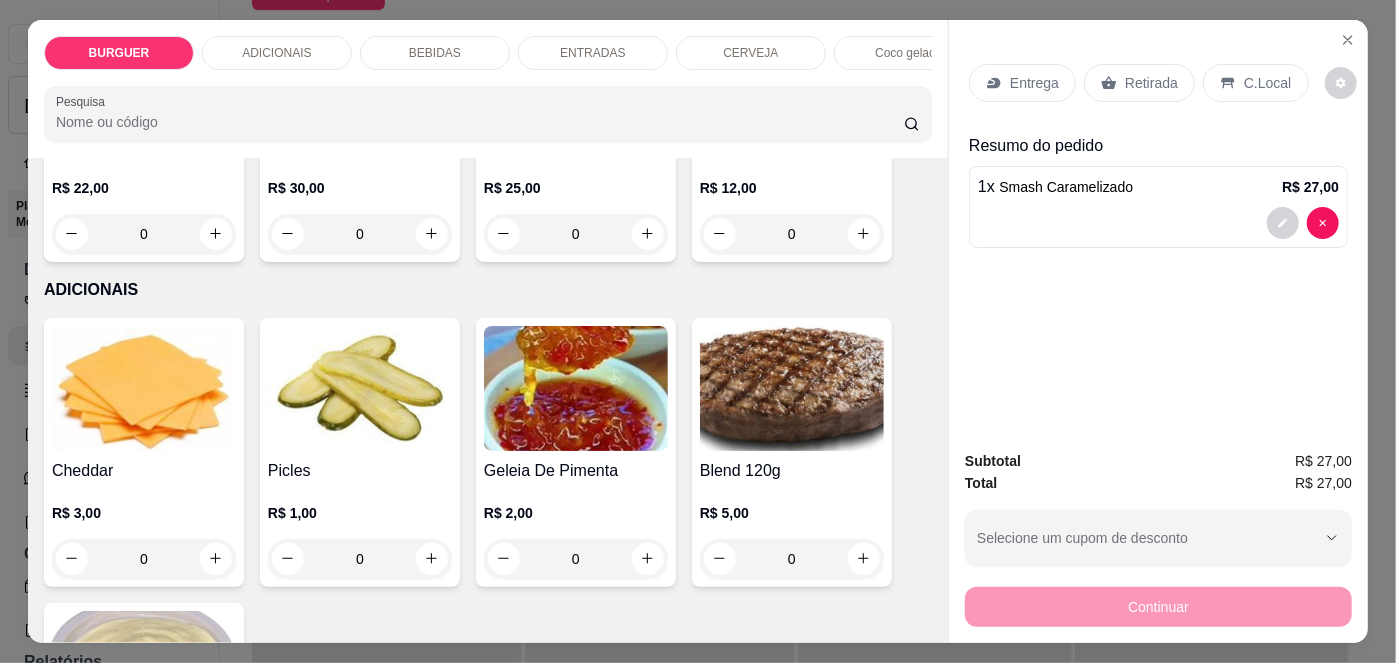 scroll, scrollTop: 896, scrollLeft: 0, axis: vertical 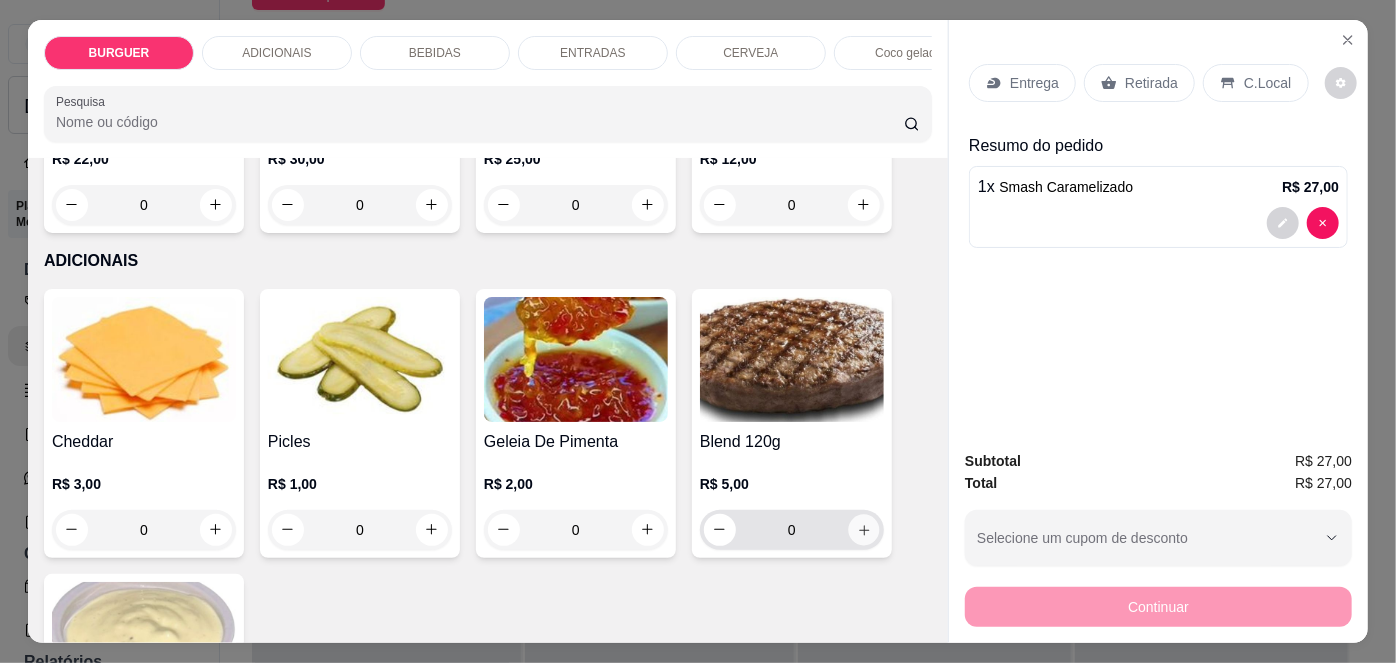 click at bounding box center [863, 529] 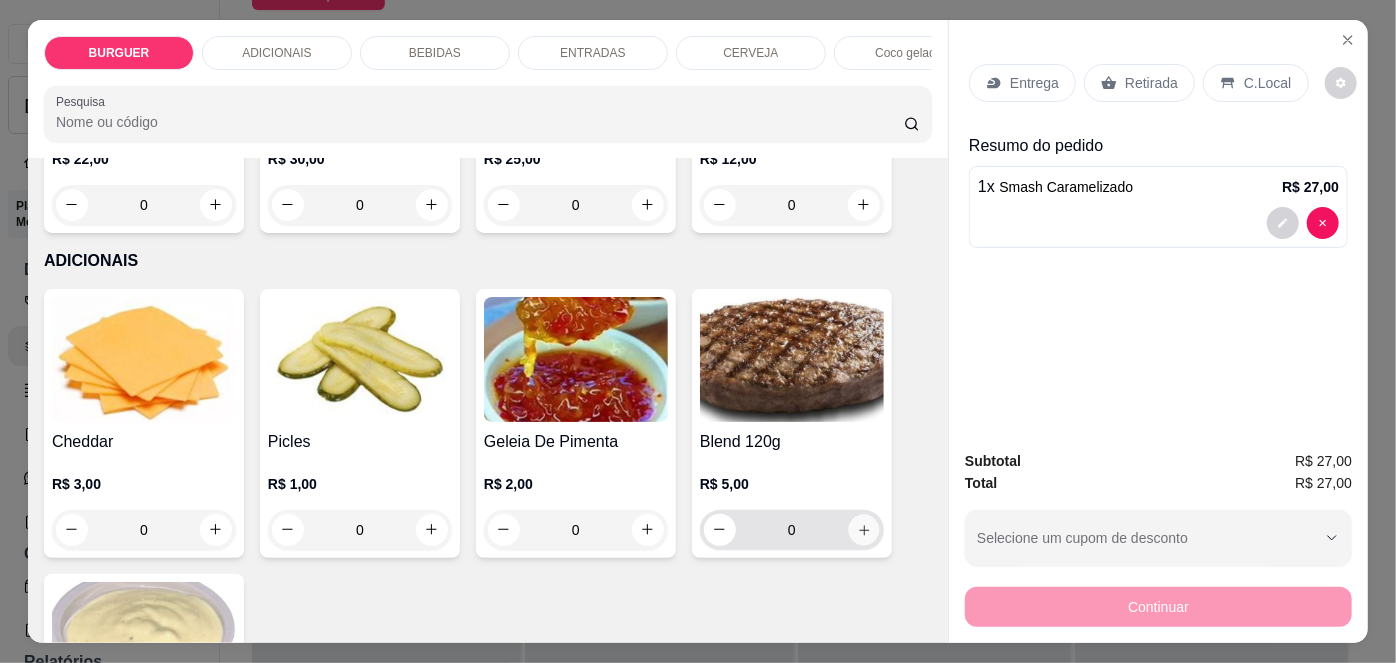 type on "1" 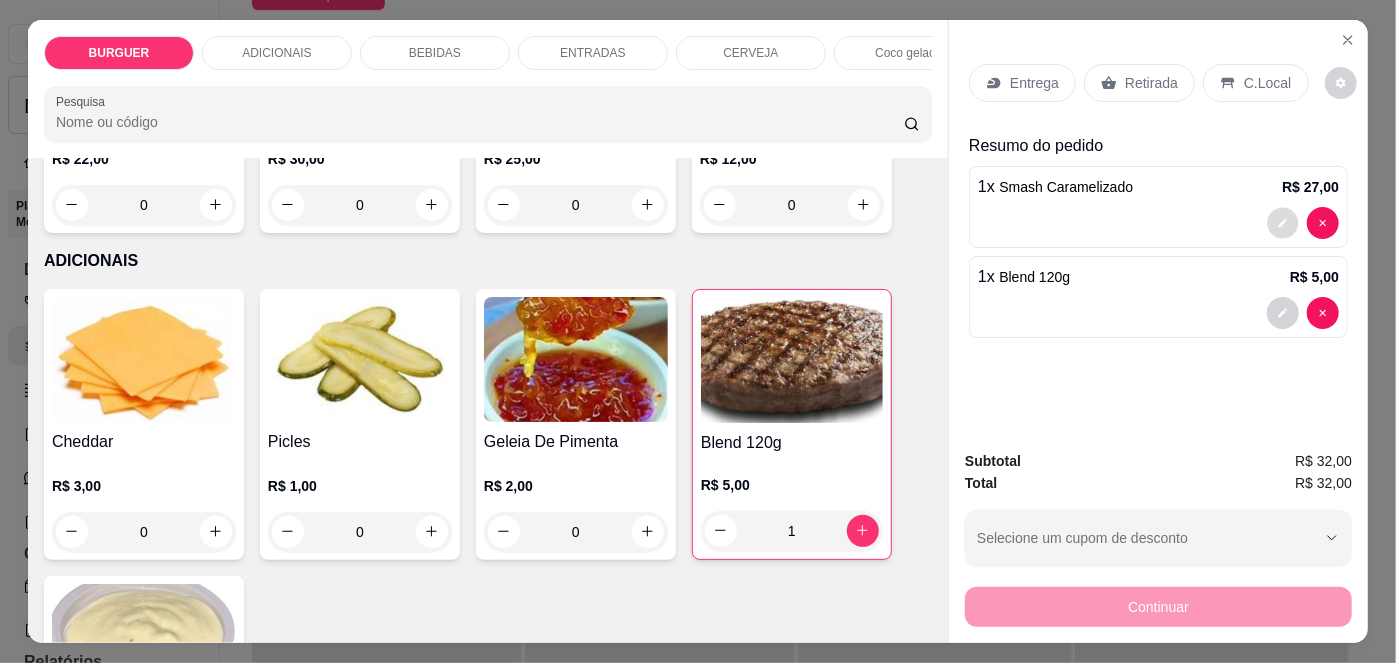 click at bounding box center (1283, 222) 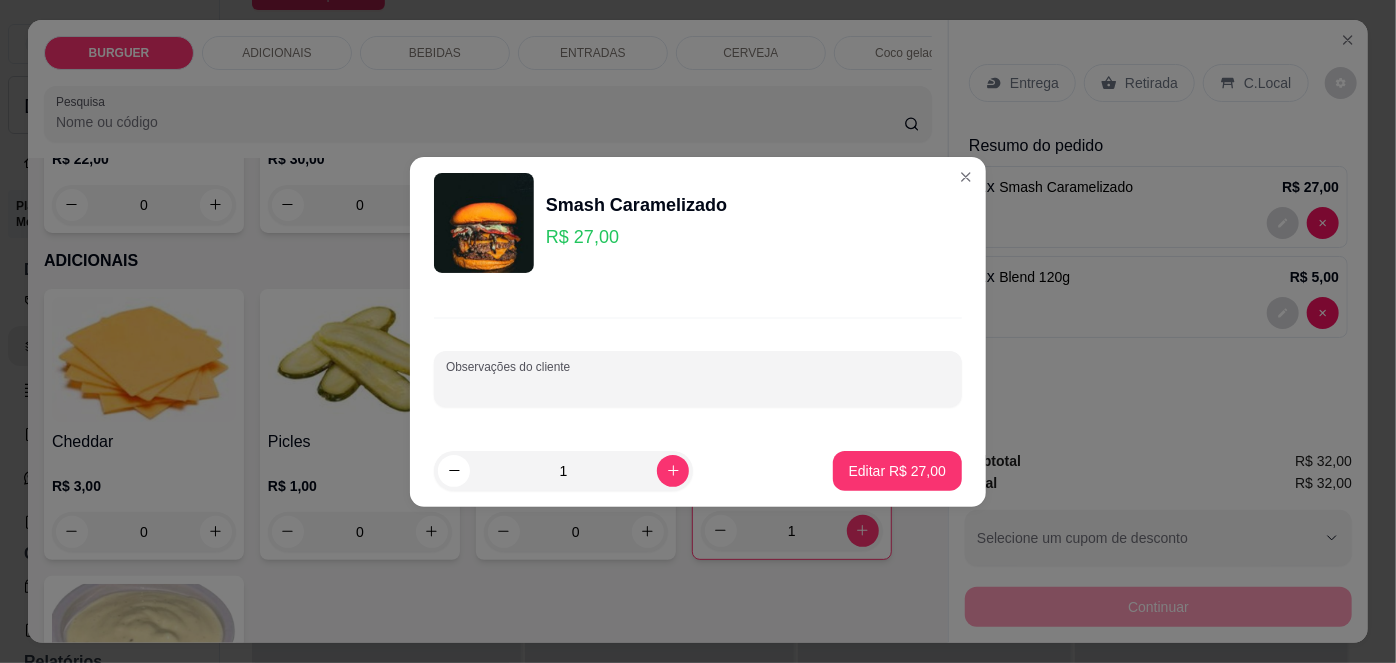 click on "Observações do cliente" at bounding box center [698, 387] 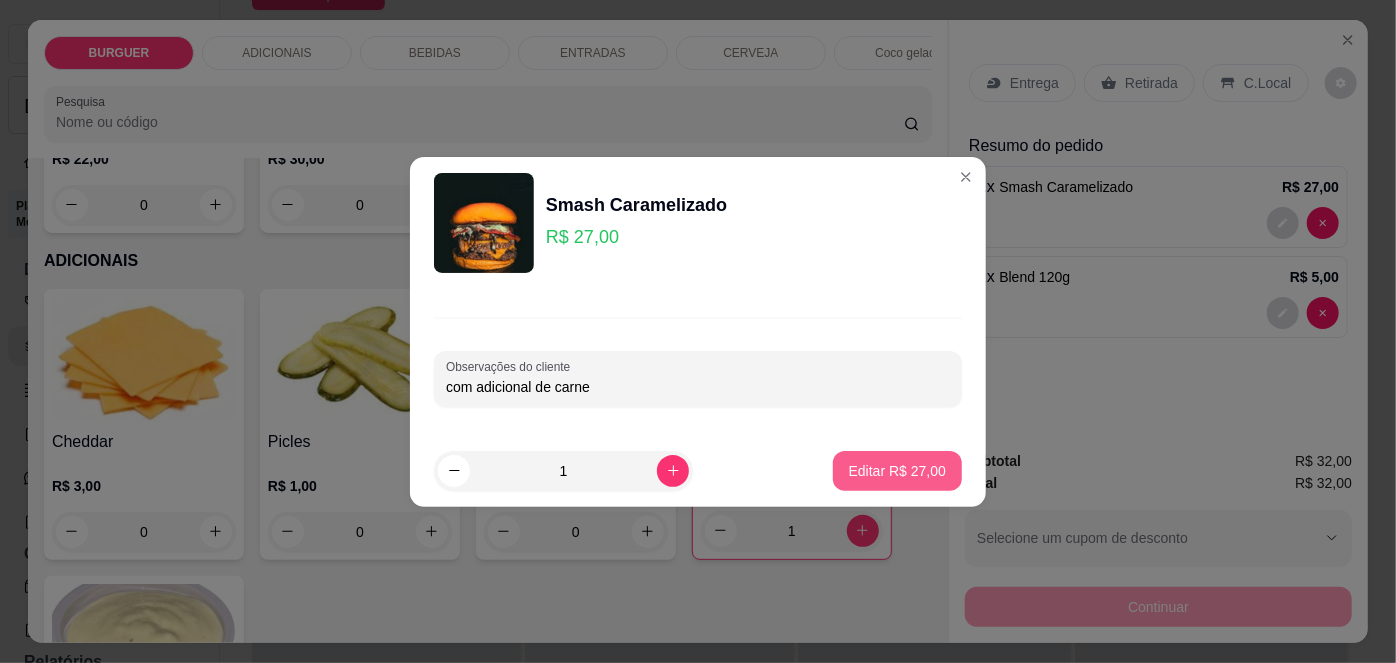 type on "com adicional de carne" 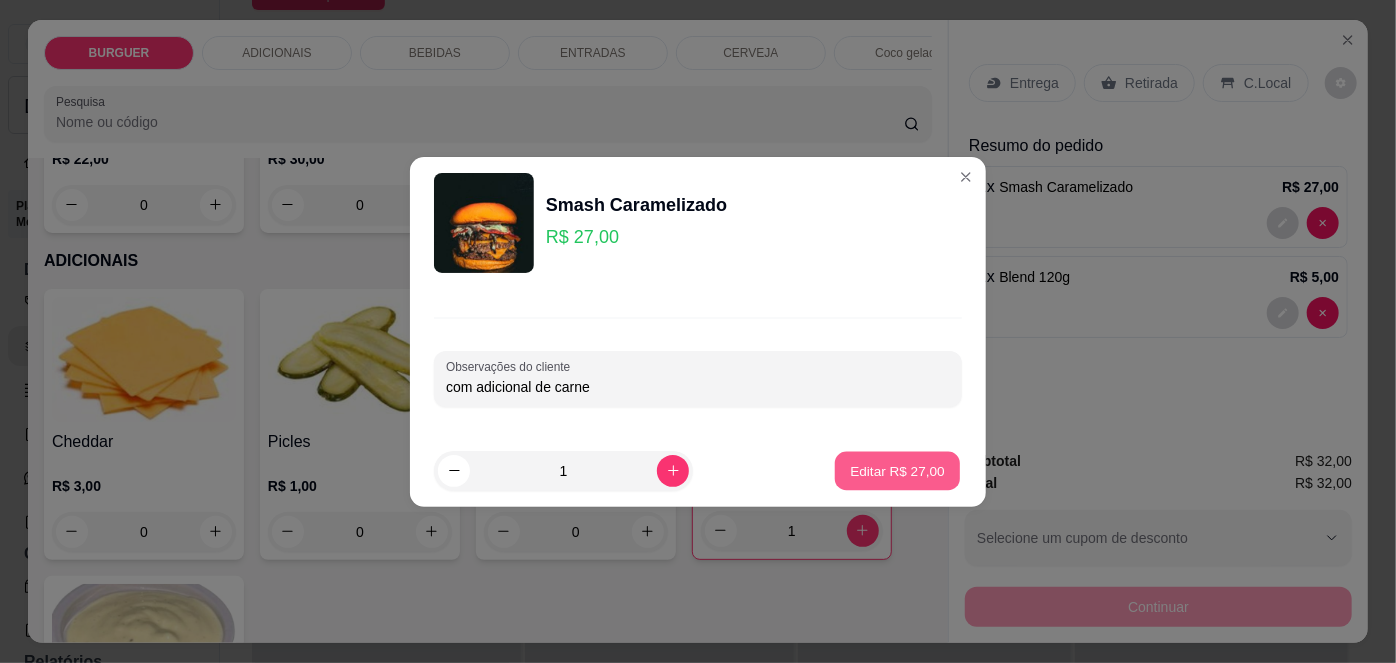 click on "Editar   R$ 27,00" at bounding box center (897, 470) 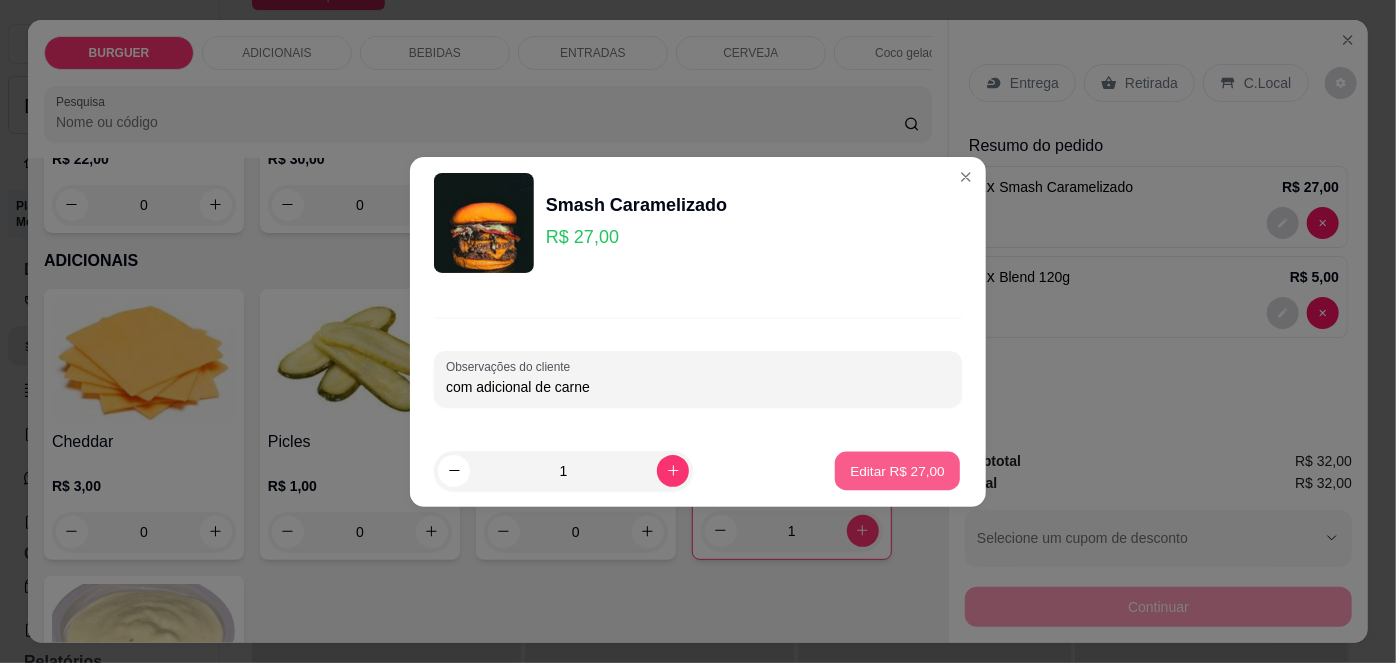 type on "0" 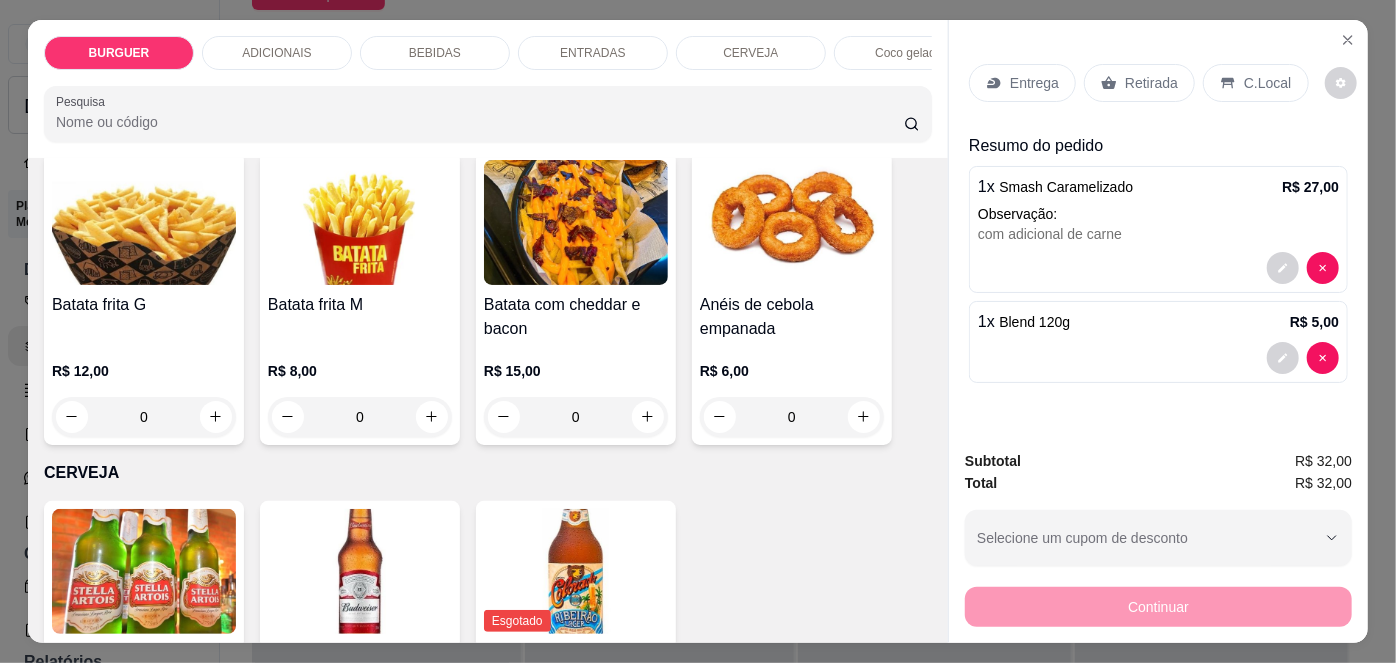 scroll, scrollTop: 2839, scrollLeft: 0, axis: vertical 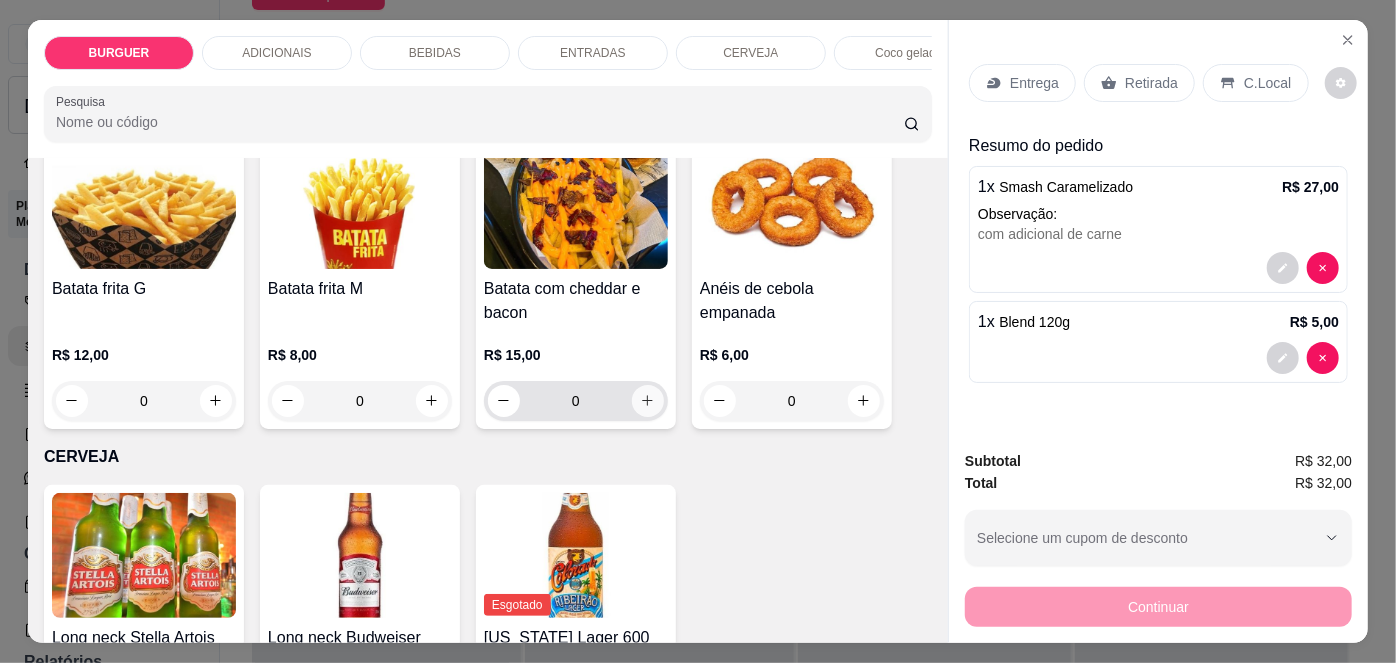 click at bounding box center (648, 401) 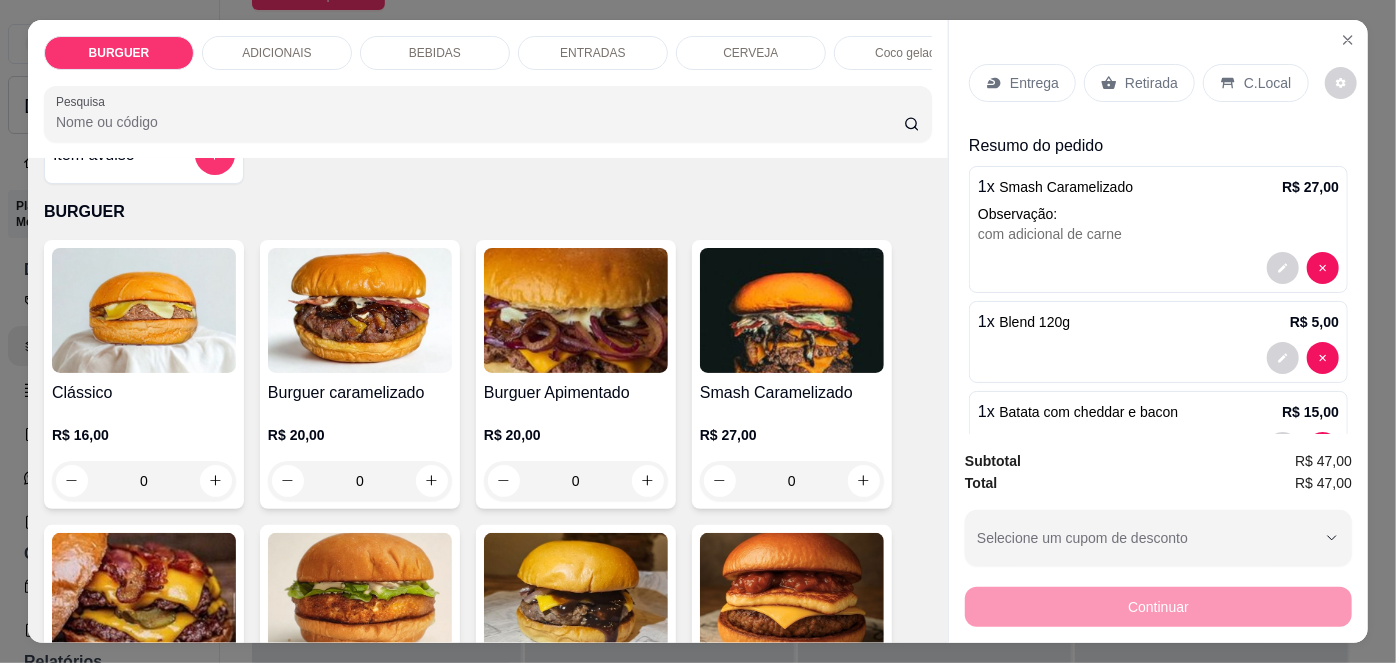 scroll, scrollTop: 0, scrollLeft: 0, axis: both 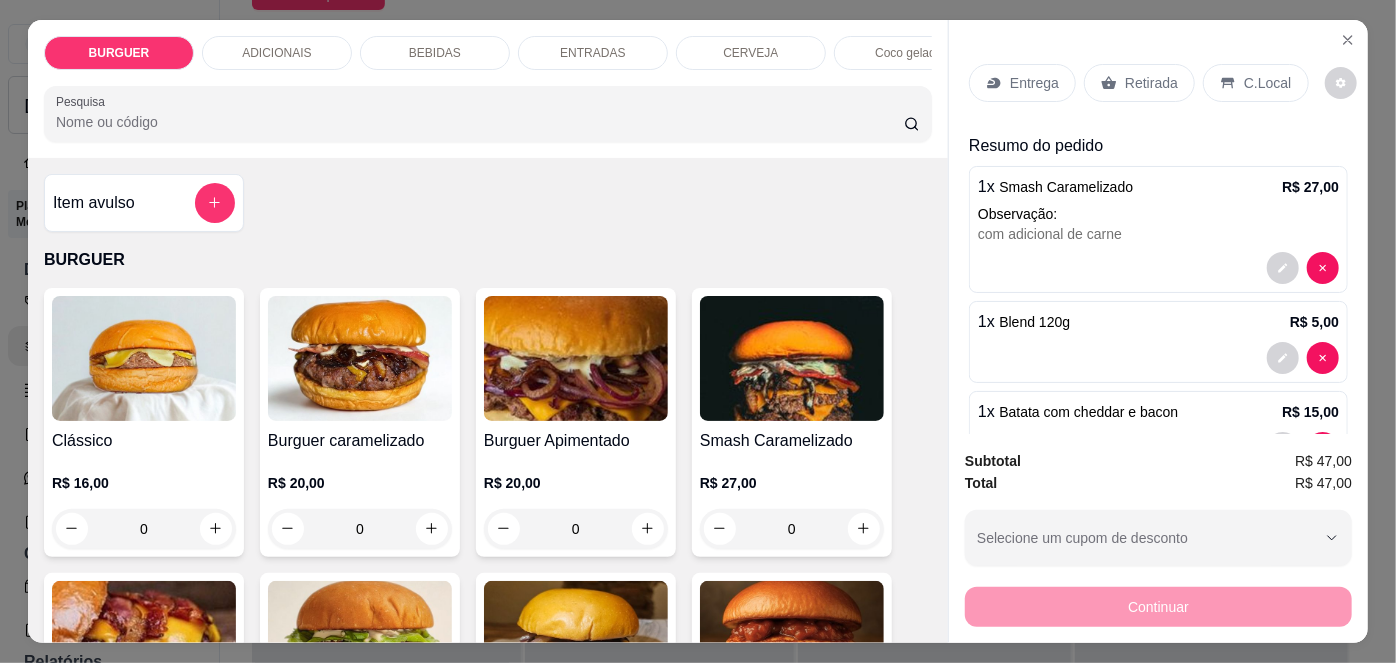 click on "0" at bounding box center (360, 529) 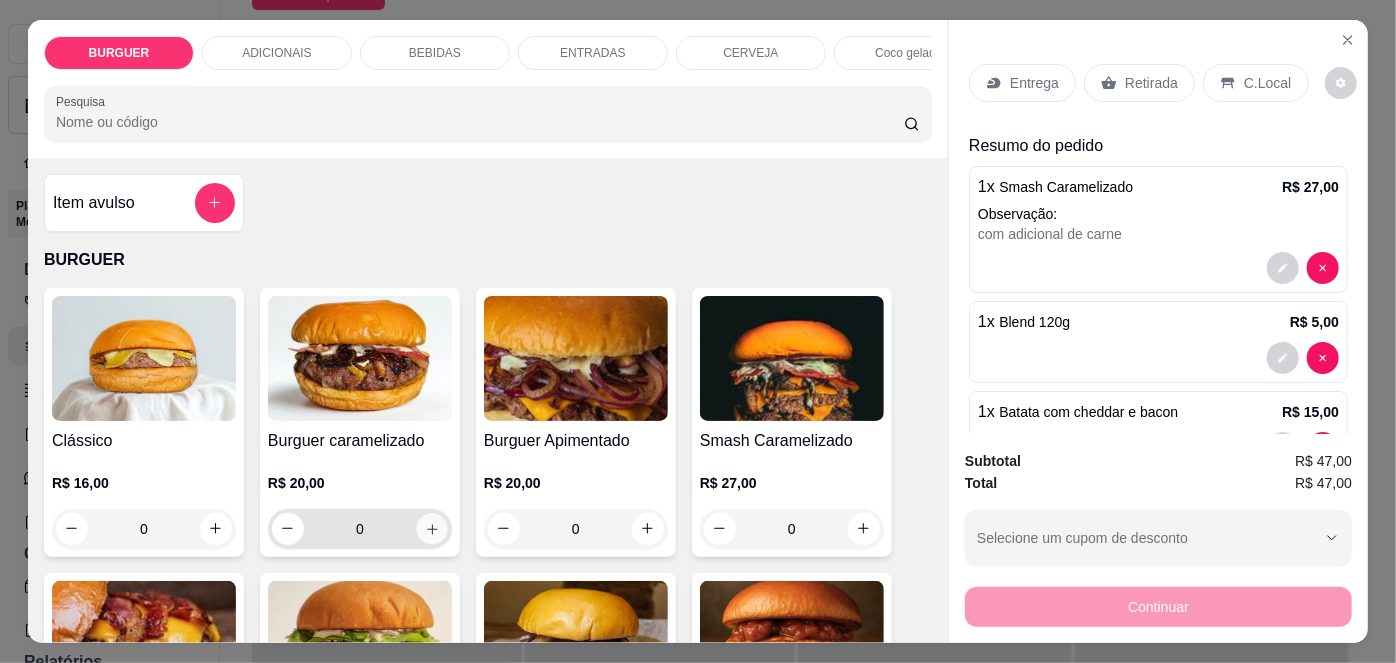 click at bounding box center [431, 528] 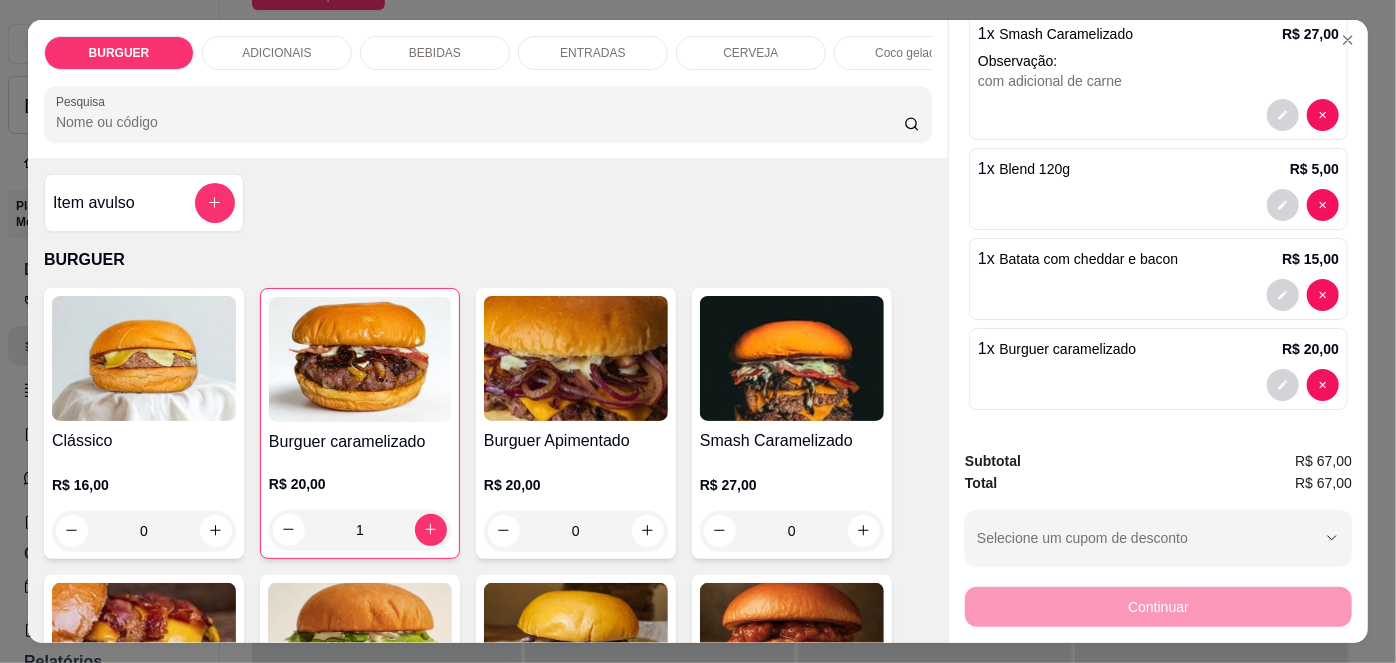 scroll, scrollTop: 0, scrollLeft: 0, axis: both 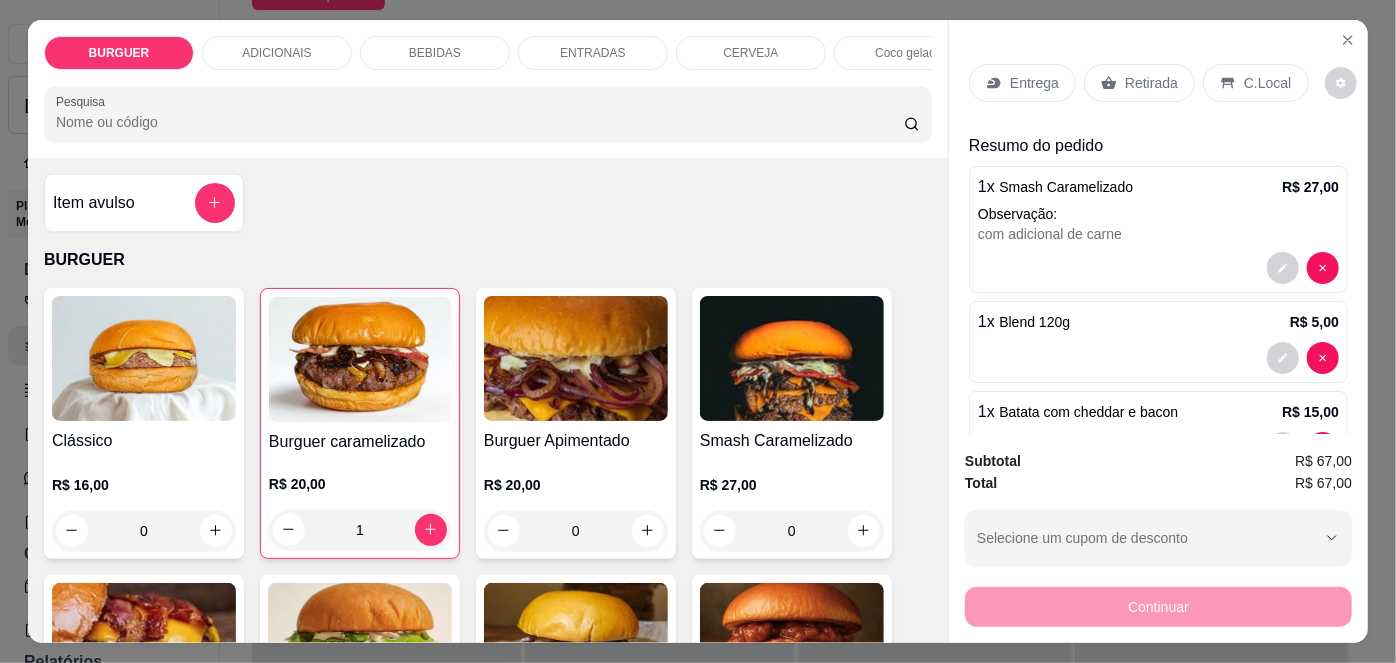 click on "Retirada" at bounding box center [1139, 83] 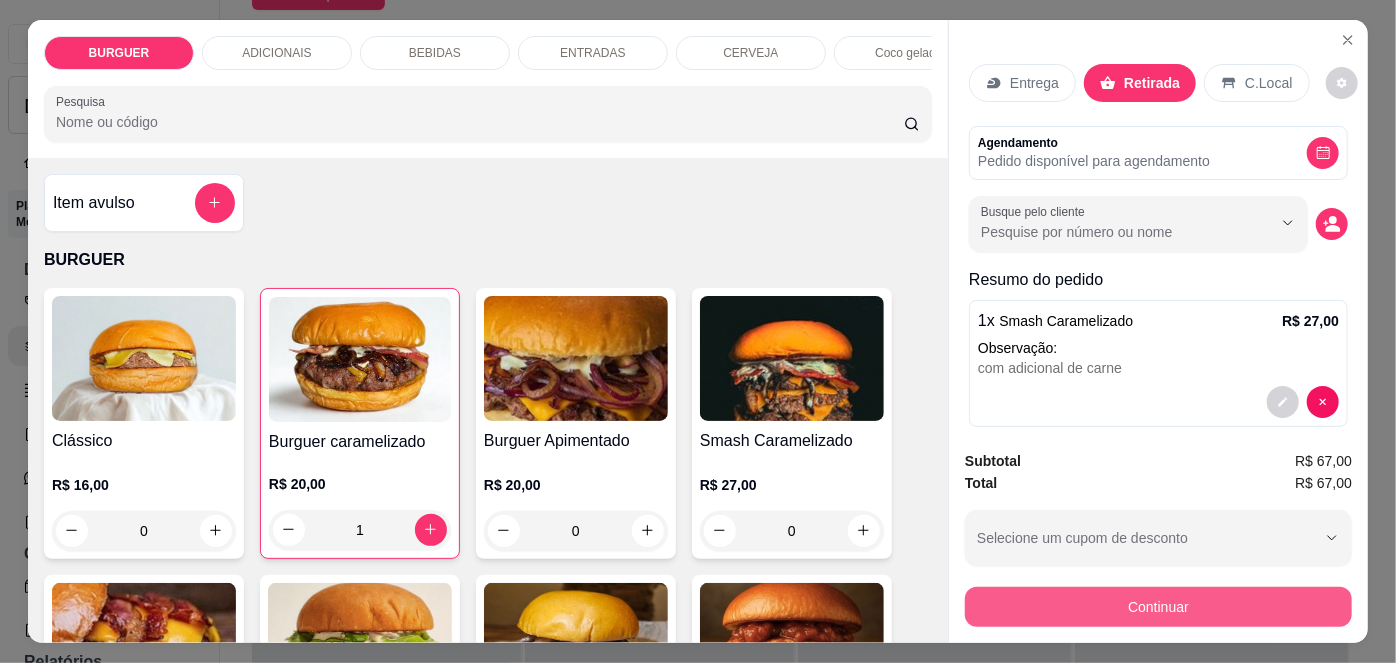 click on "Continuar" at bounding box center [1158, 607] 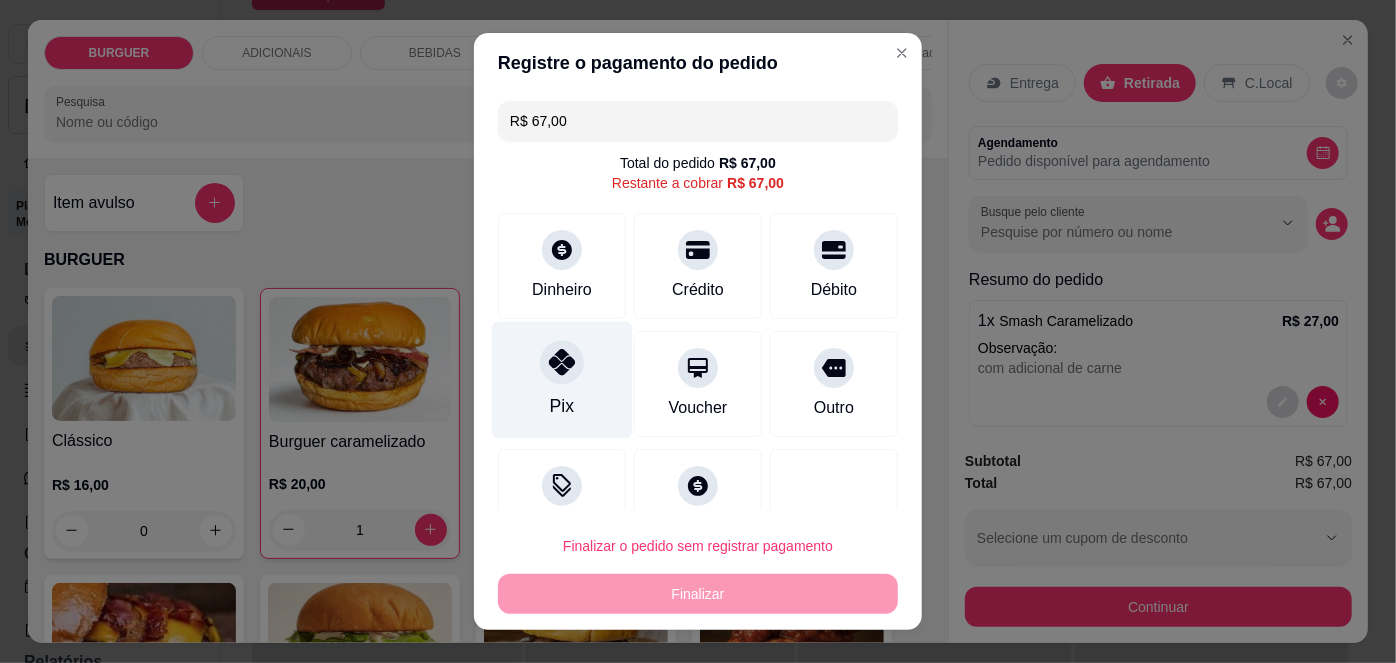 click on "Pix" at bounding box center (562, 380) 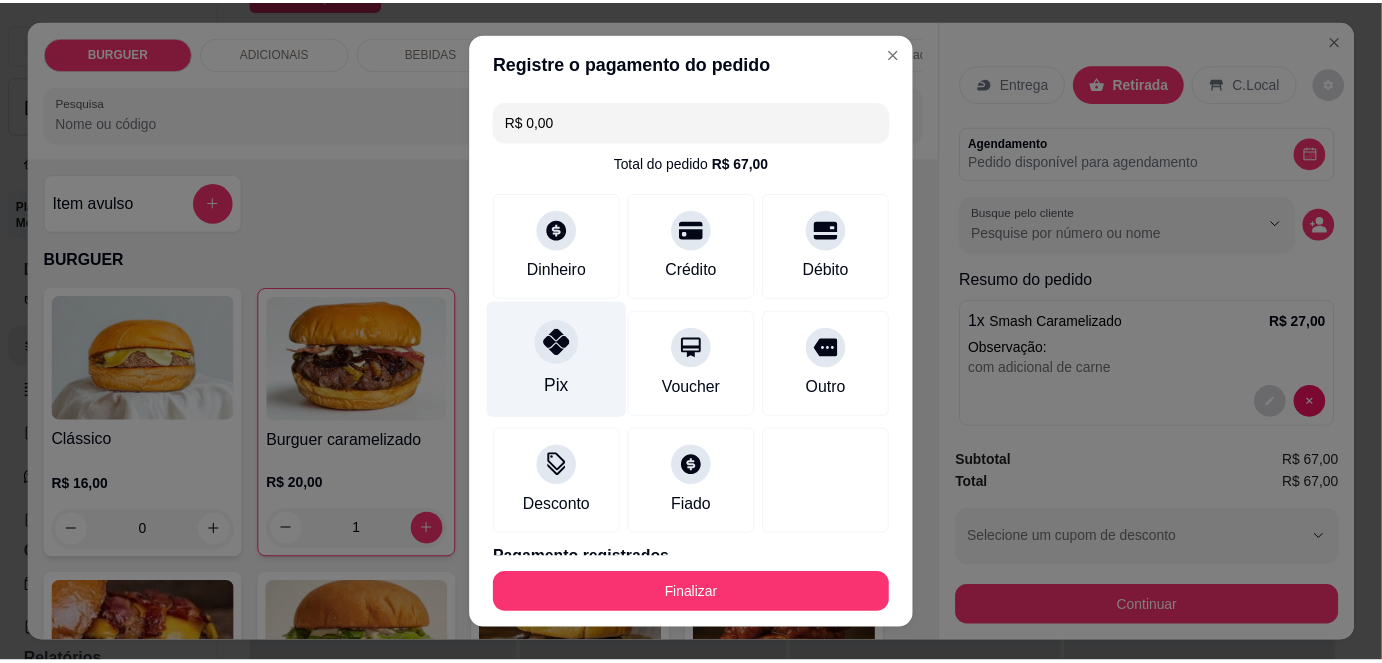 scroll, scrollTop: 88, scrollLeft: 0, axis: vertical 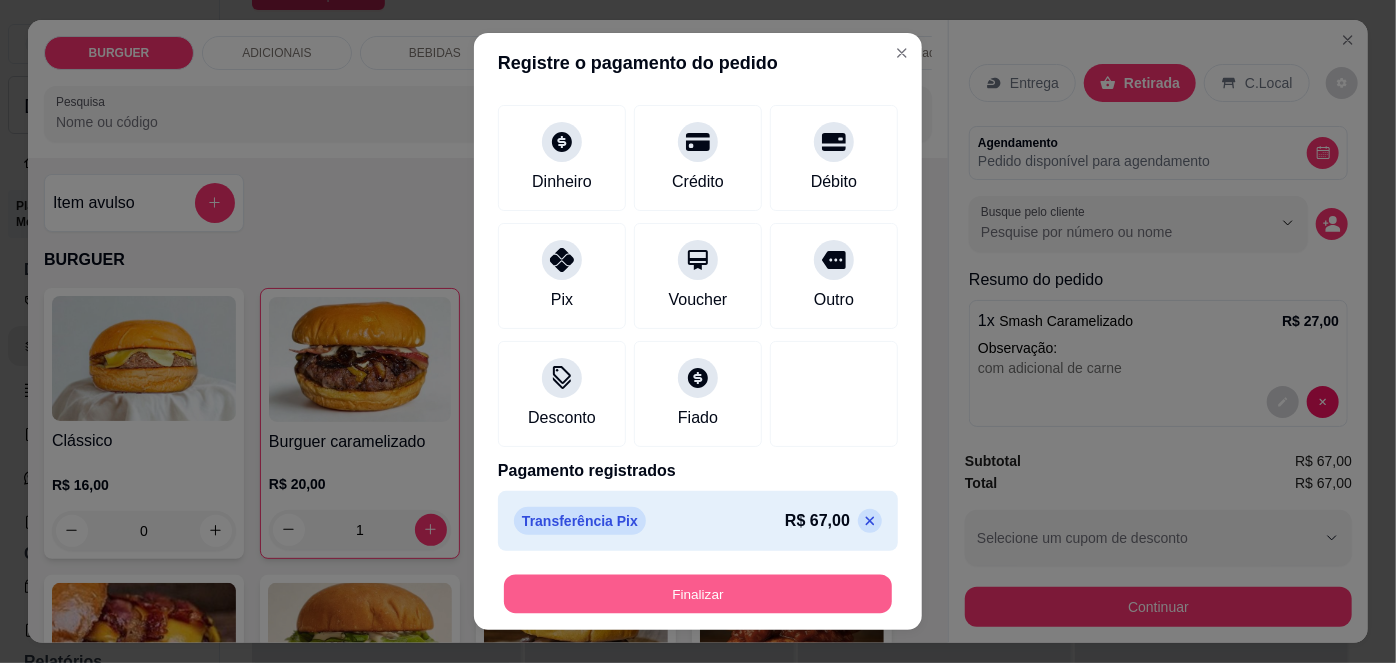 click on "Finalizar" at bounding box center (698, 594) 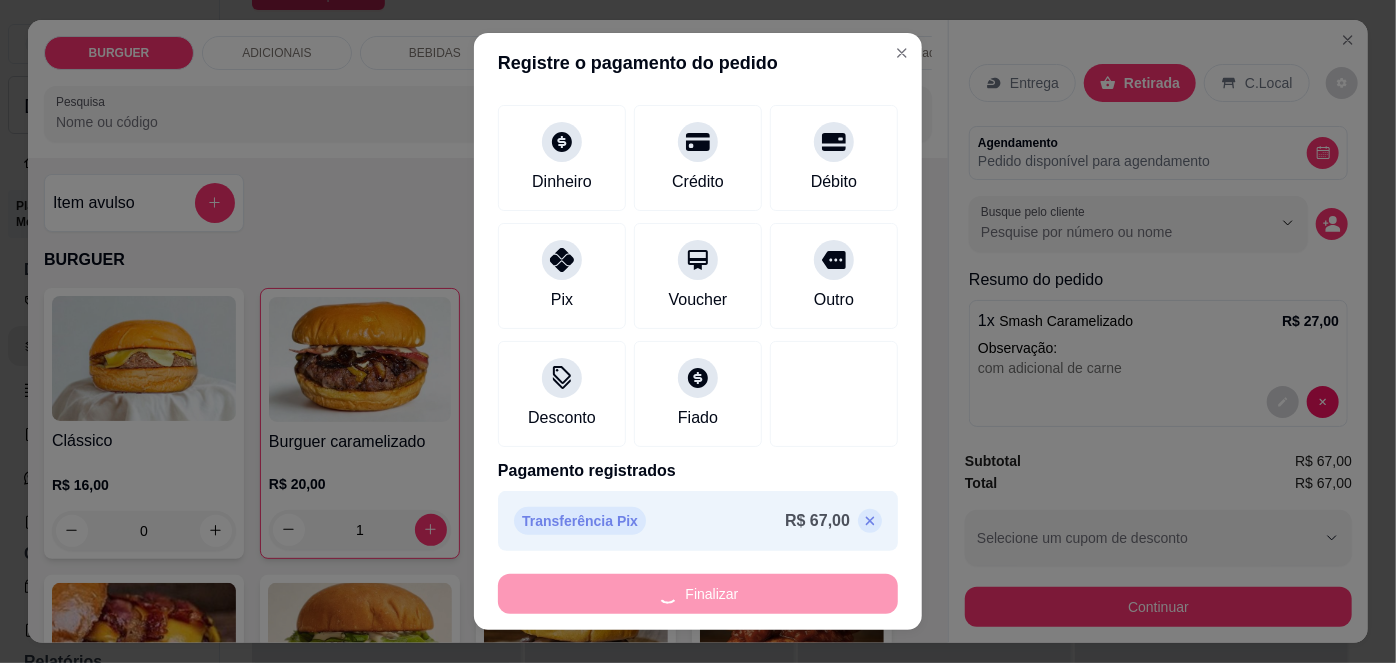 type on "0" 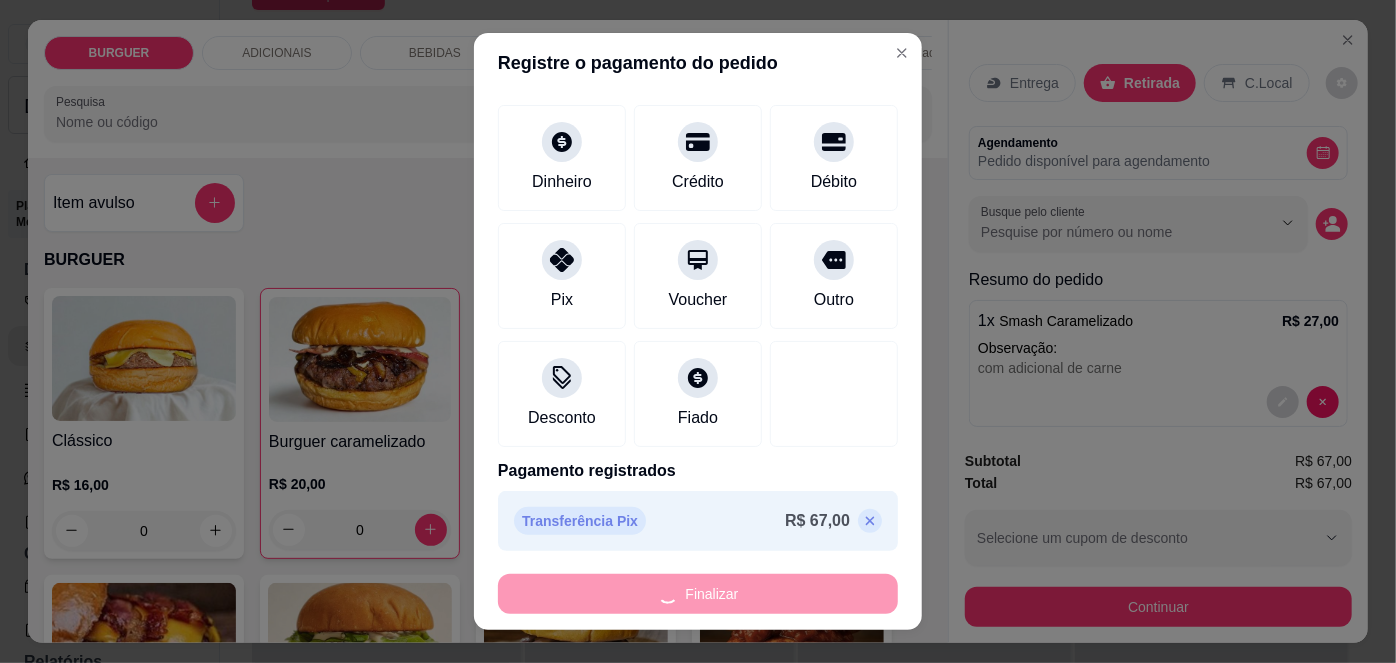 type on "-R$ 67,00" 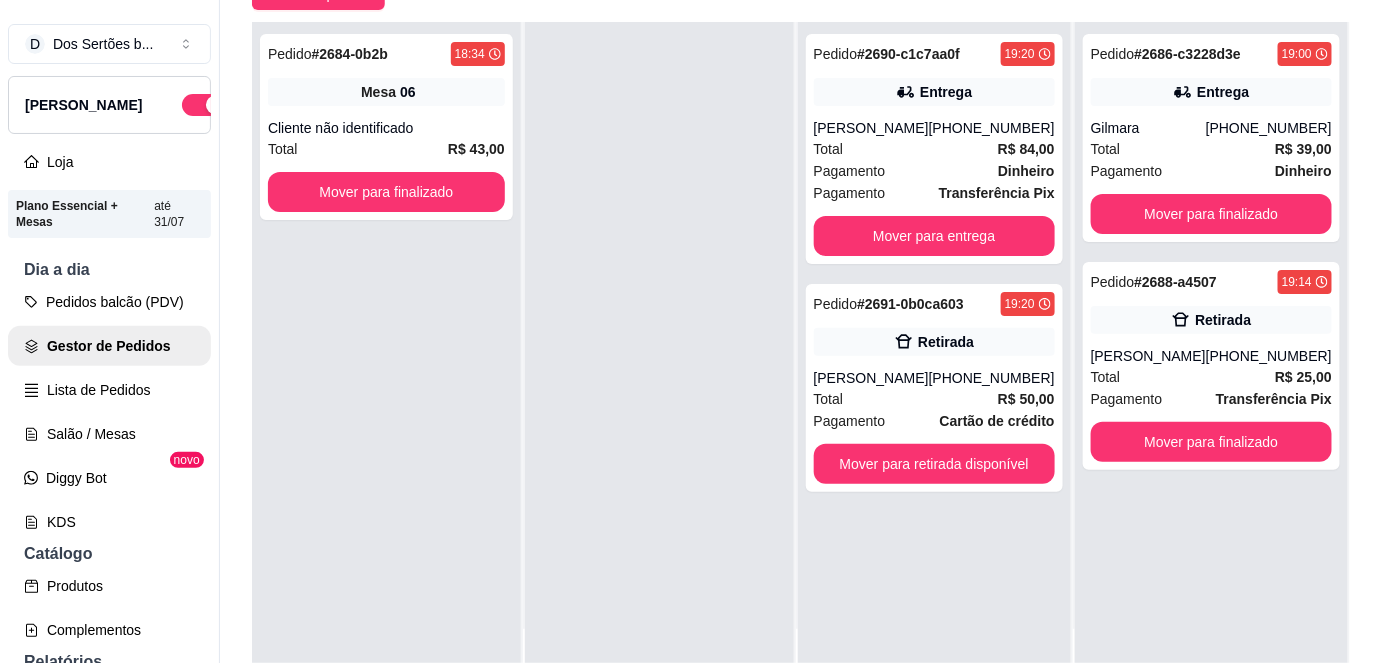 click at bounding box center (659, 353) 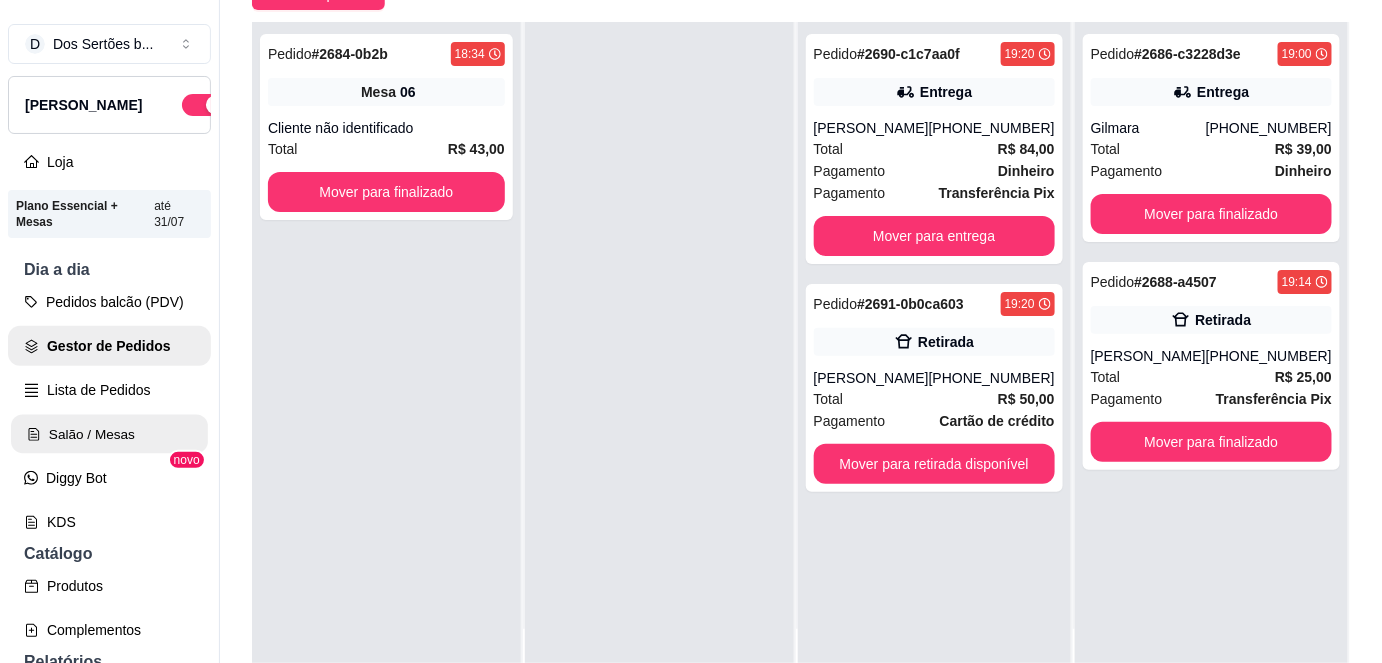 click on "Salão / Mesas" at bounding box center [109, 434] 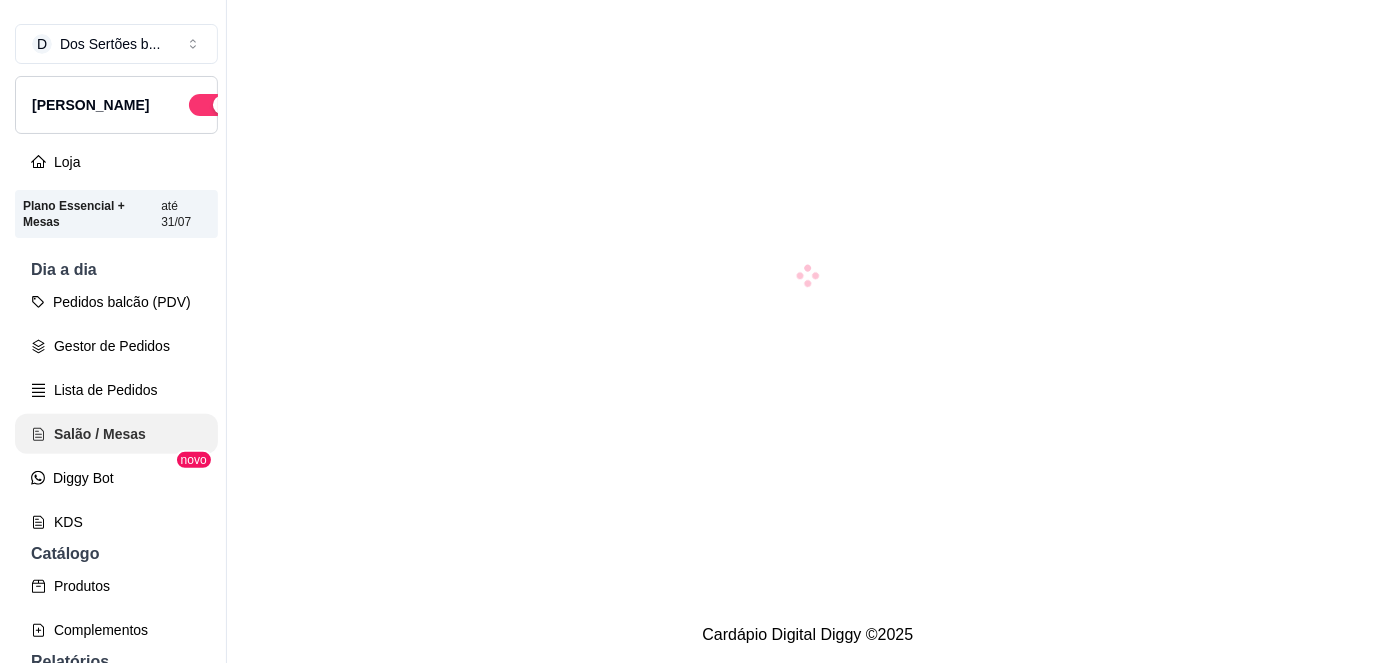 scroll, scrollTop: 0, scrollLeft: 0, axis: both 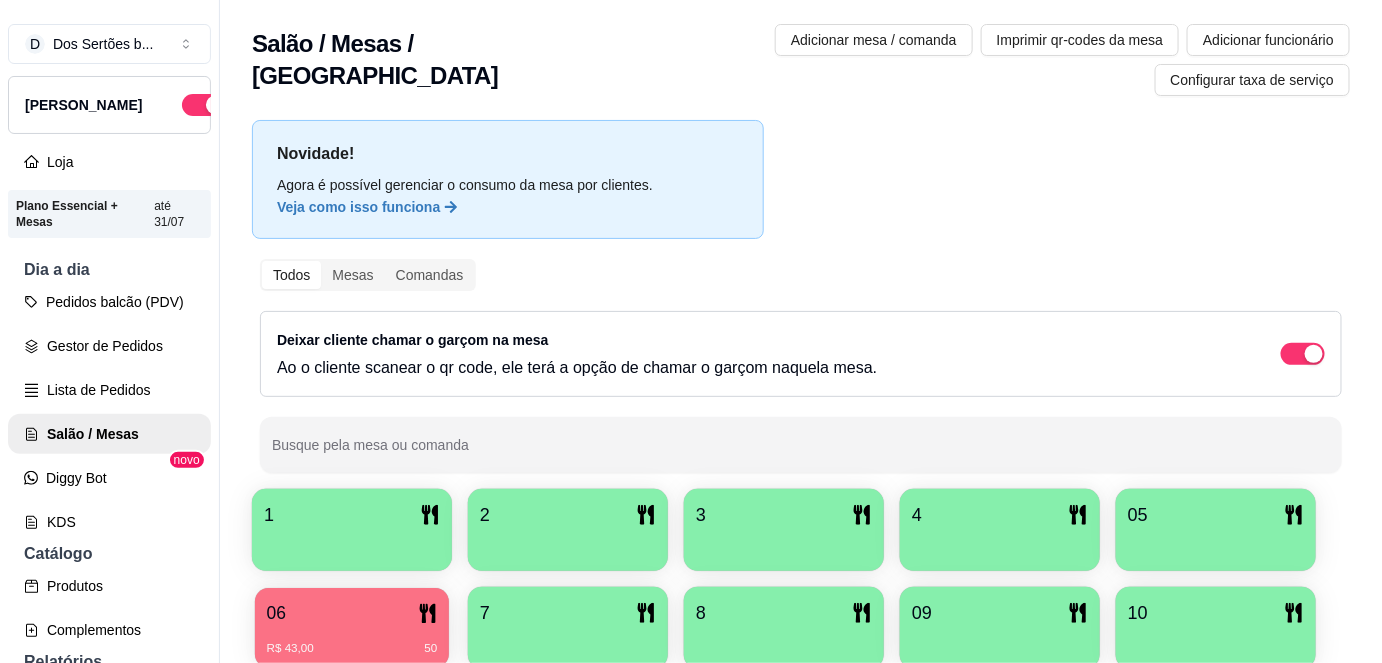 click on "06" at bounding box center [352, 613] 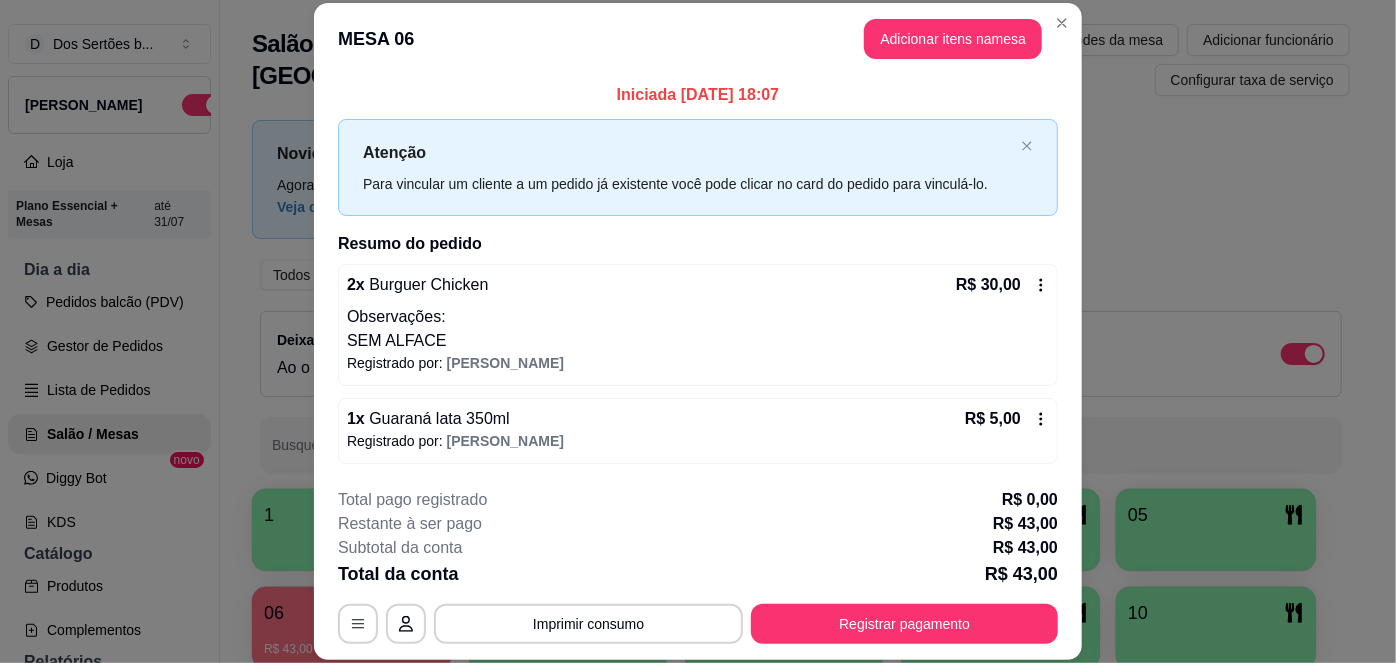 scroll, scrollTop: 76, scrollLeft: 0, axis: vertical 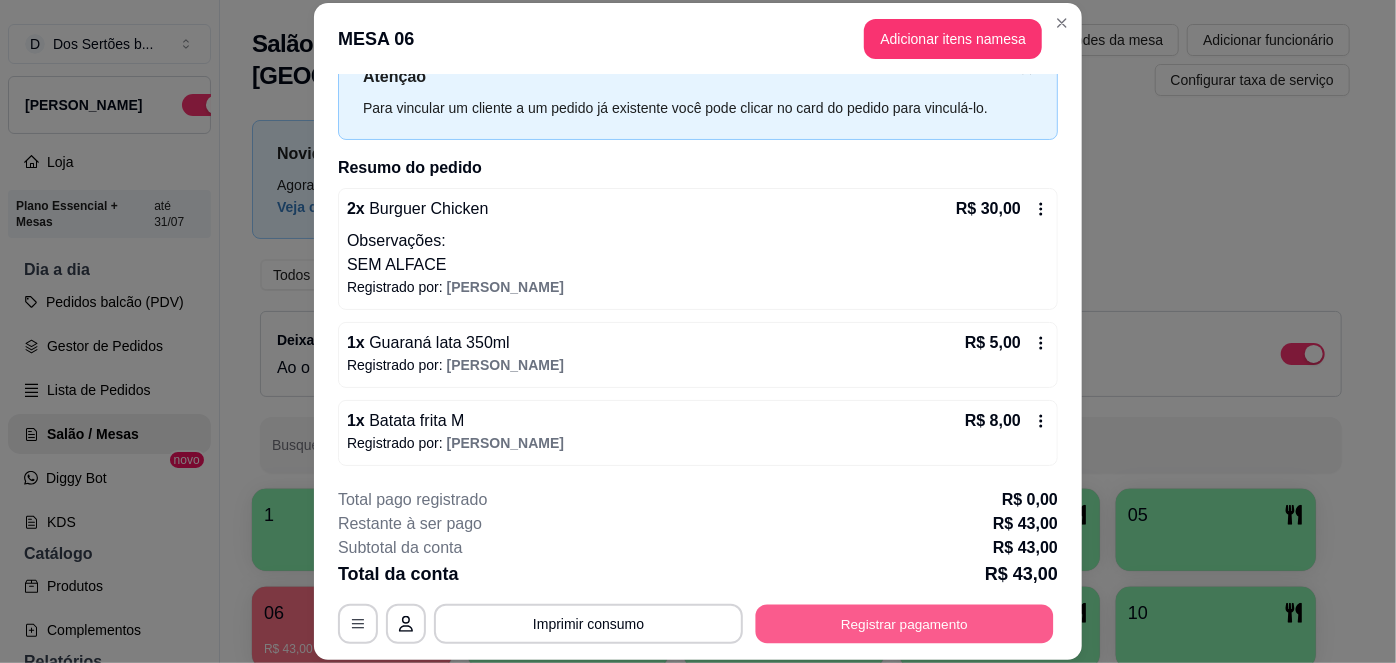 click on "Registrar pagamento" at bounding box center [905, 623] 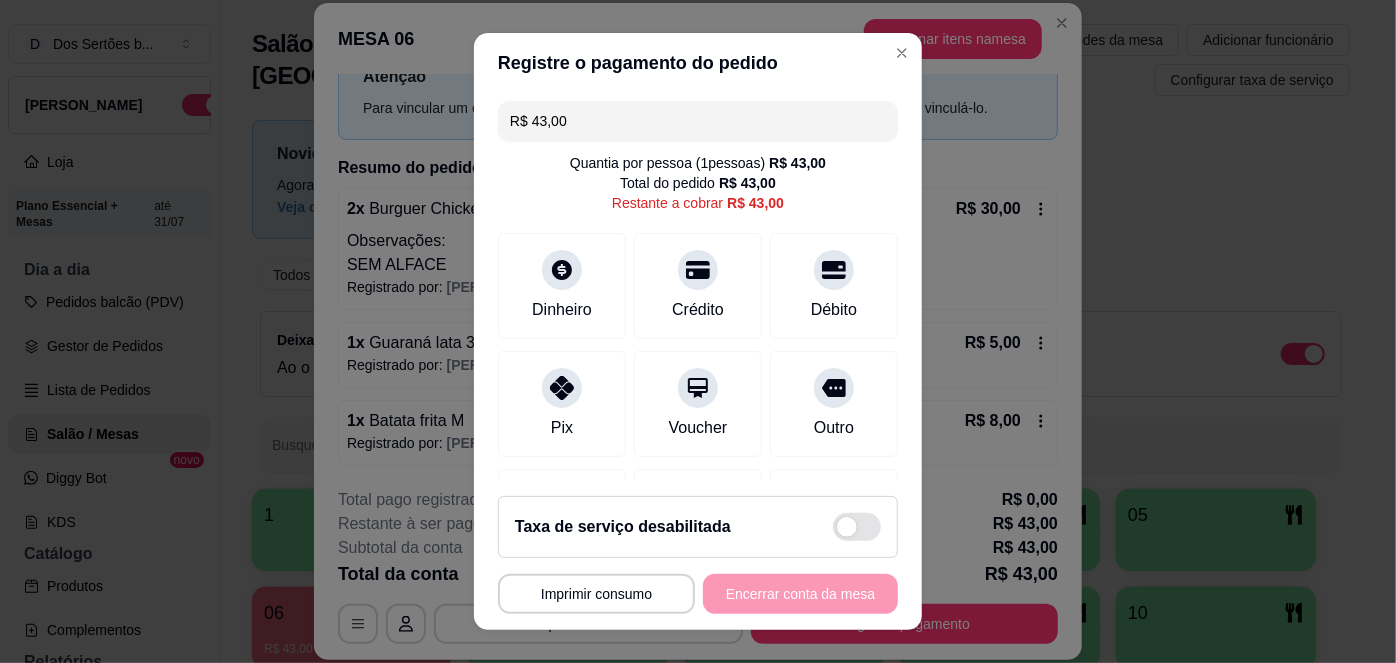 click on "R$ 43,00" at bounding box center (698, 121) 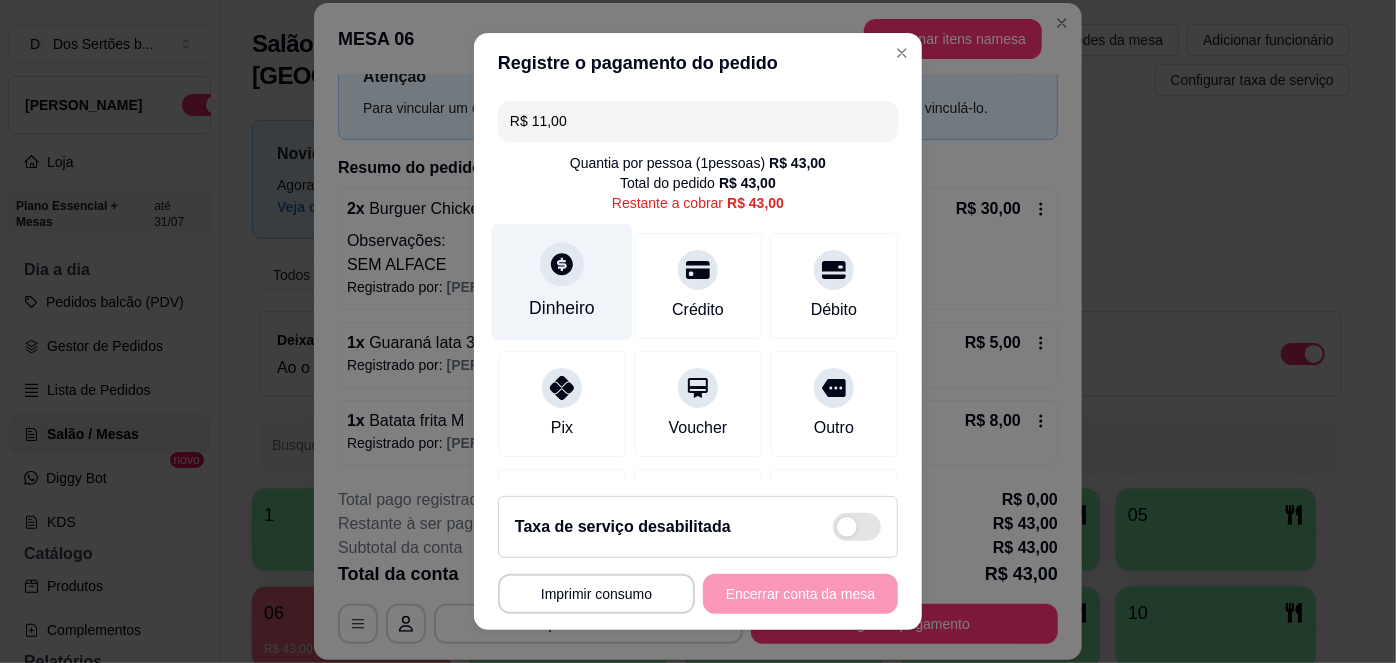 click on "Dinheiro" at bounding box center (562, 282) 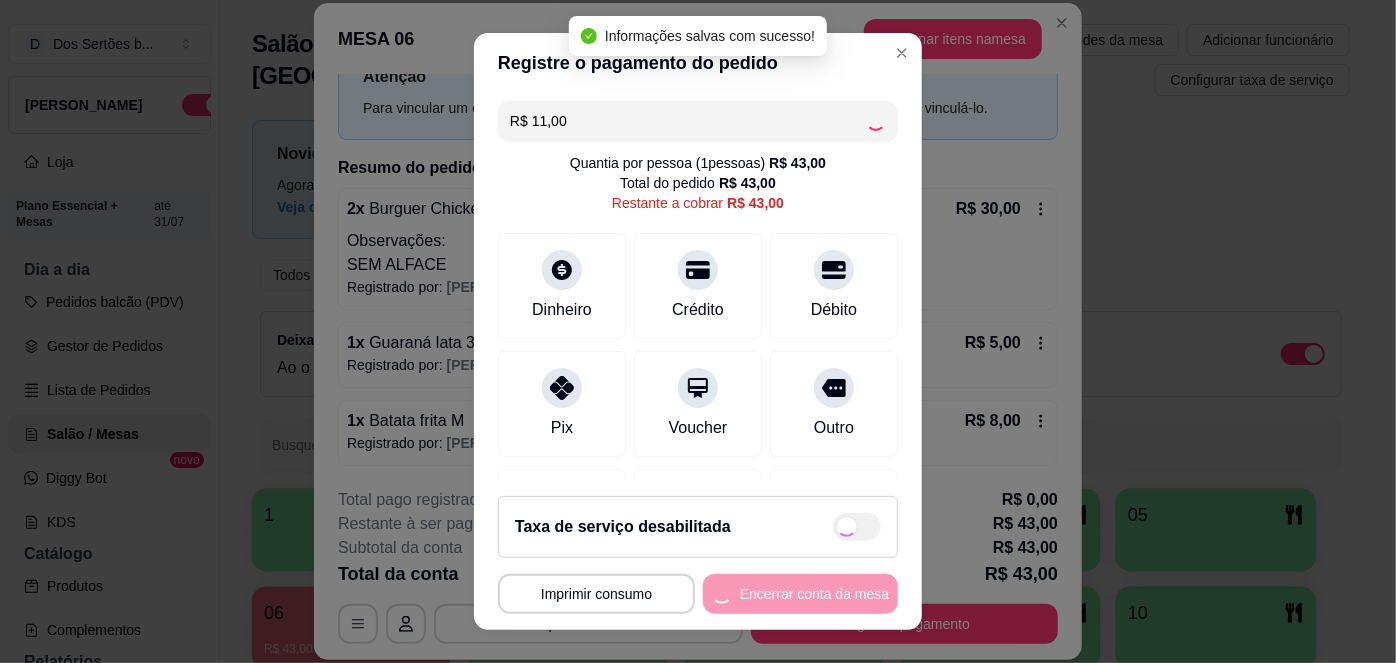 type on "R$ 32,00" 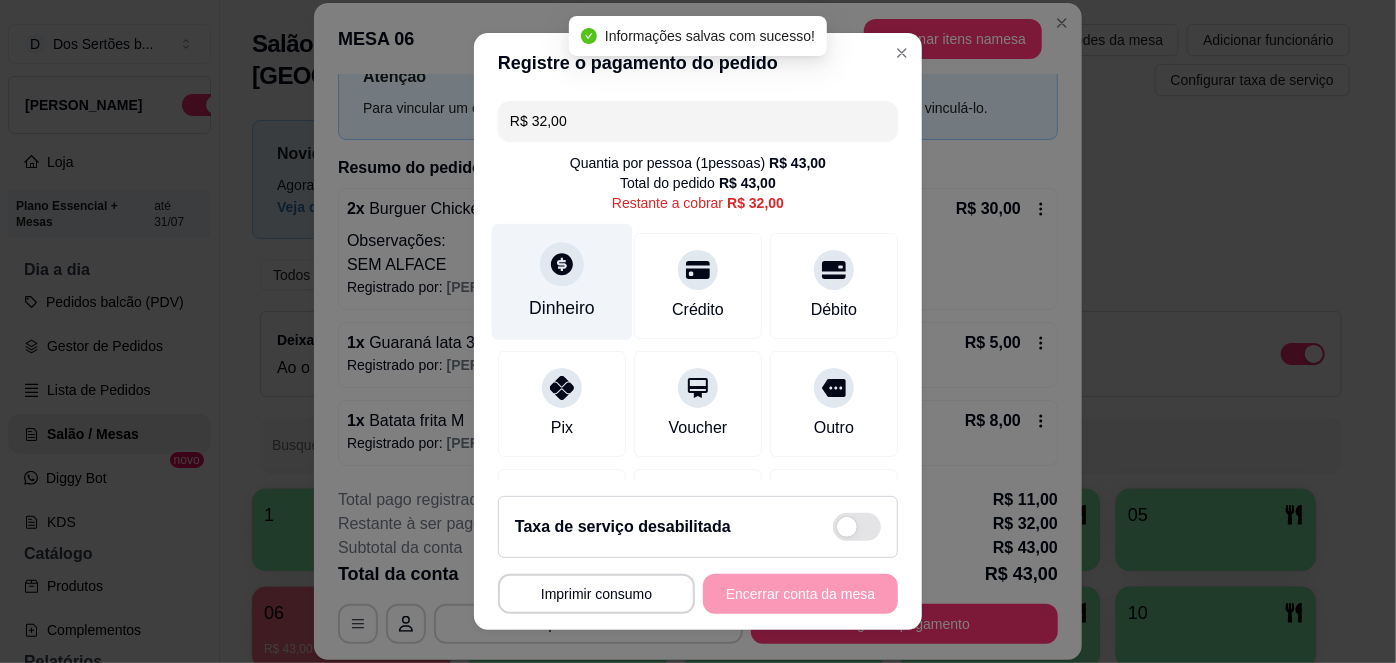 click on "Dinheiro" at bounding box center [562, 308] 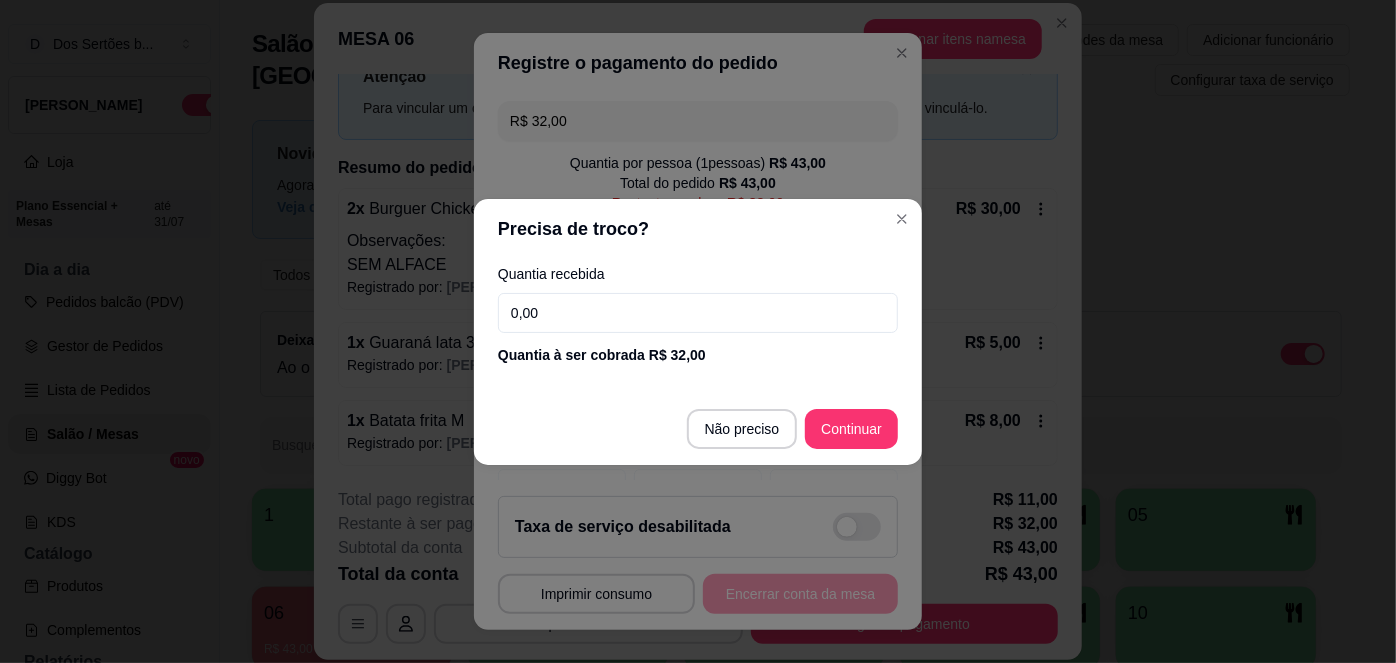 click on "0,00" at bounding box center [698, 313] 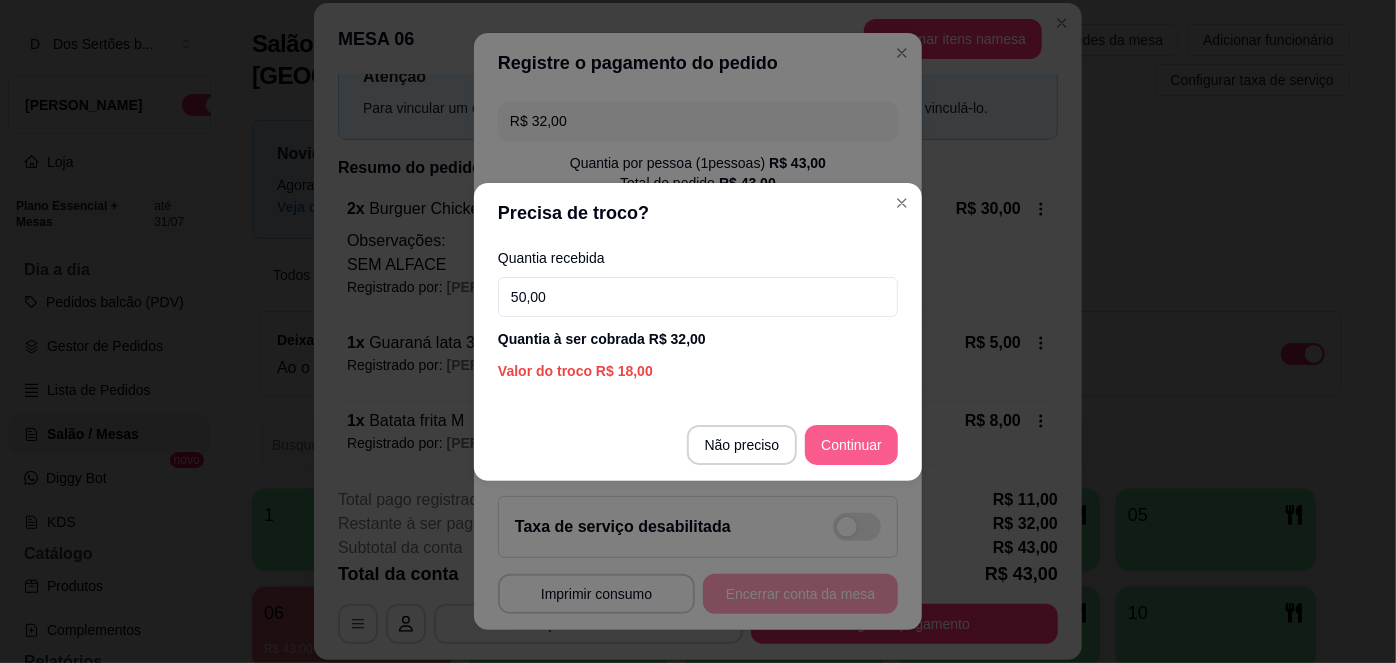 type on "50,00" 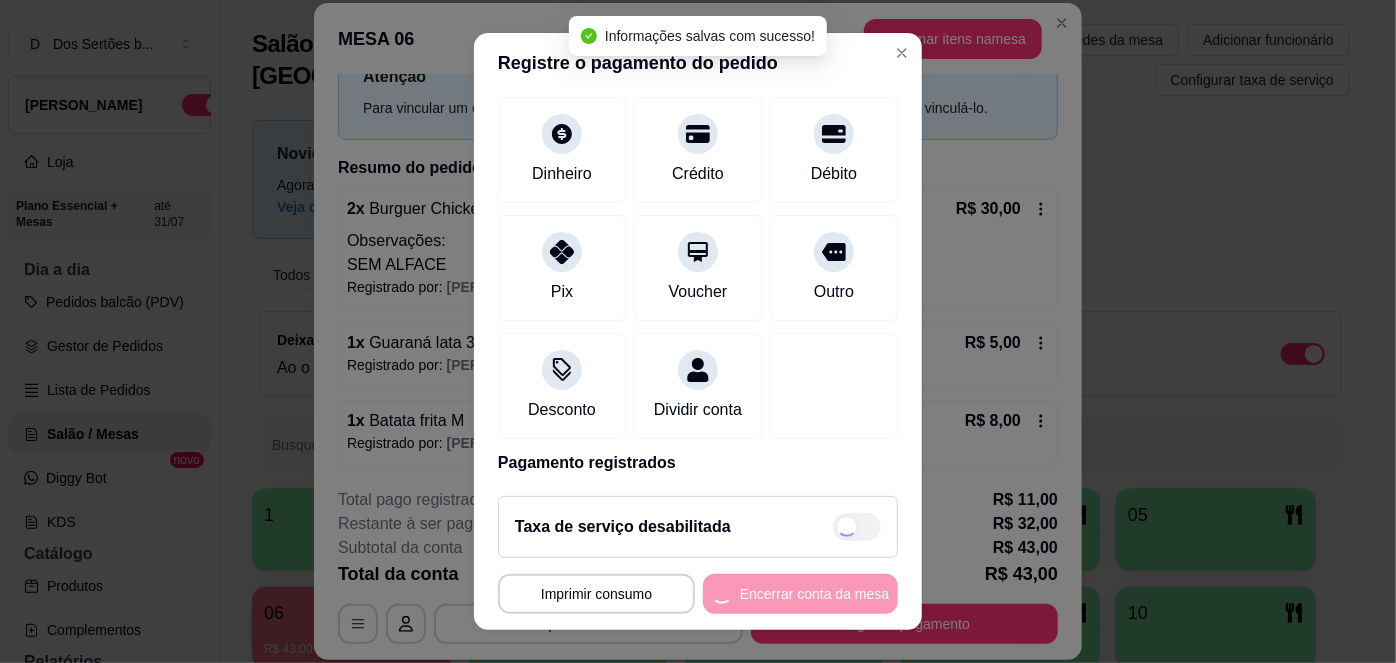 type on "R$ 0,00" 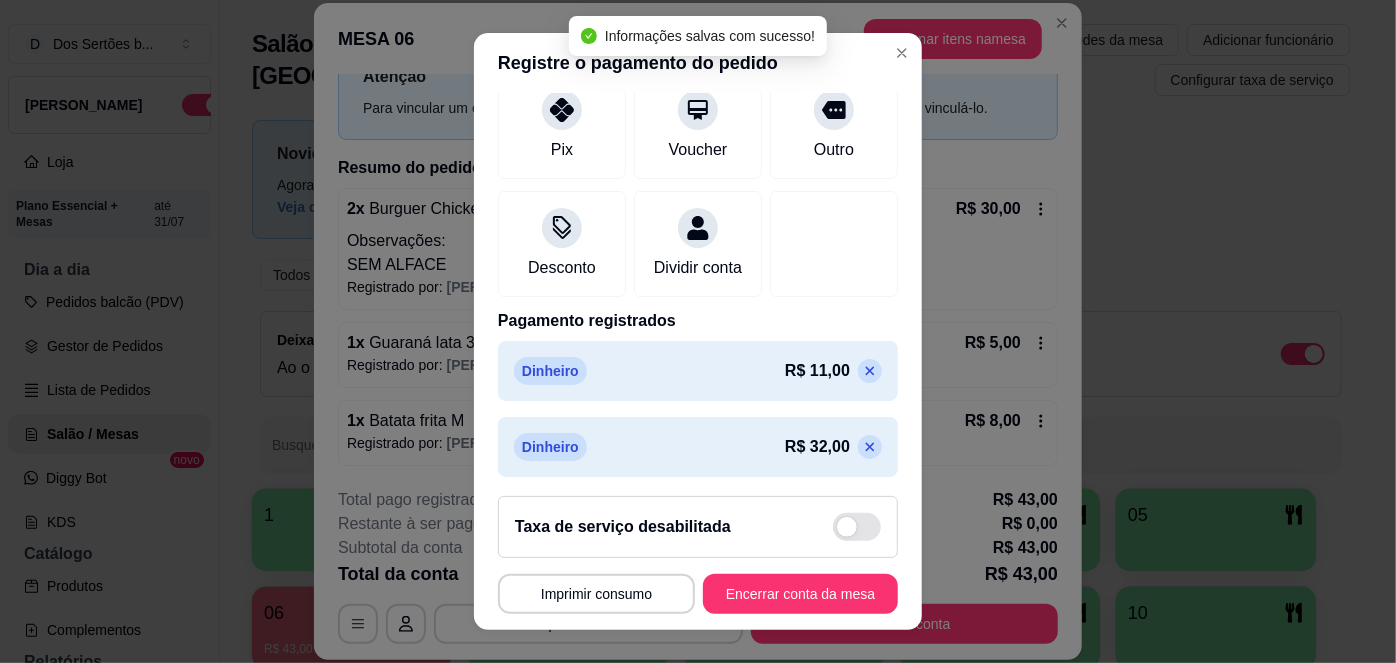 scroll, scrollTop: 263, scrollLeft: 0, axis: vertical 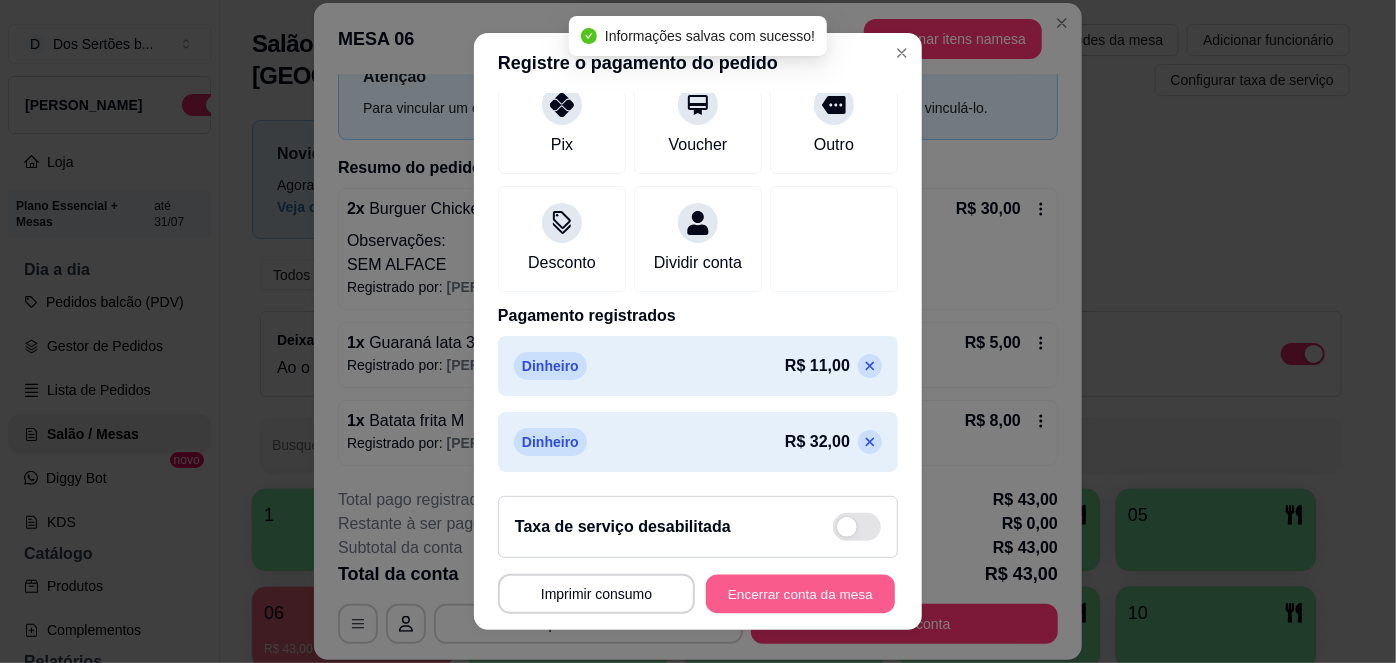 click on "Encerrar conta da mesa" at bounding box center [800, 593] 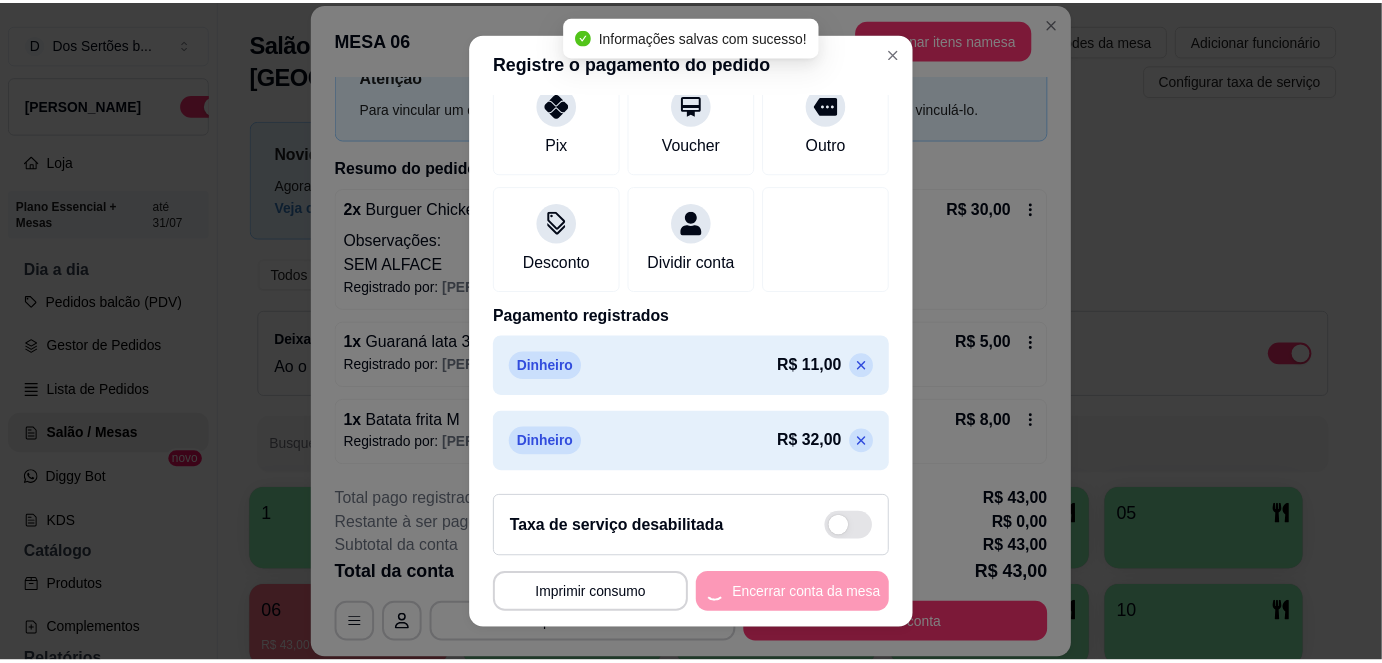 scroll, scrollTop: 0, scrollLeft: 0, axis: both 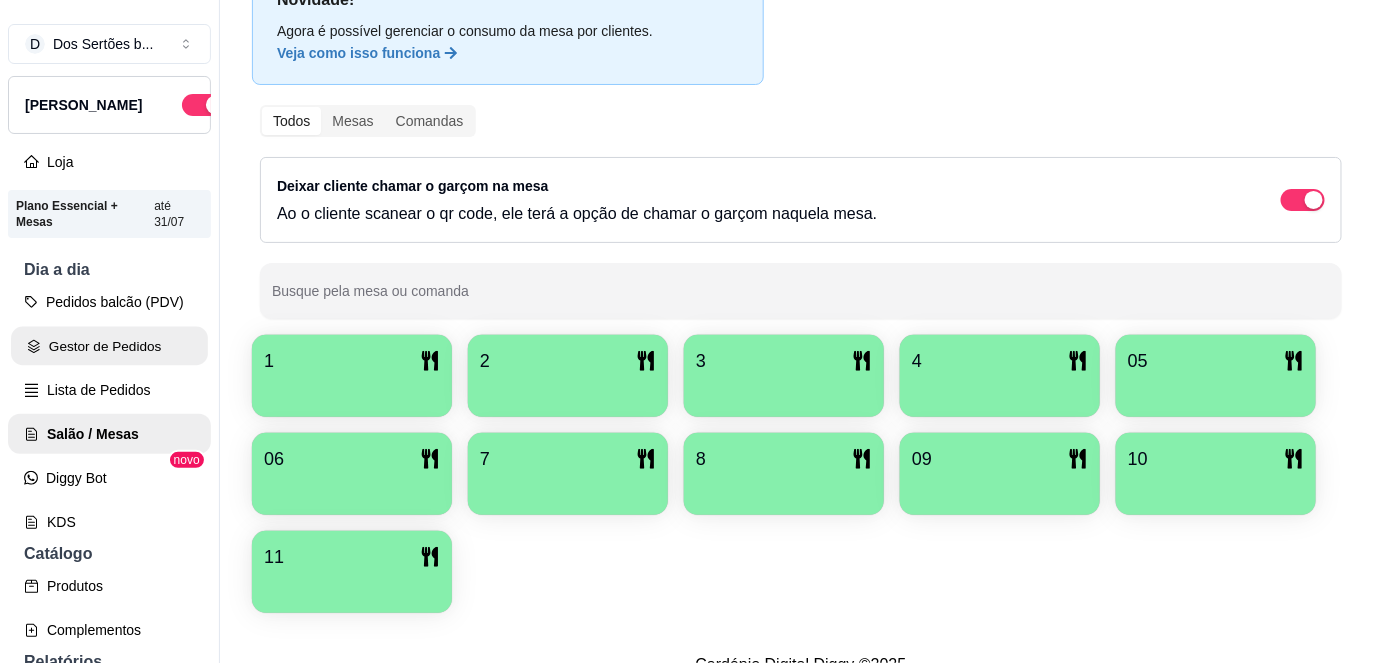 click on "Gestor de Pedidos" at bounding box center (109, 346) 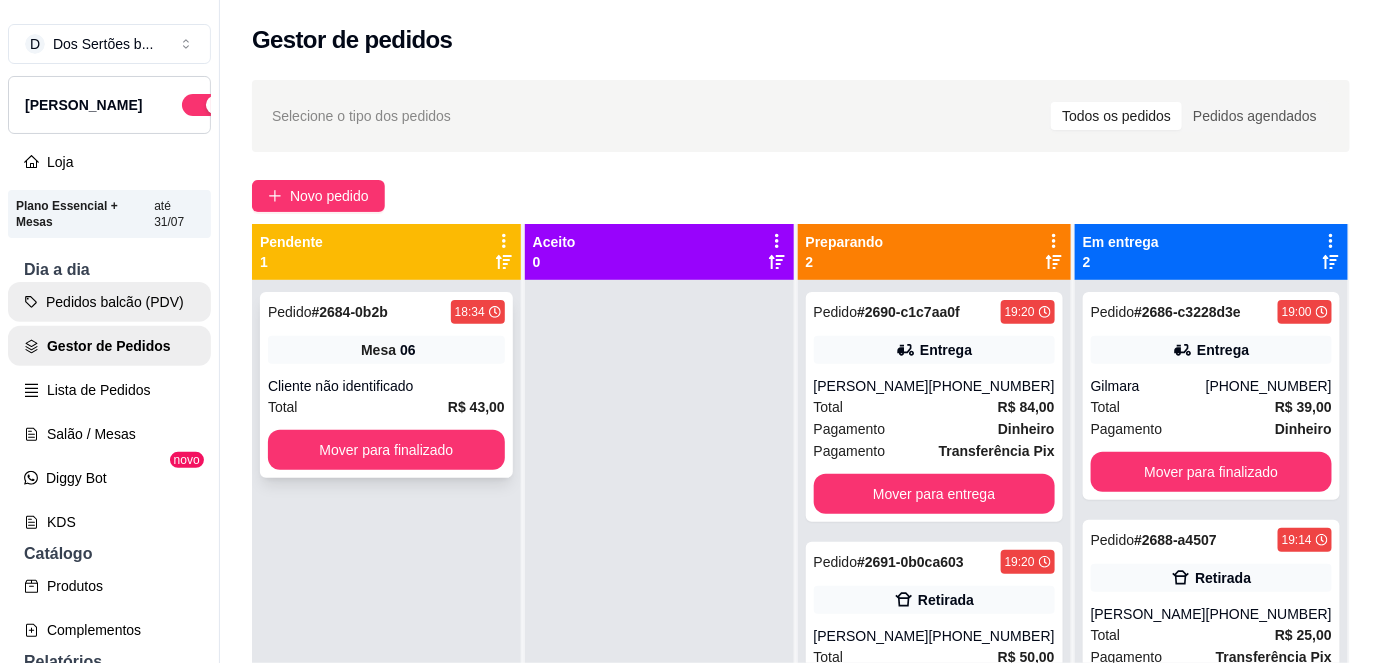 scroll, scrollTop: 0, scrollLeft: 0, axis: both 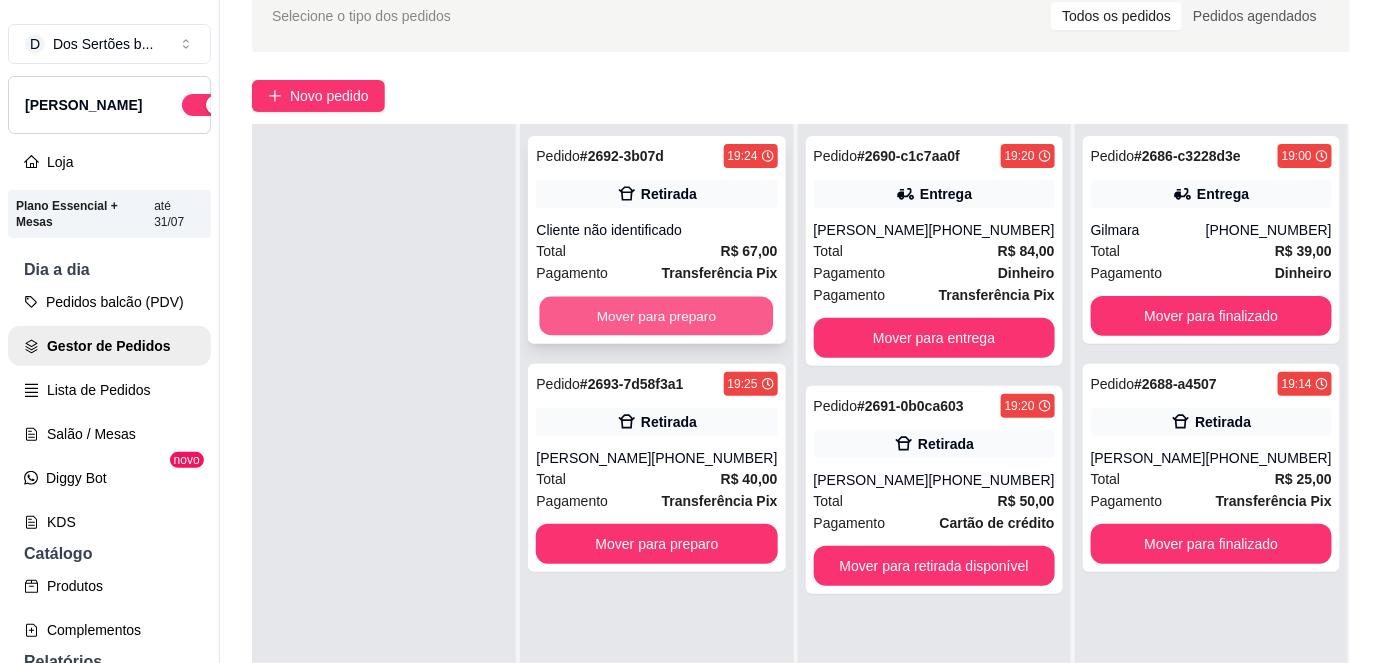 click on "Mover para preparo" at bounding box center (657, 316) 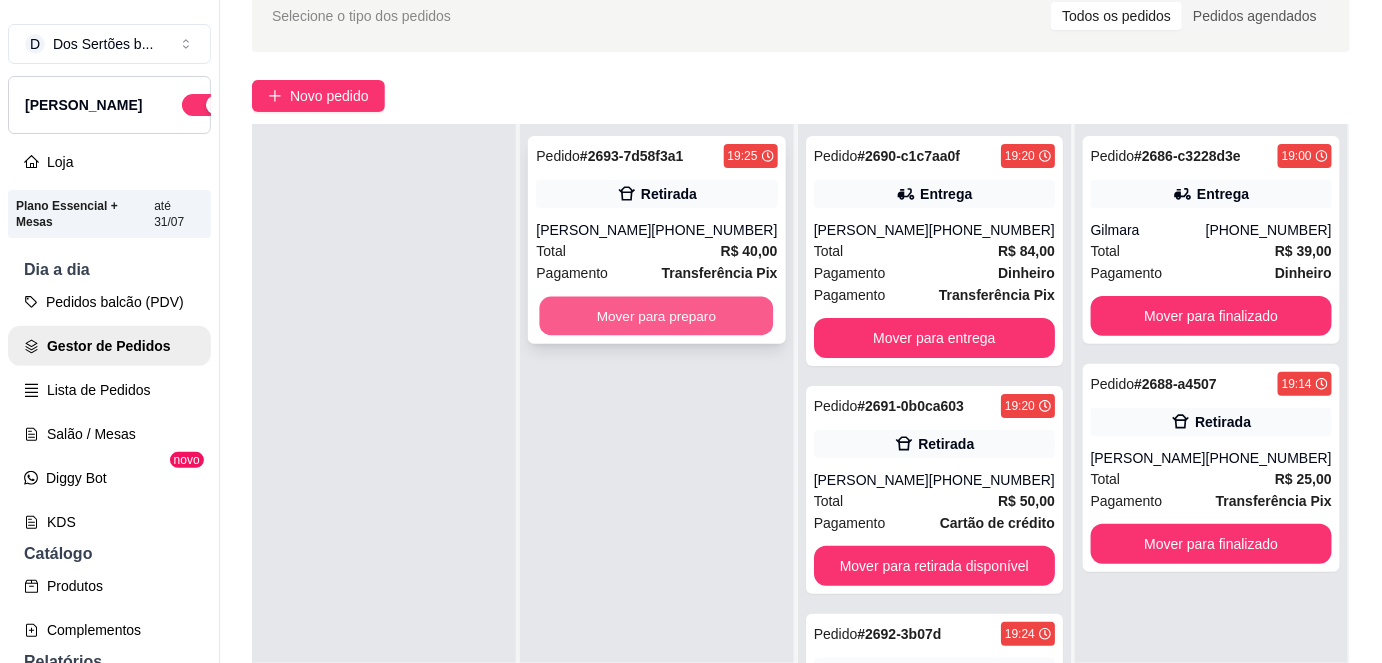 click on "Mover para preparo" at bounding box center [657, 316] 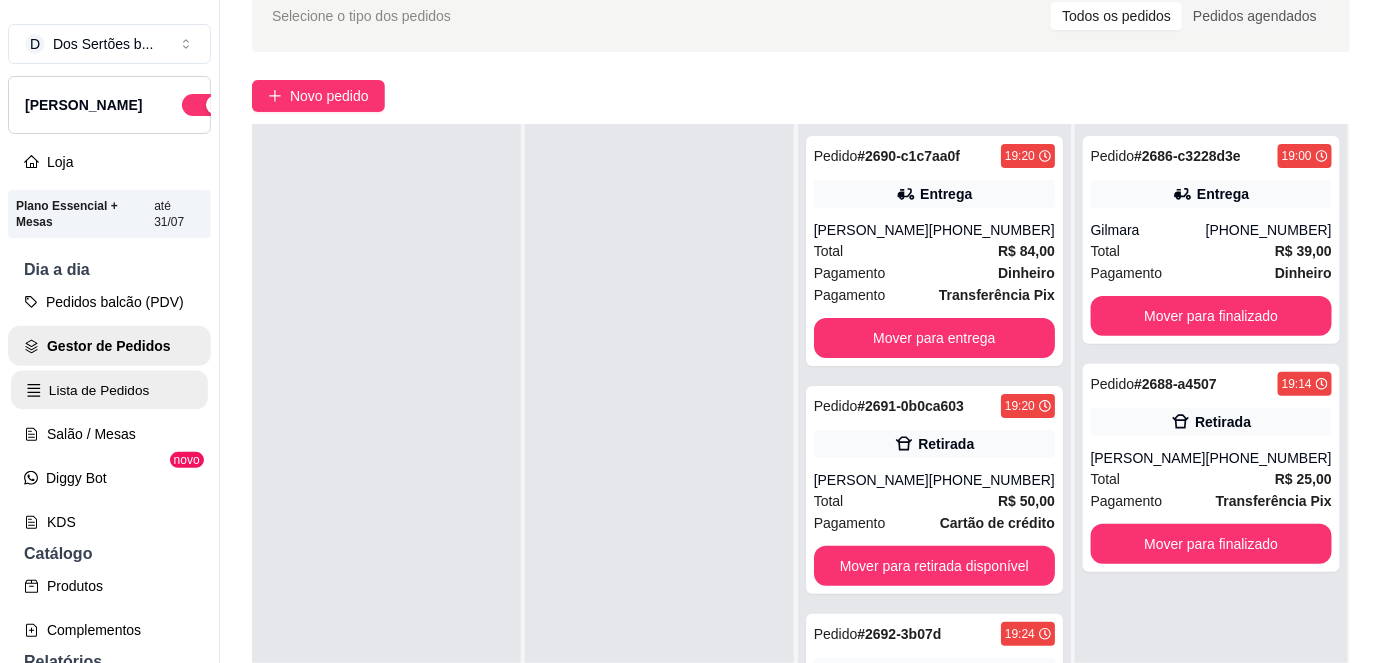 click on "Lista de Pedidos" at bounding box center [109, 390] 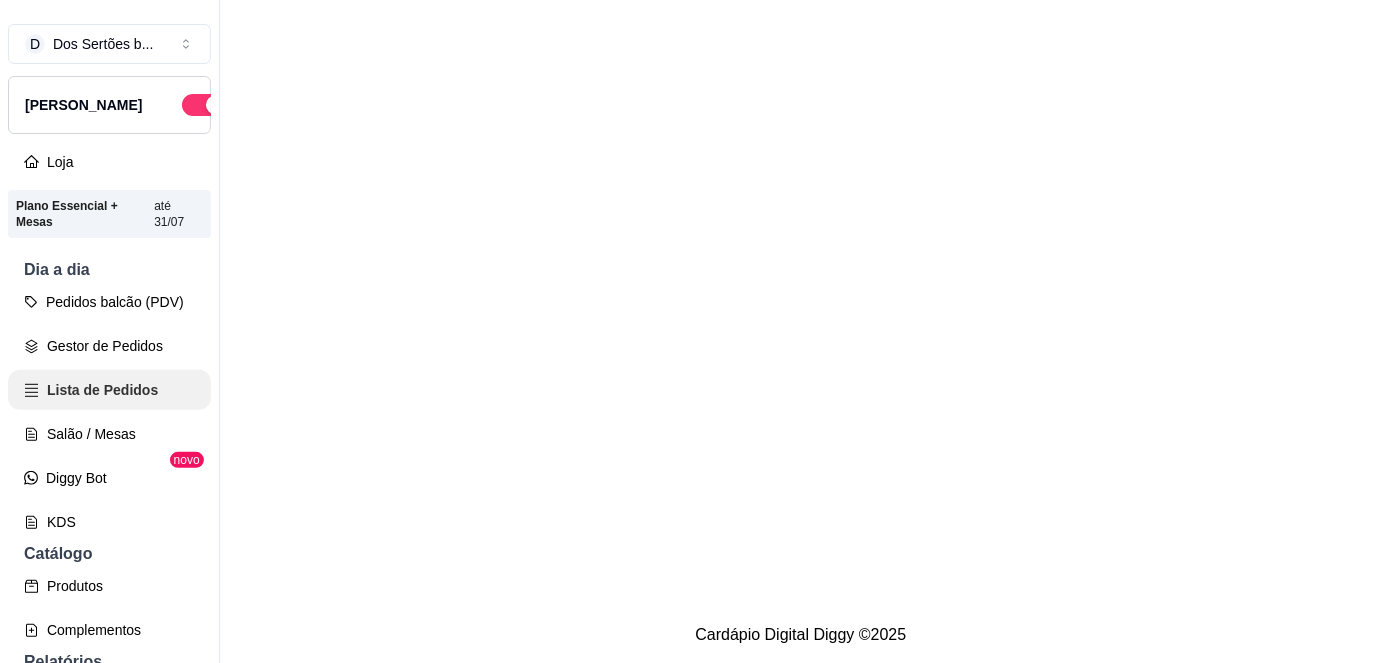 scroll, scrollTop: 0, scrollLeft: 0, axis: both 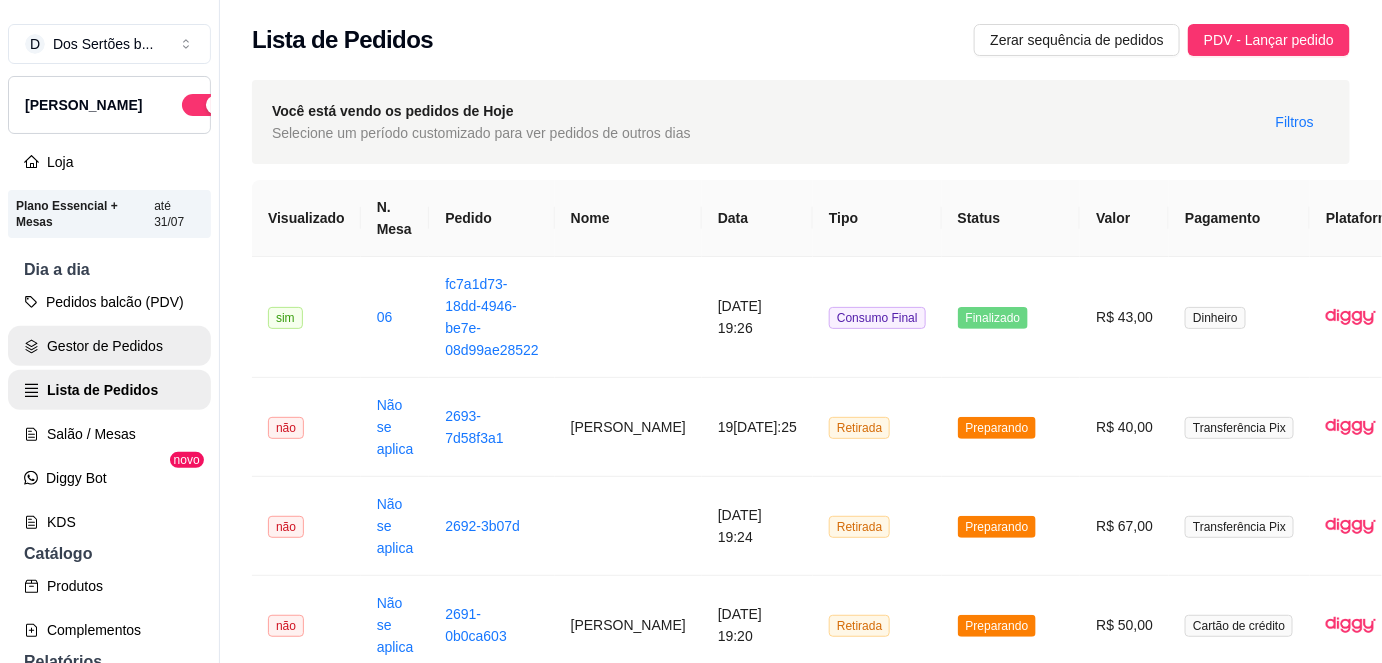 click 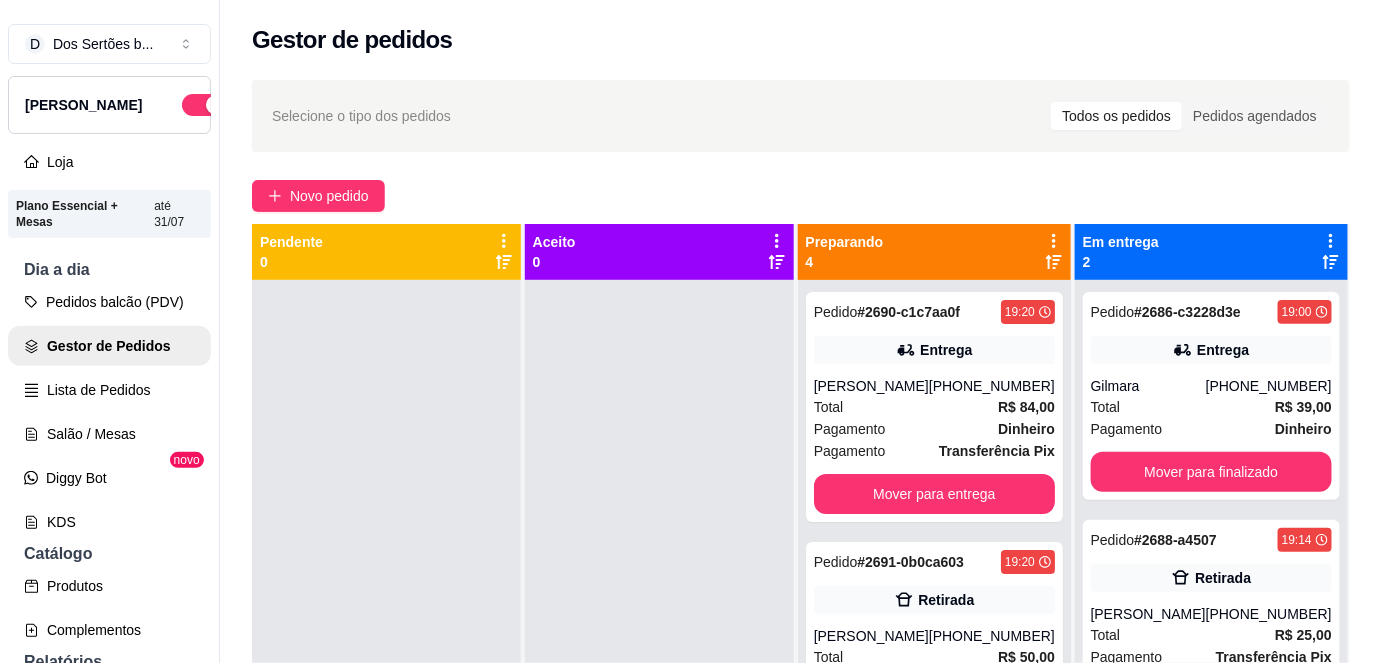 scroll, scrollTop: 56, scrollLeft: 0, axis: vertical 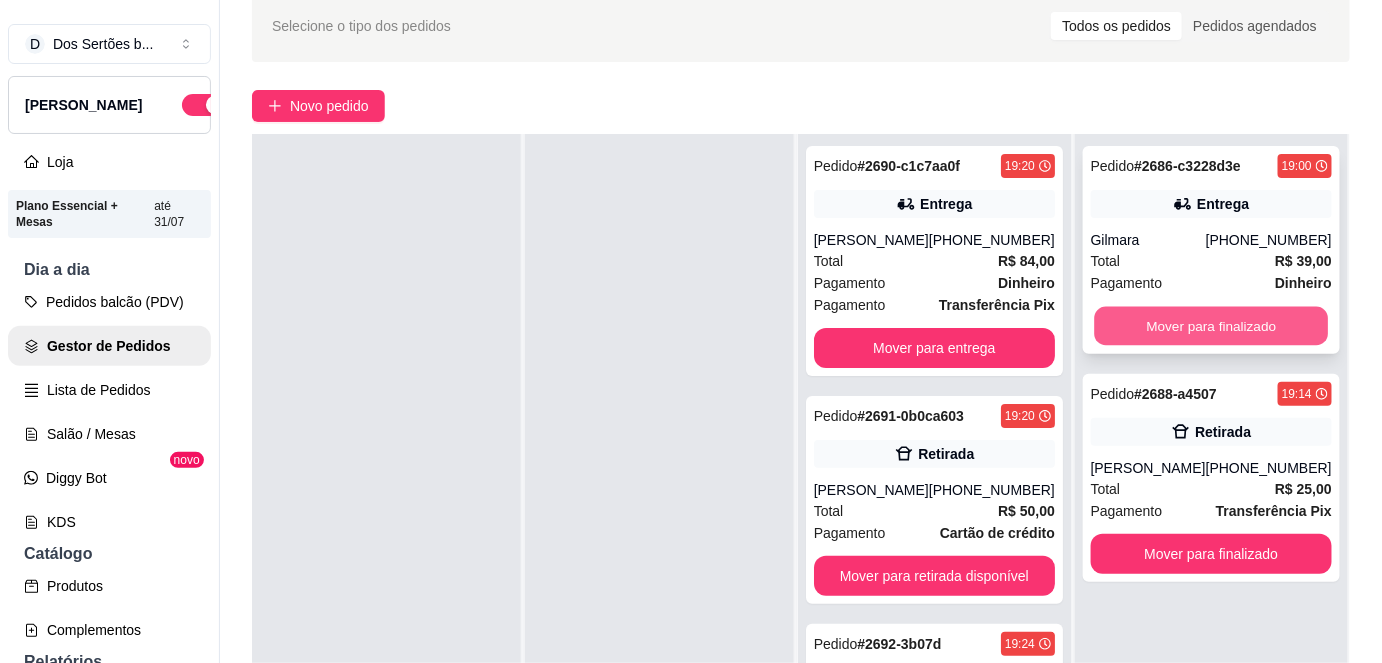 click on "Mover para finalizado" at bounding box center (1211, 326) 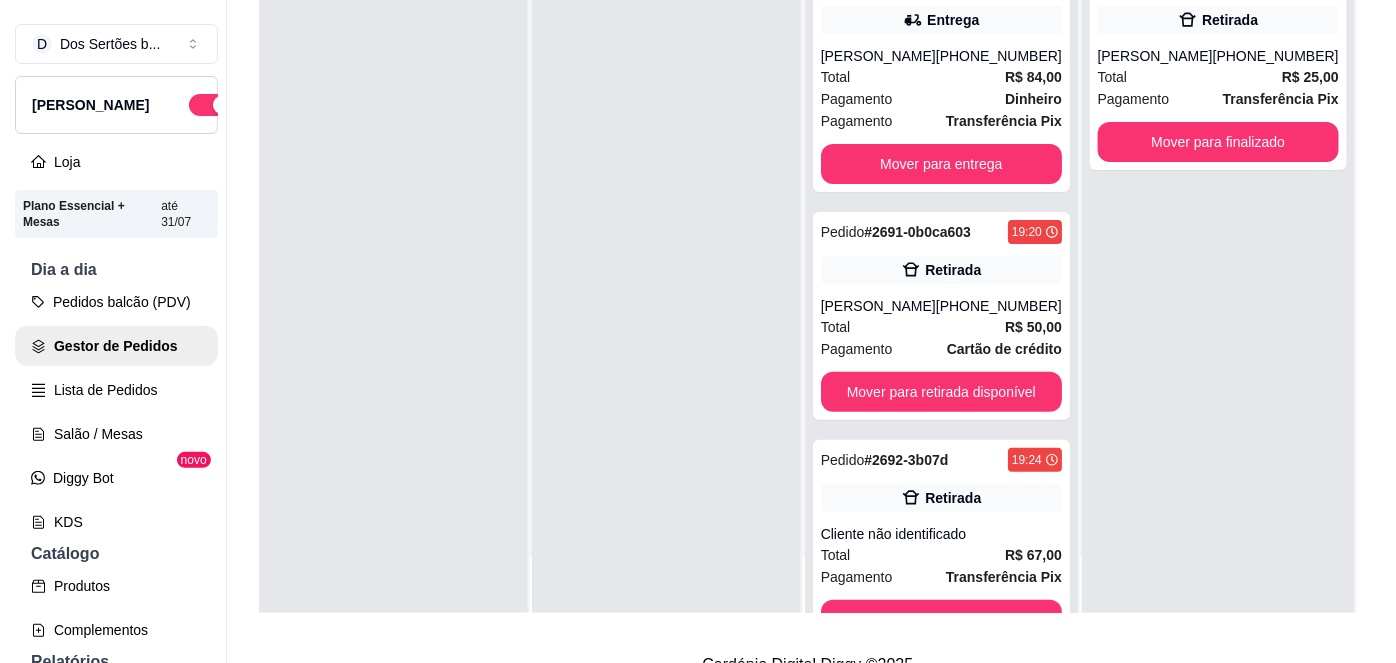 scroll, scrollTop: 279, scrollLeft: 0, axis: vertical 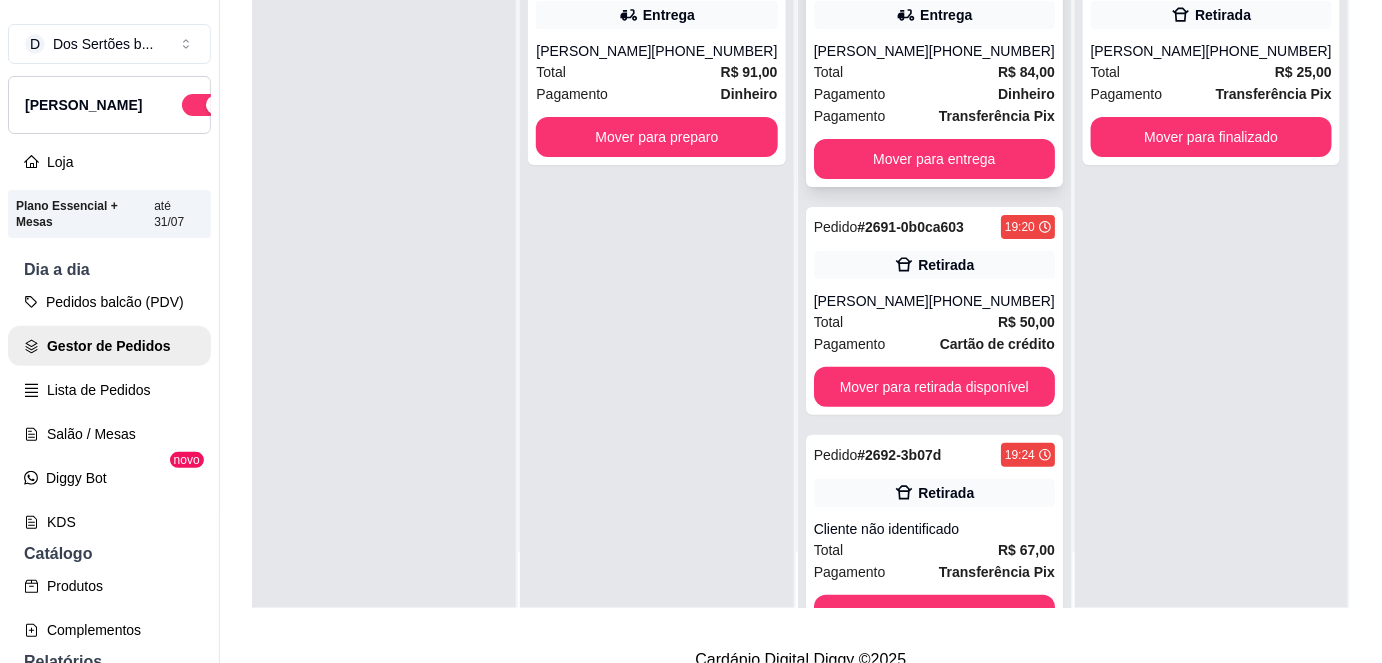 click on "[PERSON_NAME]" at bounding box center (871, 51) 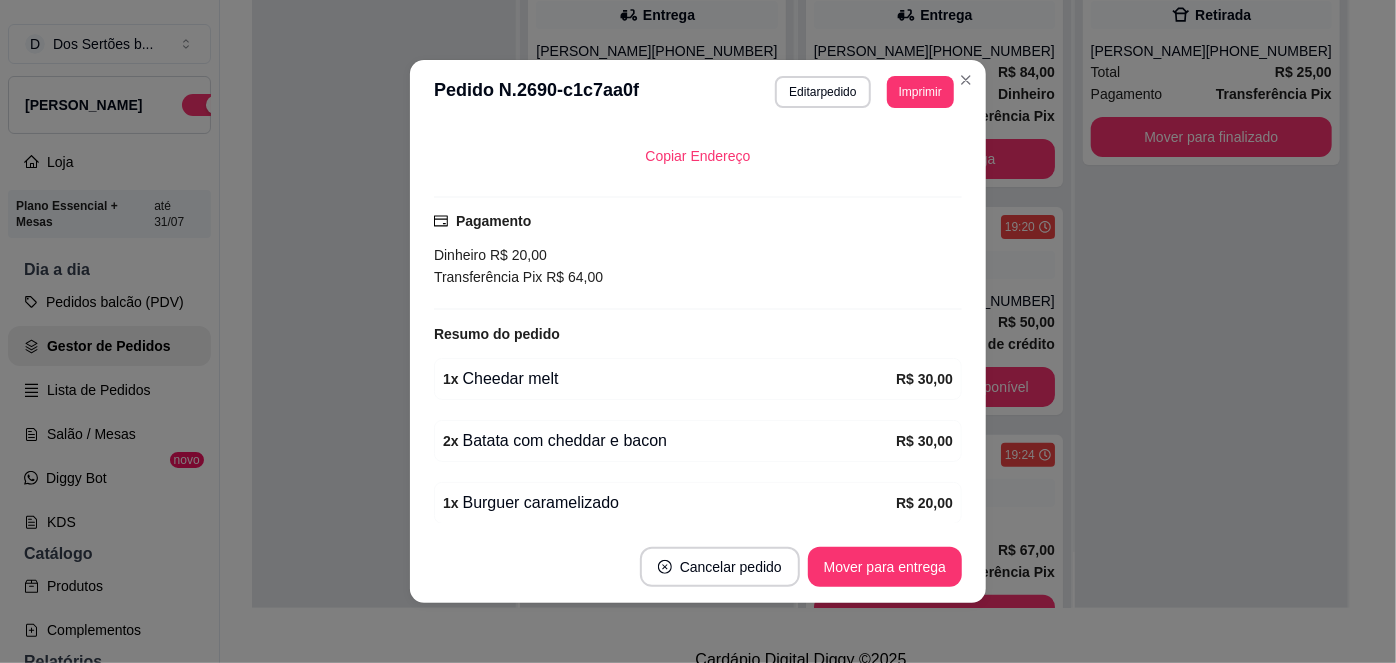 scroll, scrollTop: 511, scrollLeft: 0, axis: vertical 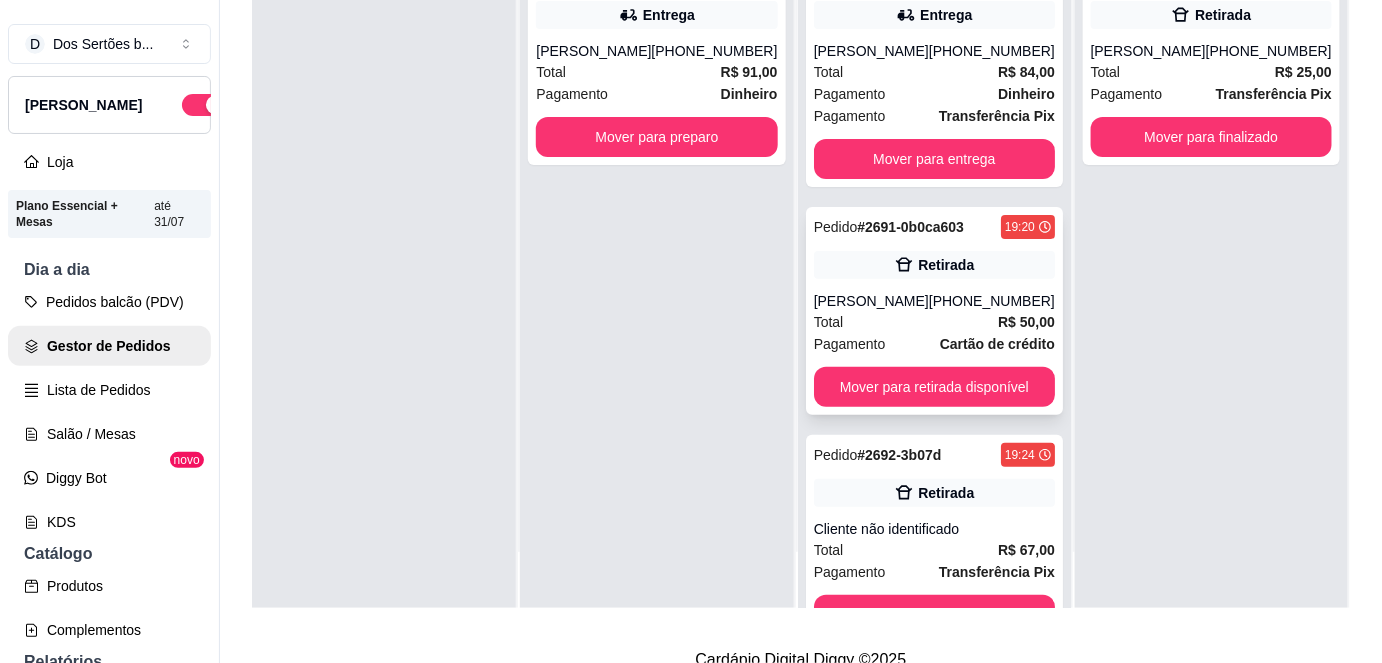 click on "Total R$ 50,00" at bounding box center (934, 322) 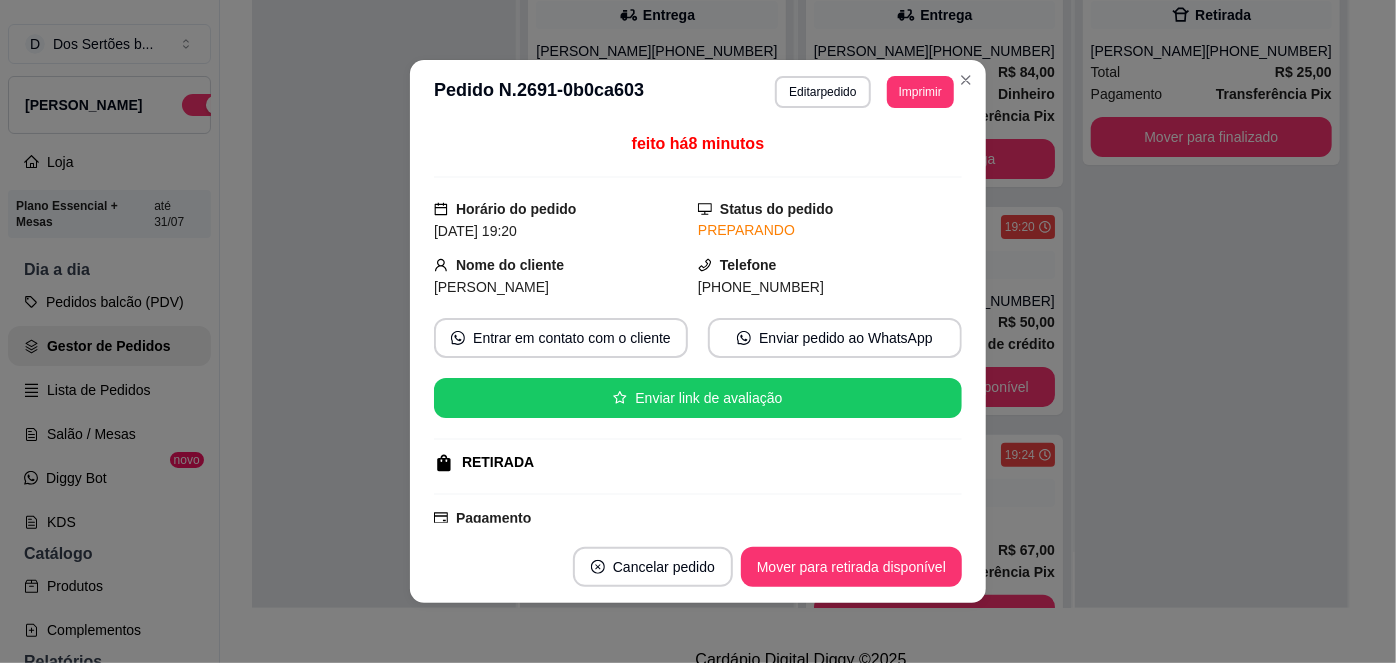 scroll, scrollTop: 277, scrollLeft: 0, axis: vertical 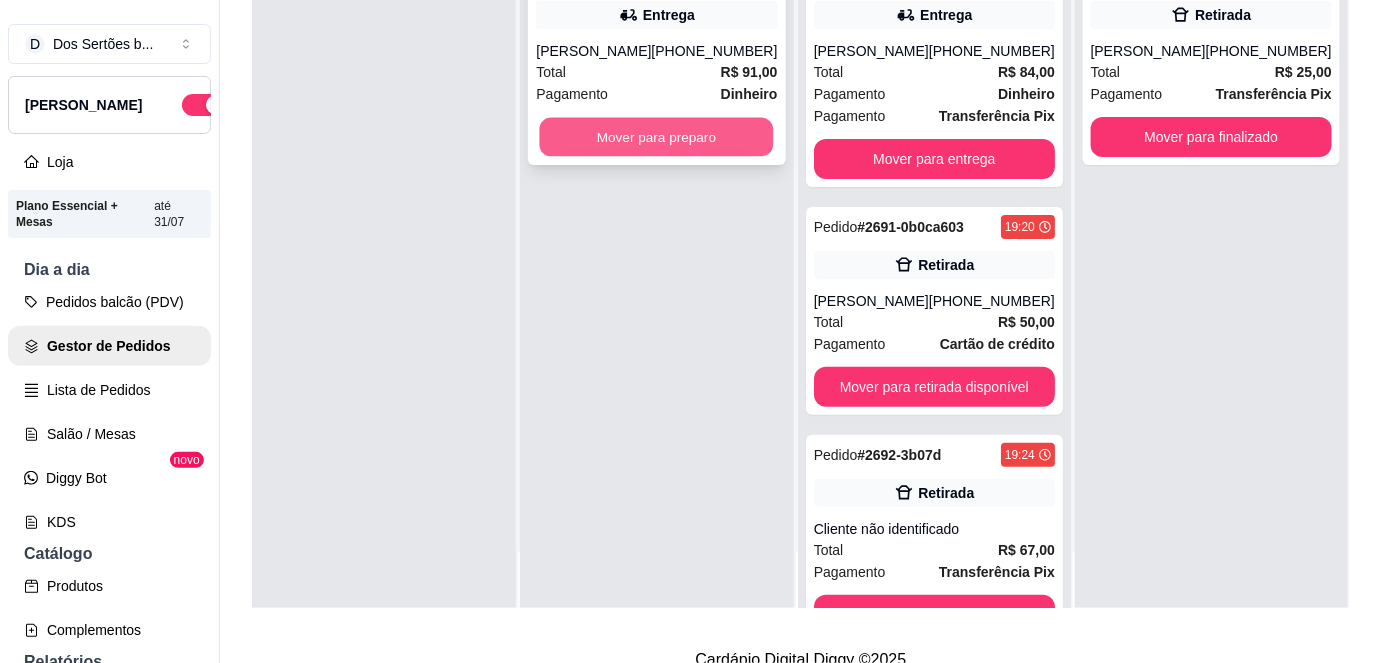 click on "Mover para preparo" at bounding box center (657, 137) 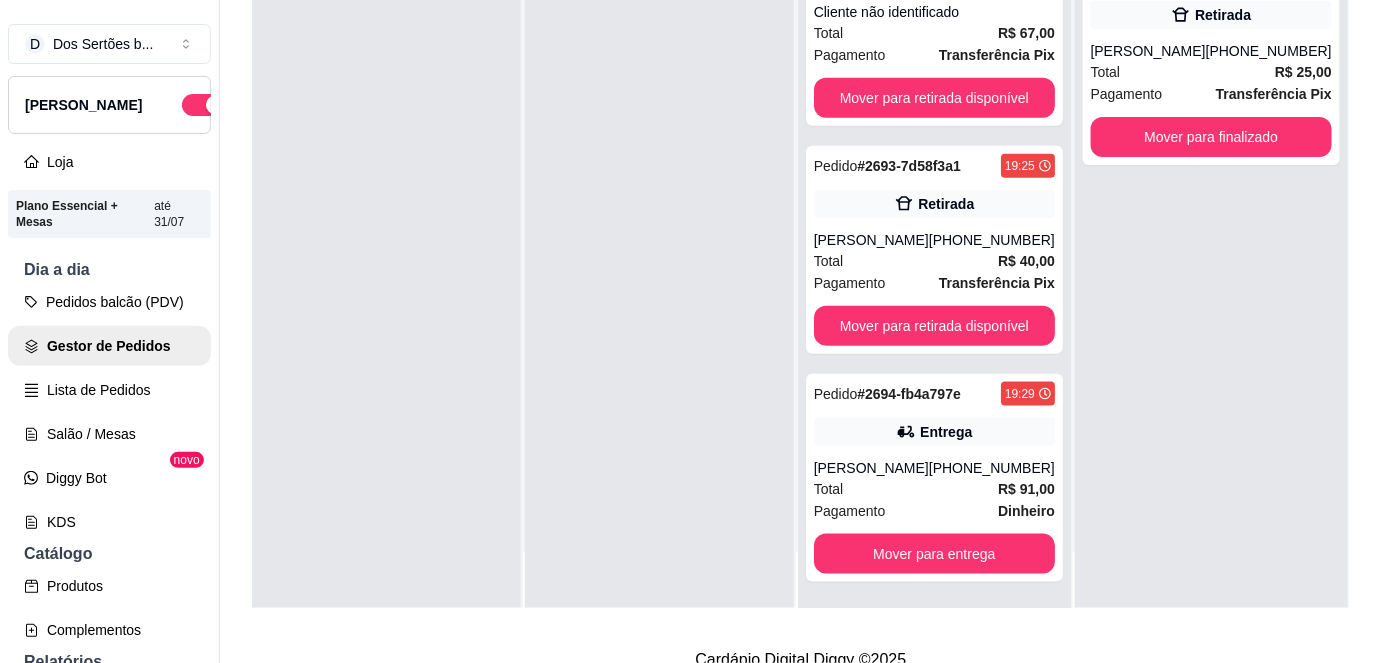 scroll, scrollTop: 518, scrollLeft: 0, axis: vertical 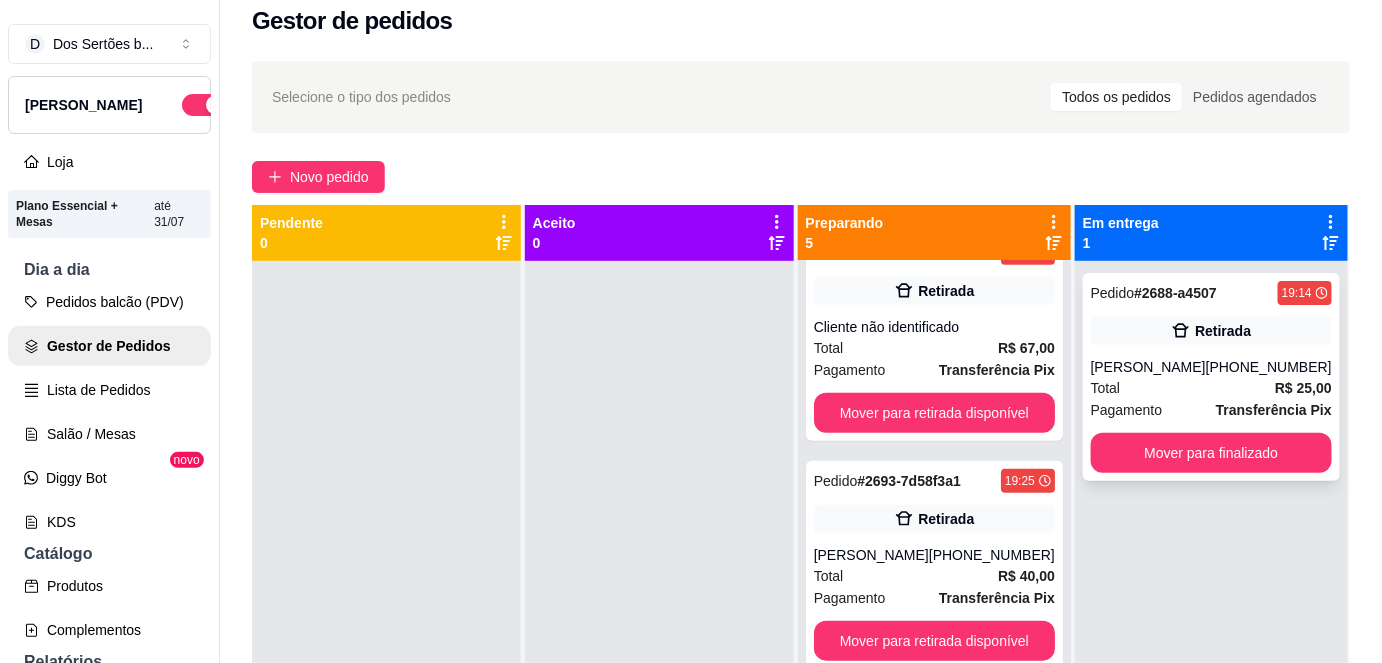 click on "[PERSON_NAME]" at bounding box center [1148, 367] 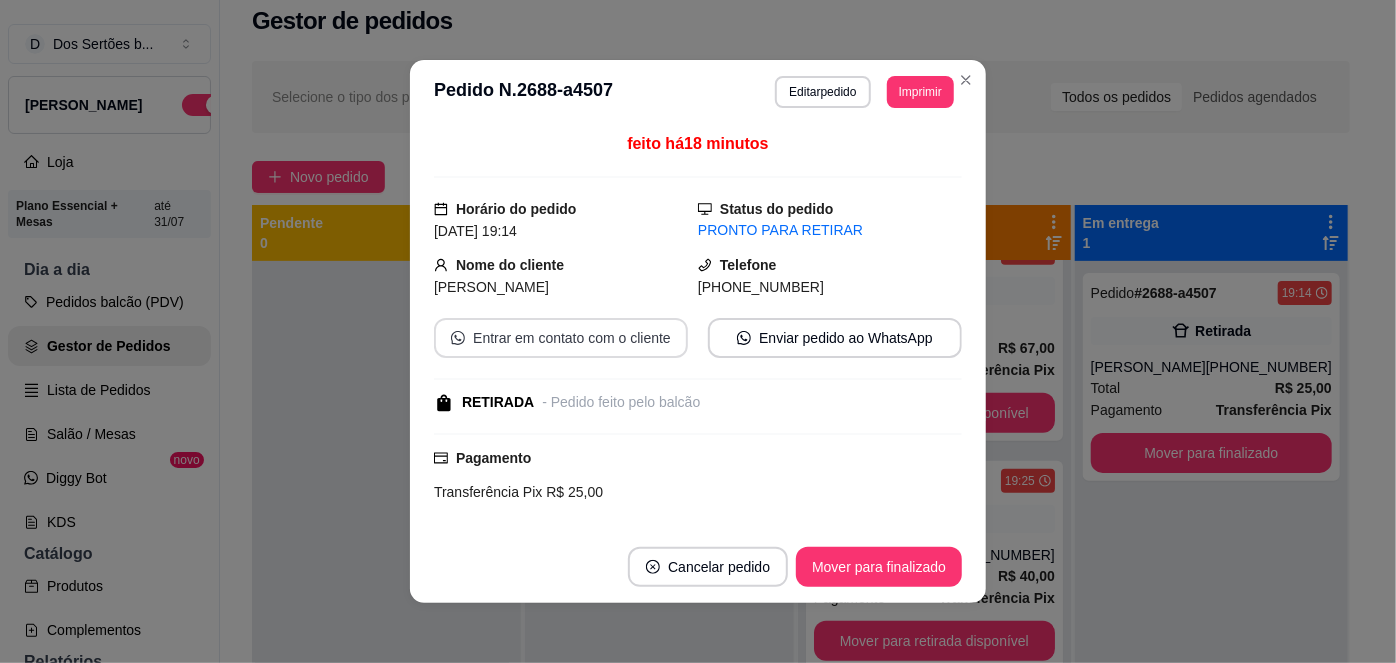 scroll, scrollTop: 165, scrollLeft: 0, axis: vertical 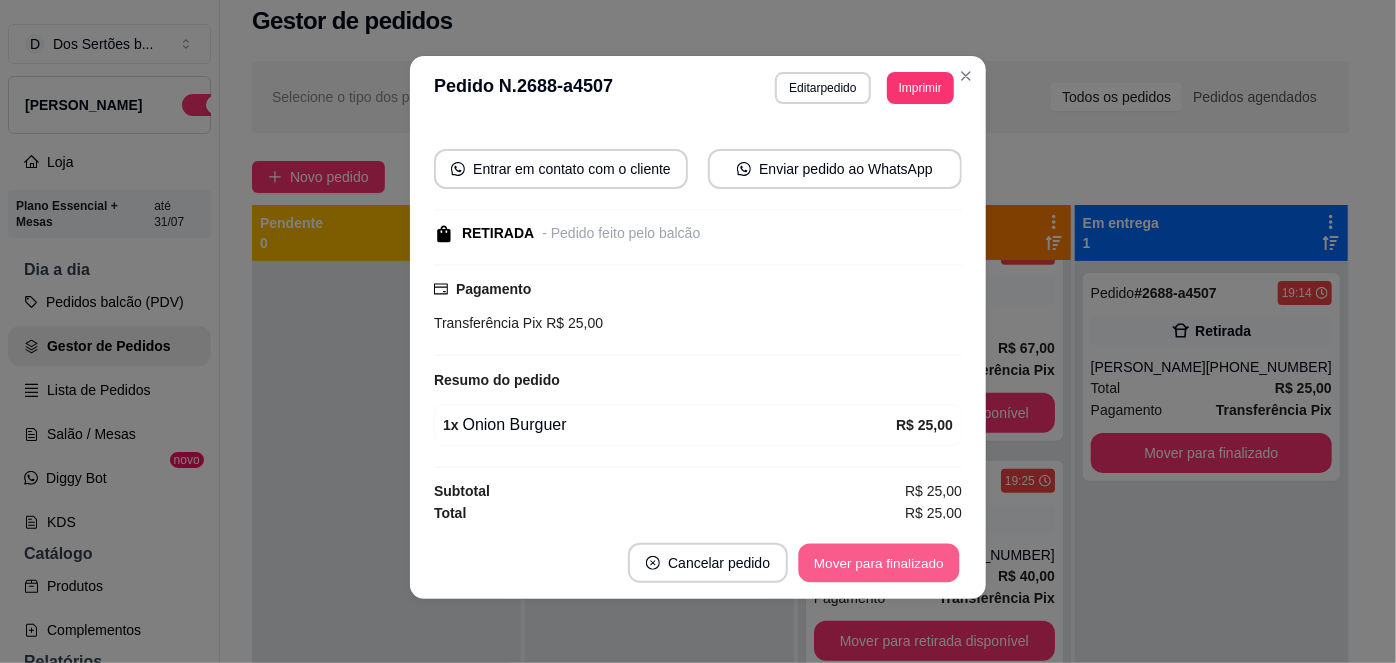 click on "Mover para finalizado" at bounding box center [879, 563] 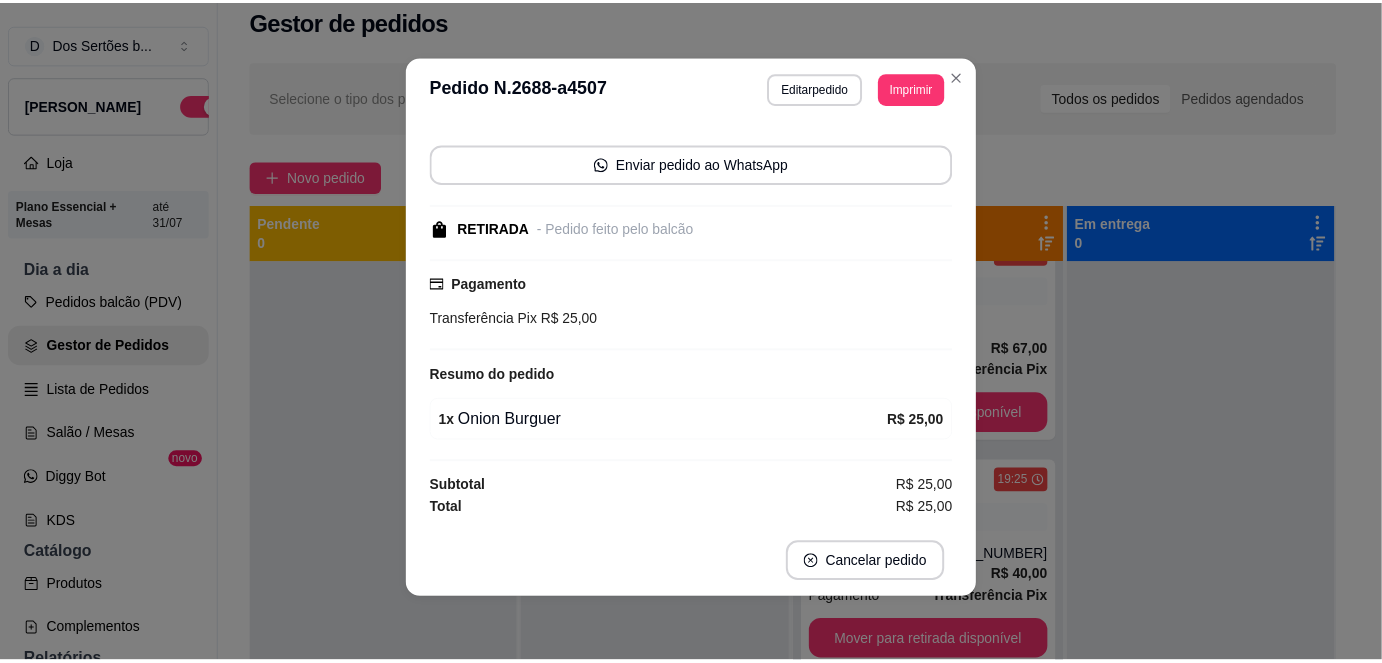 scroll, scrollTop: 120, scrollLeft: 0, axis: vertical 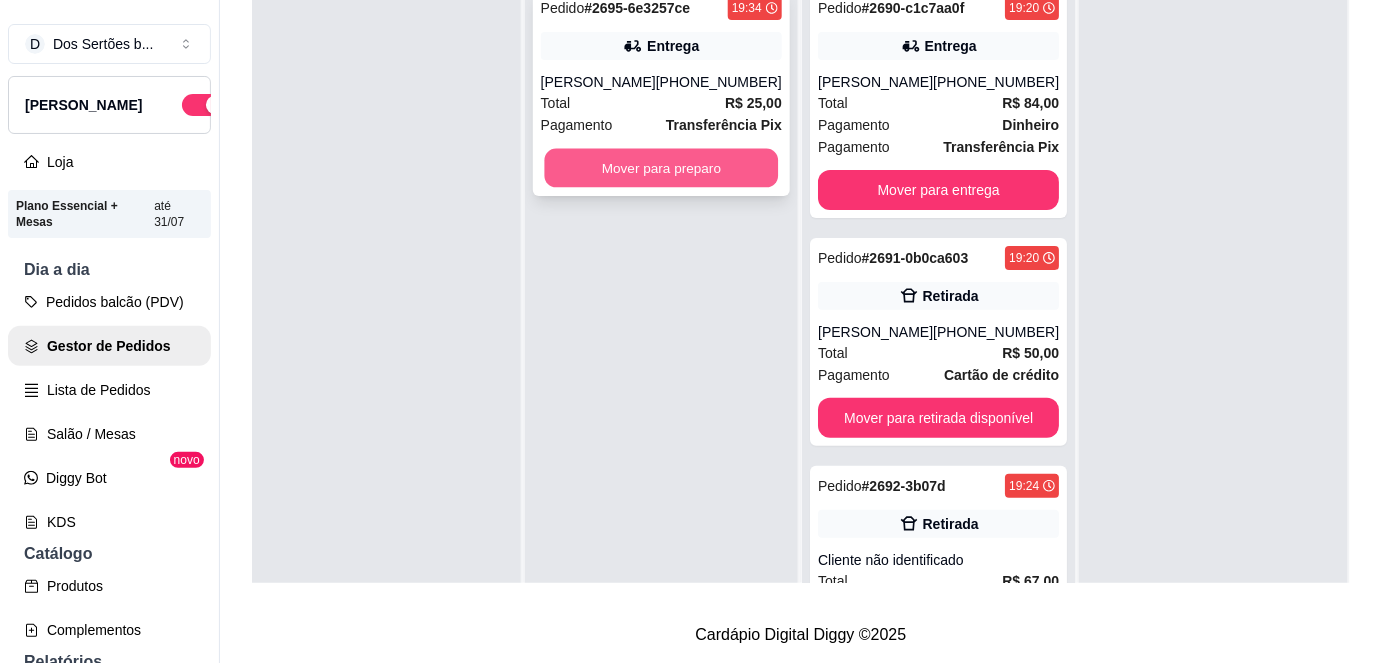 click on "Mover para preparo" at bounding box center [661, 168] 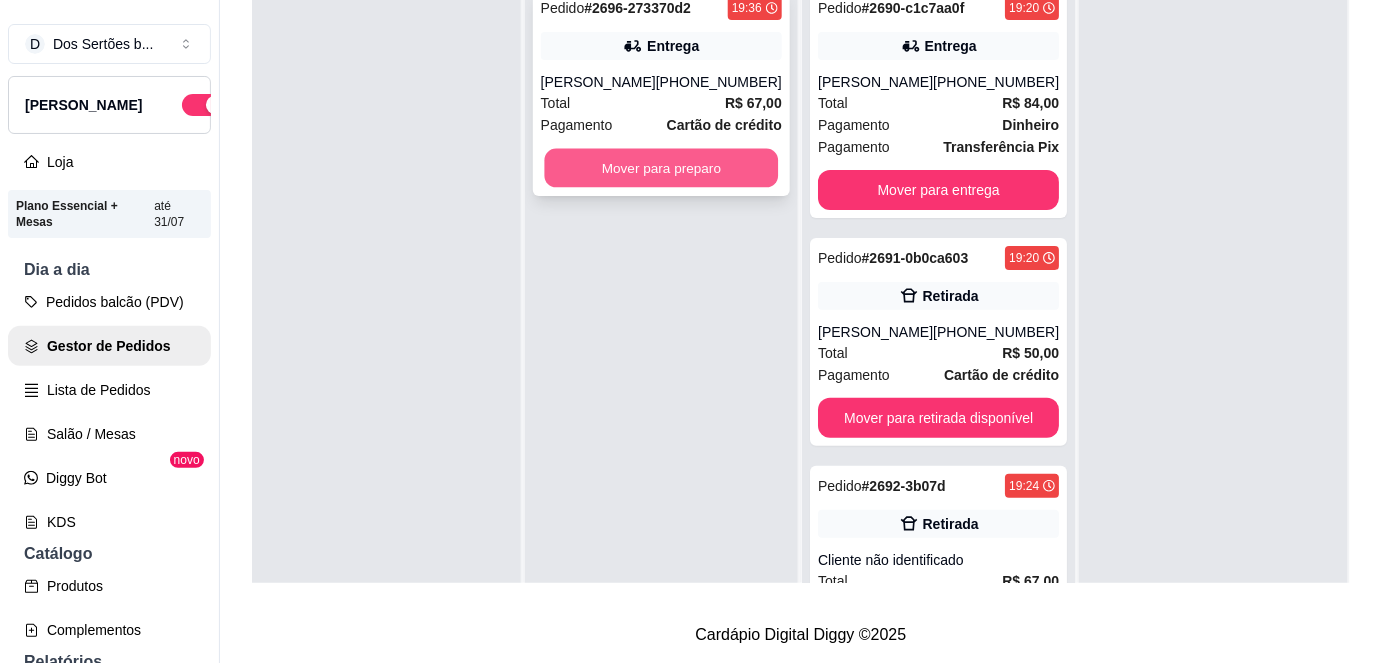 click on "Mover para preparo" at bounding box center [661, 168] 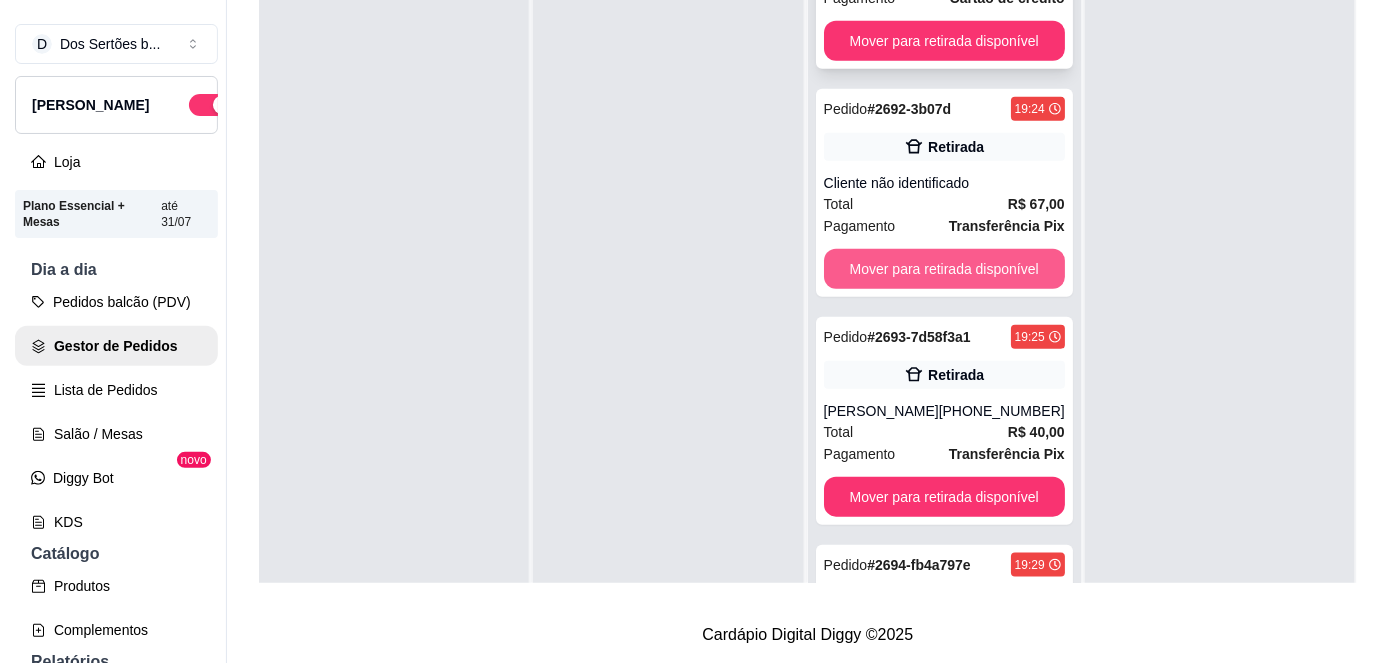 scroll, scrollTop: 378, scrollLeft: 0, axis: vertical 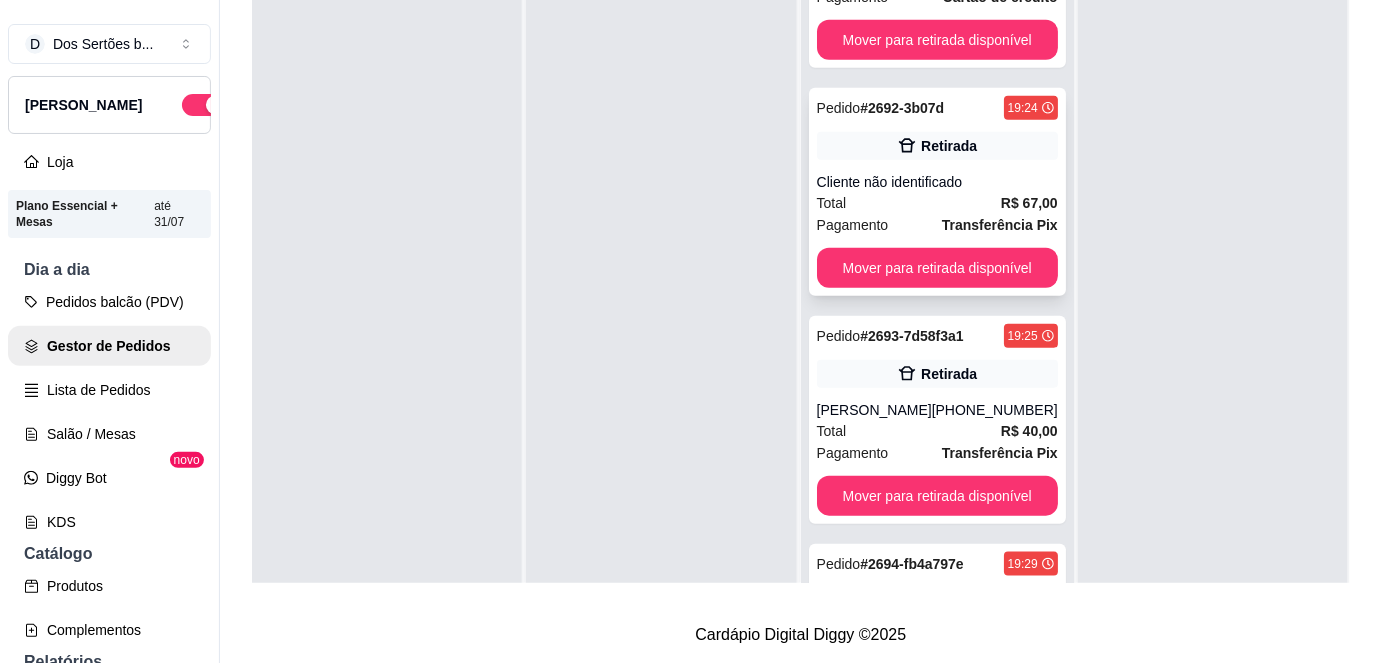 click on "Cliente não identificado" at bounding box center (937, 182) 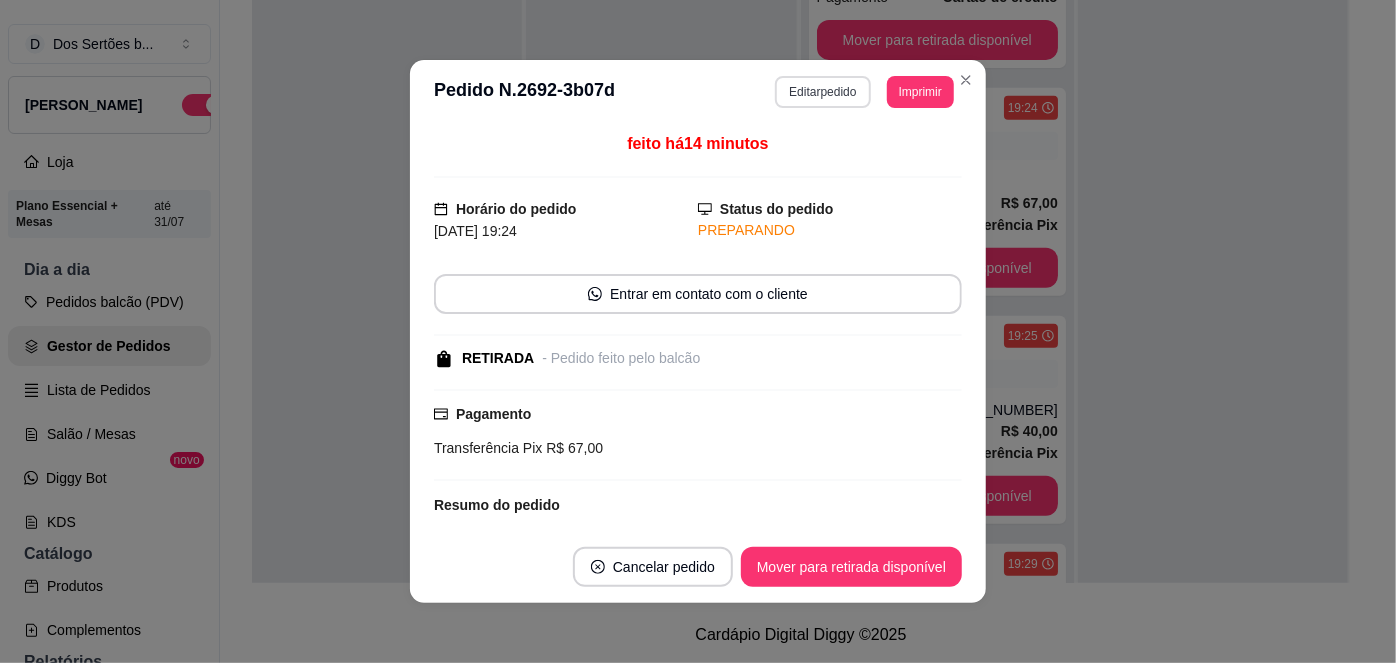click on "Editar  pedido" at bounding box center (822, 92) 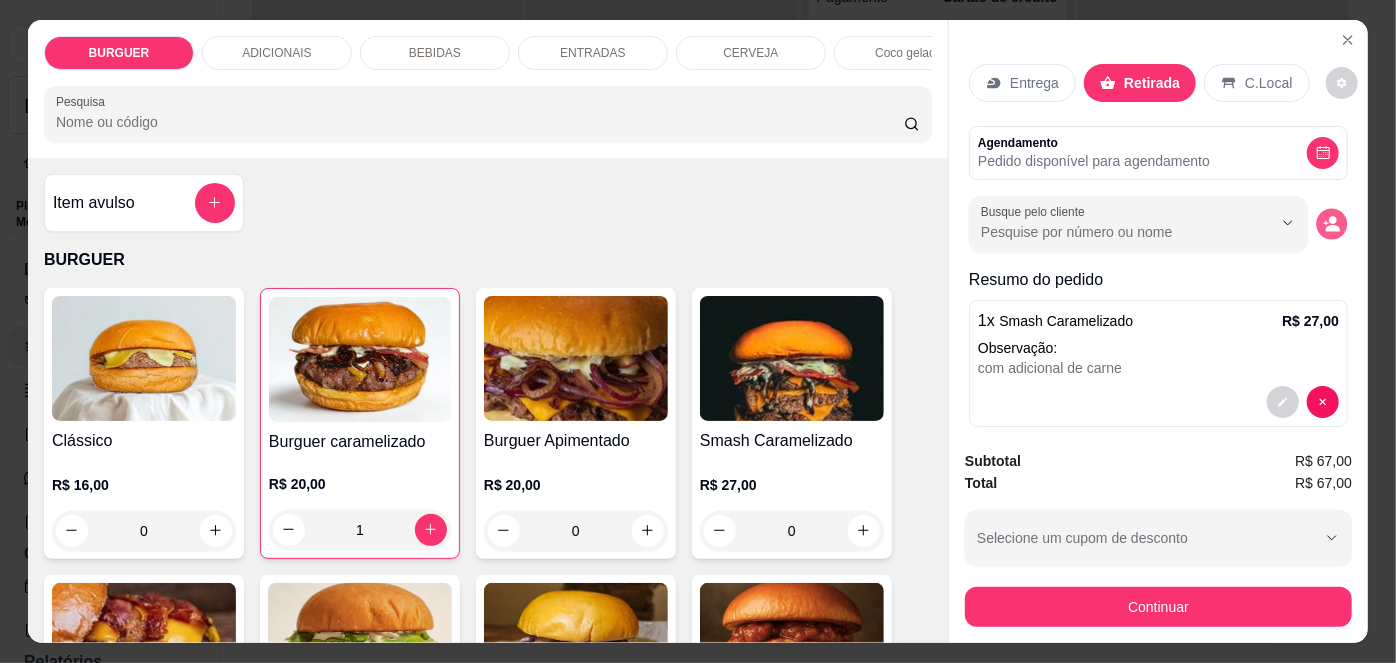 click 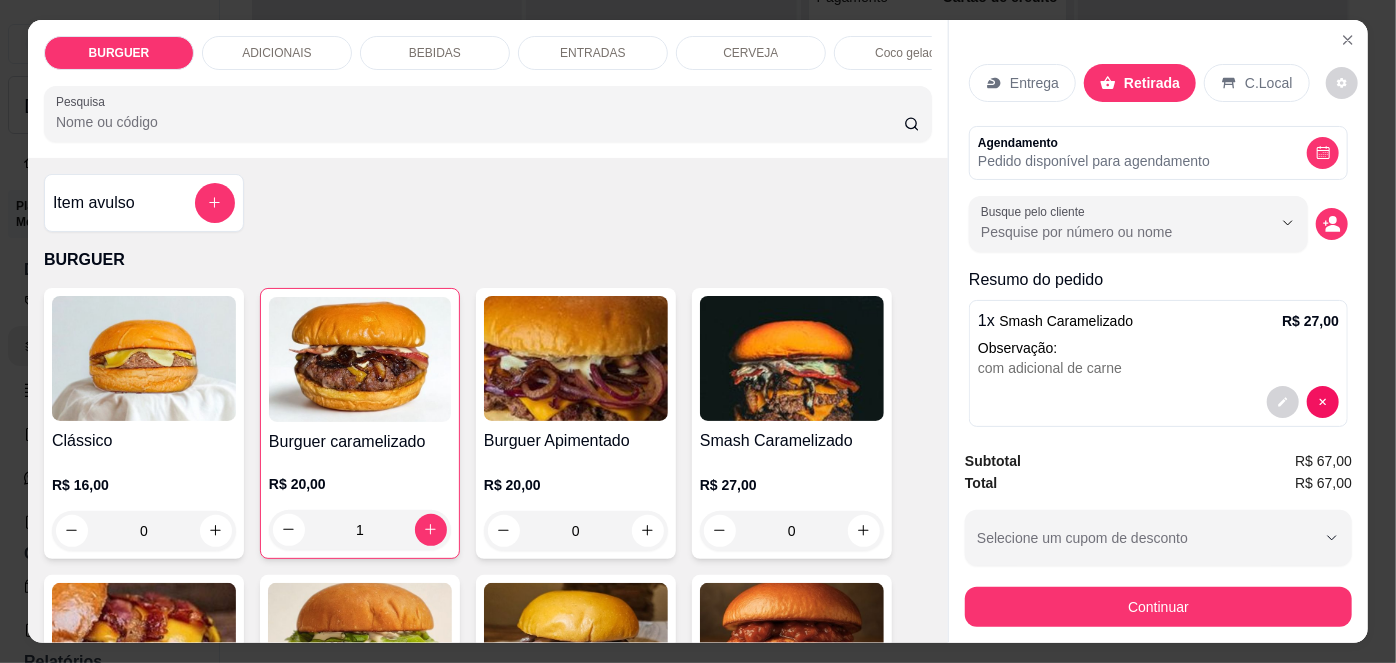 click on "Entrega" at bounding box center [1022, 83] 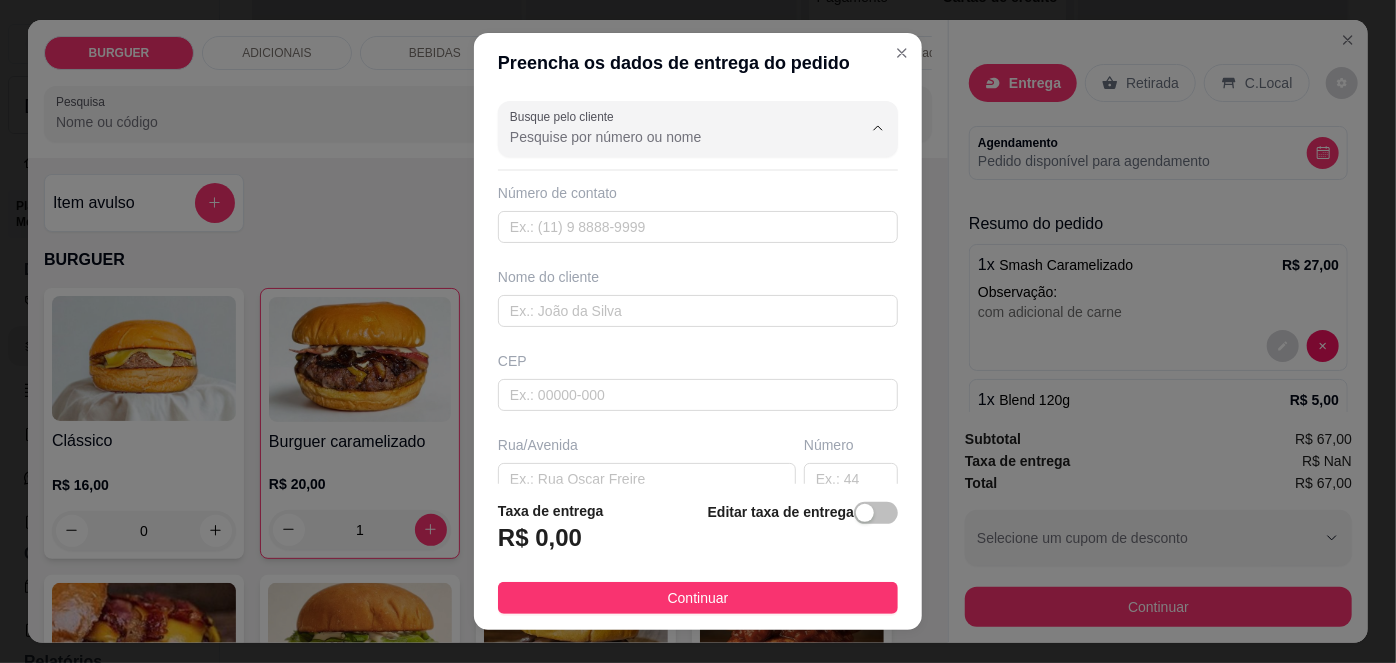 click on "Busque pelo cliente" at bounding box center [670, 137] 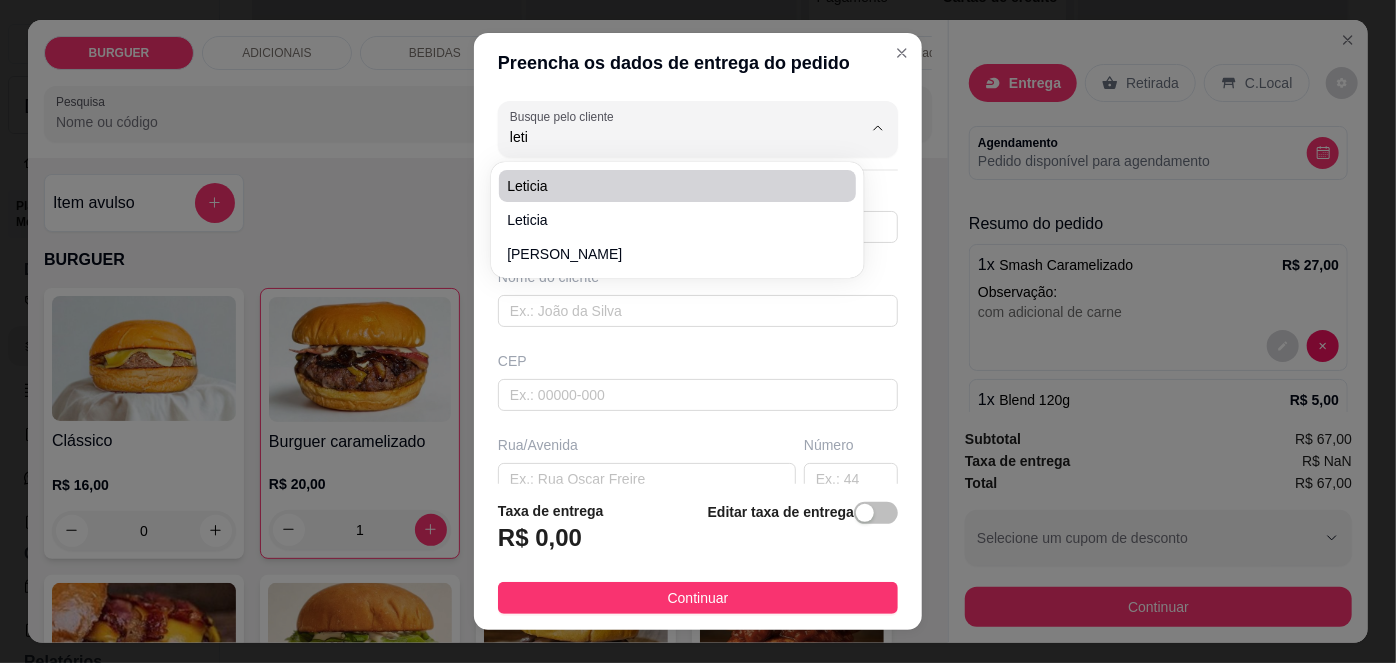 click on "Leticia" at bounding box center [667, 186] 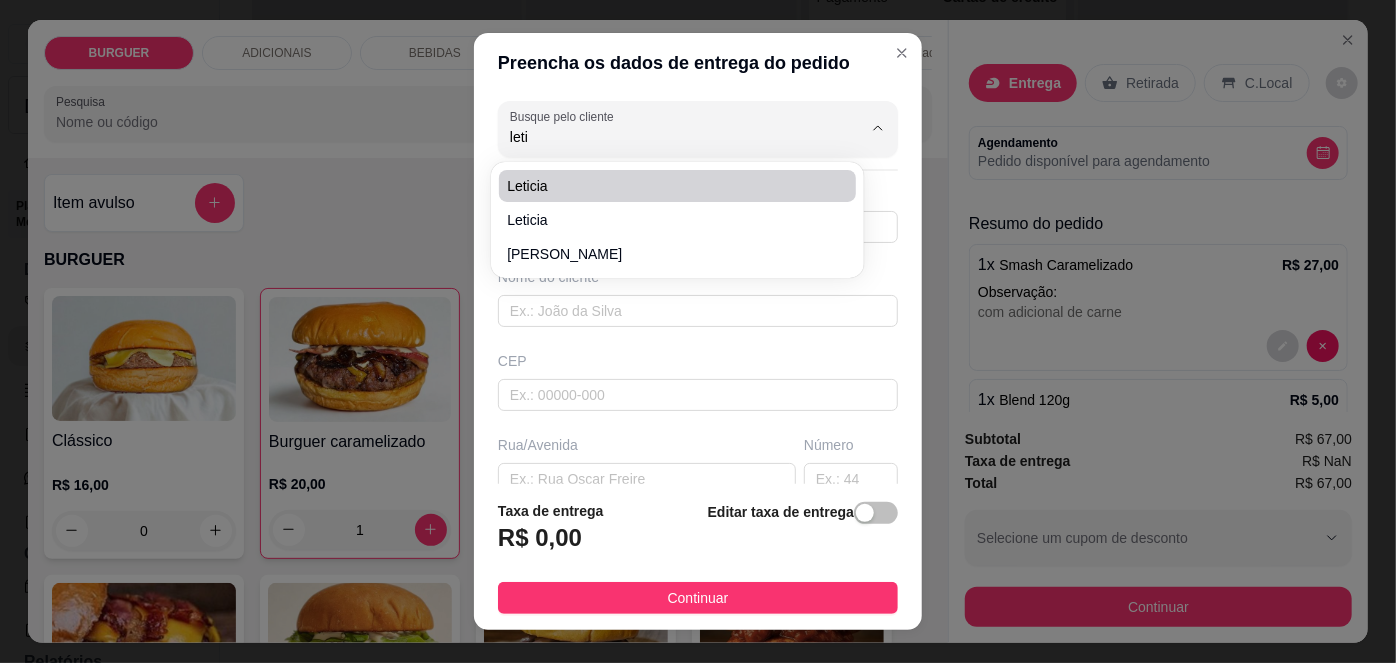 type on "Leticia" 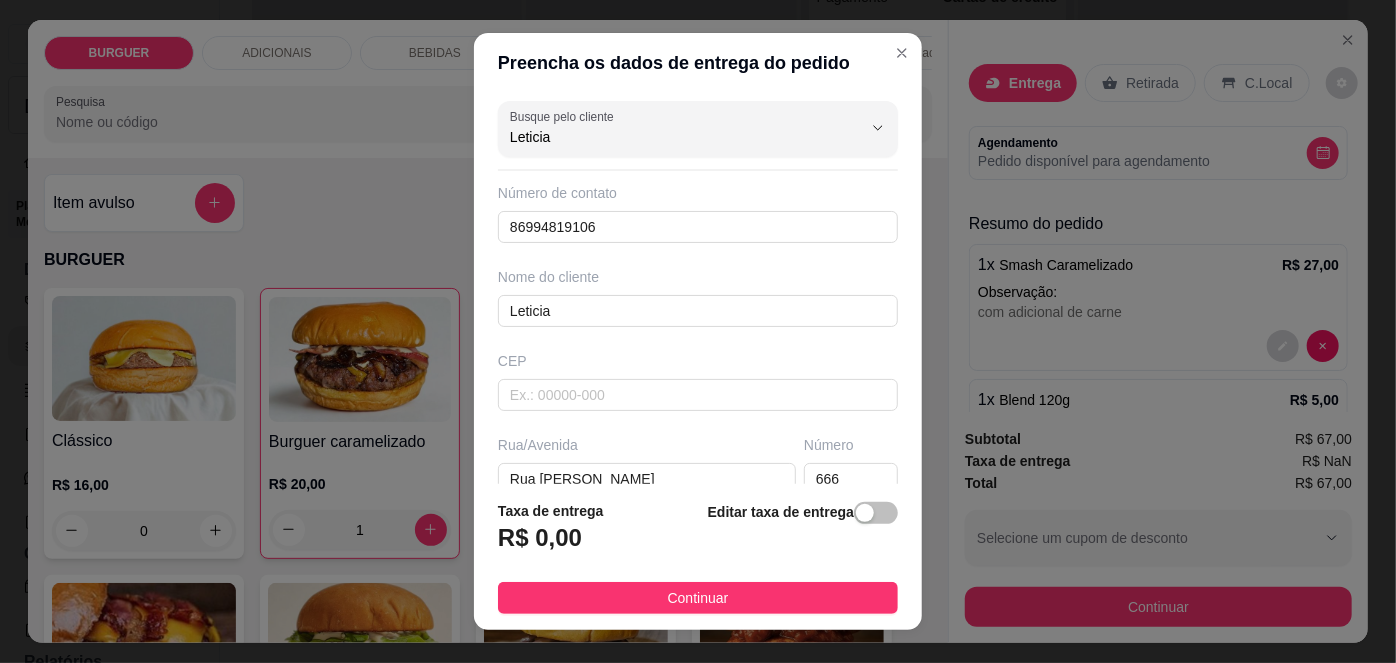 scroll, scrollTop: 279, scrollLeft: 0, axis: vertical 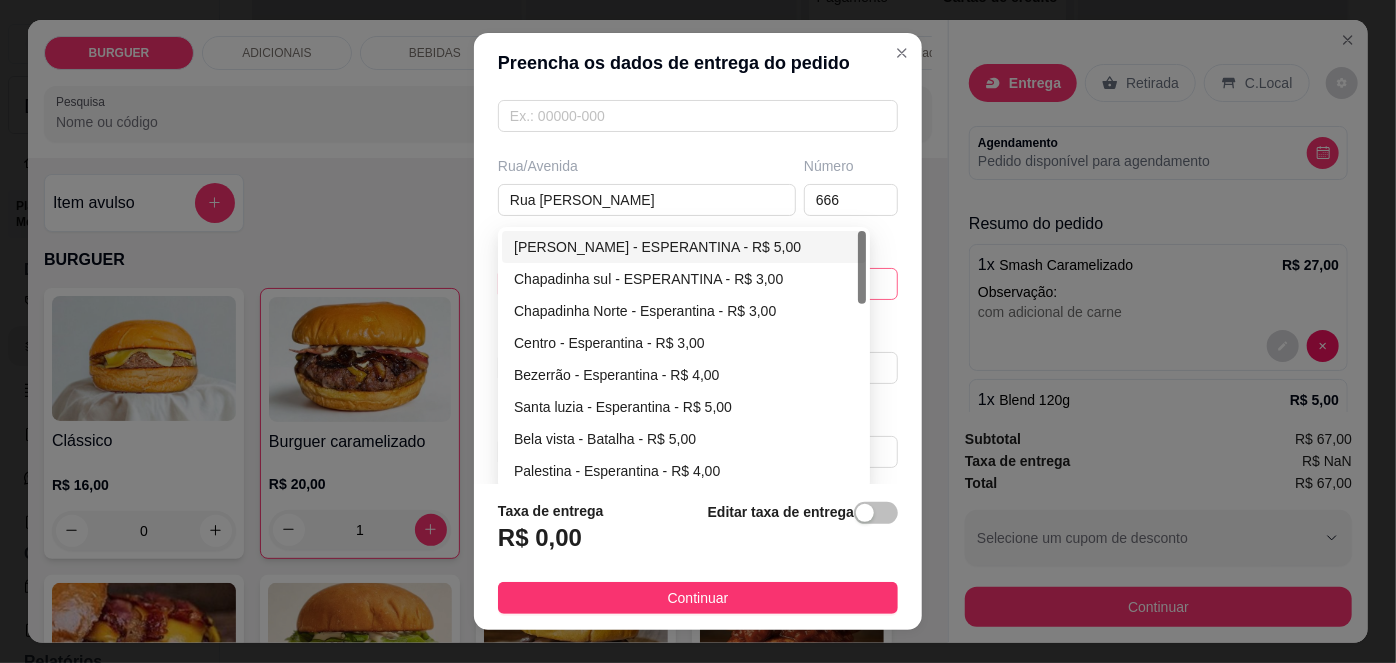 click on "67d0a9f2ac621123795caa57 67d0aa4c10a7c36e1d729bd0 [PERSON_NAME] - ESPERANTINA -  R$ 5,00 Chapadinha sul - ESPERANTINA -  R$ 3,00 [GEOGRAPHIC_DATA] - [GEOGRAPHIC_DATA] -  R$ 3,00 Centro - Esperantina -  R$ 3,00 Bezerrão - Esperantina -  R$ 4,00 [GEOGRAPHIC_DATA]  - [GEOGRAPHIC_DATA]  -  R$ 5,00 Bela vista - Batalha  -  R$ 5,00 [GEOGRAPHIC_DATA]  - [GEOGRAPHIC_DATA]  -  R$ 4,00 Varjota - Esperantina  -  R$ 6,00 Novo milênio - Esperantina -  R$ 4,00" at bounding box center [698, 284] 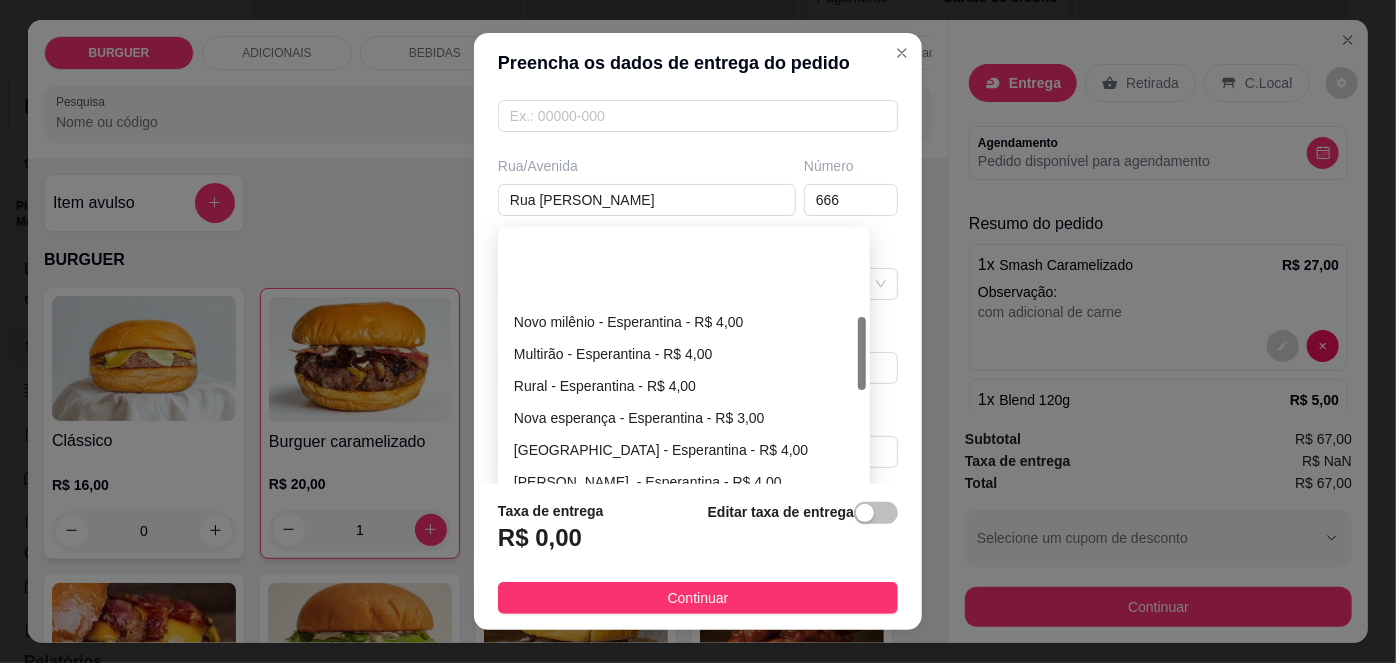 scroll, scrollTop: 320, scrollLeft: 0, axis: vertical 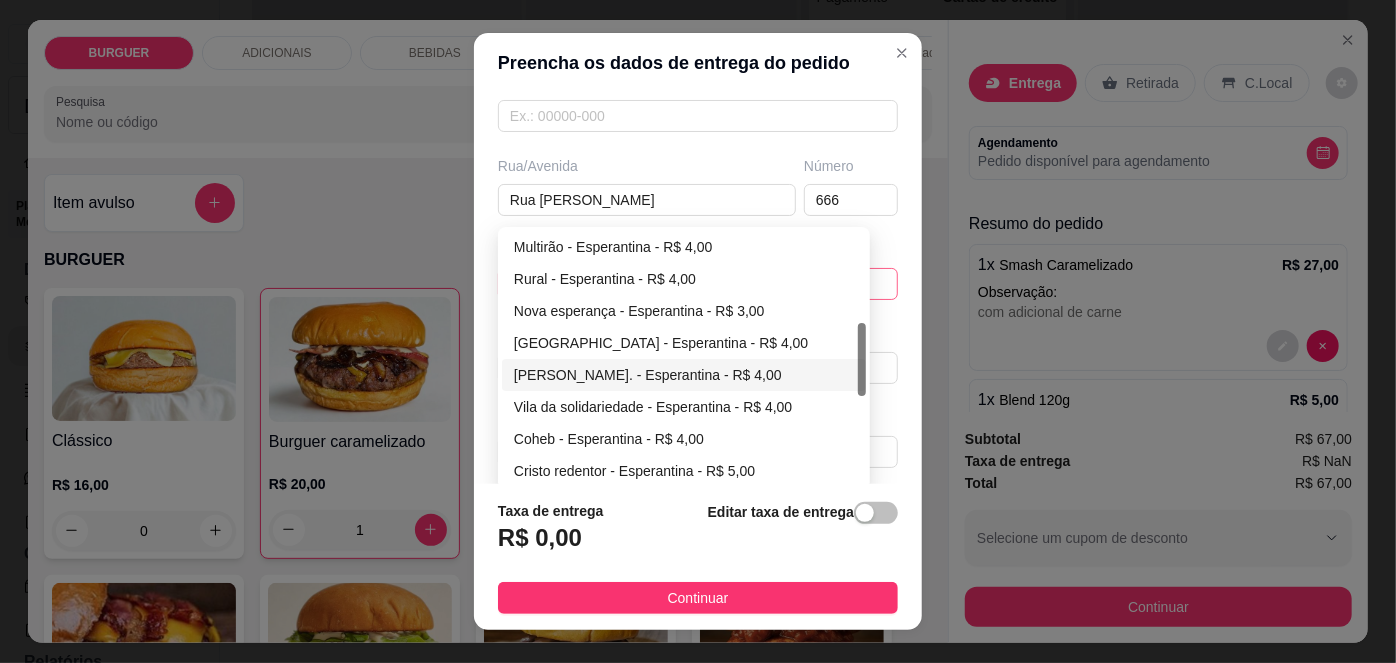 type on "Leticia" 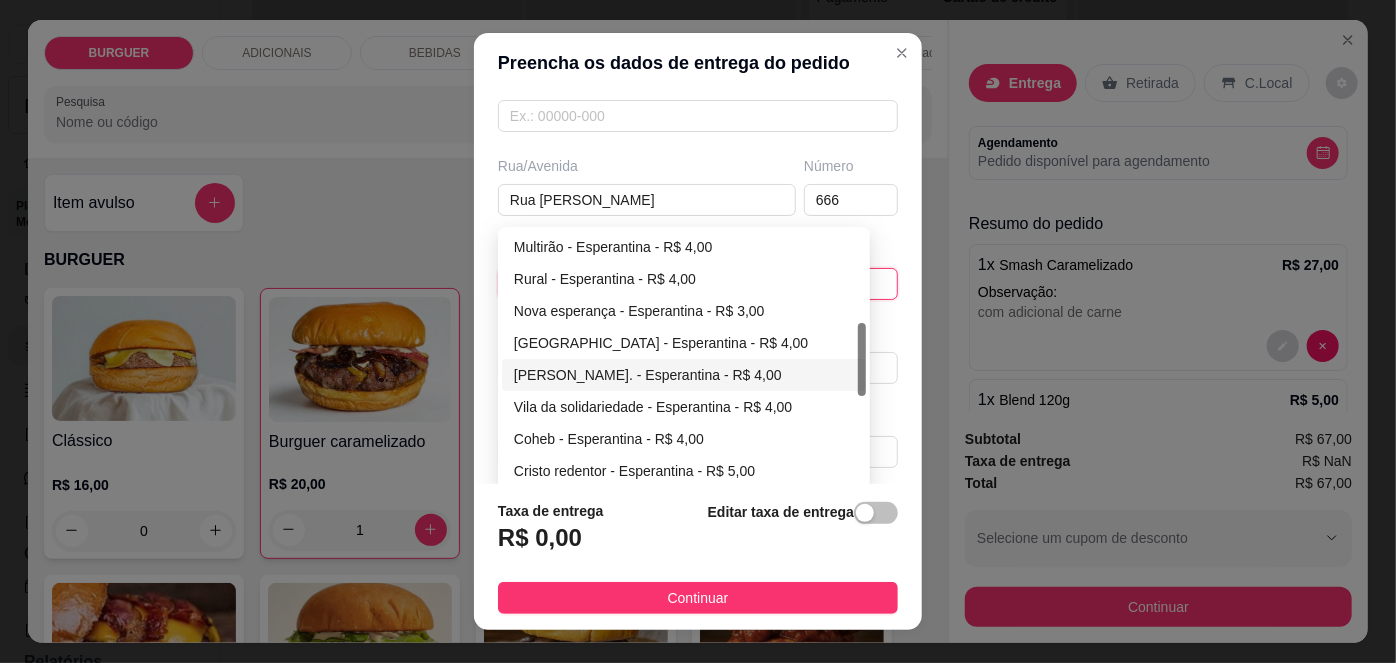 click on "[PERSON_NAME]. - Esperantina  -  R$ 4,00" at bounding box center [684, 375] 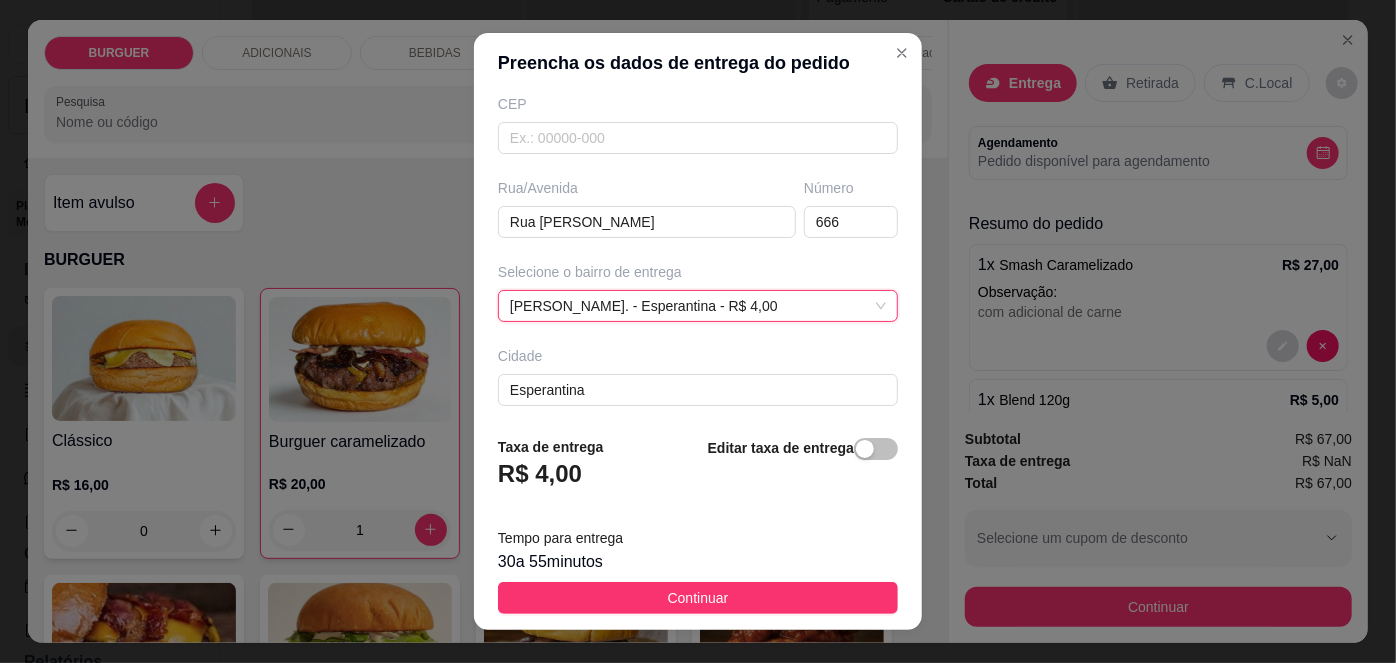 scroll, scrollTop: 279, scrollLeft: 0, axis: vertical 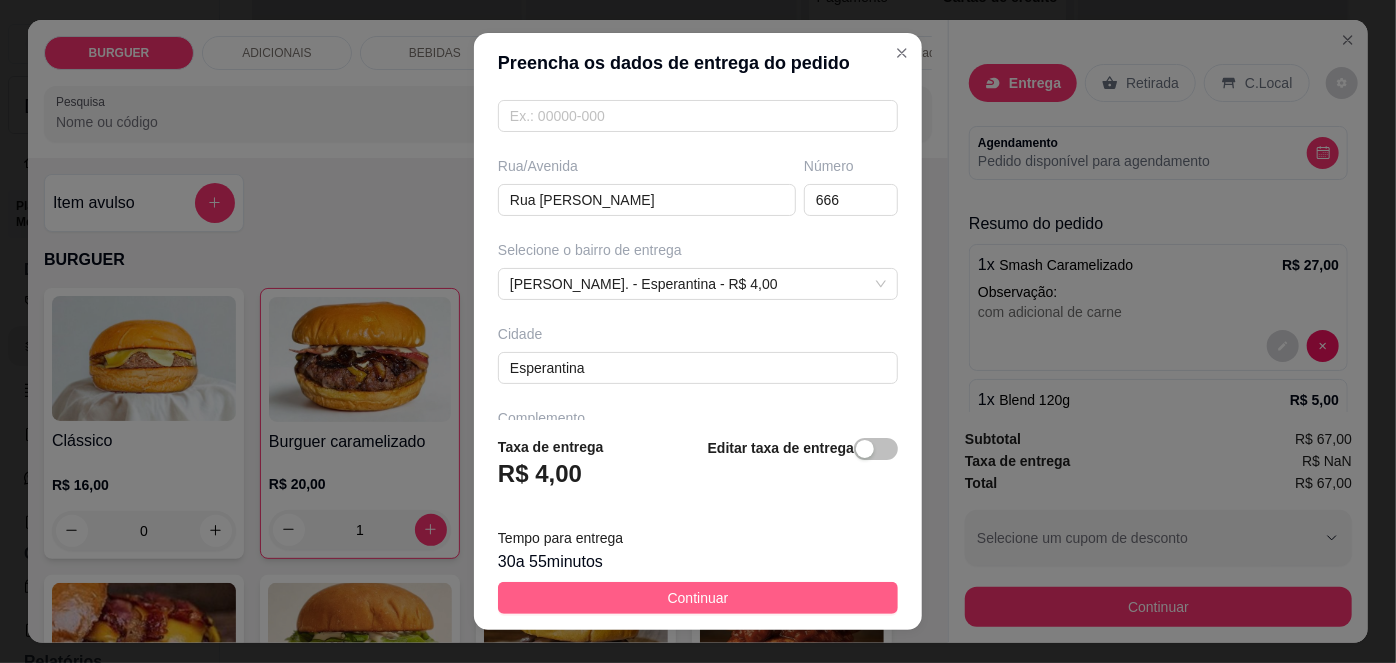 click on "Continuar" at bounding box center [698, 598] 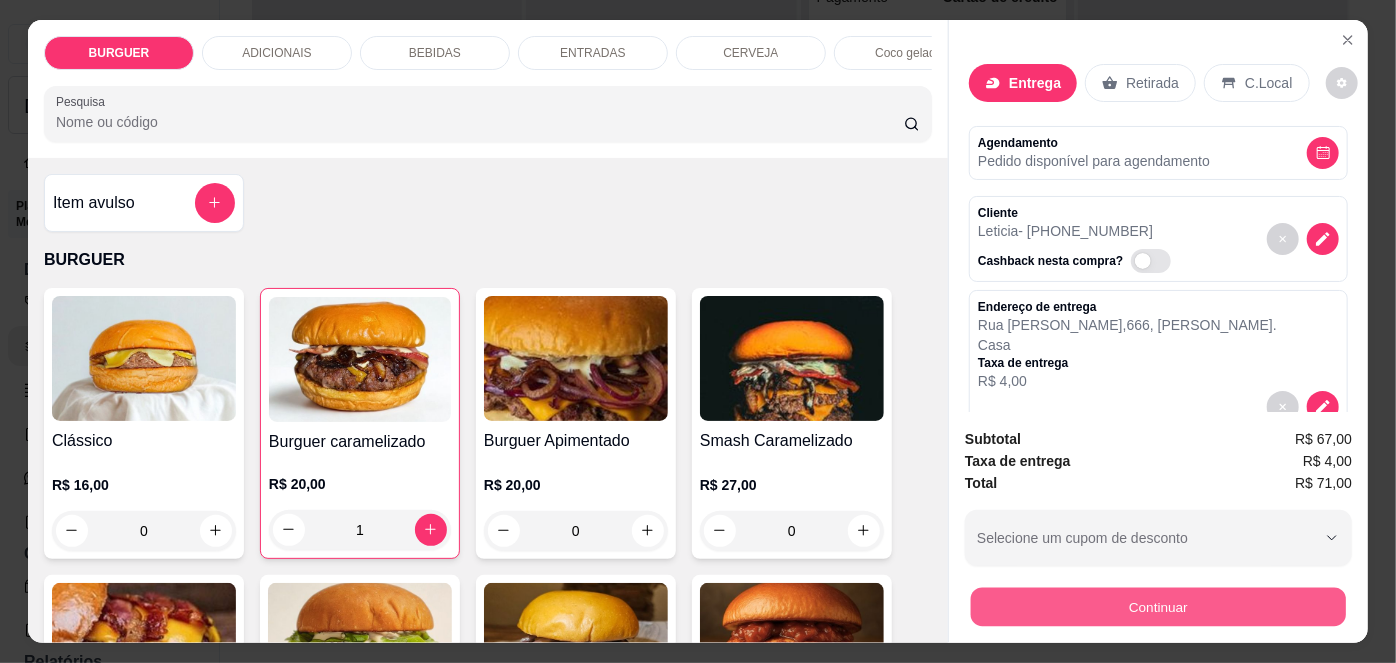 click on "Continuar" at bounding box center (1158, 607) 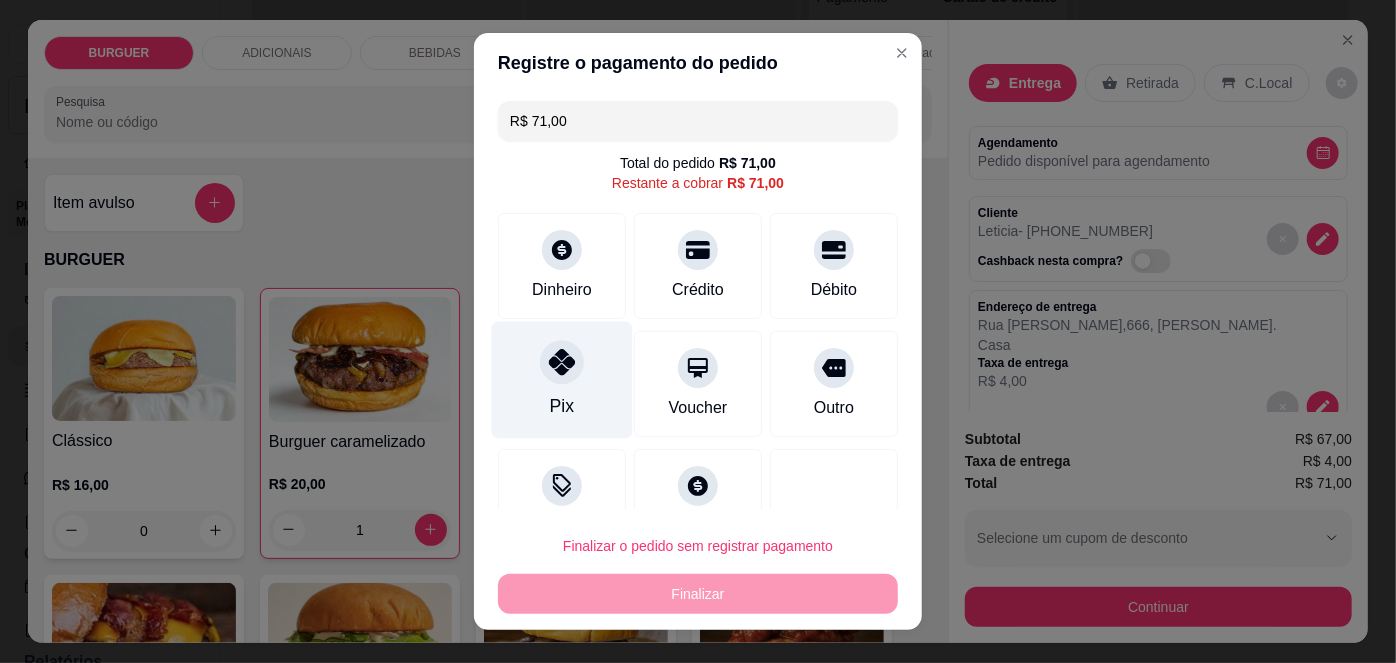 click on "Pix" at bounding box center [562, 380] 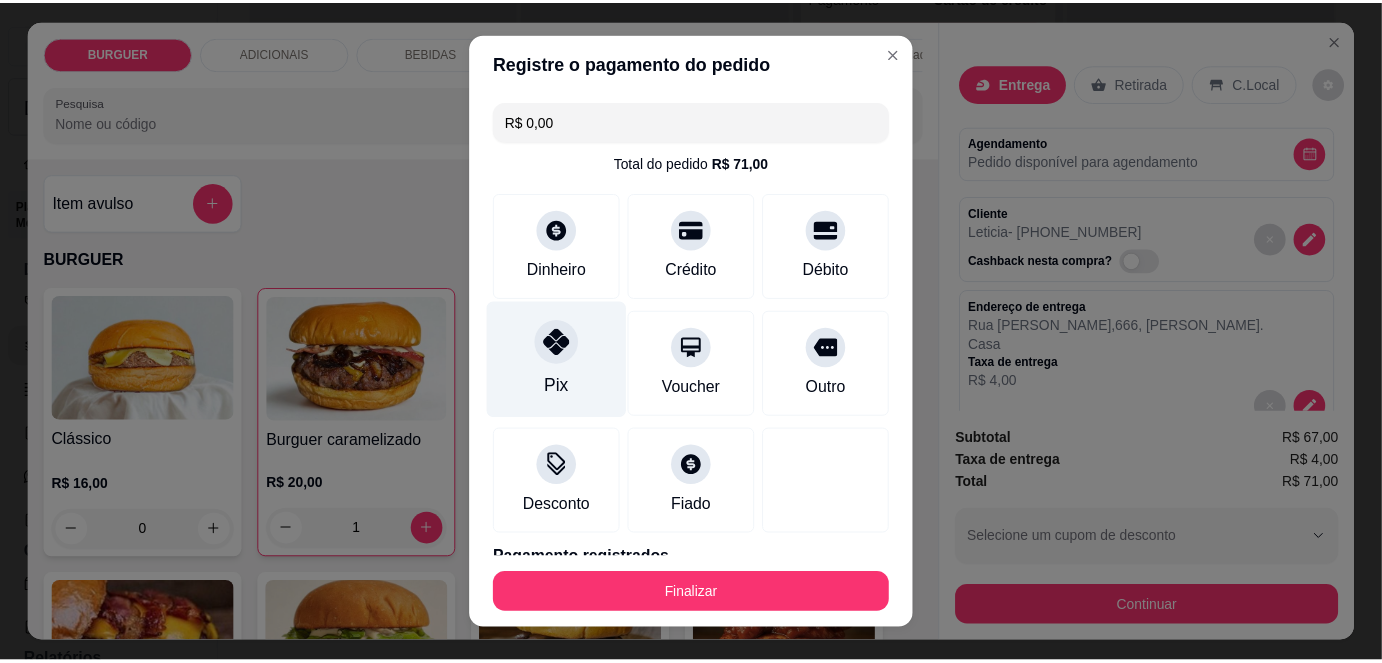 scroll, scrollTop: 88, scrollLeft: 0, axis: vertical 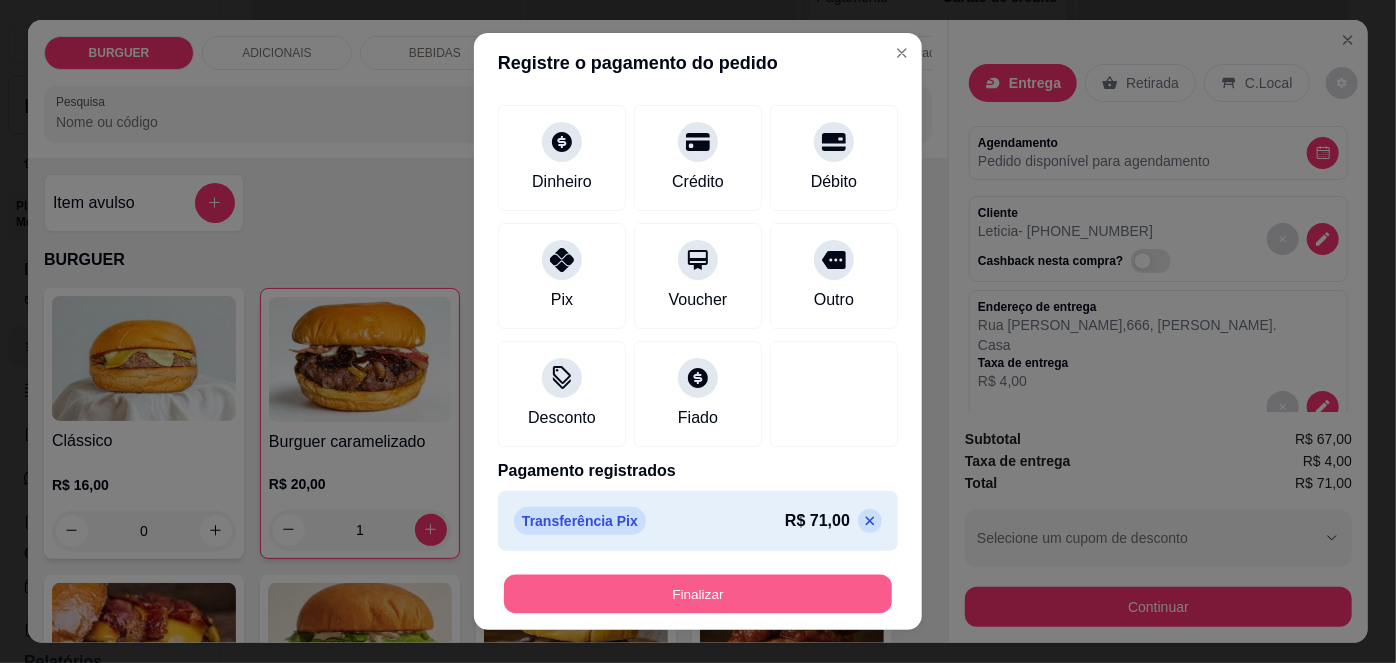 click on "Finalizar" at bounding box center (698, 593) 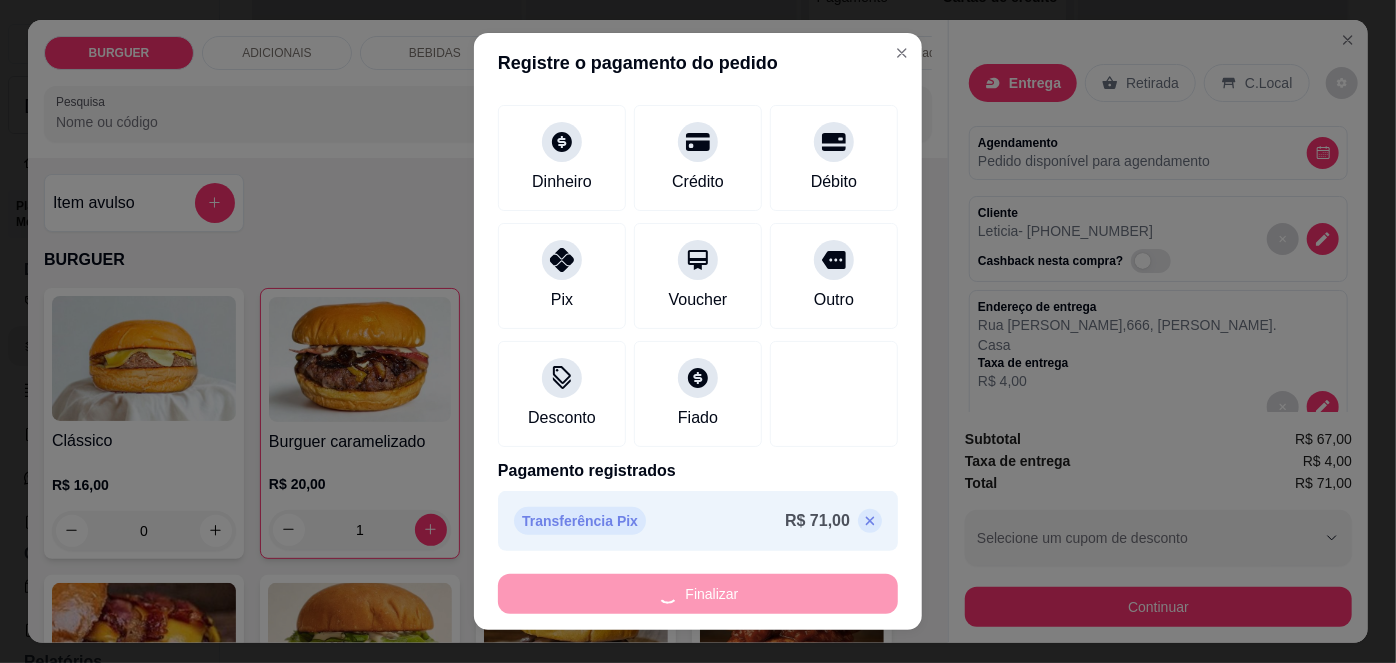 type on "0" 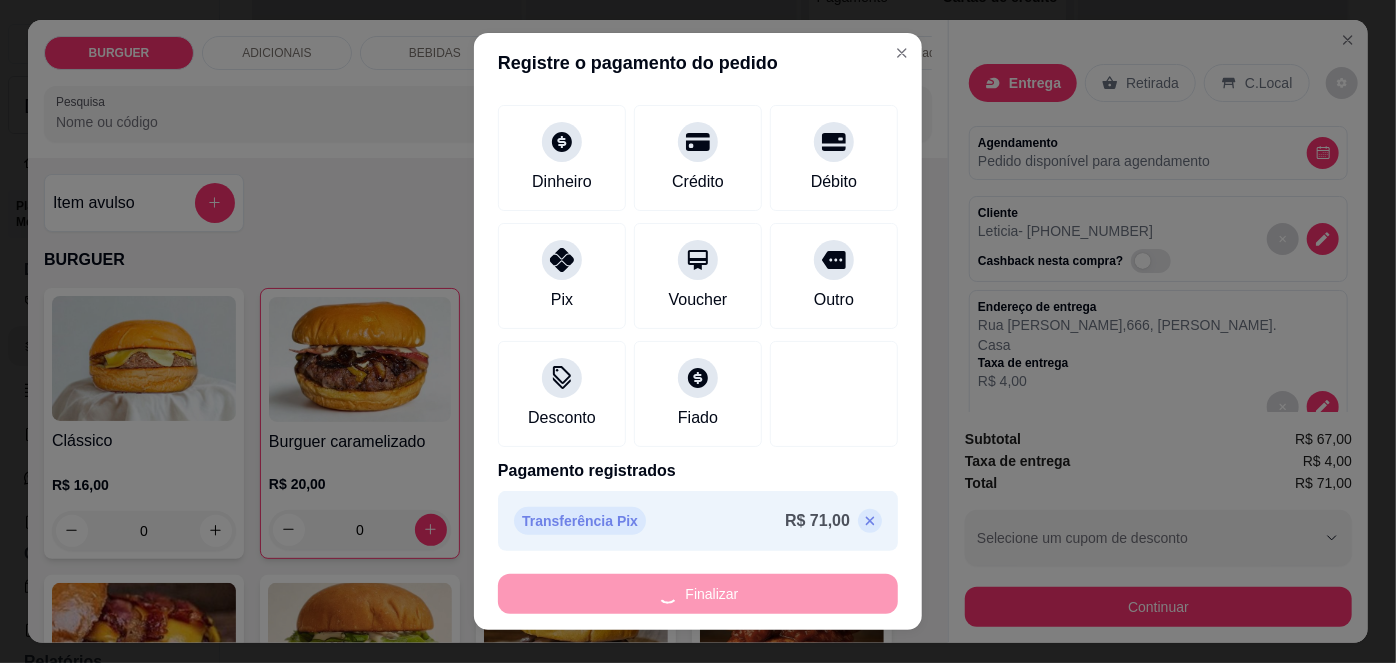 type on "-R$ 71,00" 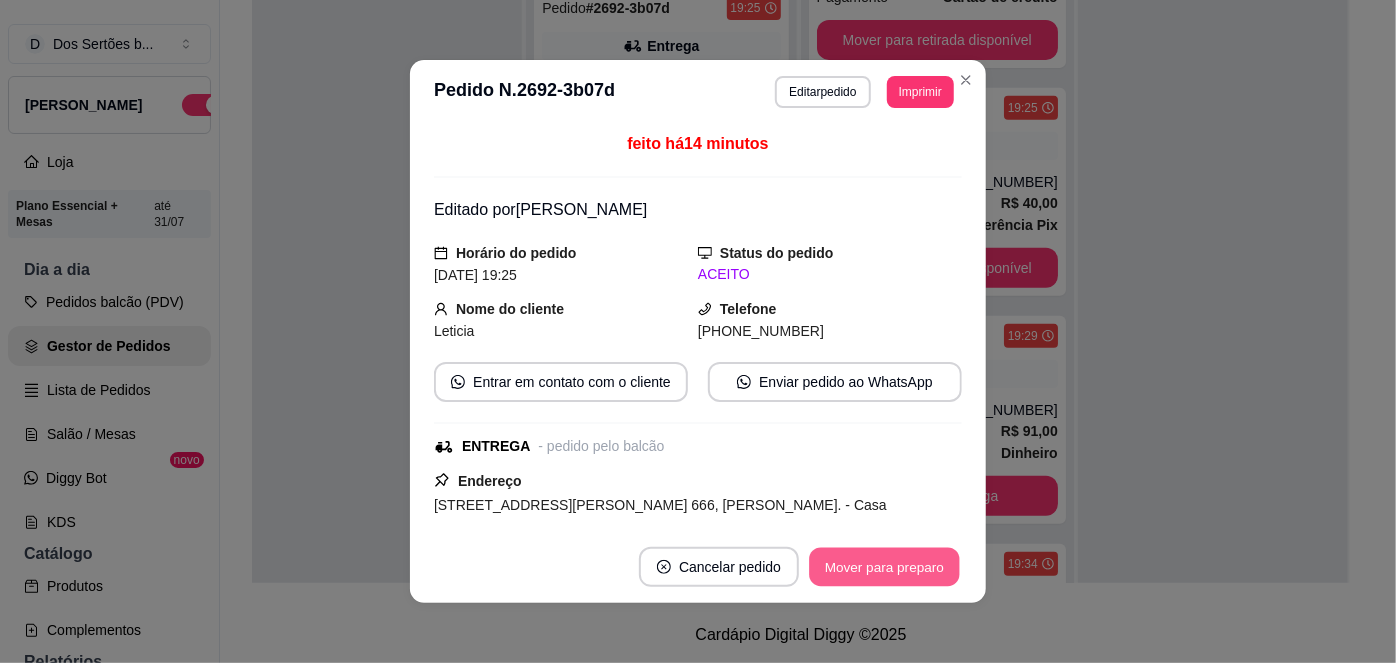 click on "Mover para preparo" at bounding box center (884, 567) 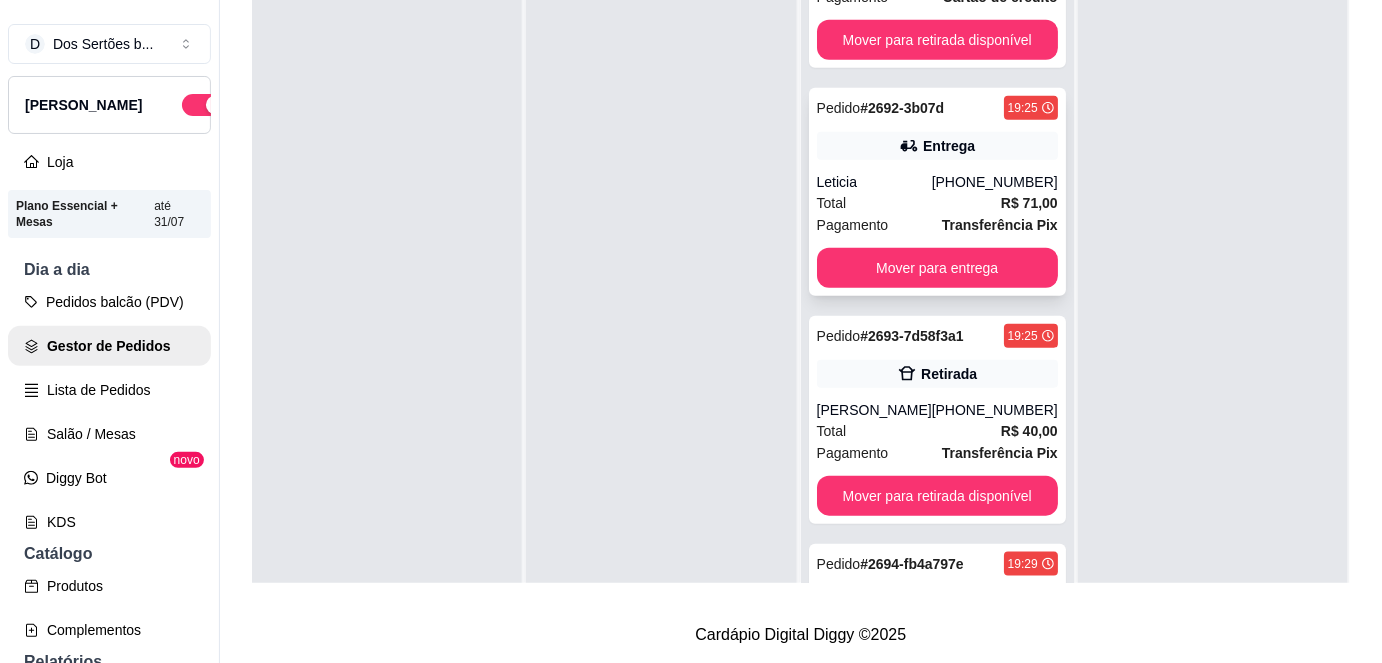 scroll, scrollTop: 0, scrollLeft: 0, axis: both 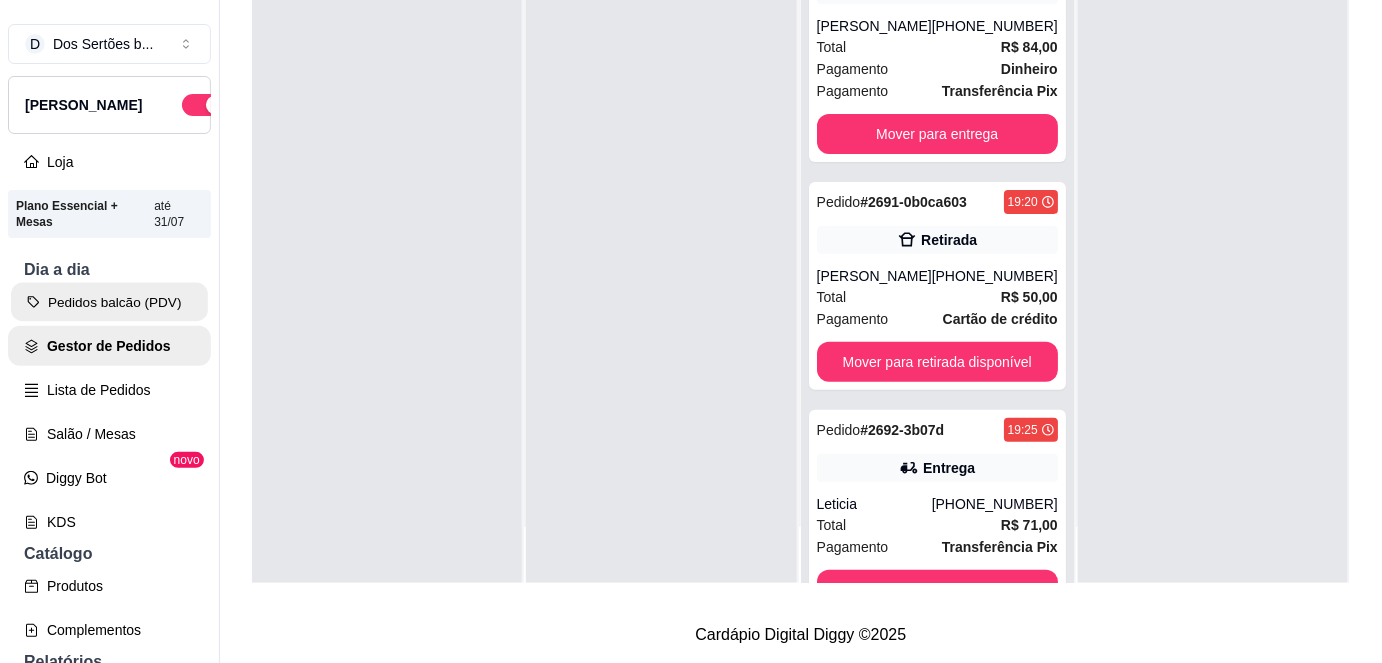 click on "Pedidos balcão (PDV)" at bounding box center (109, 302) 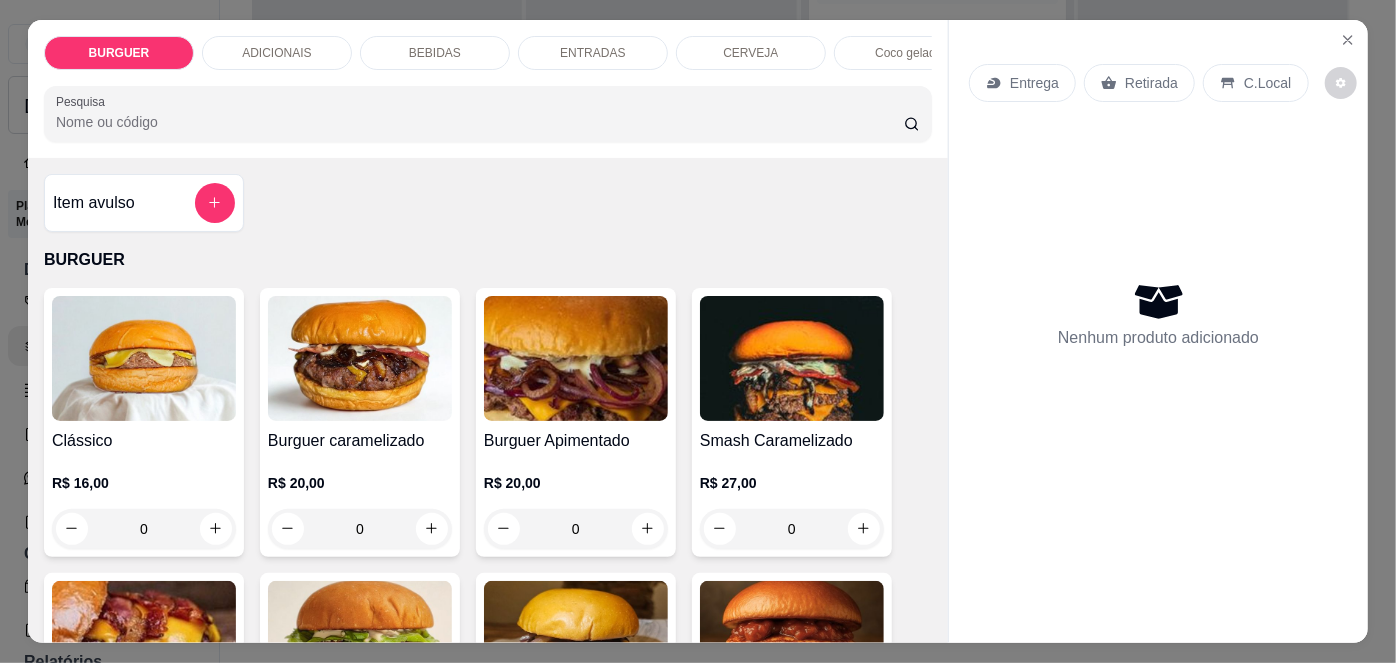 click on "Retirada" at bounding box center (1151, 83) 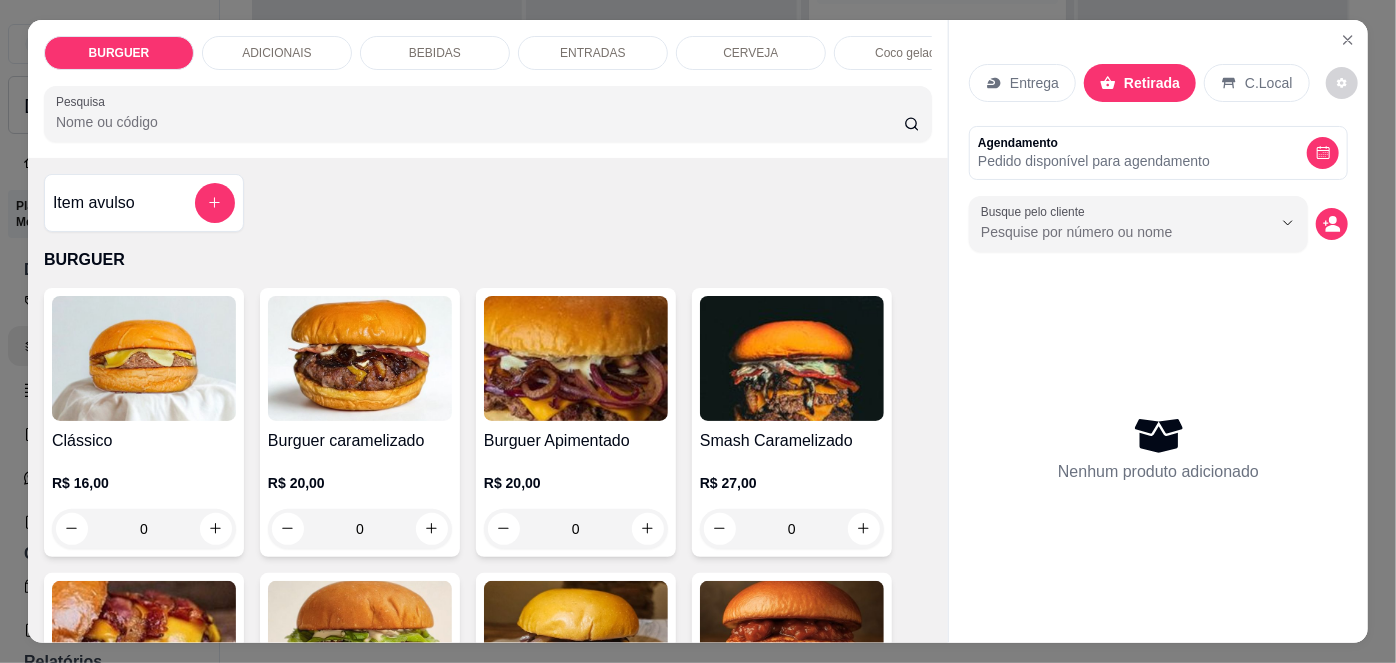 scroll, scrollTop: 91, scrollLeft: 0, axis: vertical 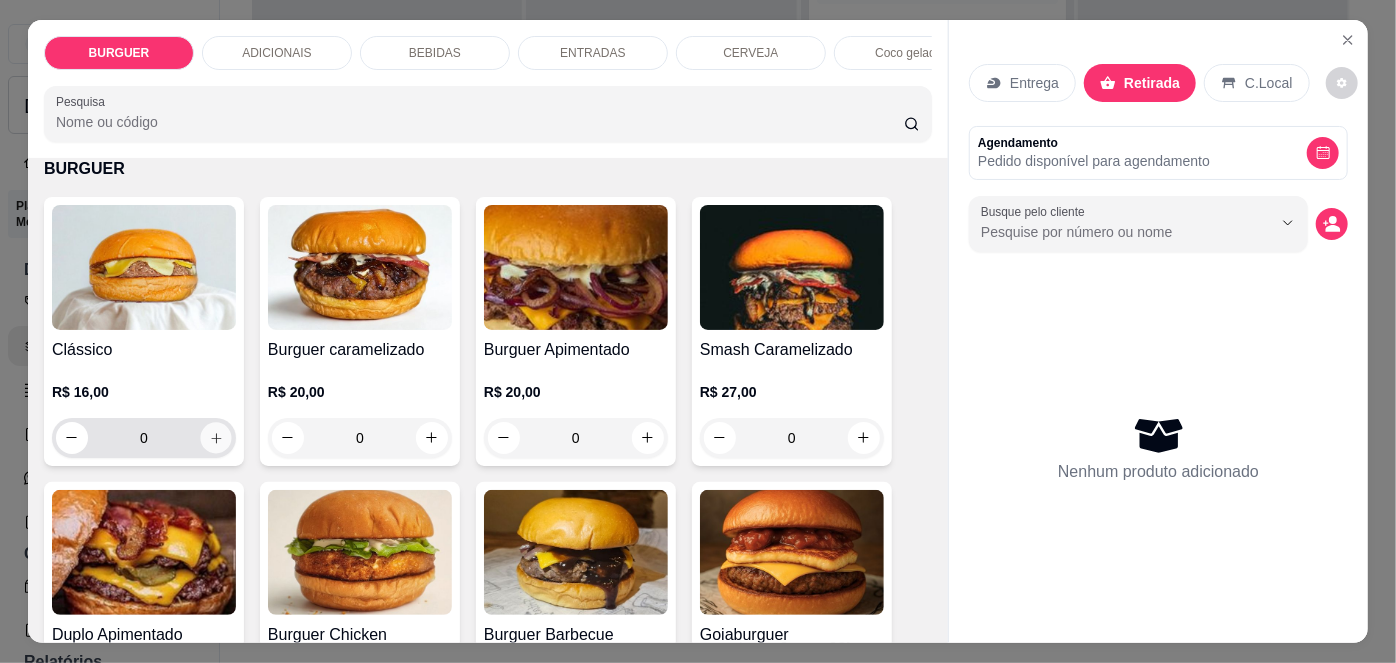click 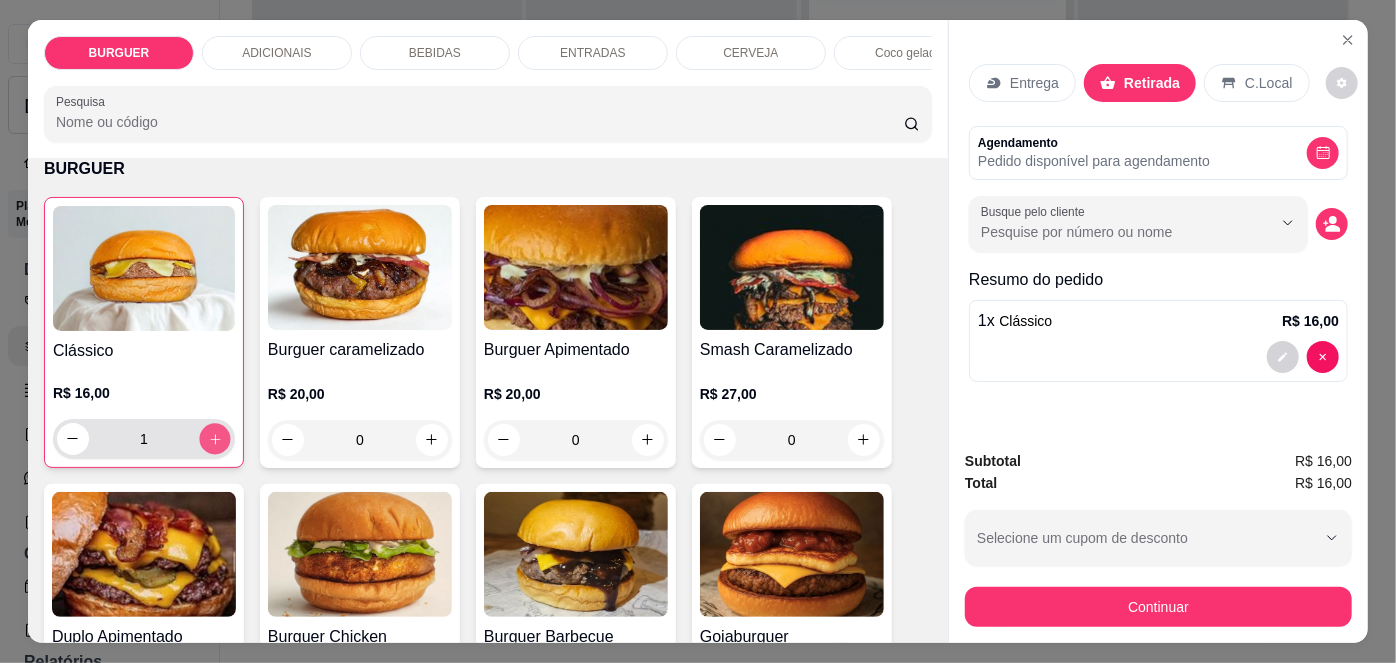 click 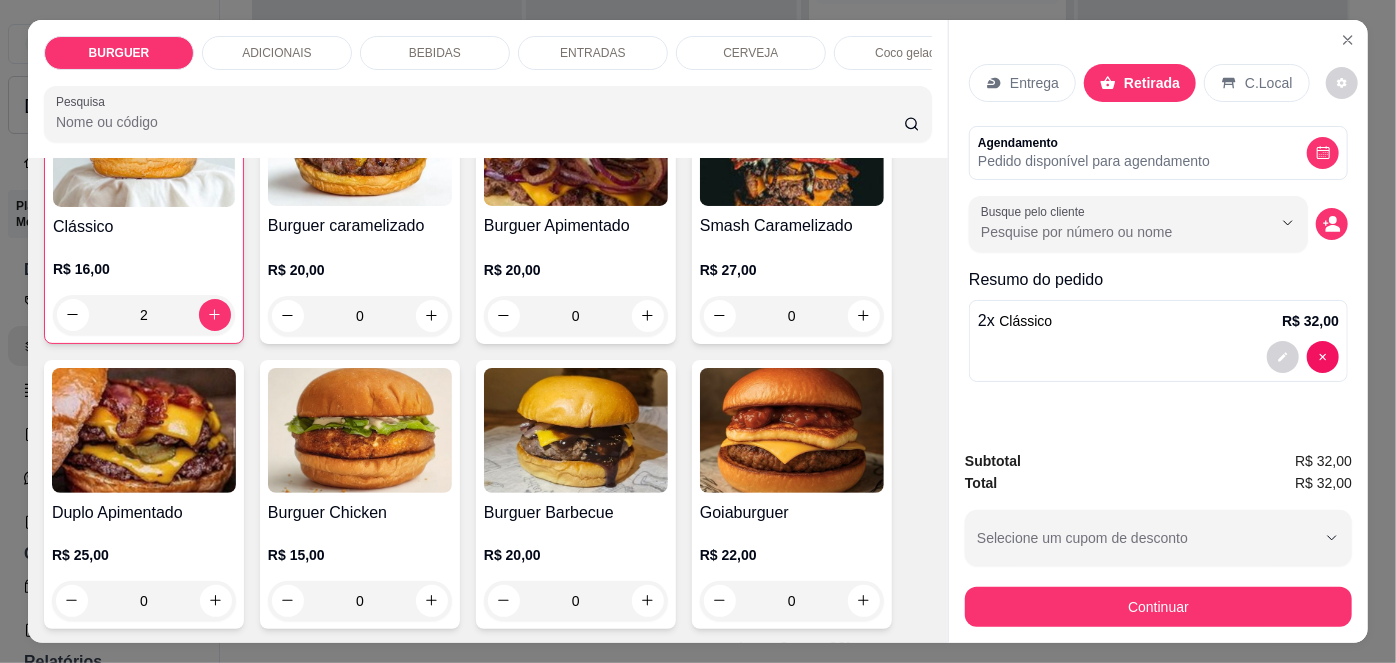 scroll, scrollTop: 218, scrollLeft: 0, axis: vertical 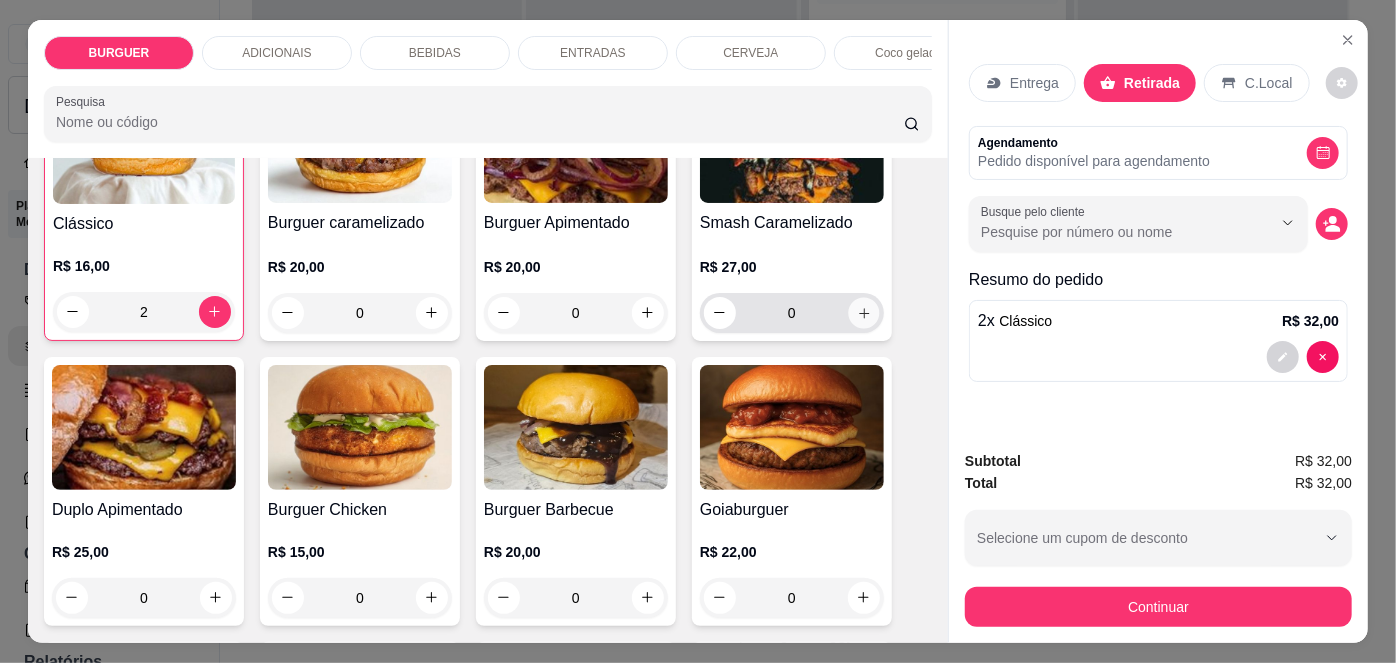 click 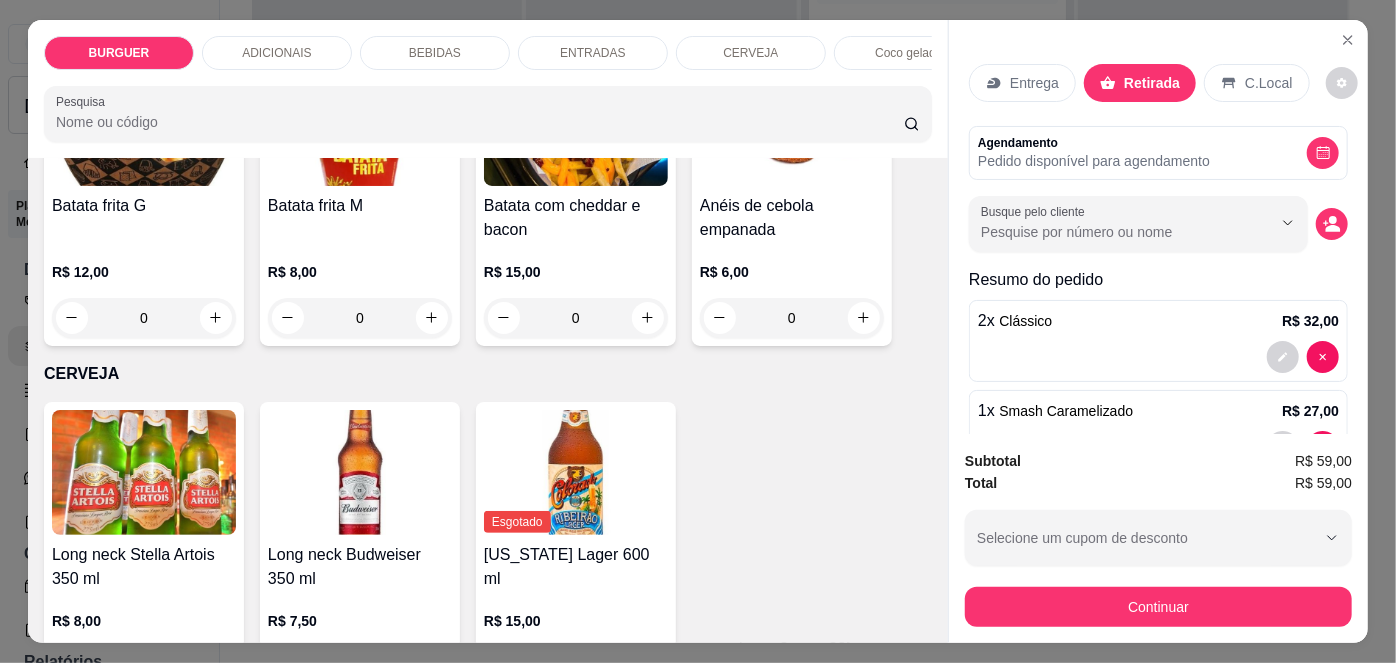 scroll, scrollTop: 2923, scrollLeft: 0, axis: vertical 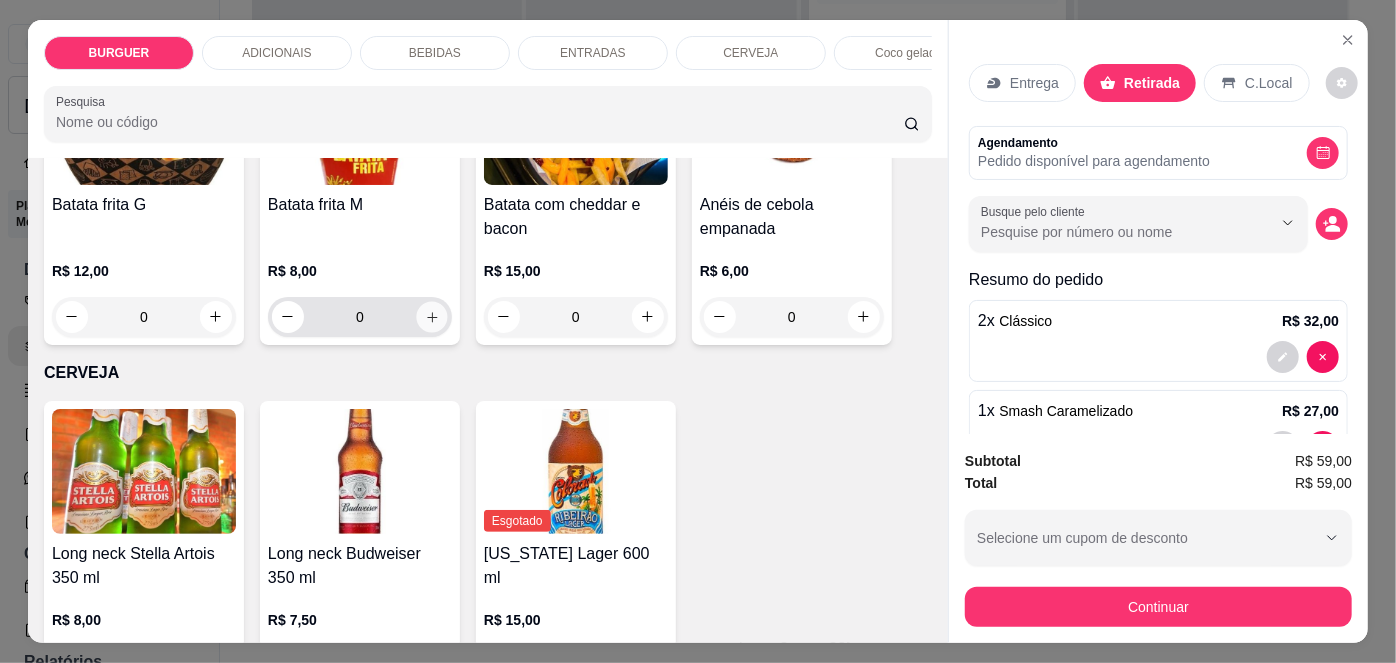 click 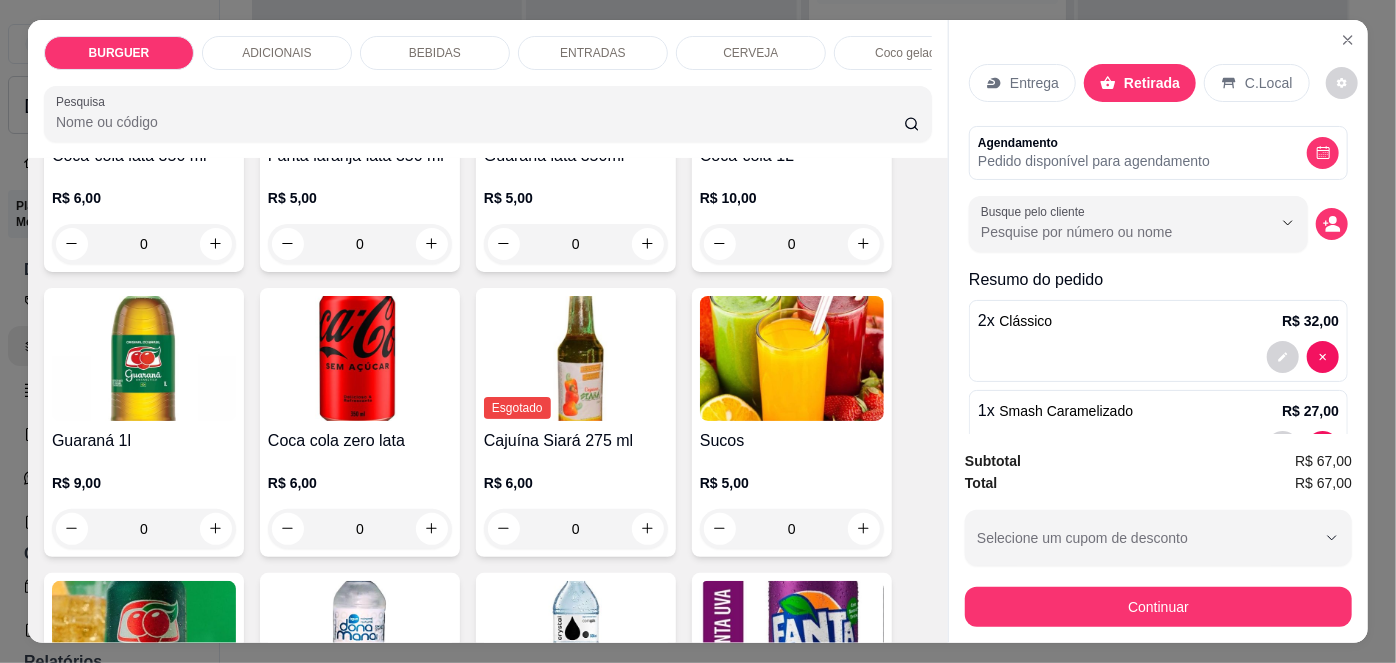 scroll, scrollTop: 1793, scrollLeft: 0, axis: vertical 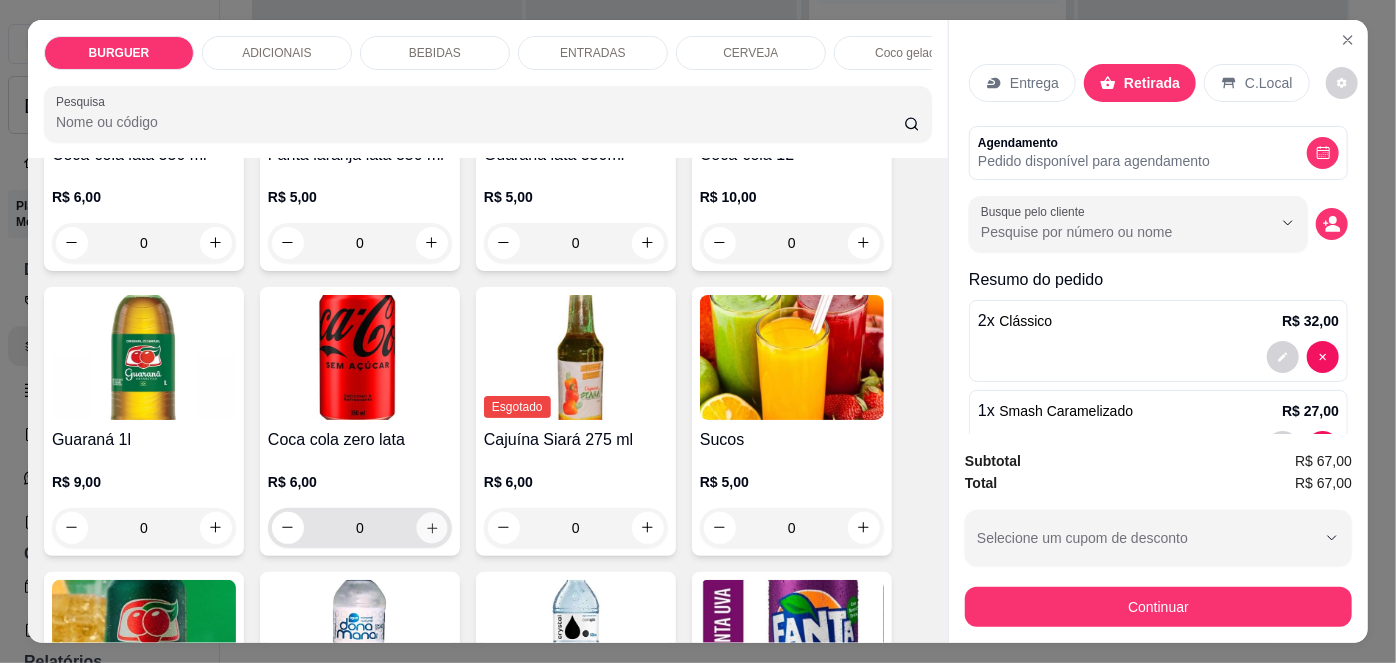 click 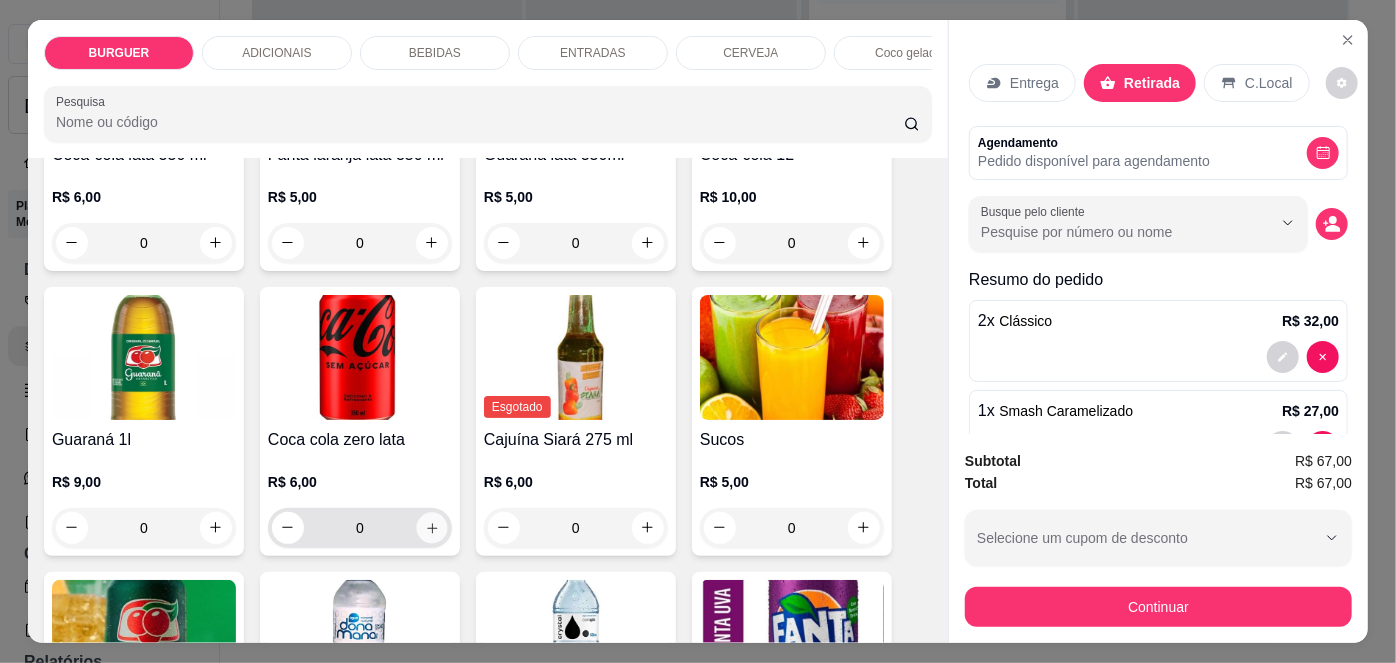 type on "1" 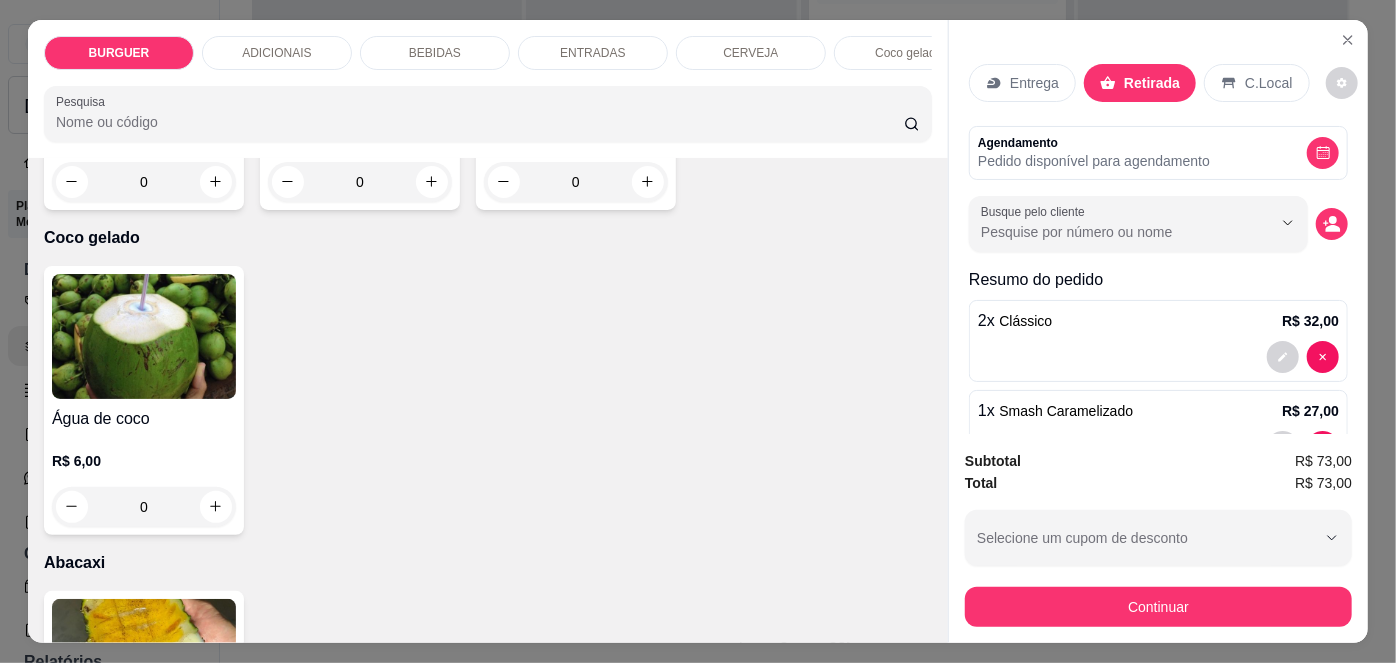 scroll, scrollTop: 3410, scrollLeft: 0, axis: vertical 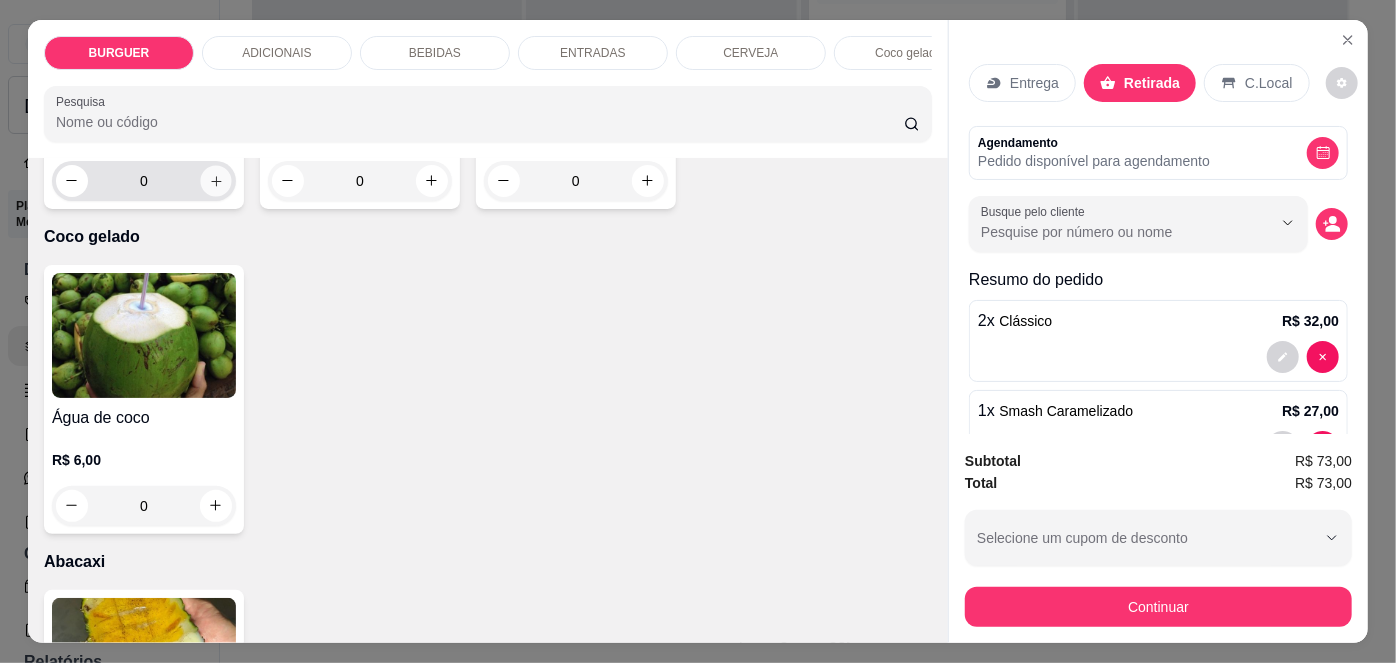 click 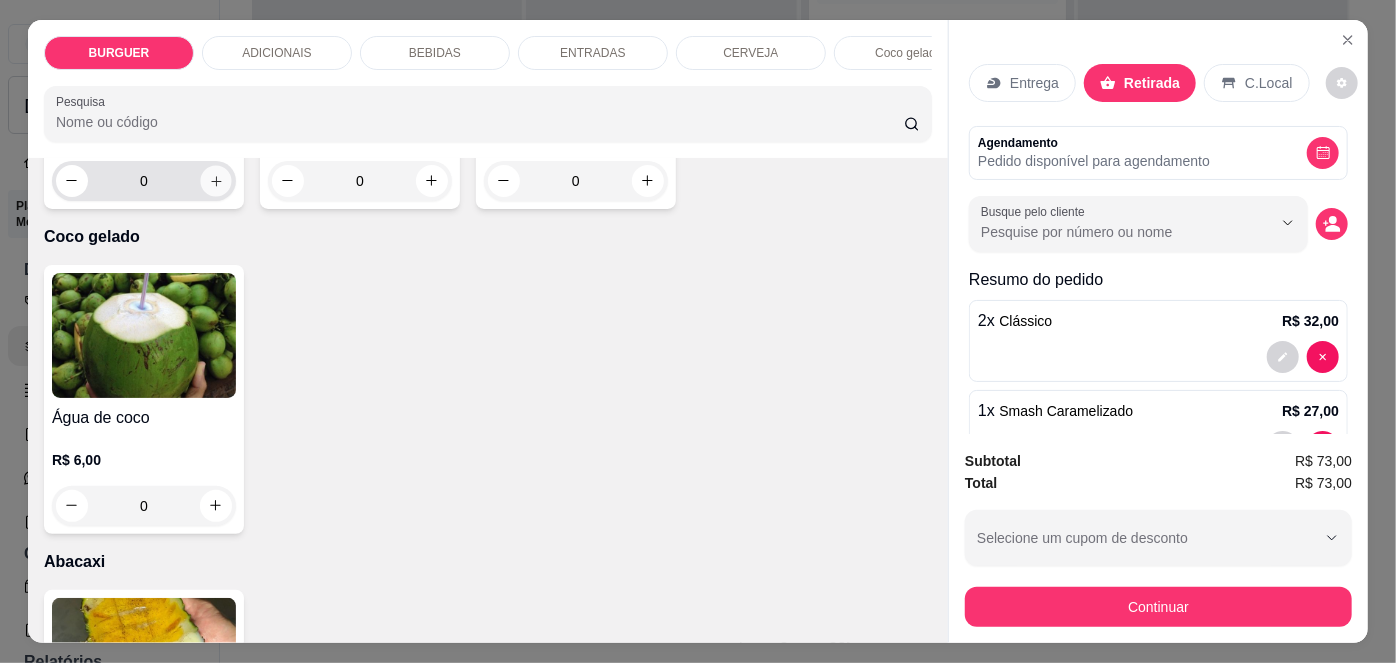 type on "1" 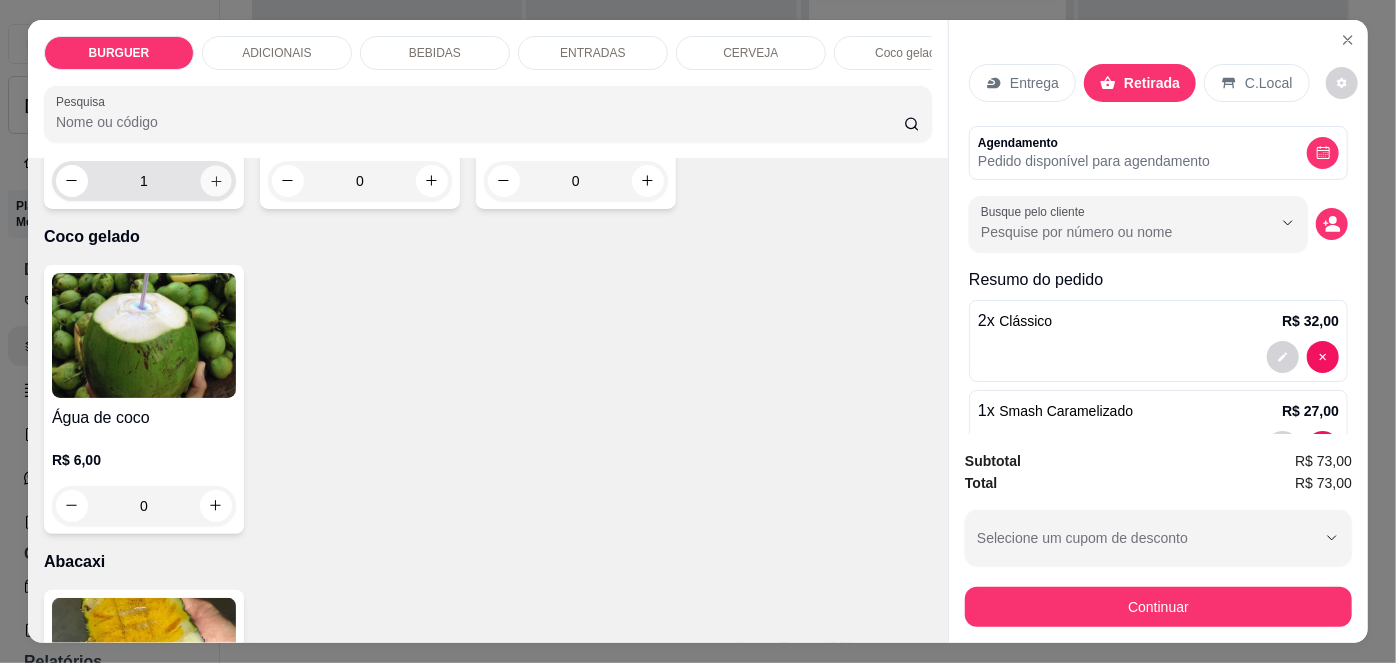 scroll, scrollTop: 3411, scrollLeft: 0, axis: vertical 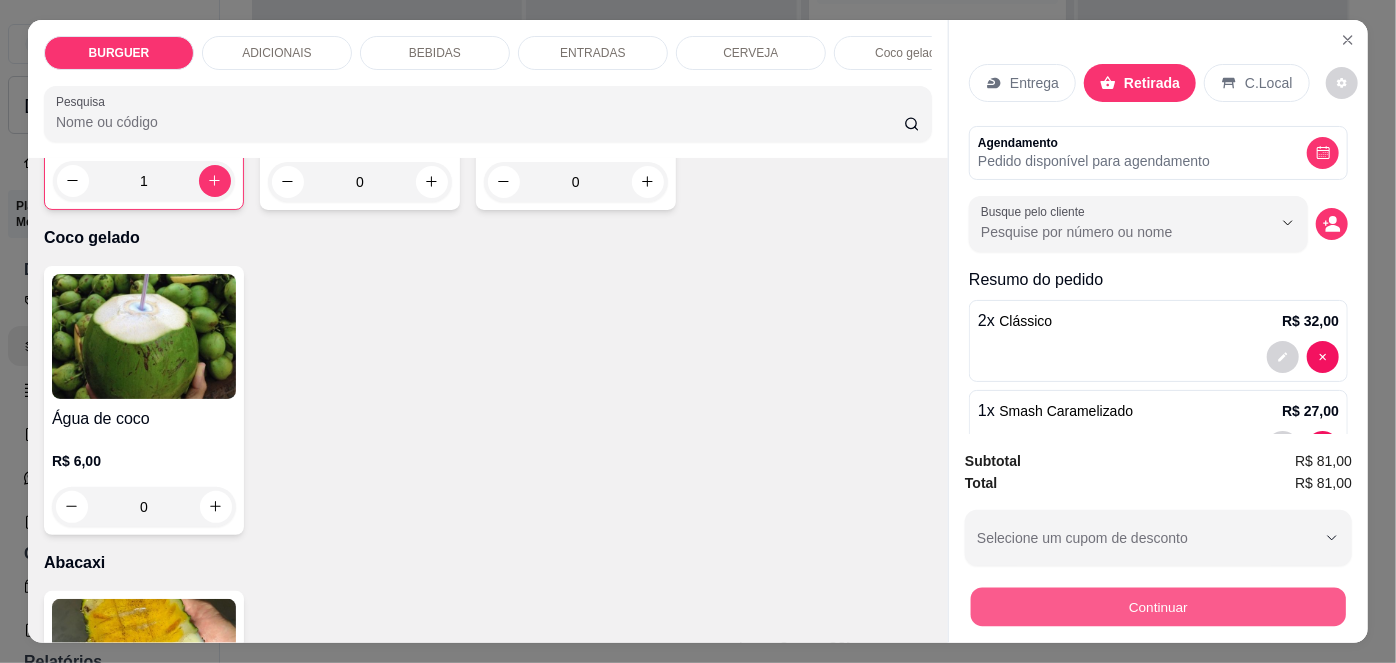click on "Continuar" at bounding box center [1158, 607] 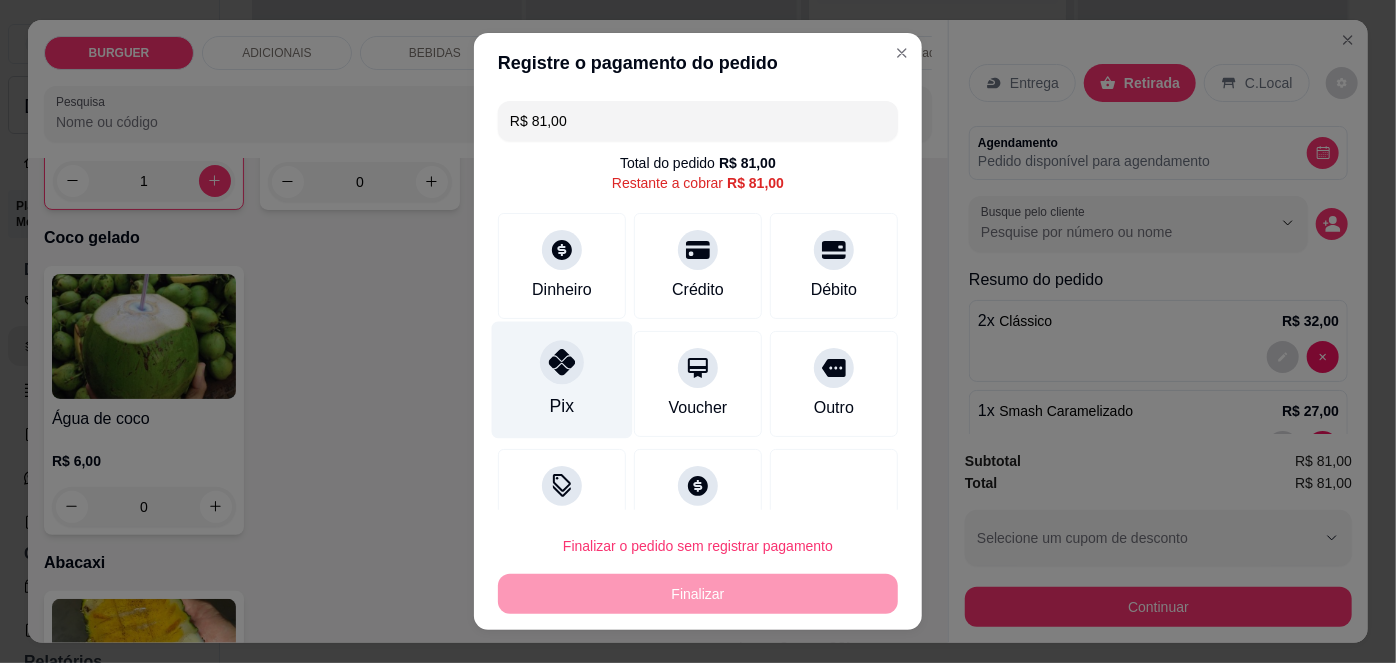 click on "Pix" at bounding box center [562, 380] 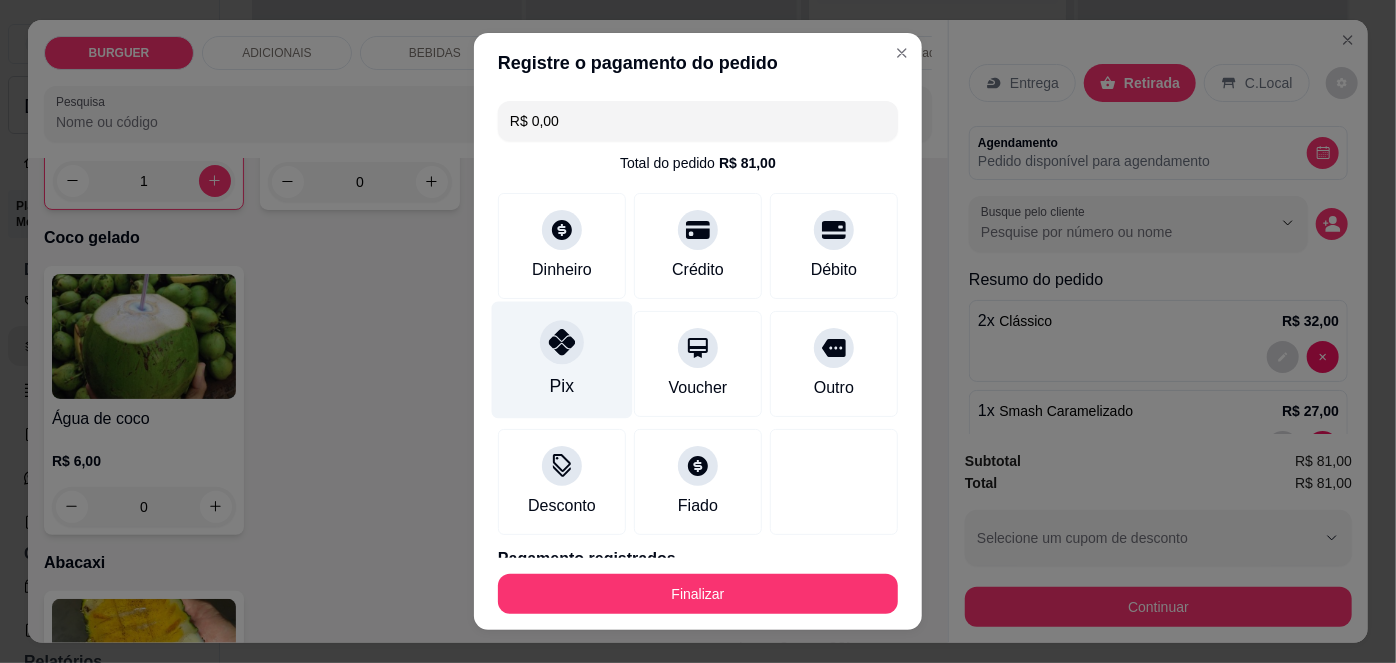 scroll, scrollTop: 88, scrollLeft: 0, axis: vertical 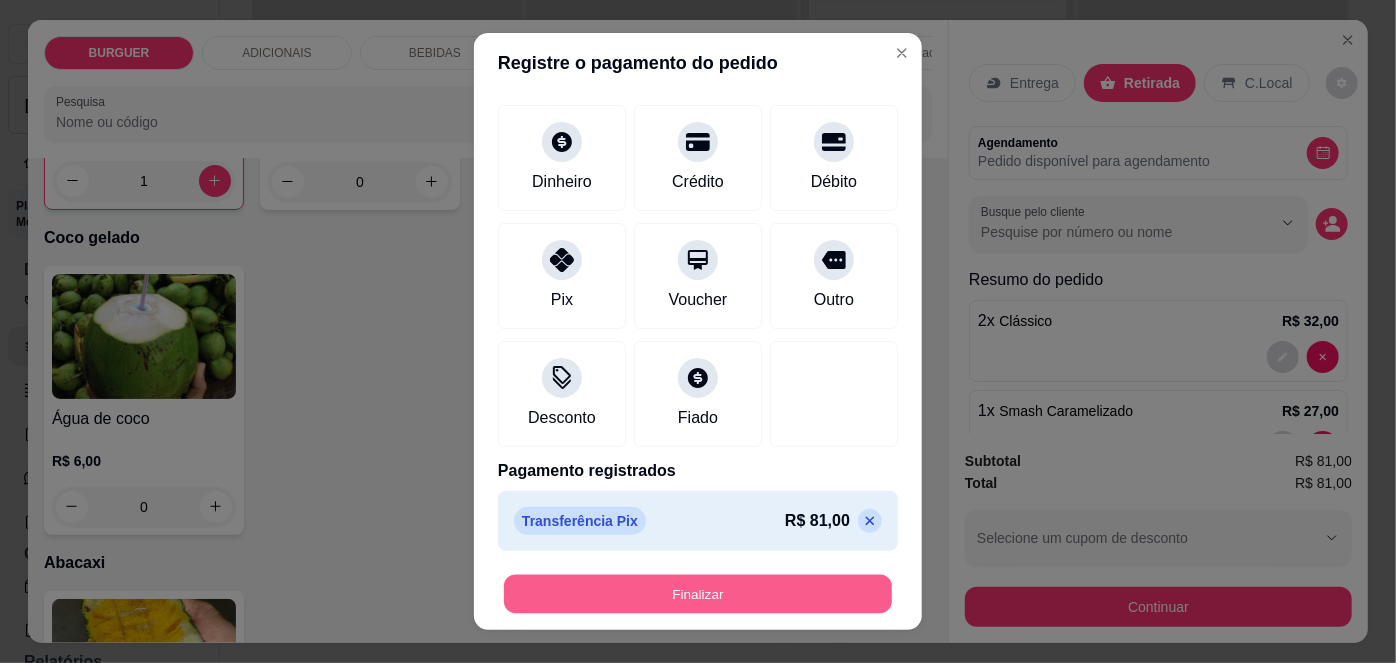 click on "Finalizar" at bounding box center (698, 593) 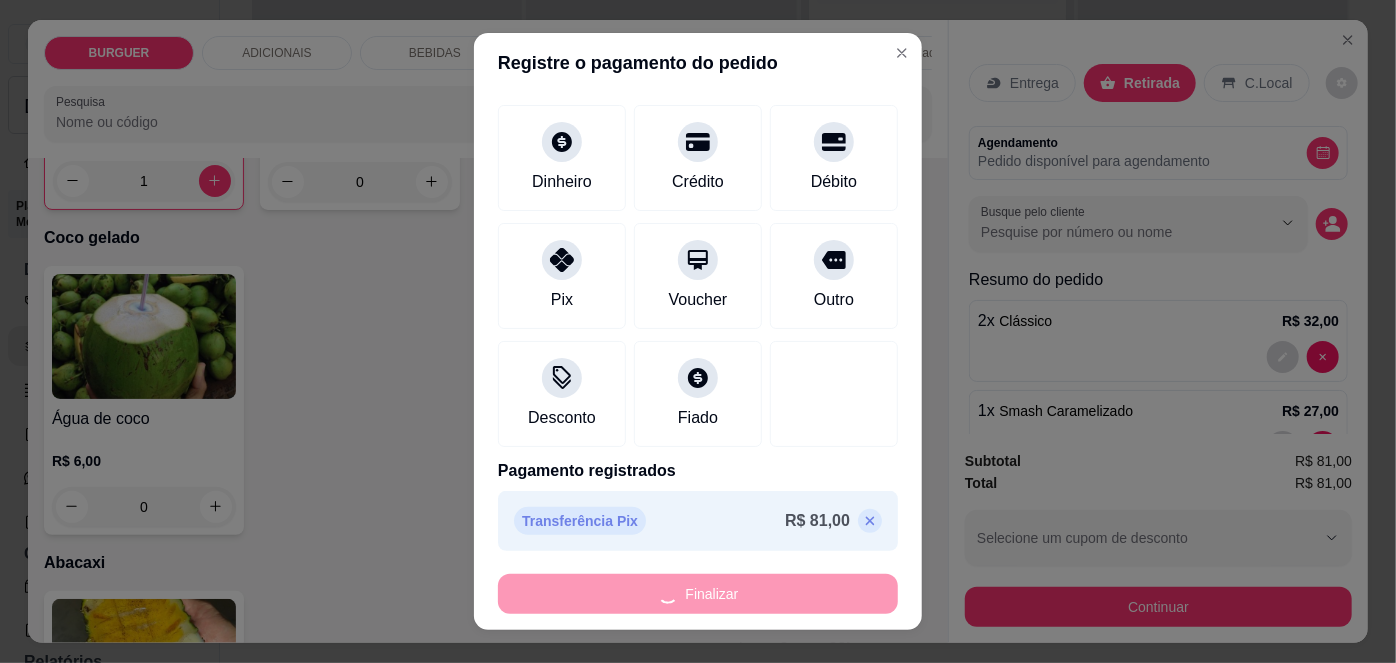 type on "0" 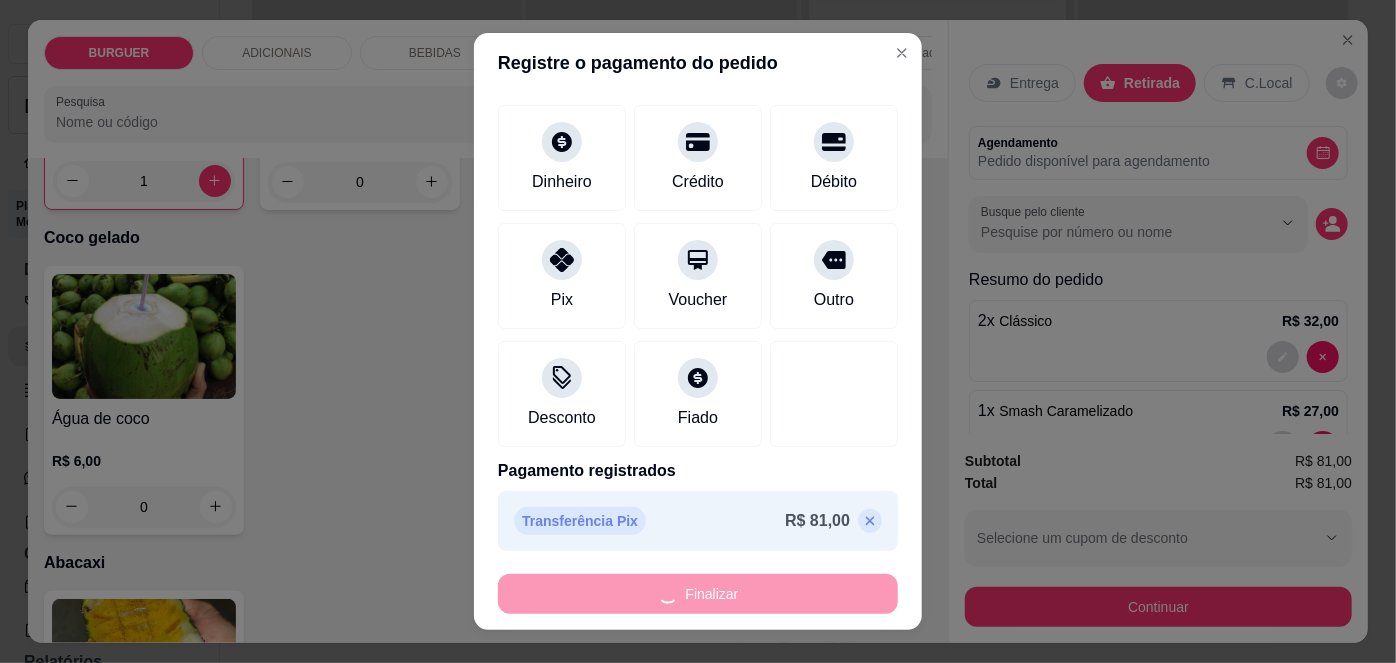 type on "0" 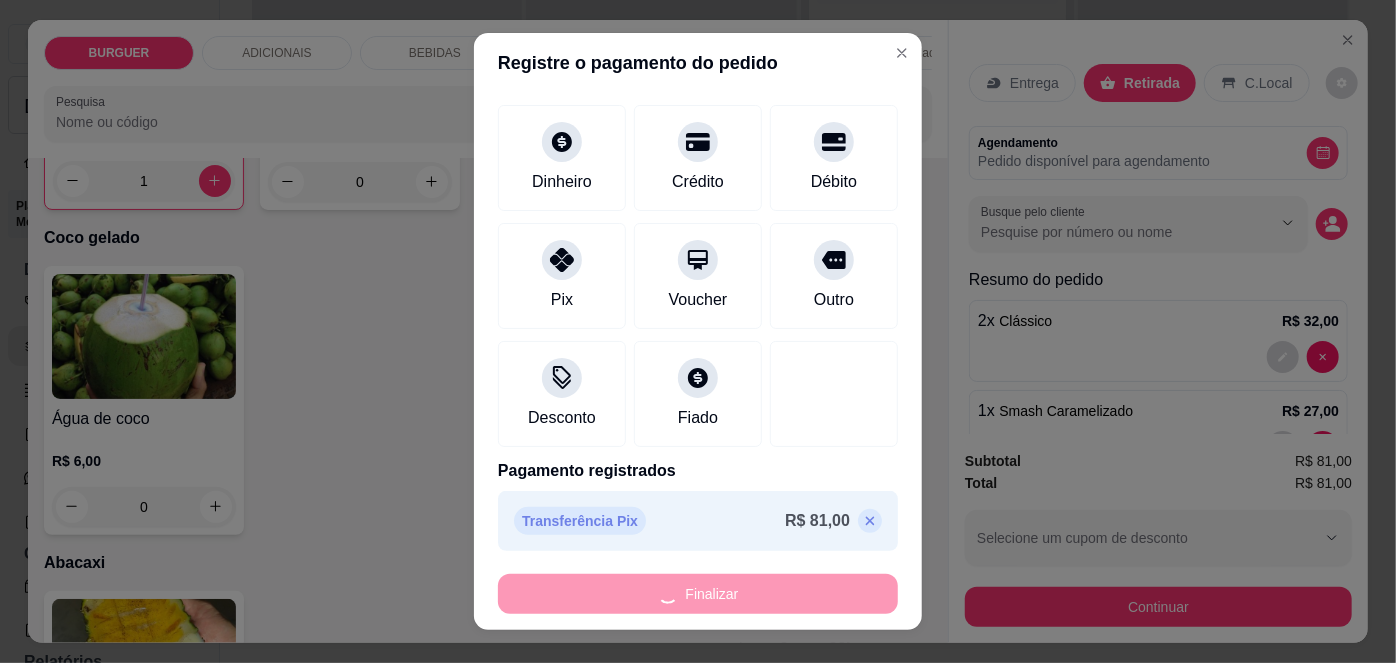 type on "0" 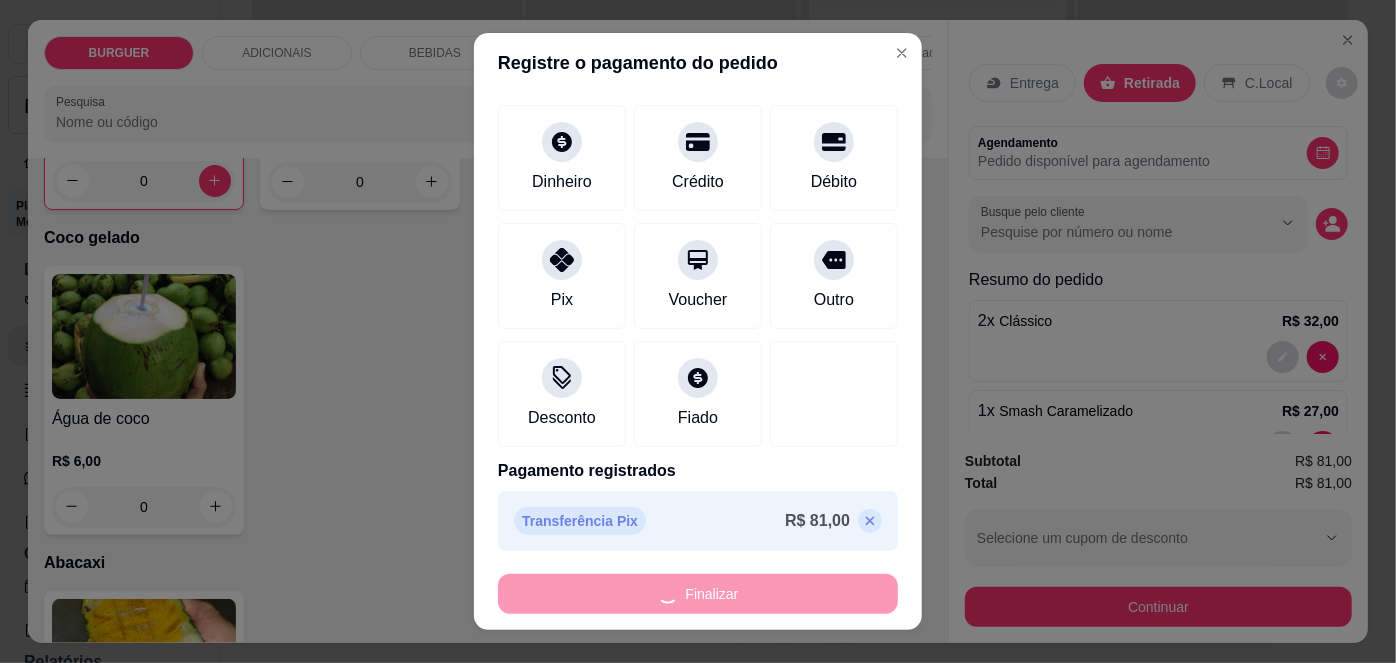 type on "-R$ 81,00" 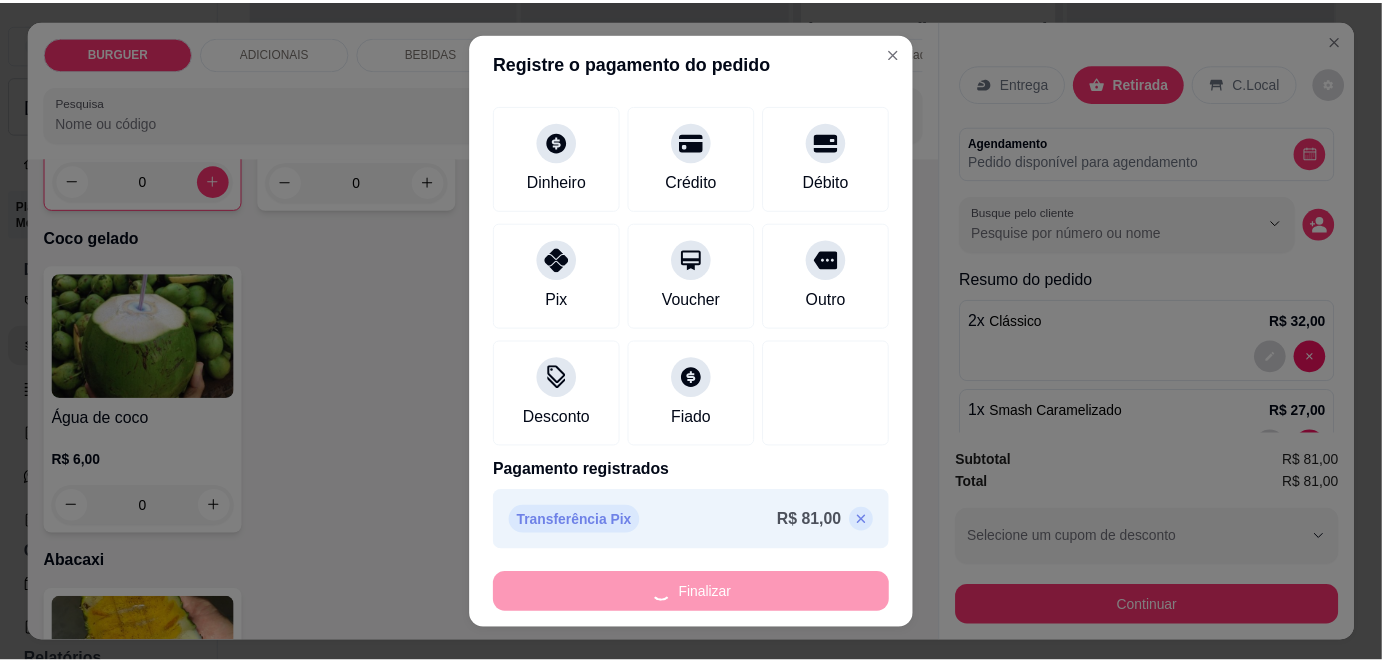scroll, scrollTop: 3408, scrollLeft: 0, axis: vertical 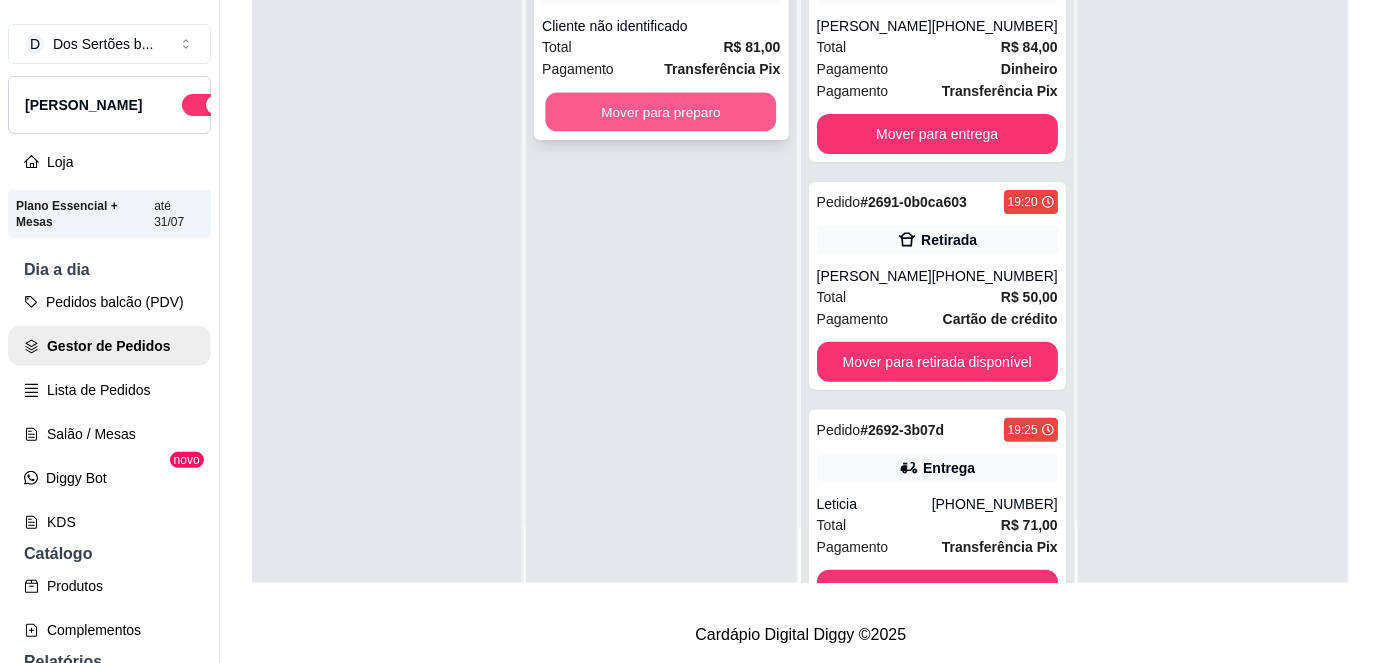 click on "Mover para preparo" at bounding box center [661, 112] 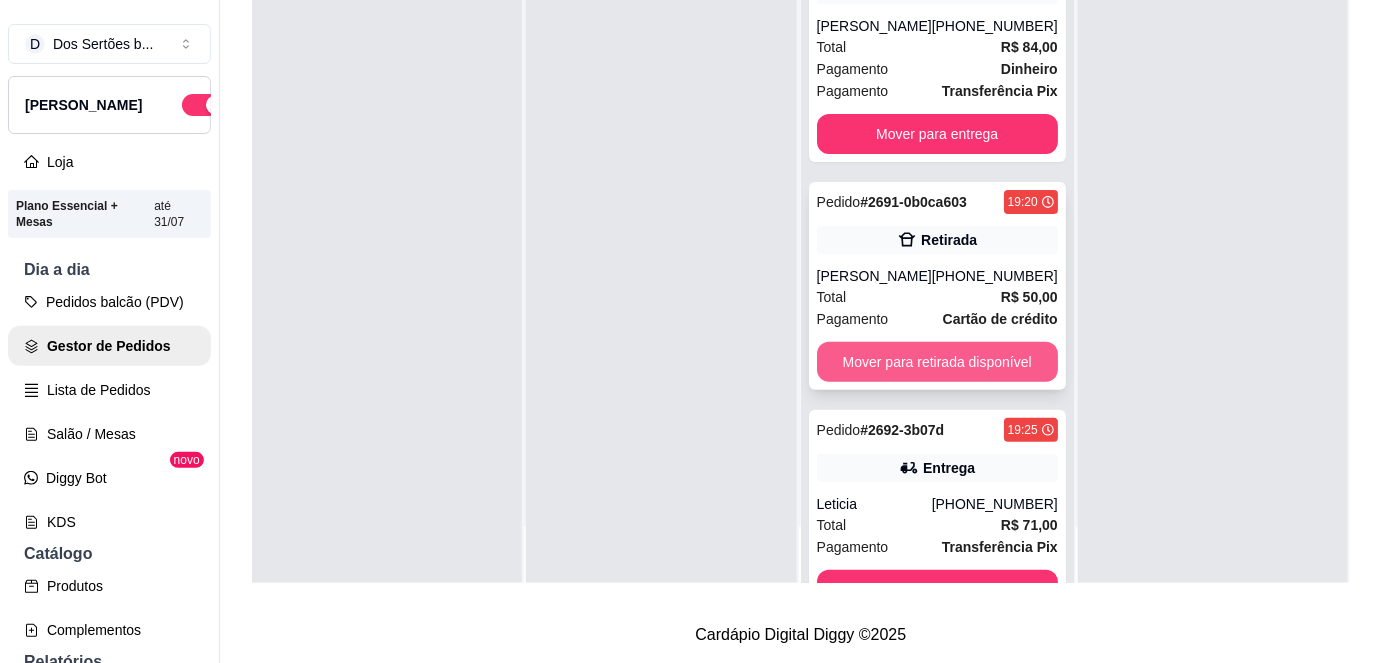 click on "Mover para retirada disponível" at bounding box center [937, 362] 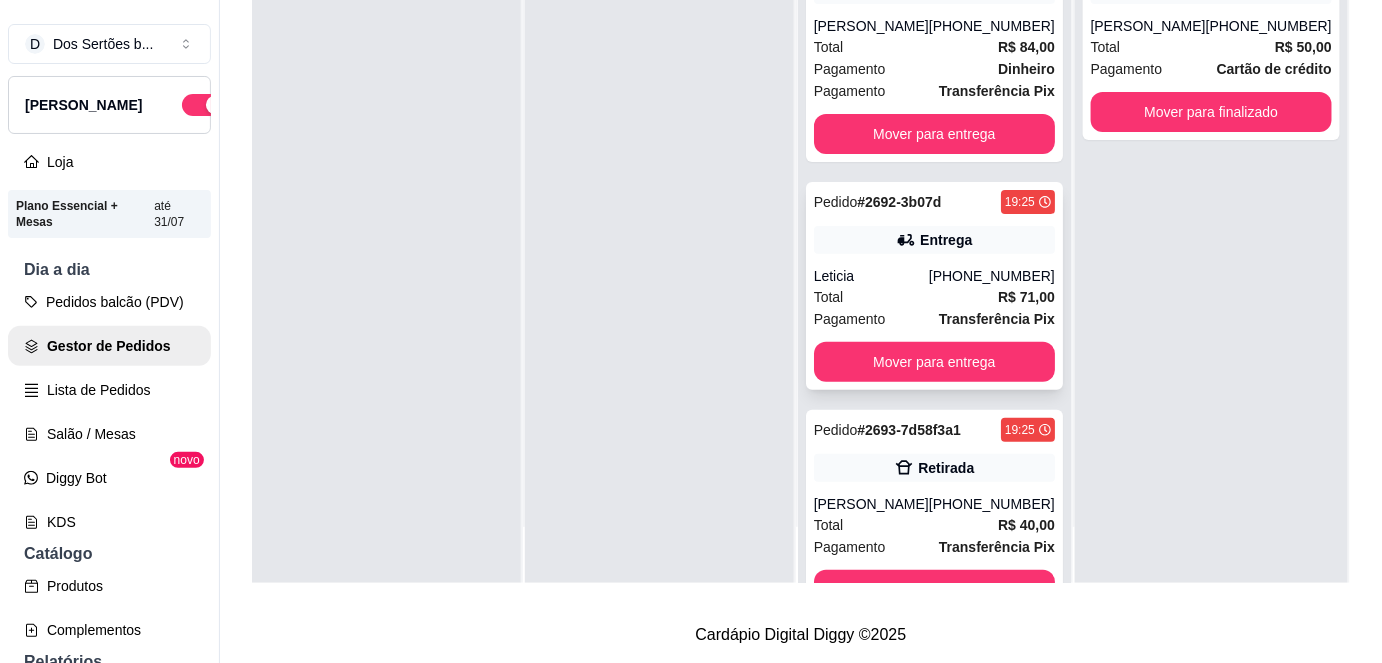 scroll, scrollTop: 0, scrollLeft: 0, axis: both 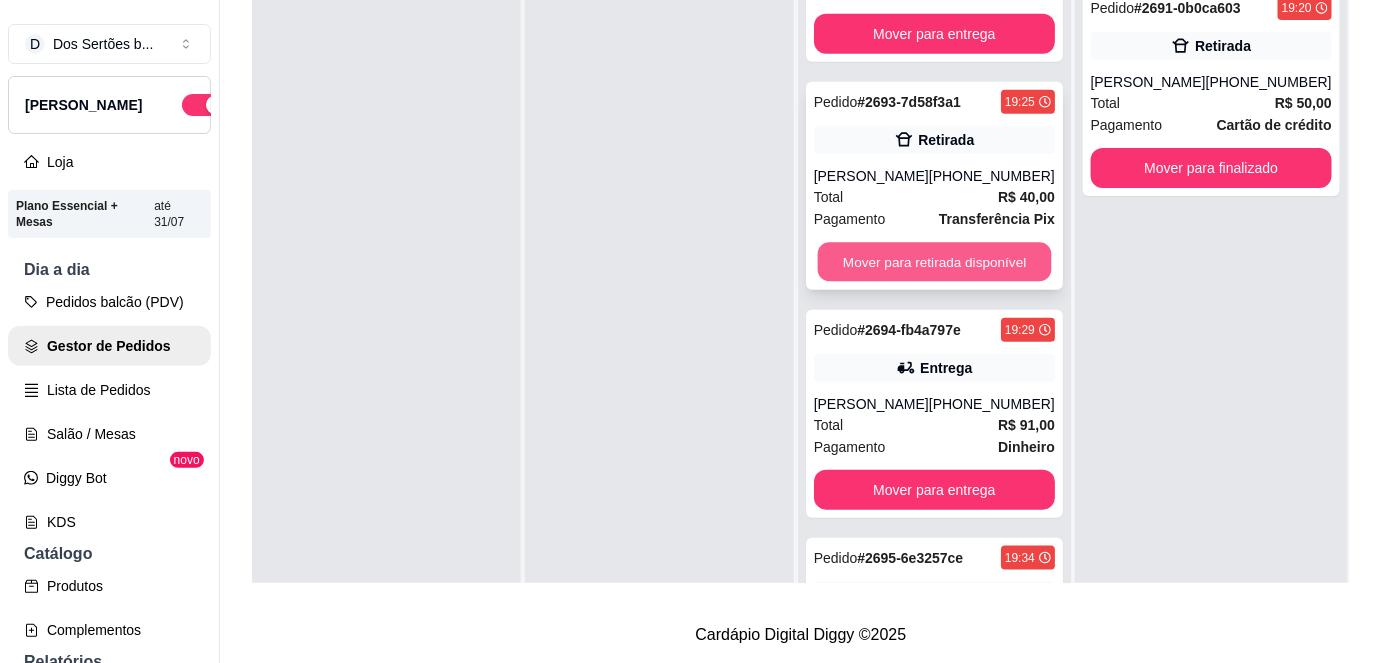 click on "Mover para retirada disponível" at bounding box center [934, 262] 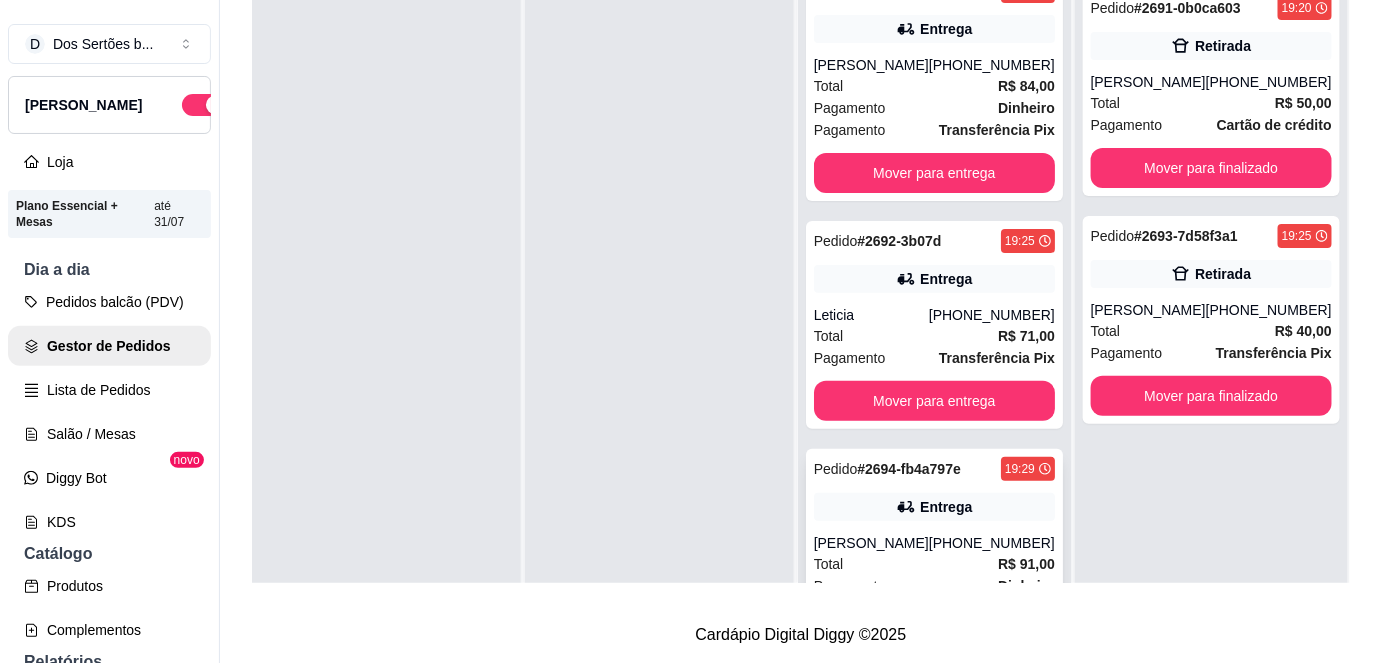 scroll, scrollTop: 0, scrollLeft: 0, axis: both 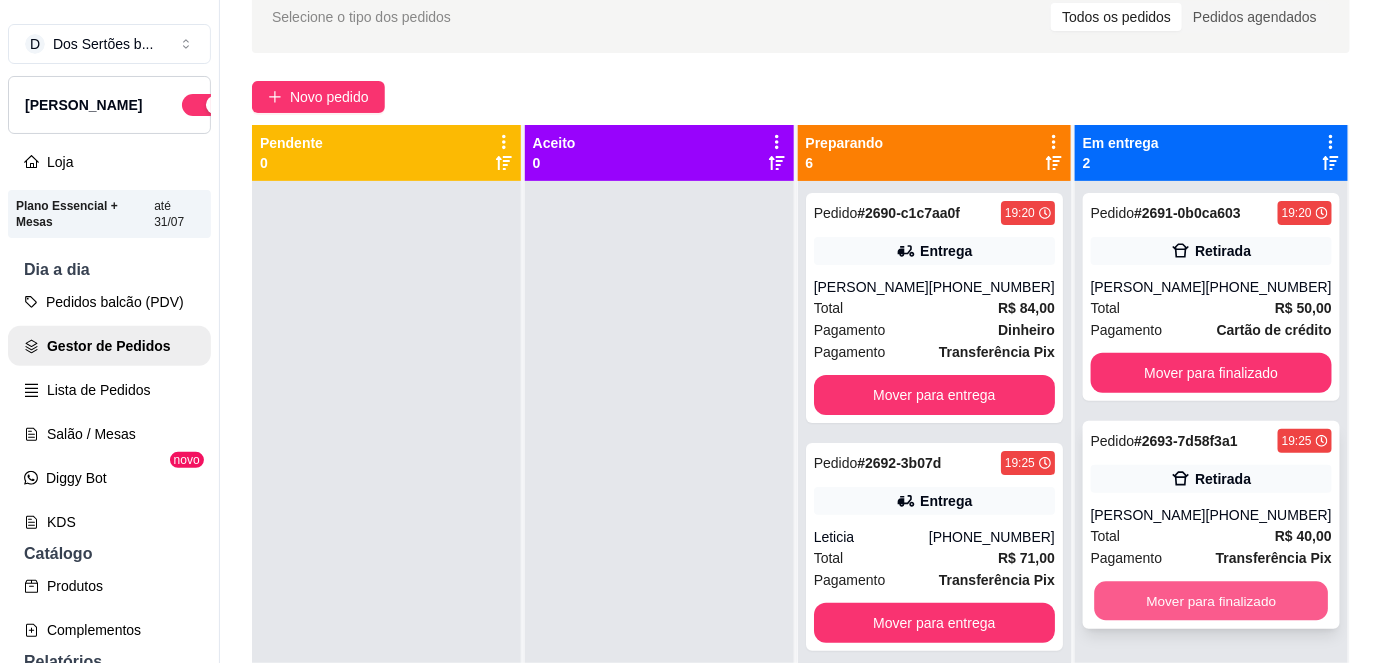 click on "Mover para finalizado" at bounding box center (1211, 601) 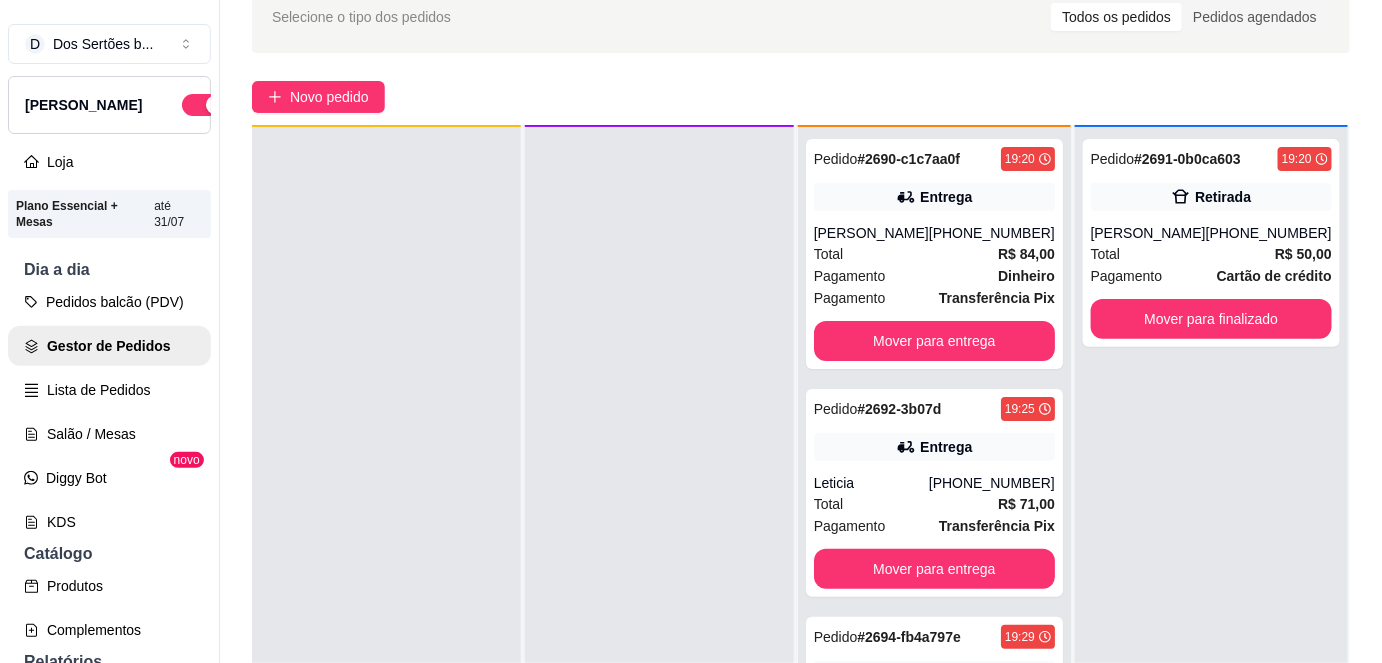 scroll, scrollTop: 56, scrollLeft: 0, axis: vertical 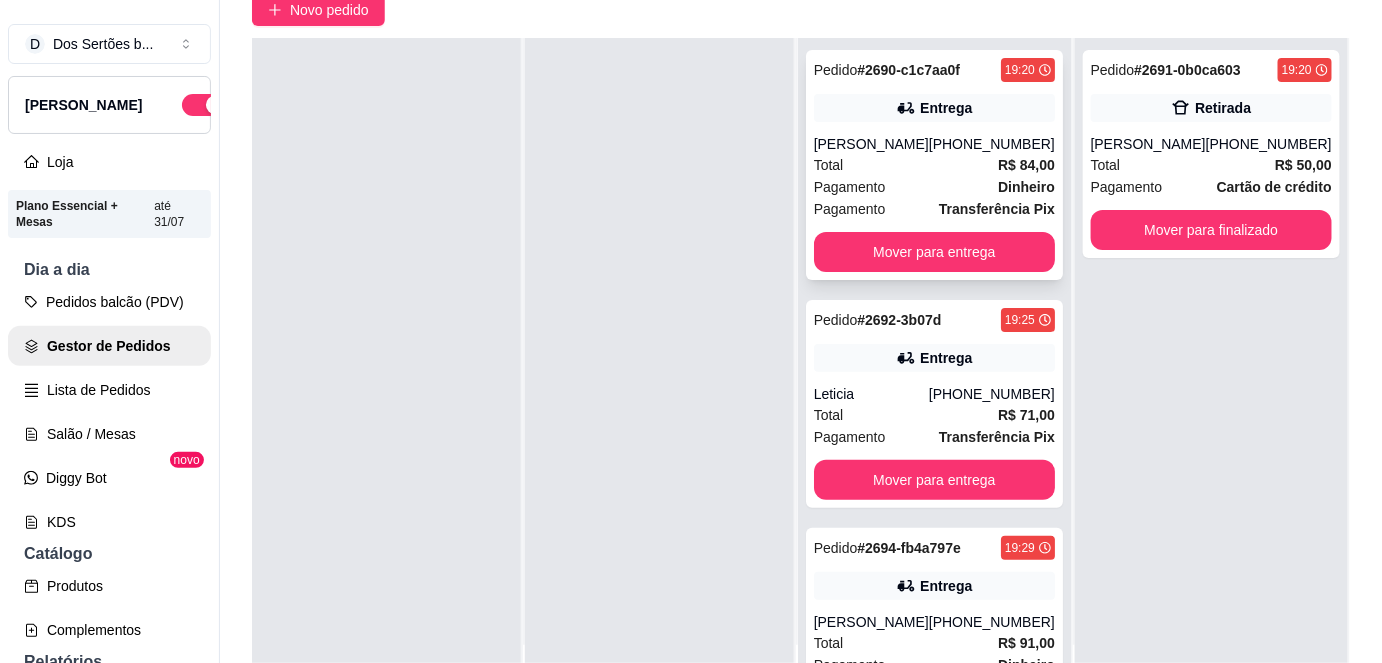 click on "[PERSON_NAME]" at bounding box center [871, 144] 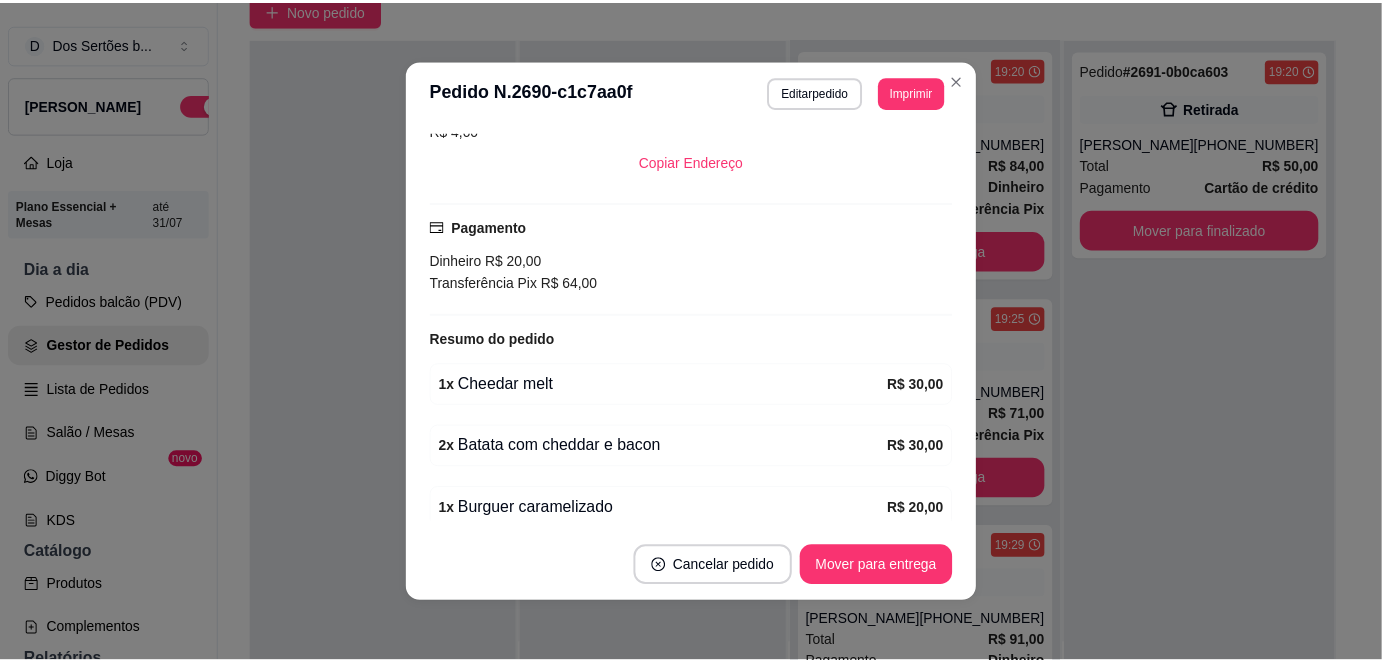 scroll, scrollTop: 511, scrollLeft: 0, axis: vertical 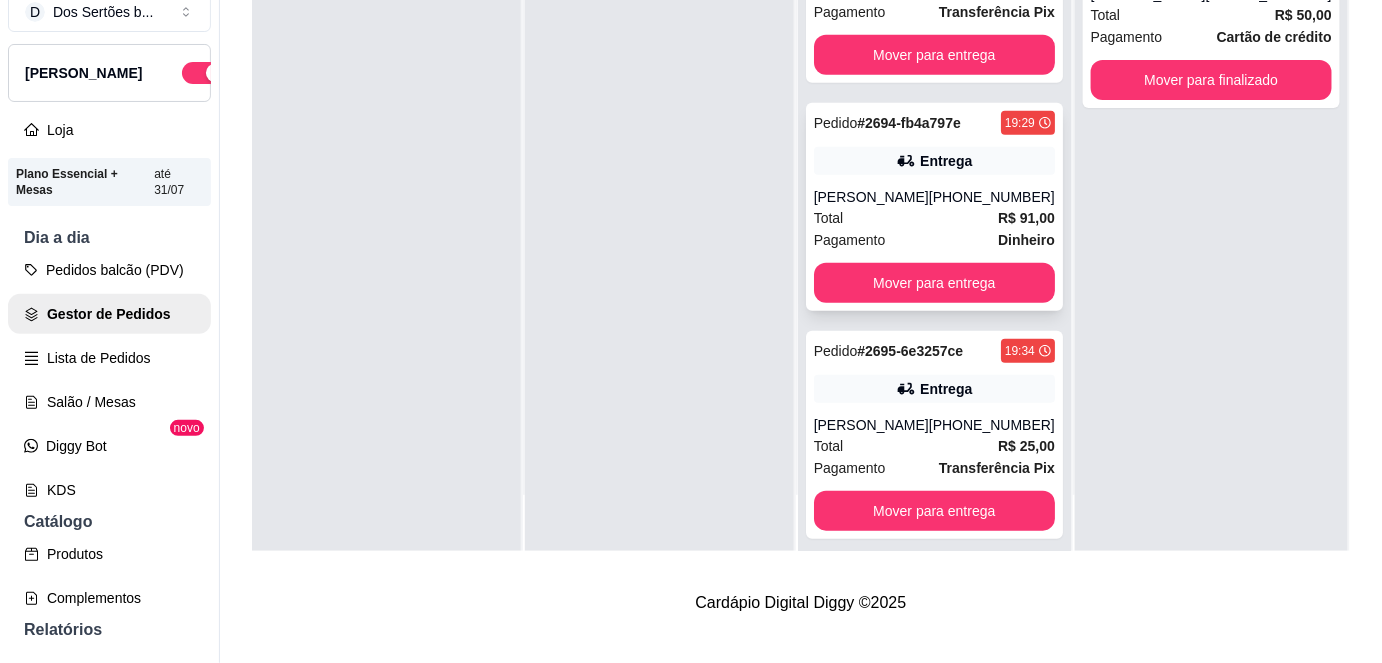 click on "Pedido  # 2694-fb4a797e 19:29 Entrega [PERSON_NAME]  [PHONE_NUMBER] Total R$ 91,00 Pagamento Dinheiro Mover para entrega" at bounding box center [934, 207] 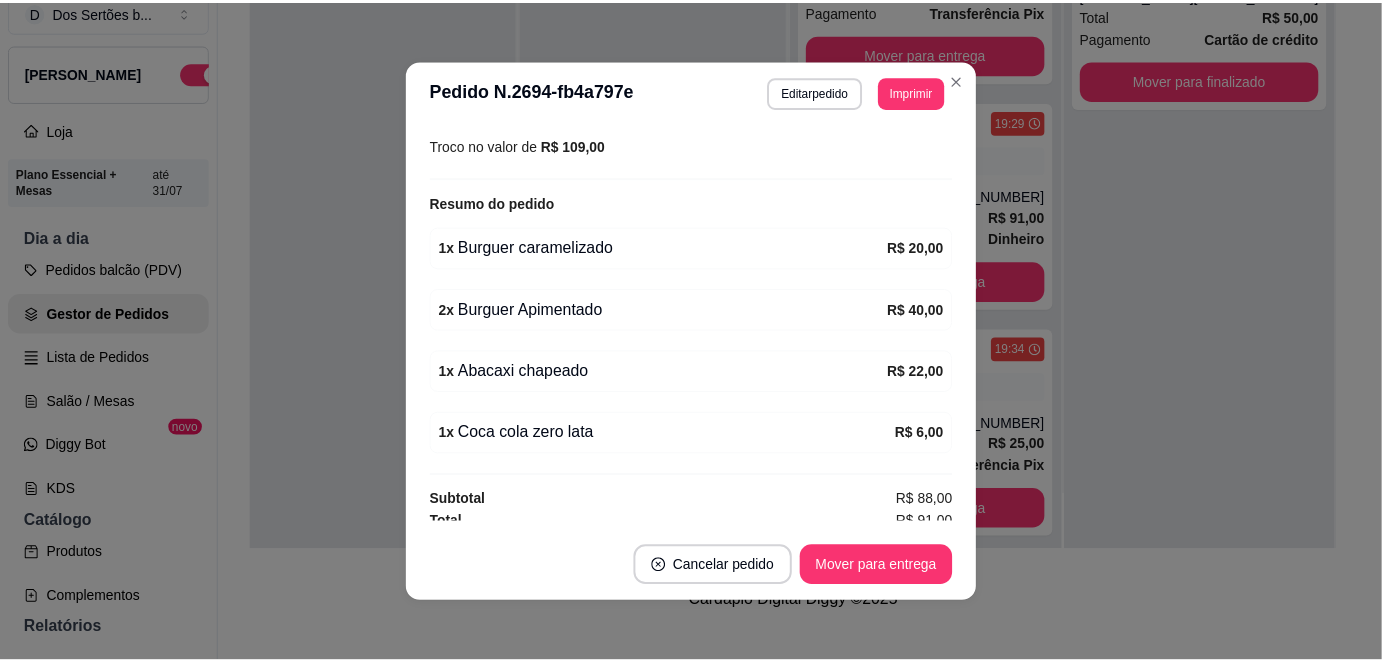 scroll, scrollTop: 610, scrollLeft: 0, axis: vertical 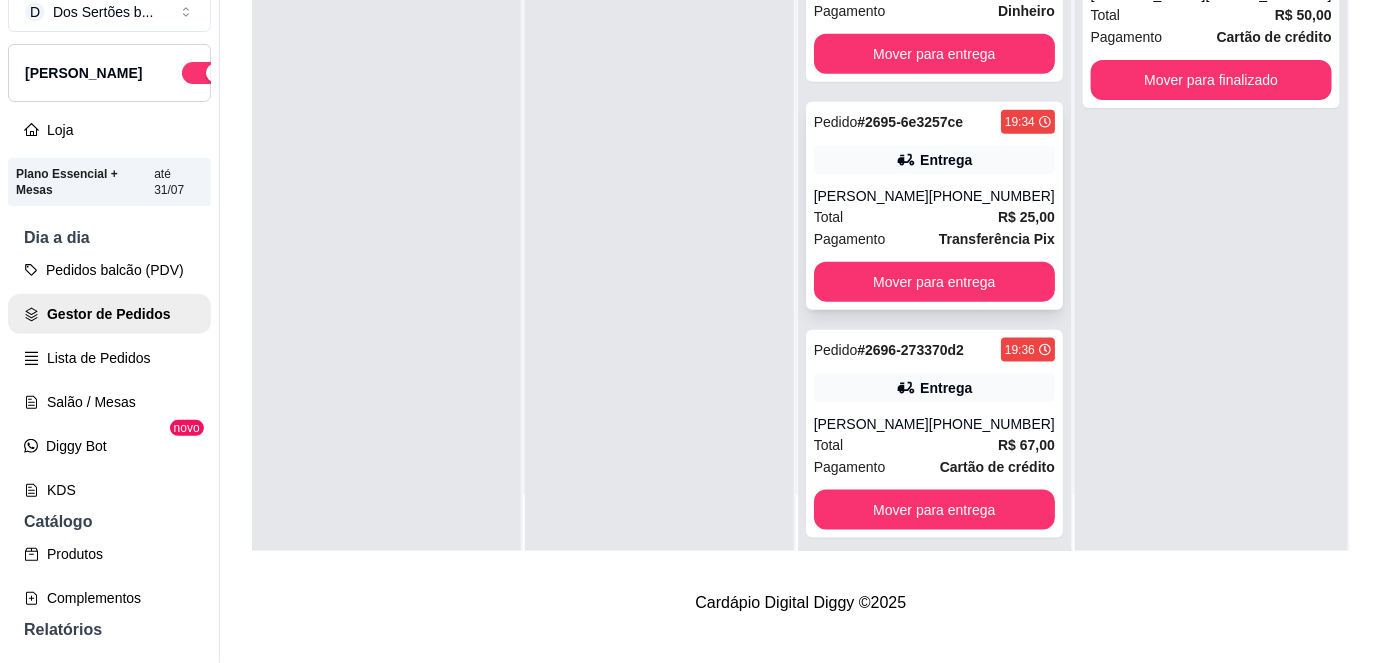 click on "Total" at bounding box center (829, 217) 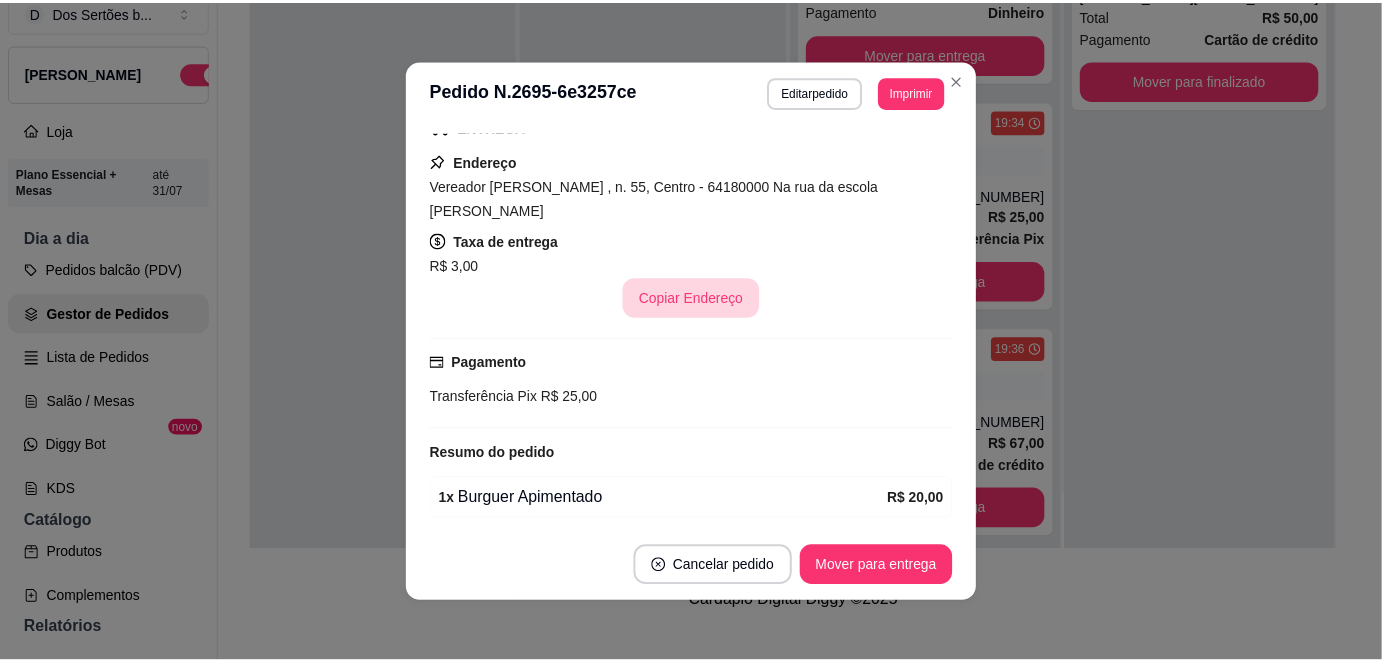 scroll, scrollTop: 443, scrollLeft: 0, axis: vertical 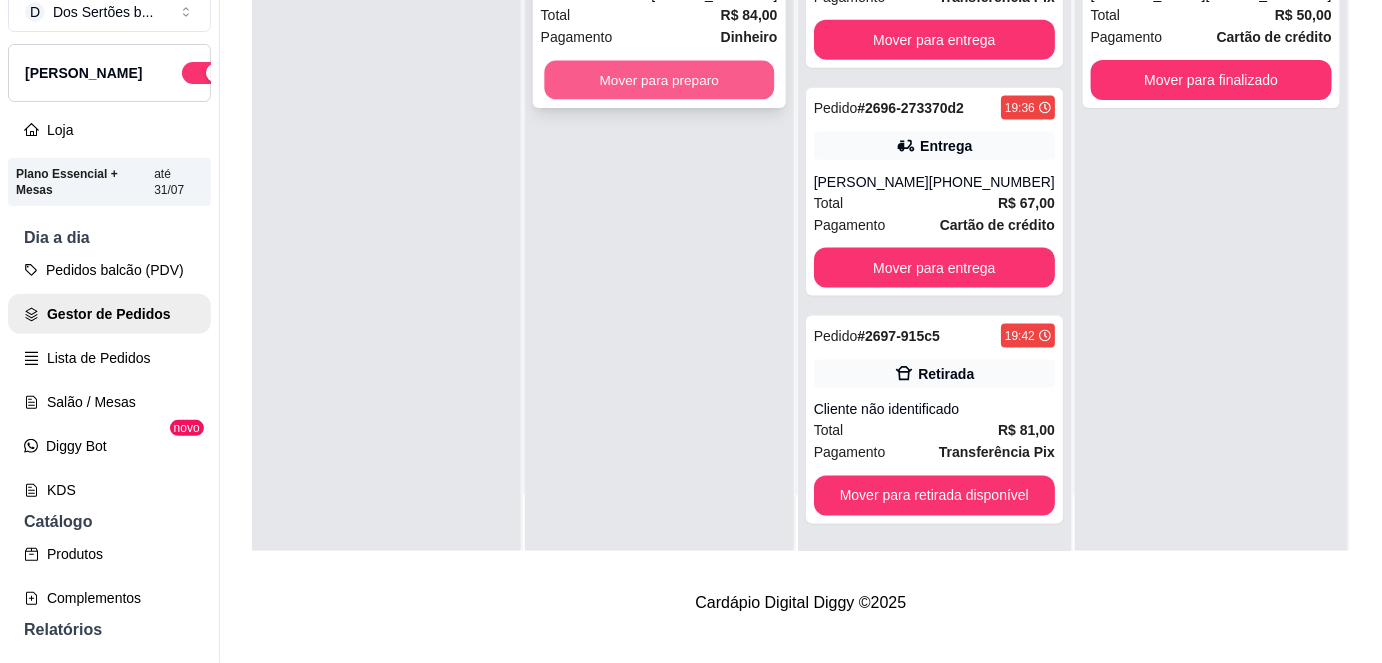 click on "Mover para preparo" at bounding box center [659, 80] 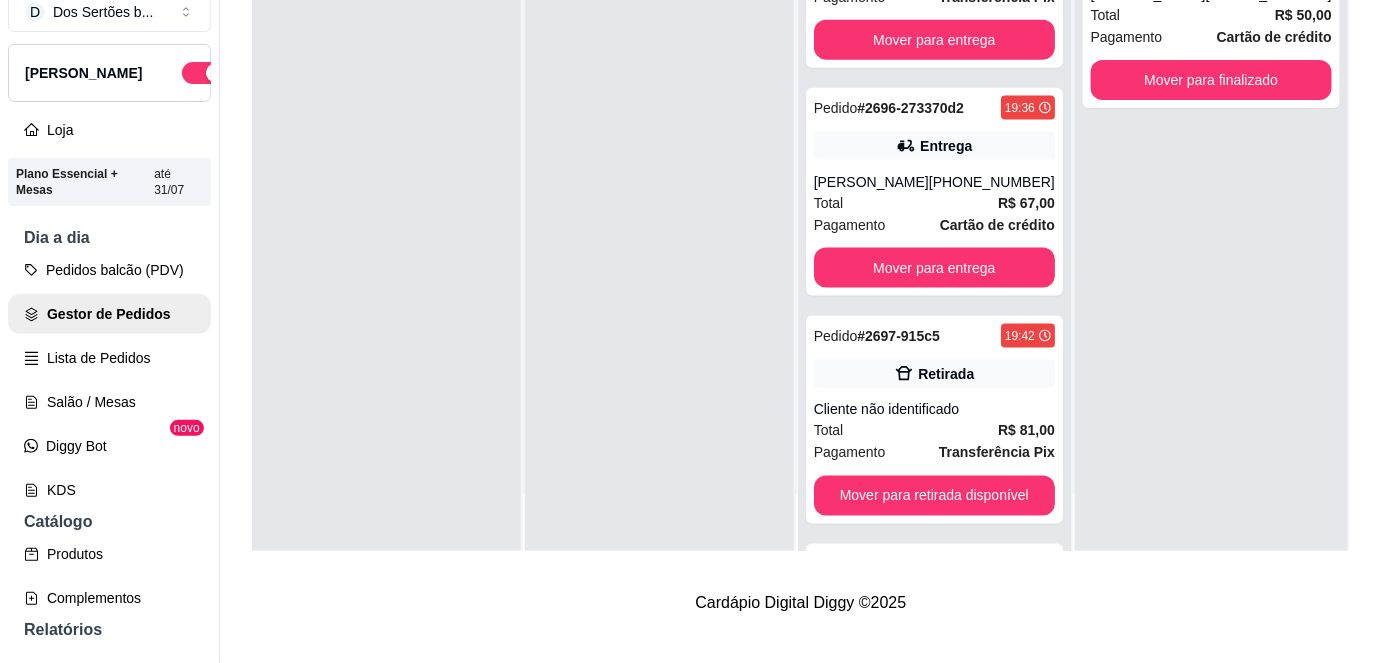 scroll, scrollTop: 0, scrollLeft: 0, axis: both 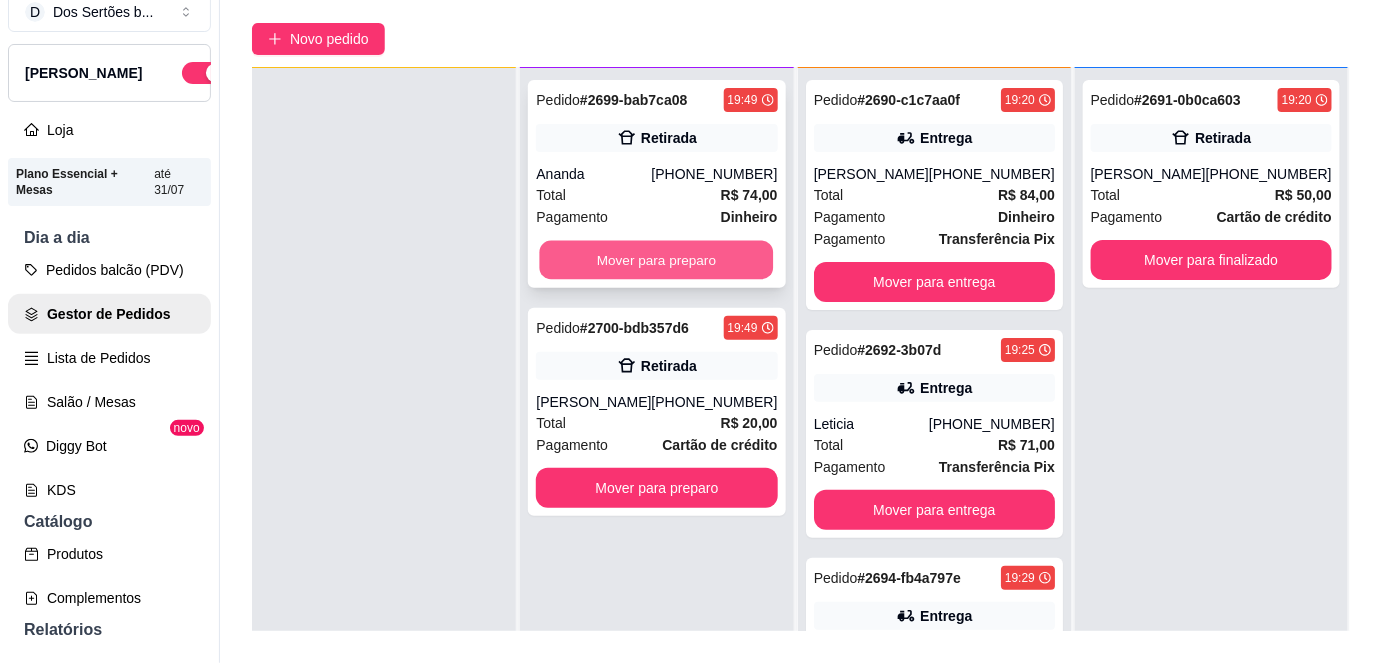 click on "Mover para preparo" at bounding box center [657, 260] 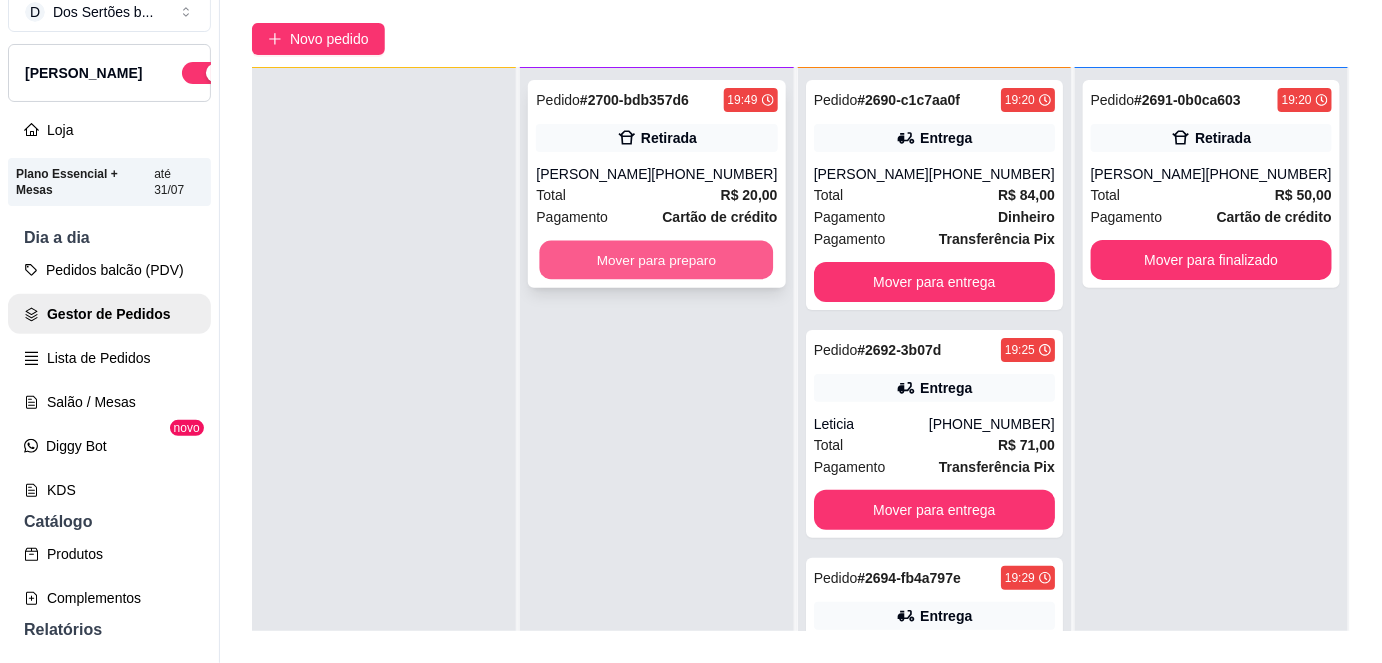 click on "Mover para preparo" at bounding box center [657, 260] 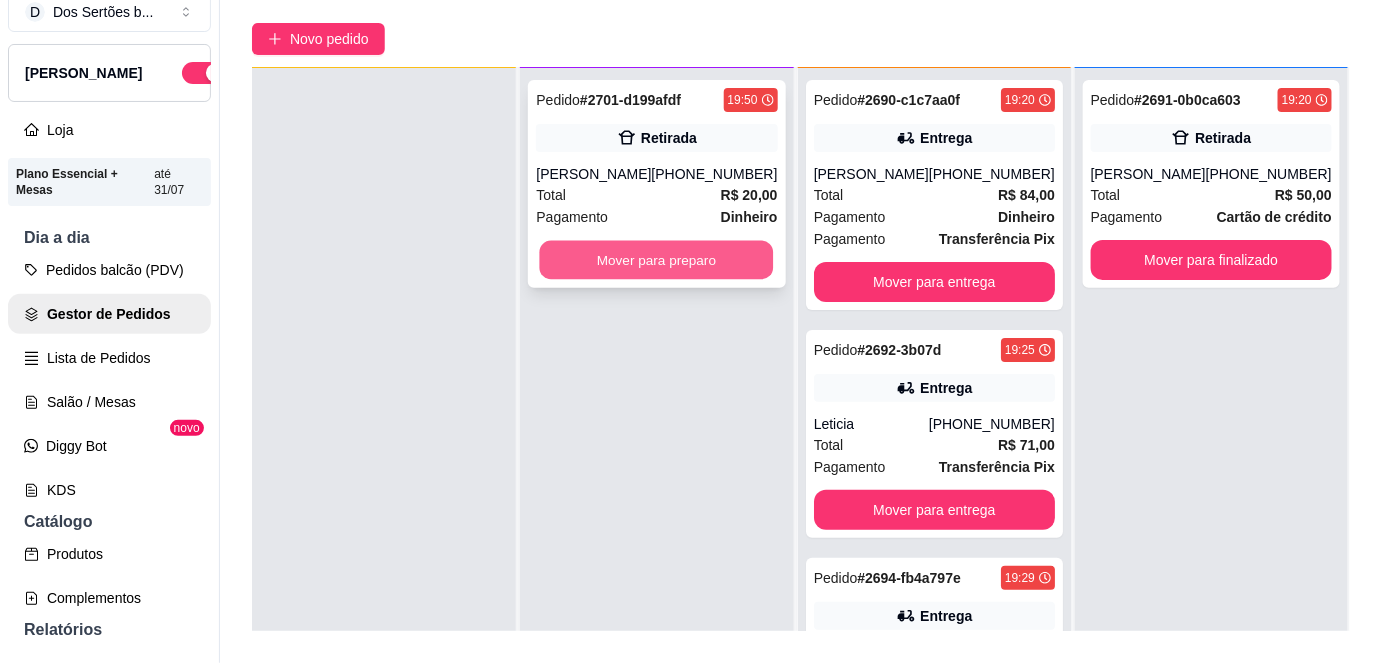 click on "Mover para preparo" at bounding box center (657, 260) 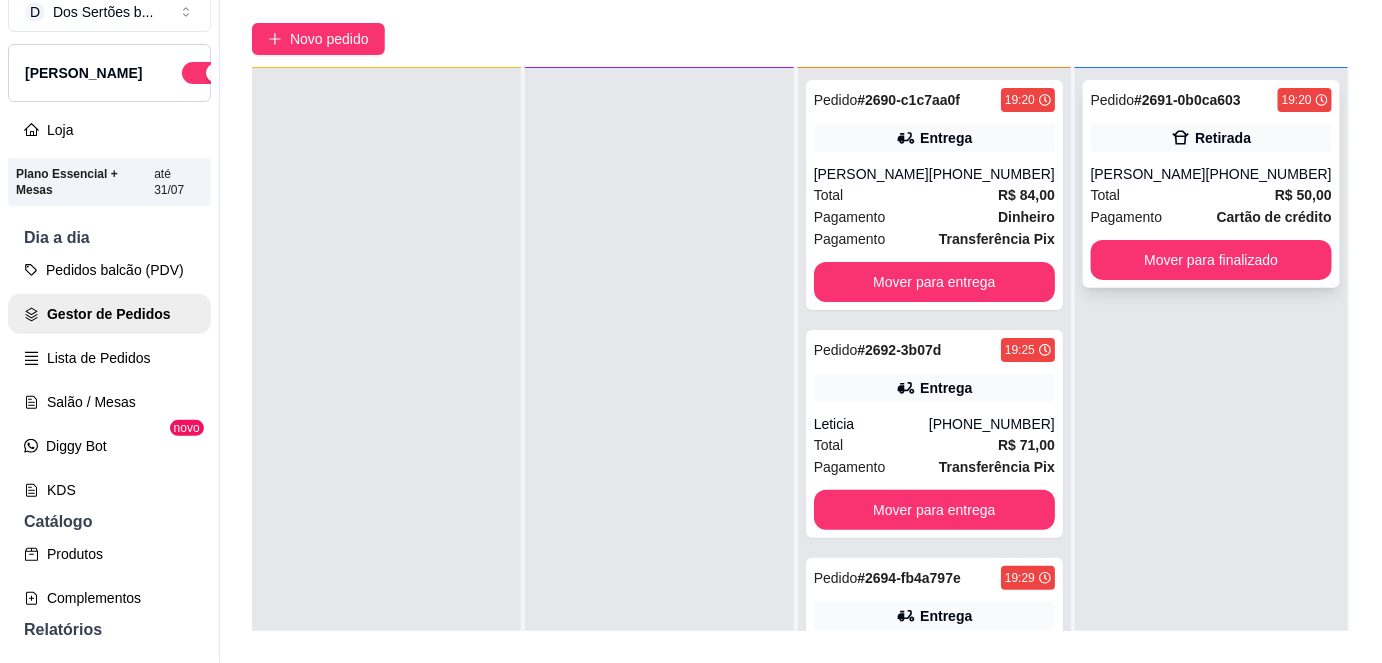 click on "Pedido  # 2691-0b0ca603 19:20 Retirada [PERSON_NAME] [PHONE_NUMBER] Total R$ 50,00 Pagamento Cartão de crédito Mover para finalizado" at bounding box center (1211, 184) 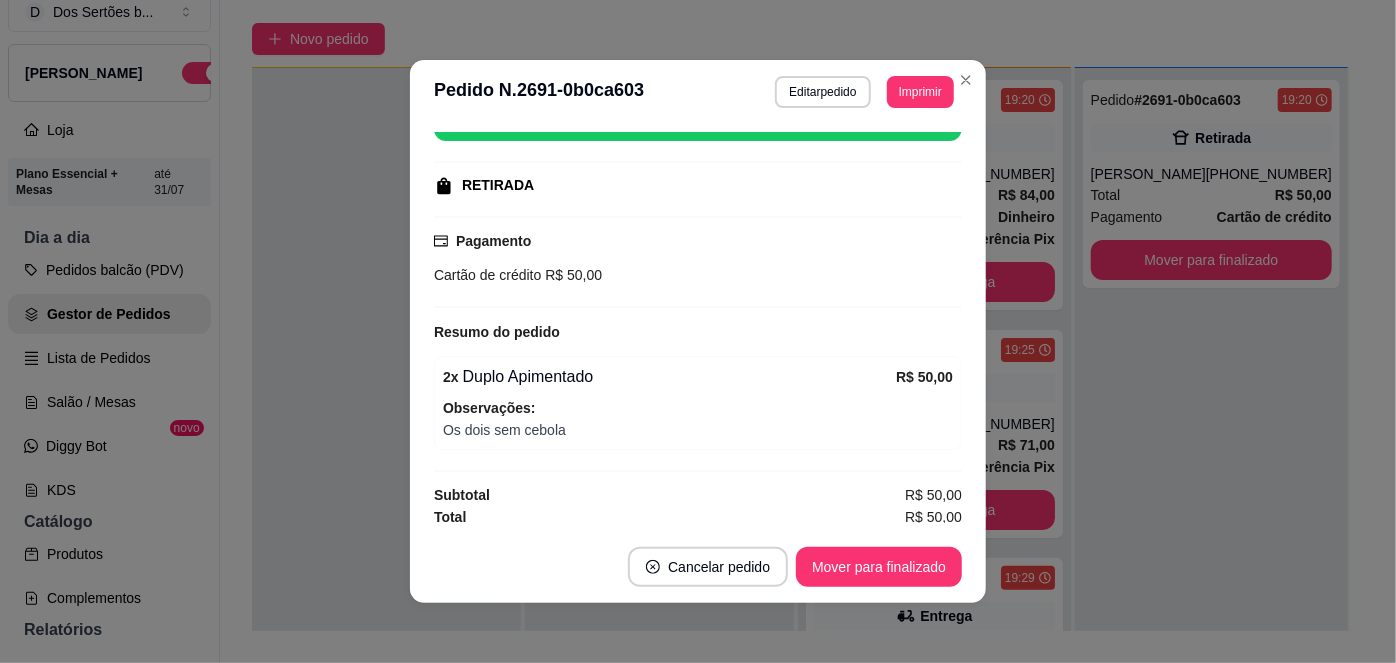 scroll, scrollTop: 277, scrollLeft: 0, axis: vertical 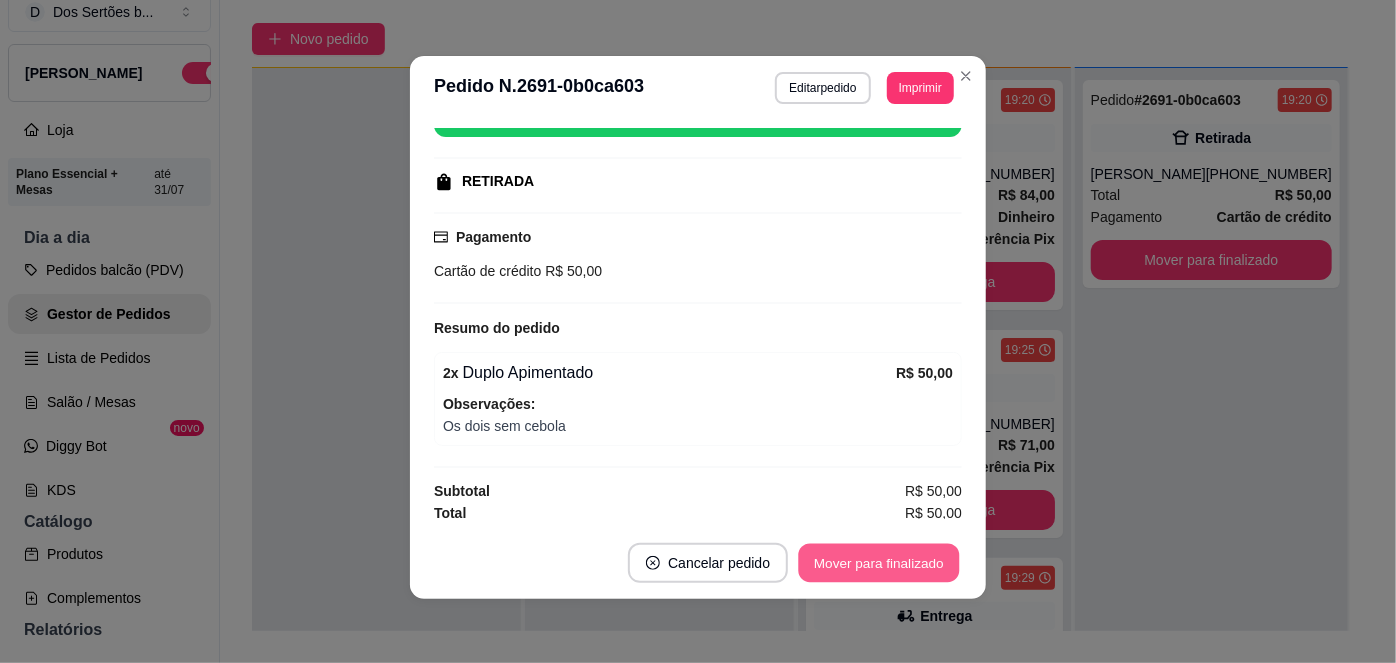 click on "Mover para finalizado" at bounding box center [879, 563] 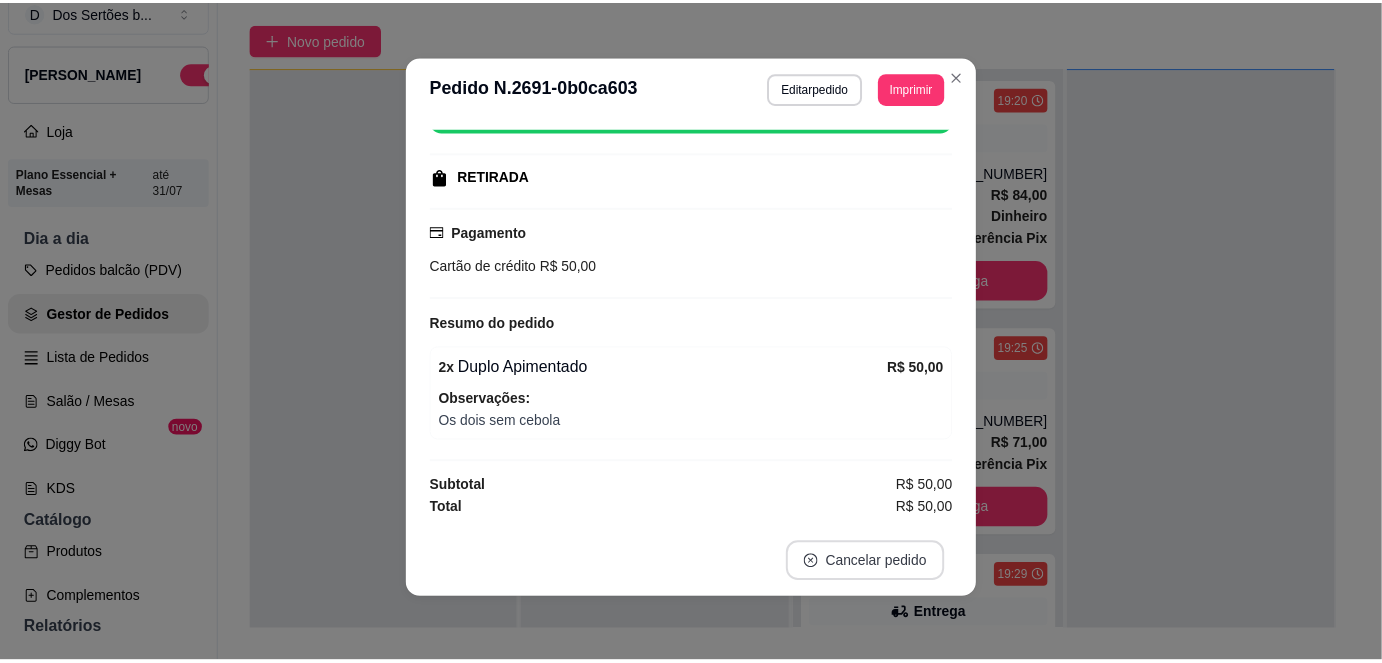 scroll, scrollTop: 232, scrollLeft: 0, axis: vertical 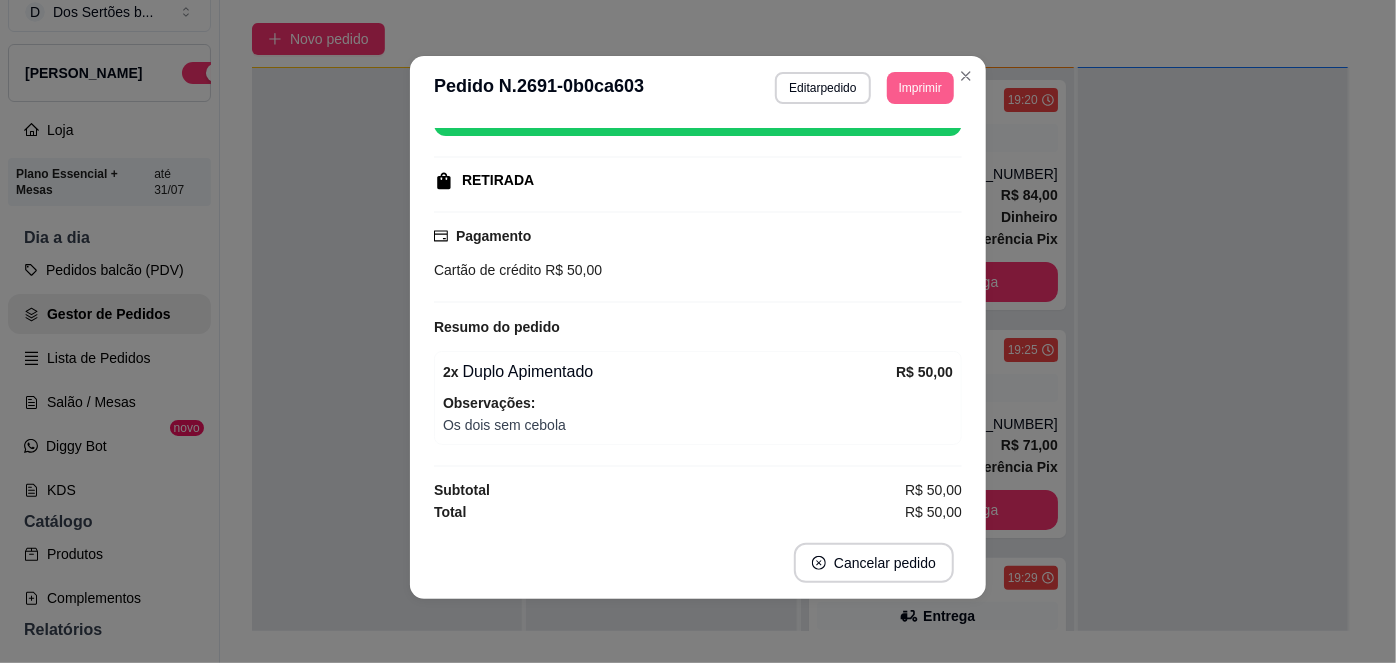 click on "Imprimir" at bounding box center (920, 88) 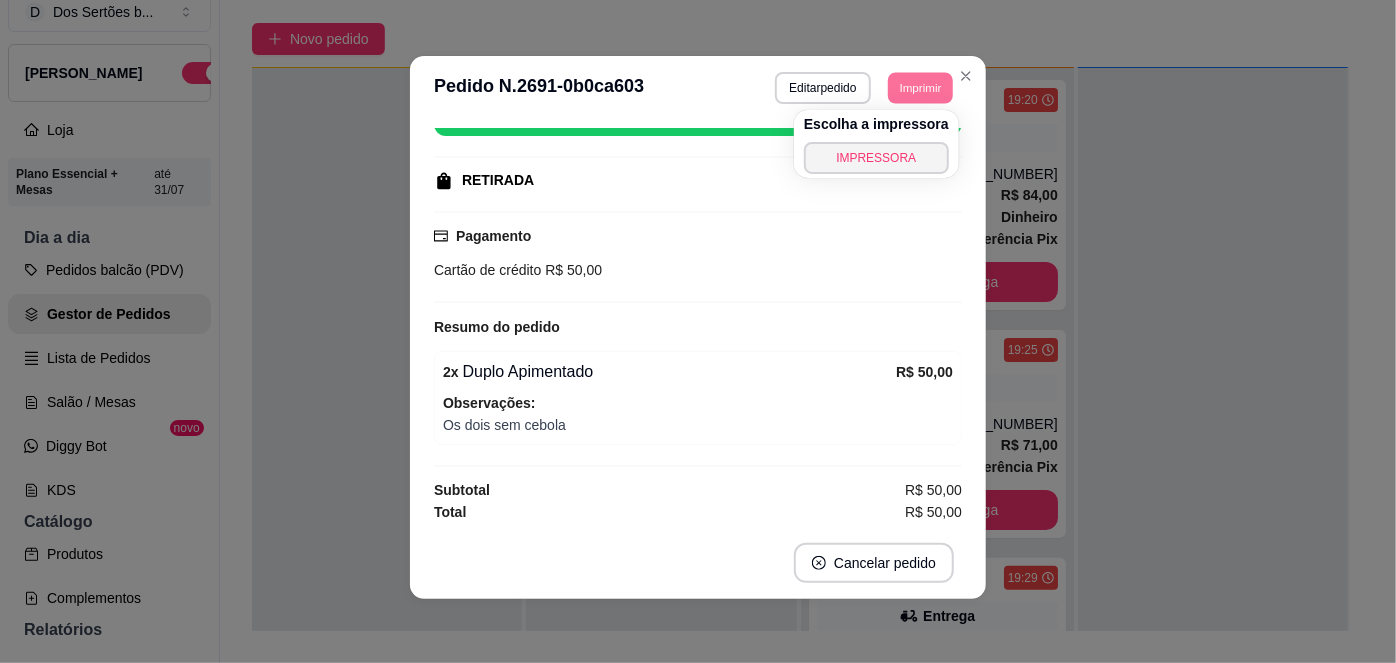 click on "Escolha a impressora IMPRESSORA" at bounding box center [876, 144] 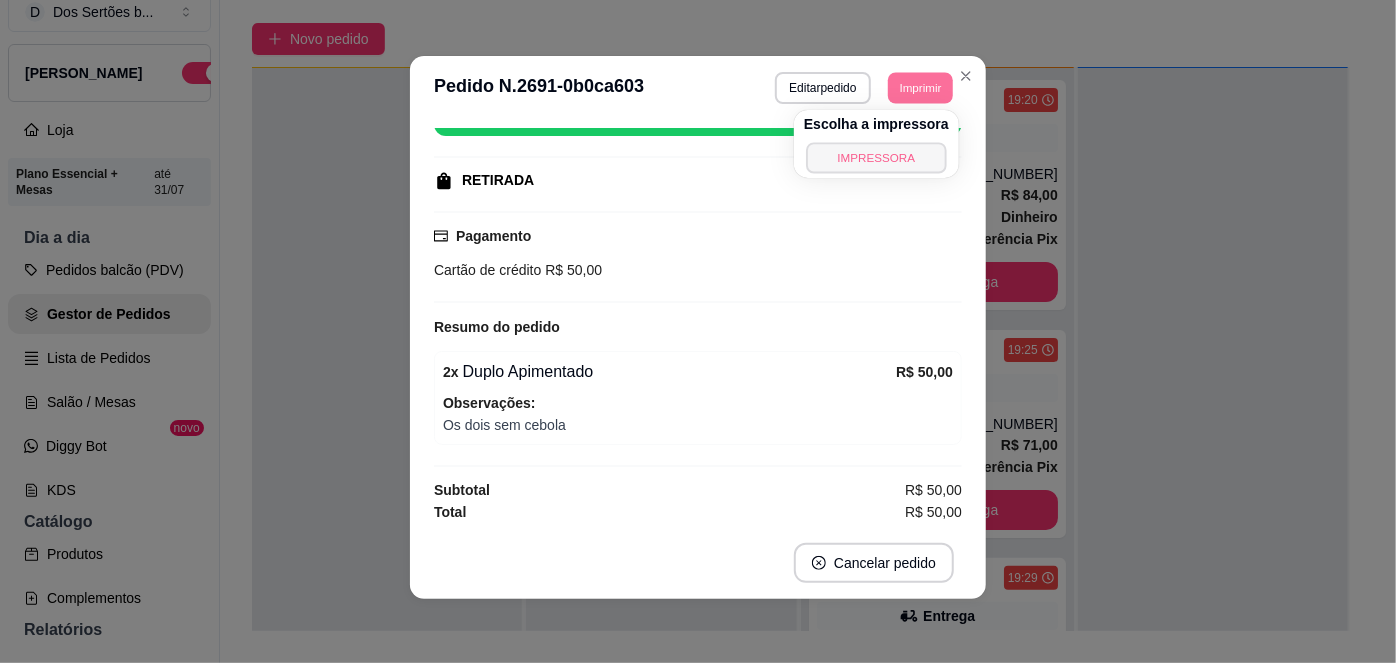 click on "IMPRESSORA" at bounding box center [876, 157] 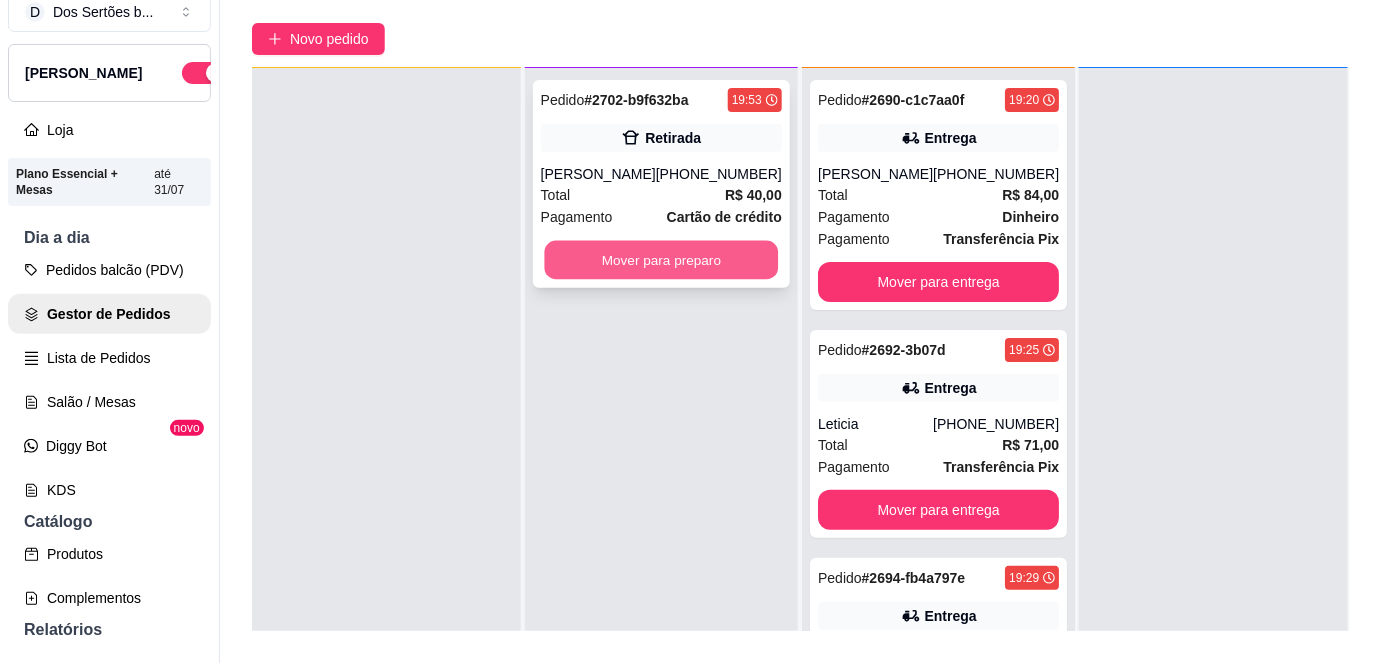 click on "Mover para preparo" at bounding box center (661, 260) 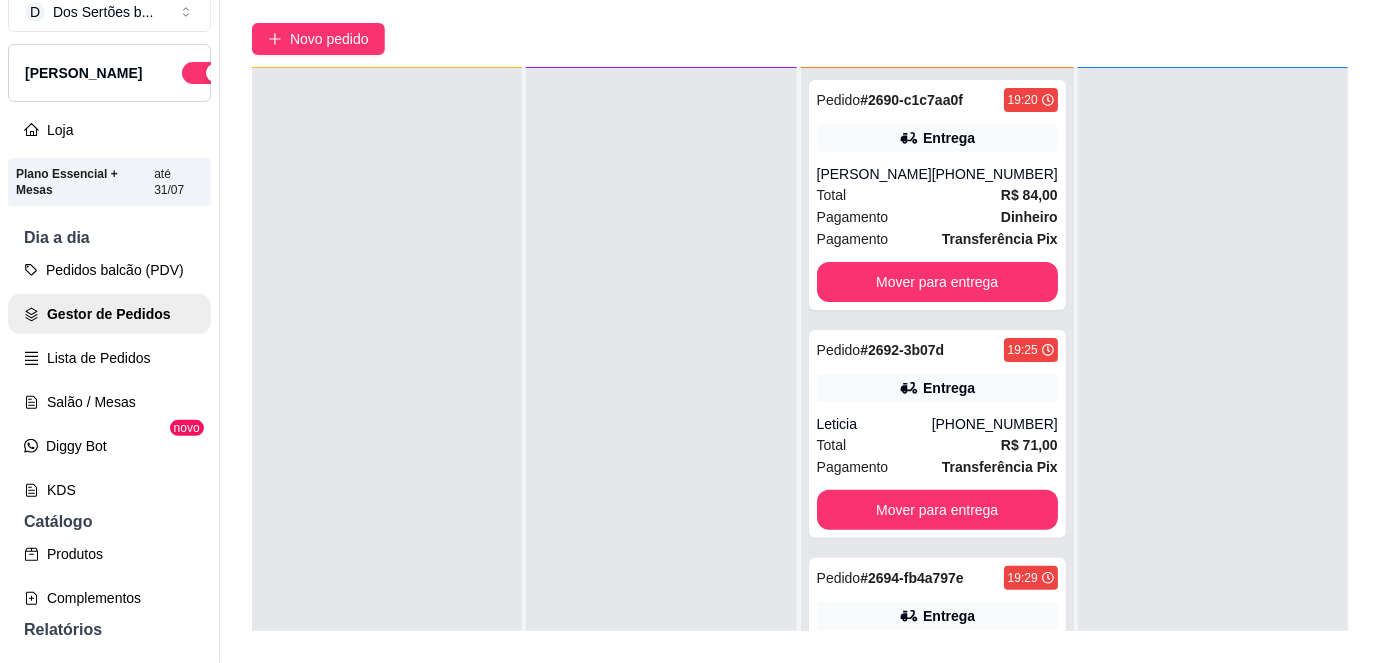scroll, scrollTop: 56, scrollLeft: 0, axis: vertical 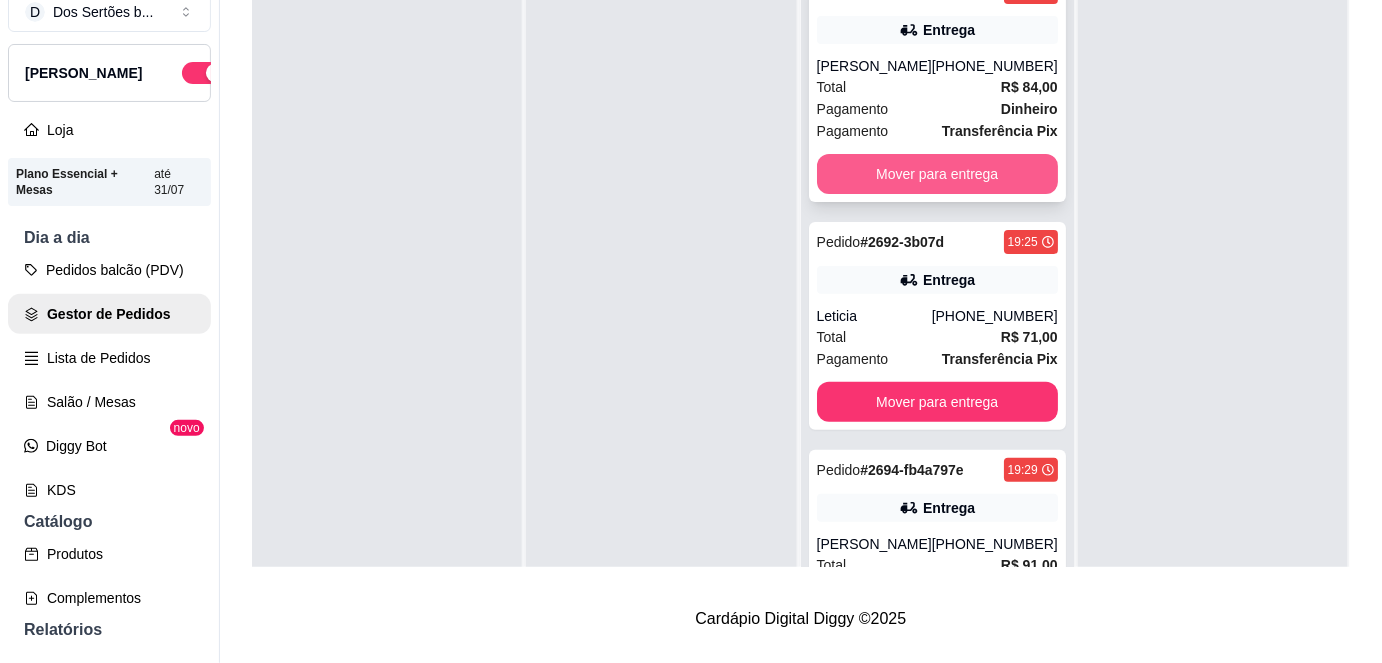 click on "Mover para entrega" at bounding box center (937, 174) 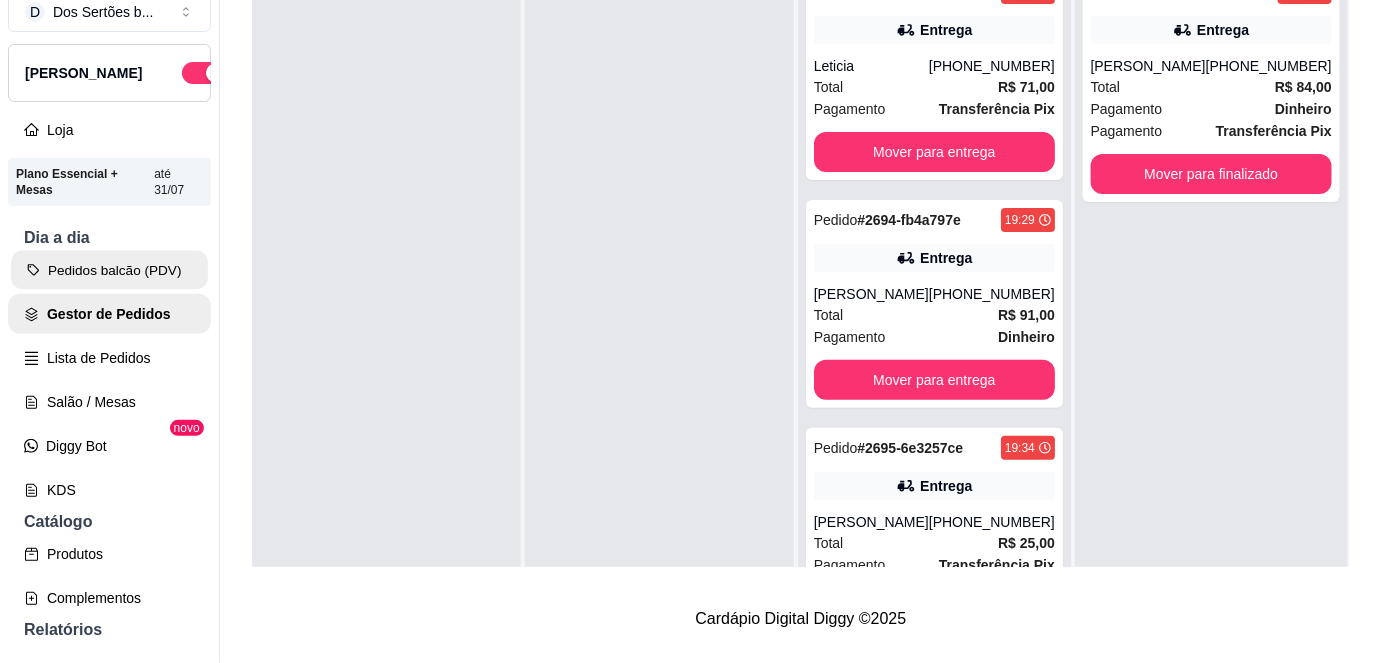 click on "Pedidos balcão (PDV)" at bounding box center (109, 270) 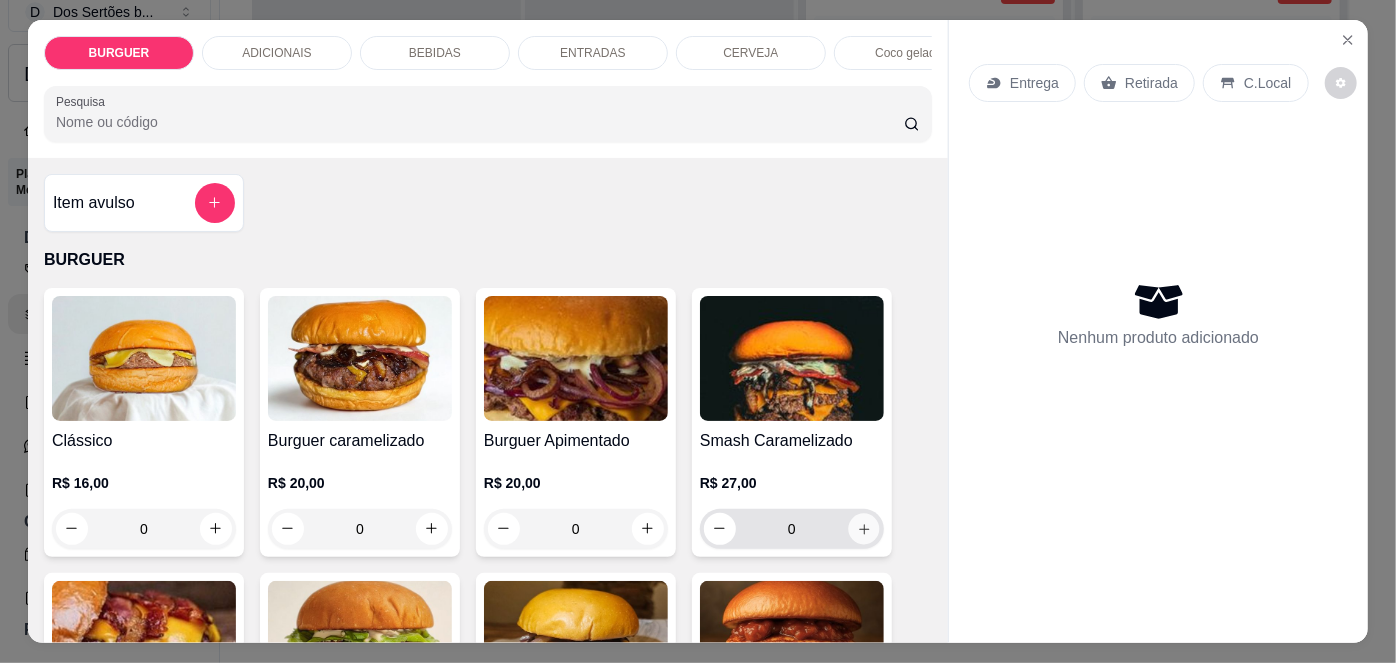click 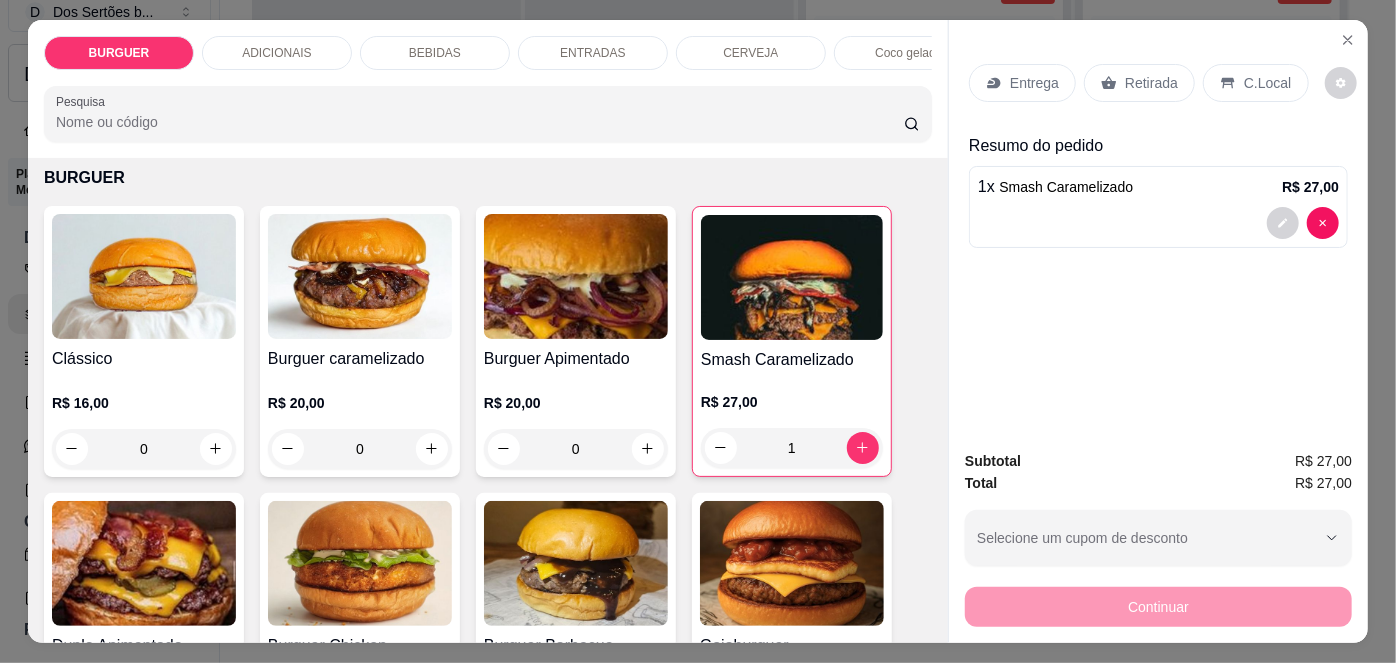 scroll, scrollTop: 85, scrollLeft: 0, axis: vertical 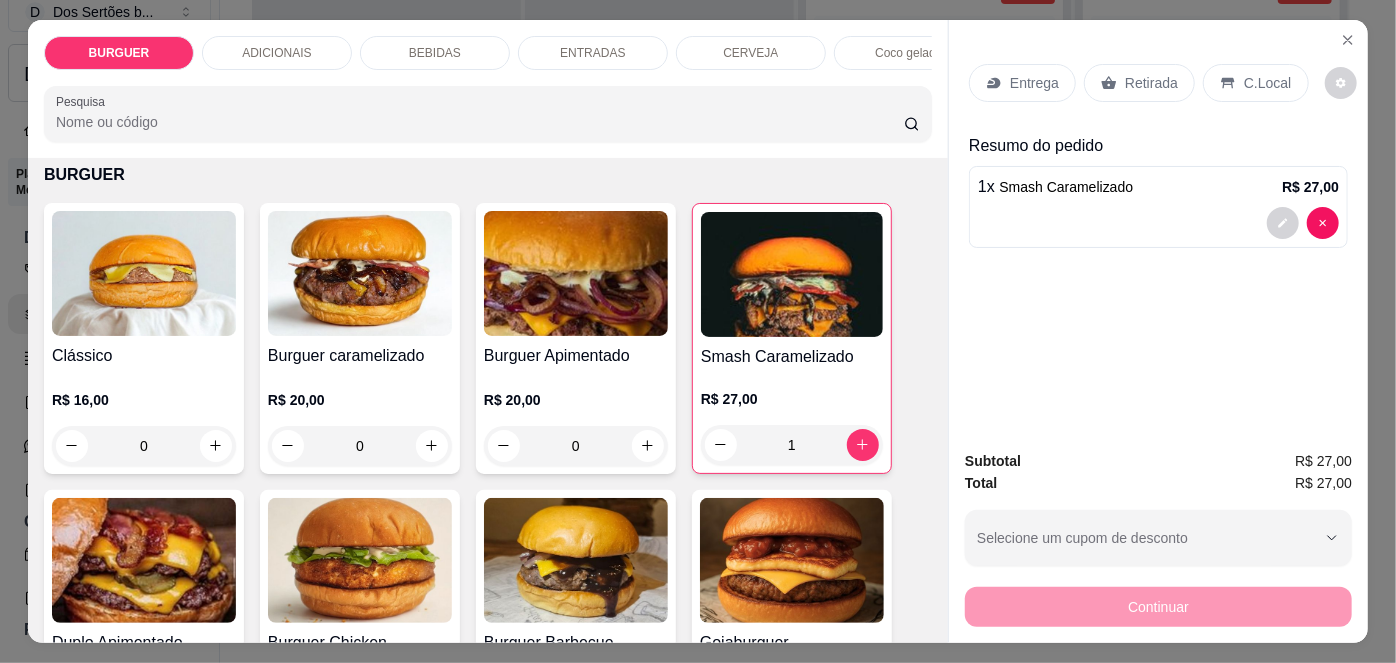 click on "Entrega" at bounding box center [1034, 83] 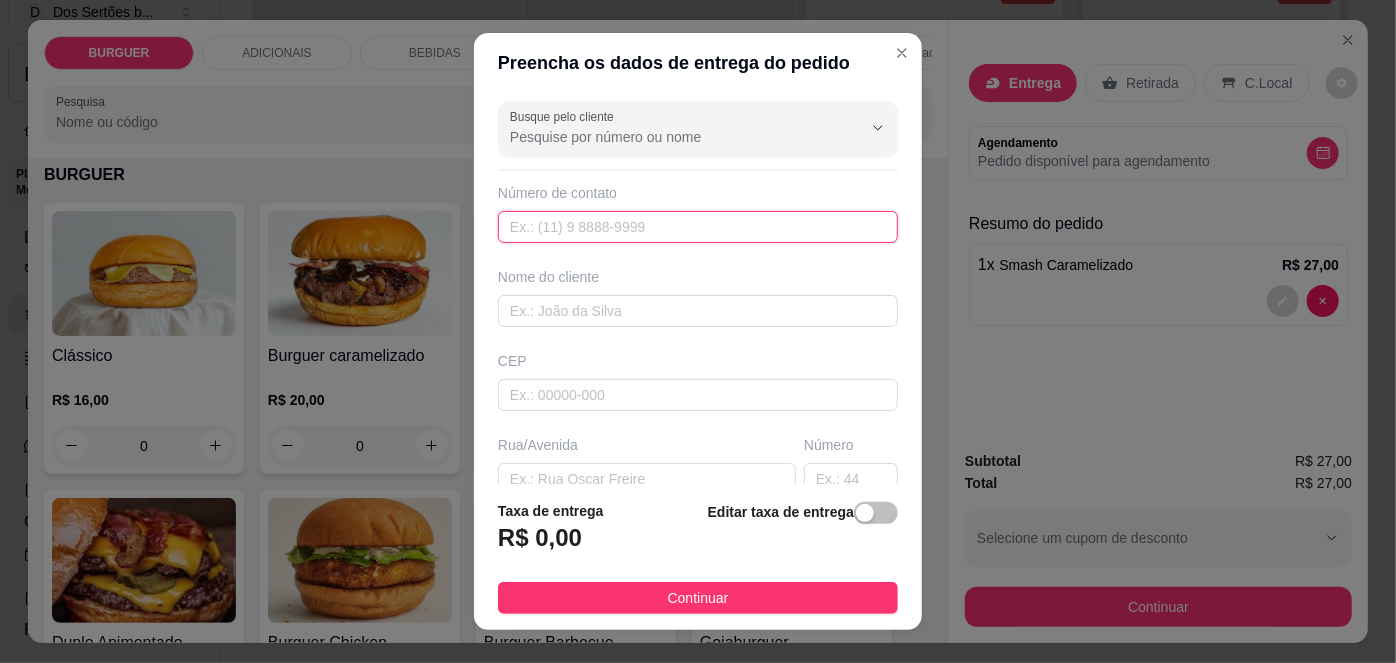 click at bounding box center [698, 227] 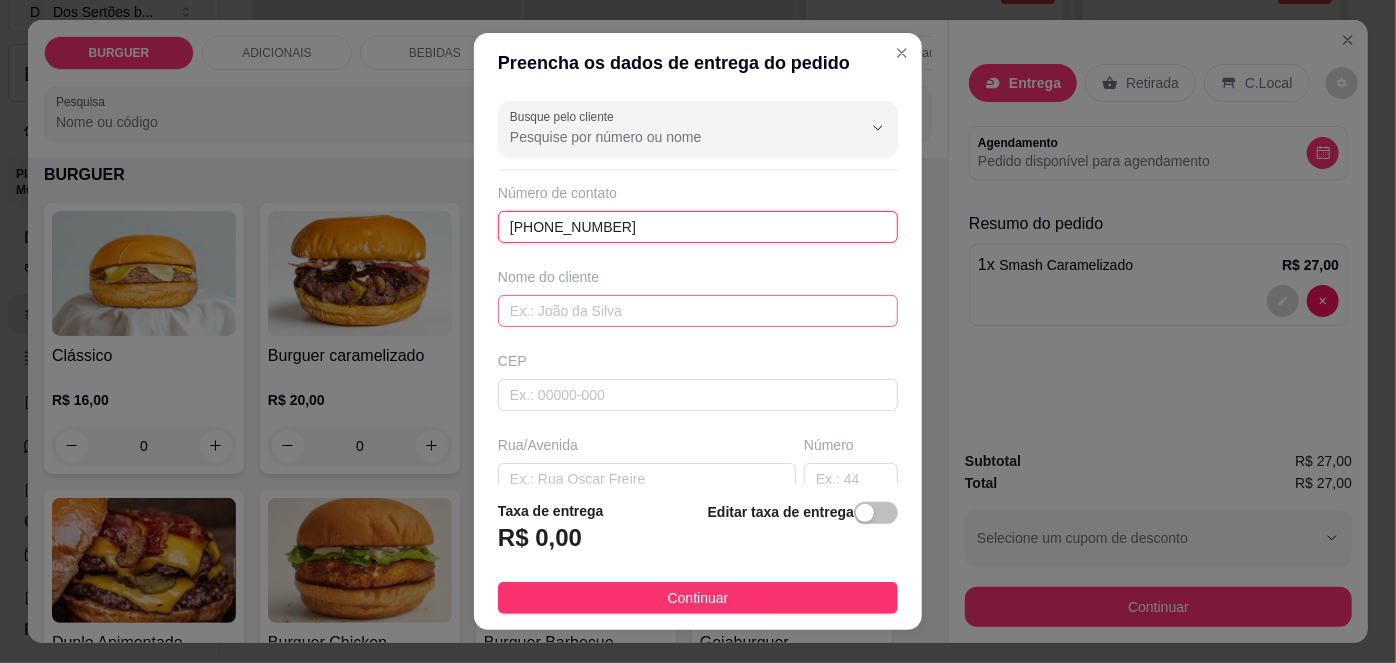 type on "[PHONE_NUMBER]" 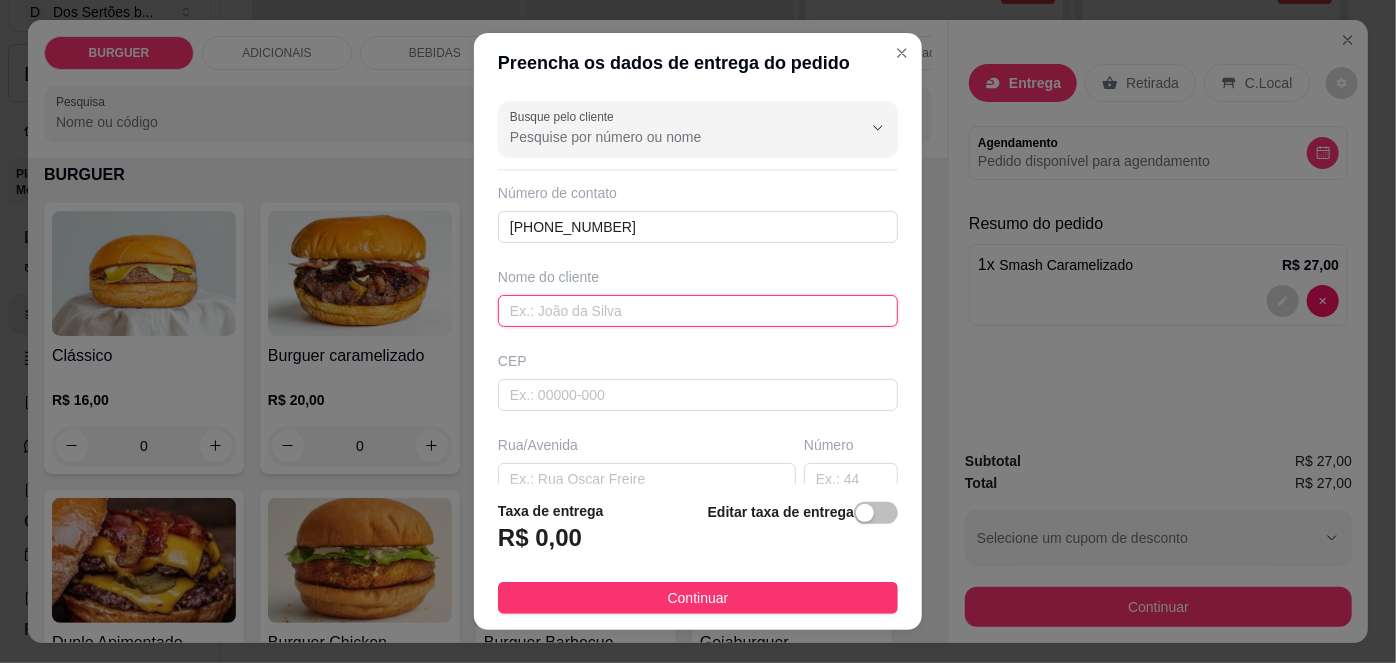 click at bounding box center [698, 311] 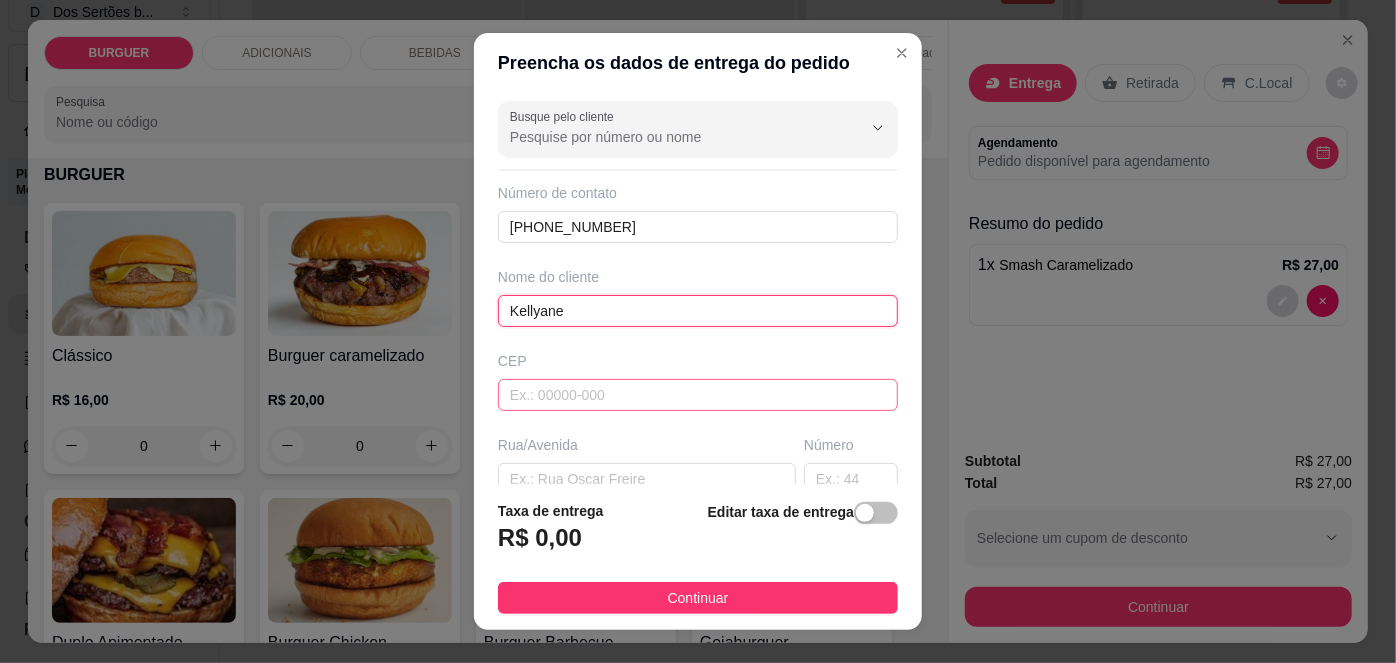 scroll, scrollTop: 80, scrollLeft: 0, axis: vertical 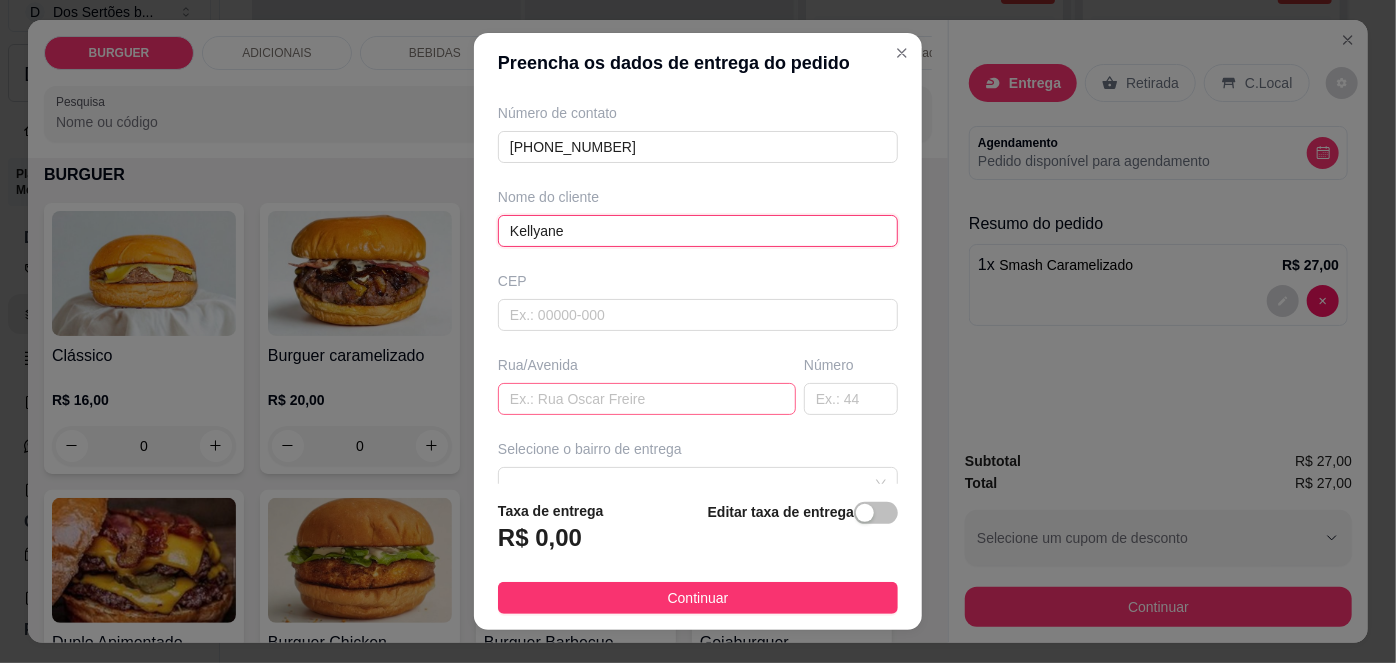type on "Kellyane" 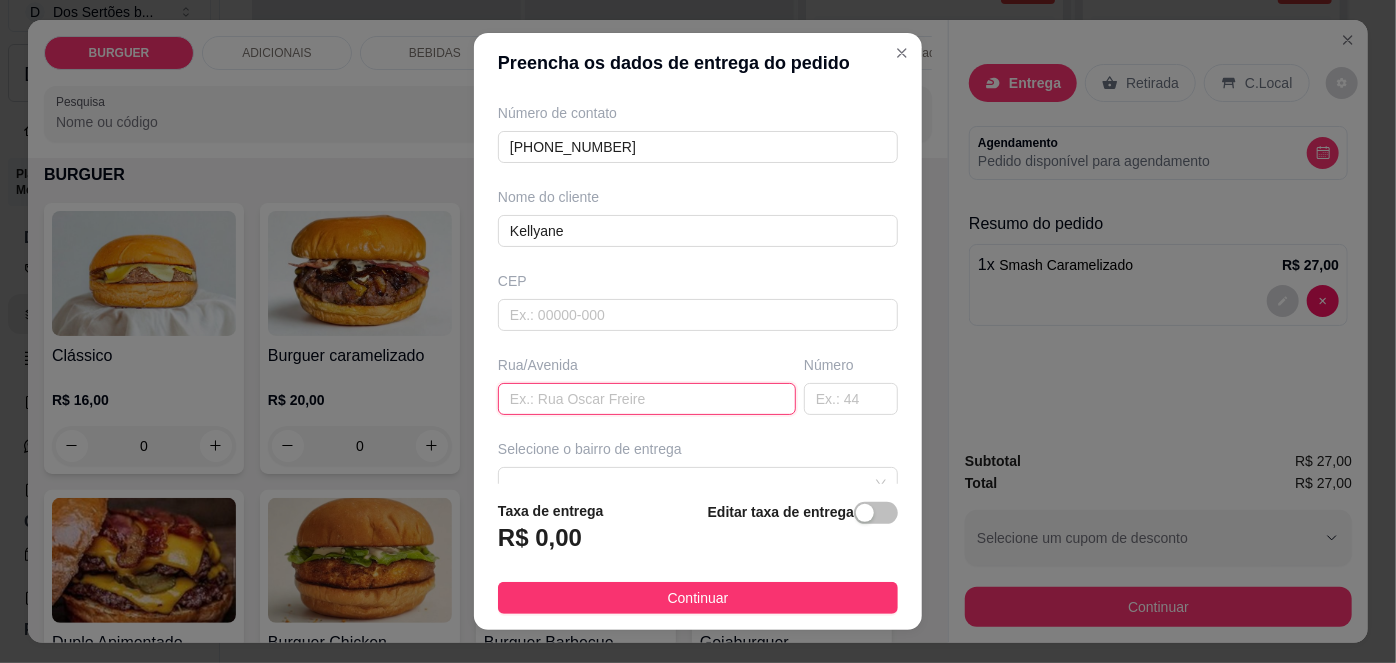 click at bounding box center (647, 399) 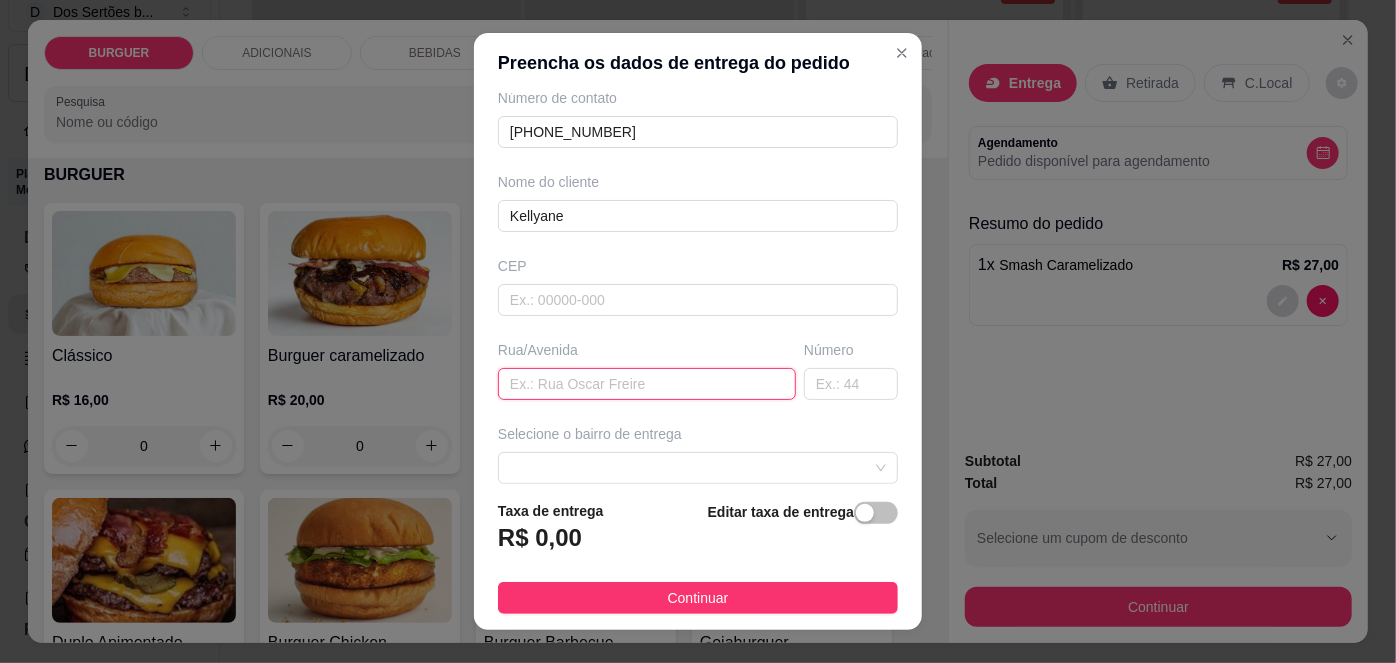 scroll, scrollTop: 279, scrollLeft: 0, axis: vertical 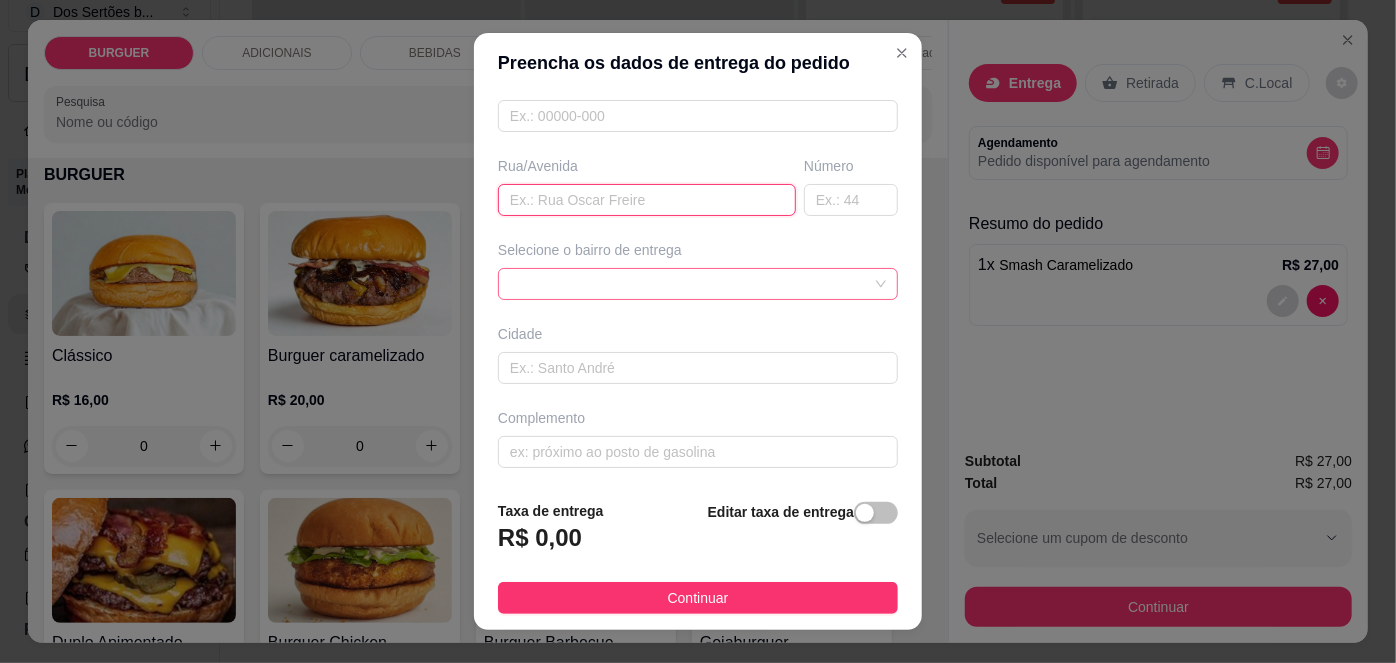 click at bounding box center (698, 284) 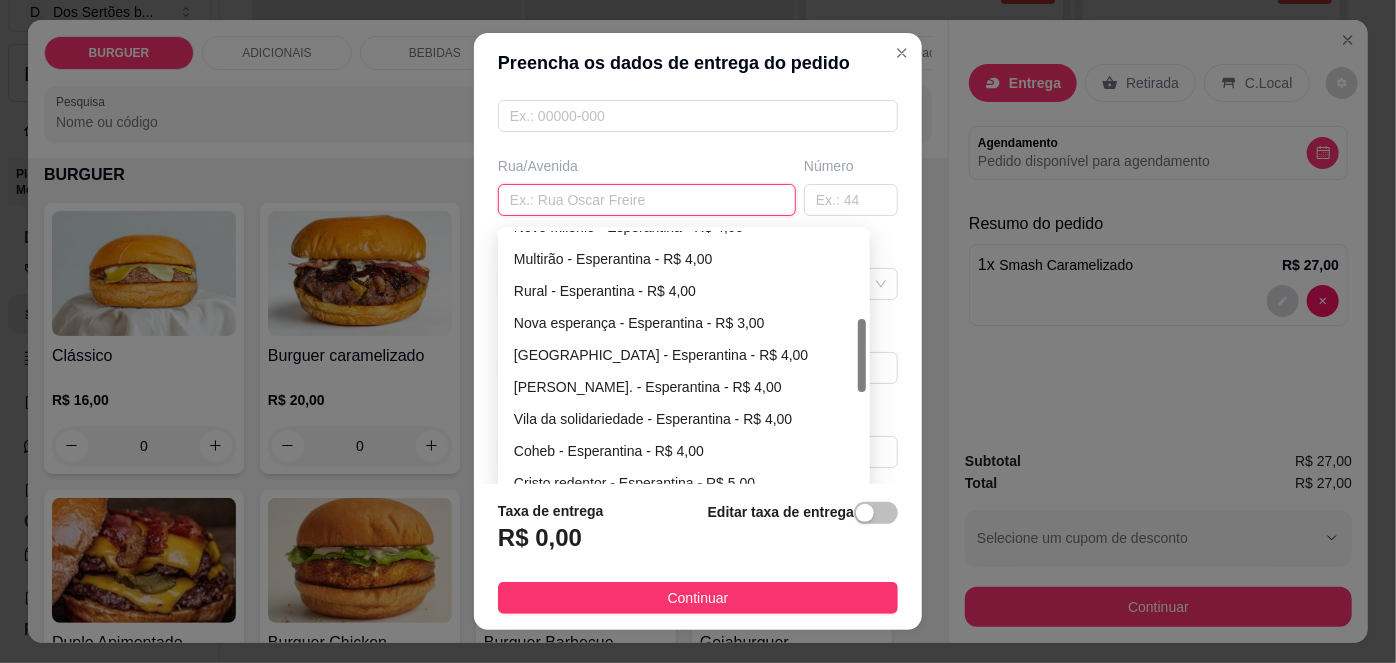 scroll, scrollTop: 309, scrollLeft: 0, axis: vertical 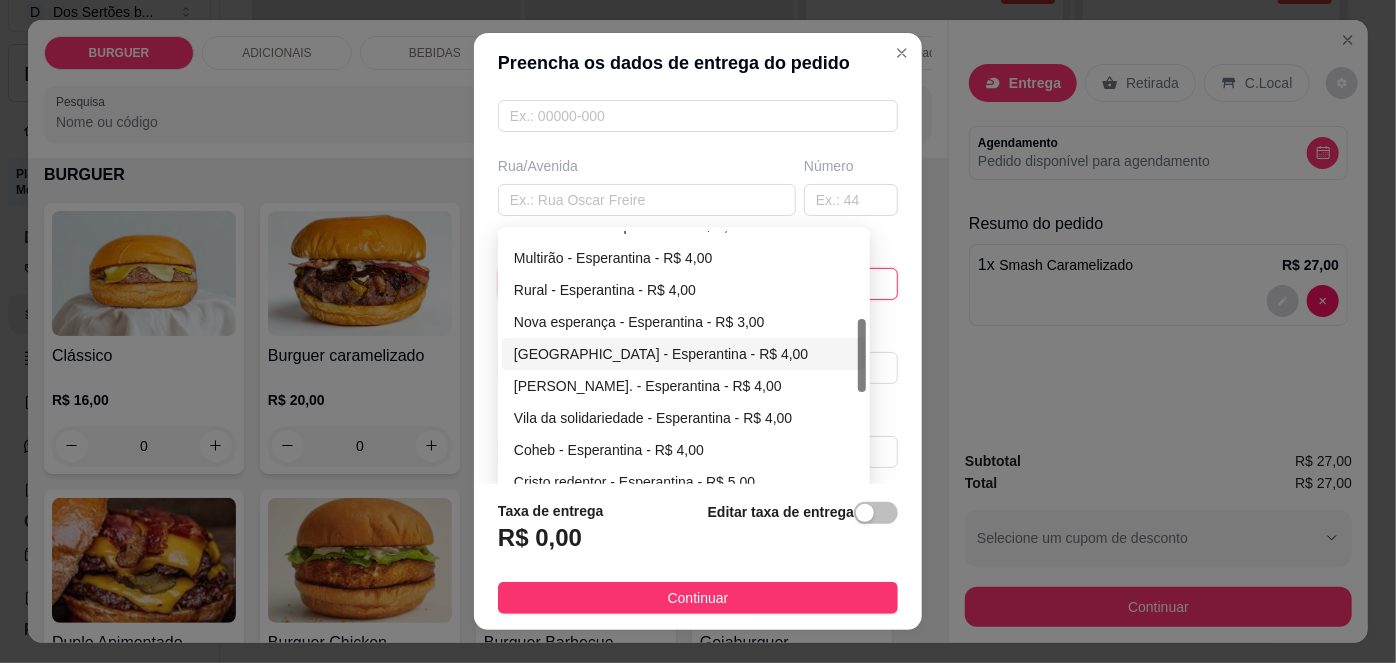 click on "[GEOGRAPHIC_DATA]  - Esperantina  -  R$ 4,00" at bounding box center (684, 354) 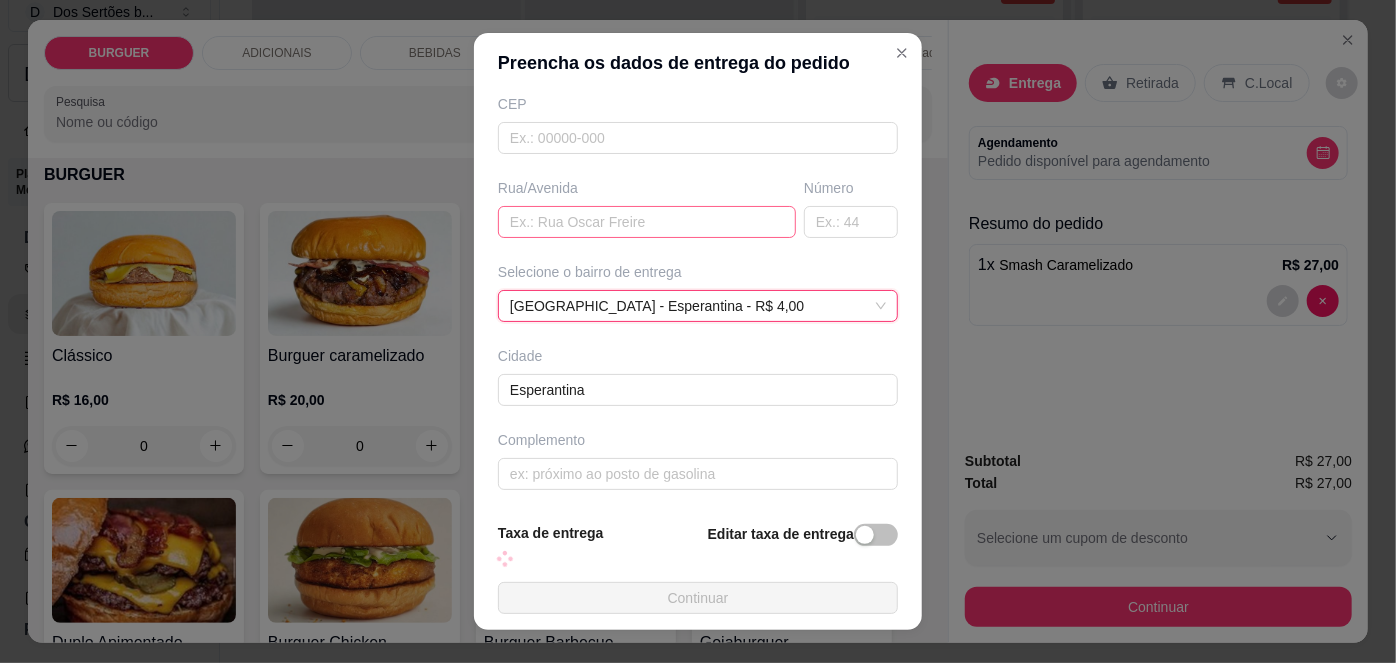scroll, scrollTop: 279, scrollLeft: 0, axis: vertical 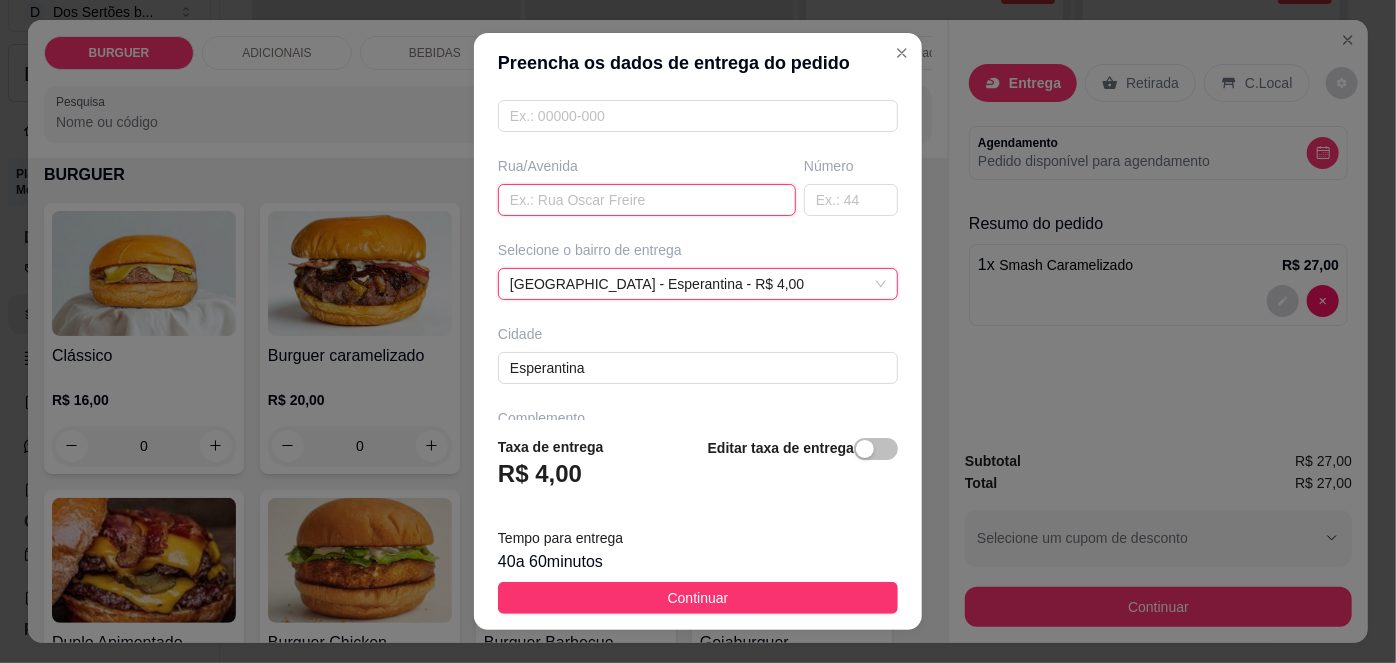 click at bounding box center [647, 200] 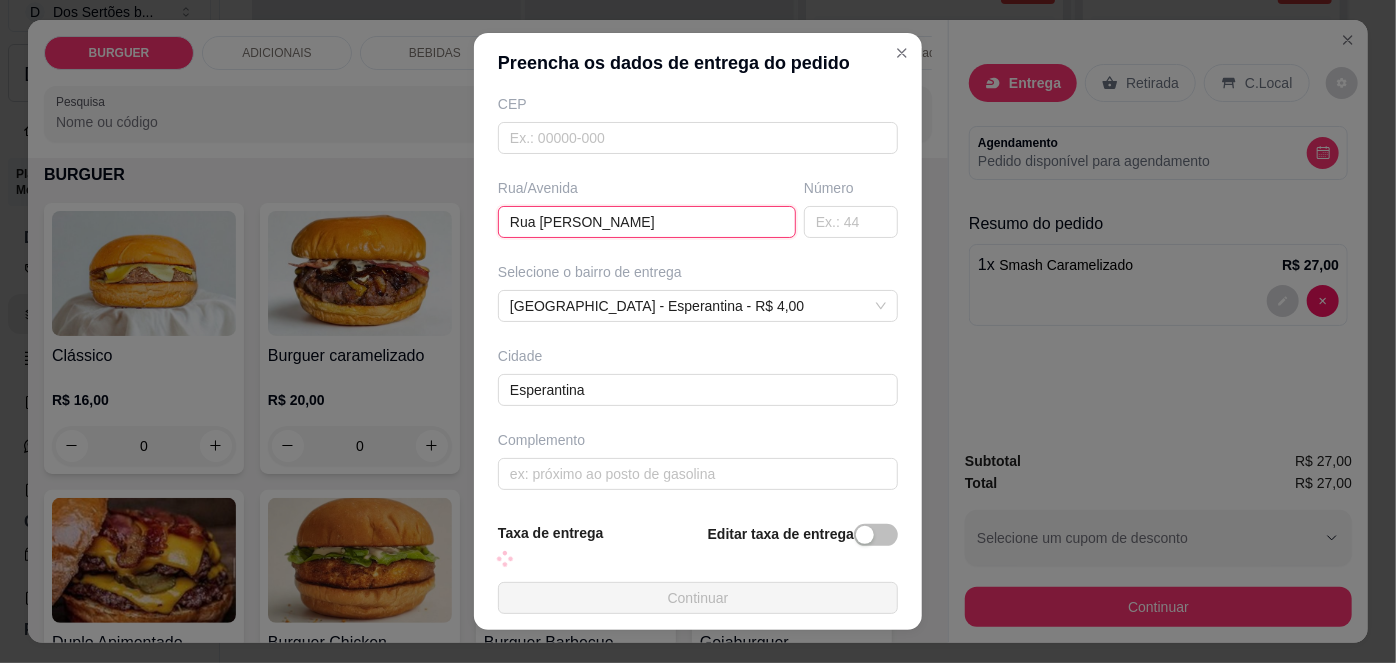 scroll, scrollTop: 279, scrollLeft: 0, axis: vertical 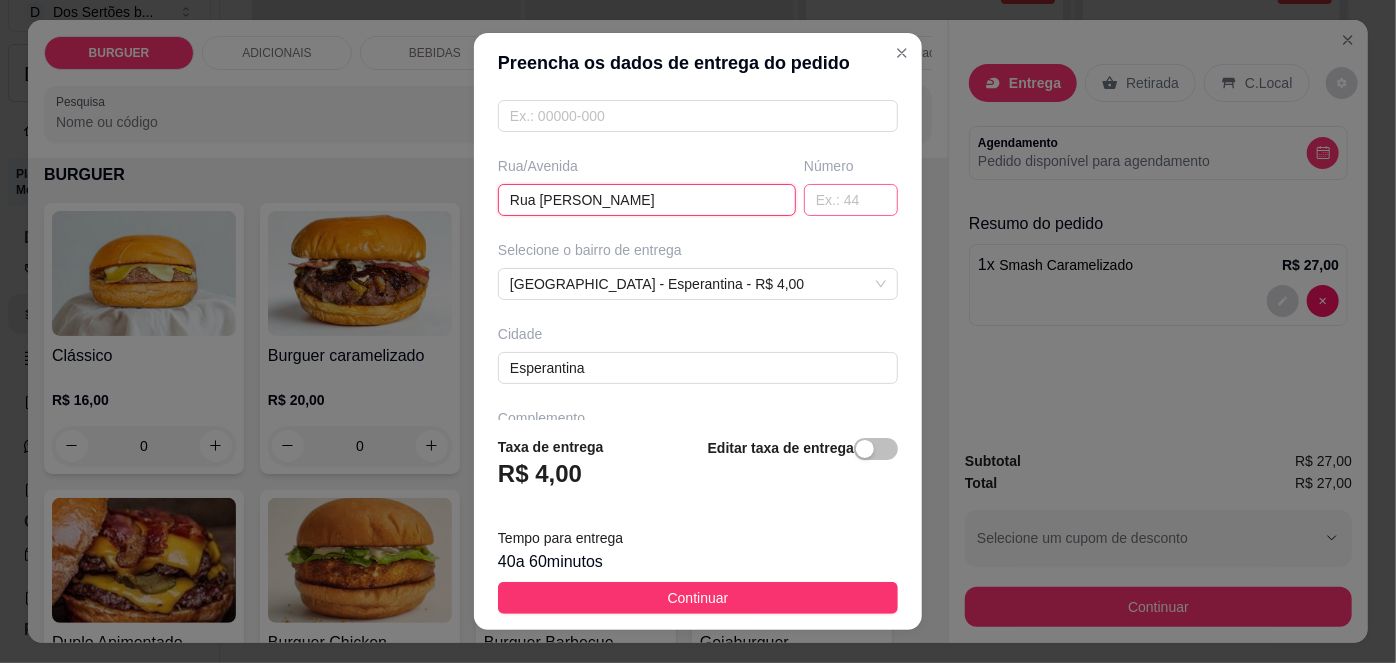 type on "Rua [PERSON_NAME]" 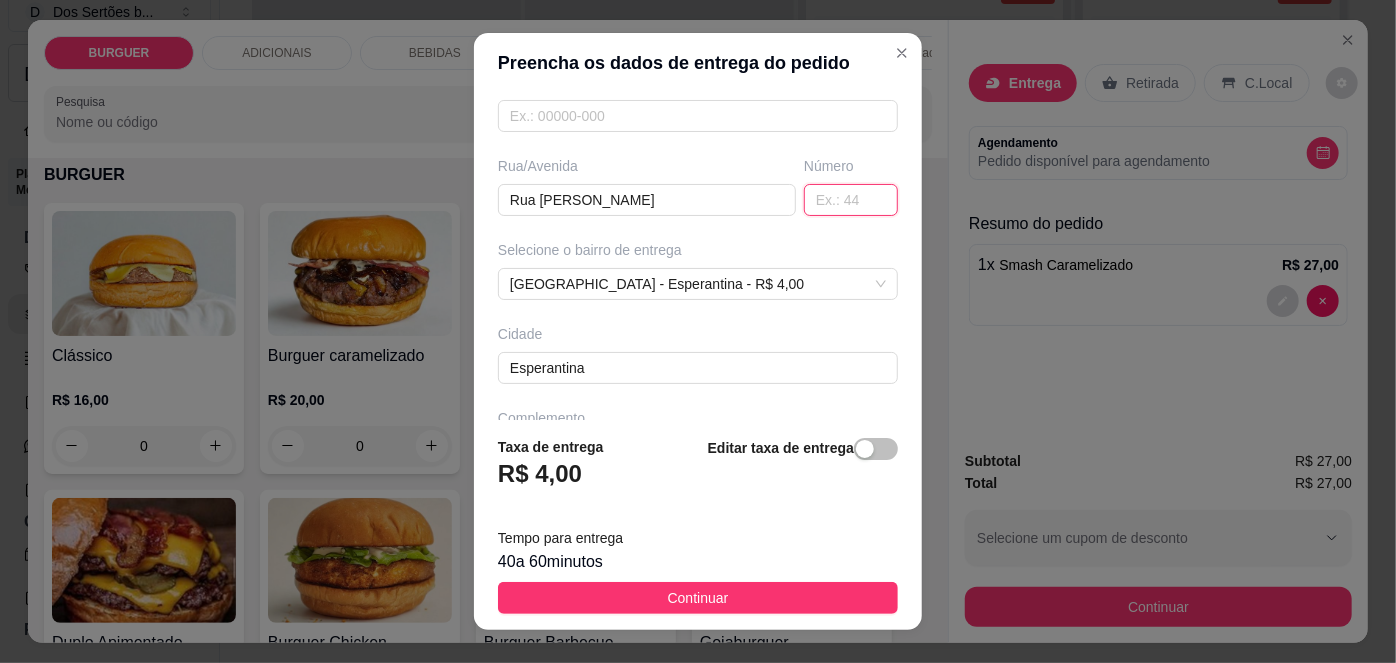 click at bounding box center [851, 200] 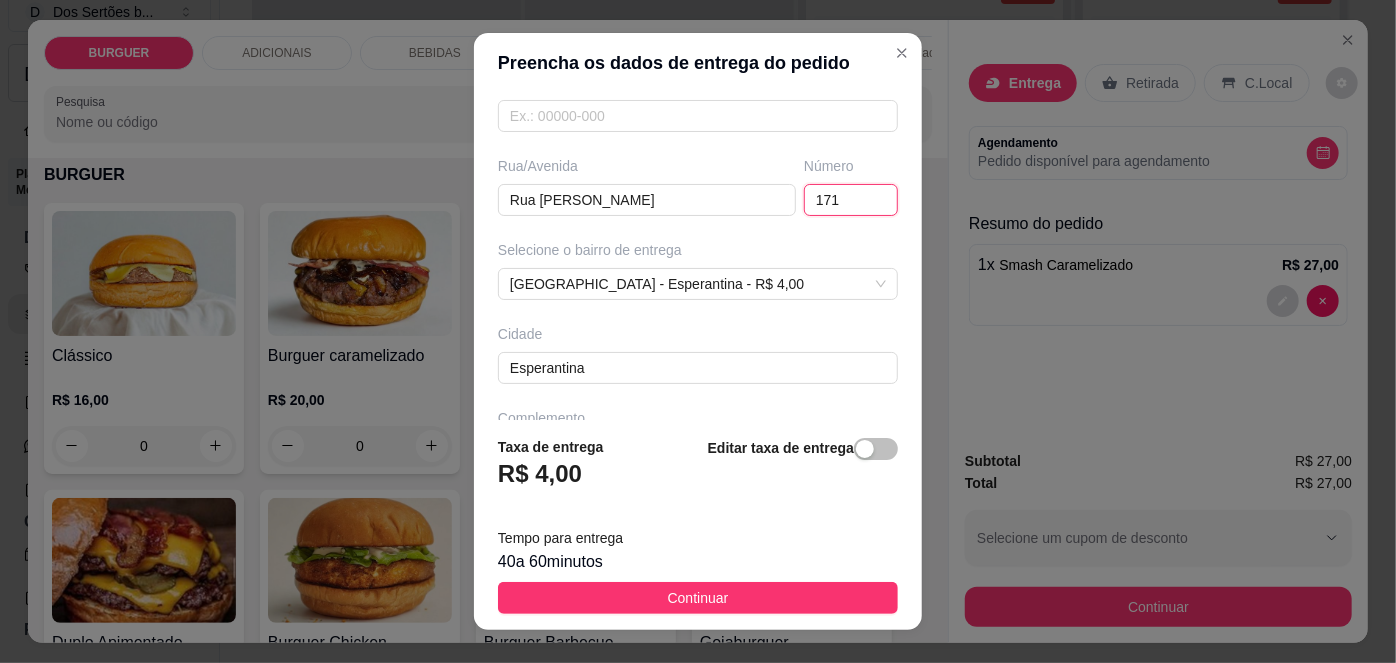 scroll, scrollTop: 343, scrollLeft: 0, axis: vertical 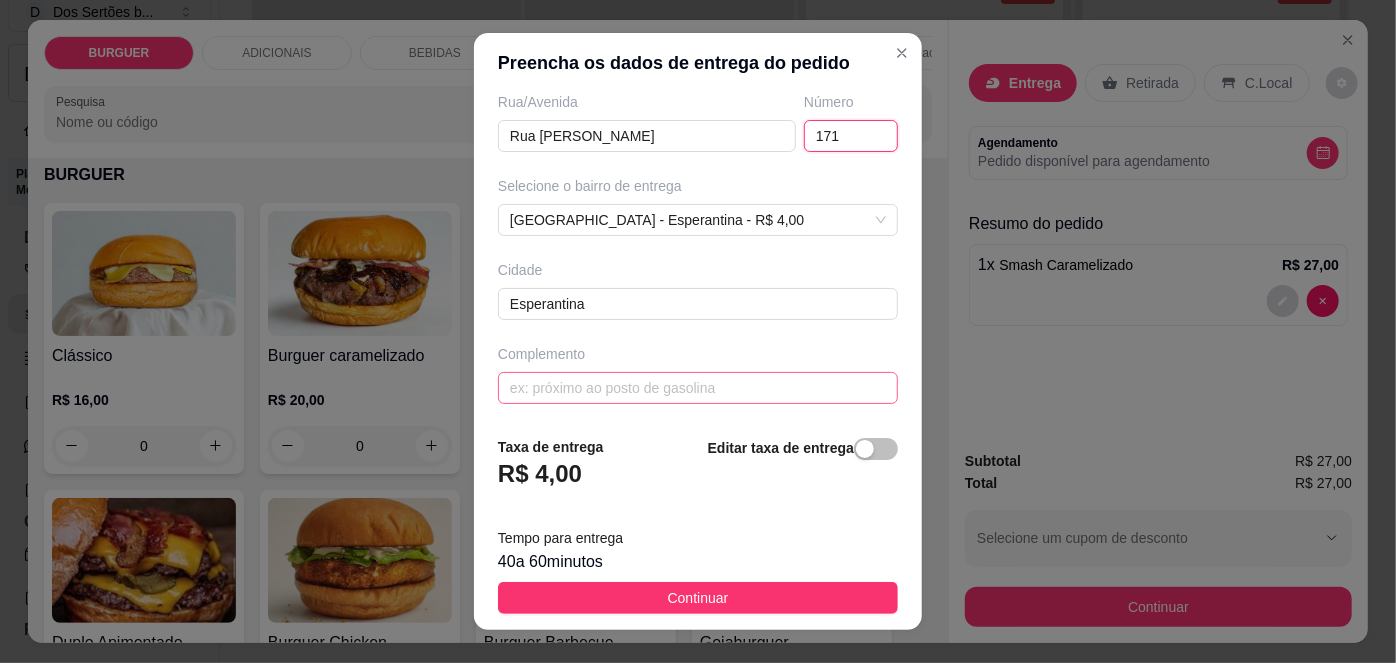 type on "171" 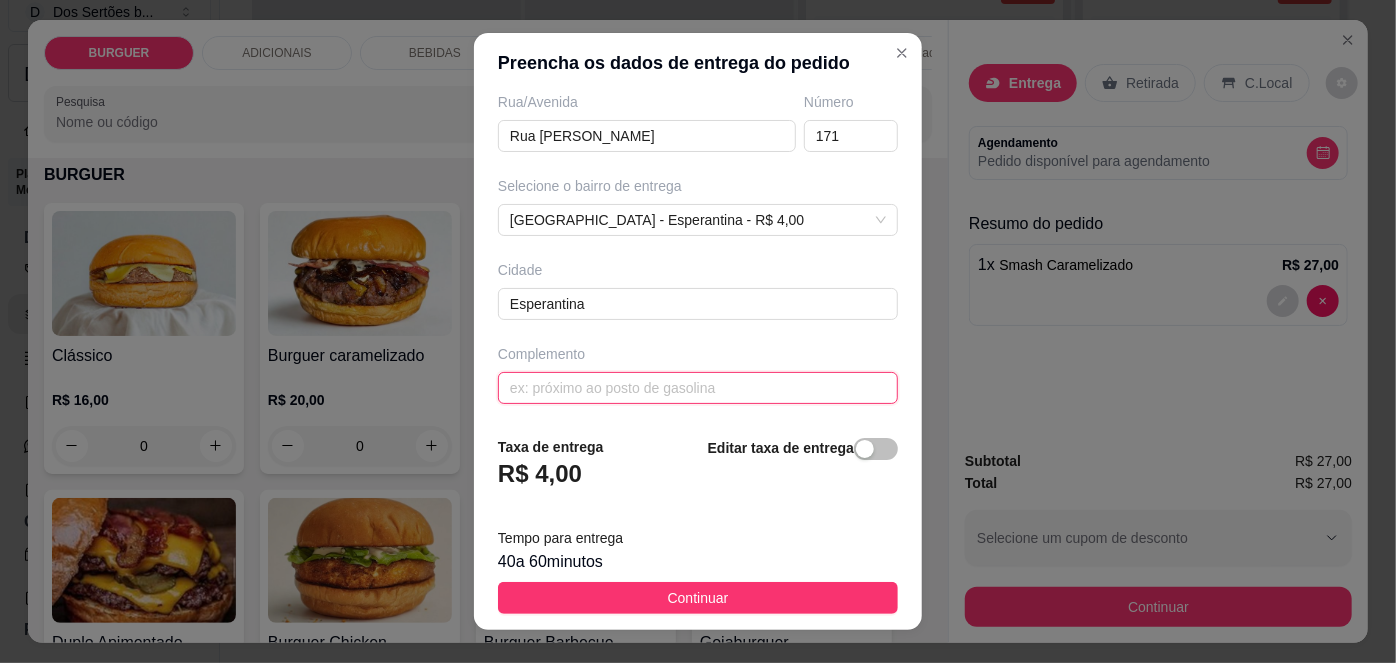 click at bounding box center [698, 388] 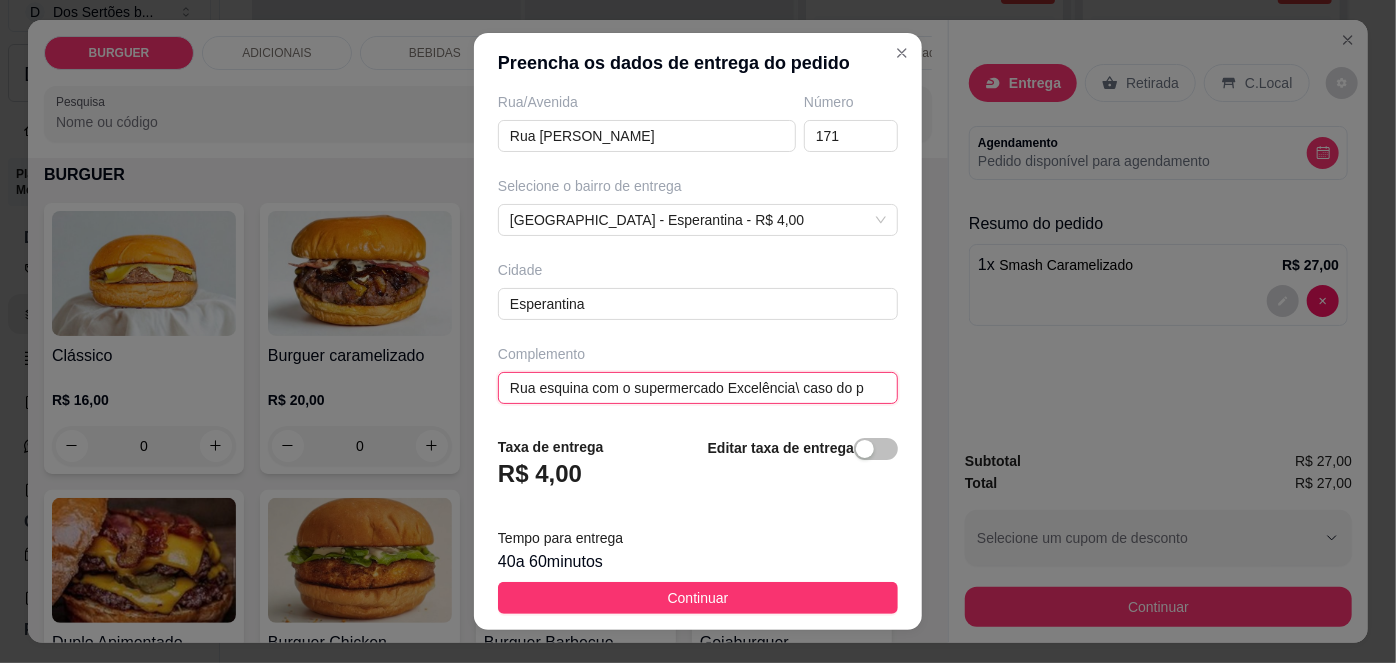 scroll, scrollTop: 279, scrollLeft: 0, axis: vertical 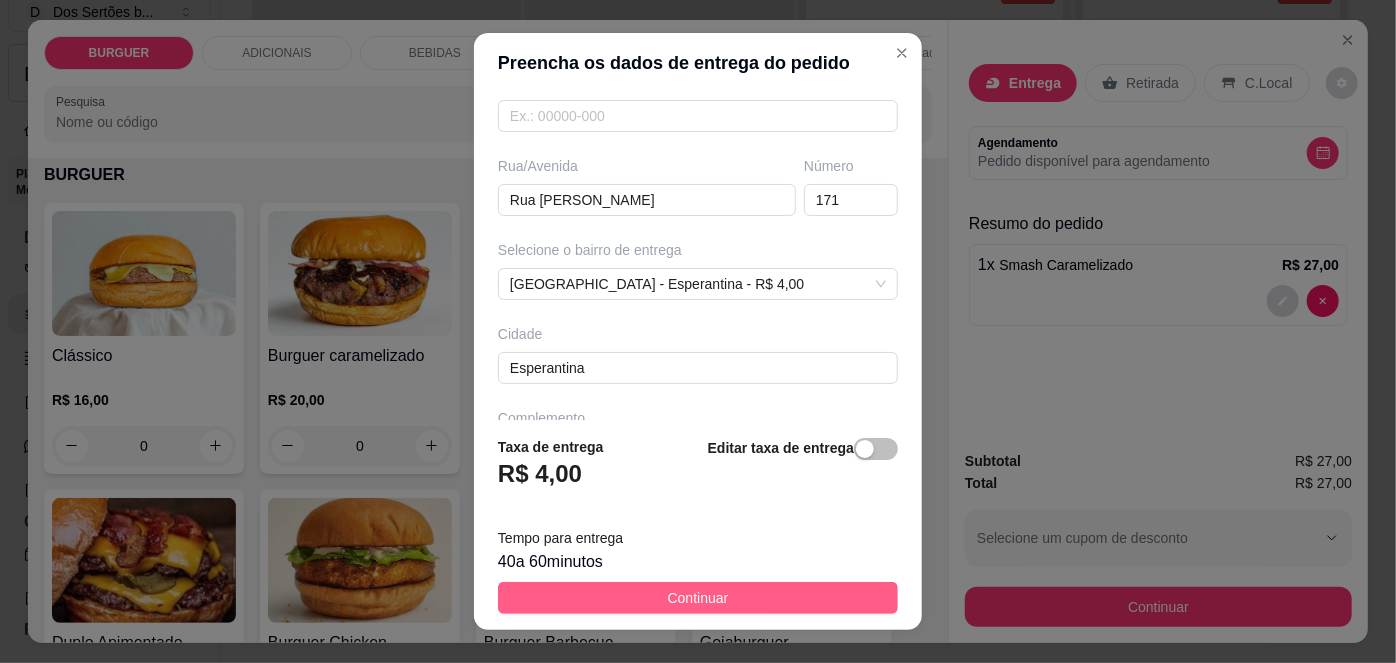 type on "Rua esquina com o supermercado Excelência\ caso do prof [PERSON_NAME]" 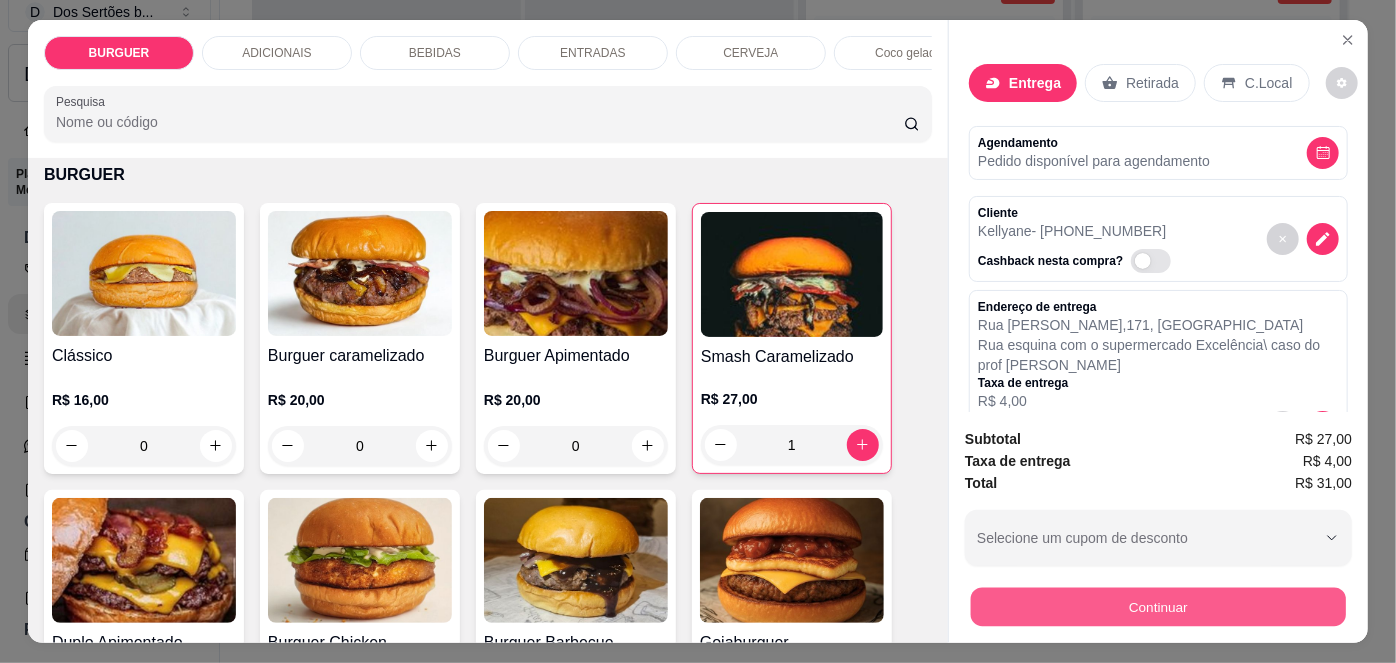 click on "Continuar" at bounding box center [1158, 607] 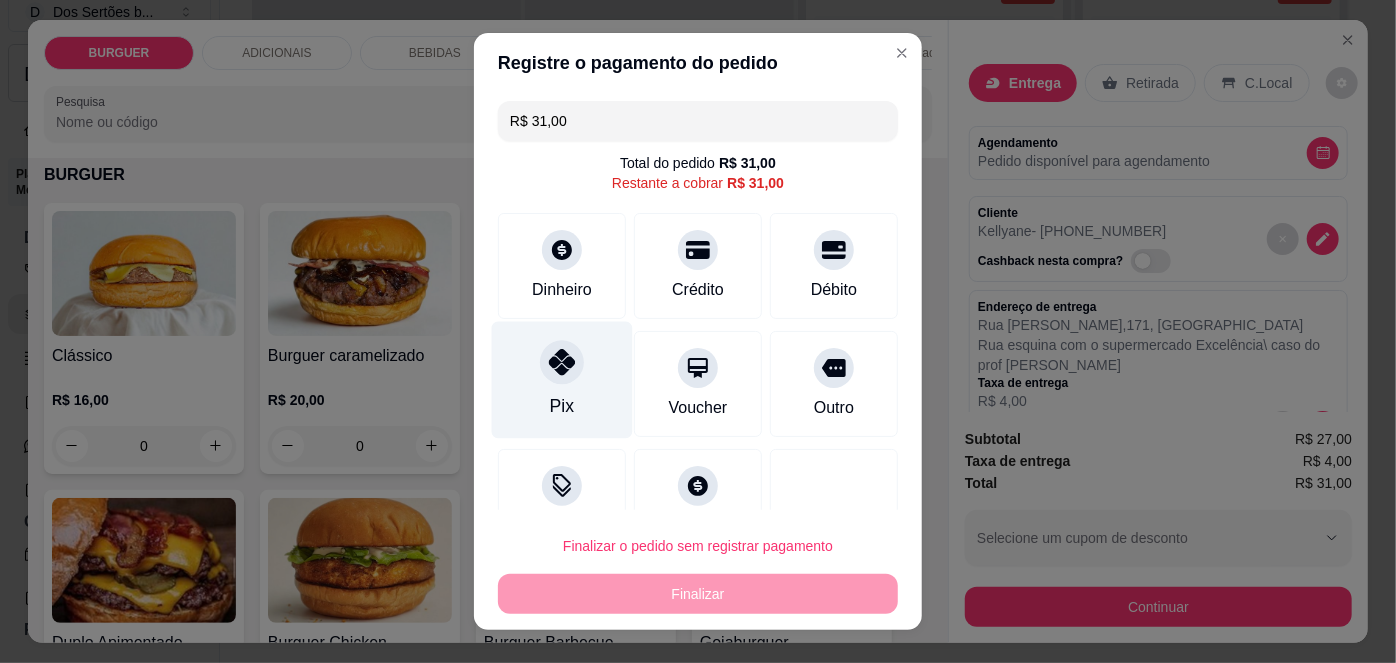 click on "Pix" at bounding box center (562, 380) 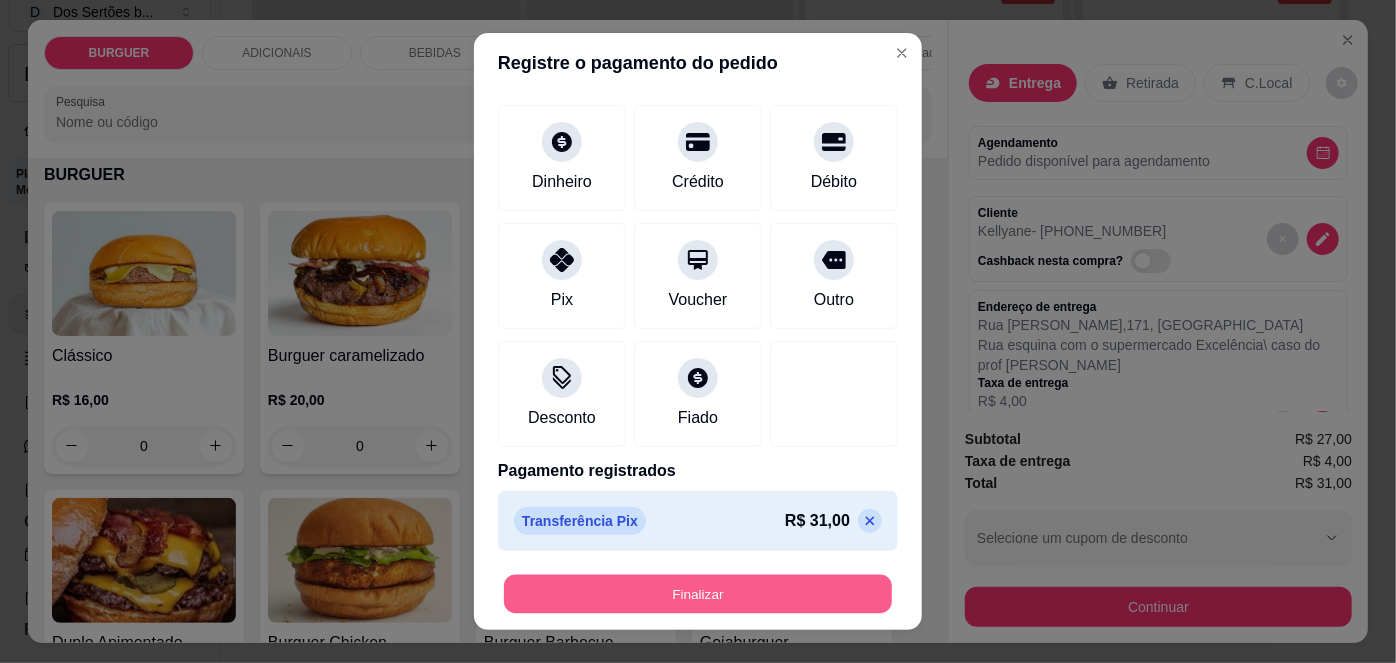 click on "Finalizar" at bounding box center [698, 593] 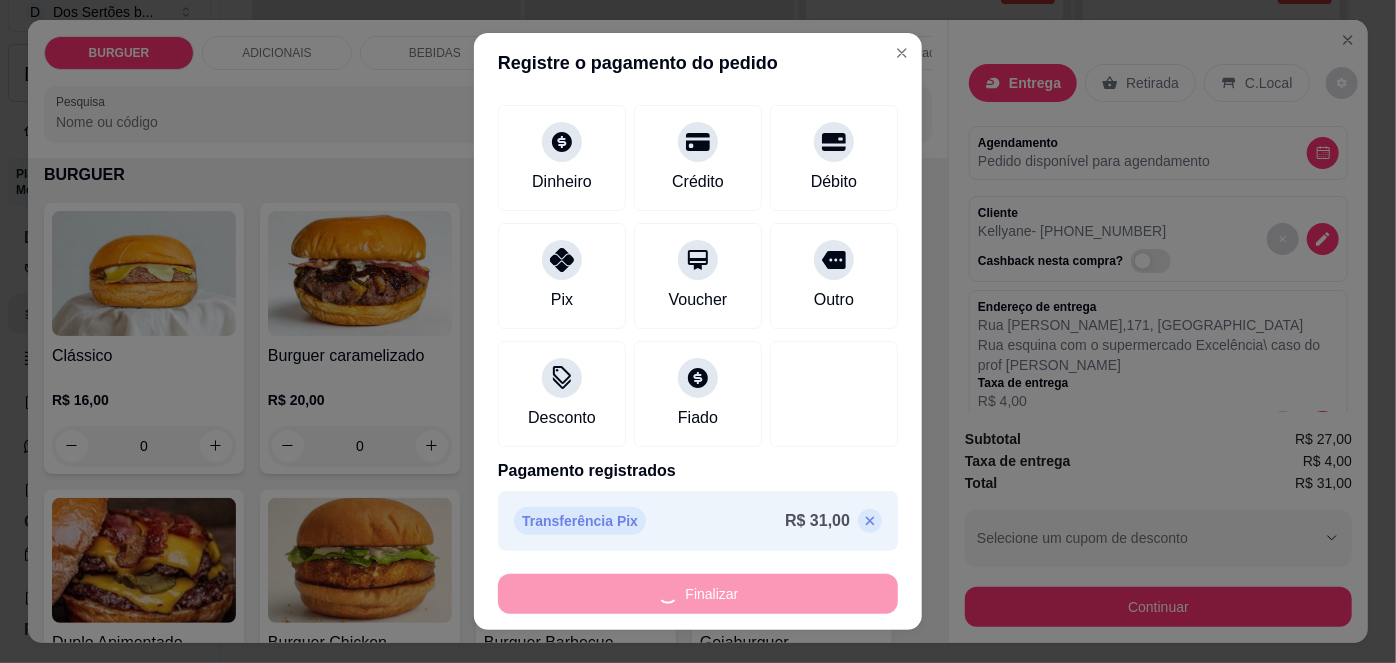 type on "0" 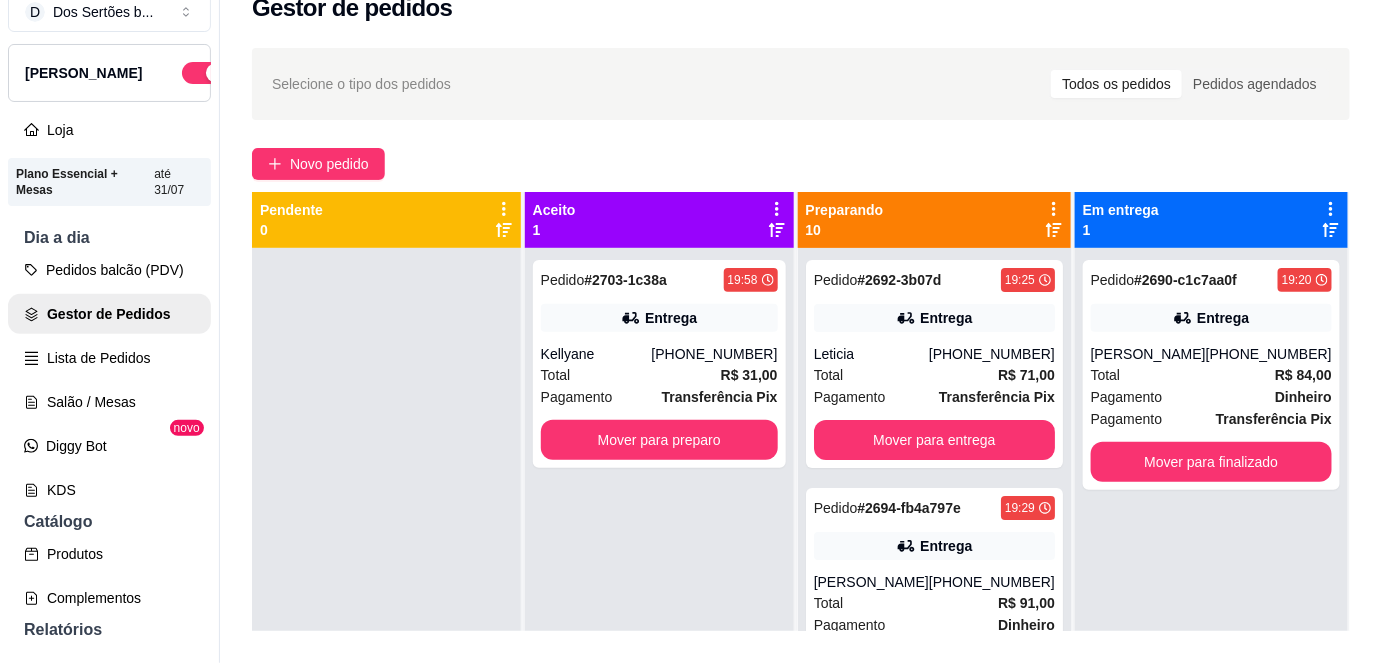 click on "Kellyane" at bounding box center [596, 354] 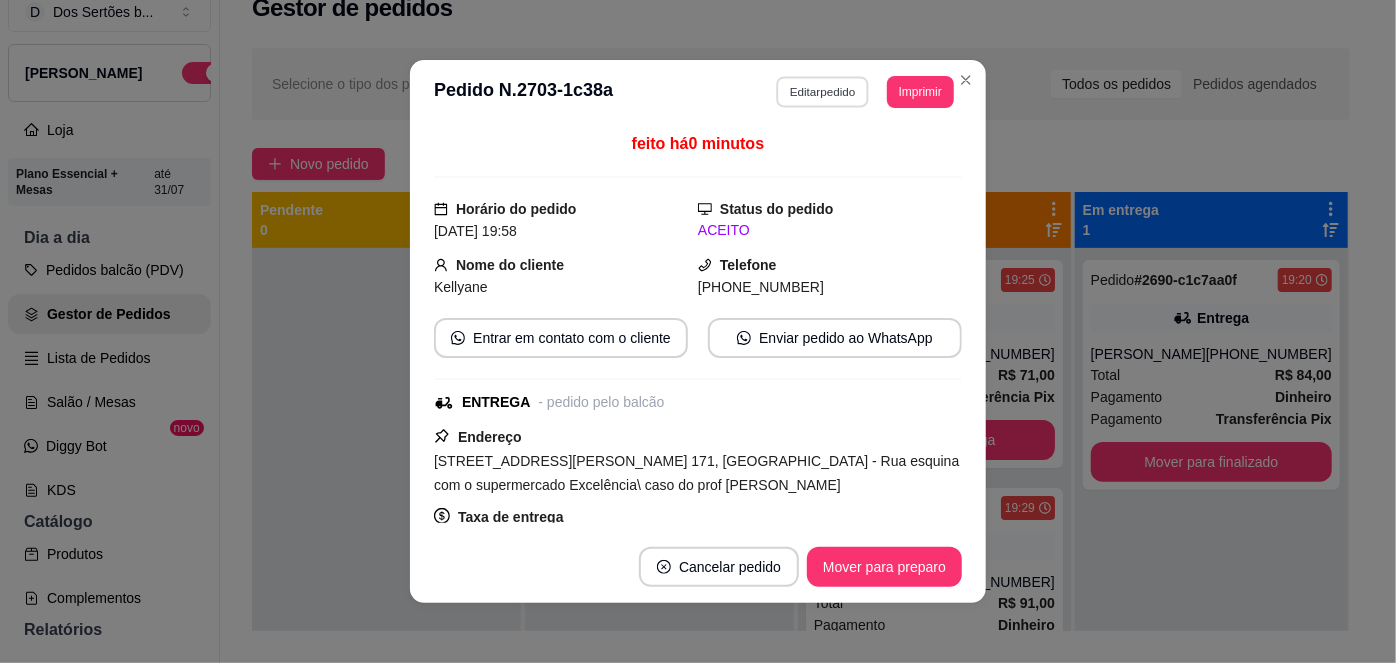 click on "Editar  pedido" at bounding box center [823, 91] 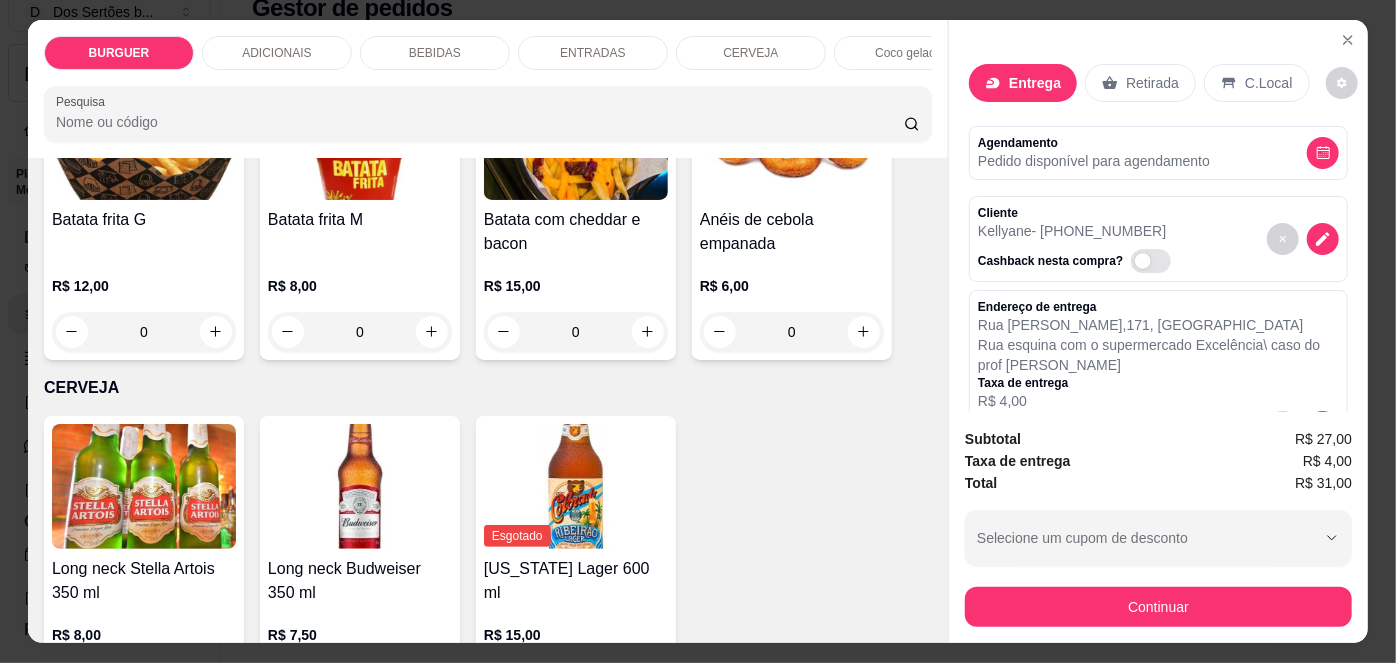 scroll, scrollTop: 2900, scrollLeft: 0, axis: vertical 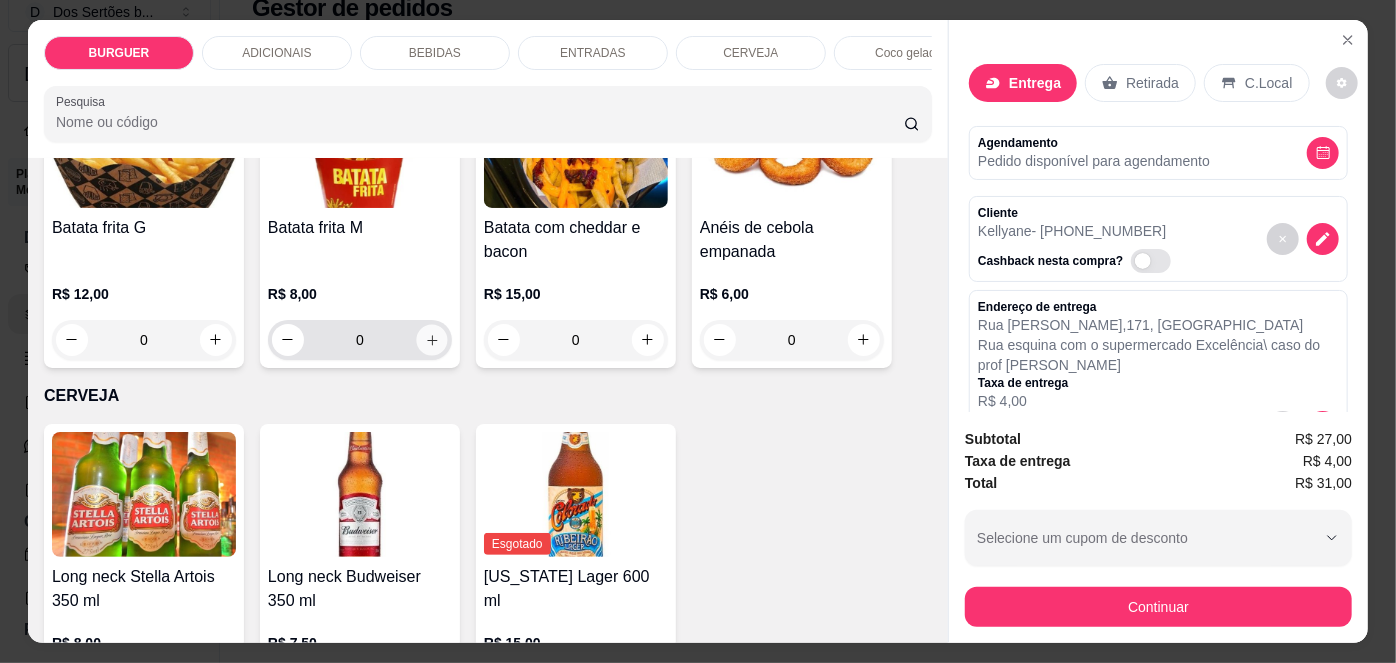 click at bounding box center [431, 339] 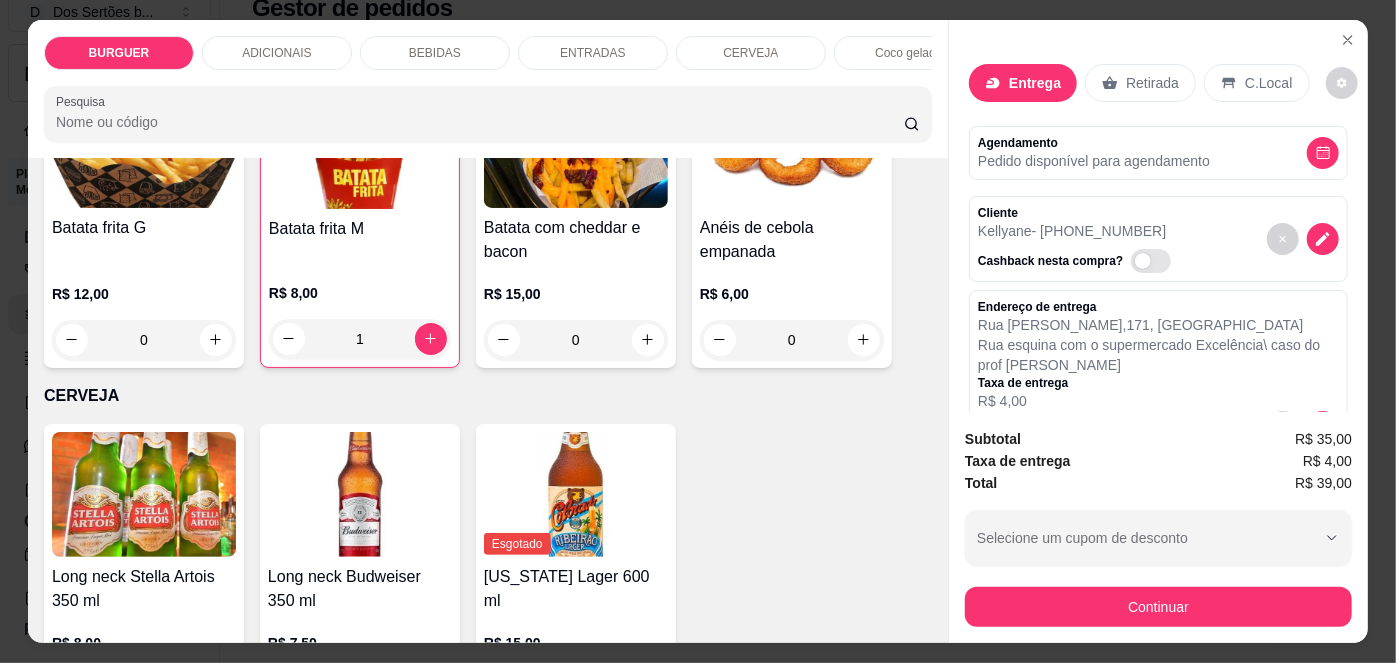 scroll, scrollTop: 283, scrollLeft: 0, axis: vertical 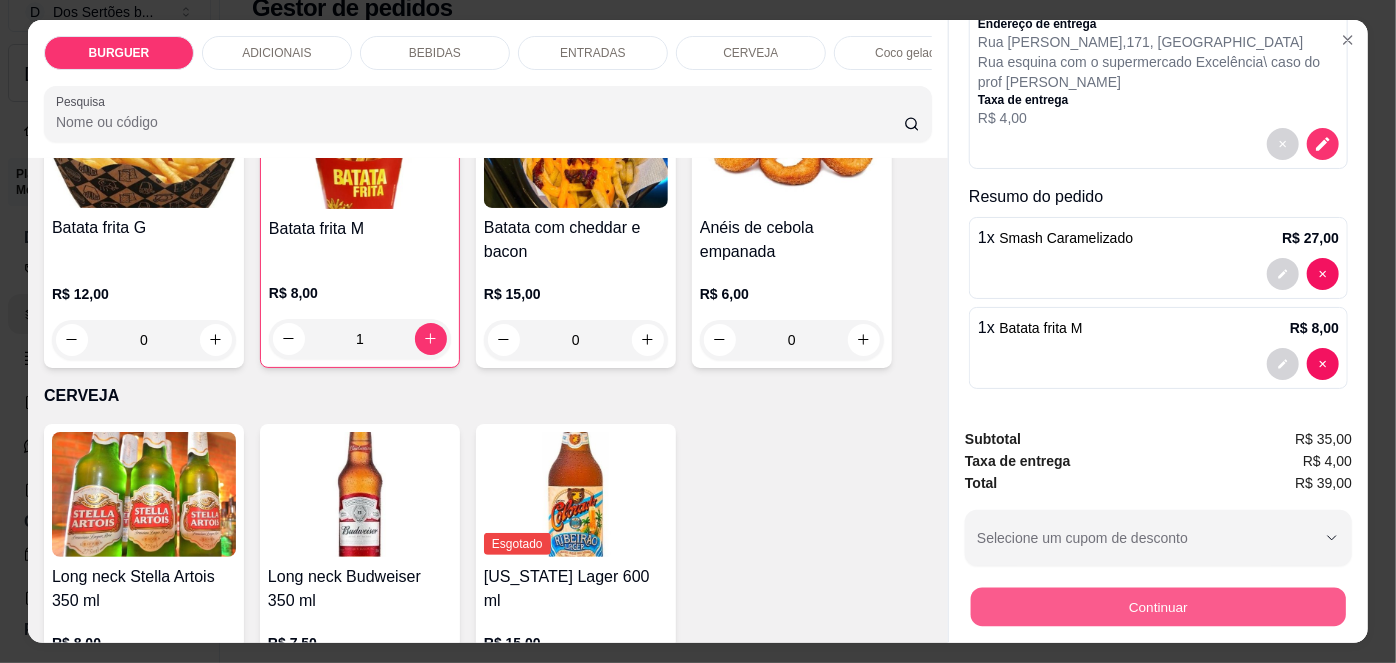 click on "Continuar" at bounding box center (1158, 607) 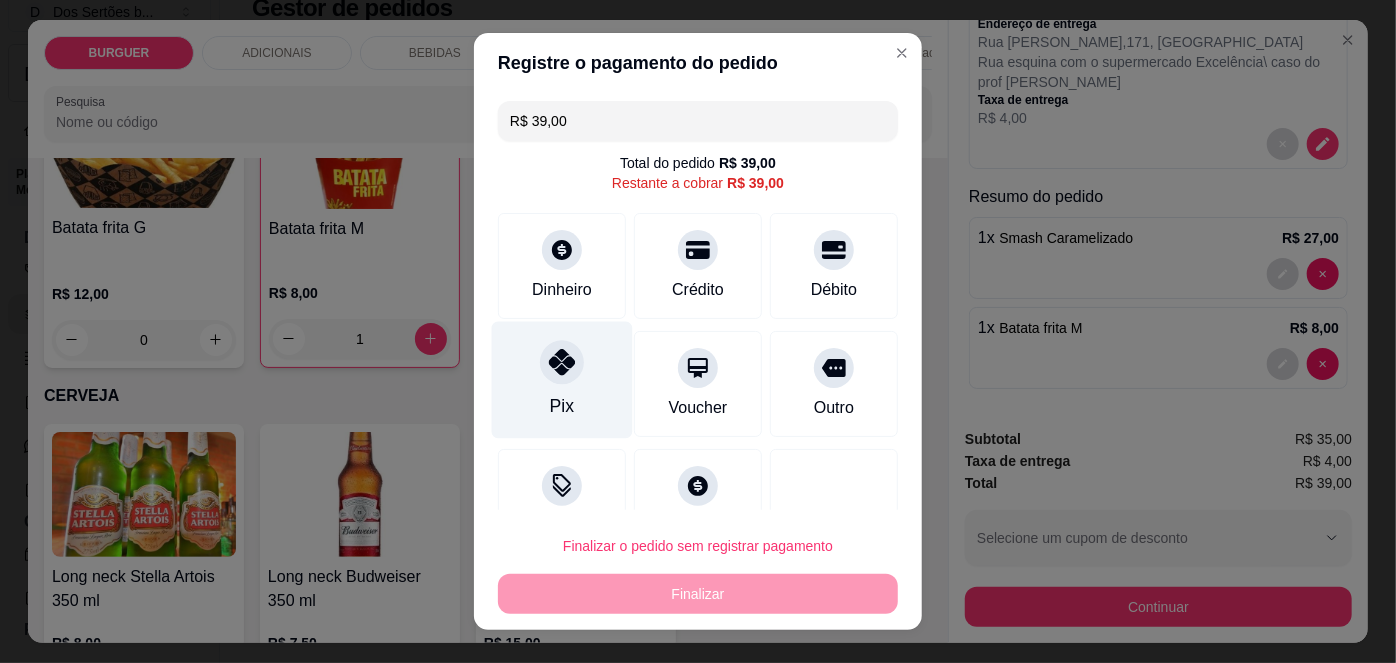 click at bounding box center [562, 363] 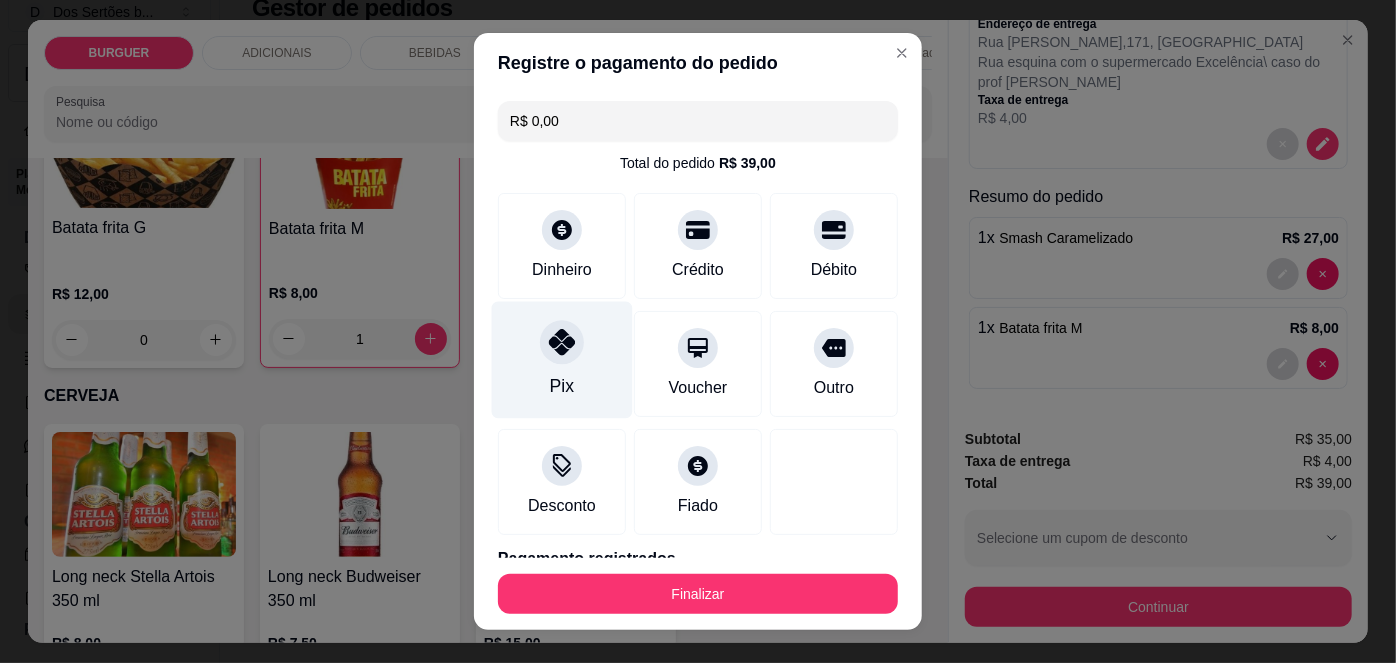scroll, scrollTop: 88, scrollLeft: 0, axis: vertical 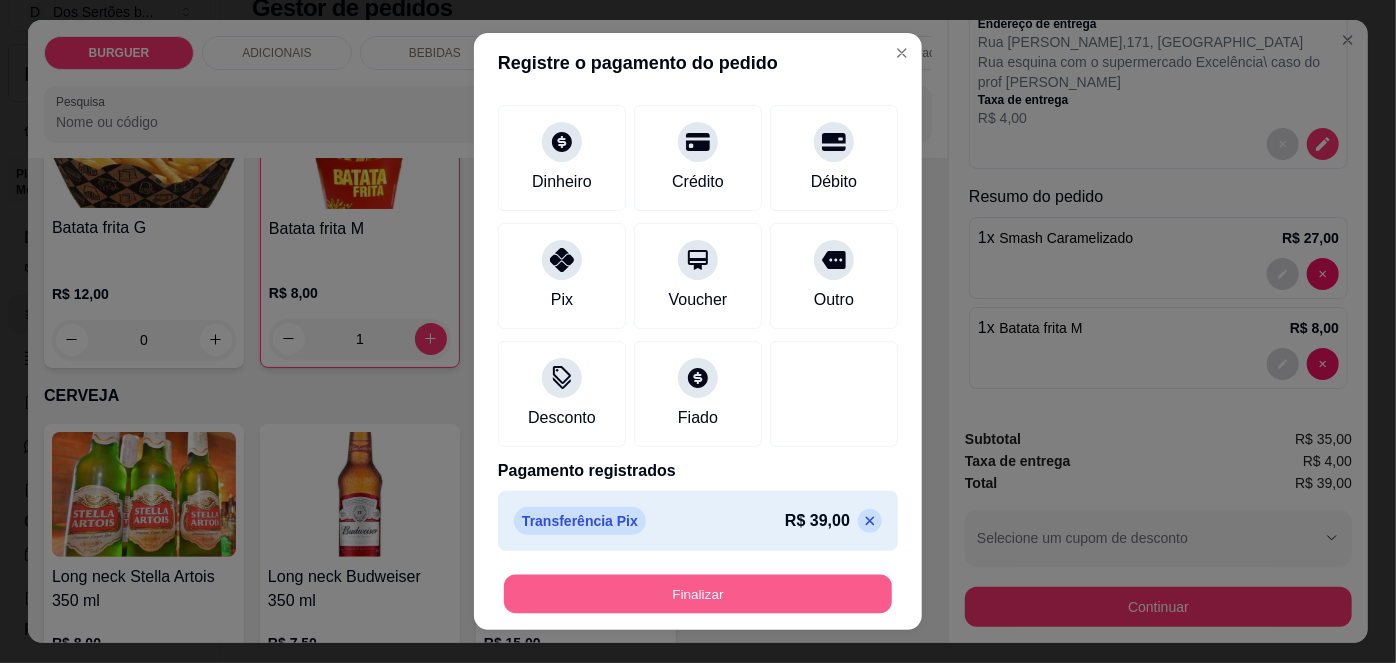 click on "Finalizar" at bounding box center [698, 593] 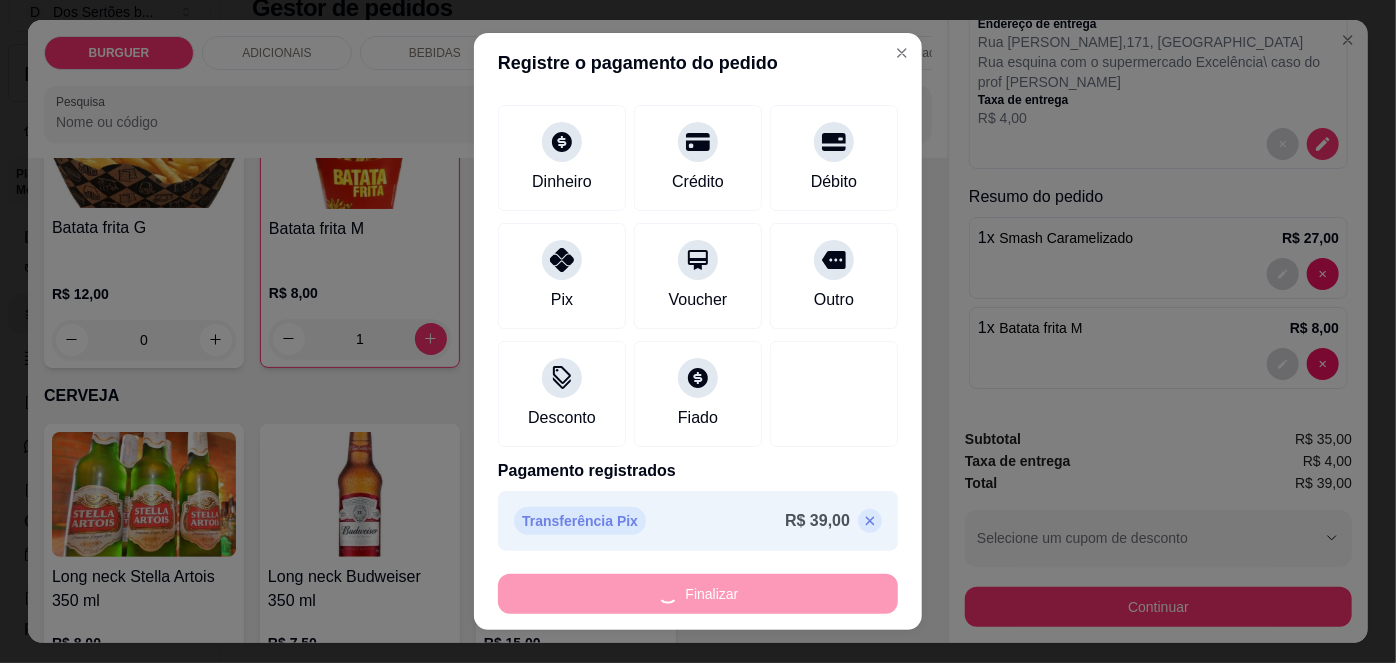 type on "0" 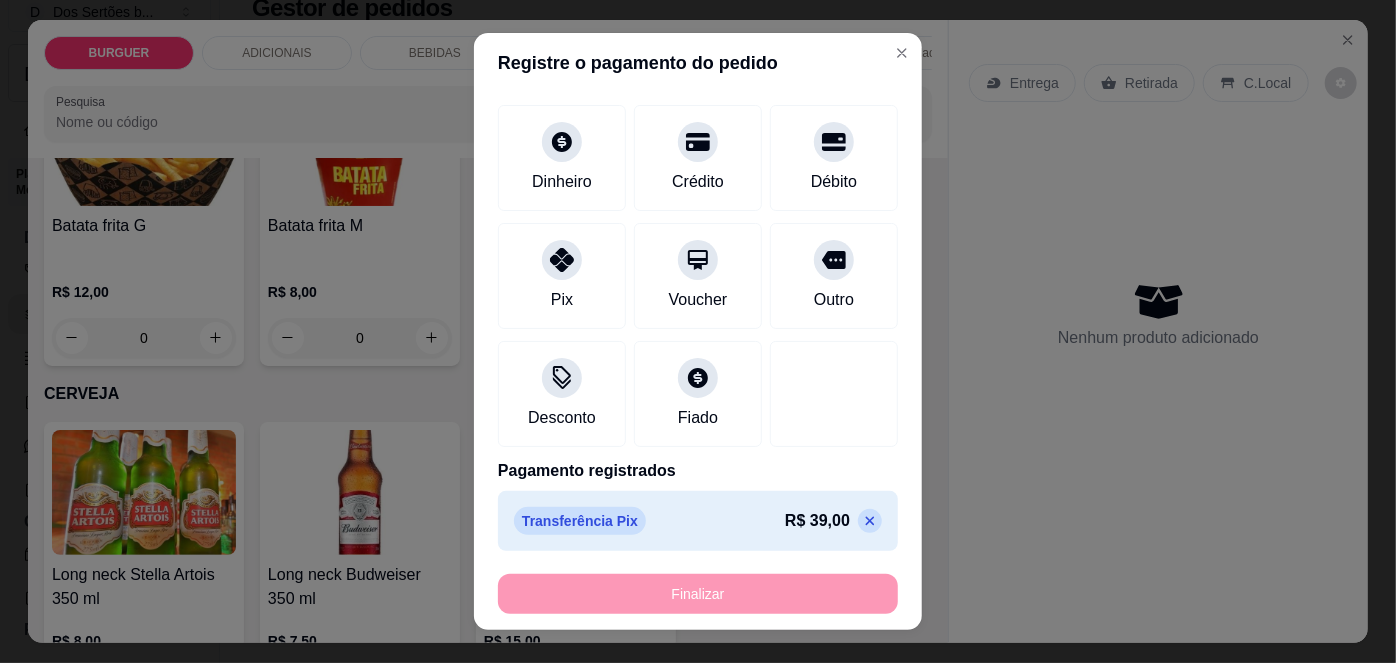type on "-R$ 39,00" 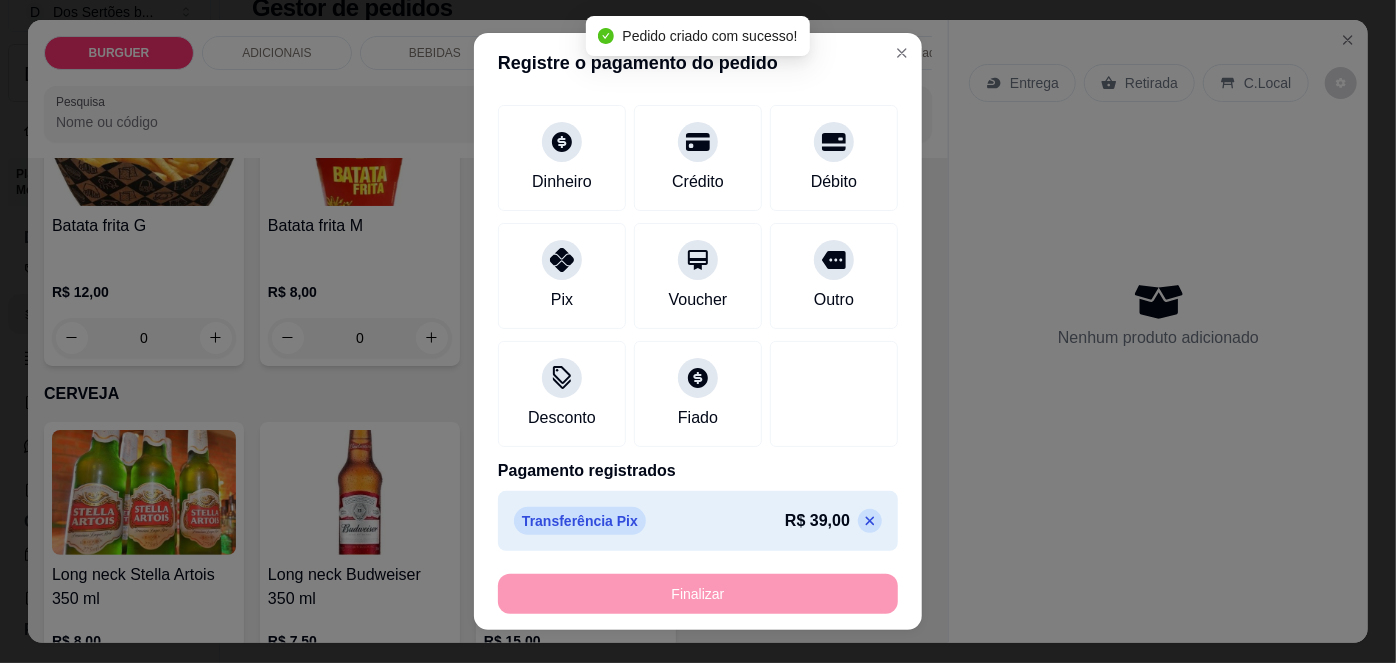 scroll, scrollTop: 0, scrollLeft: 0, axis: both 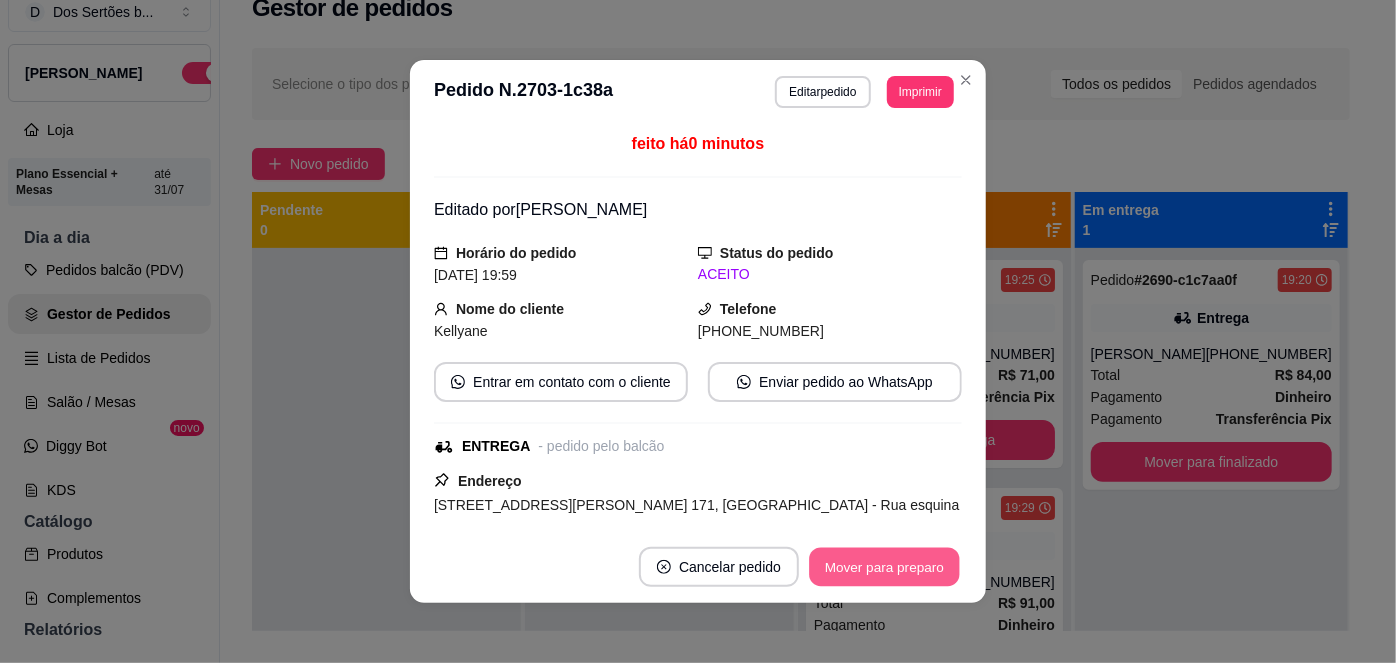 click on "Mover para preparo" at bounding box center (884, 567) 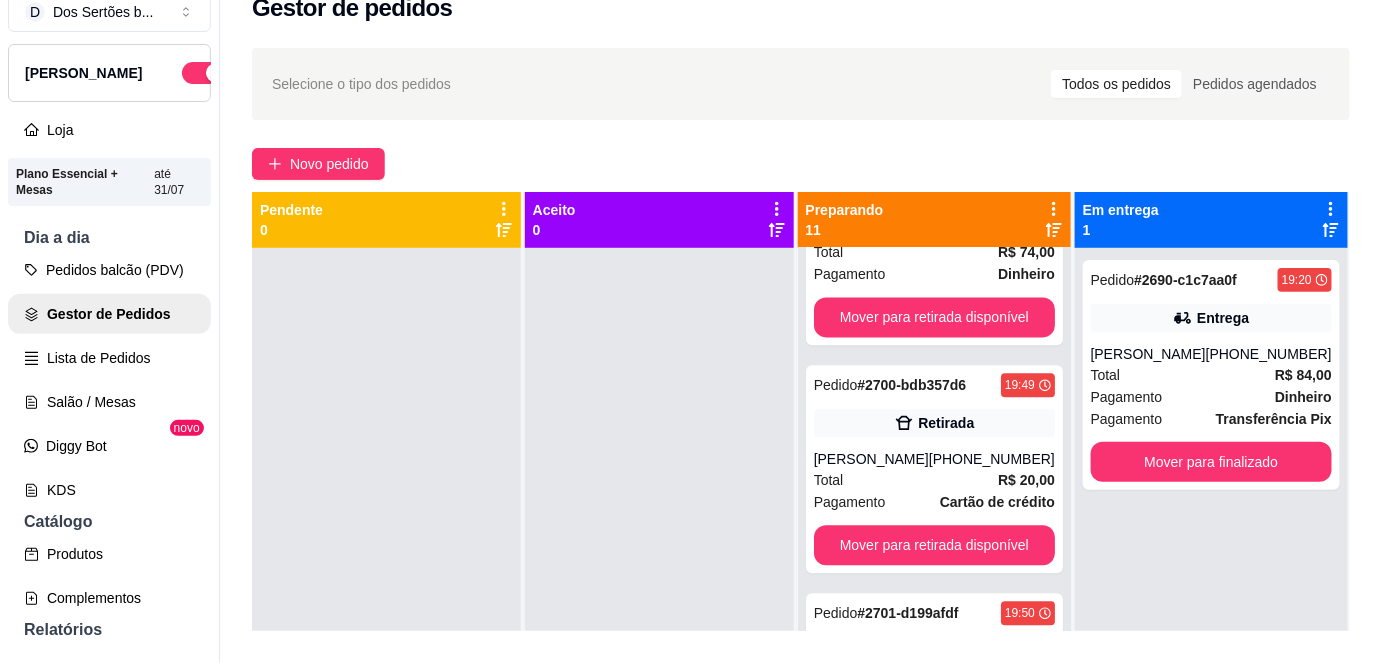 scroll, scrollTop: 1885, scrollLeft: 0, axis: vertical 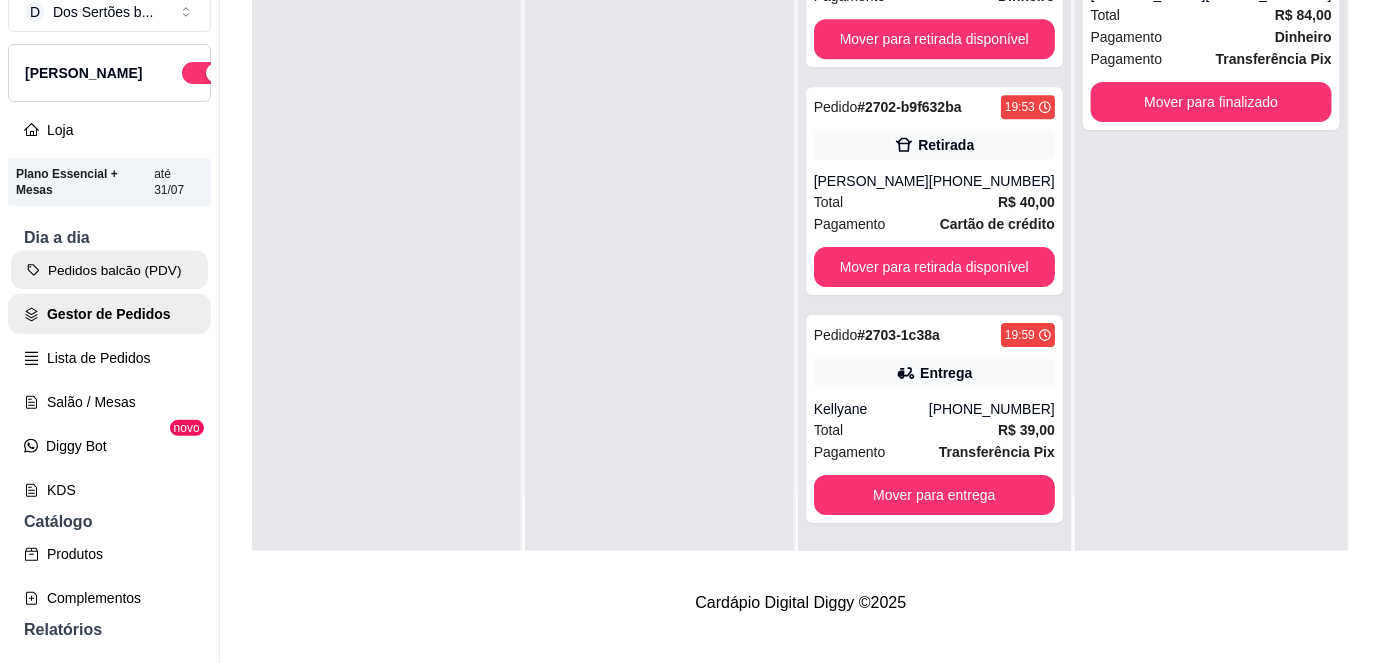click on "Pedidos balcão (PDV)" at bounding box center [109, 270] 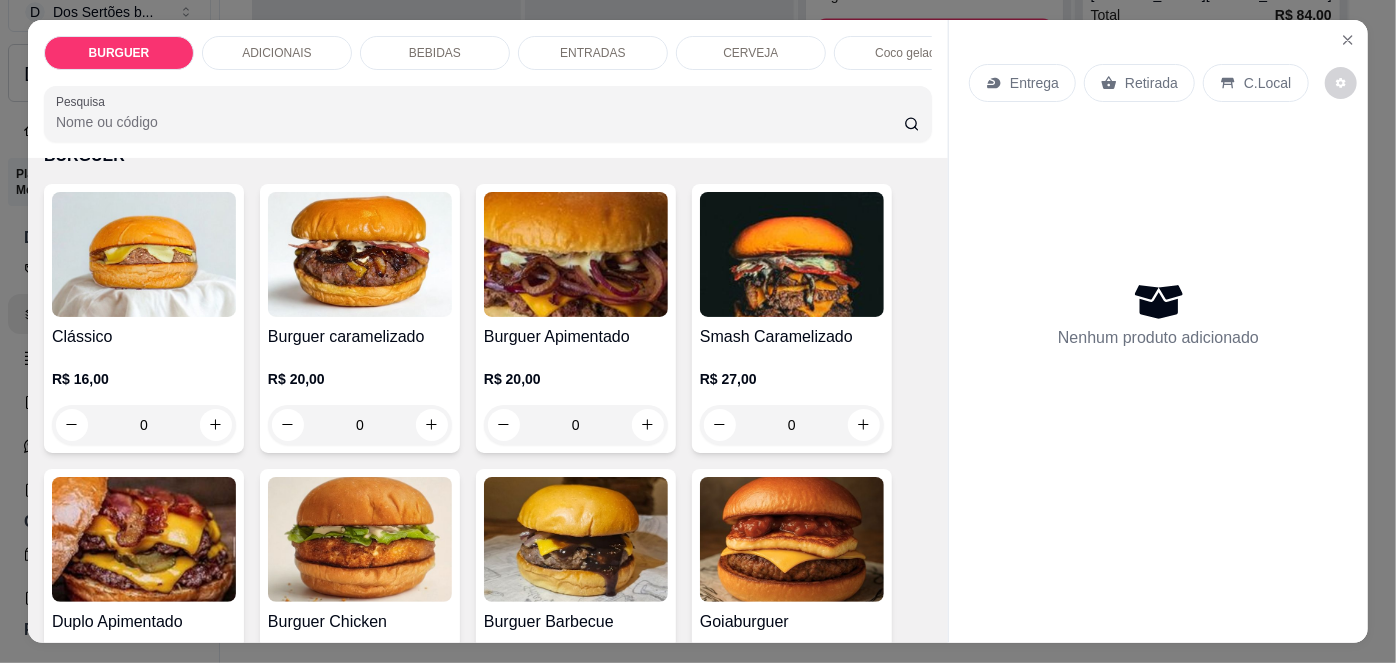 scroll, scrollTop: 104, scrollLeft: 0, axis: vertical 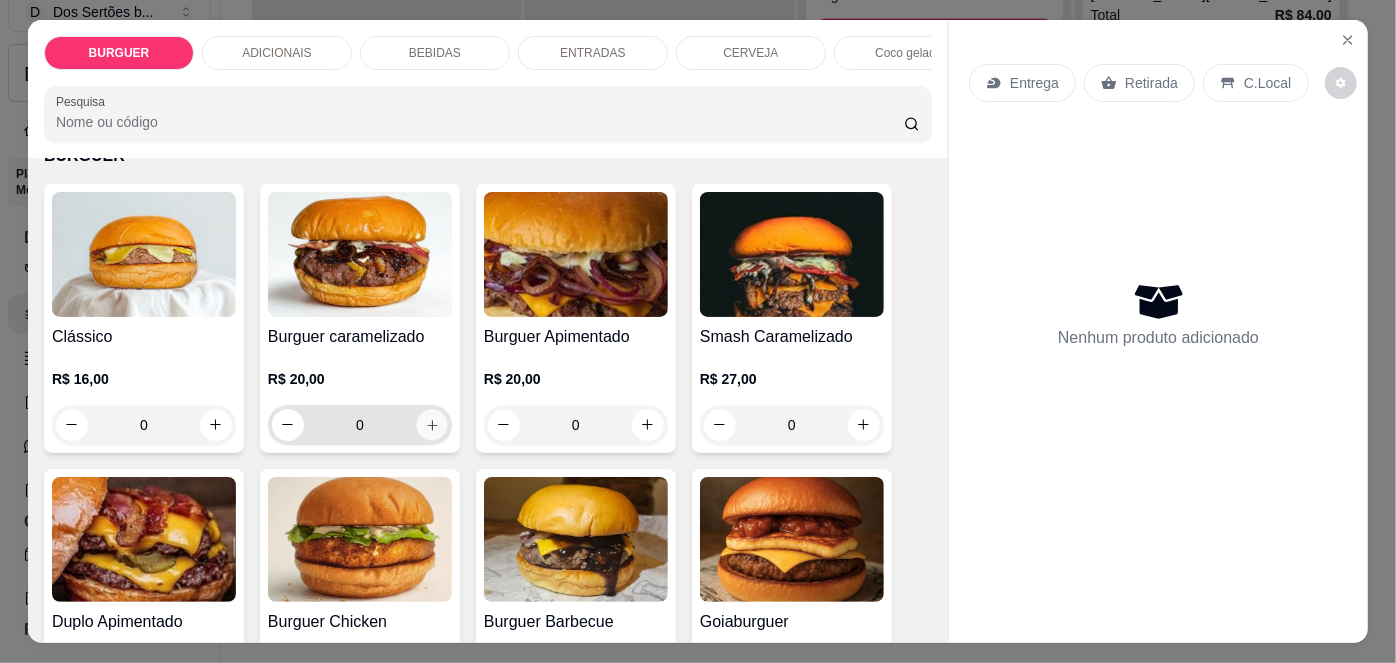 click 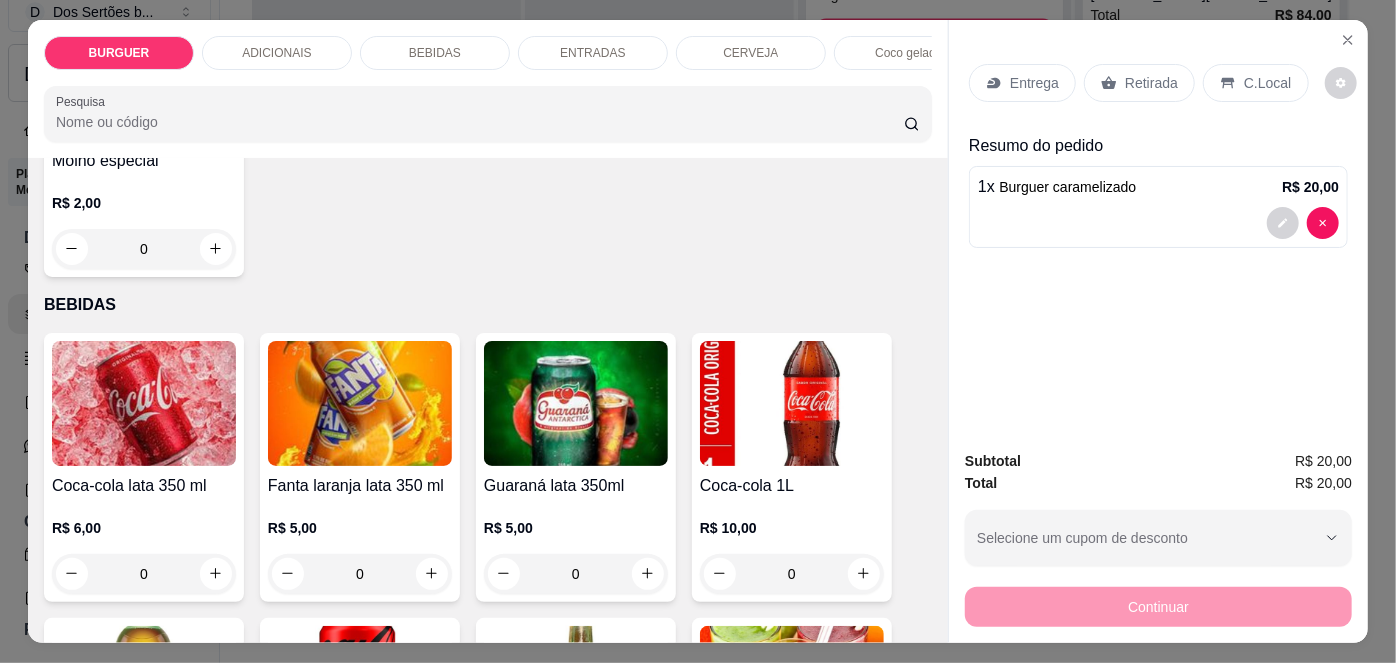 scroll, scrollTop: 1458, scrollLeft: 0, axis: vertical 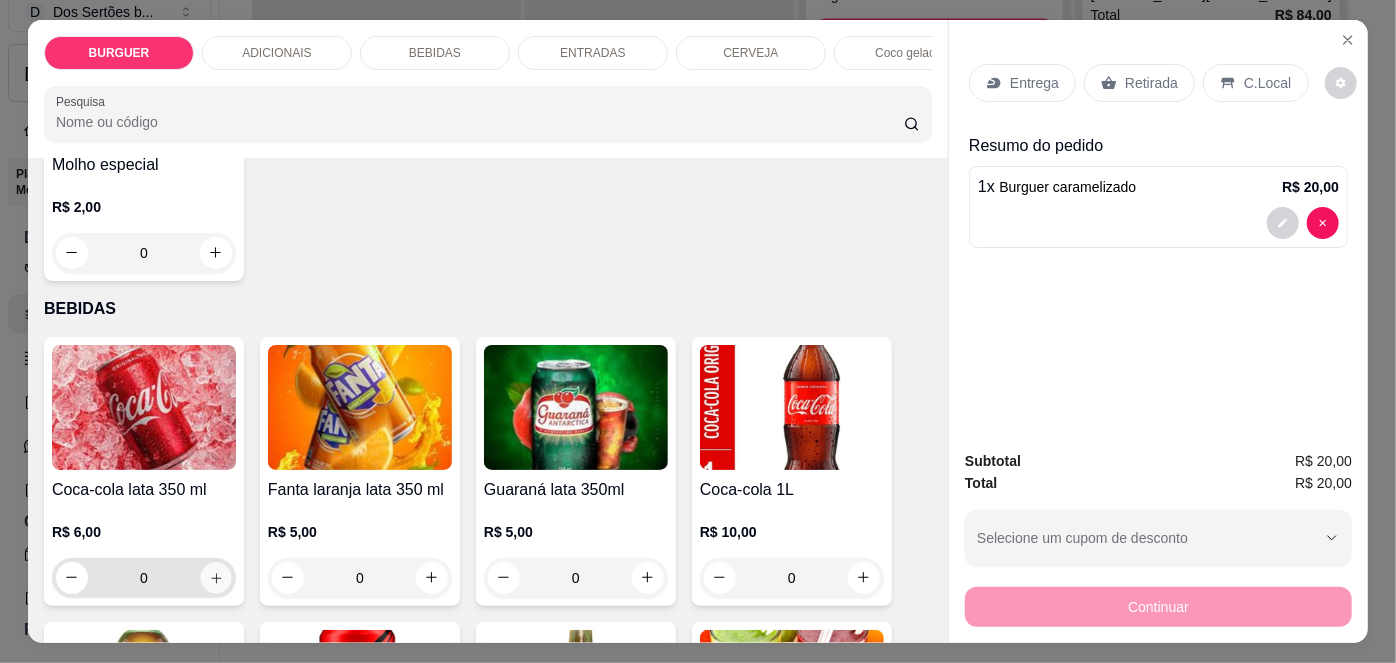 click 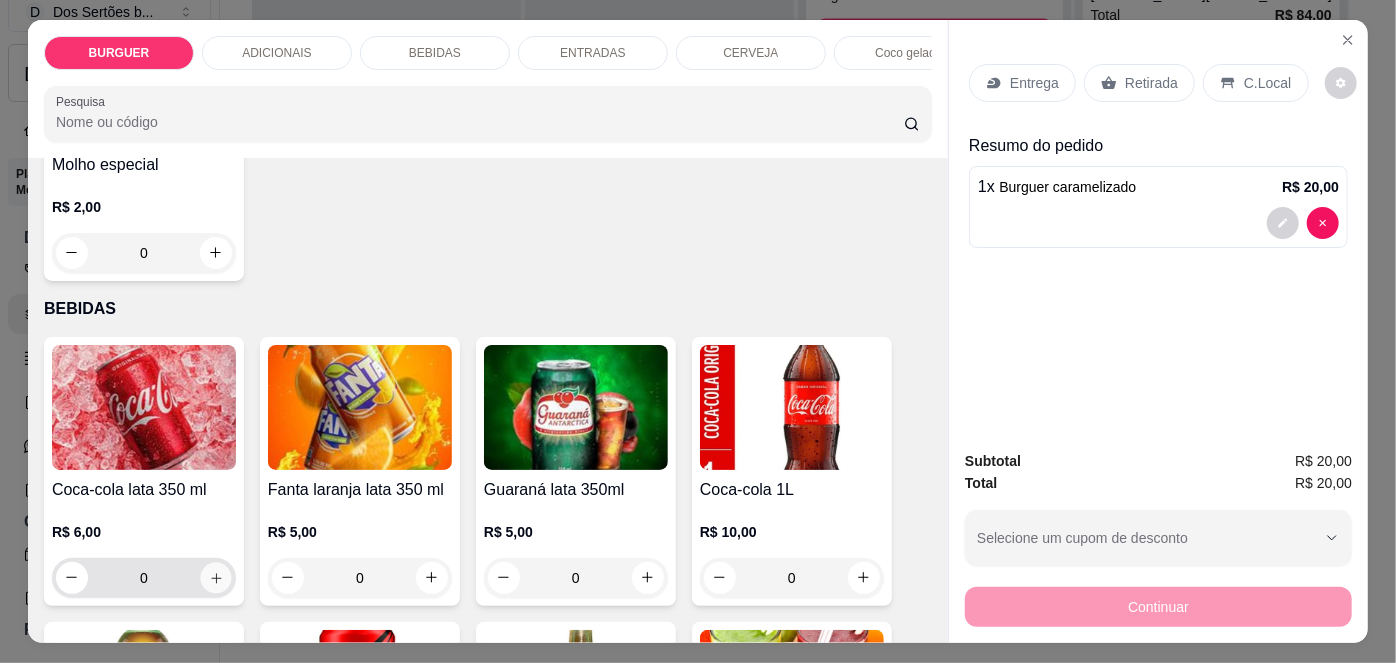 type on "1" 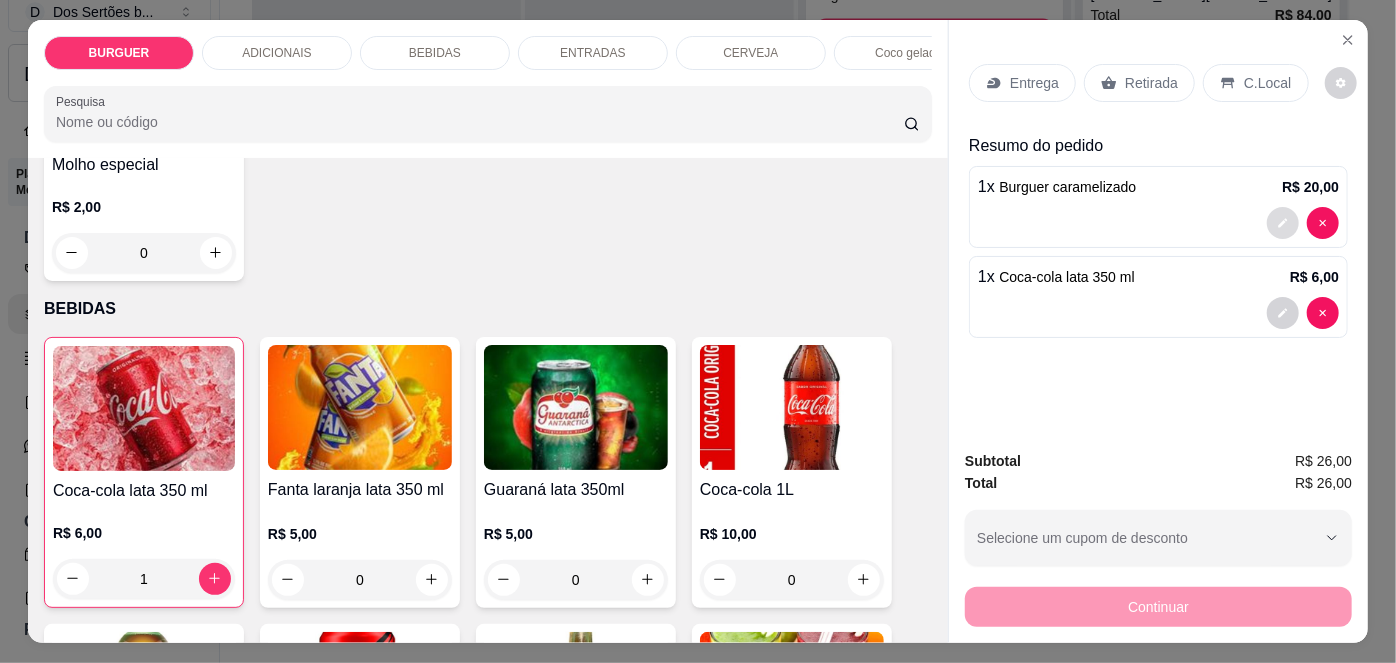 click at bounding box center (1283, 223) 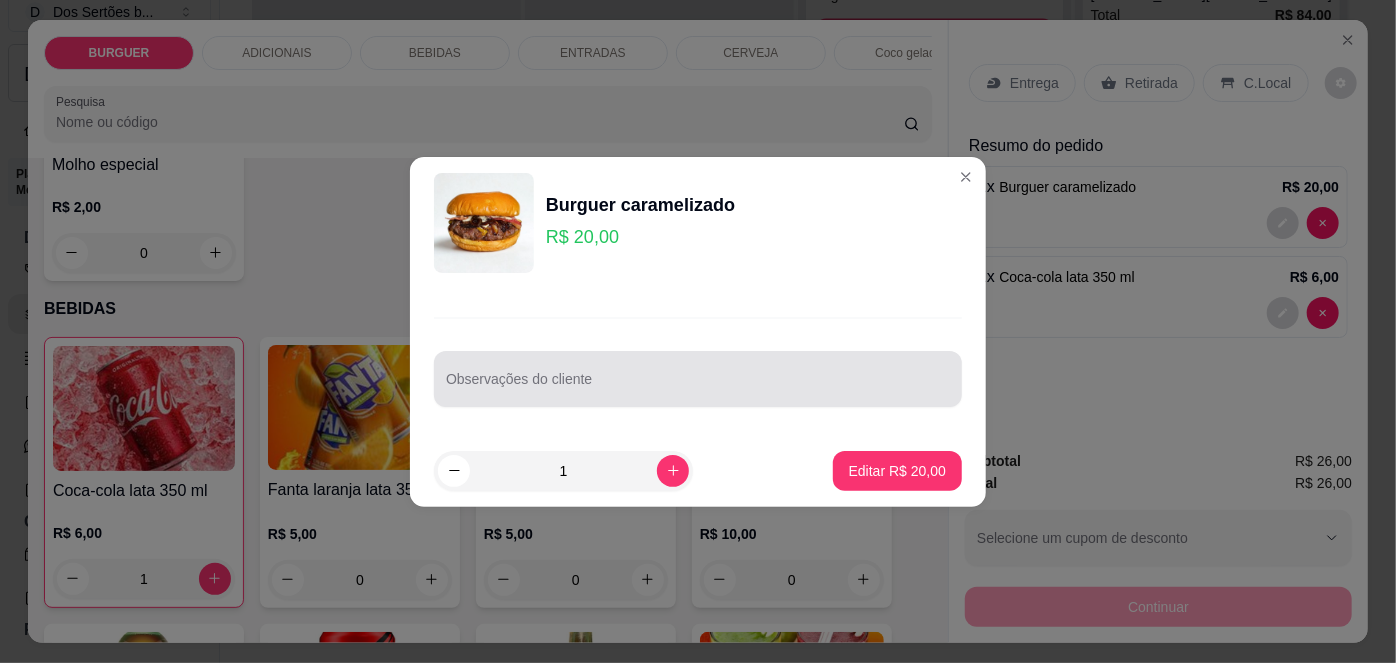 click on "Observações do cliente" at bounding box center [698, 387] 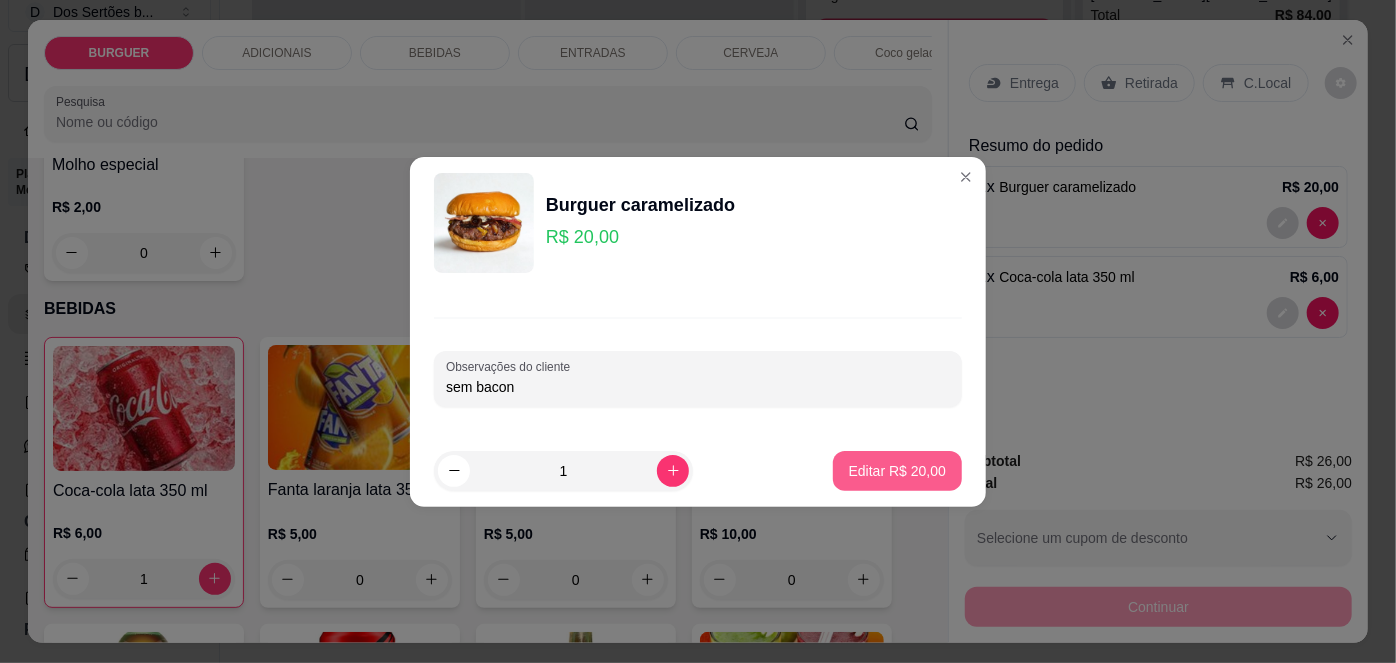 type on "sem bacon" 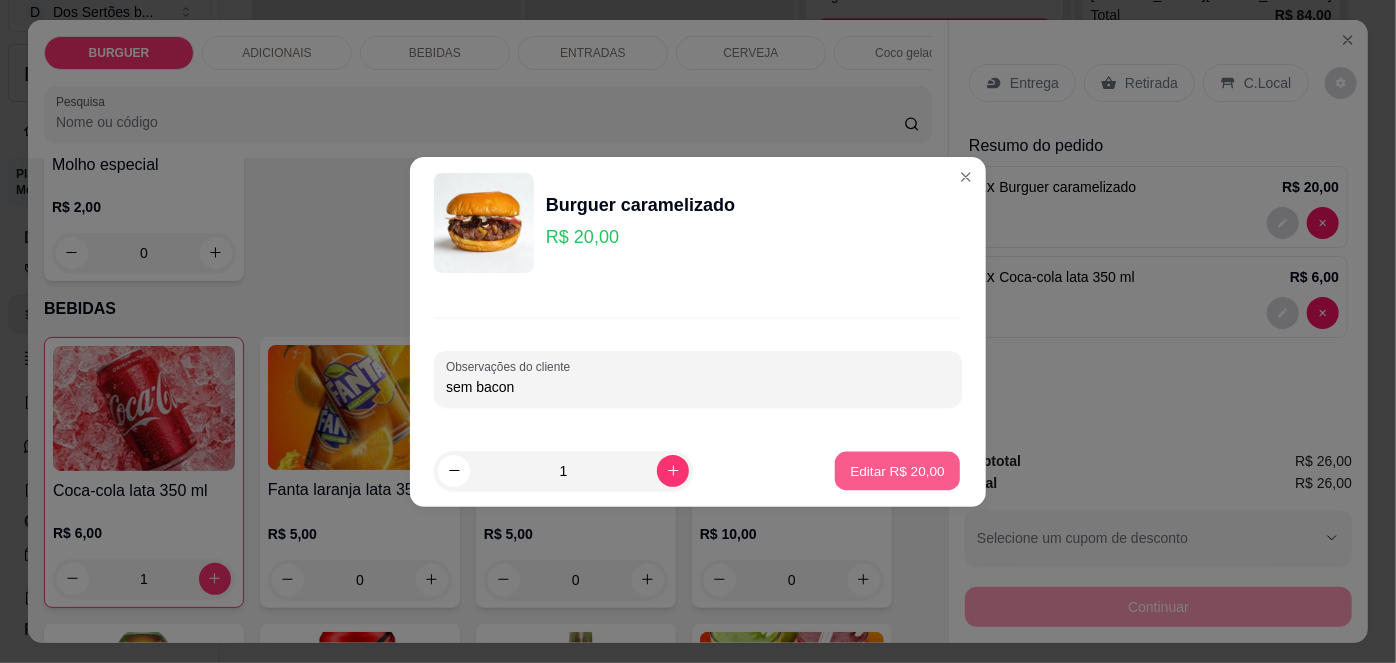 click on "Editar   R$ 20,00" at bounding box center [897, 470] 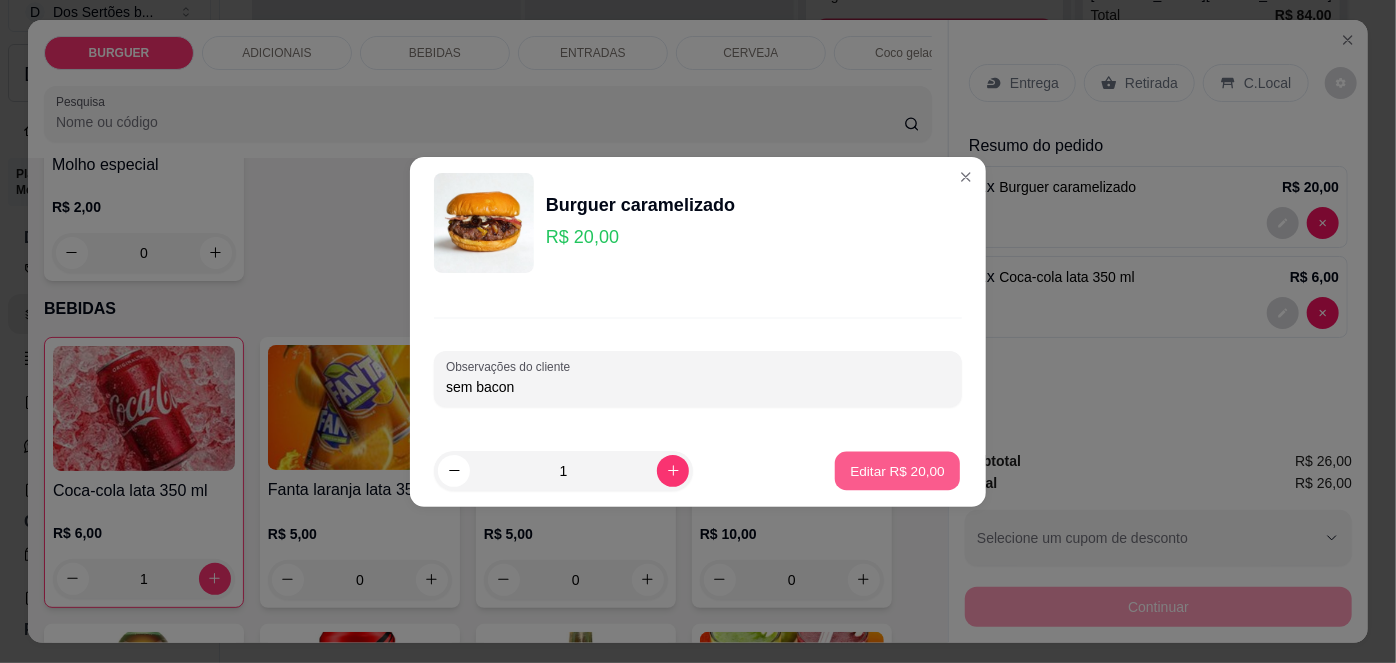 type on "0" 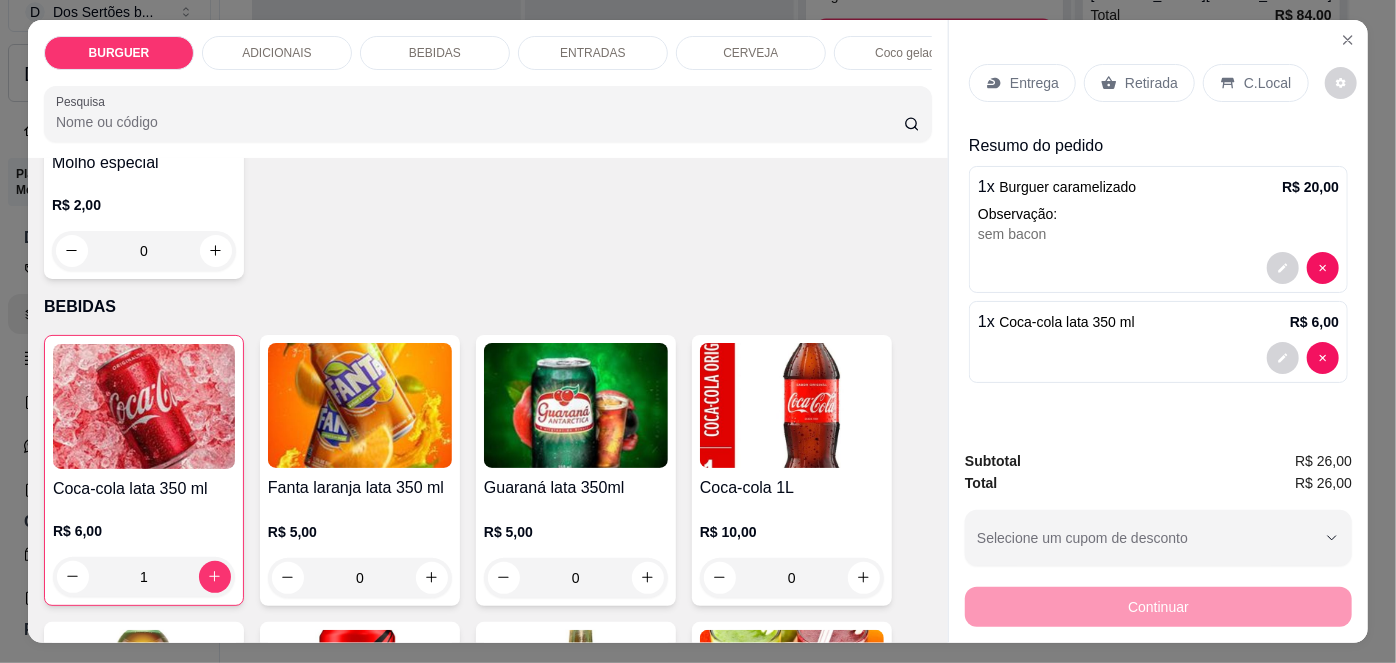 scroll, scrollTop: 1457, scrollLeft: 0, axis: vertical 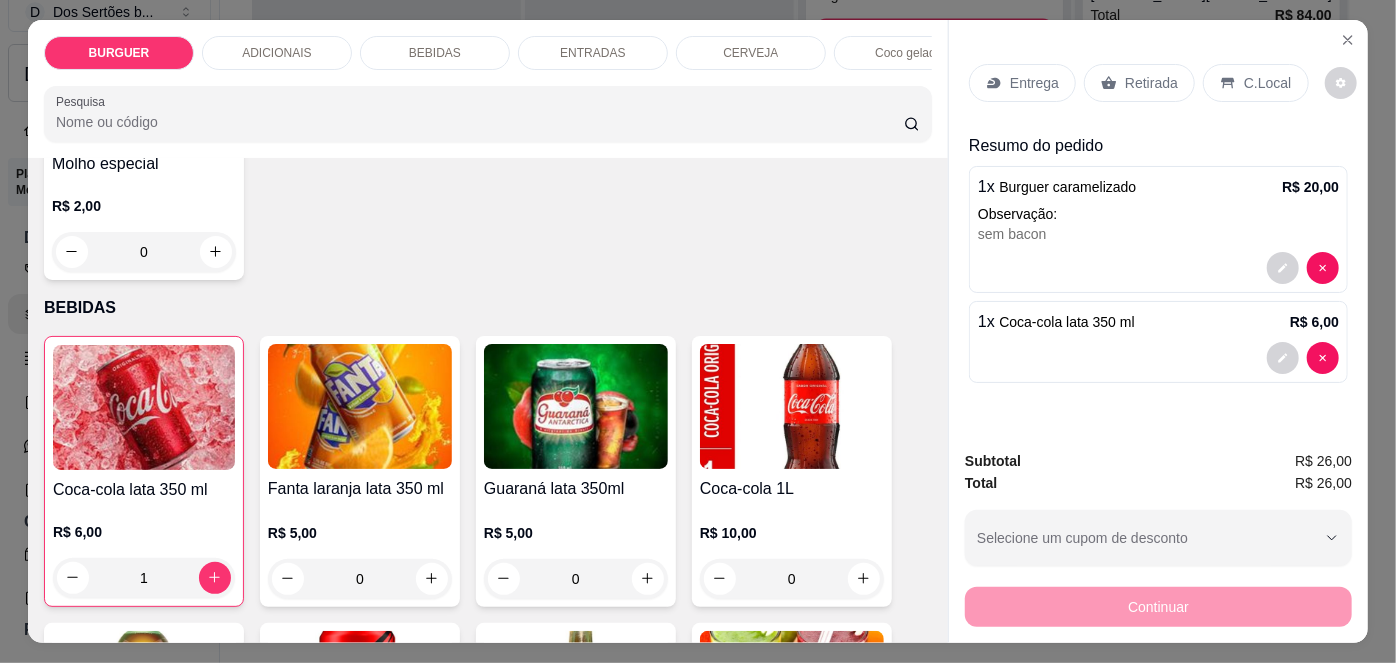 click on "Entrega Retirada C.Local" at bounding box center [1158, 83] 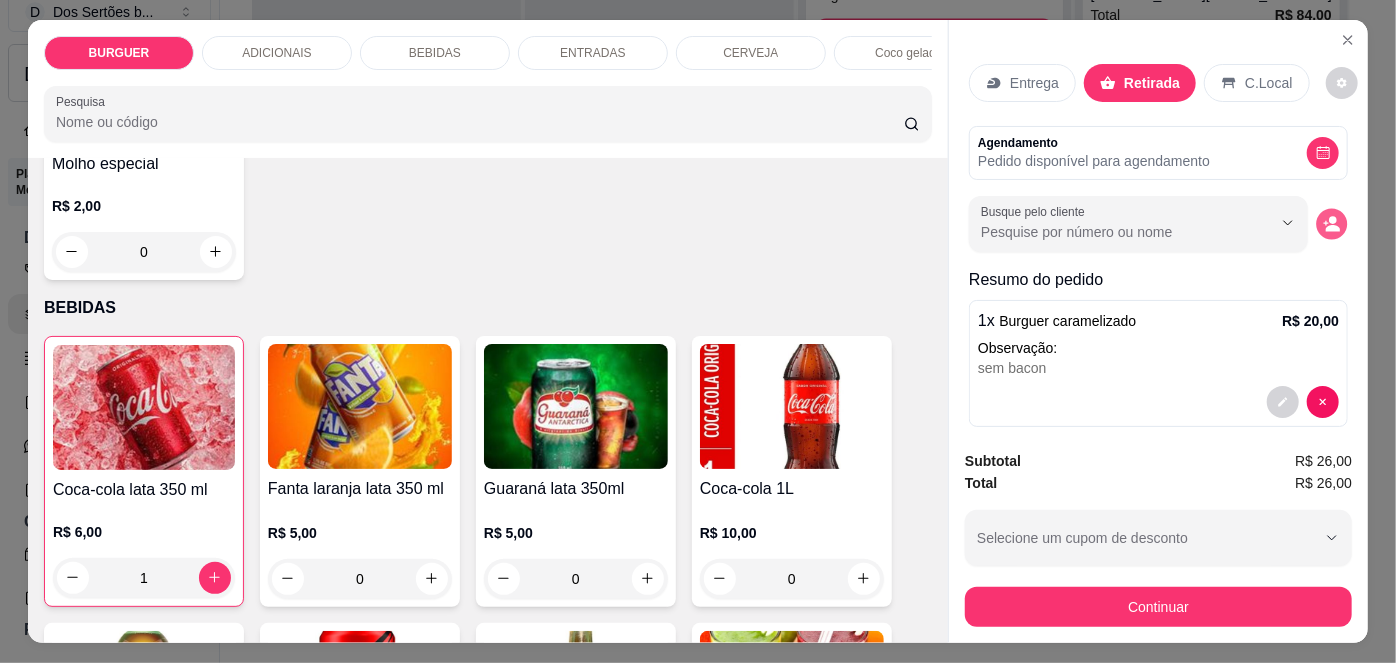 click 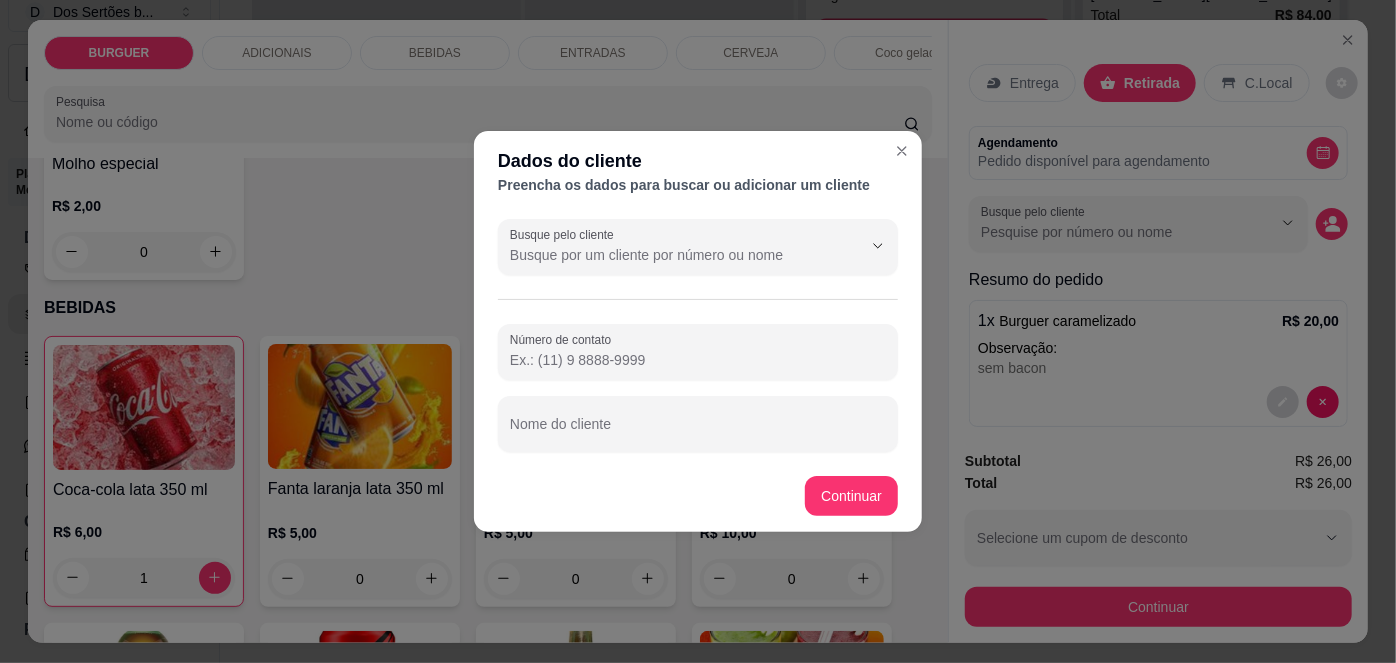 click on "Número de contato" at bounding box center [698, 360] 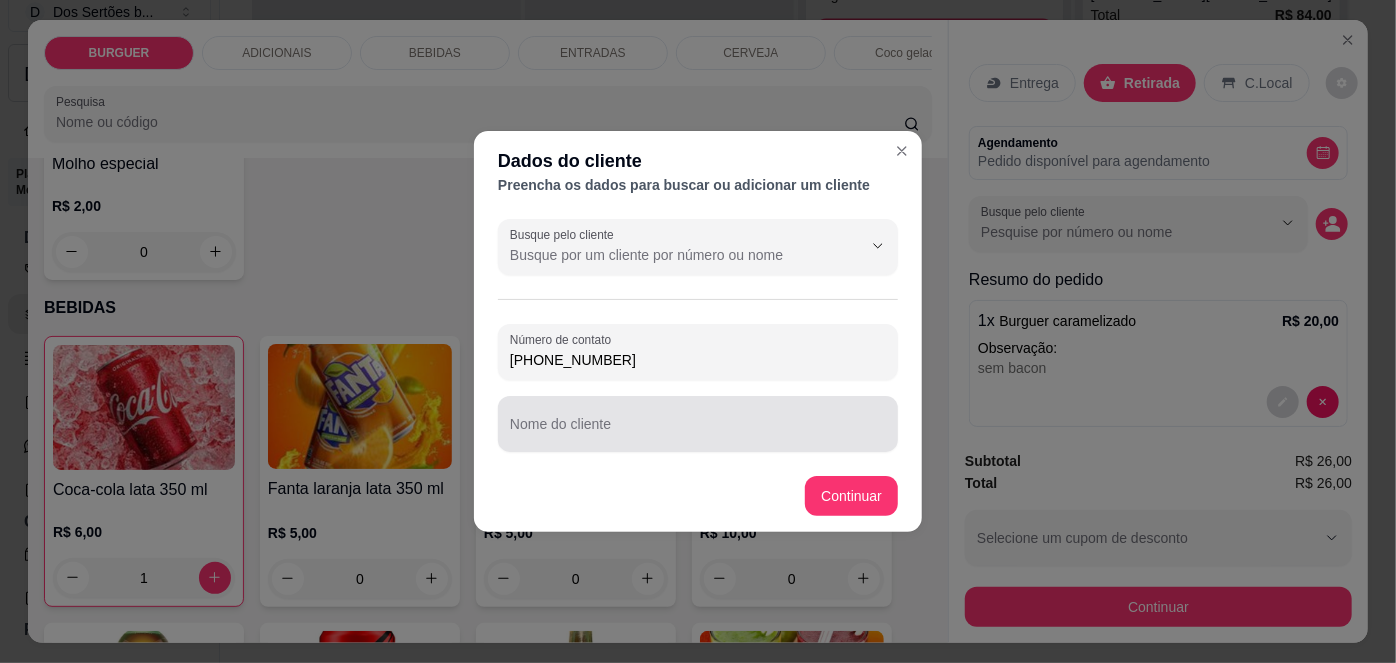 type on "[PHONE_NUMBER]" 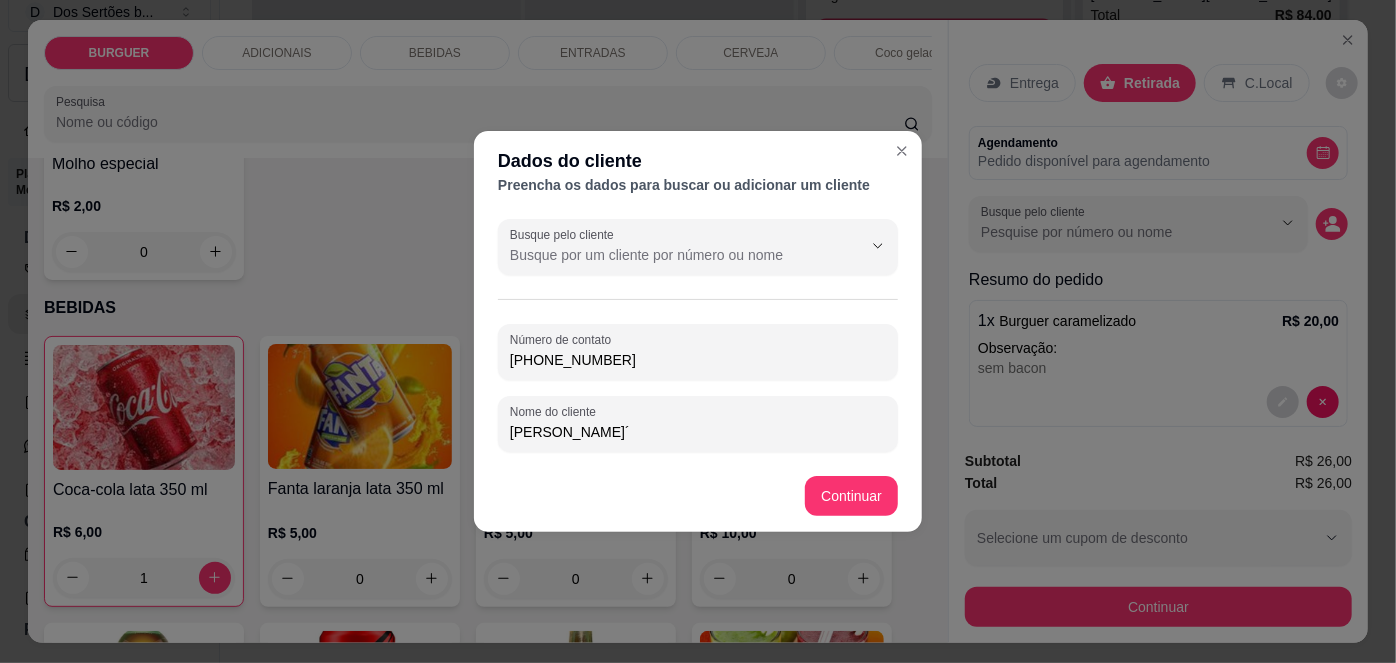 click on "Busque pelo cliente Número de contato [PHONE_NUMBER] Nome do cliente [PERSON_NAME]´" at bounding box center (698, 335) 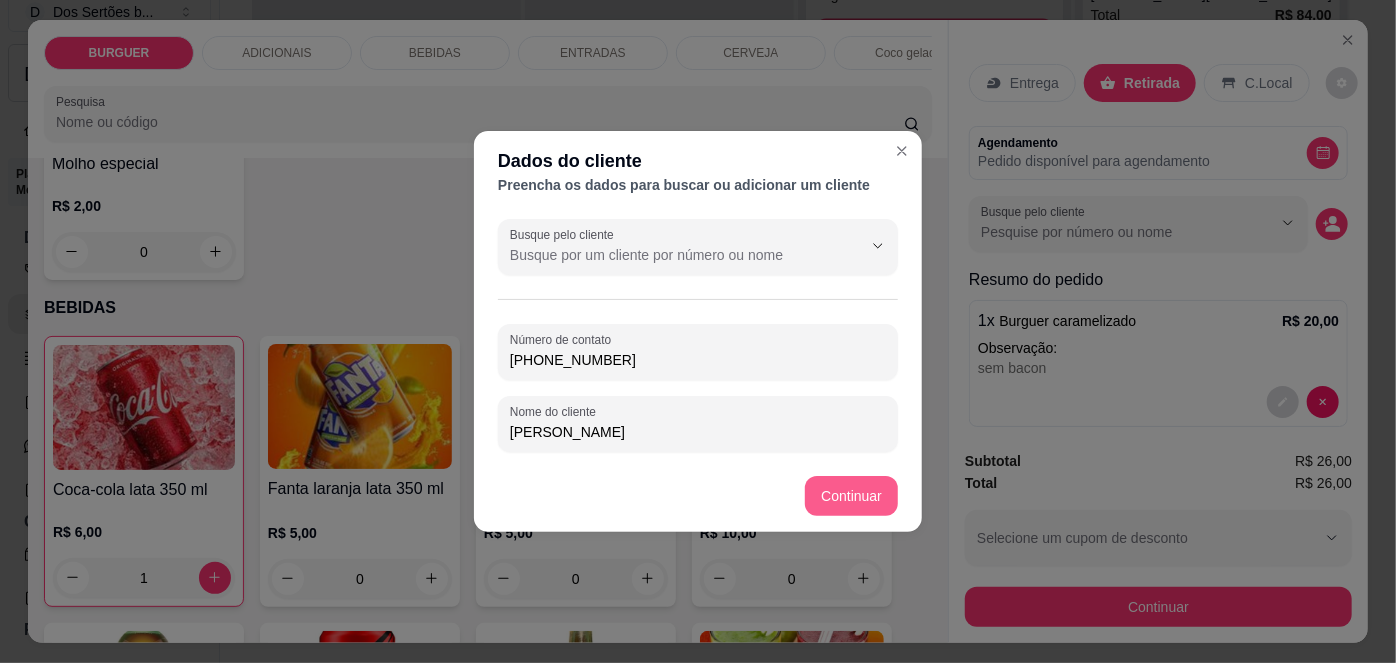 type on "[PERSON_NAME]" 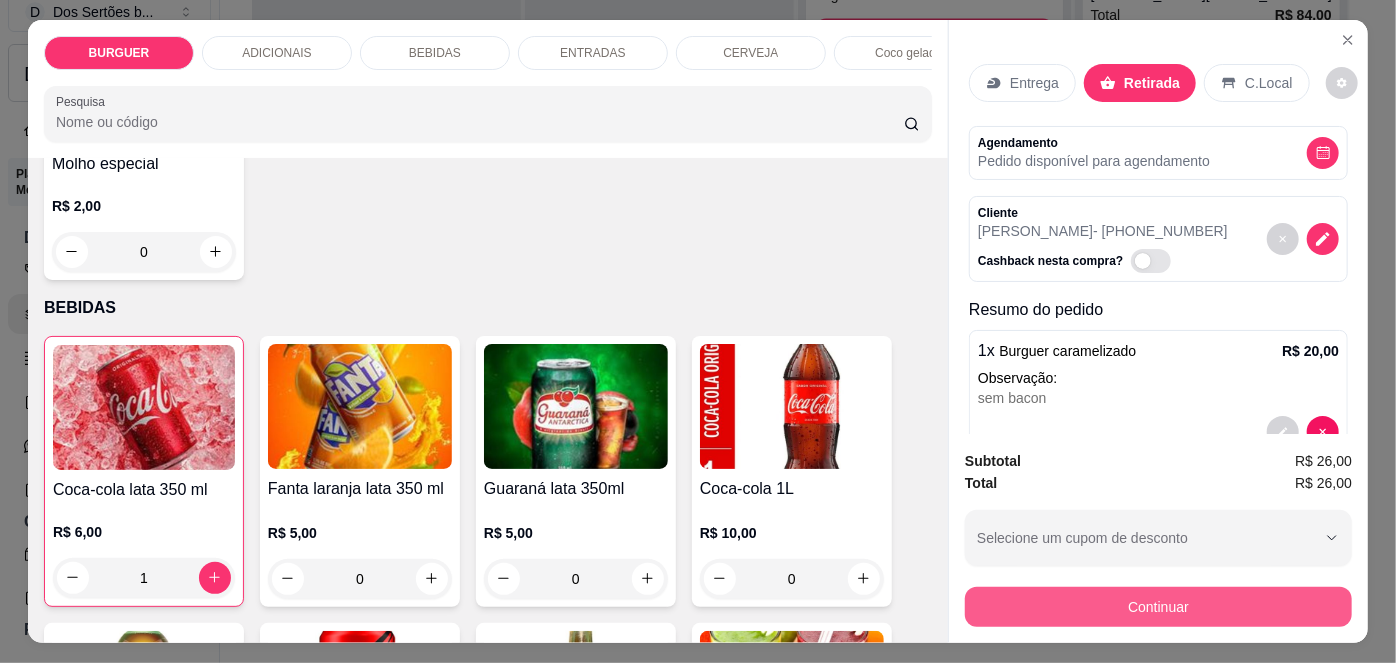 click on "Continuar" at bounding box center (1158, 607) 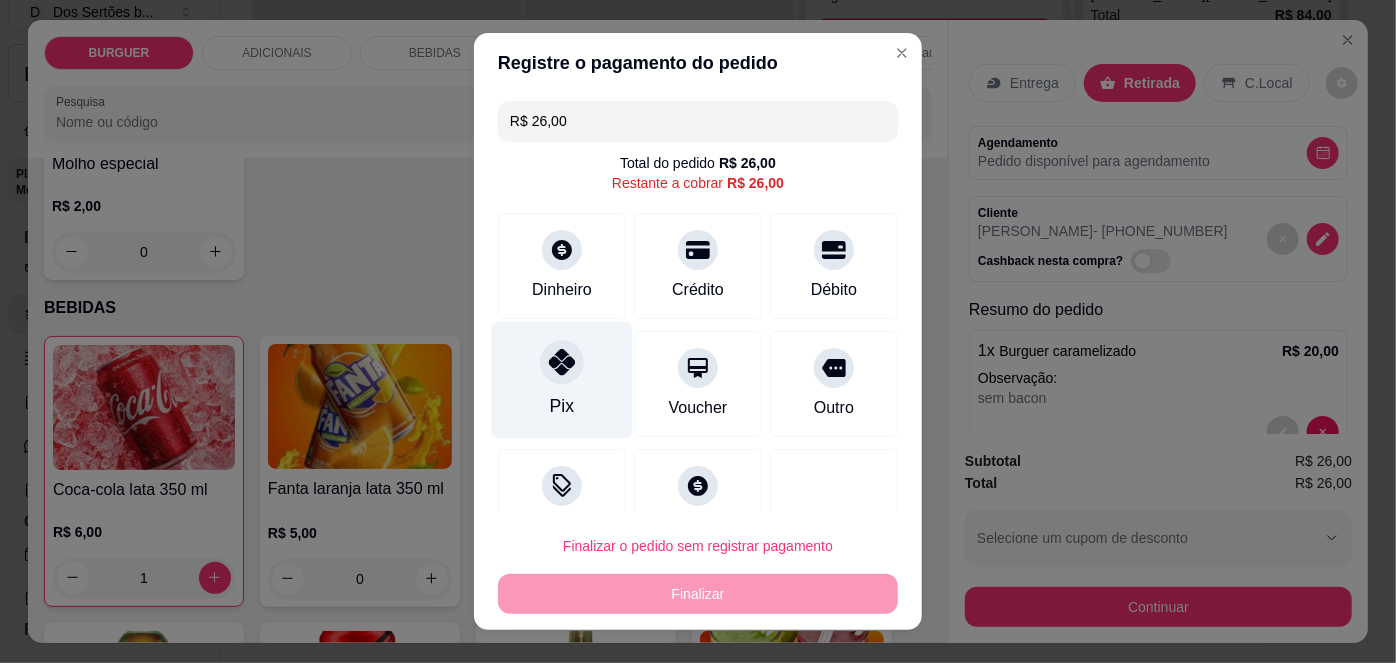 click on "Pix" at bounding box center [562, 380] 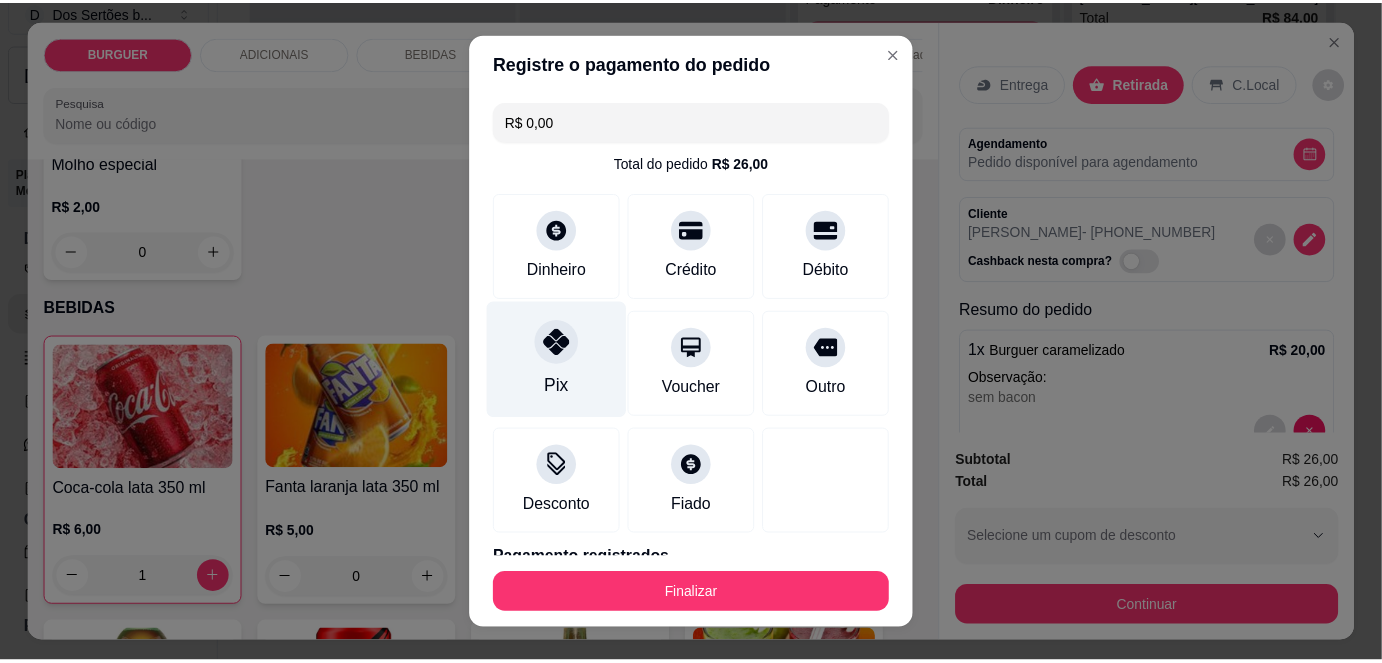 scroll, scrollTop: 88, scrollLeft: 0, axis: vertical 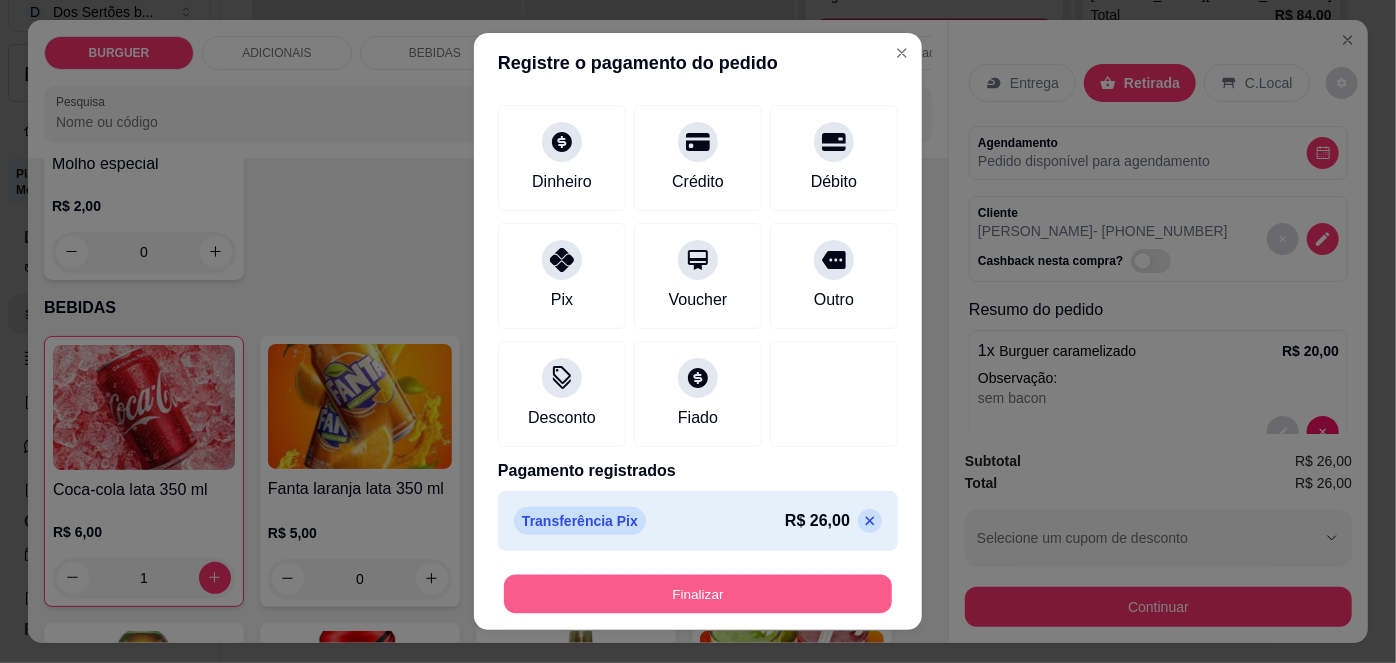 click on "Finalizar" at bounding box center (698, 593) 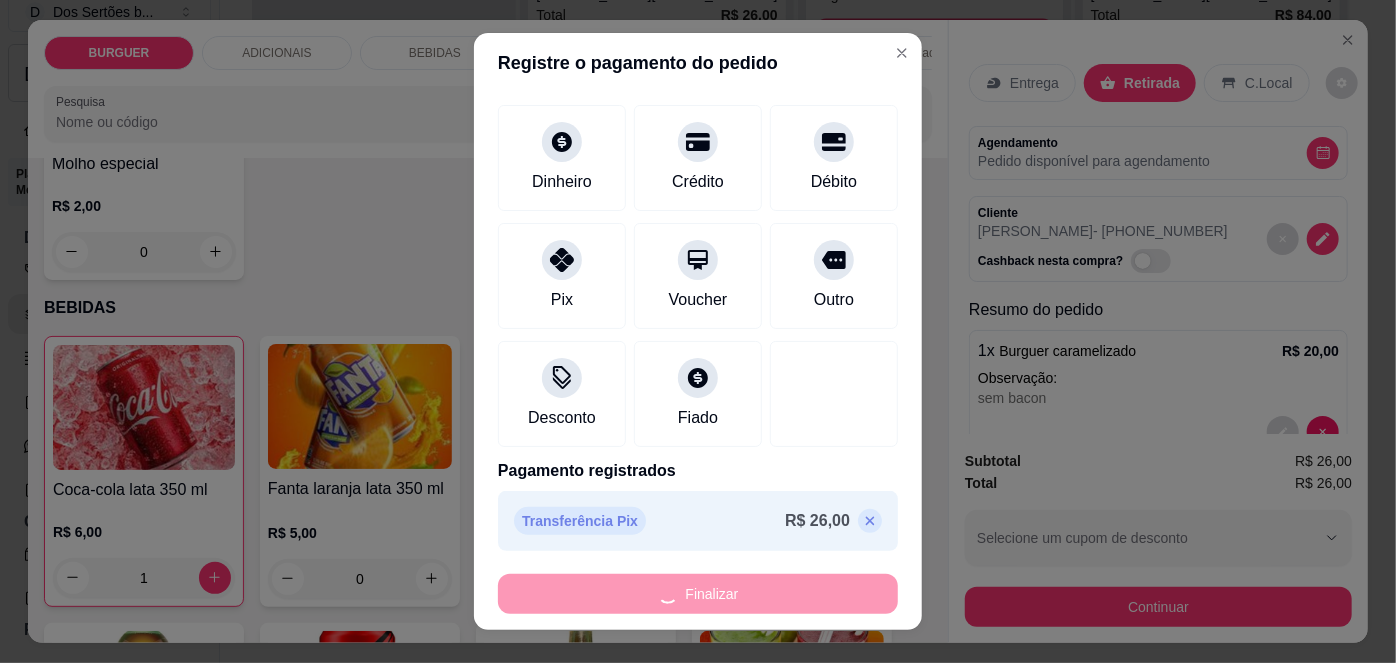 type on "0" 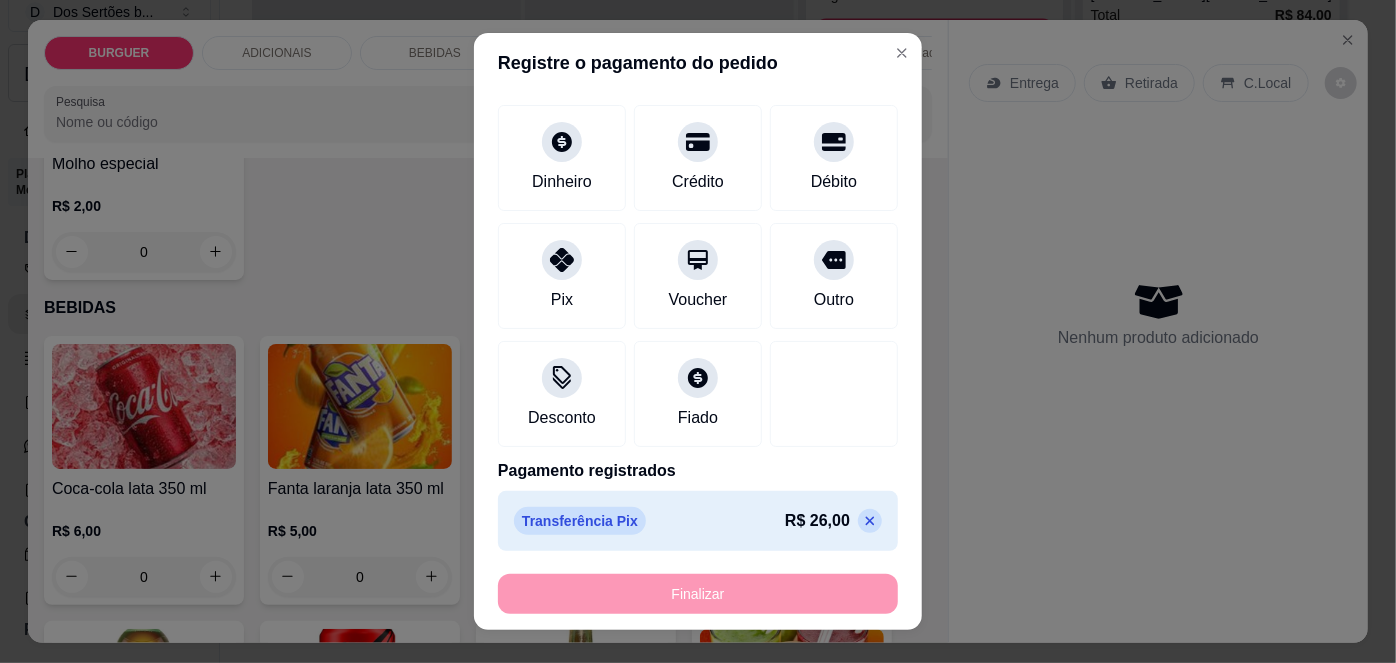type on "-R$ 26,00" 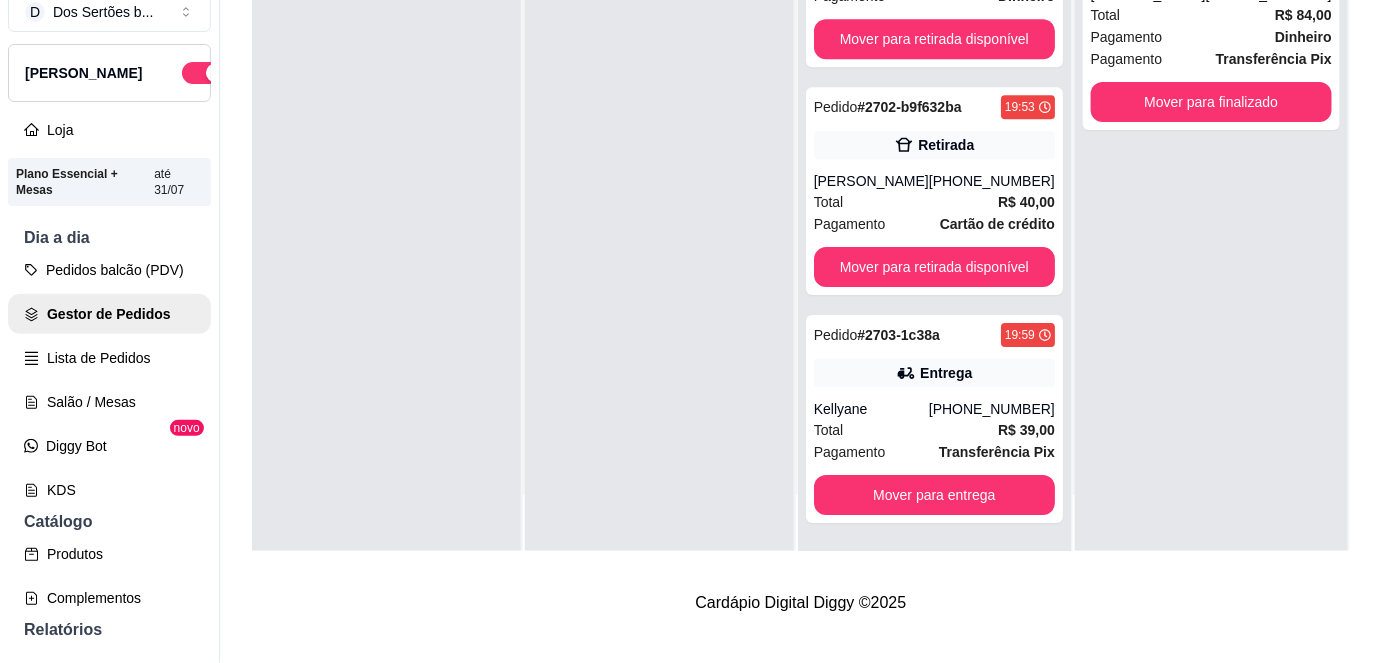 scroll, scrollTop: 0, scrollLeft: 0, axis: both 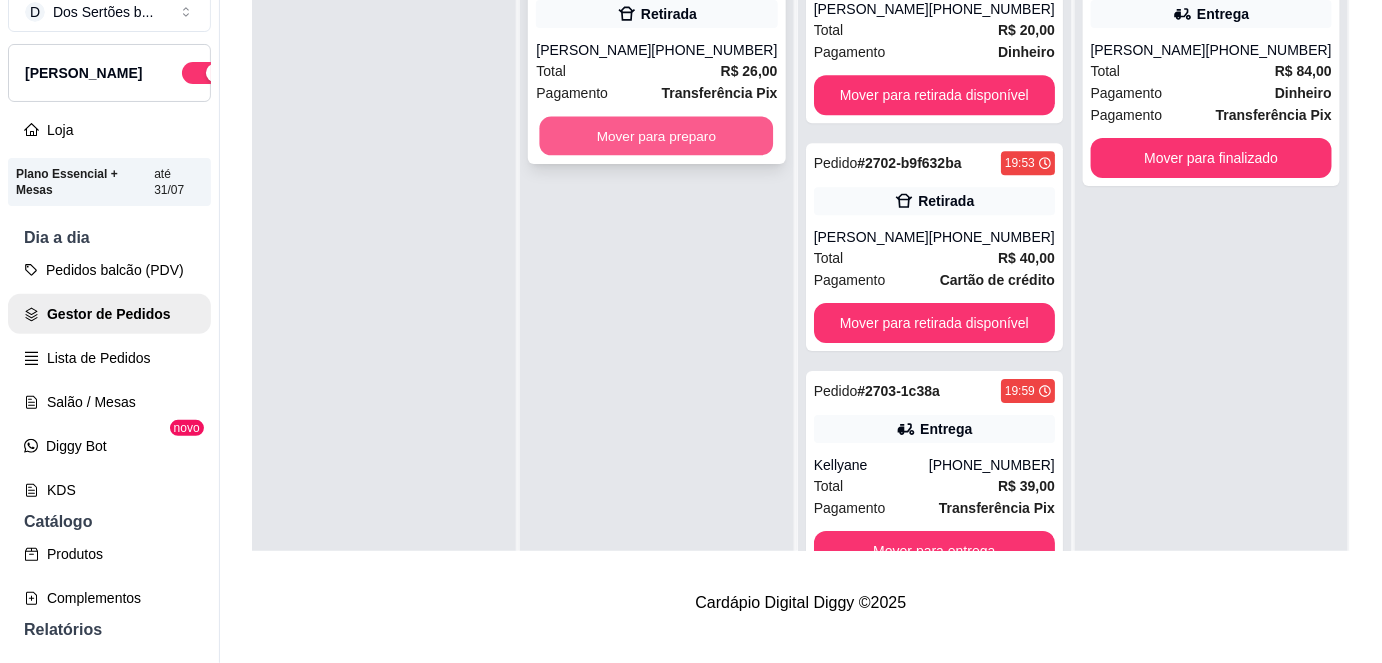 click on "Mover para preparo" at bounding box center (657, 136) 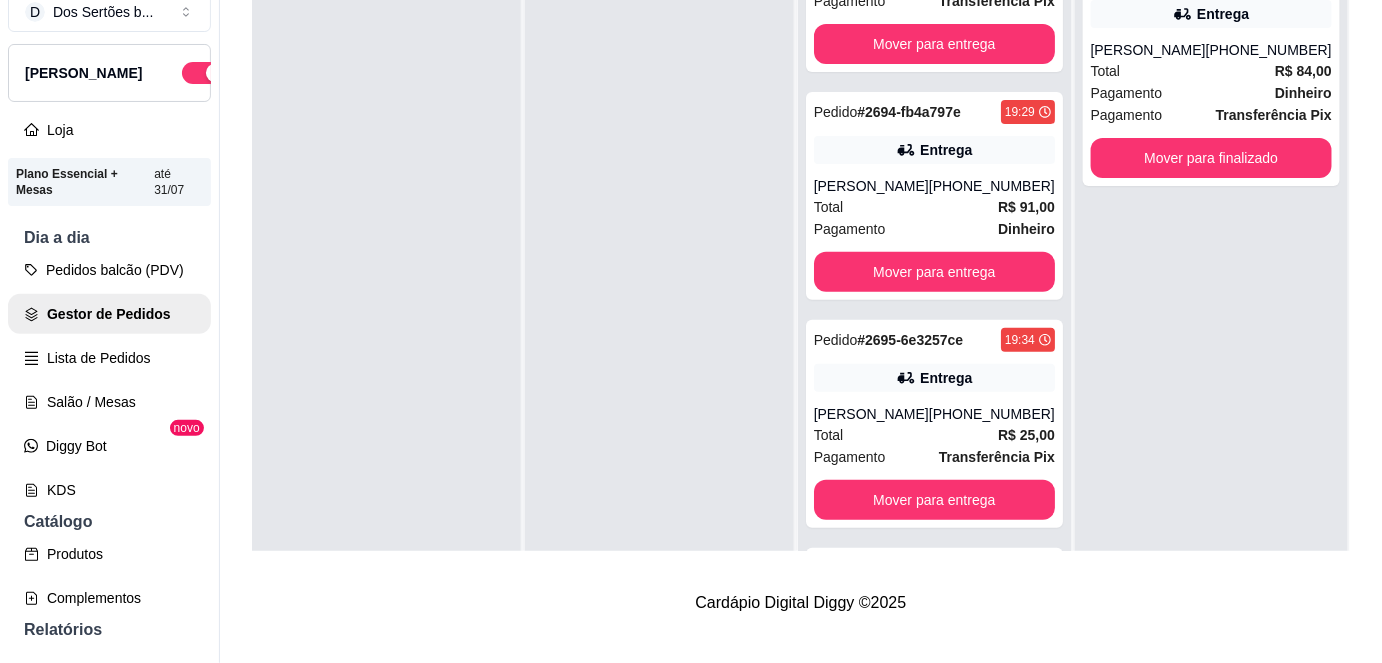 scroll, scrollTop: 0, scrollLeft: 0, axis: both 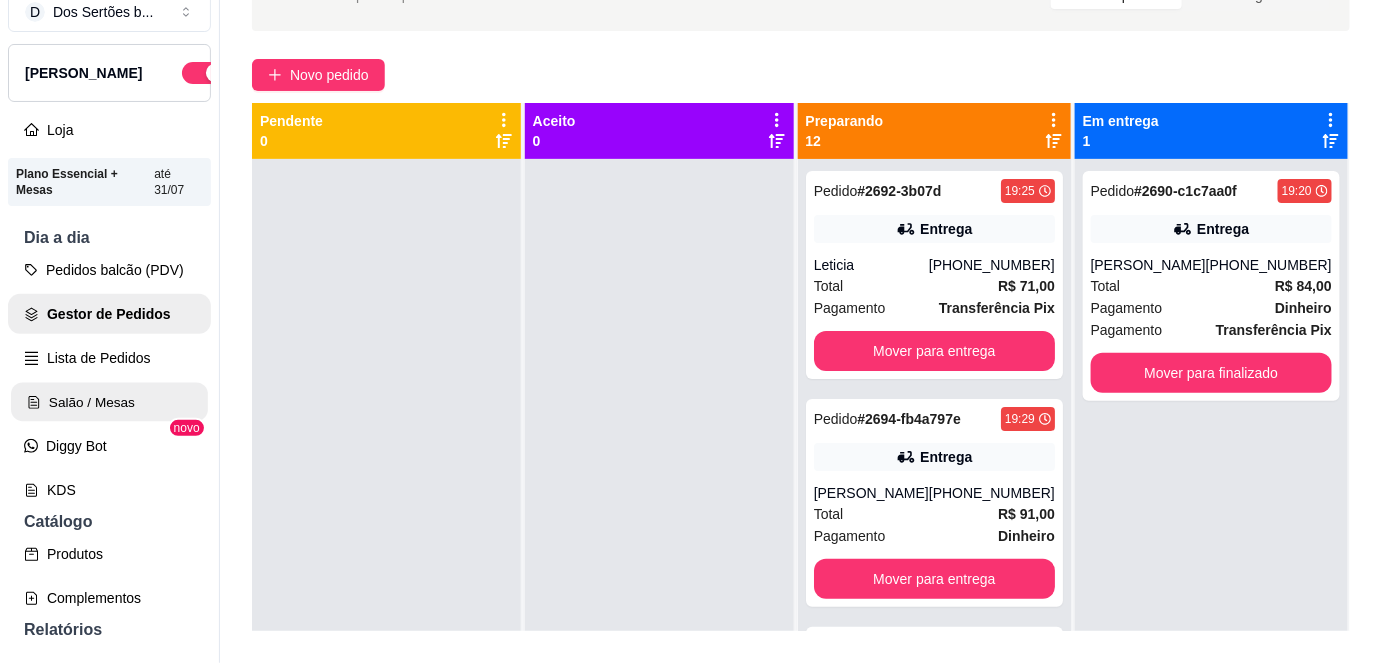 click on "Salão / Mesas" at bounding box center [109, 402] 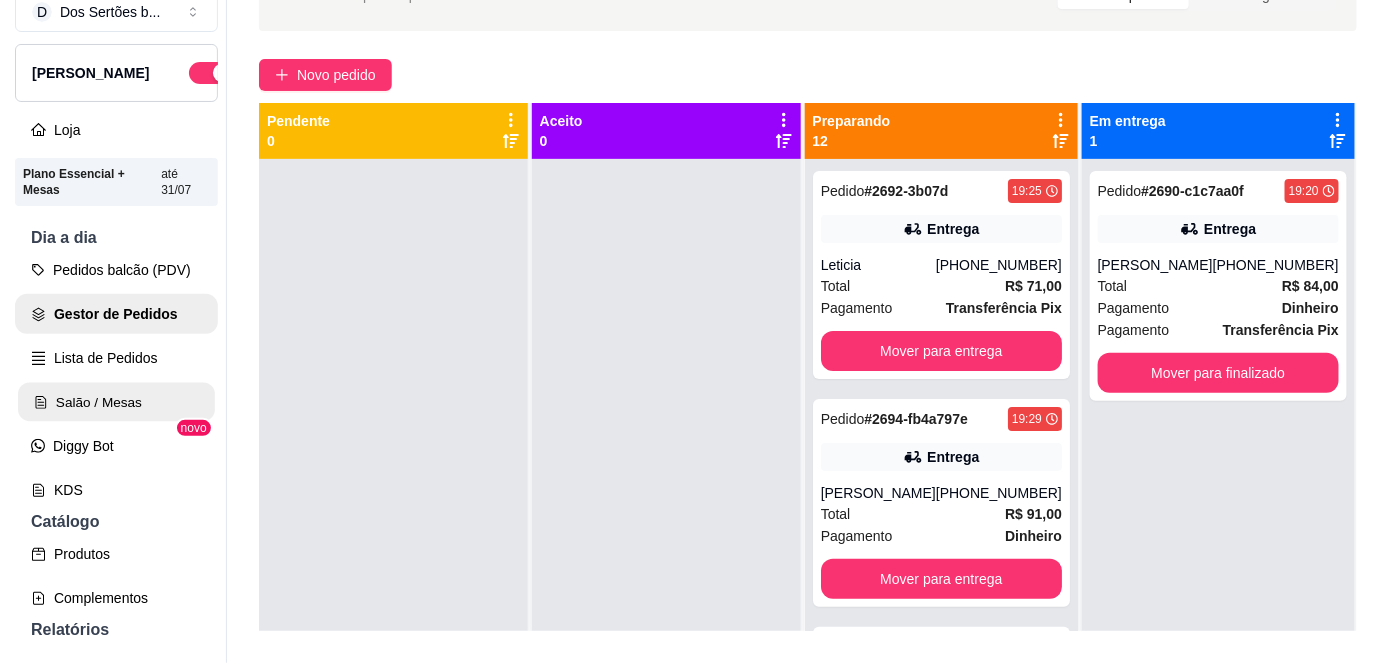 scroll, scrollTop: 0, scrollLeft: 0, axis: both 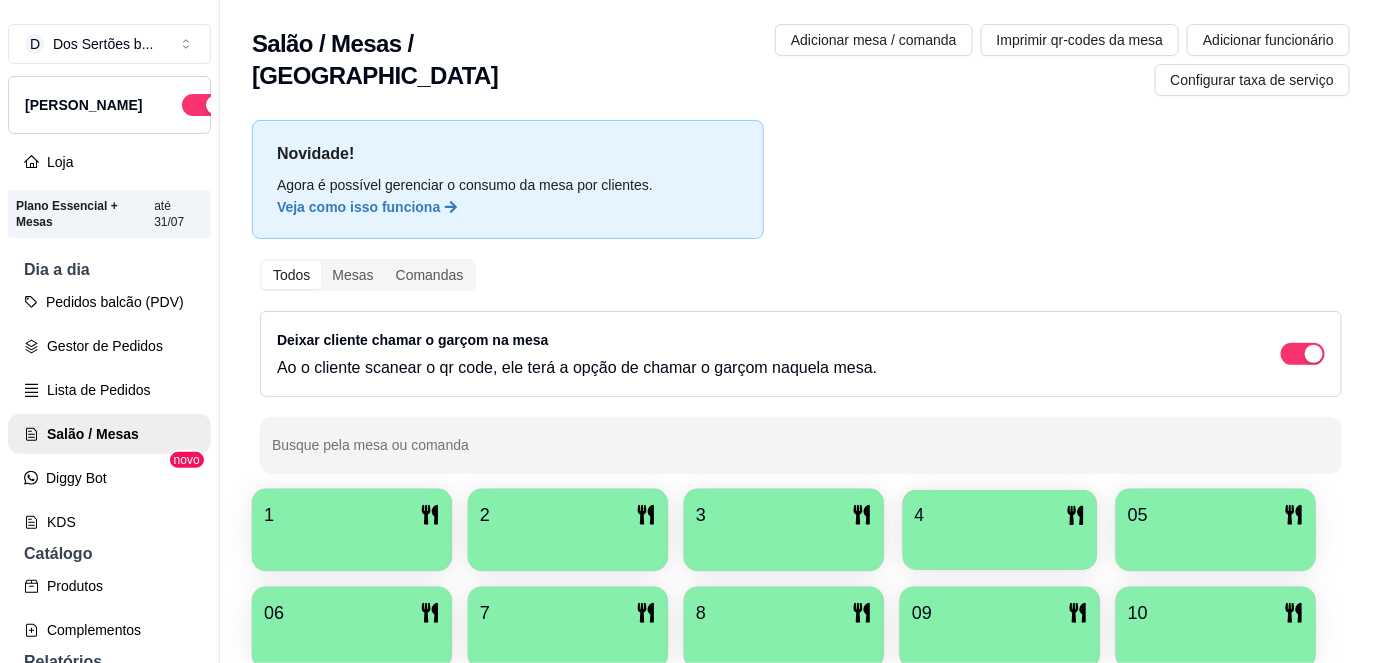 click on "4" at bounding box center [1000, 515] 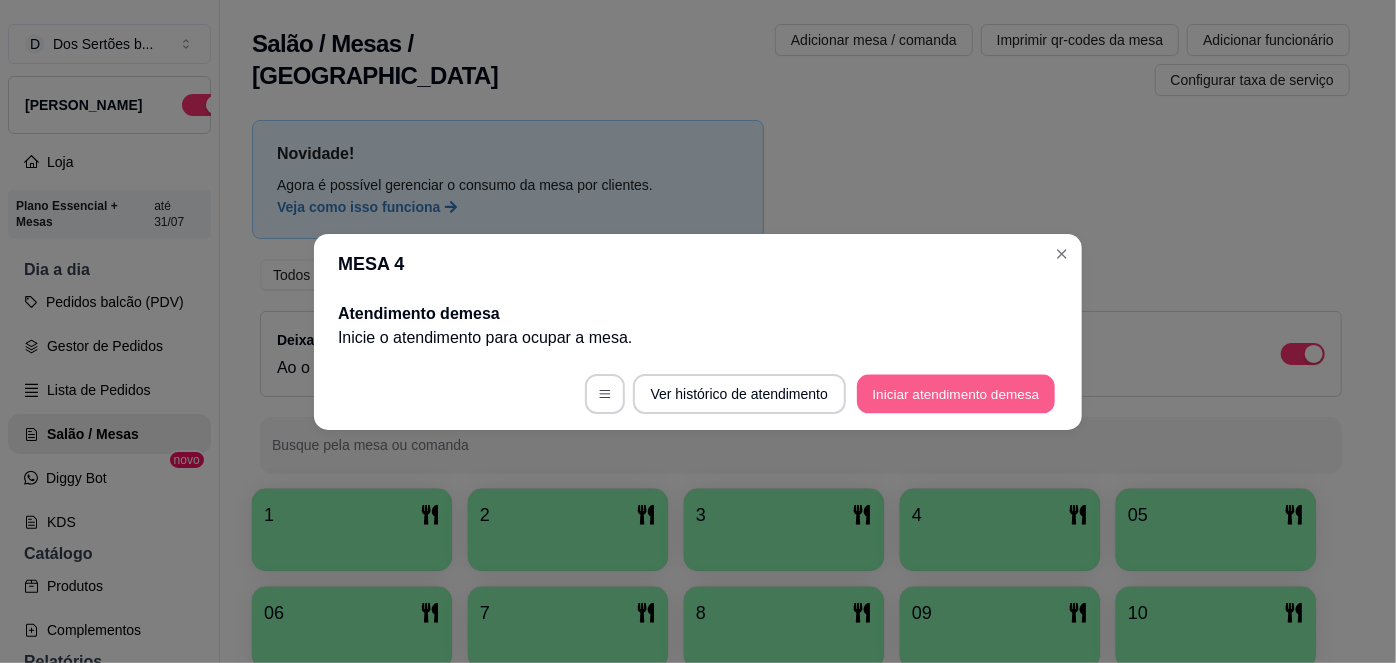 click on "Iniciar atendimento de  mesa" at bounding box center (956, 393) 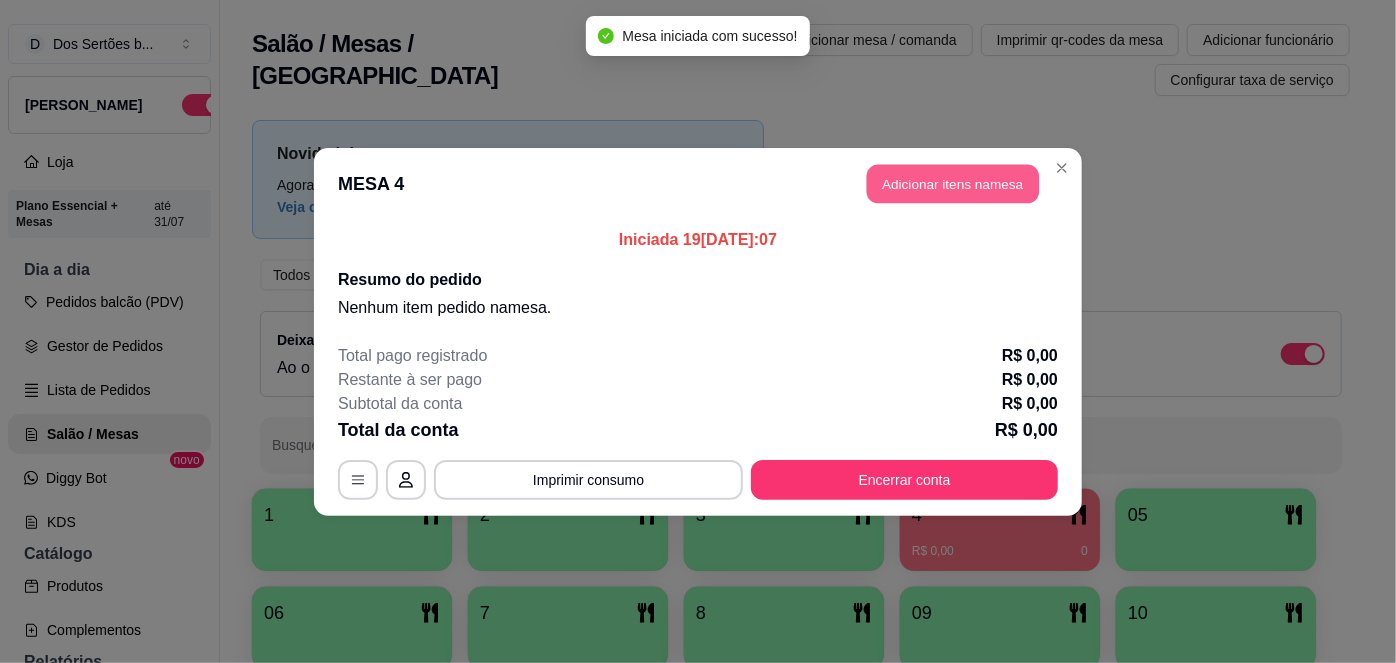 click on "Adicionar itens na  mesa" at bounding box center (953, 183) 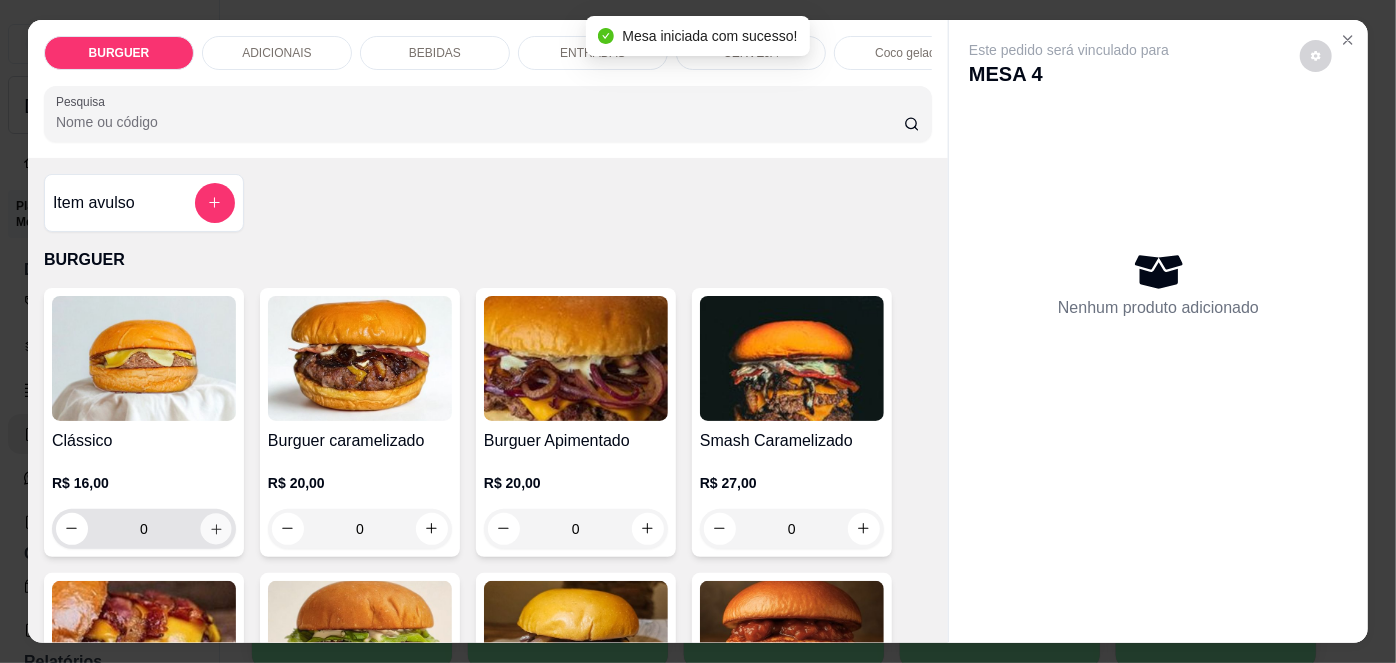 click 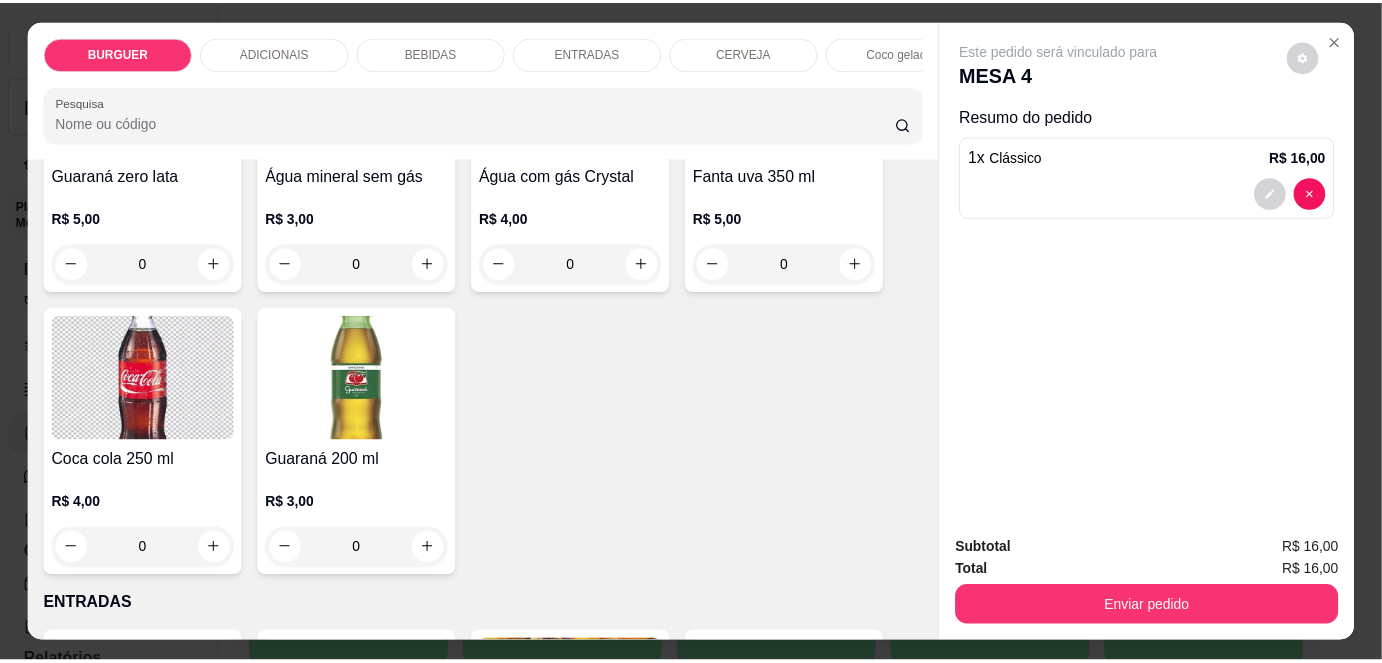 scroll, scrollTop: 2367, scrollLeft: 0, axis: vertical 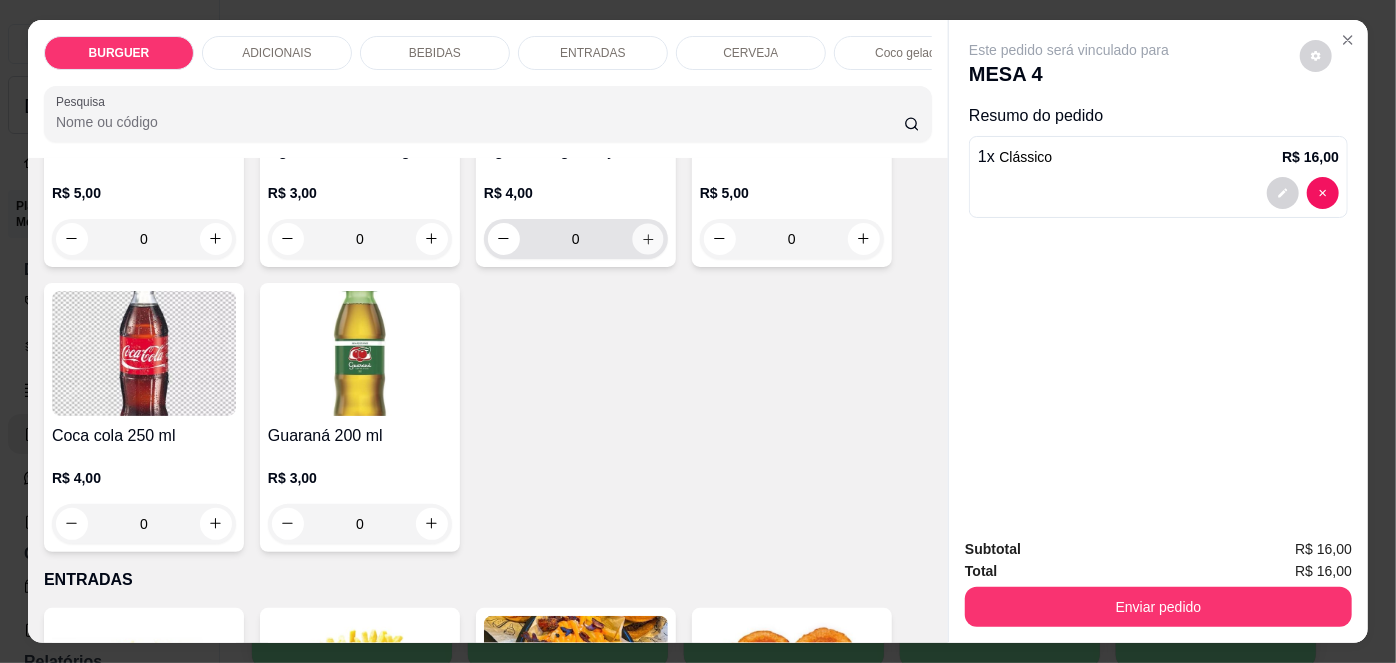 click 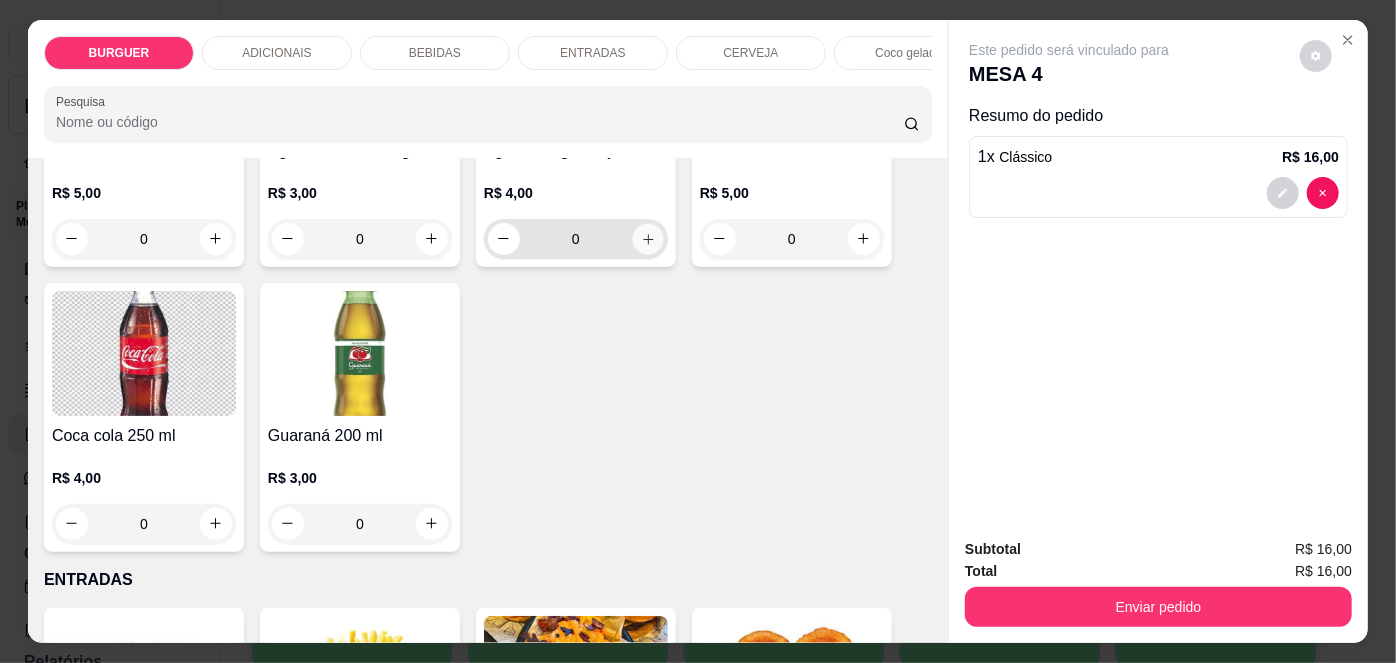 type on "1" 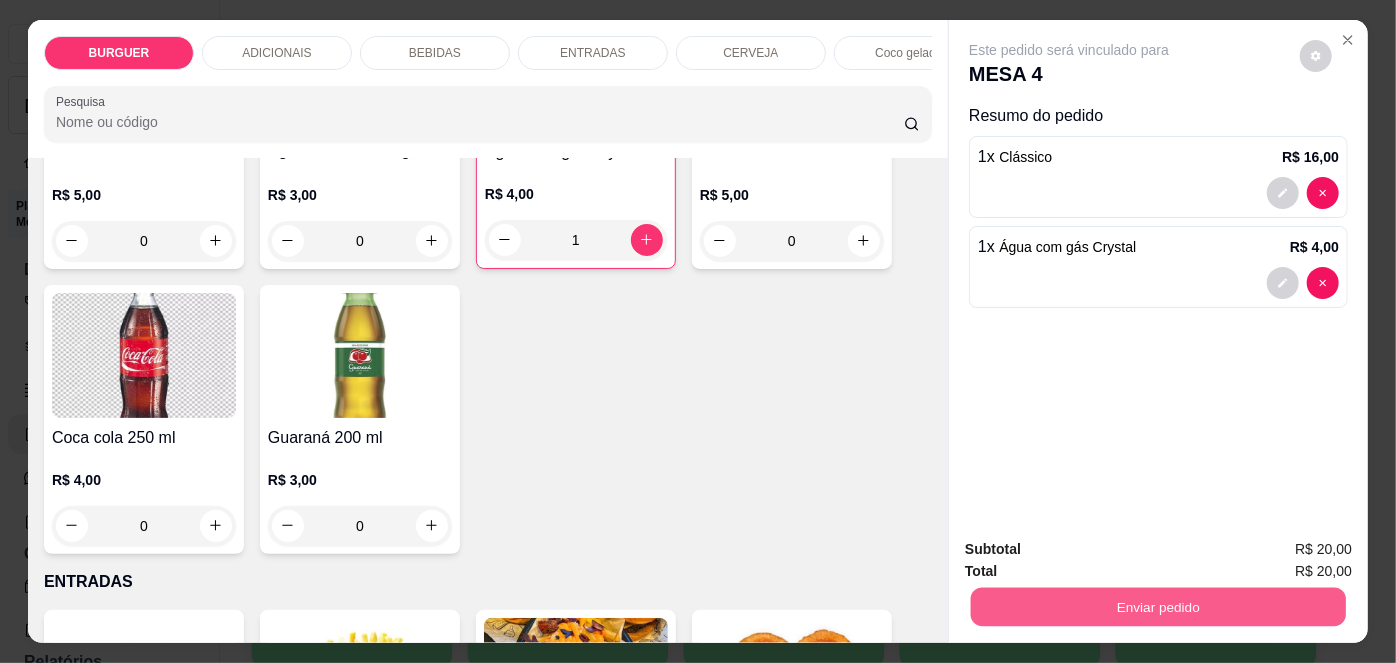 click on "Enviar pedido" at bounding box center (1158, 607) 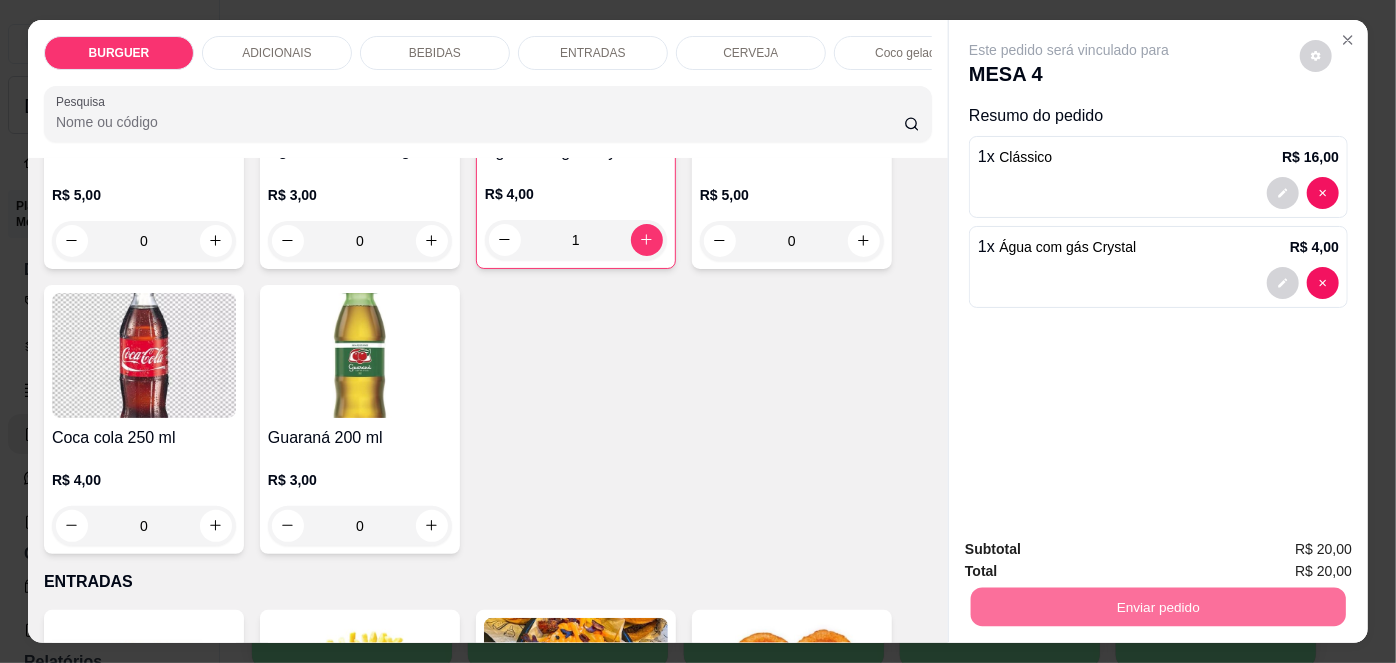 click on "Não registrar e enviar pedido" at bounding box center [1093, 551] 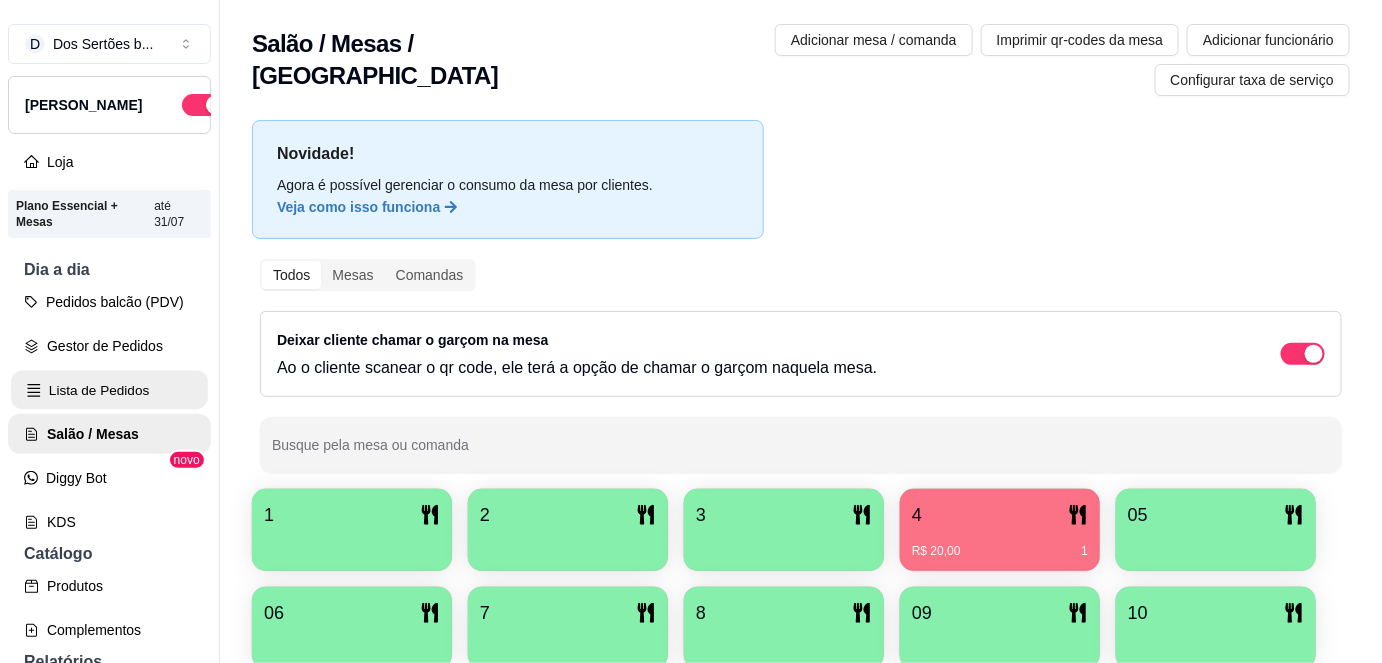 click on "Lista de Pedidos" at bounding box center (109, 390) 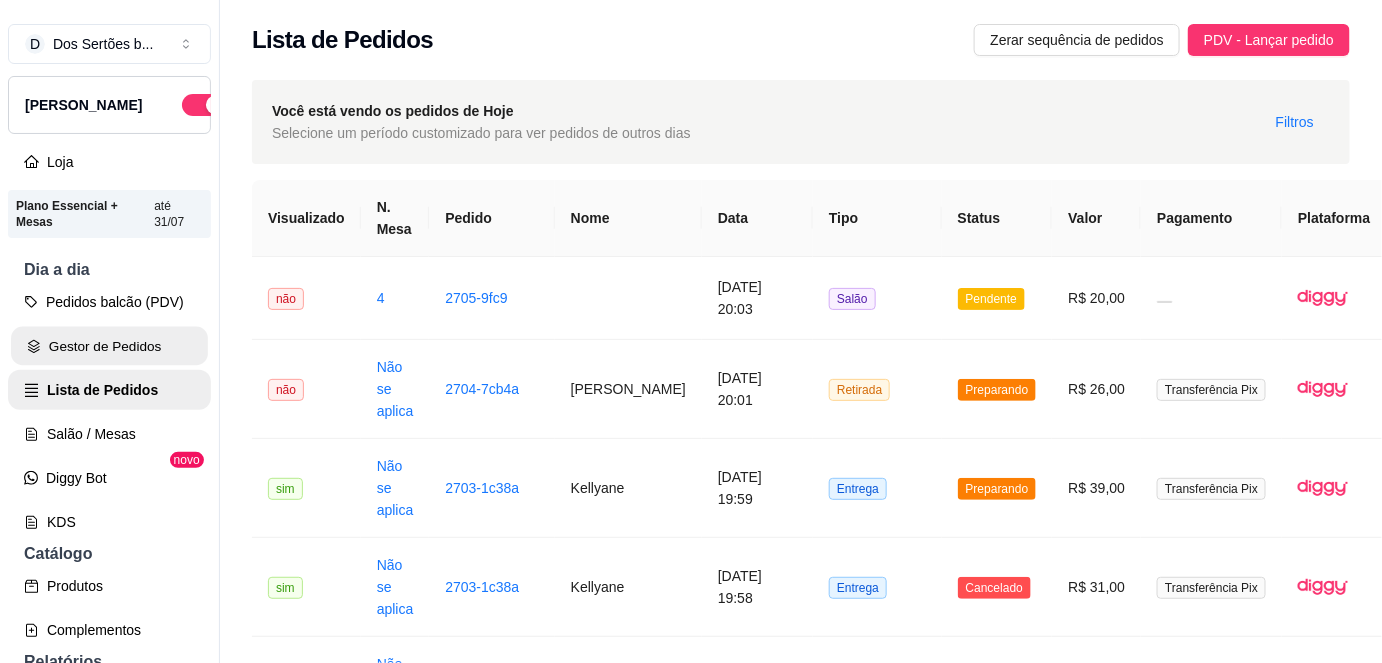 click on "Gestor de Pedidos" at bounding box center (109, 346) 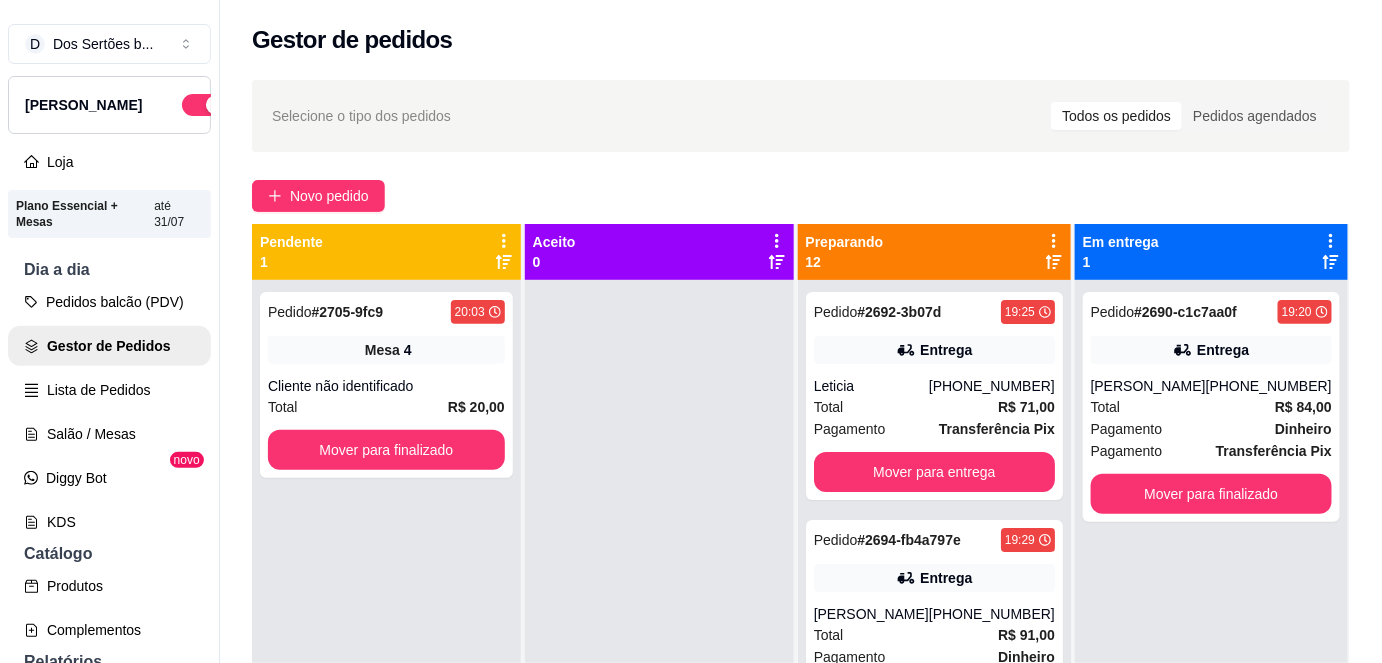 scroll, scrollTop: 56, scrollLeft: 0, axis: vertical 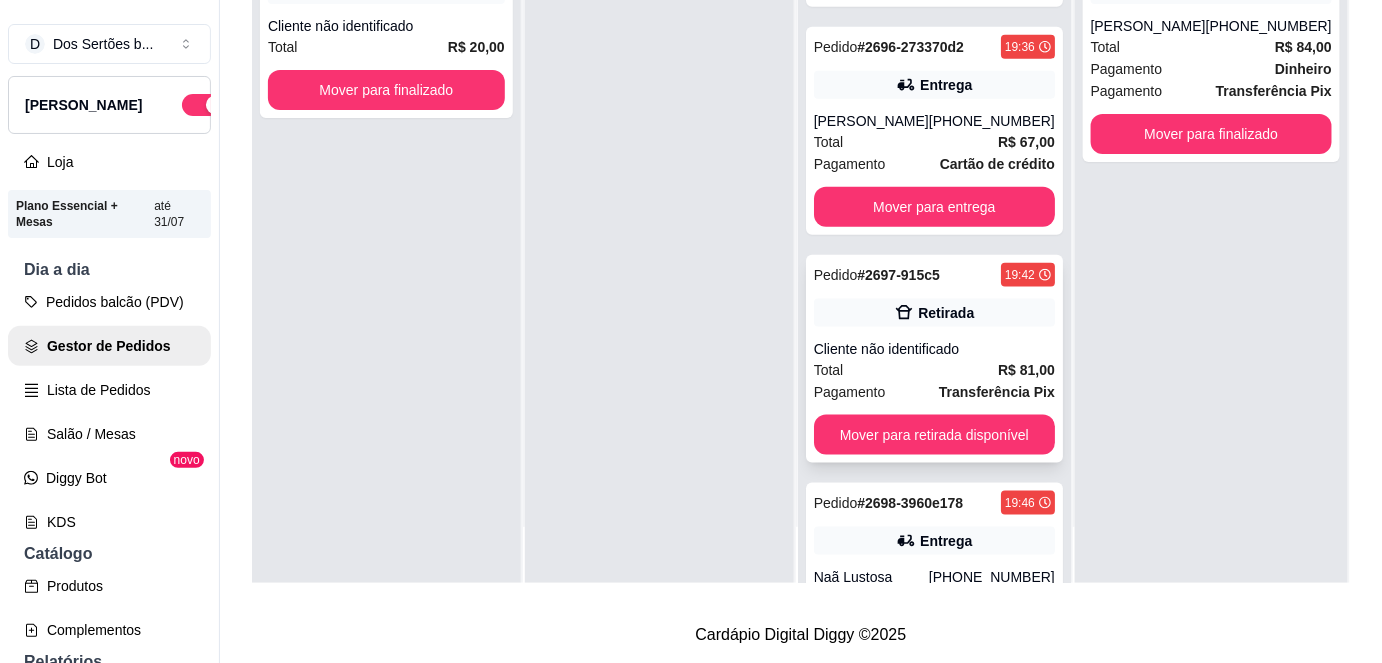 click on "Total R$ 81,00" at bounding box center [934, 370] 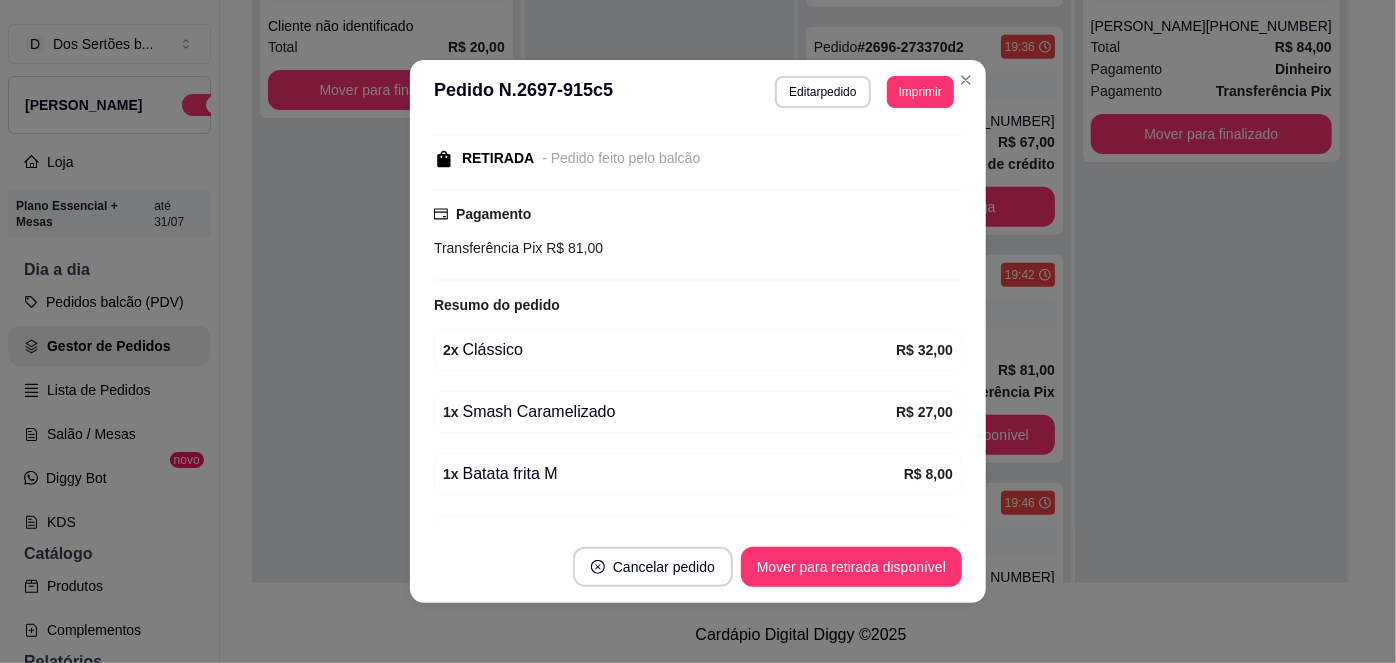 scroll, scrollTop: 368, scrollLeft: 0, axis: vertical 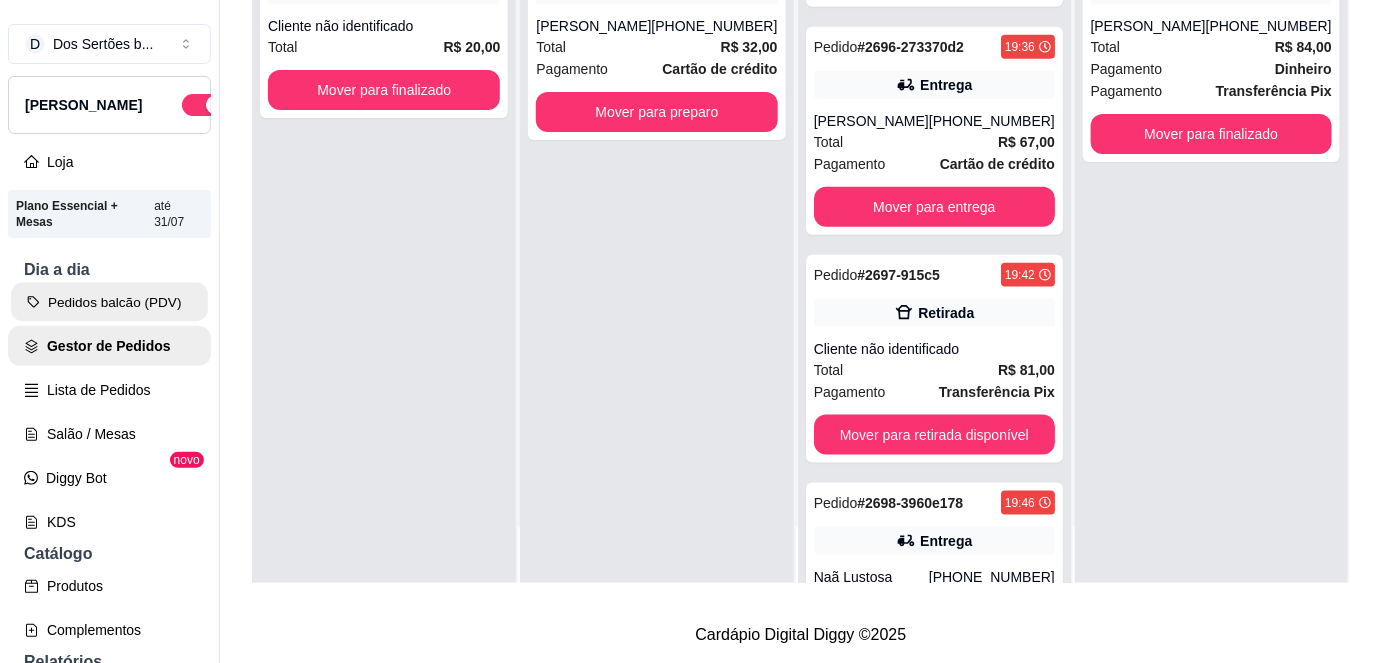 click on "Pedidos balcão (PDV)" at bounding box center [109, 302] 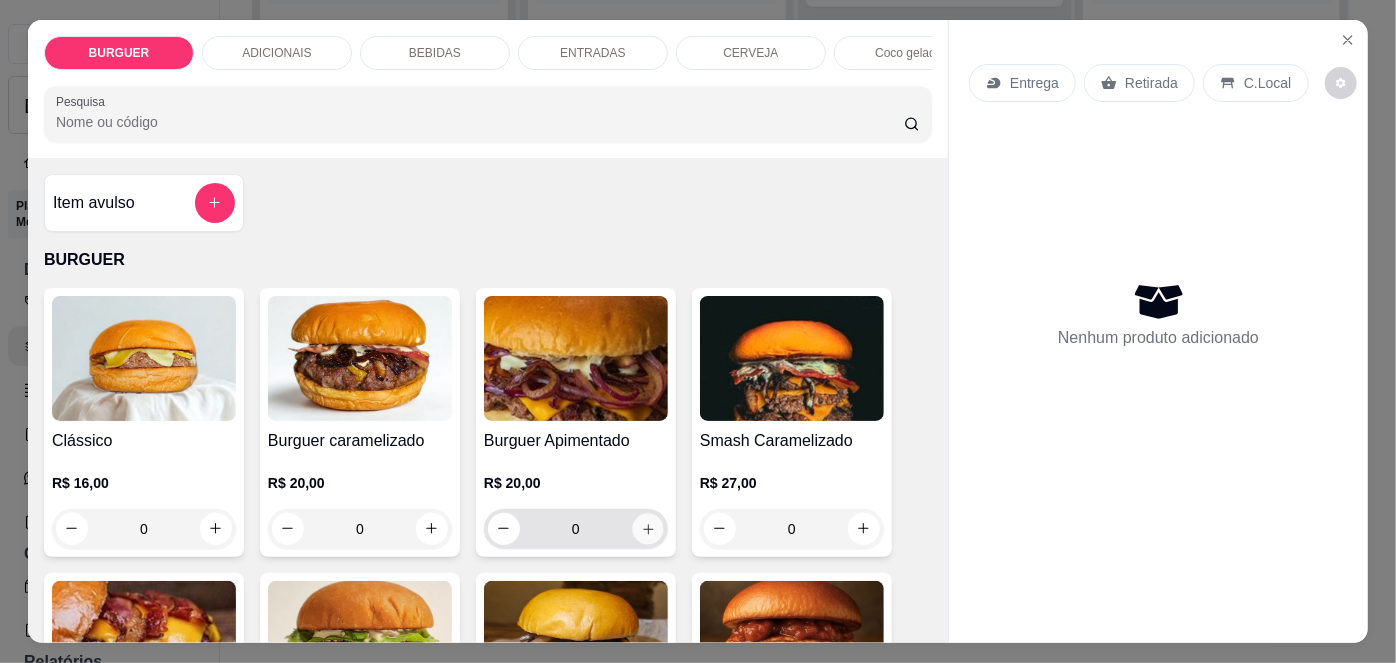 click at bounding box center [647, 528] 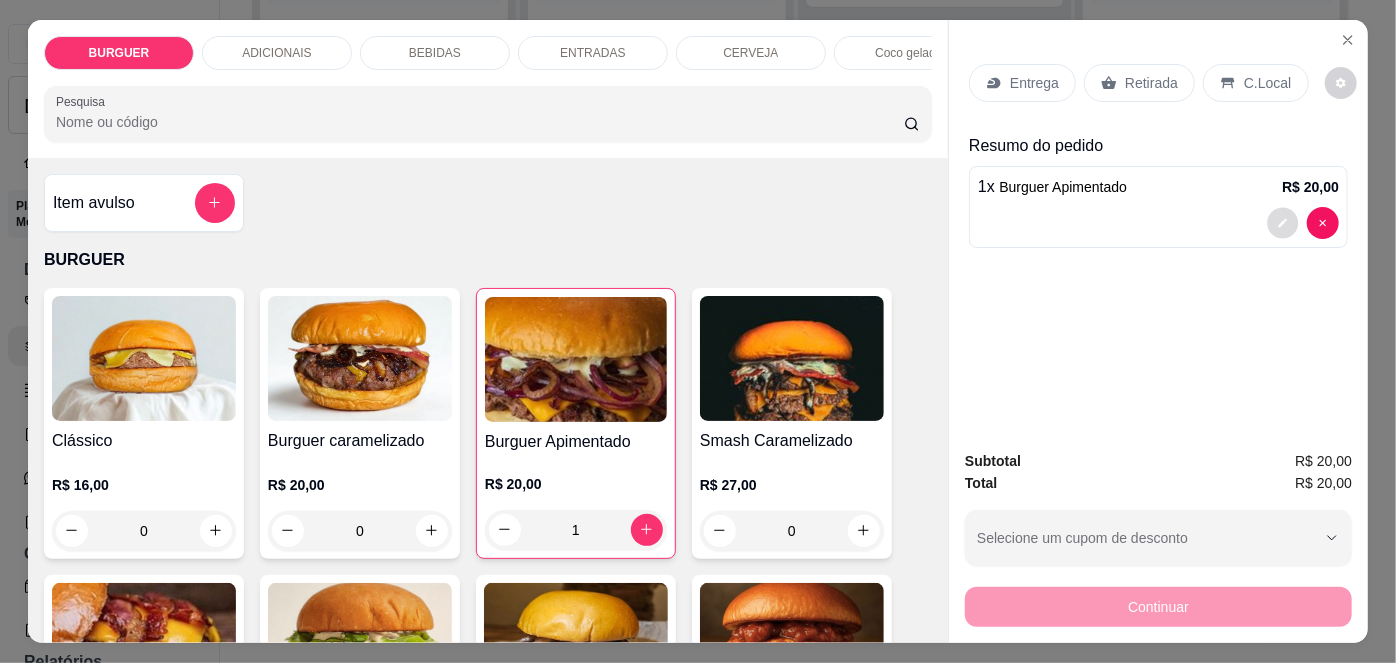 click 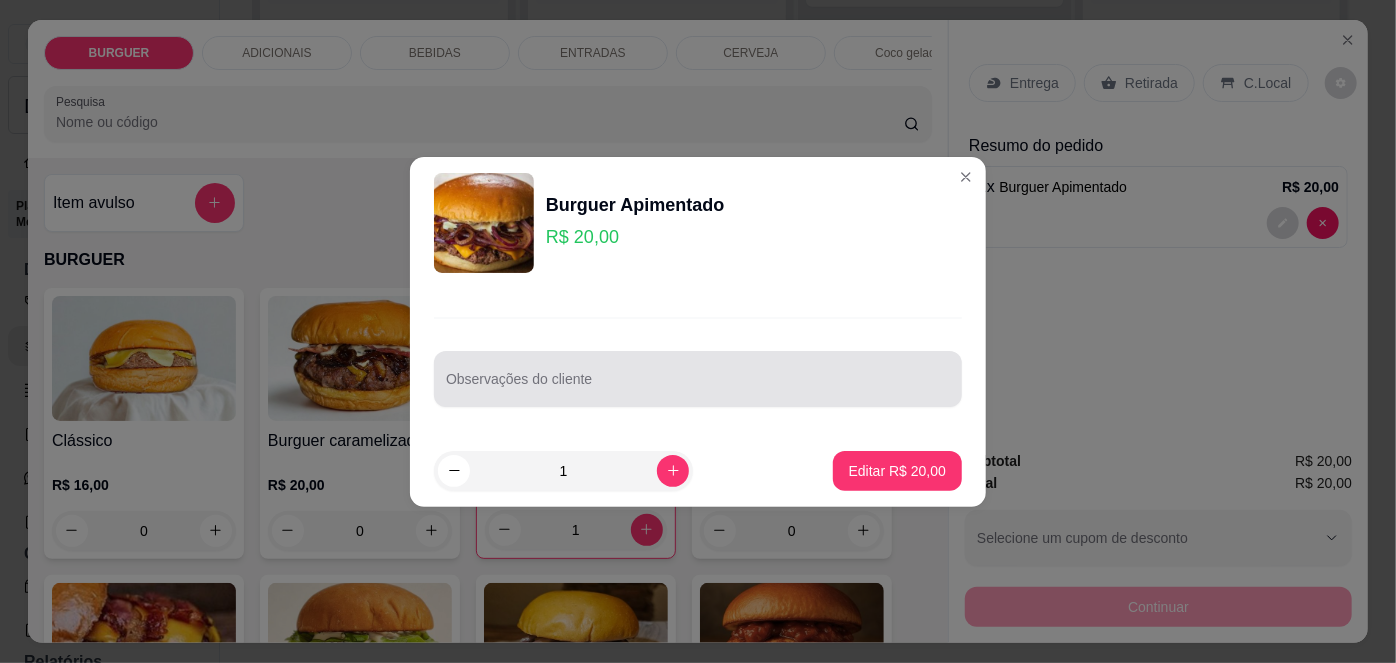 click at bounding box center [698, 379] 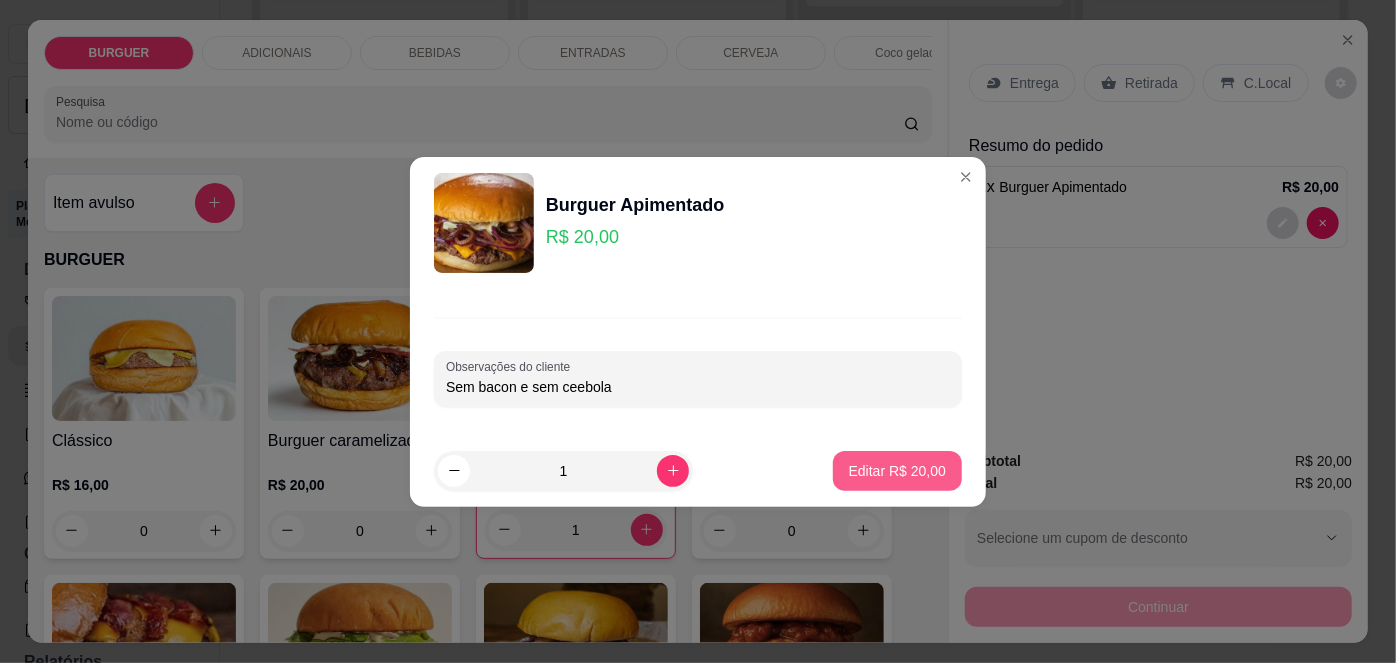 type on "Sem bacon e sem ceebola" 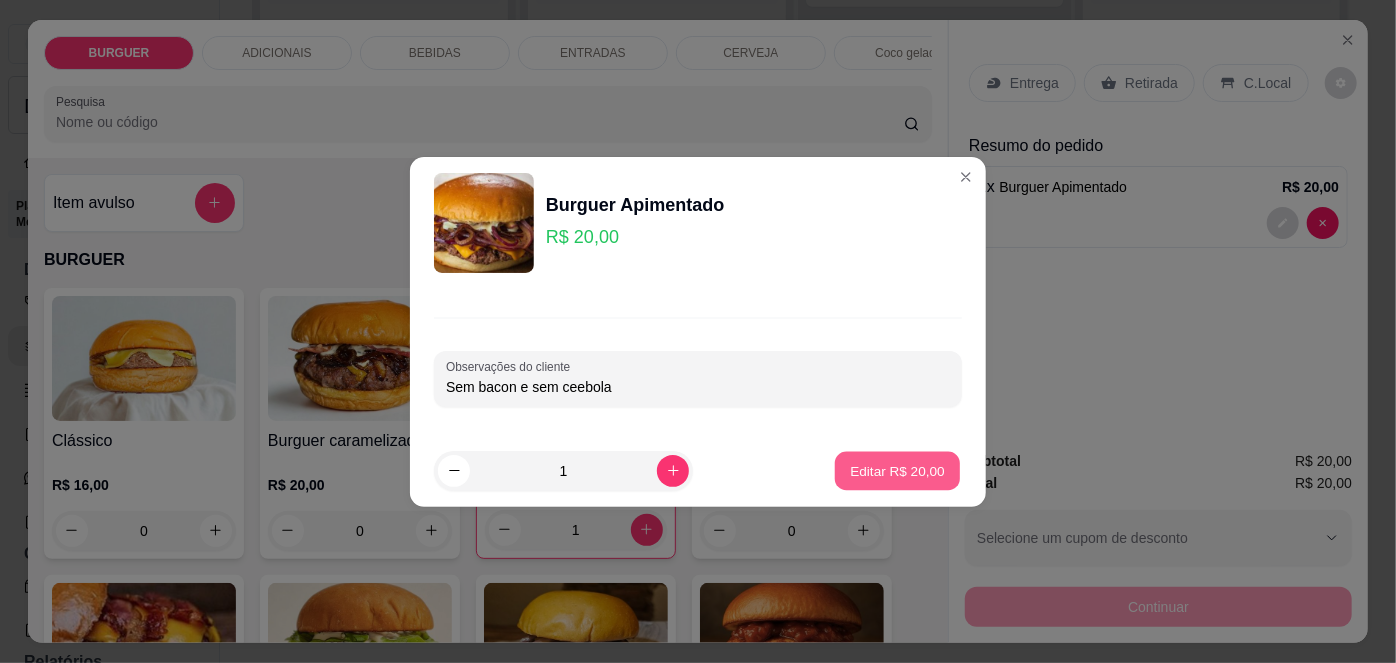 click on "Editar   R$ 20,00" at bounding box center (897, 470) 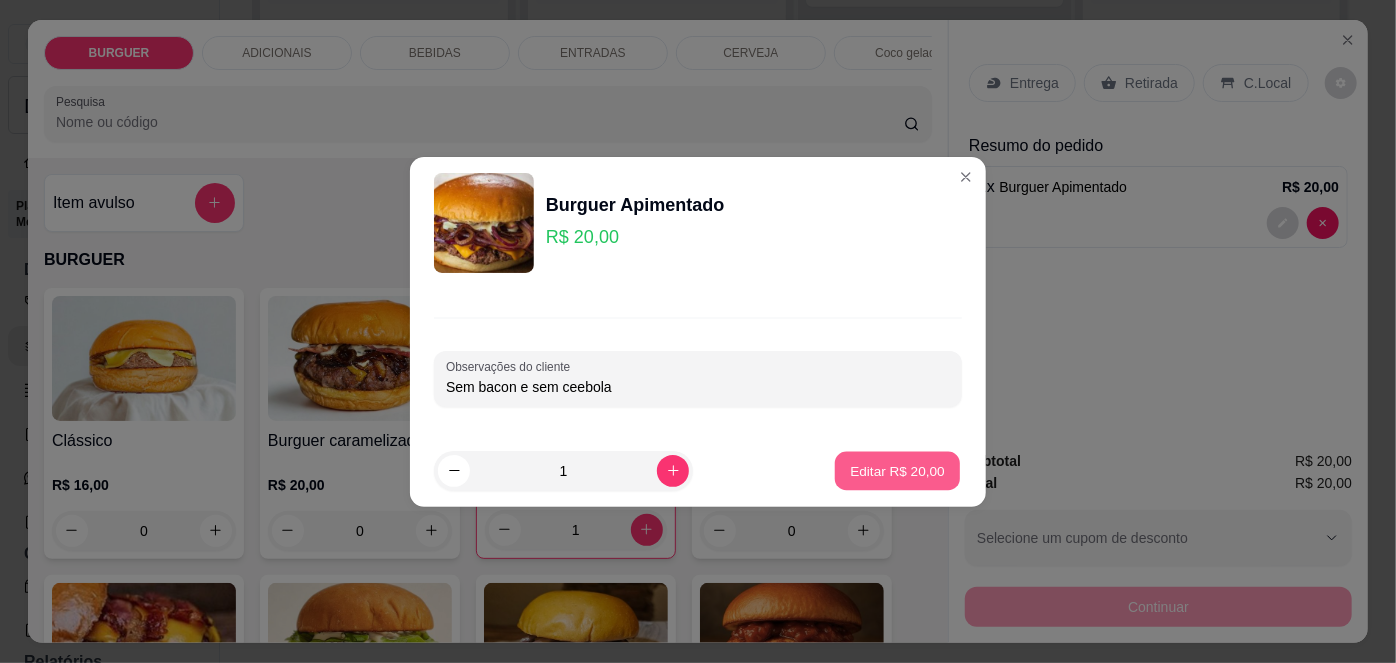 type on "0" 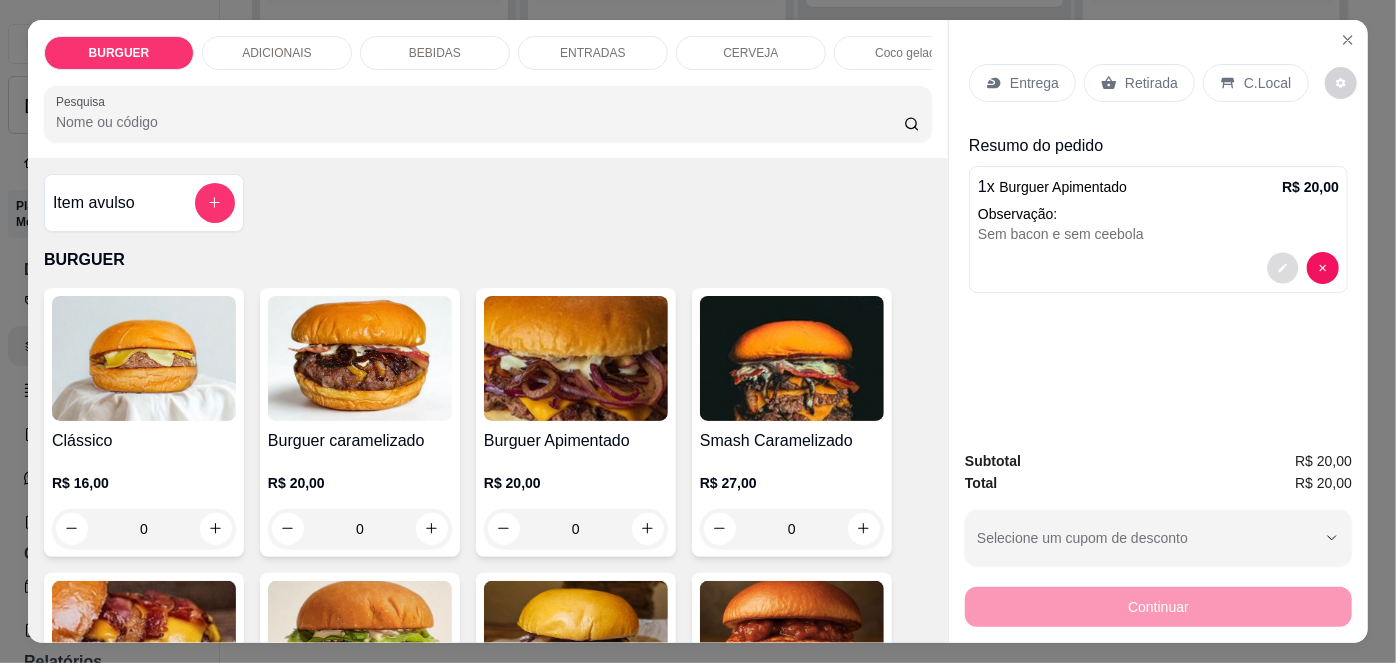 click at bounding box center [1283, 267] 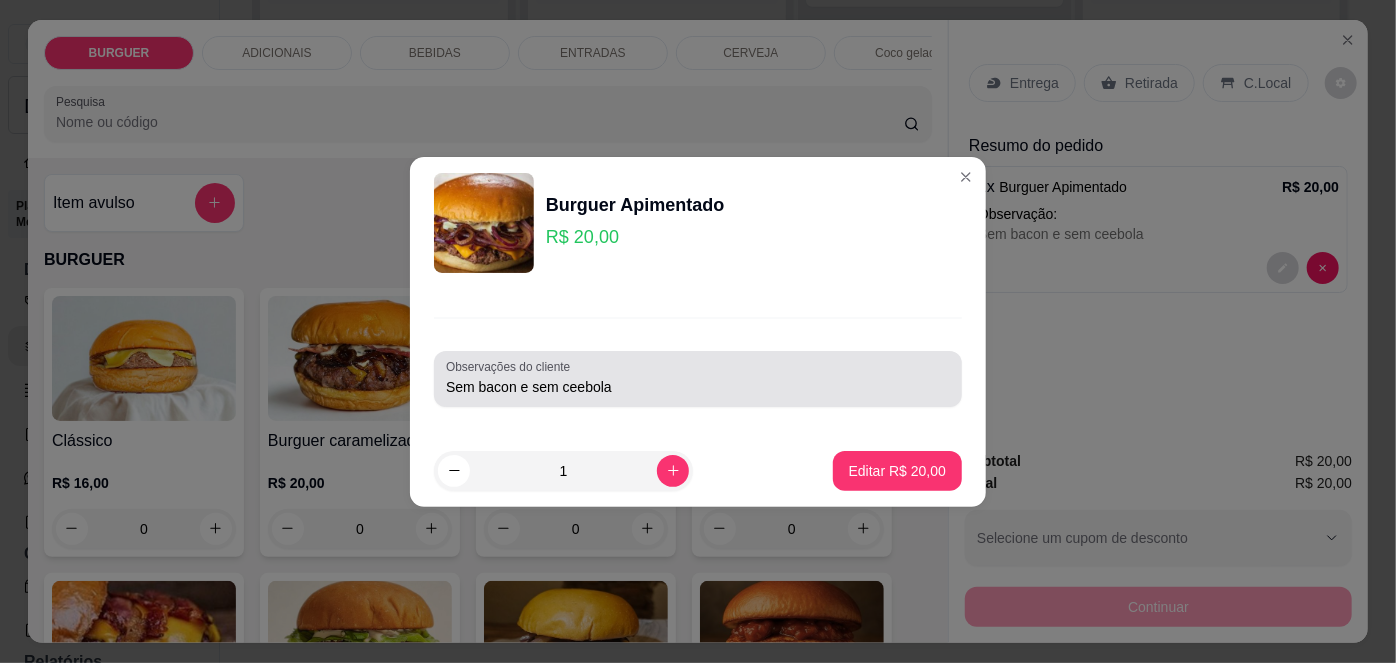 click on "Observações do cliente Sem bacon e sem ceebola" at bounding box center (698, 379) 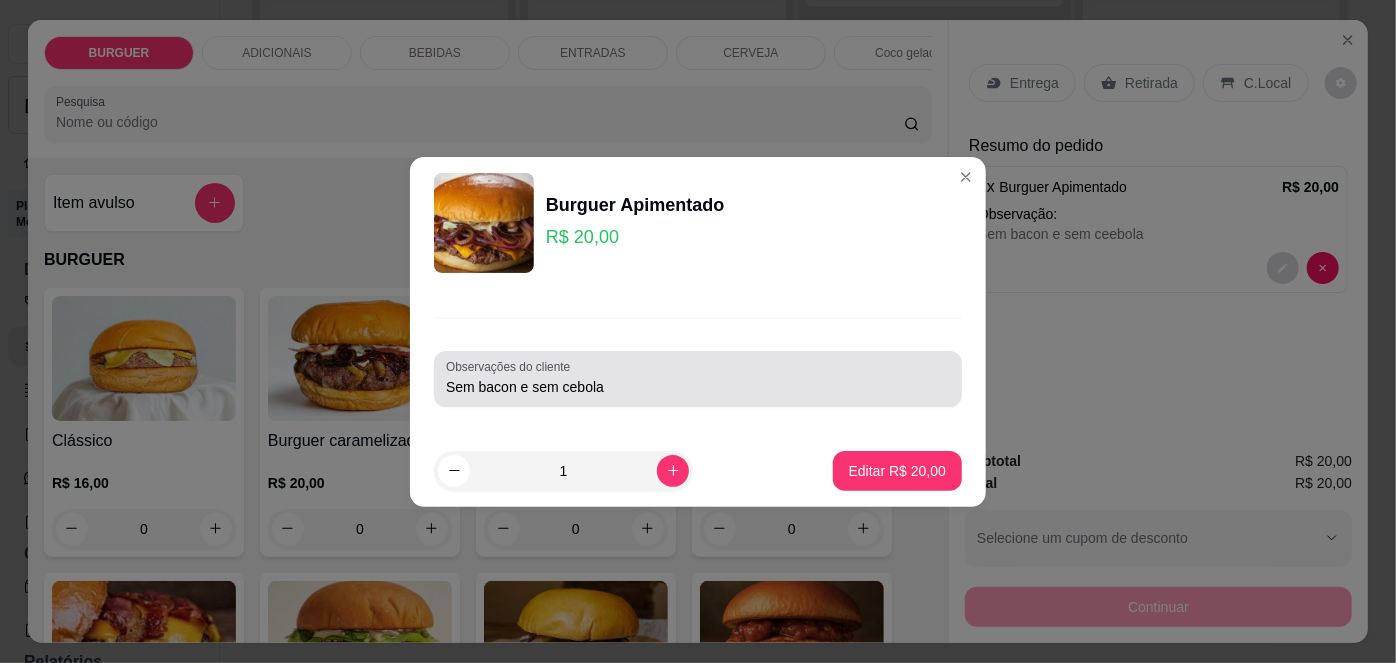 click on "Observações do cliente Sem bacon e sem cebola" at bounding box center (698, 379) 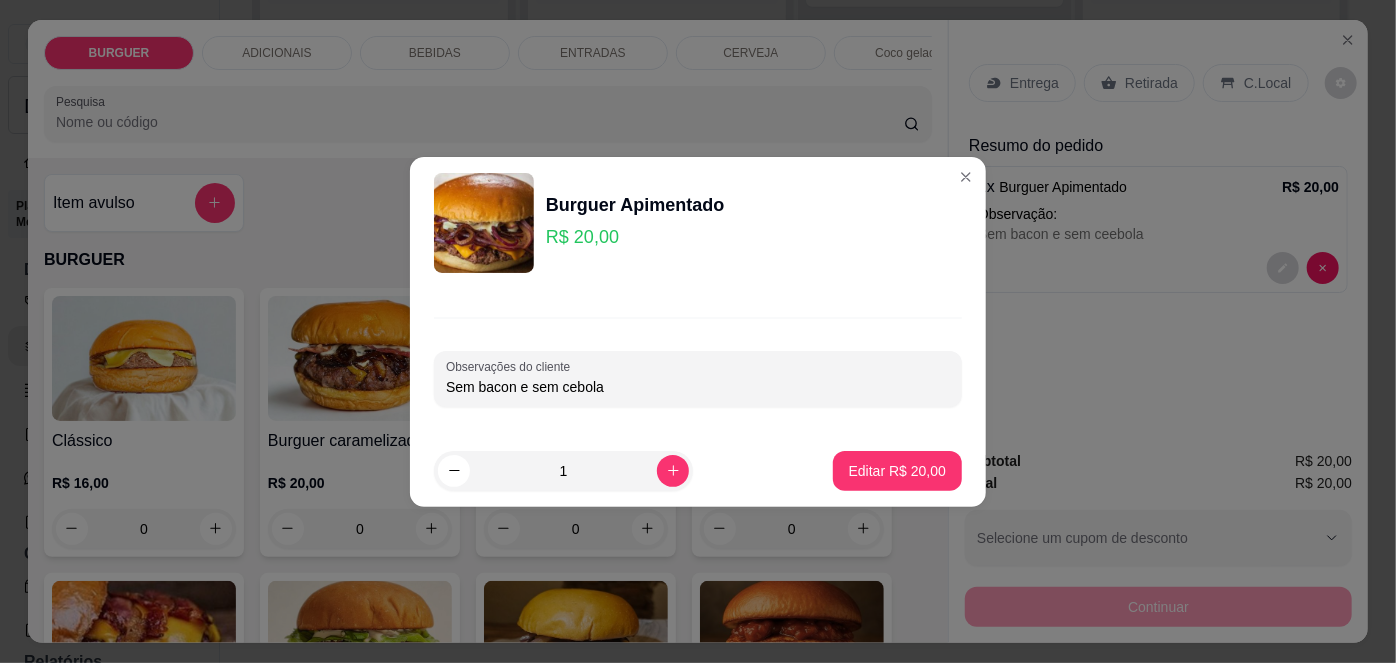 click on "Sem bacon e sem cebola" at bounding box center (698, 387) 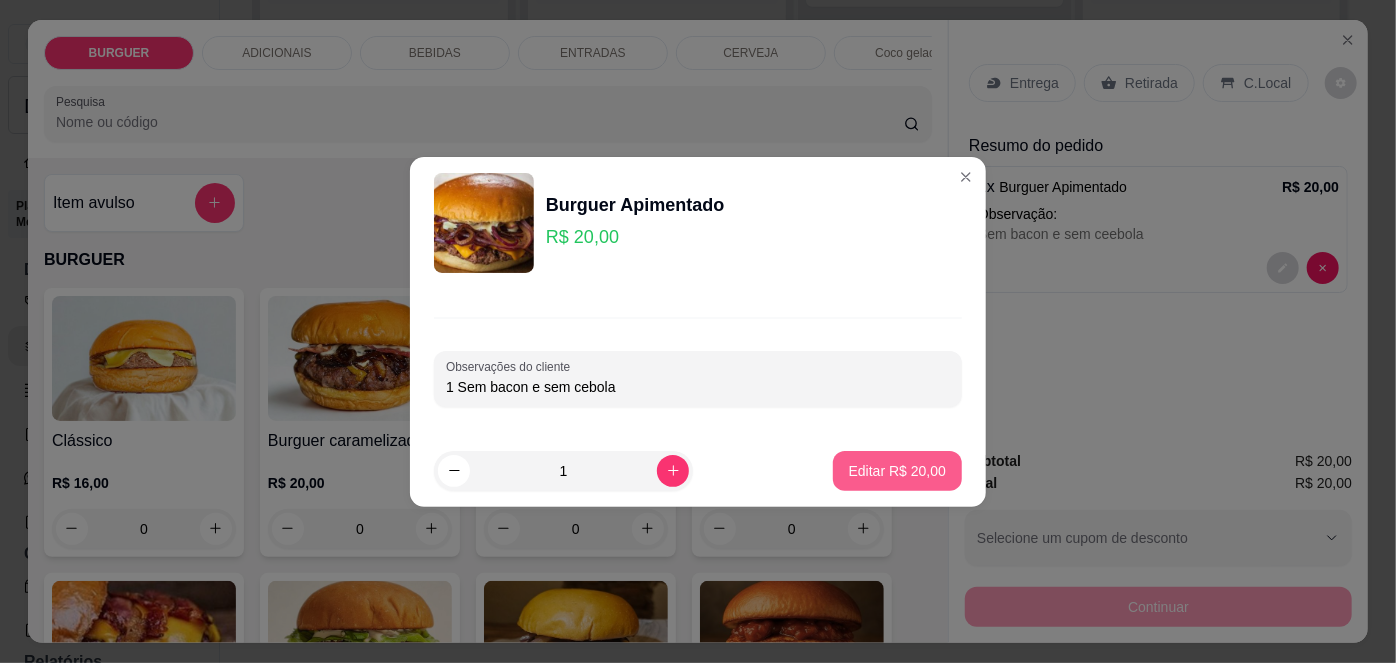 type on "1 Sem bacon e sem cebola" 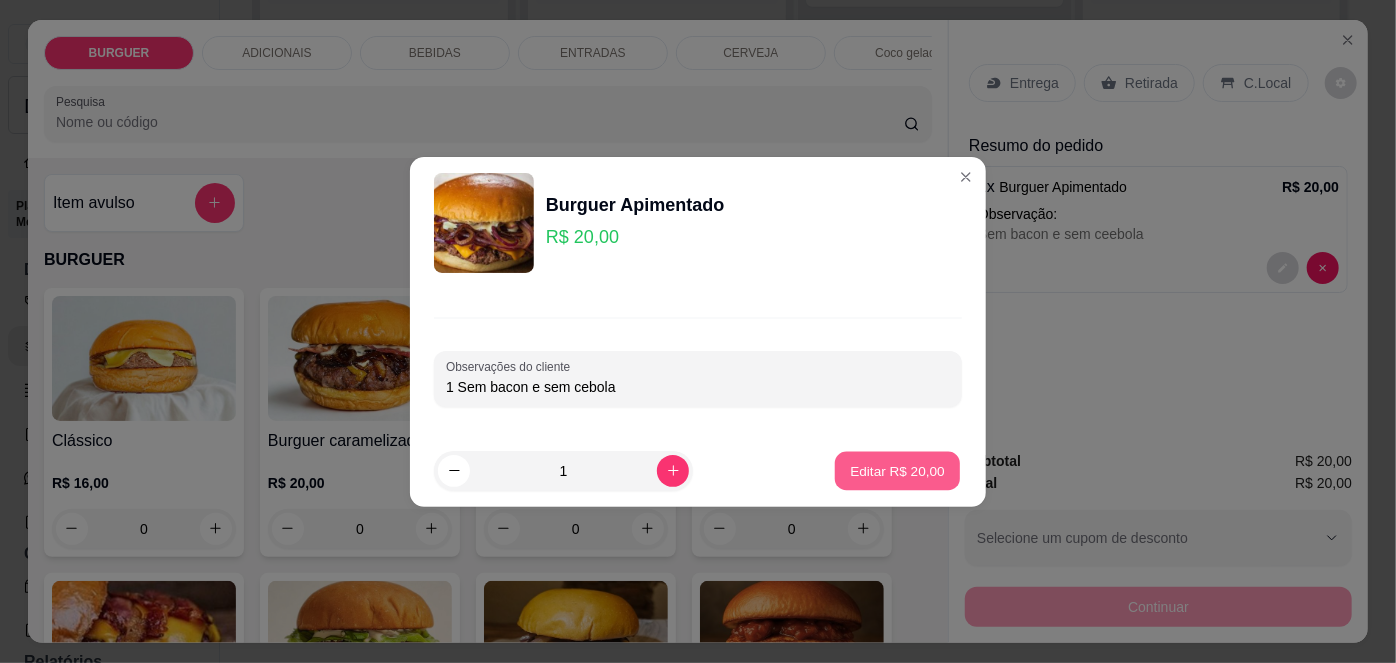 click on "Editar   R$ 20,00" at bounding box center (897, 470) 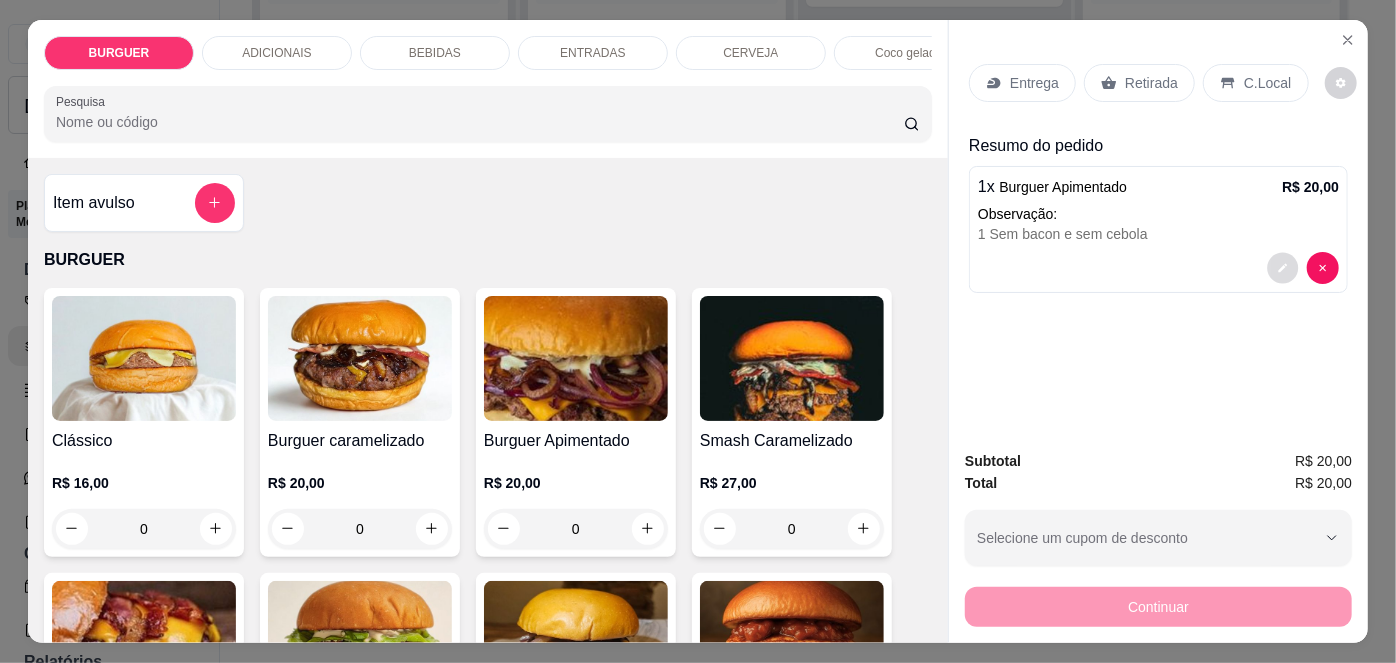 click 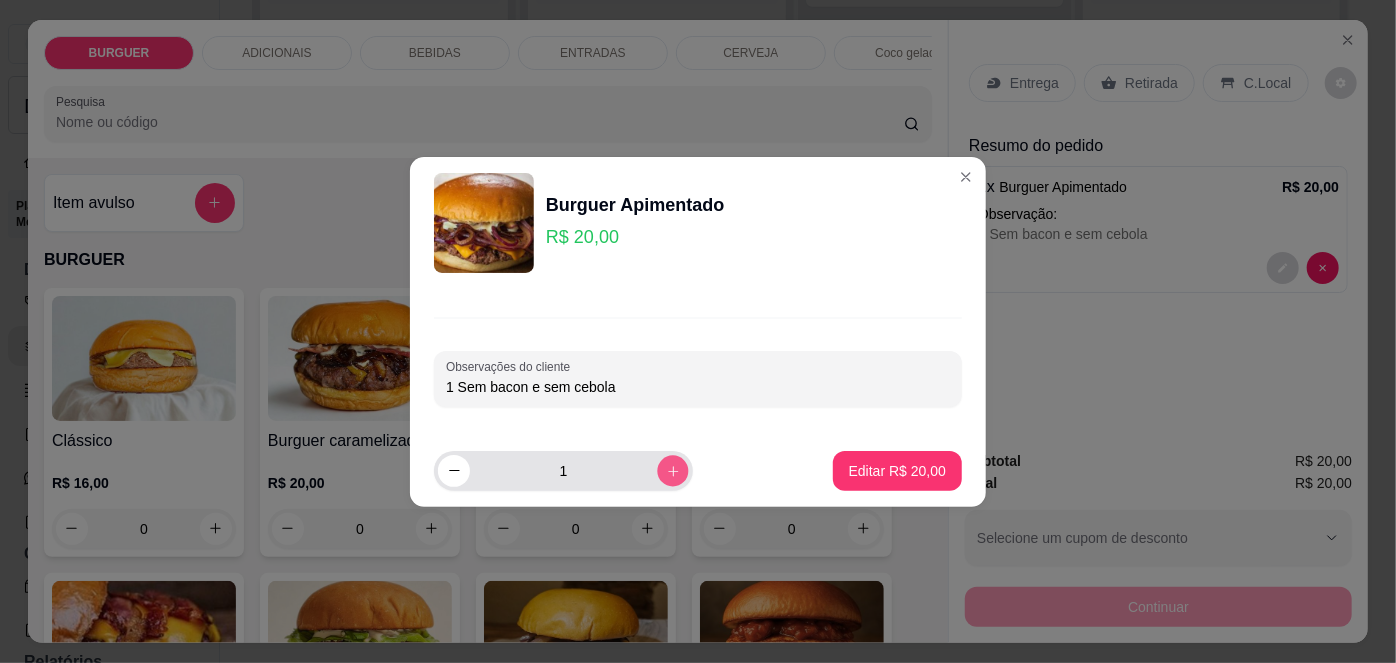 click 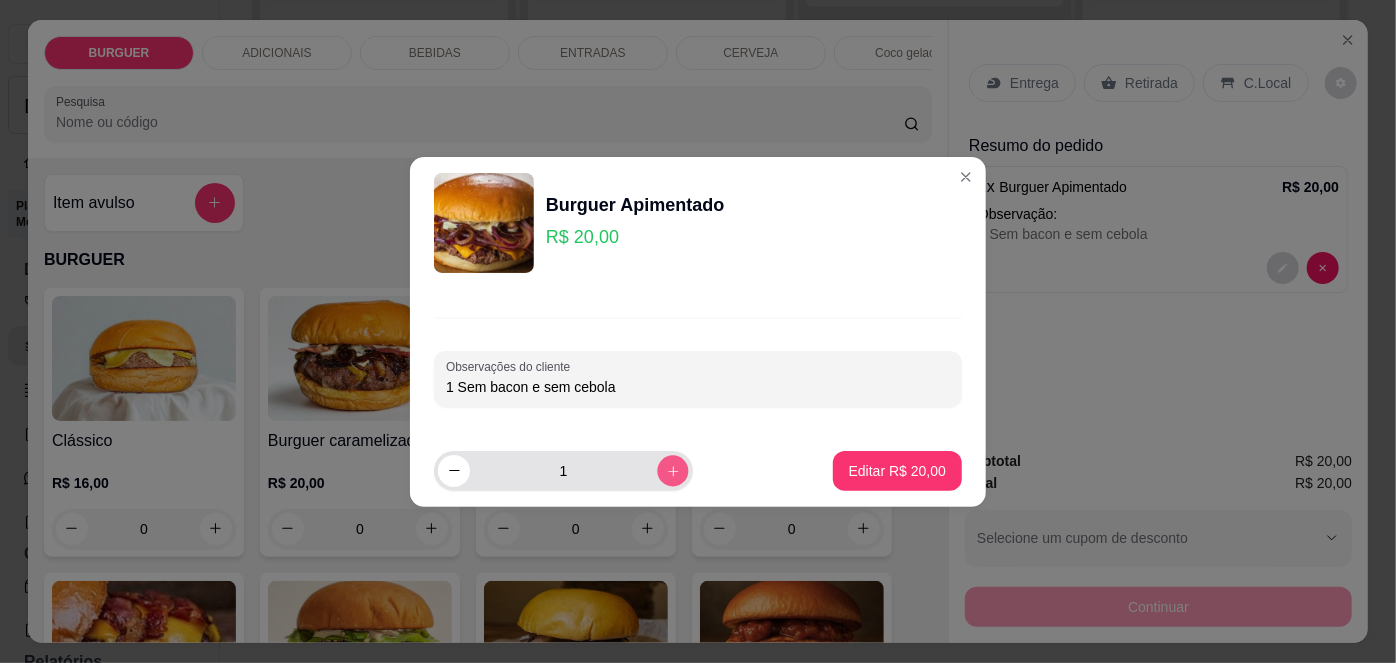 type on "2" 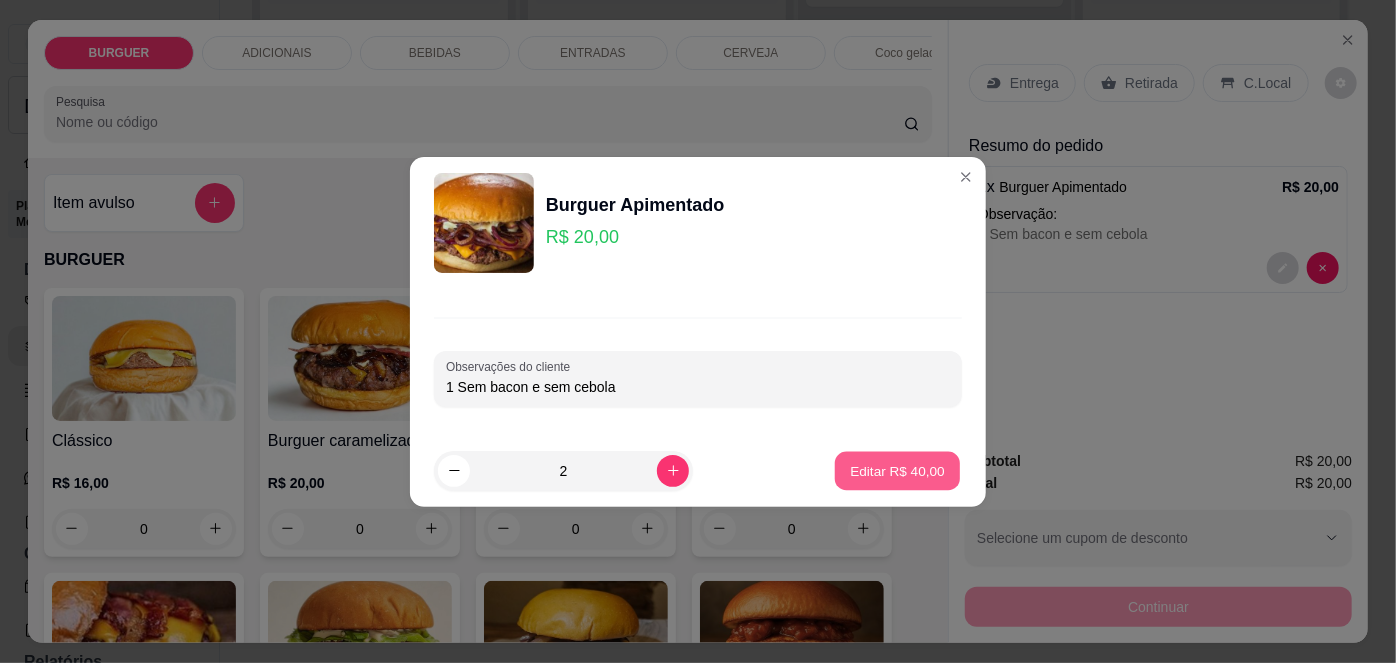 click on "Editar   R$ 40,00" at bounding box center (897, 470) 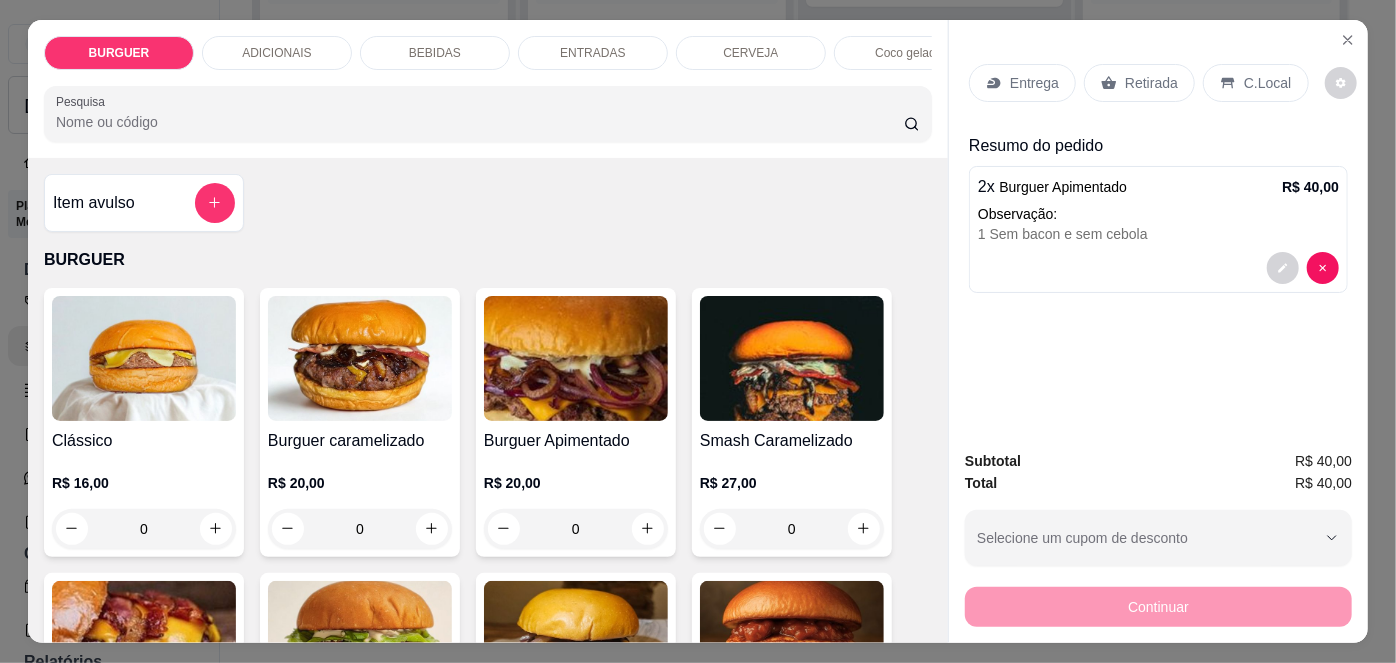 click on "Entrega" at bounding box center (1034, 83) 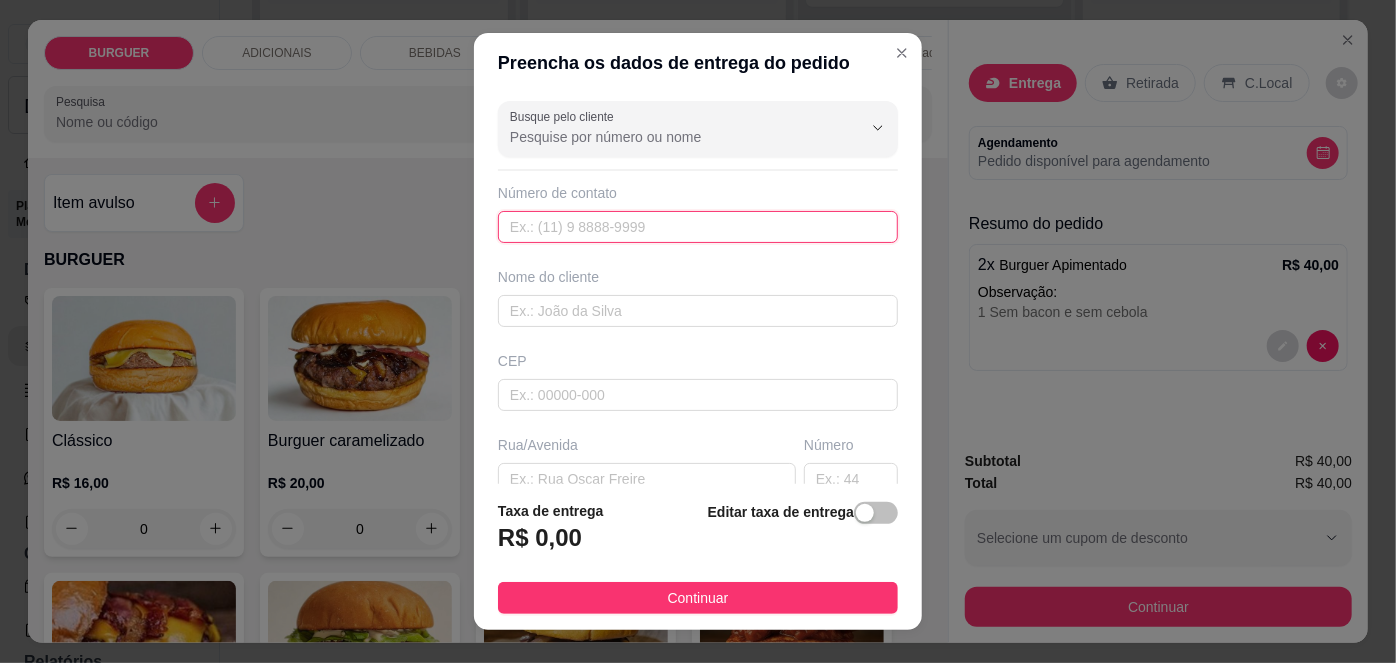 click at bounding box center (698, 227) 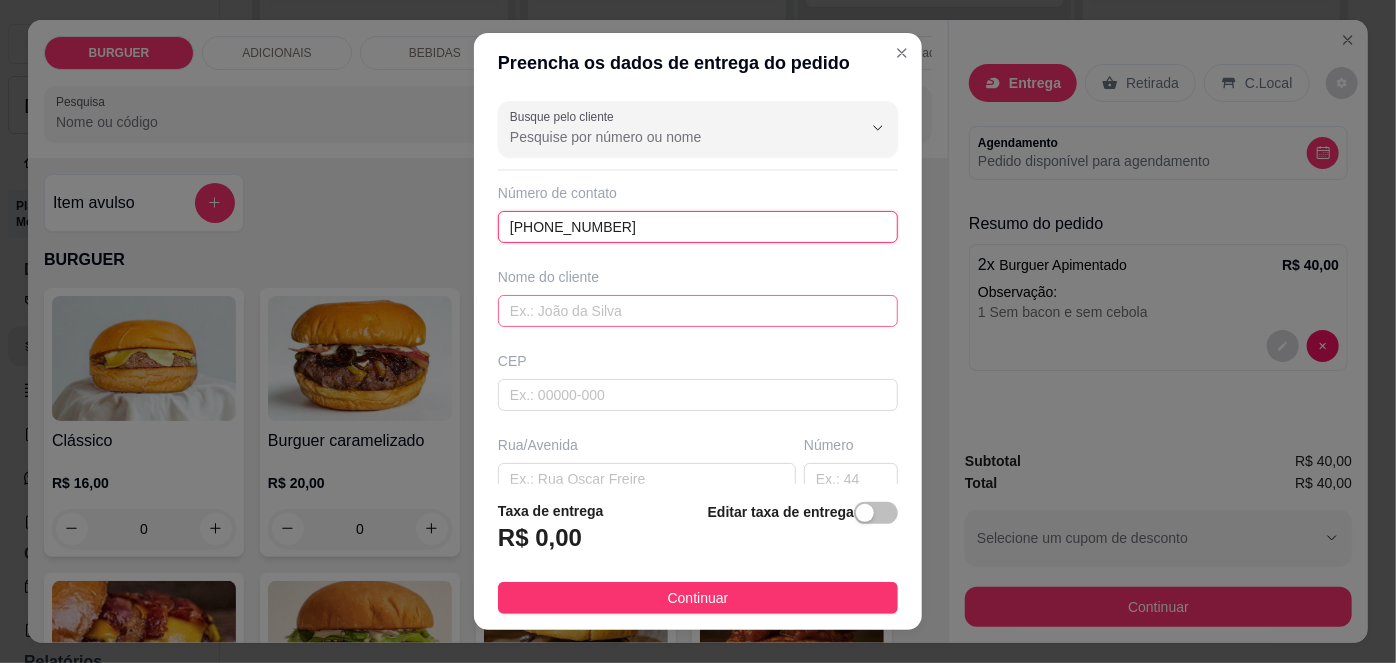 type on "[PHONE_NUMBER]" 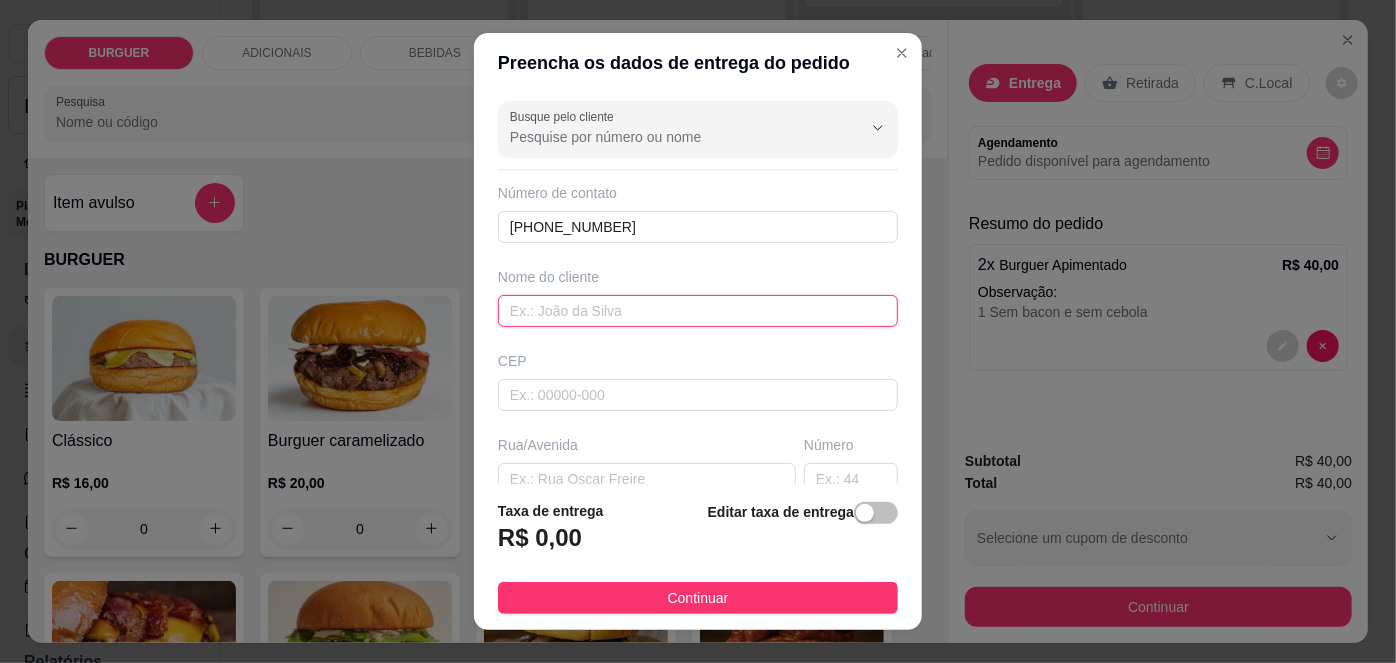 click at bounding box center (698, 311) 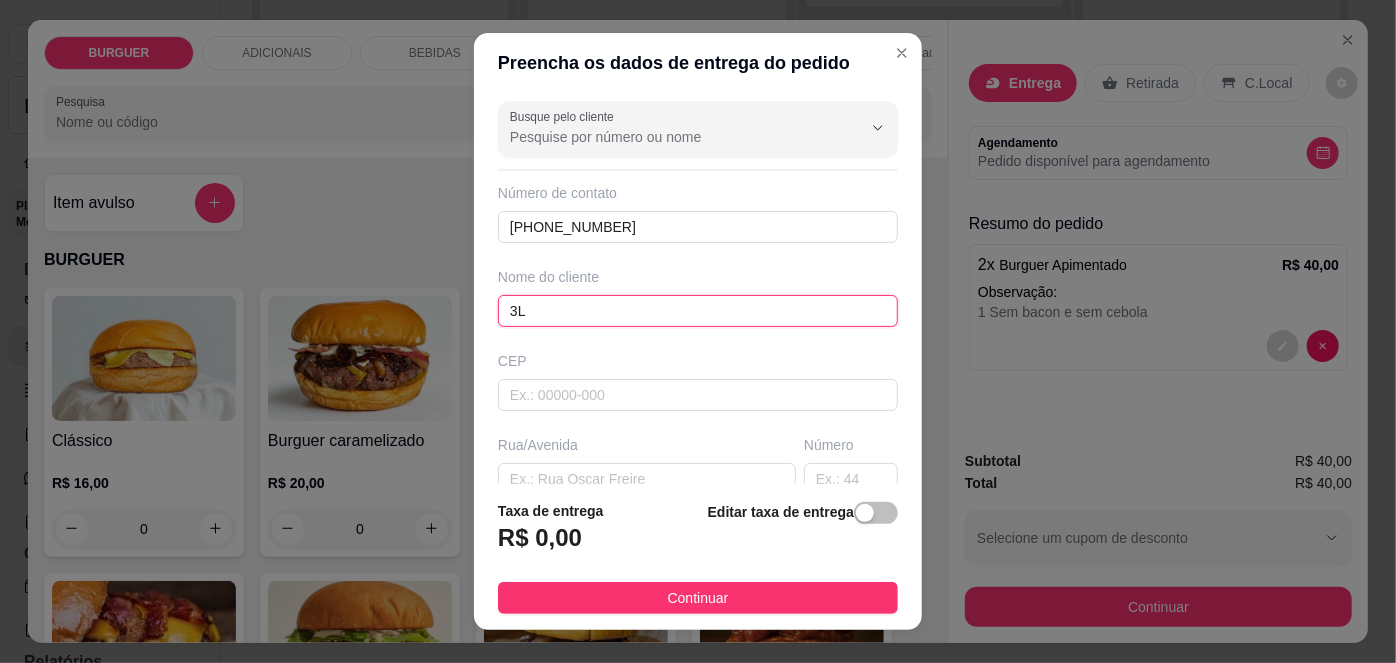 type on "3" 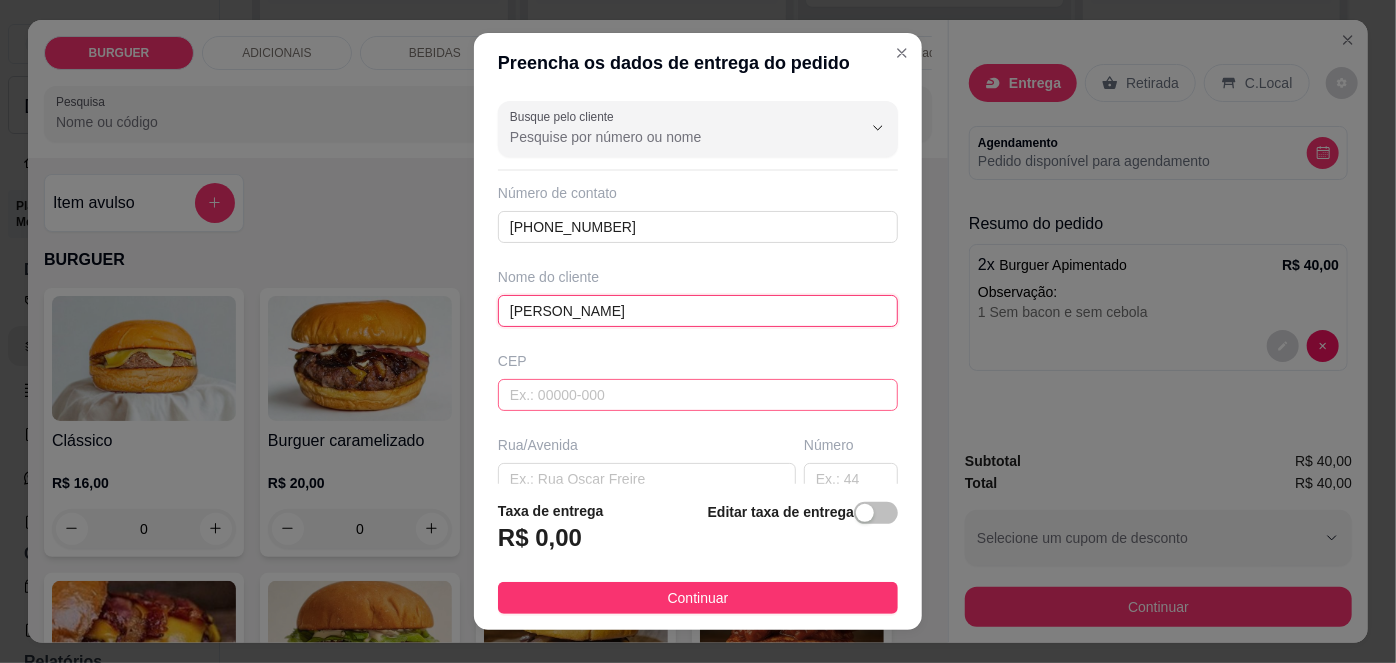 type on "[PERSON_NAME]" 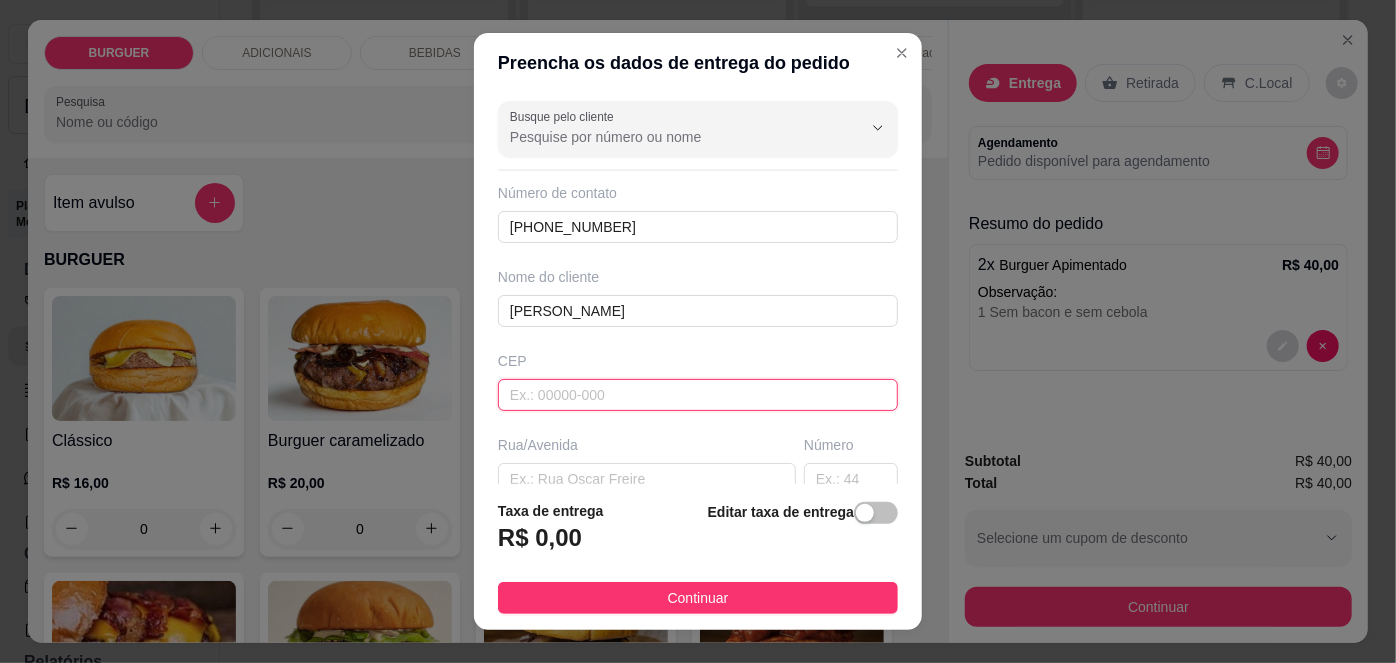 click at bounding box center [698, 395] 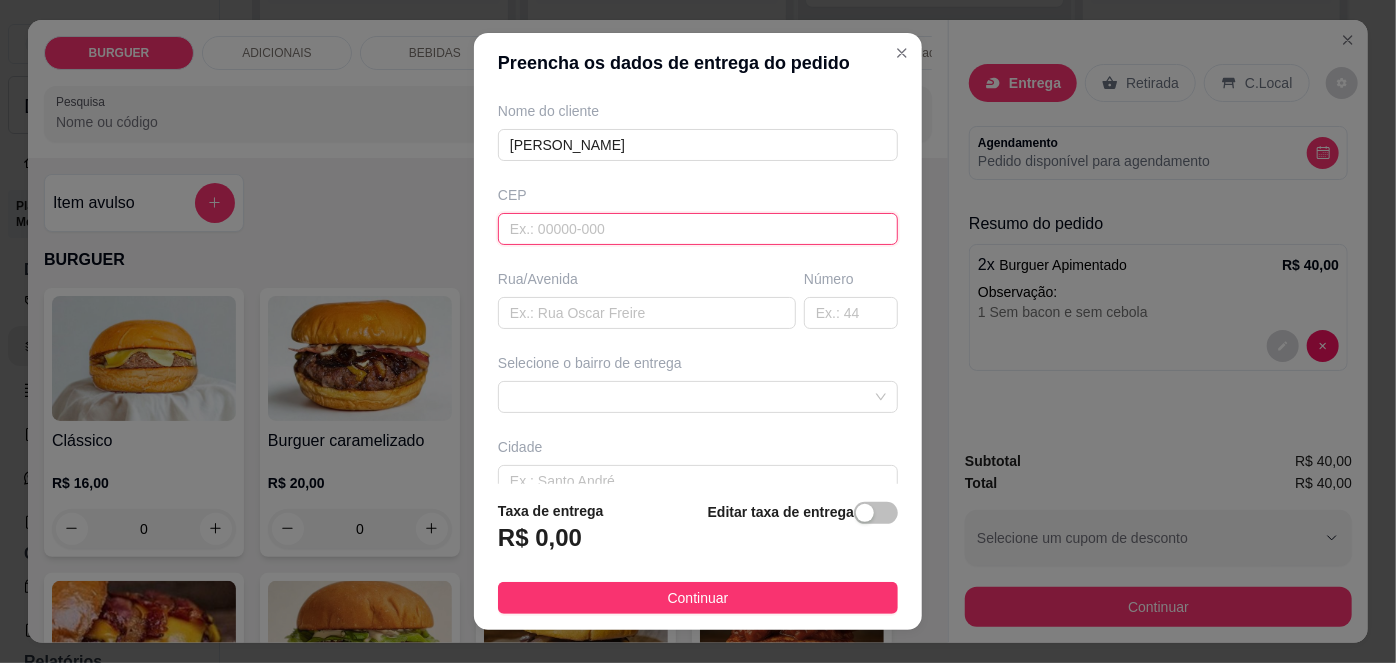 scroll, scrollTop: 167, scrollLeft: 0, axis: vertical 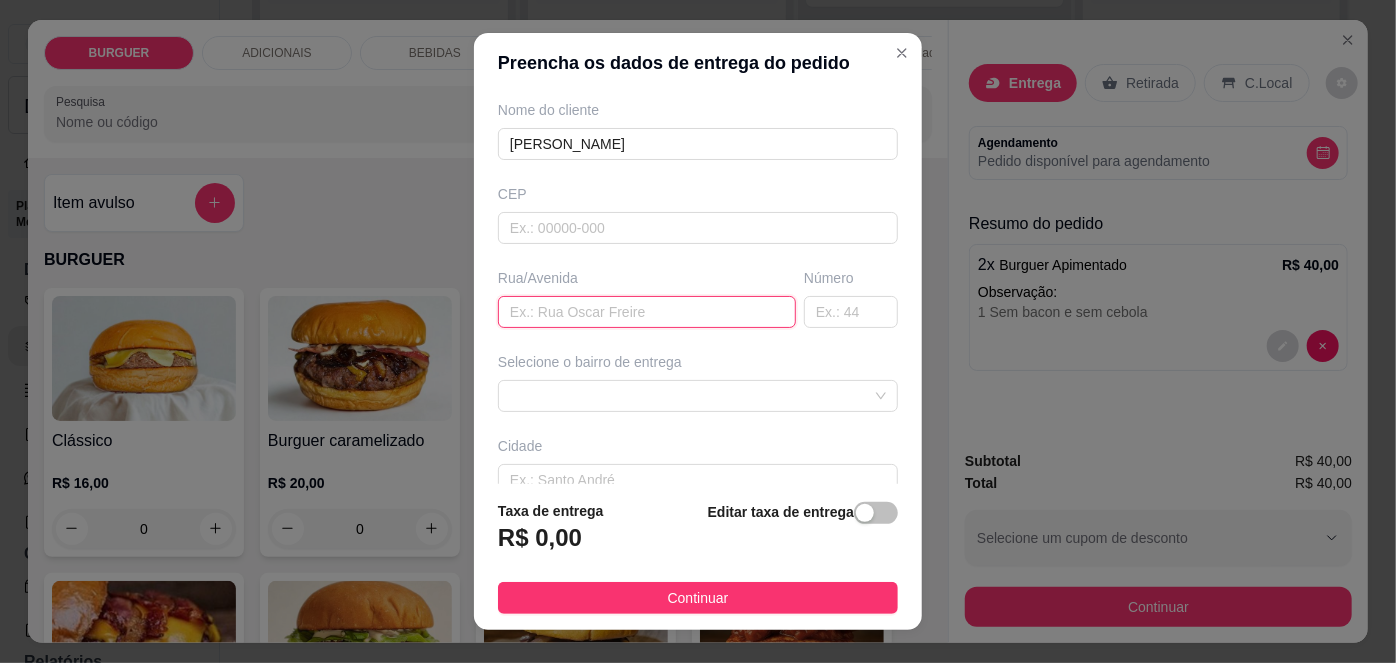 click at bounding box center [647, 312] 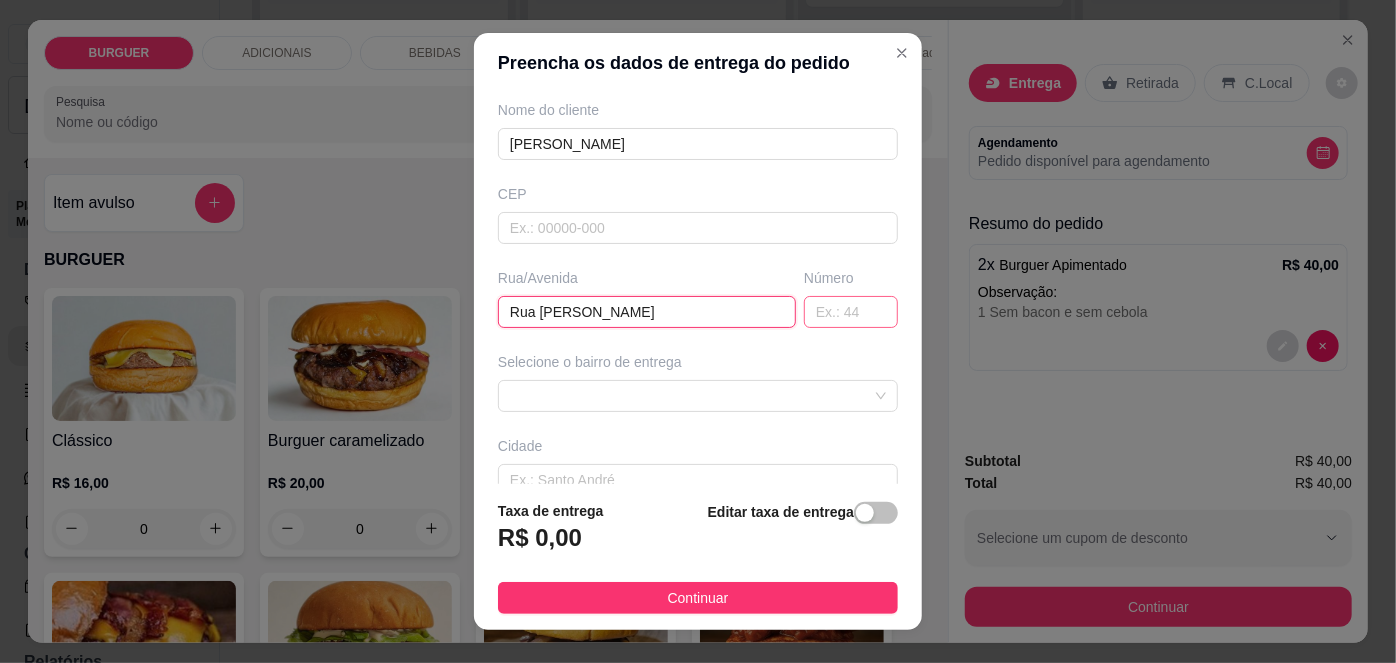 type on "Rua [PERSON_NAME]" 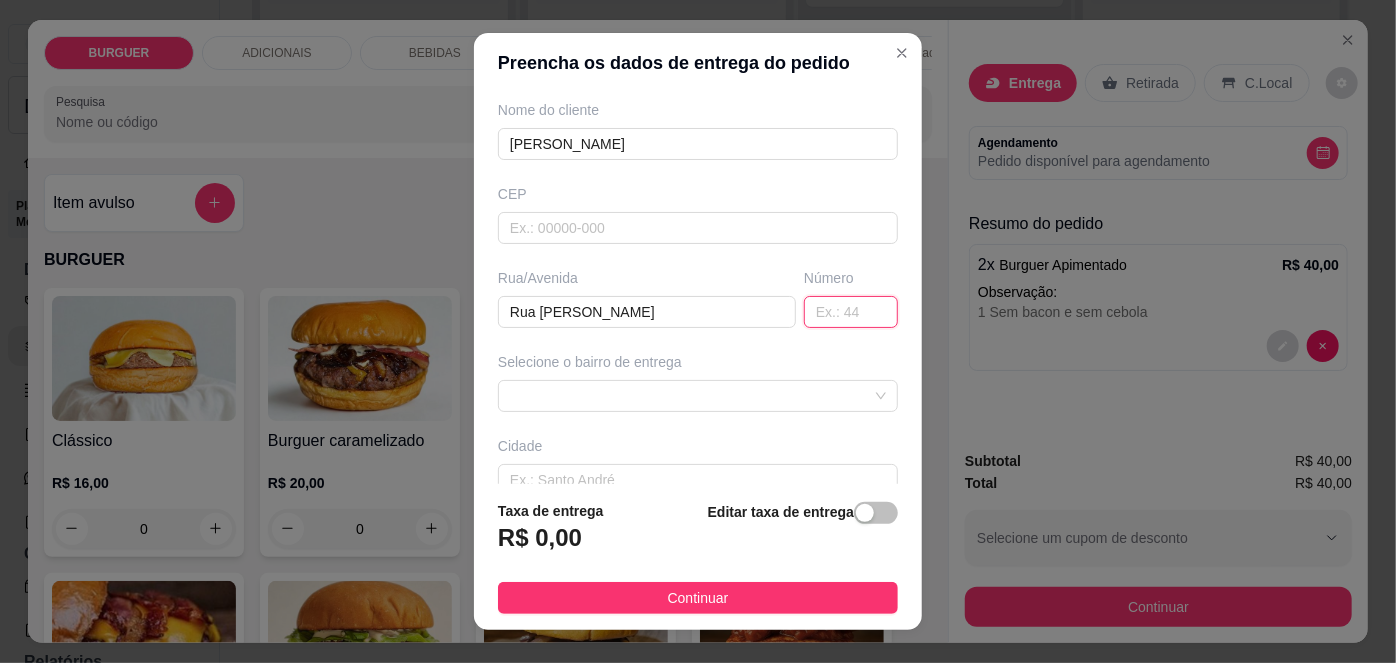click at bounding box center [851, 312] 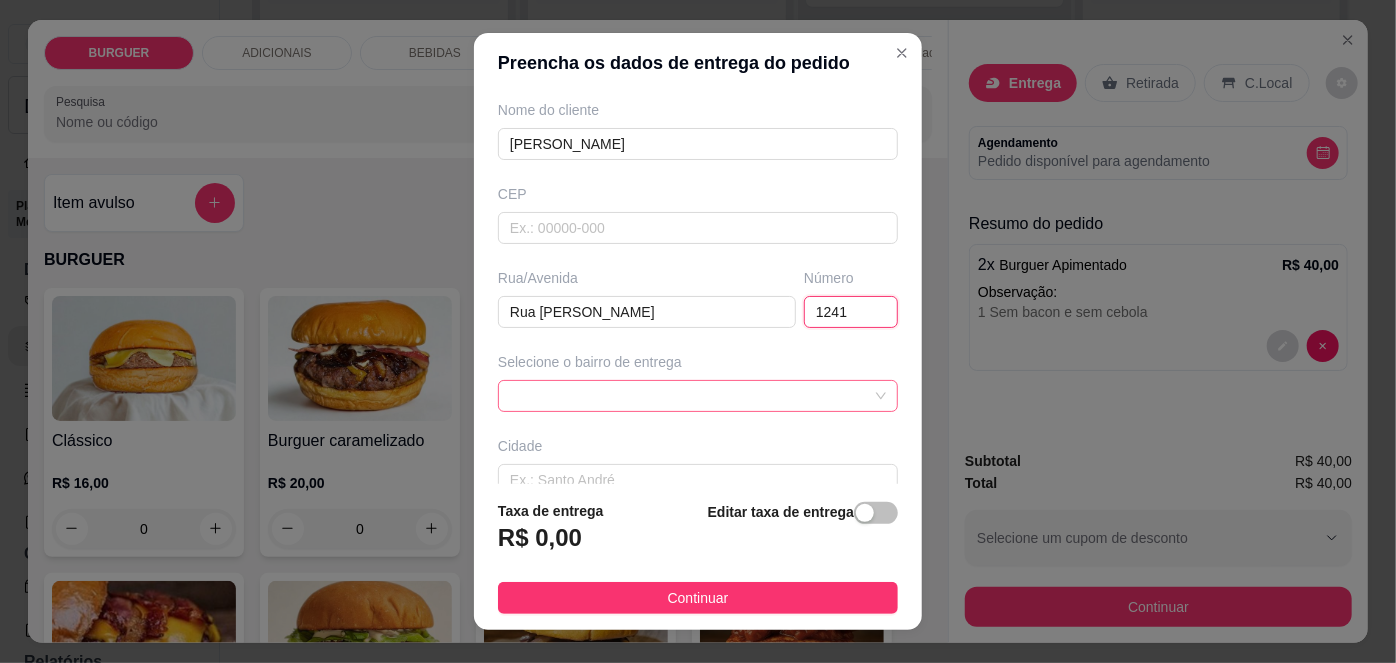 click at bounding box center [698, 396] 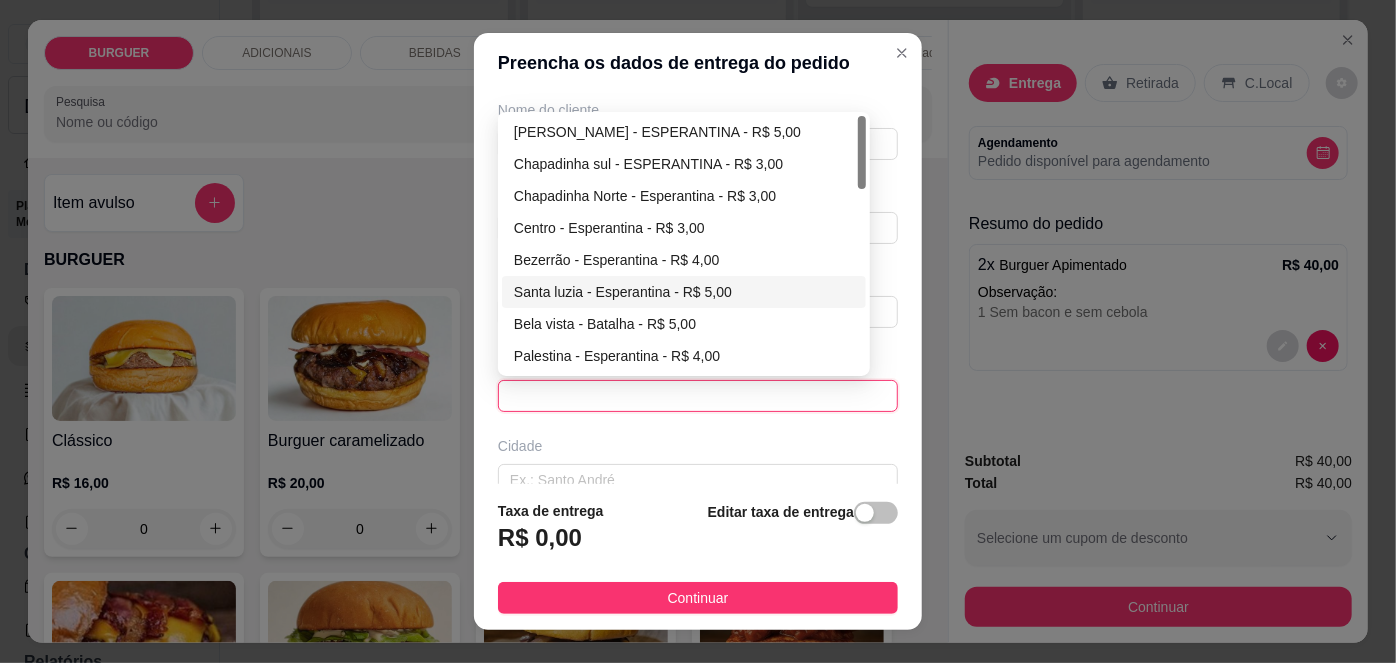 click on "Santa luzia  - Esperantina  -  R$ 5,00" at bounding box center (684, 292) 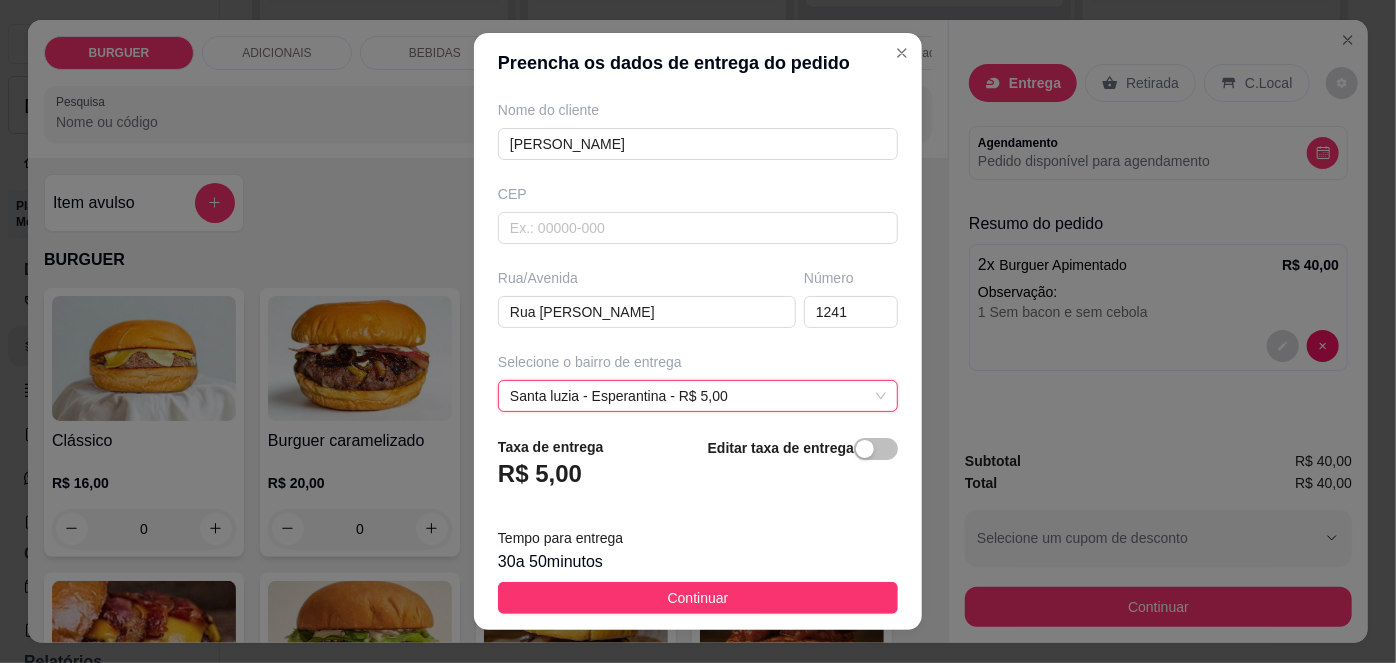 scroll, scrollTop: 343, scrollLeft: 0, axis: vertical 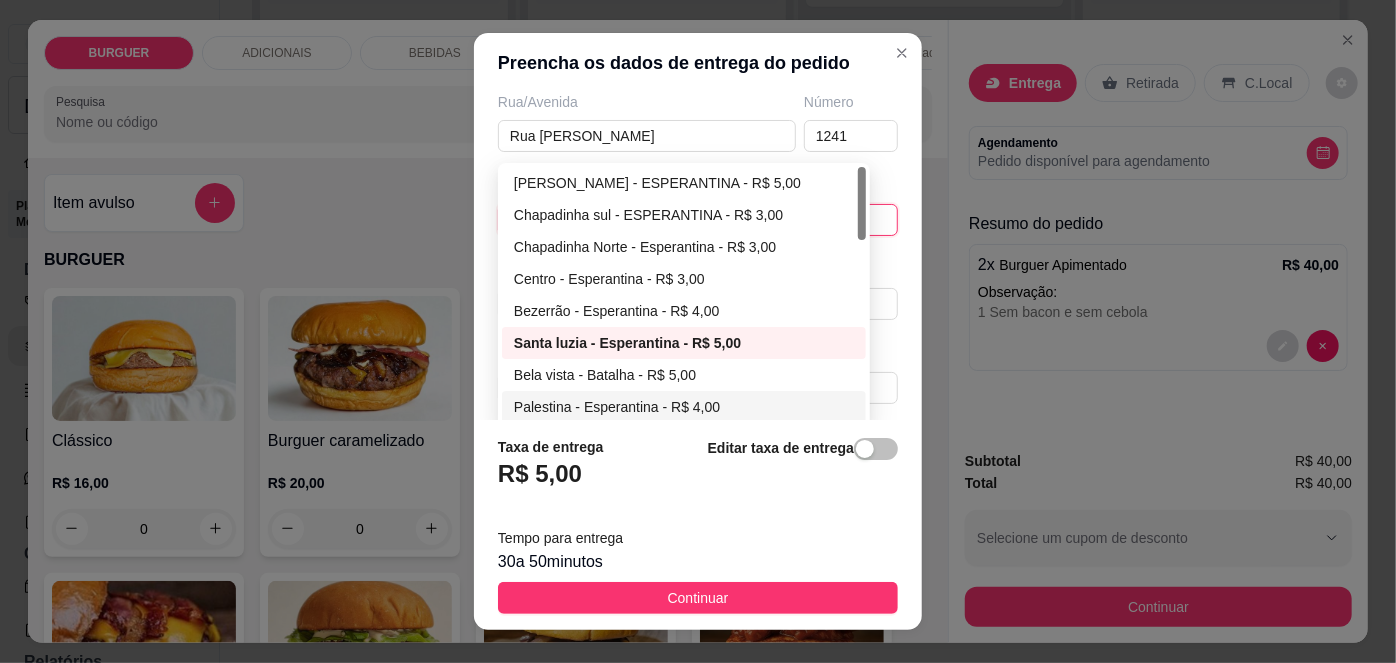 click on "Palestina  - Esperantina  -  R$ 4,00" at bounding box center [684, 407] 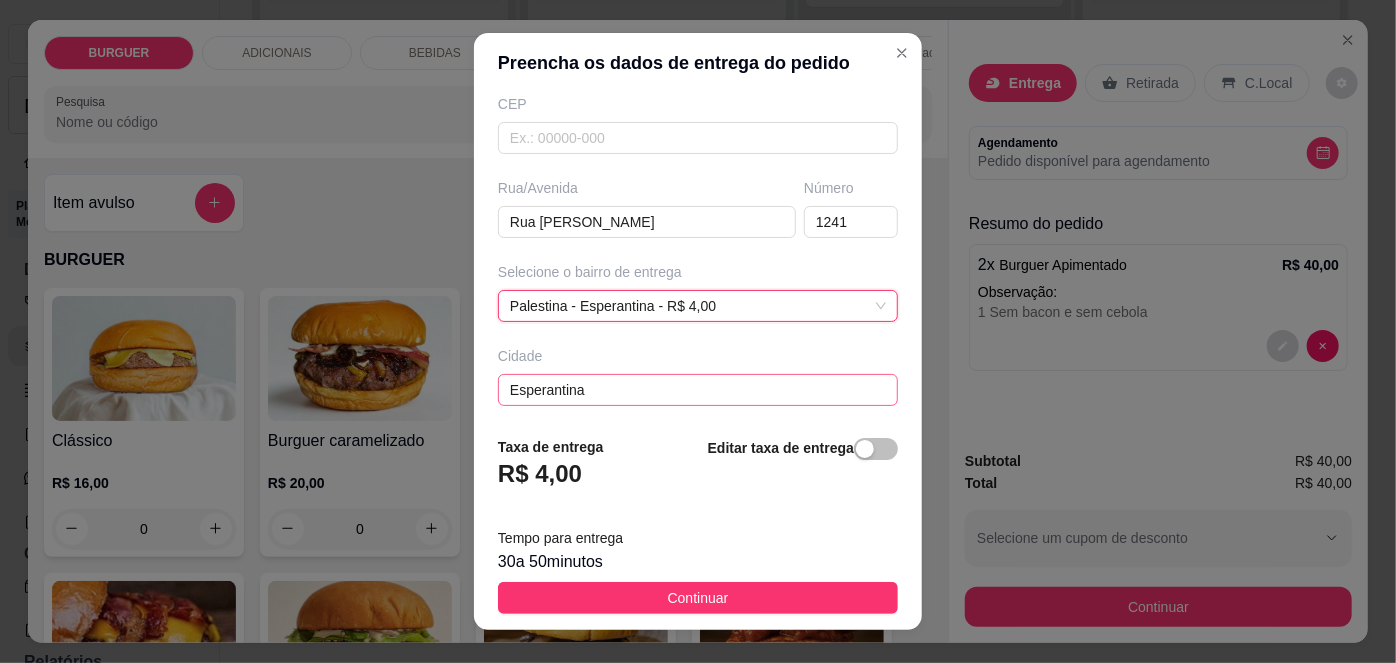 scroll, scrollTop: 343, scrollLeft: 0, axis: vertical 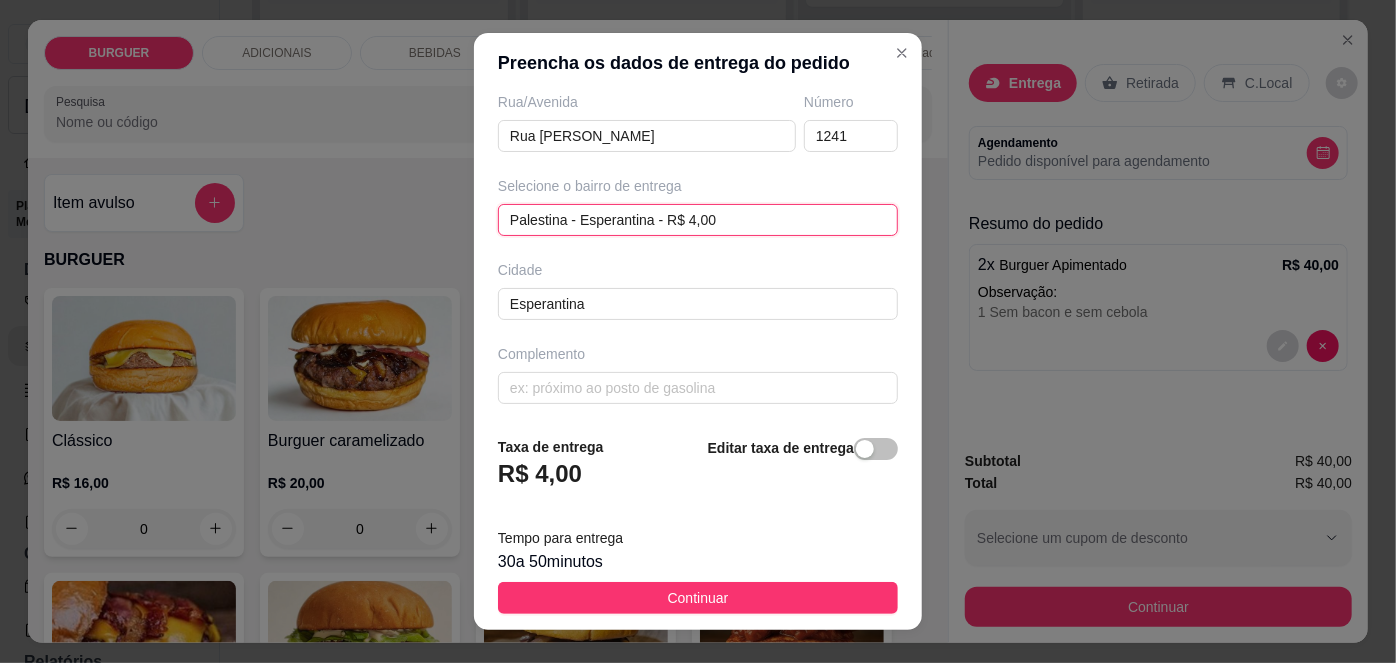 click on "[GEOGRAPHIC_DATA]  - Esperantina  -  R$ 4,00 [GEOGRAPHIC_DATA]  - Esperantina  -  R$ 4,00 67d0abe110a7c36e1d729bdf 67d0ac0010a7c36e1d729be2 67d0ac2110a7c36e1d729be5 [PERSON_NAME] - ESPERANTINA -  R$ 5,00 Chapadinha sul - ESPERANTINA -  R$ 3,00 [GEOGRAPHIC_DATA] - [GEOGRAPHIC_DATA] -  R$ 3,00 Centro - Esperantina -  R$ 3,00 Bezerrão - Esperantina -  R$ 4,00 [GEOGRAPHIC_DATA]  - [GEOGRAPHIC_DATA]  -  R$ 5,00 [GEOGRAPHIC_DATA] - Batalha  -  R$ 5,00 [GEOGRAPHIC_DATA]  - Esperantina  -  R$ 4,00 Varjota - Esperantina  -  R$ 6,00 Novo milênio - Esperantina -  R$ 4,00" at bounding box center [698, 220] 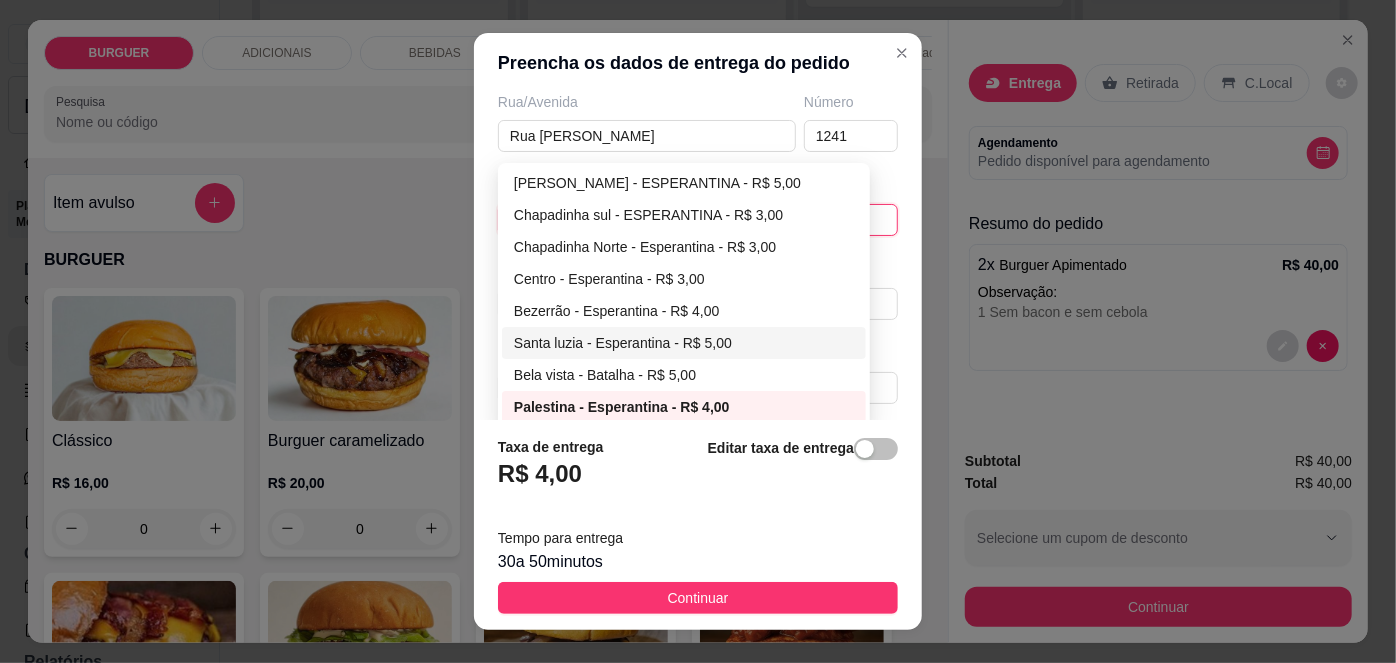 click on "Santa luzia  - Esperantina  -  R$ 5,00" at bounding box center (684, 343) 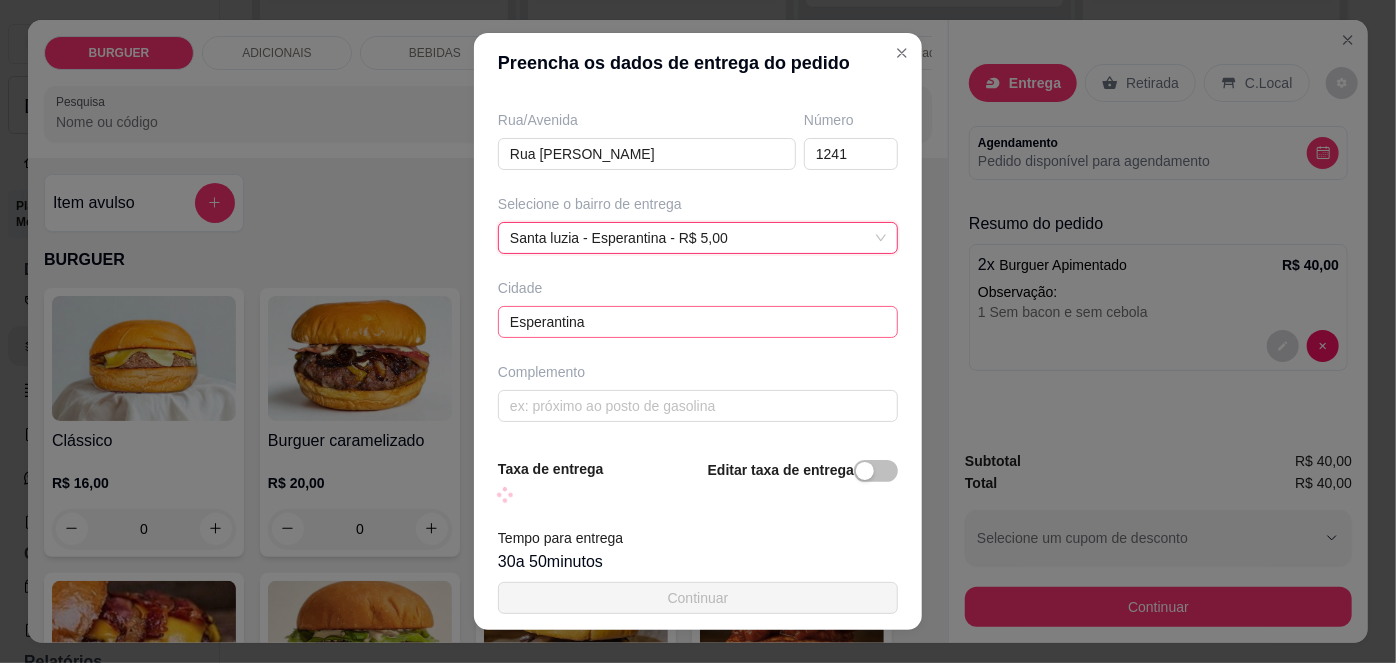scroll, scrollTop: 321, scrollLeft: 0, axis: vertical 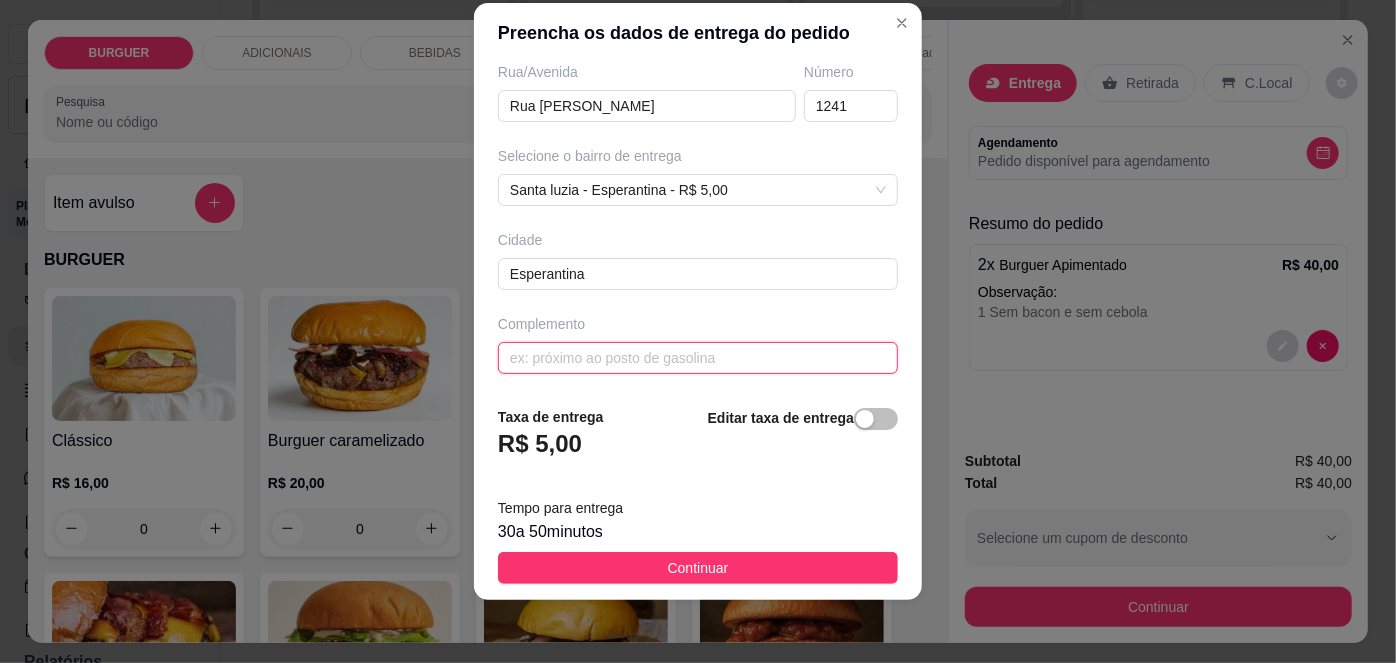 click at bounding box center (698, 358) 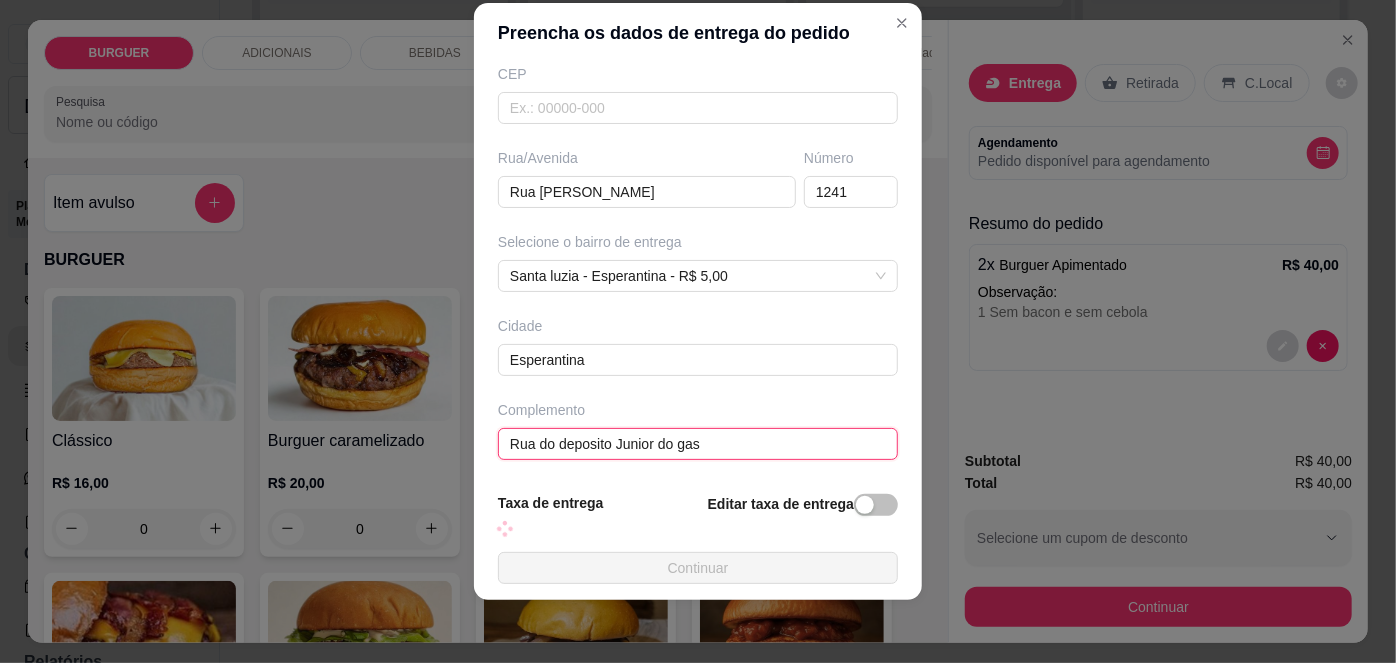 scroll, scrollTop: 343, scrollLeft: 0, axis: vertical 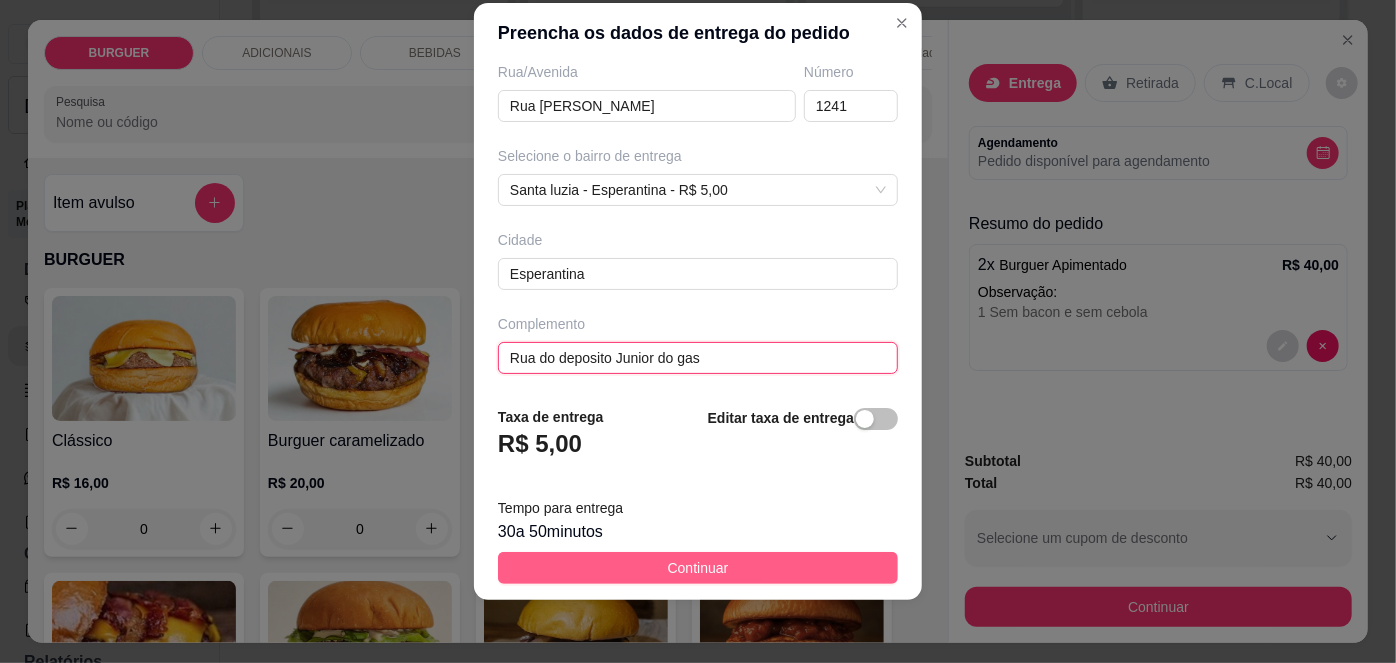 type on "Rua do deposito Junior do gas" 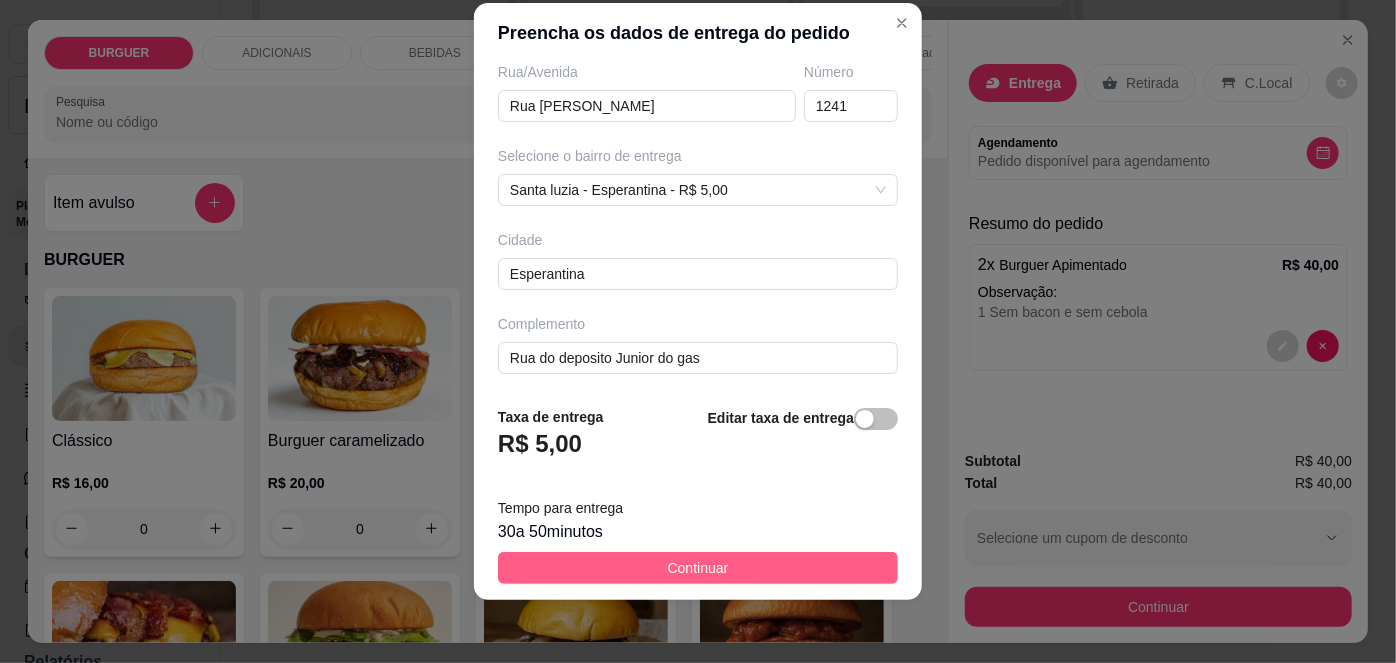 click on "Continuar" at bounding box center [698, 568] 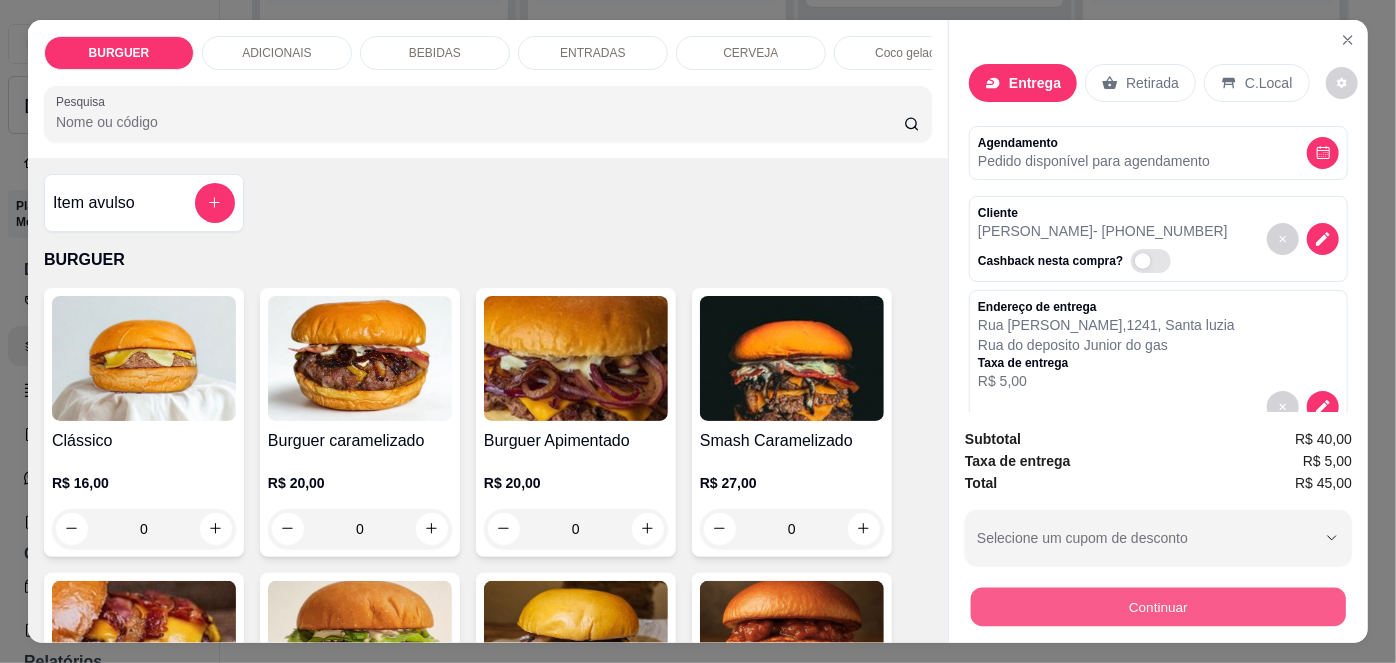 click on "Continuar" at bounding box center (1158, 607) 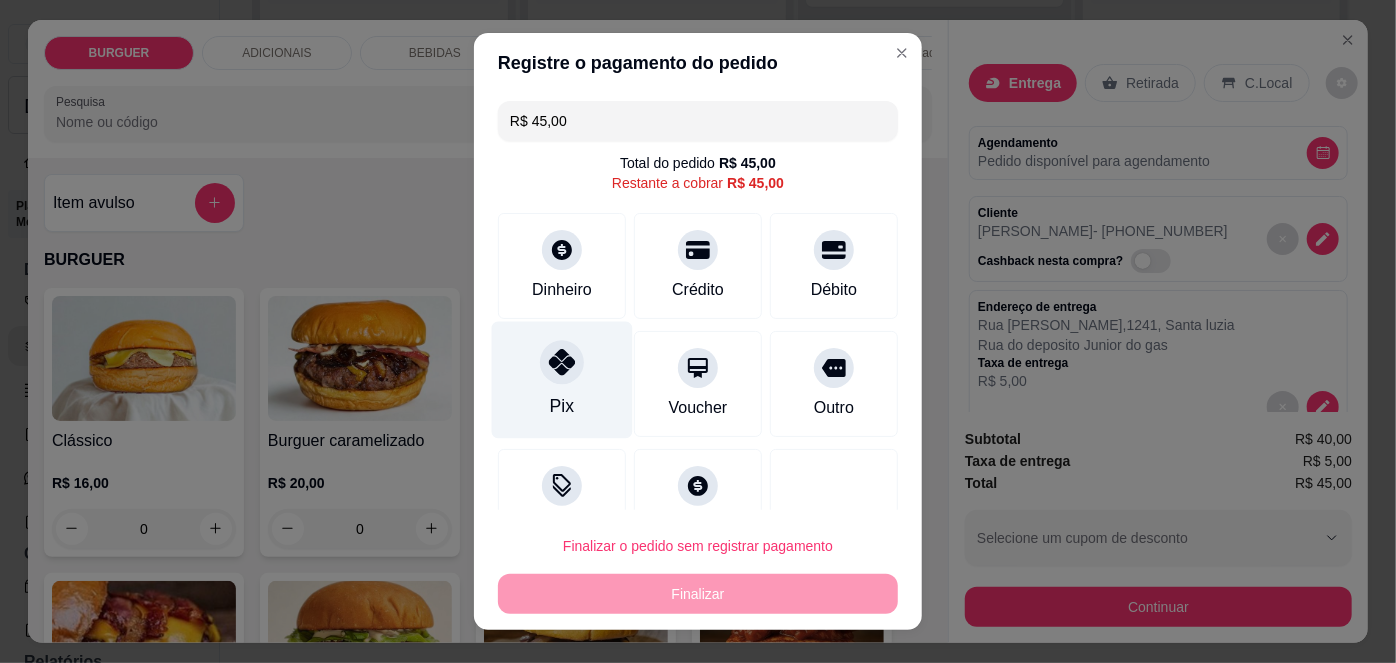 click at bounding box center [562, 363] 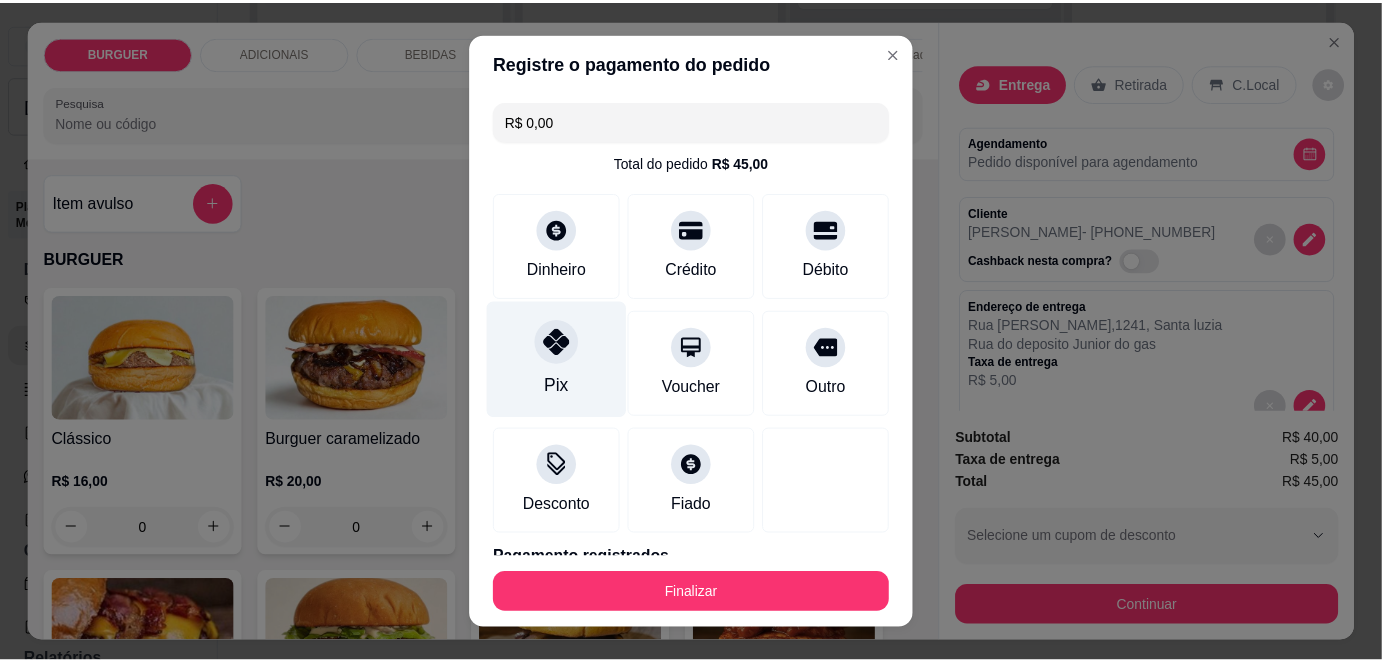 scroll, scrollTop: 88, scrollLeft: 0, axis: vertical 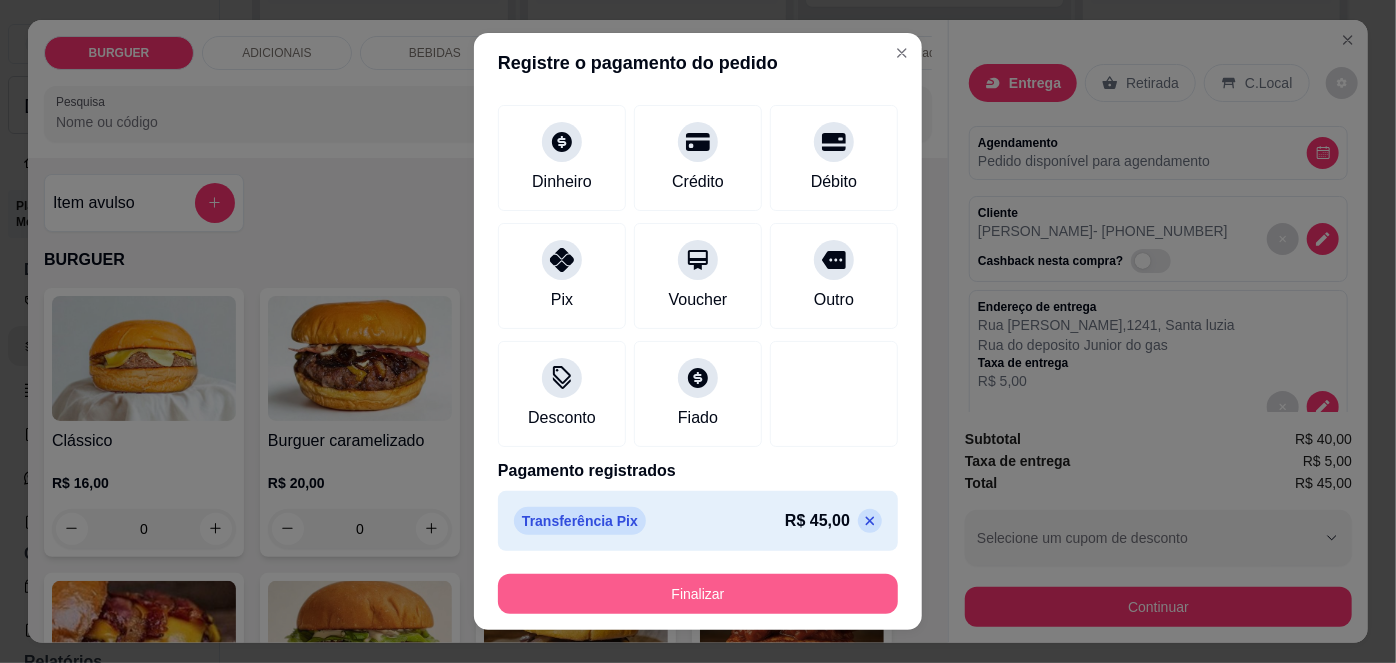 click on "Finalizar" at bounding box center [698, 594] 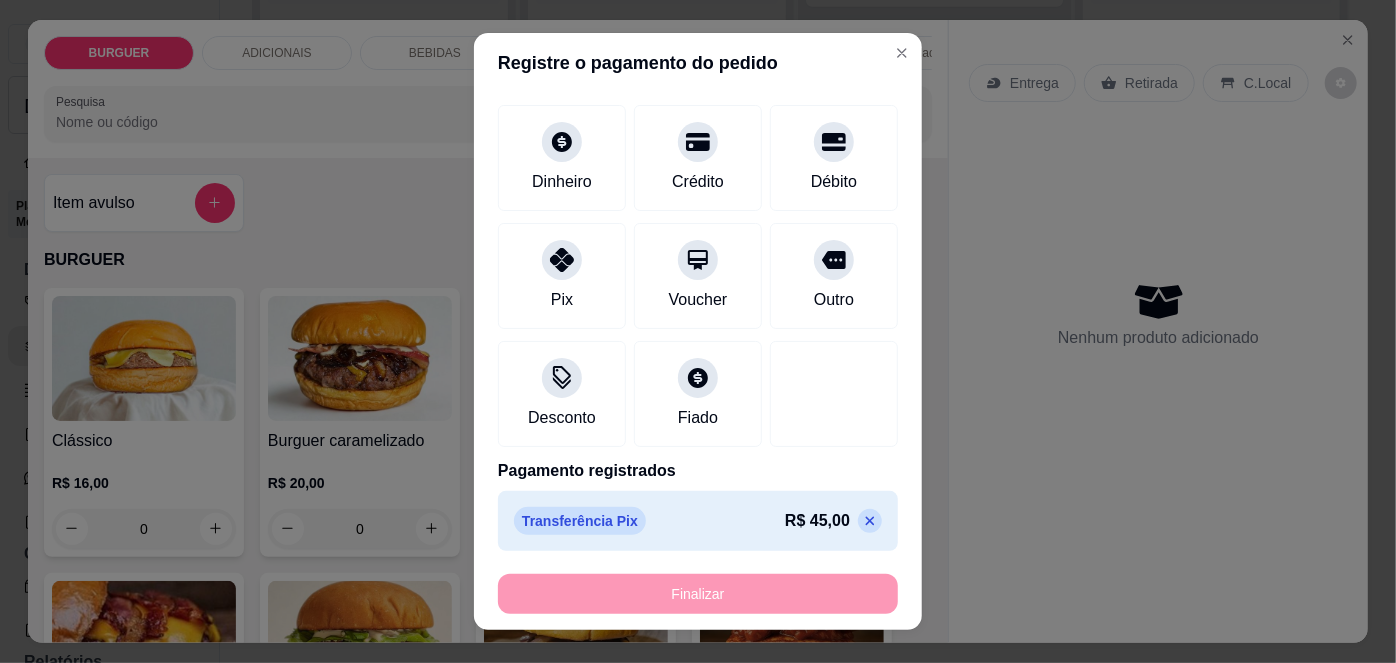 type on "-R$ 45,00" 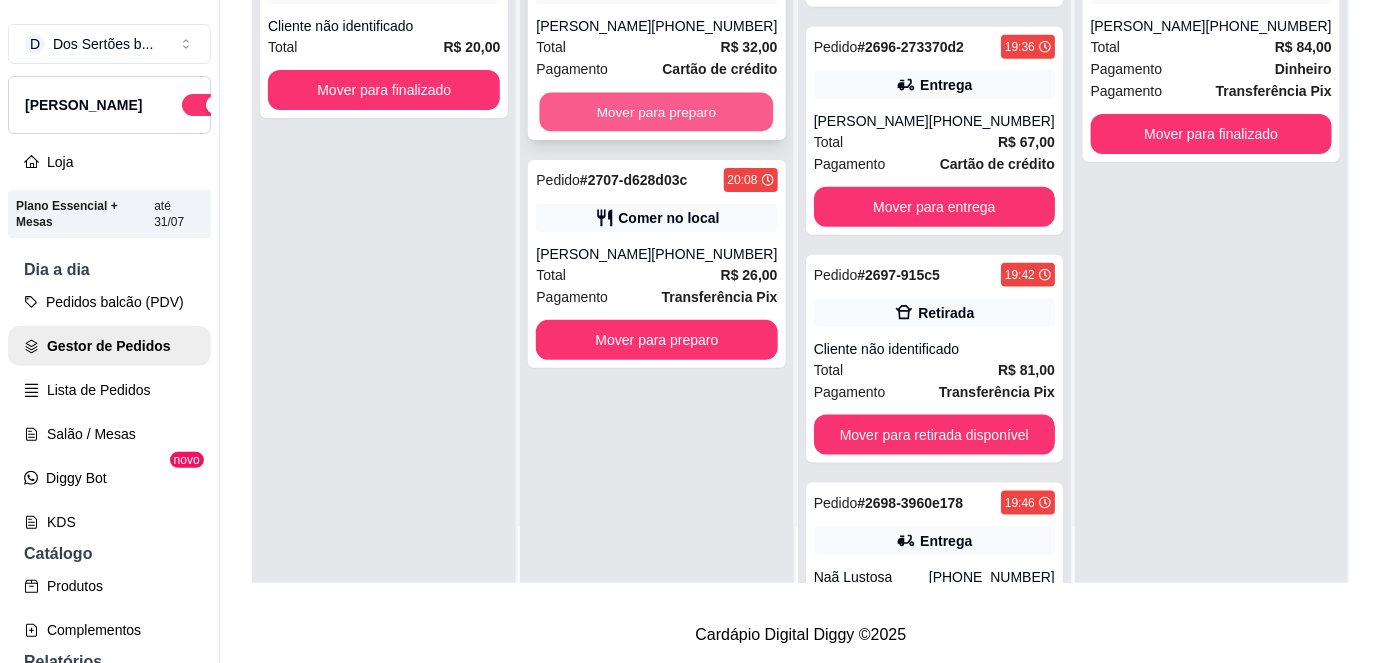 click on "Mover para preparo" at bounding box center (657, 112) 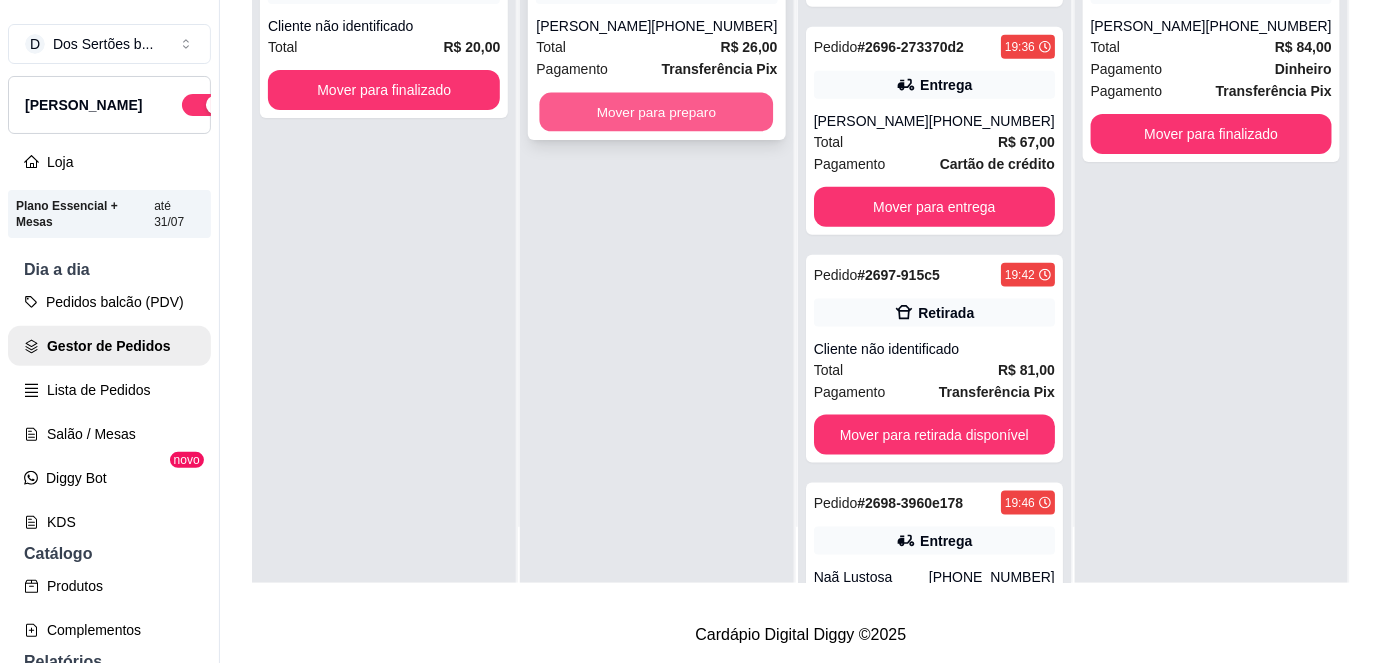 click on "Mover para preparo" at bounding box center (657, 112) 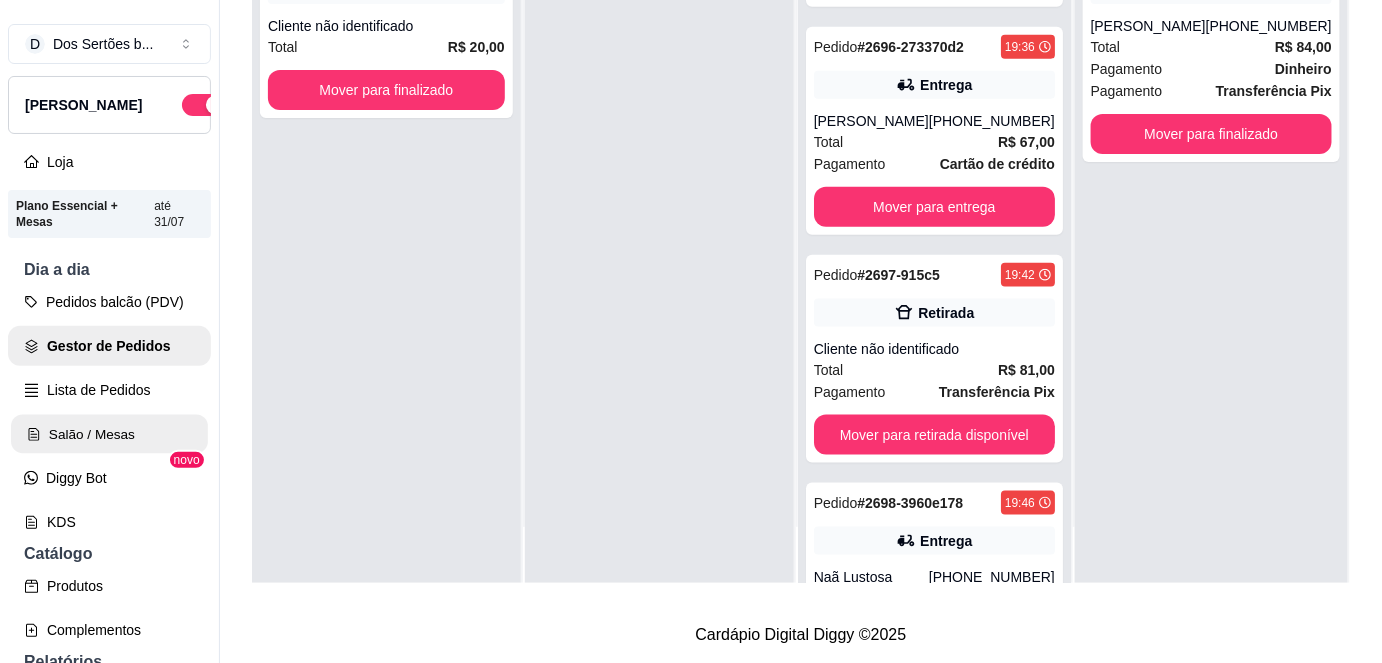 click on "Salão / Mesas" at bounding box center [109, 434] 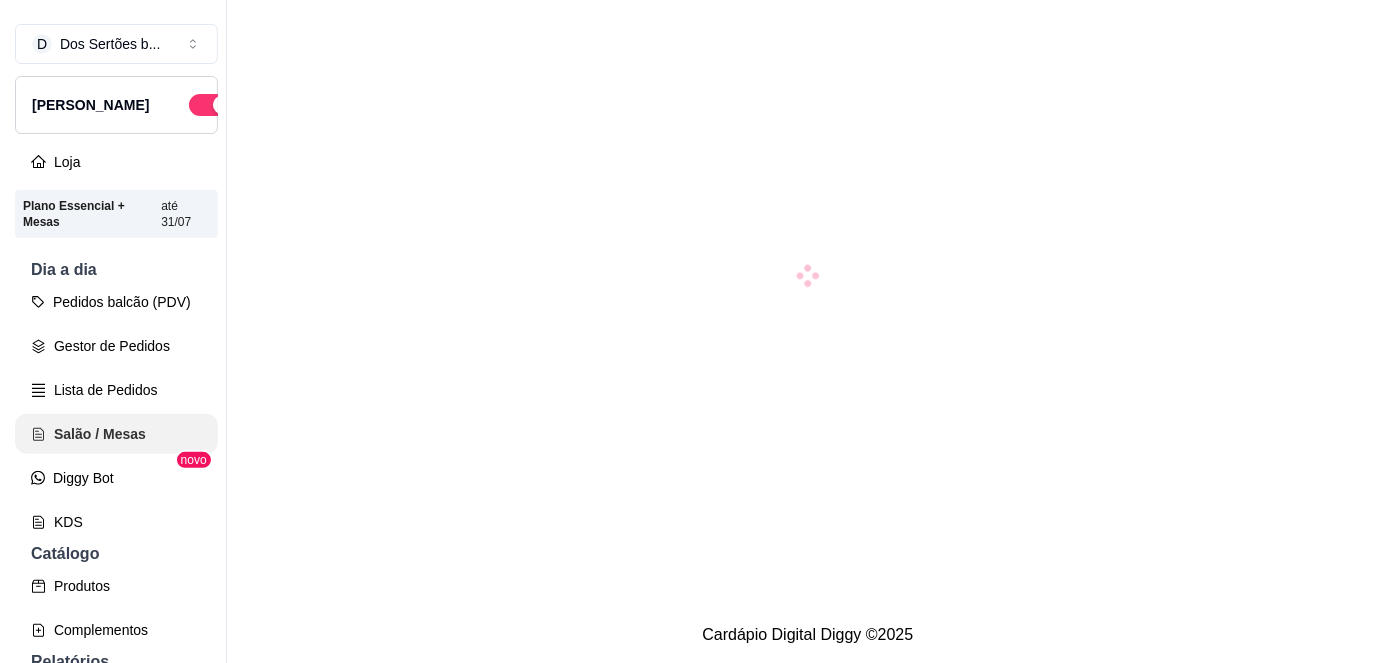 scroll, scrollTop: 0, scrollLeft: 0, axis: both 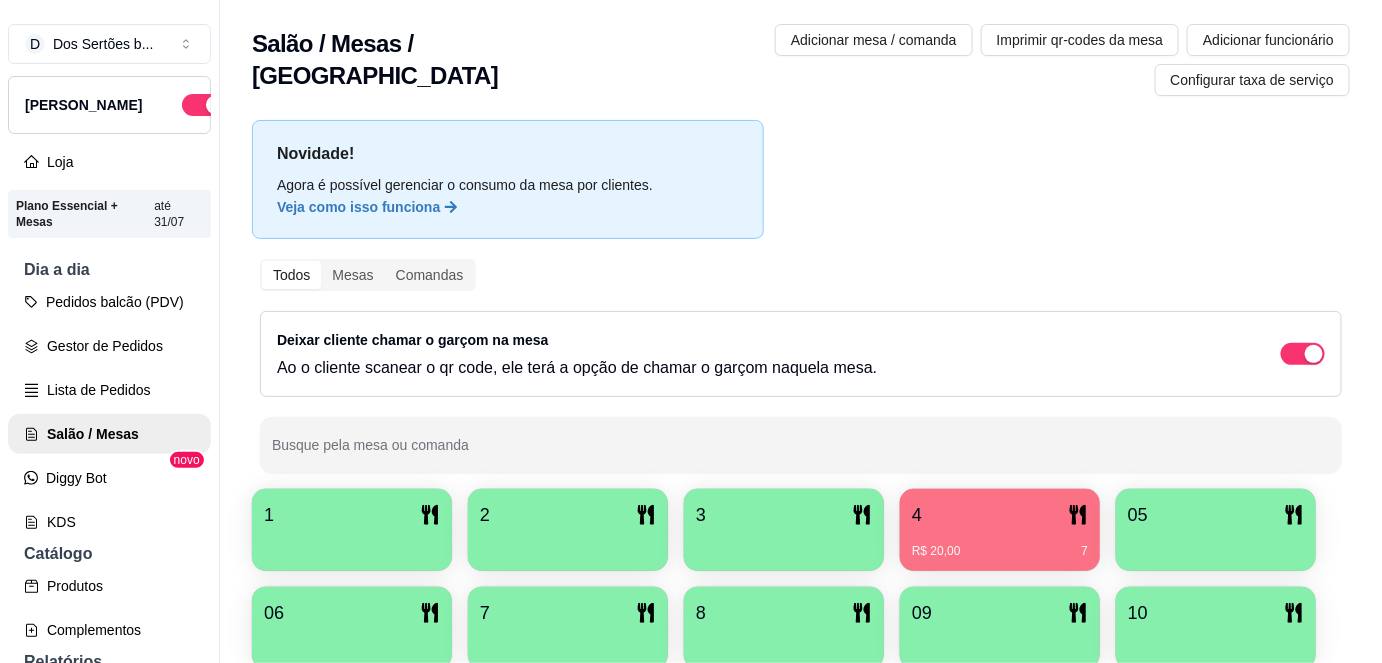 click at bounding box center (568, 544) 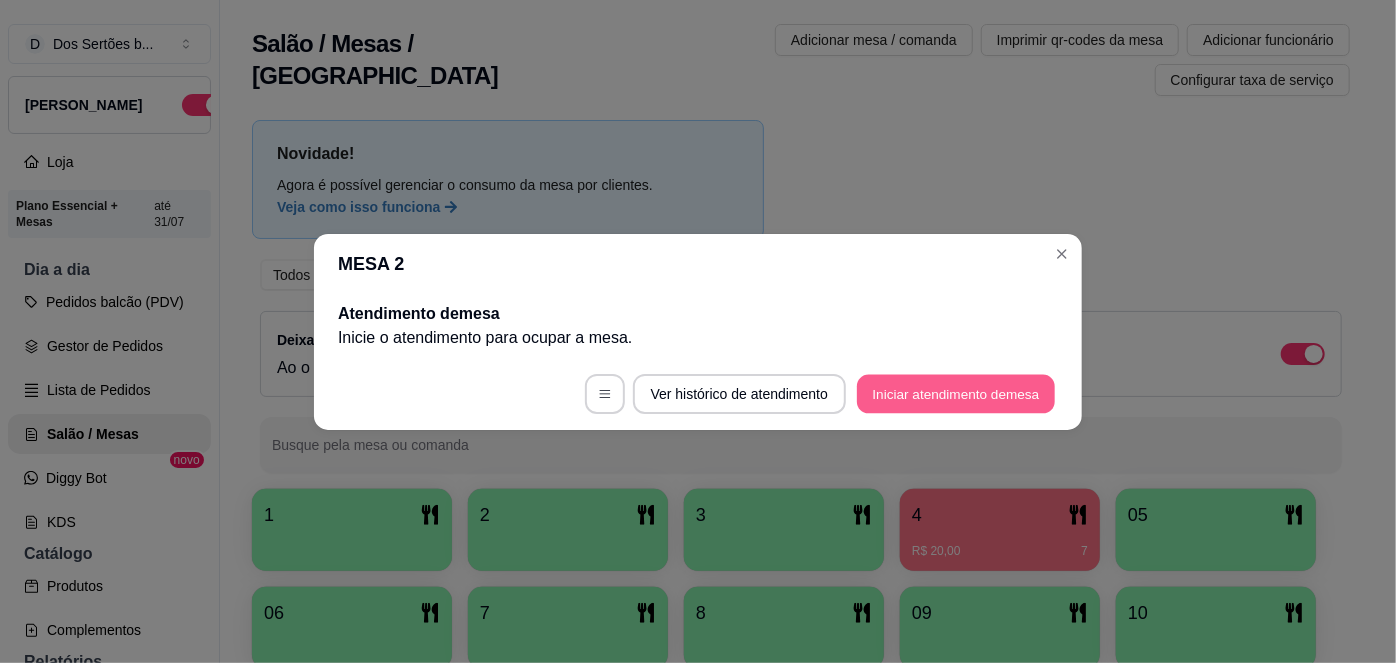 click on "Iniciar atendimento de  mesa" at bounding box center [956, 393] 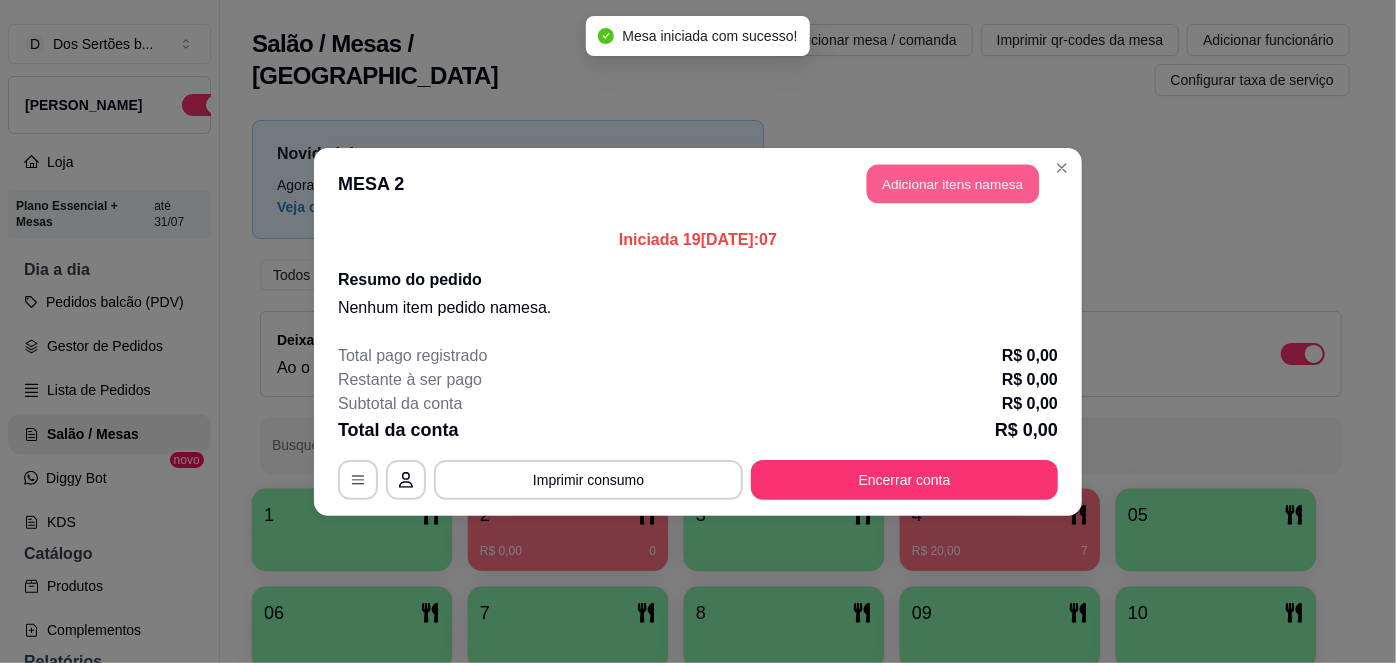 click on "Adicionar itens na  mesa" at bounding box center (953, 183) 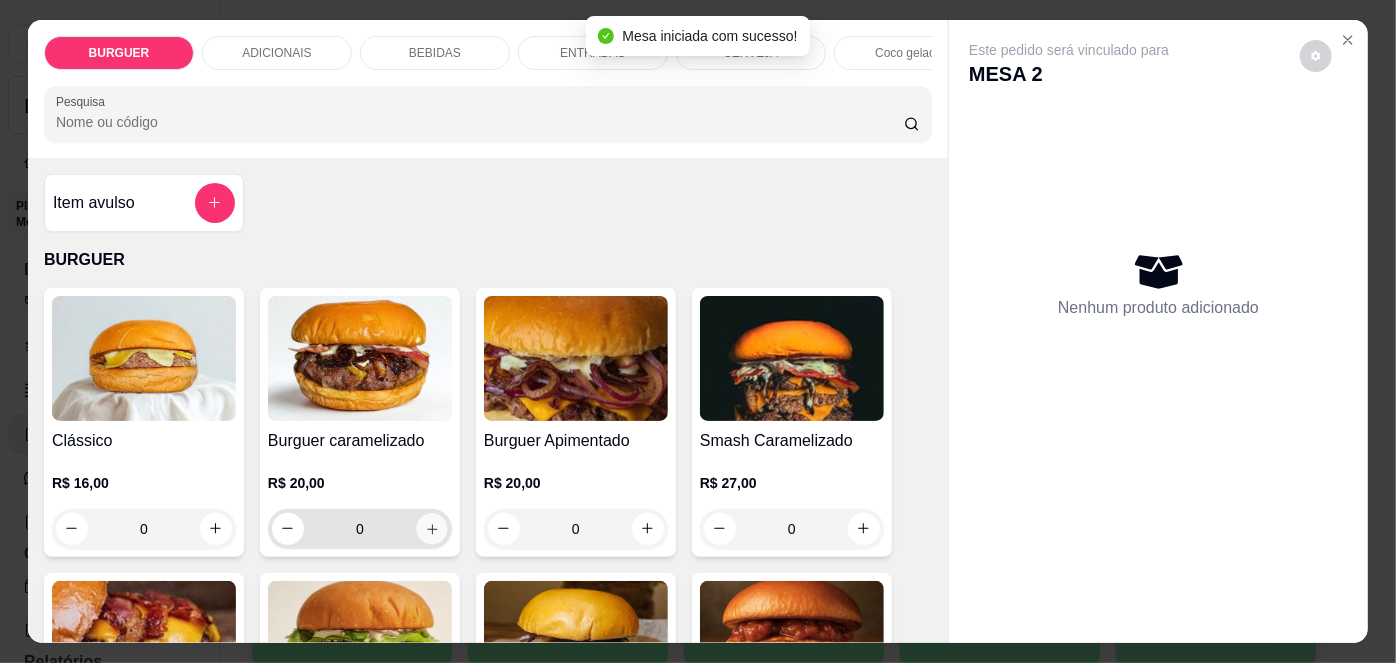 click at bounding box center (431, 528) 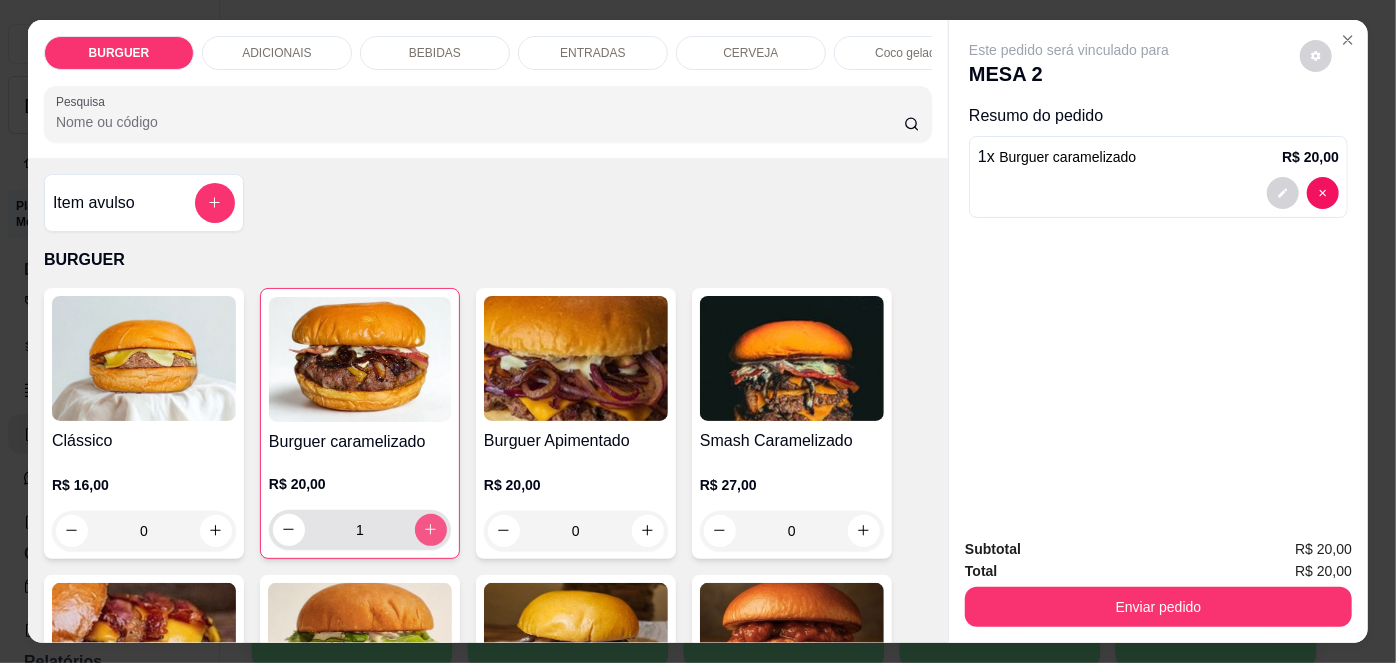 click at bounding box center (431, 530) 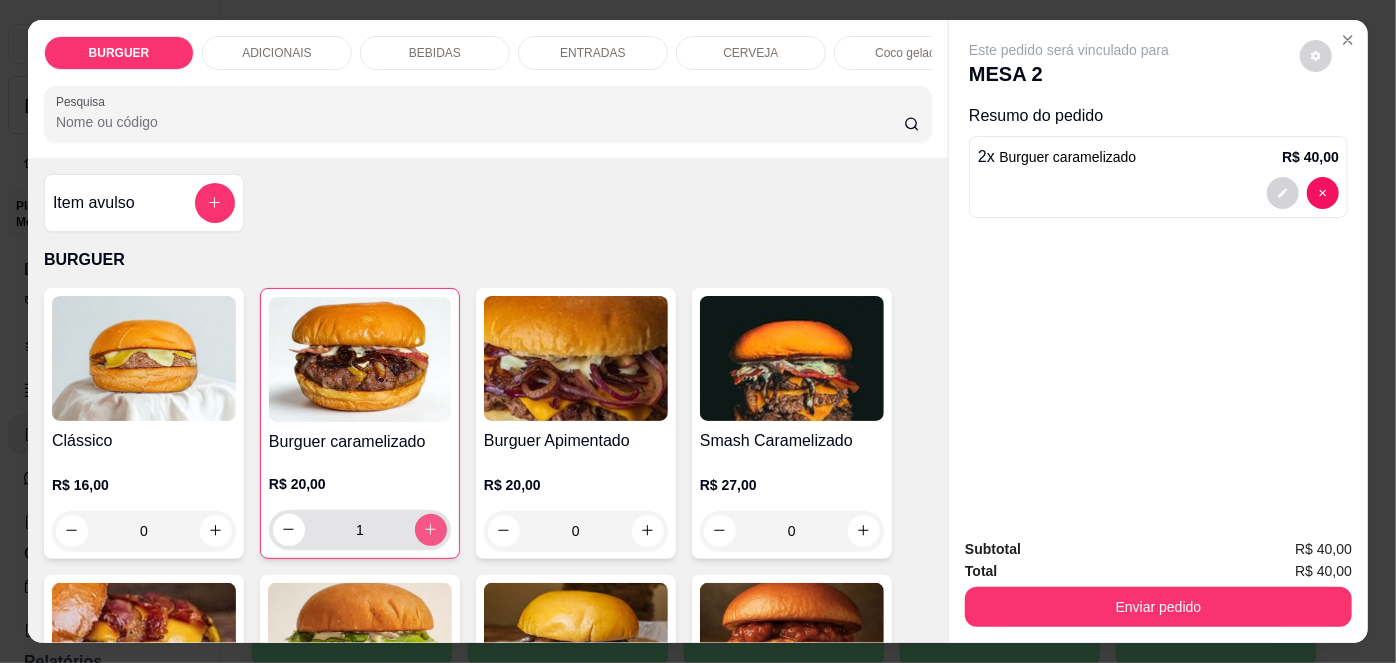 type on "2" 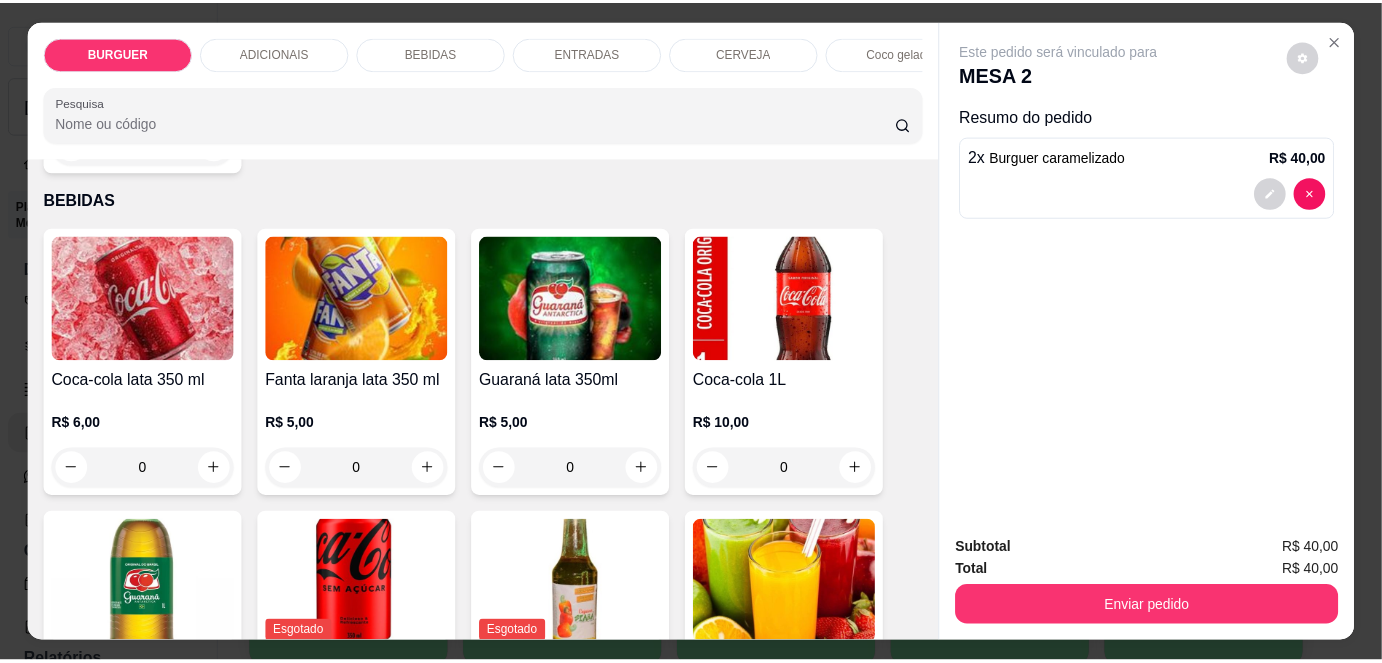 scroll, scrollTop: 1580, scrollLeft: 0, axis: vertical 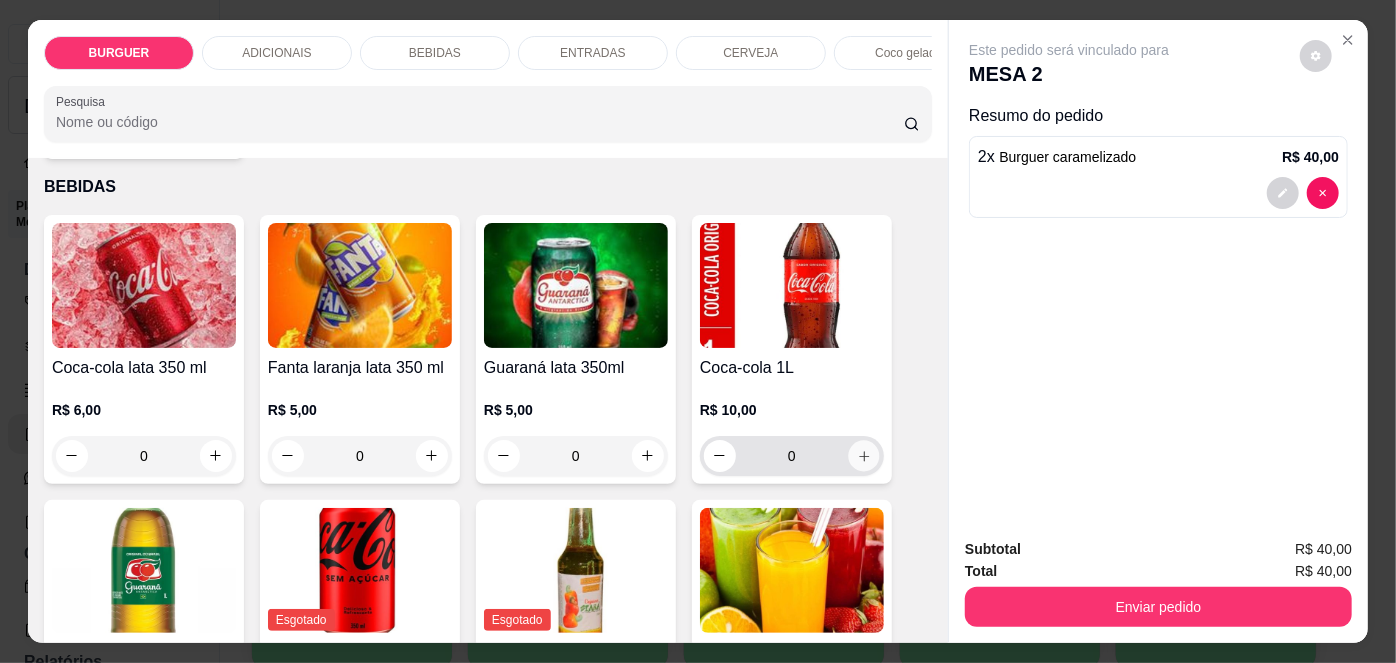 click 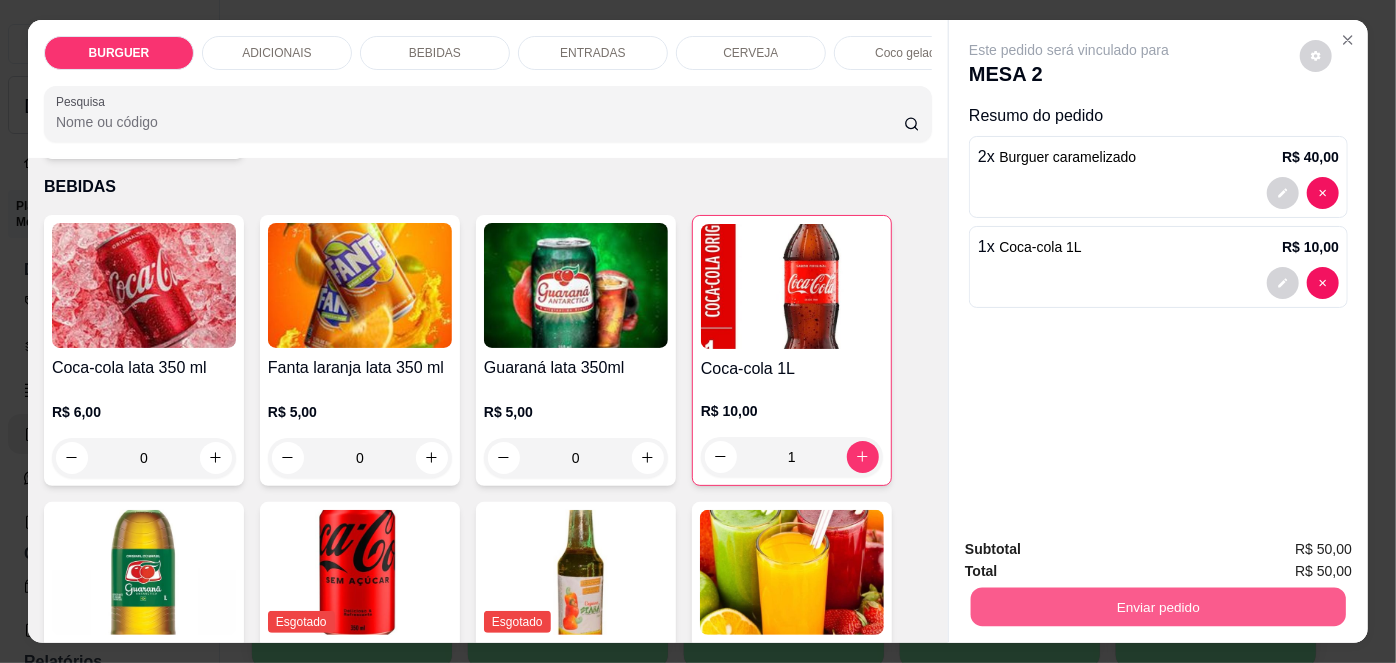 click on "Enviar pedido" at bounding box center (1158, 607) 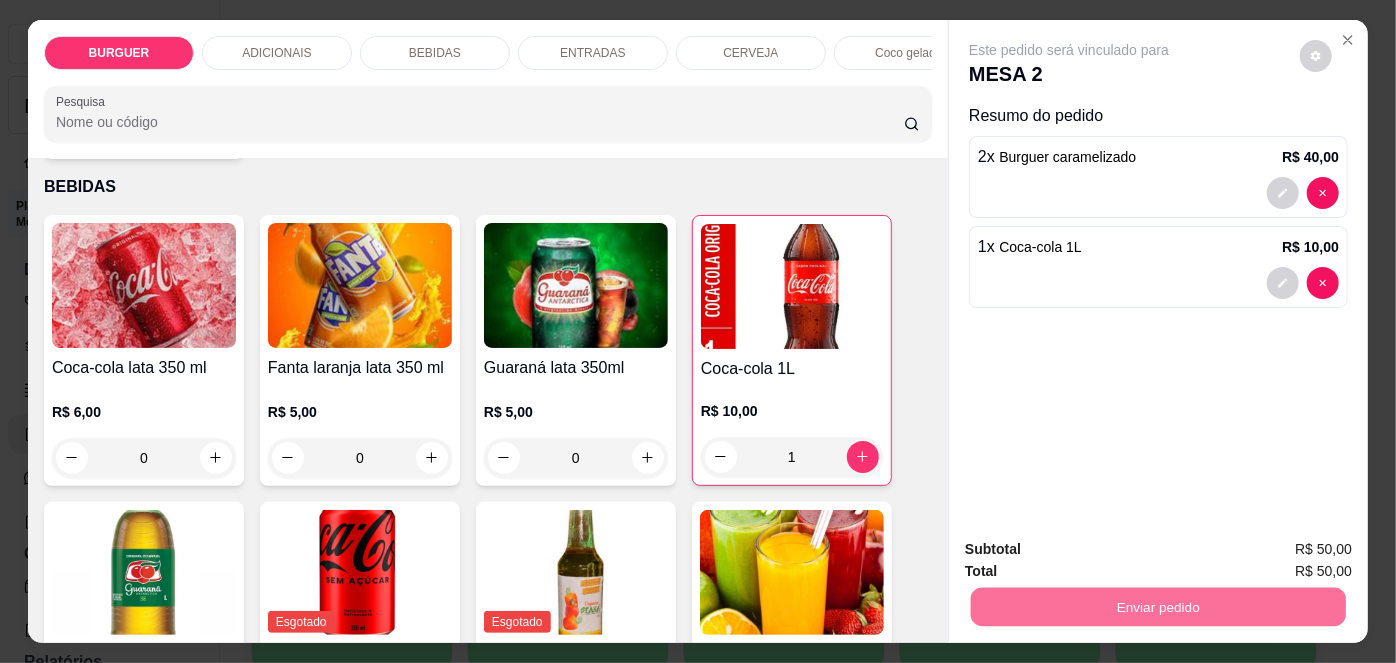 click on "Não registrar e enviar pedido" at bounding box center (1093, 552) 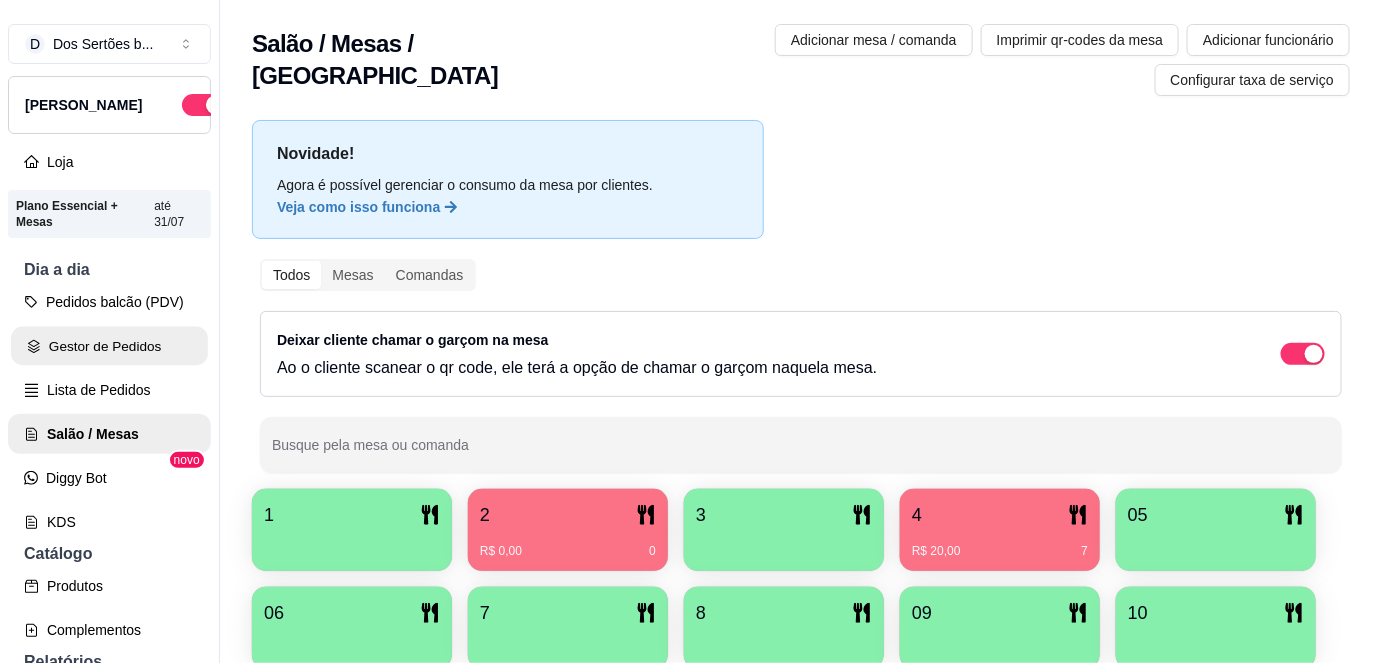click on "Gestor de Pedidos" at bounding box center [109, 346] 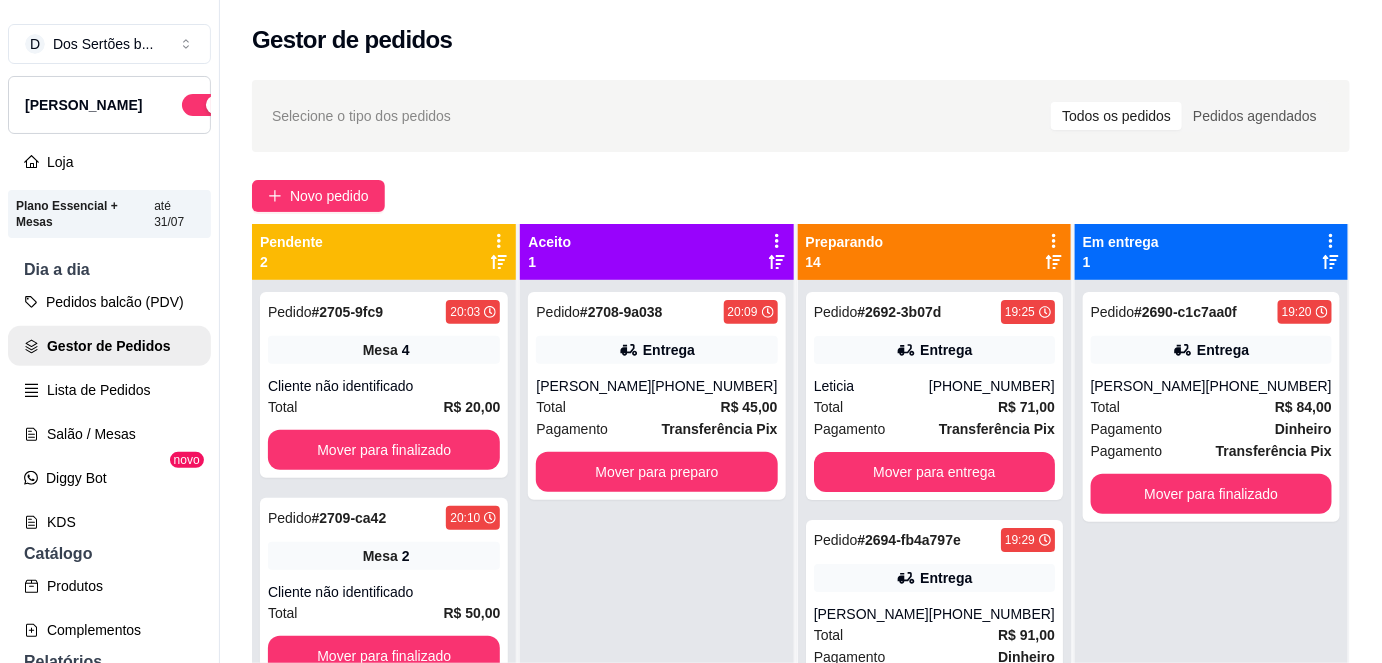 scroll, scrollTop: 56, scrollLeft: 0, axis: vertical 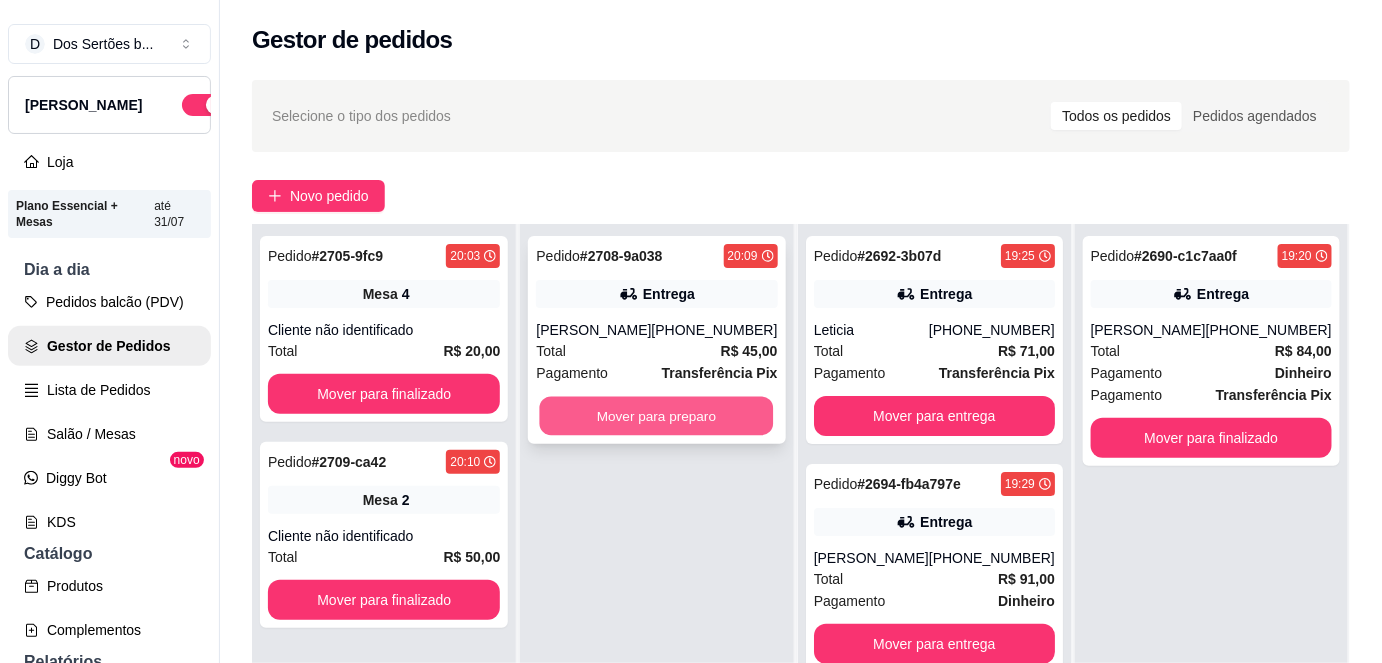 click on "Mover para preparo" at bounding box center (657, 416) 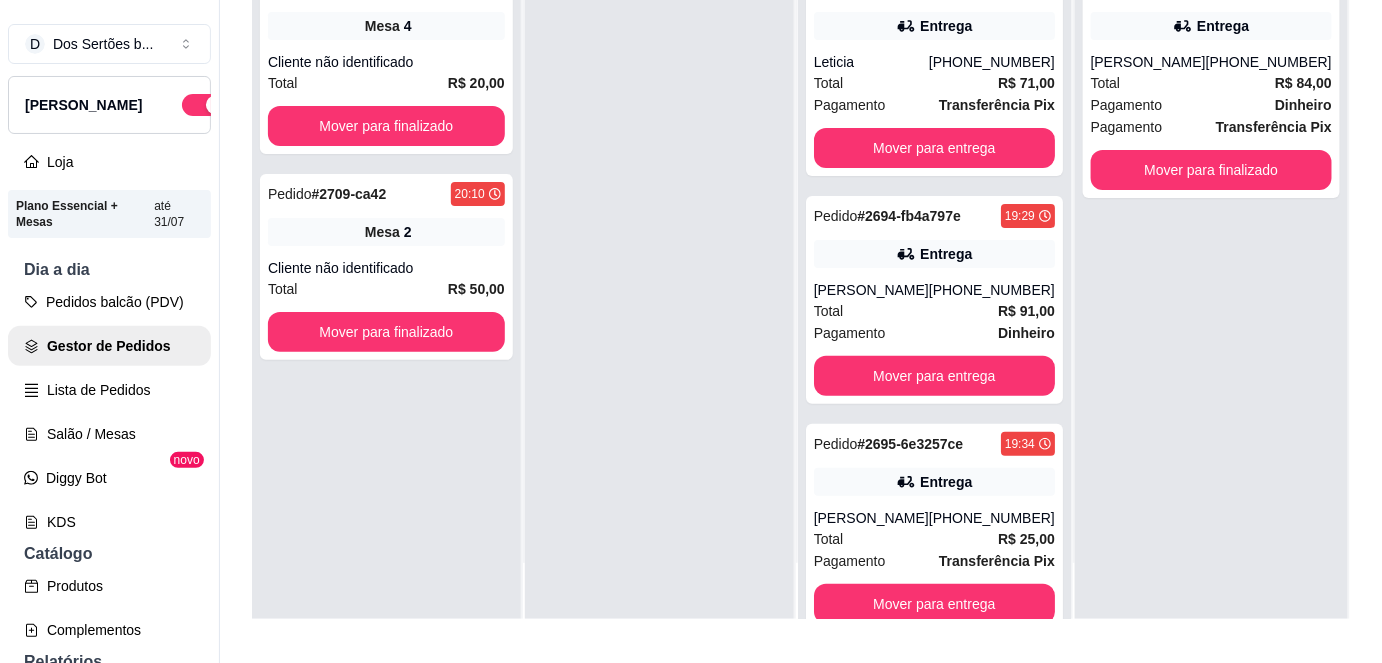 scroll, scrollTop: 317, scrollLeft: 0, axis: vertical 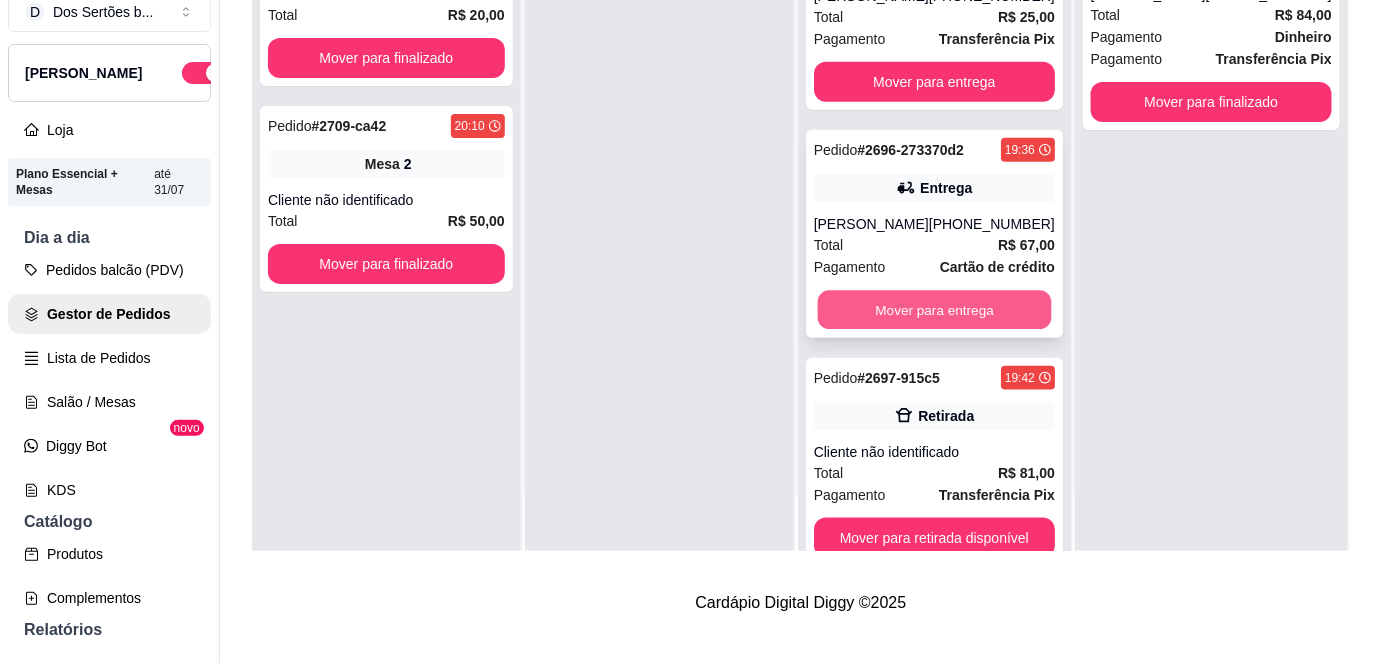 click on "Mover para entrega" at bounding box center (934, 310) 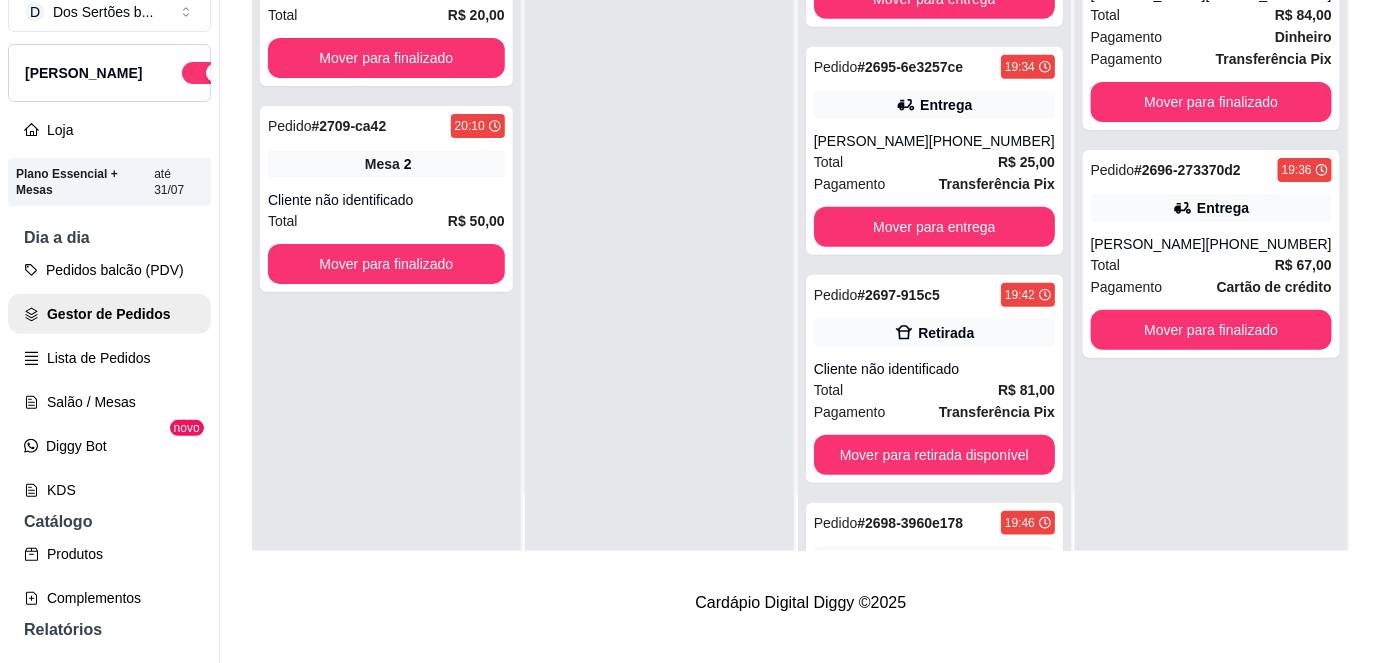 scroll, scrollTop: 214, scrollLeft: 0, axis: vertical 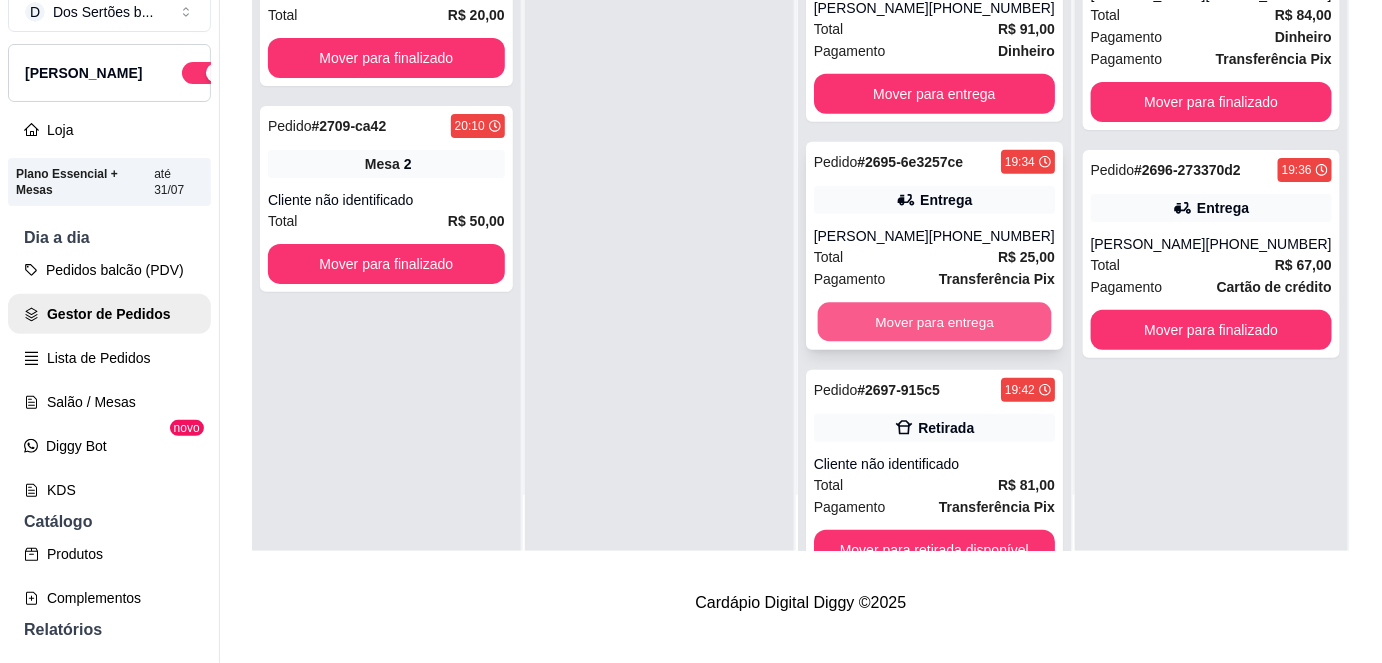 click on "Mover para entrega" at bounding box center (934, 322) 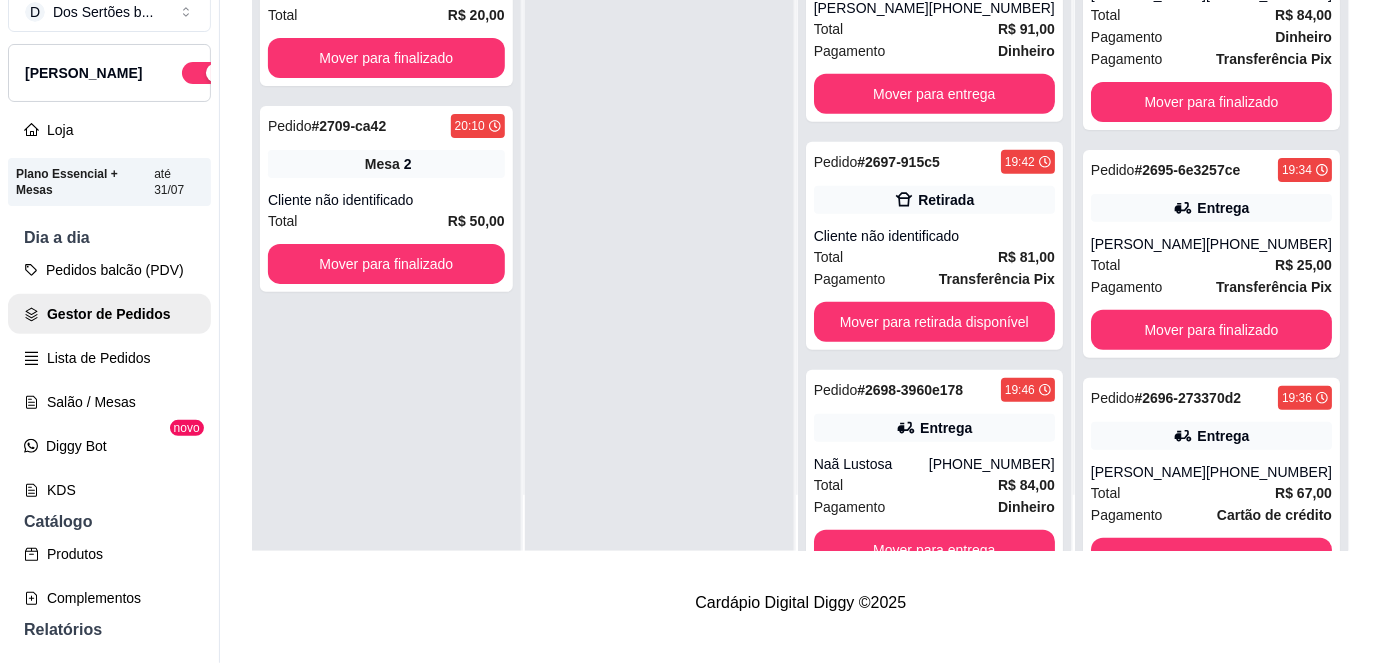 scroll, scrollTop: 0, scrollLeft: 0, axis: both 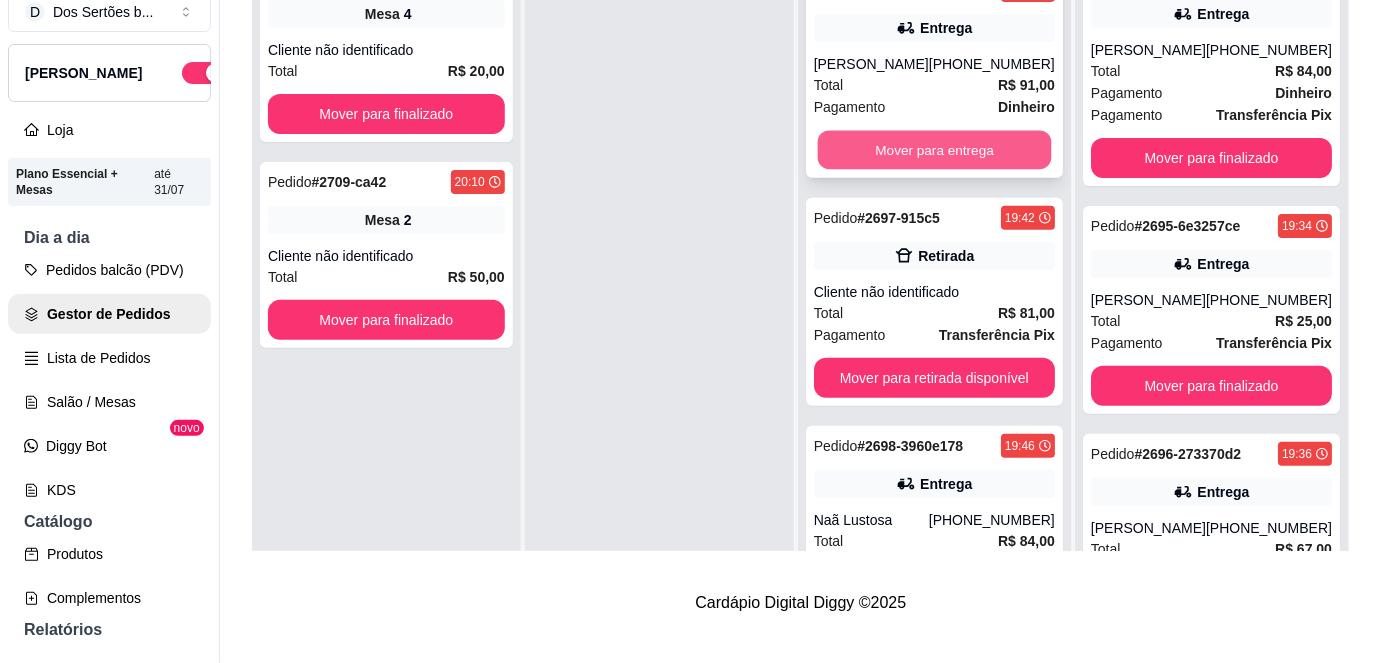 click on "Mover para entrega" at bounding box center [934, 150] 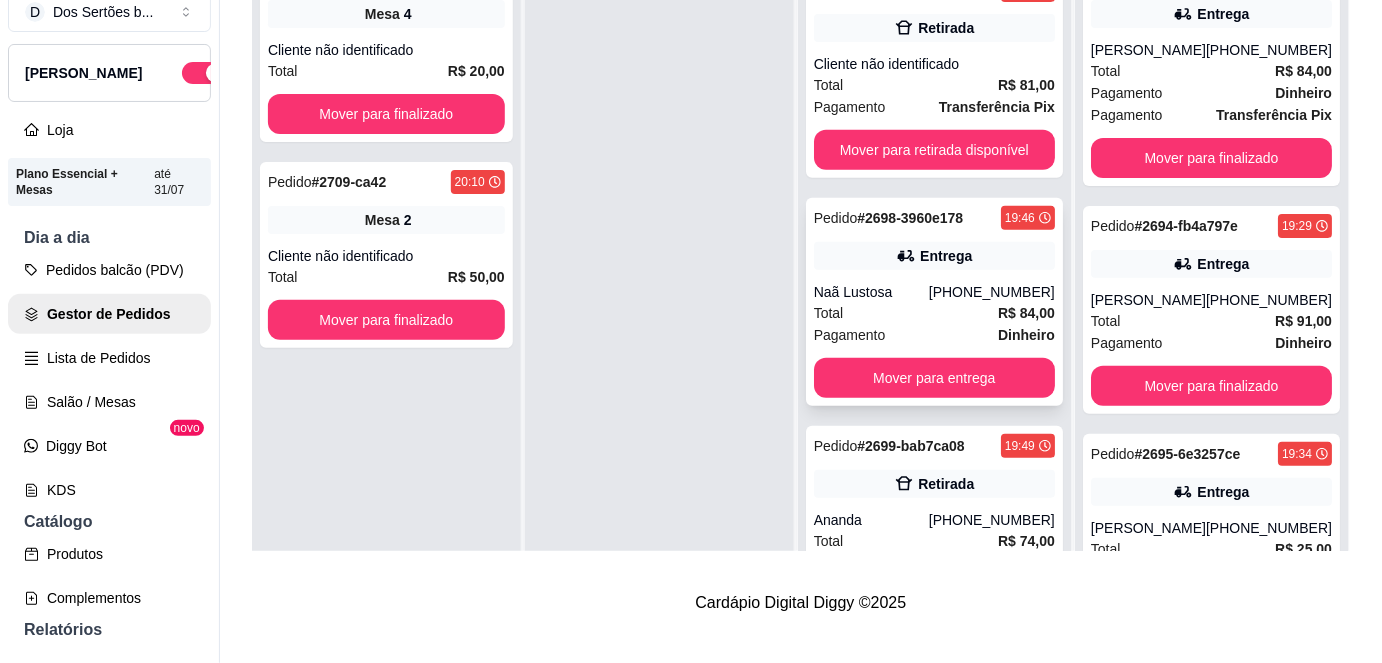 scroll, scrollTop: 0, scrollLeft: 0, axis: both 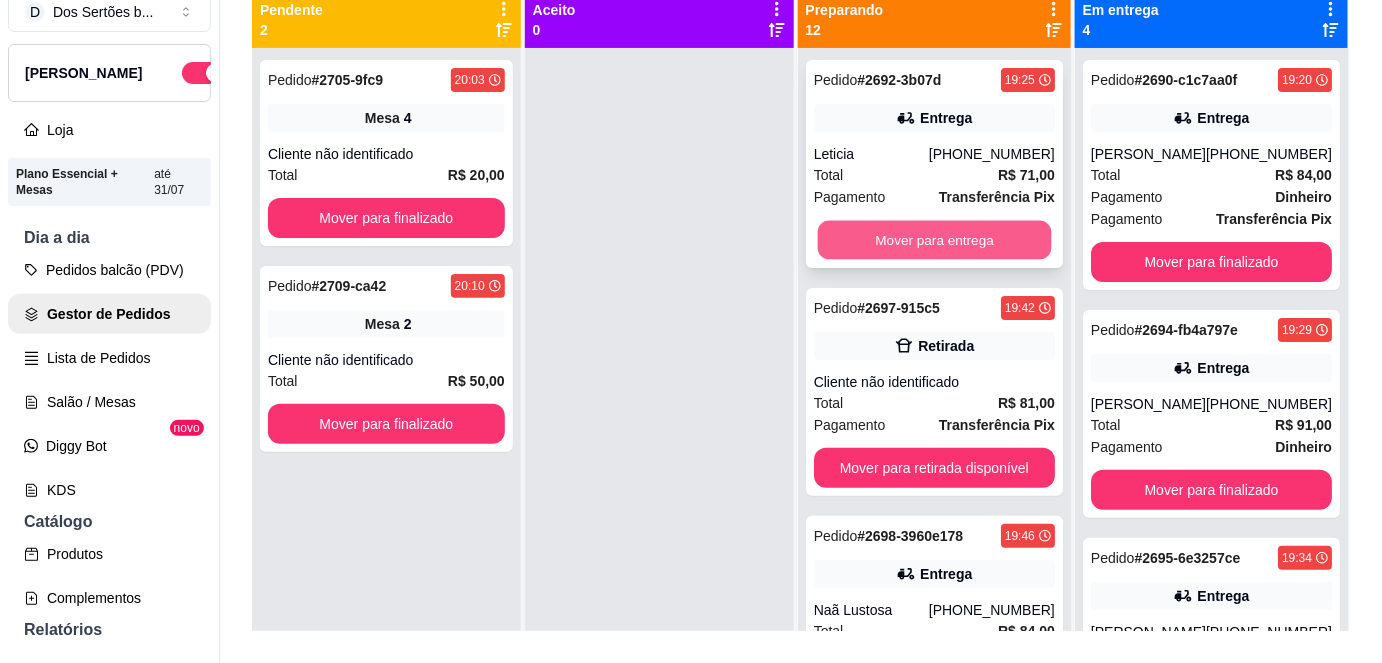 click on "Mover para entrega" at bounding box center (934, 240) 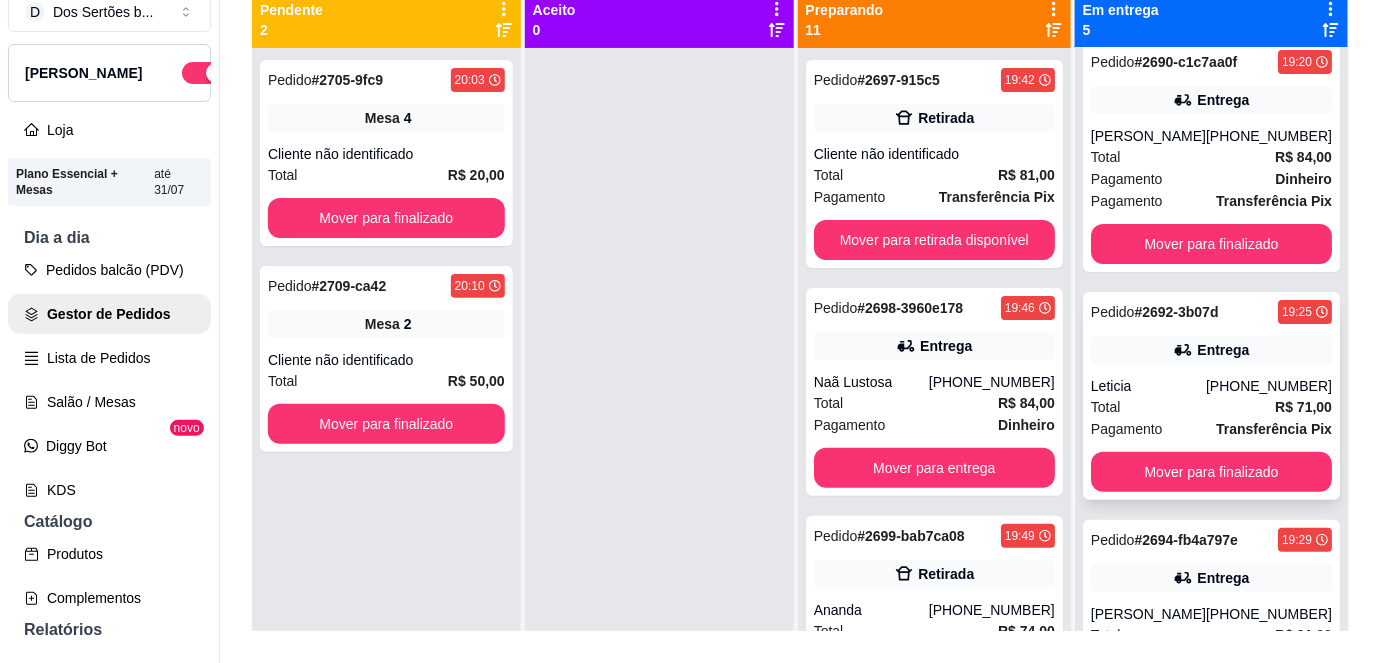 scroll, scrollTop: 0, scrollLeft: 0, axis: both 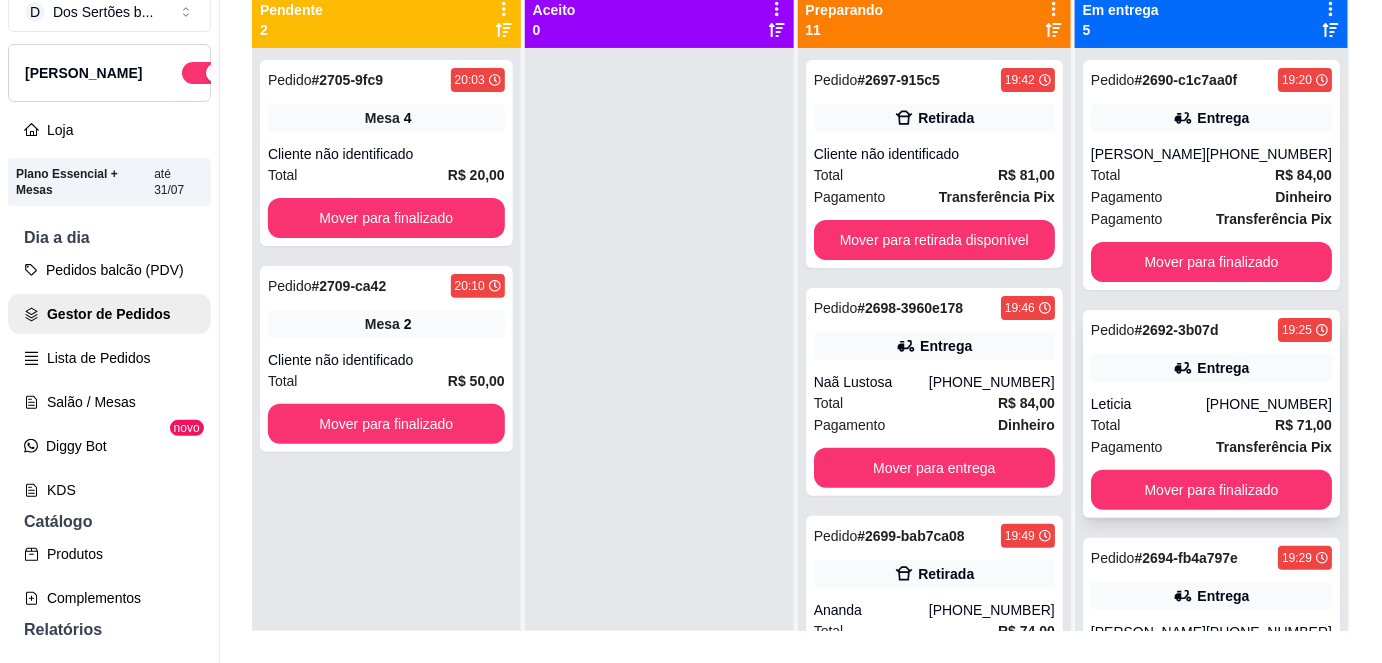 click on "Leticia" at bounding box center (1148, 404) 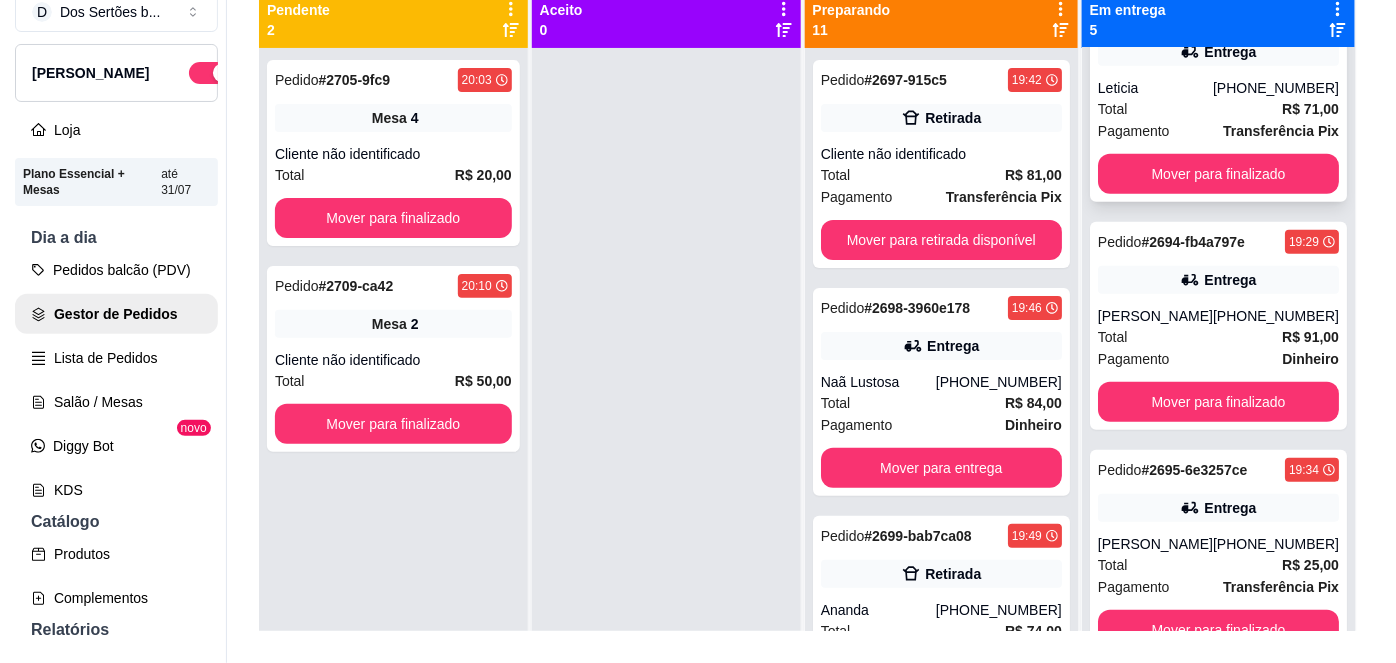 scroll, scrollTop: 326, scrollLeft: 0, axis: vertical 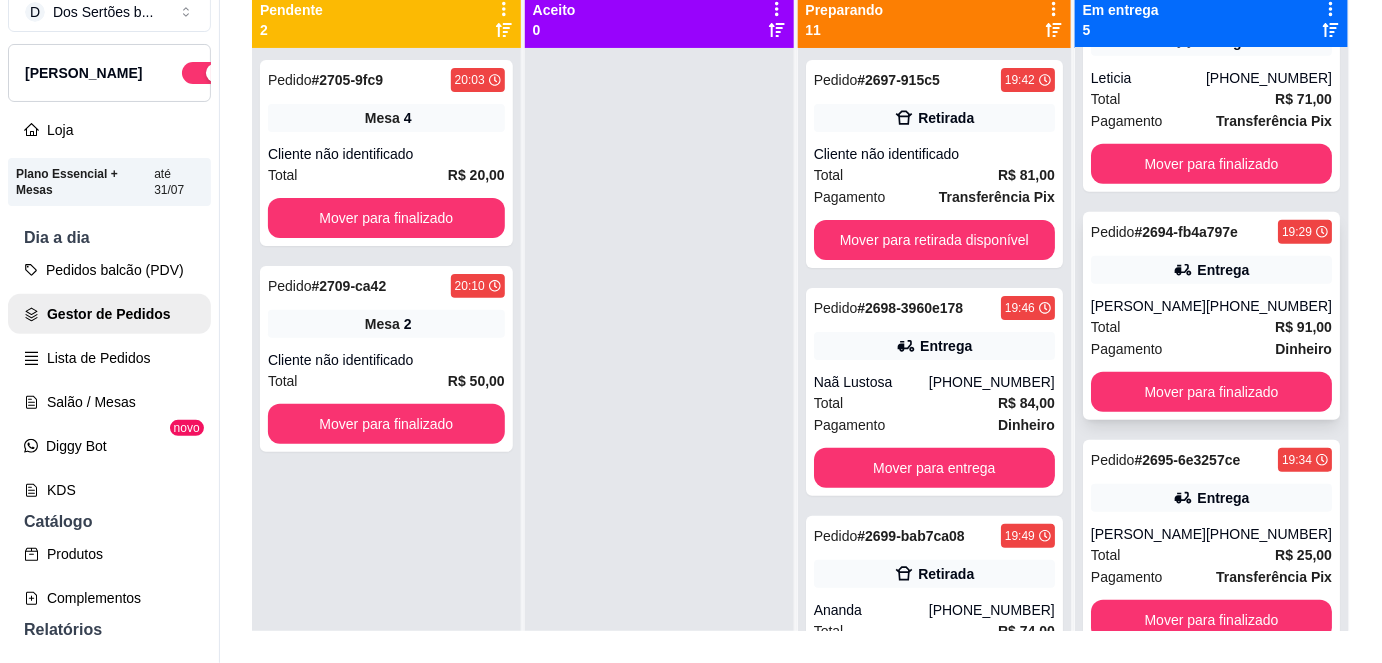 click on "[PERSON_NAME]" at bounding box center (1148, 306) 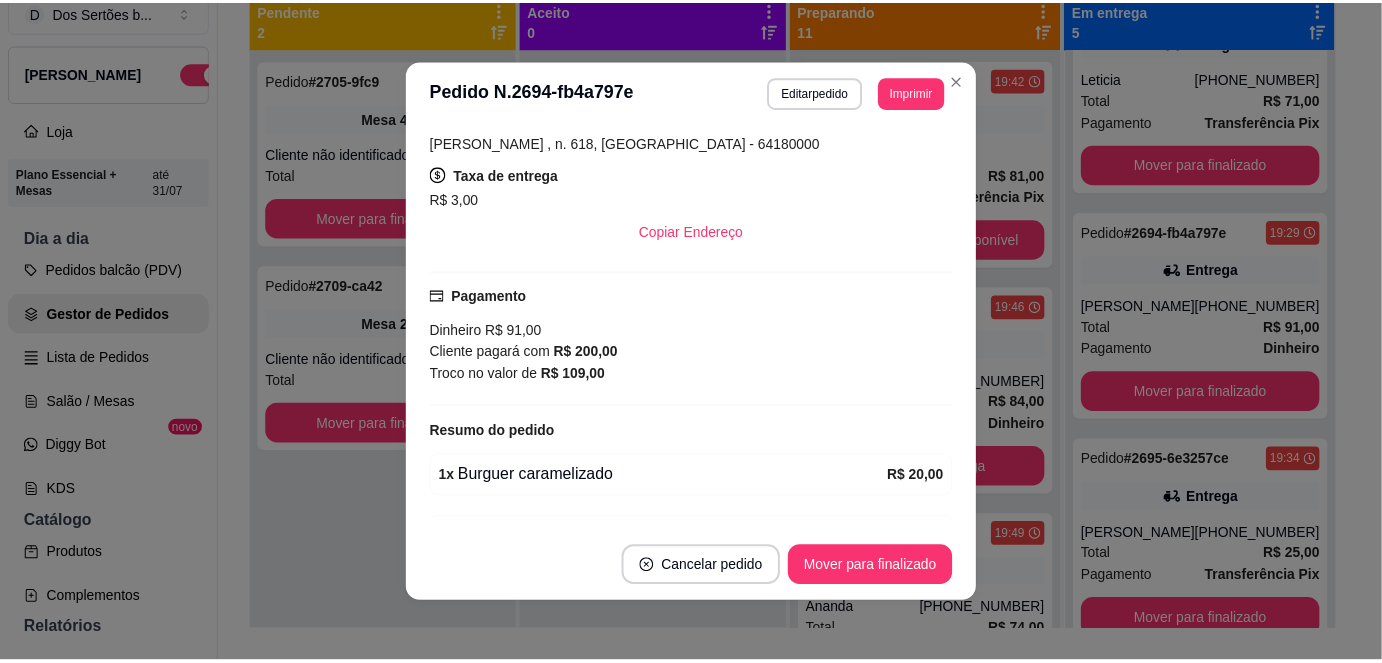 scroll, scrollTop: 389, scrollLeft: 0, axis: vertical 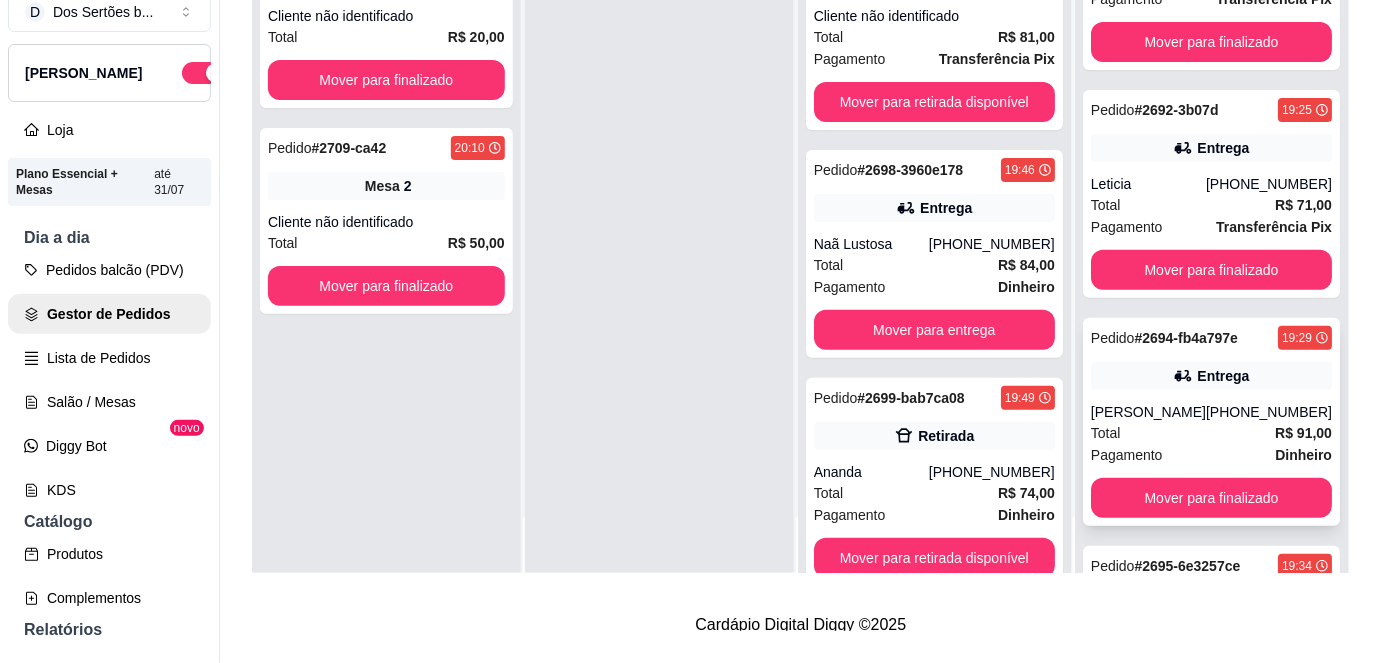 click on "Total R$ 91,00" at bounding box center [1211, 433] 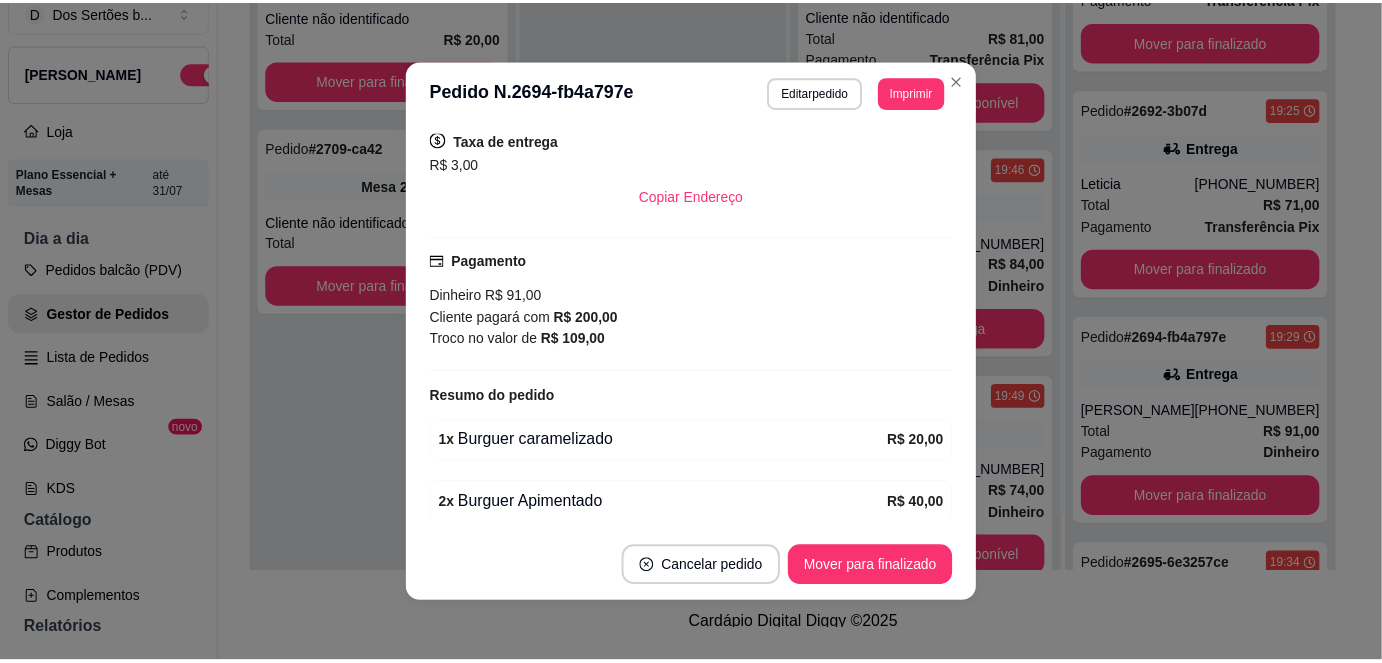 scroll, scrollTop: 482, scrollLeft: 0, axis: vertical 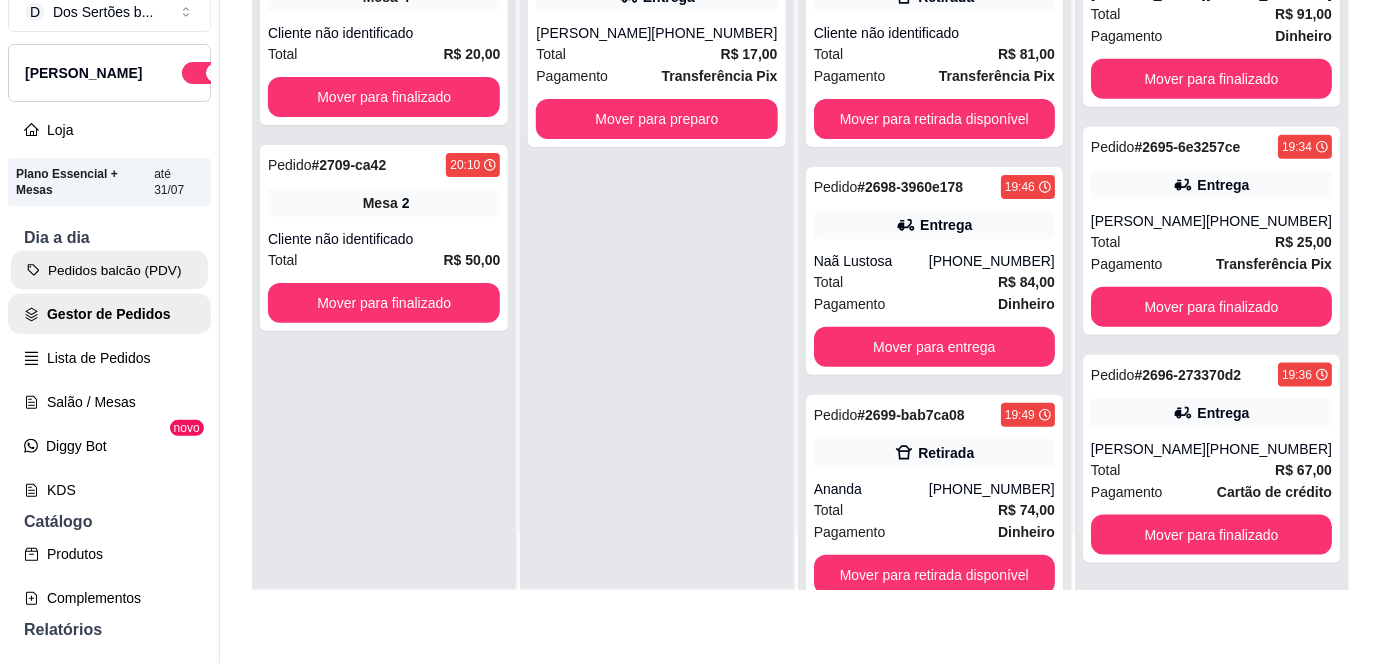 click on "Pedidos balcão (PDV)" at bounding box center (109, 270) 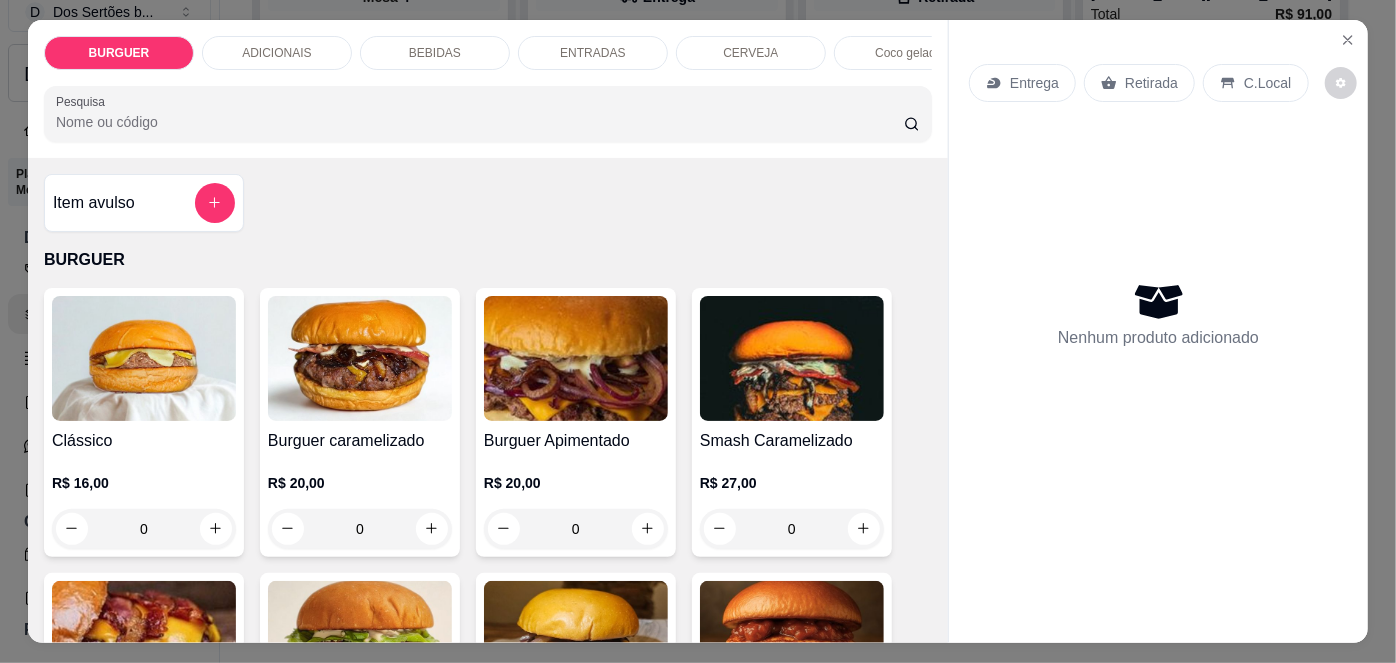 click on "Retirada" at bounding box center (1151, 83) 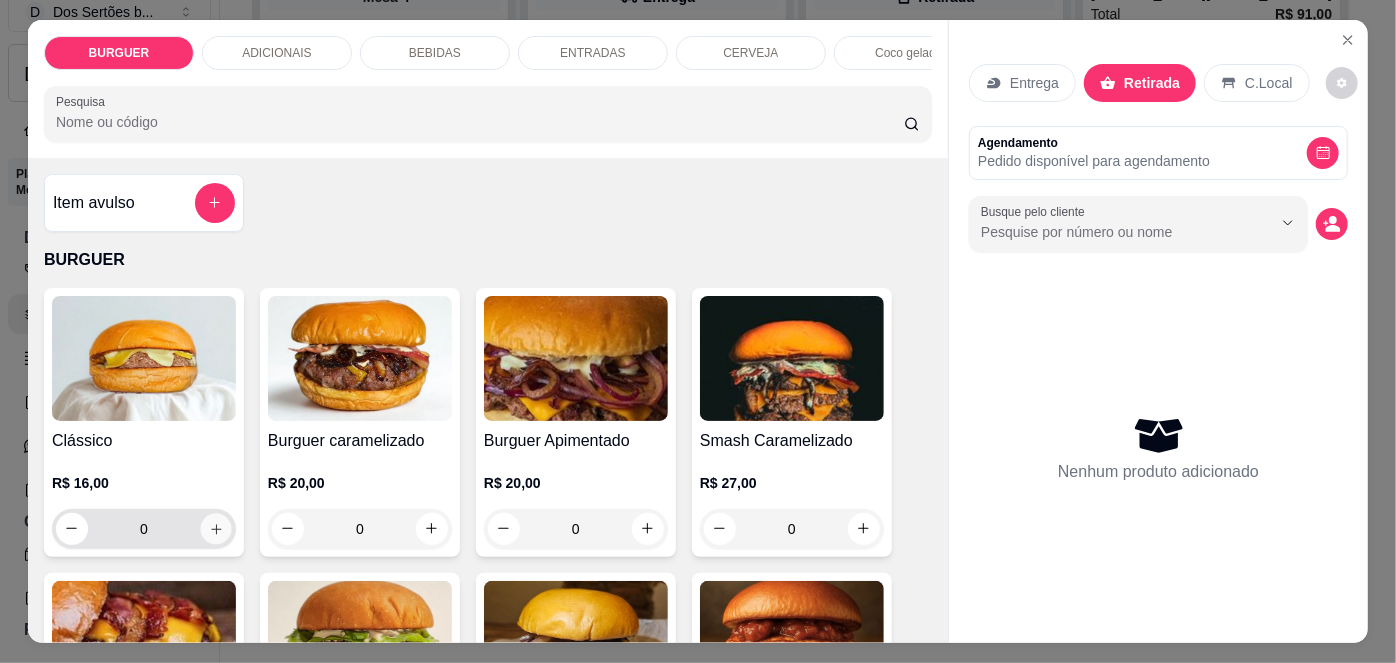 click 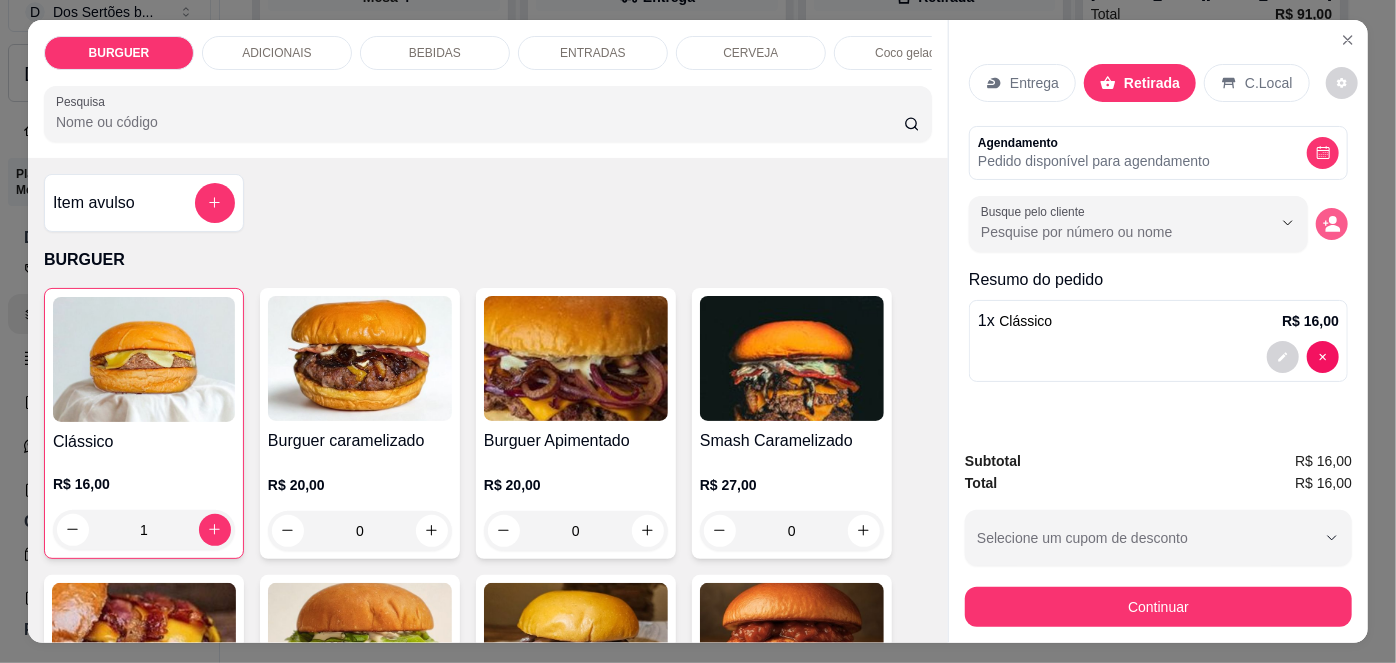 click 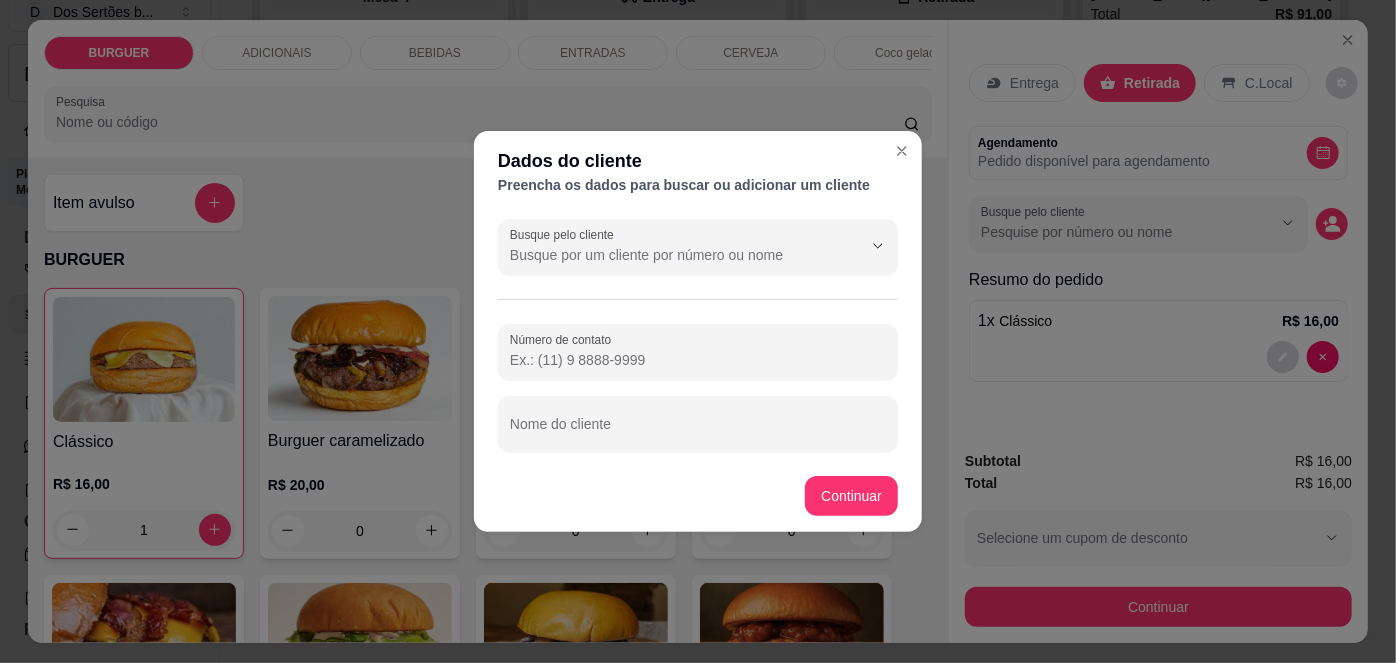 click on "Número de contato" at bounding box center (698, 360) 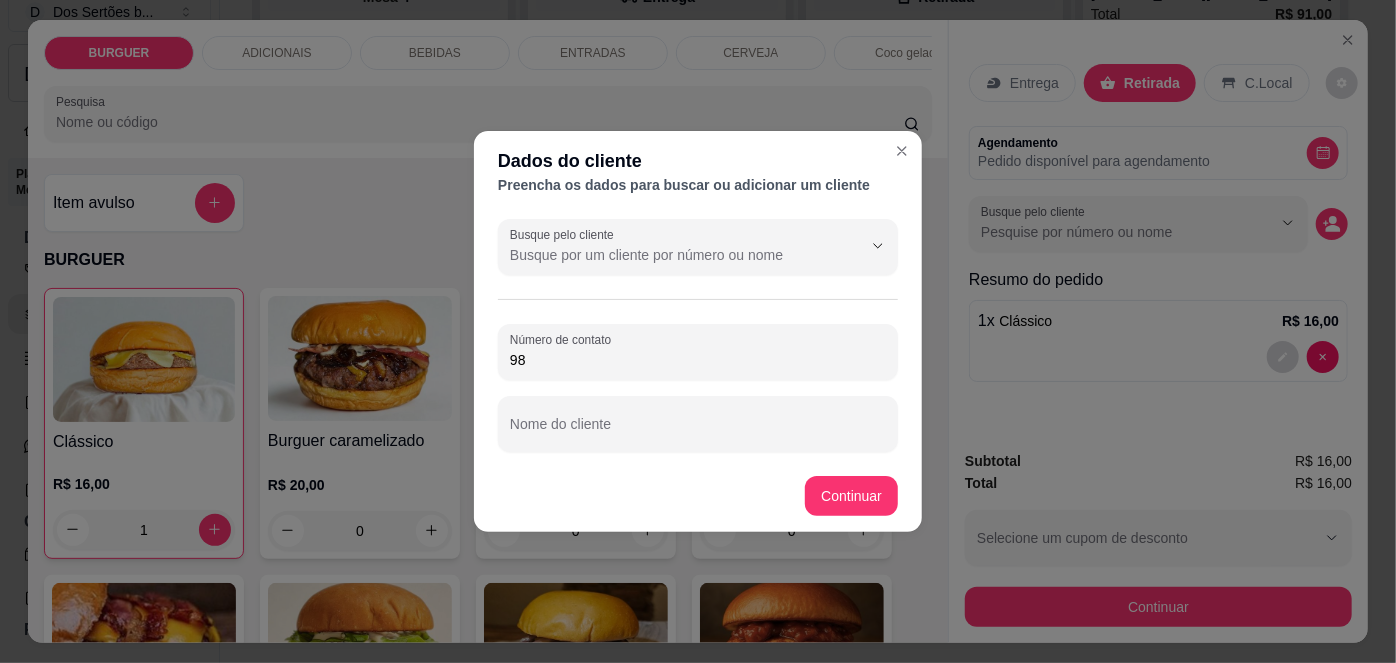 type on "9" 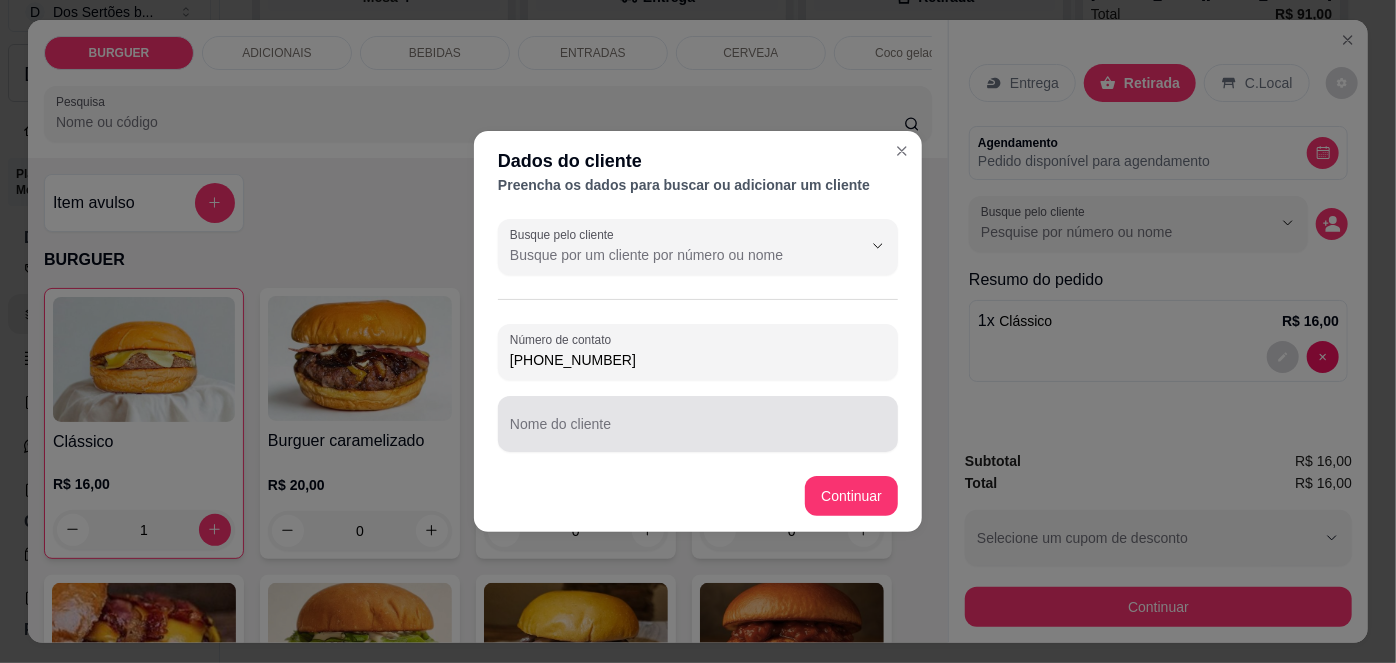 type on "[PHONE_NUMBER]" 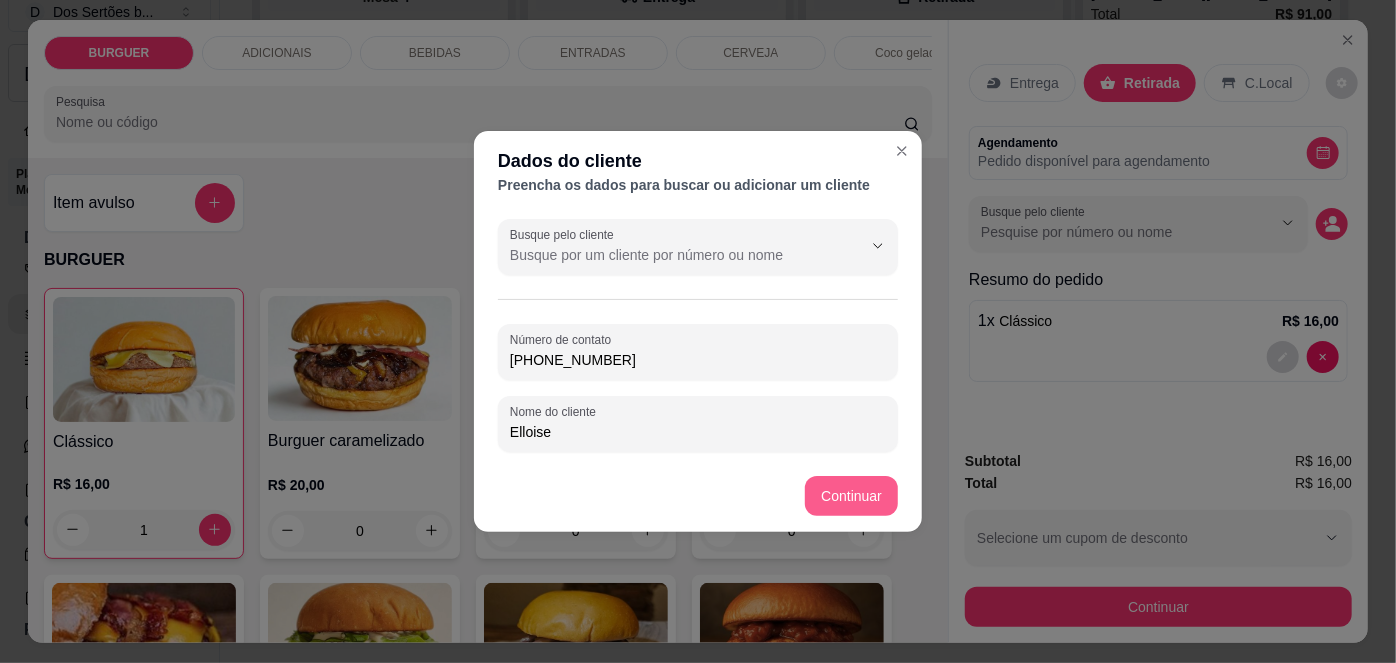 type on "Elloise" 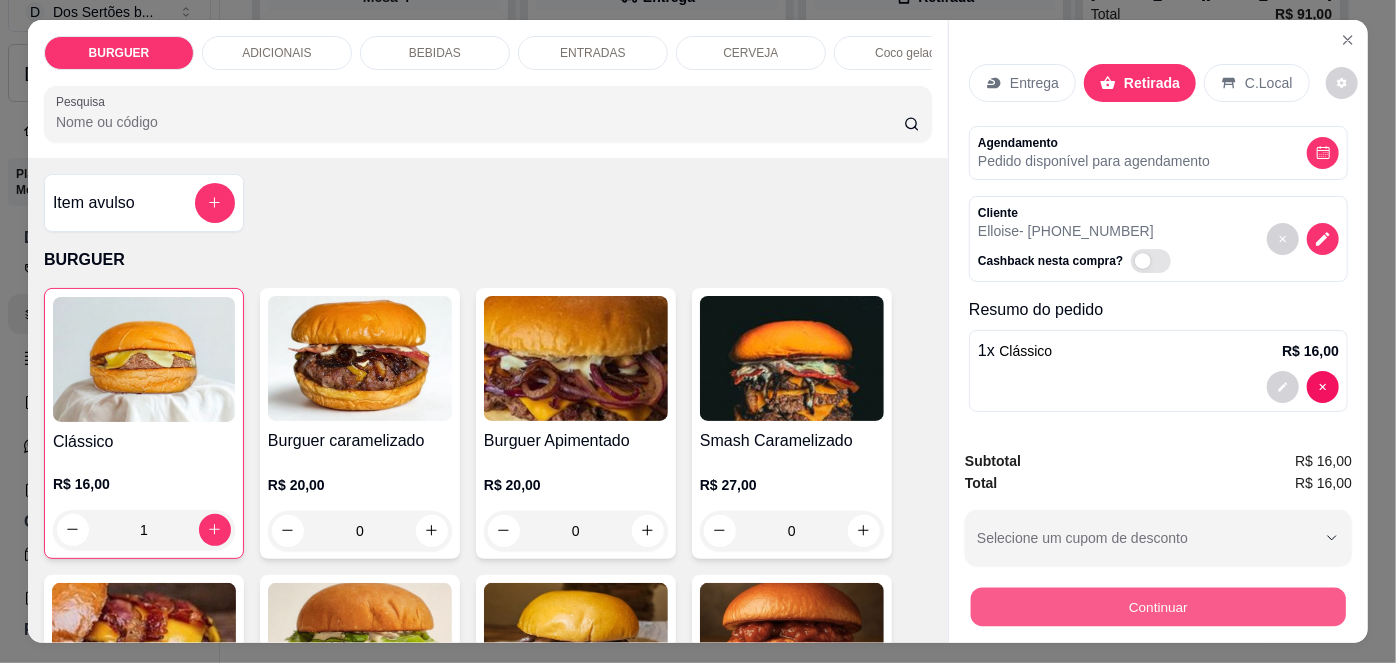 click on "Continuar" at bounding box center (1158, 607) 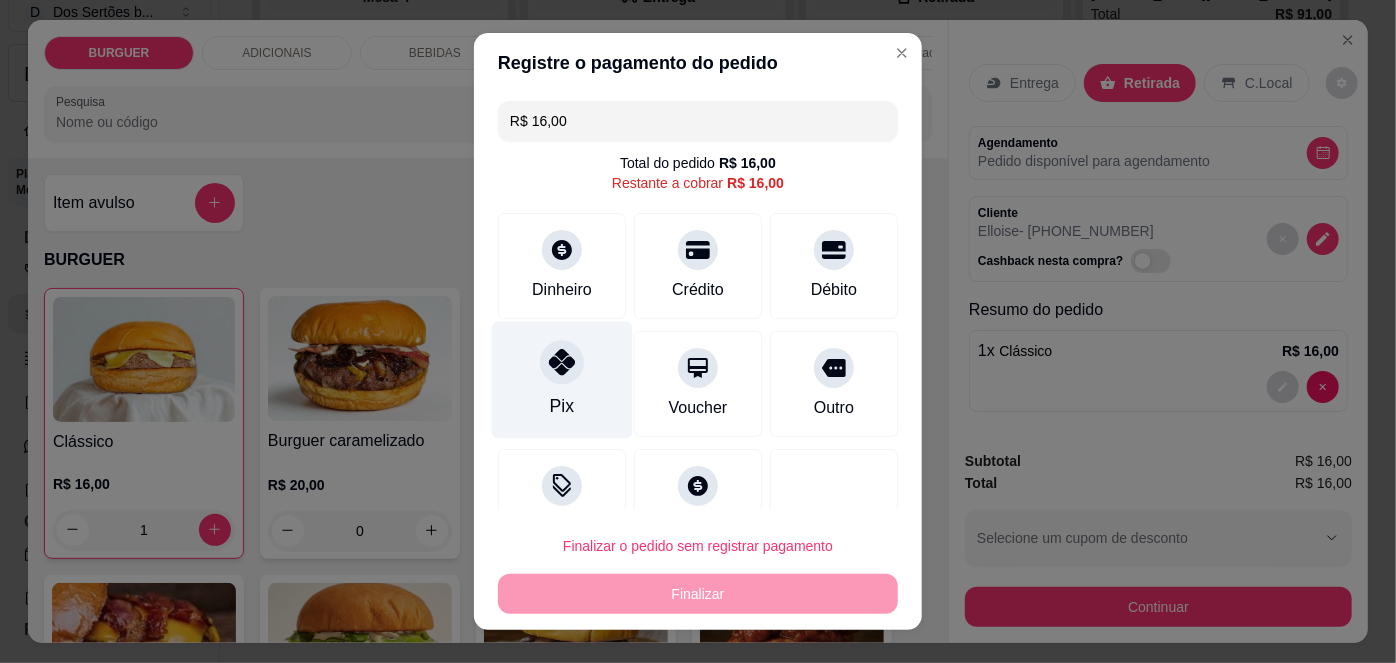click on "Pix" at bounding box center [562, 406] 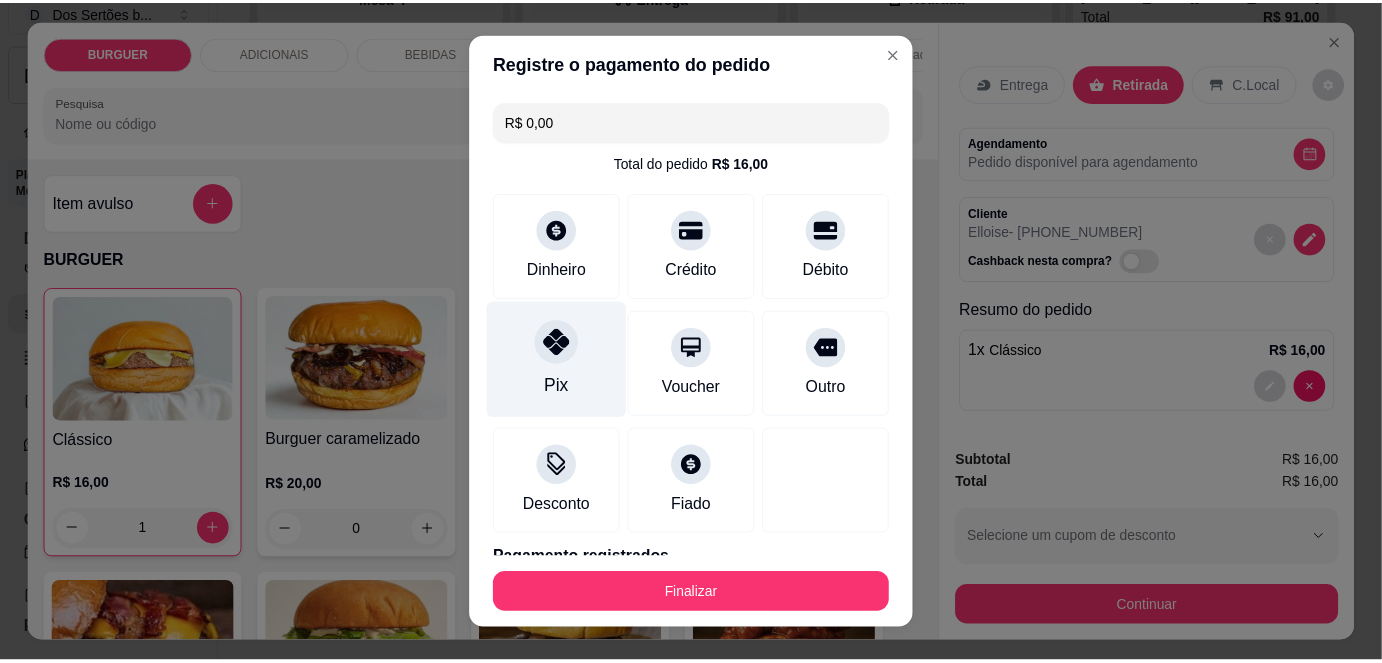 scroll, scrollTop: 88, scrollLeft: 0, axis: vertical 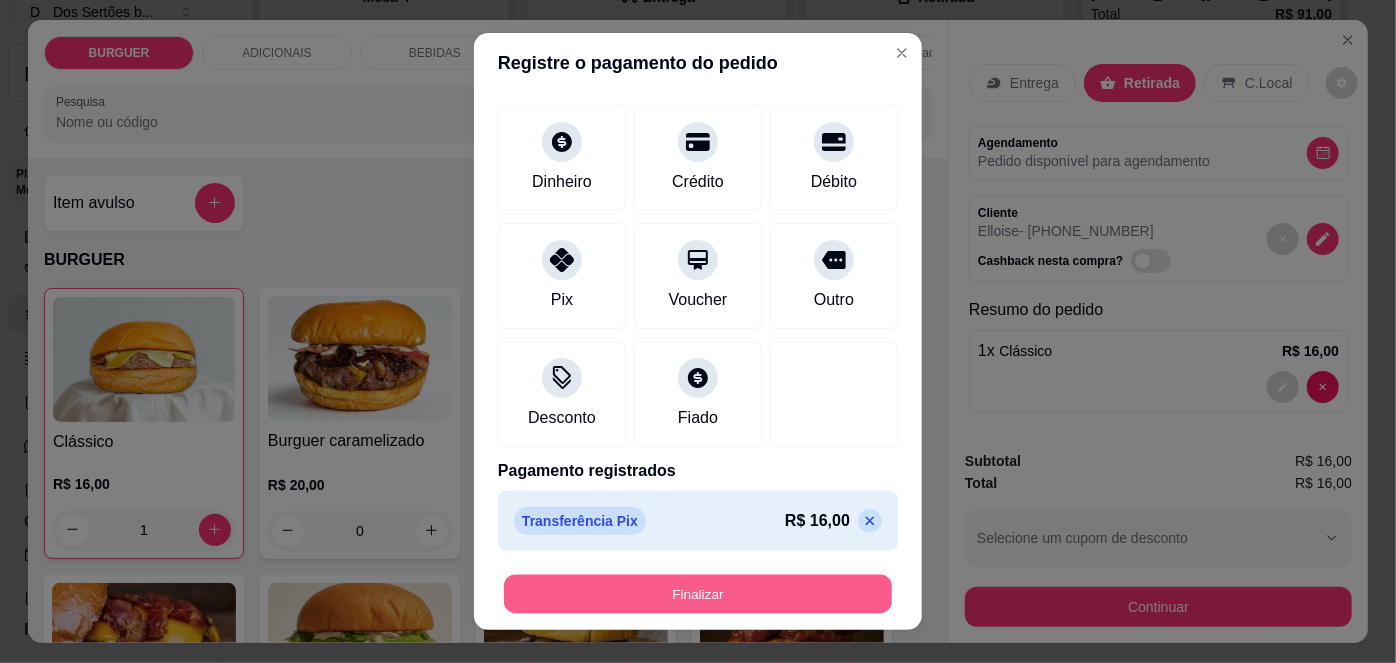 click on "Finalizar" at bounding box center (698, 593) 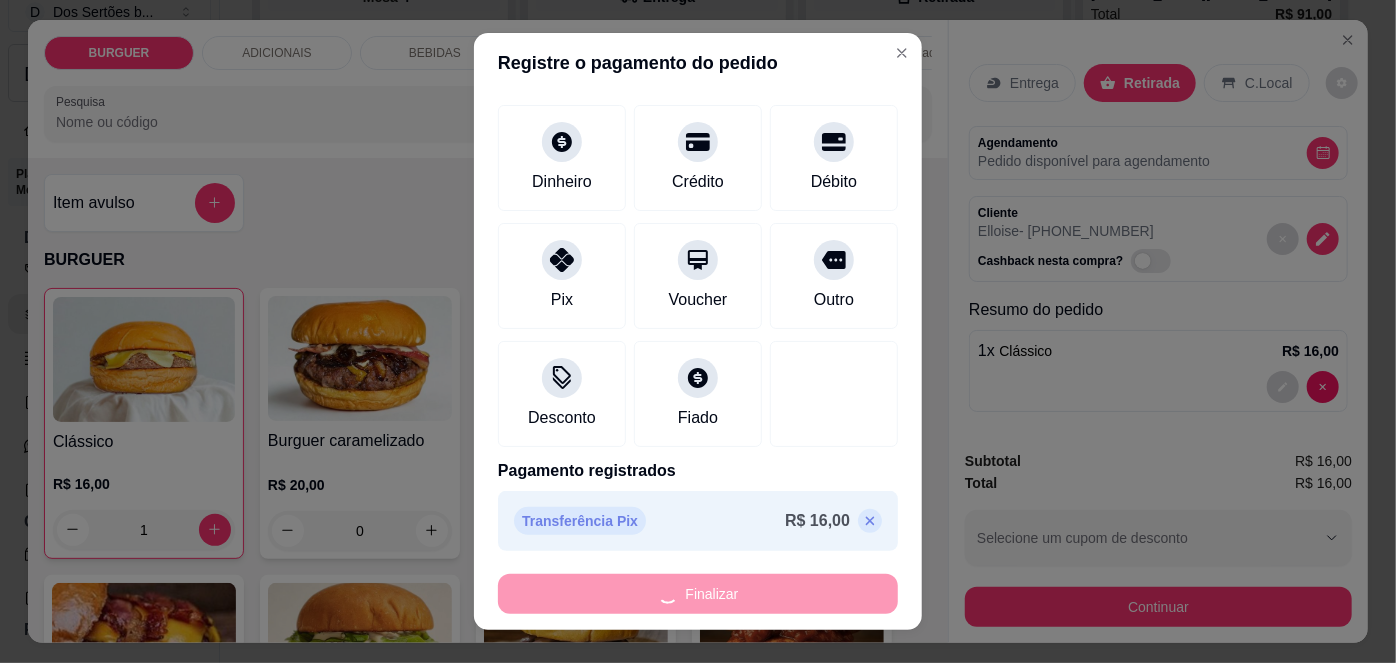 type on "0" 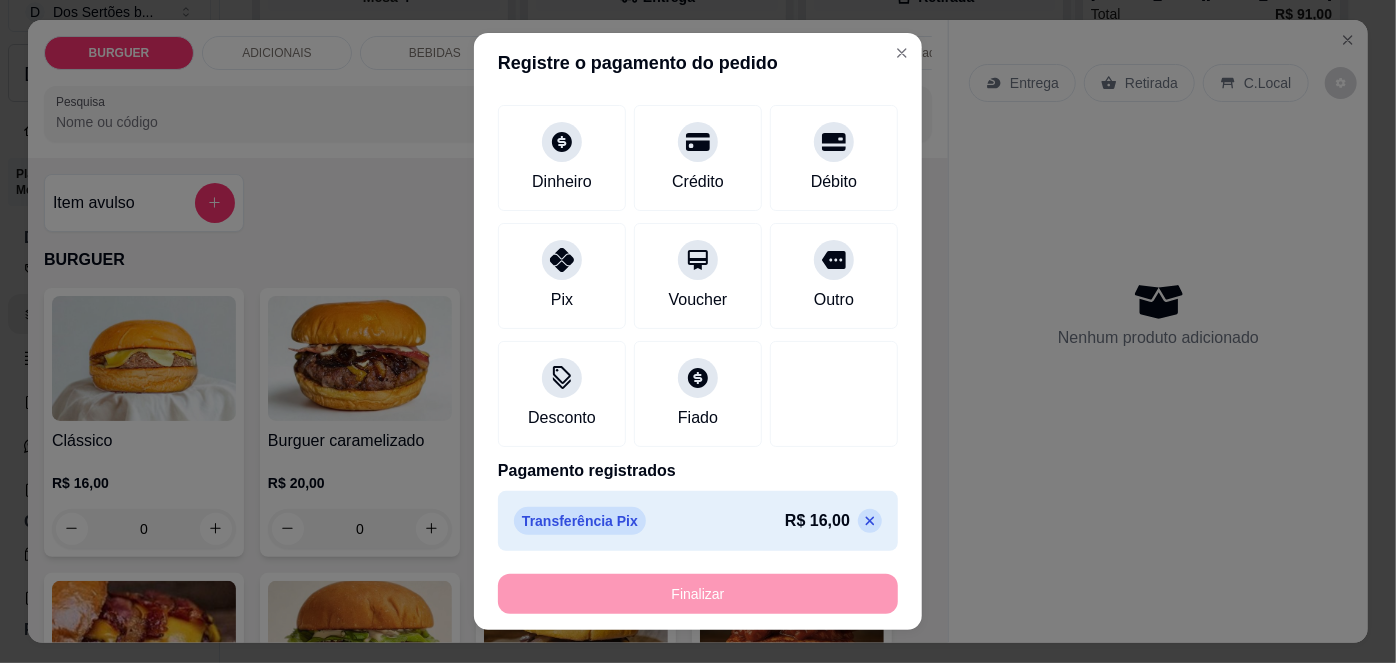 type on "-R$ 16,00" 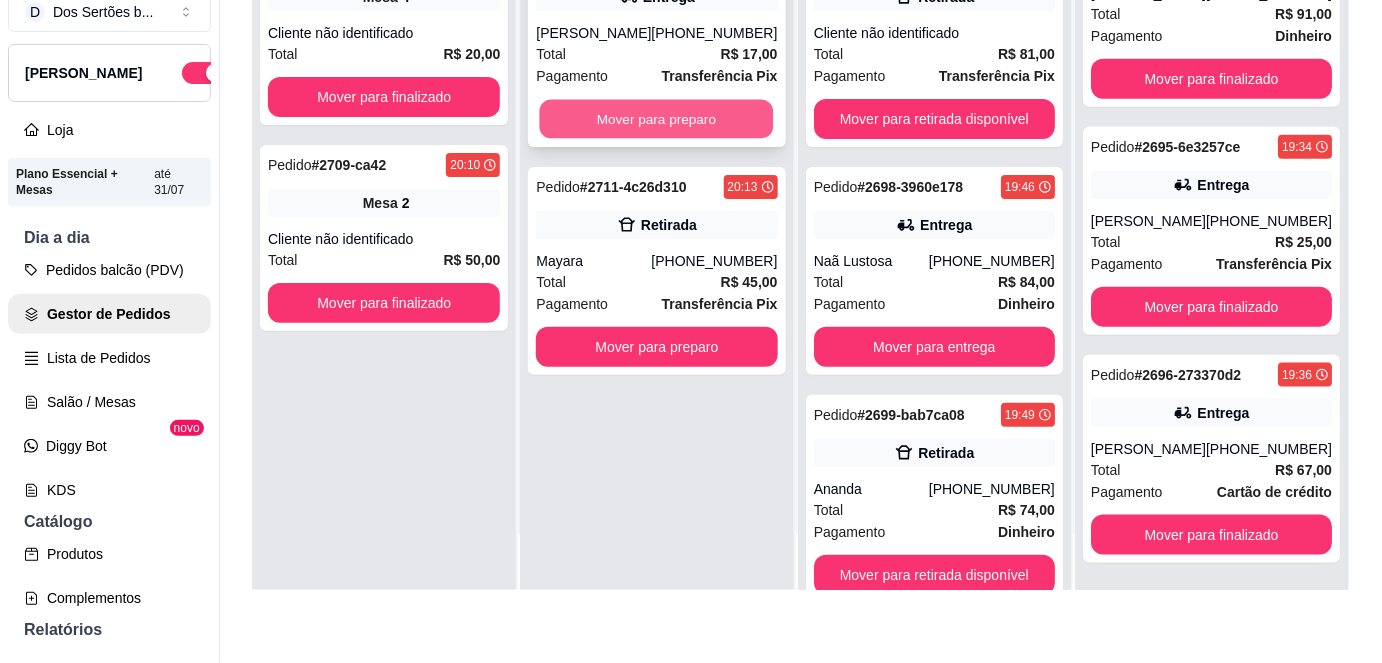 click on "Mover para preparo" at bounding box center (657, 119) 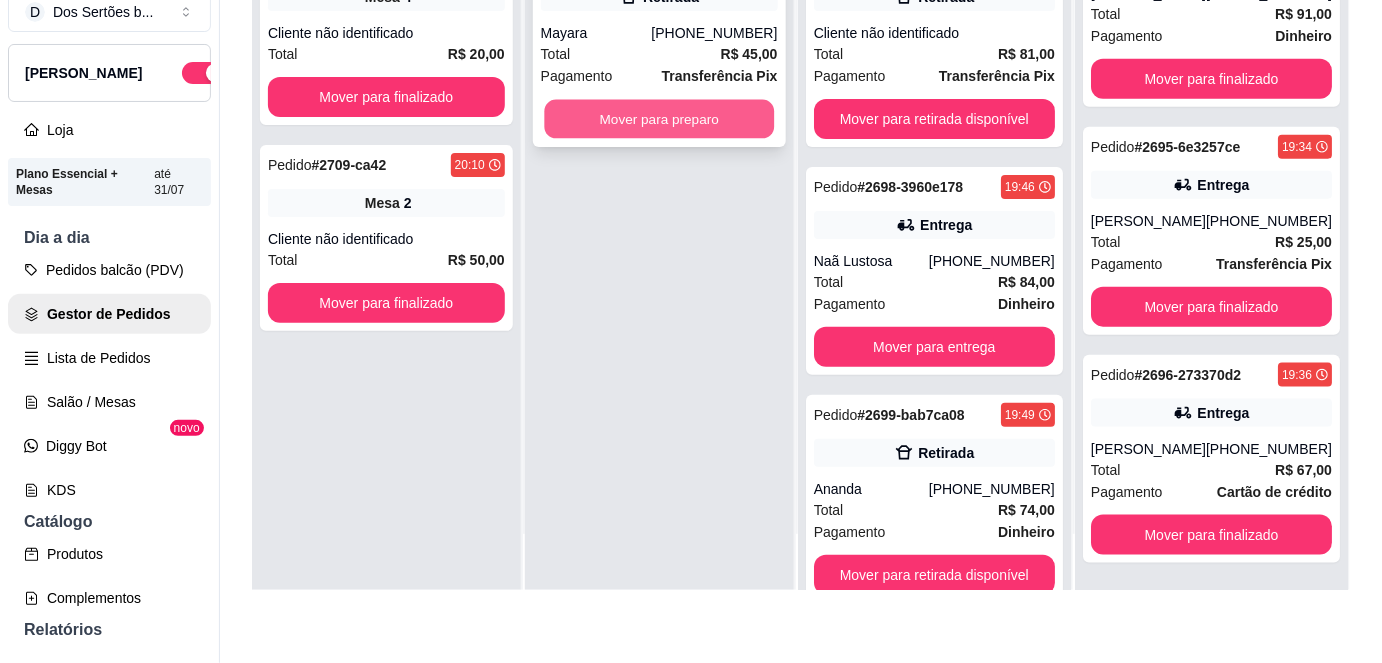 click on "Mover para preparo" at bounding box center (659, 119) 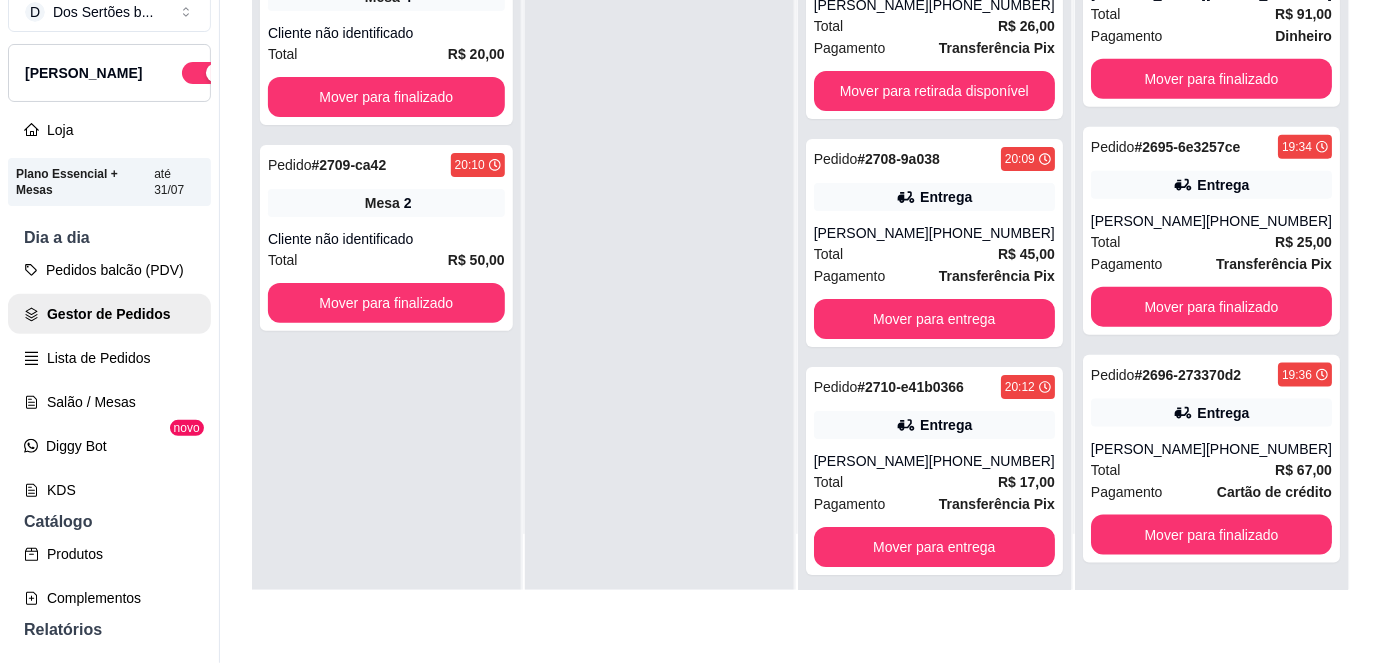 scroll, scrollTop: 2080, scrollLeft: 0, axis: vertical 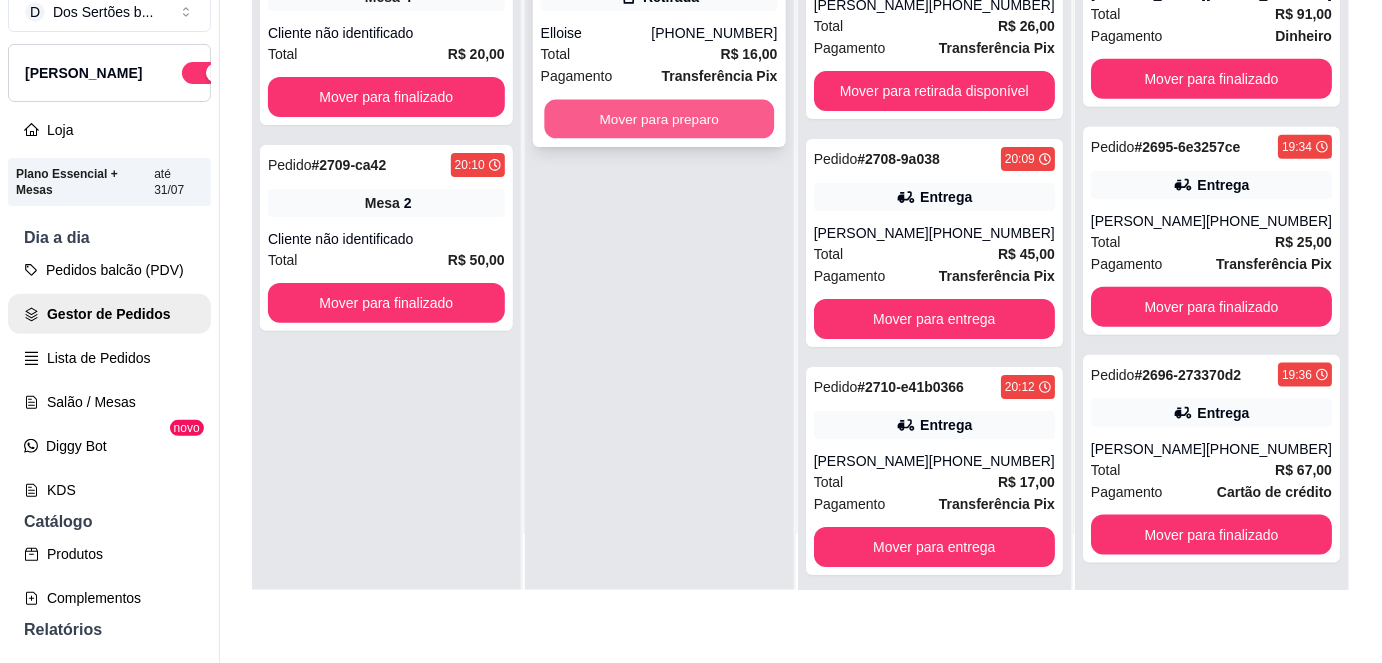click on "Mover para preparo" at bounding box center [659, 119] 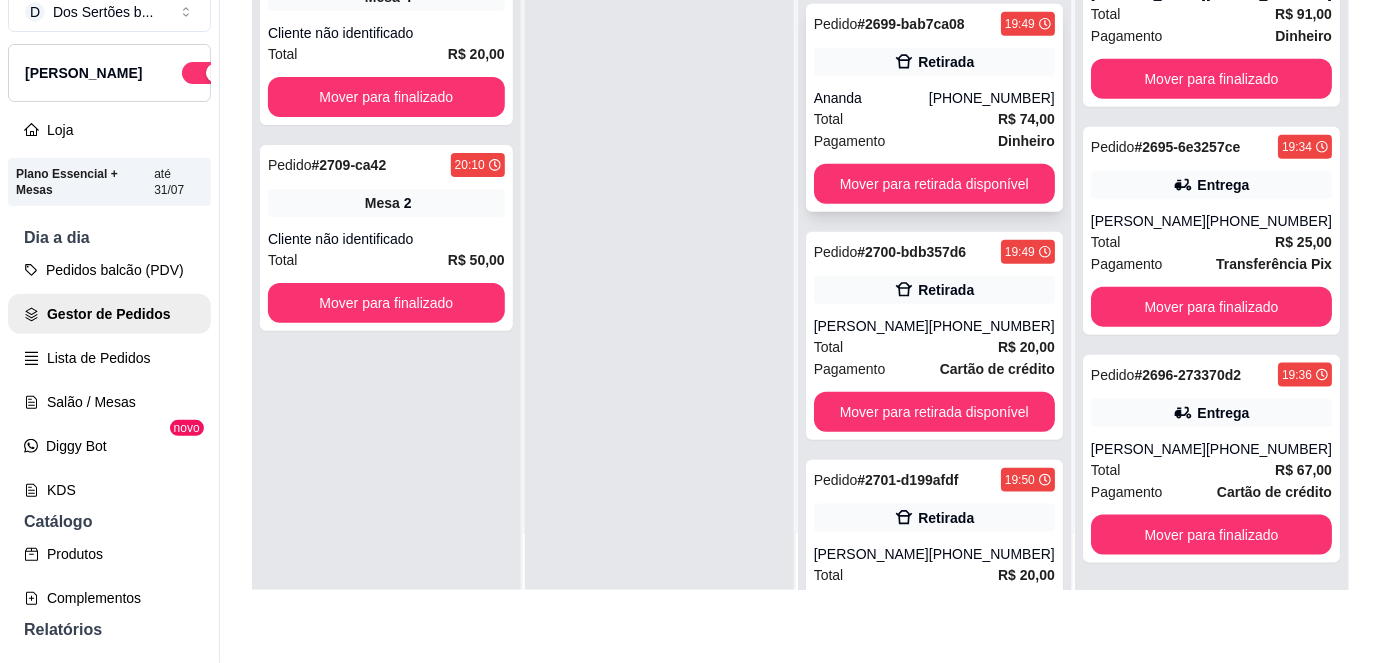 scroll, scrollTop: 0, scrollLeft: 0, axis: both 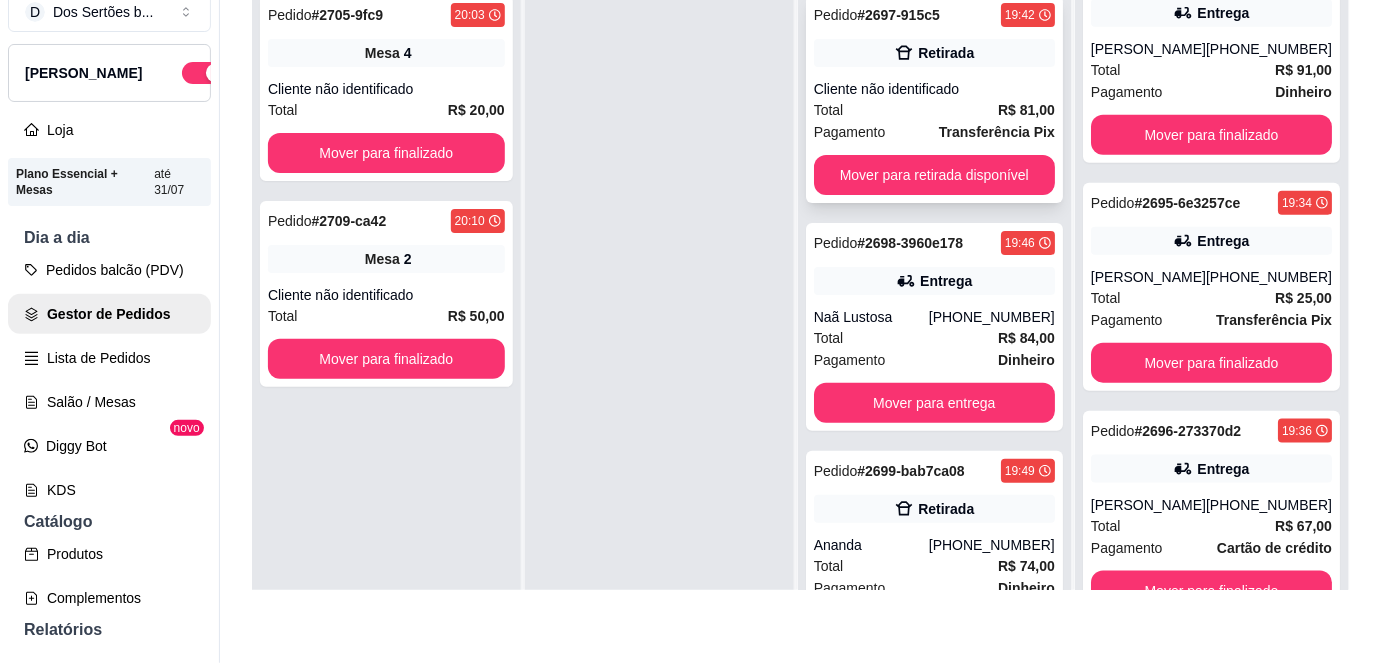 click on "Pedido  # 2697-915c5 19:42 Retirada Cliente não identificado Total R$ 81,00 Pagamento Transferência Pix Mover para retirada disponível" at bounding box center [934, 99] 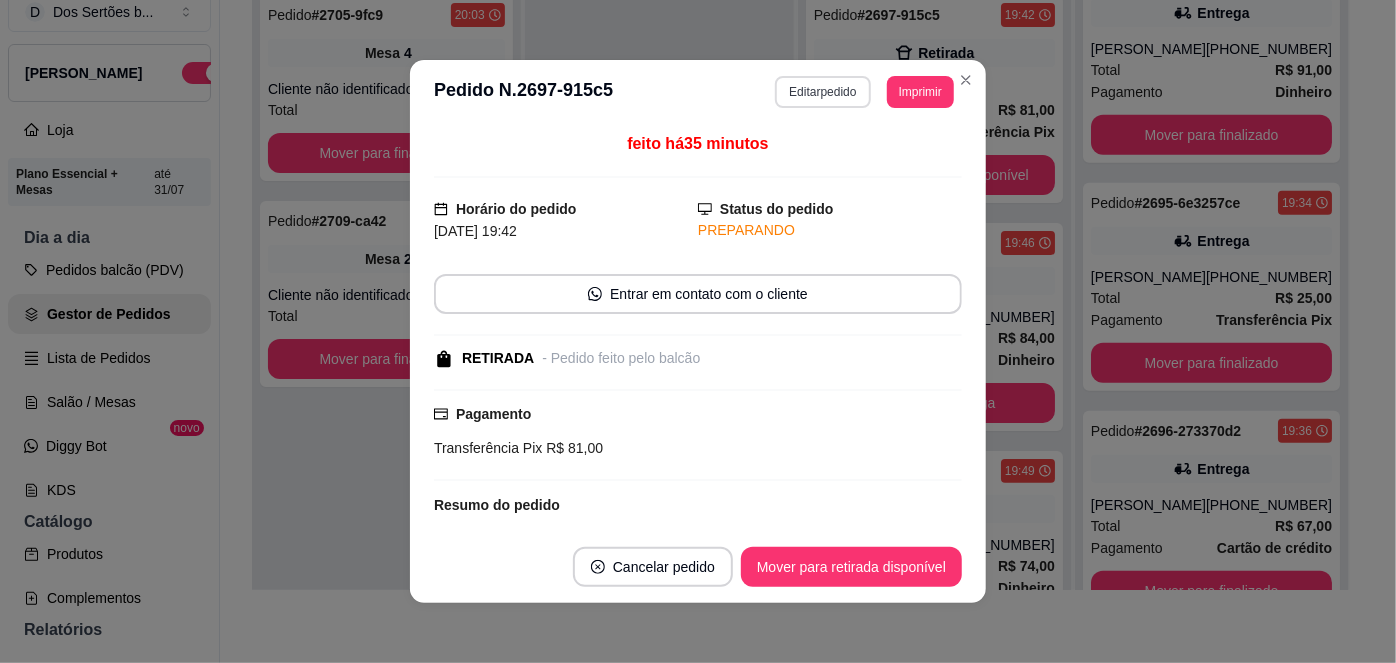 click on "Editar  pedido" at bounding box center [822, 92] 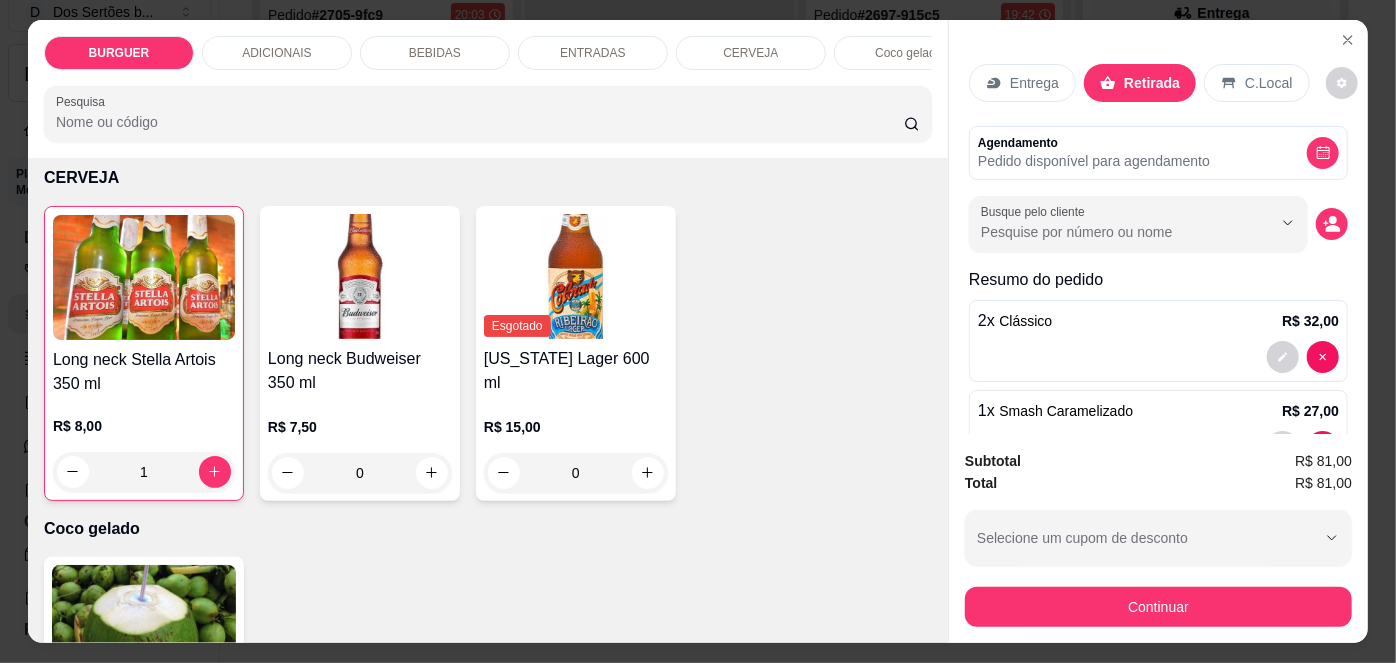 scroll, scrollTop: 3320, scrollLeft: 0, axis: vertical 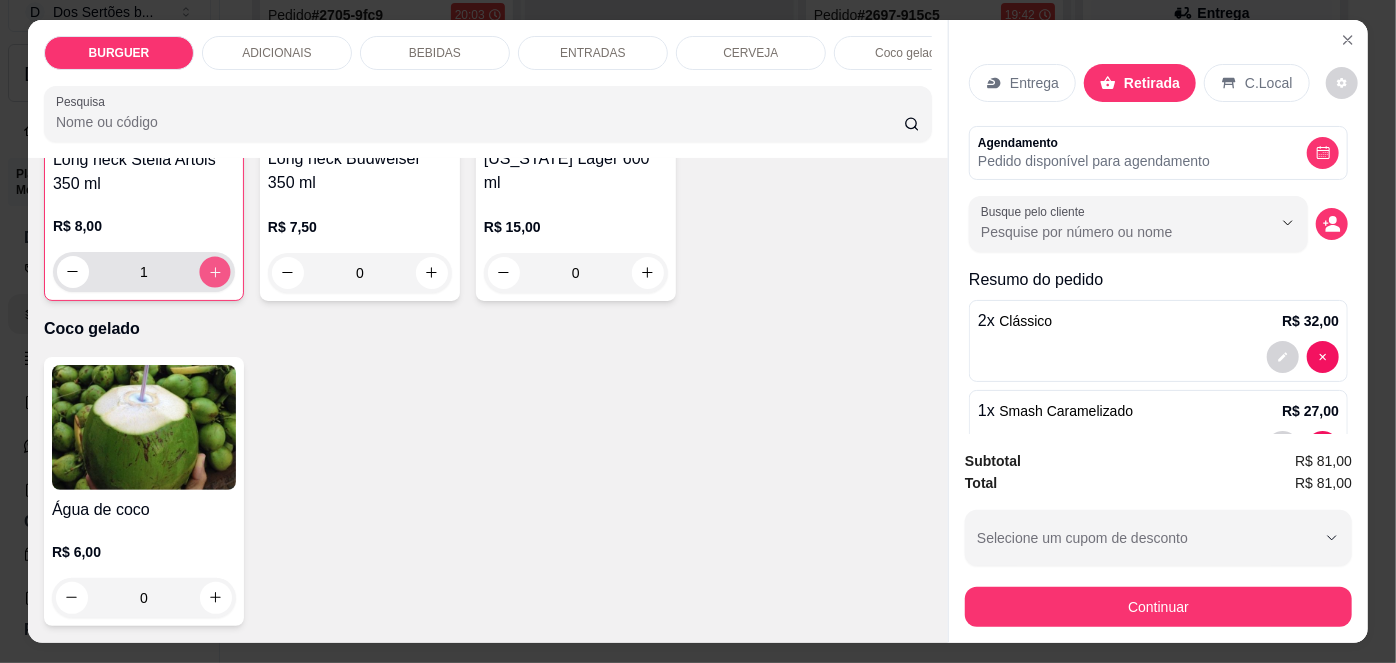 click 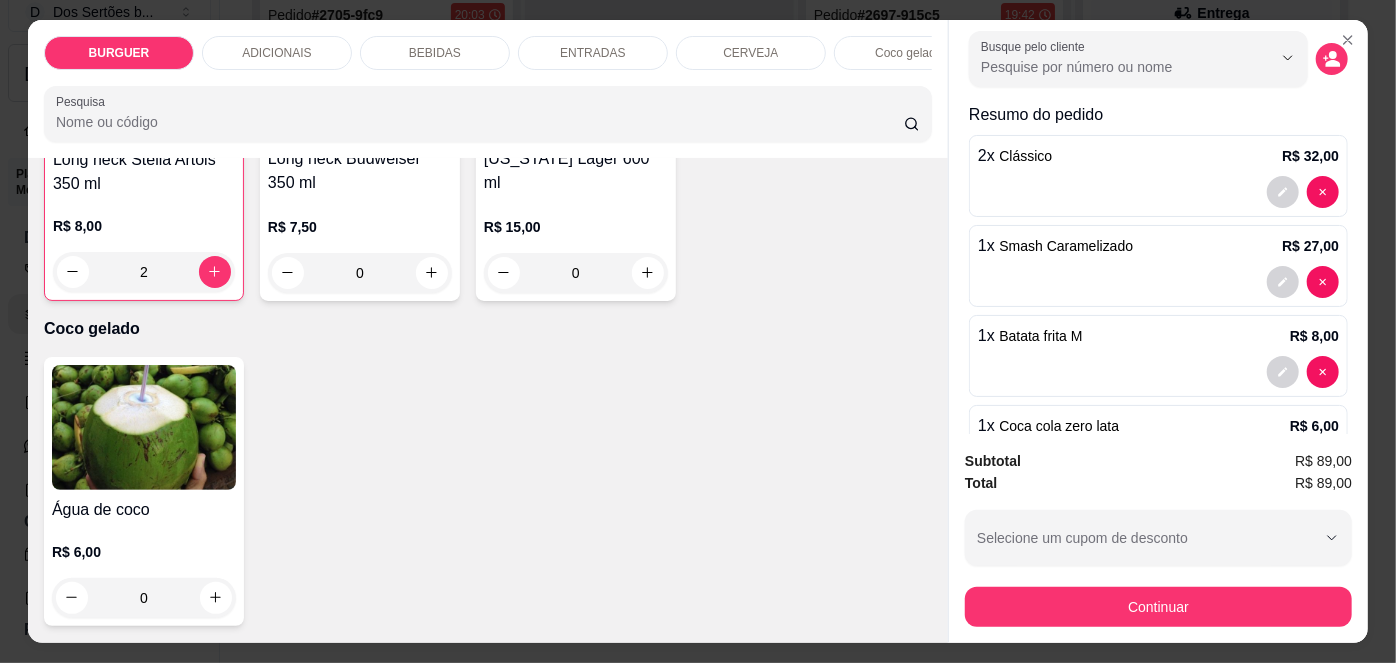 scroll, scrollTop: 352, scrollLeft: 0, axis: vertical 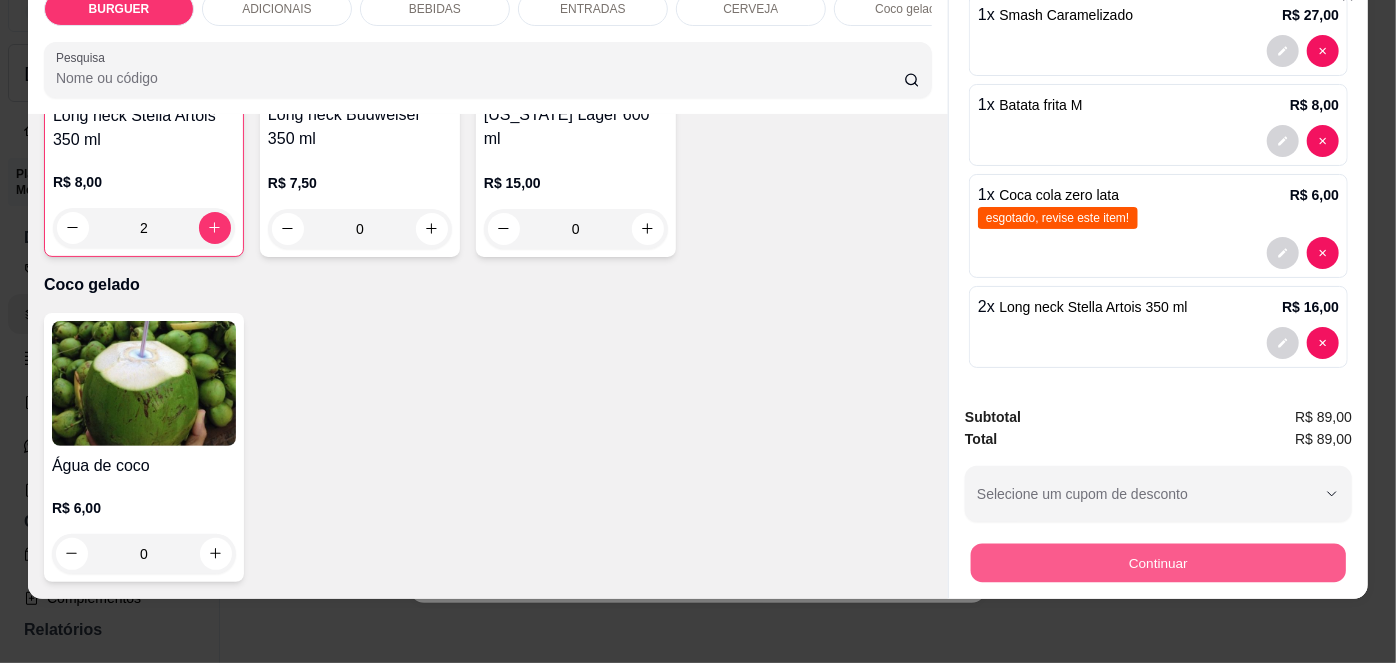 click on "Continuar" at bounding box center (1158, 563) 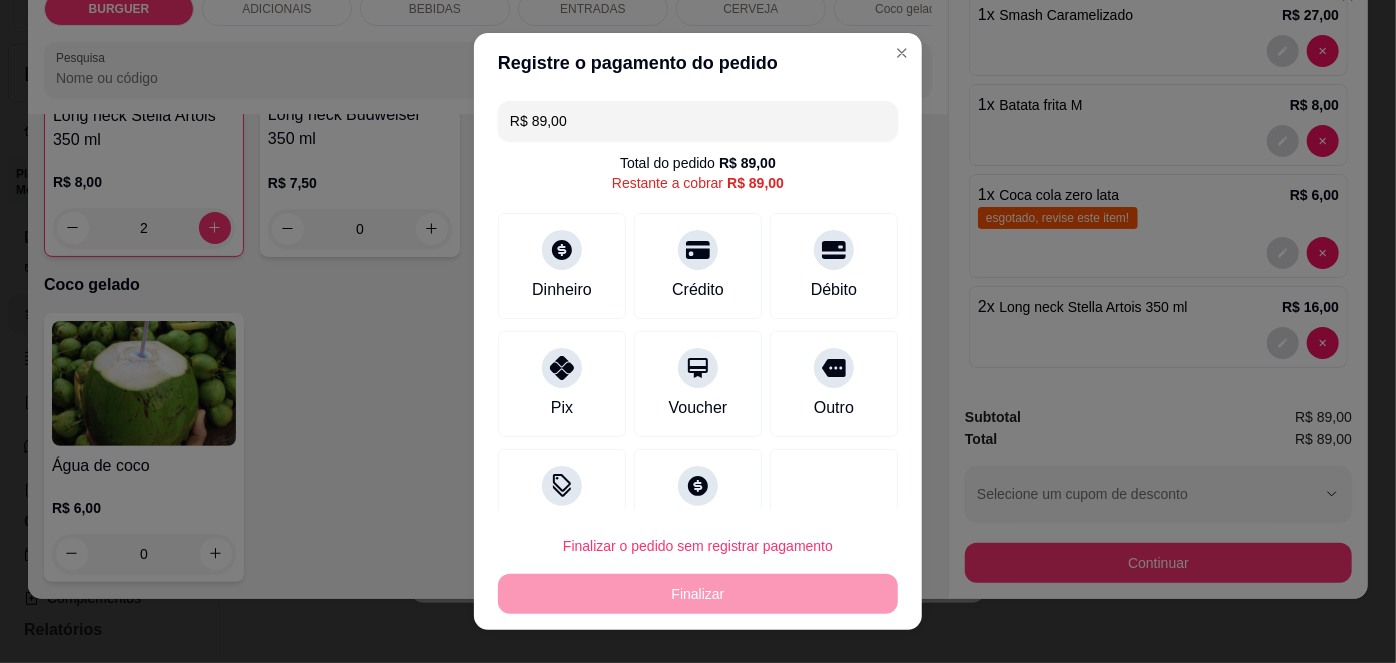click on "R$ 89,00" at bounding box center (698, 121) 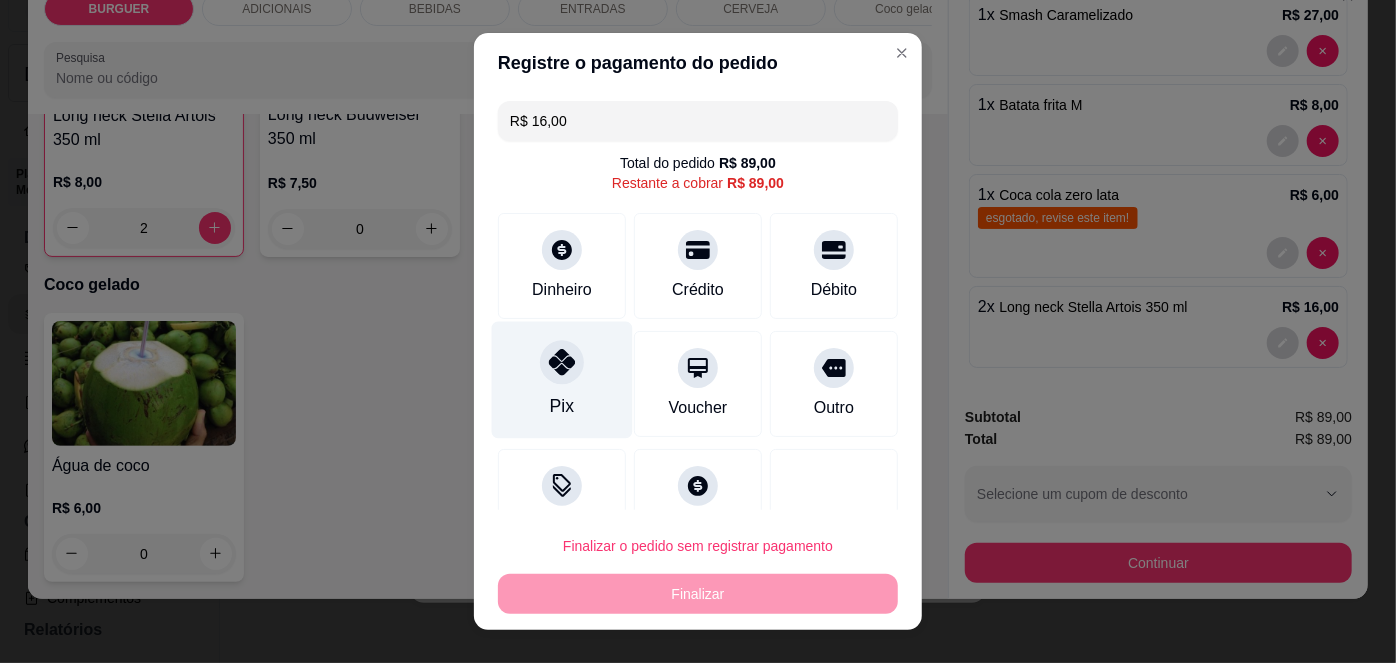 click on "Pix" at bounding box center [562, 380] 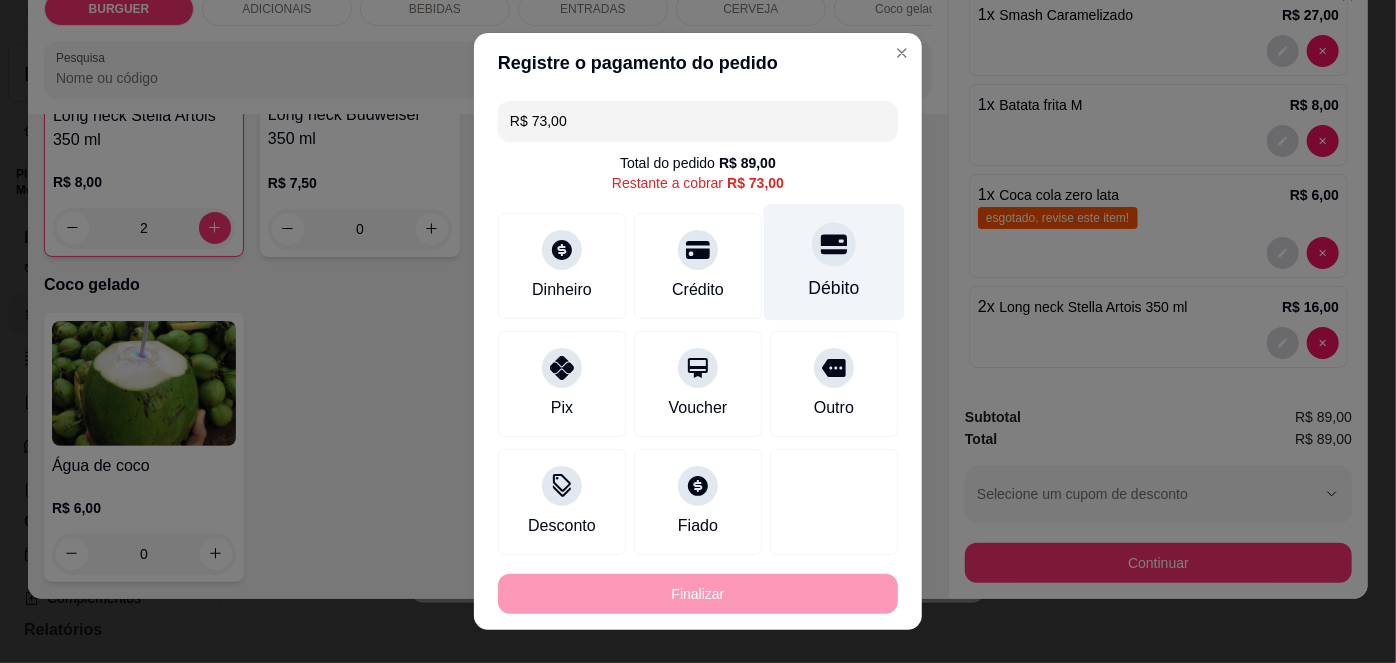 click on "Débito" at bounding box center [834, 262] 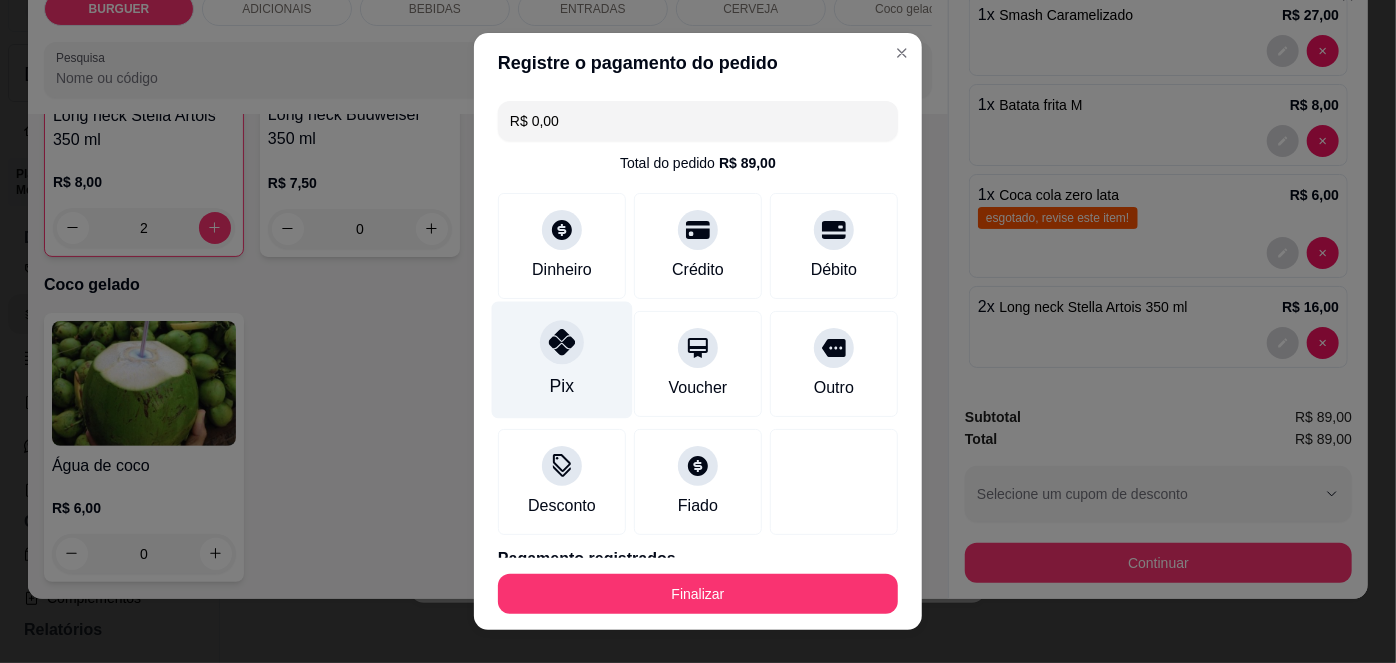 scroll, scrollTop: 163, scrollLeft: 0, axis: vertical 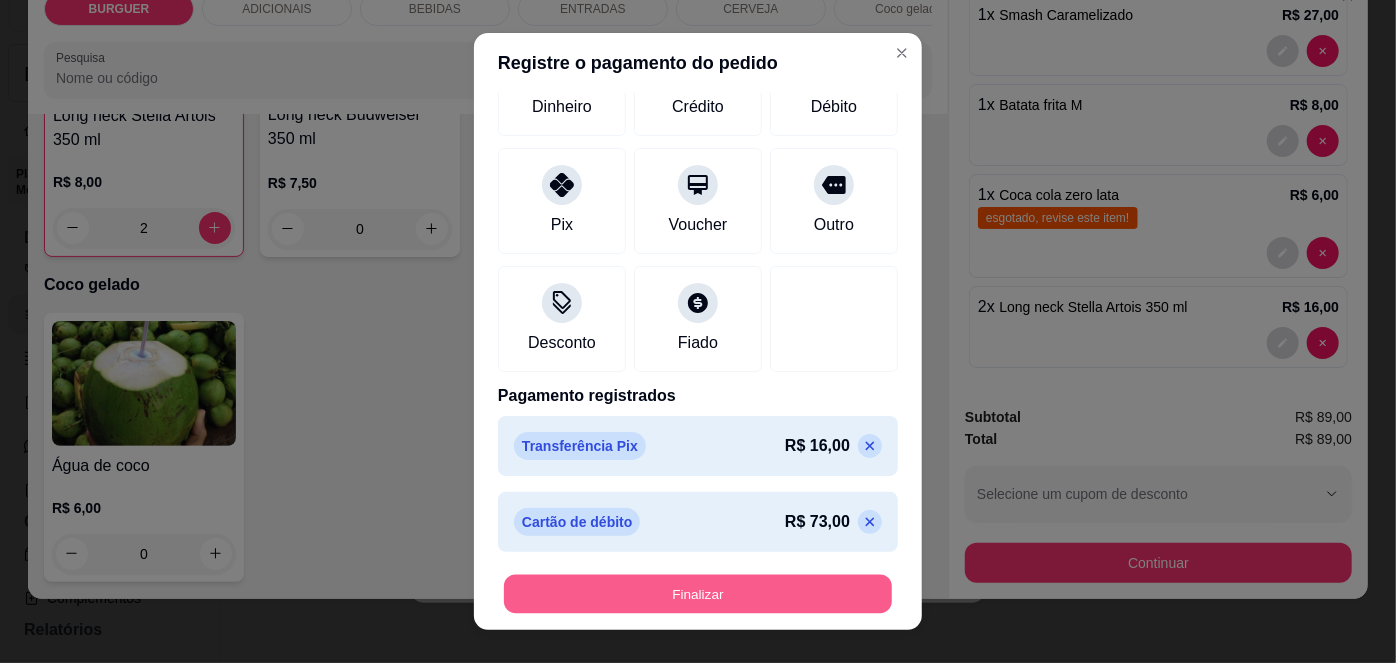 click on "Finalizar" at bounding box center [698, 593] 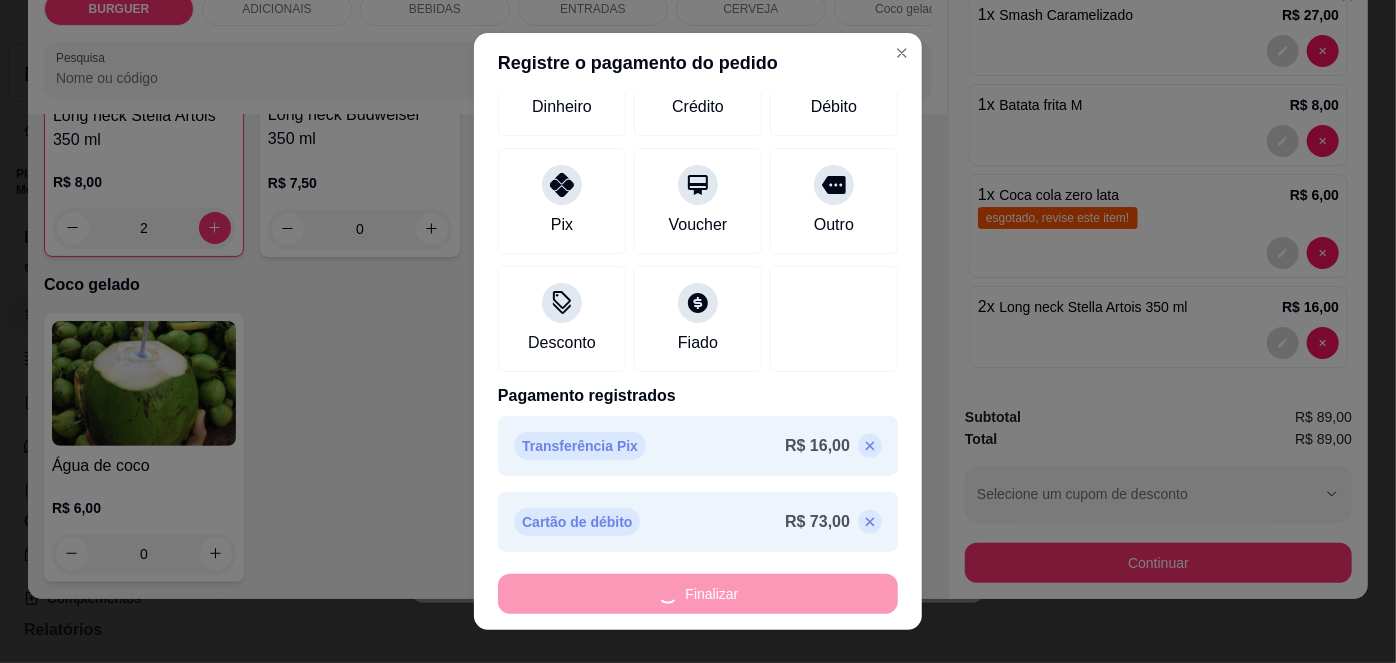 type on "0" 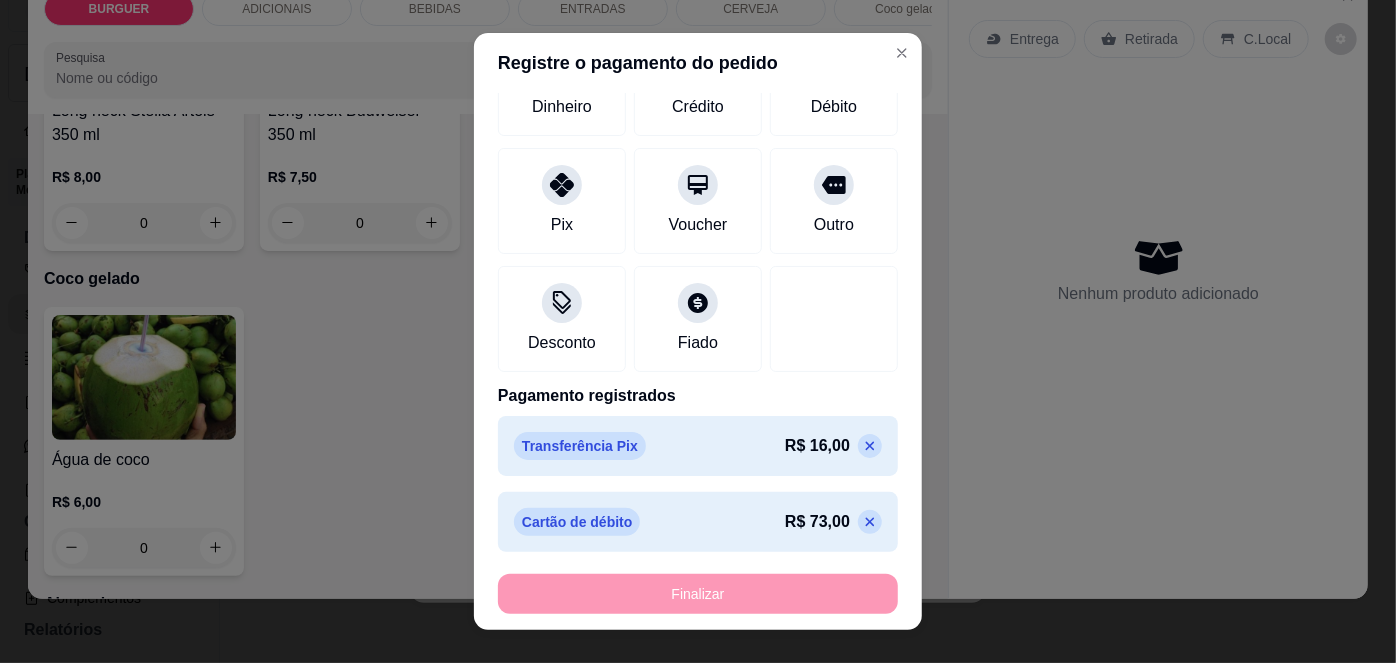 type on "-R$ 89,00" 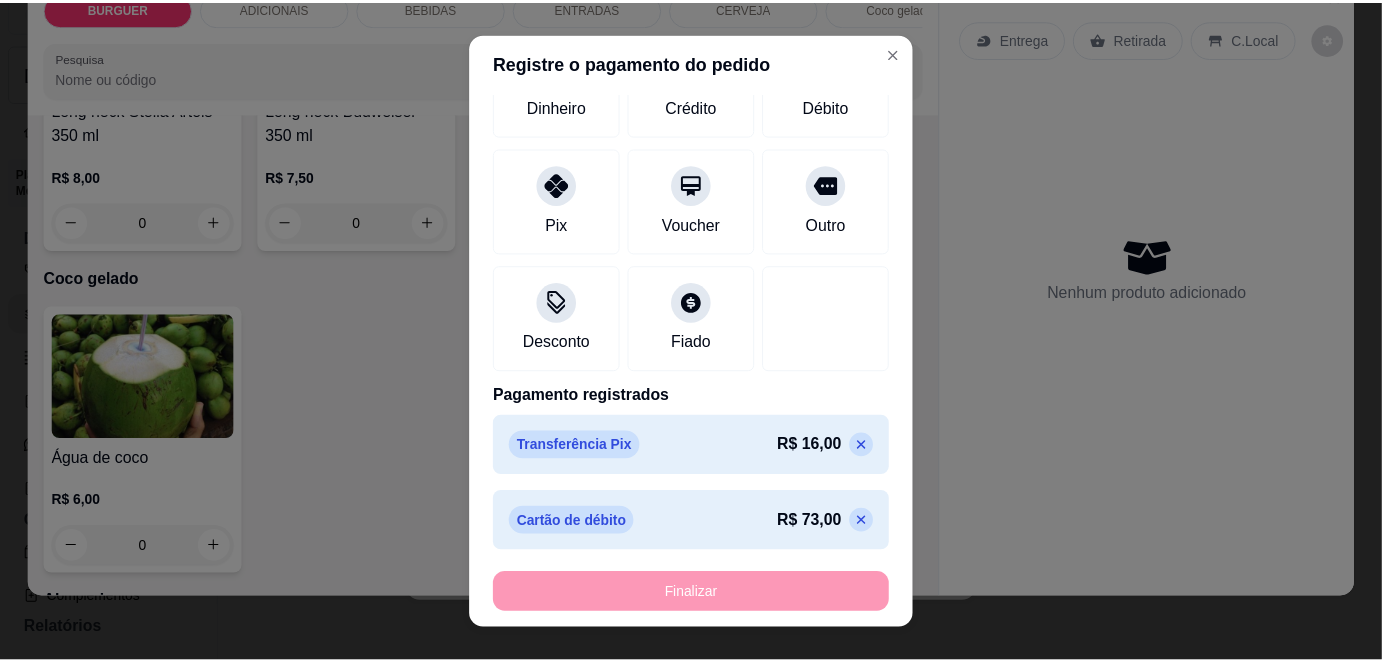 scroll, scrollTop: 3316, scrollLeft: 0, axis: vertical 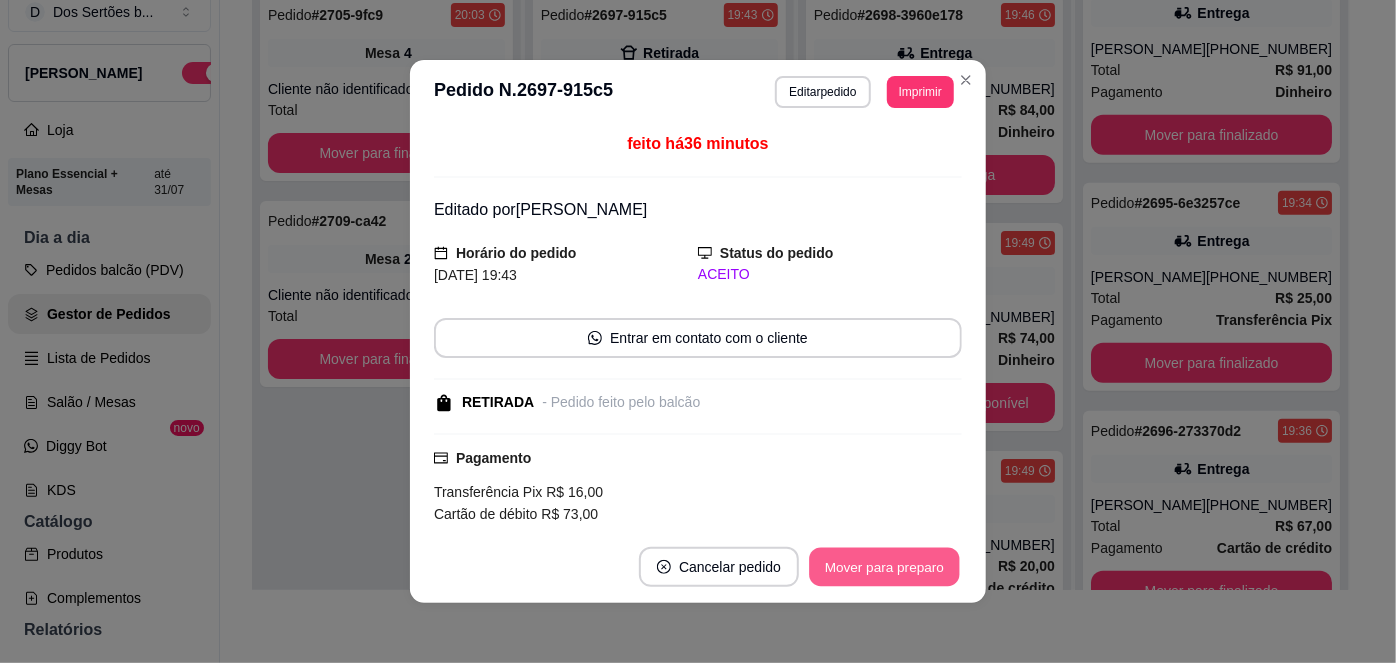 click on "Mover para preparo" at bounding box center (884, 567) 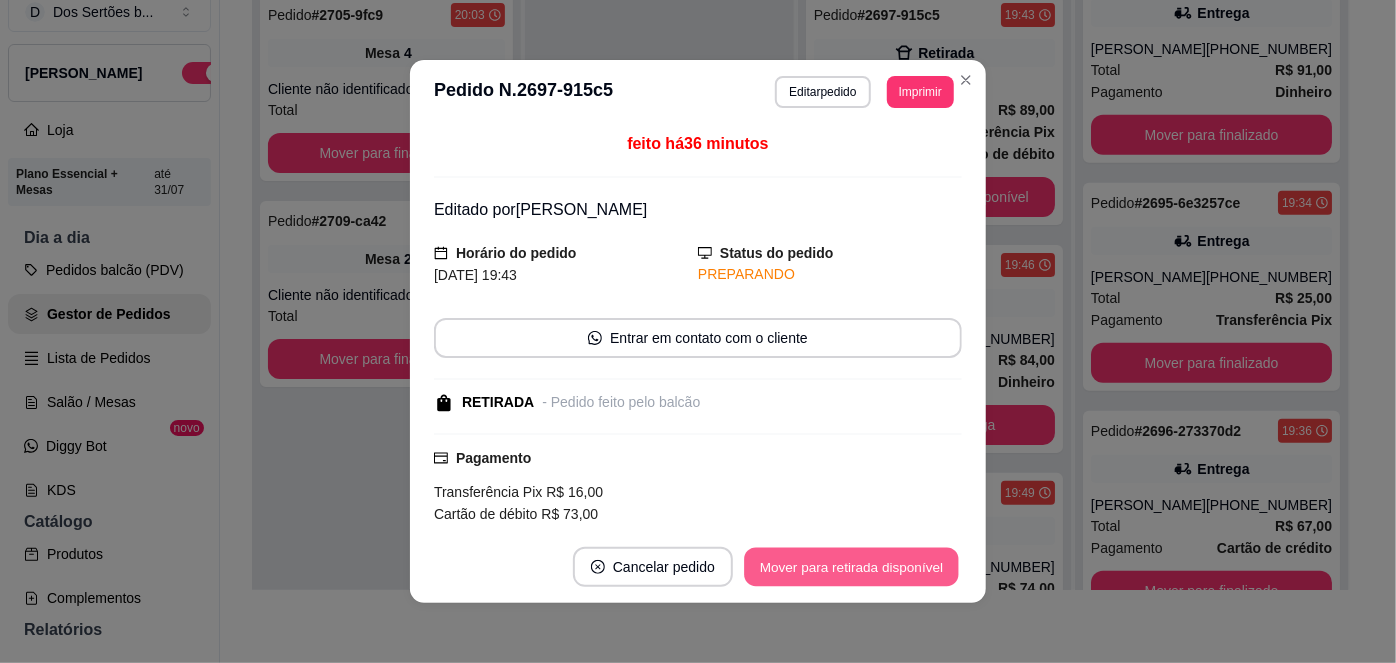 click on "Mover para retirada disponível" at bounding box center (851, 567) 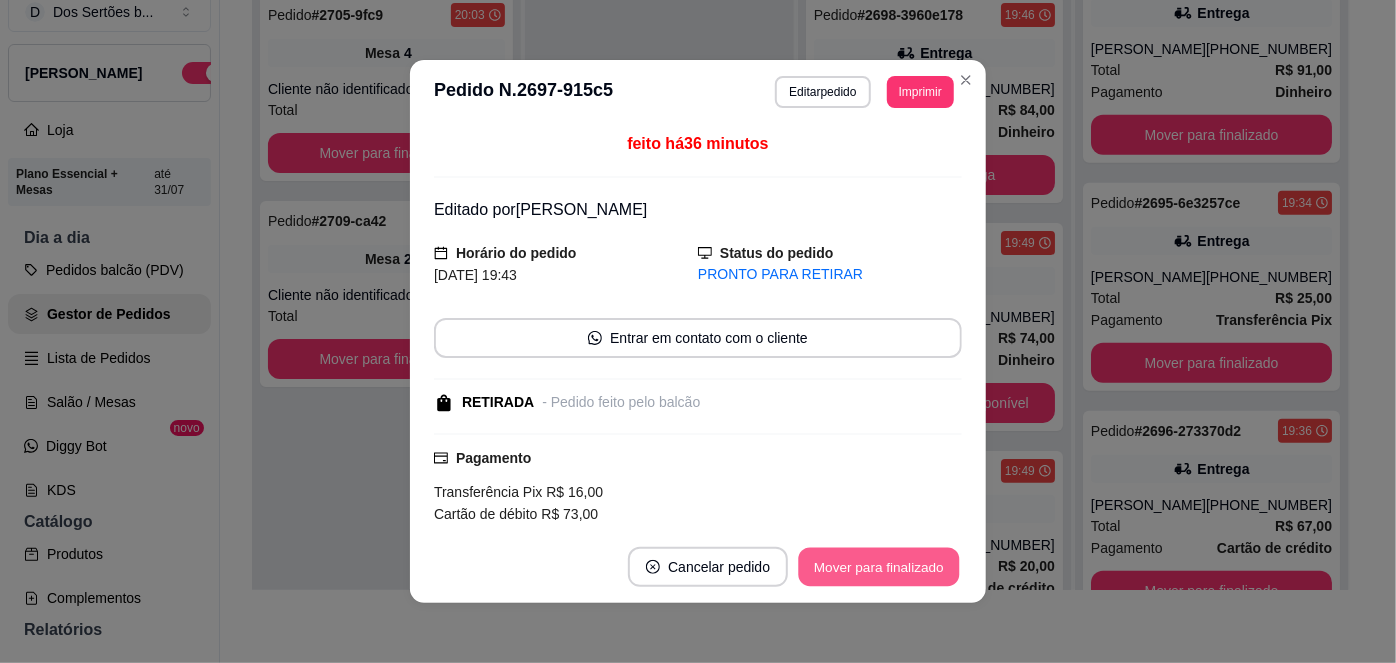 click on "Mover para finalizado" at bounding box center [879, 567] 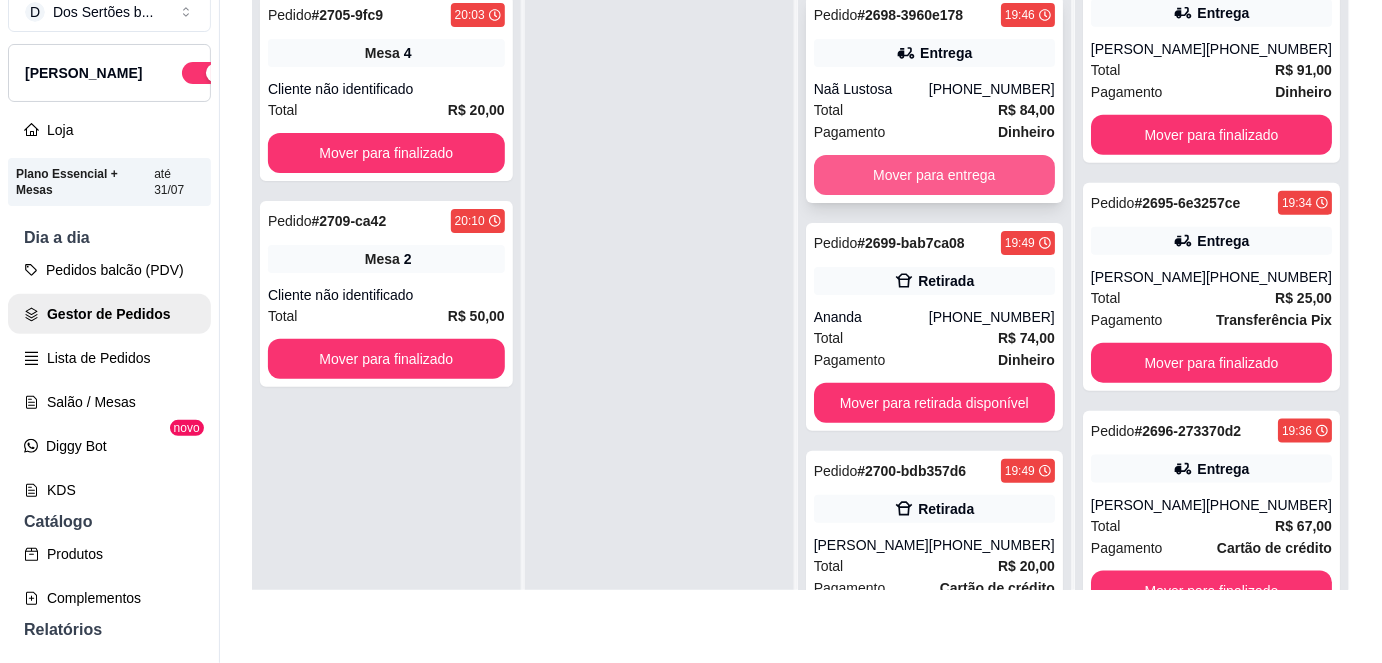 scroll, scrollTop: 0, scrollLeft: 0, axis: both 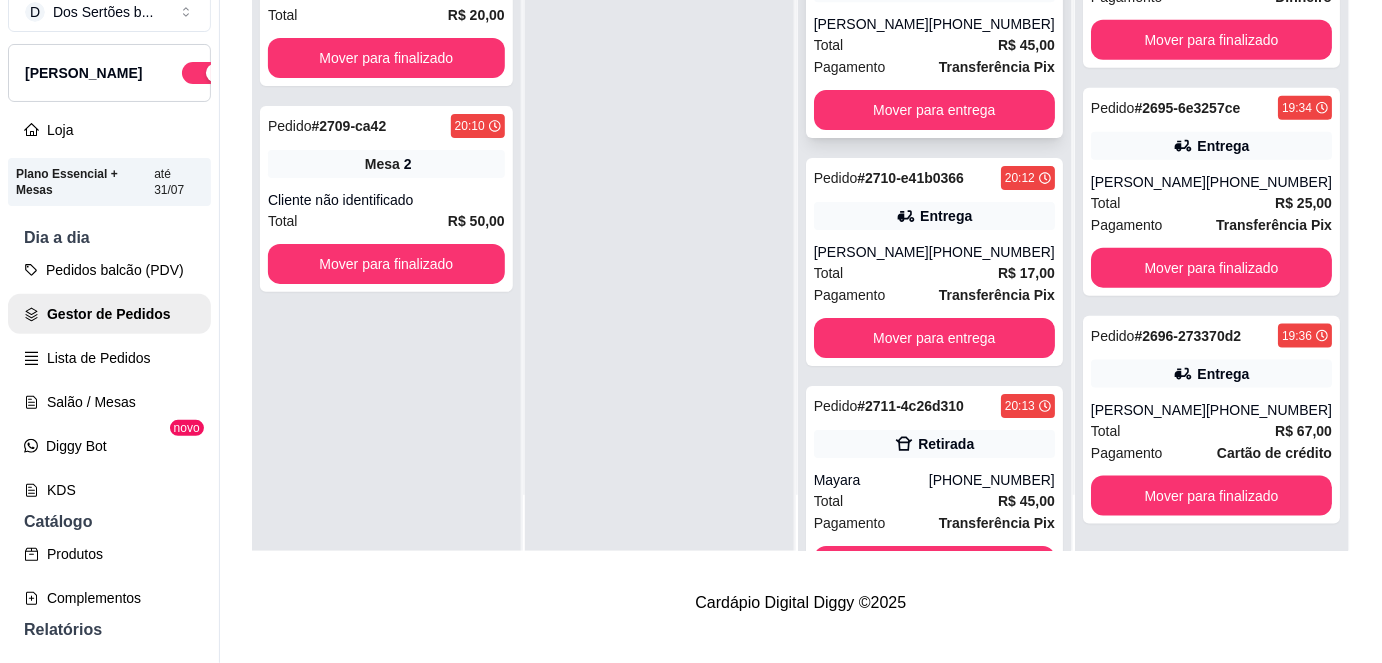 click on "Total R$ 45,00" at bounding box center [934, 45] 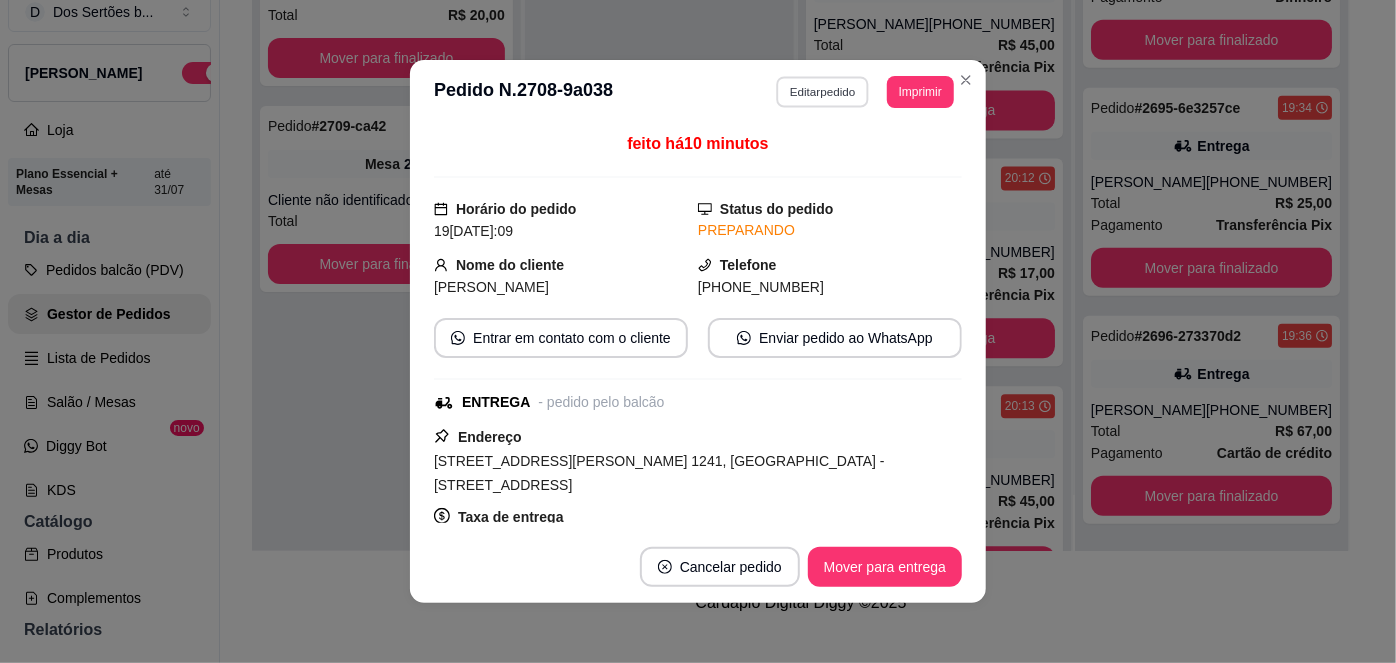 click on "Editar  pedido" at bounding box center [823, 91] 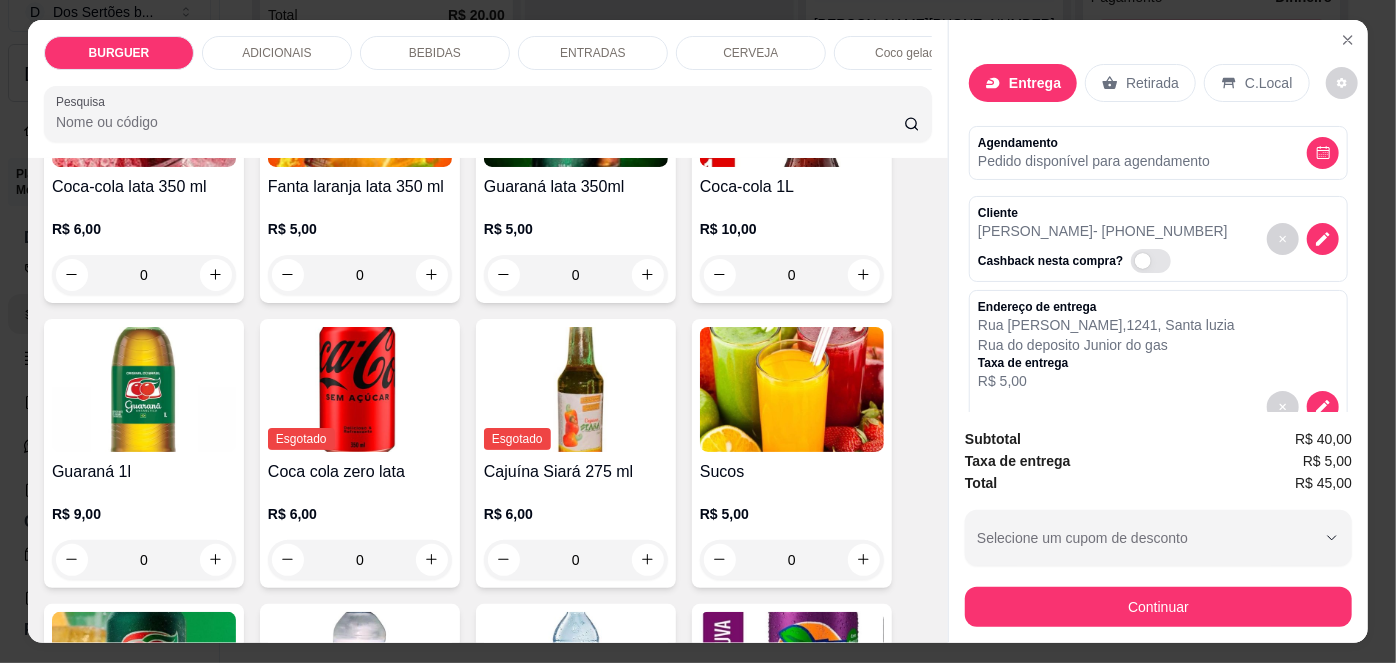 scroll, scrollTop: 1800, scrollLeft: 0, axis: vertical 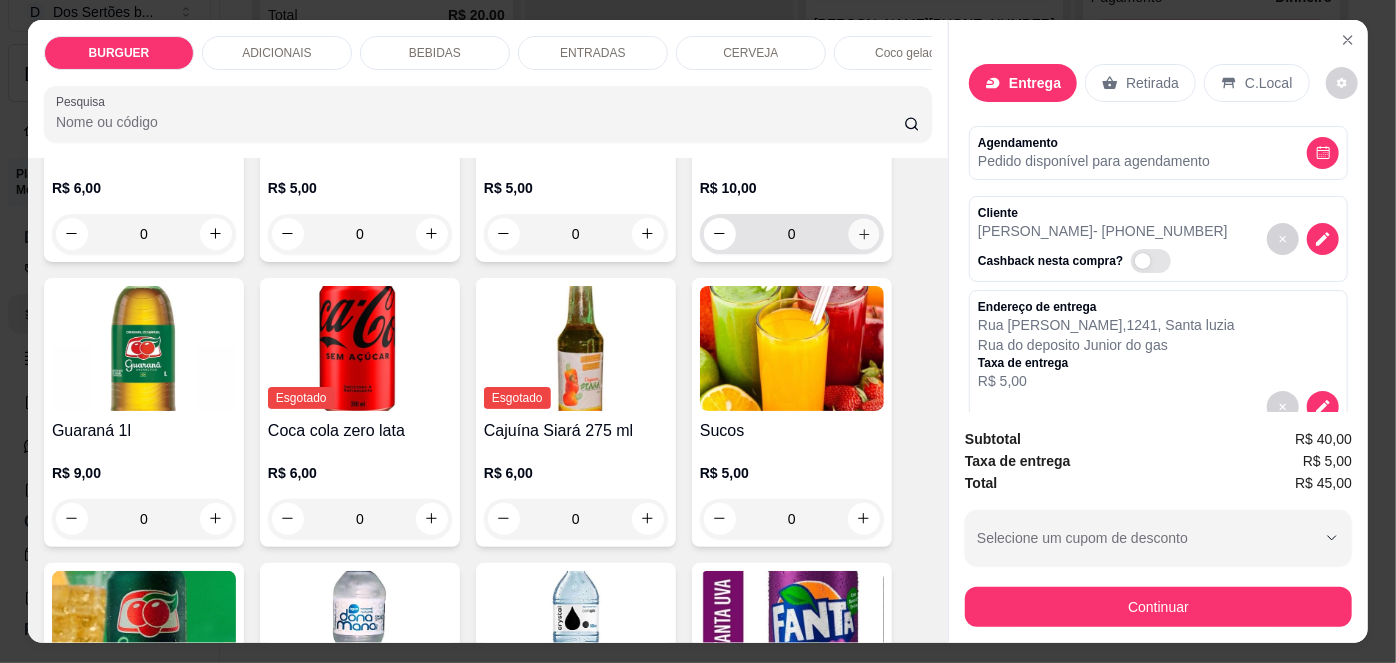 click at bounding box center (863, 233) 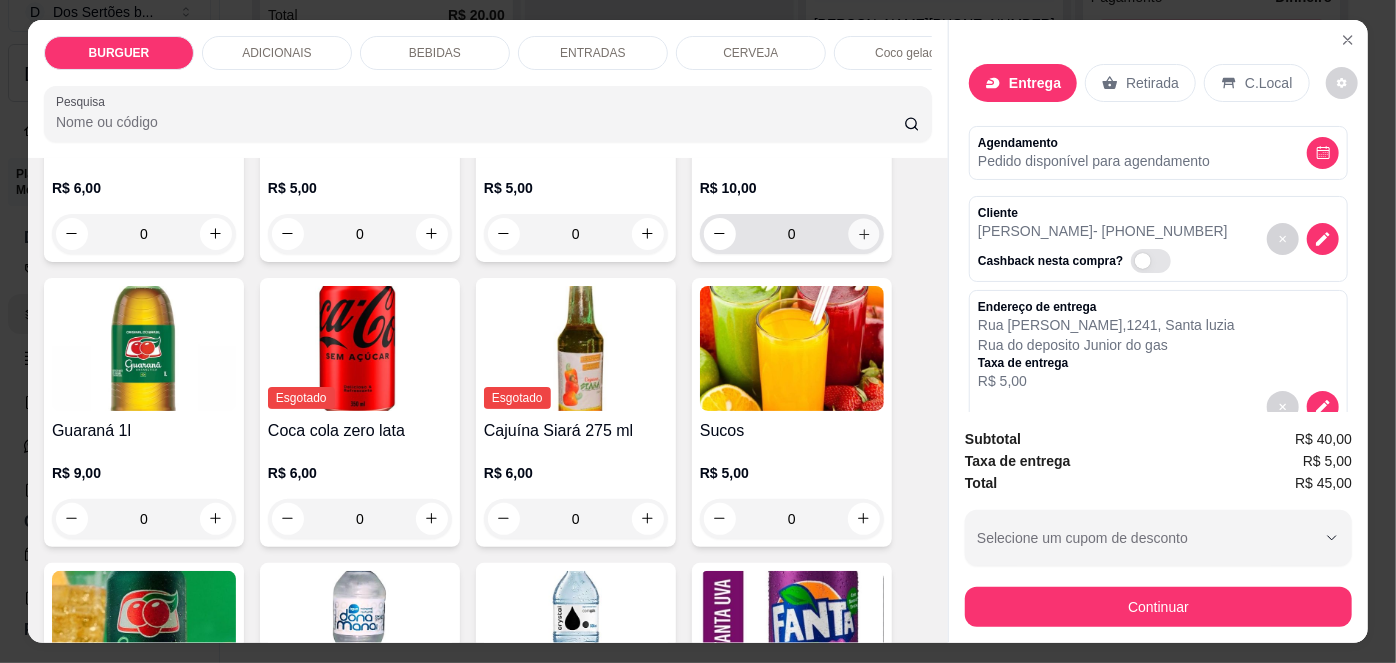 type on "1" 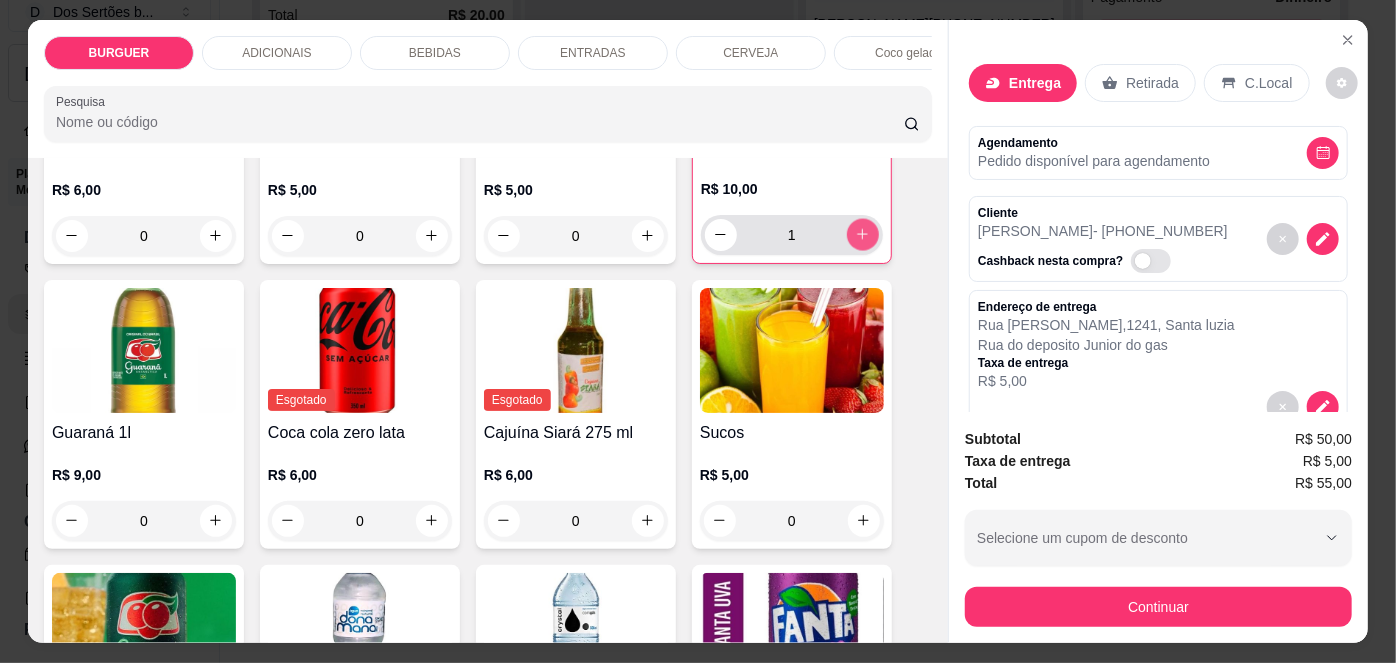 scroll, scrollTop: 1801, scrollLeft: 0, axis: vertical 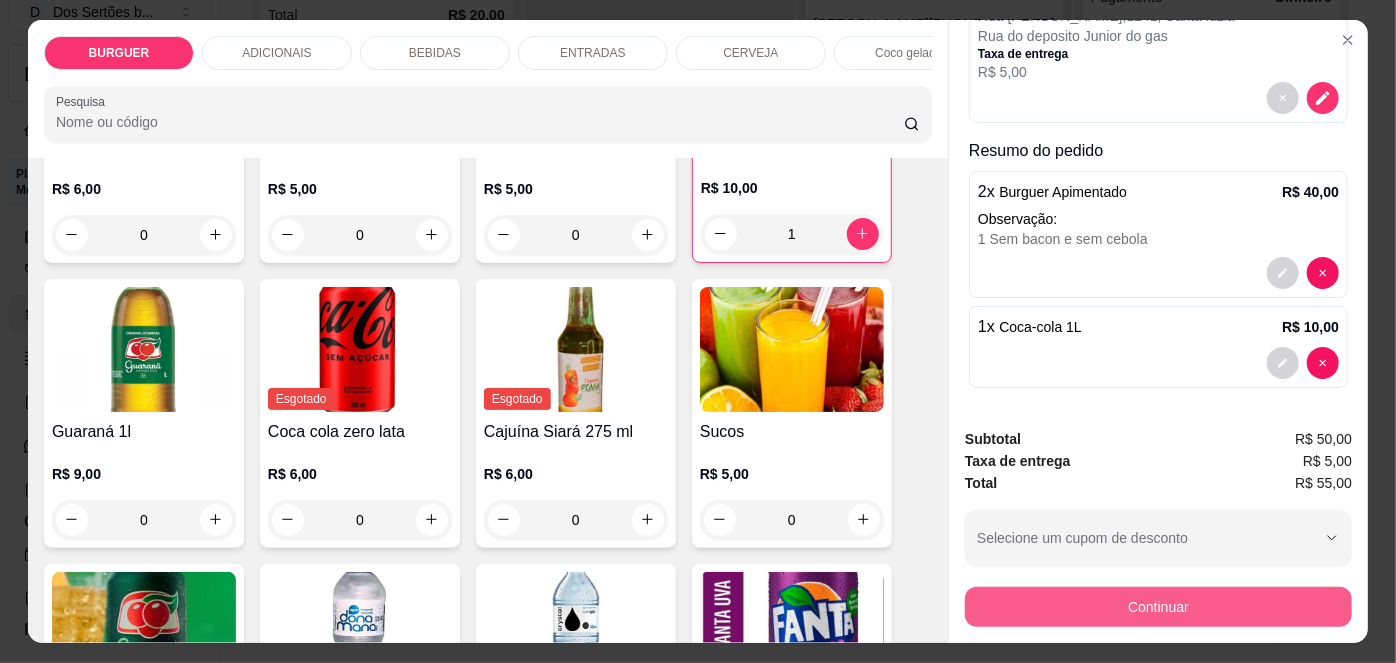 click on "Continuar" at bounding box center (1158, 607) 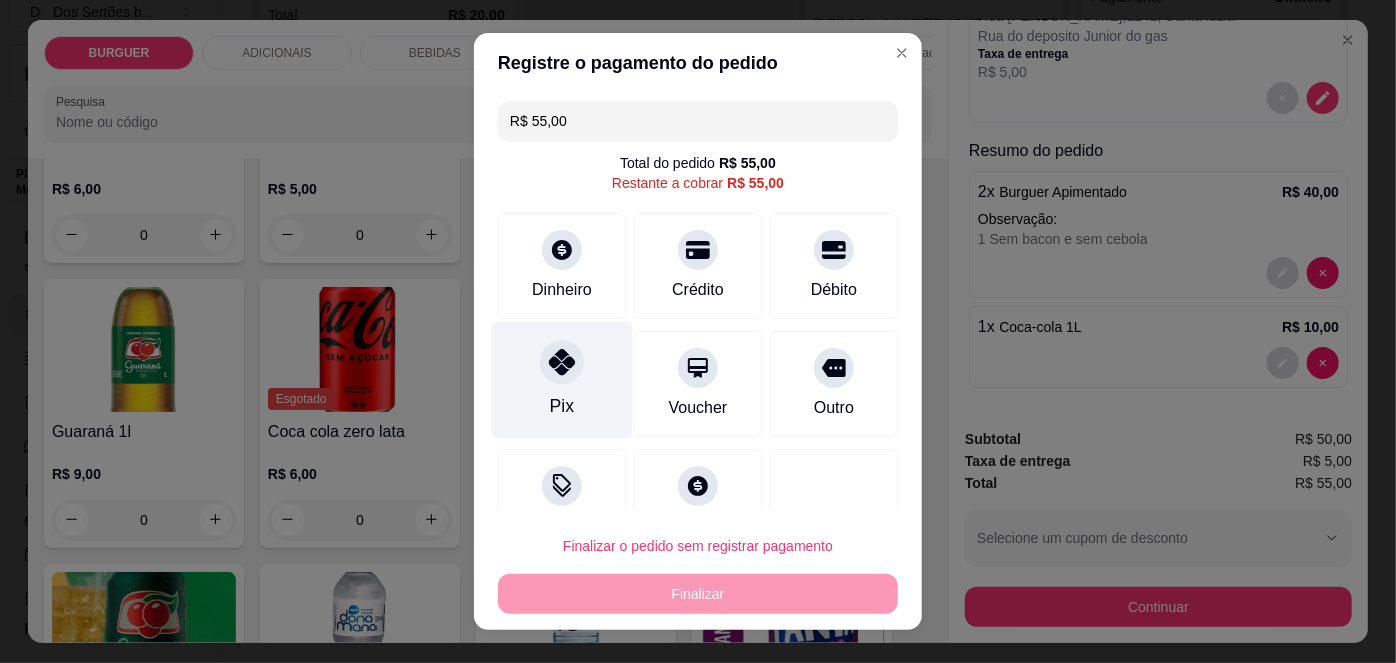 click at bounding box center (562, 363) 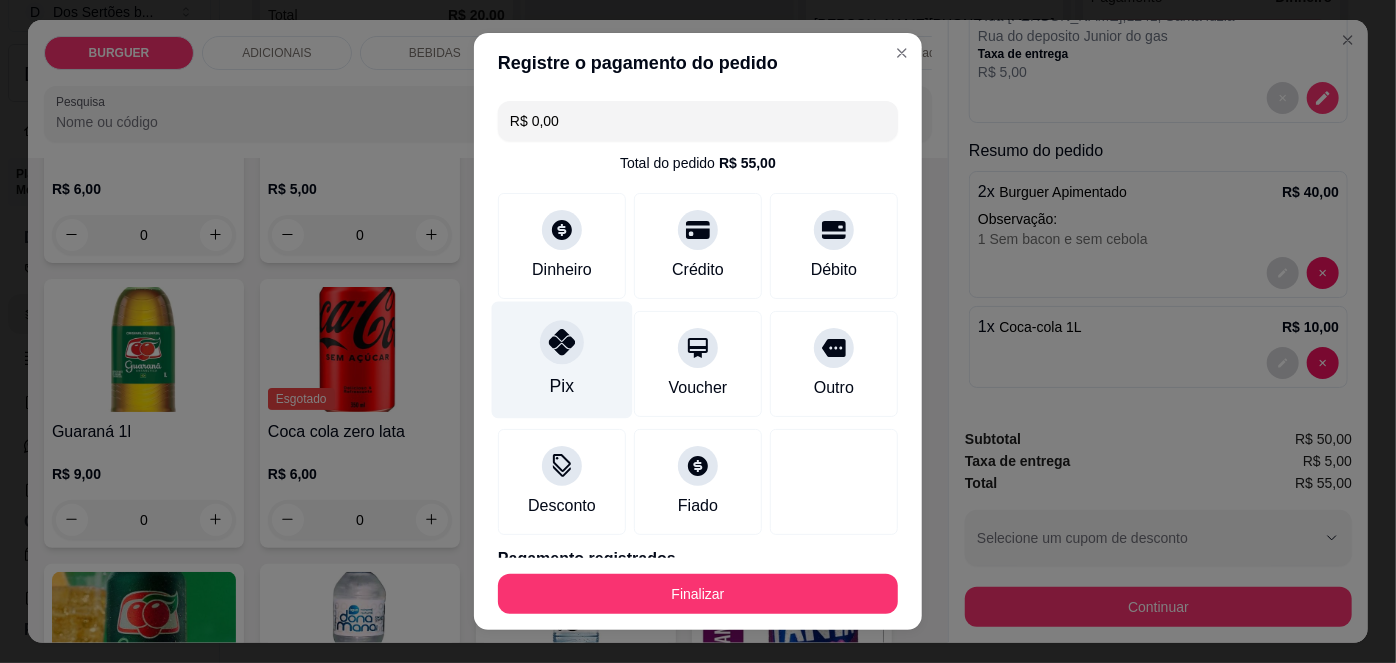 type on "R$ 0,00" 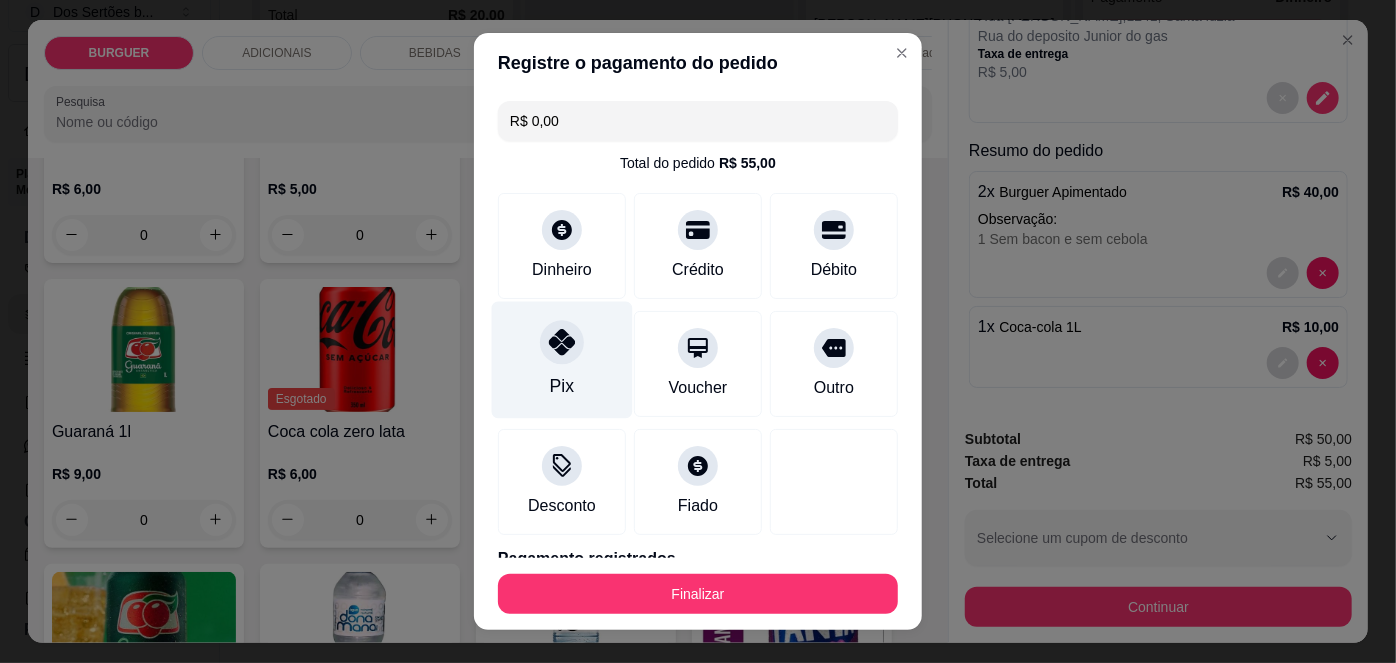 scroll, scrollTop: 88, scrollLeft: 0, axis: vertical 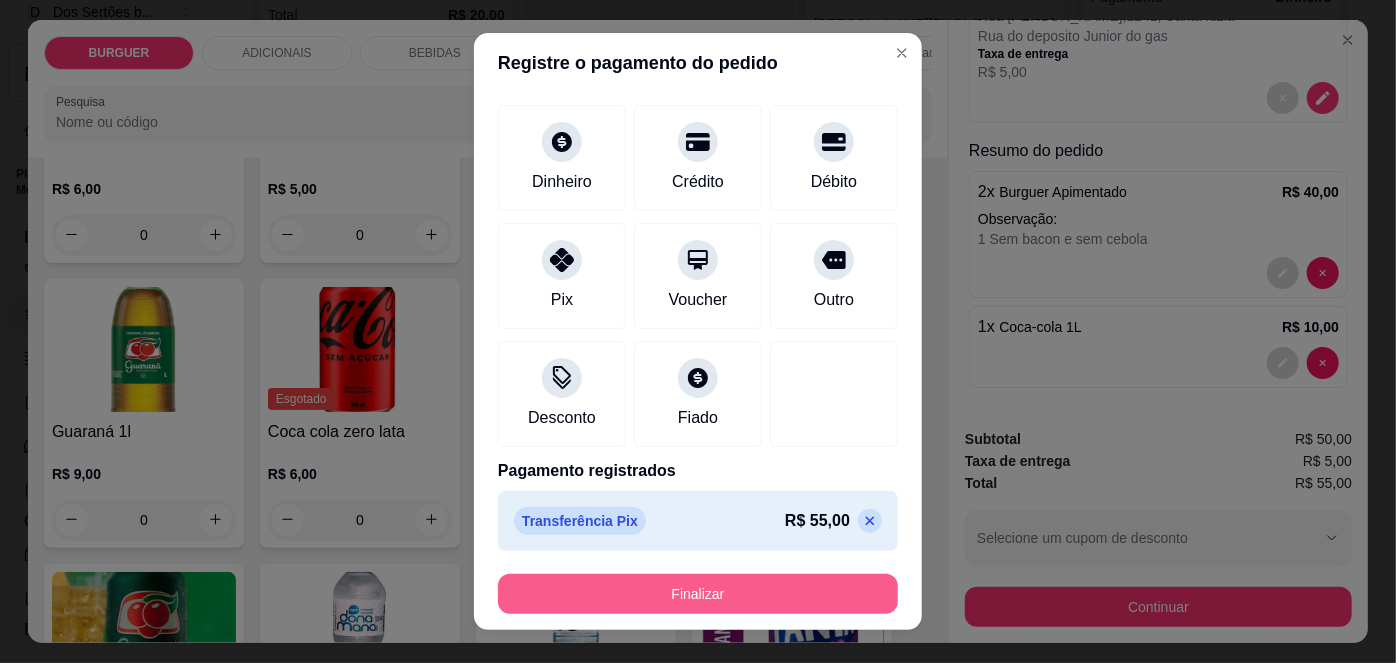 click on "Finalizar" at bounding box center (698, 594) 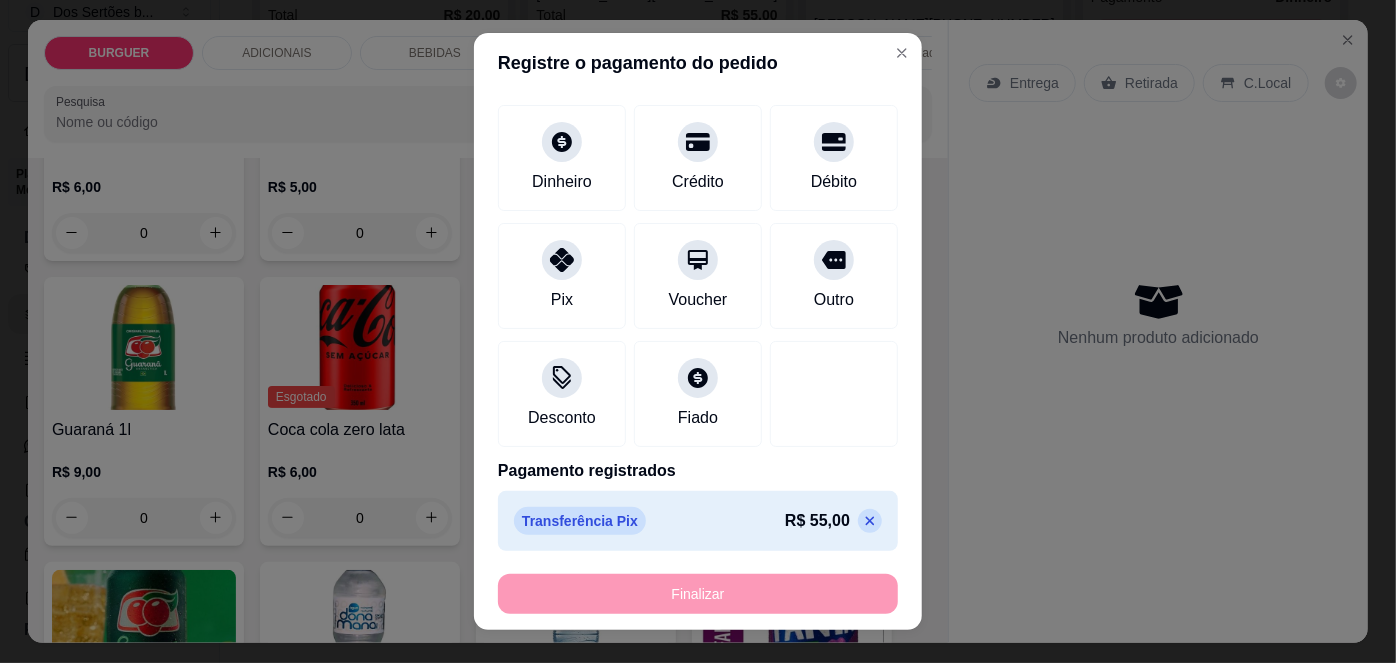 type on "0" 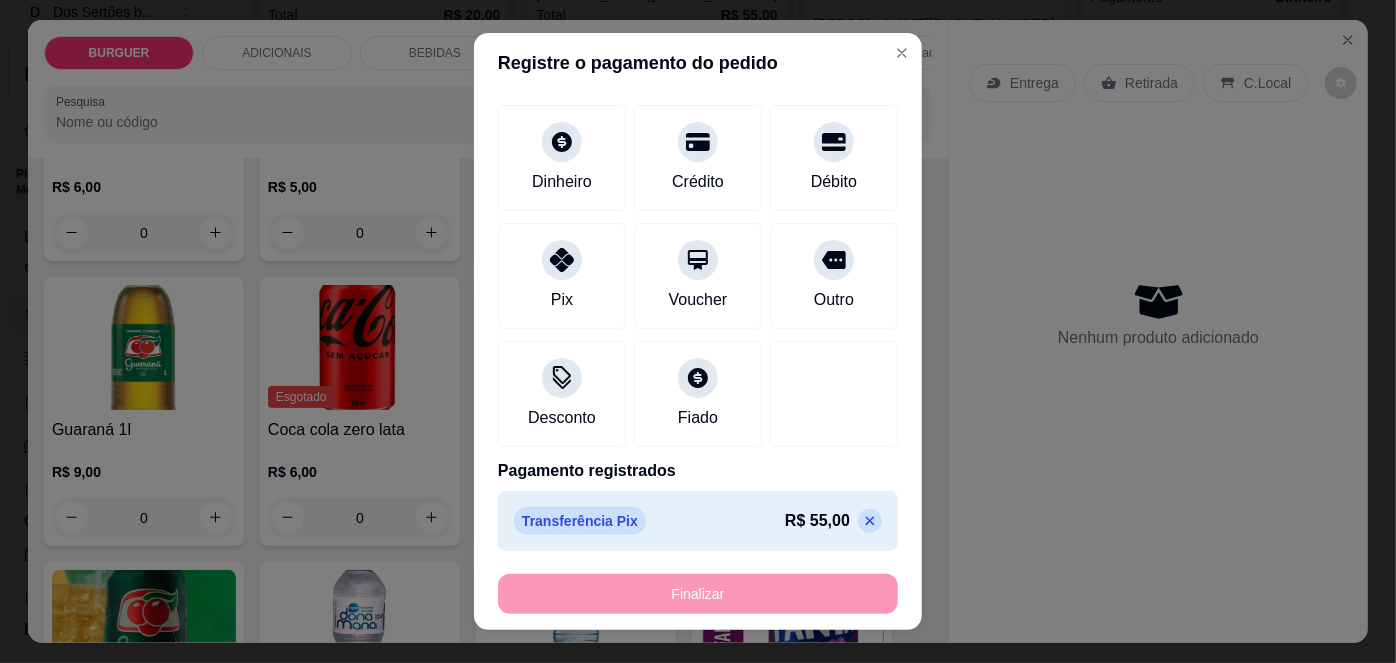 type on "-R$ 55,00" 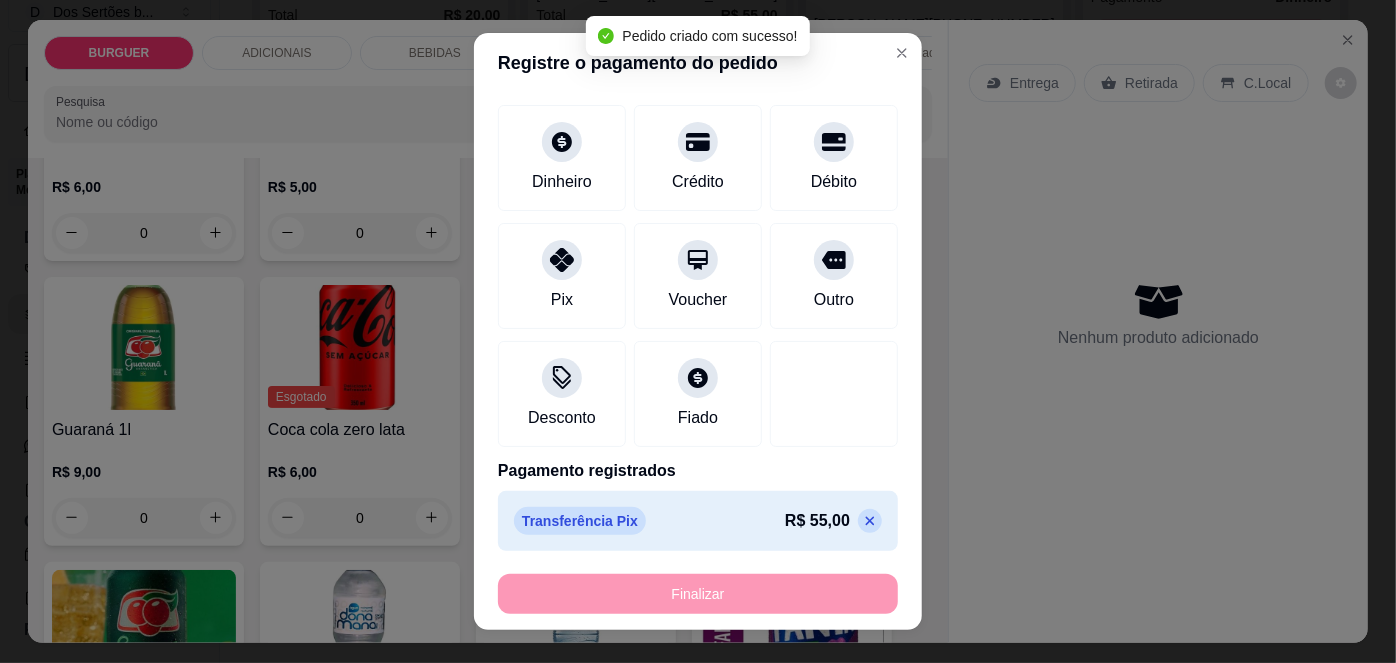 scroll, scrollTop: 0, scrollLeft: 0, axis: both 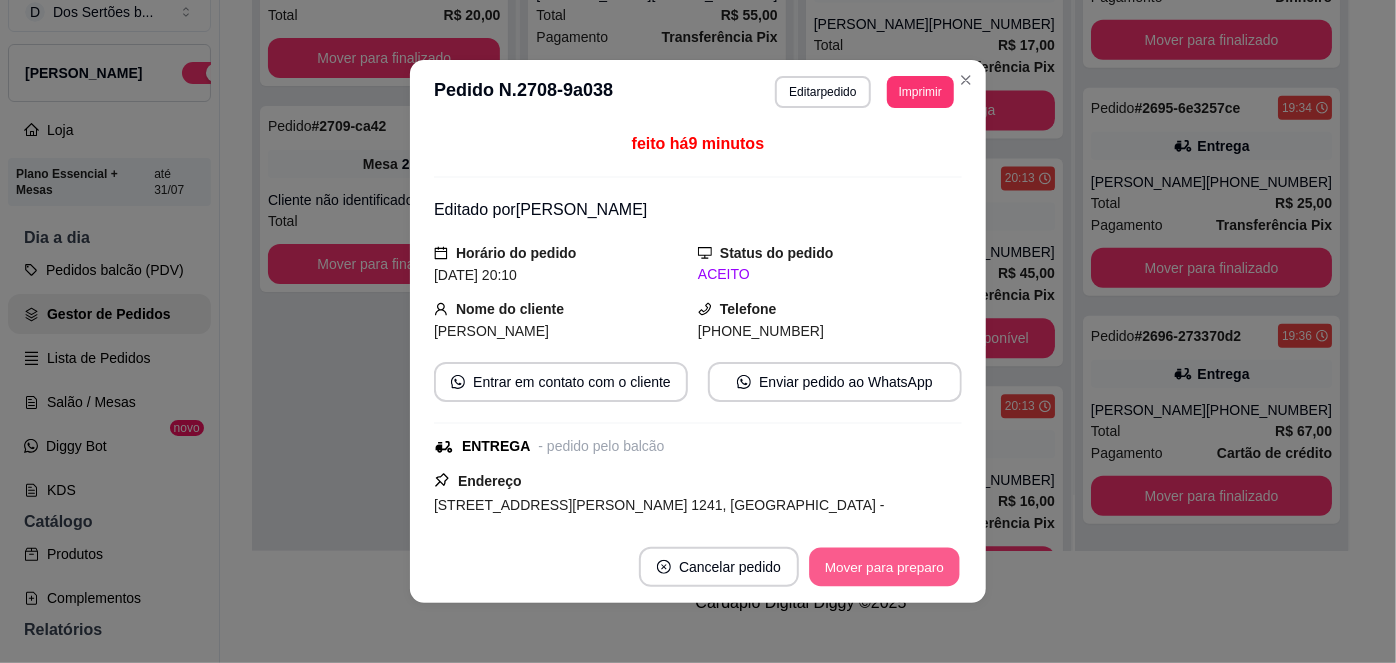 click on "Mover para preparo" at bounding box center (884, 567) 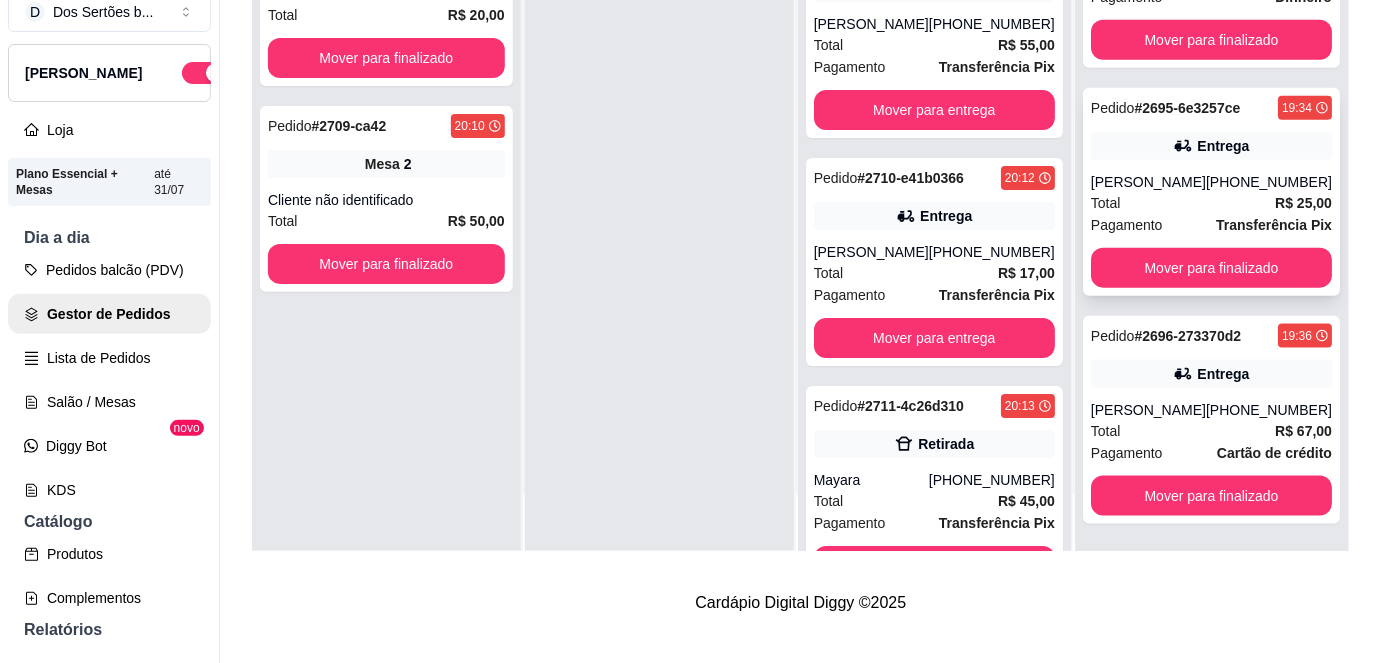 scroll, scrollTop: 0, scrollLeft: 0, axis: both 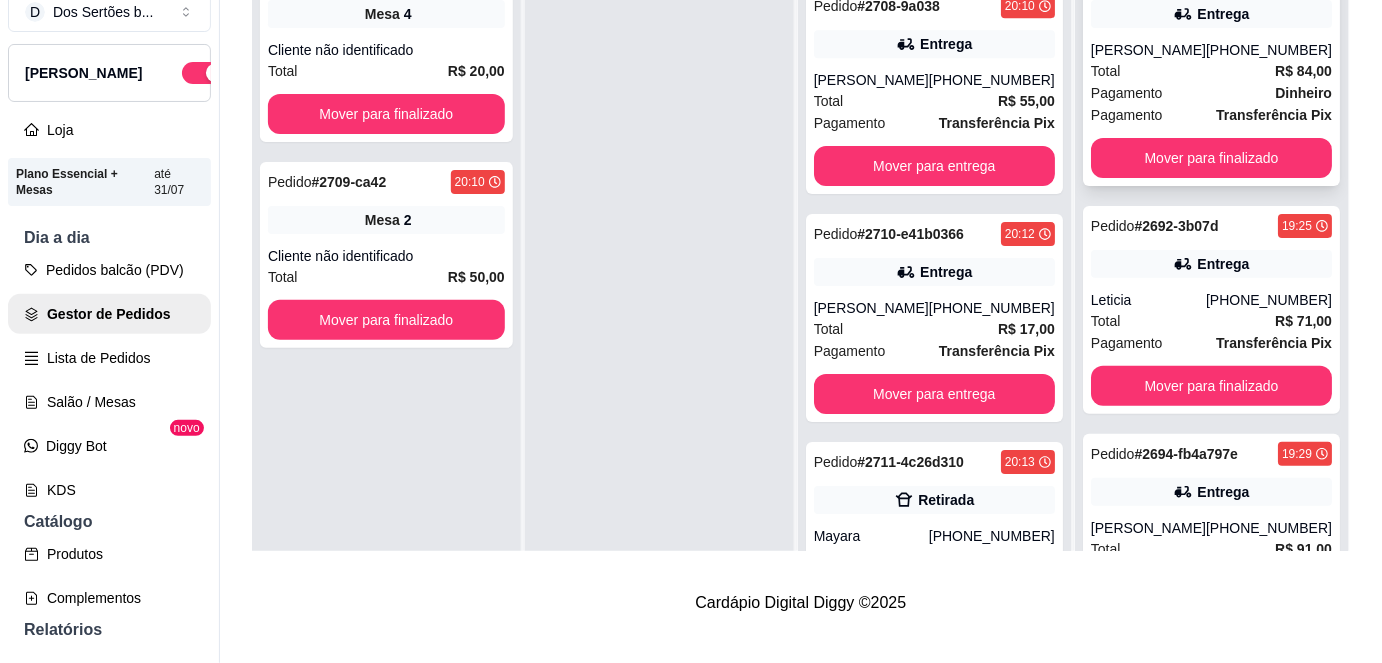 click on "Pagamento Dinheiro" at bounding box center (1211, 93) 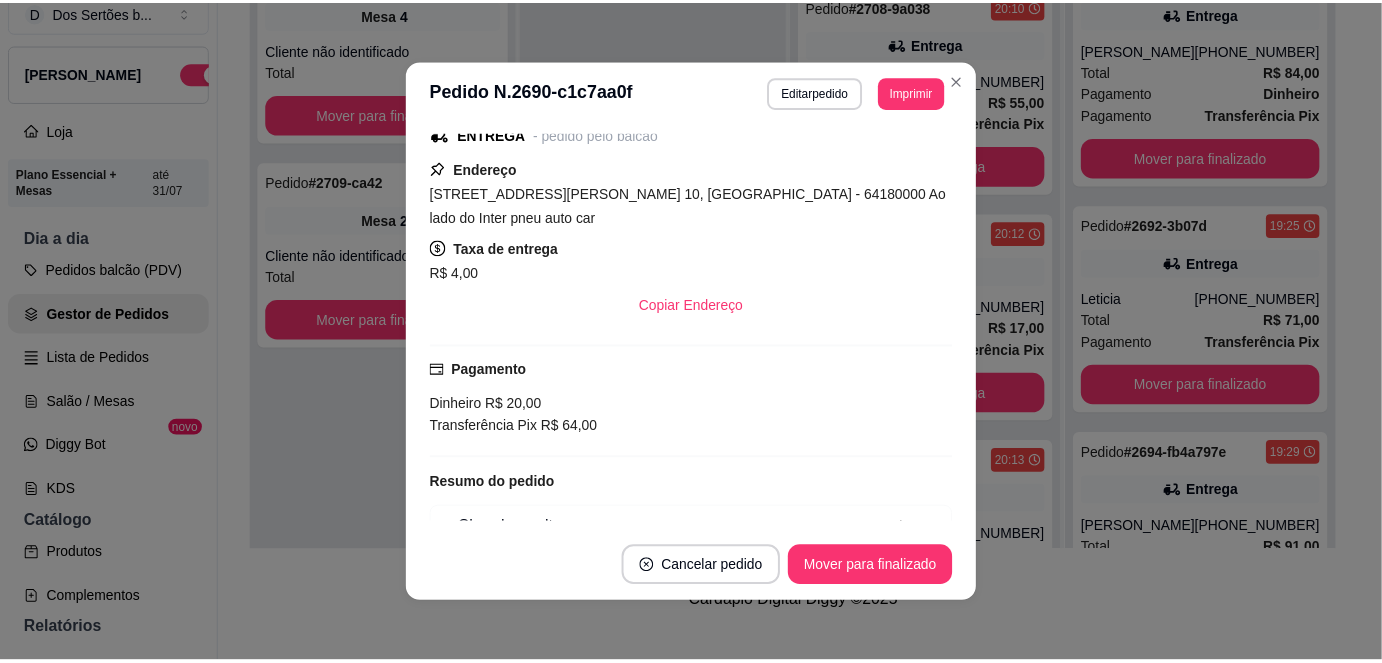 scroll, scrollTop: 313, scrollLeft: 0, axis: vertical 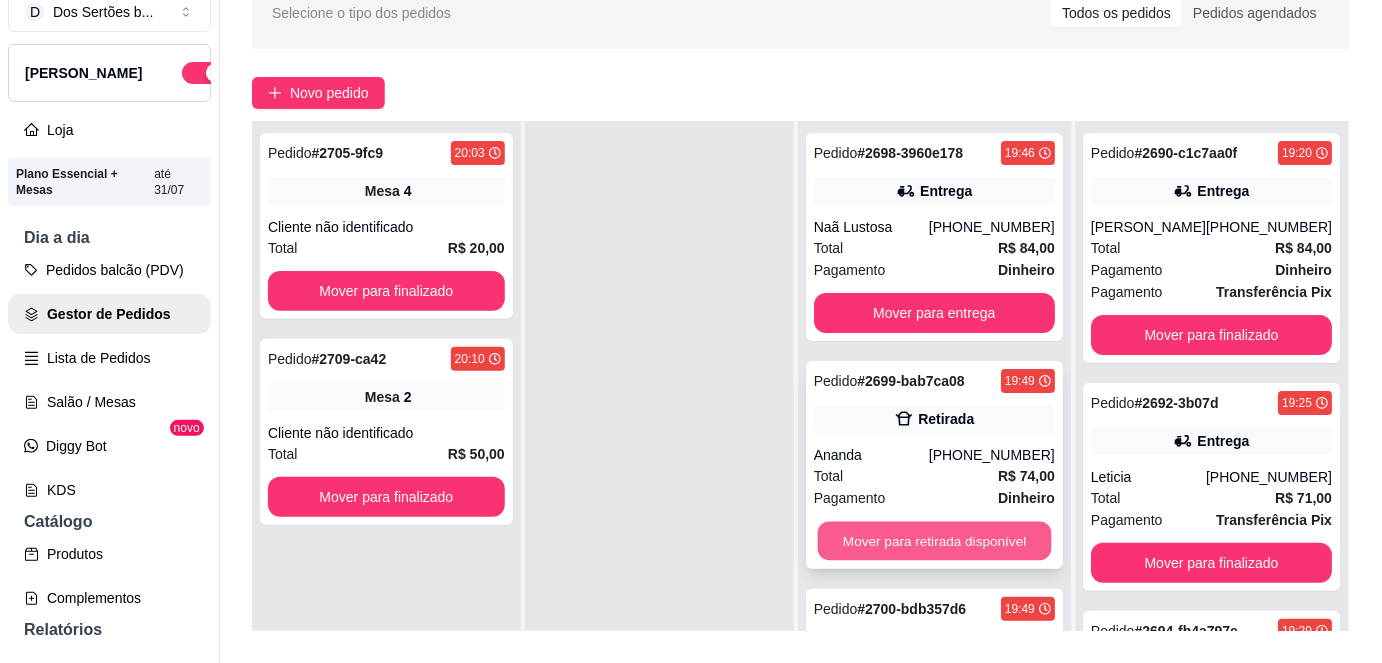 click on "Mover para retirada disponível" at bounding box center (934, 541) 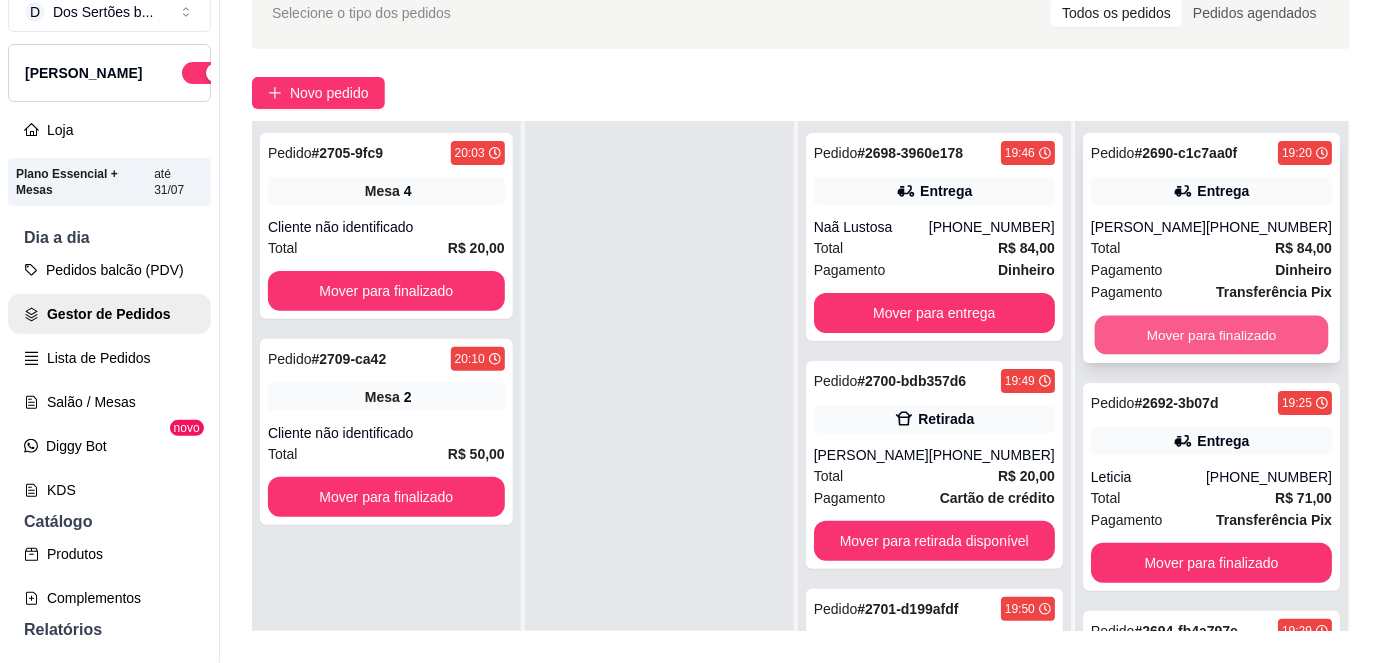 click on "Mover para finalizado" at bounding box center (1211, 335) 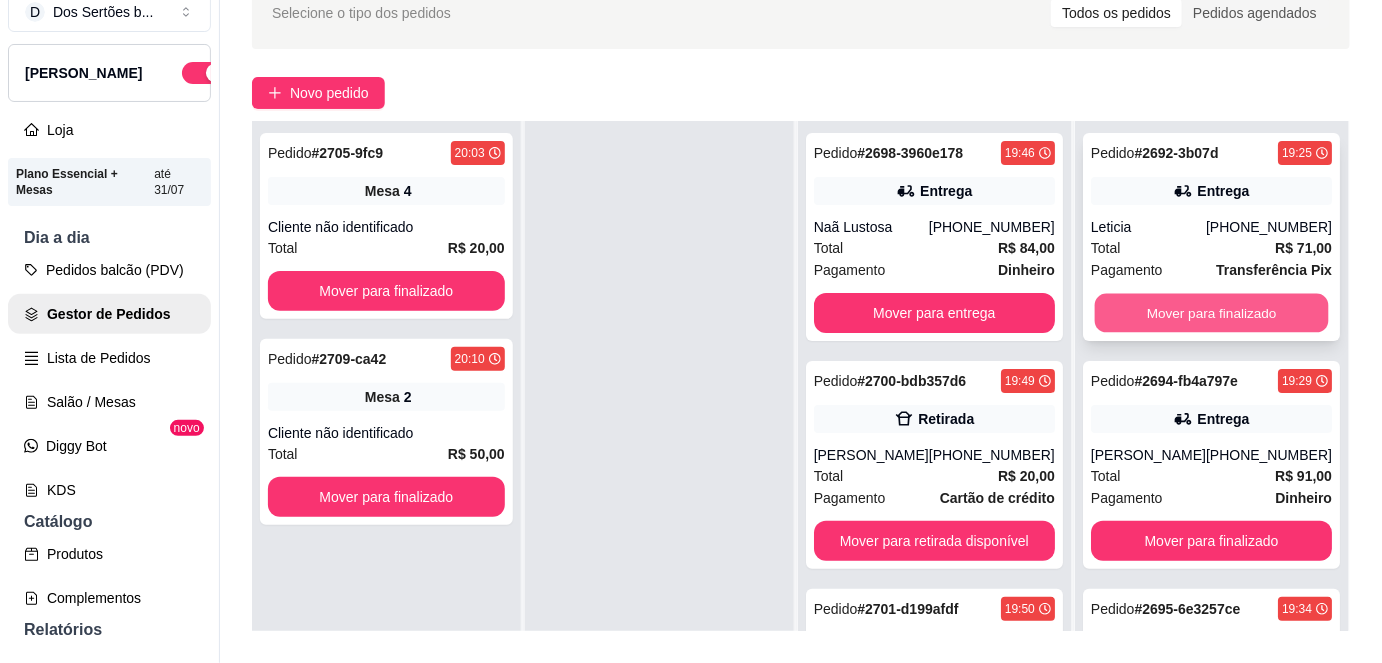 click on "Mover para finalizado" at bounding box center (1211, 313) 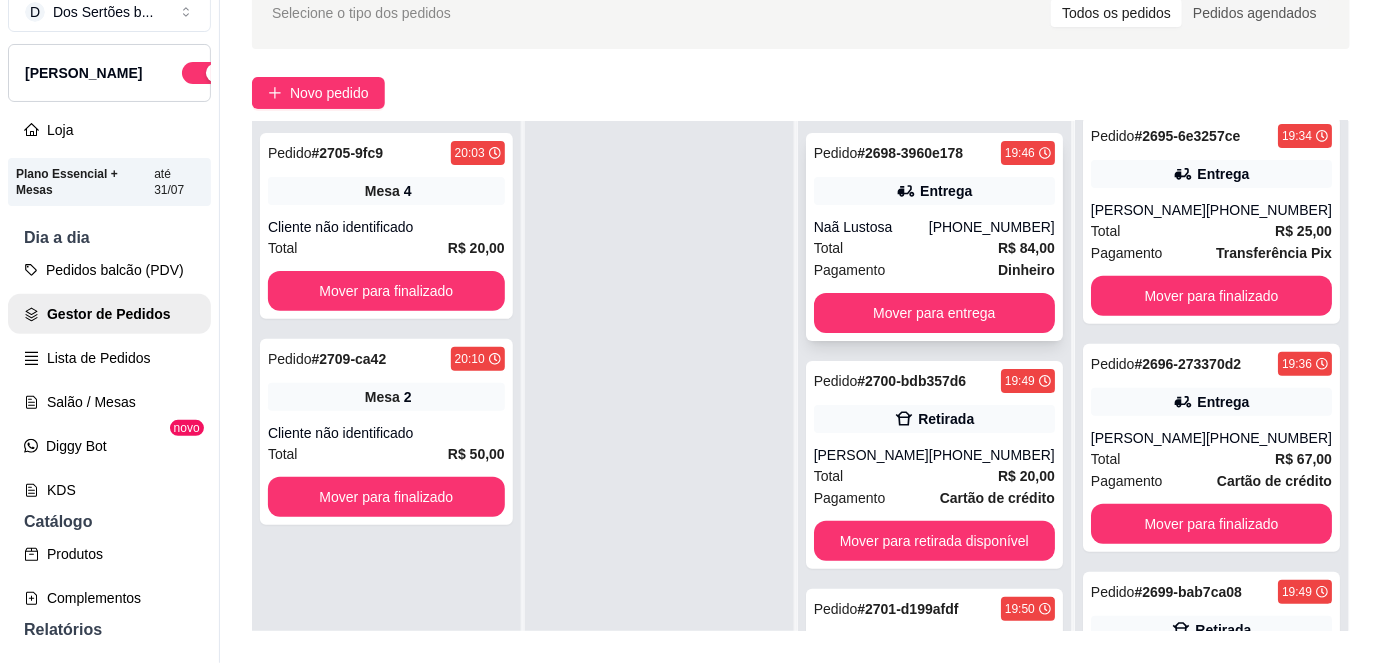 scroll, scrollTop: 246, scrollLeft: 0, axis: vertical 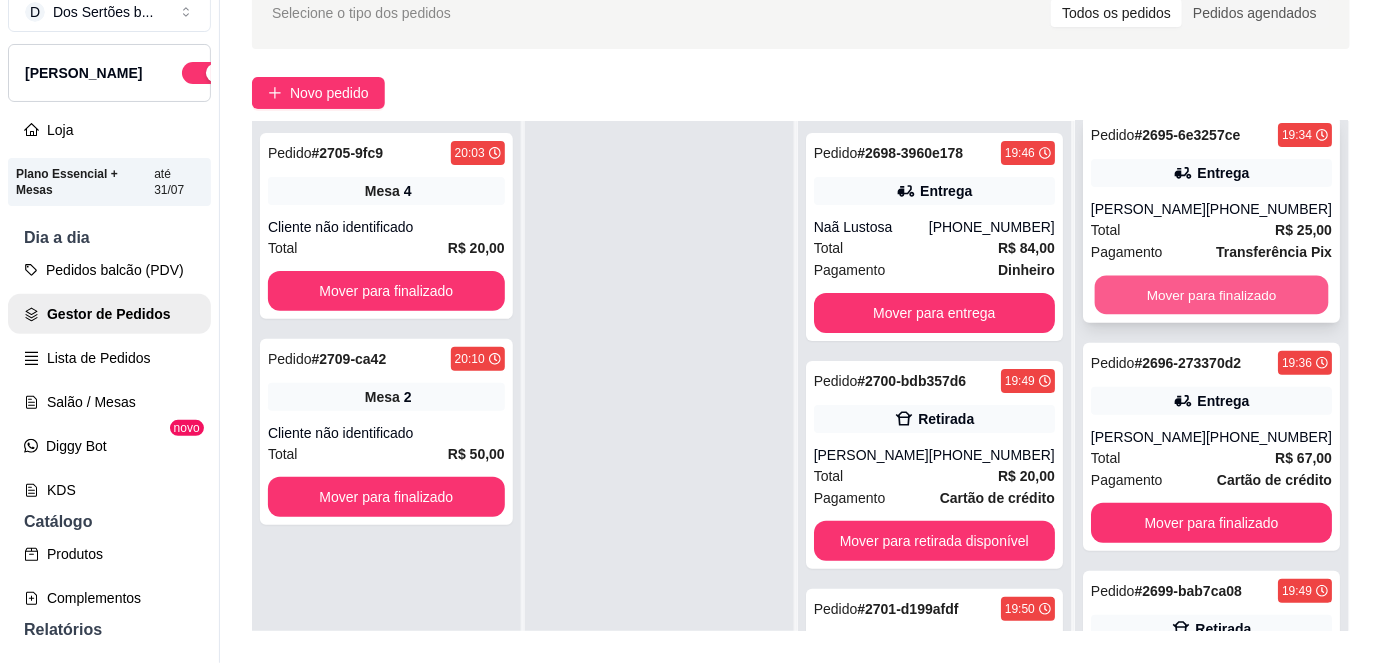 click on "Mover para finalizado" at bounding box center [1211, 295] 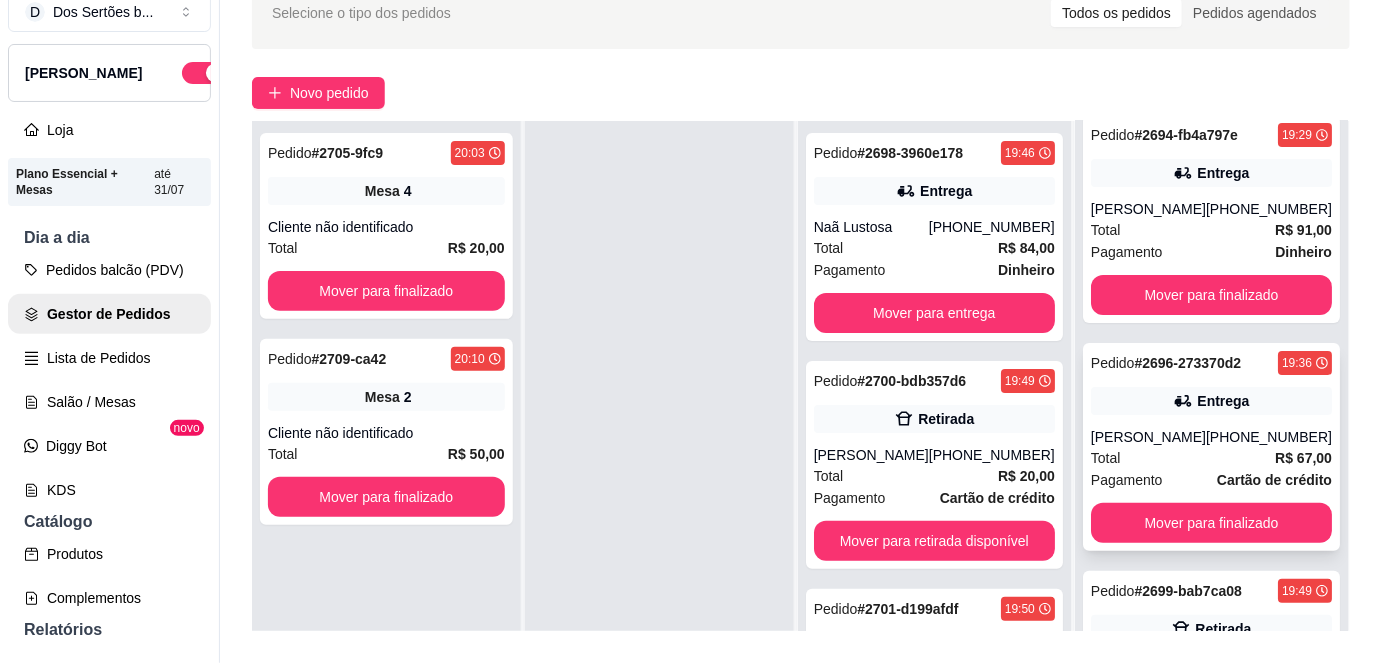 scroll, scrollTop: 40, scrollLeft: 0, axis: vertical 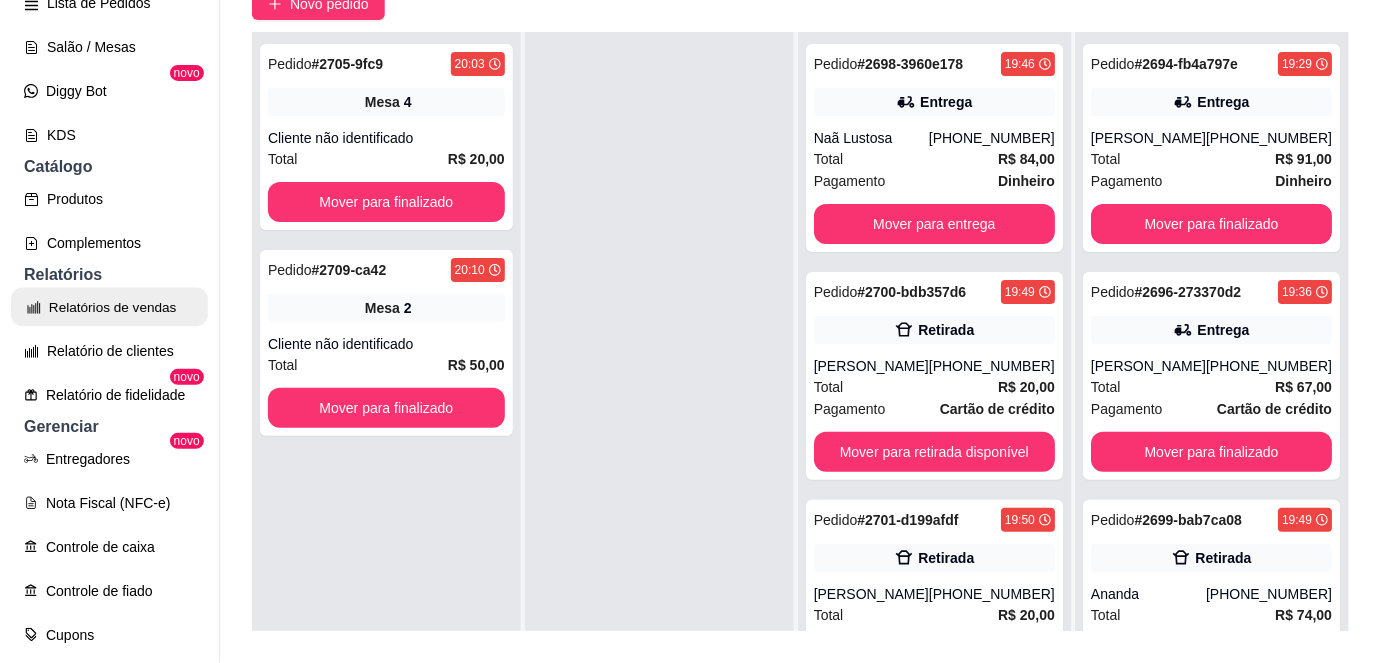 click on "Relatórios de vendas" at bounding box center (109, 307) 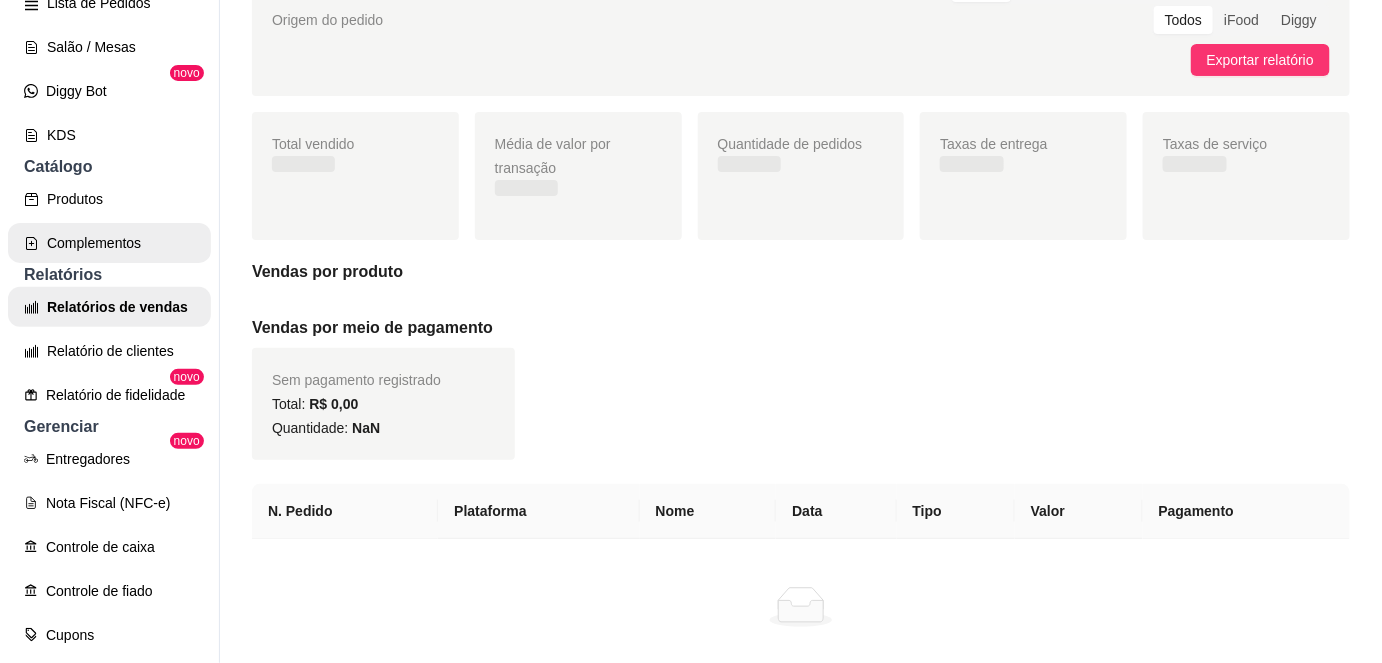 scroll, scrollTop: 0, scrollLeft: 0, axis: both 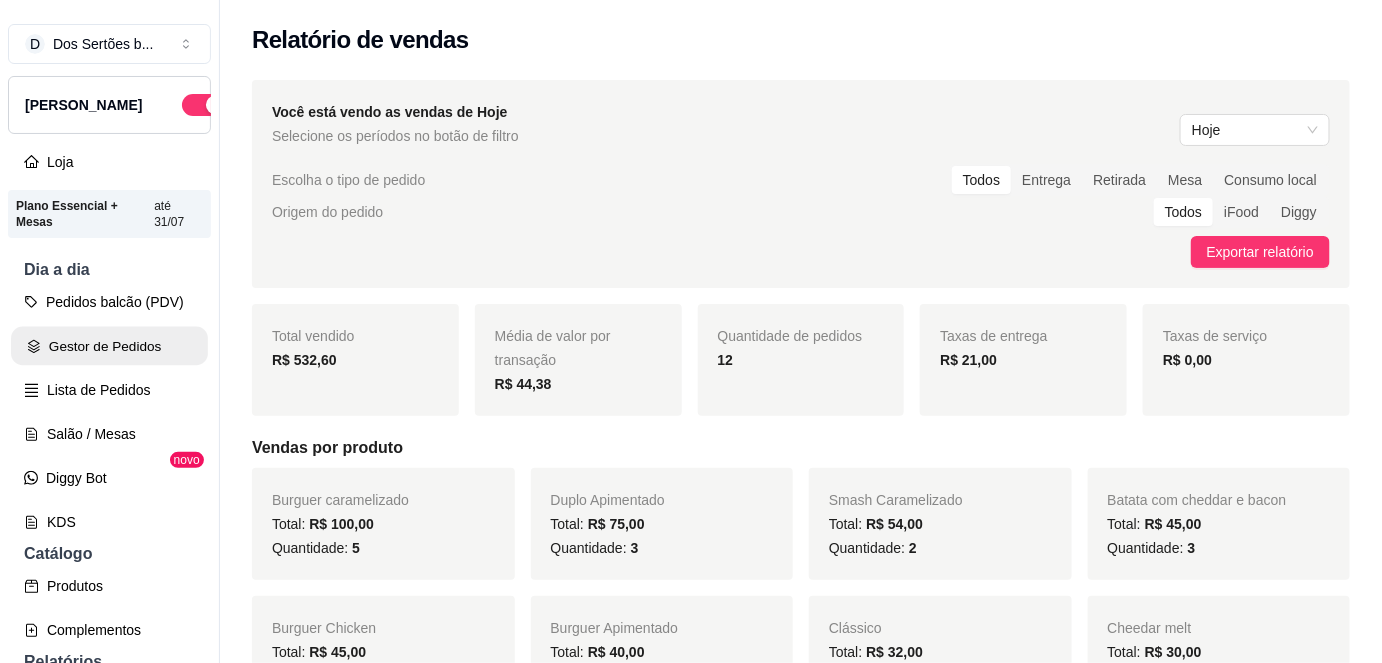 click on "Gestor de Pedidos" at bounding box center (109, 346) 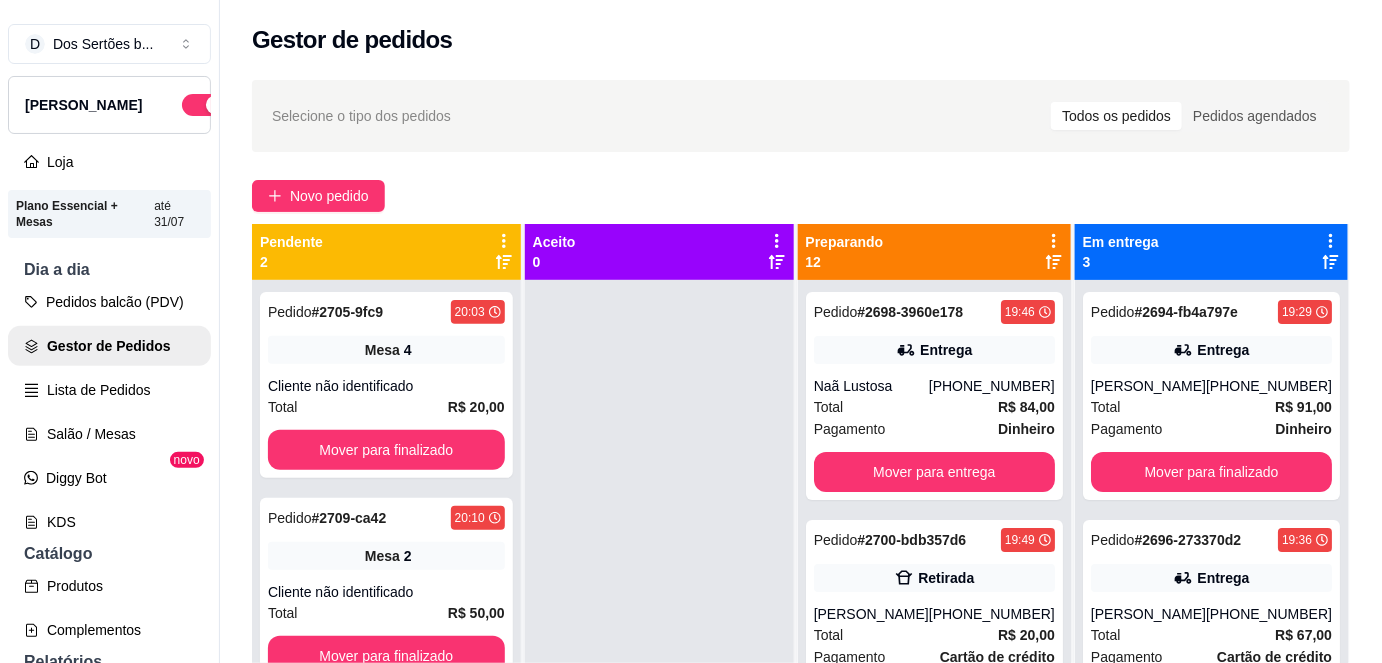 scroll, scrollTop: 56, scrollLeft: 0, axis: vertical 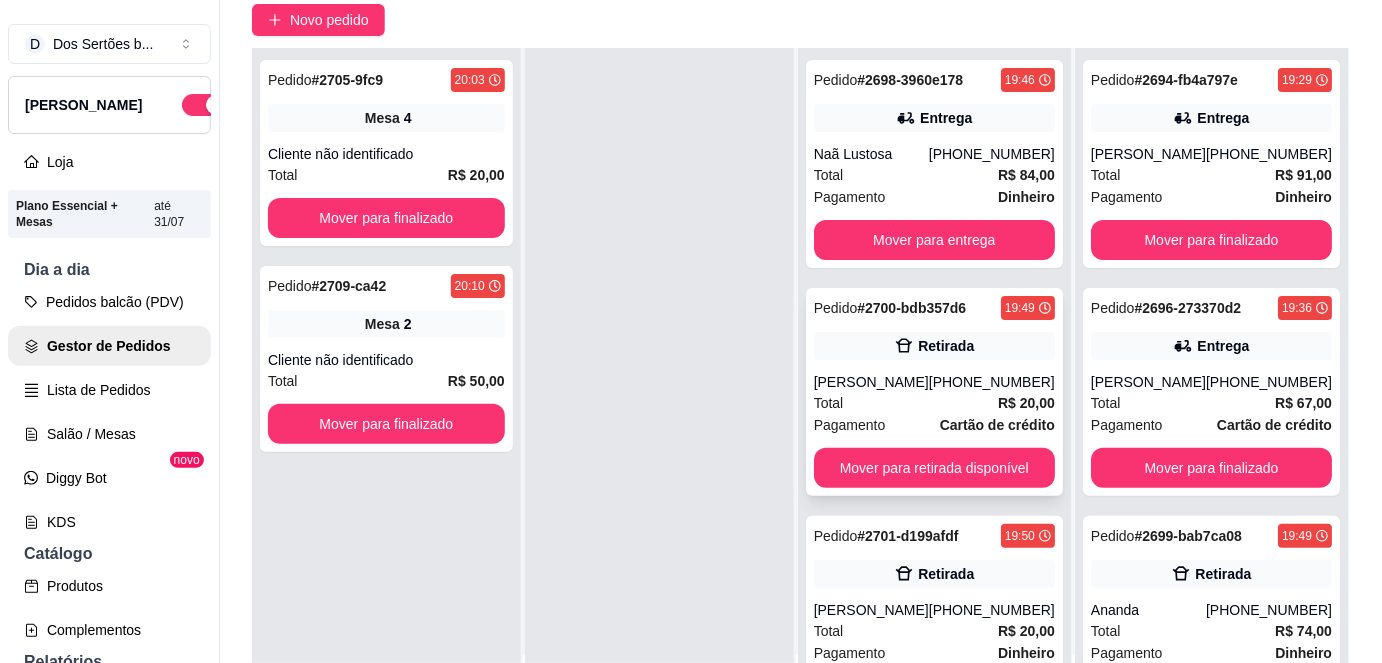 click on "[PHONE_NUMBER]" at bounding box center (992, 382) 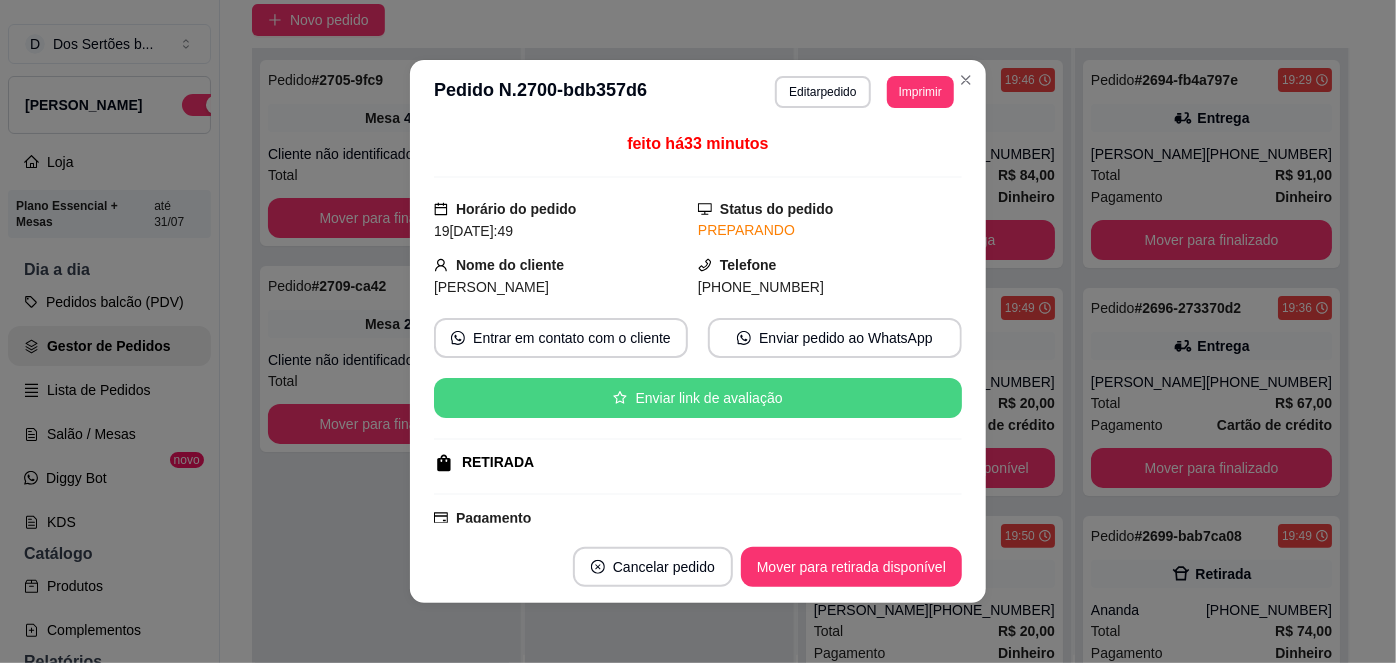 scroll, scrollTop: 226, scrollLeft: 0, axis: vertical 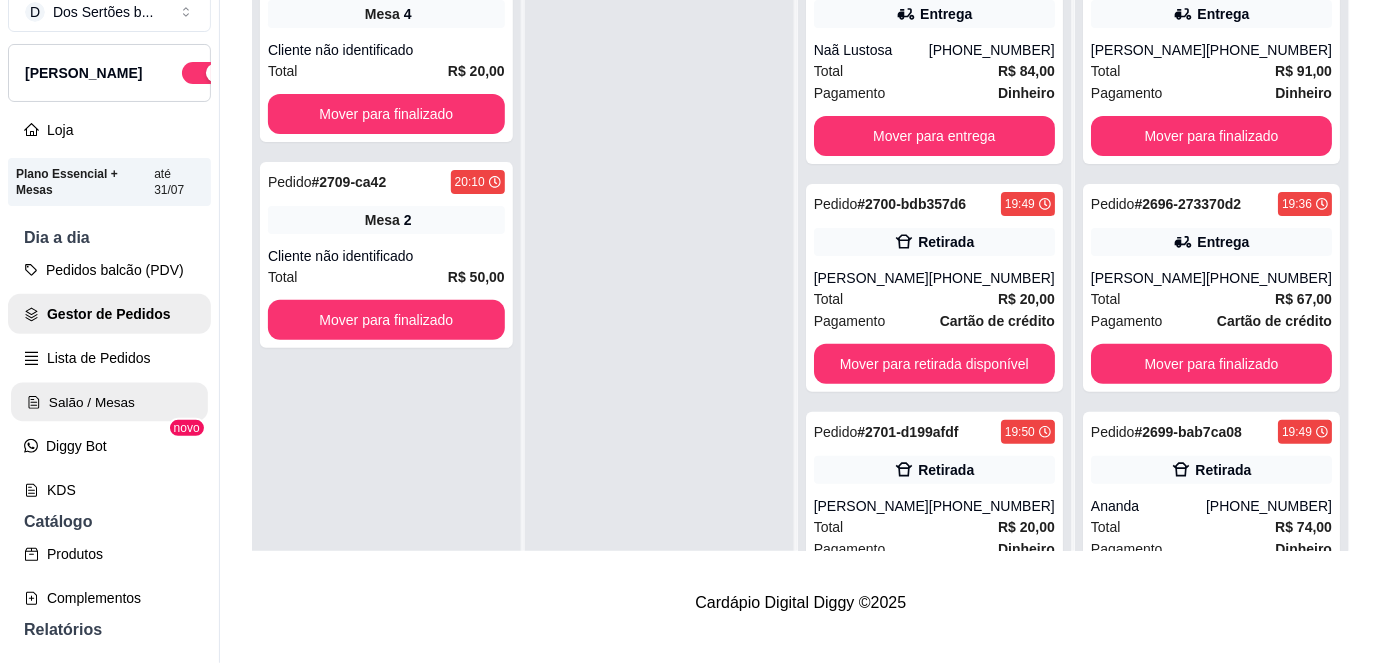 click on "Salão / Mesas" at bounding box center [109, 402] 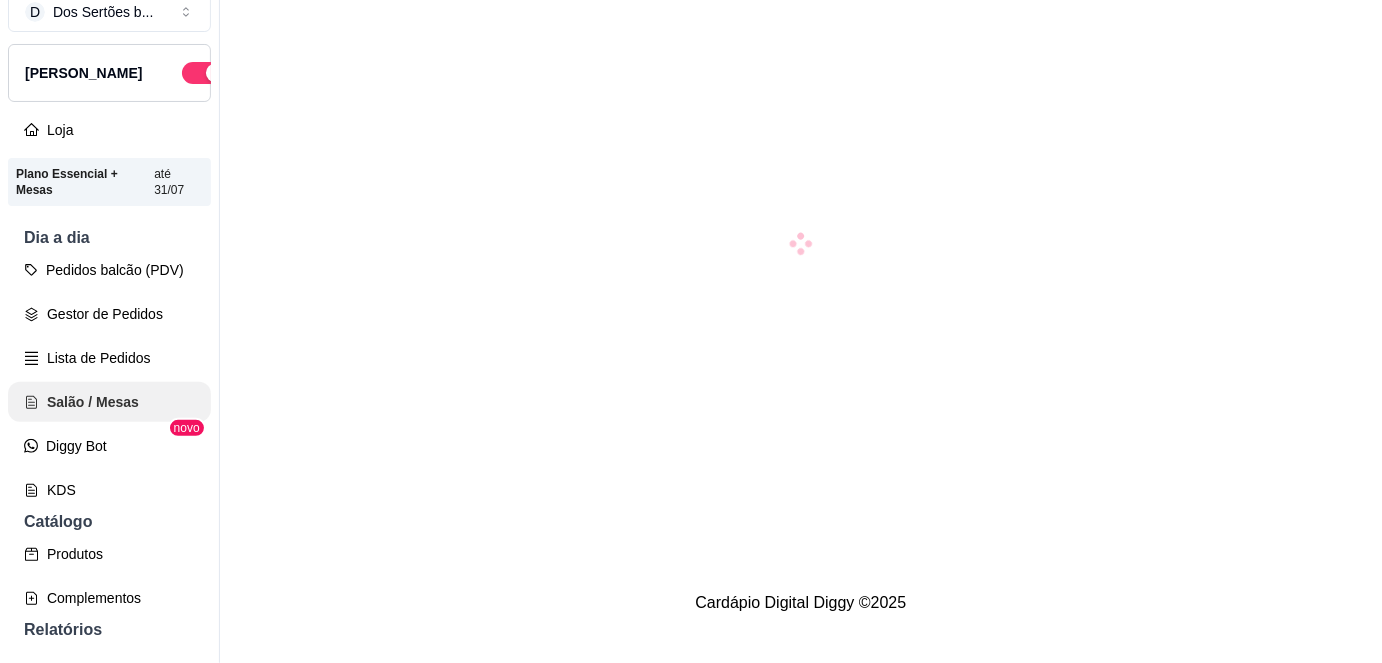 scroll, scrollTop: 0, scrollLeft: 0, axis: both 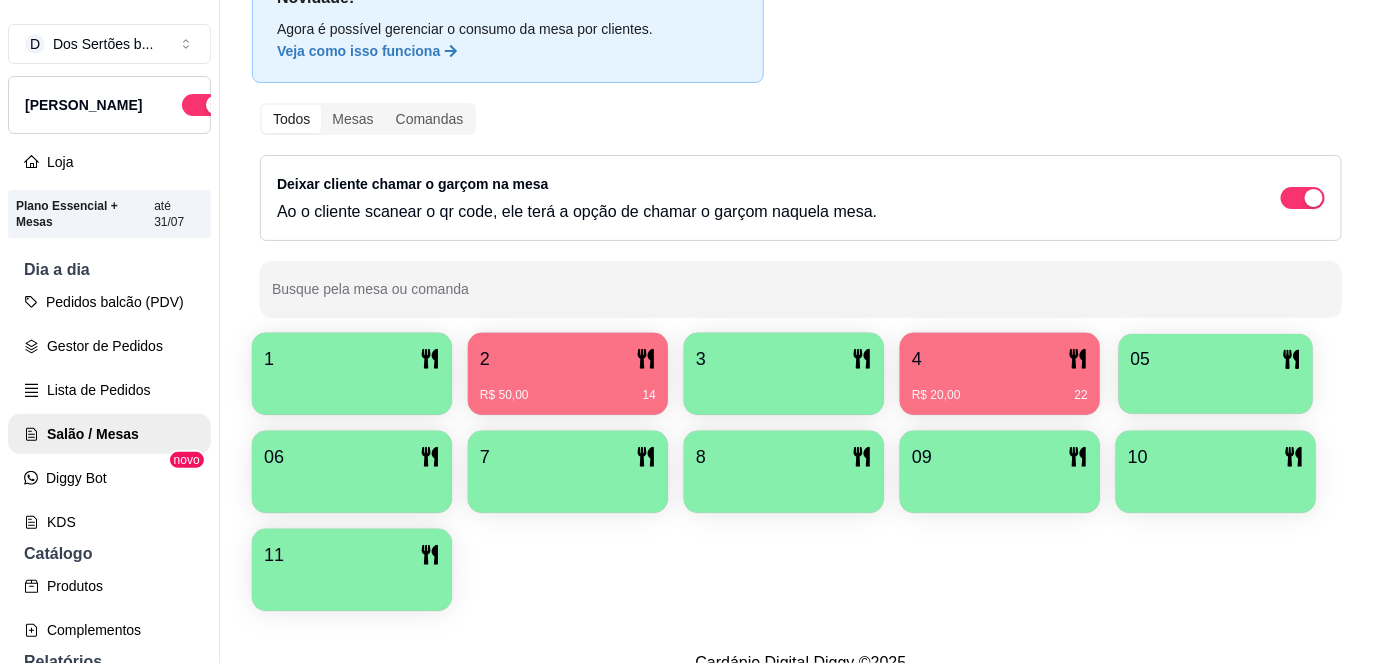 click at bounding box center [1216, 387] 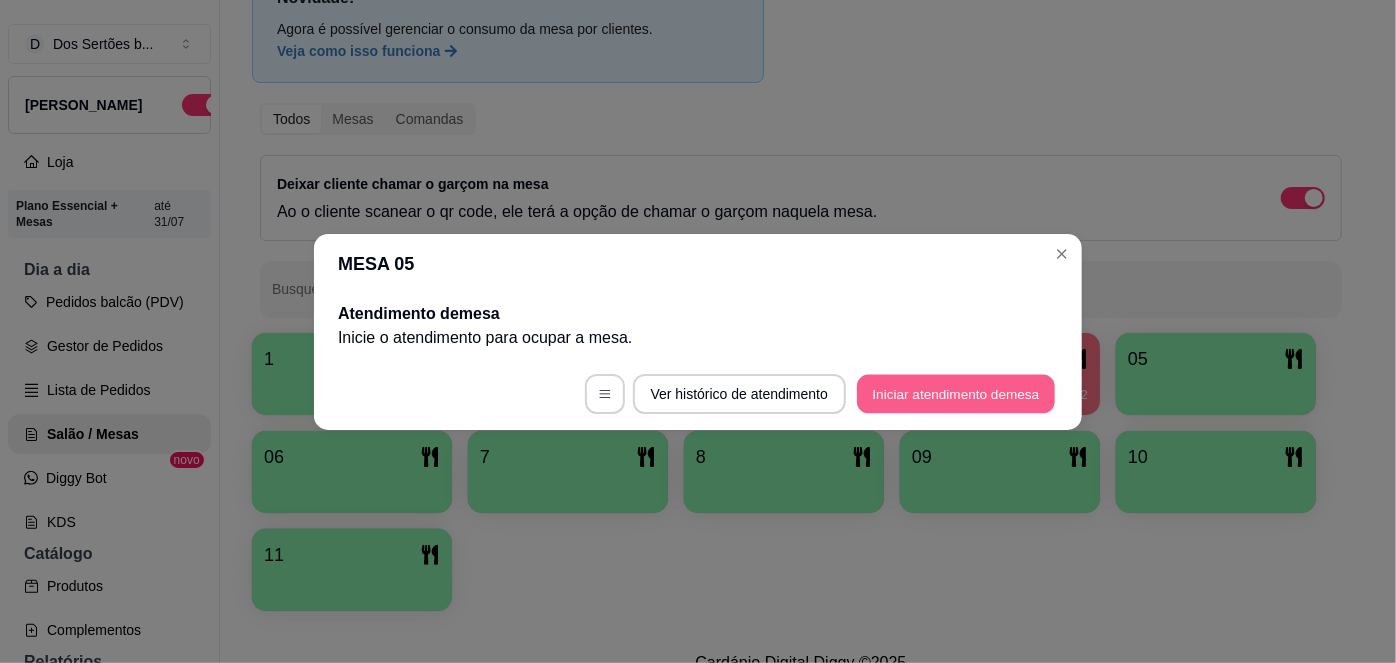 click on "Iniciar atendimento de  mesa" at bounding box center (956, 393) 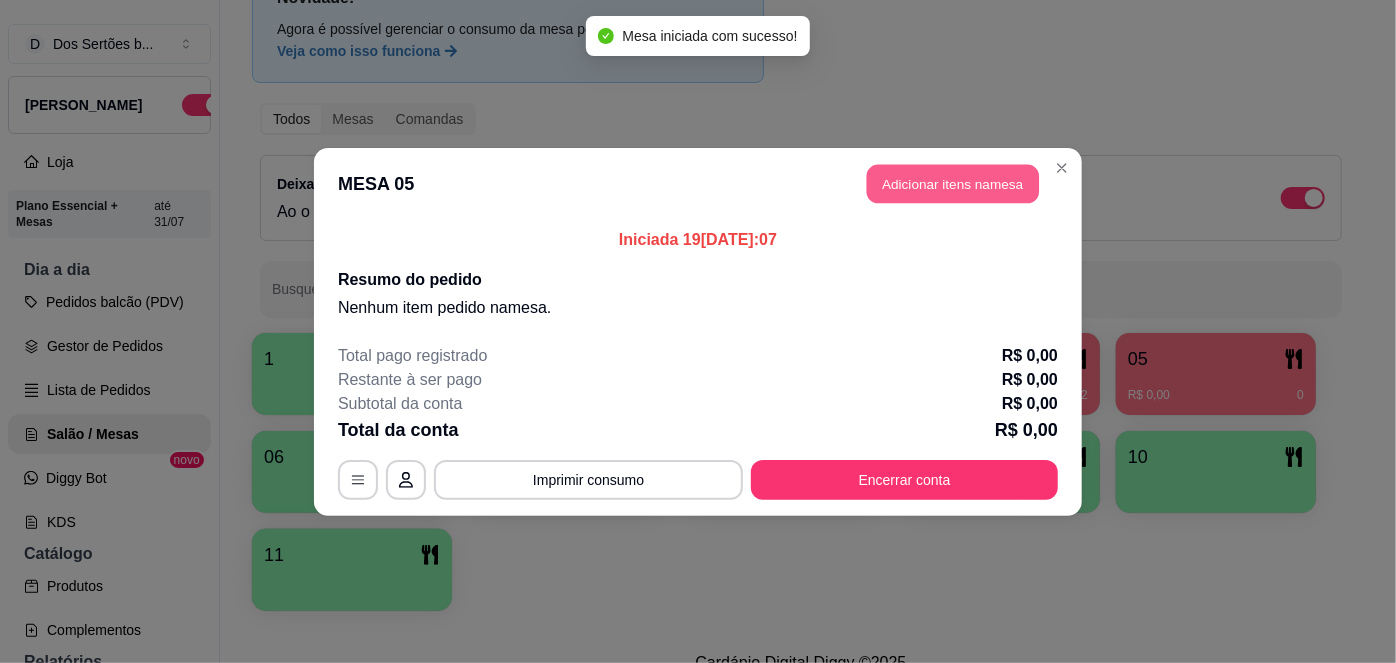 click on "Adicionar itens na  mesa" at bounding box center (953, 183) 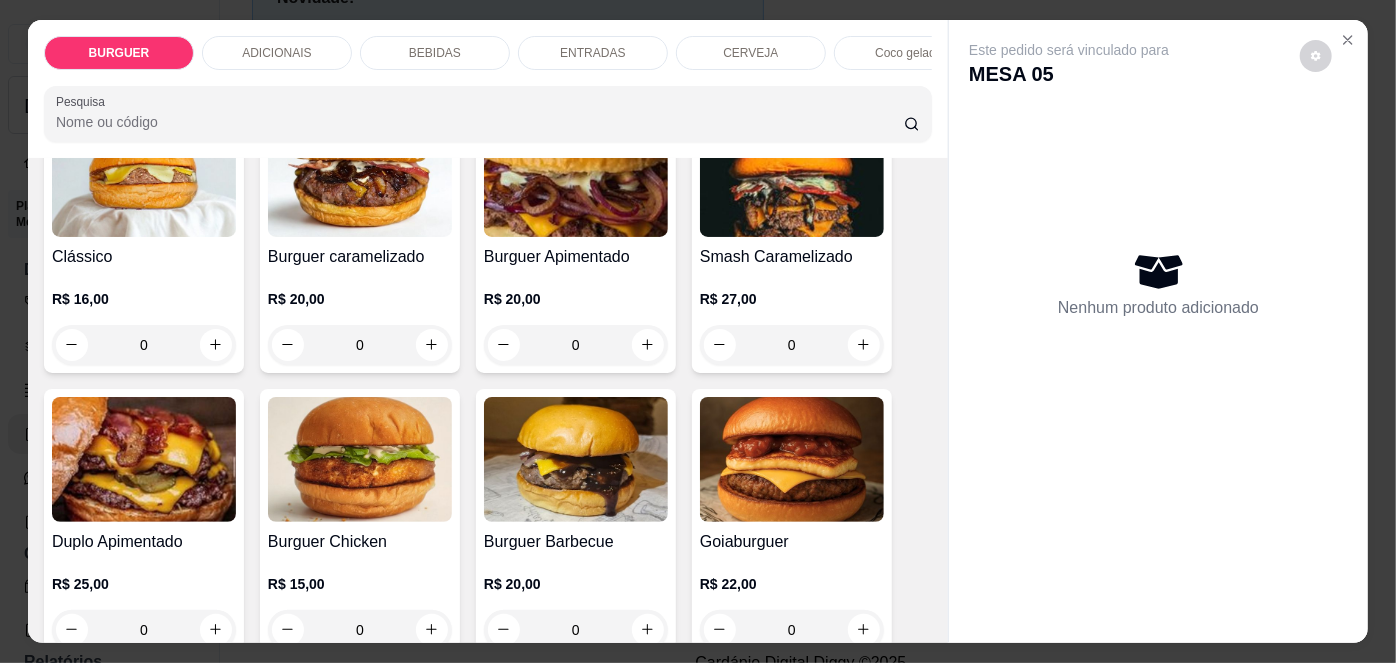 scroll, scrollTop: 188, scrollLeft: 0, axis: vertical 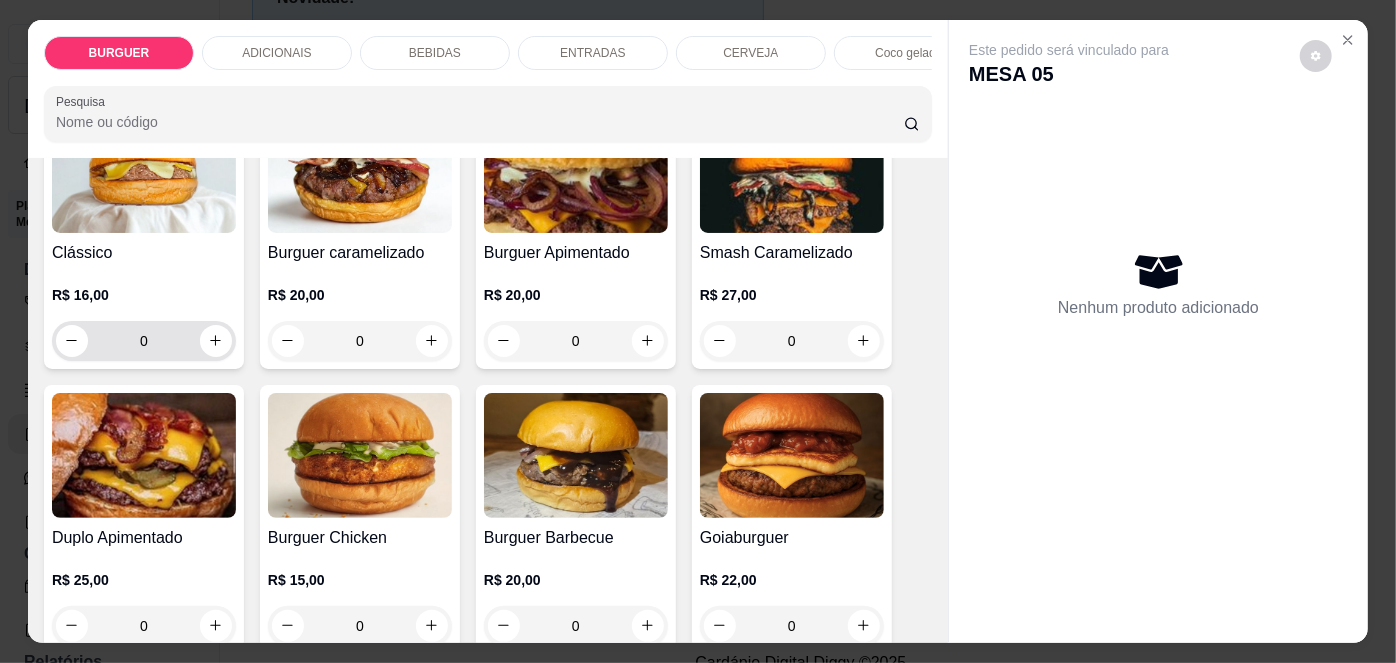 click on "0" at bounding box center (144, 341) 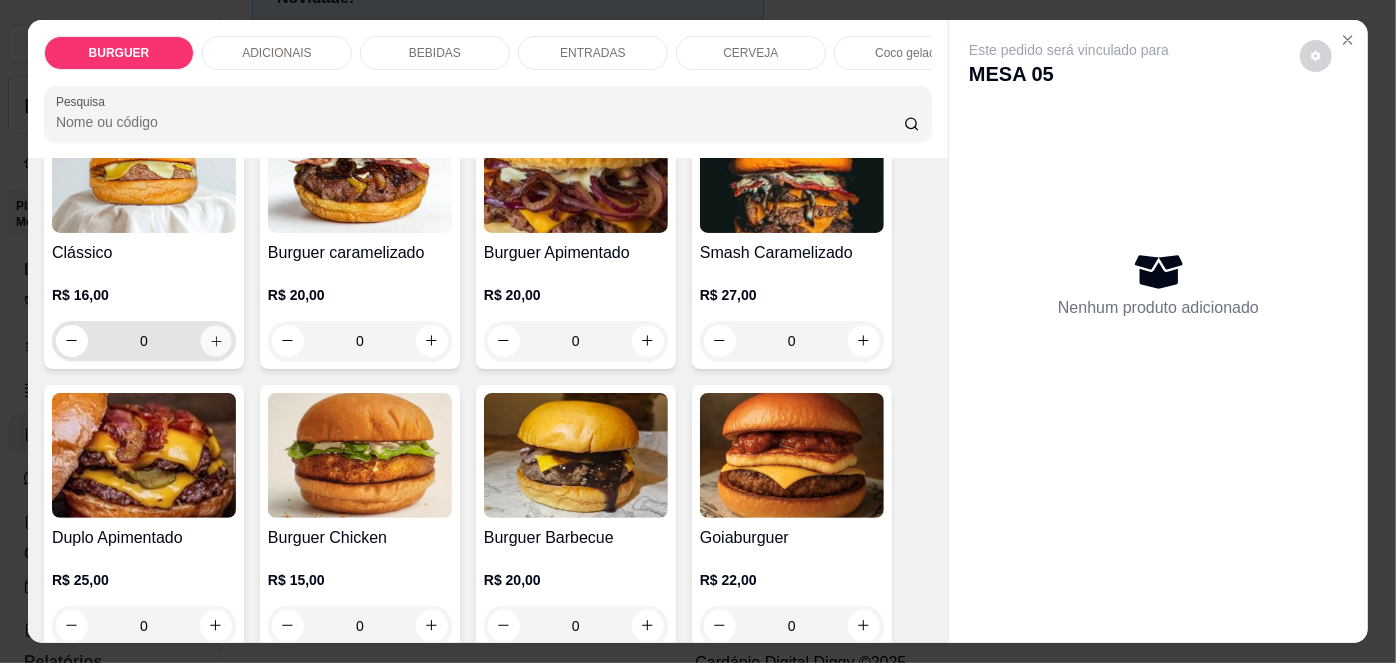 click at bounding box center [215, 340] 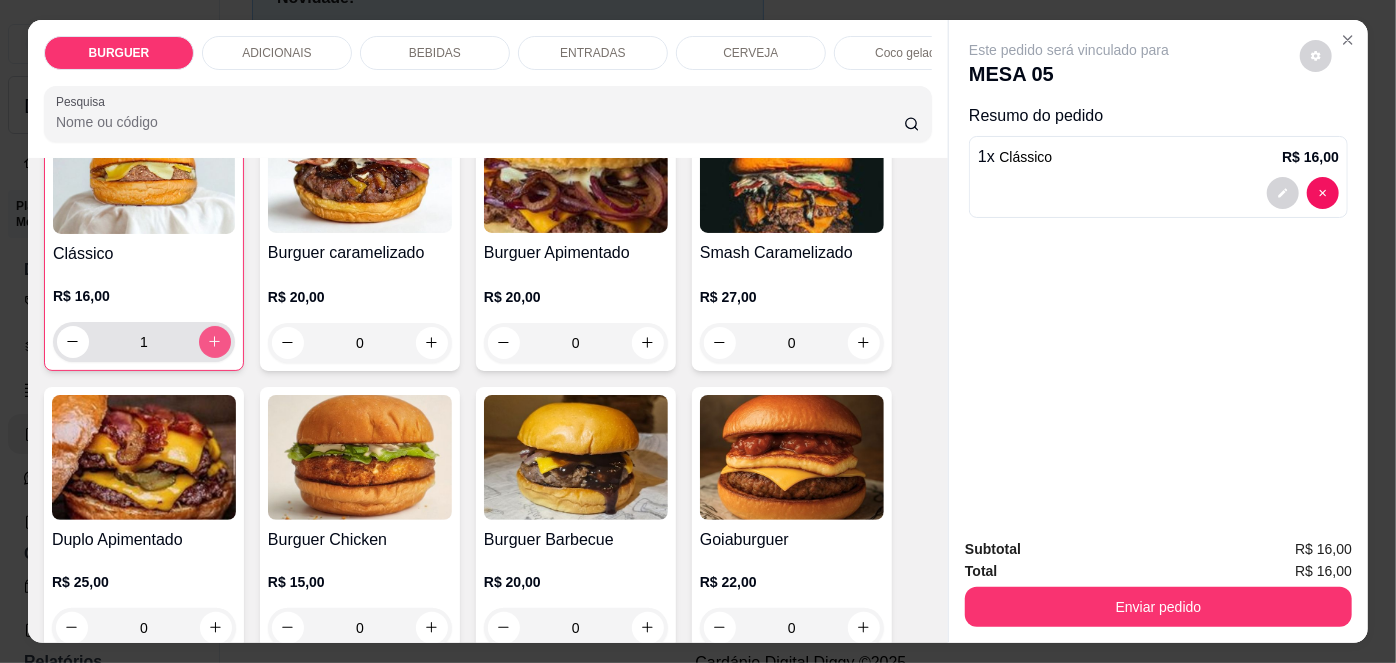 scroll, scrollTop: 189, scrollLeft: 0, axis: vertical 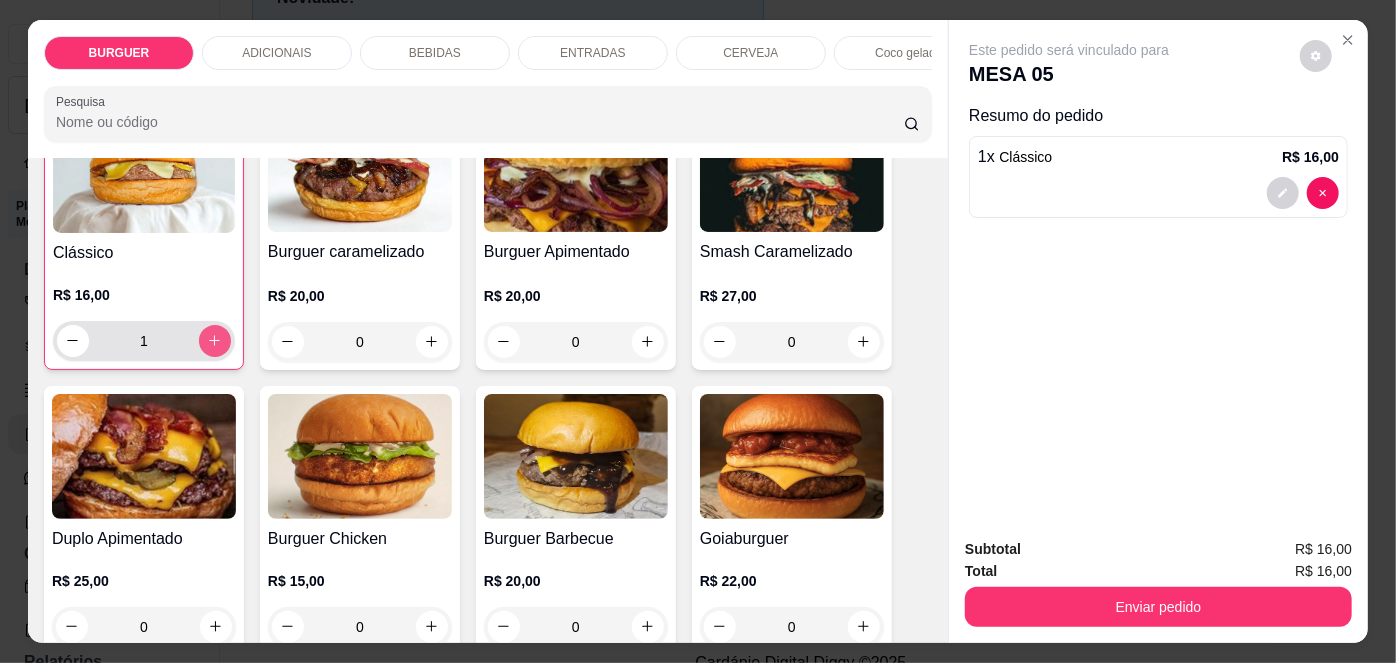 click at bounding box center [215, 341] 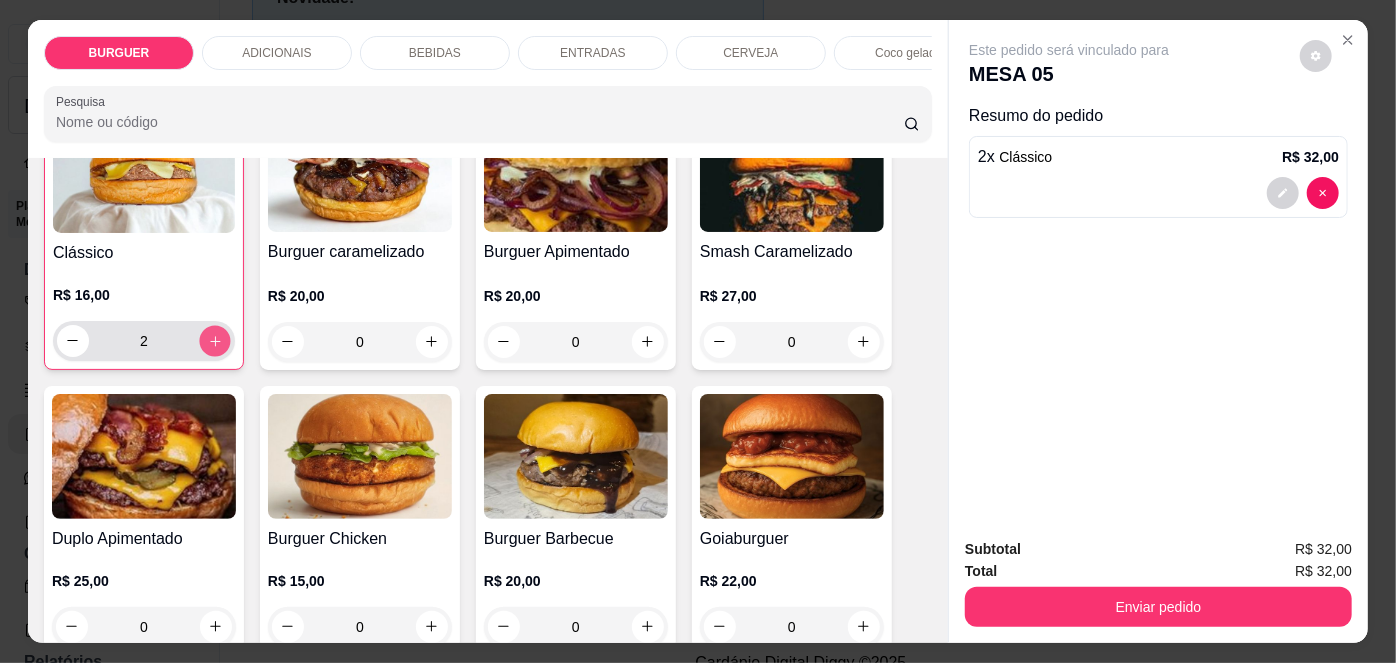 click at bounding box center [214, 340] 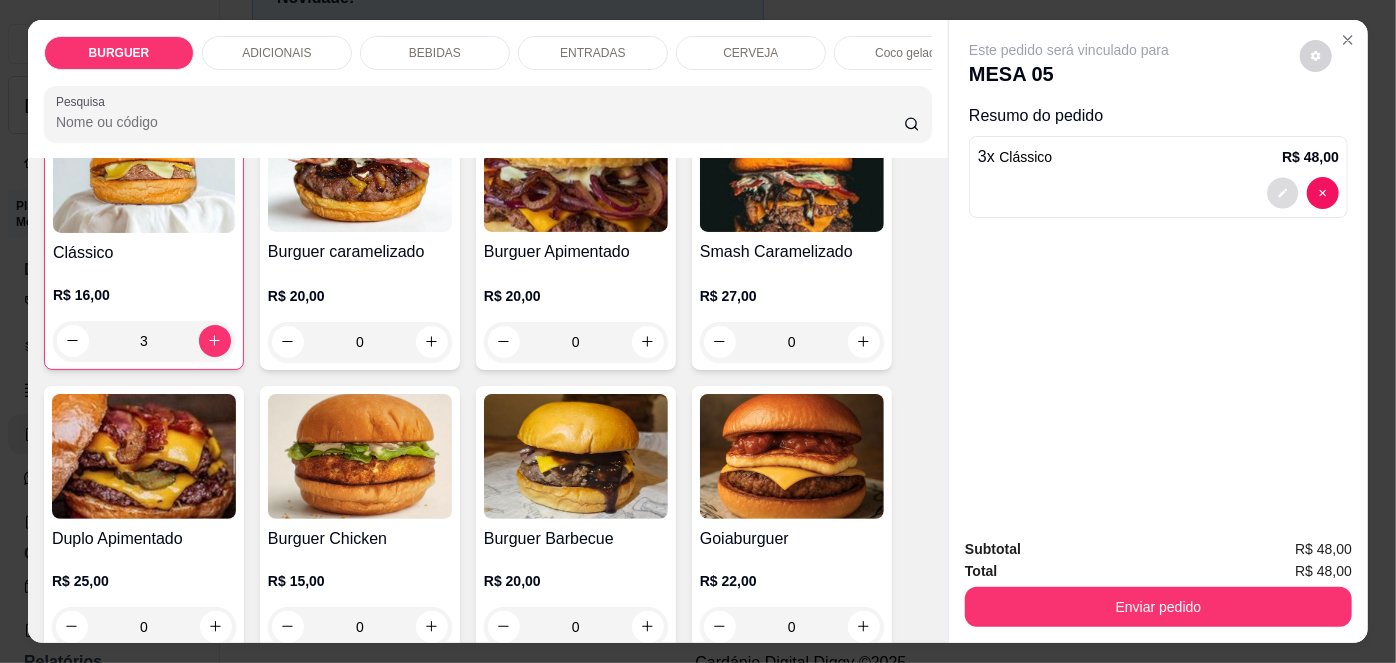 click 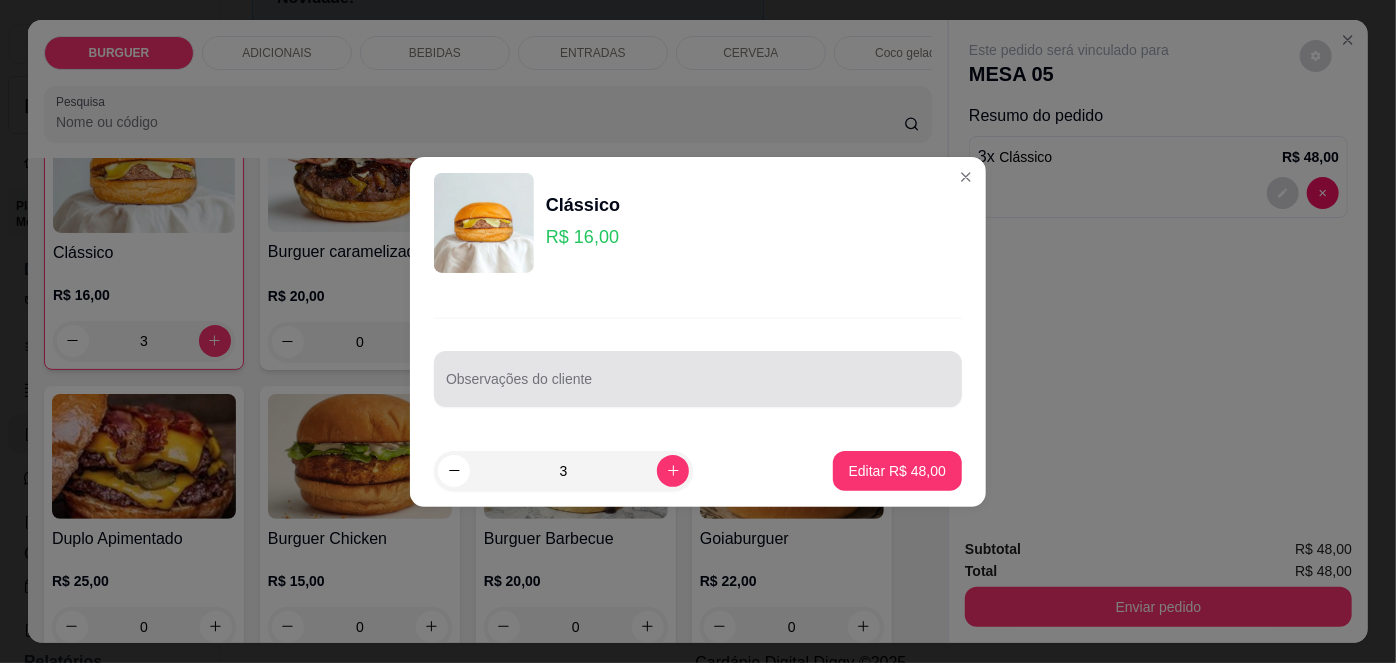 click at bounding box center [698, 379] 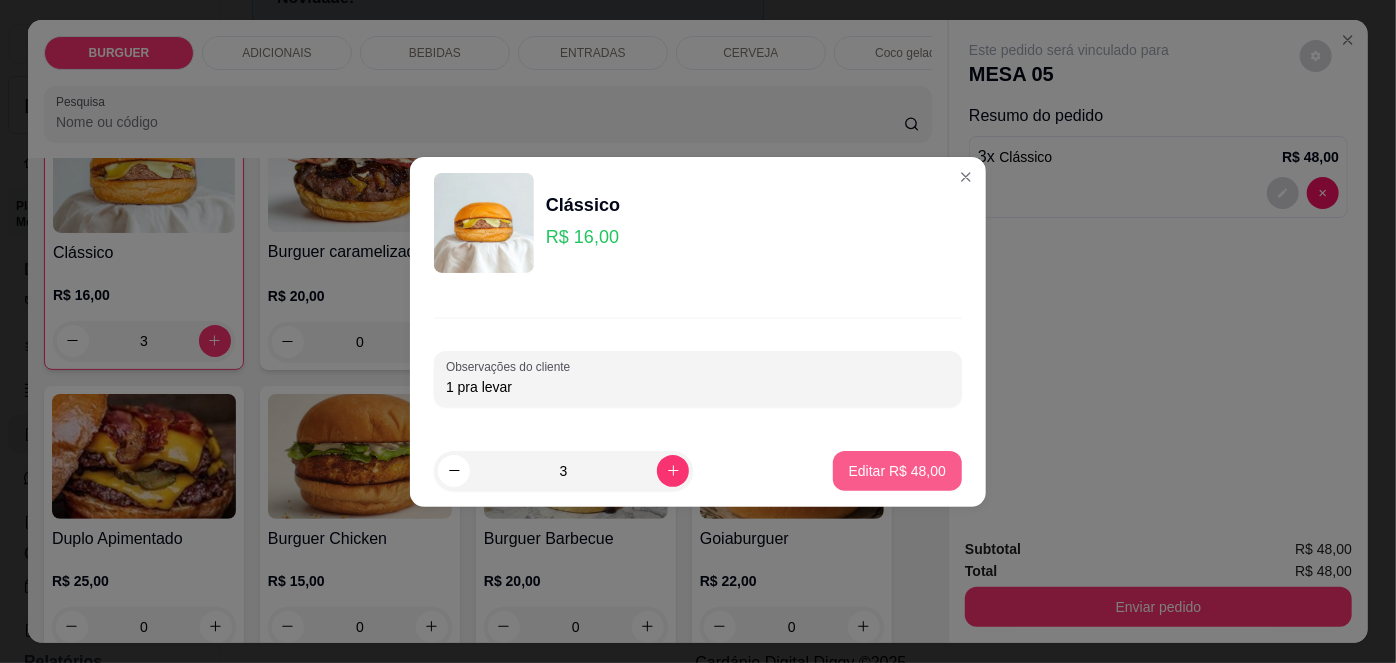 type on "1 pra levar" 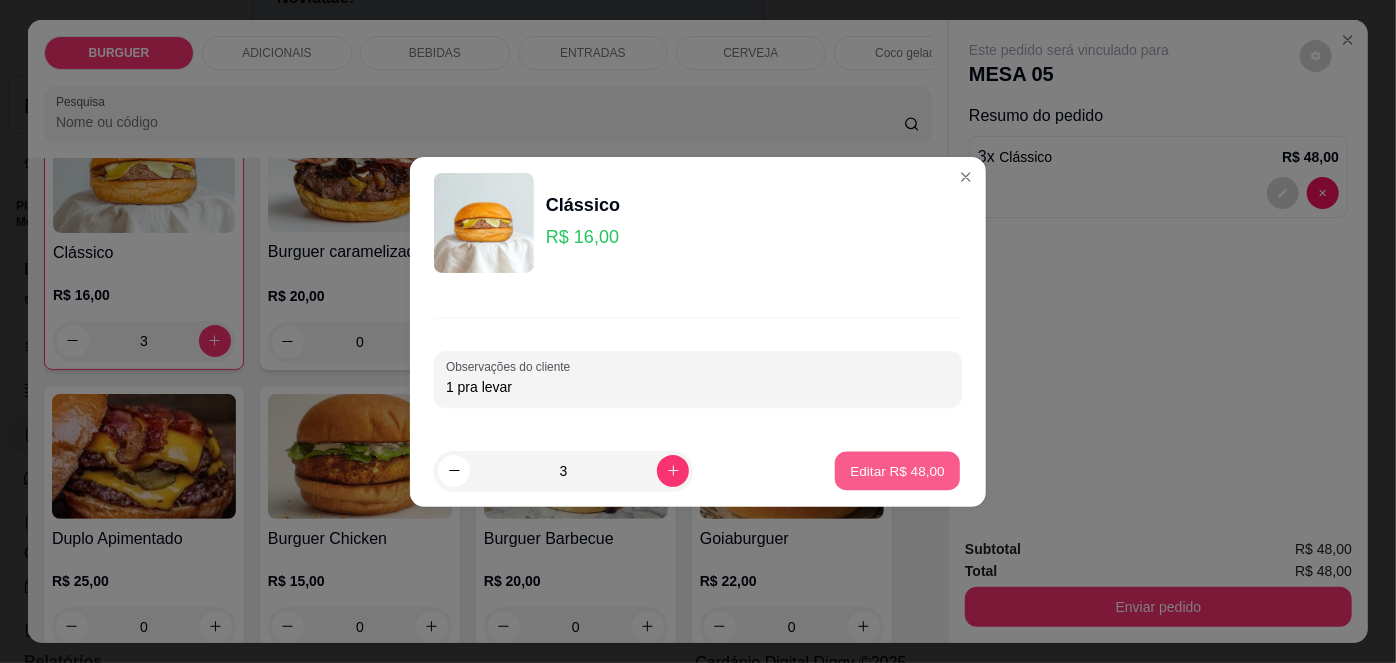 click on "Editar   R$ 48,00" at bounding box center (897, 470) 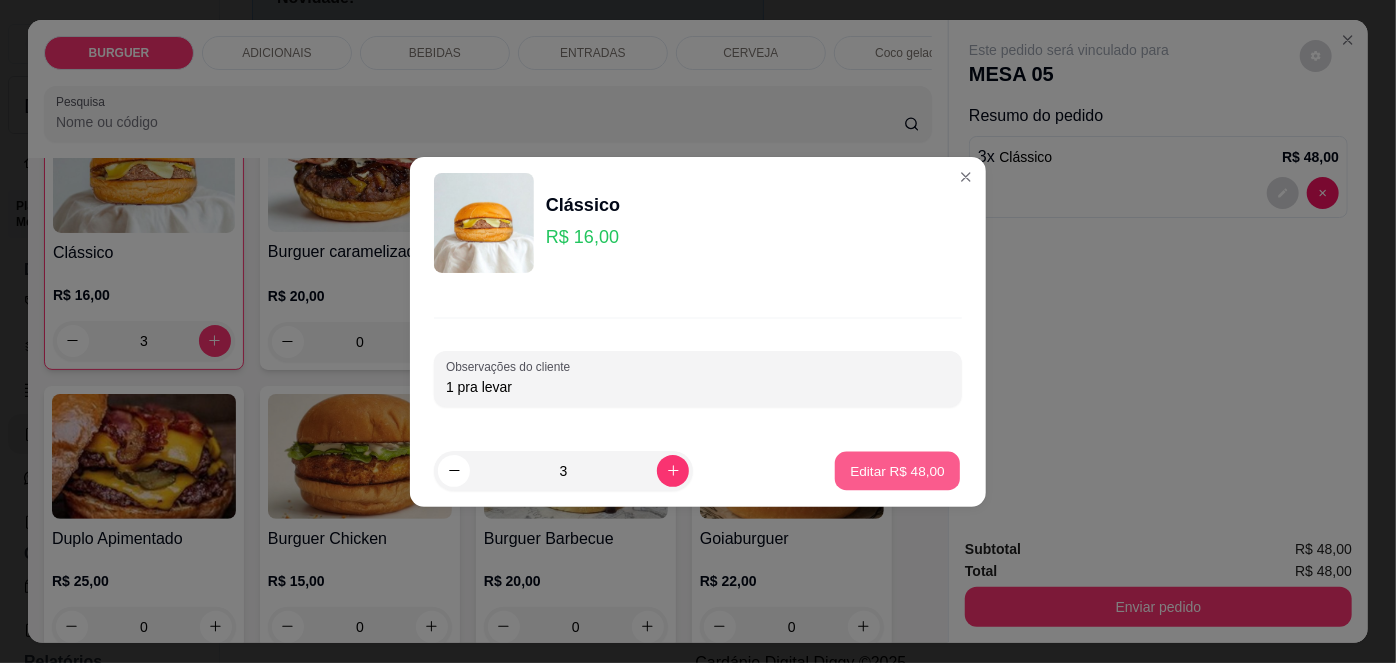 type on "0" 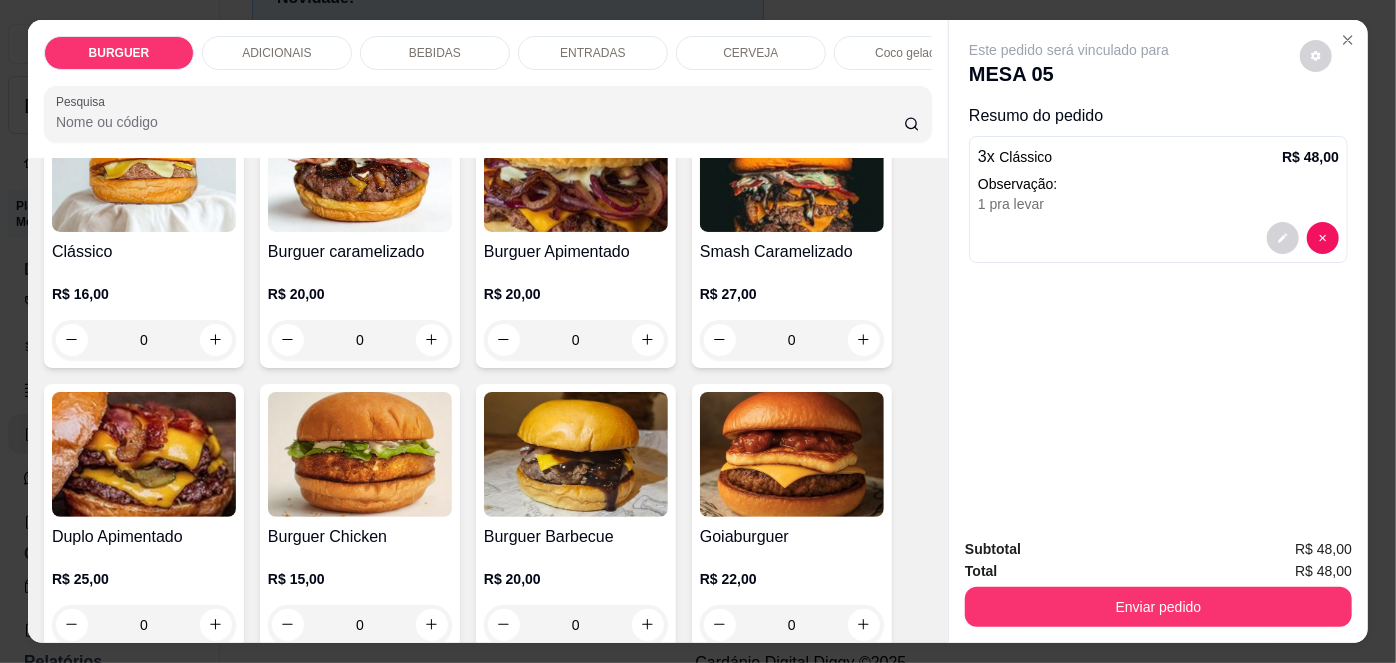 scroll, scrollTop: 188, scrollLeft: 0, axis: vertical 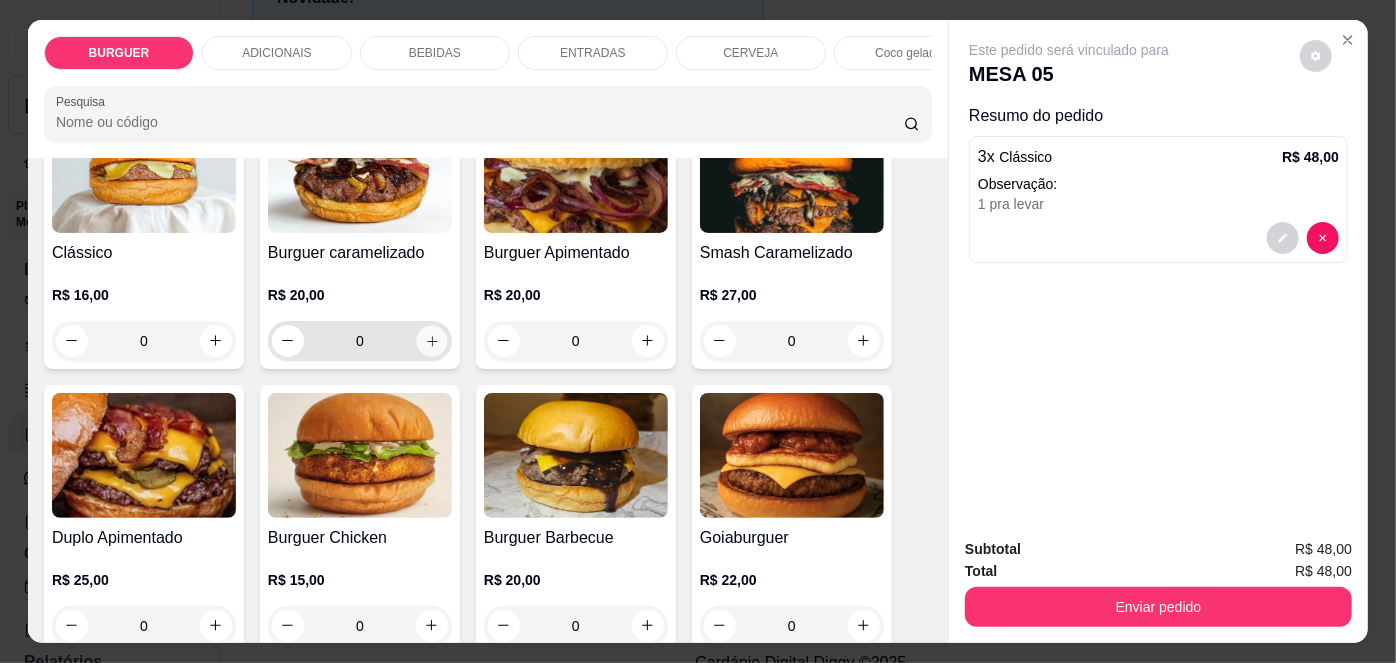 click at bounding box center (431, 340) 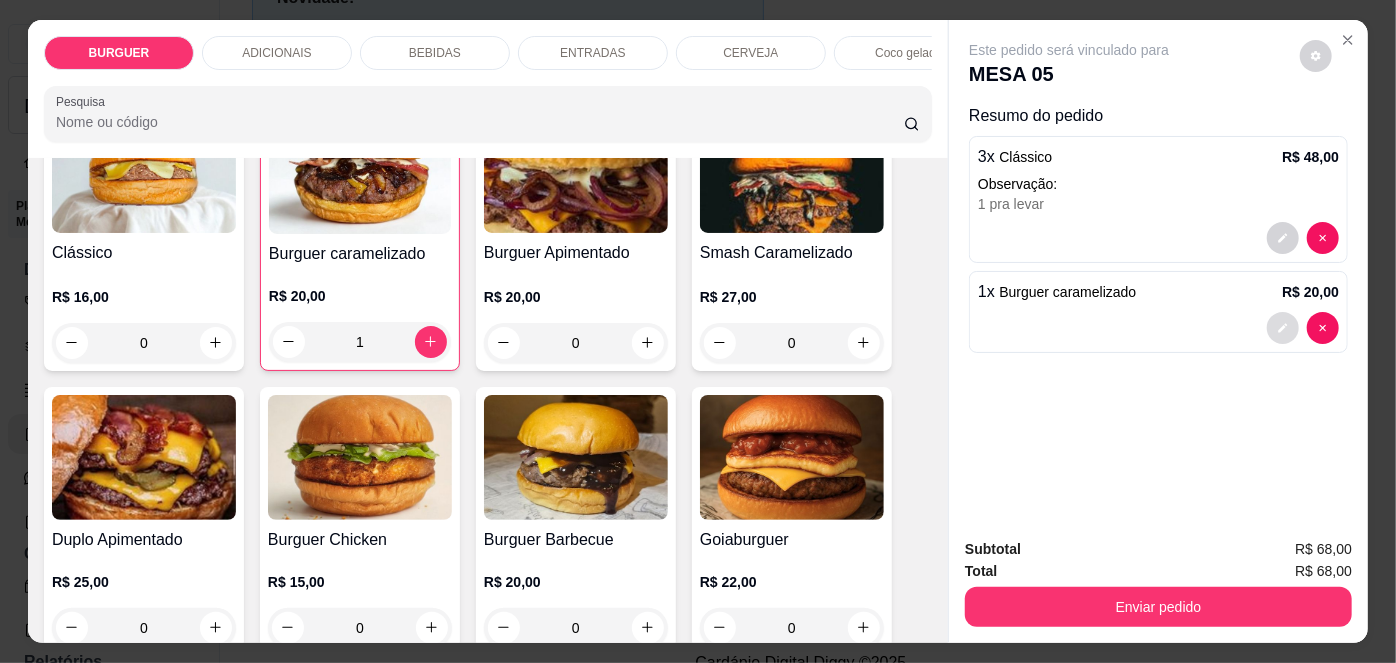 click 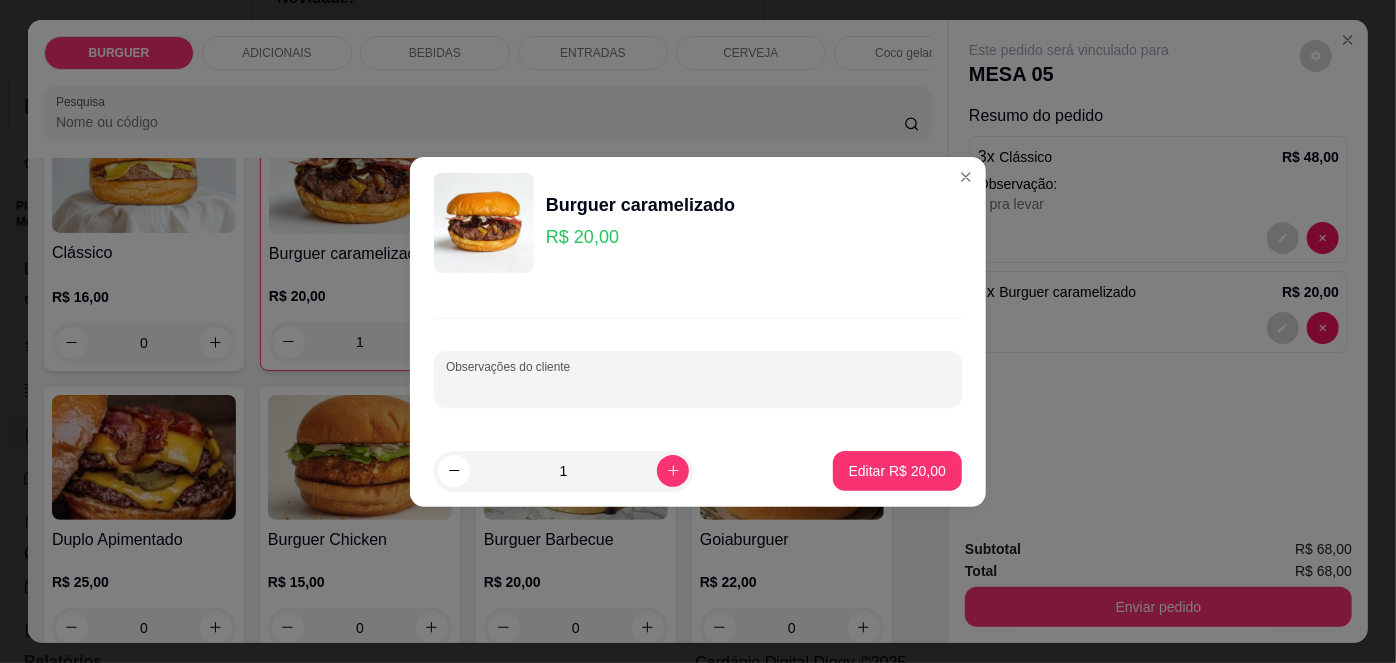 click on "Observações do cliente" at bounding box center [698, 387] 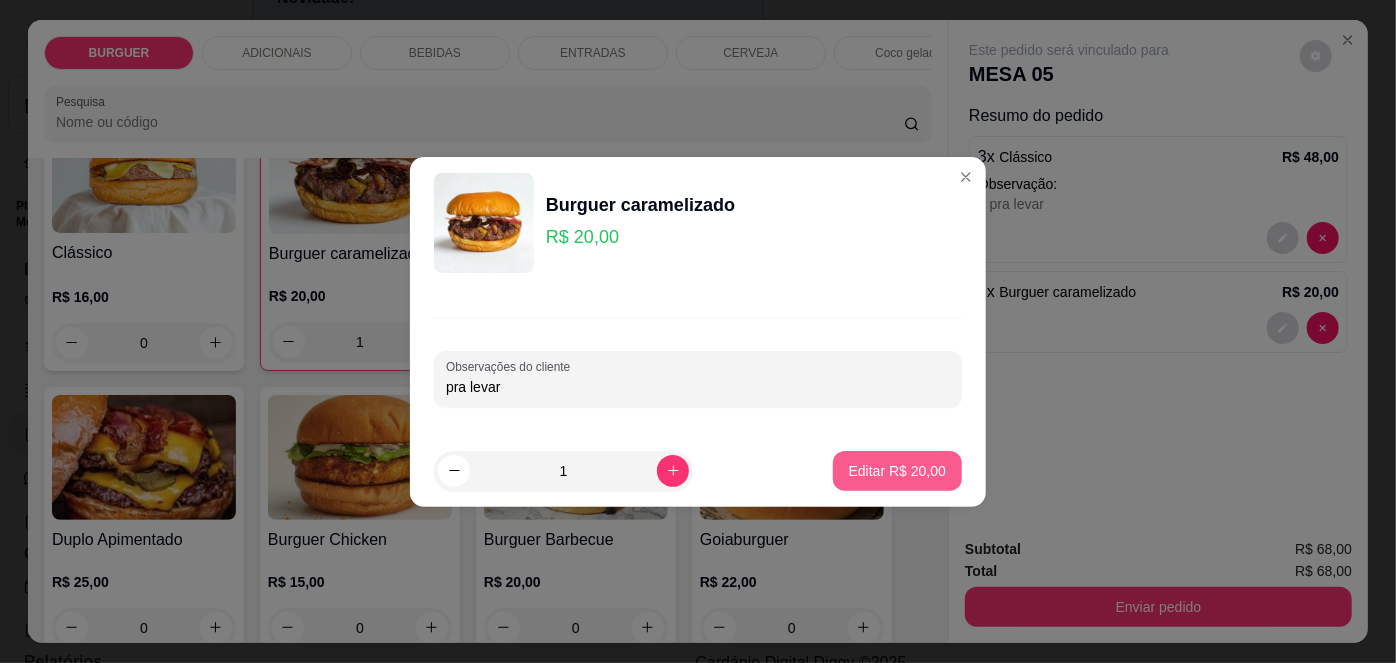 type on "pra levar" 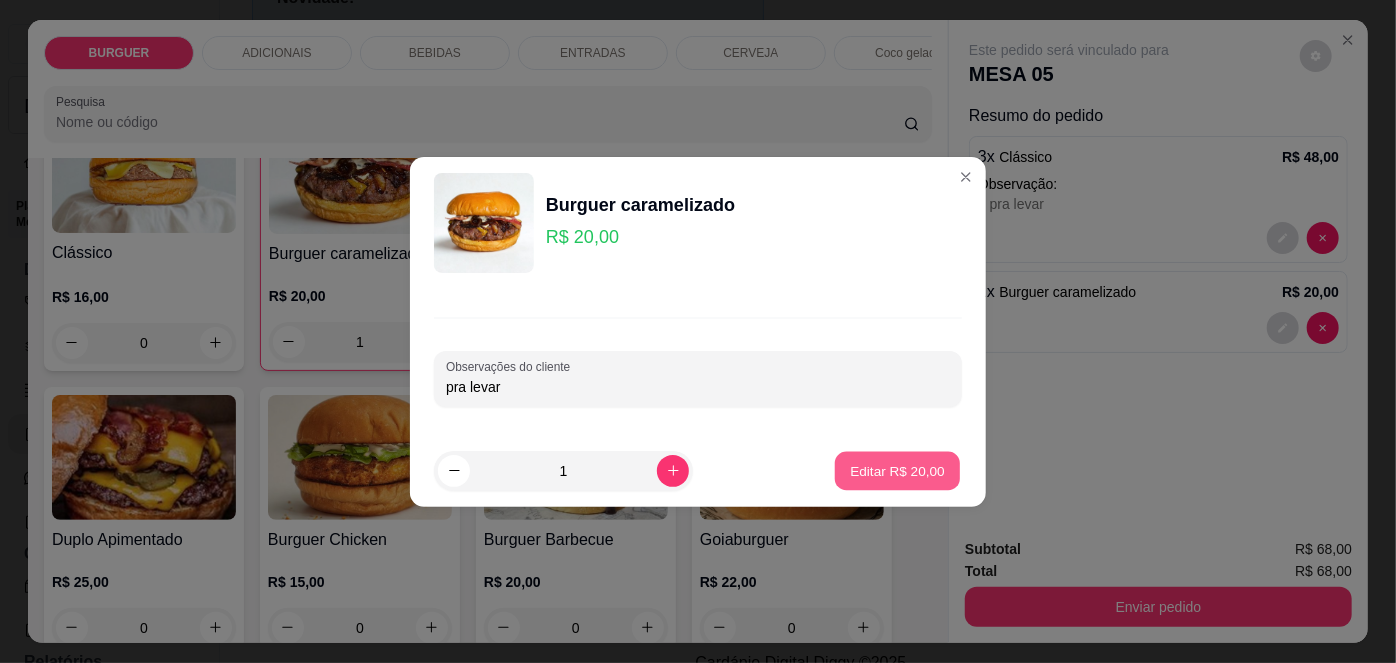 click on "Editar   R$ 20,00" at bounding box center [897, 470] 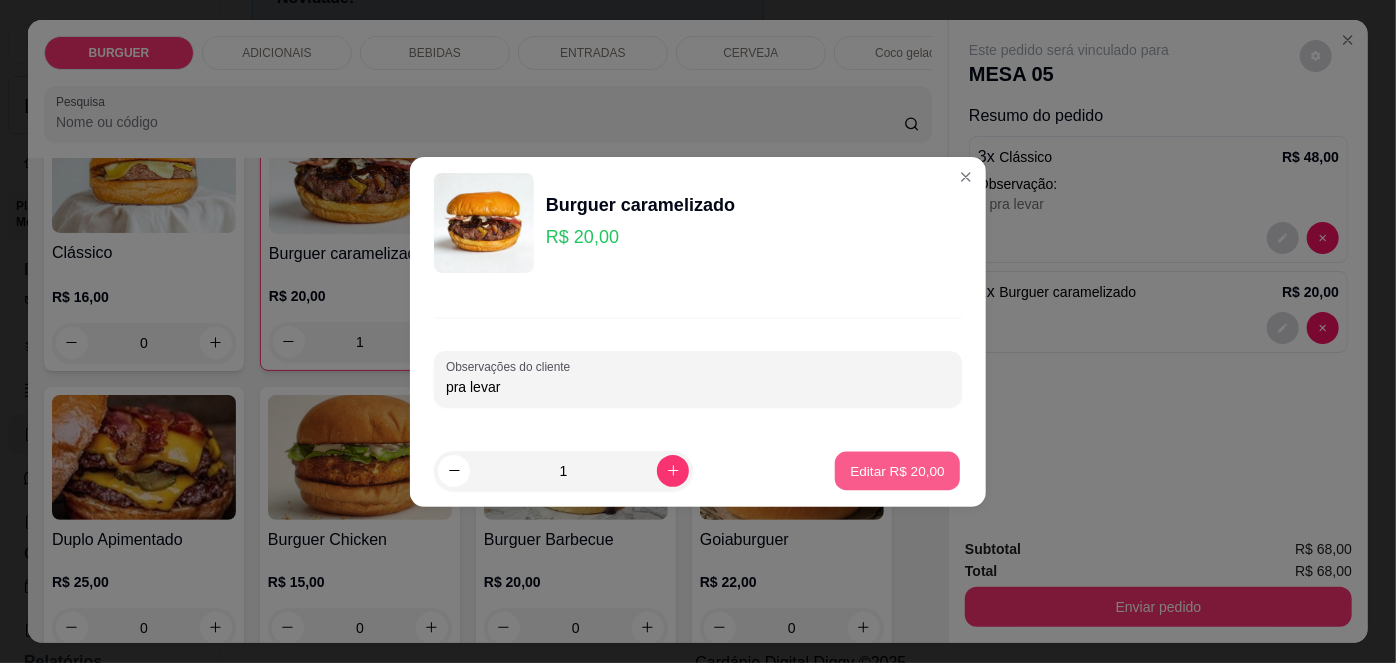 type on "0" 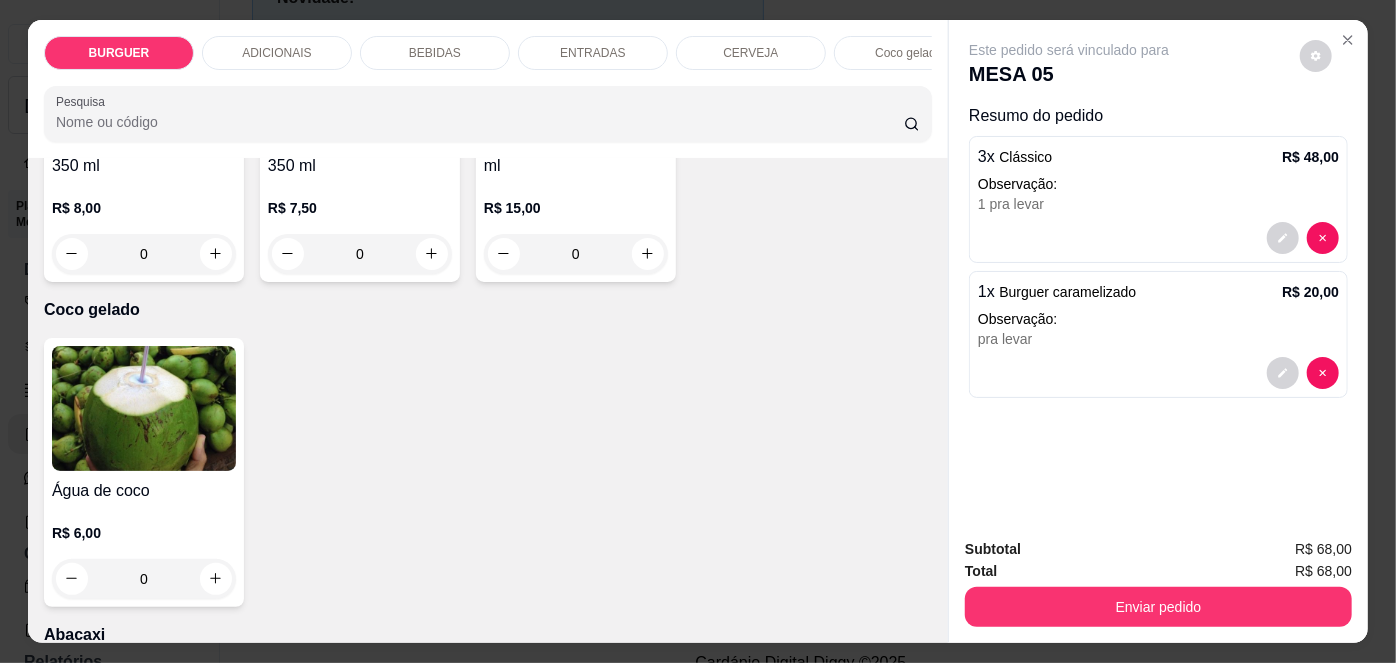 scroll, scrollTop: 3345, scrollLeft: 0, axis: vertical 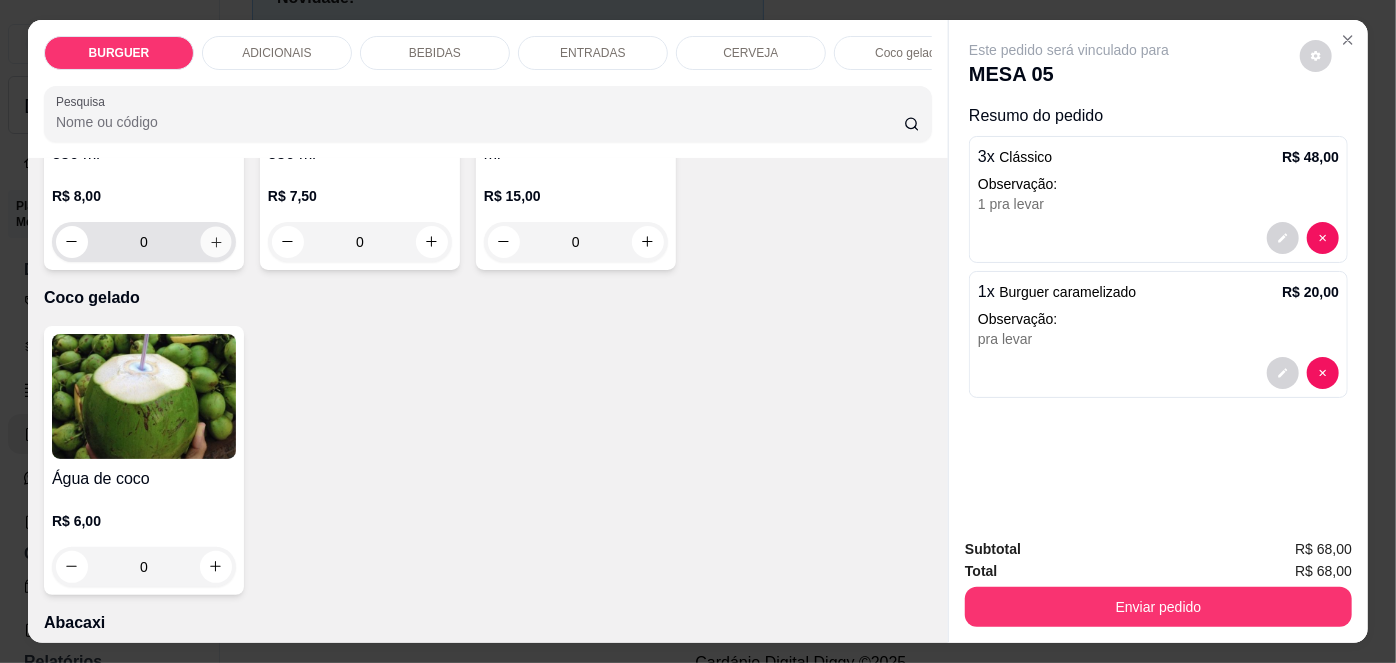 click at bounding box center [215, 241] 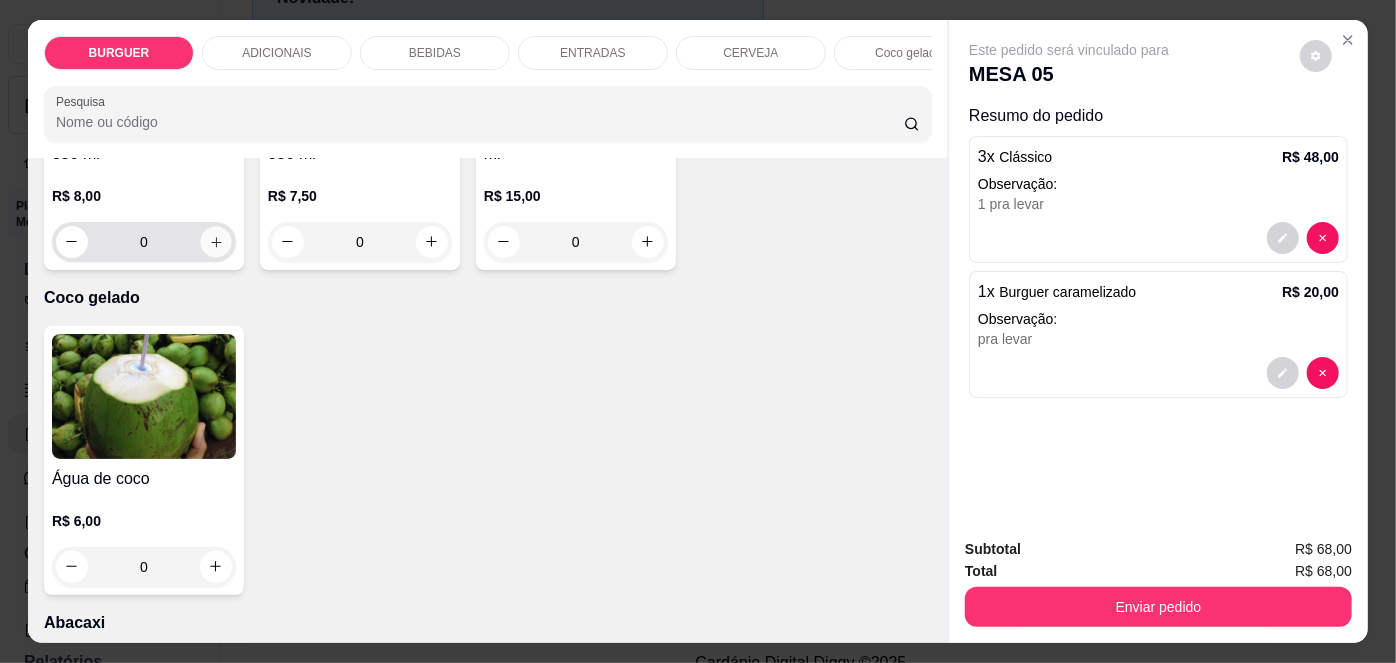 type on "1" 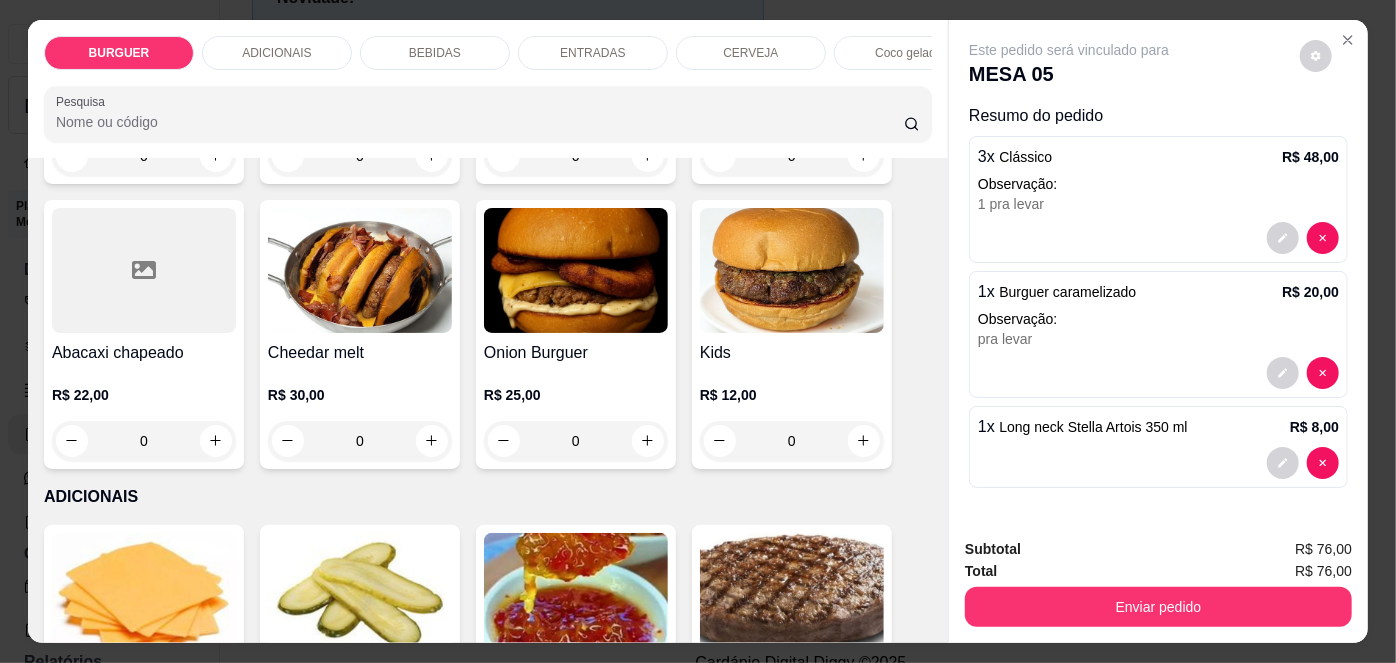 scroll, scrollTop: 0, scrollLeft: 0, axis: both 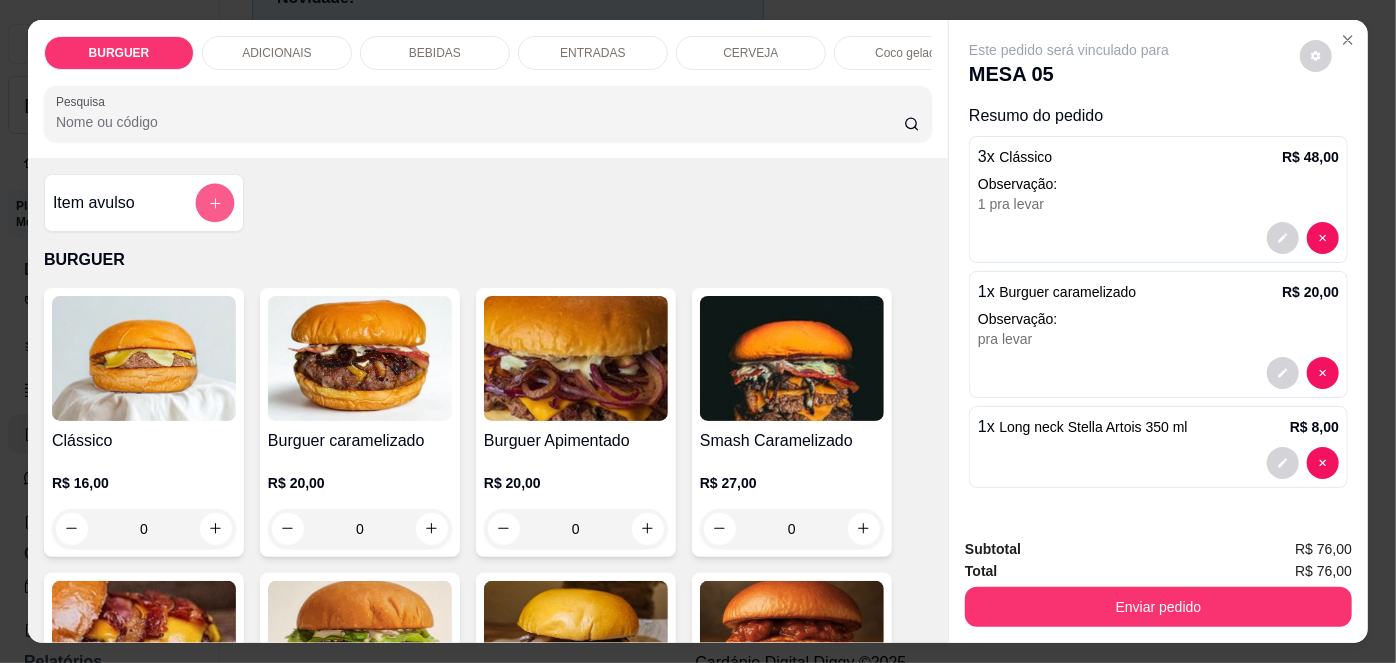 click at bounding box center [215, 202] 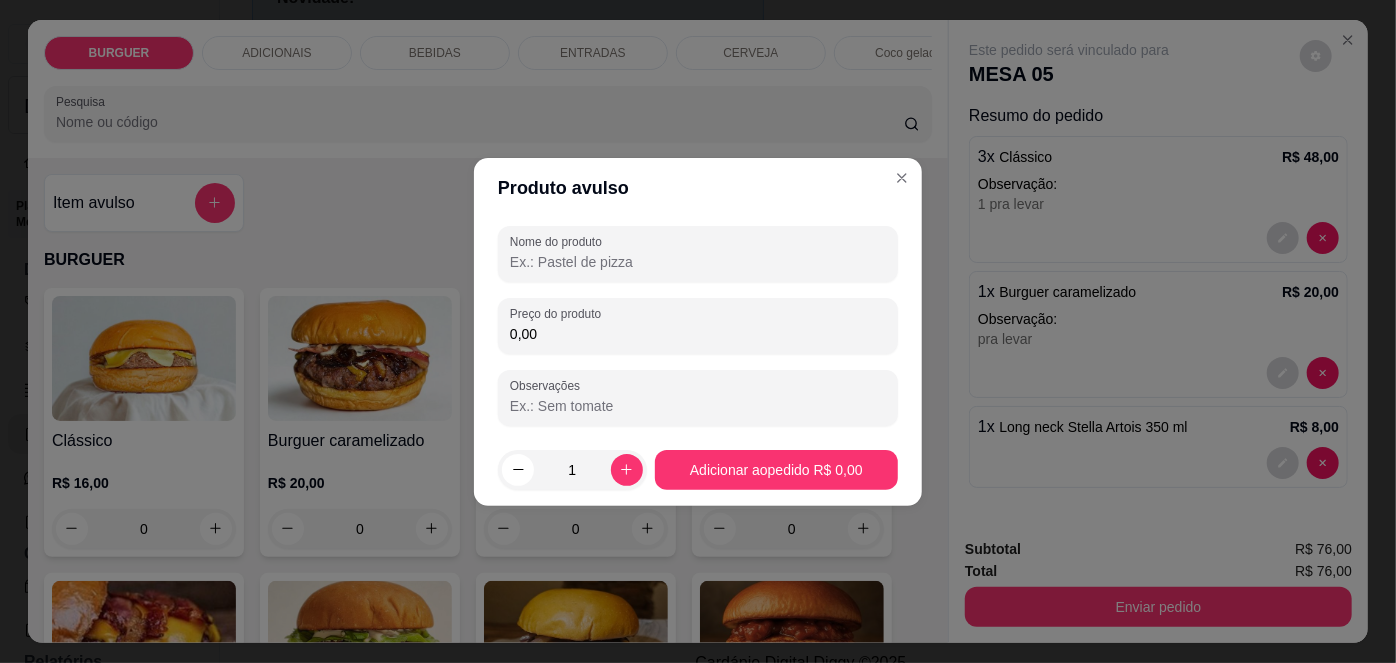 click on "Nome do produto" at bounding box center (698, 262) 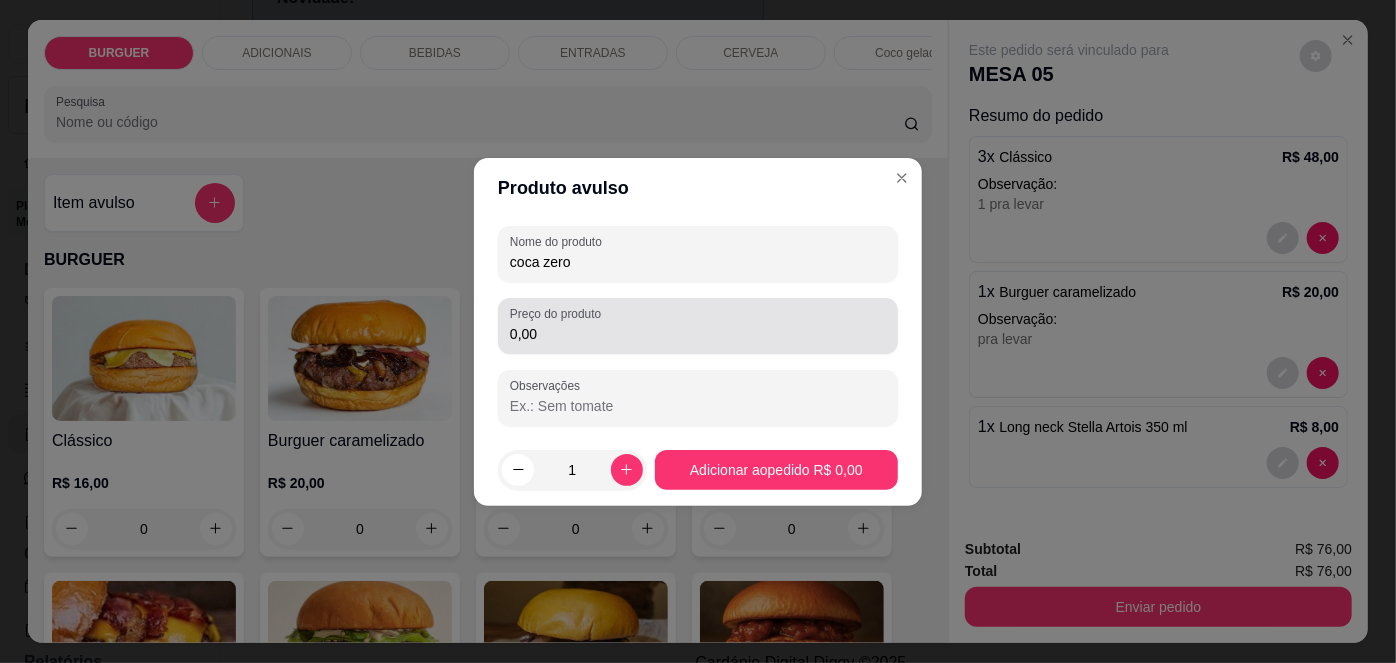 type on "coca zero" 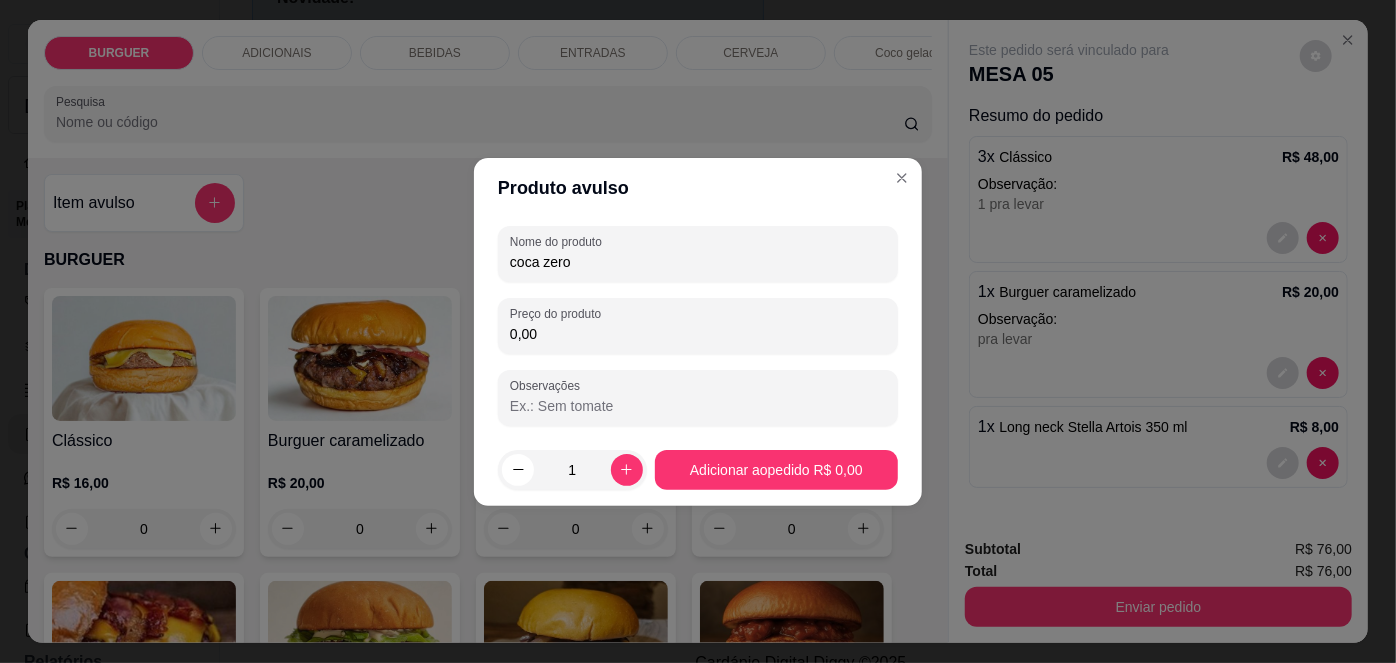 click on "0,00" at bounding box center (698, 334) 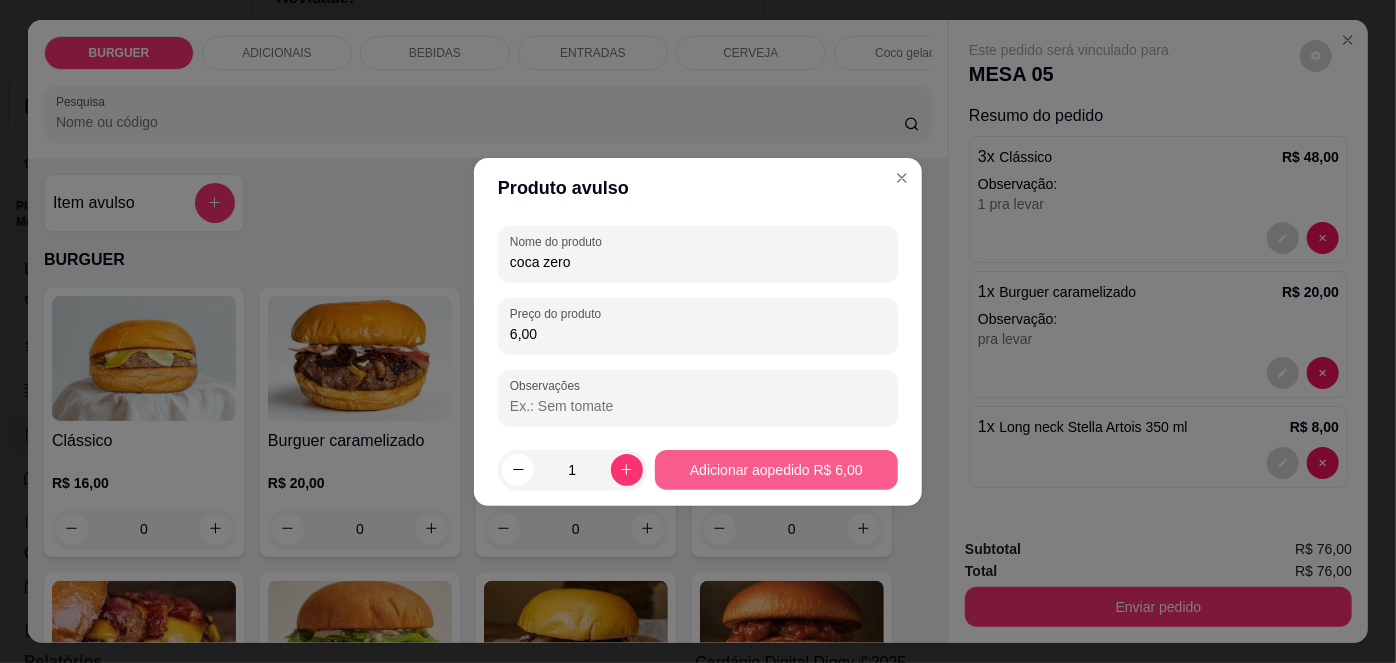 type on "6,00" 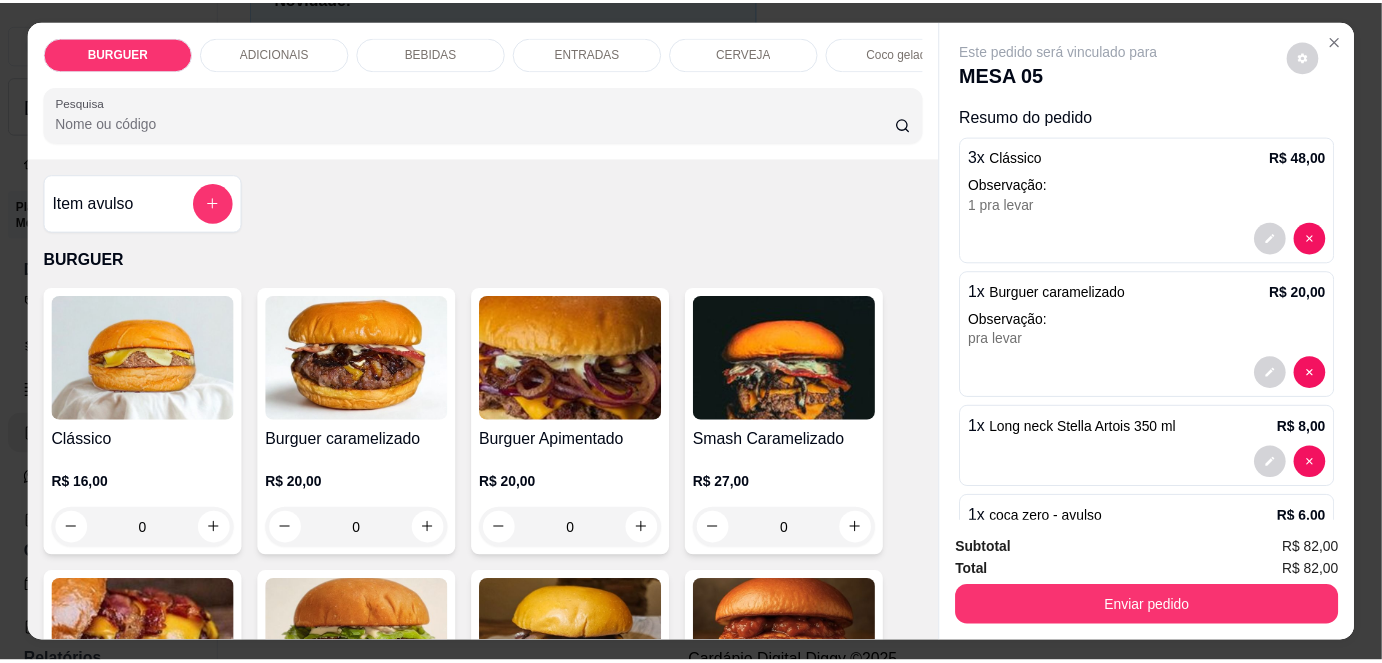 scroll, scrollTop: 81, scrollLeft: 0, axis: vertical 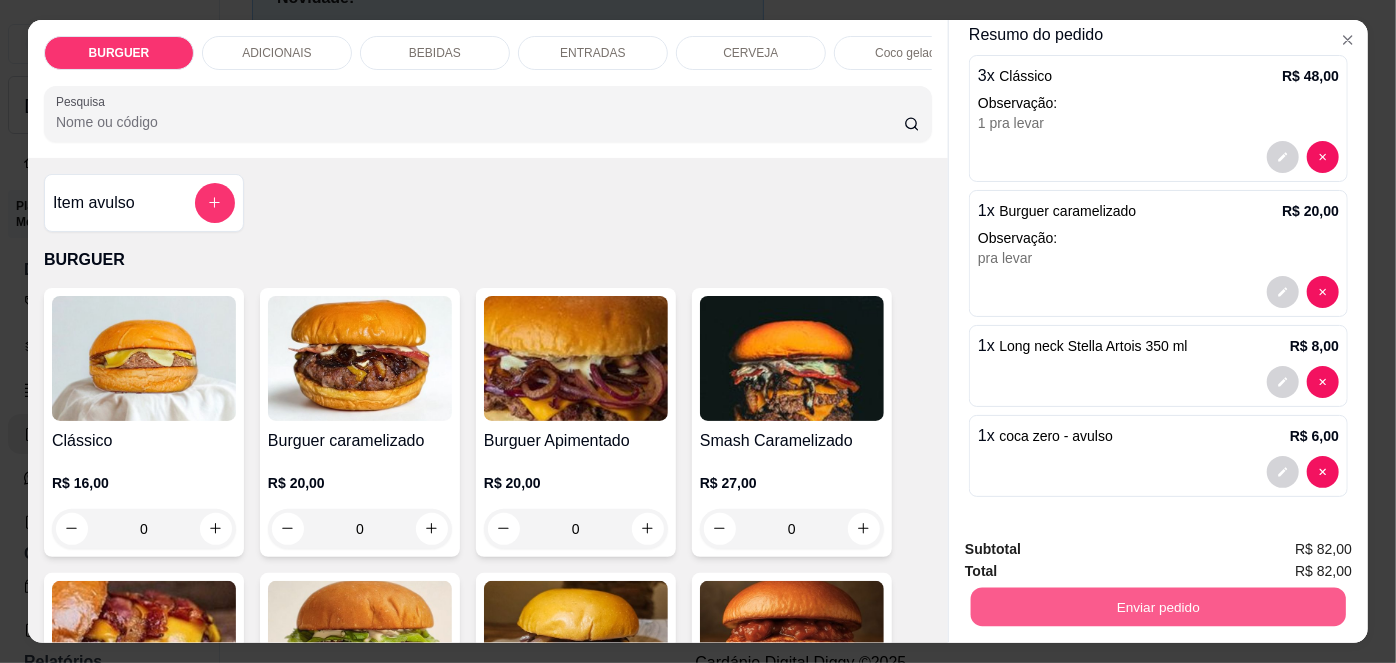 click on "Enviar pedido" at bounding box center (1158, 607) 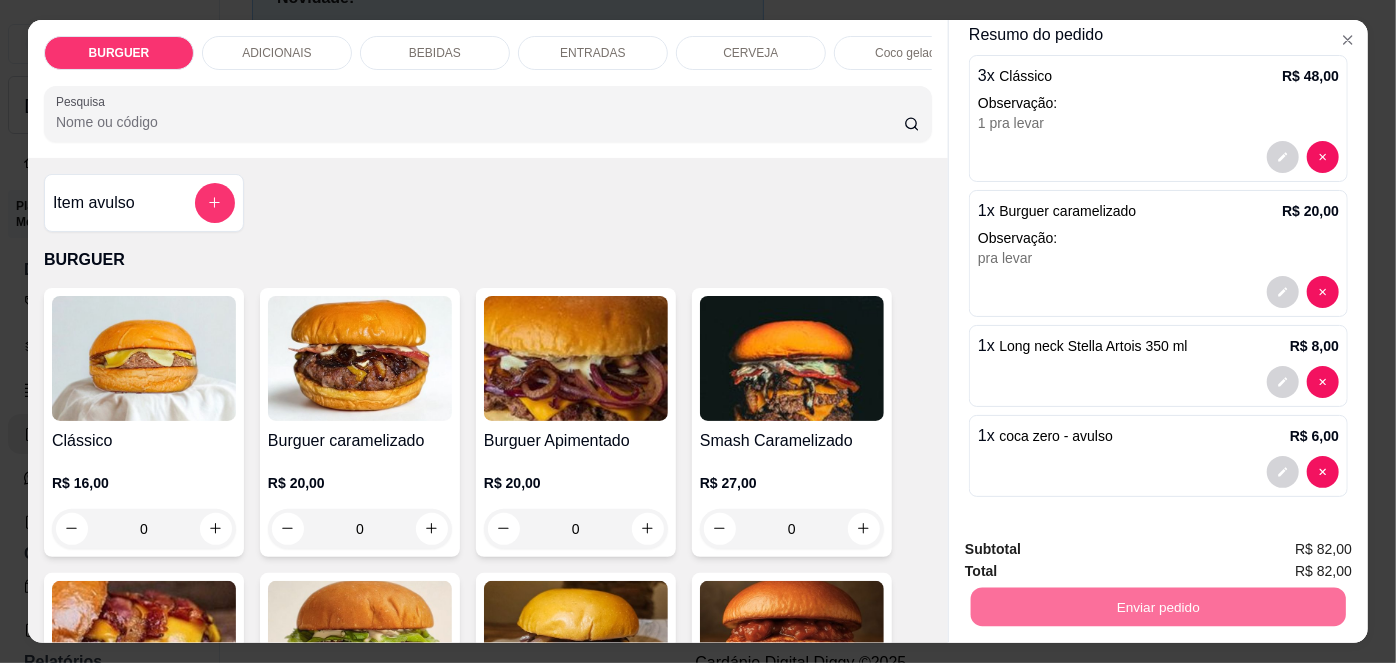 click on "Não registrar e enviar pedido" at bounding box center [1093, 551] 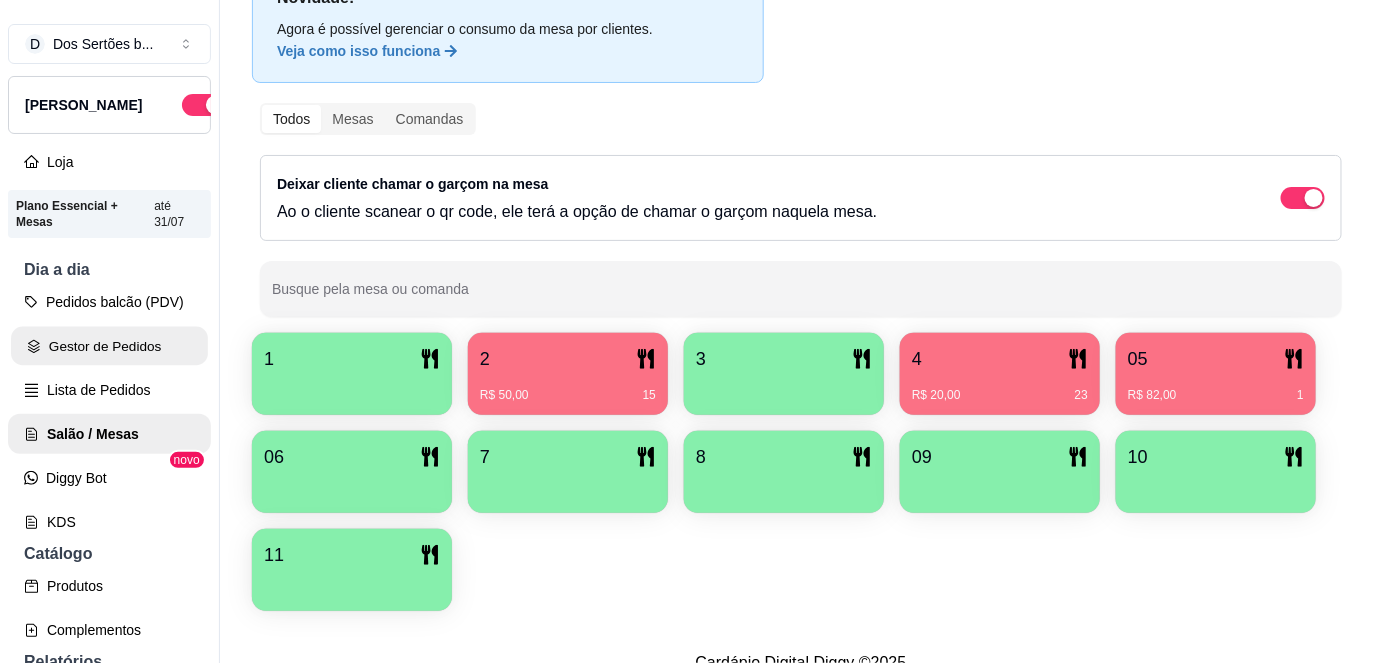 click on "Gestor de Pedidos" at bounding box center (109, 346) 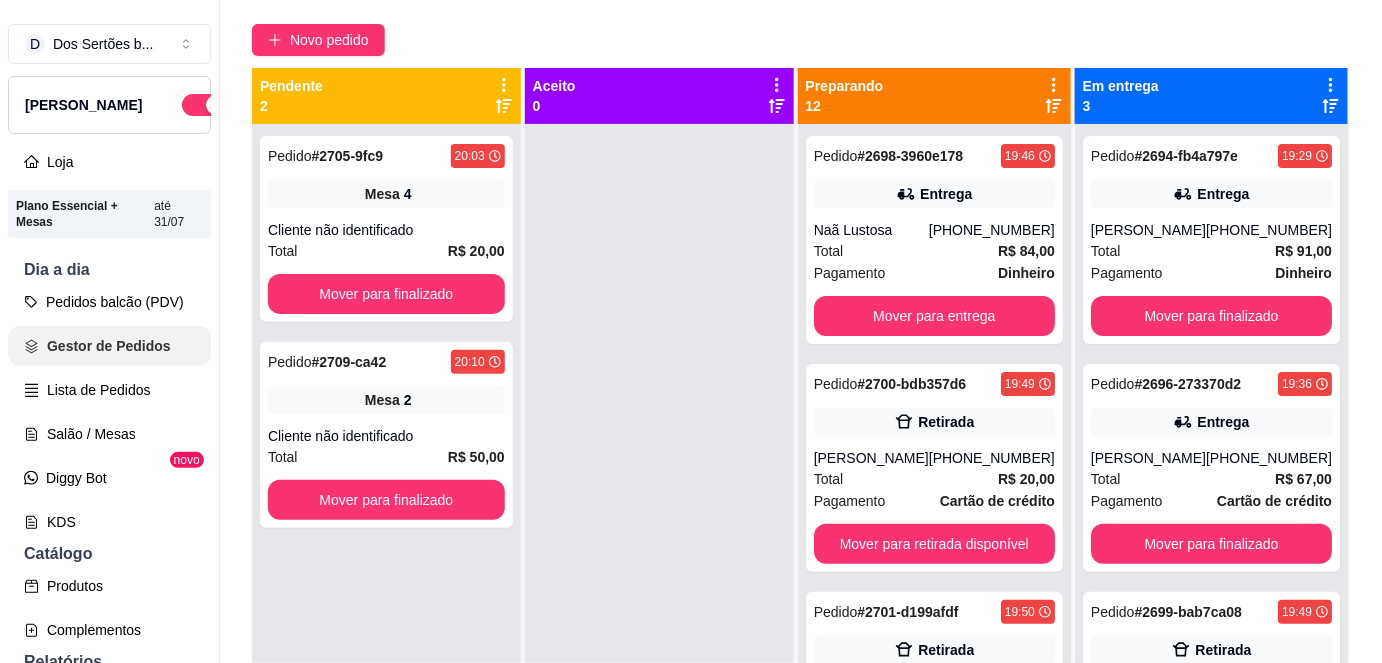 scroll, scrollTop: 0, scrollLeft: 0, axis: both 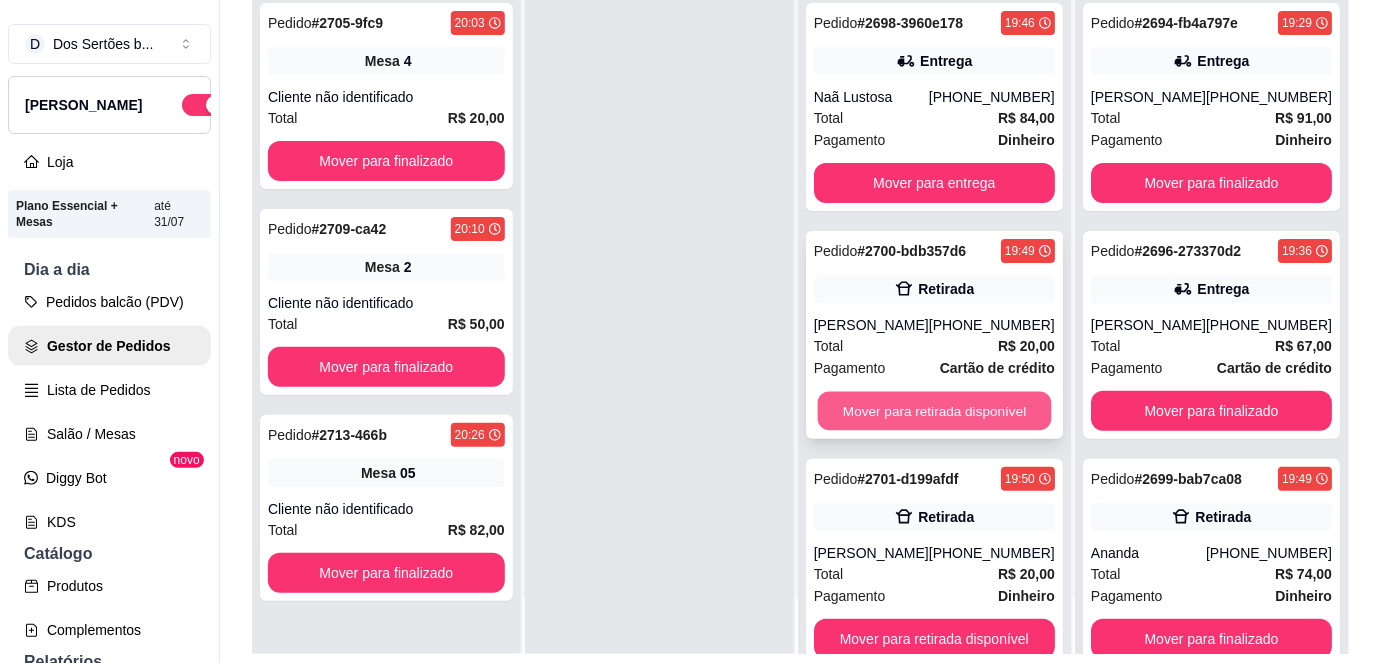 click on "Mover para retirada disponível" at bounding box center [934, 411] 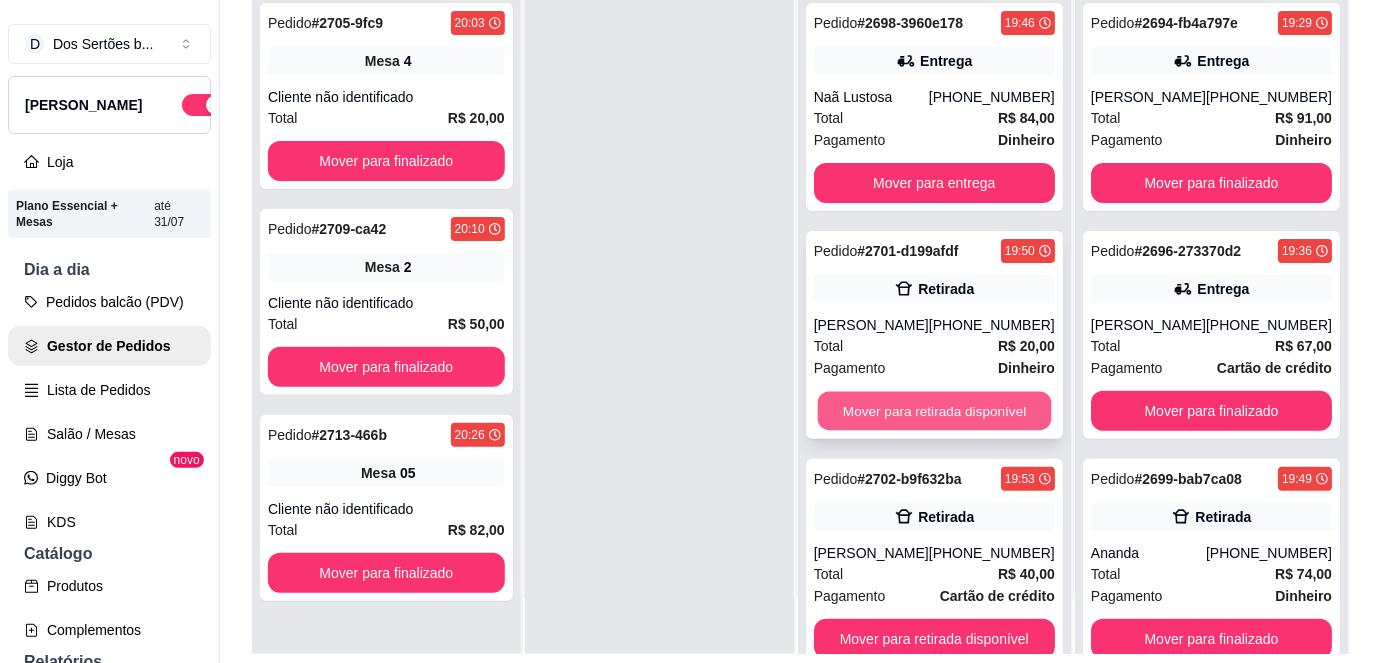 click on "Mover para retirada disponível" at bounding box center [934, 411] 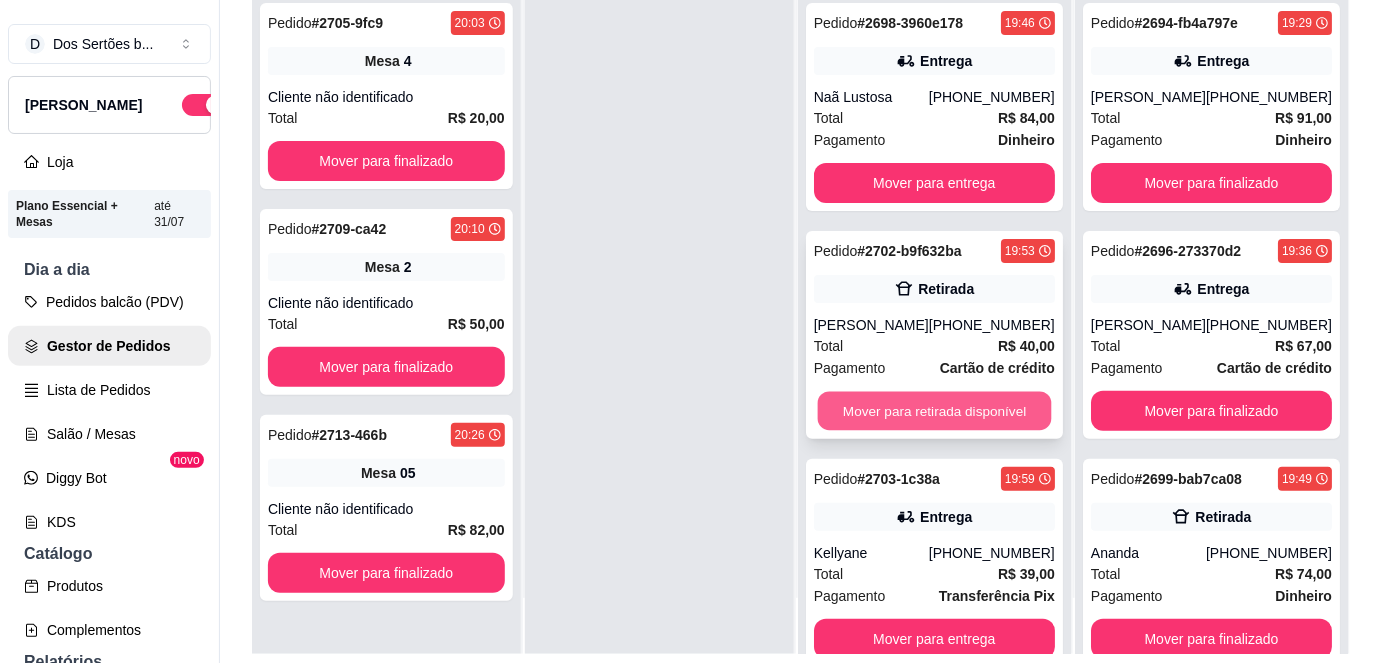 click on "Mover para retirada disponível" at bounding box center [934, 411] 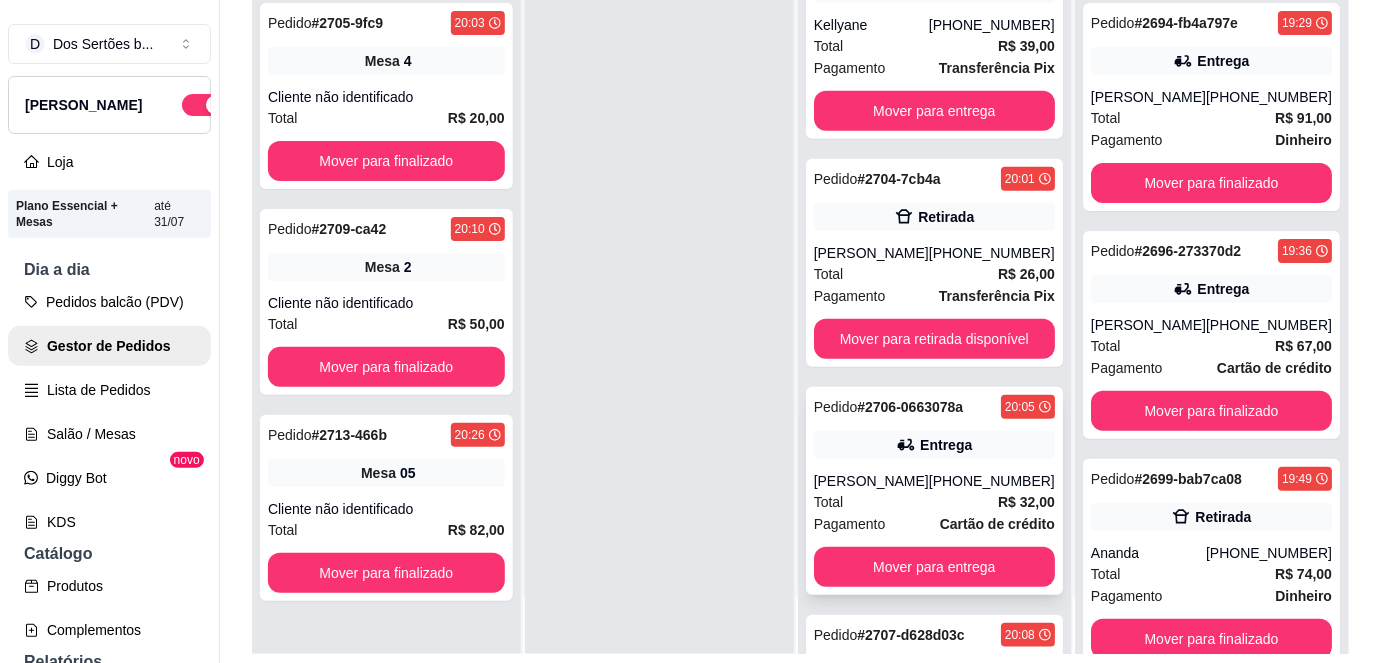 scroll, scrollTop: 304, scrollLeft: 0, axis: vertical 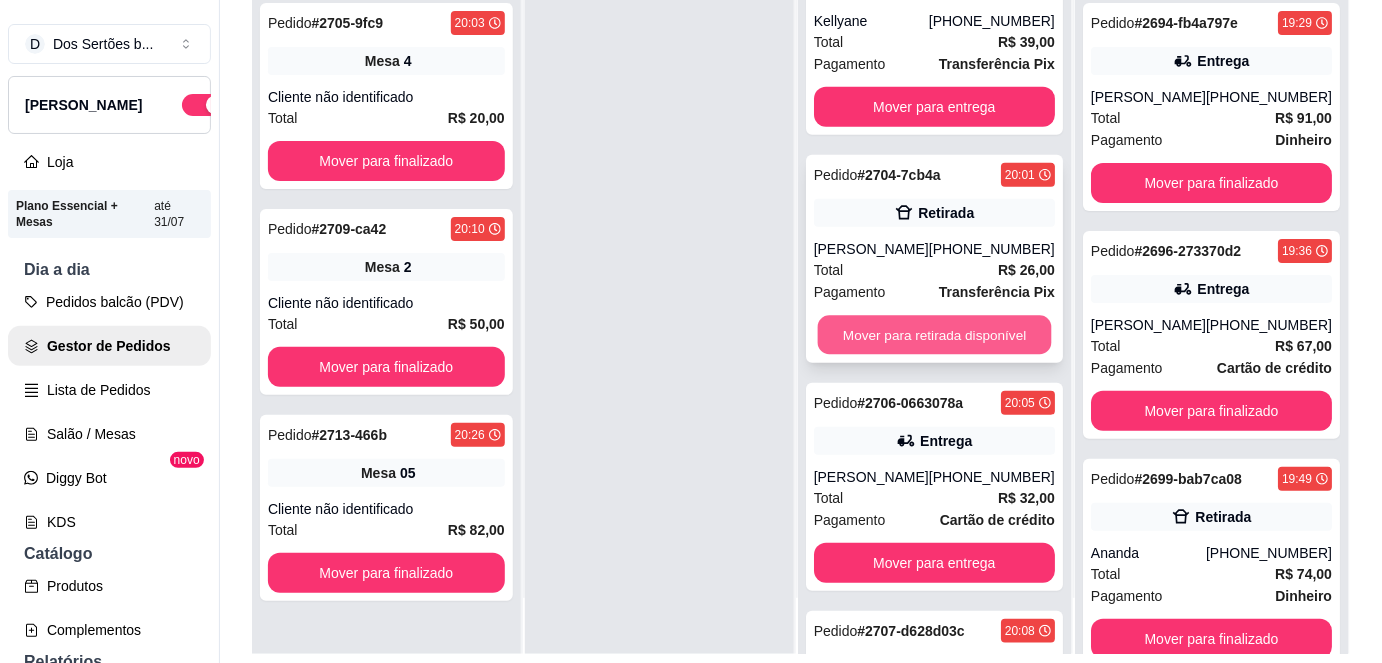 click on "Mover para retirada disponível" at bounding box center (934, 335) 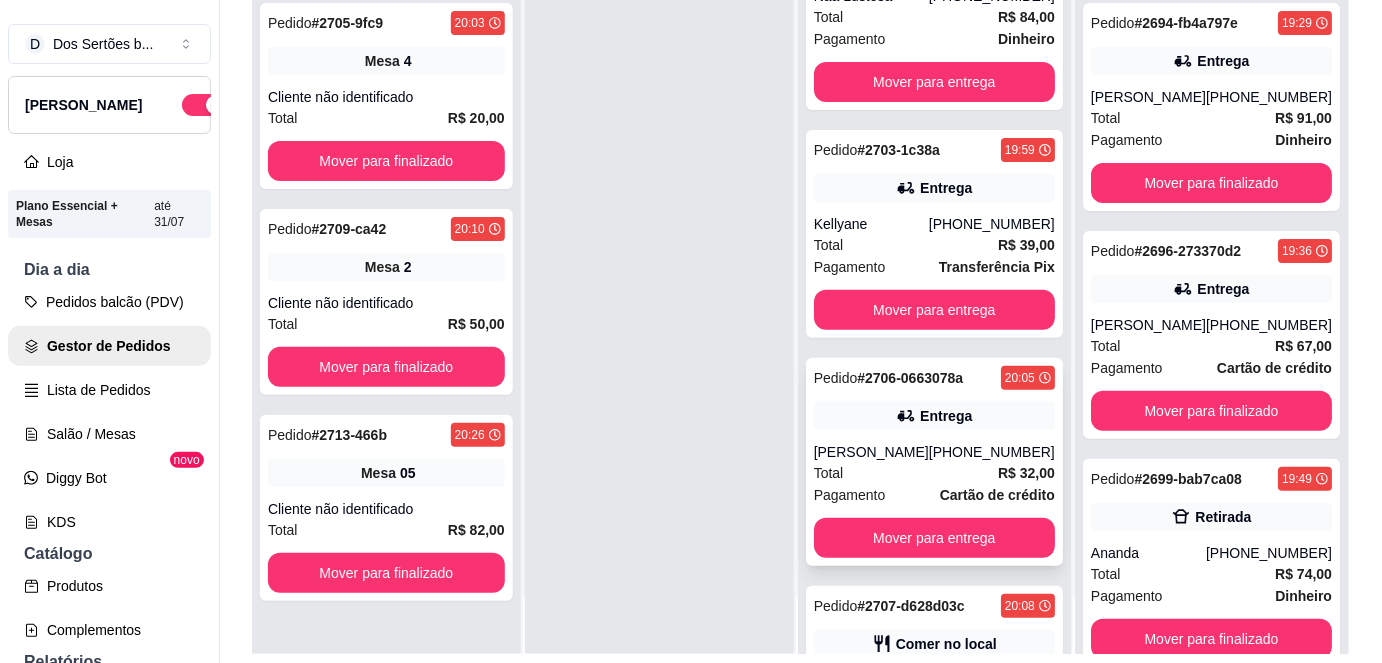 scroll, scrollTop: 0, scrollLeft: 0, axis: both 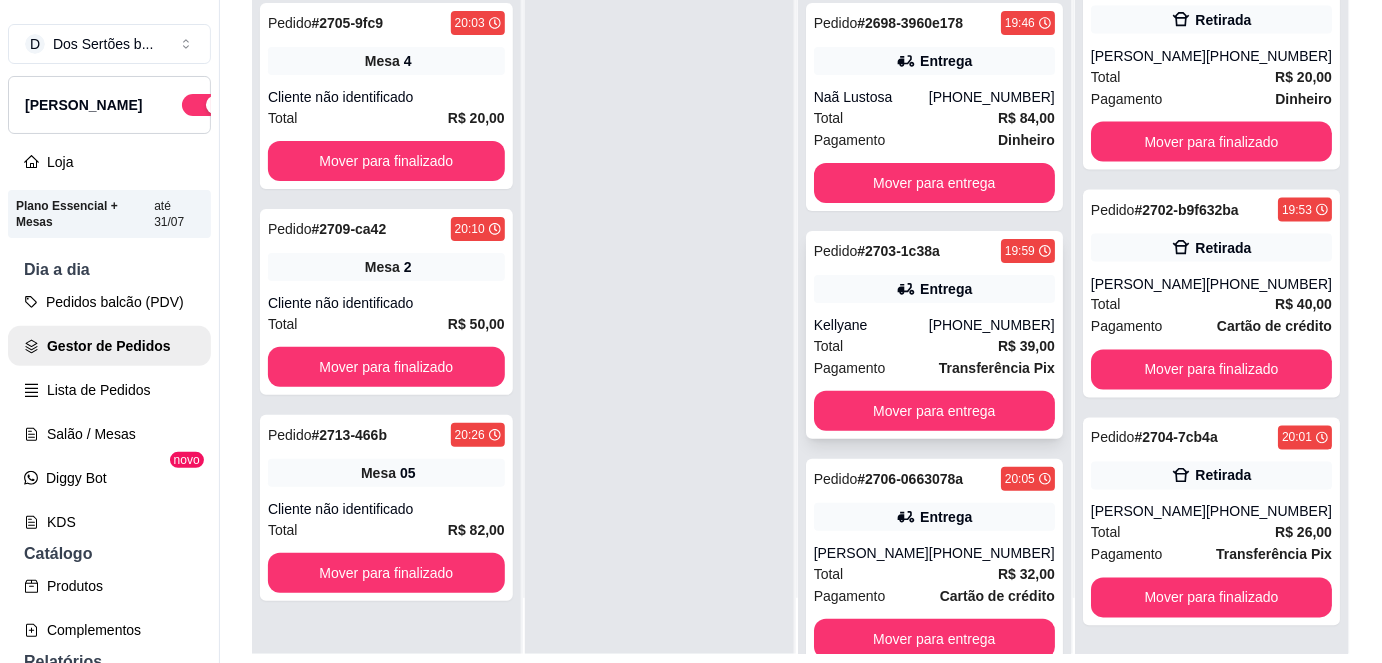 click on "Total R$ 39,00" at bounding box center (934, 346) 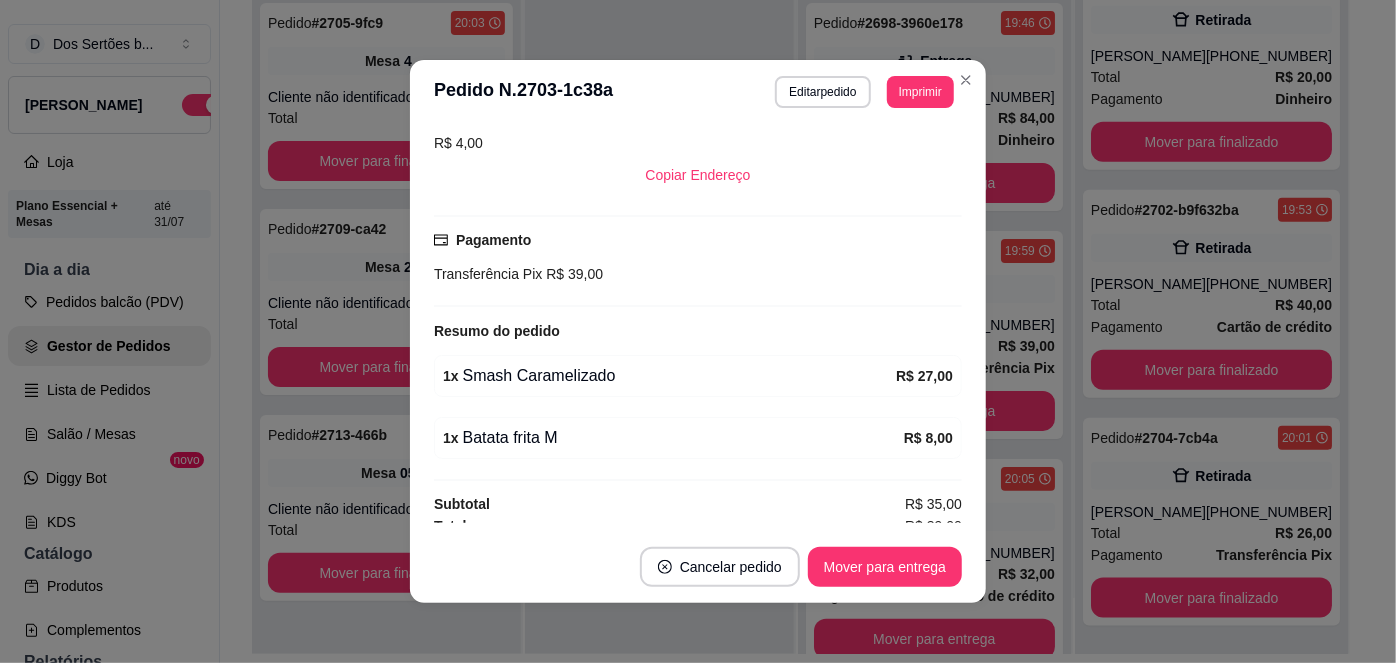 scroll, scrollTop: 451, scrollLeft: 0, axis: vertical 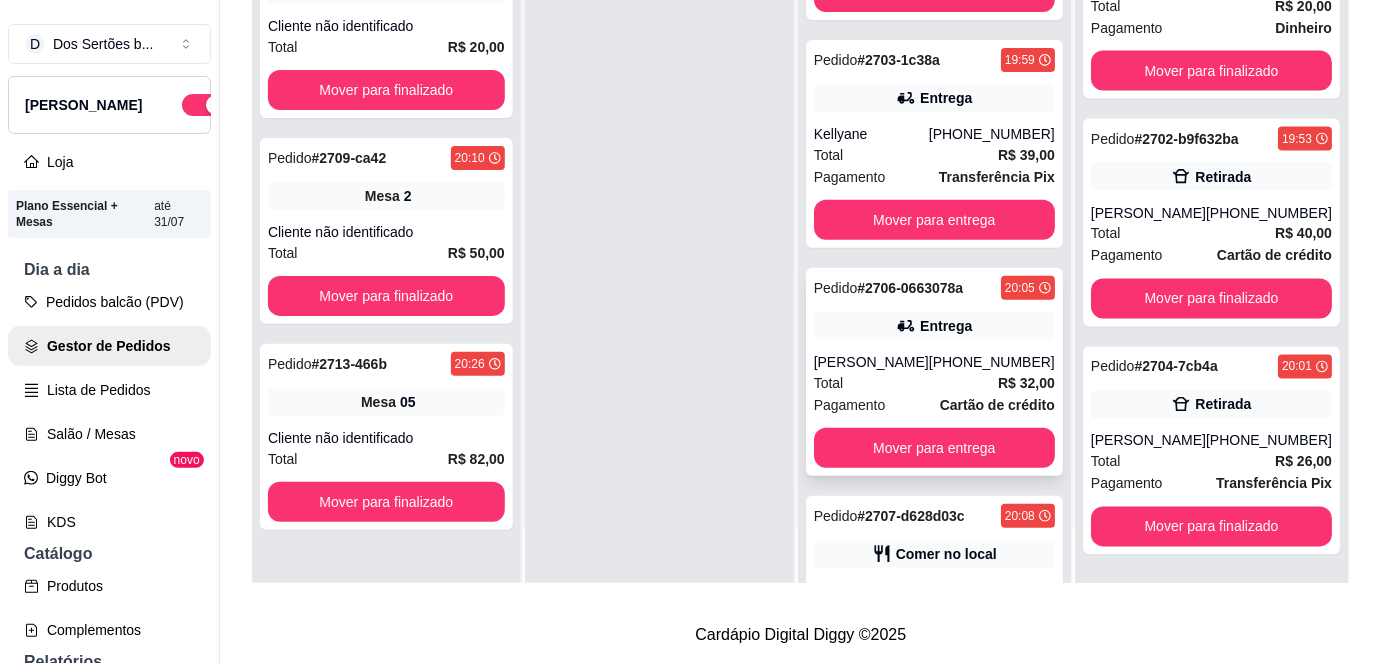 click on "[PERSON_NAME]" at bounding box center (871, 362) 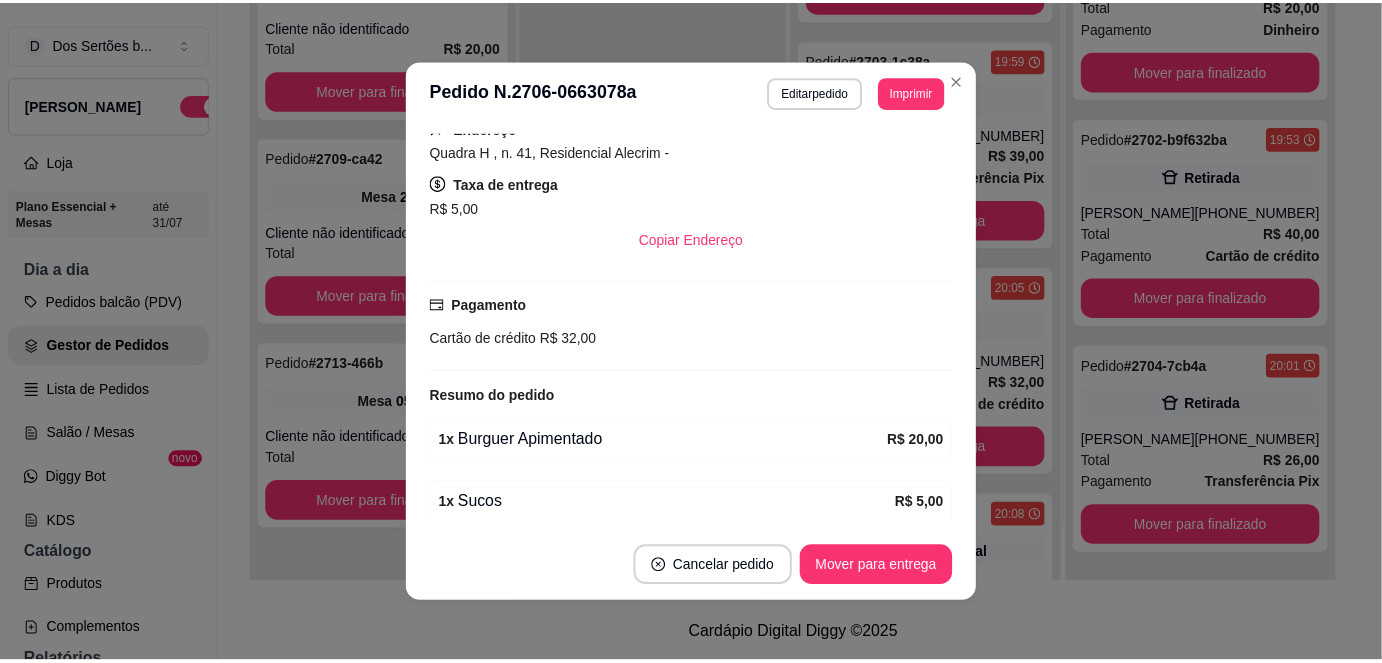 scroll, scrollTop: 557, scrollLeft: 0, axis: vertical 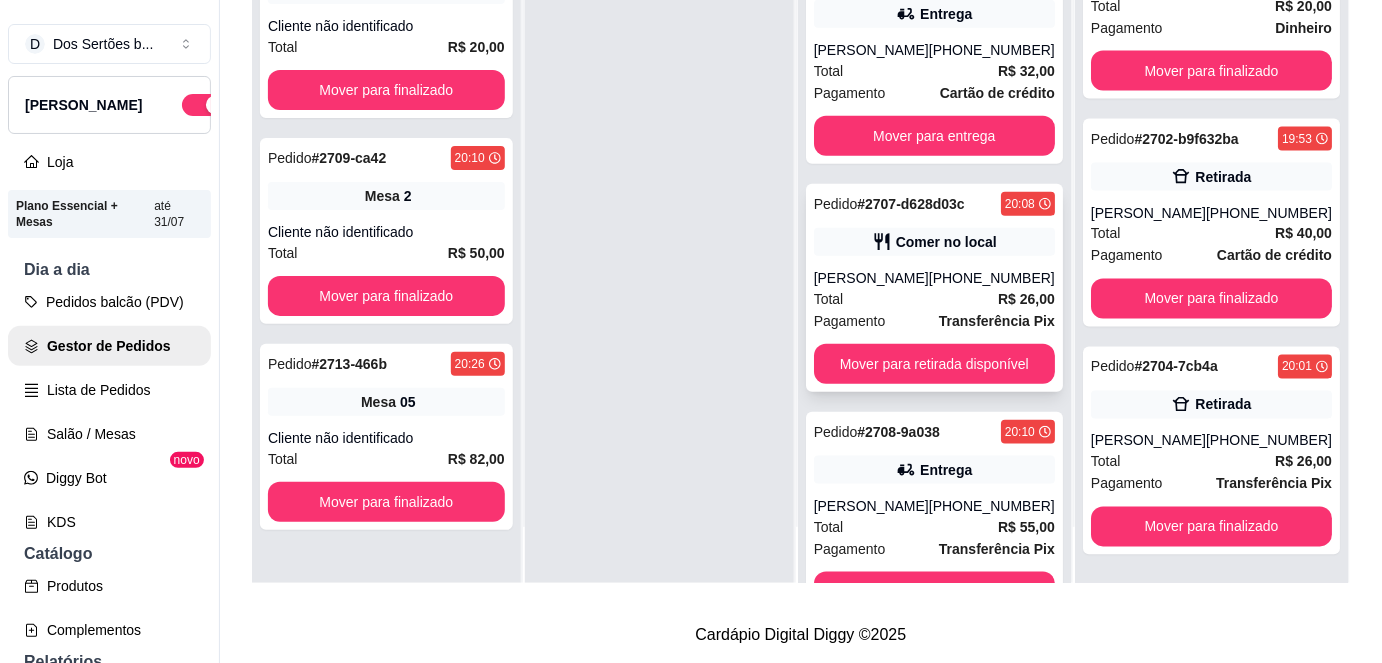 click on "[PERSON_NAME]" at bounding box center (871, 278) 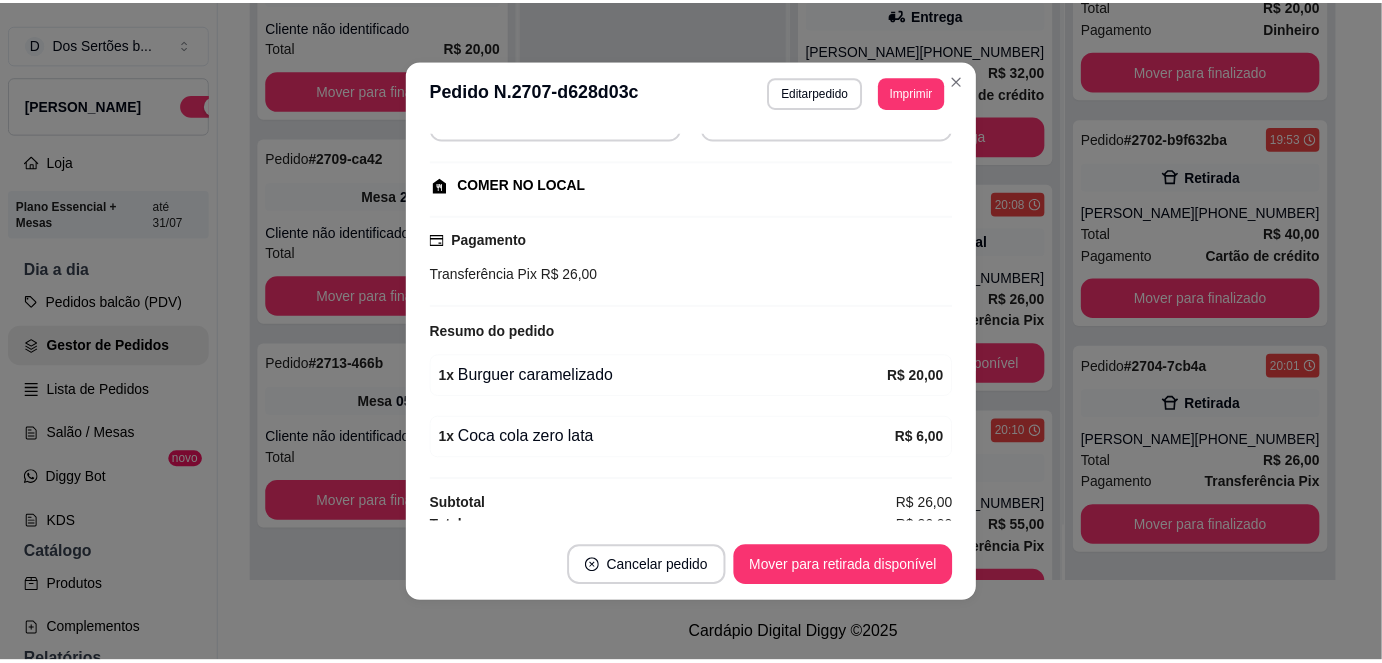 scroll, scrollTop: 227, scrollLeft: 0, axis: vertical 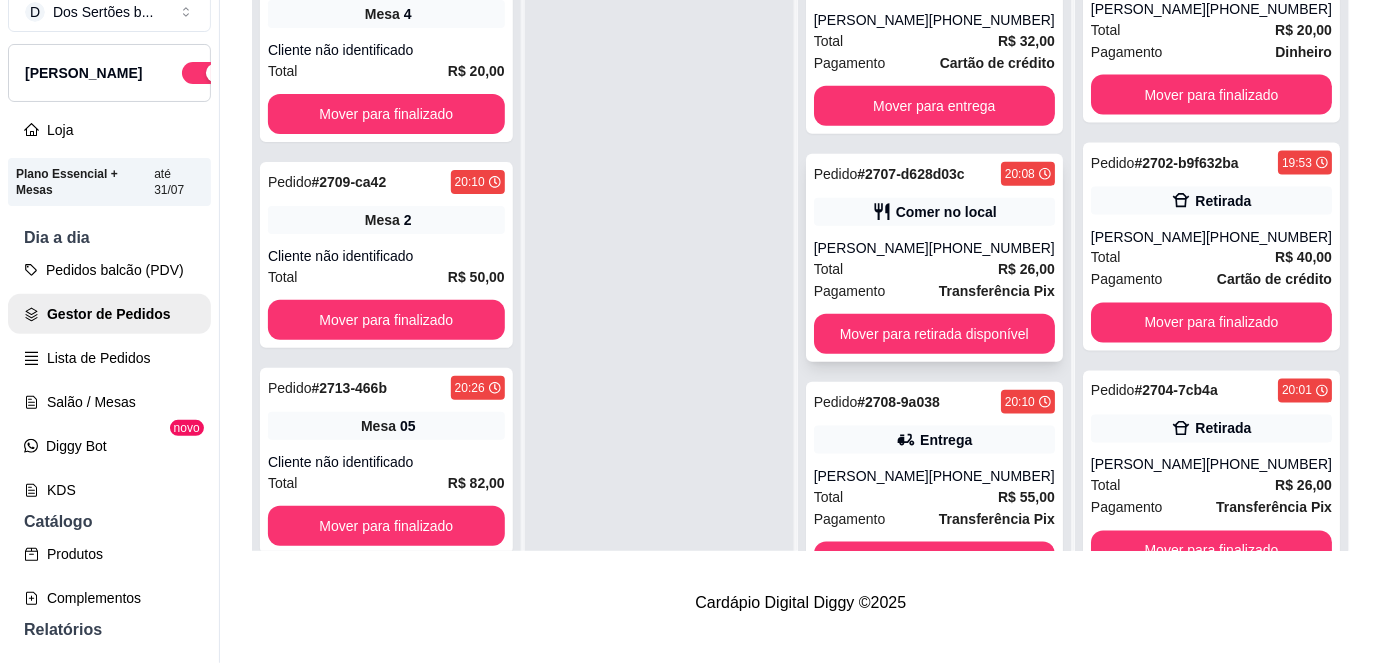 click on "Total R$ 26,00" at bounding box center (934, 269) 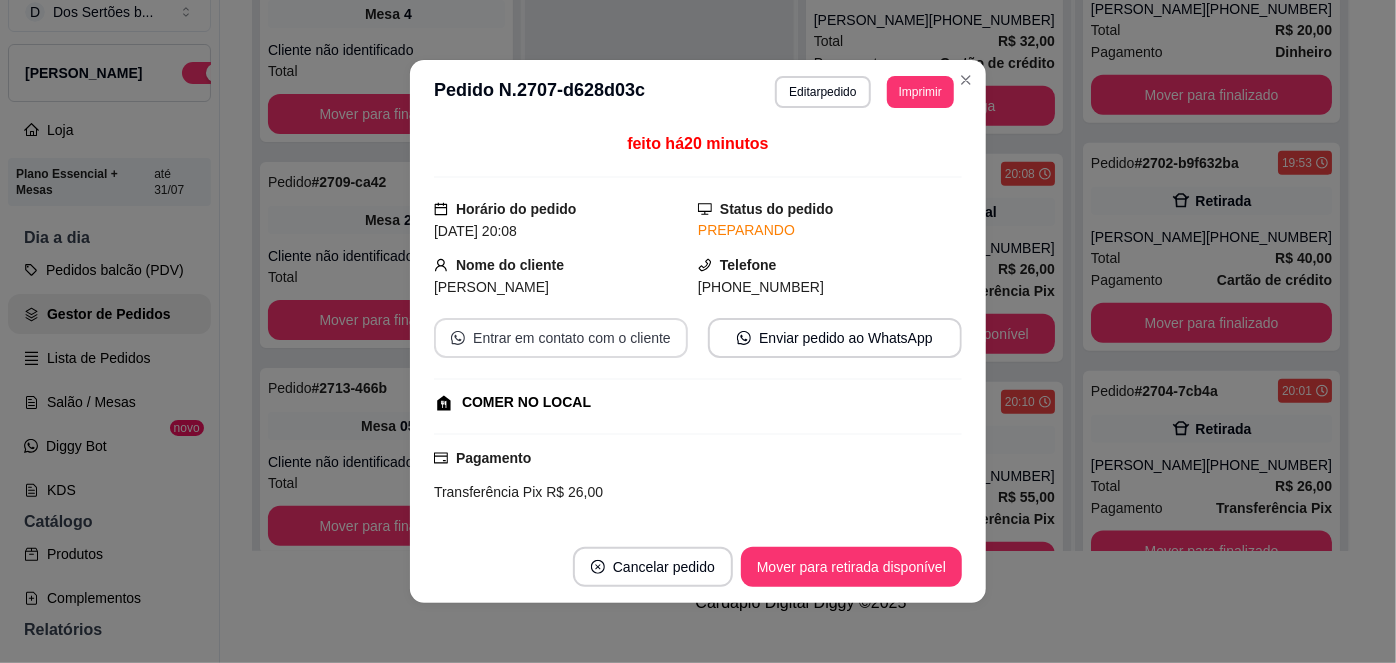 scroll, scrollTop: 227, scrollLeft: 0, axis: vertical 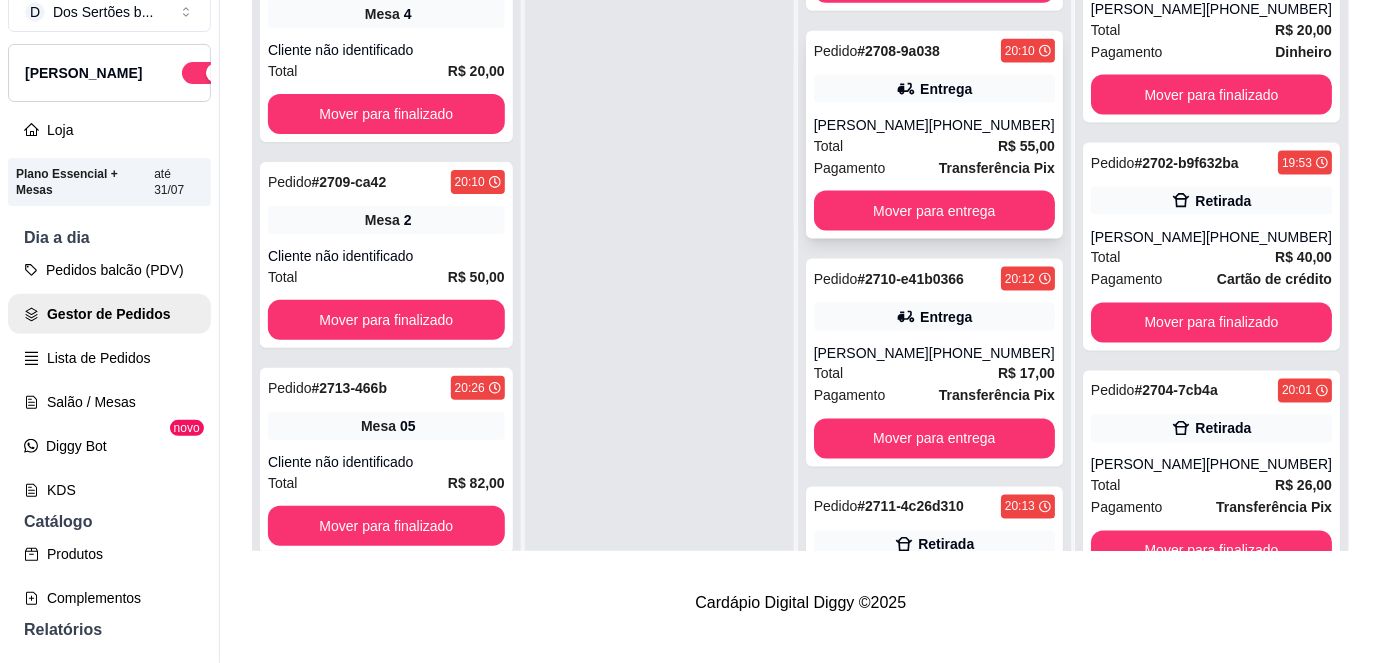 click on "Pagamento" at bounding box center [850, 168] 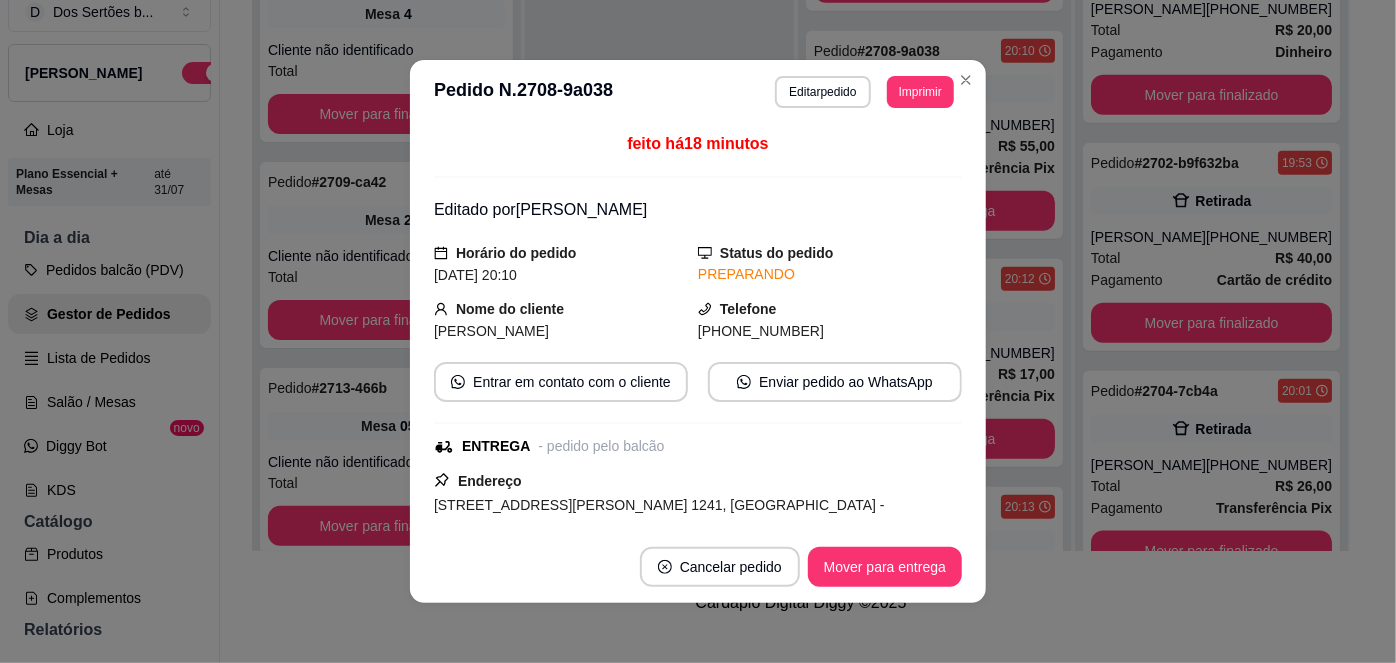 scroll, scrollTop: 479, scrollLeft: 0, axis: vertical 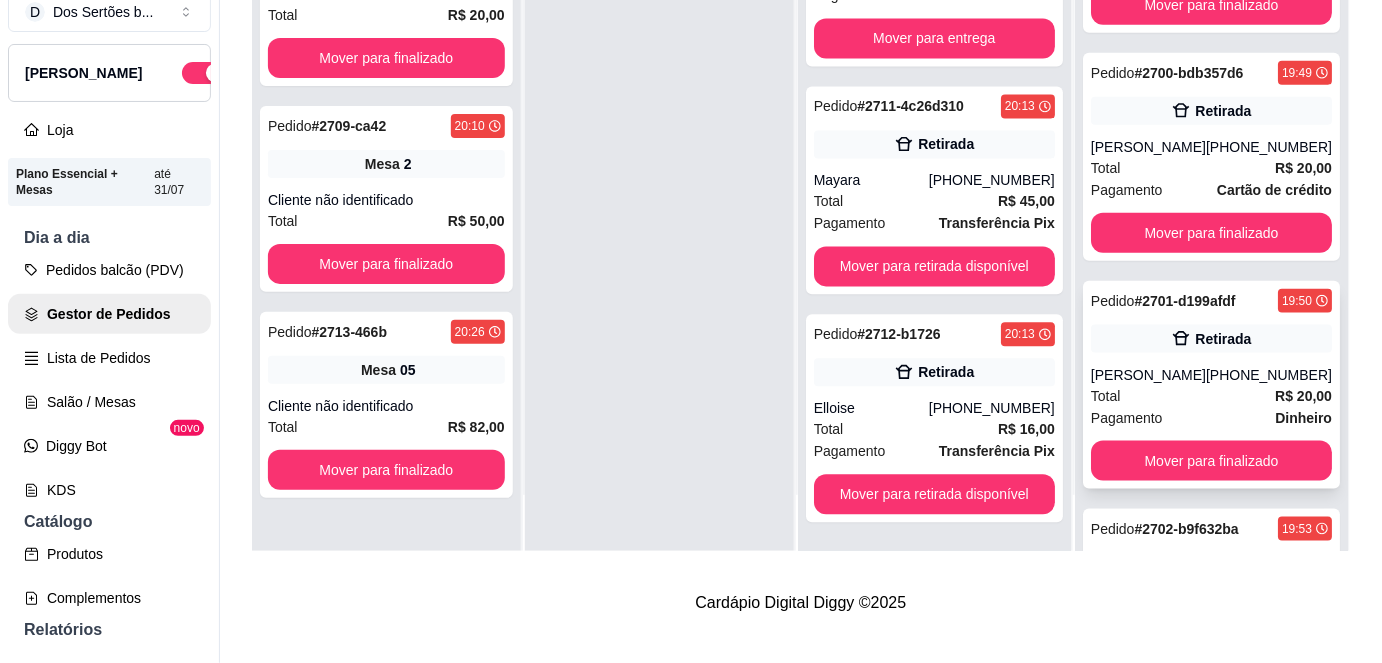 click on "Total R$ 20,00" at bounding box center (1211, 396) 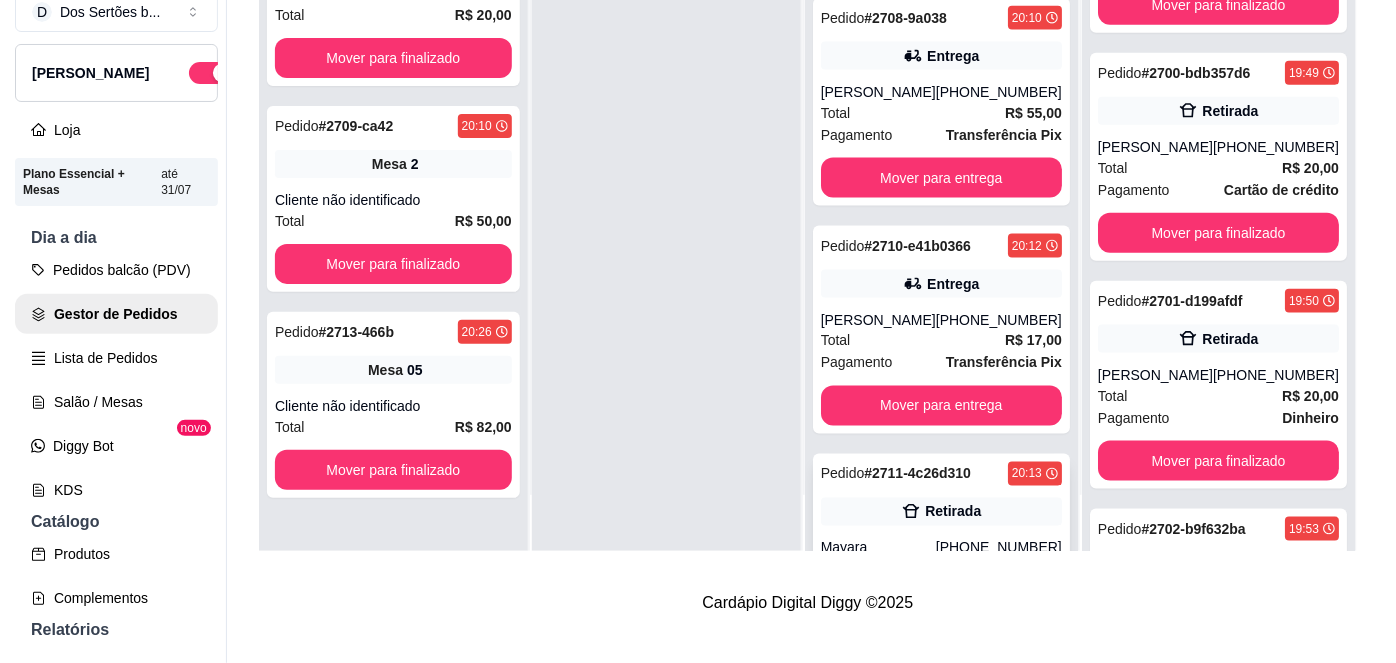 scroll, scrollTop: 739, scrollLeft: 0, axis: vertical 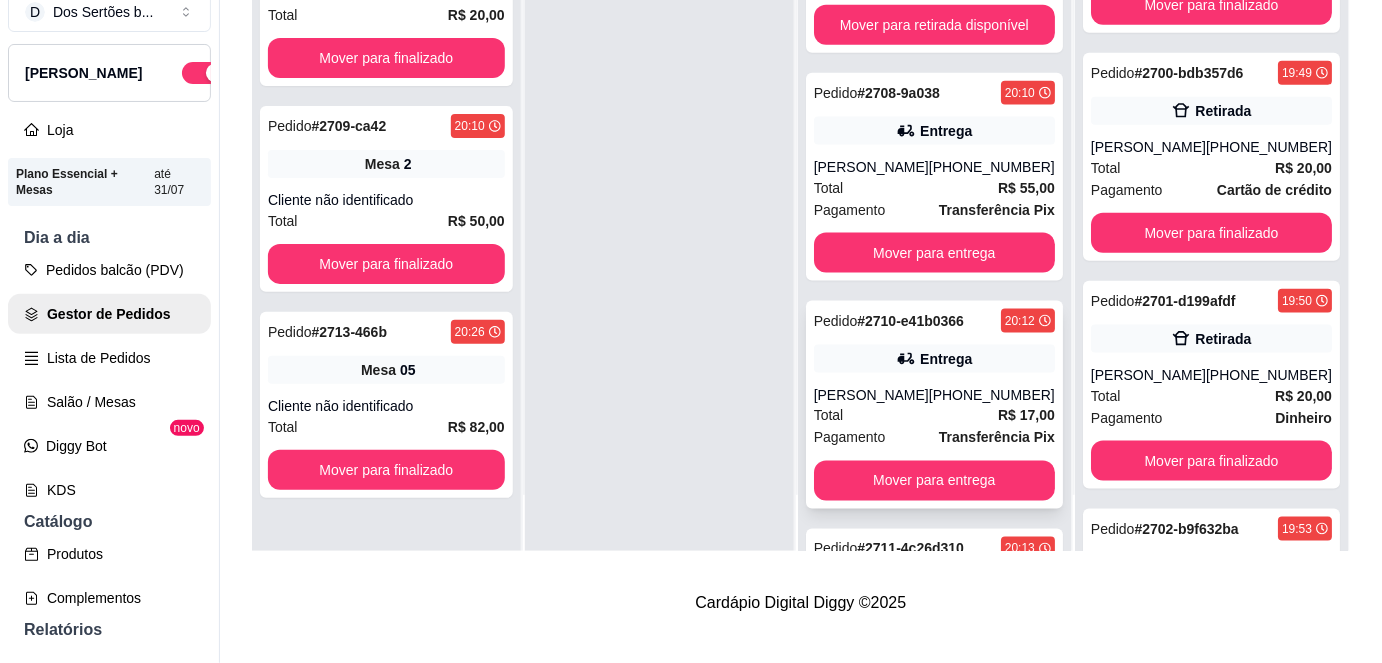 click on "[PHONE_NUMBER]" at bounding box center (992, 395) 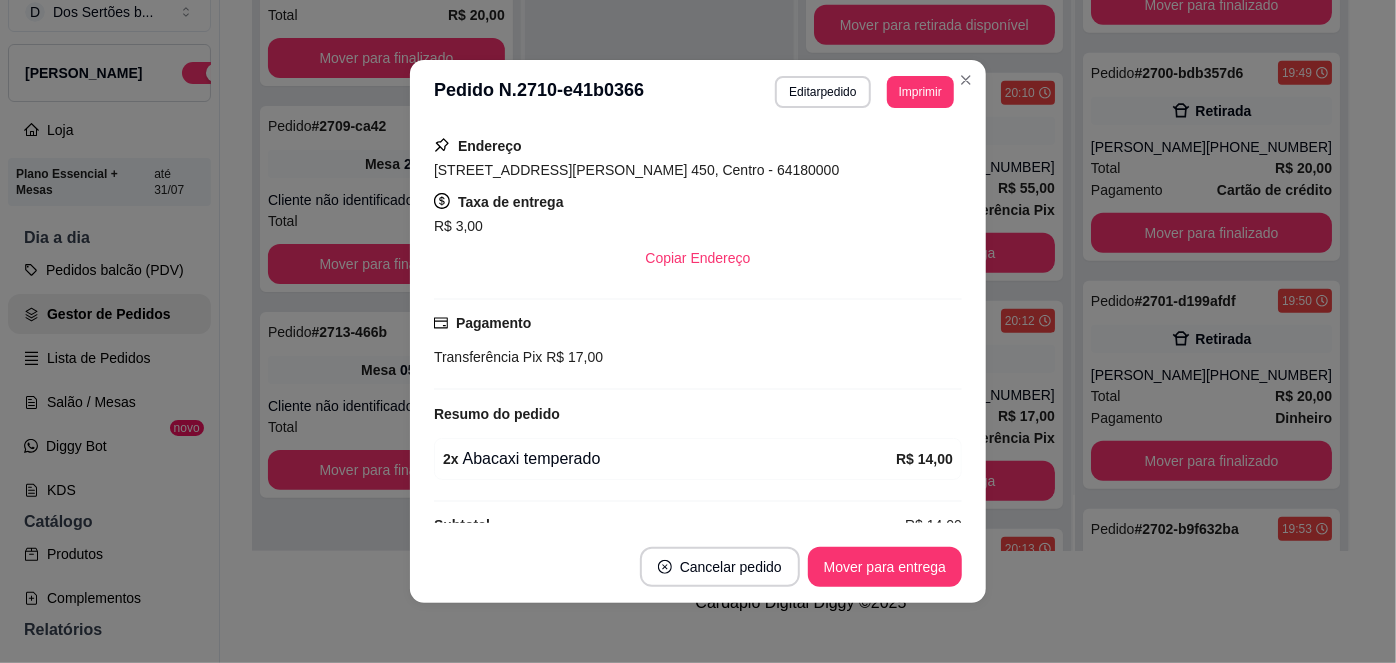 scroll, scrollTop: 381, scrollLeft: 0, axis: vertical 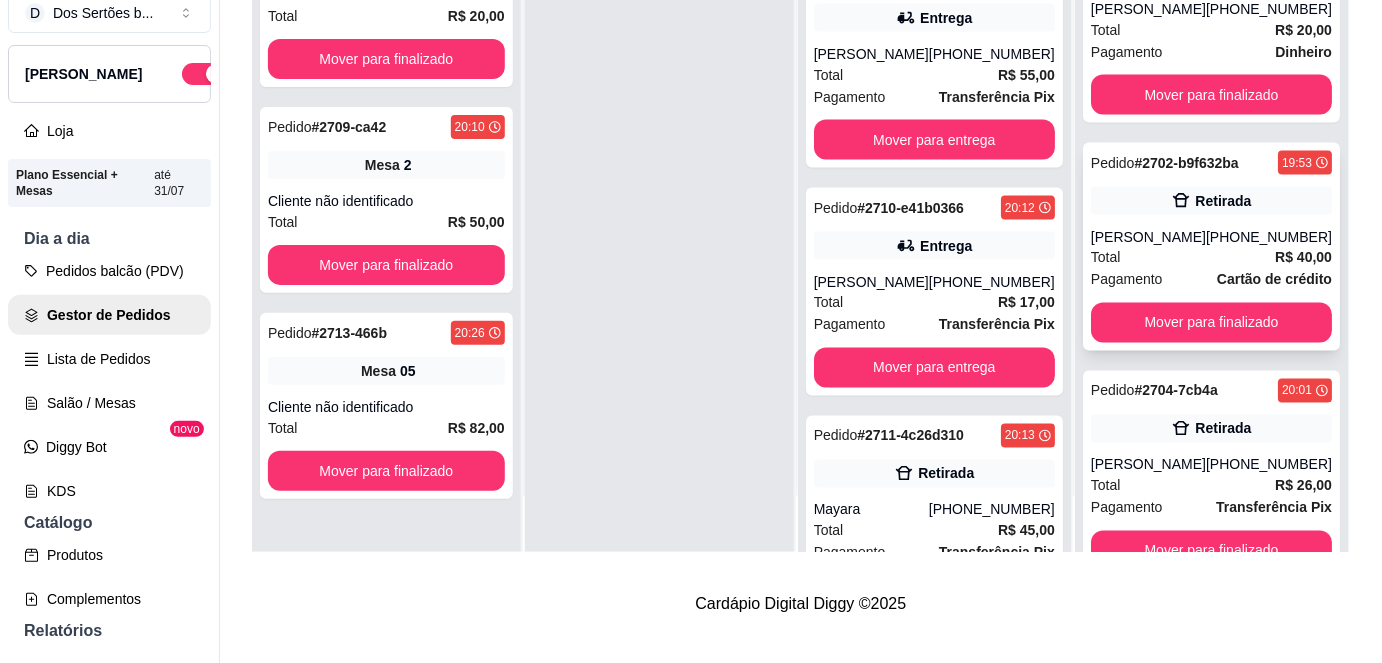 click on "[PHONE_NUMBER]" at bounding box center [1269, 237] 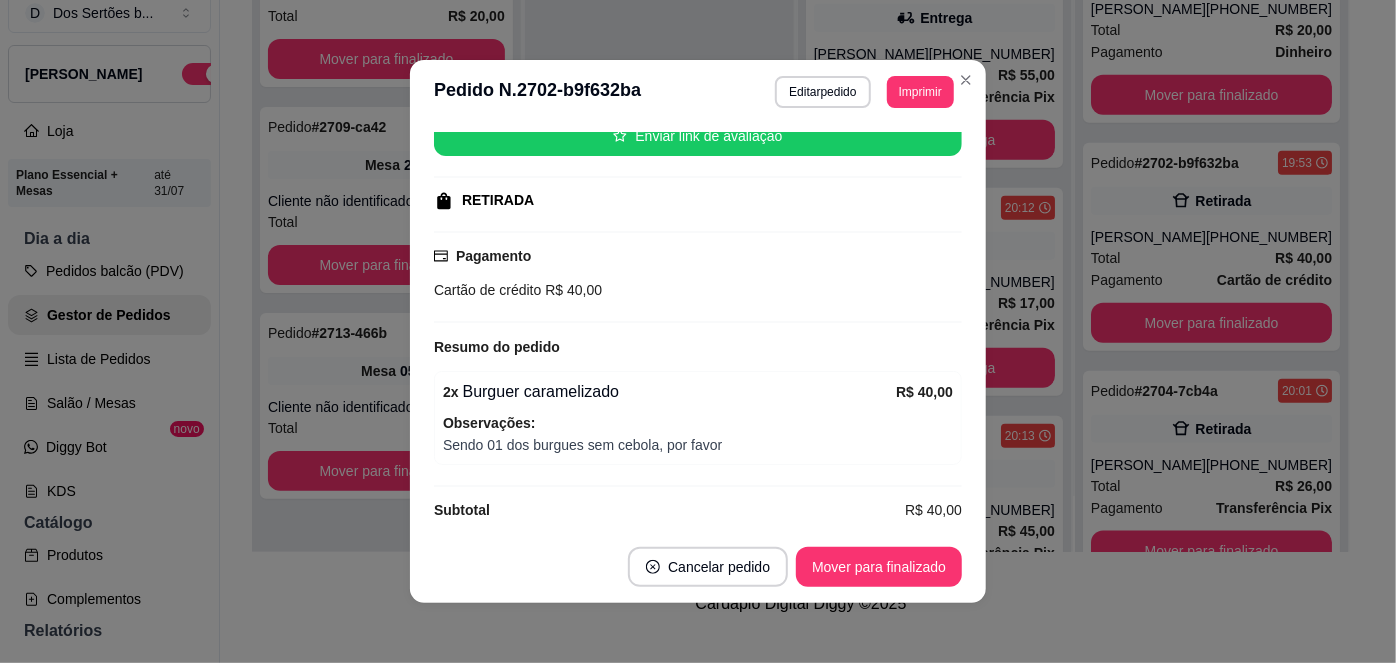 scroll, scrollTop: 277, scrollLeft: 0, axis: vertical 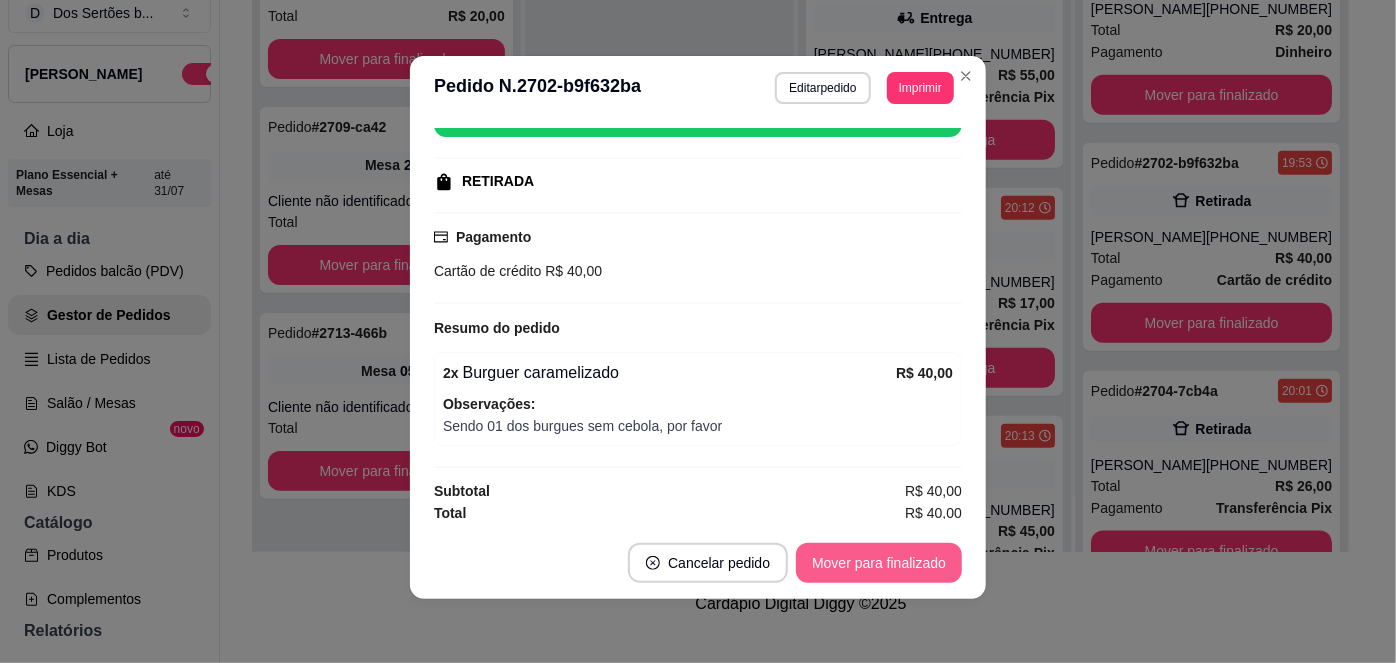 click on "Mover para finalizado" at bounding box center [879, 563] 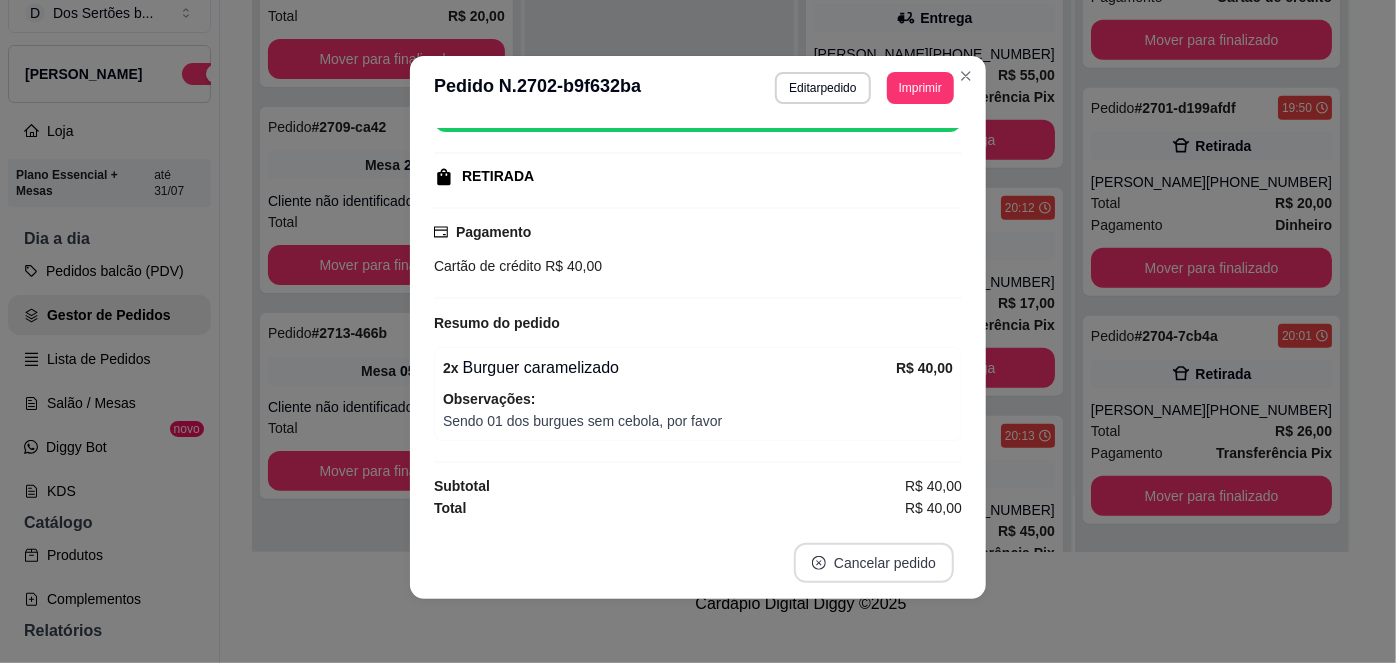 scroll, scrollTop: 744, scrollLeft: 0, axis: vertical 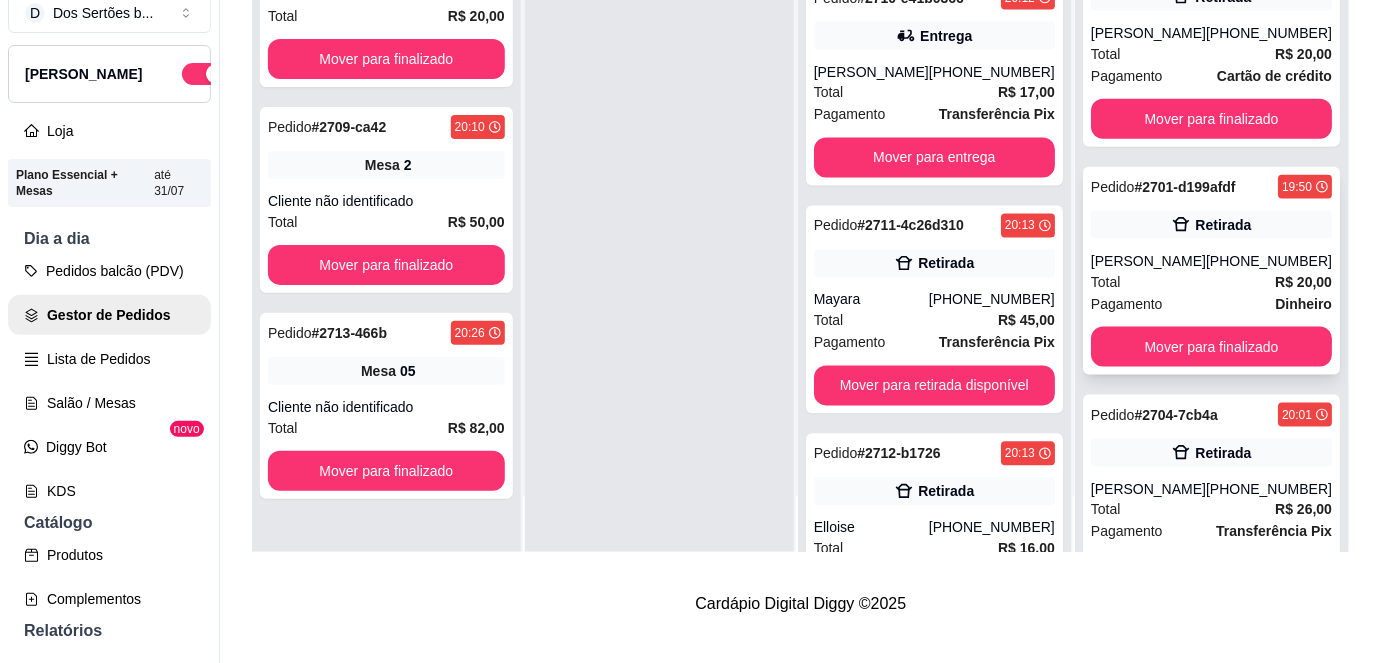 click on "[PHONE_NUMBER]" at bounding box center [1269, 261] 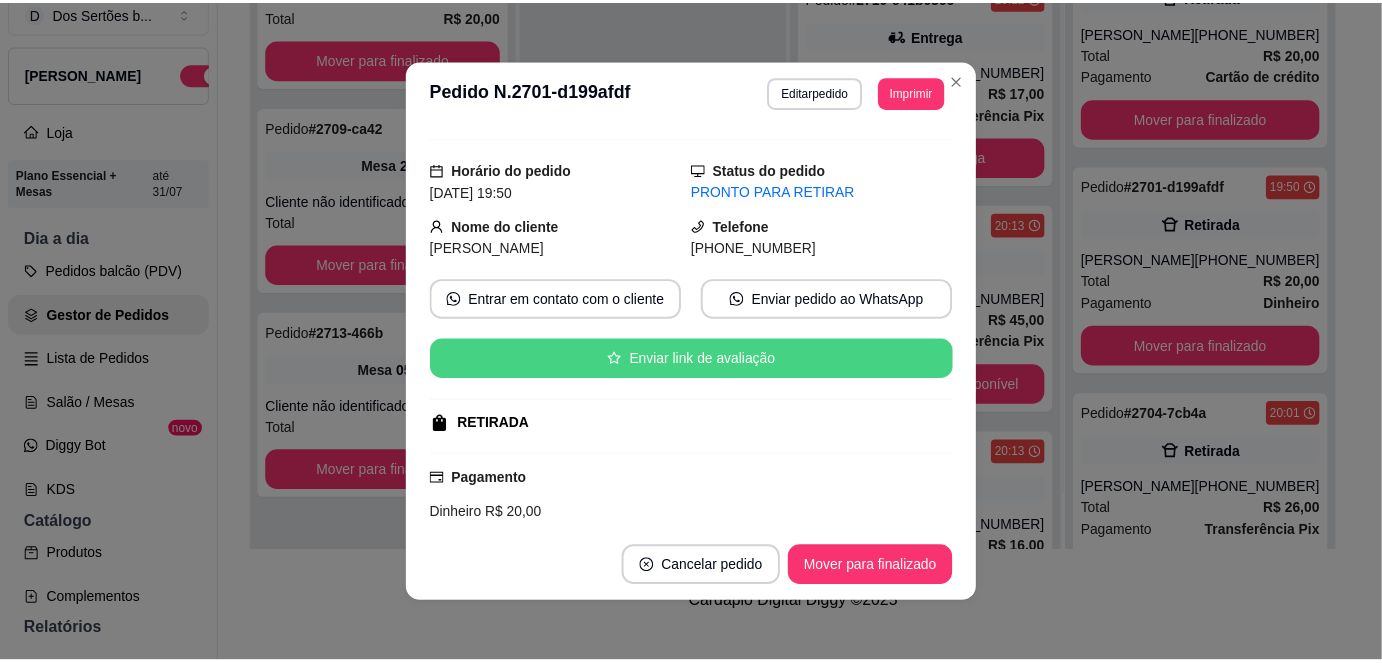 scroll, scrollTop: 37, scrollLeft: 0, axis: vertical 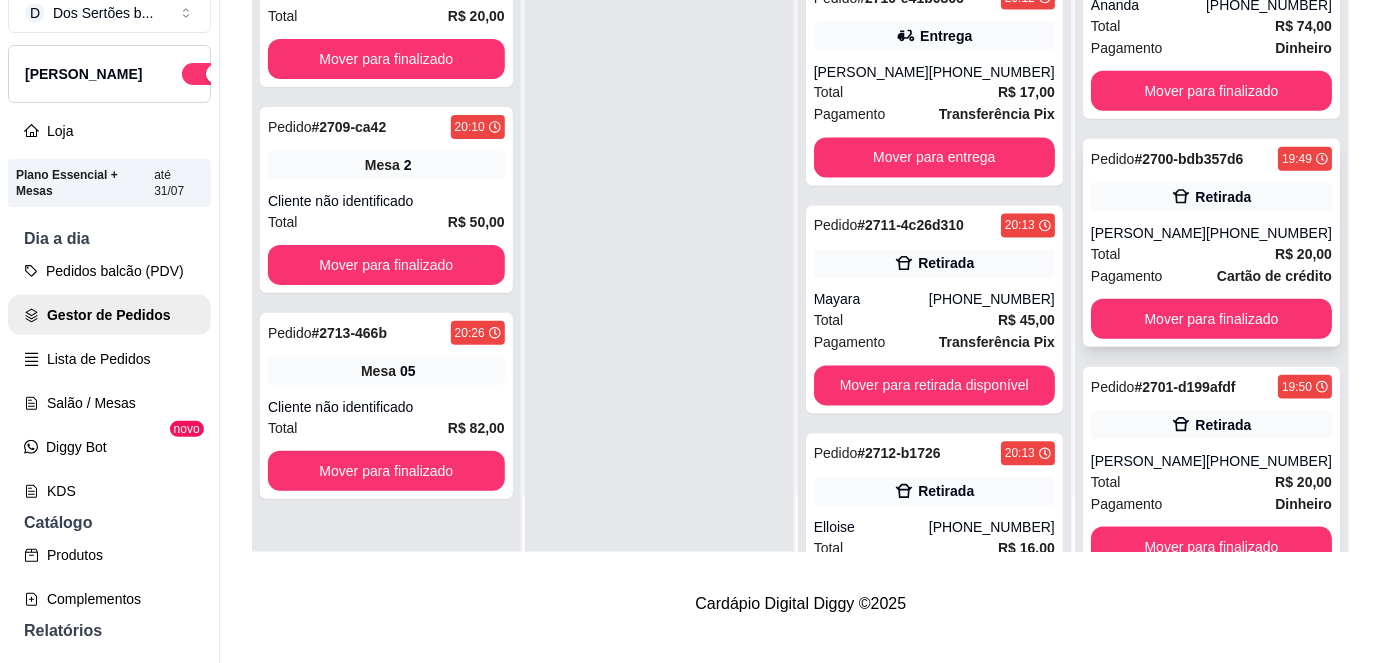 click on "Total R$ 20,00" at bounding box center (1211, 254) 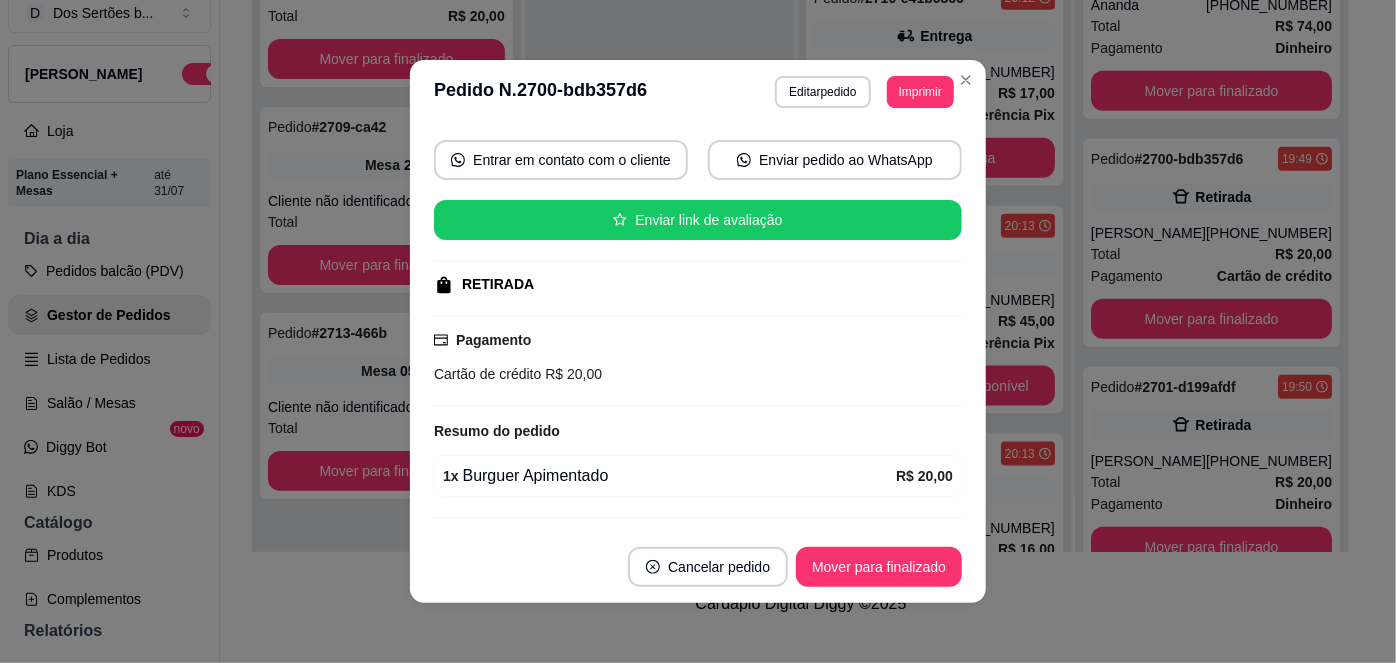 scroll, scrollTop: 226, scrollLeft: 0, axis: vertical 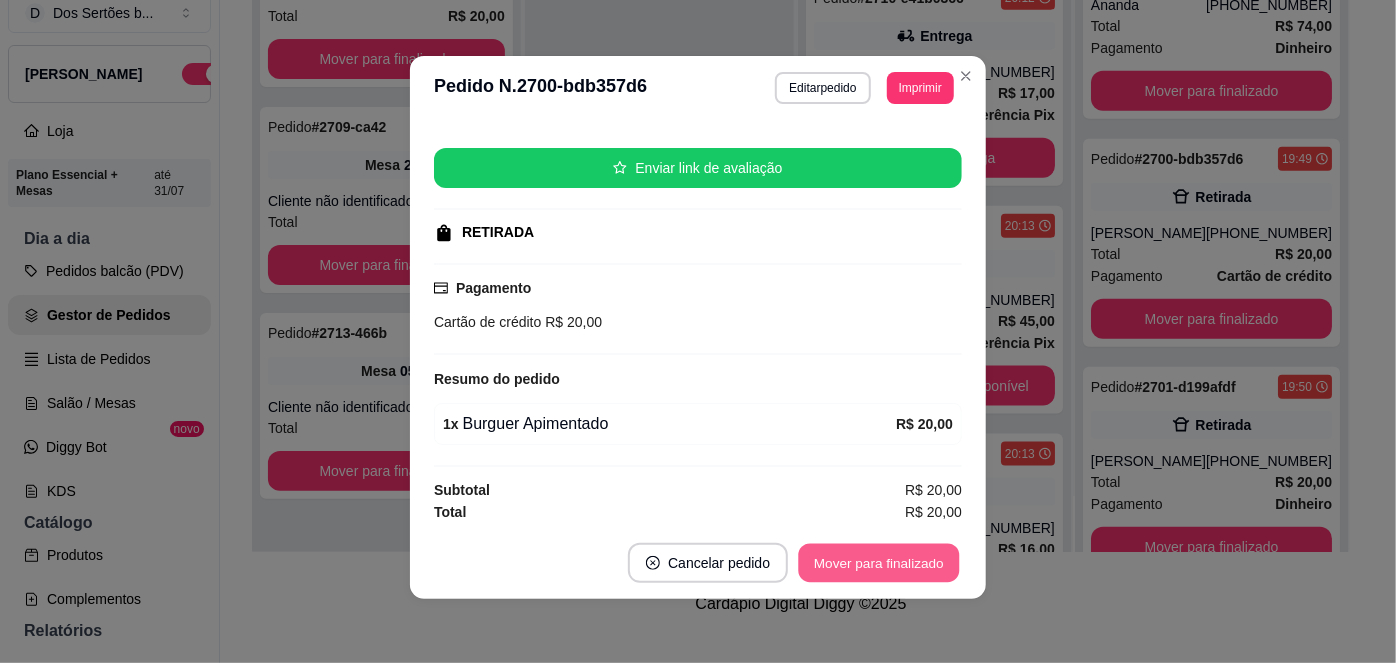 click on "Mover para finalizado" at bounding box center (879, 563) 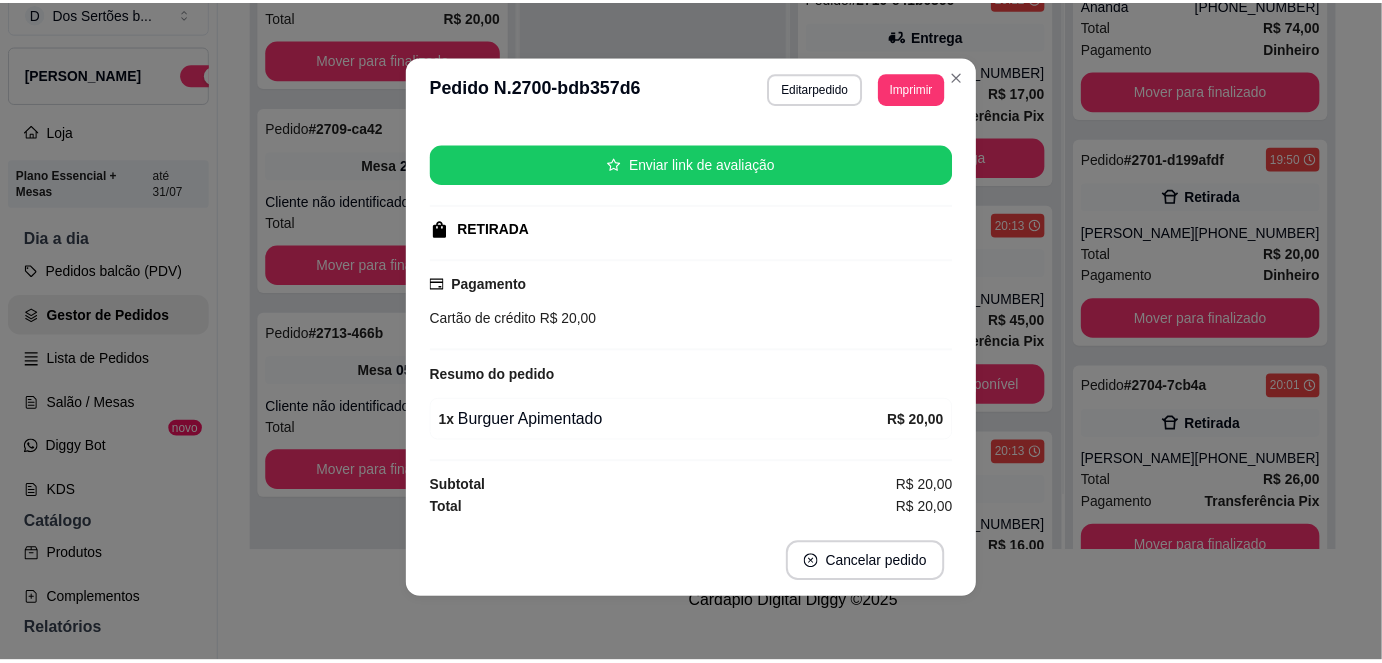 scroll, scrollTop: 180, scrollLeft: 0, axis: vertical 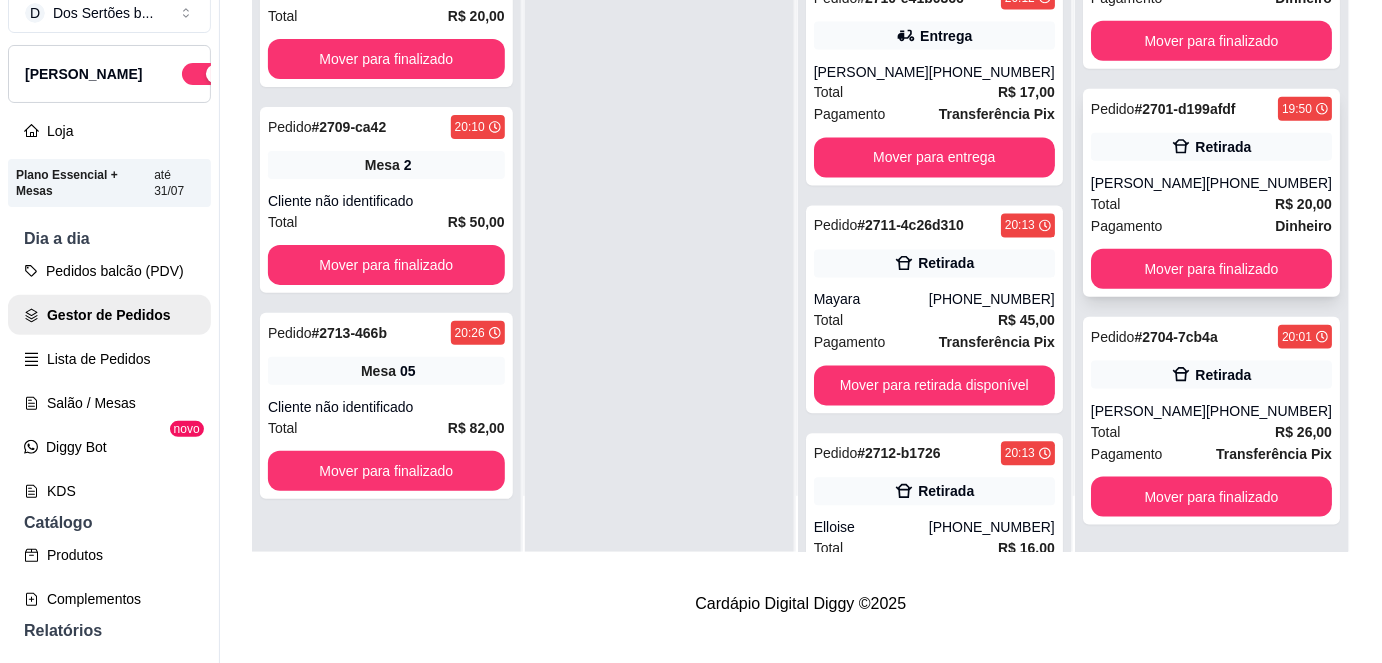 click on "Pagamento Dinheiro" at bounding box center (1211, 226) 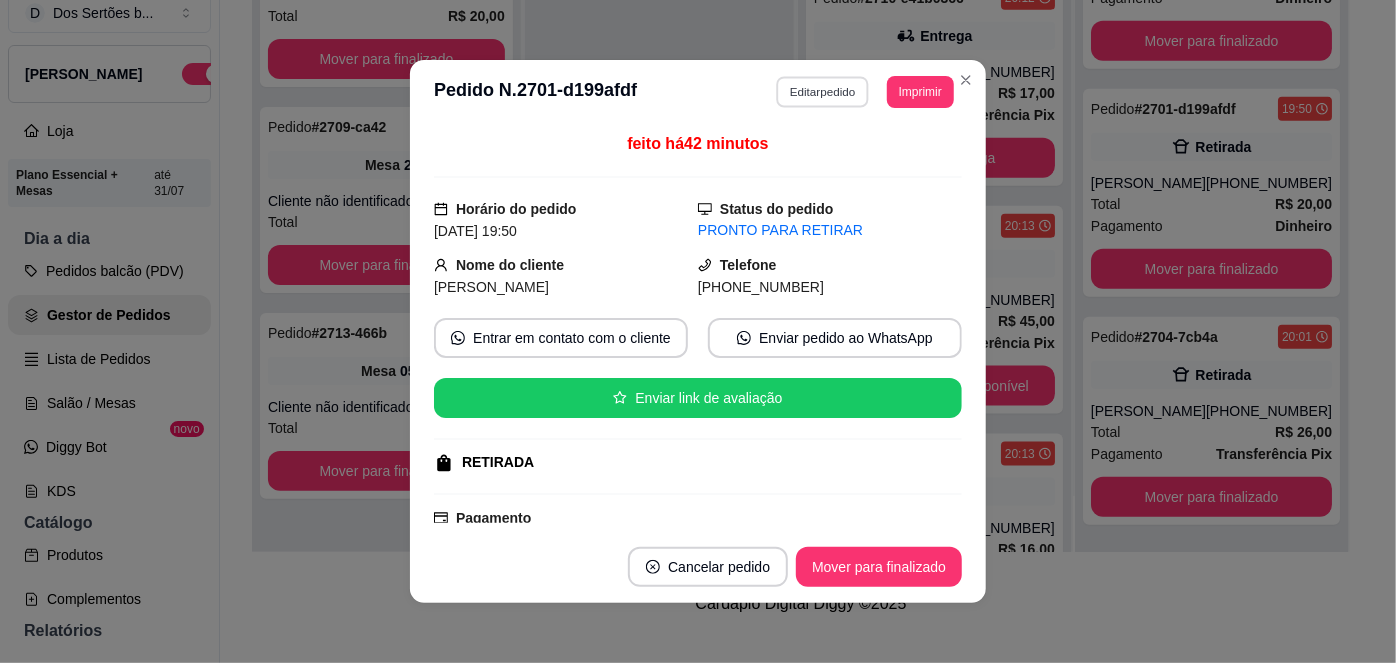 click on "Editar  pedido" at bounding box center (823, 91) 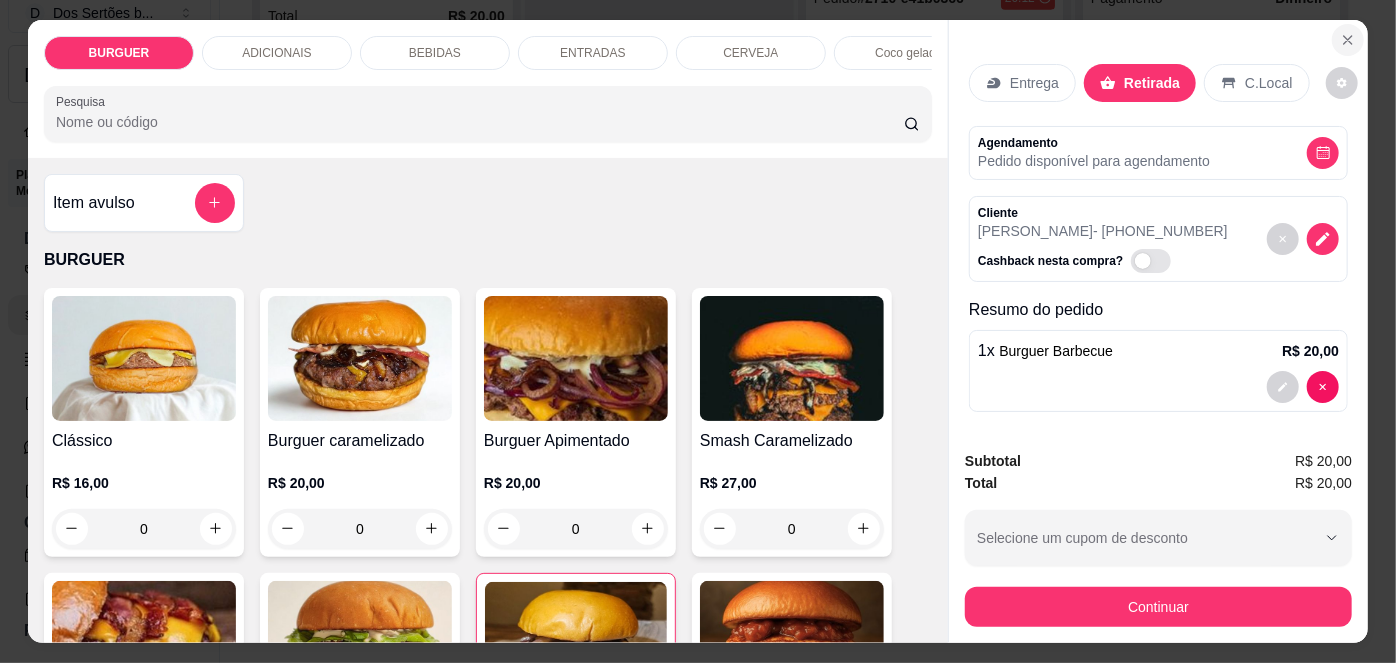 click 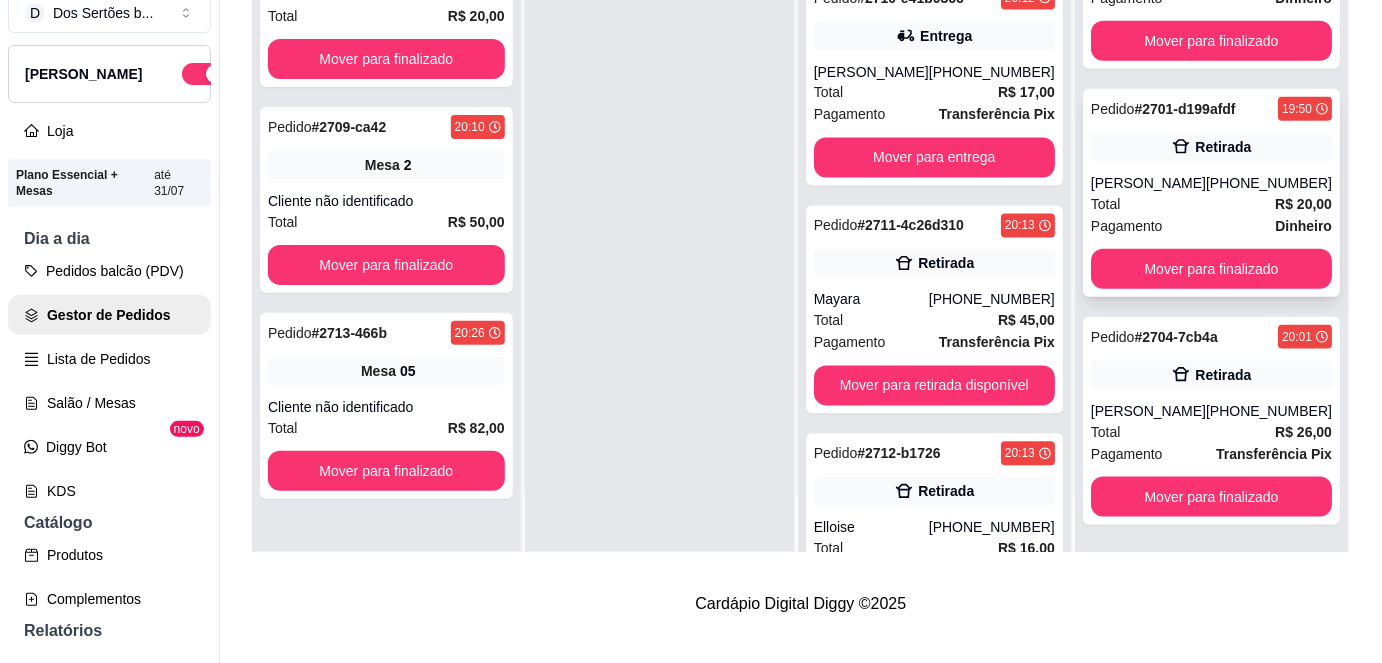 scroll, scrollTop: 32, scrollLeft: 0, axis: vertical 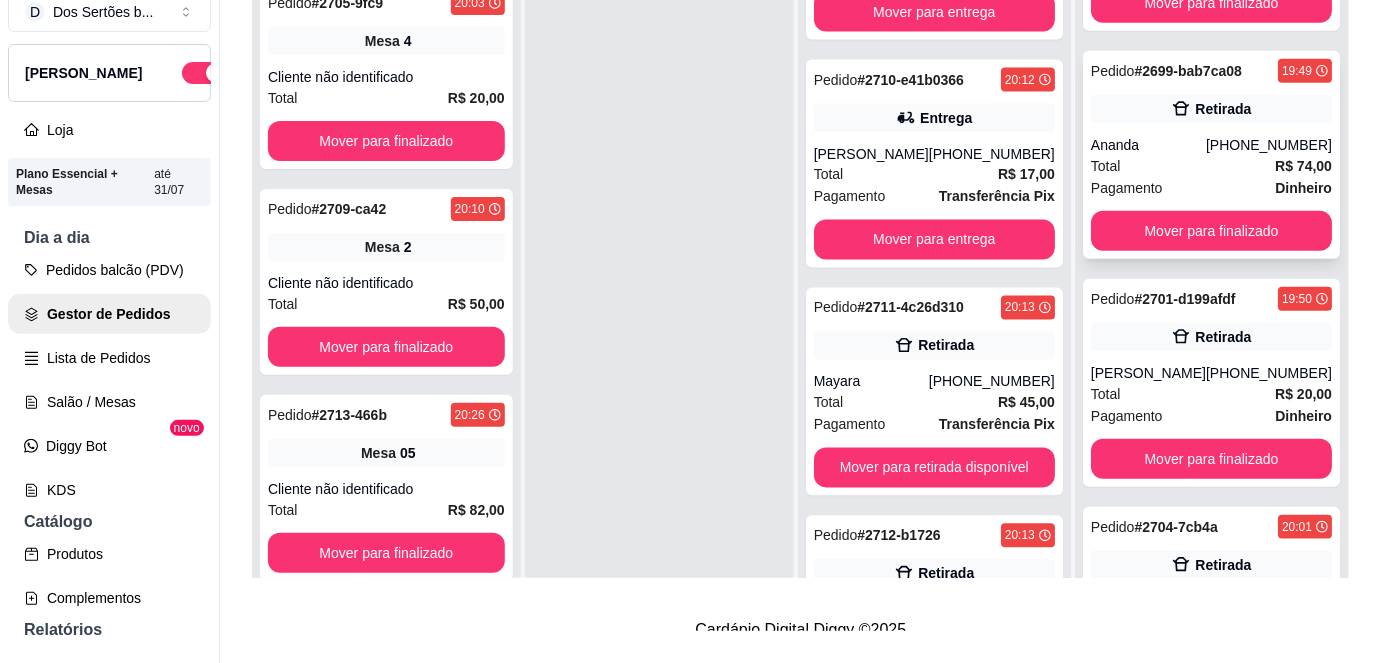 click on "Total R$ 74,00" at bounding box center [1211, 166] 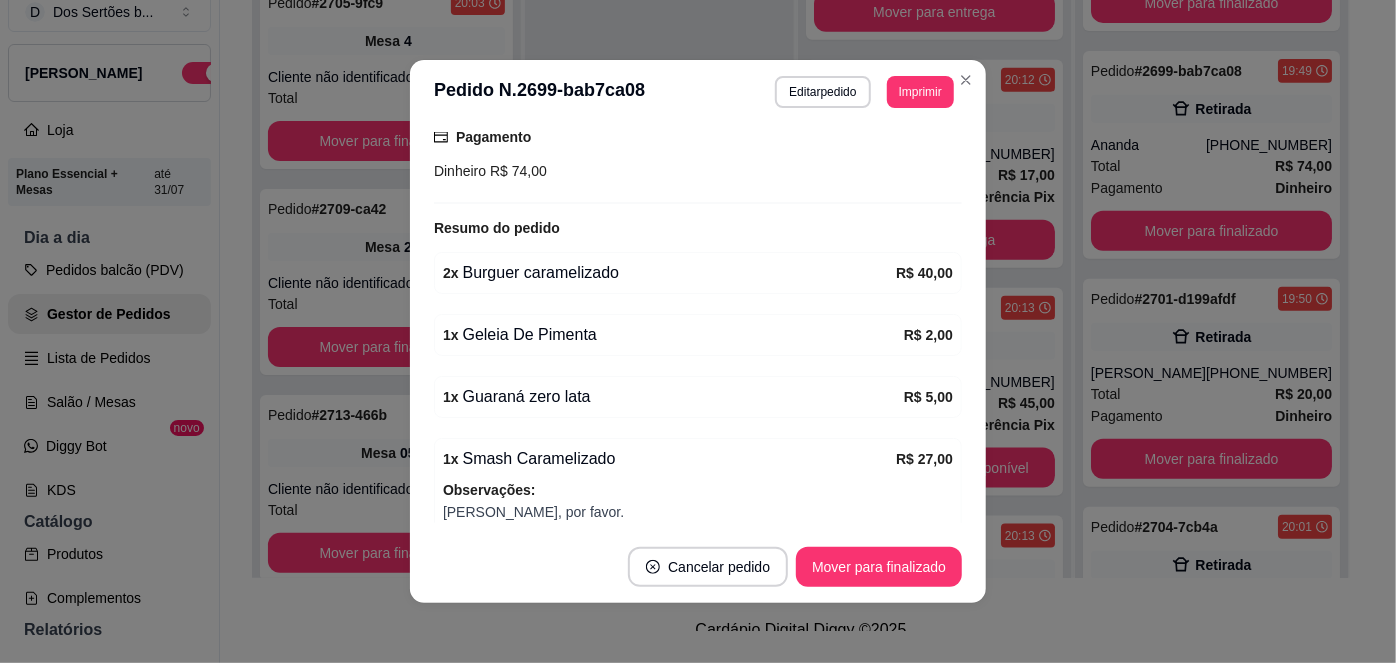 scroll, scrollTop: 380, scrollLeft: 0, axis: vertical 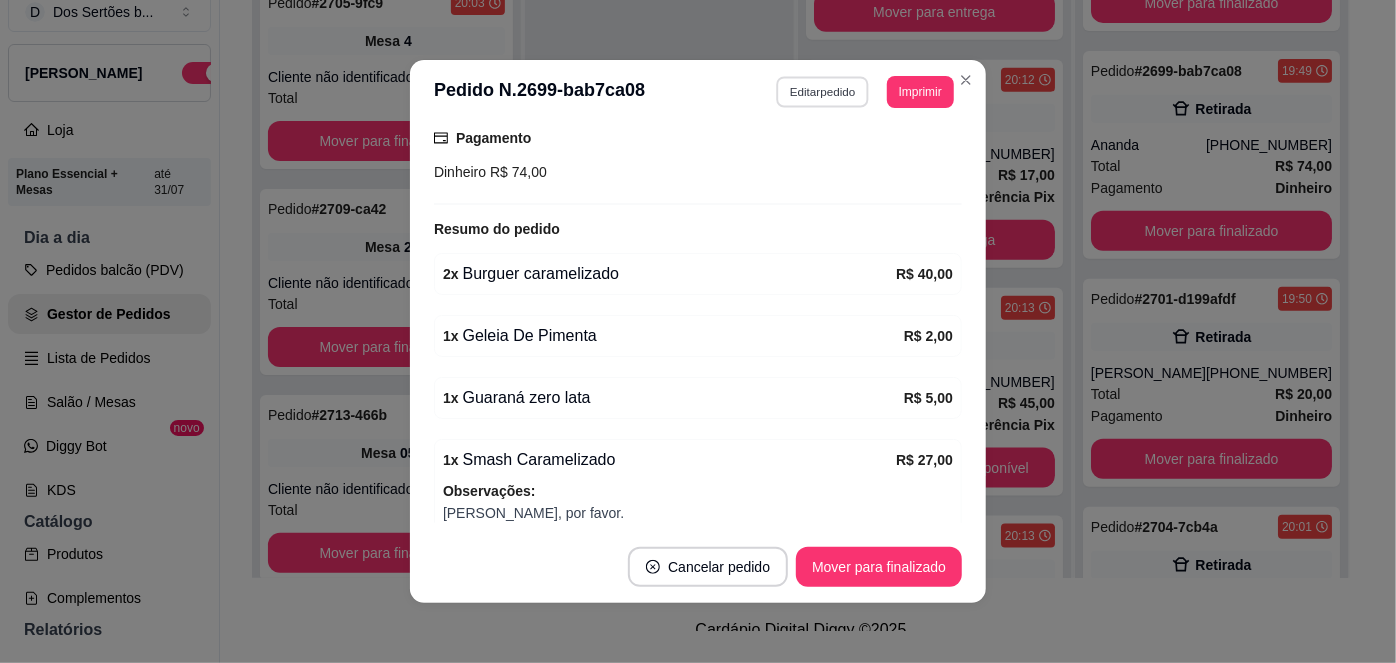 click on "Editar  pedido" at bounding box center [823, 91] 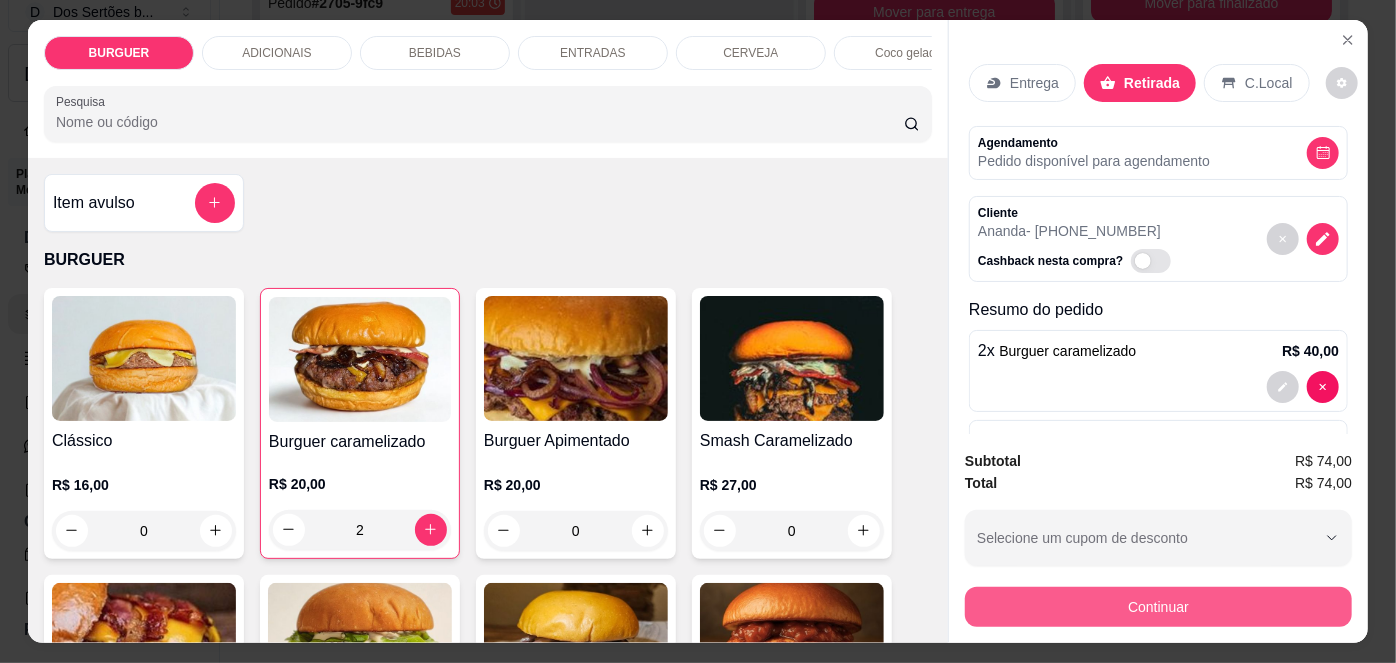 click on "Continuar" at bounding box center [1158, 607] 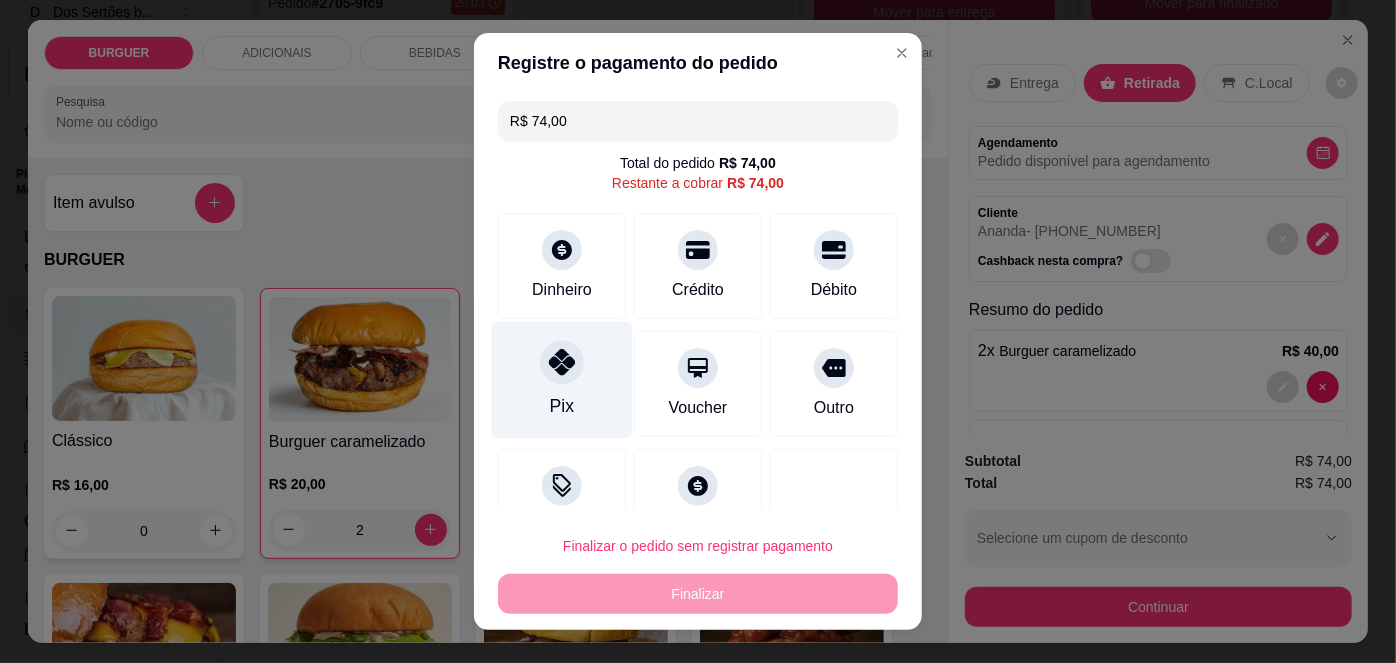 click 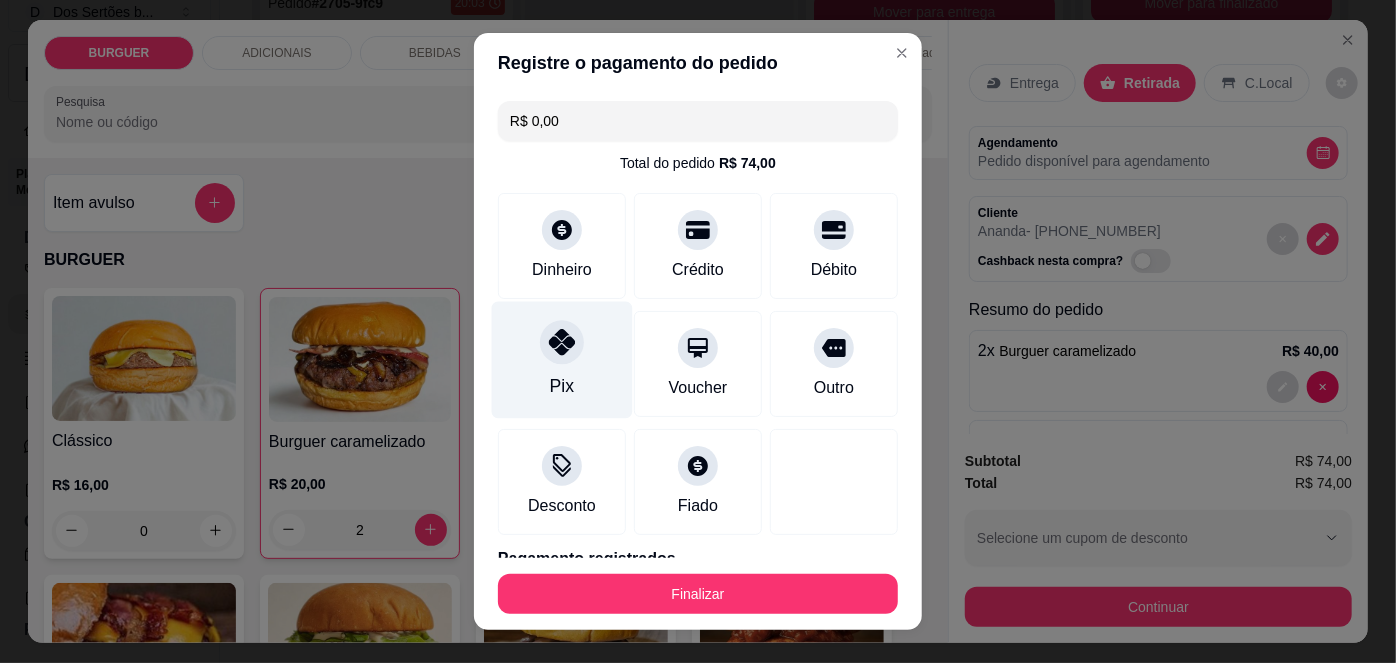 scroll, scrollTop: 88, scrollLeft: 0, axis: vertical 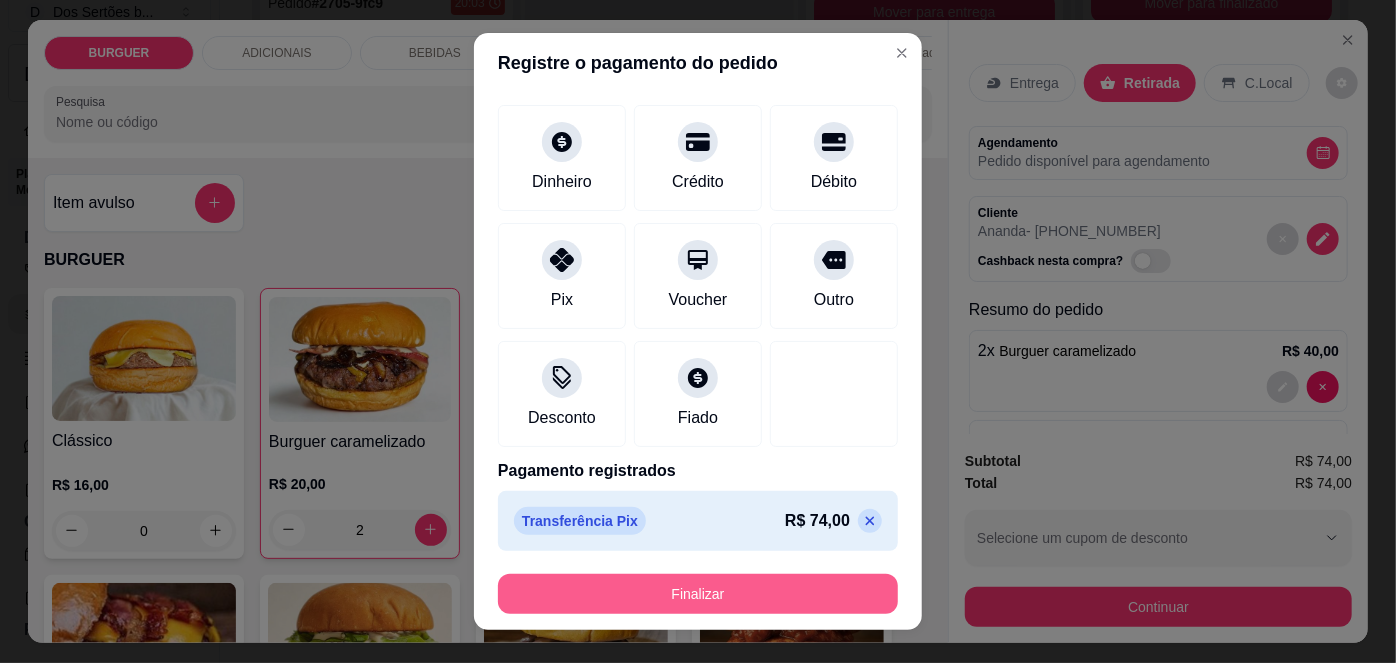 click on "Finalizar" at bounding box center [698, 594] 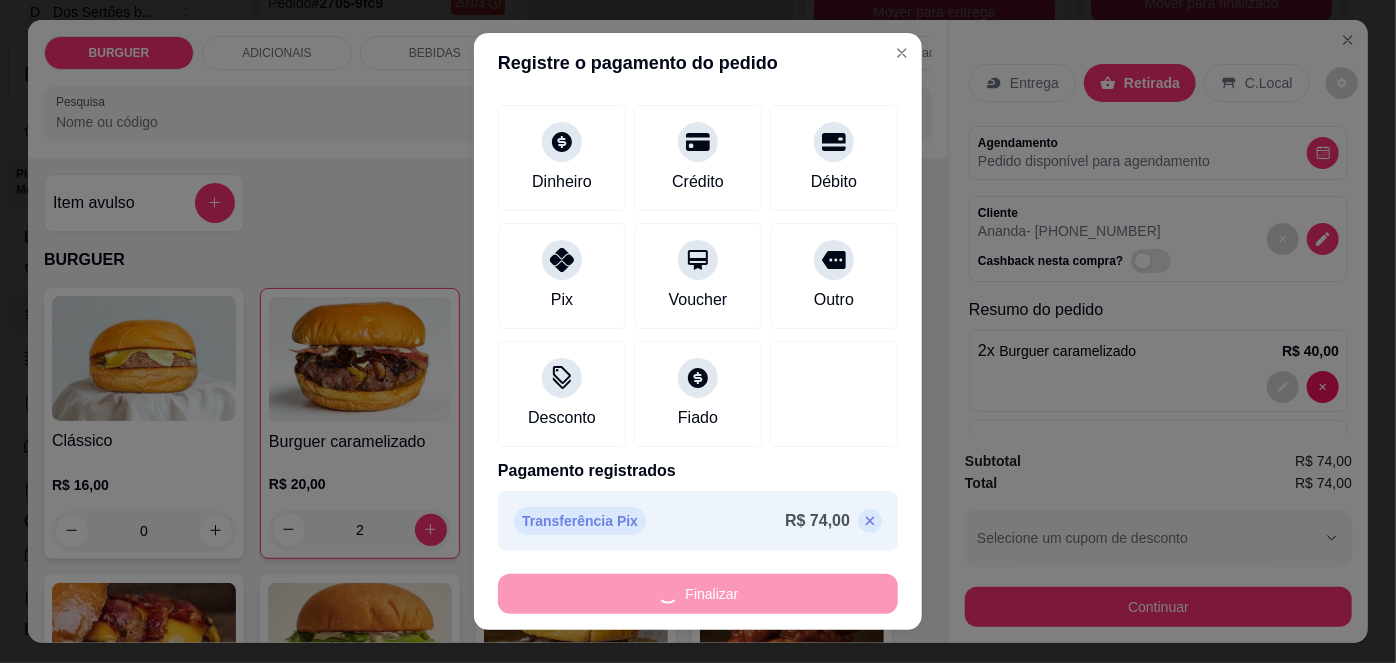 type on "0" 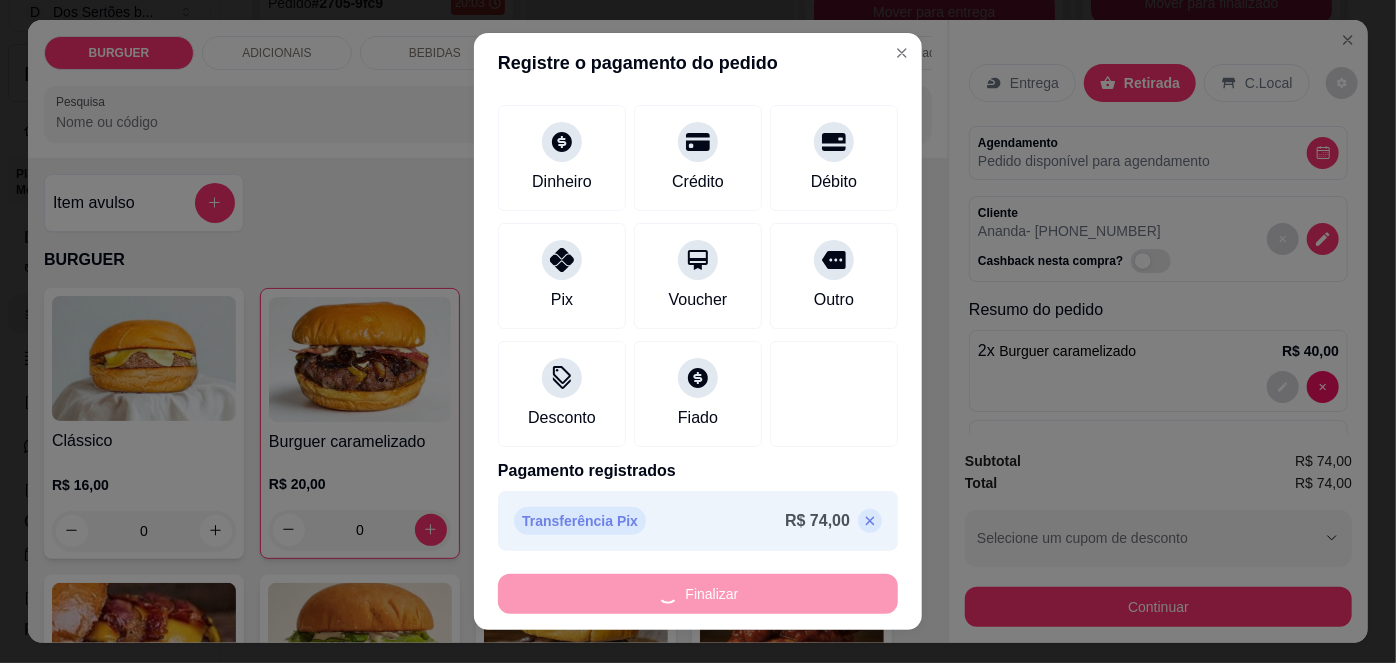 type on "-R$ 74,00" 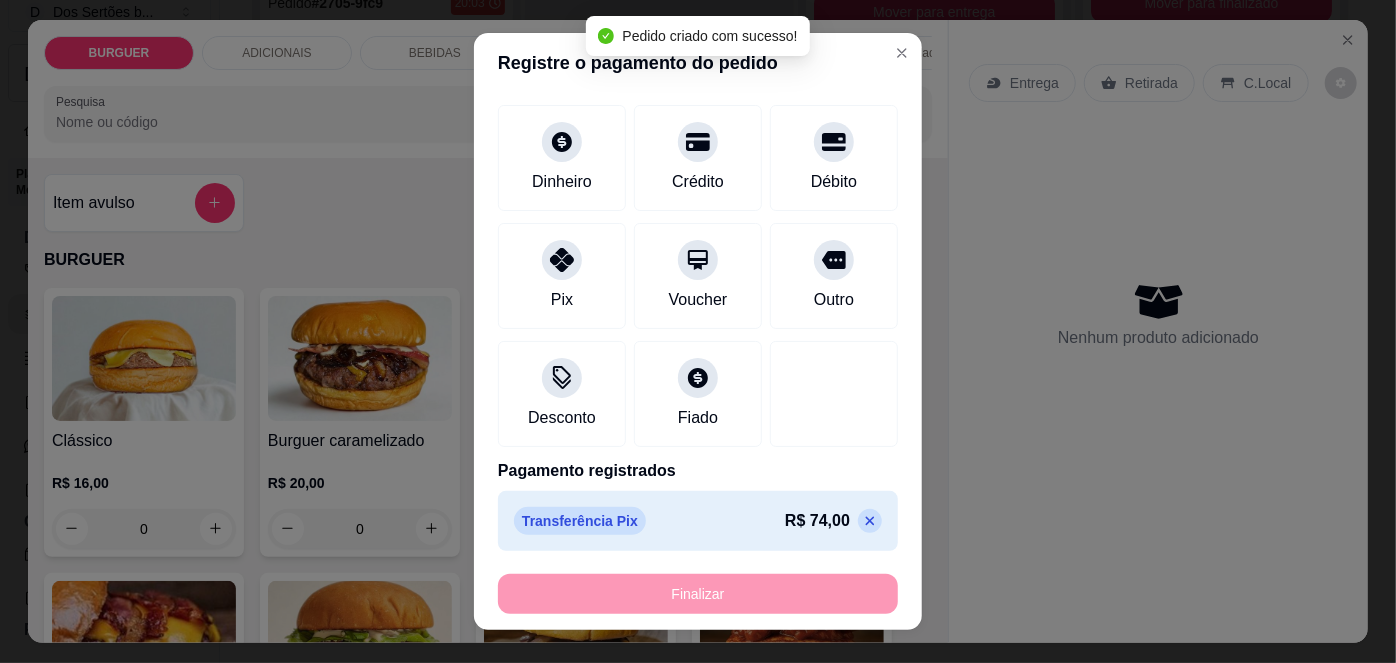 scroll, scrollTop: 364, scrollLeft: 0, axis: vertical 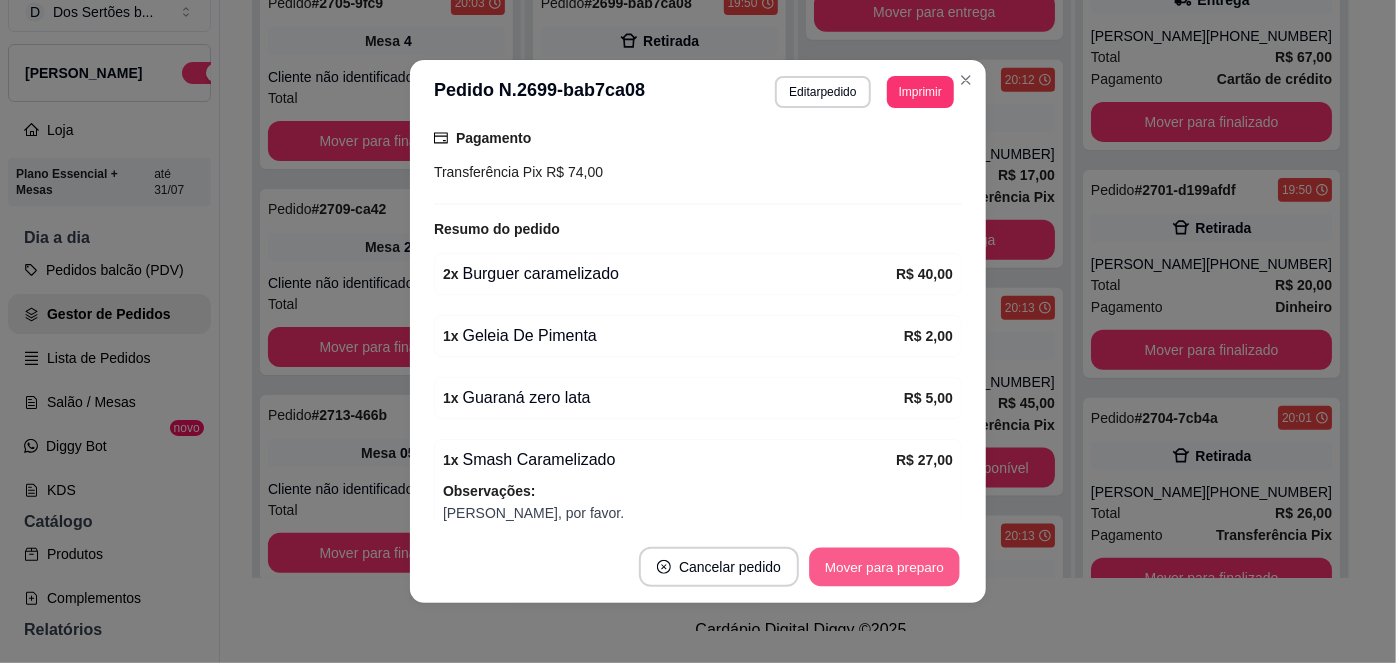 click on "Mover para preparo" at bounding box center [884, 567] 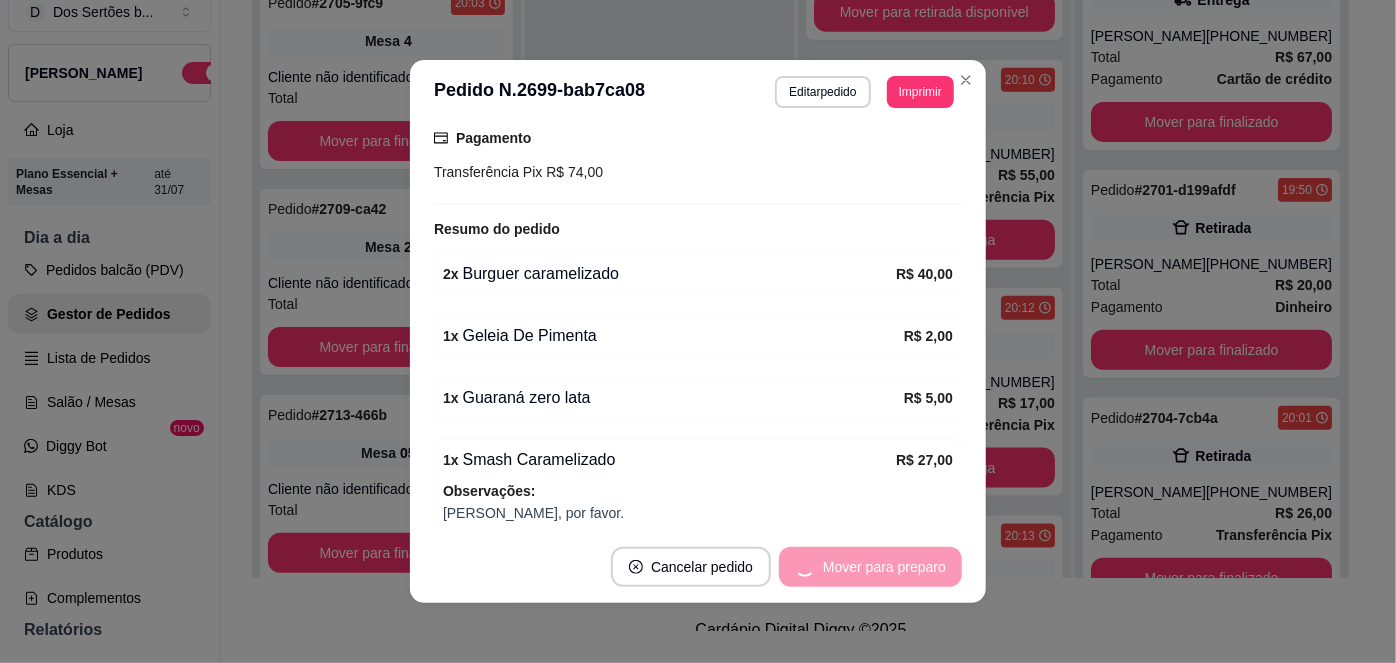 scroll, scrollTop: 1290, scrollLeft: 0, axis: vertical 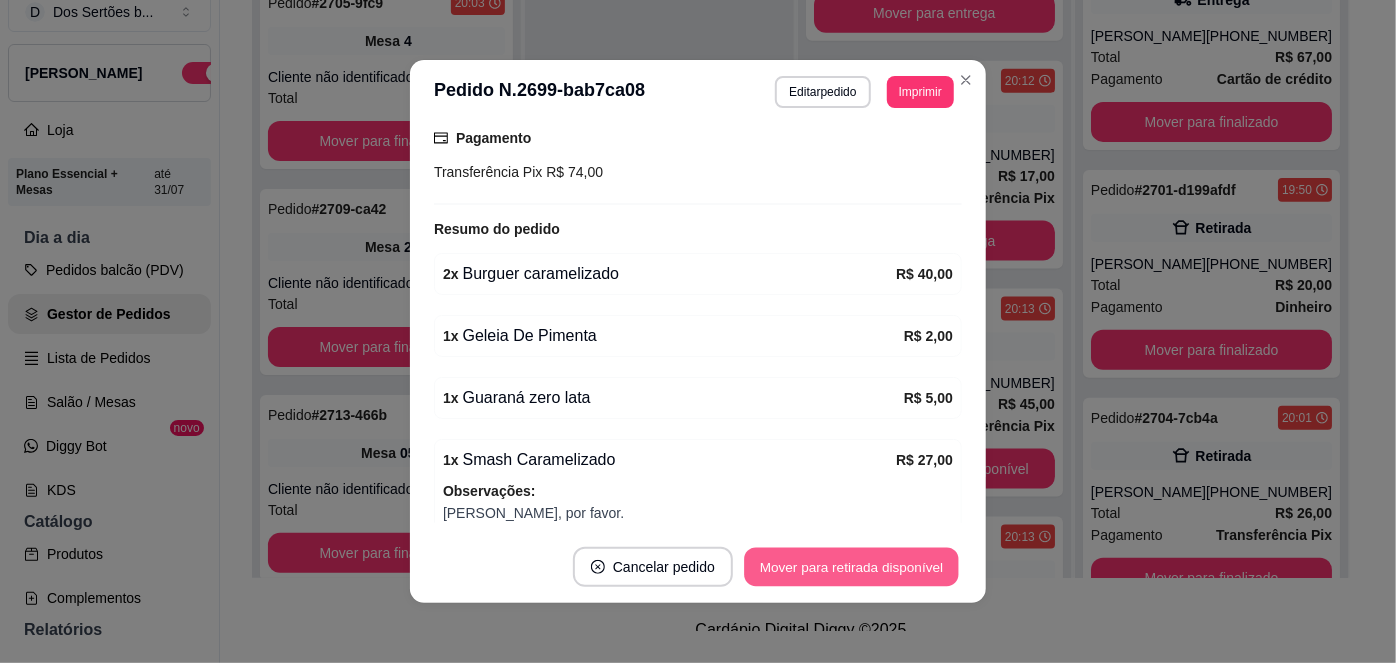 click on "Mover para retirada disponível" at bounding box center [851, 567] 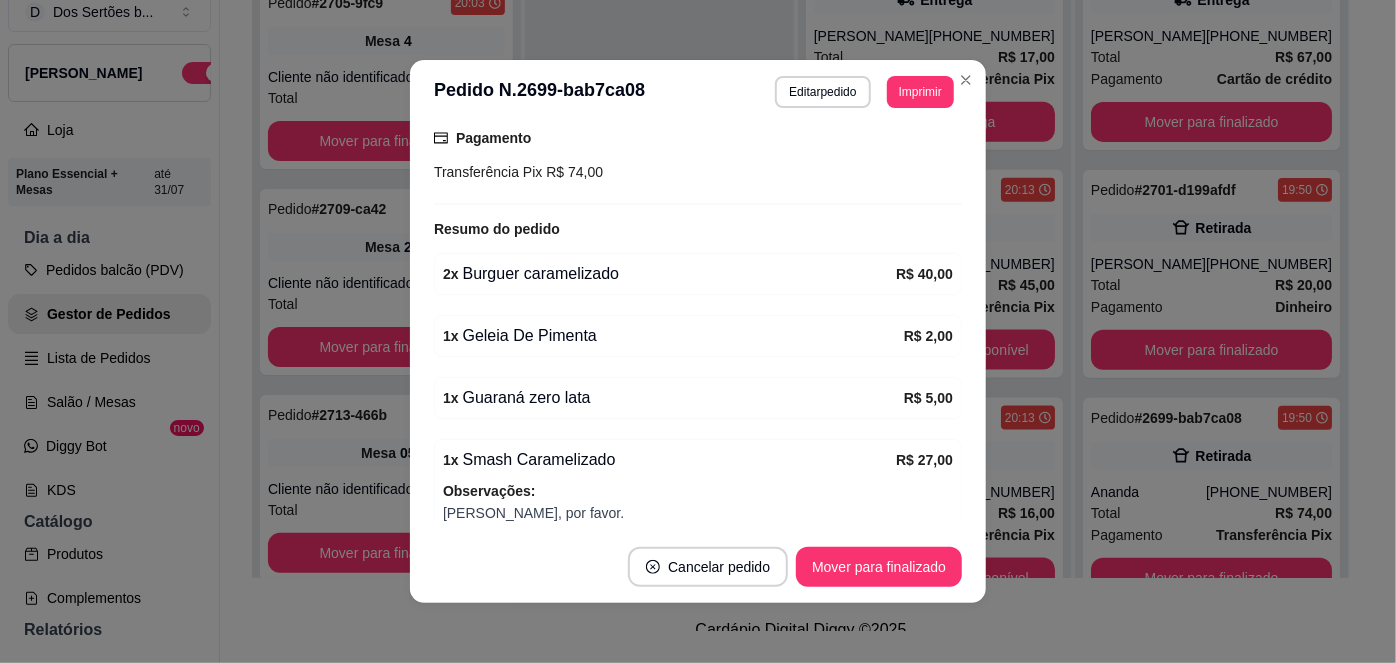 scroll, scrollTop: 1063, scrollLeft: 0, axis: vertical 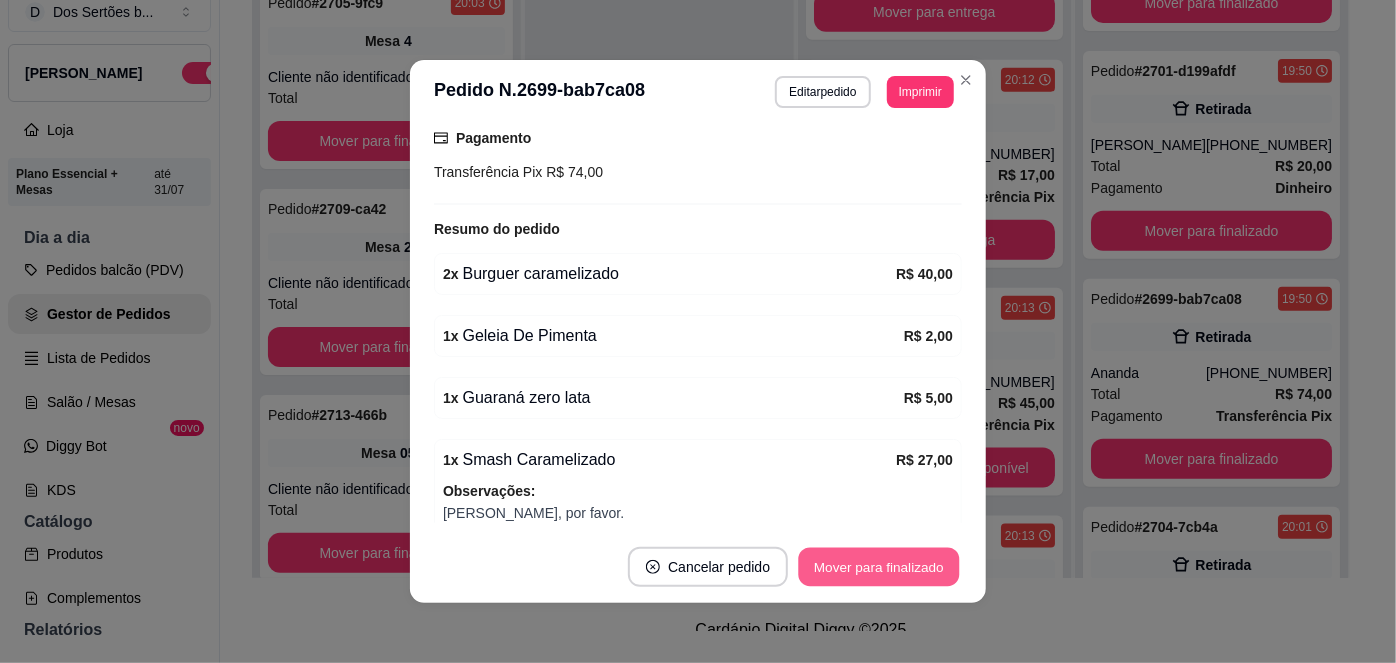 click on "Mover para finalizado" at bounding box center [879, 567] 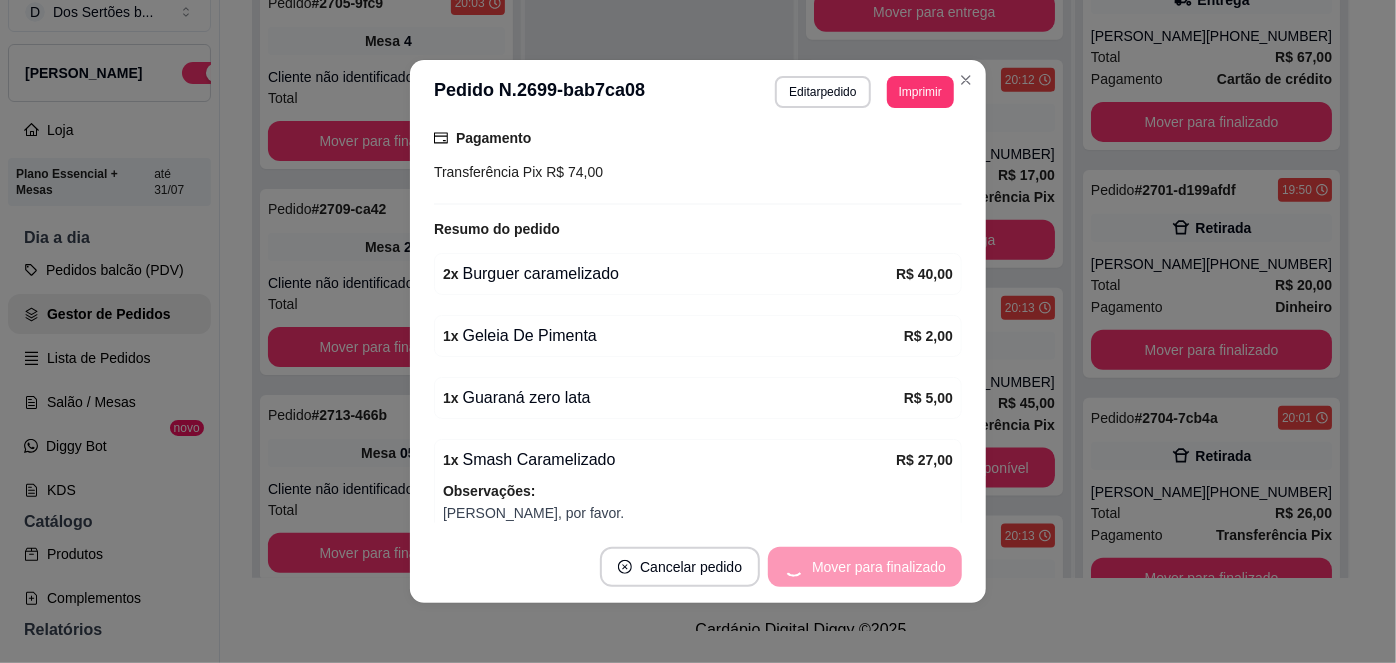 scroll, scrollTop: 269, scrollLeft: 0, axis: vertical 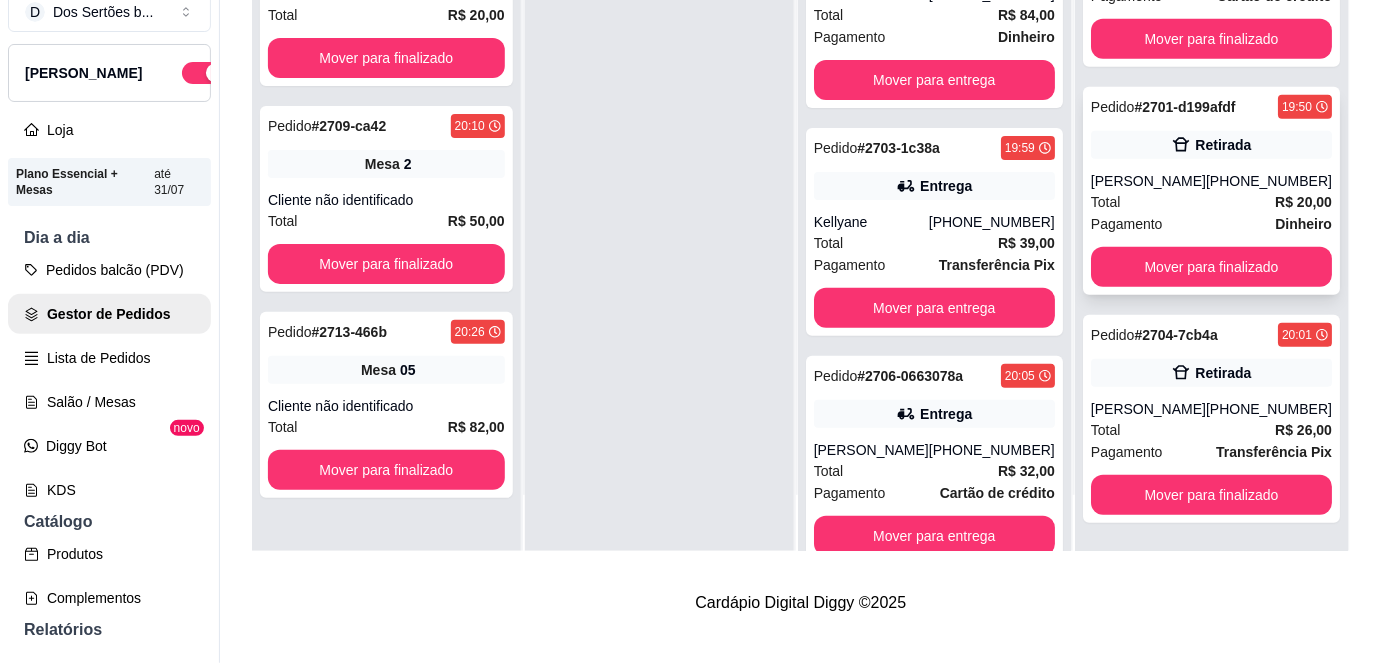click on "[PERSON_NAME]" at bounding box center (1148, 181) 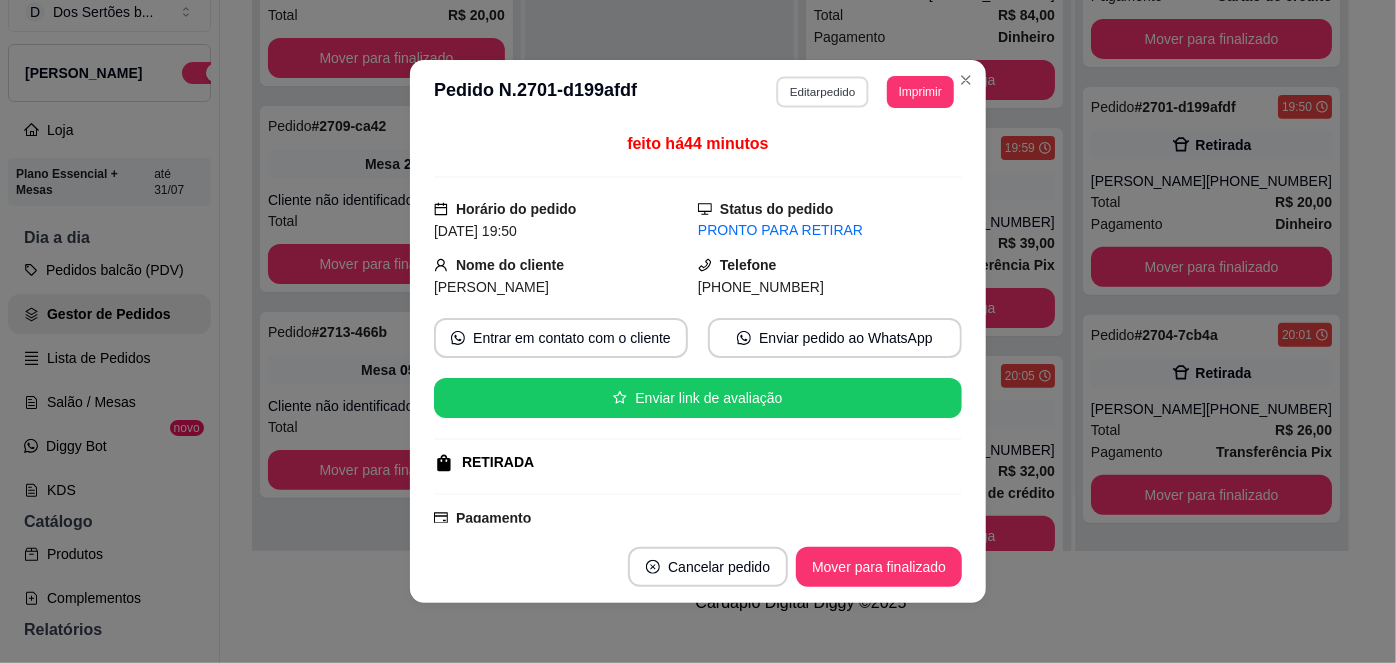 click on "Editar  pedido" at bounding box center (823, 91) 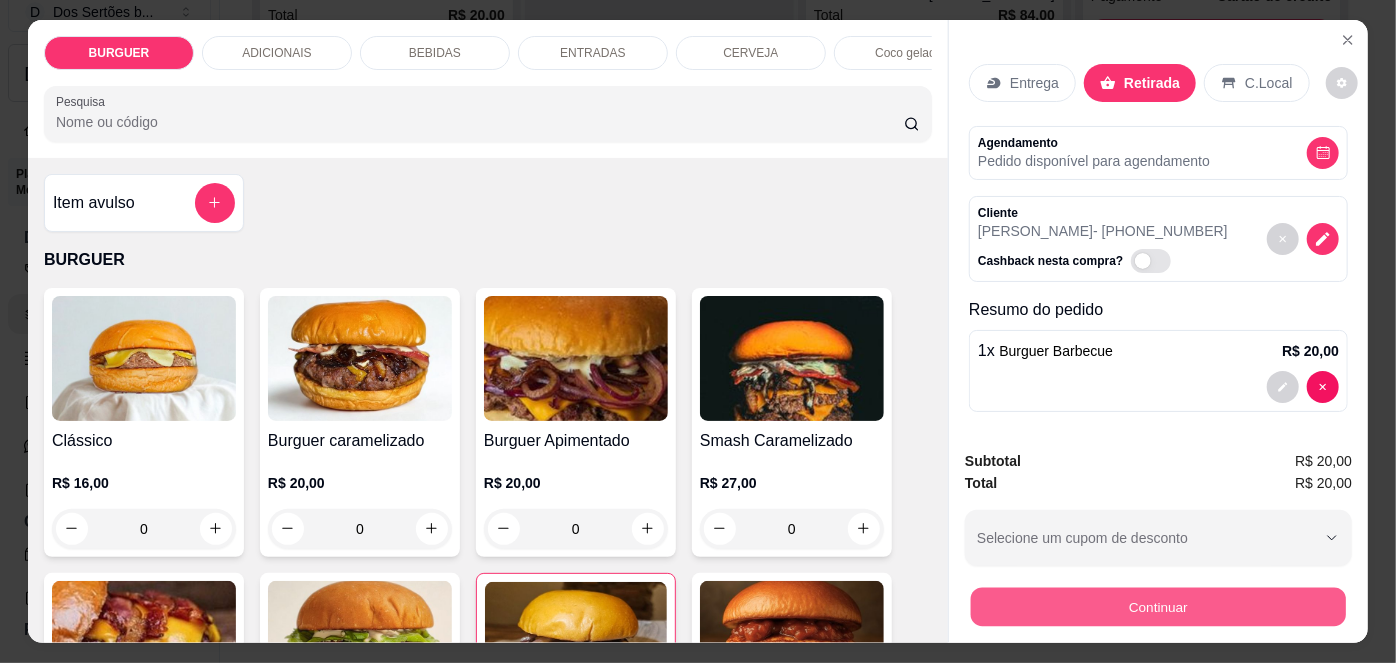 click on "Continuar" at bounding box center (1158, 607) 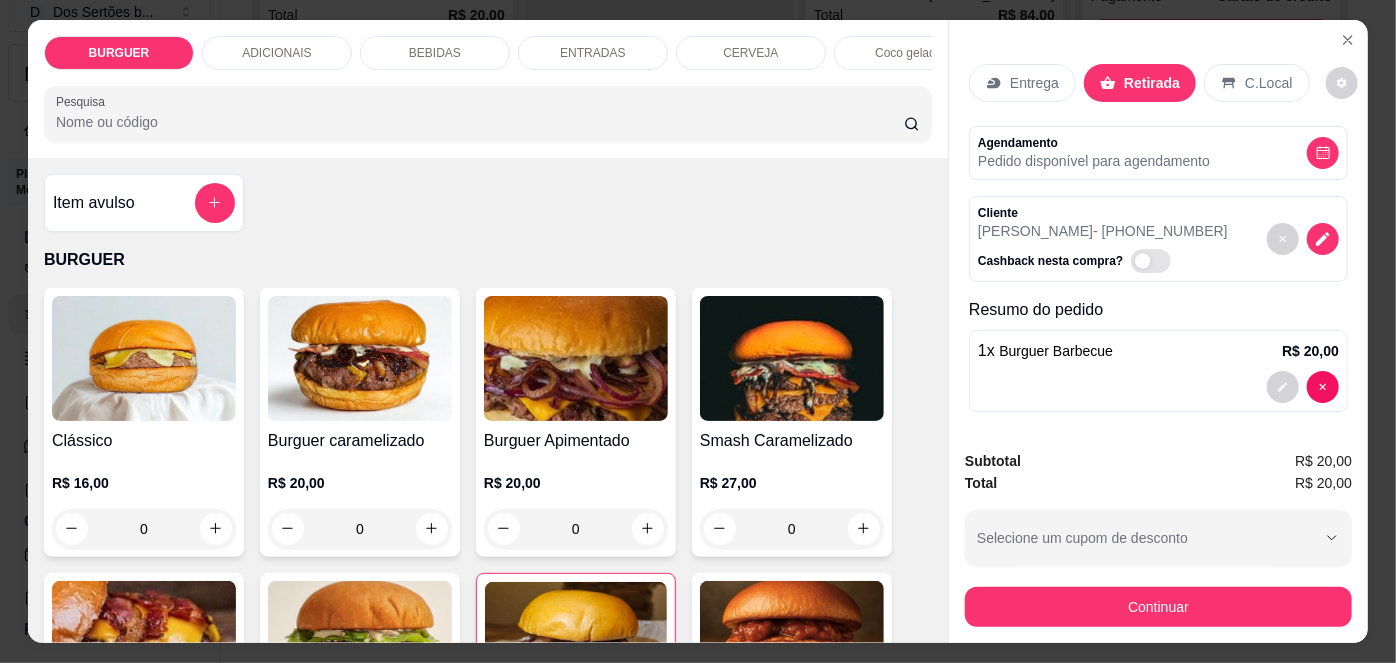 click on "Entrega" at bounding box center (1034, 83) 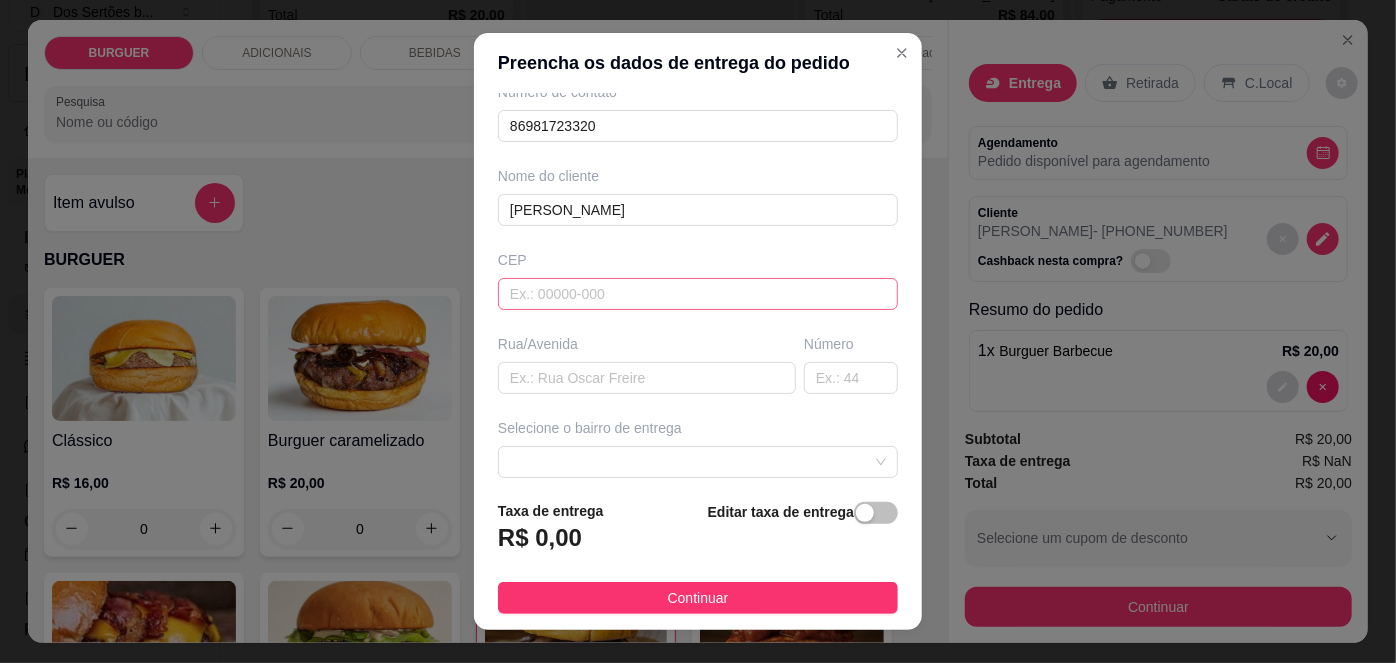 scroll, scrollTop: 111, scrollLeft: 0, axis: vertical 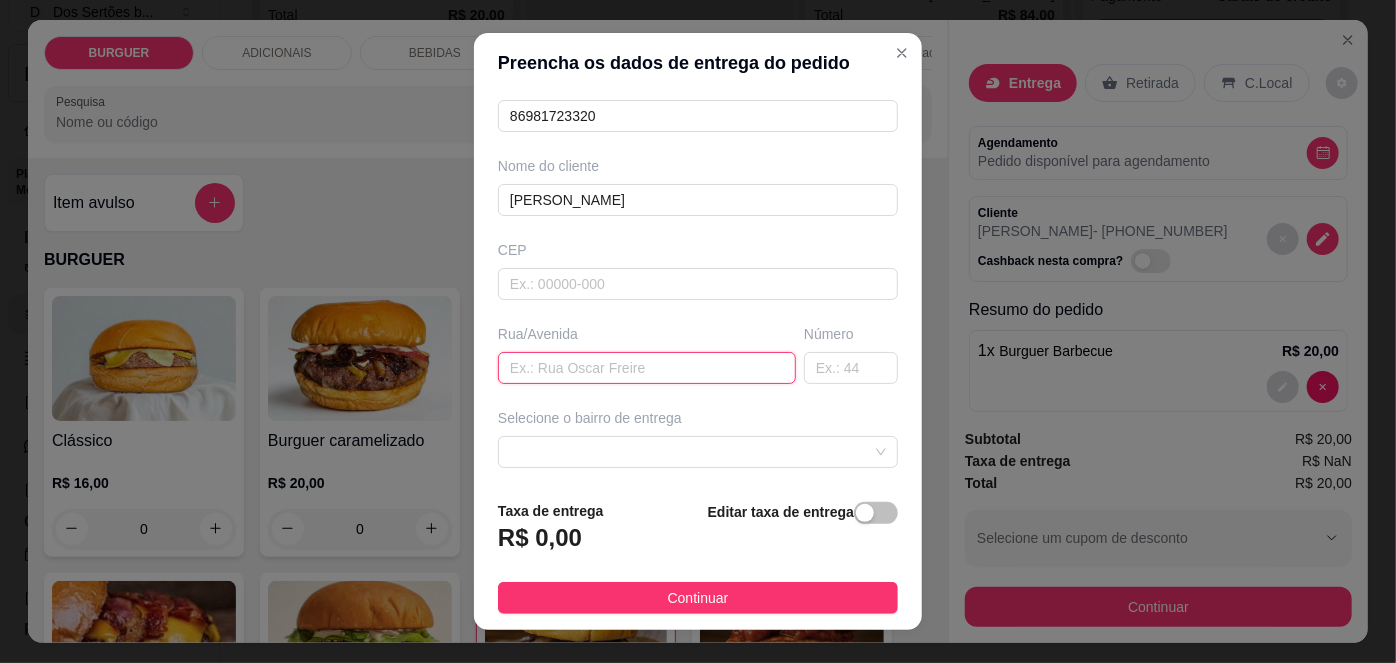 click at bounding box center (647, 368) 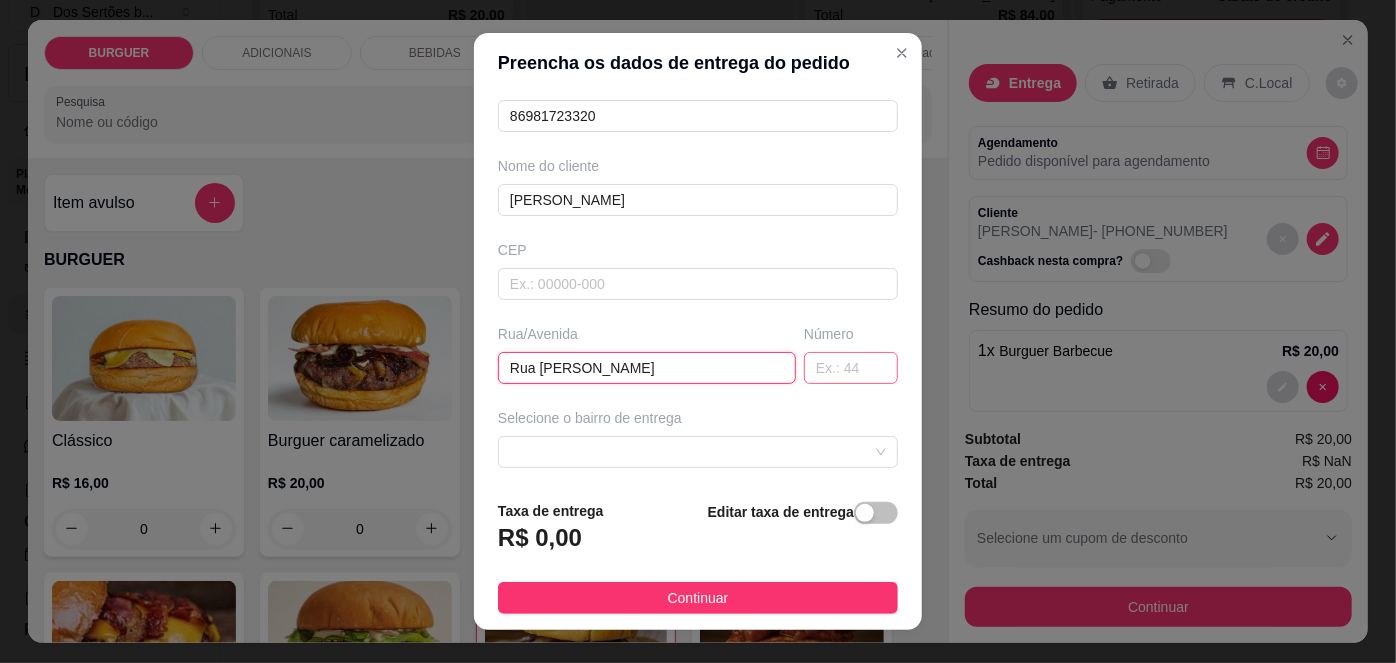 type on "Rua [PERSON_NAME]" 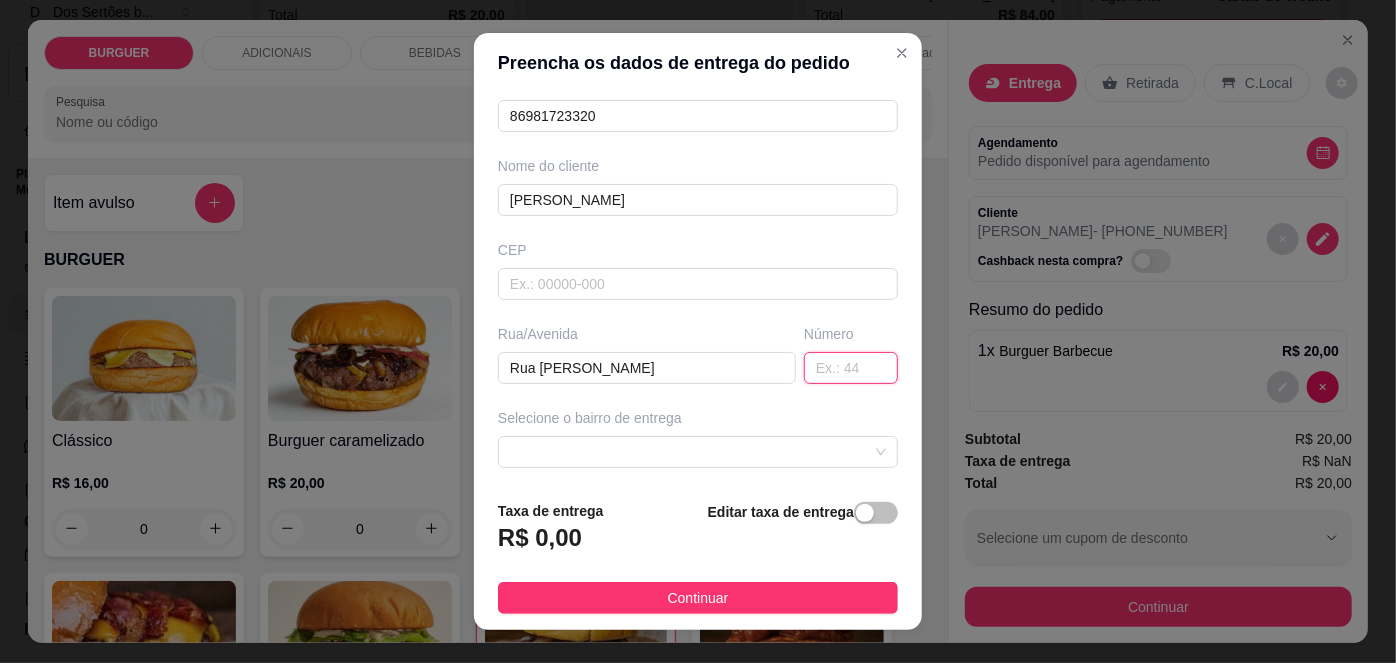 click at bounding box center (851, 368) 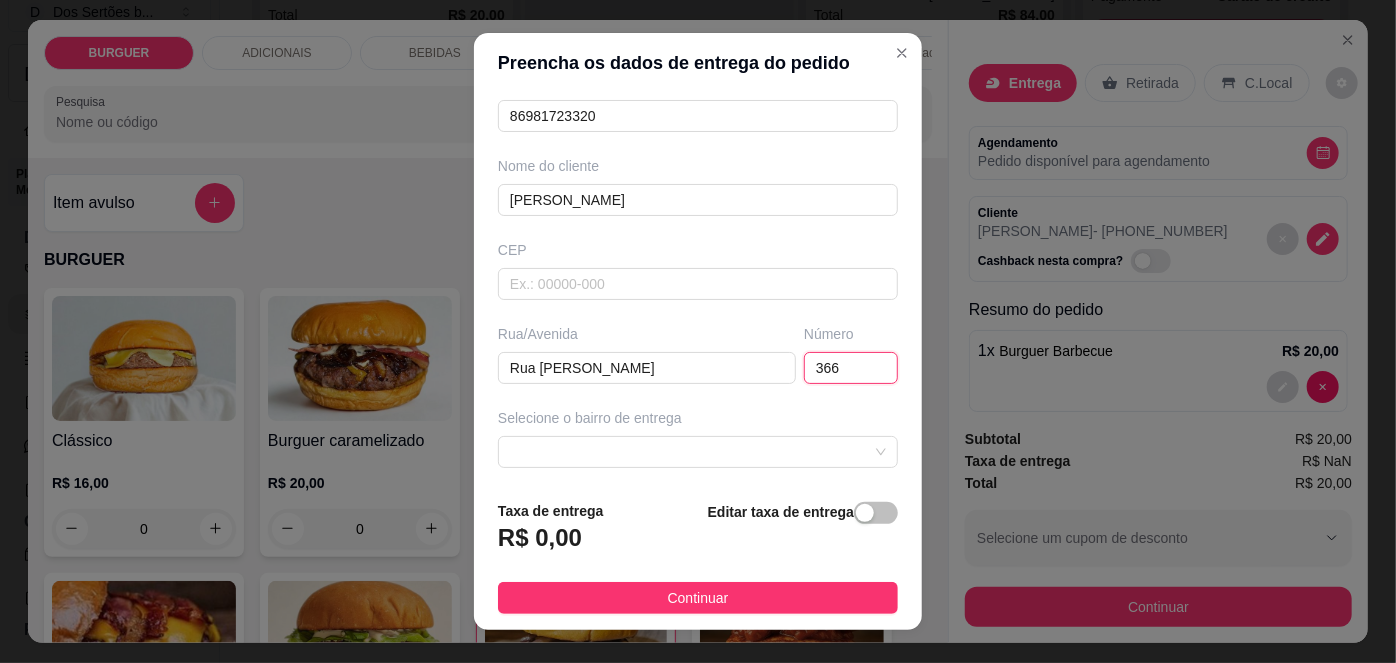 scroll, scrollTop: 30, scrollLeft: 0, axis: vertical 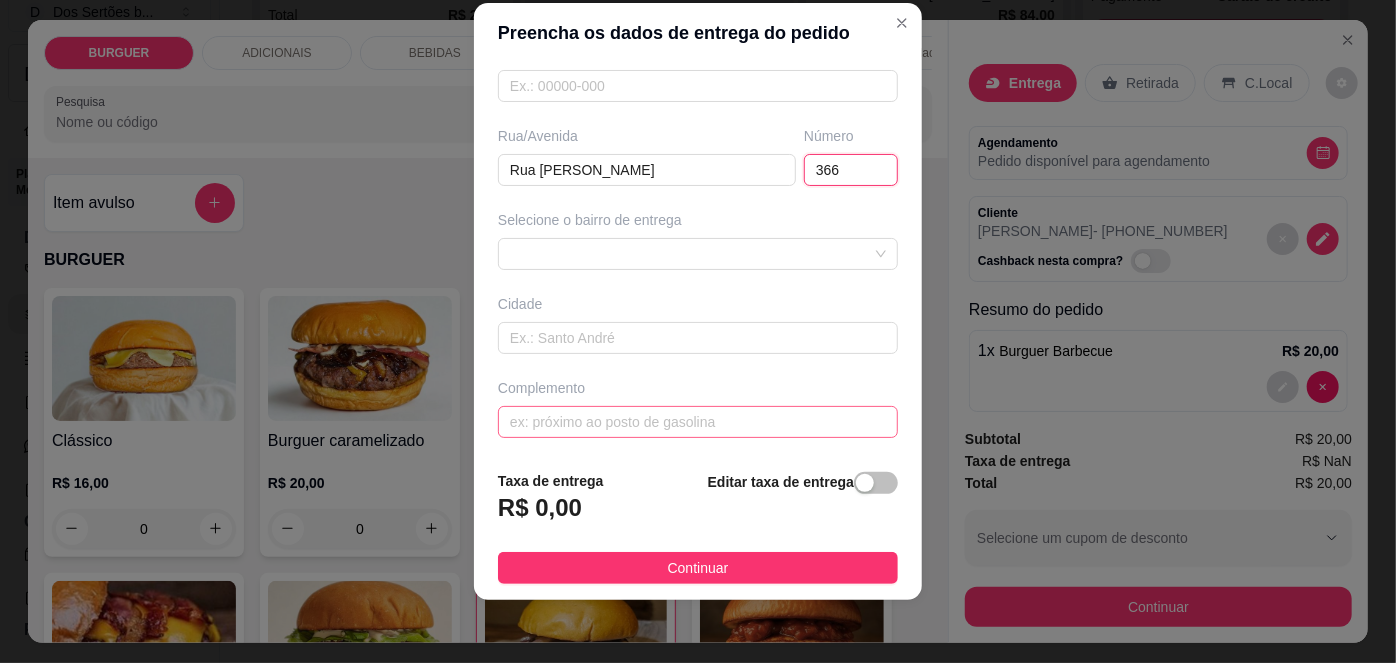 type on "366" 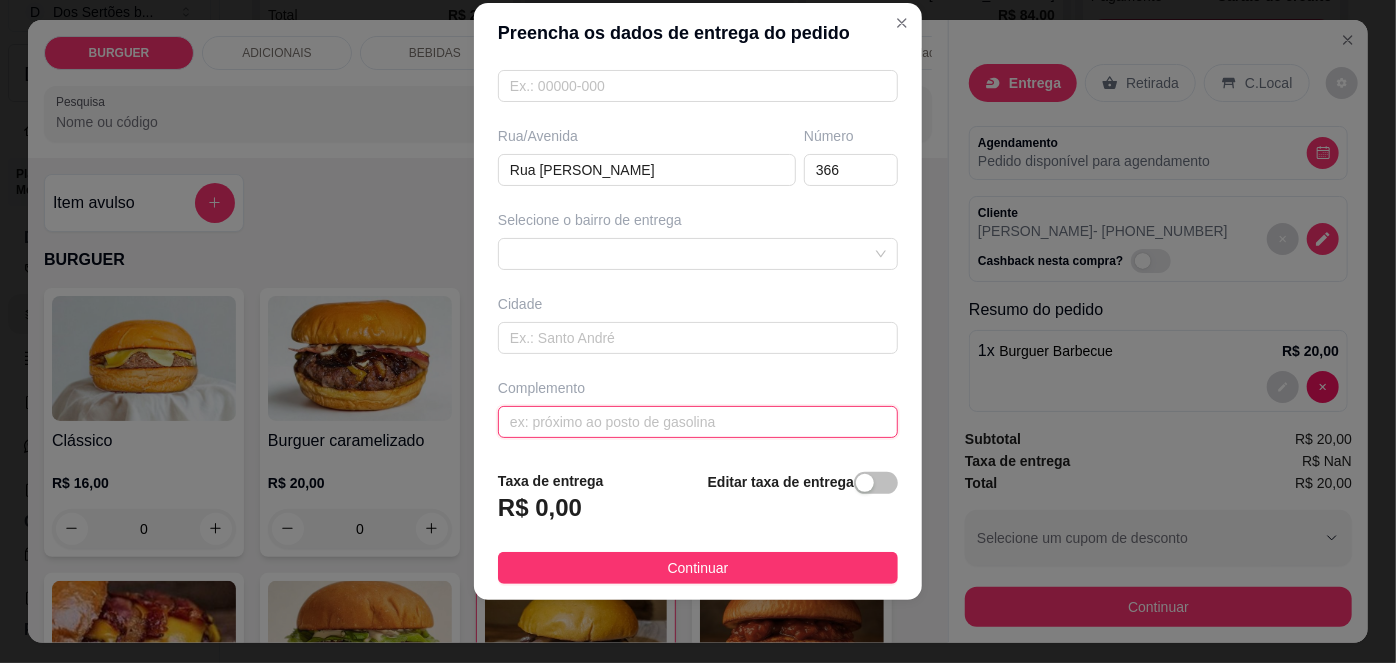 click at bounding box center [698, 422] 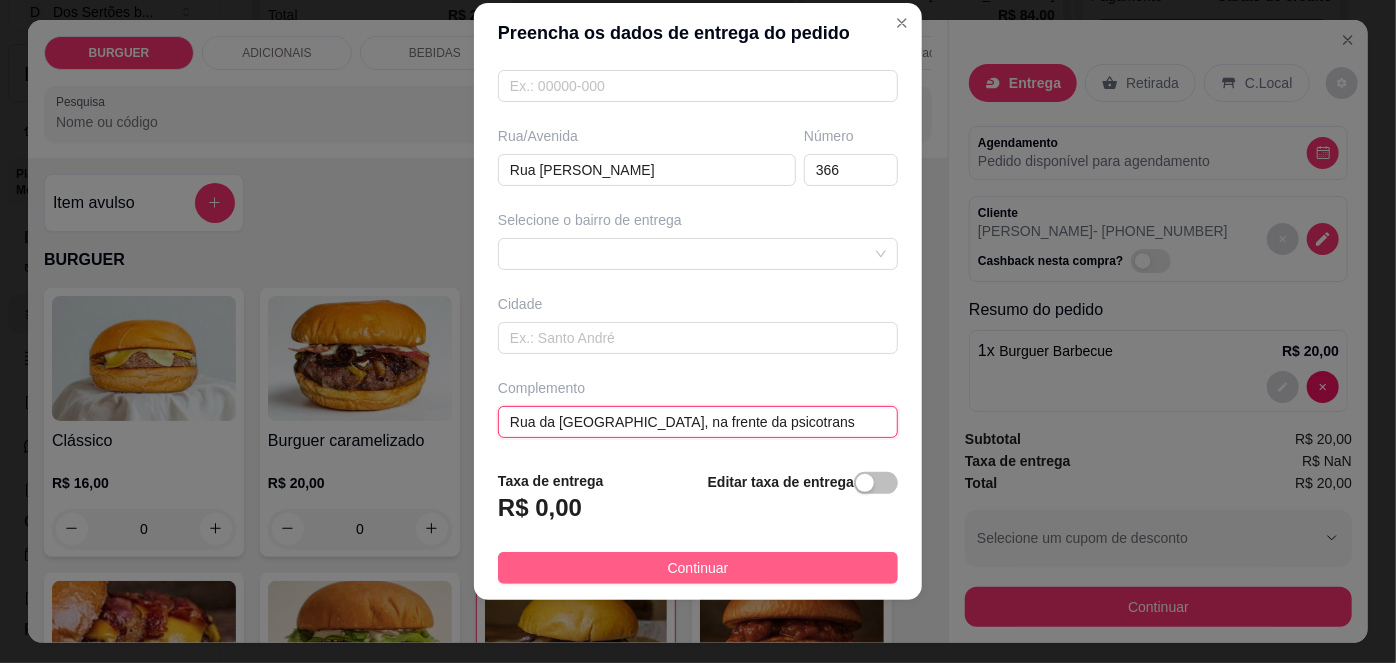 type on "Rua da [GEOGRAPHIC_DATA], na frente da psicotrans" 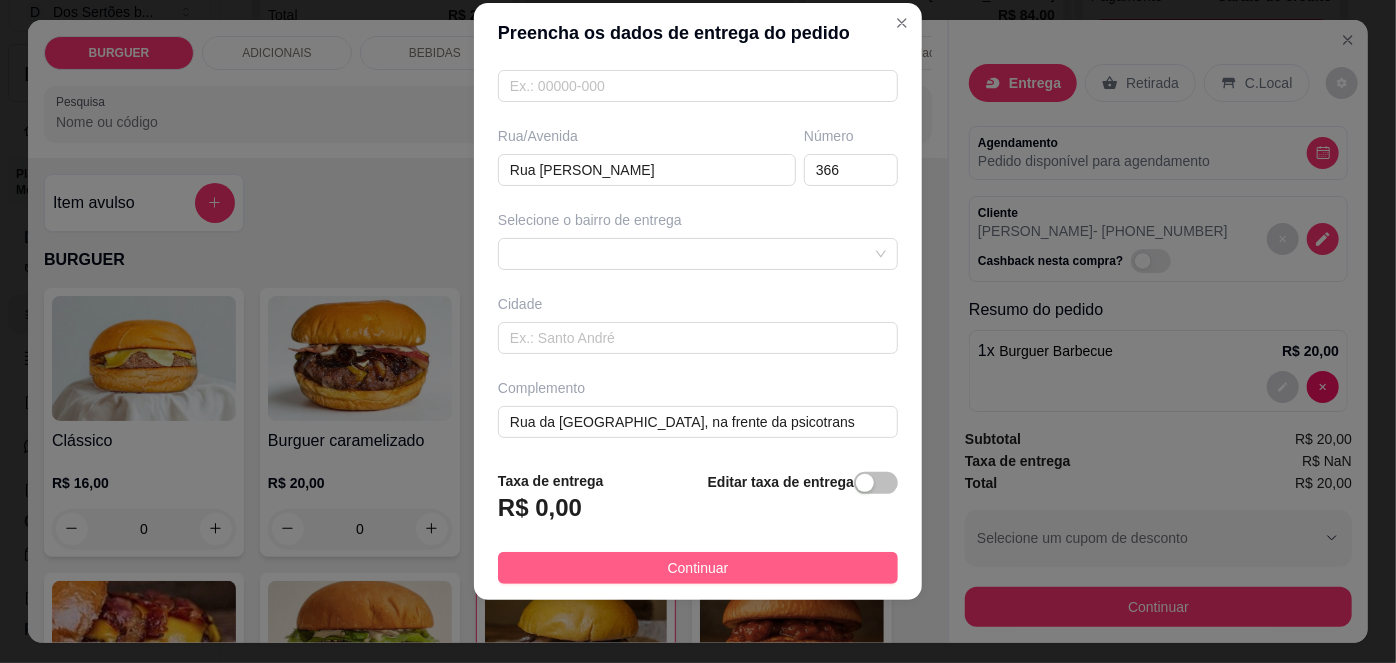 click on "Continuar" at bounding box center (698, 568) 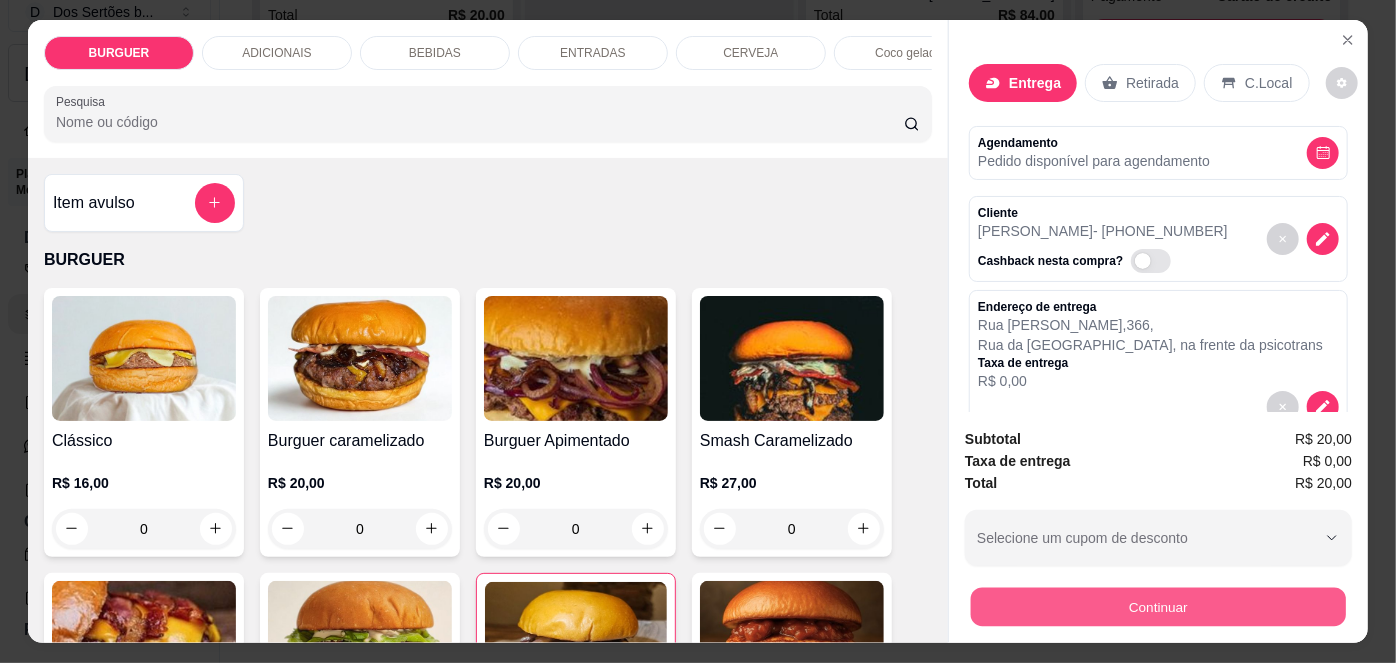 click on "Continuar" at bounding box center [1158, 607] 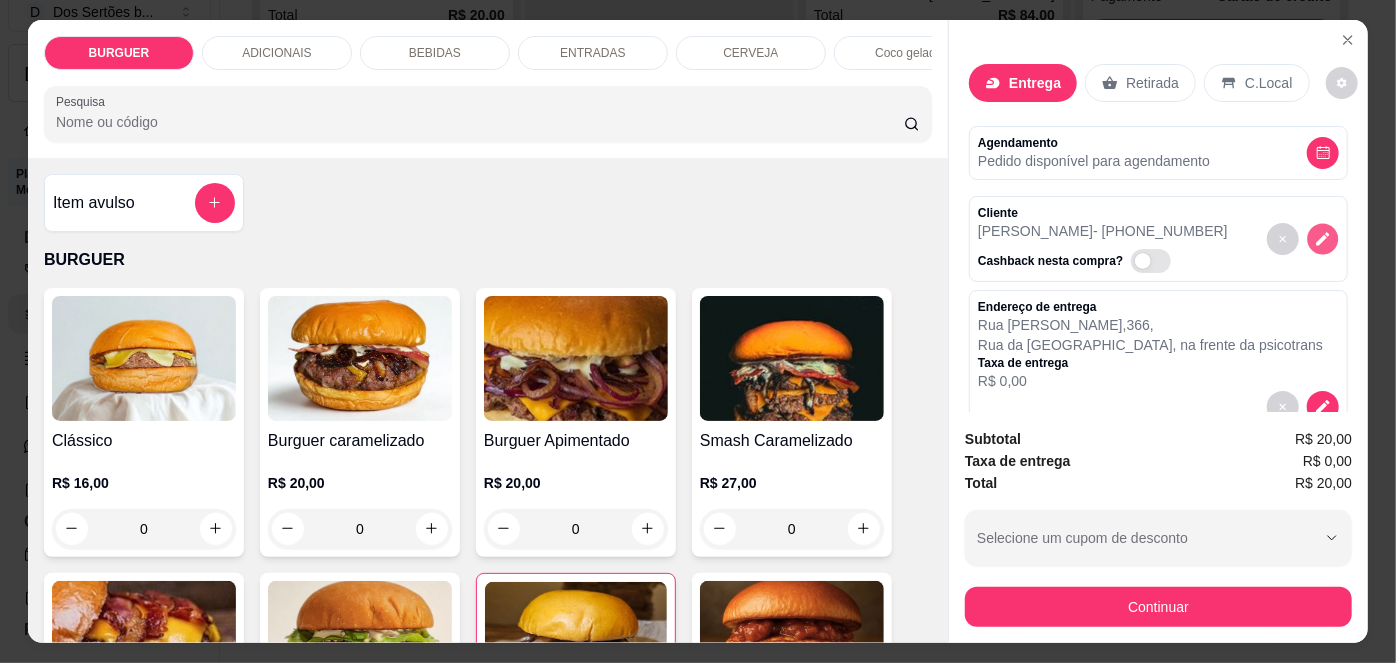 click at bounding box center (1323, 238) 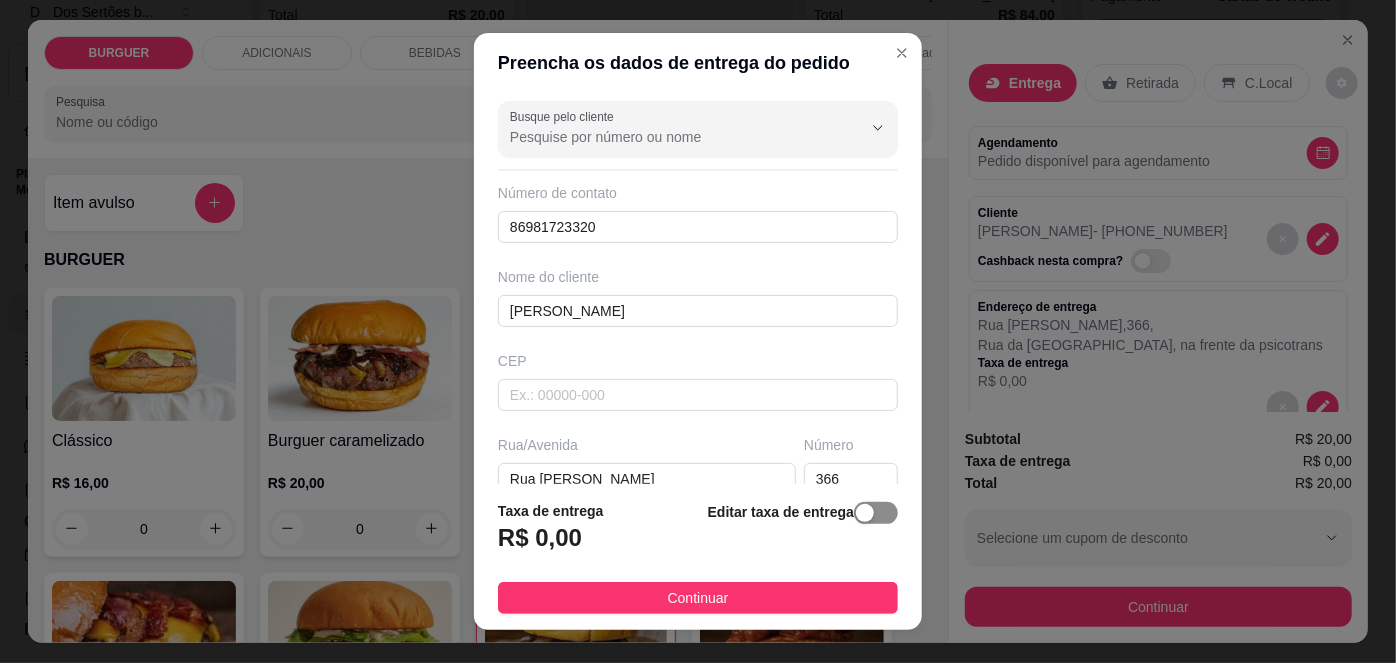 click at bounding box center (876, 513) 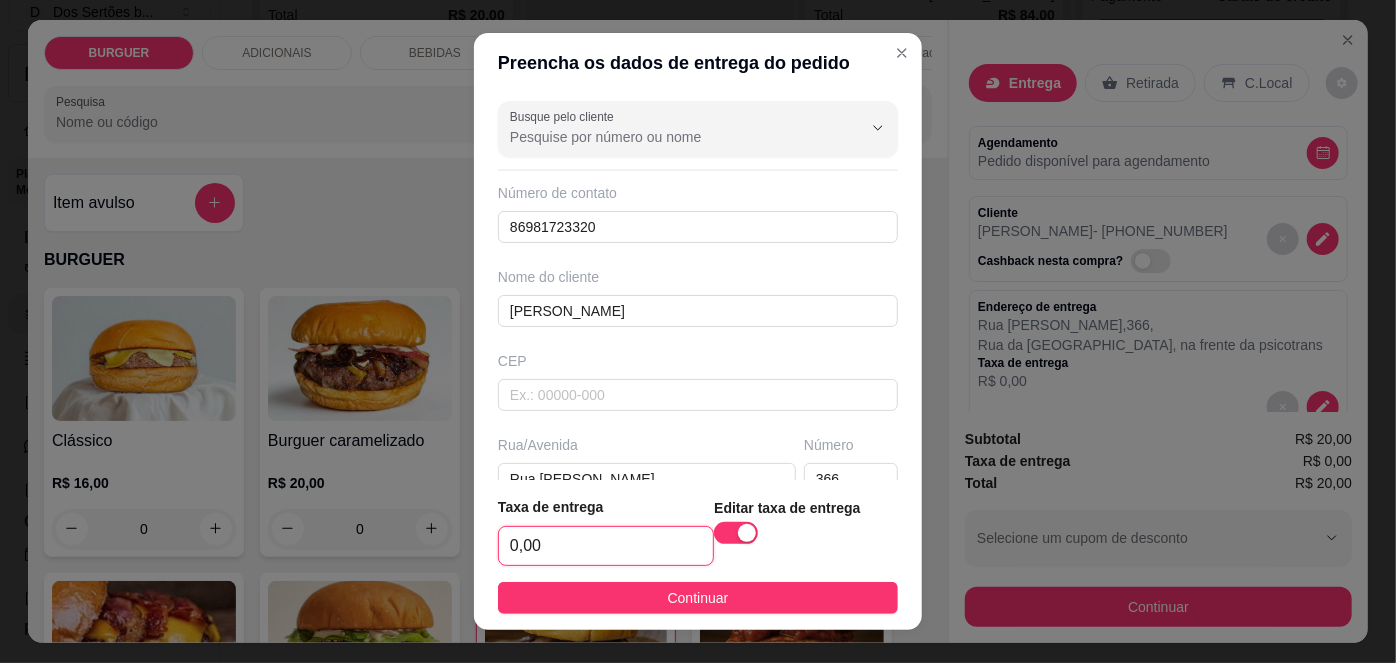 click on "0,00" at bounding box center (606, 546) 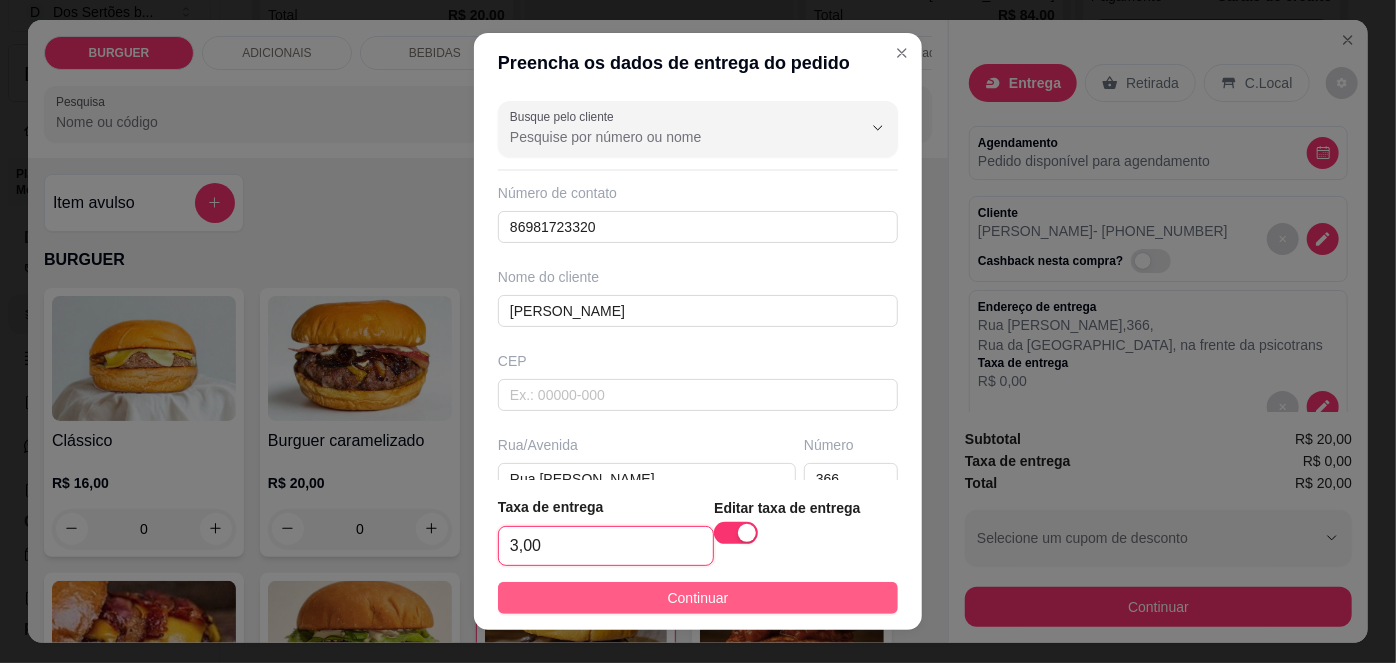 type on "3,00" 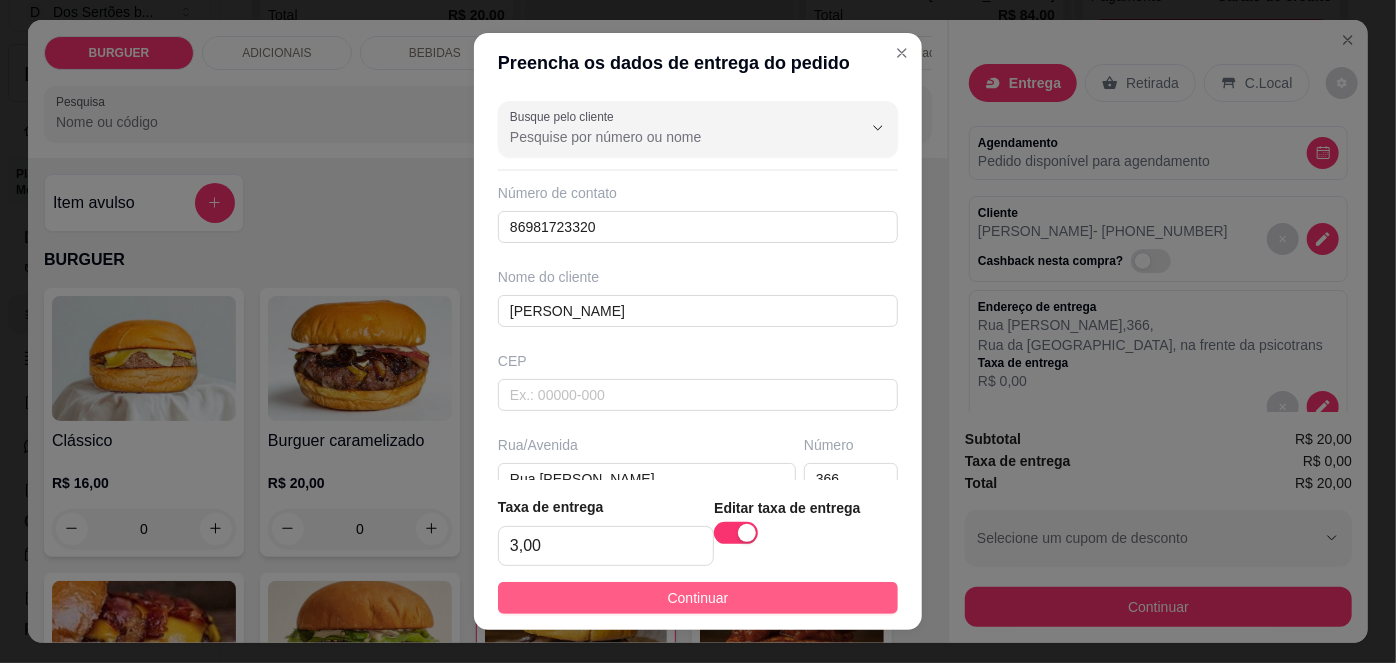 click on "Continuar" at bounding box center [698, 598] 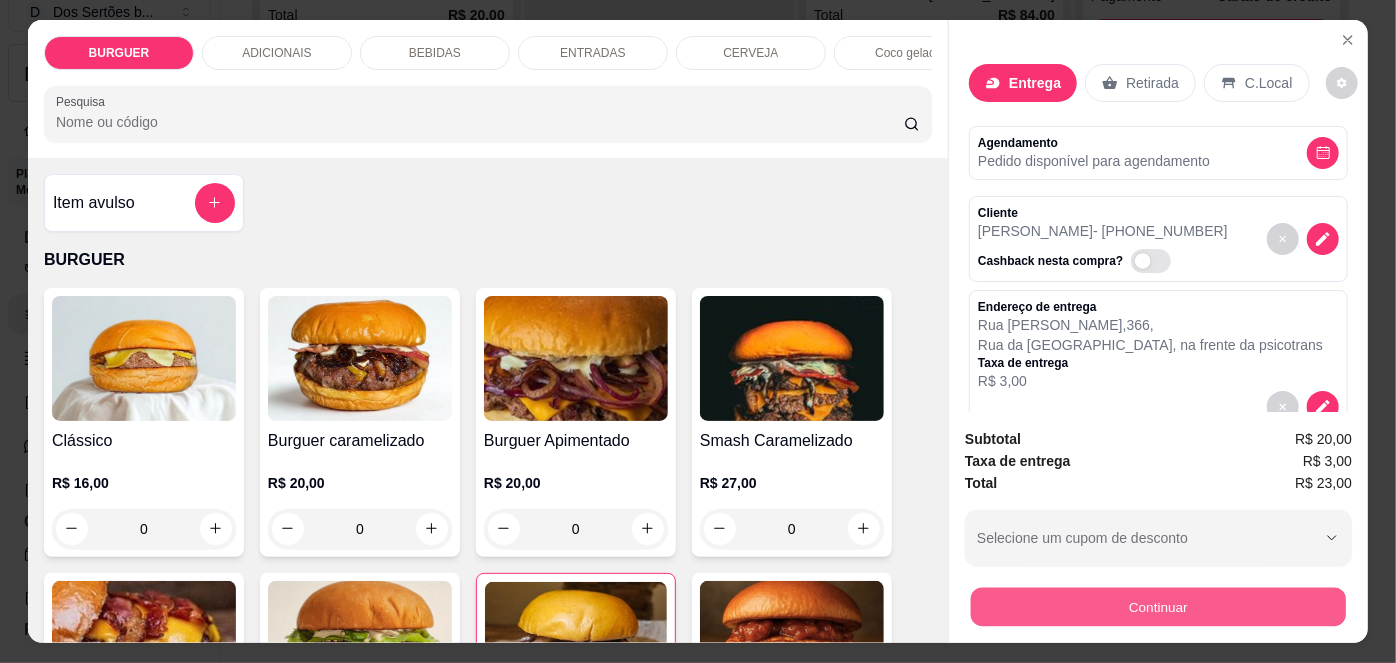 click on "Continuar" at bounding box center [1158, 607] 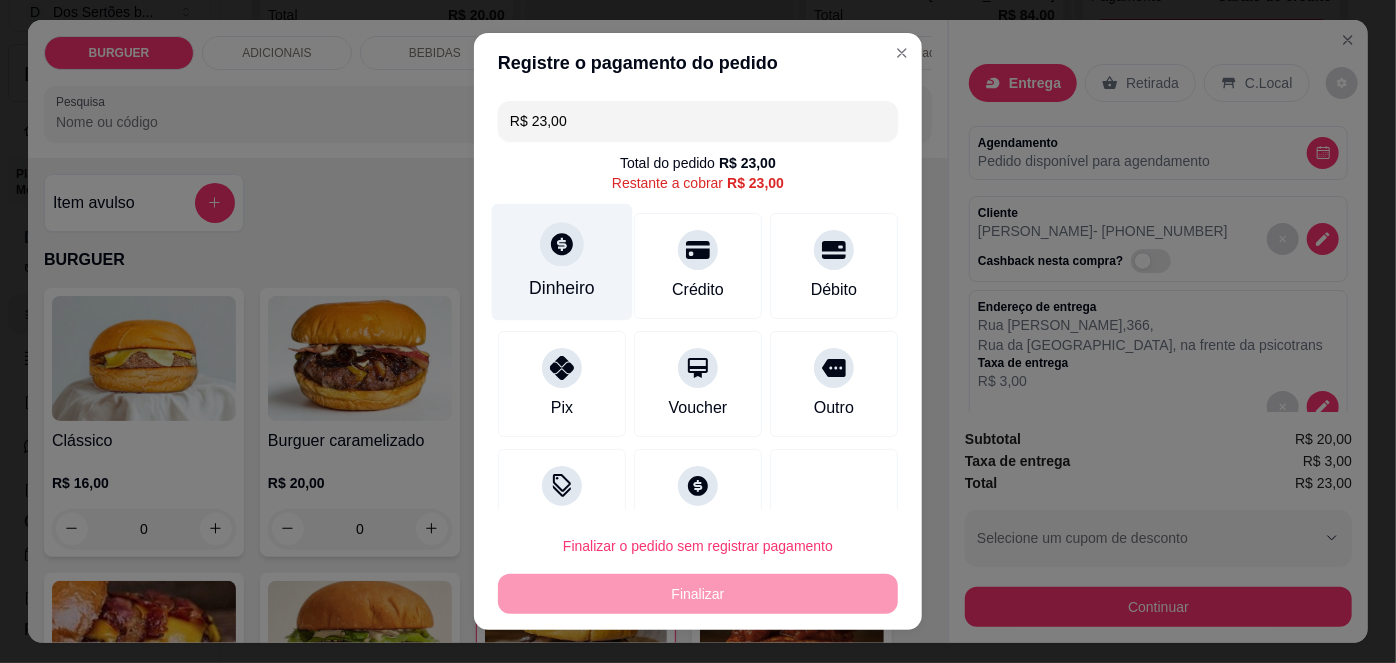click on "Dinheiro" at bounding box center [562, 288] 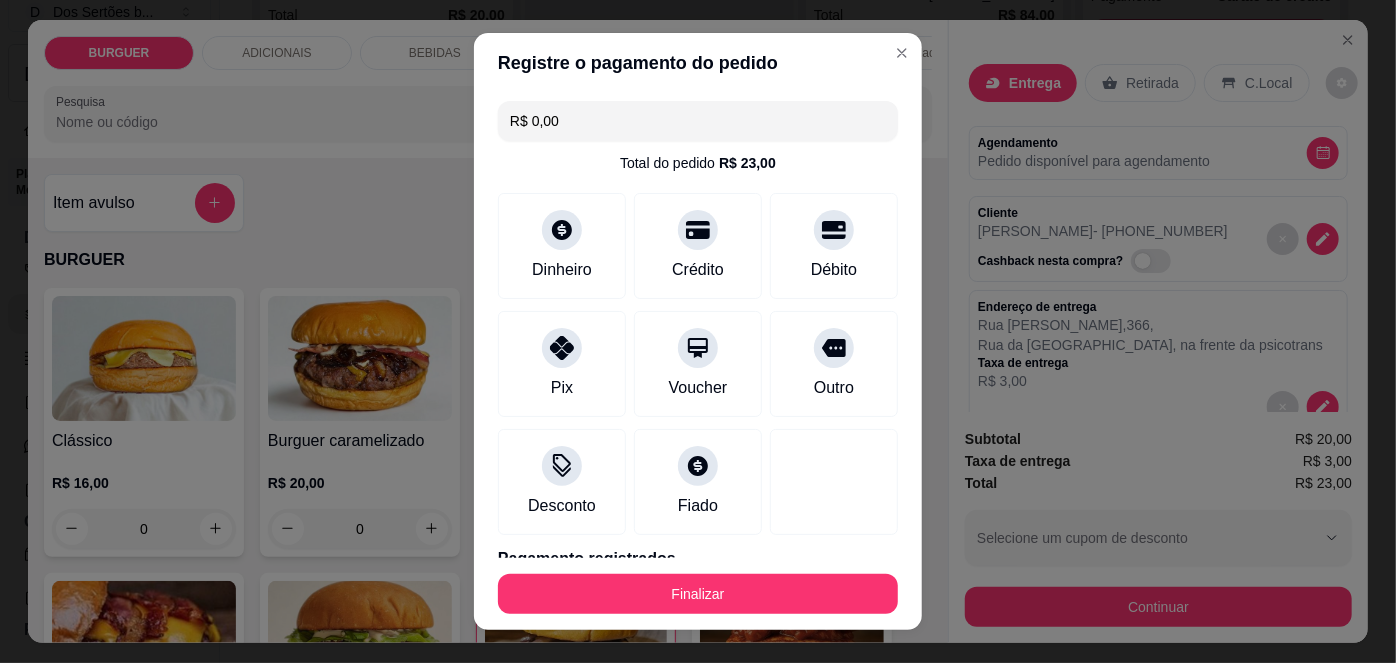 type on "R$ 0,00" 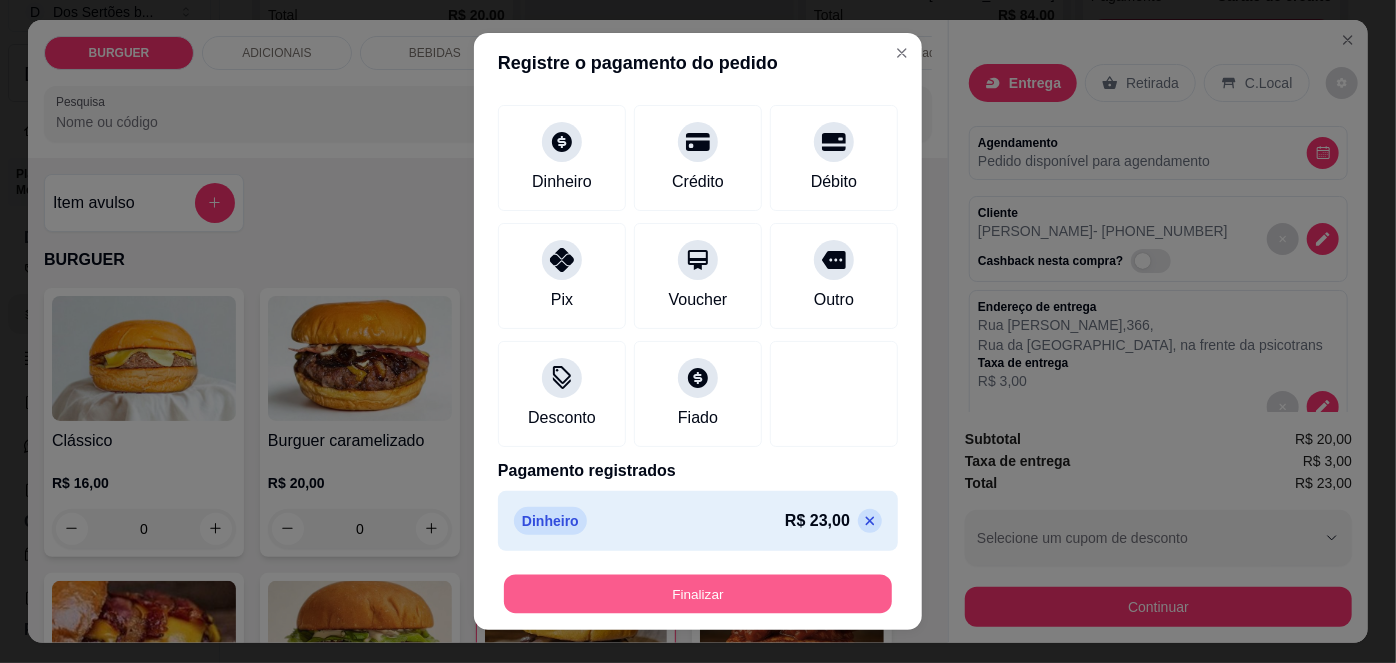 click on "Finalizar" at bounding box center (698, 593) 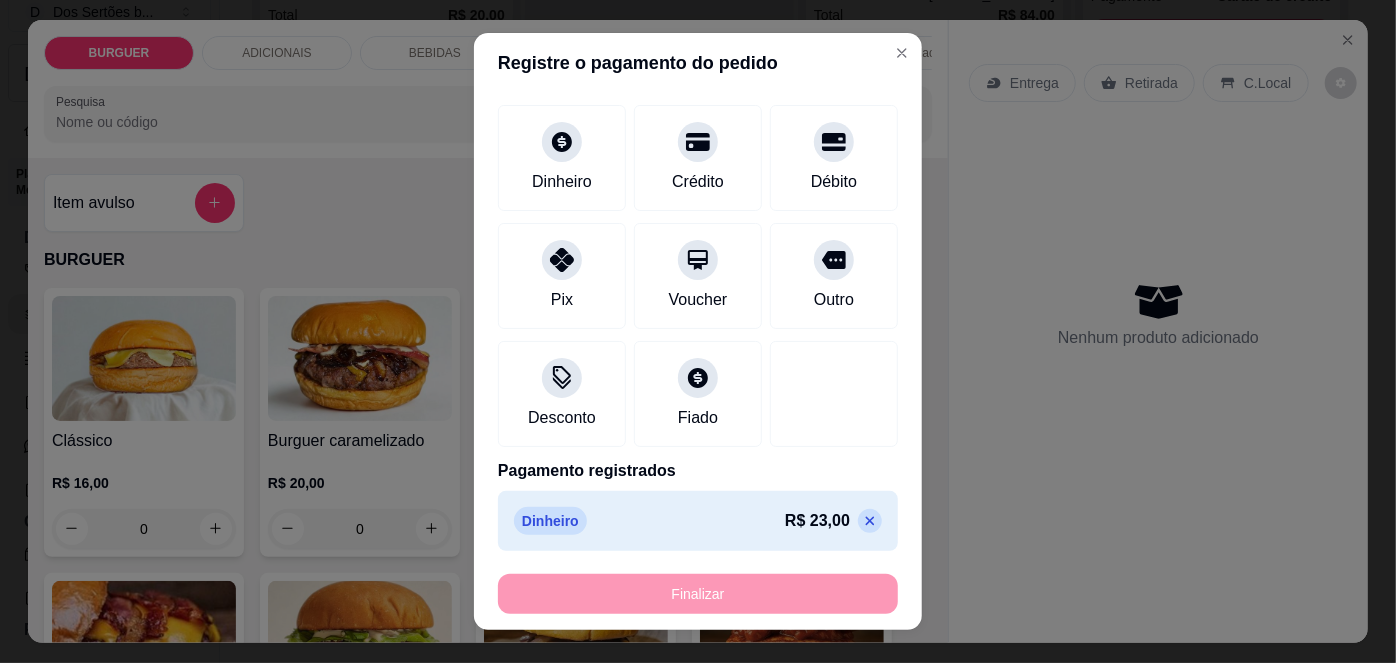type on "0" 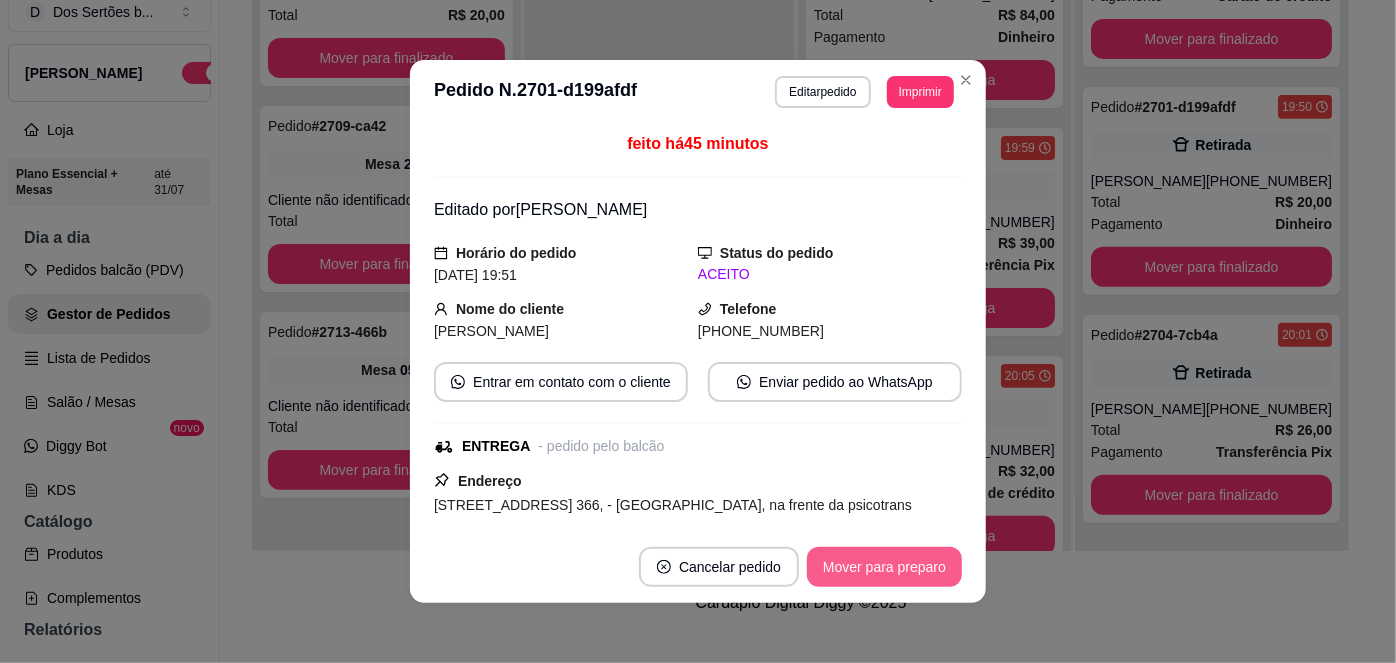 scroll, scrollTop: 40, scrollLeft: 0, axis: vertical 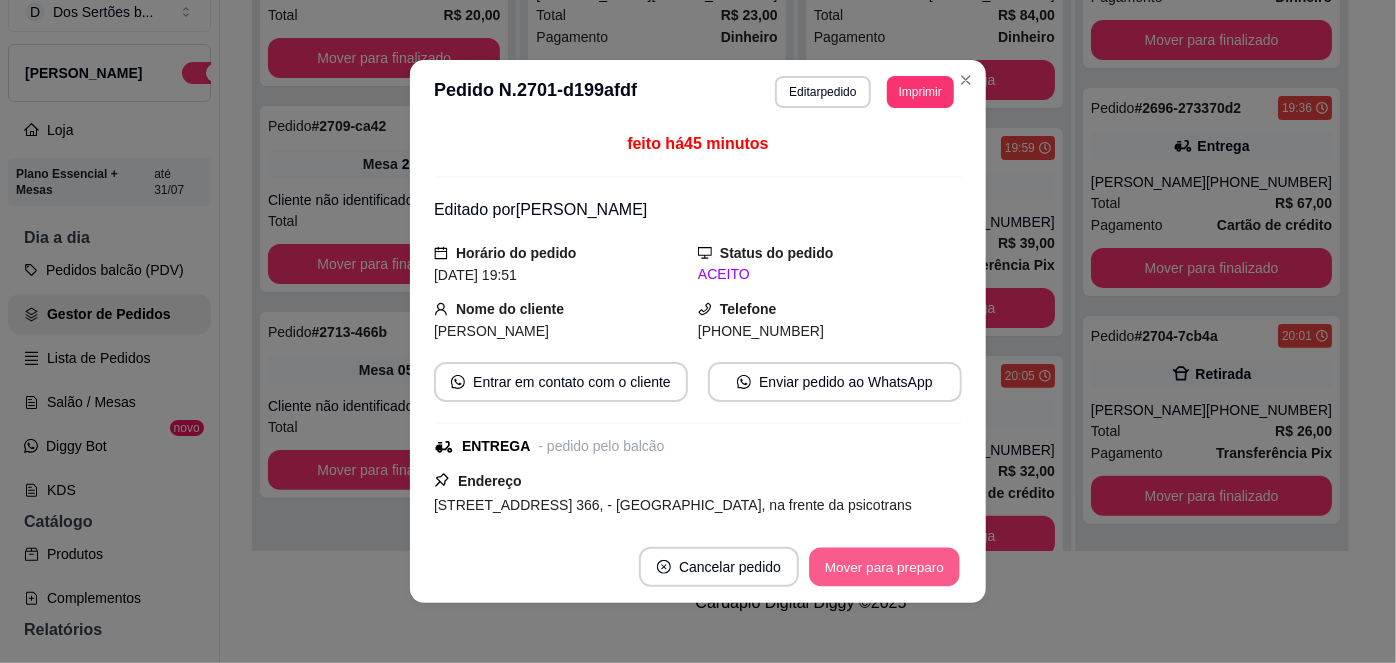 click on "Mover para preparo" at bounding box center (884, 567) 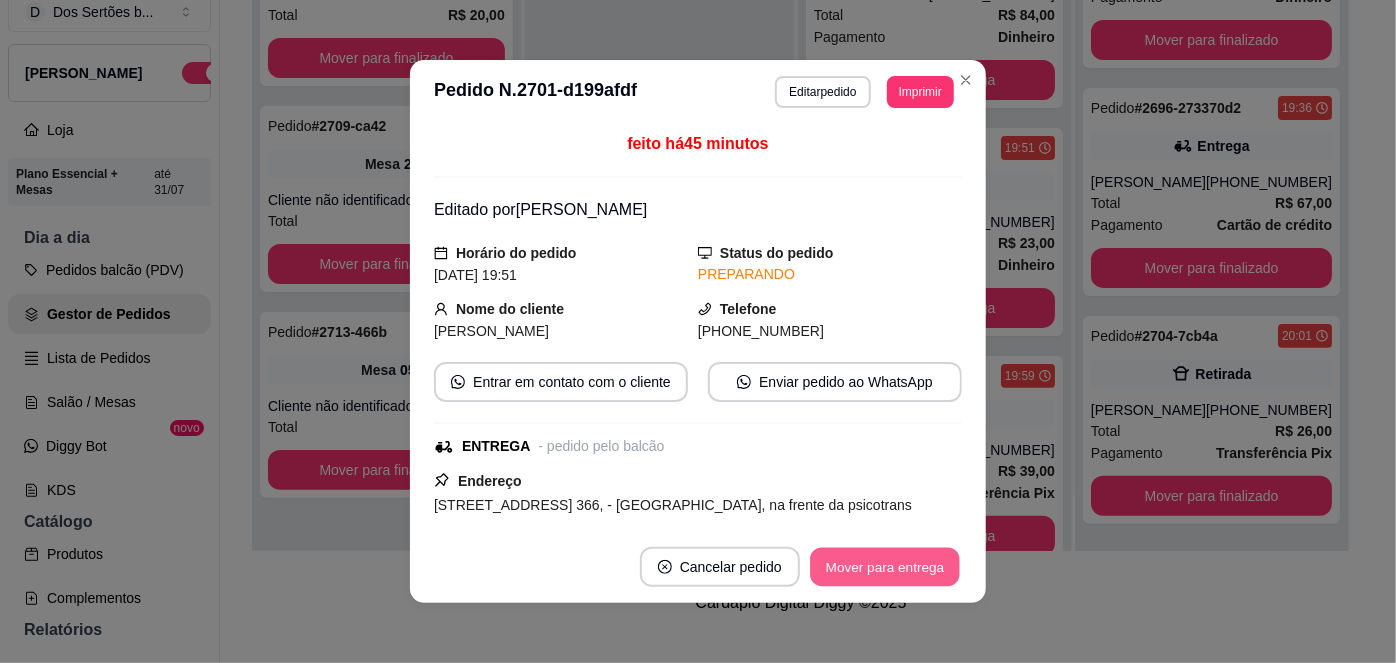 click on "Mover para entrega" at bounding box center (885, 567) 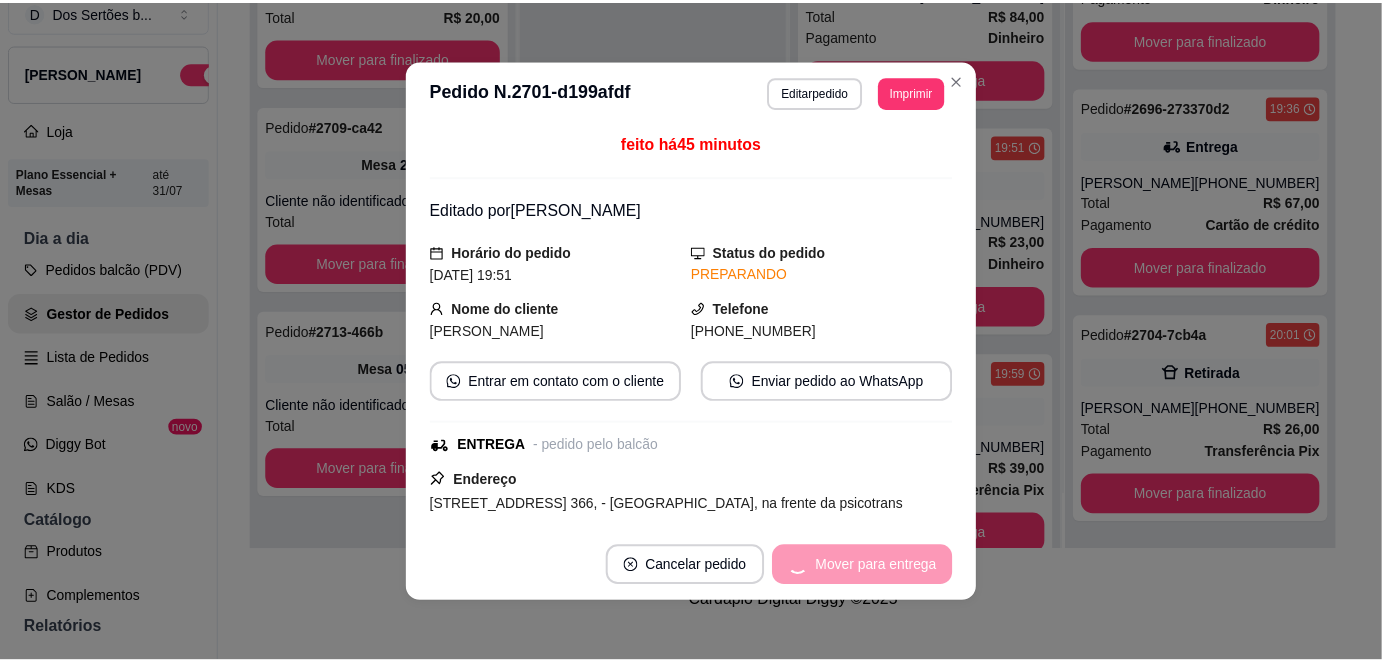 scroll, scrollTop: 269, scrollLeft: 0, axis: vertical 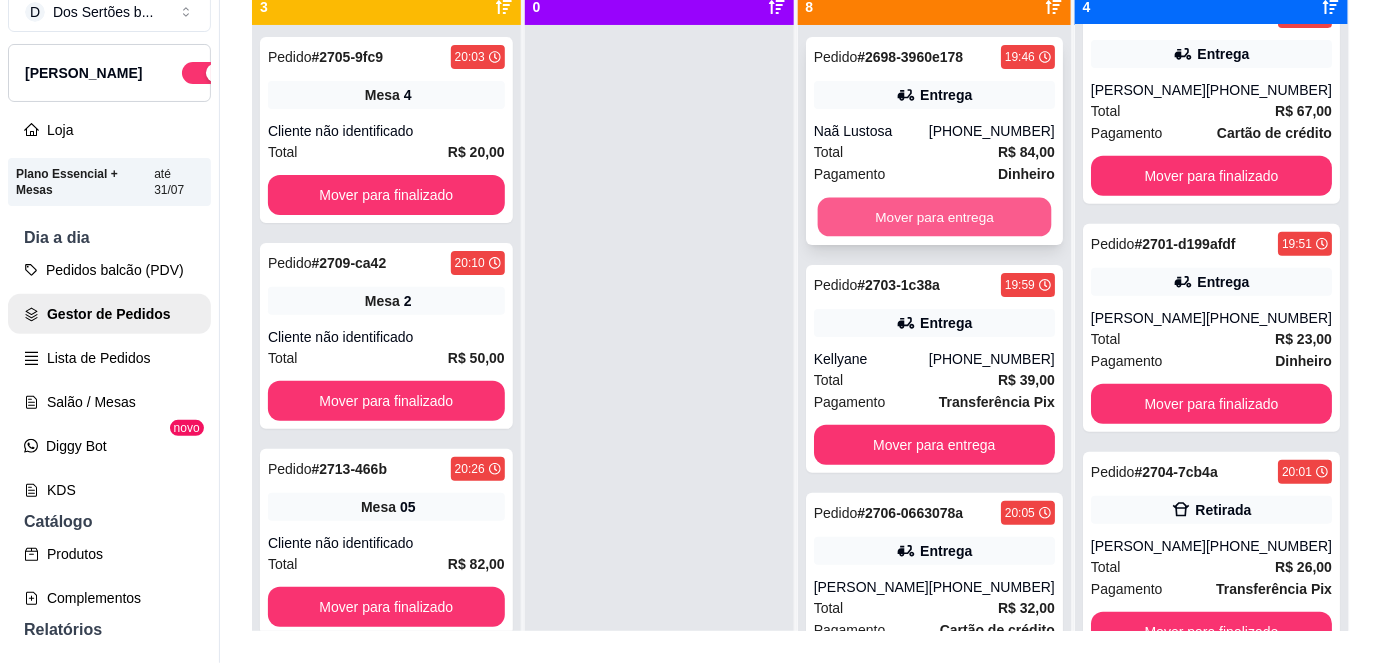 click on "Mover para entrega" at bounding box center (934, 217) 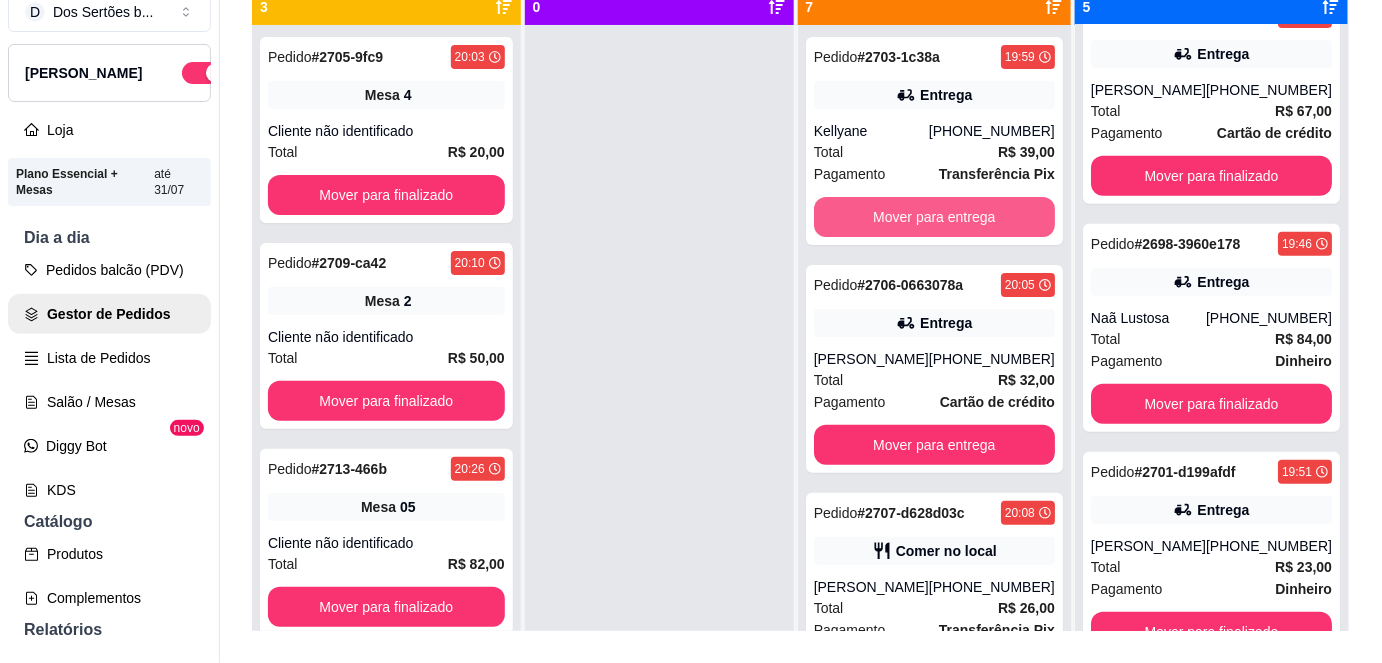 scroll, scrollTop: 388, scrollLeft: 0, axis: vertical 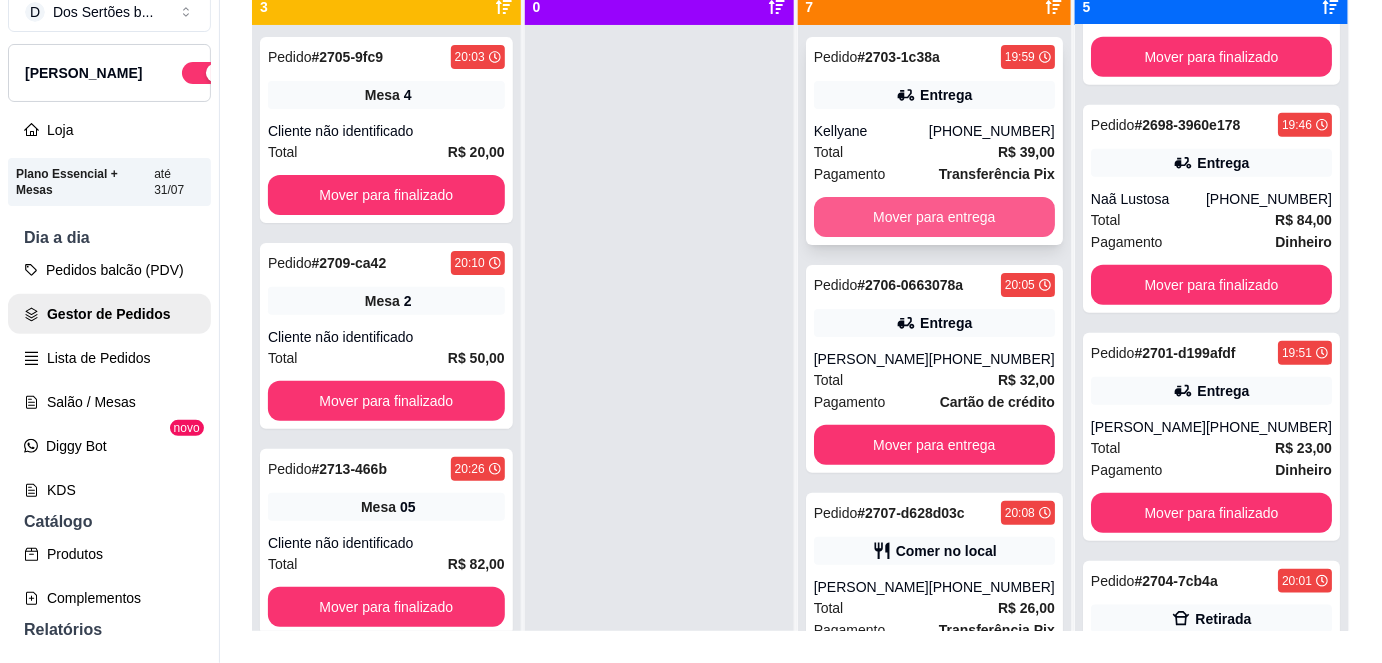 click on "Mover para entrega" at bounding box center [934, 217] 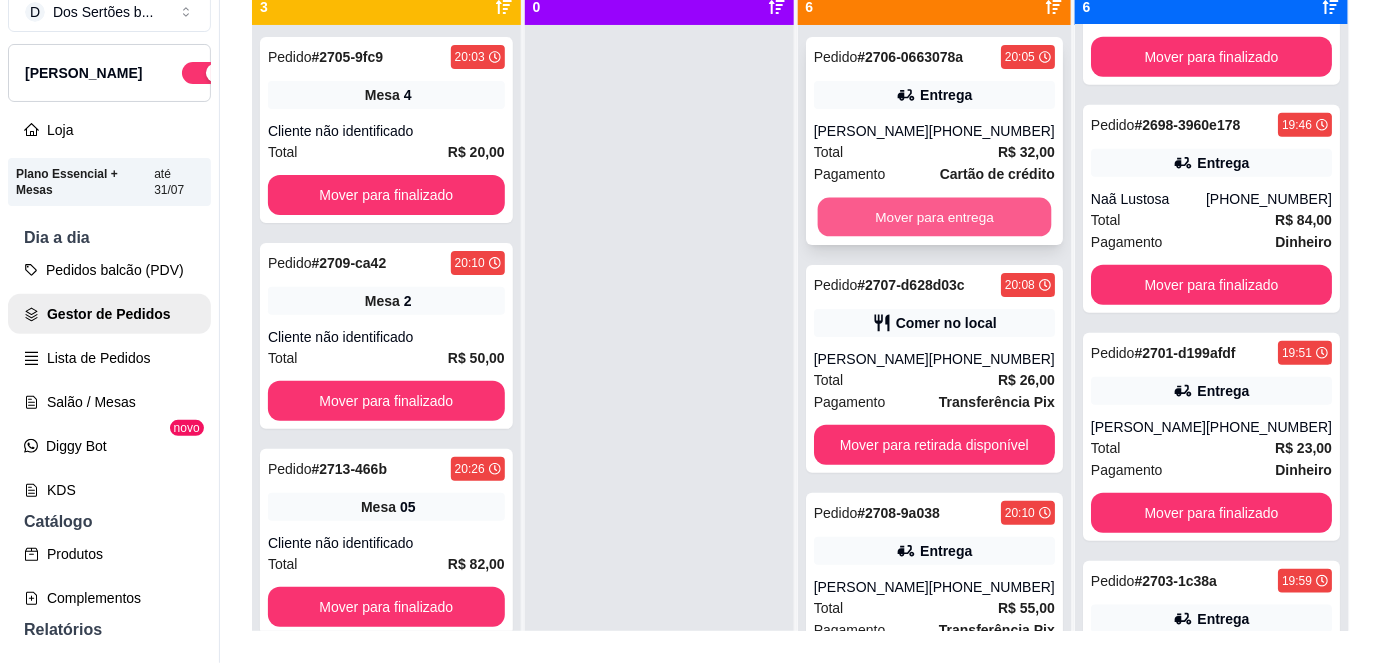 click on "Mover para entrega" at bounding box center [934, 217] 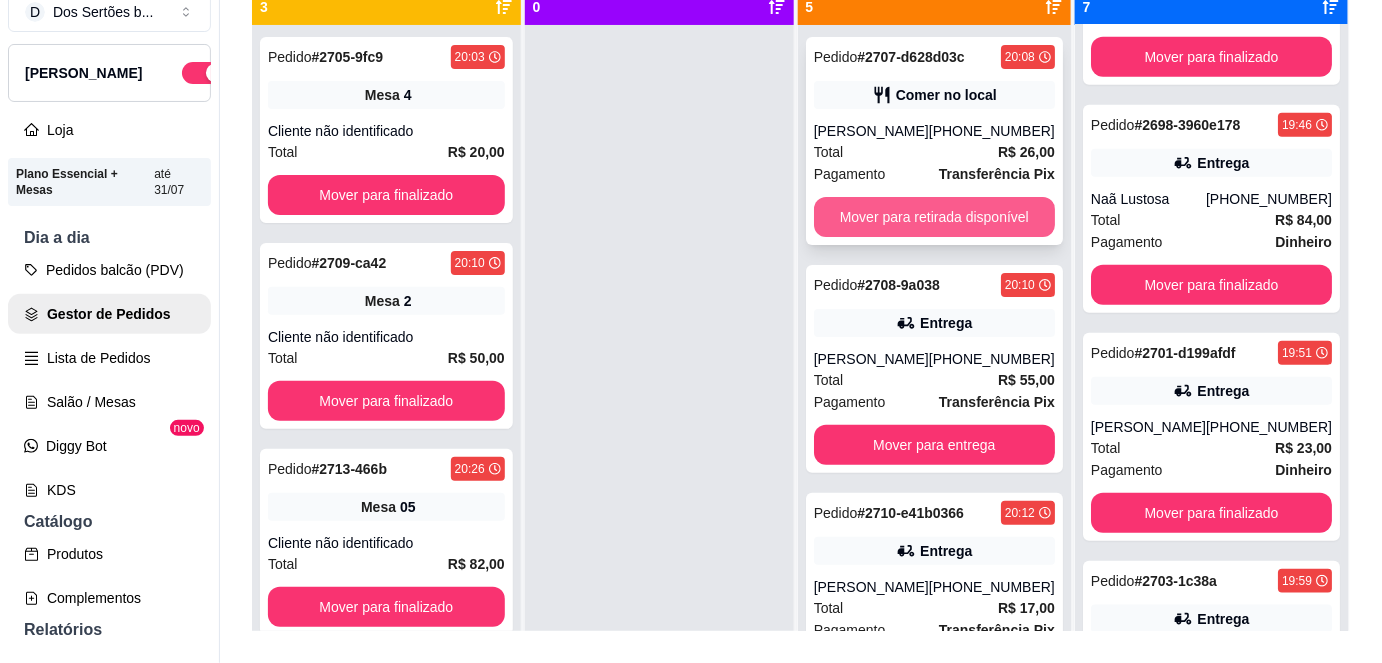 click on "Mover para retirada disponível" at bounding box center (934, 217) 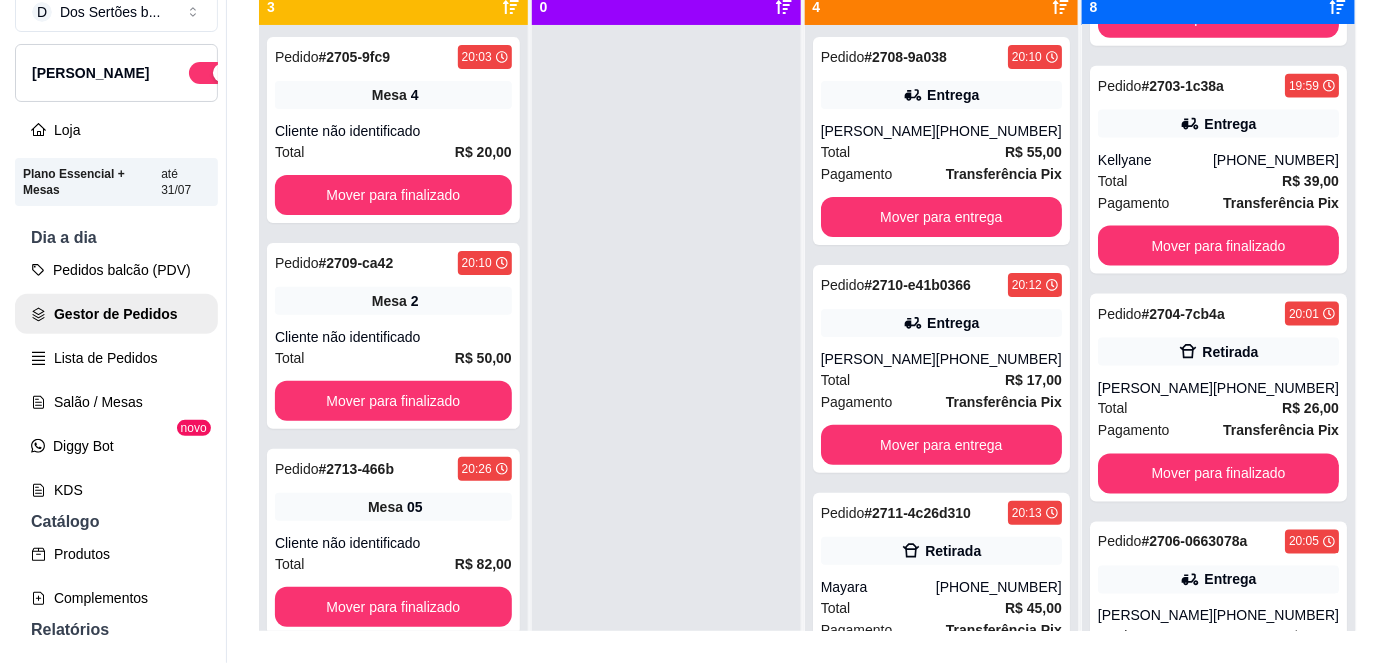 scroll, scrollTop: 885, scrollLeft: 0, axis: vertical 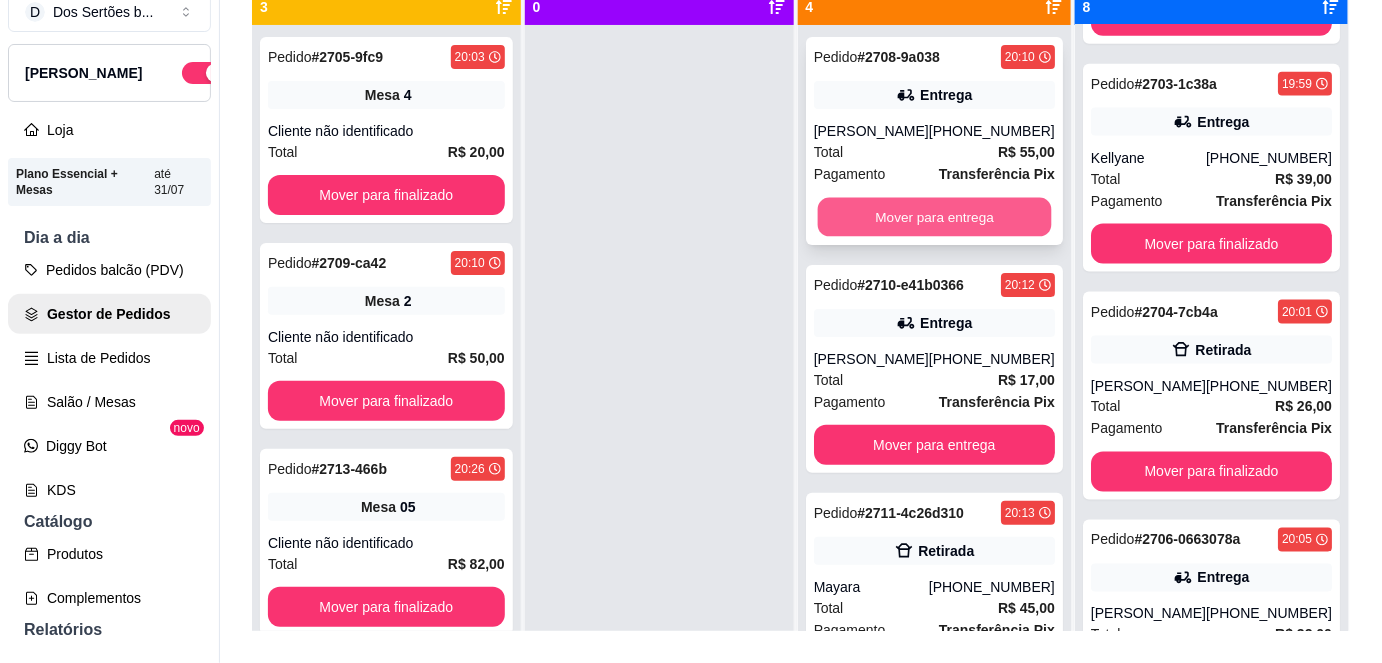 click on "Mover para entrega" at bounding box center [934, 217] 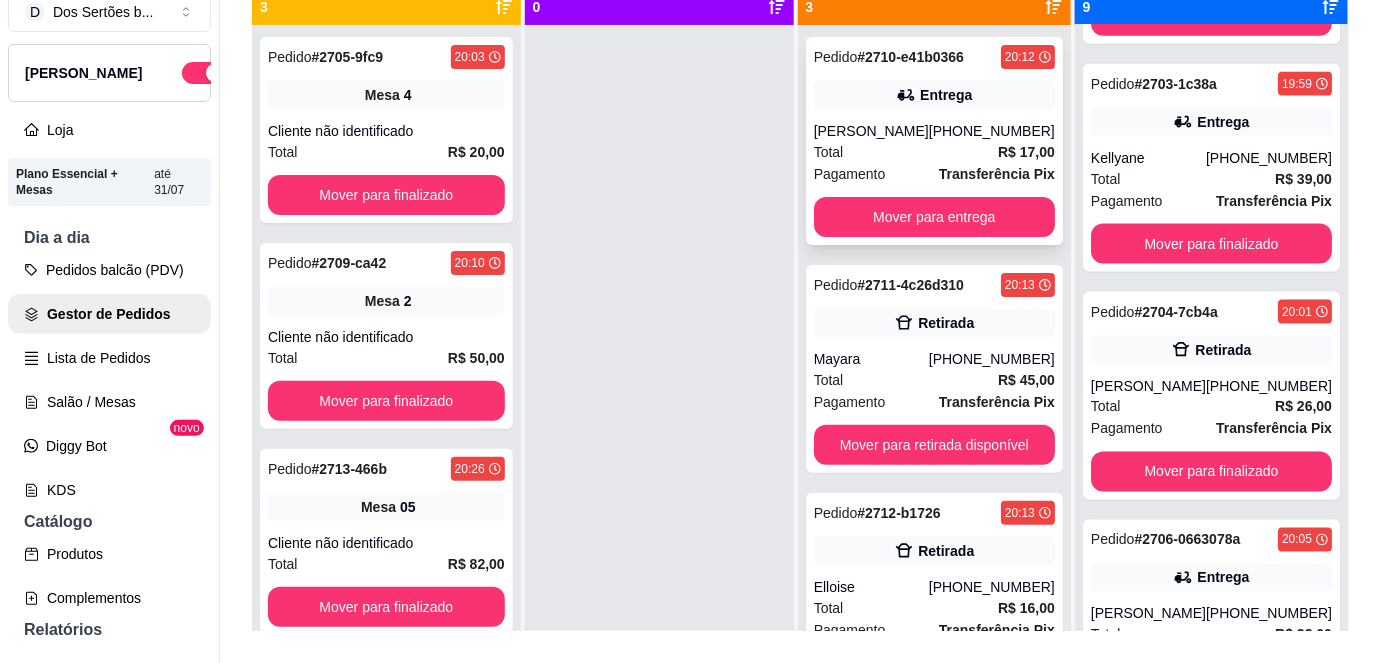 click on "[PERSON_NAME]" at bounding box center (871, 131) 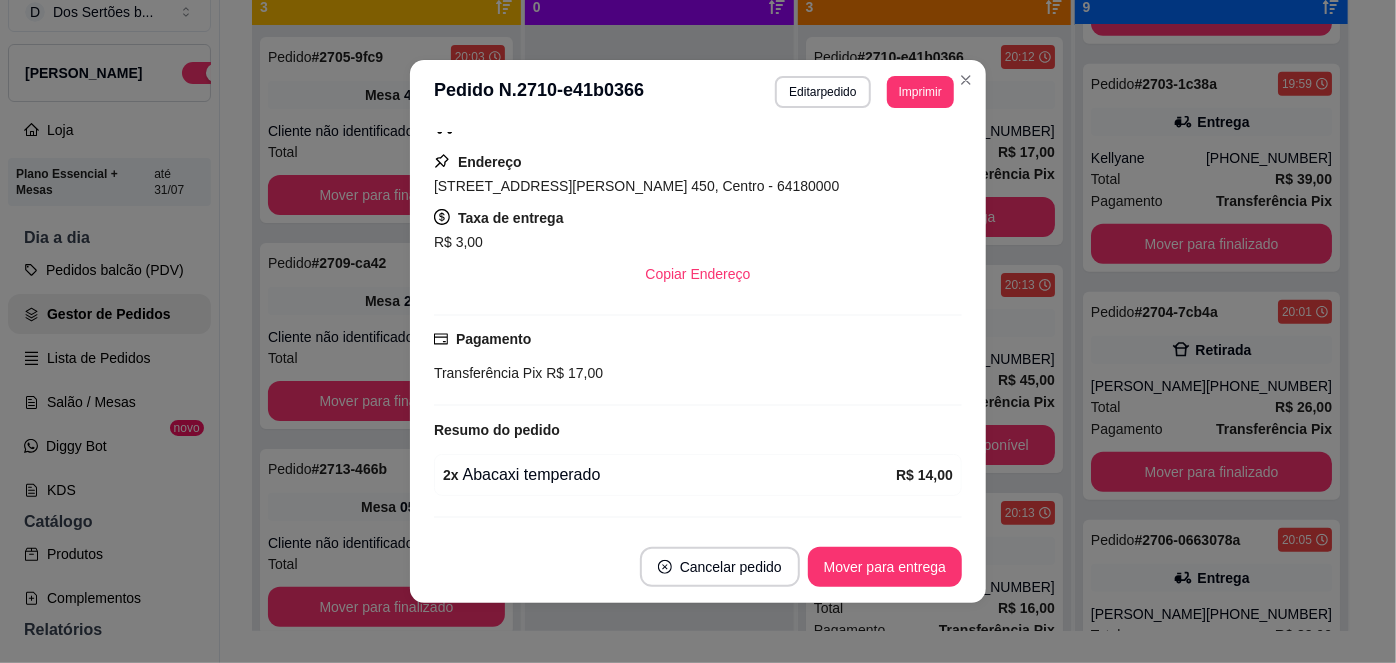 scroll, scrollTop: 381, scrollLeft: 0, axis: vertical 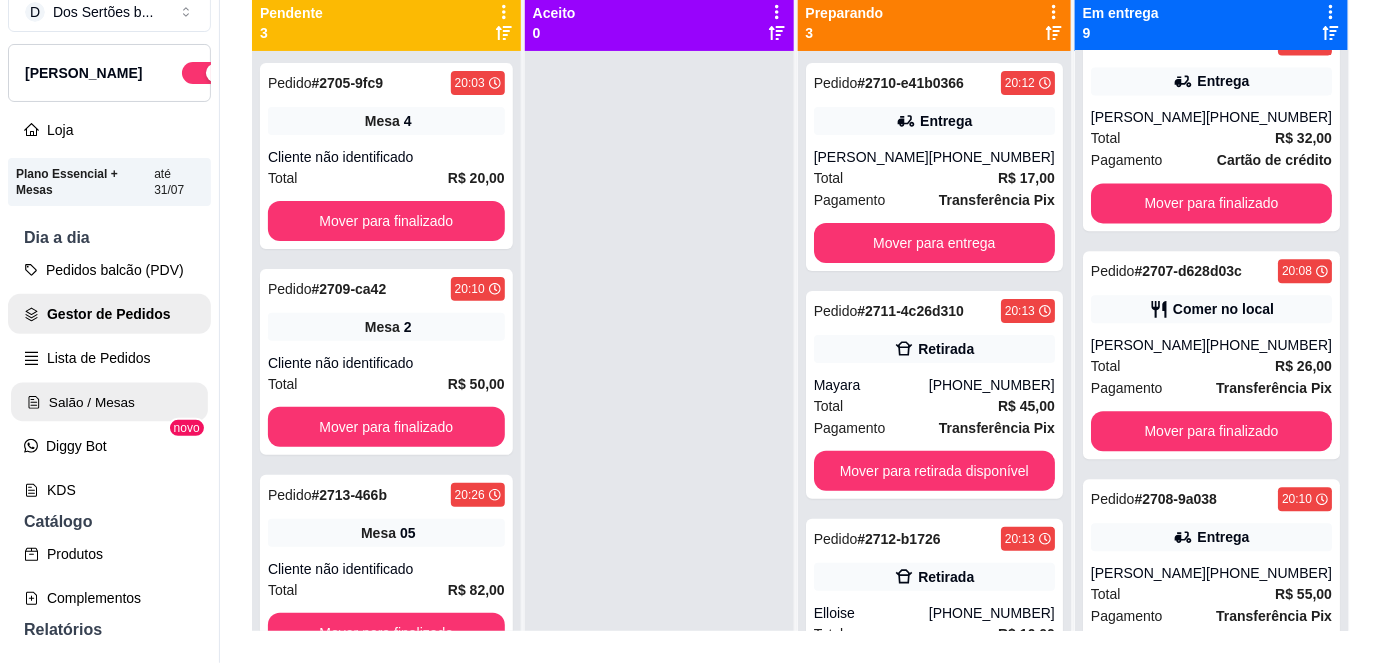 click on "Salão / Mesas" at bounding box center [109, 402] 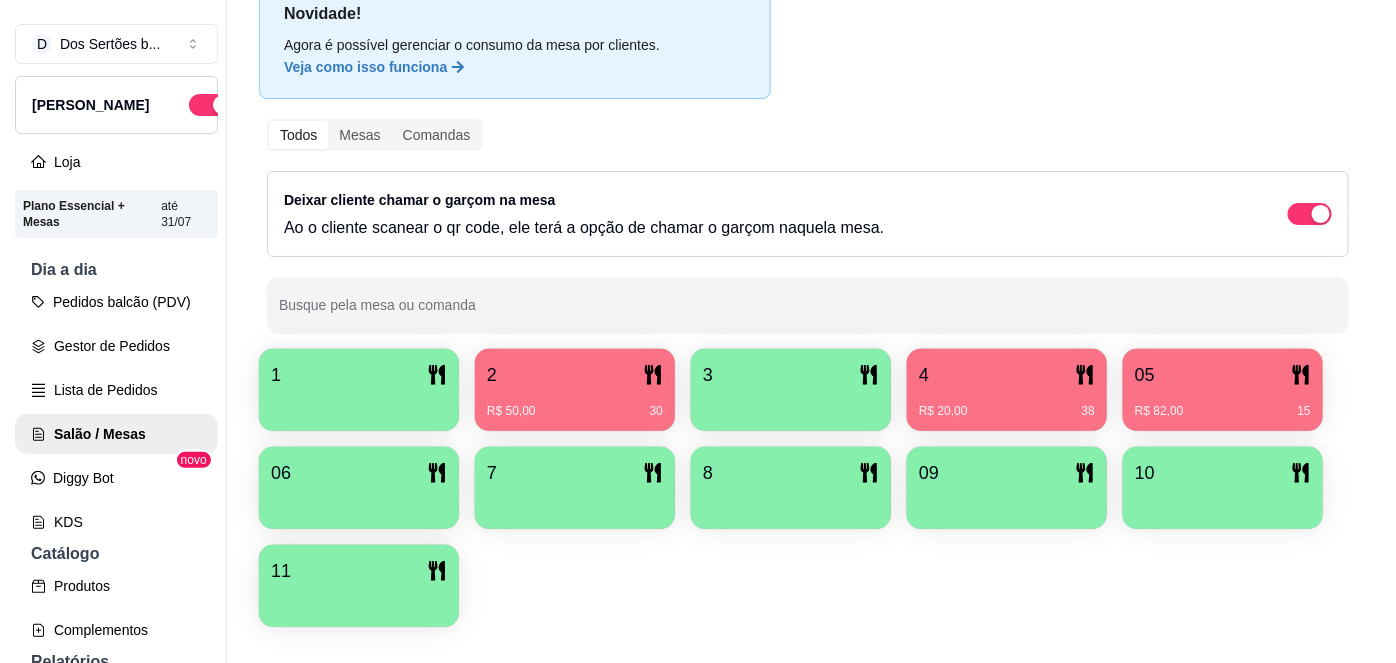 scroll, scrollTop: 156, scrollLeft: 0, axis: vertical 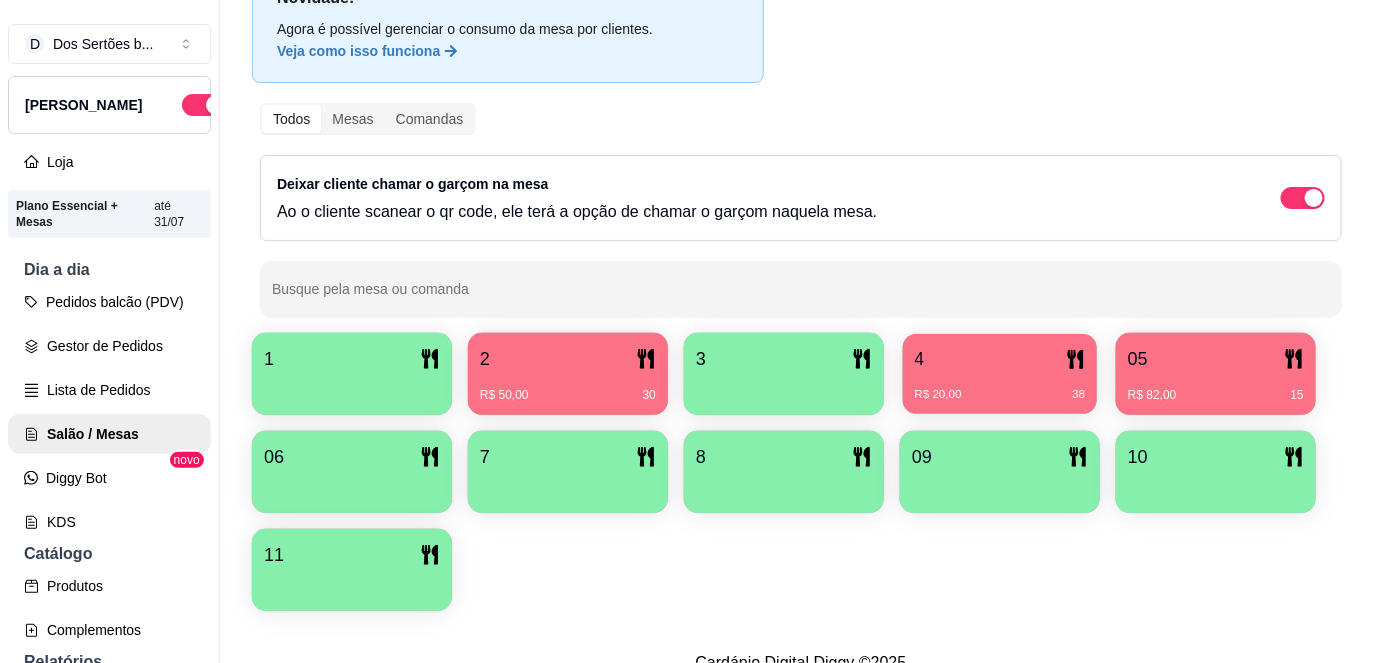 click on "4" at bounding box center [1000, 359] 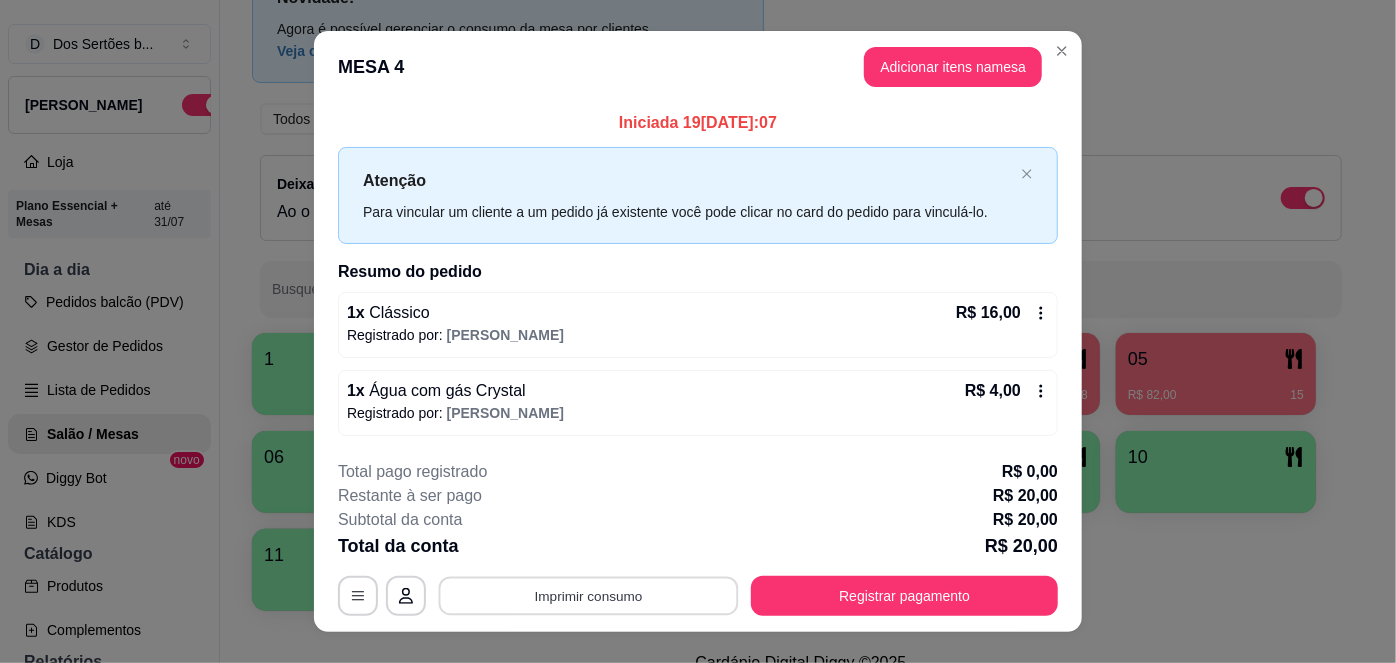 click on "Imprimir consumo" at bounding box center [589, 596] 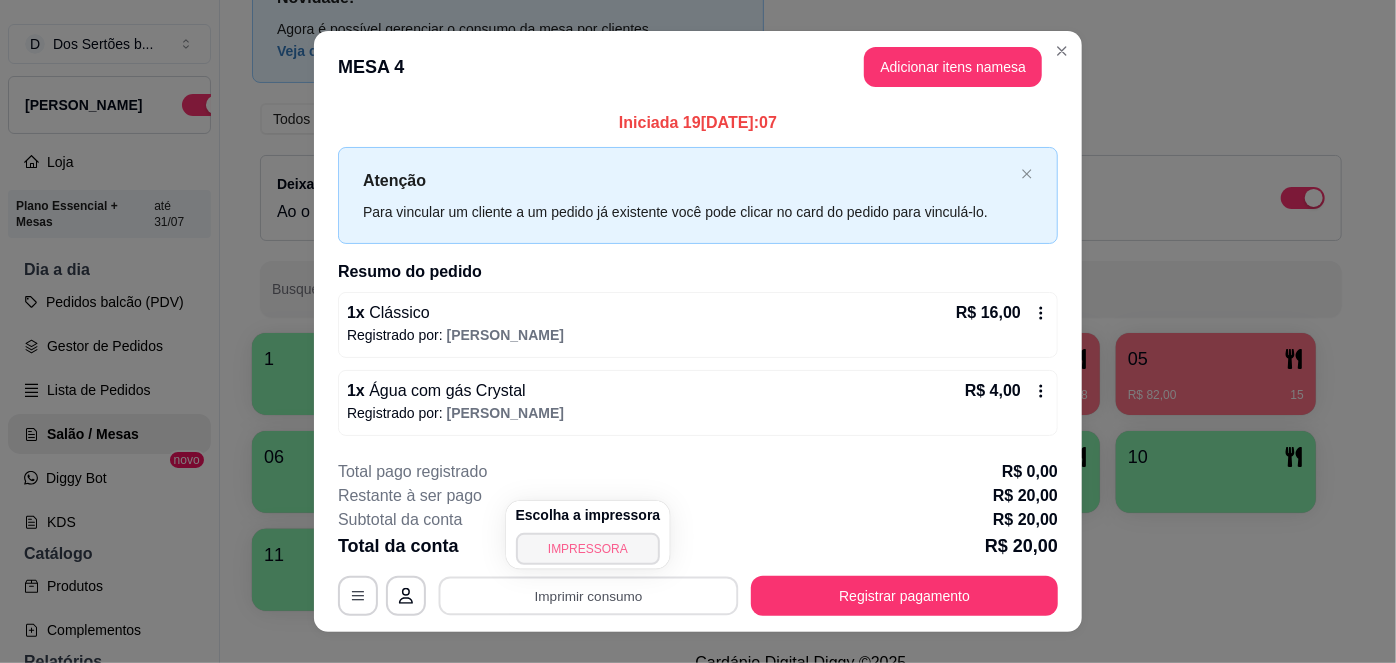 click on "IMPRESSORA" at bounding box center [588, 549] 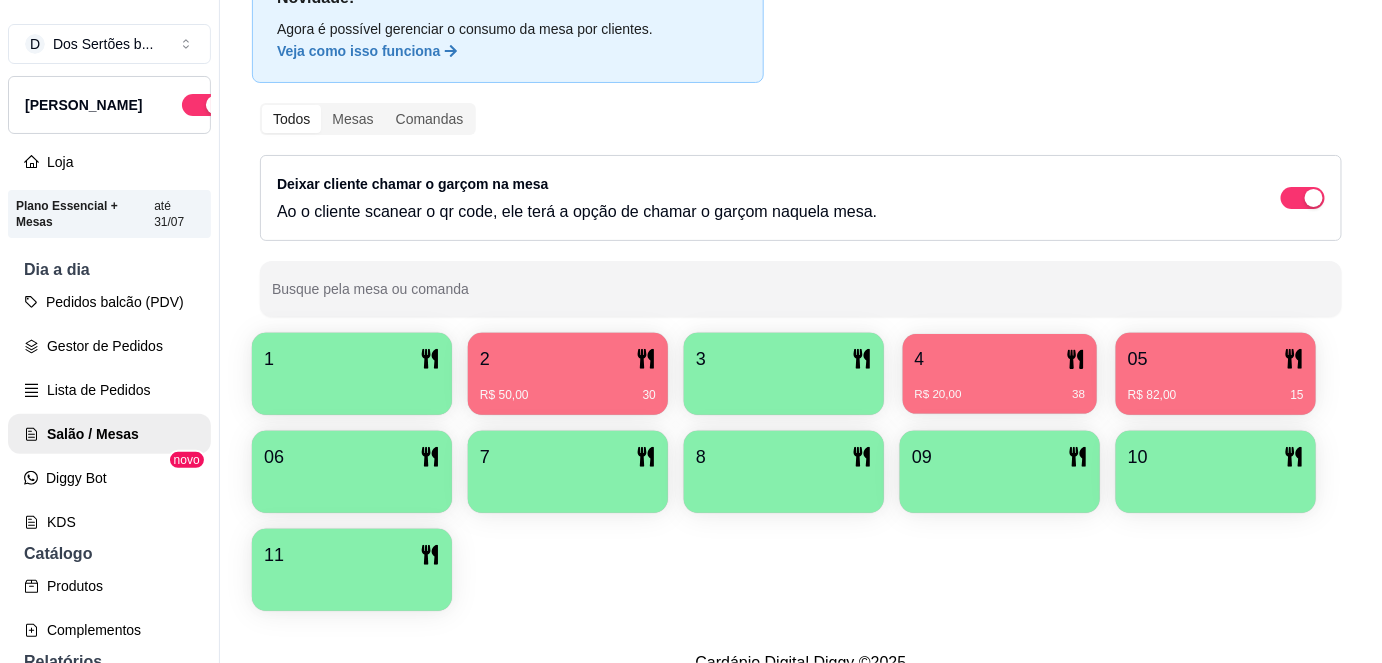 click on "4 R$ 20,00 38" at bounding box center [1000, 374] 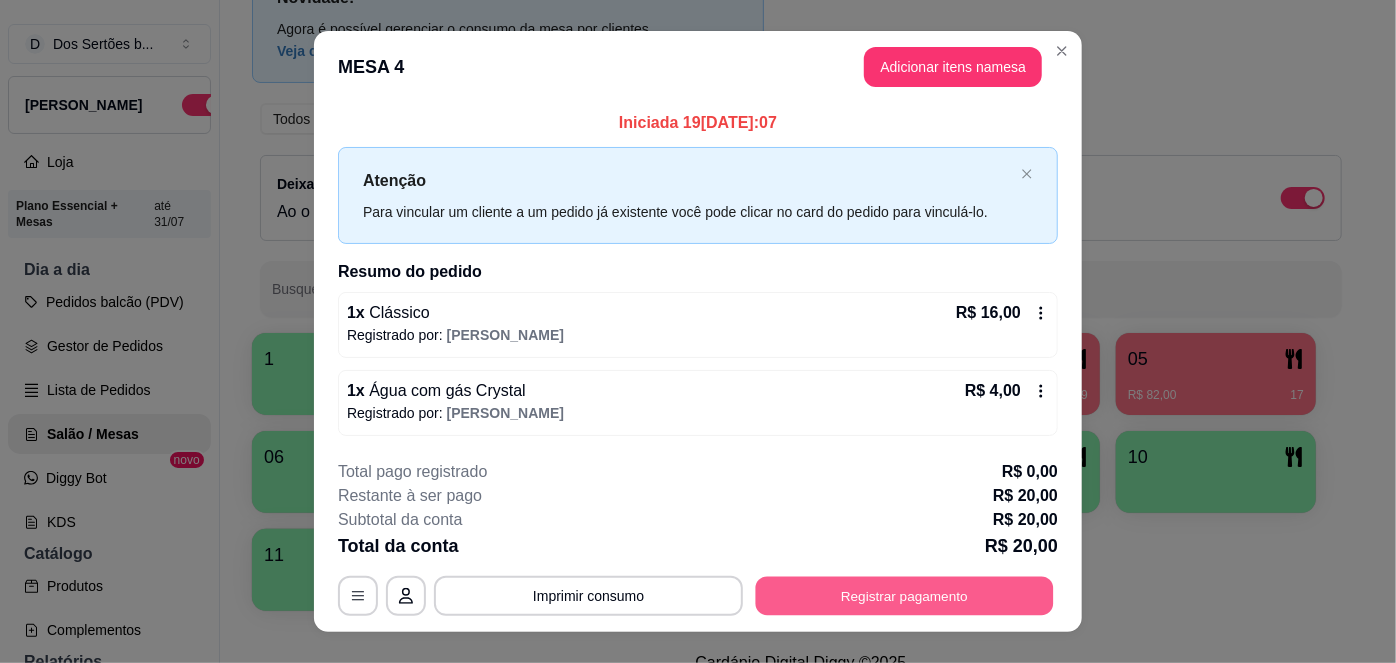 click on "Registrar pagamento" at bounding box center (905, 596) 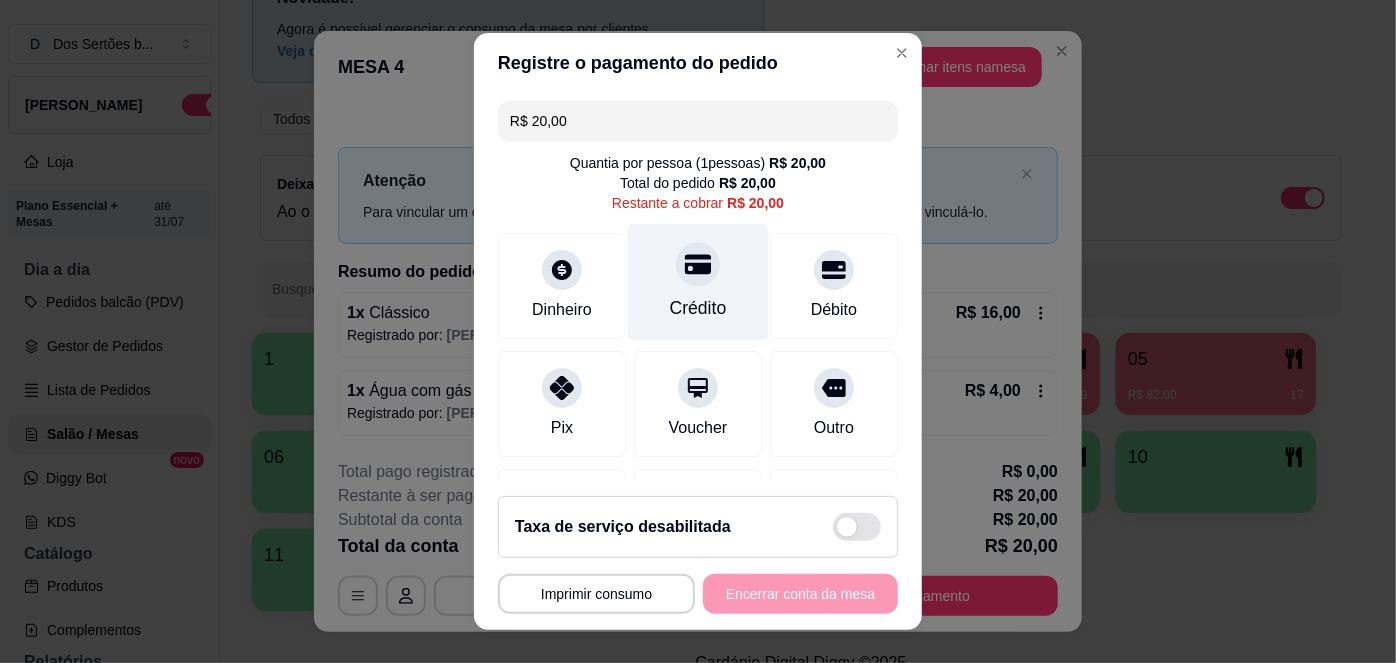 click 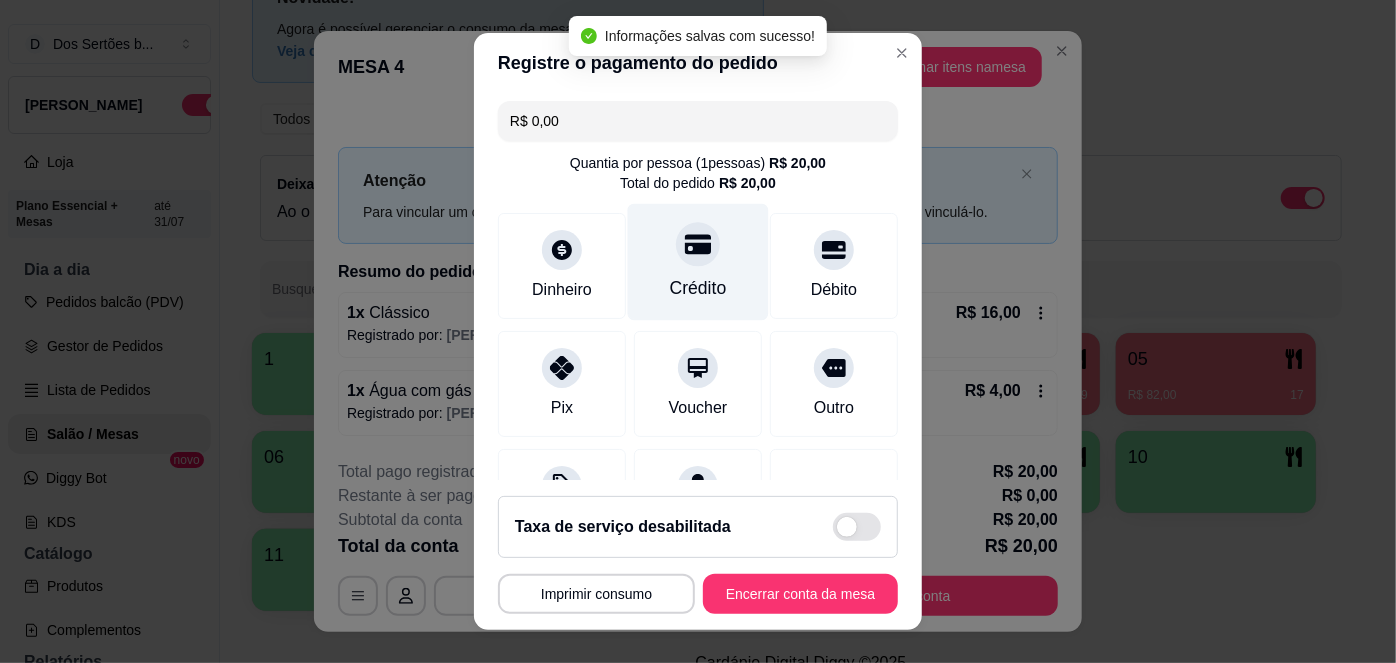 type on "R$ 0,00" 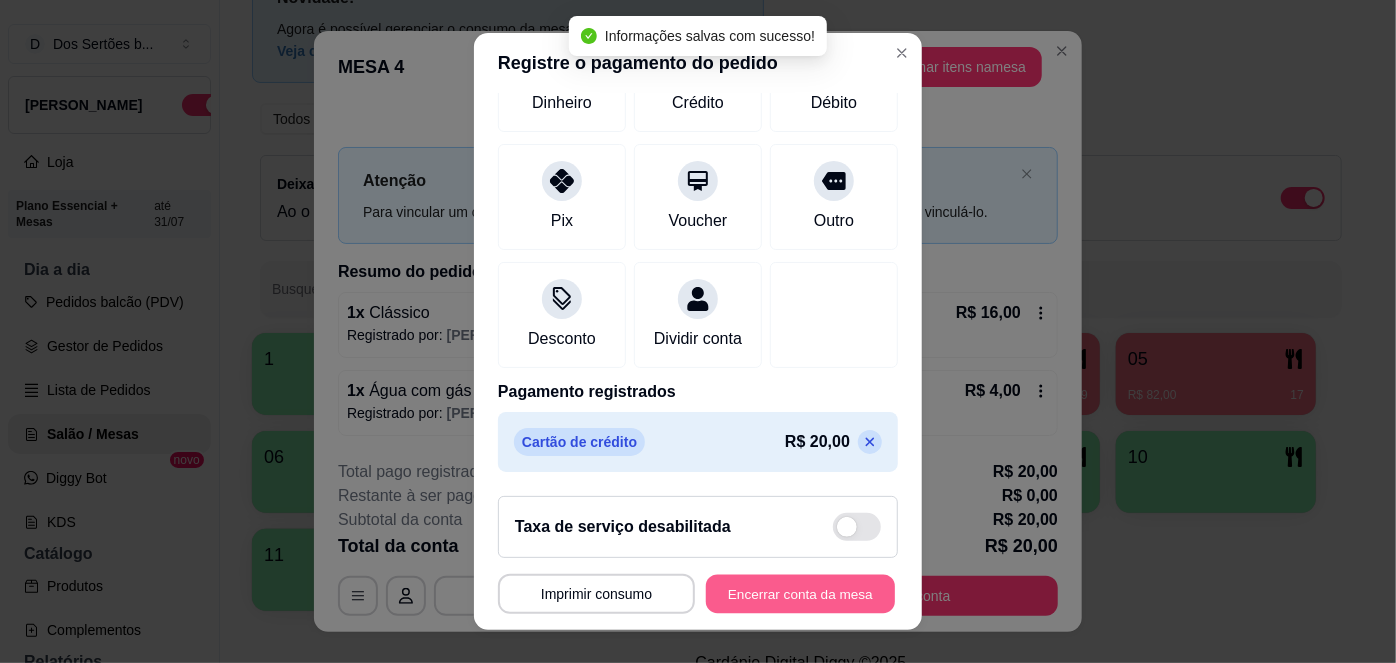 click on "Encerrar conta da mesa" at bounding box center (800, 593) 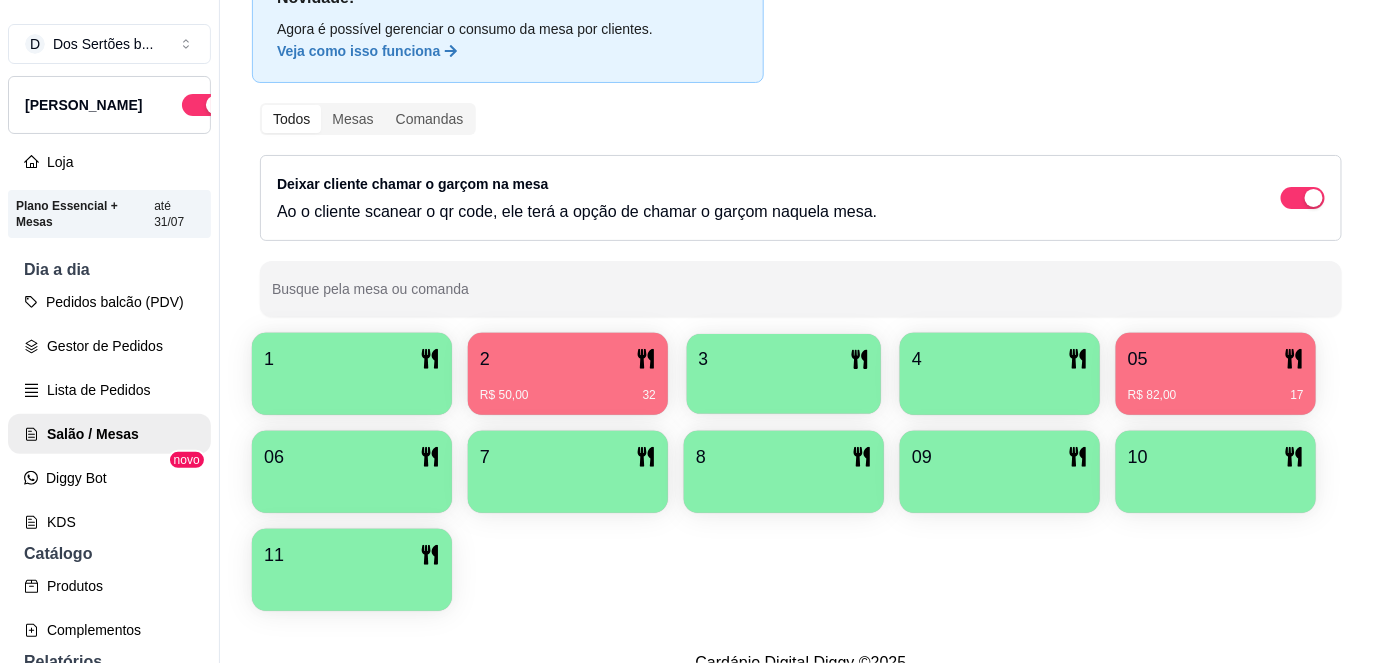 click on "3" at bounding box center (704, 359) 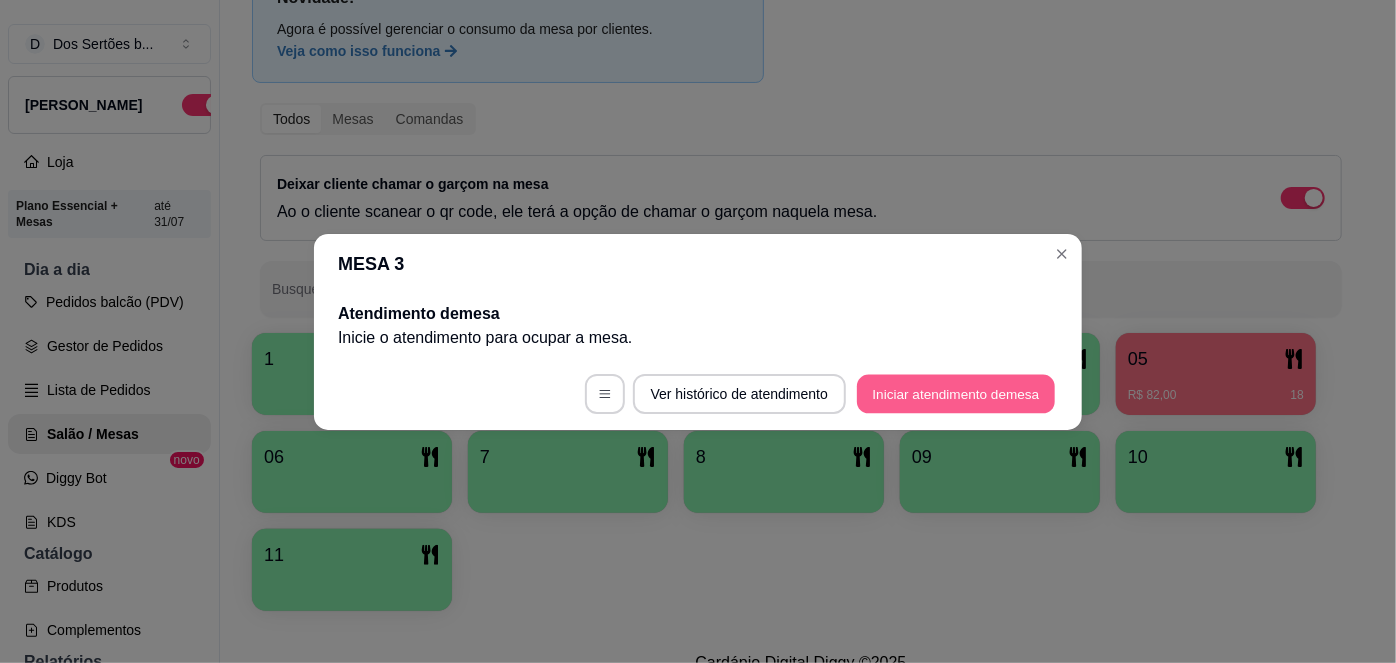 click on "Iniciar atendimento de  mesa" at bounding box center (956, 393) 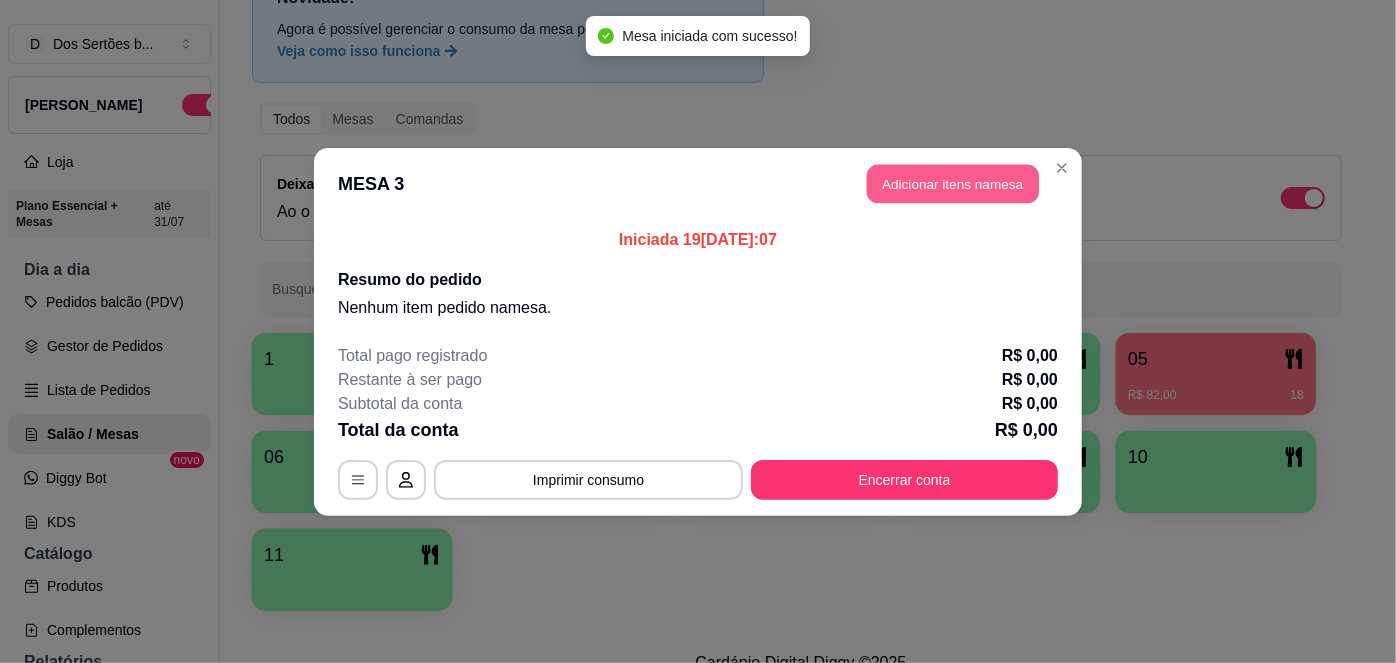 click on "Adicionar itens na  mesa" at bounding box center (953, 183) 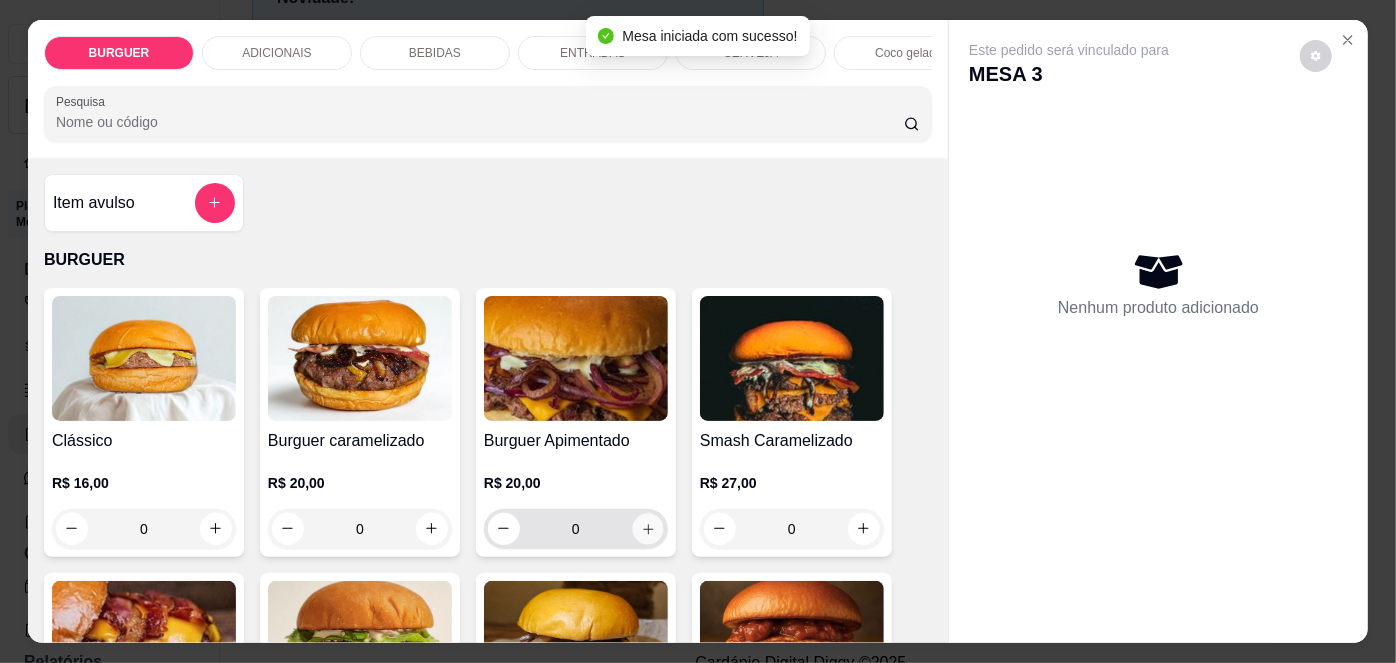 click 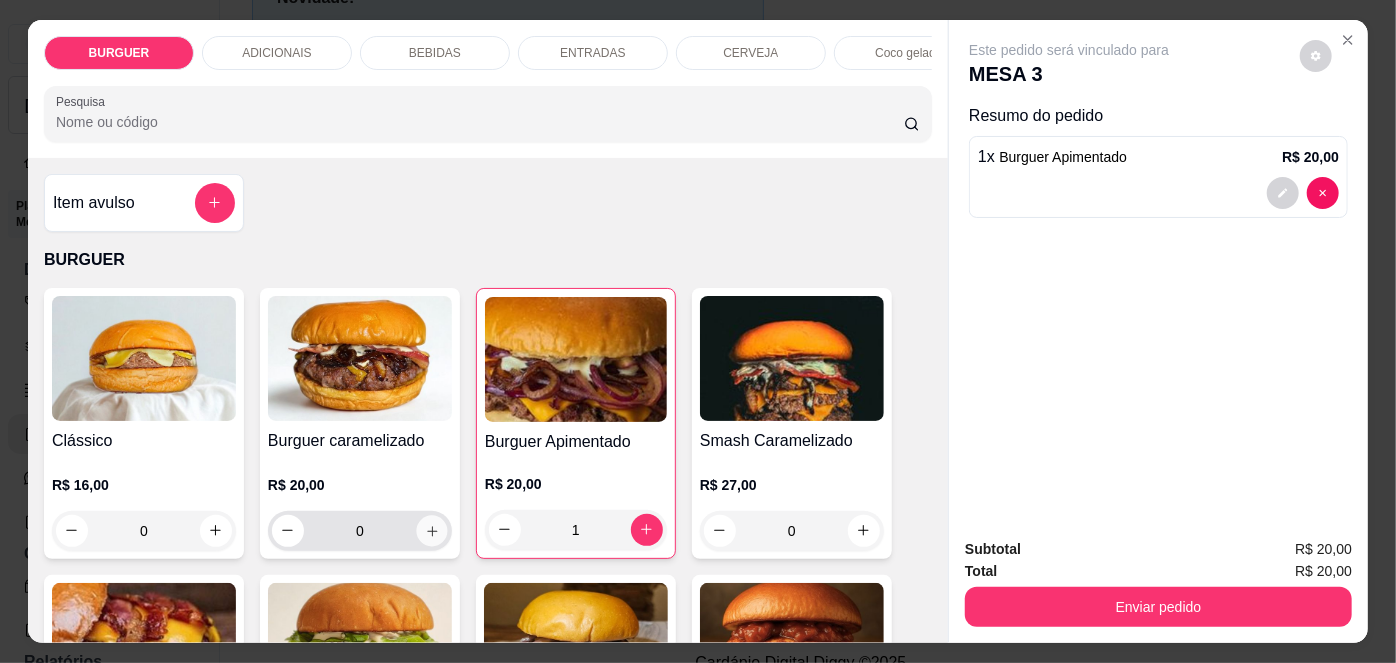 click at bounding box center [431, 530] 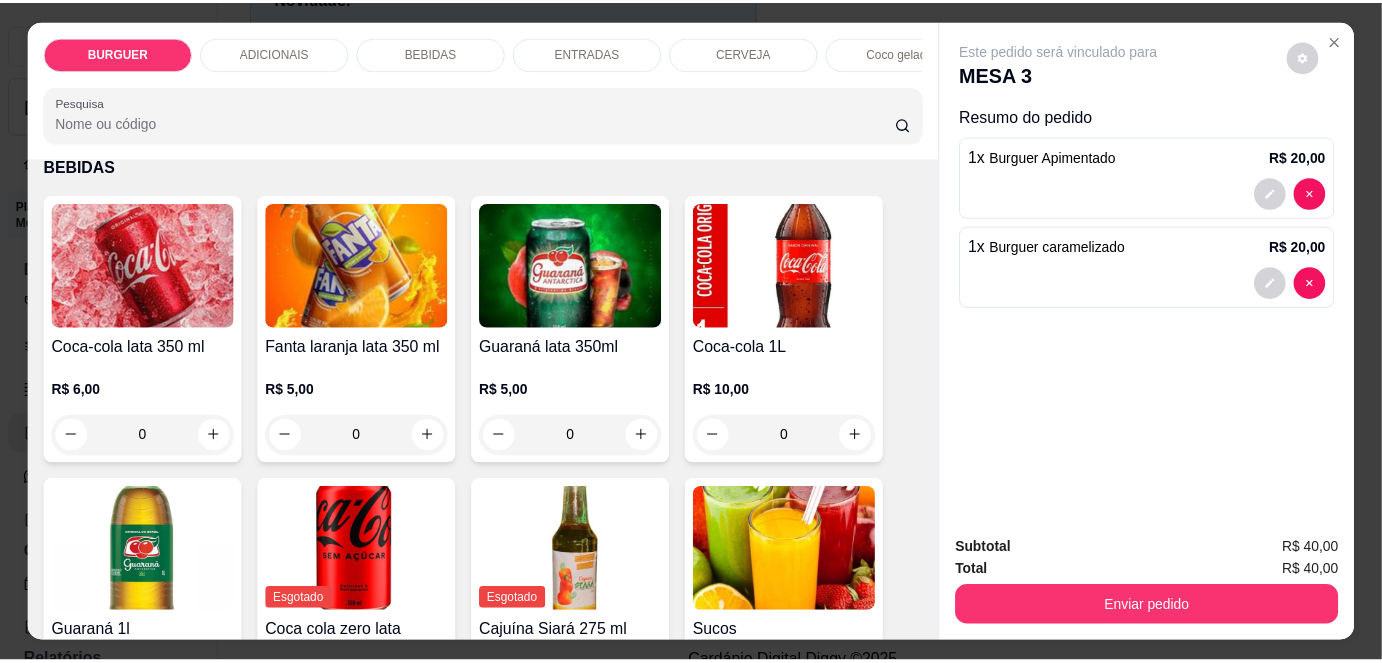 scroll, scrollTop: 1685, scrollLeft: 0, axis: vertical 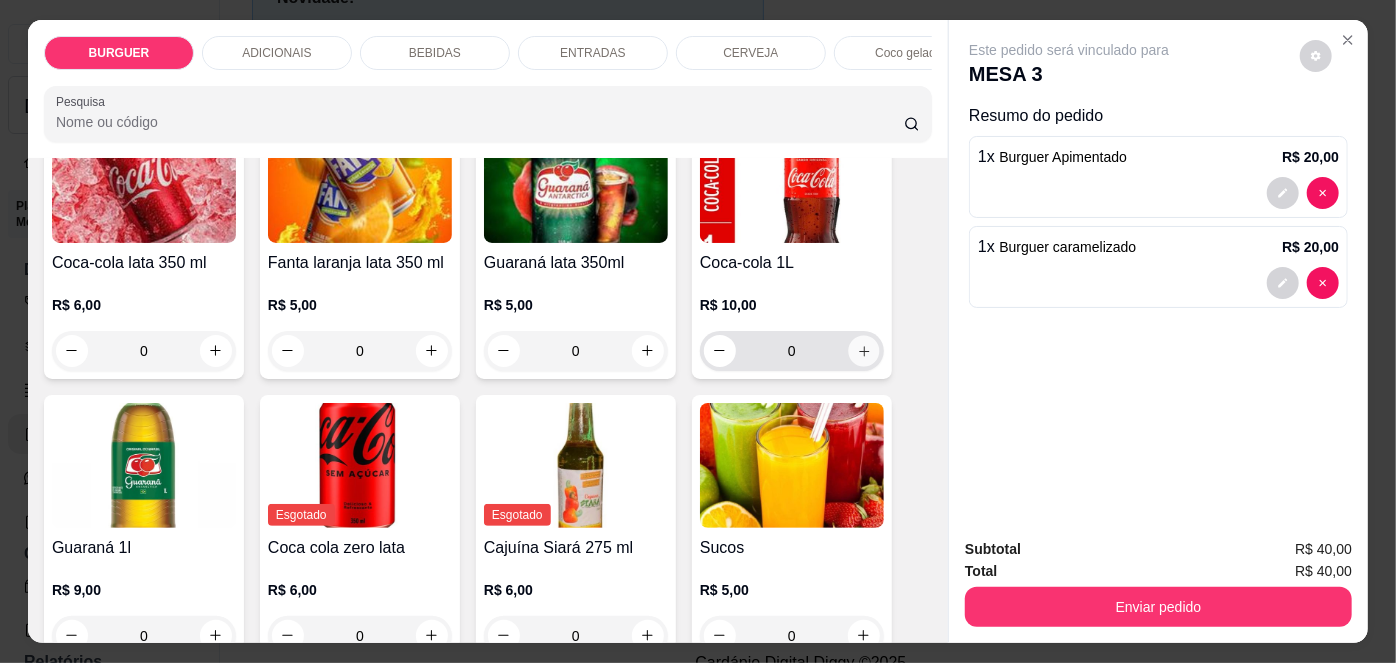 click 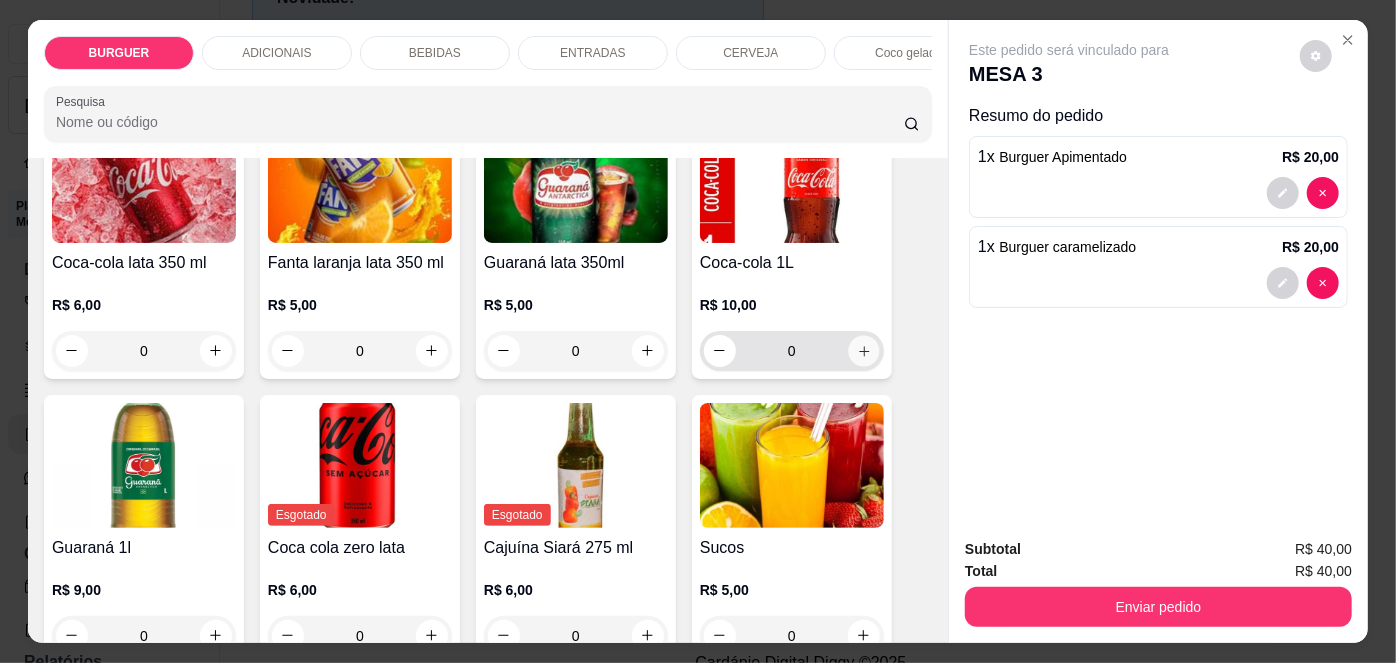 type on "1" 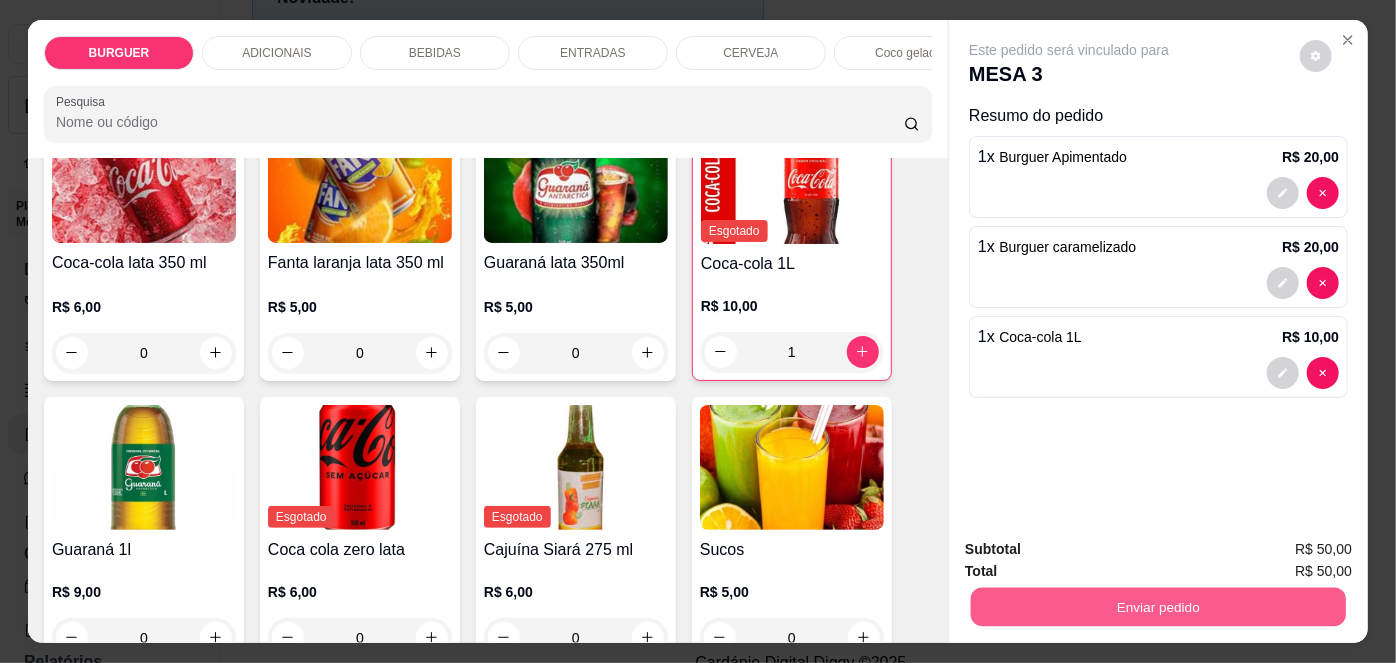 click on "Enviar pedido" at bounding box center [1158, 607] 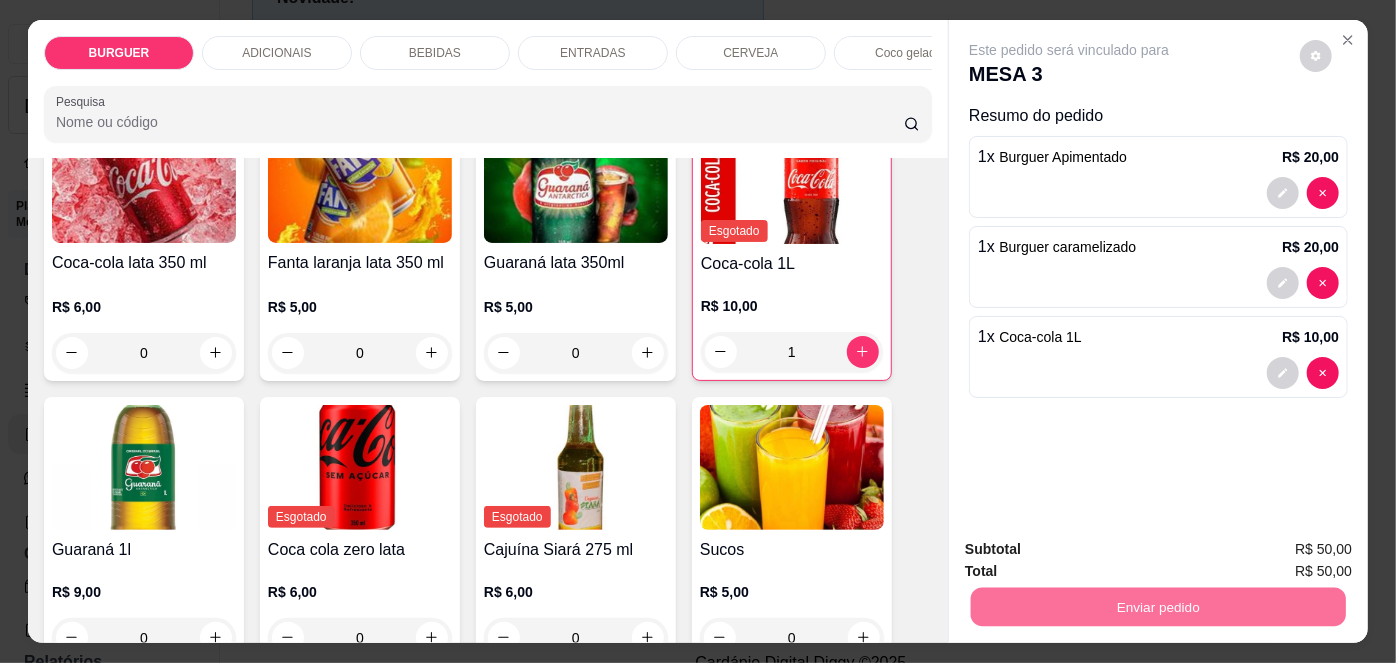 click on "Não registrar e enviar pedido" at bounding box center [1093, 551] 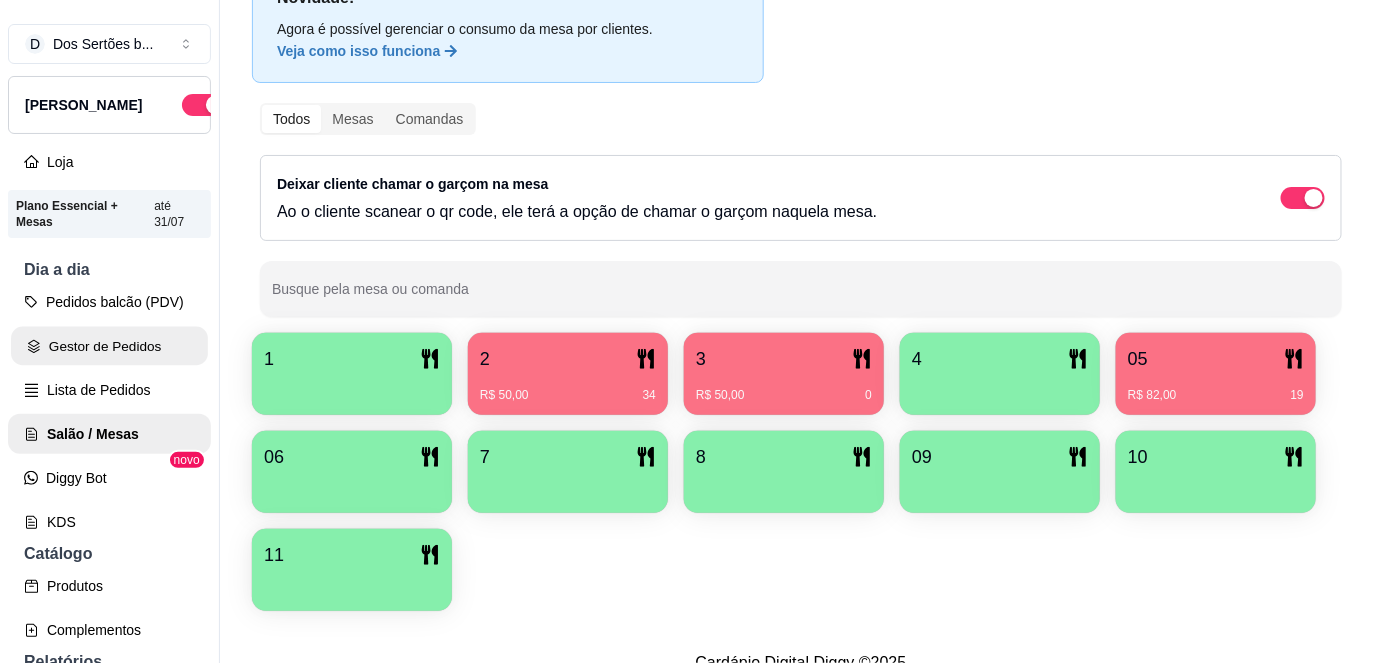 click on "Gestor de Pedidos" at bounding box center (109, 346) 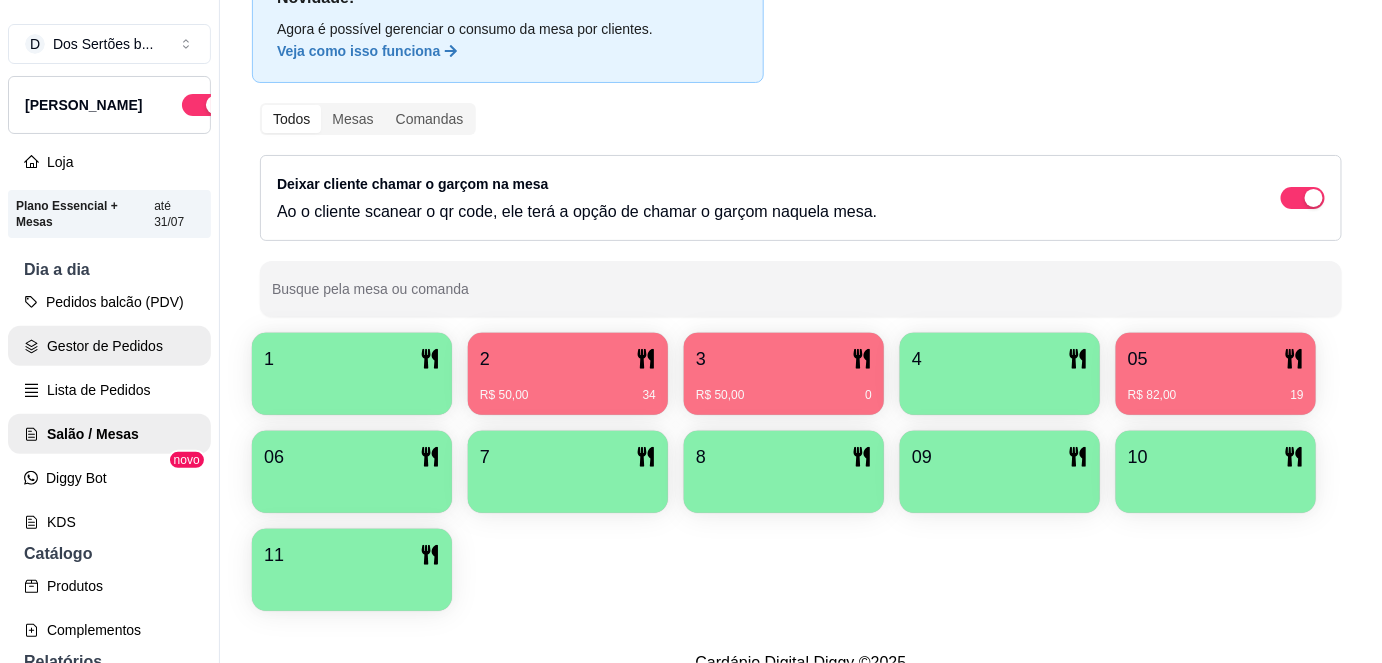scroll, scrollTop: 0, scrollLeft: 0, axis: both 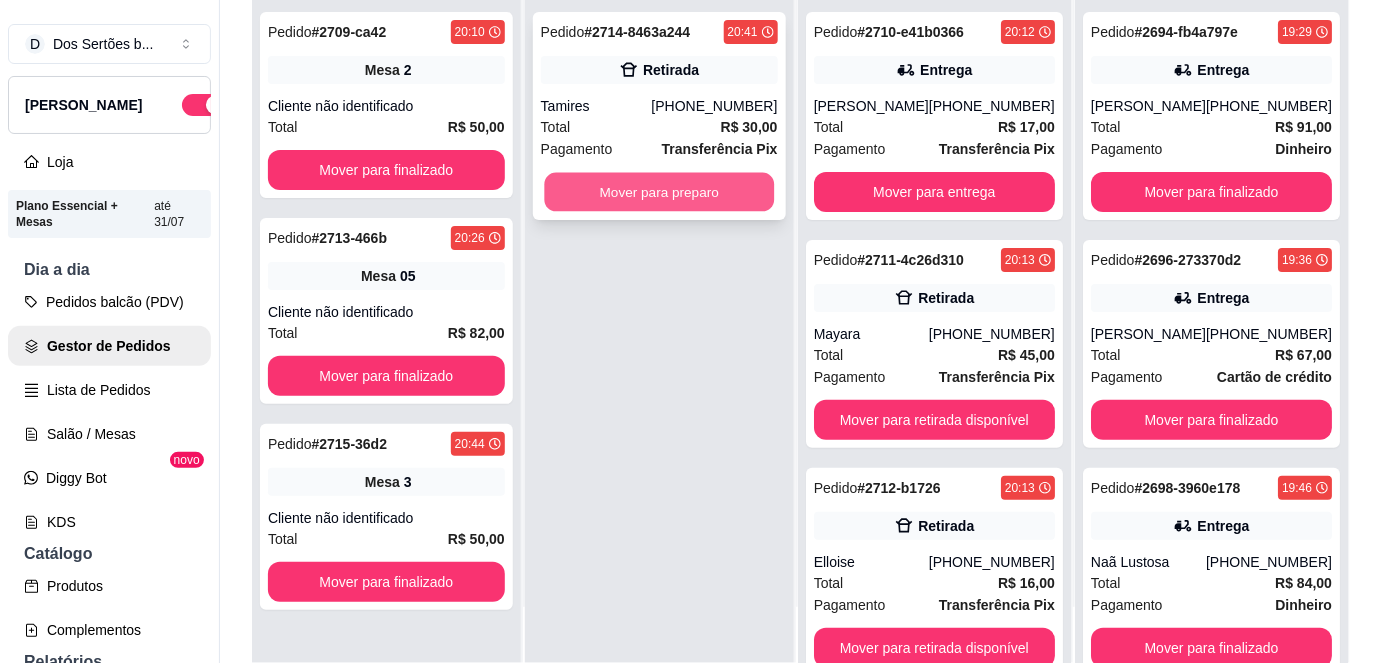 click on "Mover para preparo" at bounding box center (659, 192) 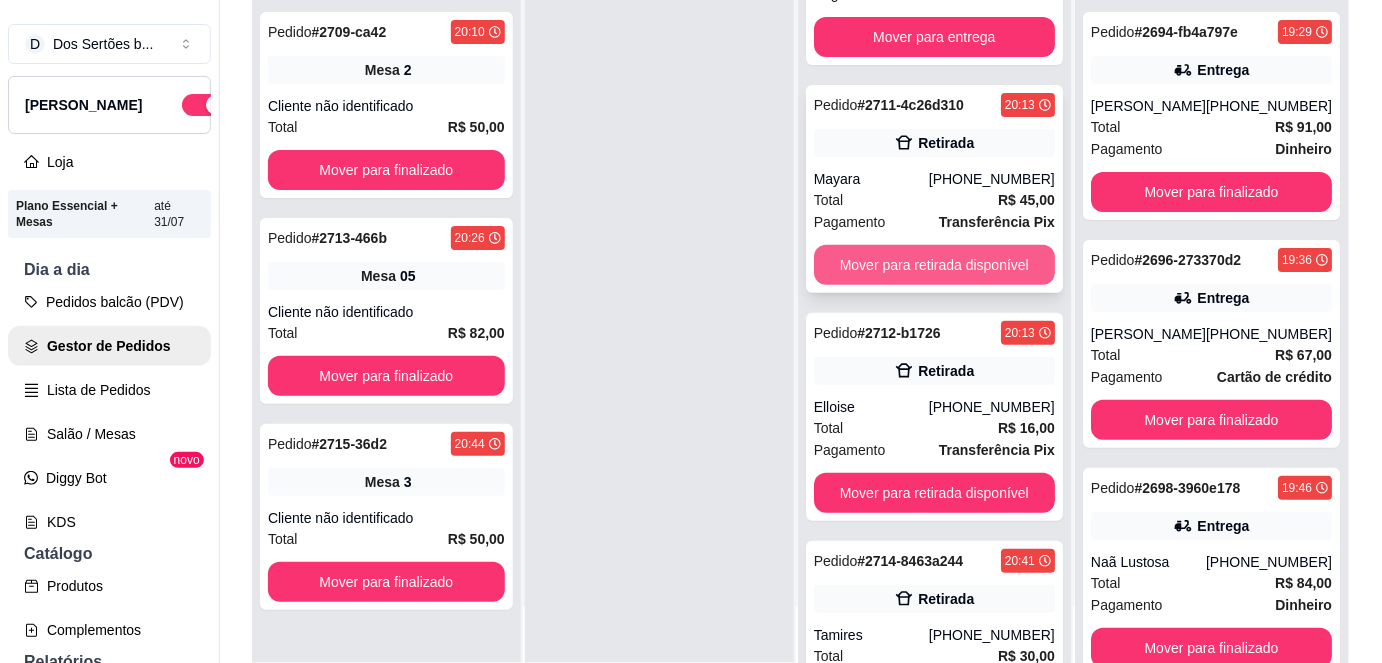 scroll, scrollTop: 269, scrollLeft: 0, axis: vertical 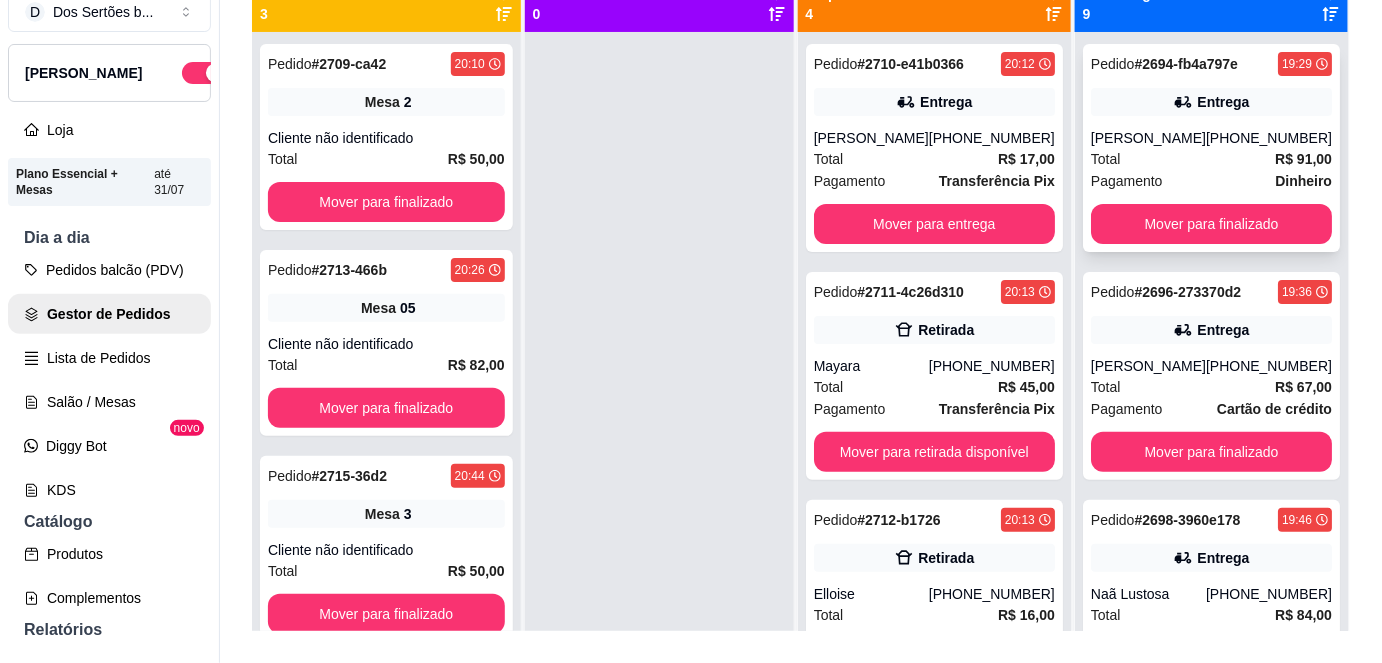 click on "Total R$ 91,00" at bounding box center [1211, 159] 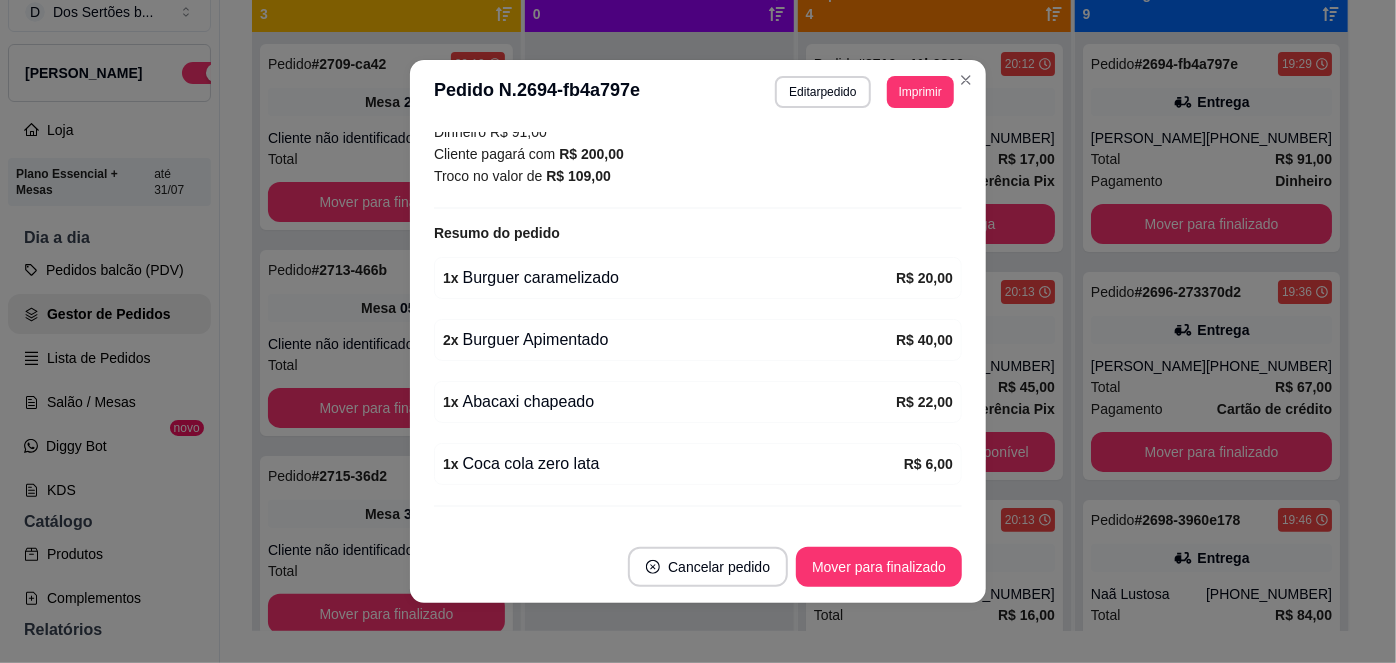 scroll, scrollTop: 573, scrollLeft: 0, axis: vertical 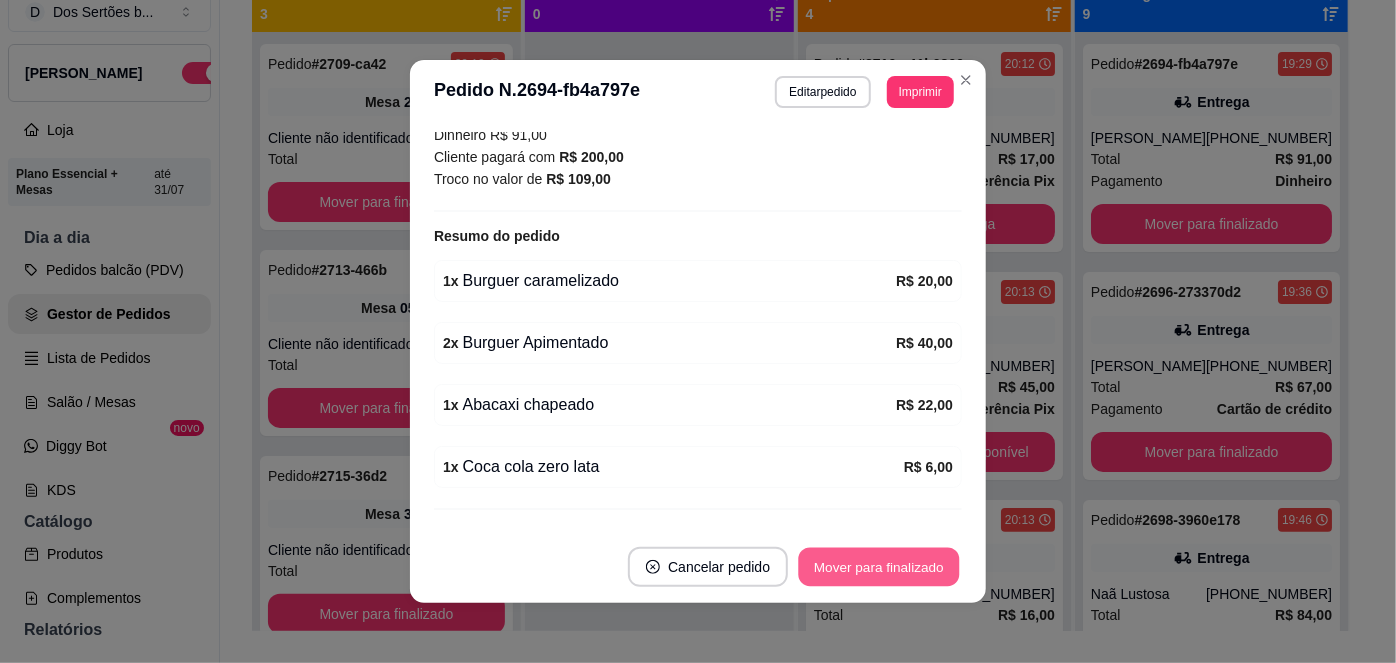 click on "Mover para finalizado" at bounding box center (879, 567) 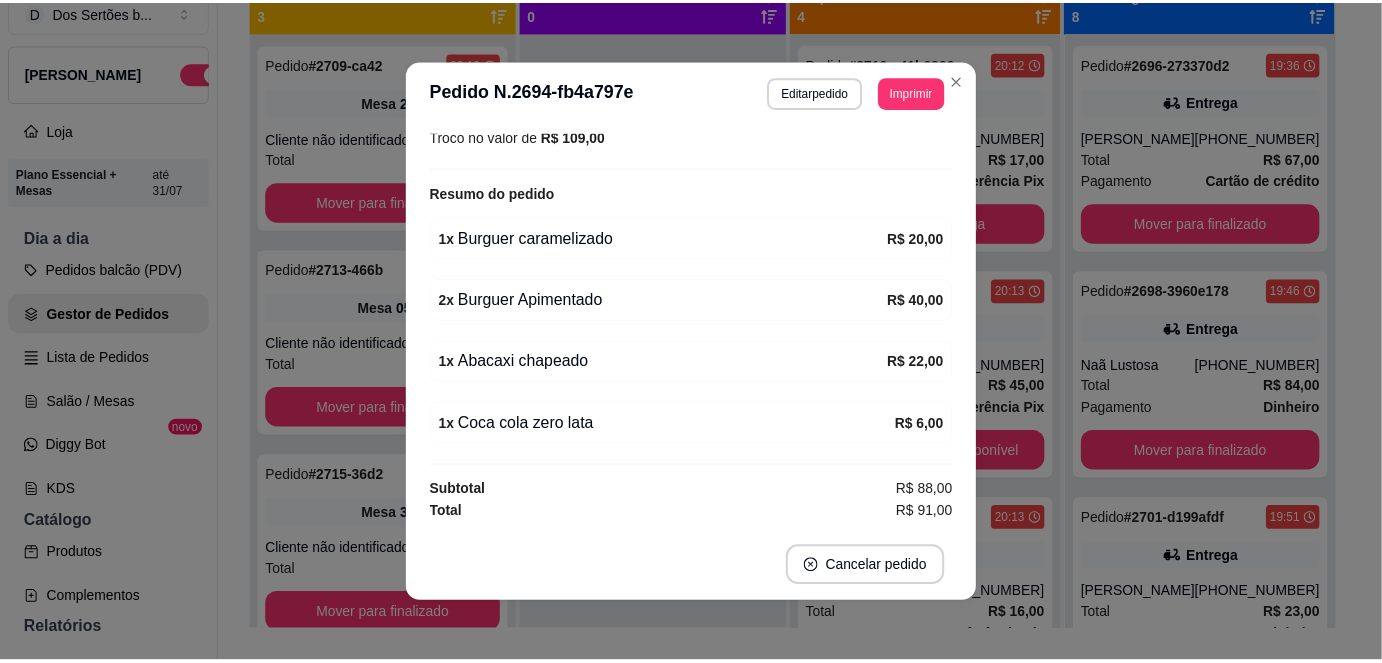scroll, scrollTop: 528, scrollLeft: 0, axis: vertical 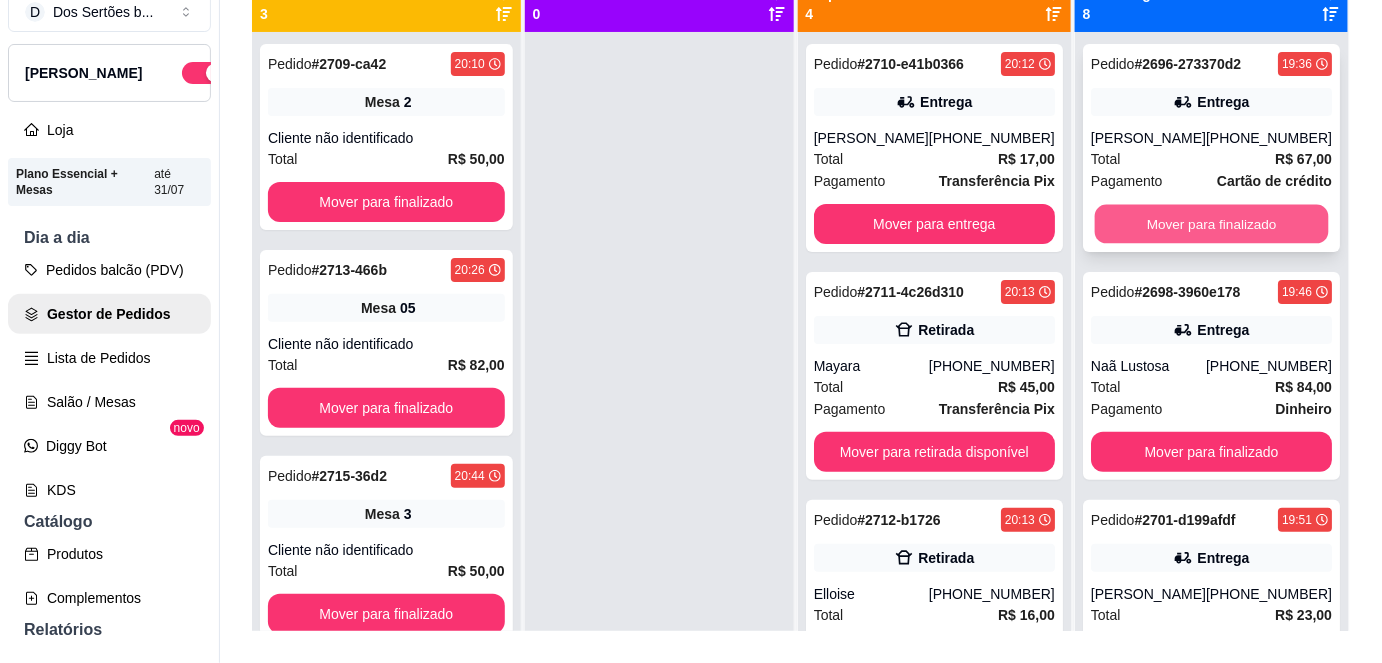 click on "Mover para finalizado" at bounding box center [1211, 224] 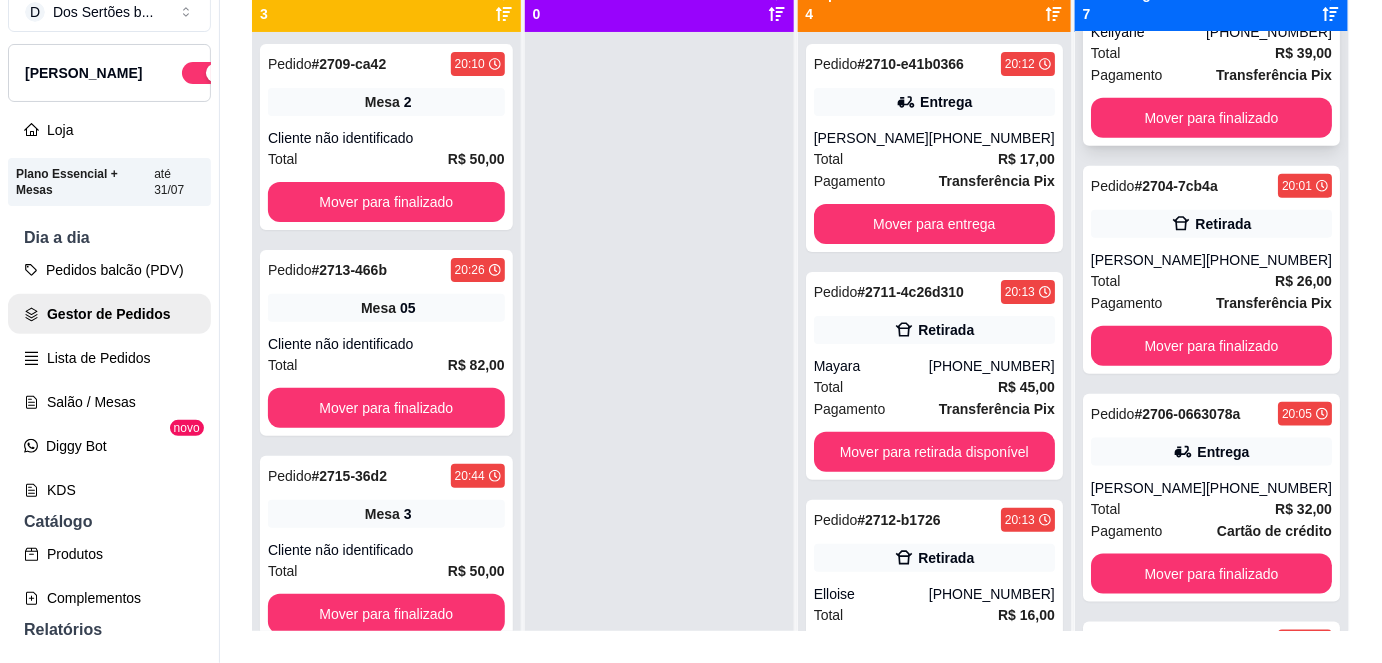 scroll, scrollTop: 563, scrollLeft: 0, axis: vertical 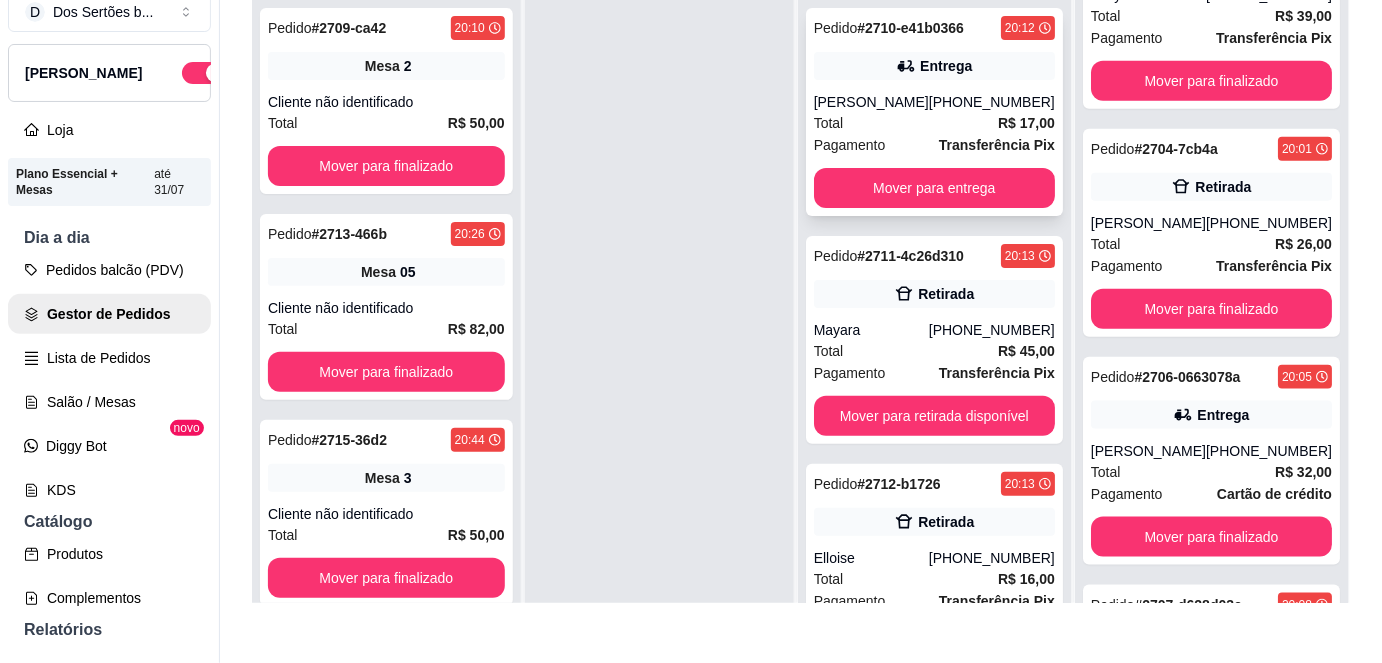 click on "Total R$ 17,00" at bounding box center (934, 123) 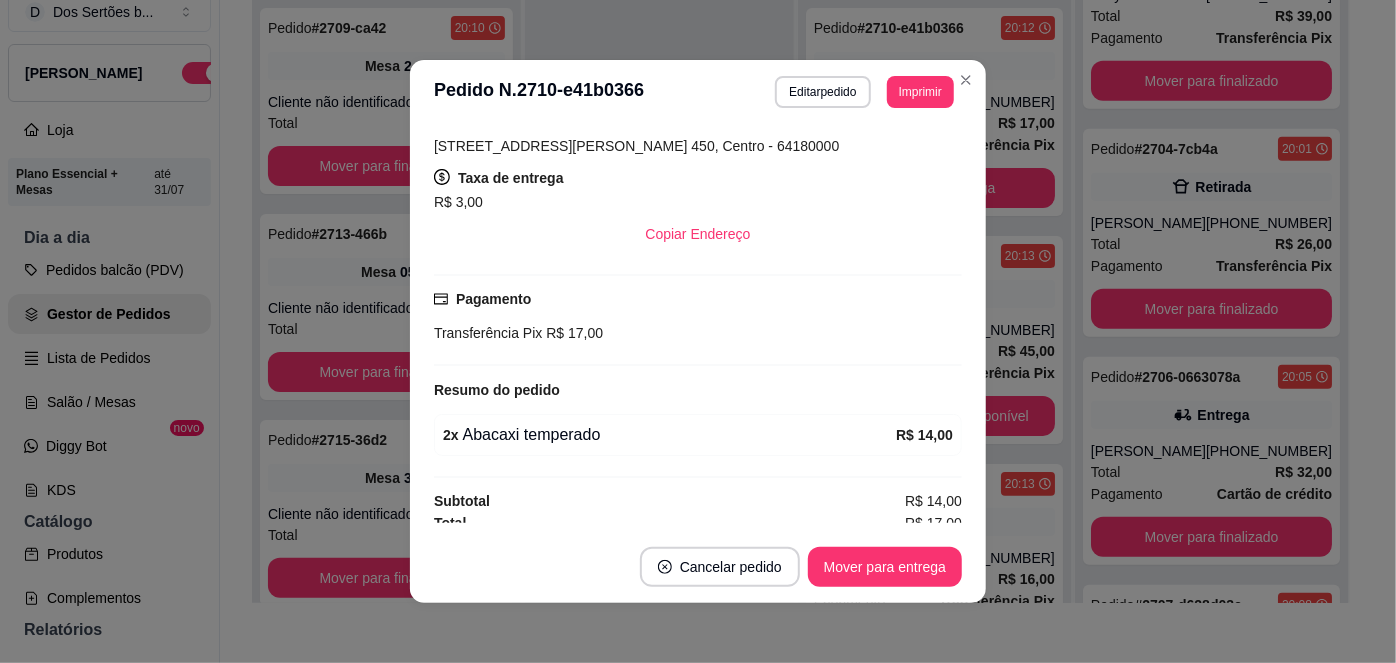 scroll, scrollTop: 381, scrollLeft: 0, axis: vertical 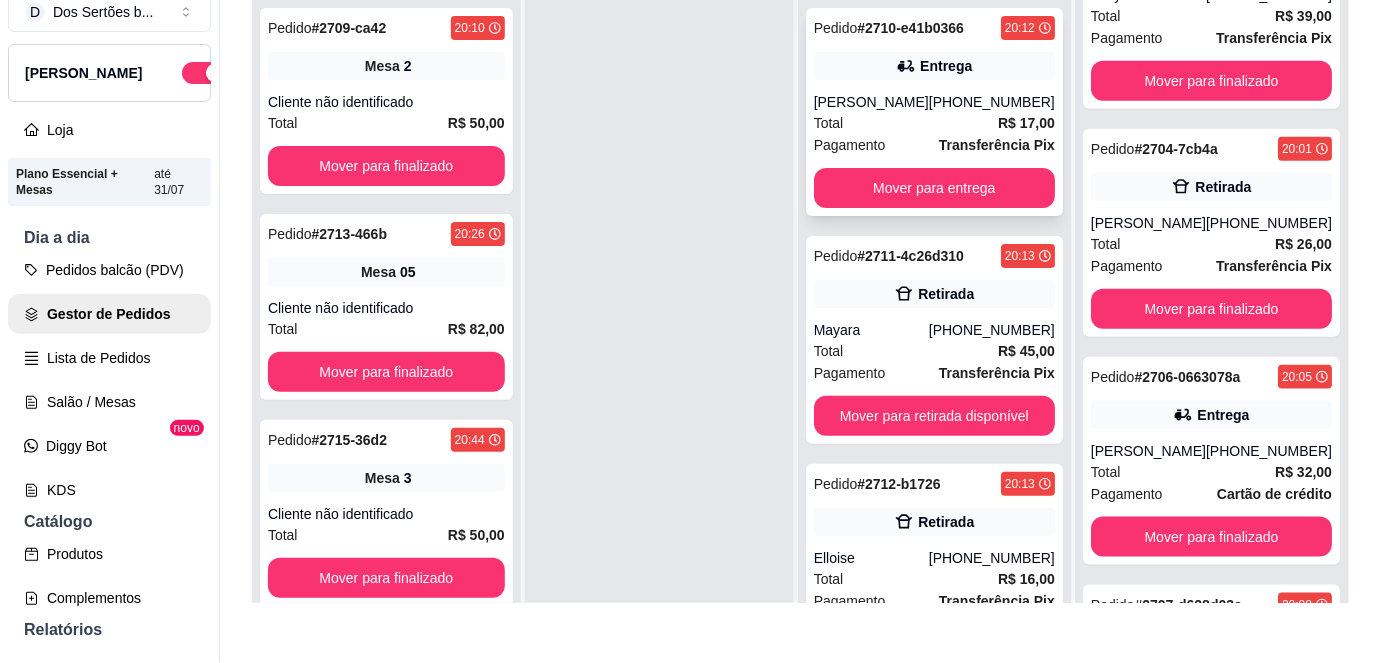 click on "[PERSON_NAME]" at bounding box center [871, 102] 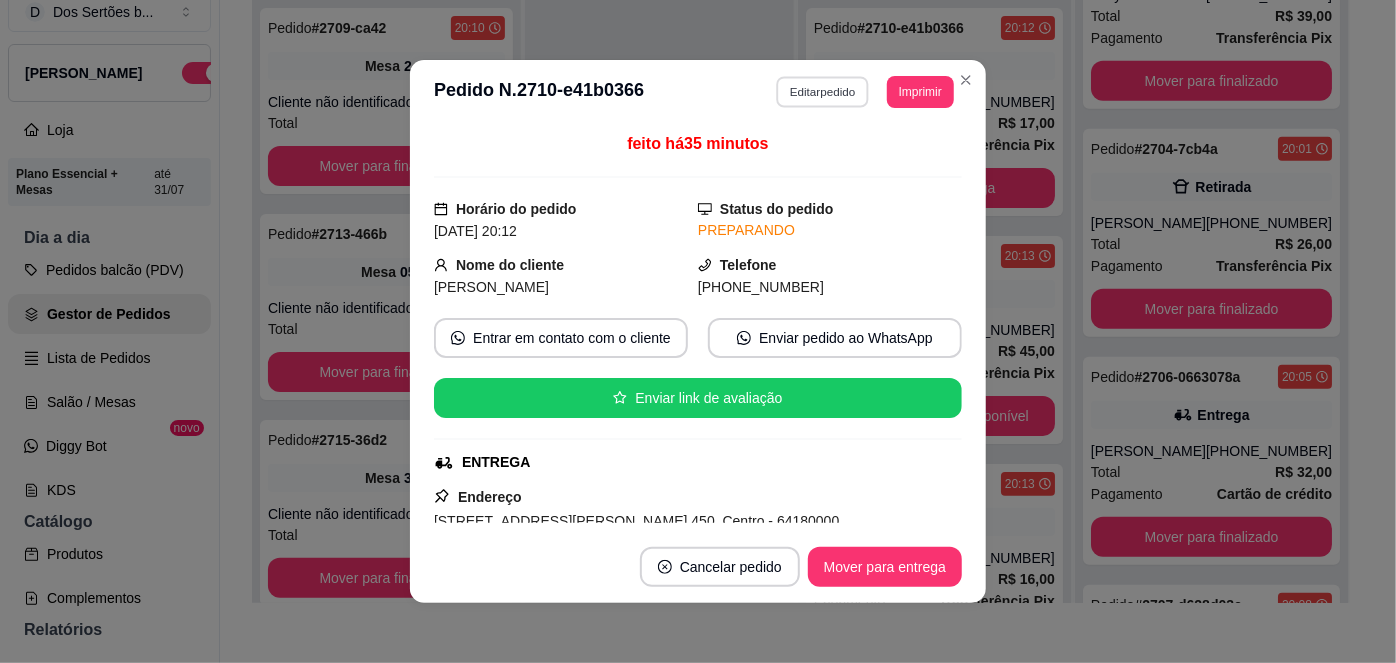 click on "Editar  pedido" at bounding box center (823, 91) 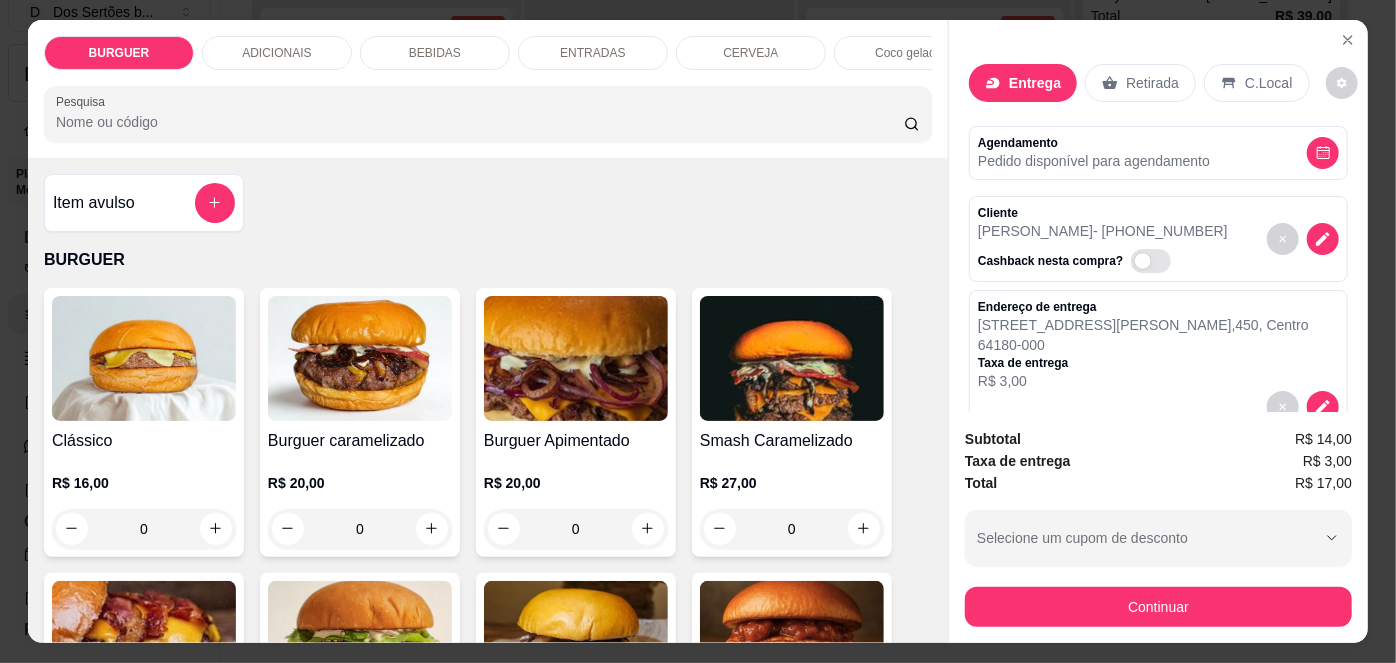 scroll, scrollTop: 174, scrollLeft: 0, axis: vertical 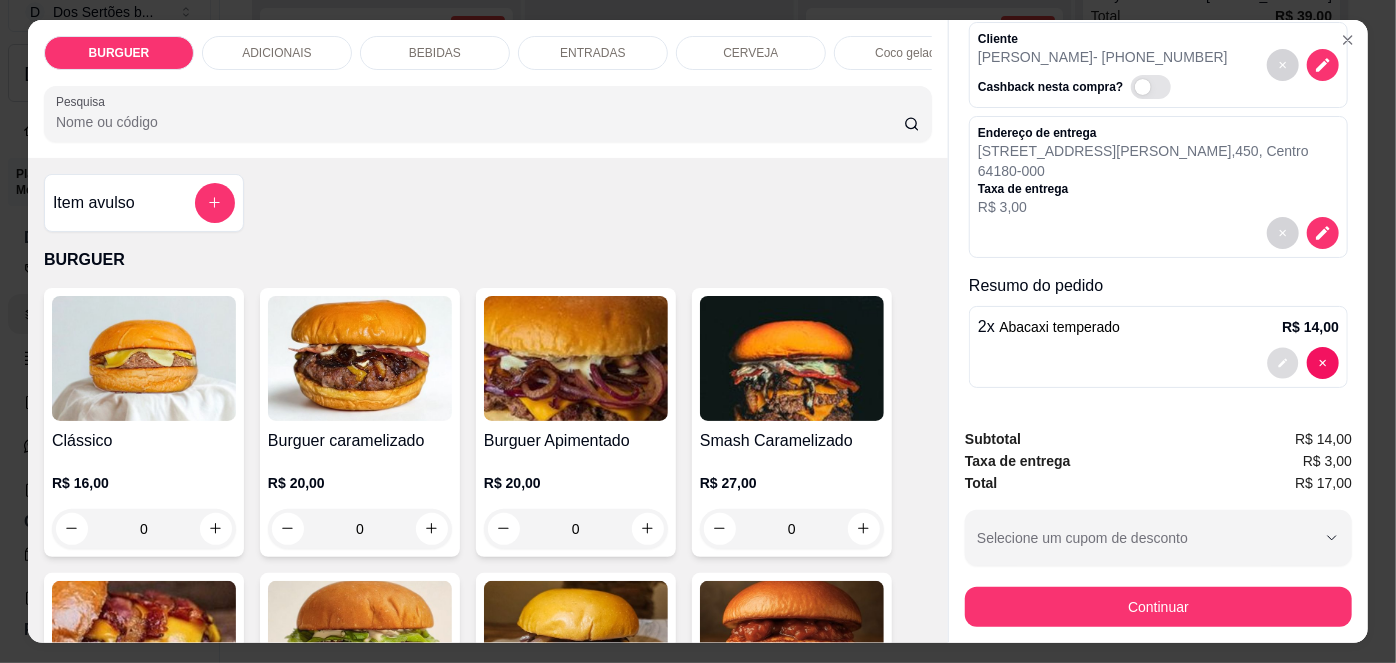 click at bounding box center (1283, 362) 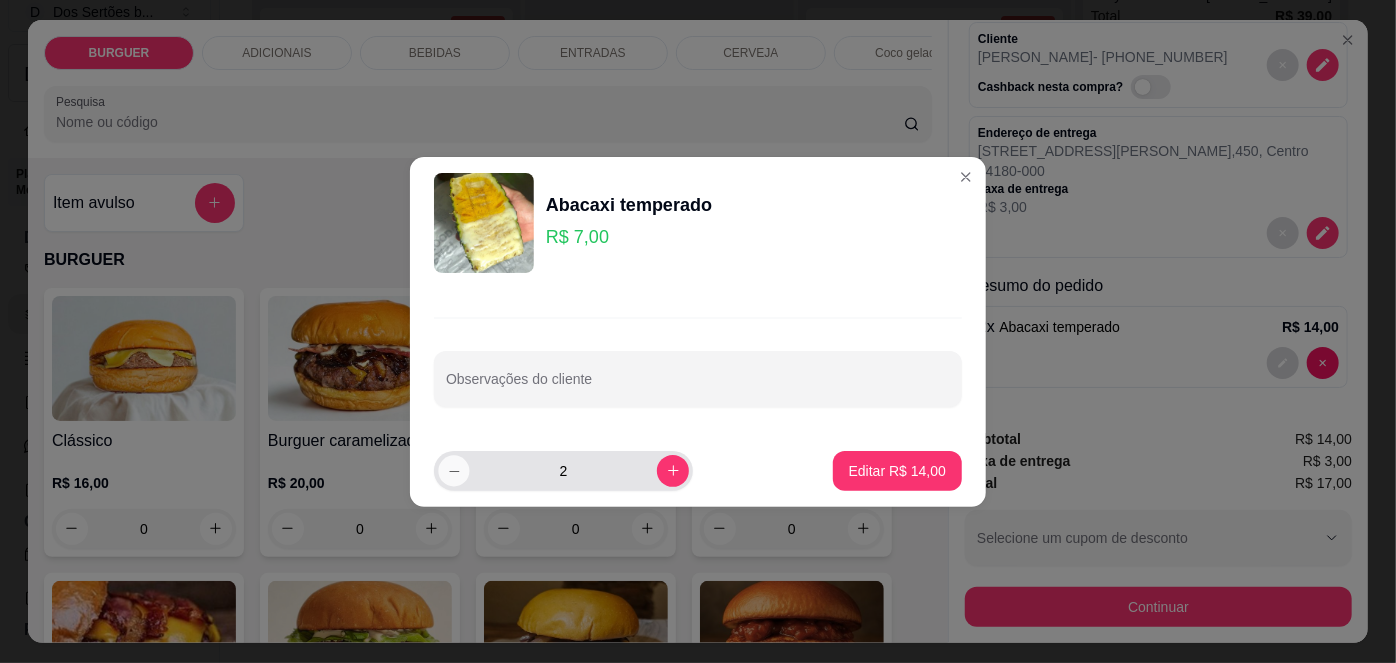 click 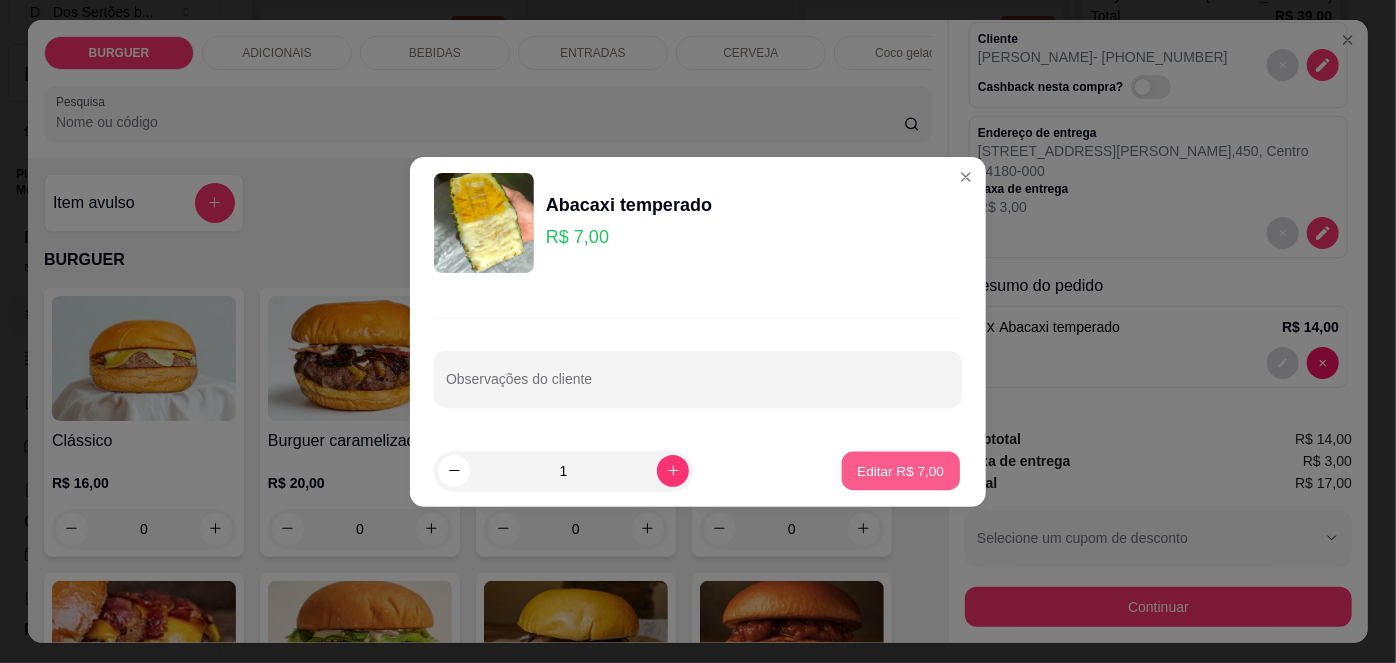 click on "Editar   R$ 7,00" at bounding box center [901, 470] 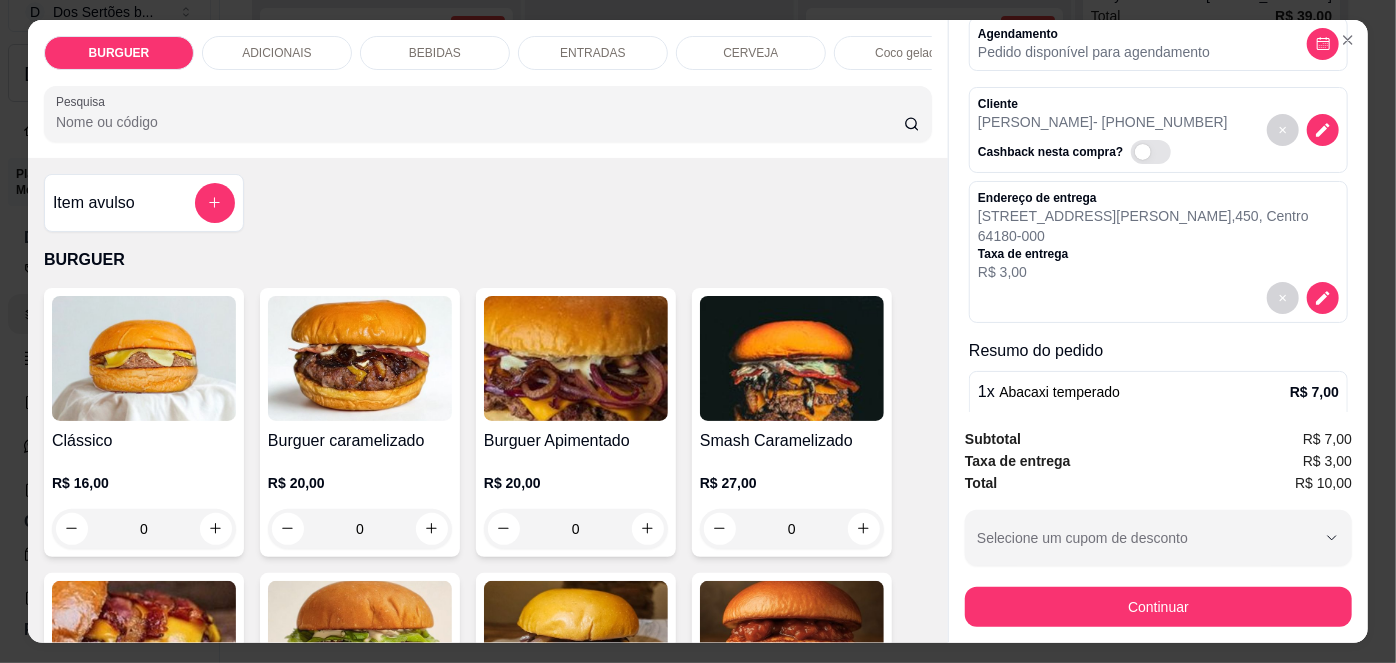 scroll, scrollTop: 174, scrollLeft: 0, axis: vertical 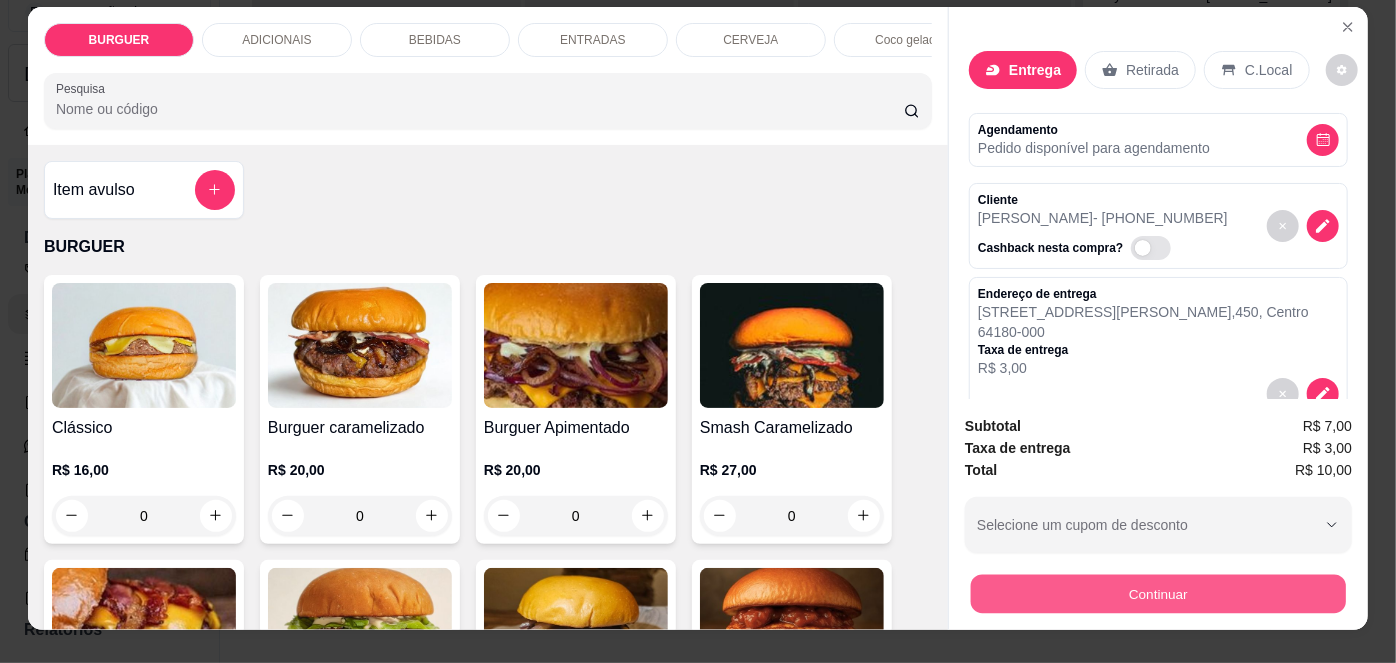 click on "Continuar" at bounding box center [1158, 594] 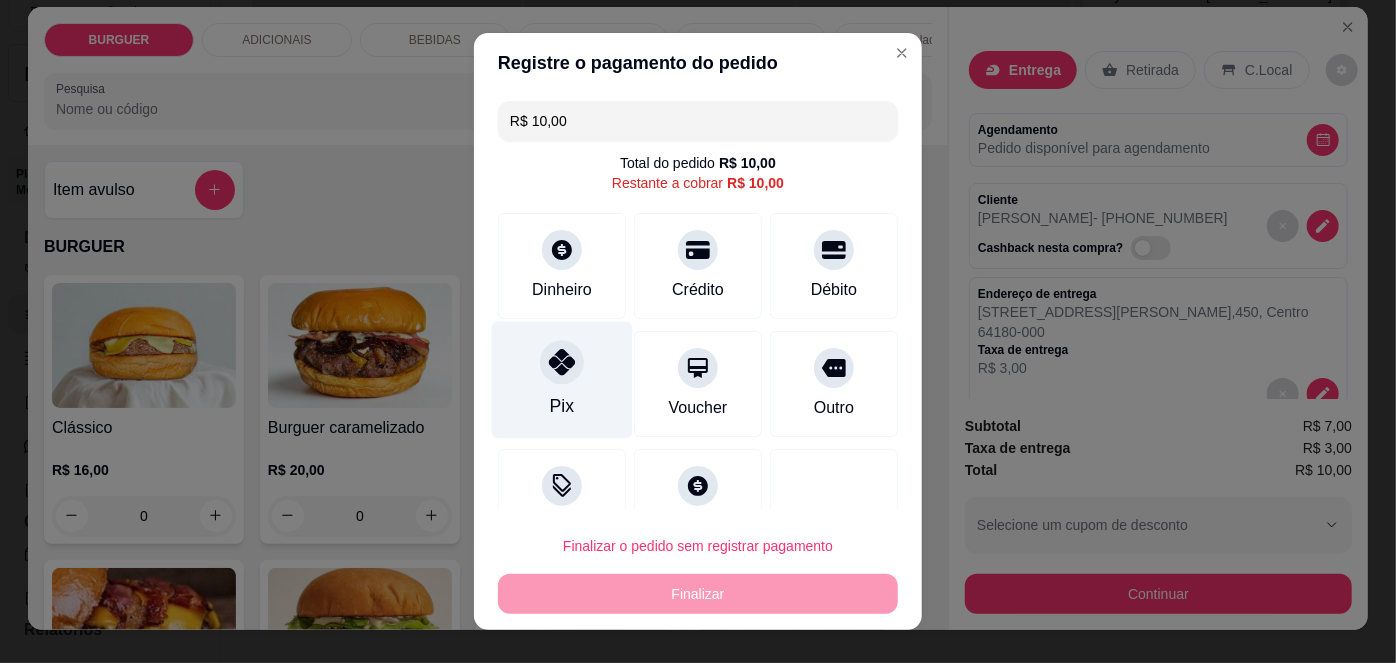 click on "Pix" at bounding box center [562, 380] 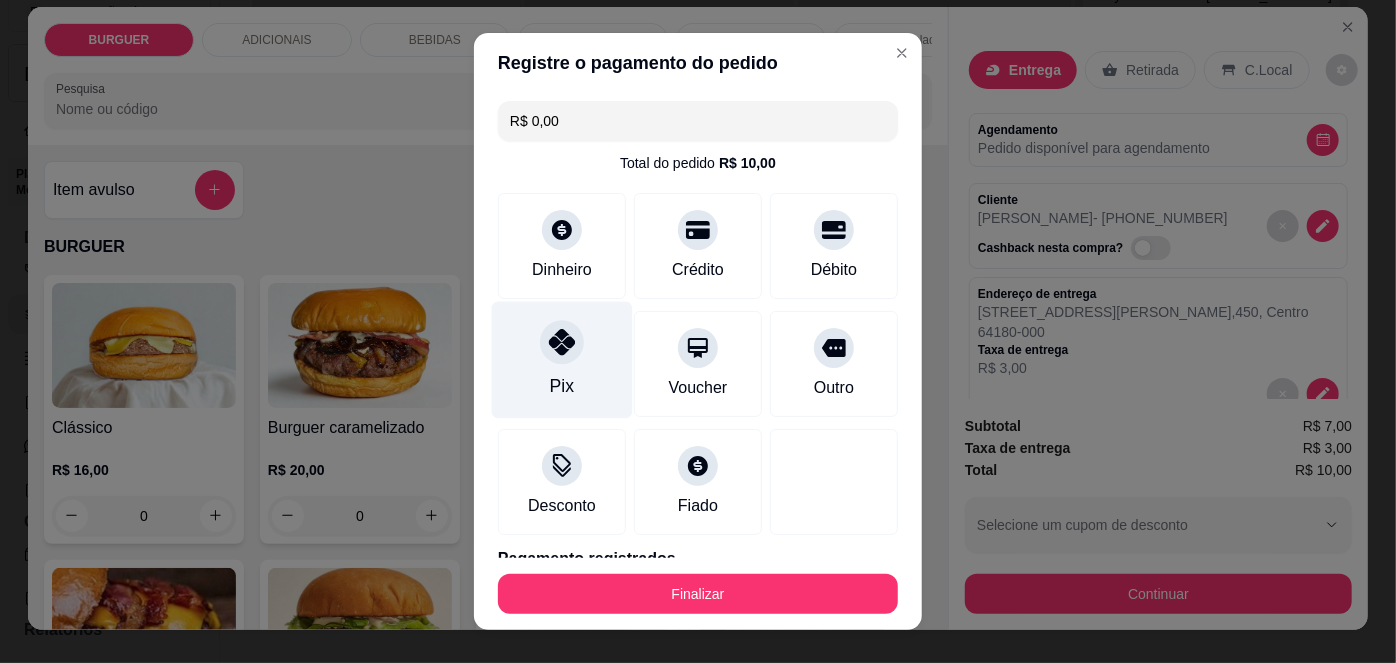 scroll, scrollTop: 88, scrollLeft: 0, axis: vertical 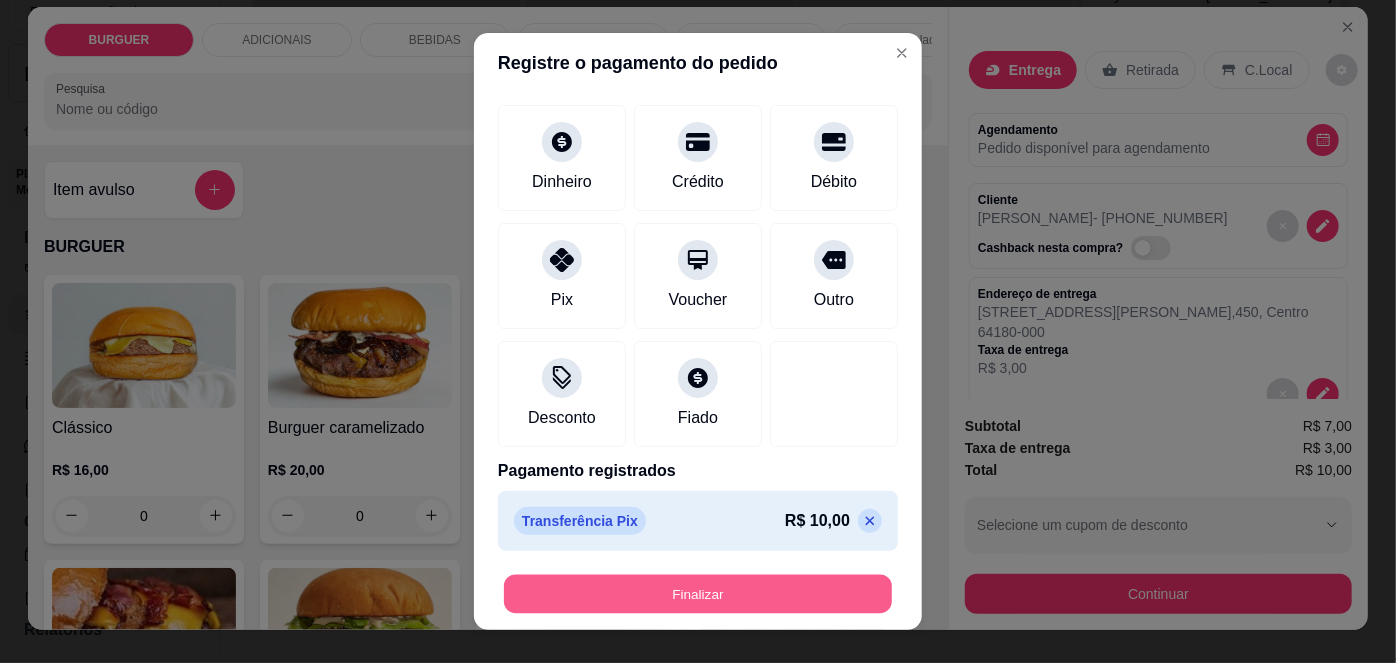 click on "Finalizar" at bounding box center [698, 593] 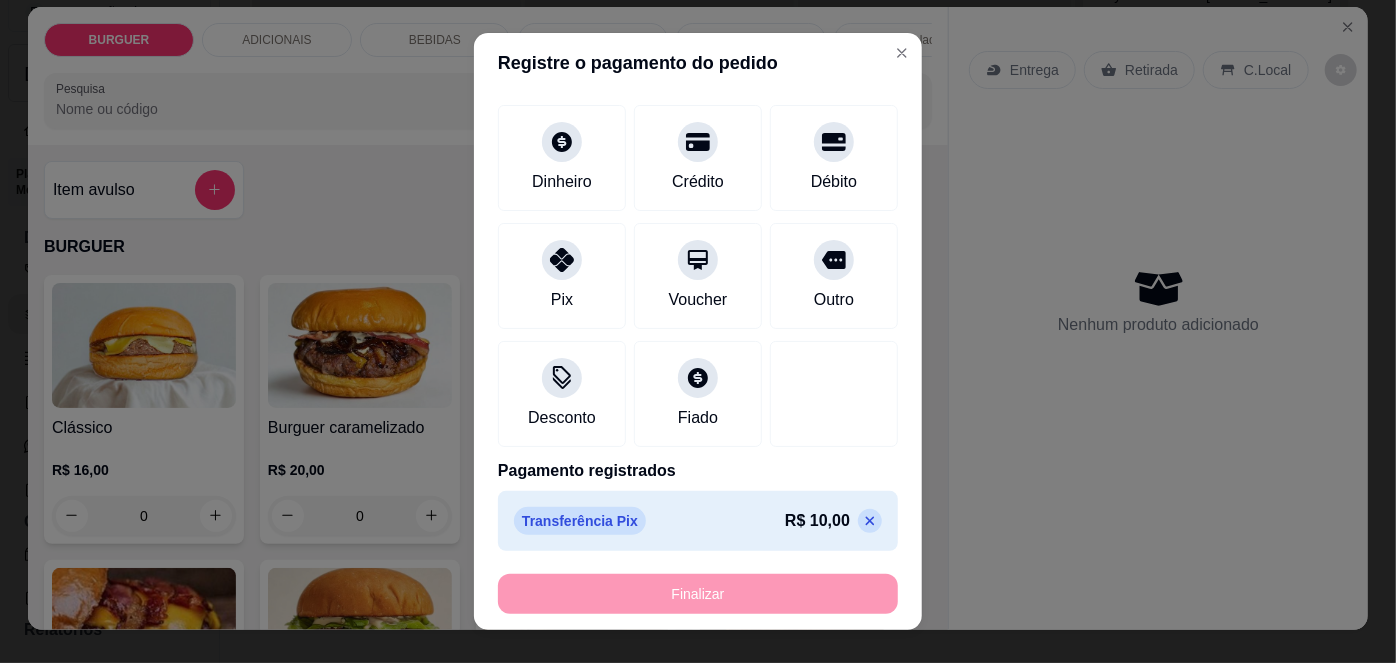 type on "0" 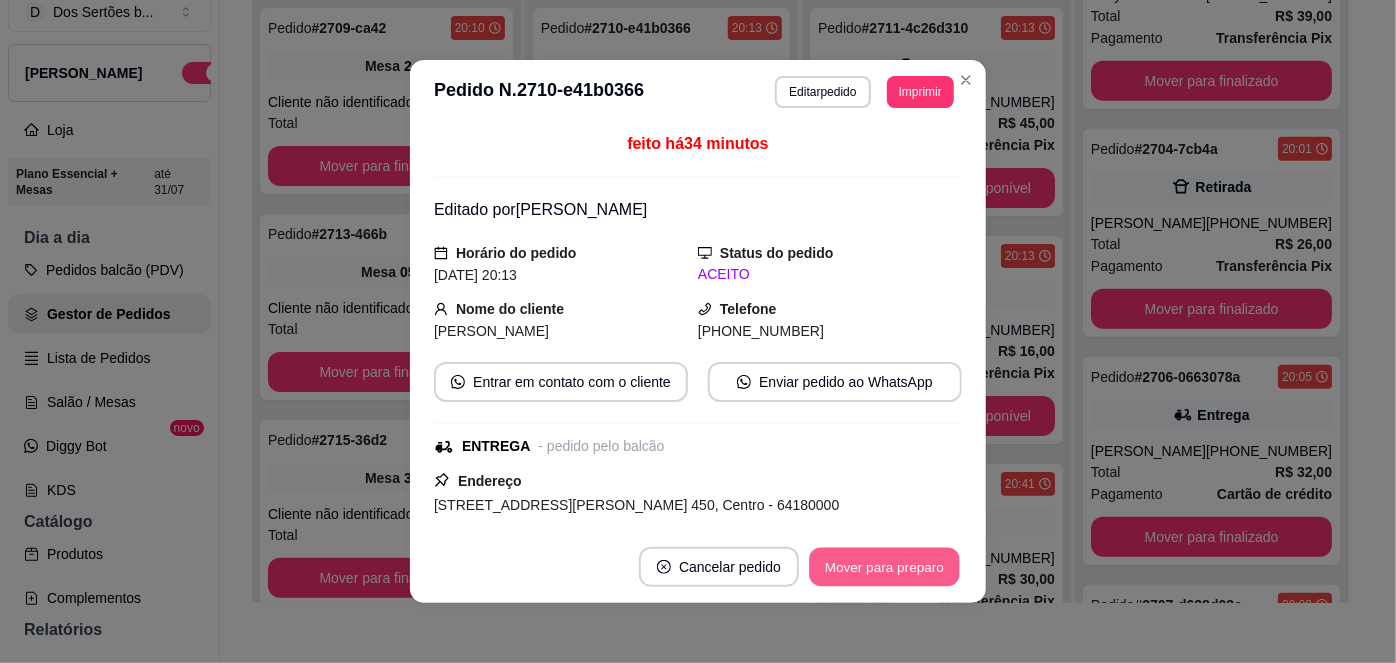 click on "Mover para preparo" at bounding box center [884, 567] 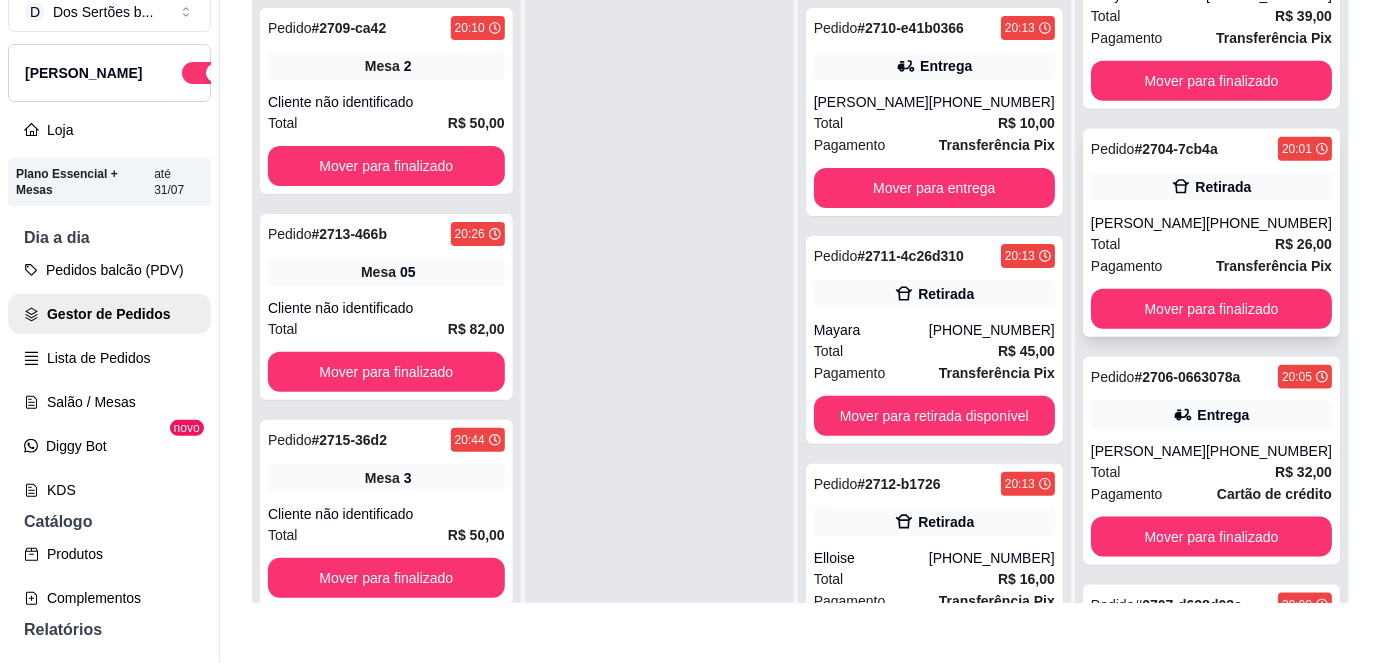 click on "[PHONE_NUMBER]" at bounding box center [1269, 223] 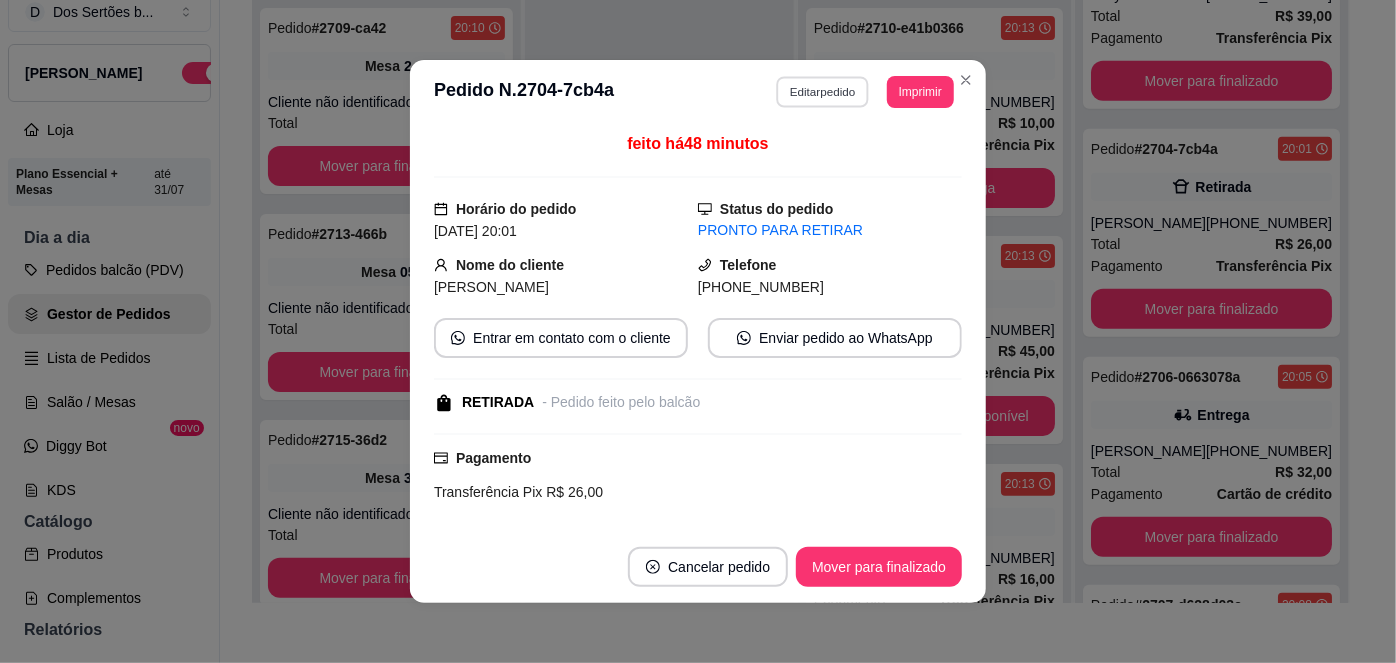click on "Editar  pedido" at bounding box center (823, 91) 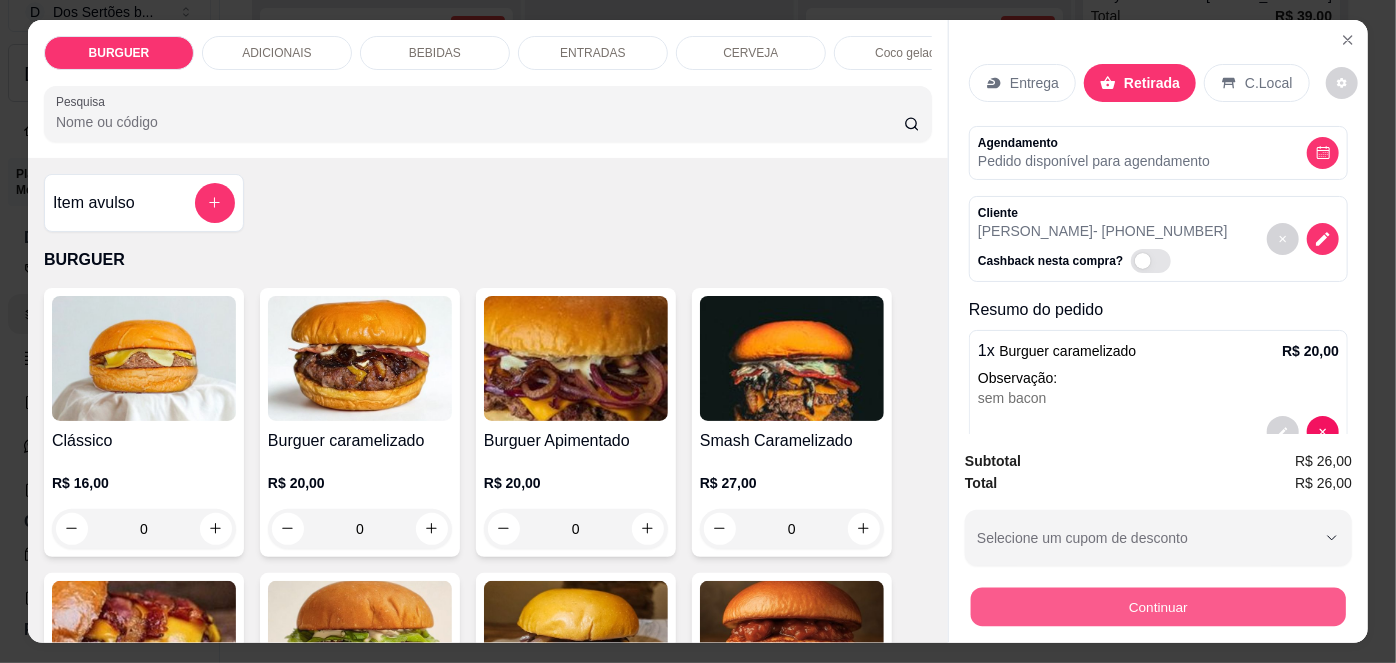 click on "Continuar" at bounding box center [1158, 607] 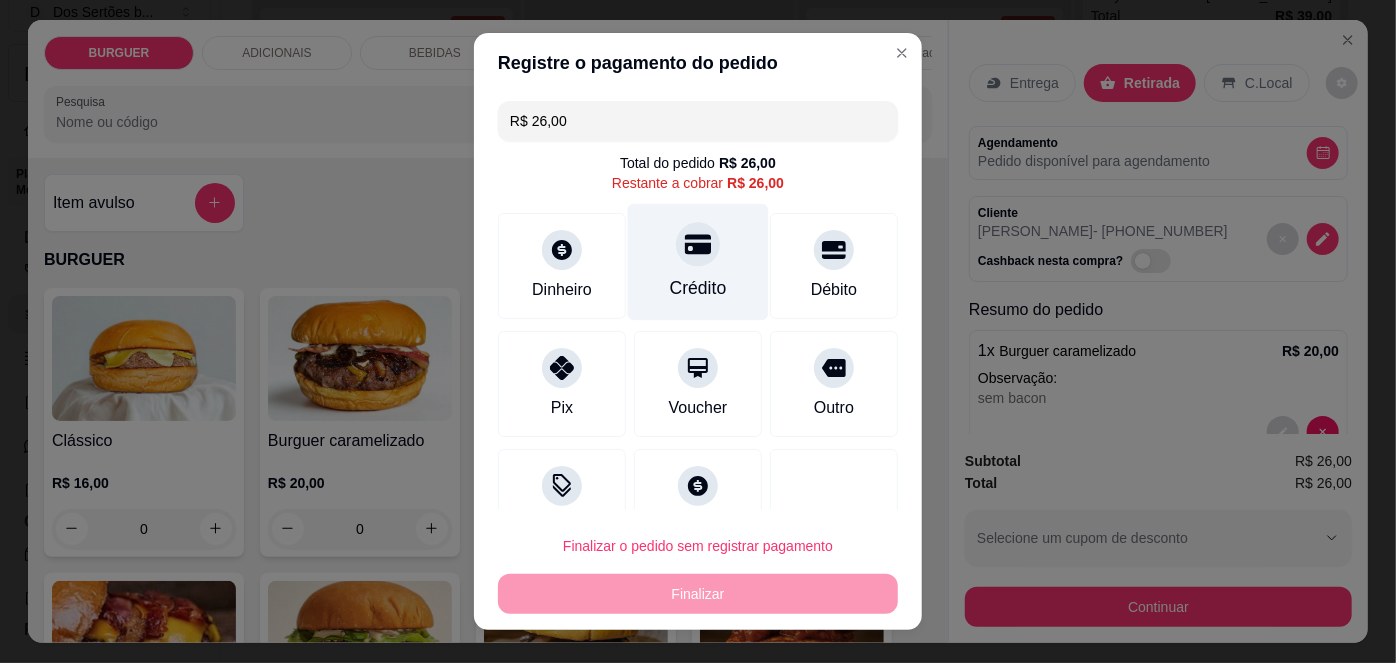 click 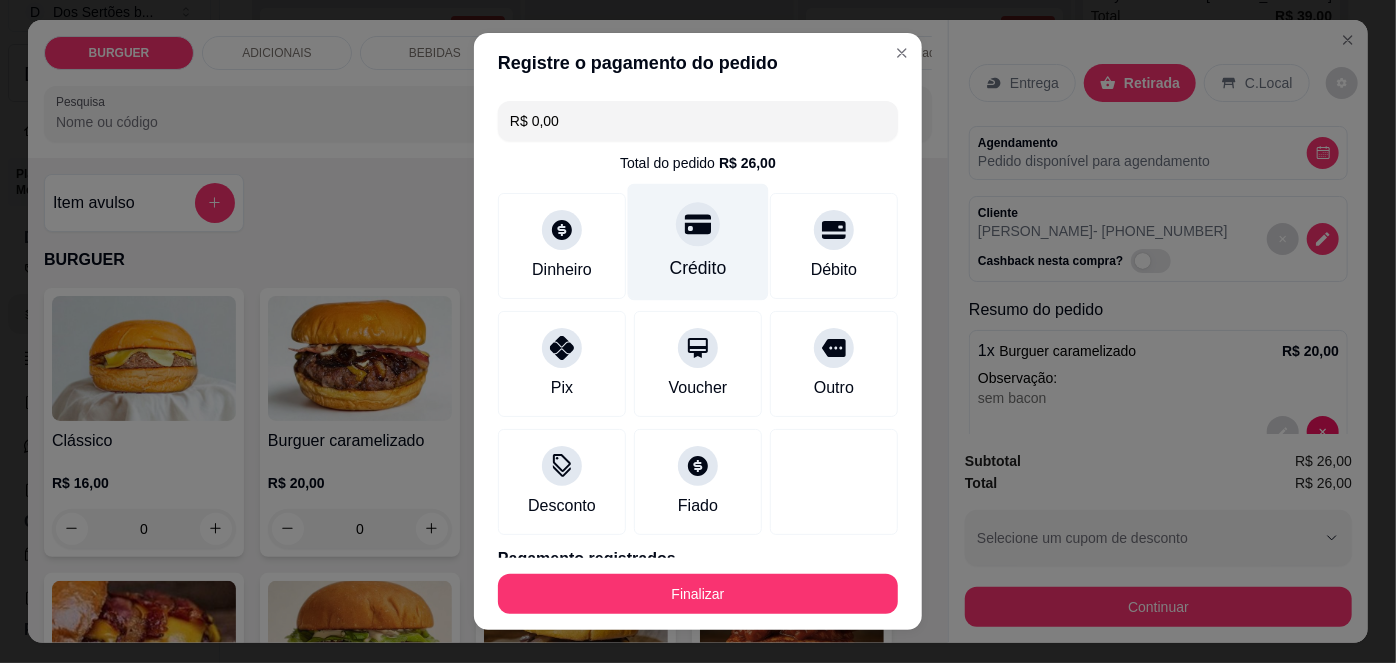type on "R$ 0,00" 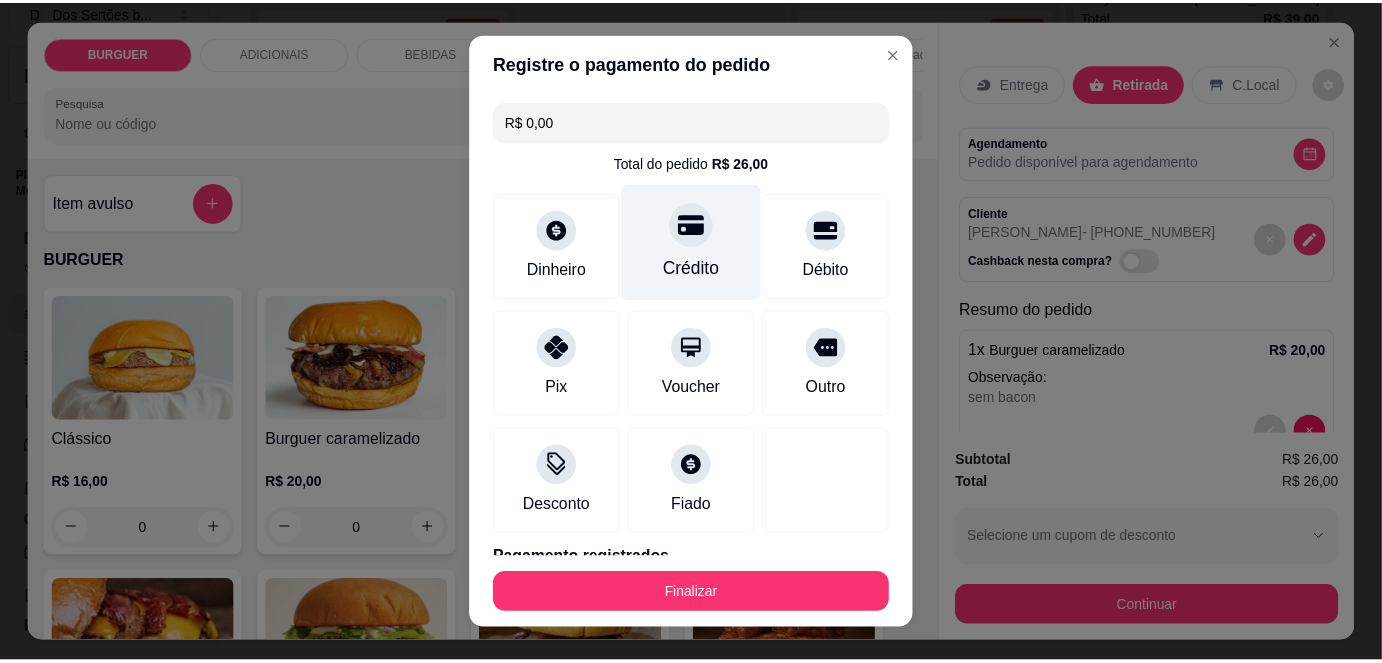 scroll, scrollTop: 88, scrollLeft: 0, axis: vertical 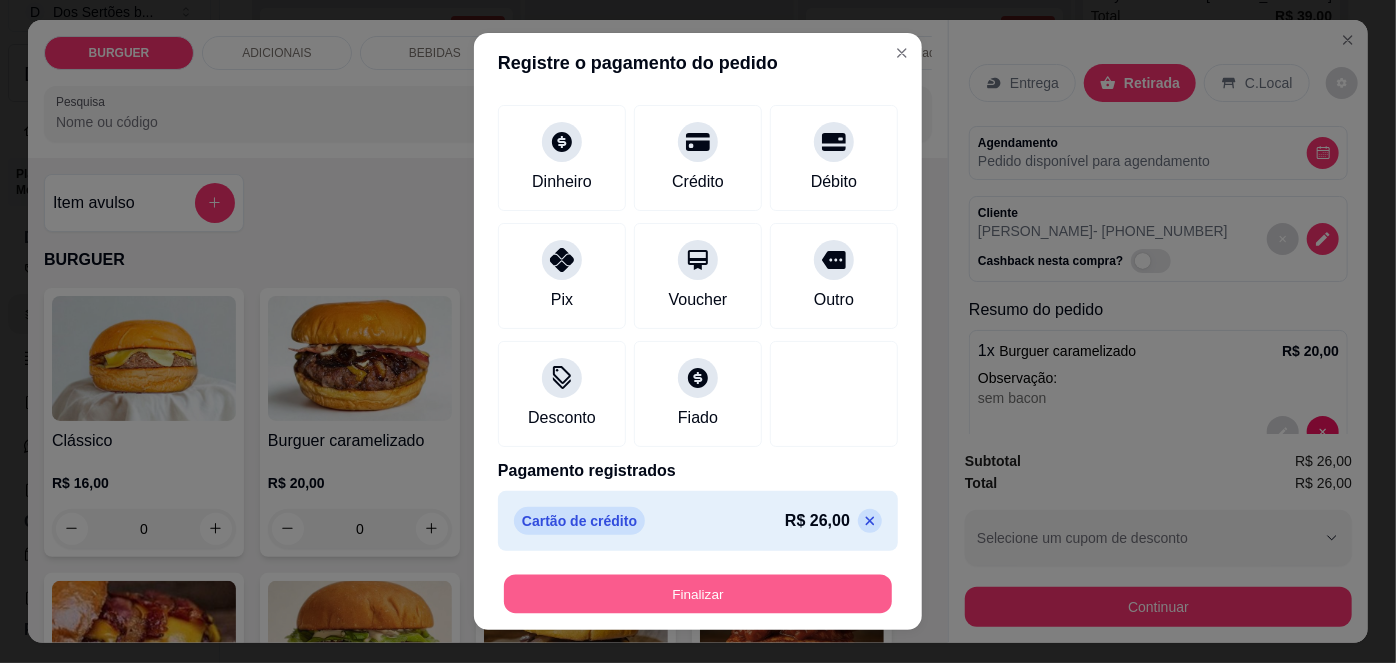 click on "Finalizar" at bounding box center [698, 593] 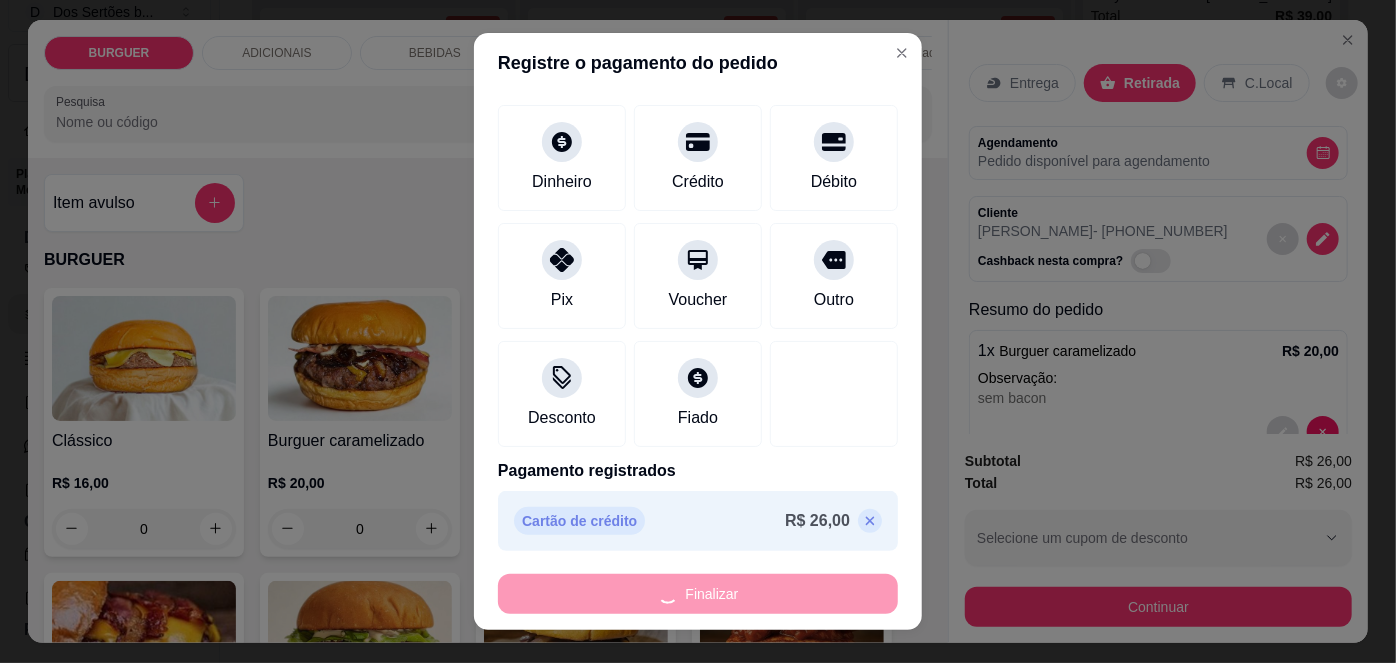 type on "0" 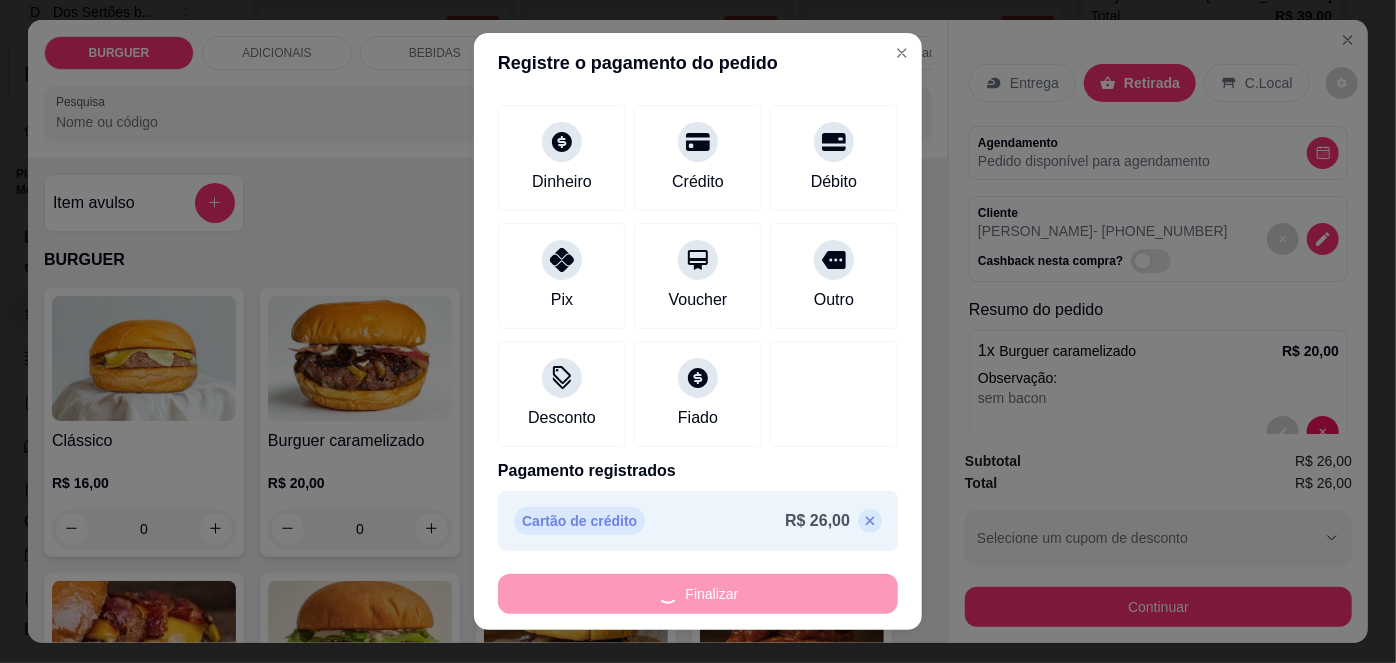 type on "-R$ 26,00" 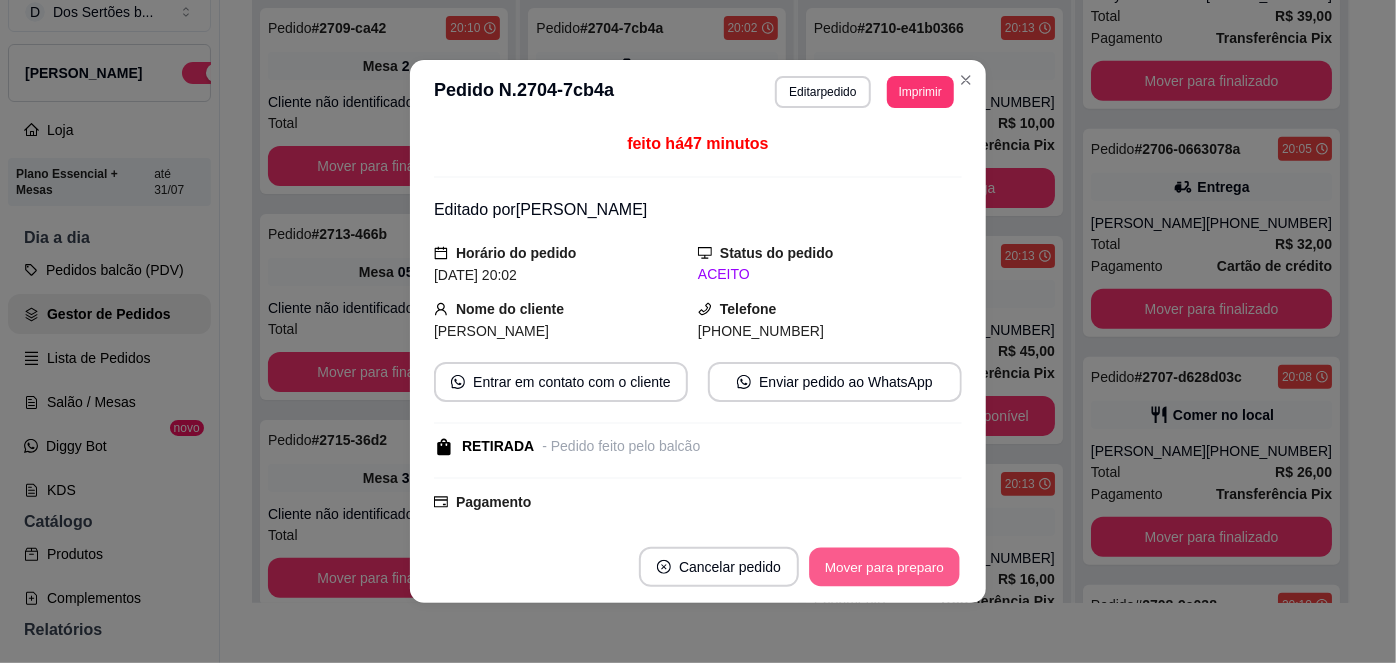 click on "Mover para preparo" at bounding box center (884, 567) 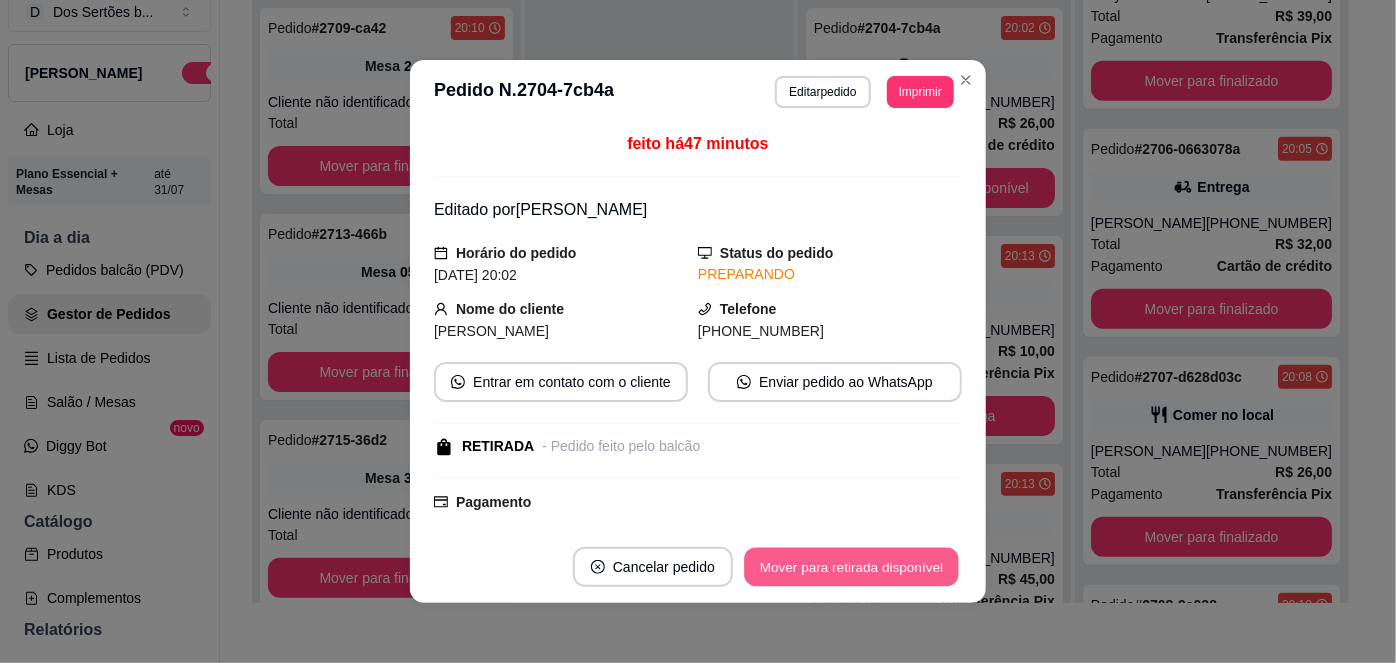 click on "Mover para retirada disponível" at bounding box center (851, 567) 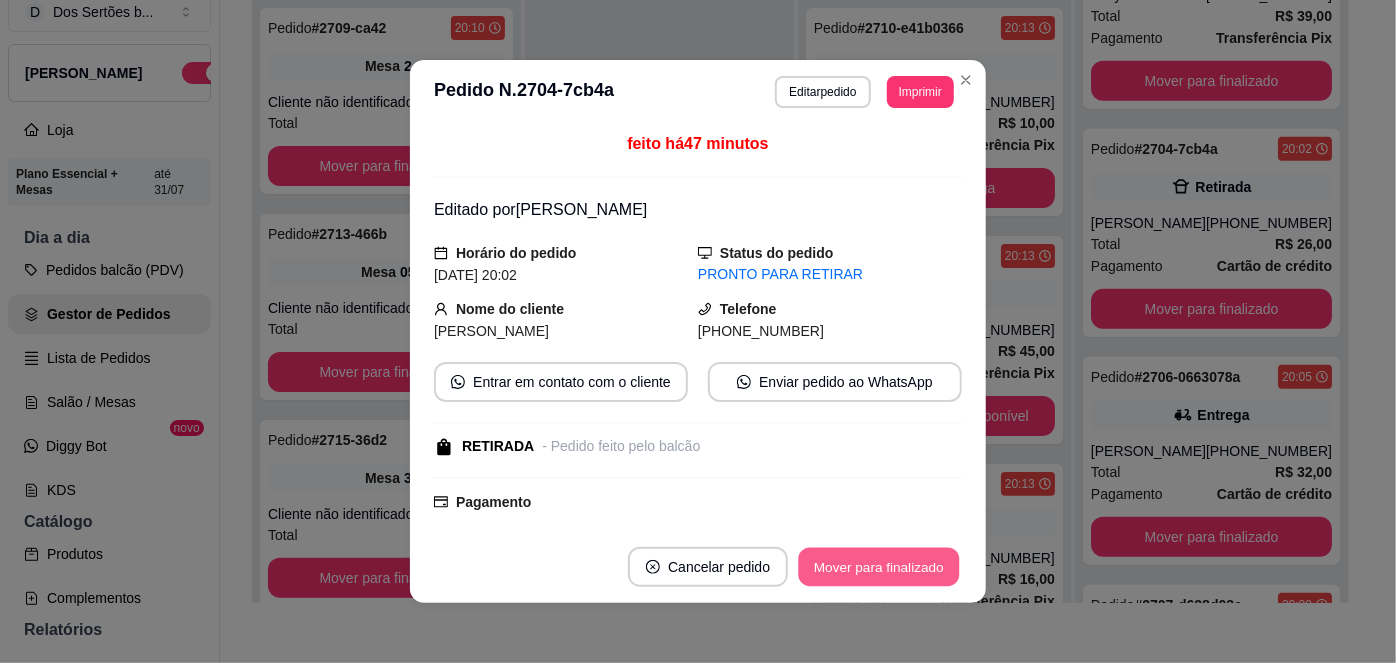 click on "Mover para finalizado" at bounding box center (879, 567) 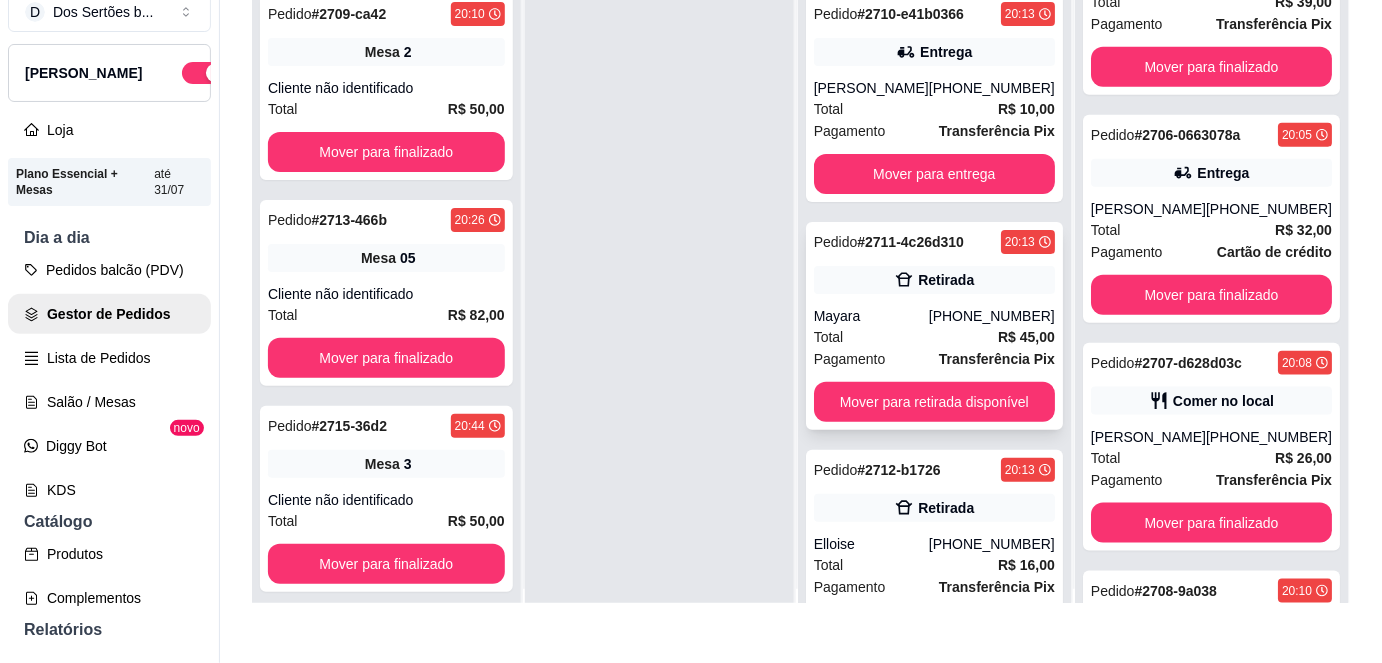 scroll, scrollTop: 0, scrollLeft: 0, axis: both 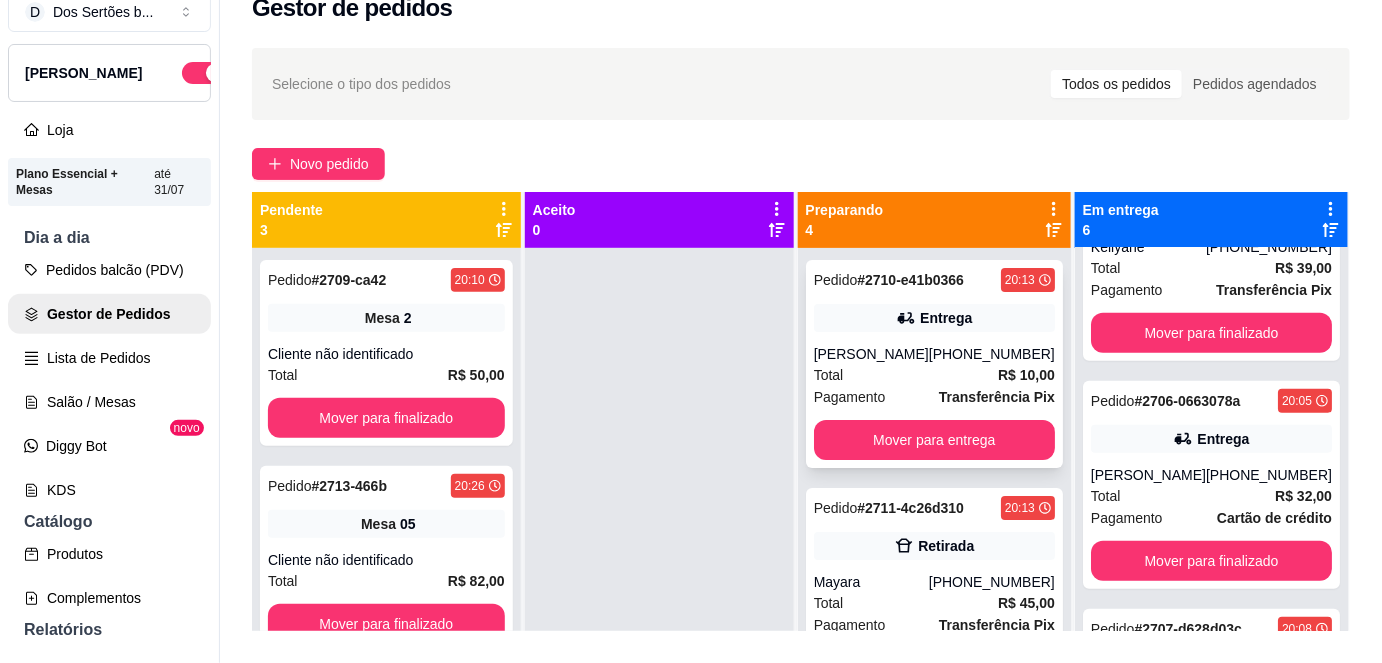 click on "Total R$ 10,00" at bounding box center [934, 375] 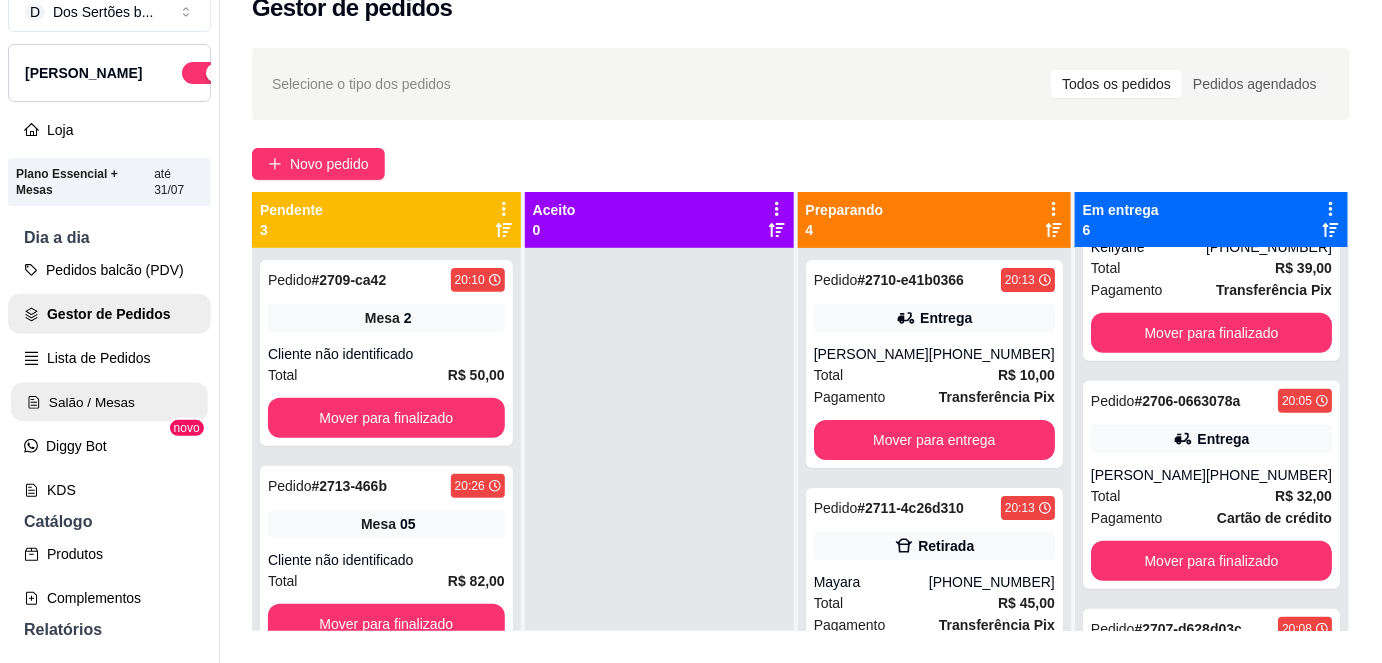 click on "Salão / Mesas" at bounding box center [109, 402] 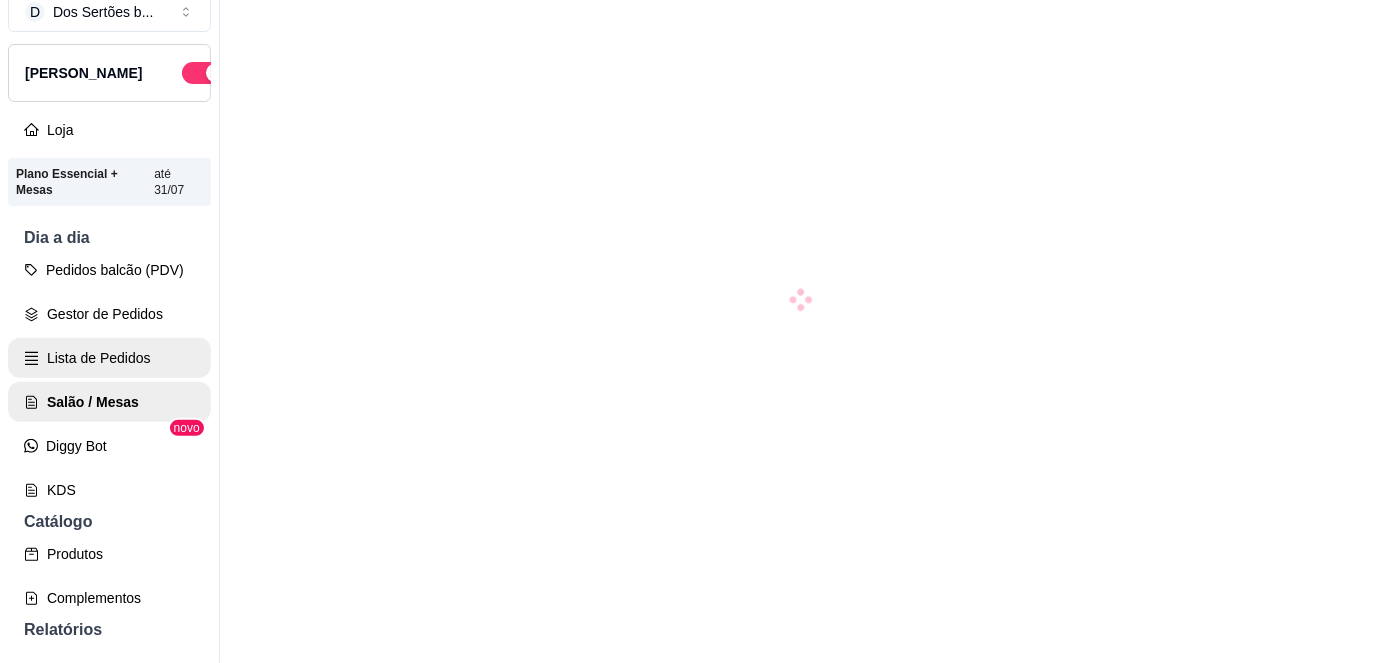 scroll, scrollTop: 0, scrollLeft: 0, axis: both 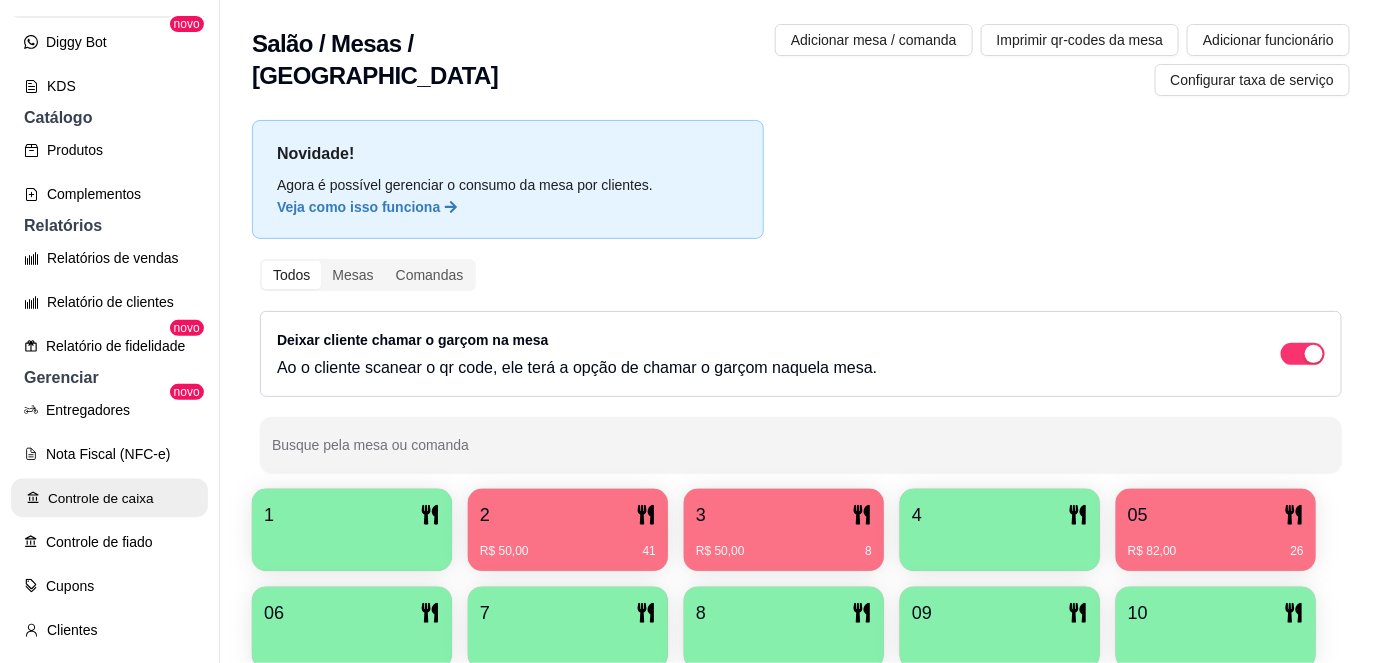 click on "Controle de caixa" at bounding box center [109, 498] 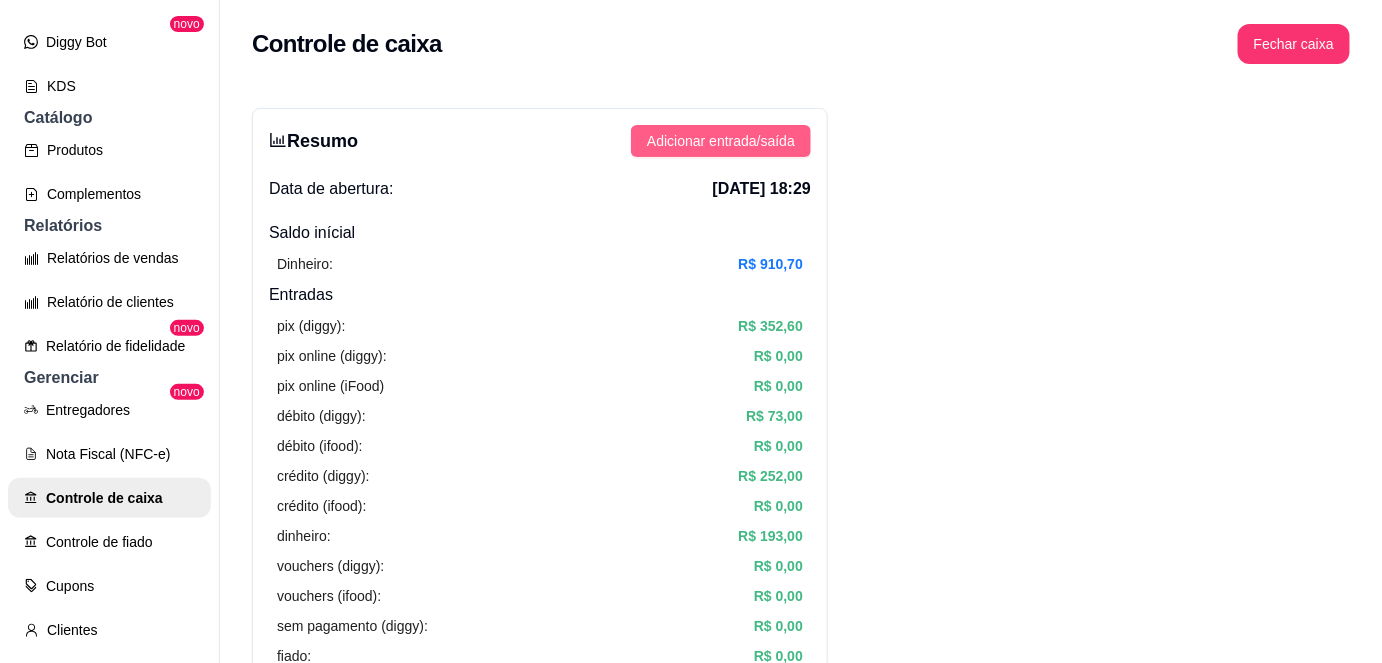 click on "Adicionar entrada/saída" at bounding box center (721, 141) 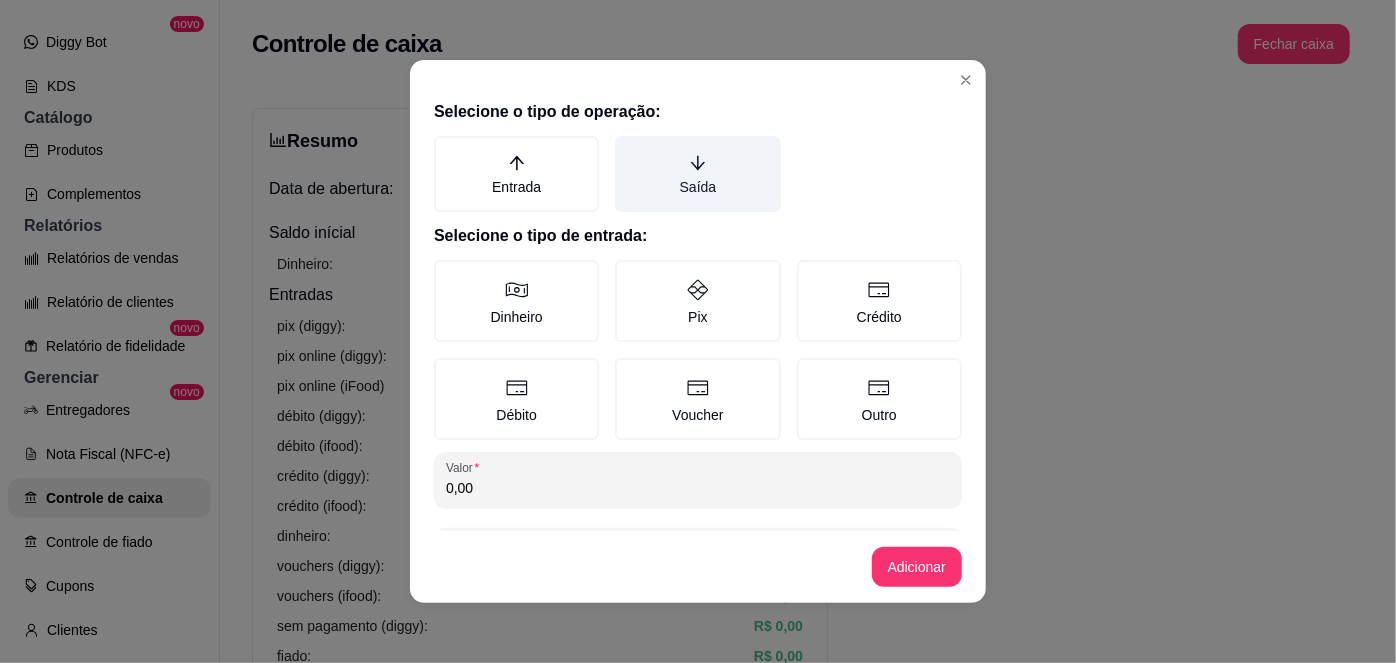click on "Saída" at bounding box center [697, 174] 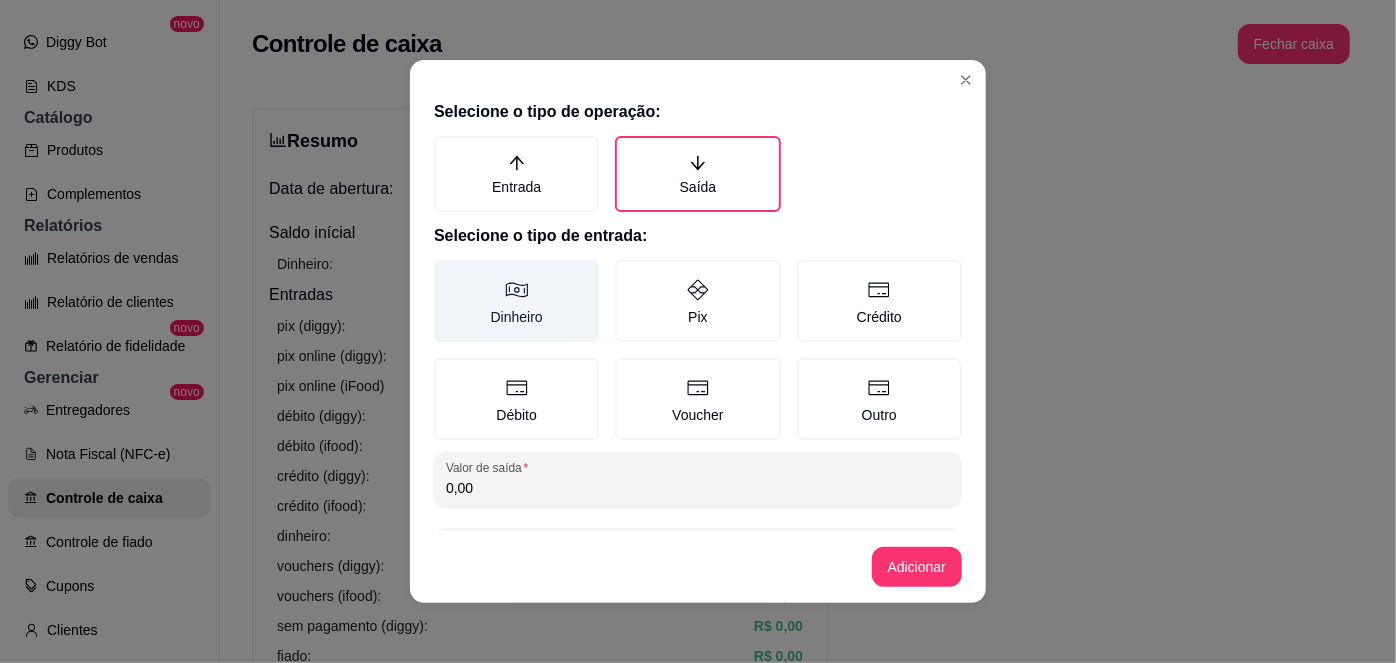 click on "Dinheiro" at bounding box center [516, 301] 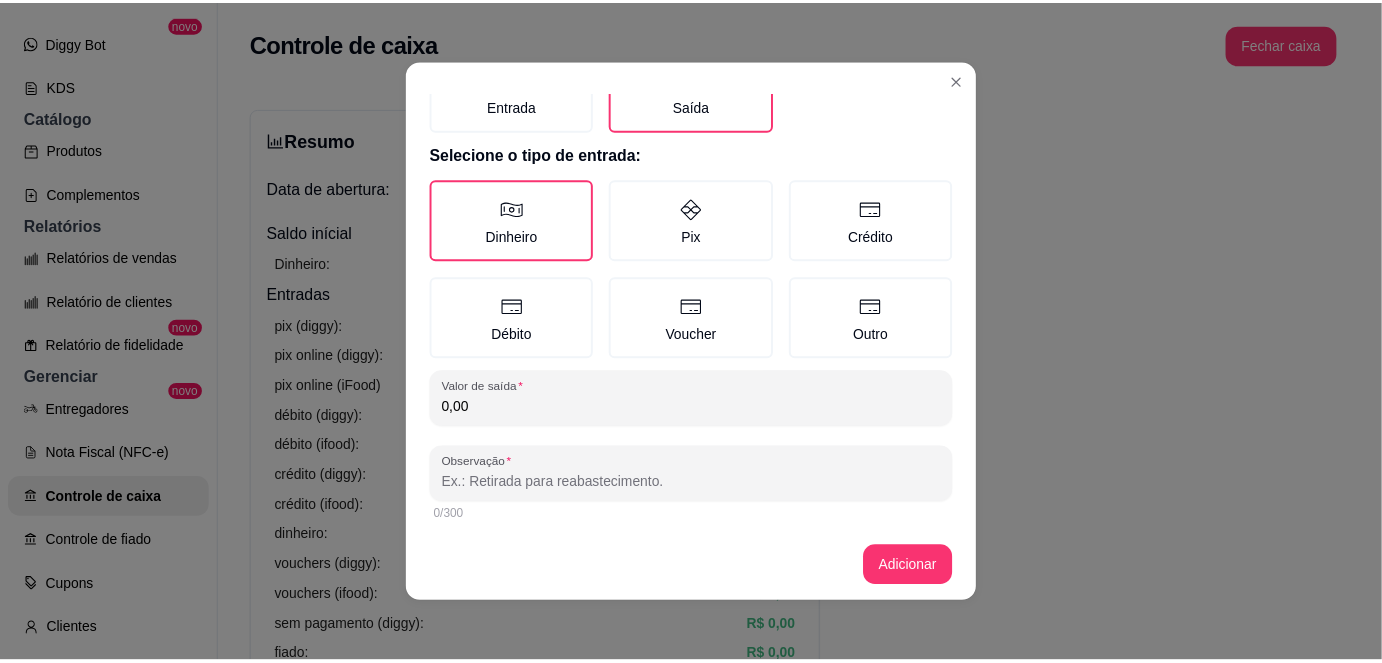 scroll, scrollTop: 80, scrollLeft: 0, axis: vertical 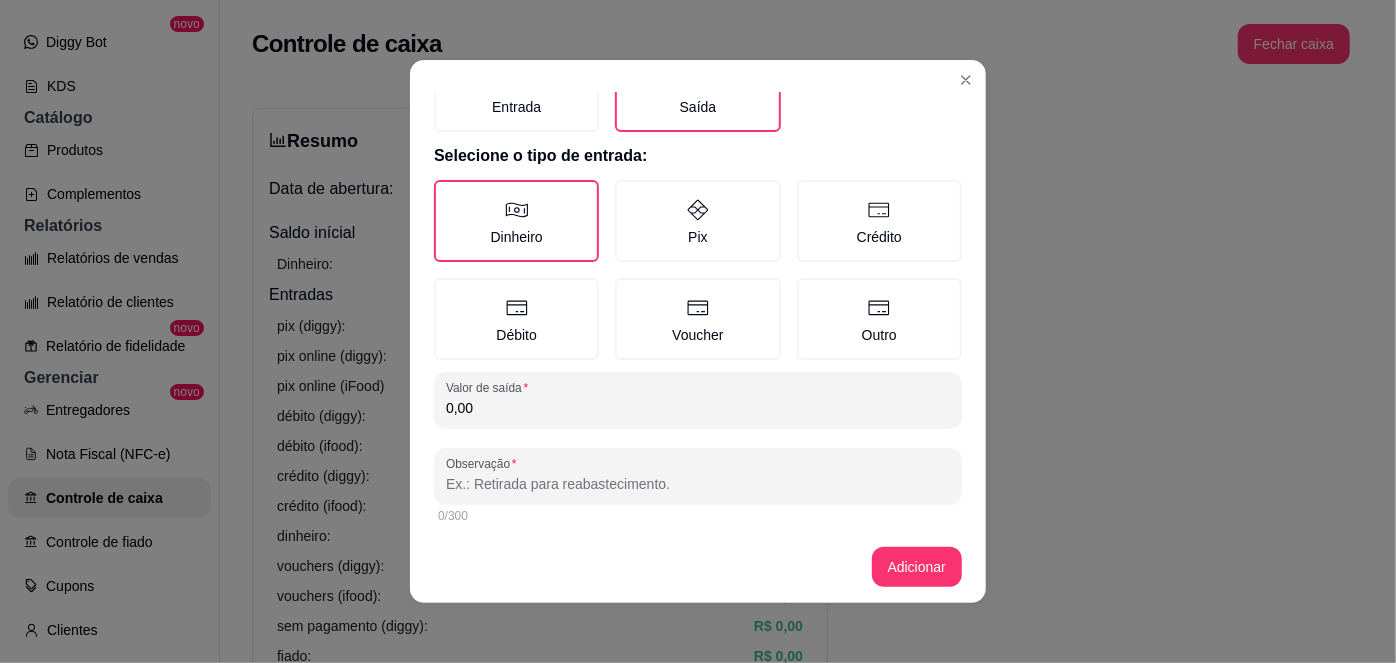 click on "0,00" at bounding box center [698, 408] 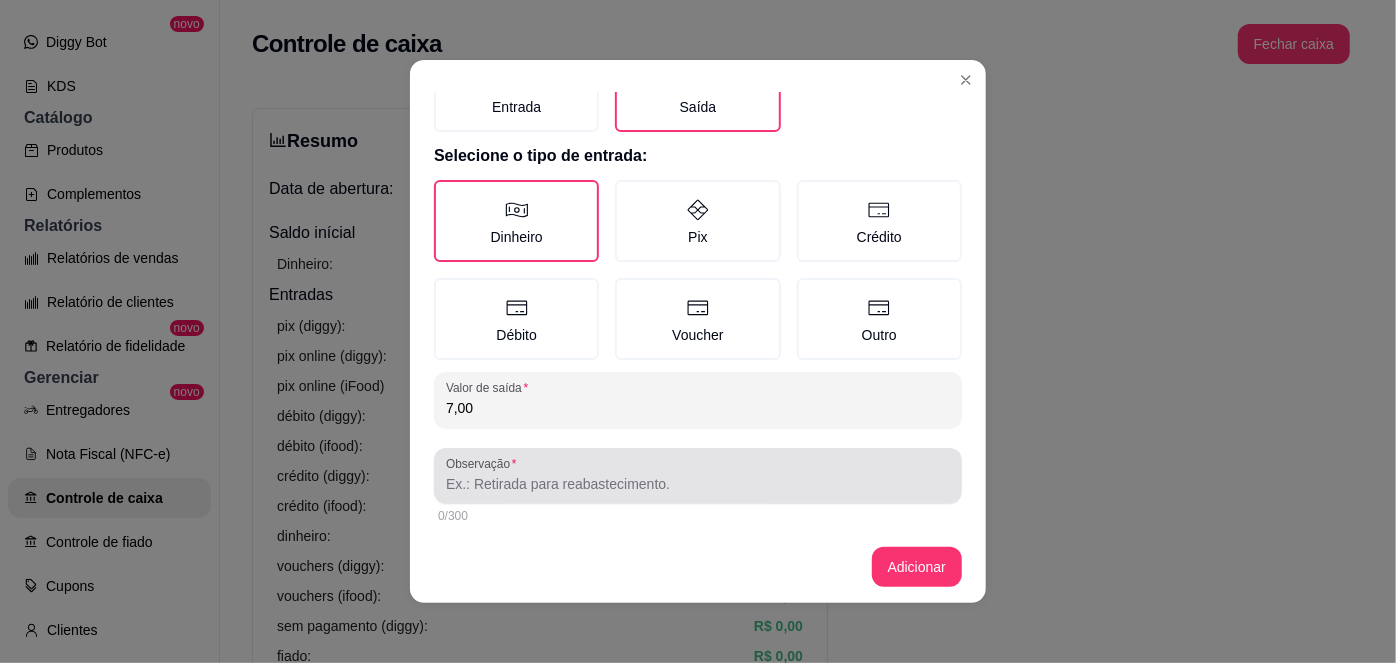 type on "7,00" 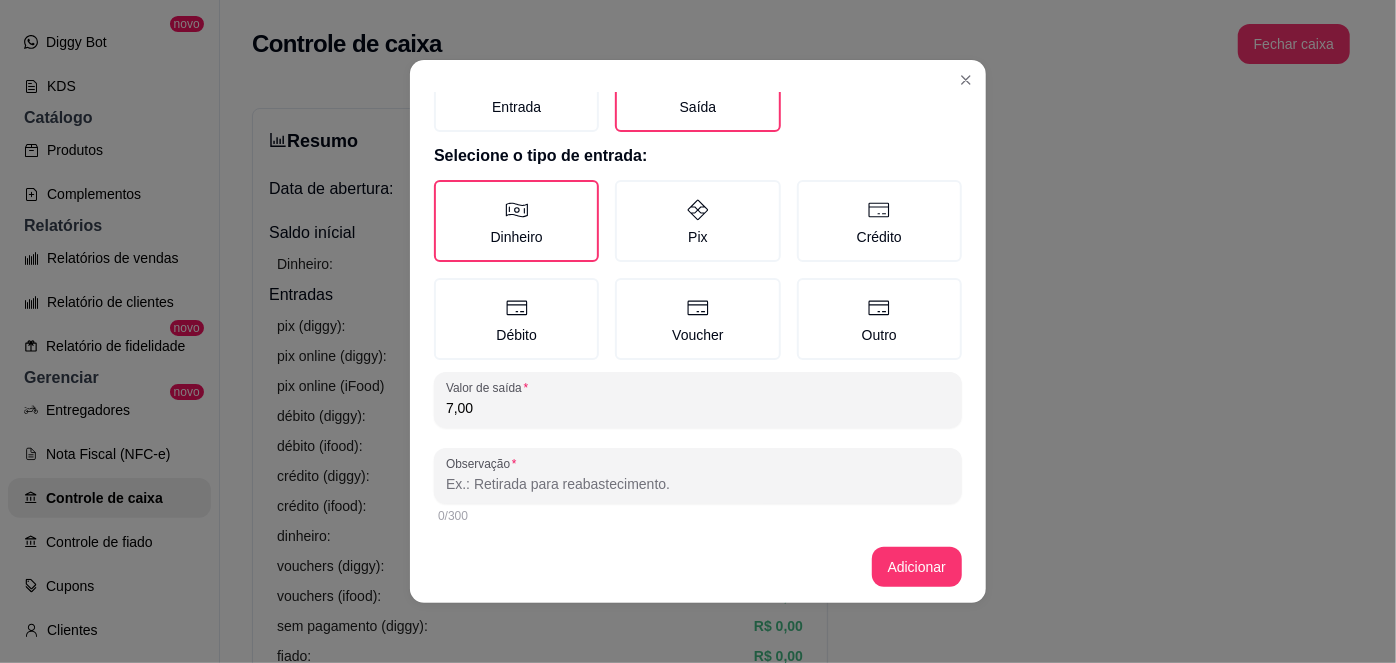 click on "Observação" at bounding box center [698, 484] 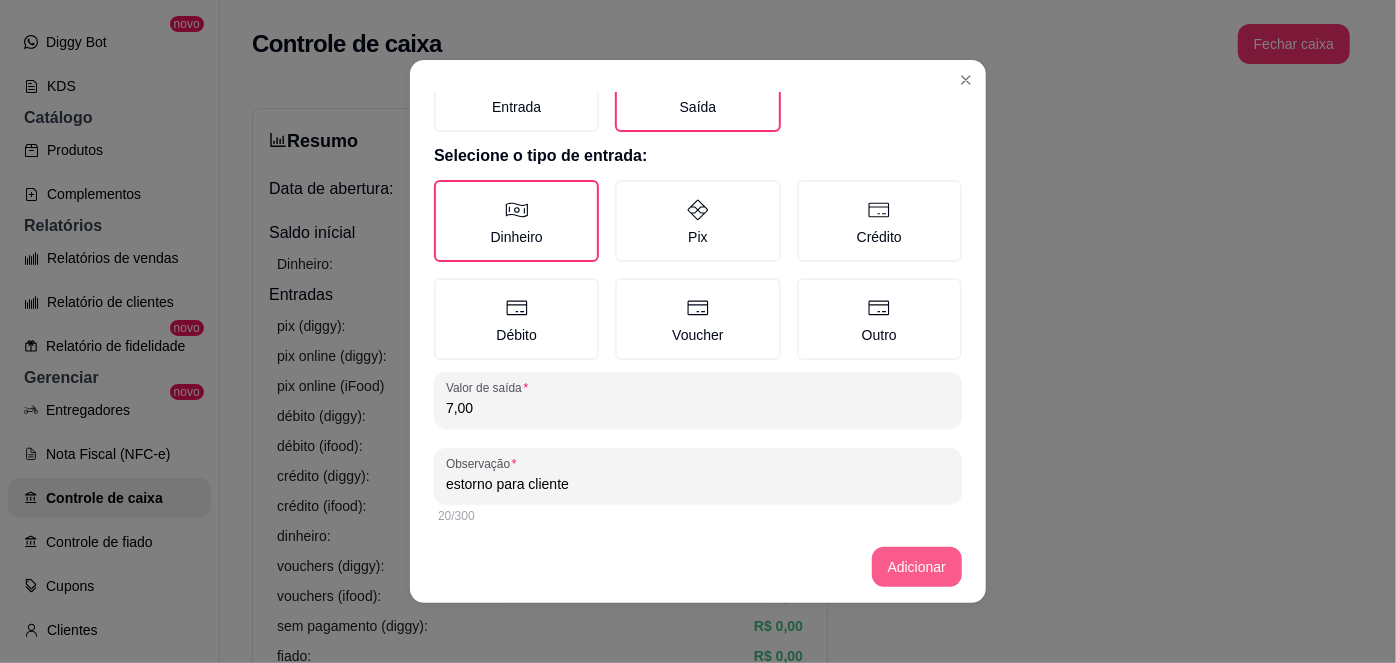 type on "estorno para cliente" 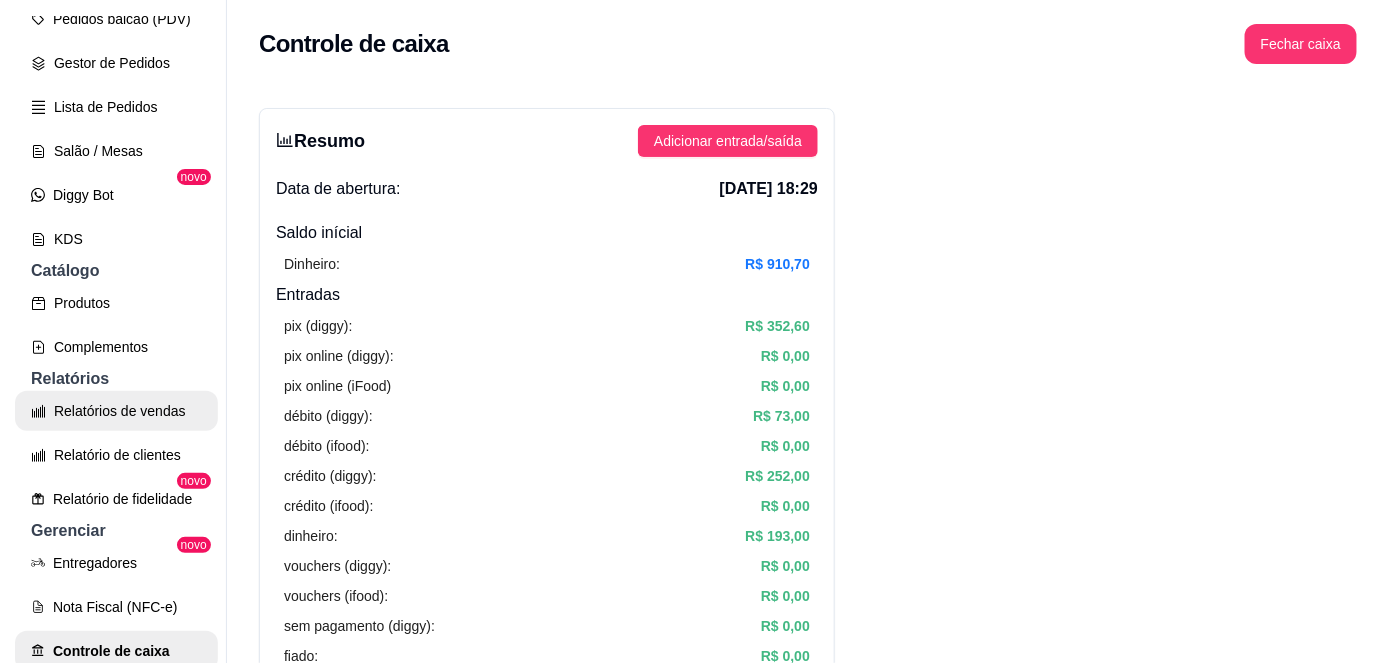 scroll, scrollTop: 273, scrollLeft: 0, axis: vertical 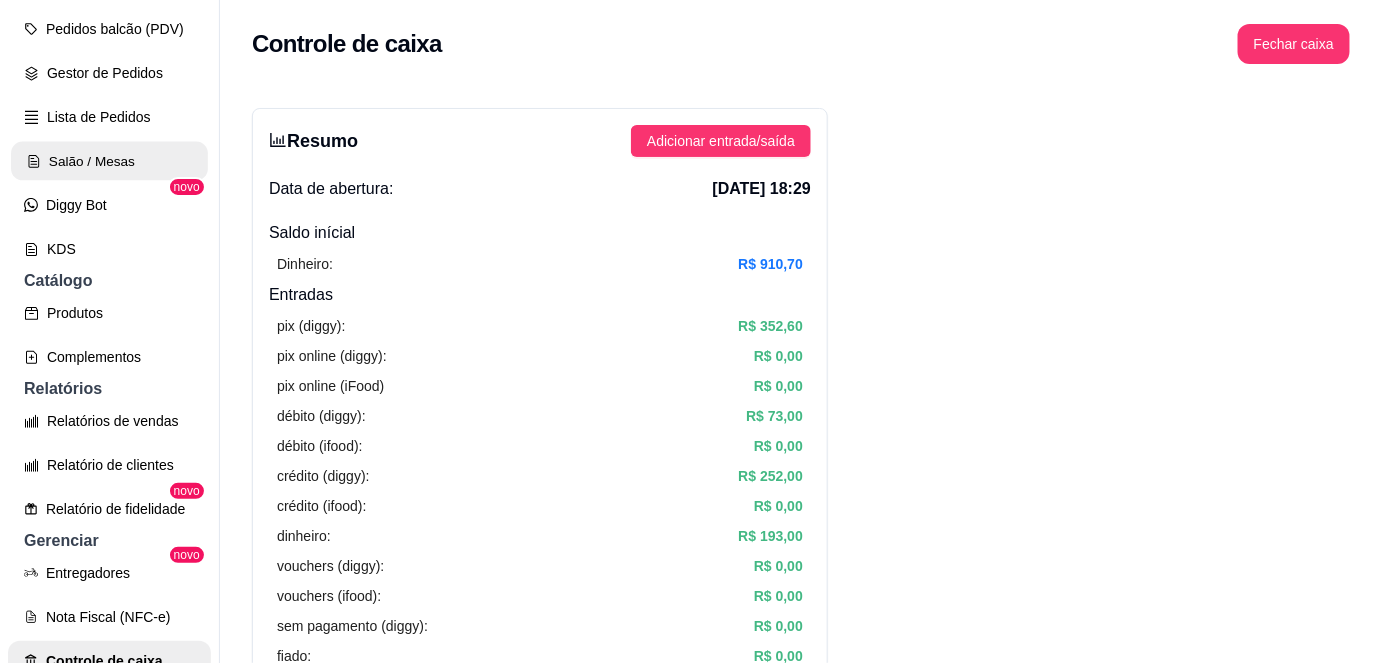 click on "Salão / Mesas" at bounding box center [109, 161] 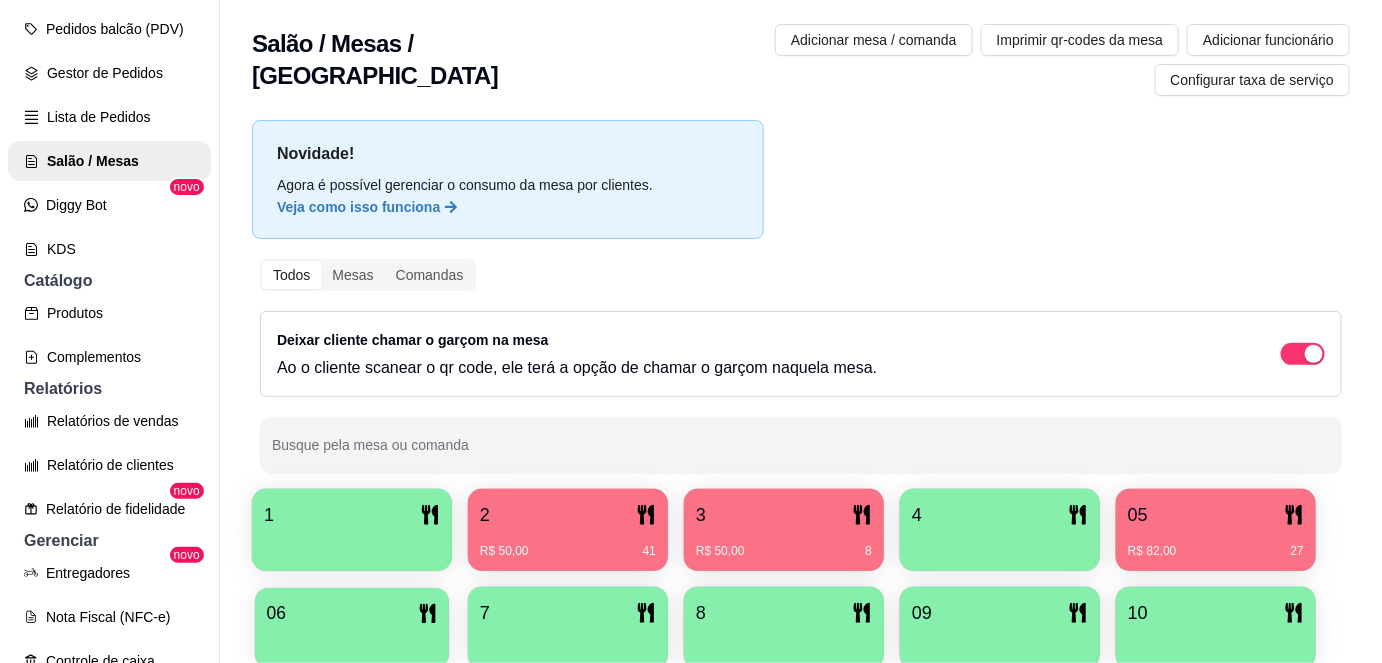 click on "06" at bounding box center (352, 613) 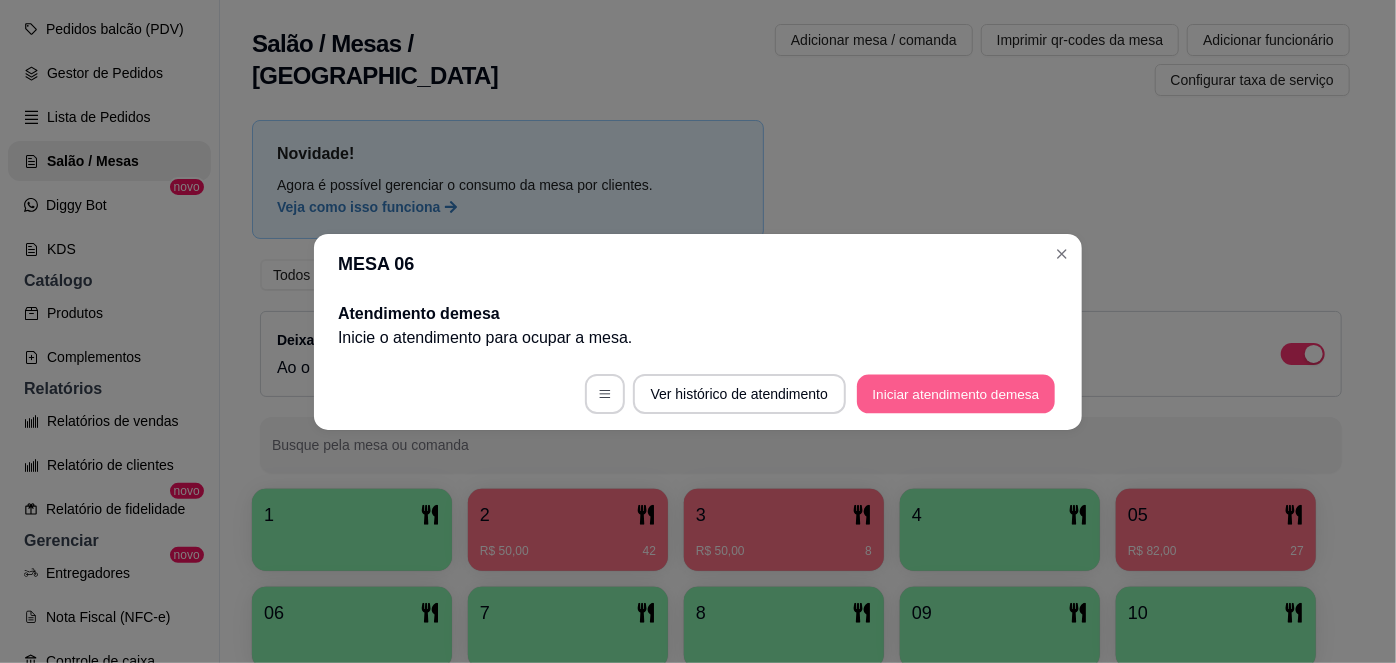 click on "Iniciar atendimento de  mesa" at bounding box center [956, 393] 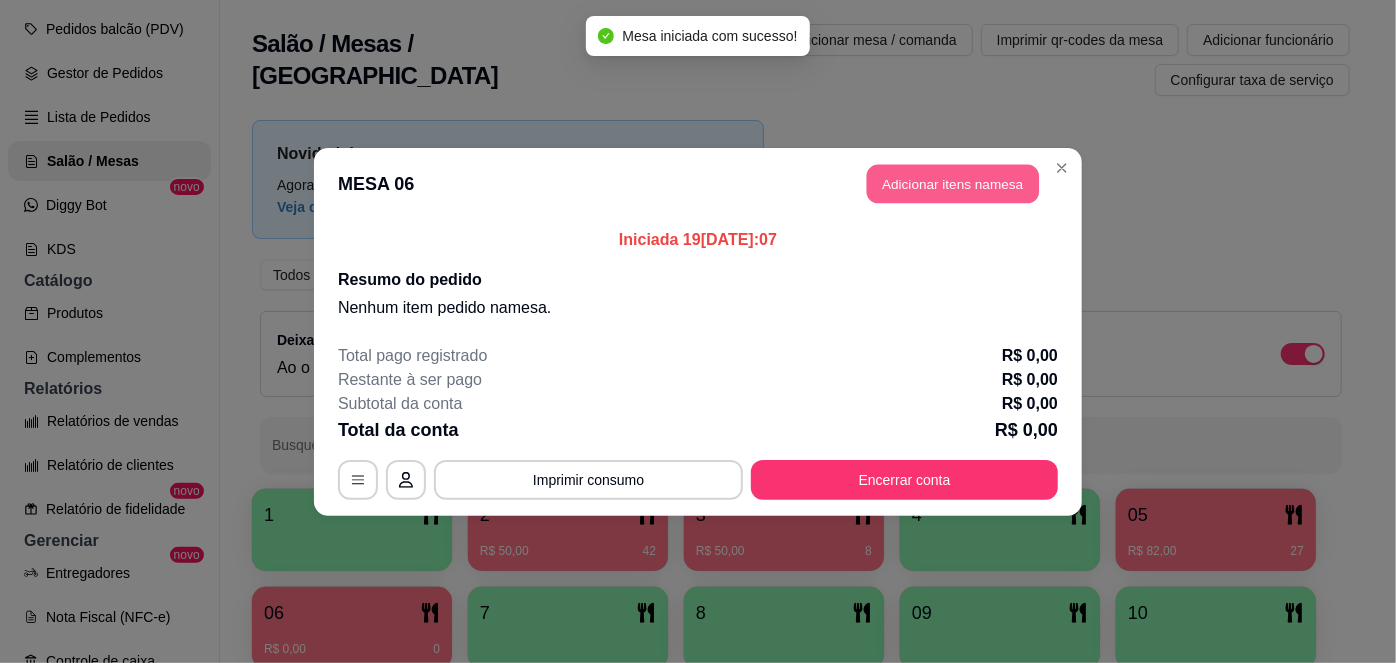 click on "Adicionar itens na  mesa" at bounding box center (953, 183) 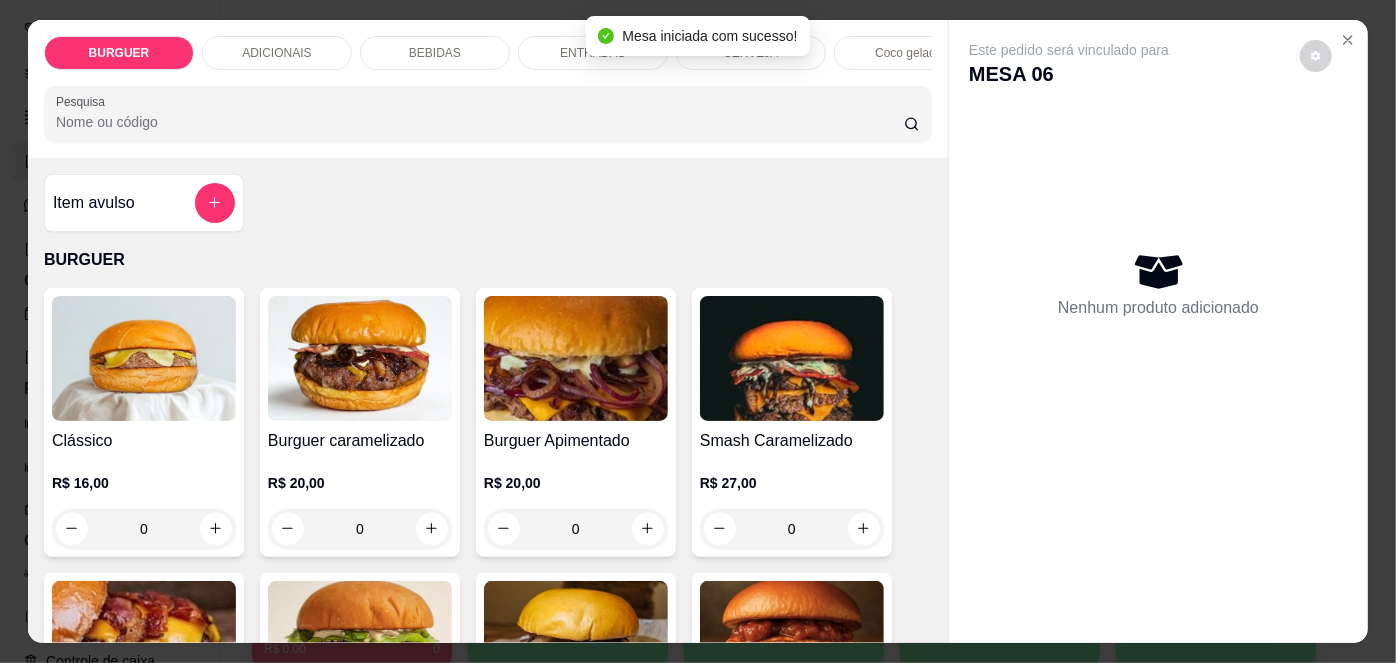 scroll, scrollTop: 61, scrollLeft: 0, axis: vertical 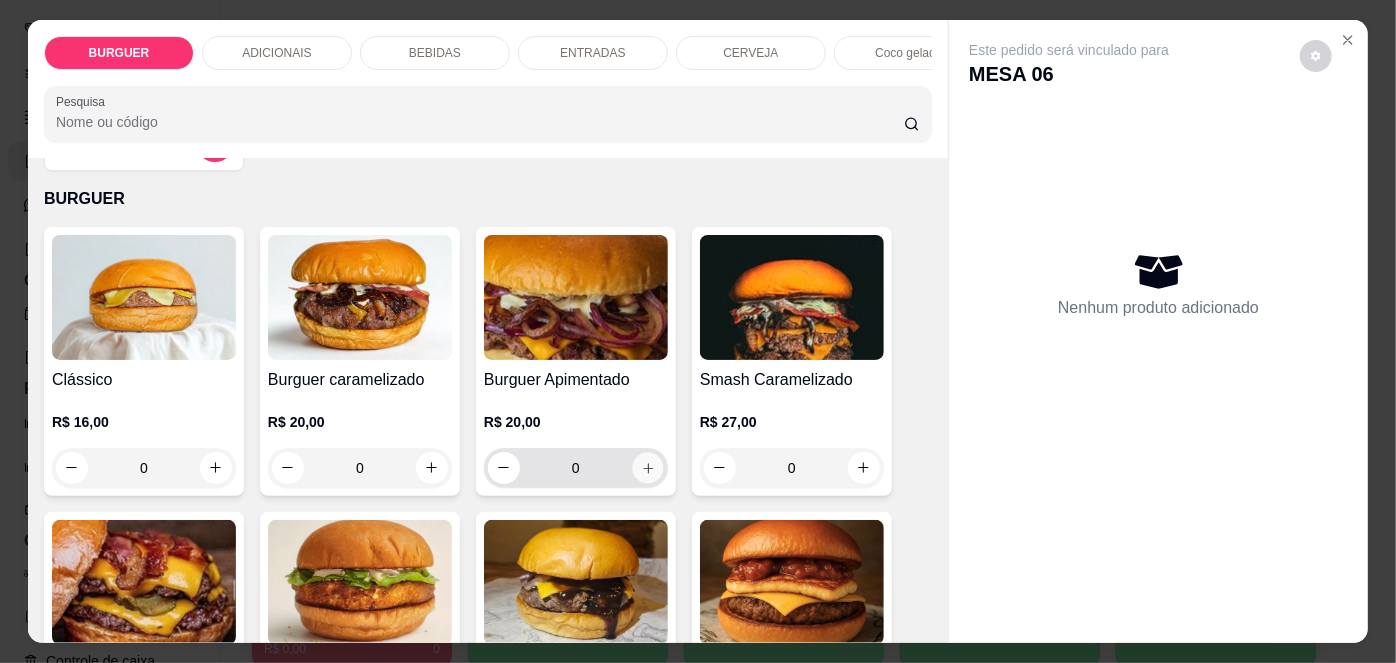 click at bounding box center [647, 467] 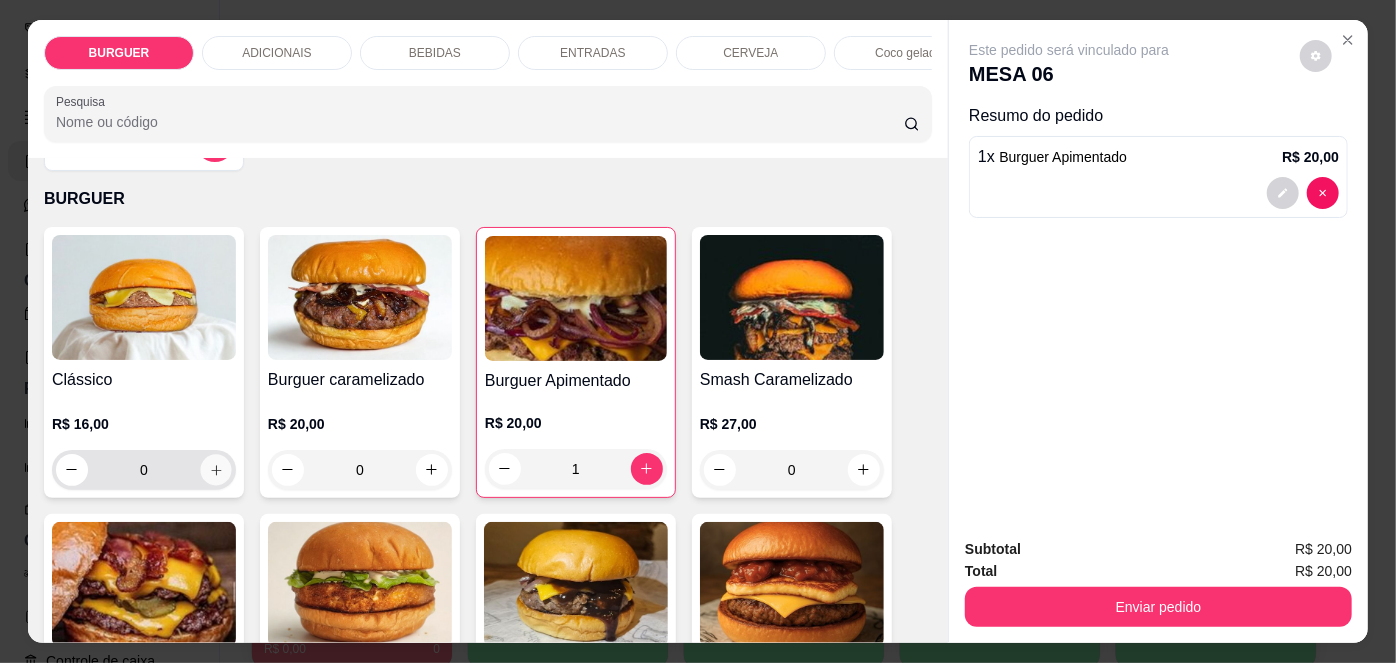click at bounding box center [215, 469] 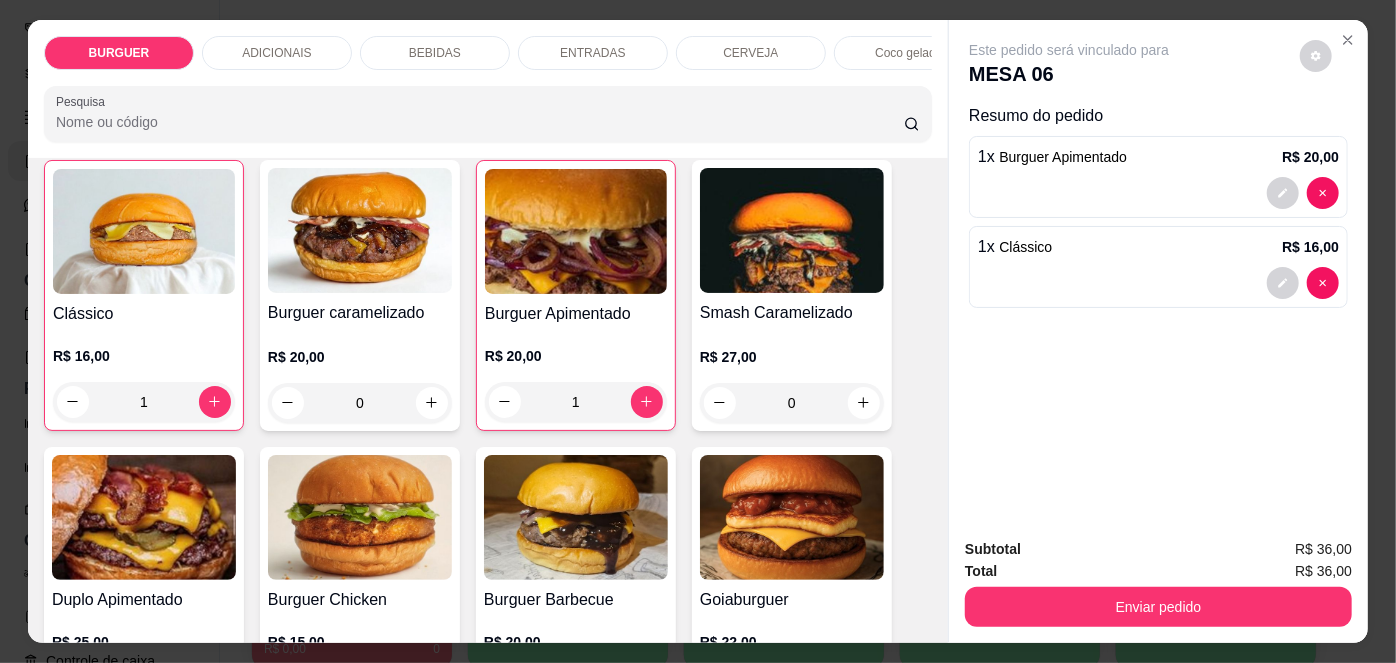 scroll, scrollTop: 149, scrollLeft: 0, axis: vertical 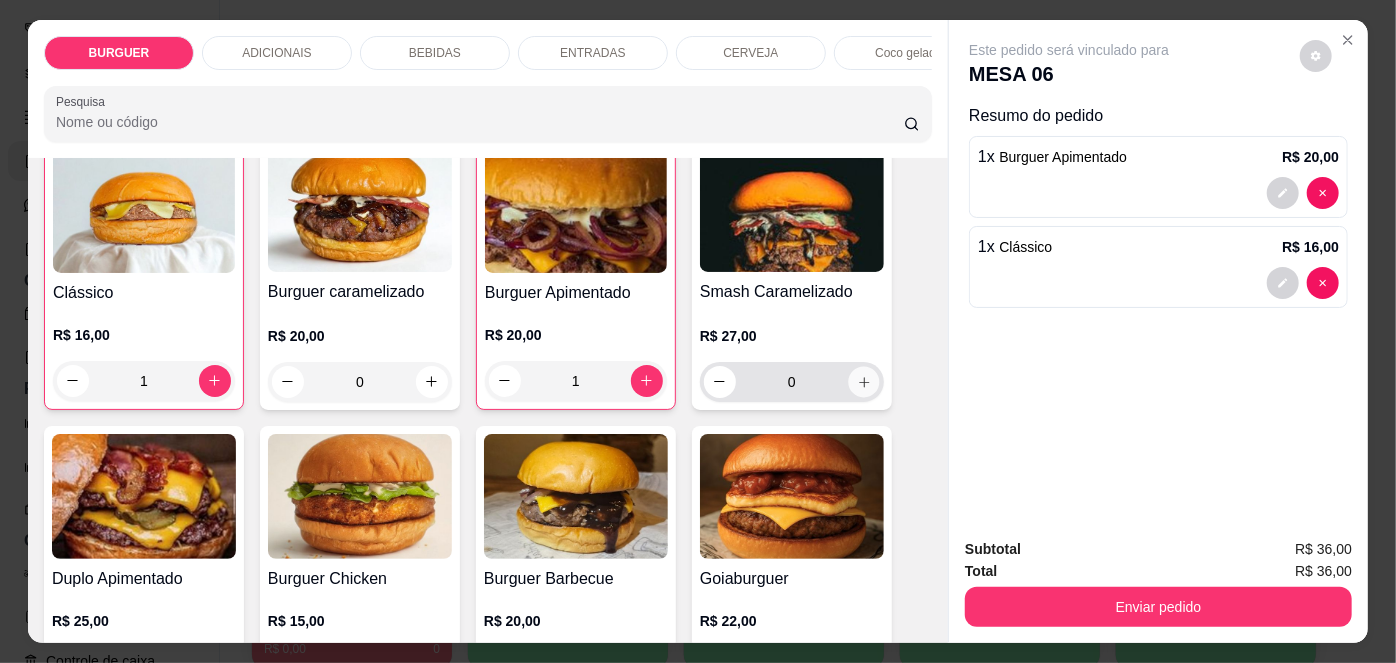 click 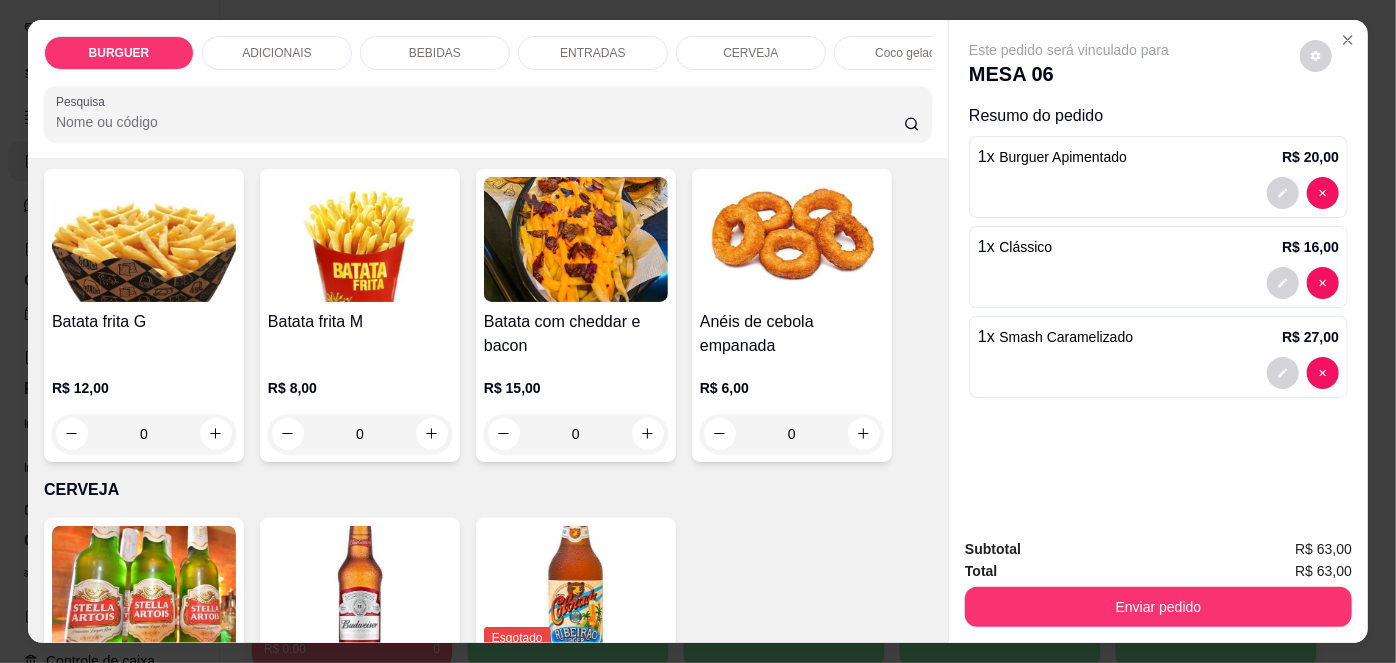 scroll, scrollTop: 2813, scrollLeft: 0, axis: vertical 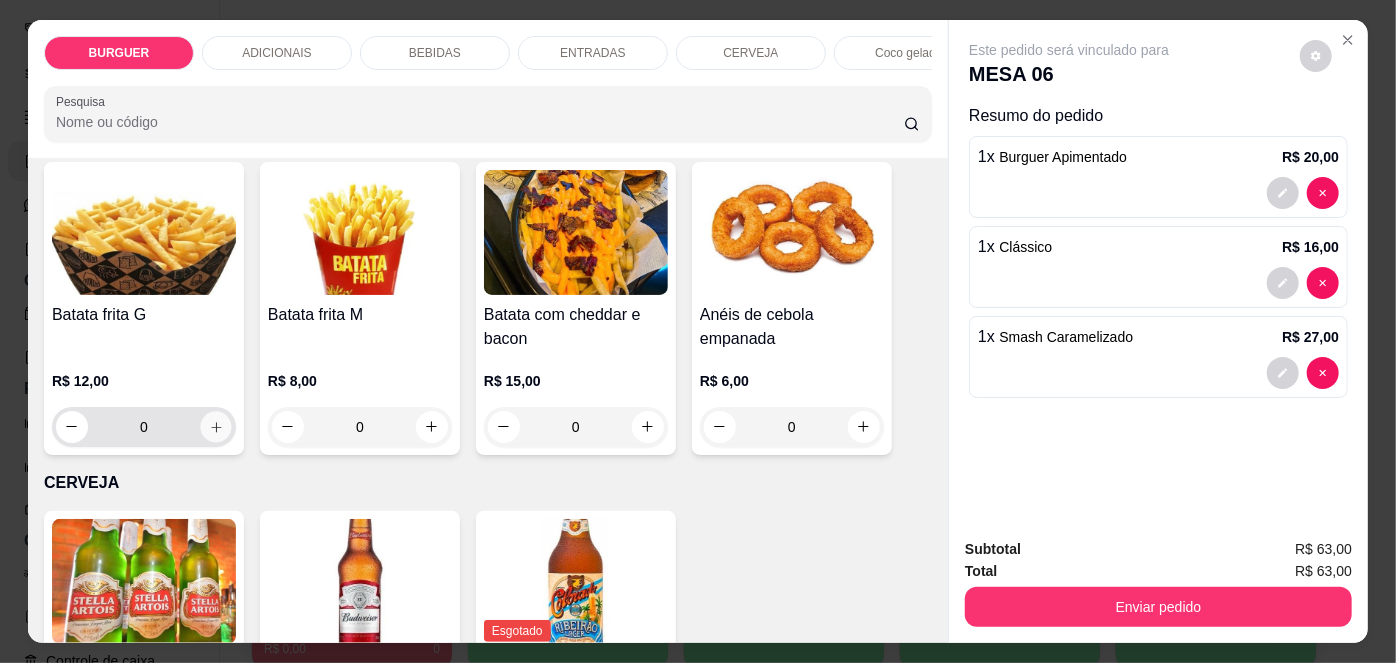 click 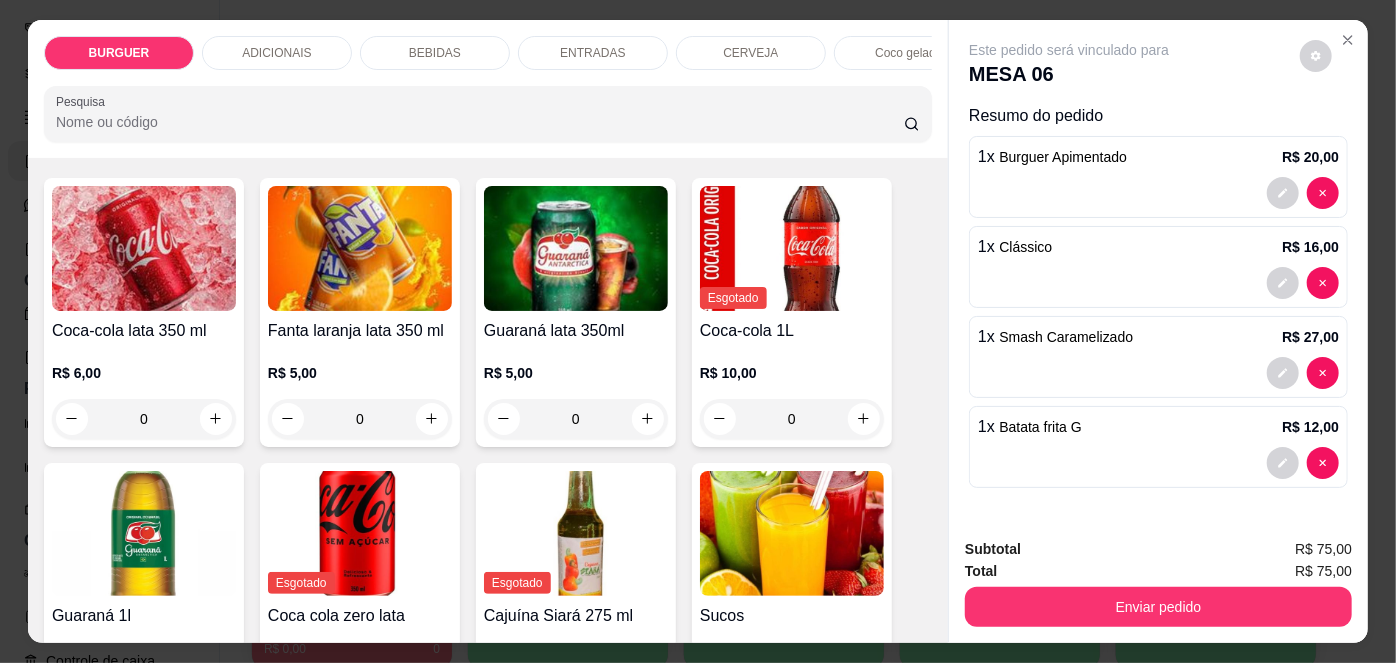 scroll, scrollTop: 1610, scrollLeft: 0, axis: vertical 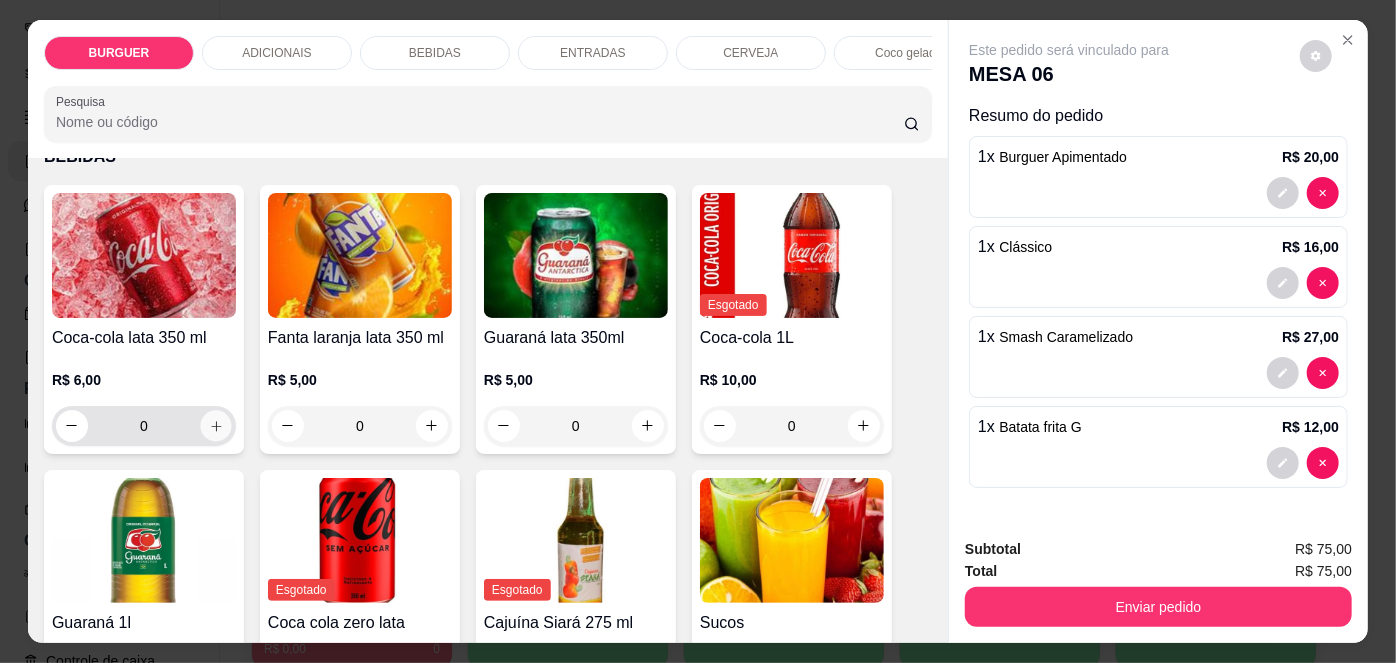 click 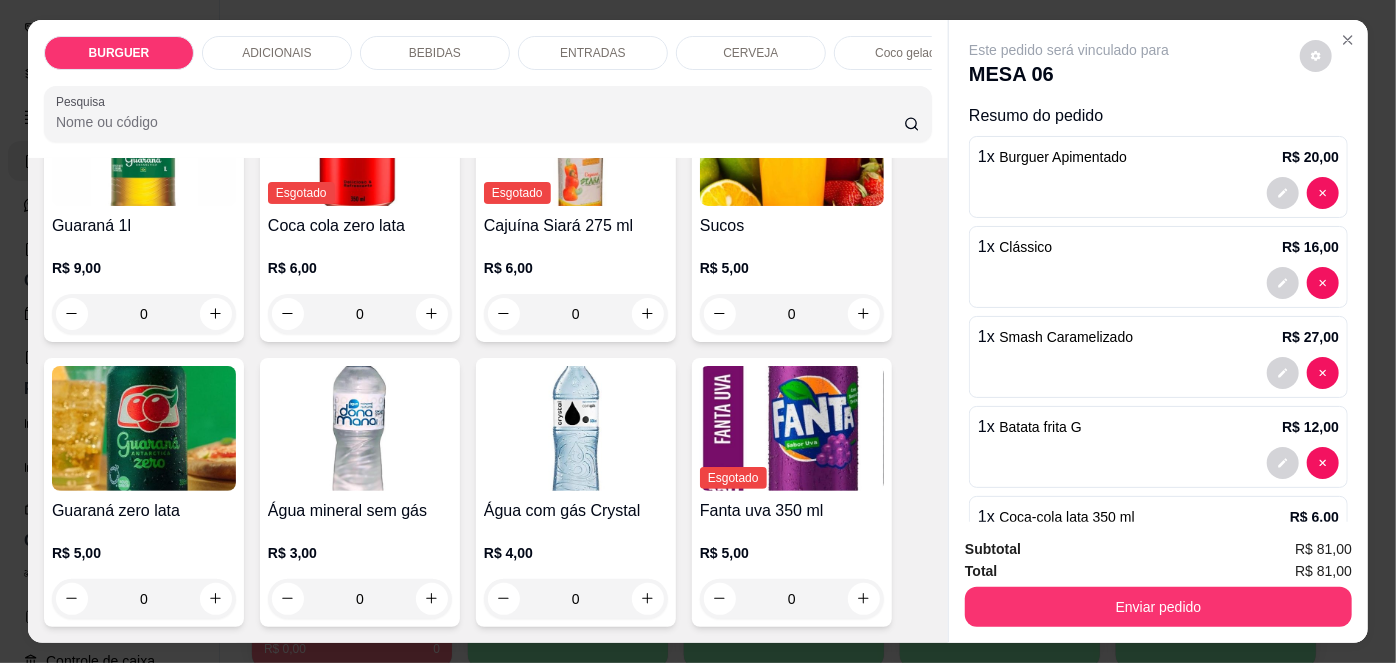 scroll, scrollTop: 2010, scrollLeft: 0, axis: vertical 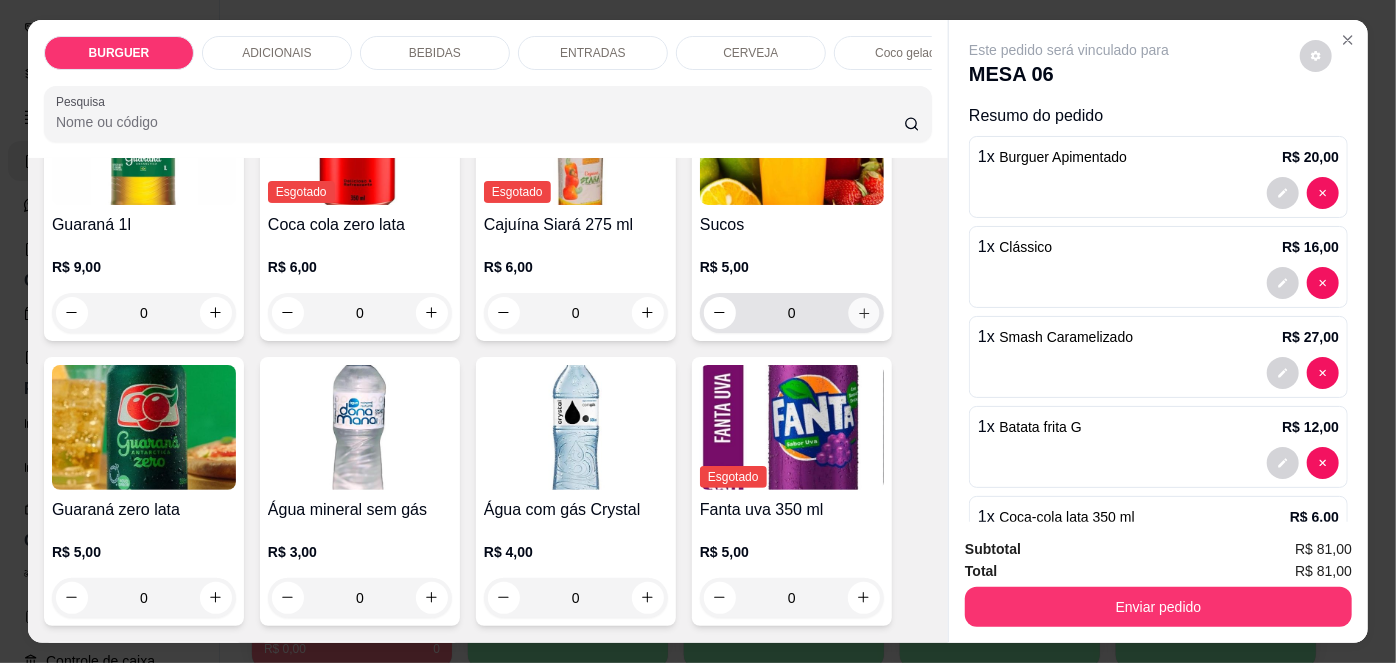 click 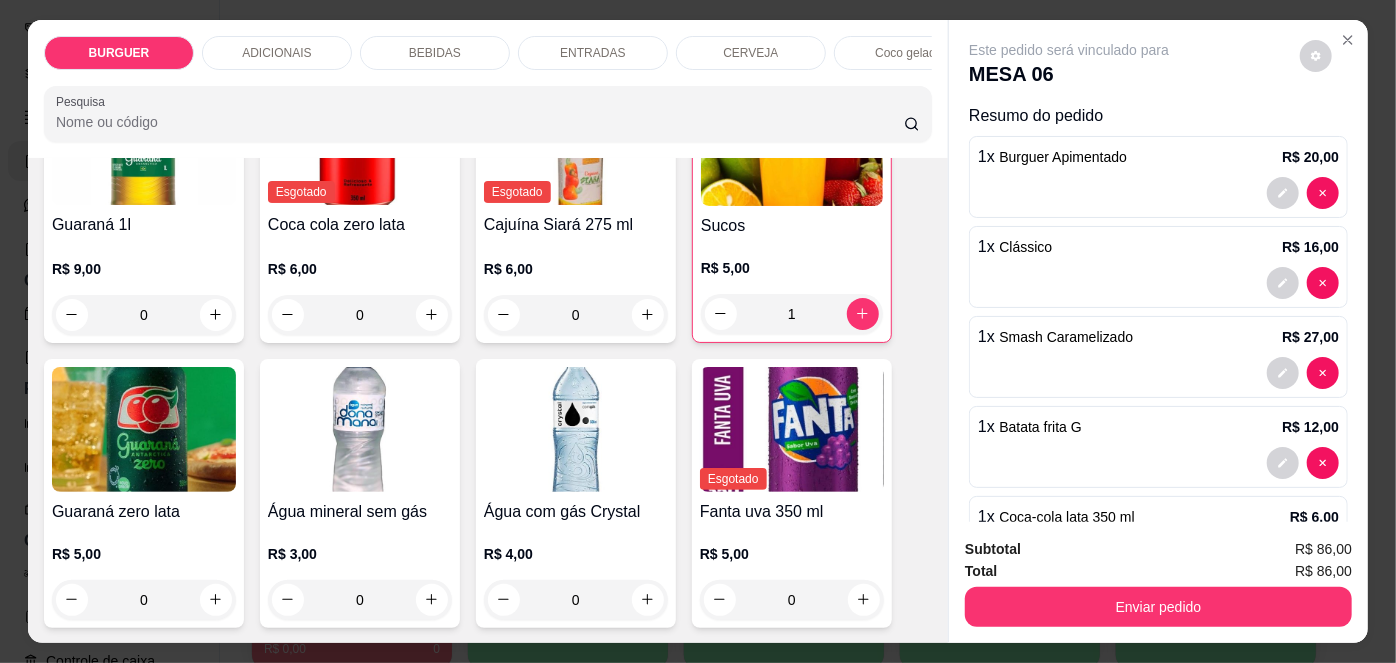 scroll, scrollTop: 170, scrollLeft: 0, axis: vertical 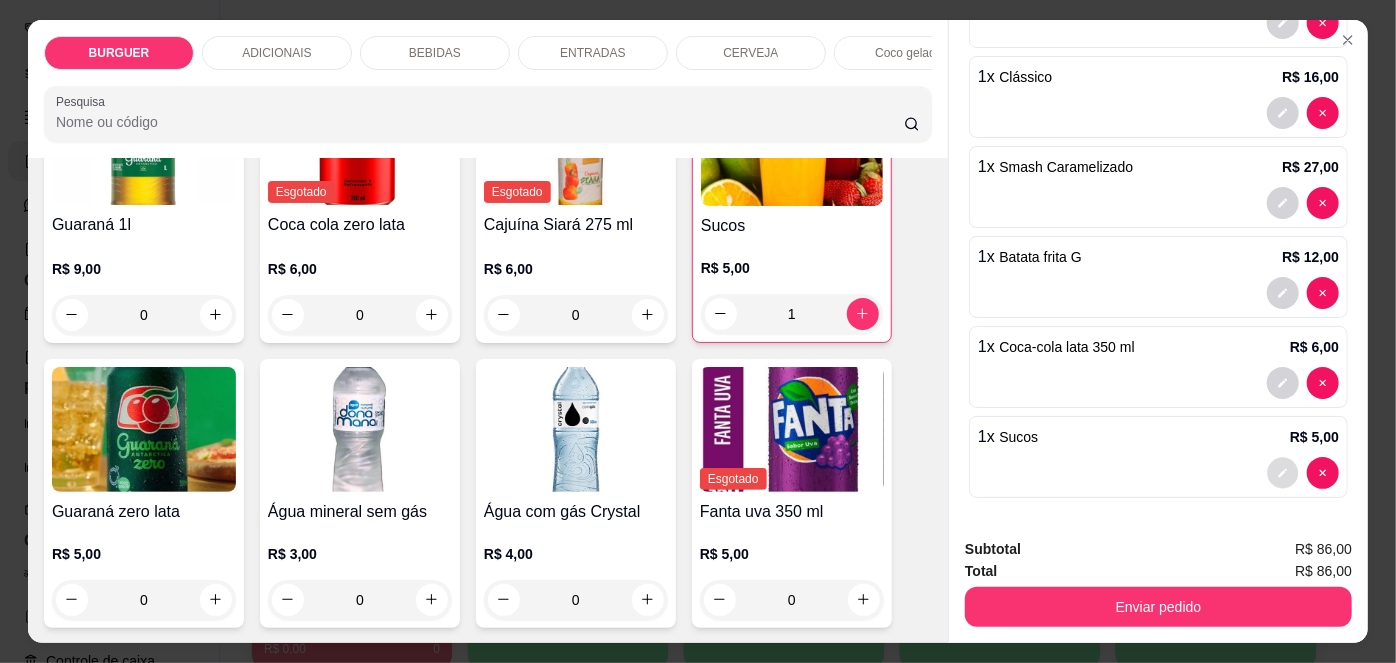 click at bounding box center [1283, 472] 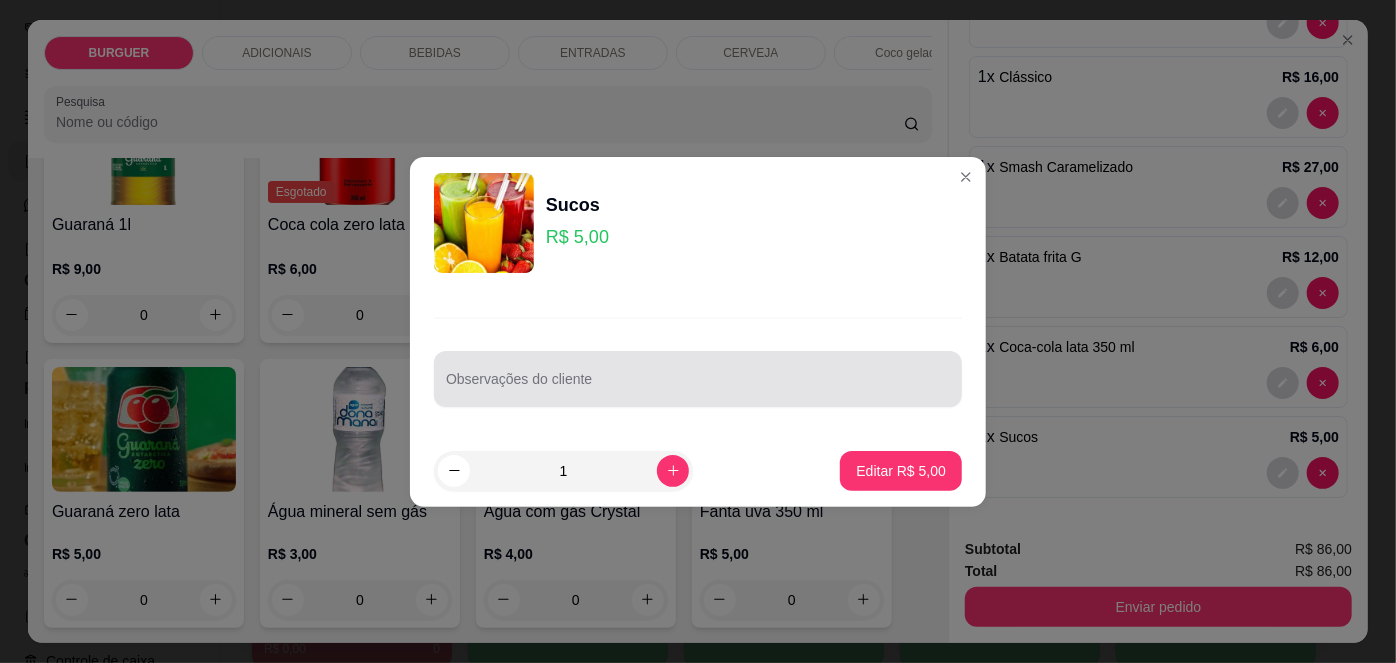 click on "Observações do cliente" at bounding box center (698, 379) 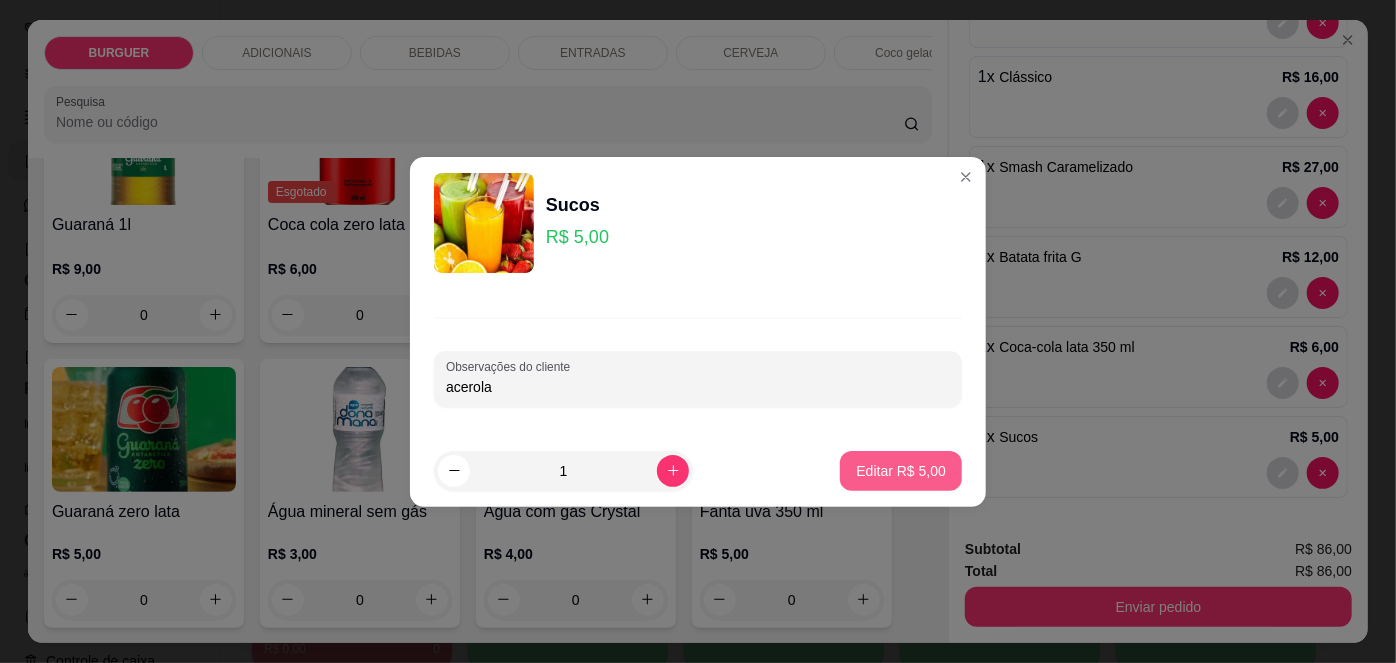type on "acerola" 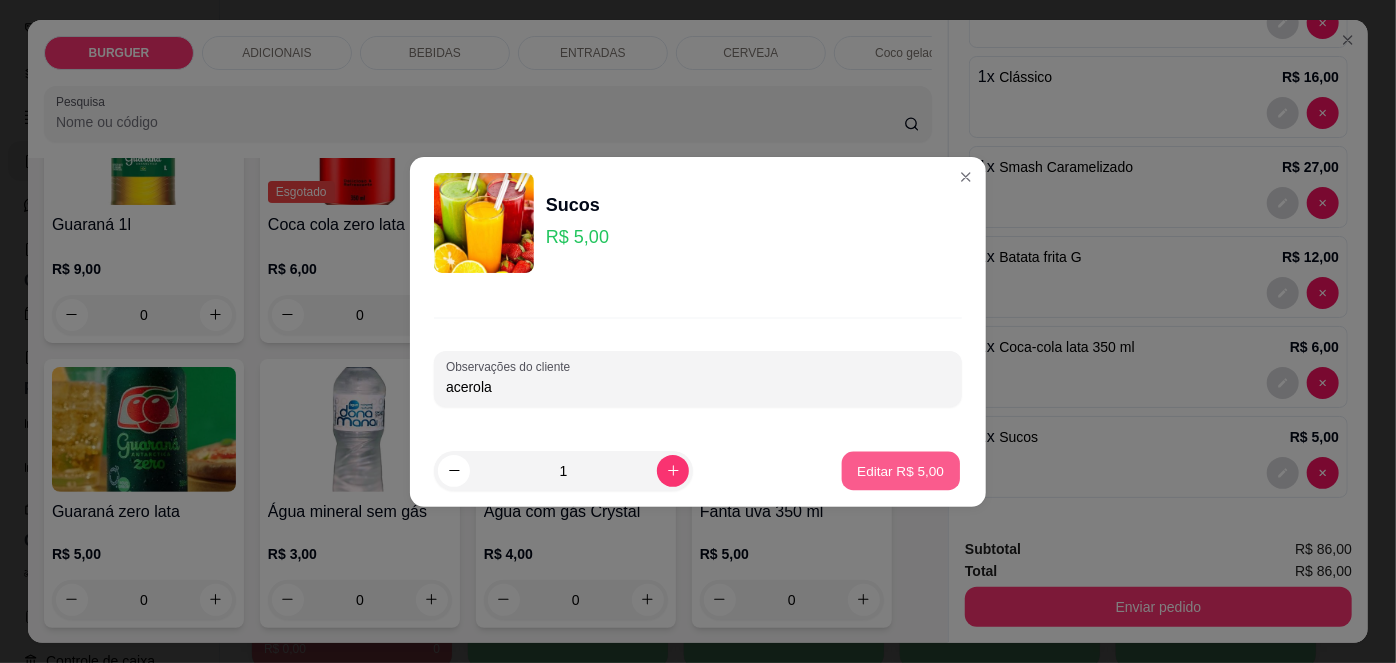 click on "Editar   R$ 5,00" at bounding box center [901, 470] 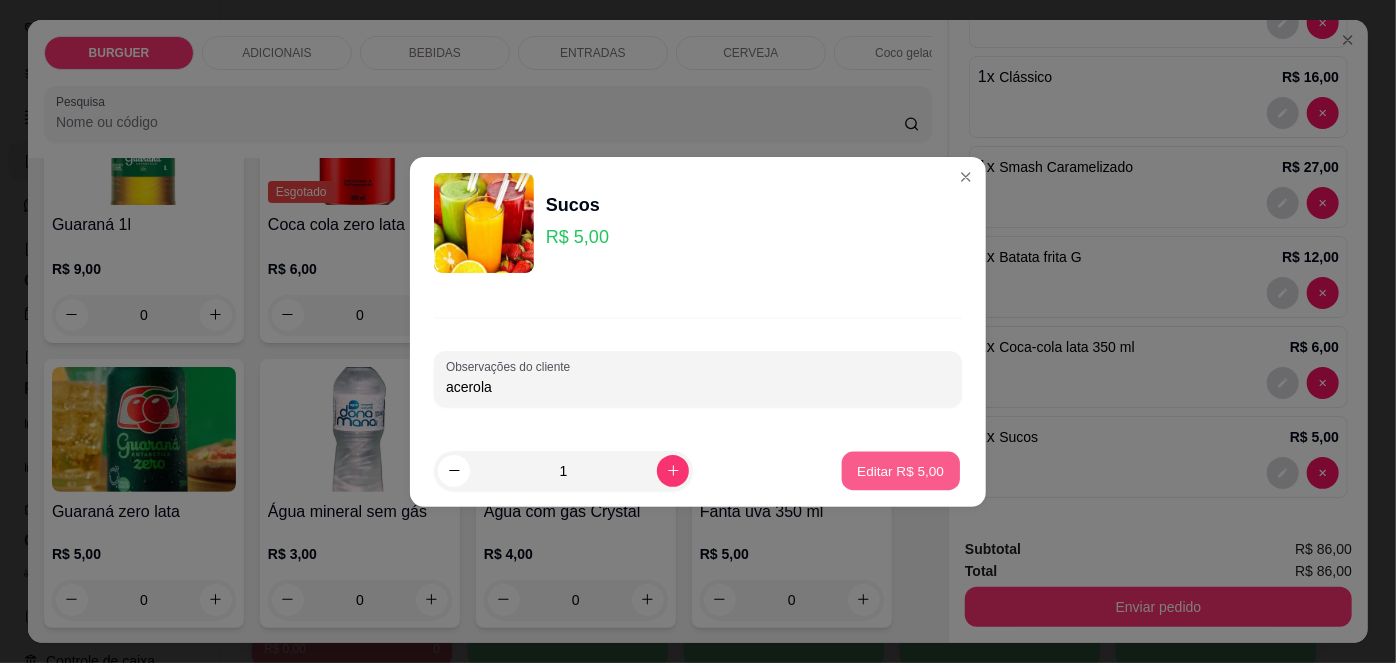 type on "0" 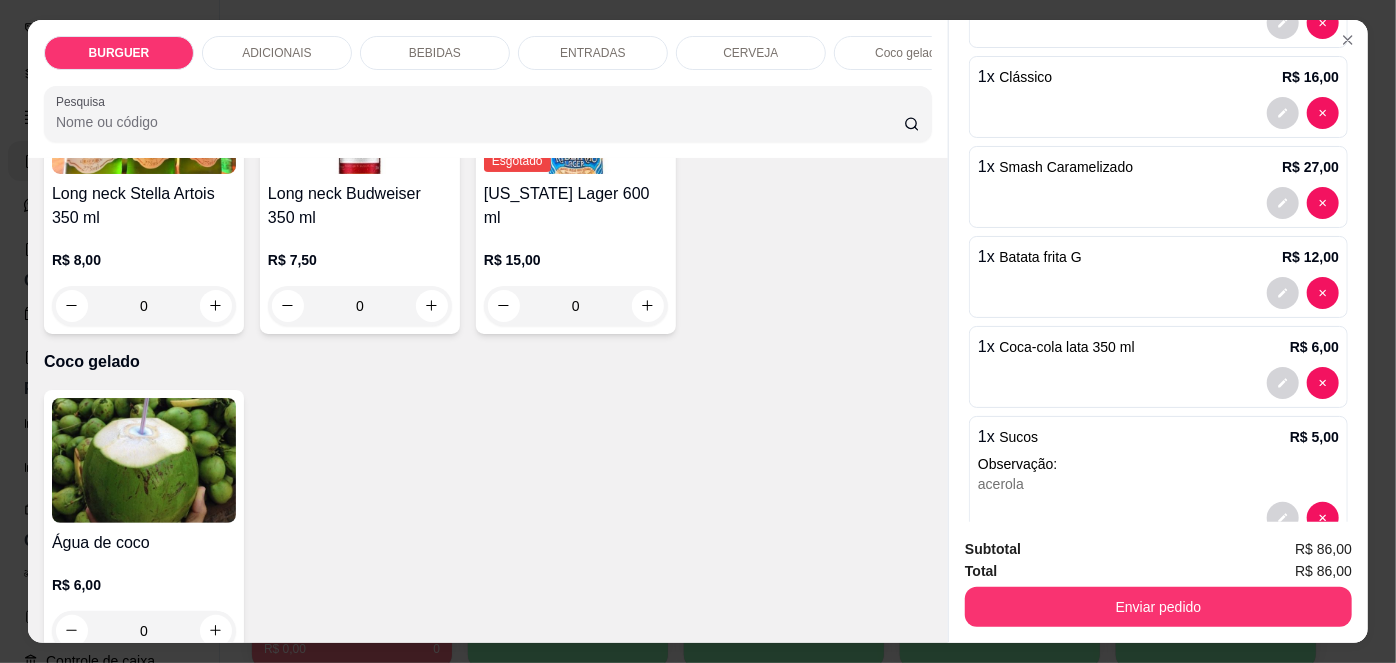 scroll, scrollTop: 3282, scrollLeft: 0, axis: vertical 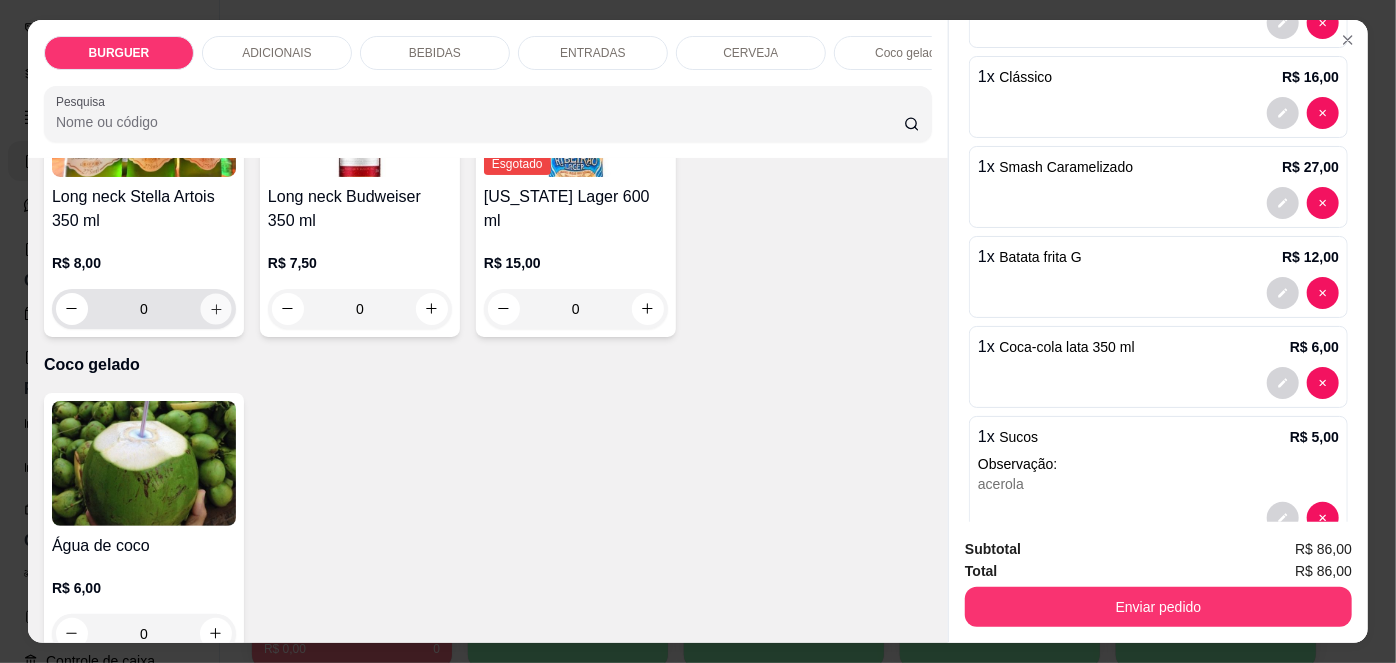 click 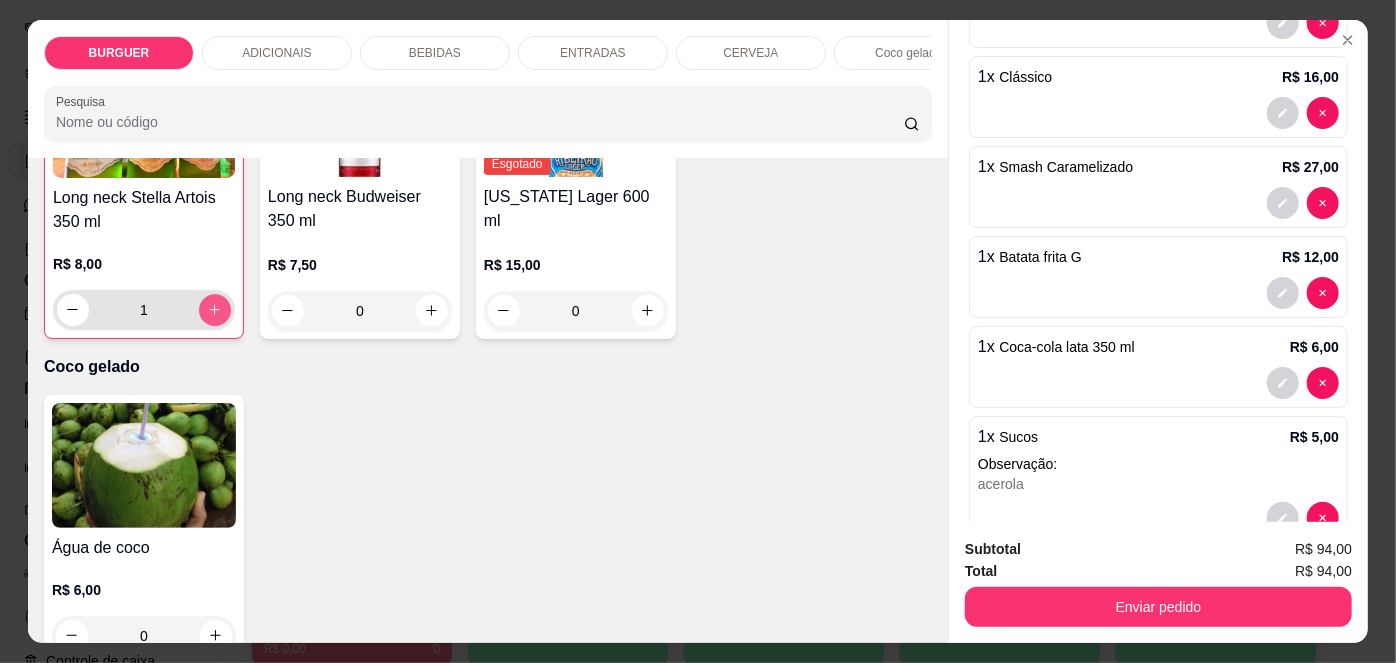 scroll, scrollTop: 3283, scrollLeft: 0, axis: vertical 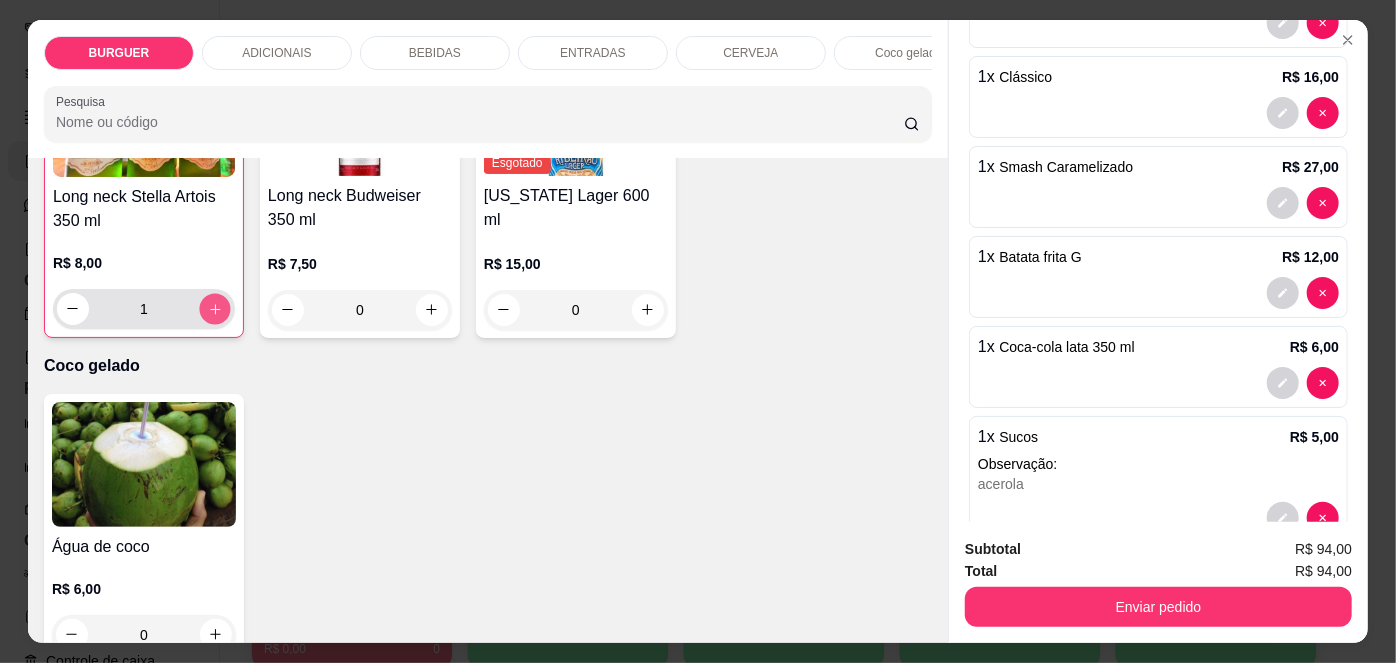 click 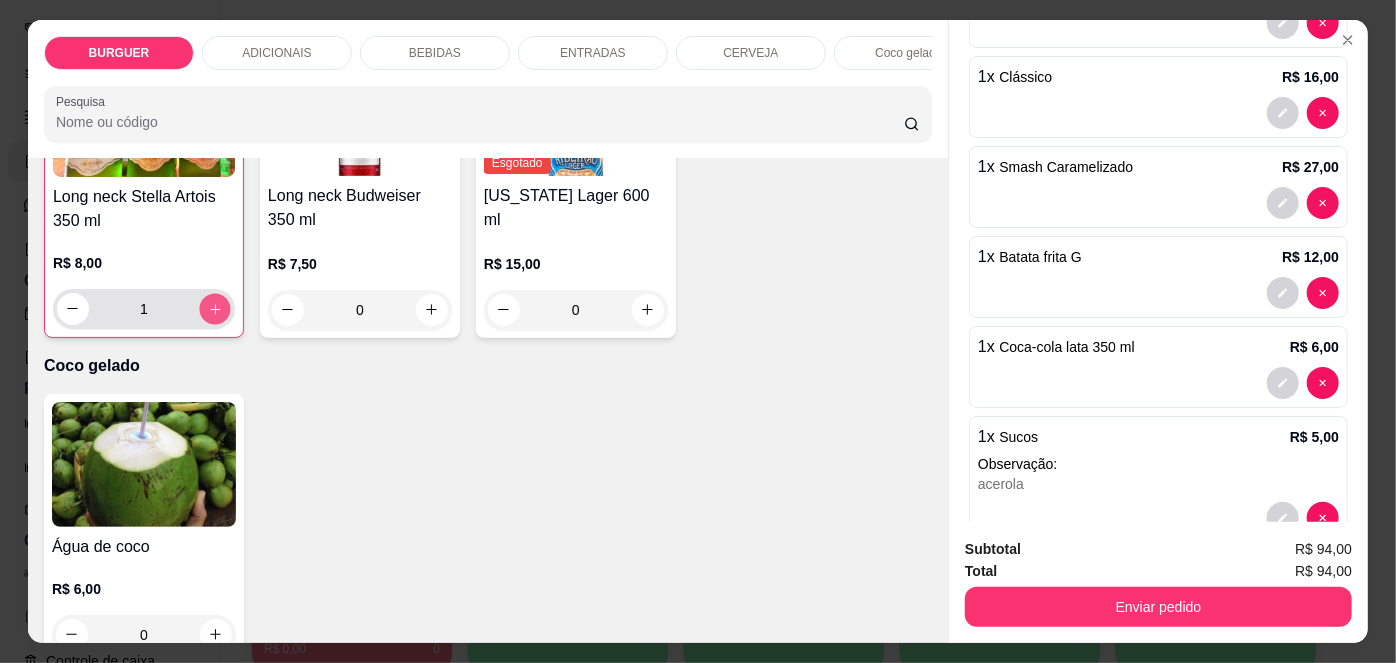 type on "2" 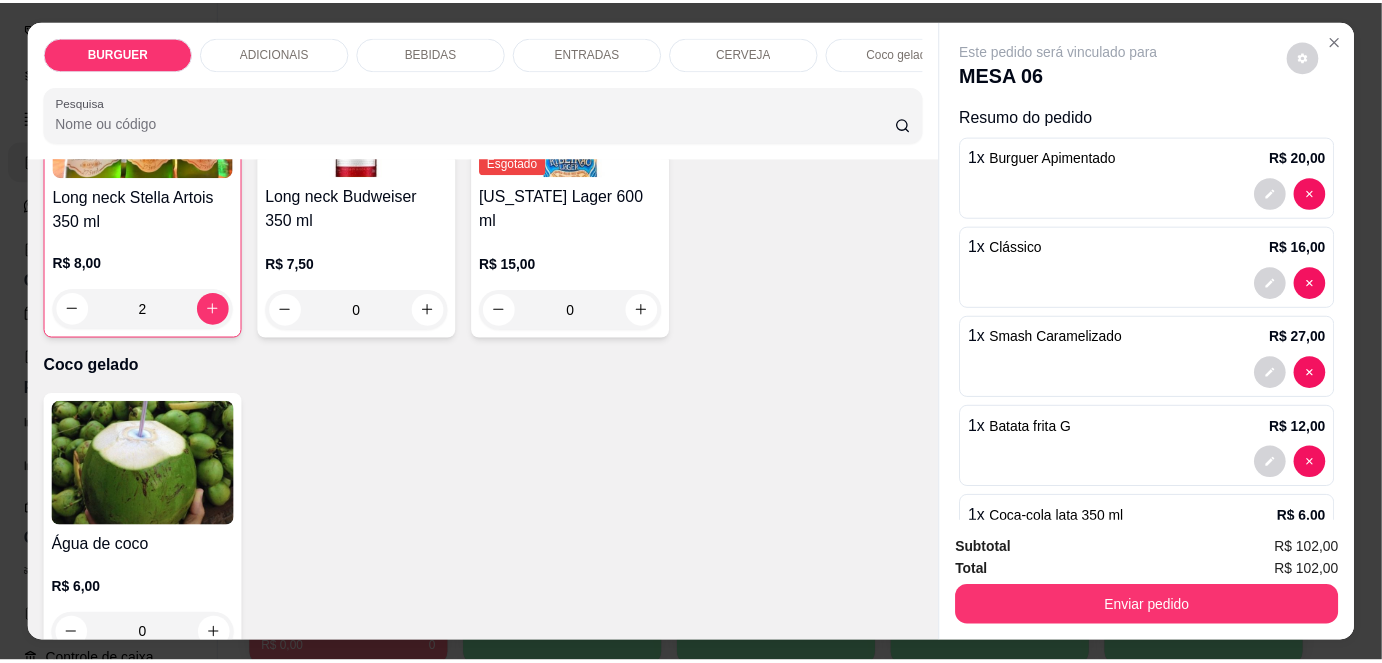 scroll, scrollTop: 149, scrollLeft: 0, axis: vertical 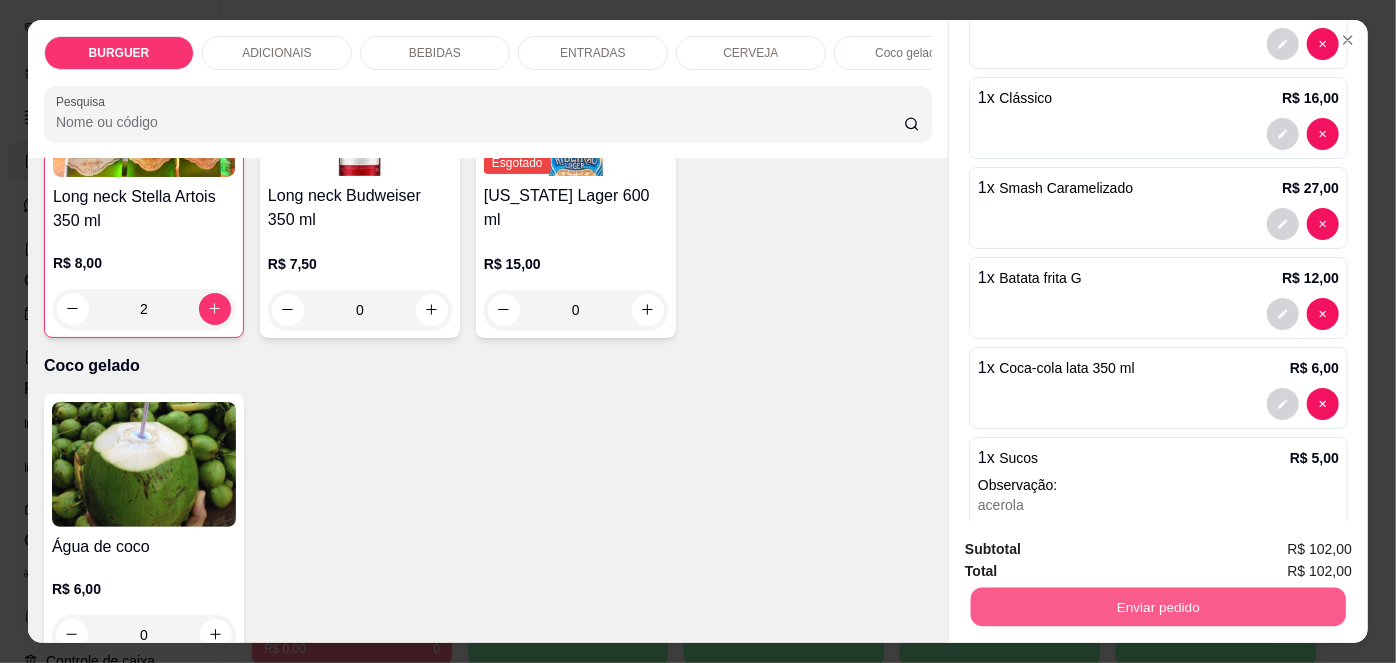click on "Enviar pedido" at bounding box center (1158, 607) 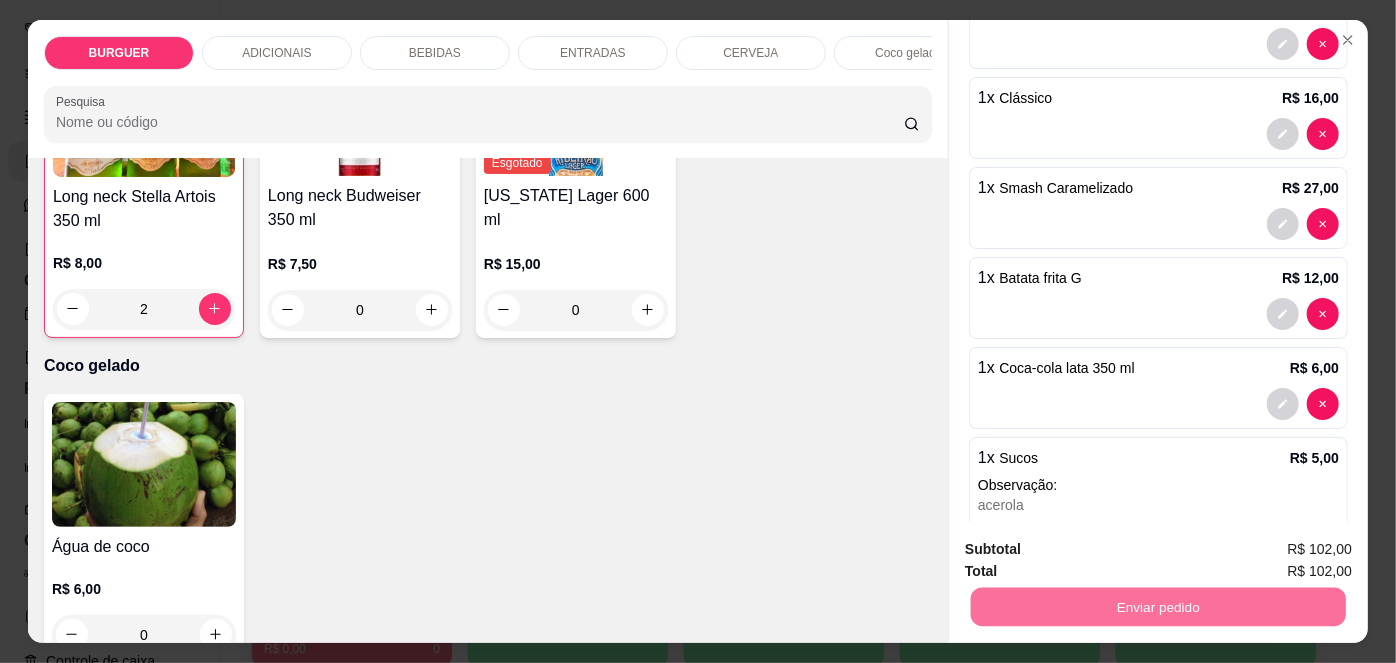 click on "Não registrar e enviar pedido" at bounding box center [1093, 551] 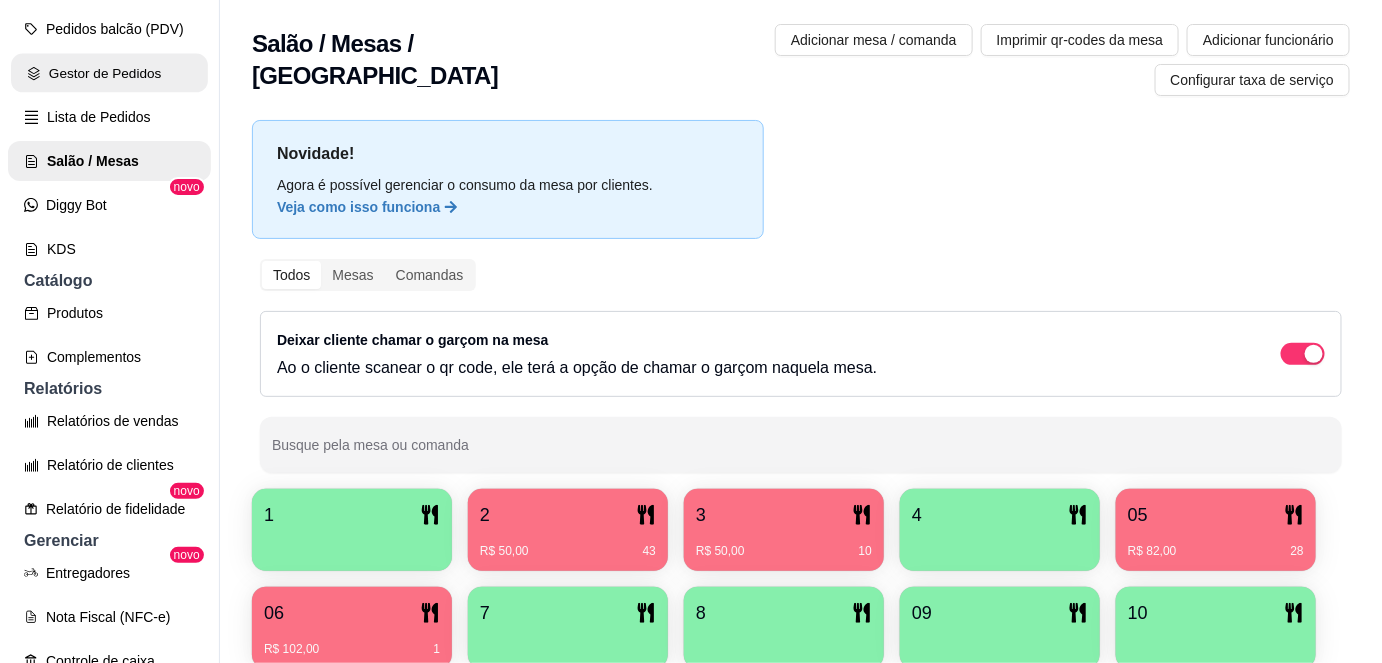 click on "Gestor de Pedidos" at bounding box center [109, 73] 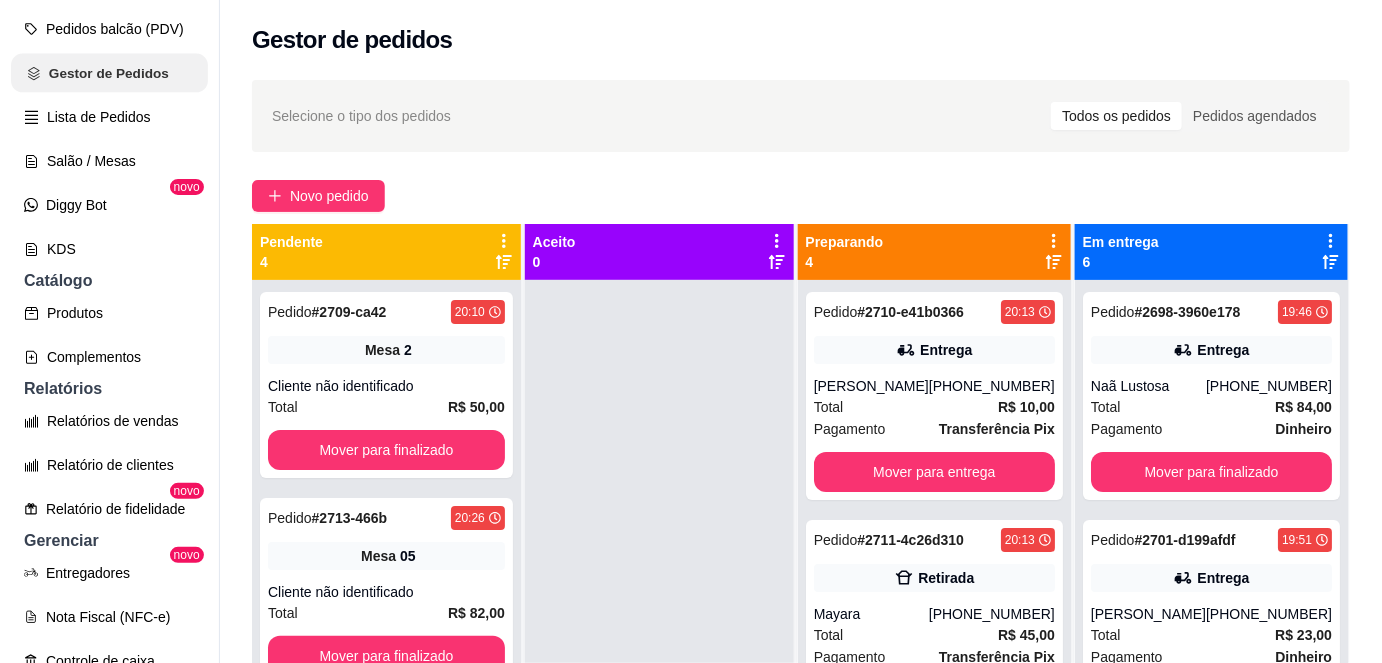 click on "Gestor de Pedidos" at bounding box center (109, 73) 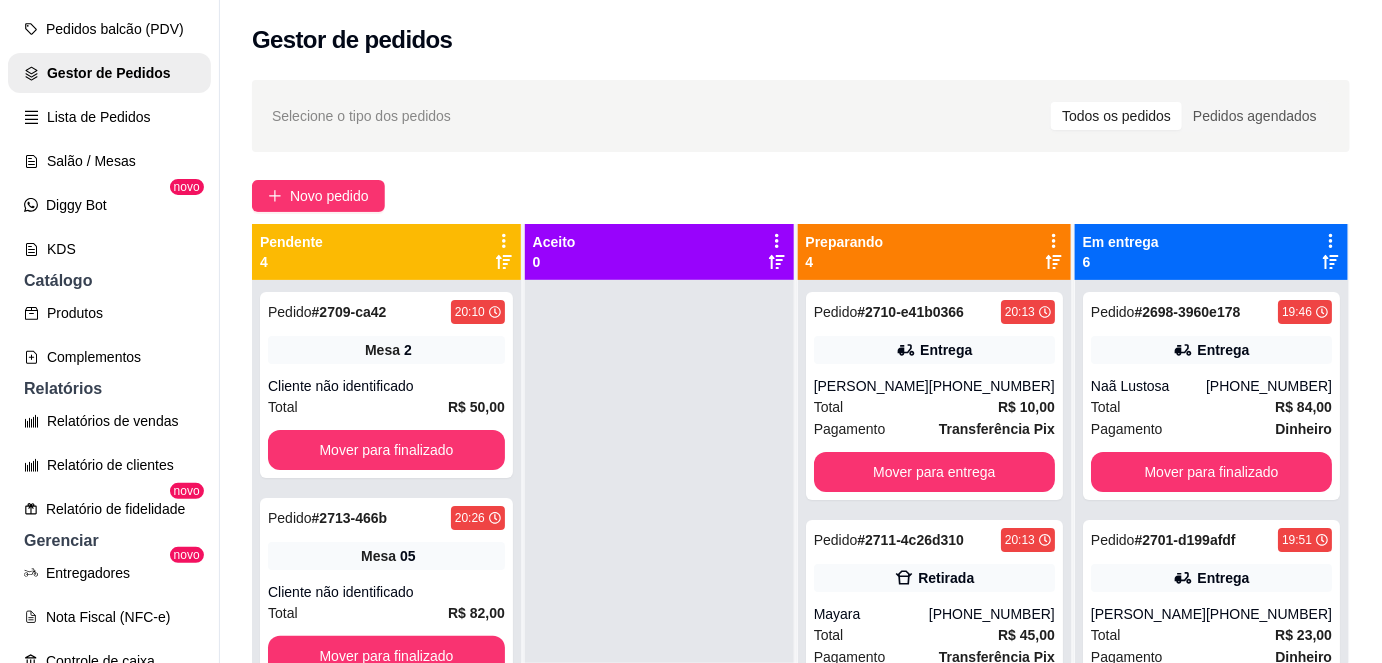 scroll, scrollTop: 56, scrollLeft: 0, axis: vertical 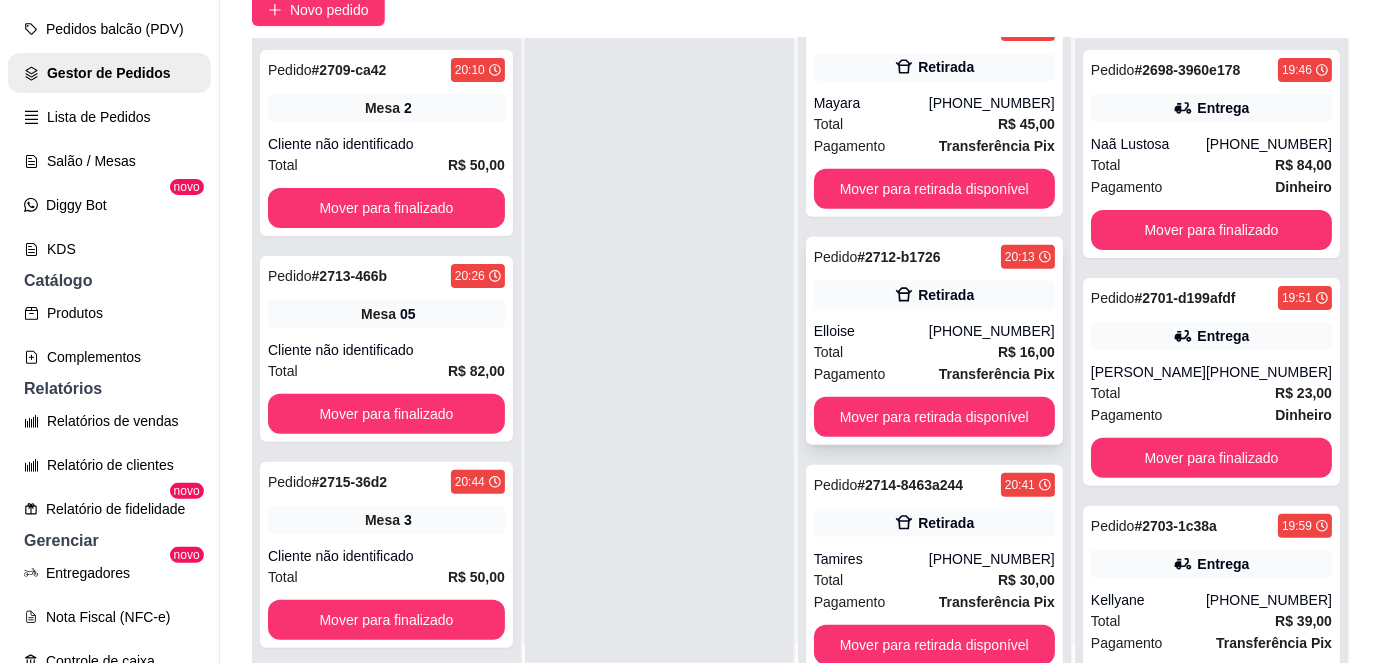 click on "Elloise" at bounding box center (871, 331) 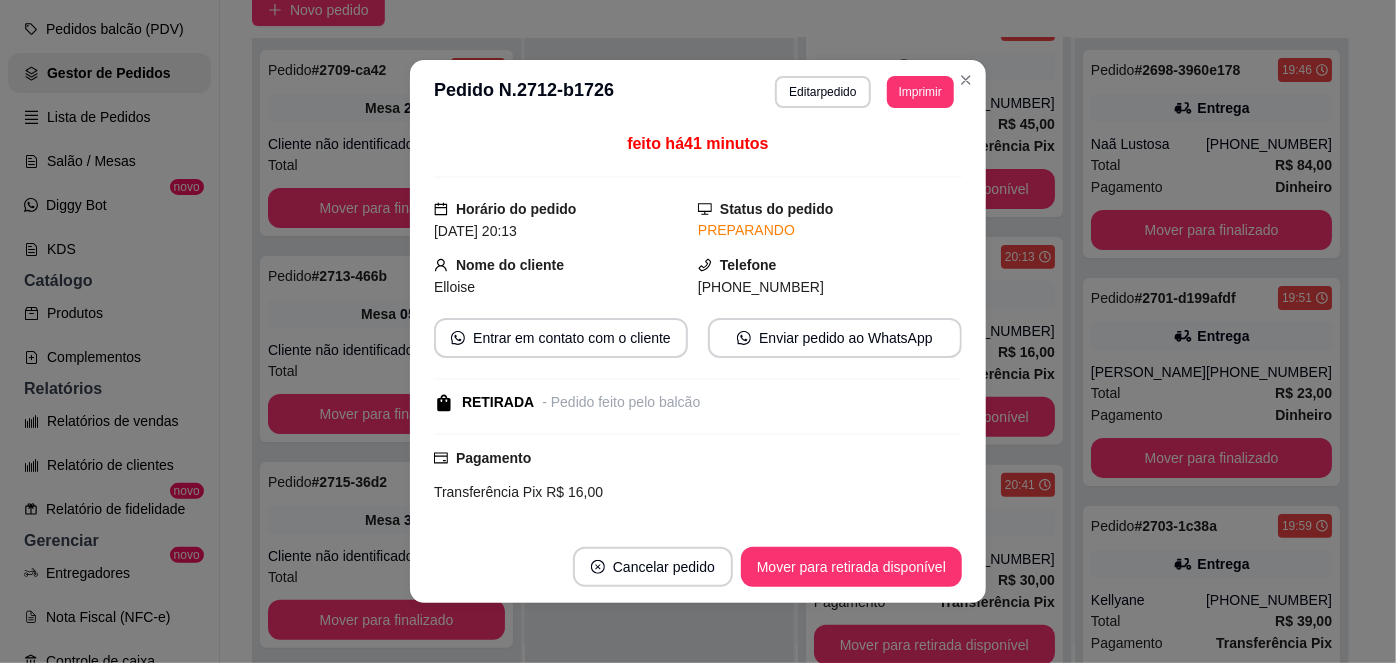 scroll, scrollTop: 165, scrollLeft: 0, axis: vertical 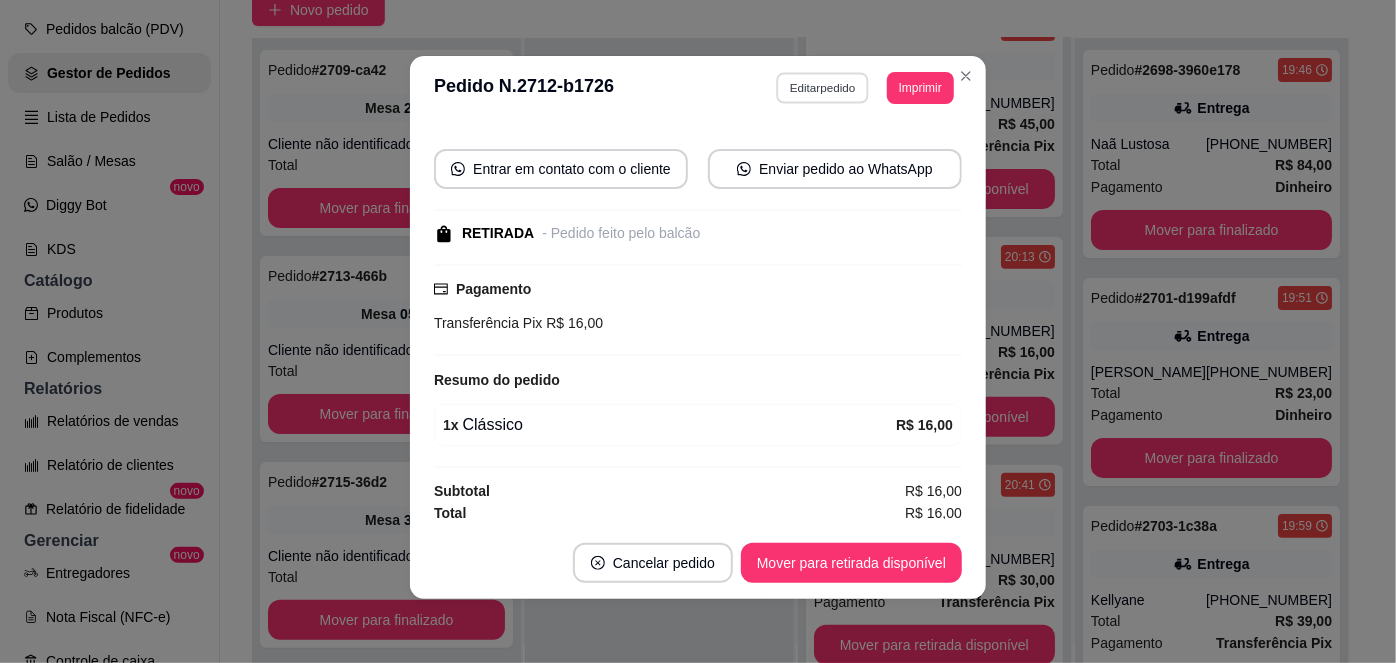 click on "Editar  pedido" at bounding box center [823, 87] 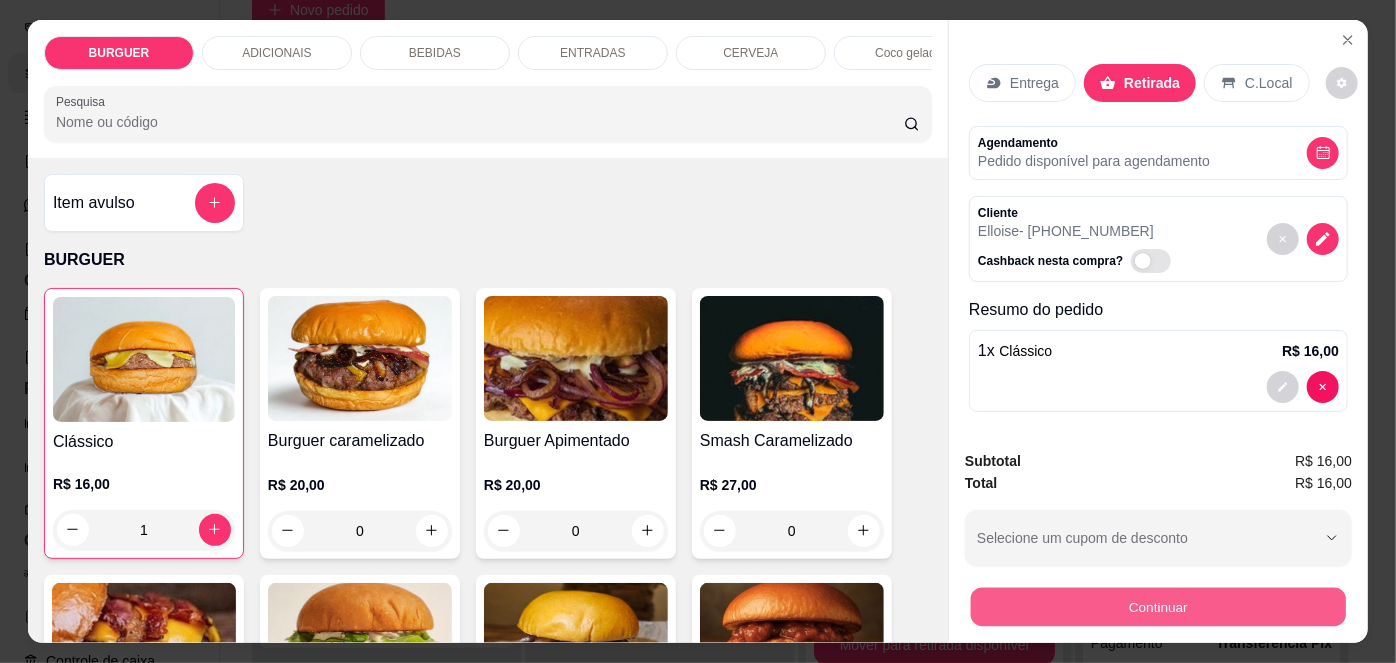 click on "Continuar" at bounding box center (1158, 607) 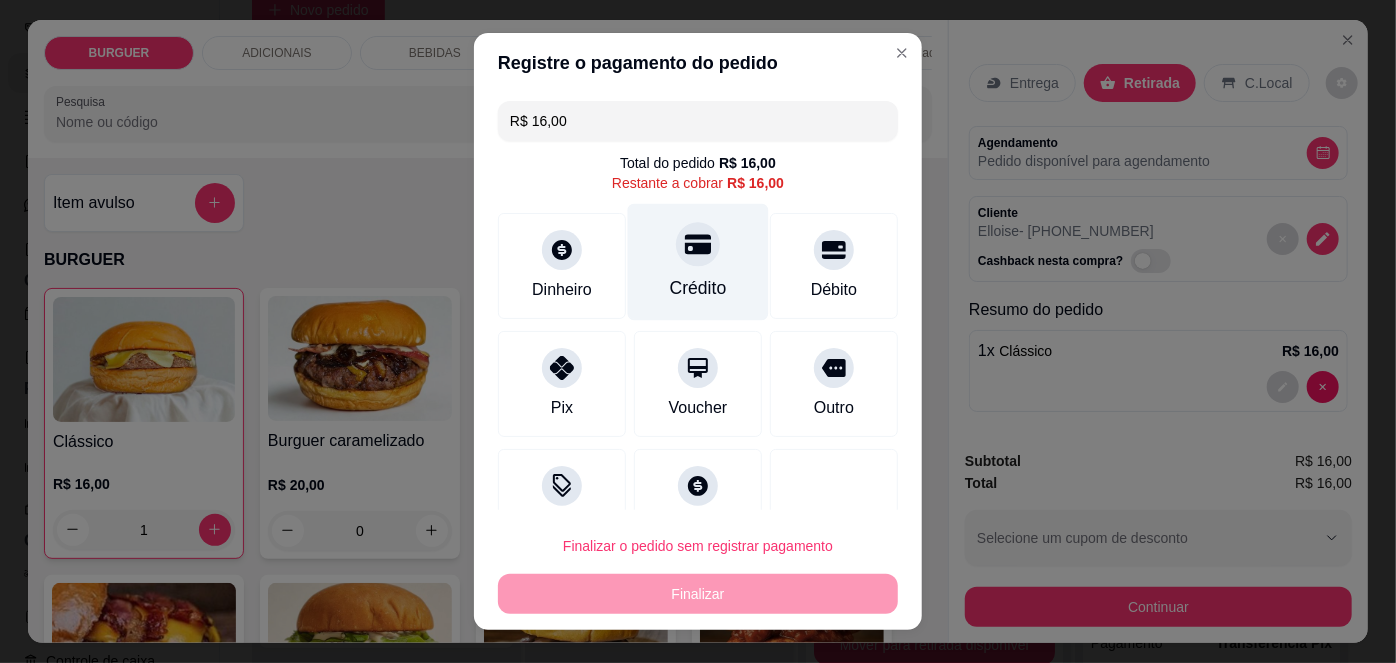 click 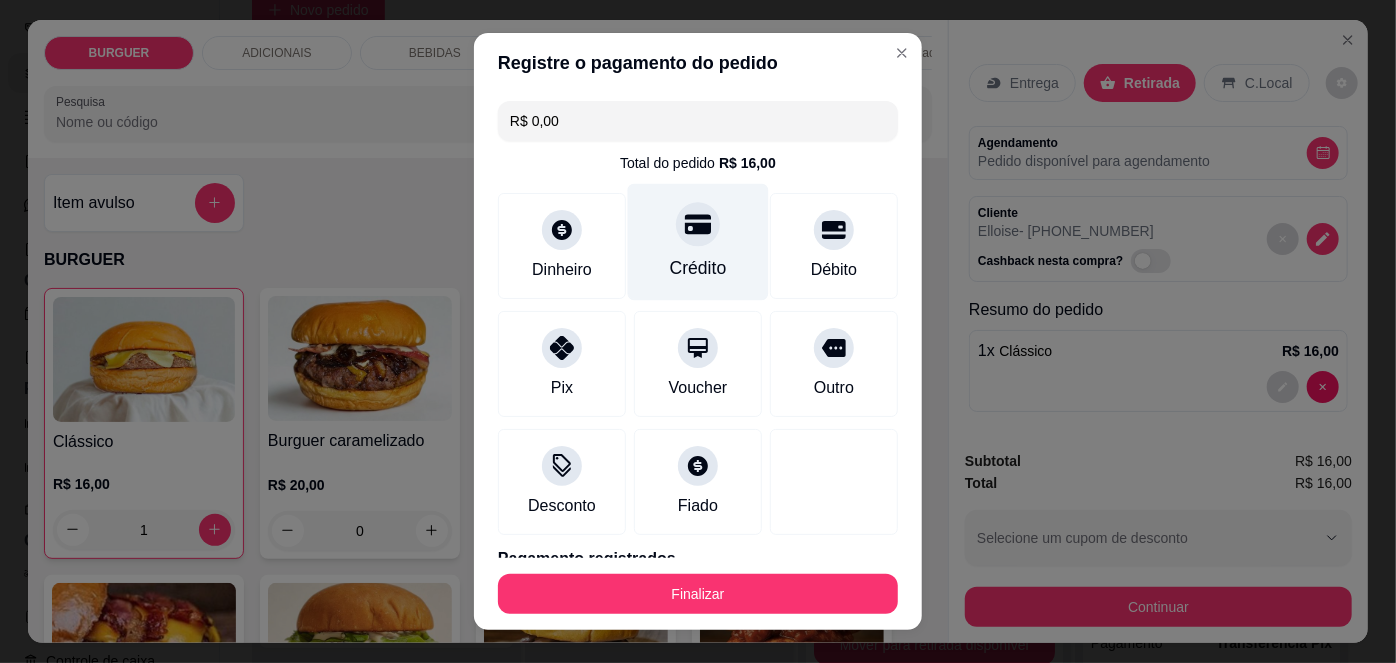 scroll, scrollTop: 88, scrollLeft: 0, axis: vertical 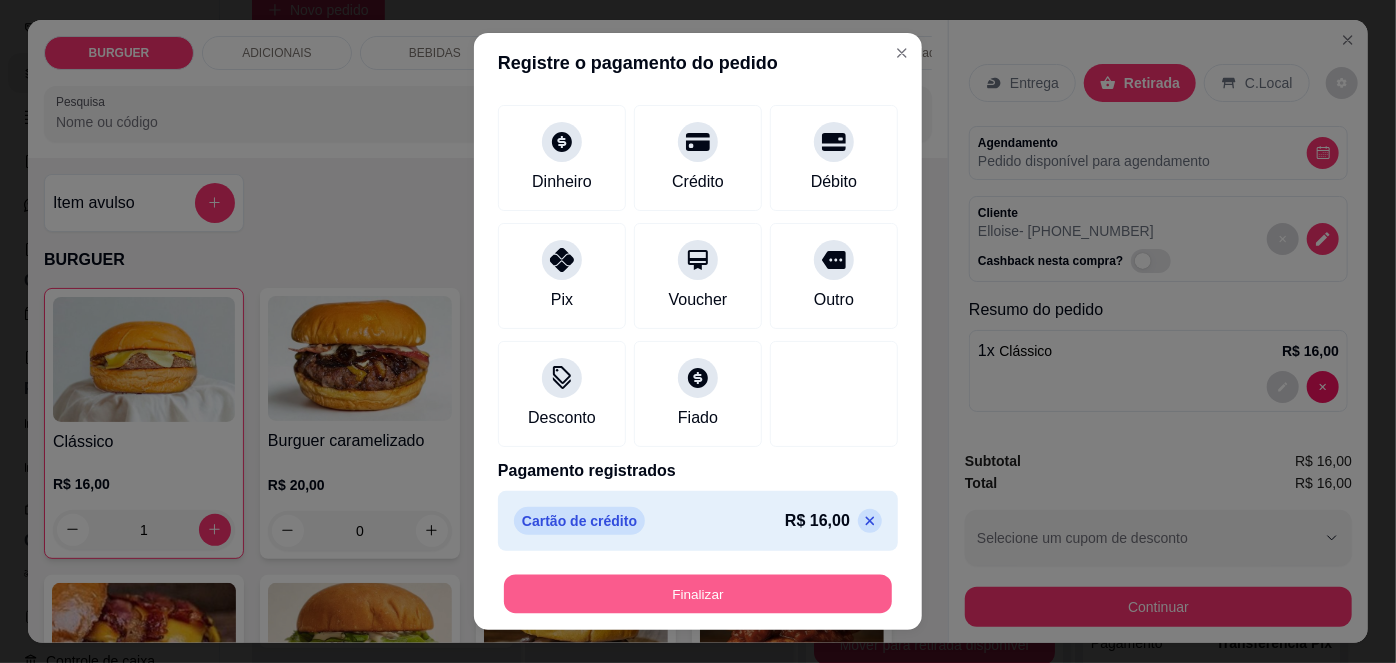 click on "Finalizar" at bounding box center (698, 593) 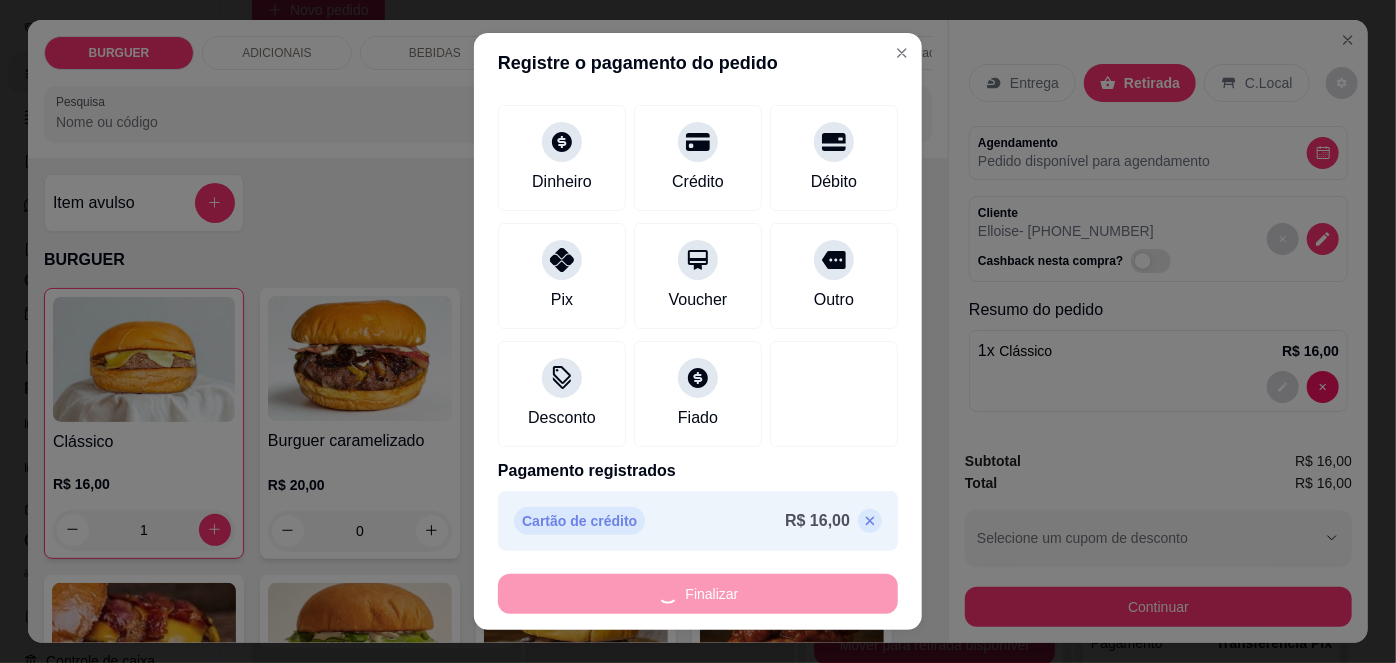 type on "0" 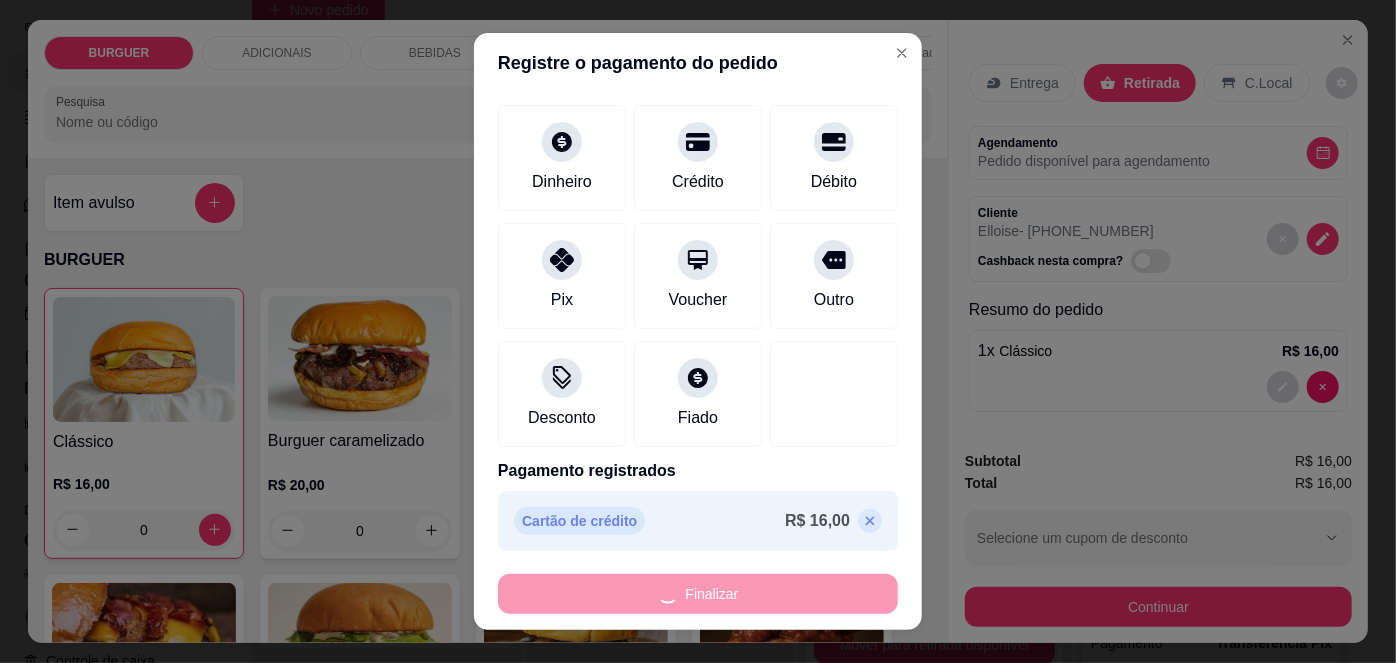 type on "-R$ 16,00" 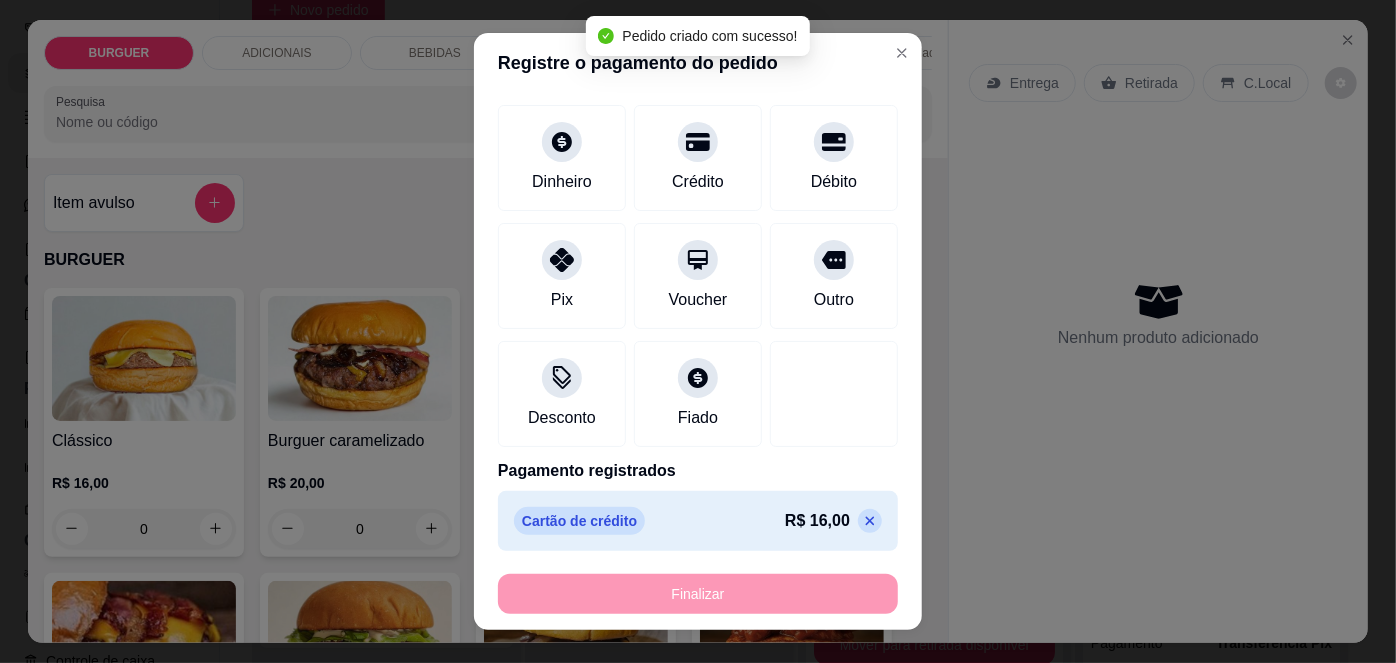 scroll, scrollTop: 40, scrollLeft: 0, axis: vertical 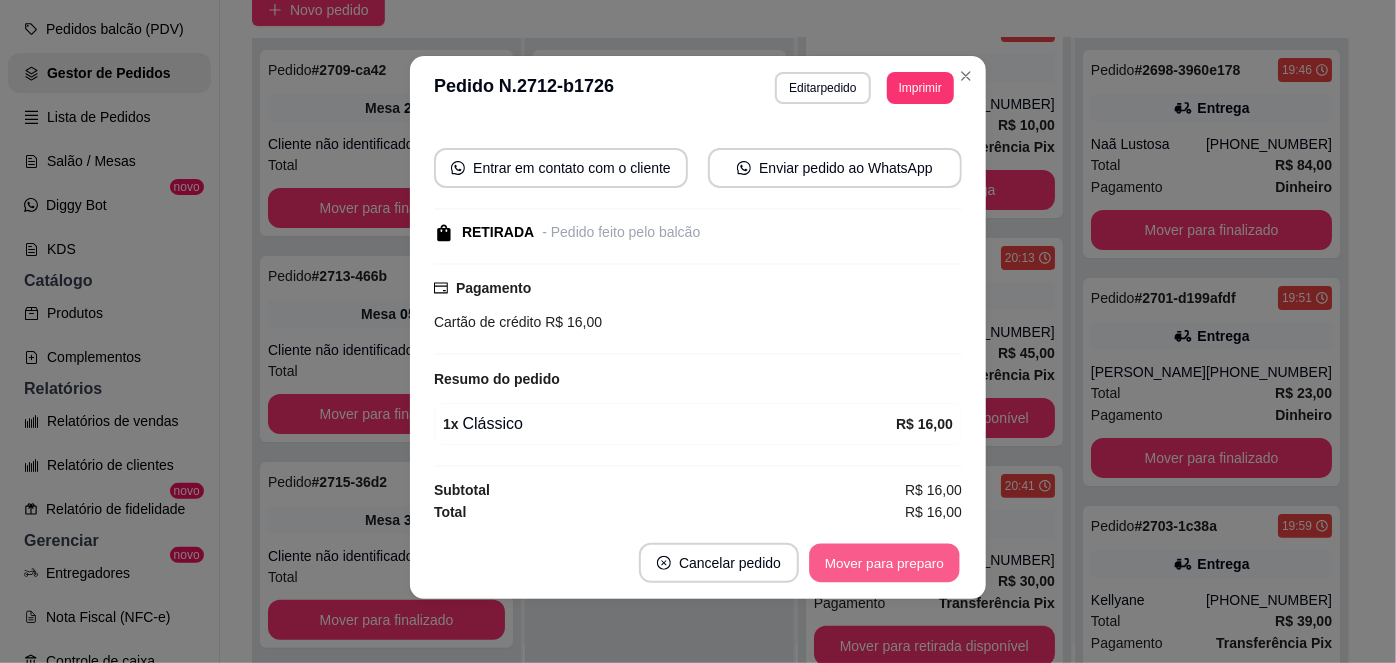 click on "Mover para preparo" at bounding box center (884, 563) 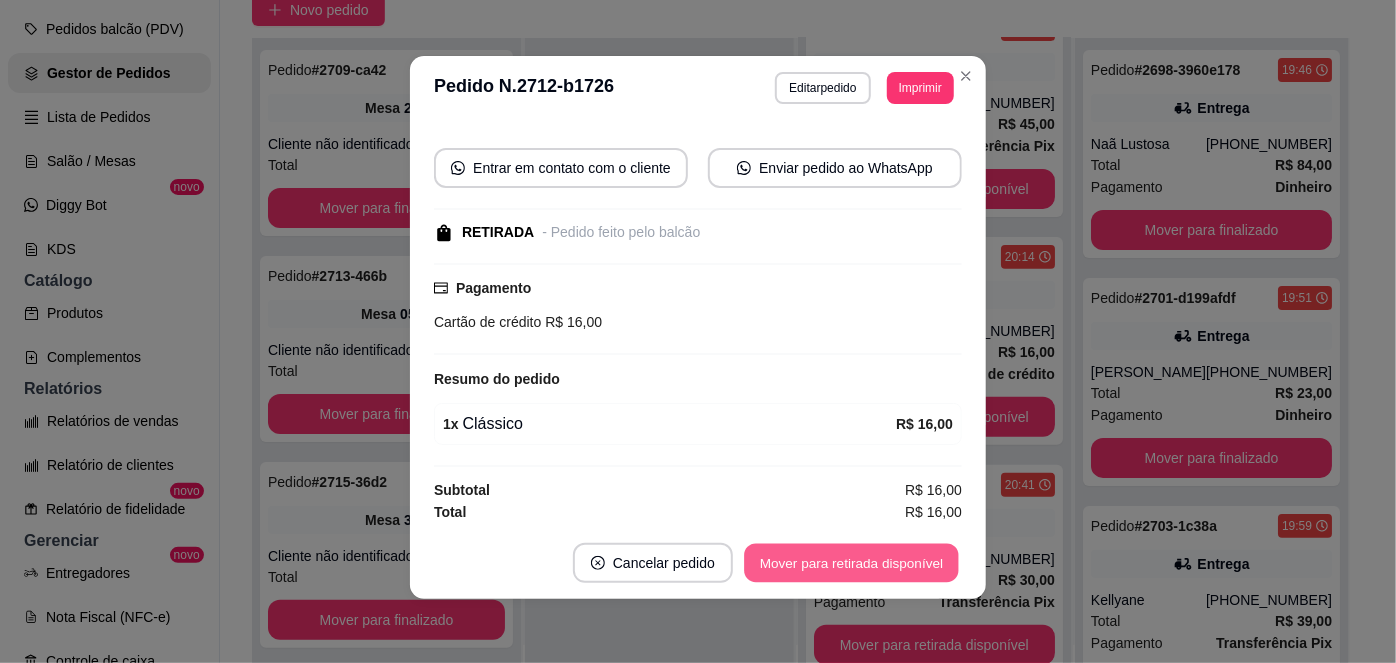 click on "Mover para retirada disponível" at bounding box center (851, 563) 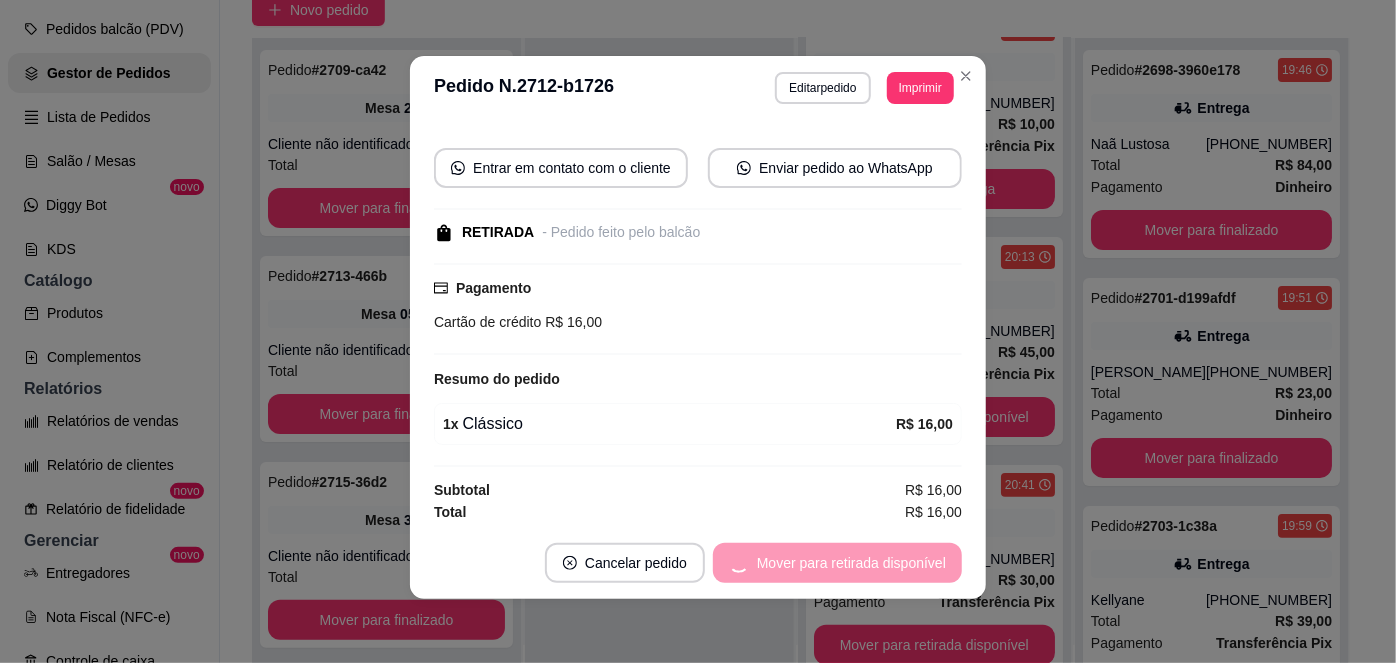scroll, scrollTop: 40, scrollLeft: 0, axis: vertical 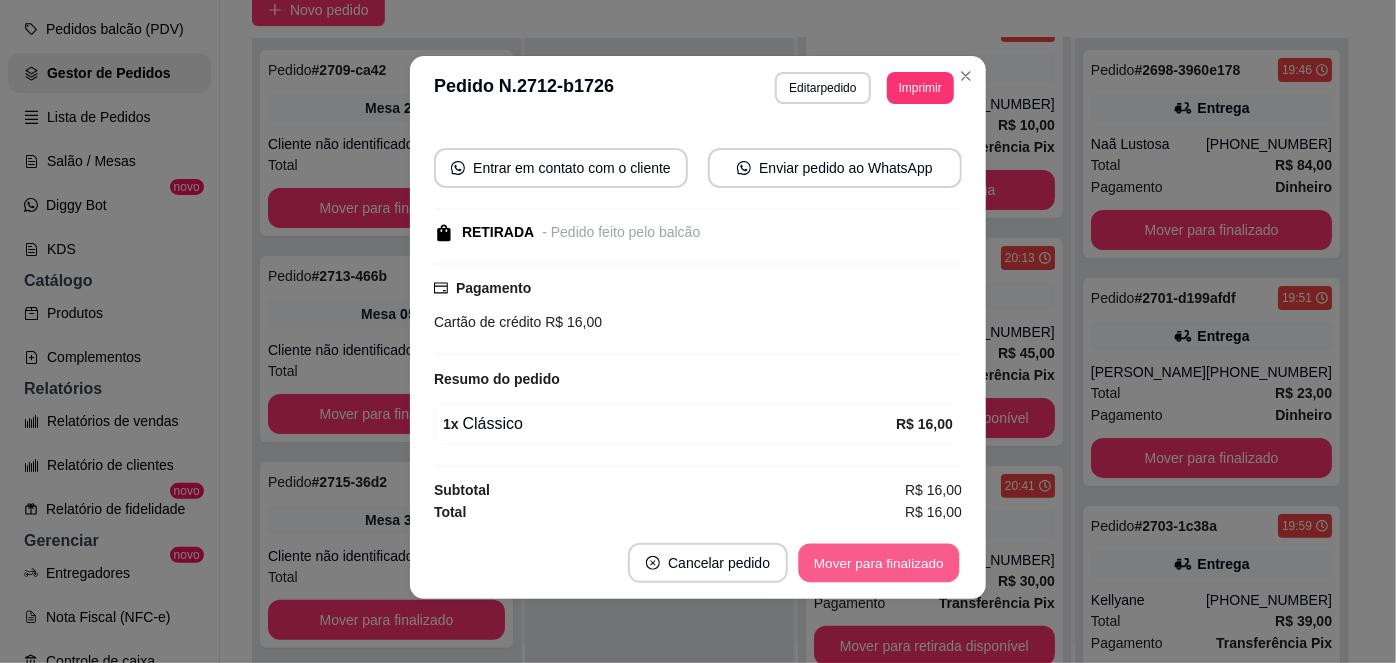 click on "Mover para finalizado" at bounding box center (879, 563) 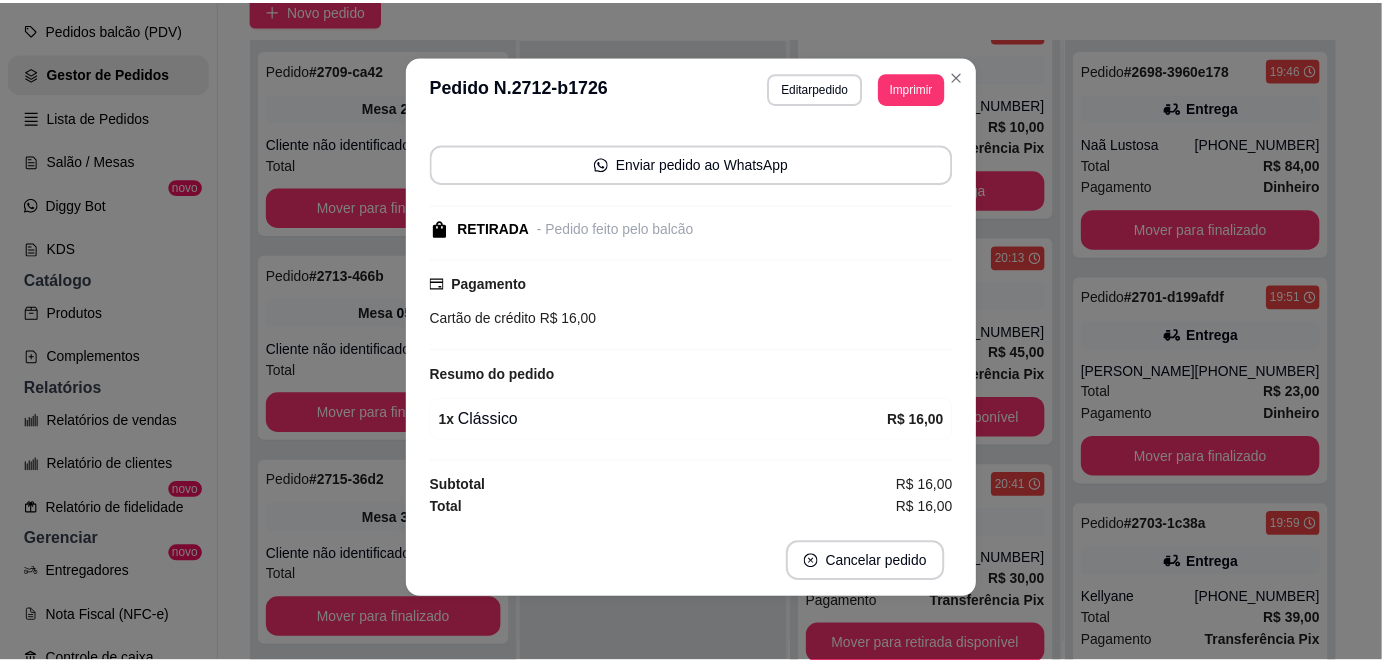 scroll, scrollTop: 144, scrollLeft: 0, axis: vertical 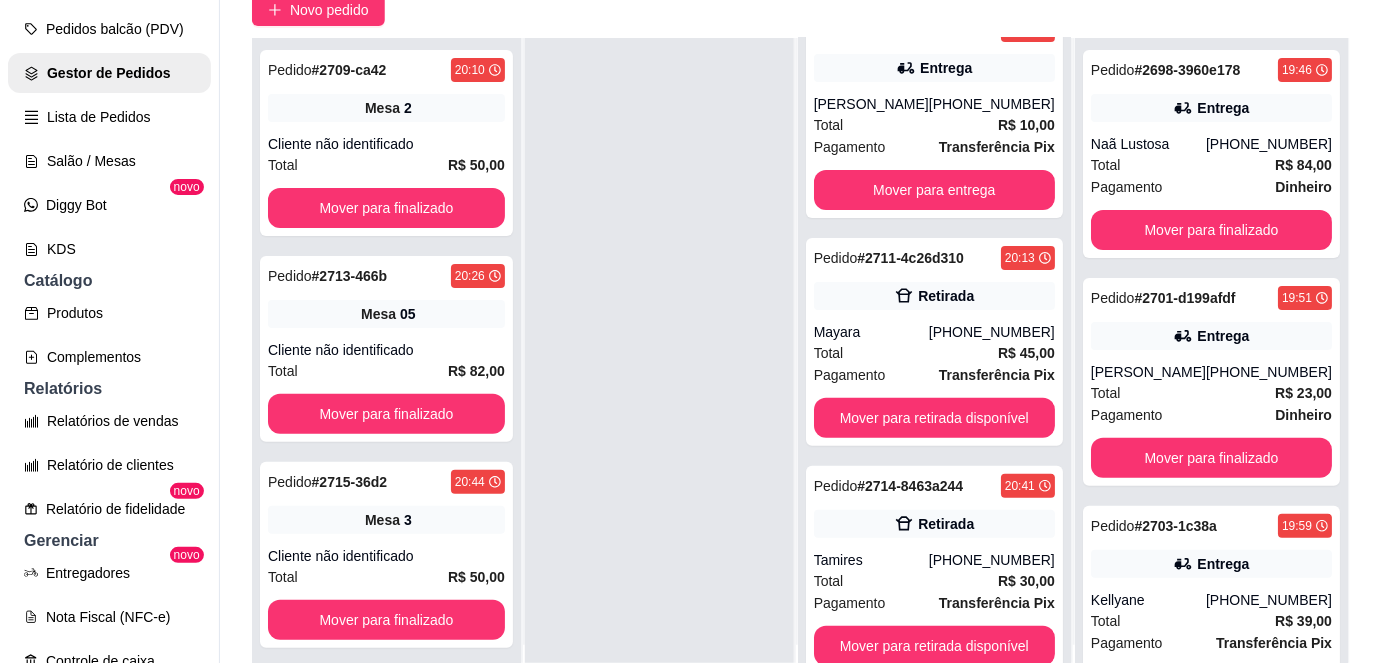 drag, startPoint x: 106, startPoint y: 205, endPoint x: 72, endPoint y: 192, distance: 36.40055 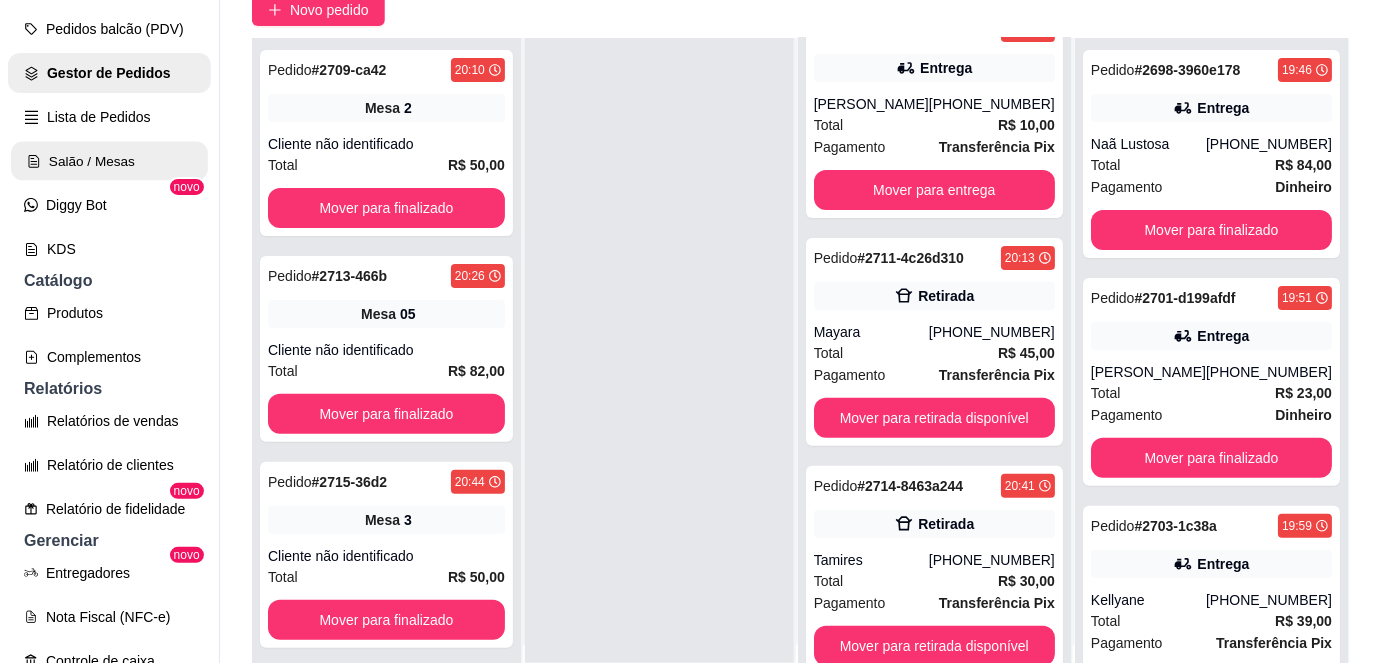 click on "Salão / Mesas" at bounding box center [109, 161] 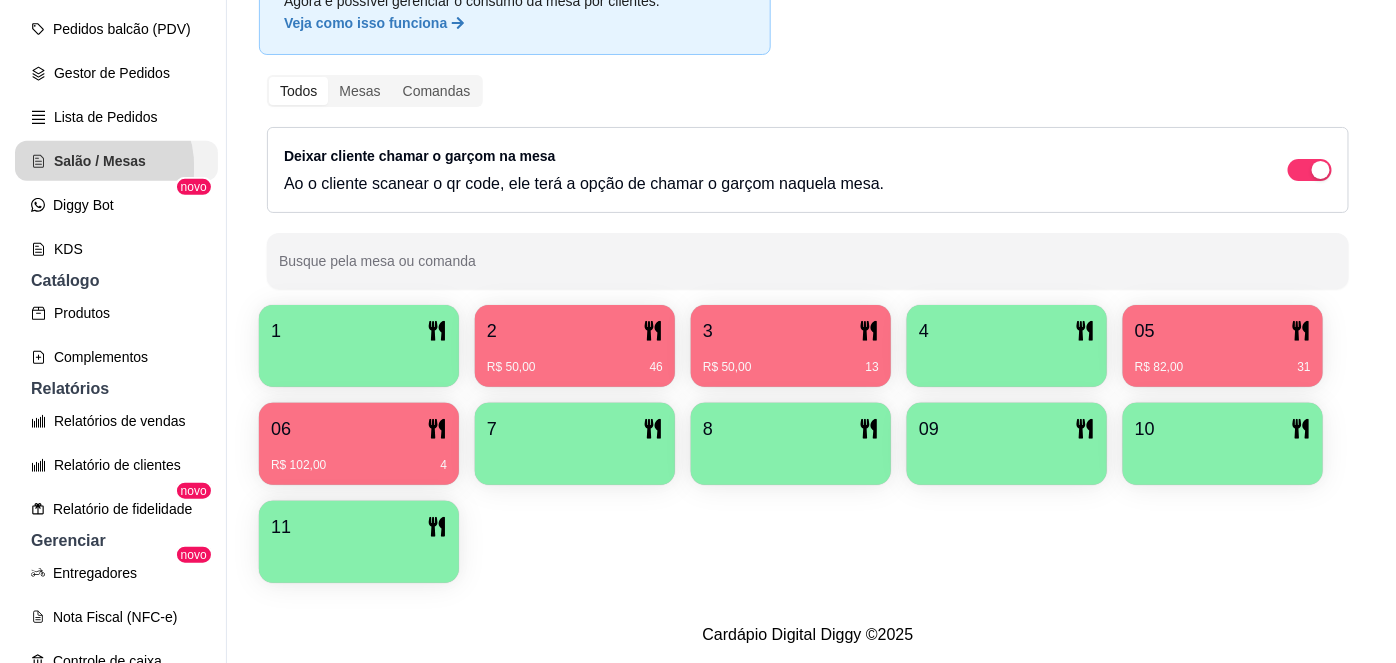 scroll, scrollTop: 0, scrollLeft: 0, axis: both 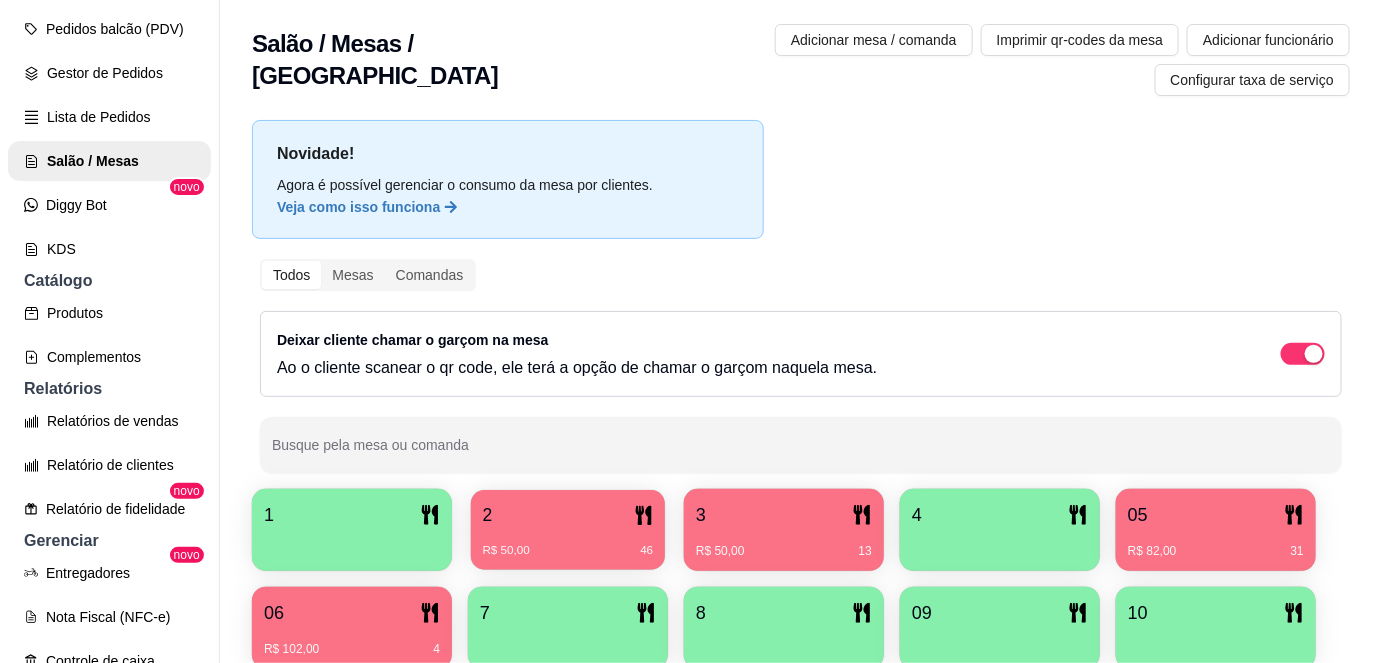 click on "R$ 50,00 46" at bounding box center (568, 543) 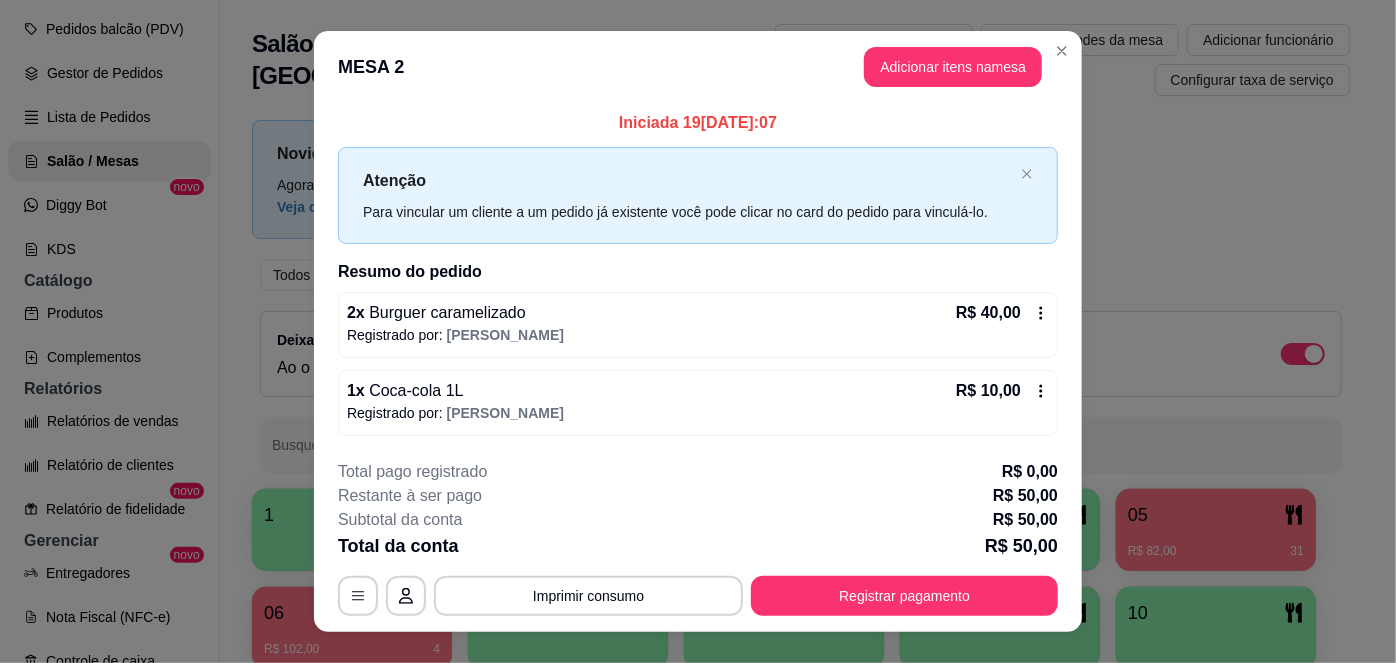 scroll, scrollTop: 32, scrollLeft: 0, axis: vertical 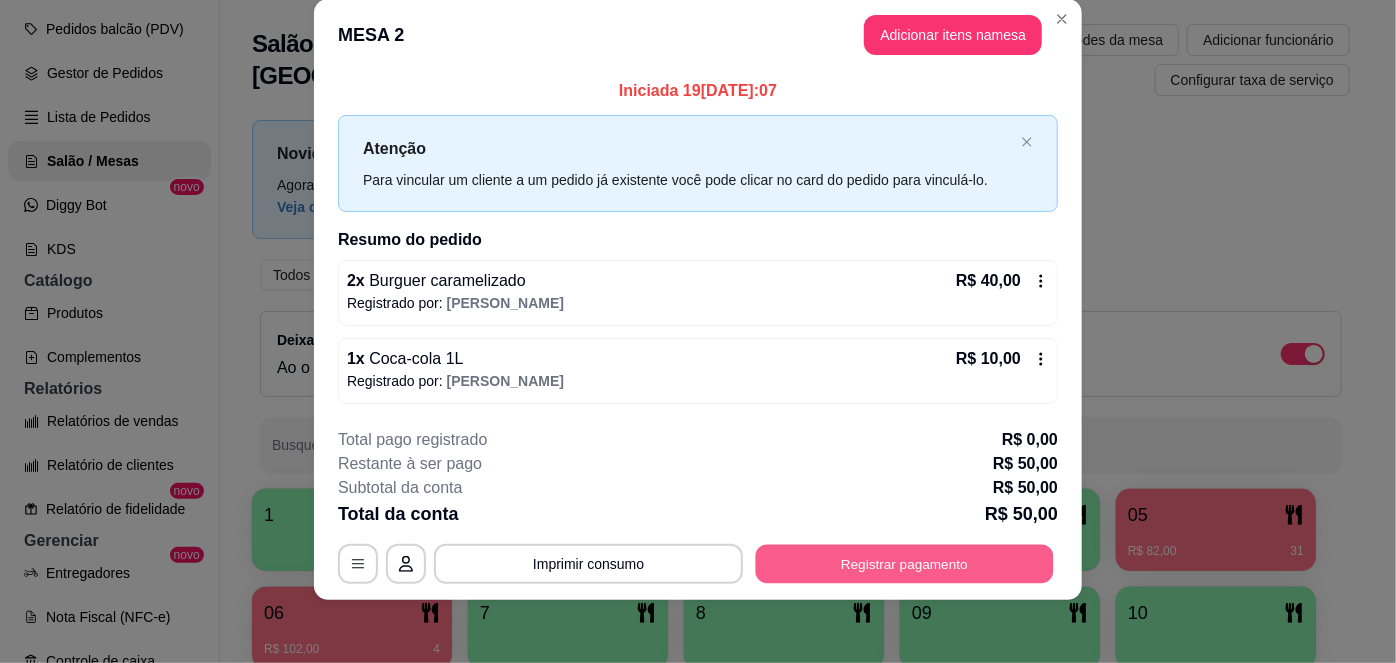click on "Registrar pagamento" at bounding box center (905, 564) 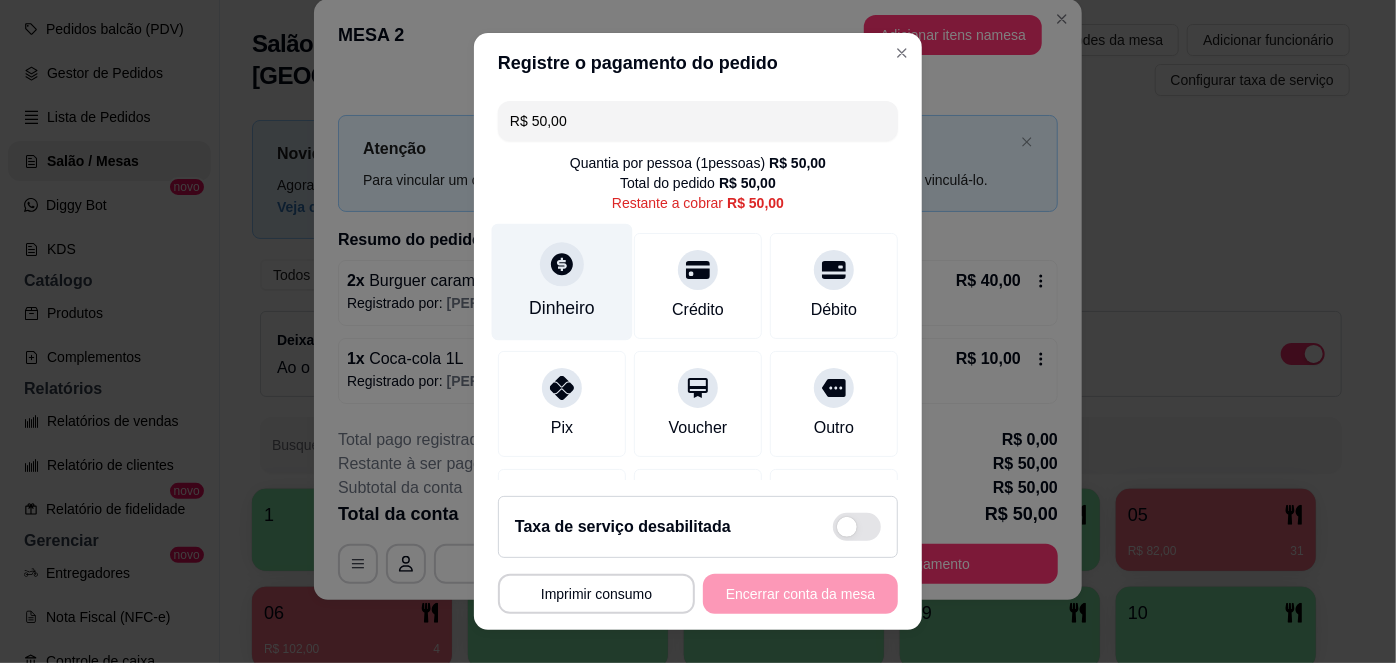 click on "Dinheiro" at bounding box center (562, 282) 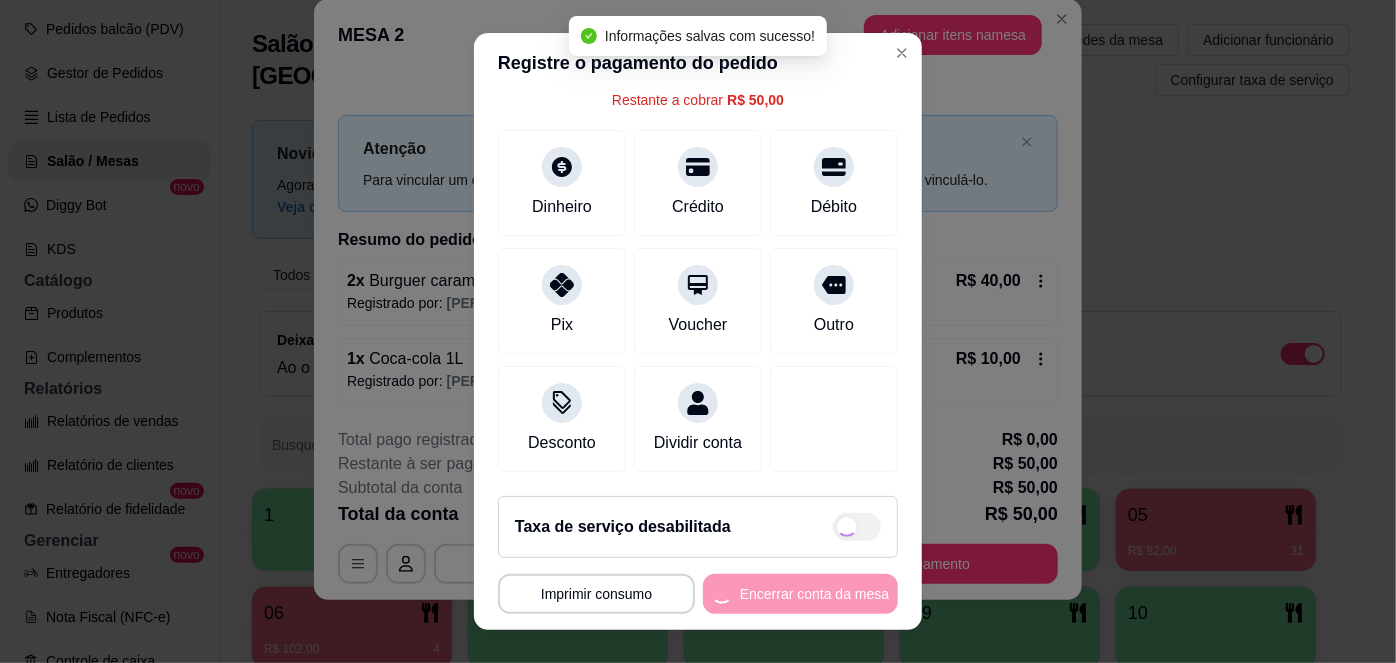 type on "R$ 0,00" 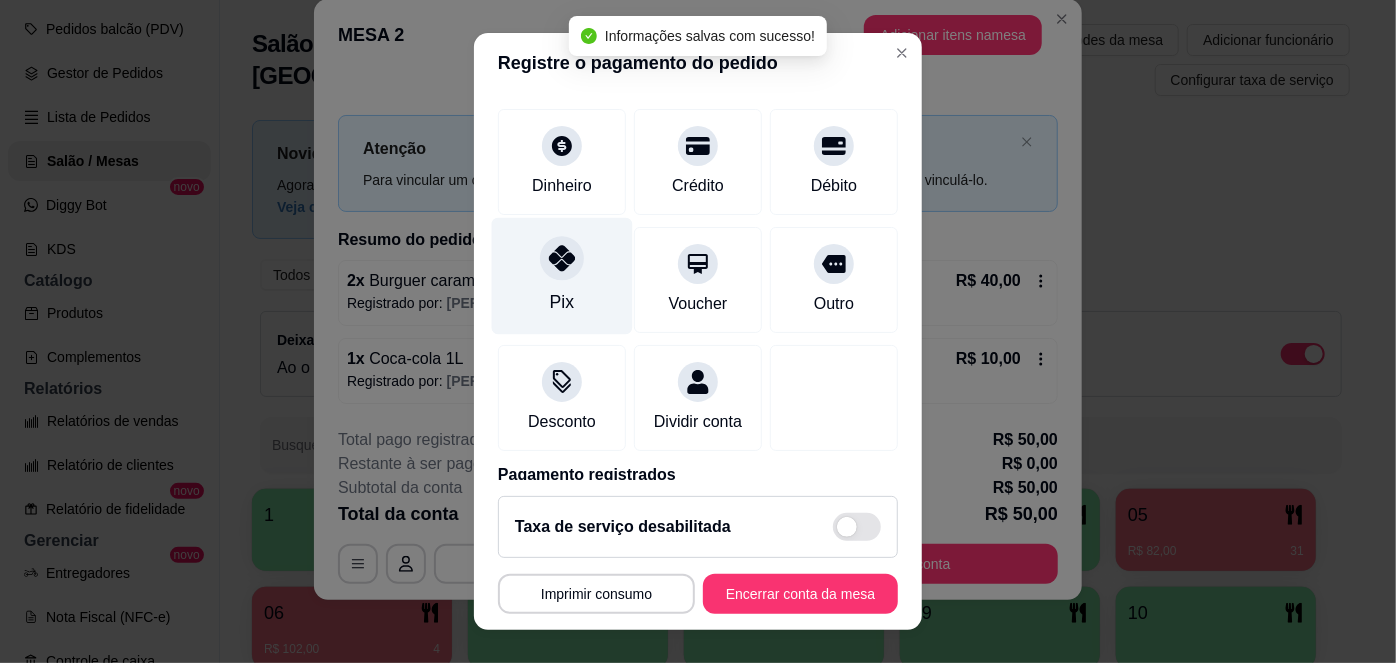scroll, scrollTop: 208, scrollLeft: 0, axis: vertical 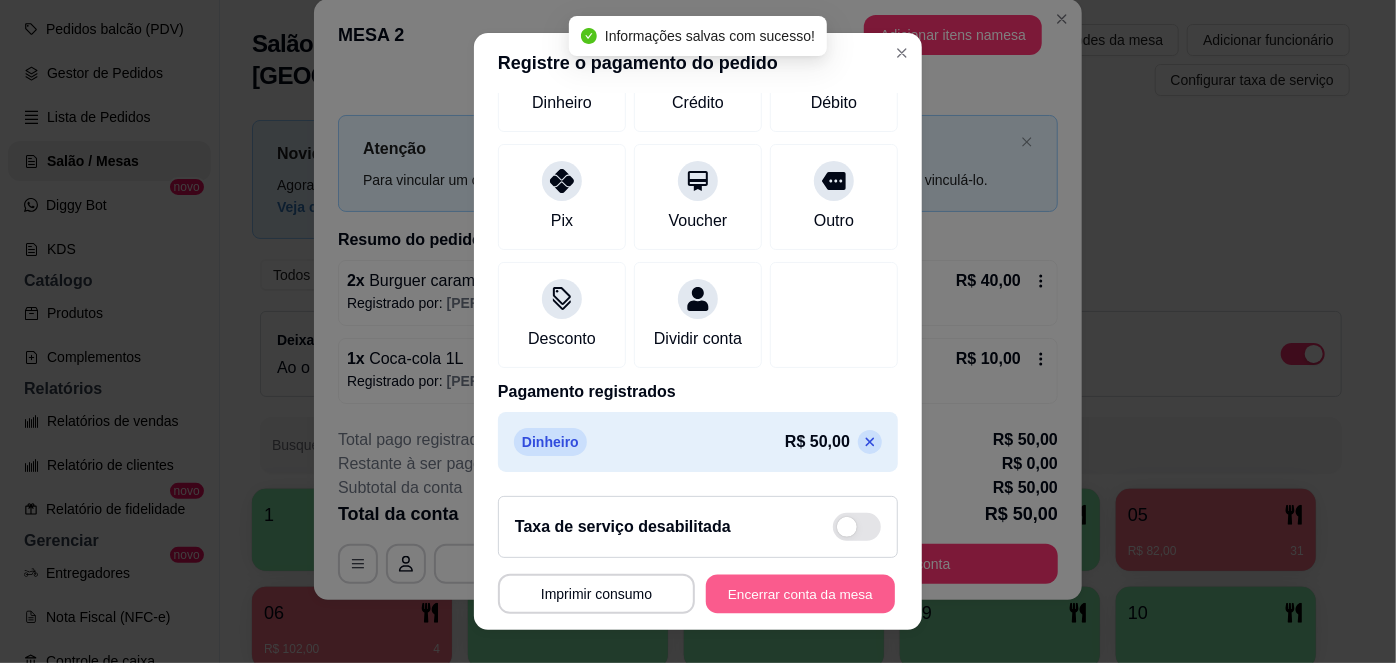 click on "Encerrar conta da mesa" at bounding box center (800, 593) 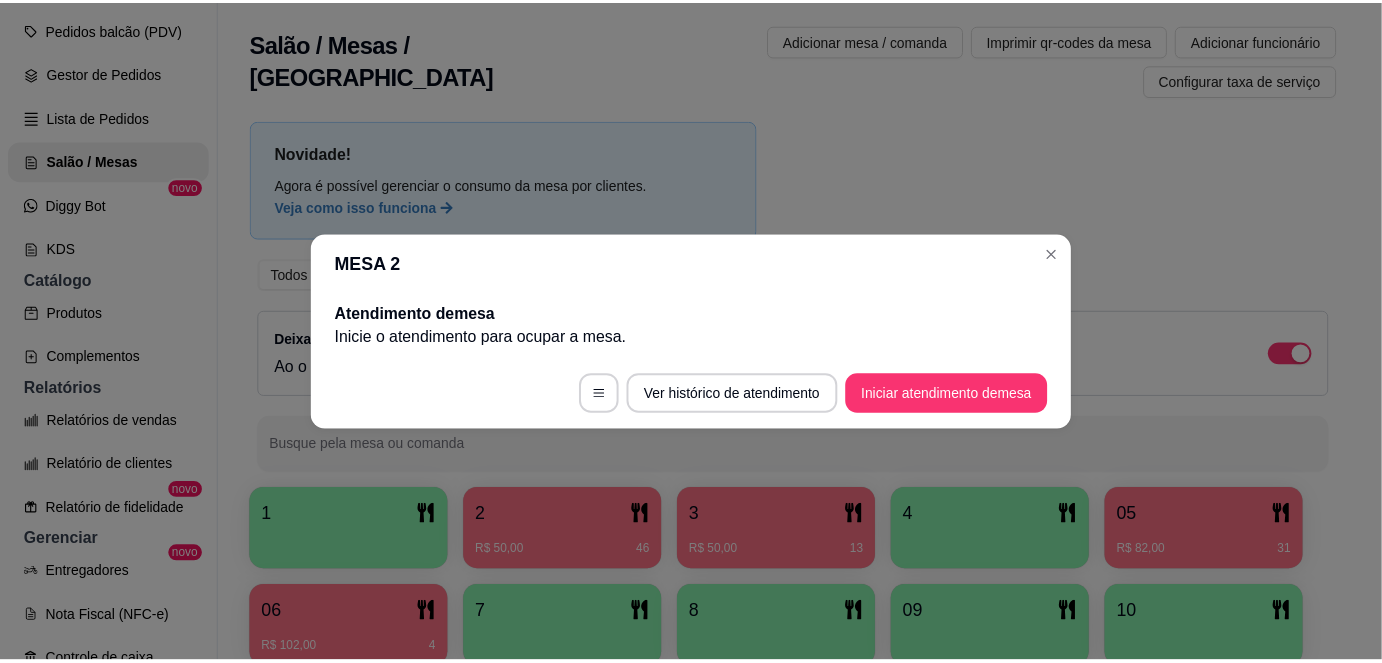 scroll, scrollTop: 0, scrollLeft: 0, axis: both 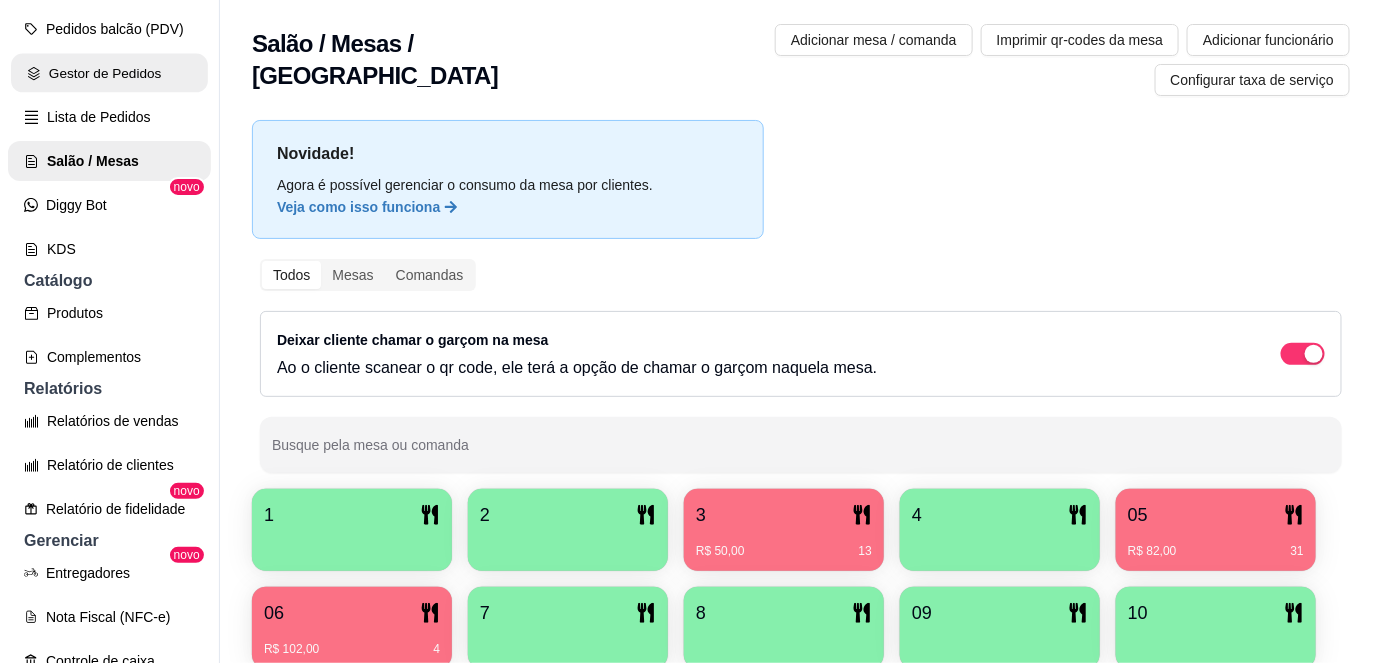click on "Gestor de Pedidos" at bounding box center (109, 73) 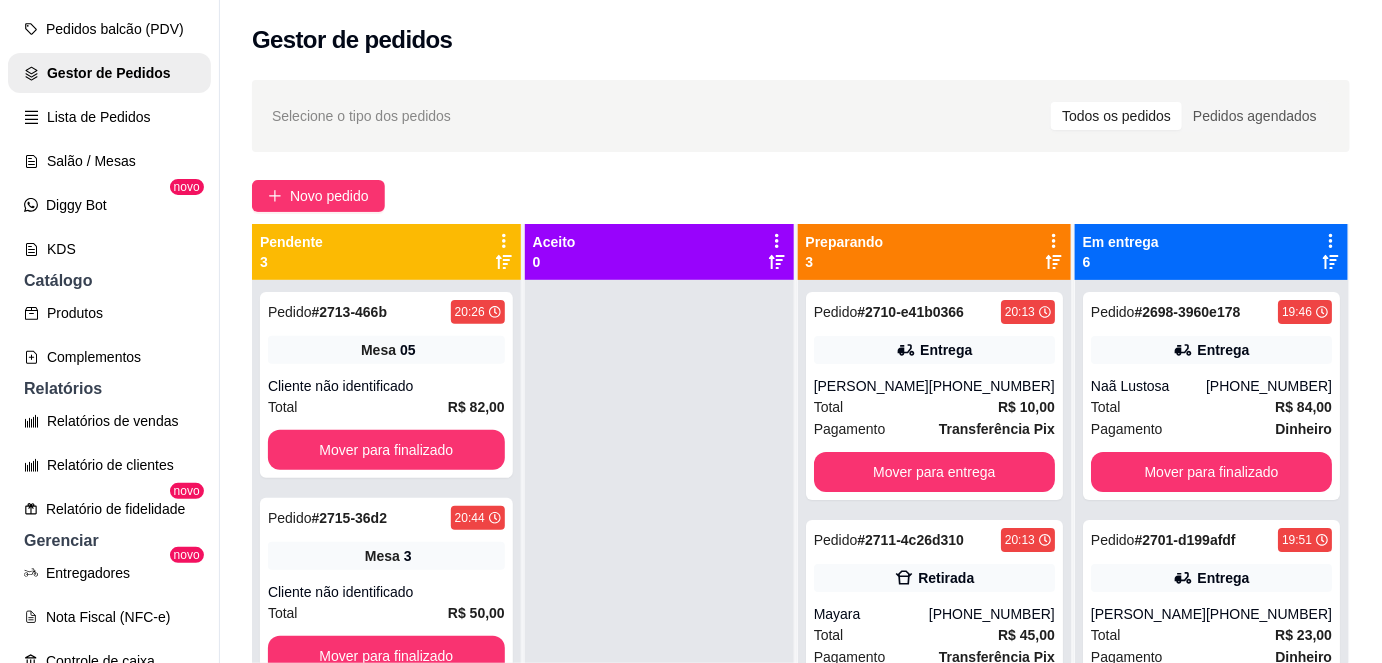 scroll, scrollTop: 56, scrollLeft: 0, axis: vertical 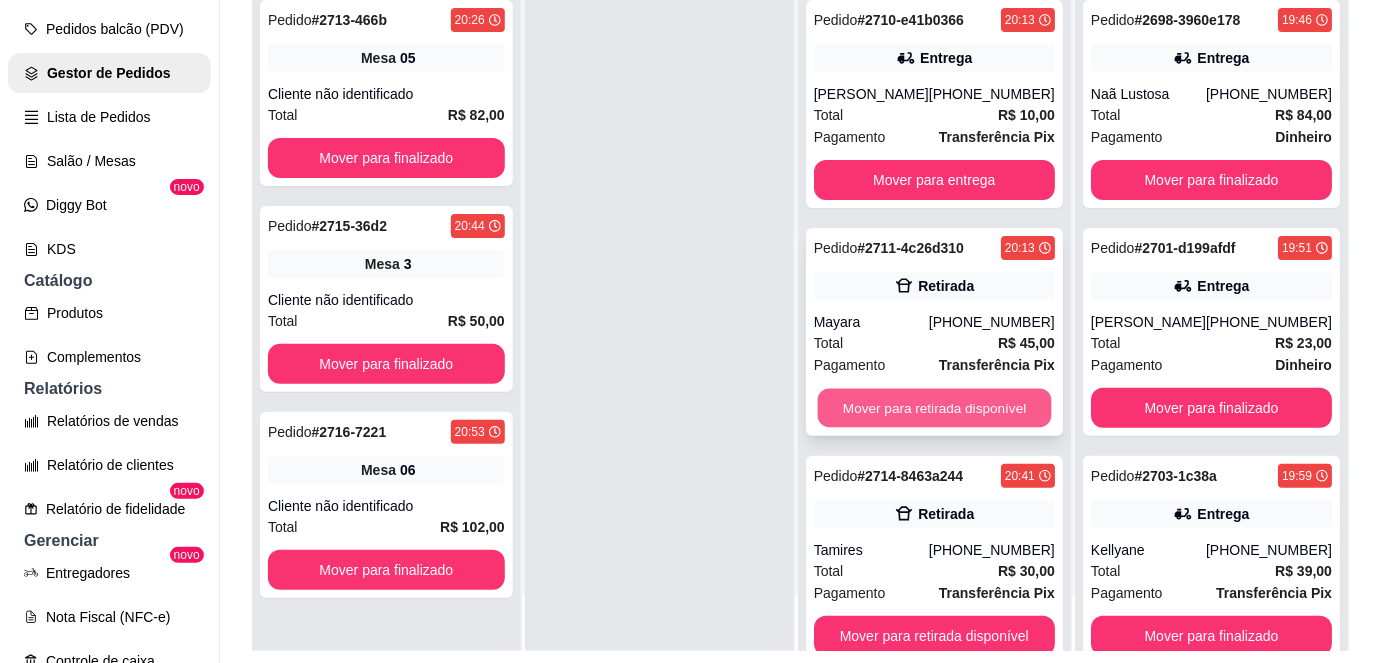 click on "Mover para retirada disponível" at bounding box center [934, 408] 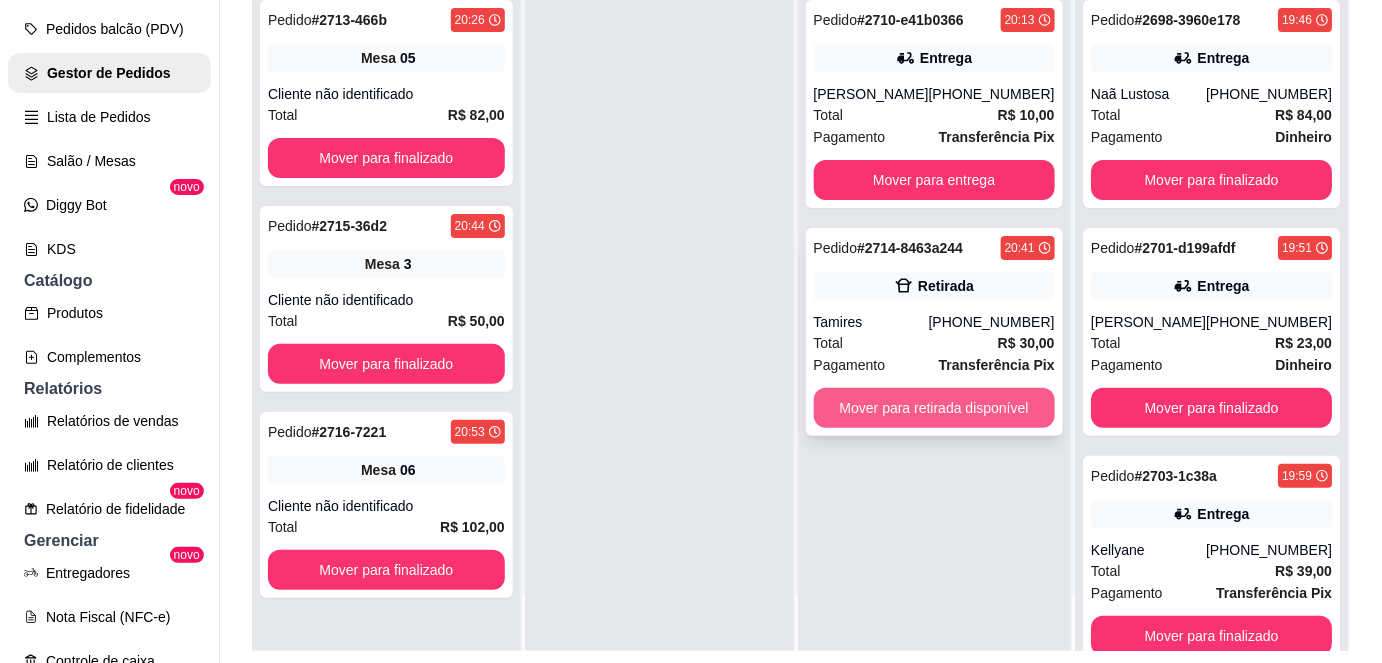 click on "Mover para retirada disponível" at bounding box center [934, 408] 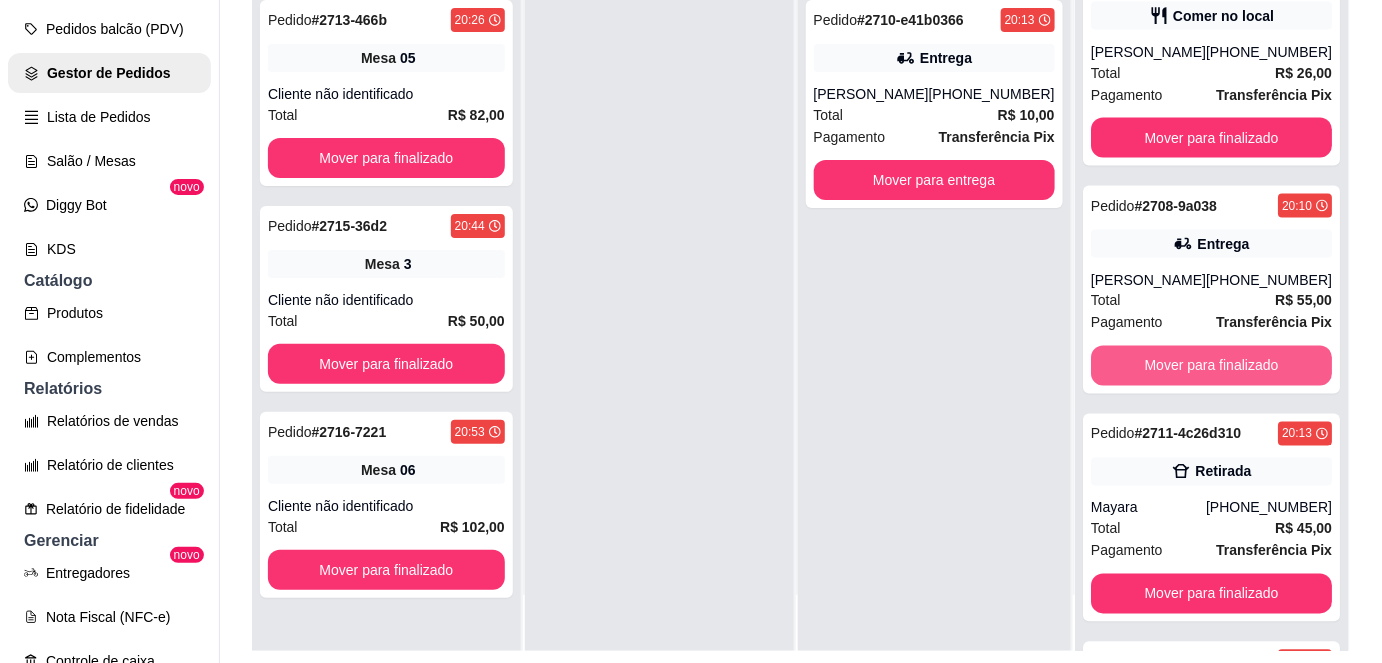scroll, scrollTop: 1181, scrollLeft: 0, axis: vertical 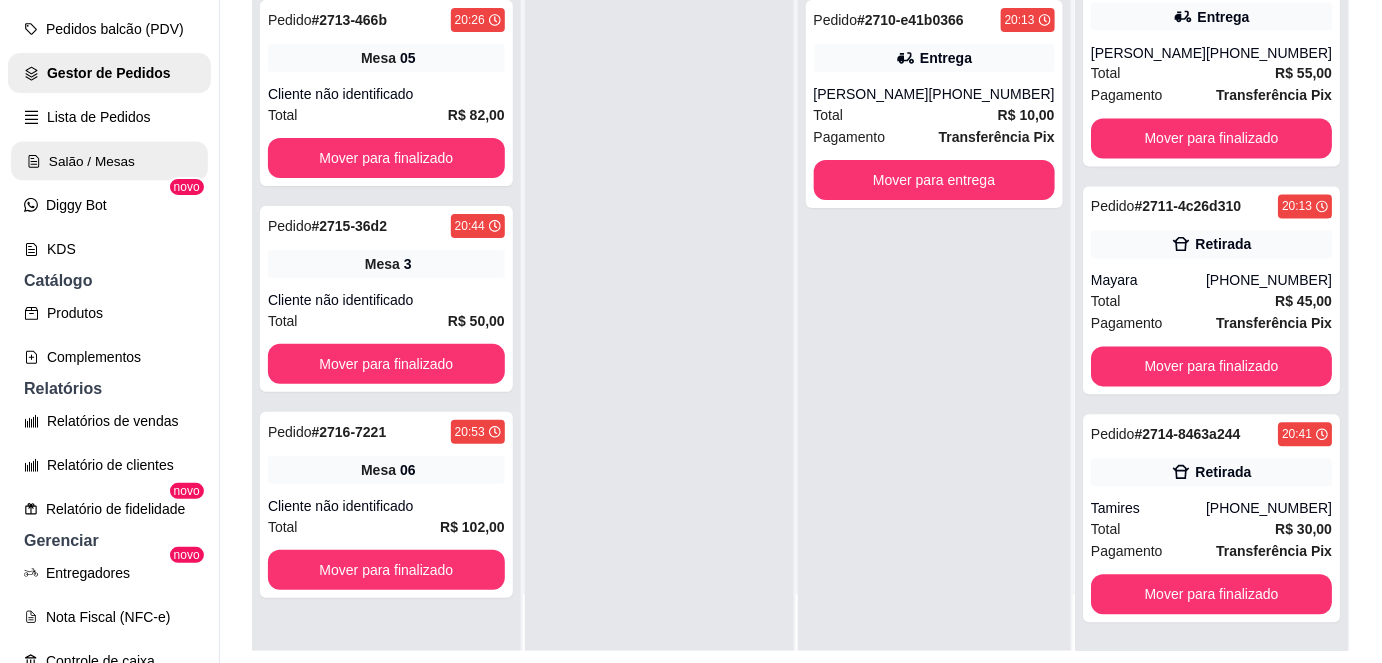 click on "Salão / Mesas" at bounding box center (109, 161) 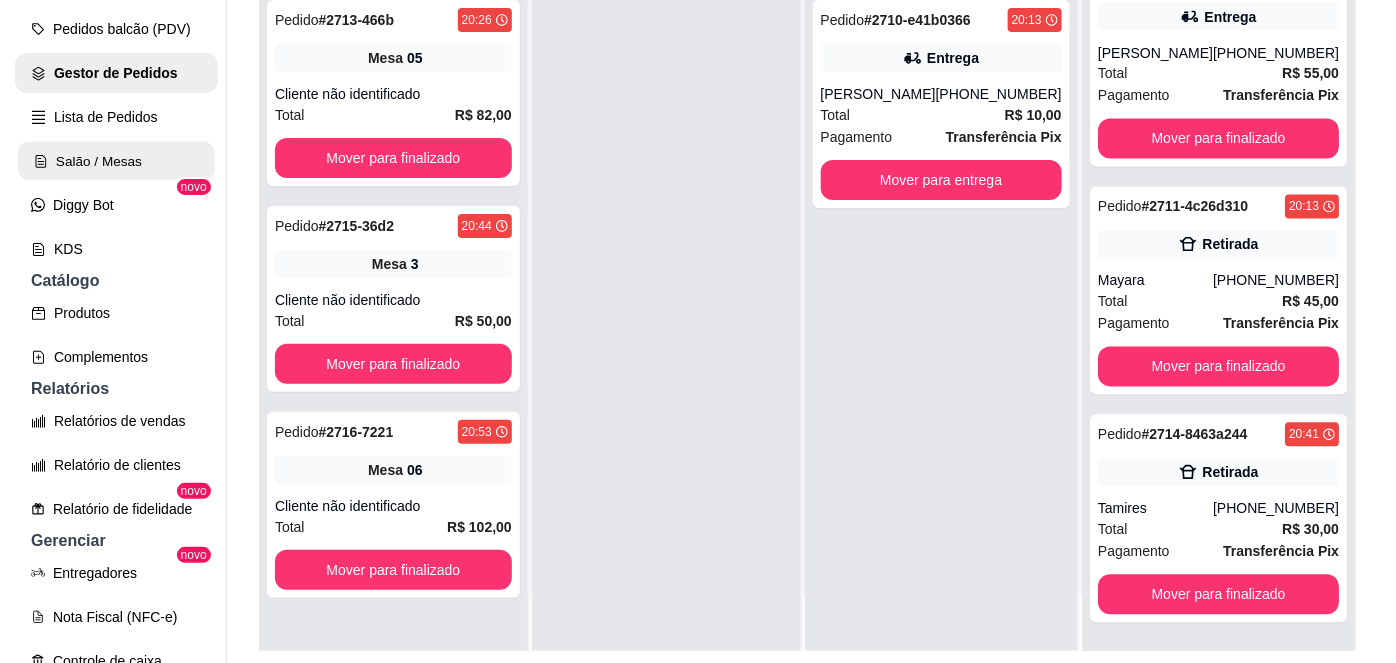 scroll, scrollTop: 0, scrollLeft: 0, axis: both 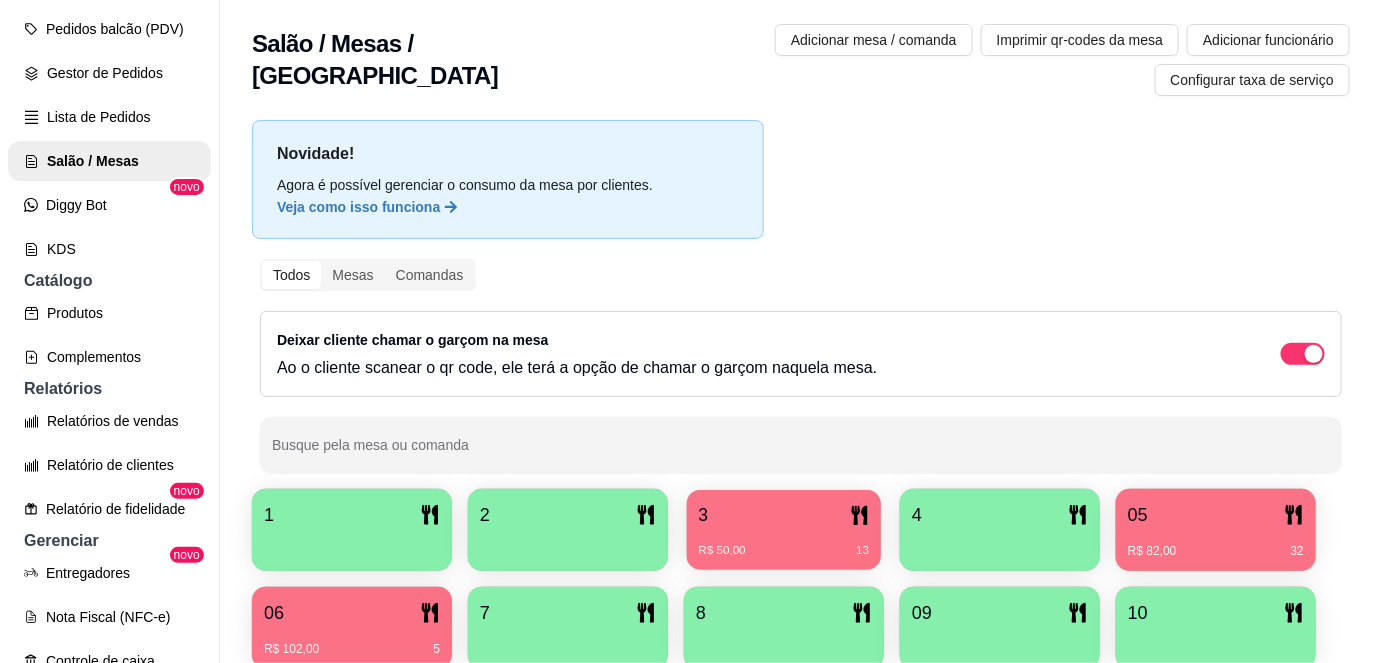 click on "R$ 50,00 13" at bounding box center (784, 543) 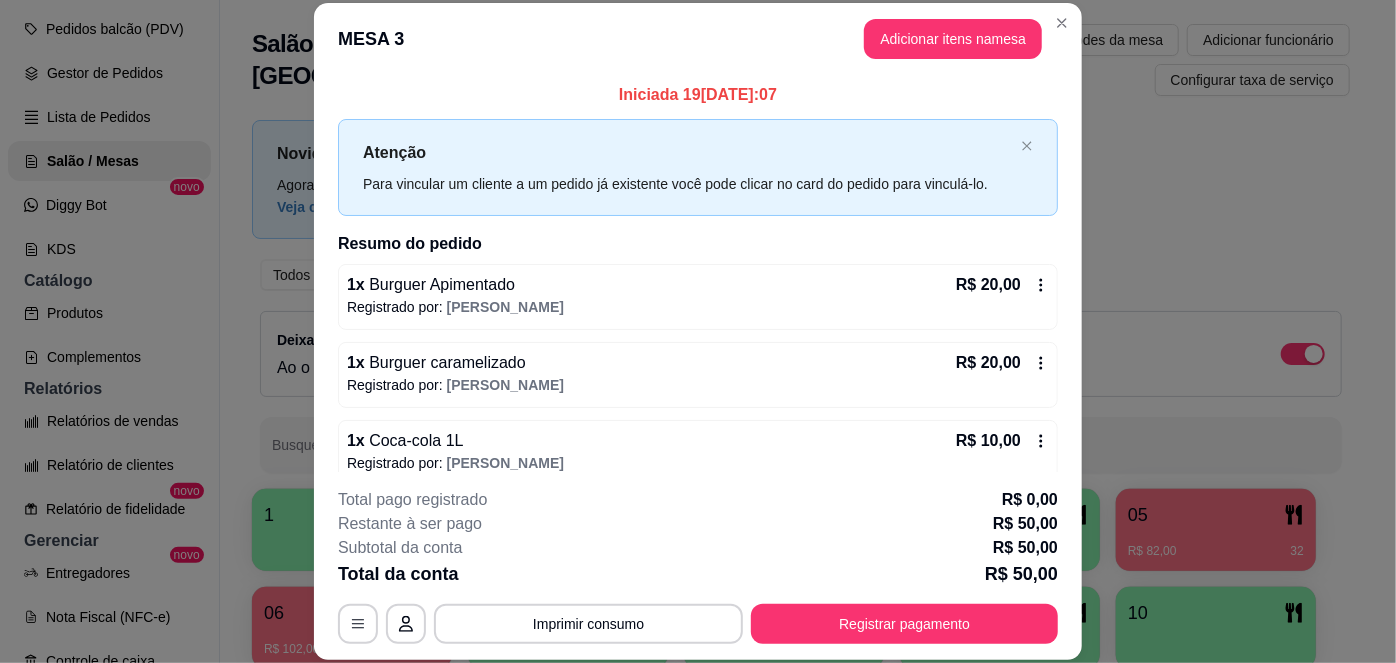scroll, scrollTop: 20, scrollLeft: 0, axis: vertical 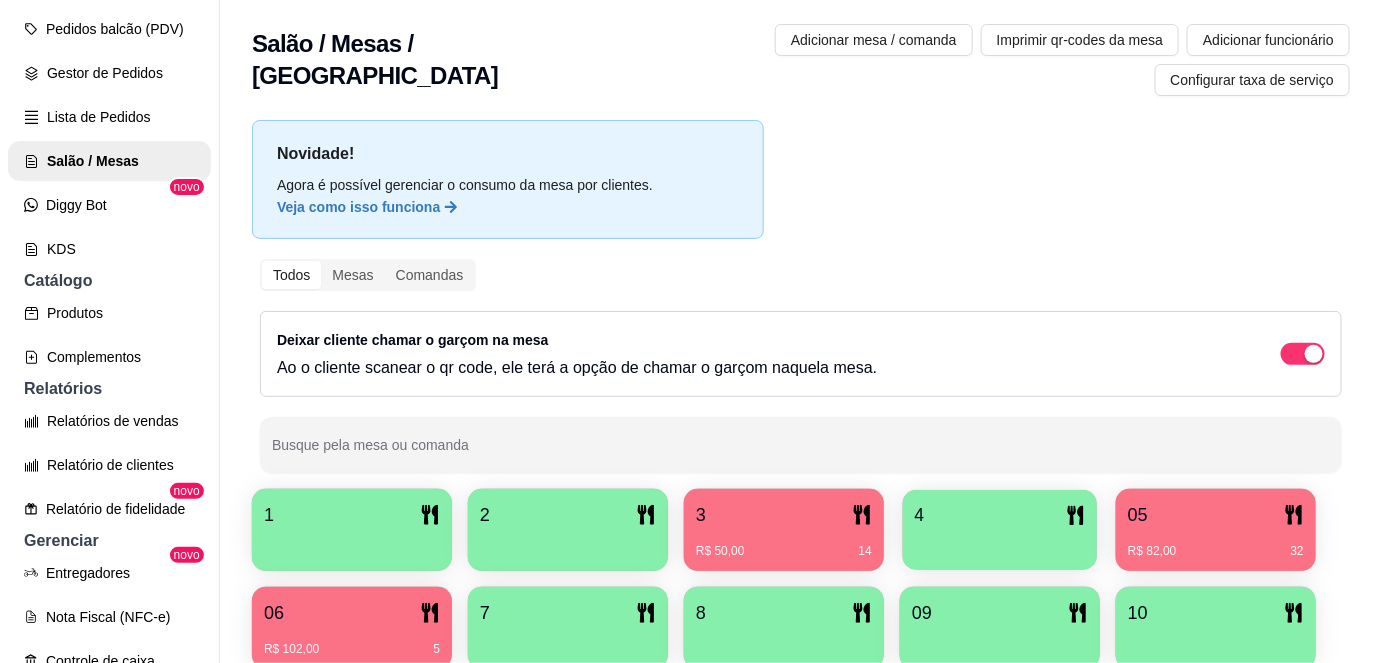 click at bounding box center (1000, 543) 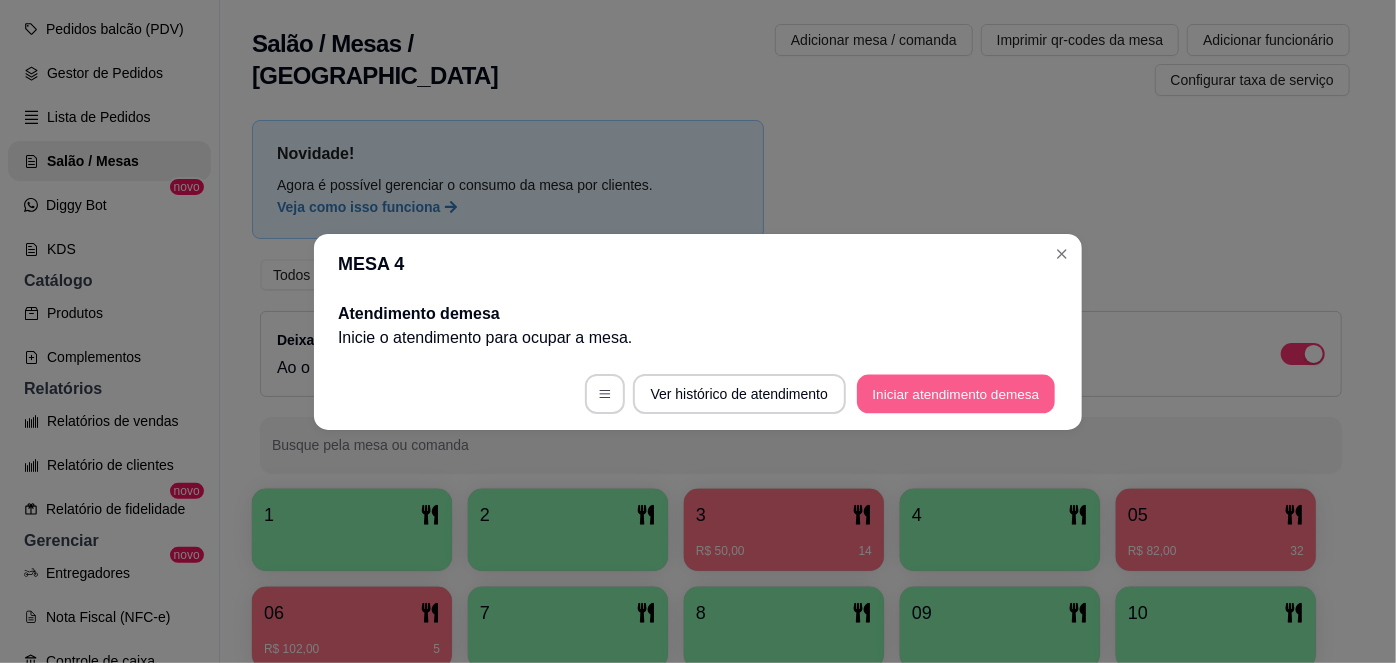 click on "Iniciar atendimento de  mesa" at bounding box center [956, 393] 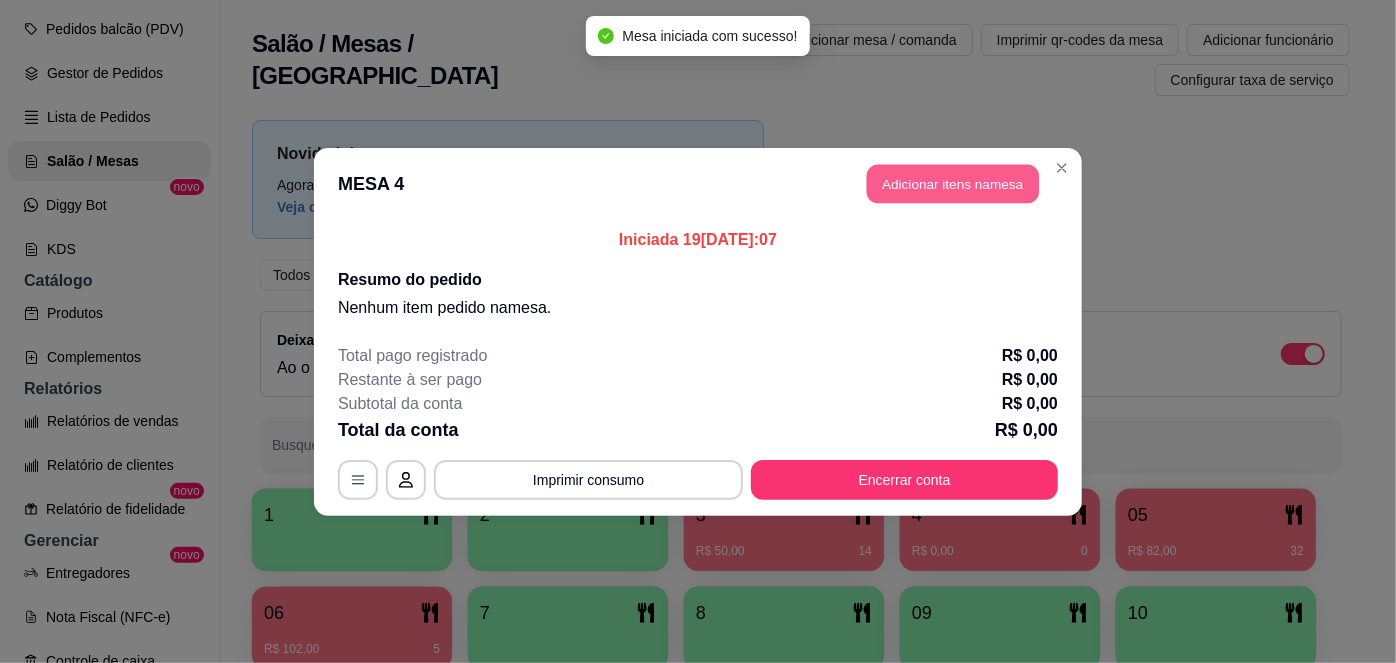 click on "Adicionar itens na  mesa" at bounding box center (953, 183) 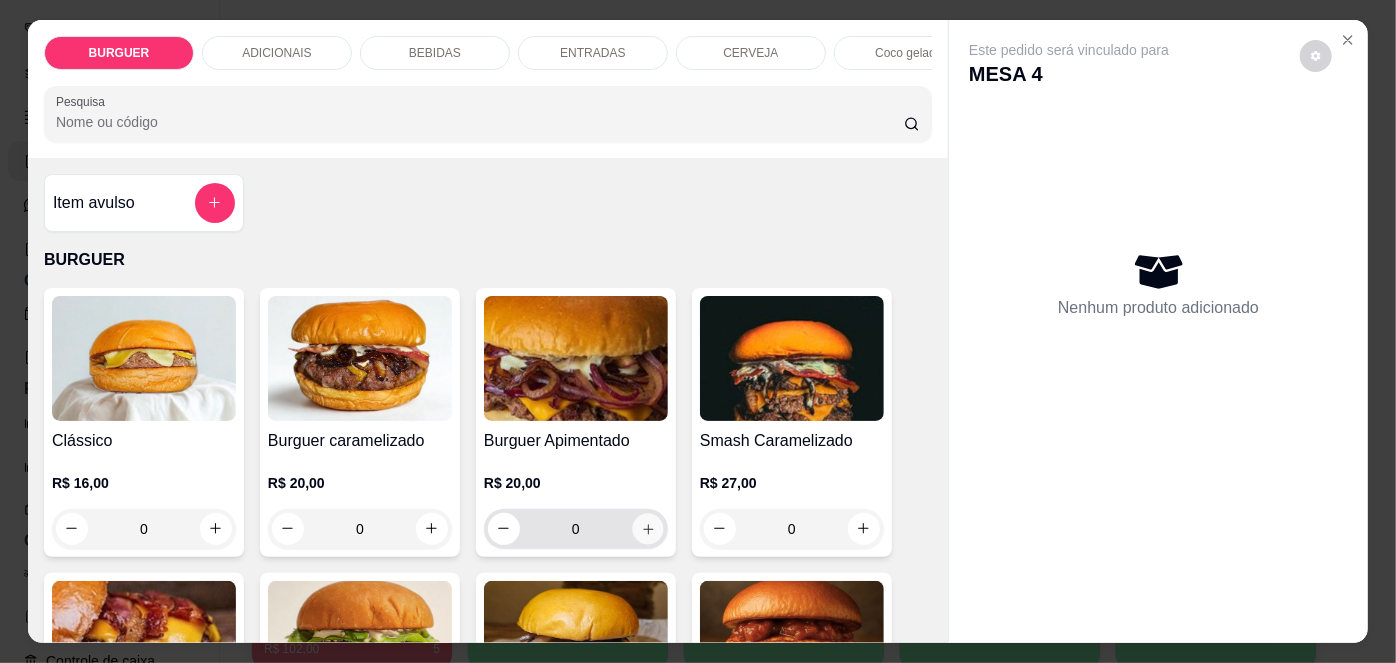 click 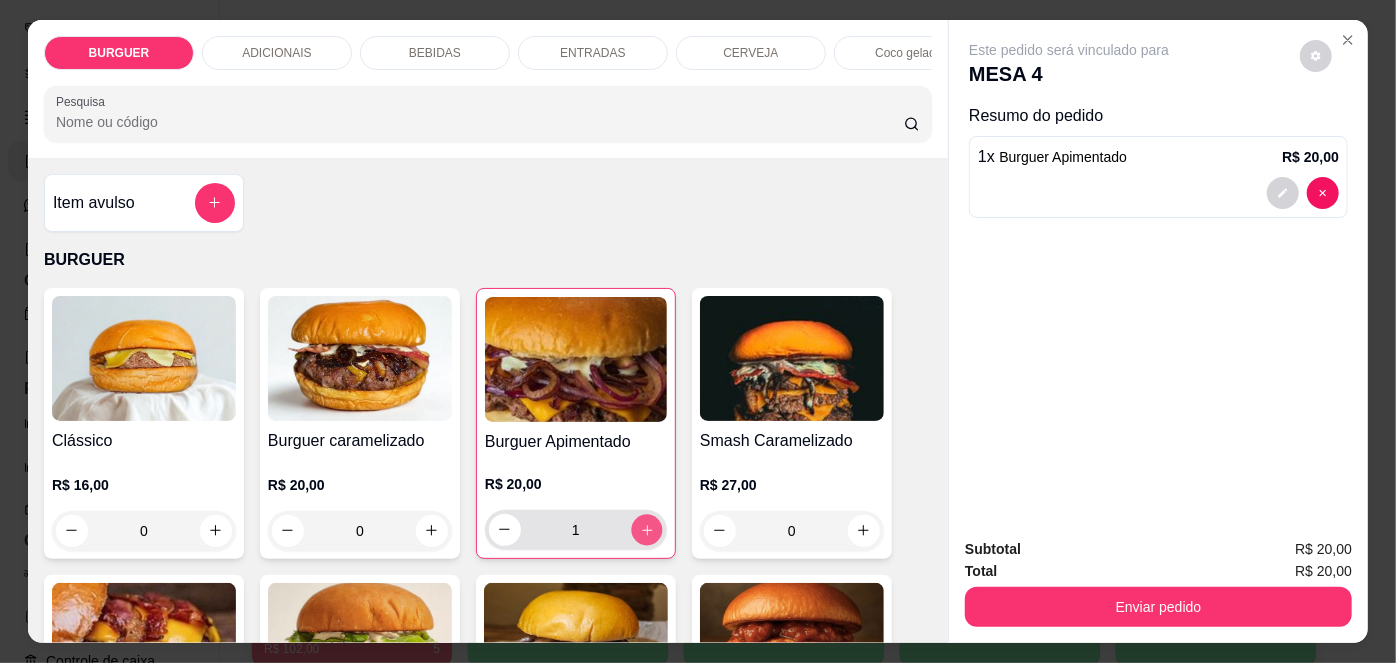 click 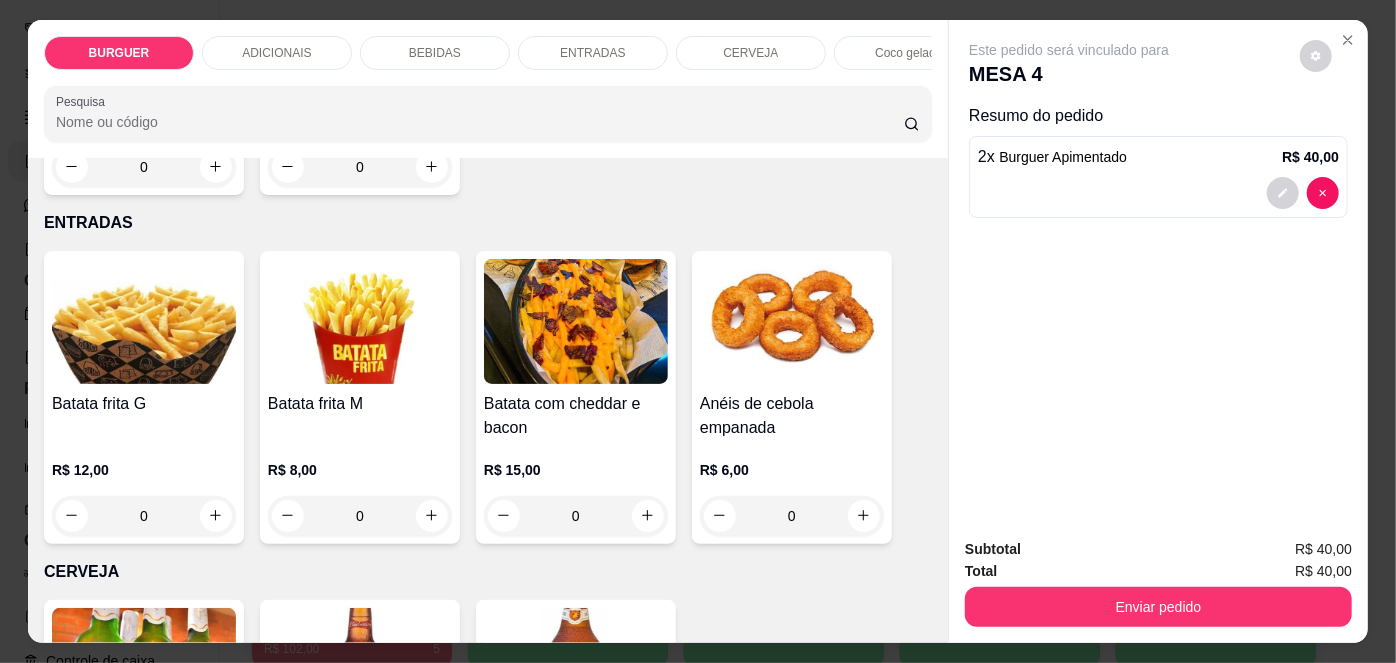 scroll, scrollTop: 2731, scrollLeft: 0, axis: vertical 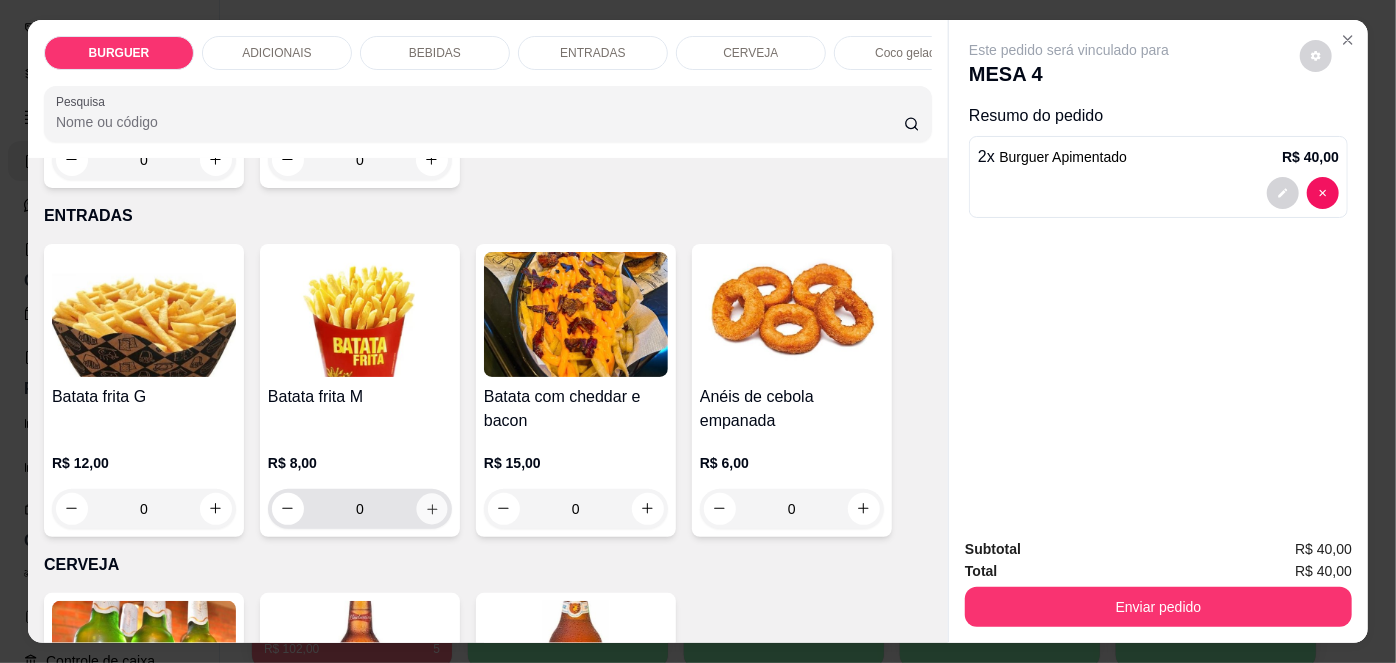 click 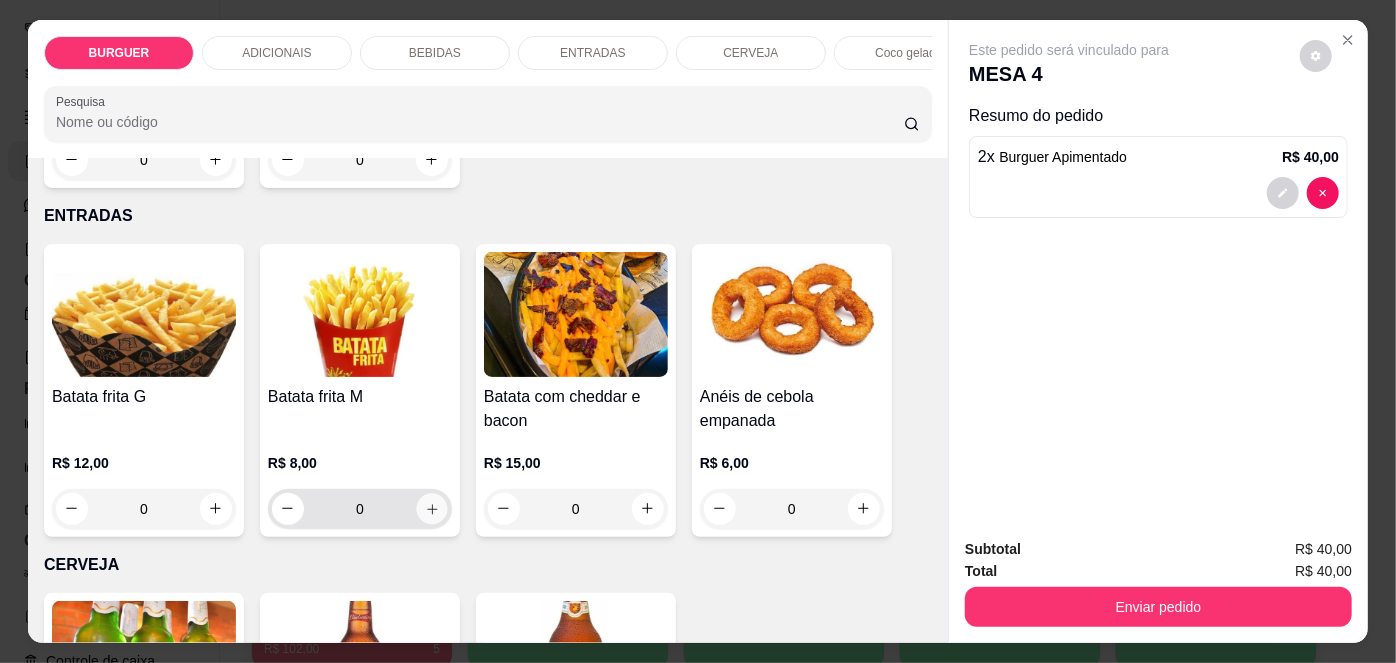 type on "1" 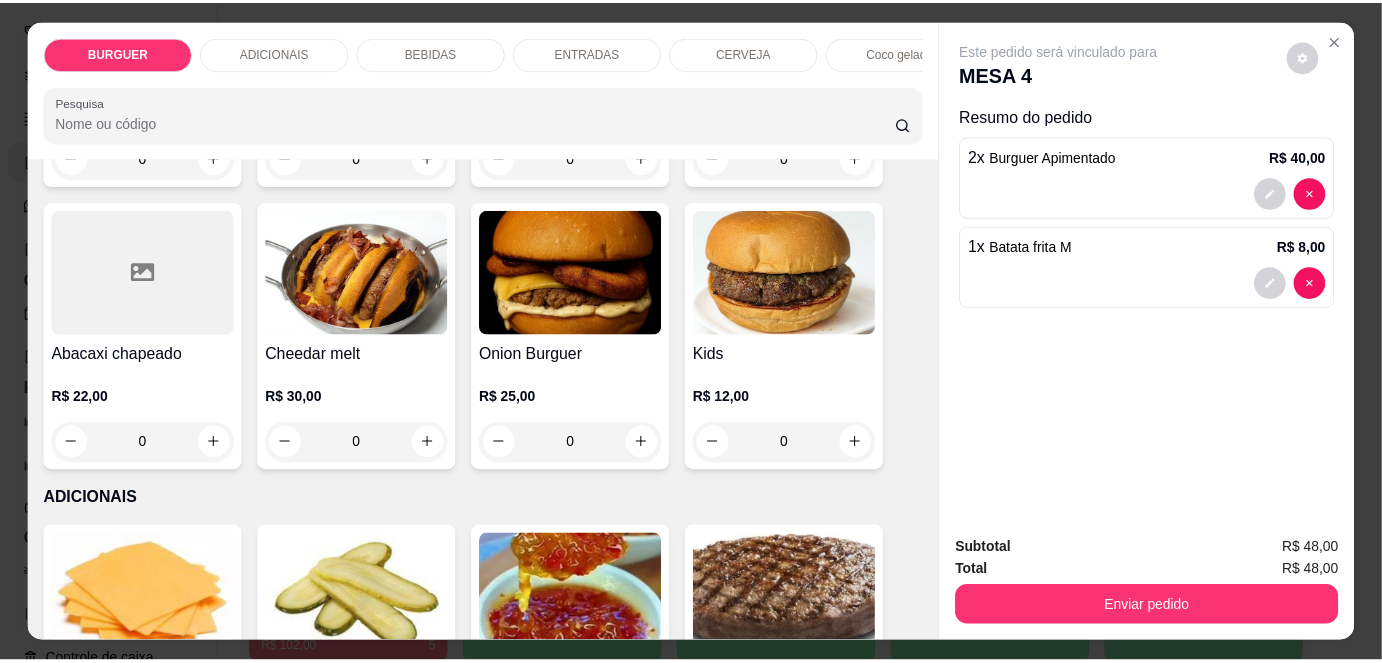 scroll, scrollTop: 0, scrollLeft: 0, axis: both 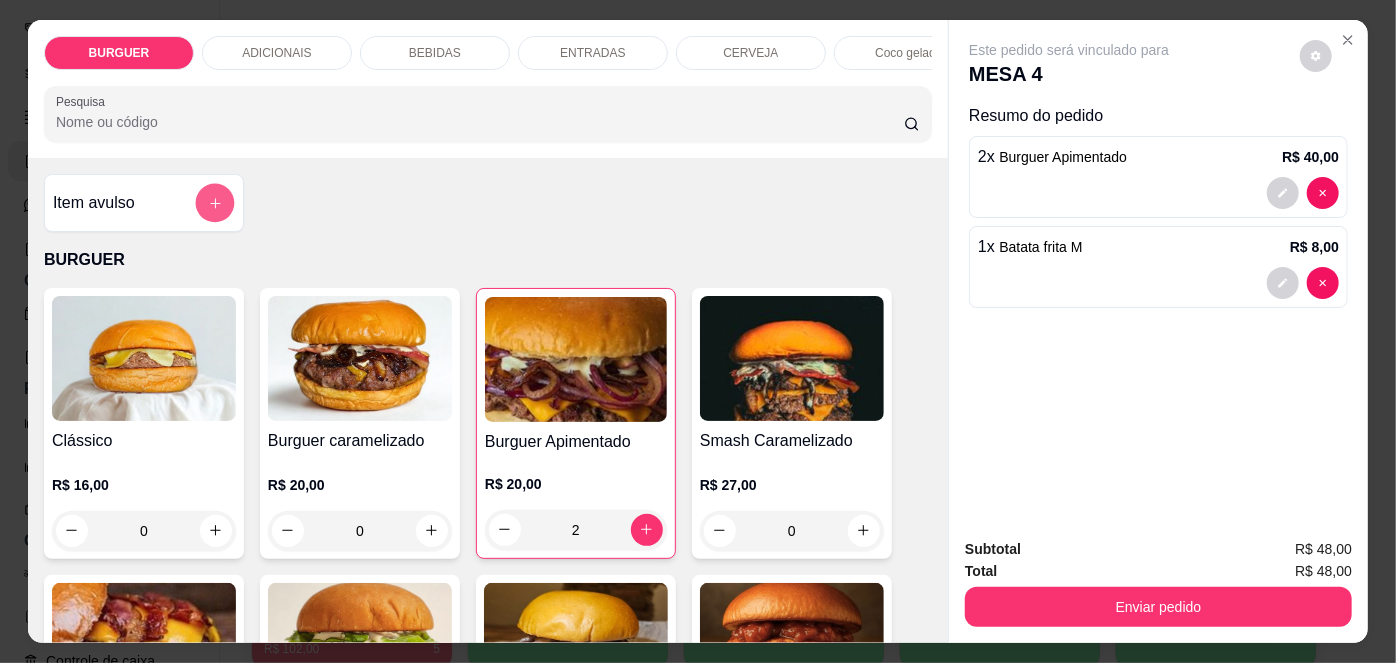 click 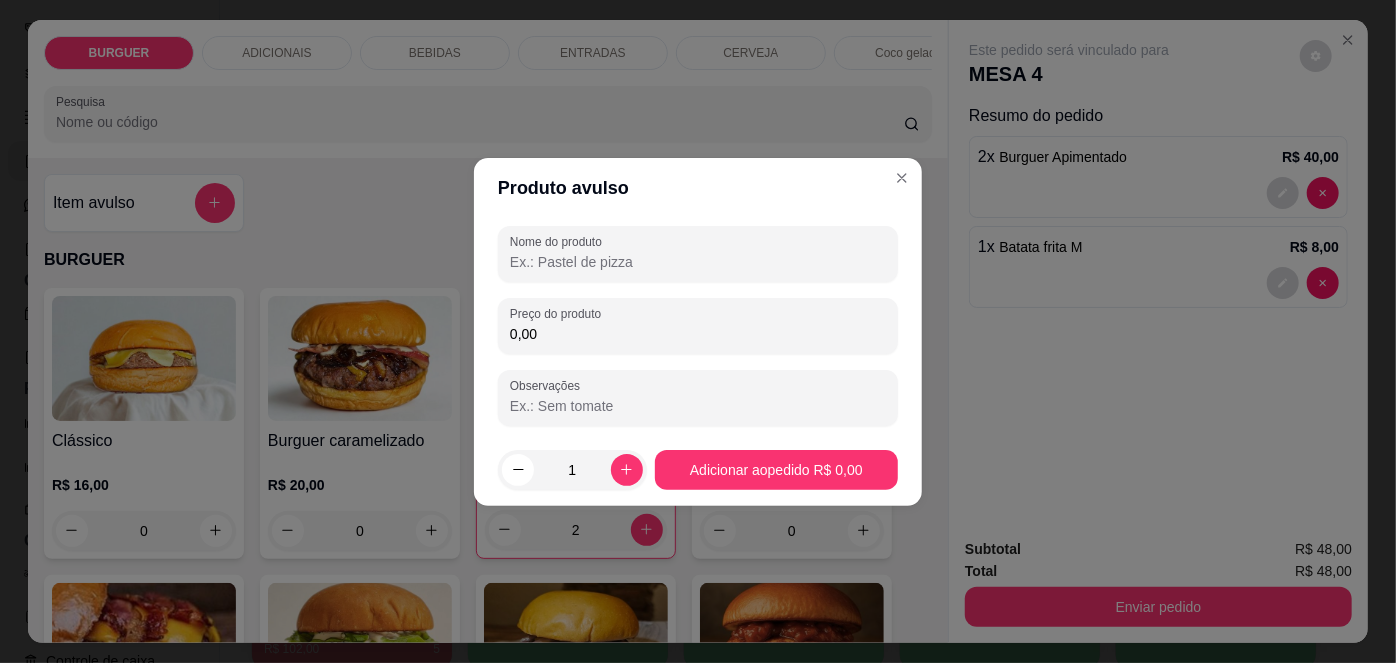 click on "Nome do produto" at bounding box center (698, 262) 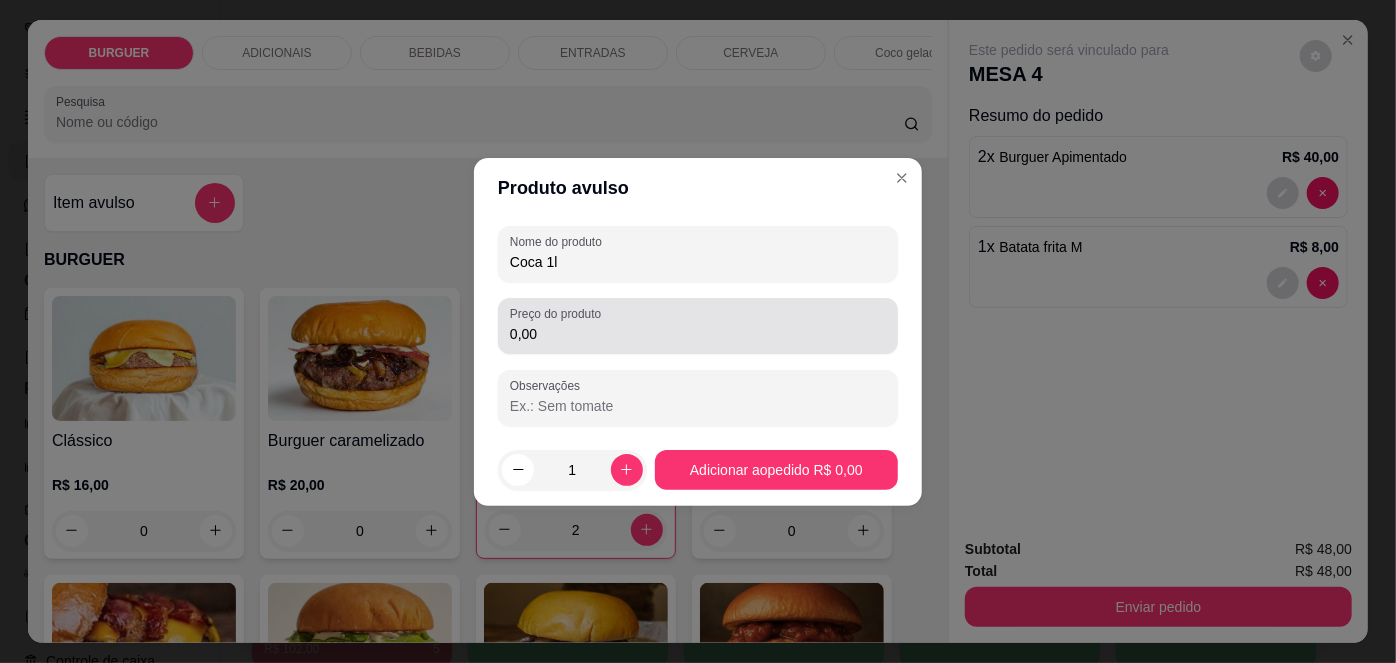 type on "Coca 1l" 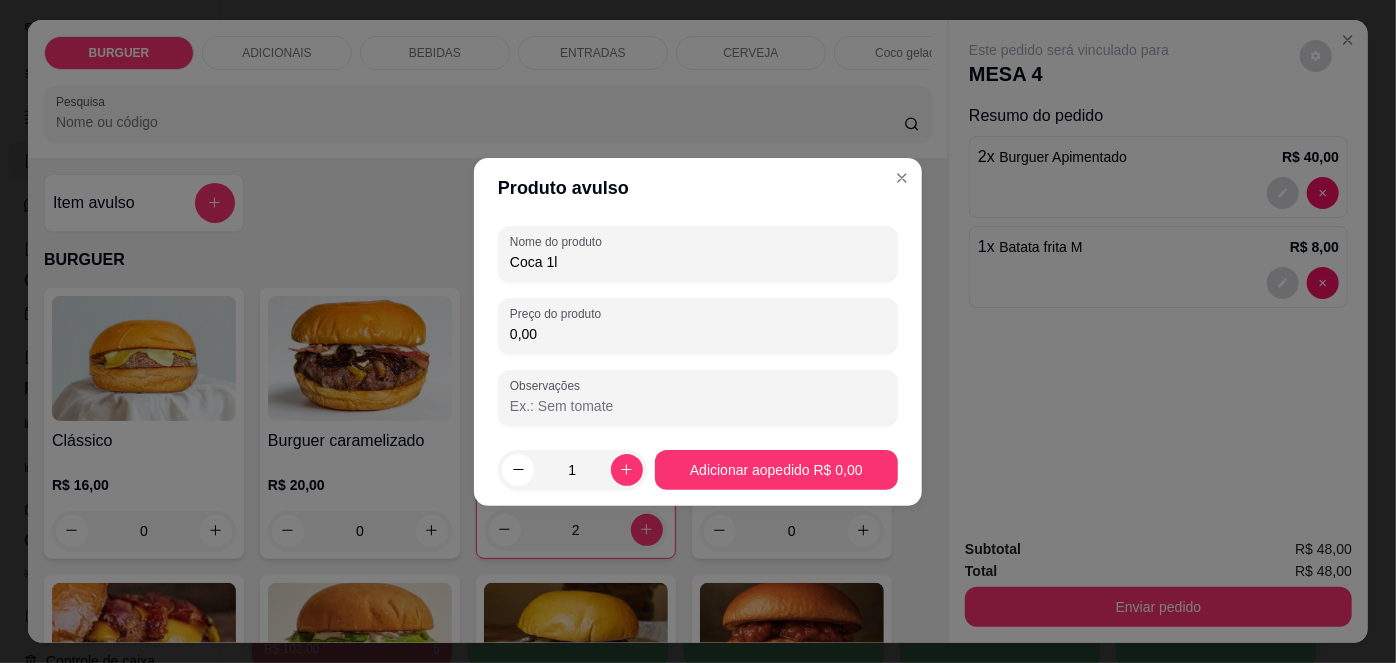click on "0,00" at bounding box center [698, 334] 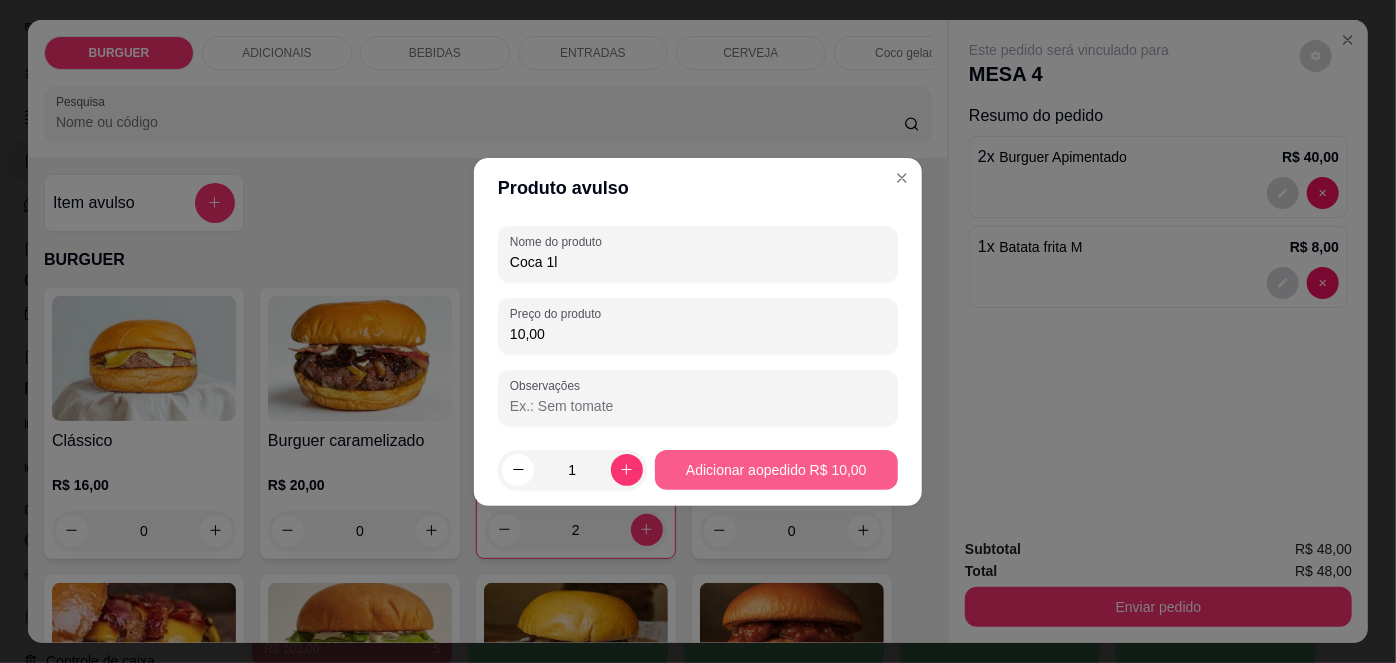 type on "10,00" 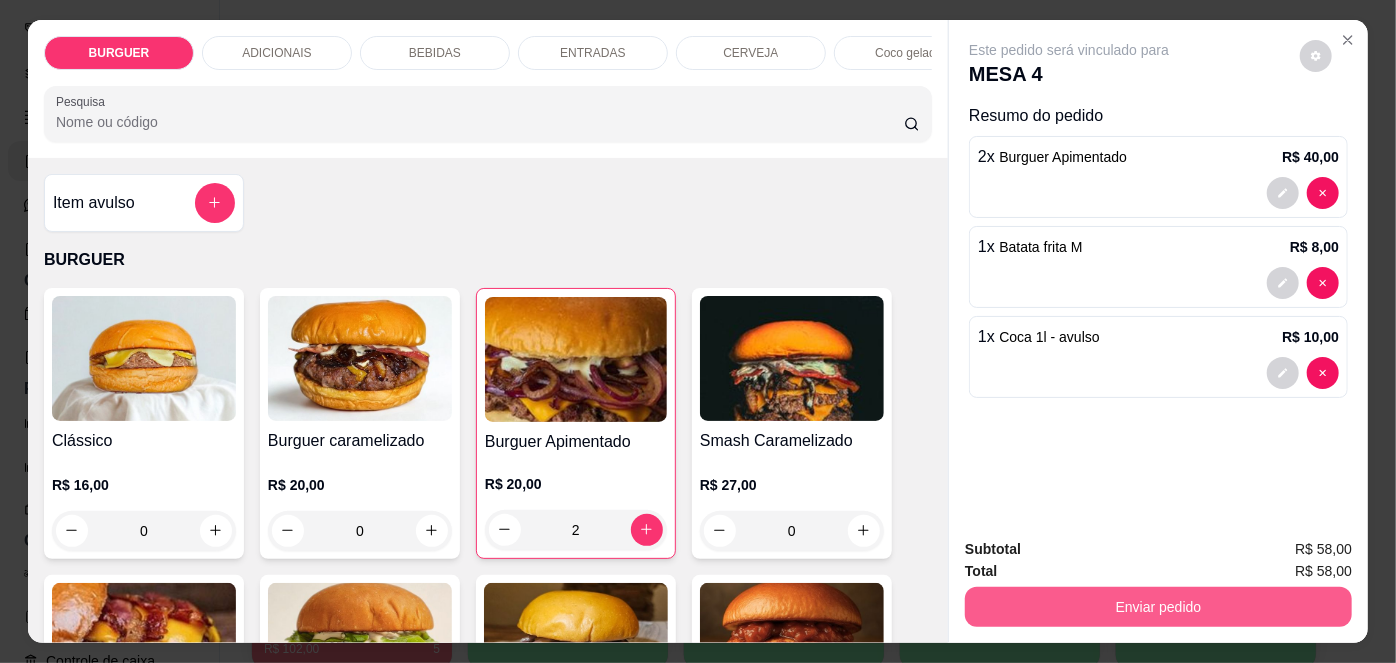 click on "Enviar pedido" at bounding box center [1158, 607] 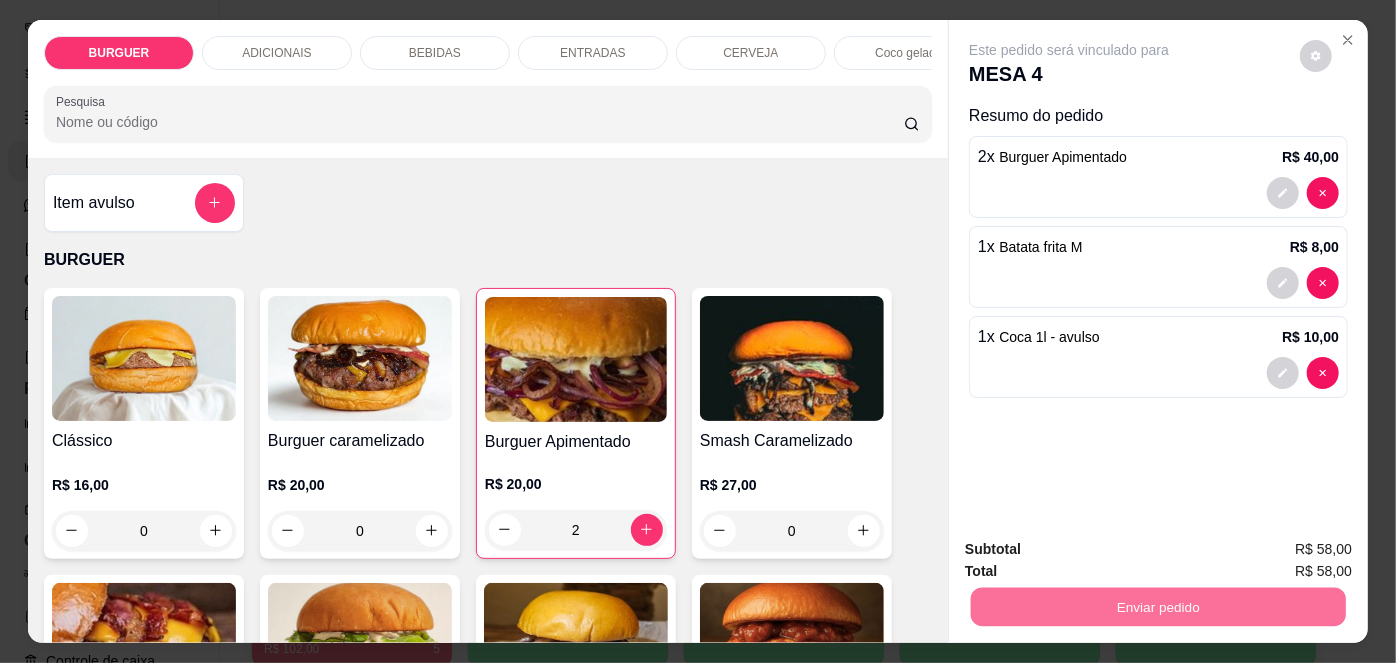 click on "Não registrar e enviar pedido" at bounding box center [1093, 552] 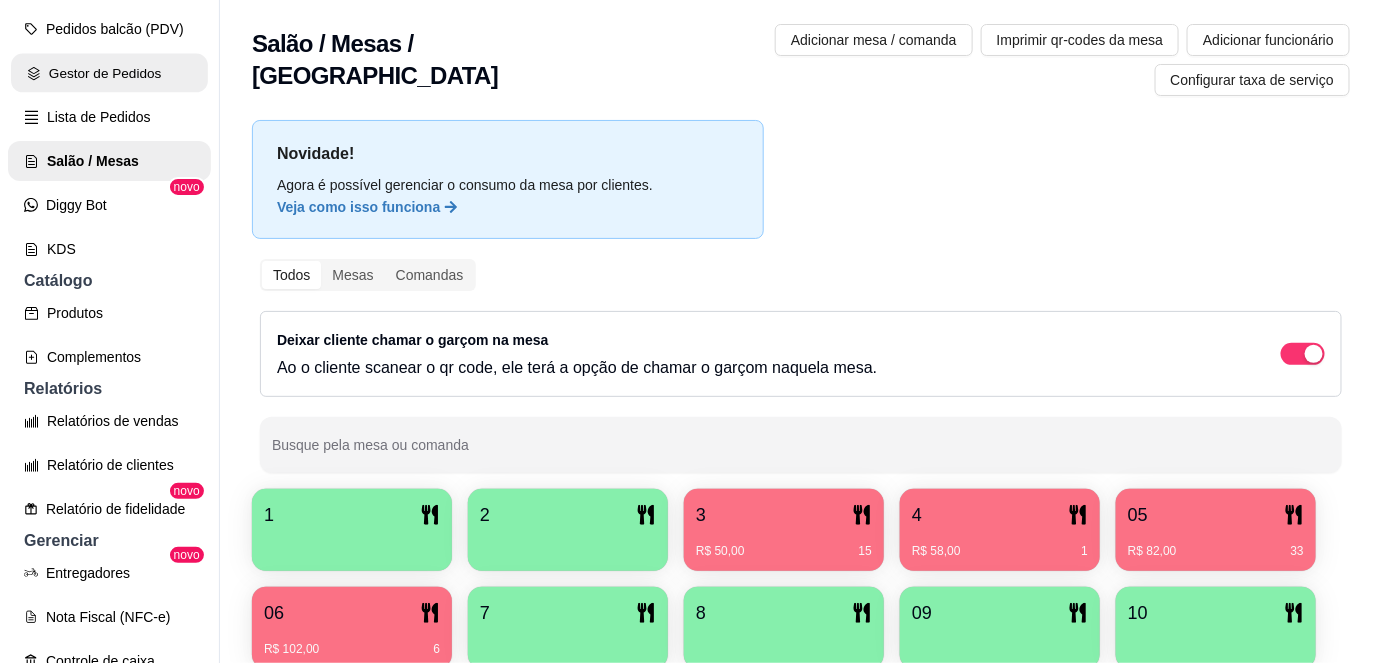 click on "Gestor de Pedidos" at bounding box center (109, 73) 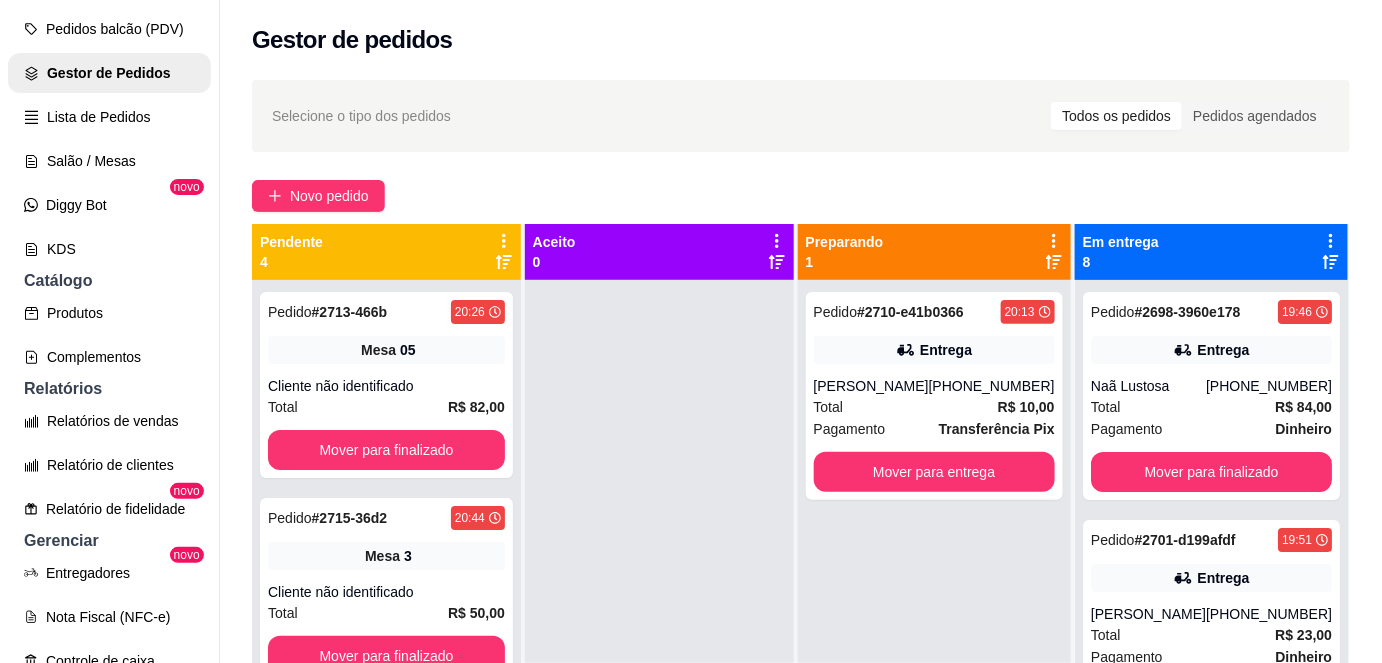 scroll, scrollTop: 56, scrollLeft: 0, axis: vertical 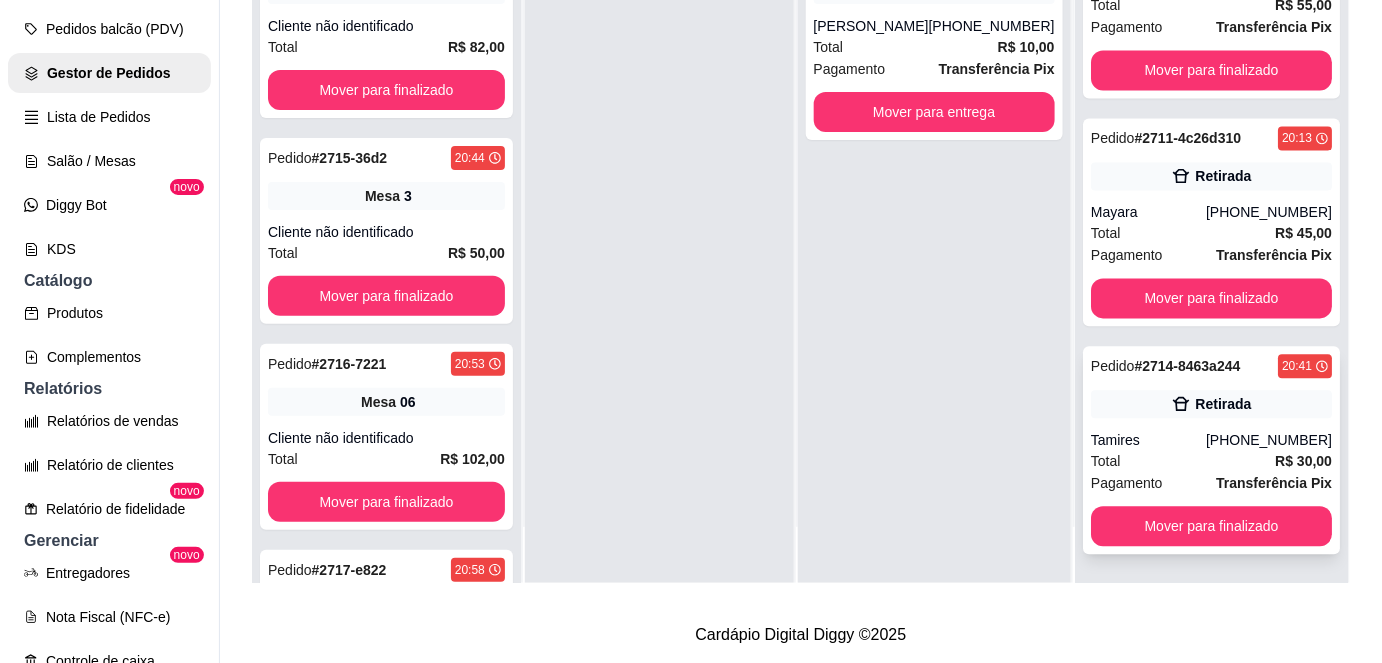 click on "[PHONE_NUMBER]" at bounding box center [1269, 441] 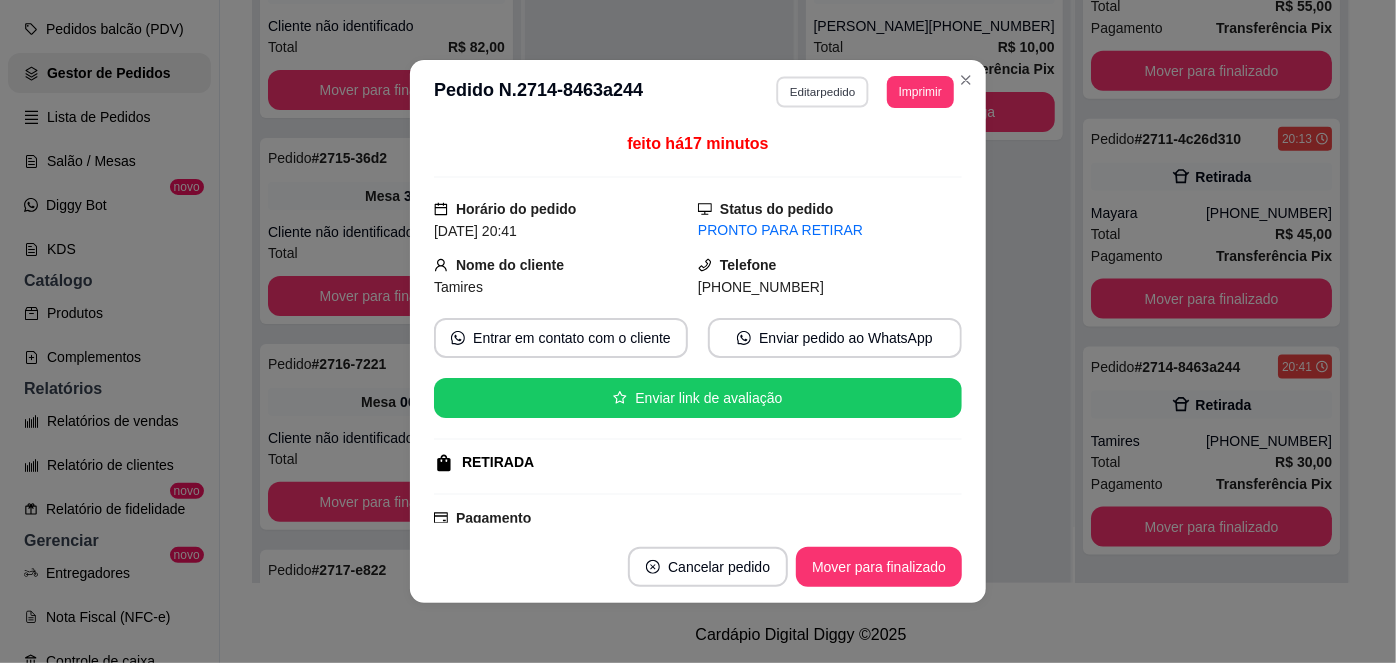 click on "Editar  pedido" at bounding box center [823, 91] 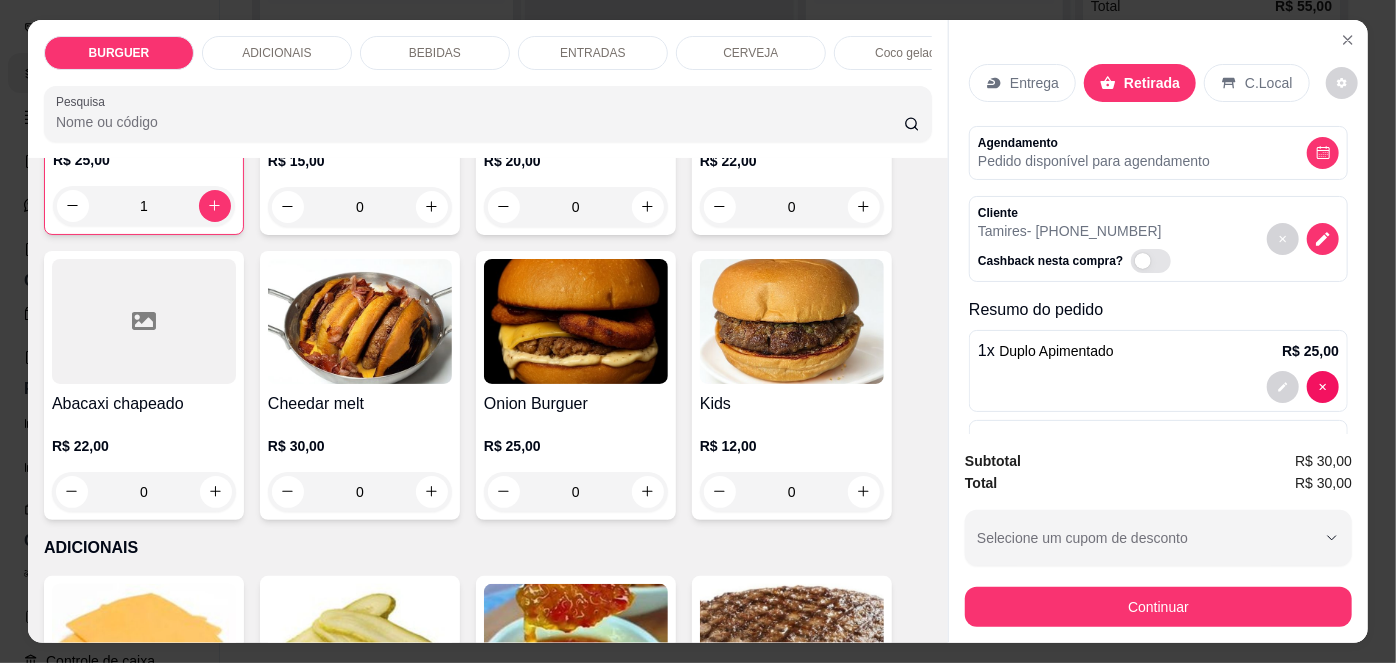 scroll, scrollTop: 800, scrollLeft: 0, axis: vertical 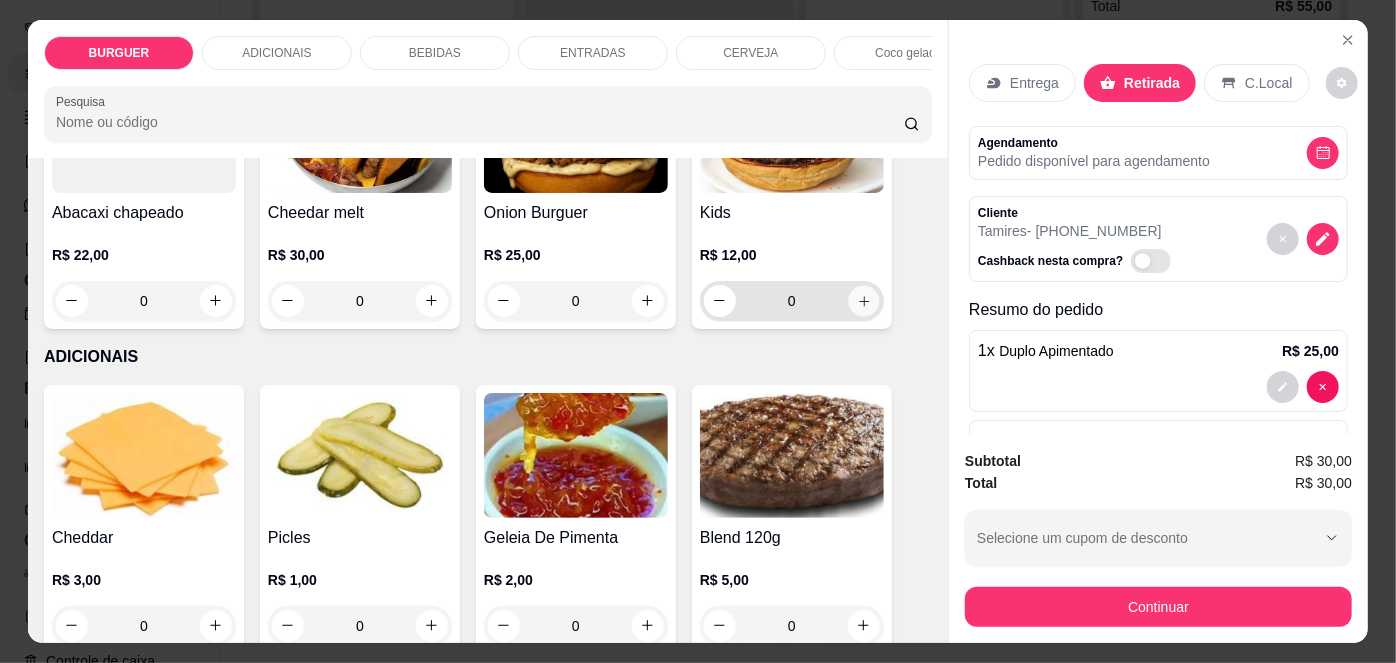 click at bounding box center [863, 300] 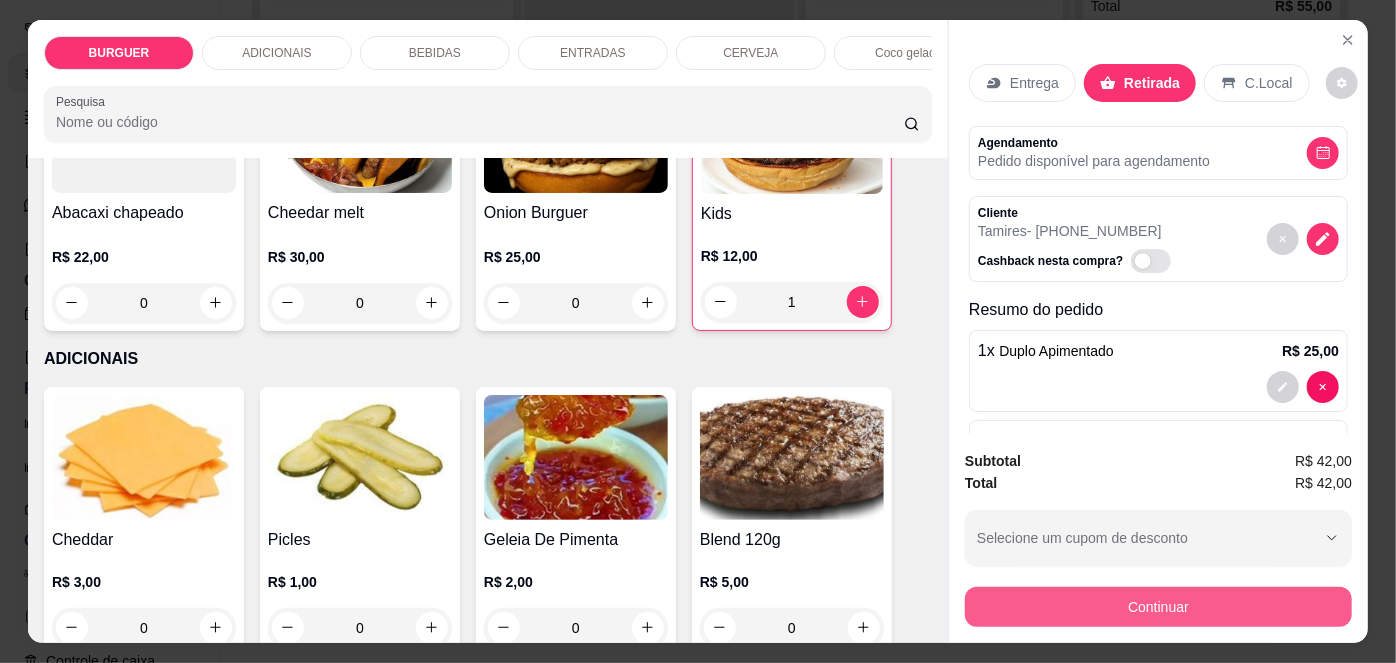 click on "Continuar" at bounding box center [1158, 607] 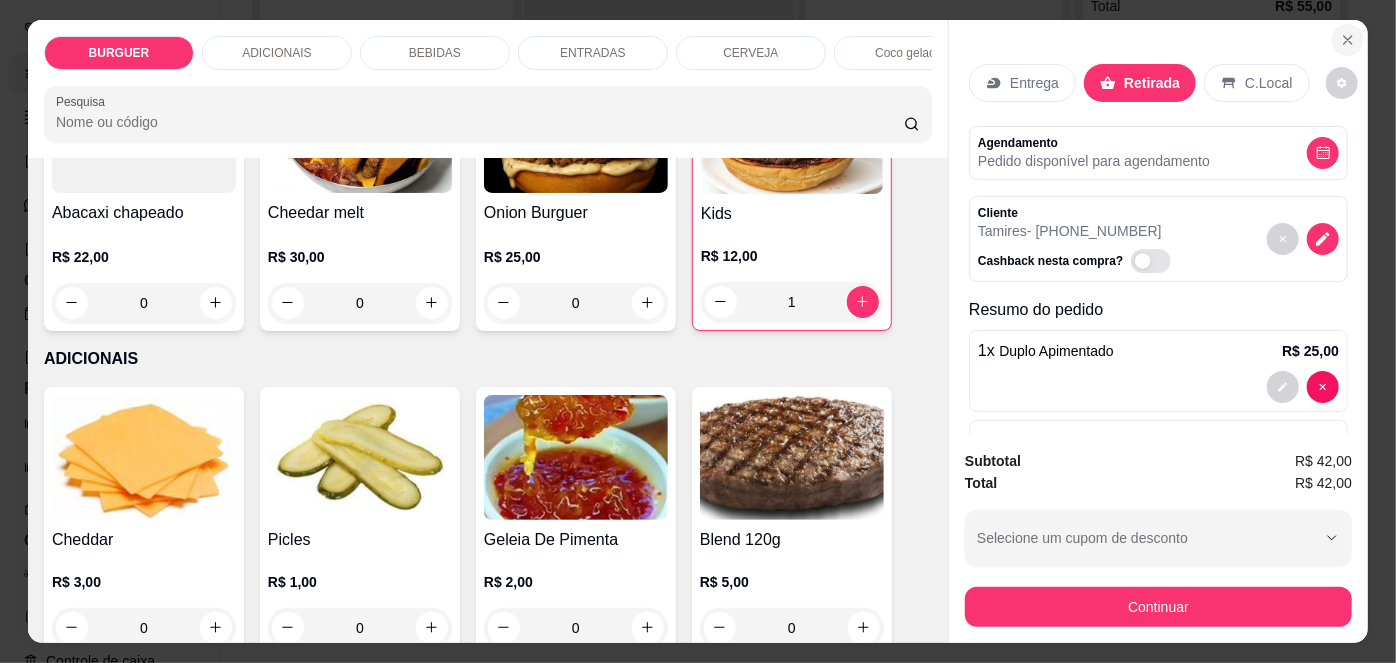 click 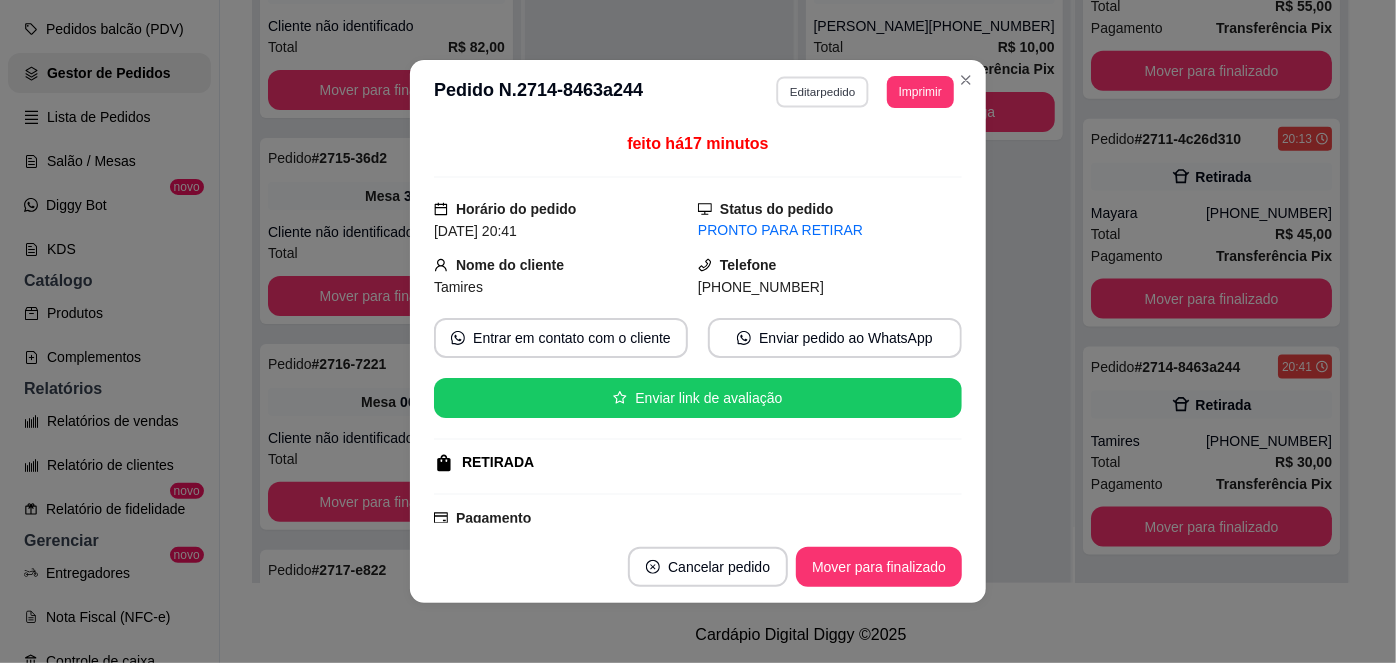 click on "Editar  pedido" at bounding box center [823, 91] 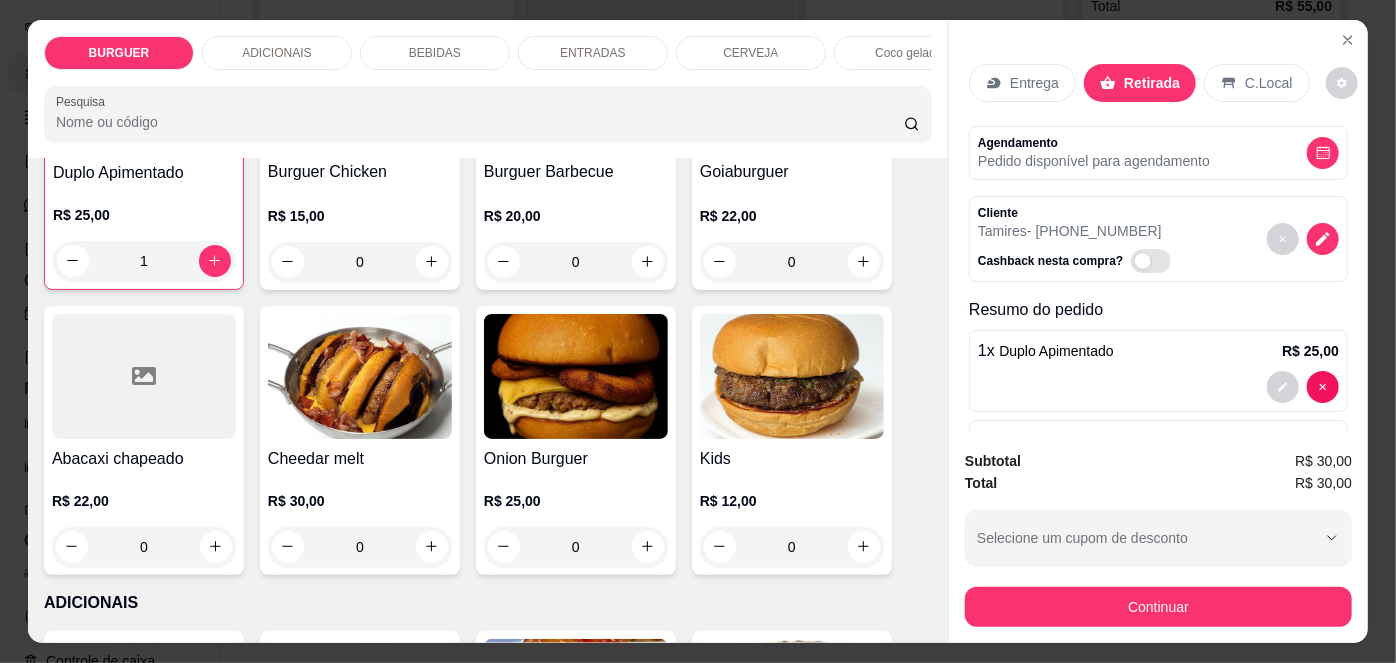 scroll, scrollTop: 674, scrollLeft: 0, axis: vertical 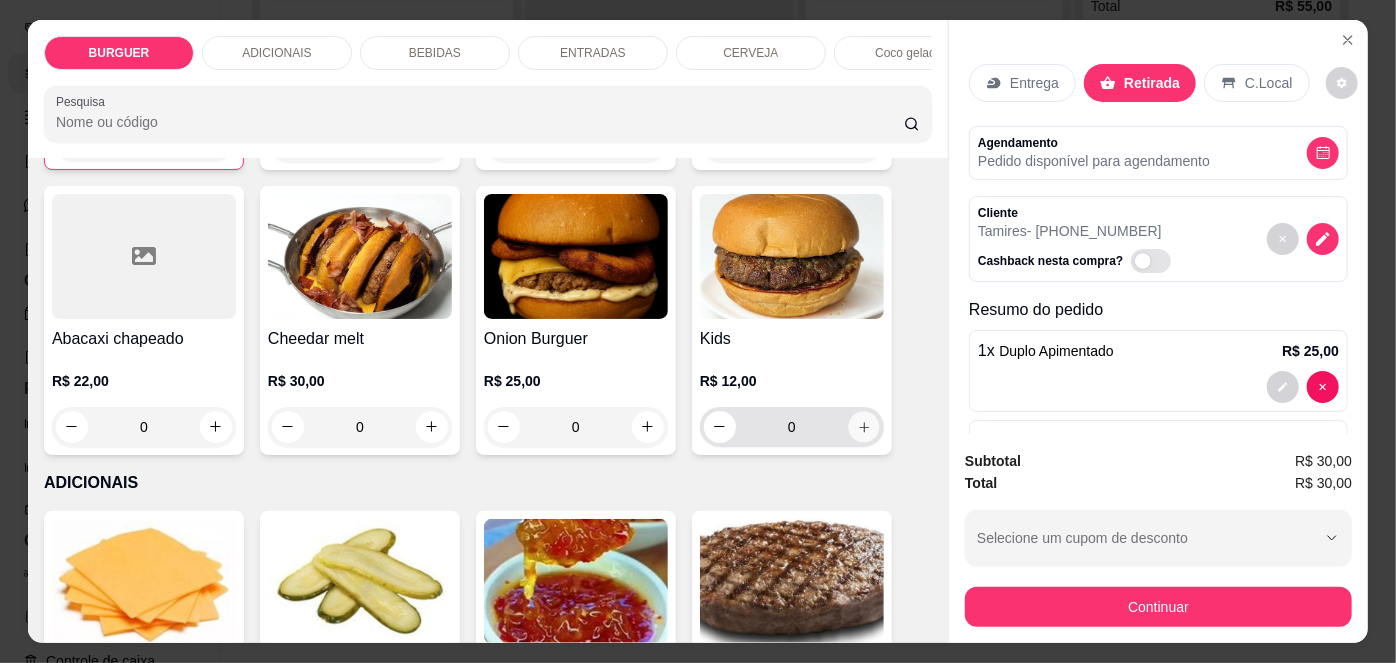 click at bounding box center [863, 426] 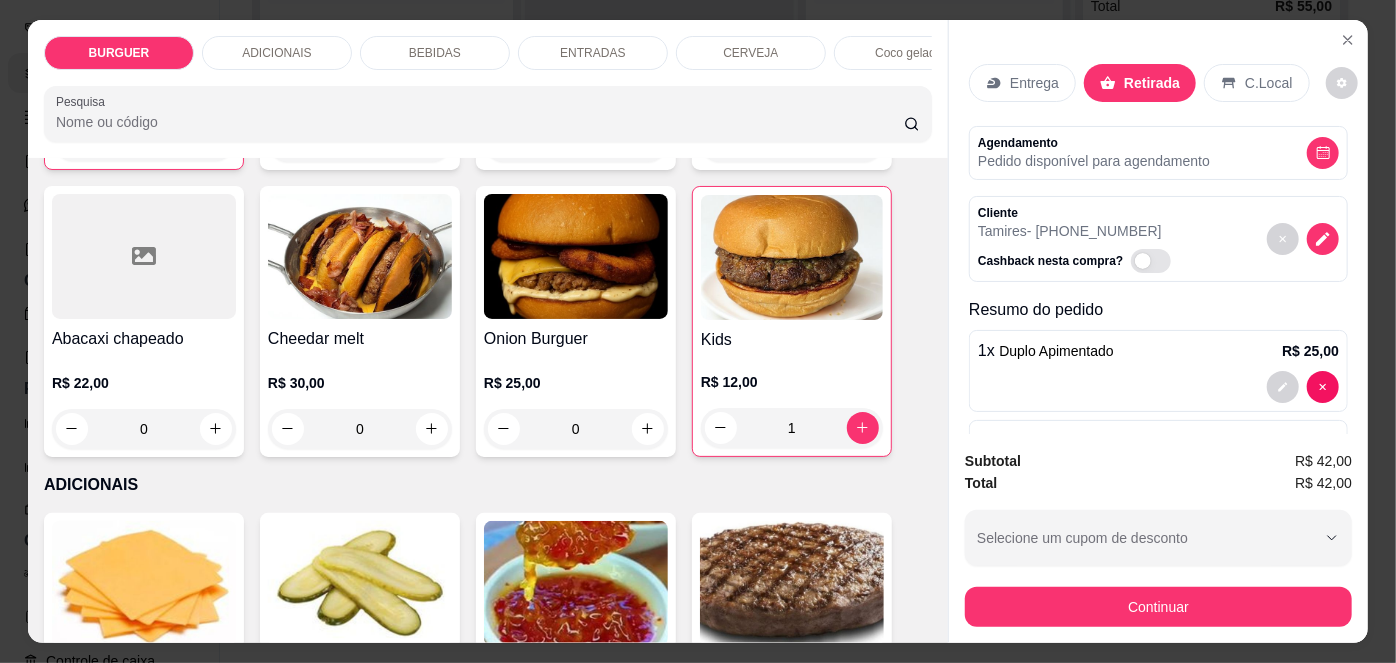 scroll, scrollTop: 181, scrollLeft: 0, axis: vertical 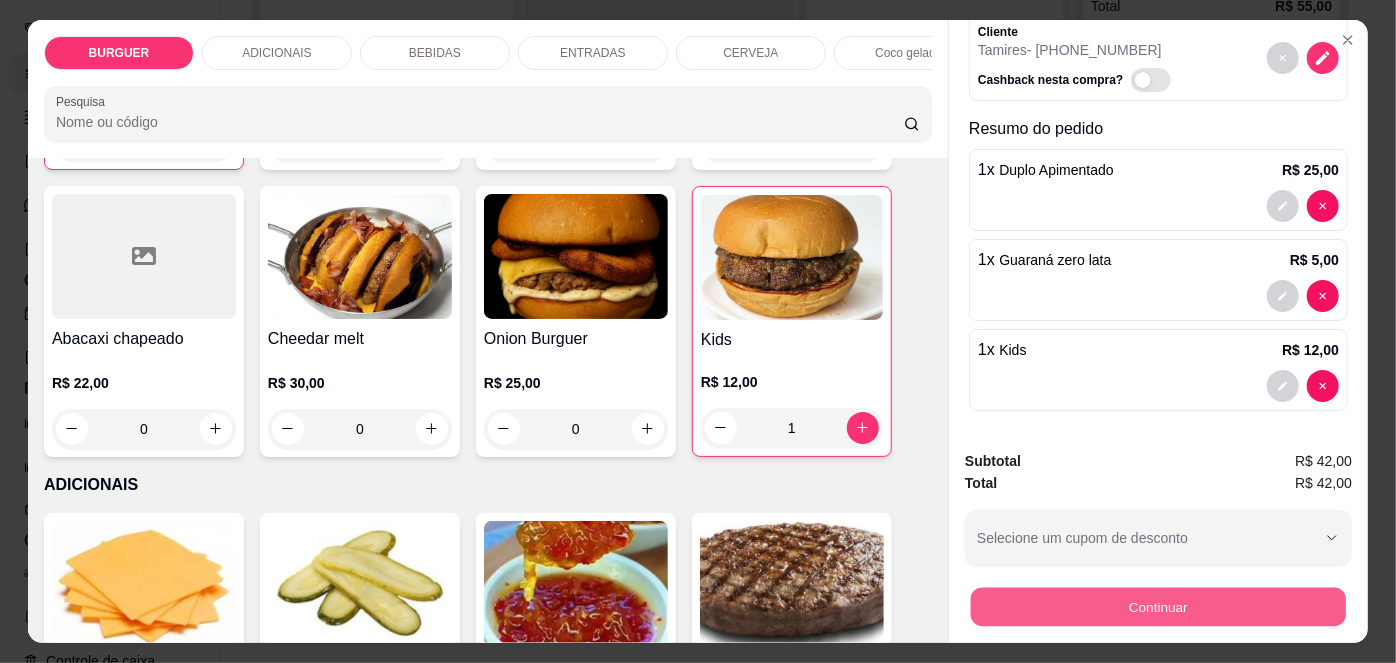 click on "Continuar" at bounding box center (1158, 607) 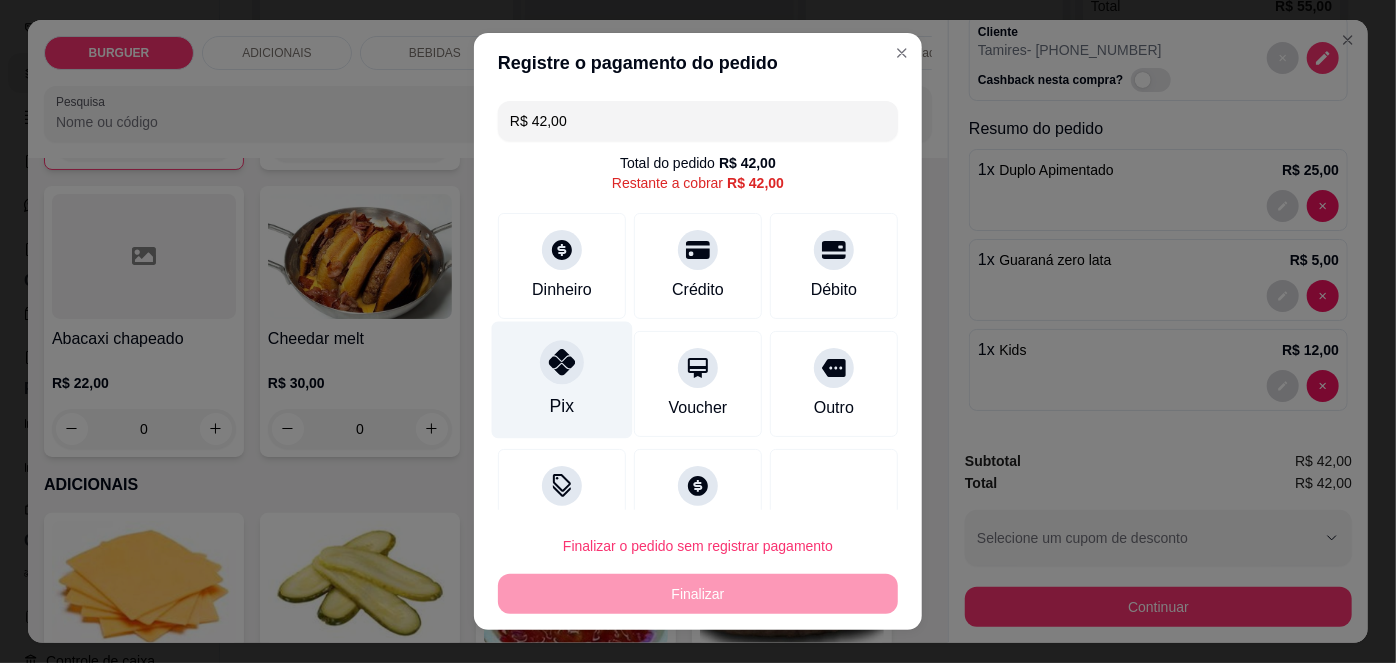 click on "Pix" at bounding box center [562, 380] 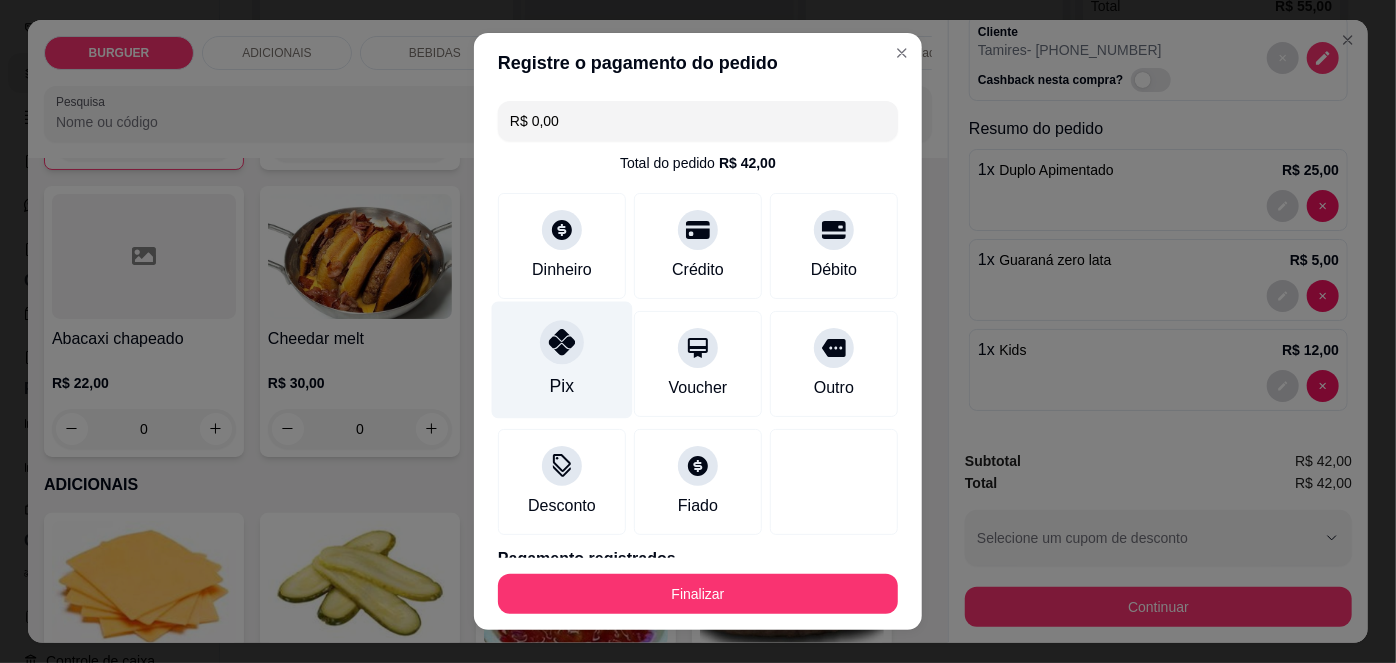 scroll, scrollTop: 88, scrollLeft: 0, axis: vertical 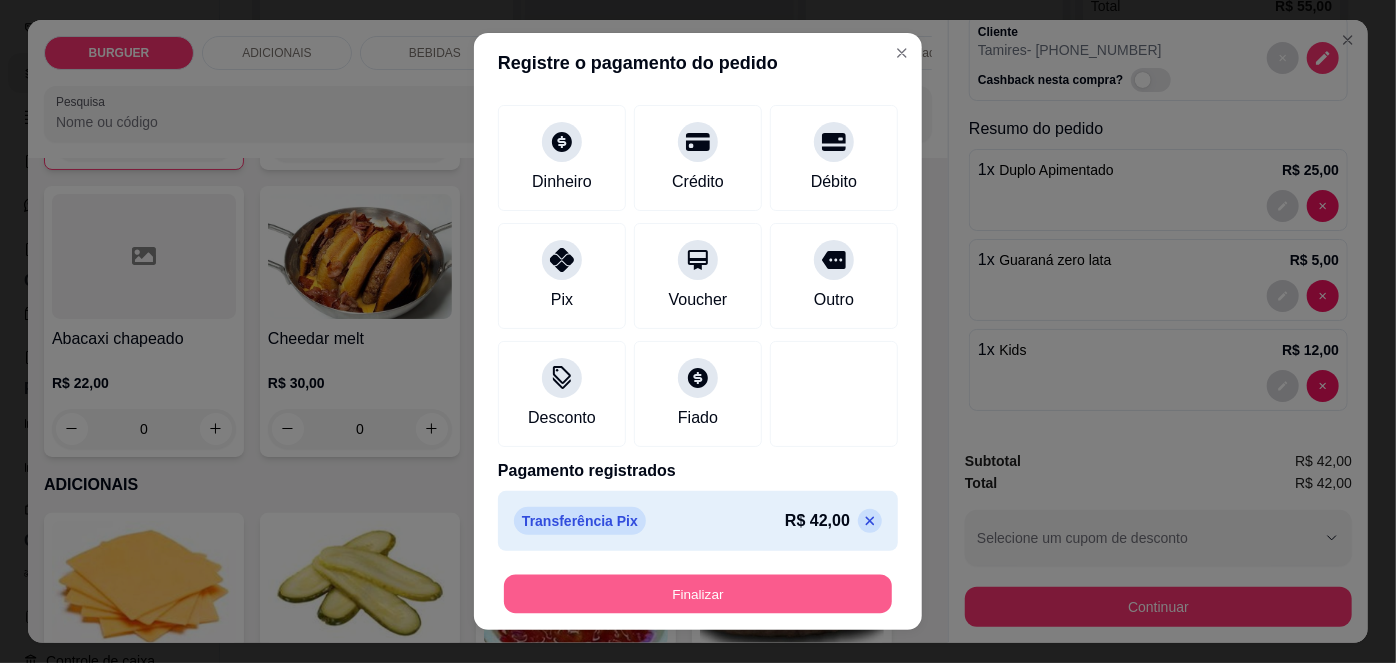 click on "Finalizar" at bounding box center (698, 593) 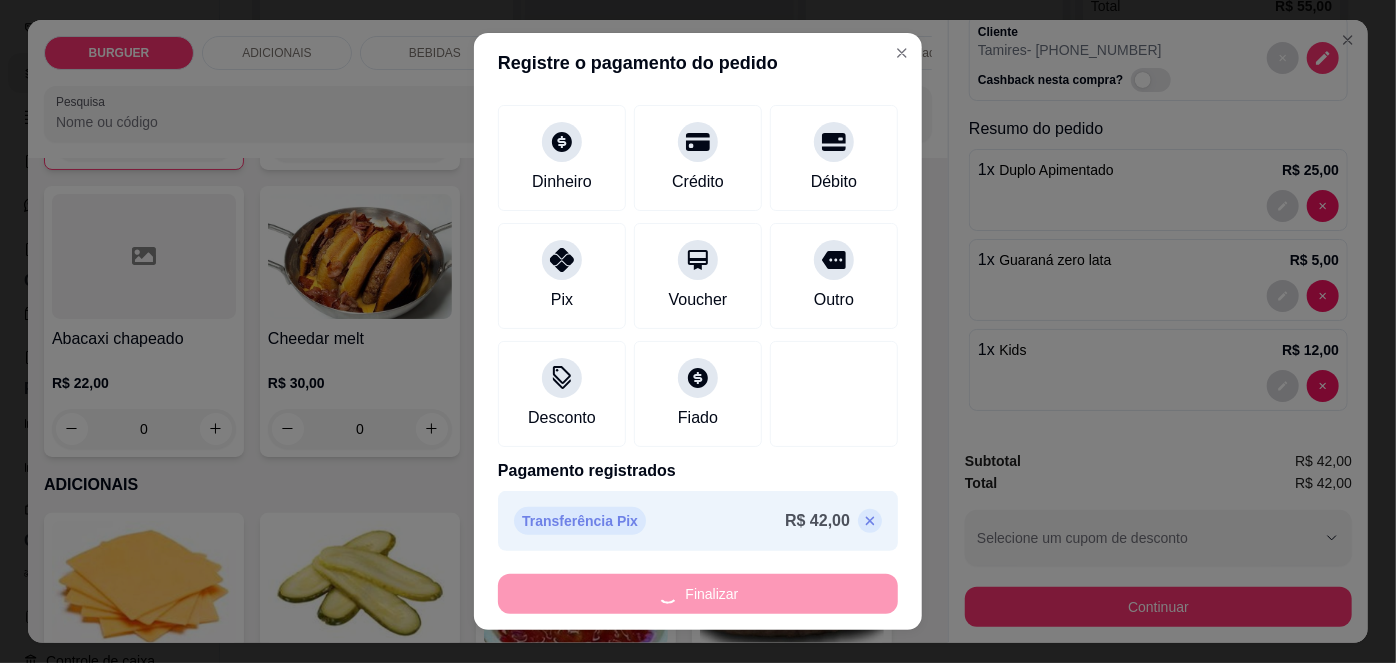 type on "0" 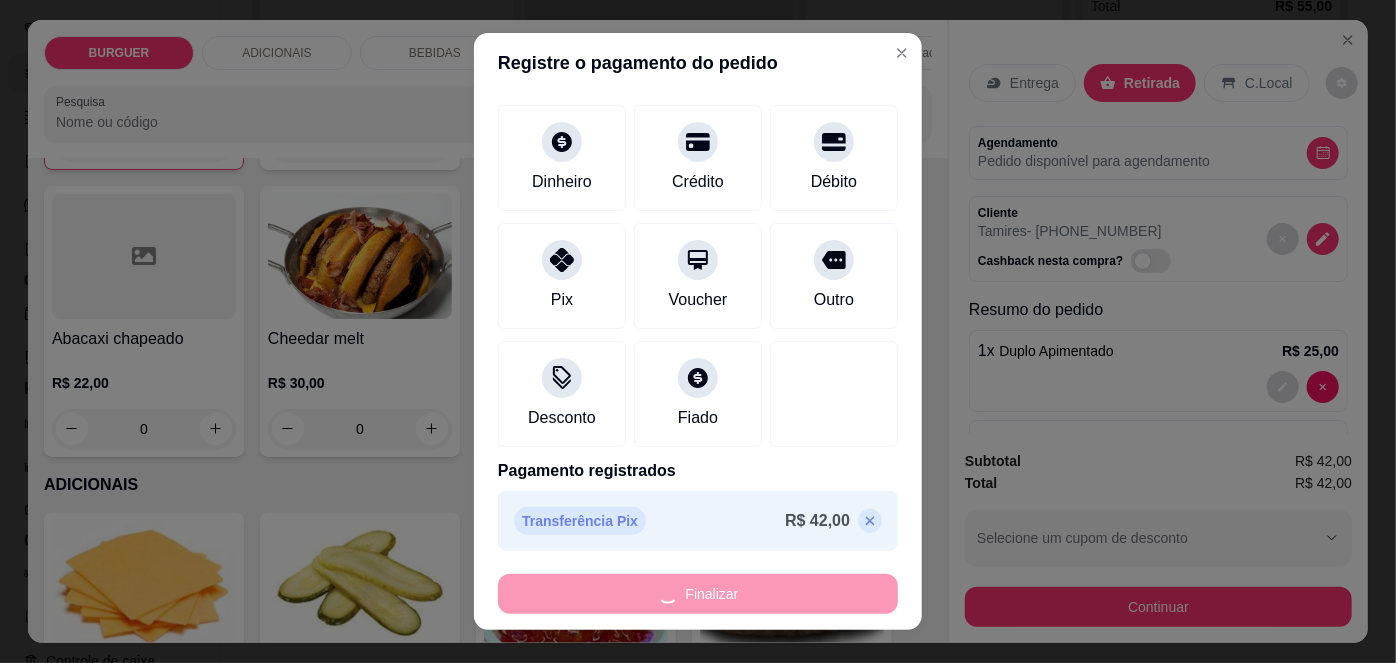 scroll, scrollTop: 674, scrollLeft: 0, axis: vertical 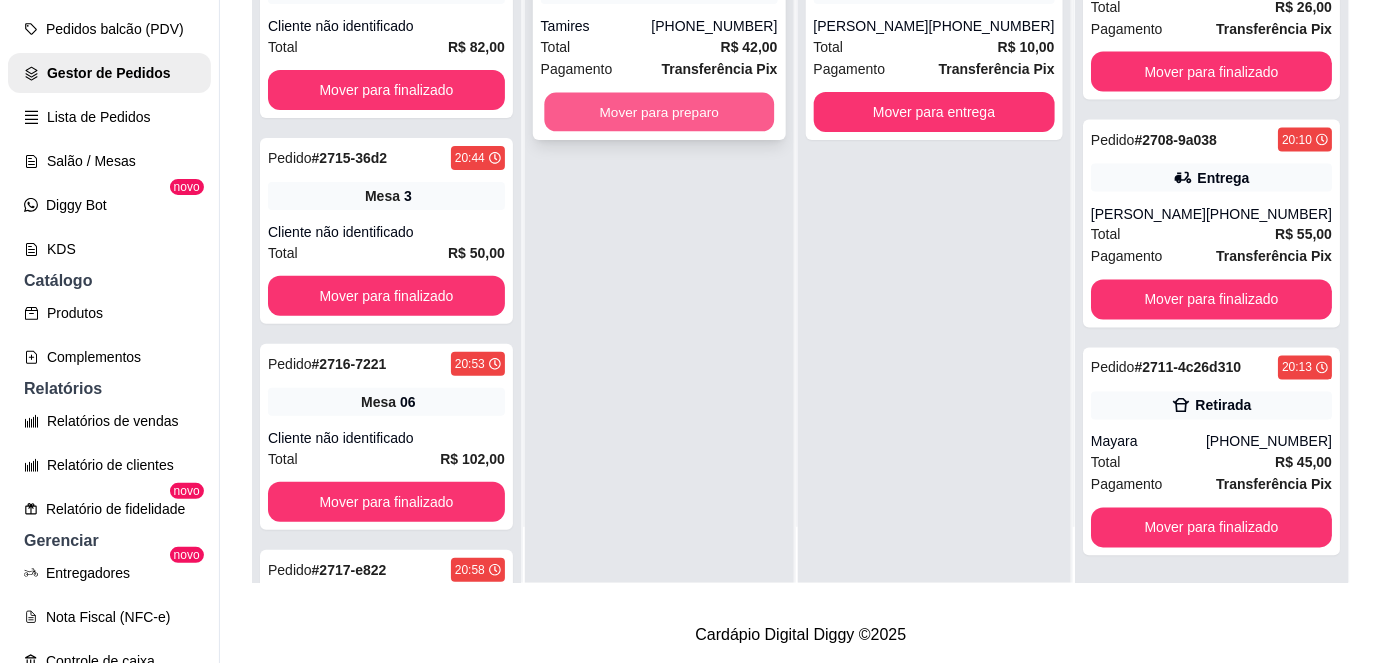 click on "Mover para preparo" at bounding box center [659, 112] 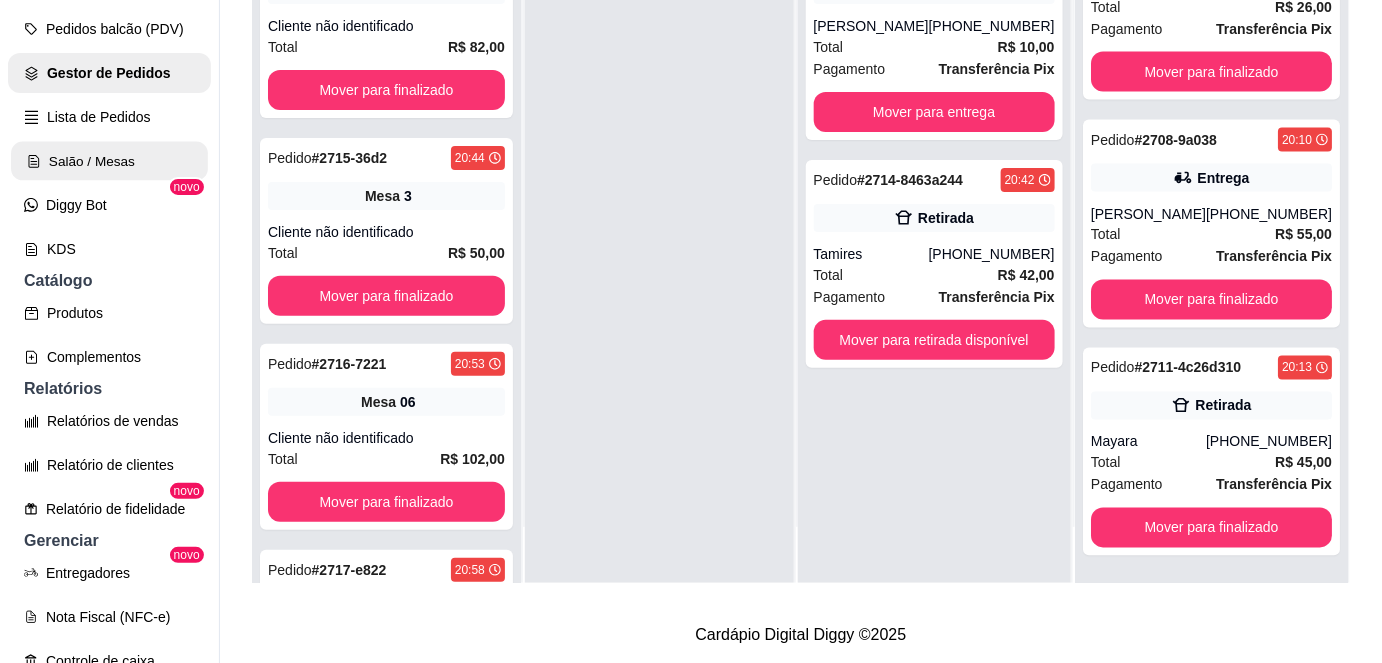 click on "Salão / Mesas" at bounding box center (109, 161) 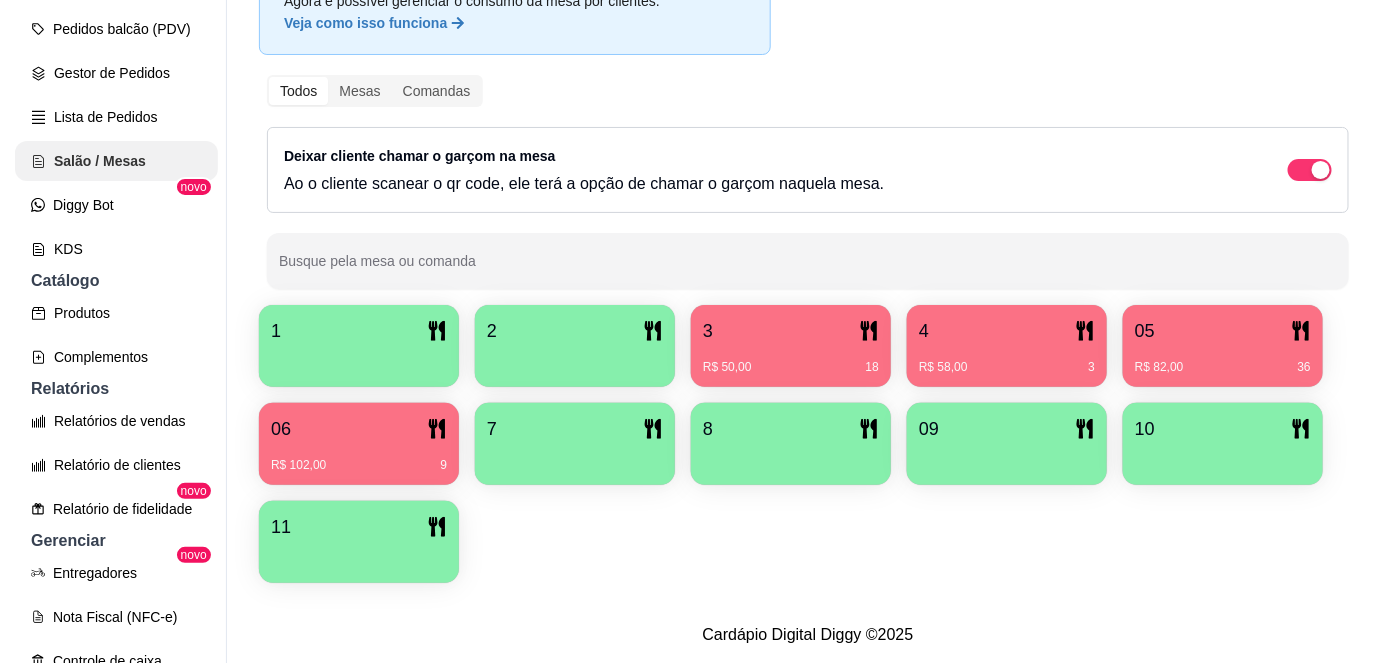 scroll, scrollTop: 0, scrollLeft: 0, axis: both 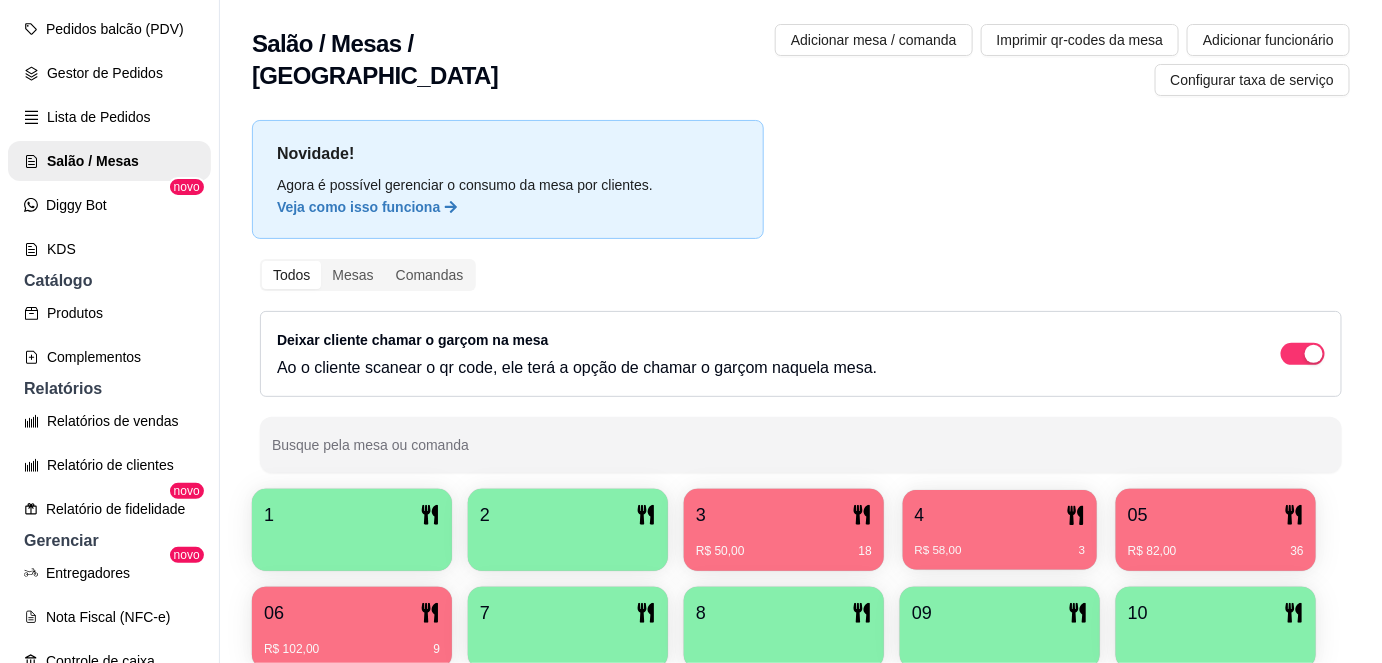 click on "R$ 58,00 3" at bounding box center [1000, 543] 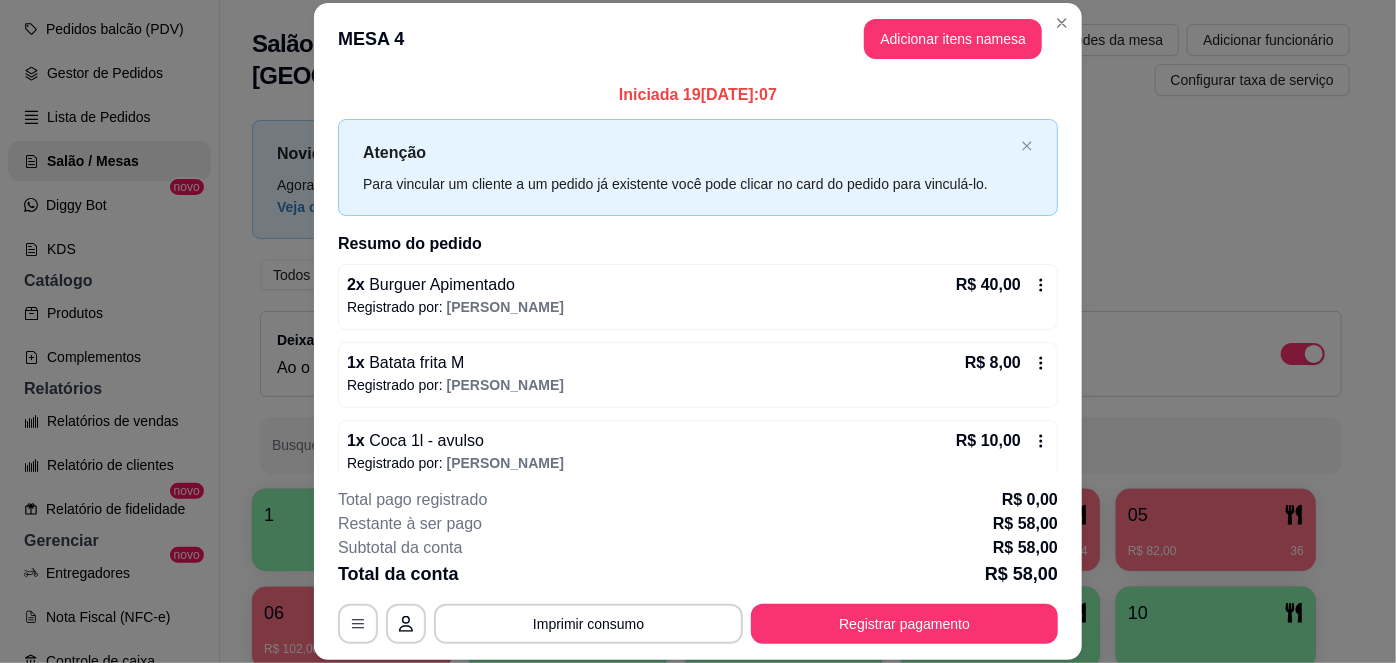 scroll, scrollTop: 20, scrollLeft: 0, axis: vertical 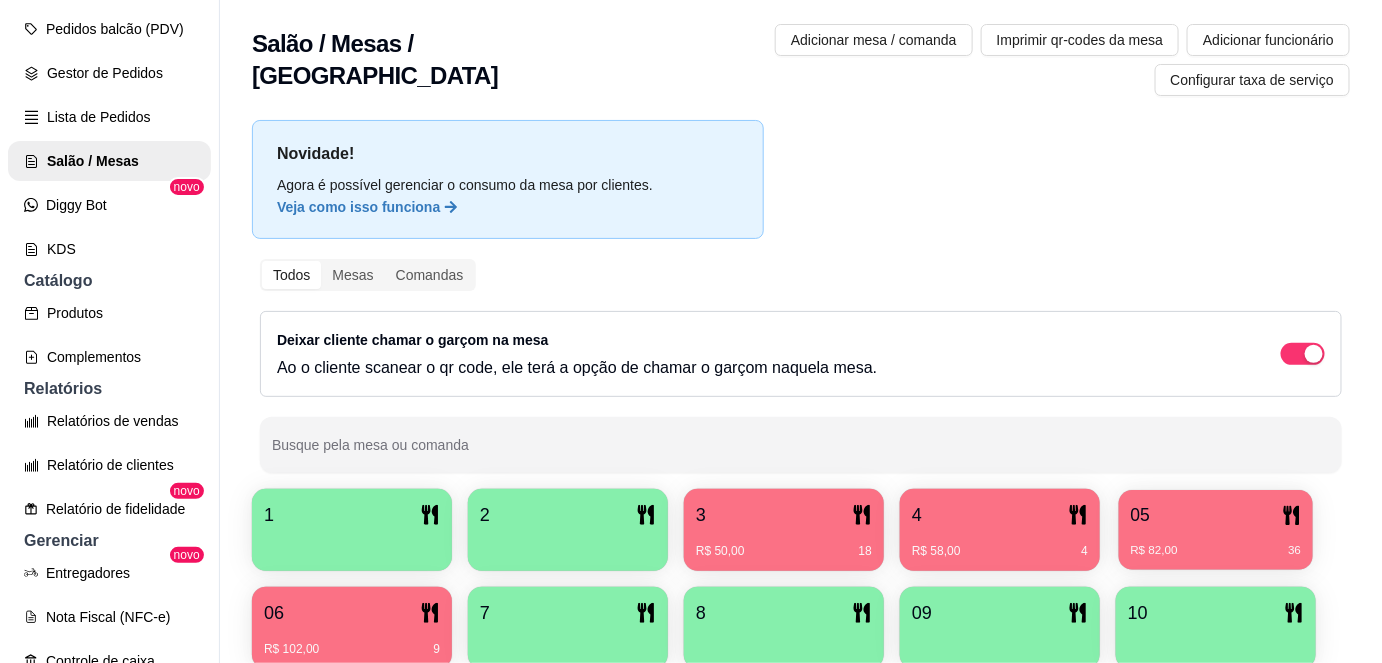 click on "05 R$ 82,00 36" at bounding box center [1216, 530] 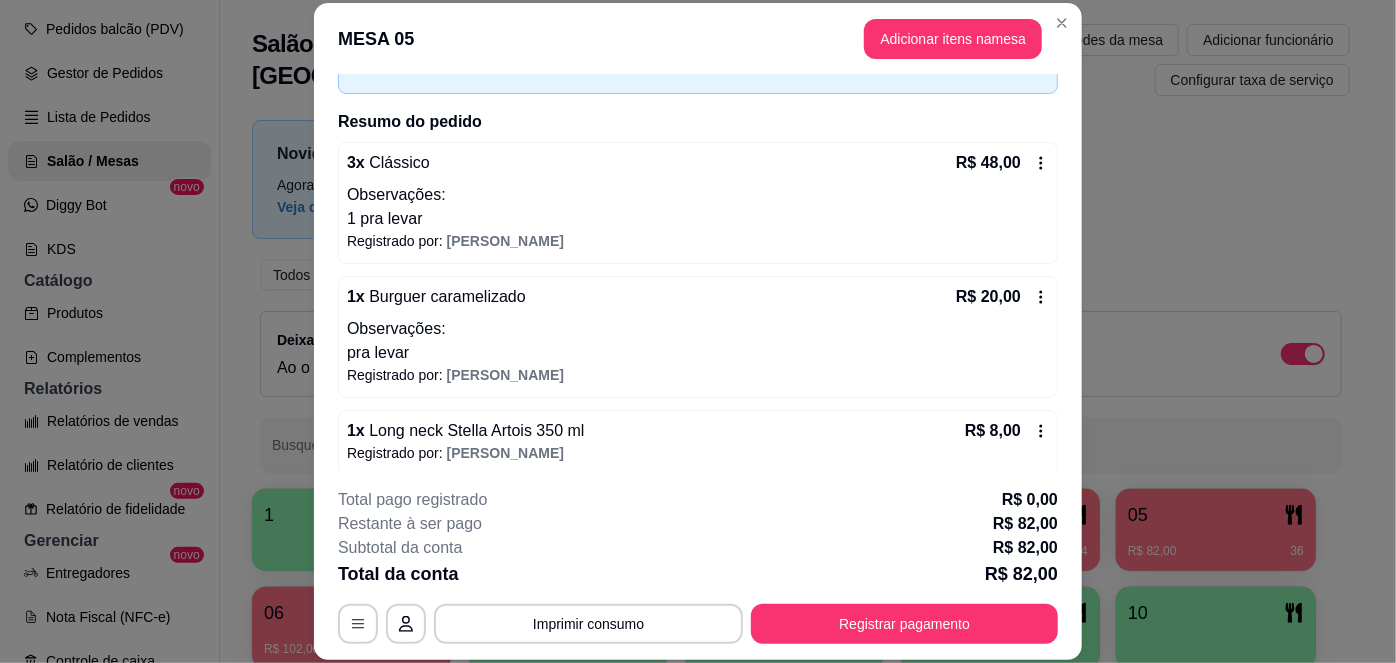 scroll, scrollTop: 124, scrollLeft: 0, axis: vertical 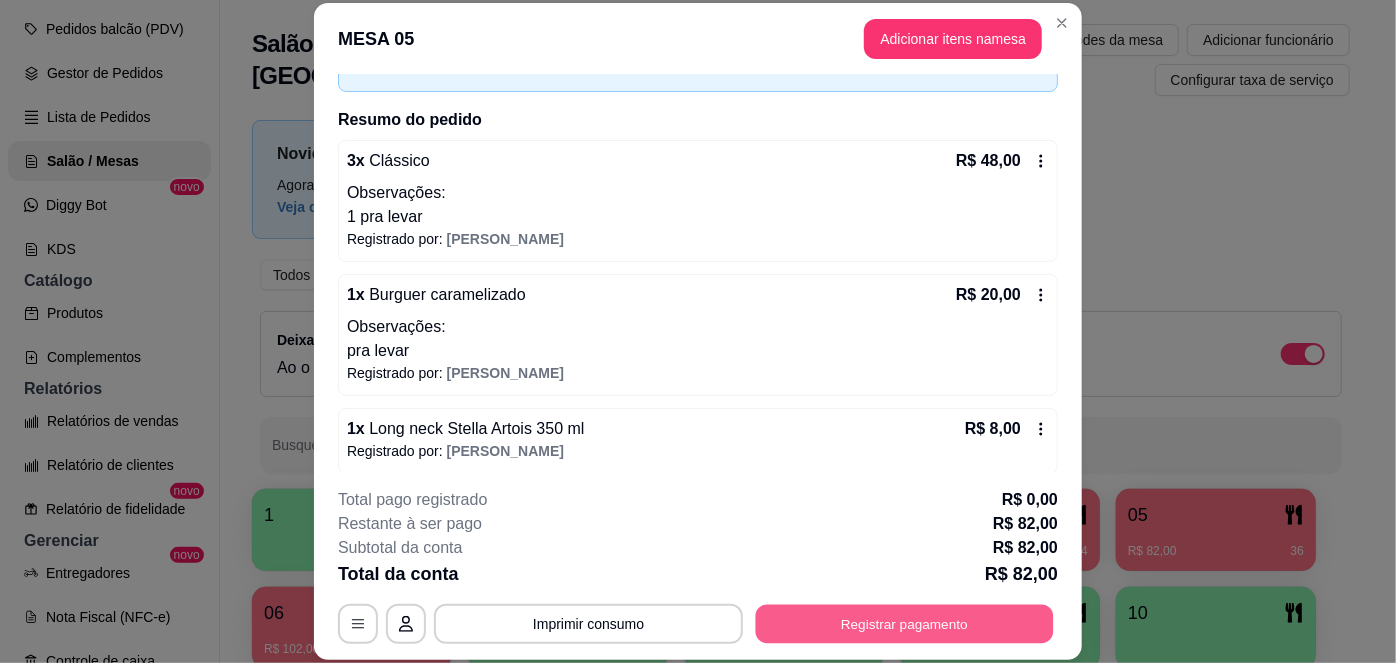 click on "Registrar pagamento" at bounding box center [905, 623] 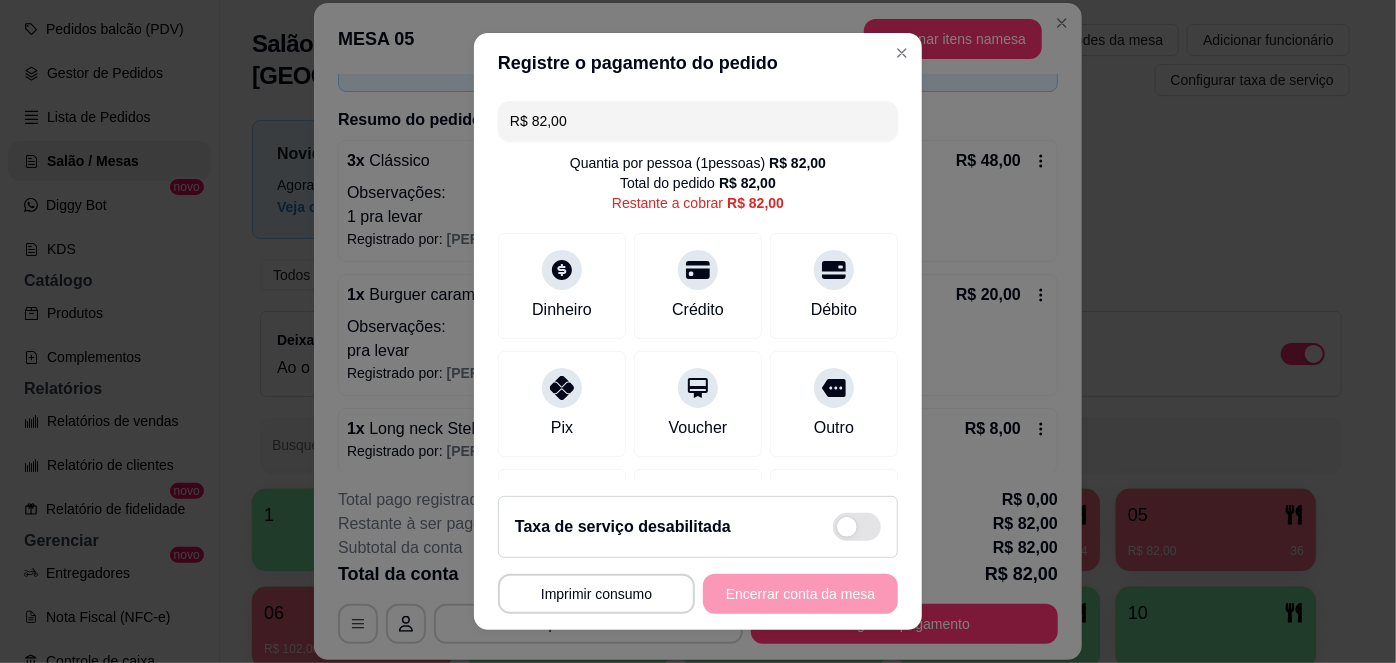 click on "R$ 82,00" at bounding box center (698, 121) 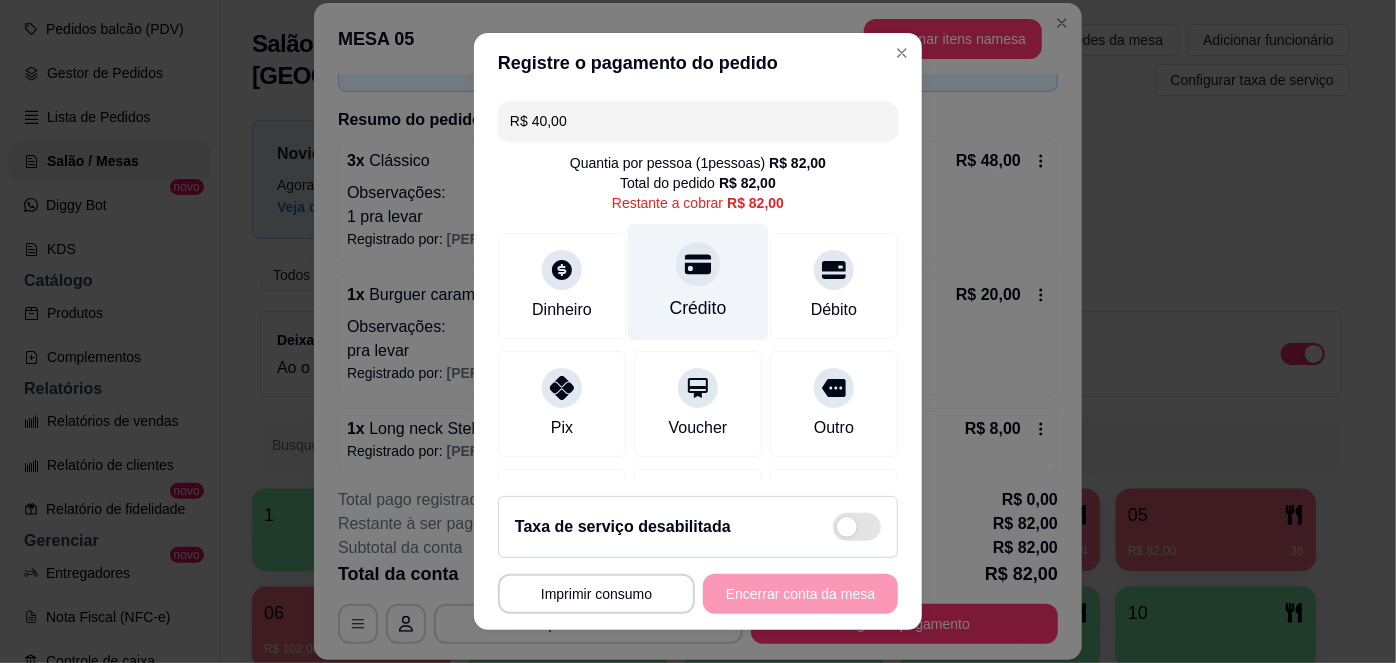 scroll, scrollTop: 125, scrollLeft: 0, axis: vertical 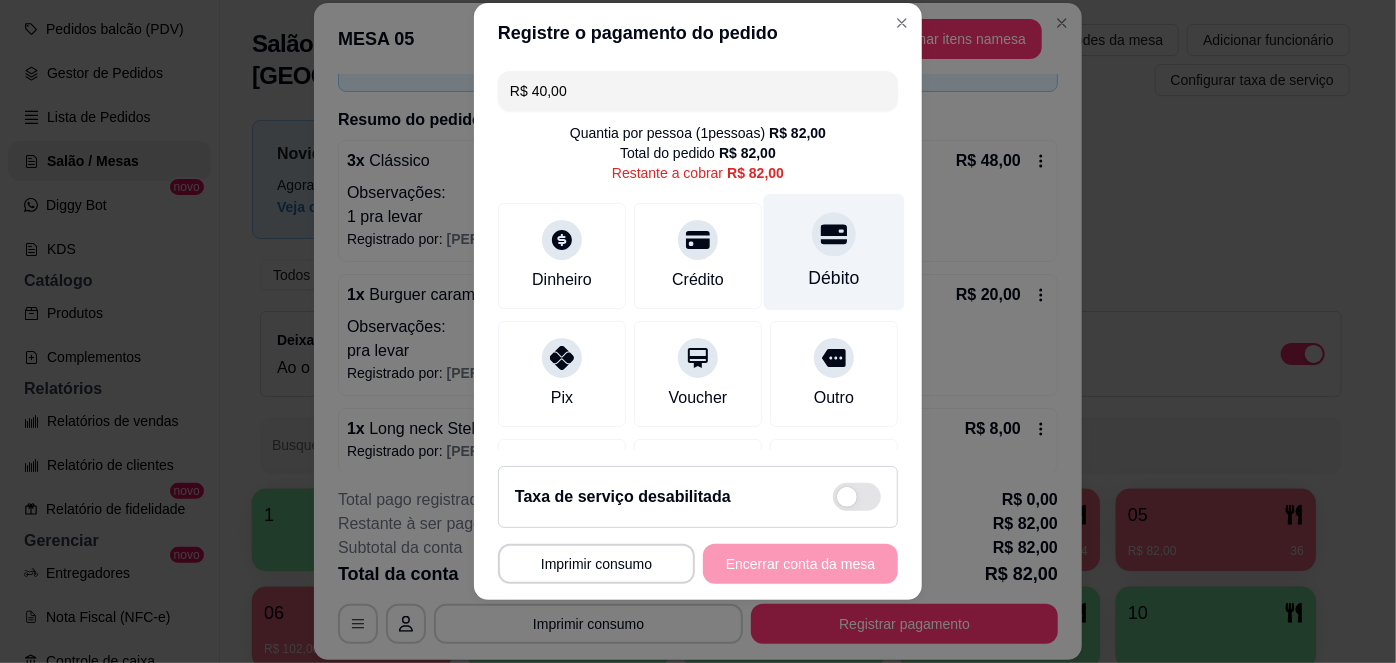 click on "Débito" at bounding box center [834, 252] 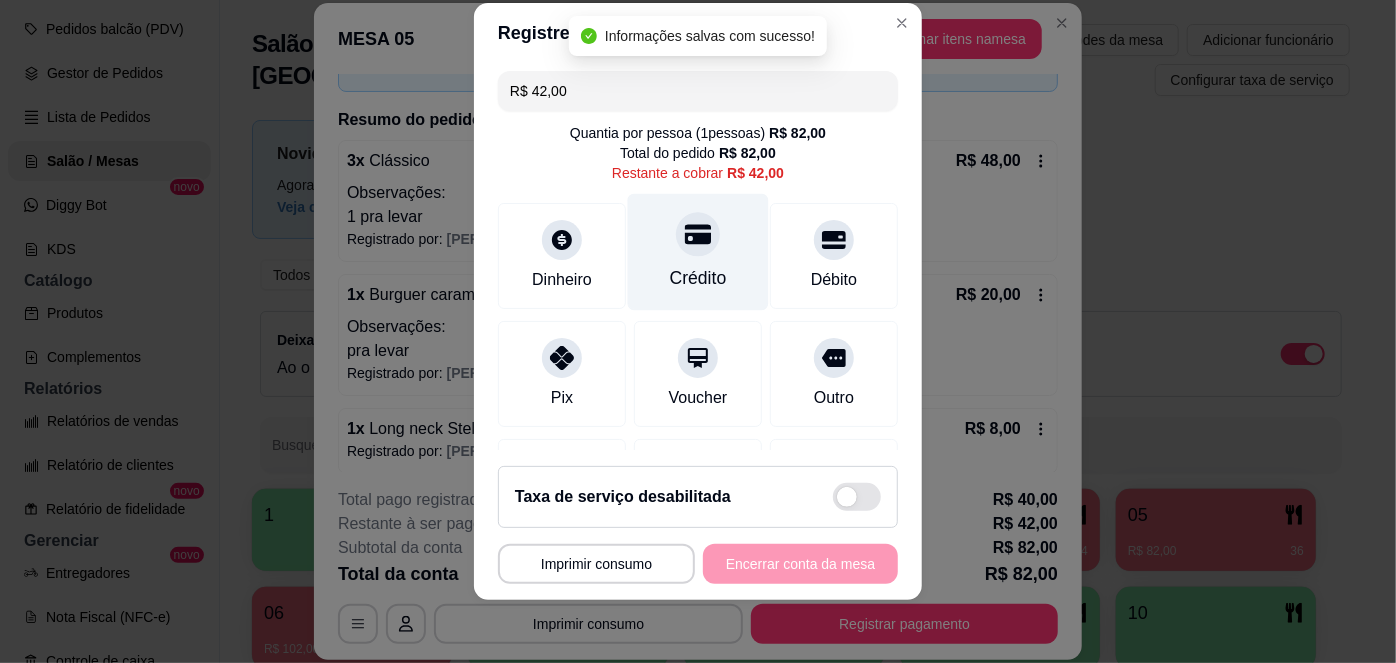 click on "Crédito" at bounding box center (698, 252) 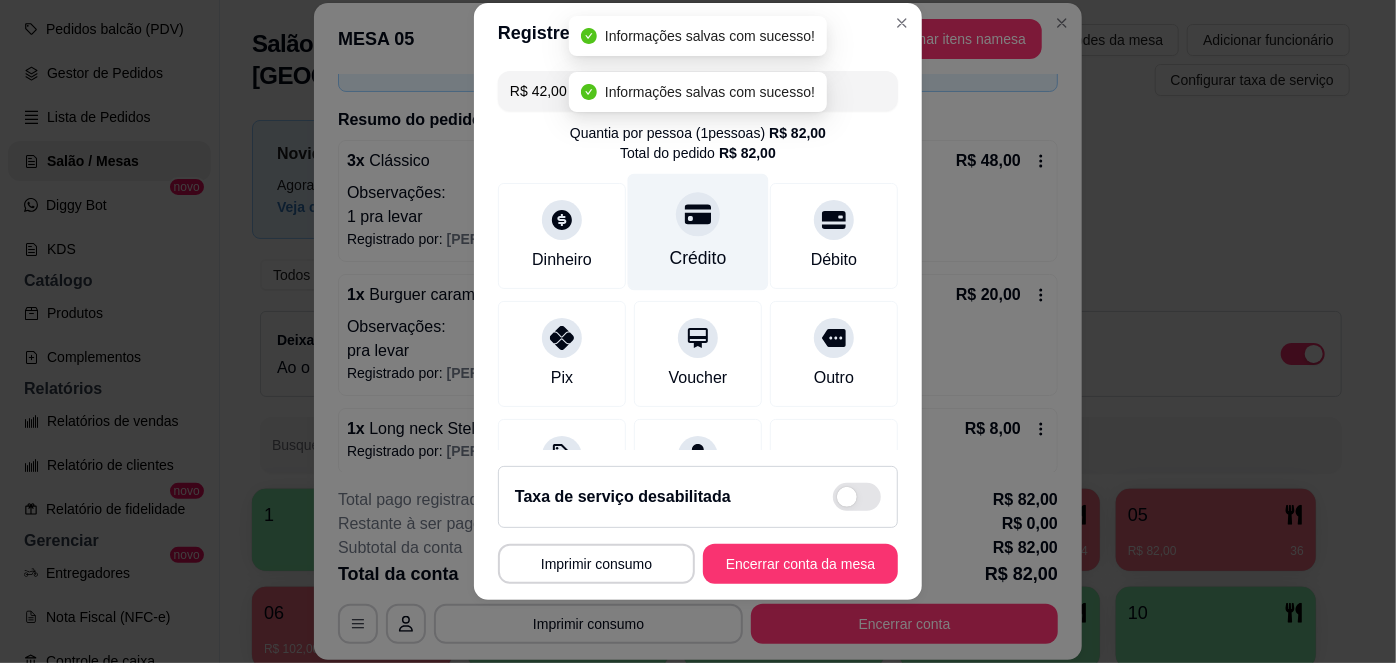 type 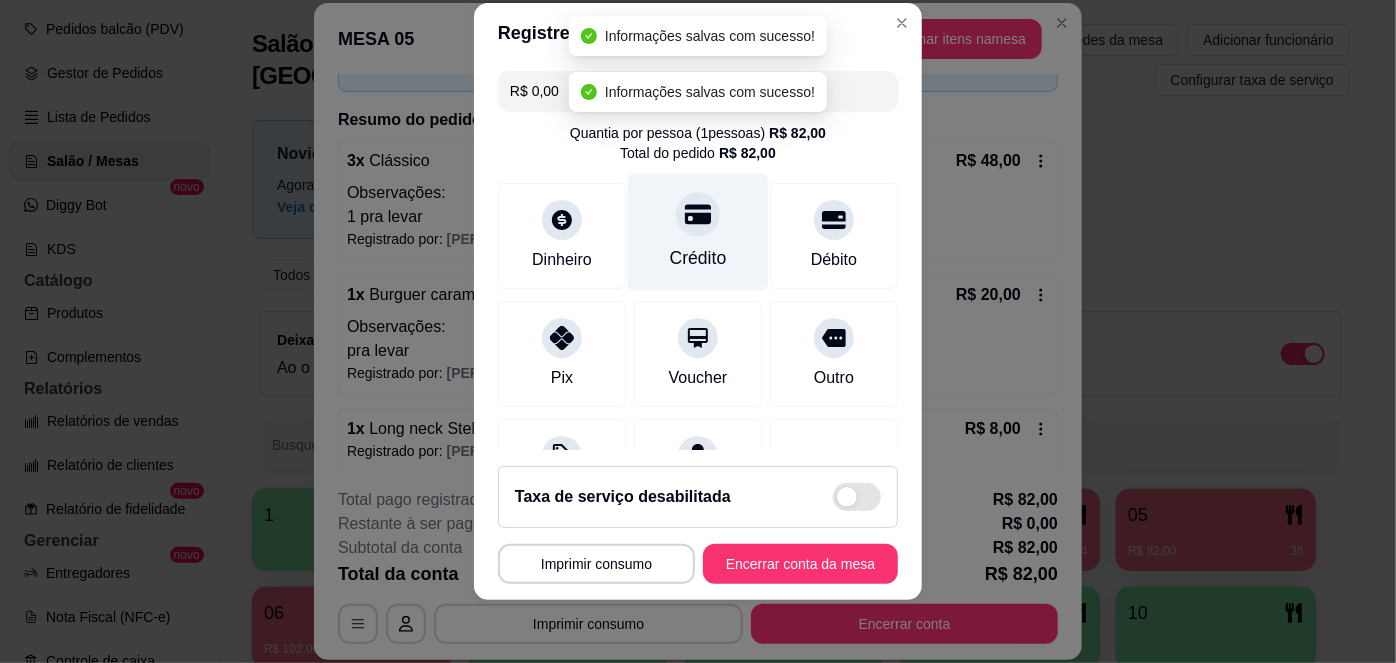 scroll, scrollTop: 285, scrollLeft: 0, axis: vertical 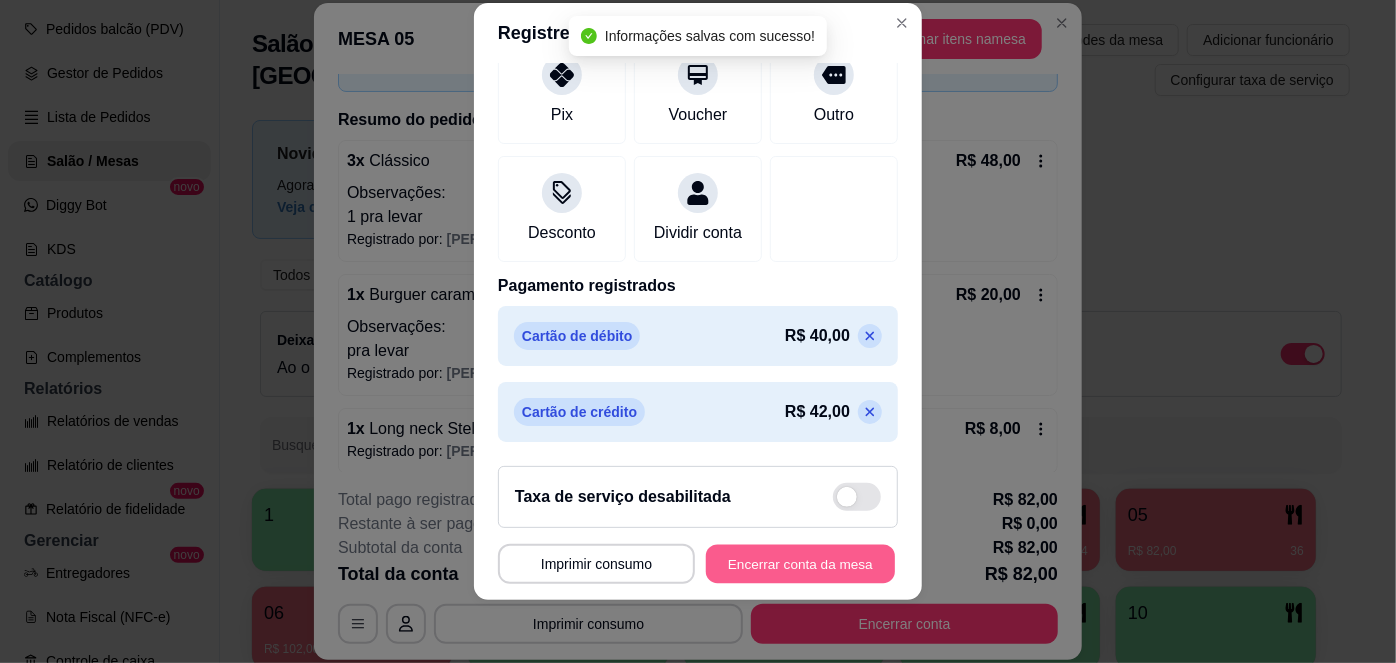 click on "Encerrar conta da mesa" at bounding box center [800, 563] 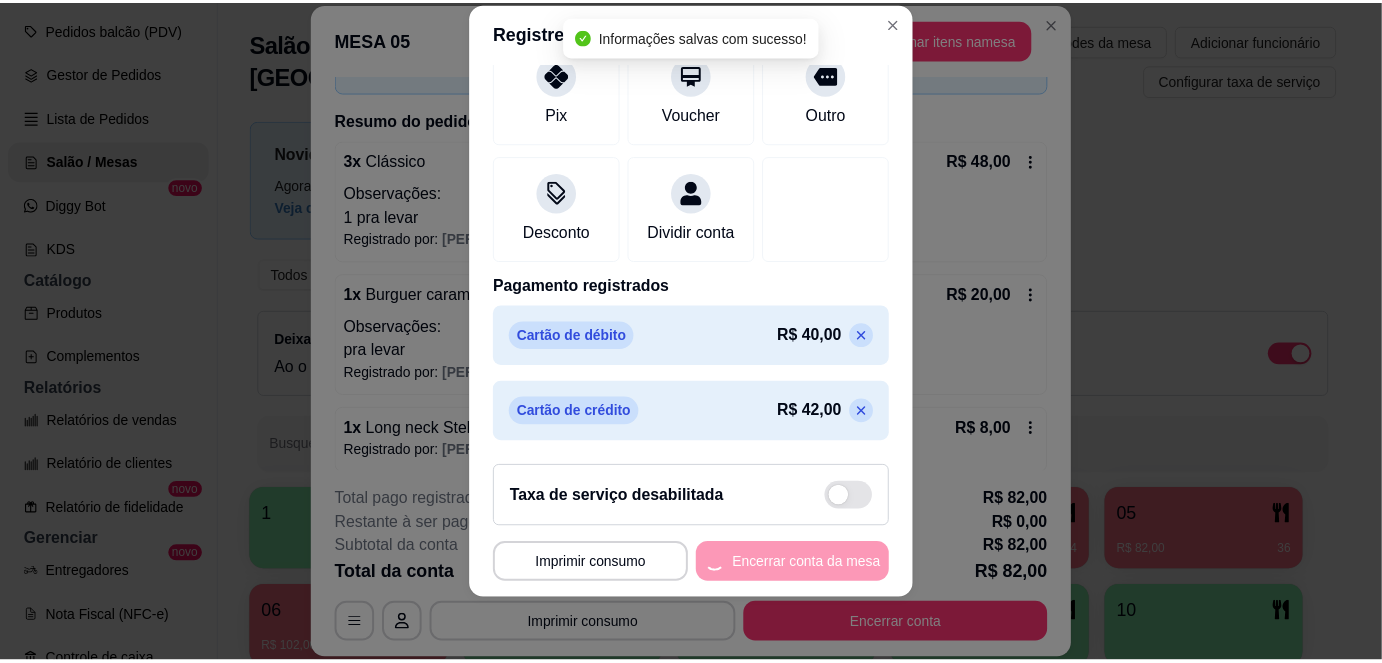 scroll, scrollTop: 0, scrollLeft: 0, axis: both 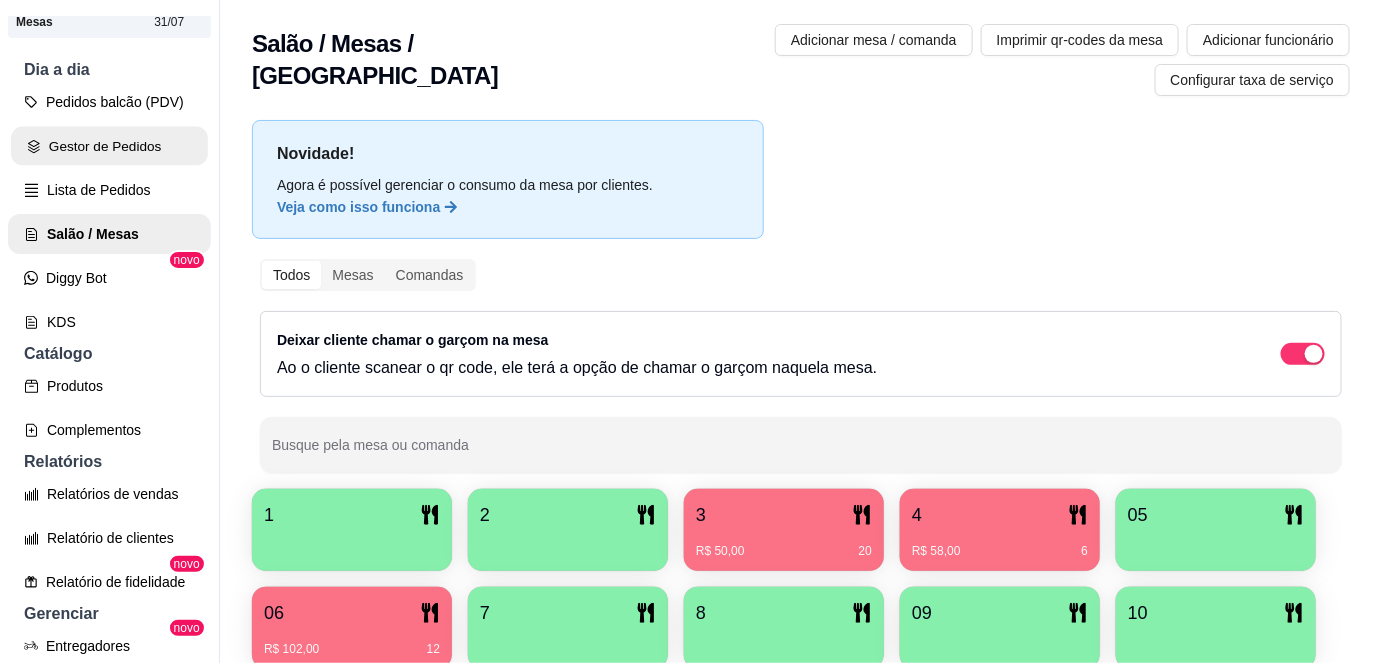 click on "Gestor de Pedidos" at bounding box center (109, 146) 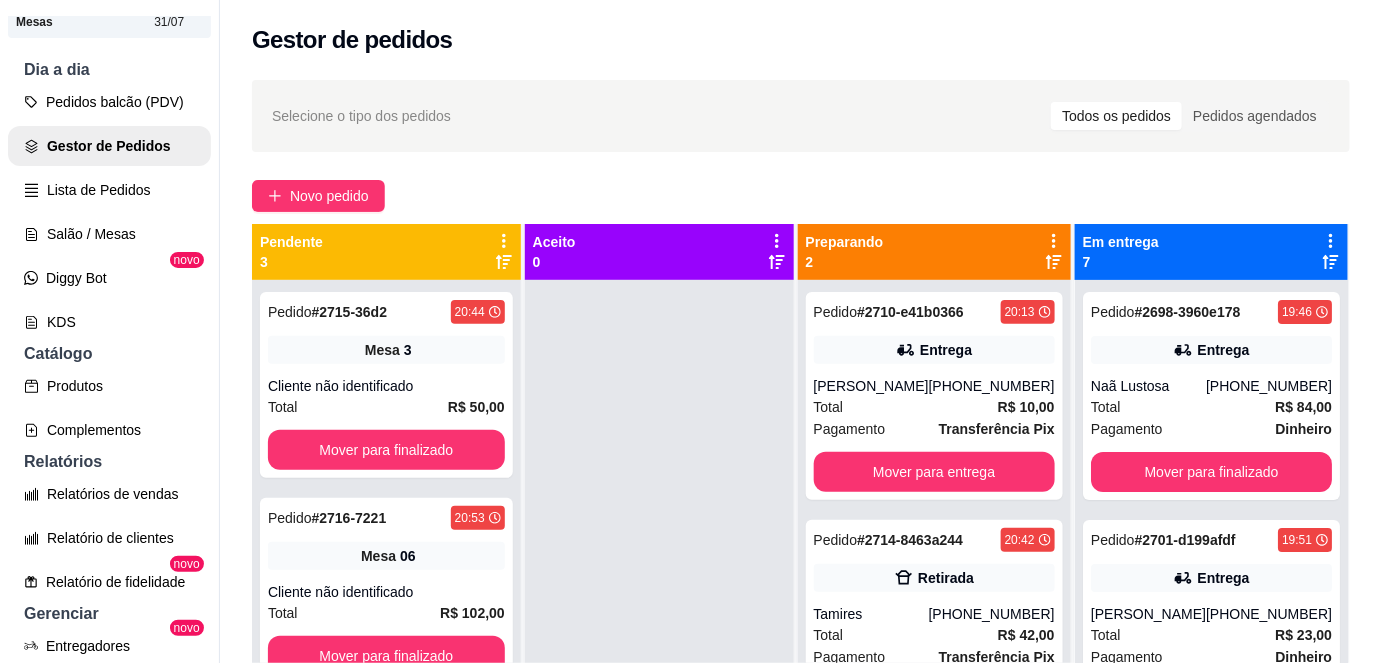 scroll, scrollTop: 56, scrollLeft: 0, axis: vertical 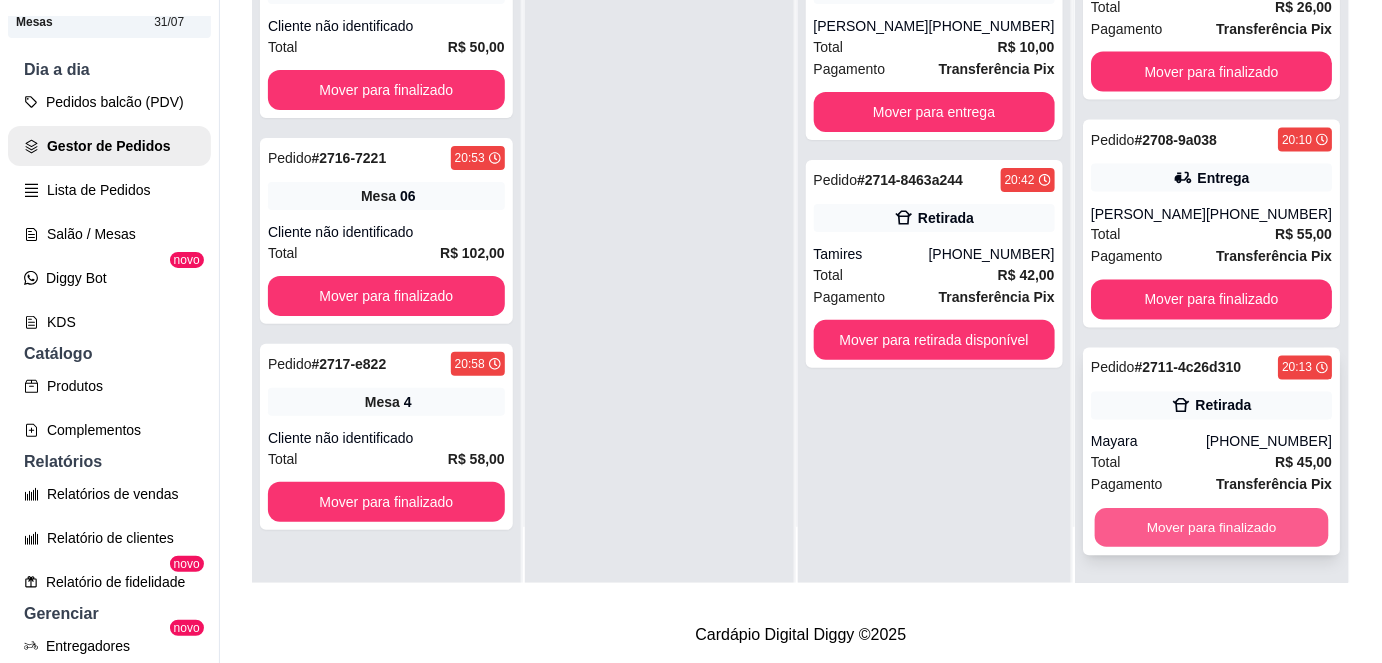 click on "Mover para finalizado" at bounding box center (1211, 528) 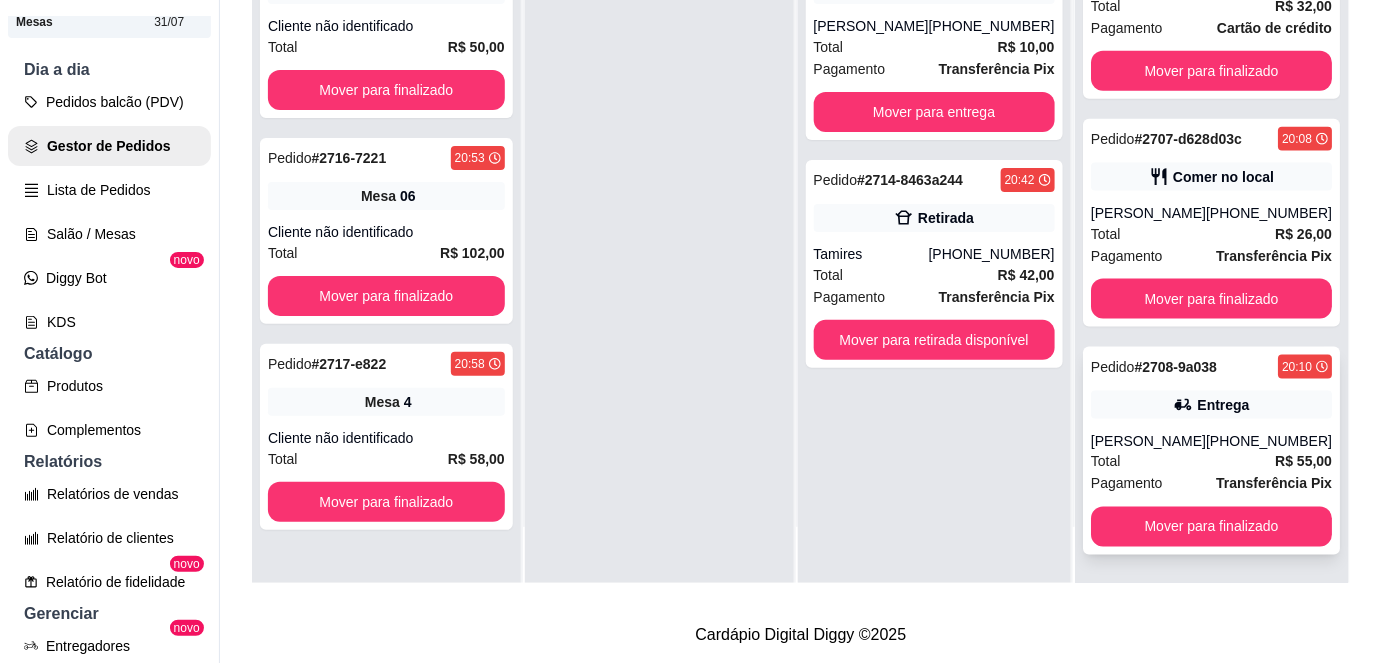 scroll, scrollTop: 725, scrollLeft: 0, axis: vertical 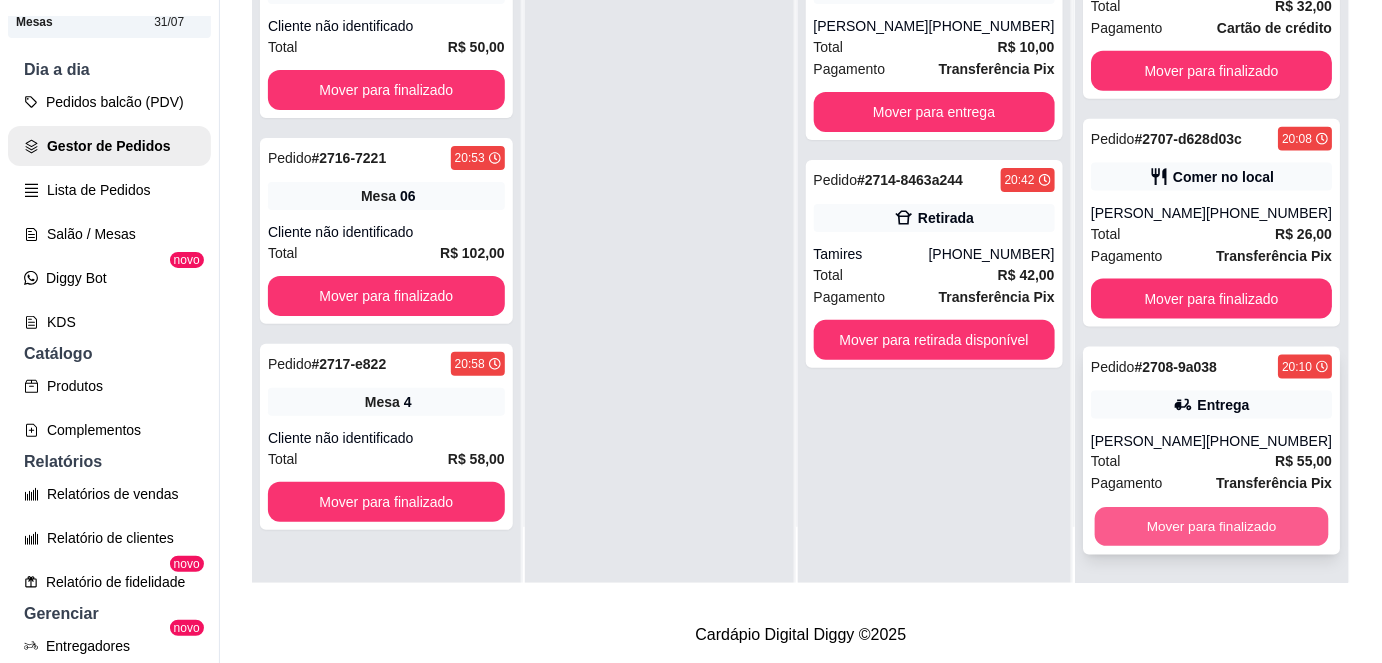 click on "Mover para finalizado" at bounding box center [1211, 527] 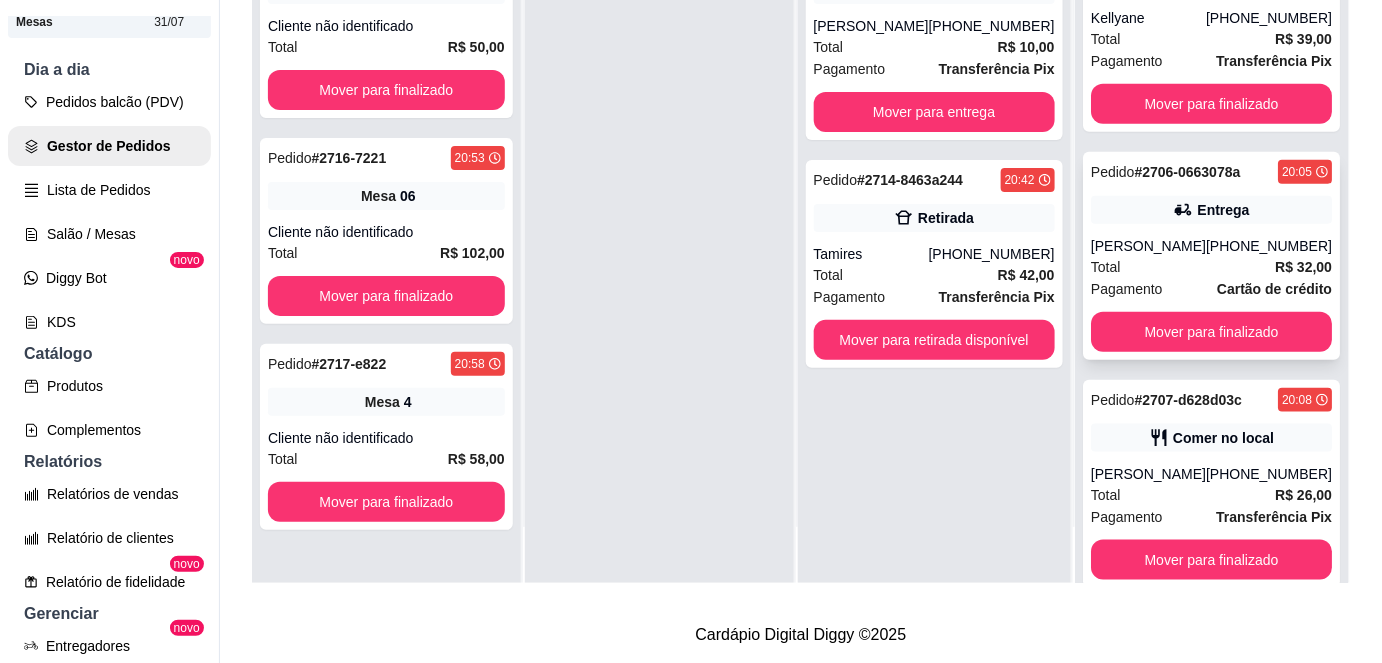 scroll, scrollTop: 496, scrollLeft: 0, axis: vertical 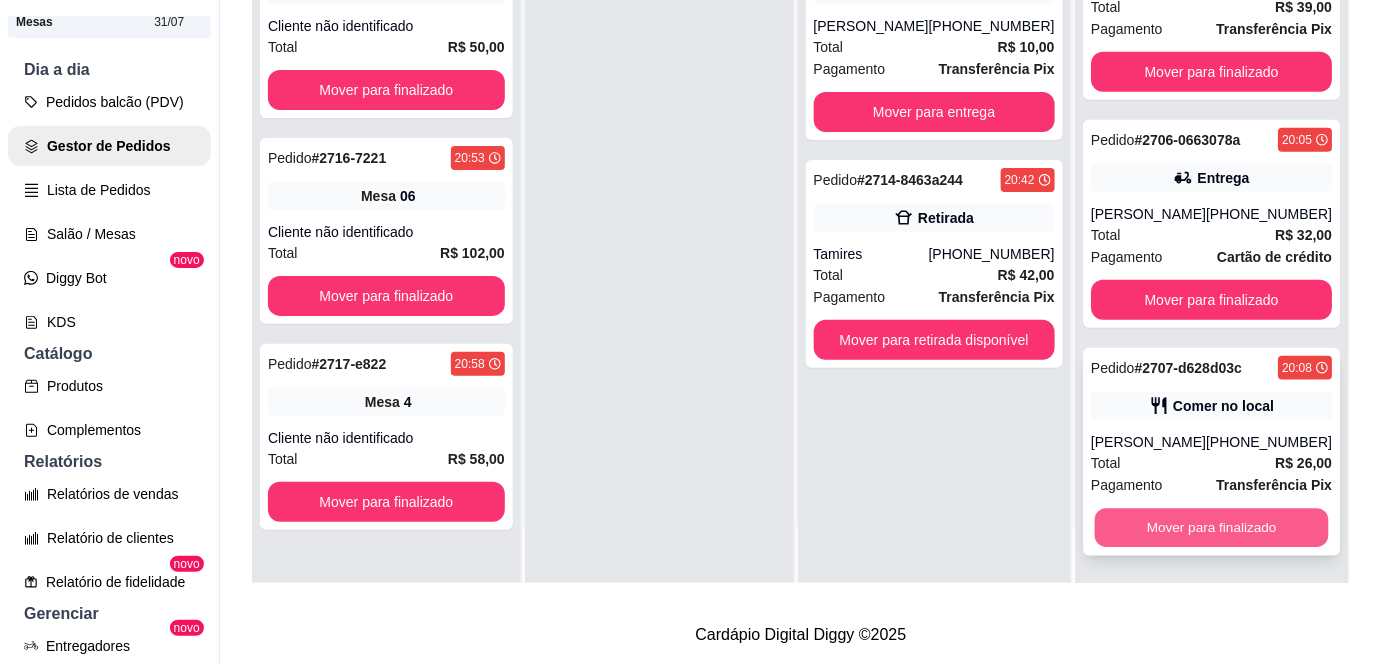 click on "Mover para finalizado" at bounding box center (1211, 528) 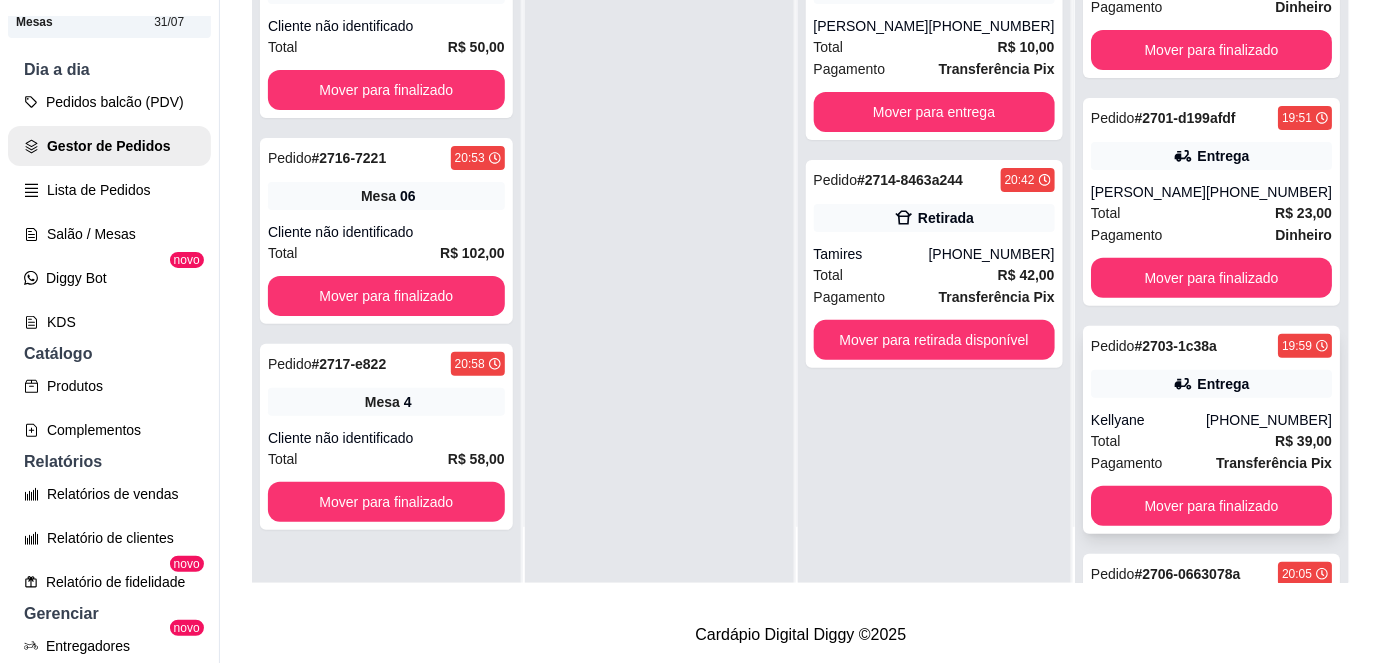 scroll, scrollTop: 0, scrollLeft: 0, axis: both 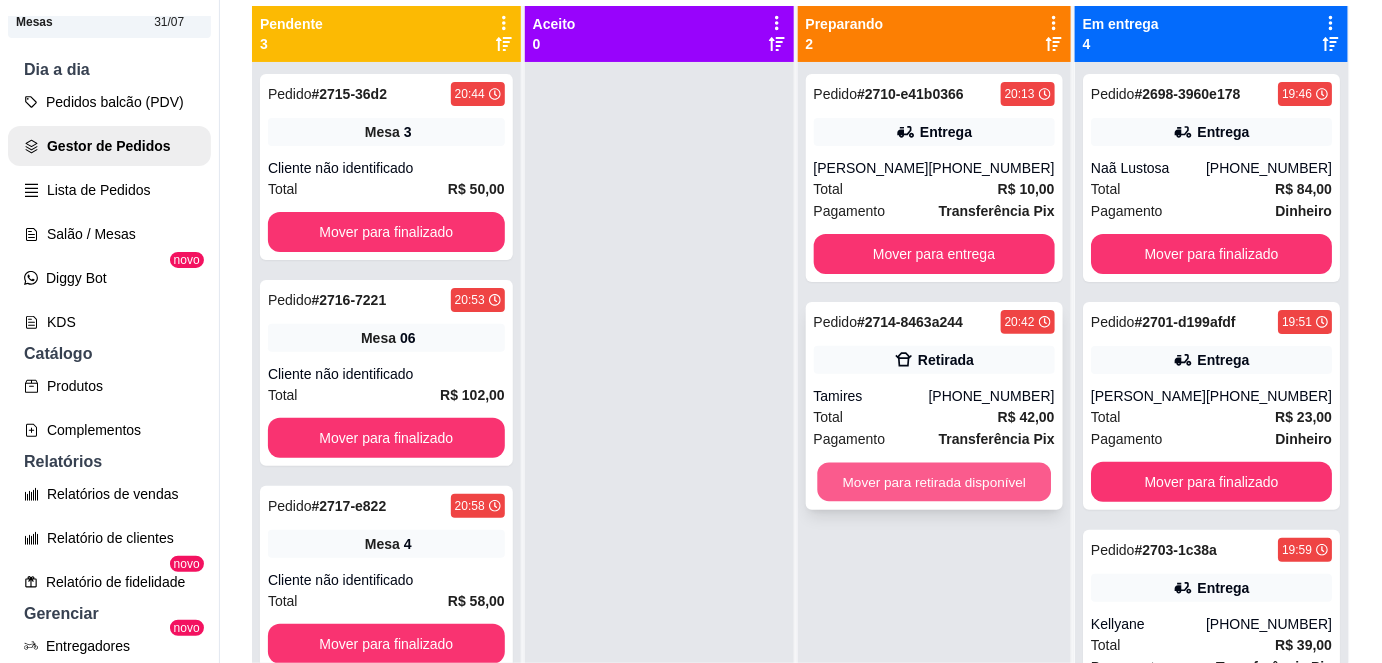 click on "Mover para retirada disponível" at bounding box center (934, 482) 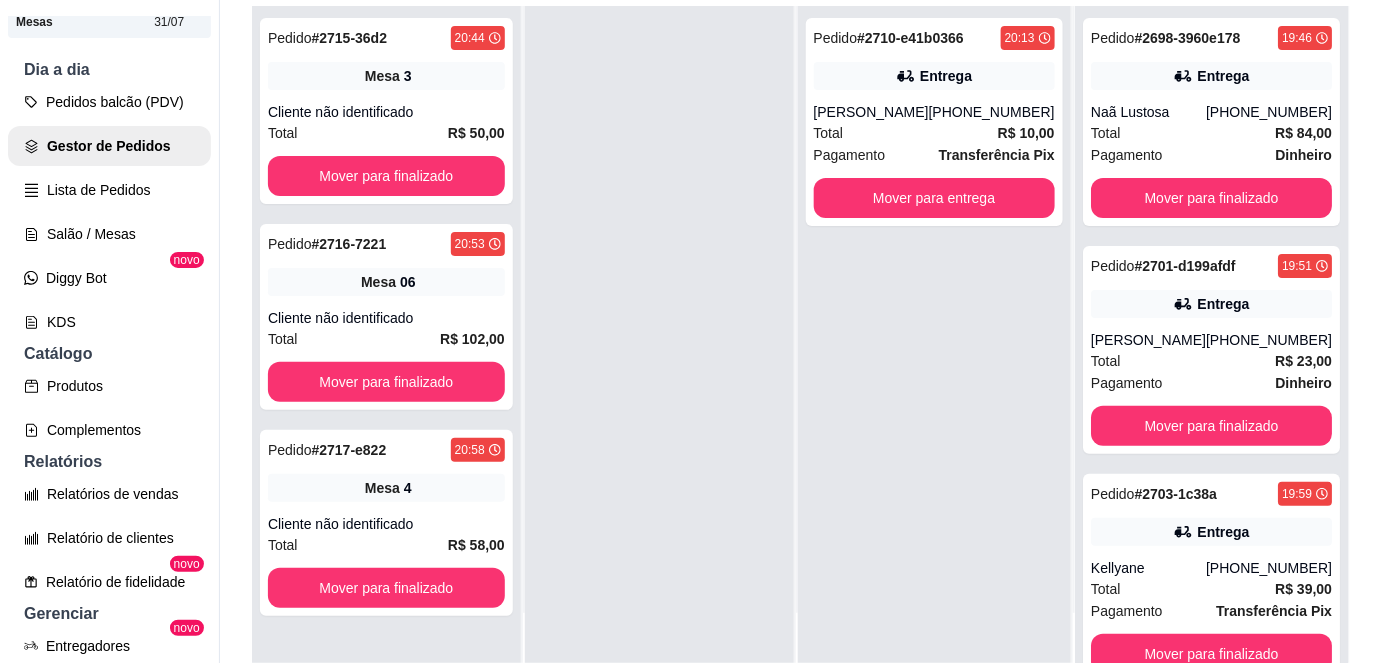 scroll, scrollTop: 56, scrollLeft: 0, axis: vertical 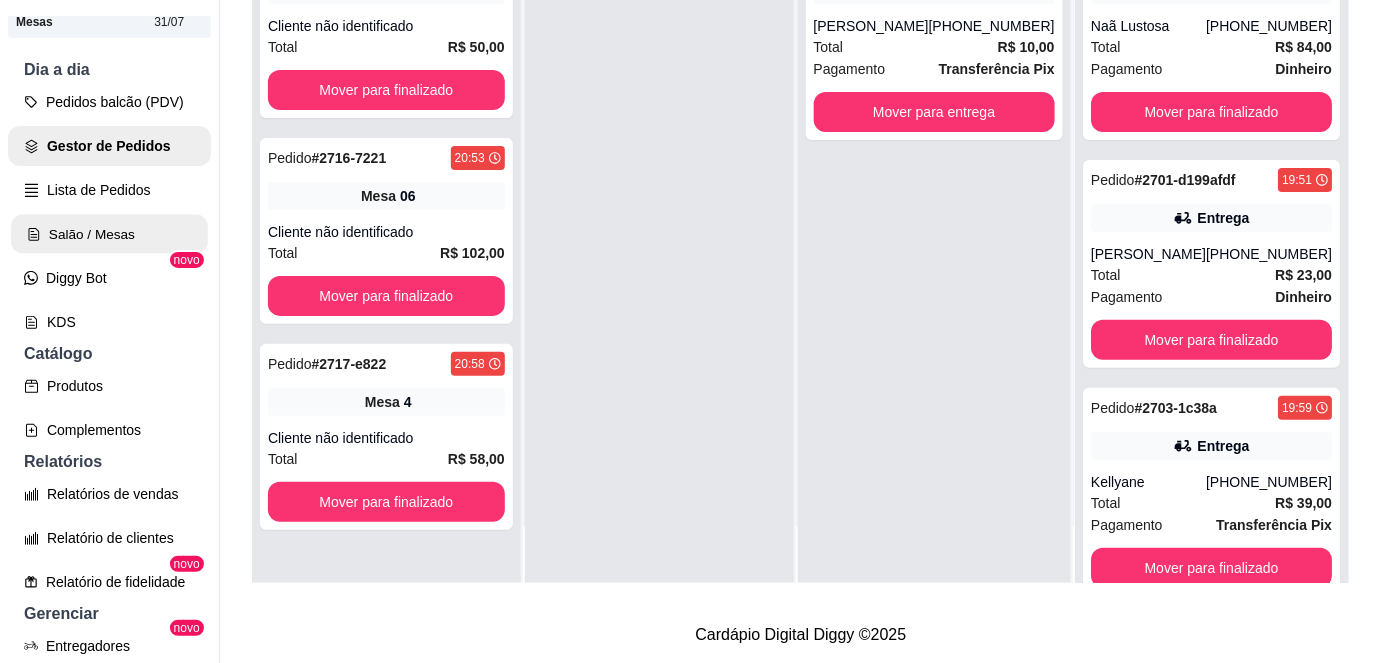 click on "Salão / Mesas" at bounding box center (109, 234) 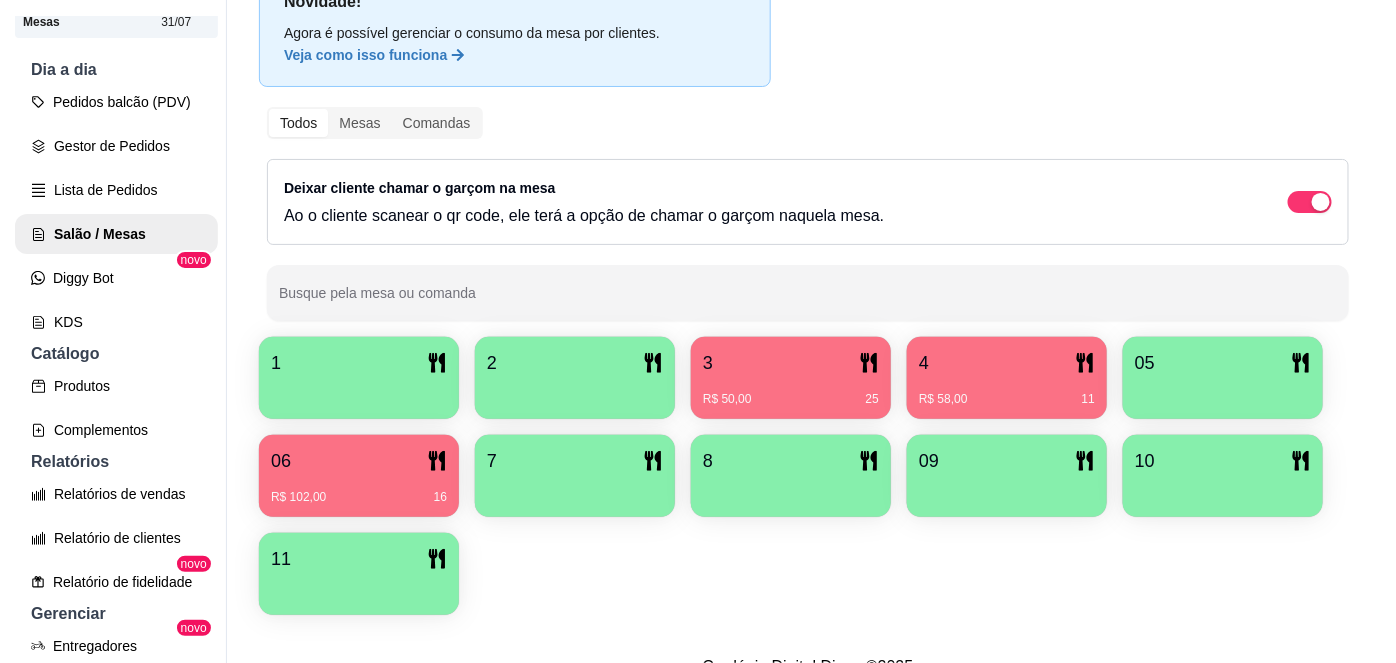 scroll, scrollTop: 156, scrollLeft: 0, axis: vertical 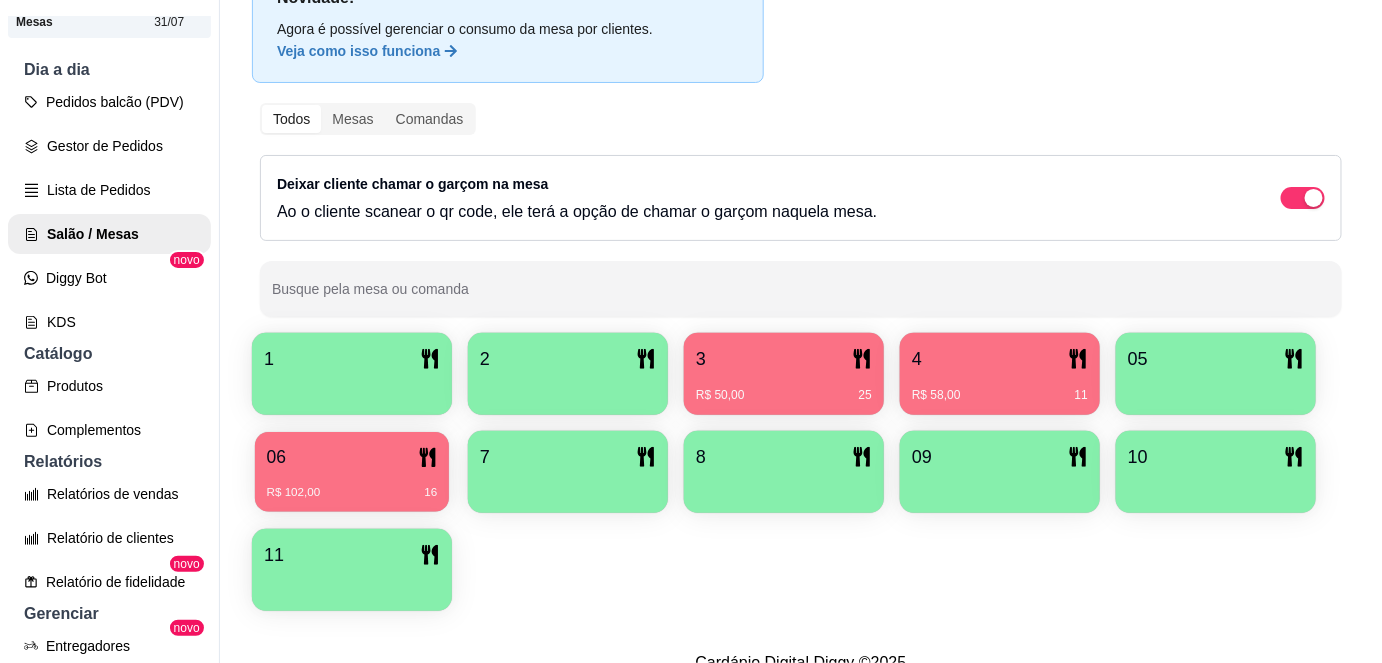 click on "06 R$ 102,00 16" at bounding box center (352, 472) 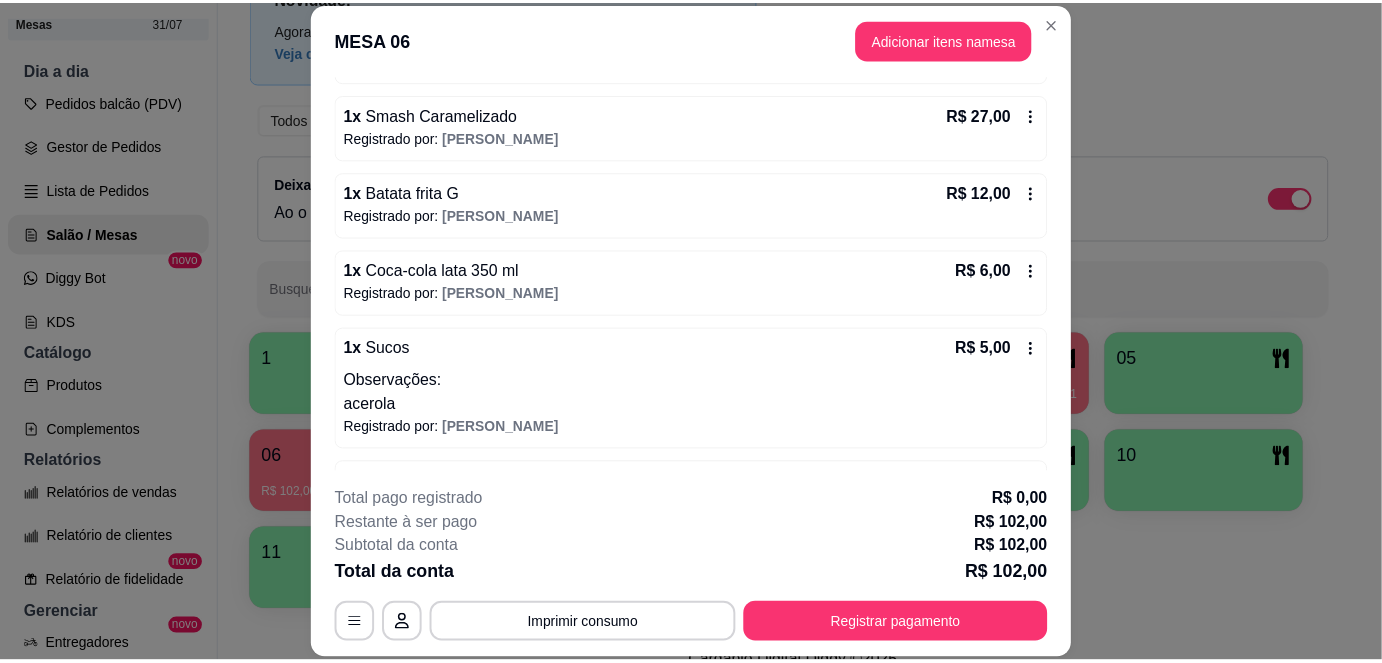 scroll, scrollTop: 330, scrollLeft: 0, axis: vertical 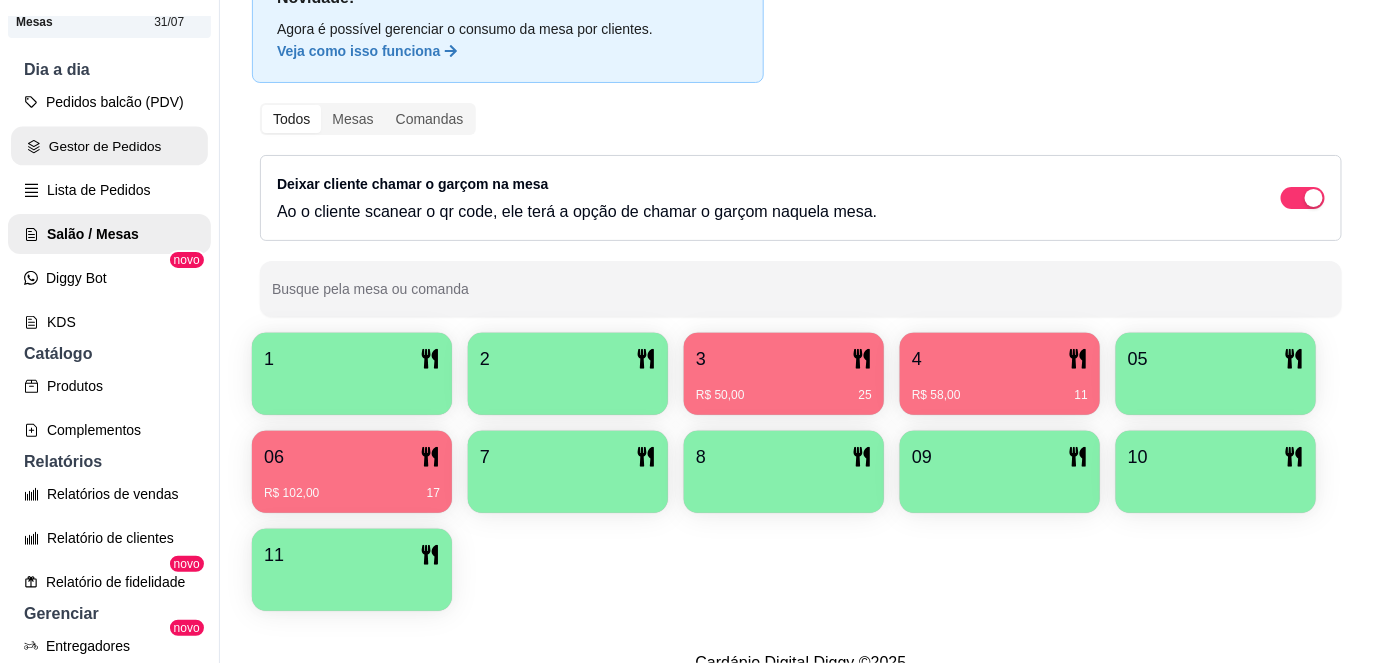 click on "Gestor de Pedidos" at bounding box center (109, 146) 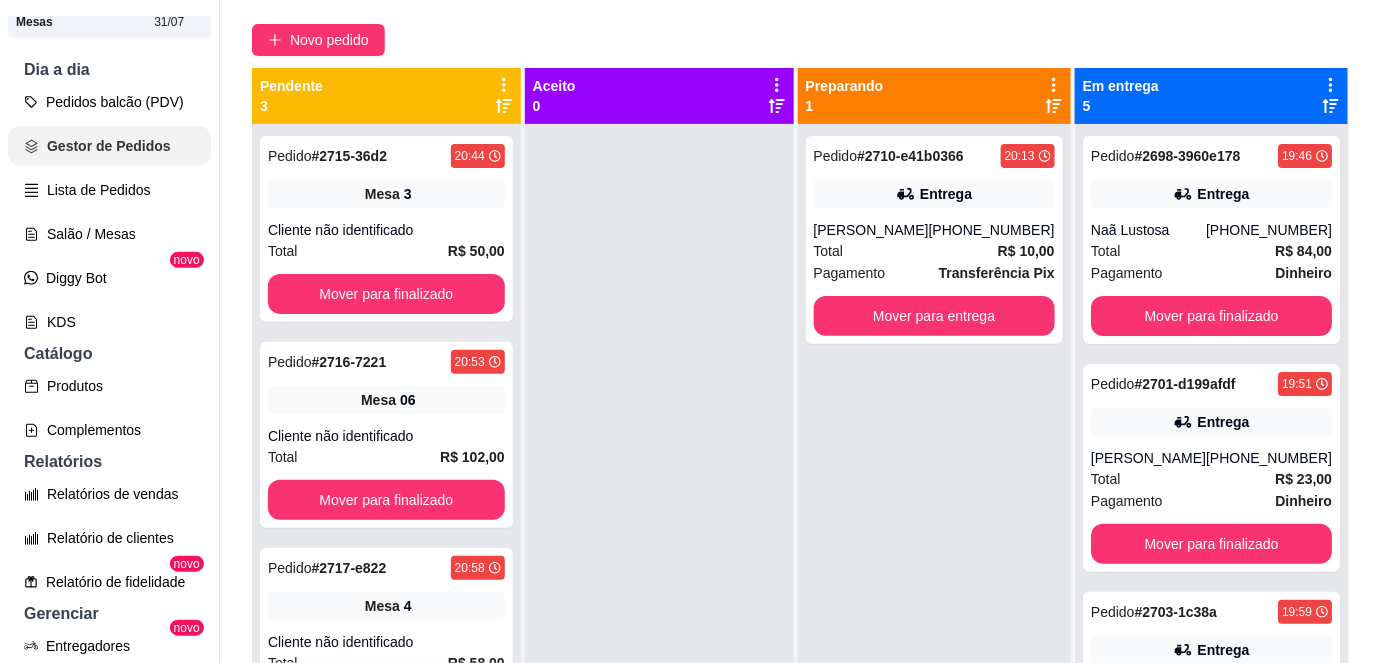 scroll, scrollTop: 0, scrollLeft: 0, axis: both 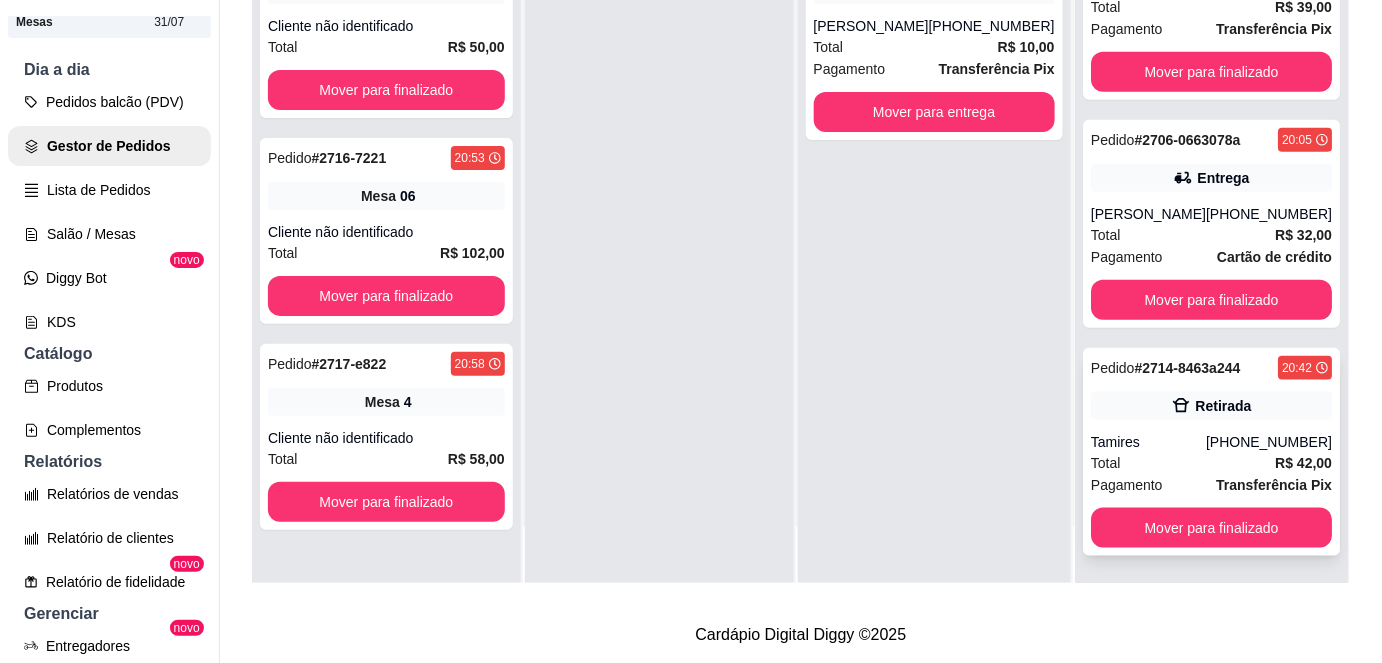 click on "R$ 42,00" at bounding box center [1303, 463] 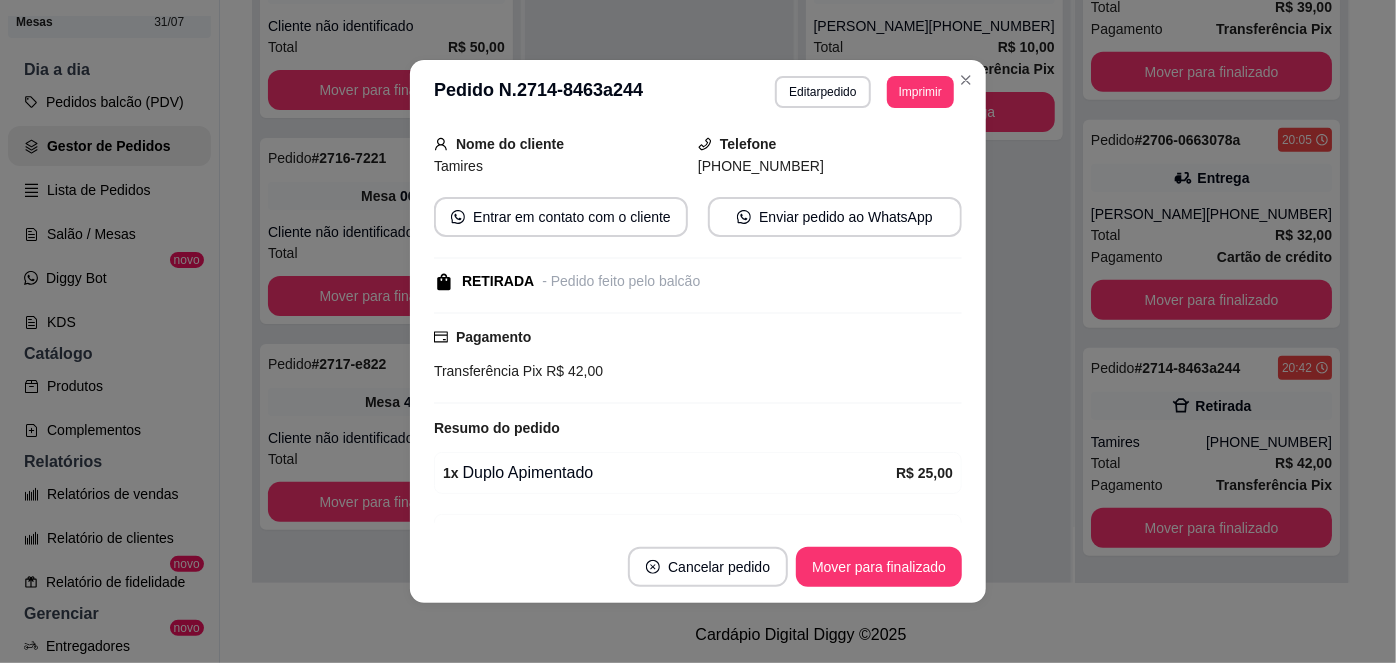 scroll, scrollTop: 333, scrollLeft: 0, axis: vertical 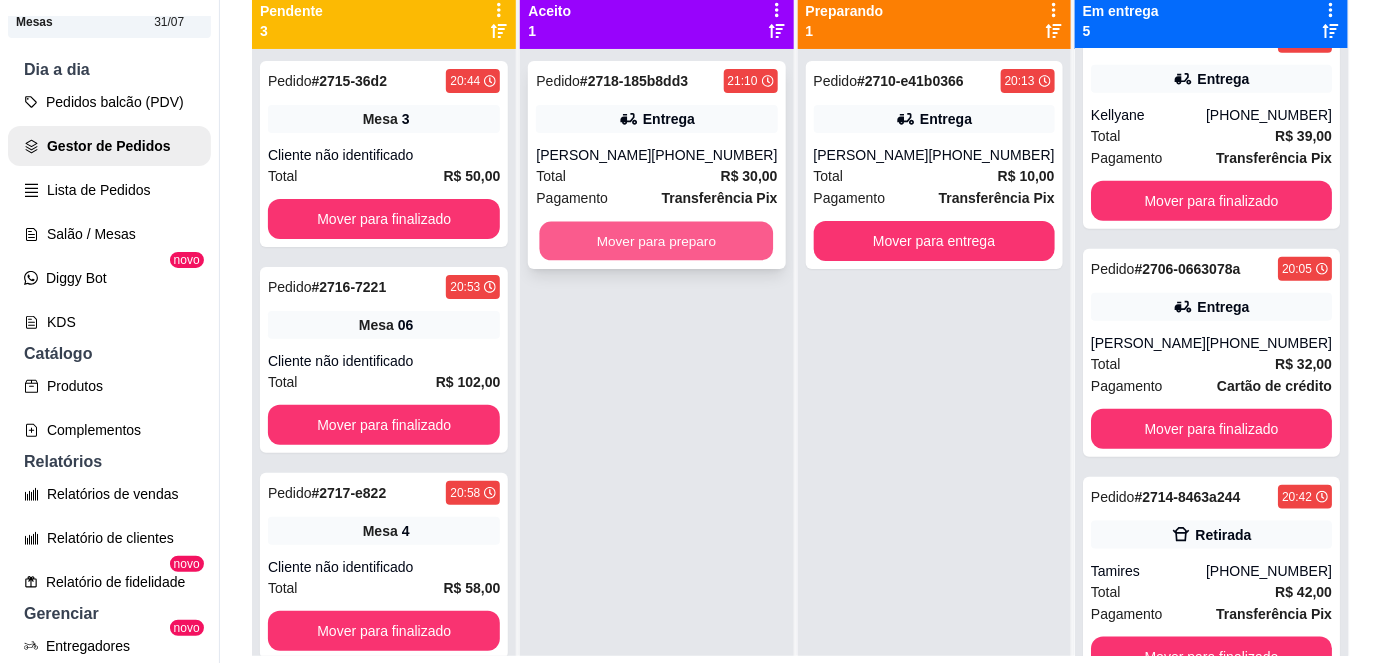 click on "Mover para preparo" at bounding box center (657, 241) 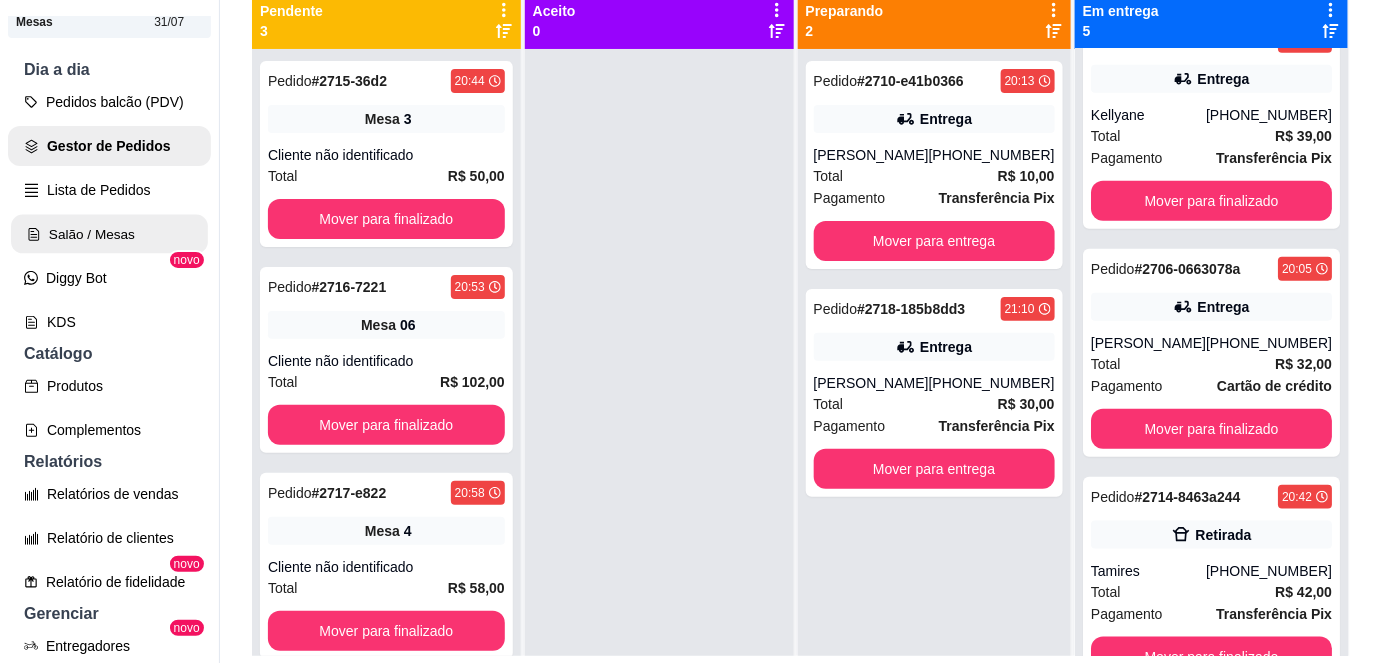click on "Salão / Mesas" at bounding box center [109, 234] 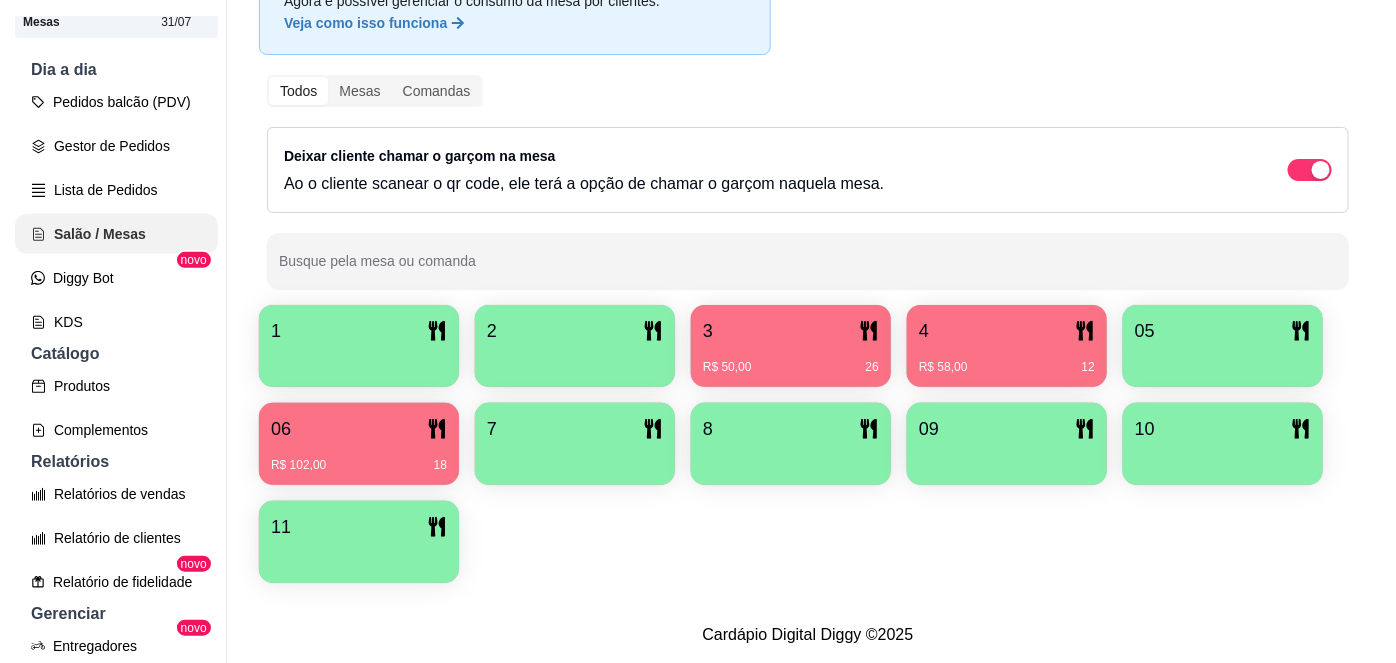 scroll, scrollTop: 0, scrollLeft: 0, axis: both 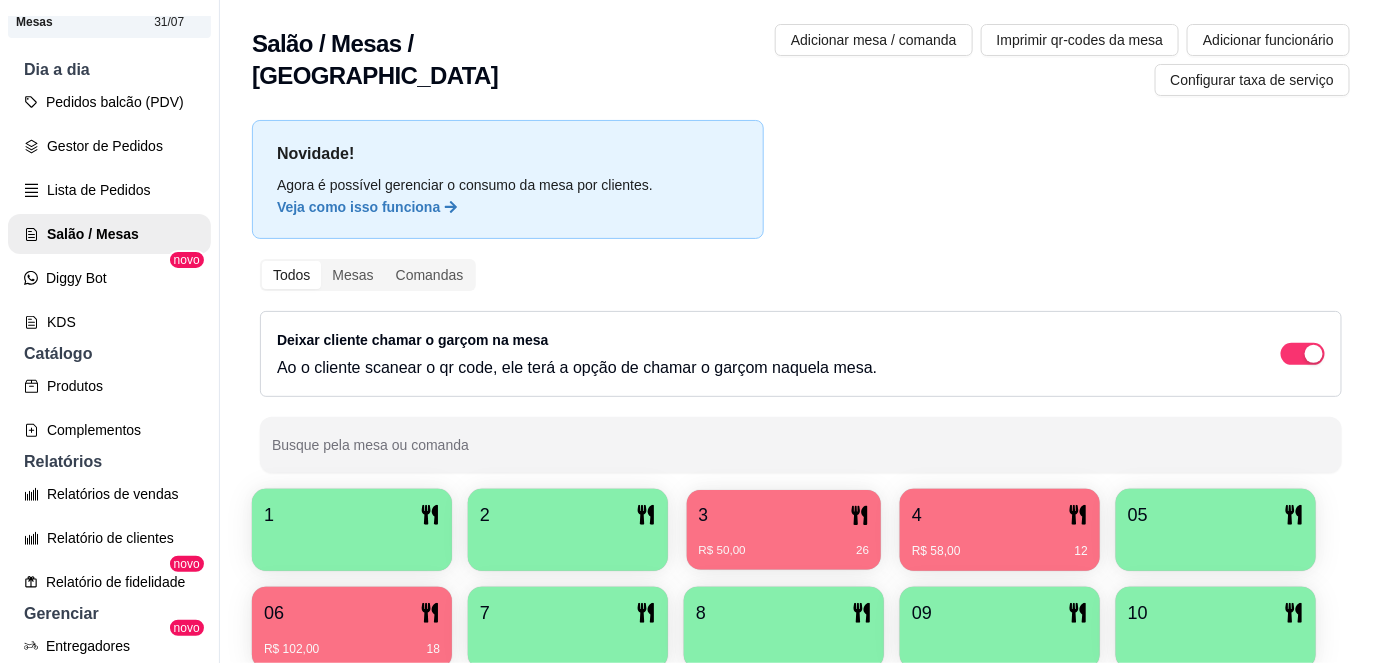 click on "3" at bounding box center (784, 515) 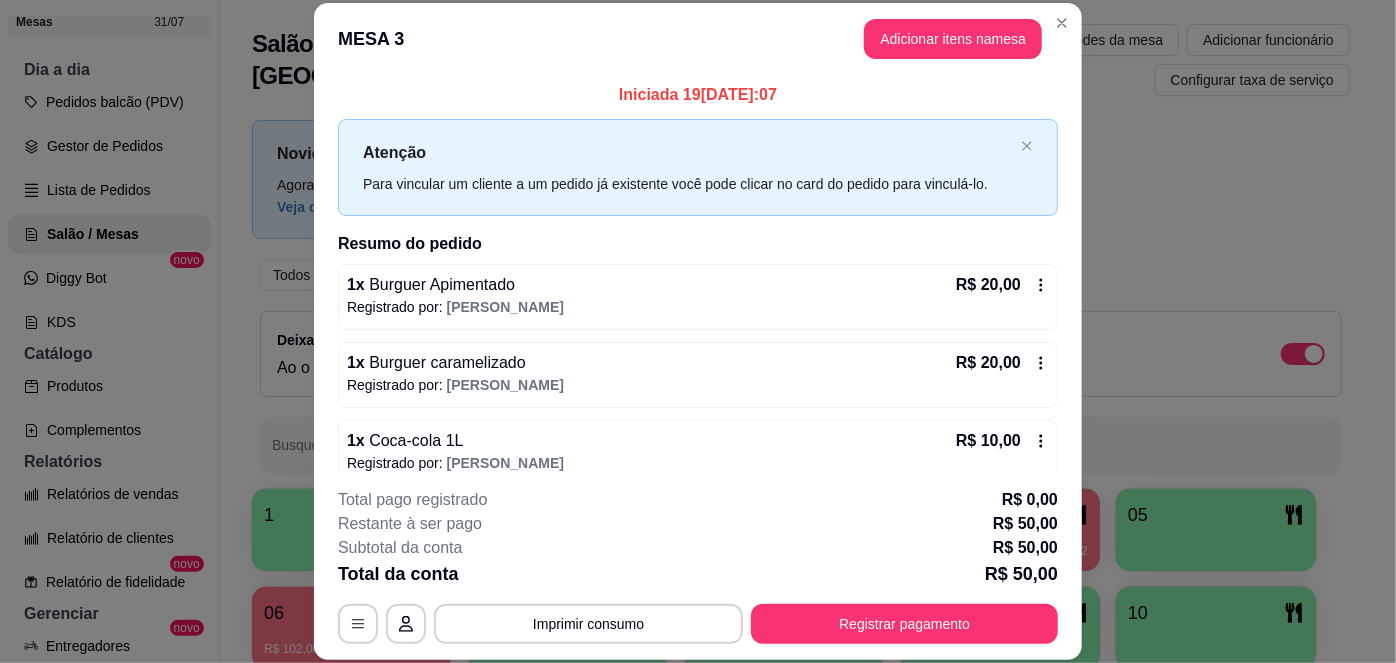 scroll, scrollTop: 20, scrollLeft: 0, axis: vertical 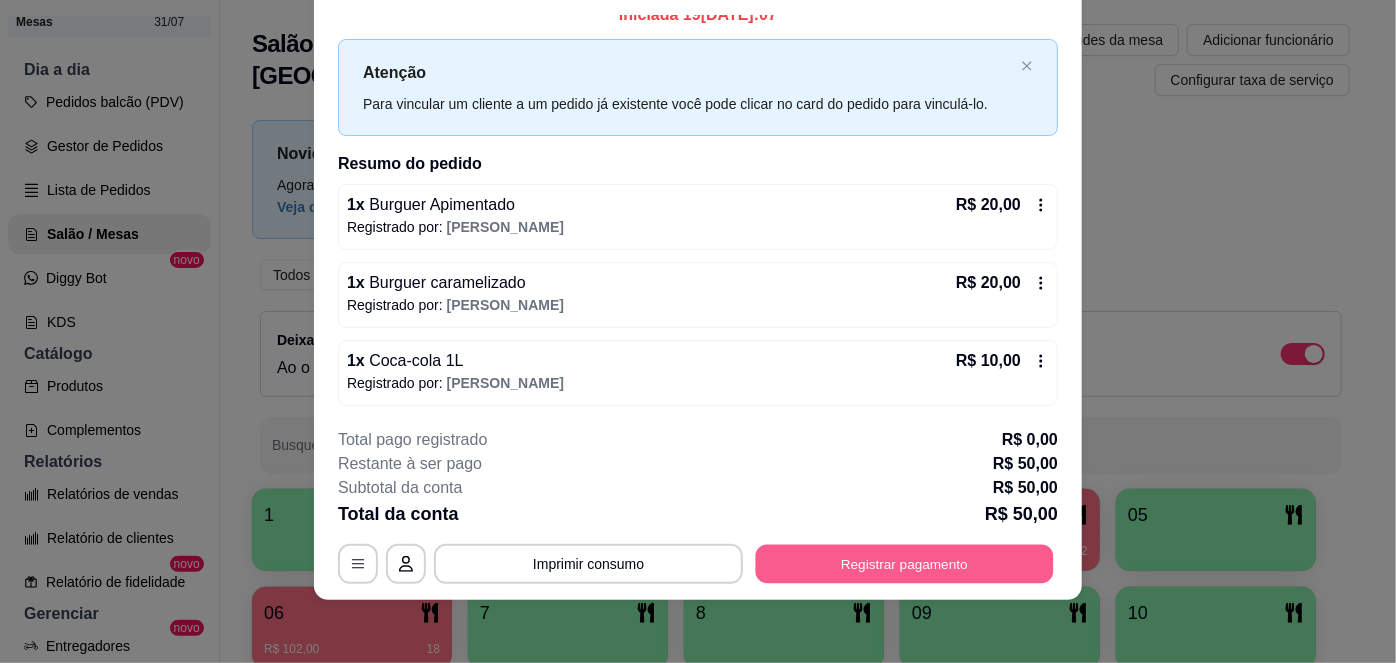 click on "Registrar pagamento" at bounding box center (905, 563) 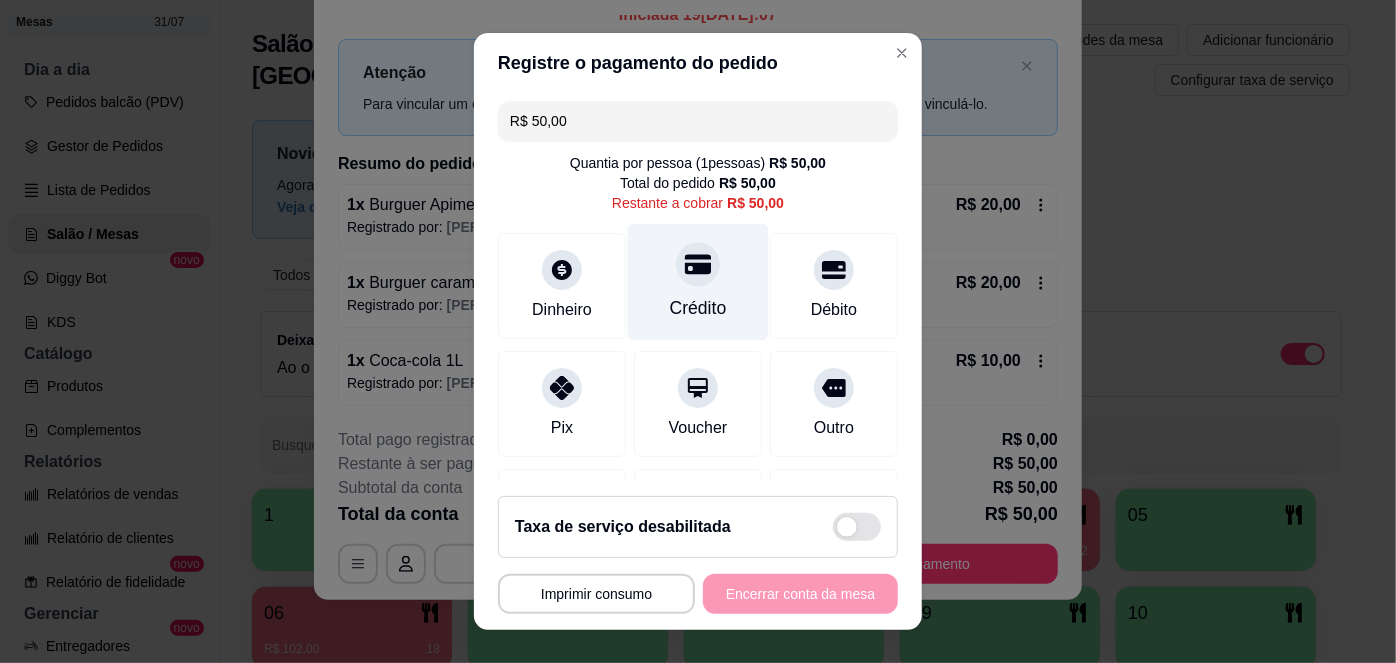 click at bounding box center (698, 265) 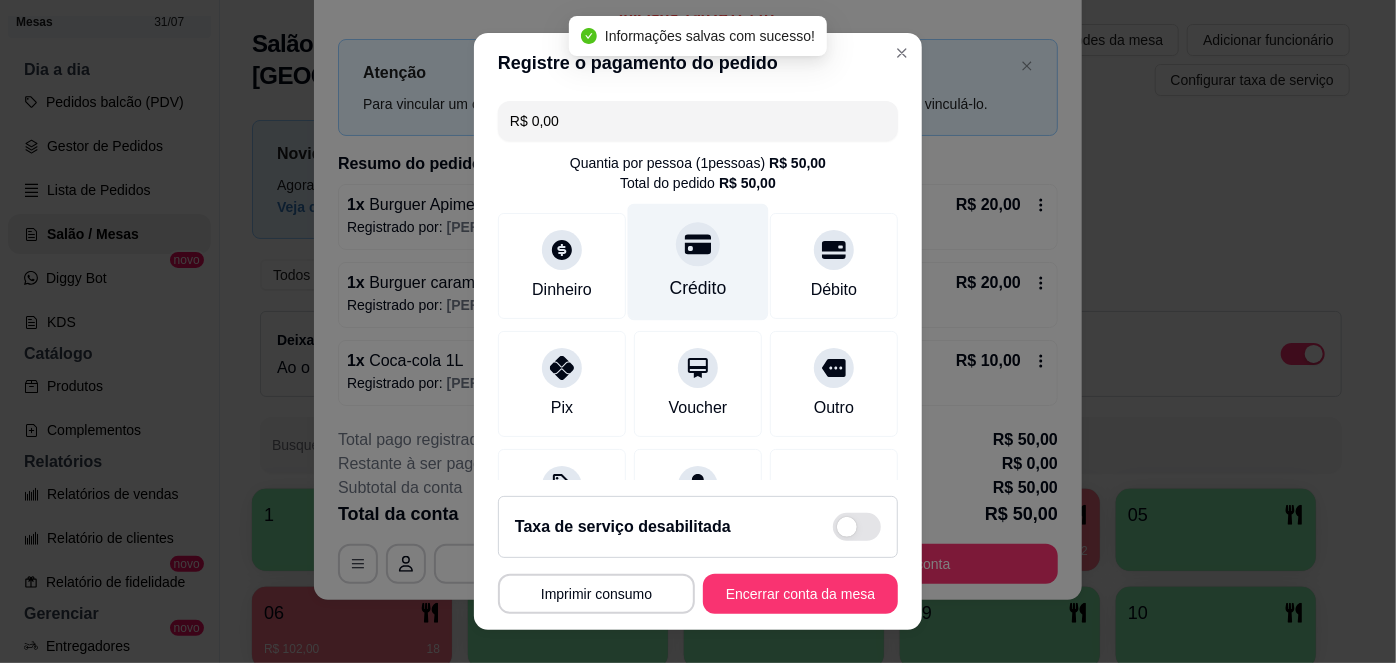 scroll, scrollTop: 208, scrollLeft: 0, axis: vertical 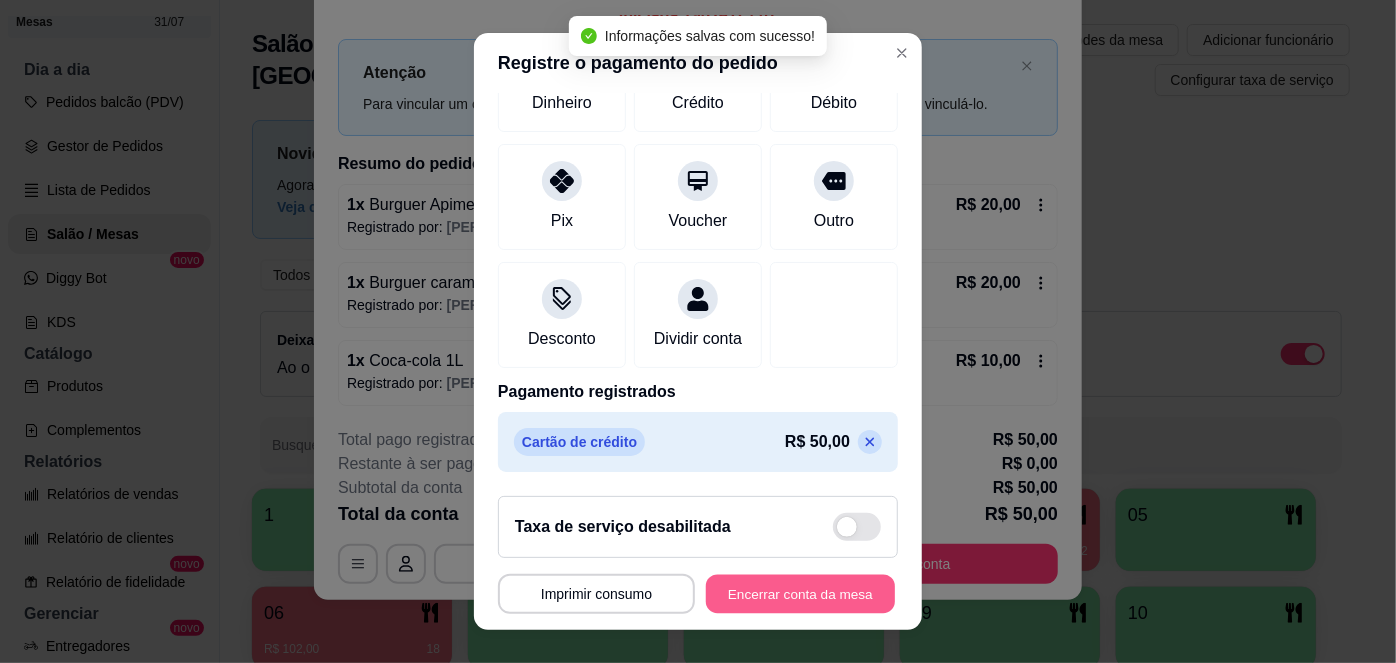 click on "Encerrar conta da mesa" at bounding box center [800, 593] 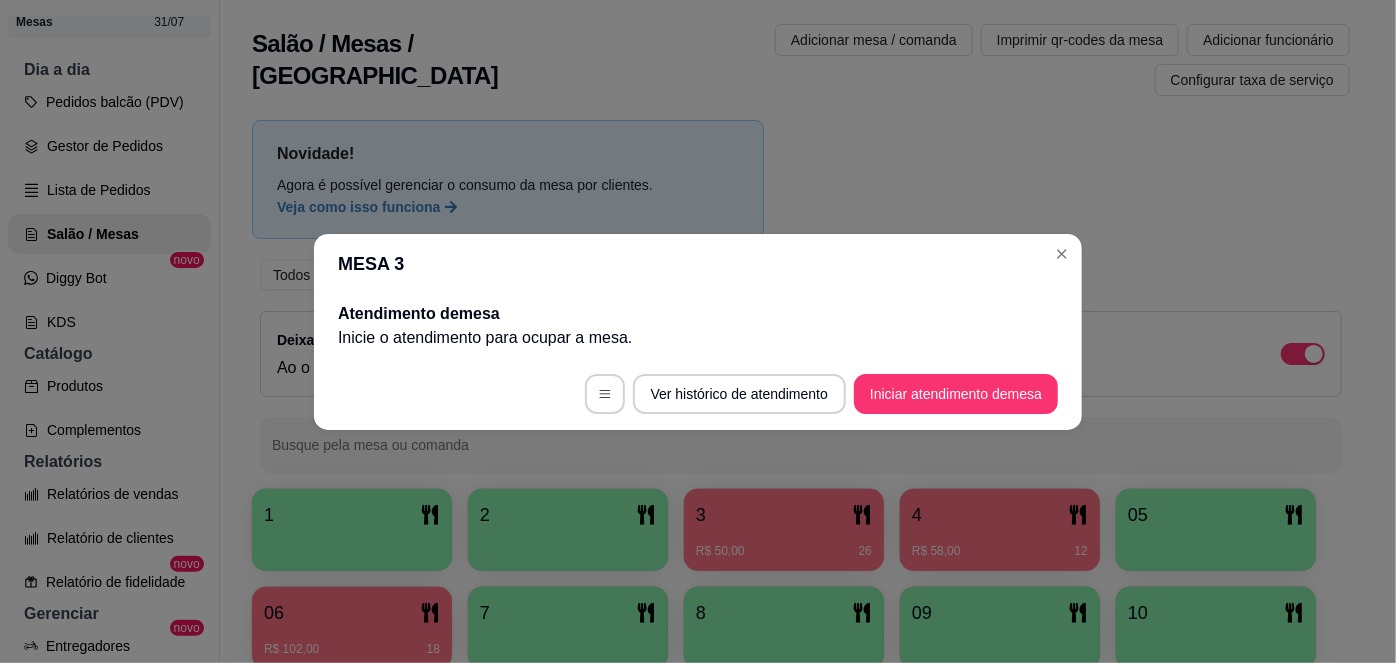 scroll, scrollTop: 0, scrollLeft: 0, axis: both 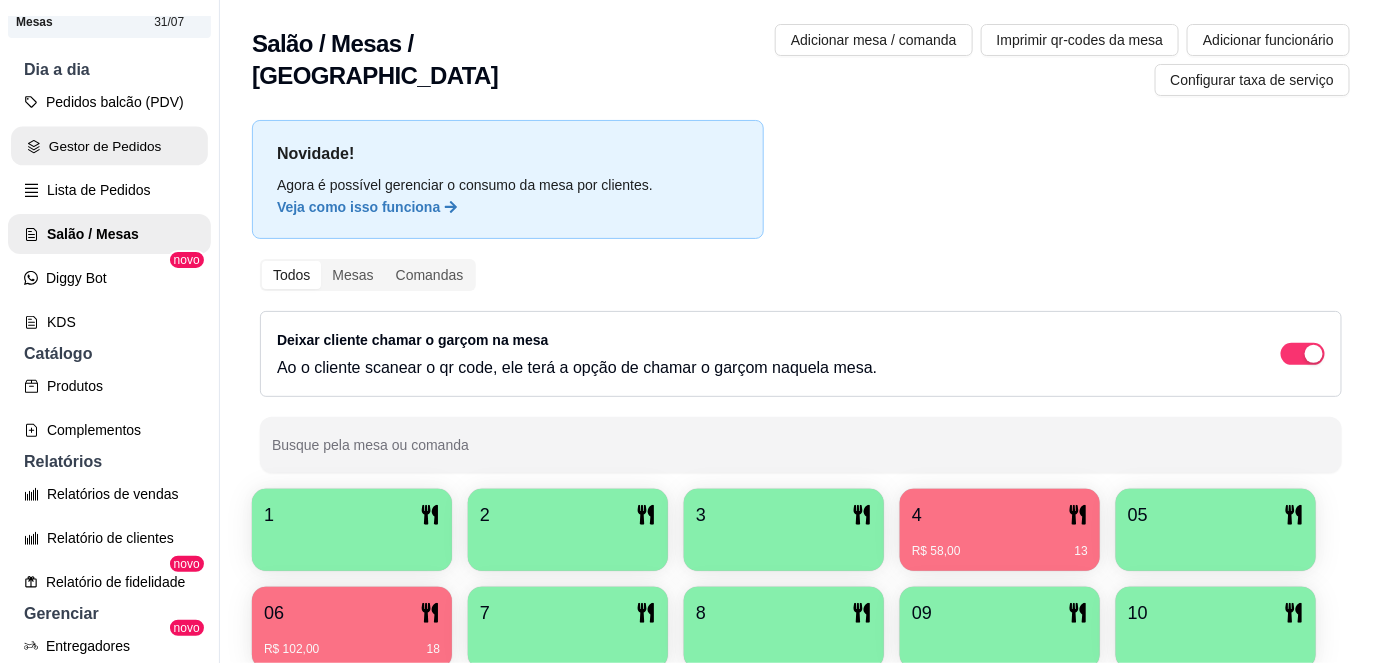 click on "Gestor de Pedidos" at bounding box center (109, 146) 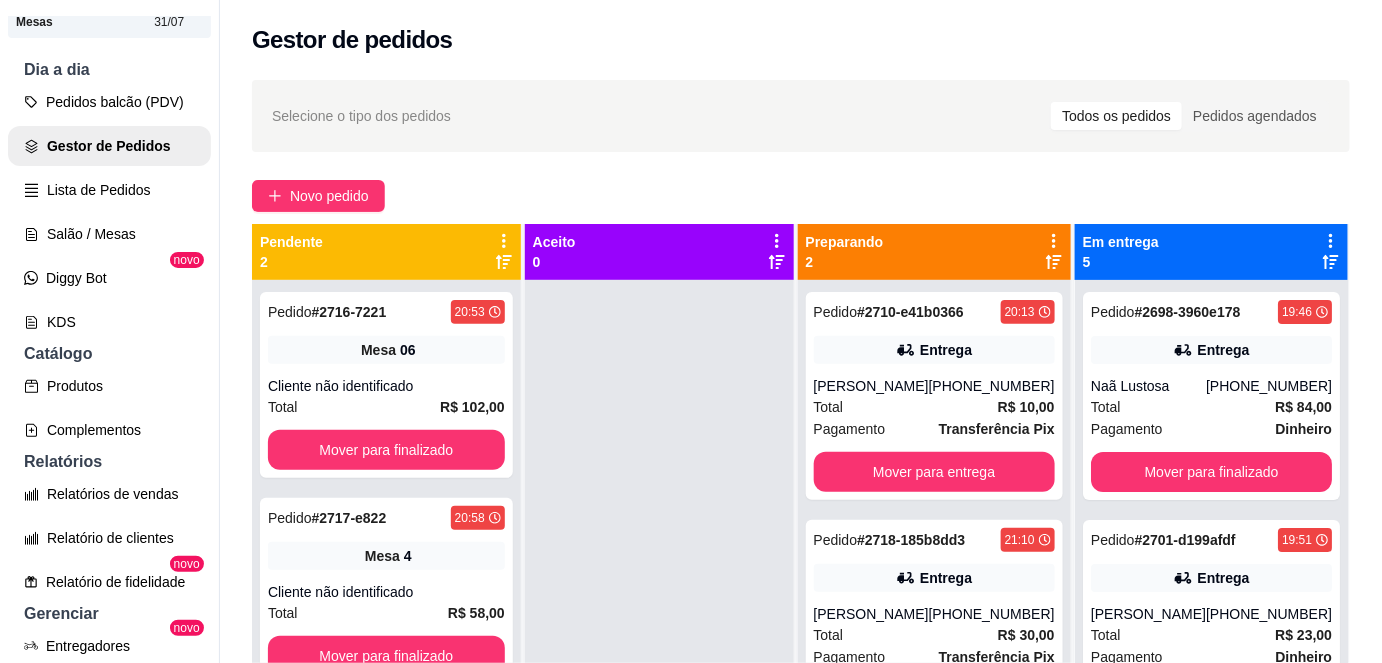 scroll, scrollTop: 56, scrollLeft: 0, axis: vertical 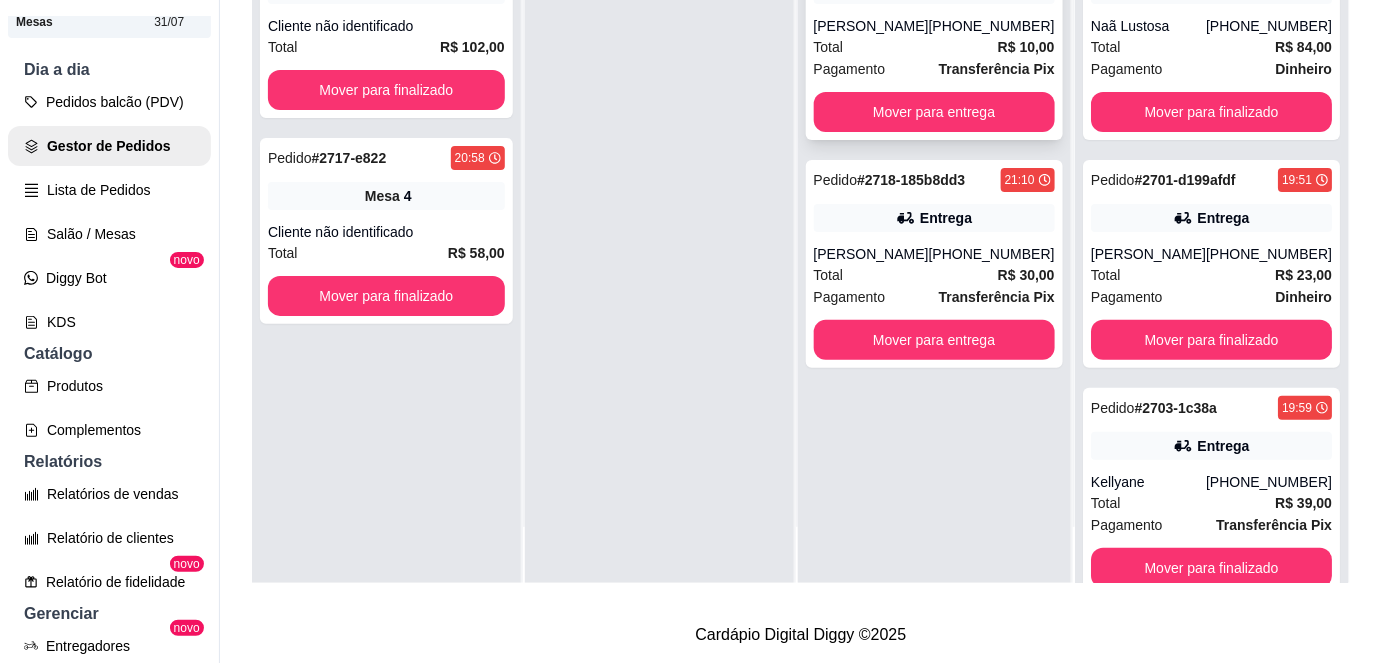 click on "Transferência Pix" at bounding box center (997, 69) 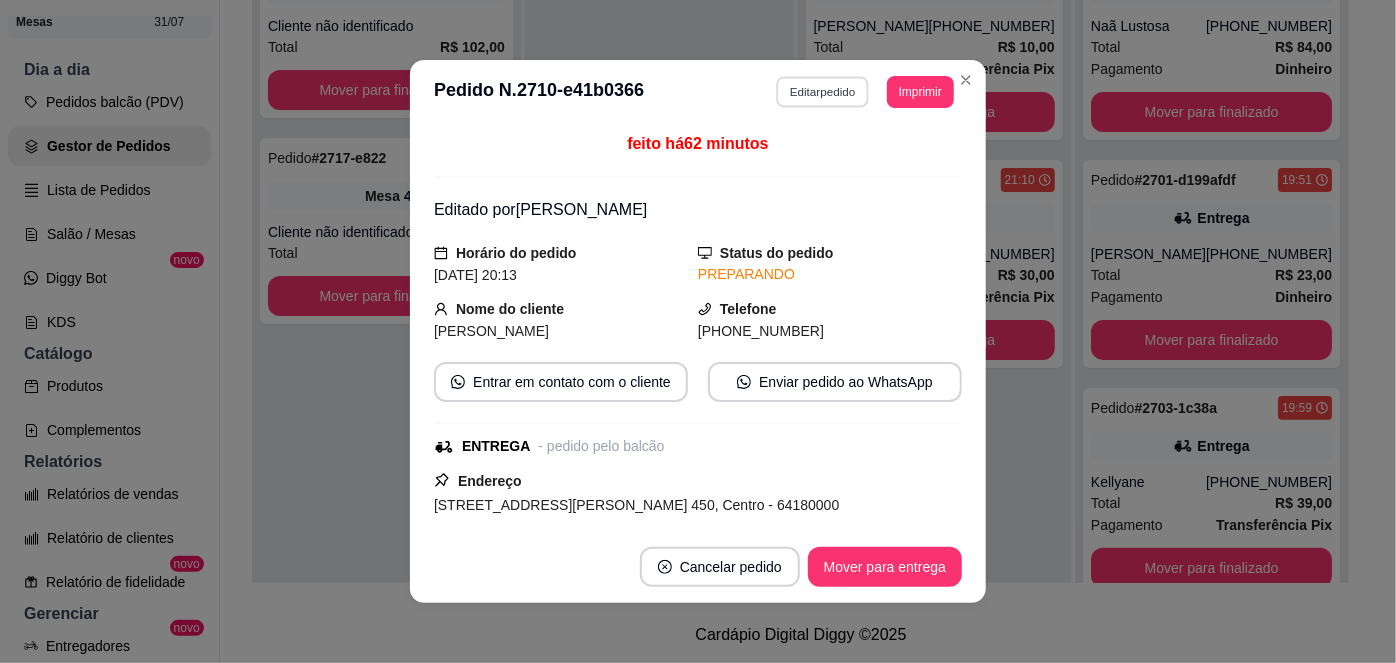 click on "Editar  pedido" at bounding box center (823, 91) 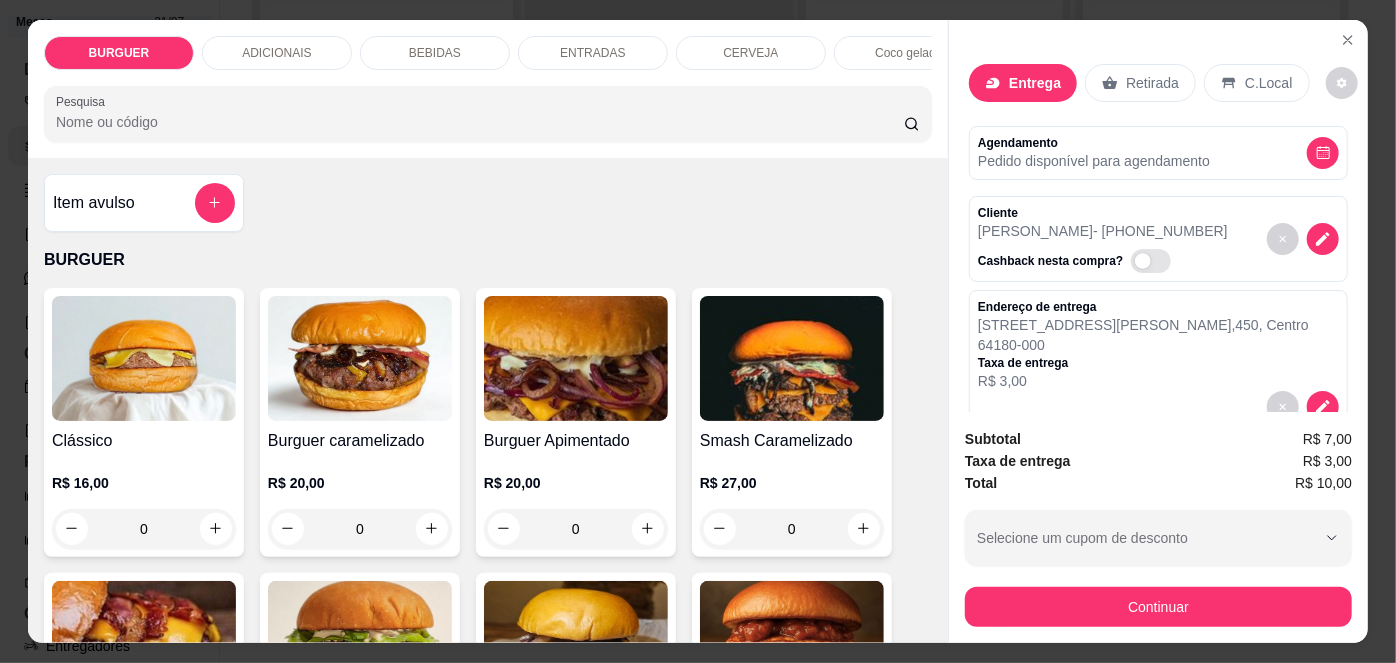 click on "Retirada" at bounding box center [1140, 83] 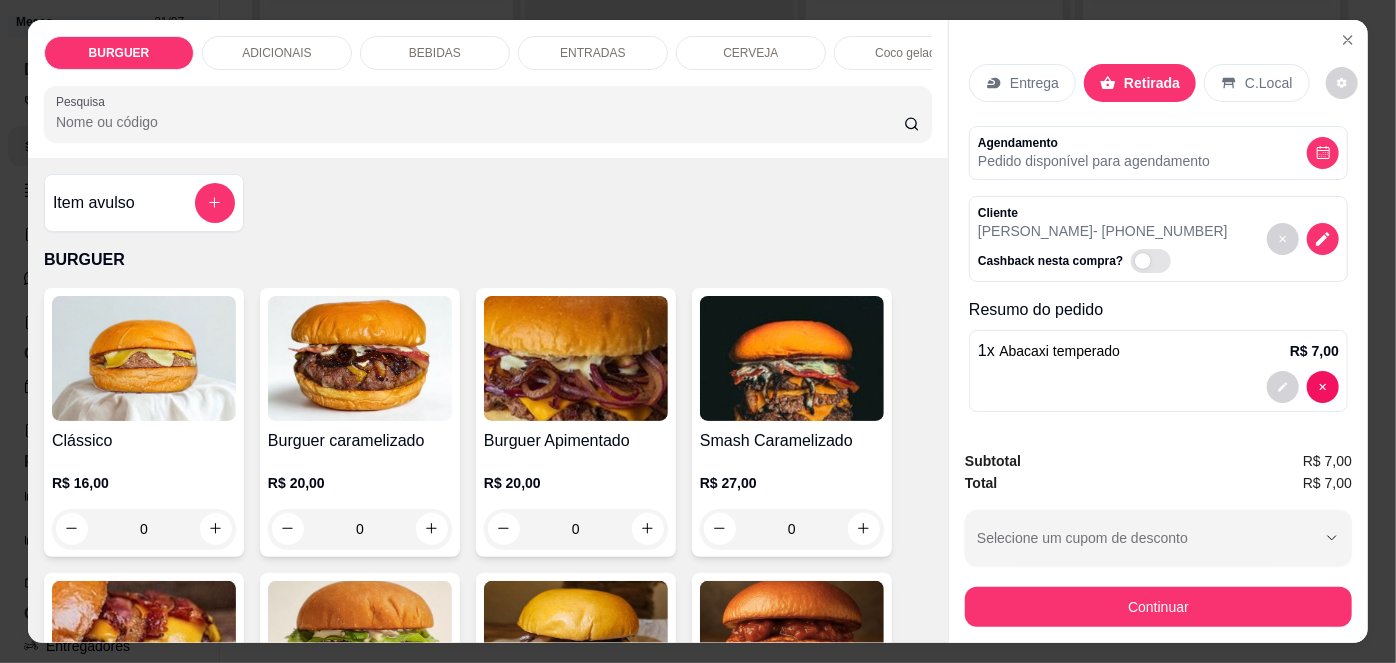 scroll, scrollTop: 2, scrollLeft: 0, axis: vertical 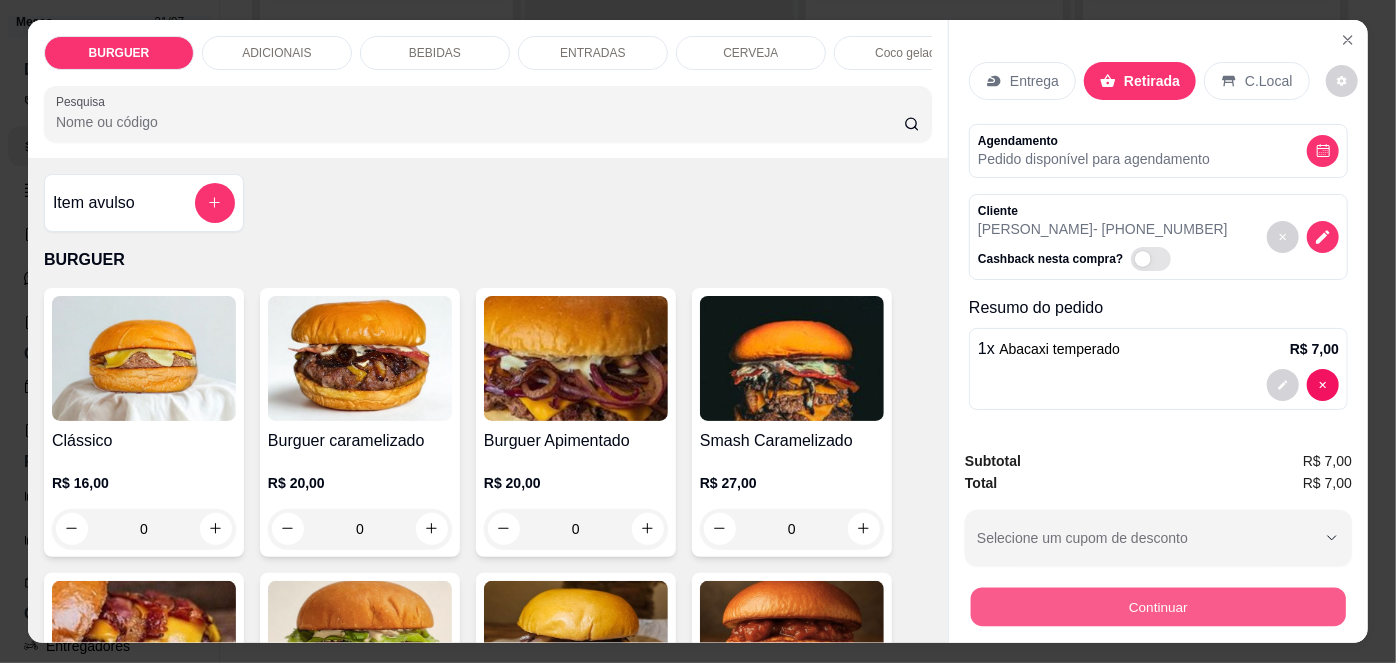 click on "Continuar" at bounding box center [1158, 607] 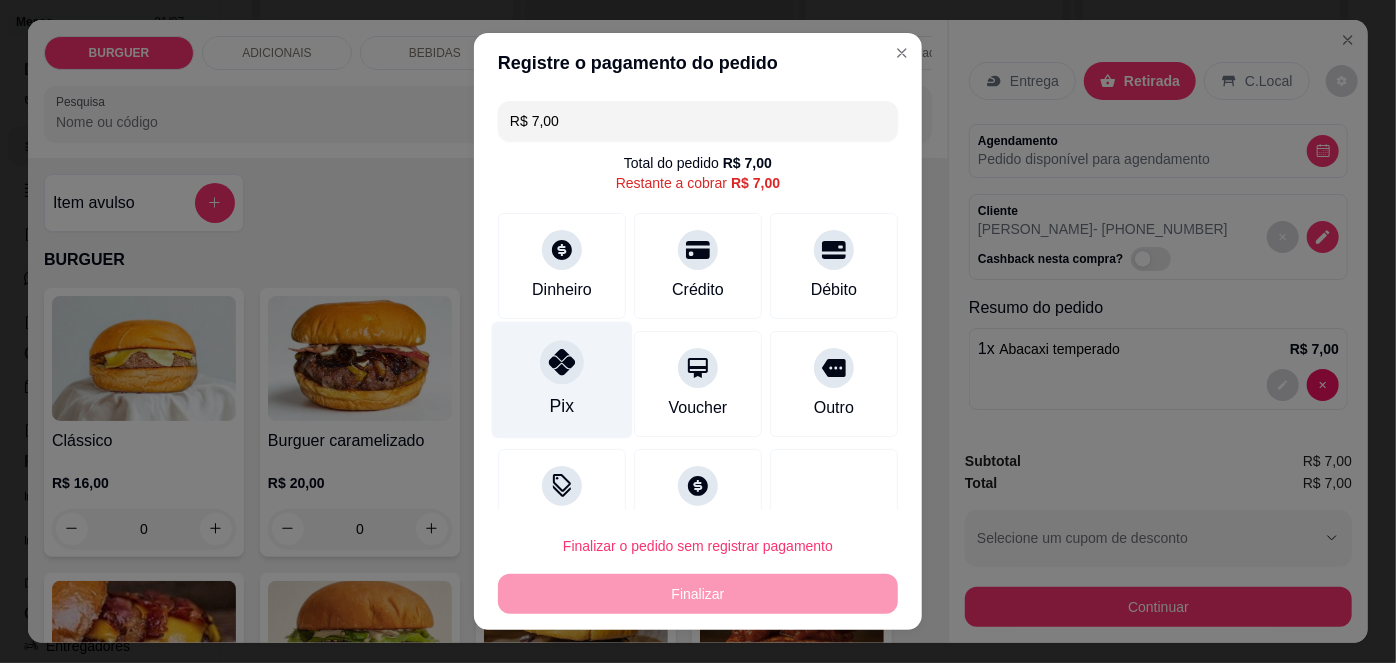 click at bounding box center [562, 363] 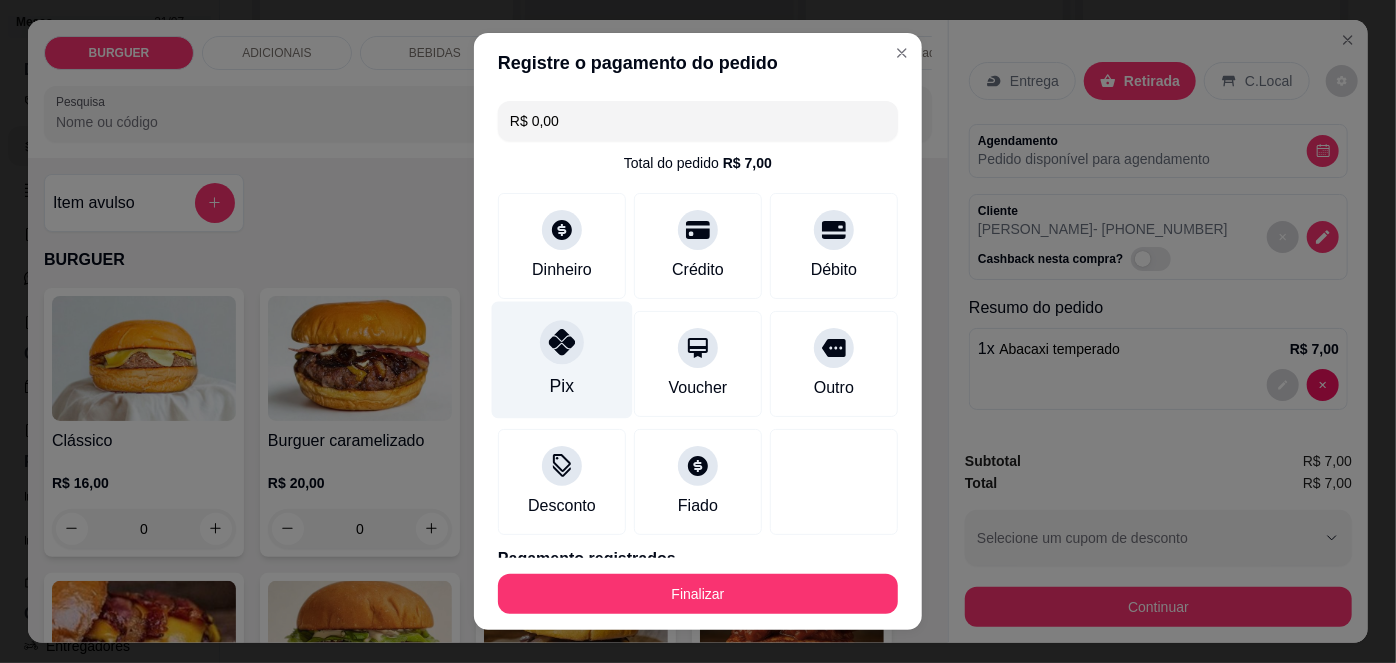 scroll, scrollTop: 88, scrollLeft: 0, axis: vertical 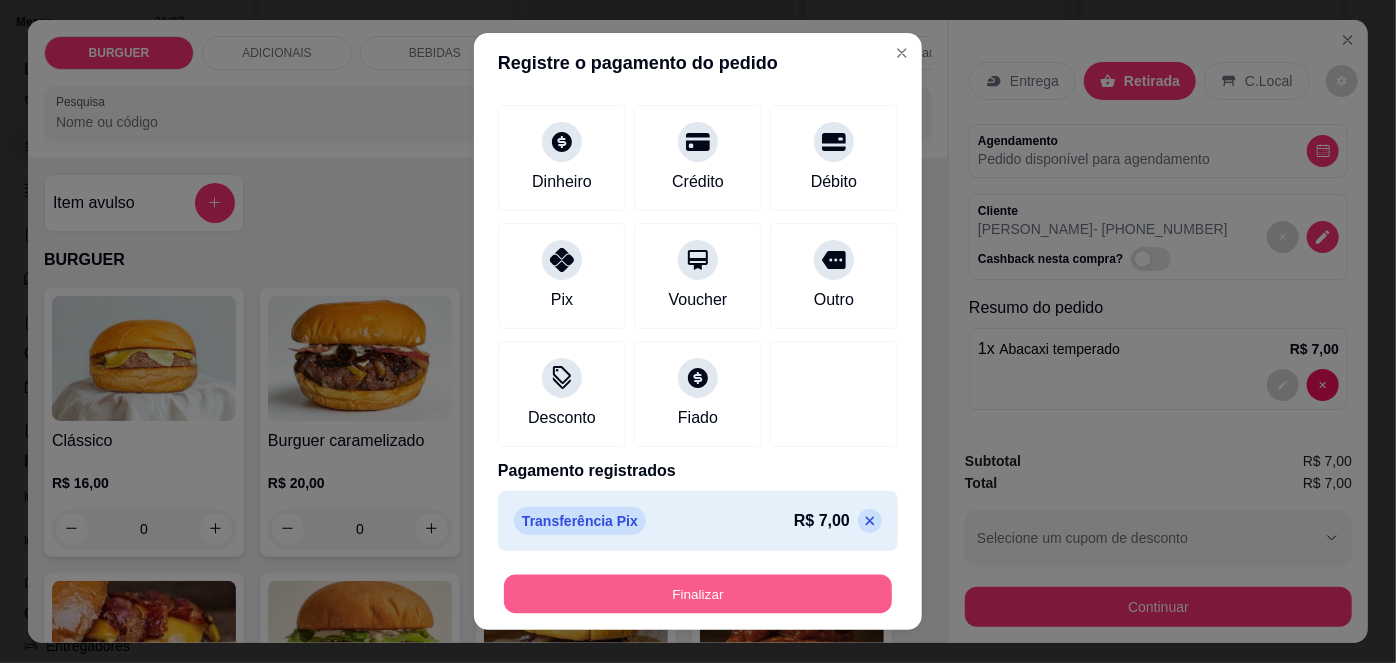 click on "Finalizar" at bounding box center [698, 593] 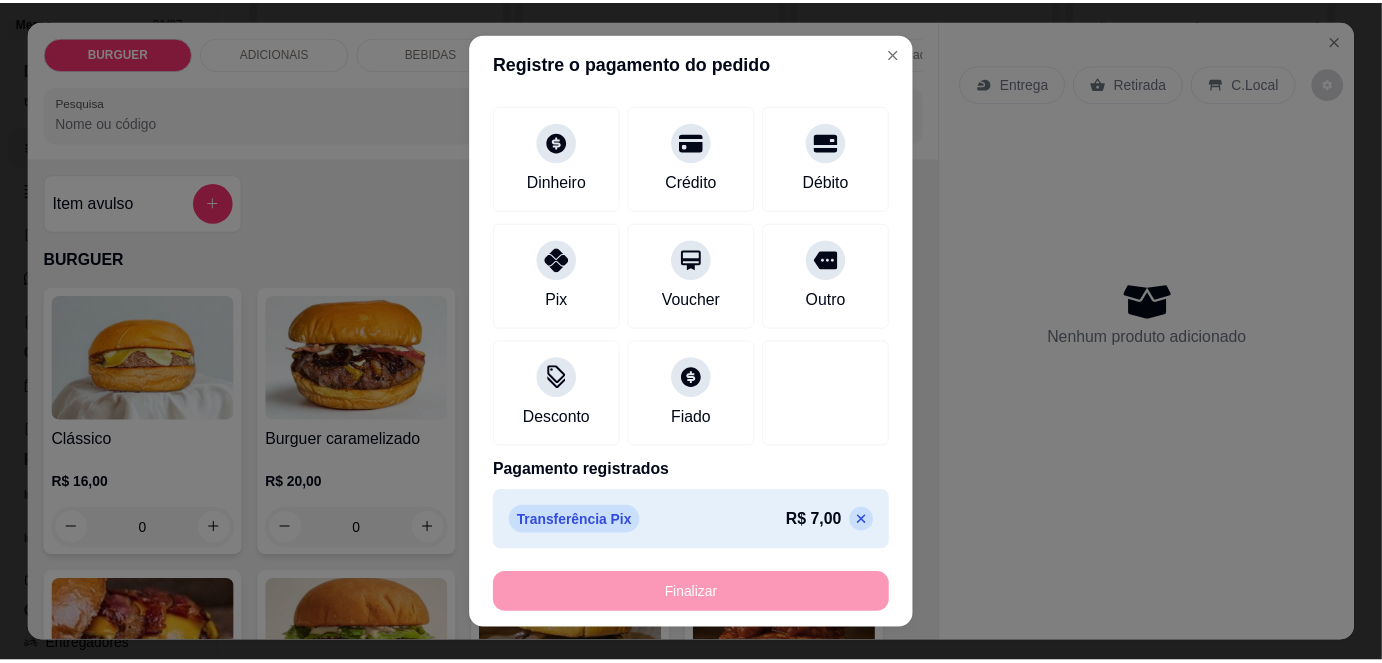 scroll, scrollTop: 0, scrollLeft: 0, axis: both 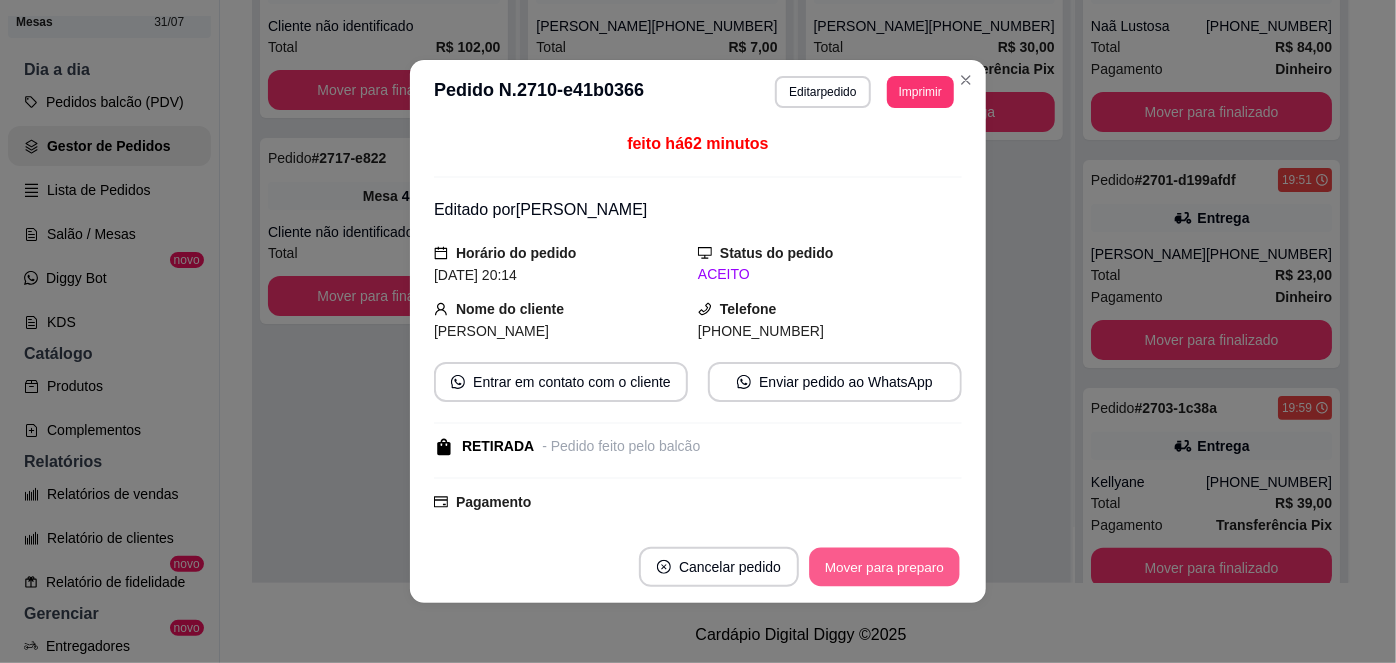 click on "Mover para preparo" at bounding box center [884, 567] 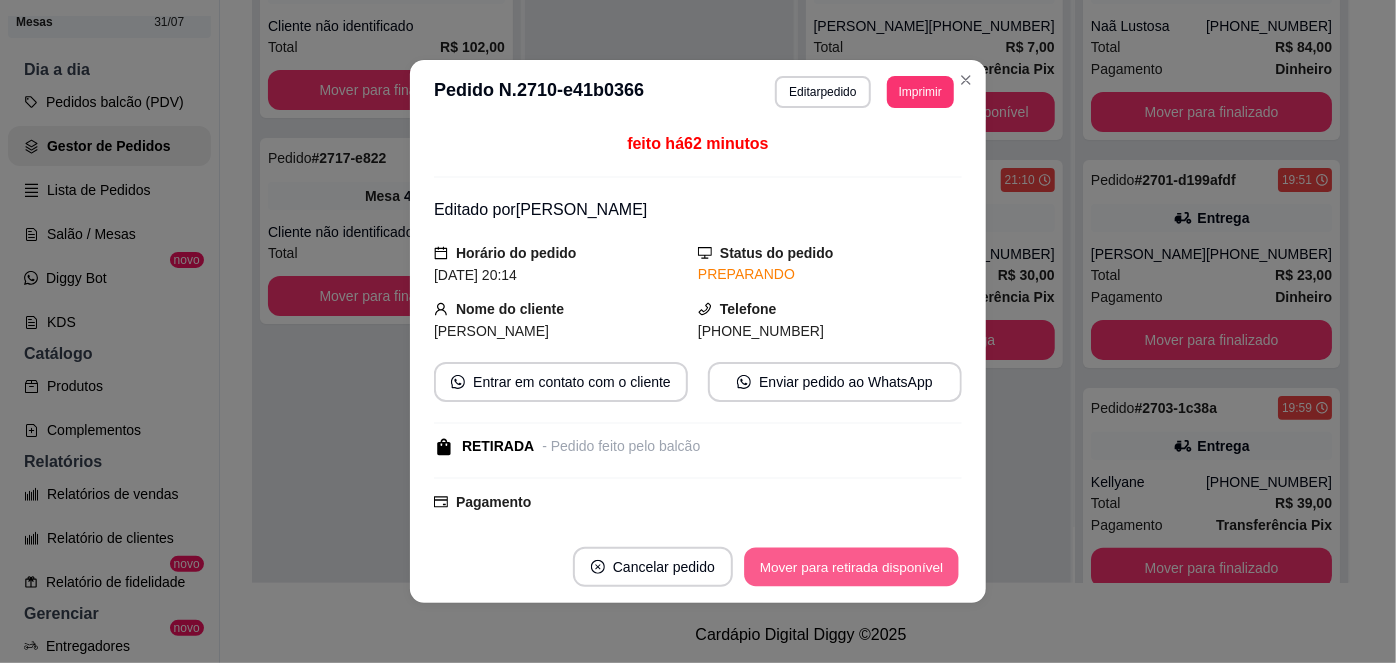 click on "Mover para retirada disponível" at bounding box center [851, 567] 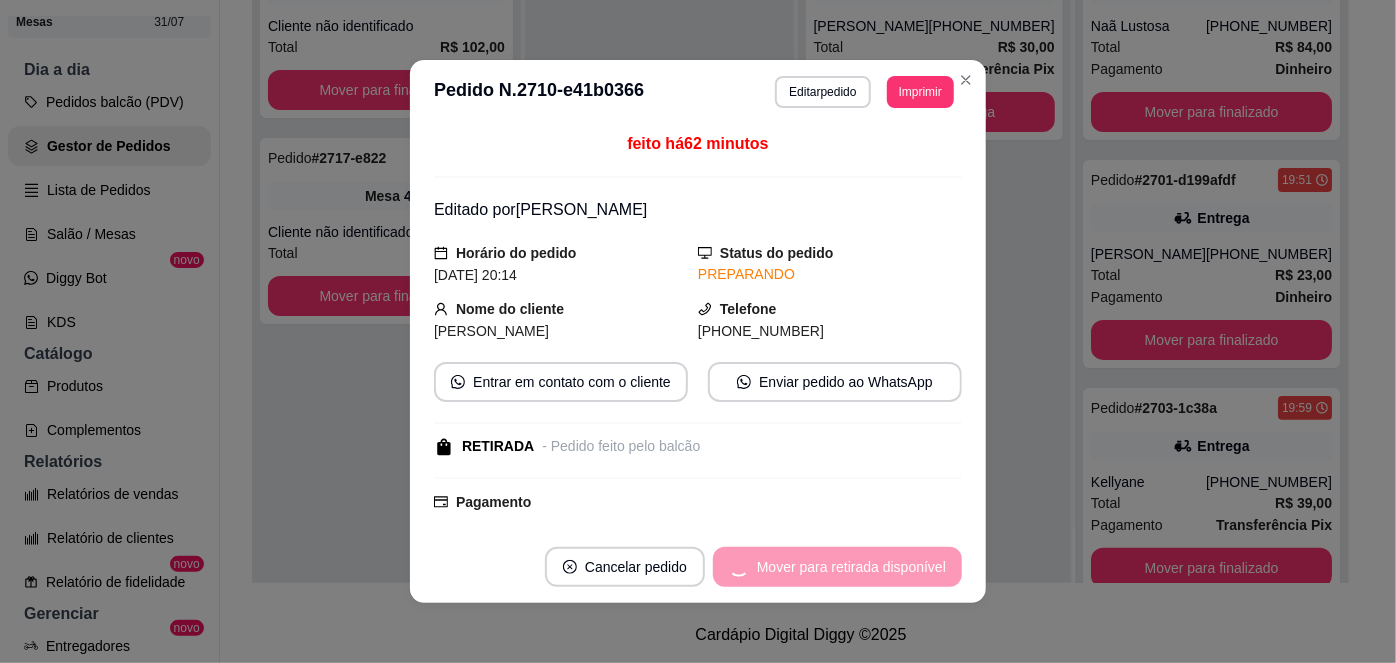 click on "Mover para retirada disponível" at bounding box center [837, 567] 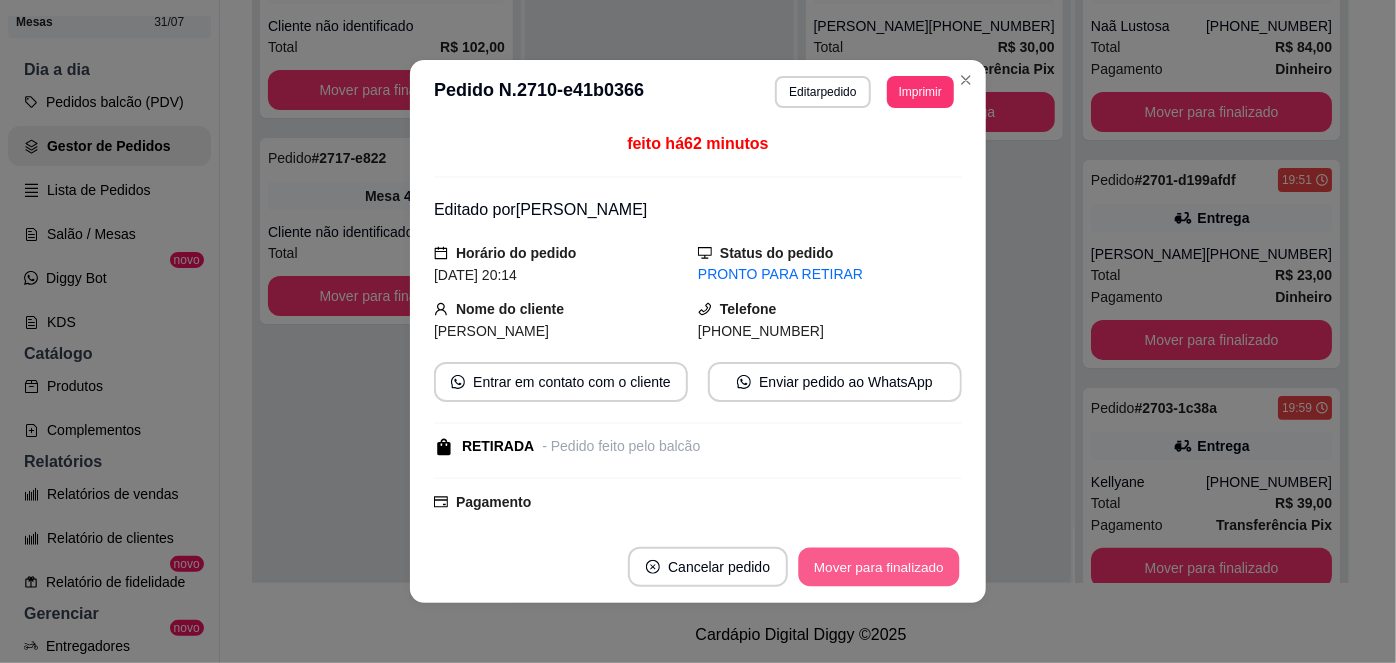 click on "Mover para finalizado" at bounding box center (879, 567) 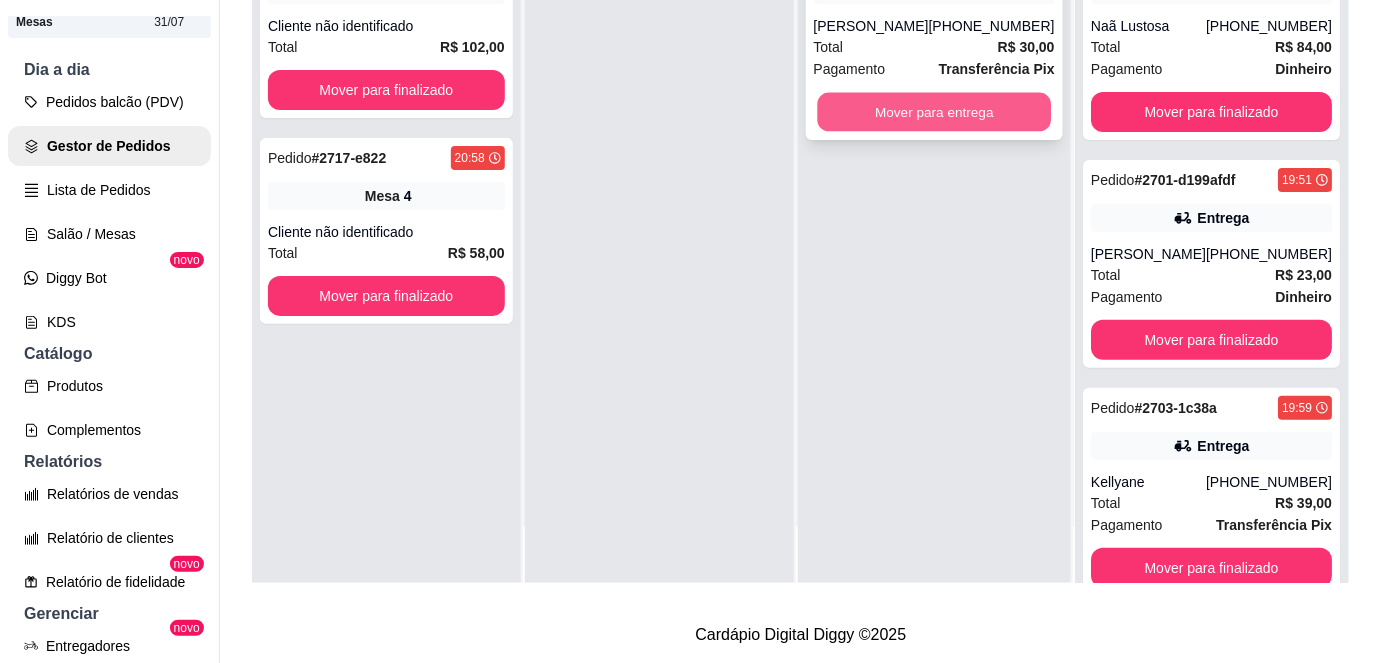 click on "Mover para entrega" at bounding box center [934, 112] 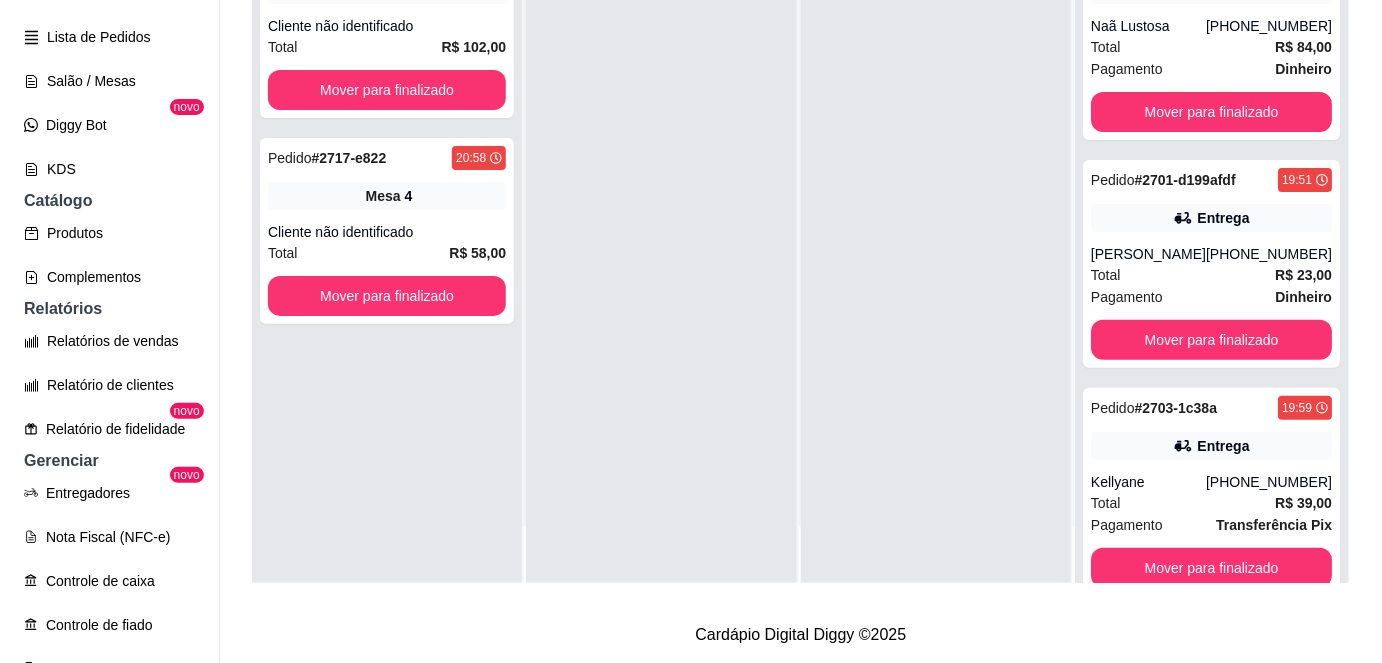 scroll, scrollTop: 355, scrollLeft: 0, axis: vertical 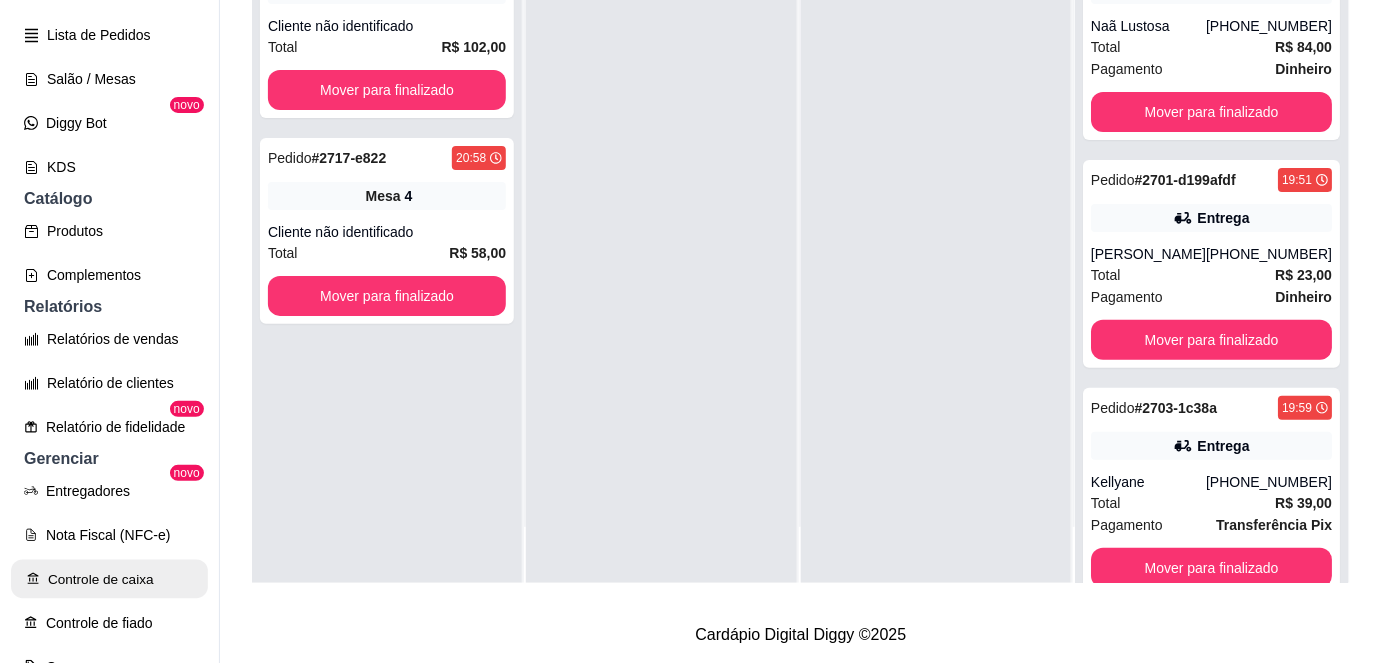click on "Controle de caixa" at bounding box center [109, 579] 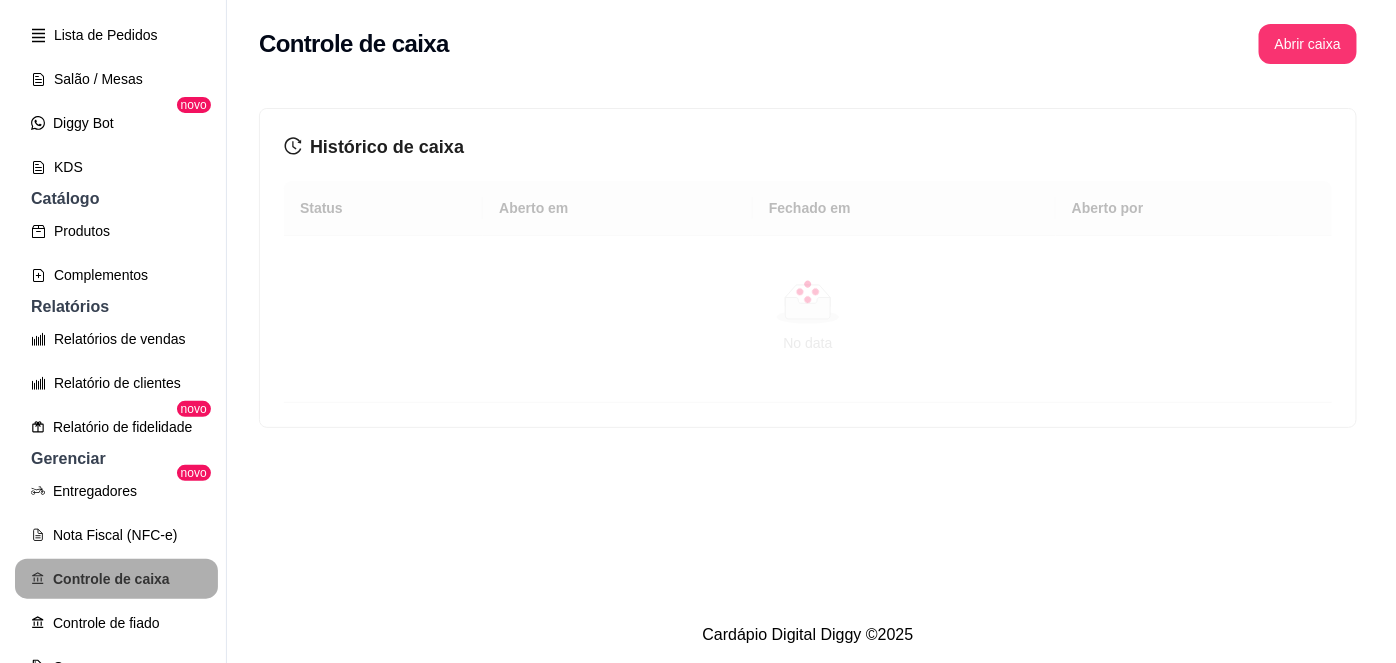 scroll, scrollTop: 0, scrollLeft: 0, axis: both 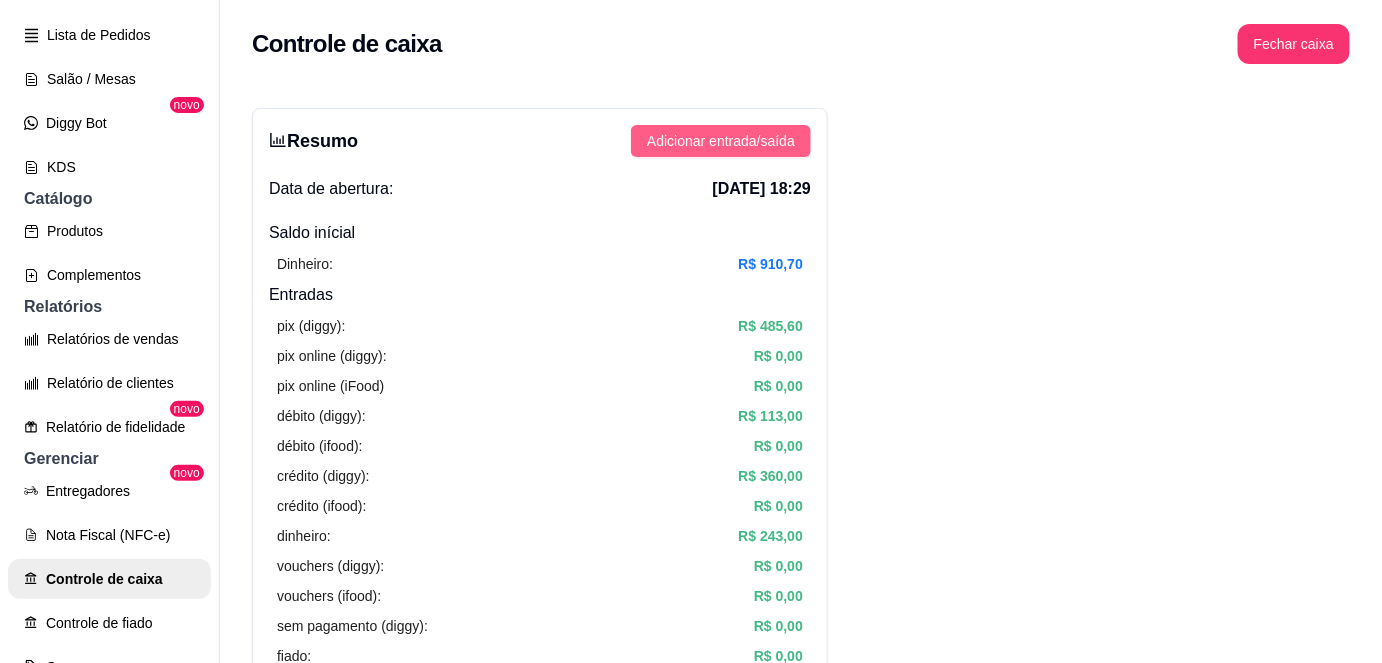 click on "Adicionar entrada/saída" at bounding box center [721, 141] 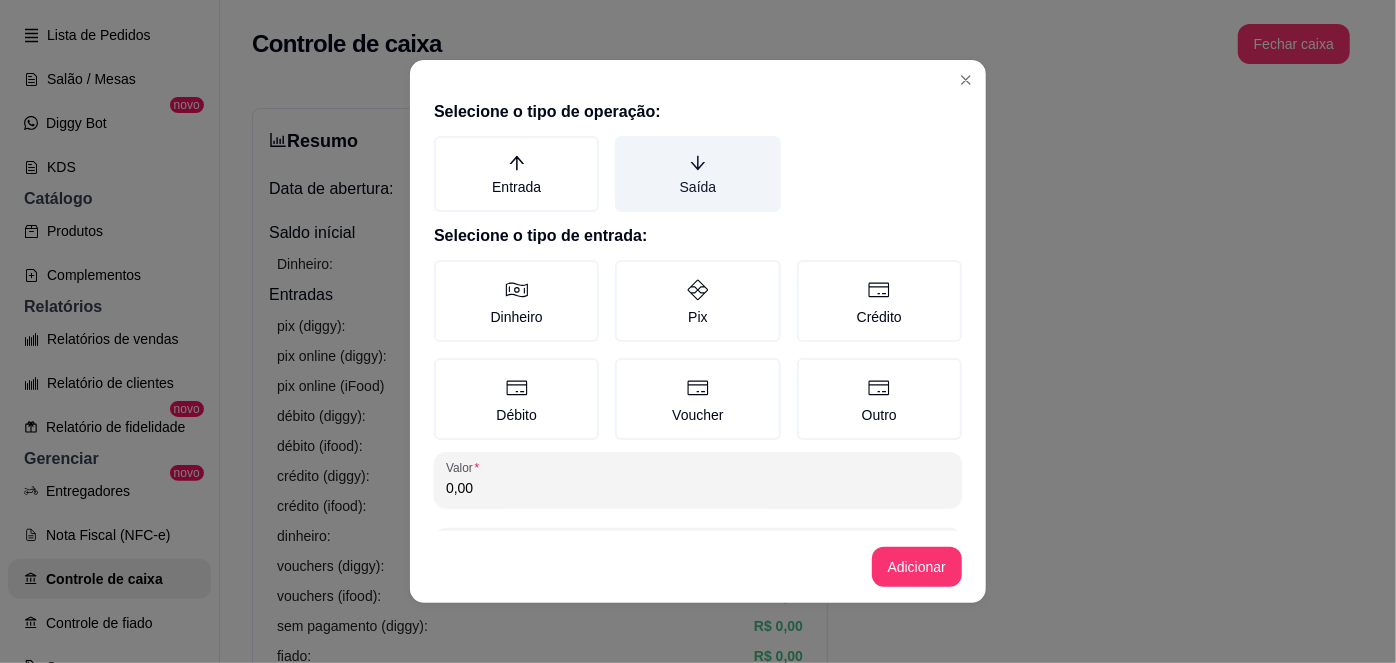 click on "Saída" at bounding box center [697, 174] 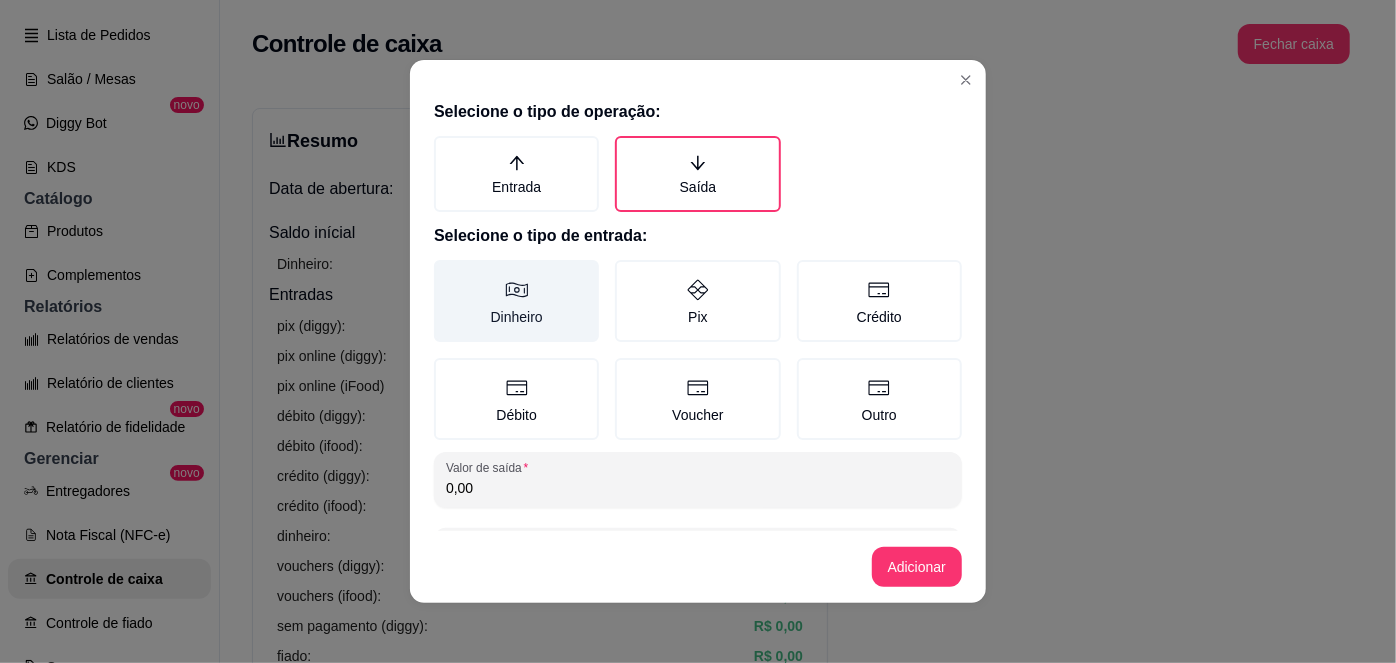 click on "Dinheiro" at bounding box center [516, 301] 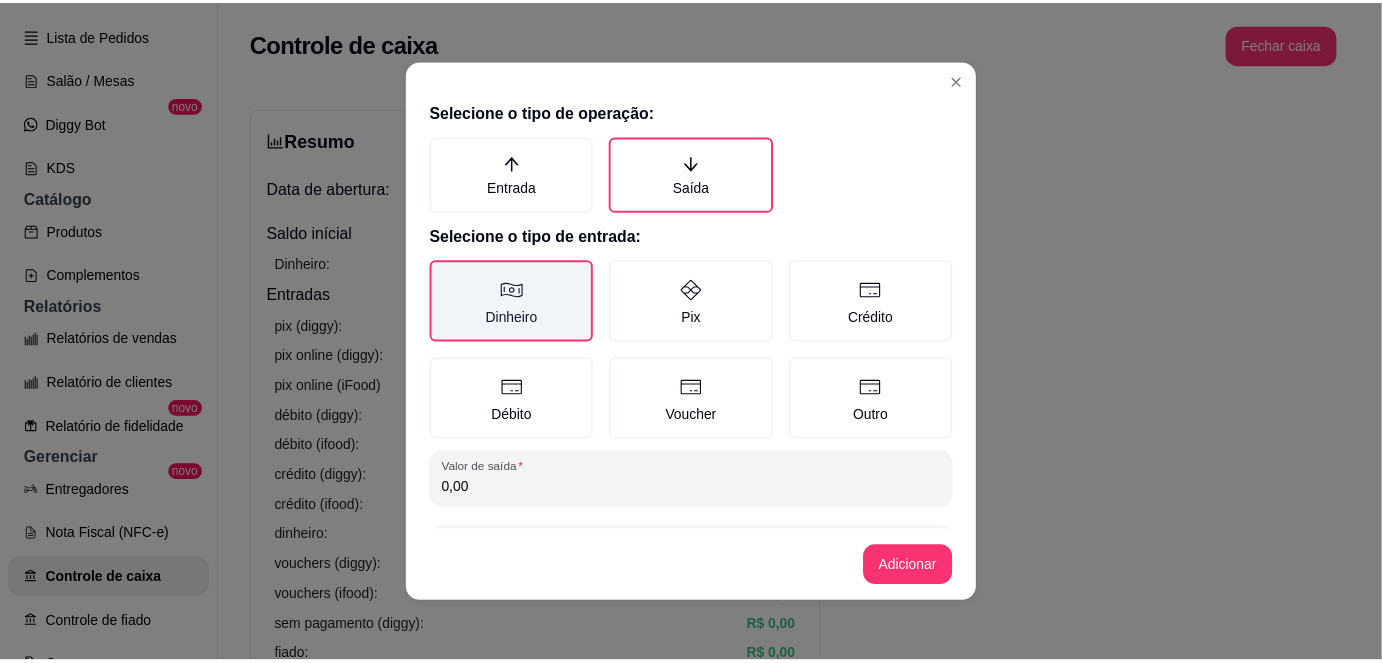 scroll, scrollTop: 81, scrollLeft: 0, axis: vertical 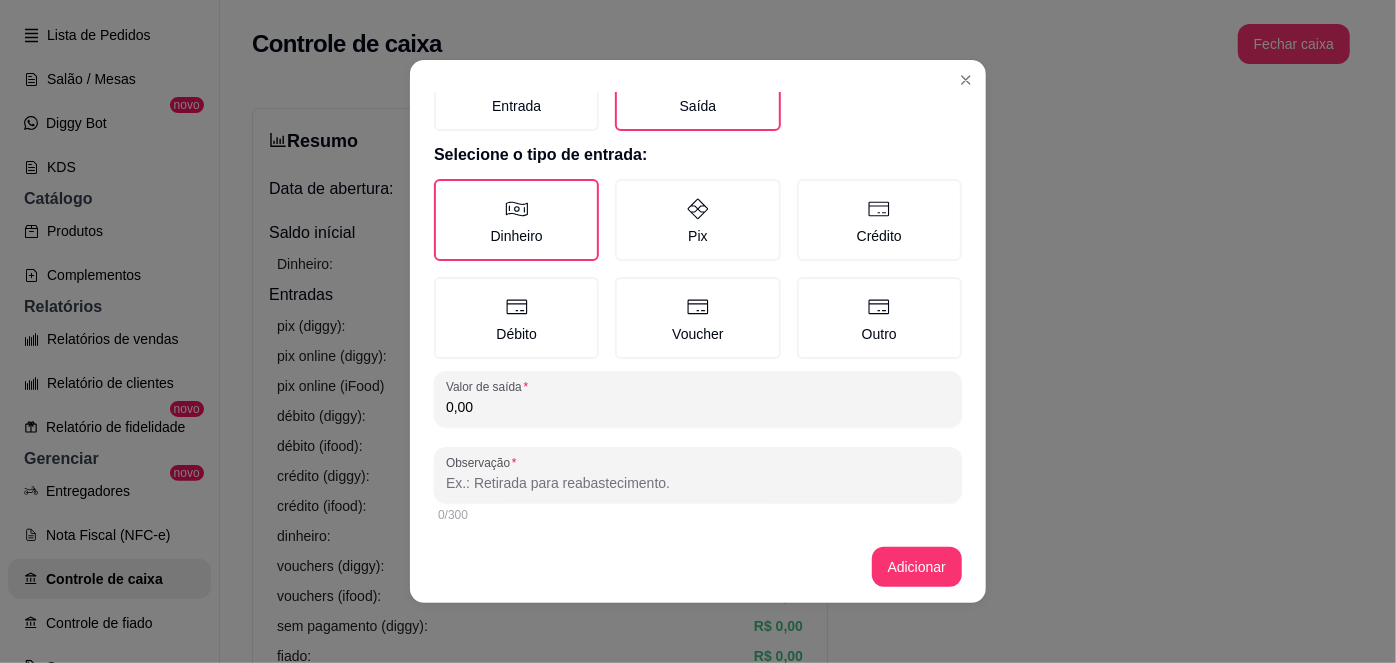 click on "0,00" at bounding box center (698, 407) 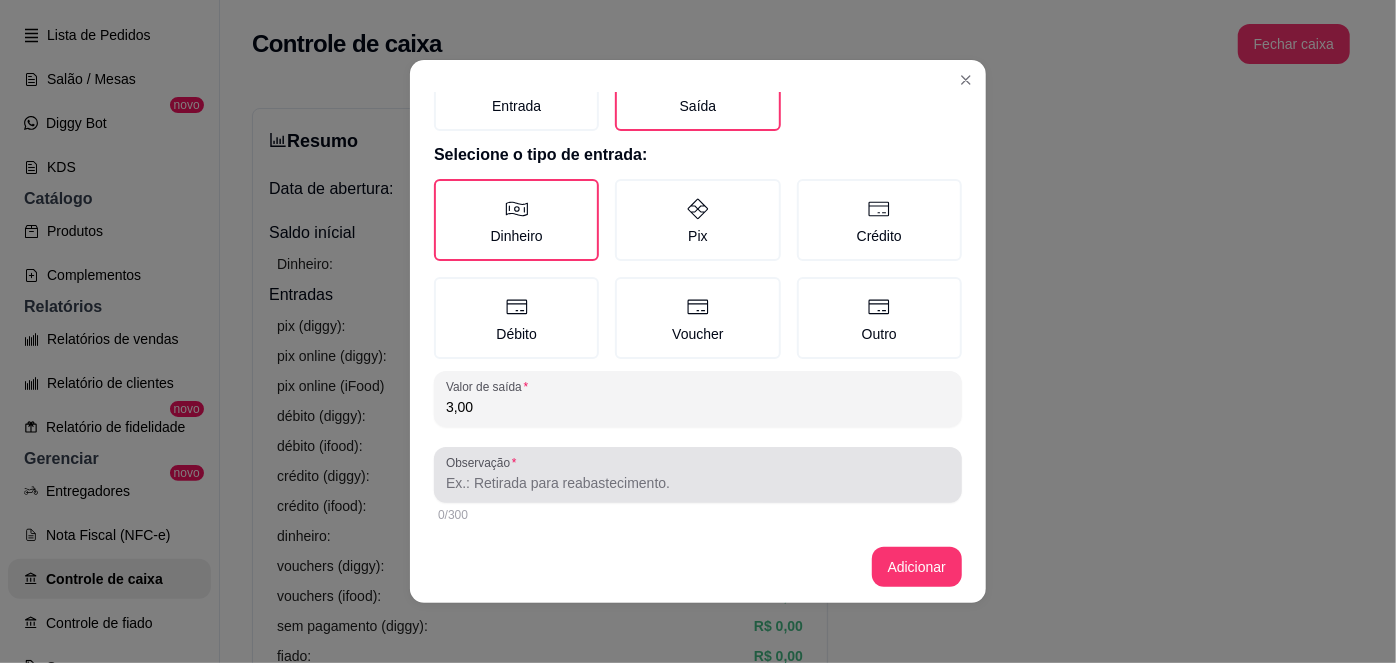 click at bounding box center [698, 475] 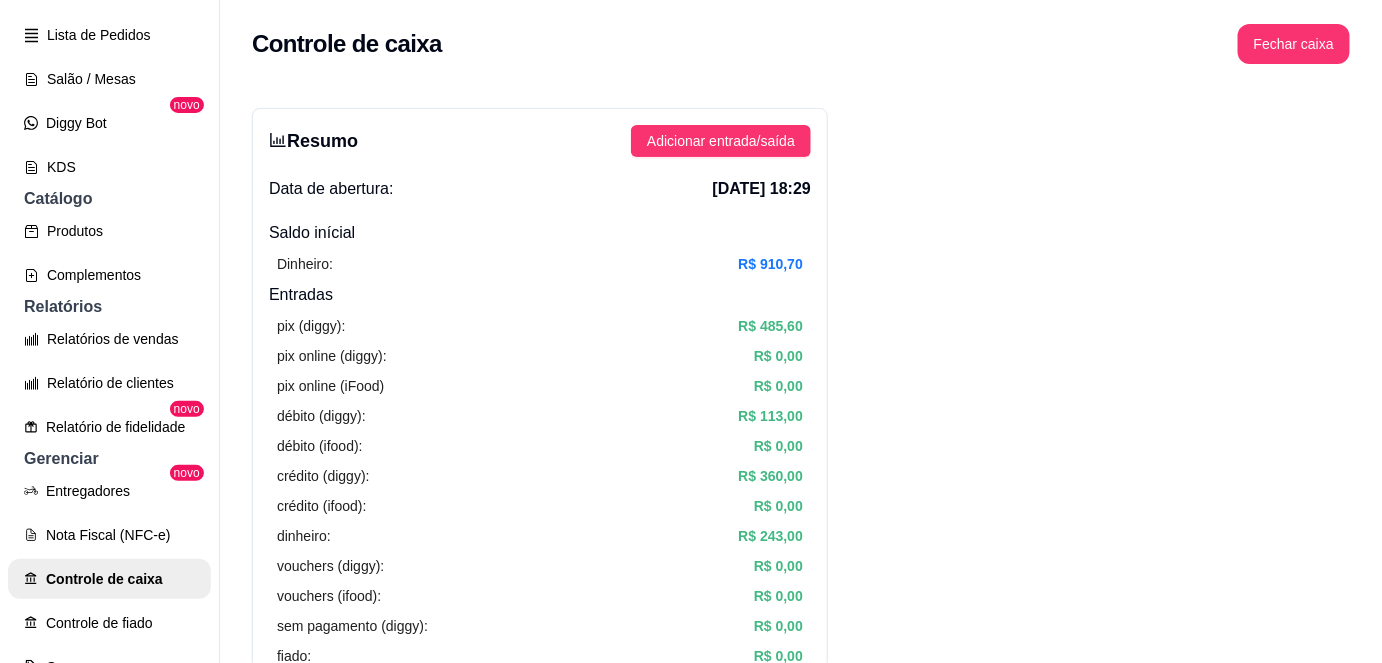 click on "Resumo Adicionar entrada/saída Data de abertura: [DATE] 18:29 Saldo inícial Dinheiro: R$ 910,70 Entradas pix (diggy): R$ 485,60 pix online (diggy): R$ 0,00 pix online (iFood) R$ 0,00 débito (diggy): R$ 113,00 débito (ifood): R$ 0,00 crédito (diggy): R$ 360,00 crédito (ifood): R$ 0,00 dinheiro: R$ 243,00 vouchers (diggy): R$ 0,00 vouchers (ifood): R$ 0,00 sem pagamento (diggy): R$ 0,00 fiado: R$ 0,00 outros: R$ 0,00 Saídas pix (diggy): R$ 0,00 dinheiro: R$ 7,00 débito (diggy): R$ 0,00 débito (ifood): R$ 0,00 crédito (diggy): R$ 0,00 crédito (ifood): R$ 0,00 vouchers (diggy): R$ 0,00 vouchers (ifood): R$ 0,00 outros: R$ 0,00 Saldo final dinheiro em caixa: R$ 1.146,70 total: R$ 1.194,60 Todos Pix Dinheiro Crédito Débito Voucher Outros Entrada R$ 1.201,60 Saída R$ 7,00 Saldo R$ 1.194,60 Tipo de pagamento Data - Hora Entrada ou Saída Descrição Valor Descrição Dinheiro [DATE] 21:16 Saída estorno para cliente R$ 7,00 Editar Entrada 1 2 3" at bounding box center [801, 1608] 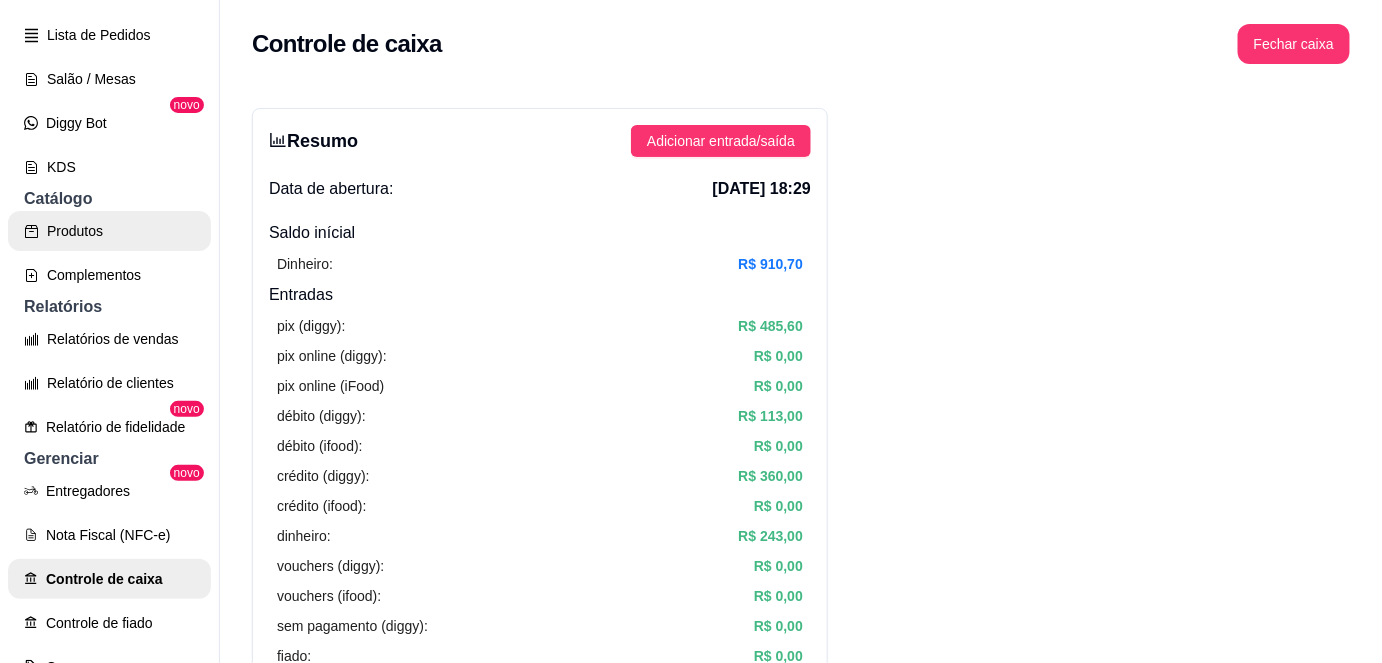 scroll, scrollTop: 0, scrollLeft: 0, axis: both 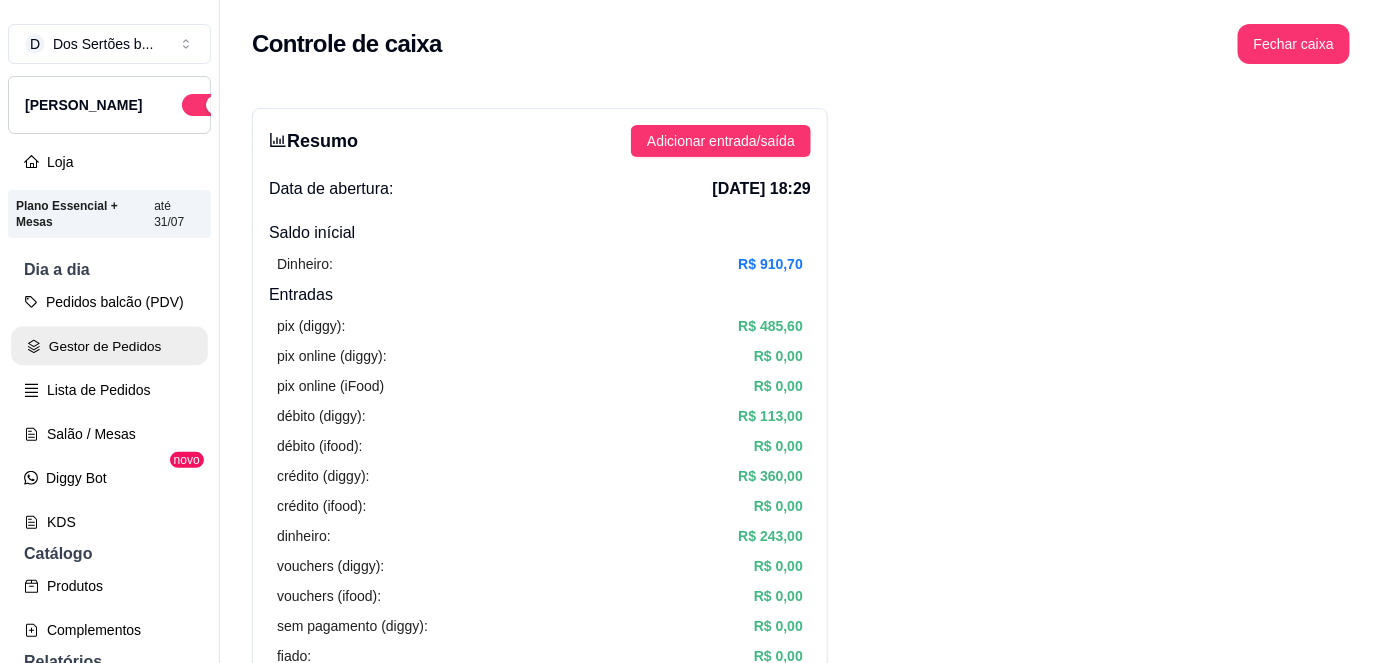click on "Gestor de Pedidos" at bounding box center [109, 346] 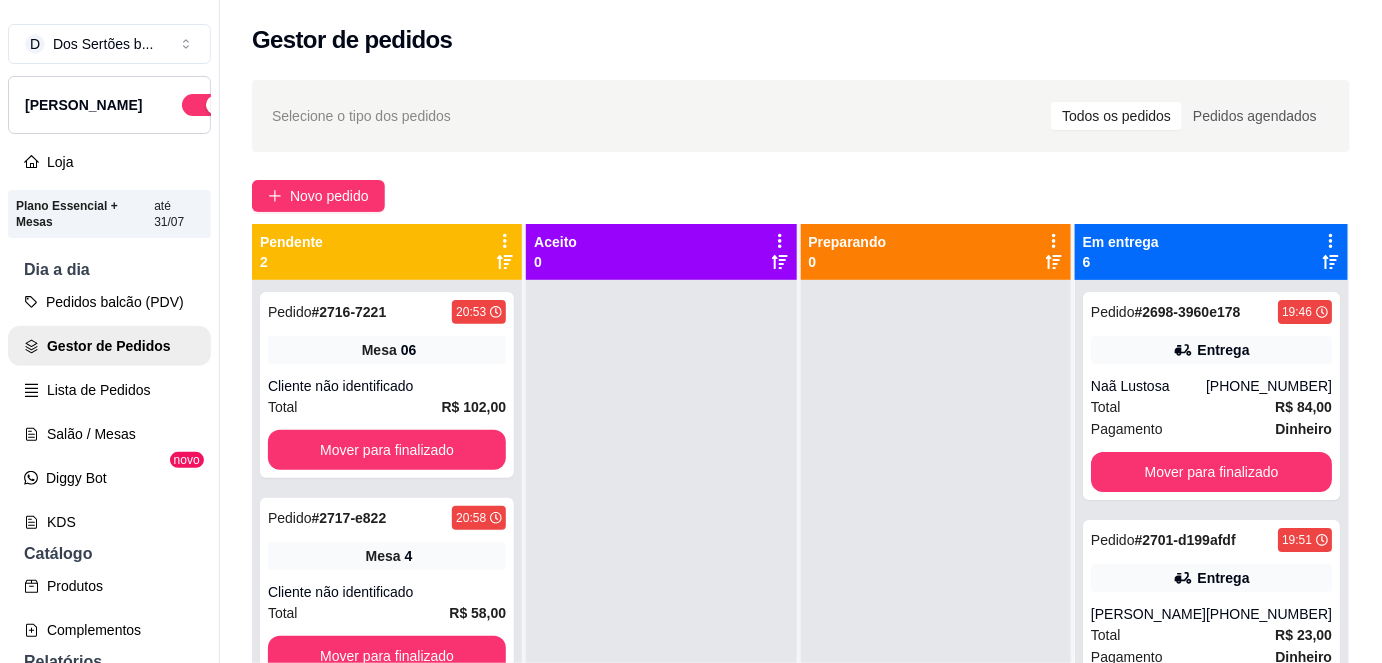 scroll, scrollTop: 56, scrollLeft: 0, axis: vertical 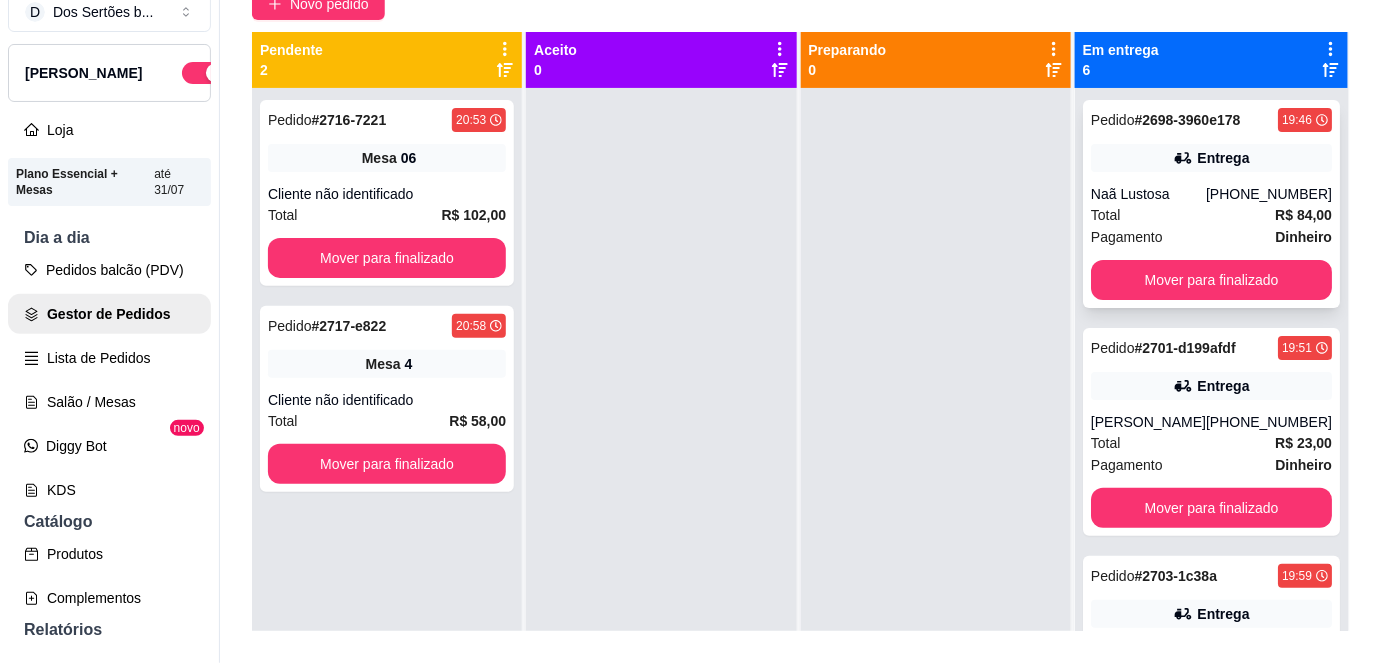 click on "Naã Lustosa" at bounding box center [1148, 194] 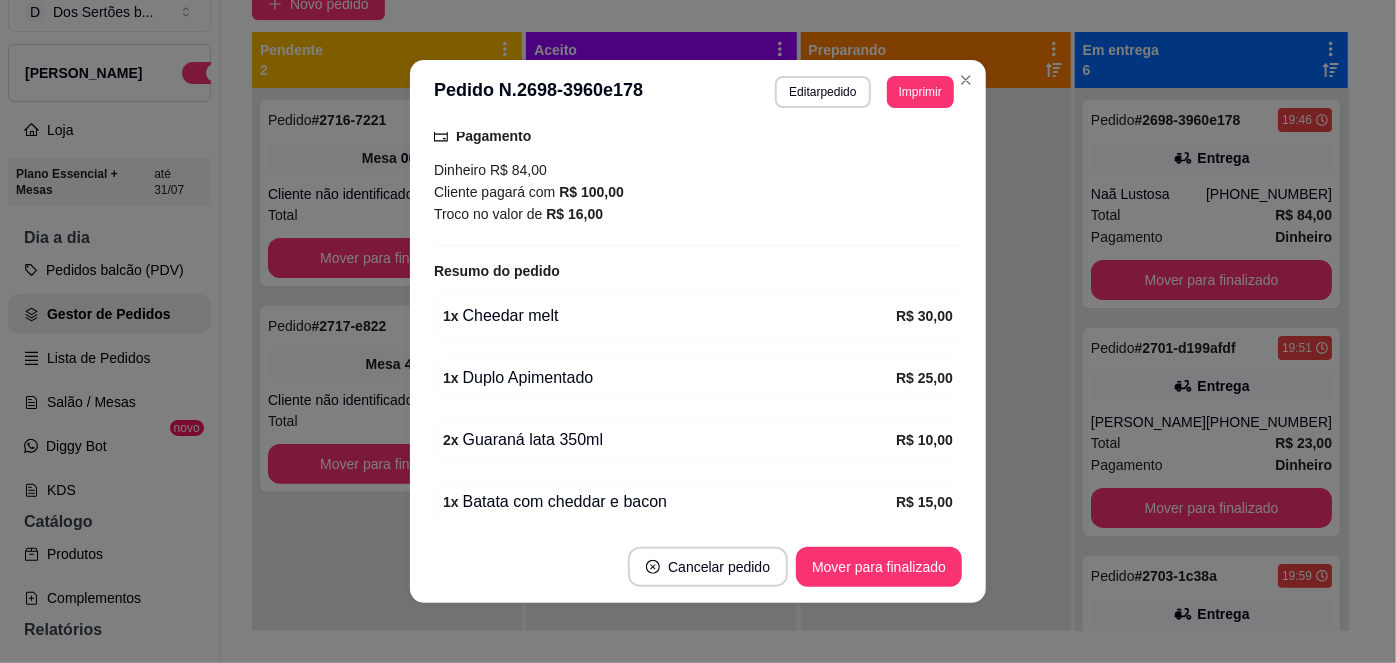 scroll, scrollTop: 562, scrollLeft: 0, axis: vertical 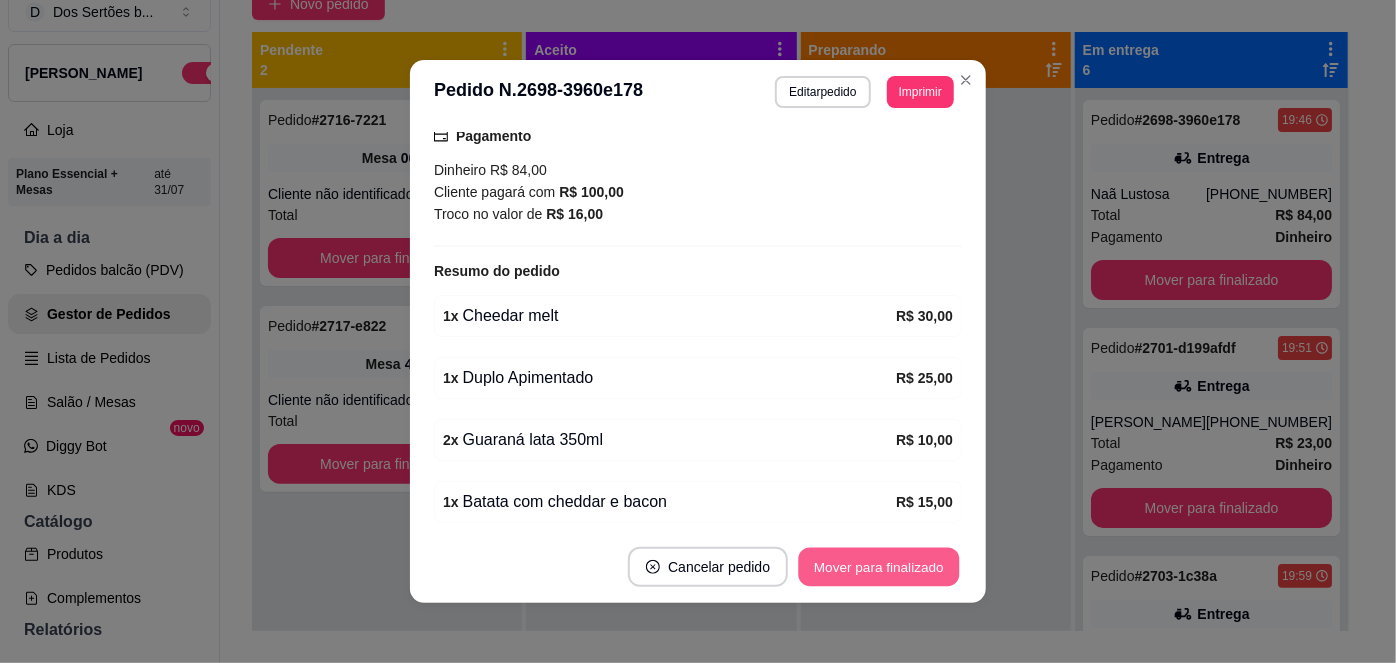 click on "Mover para finalizado" at bounding box center (879, 567) 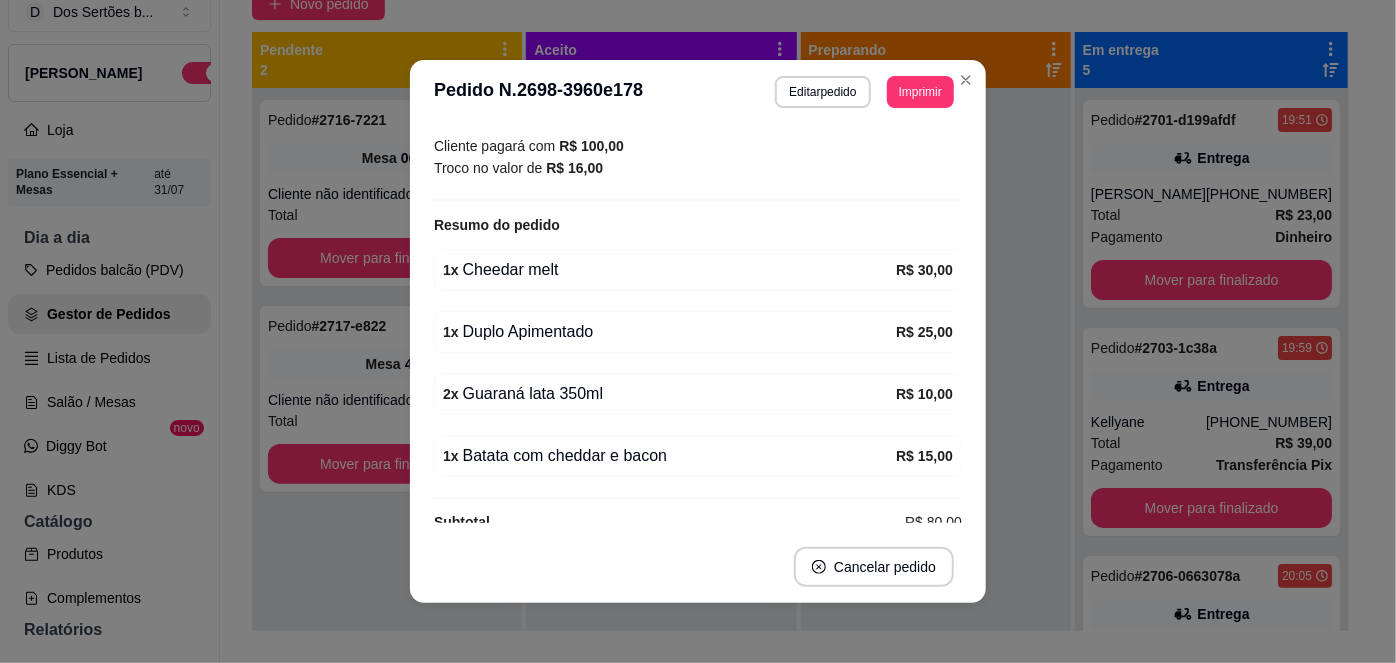 scroll, scrollTop: 517, scrollLeft: 0, axis: vertical 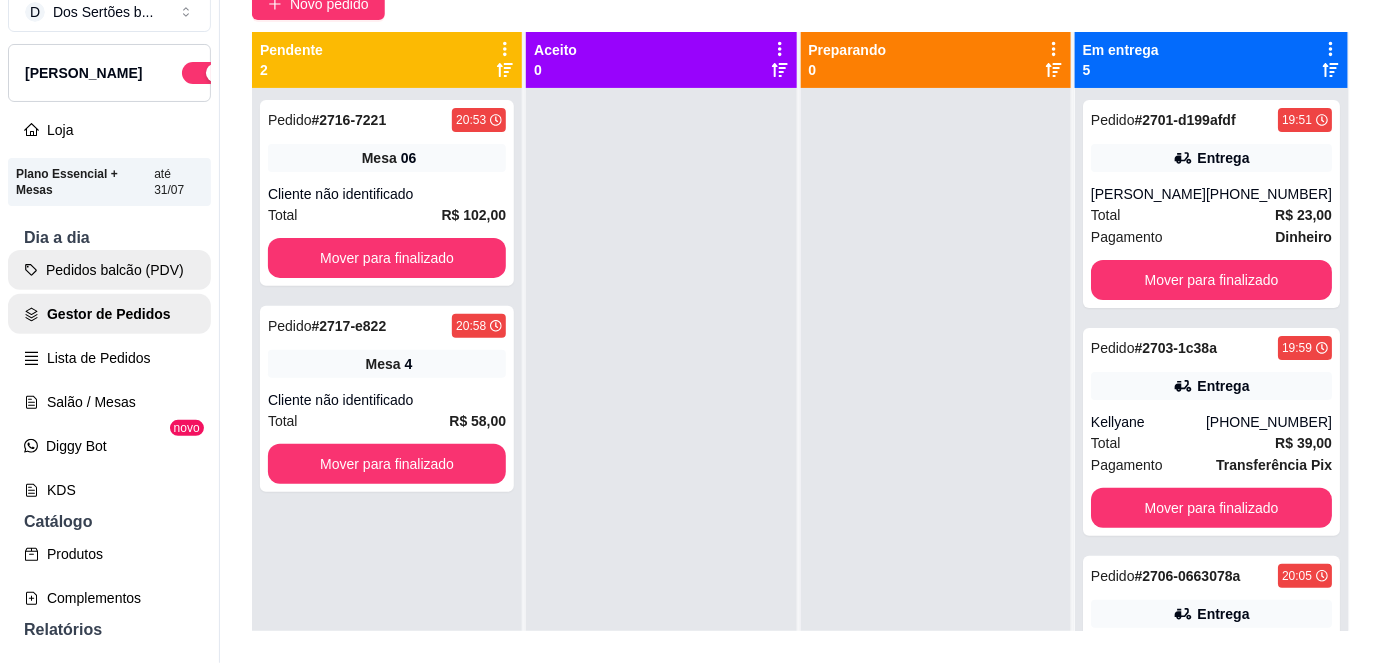 click on "Pedidos balcão (PDV)" at bounding box center [109, 270] 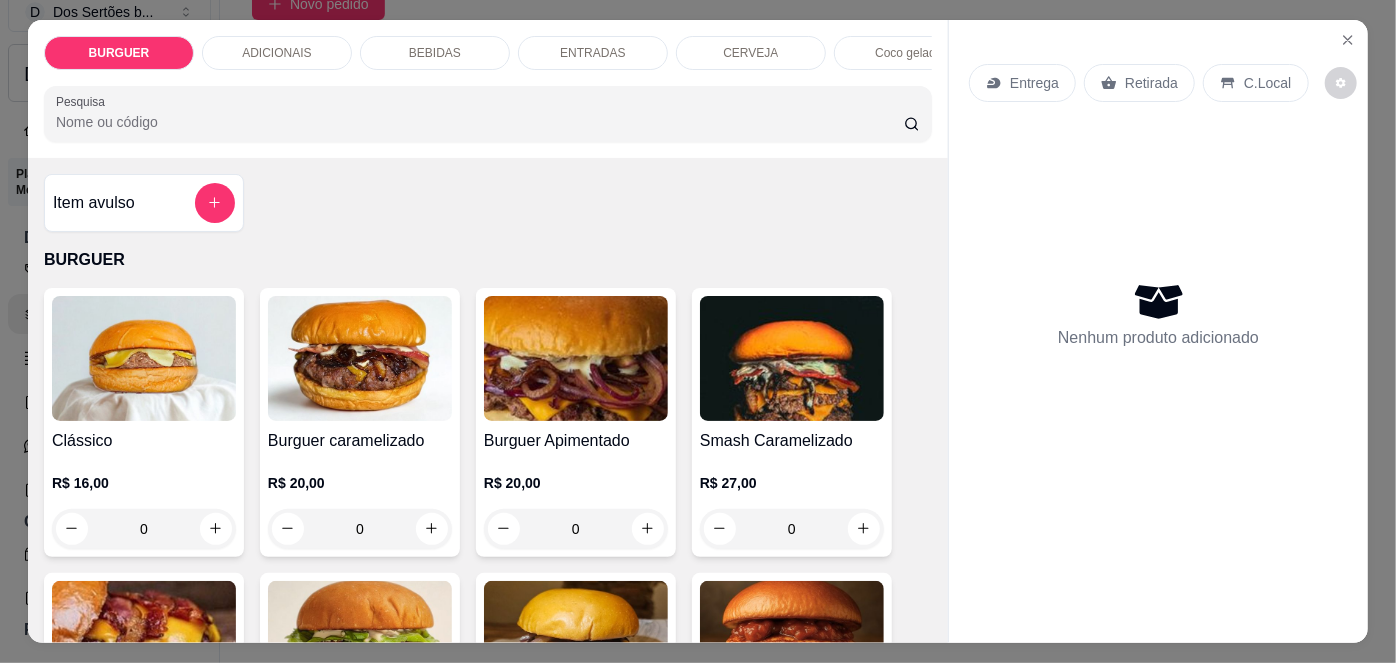 click on "Entrega" at bounding box center [1022, 83] 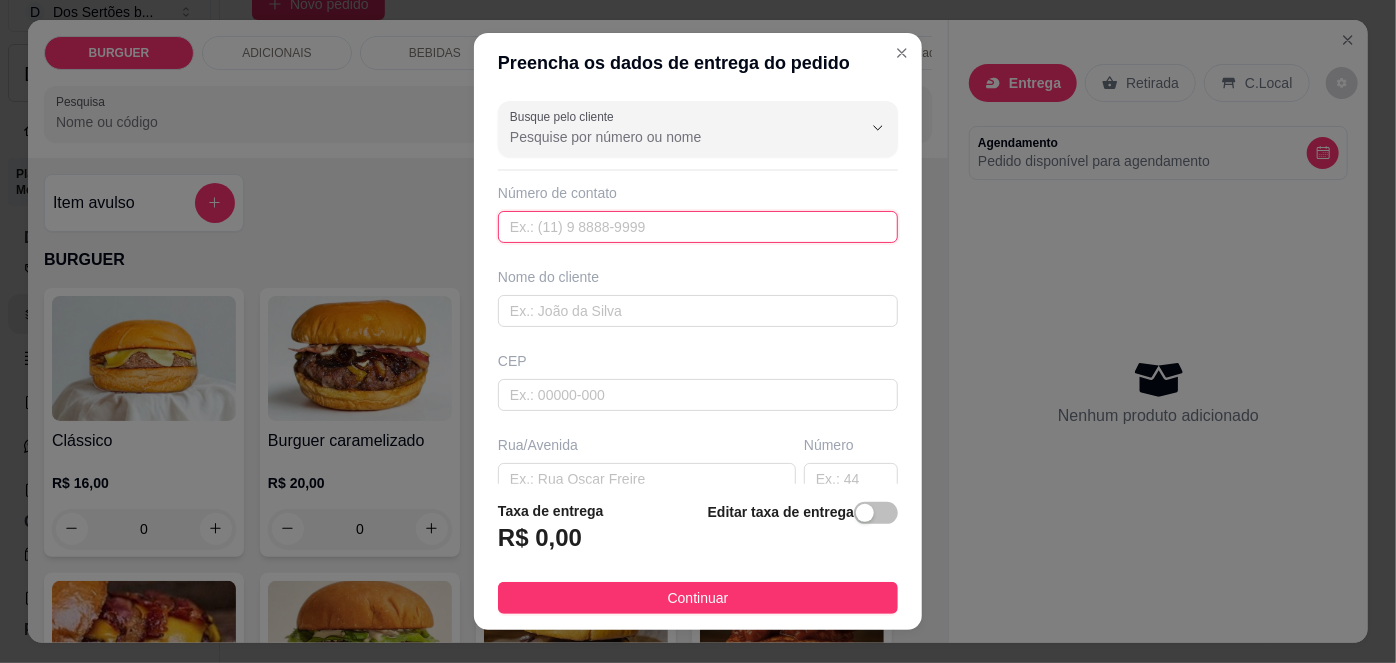 click at bounding box center [698, 227] 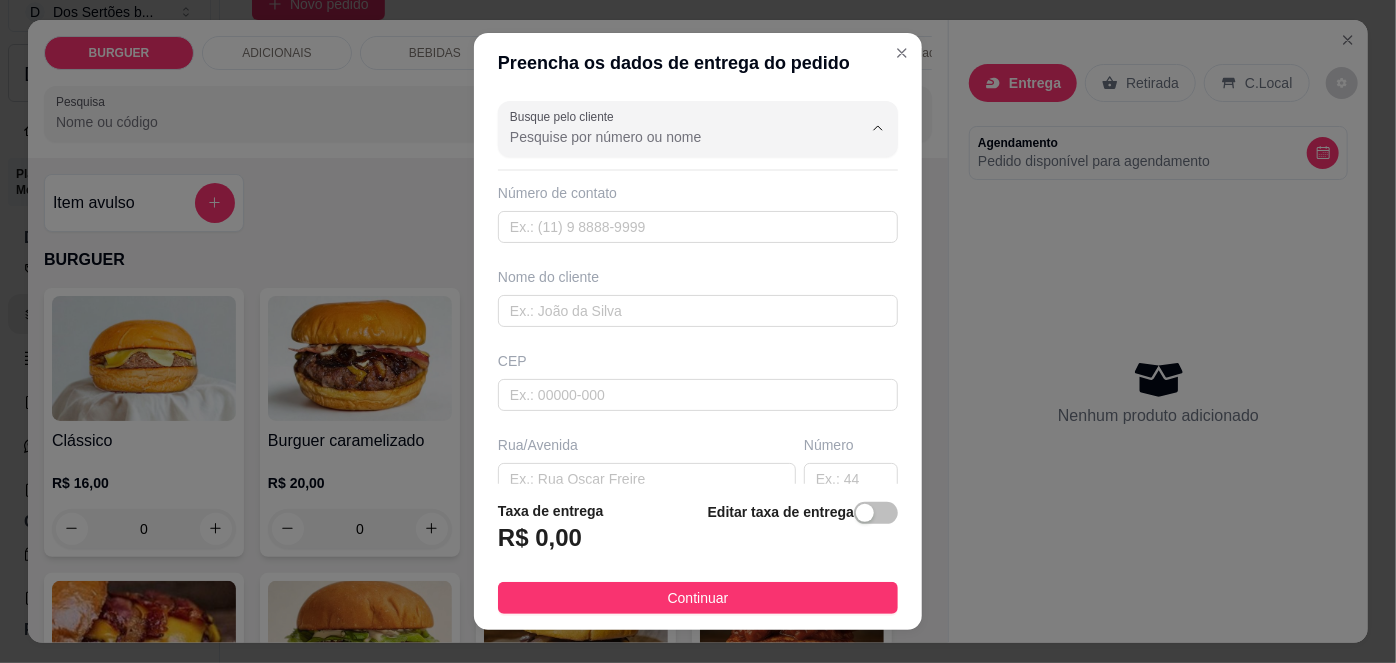 click on "Busque pelo cliente" at bounding box center (670, 137) 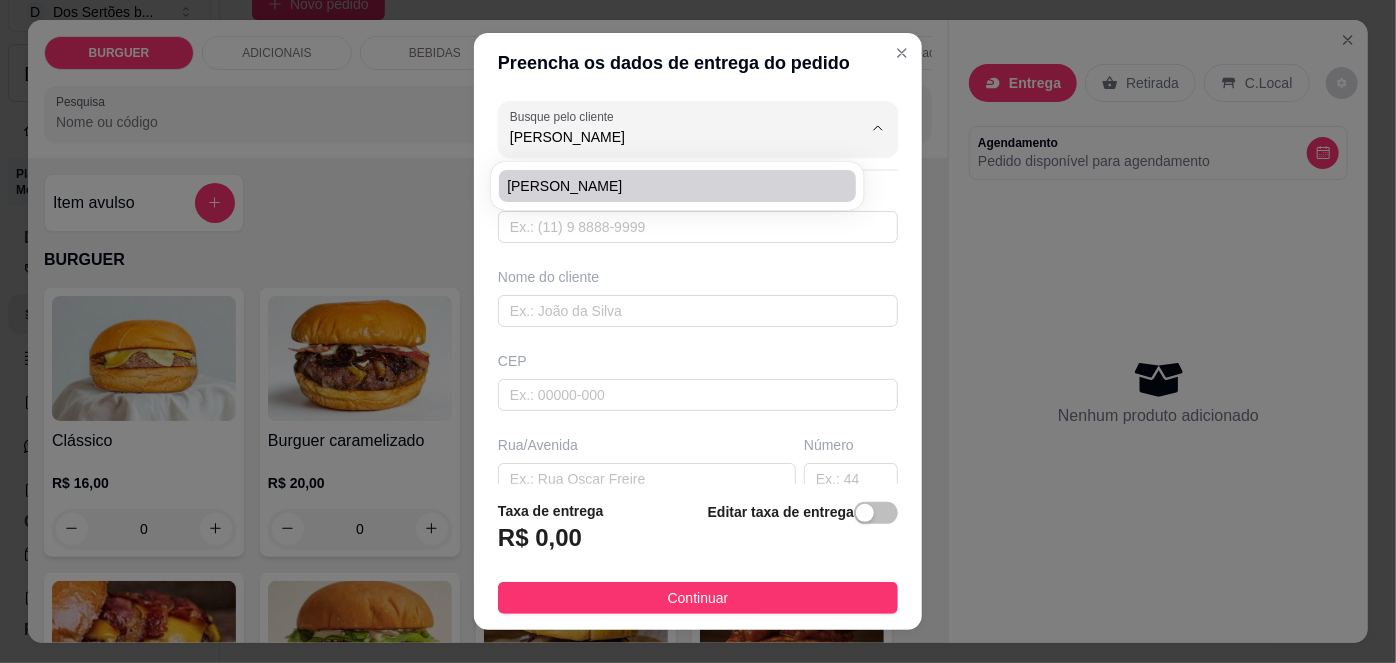 click on "[PERSON_NAME]" at bounding box center (677, 186) 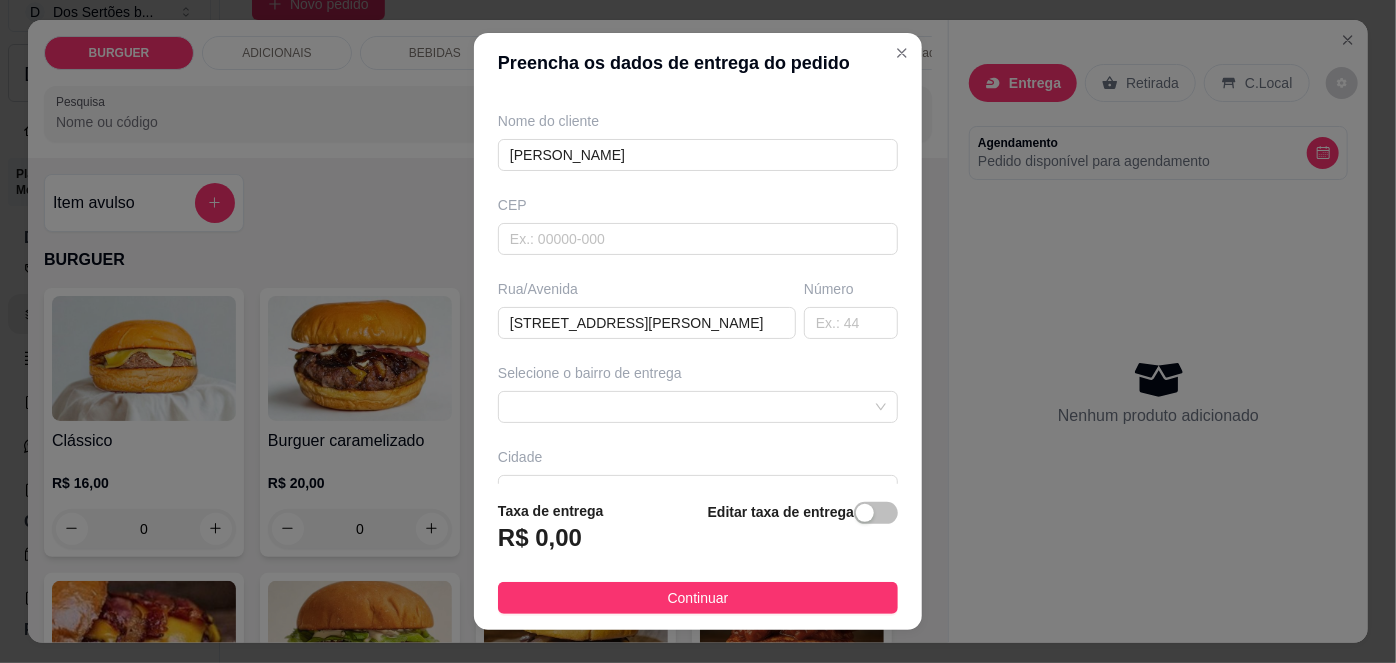 scroll, scrollTop: 158, scrollLeft: 0, axis: vertical 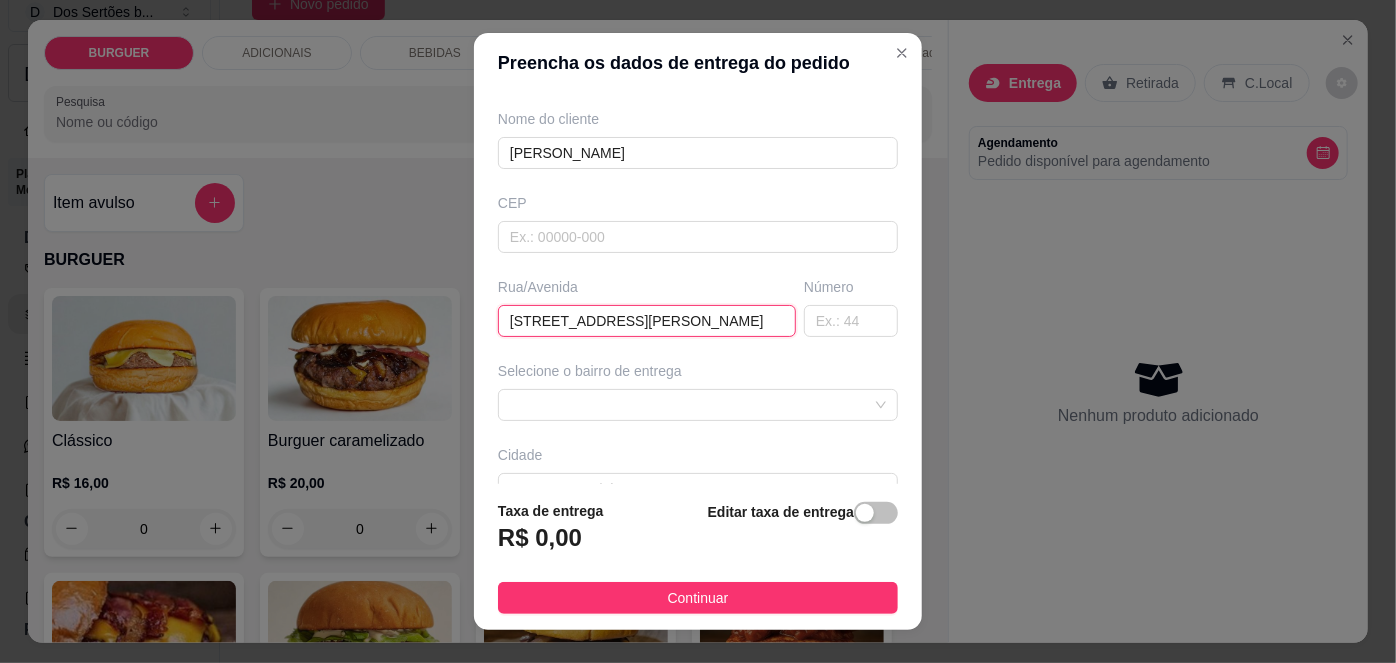 click on "[STREET_ADDRESS][PERSON_NAME]" at bounding box center (647, 321) 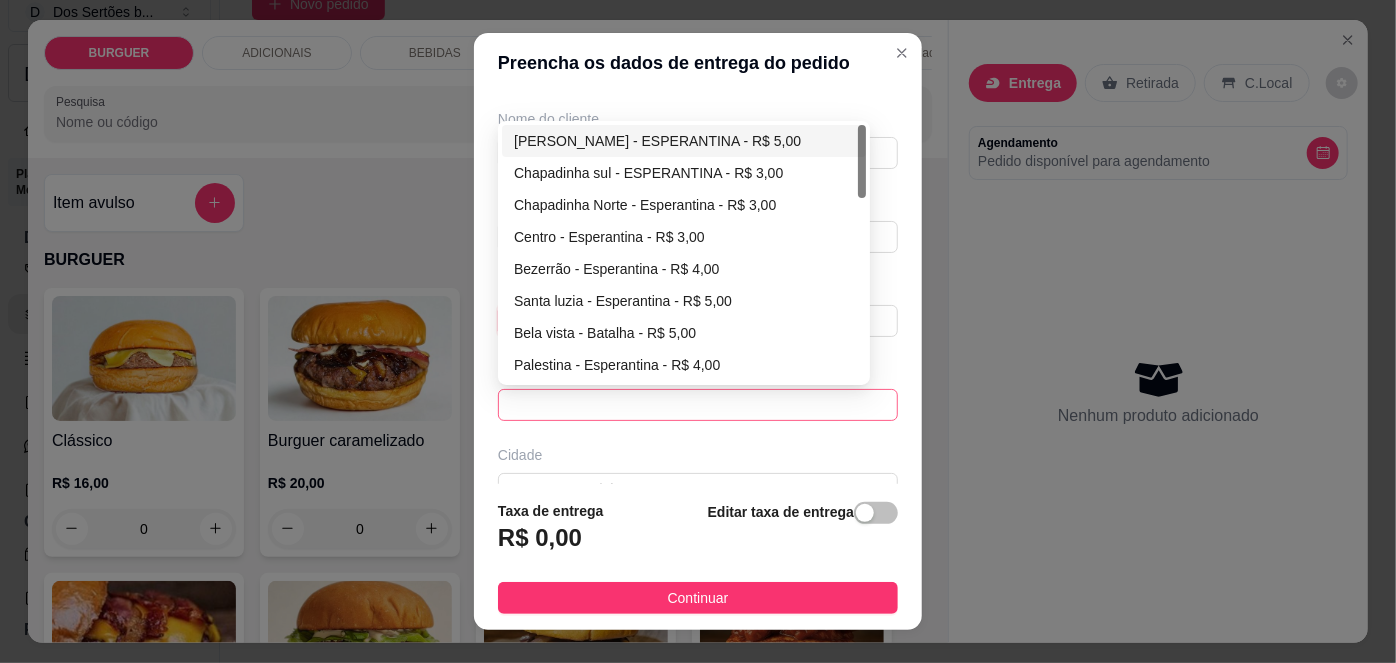 click at bounding box center (698, 405) 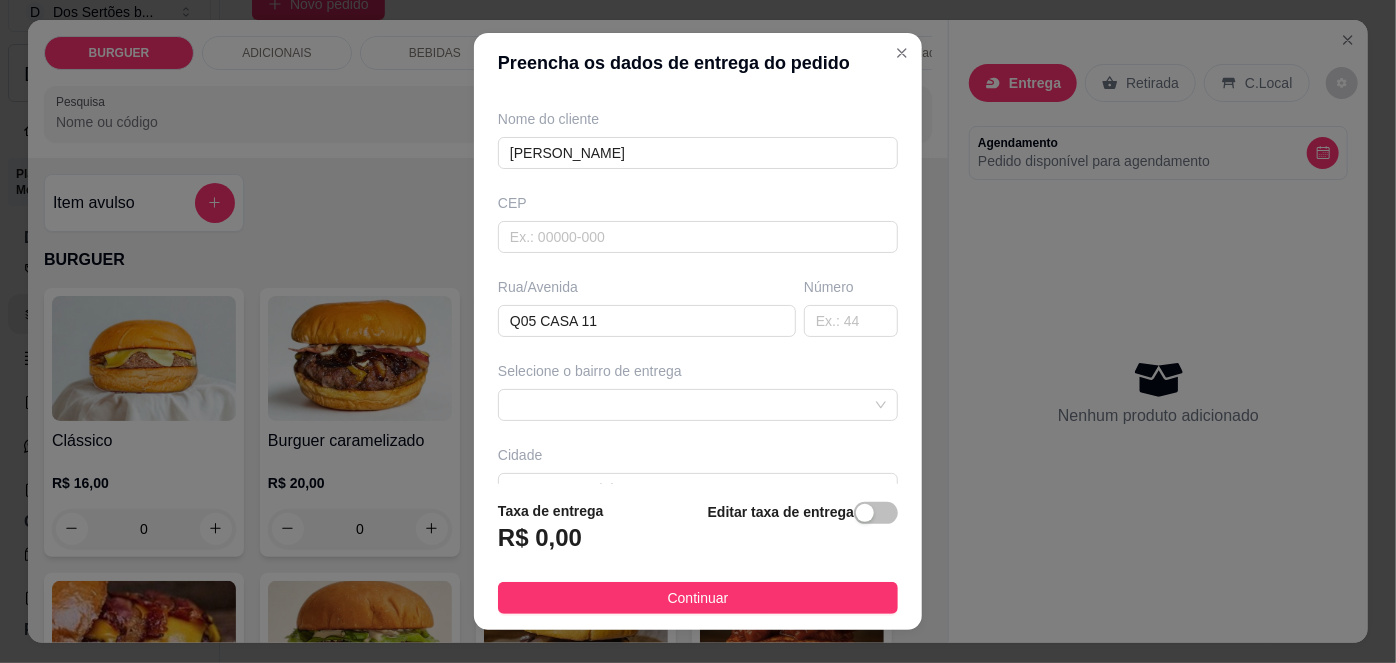 click on "Selecione o bairro de entrega 67d0aa4c10a7c36e1d729bd0 67d0aa8910a7c36e1d729bd3 67d0aaaf10a7c36e1d729bd6 [PERSON_NAME] - ESPERANTINA -  R$ 5,00 Chapadinha sul - ESPERANTINA -  R$ 3,00 [GEOGRAPHIC_DATA] - [GEOGRAPHIC_DATA] -  R$ 3,00 Centro - Esperantina -  R$ 3,00 Bezerrão - Esperantina -  R$ 4,00 [GEOGRAPHIC_DATA]  - Esperantina  -  R$ 5,00 Bela vista - Batalha  -  R$ 5,00 [GEOGRAPHIC_DATA]  - Esperantina  -  R$ 4,00 Varjota - Esperantina  -  R$ 6,00 Novo milênio - Esperantina -  R$ 4,00" at bounding box center (698, 391) 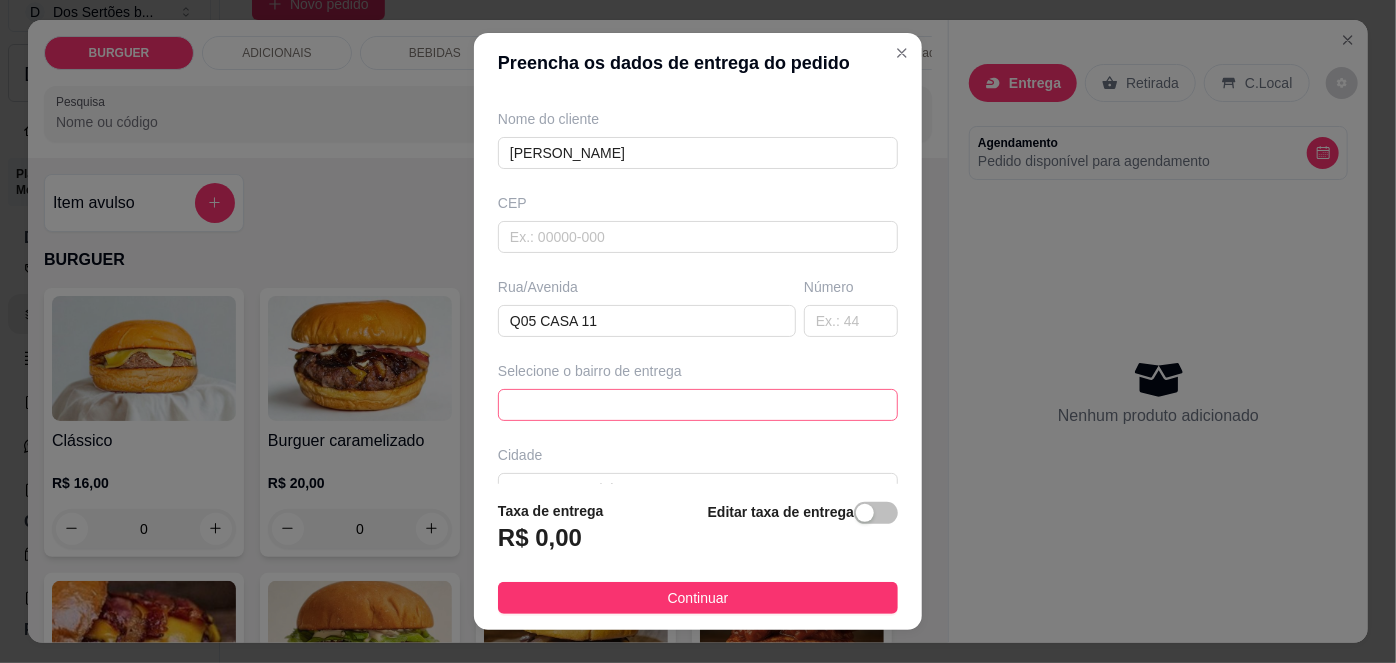 click at bounding box center [698, 405] 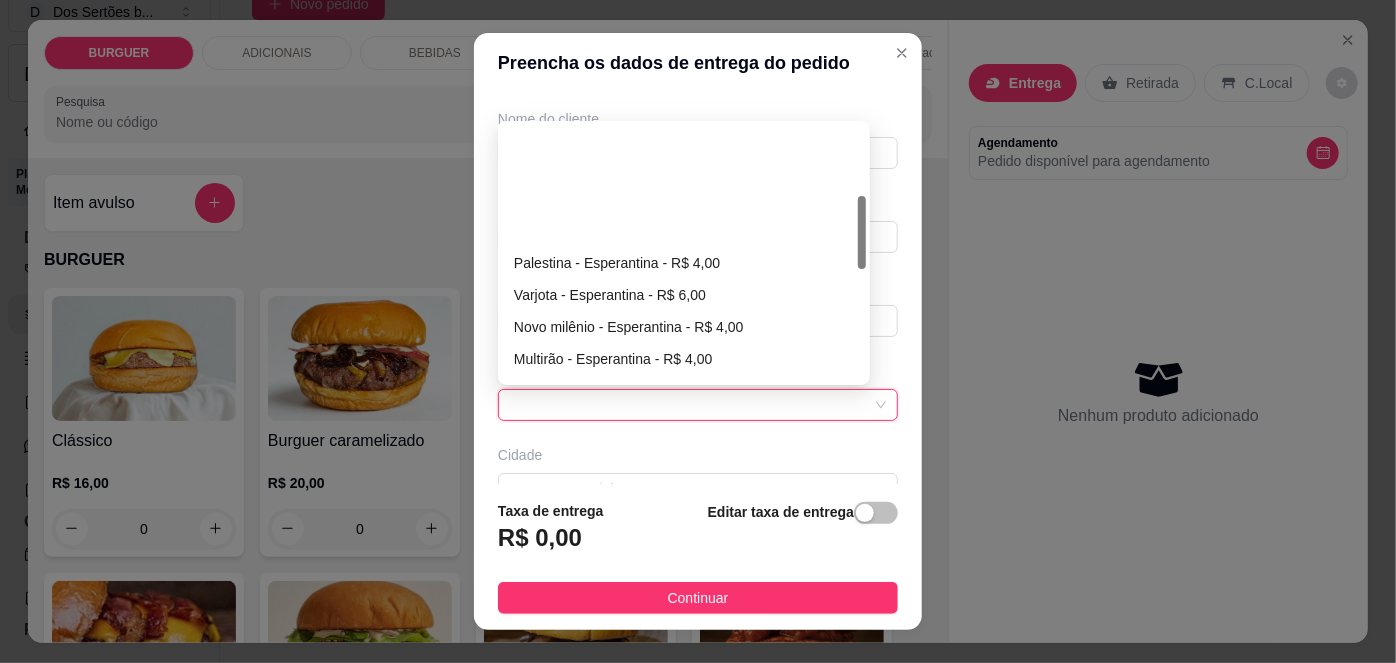 scroll, scrollTop: 247, scrollLeft: 0, axis: vertical 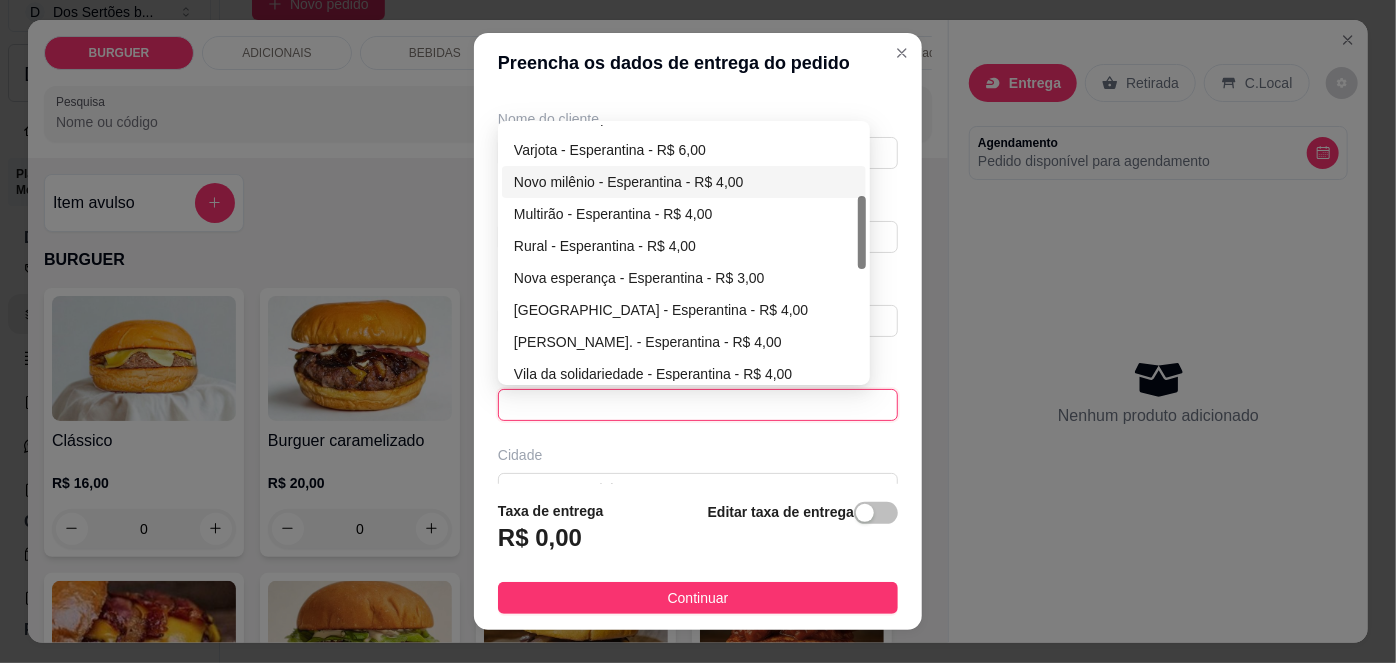 click on "Novo milênio - Esperantina -  R$ 4,00" at bounding box center (684, 182) 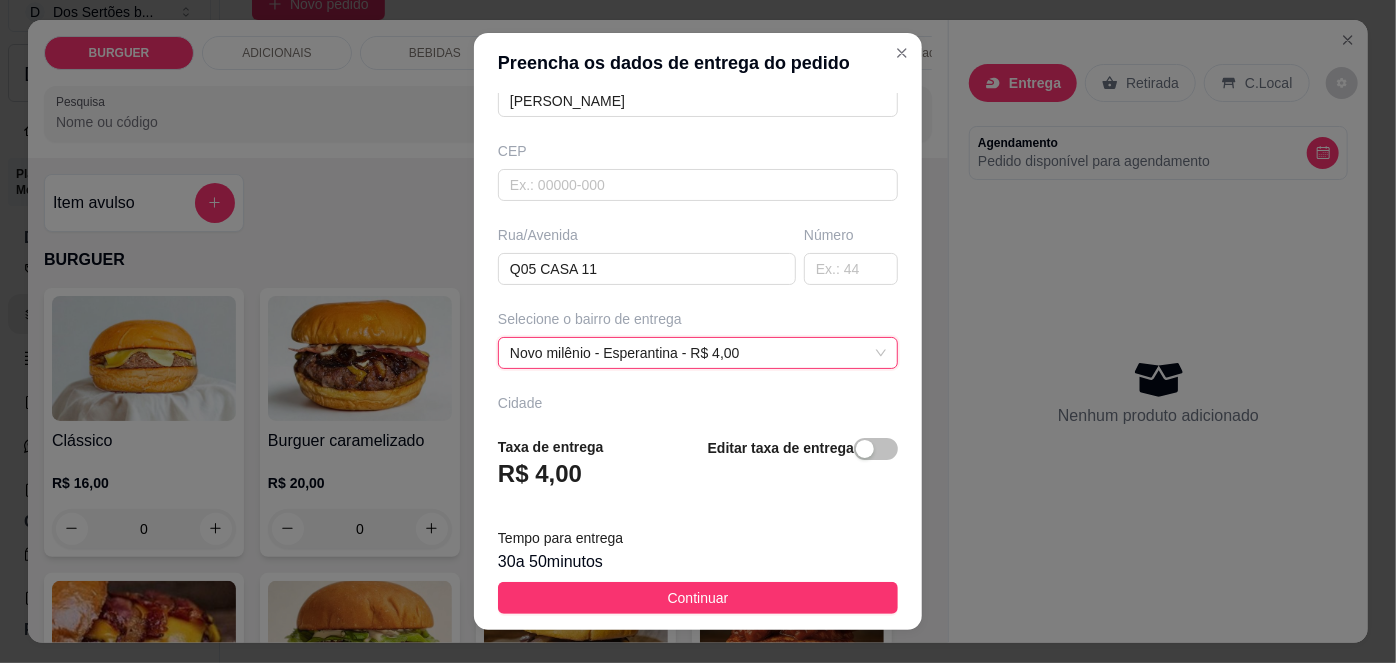 scroll, scrollTop: 208, scrollLeft: 0, axis: vertical 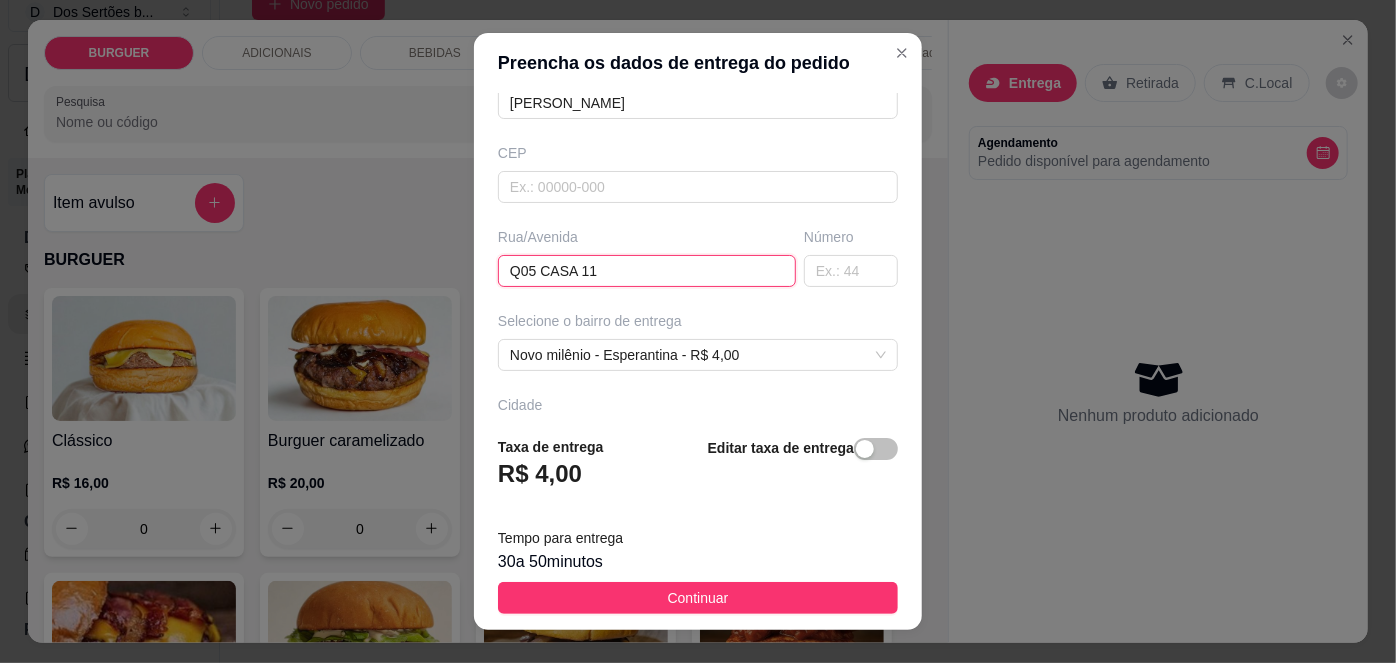 click on "Q05 CASA 11" at bounding box center (647, 271) 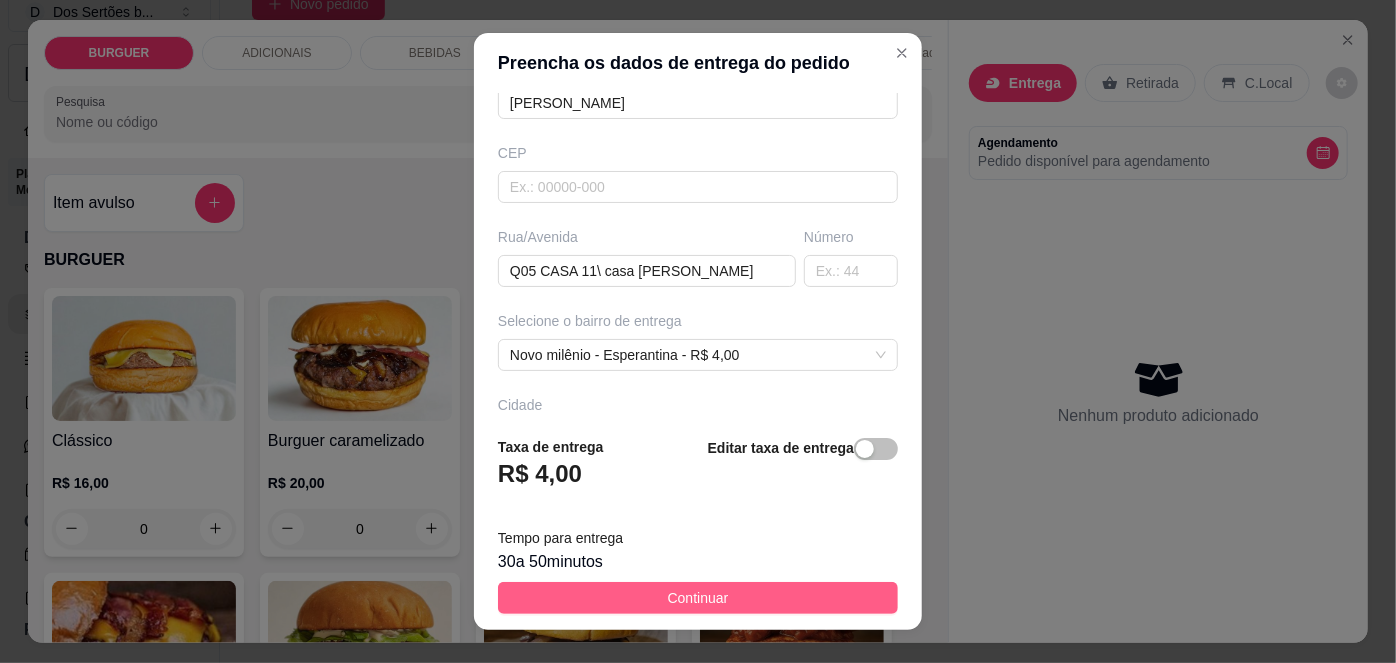 click on "Continuar" at bounding box center (698, 598) 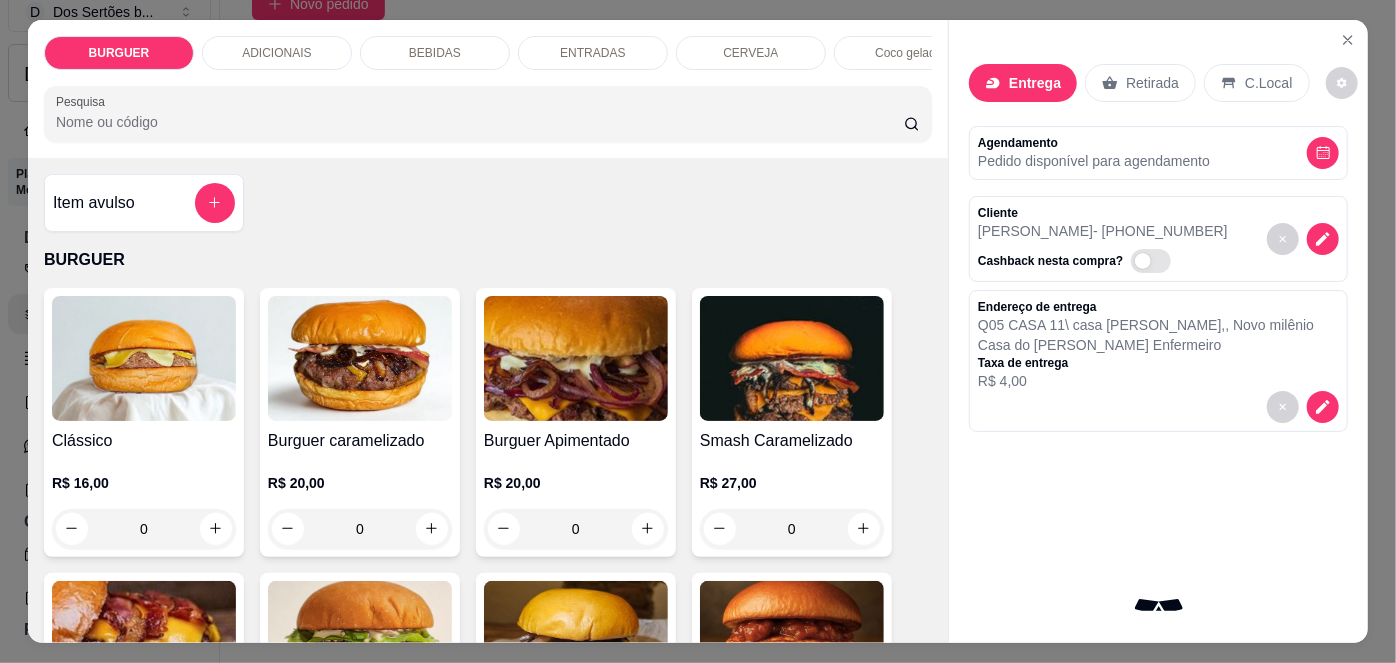 scroll, scrollTop: 230, scrollLeft: 0, axis: vertical 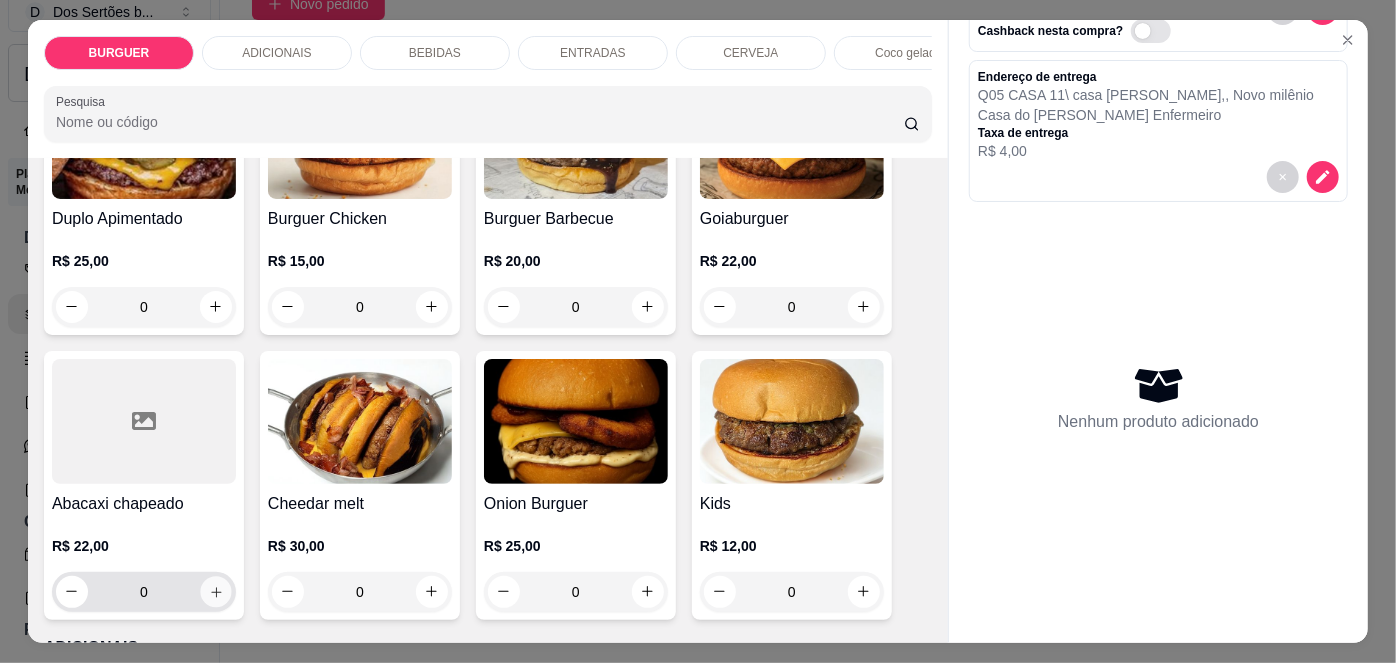 click 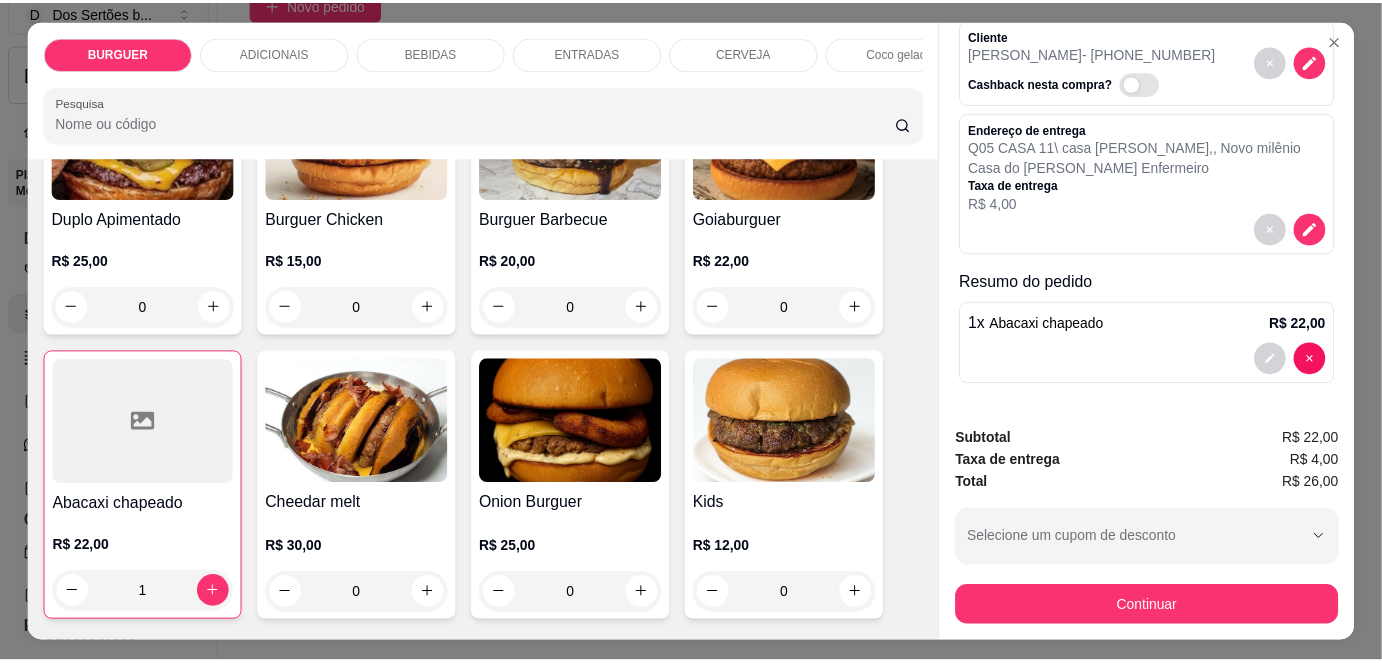 scroll, scrollTop: 174, scrollLeft: 0, axis: vertical 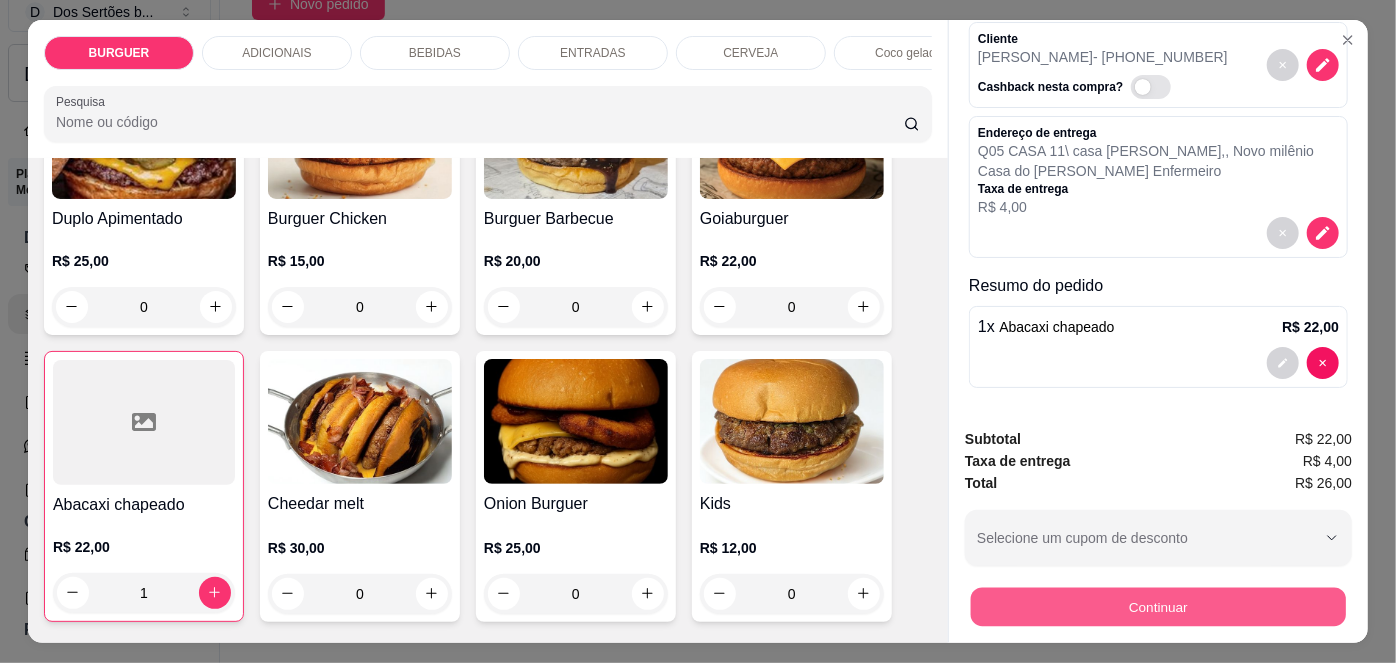 click on "Continuar" at bounding box center (1158, 607) 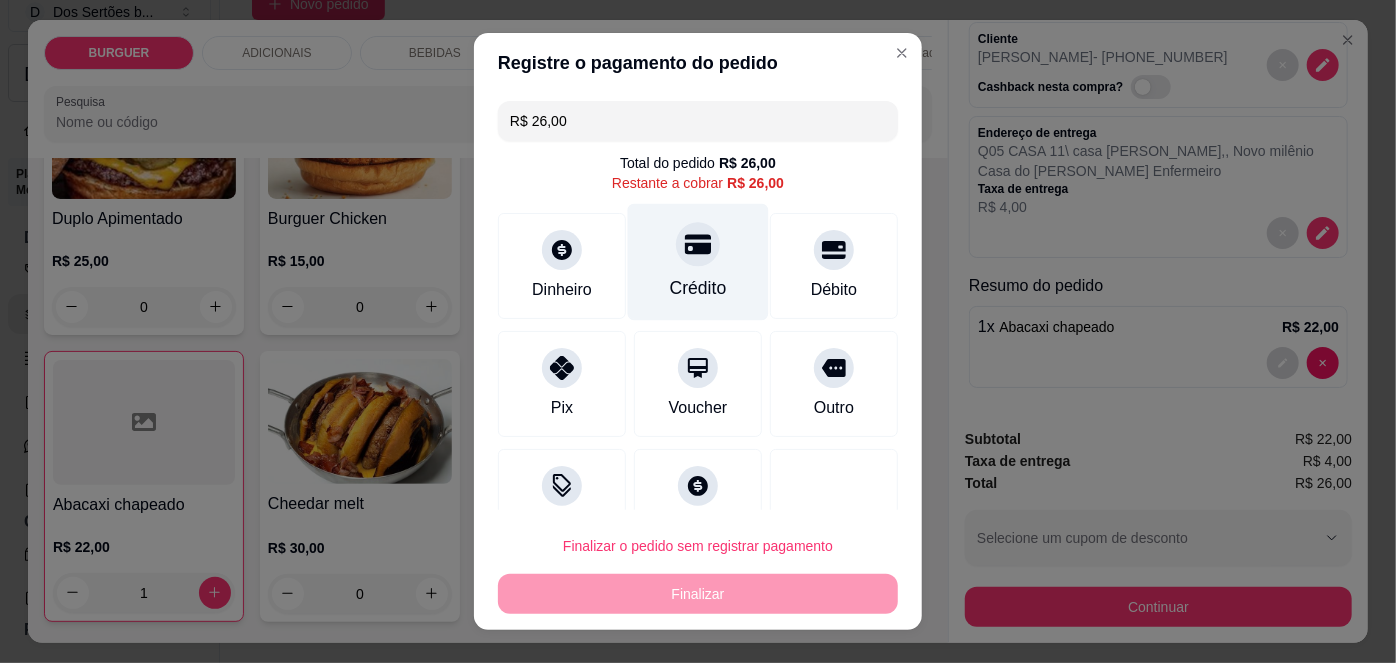 click on "Crédito" at bounding box center (698, 262) 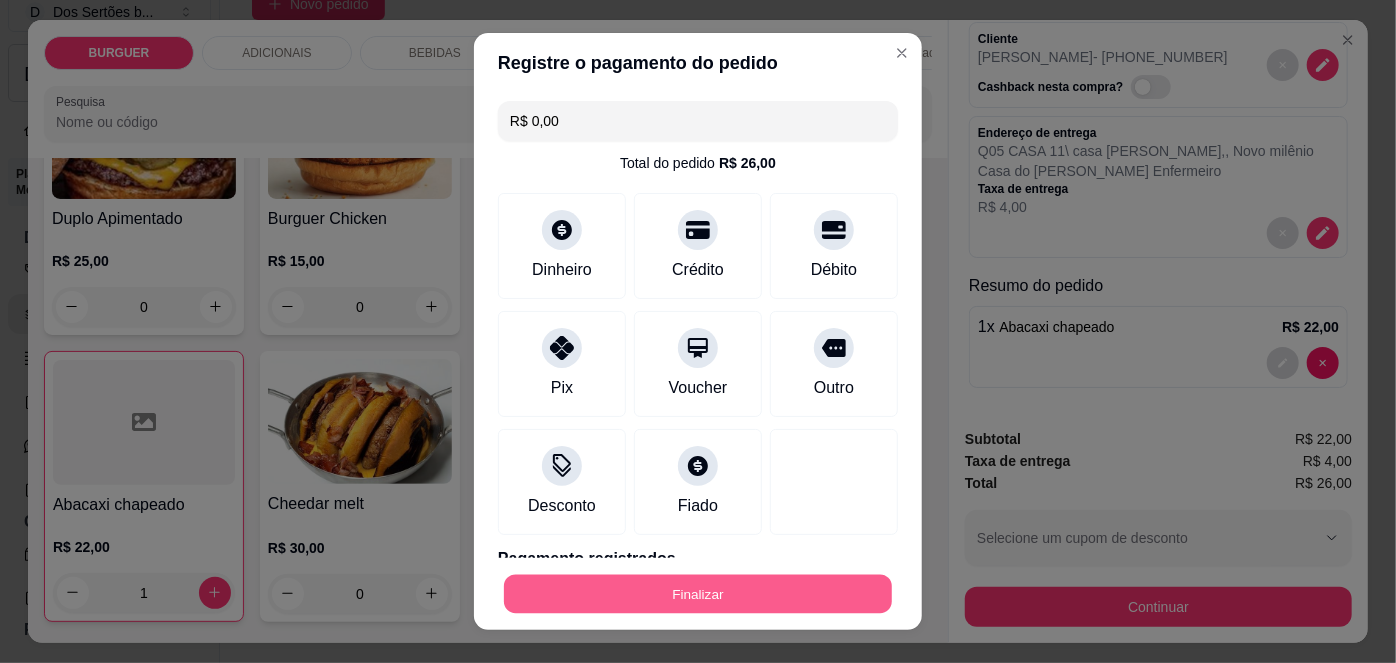 click on "Finalizar" at bounding box center [698, 593] 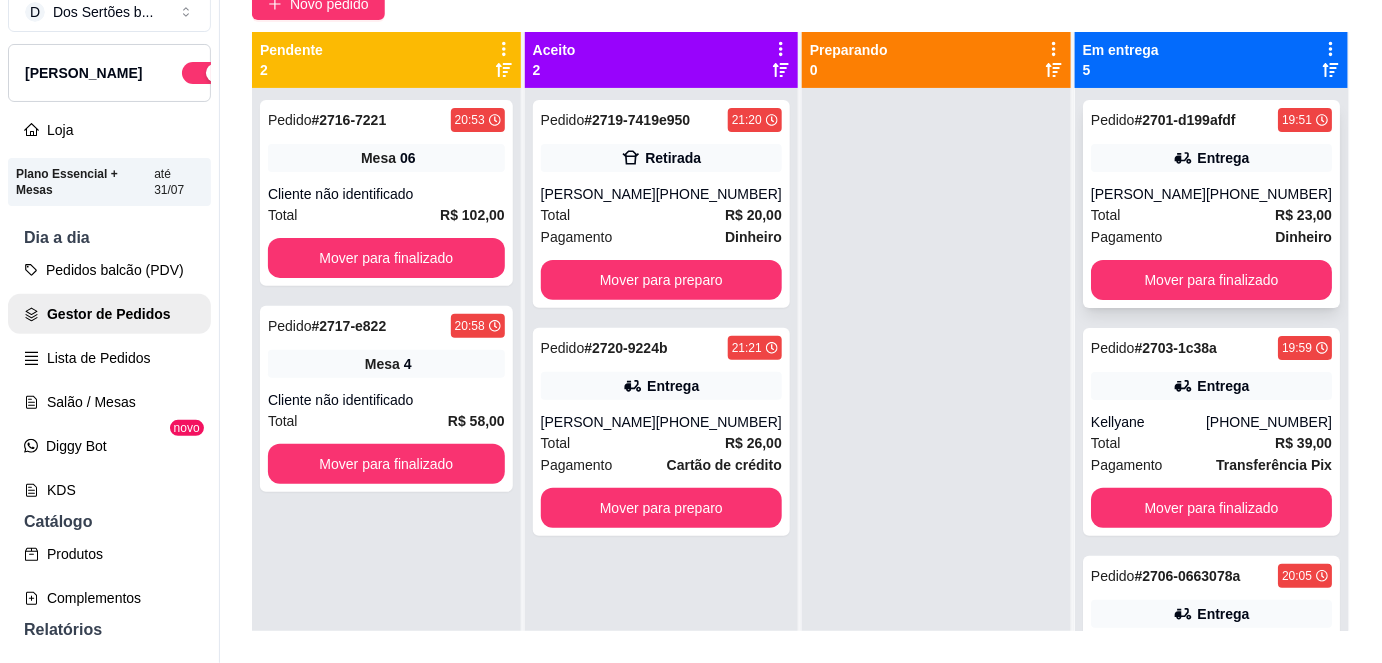 click on "[PERSON_NAME]" at bounding box center (1148, 194) 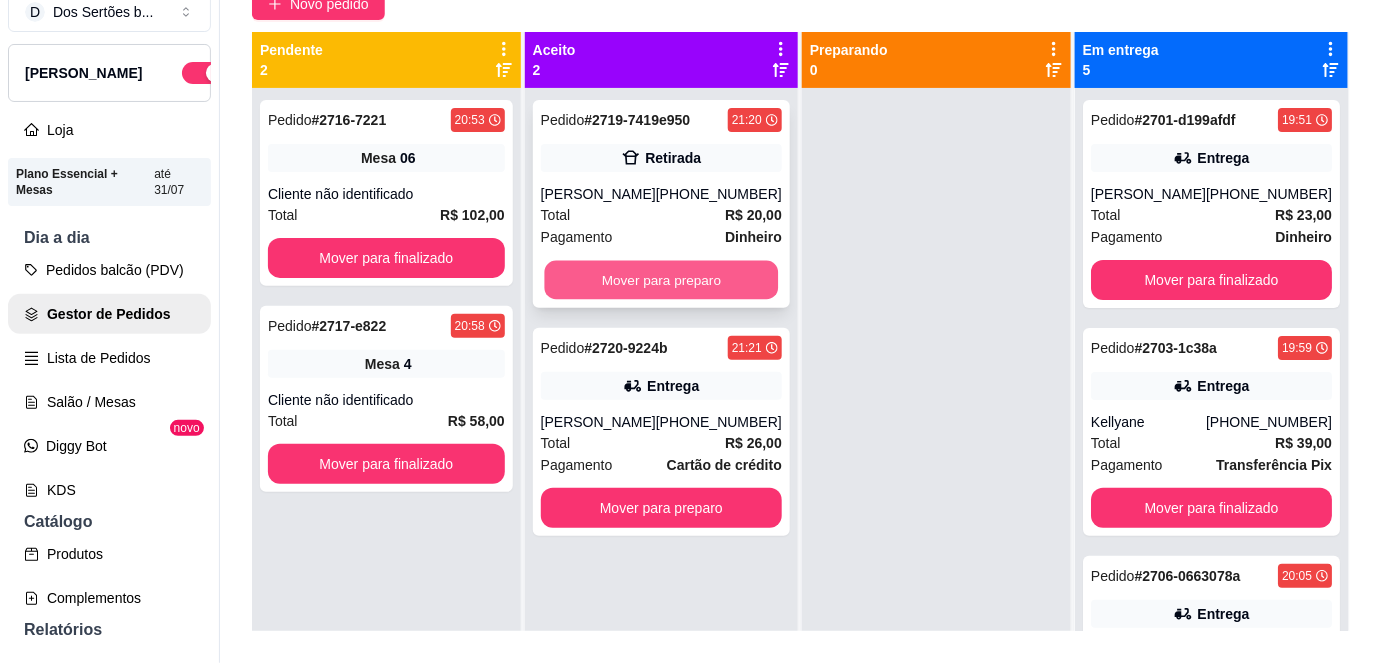 click on "Mover para preparo" at bounding box center (661, 280) 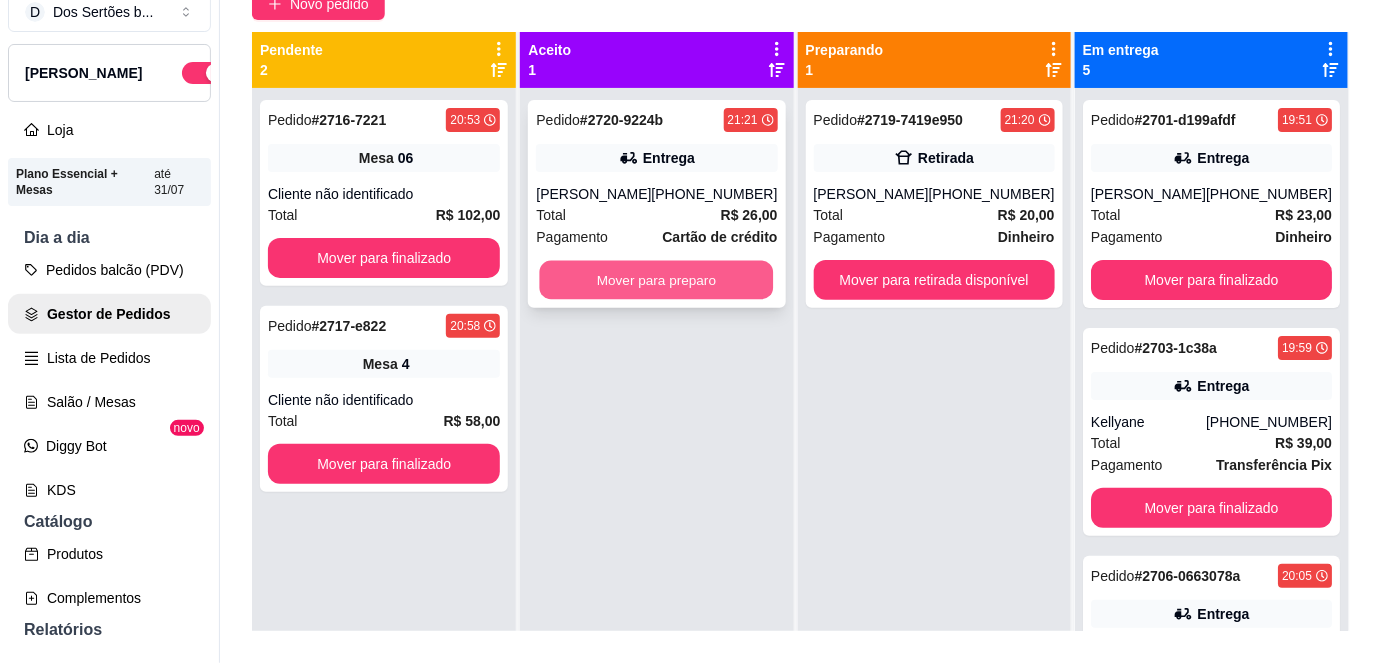 click on "Mover para preparo" at bounding box center (657, 280) 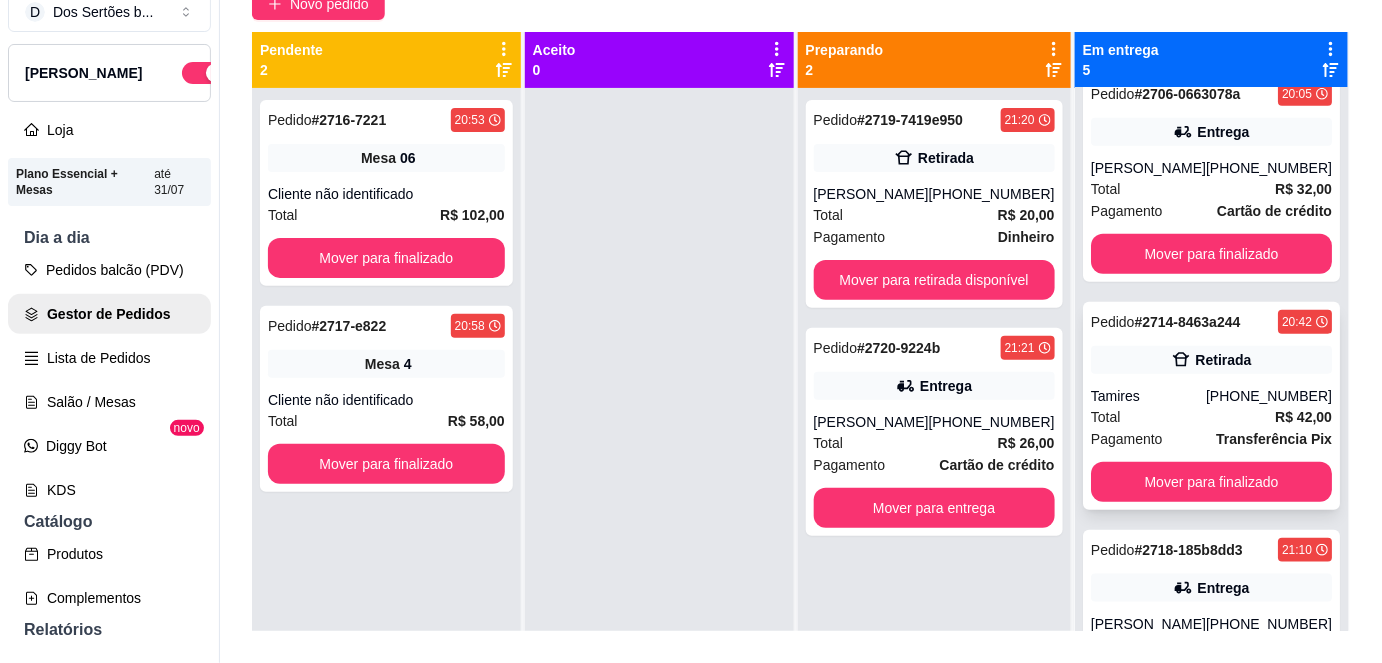 scroll, scrollTop: 496, scrollLeft: 0, axis: vertical 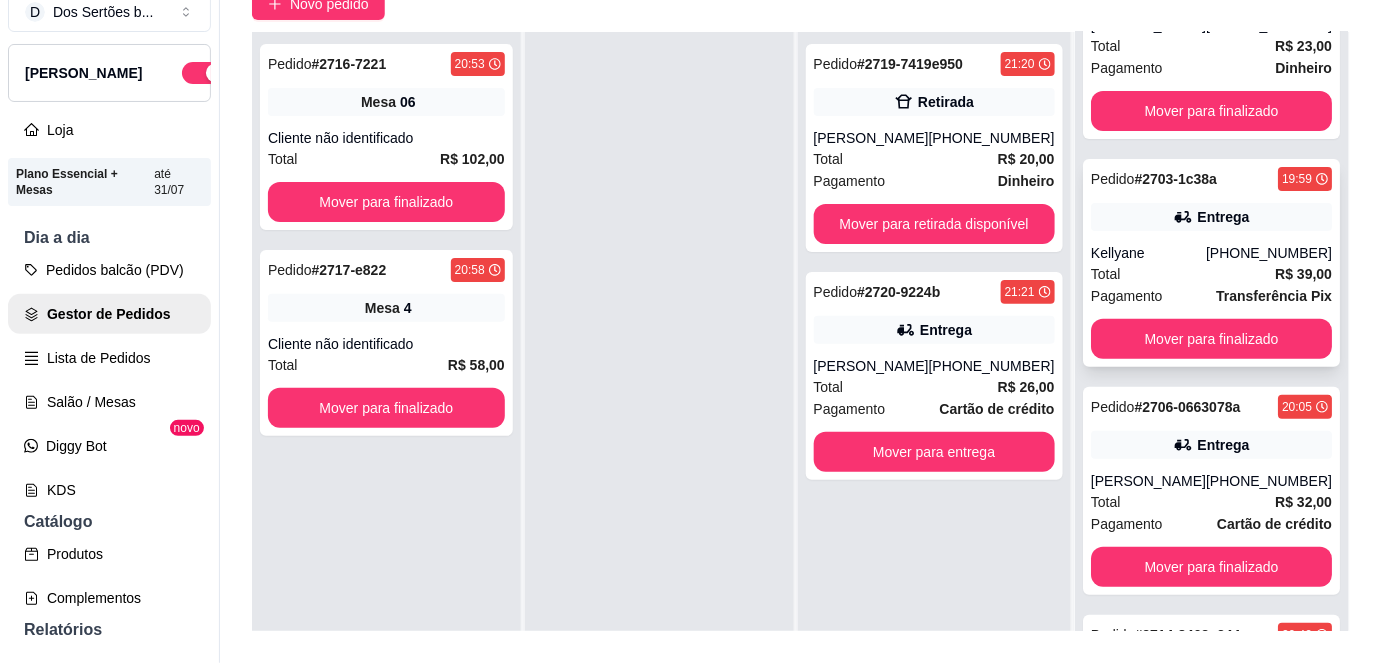 click 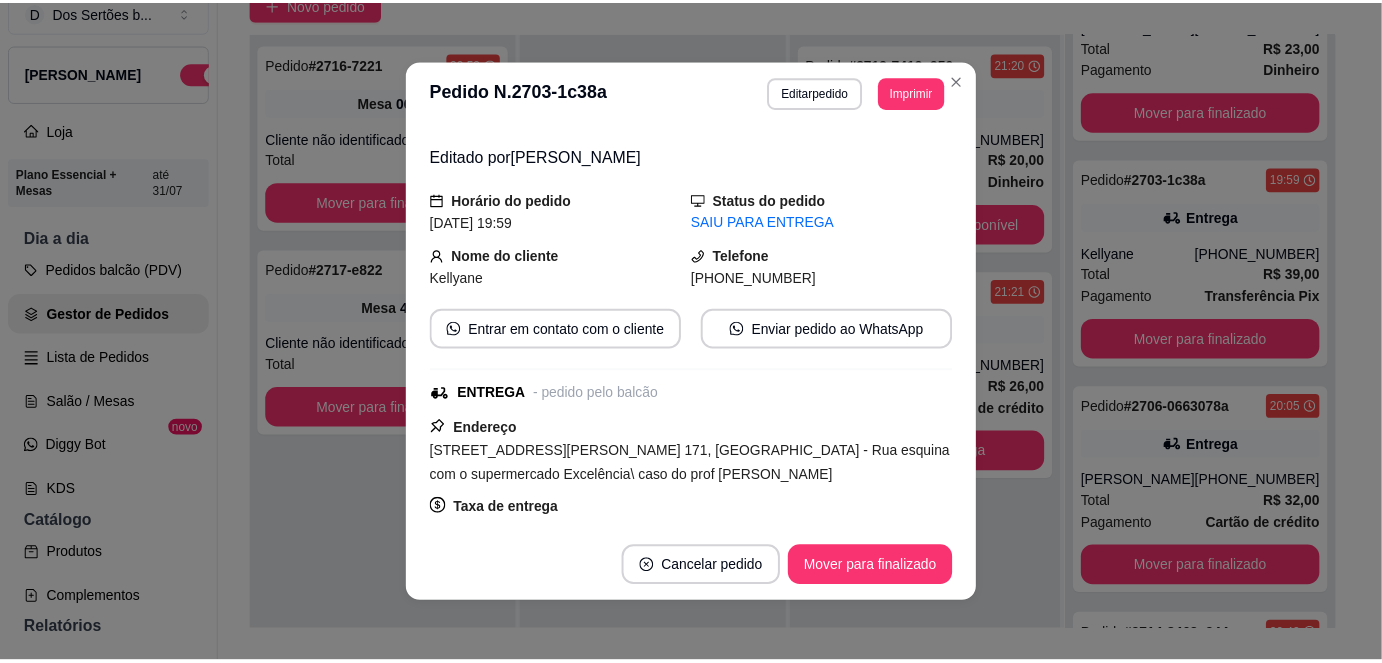 scroll, scrollTop: 50, scrollLeft: 0, axis: vertical 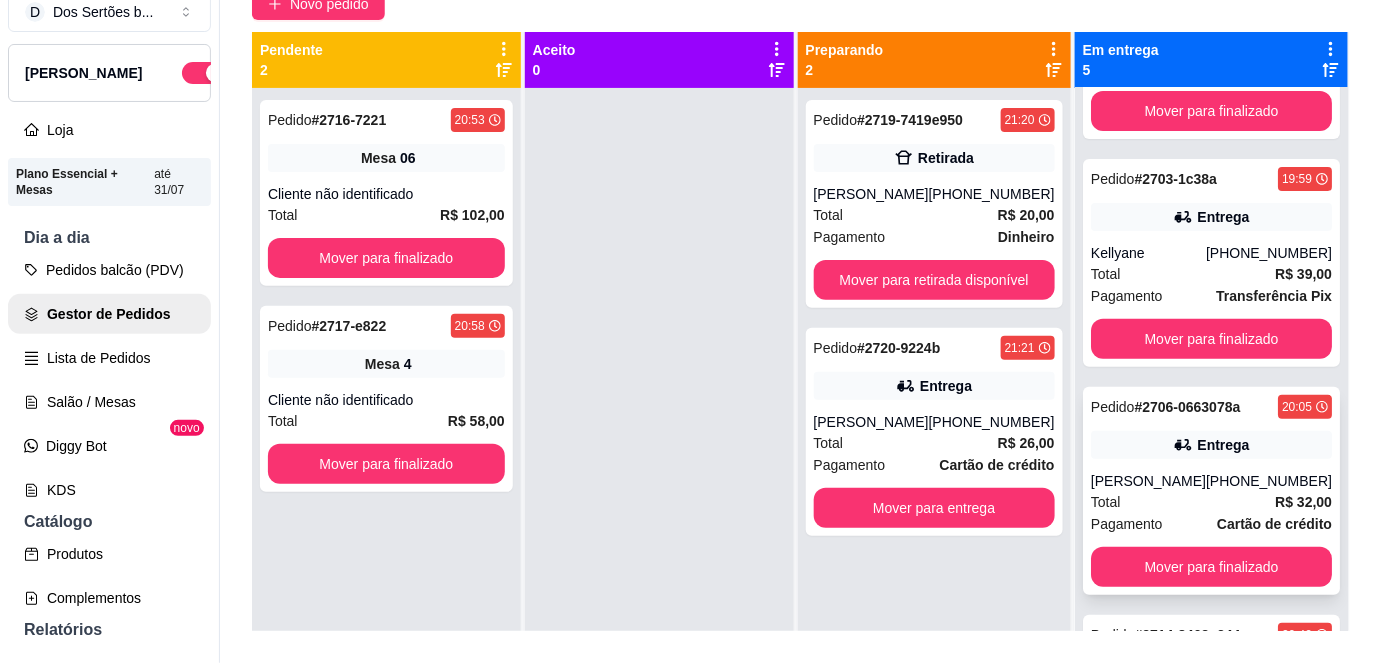 click on "Entrega" at bounding box center [1211, 445] 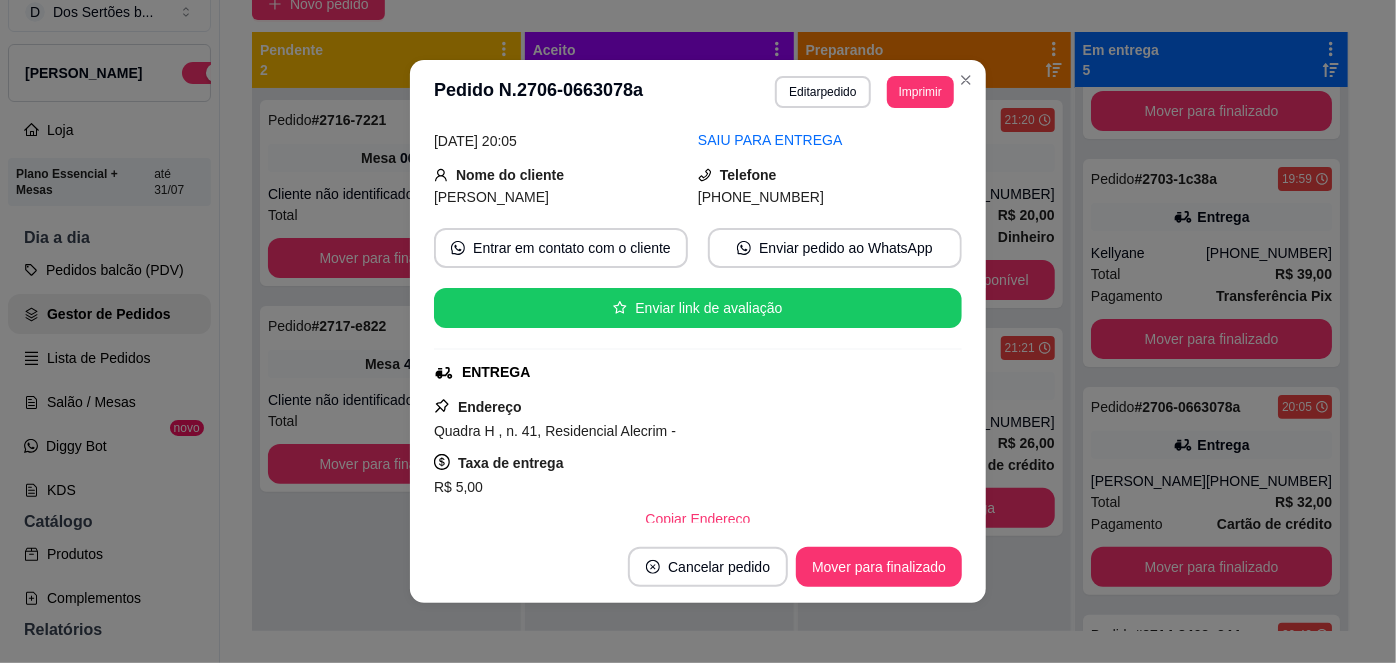 scroll, scrollTop: 90, scrollLeft: 0, axis: vertical 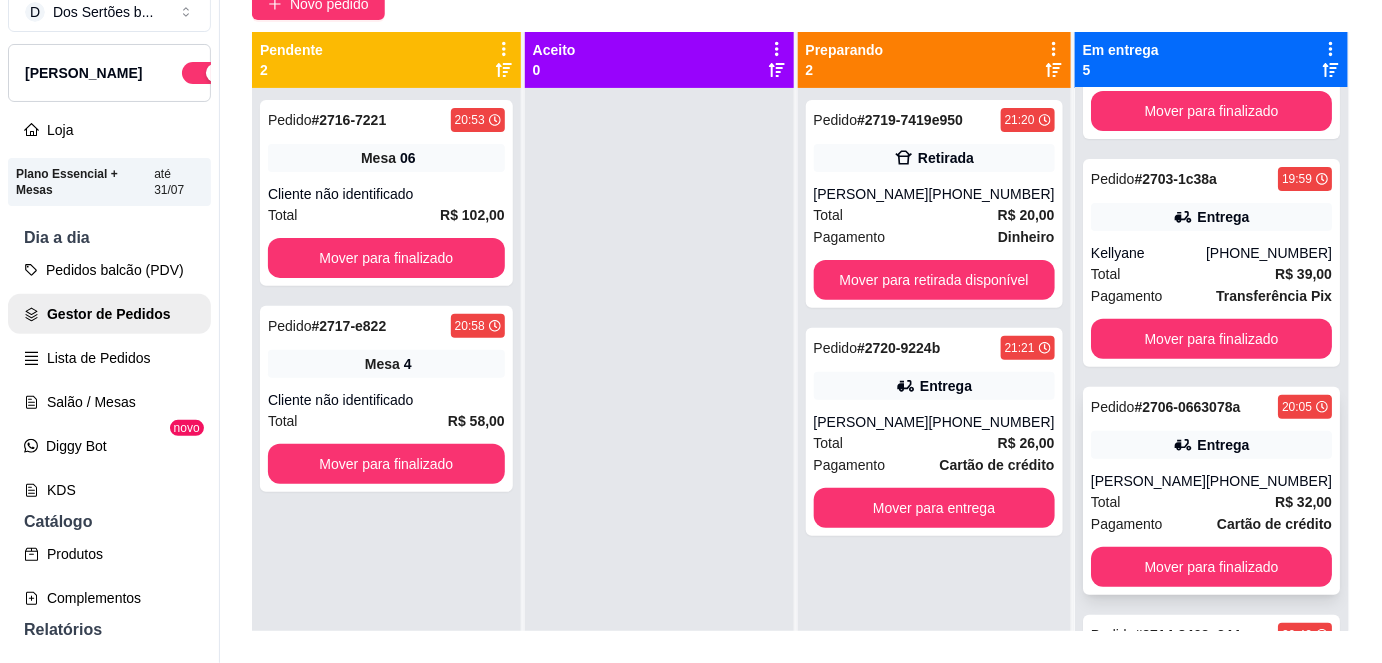 click on "Pedido  # 2706-0663078a 20:05 Entrega [PERSON_NAME] [PHONE_NUMBER] Total R$ 32,00 Pagamento Cartão de crédito Mover para finalizado" at bounding box center [1211, 491] 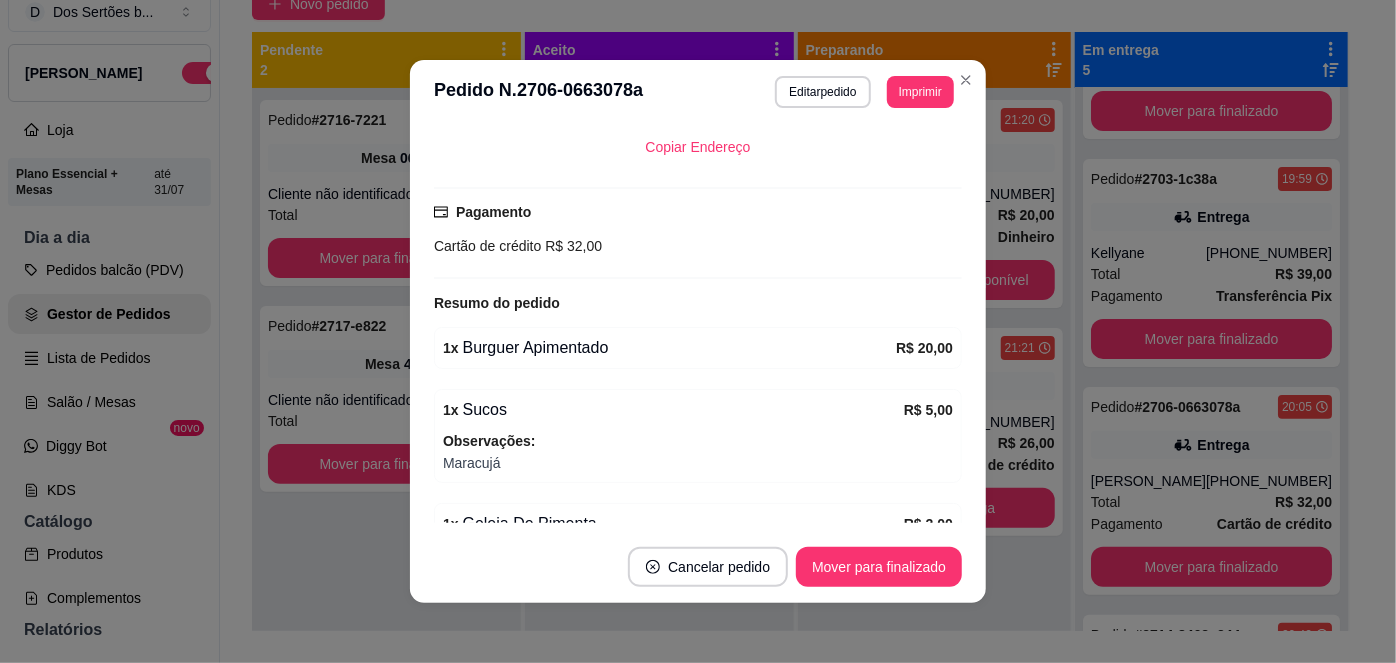 scroll, scrollTop: 338, scrollLeft: 0, axis: vertical 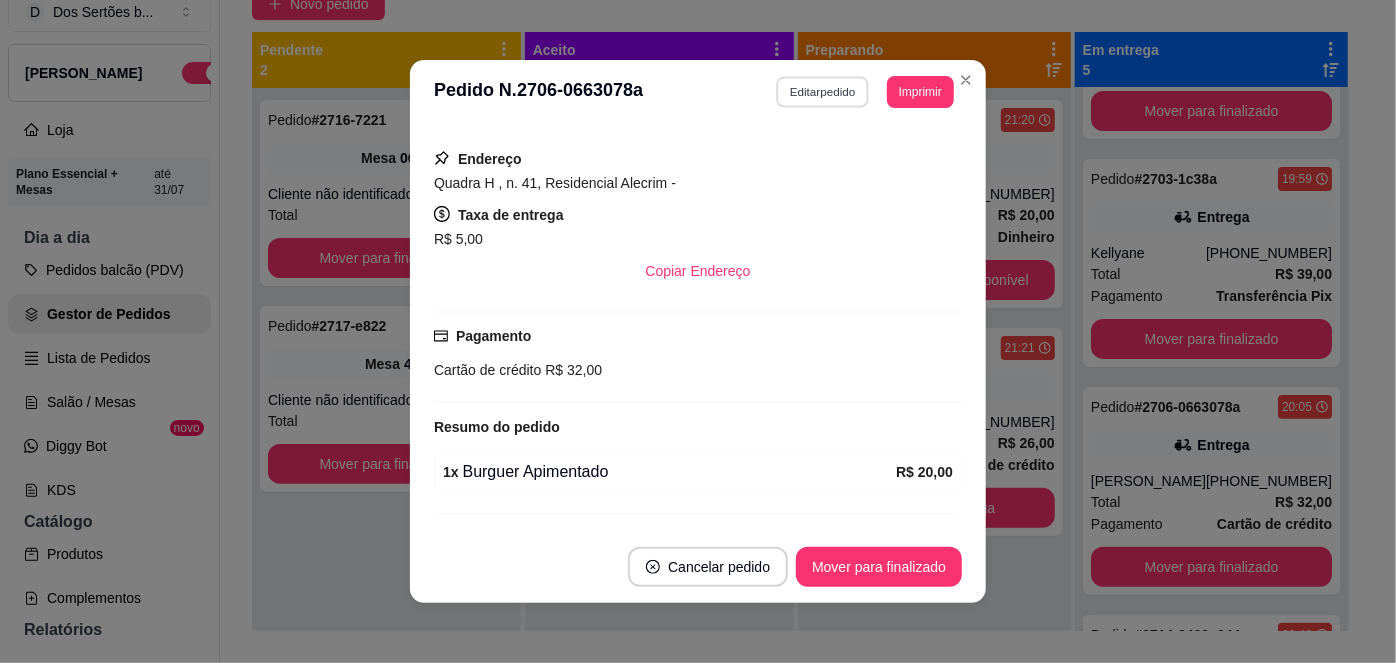 click on "Editar  pedido" at bounding box center [823, 91] 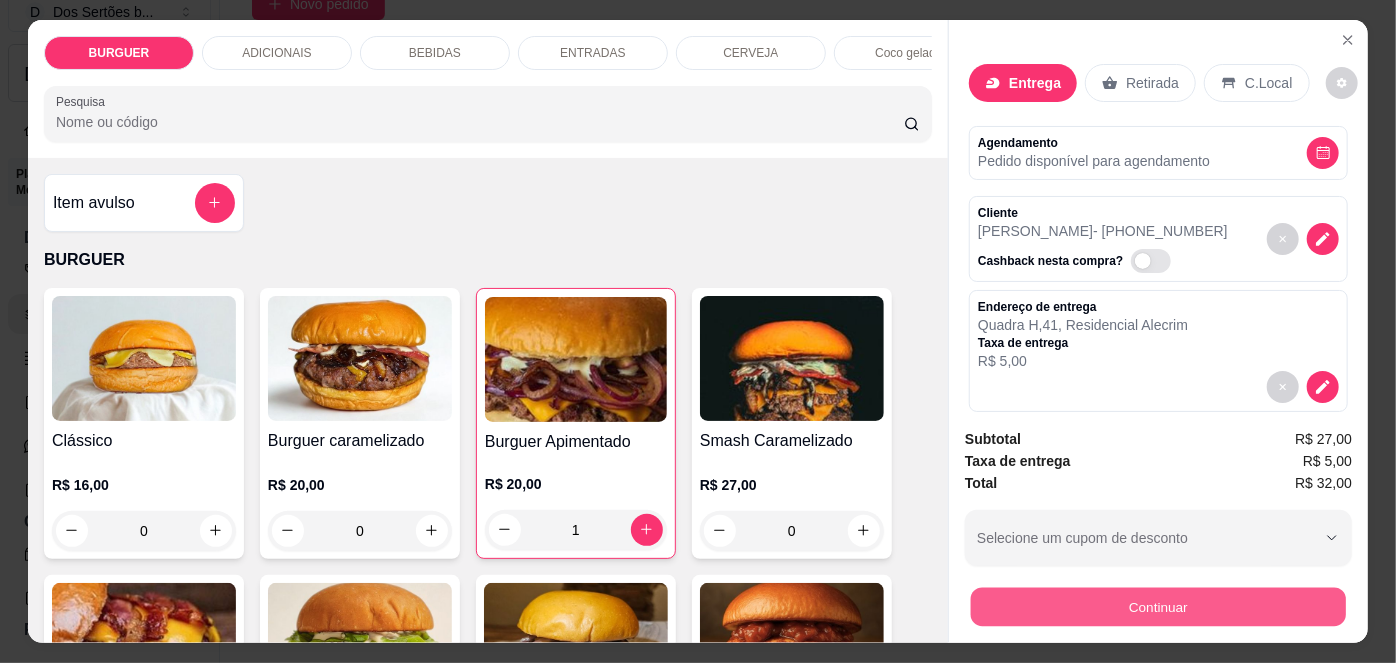 click on "Continuar" at bounding box center (1158, 607) 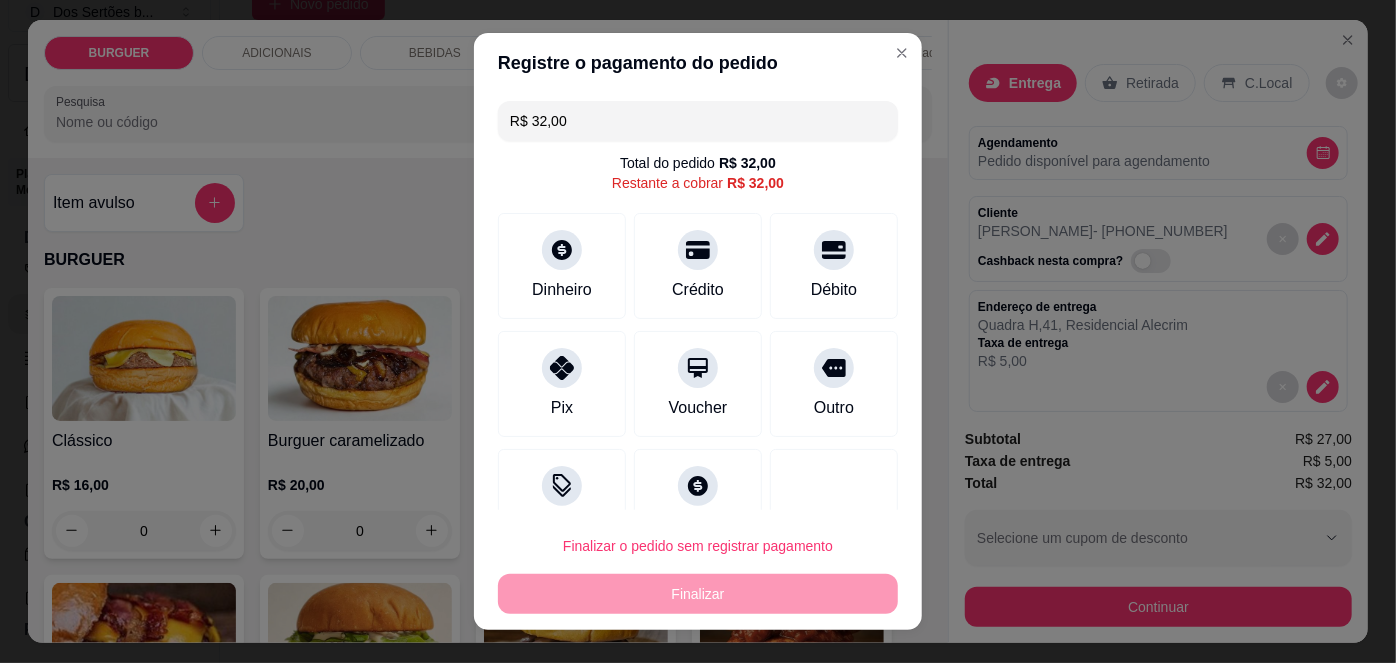 click on "R$ 32,00" at bounding box center [698, 121] 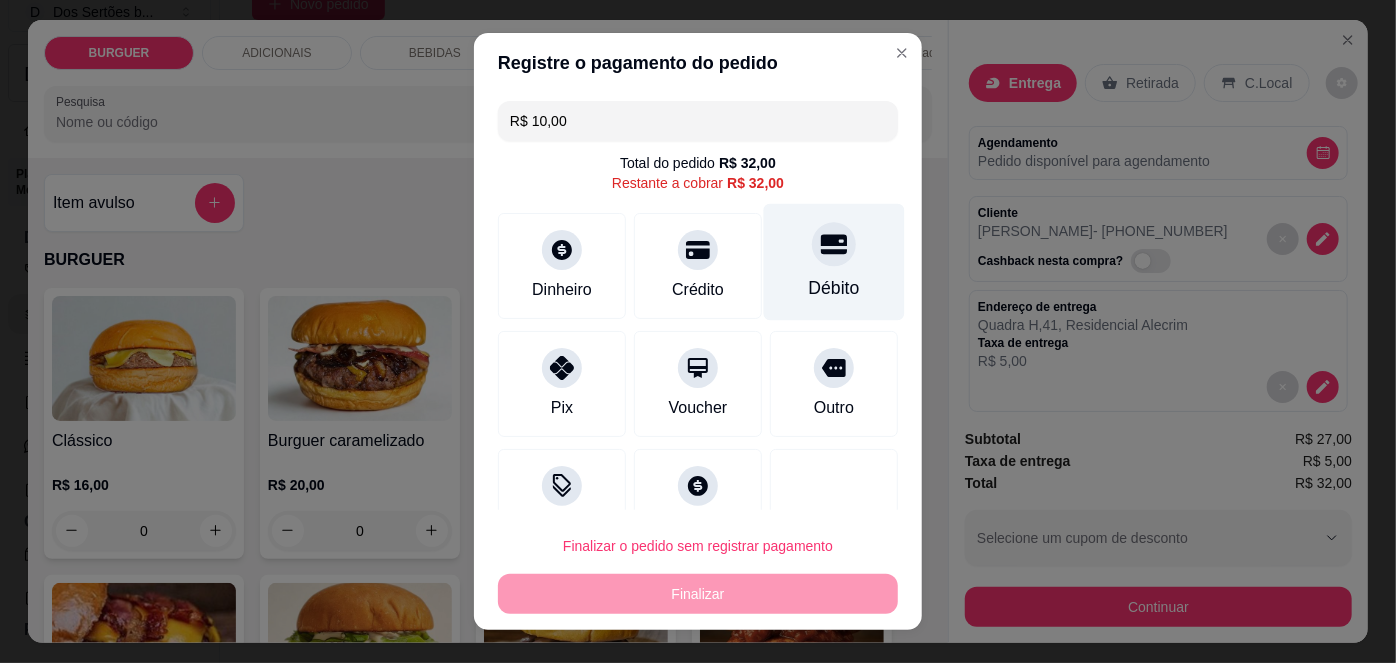 click on "Débito" at bounding box center [834, 262] 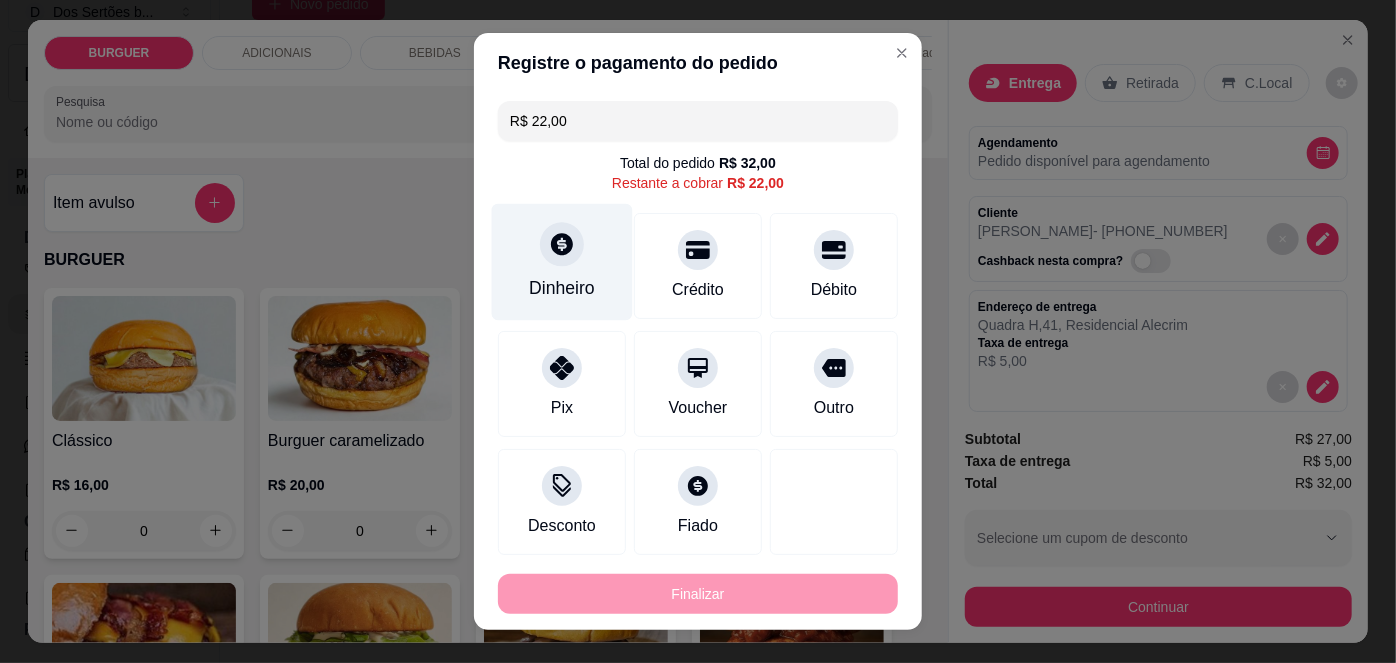 click 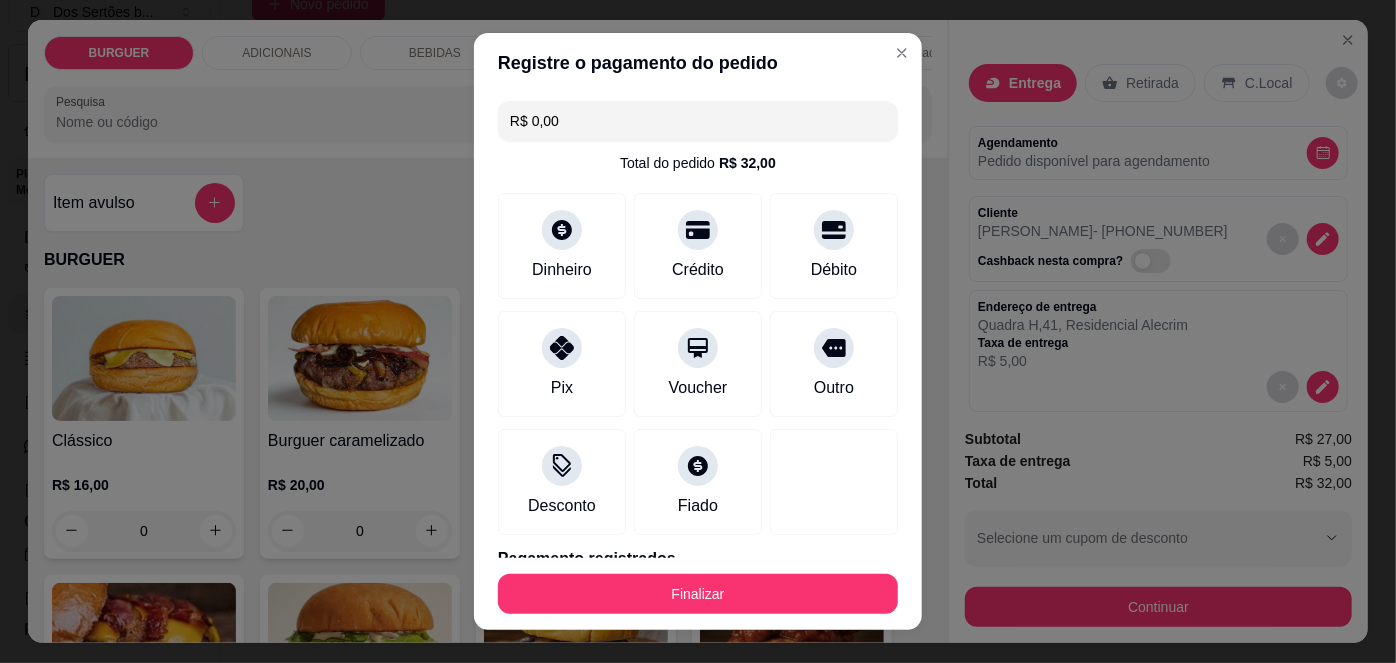 scroll, scrollTop: 163, scrollLeft: 0, axis: vertical 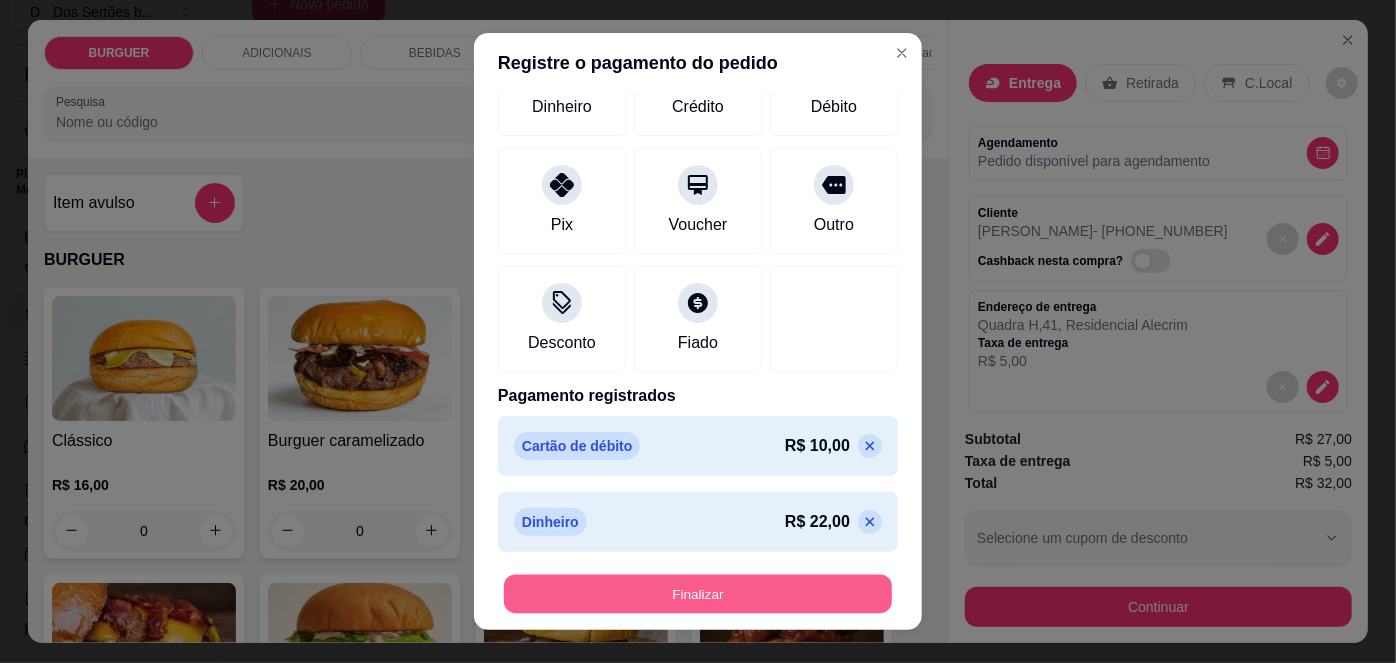 click on "Finalizar" at bounding box center (698, 593) 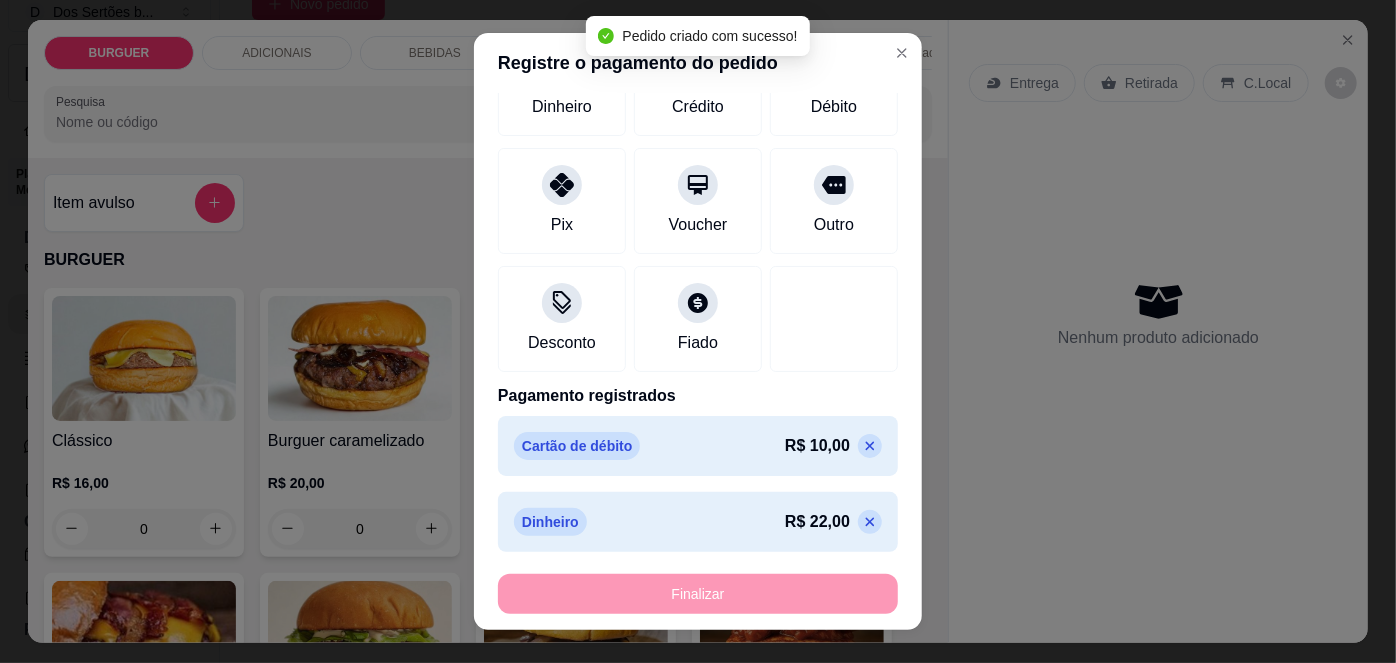 scroll, scrollTop: 322, scrollLeft: 0, axis: vertical 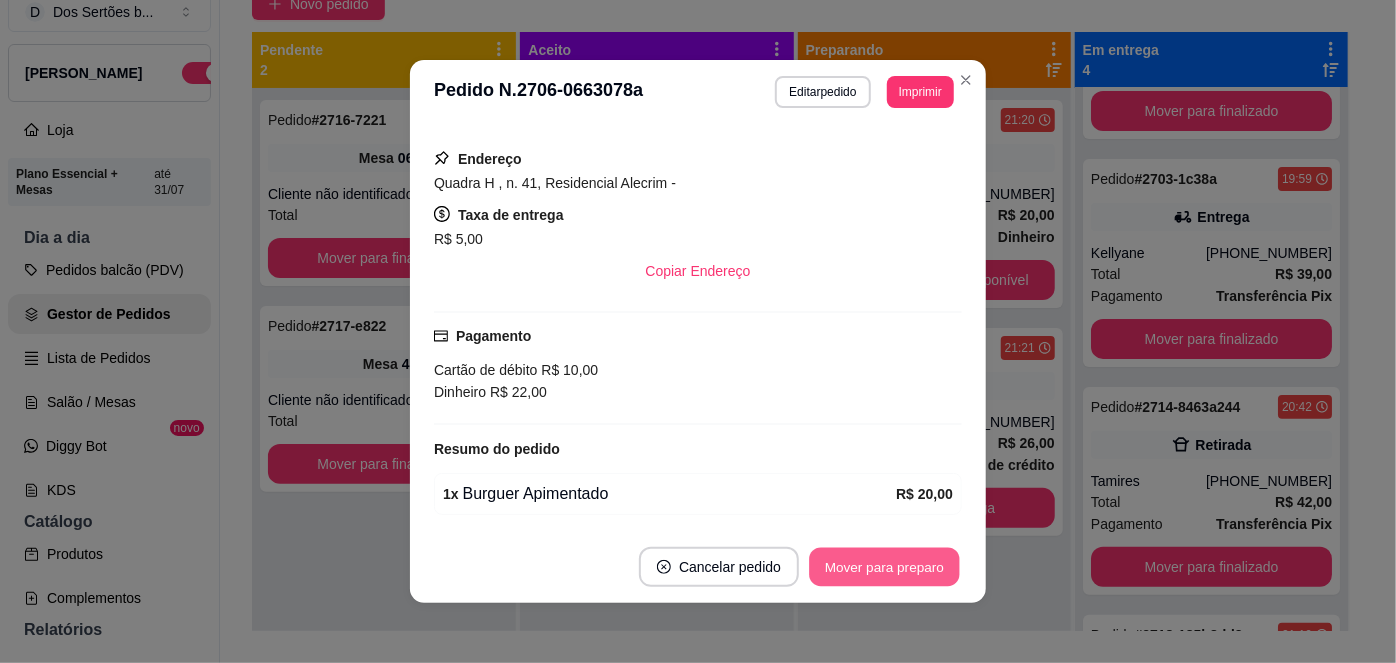 click on "Mover para preparo" at bounding box center (884, 567) 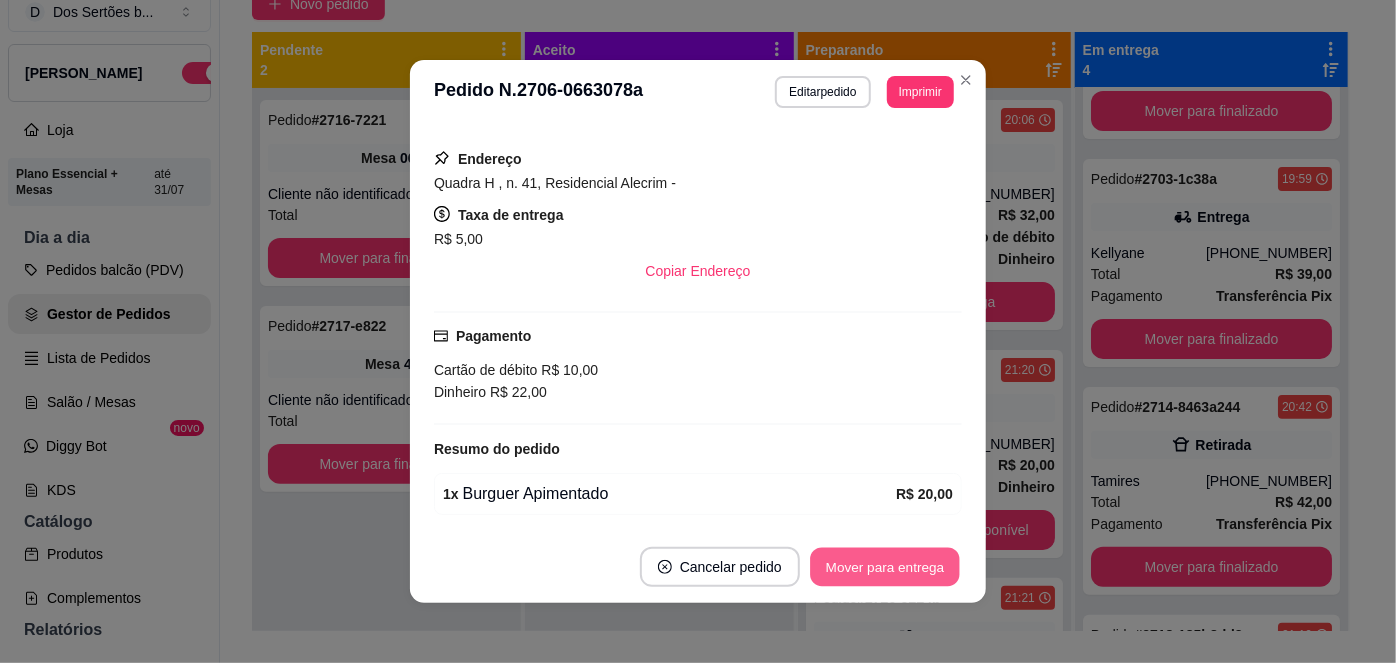 click on "Mover para entrega" at bounding box center (885, 567) 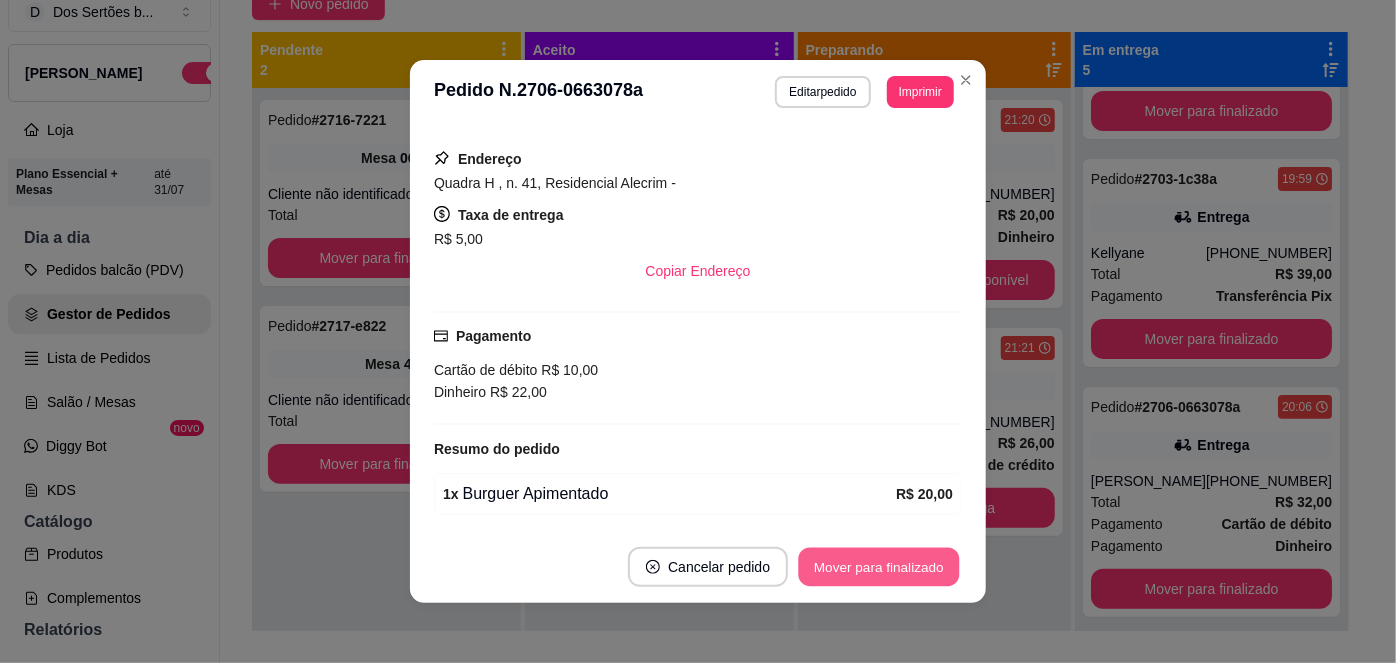 click on "Mover para finalizado" at bounding box center [879, 567] 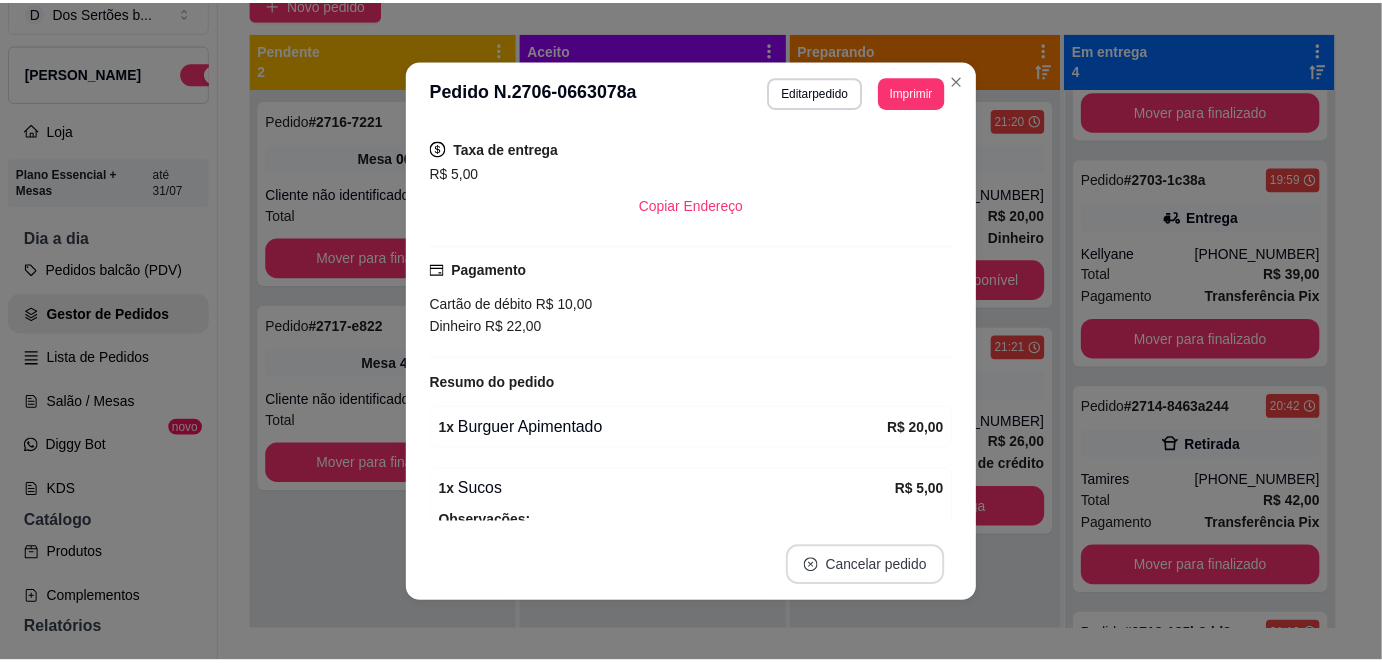 scroll, scrollTop: 257, scrollLeft: 0, axis: vertical 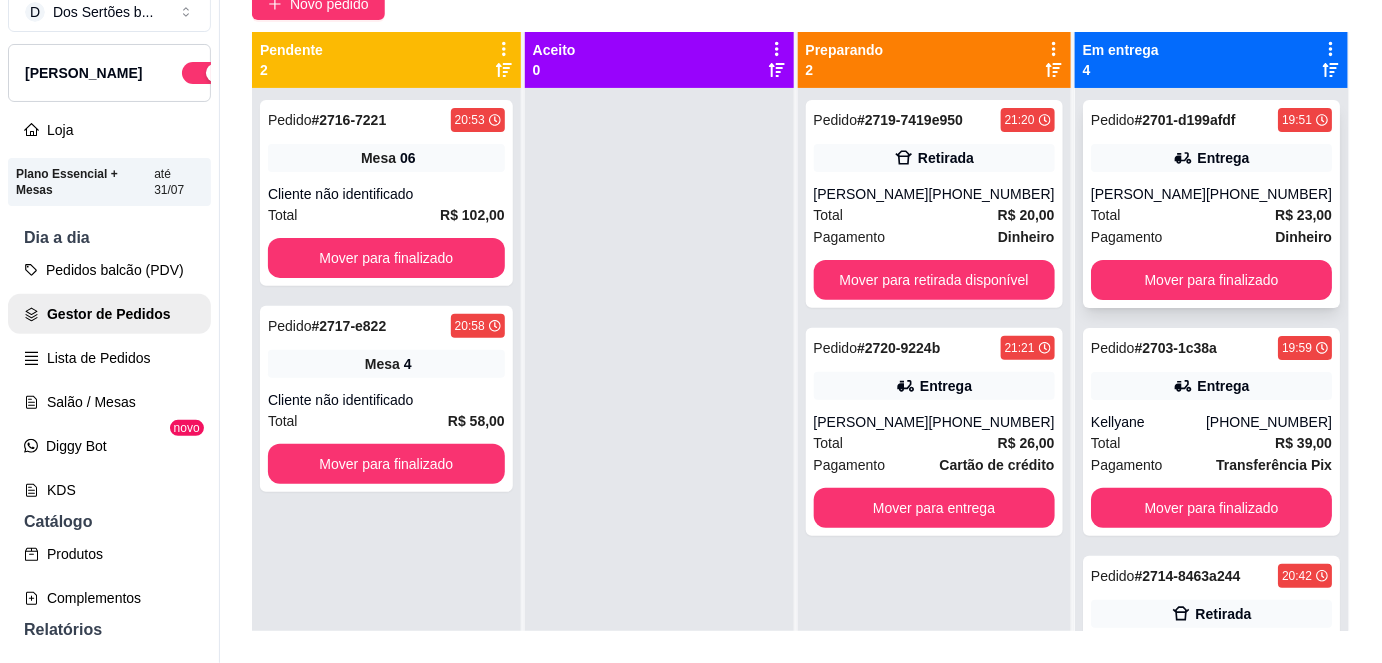 click on "Pagamento" at bounding box center (1127, 237) 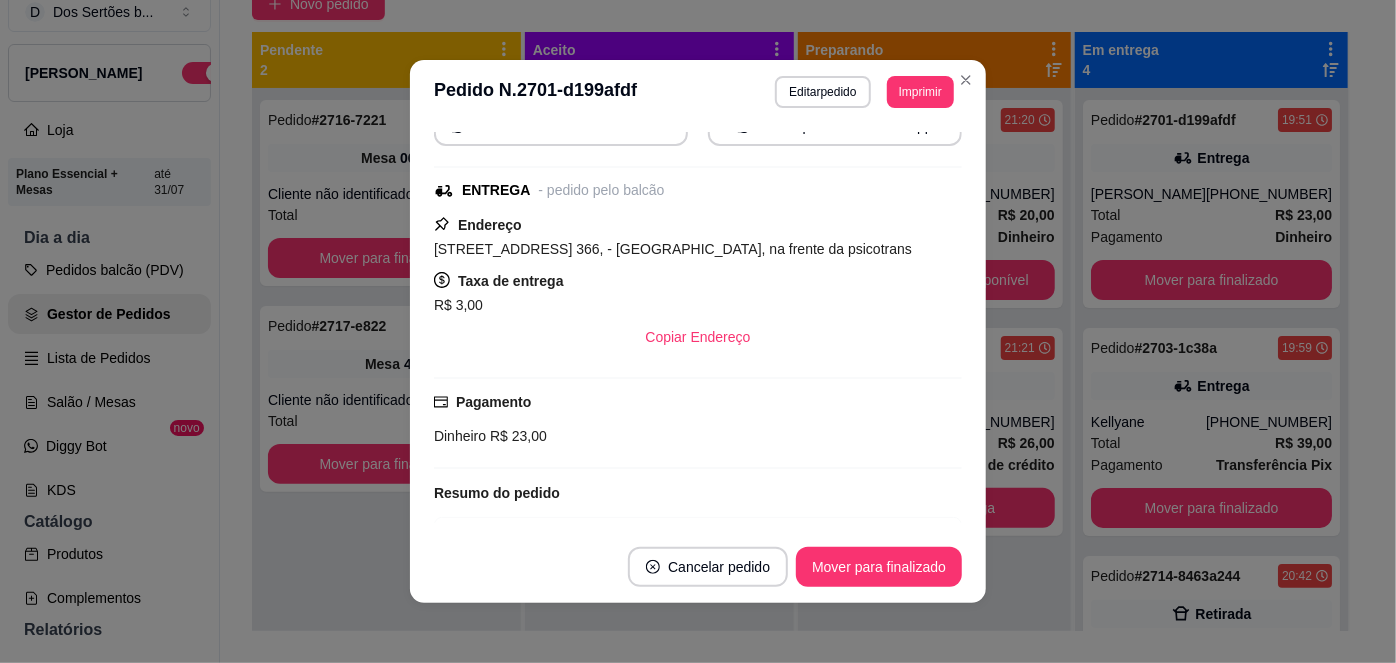 scroll, scrollTop: 365, scrollLeft: 0, axis: vertical 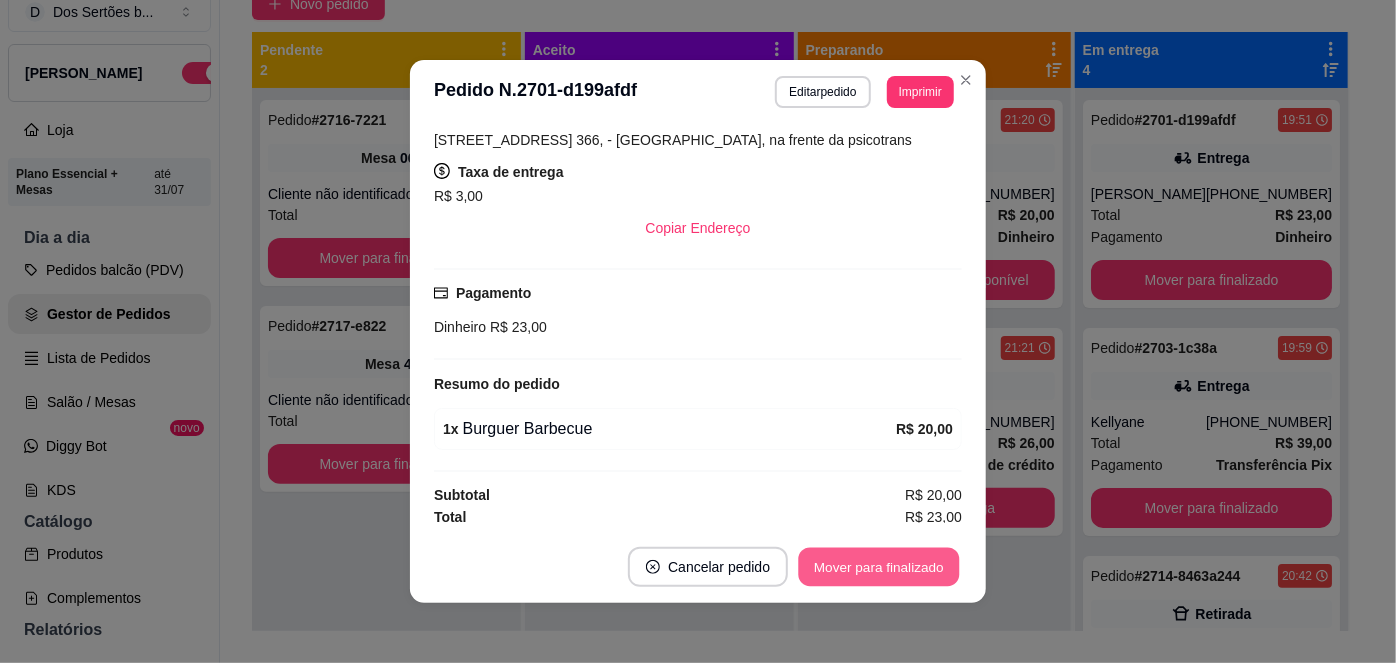 click on "Mover para finalizado" at bounding box center (879, 567) 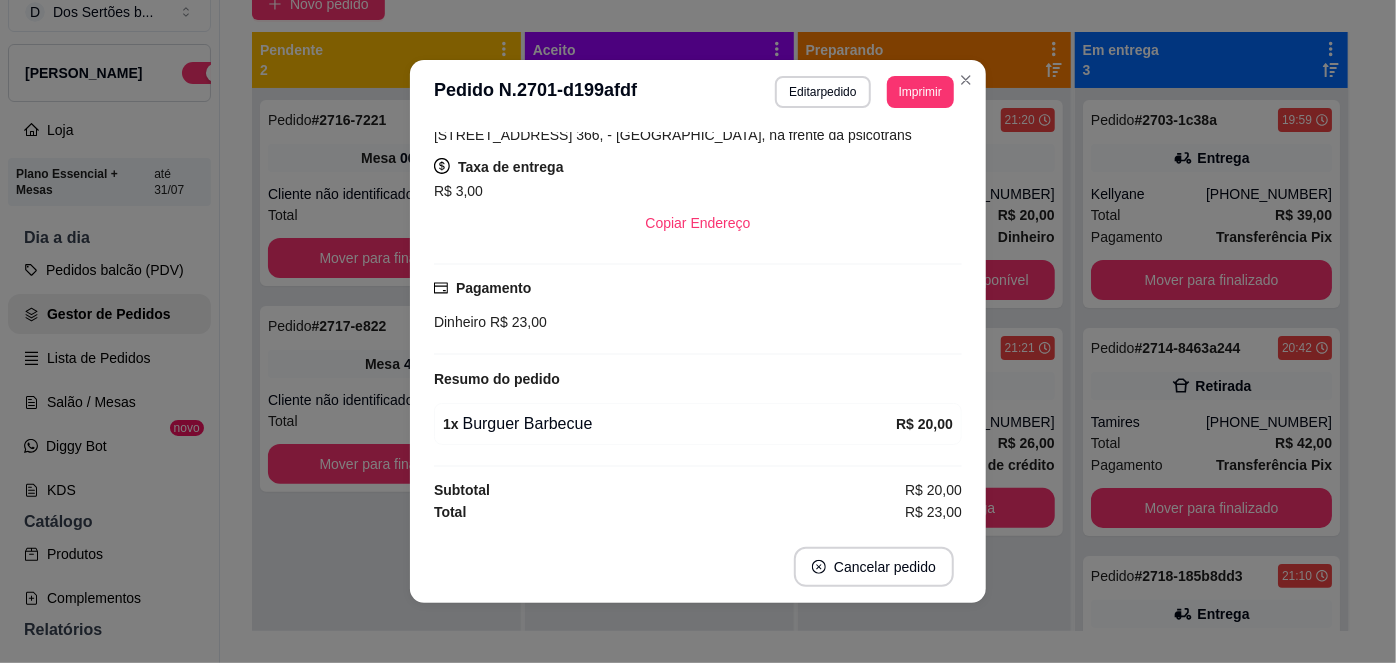 scroll, scrollTop: 300, scrollLeft: 0, axis: vertical 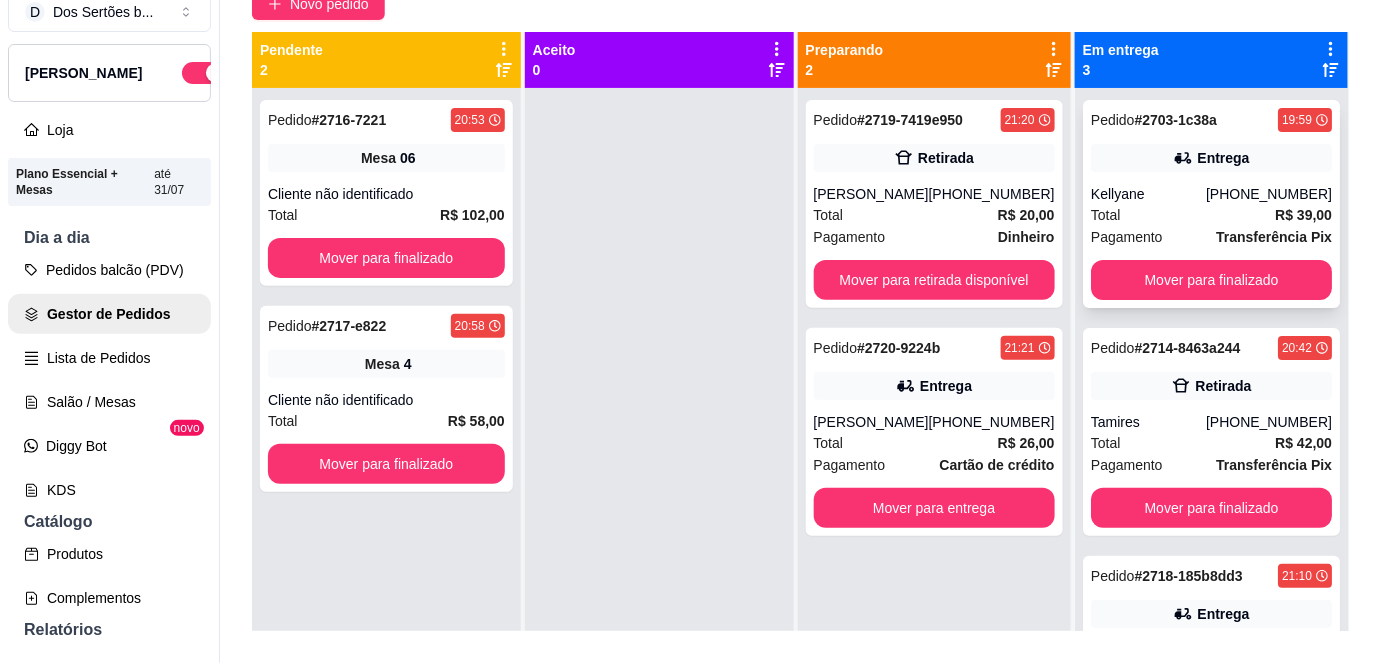 click on "Entrega" at bounding box center [1211, 158] 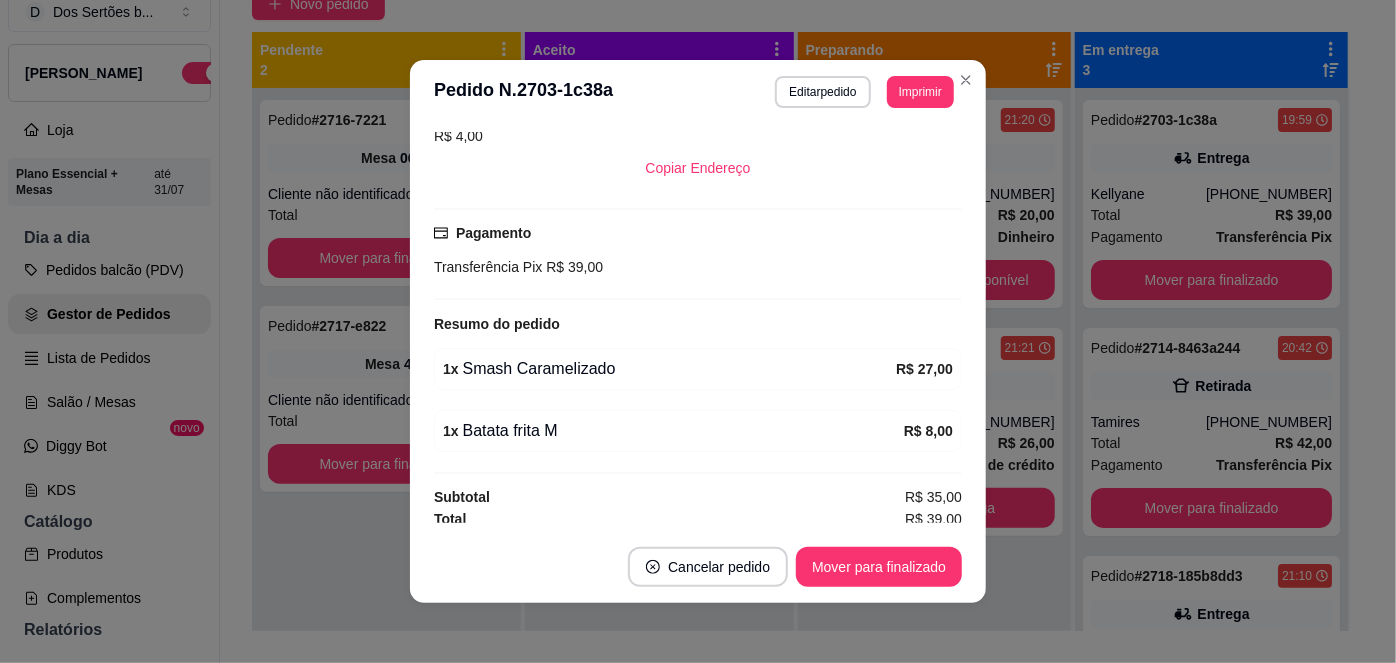 scroll, scrollTop: 451, scrollLeft: 0, axis: vertical 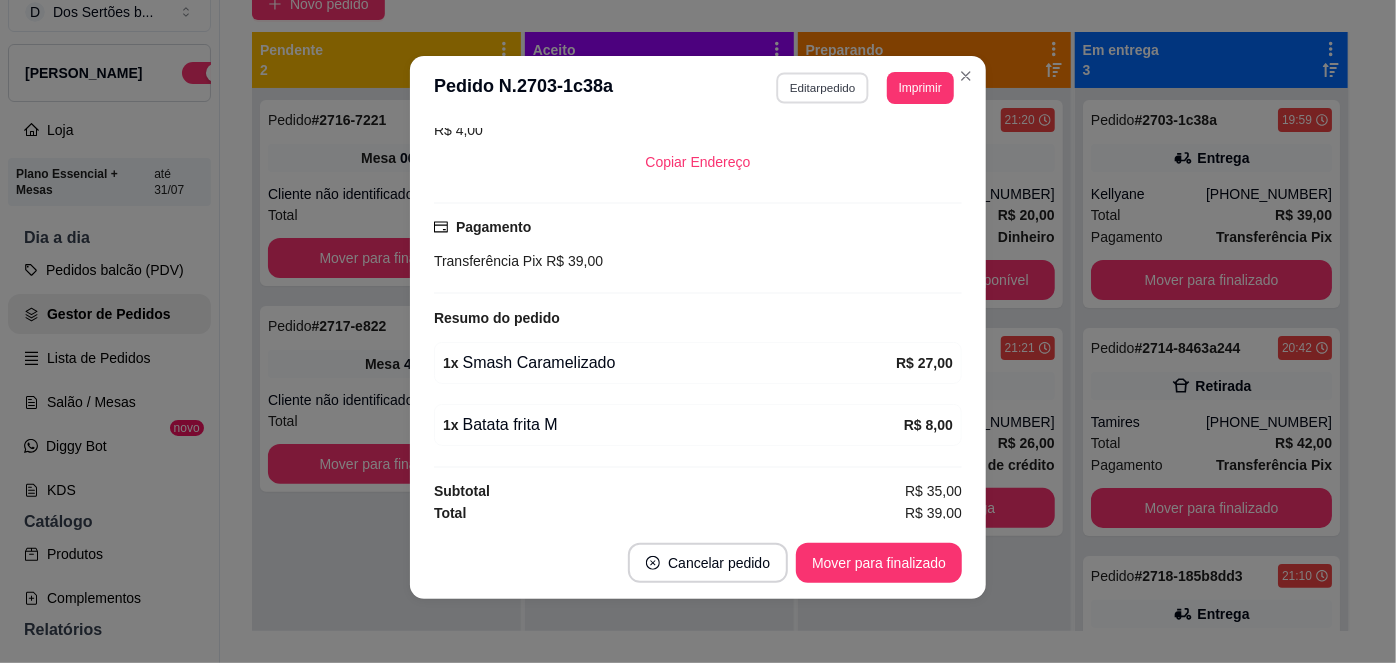 click on "Editar  pedido" at bounding box center [823, 87] 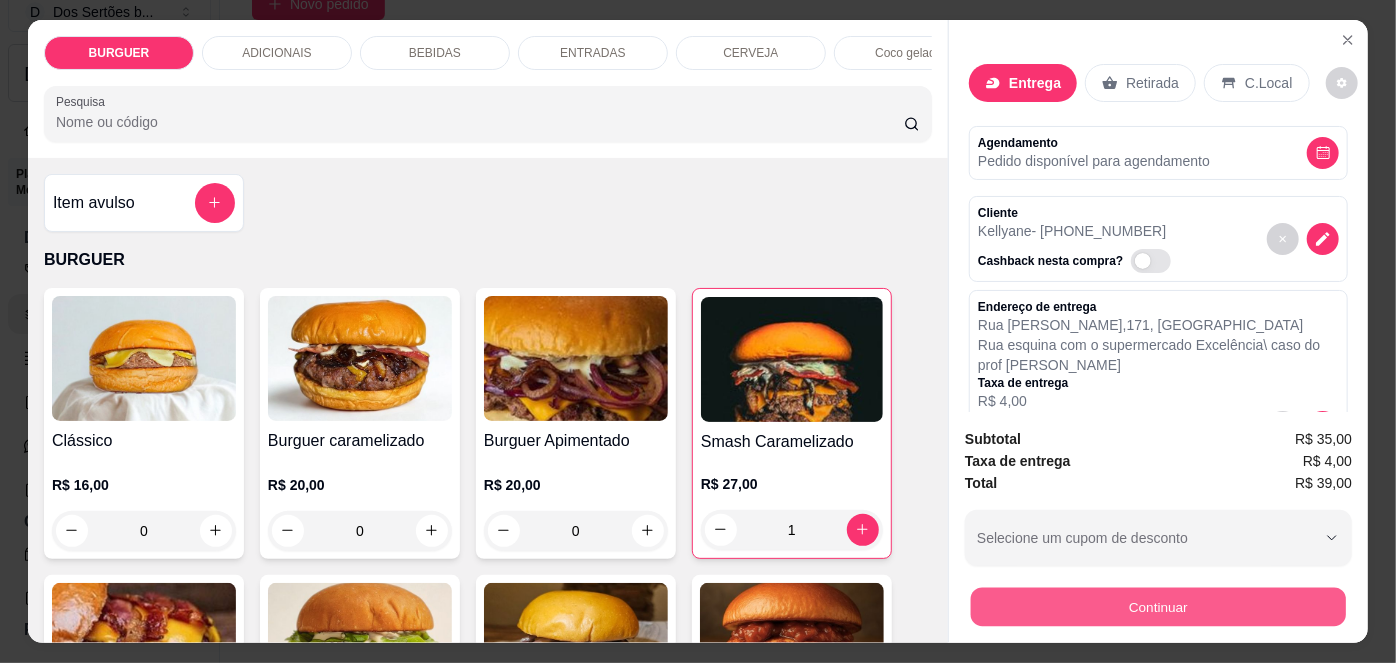 click on "Continuar" at bounding box center [1158, 607] 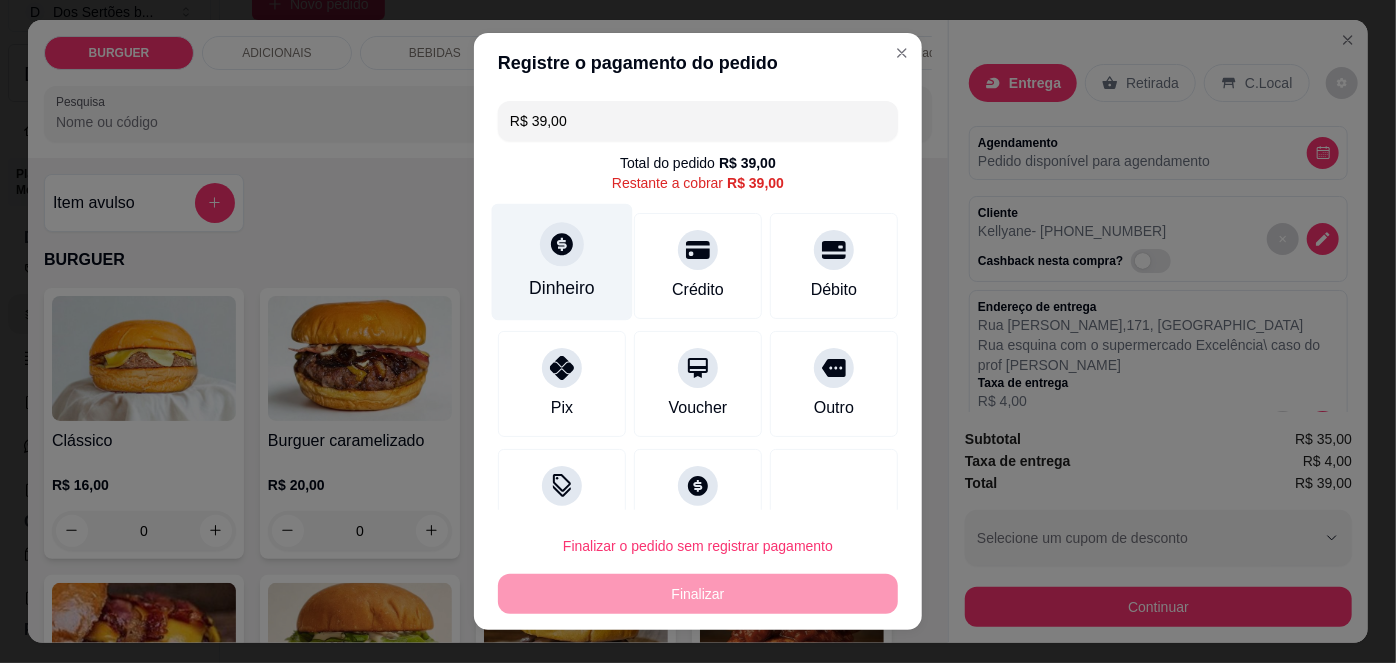 click on "Dinheiro" at bounding box center [562, 262] 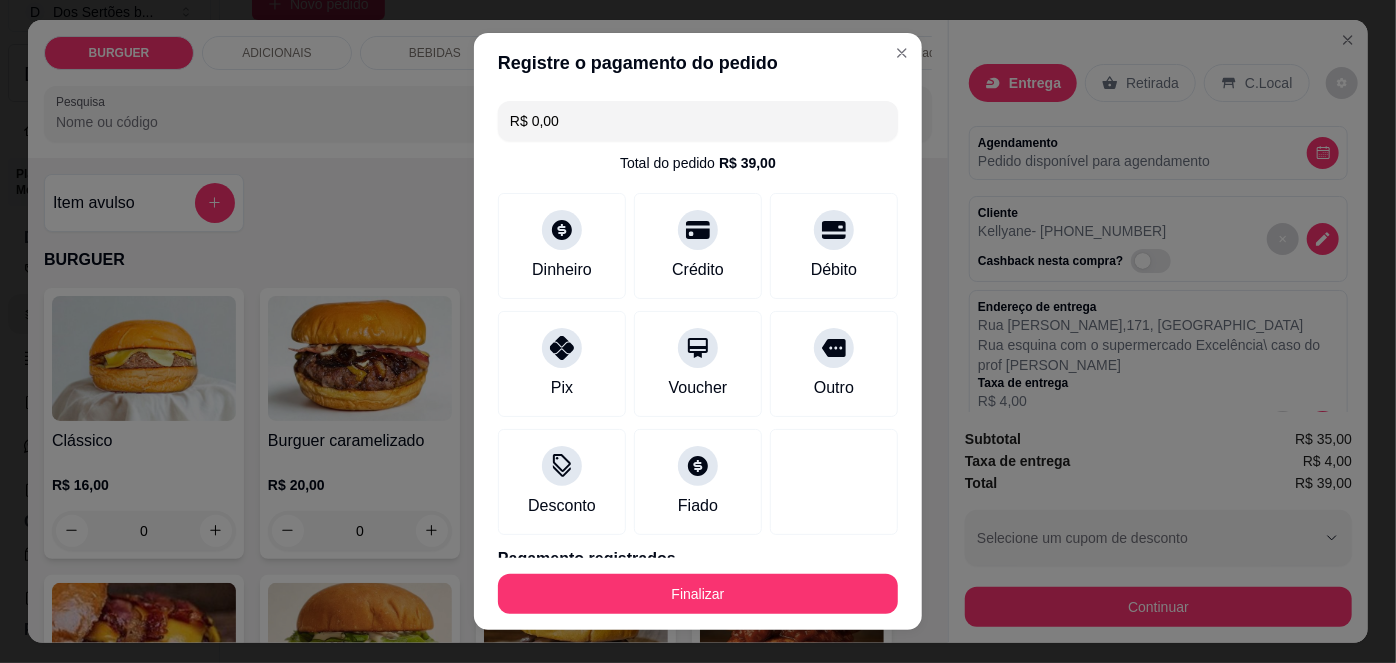 scroll, scrollTop: 88, scrollLeft: 0, axis: vertical 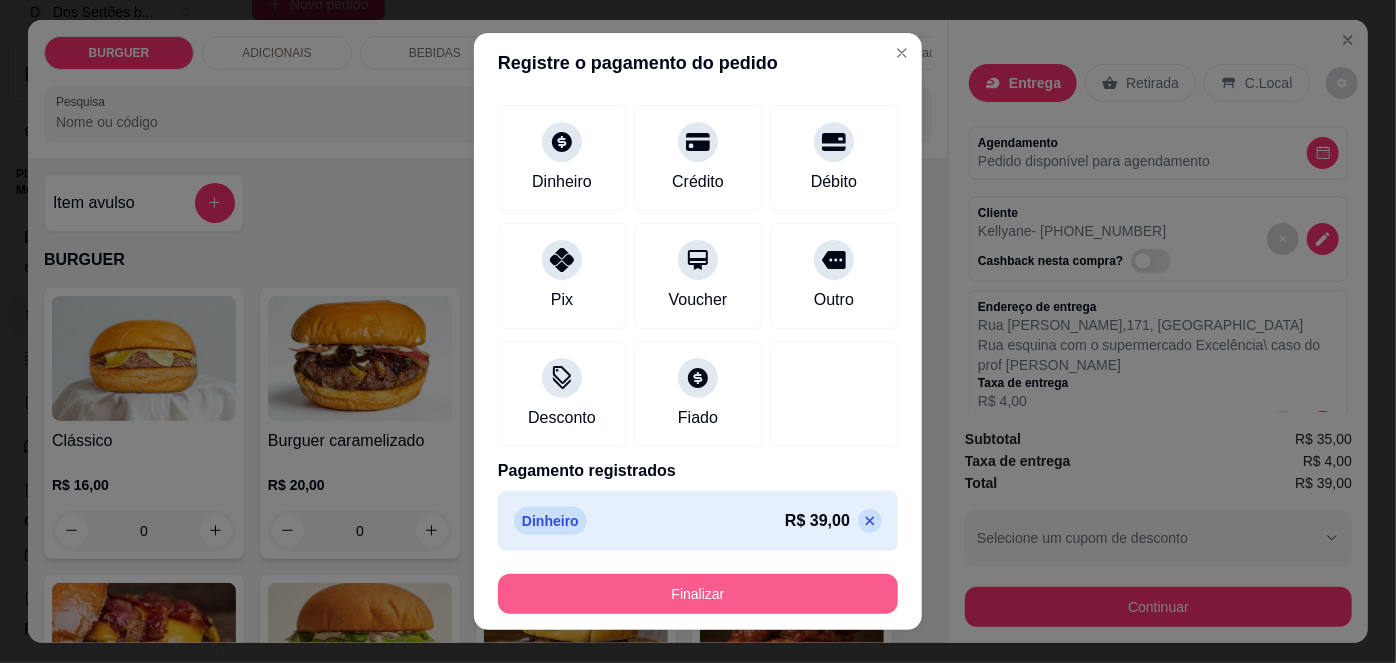 click on "Finalizar" at bounding box center [698, 594] 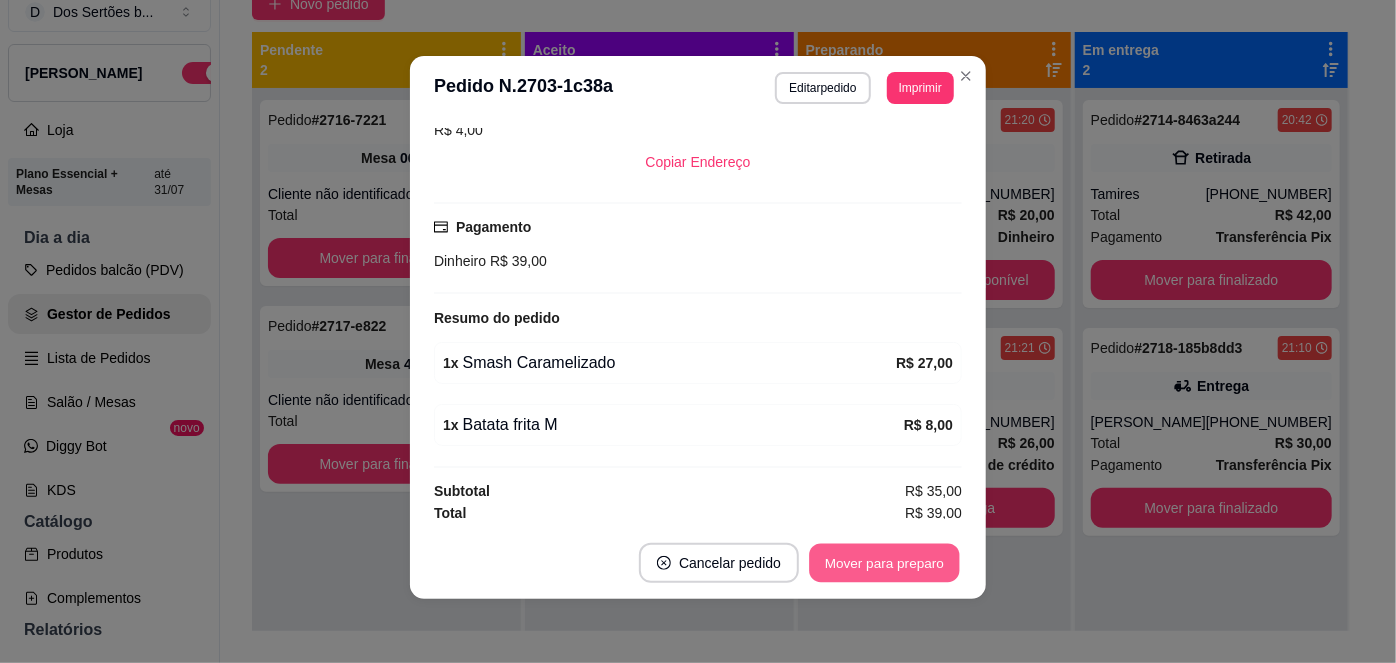 click on "Mover para preparo" at bounding box center [884, 563] 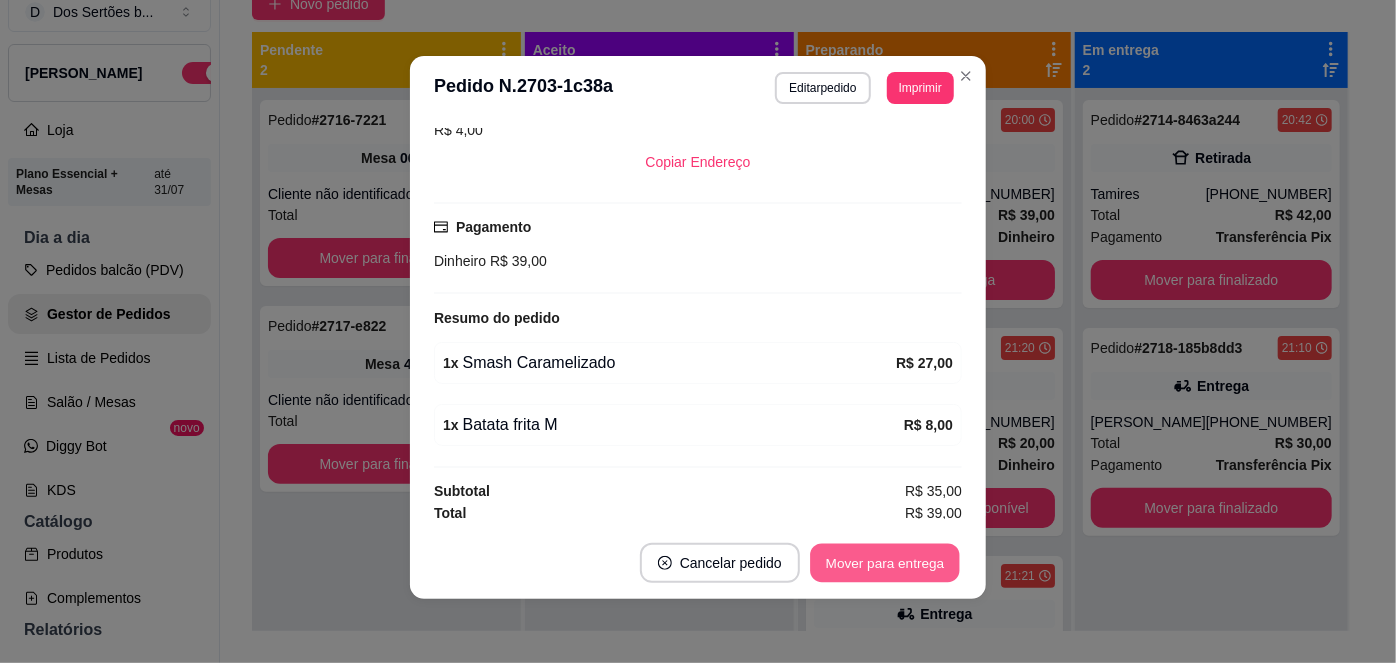 click on "Mover para entrega" at bounding box center (885, 563) 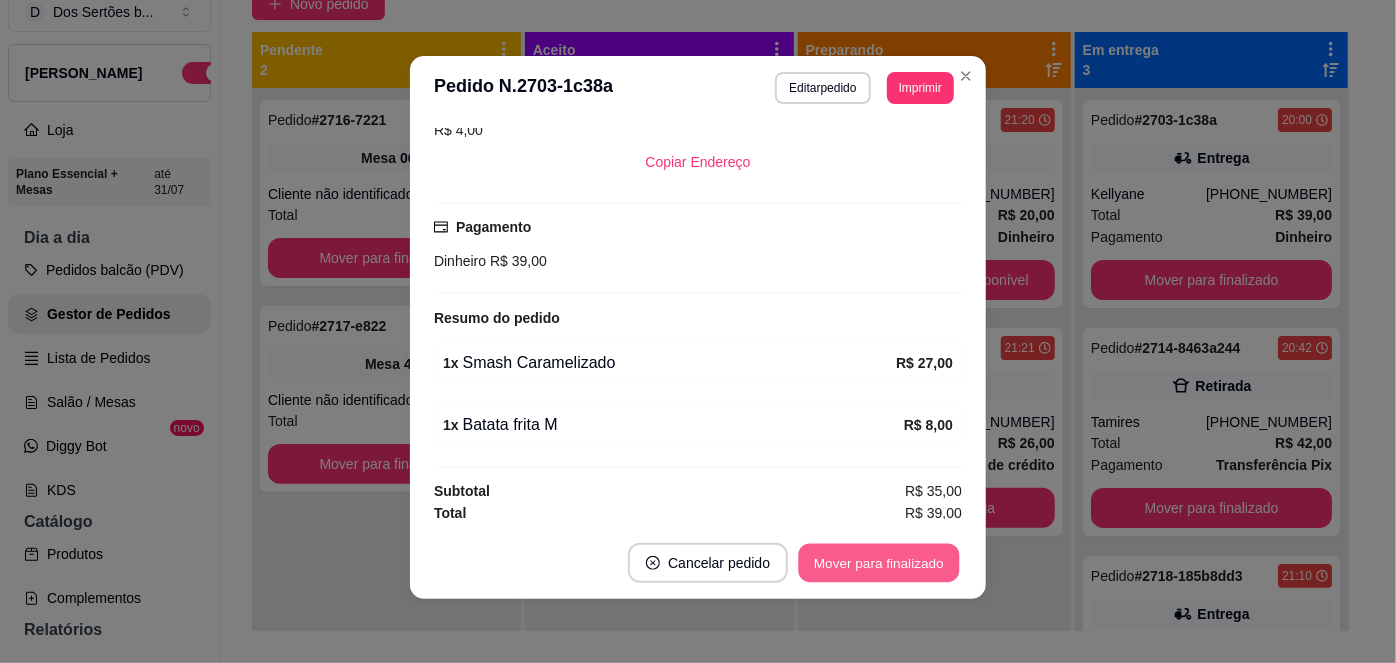 click on "Mover para finalizado" at bounding box center [879, 563] 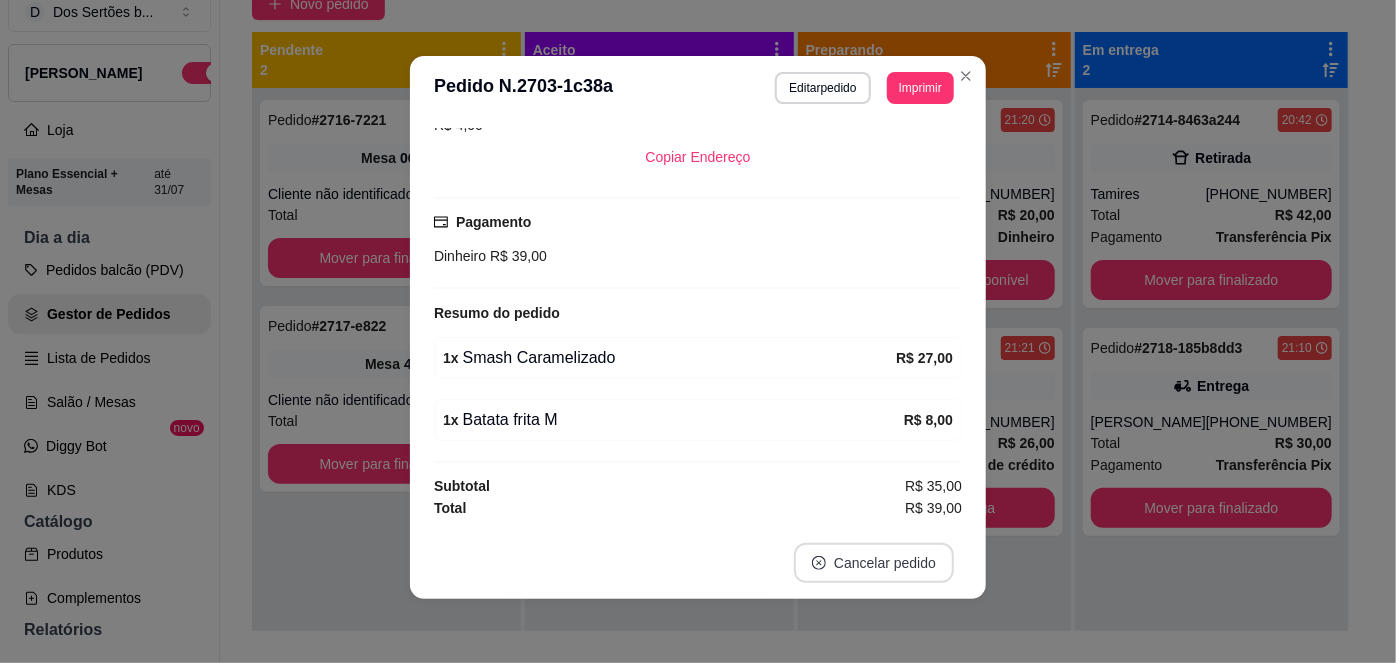 scroll, scrollTop: 386, scrollLeft: 0, axis: vertical 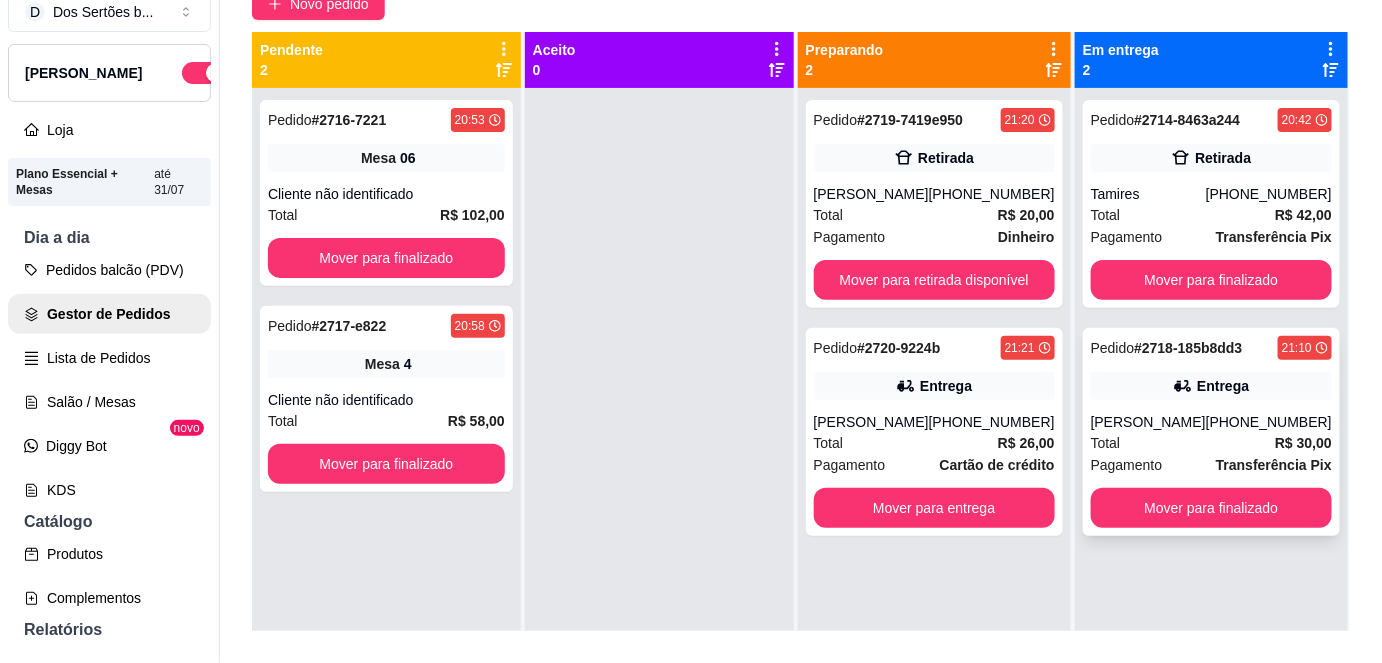 click on "Entrega" at bounding box center (1211, 386) 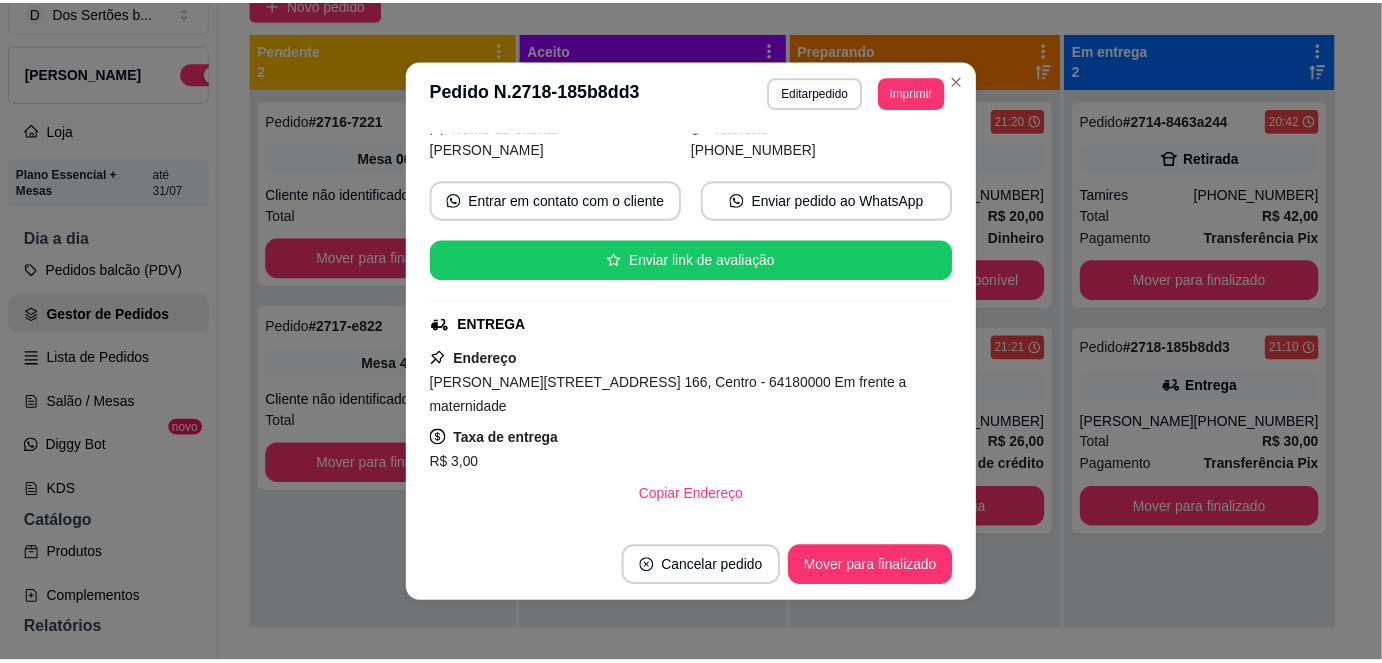 scroll, scrollTop: 154, scrollLeft: 0, axis: vertical 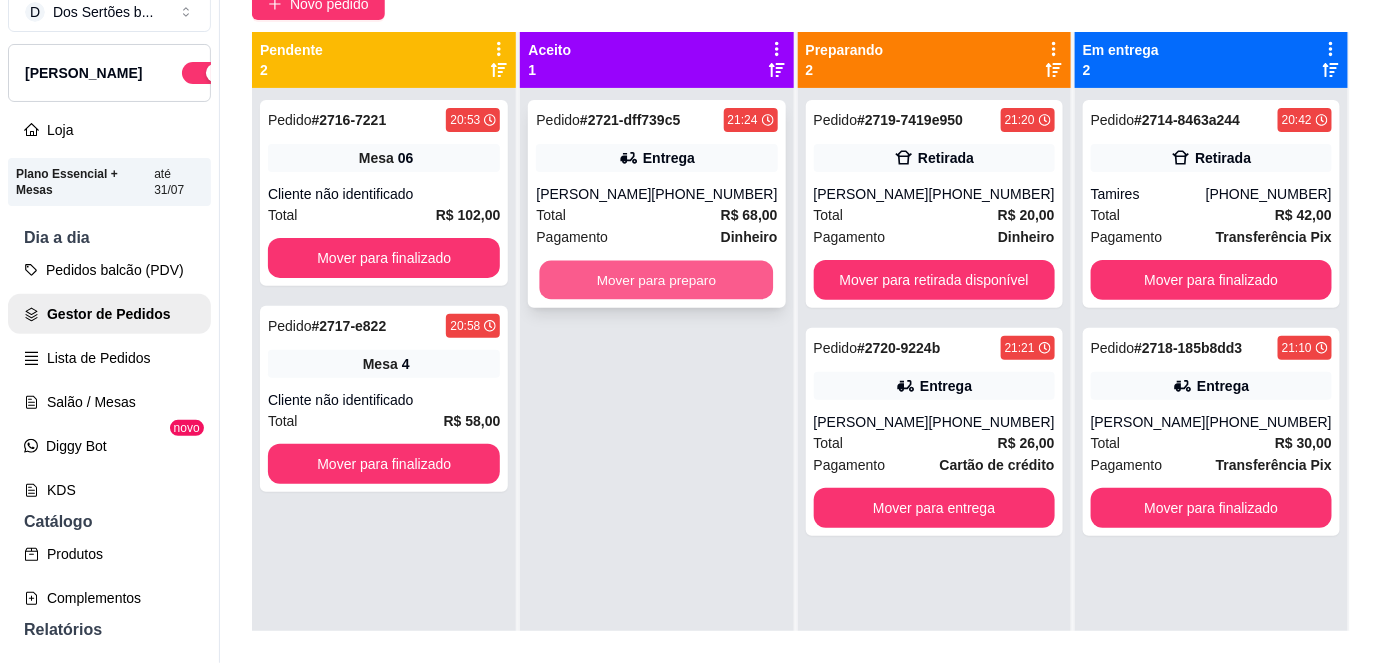click on "Mover para preparo" at bounding box center (657, 280) 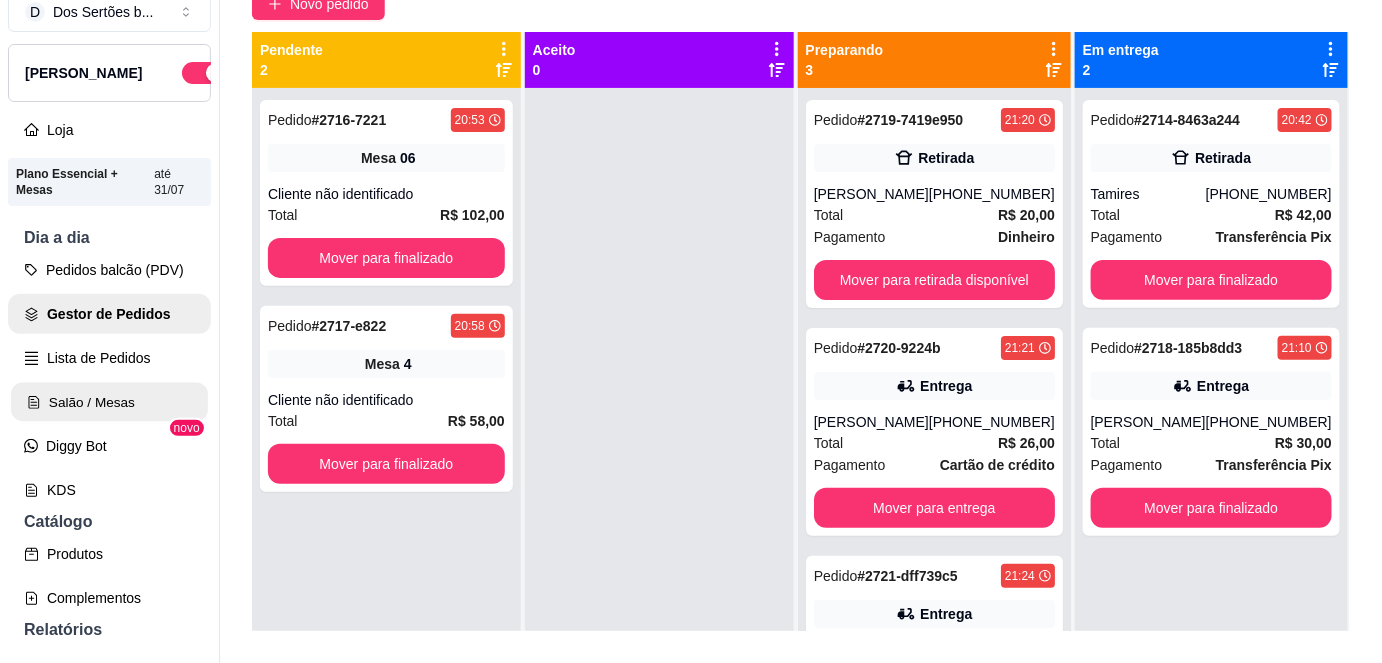 click on "Salão / Mesas" at bounding box center [109, 402] 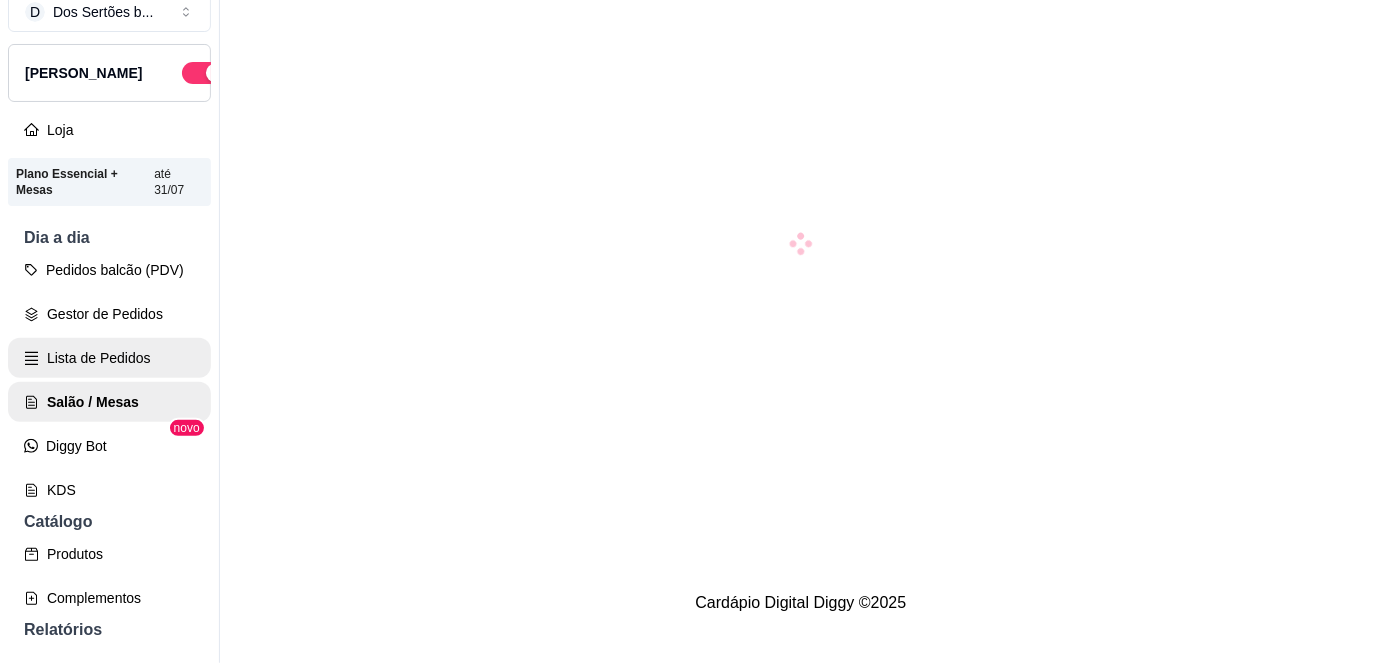 scroll, scrollTop: 0, scrollLeft: 0, axis: both 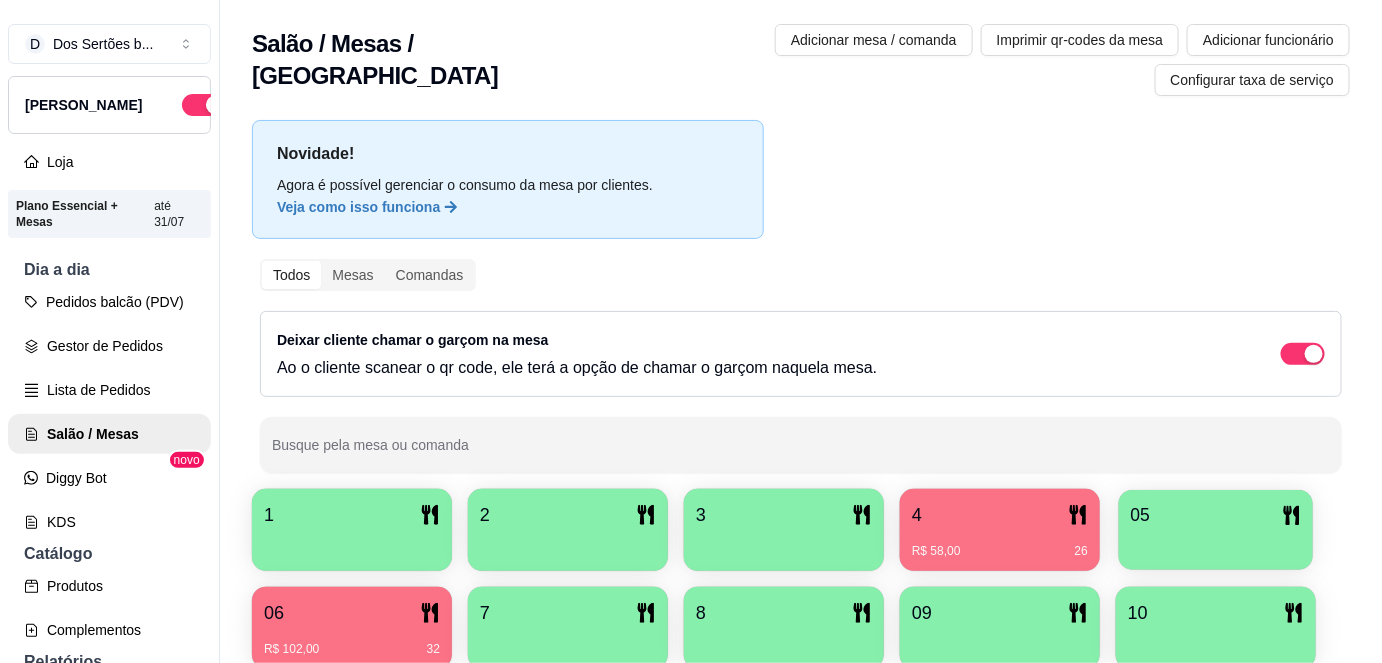 click at bounding box center [1216, 543] 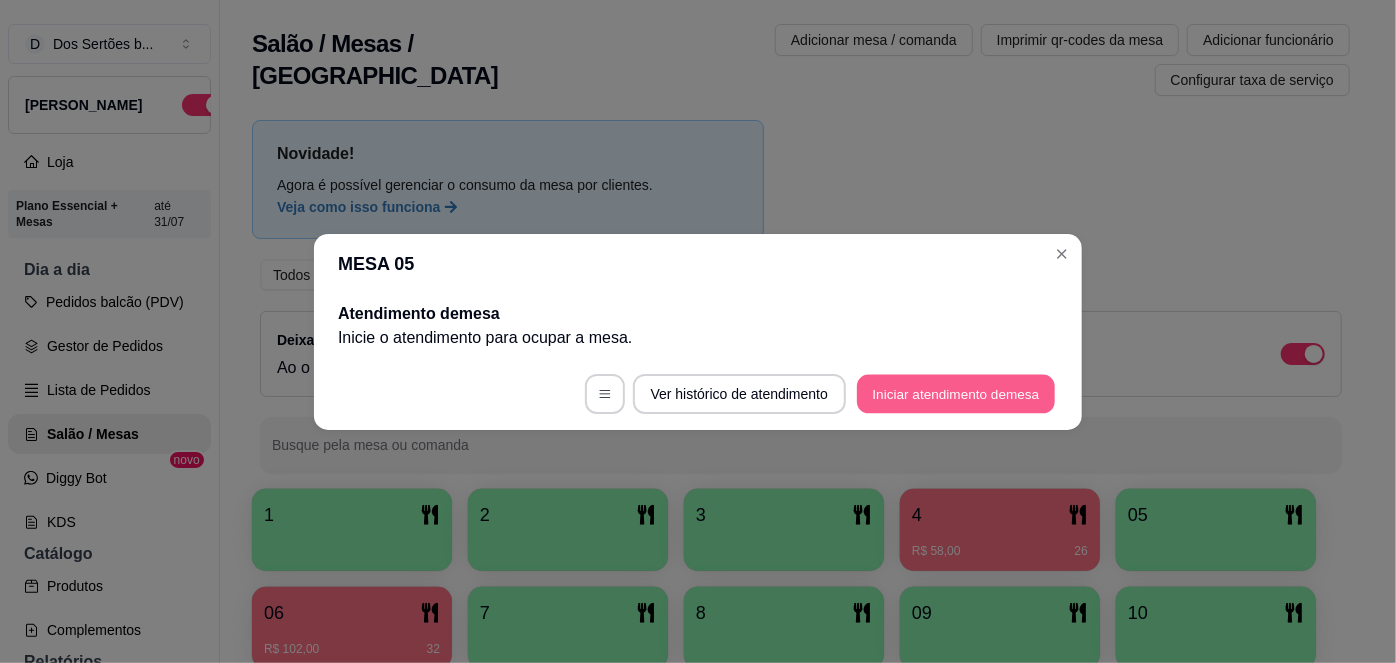 click on "Iniciar atendimento de  mesa" at bounding box center (956, 393) 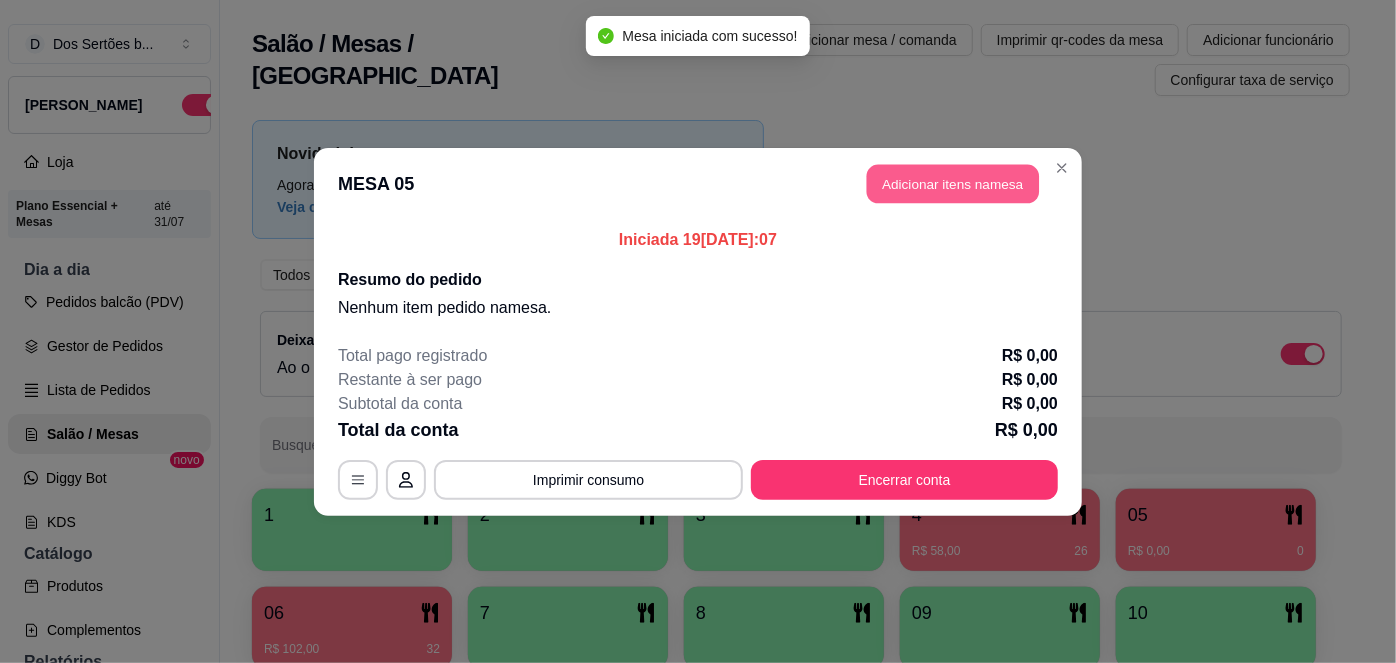click on "Adicionar itens na  mesa" at bounding box center (953, 183) 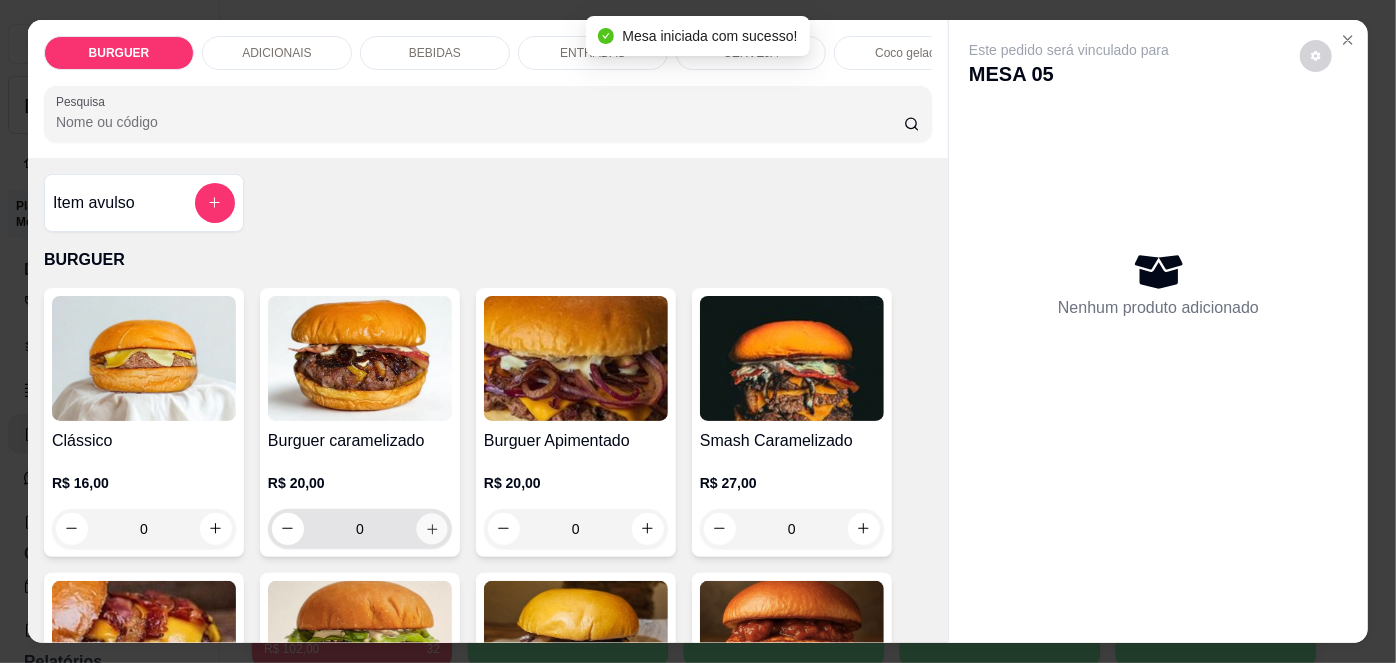 click 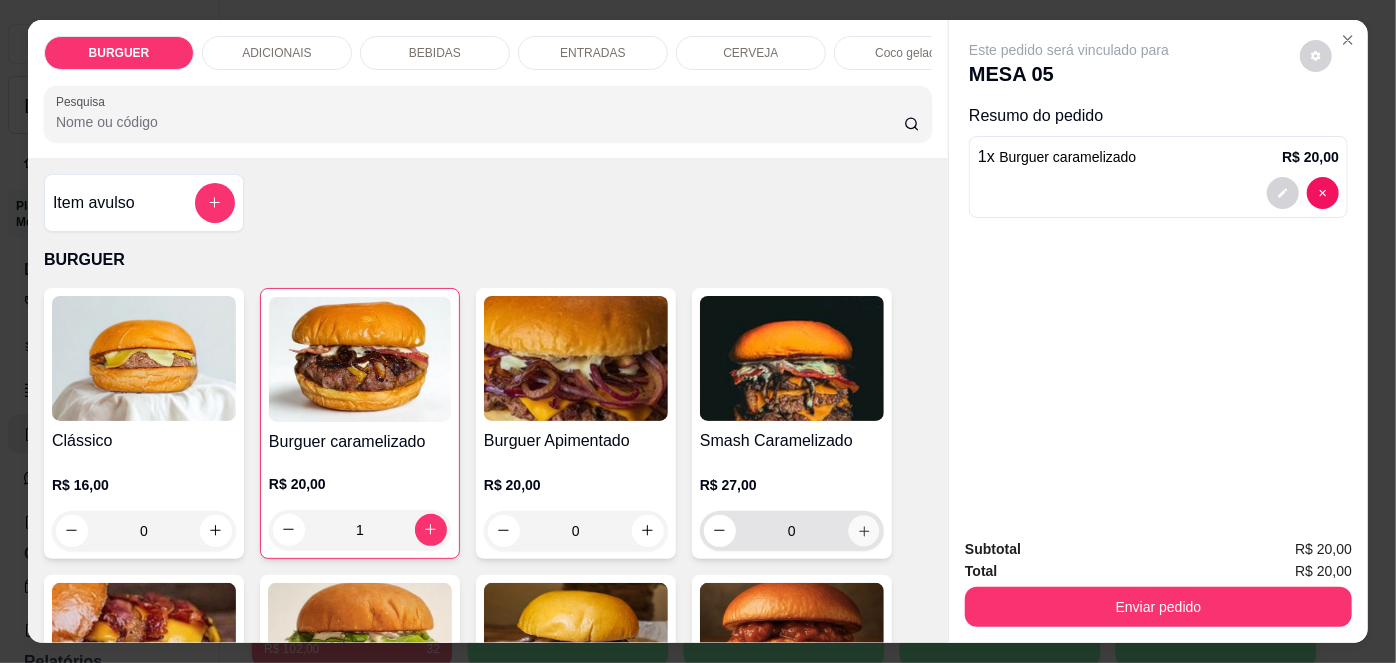 click 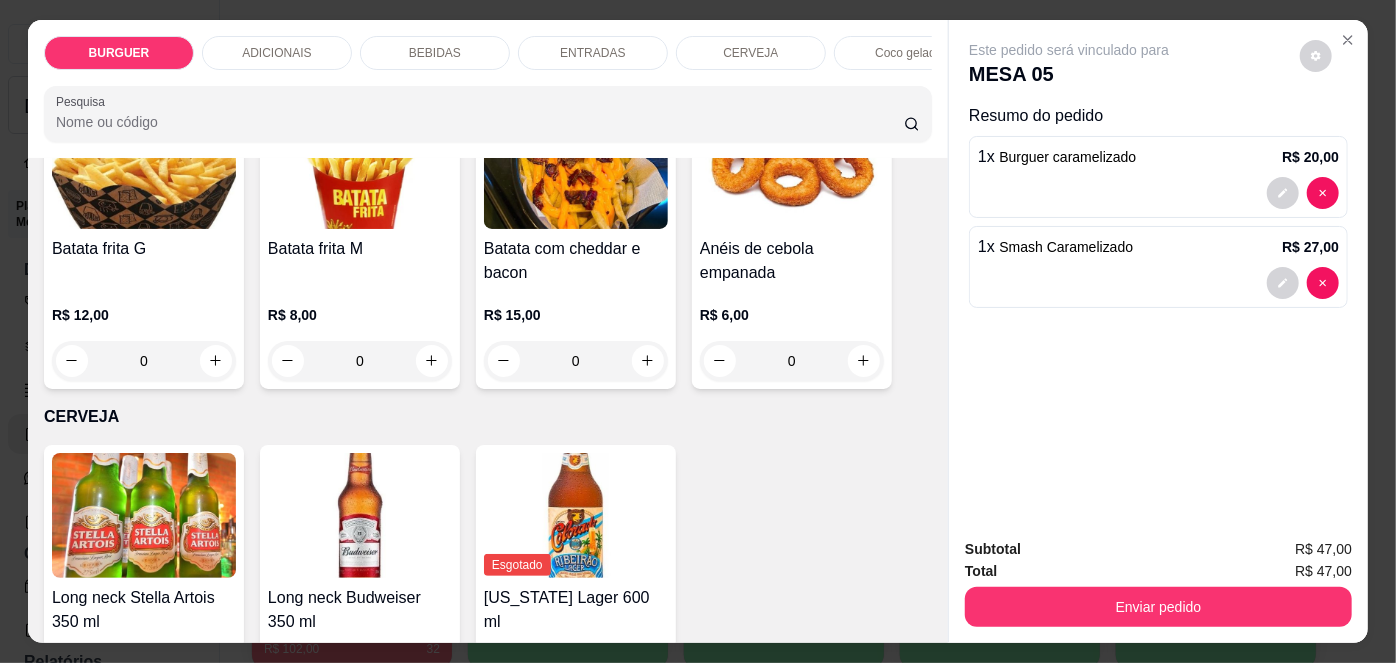 scroll, scrollTop: 2948, scrollLeft: 0, axis: vertical 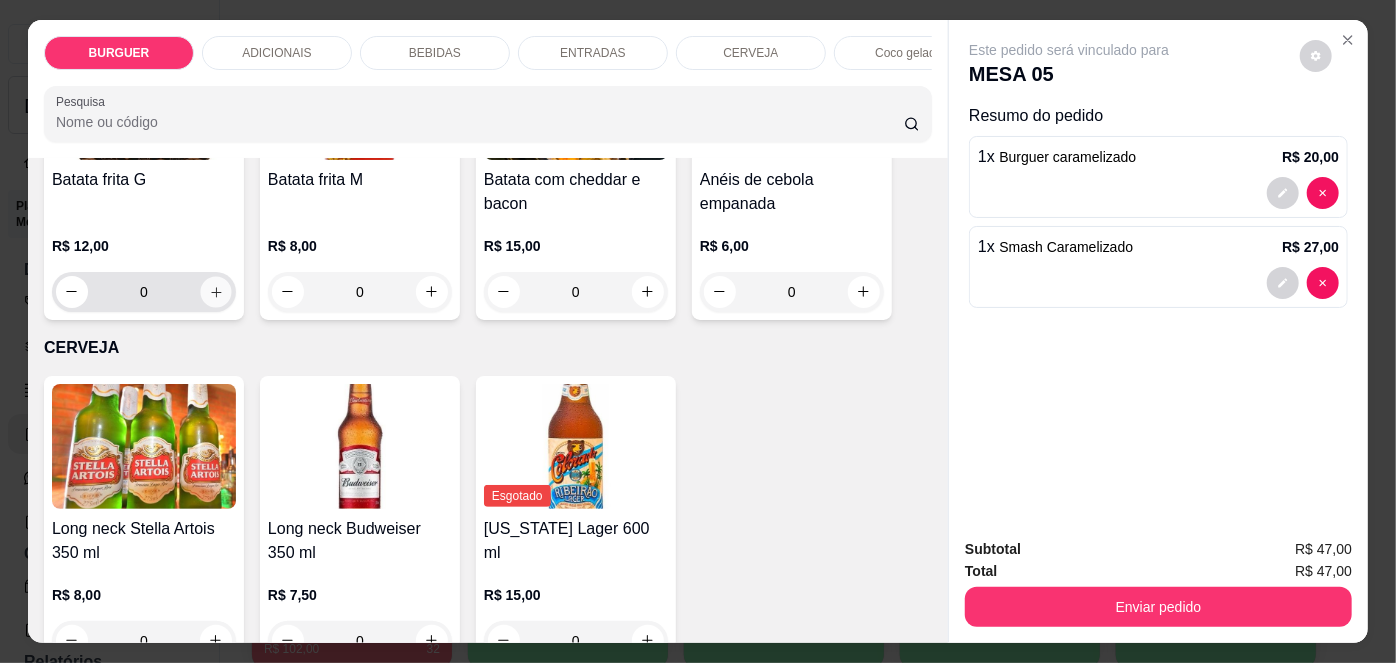 click at bounding box center [215, 291] 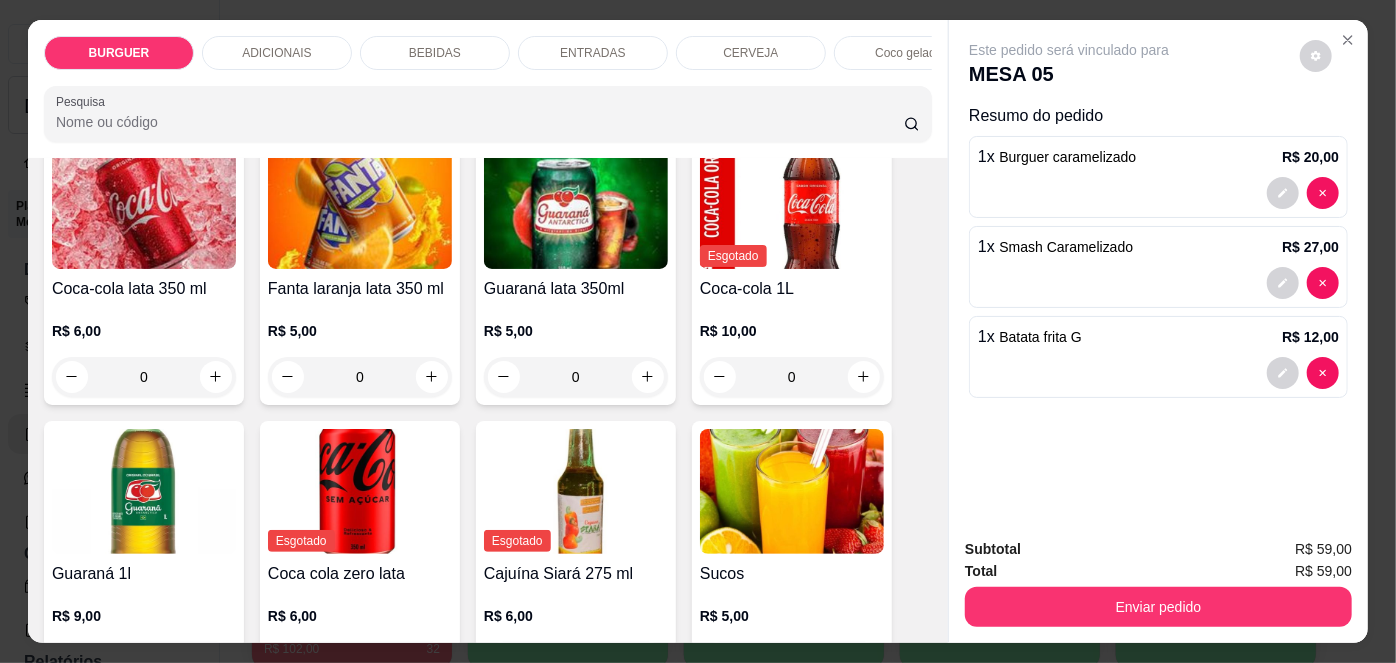 scroll, scrollTop: 1536, scrollLeft: 0, axis: vertical 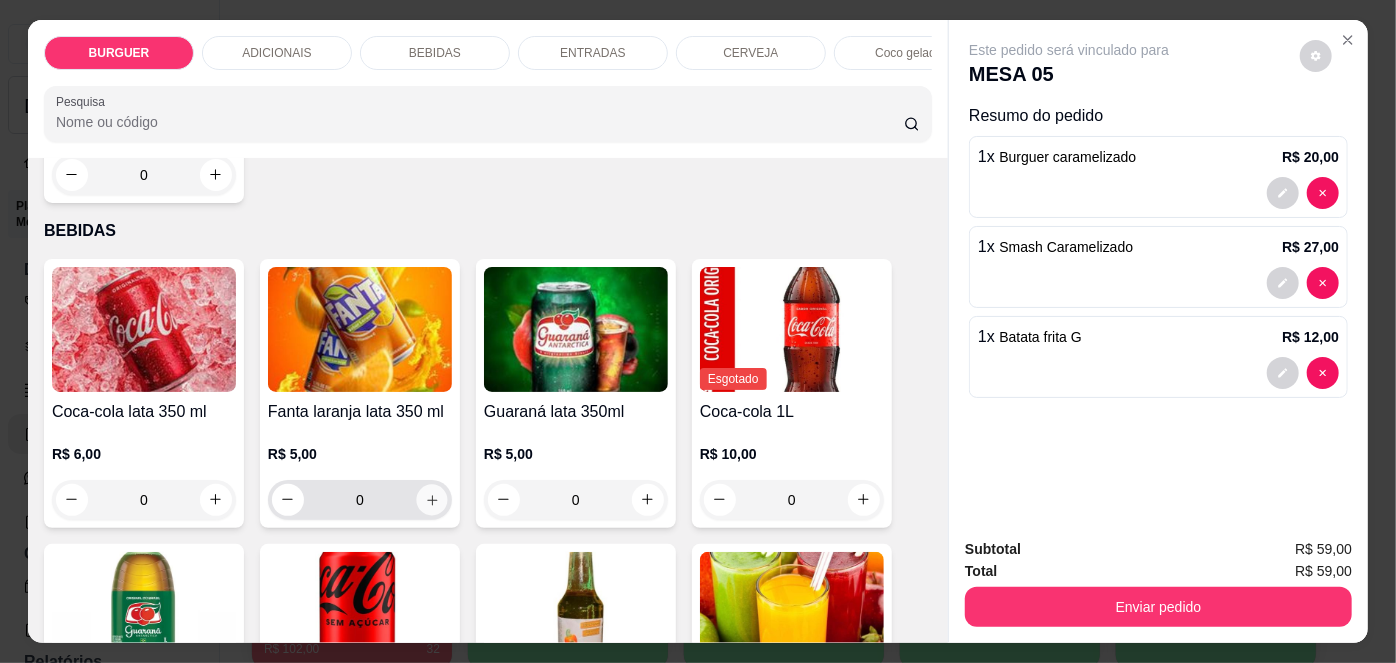 click at bounding box center [431, 499] 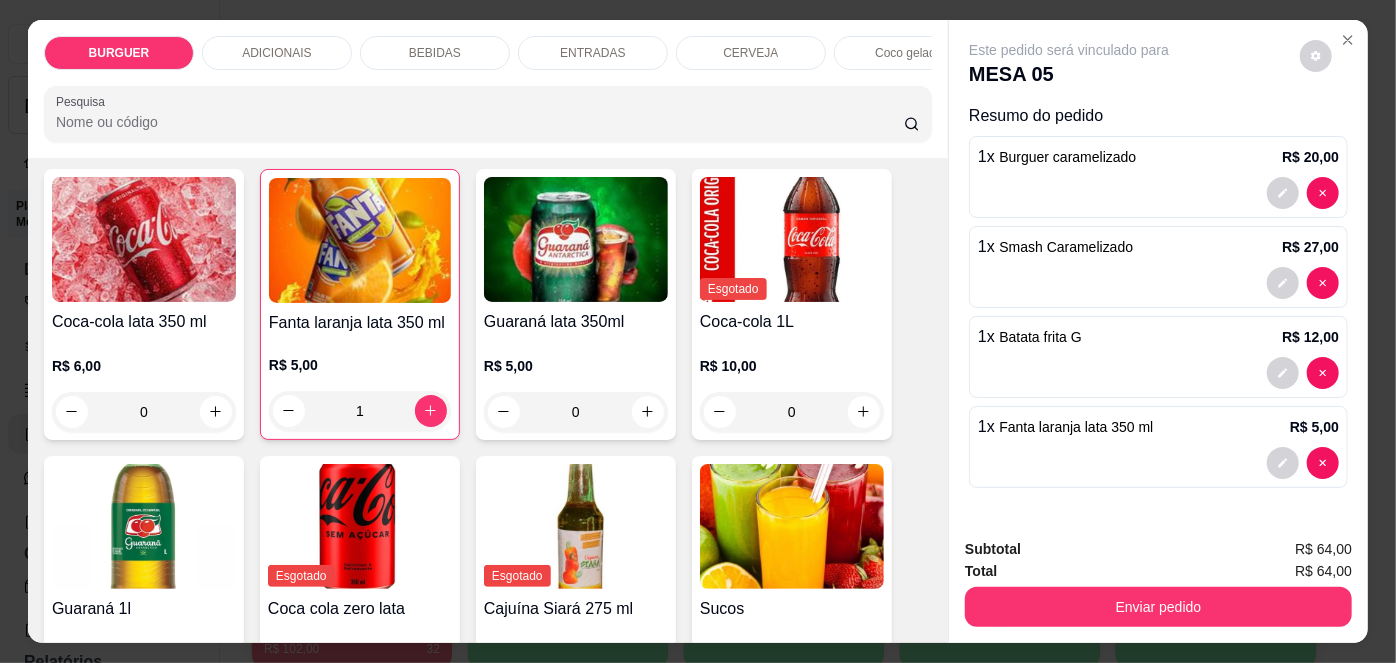 scroll, scrollTop: 1634, scrollLeft: 0, axis: vertical 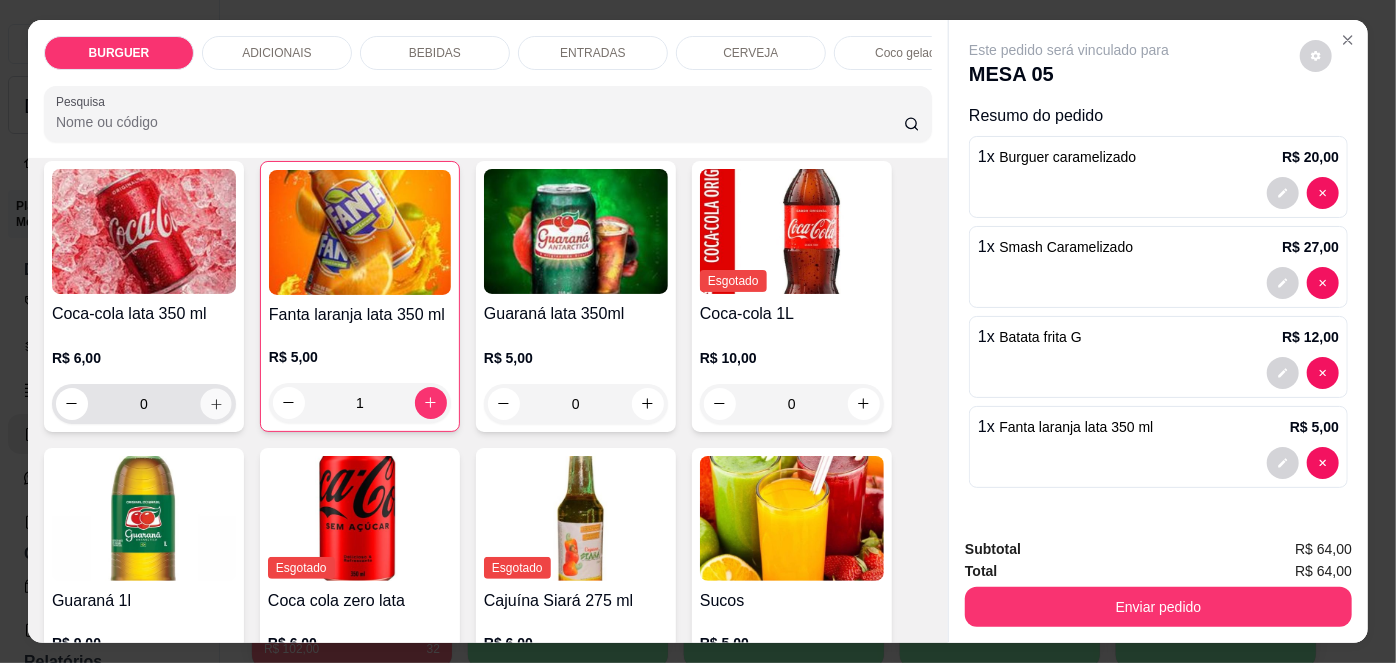 click 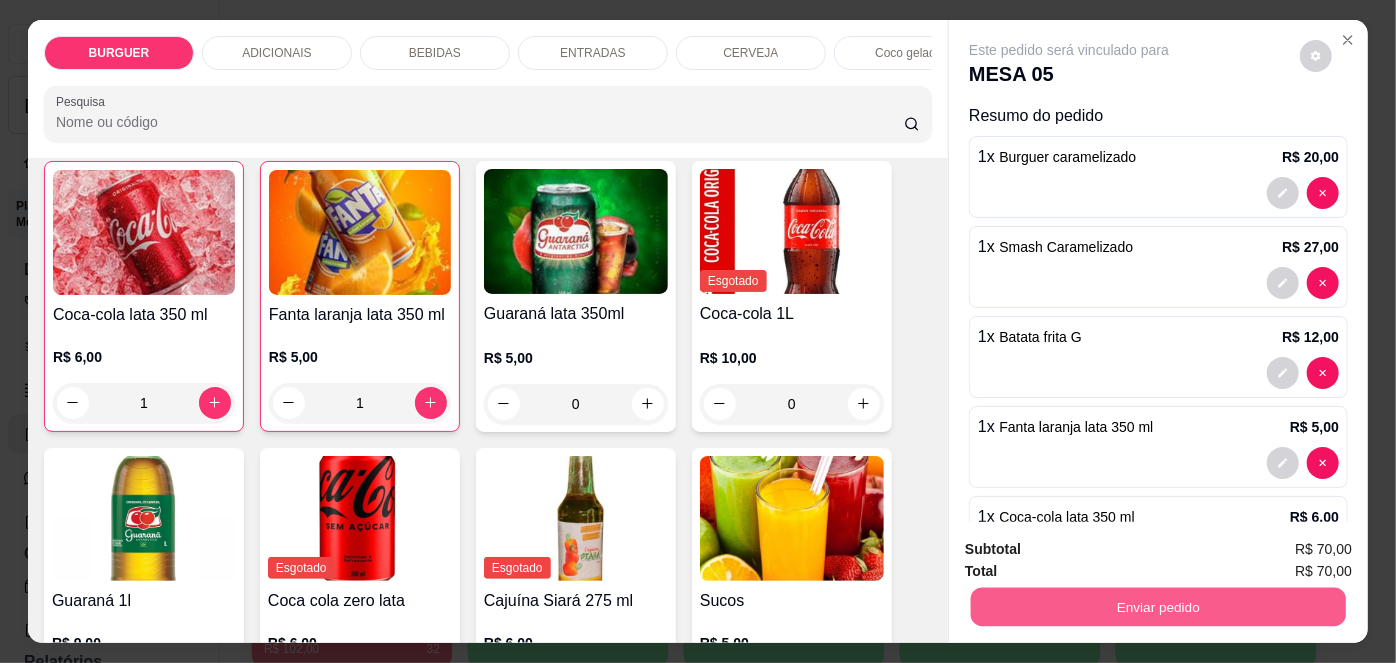 click on "Enviar pedido" at bounding box center [1158, 607] 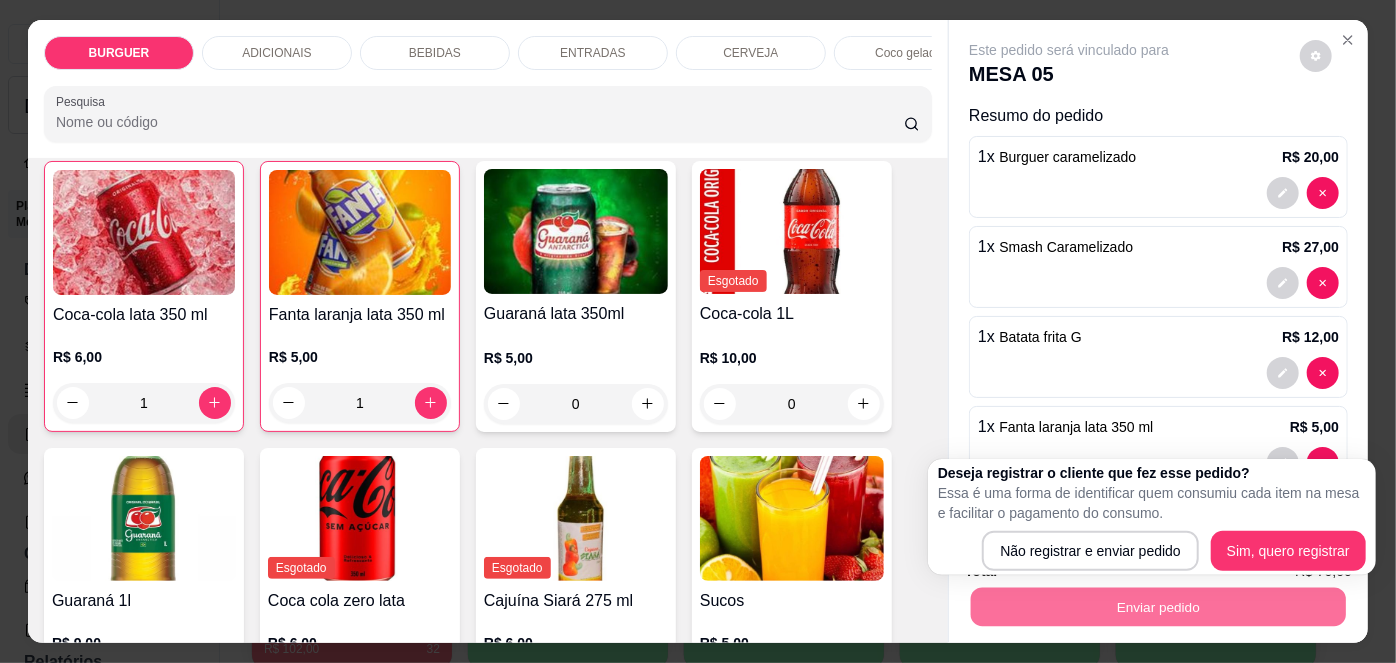 click on "Deseja registrar o cliente que fez esse pedido? Essa é uma forma de identificar quem consumiu cada item na mesa e facilitar o pagamento do consumo. Não registrar e enviar pedido Sim, quero registrar" at bounding box center [1152, 517] 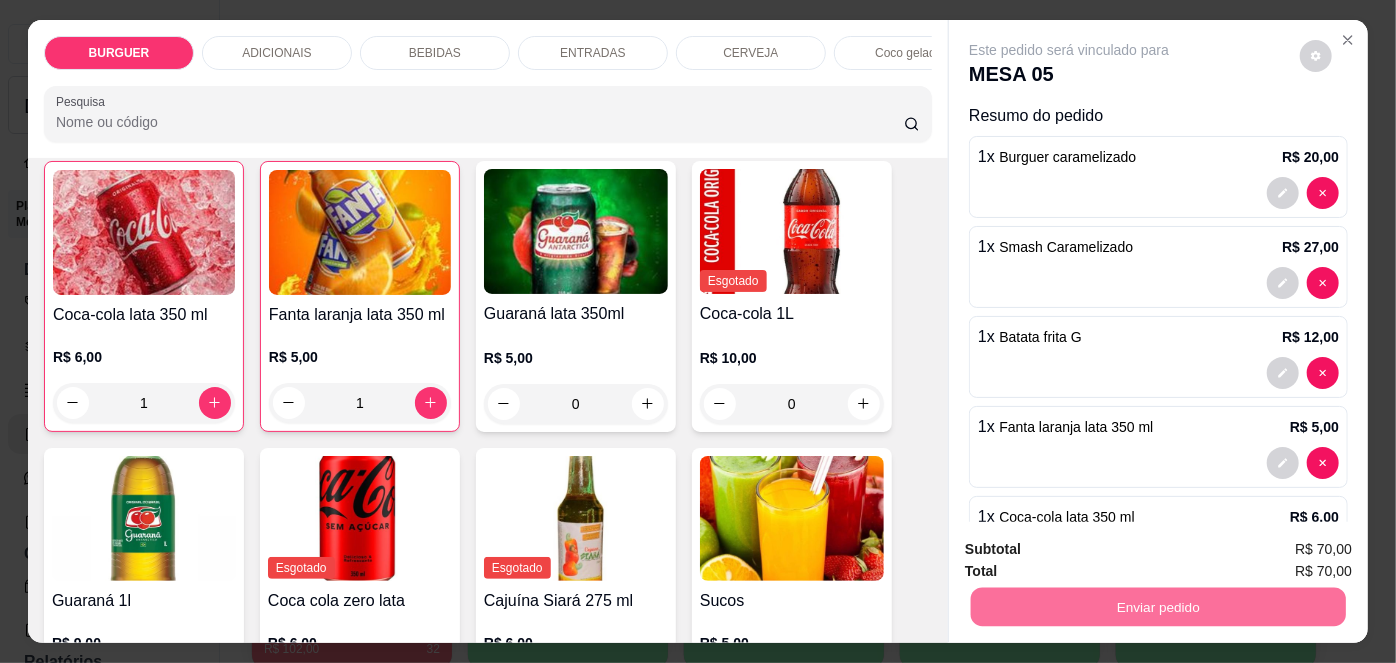 click on "Não registrar e enviar pedido" at bounding box center [1093, 551] 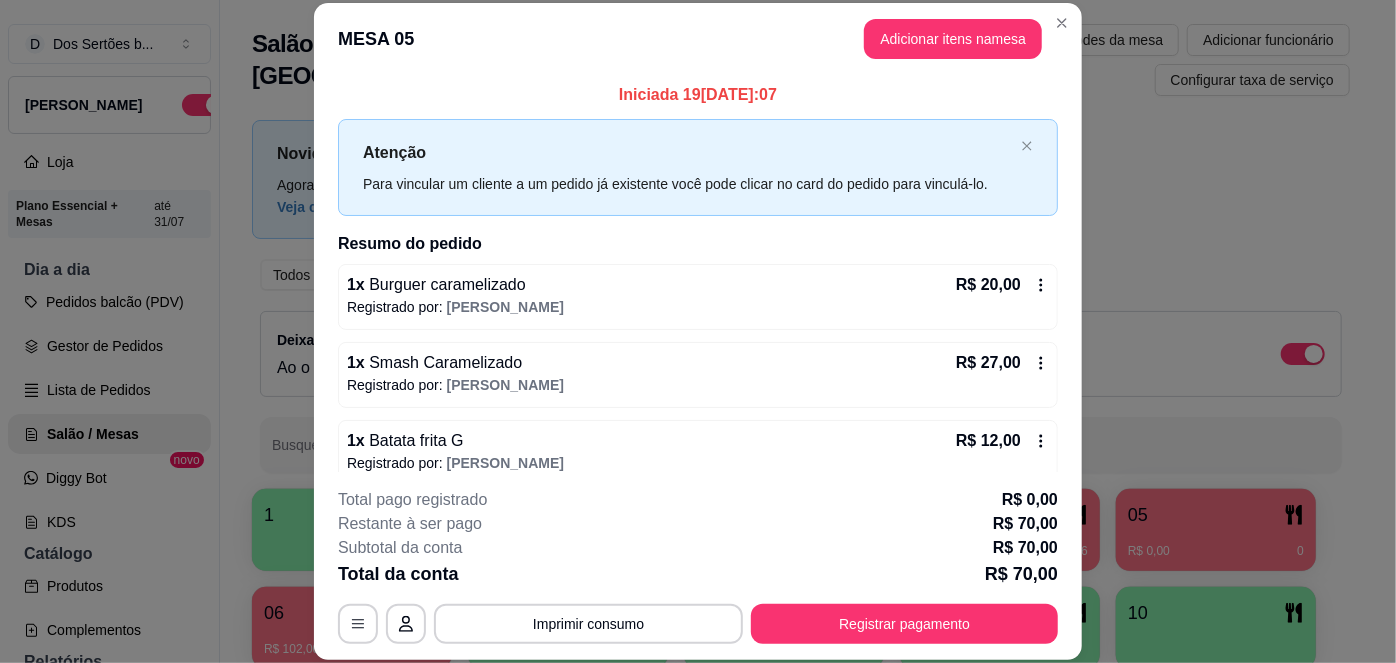 click on "MESA 05 Adicionar itens na  mesa" at bounding box center [698, 39] 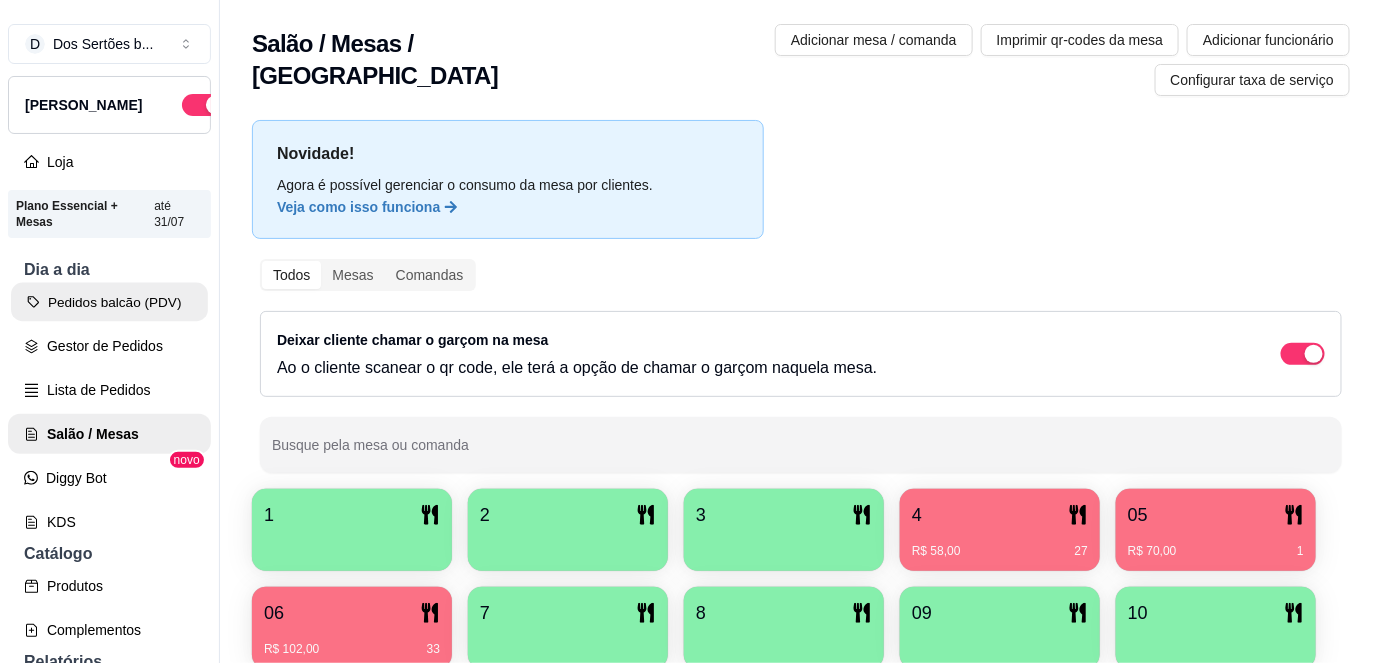 click on "Pedidos balcão (PDV)" at bounding box center (109, 302) 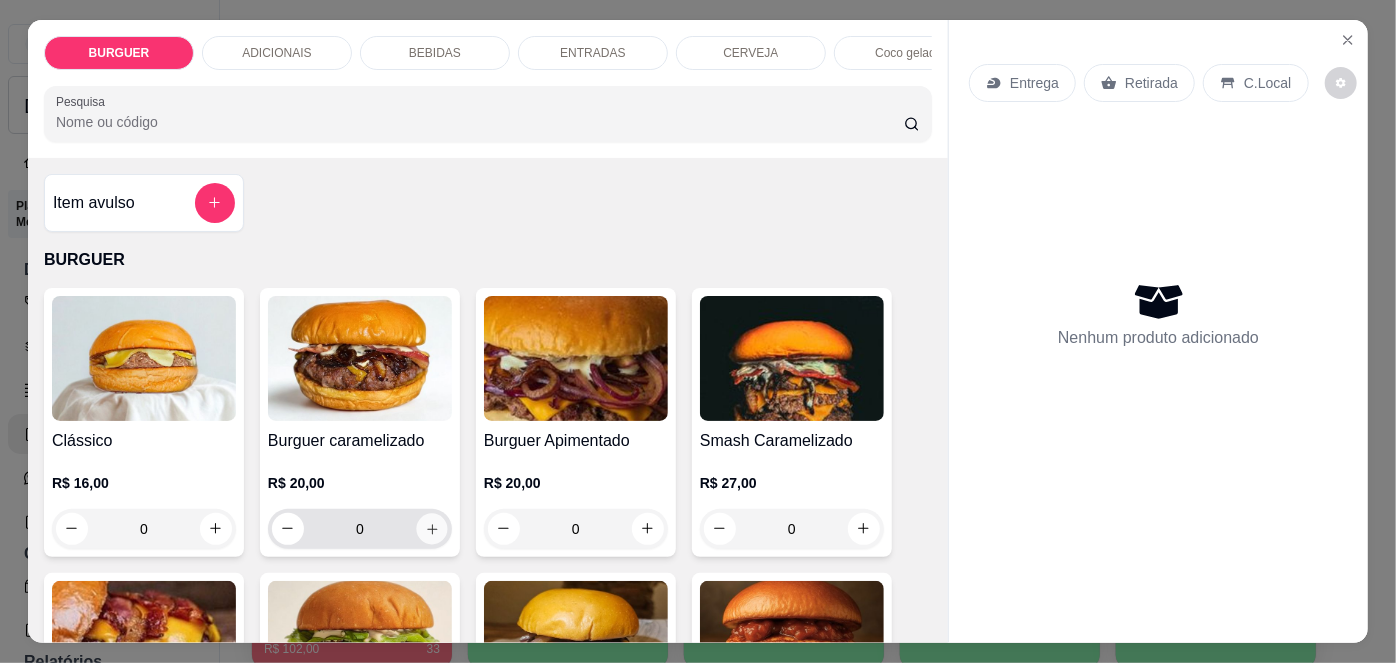 click at bounding box center (431, 528) 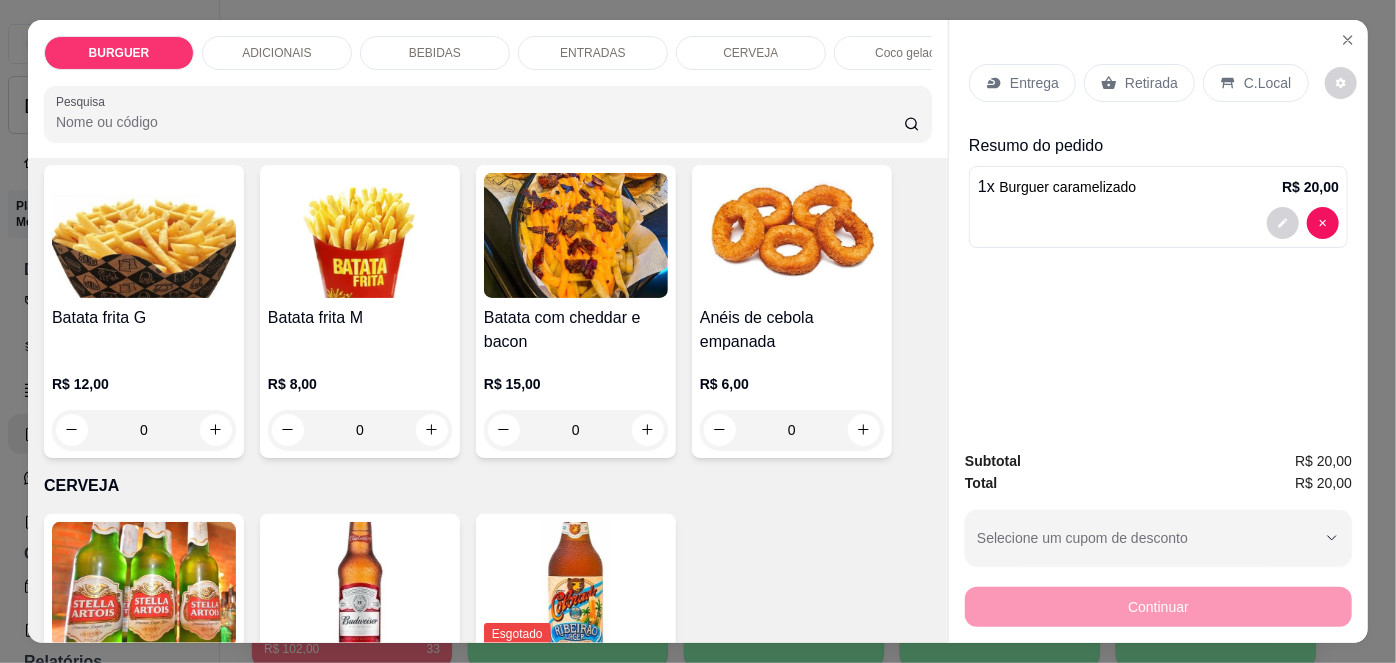 scroll, scrollTop: 2996, scrollLeft: 0, axis: vertical 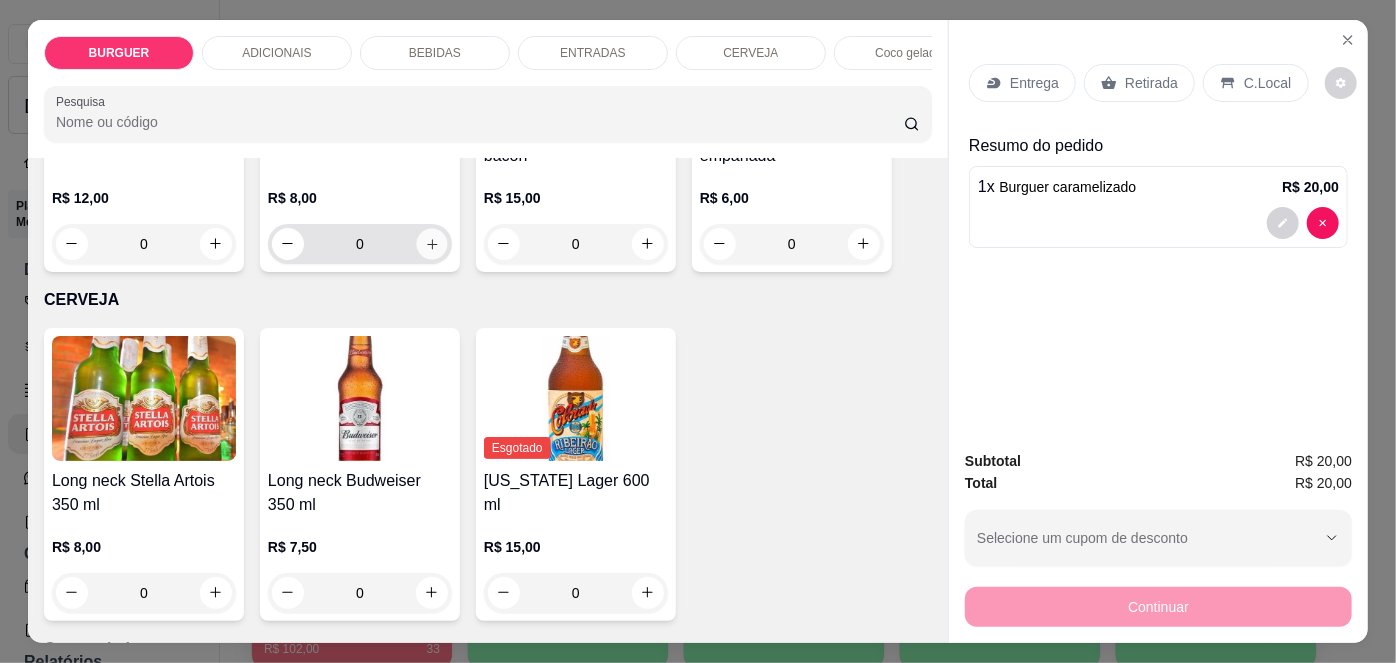 click 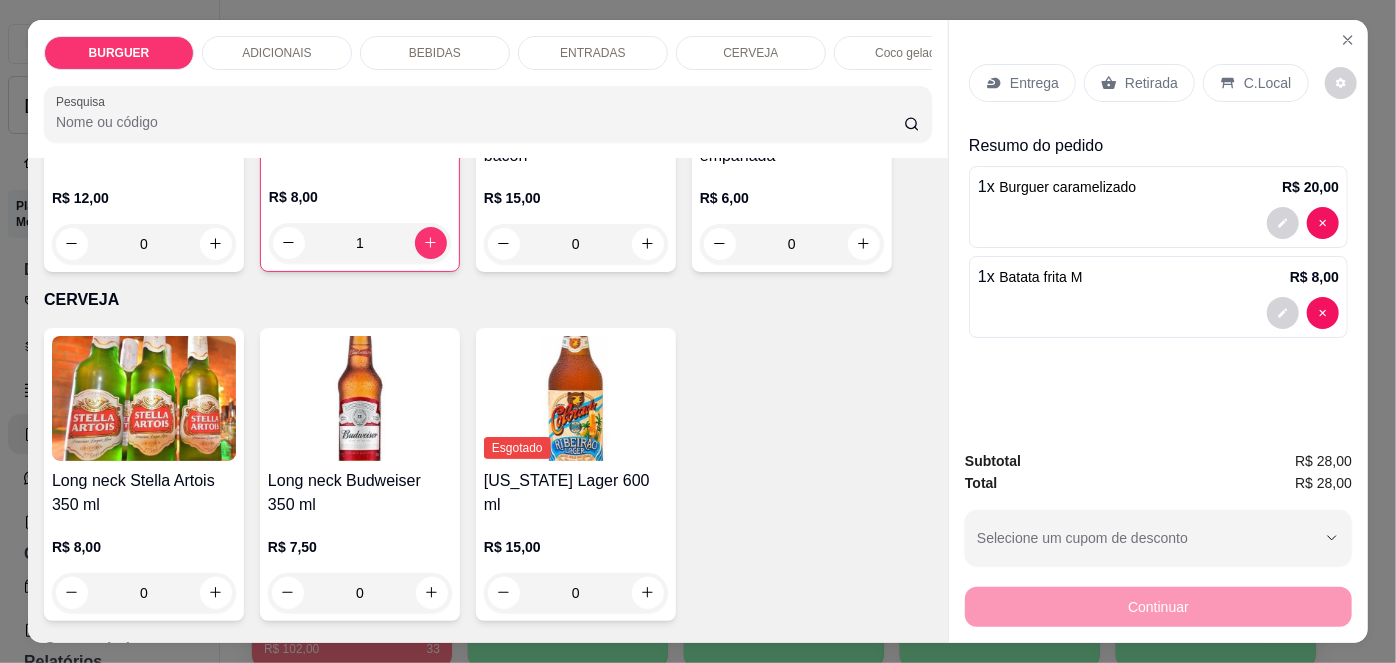 click on "Entrega" at bounding box center [1034, 83] 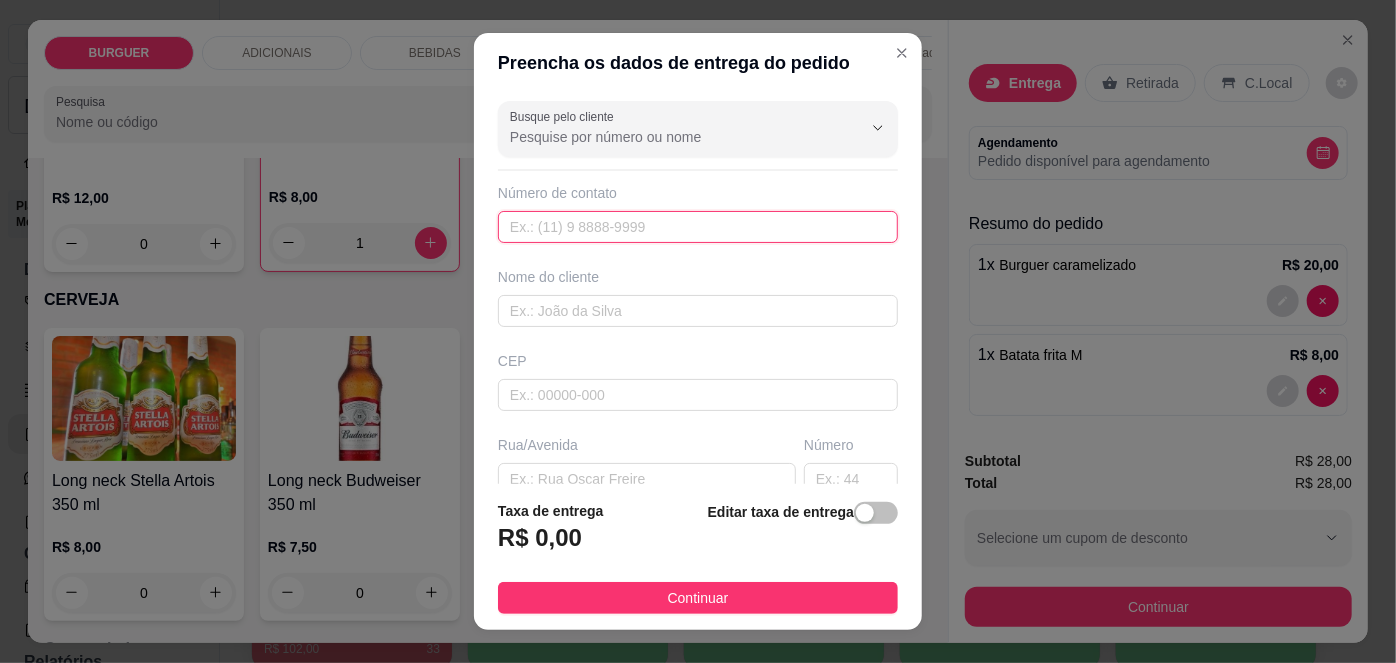 click at bounding box center (698, 227) 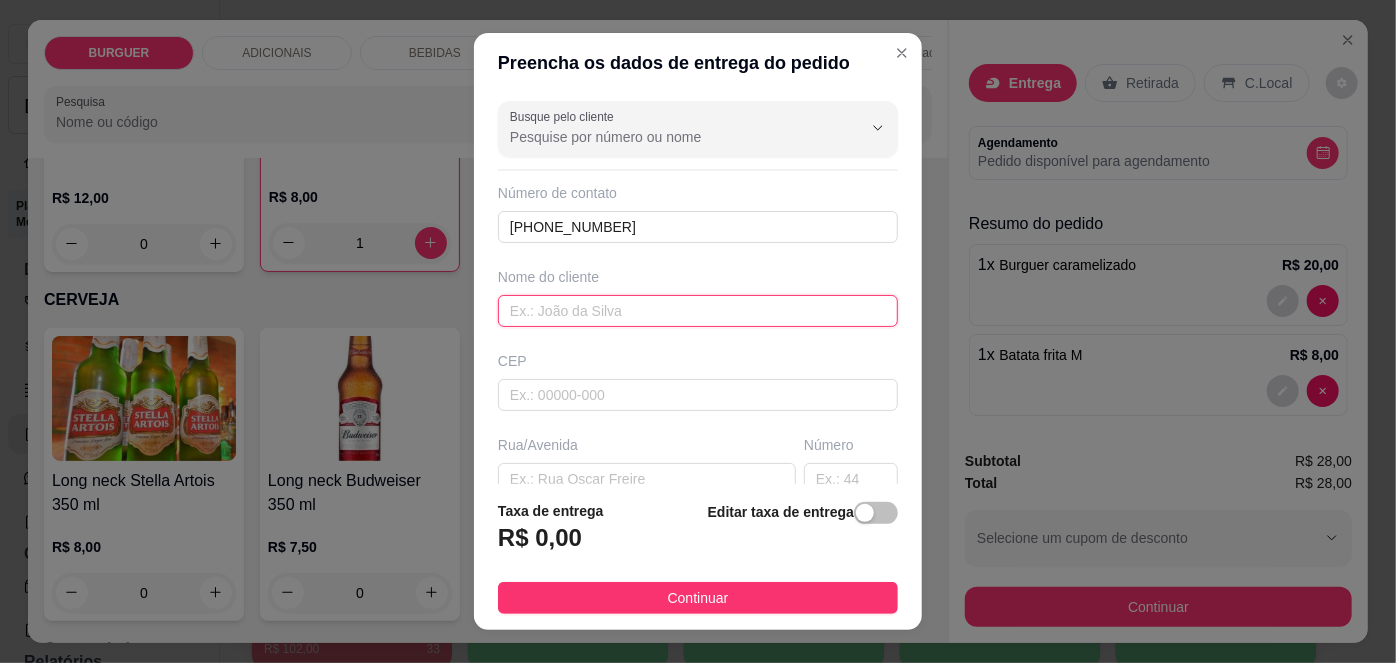 click at bounding box center [698, 311] 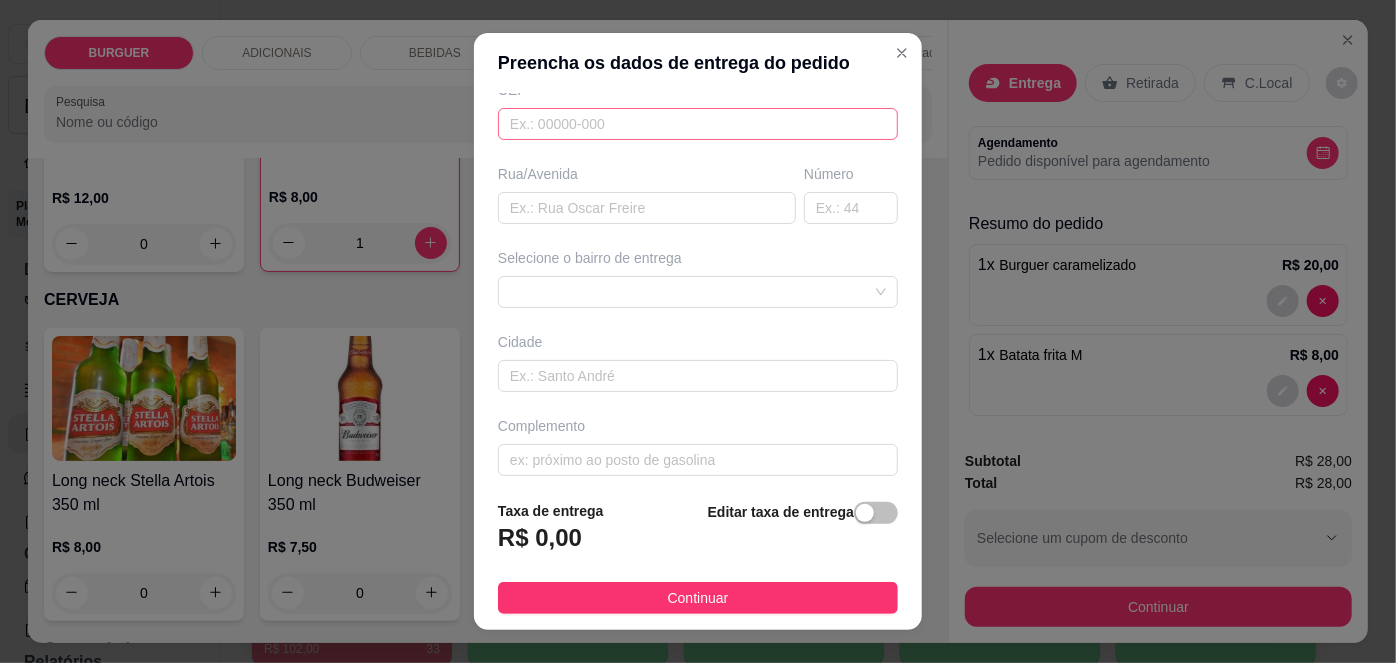 scroll, scrollTop: 279, scrollLeft: 0, axis: vertical 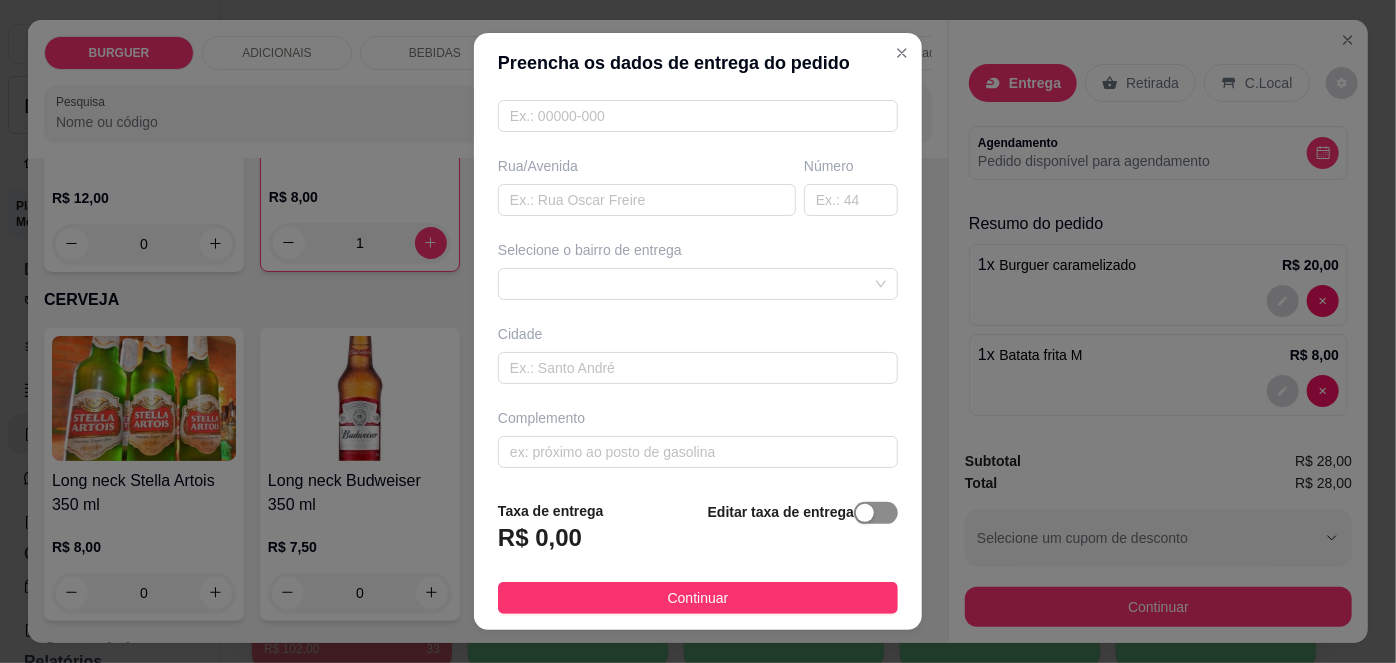 click at bounding box center (876, 513) 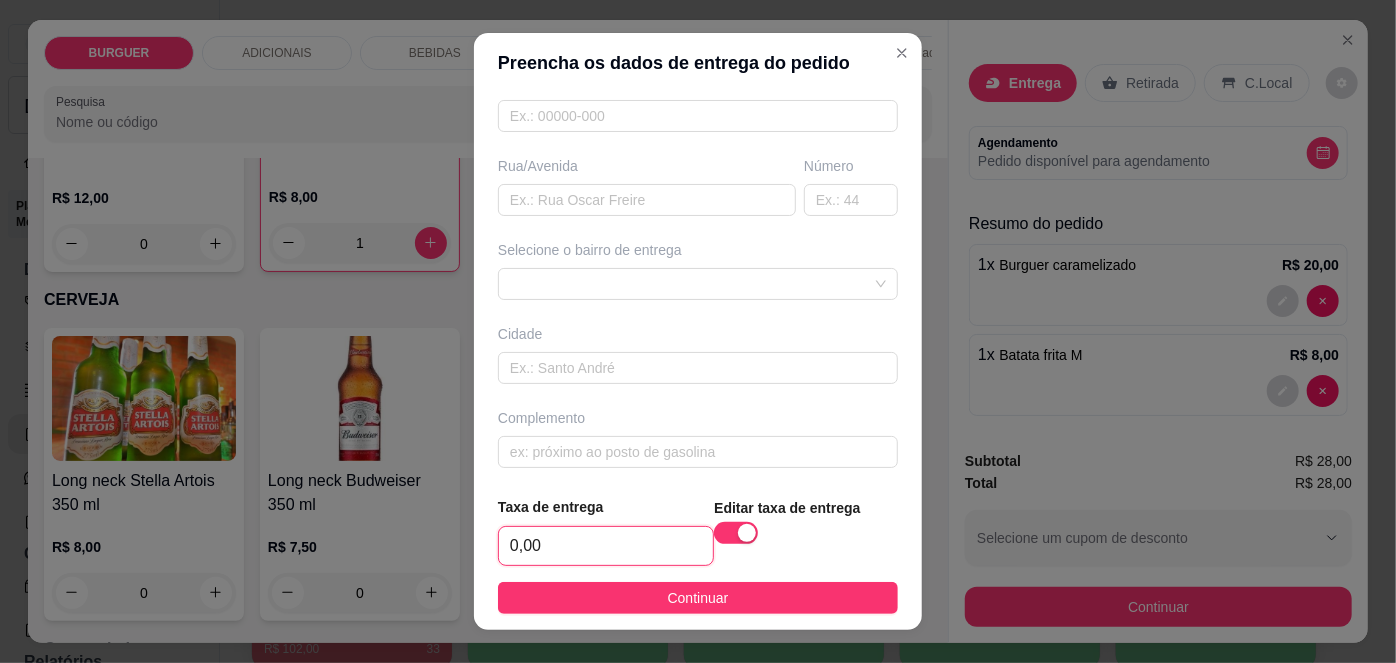 click on "0,00" at bounding box center (606, 546) 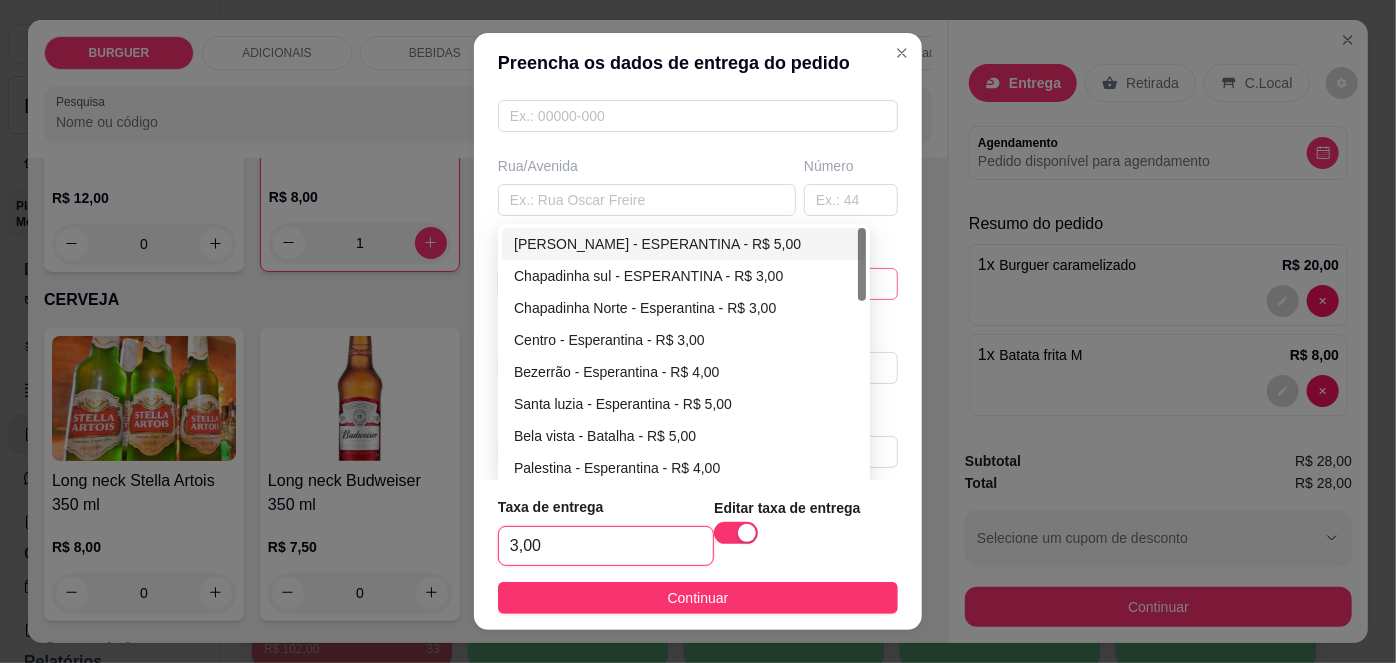 click on "67d0a9f2ac621123795caa57 67d0aa4c10a7c36e1d729bd0 [PERSON_NAME] - ESPERANTINA -  R$ 5,00 Chapadinha sul - ESPERANTINA -  R$ 3,00 [GEOGRAPHIC_DATA] - [GEOGRAPHIC_DATA] -  R$ 3,00 Centro - Esperantina -  R$ 3,00 Bezerrão - Esperantina -  R$ 4,00 [GEOGRAPHIC_DATA]  - [GEOGRAPHIC_DATA]  -  R$ 5,00 Bela vista - Batalha  -  R$ 5,00 [GEOGRAPHIC_DATA]  - [GEOGRAPHIC_DATA]  -  R$ 4,00 Varjota - Esperantina  -  R$ 6,00 Novo milênio - Esperantina -  R$ 4,00" at bounding box center [698, 284] 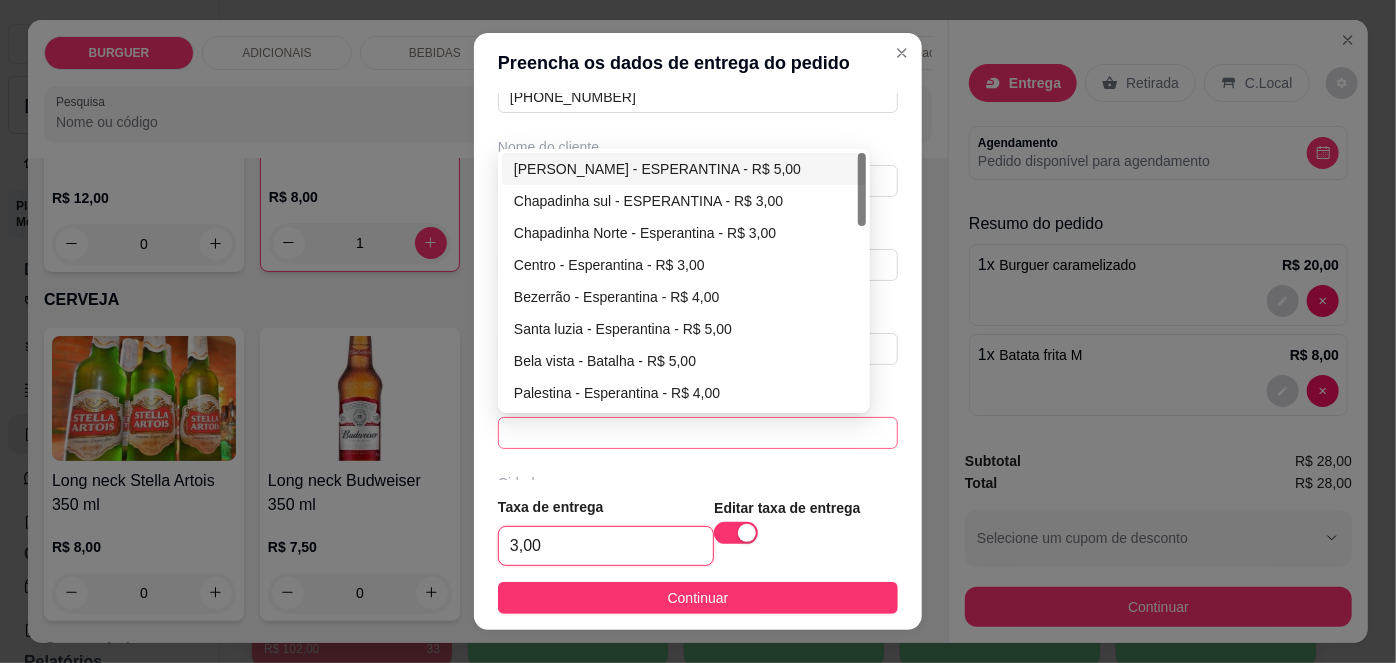 scroll, scrollTop: 0, scrollLeft: 0, axis: both 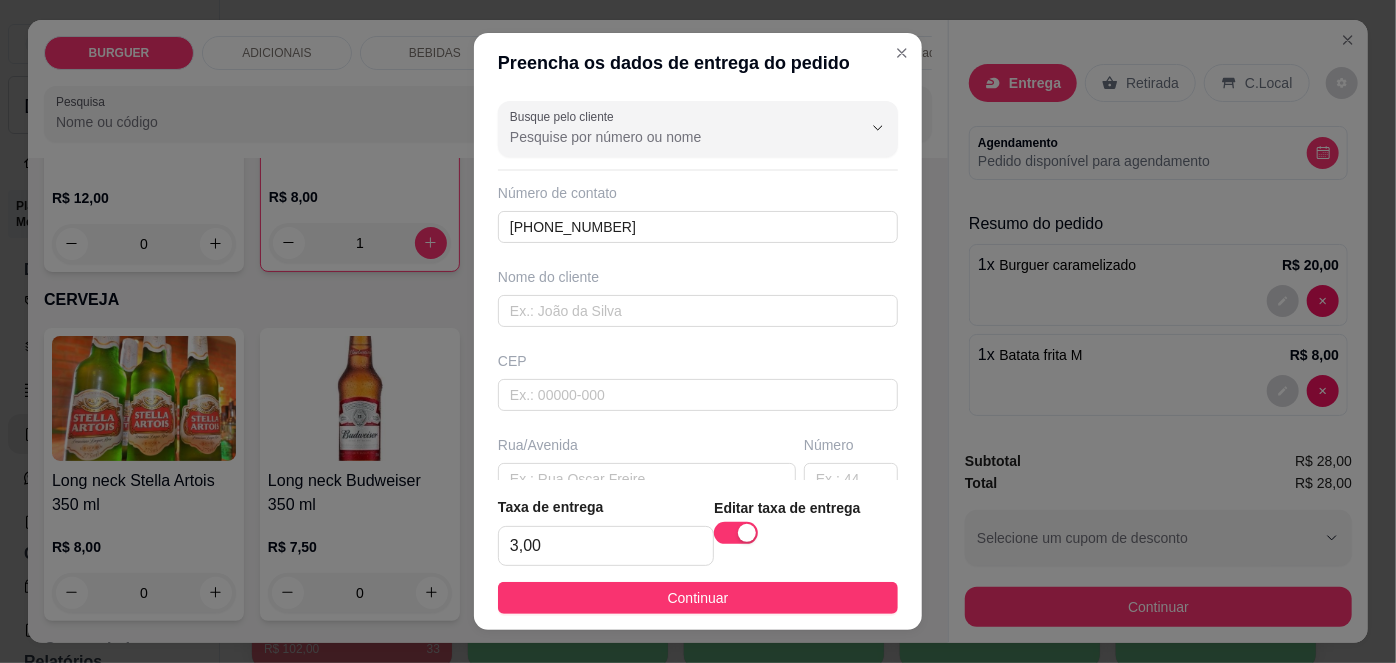 click on "Número de contato" at bounding box center (698, 193) 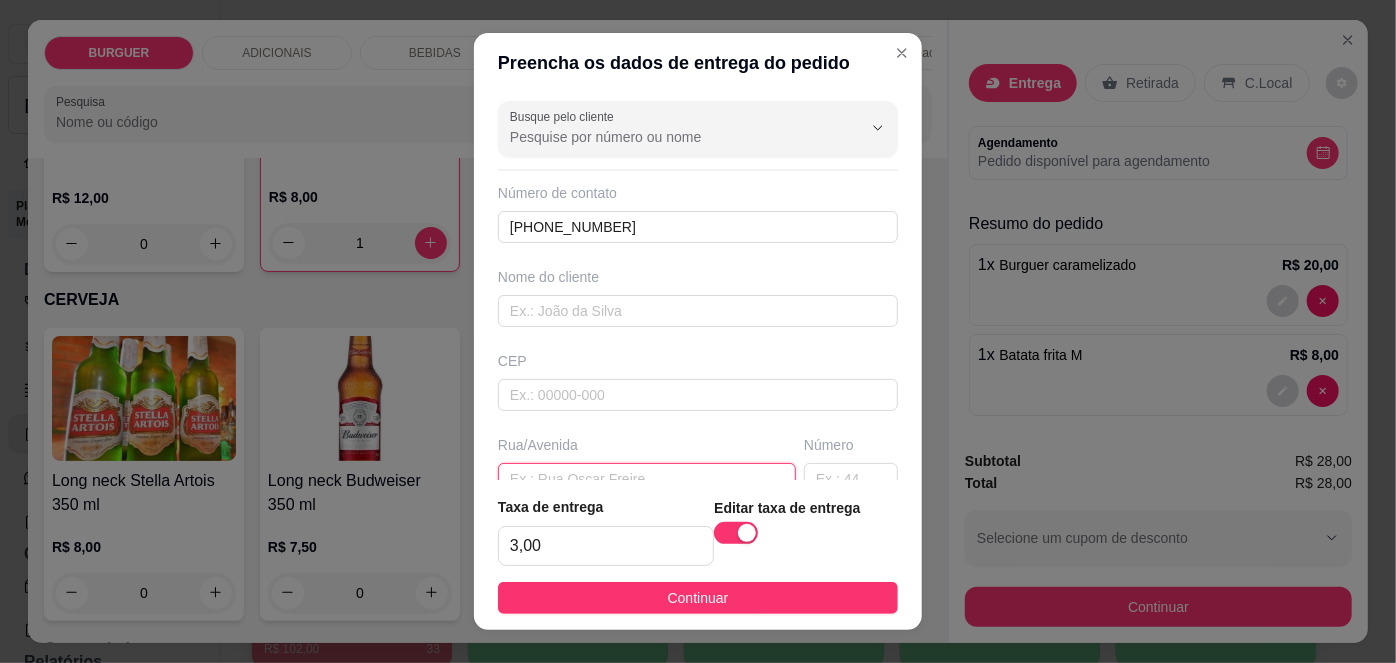 click at bounding box center (647, 479) 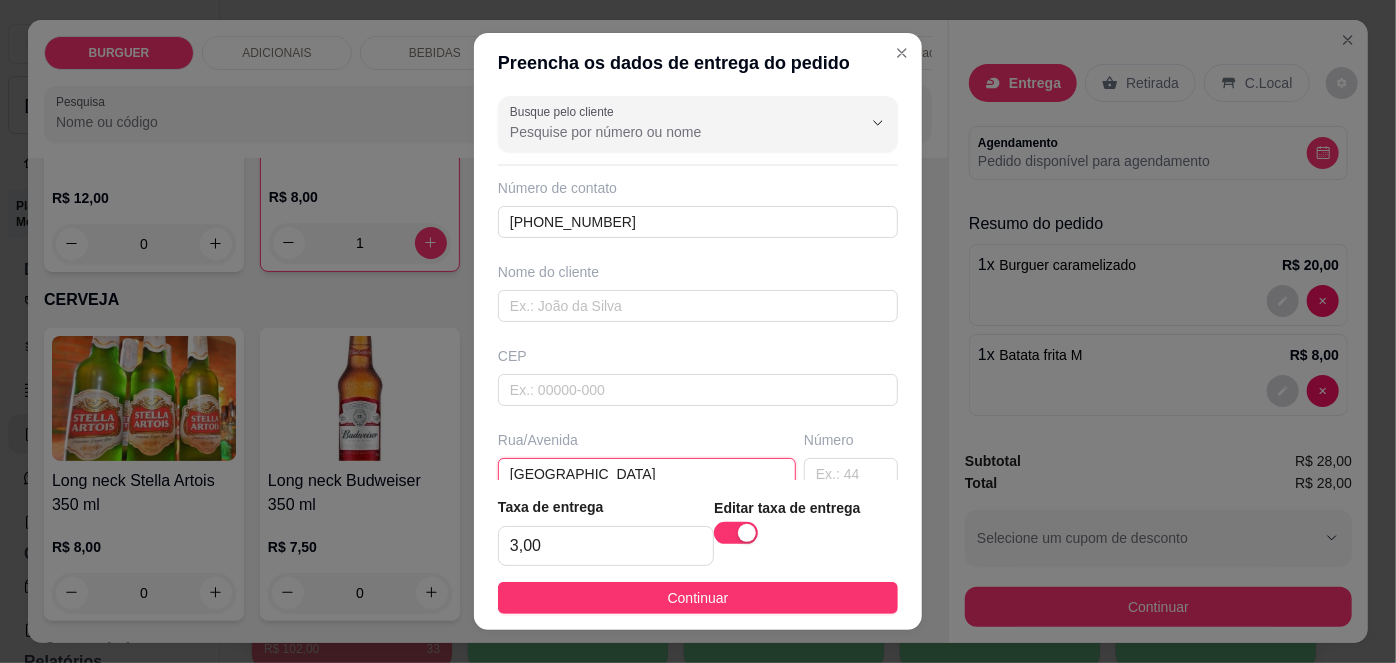 scroll, scrollTop: 282, scrollLeft: 0, axis: vertical 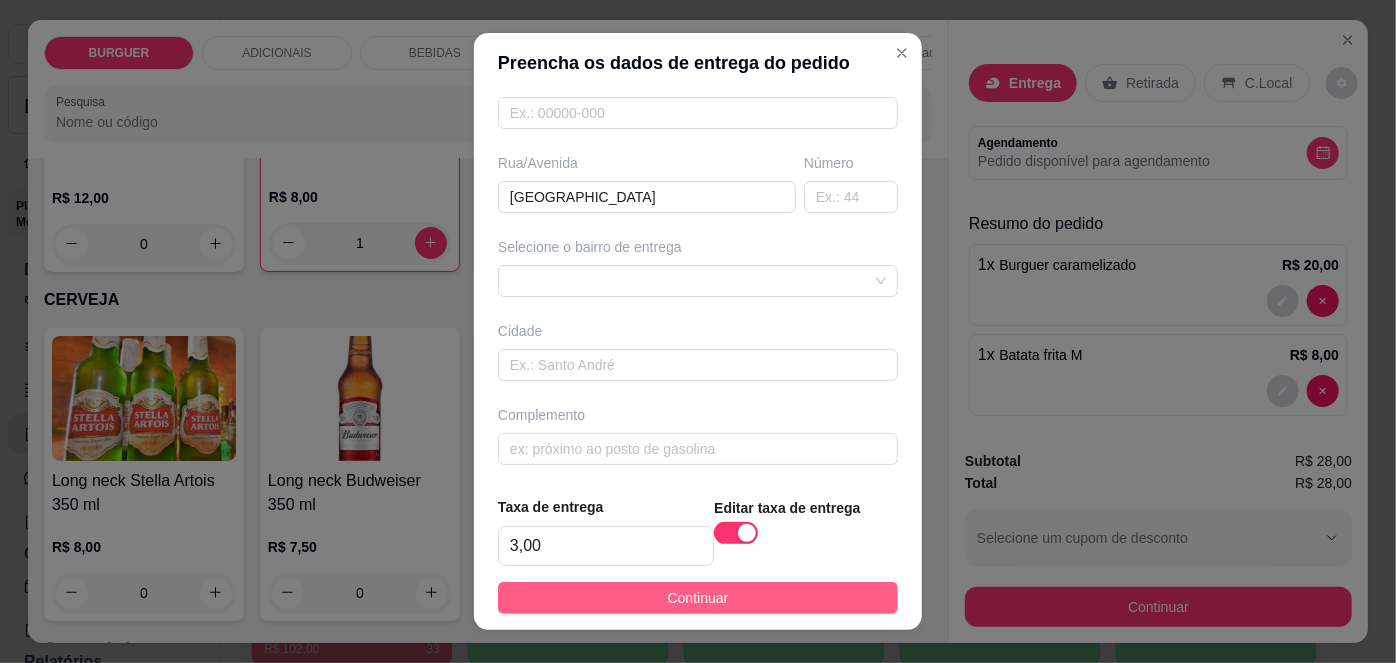 click on "Continuar" at bounding box center (698, 598) 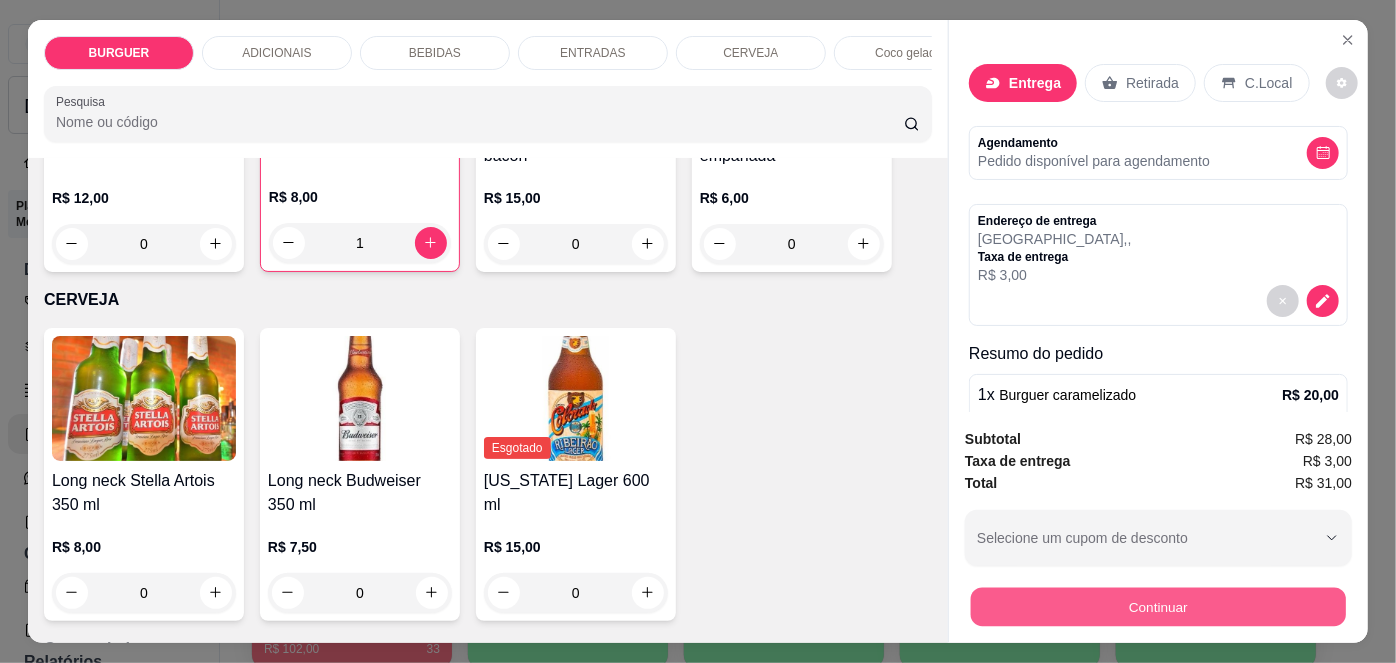 click on "Continuar" at bounding box center (1158, 607) 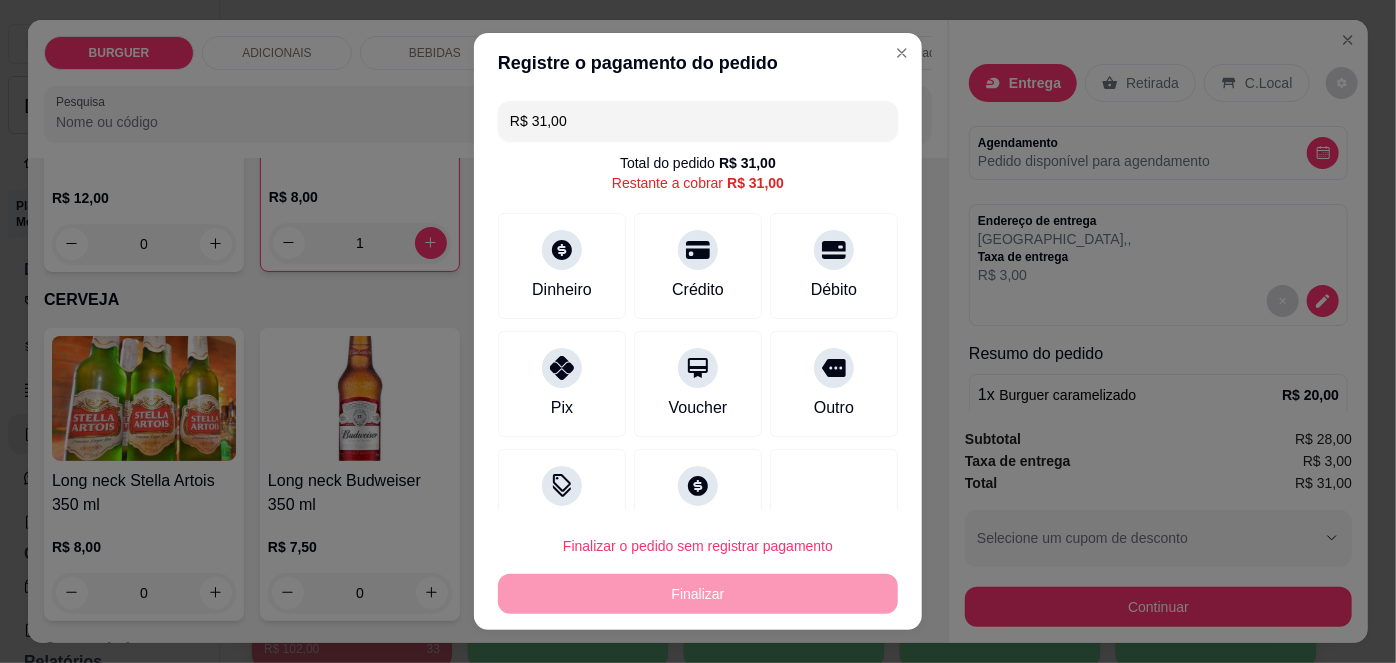 click on "R$ 31,00 Total do pedido   R$ 31,00 Restante a cobrar   R$ 31,00 Dinheiro Crédito Débito Pix Voucher Outro Desconto Fiado" at bounding box center [698, 301] 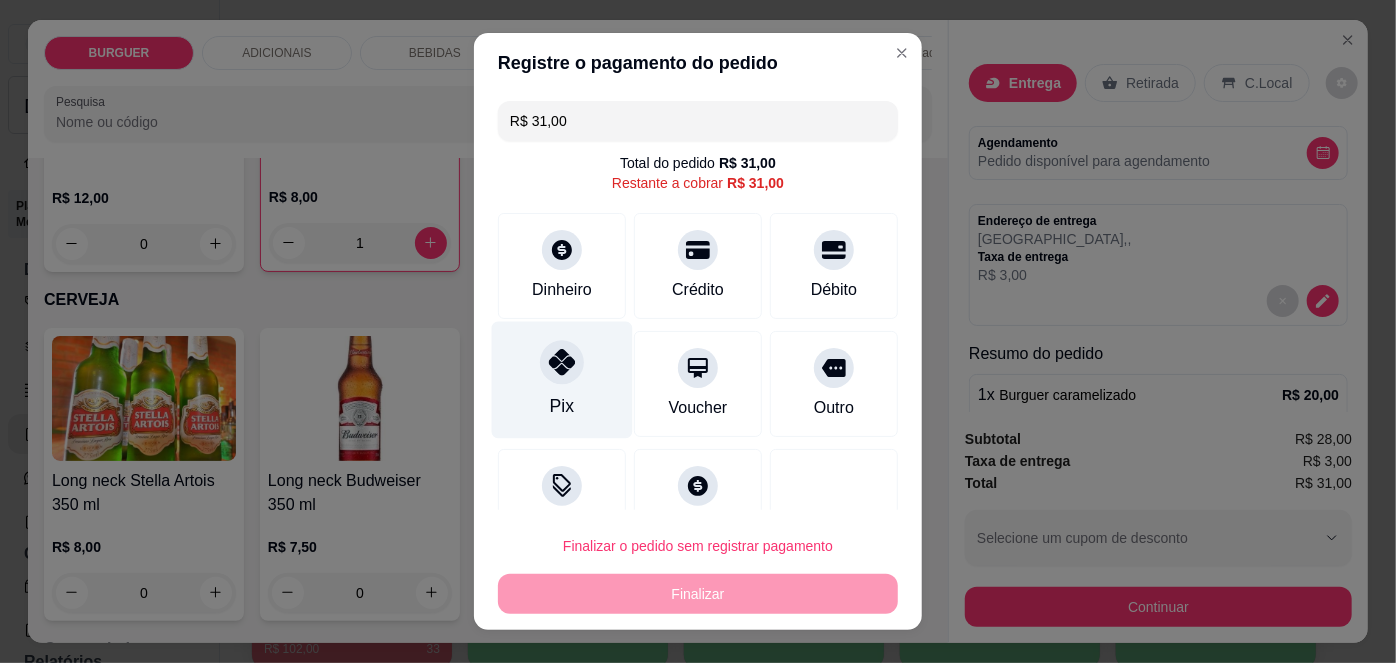 click on "Pix" at bounding box center [562, 380] 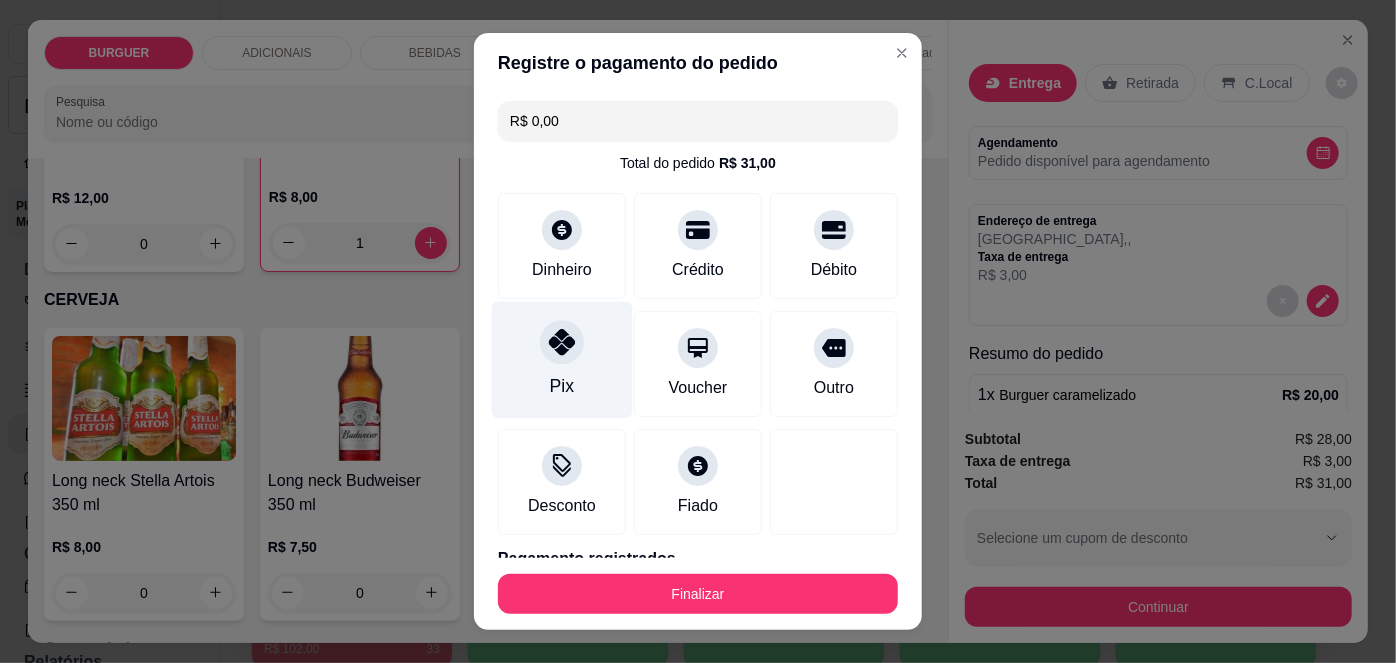 scroll, scrollTop: 88, scrollLeft: 0, axis: vertical 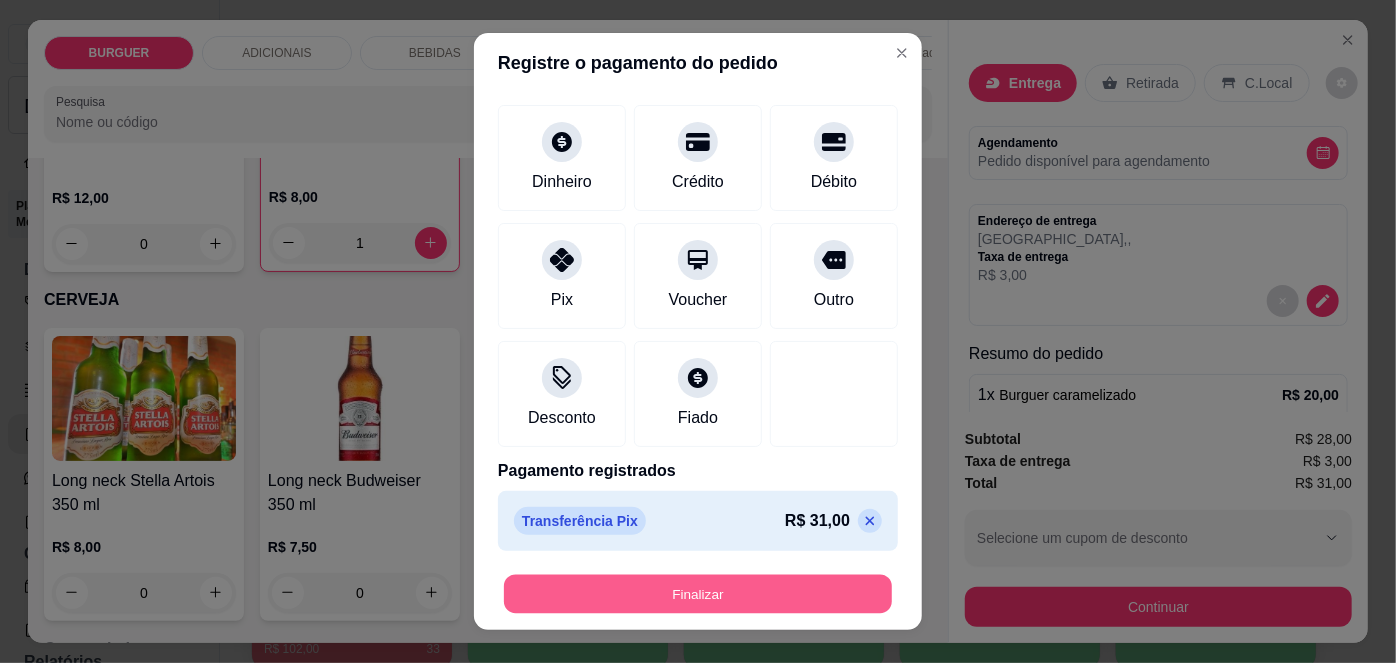 click on "Finalizar" at bounding box center [698, 593] 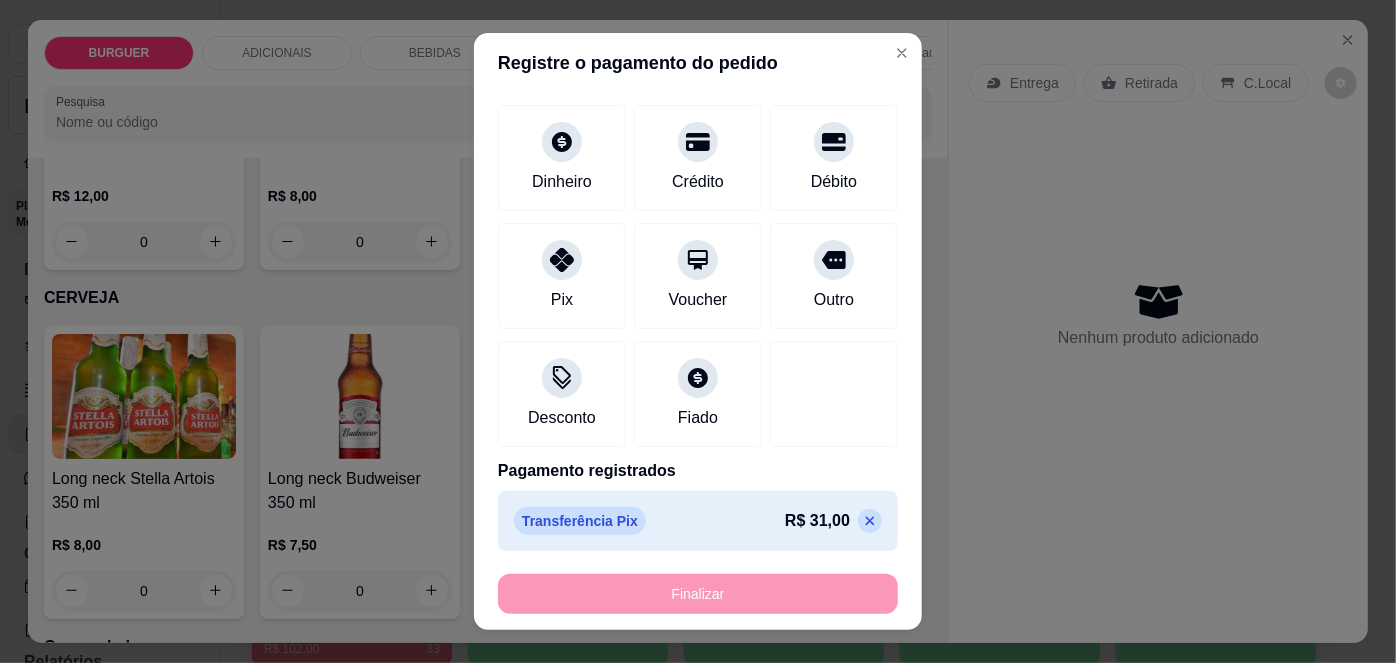 scroll, scrollTop: 2994, scrollLeft: 0, axis: vertical 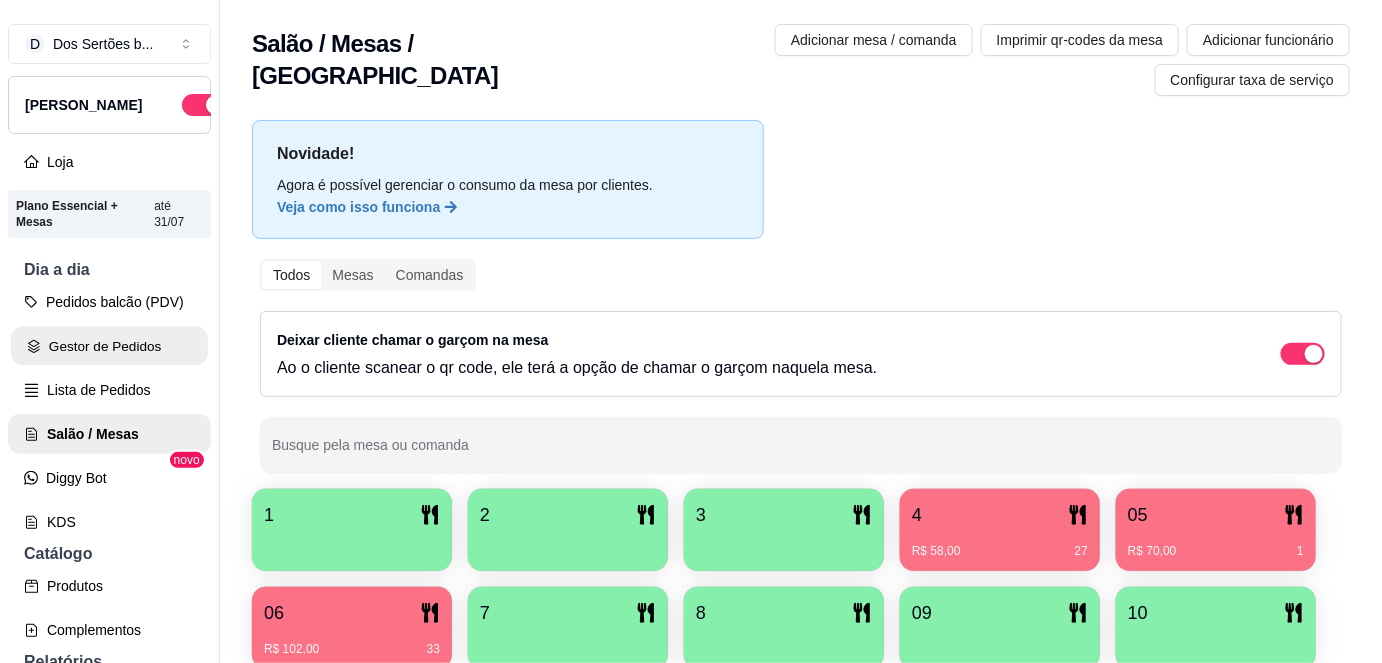 click on "Gestor de Pedidos" at bounding box center [109, 346] 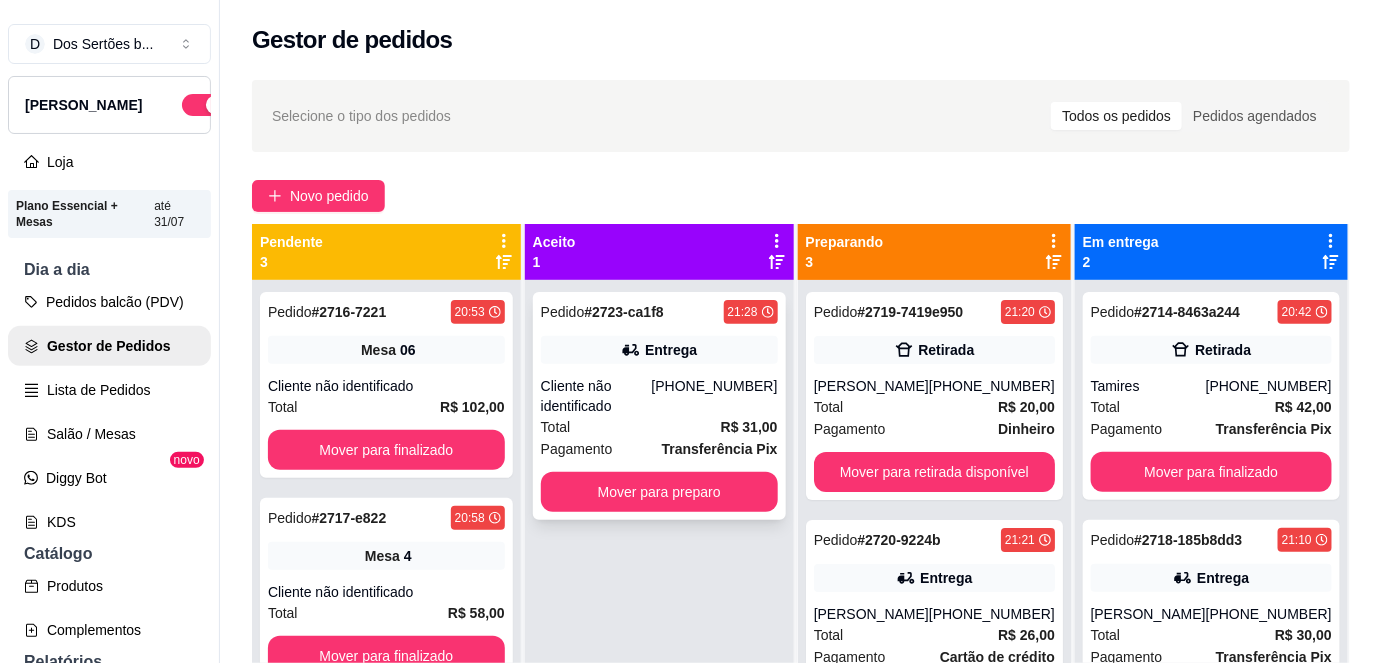 click on "Total R$ 31,00" at bounding box center [659, 427] 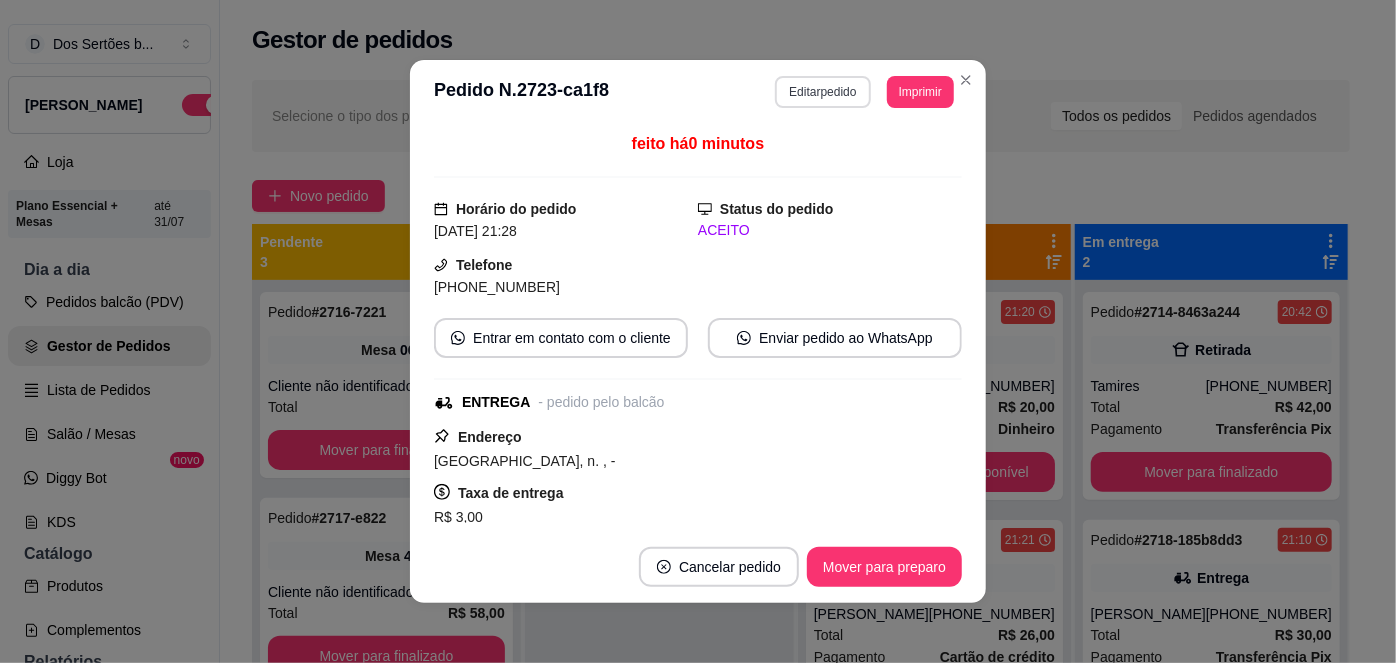 click on "Editar  pedido" at bounding box center [822, 92] 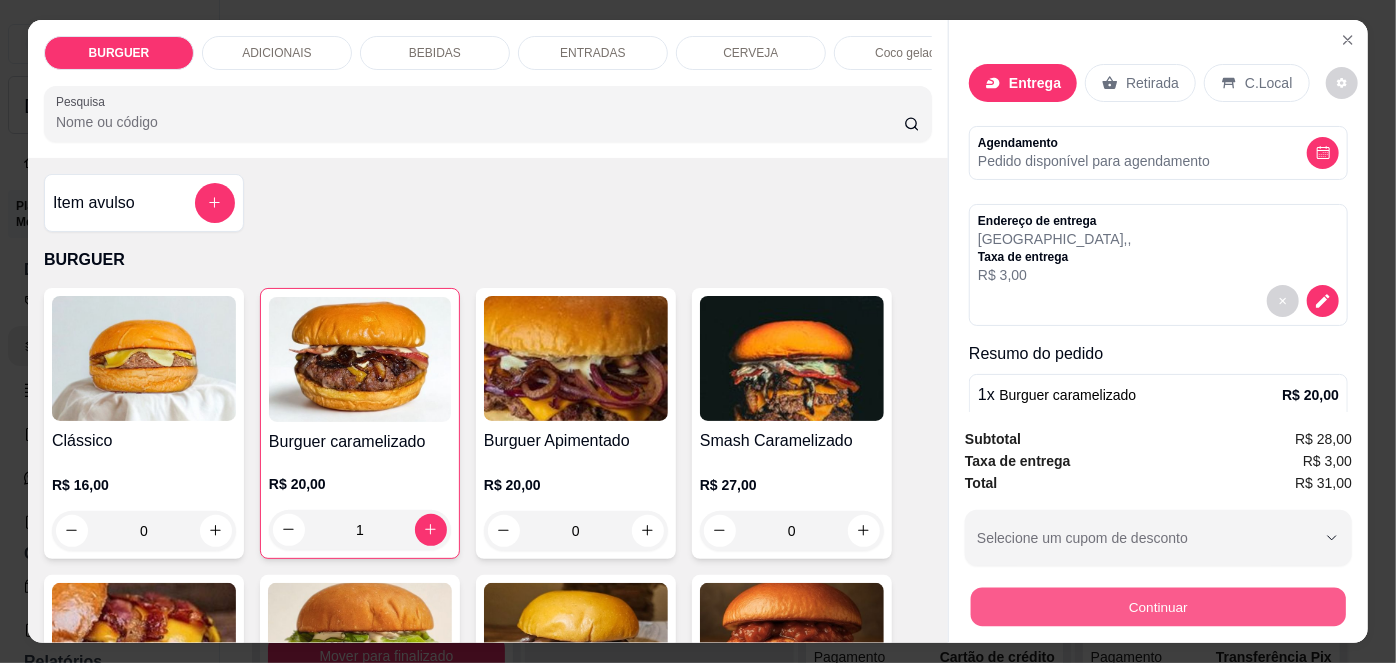 click on "Continuar" at bounding box center [1158, 607] 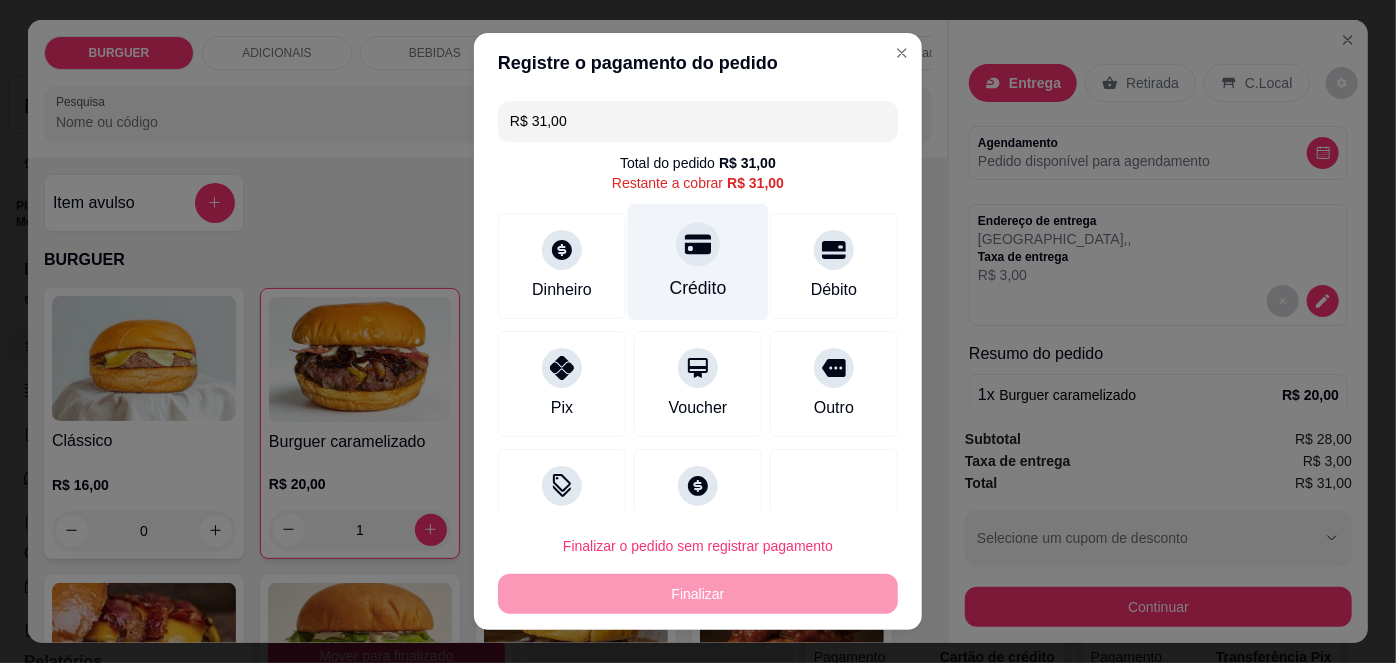 click on "Crédito" at bounding box center (698, 288) 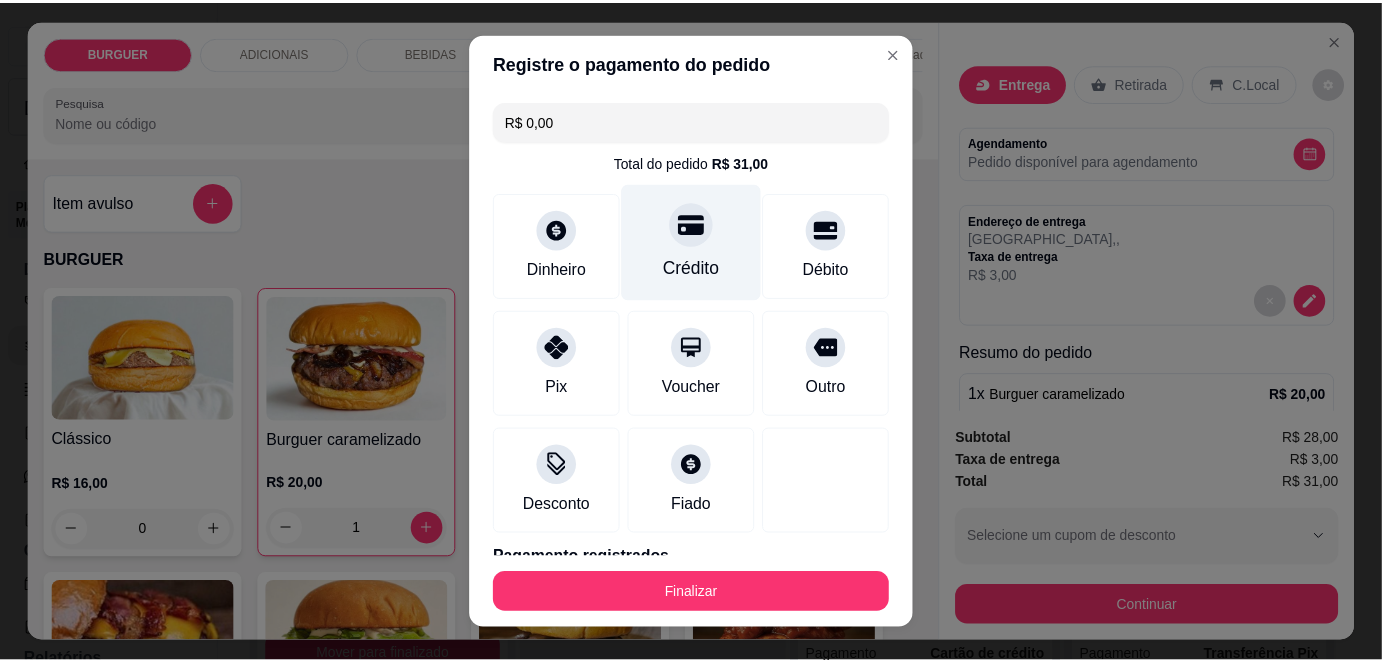 scroll, scrollTop: 88, scrollLeft: 0, axis: vertical 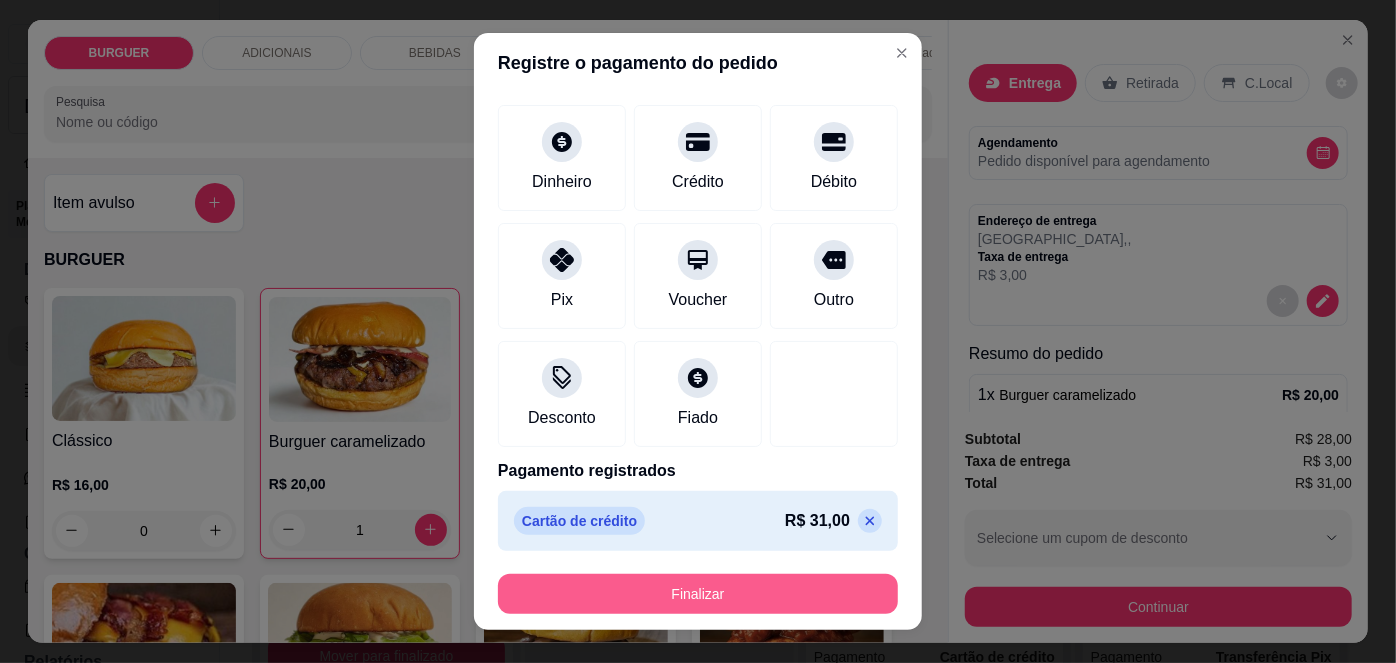 click on "Finalizar" at bounding box center [698, 594] 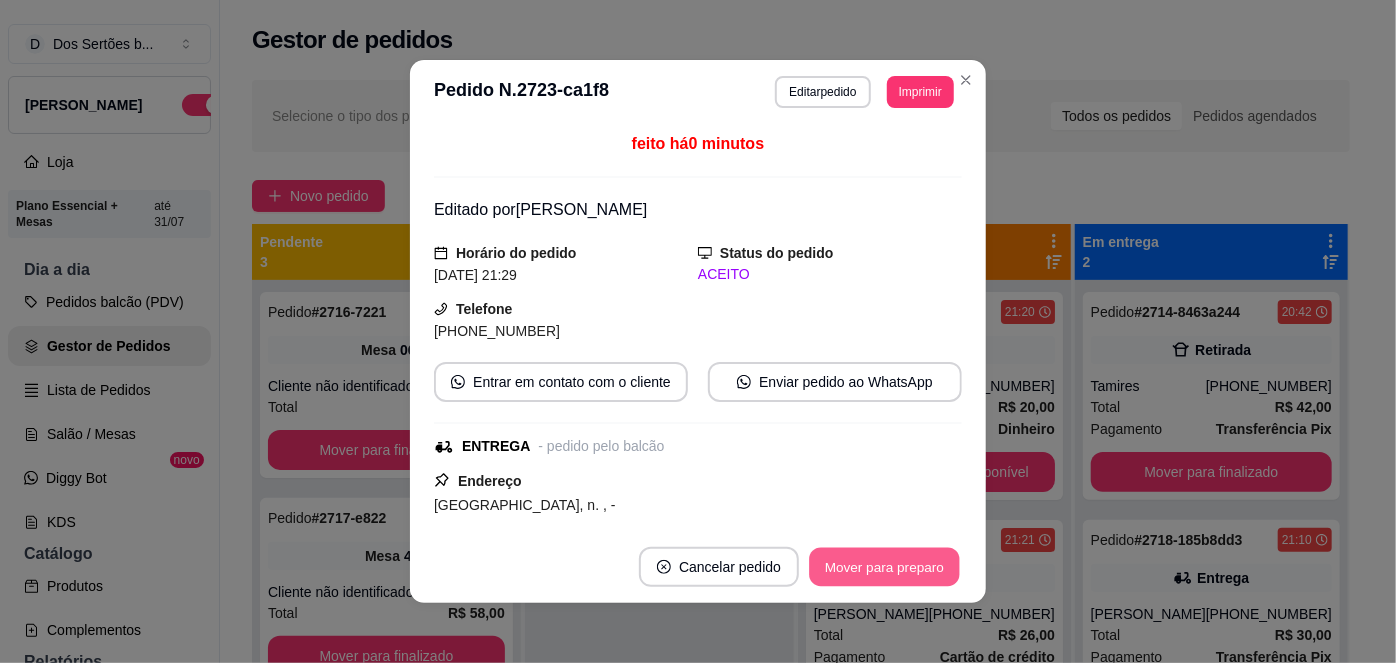 click on "Mover para preparo" at bounding box center [884, 567] 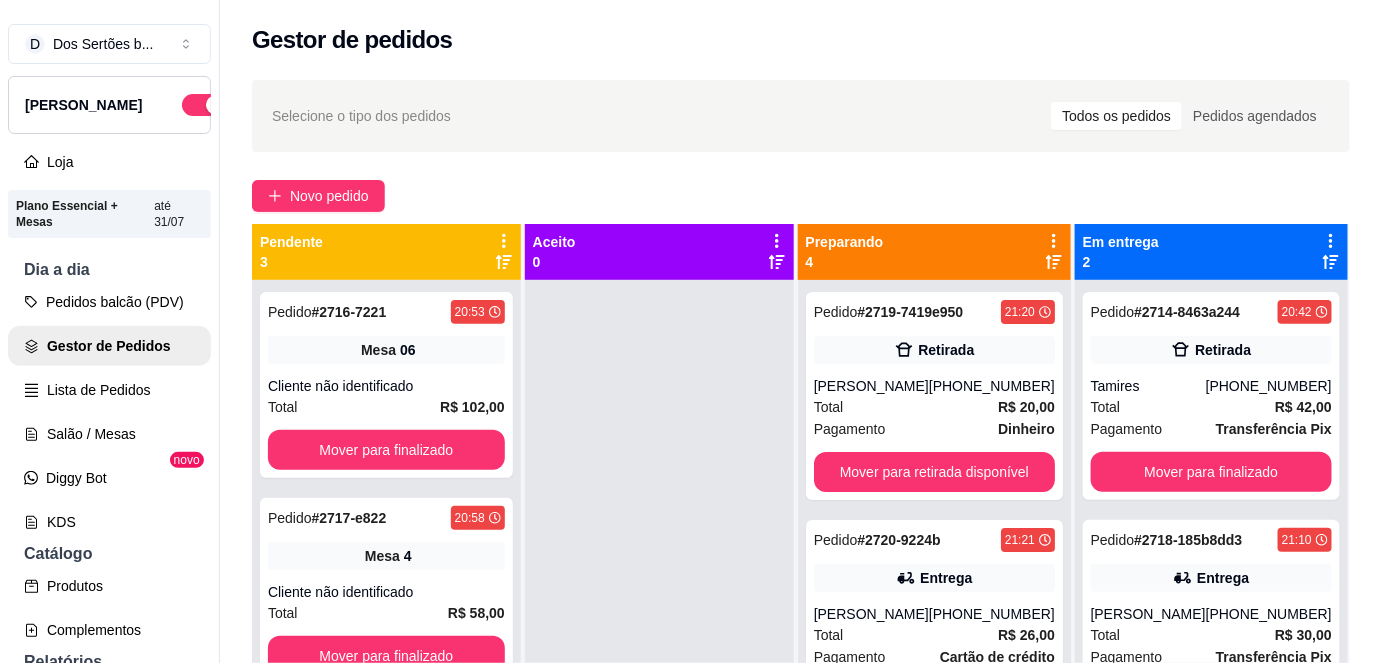 scroll, scrollTop: 56, scrollLeft: 0, axis: vertical 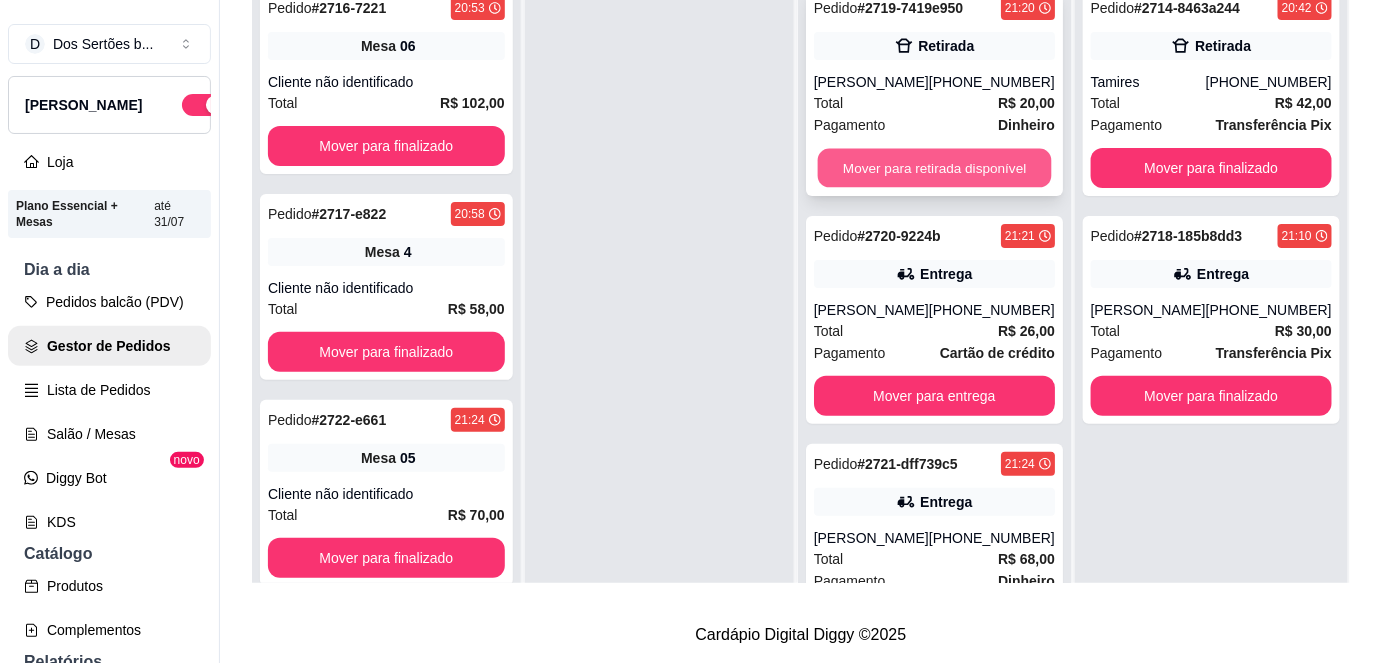 click on "Mover para retirada disponível" at bounding box center [934, 168] 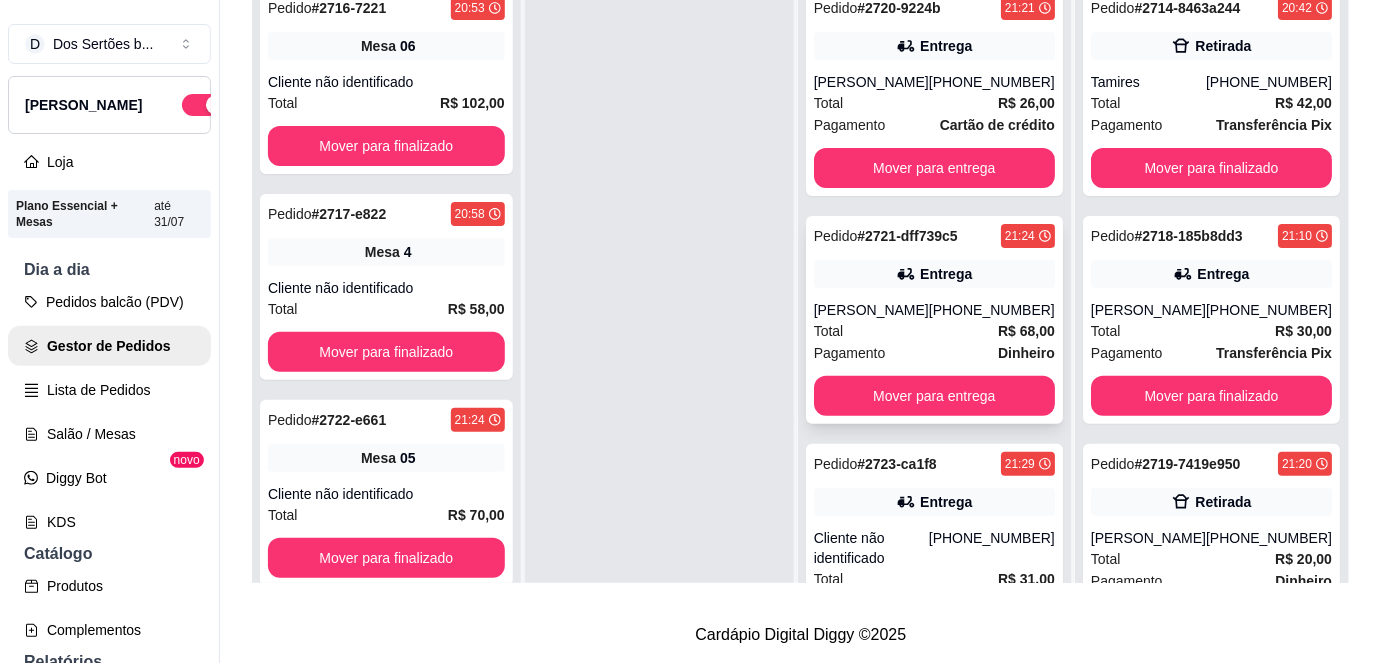 scroll, scrollTop: 61, scrollLeft: 0, axis: vertical 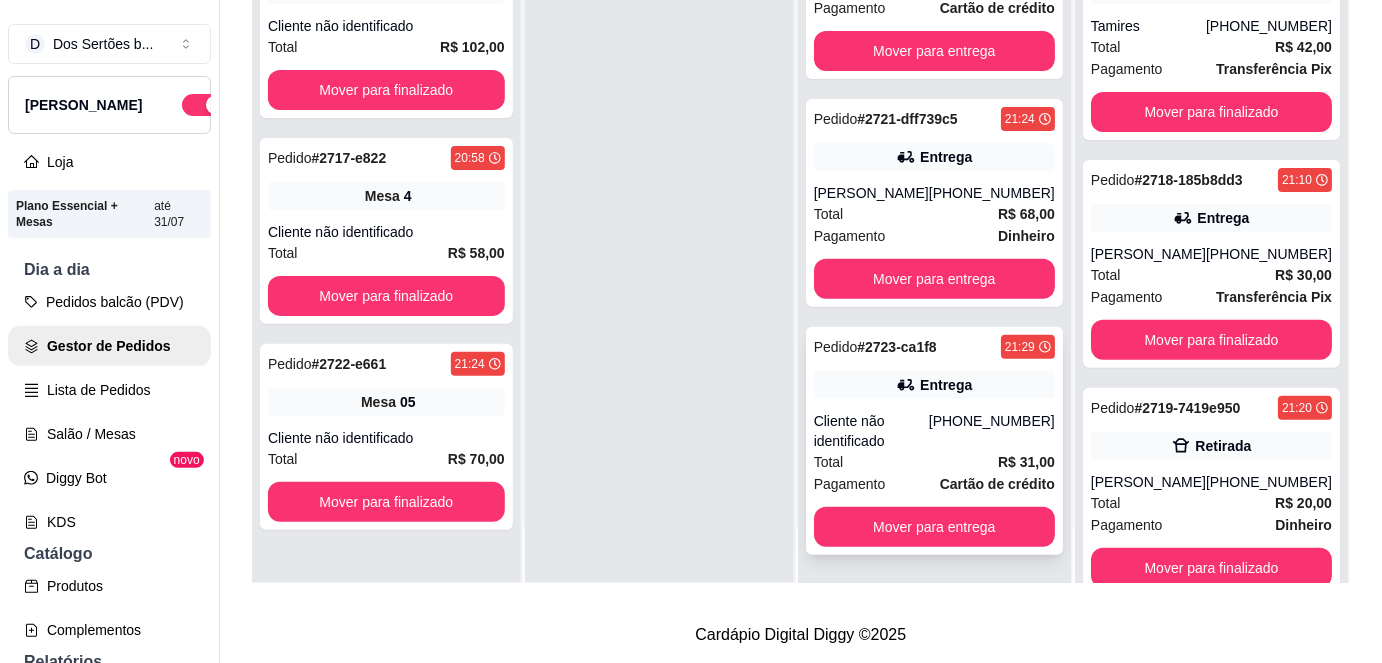 click on "Total R$ 31,00" at bounding box center (934, 462) 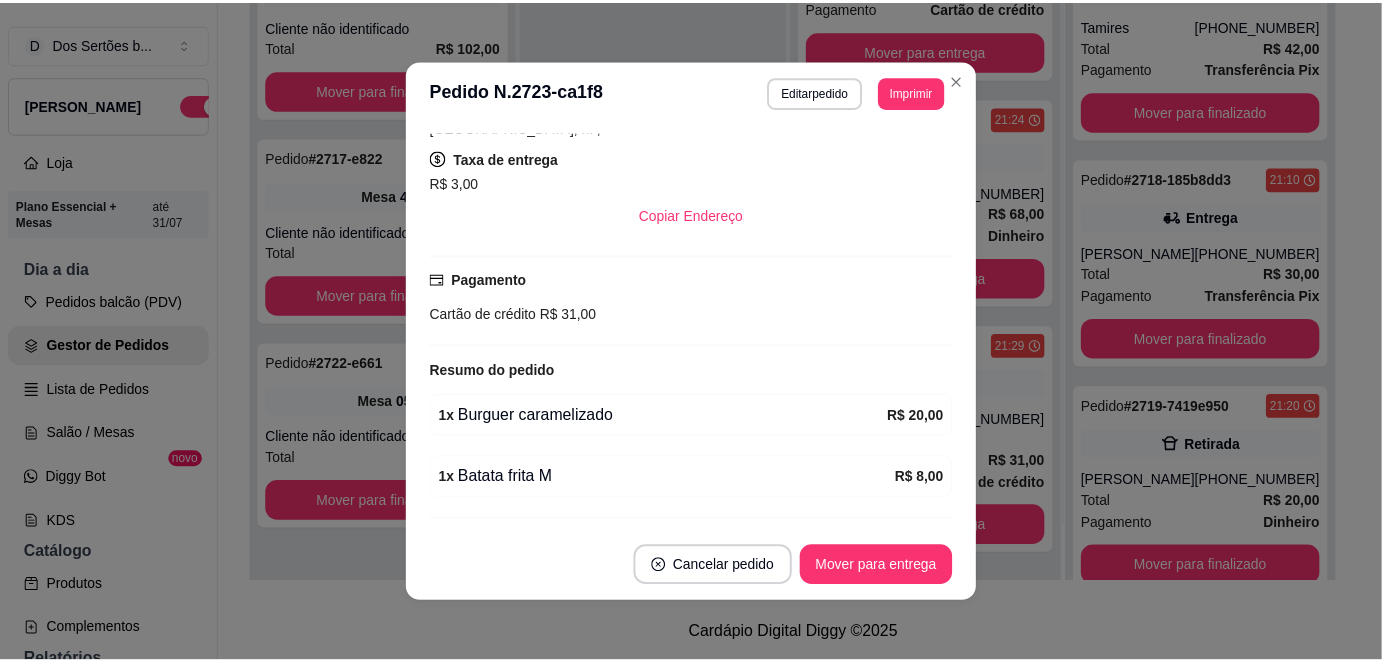 scroll, scrollTop: 427, scrollLeft: 0, axis: vertical 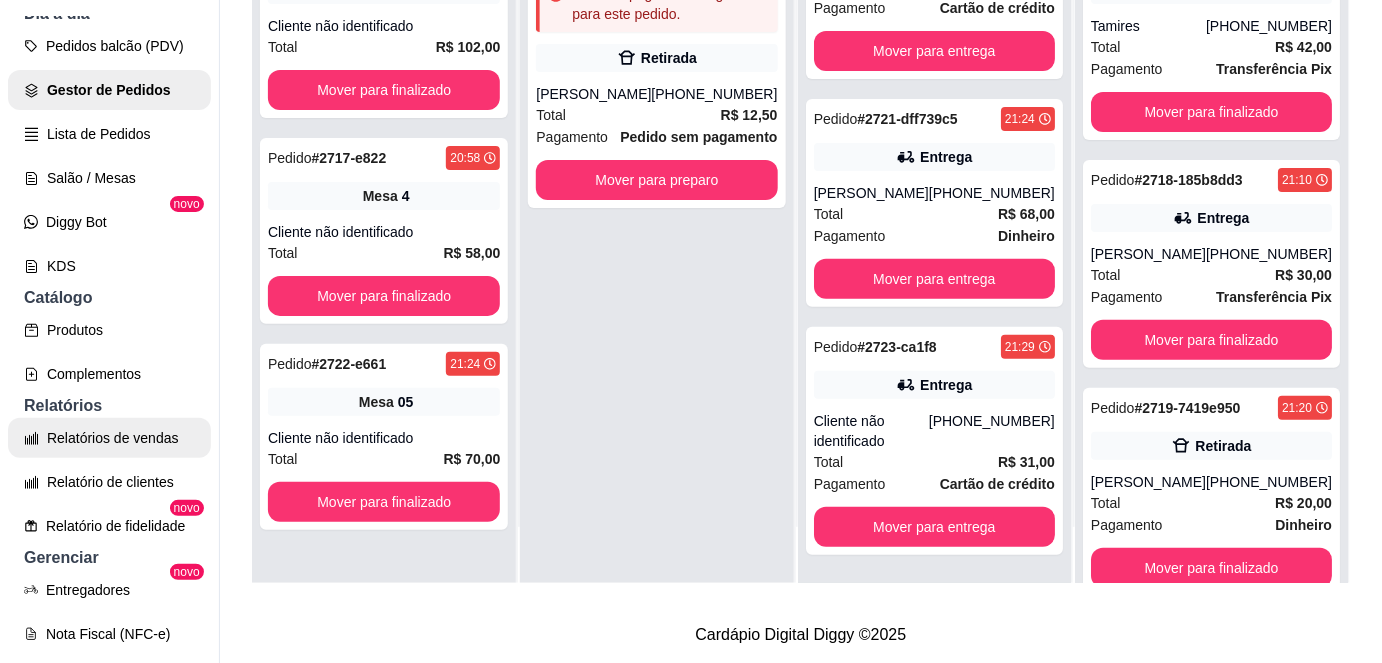 click on "Relatórios de vendas" at bounding box center [109, 438] 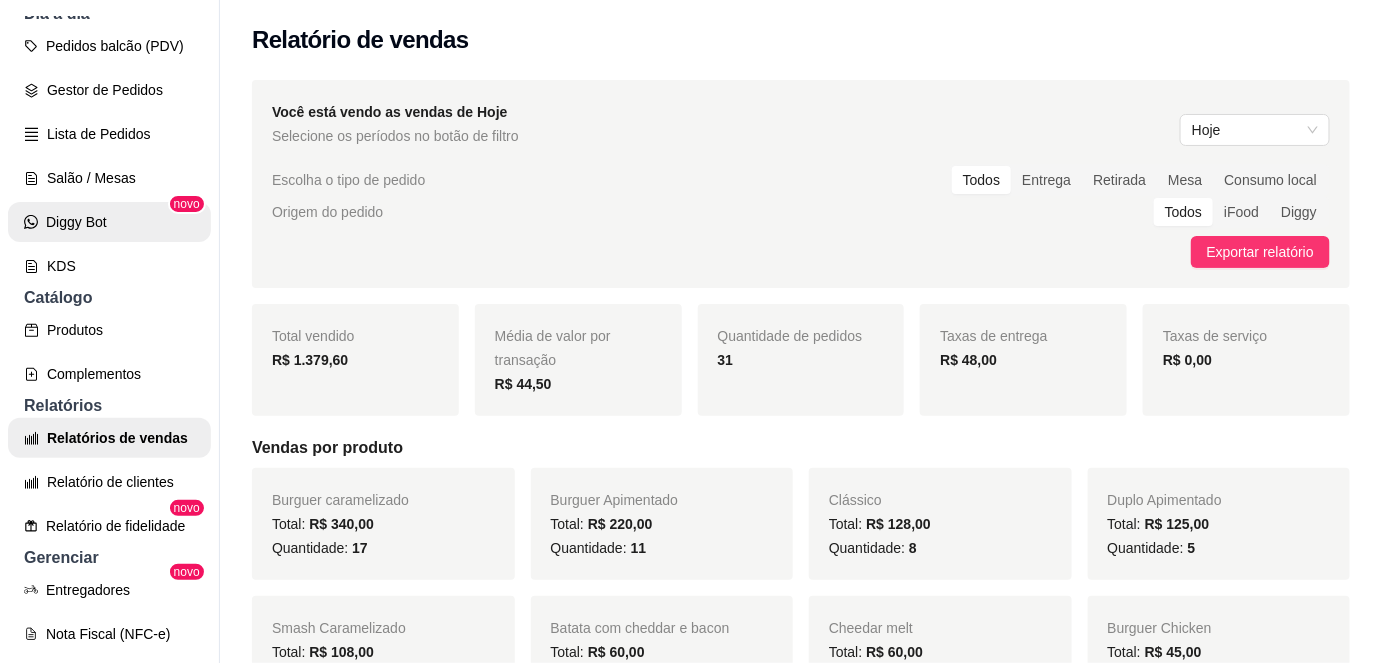 scroll, scrollTop: 0, scrollLeft: 0, axis: both 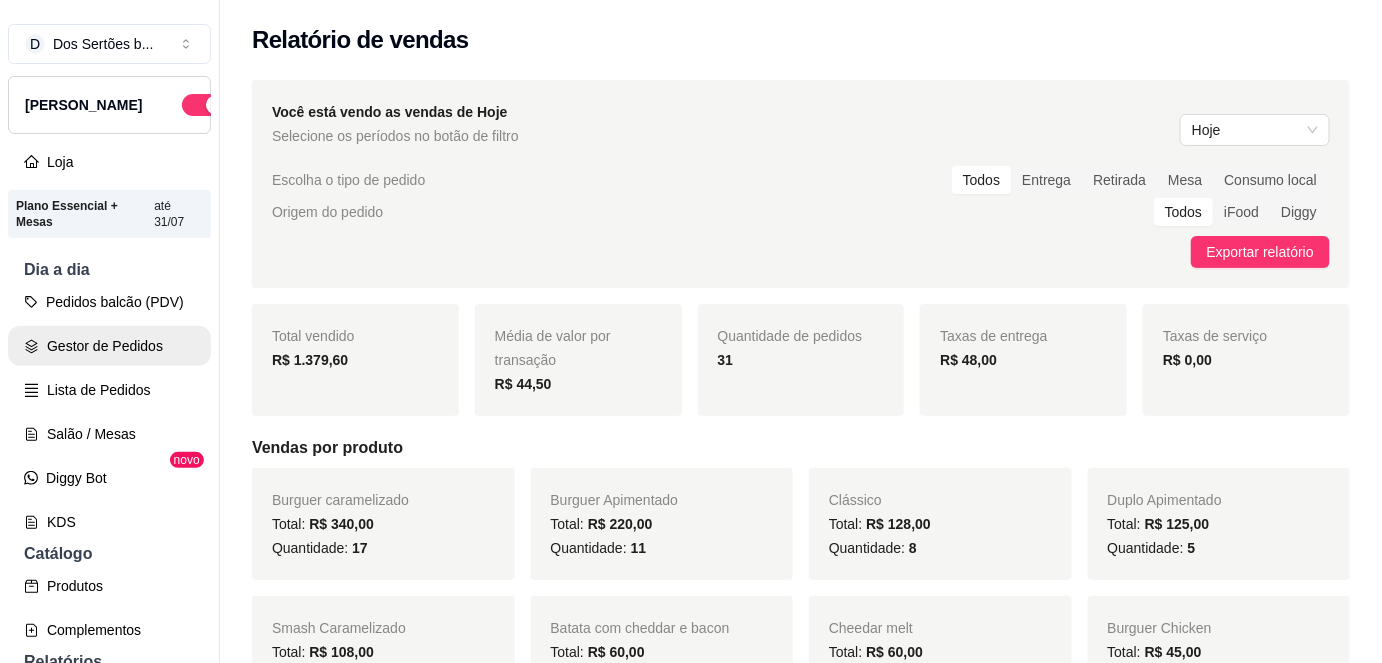 click on "Gestor de Pedidos" at bounding box center [109, 346] 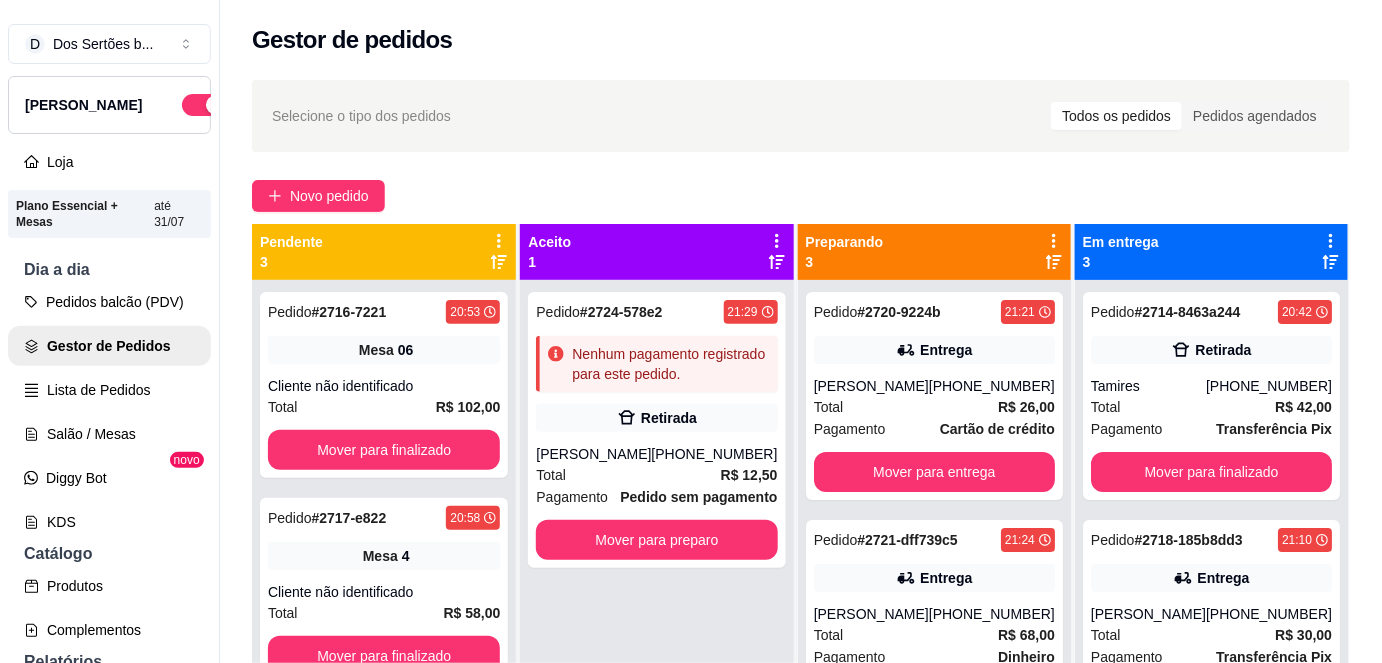 scroll, scrollTop: 112, scrollLeft: 0, axis: vertical 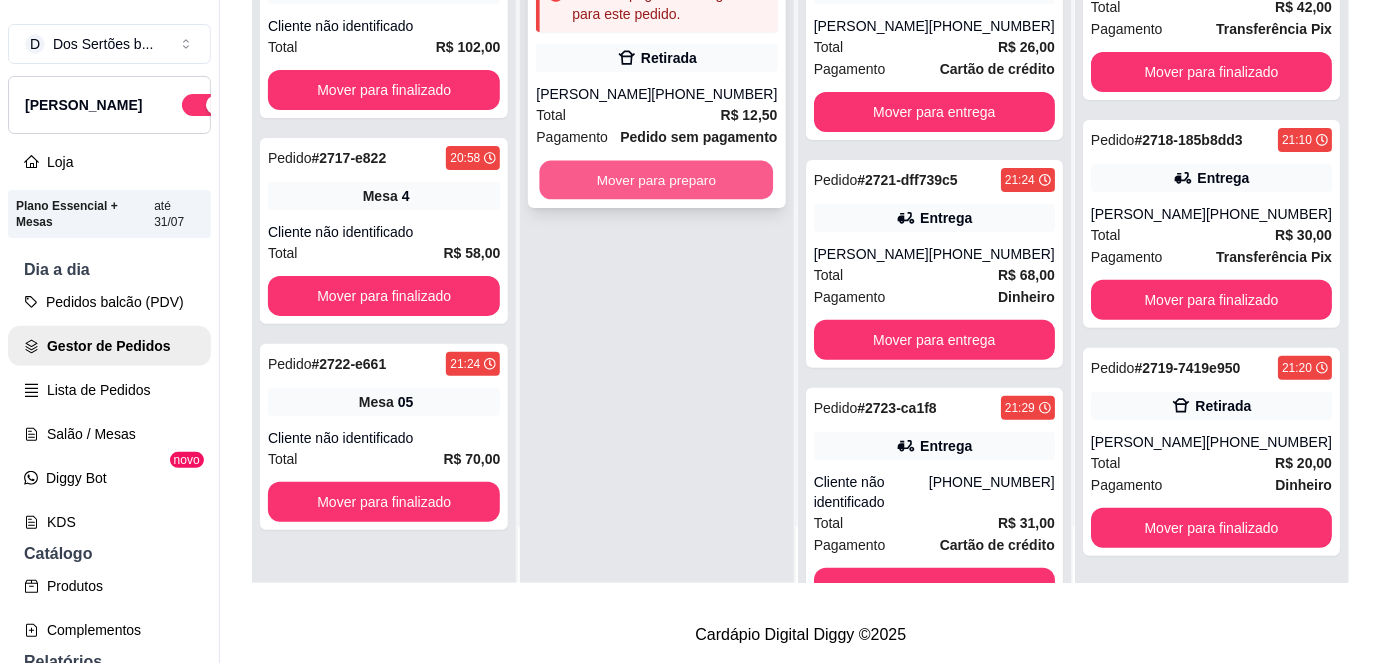 click on "Mover para preparo" at bounding box center [657, 180] 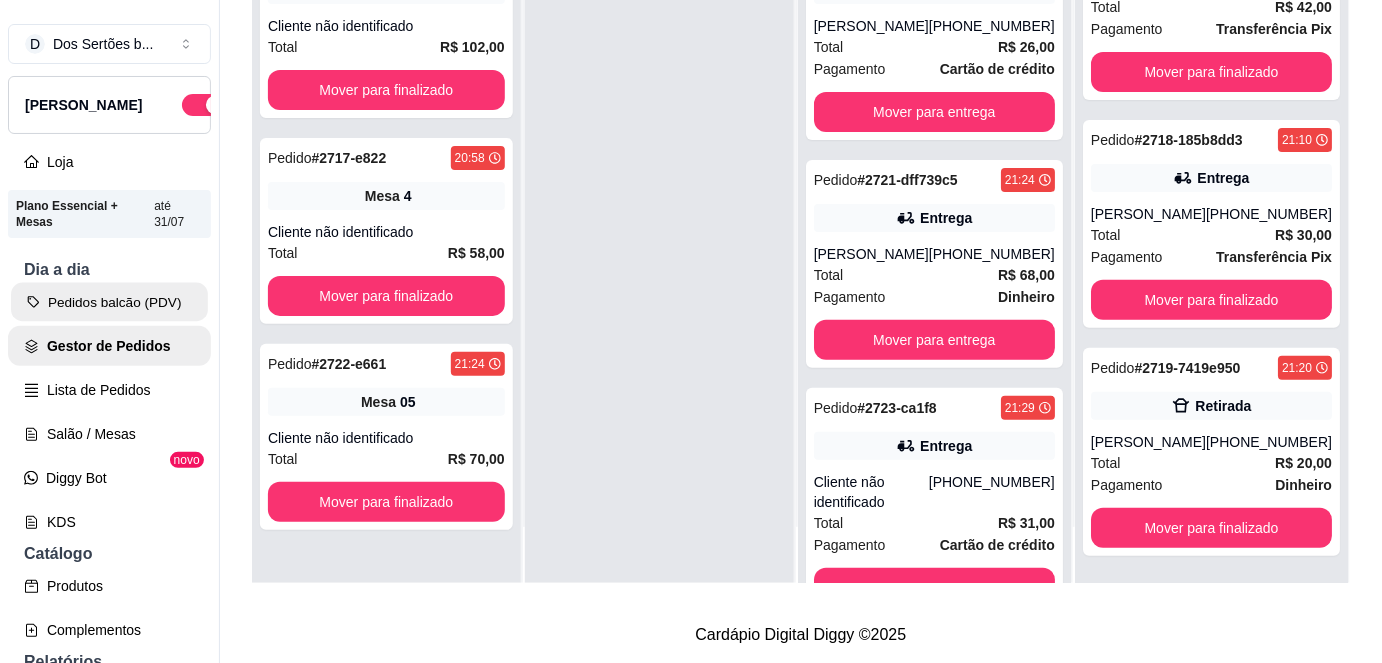 click on "Pedidos balcão (PDV)" at bounding box center [109, 302] 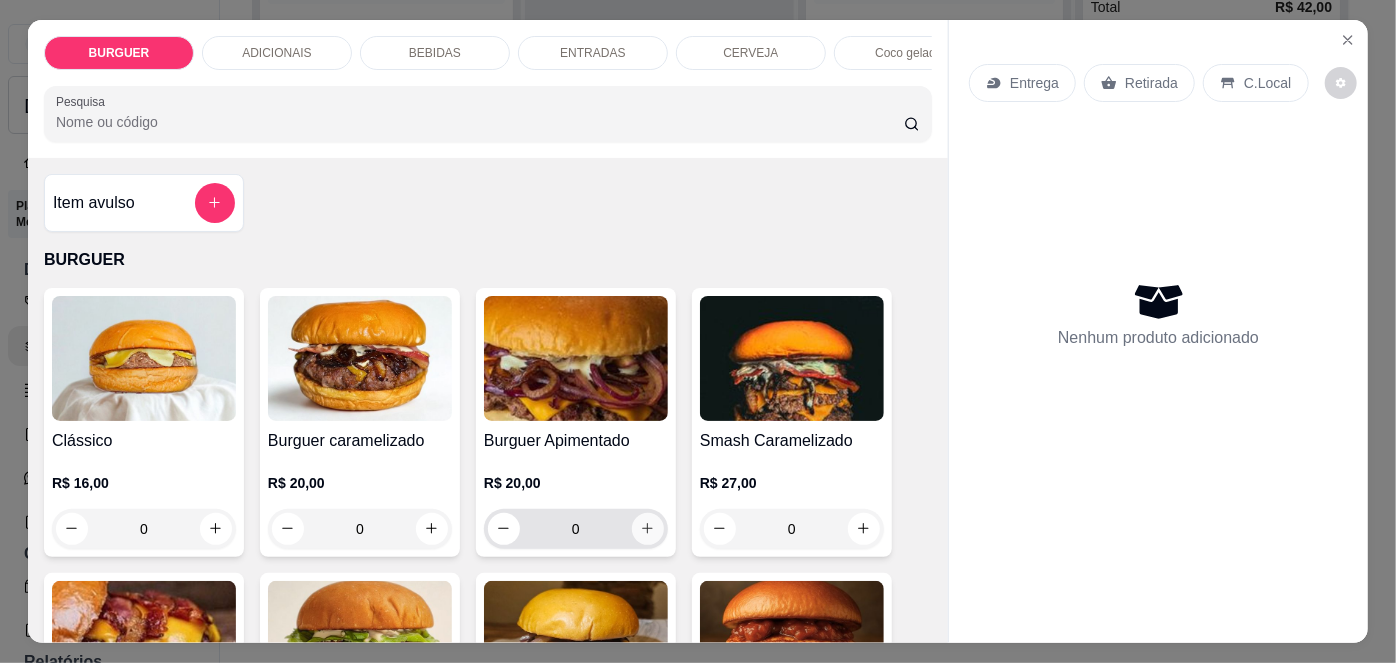 click at bounding box center (648, 529) 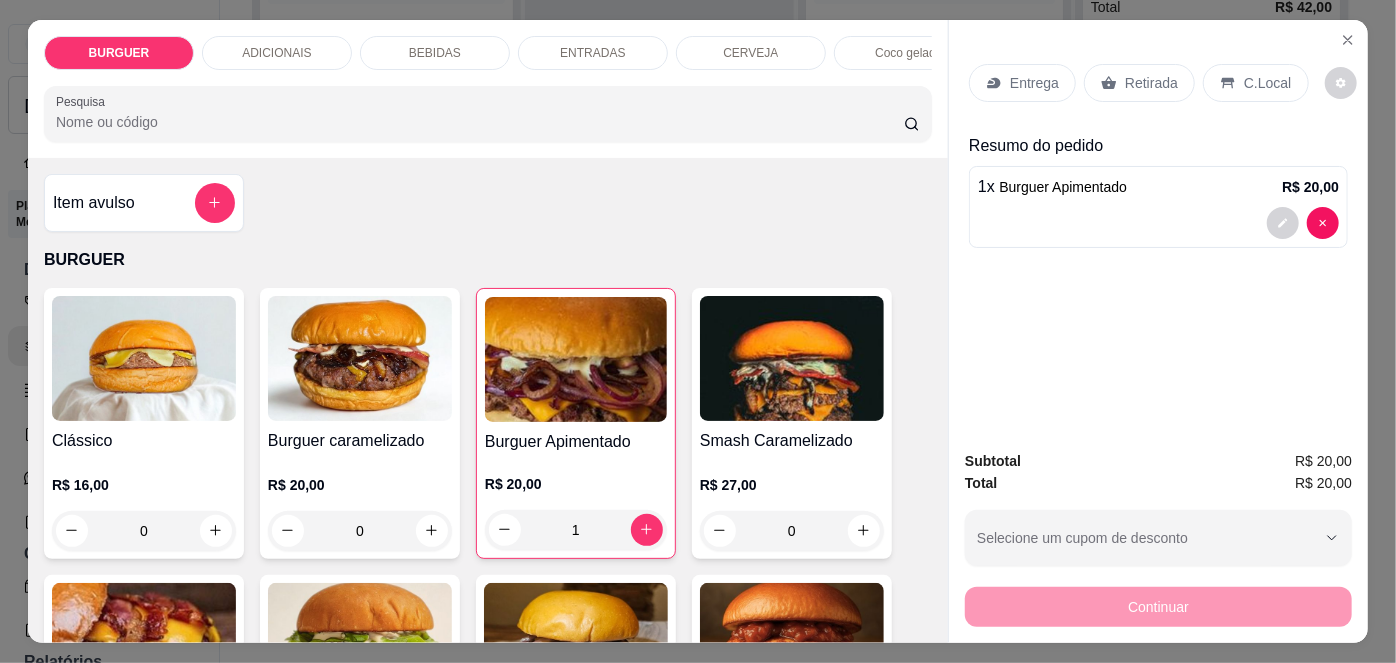 click on "Entrega" at bounding box center [1022, 83] 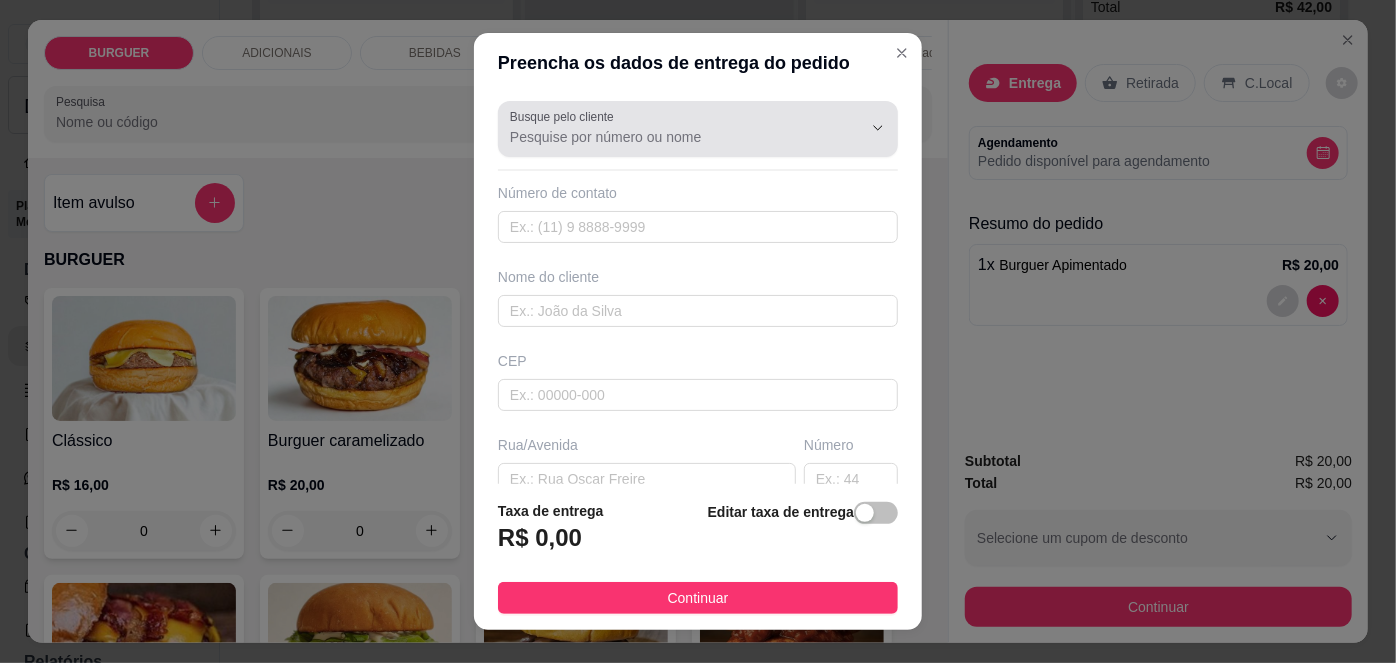 click on "Busque pelo cliente" at bounding box center [698, 129] 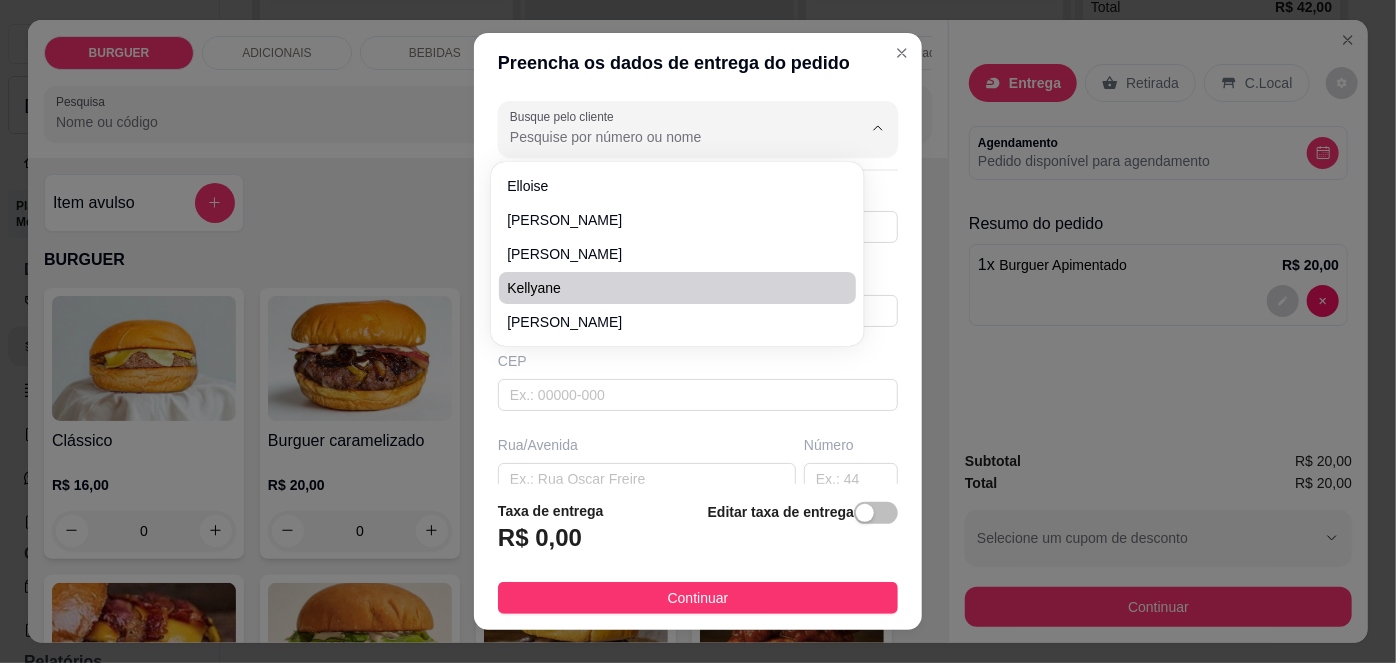 click on "Preencha os dados de entrega do pedido Busque pelo cliente Número de contato Nome do cliente CEP Rua/[GEOGRAPHIC_DATA] o bairro de entrega Cidade Complemento Taxa de entrega R$ 0,00 Editar taxa de entrega  Continuar" at bounding box center [698, 331] 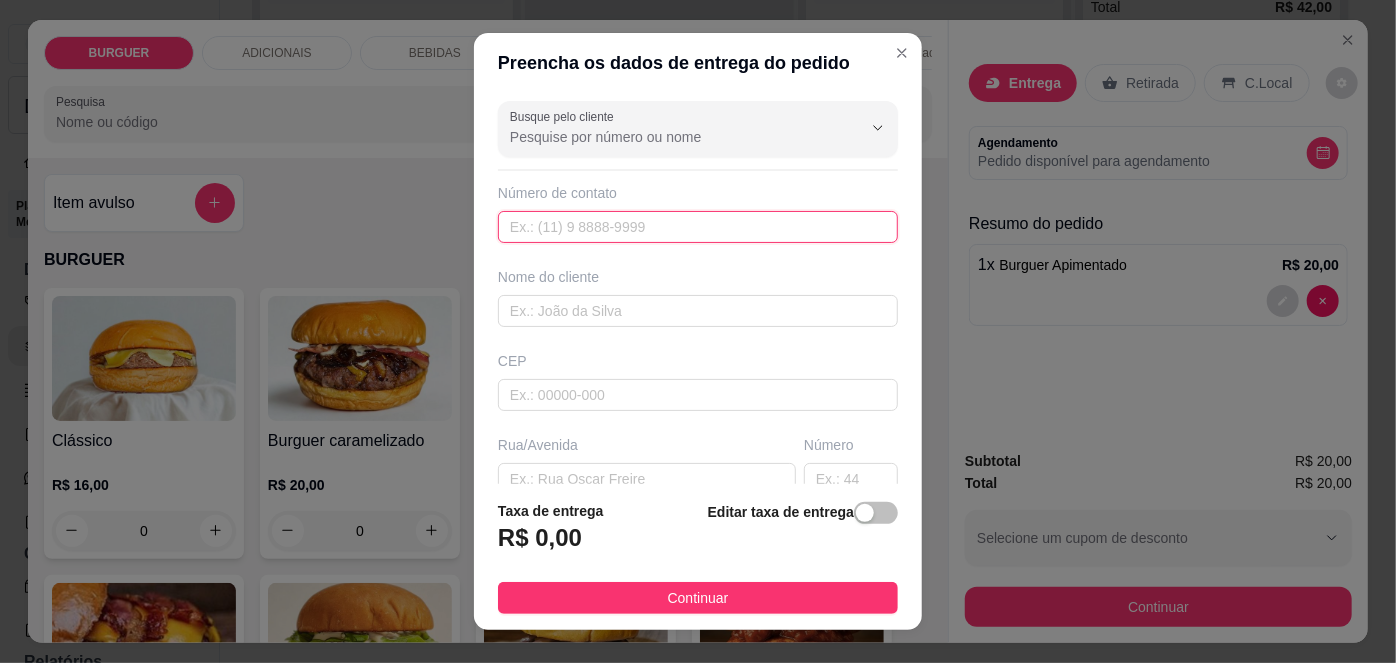 click at bounding box center [698, 227] 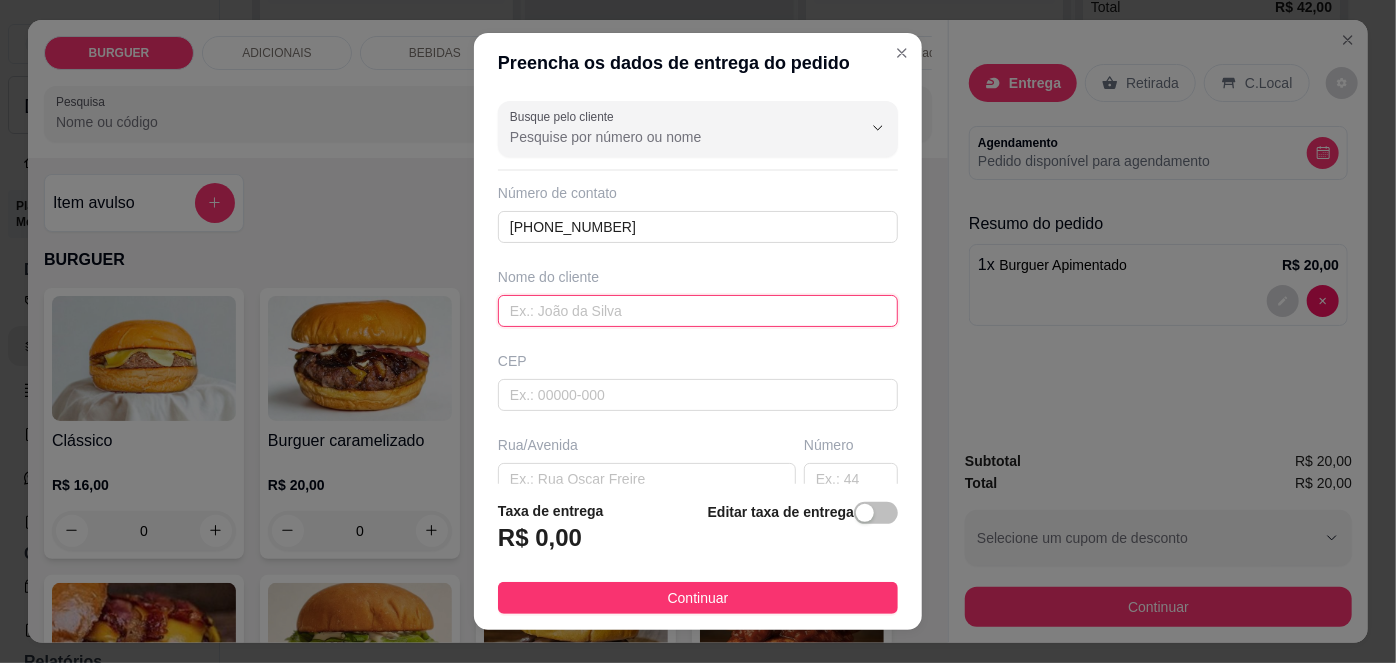click at bounding box center [698, 311] 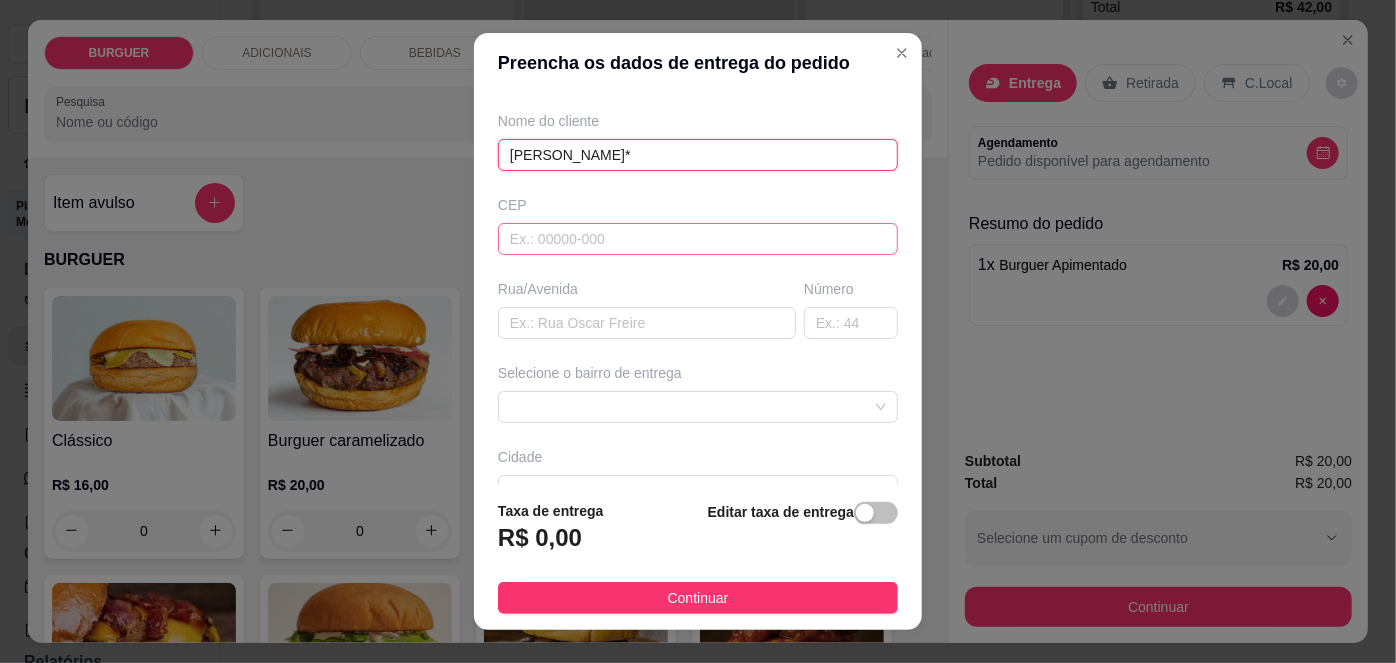 scroll, scrollTop: 157, scrollLeft: 0, axis: vertical 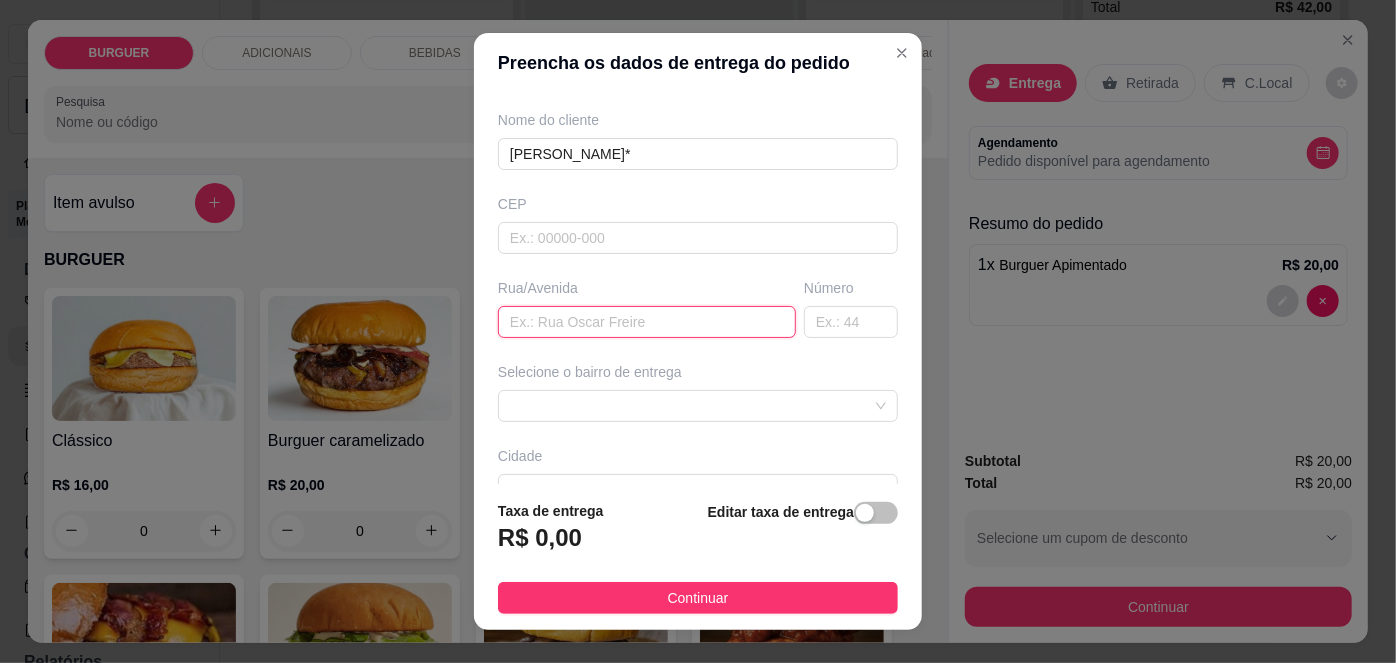 click at bounding box center (647, 322) 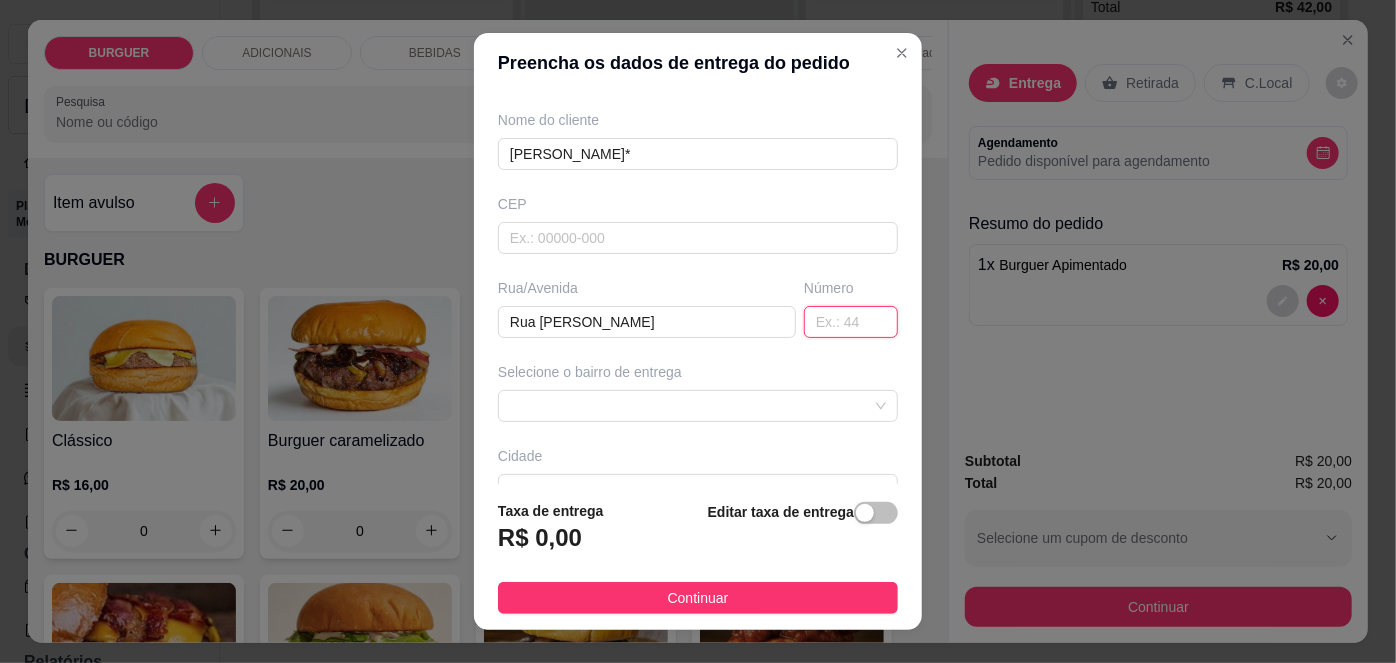 click at bounding box center [851, 322] 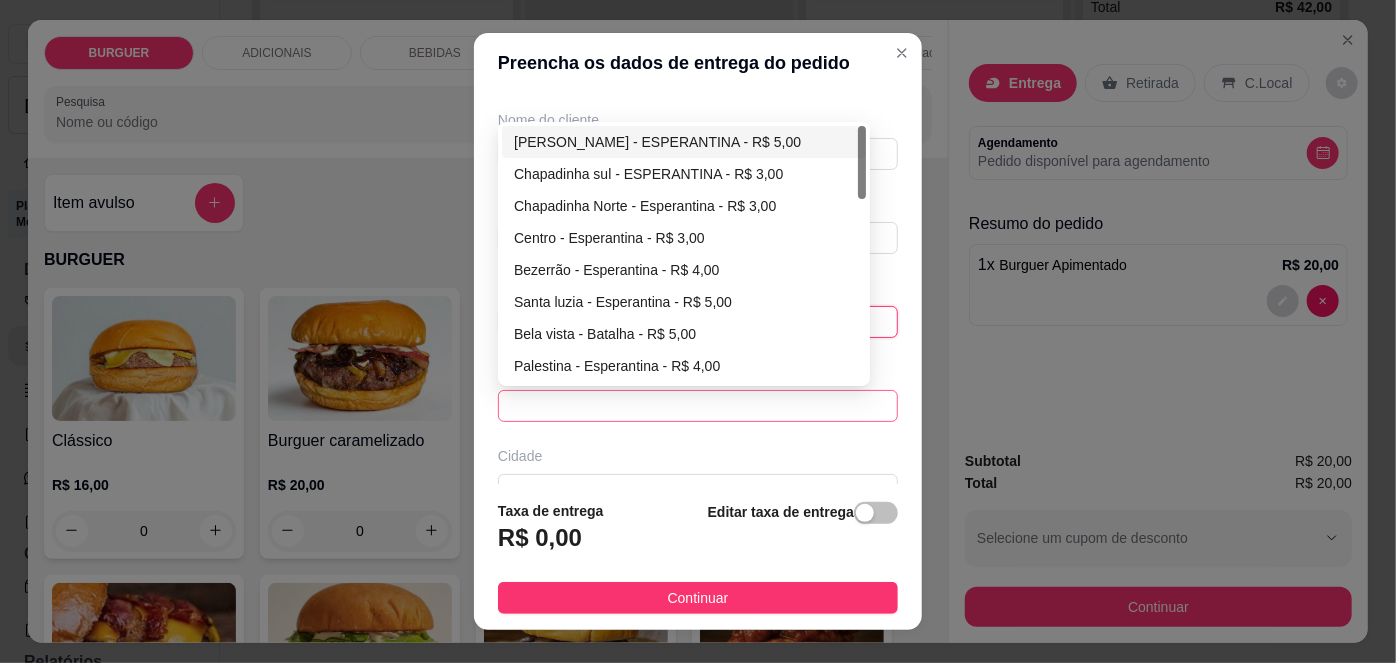click at bounding box center [698, 406] 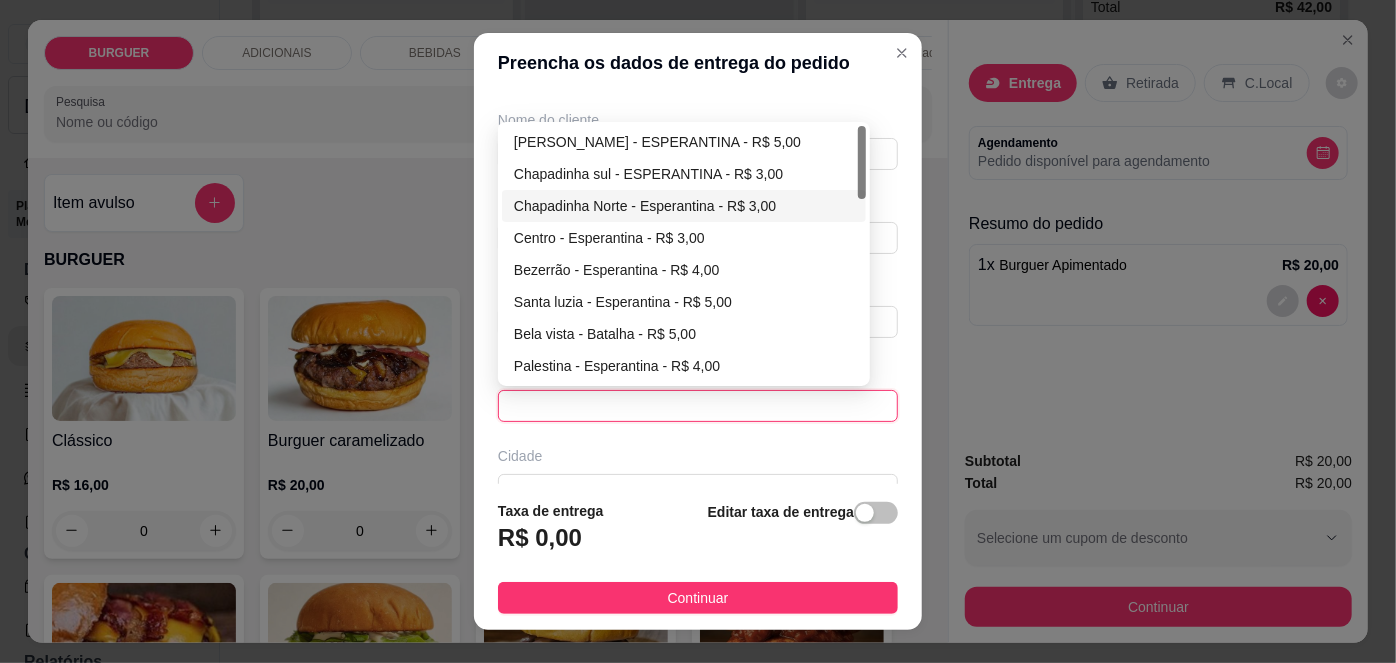 click on "Chapadinha Norte - Esperantina -  R$ 3,00" at bounding box center [684, 206] 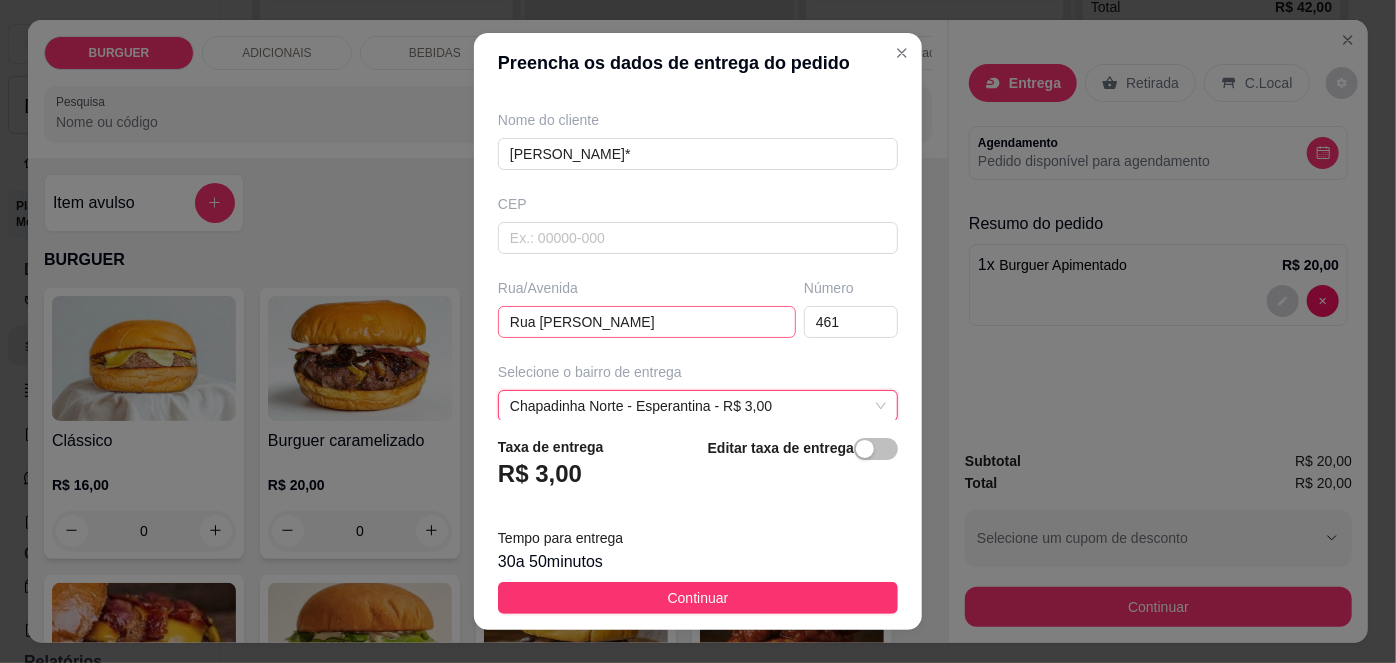 scroll, scrollTop: 343, scrollLeft: 0, axis: vertical 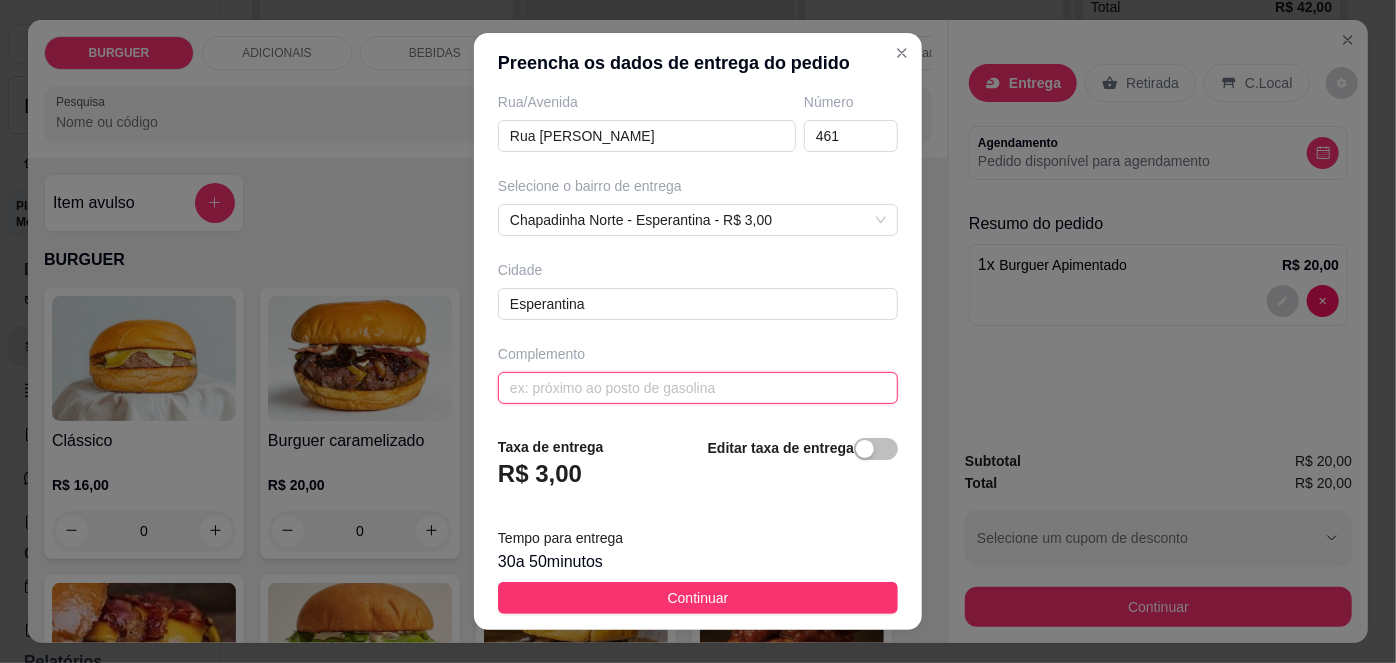 click at bounding box center [698, 388] 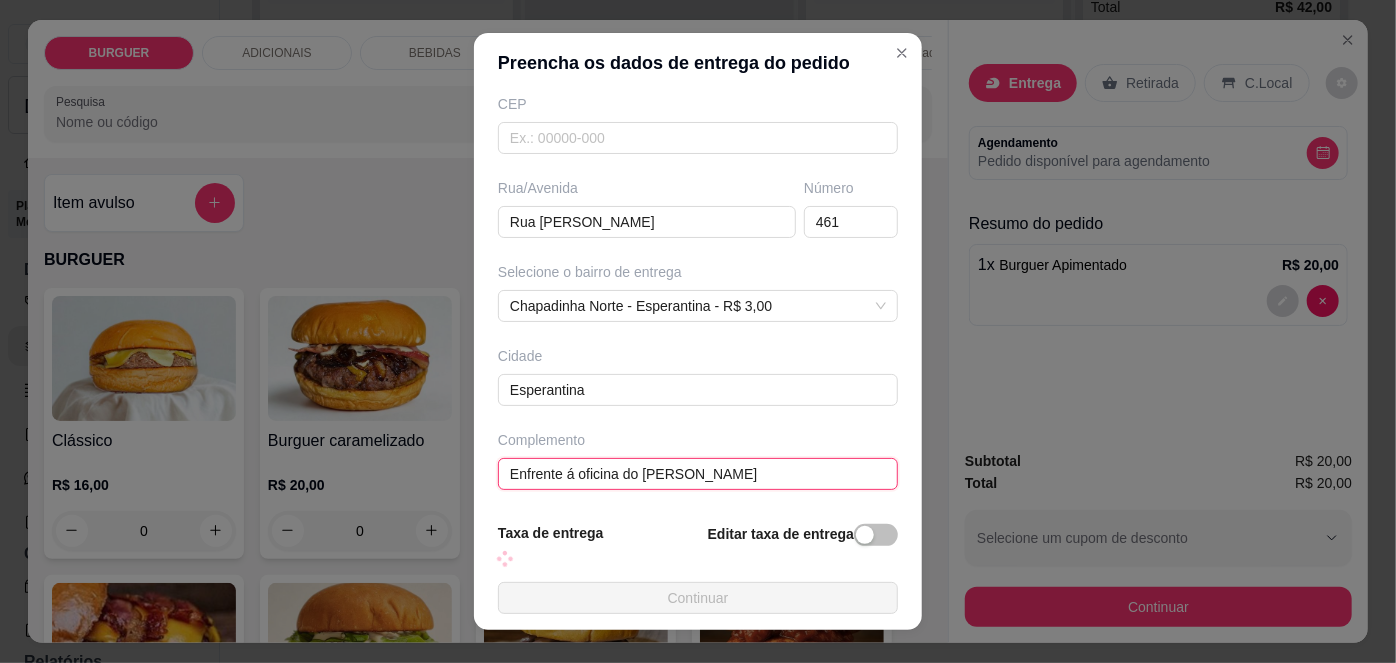 scroll, scrollTop: 343, scrollLeft: 0, axis: vertical 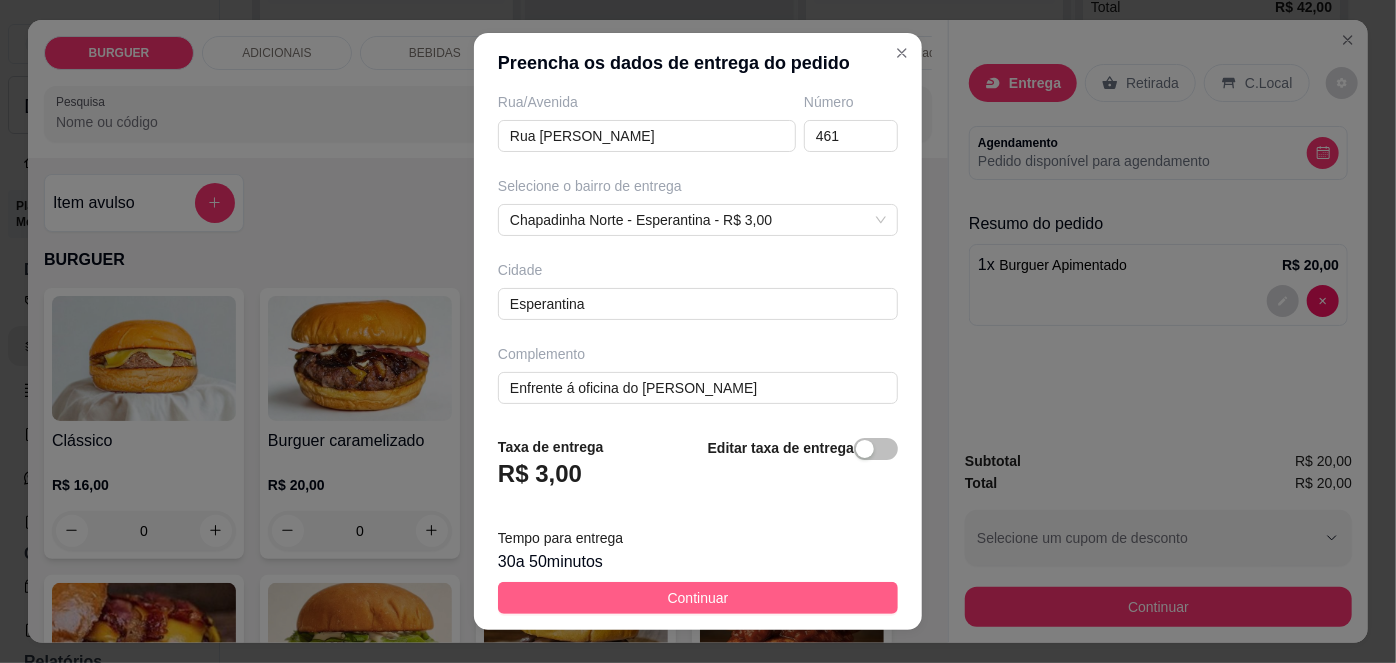 click on "Continuar" at bounding box center [698, 598] 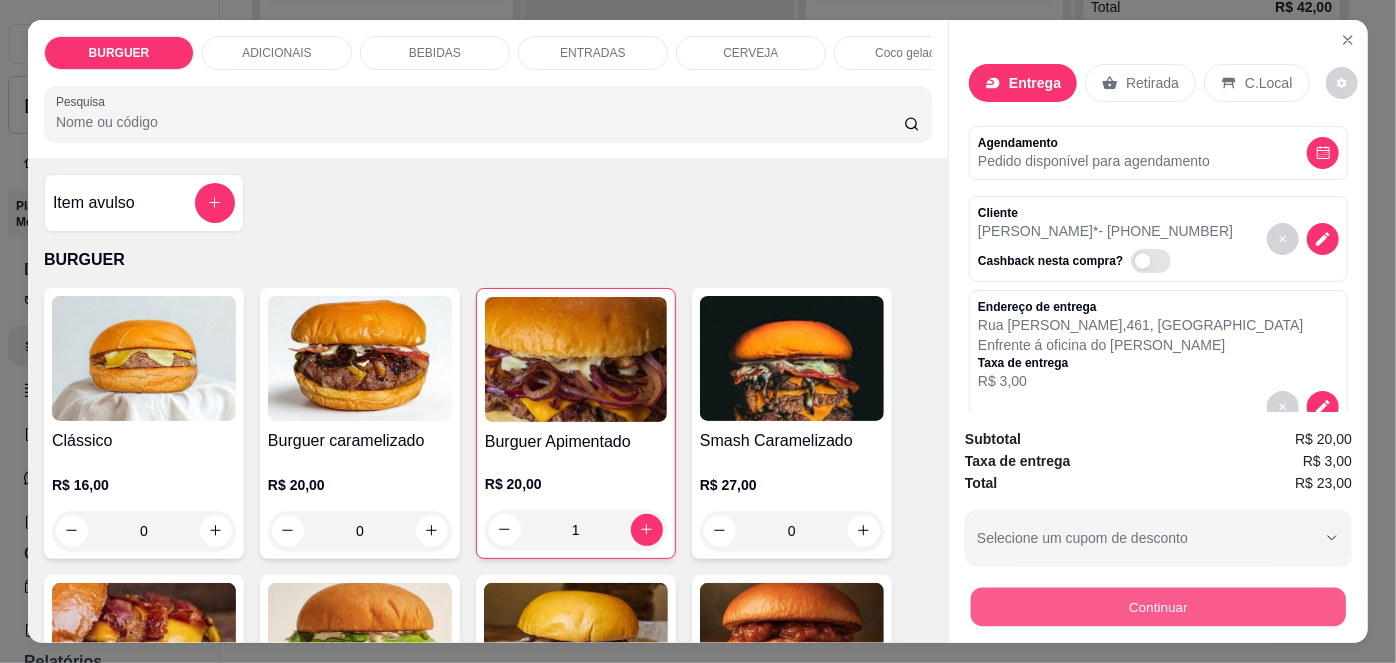 click on "Continuar" at bounding box center [1158, 607] 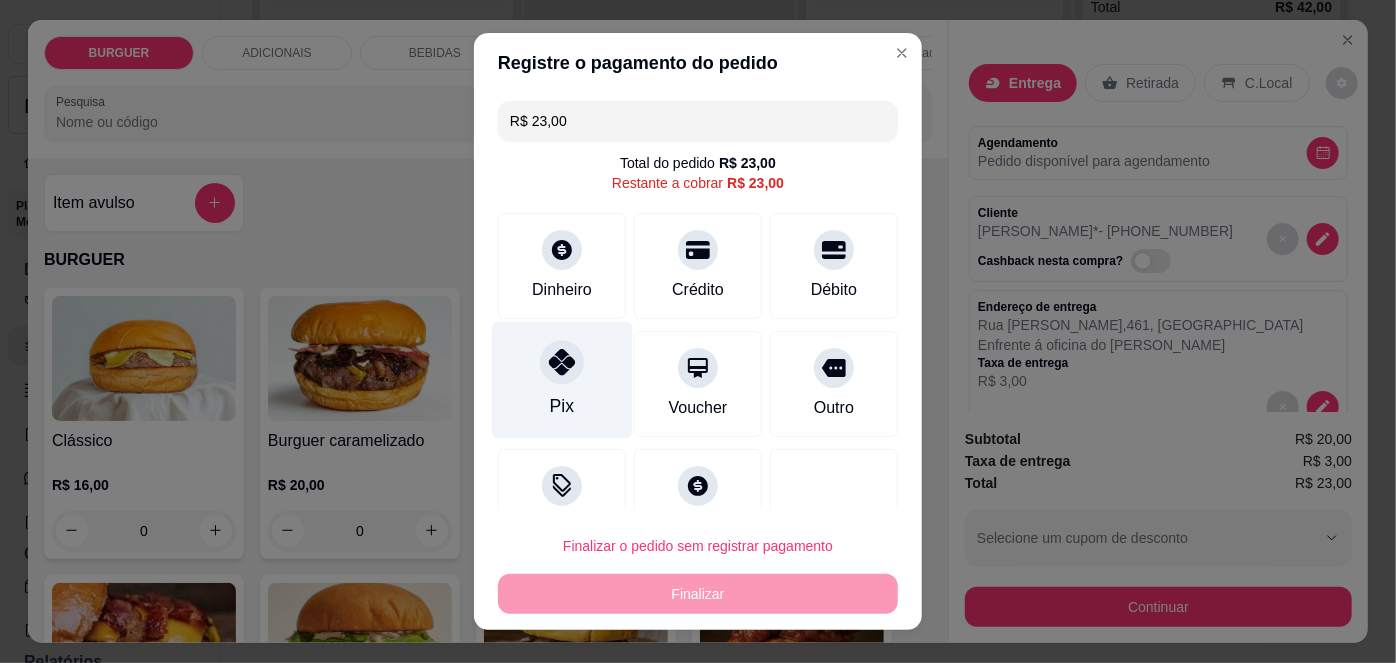 click at bounding box center [562, 363] 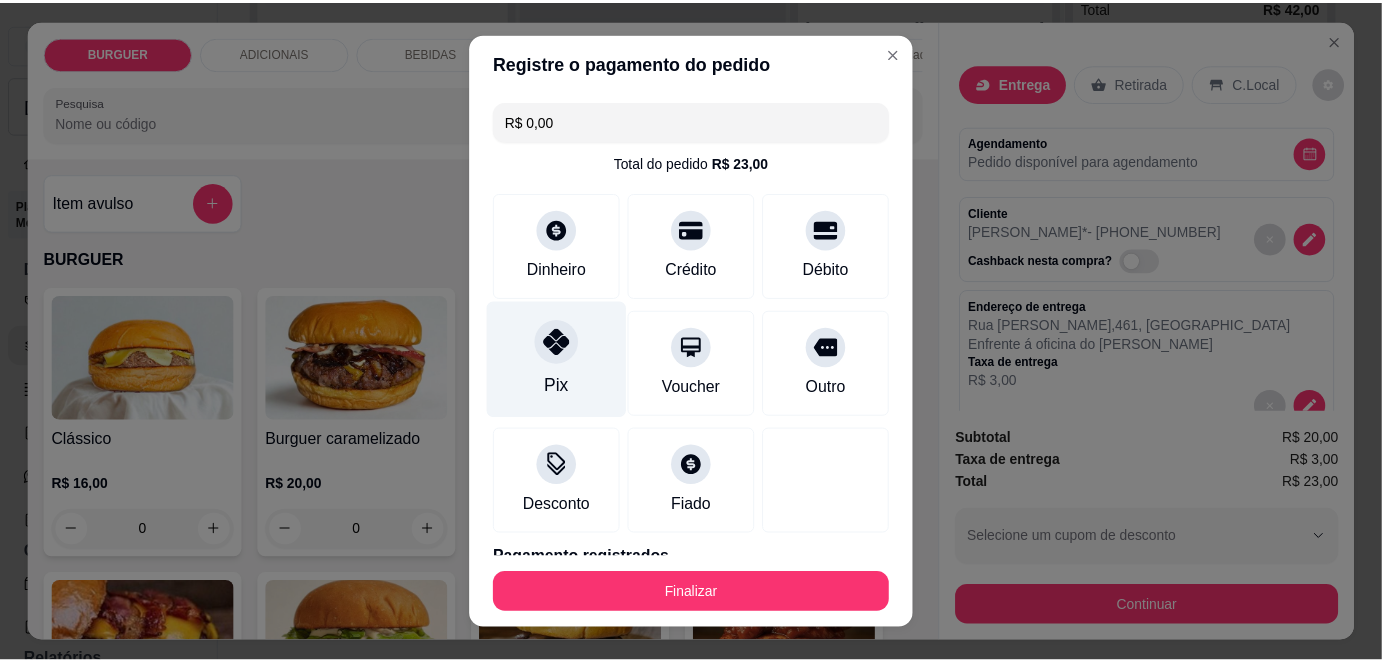 scroll, scrollTop: 88, scrollLeft: 0, axis: vertical 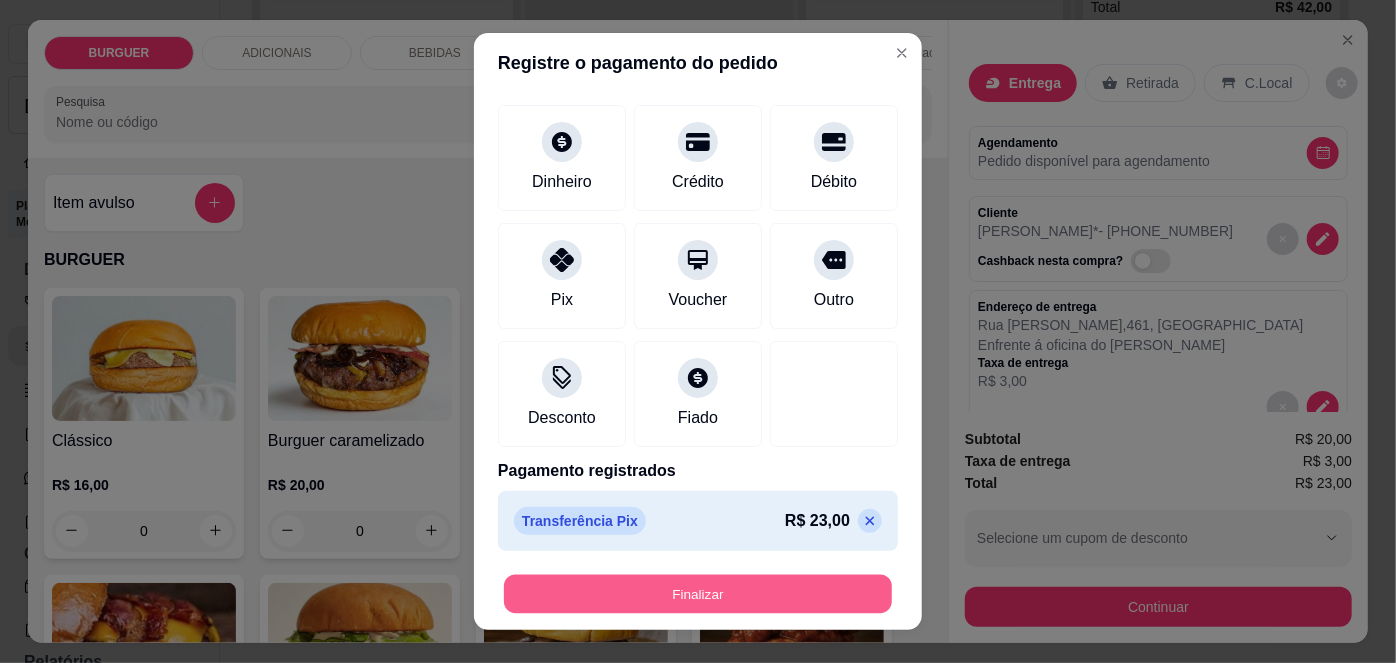 click on "Finalizar" at bounding box center (698, 593) 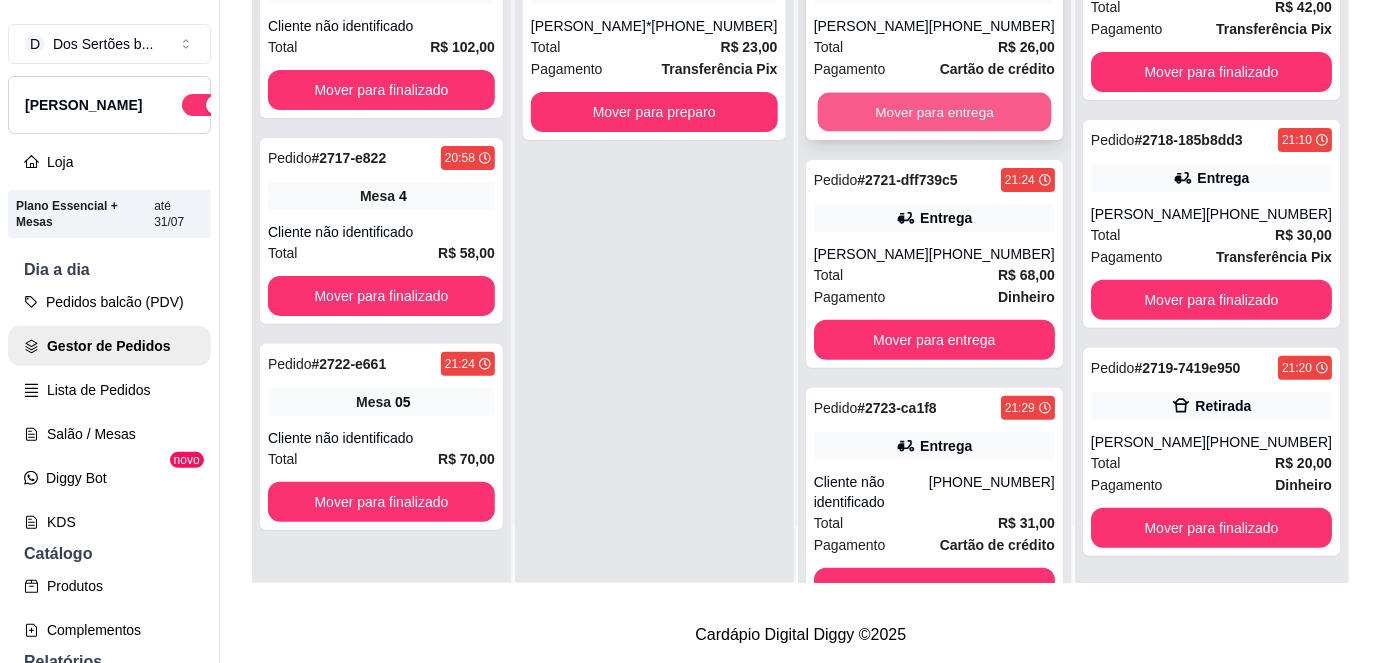 click on "Mover para entrega" at bounding box center [934, 112] 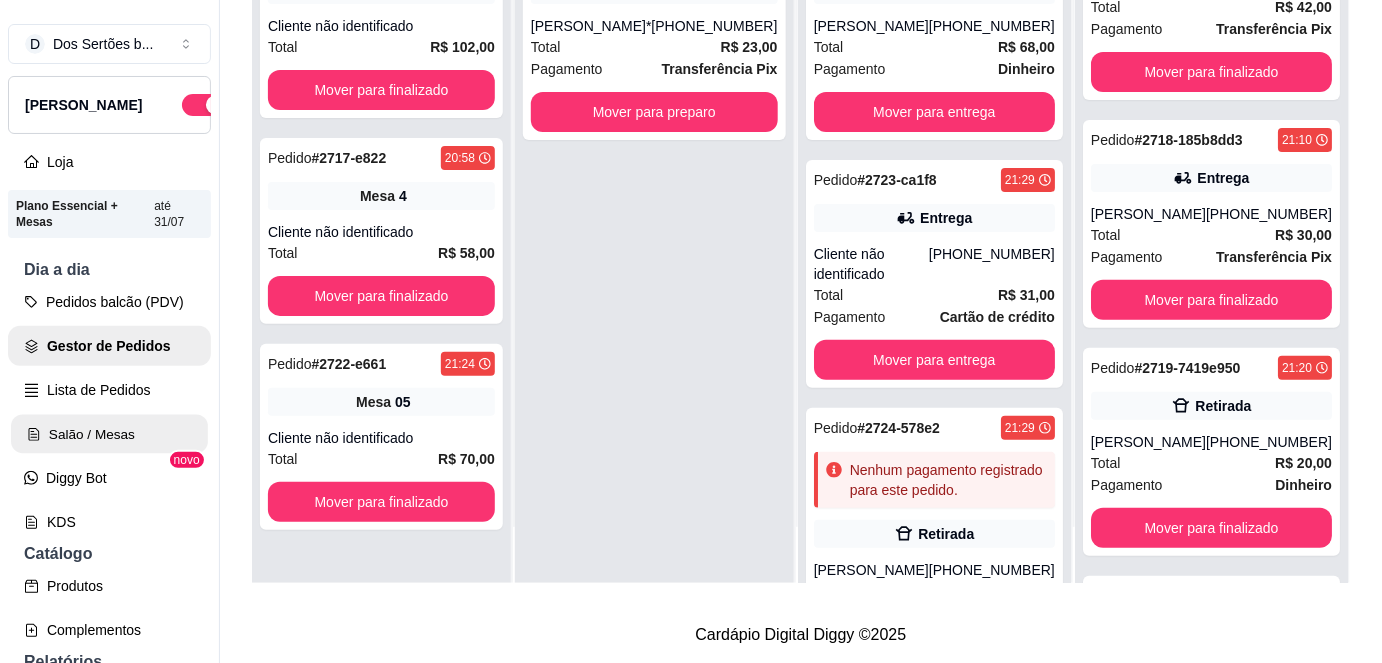 click on "Salão / Mesas" at bounding box center [109, 434] 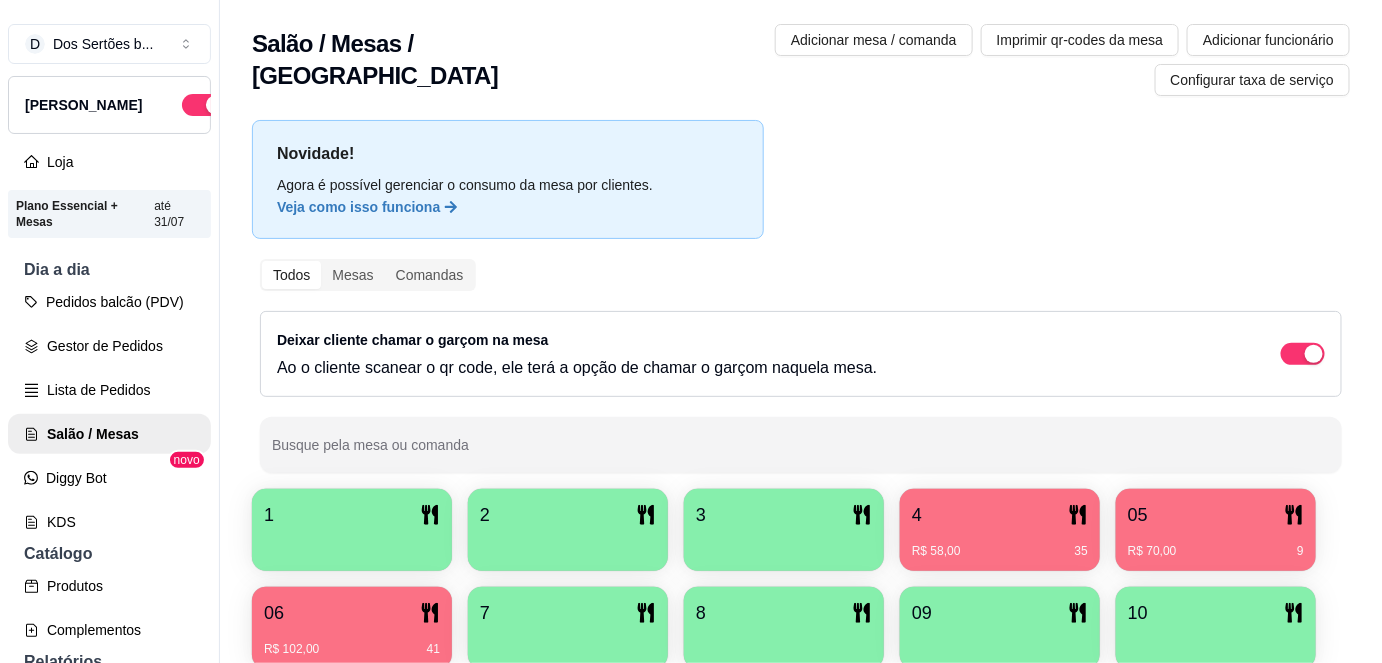 scroll, scrollTop: 156, scrollLeft: 0, axis: vertical 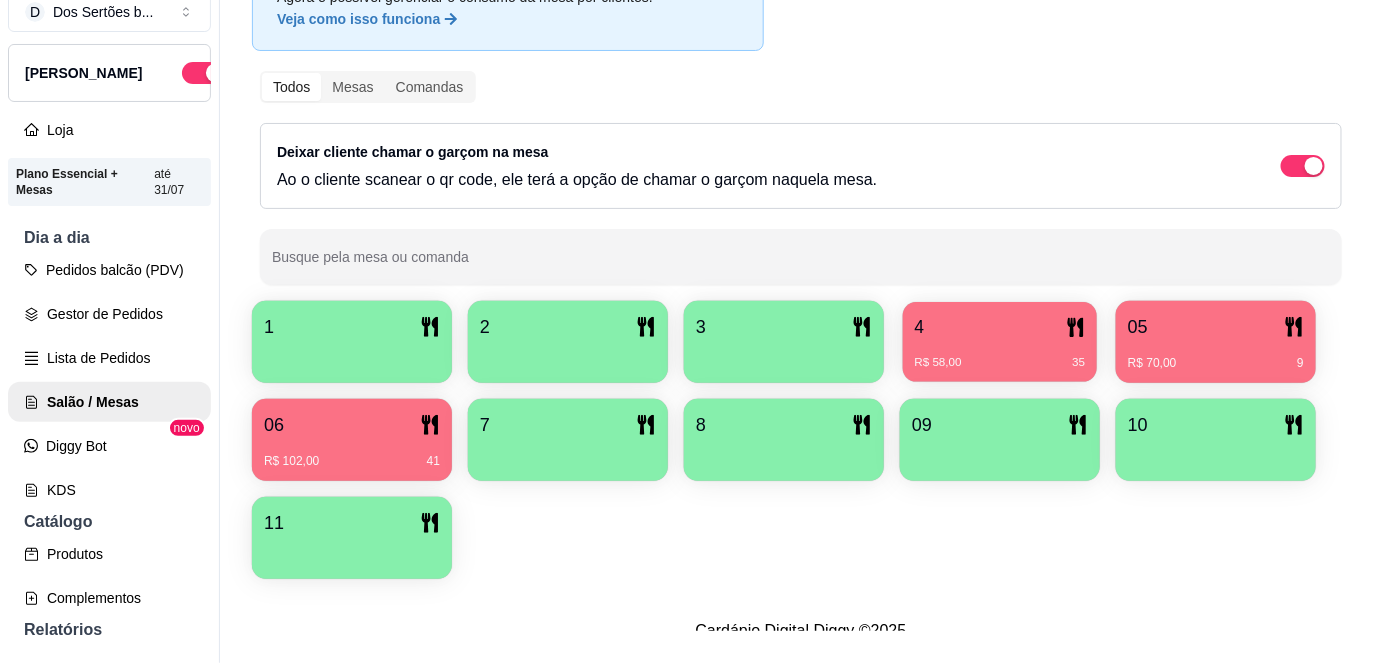 click on "4" at bounding box center (1000, 327) 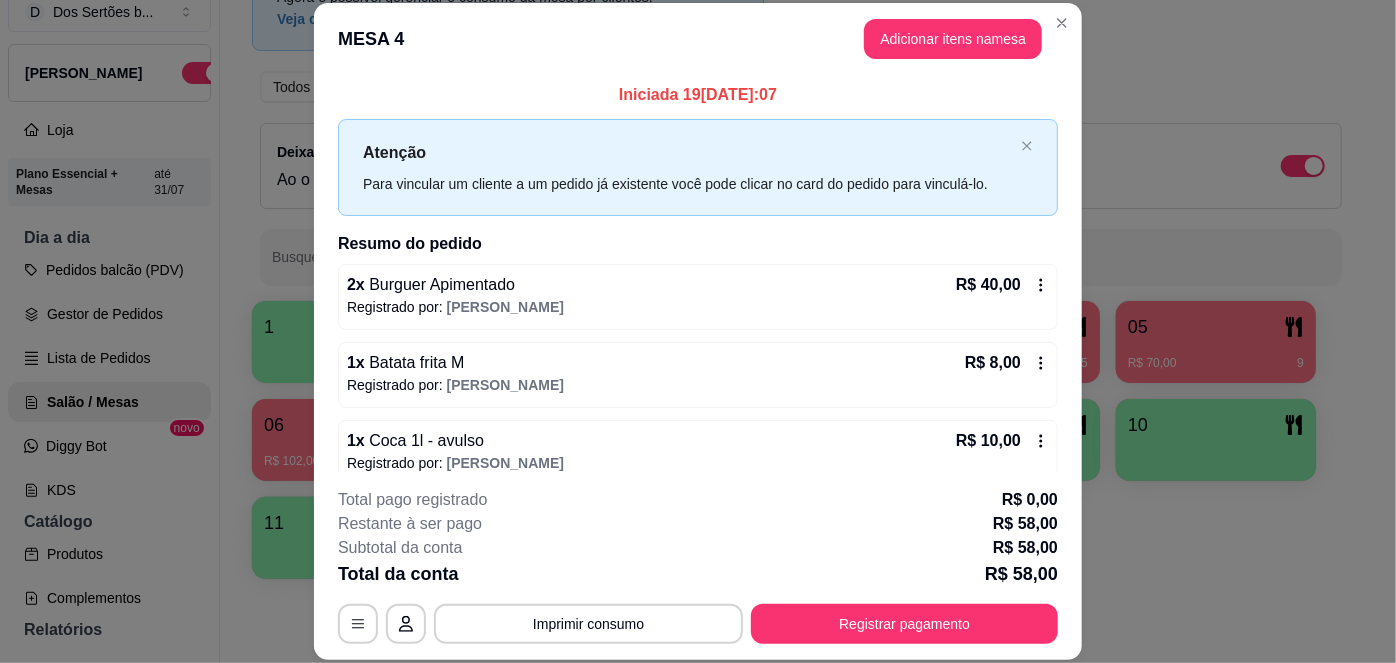 scroll, scrollTop: 20, scrollLeft: 0, axis: vertical 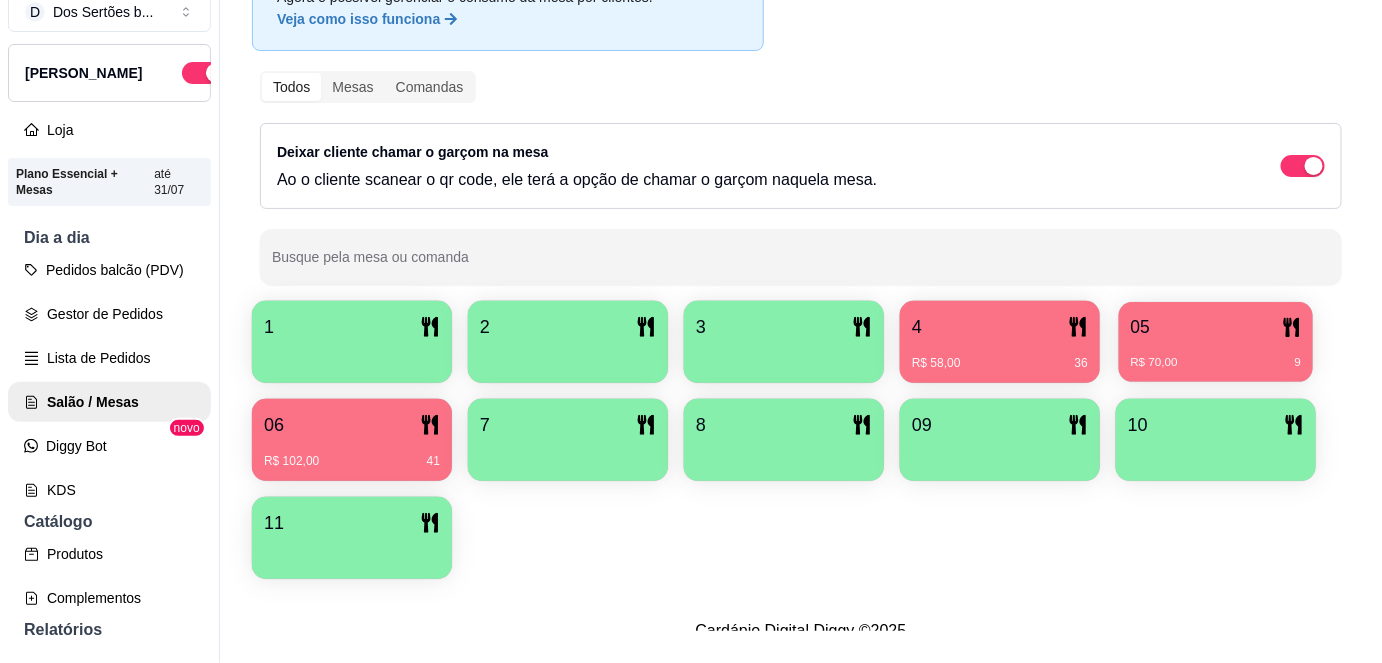 click on "R$ 70,00 9" at bounding box center (1216, 355) 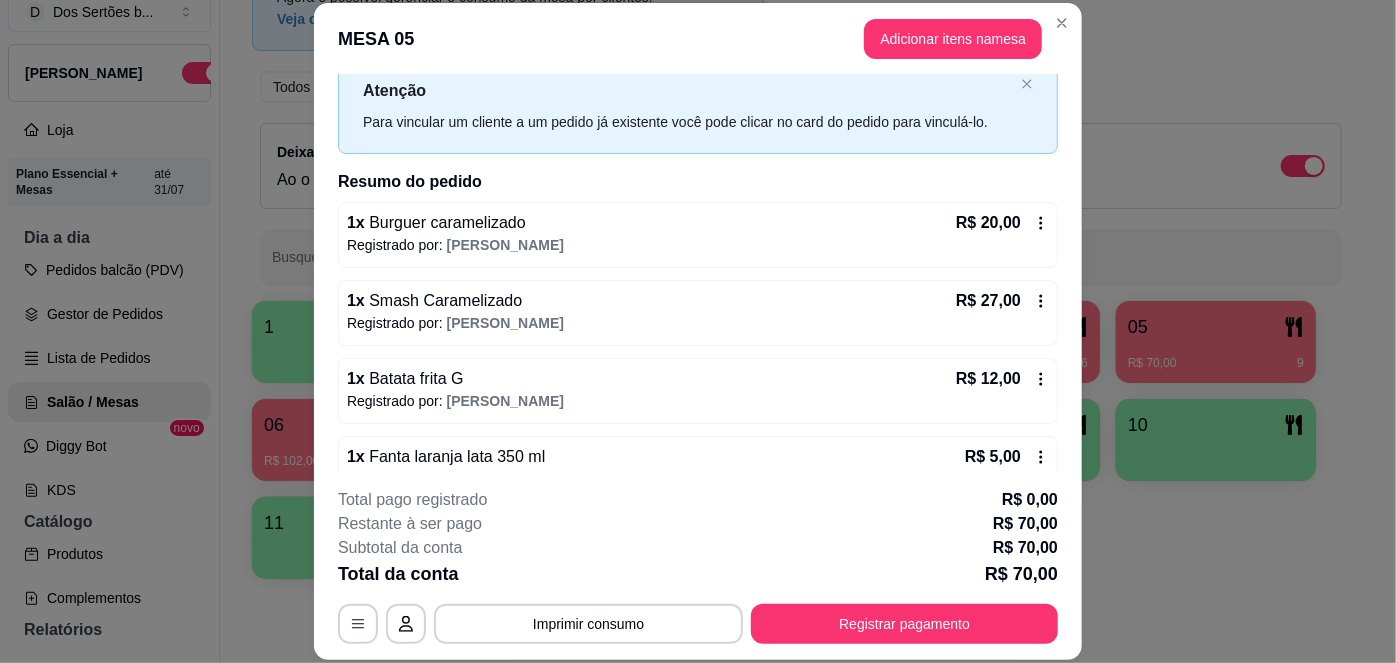 scroll, scrollTop: 0, scrollLeft: 0, axis: both 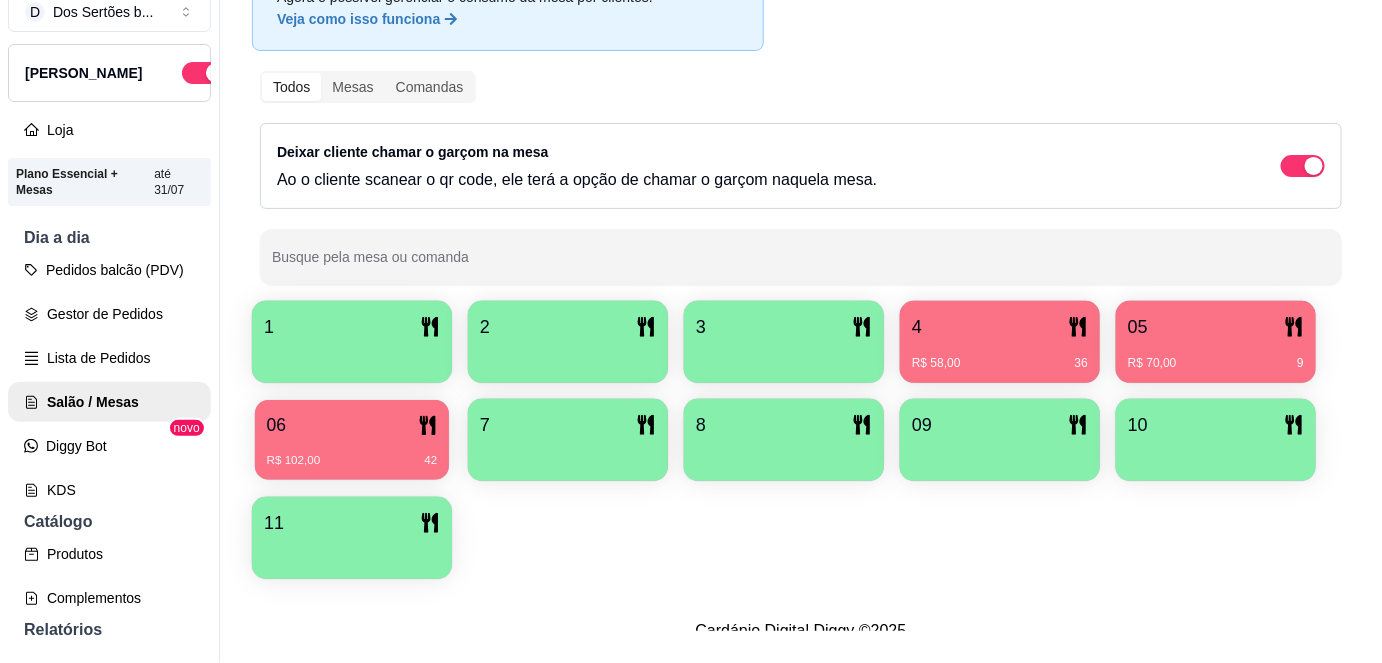 click on "06" at bounding box center (352, 425) 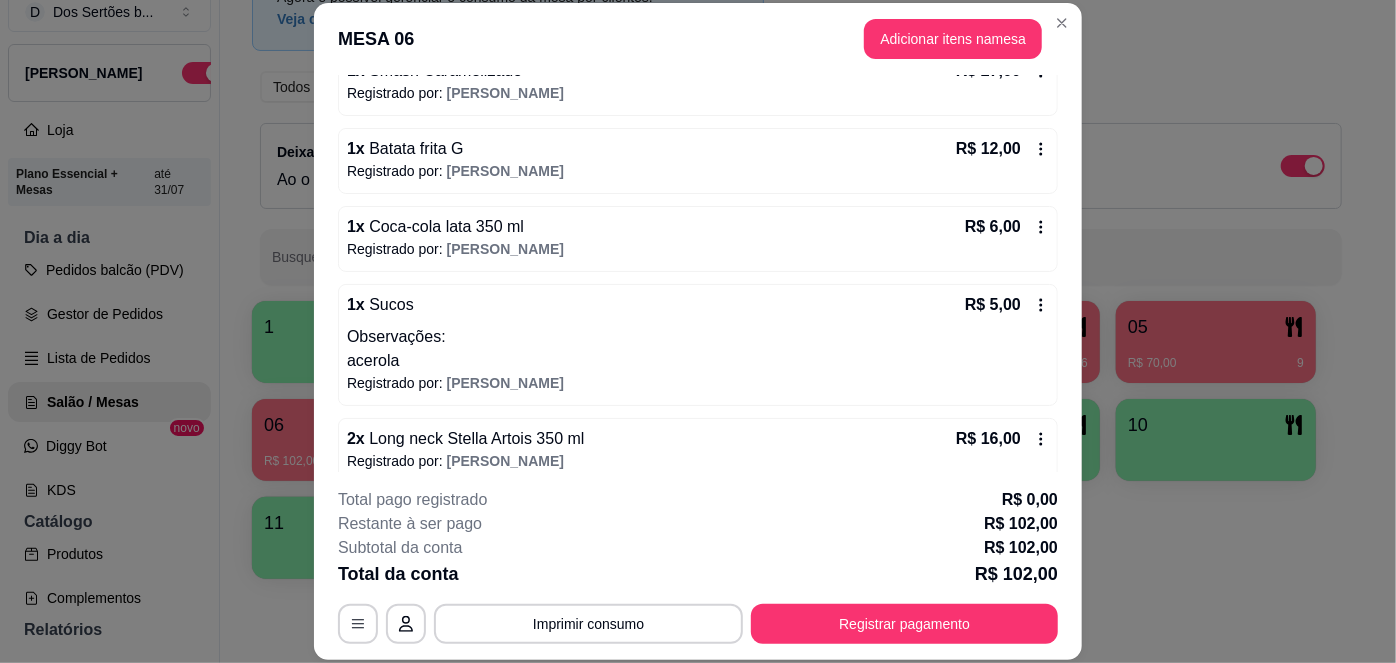 scroll, scrollTop: 386, scrollLeft: 0, axis: vertical 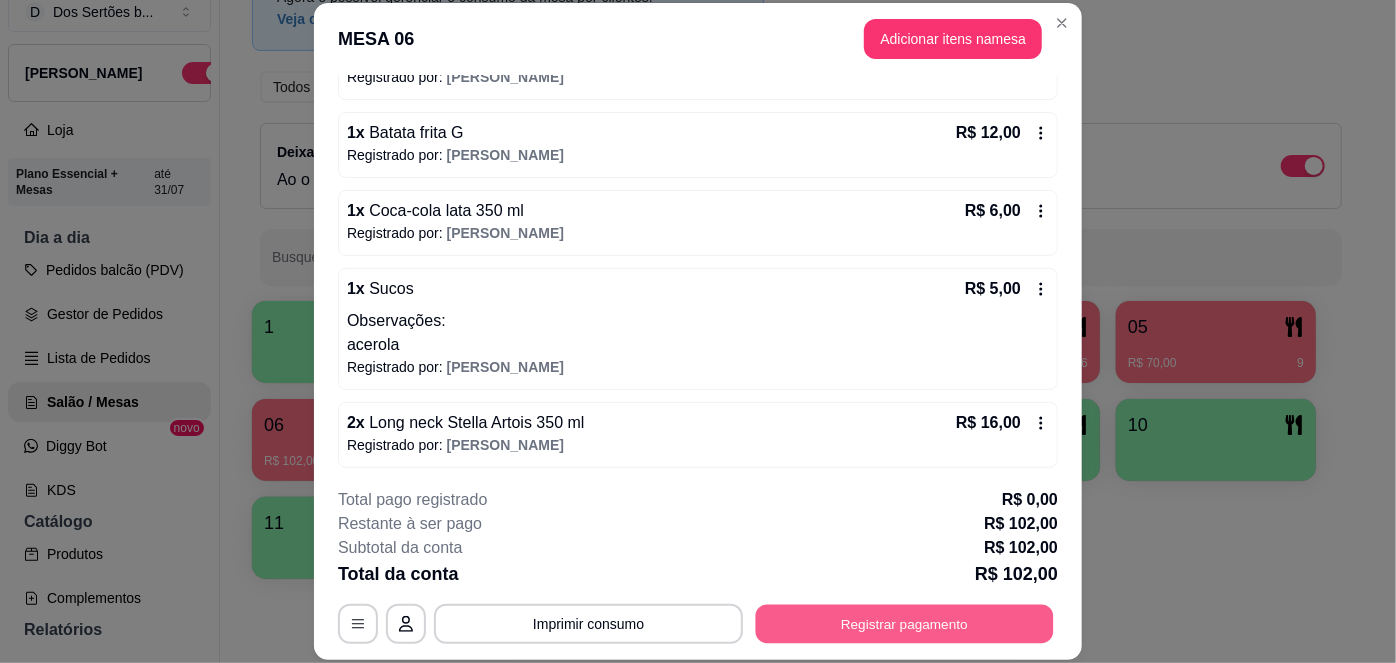 click on "Registrar pagamento" at bounding box center [905, 623] 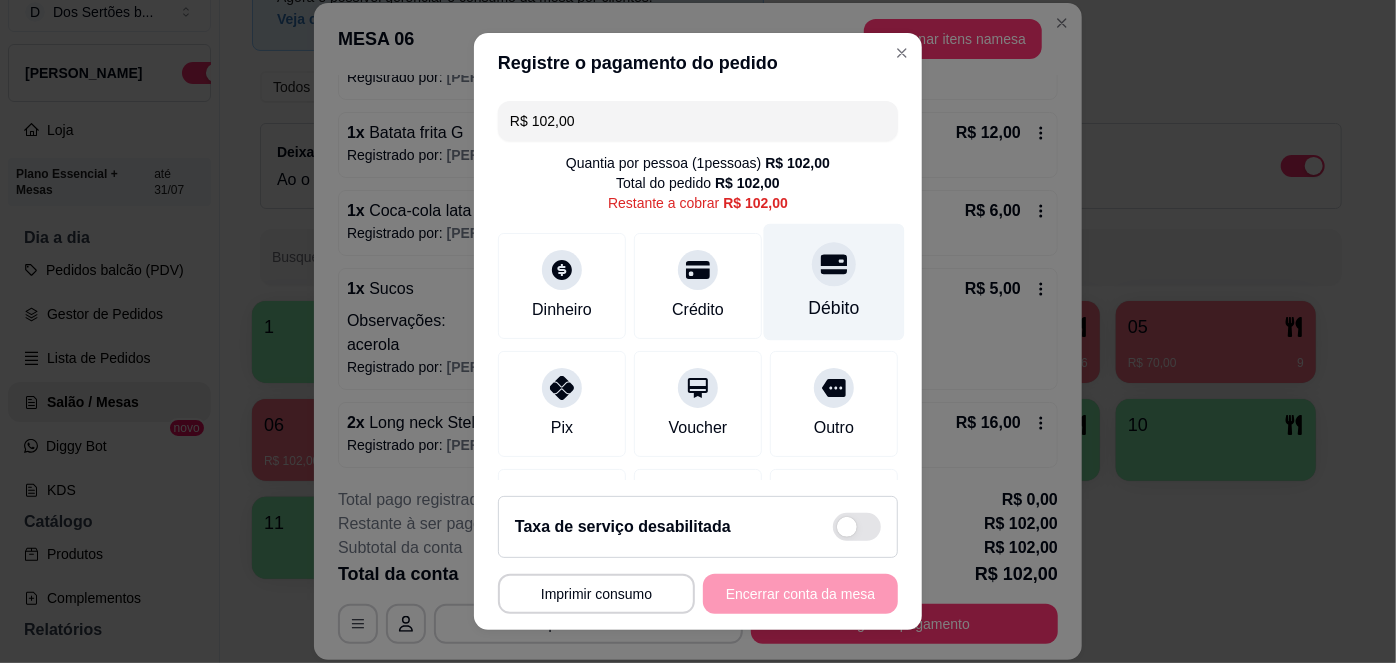 click on "Débito" at bounding box center [834, 282] 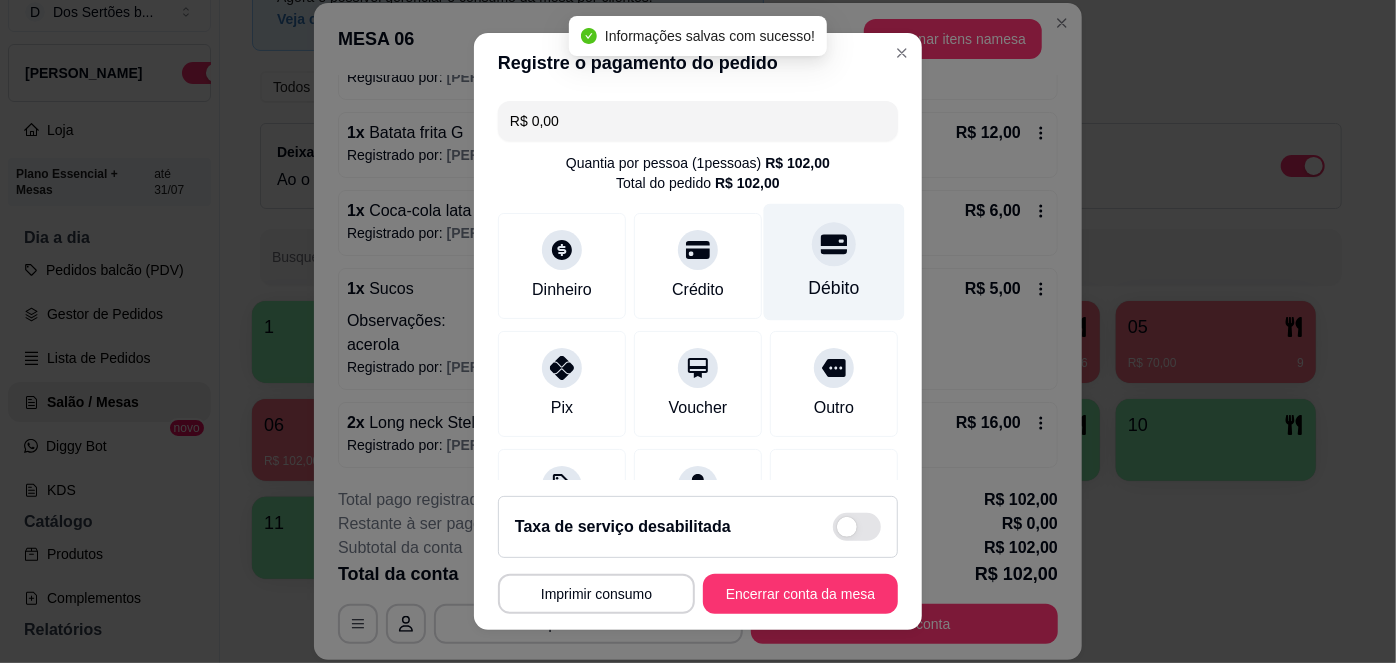scroll, scrollTop: 208, scrollLeft: 0, axis: vertical 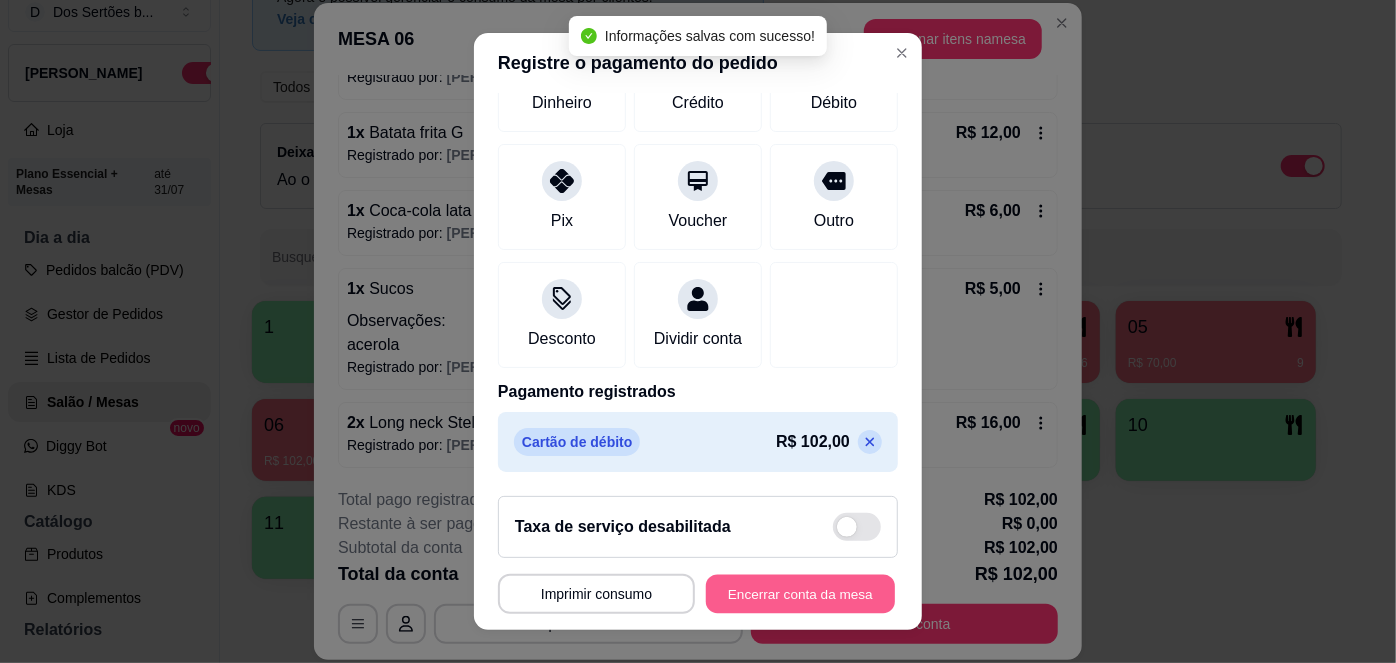 click on "Encerrar conta da mesa" at bounding box center [800, 593] 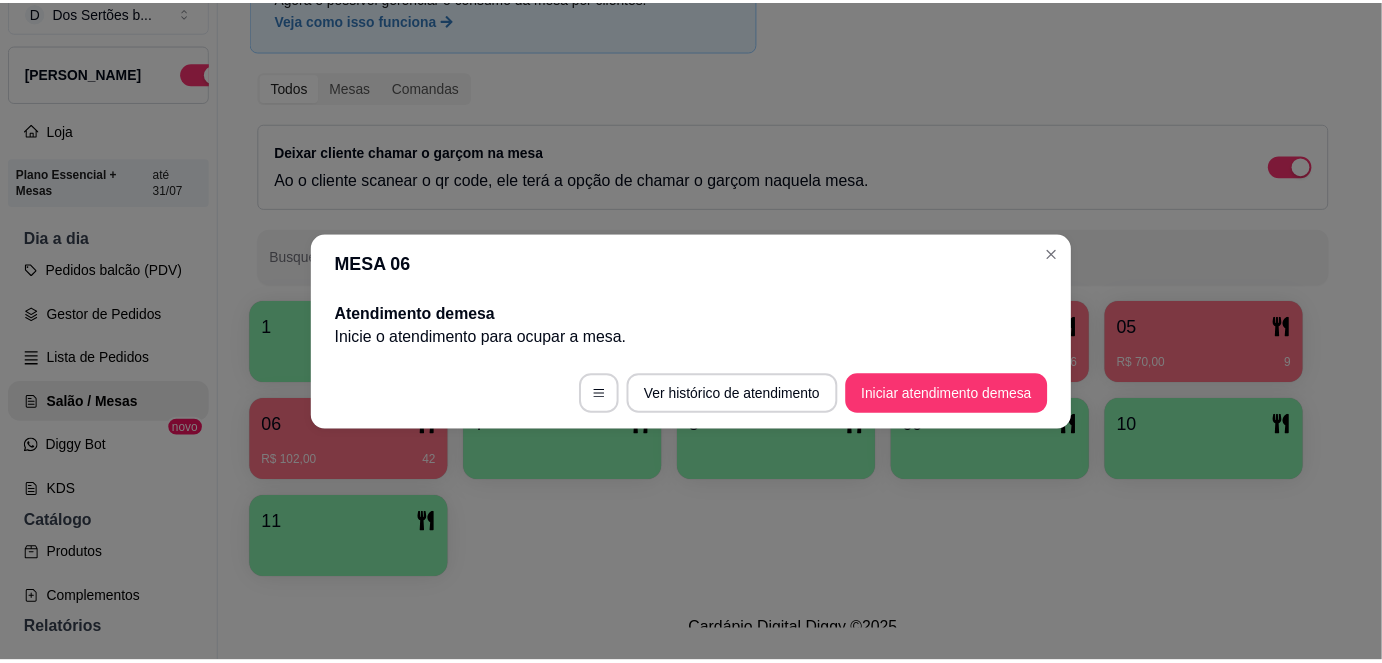 scroll, scrollTop: 0, scrollLeft: 0, axis: both 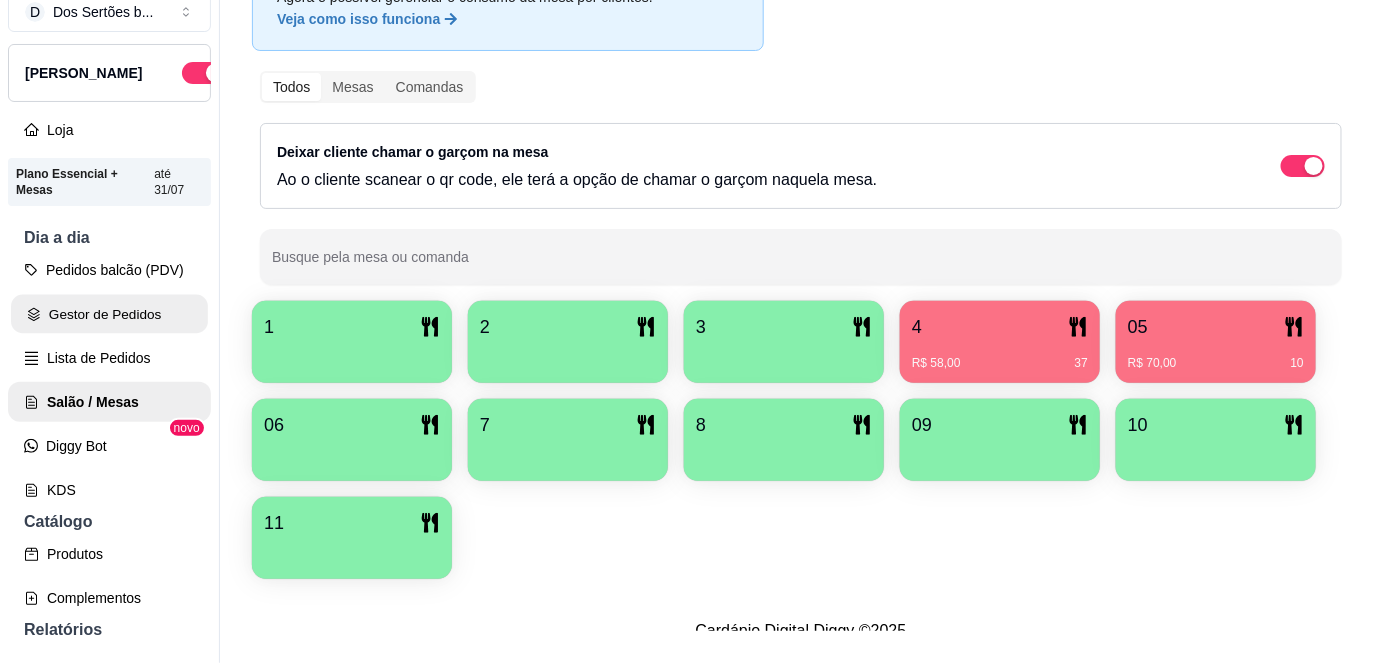 click on "Gestor de Pedidos" at bounding box center [109, 314] 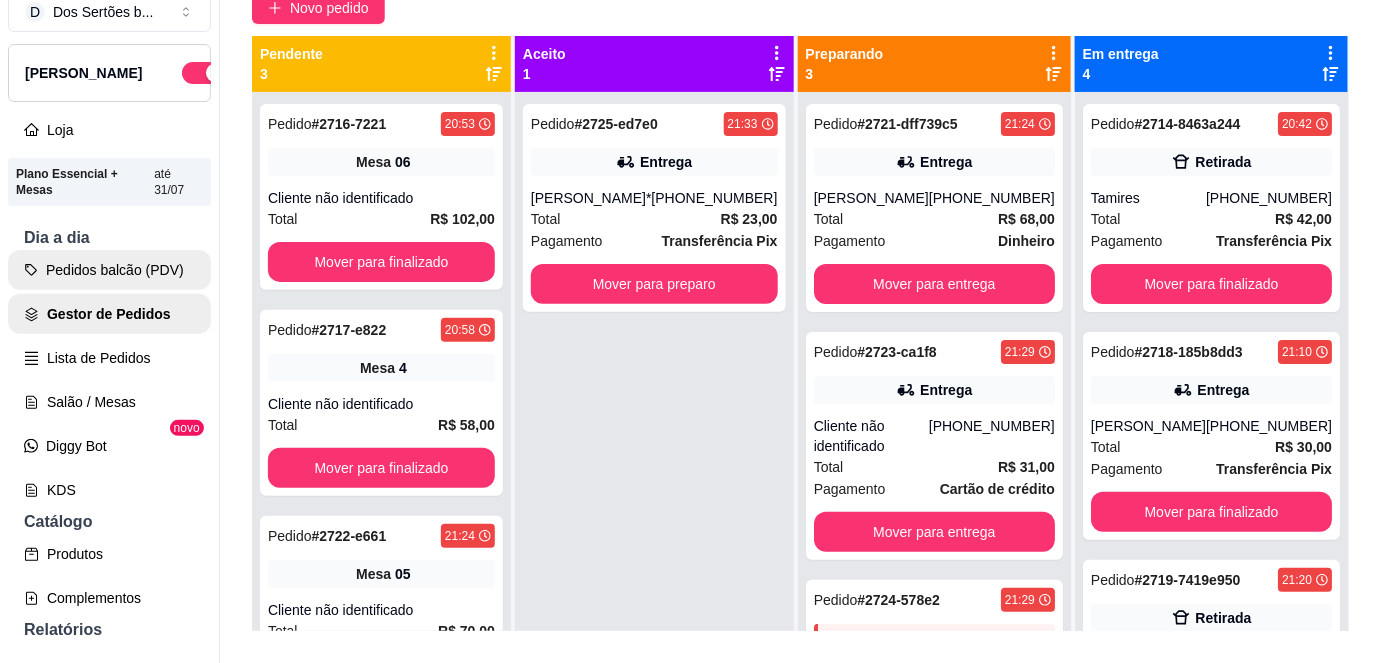 scroll, scrollTop: 0, scrollLeft: 0, axis: both 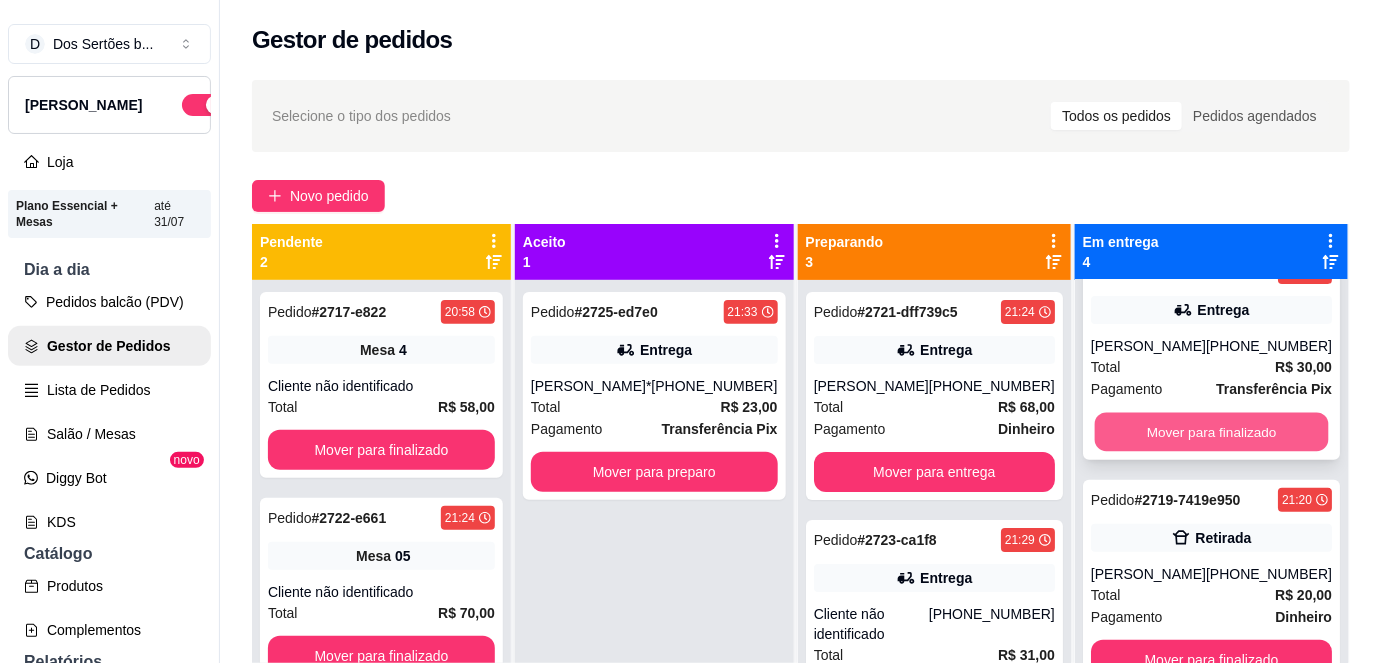 click on "Mover para finalizado" at bounding box center (1211, 432) 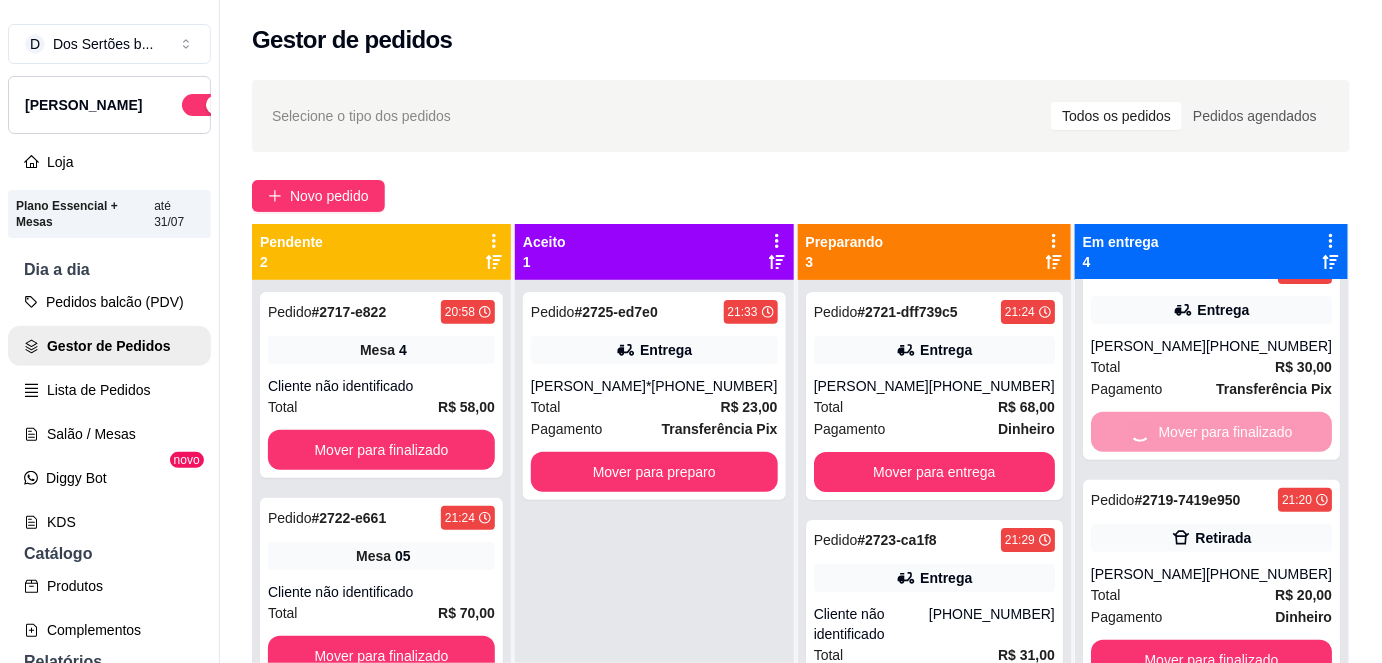 scroll, scrollTop: 40, scrollLeft: 0, axis: vertical 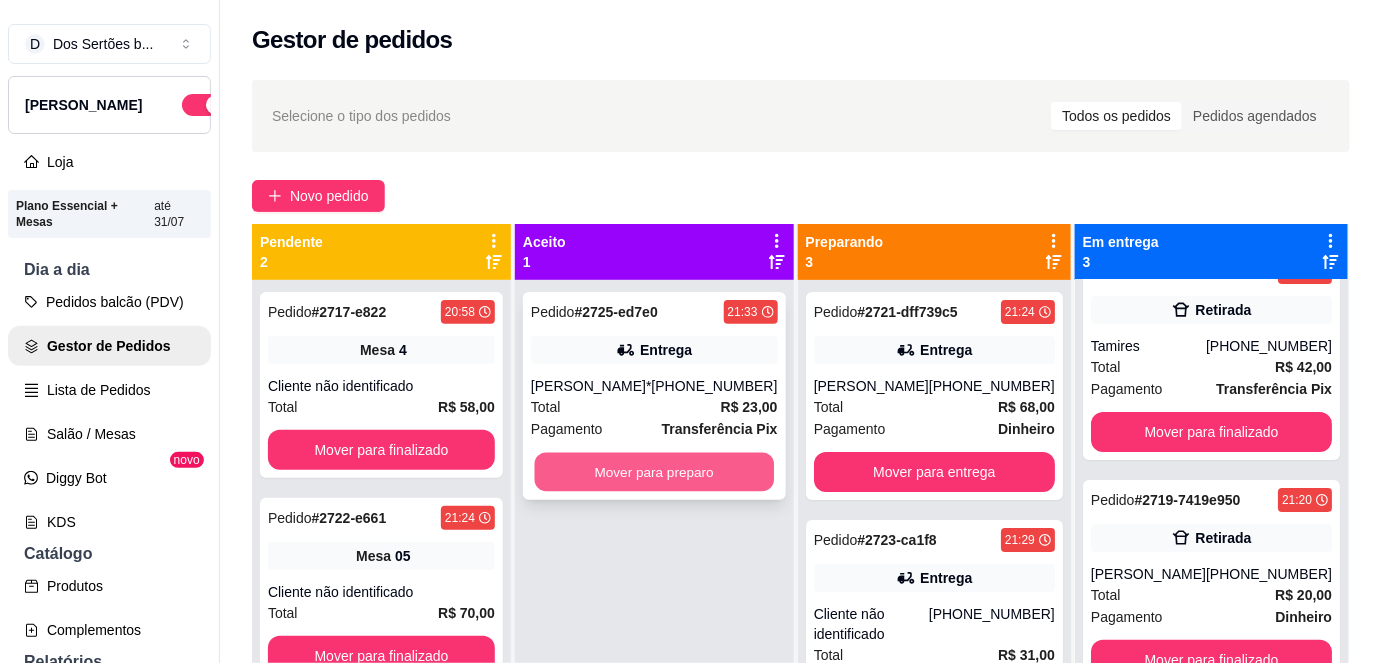 click on "Mover para preparo" at bounding box center (654, 472) 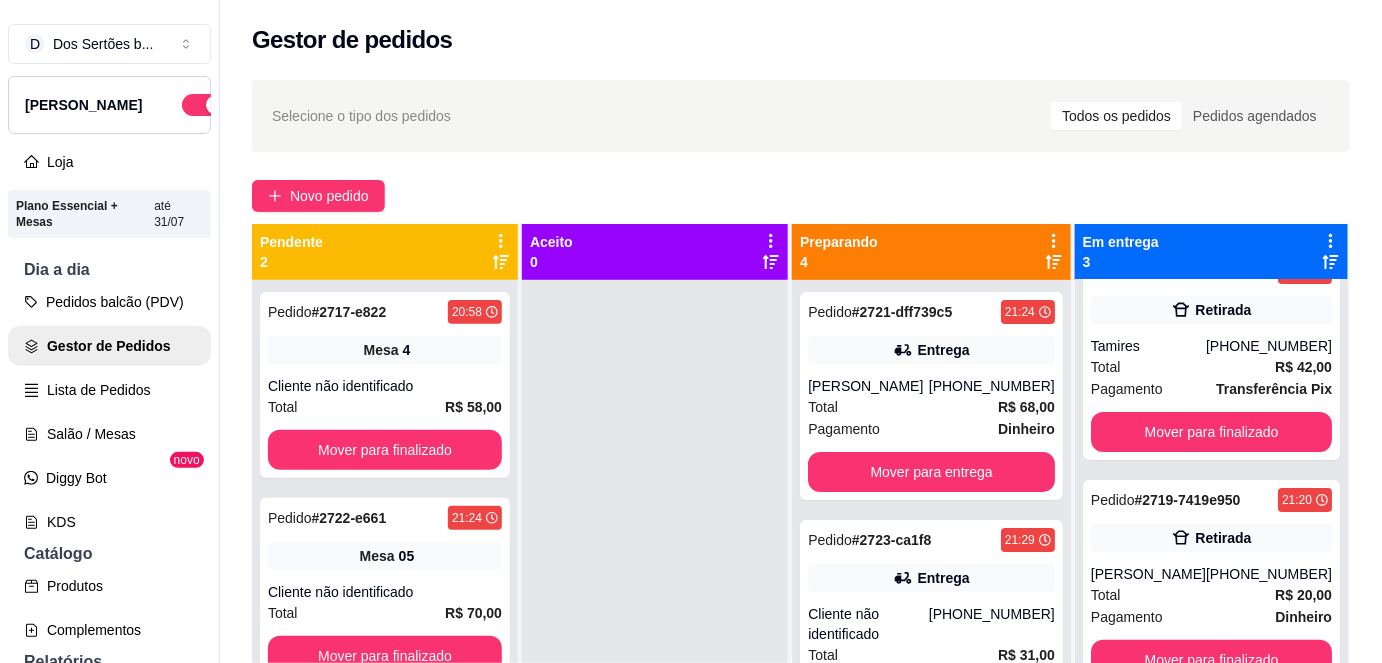 scroll, scrollTop: 56, scrollLeft: 0, axis: vertical 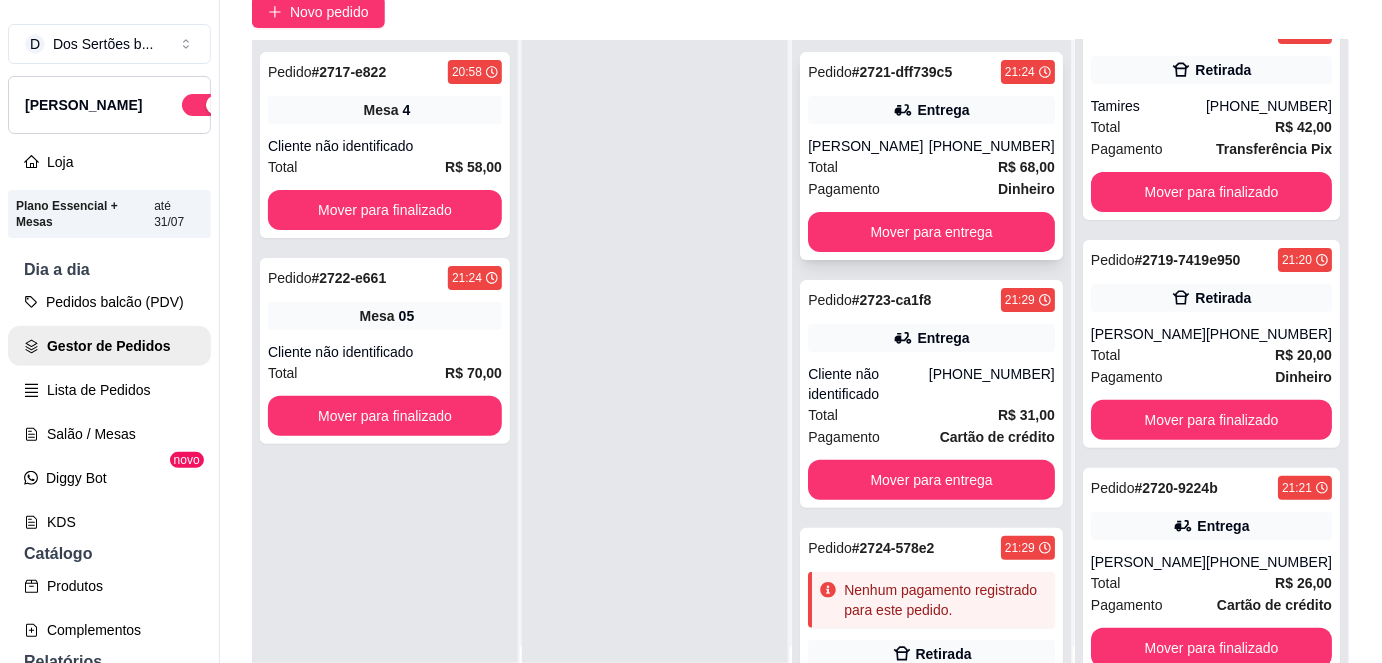 click on "Pagamento Dinheiro" at bounding box center (931, 189) 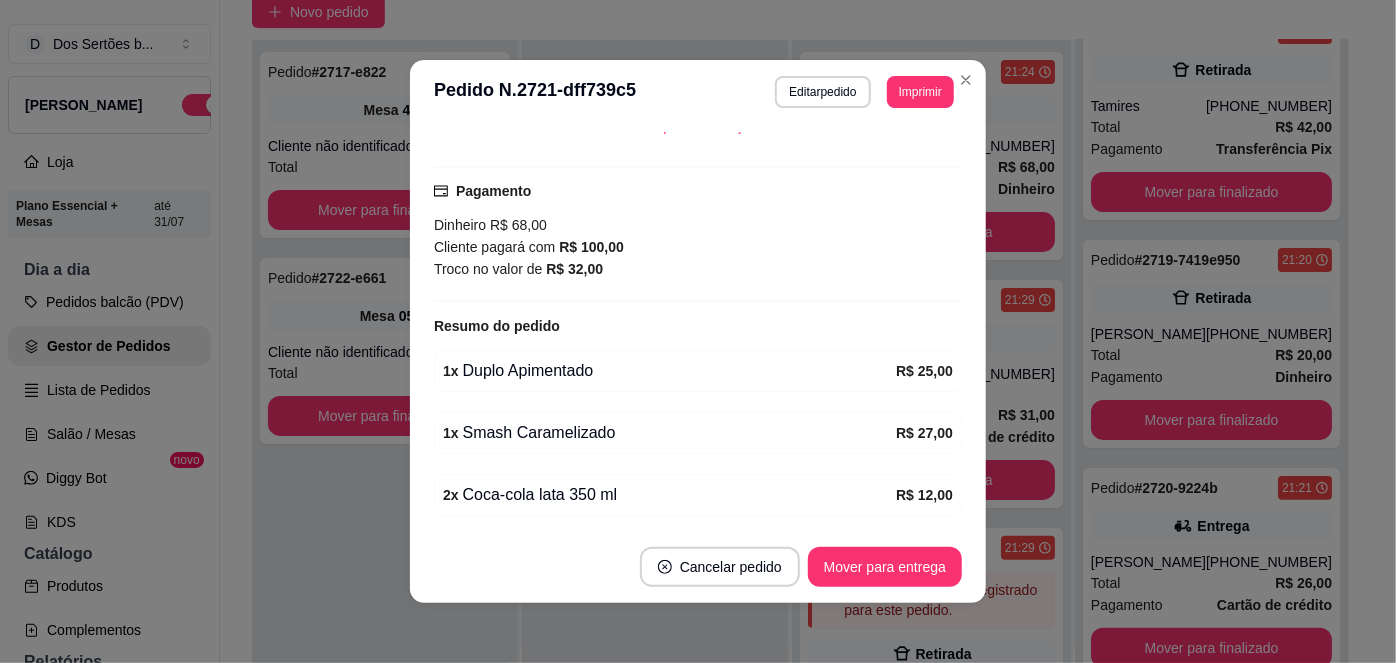 scroll, scrollTop: 573, scrollLeft: 0, axis: vertical 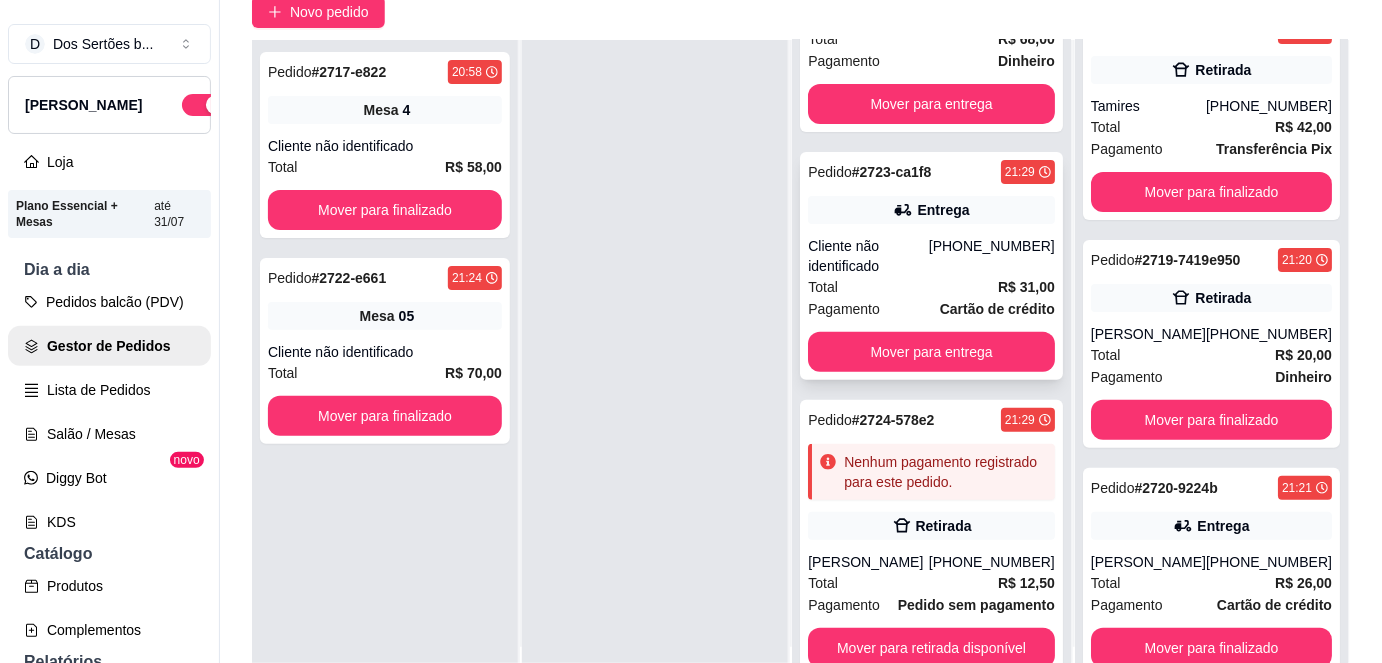 click on "Cliente não identificado" at bounding box center [868, 256] 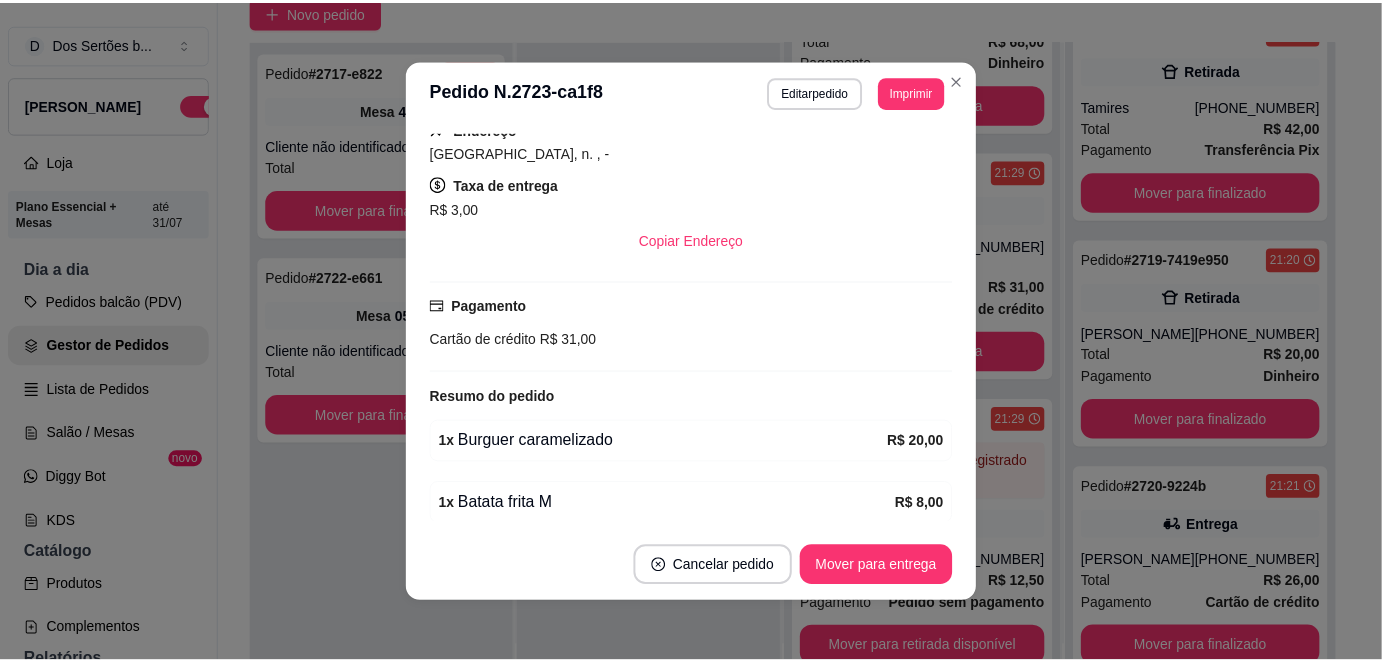 scroll, scrollTop: 427, scrollLeft: 0, axis: vertical 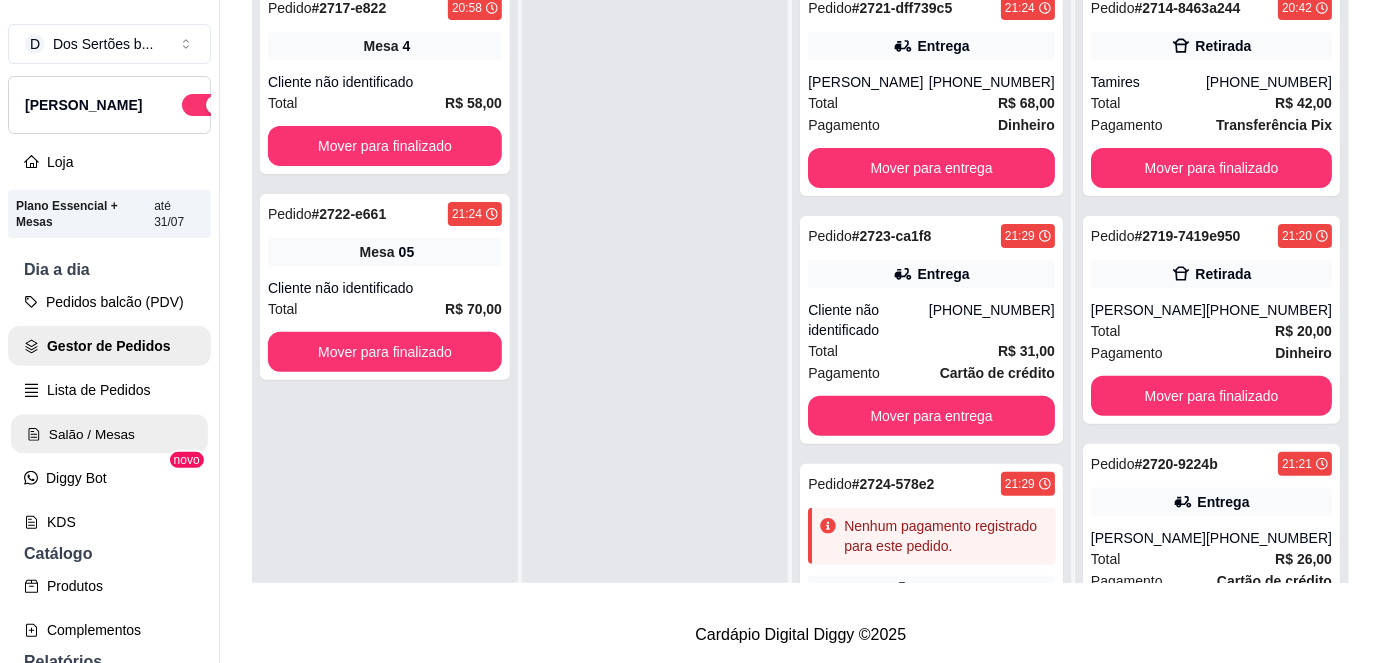 click on "Salão / Mesas" at bounding box center (109, 434) 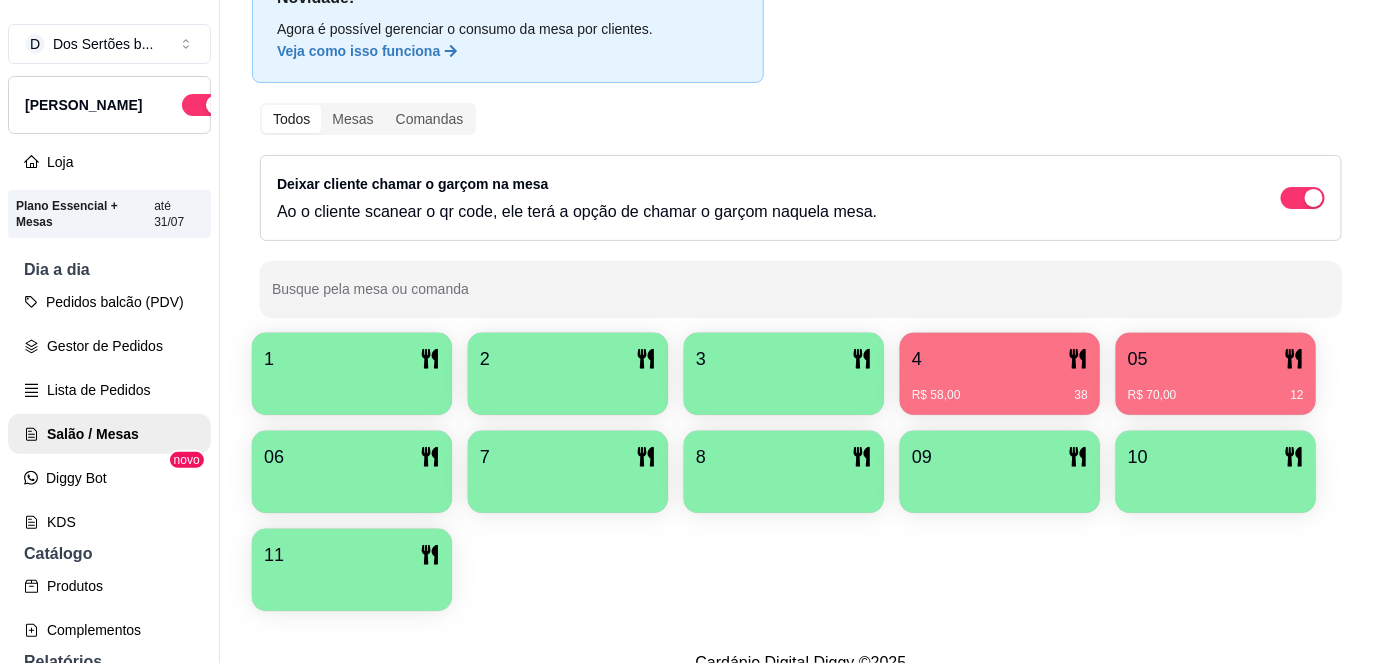 scroll, scrollTop: 156, scrollLeft: 0, axis: vertical 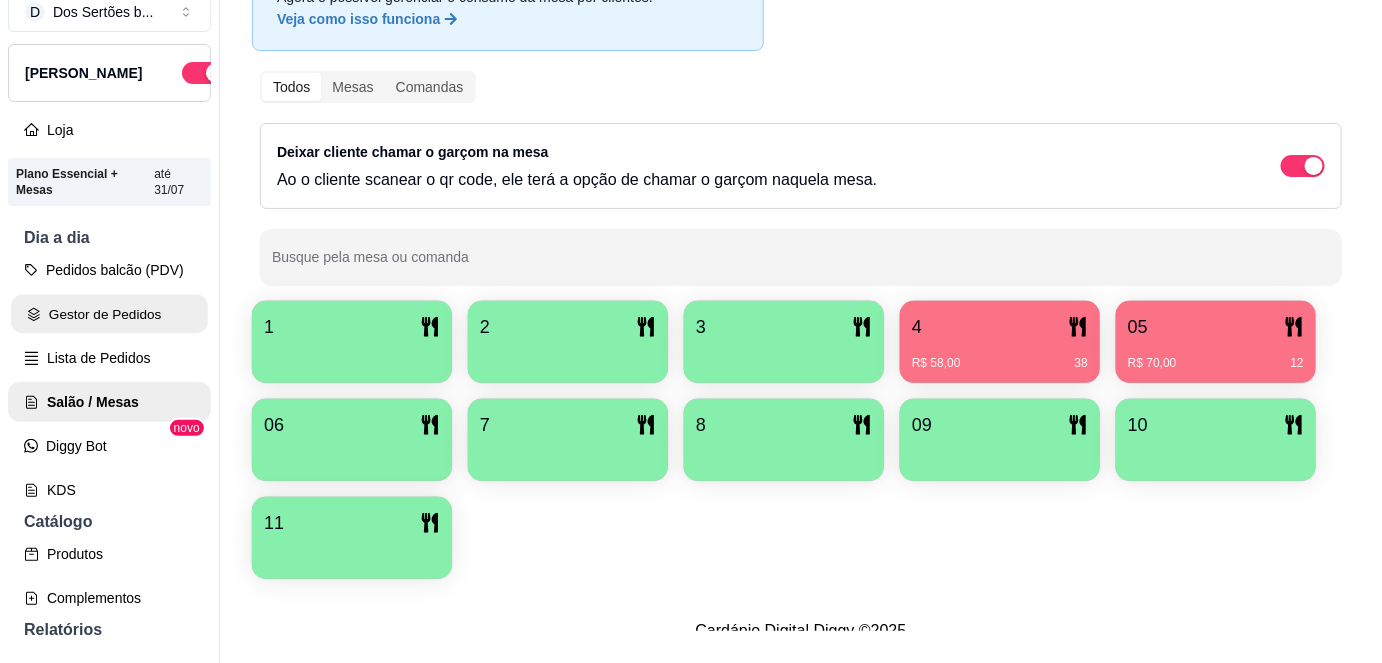 click on "Gestor de Pedidos" at bounding box center (109, 314) 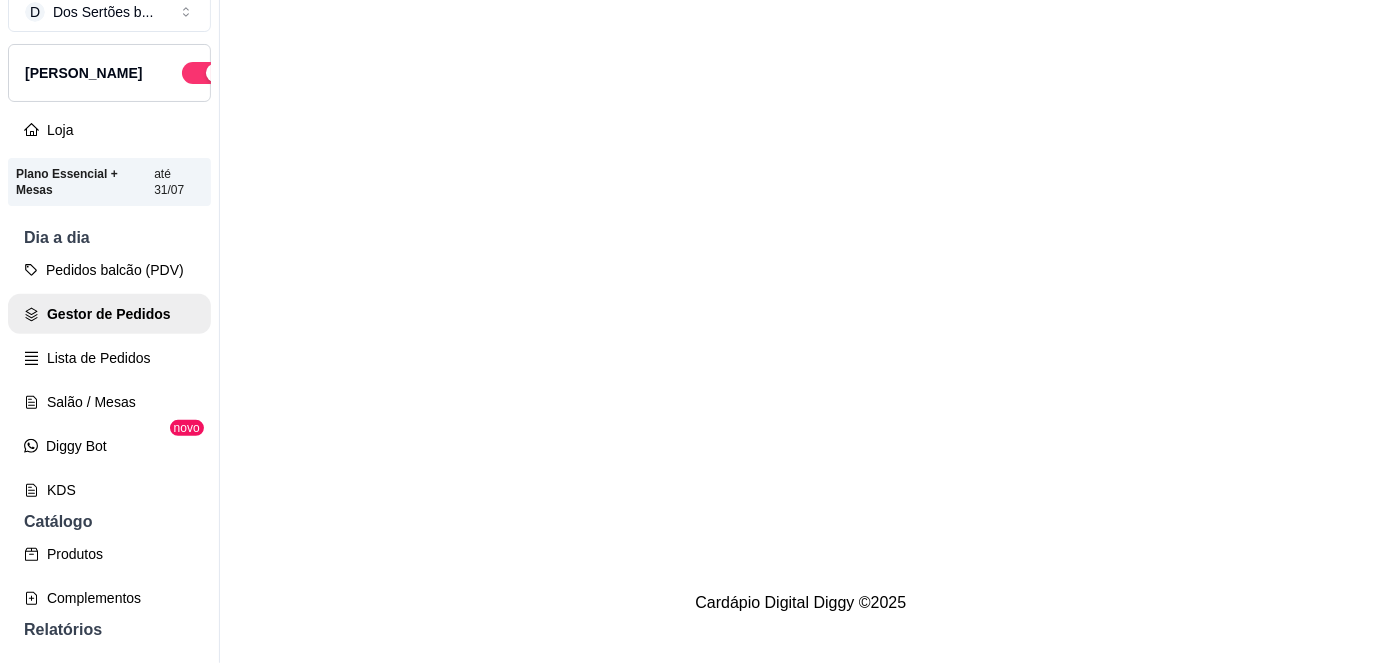 scroll, scrollTop: 0, scrollLeft: 0, axis: both 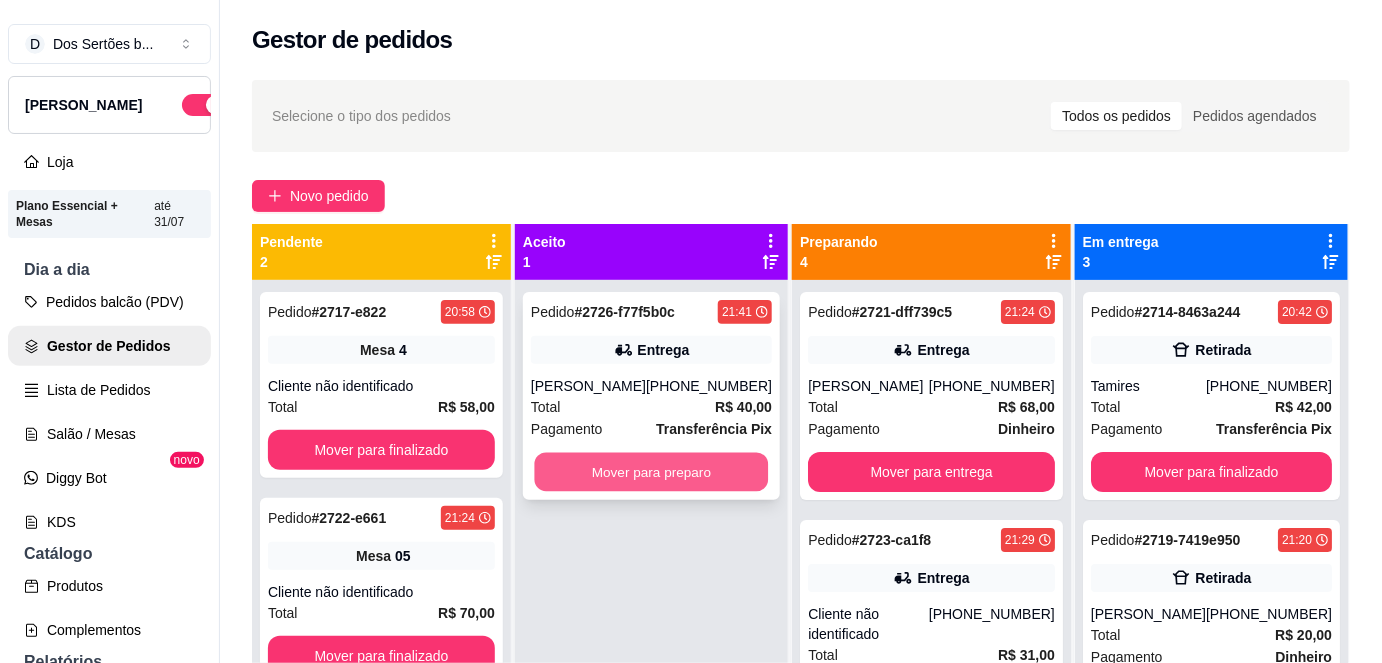 click on "Mover para preparo" at bounding box center [652, 472] 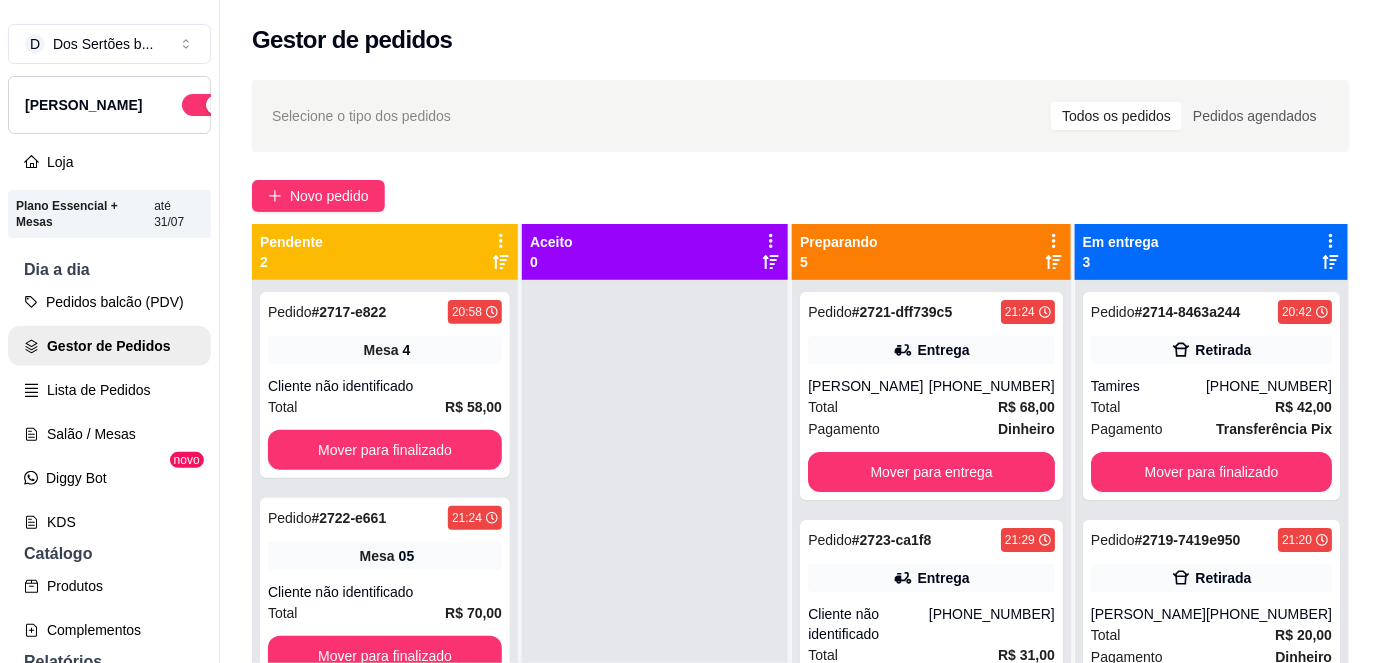scroll, scrollTop: 56, scrollLeft: 0, axis: vertical 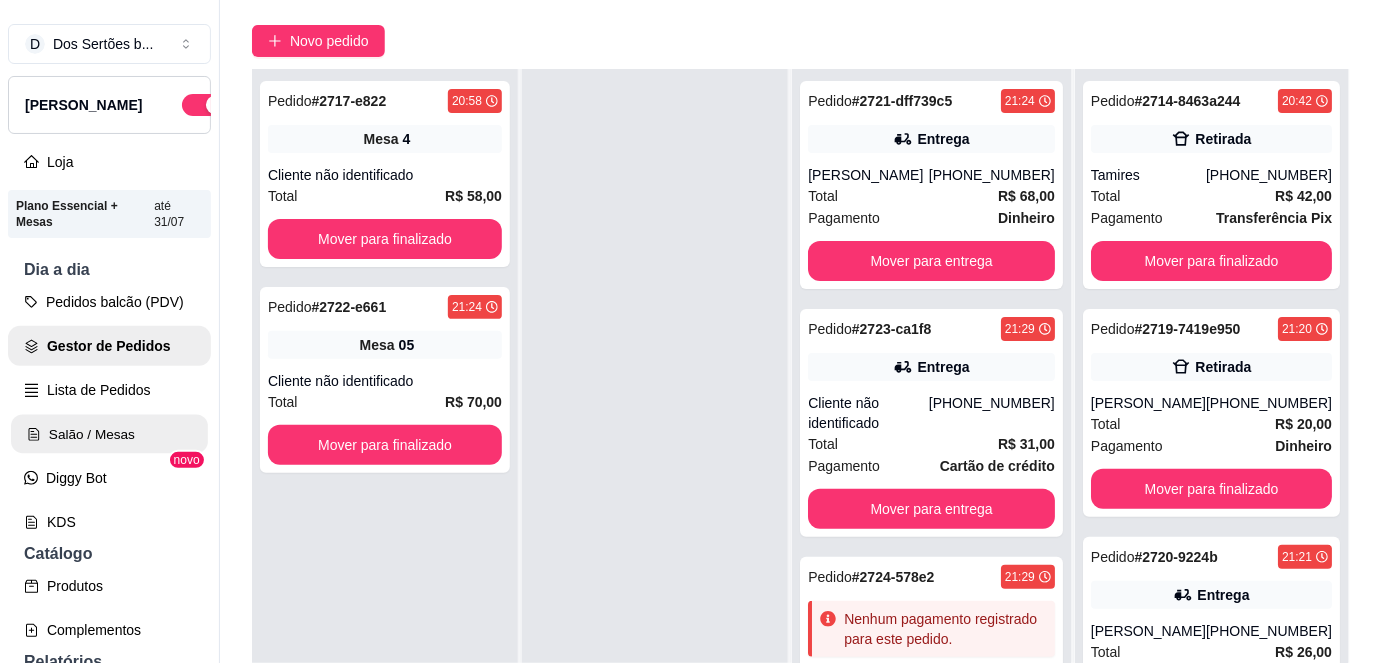 click on "Salão / Mesas" at bounding box center (109, 434) 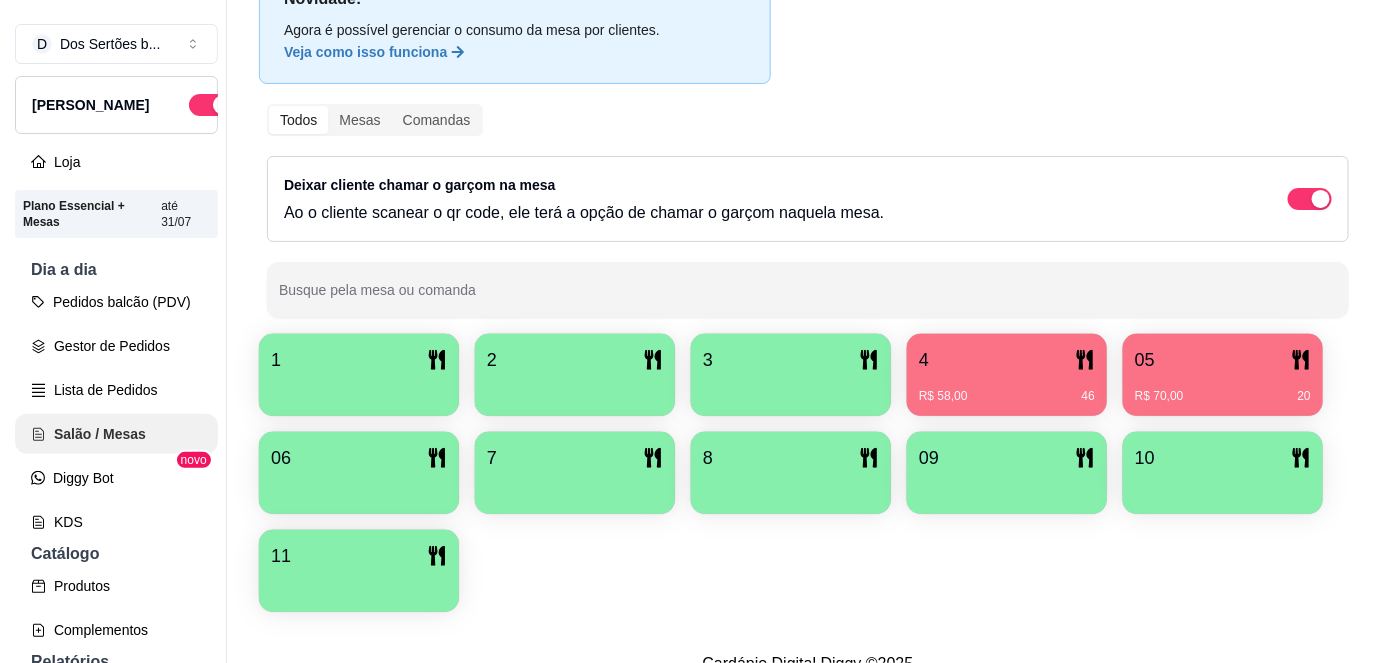 scroll, scrollTop: 0, scrollLeft: 0, axis: both 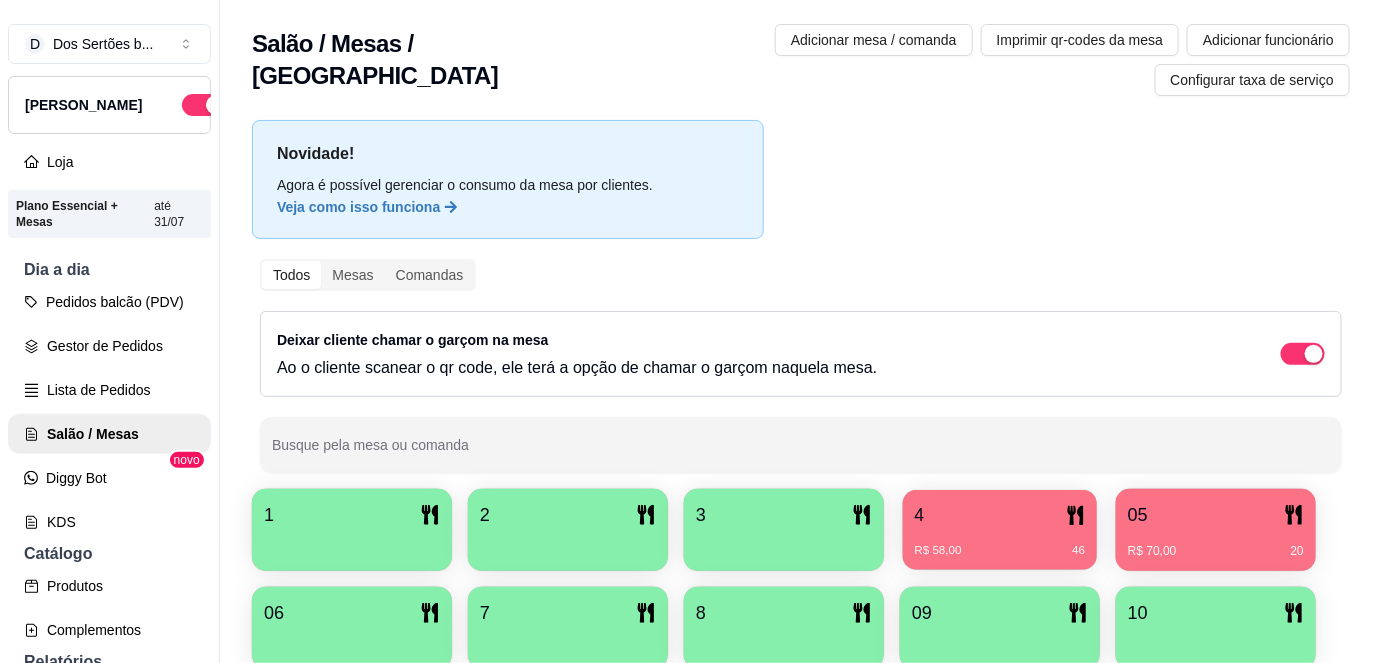 click on "4" at bounding box center (1000, 515) 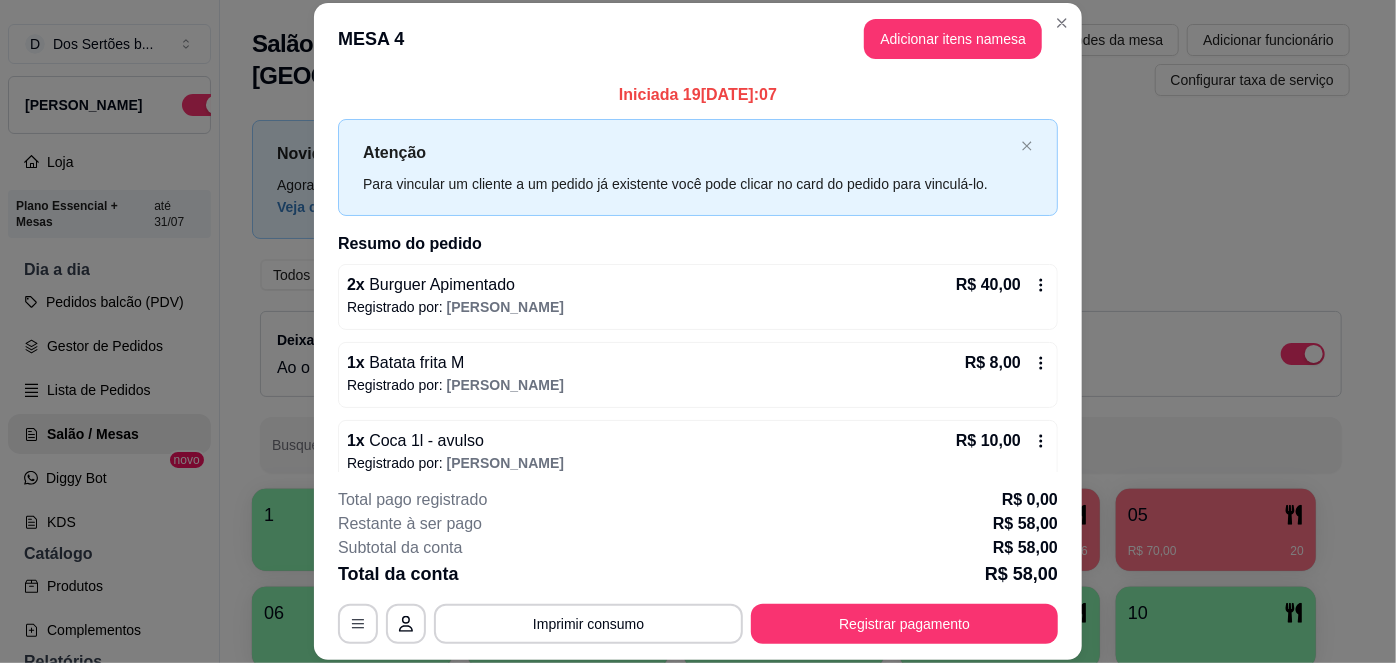 scroll, scrollTop: 20, scrollLeft: 0, axis: vertical 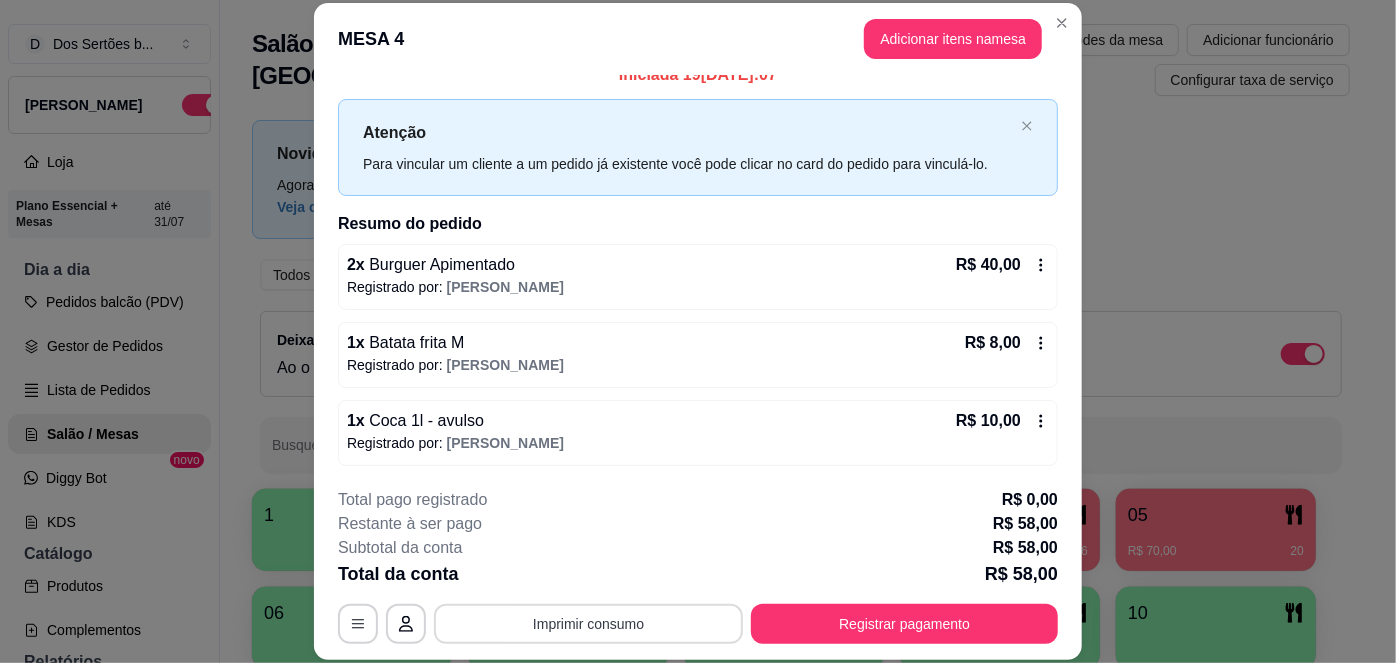 click on "Imprimir consumo" at bounding box center [588, 624] 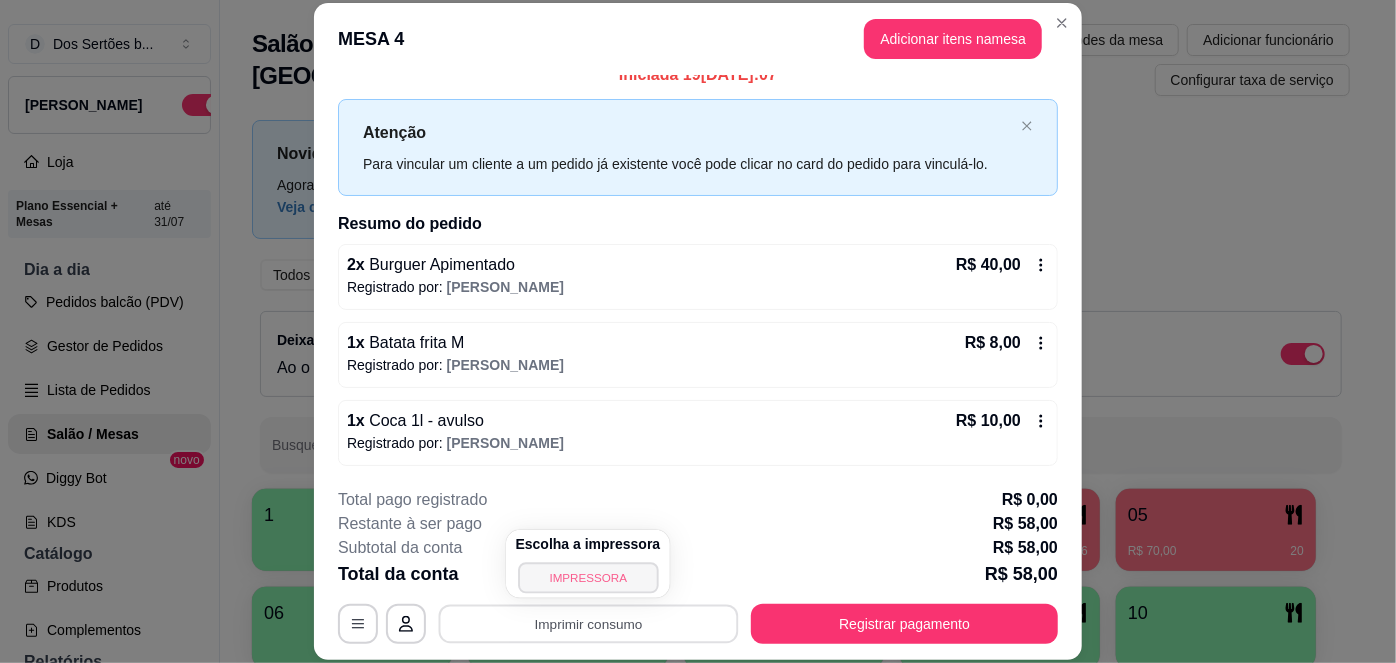 click on "IMPRESSORA" at bounding box center [588, 577] 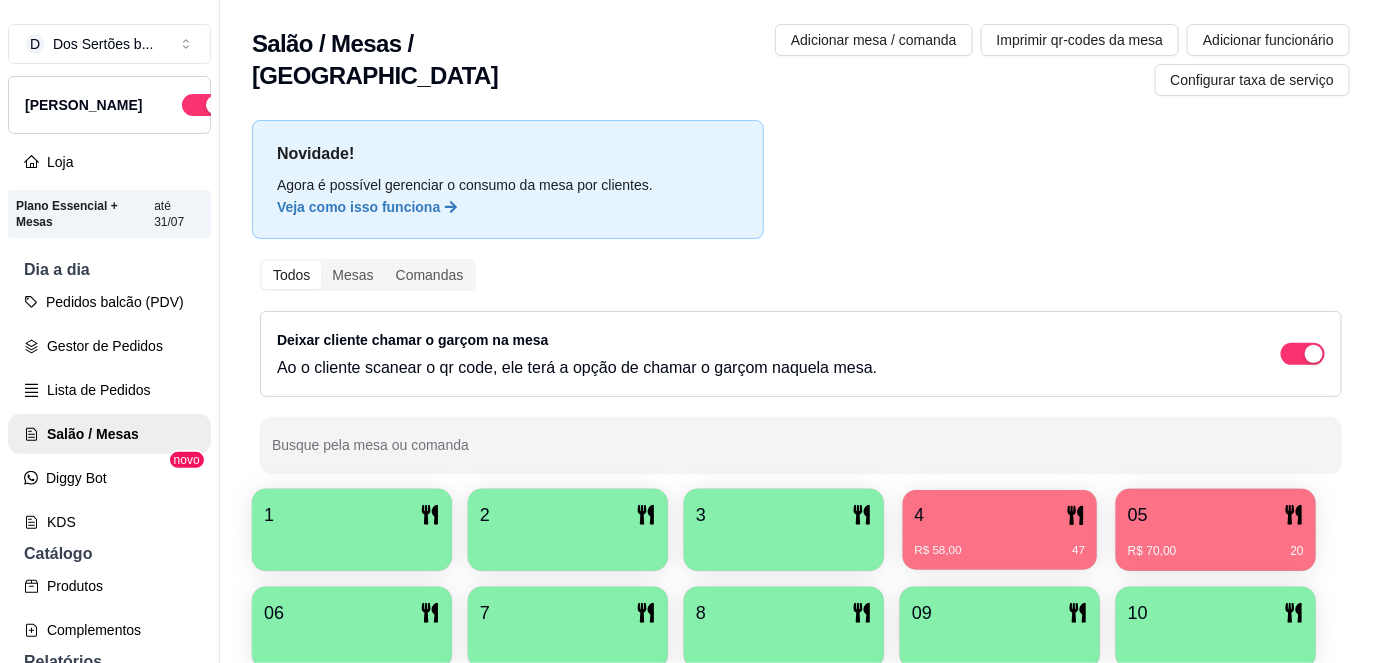 click on "R$ 58,00 47" at bounding box center (1000, 543) 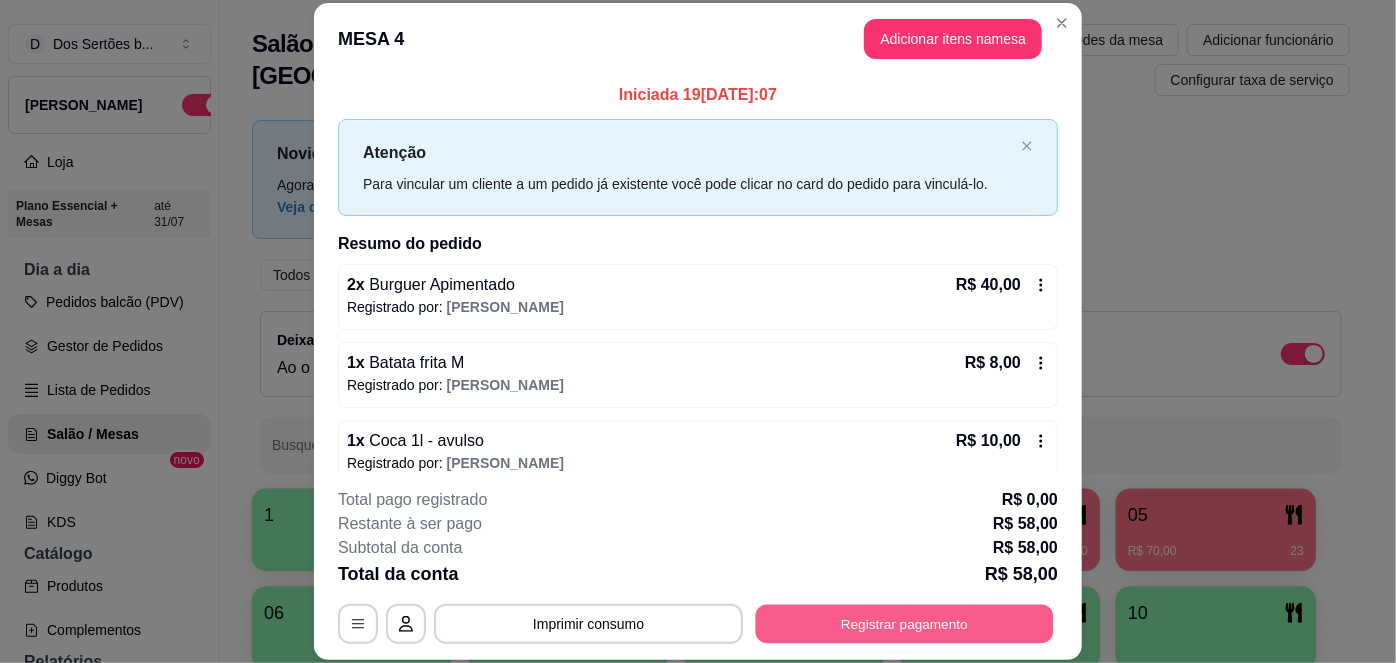 click on "Registrar pagamento" at bounding box center (905, 623) 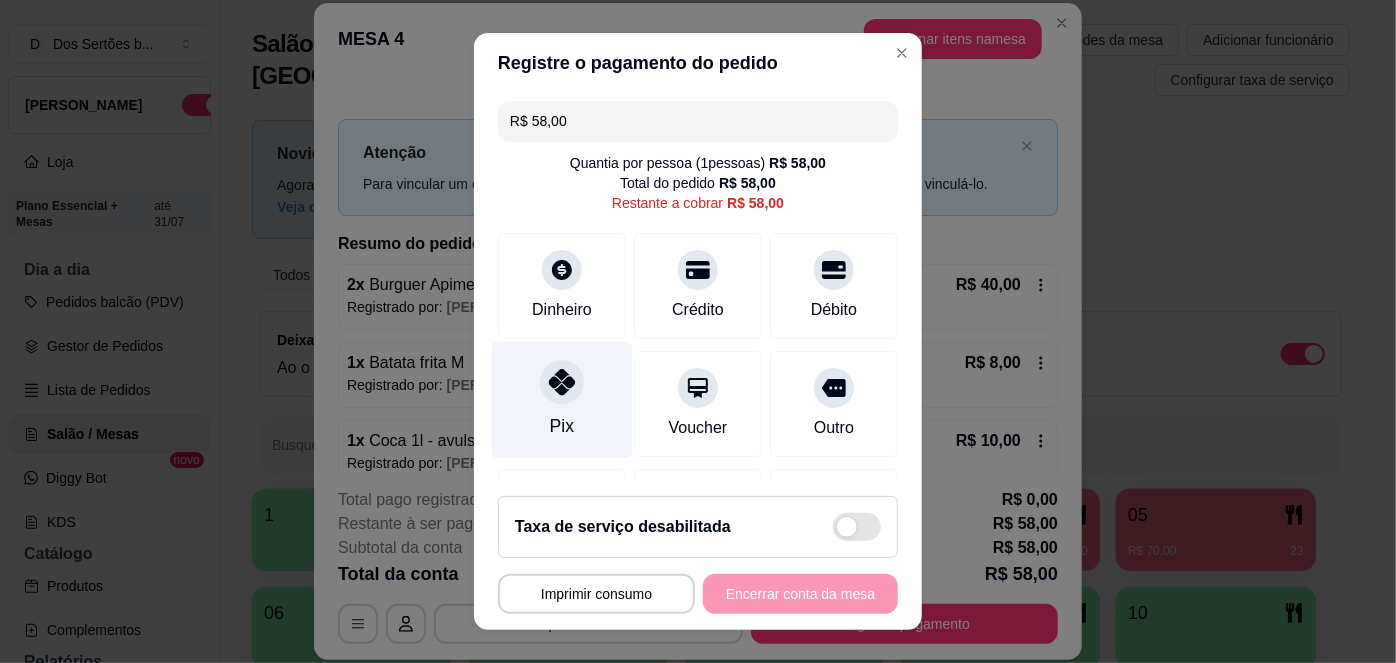 click 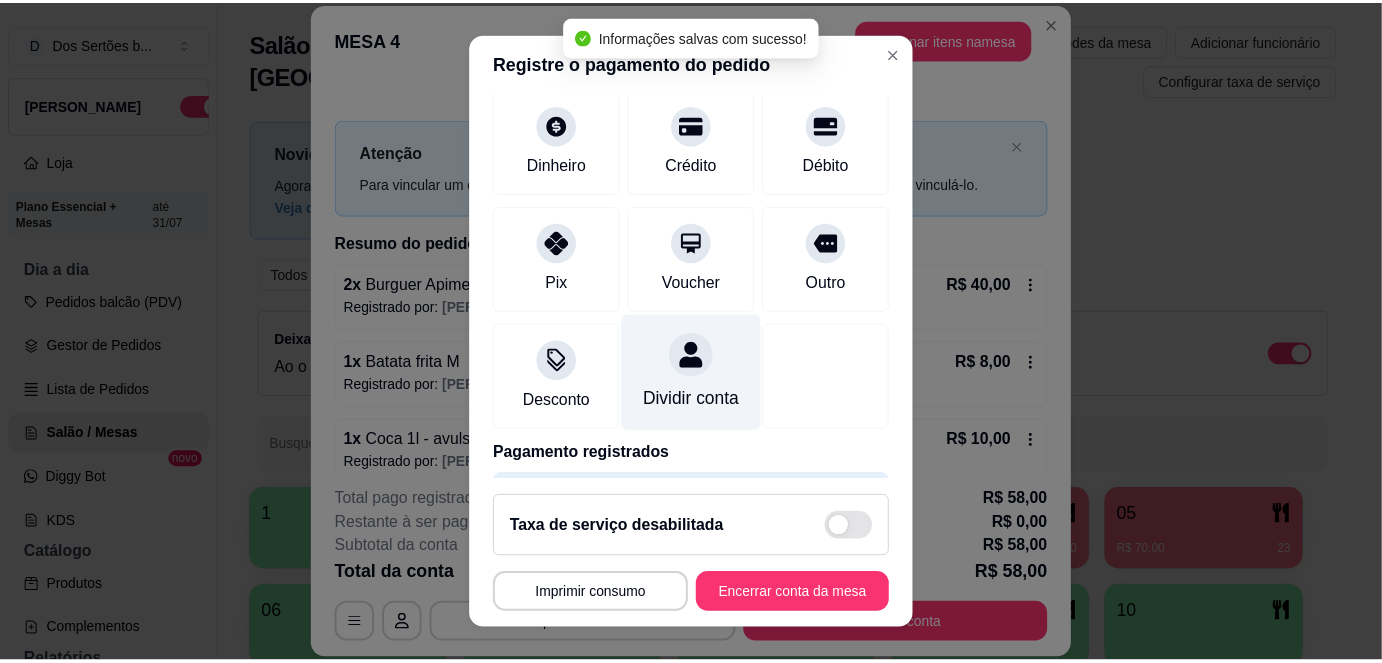 scroll, scrollTop: 130, scrollLeft: 0, axis: vertical 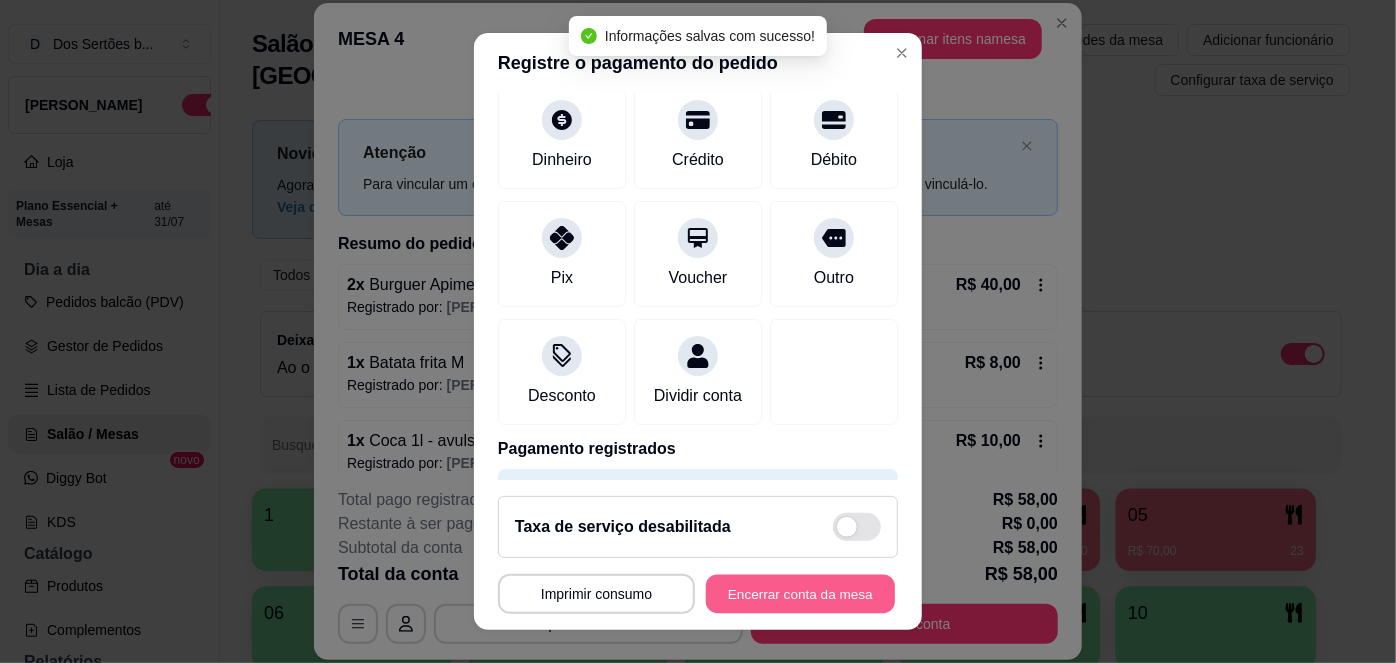 click on "Encerrar conta da mesa" at bounding box center (800, 593) 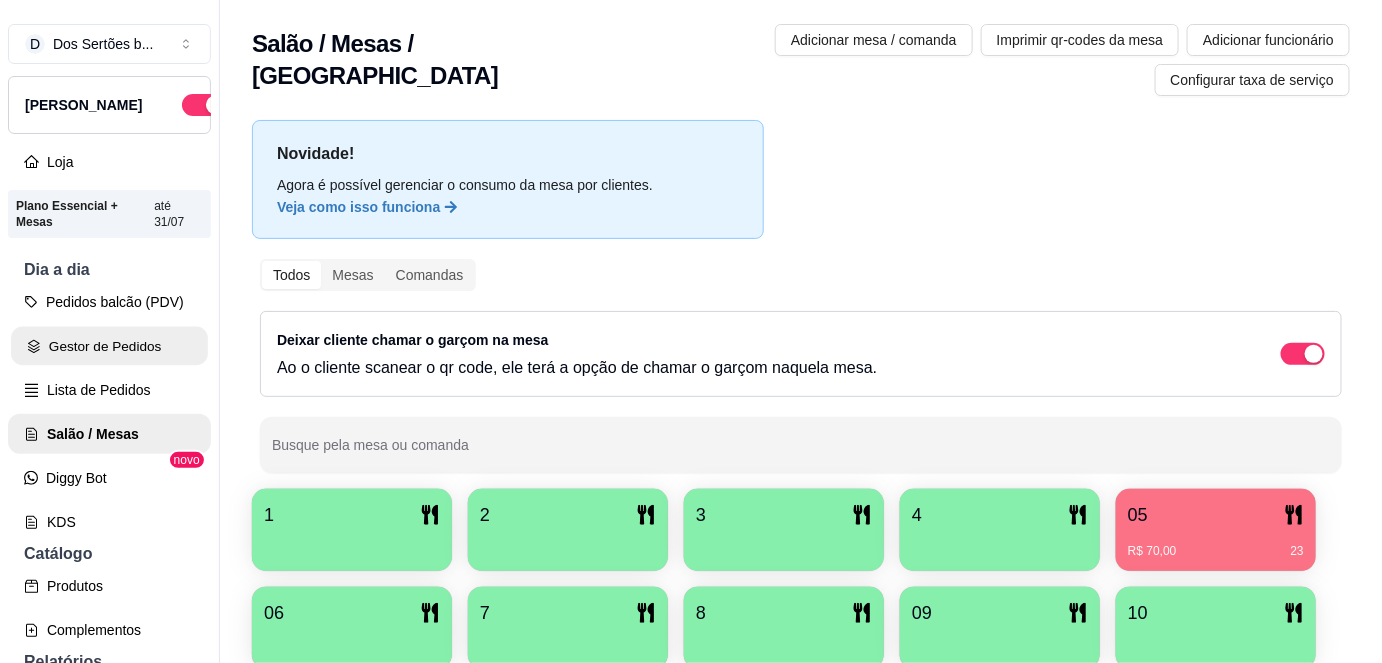 click on "Gestor de Pedidos" at bounding box center [109, 346] 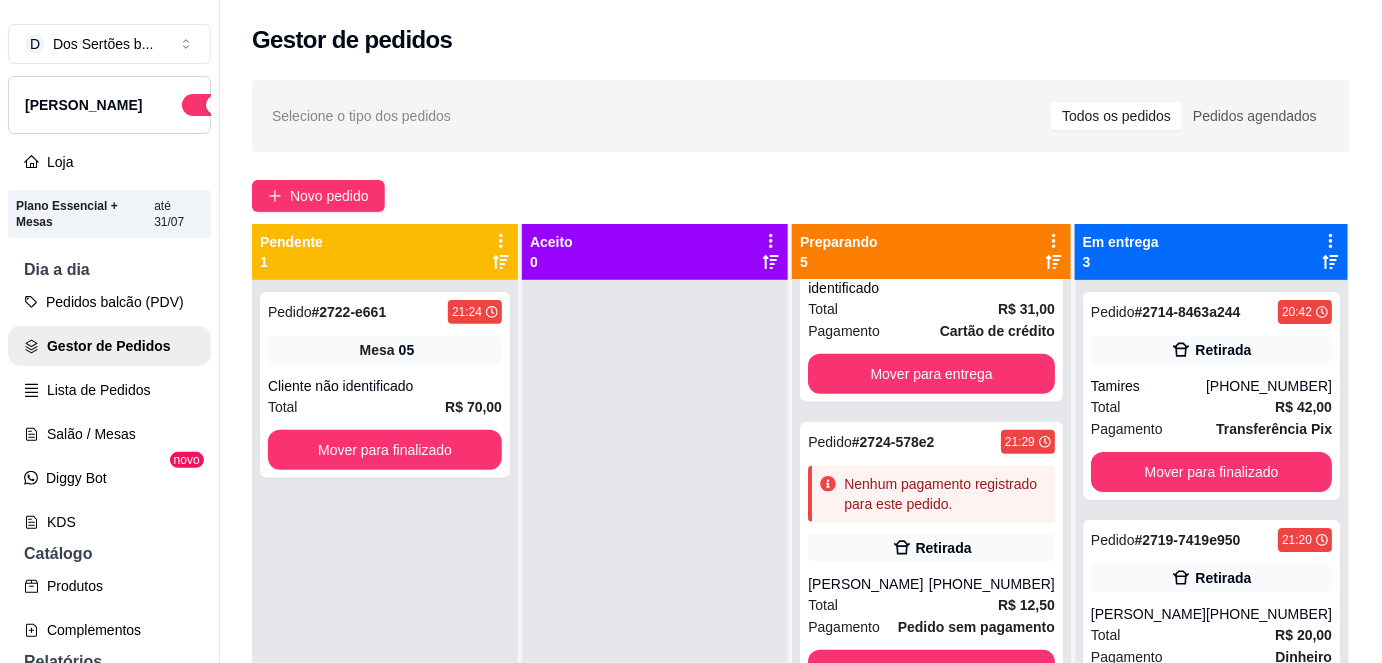 scroll, scrollTop: 584, scrollLeft: 0, axis: vertical 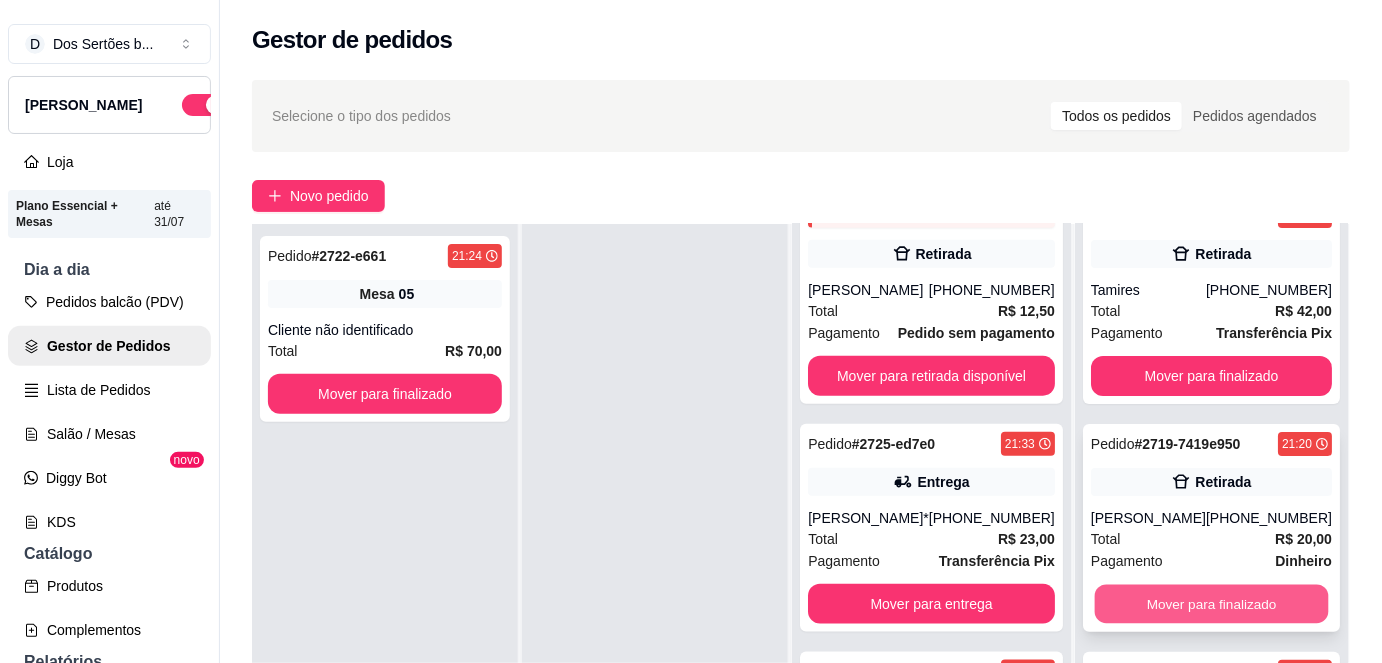 click on "Mover para finalizado" at bounding box center (1211, 604) 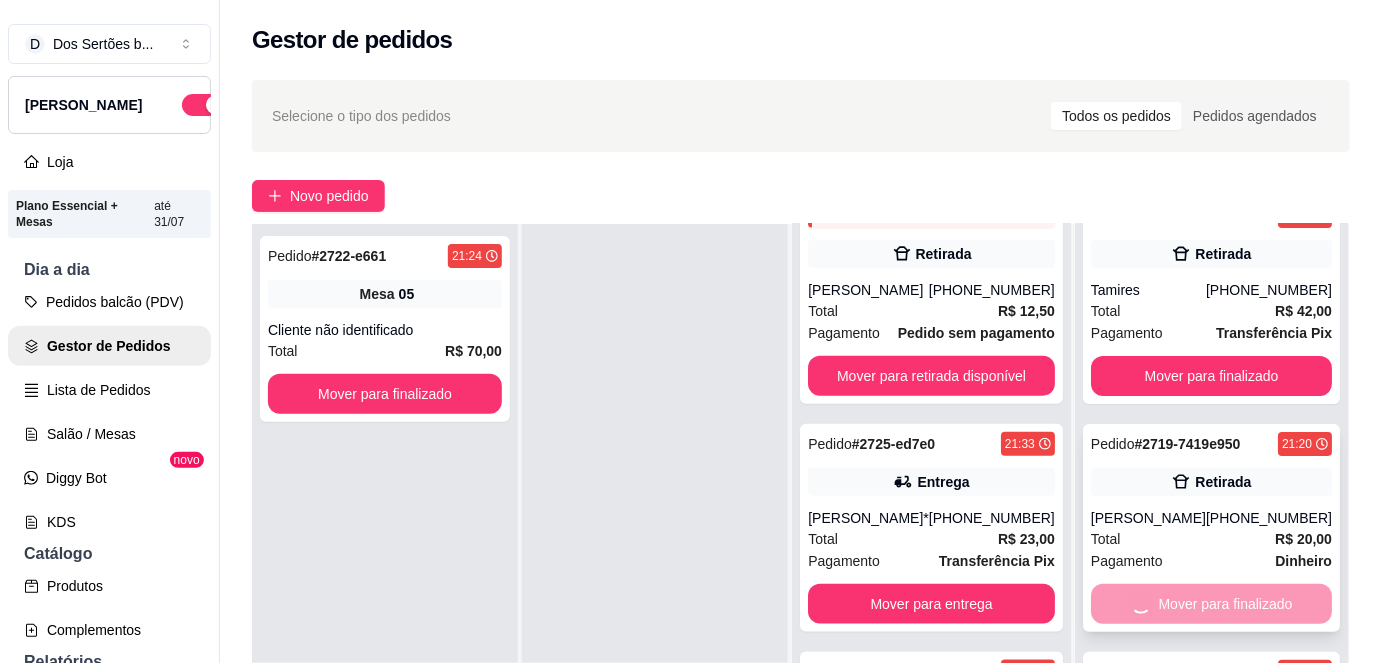 scroll, scrollTop: 0, scrollLeft: 0, axis: both 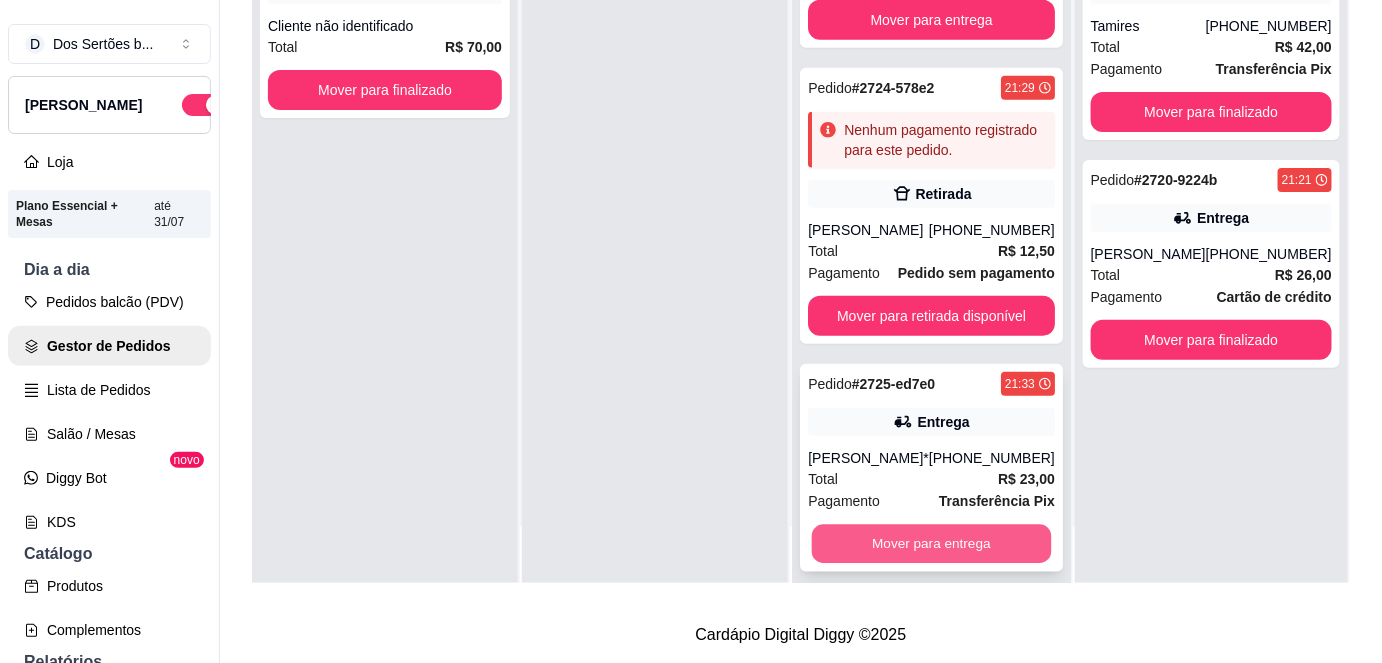click on "Mover para entrega" at bounding box center (931, 544) 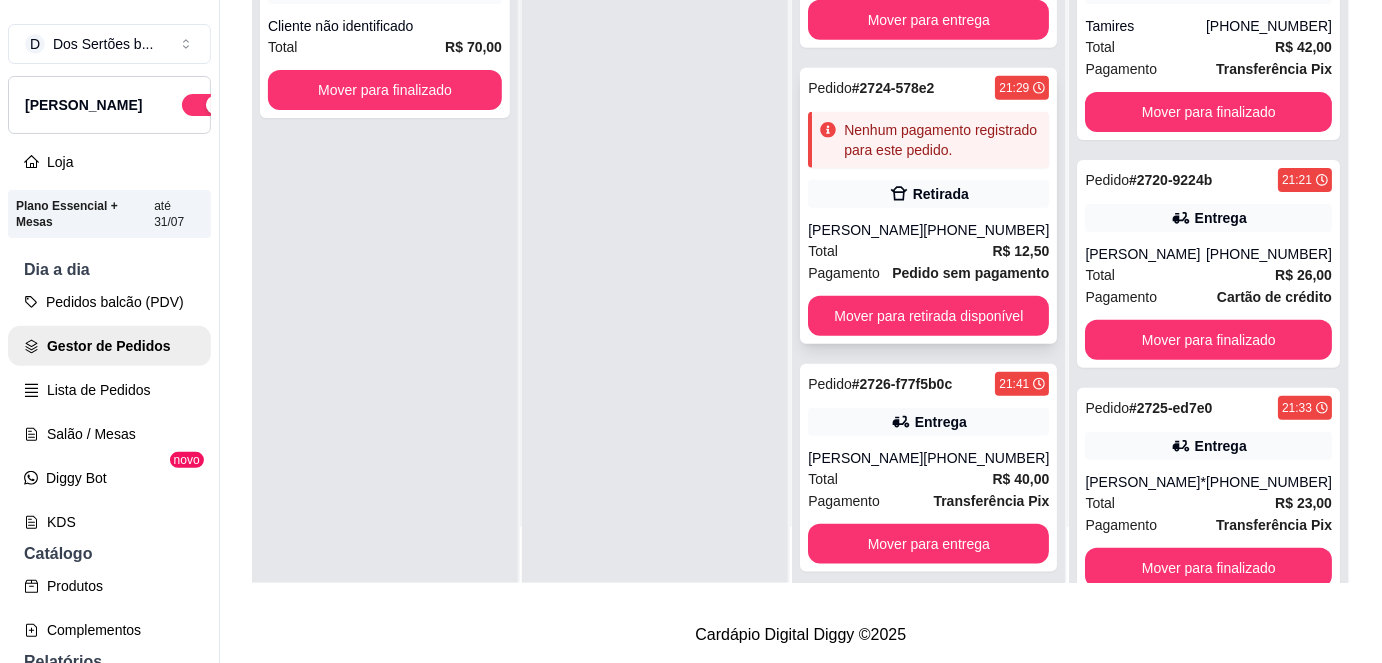 scroll, scrollTop: 0, scrollLeft: 0, axis: both 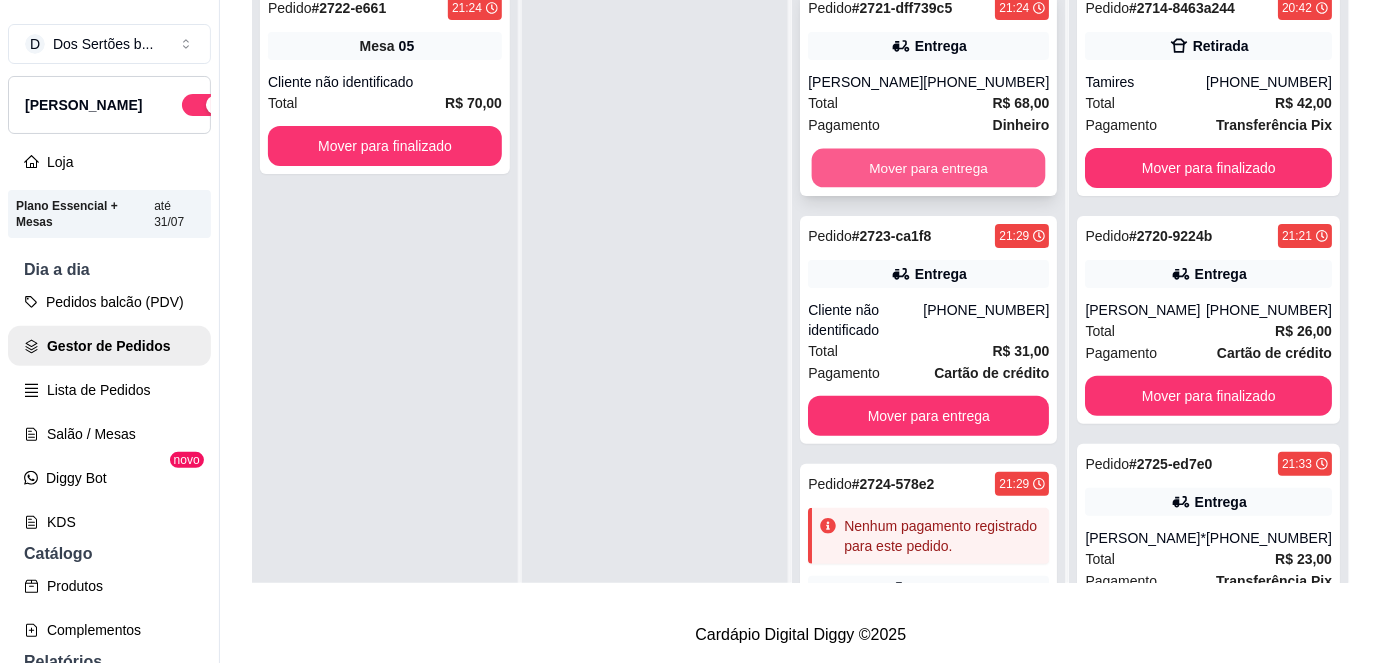 click on "Mover para entrega" at bounding box center [929, 168] 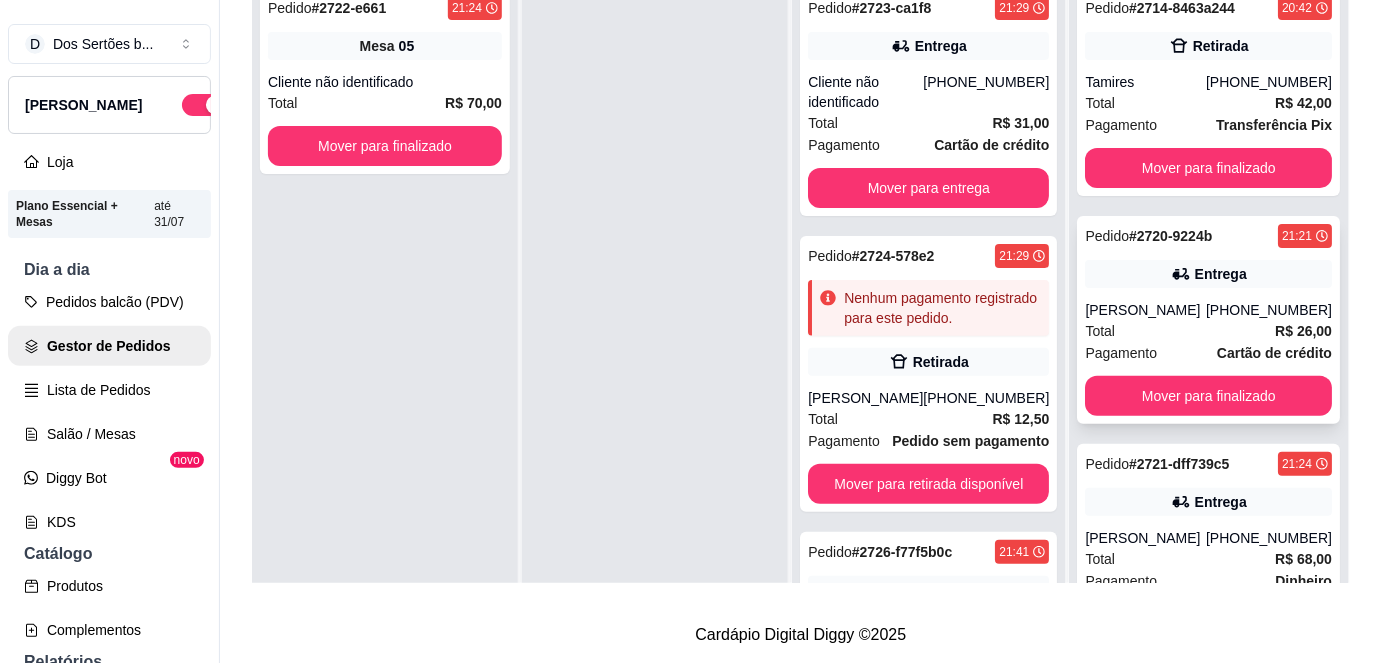 scroll, scrollTop: 269, scrollLeft: 0, axis: vertical 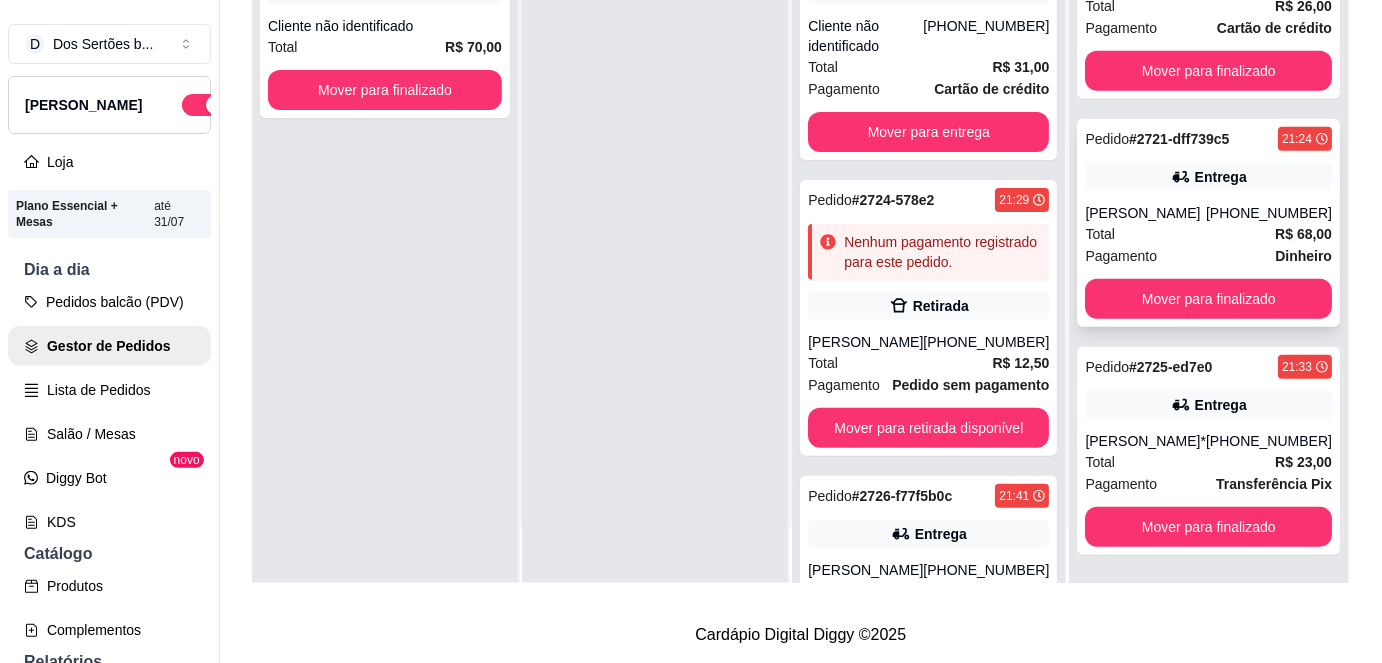 click on "Total R$ 68,00" at bounding box center [1208, 234] 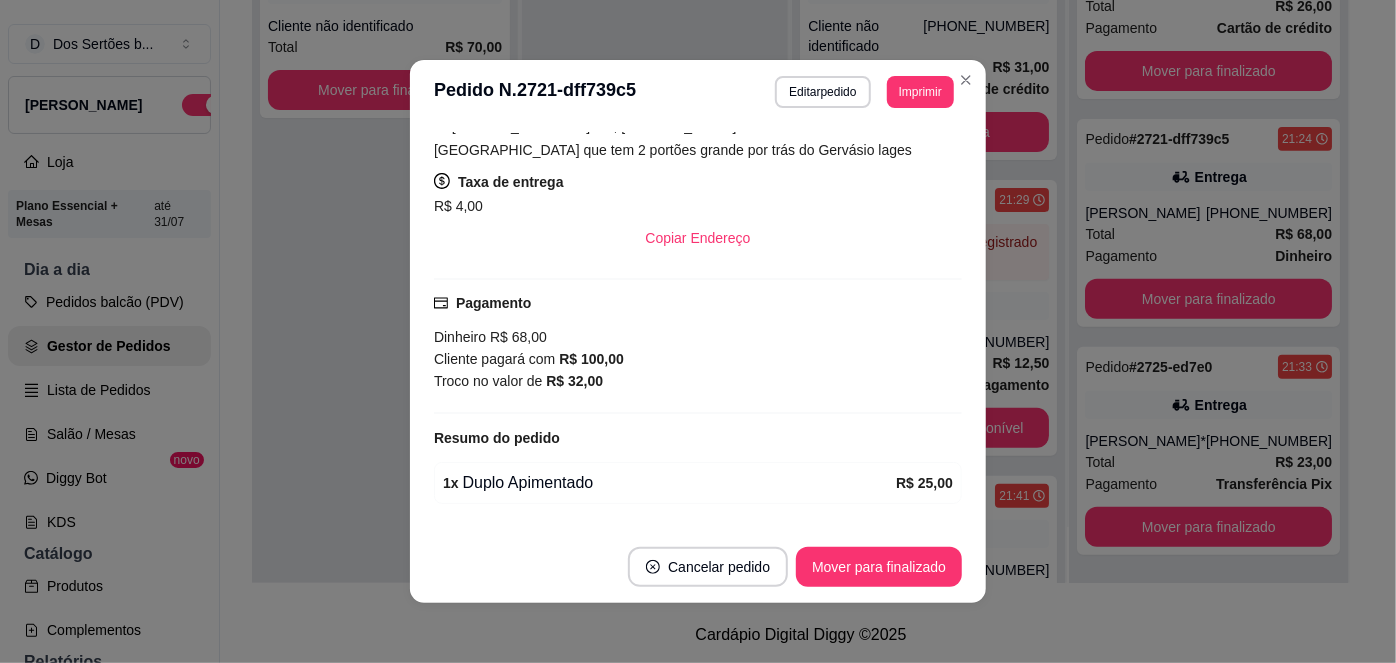 scroll, scrollTop: 573, scrollLeft: 0, axis: vertical 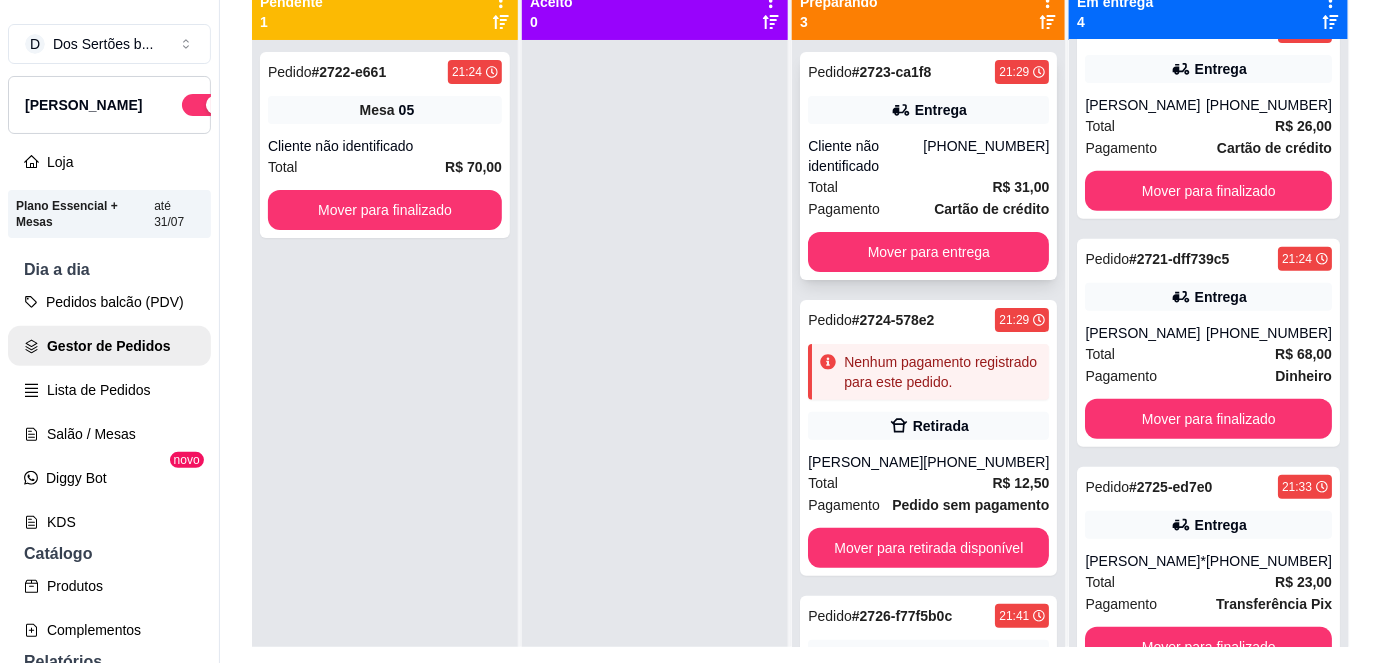 click on "Cliente não identificado" at bounding box center [865, 156] 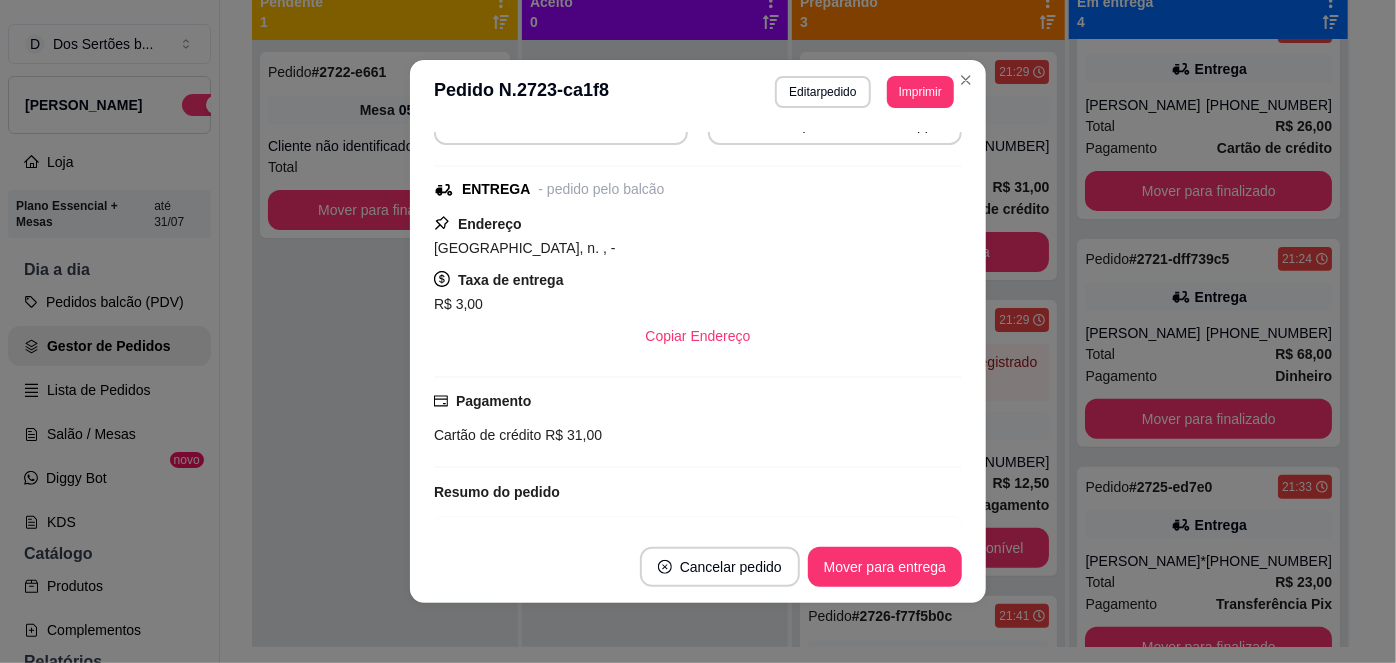 scroll, scrollTop: 427, scrollLeft: 0, axis: vertical 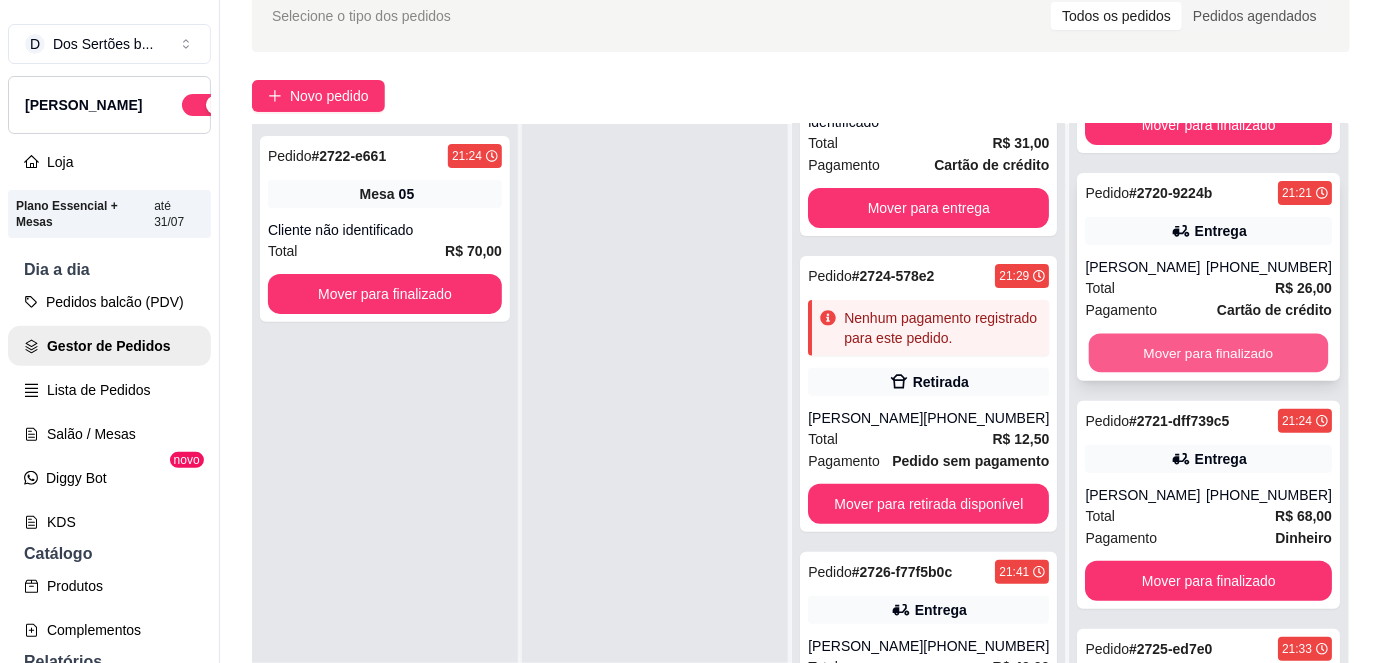 click on "Mover para finalizado" at bounding box center (1208, 353) 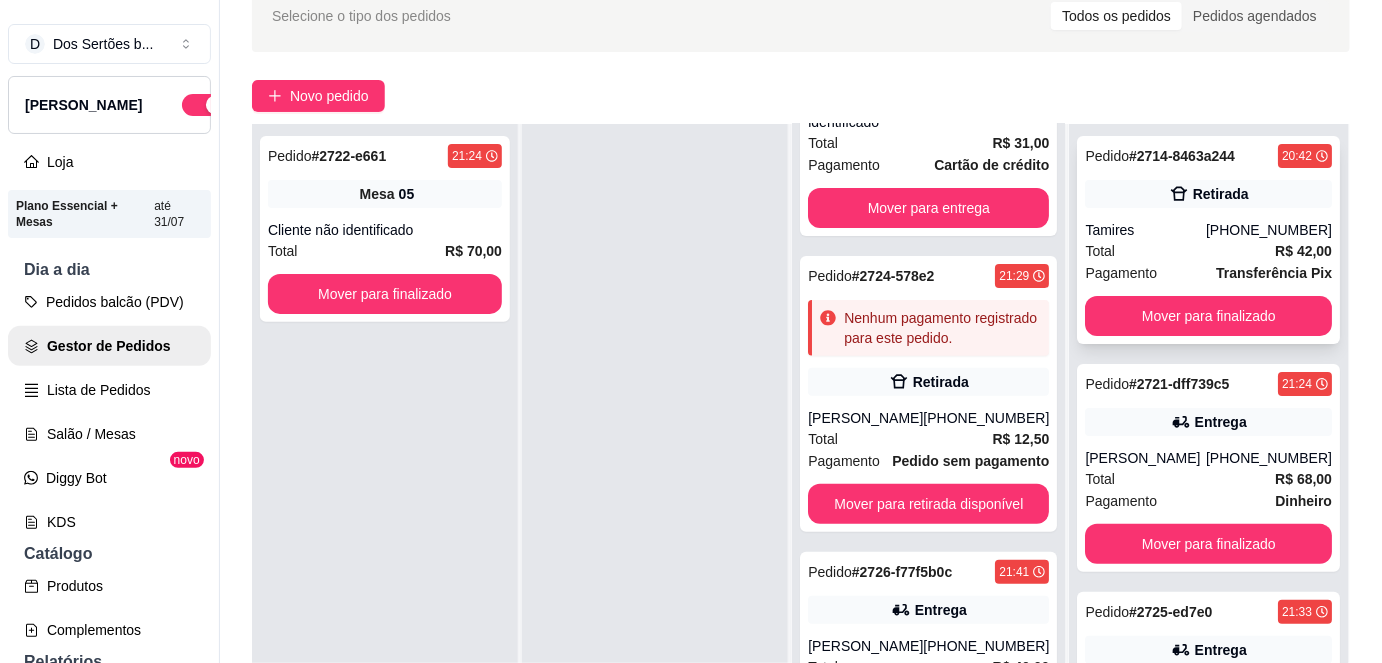 scroll, scrollTop: 40, scrollLeft: 0, axis: vertical 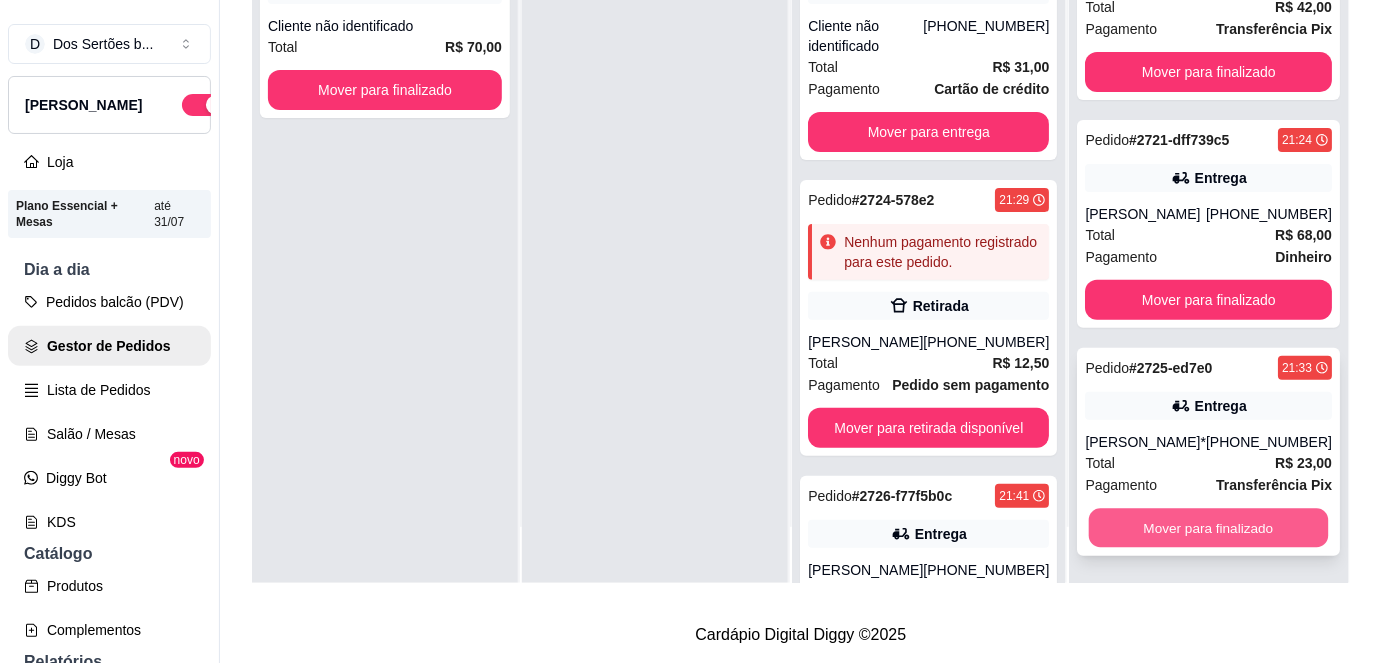 click on "Mover para finalizado" at bounding box center [1208, 528] 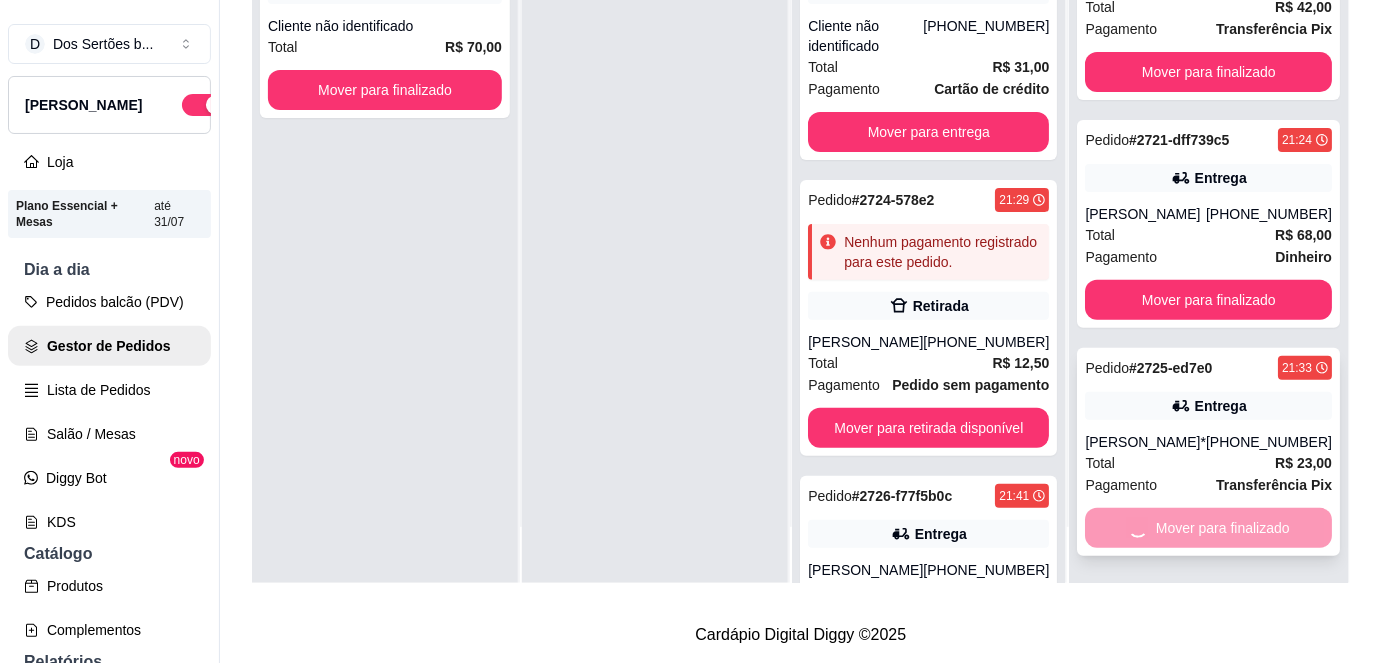 scroll, scrollTop: 0, scrollLeft: 0, axis: both 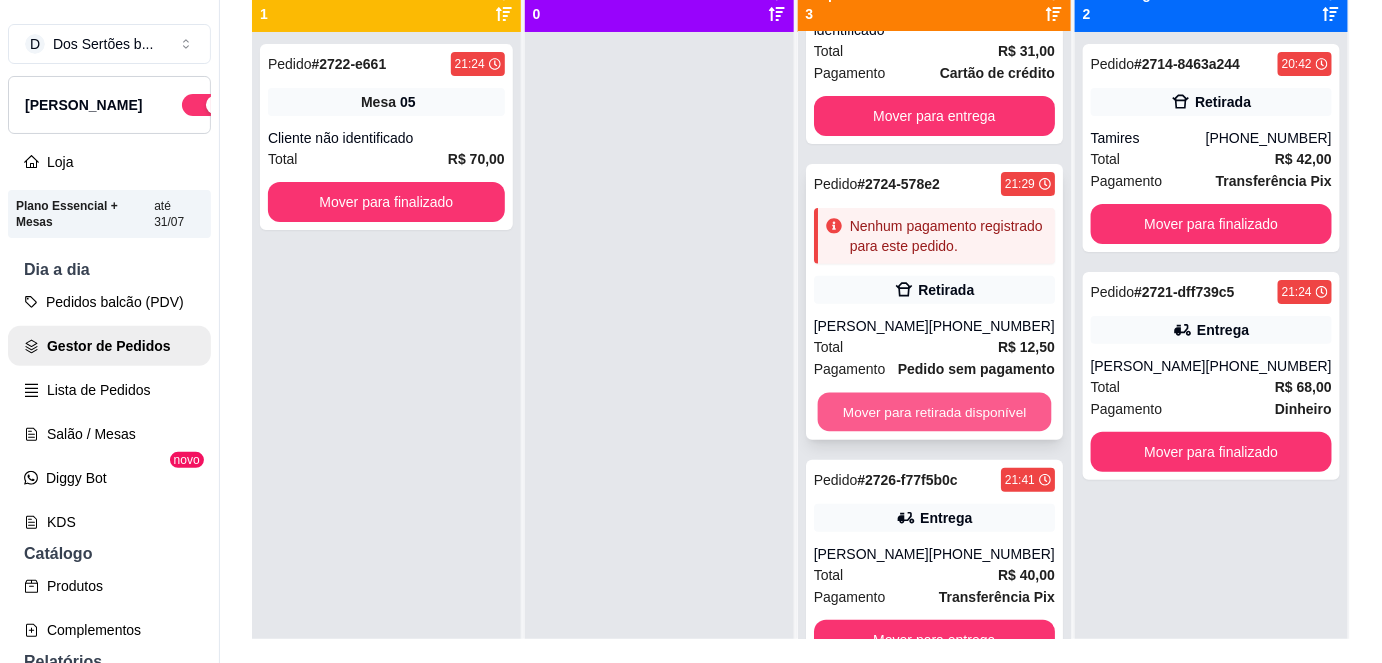 click on "Mover para retirada disponível" at bounding box center [934, 412] 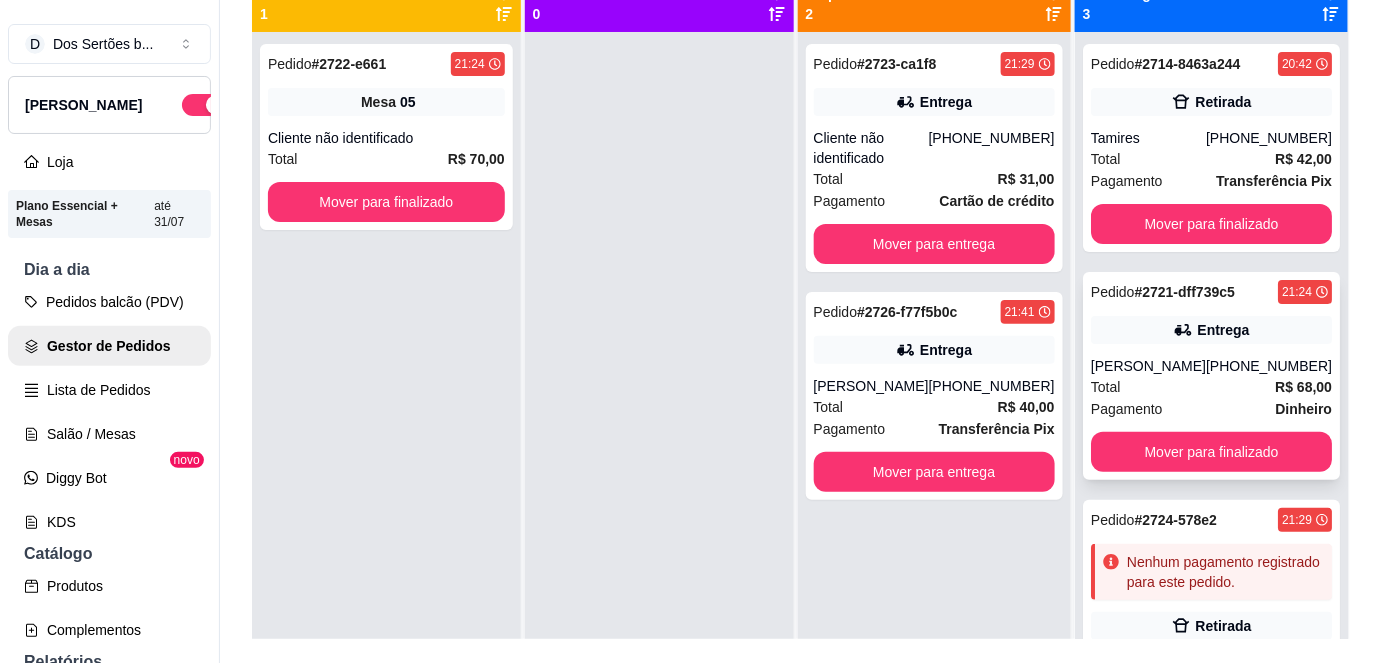 scroll, scrollTop: 0, scrollLeft: 0, axis: both 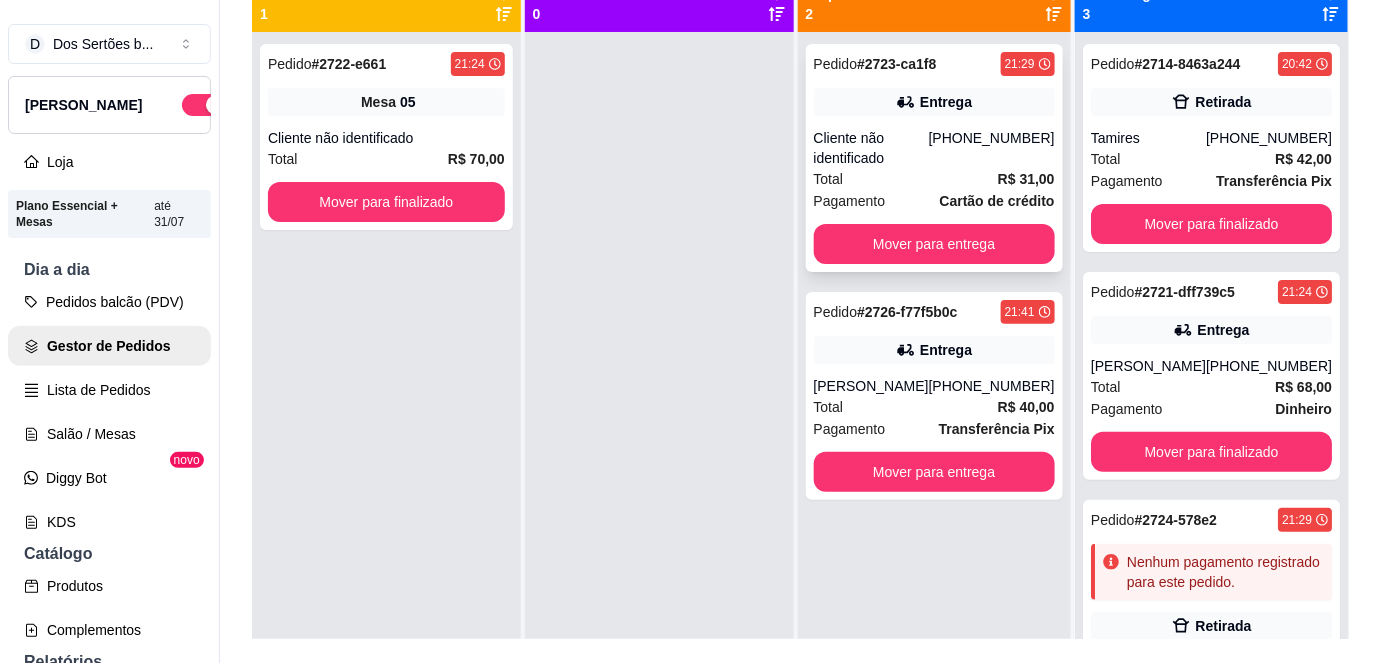 click on "Cliente não identificado" at bounding box center (871, 148) 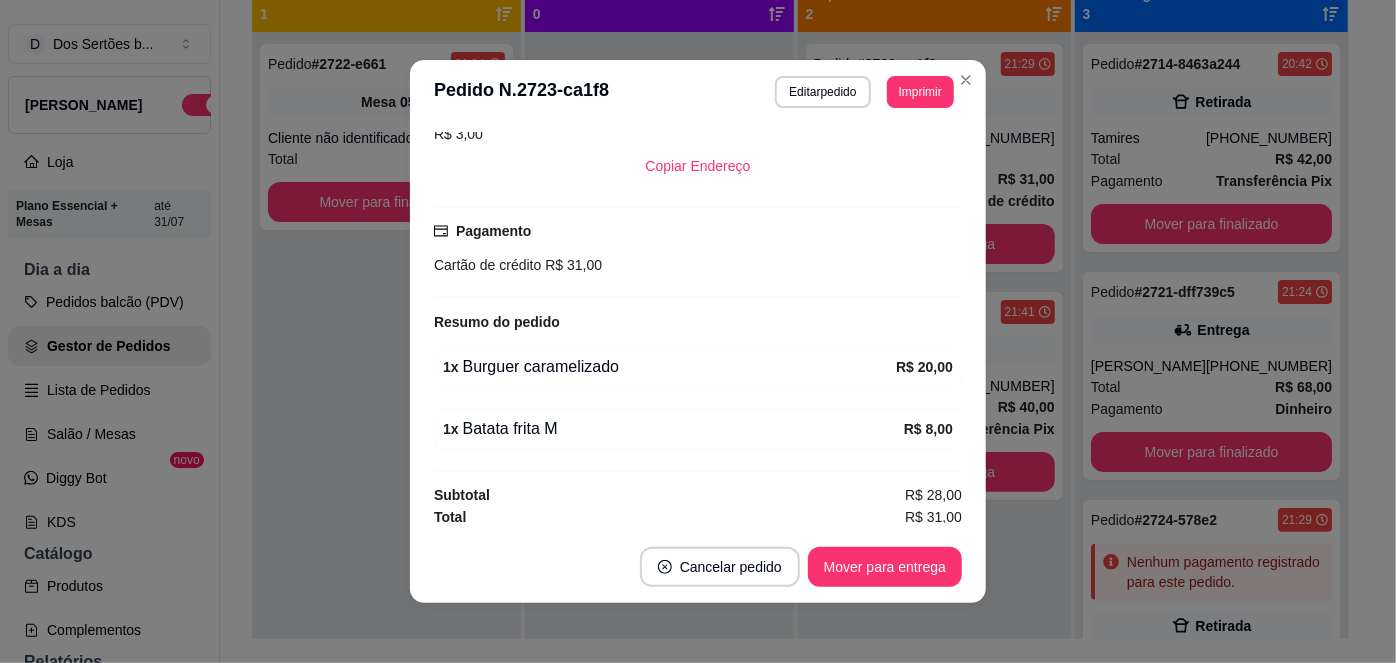 scroll, scrollTop: 0, scrollLeft: 0, axis: both 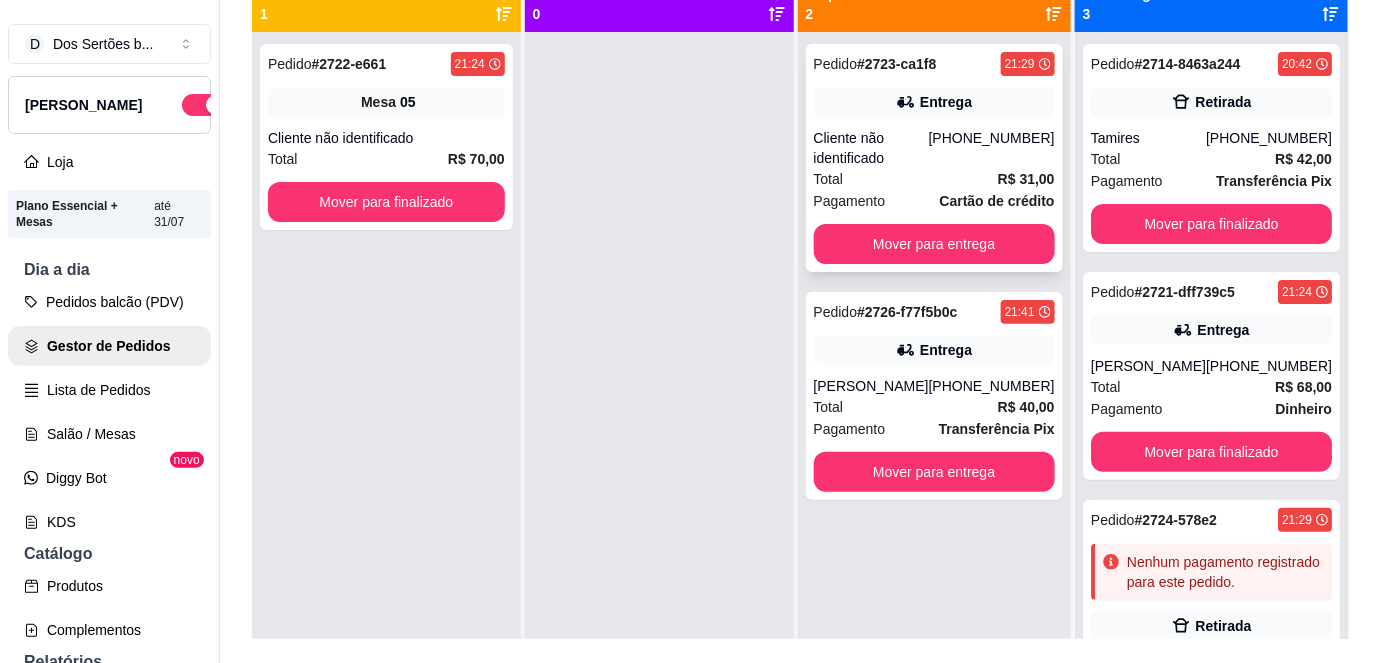 click on "Cliente não identificado" at bounding box center (871, 148) 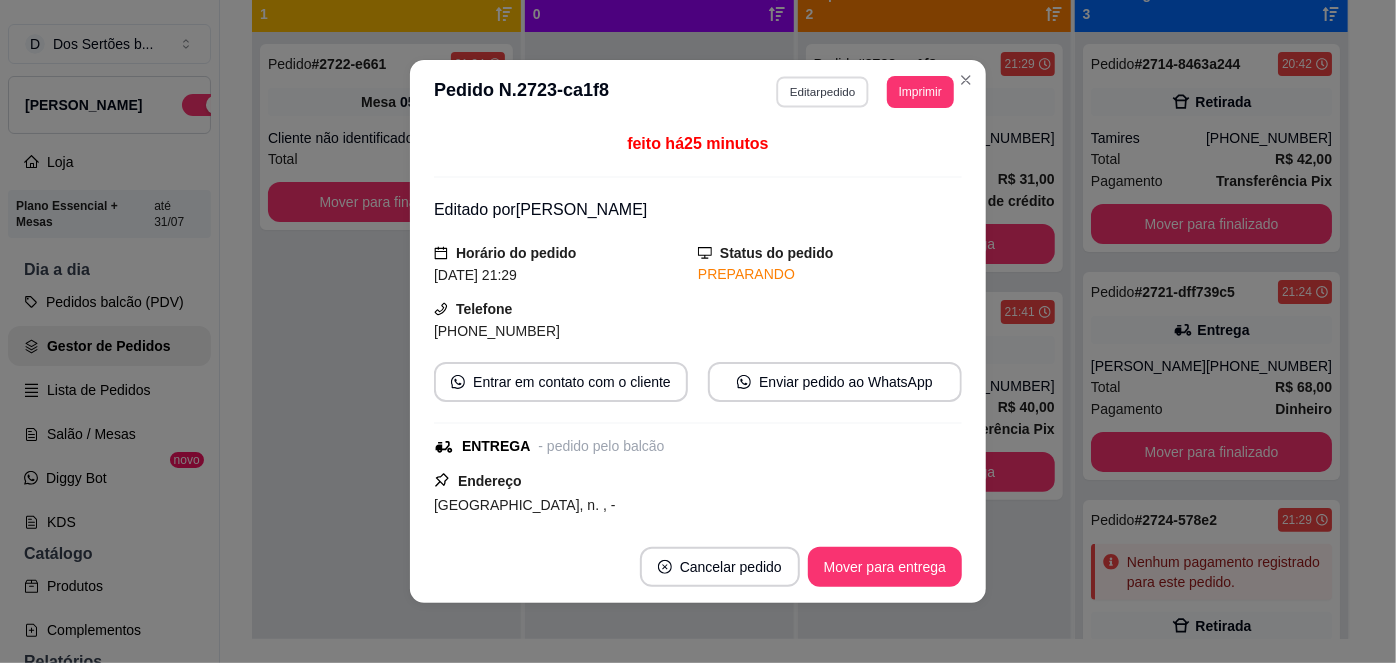 click on "Editar  pedido" at bounding box center (823, 91) 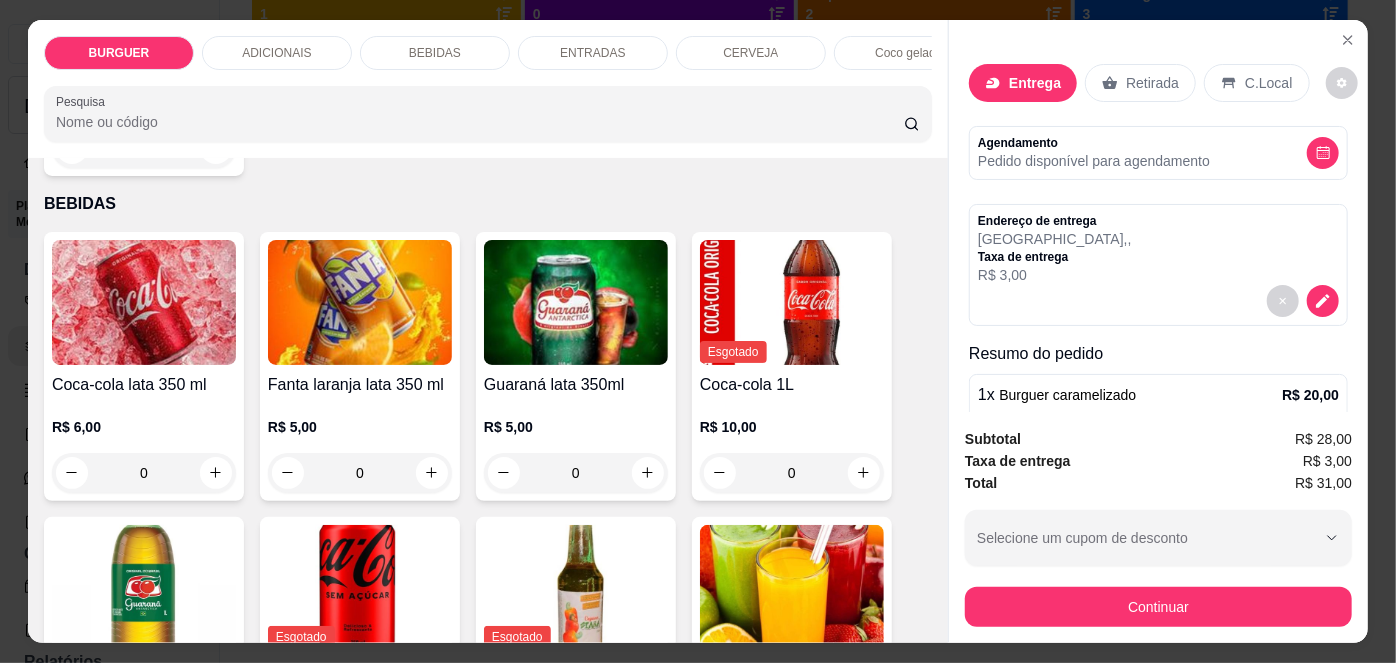 scroll, scrollTop: 1566, scrollLeft: 0, axis: vertical 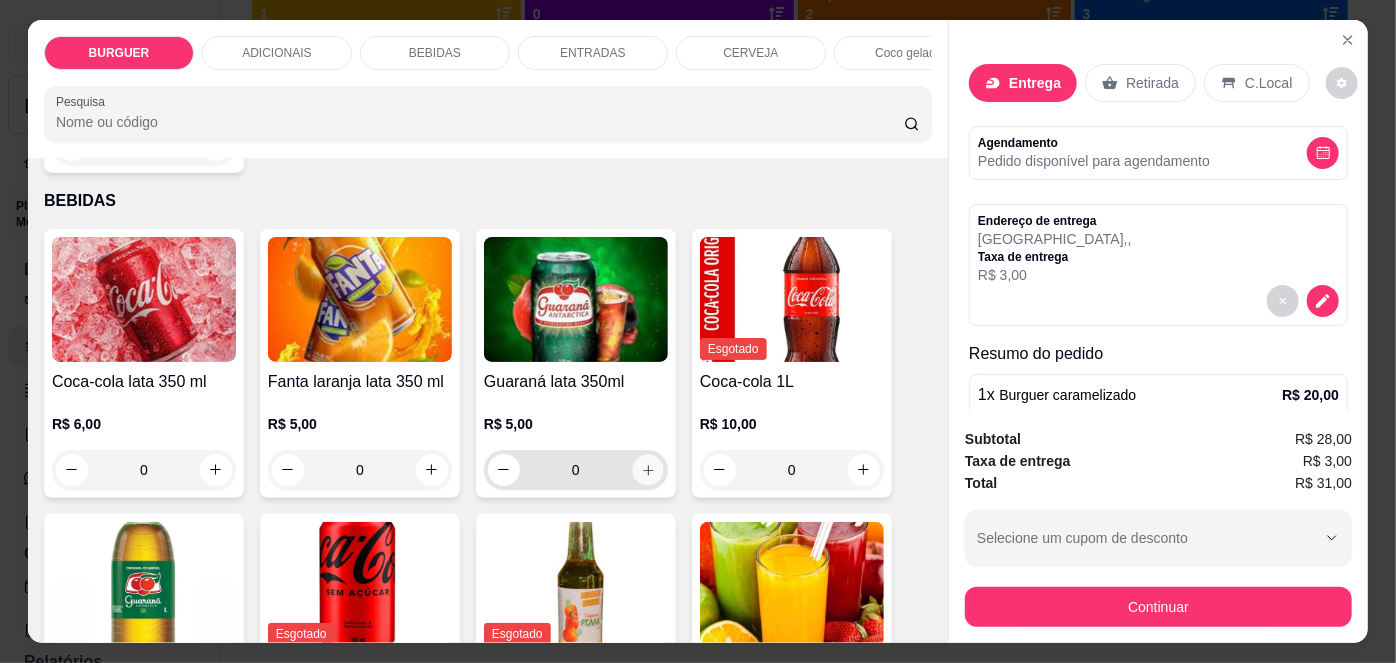 click 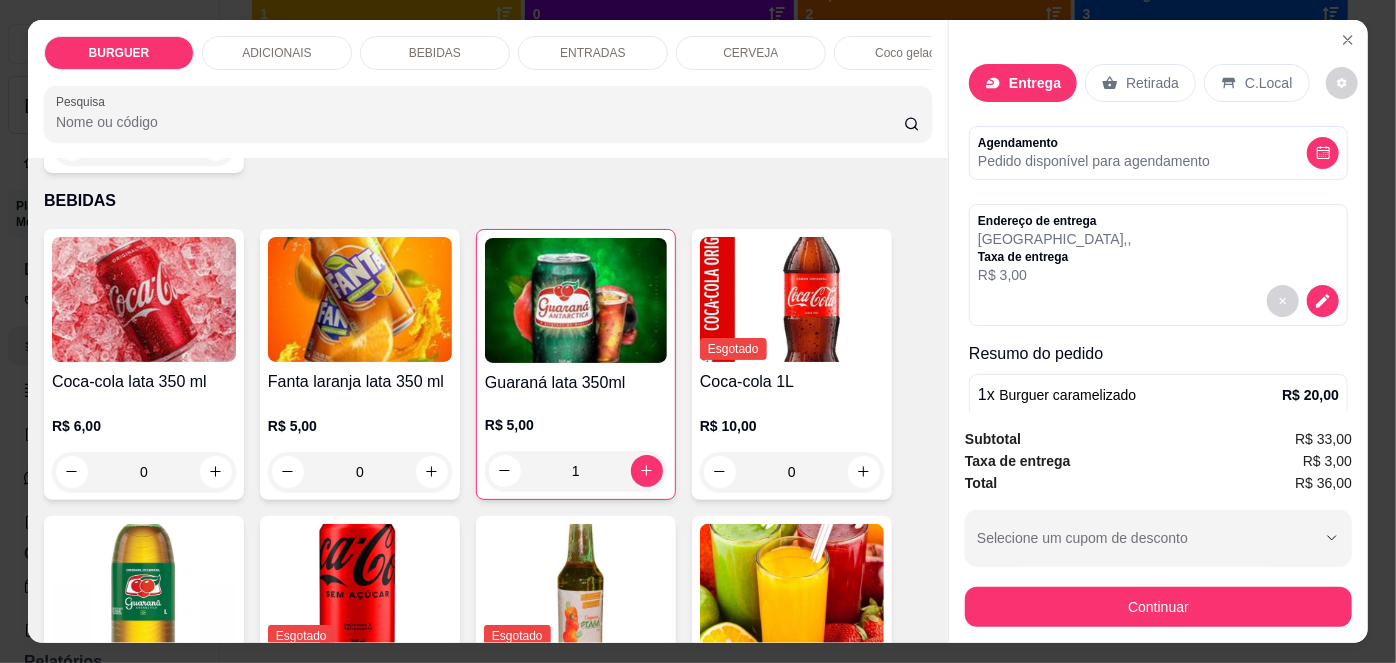 scroll, scrollTop: 248, scrollLeft: 0, axis: vertical 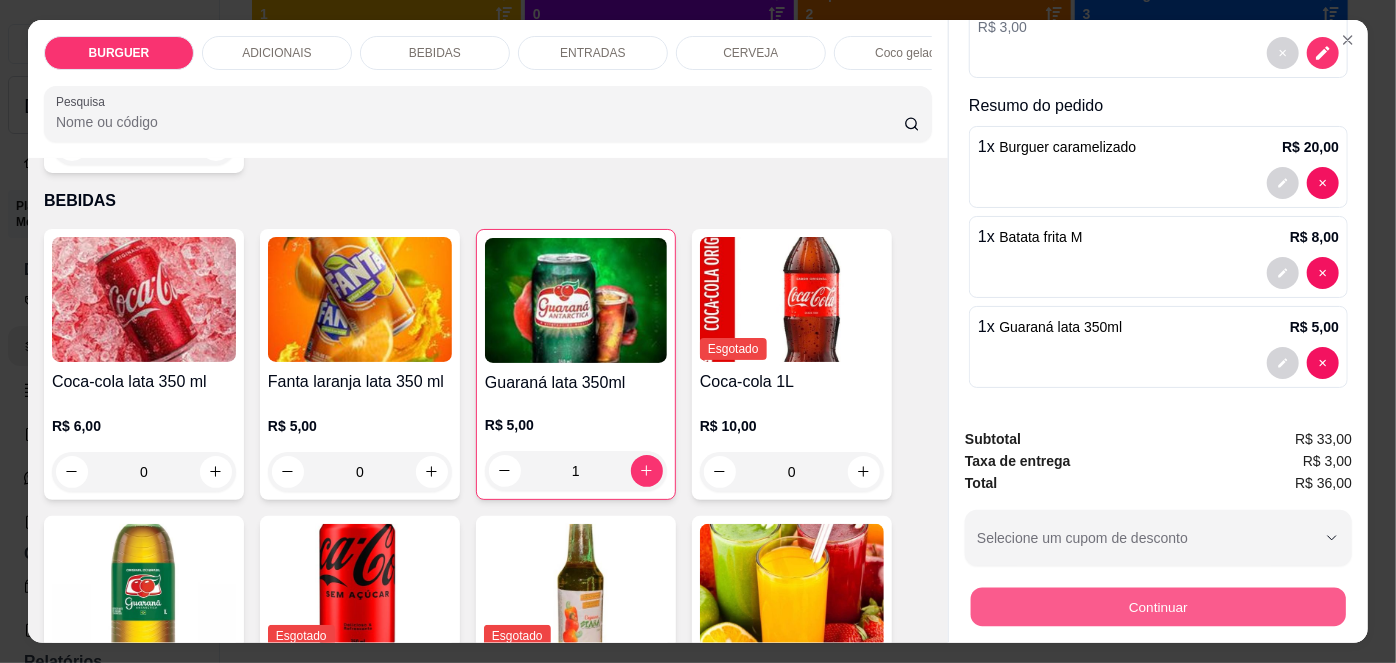 click on "Continuar" at bounding box center [1158, 607] 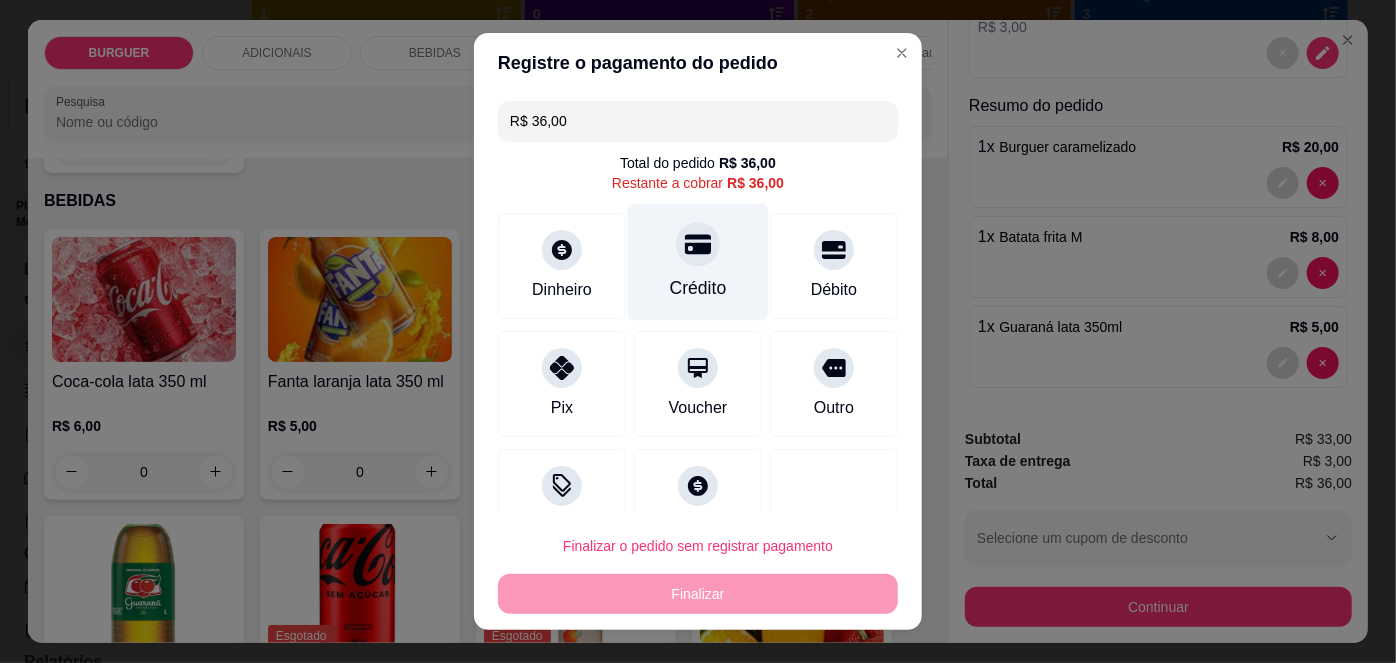 click on "Crédito" at bounding box center (698, 262) 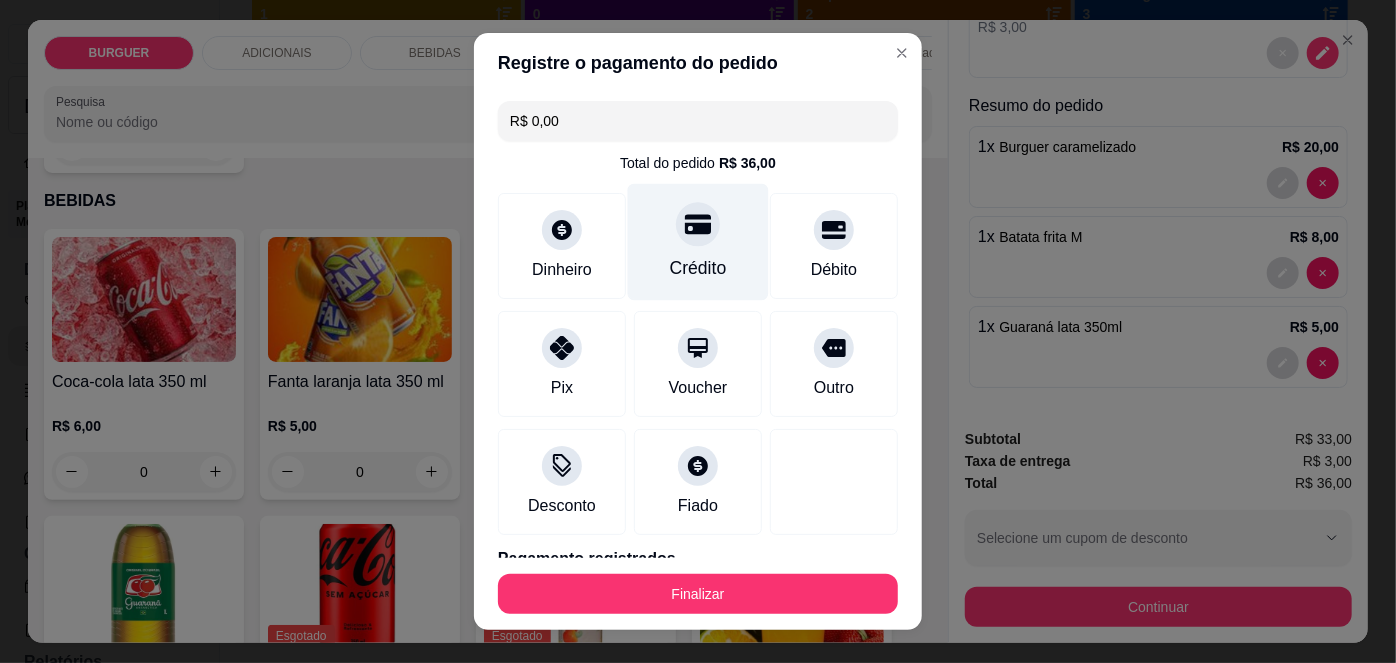 scroll, scrollTop: 88, scrollLeft: 0, axis: vertical 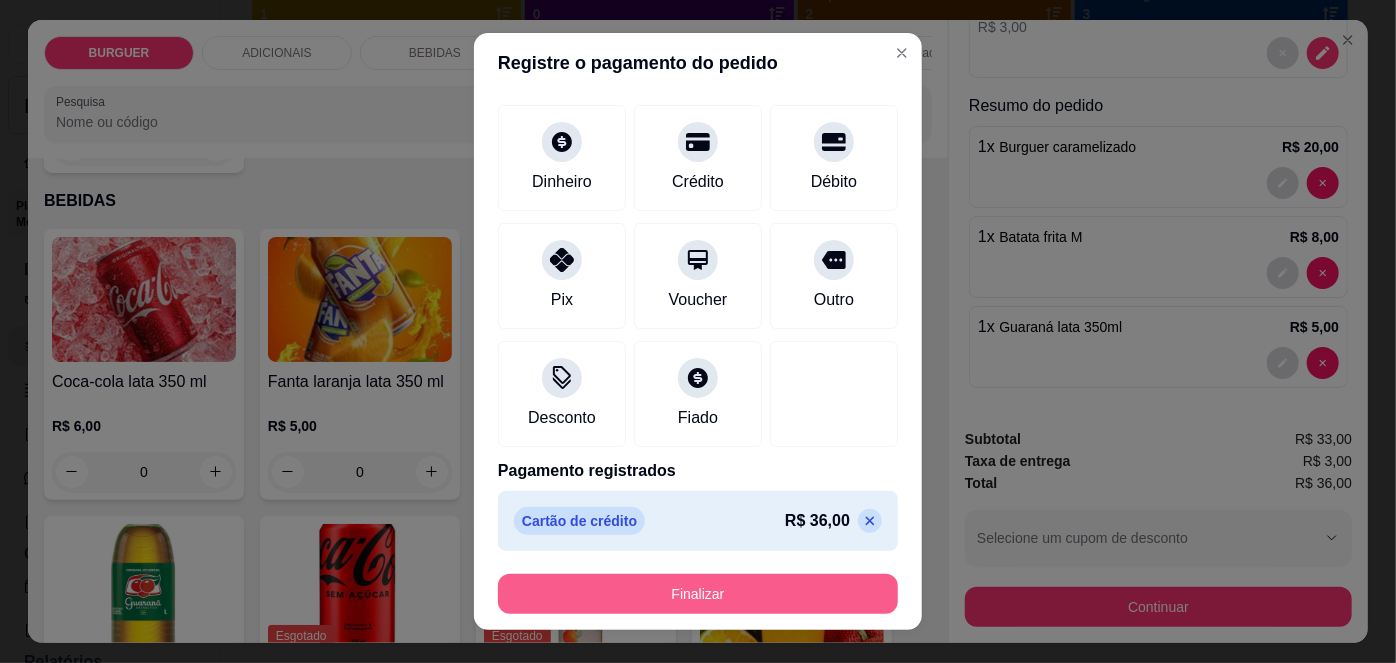 click on "Finalizar" at bounding box center [698, 594] 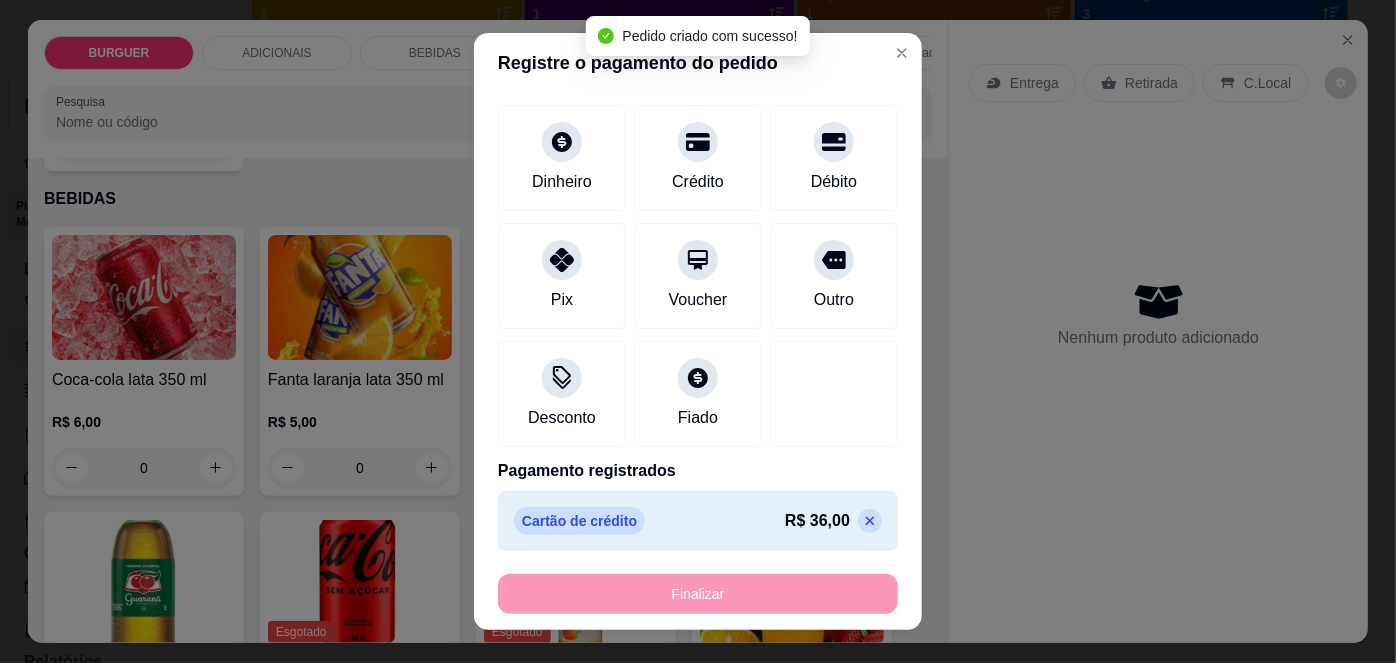 scroll, scrollTop: 0, scrollLeft: 0, axis: both 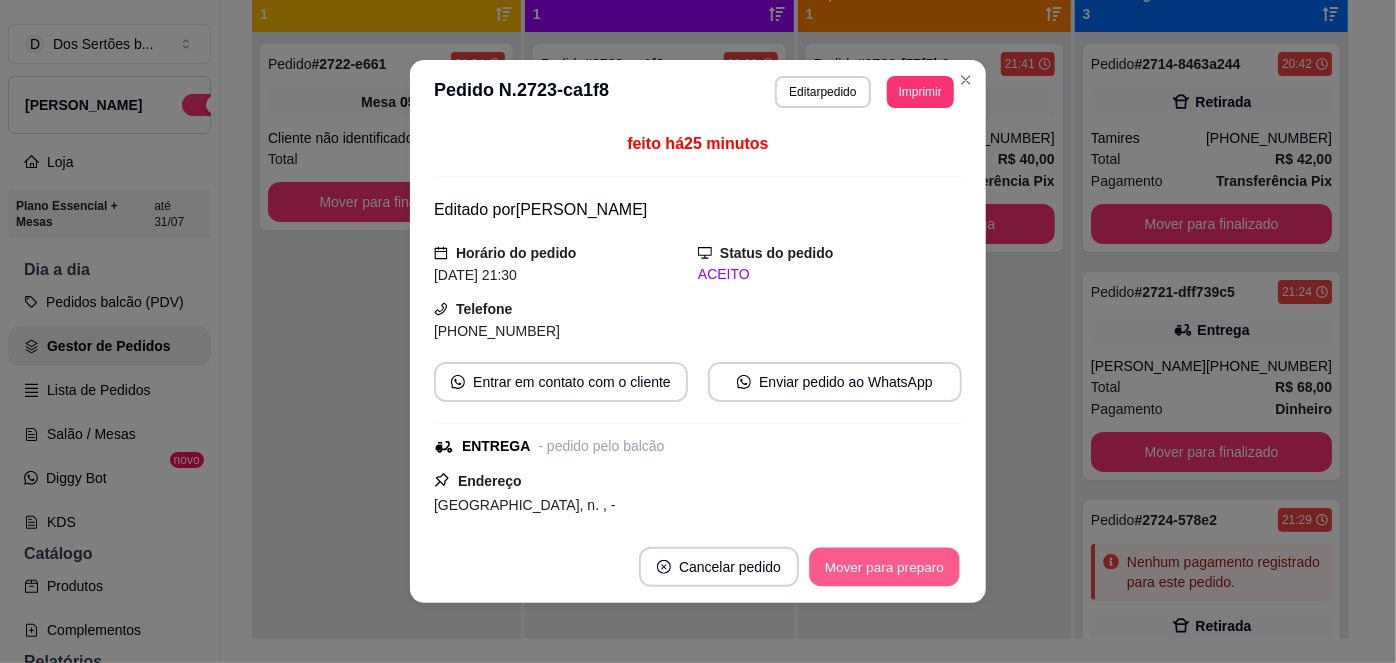 click on "Mover para preparo" at bounding box center [884, 567] 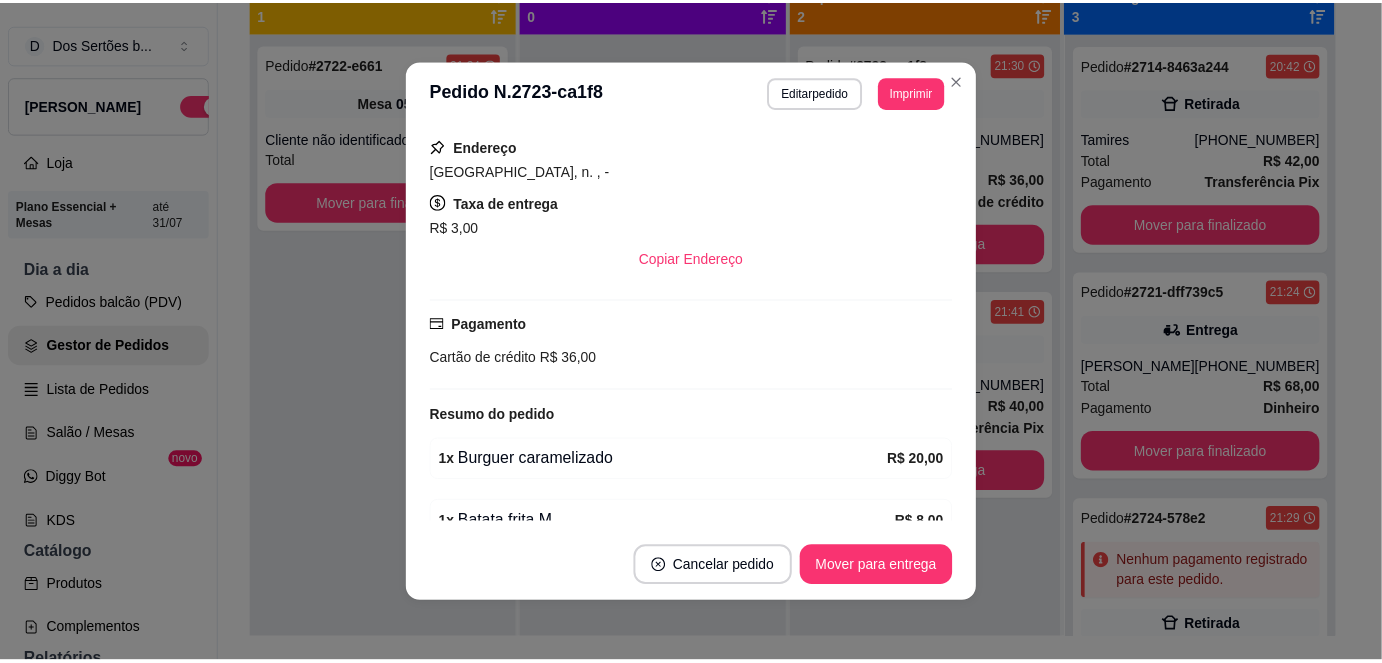 scroll, scrollTop: 488, scrollLeft: 0, axis: vertical 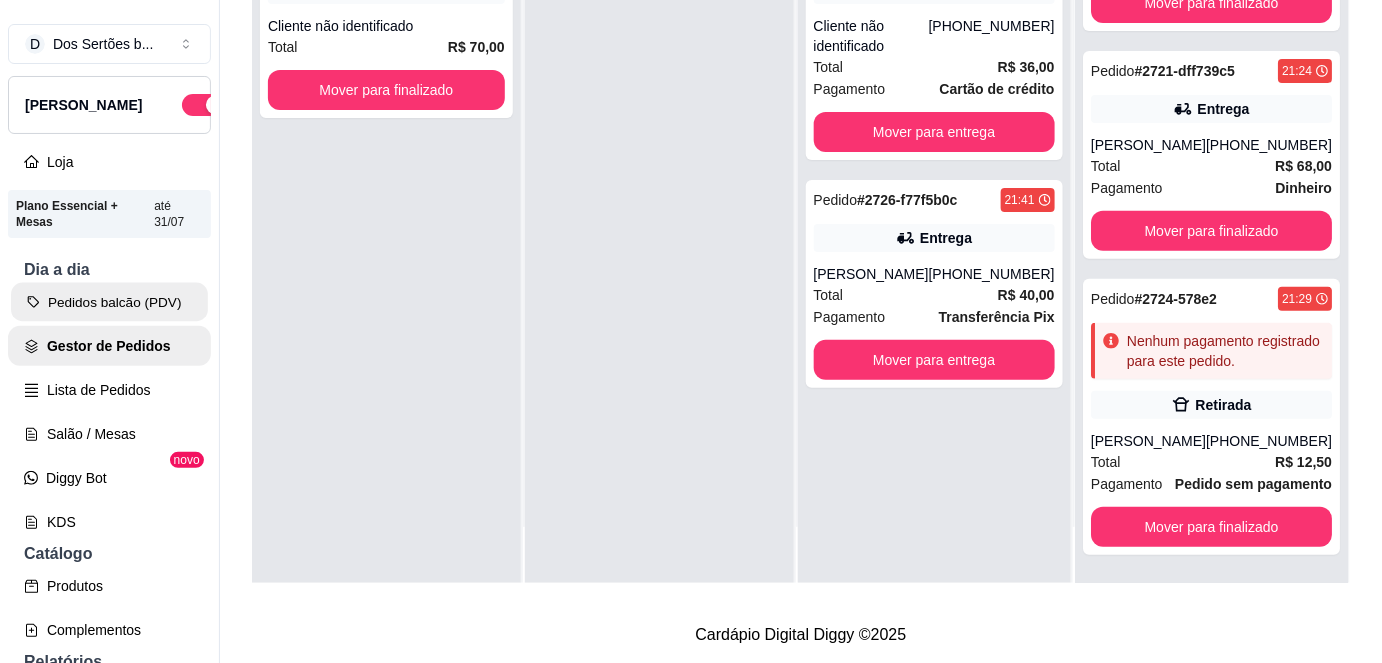 click on "Pedidos balcão (PDV)" at bounding box center [109, 302] 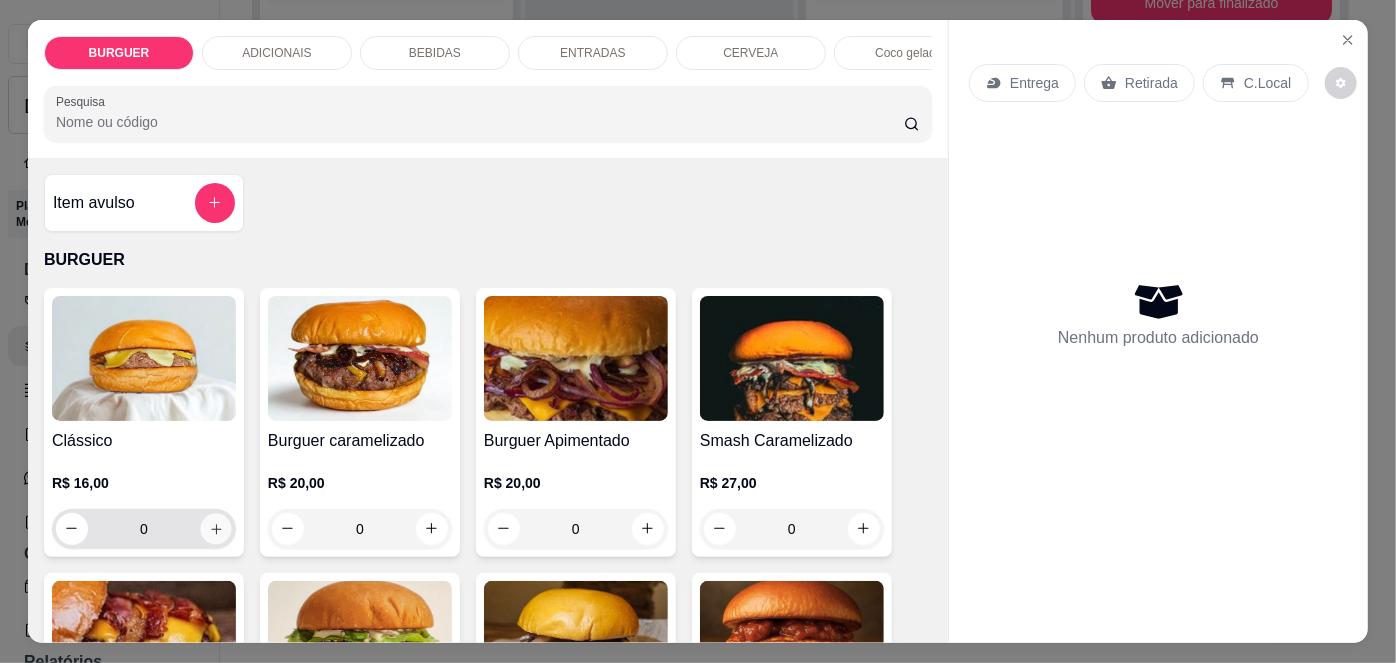 click 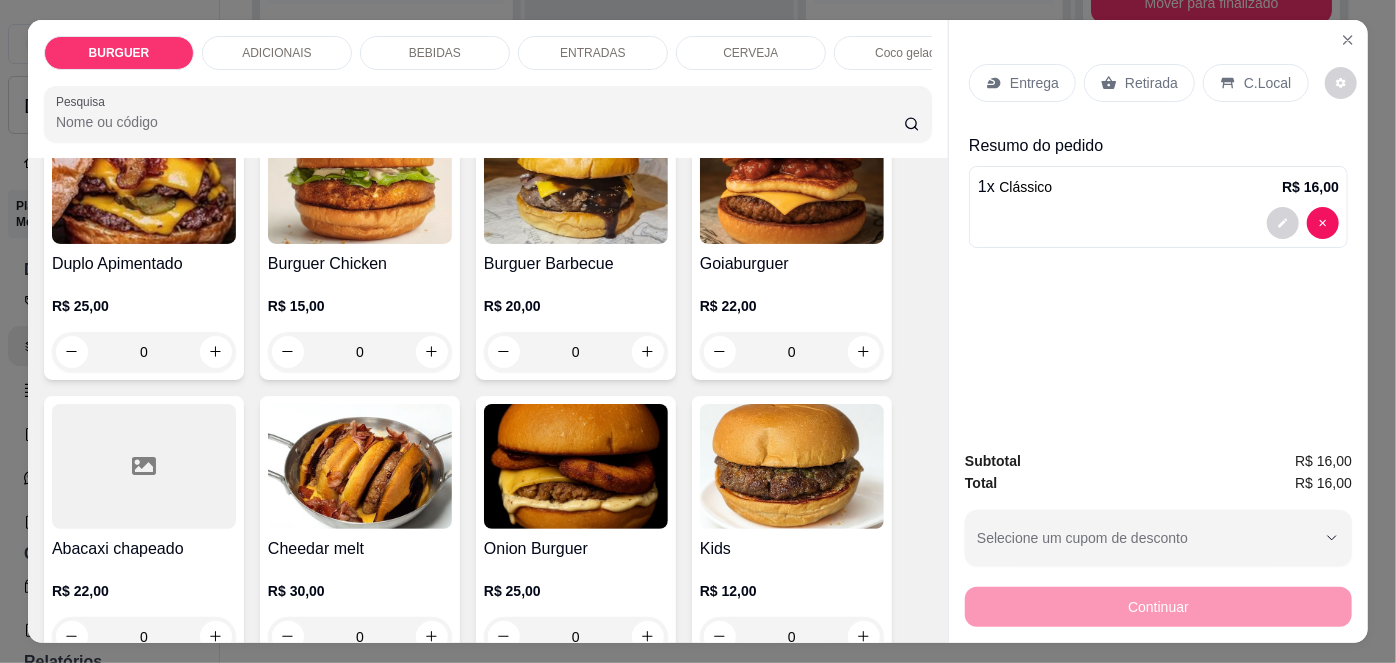 scroll, scrollTop: 429, scrollLeft: 0, axis: vertical 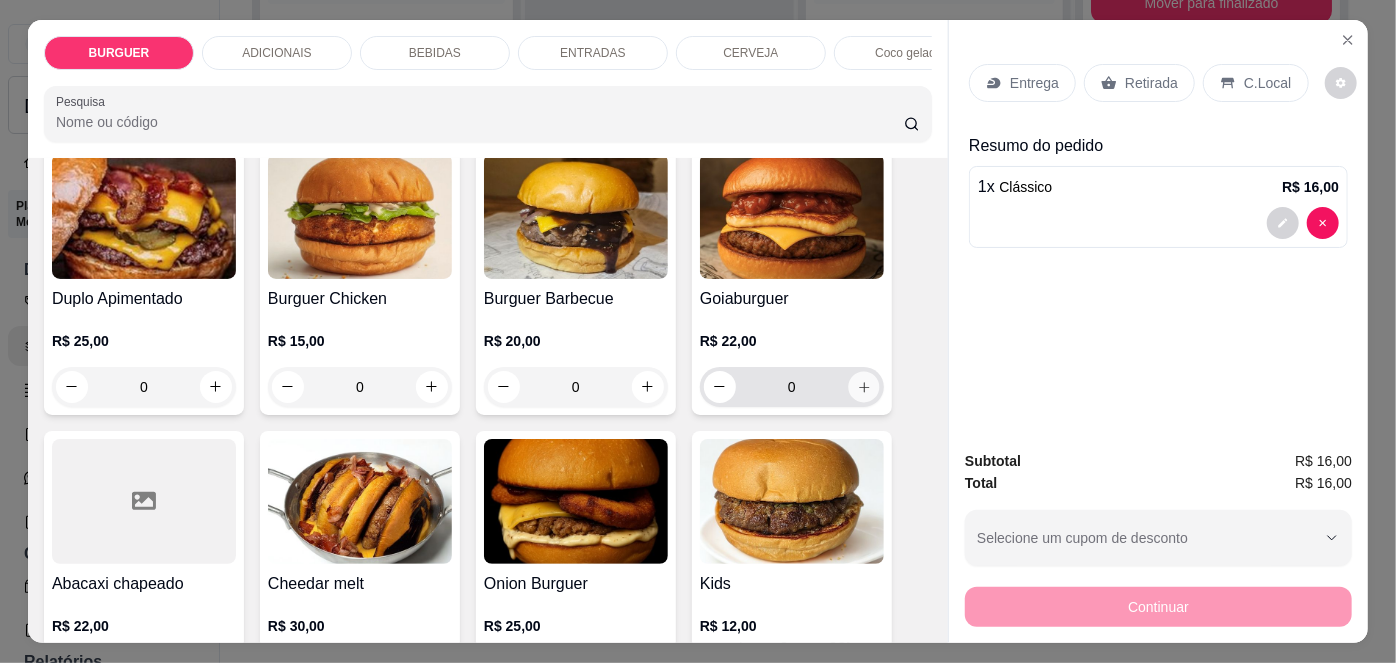 click at bounding box center (863, 386) 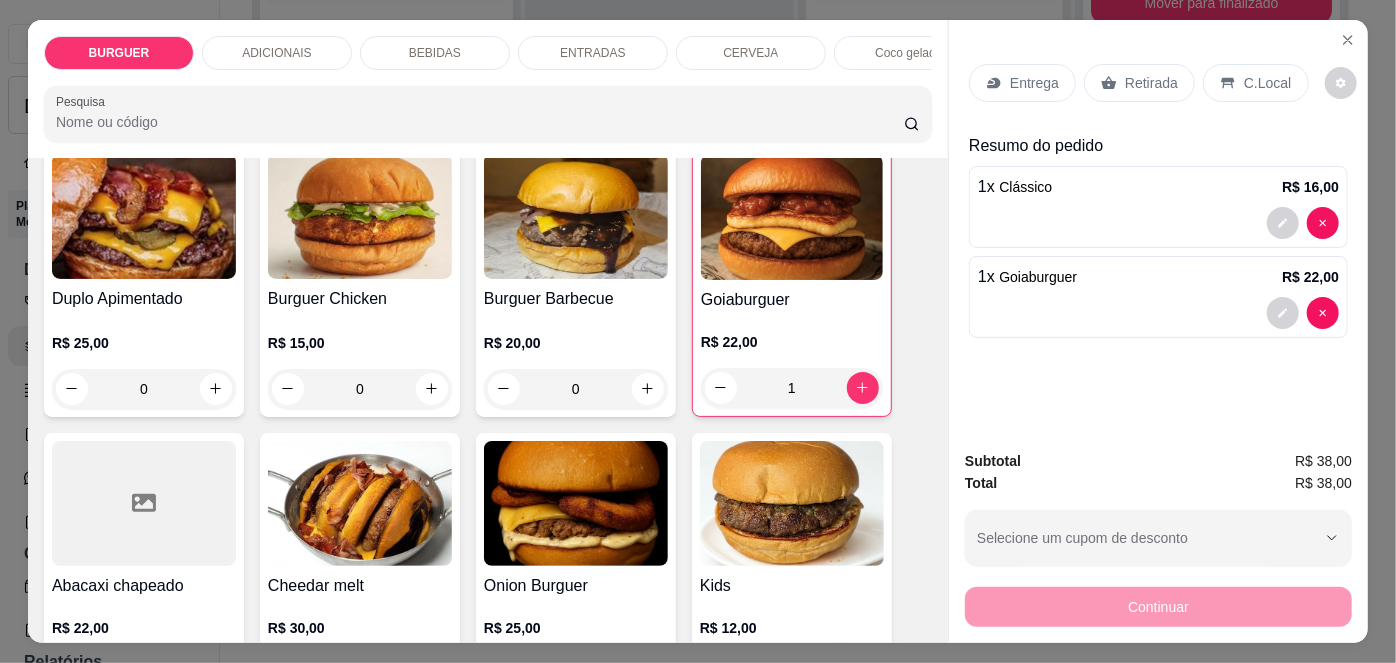 click on "Entrega" at bounding box center [1022, 83] 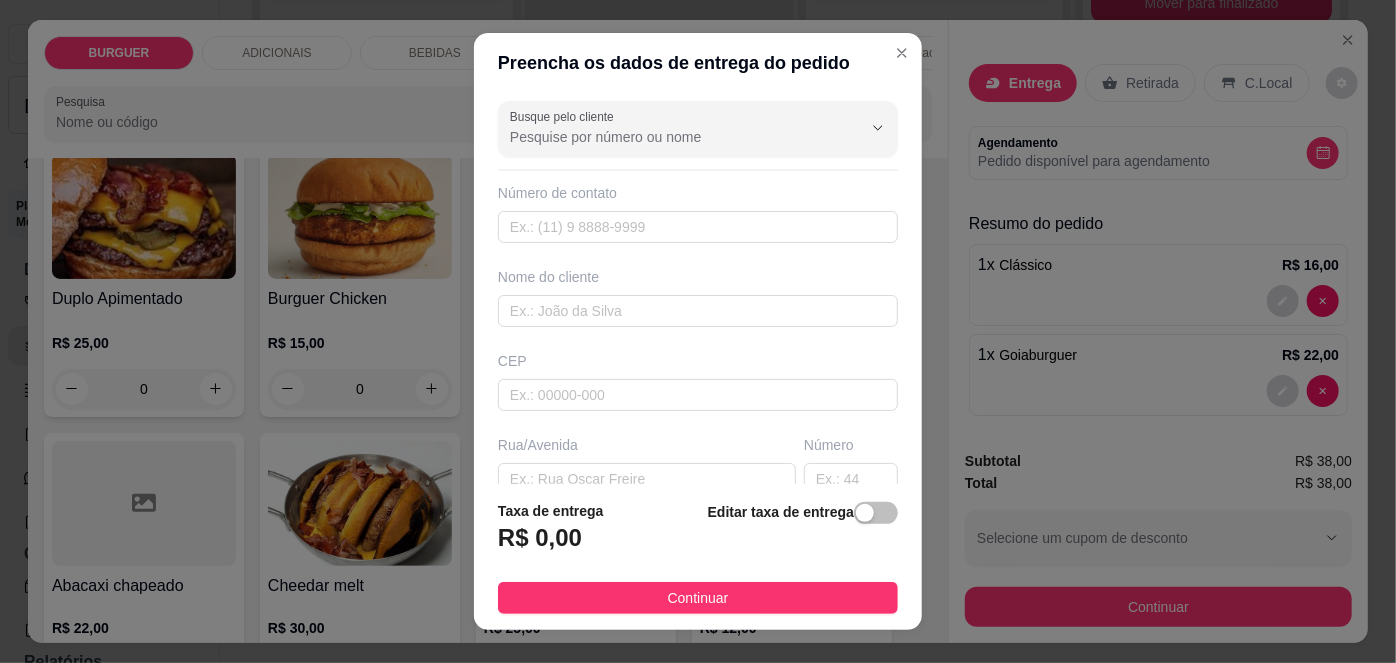 click on "Busque pelo cliente Número de contato Nome do cliente CEP Rua/[GEOGRAPHIC_DATA] o bairro de entrega [GEOGRAPHIC_DATA]" at bounding box center (698, 288) 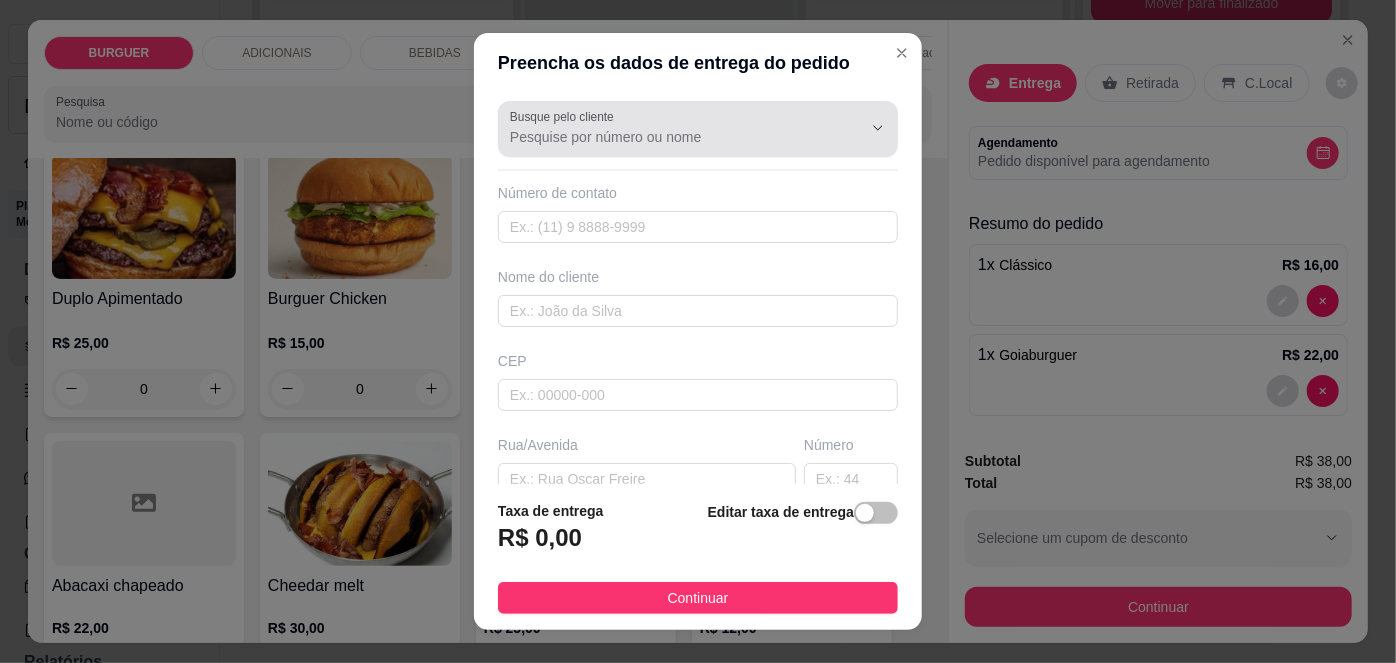 click on "Busque pelo cliente" at bounding box center (565, 116) 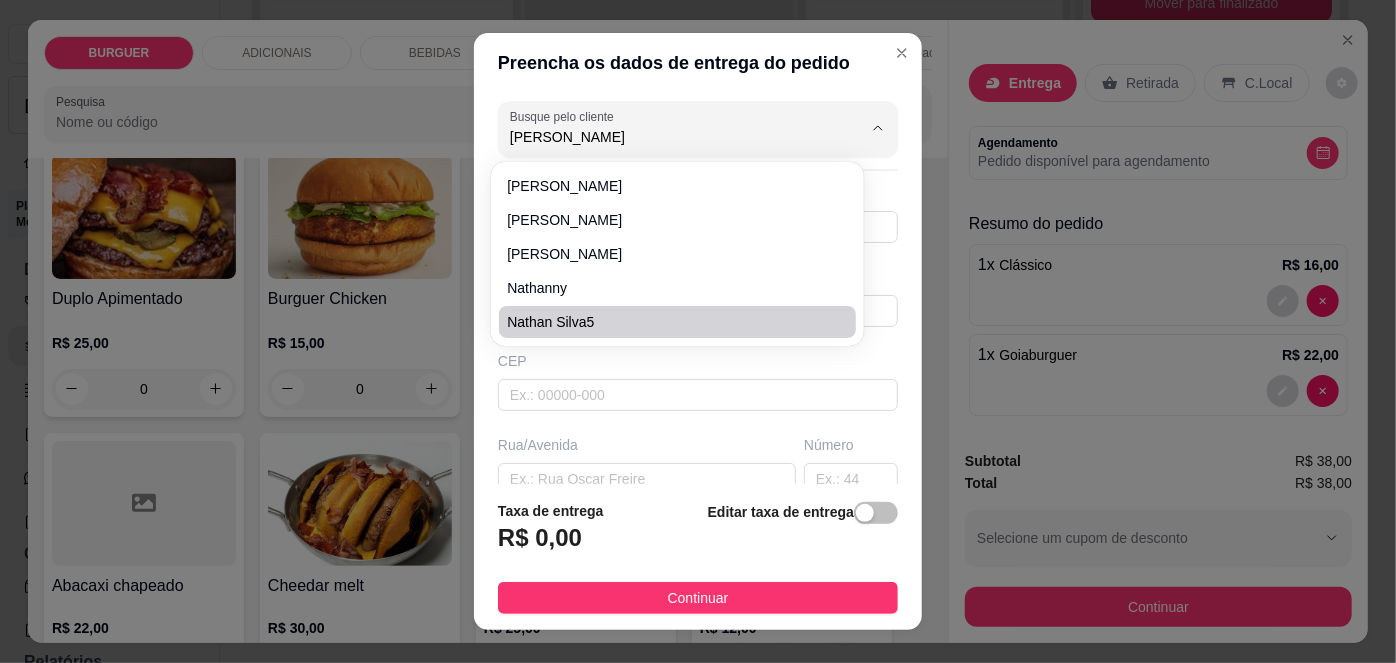 click on "Nathan Silva5" at bounding box center [667, 322] 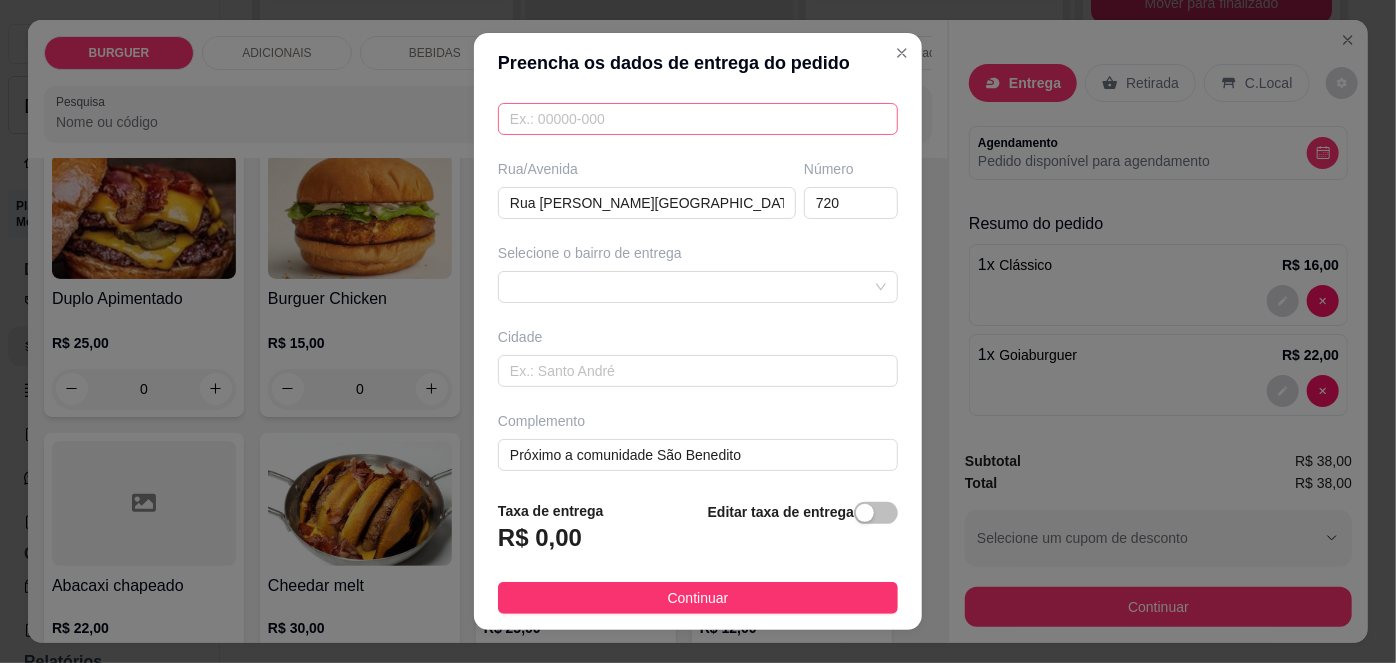 scroll, scrollTop: 279, scrollLeft: 0, axis: vertical 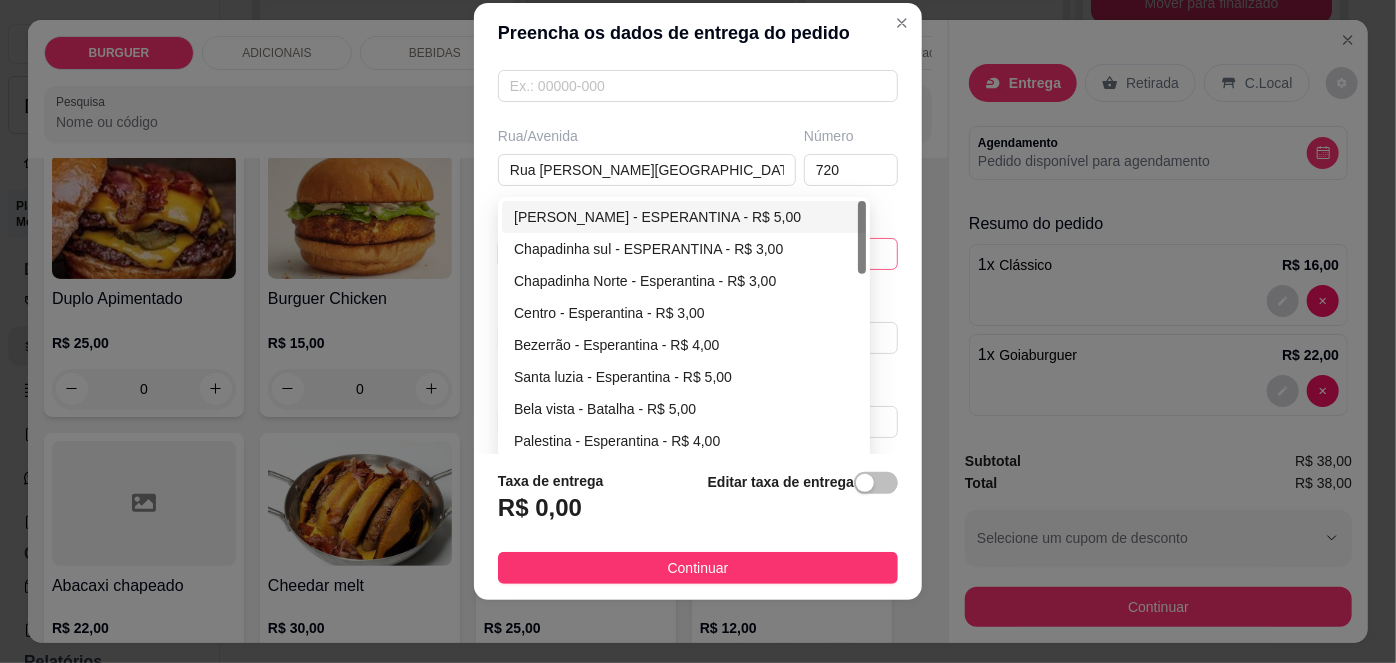click on "67d0a9f2ac621123795caa57 67d0aa4c10a7c36e1d729bd0 [PERSON_NAME] - ESPERANTINA -  R$ 5,00 Chapadinha sul - ESPERANTINA -  R$ 3,00 [GEOGRAPHIC_DATA] - [GEOGRAPHIC_DATA] -  R$ 3,00 Centro - Esperantina -  R$ 3,00 Bezerrão - Esperantina -  R$ 4,00 [GEOGRAPHIC_DATA]  - [GEOGRAPHIC_DATA]  -  R$ 5,00 Bela vista - Batalha  -  R$ 5,00 [GEOGRAPHIC_DATA]  - [GEOGRAPHIC_DATA]  -  R$ 4,00 Varjota - Esperantina  -  R$ 6,00 Novo milênio - Esperantina -  R$ 4,00" at bounding box center (698, 254) 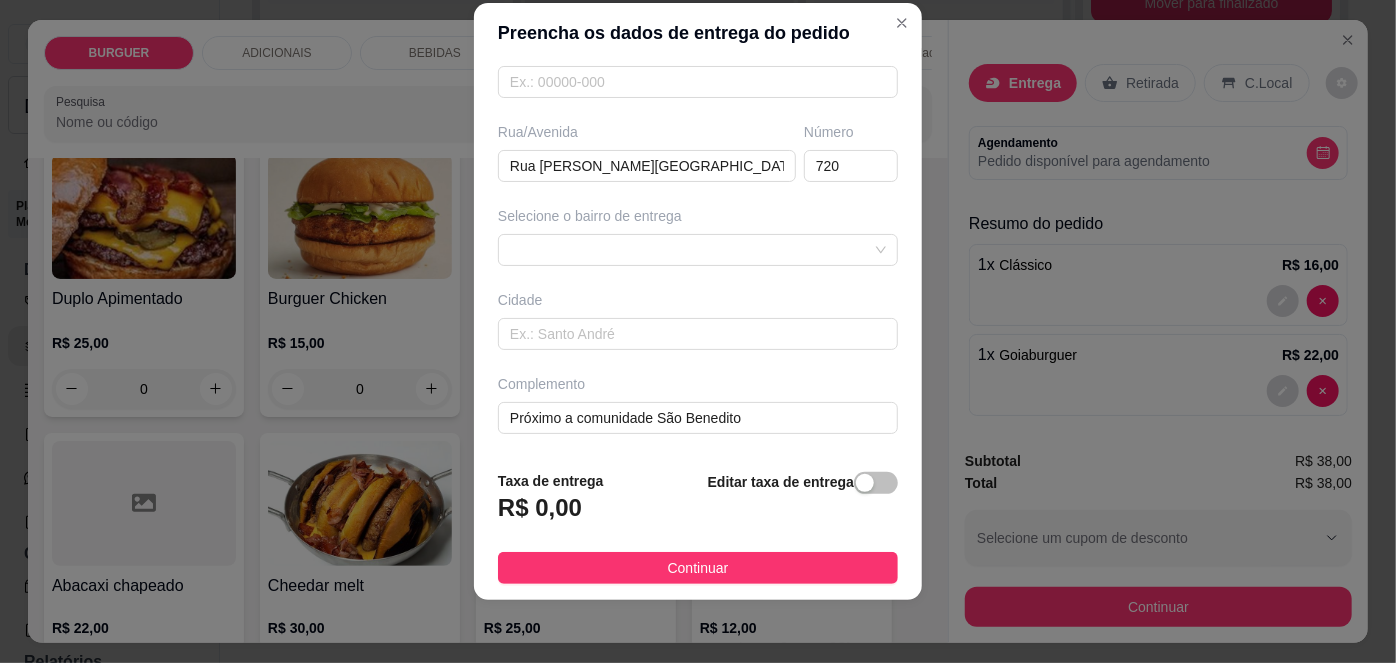 click on "Busque pelo cliente Nathan Silva5 Número de contato 8681583190 Nome do cliente Nathan Silva5 CEP Rua/[GEOGRAPHIC_DATA] Número 720 Selecione o bairro de entrega 67d0a9f2ac621123795caa57 67d0aa4c10a7c36e1d729bd0 [PERSON_NAME] - ESPERANTINA -  R$ 5,00 Chapadinha sul - ESPERANTINA -  R$ 3,00 Chapadinha Norte - [GEOGRAPHIC_DATA] -  R$ 3,00 Centro - Esperantina -  R$ 3,00 Bezerrão - Esperantina -  R$ 4,00 [GEOGRAPHIC_DATA]  - [GEOGRAPHIC_DATA]  -  R$ 5,00 Bela vista - Batalha  -  R$ 5,00 [GEOGRAPHIC_DATA]  - [GEOGRAPHIC_DATA]  -  R$ 4,00 Varjota - Esperantina  -  R$ 6,00 Novo milênio - Esperantina -  R$ 4,00 Cidade Complemento Próximo a comunidade [GEOGRAPHIC_DATA]" at bounding box center (698, 258) 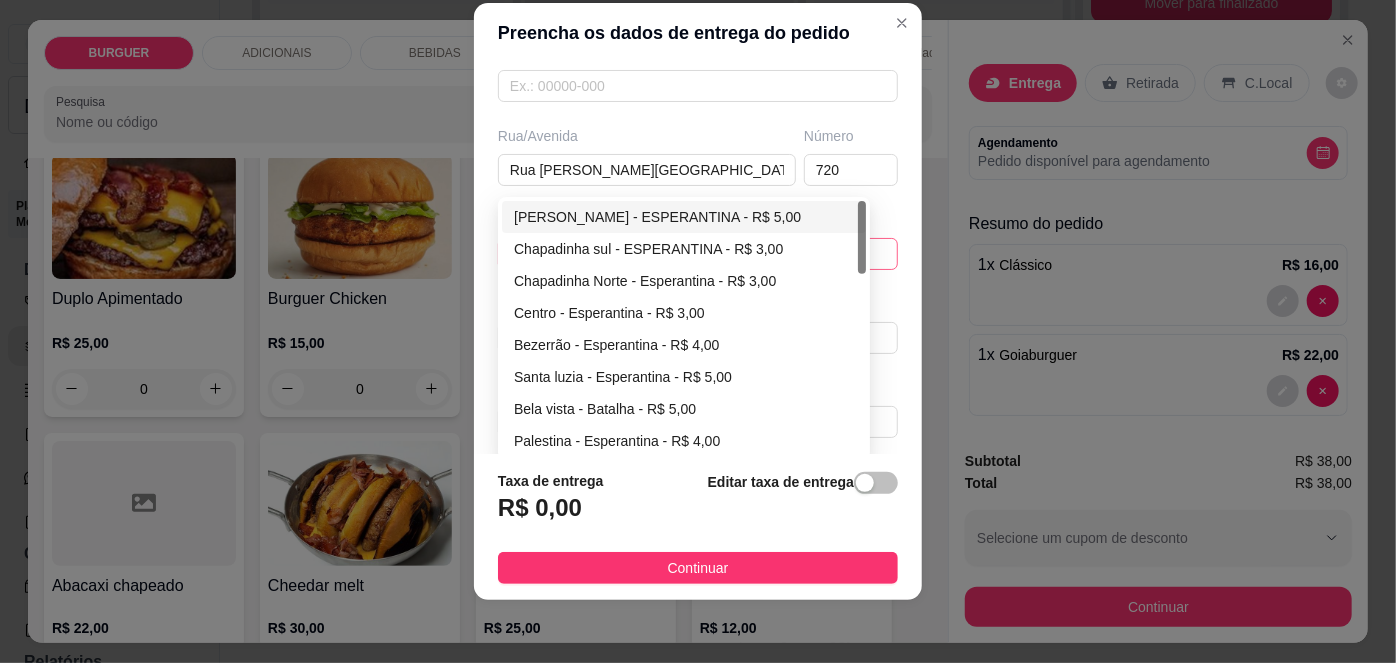 click on "67d0a9f2ac621123795caa57 67d0aa4c10a7c36e1d729bd0 [PERSON_NAME] - ESPERANTINA -  R$ 5,00 Chapadinha sul - ESPERANTINA -  R$ 3,00 [GEOGRAPHIC_DATA] - [GEOGRAPHIC_DATA] -  R$ 3,00 Centro - Esperantina -  R$ 3,00 Bezerrão - Esperantina -  R$ 4,00 [GEOGRAPHIC_DATA]  - [GEOGRAPHIC_DATA]  -  R$ 5,00 Bela vista - Batalha  -  R$ 5,00 [GEOGRAPHIC_DATA]  - [GEOGRAPHIC_DATA]  -  R$ 4,00 Varjota - Esperantina  -  R$ 6,00 Novo milênio - Esperantina -  R$ 4,00" at bounding box center [698, 254] 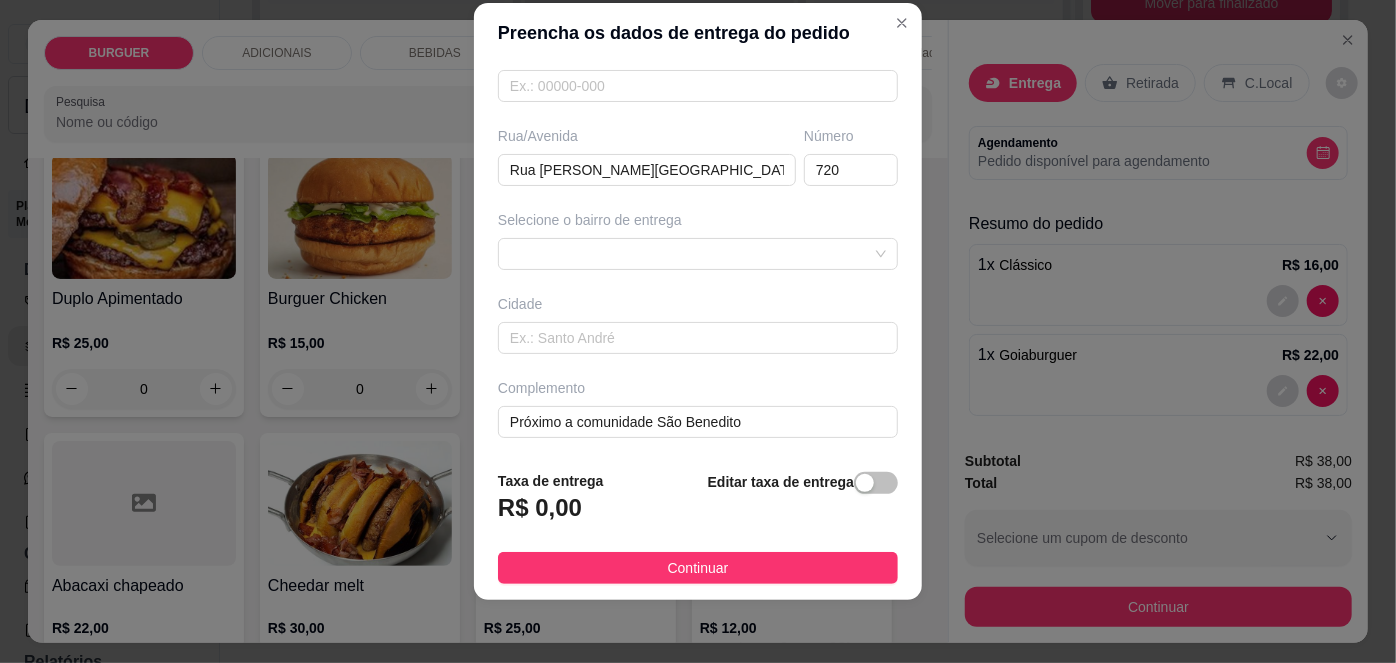 click on "Busque pelo cliente Nathan Silva5 Número de contato 8681583190 Nome do cliente Nathan Silva5 CEP Rua/[GEOGRAPHIC_DATA] Número 720 Selecione o bairro de entrega 67d0a9f2ac621123795caa57 67d0aa4c10a7c36e1d729bd0 [PERSON_NAME] - ESPERANTINA -  R$ 5,00 Chapadinha sul - ESPERANTINA -  R$ 3,00 Chapadinha Norte - [GEOGRAPHIC_DATA] -  R$ 3,00 Centro - Esperantina -  R$ 3,00 Bezerrão - Esperantina -  R$ 4,00 [GEOGRAPHIC_DATA]  - [GEOGRAPHIC_DATA]  -  R$ 5,00 Bela vista - Batalha  -  R$ 5,00 [GEOGRAPHIC_DATA]  - [GEOGRAPHIC_DATA]  -  R$ 4,00 Varjota - Esperantina  -  R$ 6,00 Novo milênio - Esperantina -  R$ 4,00 Cidade Complemento Próximo a comunidade [GEOGRAPHIC_DATA]" at bounding box center (698, 258) 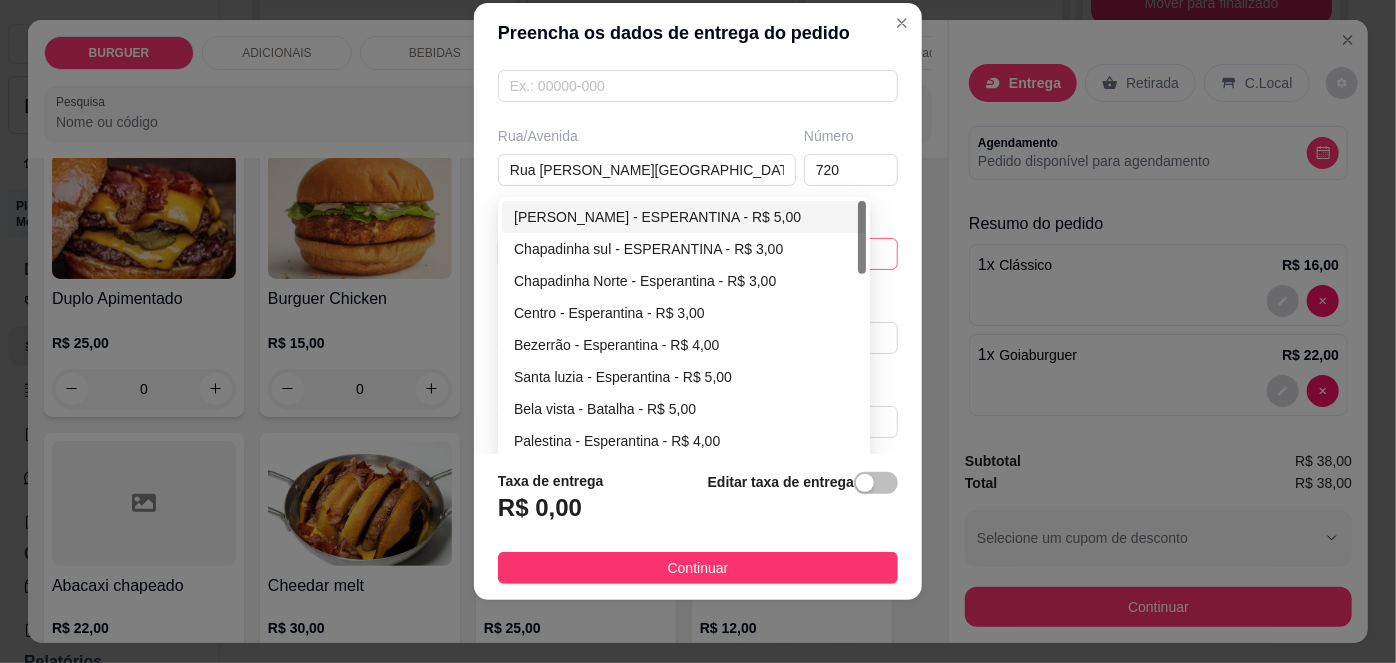 click on "67d0a9f2ac621123795caa57 67d0aa4c10a7c36e1d729bd0 [PERSON_NAME] - ESPERANTINA -  R$ 5,00 Chapadinha sul - ESPERANTINA -  R$ 3,00 [GEOGRAPHIC_DATA] - [GEOGRAPHIC_DATA] -  R$ 3,00 Centro - Esperantina -  R$ 3,00 Bezerrão - Esperantina -  R$ 4,00 [GEOGRAPHIC_DATA]  - [GEOGRAPHIC_DATA]  -  R$ 5,00 Bela vista - Batalha  -  R$ 5,00 [GEOGRAPHIC_DATA]  - [GEOGRAPHIC_DATA]  -  R$ 4,00 Varjota - Esperantina  -  R$ 6,00 Novo milênio - Esperantina -  R$ 4,00" at bounding box center [698, 254] 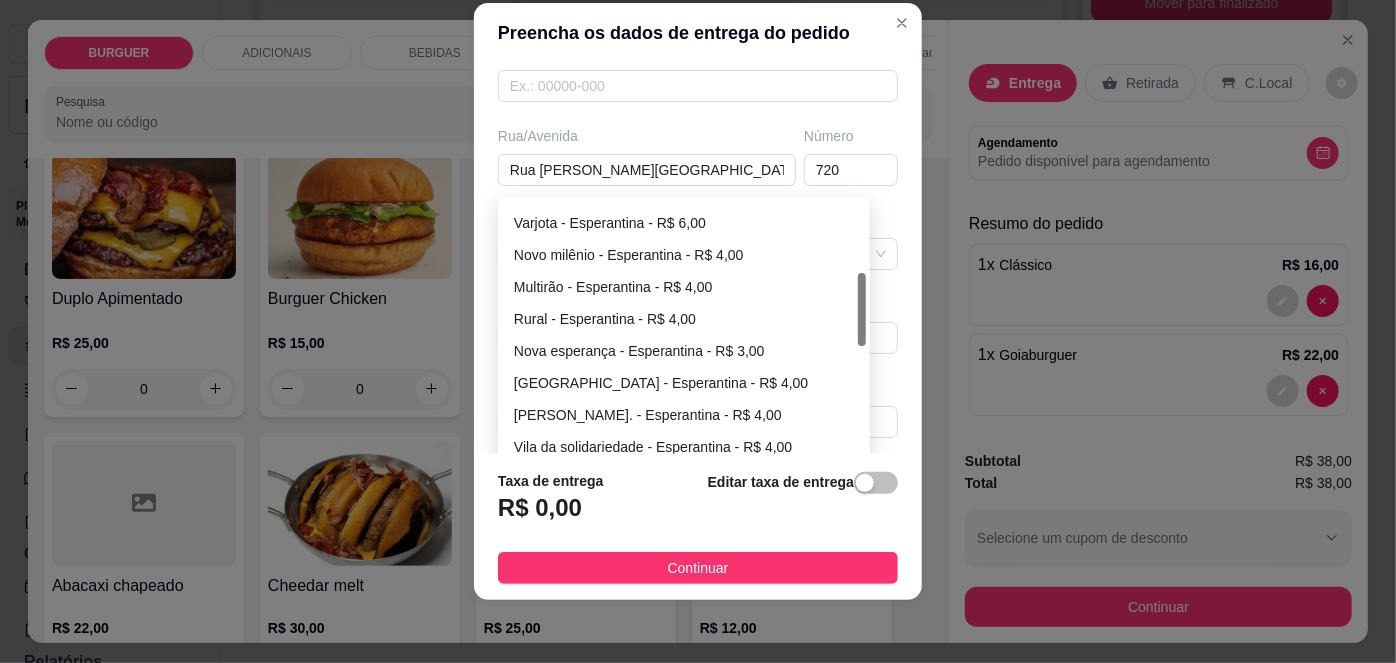 scroll, scrollTop: 250, scrollLeft: 0, axis: vertical 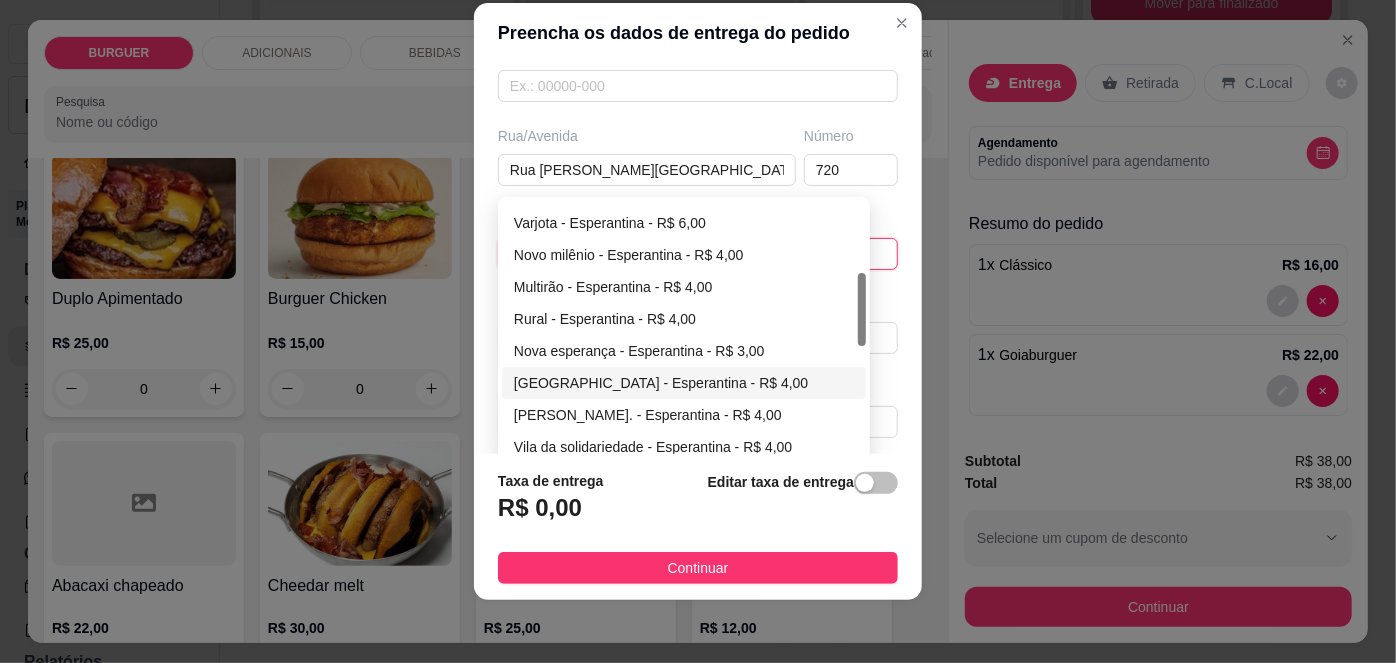 click on "[GEOGRAPHIC_DATA]  - Esperantina  -  R$ 4,00" at bounding box center (684, 383) 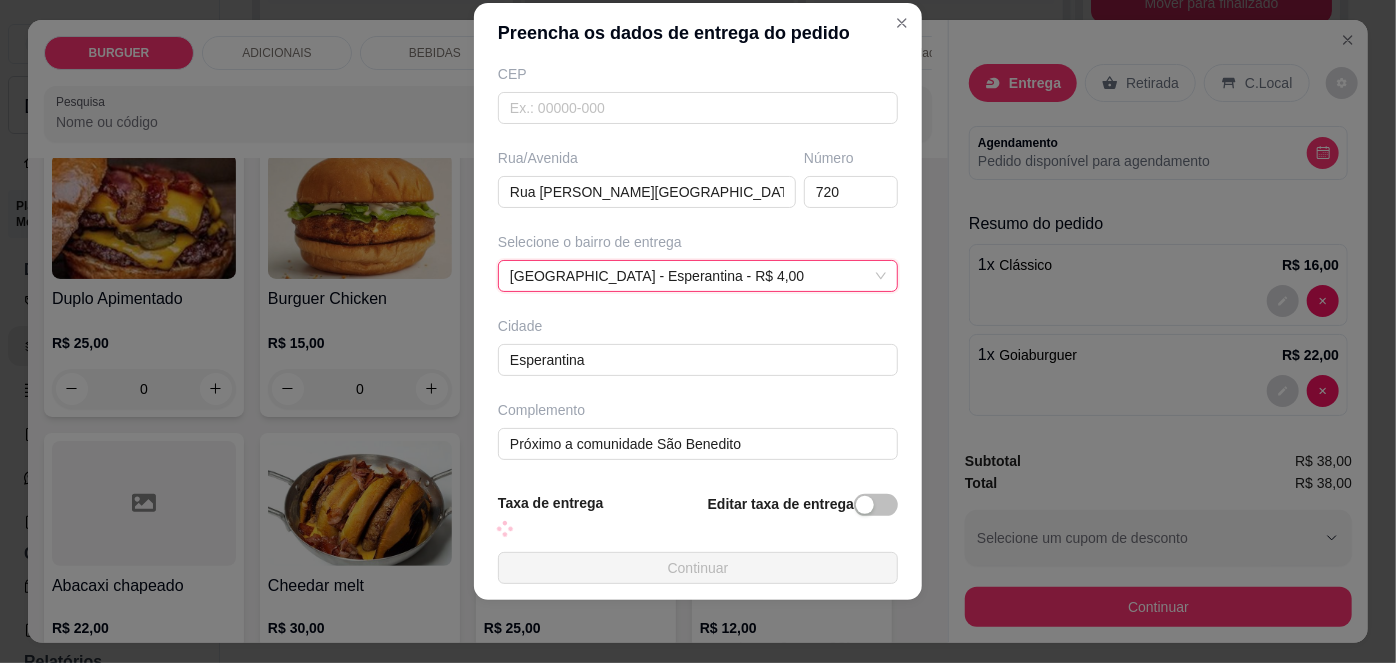 scroll, scrollTop: 279, scrollLeft: 0, axis: vertical 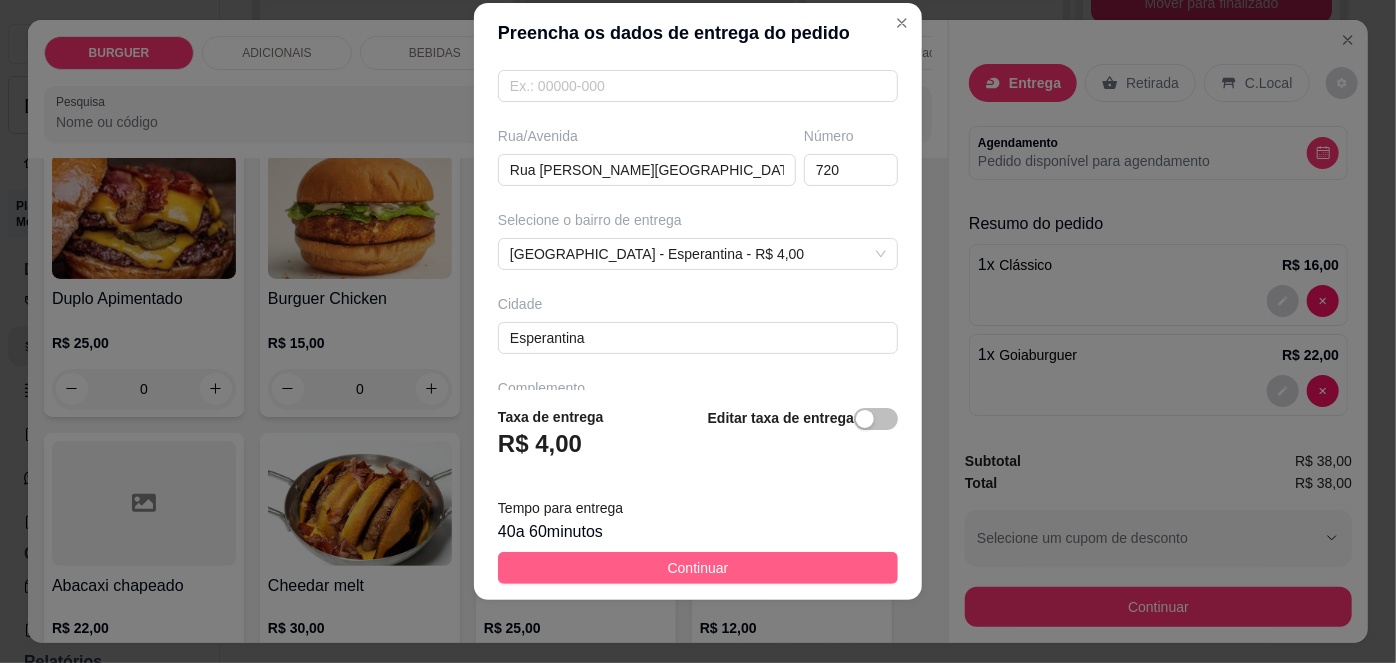 click on "Continuar" at bounding box center (698, 568) 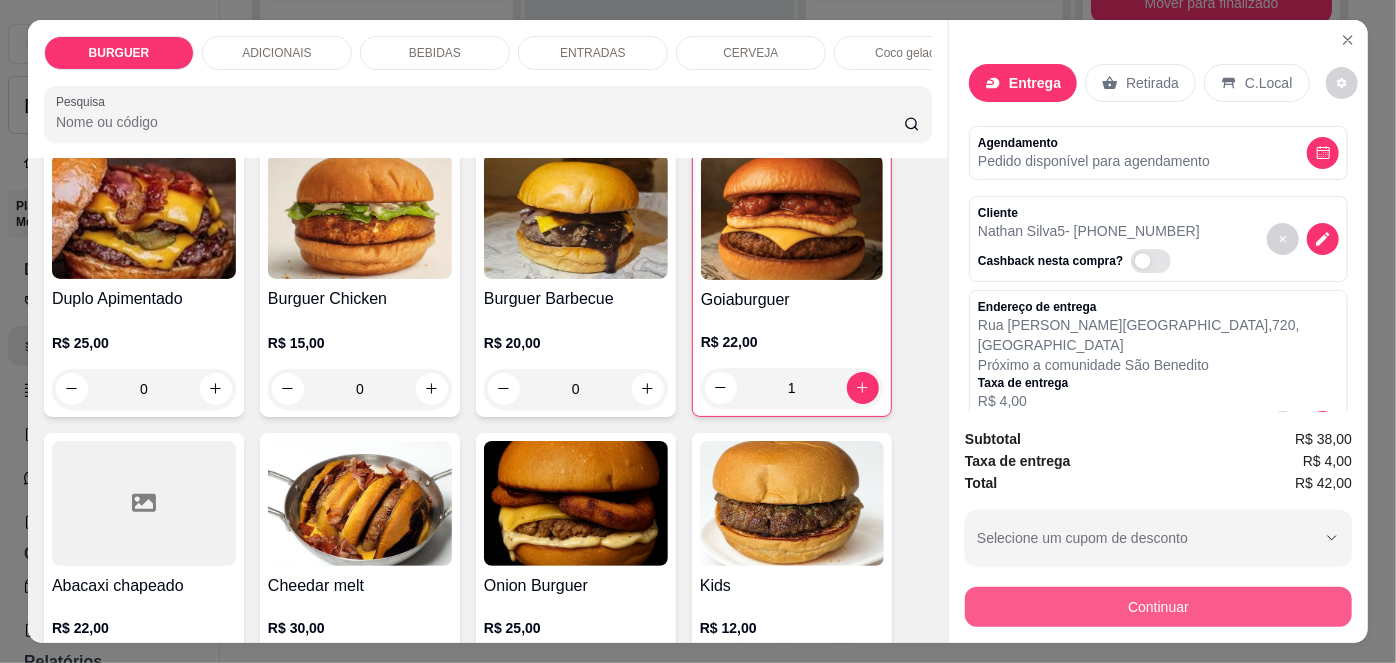 click on "Continuar" at bounding box center (1158, 607) 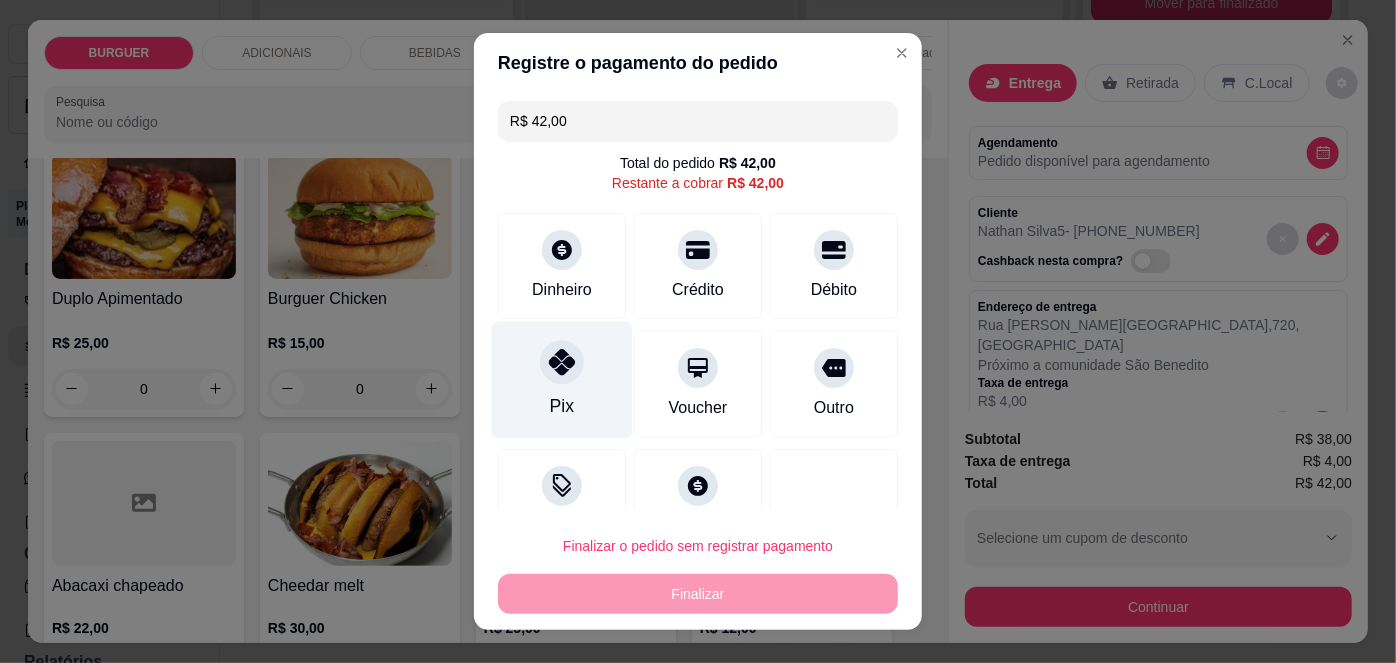 click on "Pix" at bounding box center [562, 380] 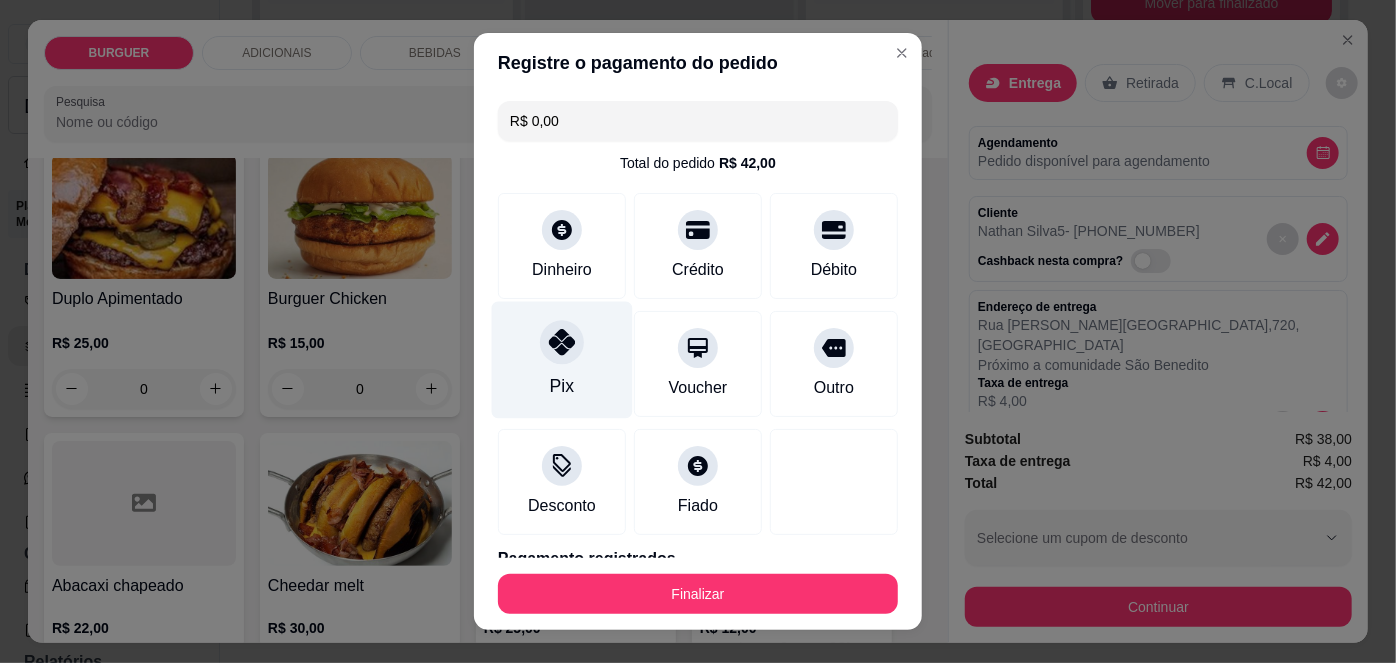 scroll, scrollTop: 88, scrollLeft: 0, axis: vertical 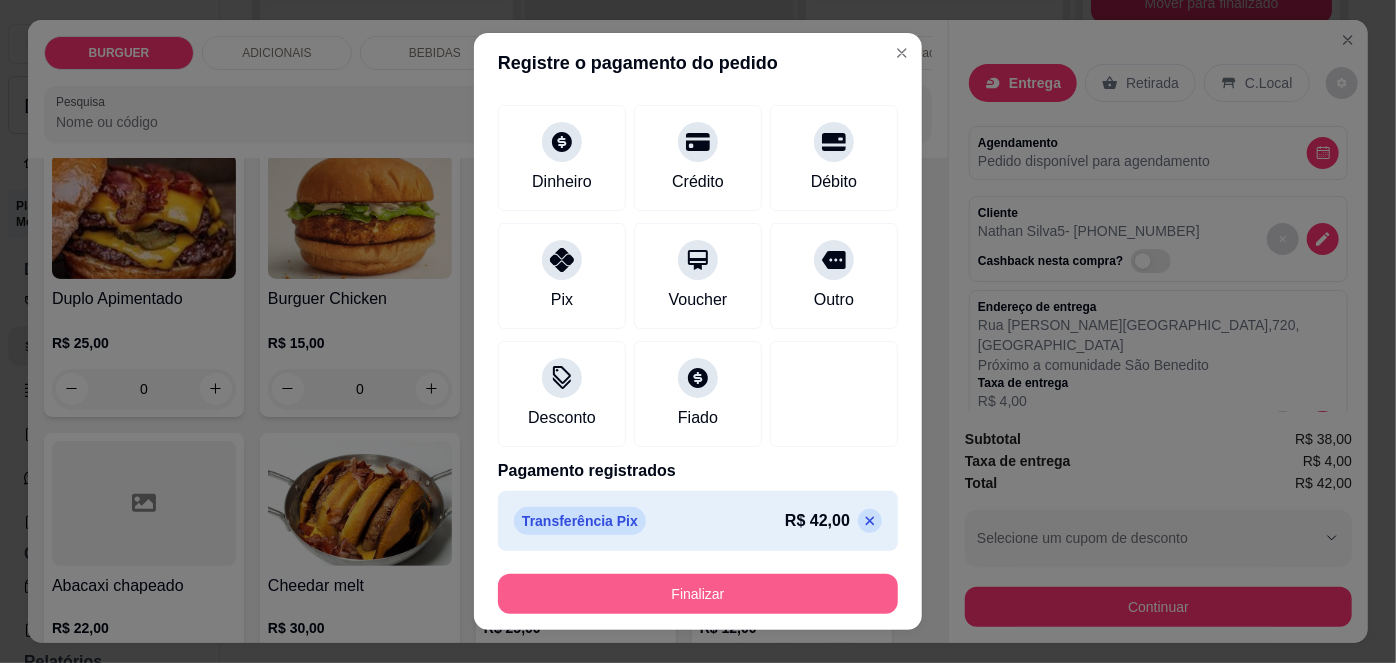 click on "Finalizar" at bounding box center [698, 594] 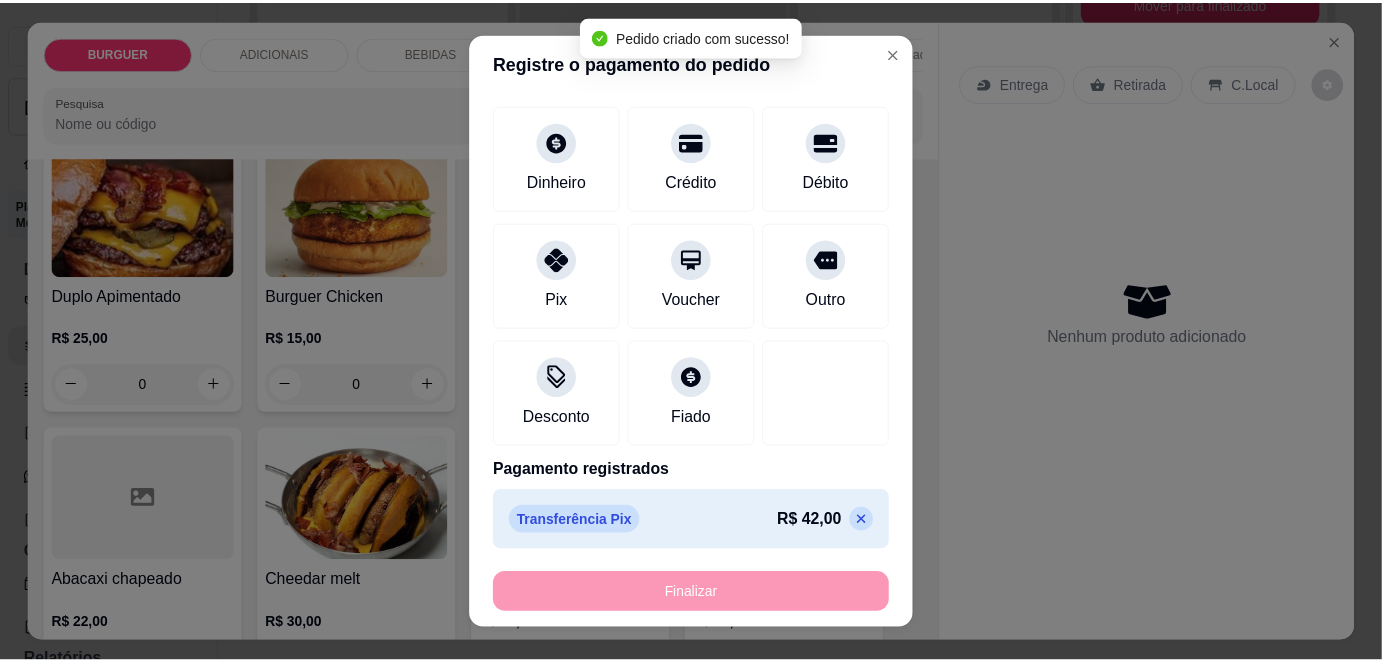 scroll, scrollTop: 428, scrollLeft: 0, axis: vertical 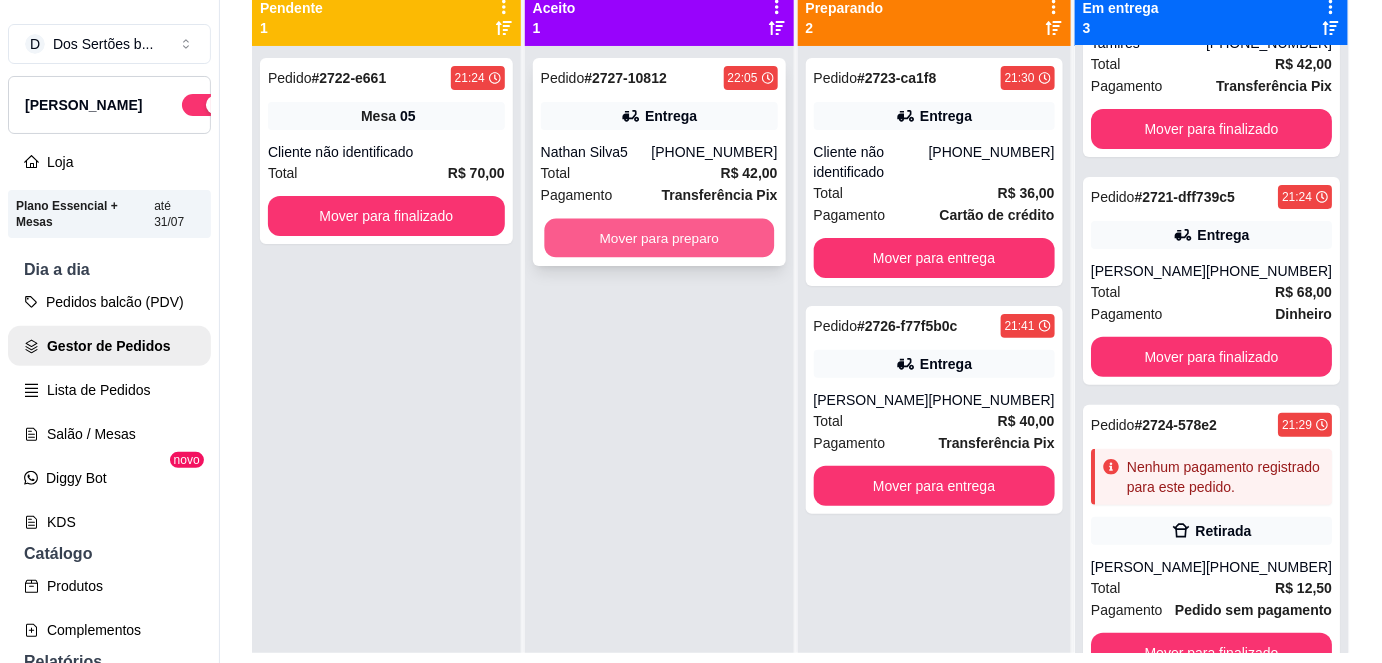 click on "Mover para preparo" at bounding box center (659, 238) 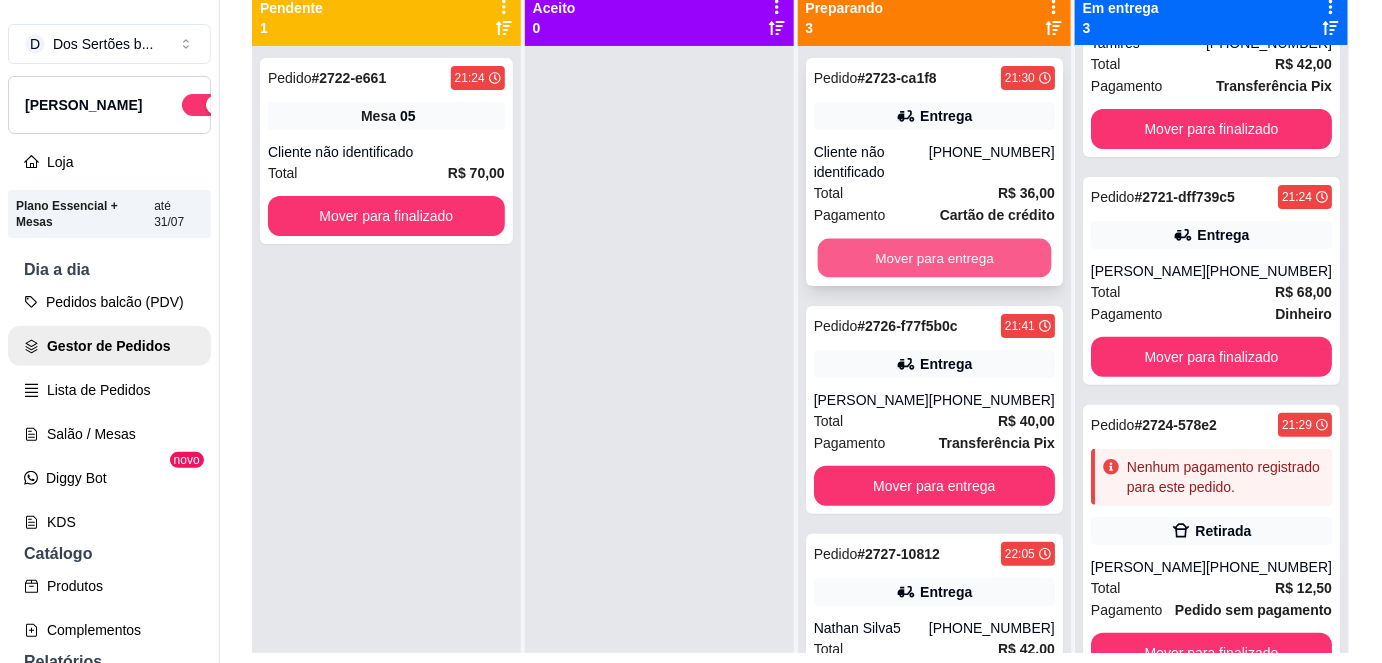 click on "Mover para entrega" at bounding box center [934, 258] 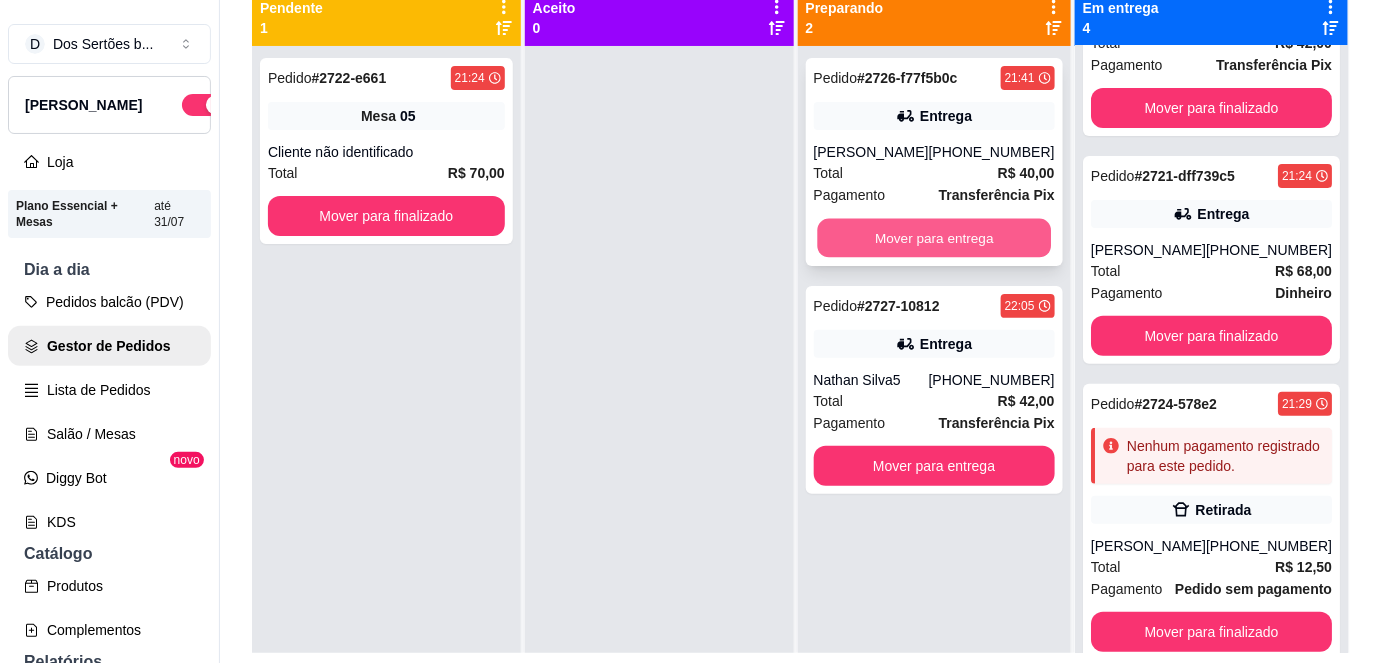 click on "Mover para entrega" at bounding box center [934, 238] 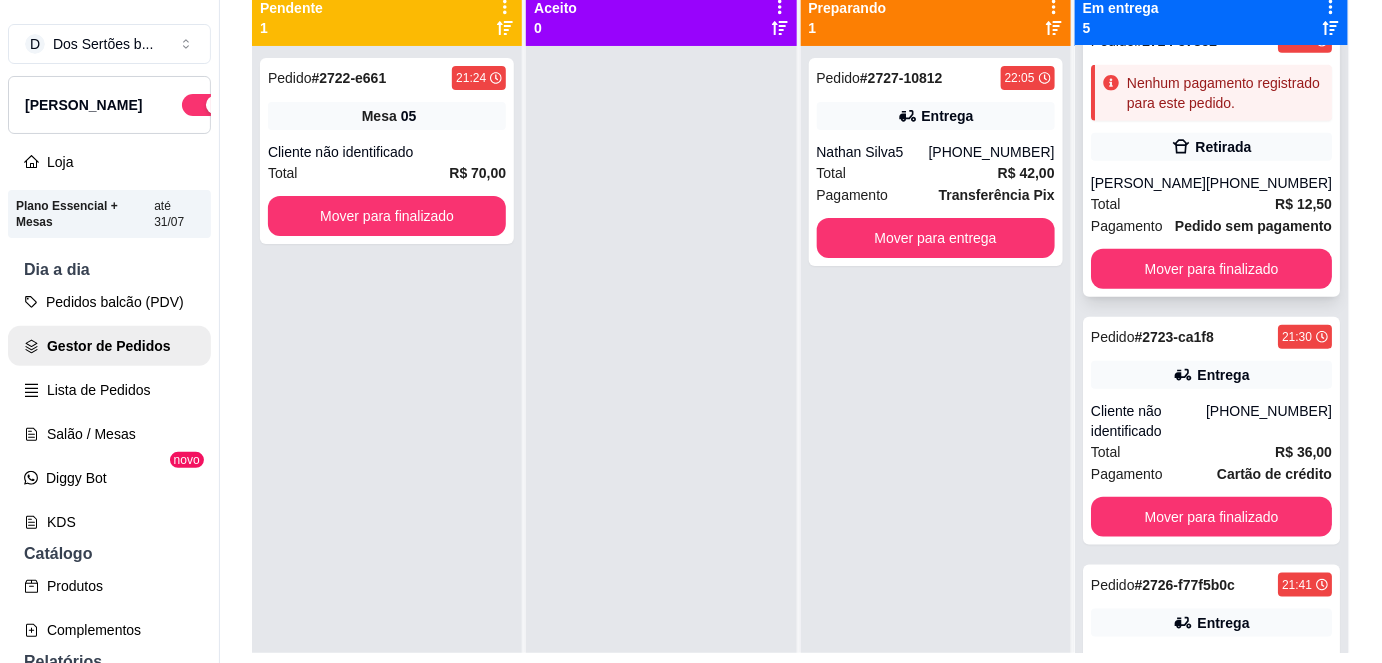 scroll, scrollTop: 606, scrollLeft: 0, axis: vertical 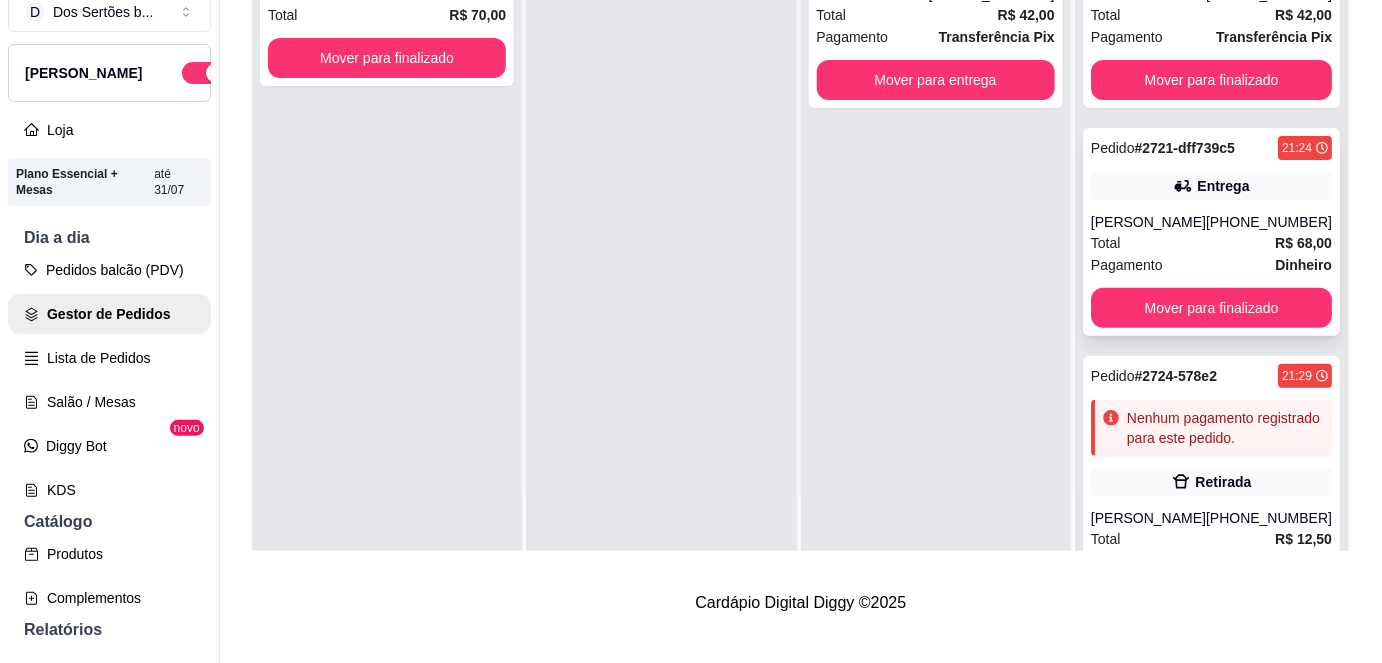 click on "Total R$ 68,00" at bounding box center [1211, 243] 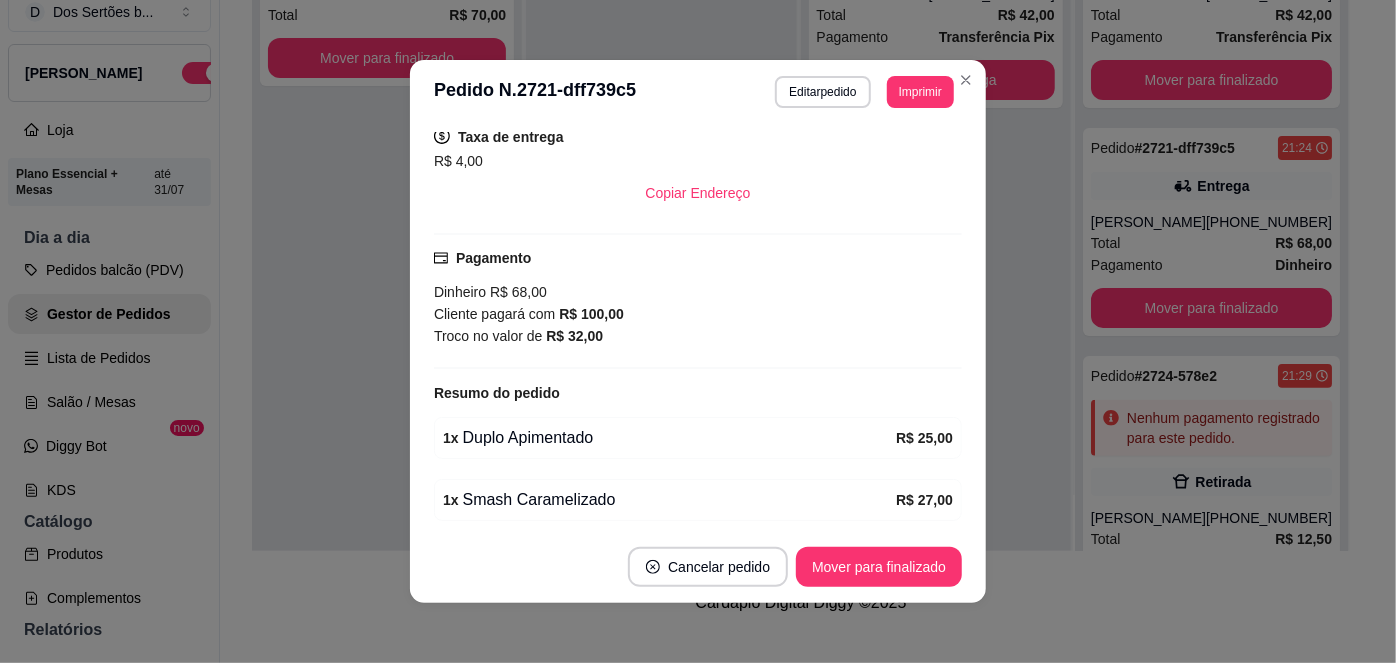scroll, scrollTop: 573, scrollLeft: 0, axis: vertical 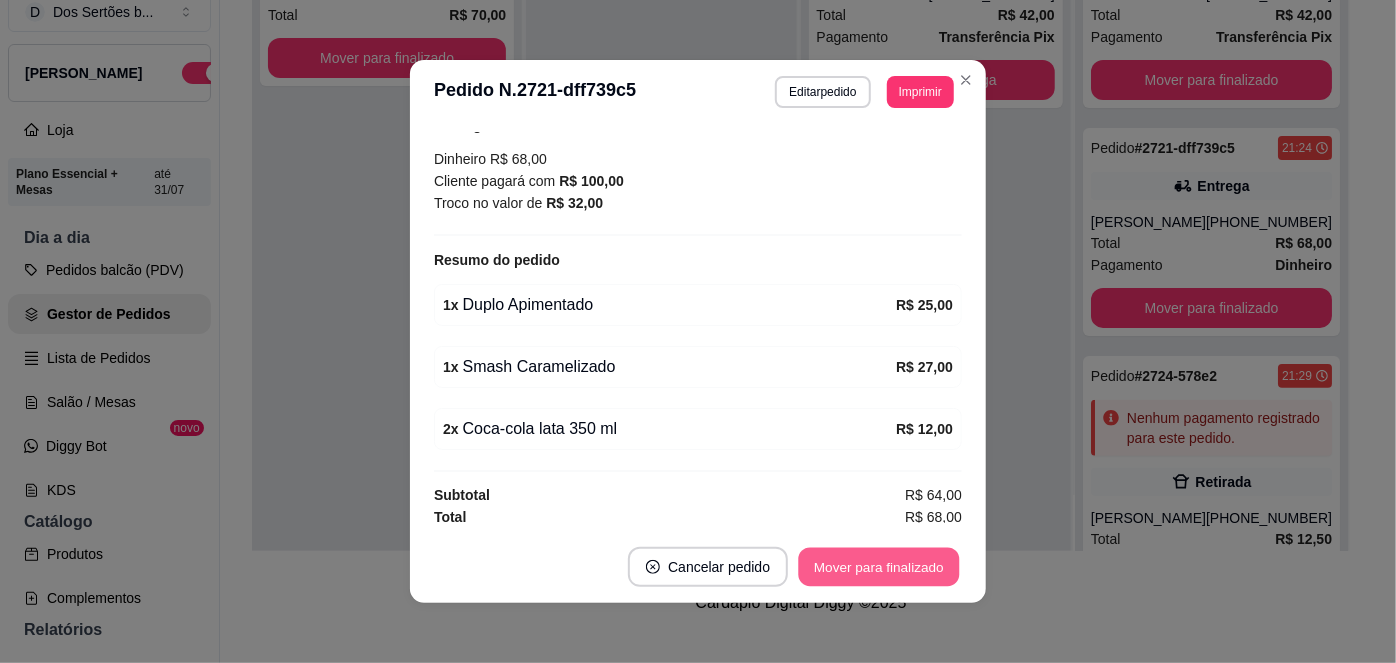 click on "Mover para finalizado" at bounding box center (879, 567) 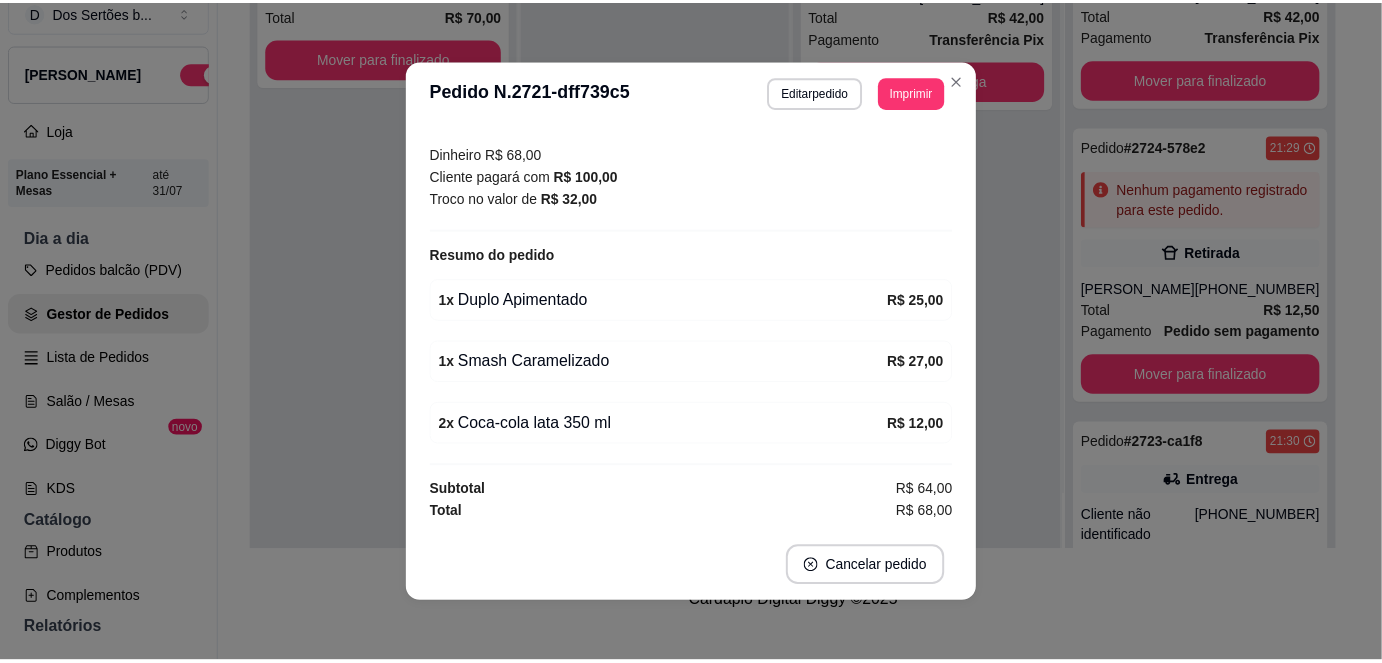 scroll, scrollTop: 527, scrollLeft: 0, axis: vertical 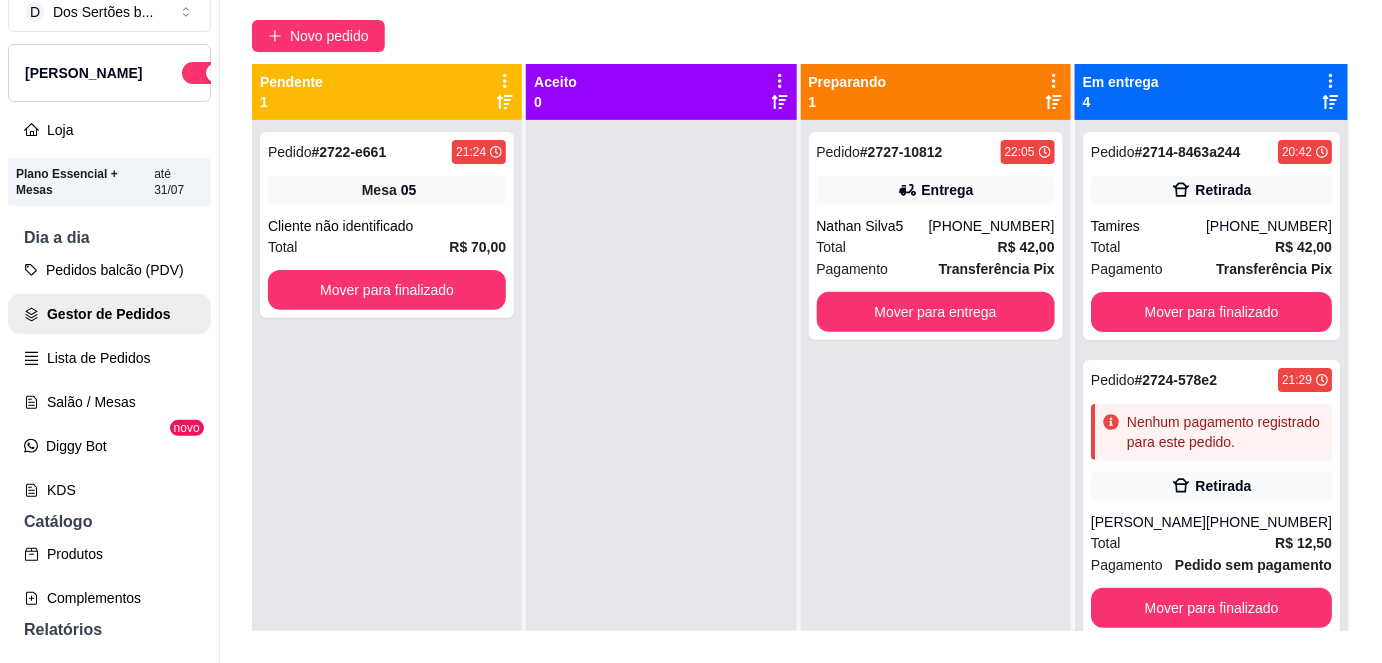 drag, startPoint x: 549, startPoint y: 5, endPoint x: 734, endPoint y: 330, distance: 373.96524 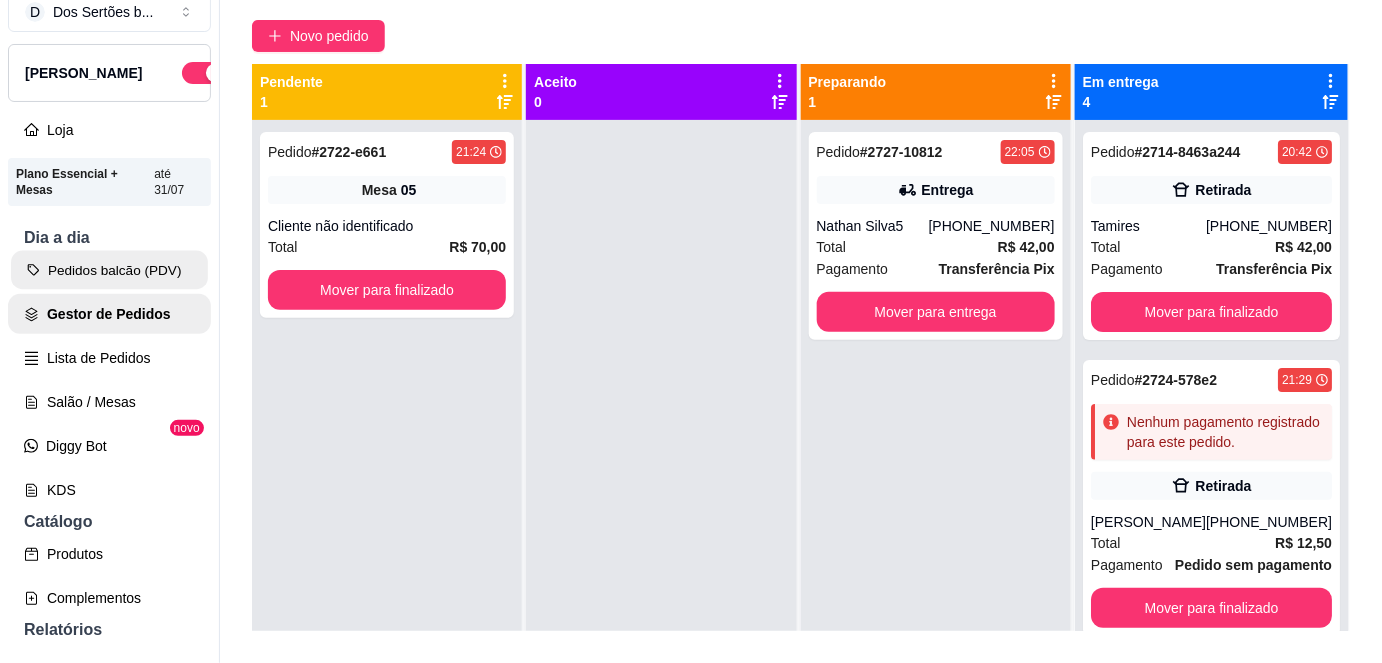 click on "Pedidos balcão (PDV)" at bounding box center (109, 270) 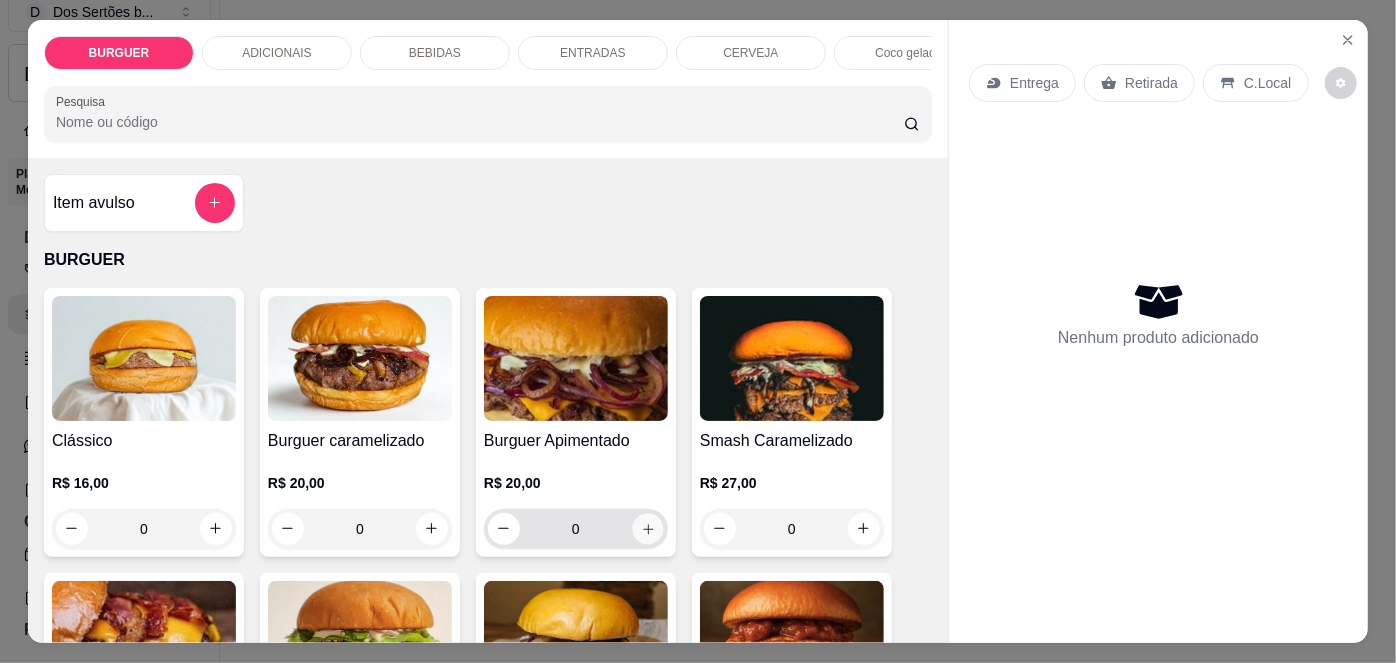 click 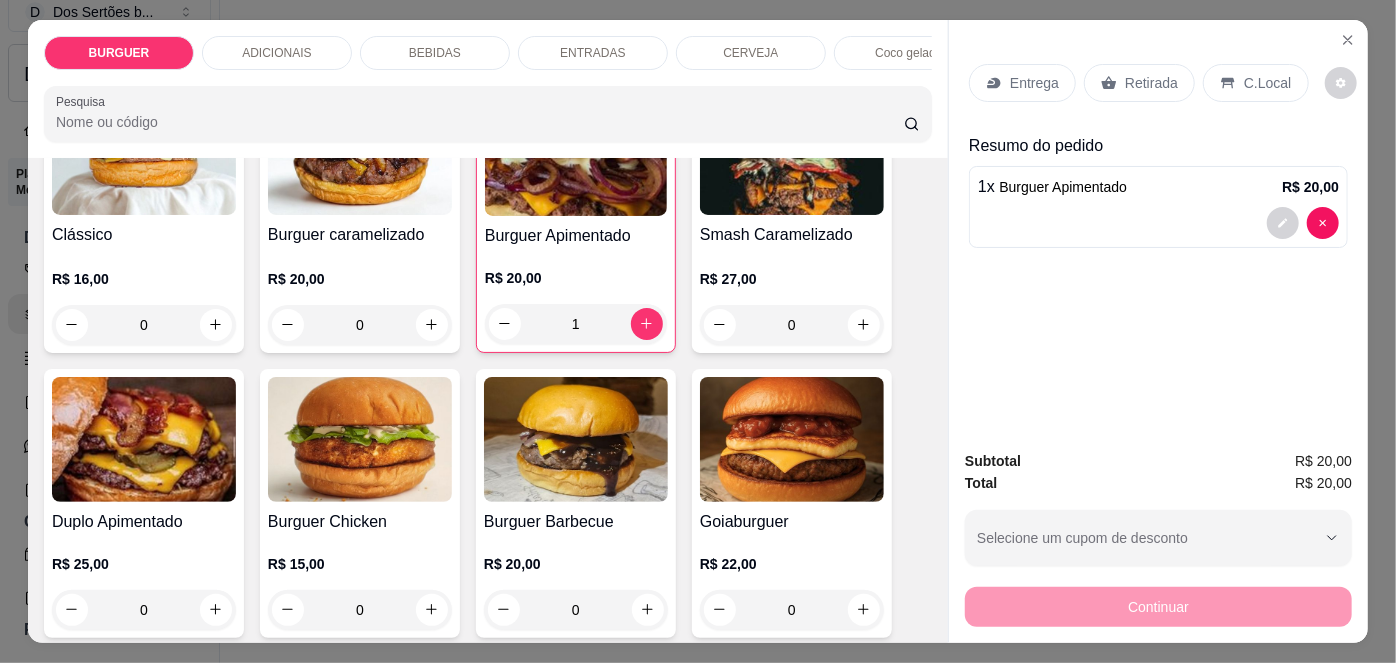 scroll, scrollTop: 0, scrollLeft: 0, axis: both 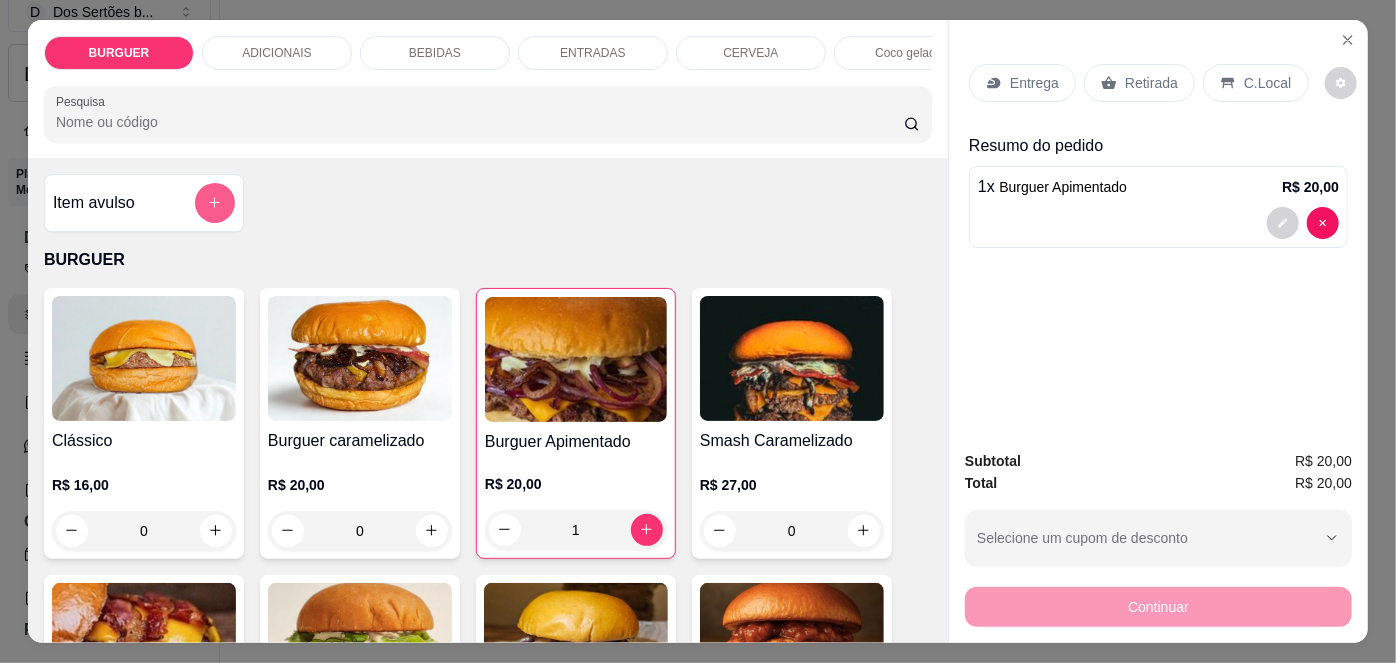 click at bounding box center [215, 203] 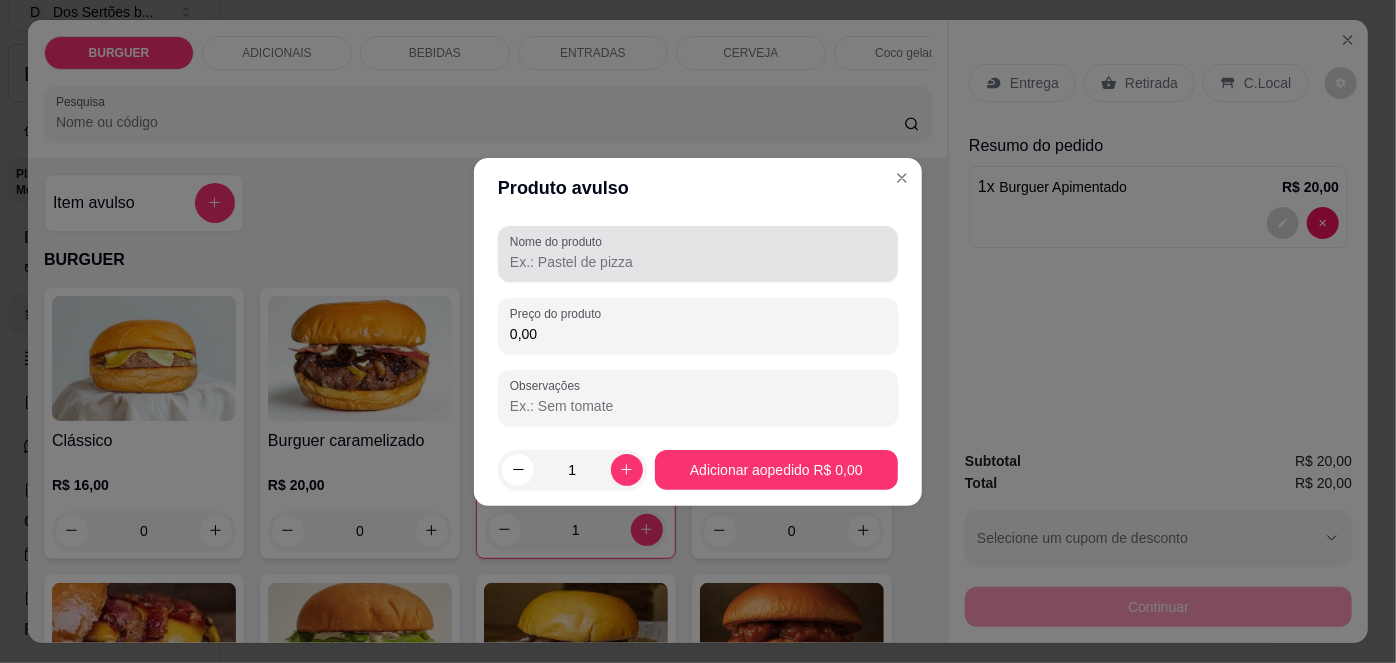 click at bounding box center (698, 254) 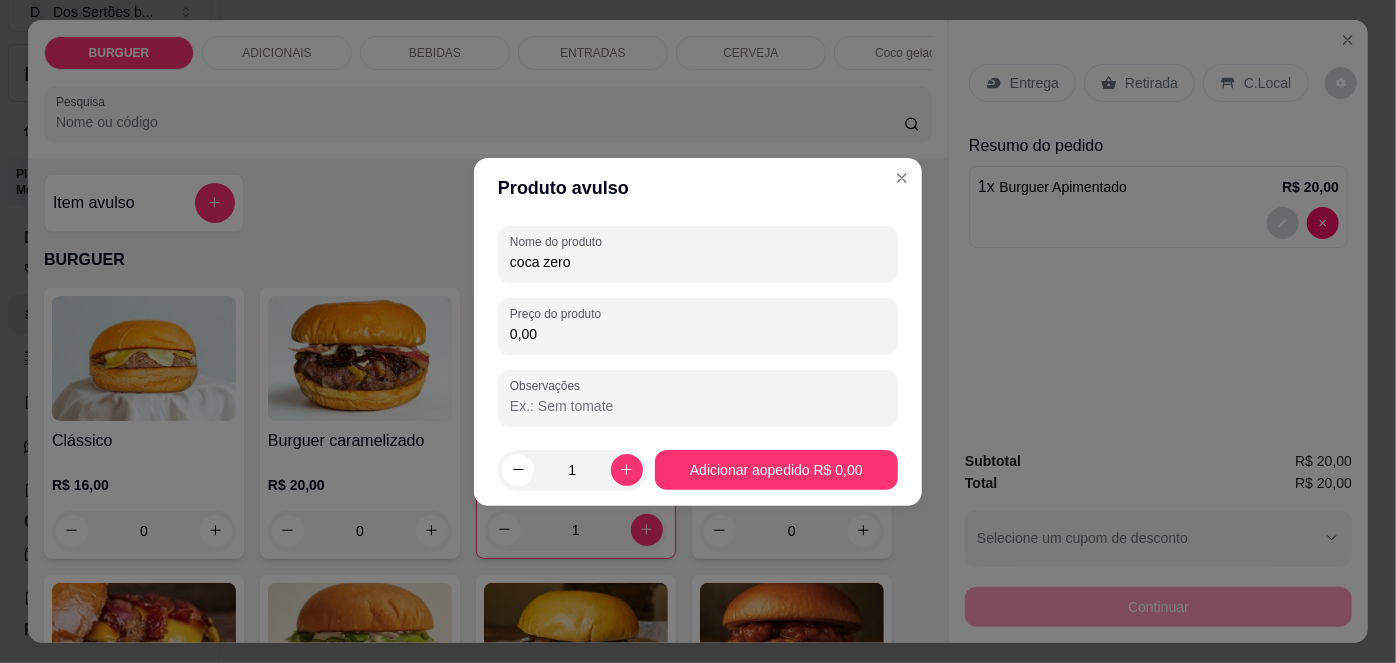 click on "0,00" at bounding box center [698, 334] 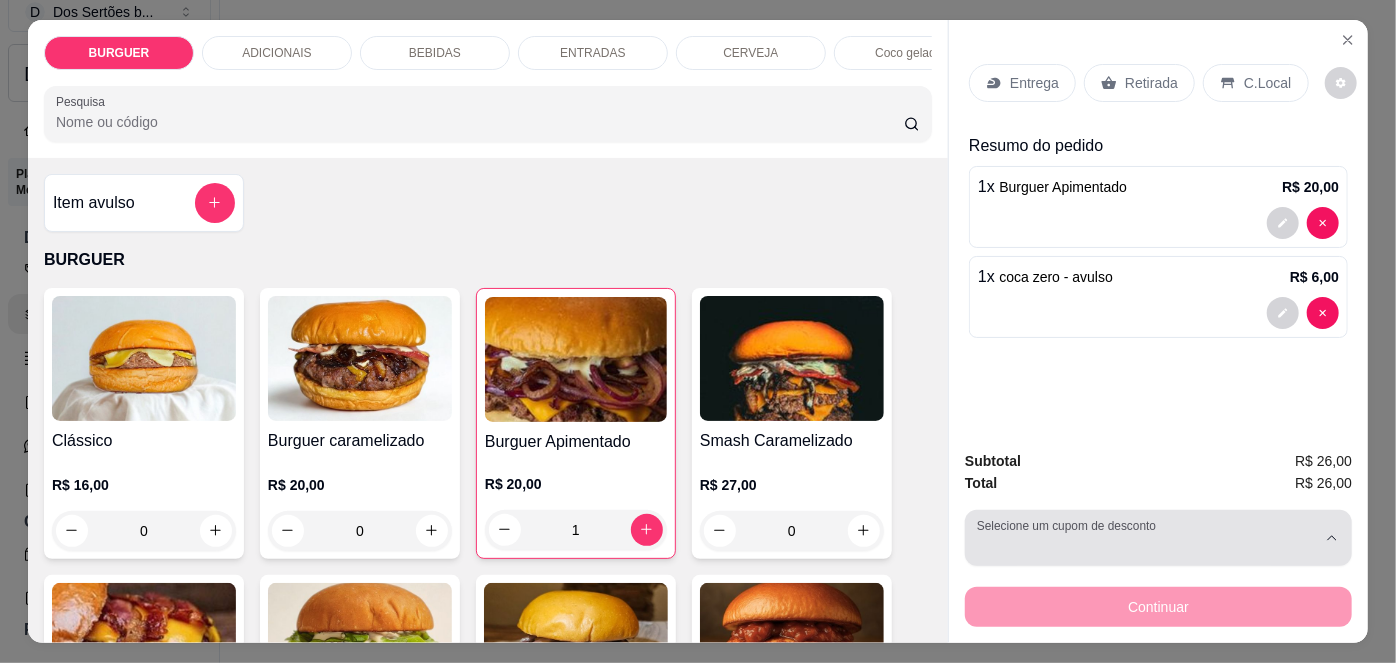 click at bounding box center (1146, 538) 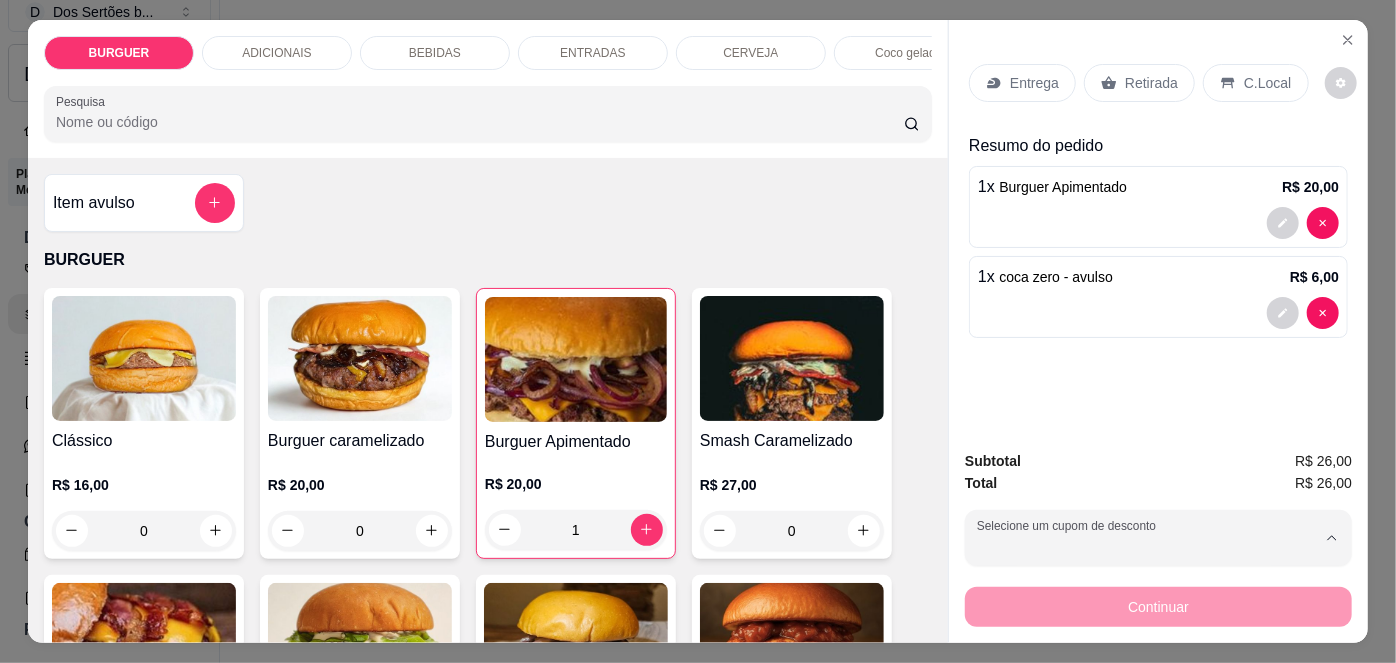 click on "20% de desconto" at bounding box center (1061, 445) 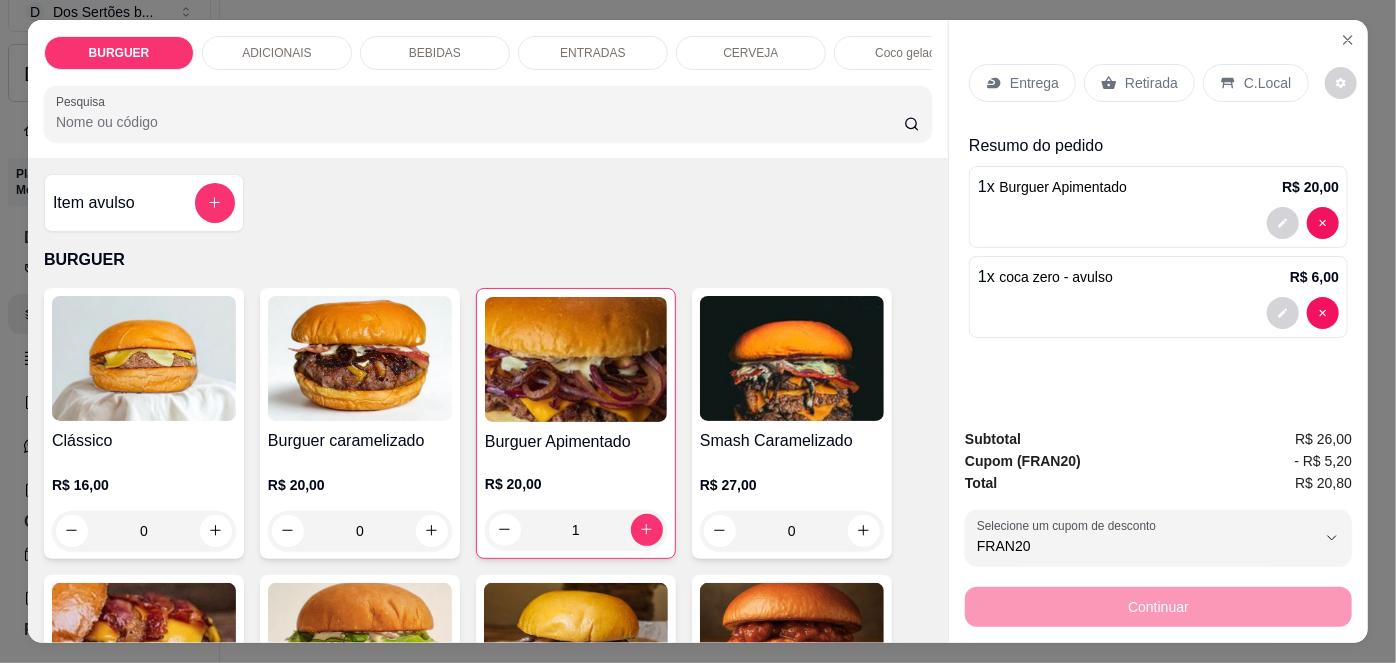 click on "Retirada" at bounding box center (1151, 83) 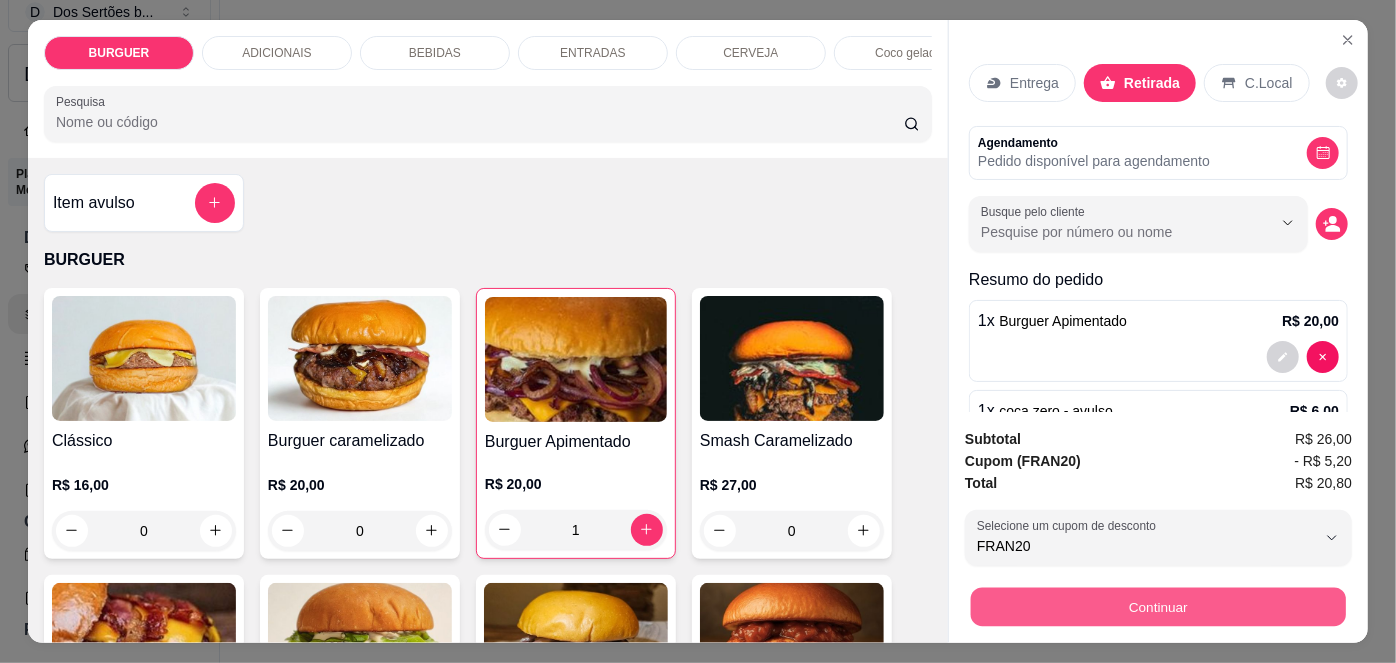 click on "Continuar" at bounding box center (1158, 607) 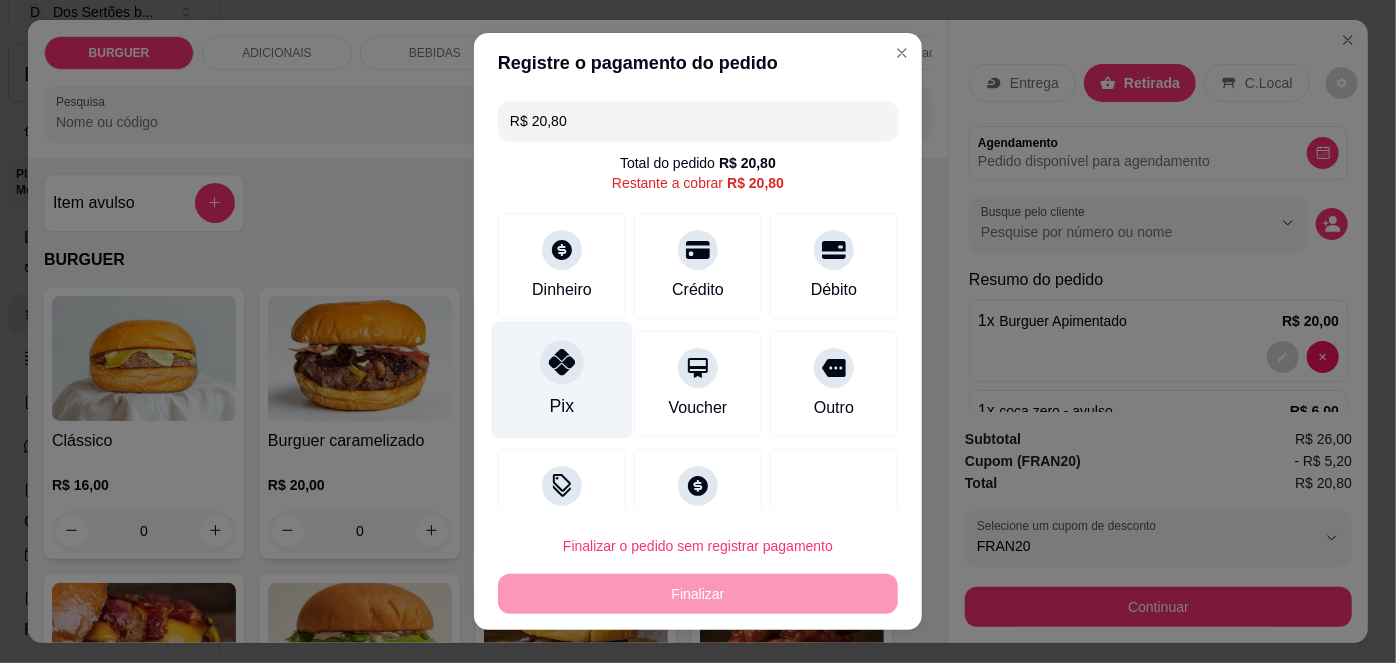 click on "Pix" at bounding box center [562, 380] 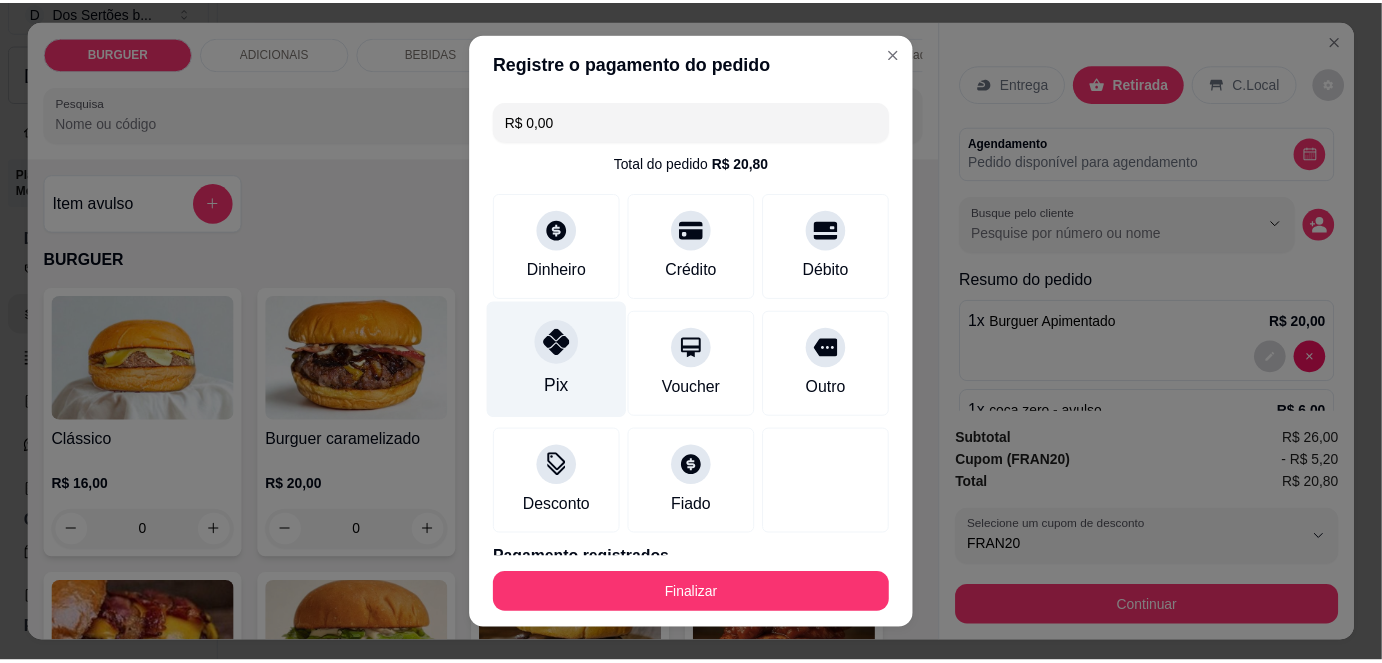 scroll, scrollTop: 88, scrollLeft: 0, axis: vertical 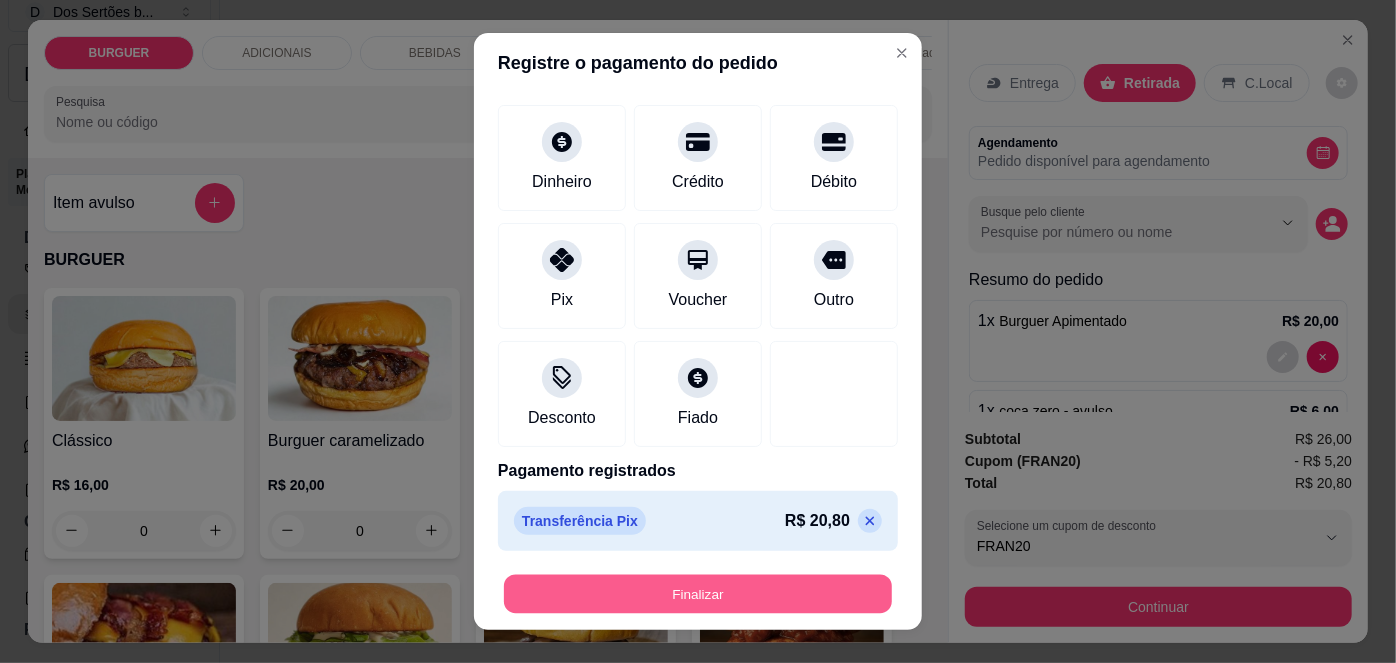 click on "Finalizar" at bounding box center (698, 593) 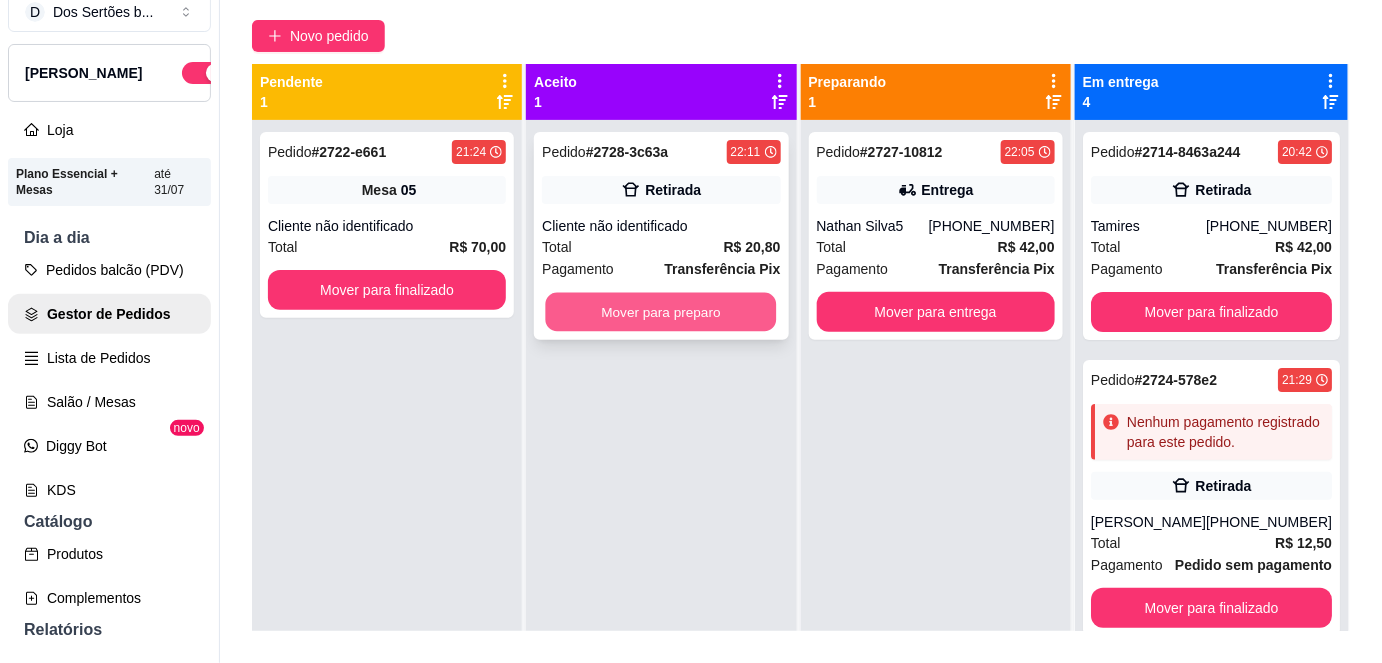 click on "Mover para preparo" at bounding box center (661, 312) 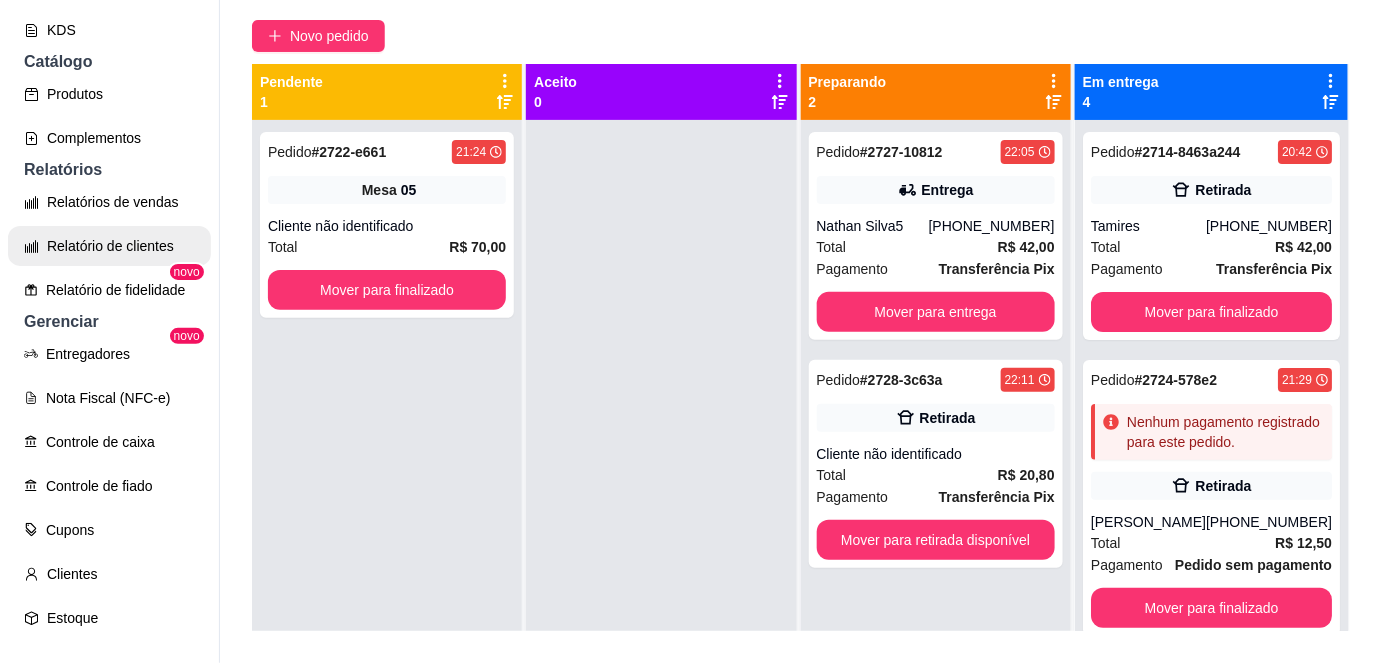 scroll, scrollTop: 530, scrollLeft: 0, axis: vertical 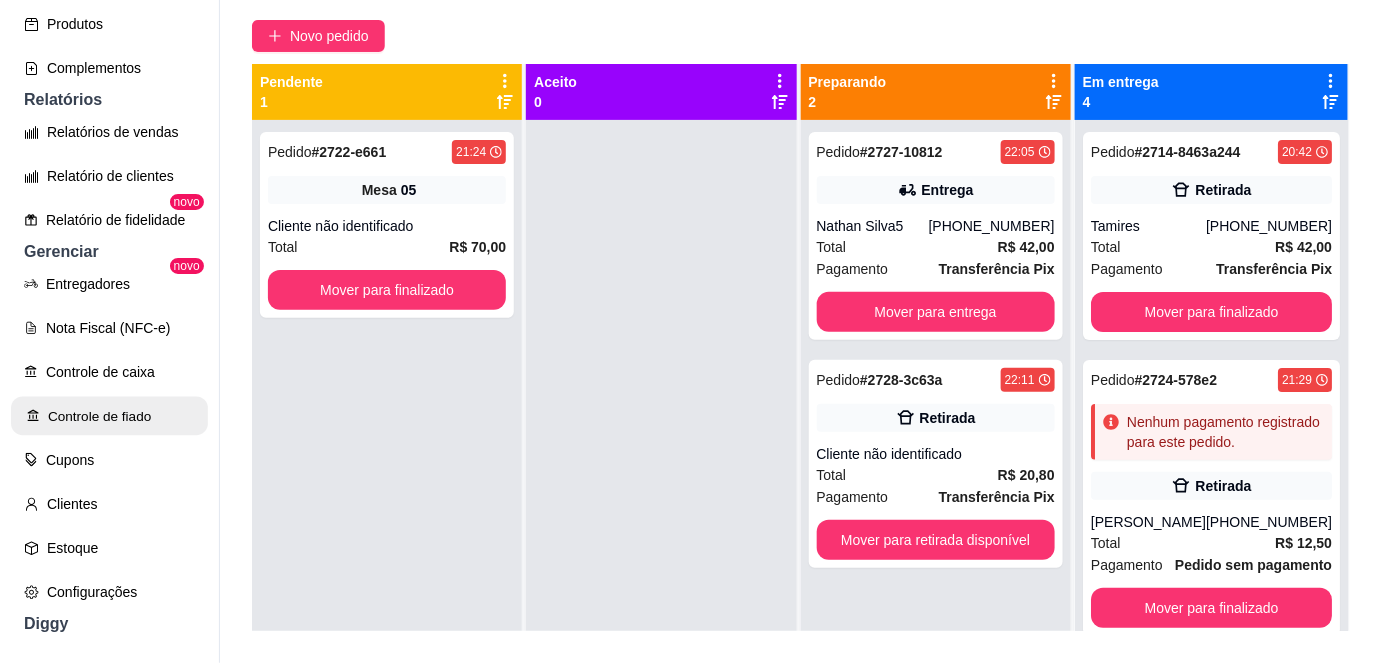 click on "Controle de fiado" at bounding box center [109, 416] 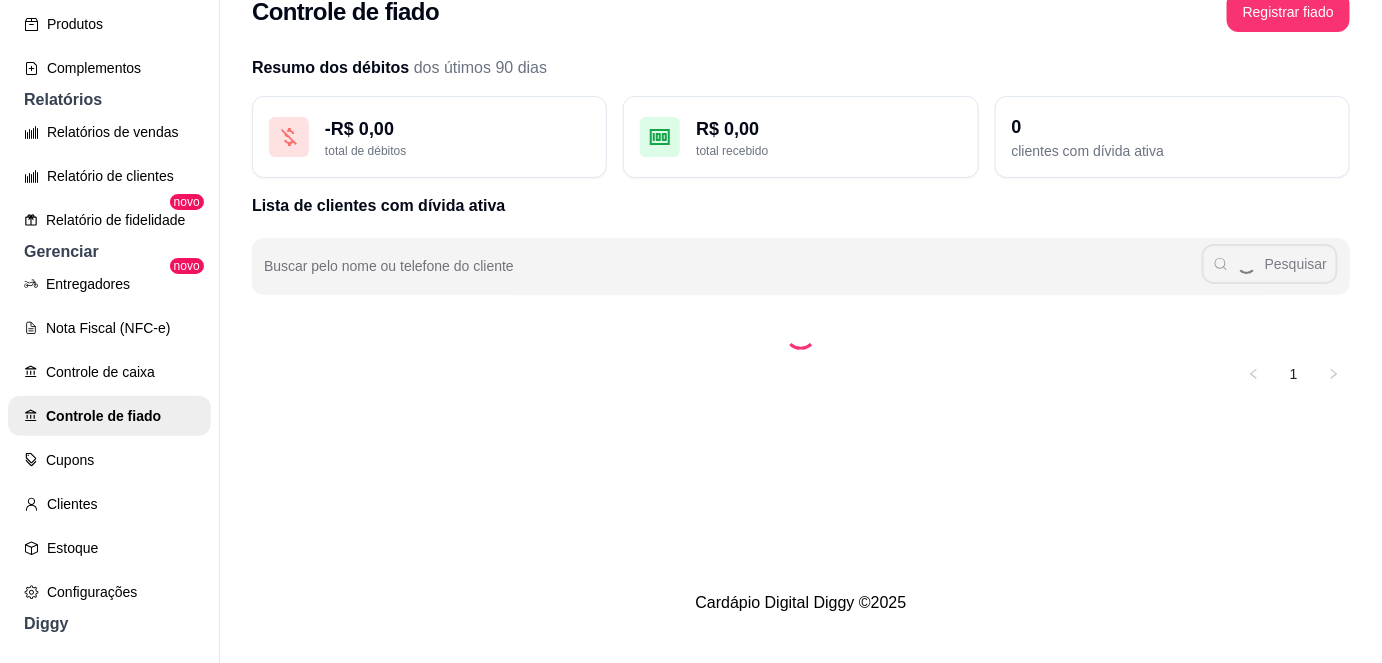 scroll, scrollTop: 0, scrollLeft: 0, axis: both 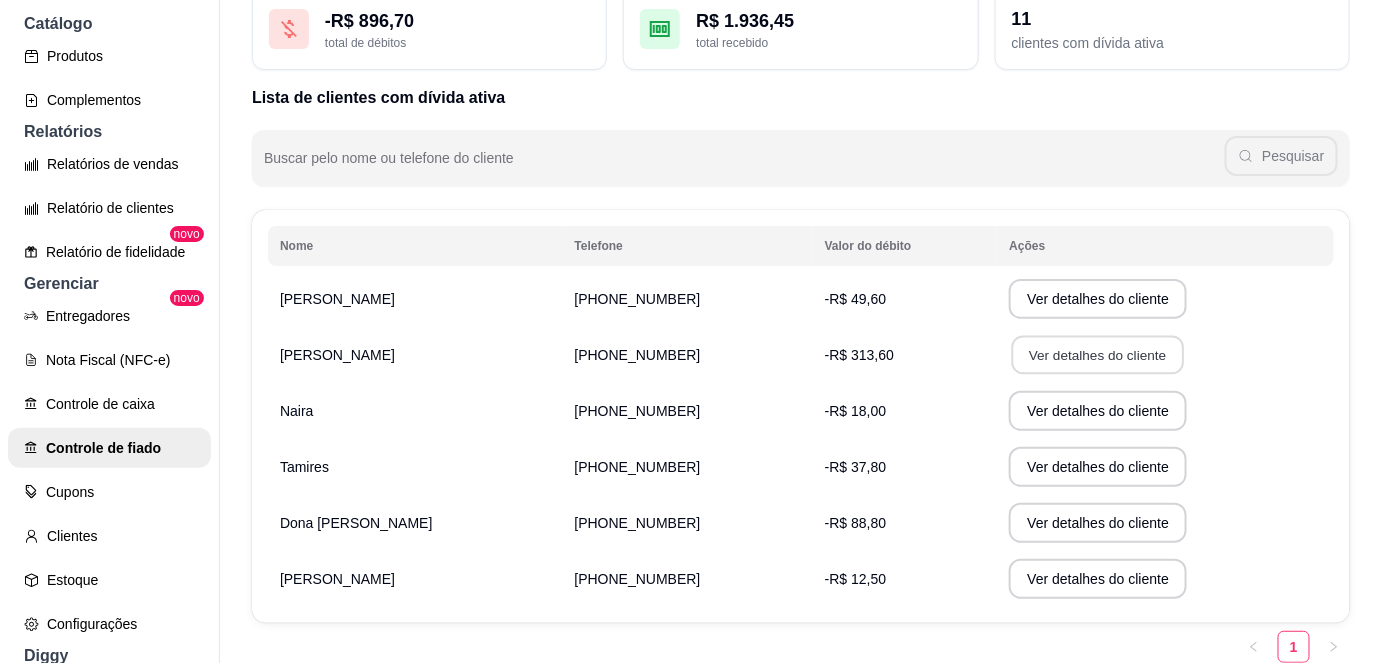click on "Ver detalhes do cliente" at bounding box center [1098, 355] 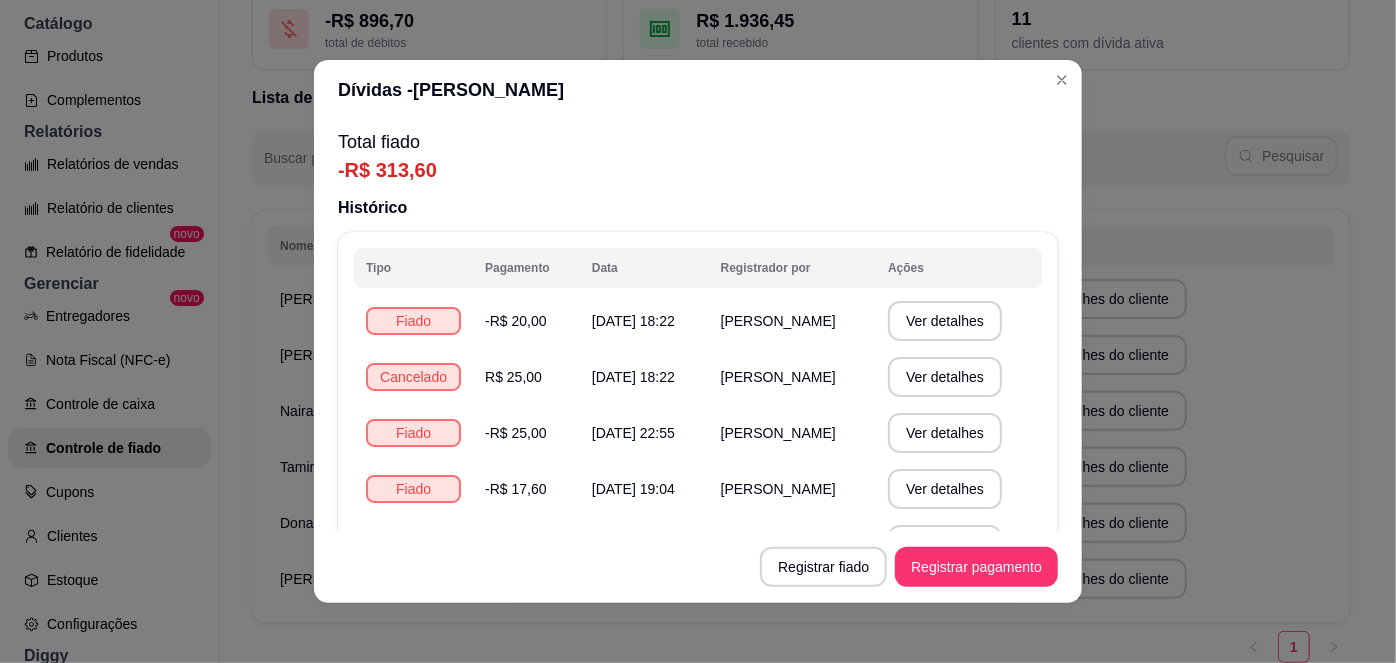 scroll, scrollTop: 105, scrollLeft: 0, axis: vertical 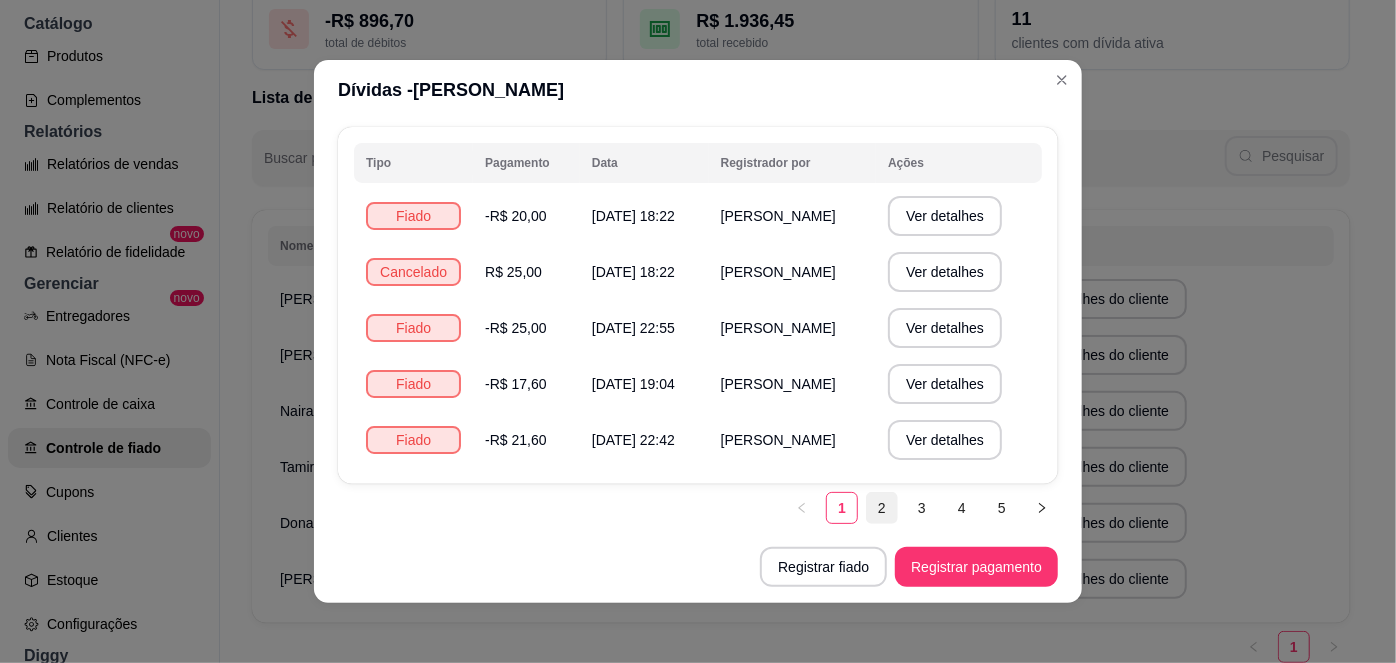 click on "2" at bounding box center (882, 508) 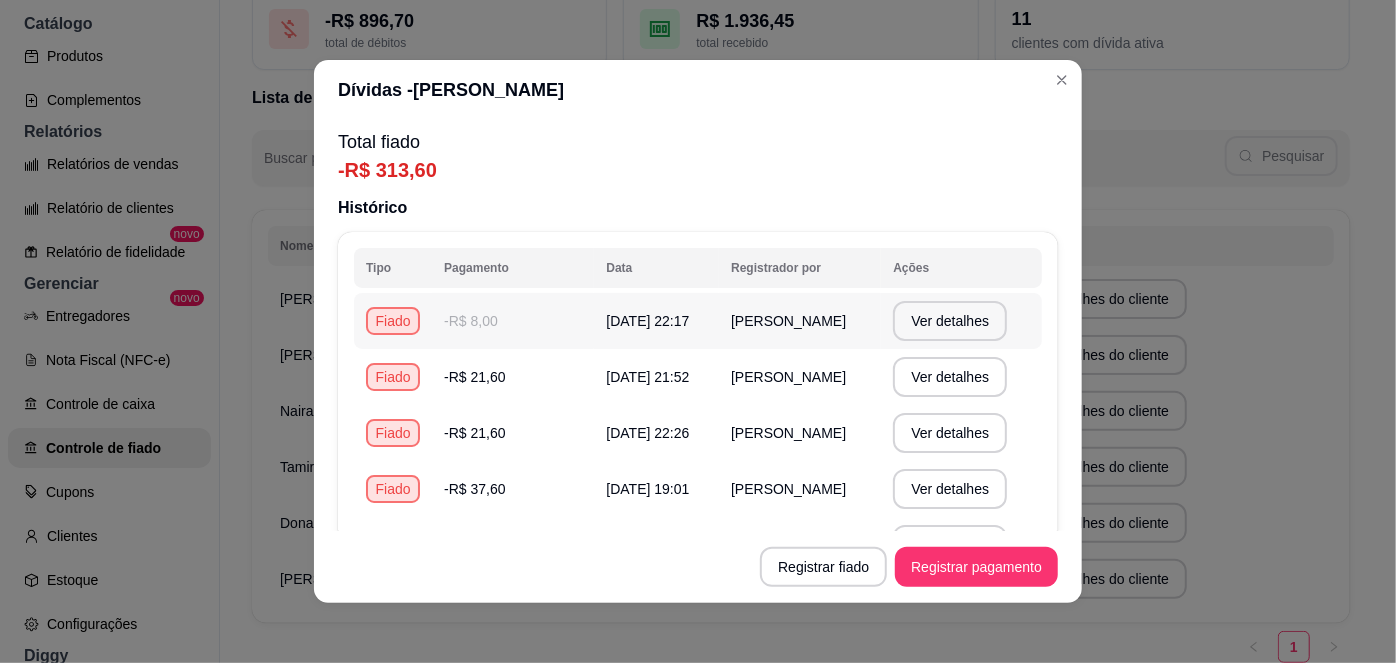 scroll, scrollTop: 105, scrollLeft: 0, axis: vertical 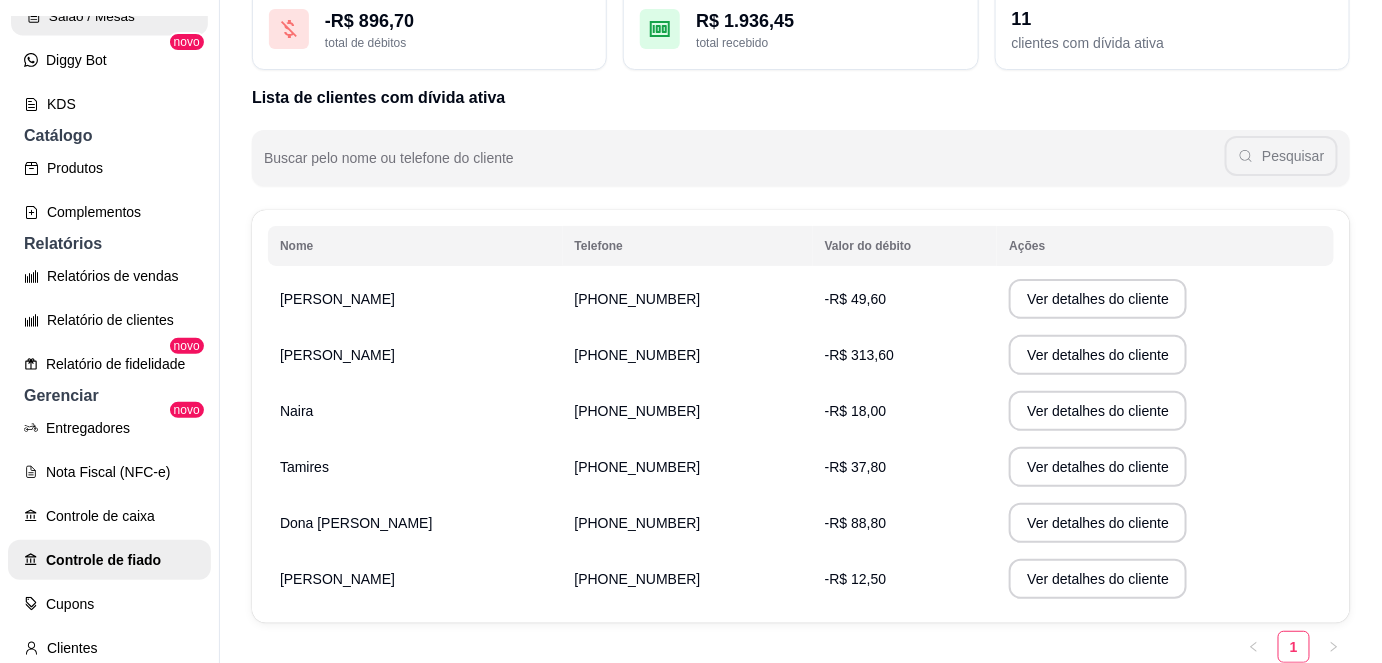 click on "Salão / Mesas" at bounding box center [109, 16] 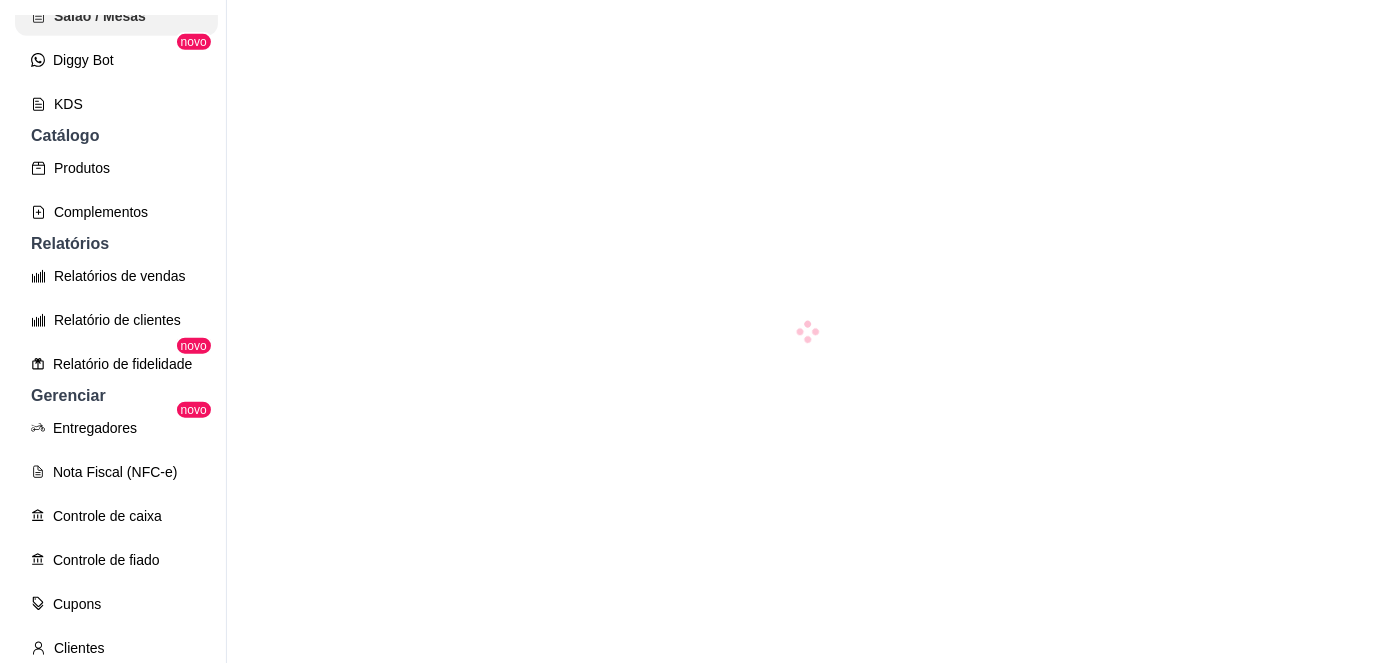 scroll, scrollTop: 0, scrollLeft: 0, axis: both 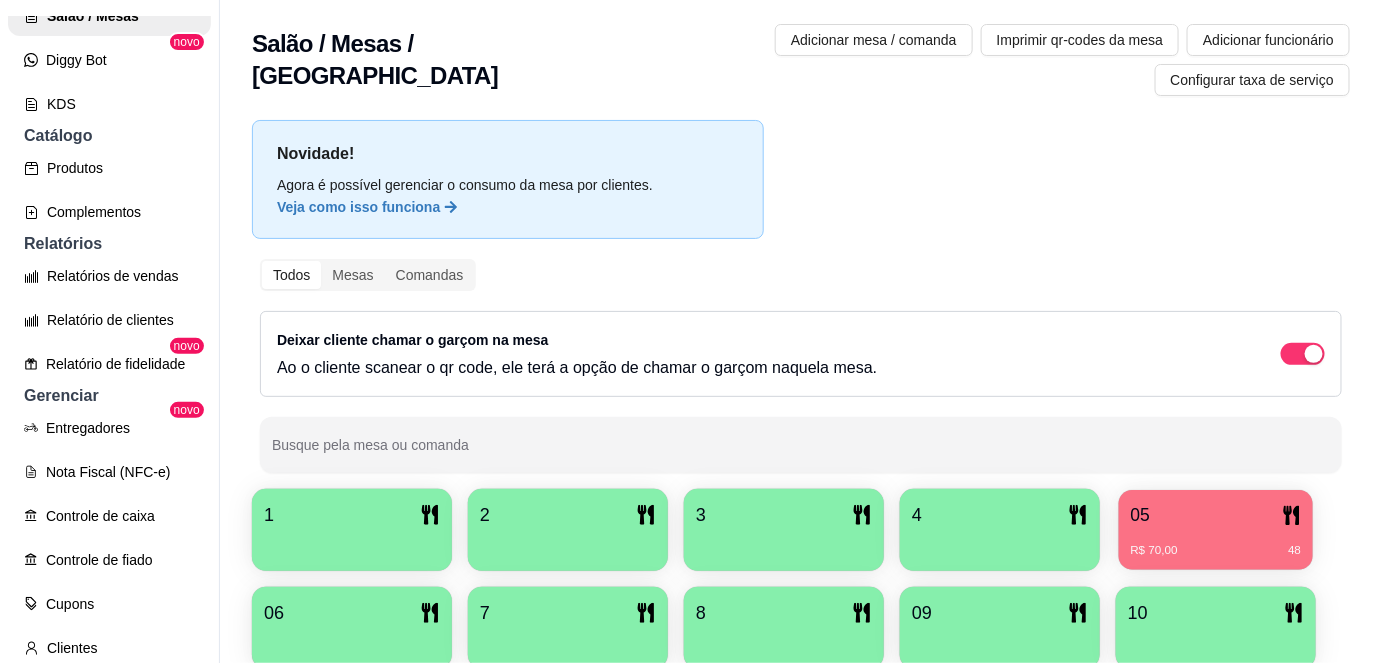 click on "R$ 70,00 48" at bounding box center [1216, 543] 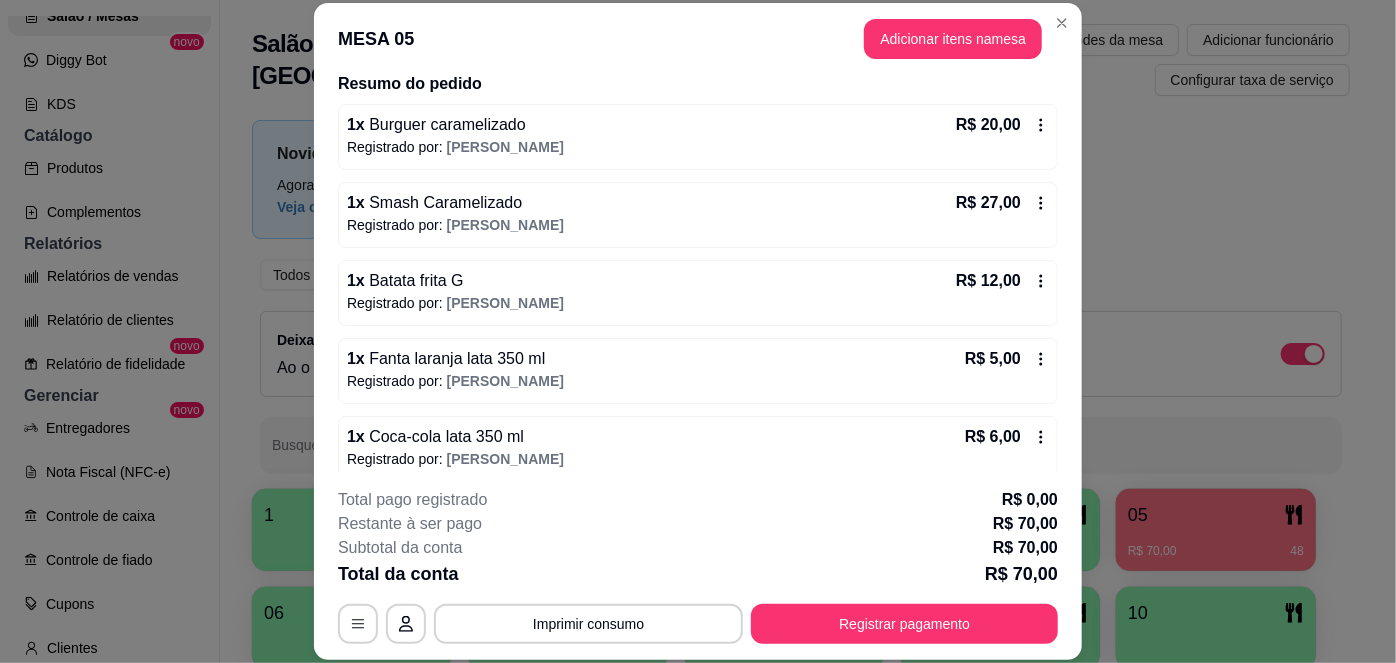 scroll, scrollTop: 175, scrollLeft: 0, axis: vertical 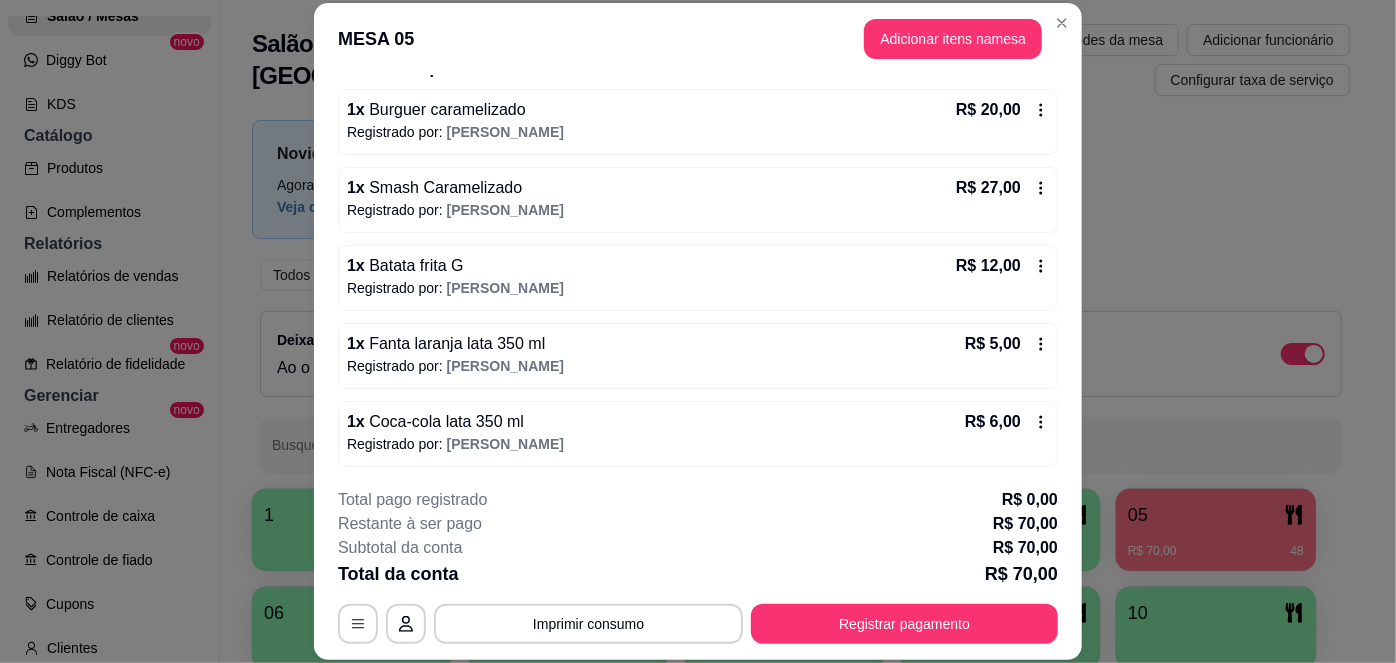 click on "**********" at bounding box center (698, 566) 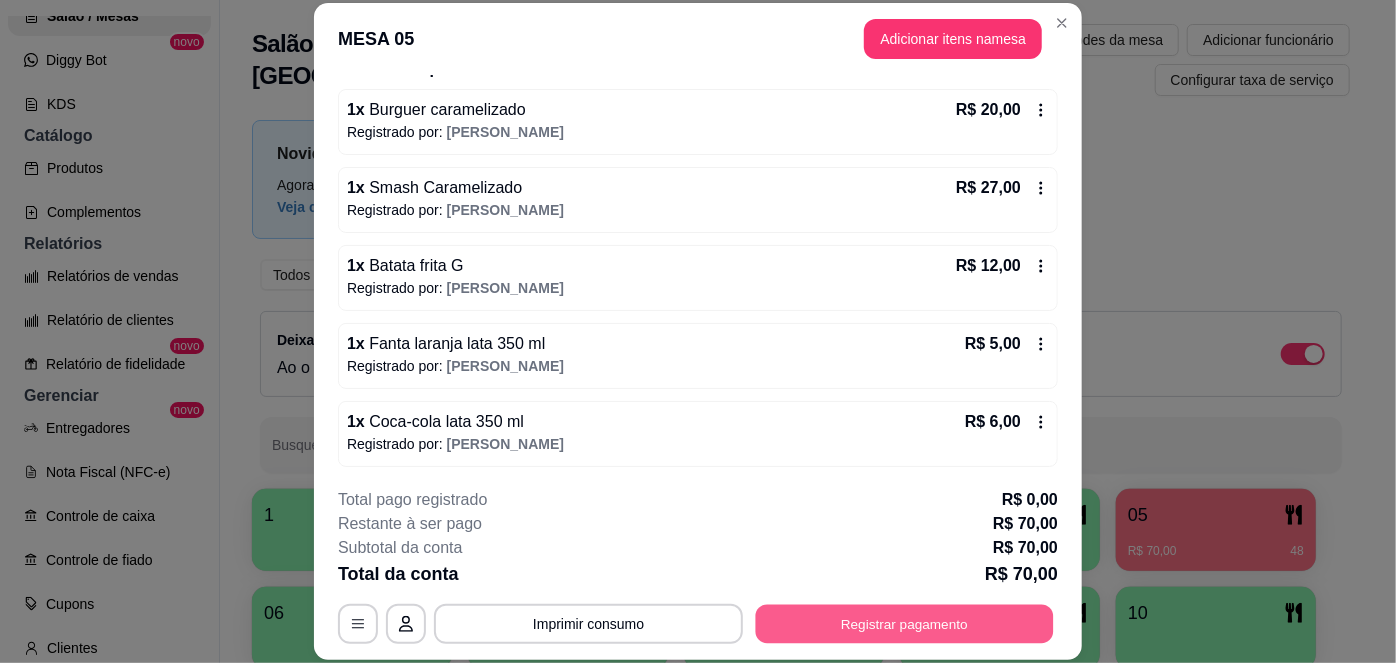click on "Registrar pagamento" at bounding box center [905, 623] 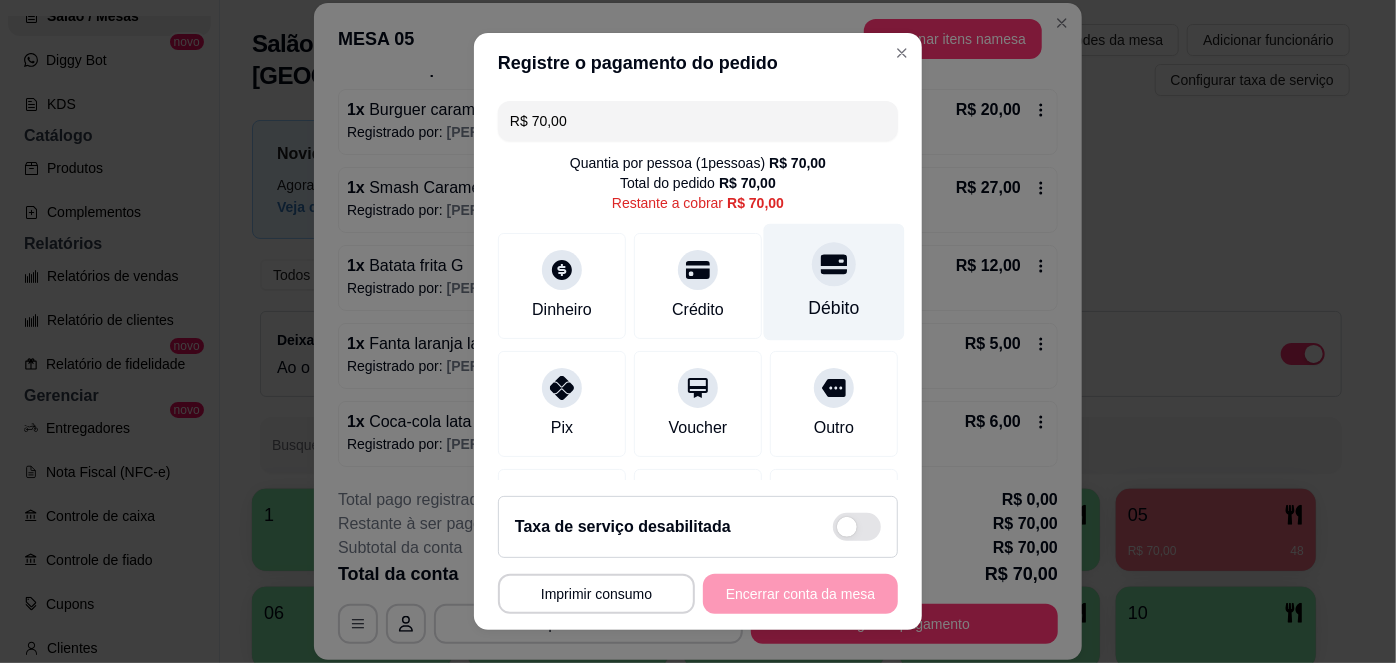 click at bounding box center (834, 265) 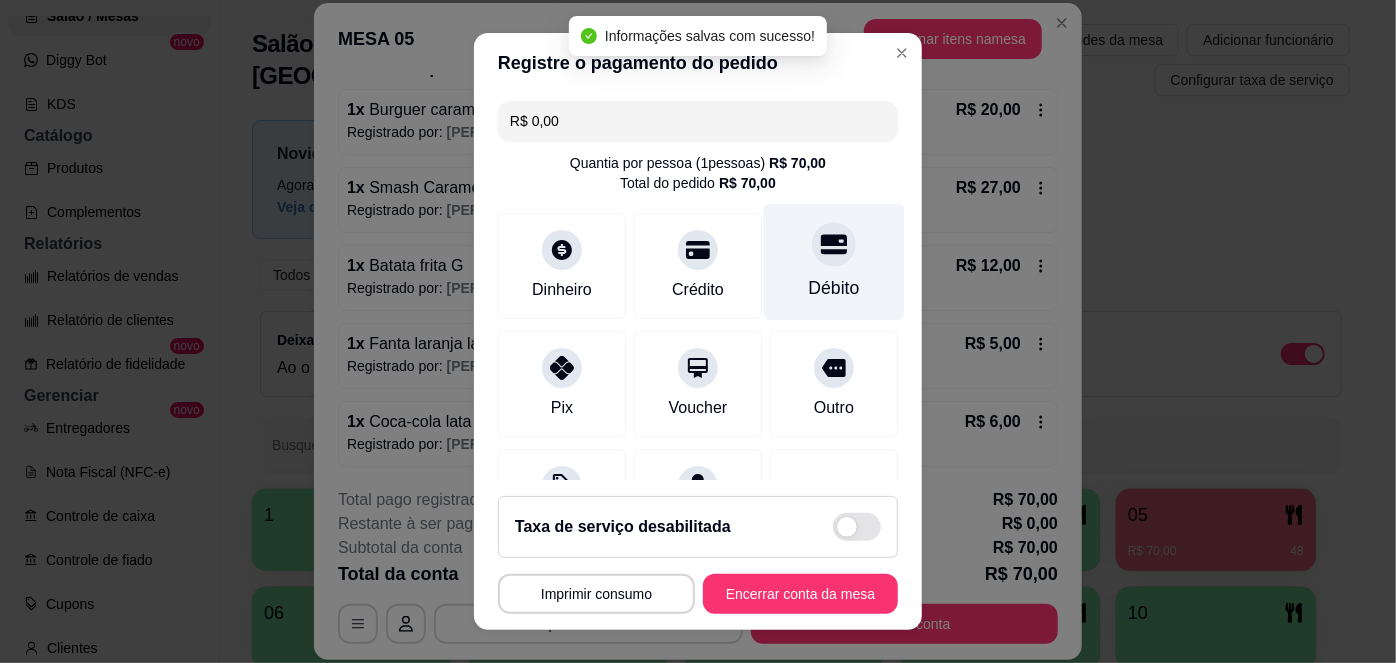 scroll, scrollTop: 208, scrollLeft: 0, axis: vertical 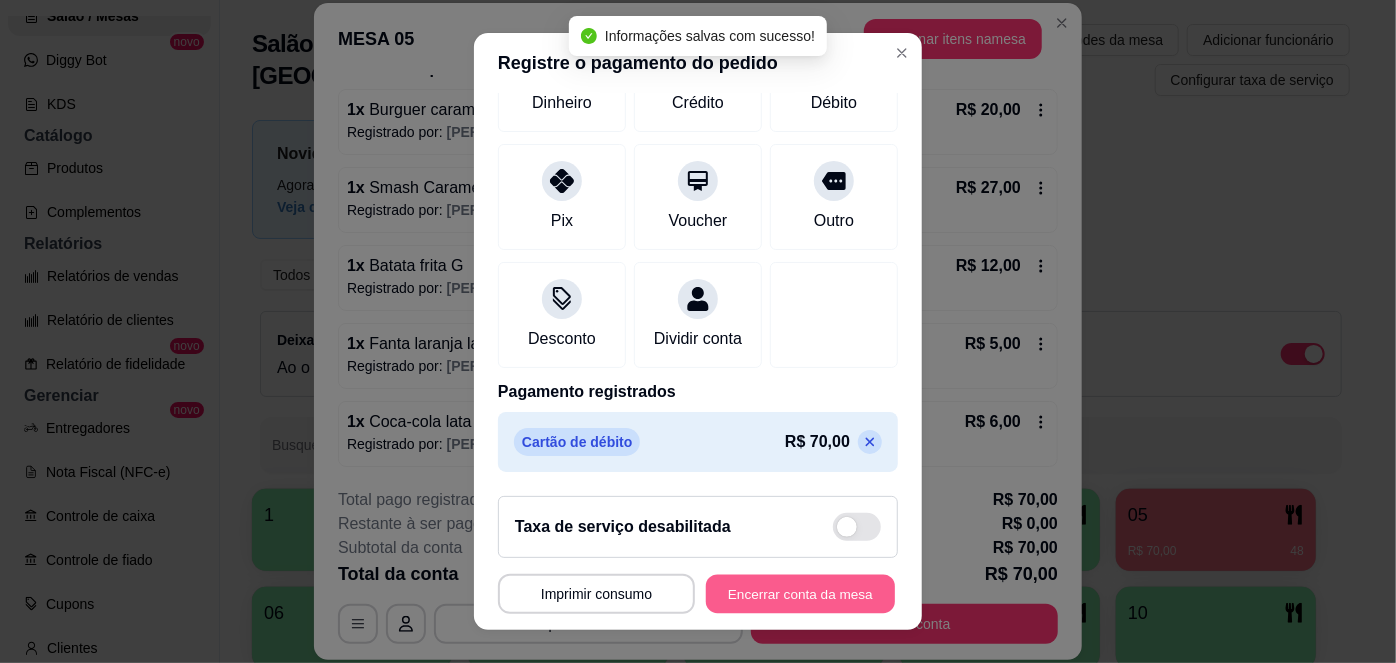 click on "Encerrar conta da mesa" at bounding box center [800, 593] 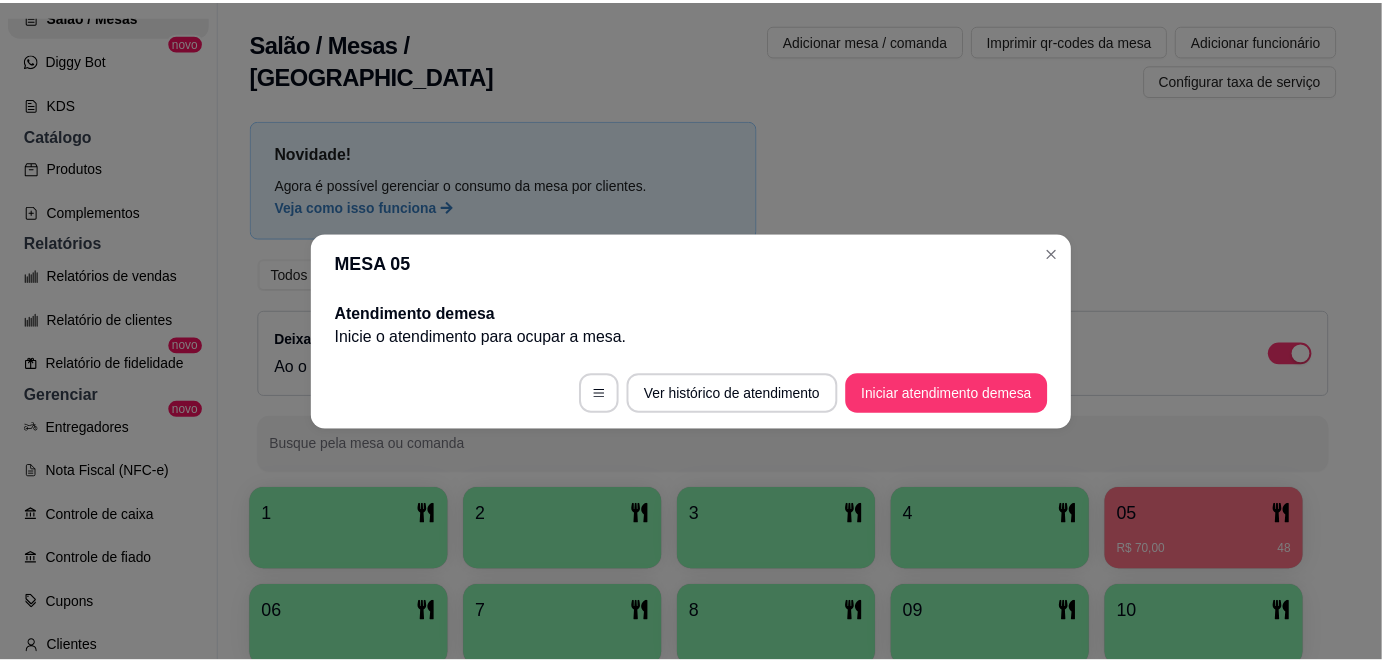 scroll, scrollTop: 0, scrollLeft: 0, axis: both 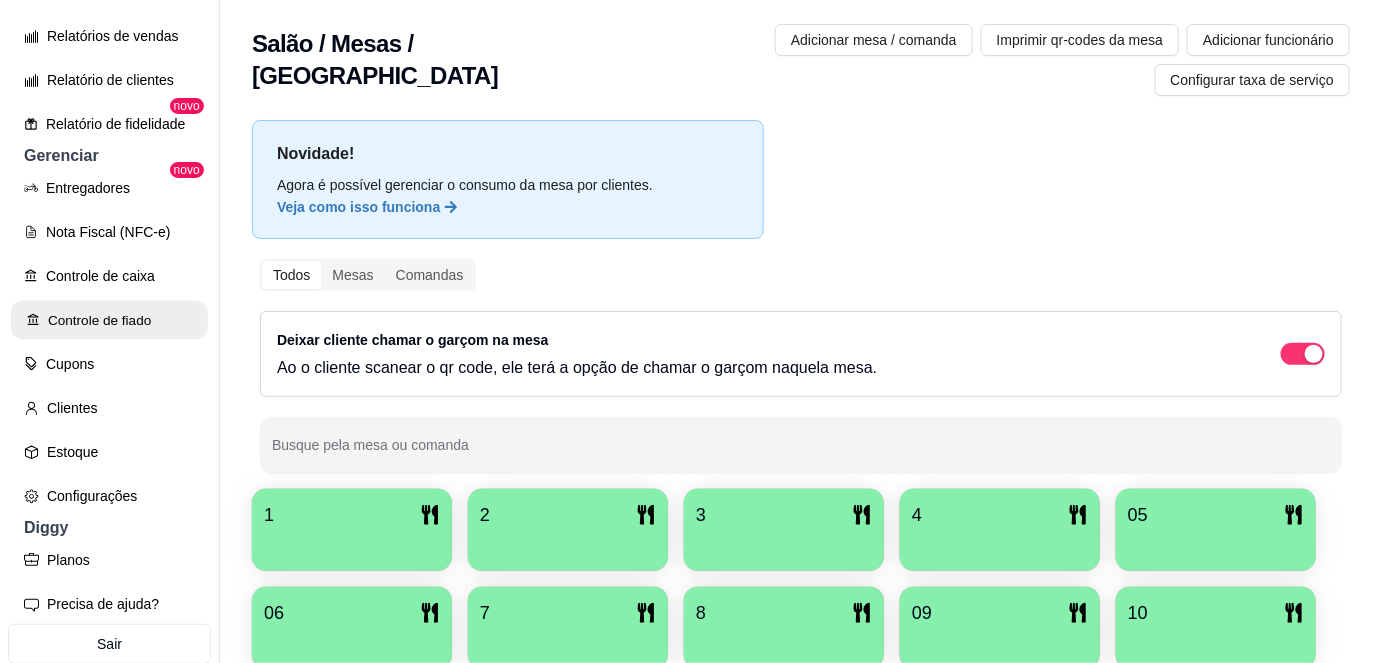 click on "Controle de fiado" at bounding box center (109, 320) 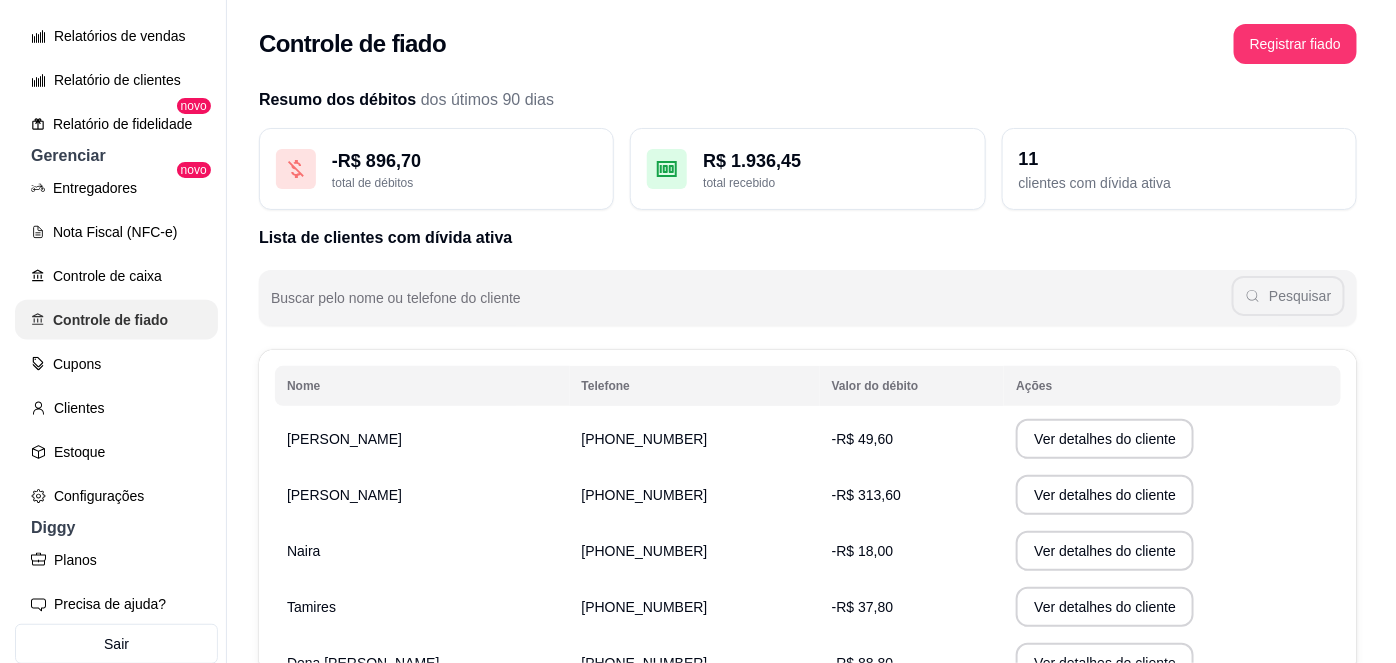 scroll, scrollTop: 0, scrollLeft: 0, axis: both 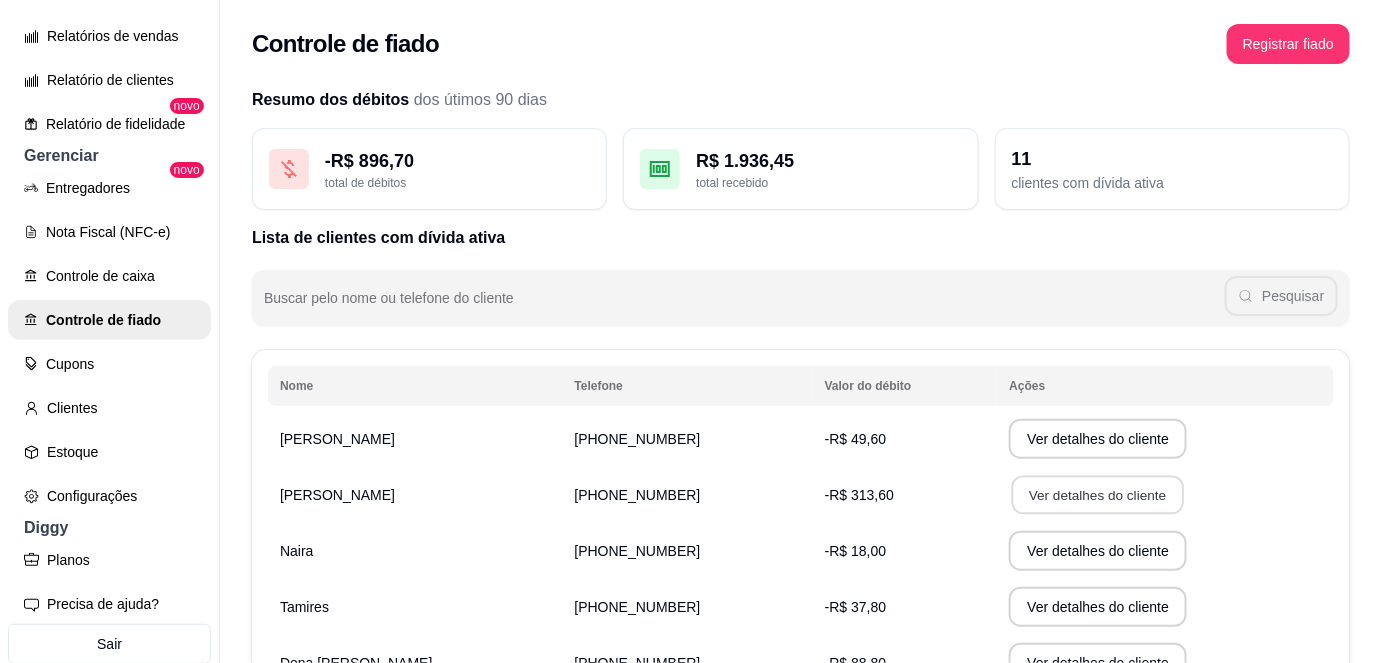 click on "Ver detalhes do cliente" at bounding box center (1098, 495) 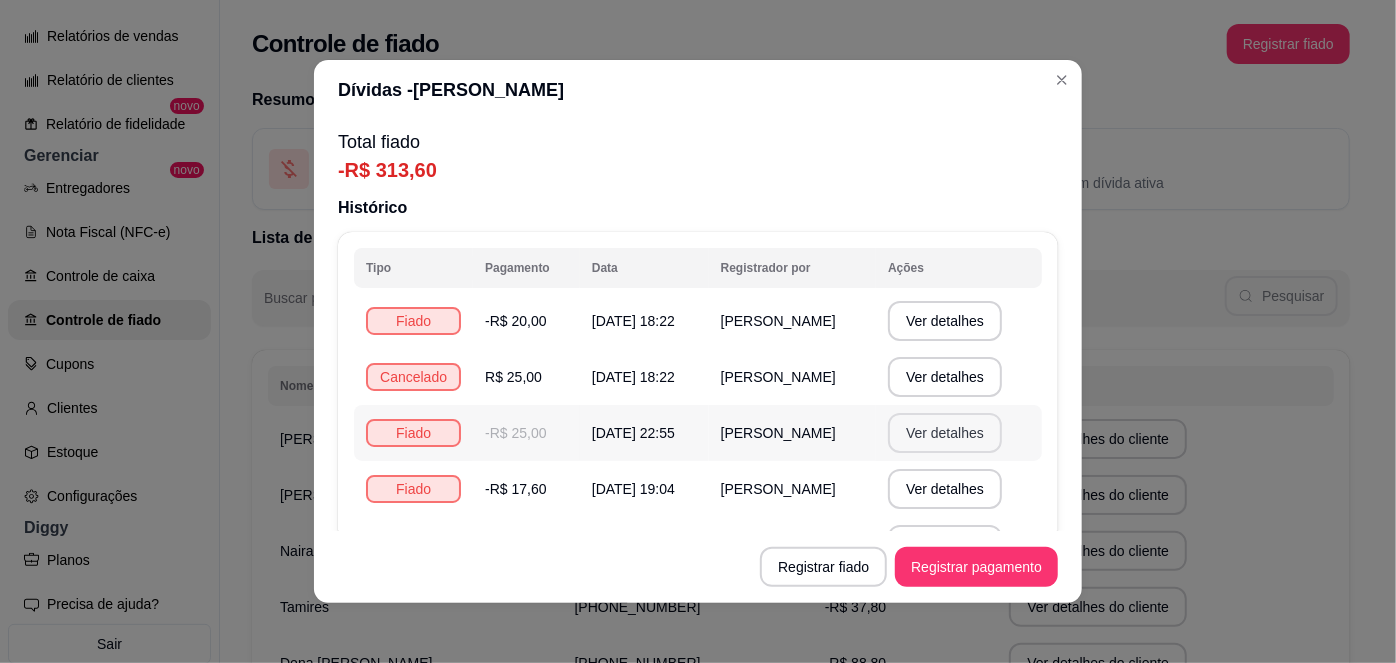 scroll, scrollTop: 105, scrollLeft: 0, axis: vertical 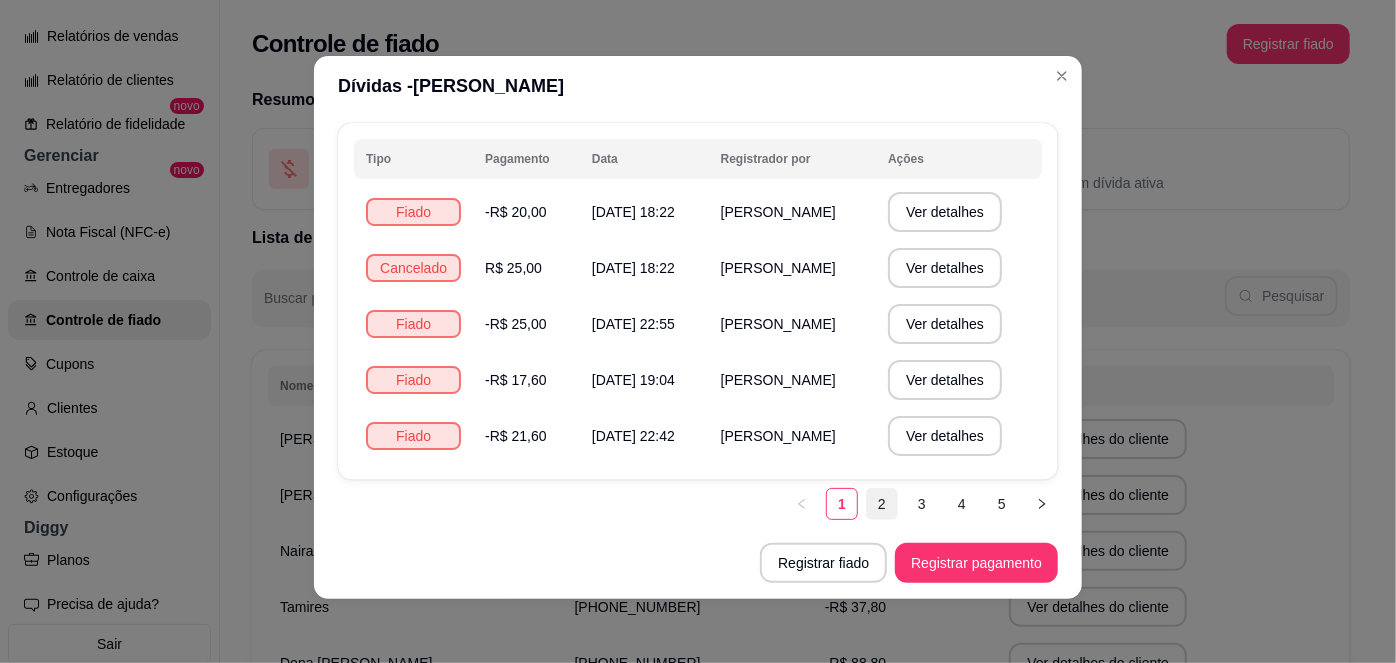 click on "2" at bounding box center [882, 504] 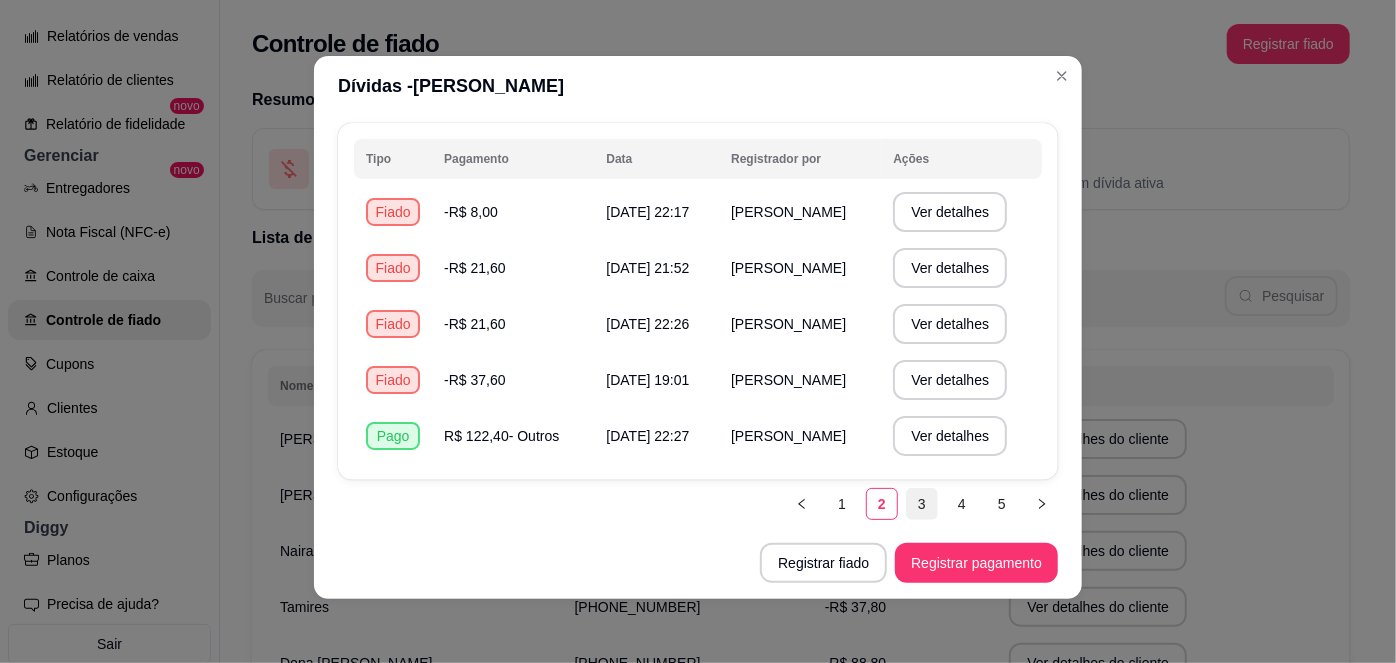 click on "3" at bounding box center [922, 504] 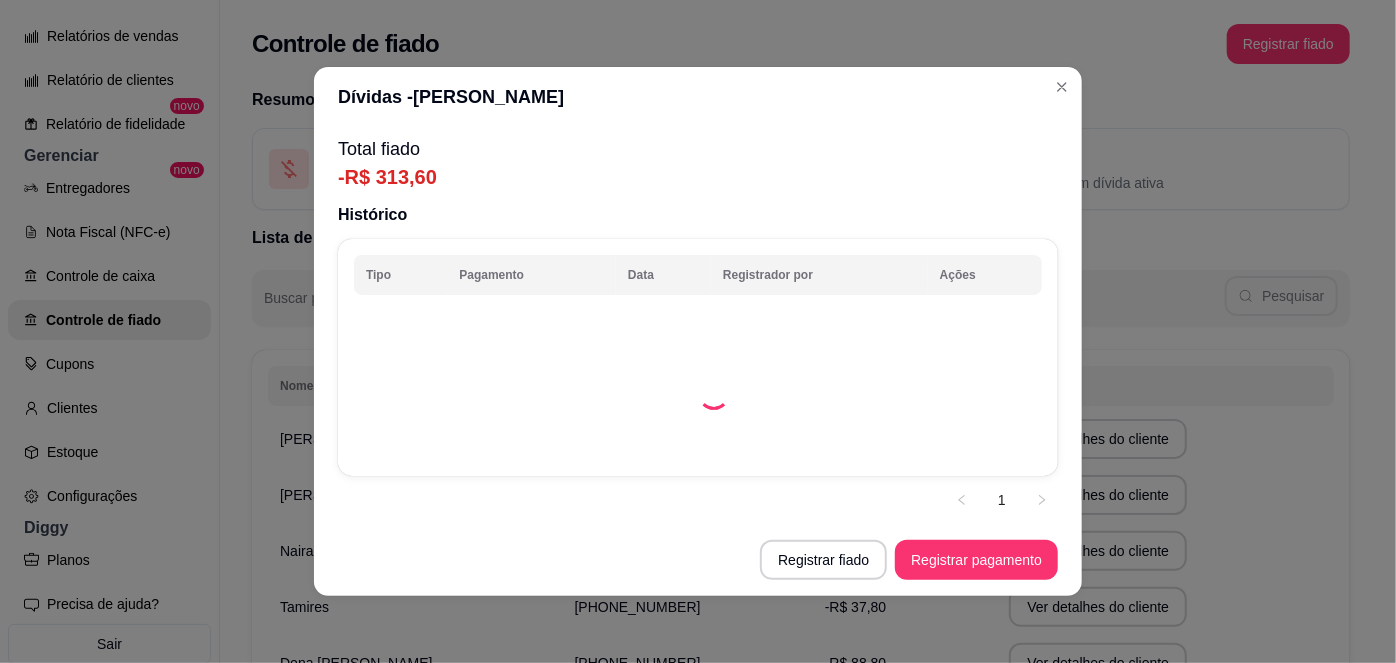 scroll, scrollTop: 0, scrollLeft: 0, axis: both 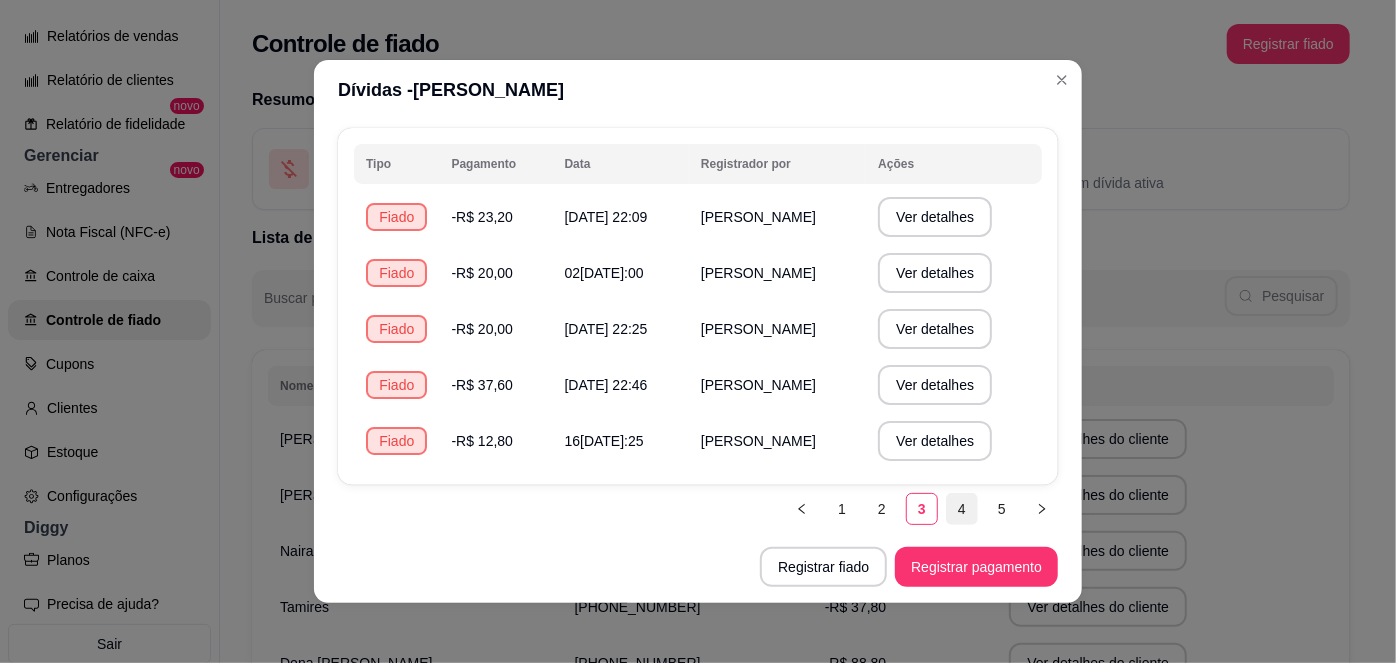 click on "4" at bounding box center (962, 509) 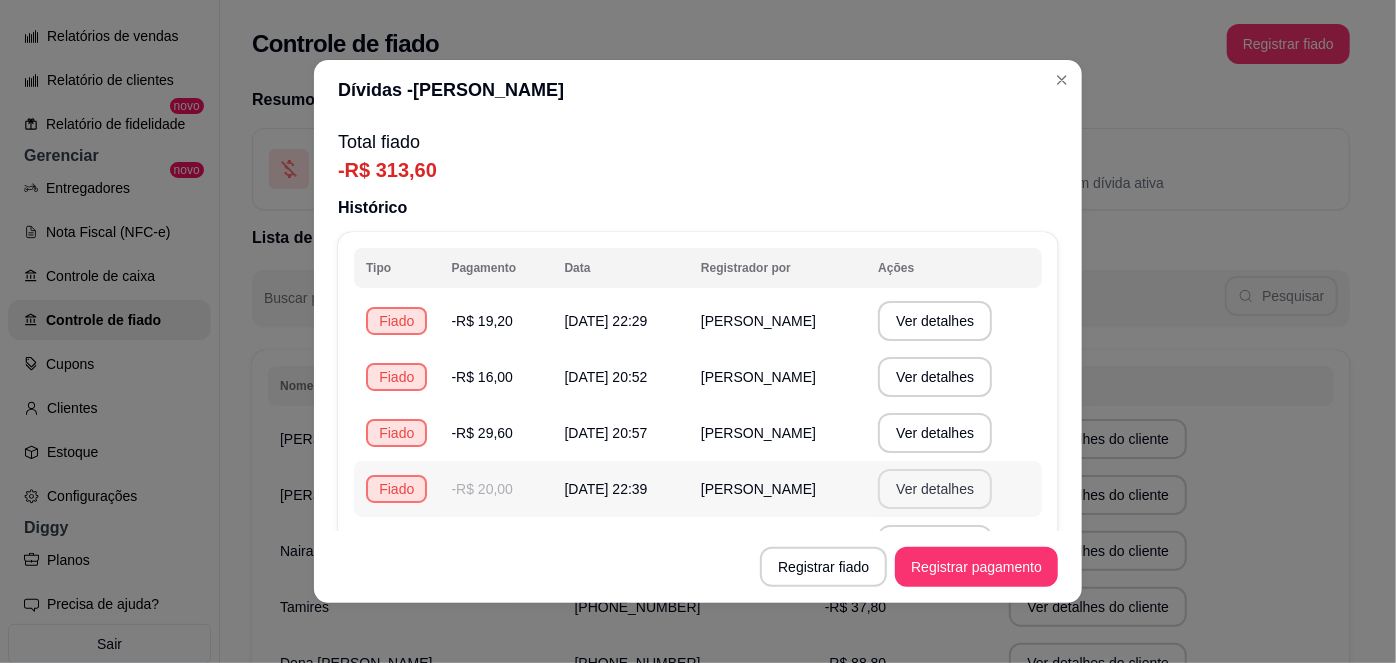 scroll, scrollTop: 105, scrollLeft: 0, axis: vertical 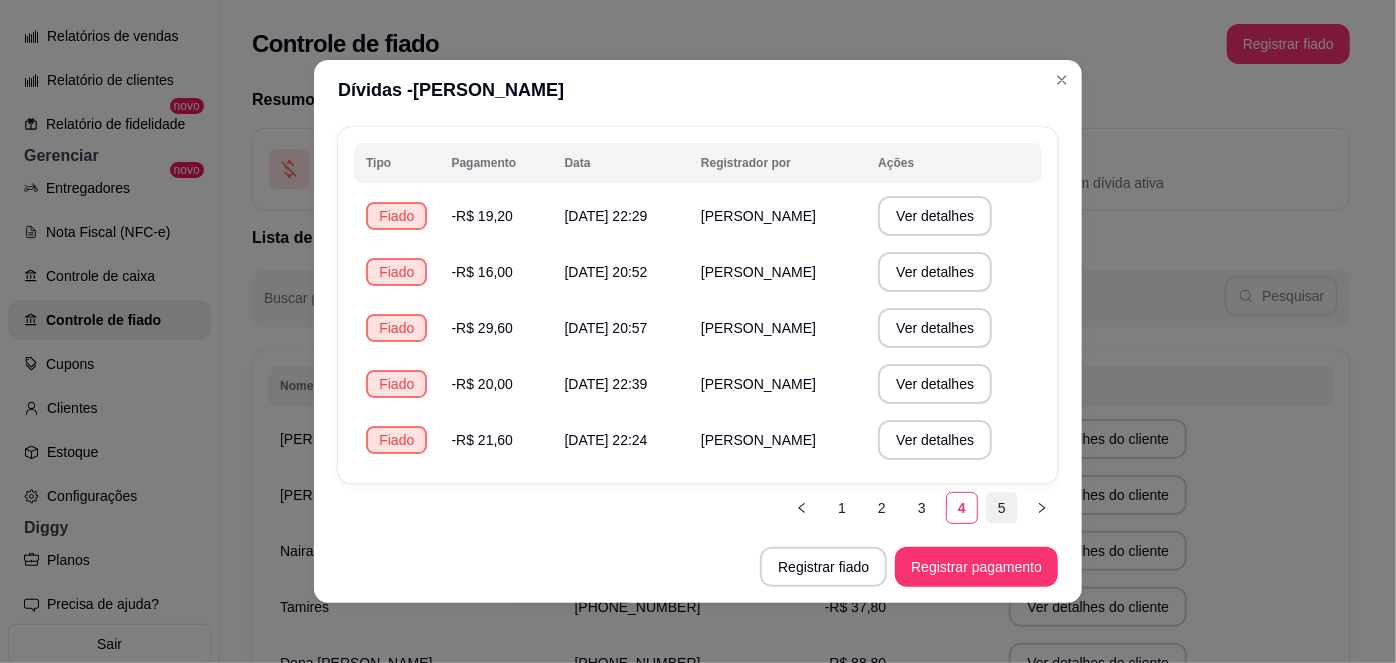 click on "5" at bounding box center [1002, 508] 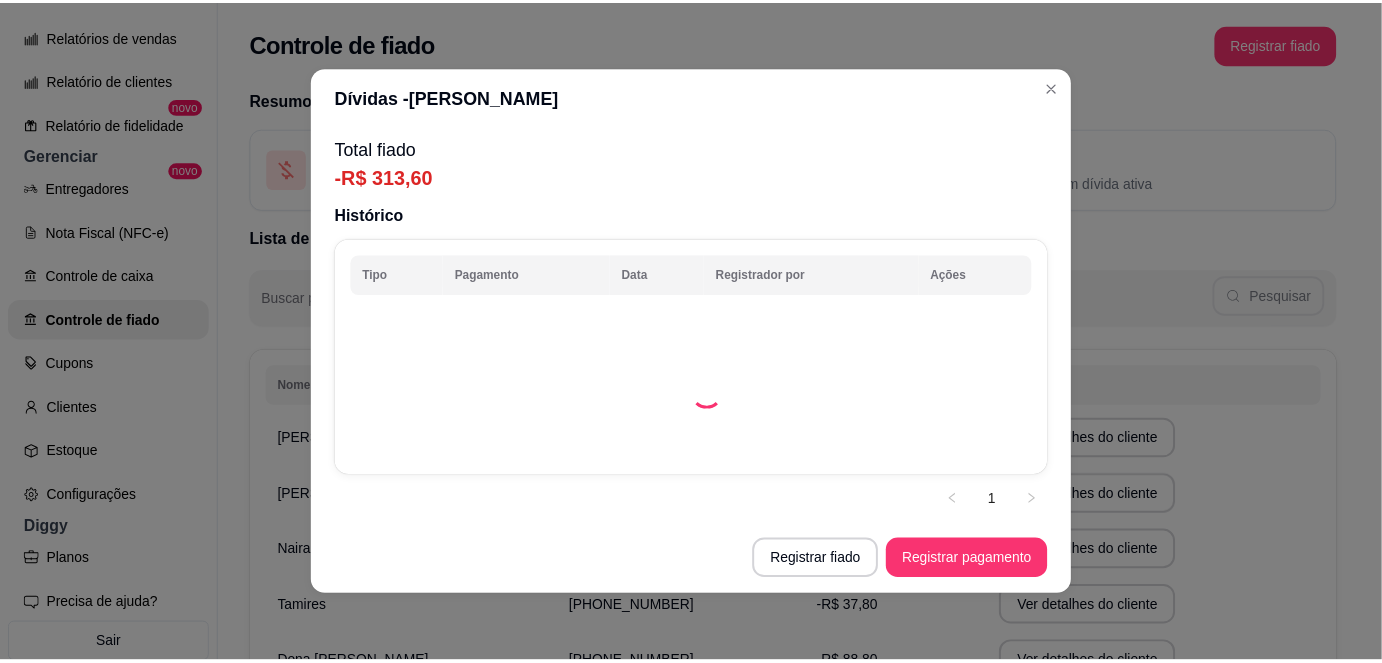 scroll, scrollTop: 0, scrollLeft: 0, axis: both 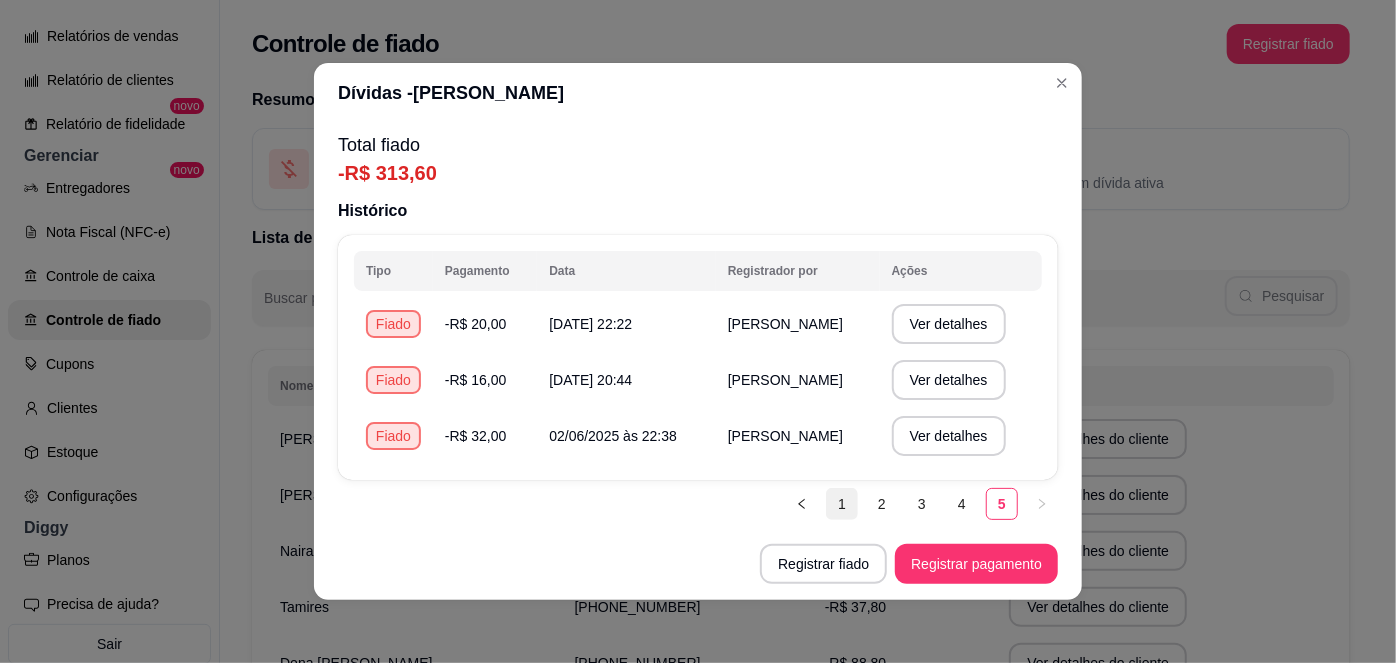 click on "1" at bounding box center [842, 504] 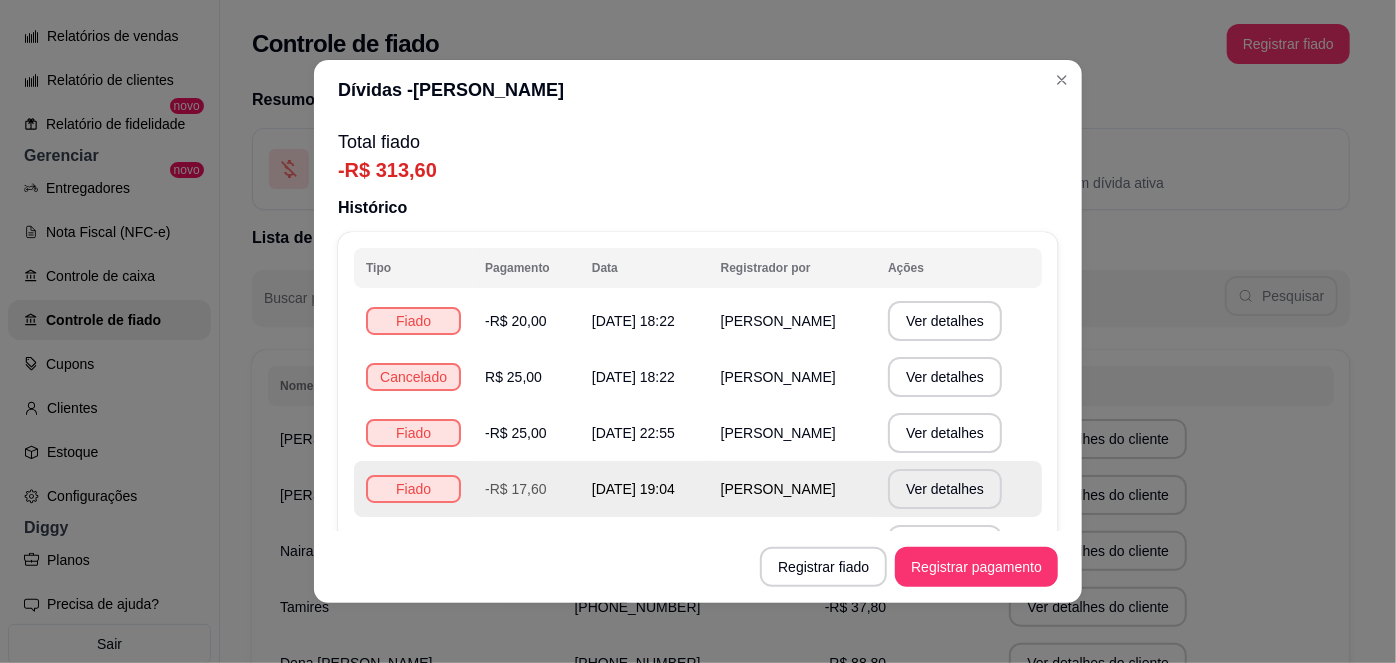 click on "[PERSON_NAME]" at bounding box center [792, 489] 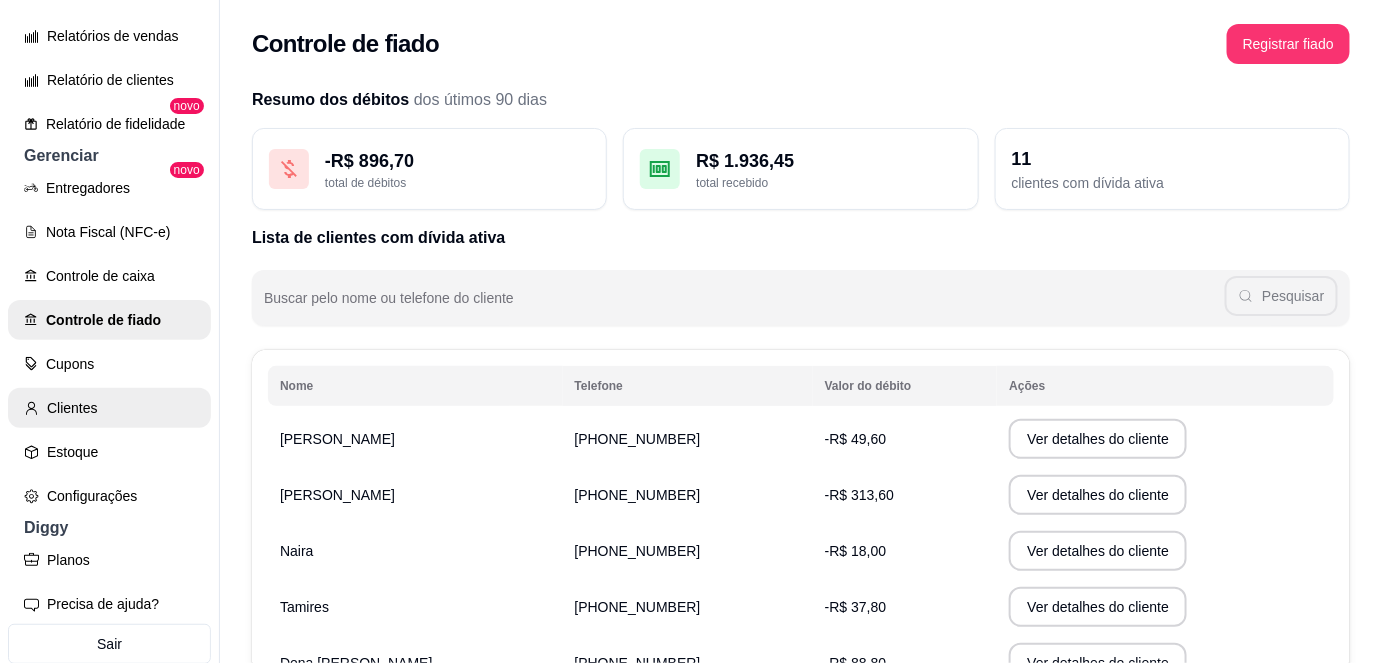 scroll, scrollTop: 722, scrollLeft: 0, axis: vertical 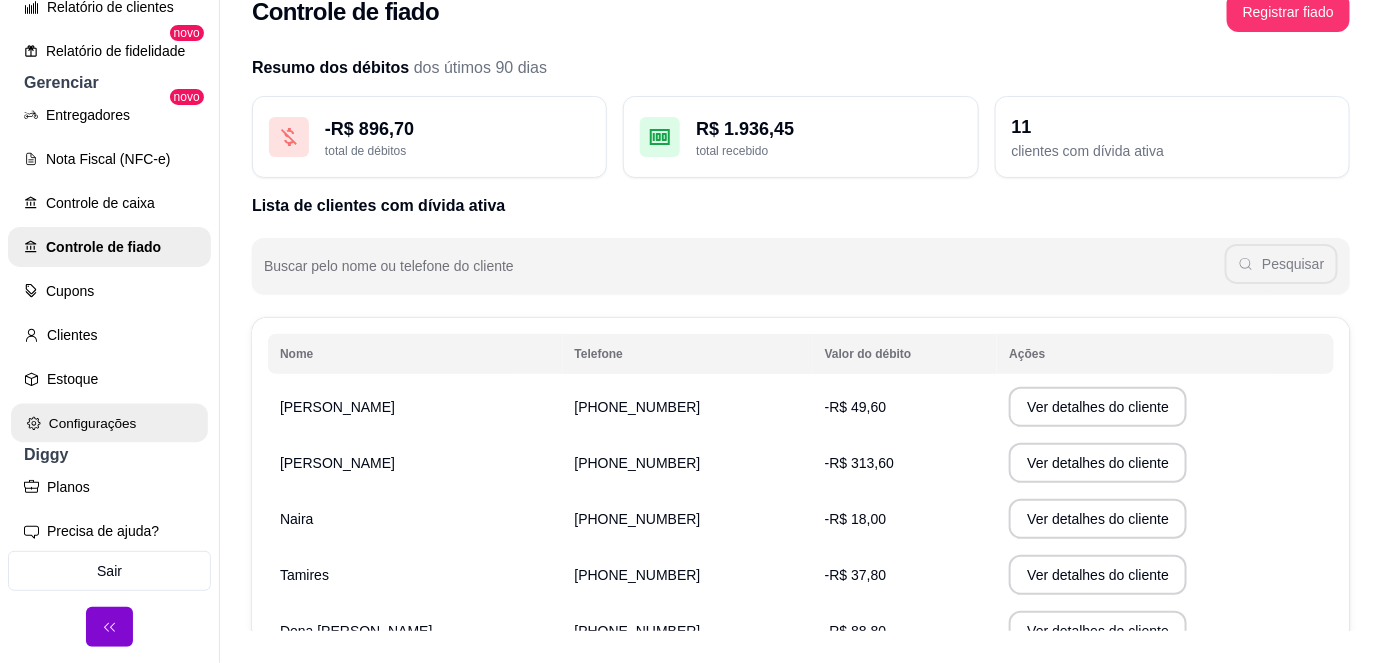 click on "Configurações" at bounding box center [109, 423] 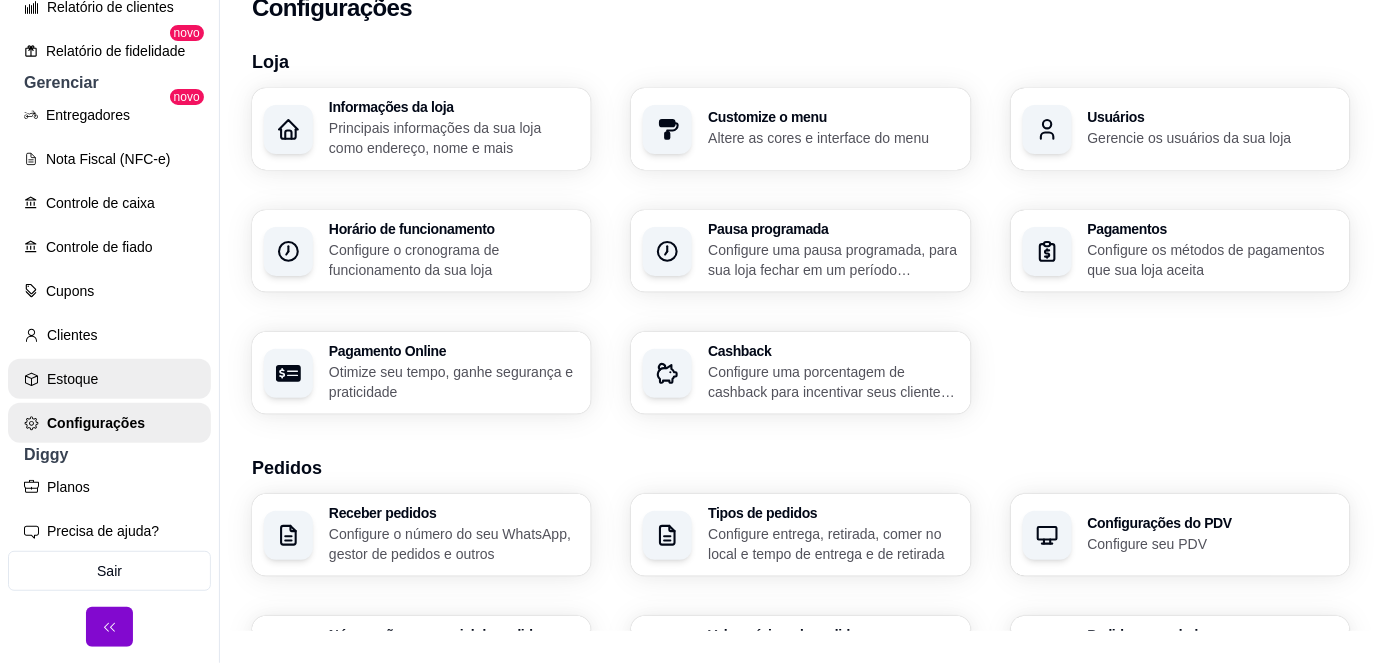 scroll, scrollTop: 0, scrollLeft: 0, axis: both 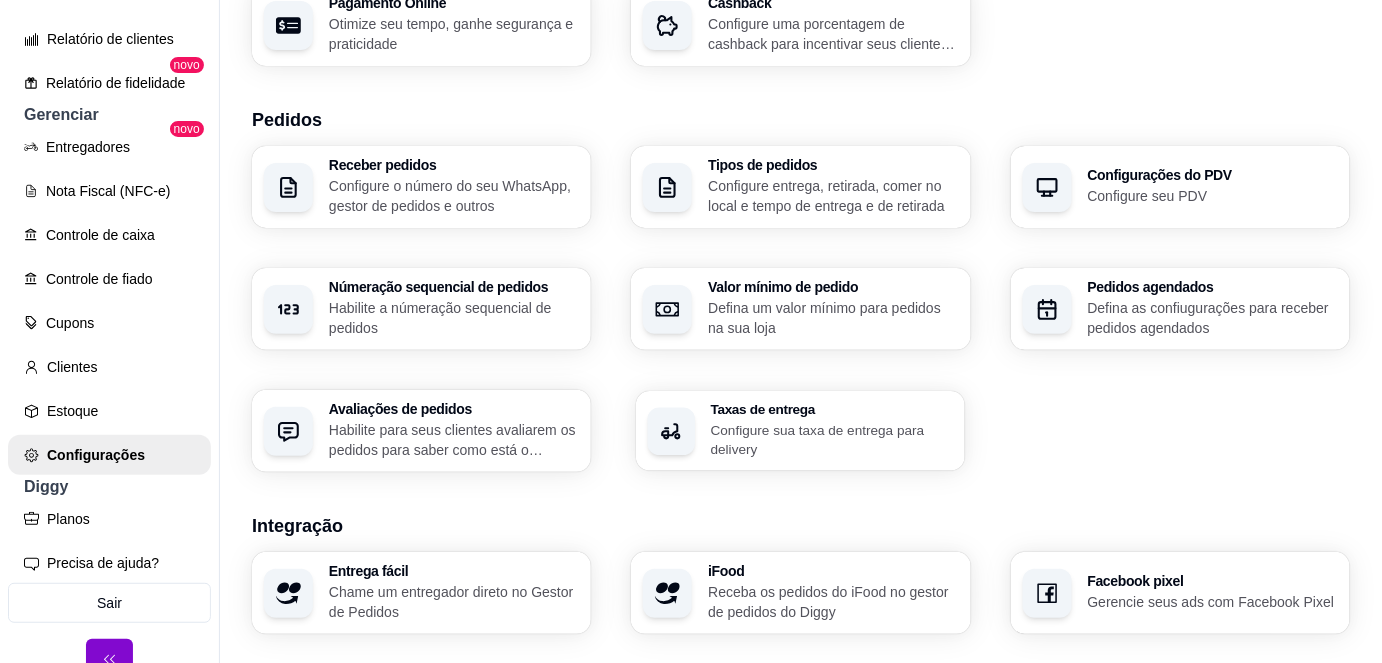 click on "Configure sua taxa de entrega para delivery" at bounding box center (832, 439) 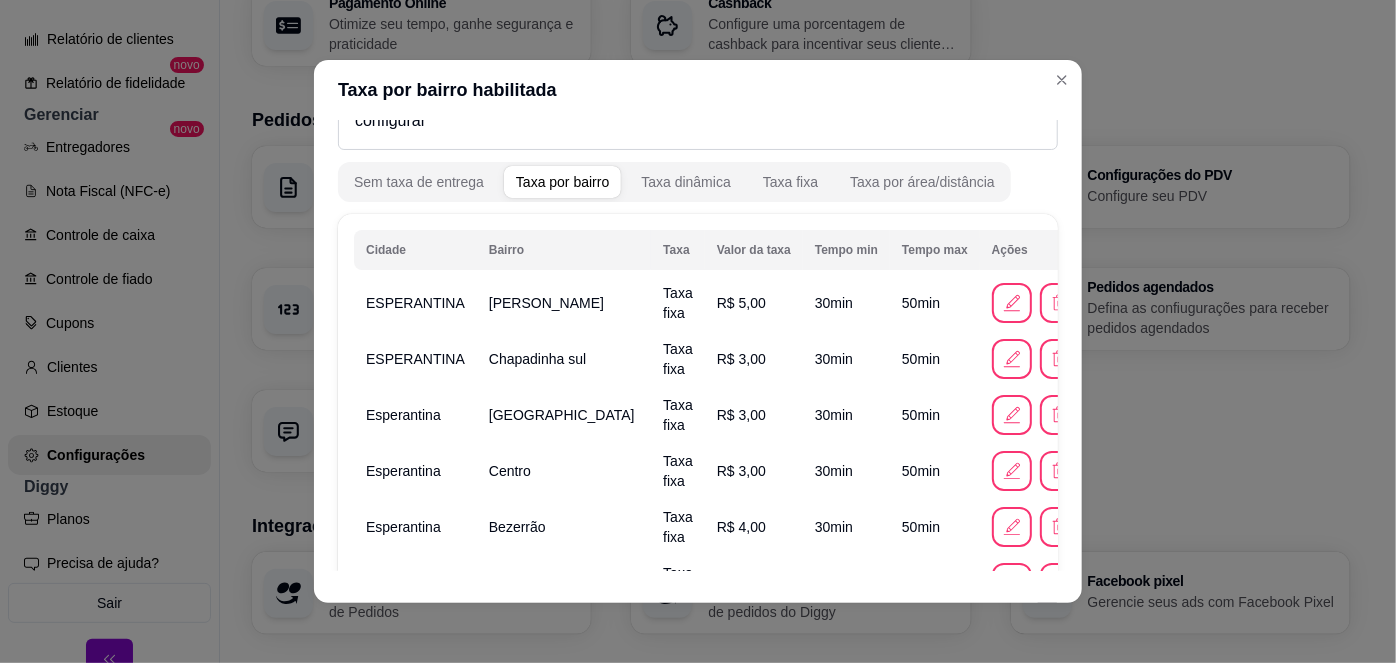 scroll, scrollTop: 115, scrollLeft: 0, axis: vertical 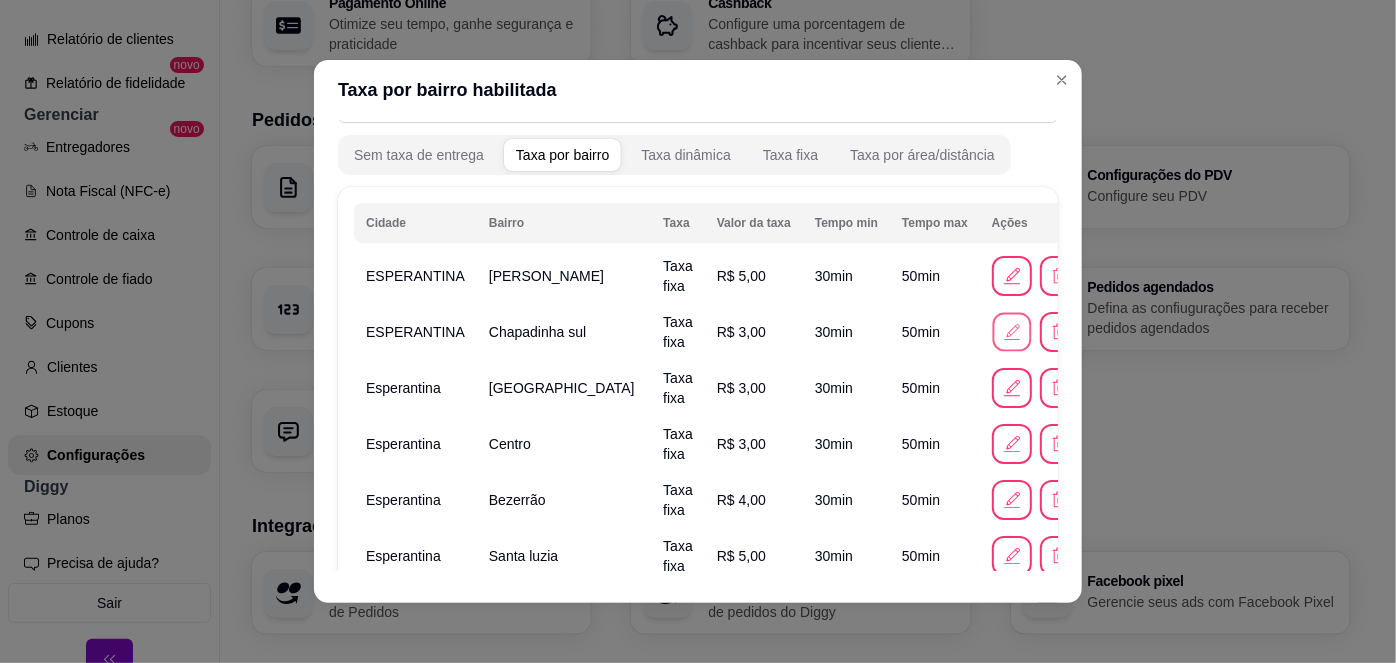 click 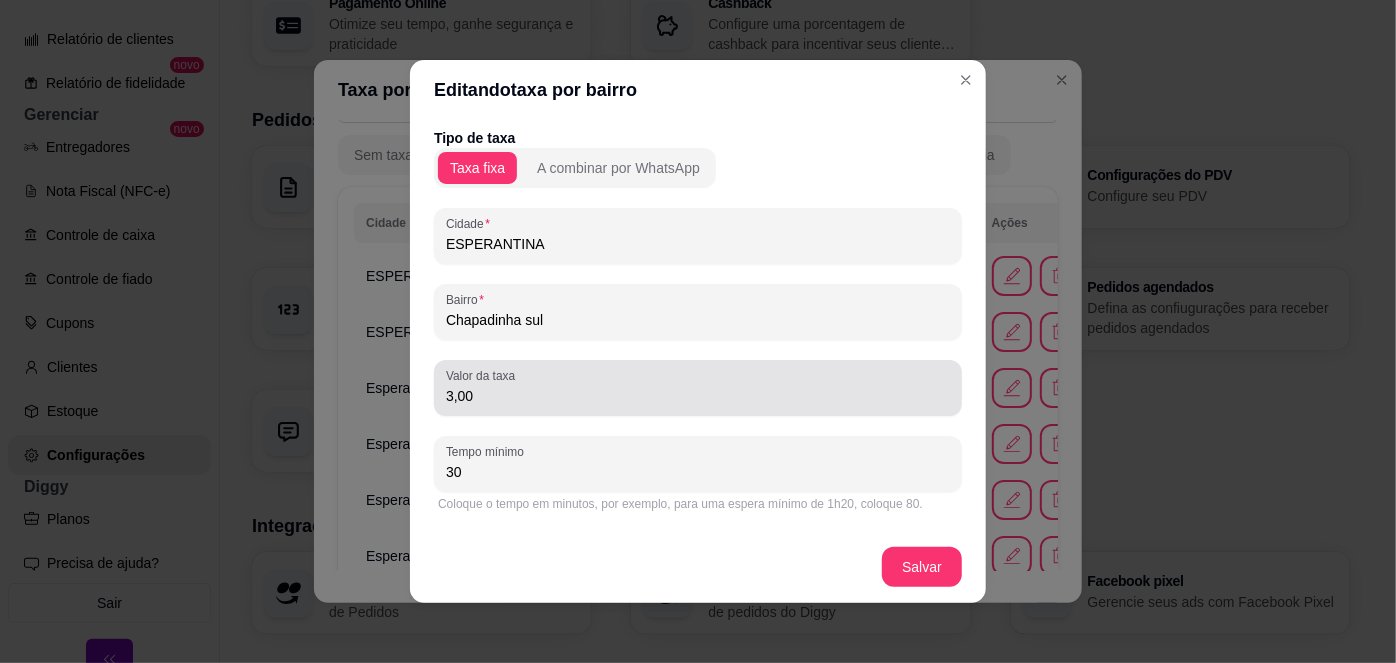 click on "Valor da taxa" at bounding box center [484, 375] 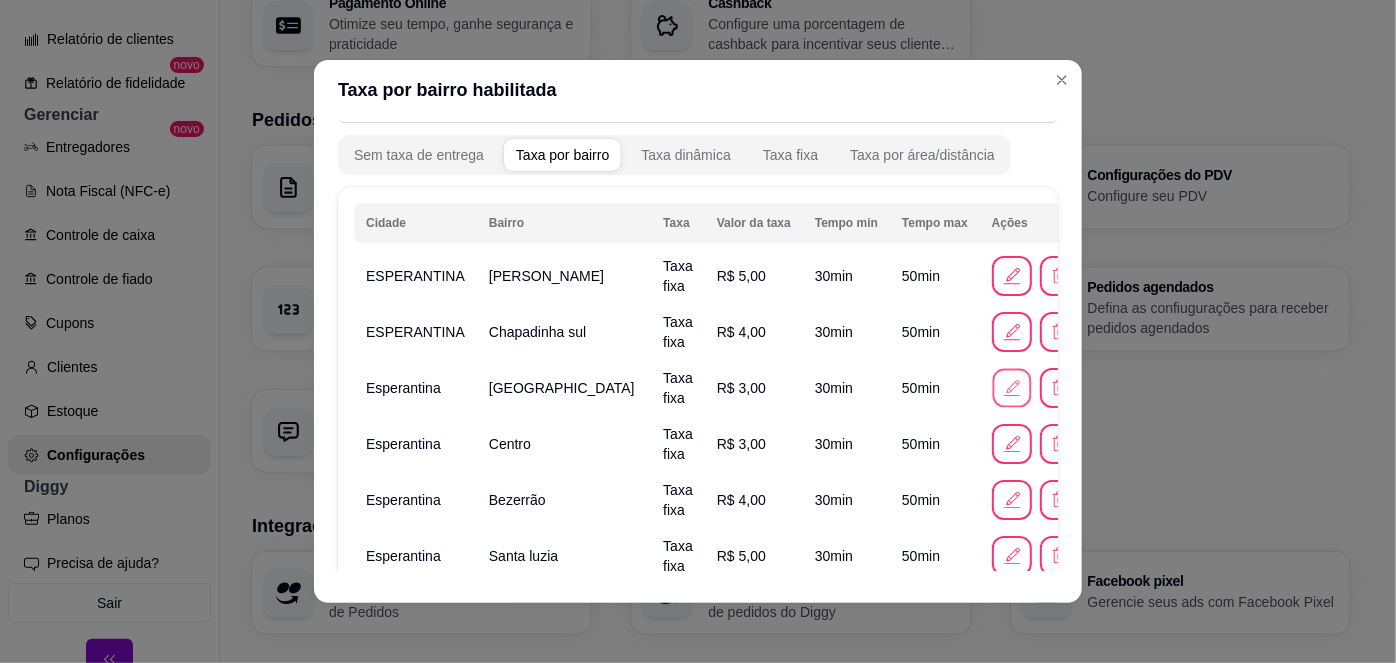 click 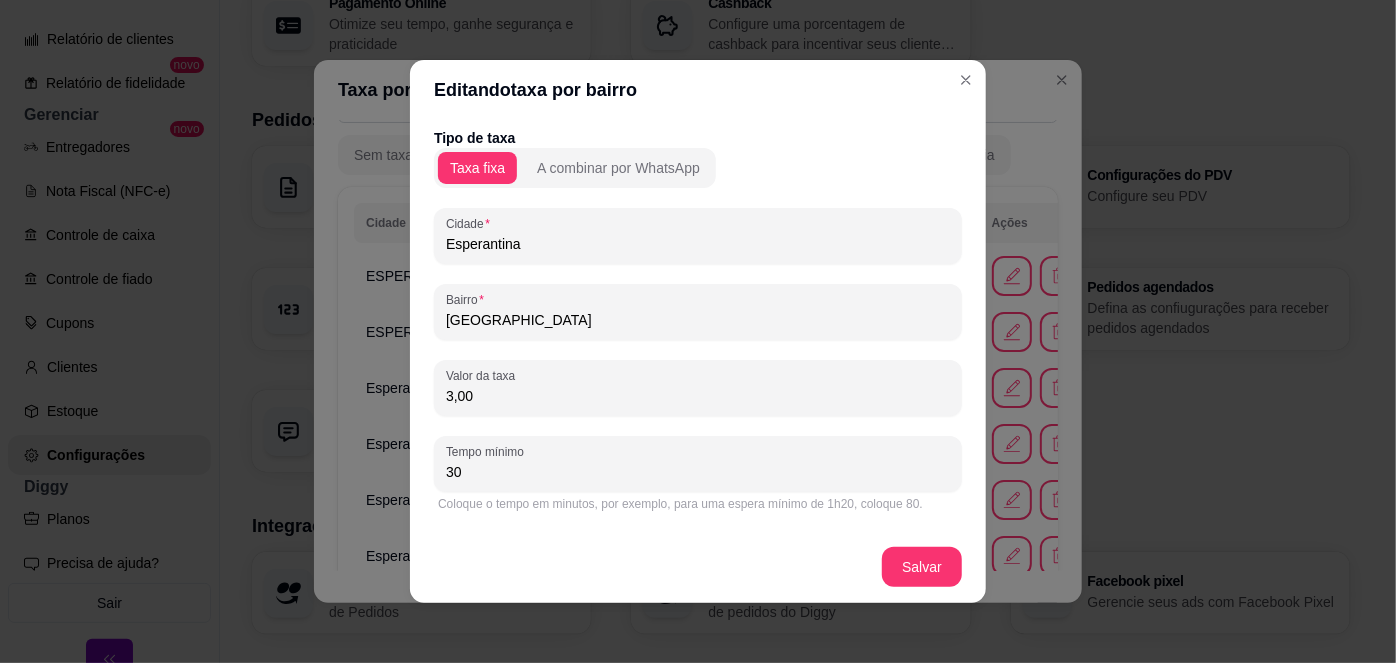 click on "3,00" at bounding box center [698, 396] 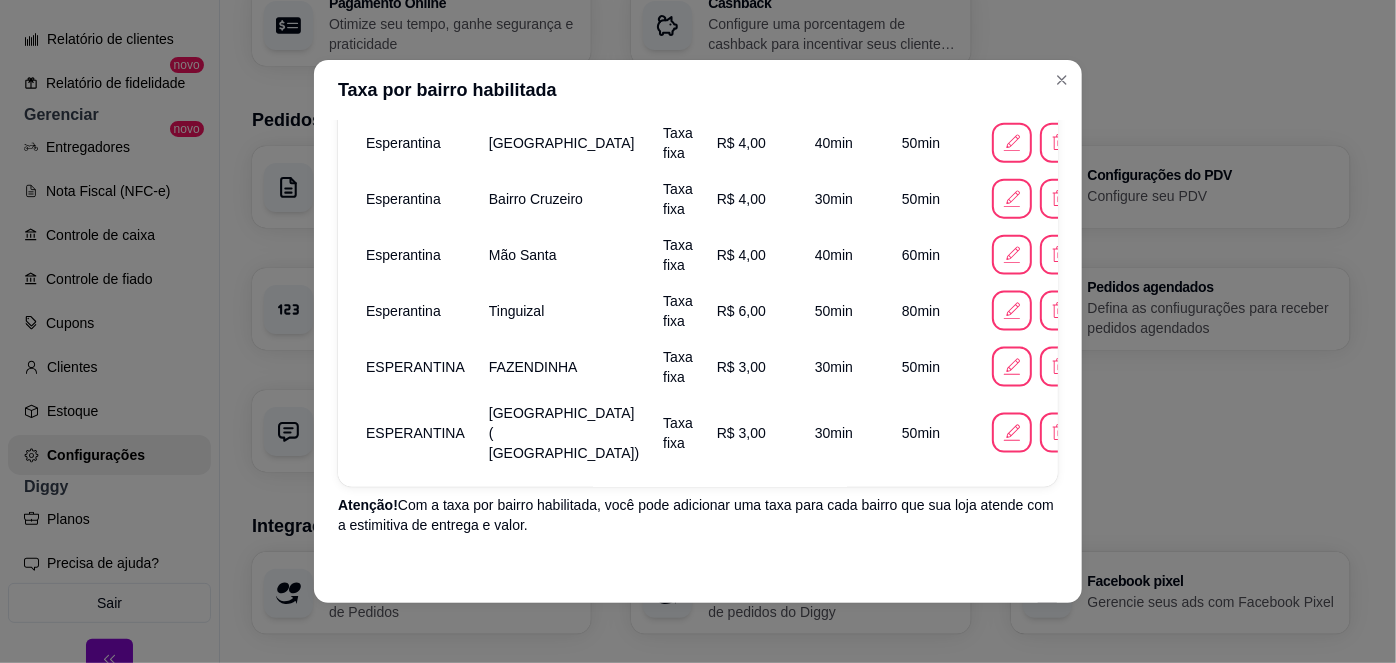 scroll, scrollTop: 1530, scrollLeft: 0, axis: vertical 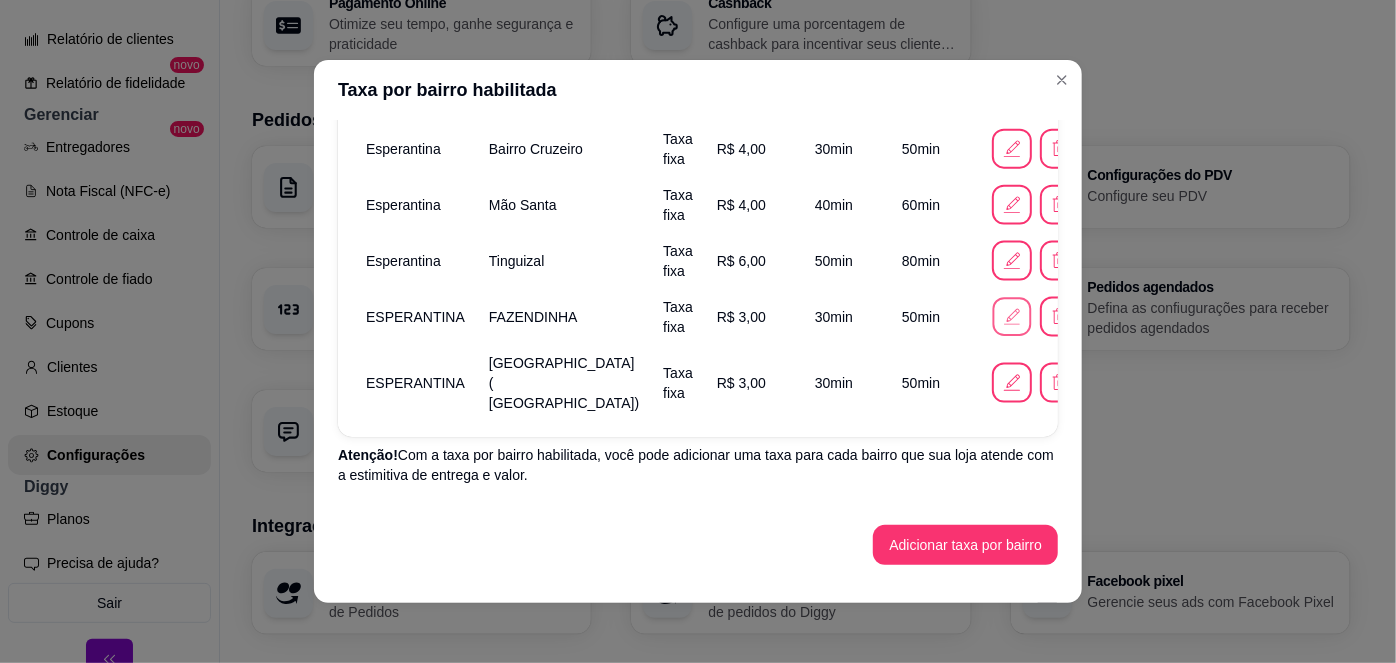 click 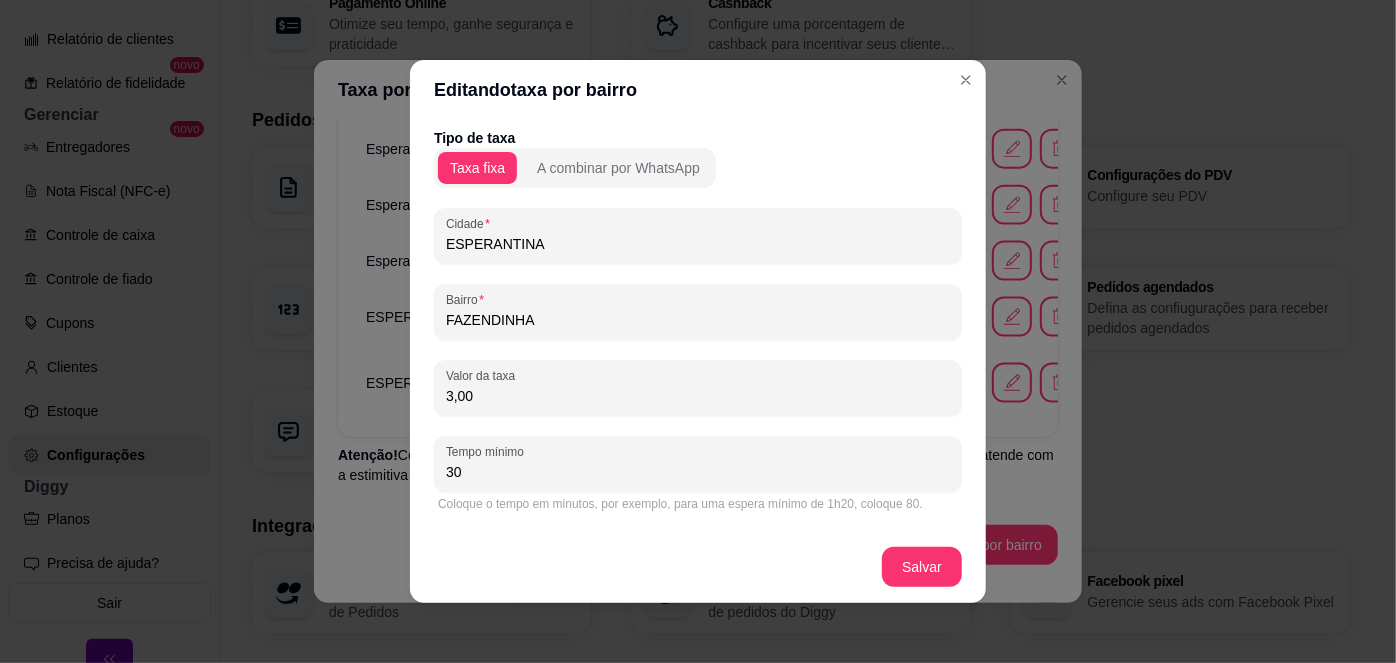 click on "3,00" at bounding box center [698, 396] 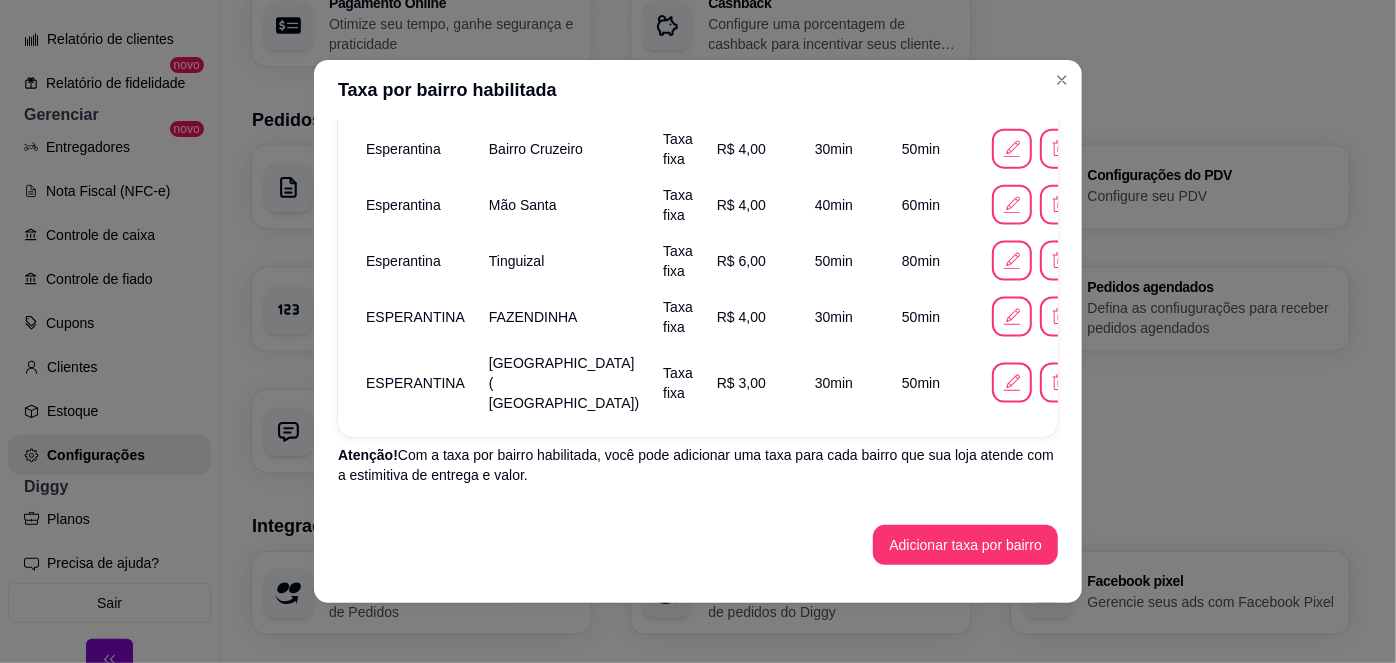 scroll, scrollTop: 4, scrollLeft: 0, axis: vertical 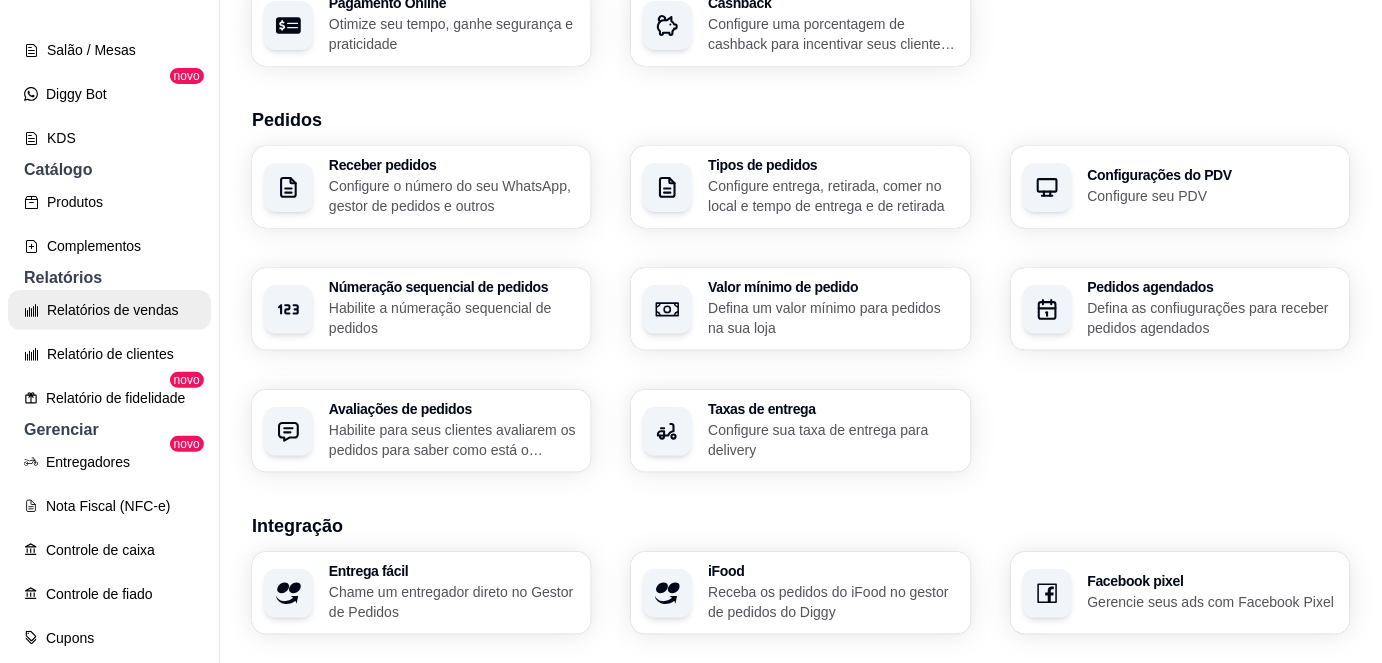 click on "Relatórios de vendas" at bounding box center [109, 310] 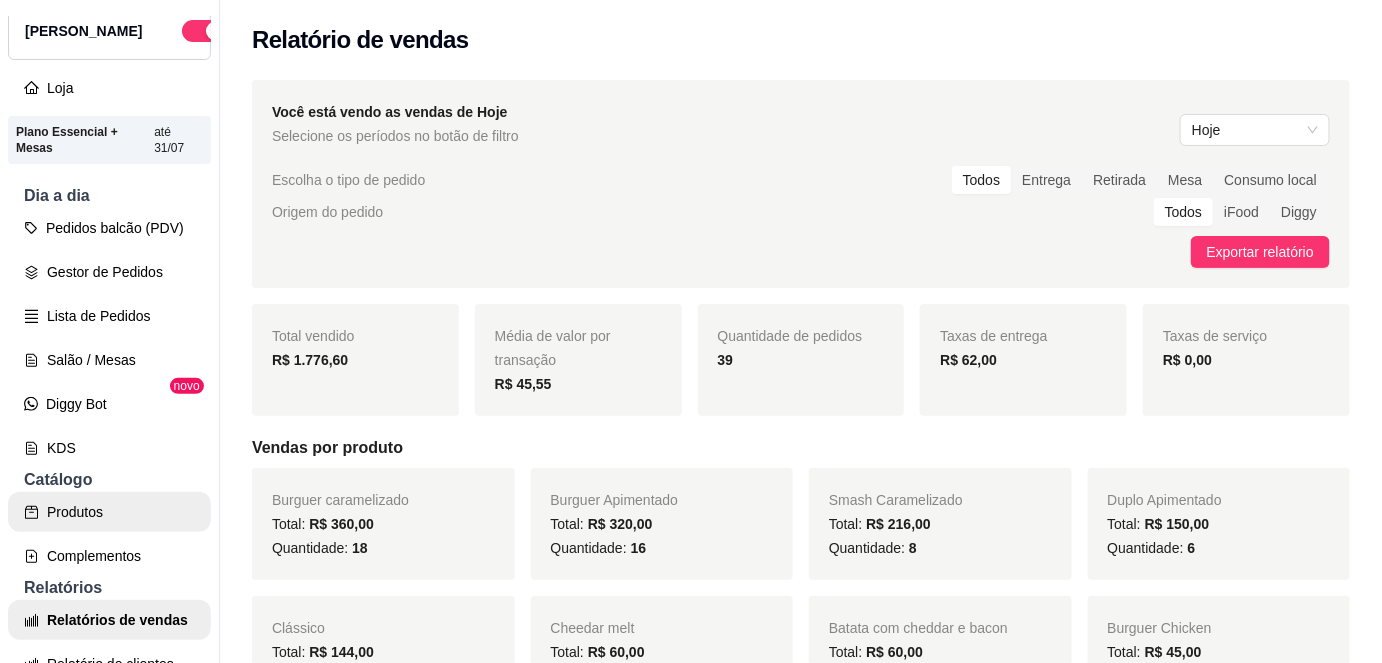 scroll, scrollTop: 72, scrollLeft: 0, axis: vertical 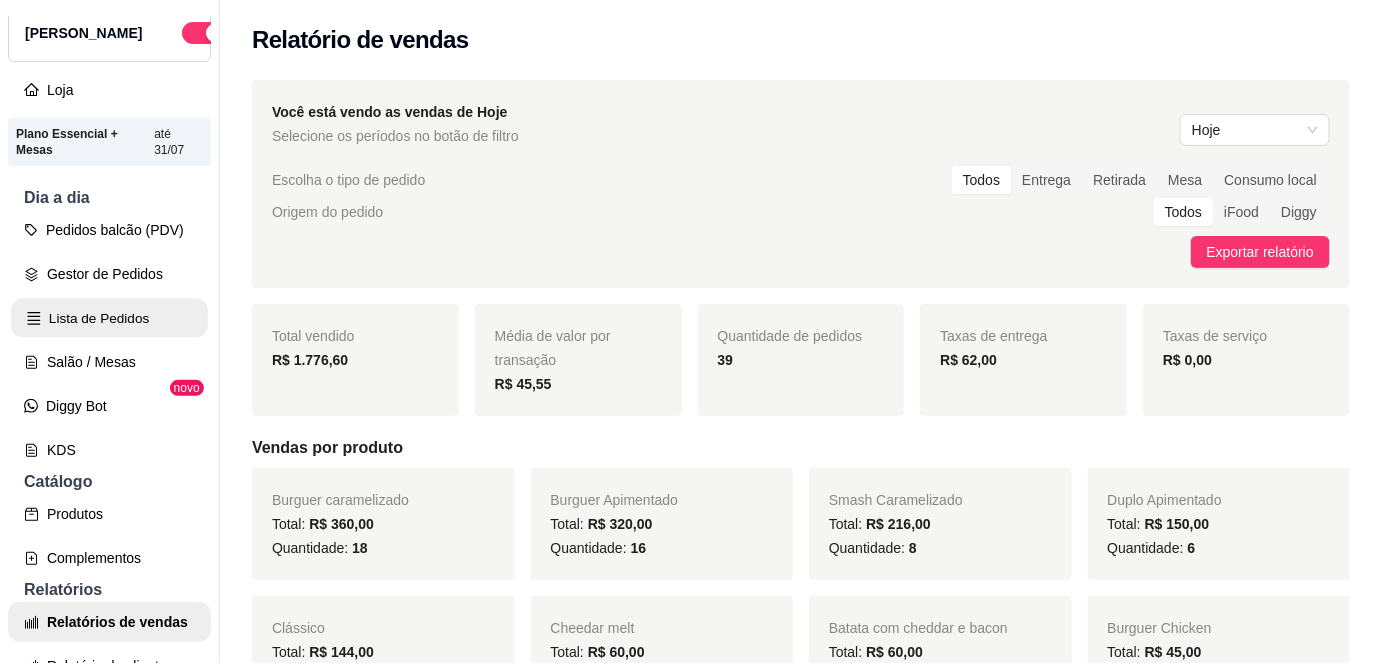 click on "Lista de Pedidos" at bounding box center (109, 318) 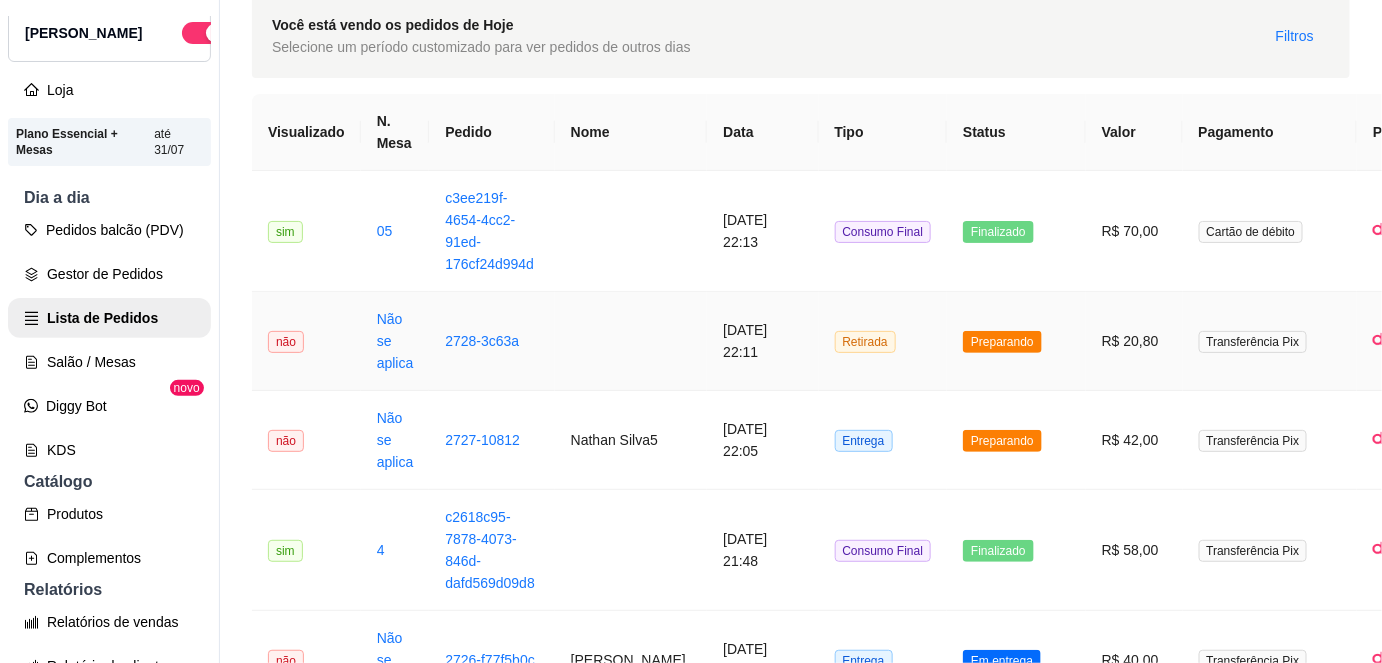 scroll, scrollTop: 85, scrollLeft: 0, axis: vertical 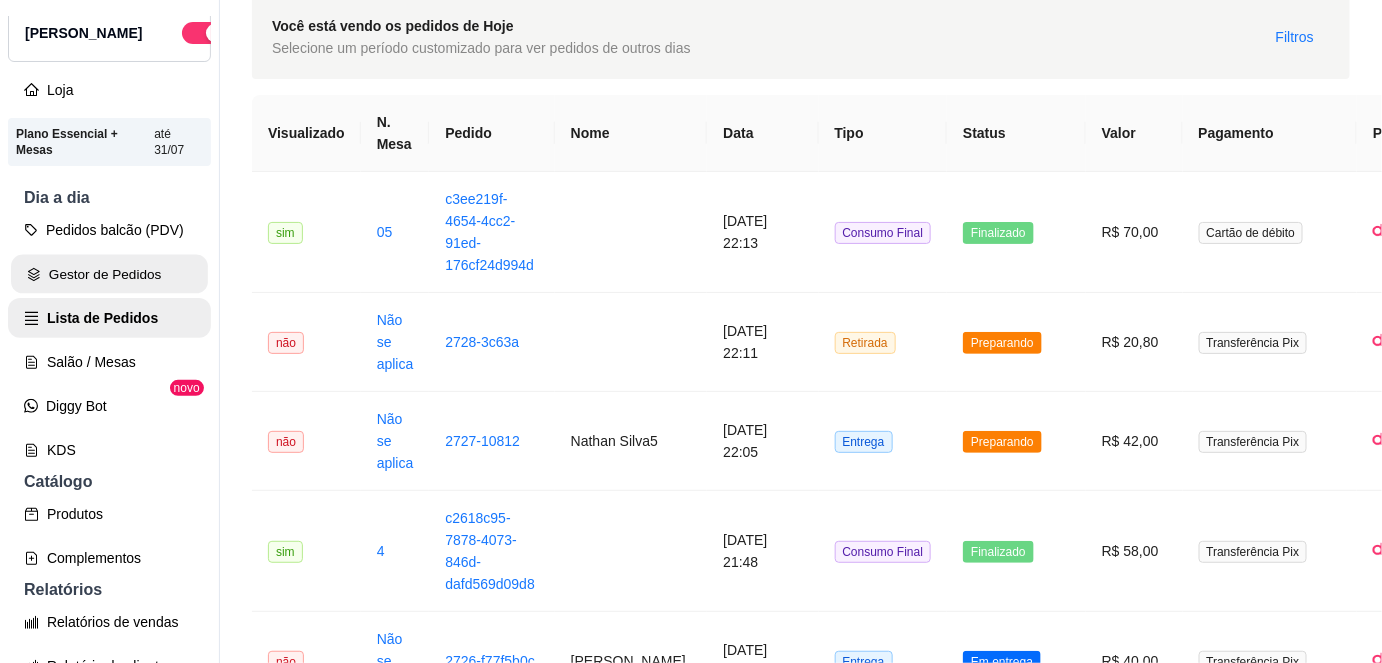 click on "Gestor de Pedidos" at bounding box center (109, 274) 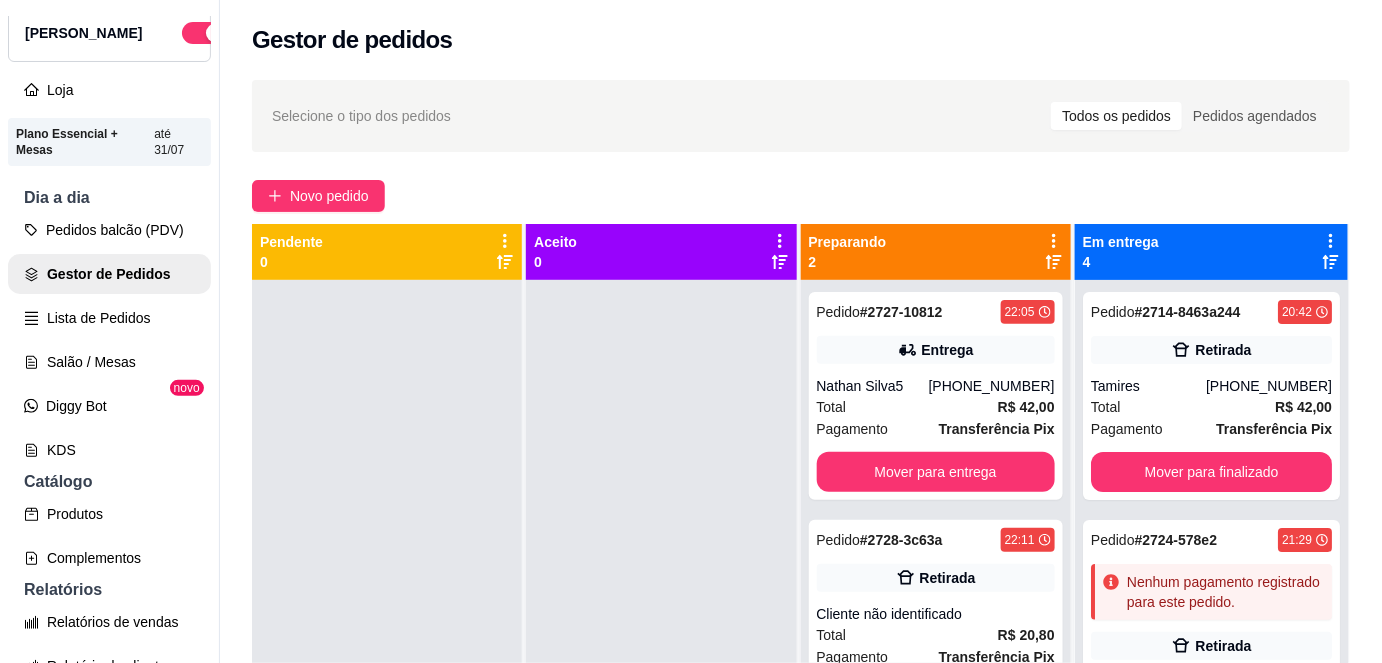 scroll, scrollTop: 56, scrollLeft: 0, axis: vertical 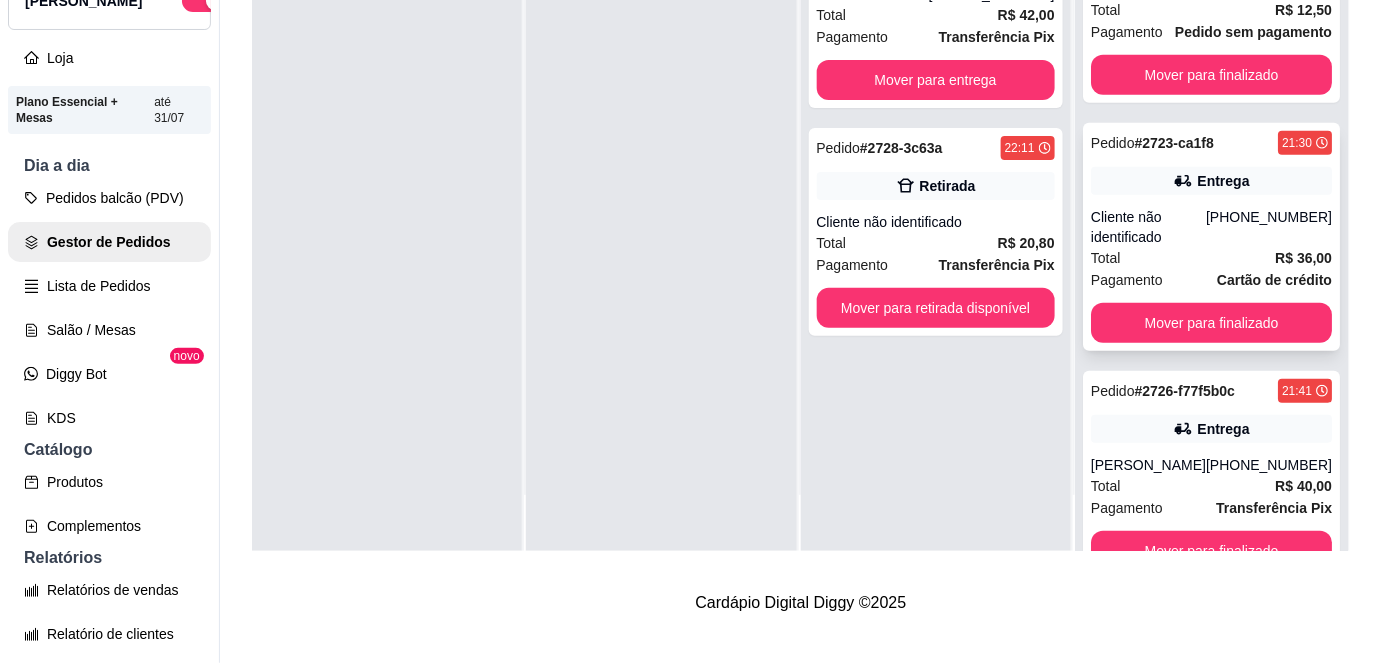 click on "Total R$ 36,00" at bounding box center [1211, 258] 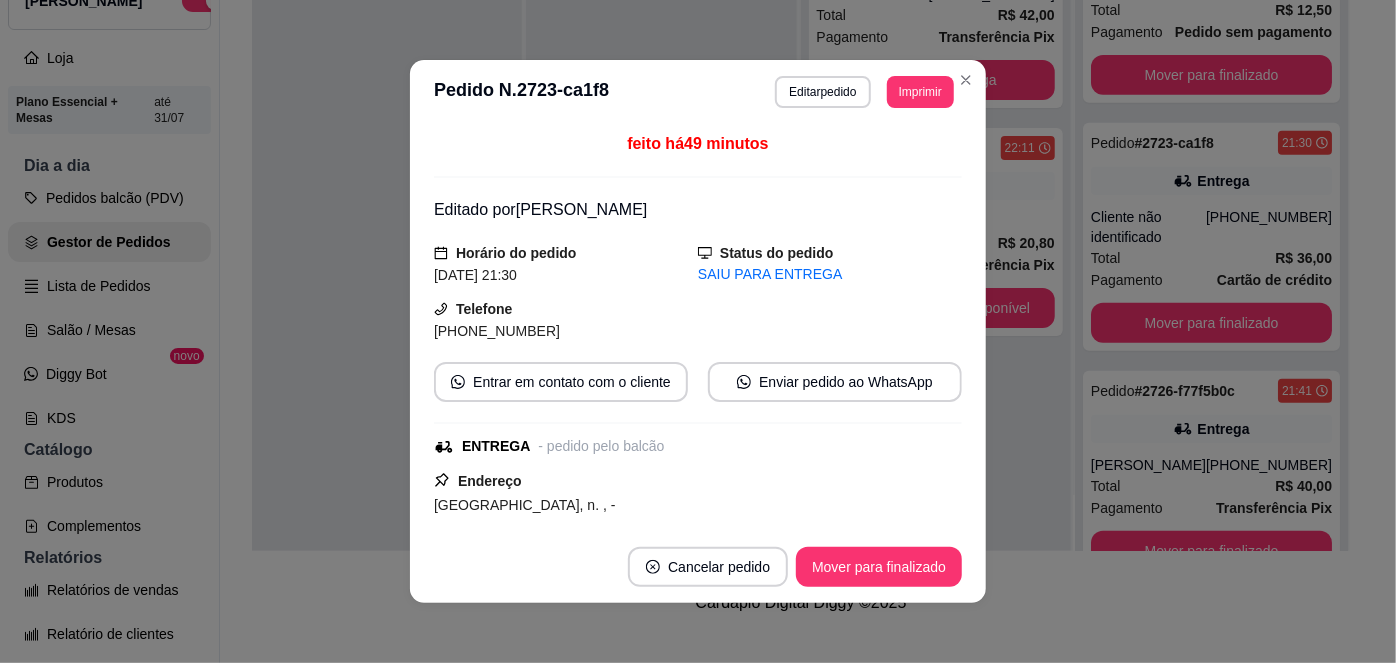 scroll, scrollTop: 488, scrollLeft: 0, axis: vertical 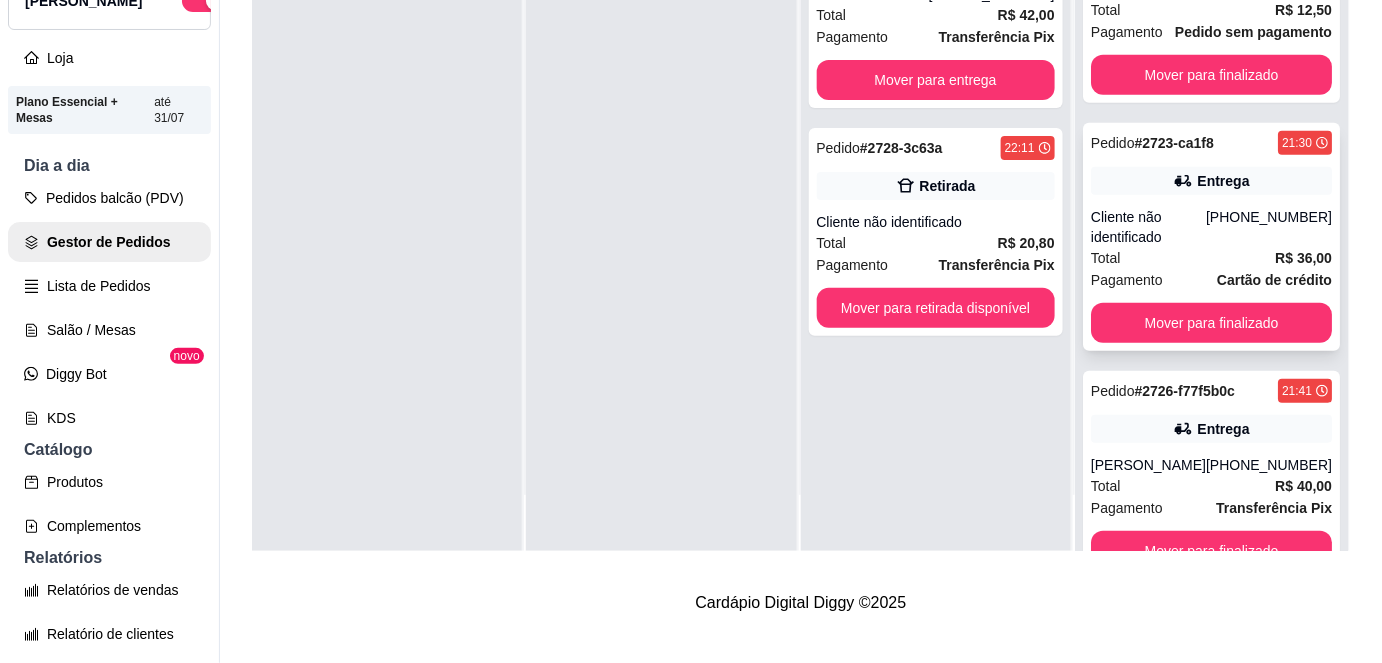 click on "Total R$ 36,00" at bounding box center [1211, 258] 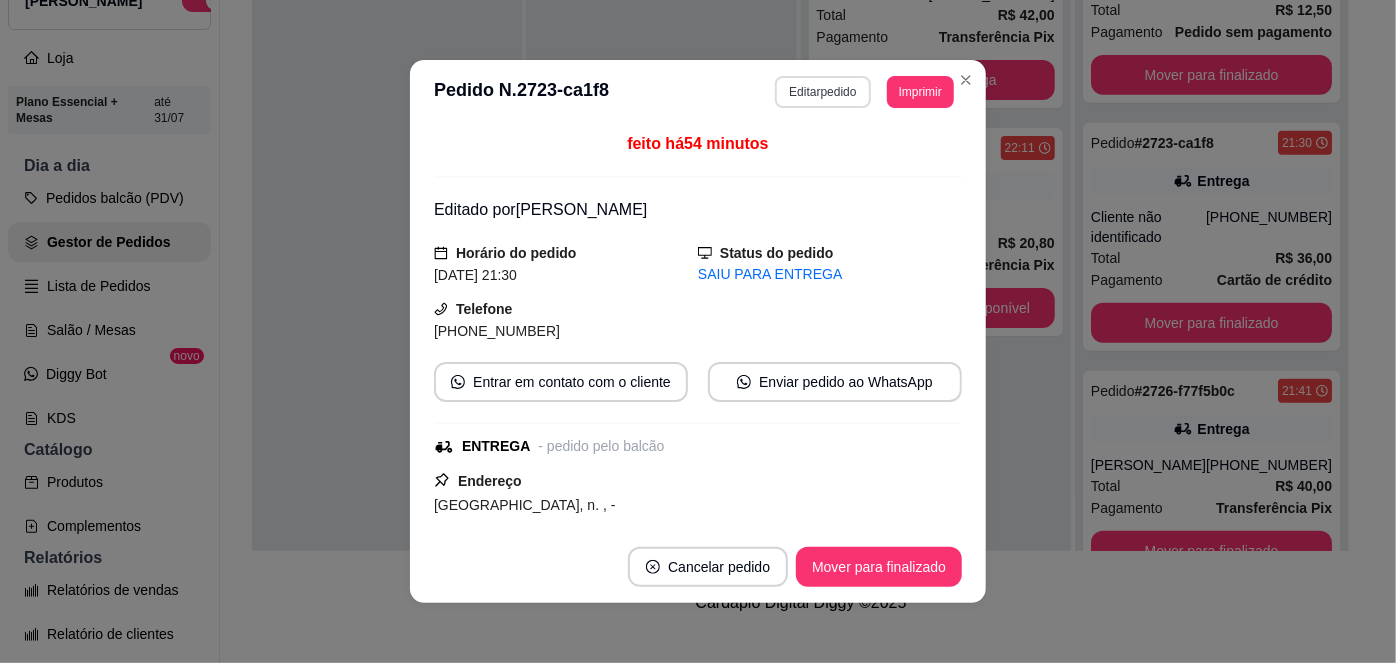 click on "Editar  pedido" at bounding box center [822, 92] 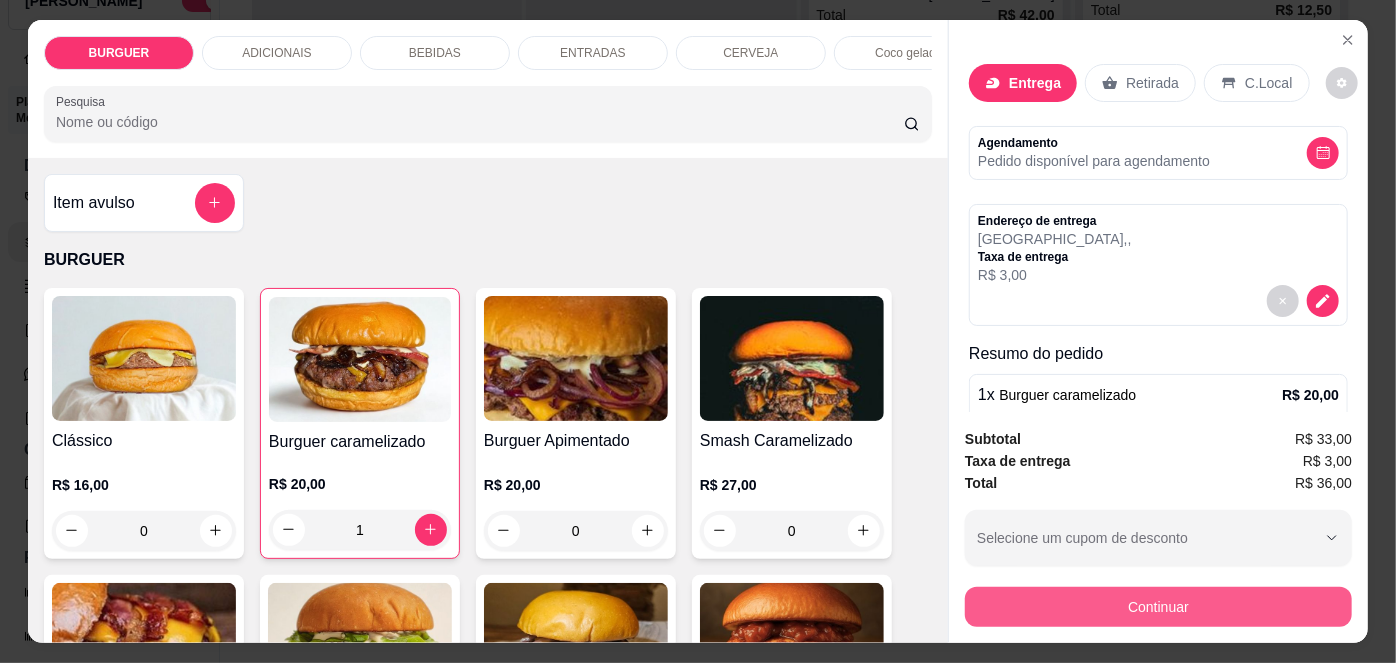 click on "Continuar" at bounding box center [1158, 607] 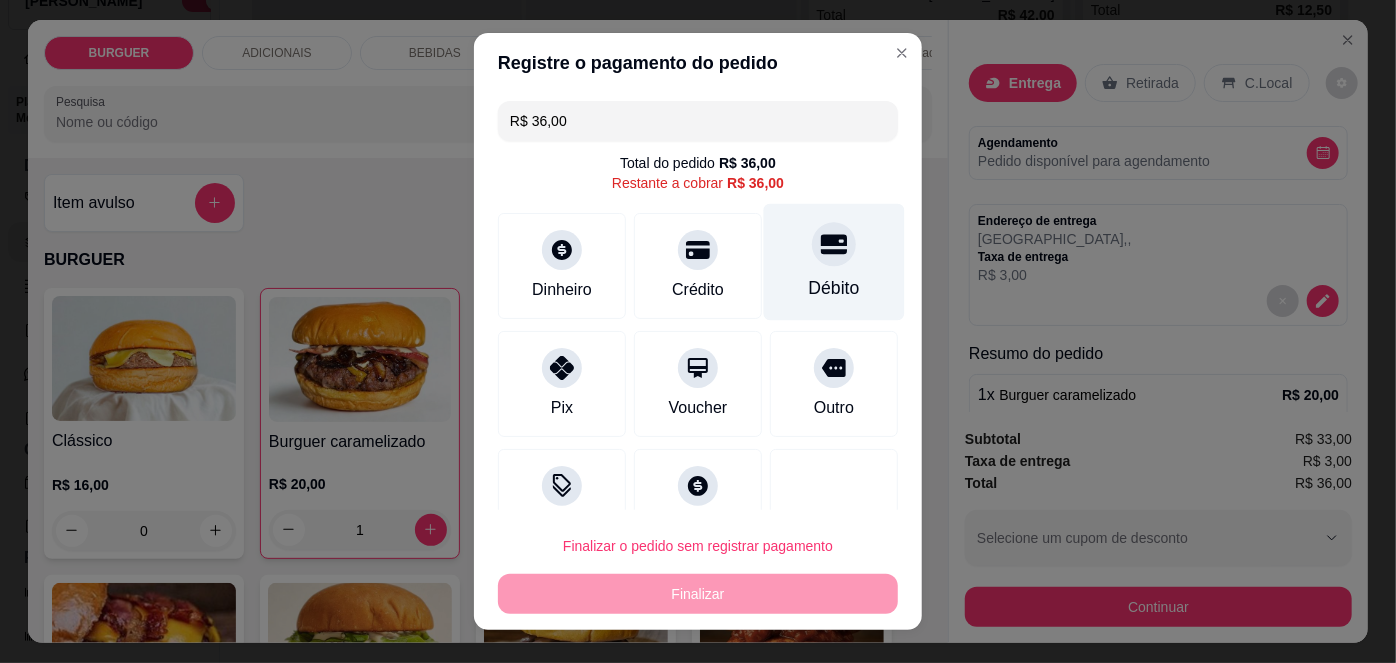 click on "Débito" at bounding box center [834, 262] 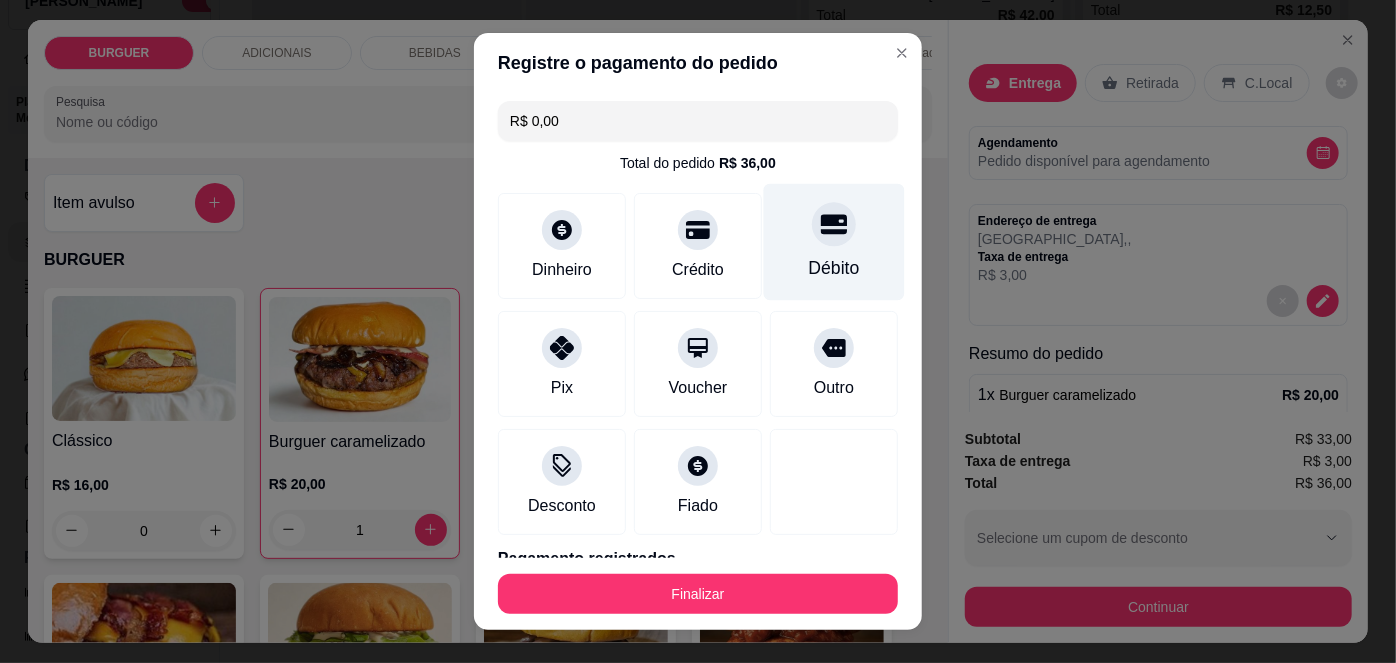 scroll, scrollTop: 88, scrollLeft: 0, axis: vertical 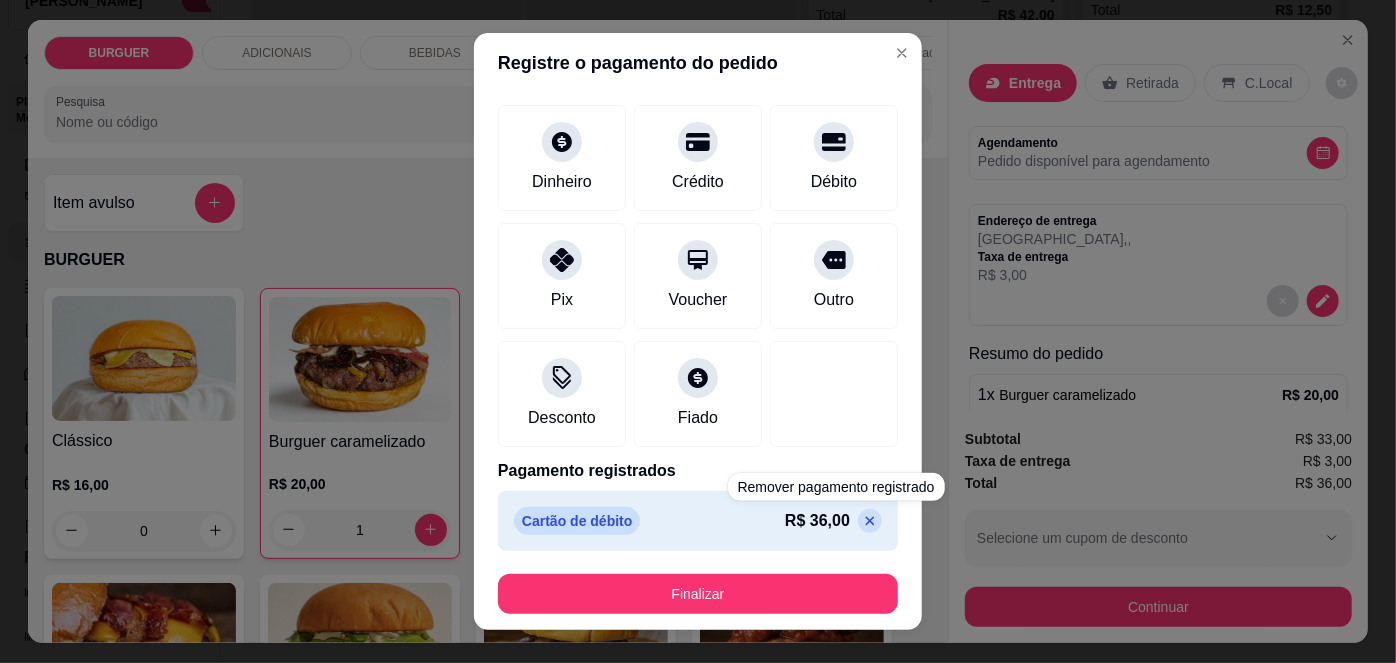 click on "Finalizar" at bounding box center (698, 594) 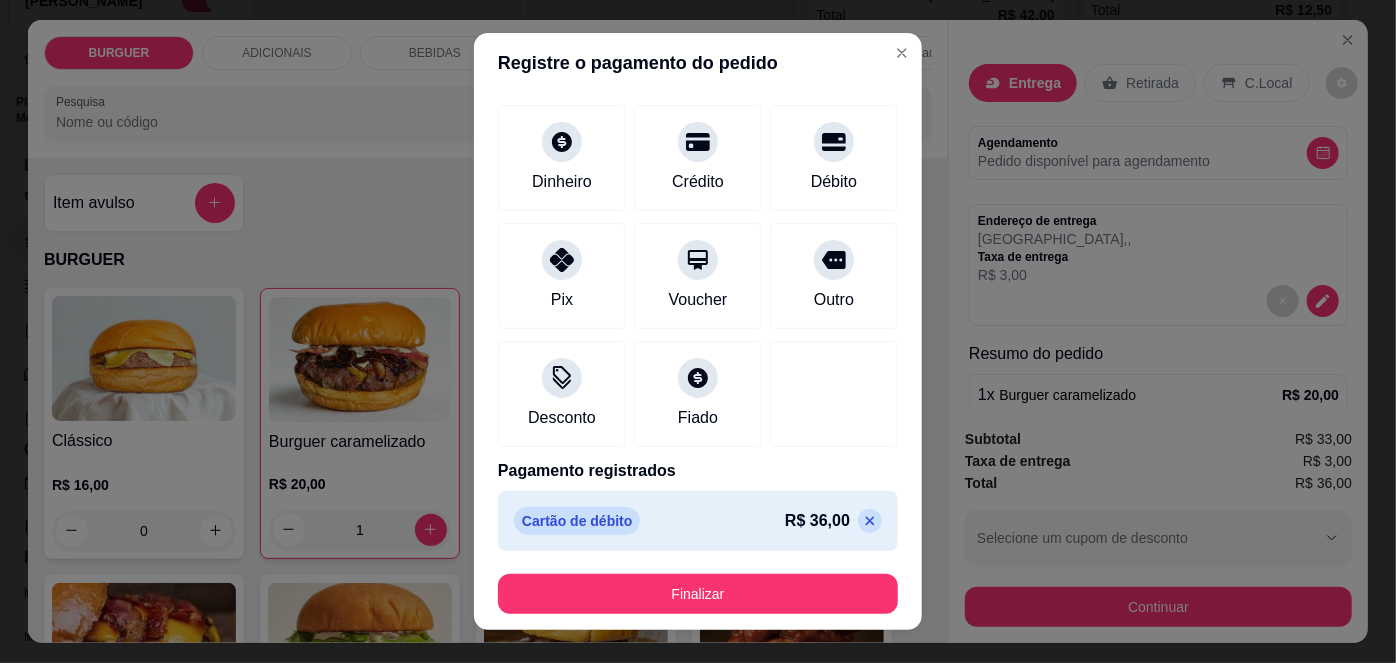 click on "Finalizar" at bounding box center [698, 594] 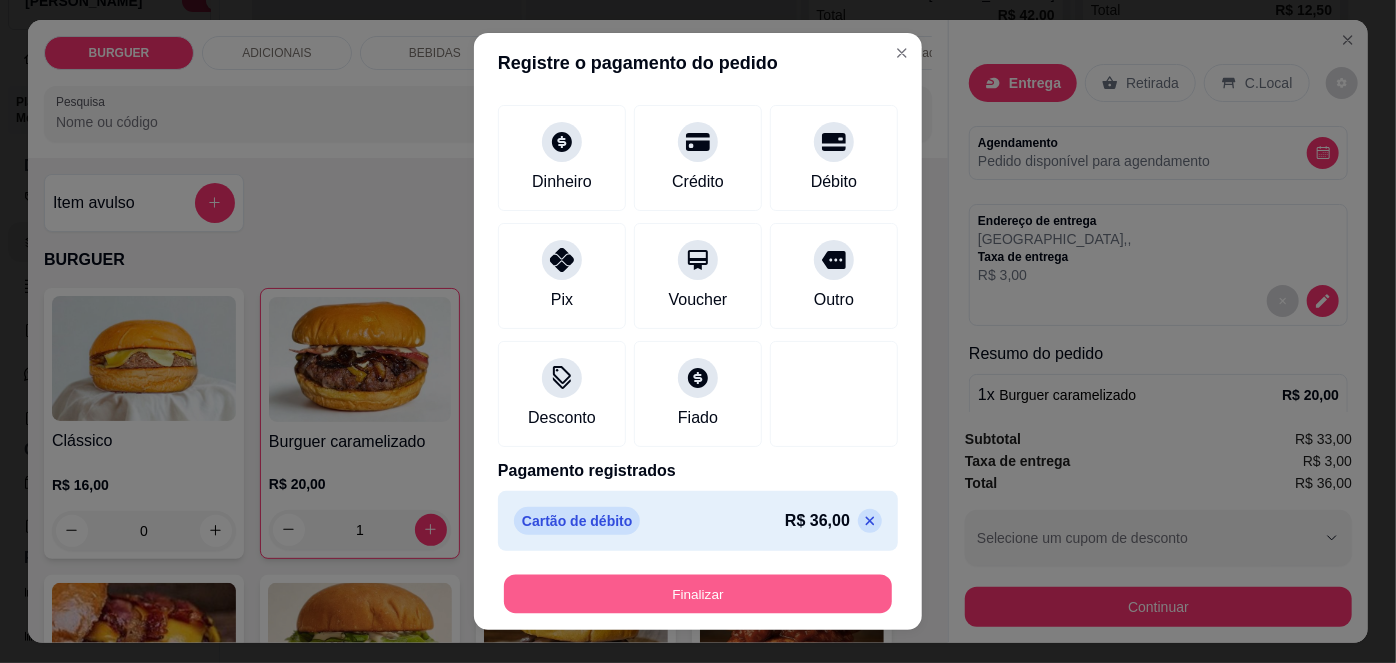 click on "Finalizar" at bounding box center (698, 593) 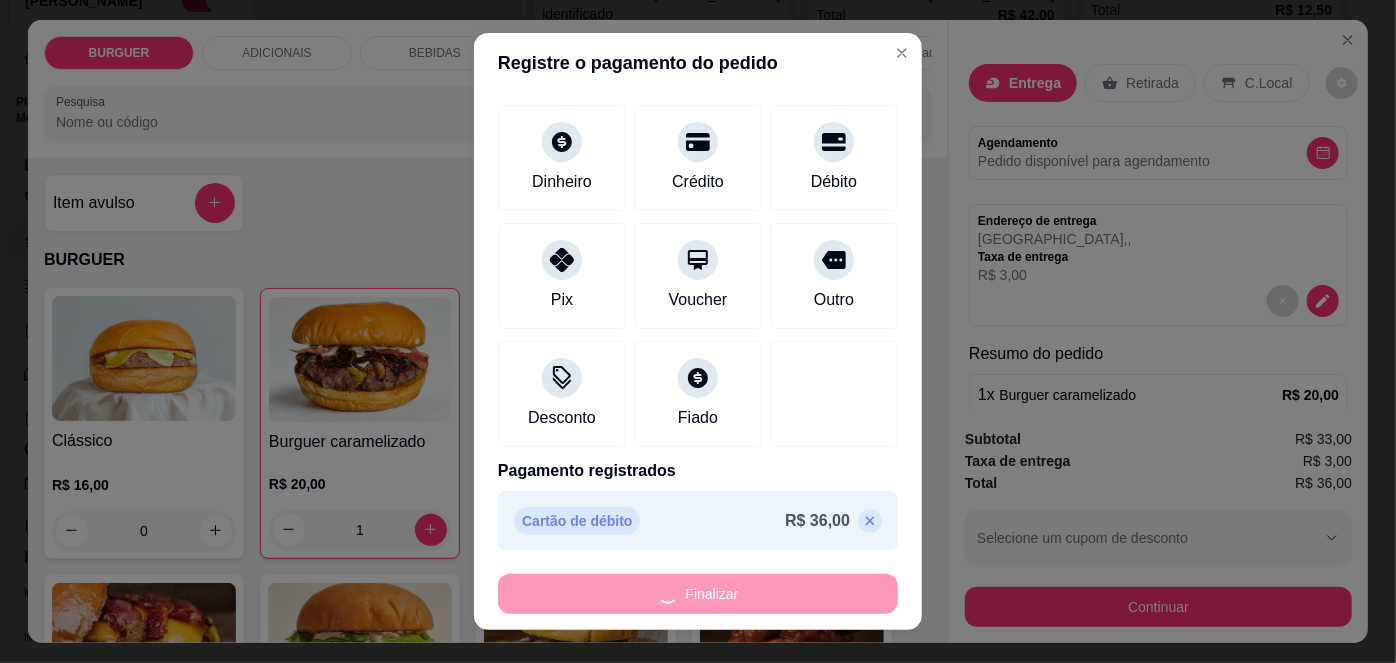 type on "0" 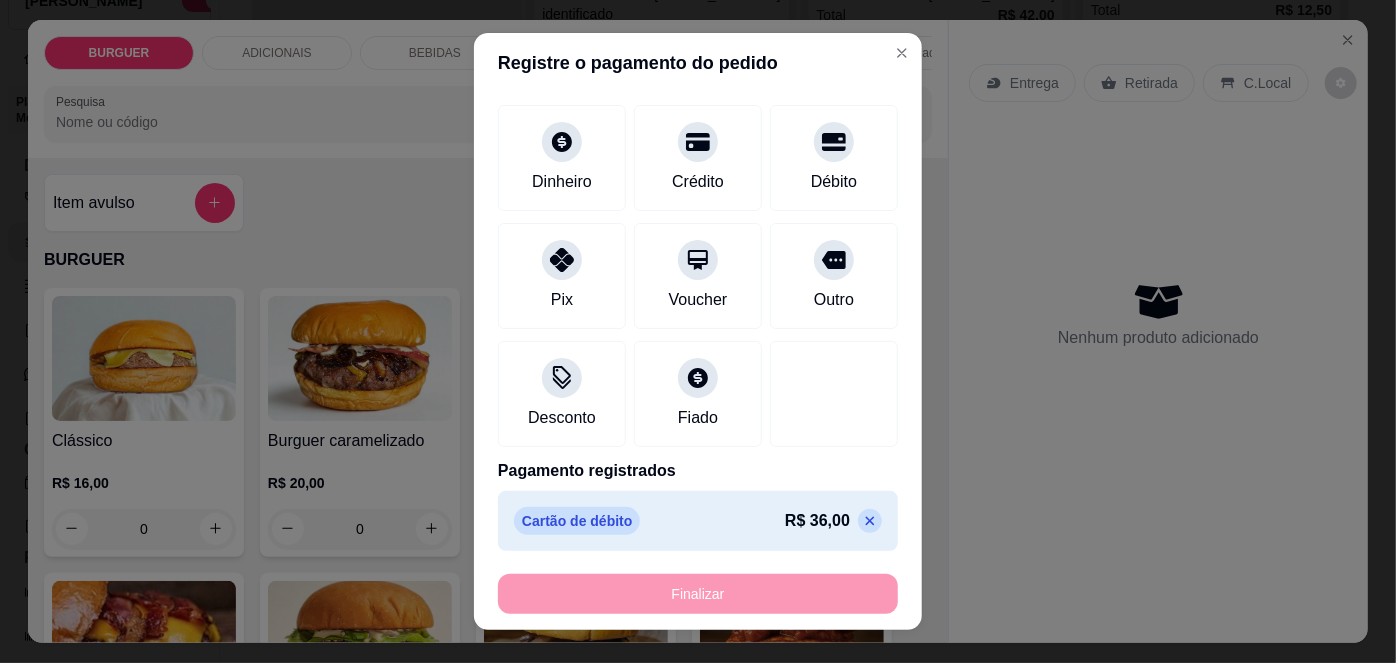 type on "-R$ 36,00" 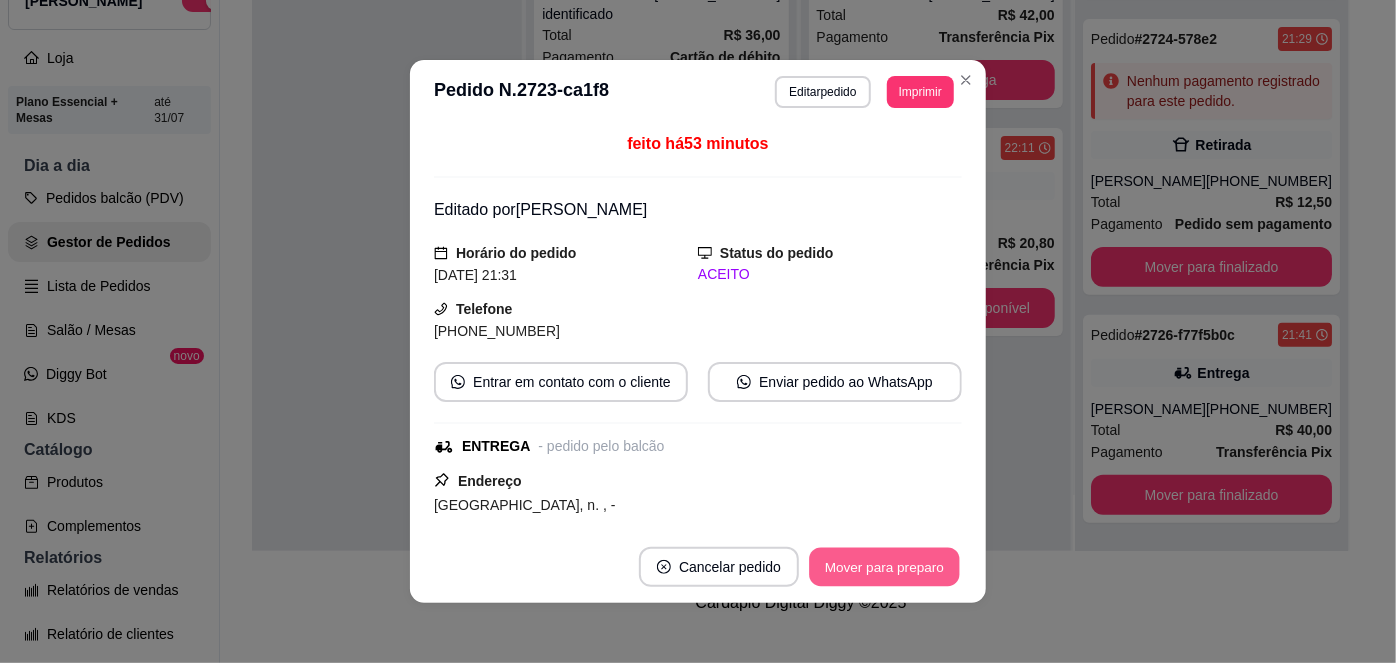 click on "Mover para preparo" at bounding box center (884, 567) 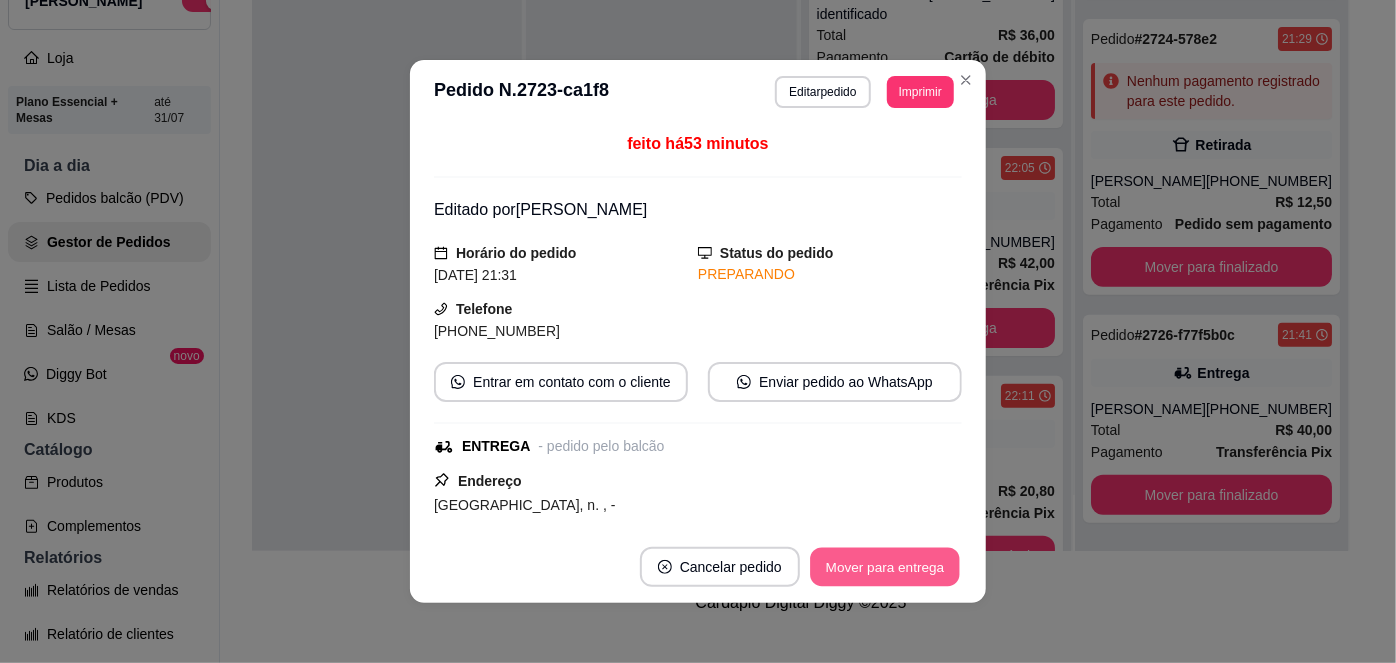 click on "Mover para entrega" at bounding box center [885, 567] 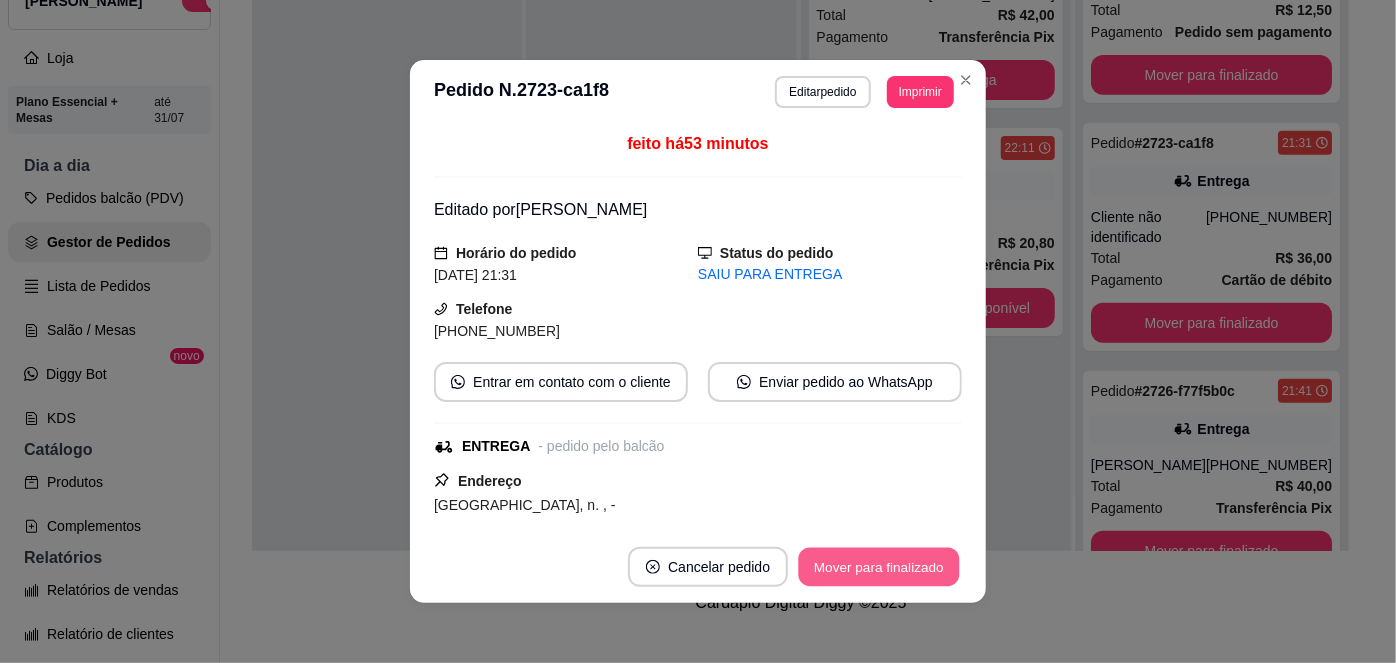 click on "Mover para finalizado" at bounding box center [879, 567] 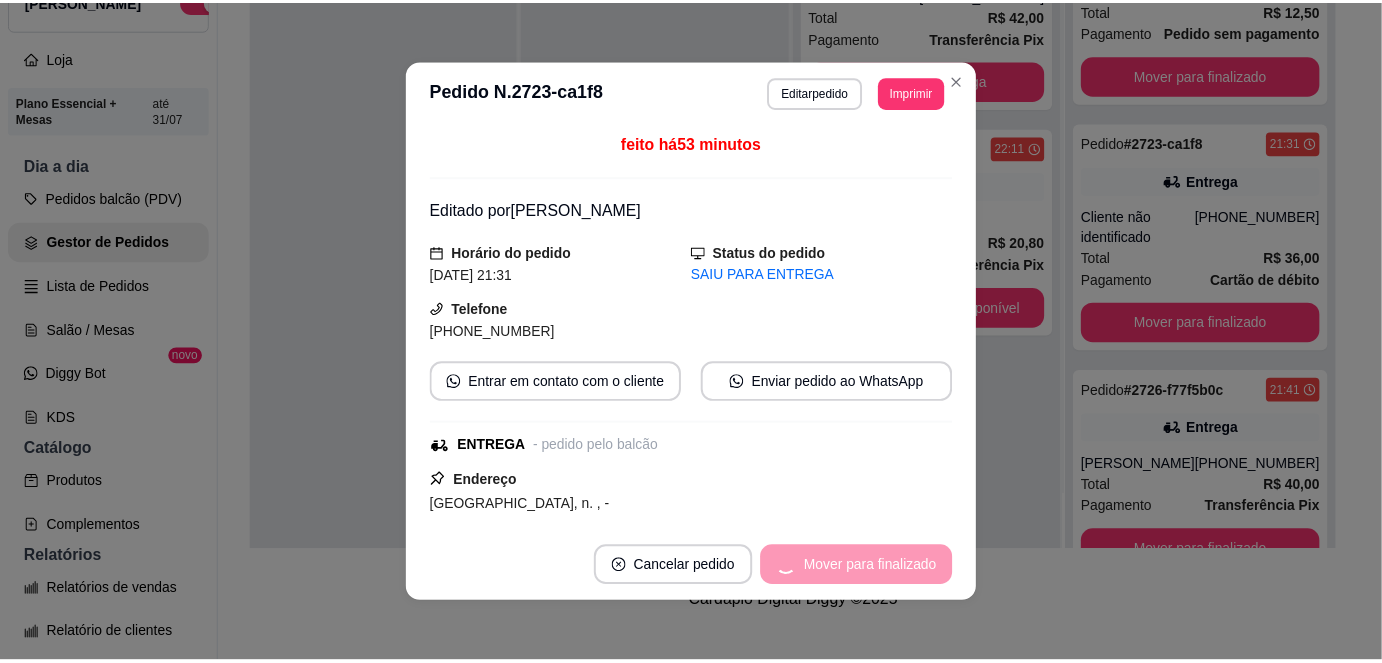 scroll, scrollTop: 130, scrollLeft: 0, axis: vertical 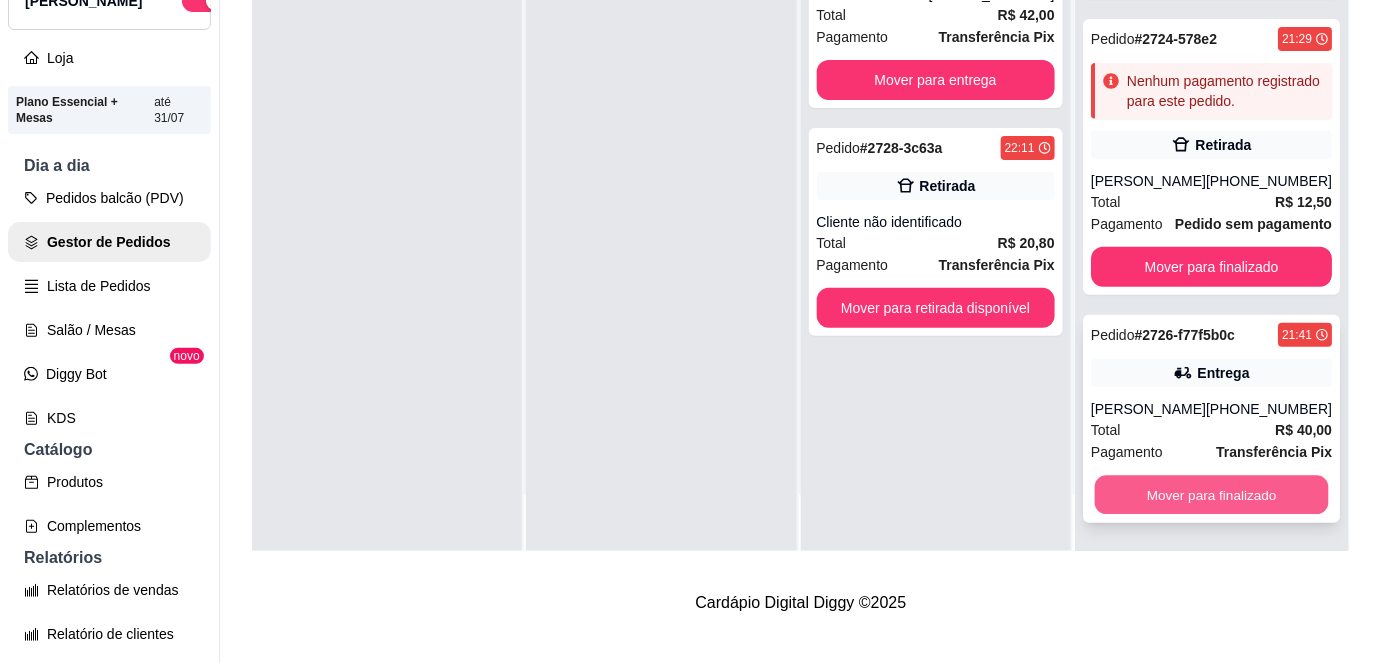 click on "Mover para finalizado" at bounding box center [1211, 495] 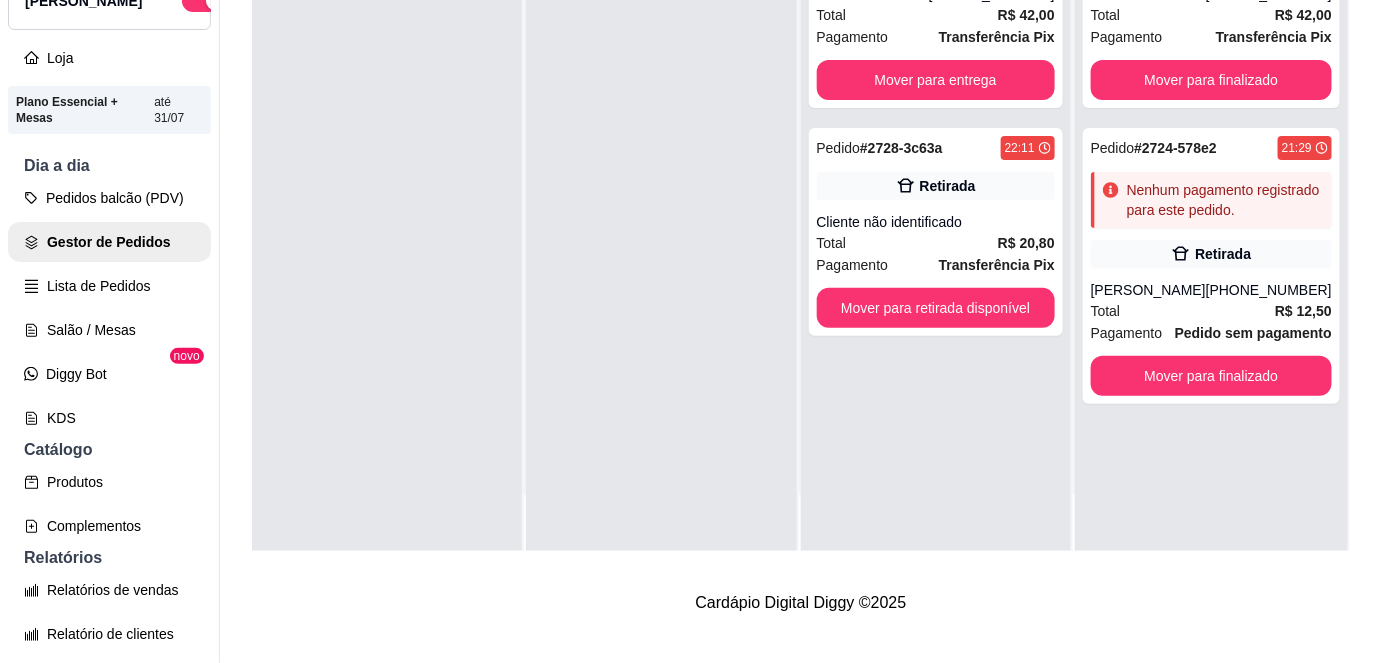 scroll, scrollTop: 0, scrollLeft: 0, axis: both 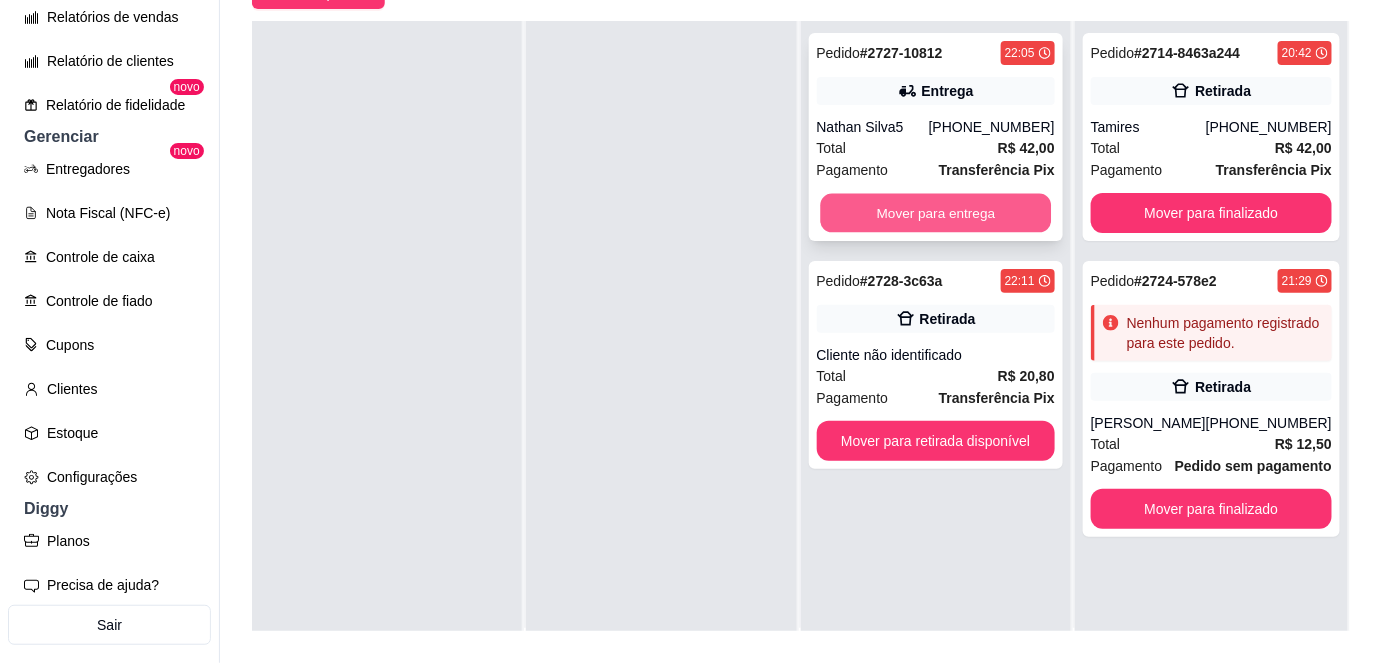 click on "Mover para entrega" at bounding box center (935, 213) 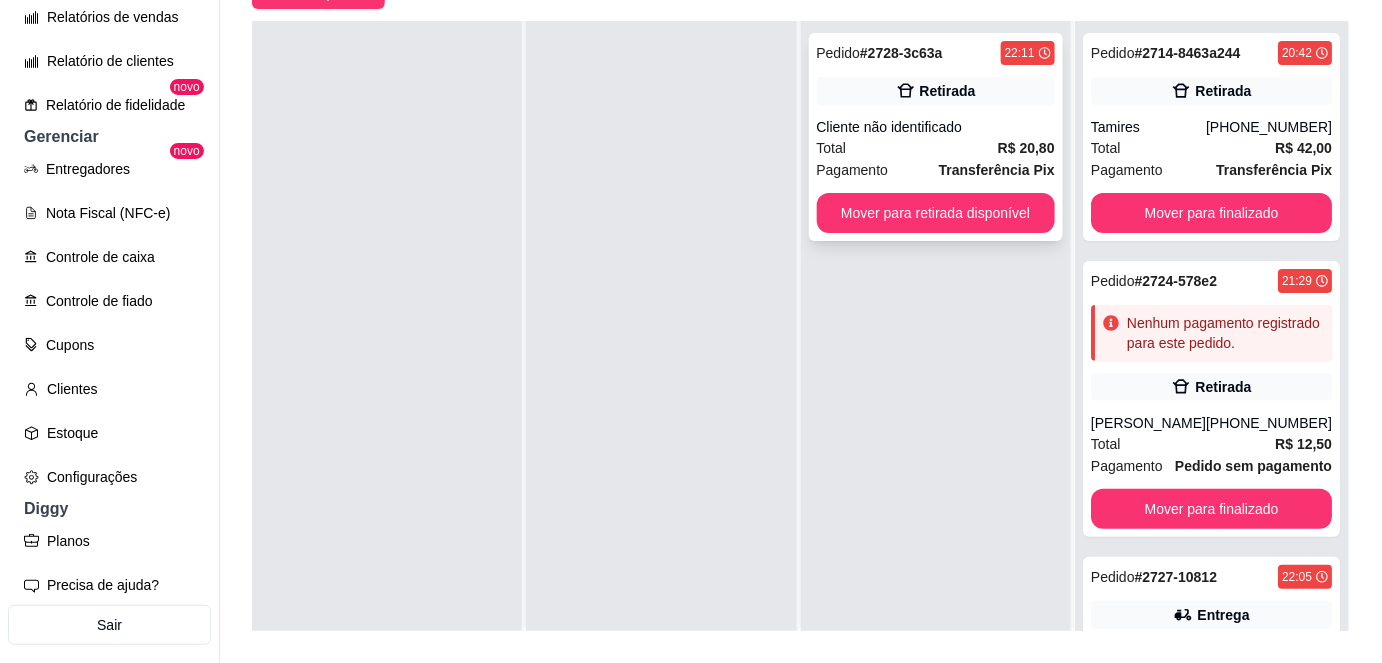 click on "Total R$ 20,80" at bounding box center [936, 148] 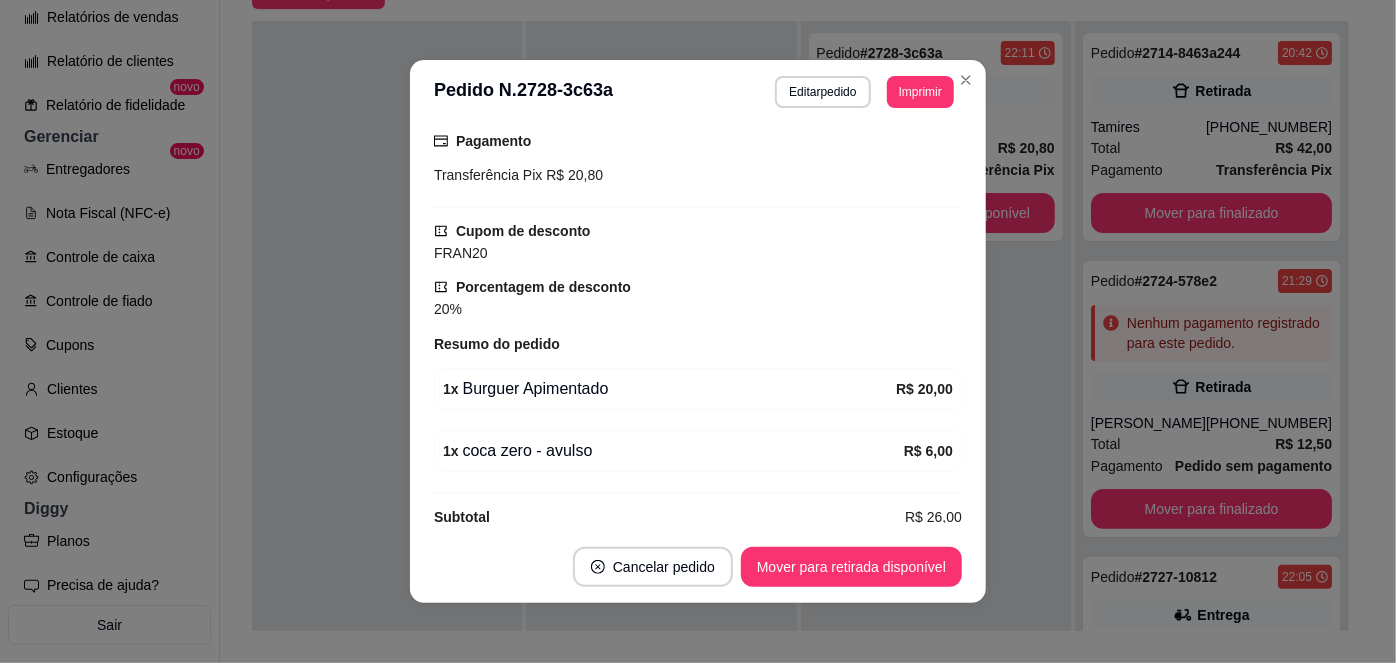 scroll, scrollTop: 317, scrollLeft: 0, axis: vertical 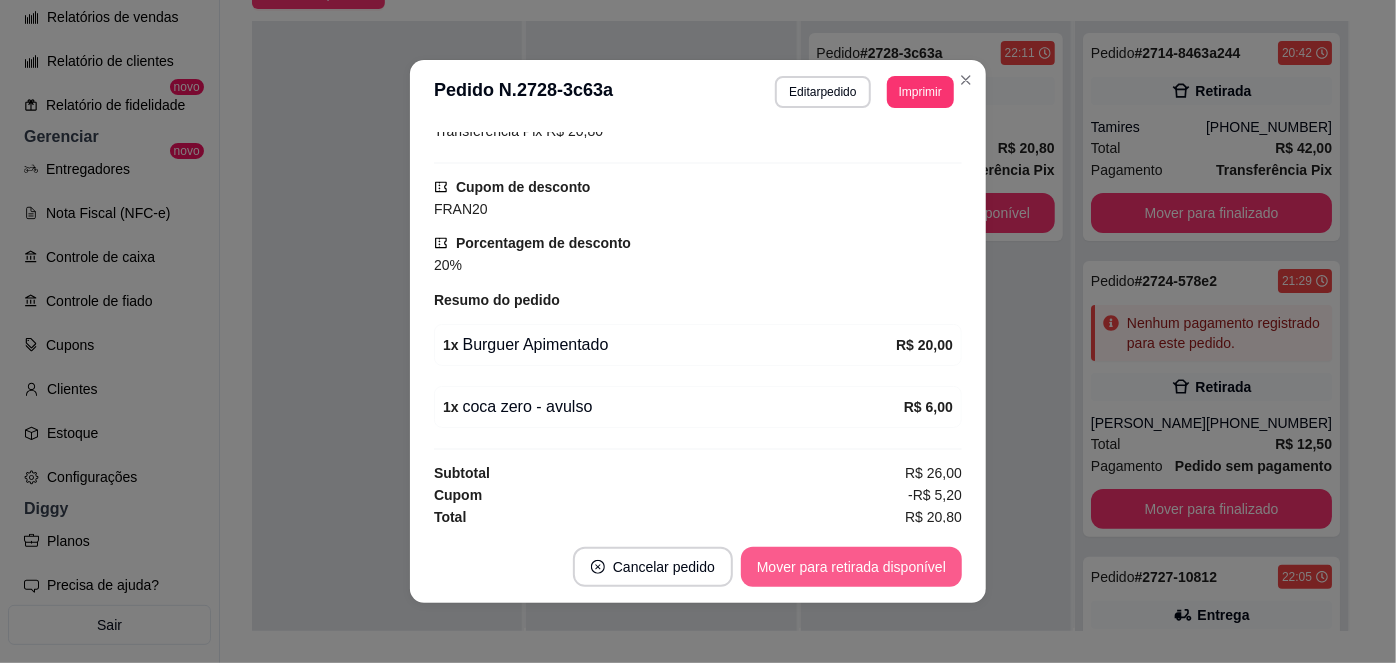 click on "Mover para retirada disponível" at bounding box center (851, 567) 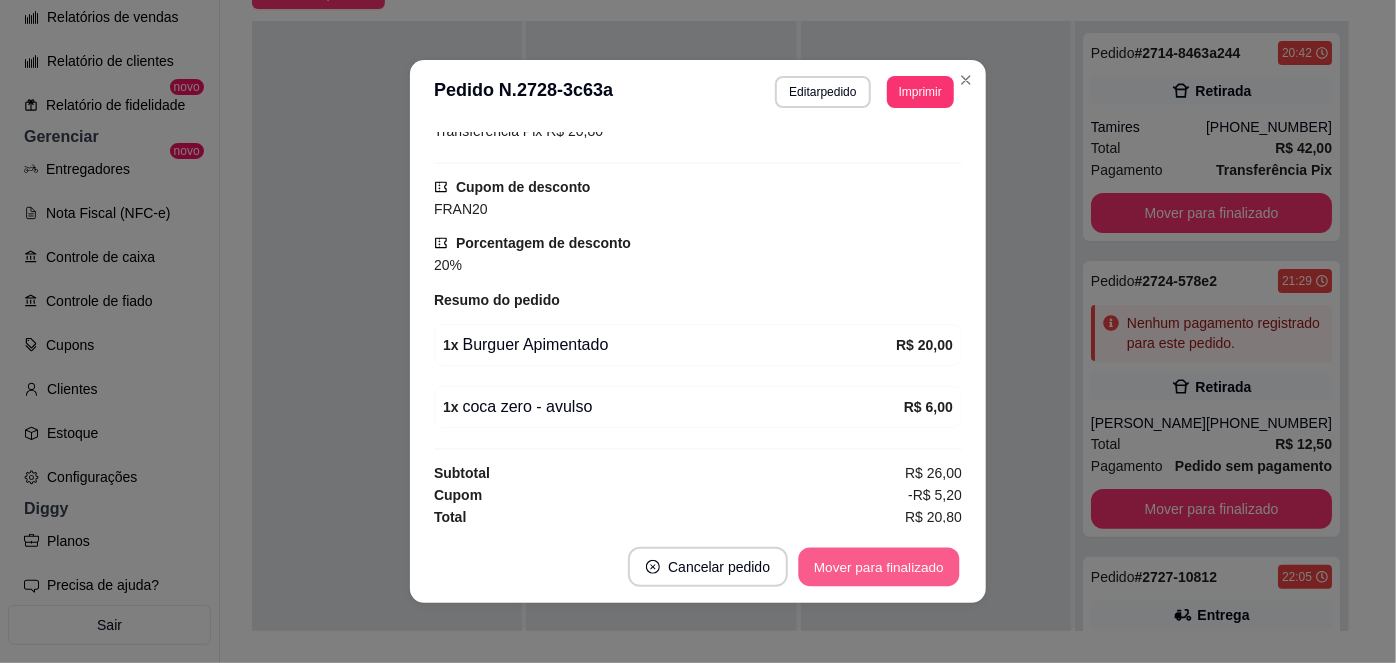click on "Mover para finalizado" at bounding box center (879, 567) 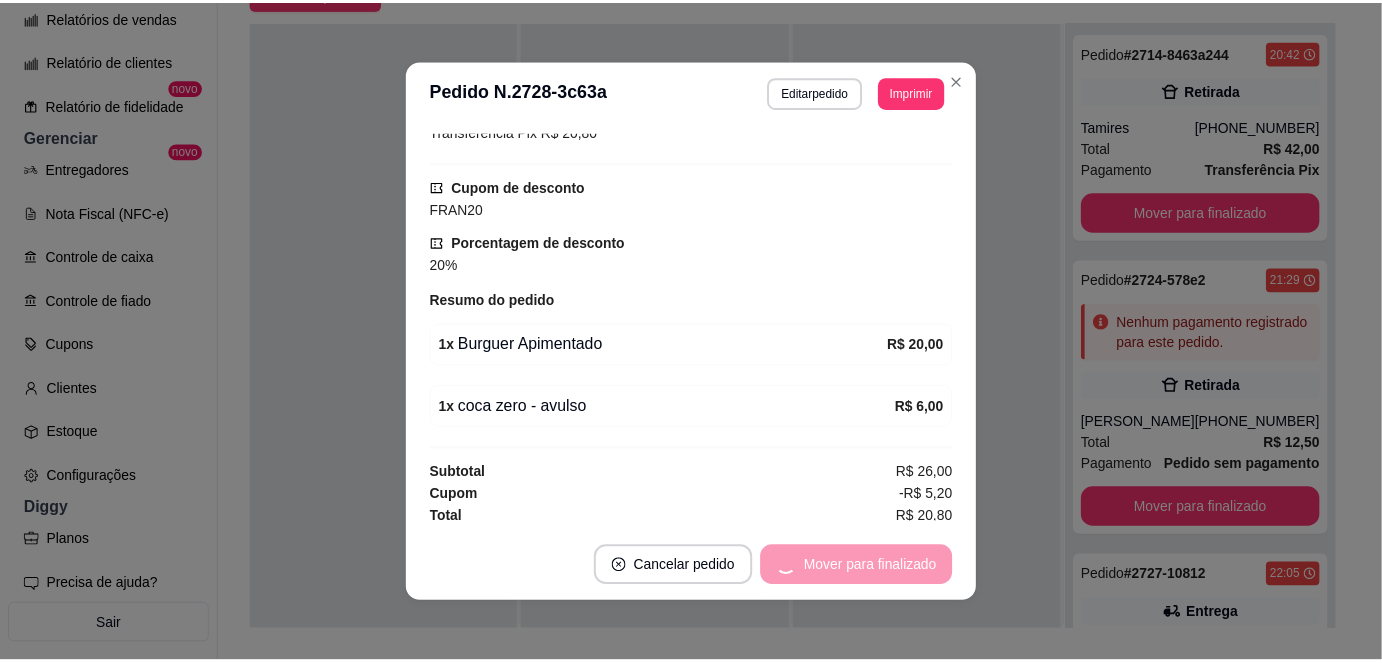 scroll, scrollTop: 232, scrollLeft: 0, axis: vertical 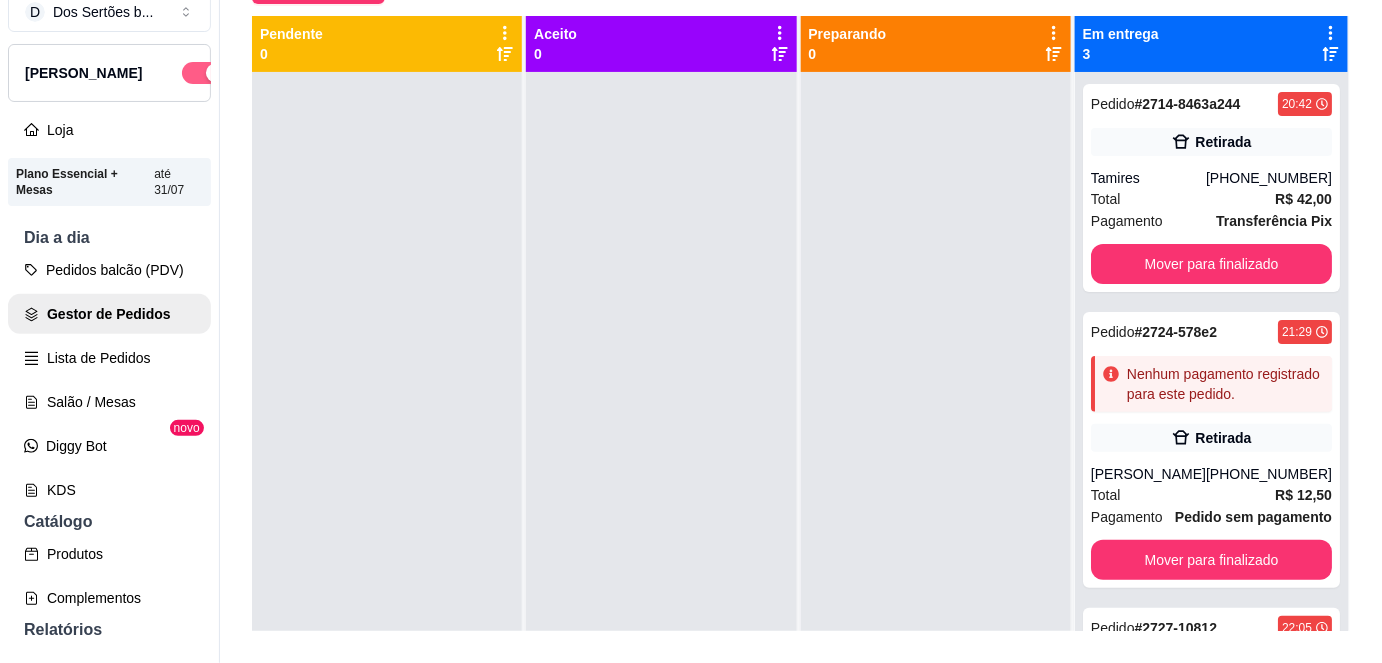 click at bounding box center (204, 73) 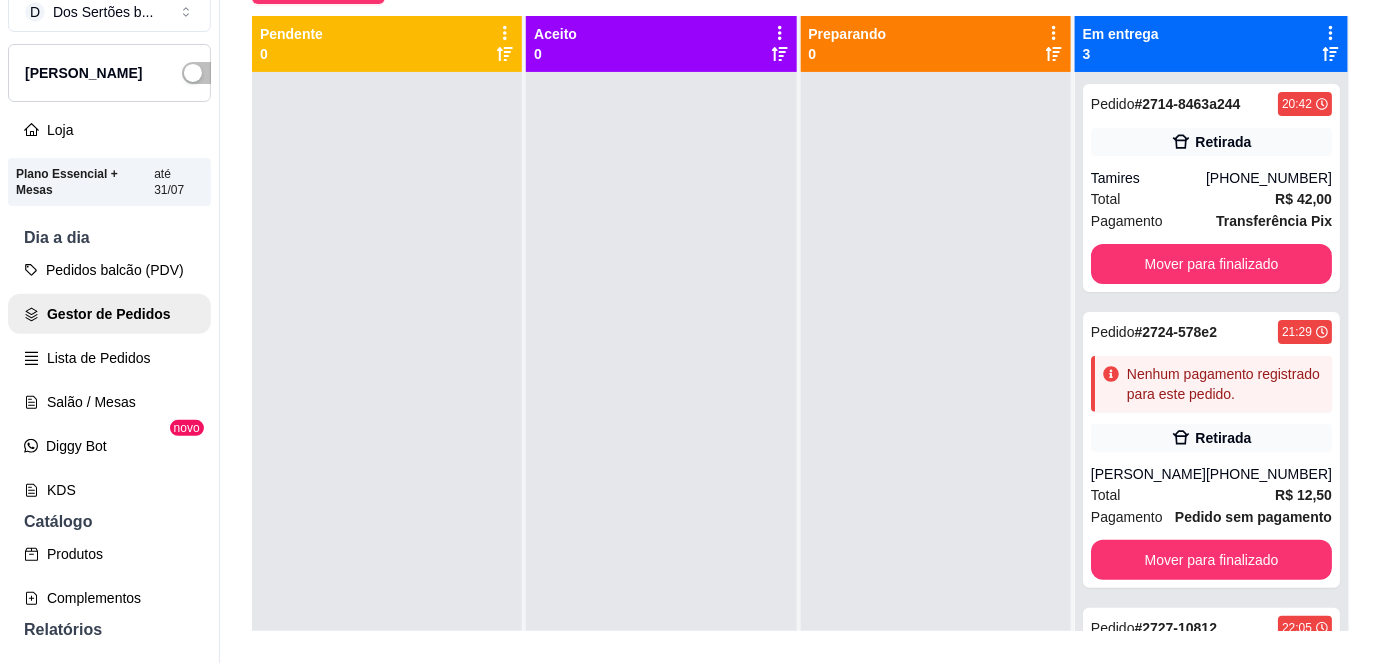 scroll, scrollTop: 56, scrollLeft: 0, axis: vertical 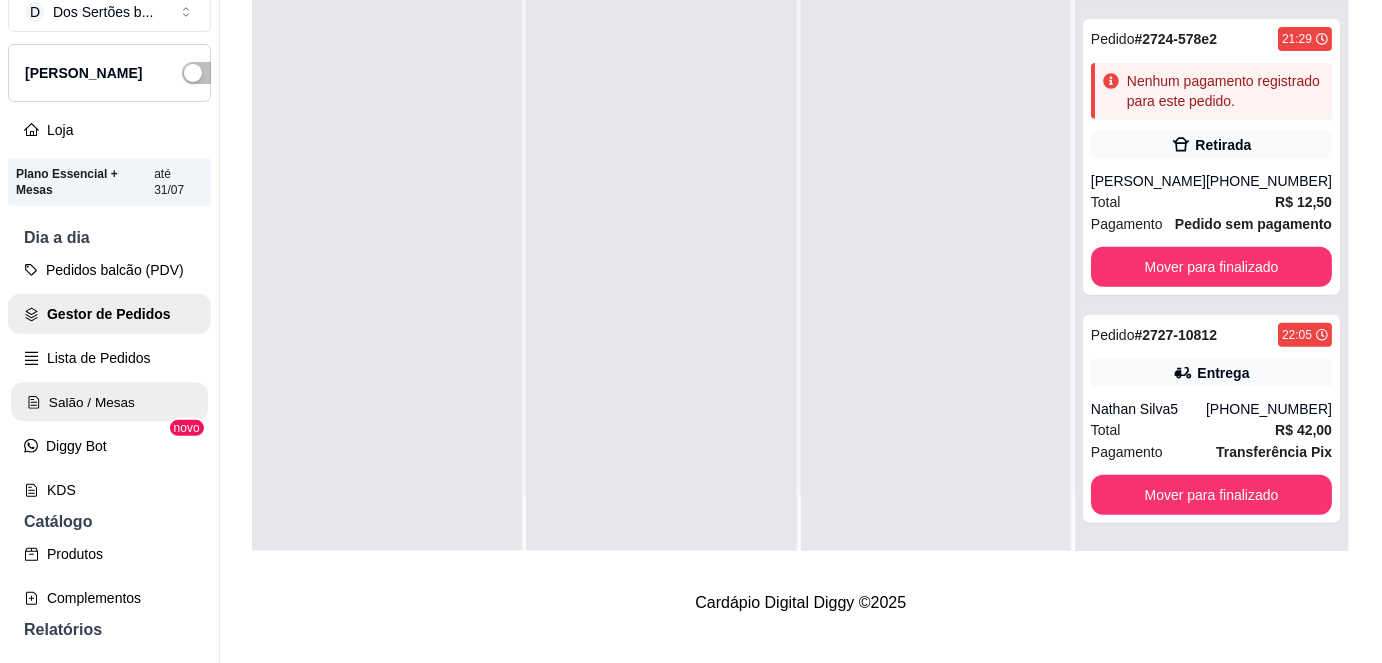click on "Salão / Mesas" at bounding box center (109, 402) 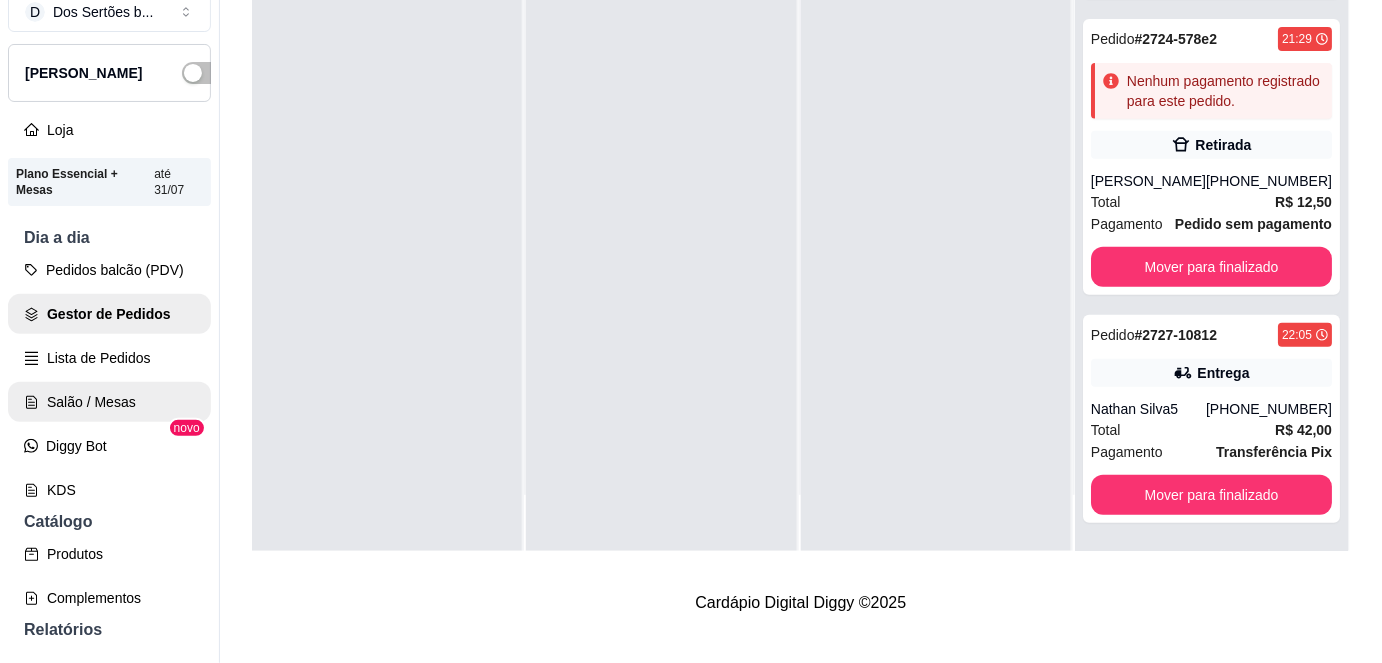 scroll, scrollTop: 0, scrollLeft: 0, axis: both 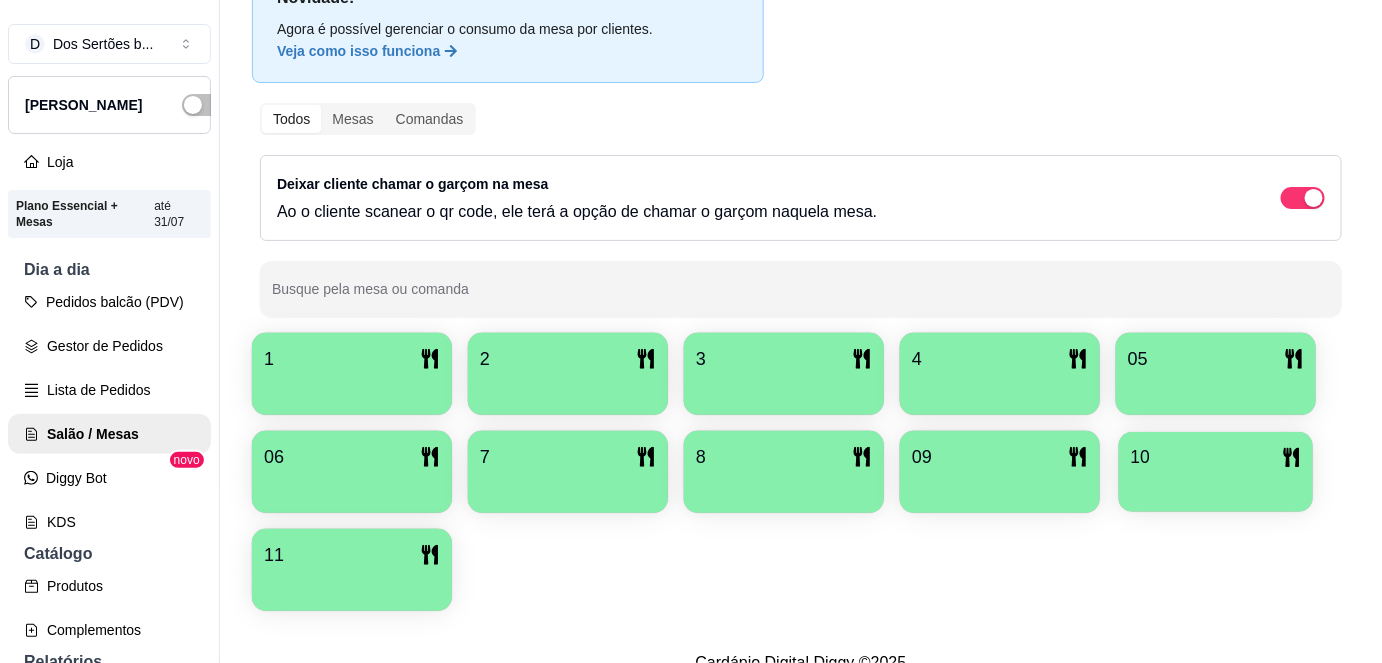 click at bounding box center [1216, 485] 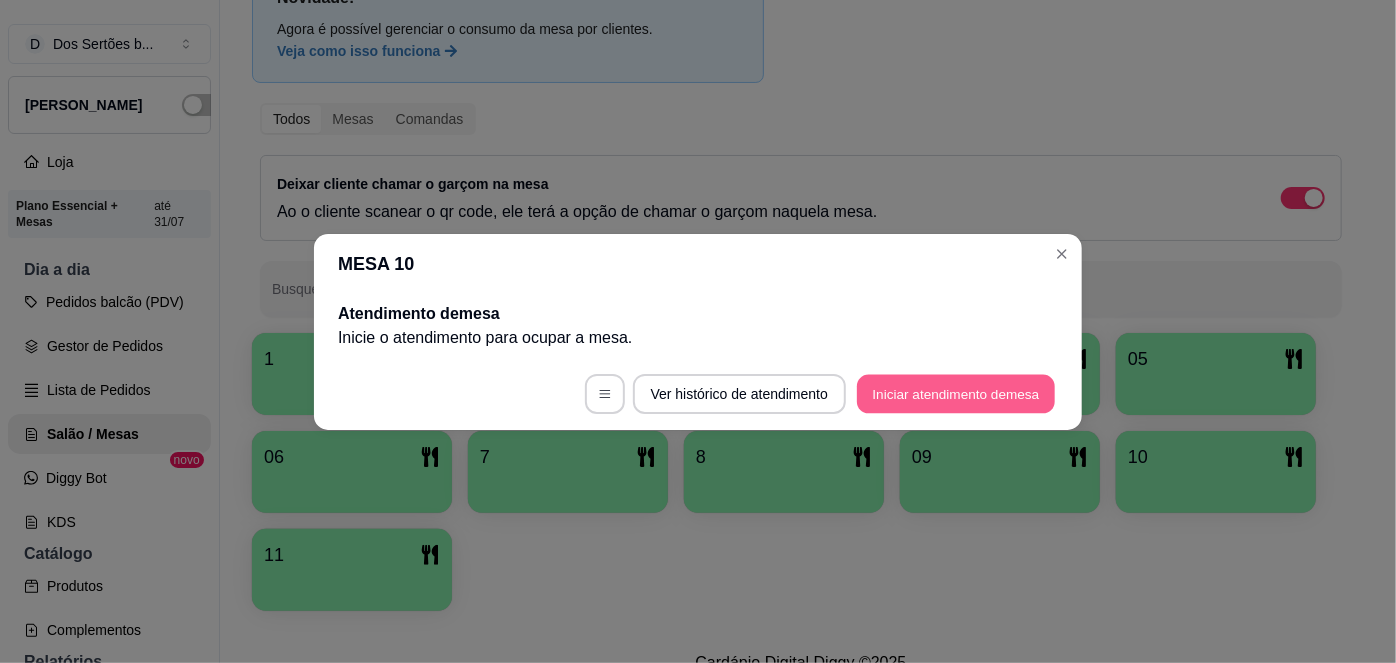 click on "Iniciar atendimento de  mesa" at bounding box center (956, 393) 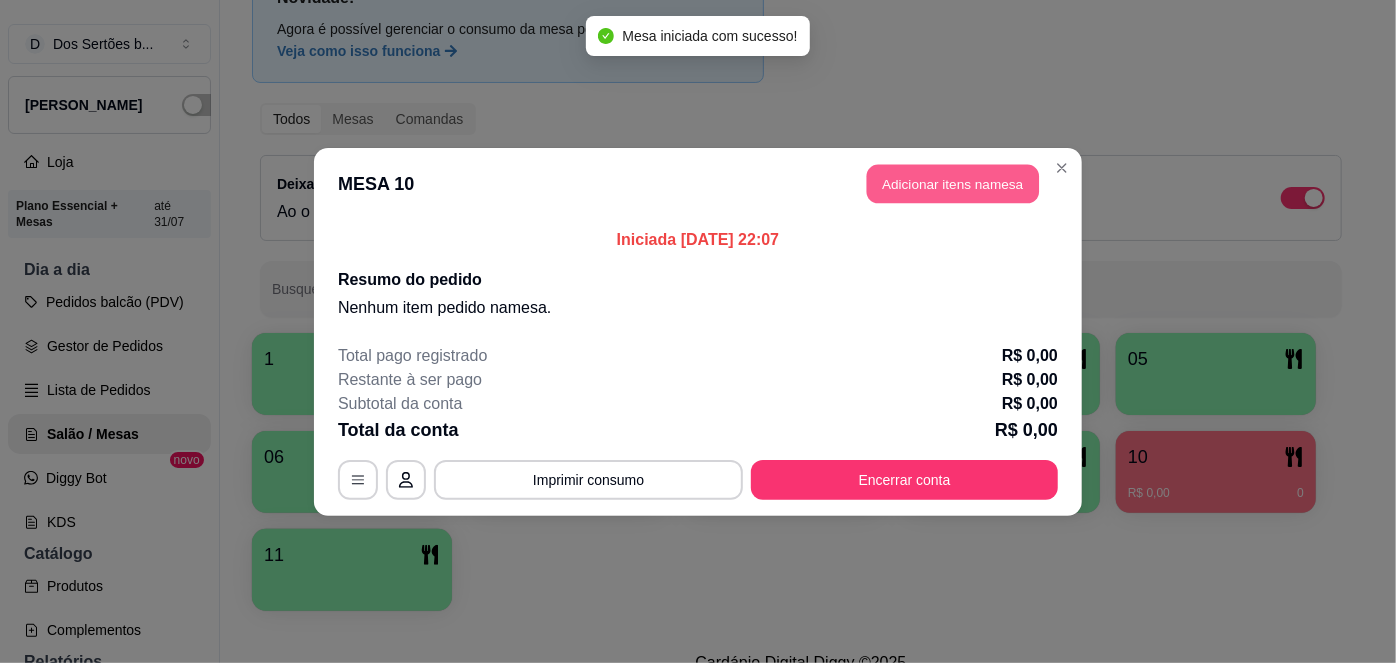 click on "Adicionar itens na  mesa" at bounding box center (953, 183) 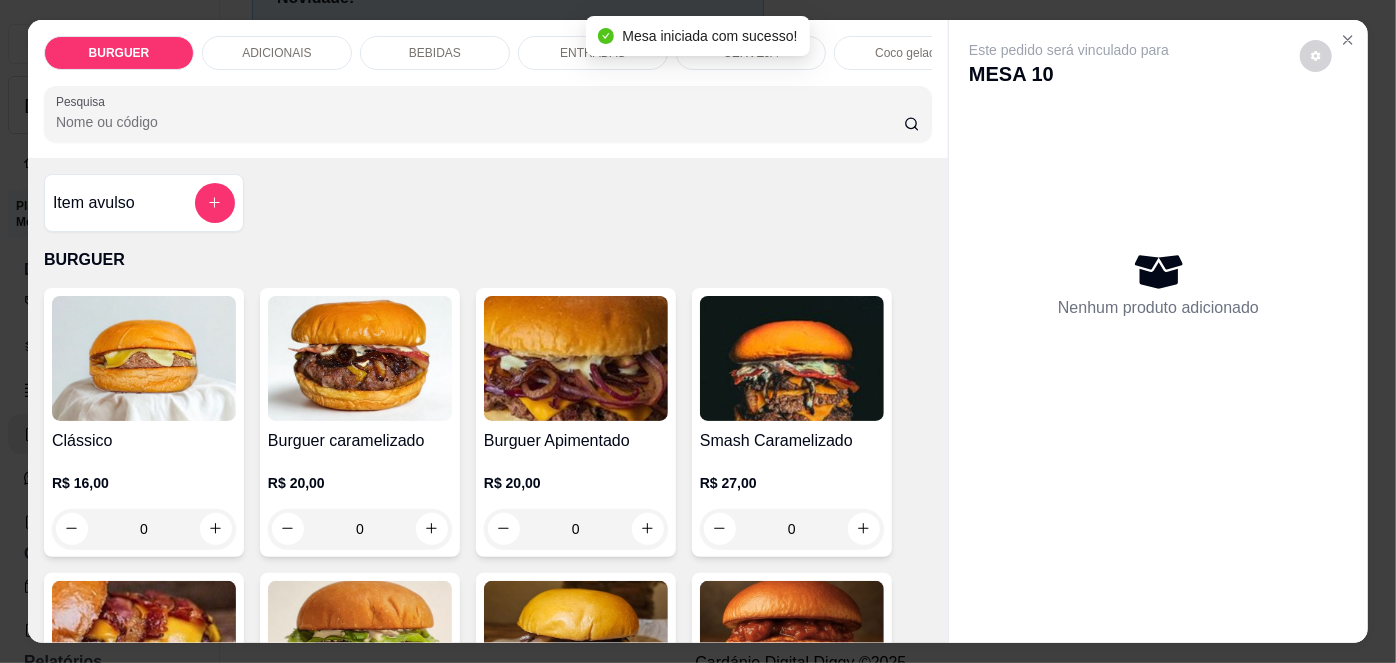 click on "Item avulso BURGUER Clássico    R$ 16,00 0 Burguer caramelizado   R$ 20,00 0 Burguer Apimentado   R$ 20,00 0 Smash Caramelizado   R$ 27,00 0 Duplo Apimentado   R$ 25,00 0 Burguer Chicken    R$ 15,00 0 Burguer Barbecue   R$ 20,00 0 Goiaburguer    R$ 22,00 0 Abacaxi chapeado   R$ 22,00 0 Cheedar melt    R$ 30,00 0 Onion Burguer    R$ 25,00 0 Kids   R$ 12,00 0 ADICIONAIS  Cheddar   R$ 3,00 0 Picles    R$ 1,00 0 Geleia De Pimenta    R$ 2,00 0 Blend 120g    R$ 5,00 0 Molho especial    R$ 2,00 0 BEBIDAS Coca-cola lata 350 ml    R$ 6,00 0 Fanta laranja lata 350 ml    R$ 5,00 0 Guaraná lata 350ml   R$ 5,00 0 Esgotado Coca-cola 1L   R$ 10,00 0 Guaraná 1l   R$ 9,00 0 Esgotado Coca cola zero lata    R$ 6,00 0 Esgotado Cajuína Siará 275 ml    R$ 6,00 0 Sucos   R$ 5,00 0  Guaraná zero lata    R$ 5,00 0 Água mineral sem gás    R$ 3,00 0 Água com gás Crystal    R$ 4,00 0 Esgotado Fanta uva 350 ml   R$ 5,00 0 Coca cola 250 ml    R$ 4,00 0 Guaraná 200 ml    R$ 3,00 0 ENTRADAS    0   0" at bounding box center [488, 400] 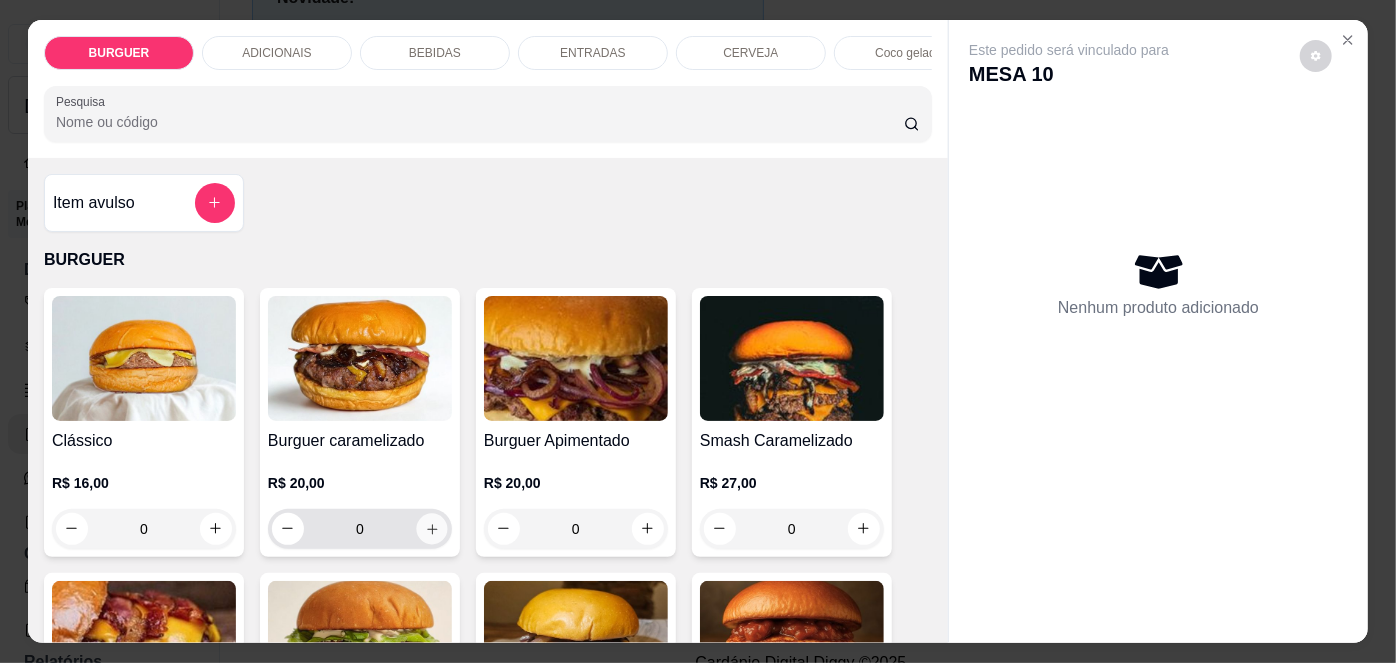 click 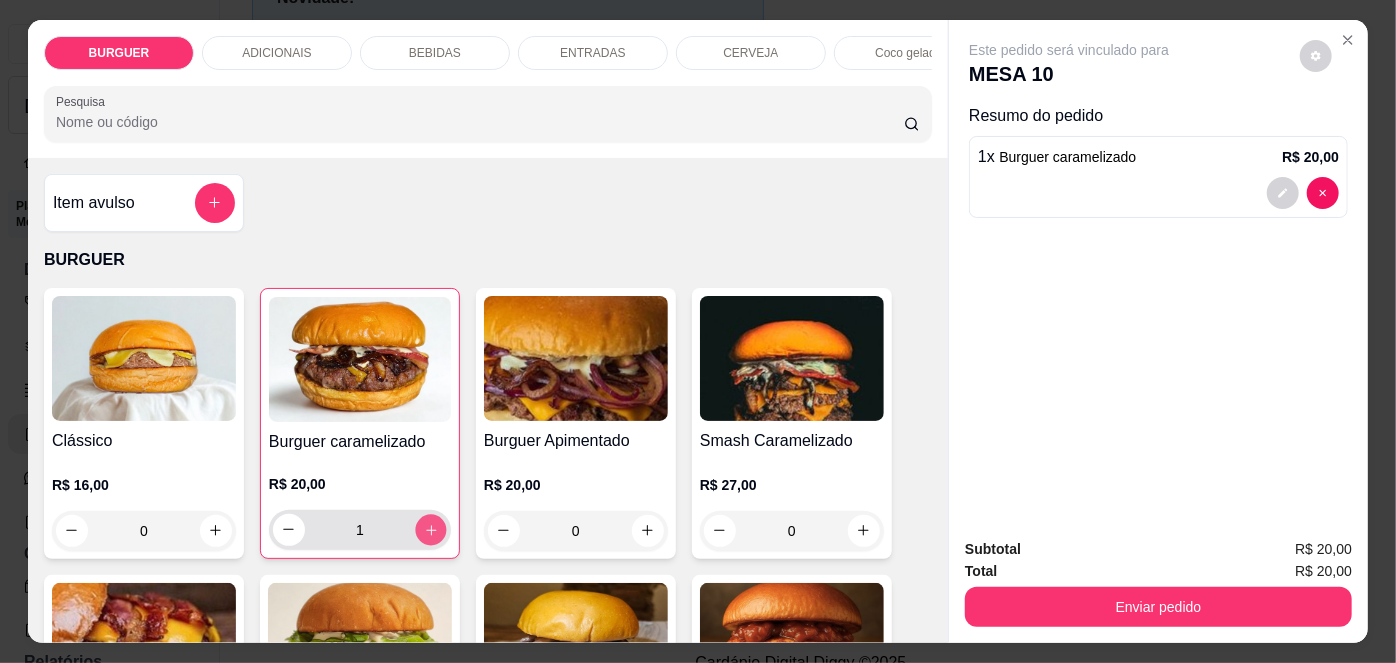 click 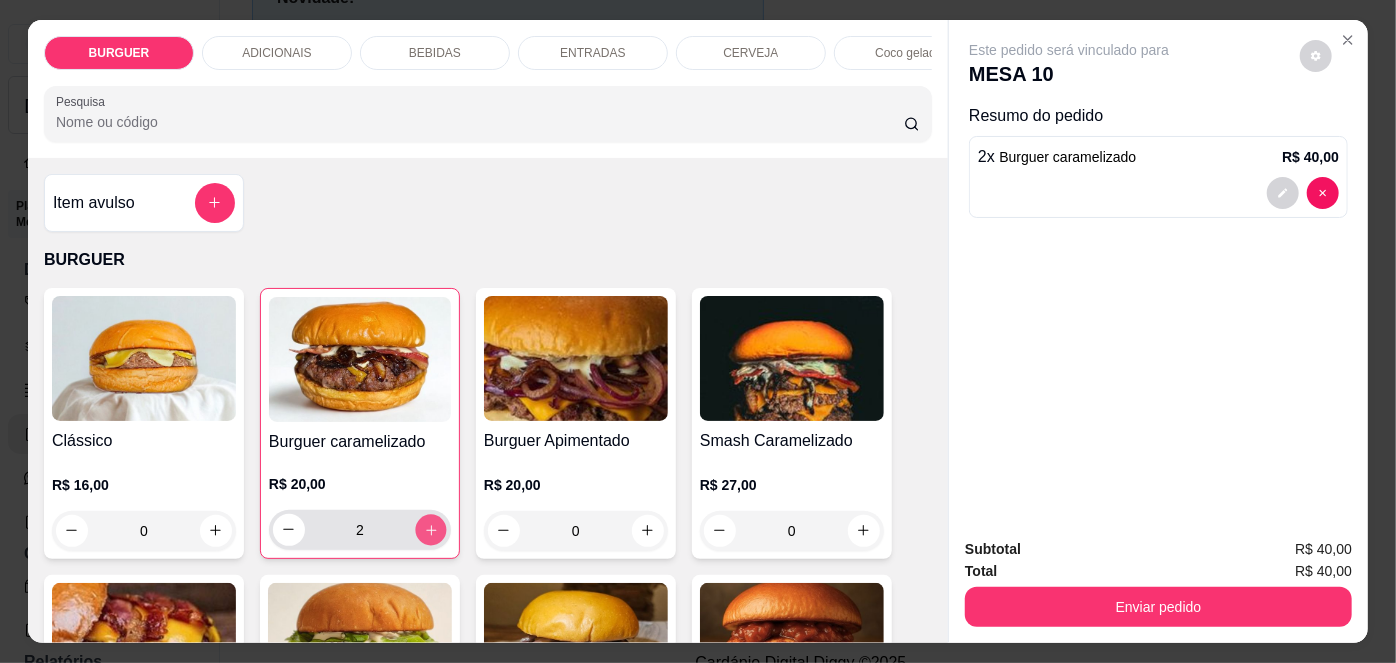click 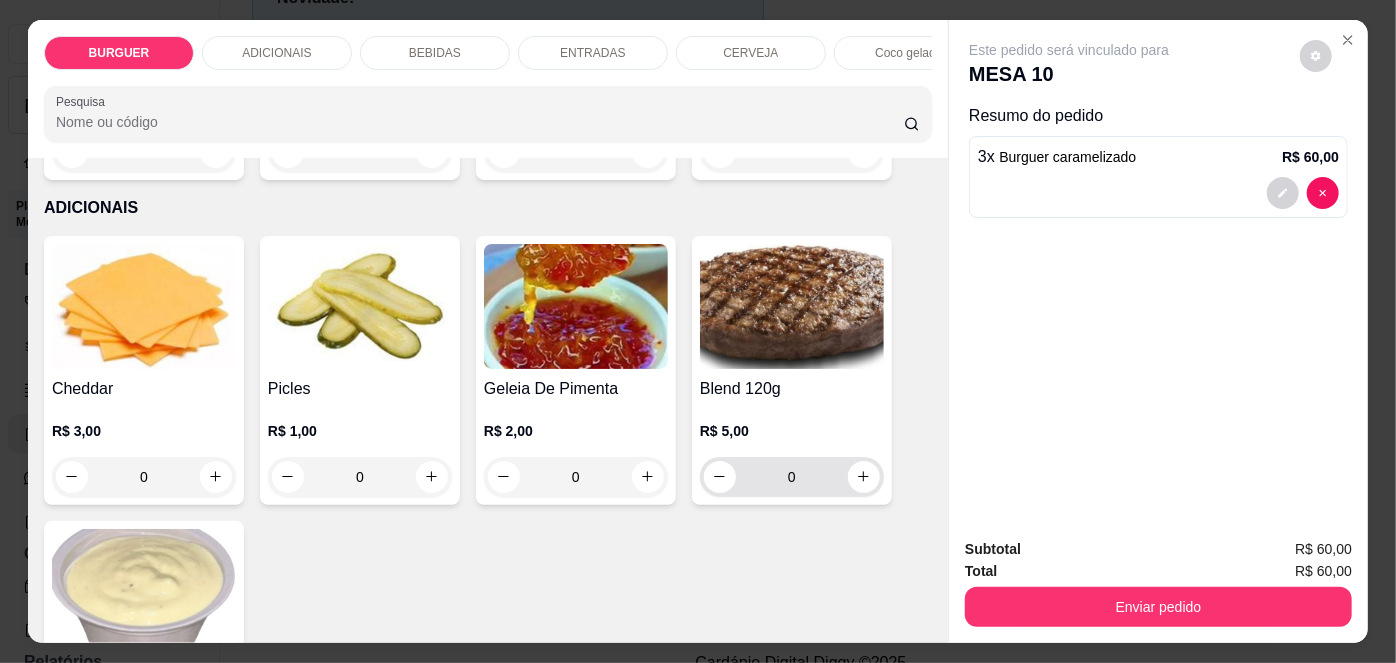 scroll, scrollTop: 0, scrollLeft: 0, axis: both 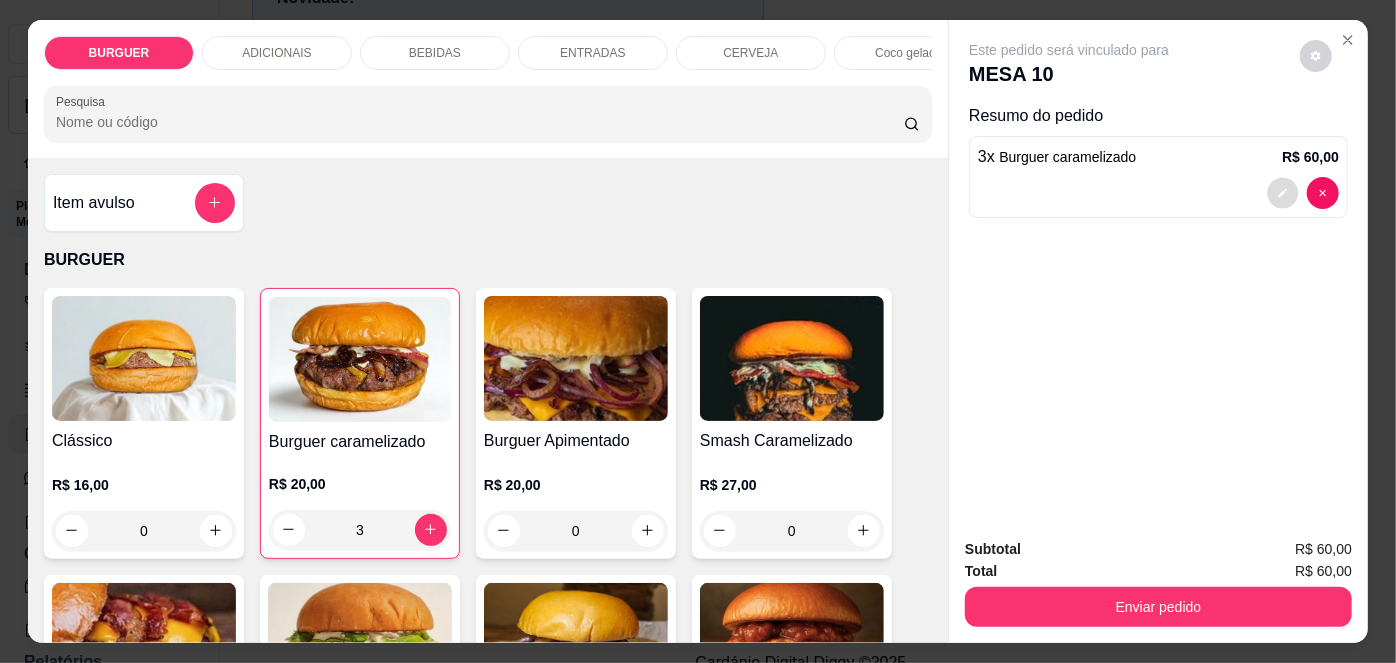 click 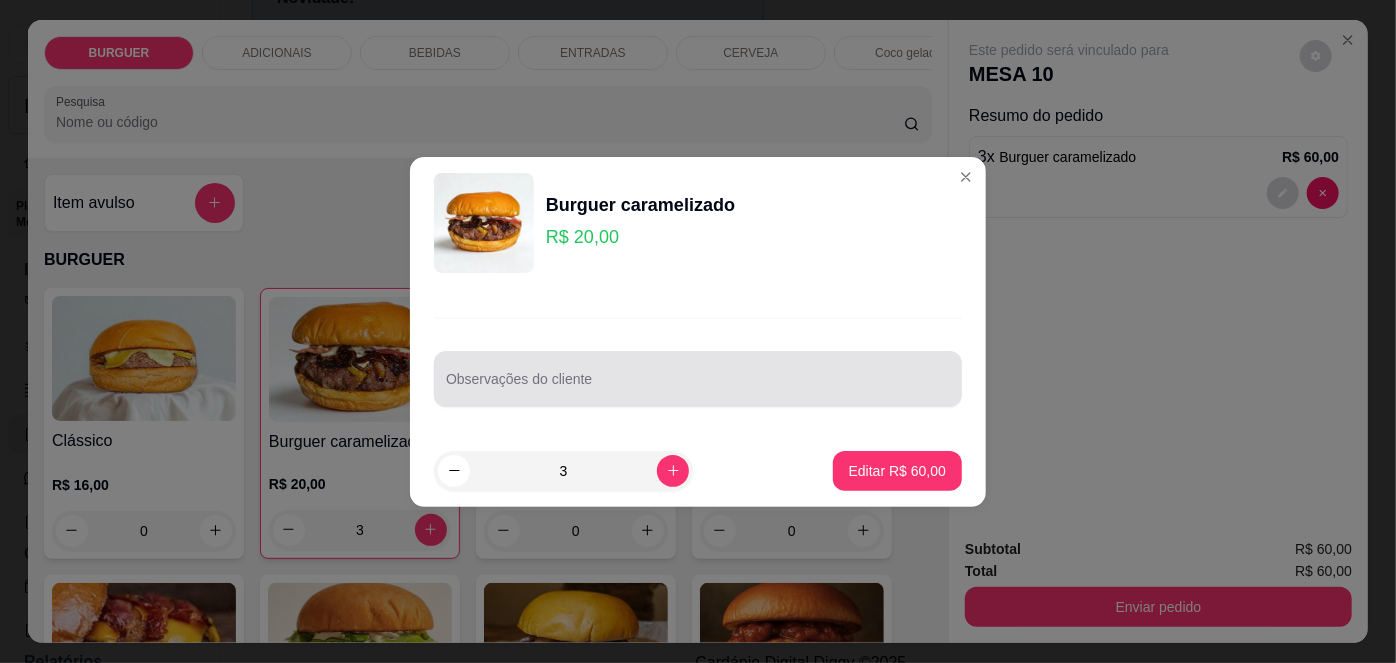 click at bounding box center (698, 379) 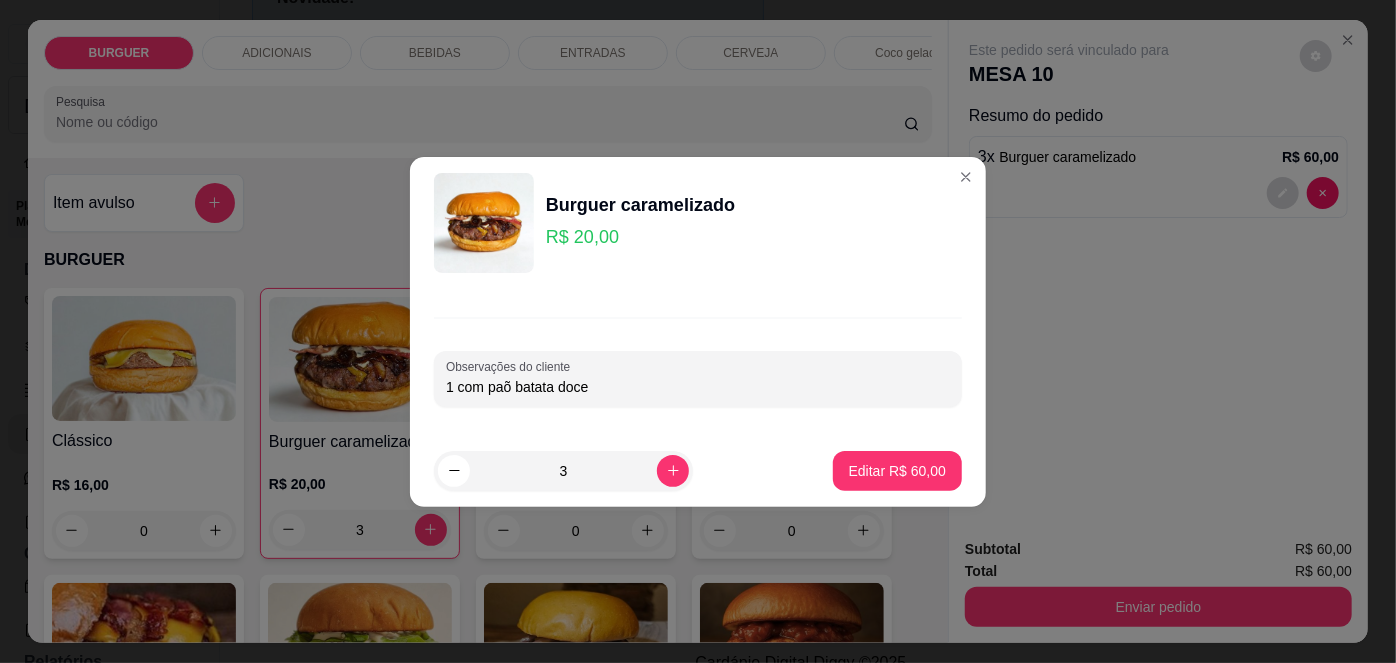 click on "1 com paõ batata doce" at bounding box center [698, 387] 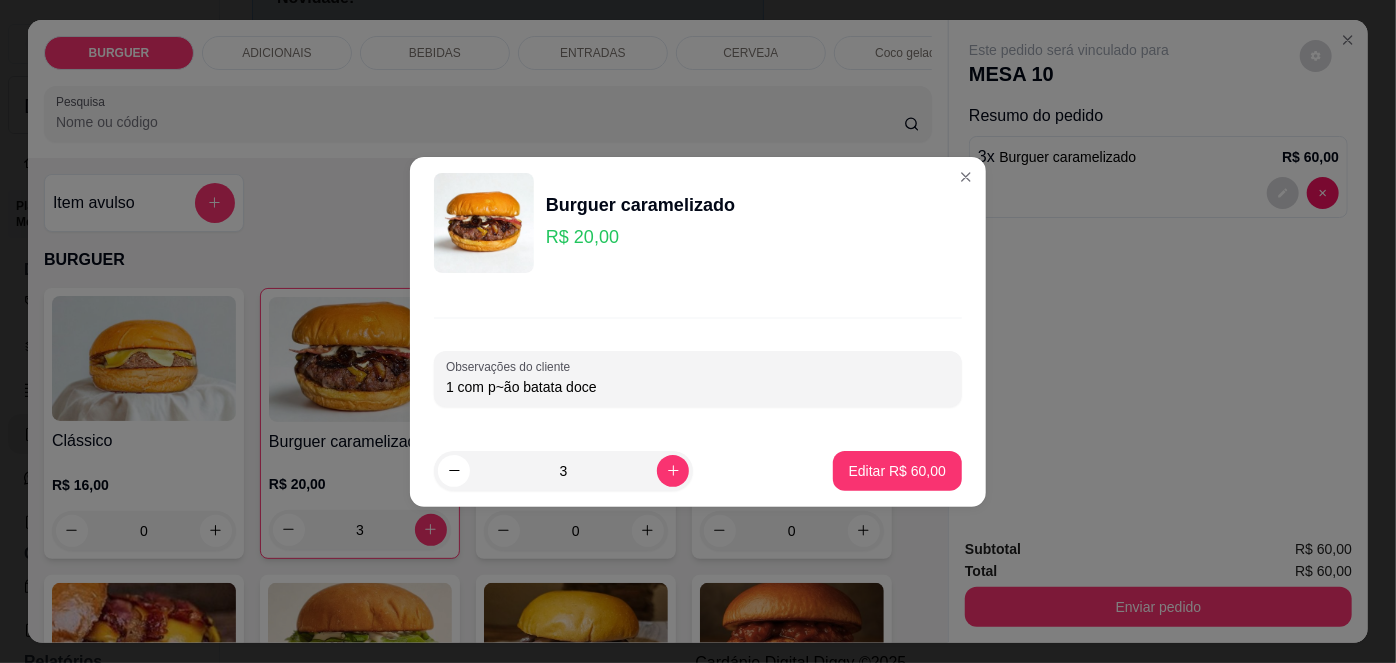click on "1 com p~ão batata doce" at bounding box center (698, 387) 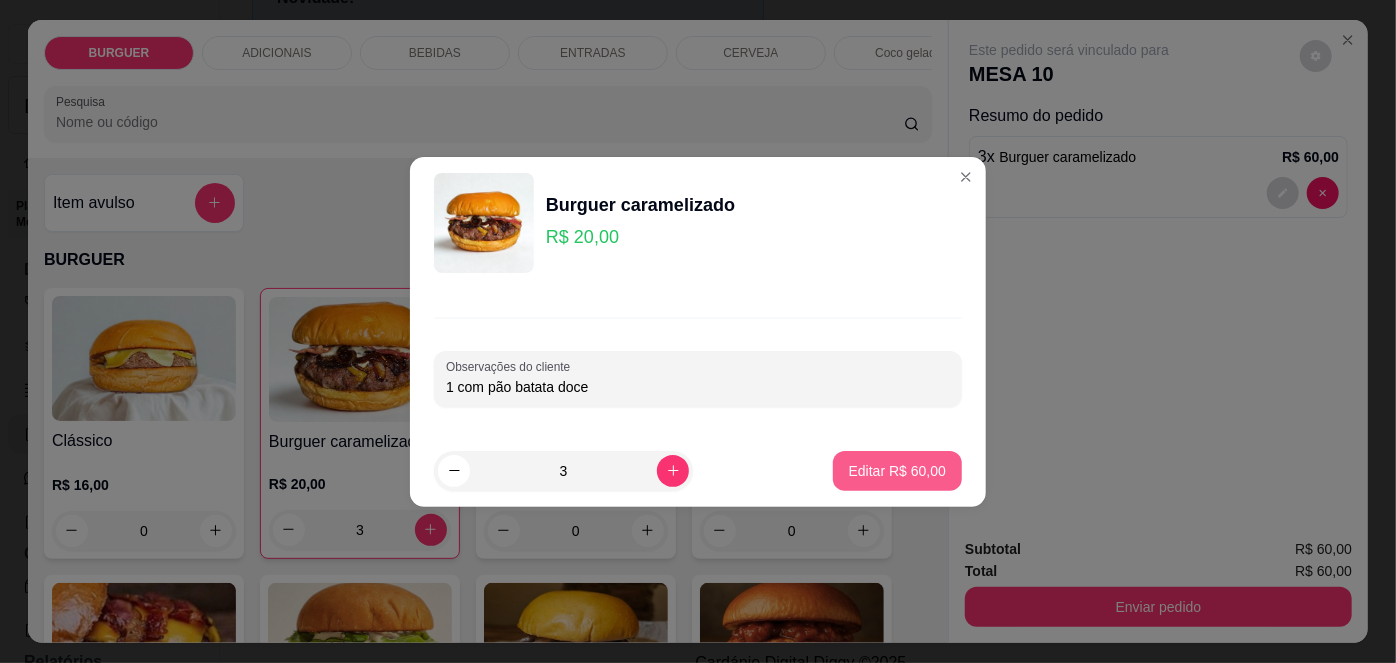 type on "1 com pão batata doce" 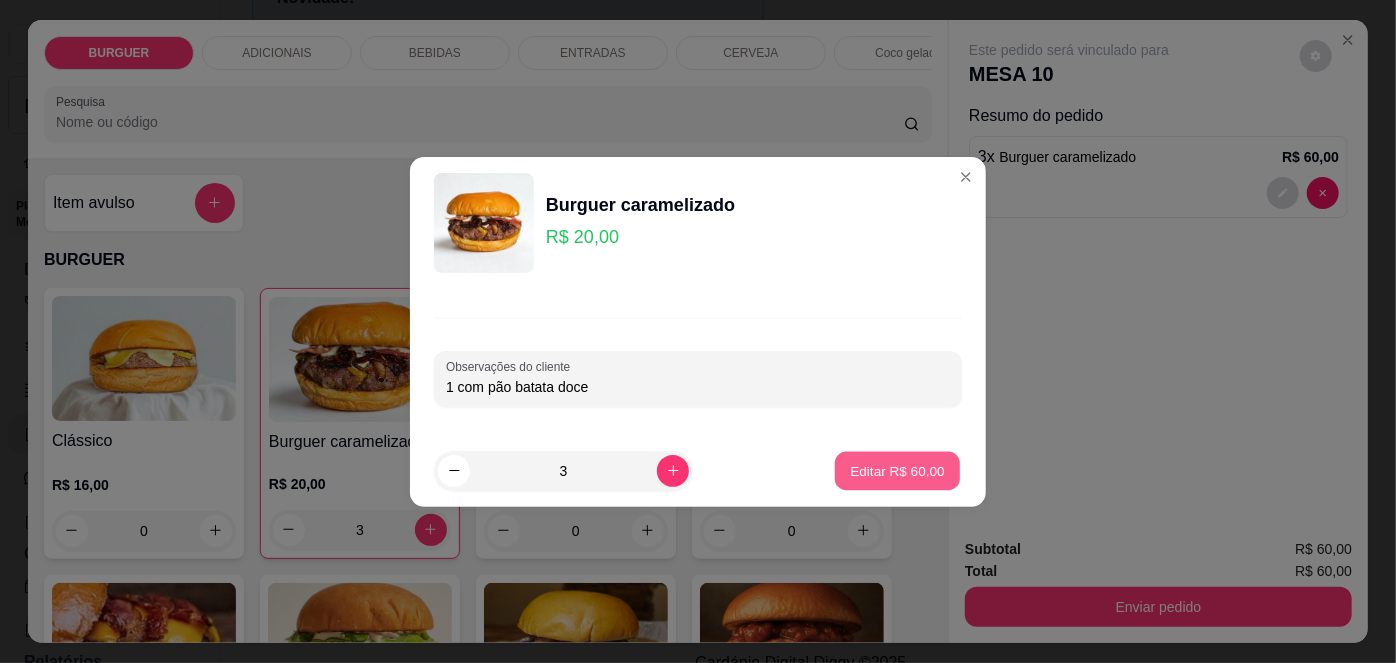 click on "Editar   R$ 60,00" at bounding box center (897, 470) 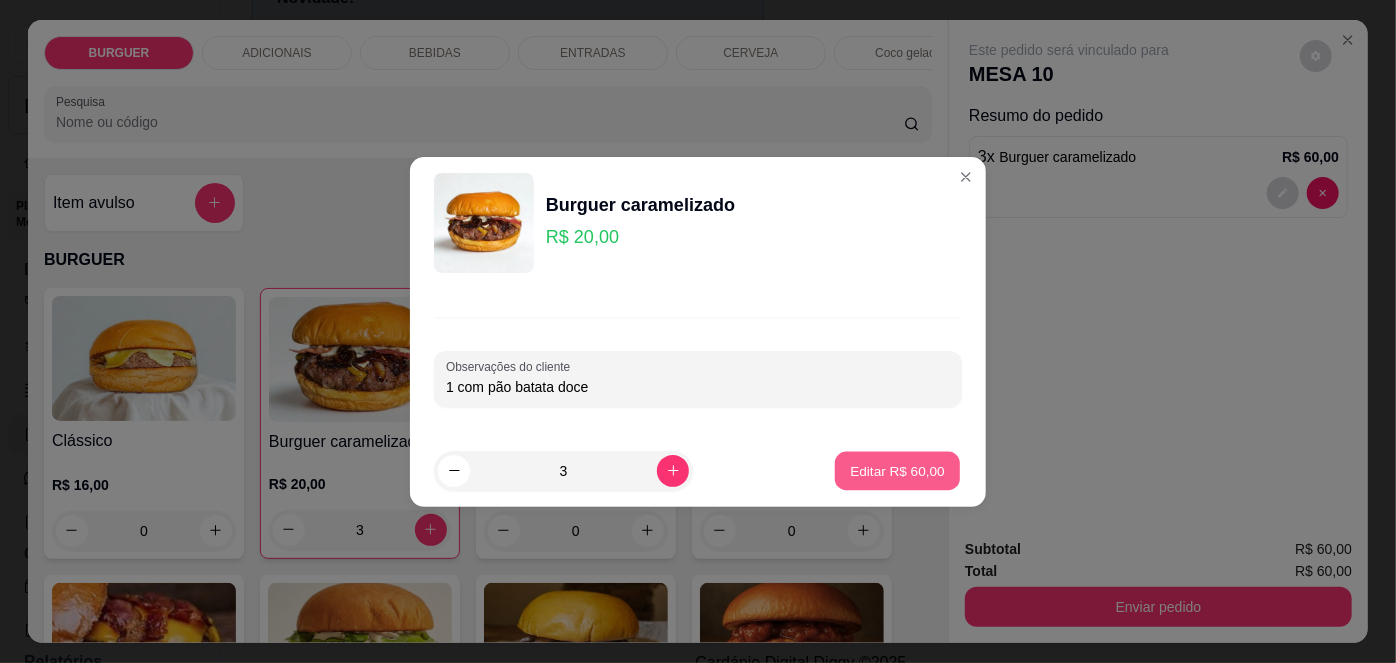 type on "0" 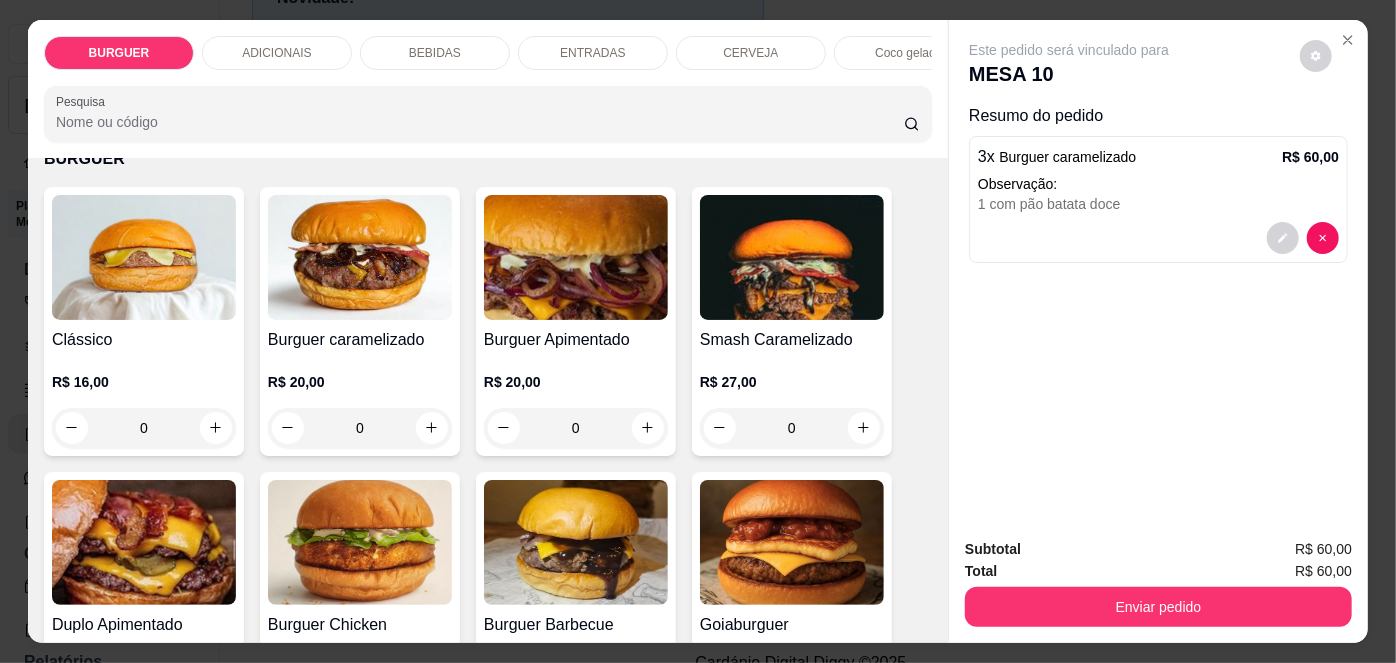 scroll, scrollTop: 93, scrollLeft: 0, axis: vertical 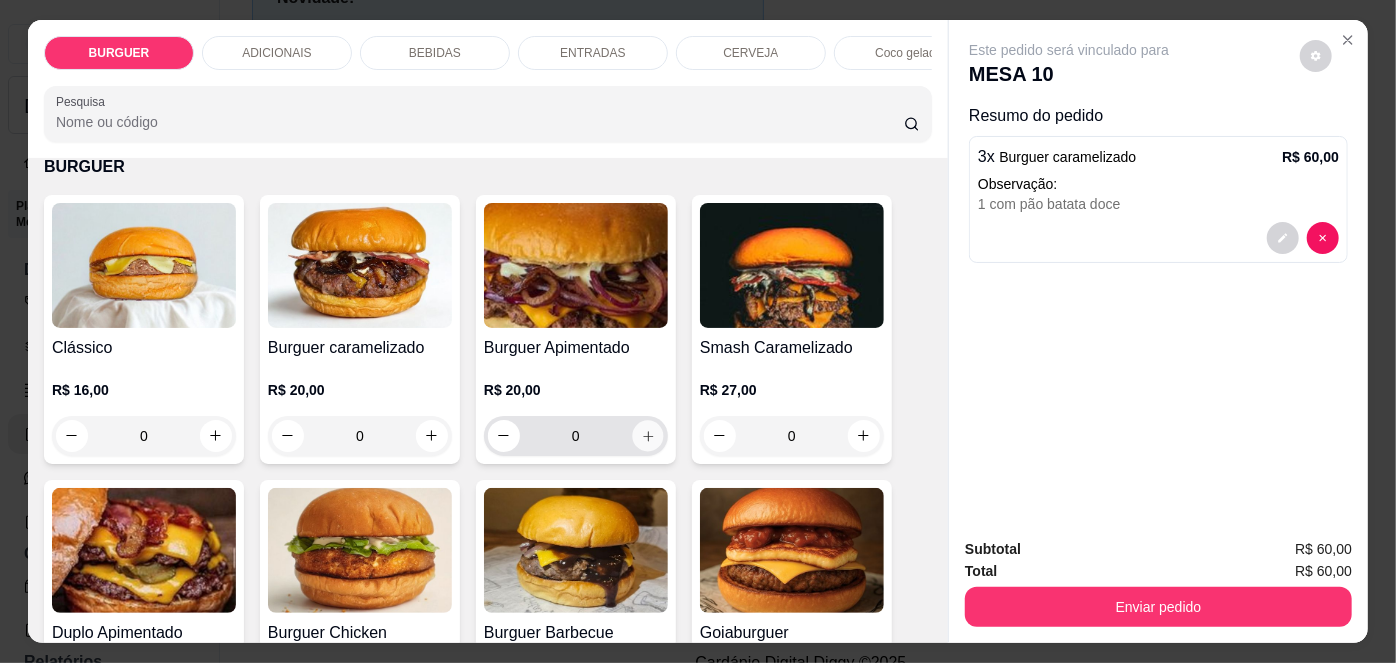 click 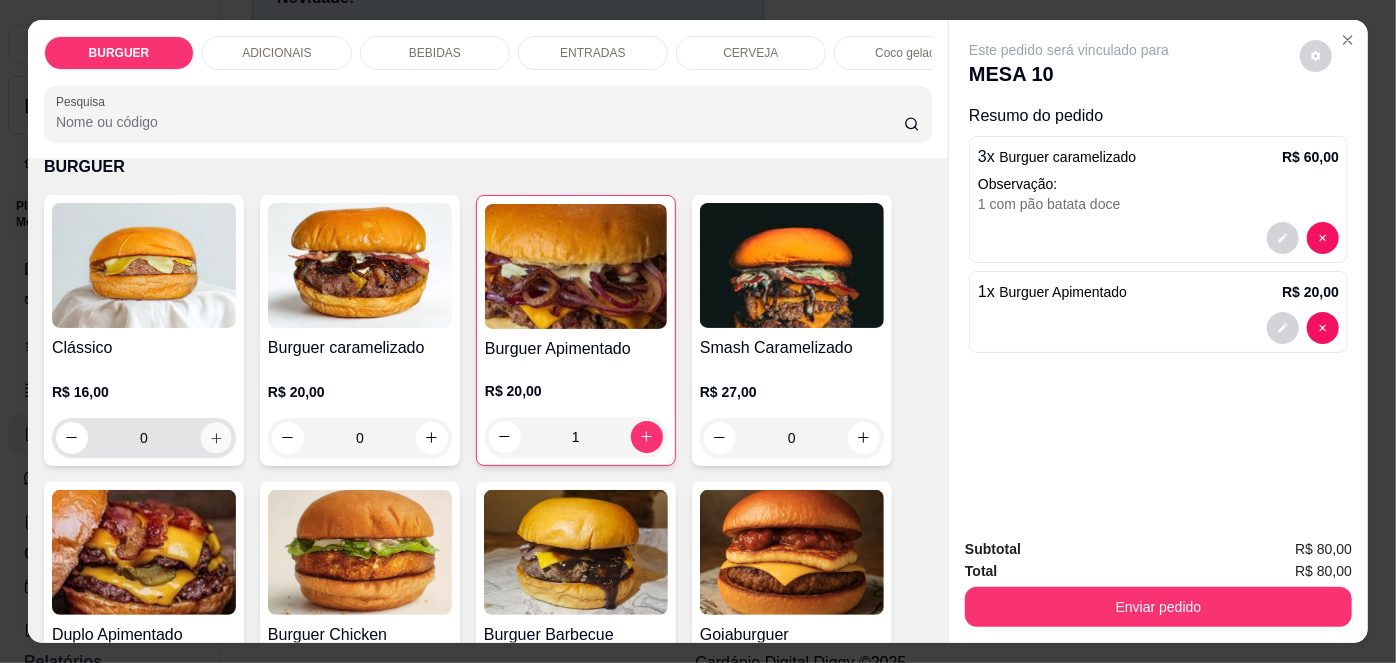 click 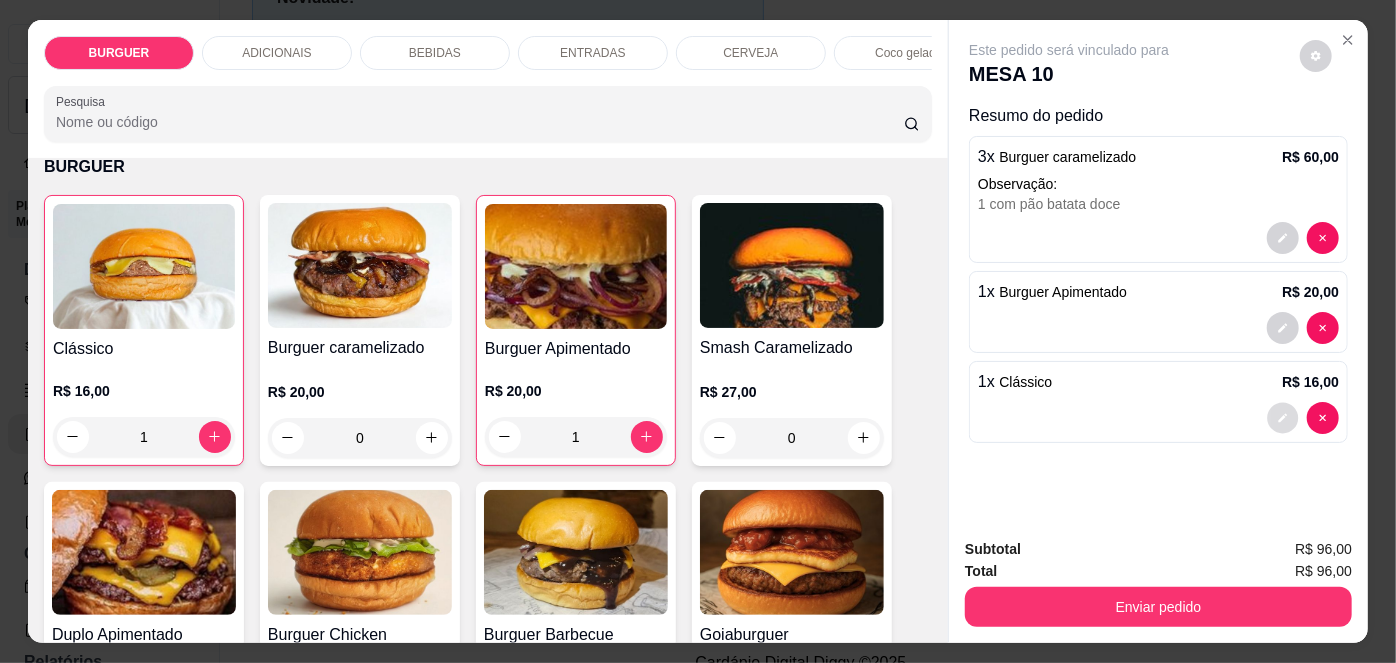 click at bounding box center (1283, 417) 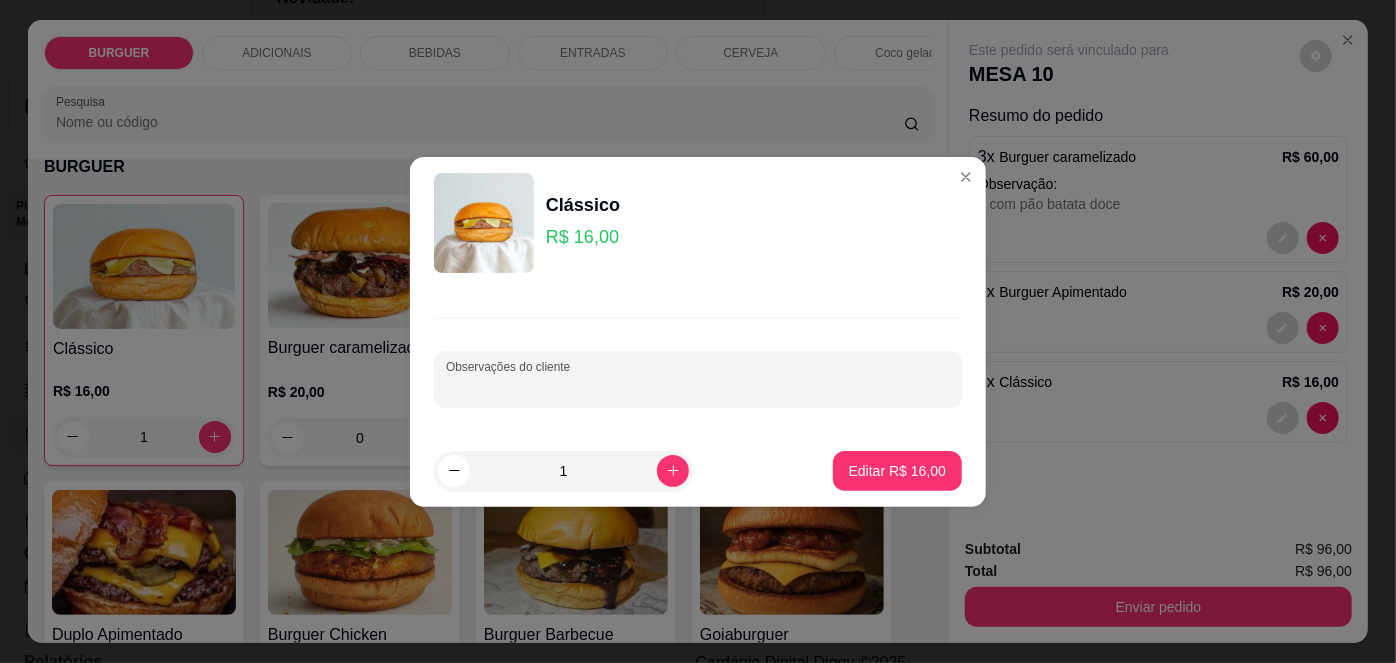 click on "Observações do cliente" at bounding box center [698, 387] 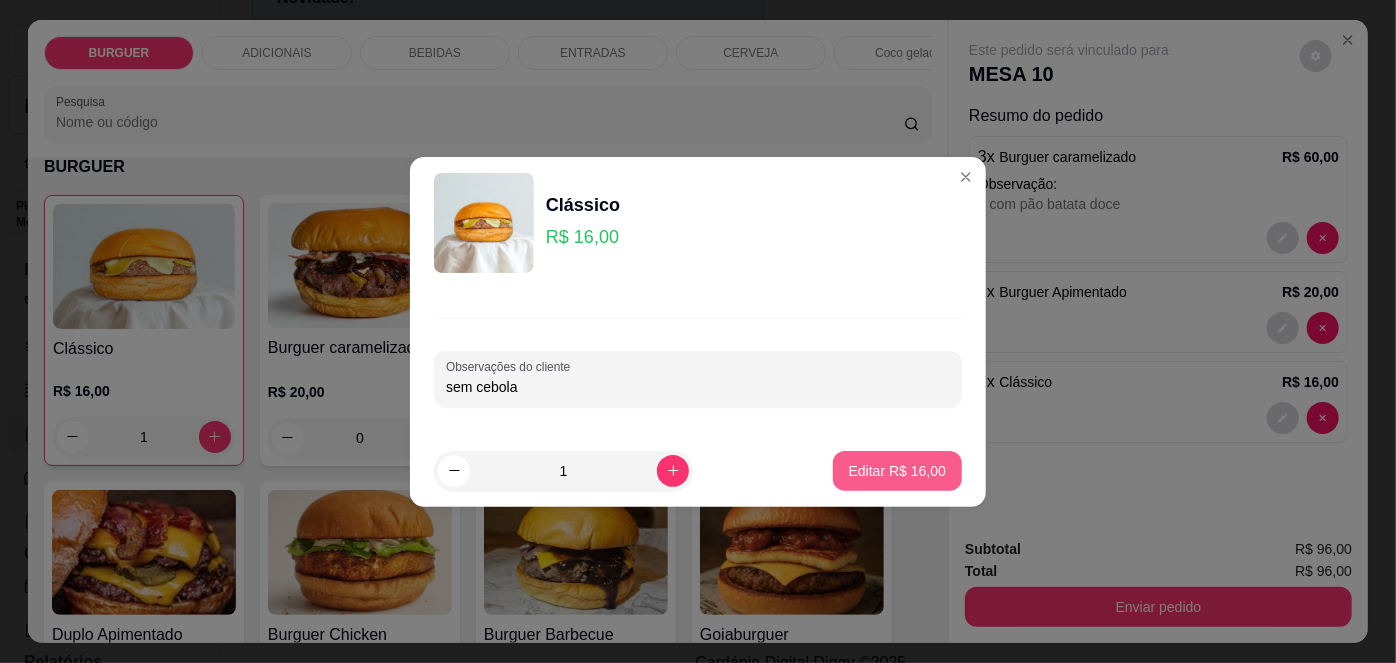 type on "sem cebola" 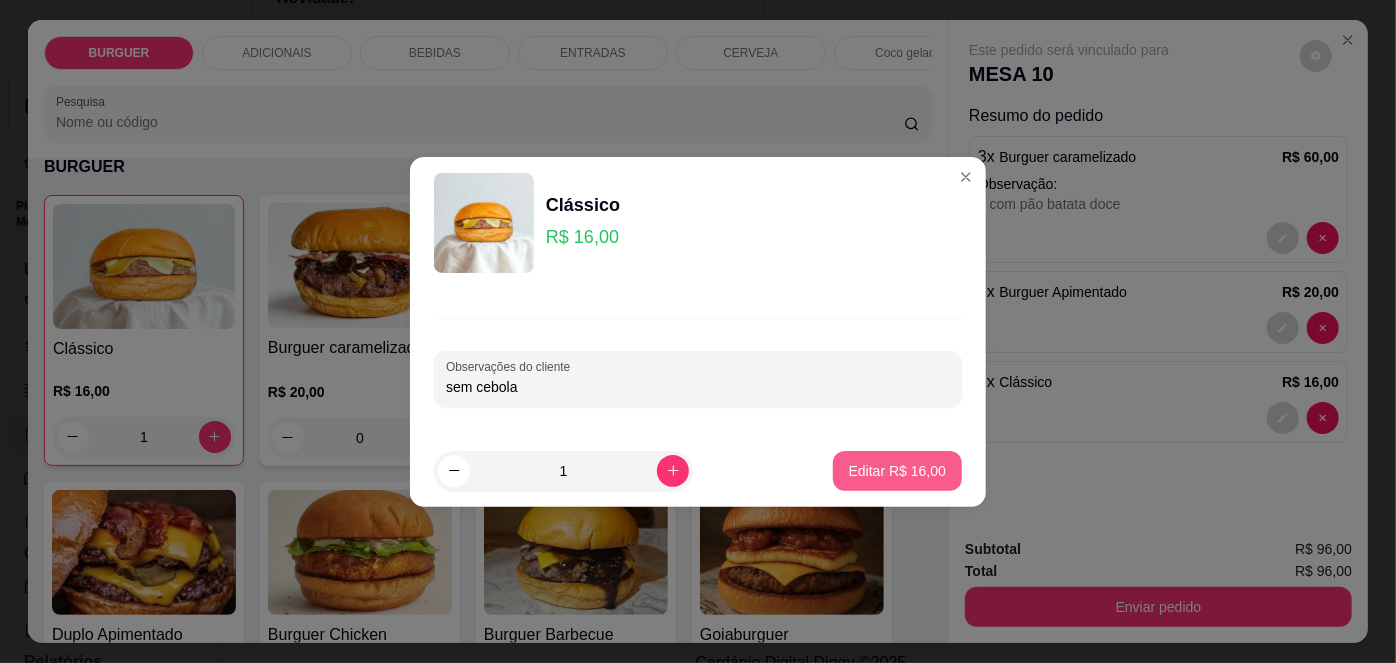 click on "Editar   R$ 16,00" at bounding box center (897, 471) 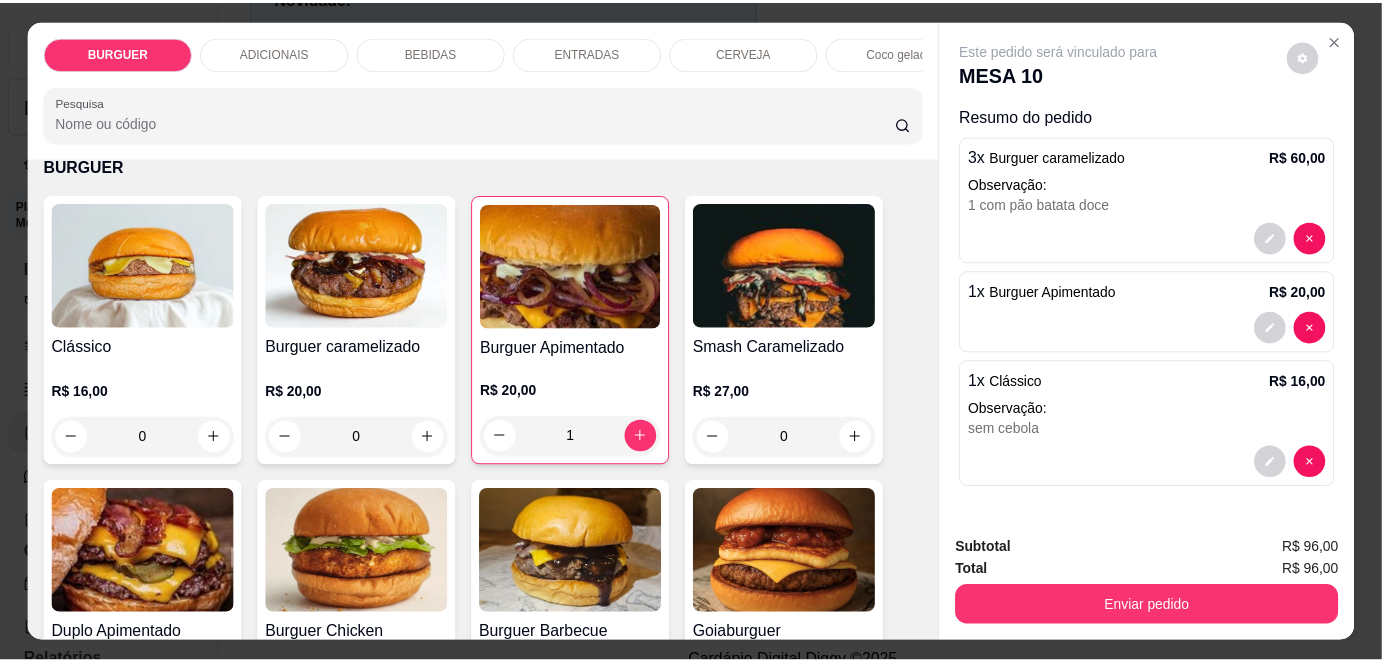 scroll, scrollTop: 50, scrollLeft: 0, axis: vertical 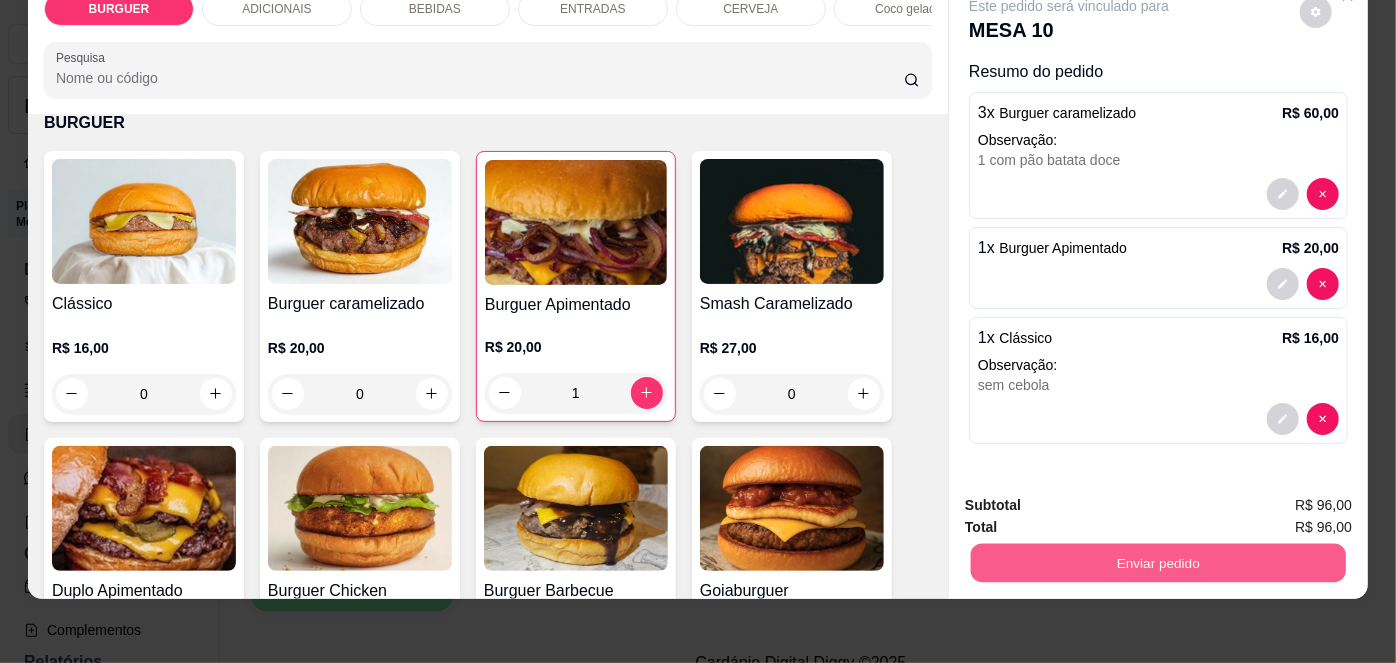 click on "Enviar pedido" at bounding box center (1158, 563) 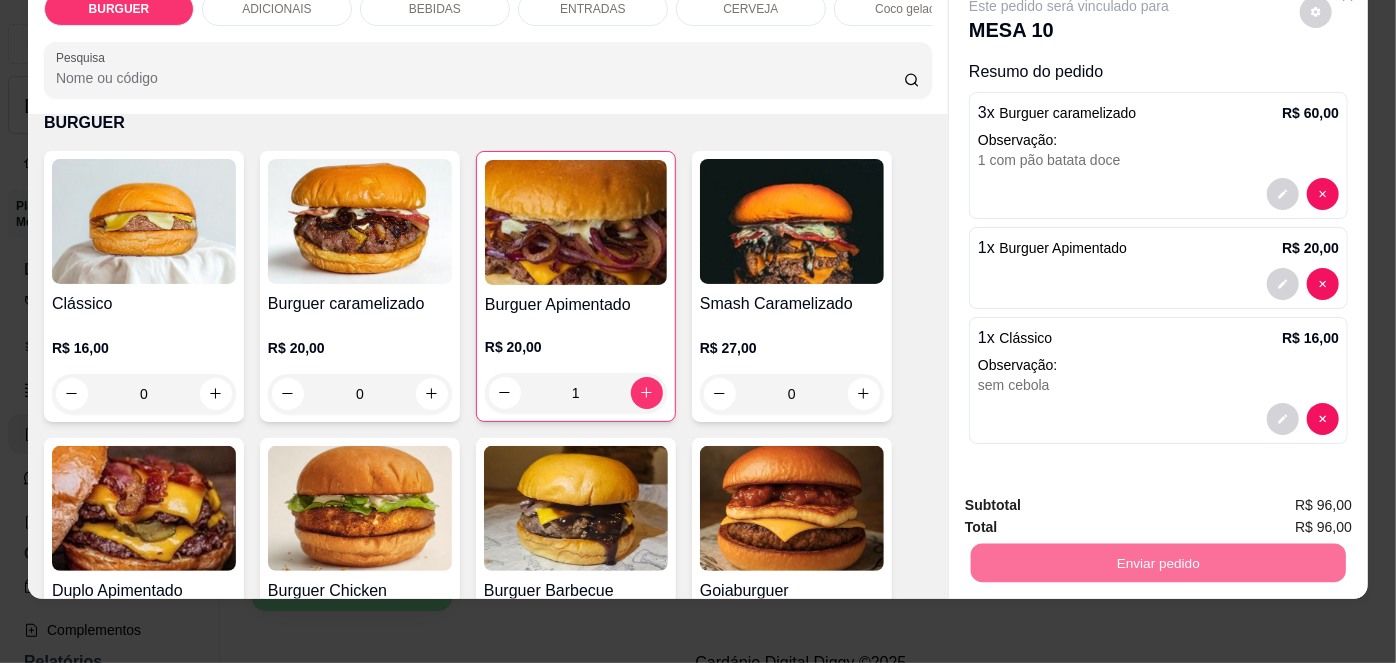 click on "Não registrar e enviar pedido" at bounding box center [1093, 500] 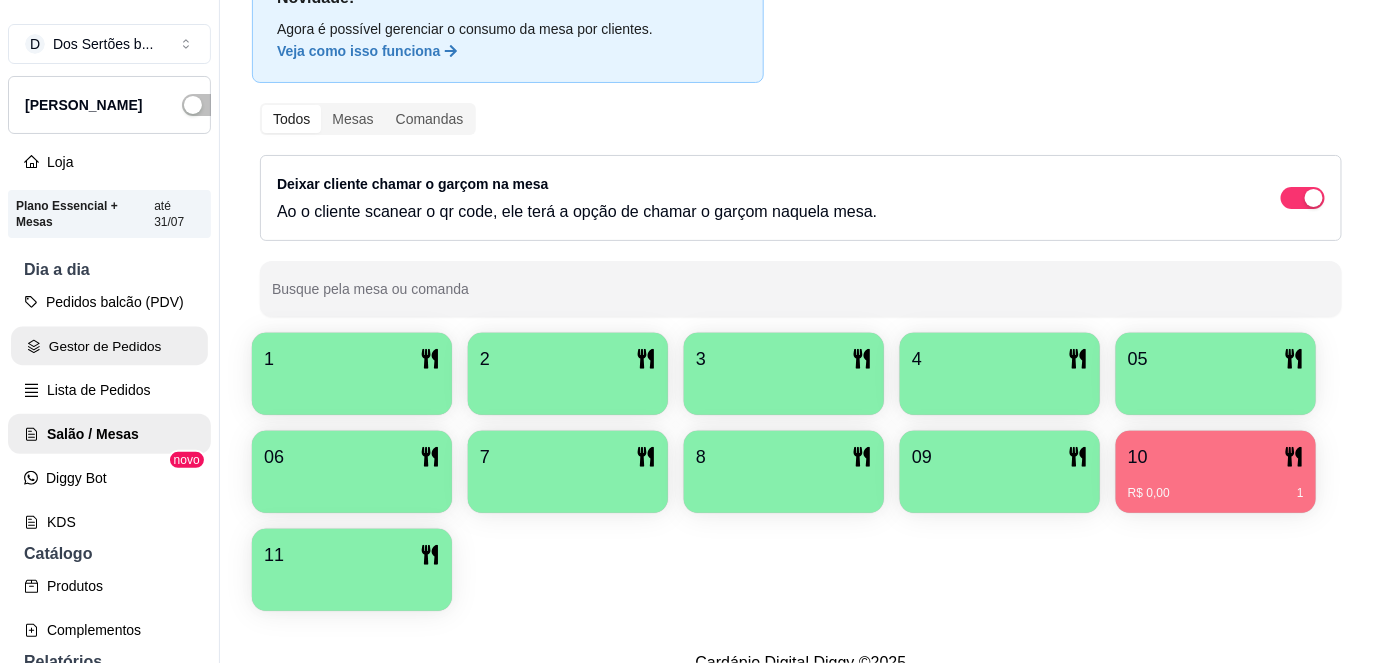 click on "Gestor de Pedidos" at bounding box center (109, 346) 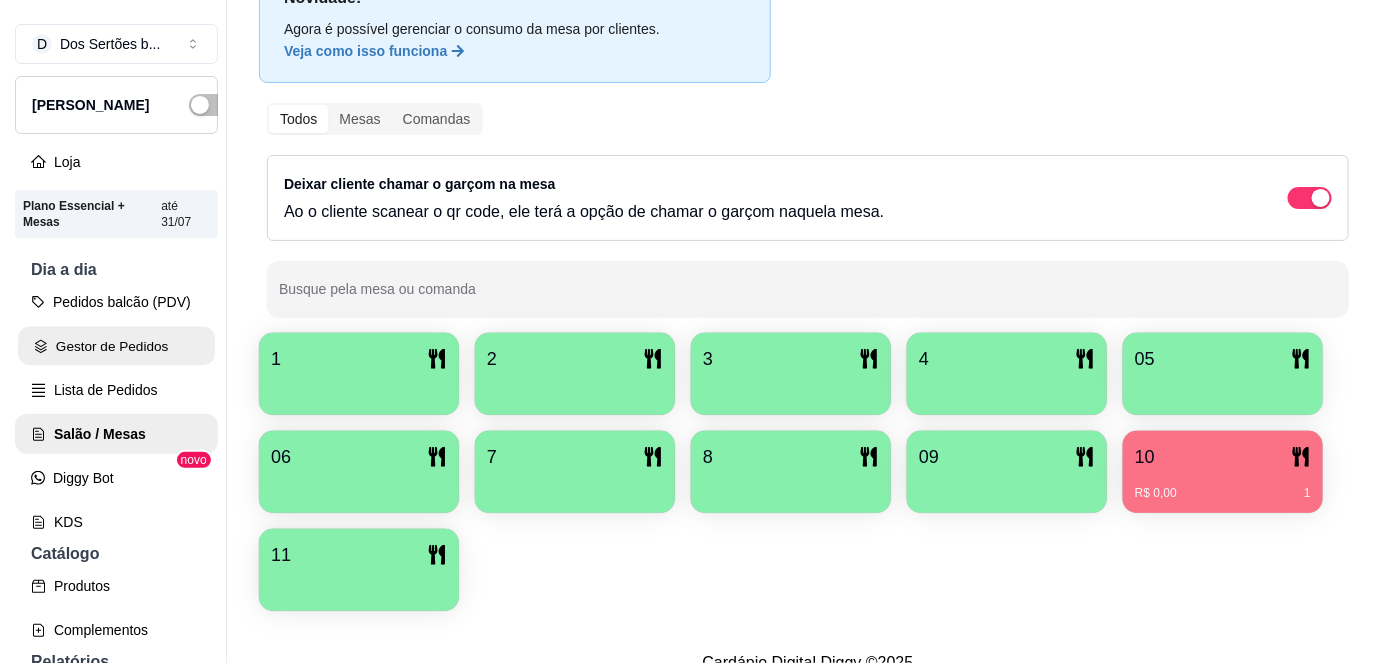 scroll, scrollTop: 0, scrollLeft: 0, axis: both 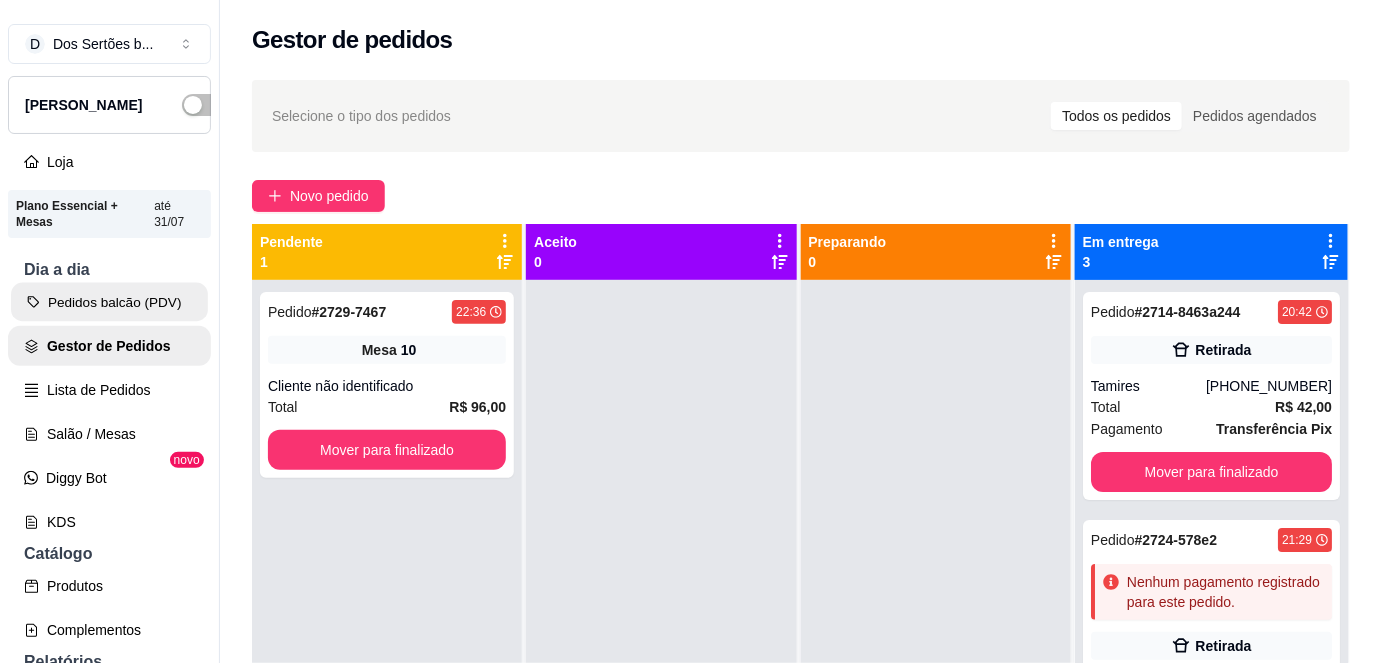 click on "Pedidos balcão (PDV)" at bounding box center [109, 302] 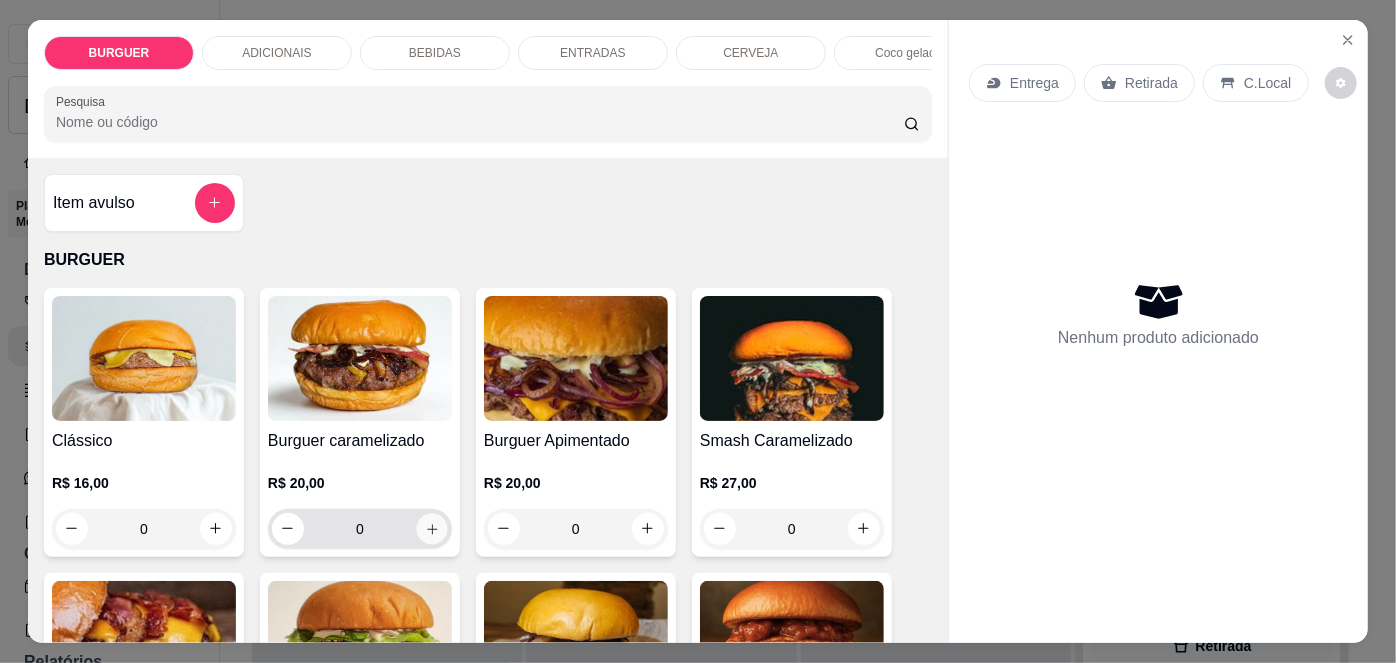 click 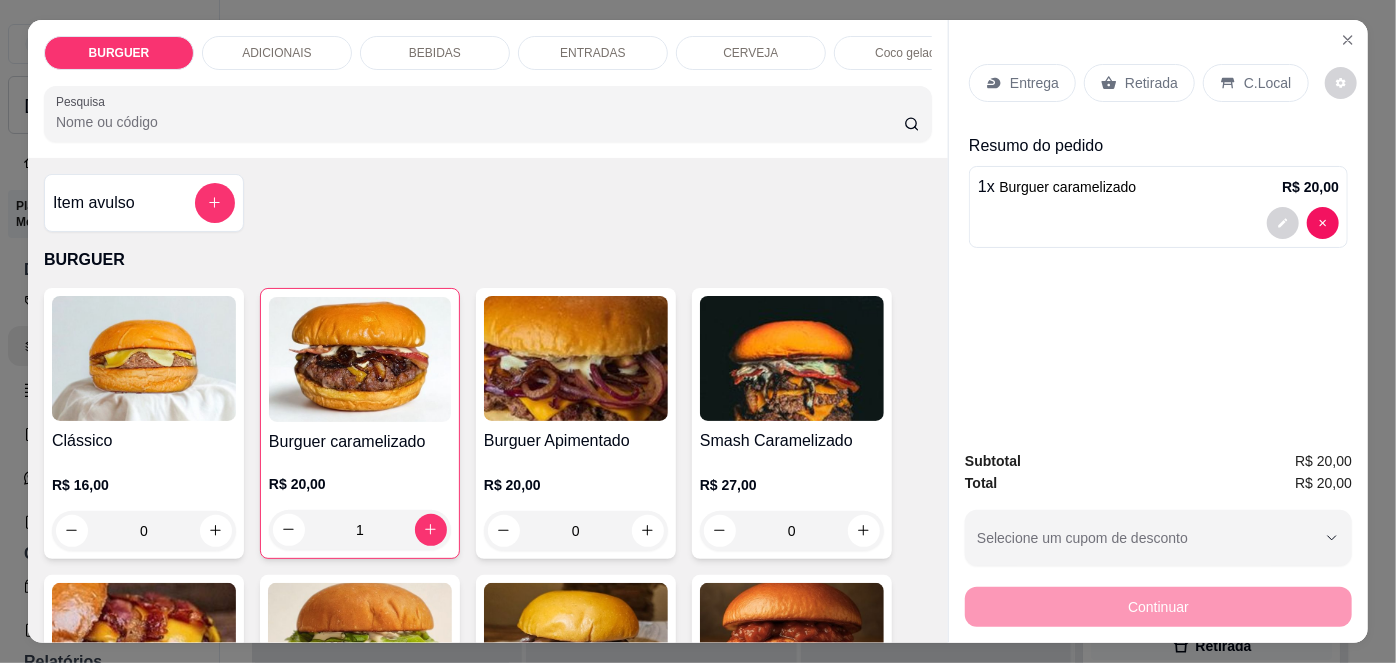 click on "Retirada" at bounding box center [1151, 83] 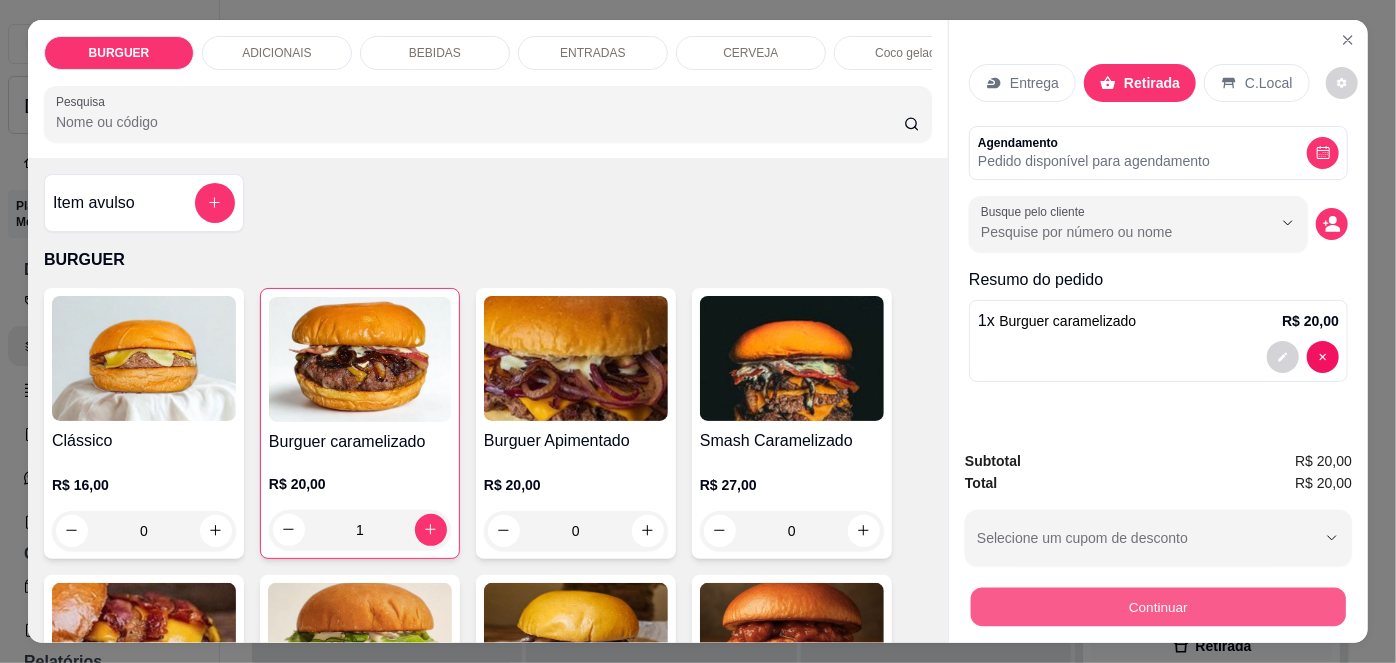click on "Continuar" at bounding box center (1158, 607) 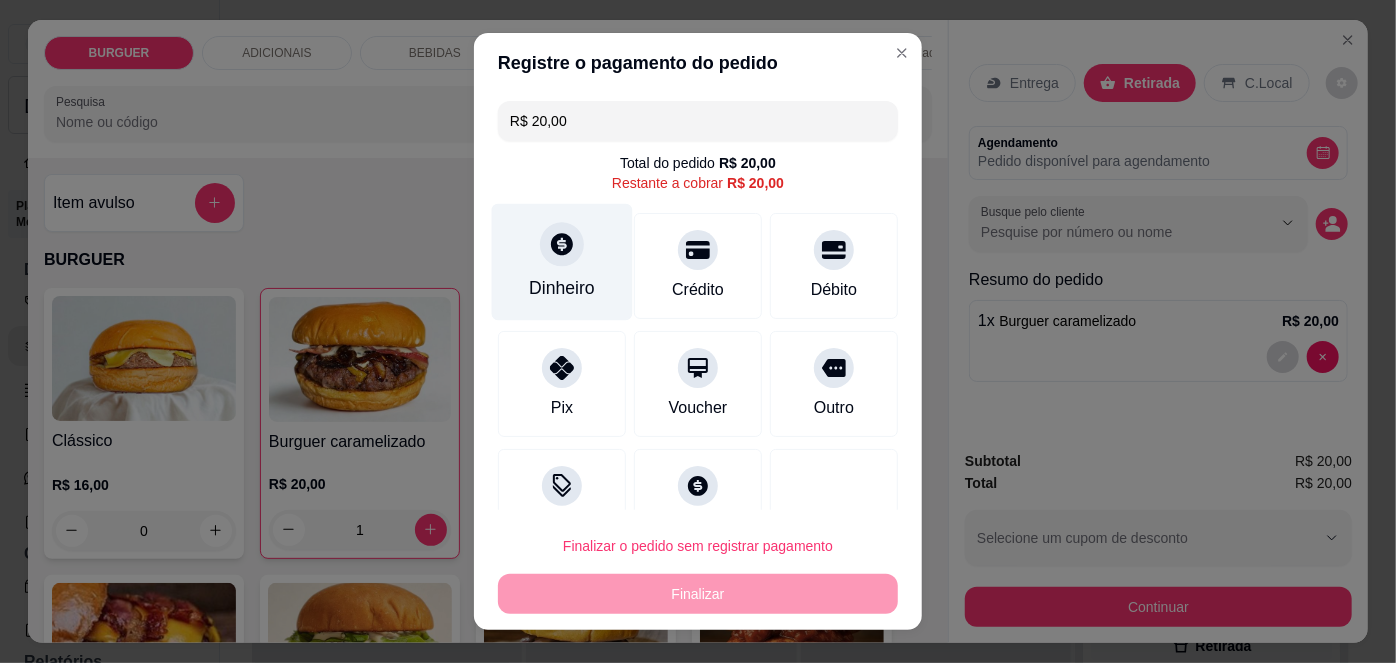 click on "Dinheiro" at bounding box center [562, 288] 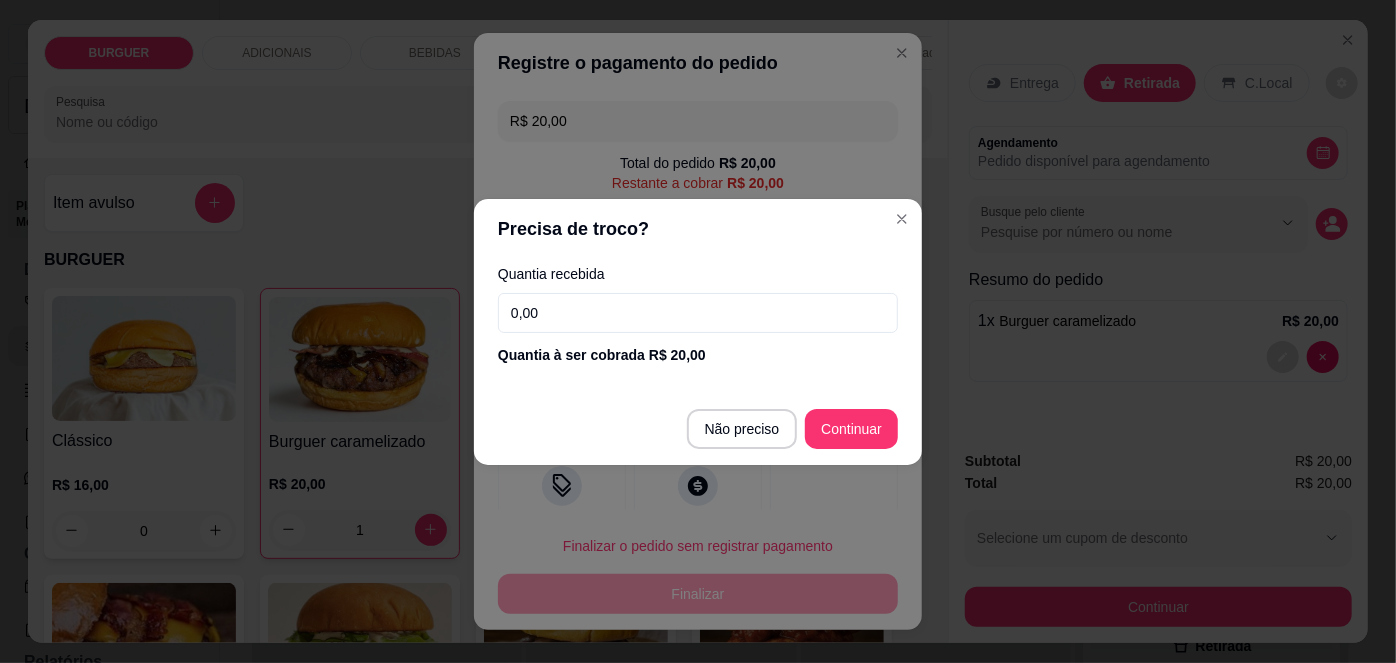 click on "0,00" at bounding box center [698, 313] 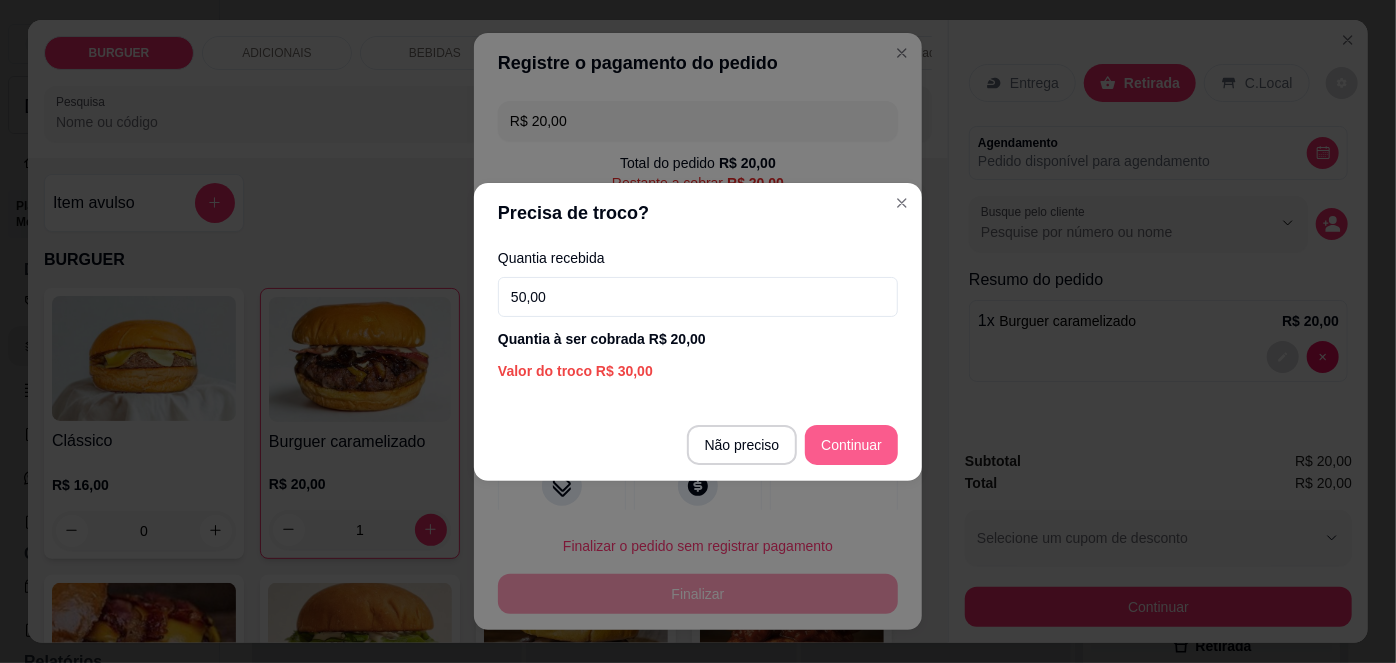 type on "50,00" 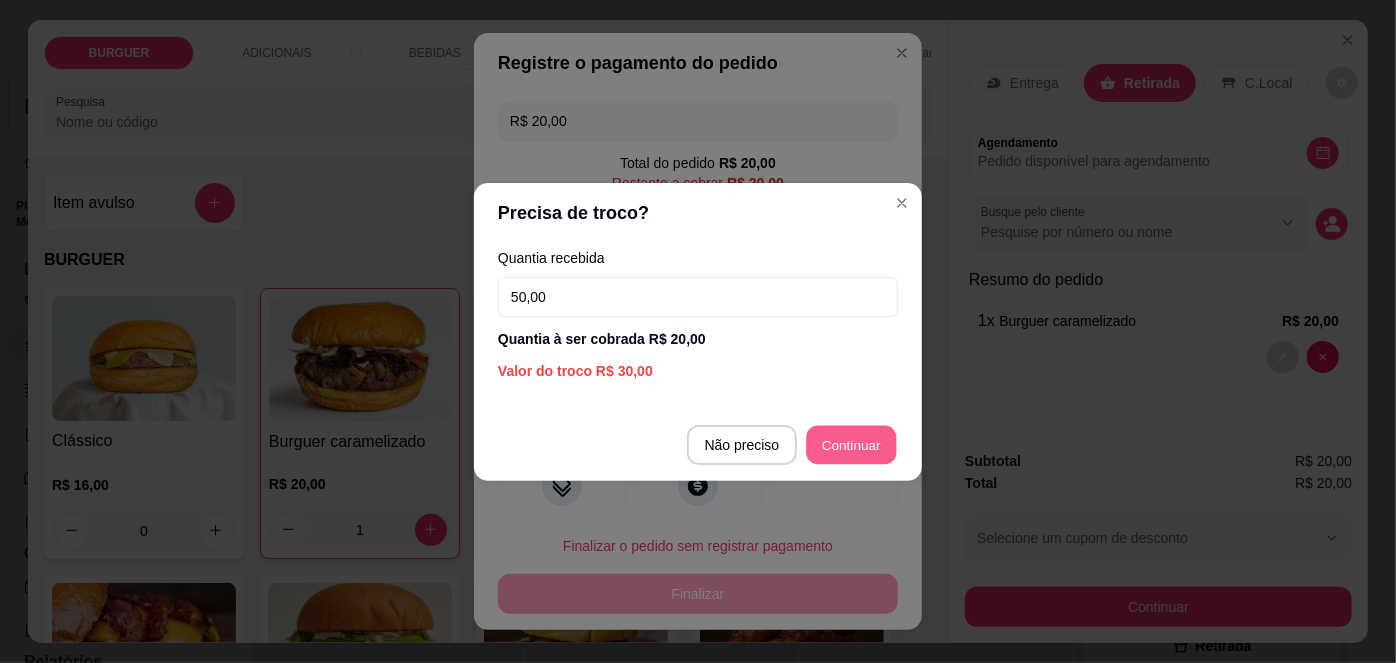 type on "R$ 0,00" 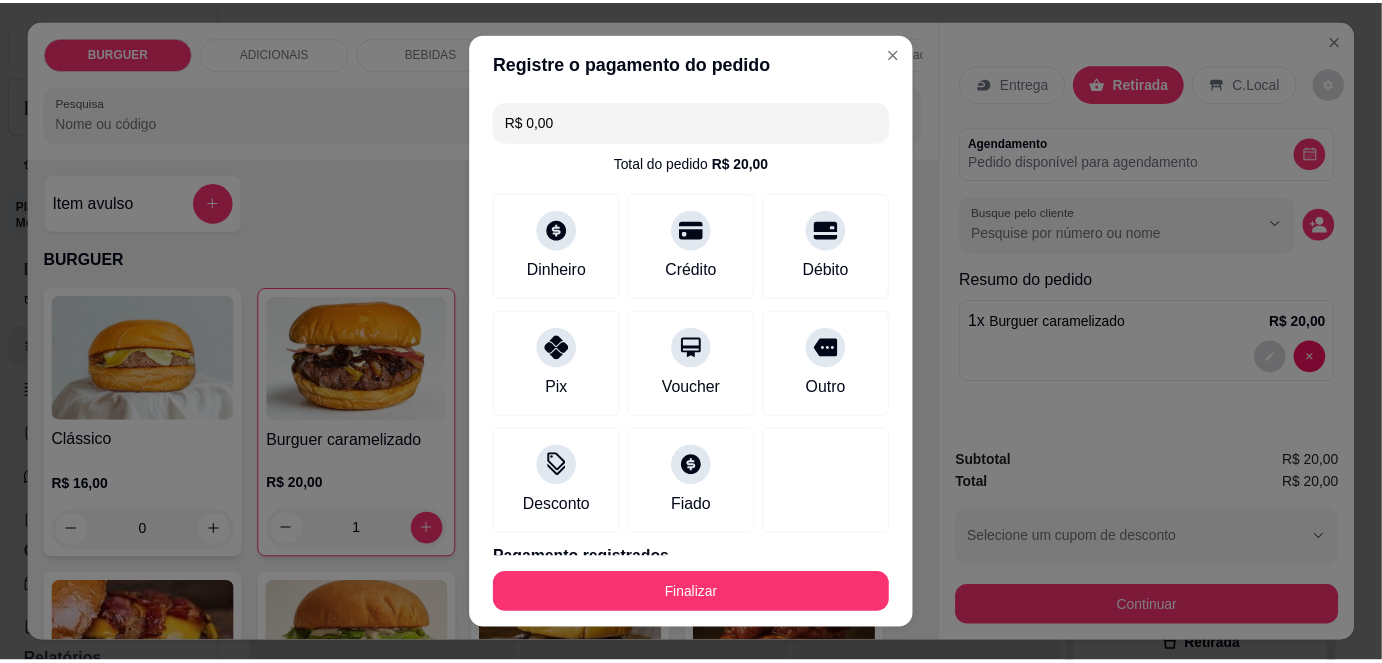 scroll, scrollTop: 88, scrollLeft: 0, axis: vertical 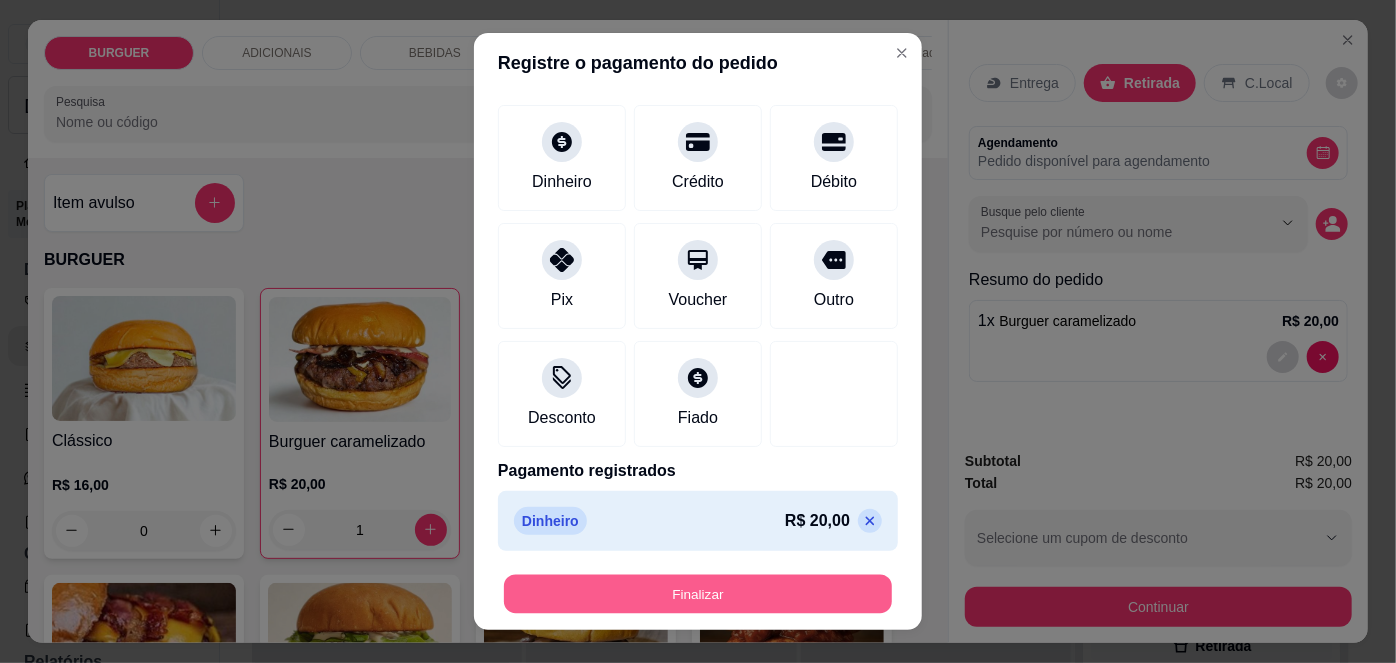 click on "Finalizar" at bounding box center (698, 593) 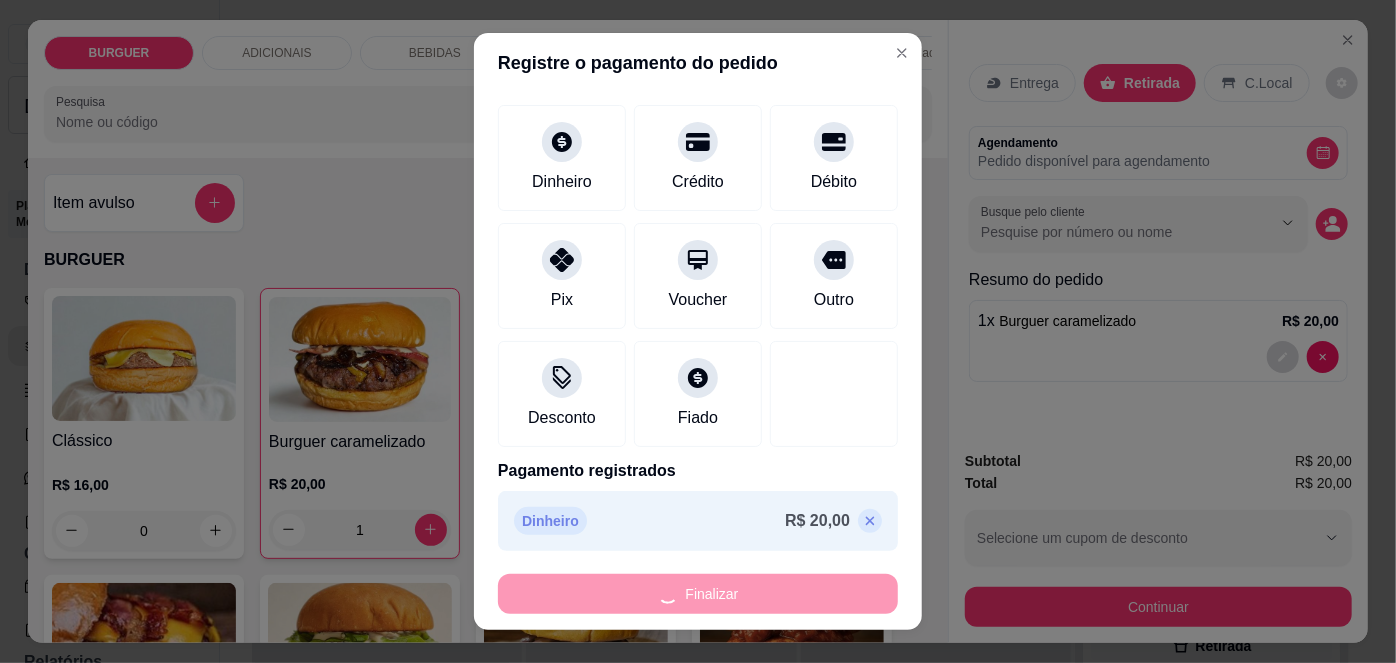 type on "0" 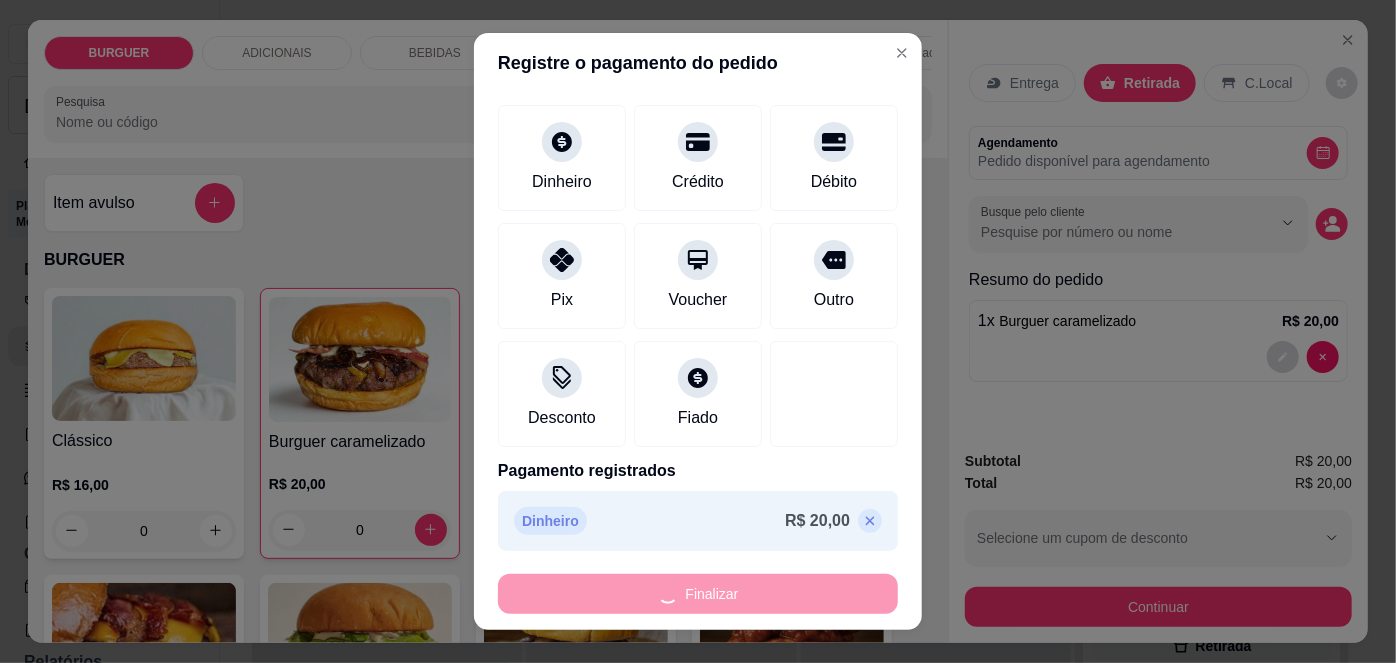 type on "-R$ 20,00" 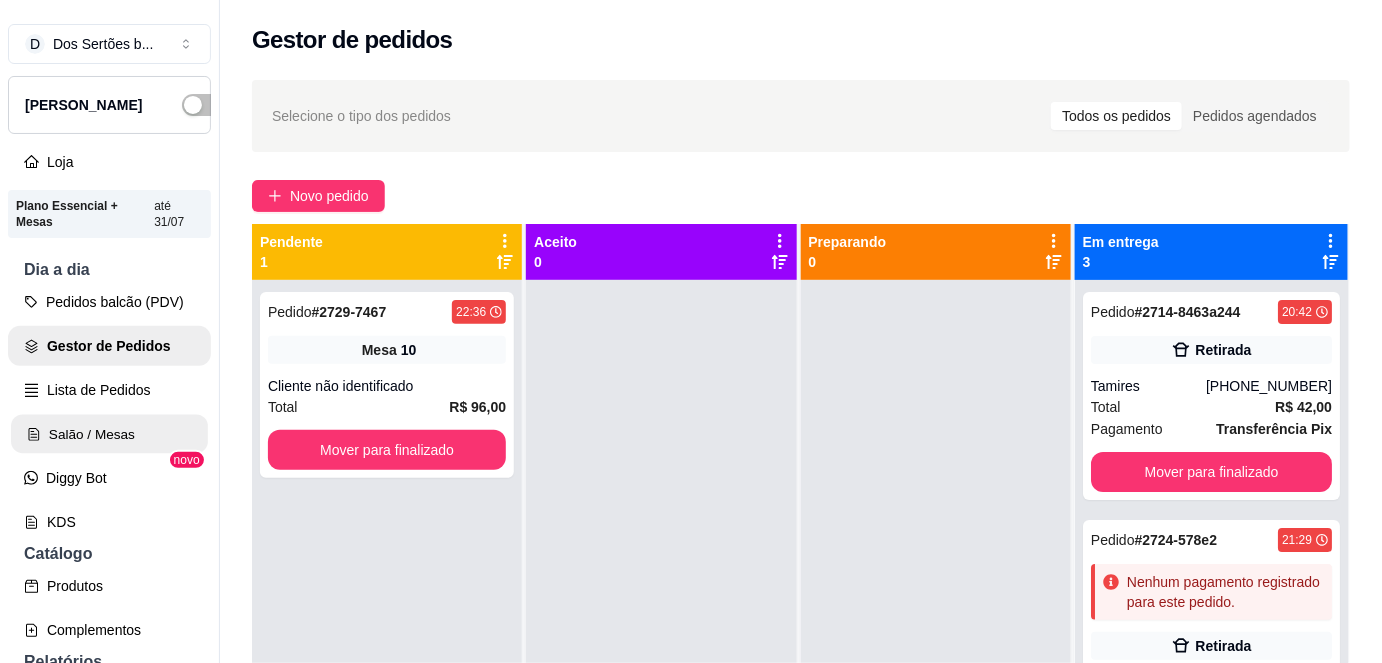 click on "Salão / Mesas" at bounding box center [109, 434] 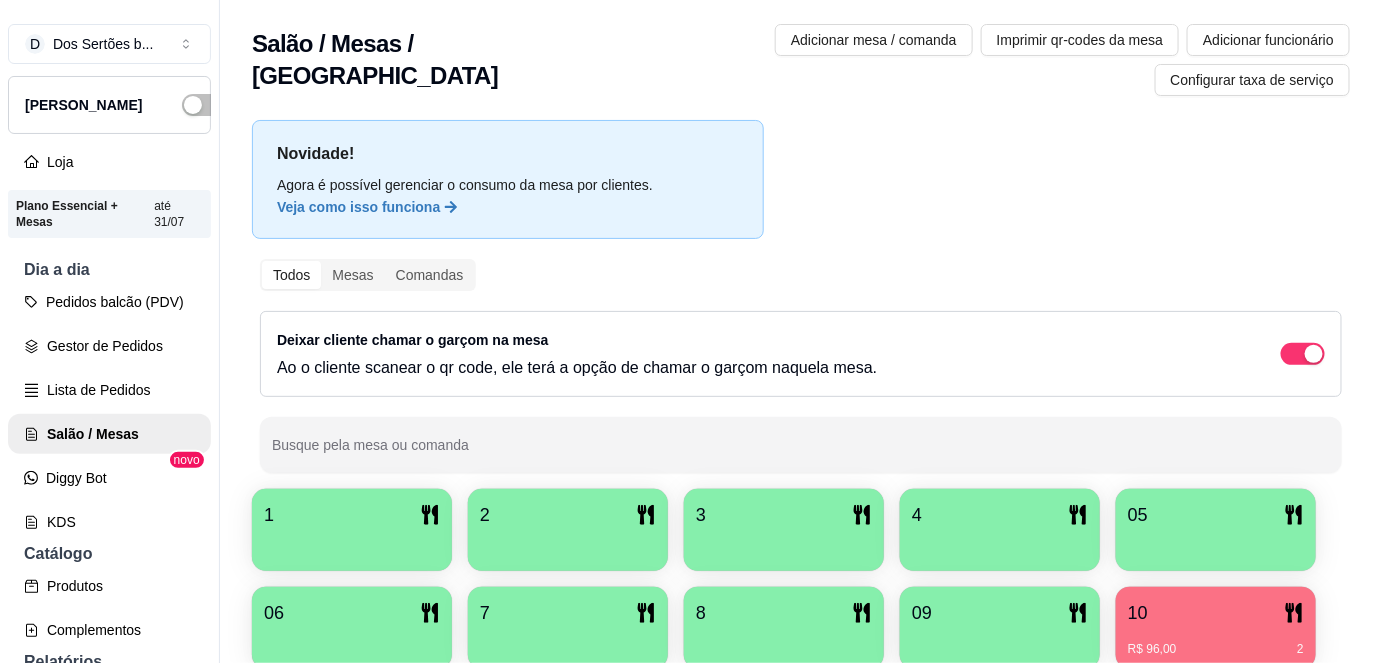 scroll, scrollTop: 149, scrollLeft: 0, axis: vertical 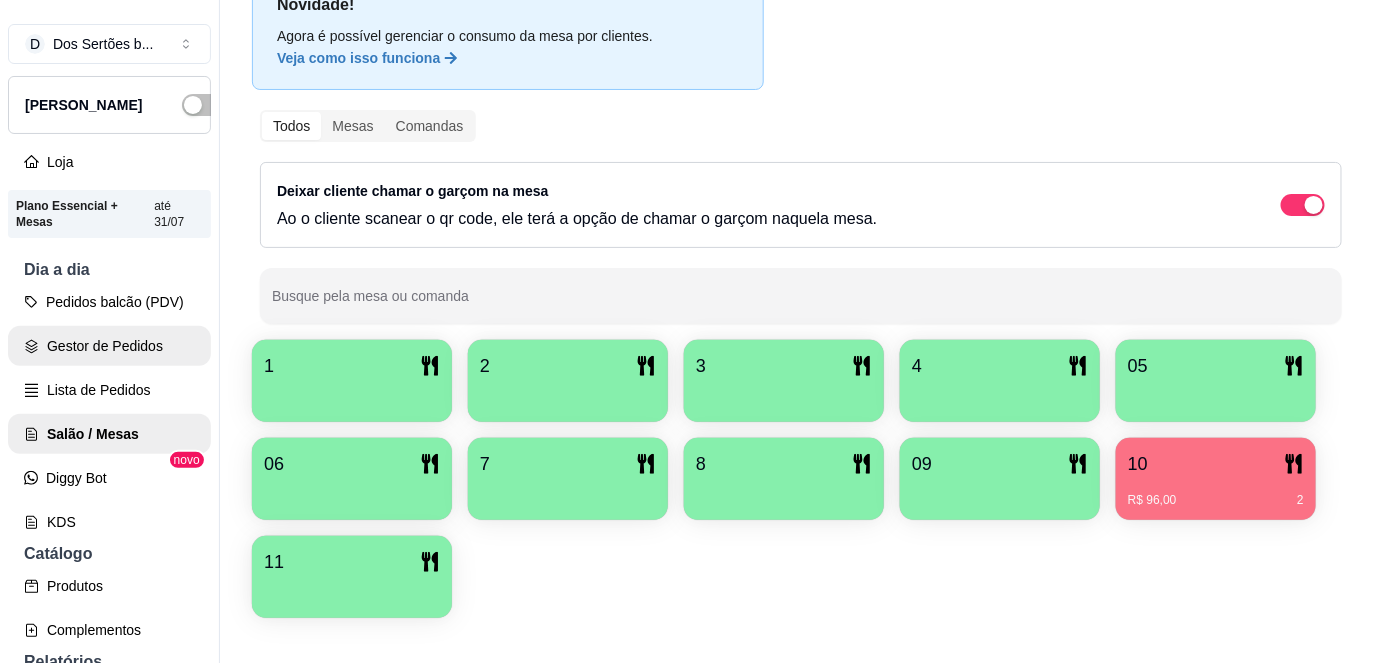 click on "Gestor de Pedidos" at bounding box center (109, 346) 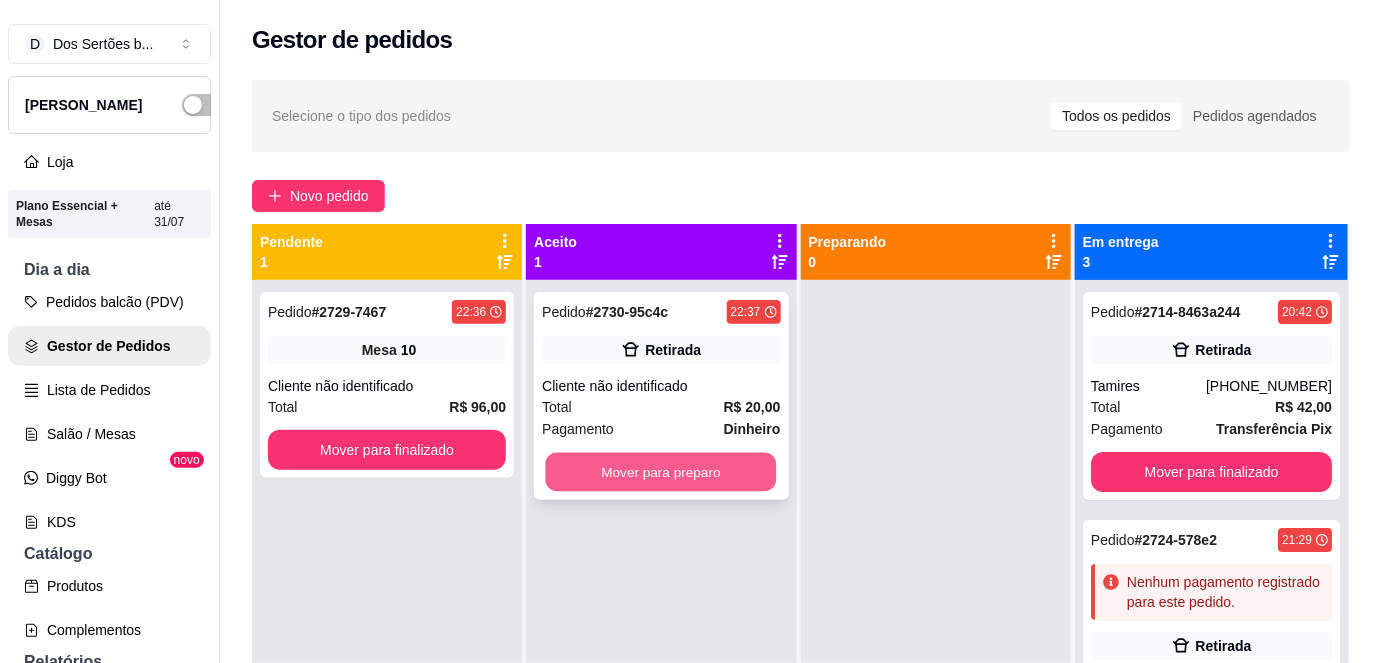 click on "Mover para preparo" at bounding box center (661, 472) 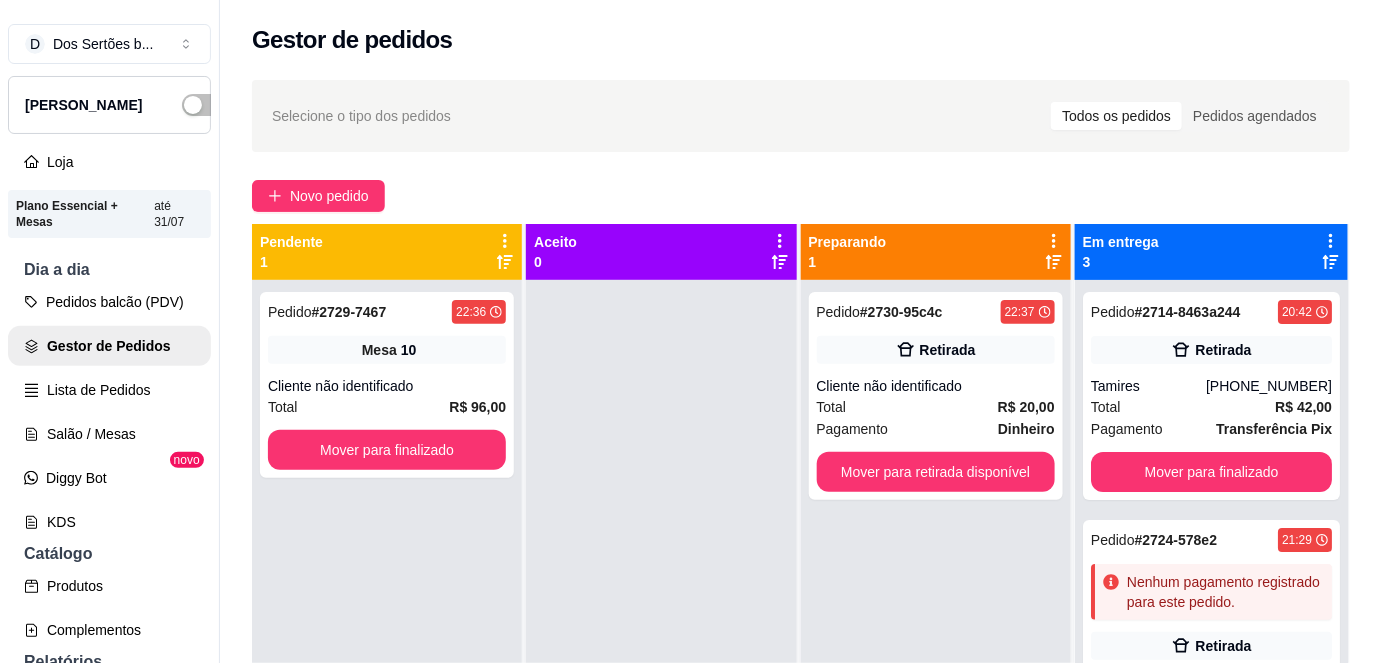scroll, scrollTop: 56, scrollLeft: 0, axis: vertical 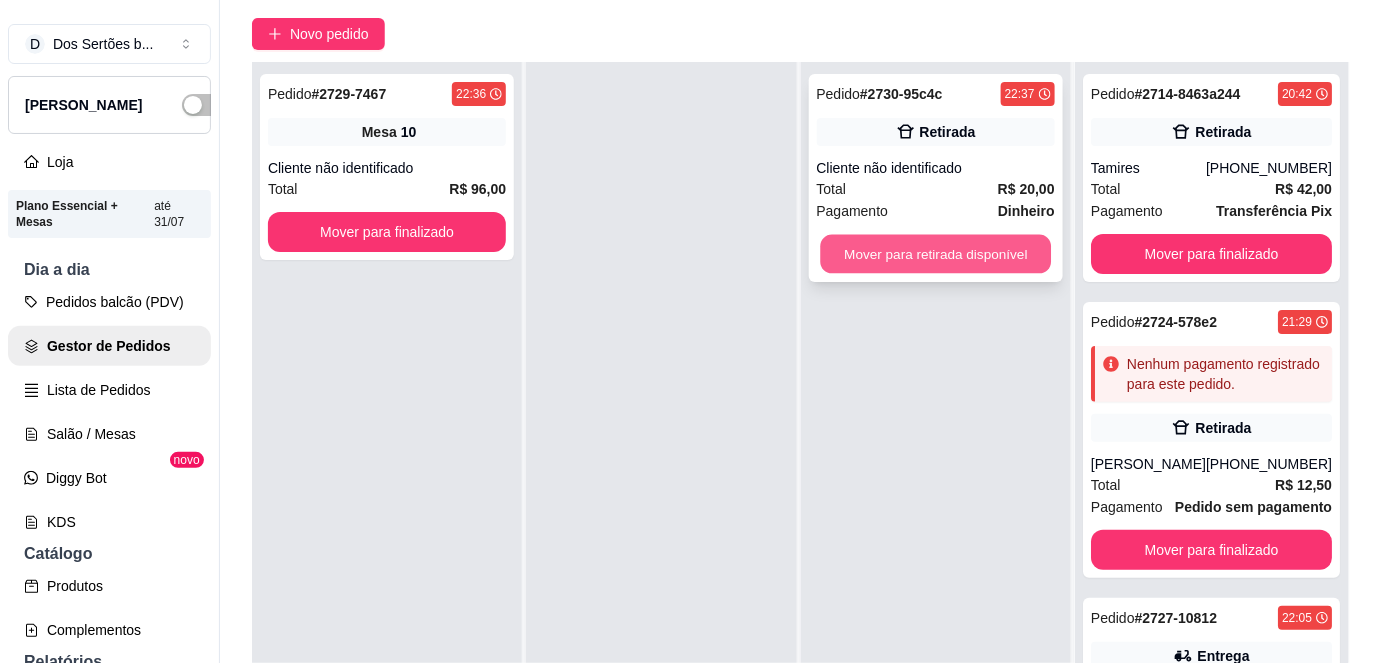 click on "Mover para retirada disponível" at bounding box center [935, 254] 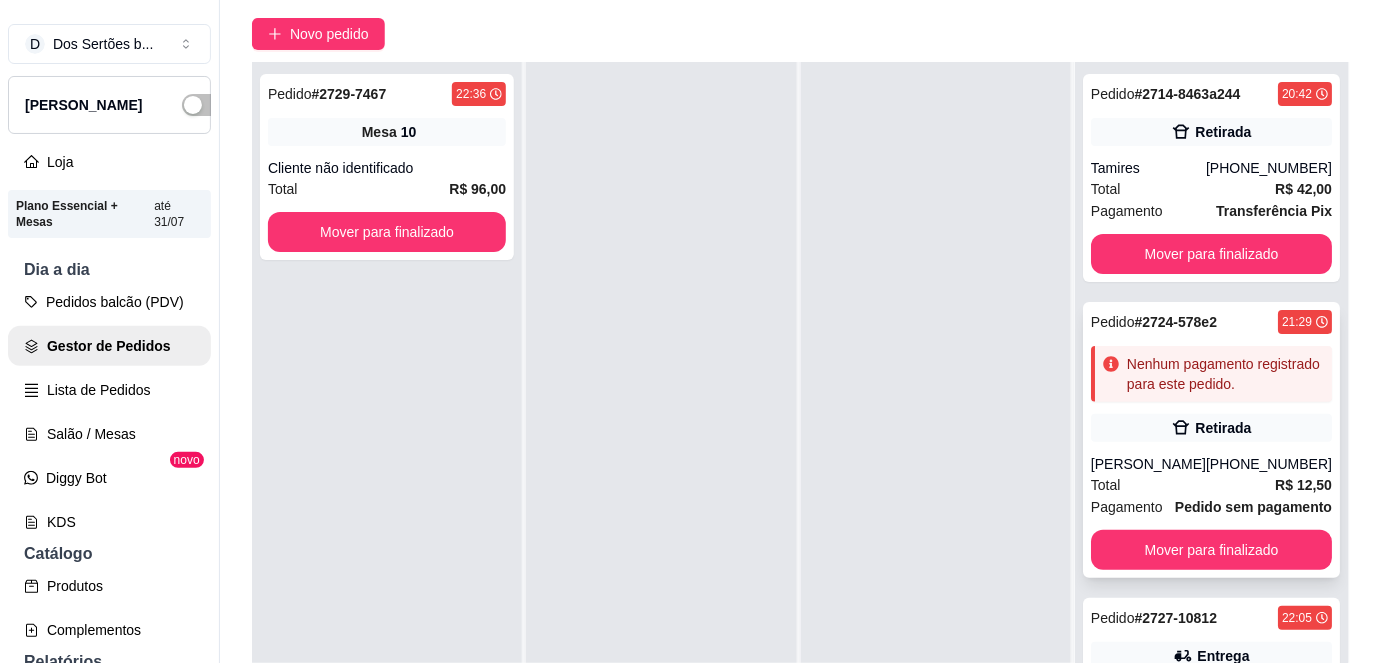 scroll, scrollTop: 358, scrollLeft: 0, axis: vertical 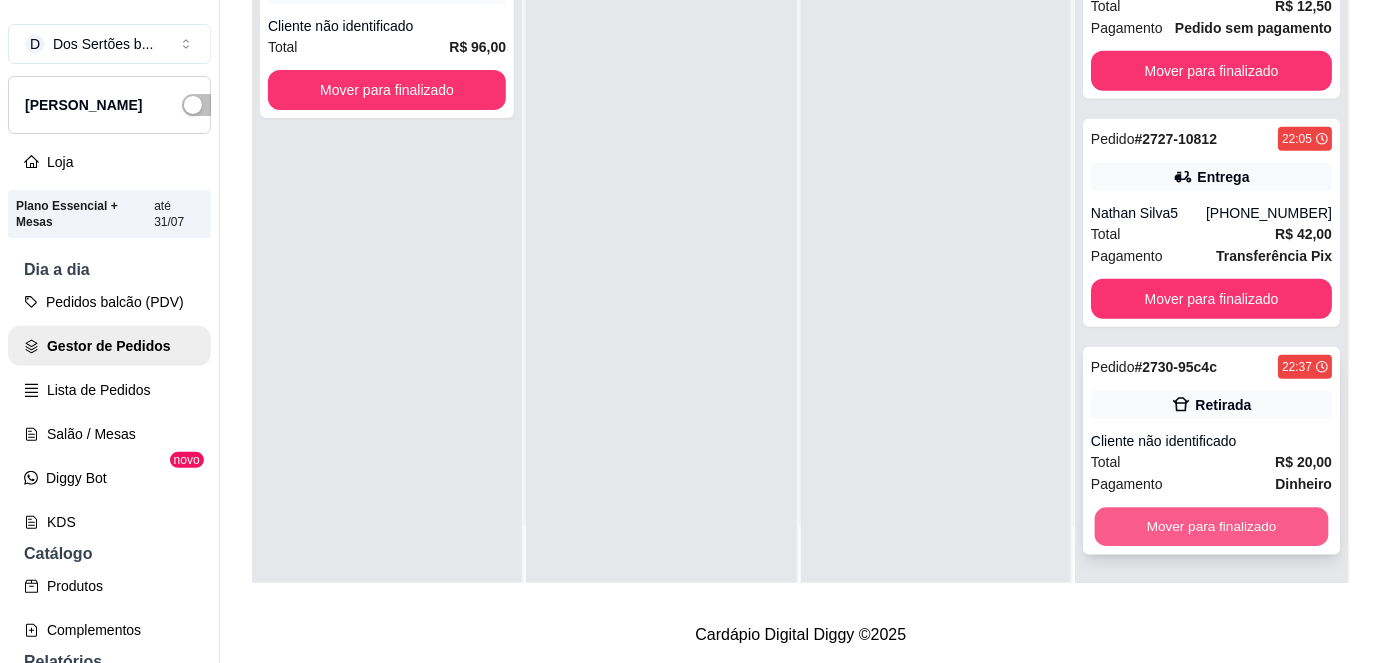 click on "Mover para finalizado" at bounding box center [1211, 527] 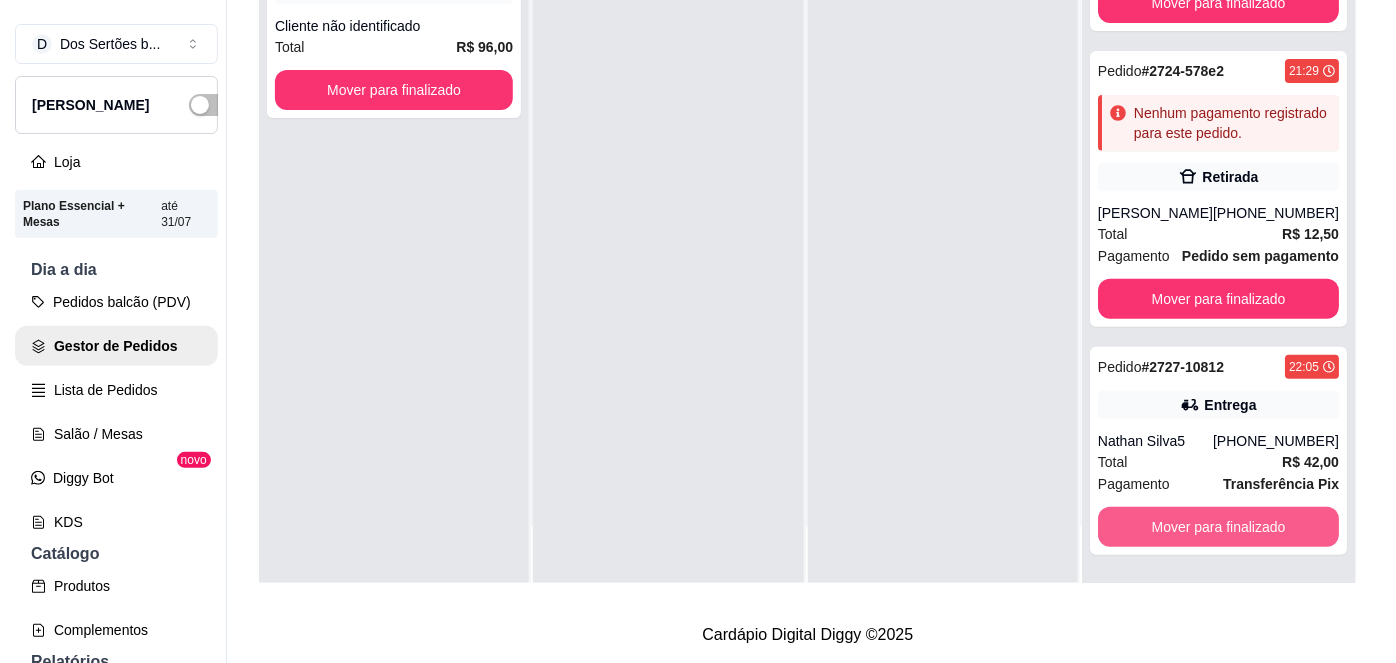 scroll, scrollTop: 130, scrollLeft: 0, axis: vertical 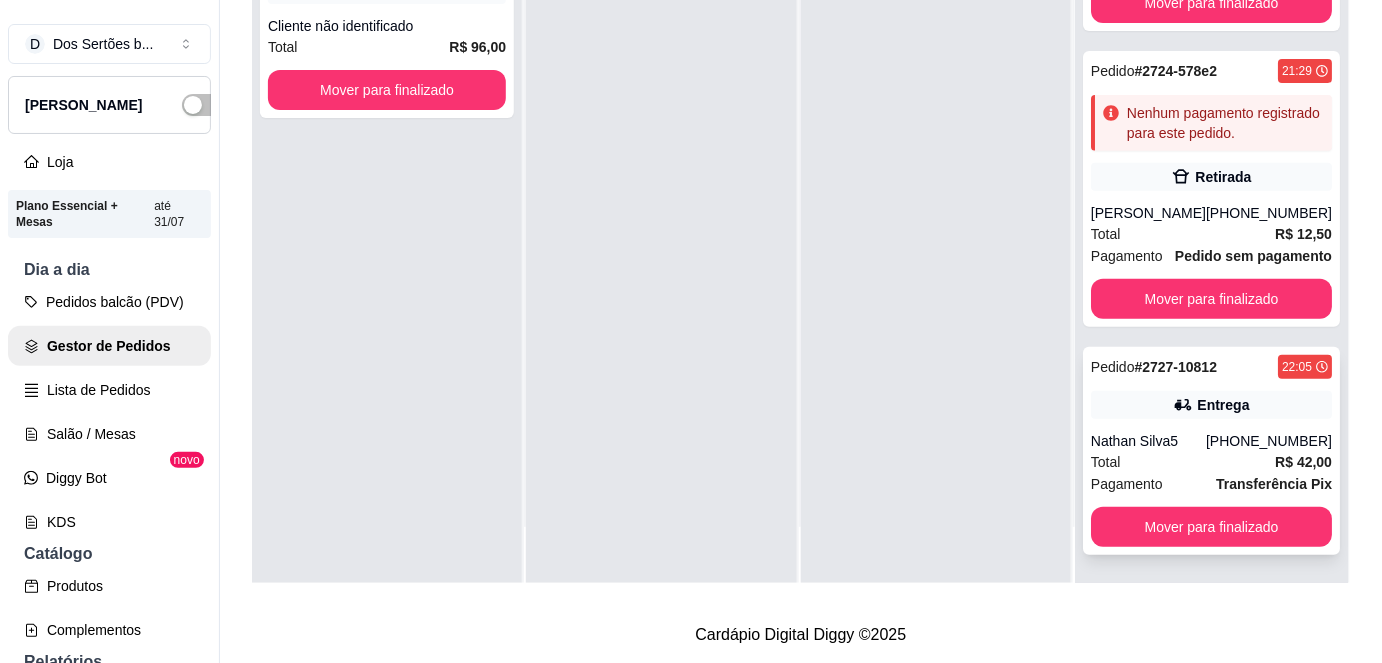 click on "Entrega" at bounding box center [1211, 405] 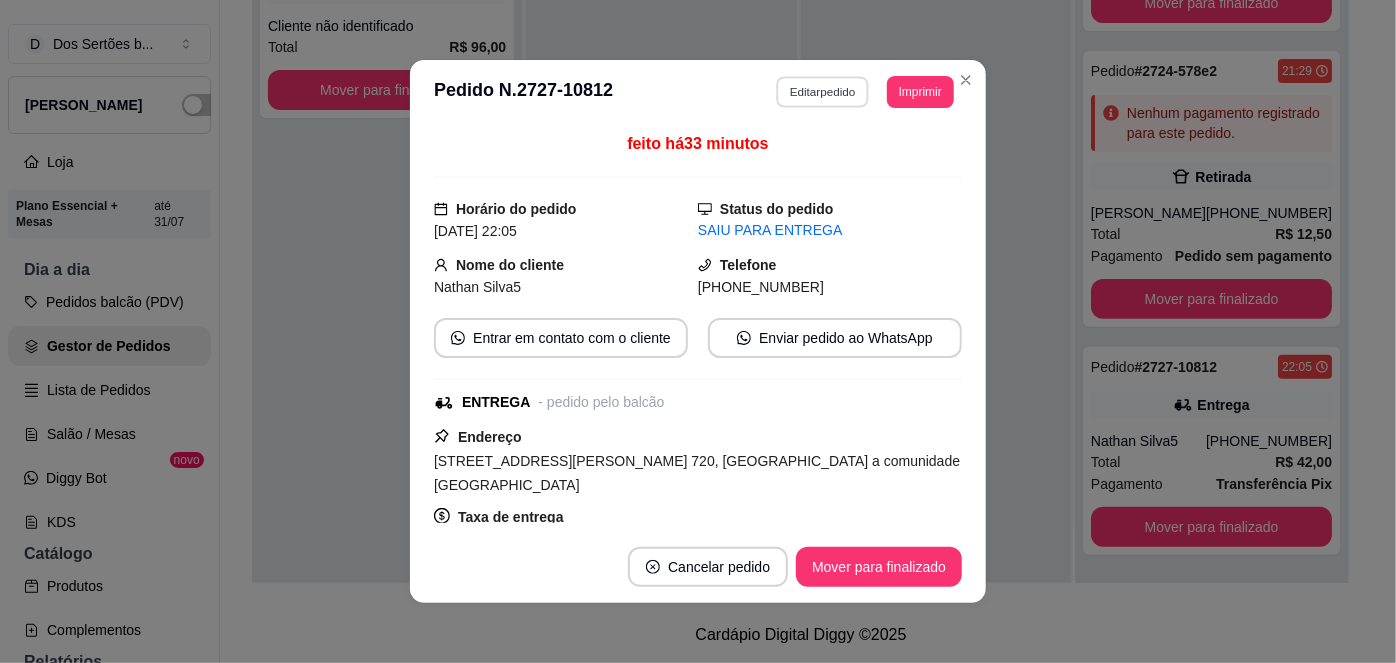 click on "Editar  pedido" at bounding box center (823, 91) 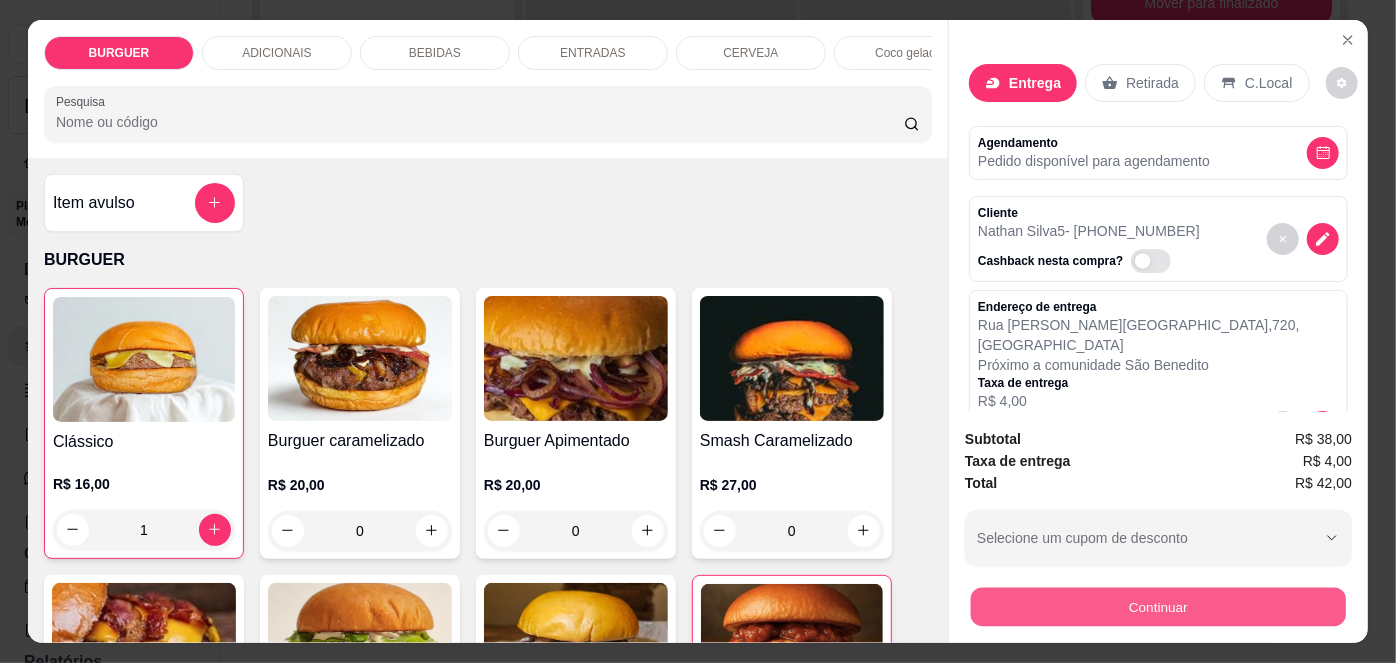 click on "Continuar" at bounding box center [1158, 607] 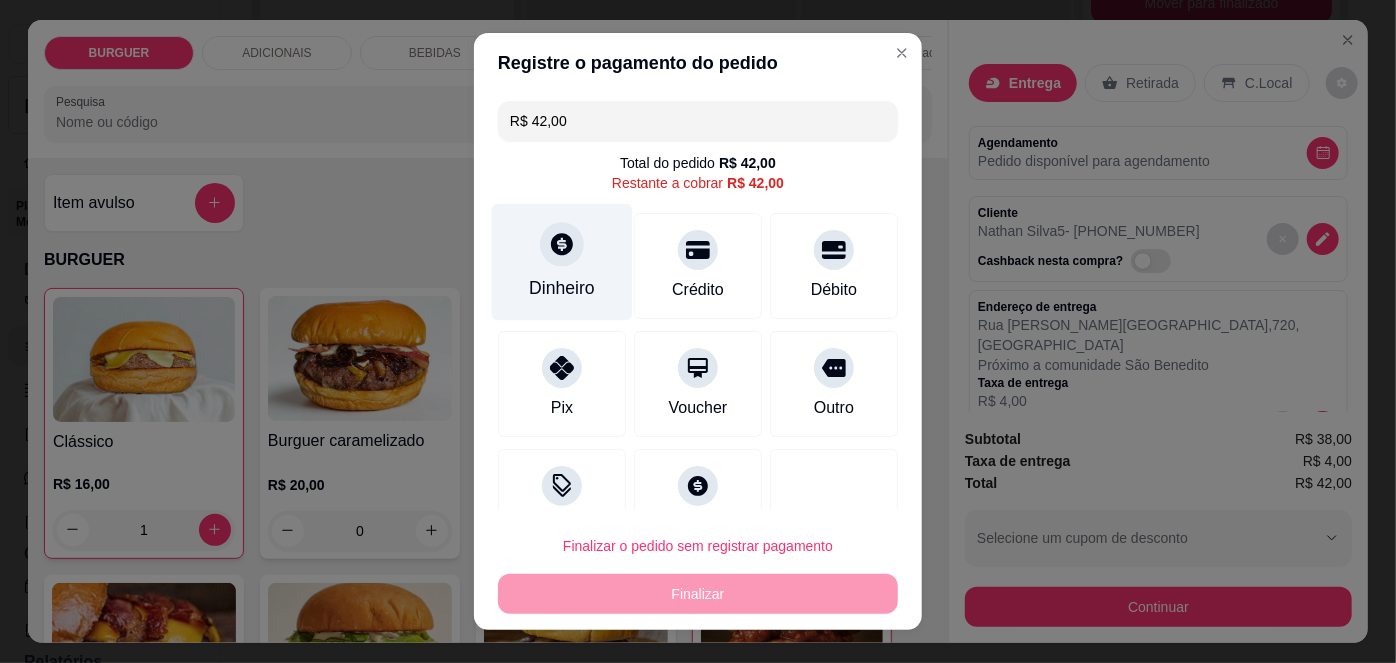click on "Dinheiro" at bounding box center (562, 262) 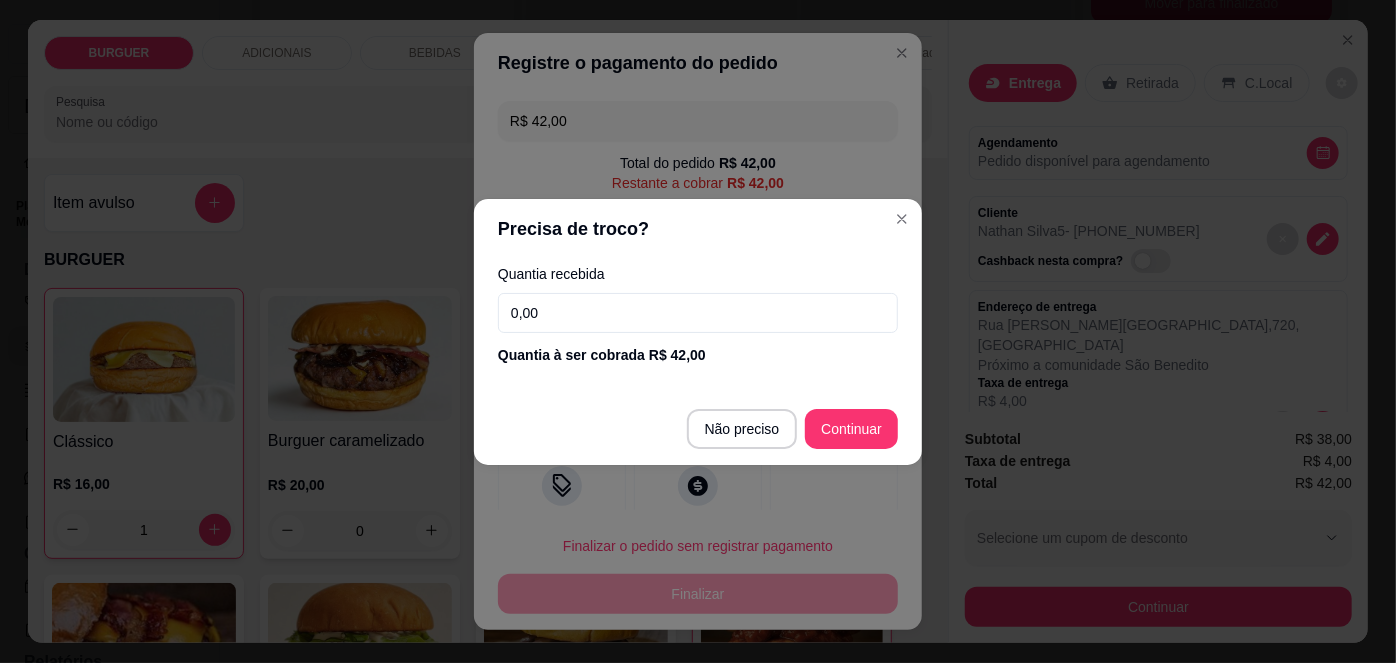 click on "0,00" at bounding box center (698, 313) 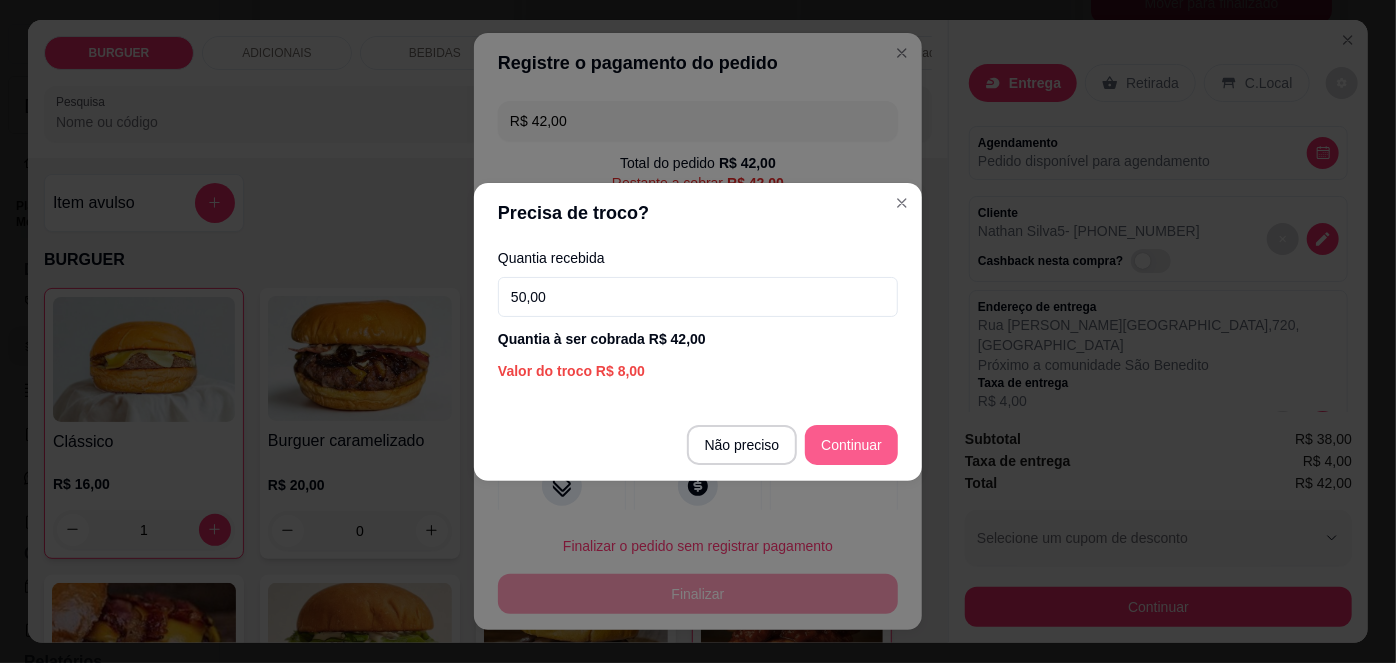 type on "50,00" 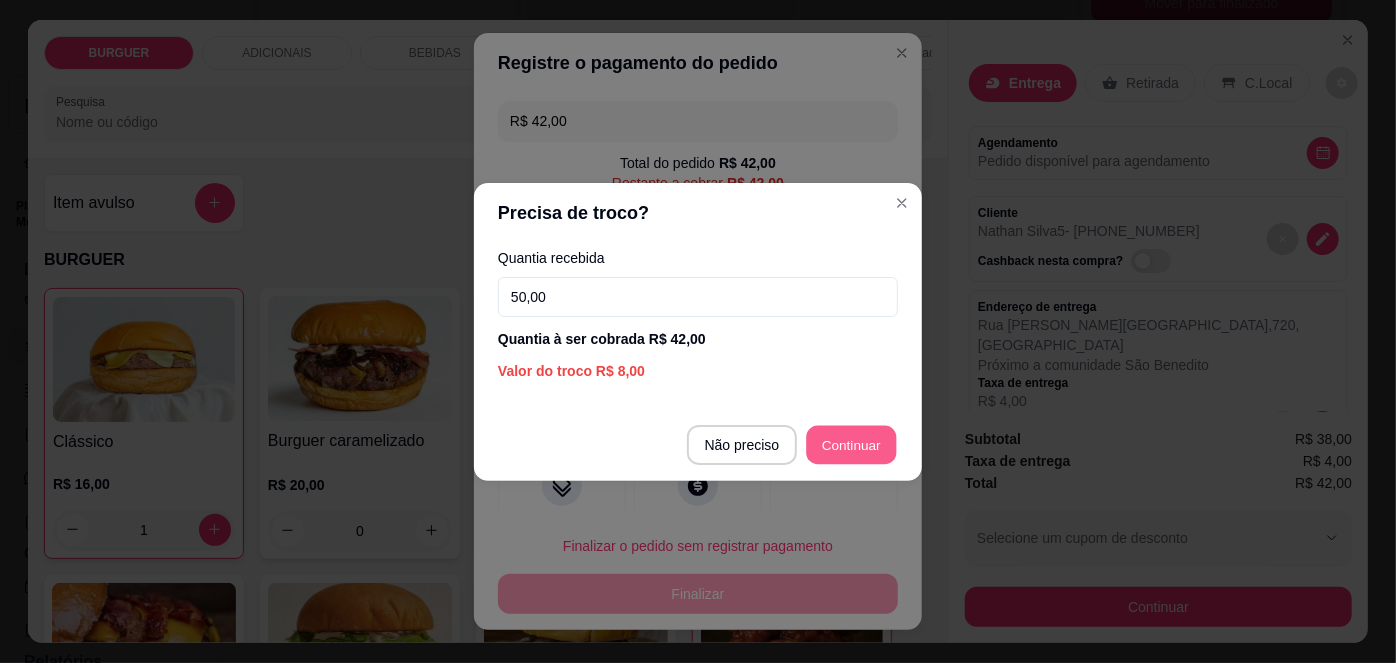 type on "R$ 0,00" 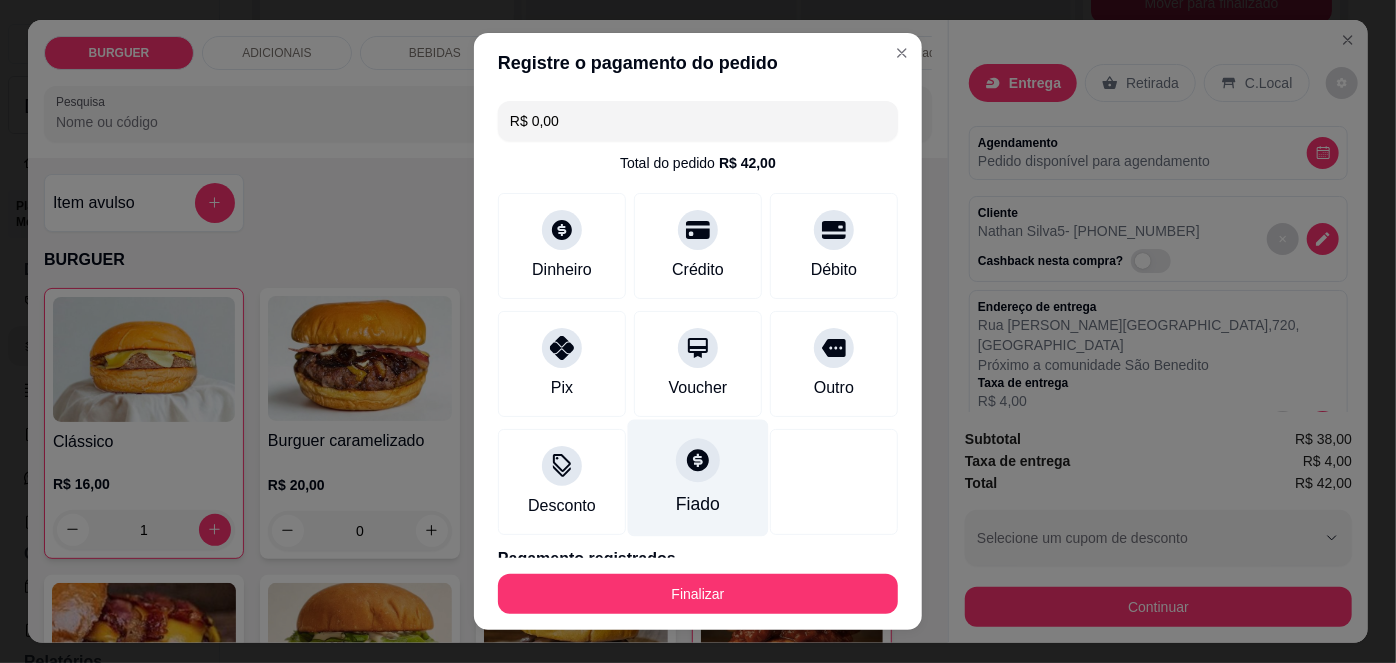 scroll, scrollTop: 88, scrollLeft: 0, axis: vertical 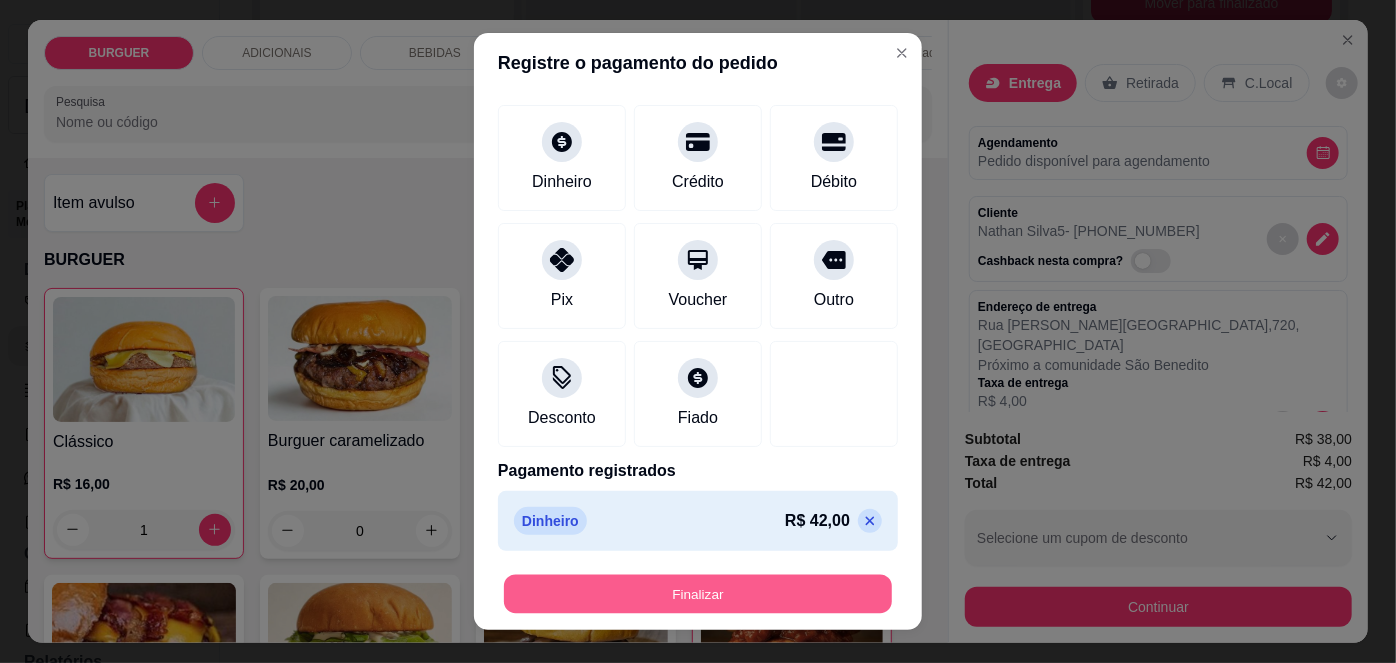 click on "Finalizar" at bounding box center (698, 593) 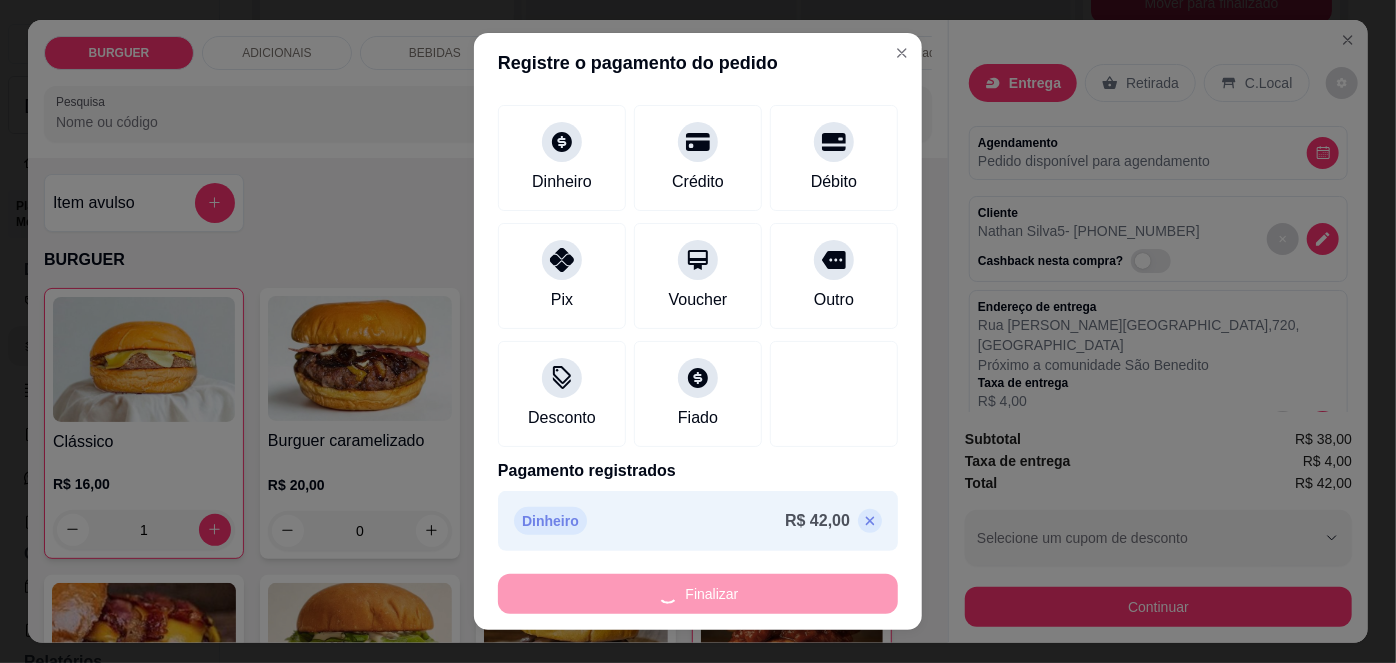 type on "0" 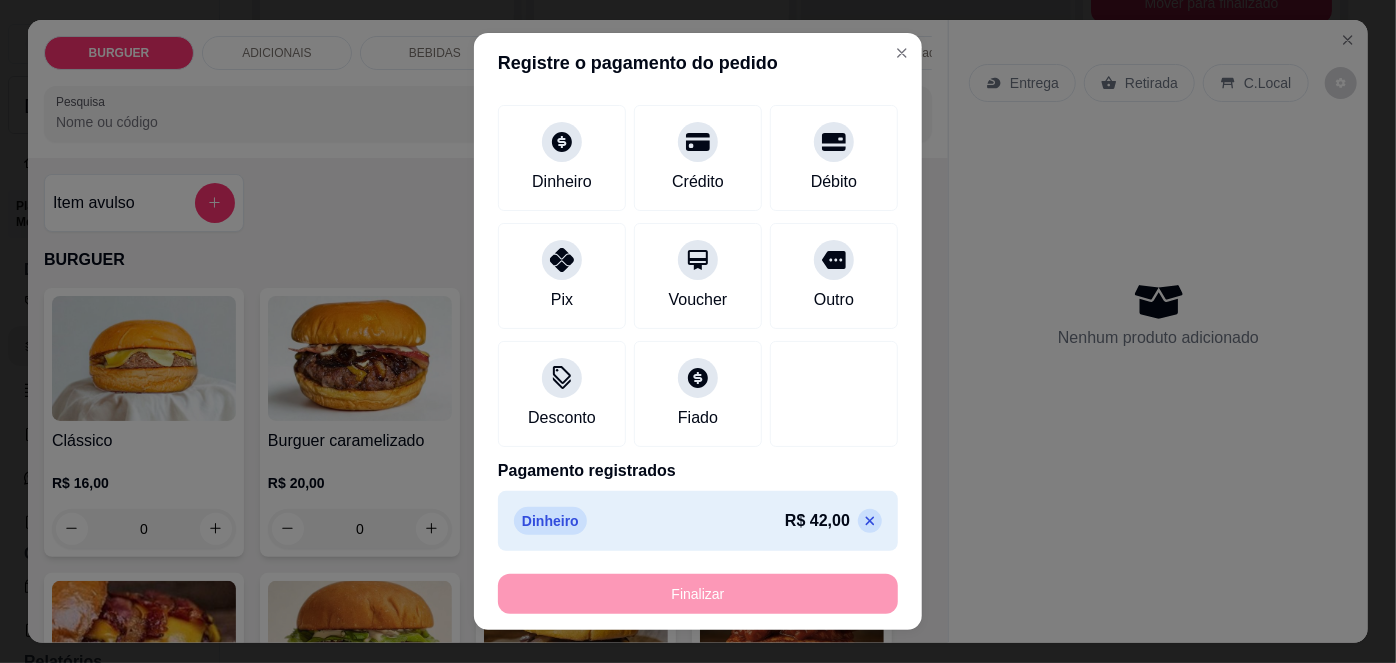 type on "-R$ 42,00" 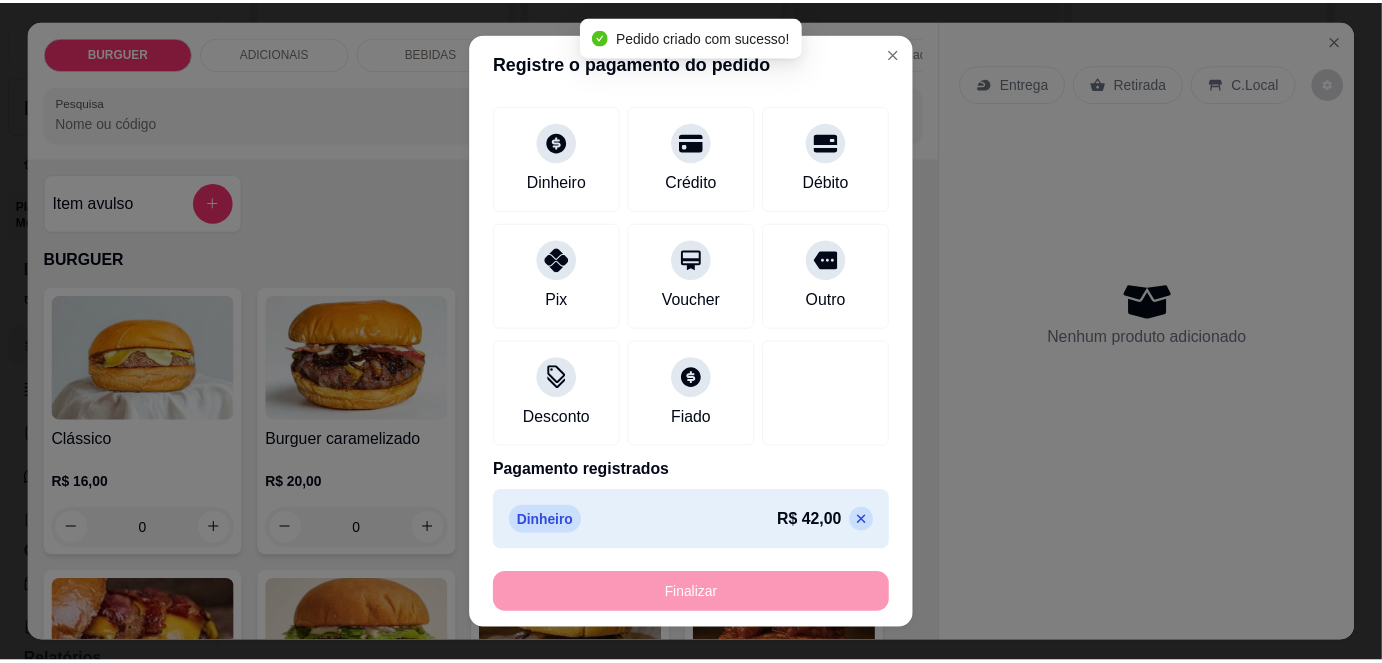 scroll, scrollTop: 0, scrollLeft: 0, axis: both 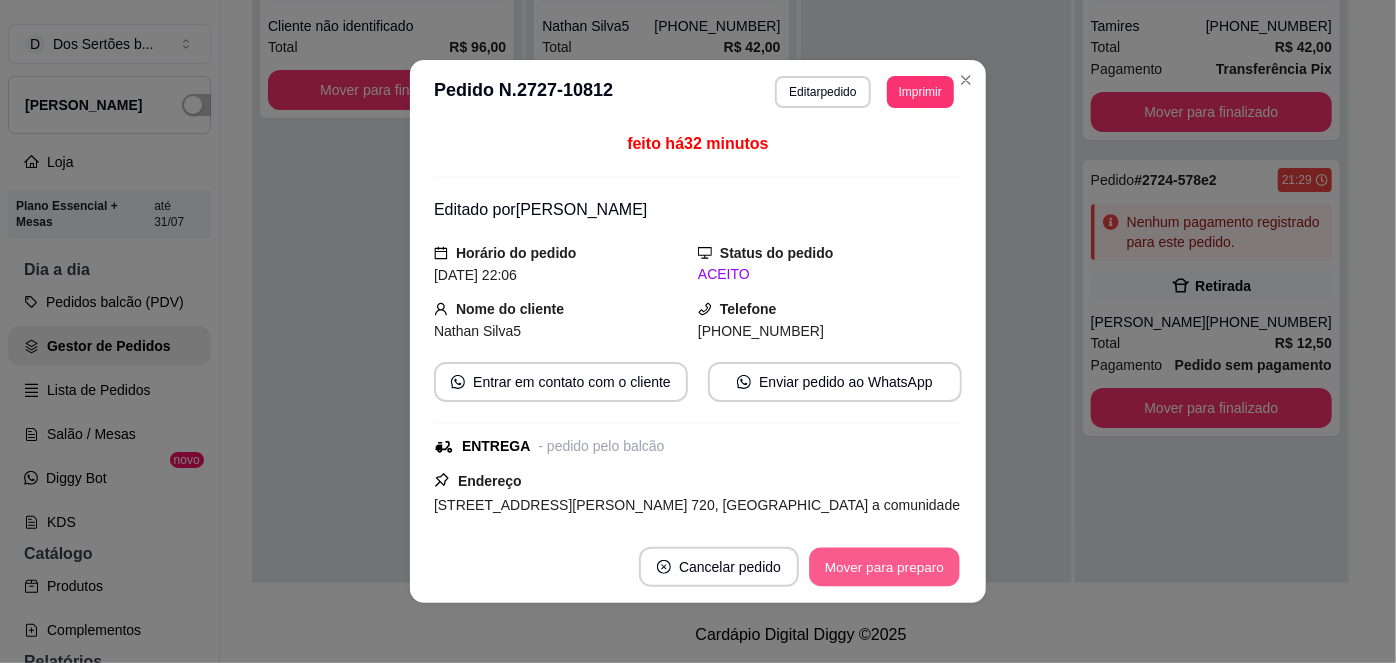 click on "Mover para preparo" at bounding box center [884, 567] 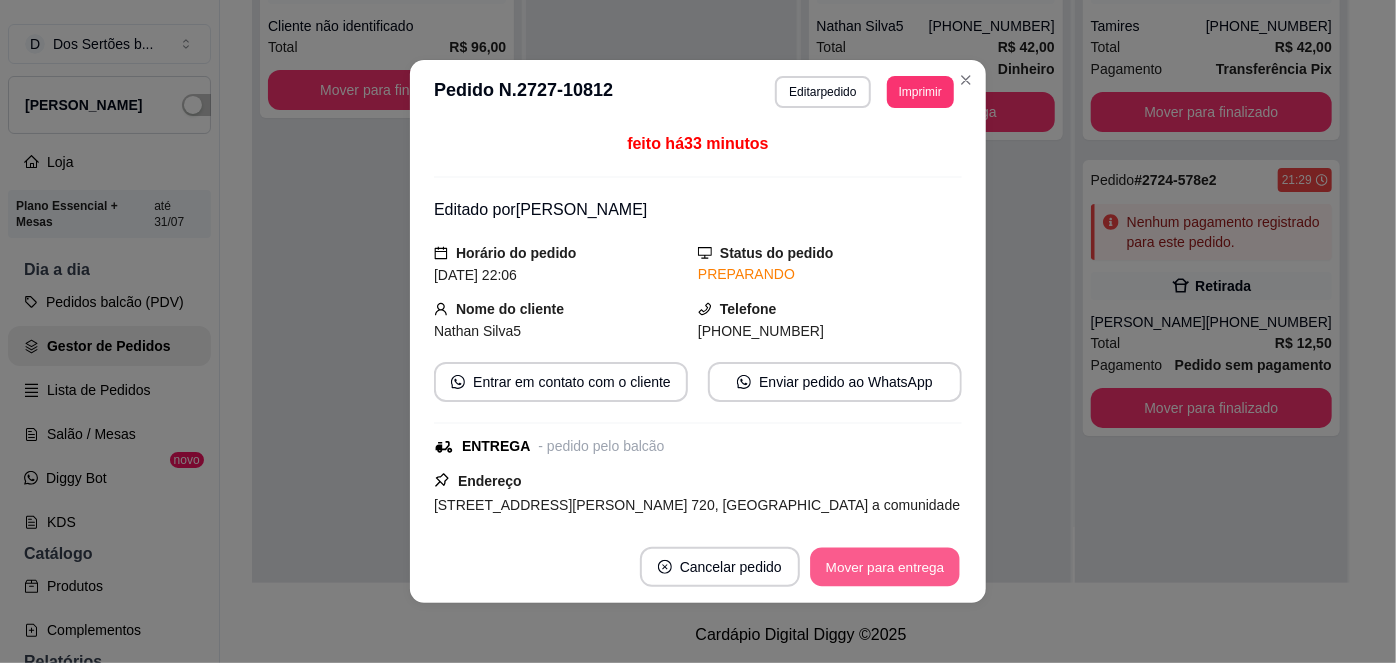 click on "Mover para entrega" at bounding box center [885, 567] 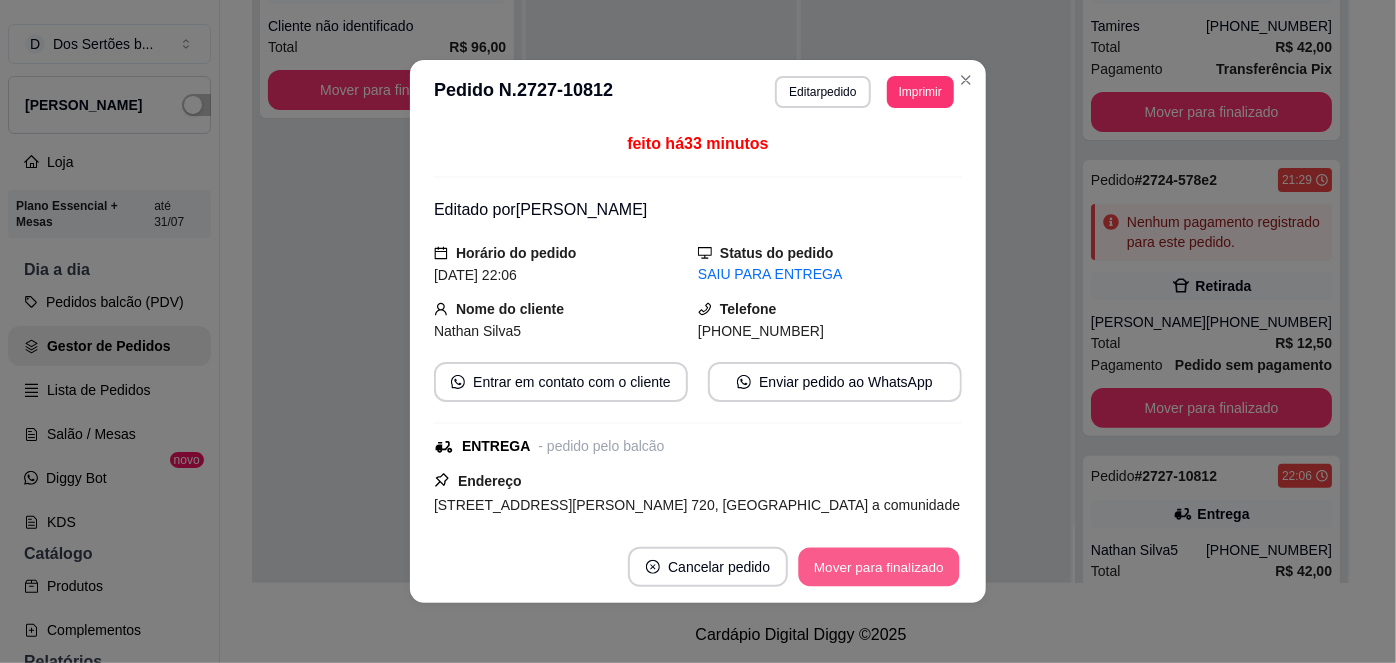 click on "Mover para finalizado" at bounding box center (879, 567) 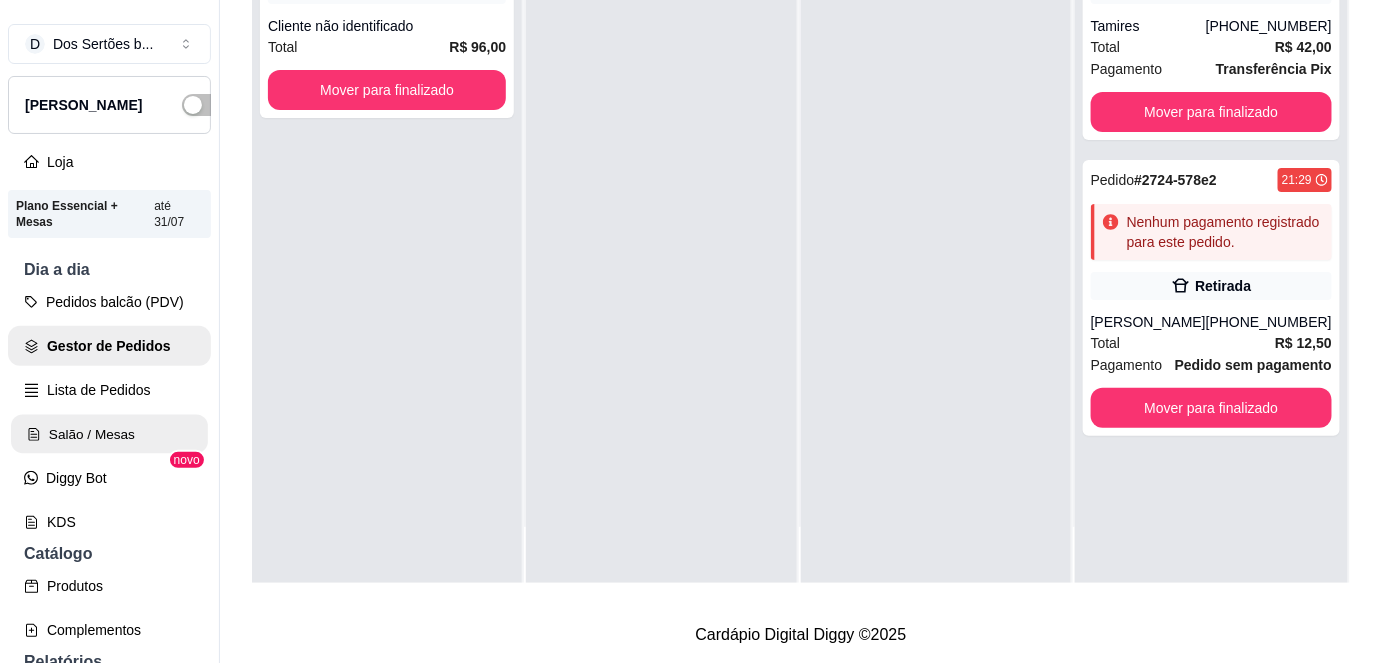 click on "Salão / Mesas" at bounding box center (109, 434) 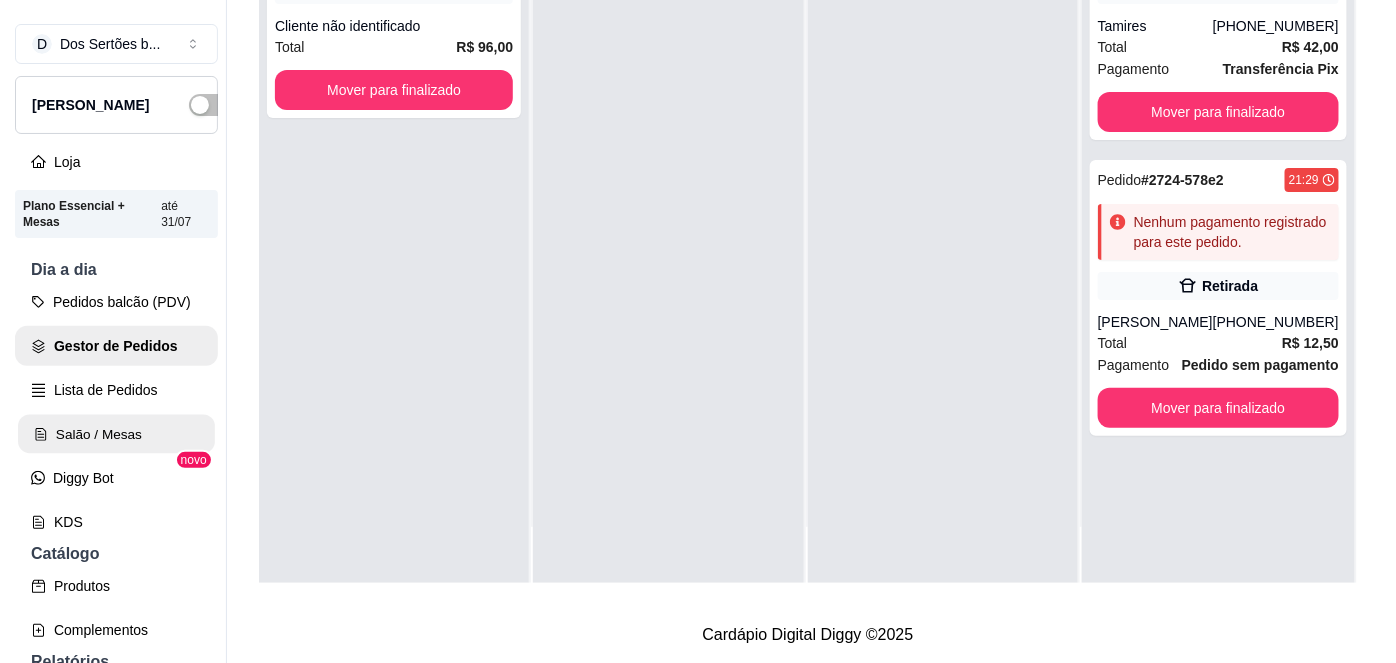 scroll, scrollTop: 0, scrollLeft: 0, axis: both 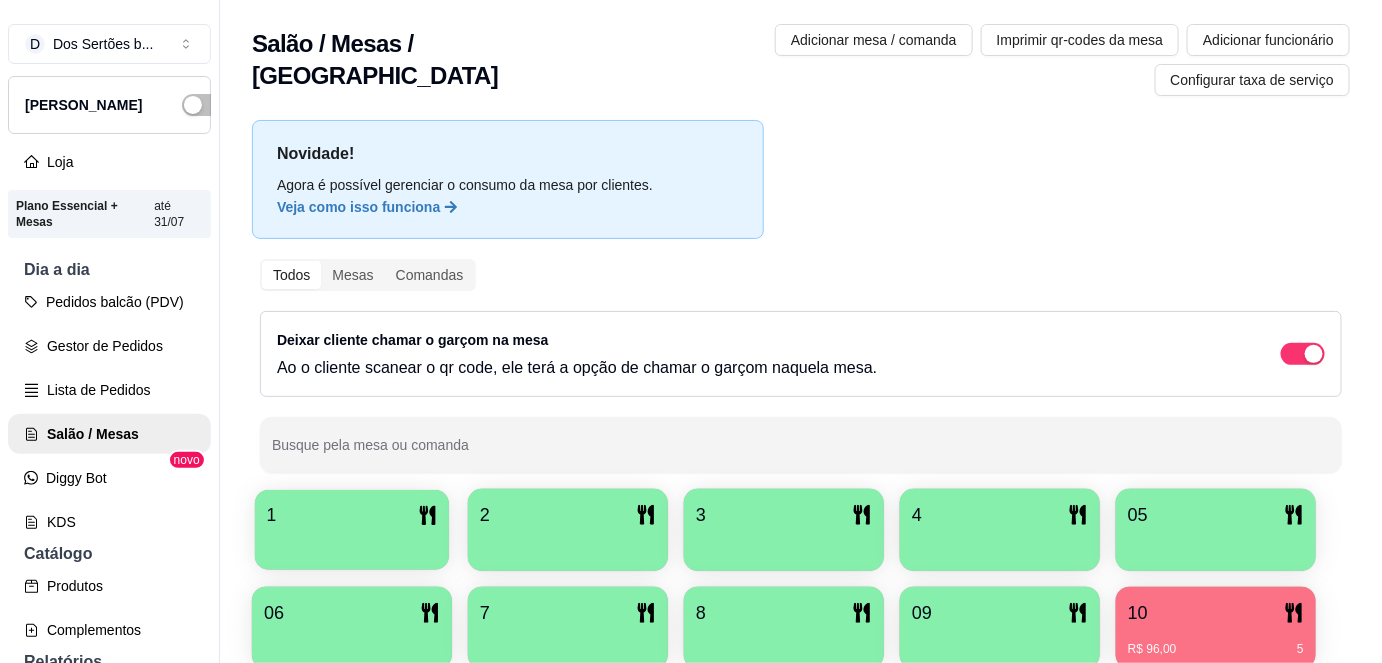 click at bounding box center (352, 543) 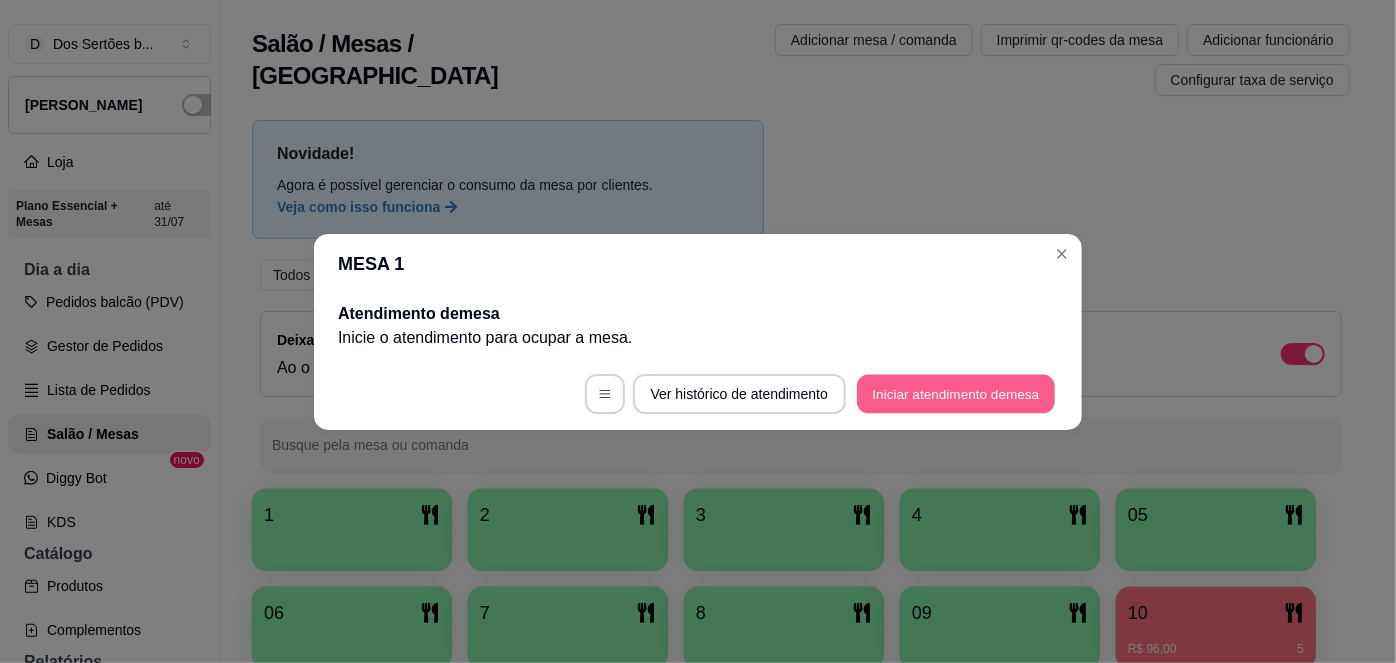 click on "Iniciar atendimento de  mesa" at bounding box center [956, 393] 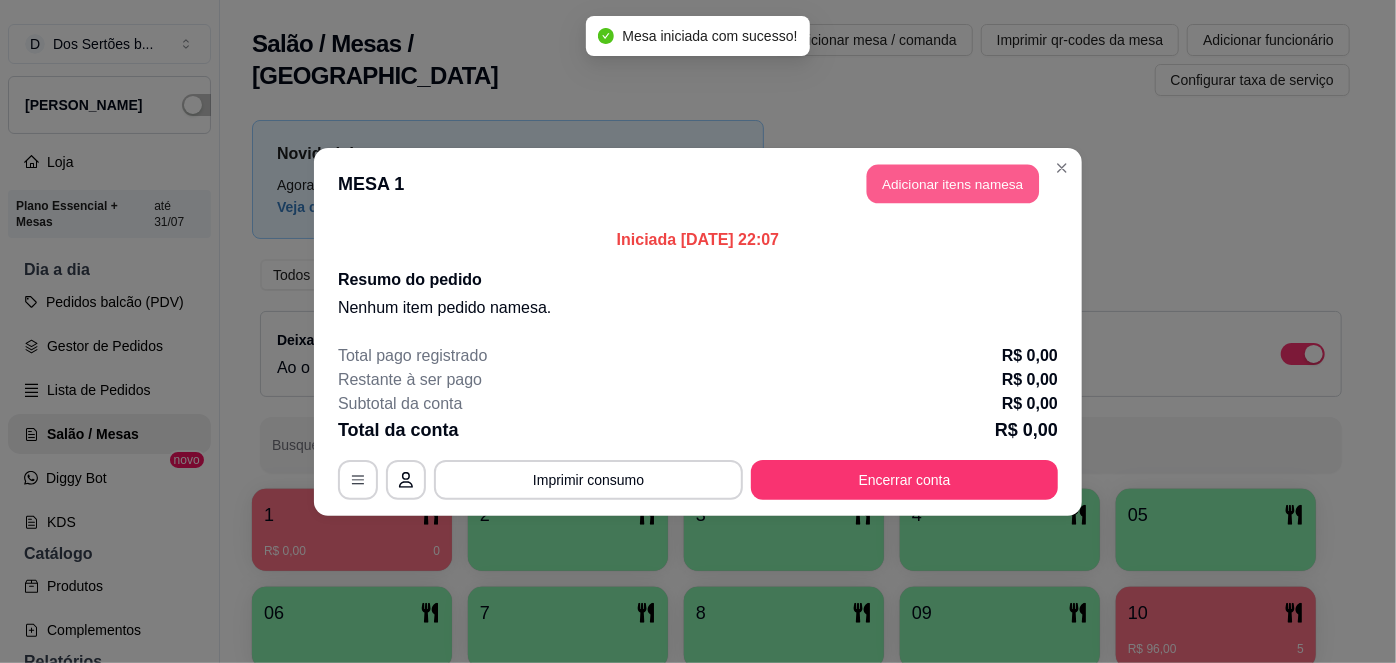 click on "Adicionar itens na  mesa" at bounding box center (953, 183) 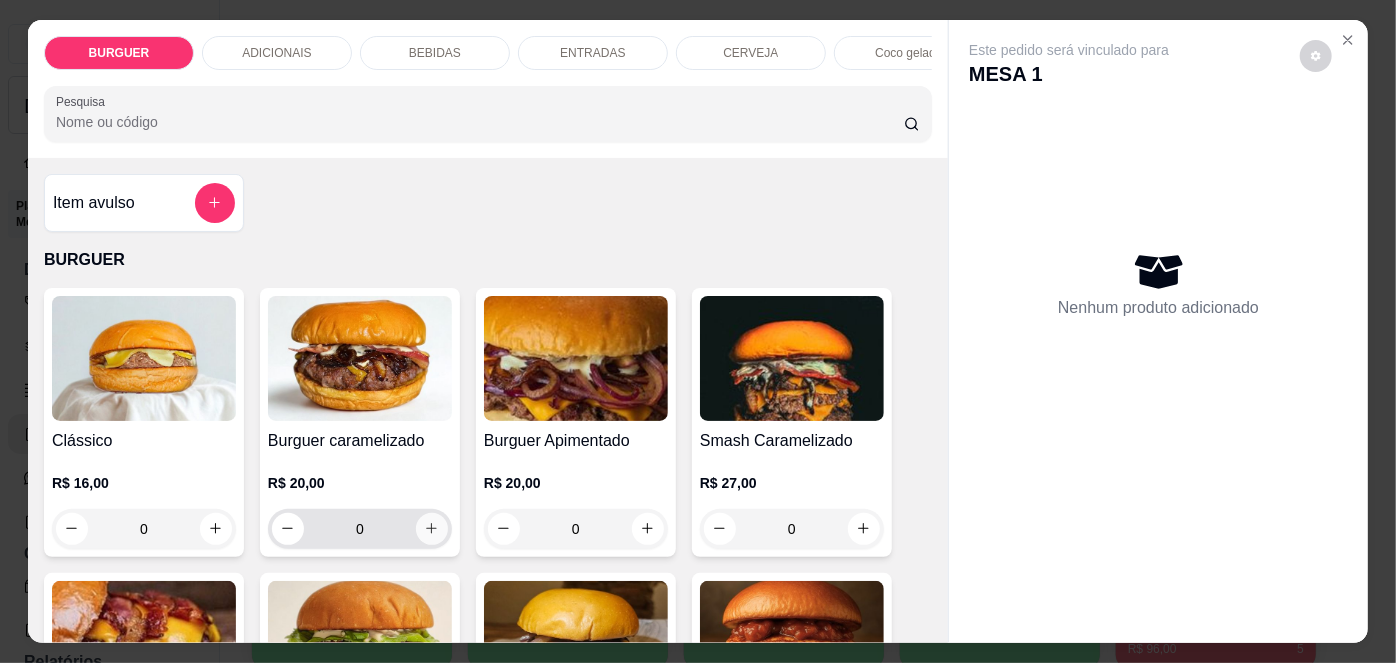 click 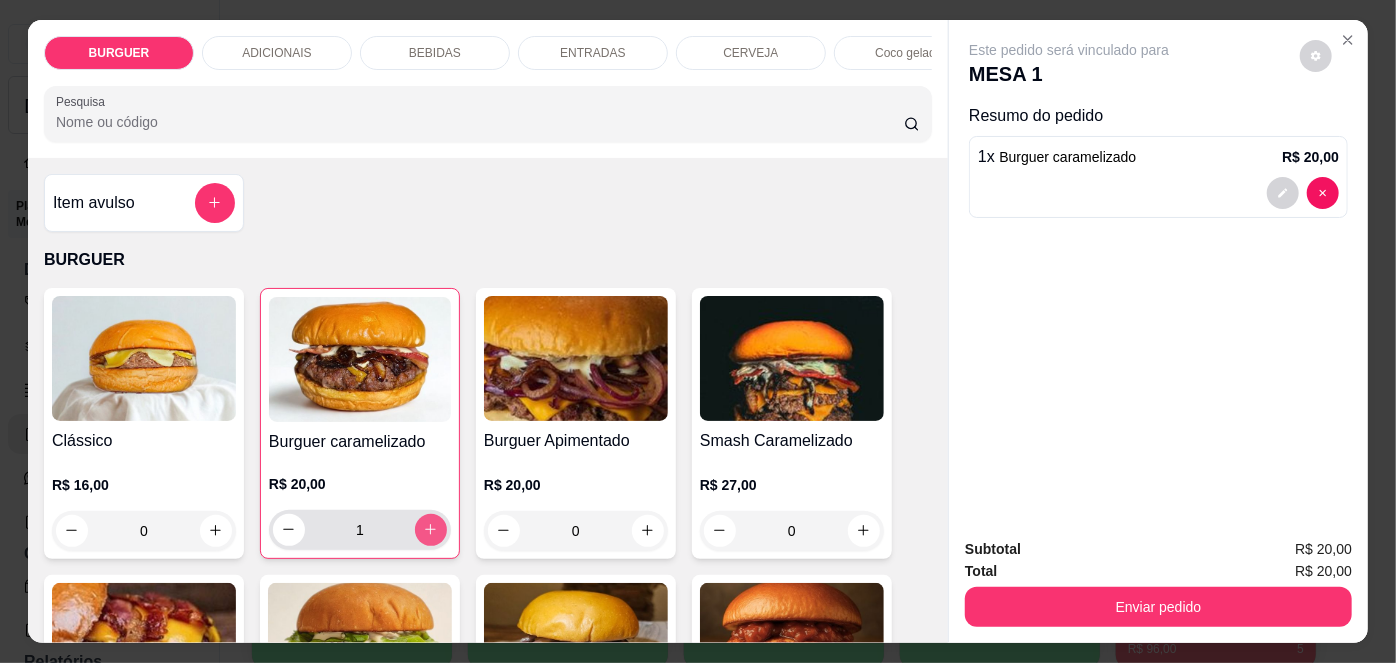 type on "1" 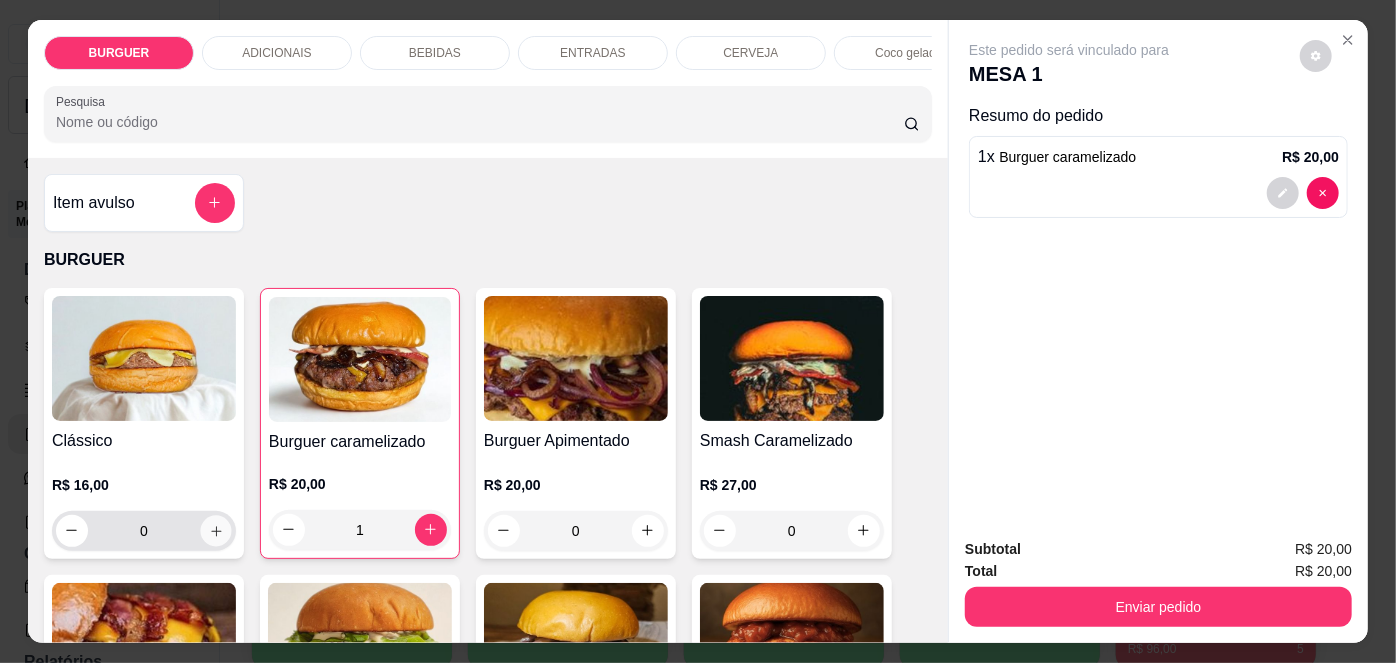 click at bounding box center (215, 530) 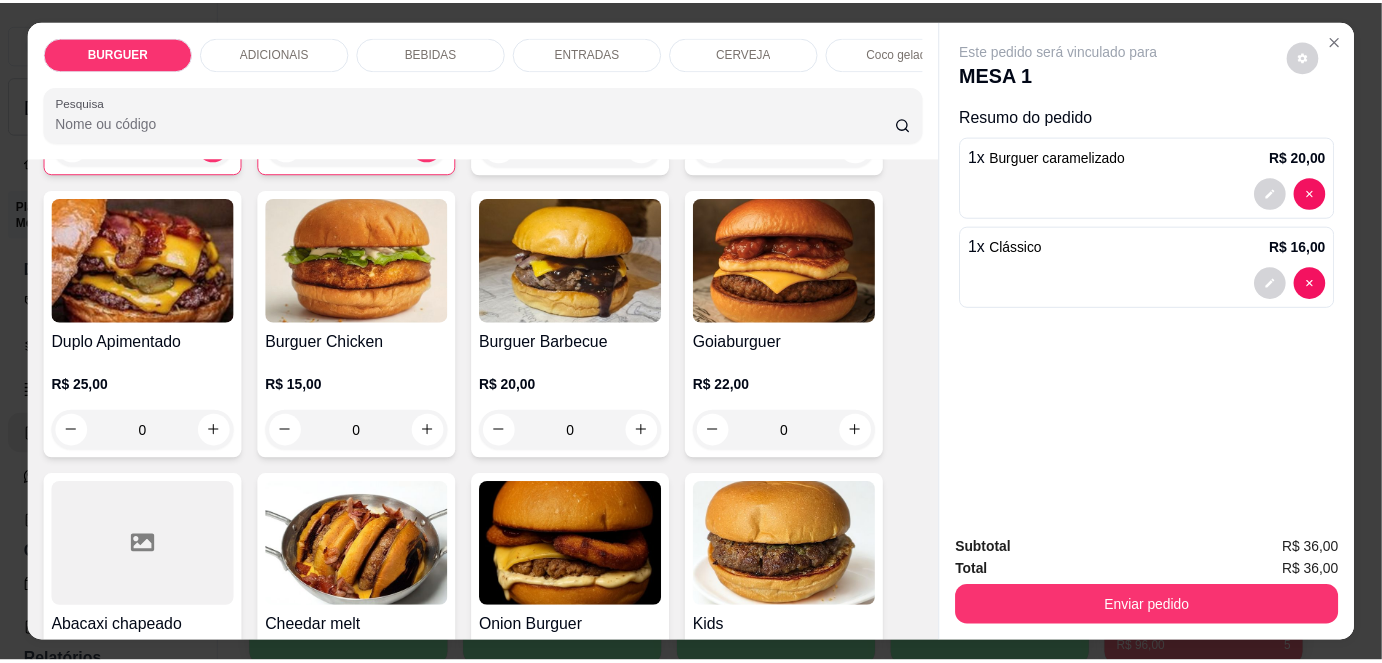 scroll, scrollTop: 0, scrollLeft: 0, axis: both 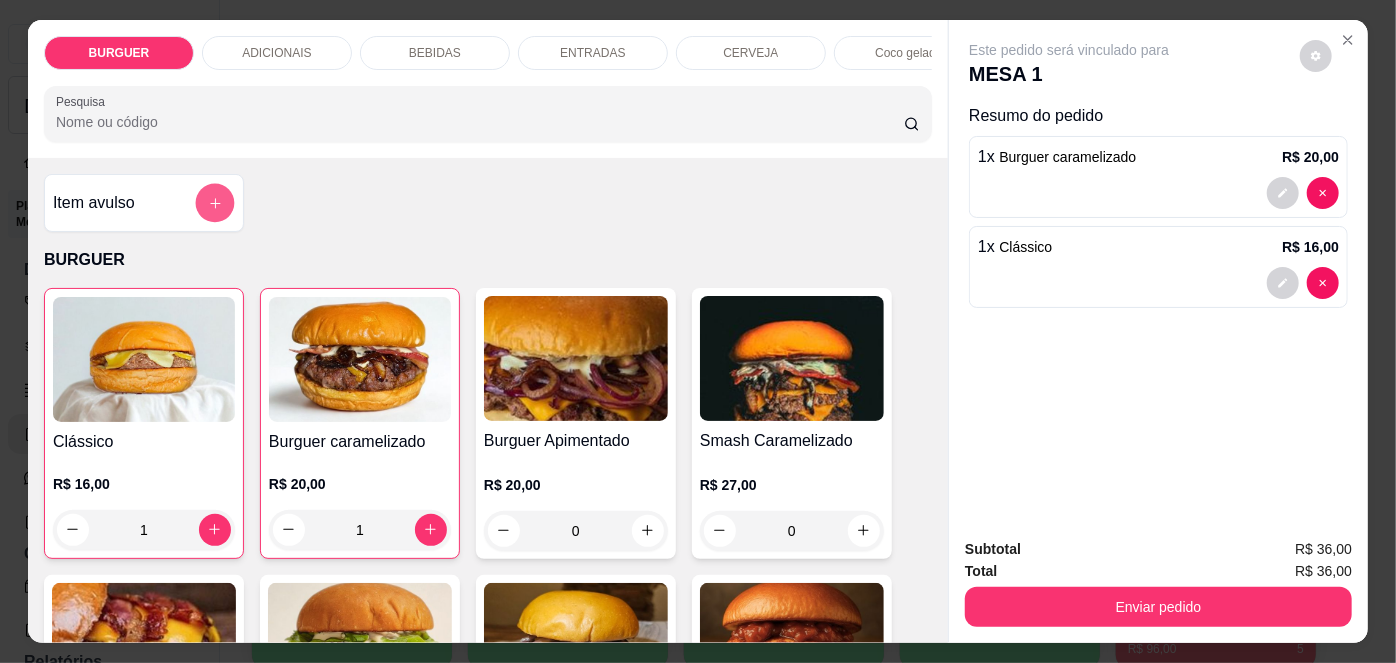 click 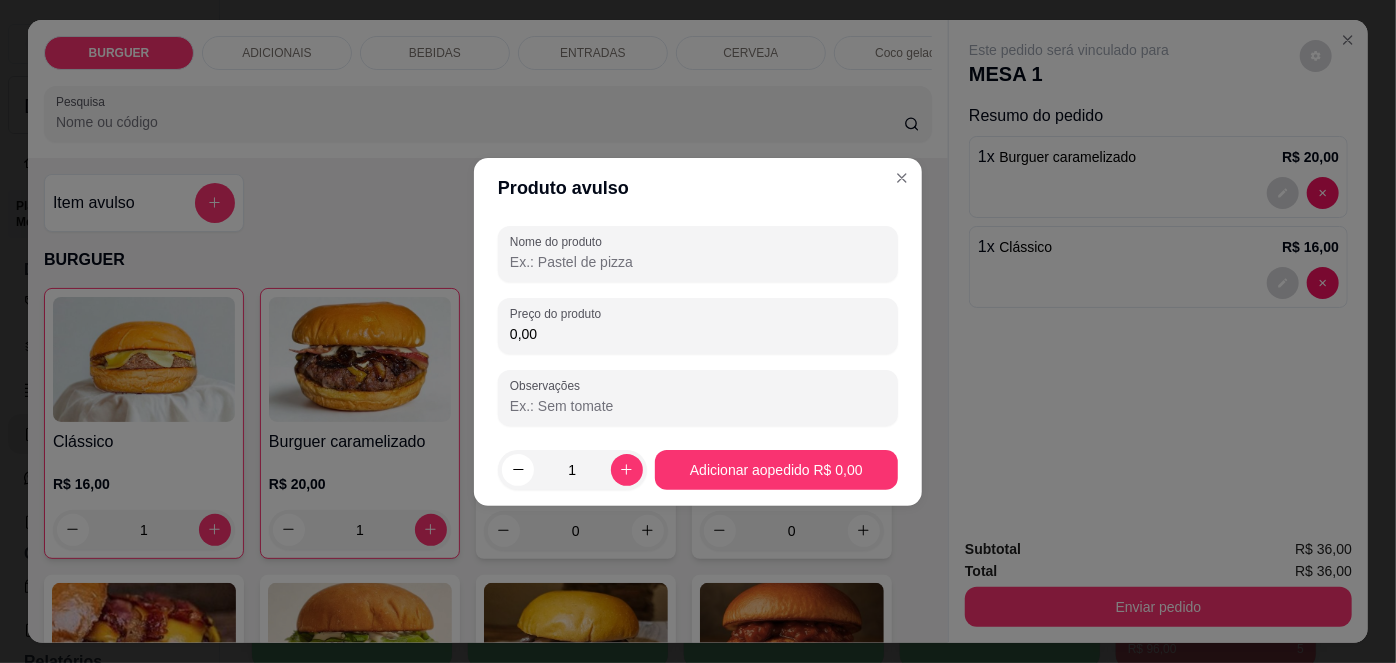 click on "Nome do produto" at bounding box center [698, 262] 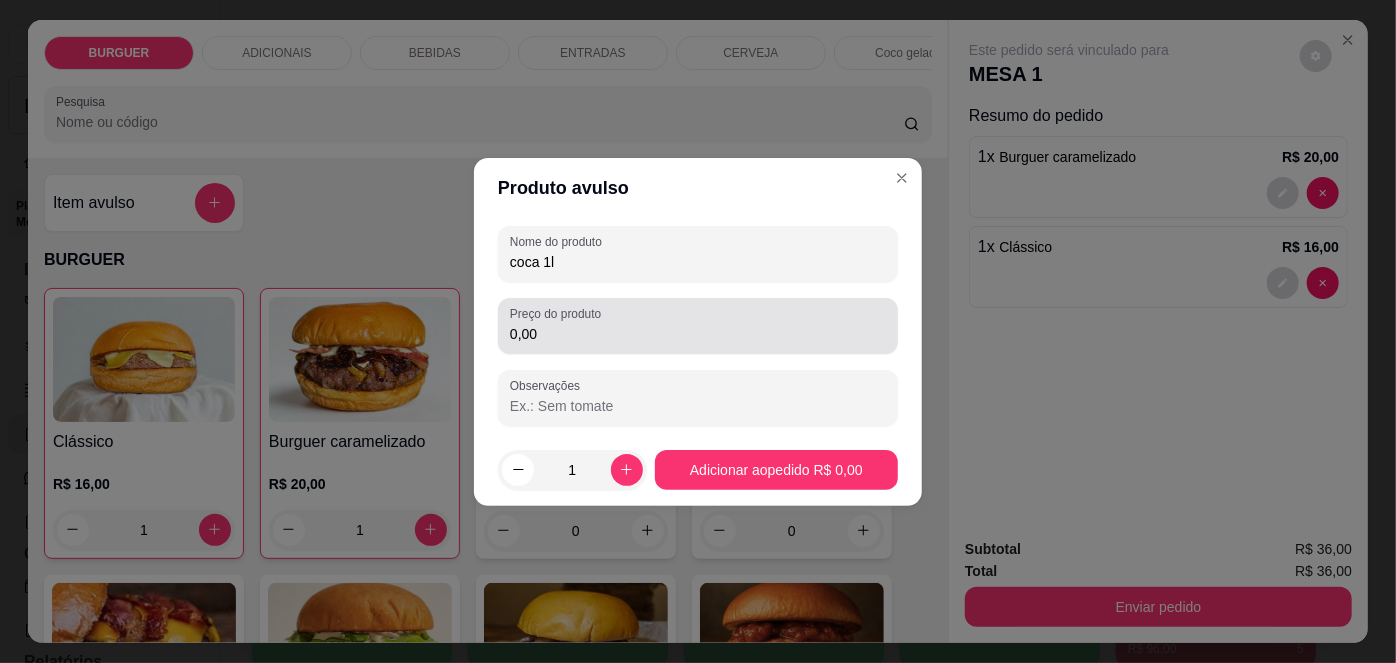 type on "coca 1l" 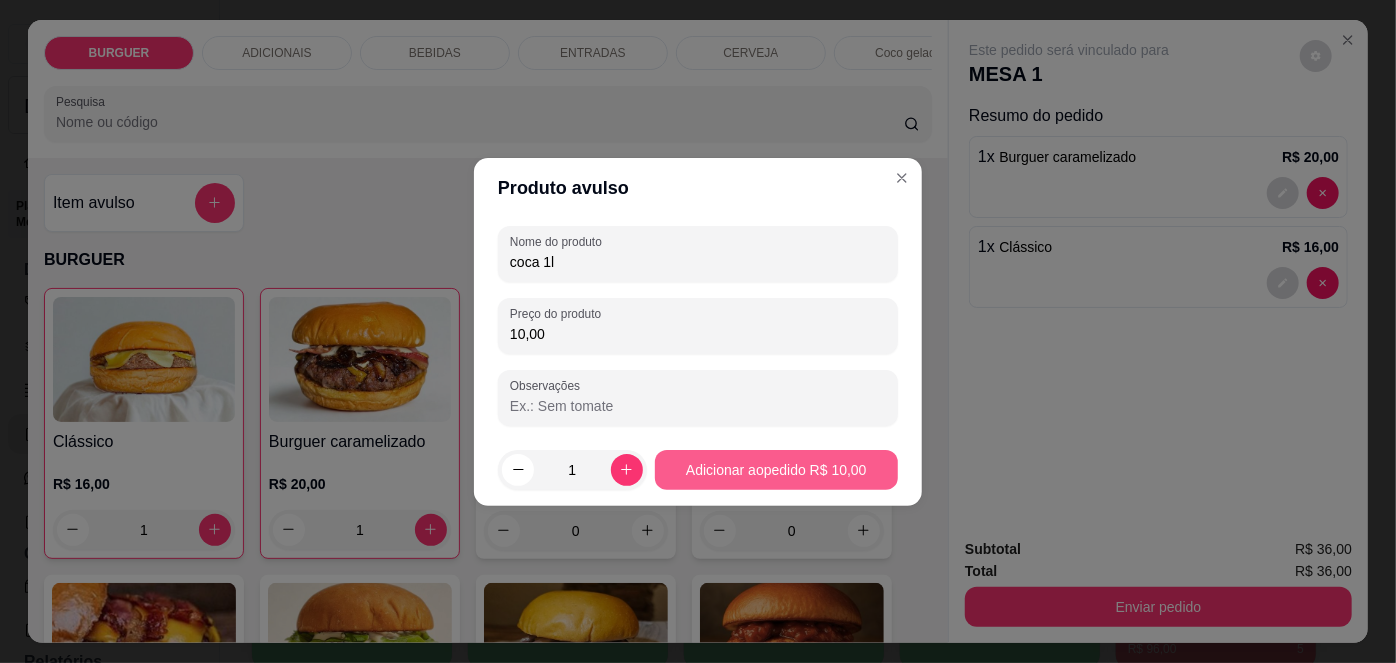 type on "10,00" 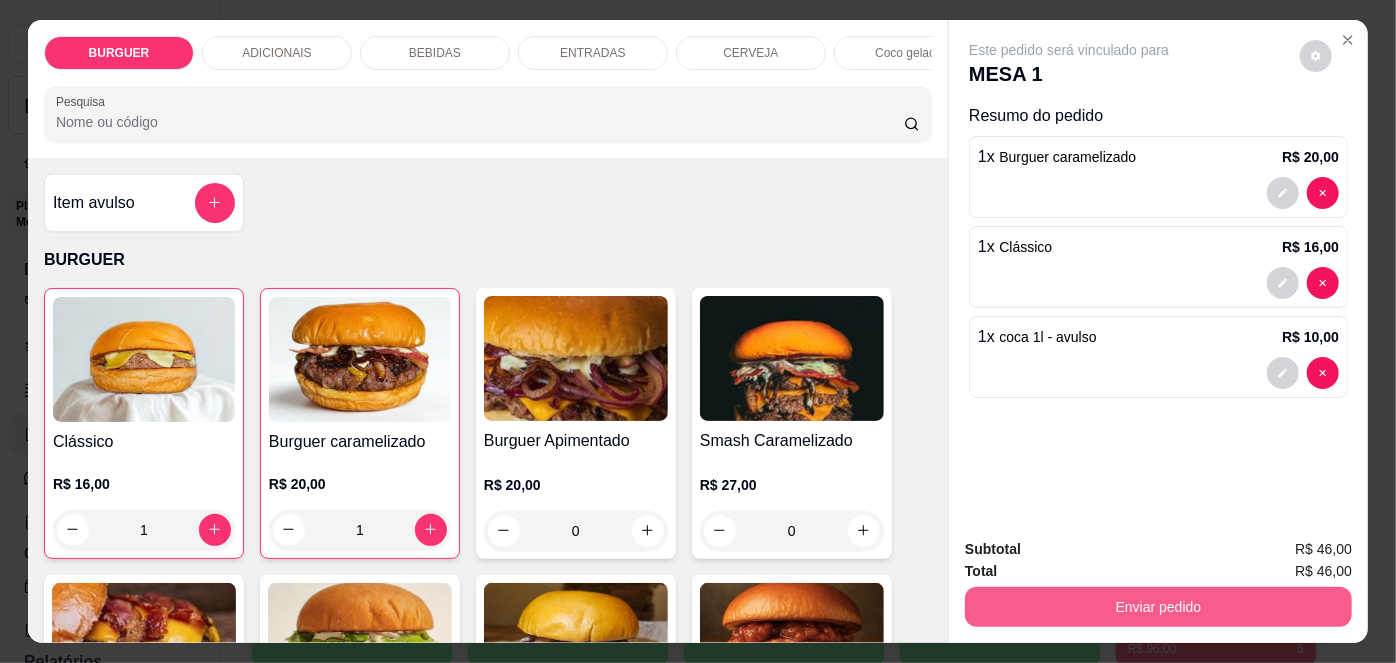 click on "Enviar pedido" at bounding box center (1158, 607) 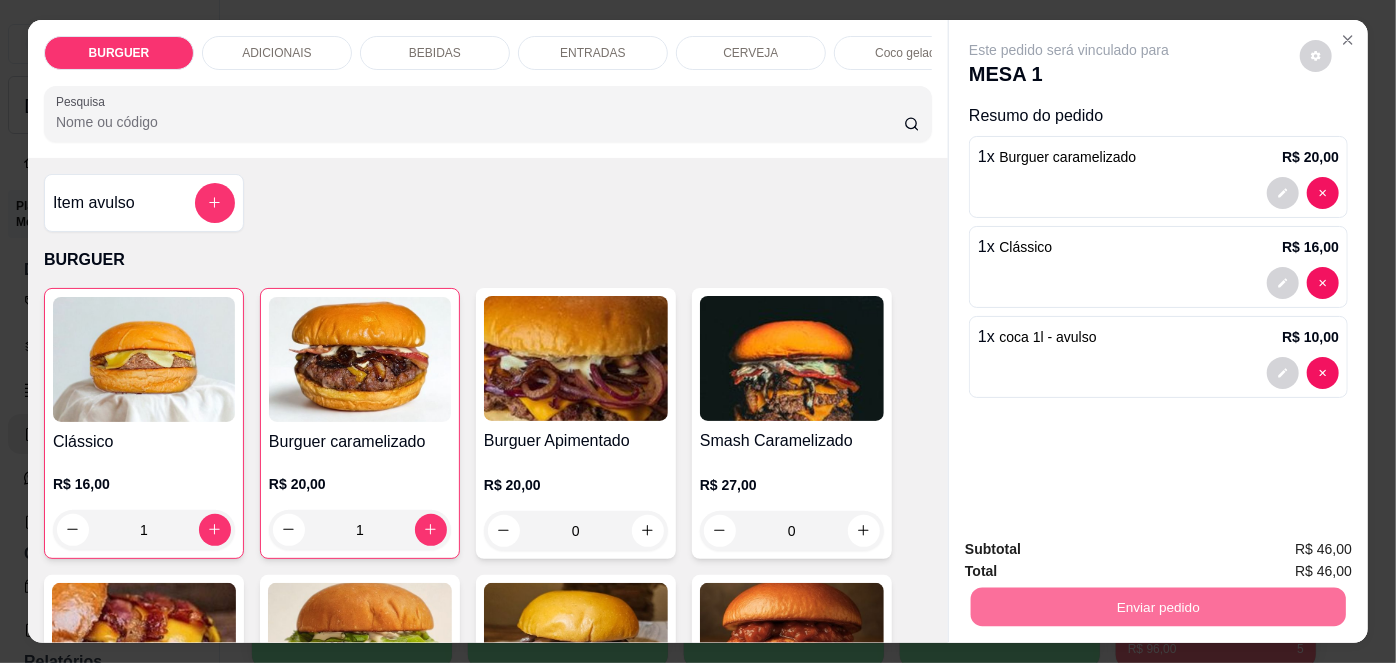 click on "Não registrar e enviar pedido" at bounding box center (1093, 551) 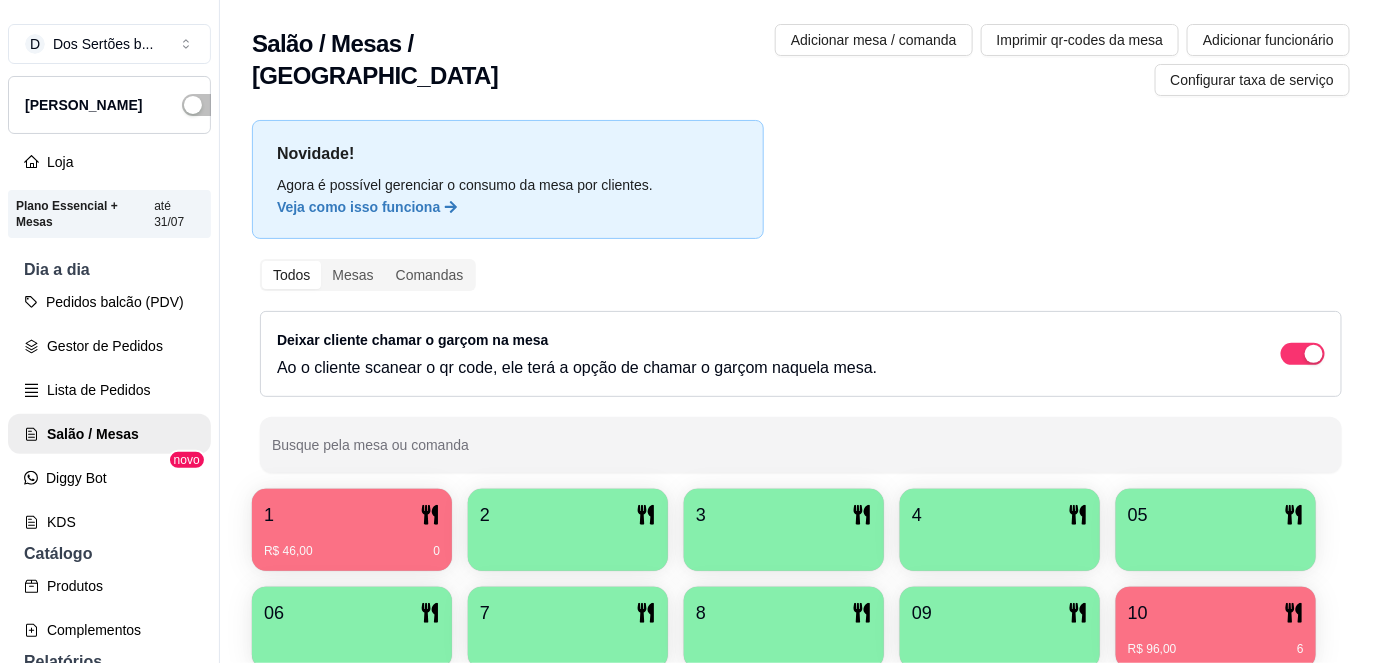 scroll, scrollTop: 156, scrollLeft: 0, axis: vertical 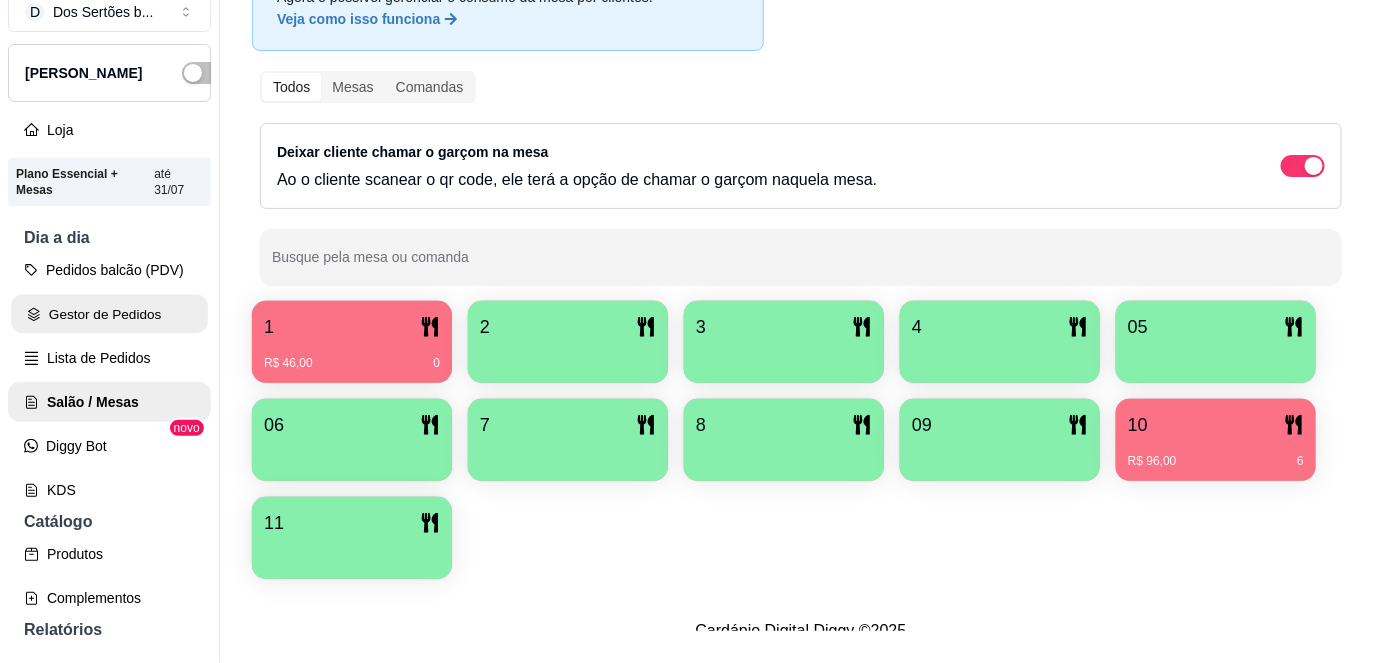 click on "Gestor de Pedidos" at bounding box center (109, 314) 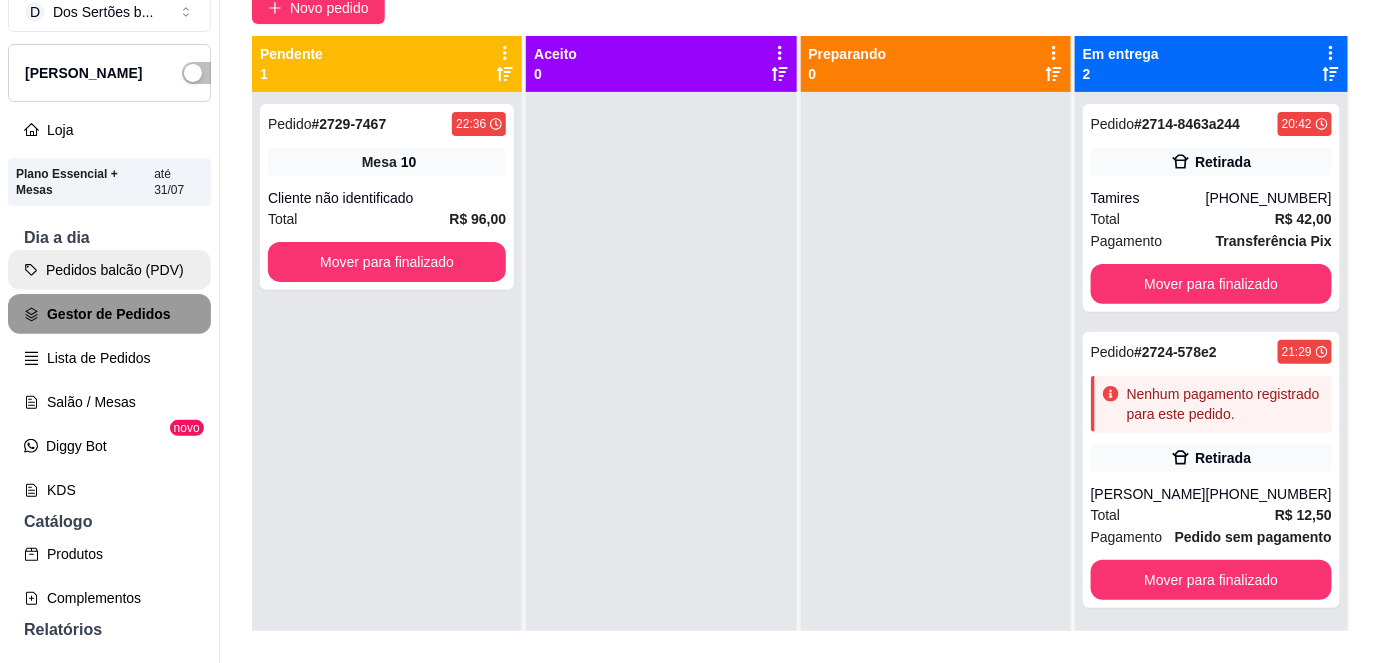 scroll, scrollTop: 0, scrollLeft: 0, axis: both 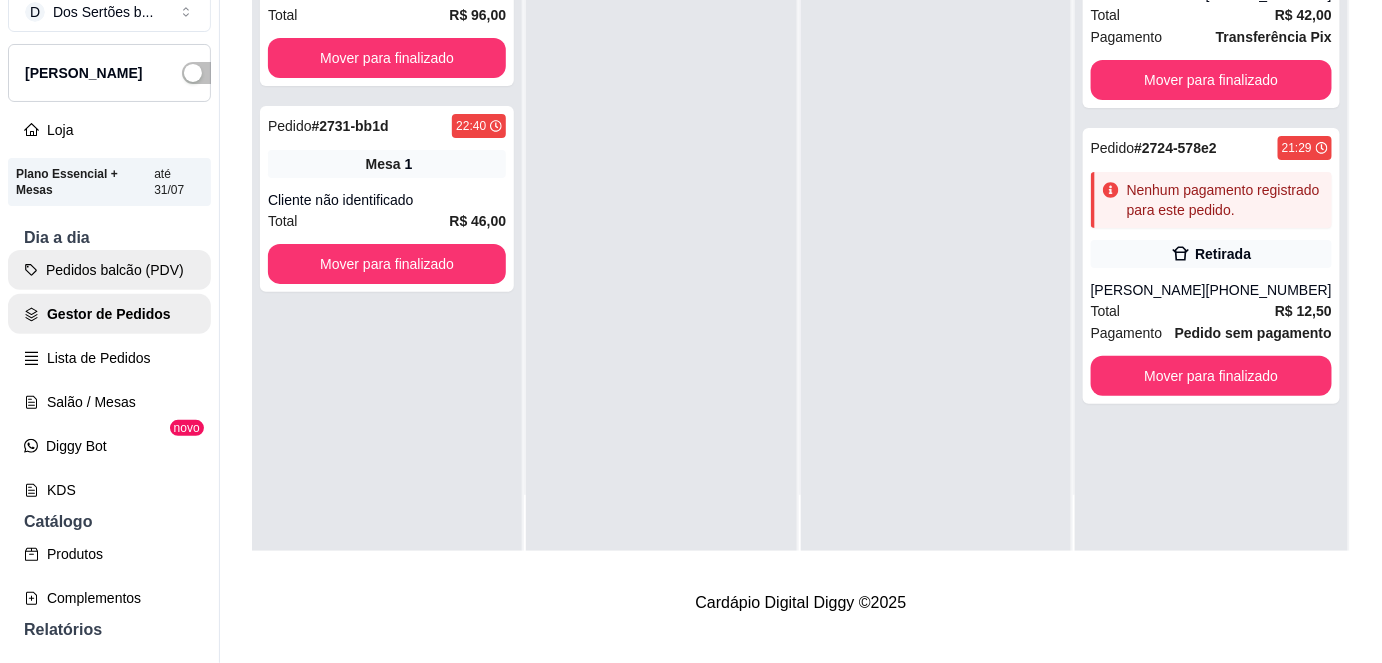 click on "Pedidos balcão (PDV)" at bounding box center (109, 270) 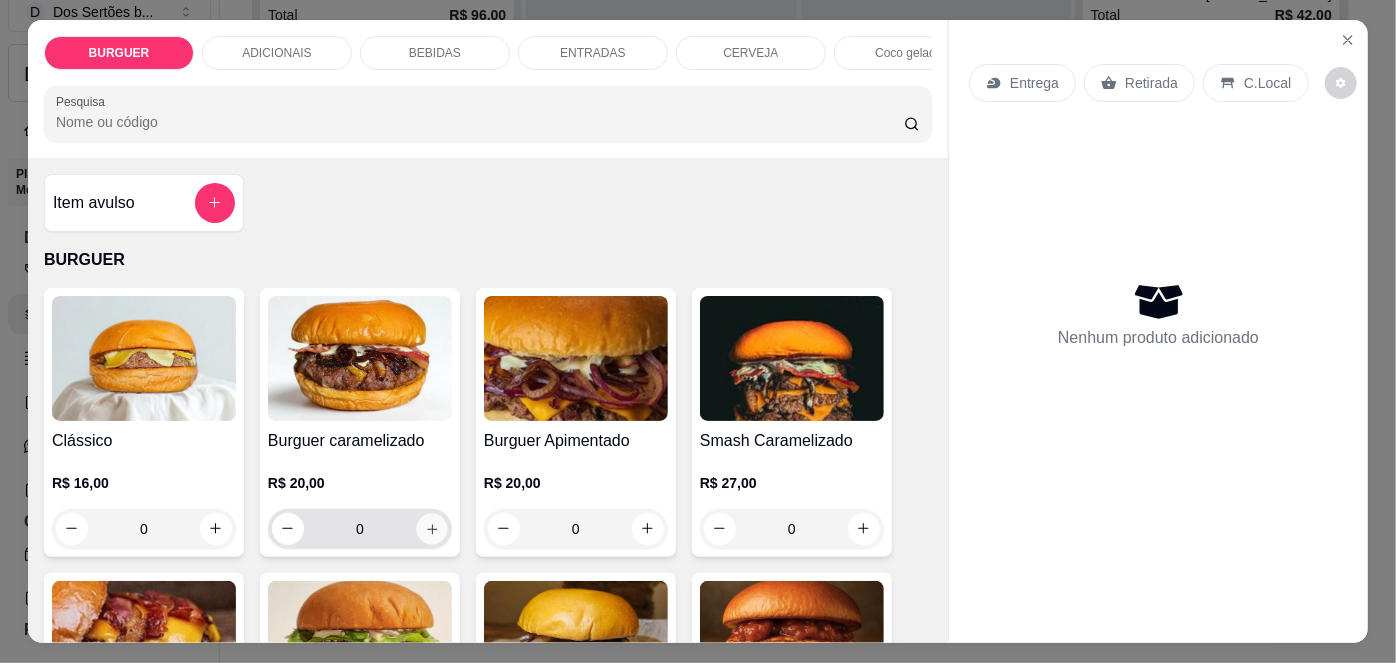 click 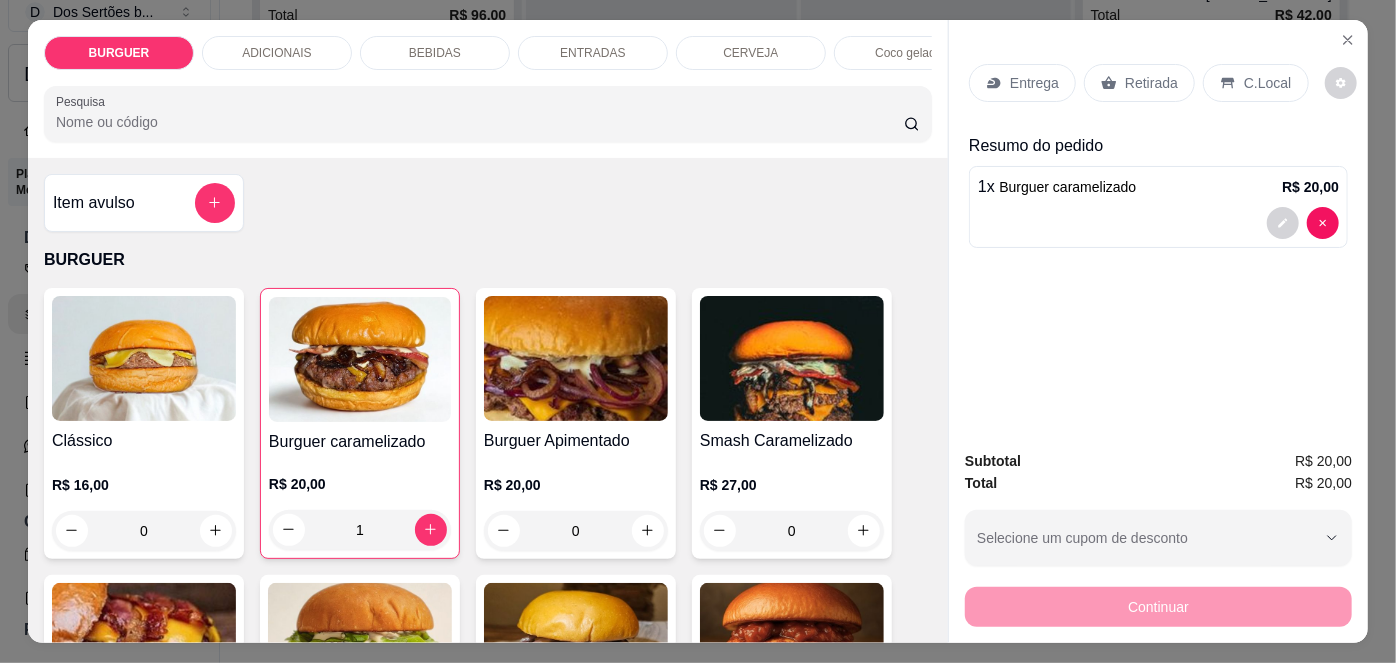 click on "Retirada" at bounding box center (1139, 83) 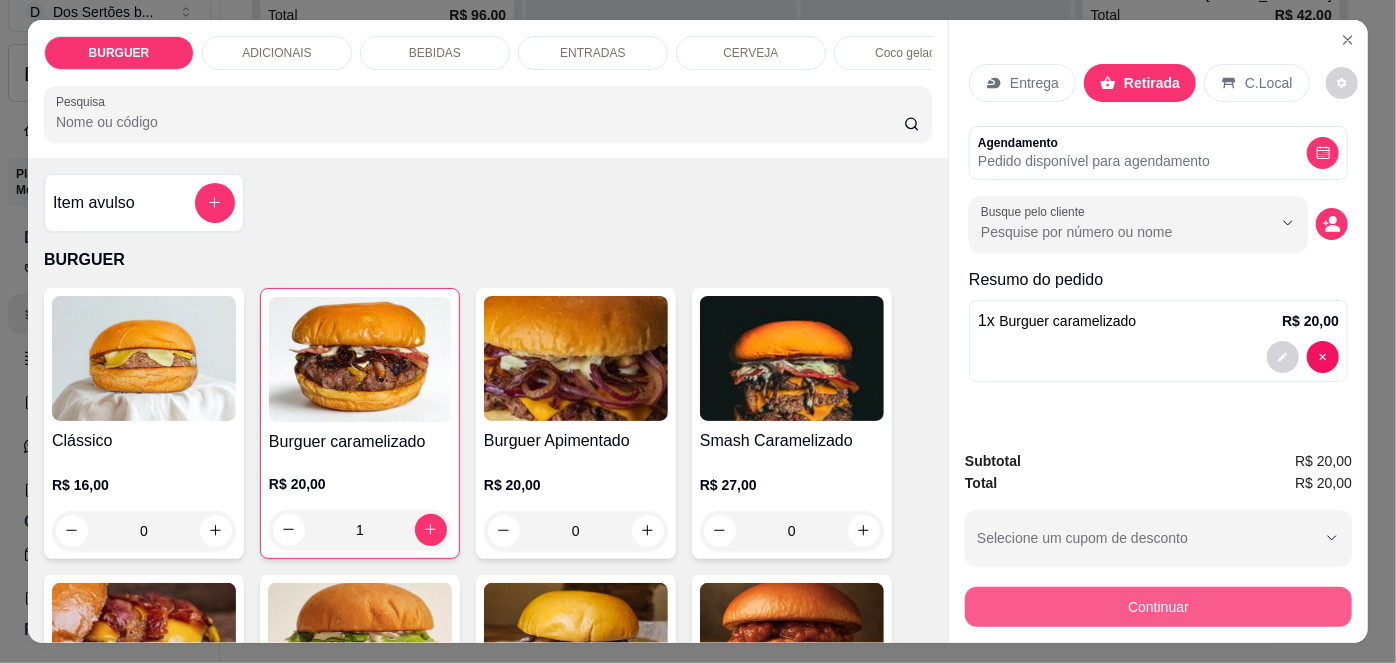 click on "Continuar" at bounding box center (1158, 607) 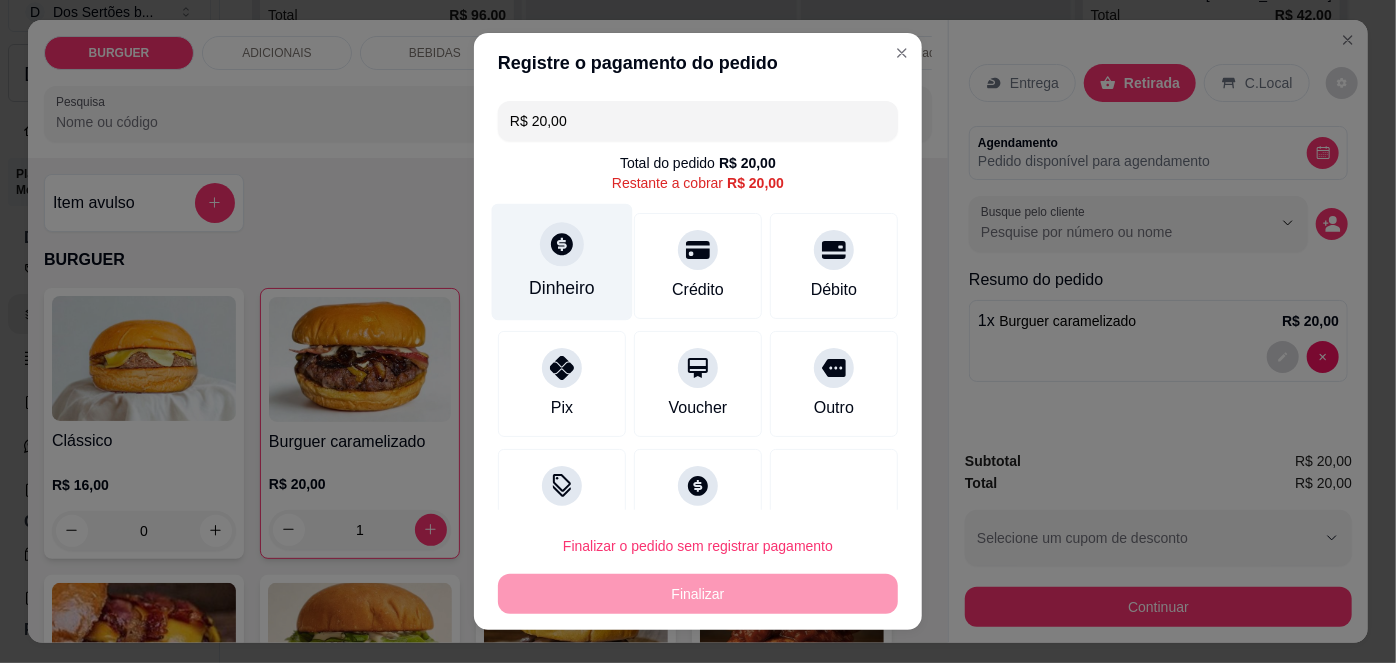 click on "Dinheiro" at bounding box center (562, 288) 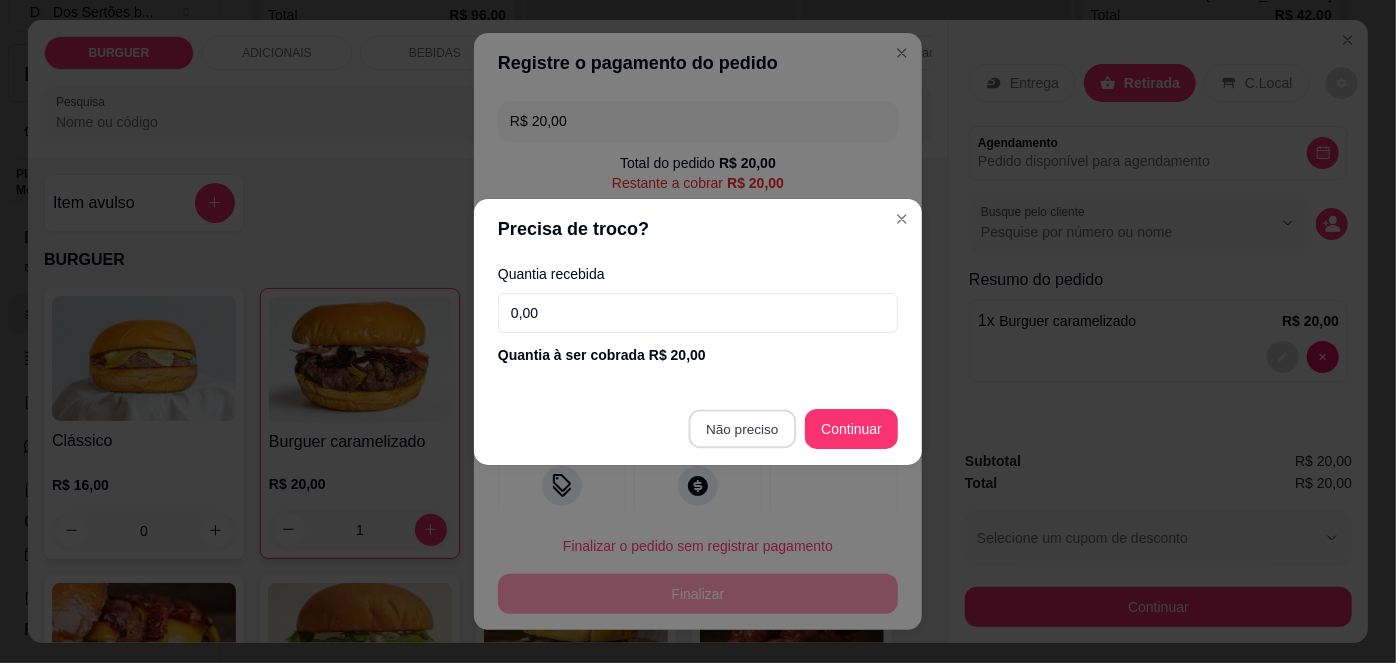 type on "R$ 0,00" 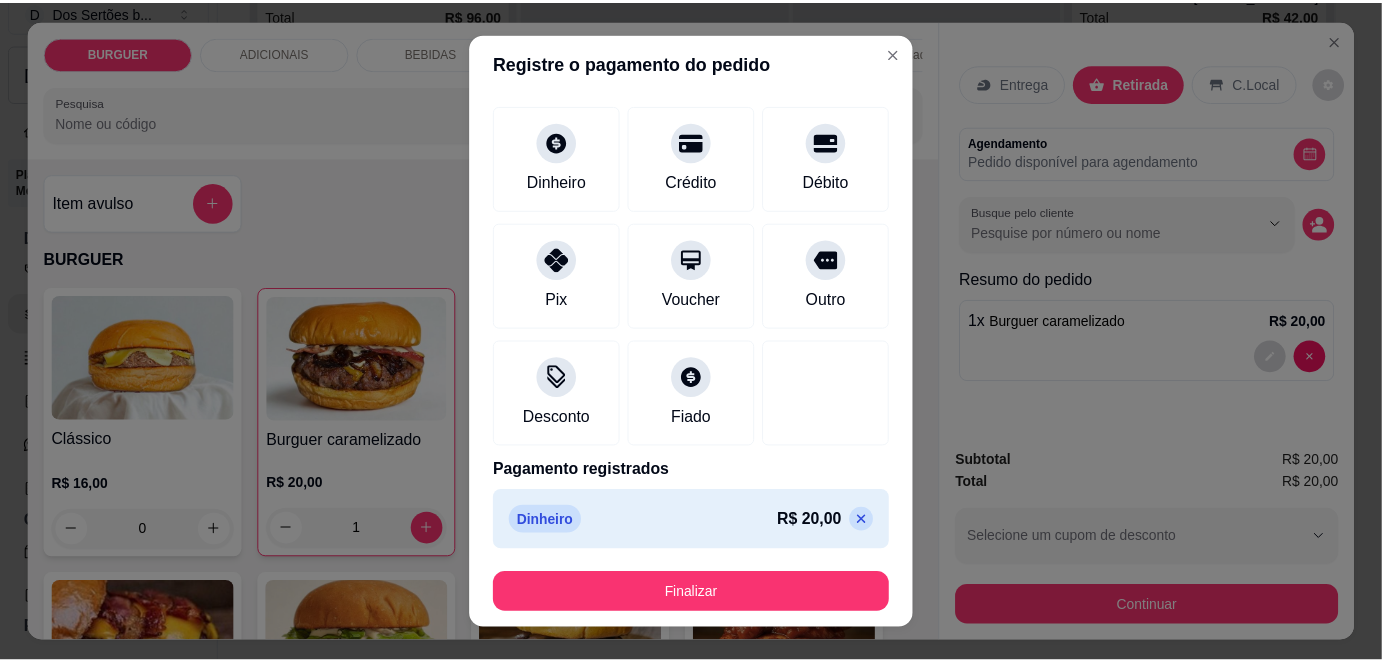 scroll, scrollTop: 87, scrollLeft: 0, axis: vertical 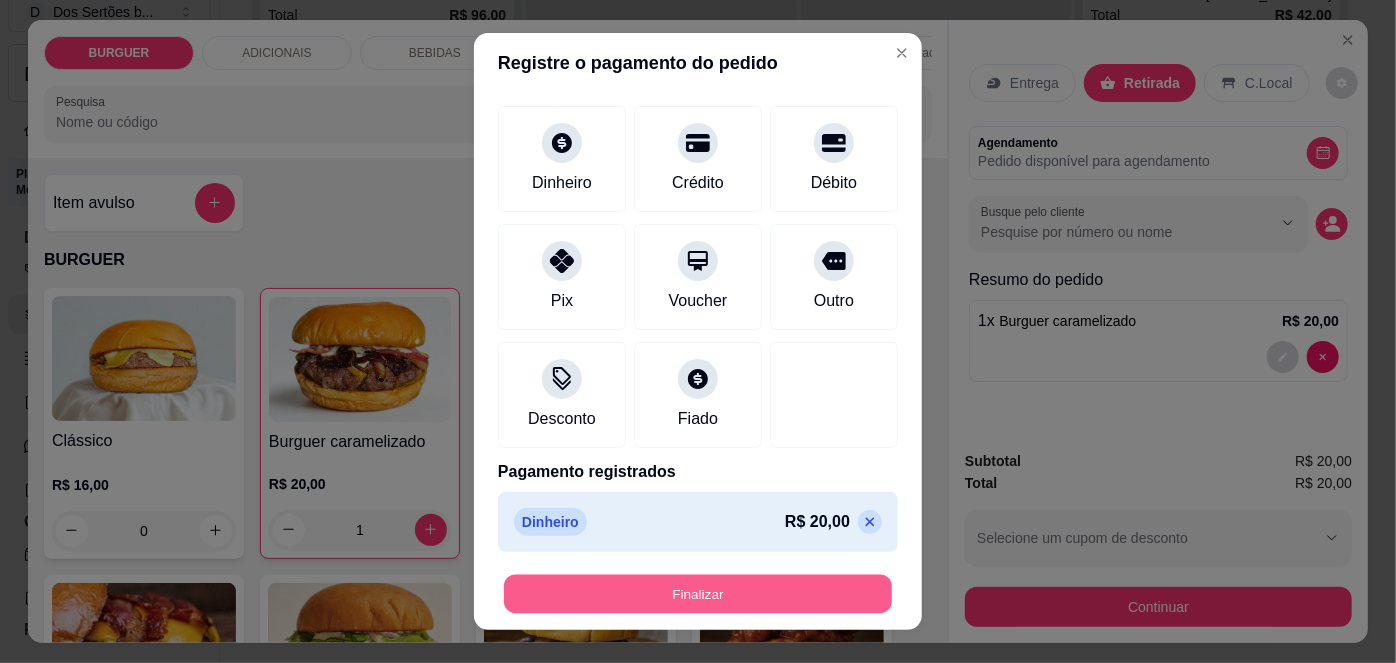 click on "Finalizar" at bounding box center [698, 593] 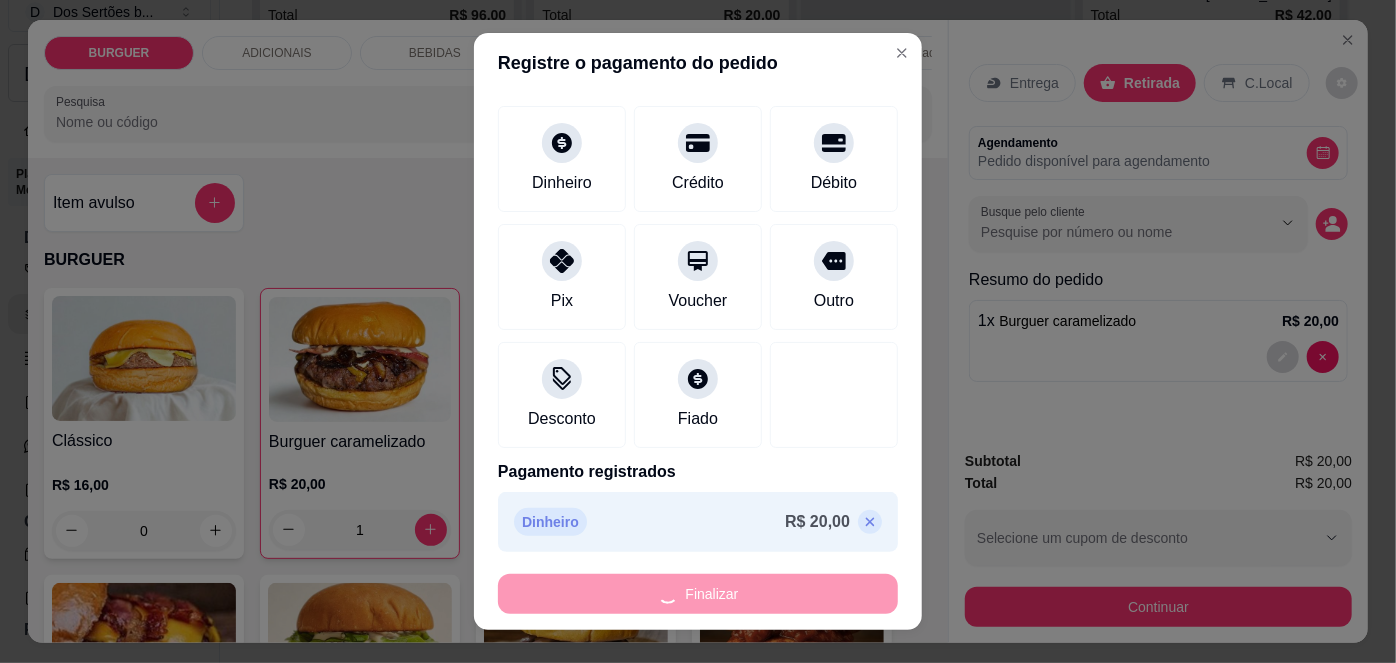type on "0" 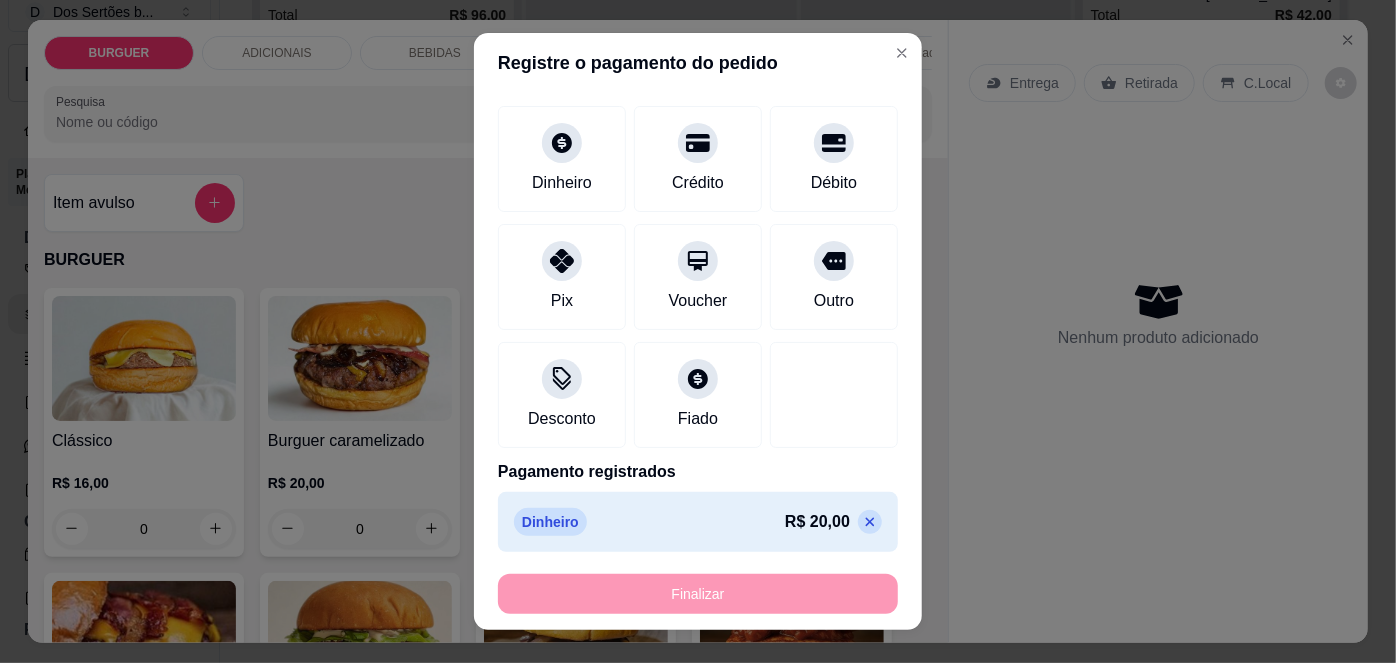 type on "-R$ 20,00" 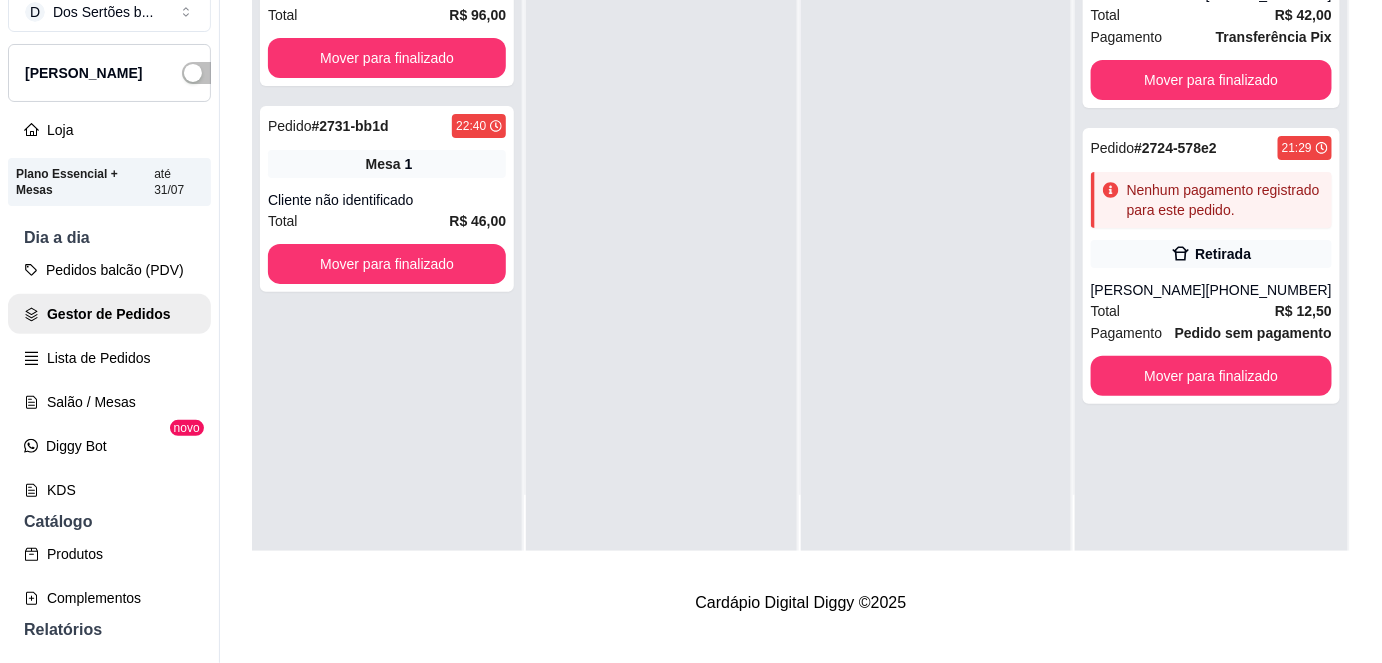 scroll, scrollTop: 0, scrollLeft: 0, axis: both 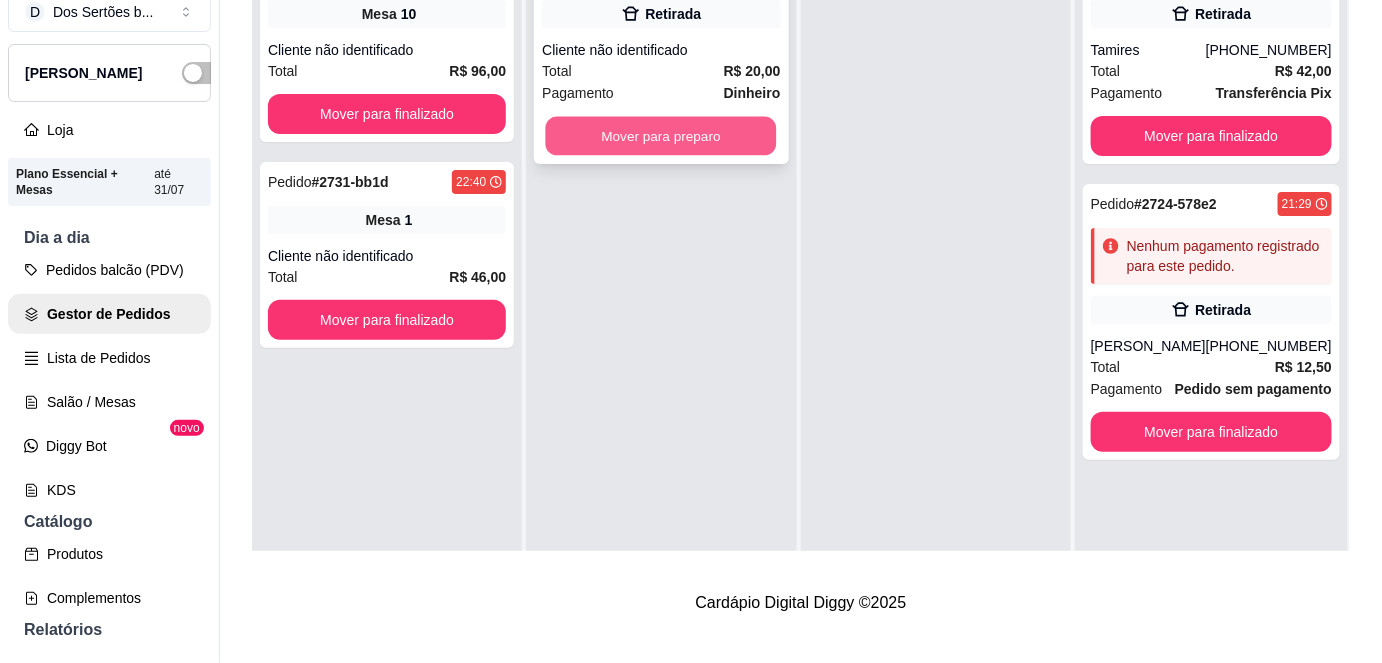 click on "Mover para preparo" at bounding box center (661, 136) 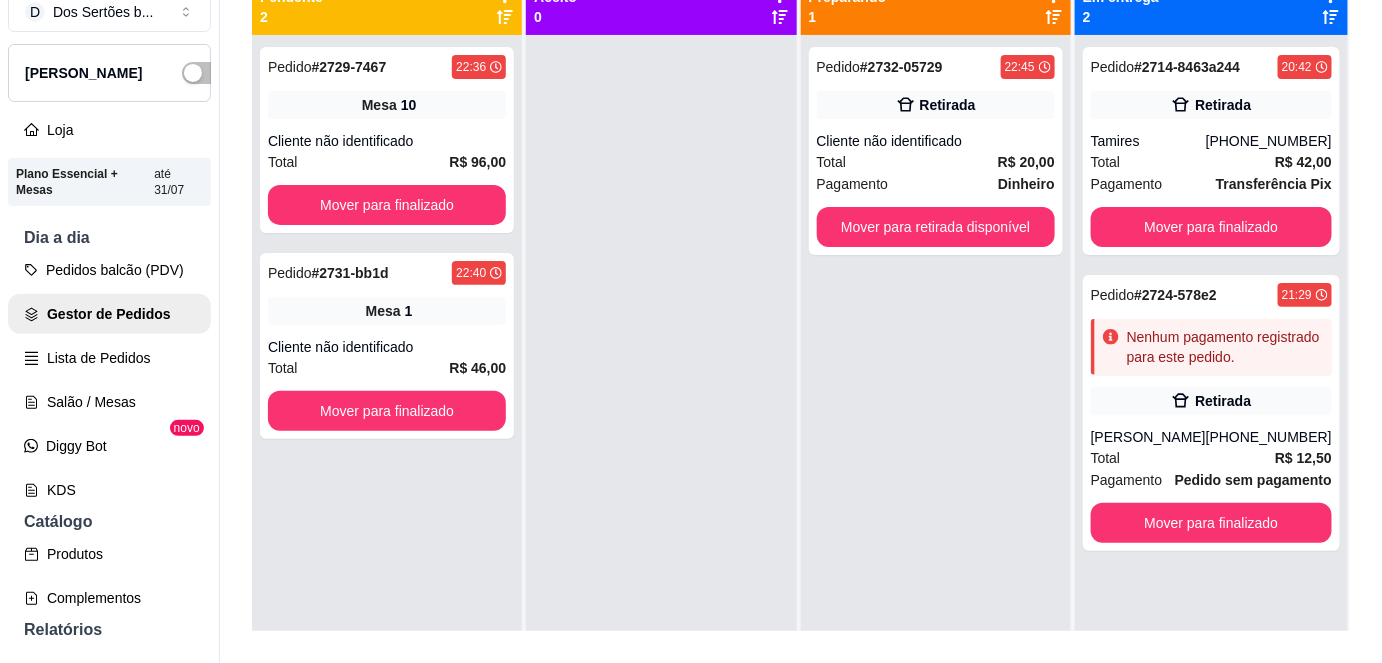scroll, scrollTop: 237, scrollLeft: 0, axis: vertical 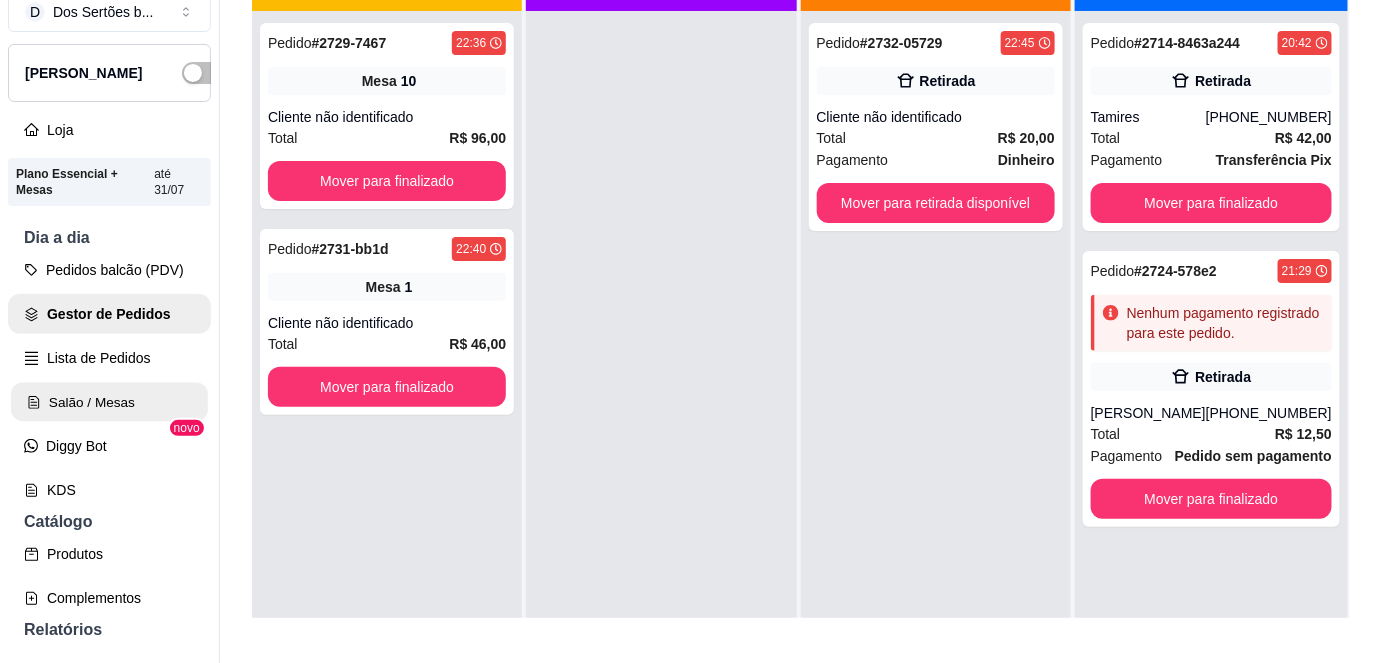 click on "Salão / Mesas" at bounding box center (109, 402) 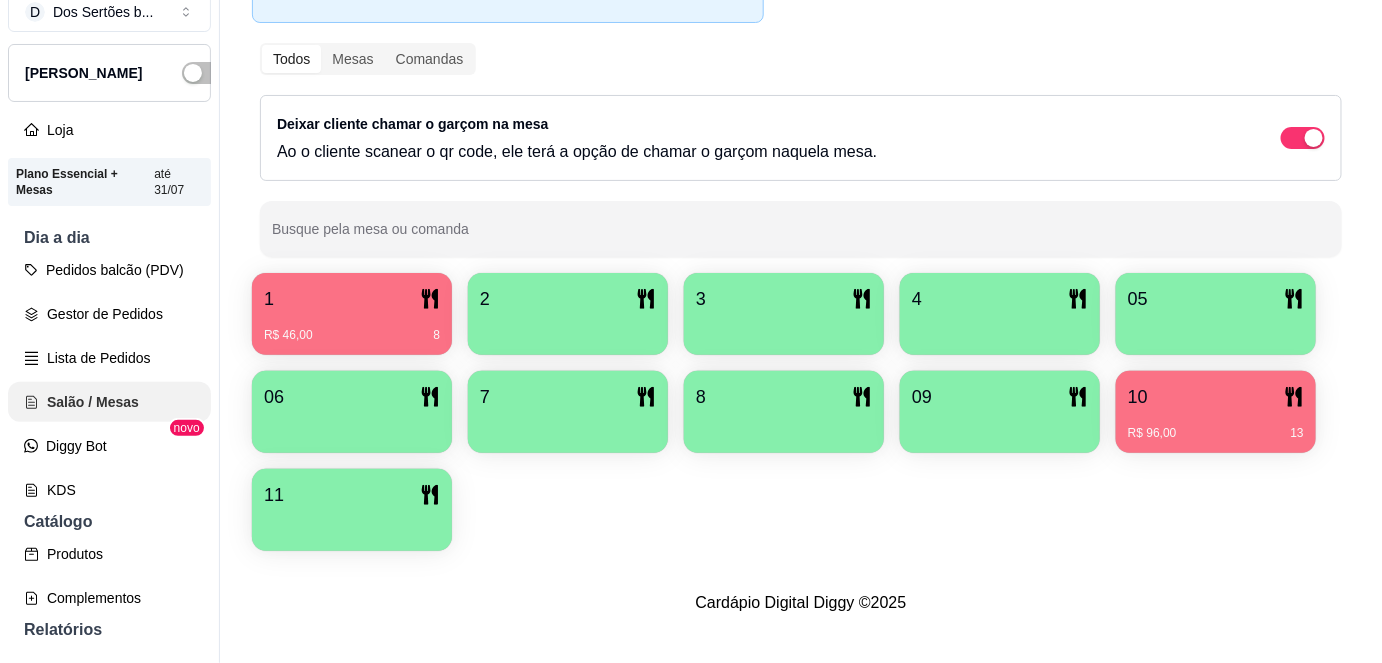 scroll, scrollTop: 0, scrollLeft: 0, axis: both 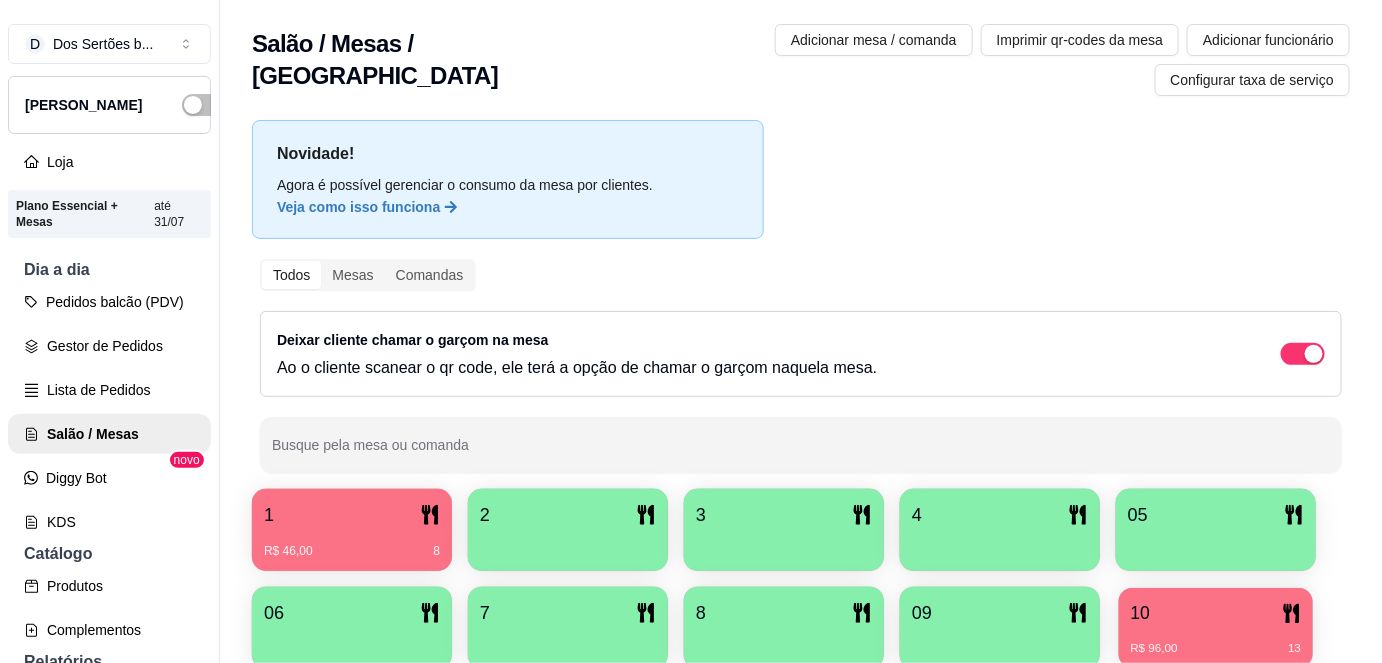 click on "R$ 96,00" at bounding box center (1154, 649) 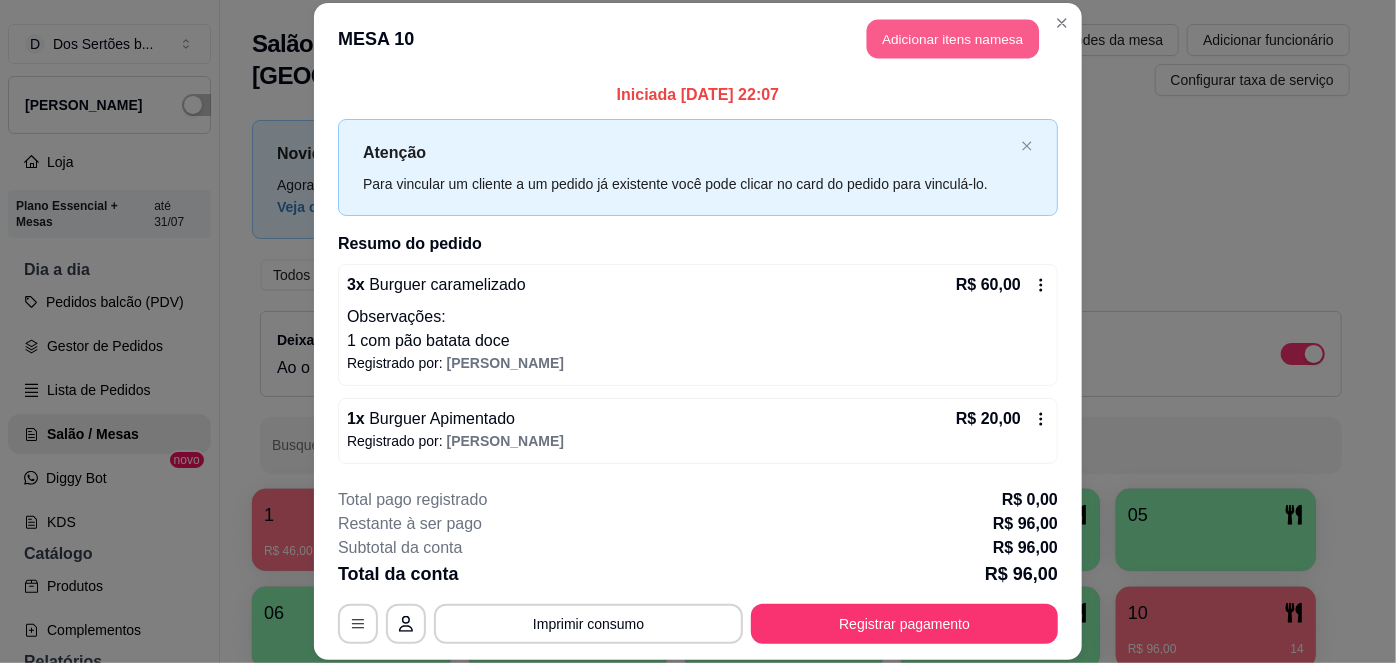 click on "Adicionar itens na  mesa" at bounding box center [953, 39] 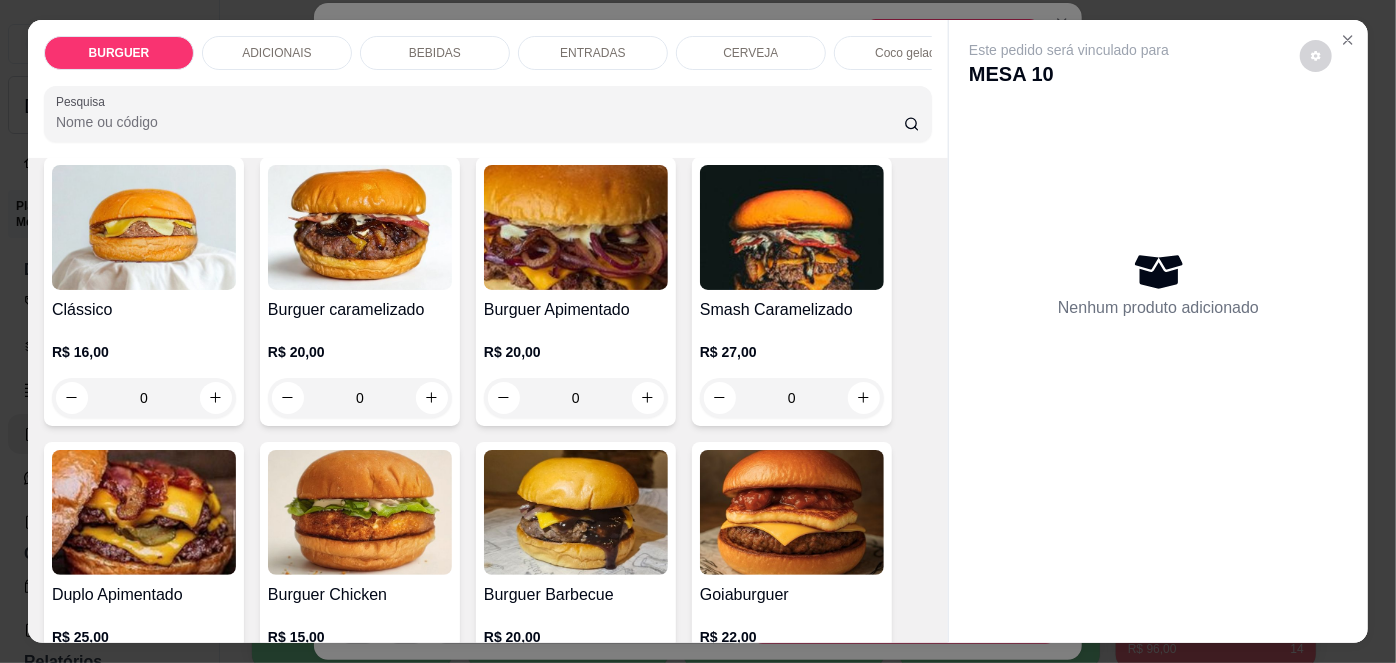scroll, scrollTop: 174, scrollLeft: 0, axis: vertical 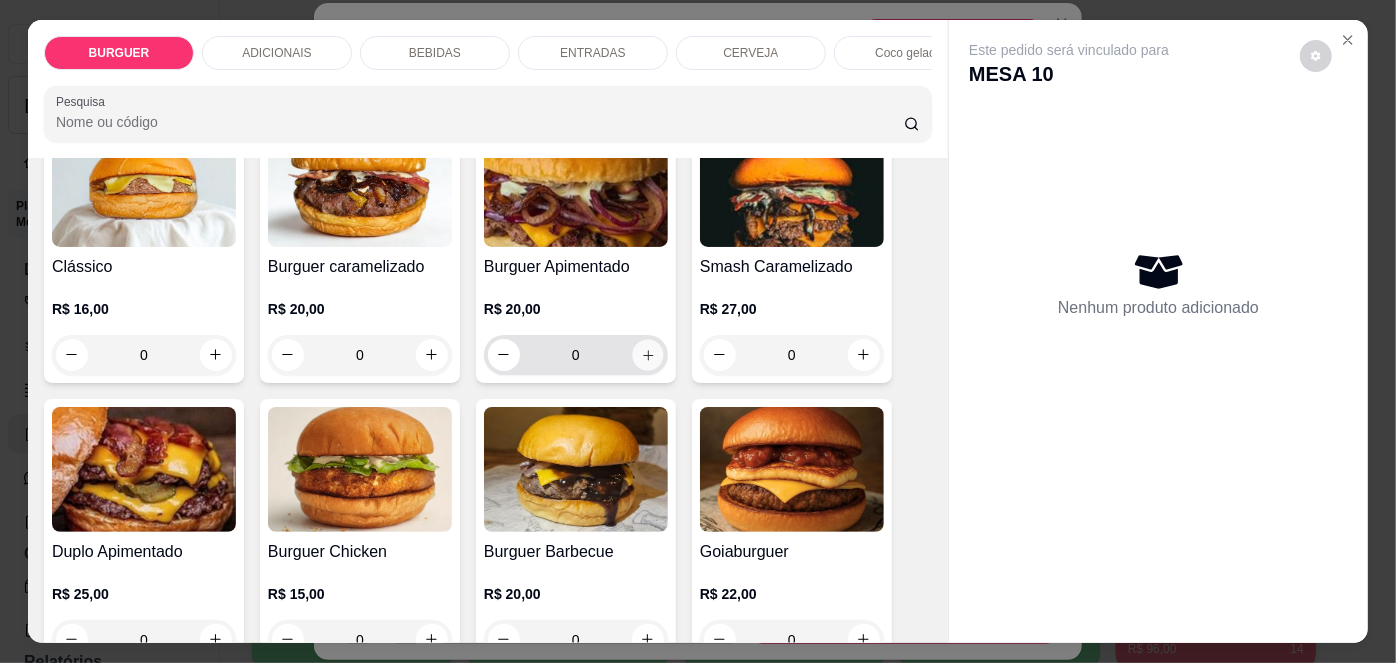 click 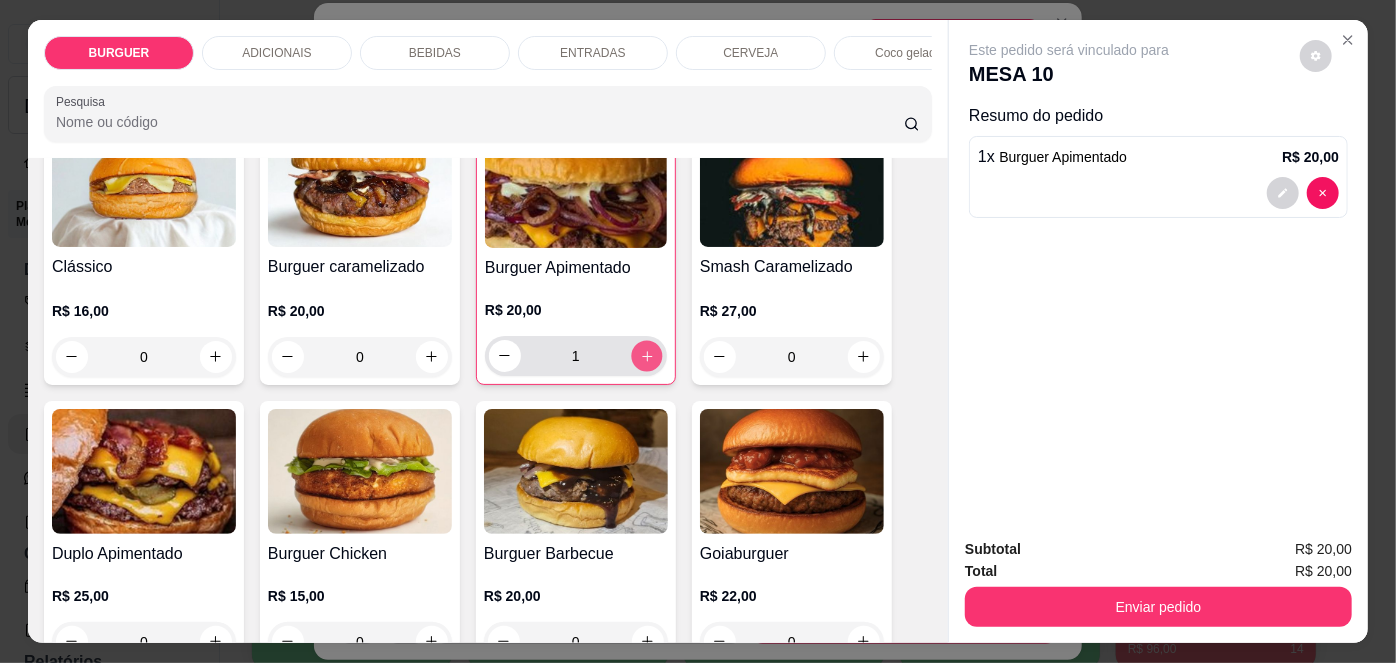 click 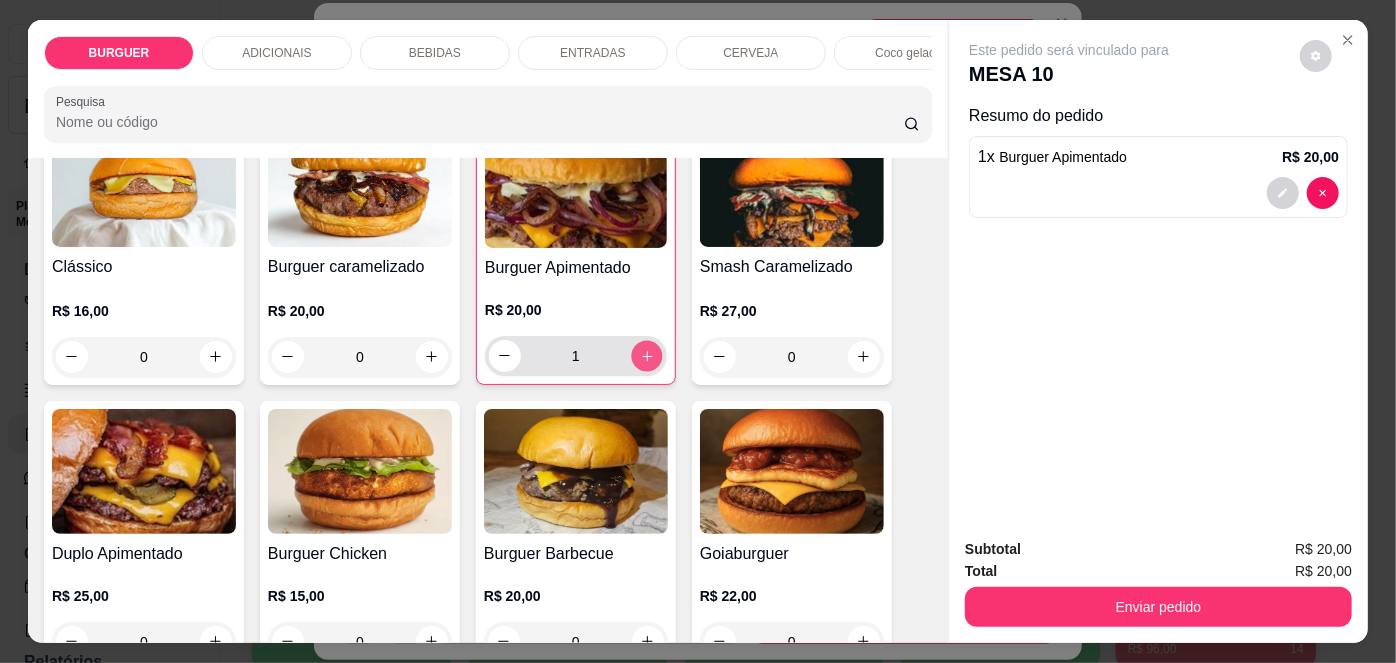type on "2" 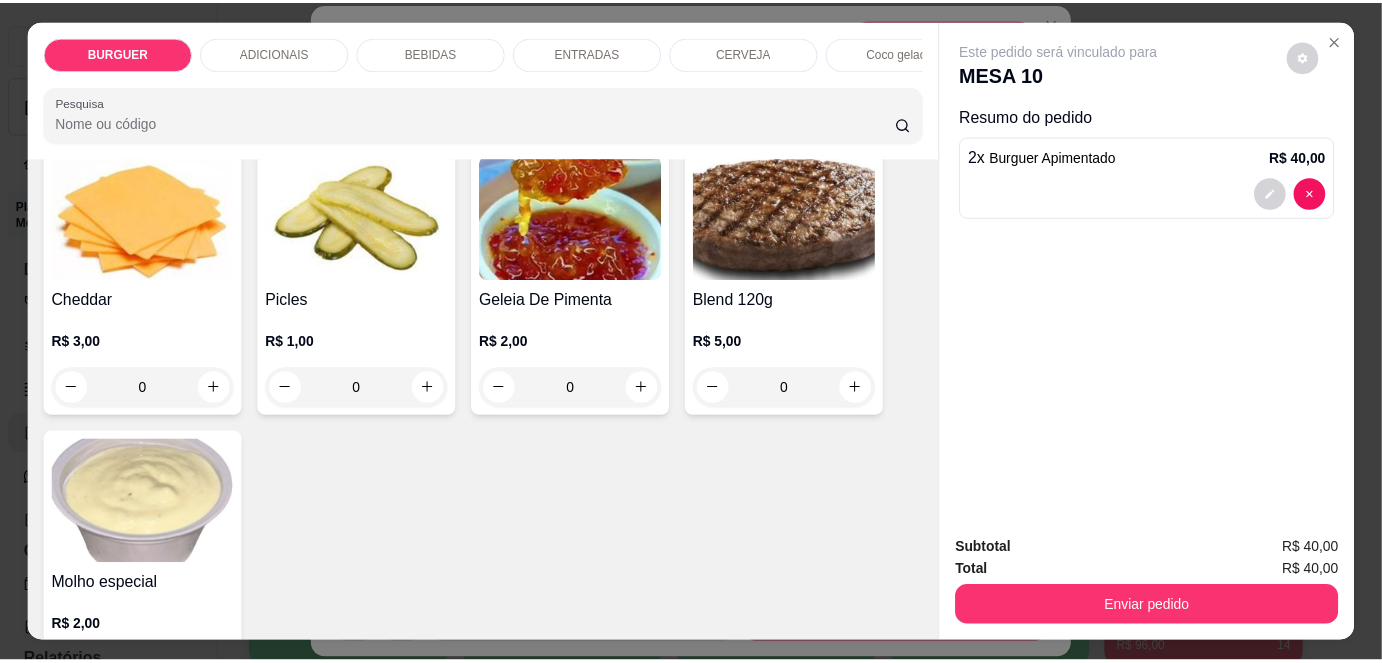 scroll, scrollTop: 0, scrollLeft: 0, axis: both 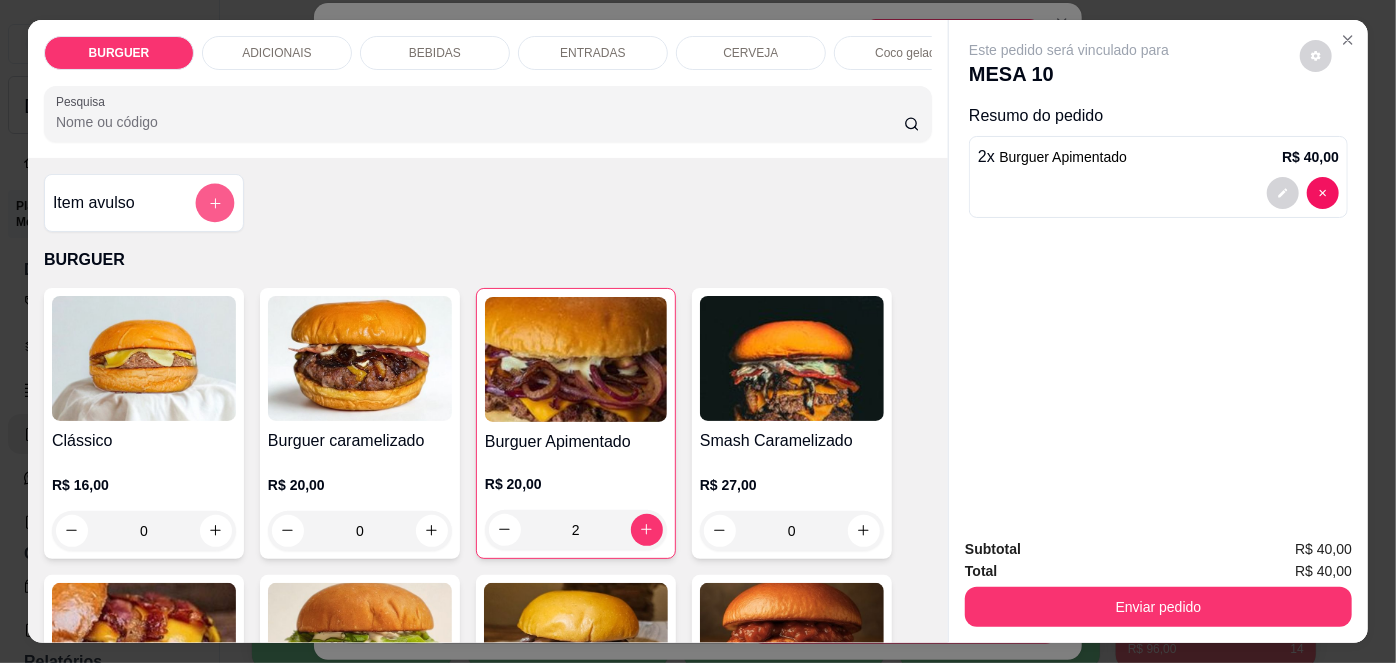 click 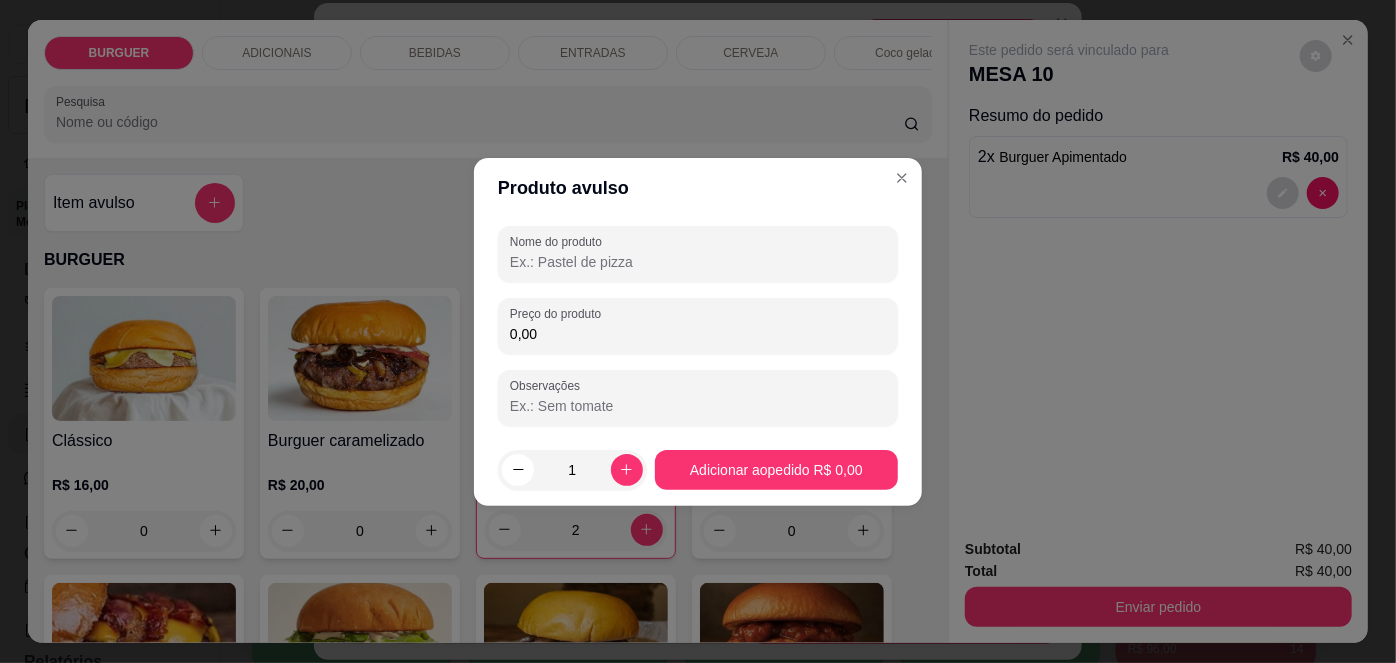 click on "Nome do produto" at bounding box center [698, 262] 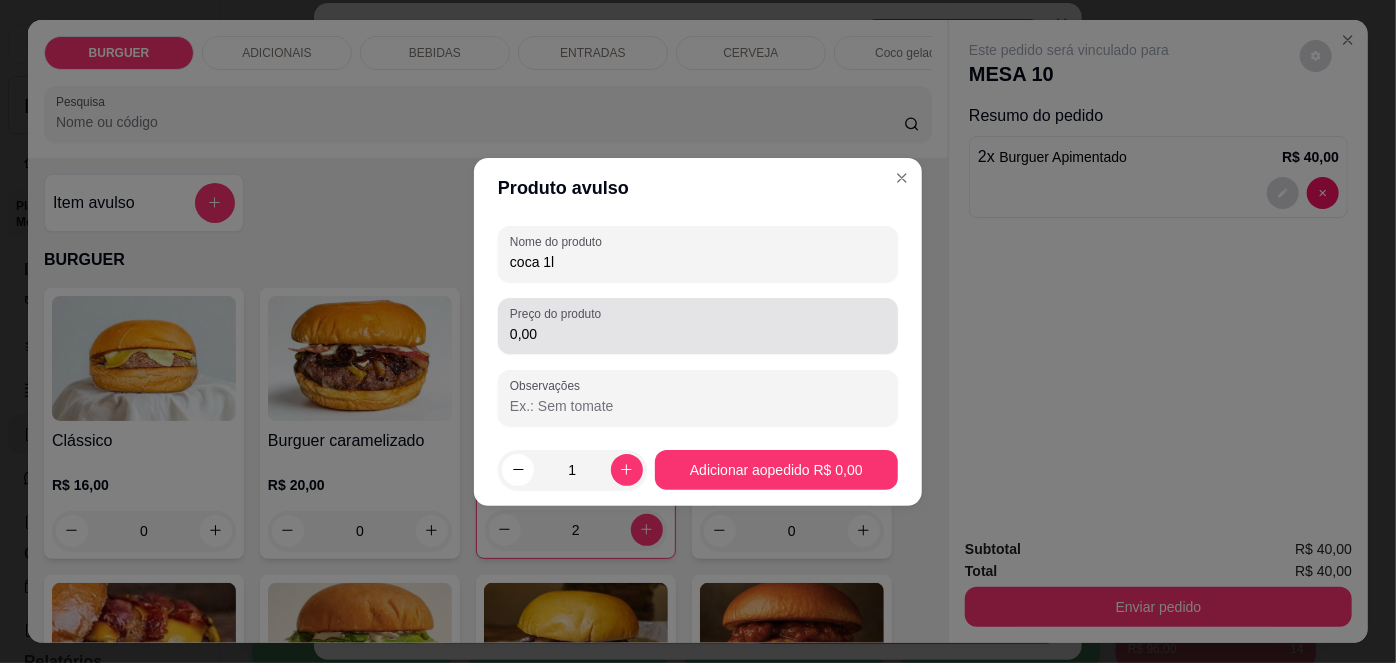 type on "coca 1l" 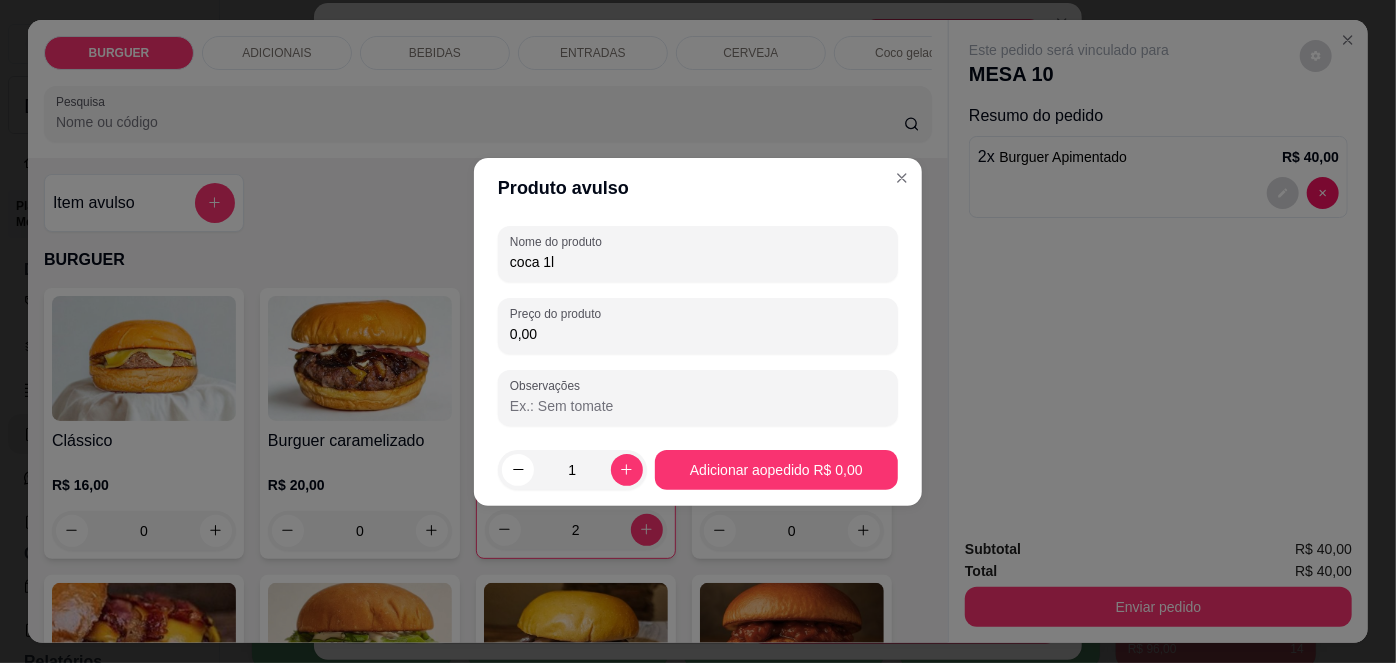 click on "0,00" at bounding box center (698, 334) 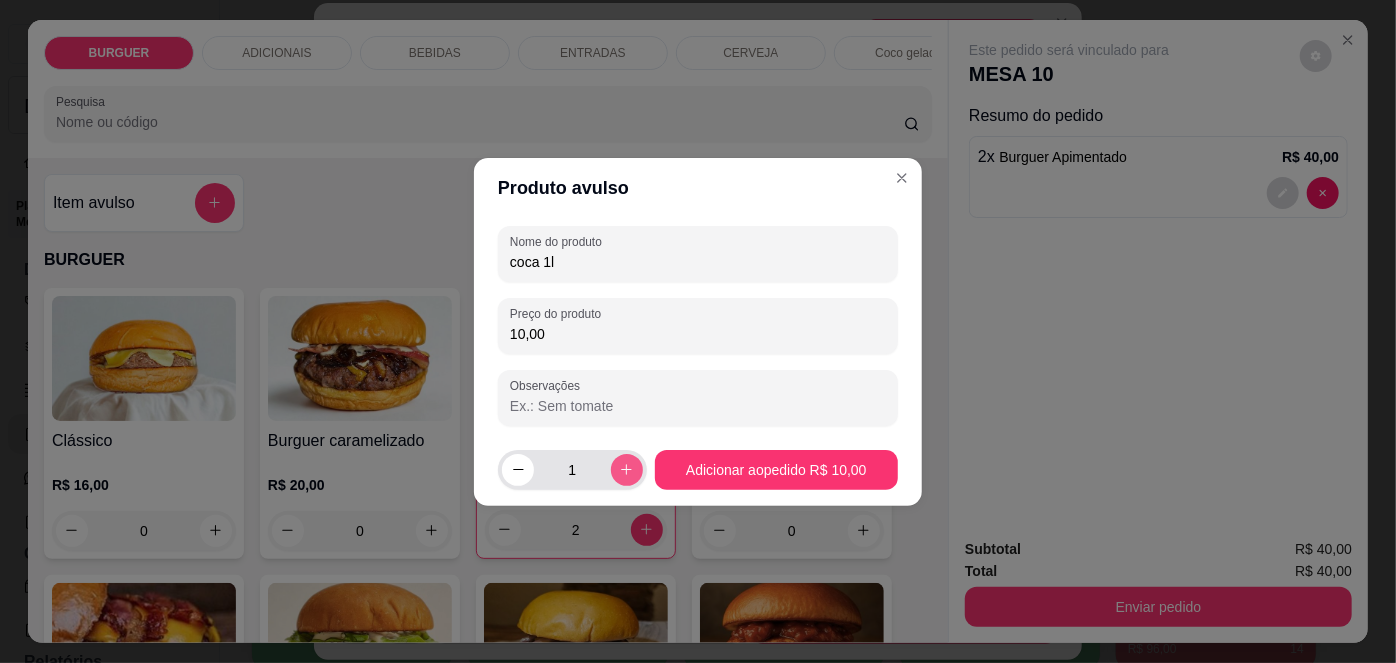 type on "10,00" 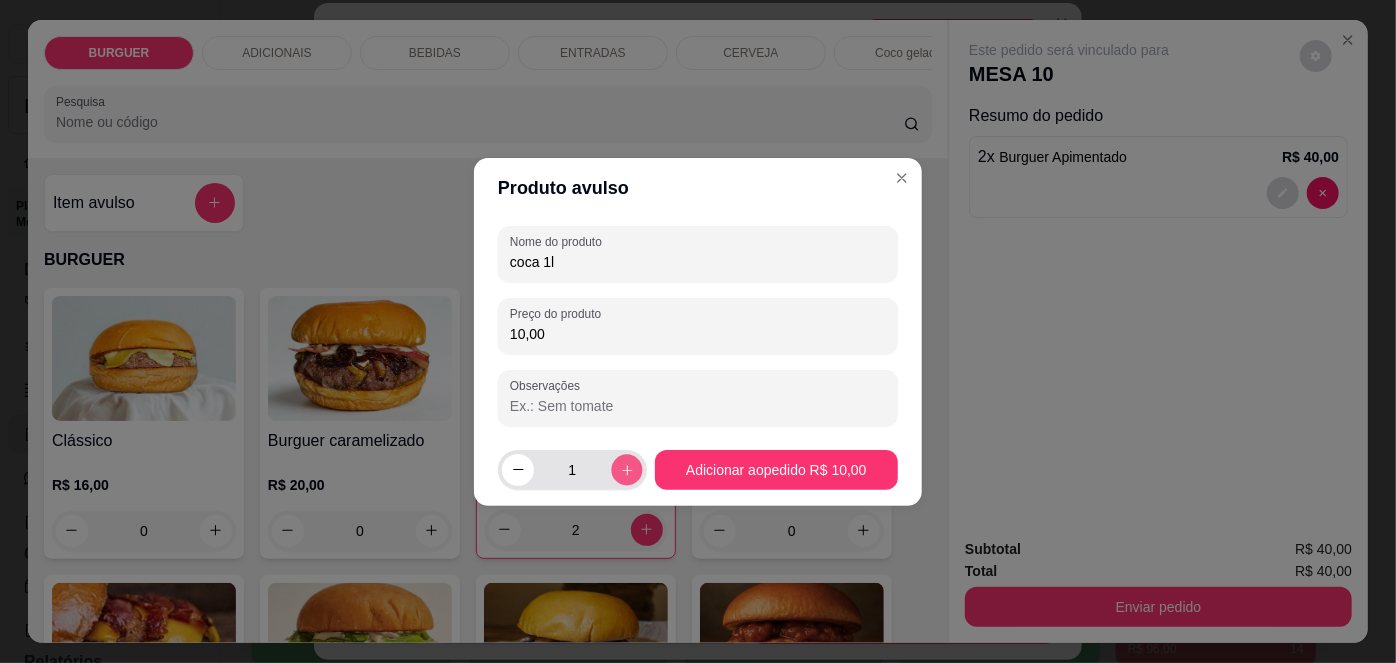 click 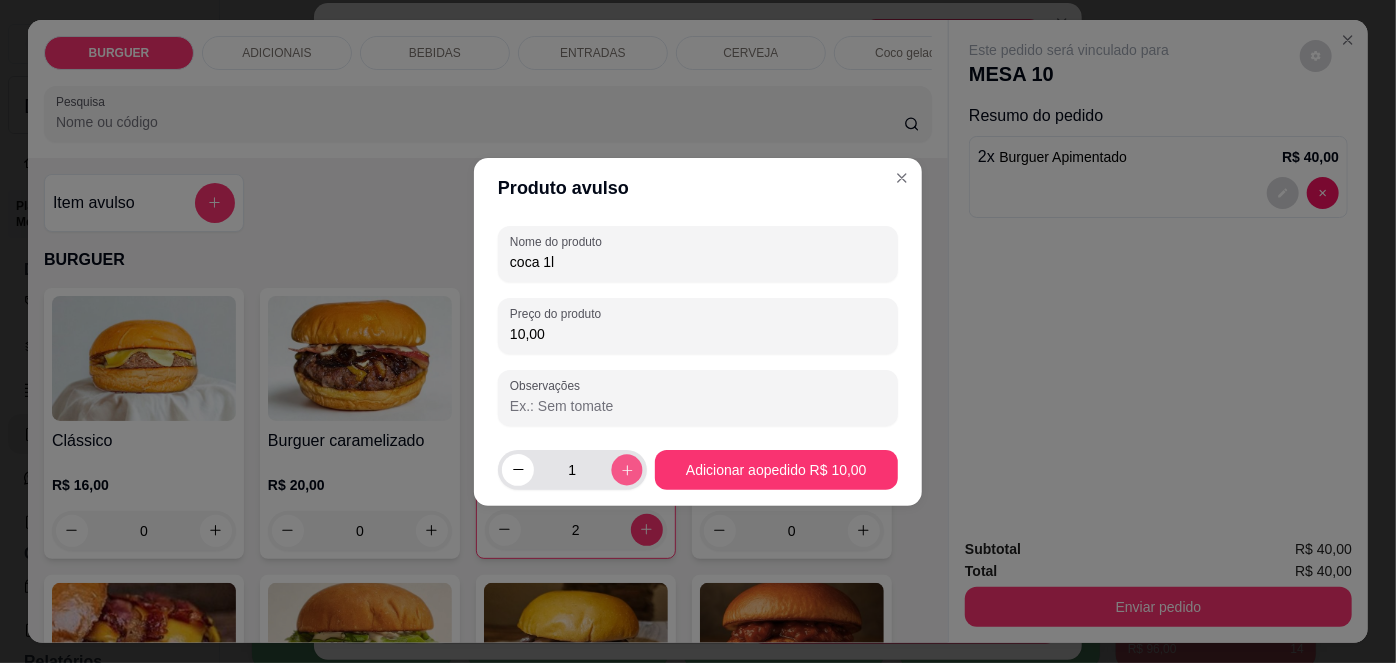 type on "2" 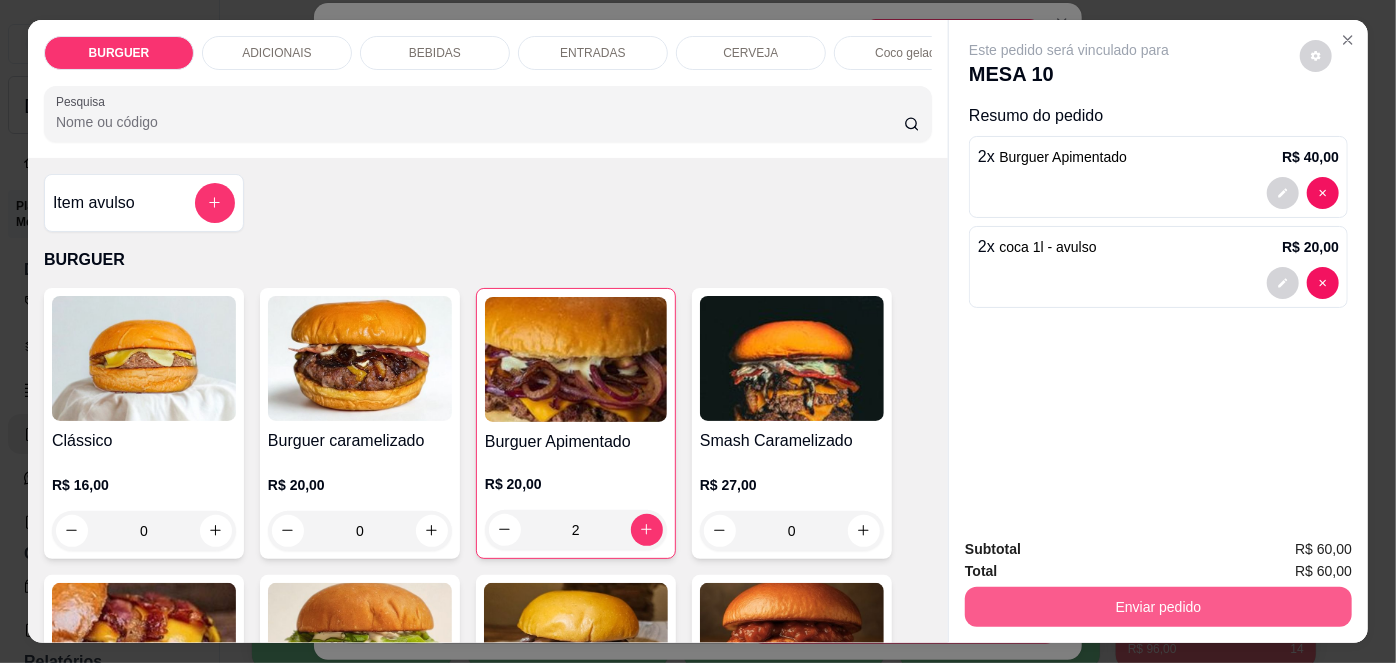 click on "Enviar pedido" at bounding box center [1158, 607] 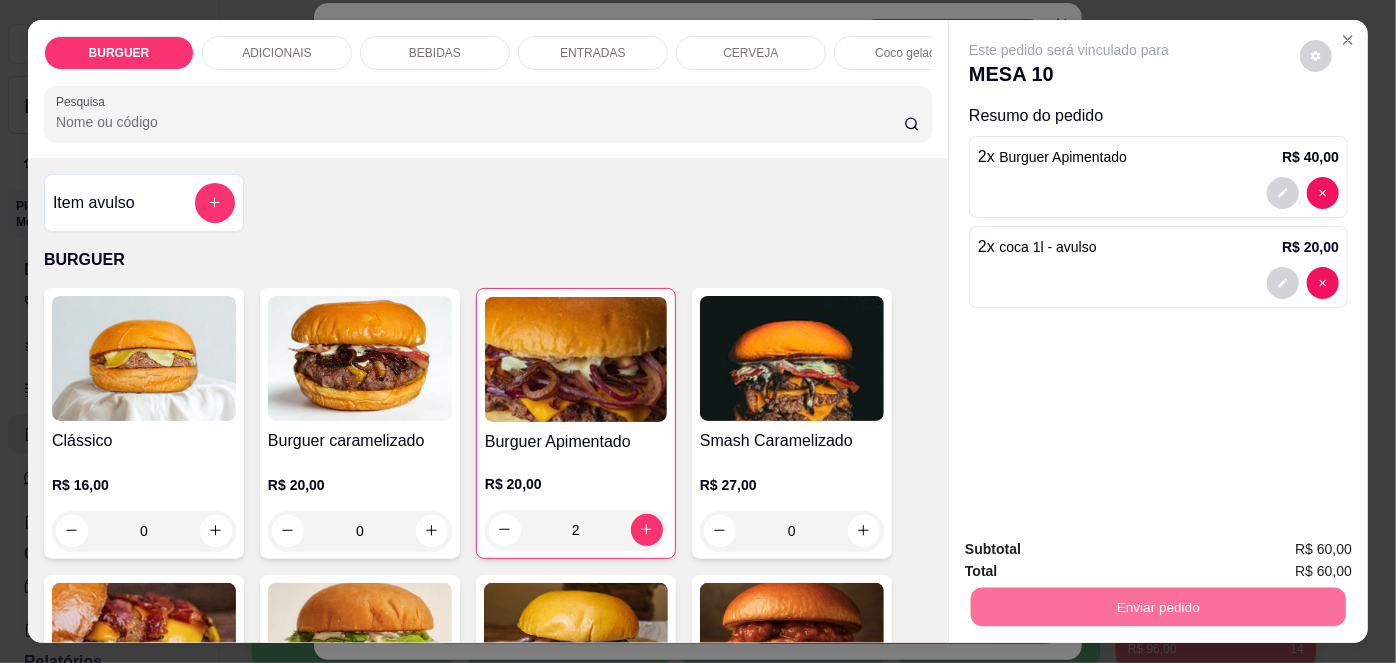 click on "Não registrar e enviar pedido" at bounding box center (1093, 551) 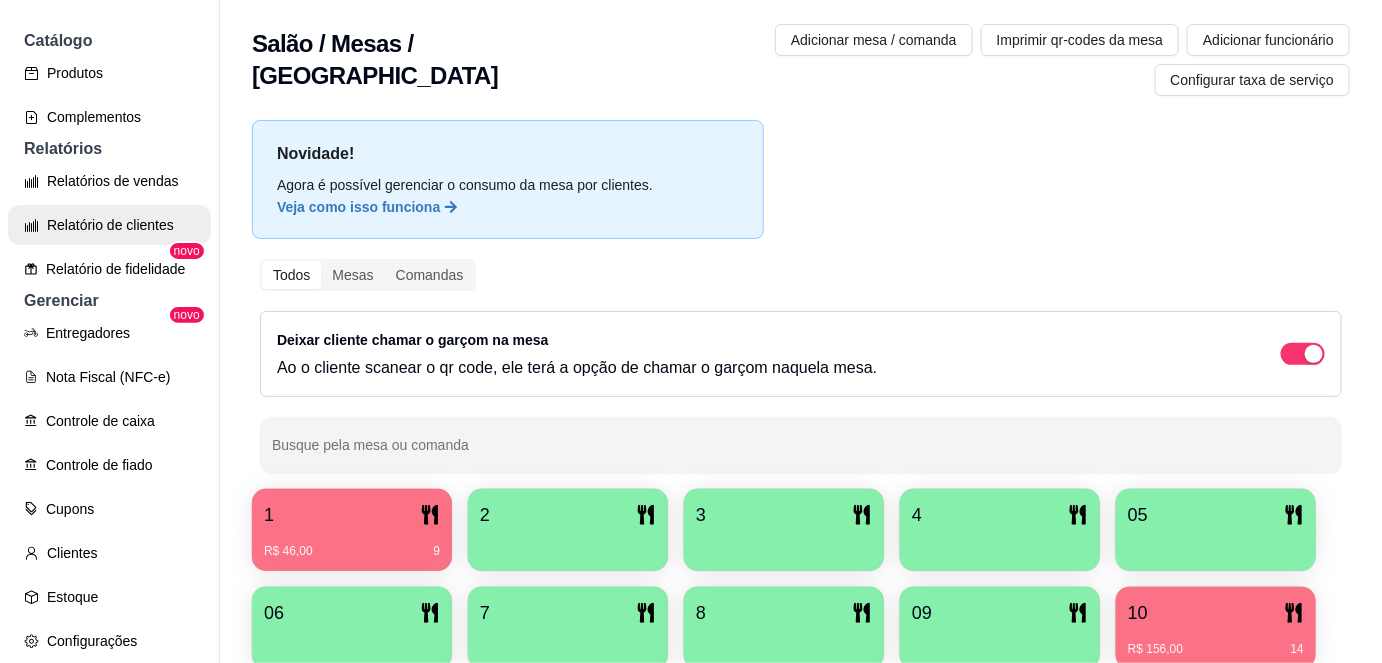 scroll, scrollTop: 512, scrollLeft: 0, axis: vertical 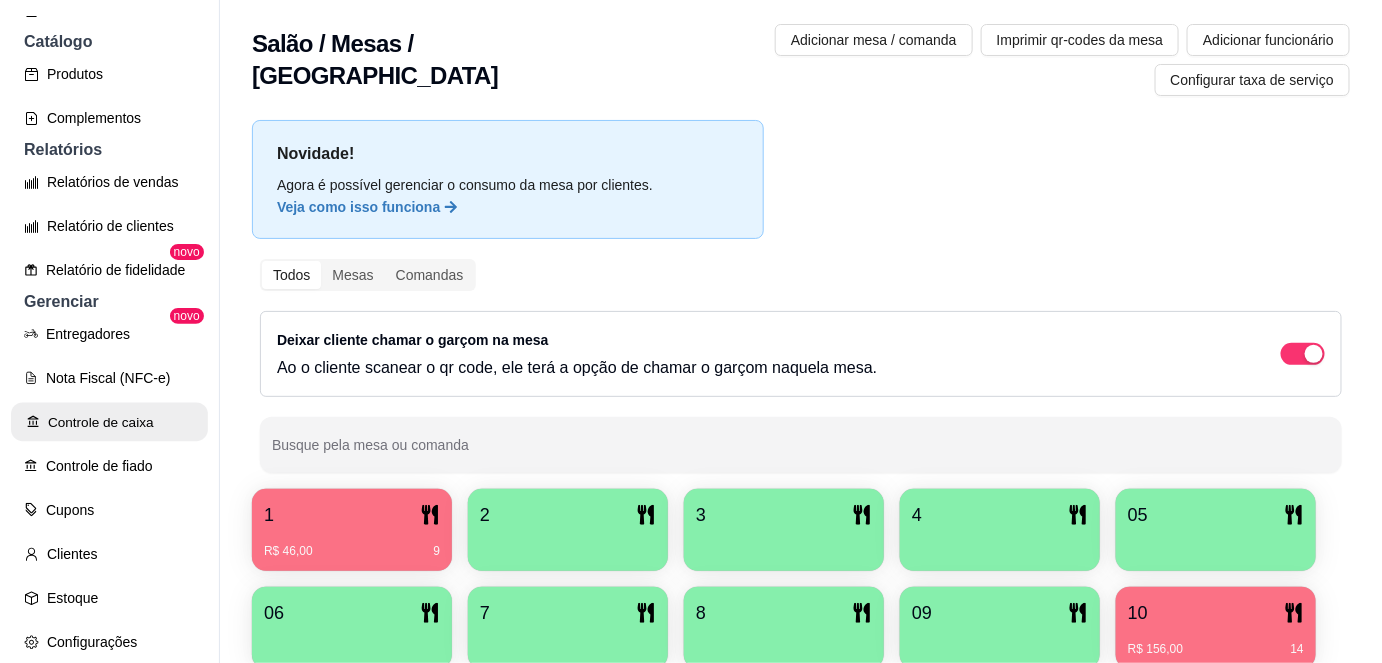 click on "Controle de caixa" at bounding box center (109, 422) 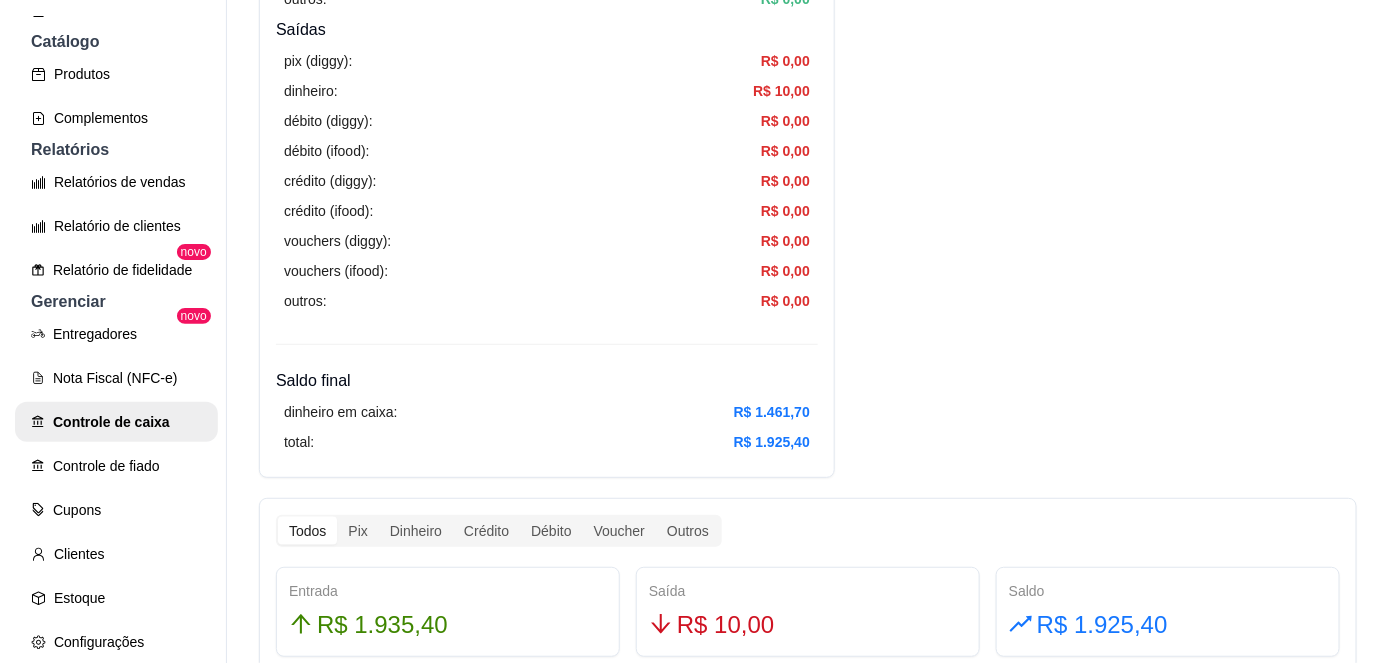 scroll, scrollTop: 0, scrollLeft: 0, axis: both 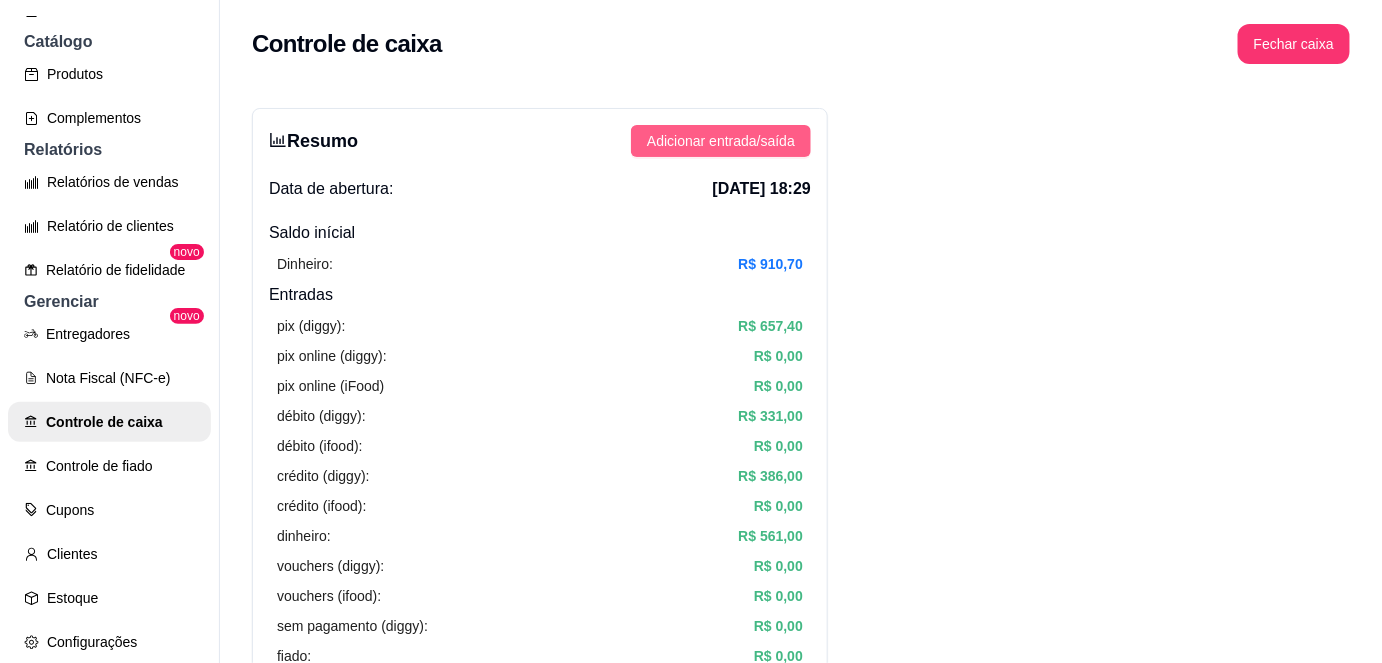 click on "Adicionar entrada/saída" at bounding box center [721, 141] 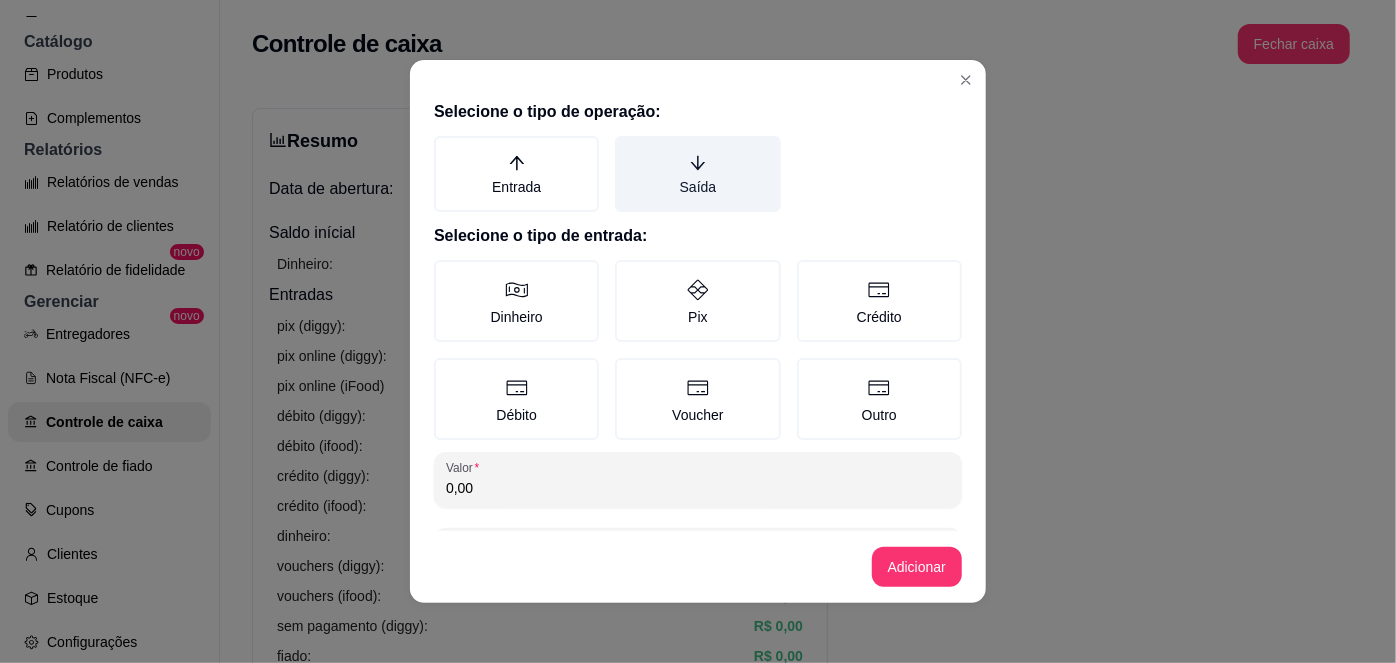 click on "Saída" at bounding box center (697, 174) 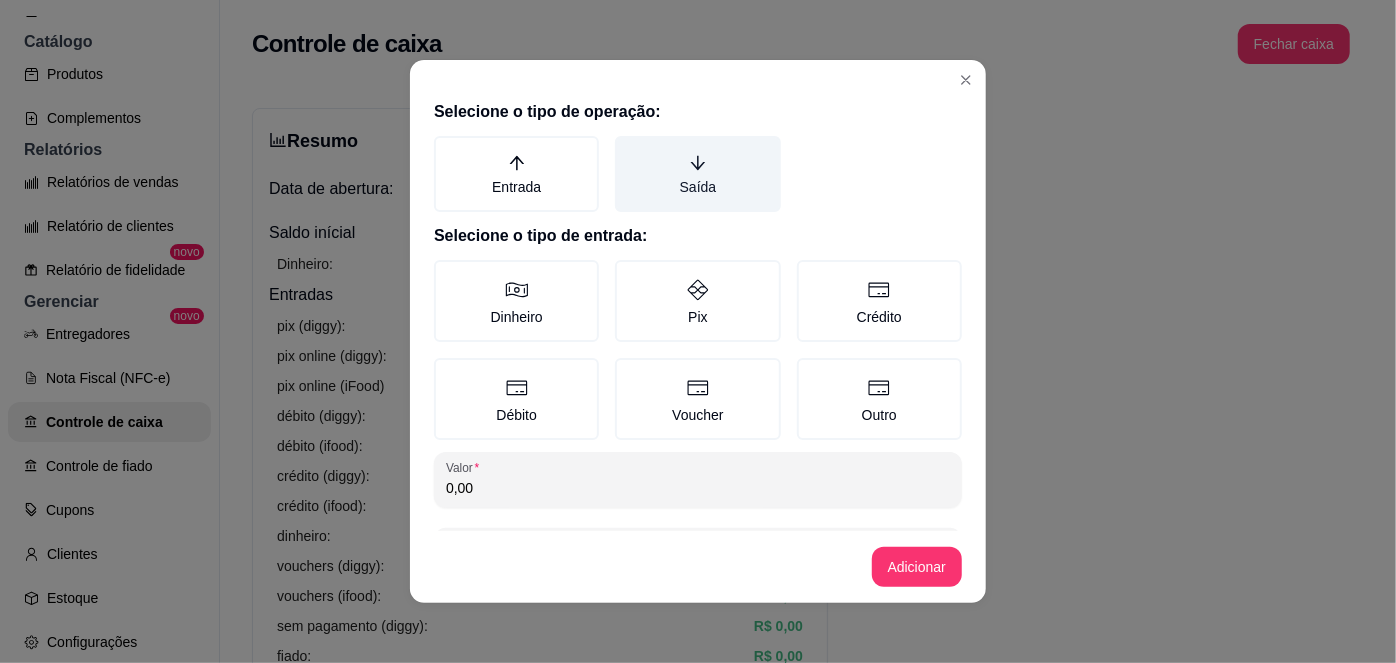 click on "Saída" at bounding box center [622, 143] 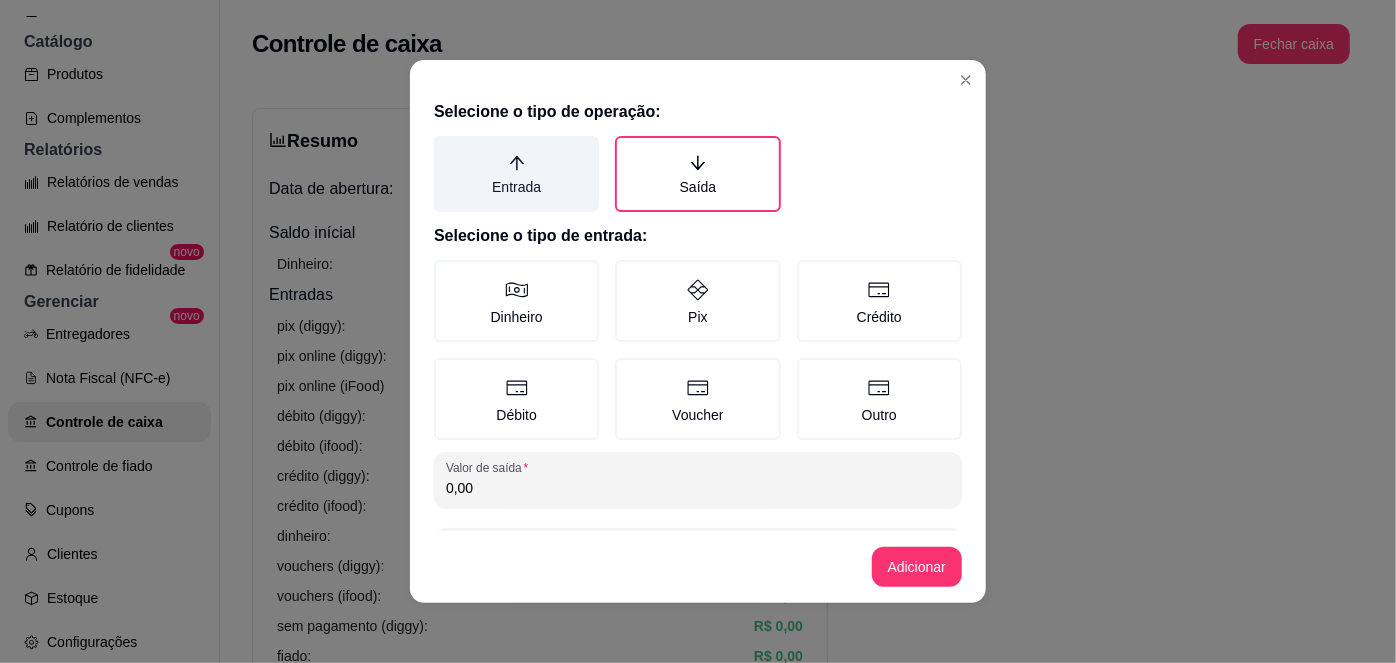 click on "Entrada" at bounding box center [516, 174] 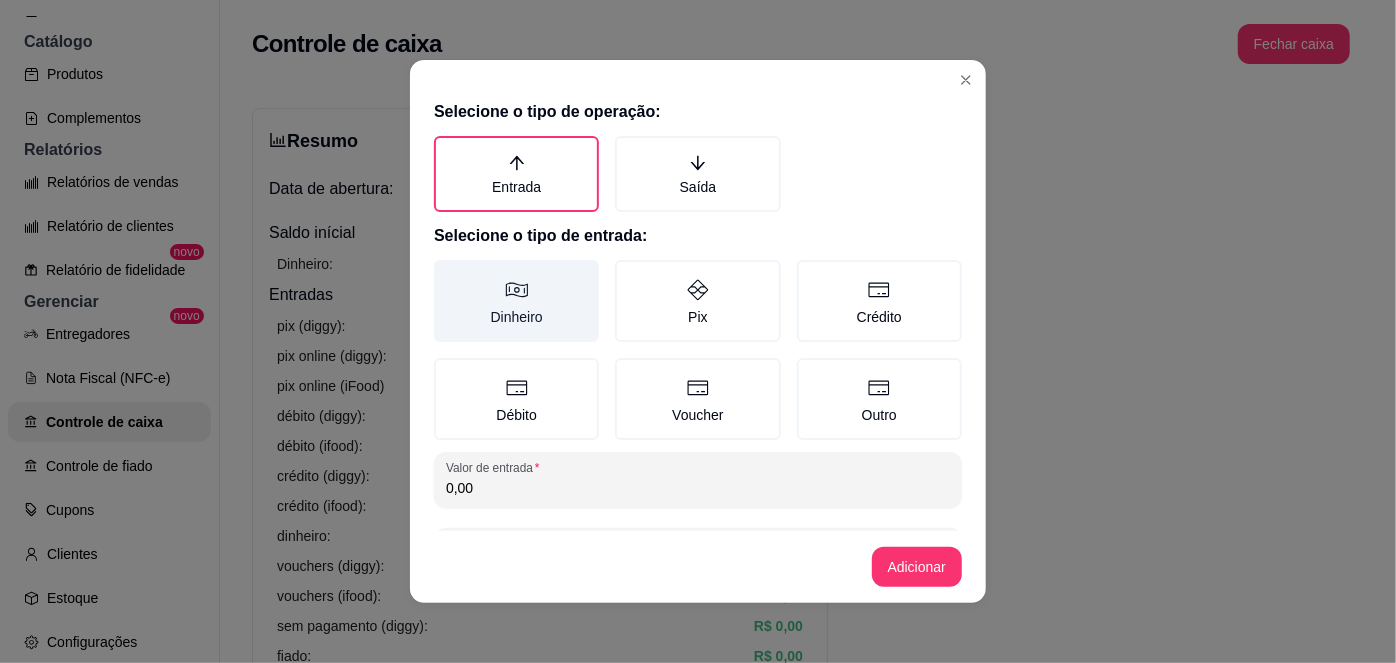 click on "Dinheiro" at bounding box center [516, 301] 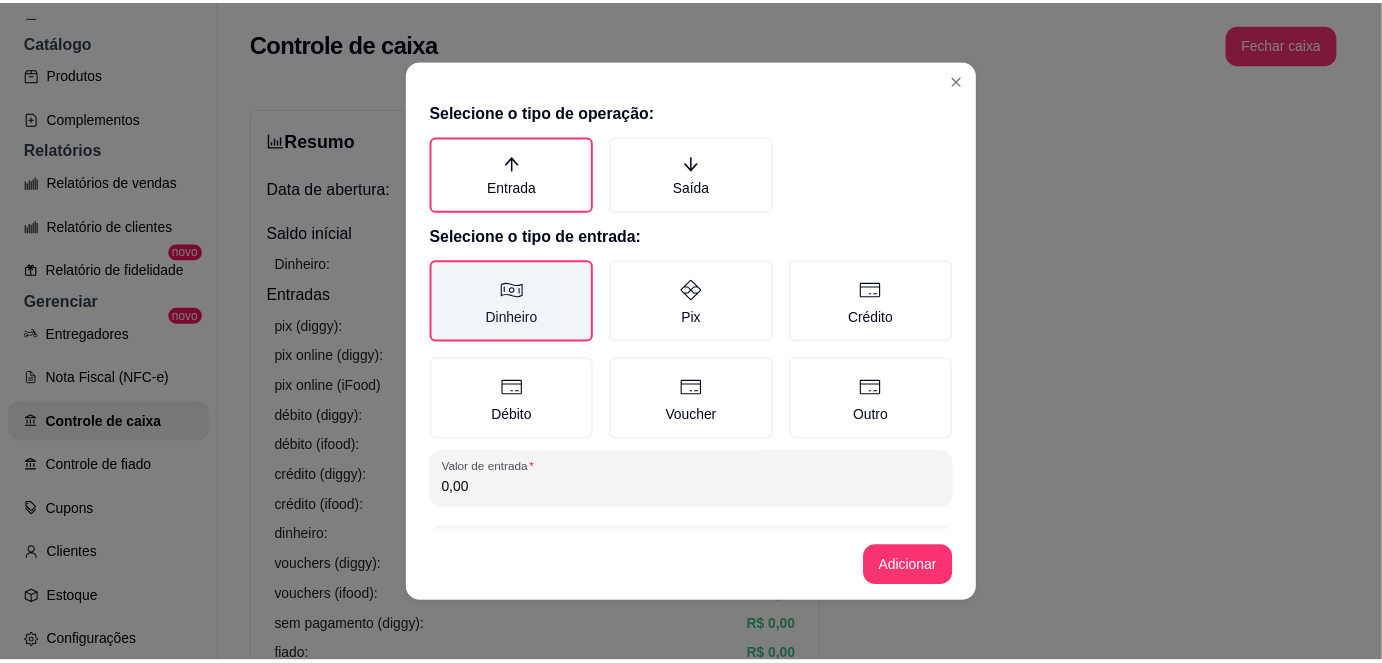 scroll, scrollTop: 81, scrollLeft: 0, axis: vertical 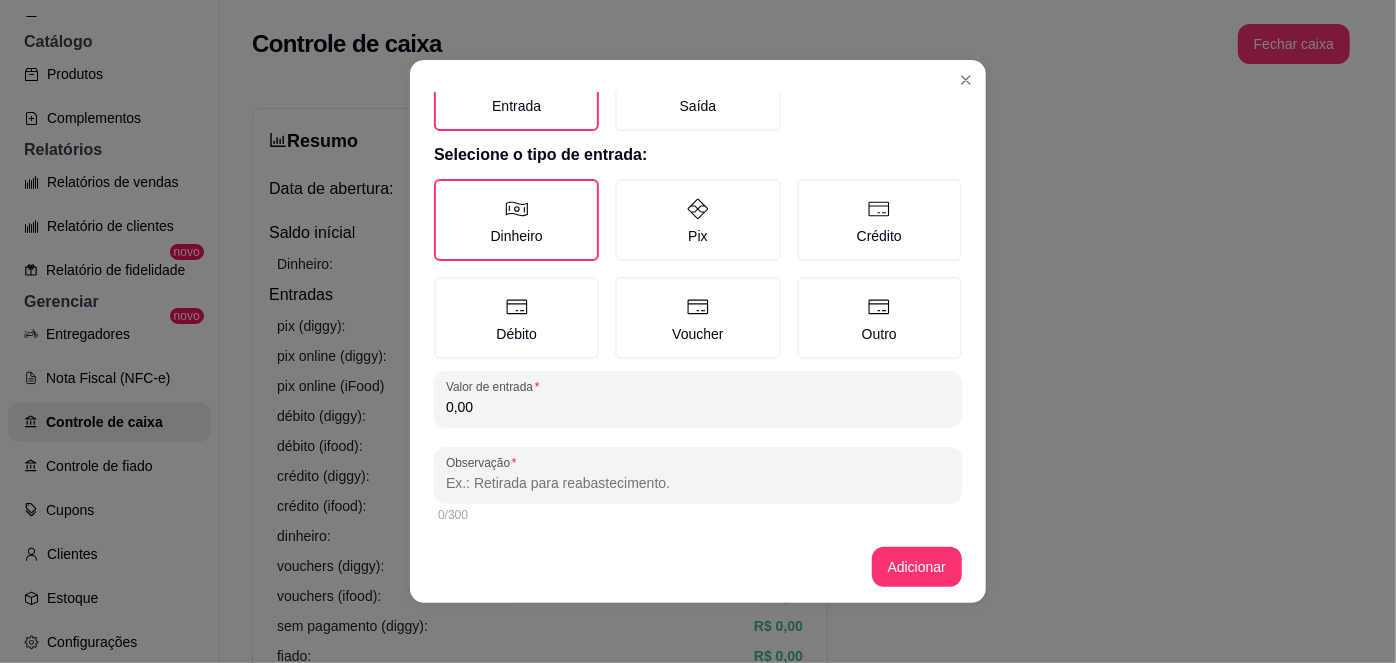 click on "0,00" at bounding box center (698, 407) 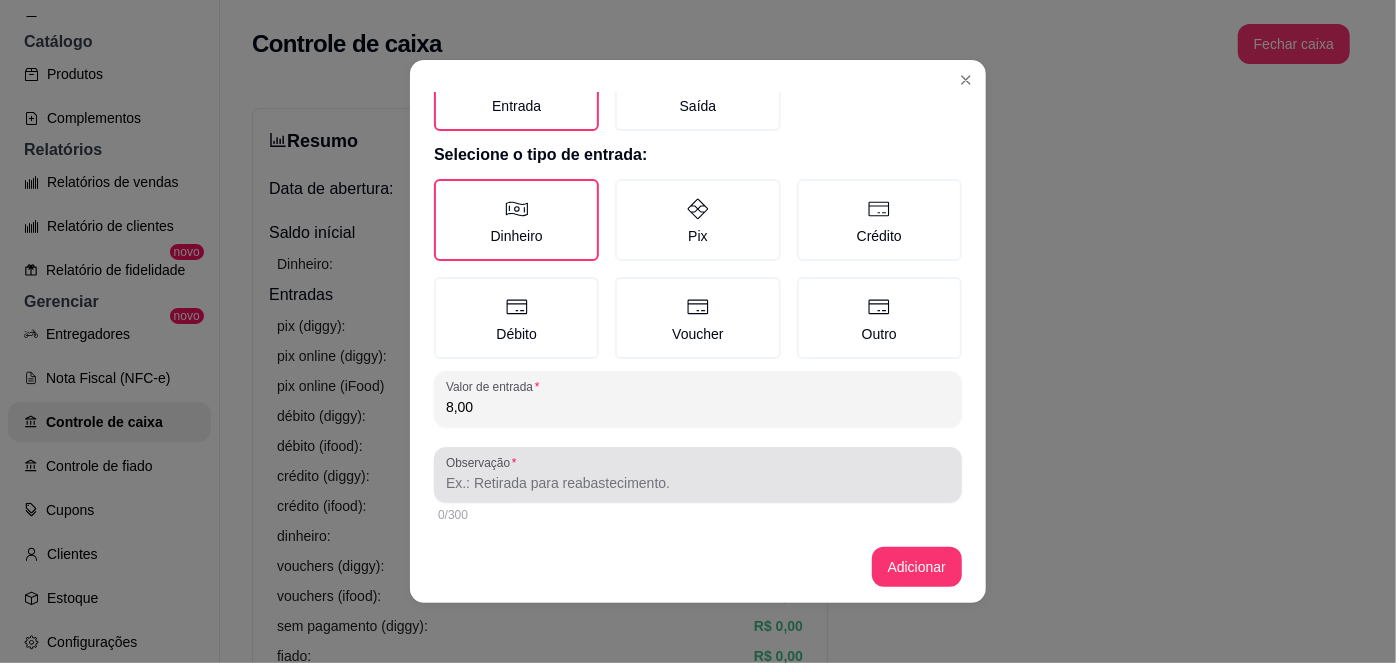 type on "8,00" 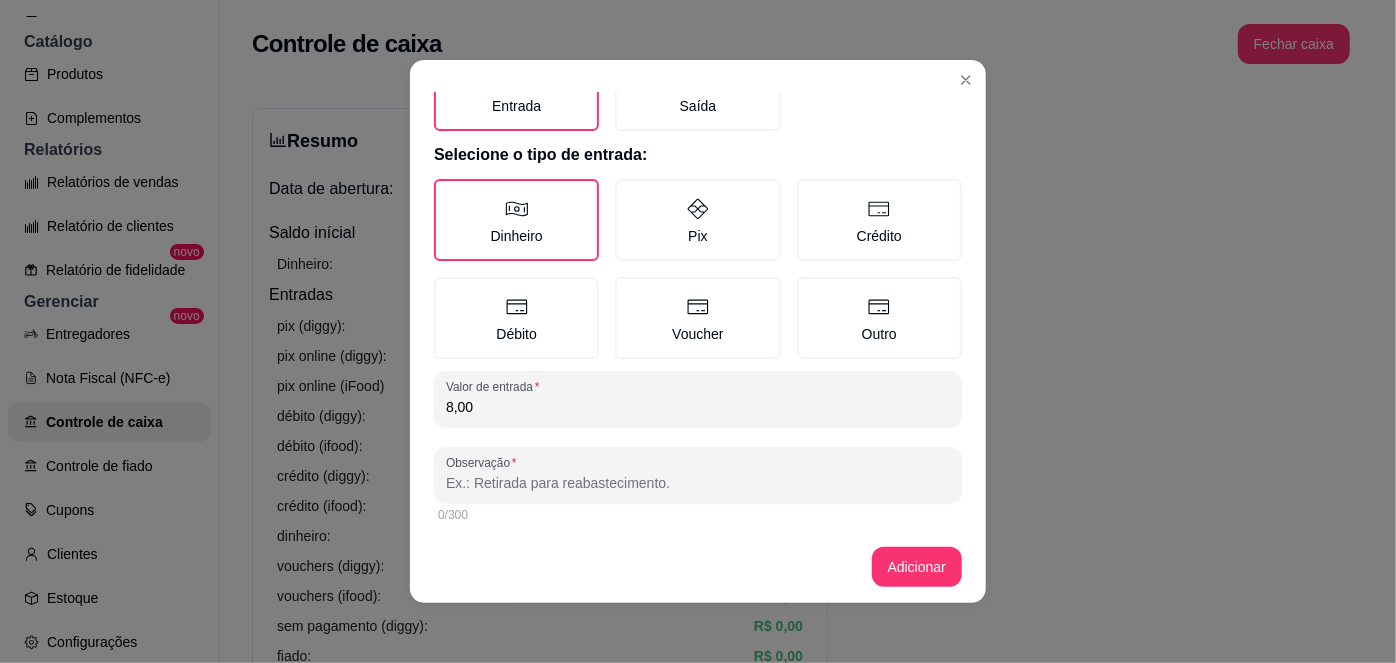 click on "Observação" at bounding box center (698, 483) 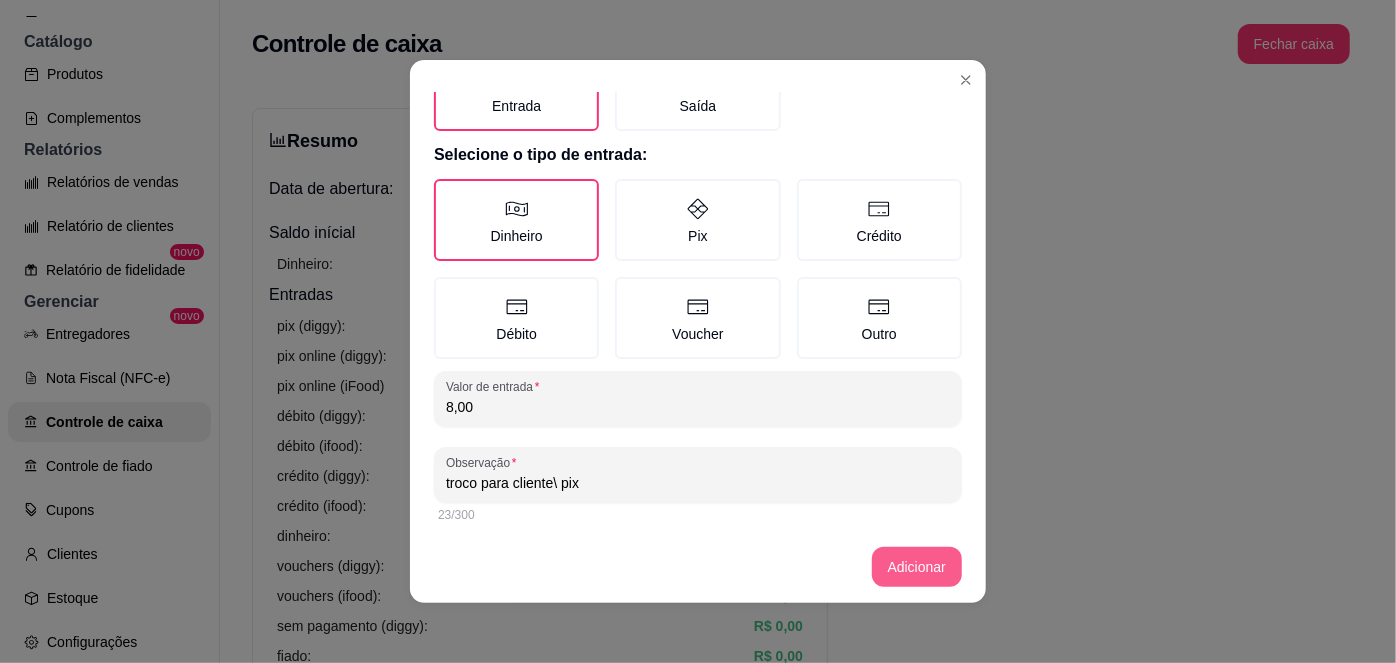type on "troco para cliente\ pix" 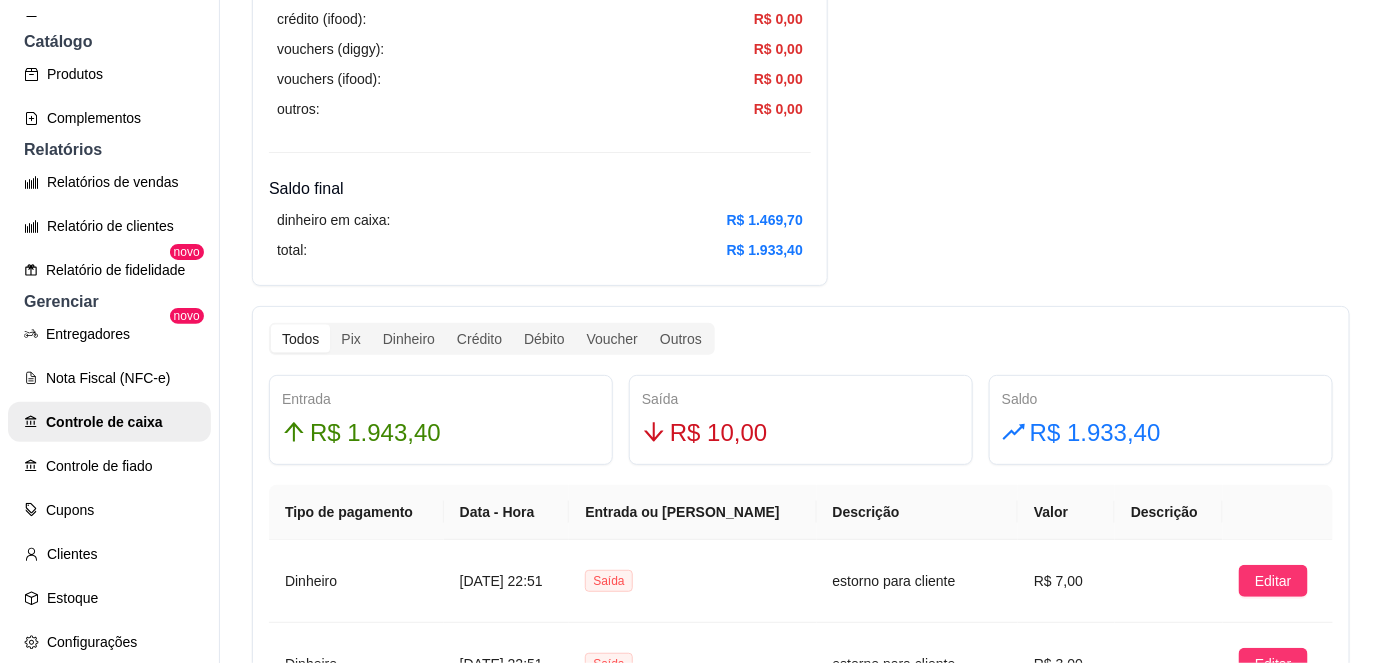 scroll, scrollTop: 880, scrollLeft: 0, axis: vertical 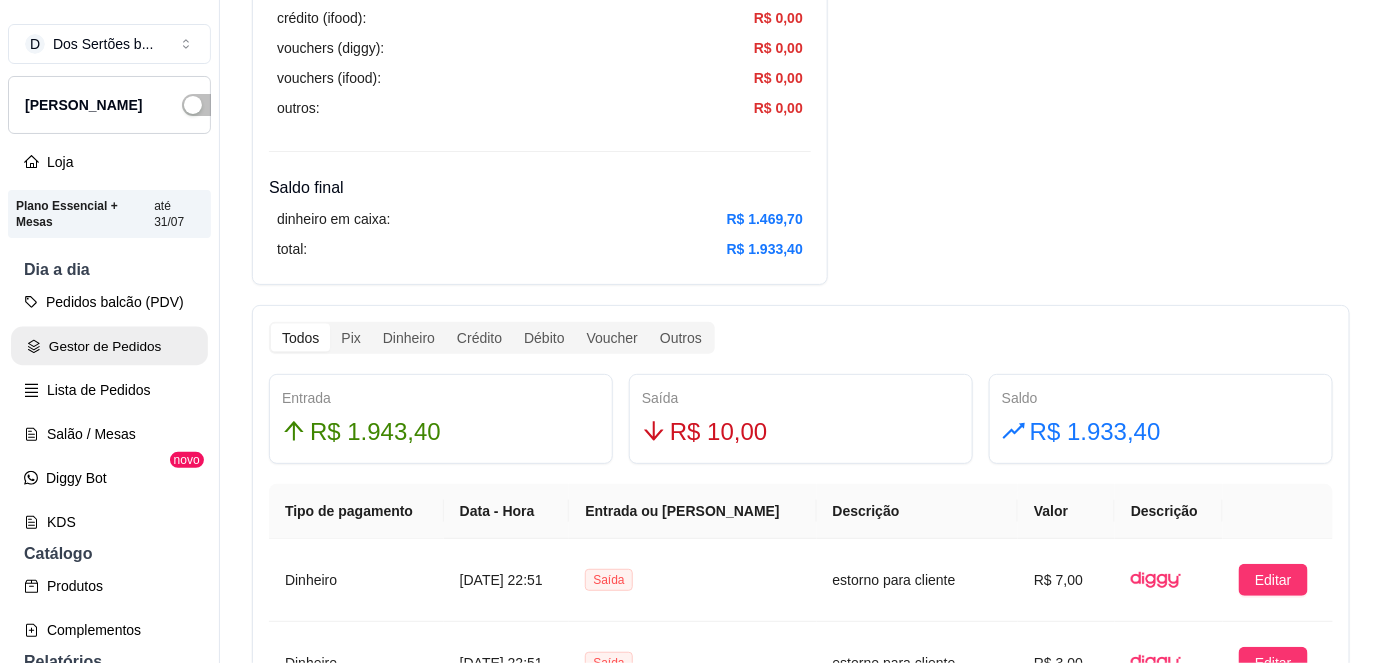 click on "Gestor de Pedidos" at bounding box center [109, 346] 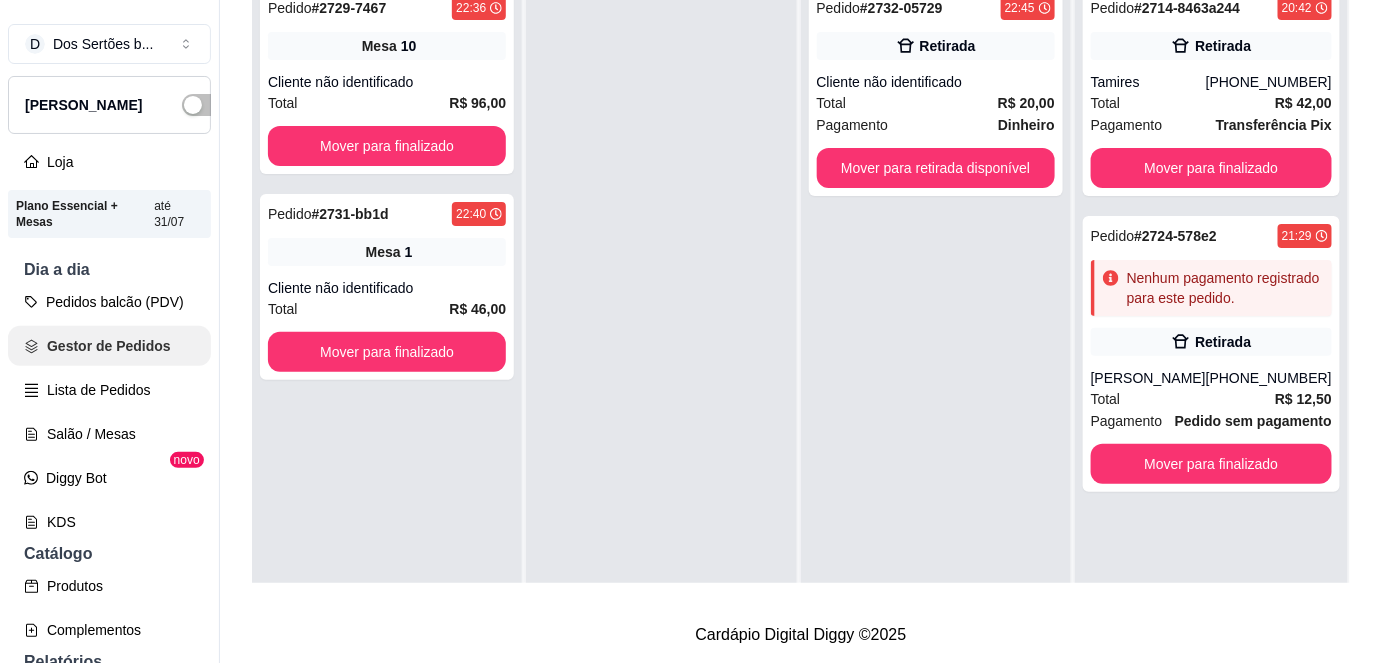 scroll, scrollTop: 0, scrollLeft: 0, axis: both 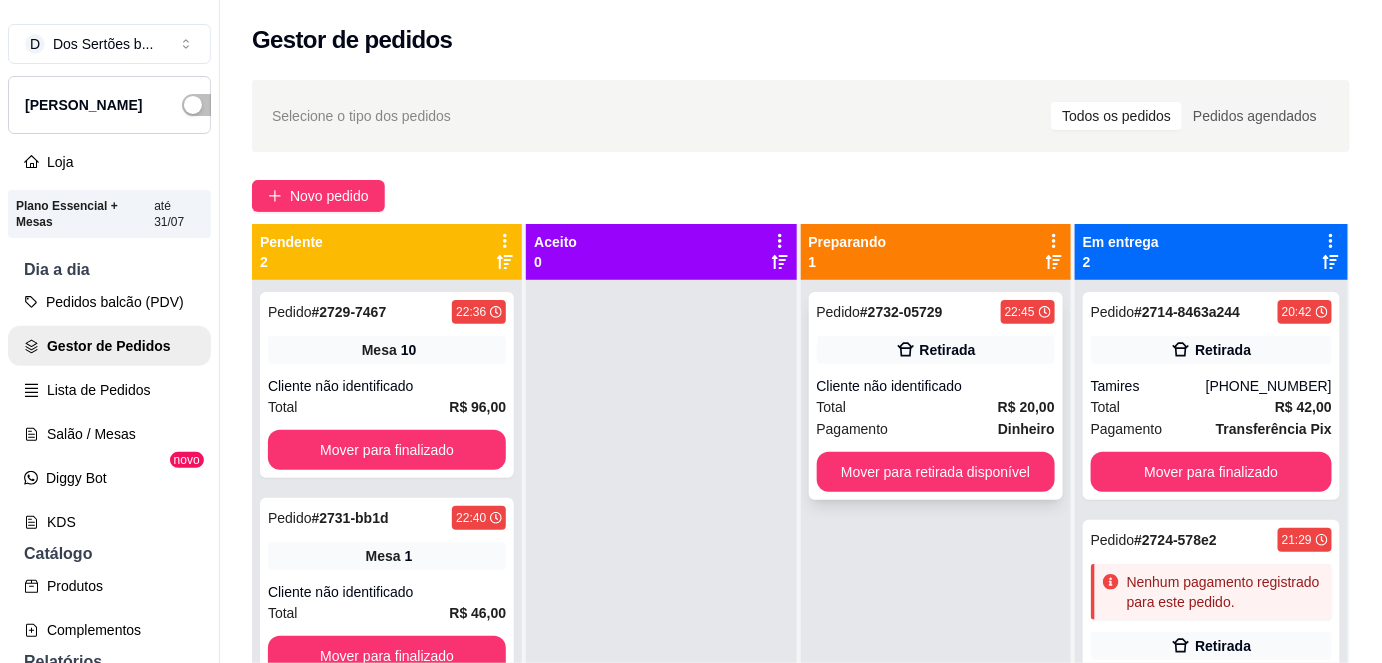 click on "Total R$ 20,00" at bounding box center [936, 407] 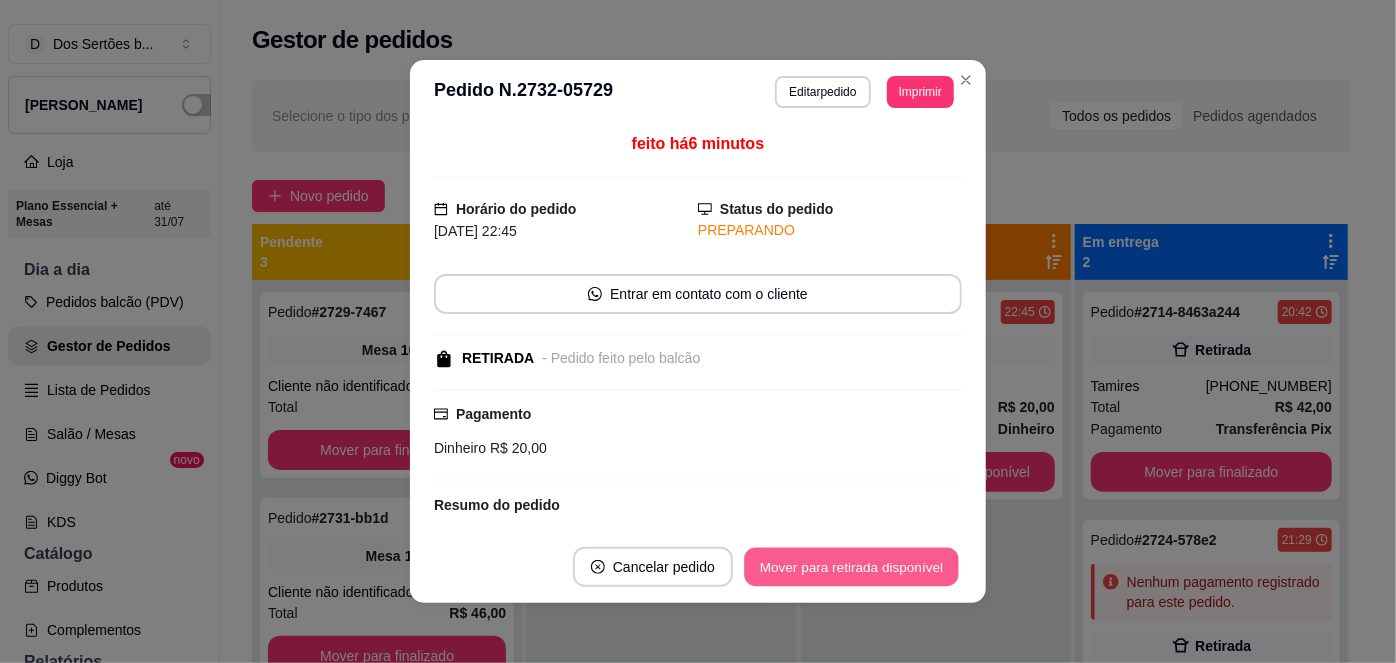 click on "Mover para retirada disponível" at bounding box center [851, 567] 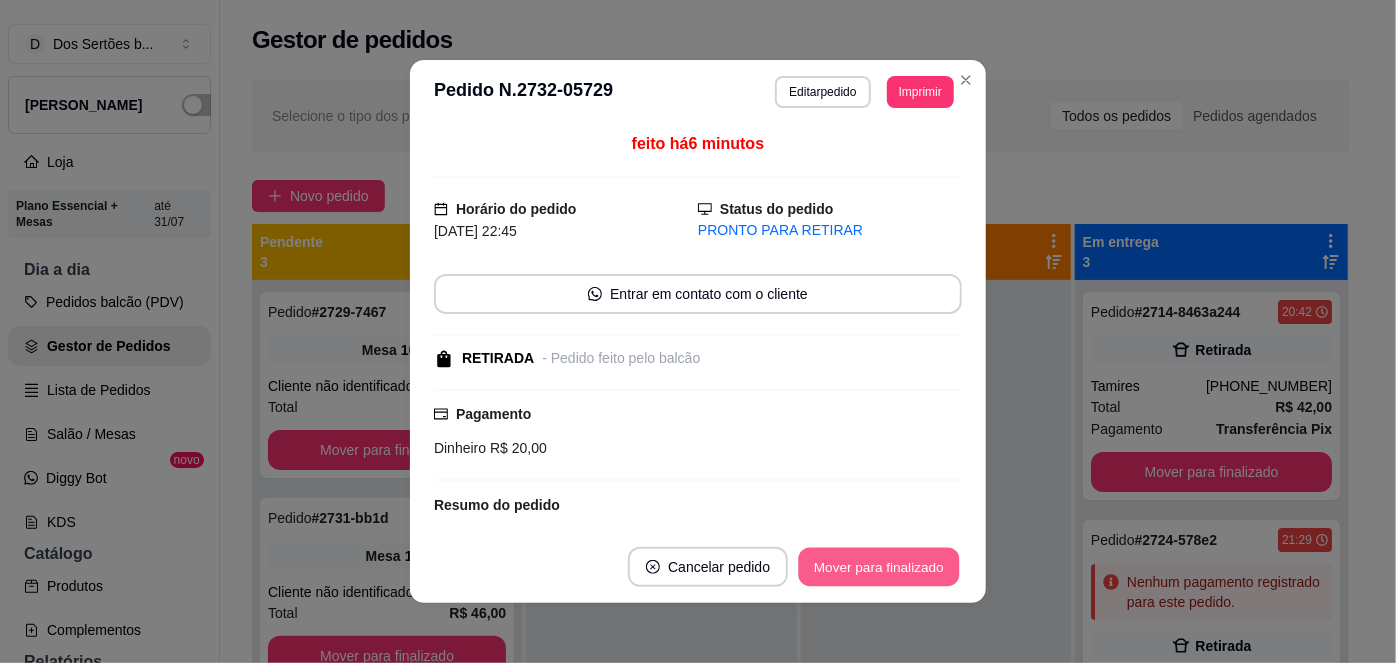 click on "Mover para finalizado" at bounding box center (879, 567) 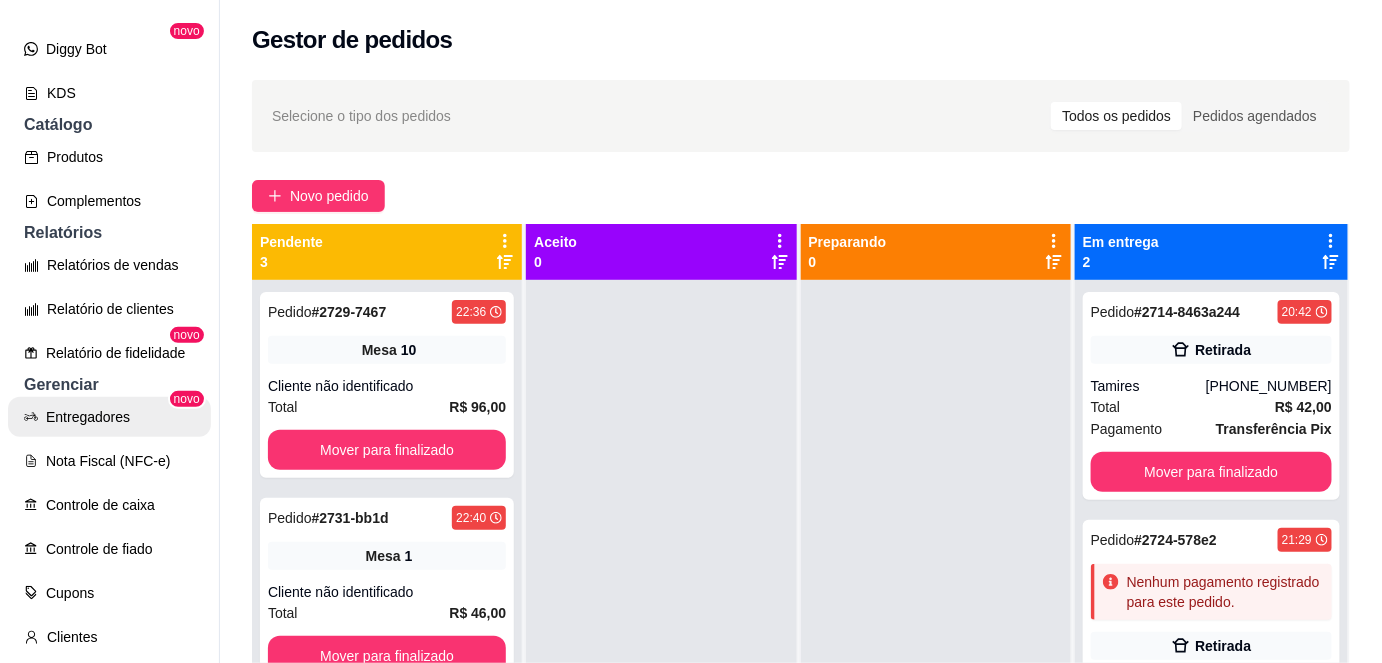 scroll, scrollTop: 491, scrollLeft: 0, axis: vertical 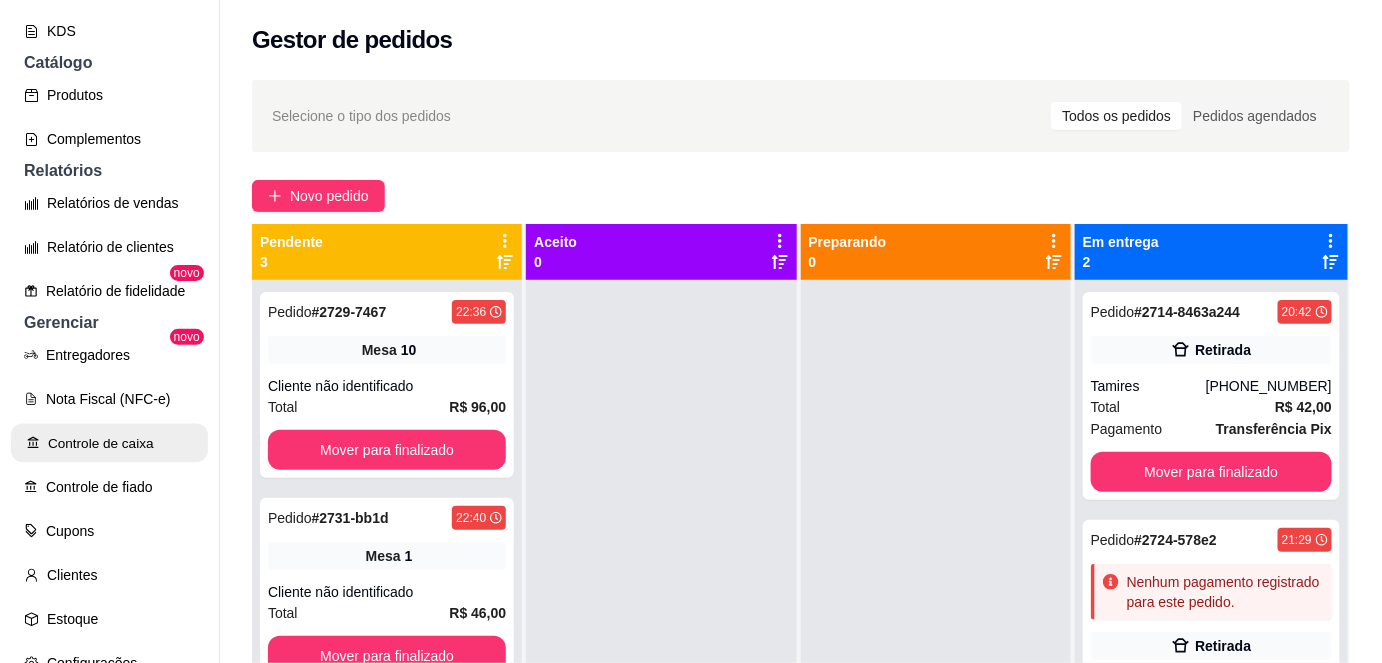 click on "Controle de caixa" at bounding box center [109, 443] 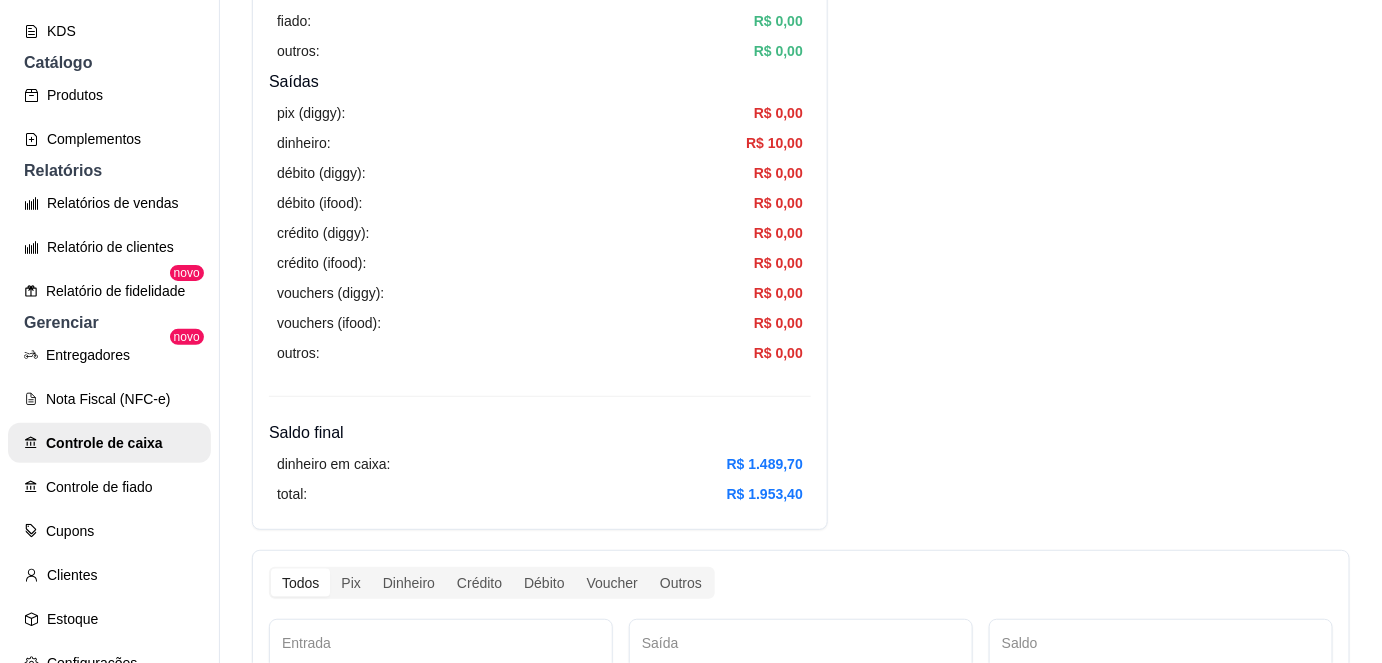 scroll, scrollTop: 639, scrollLeft: 0, axis: vertical 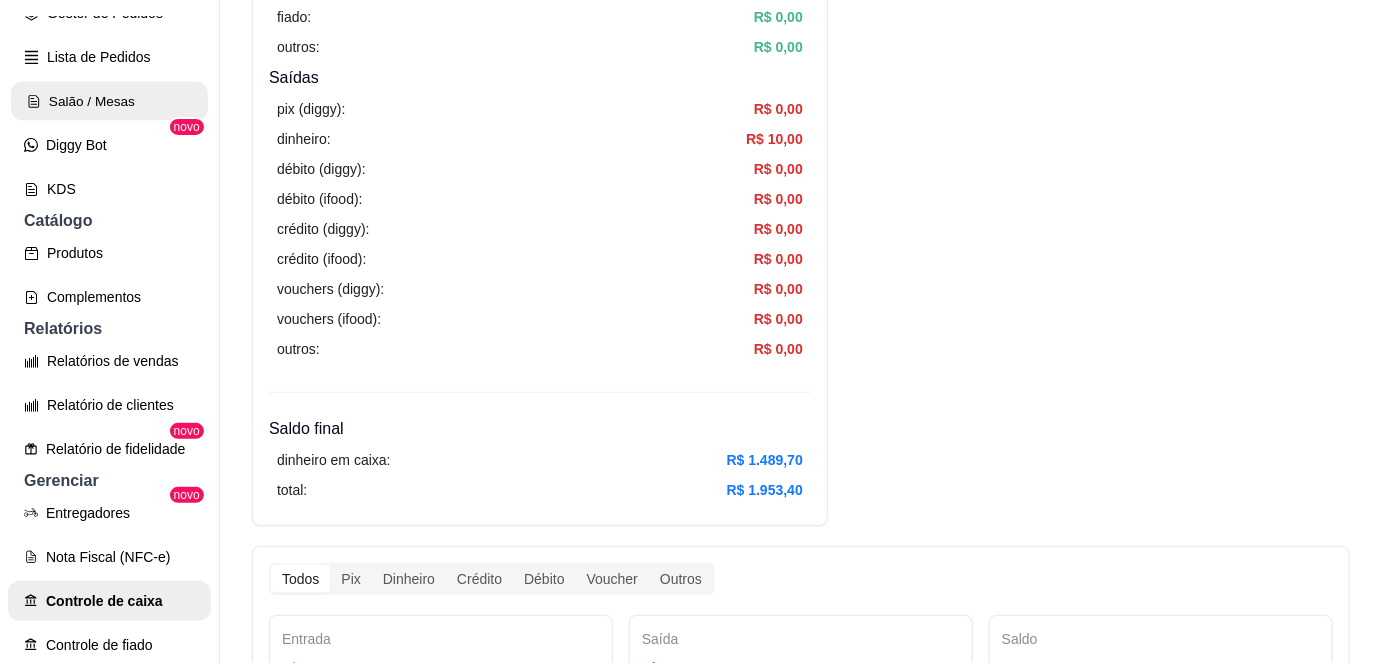 click on "Salão / Mesas" at bounding box center (109, 101) 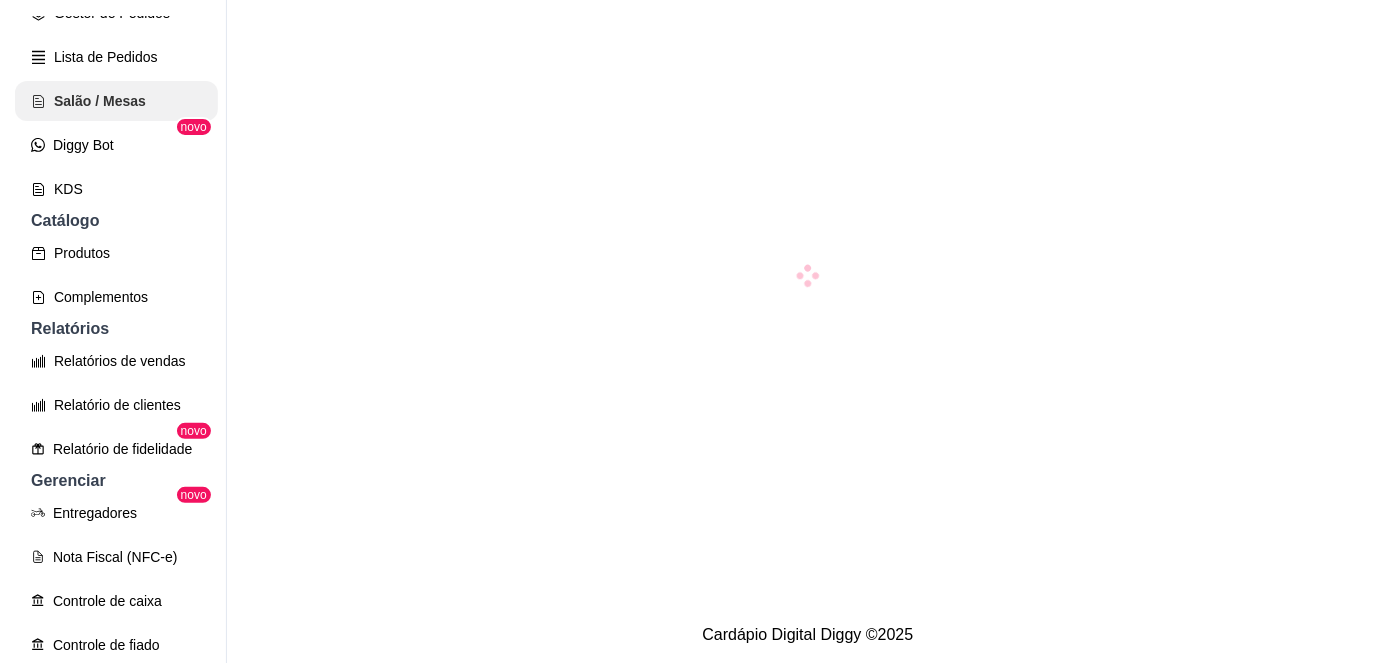 scroll, scrollTop: 0, scrollLeft: 0, axis: both 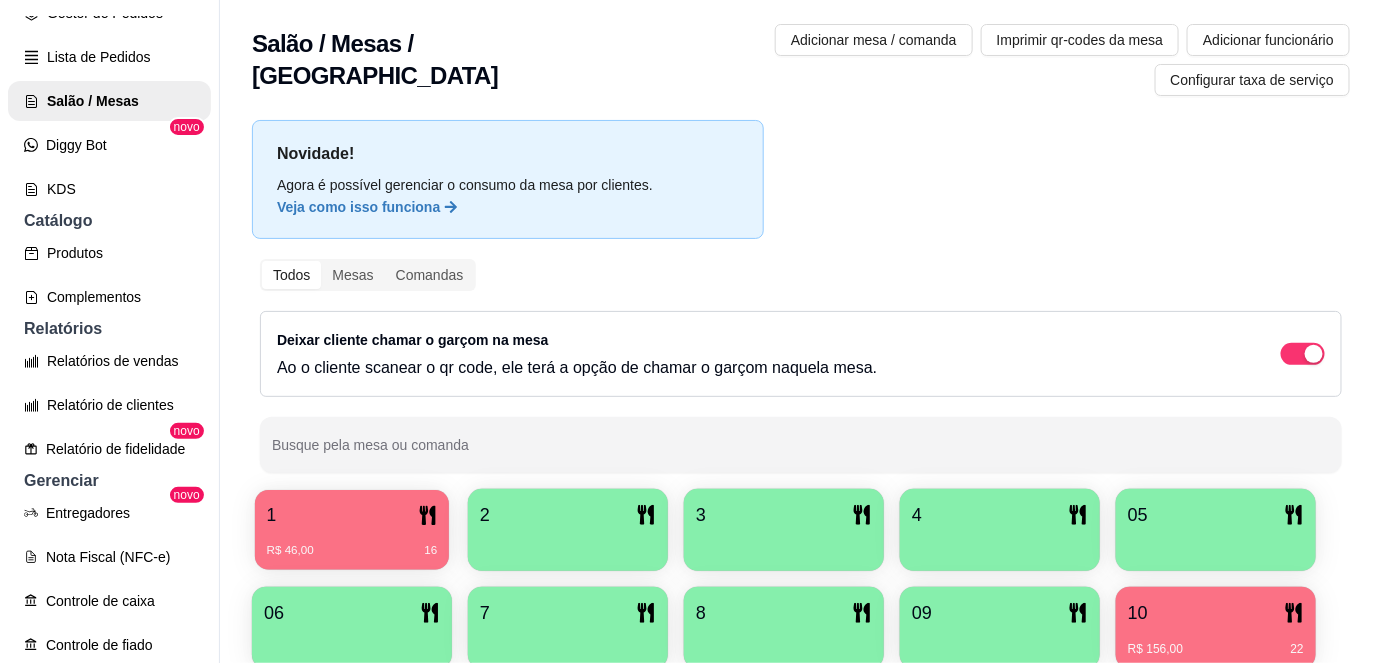 click on "1" at bounding box center [352, 515] 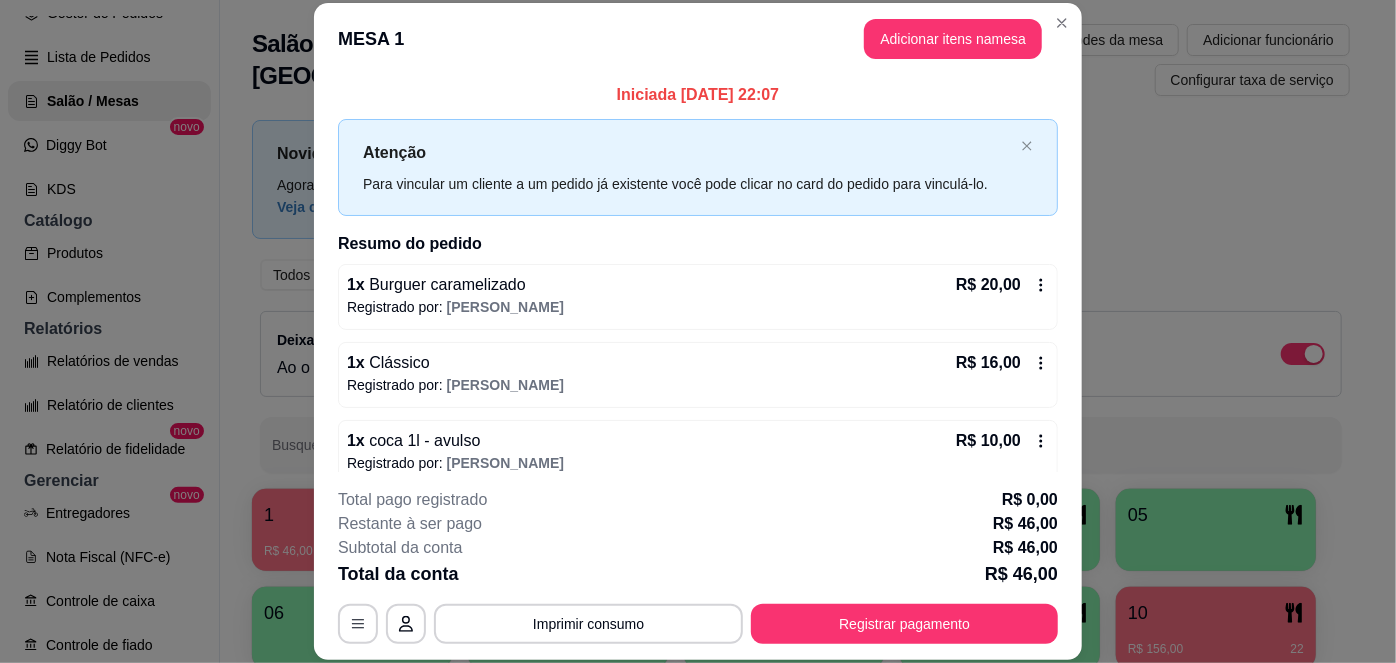 scroll, scrollTop: 20, scrollLeft: 0, axis: vertical 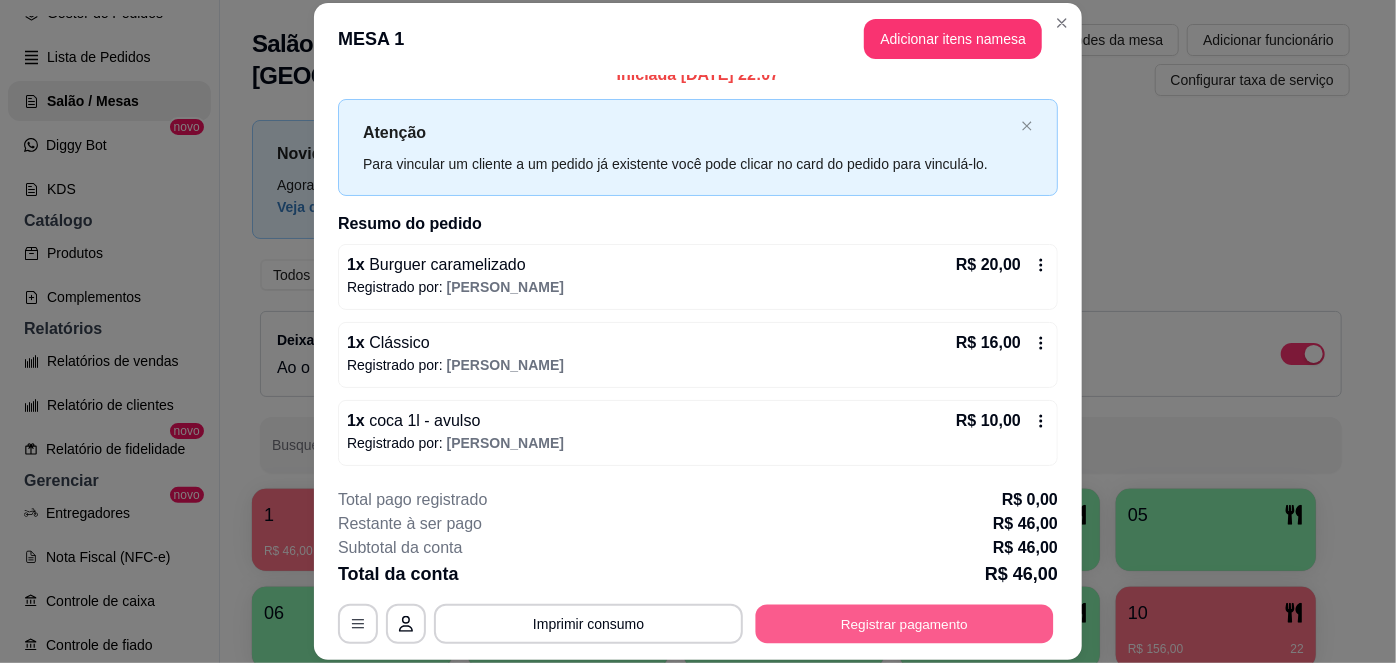 click on "Registrar pagamento" at bounding box center [905, 623] 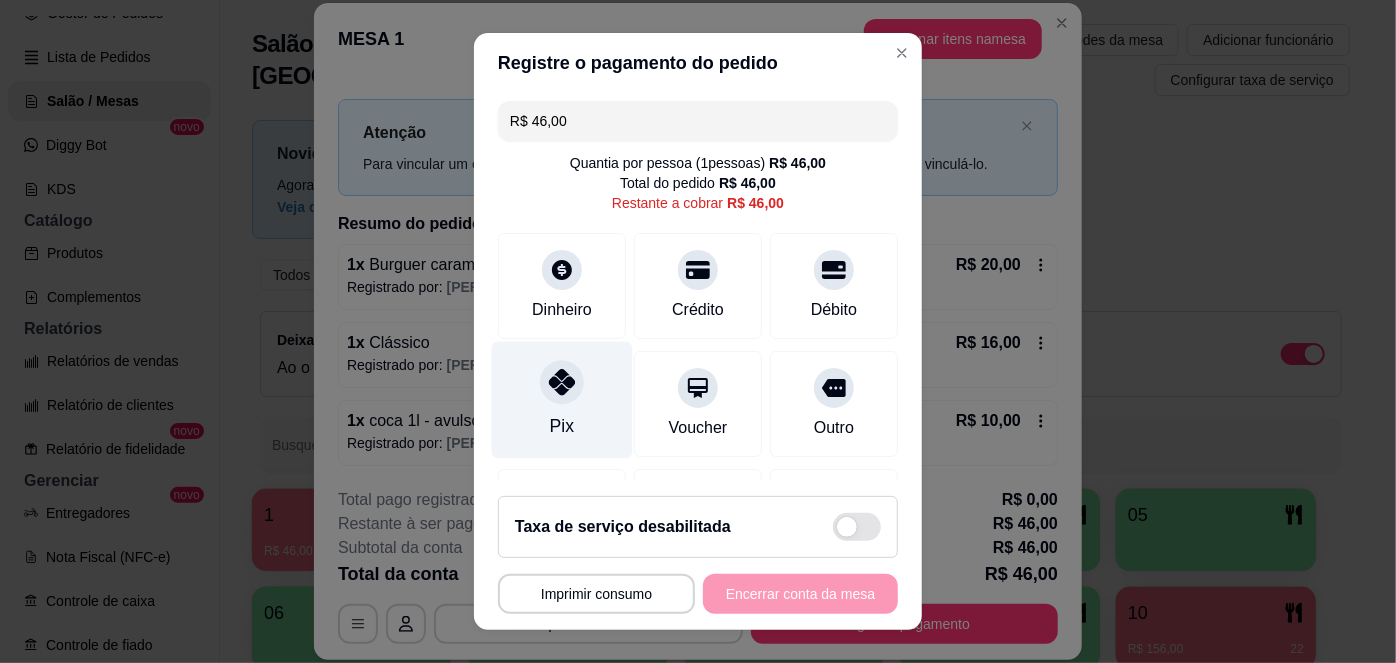 click 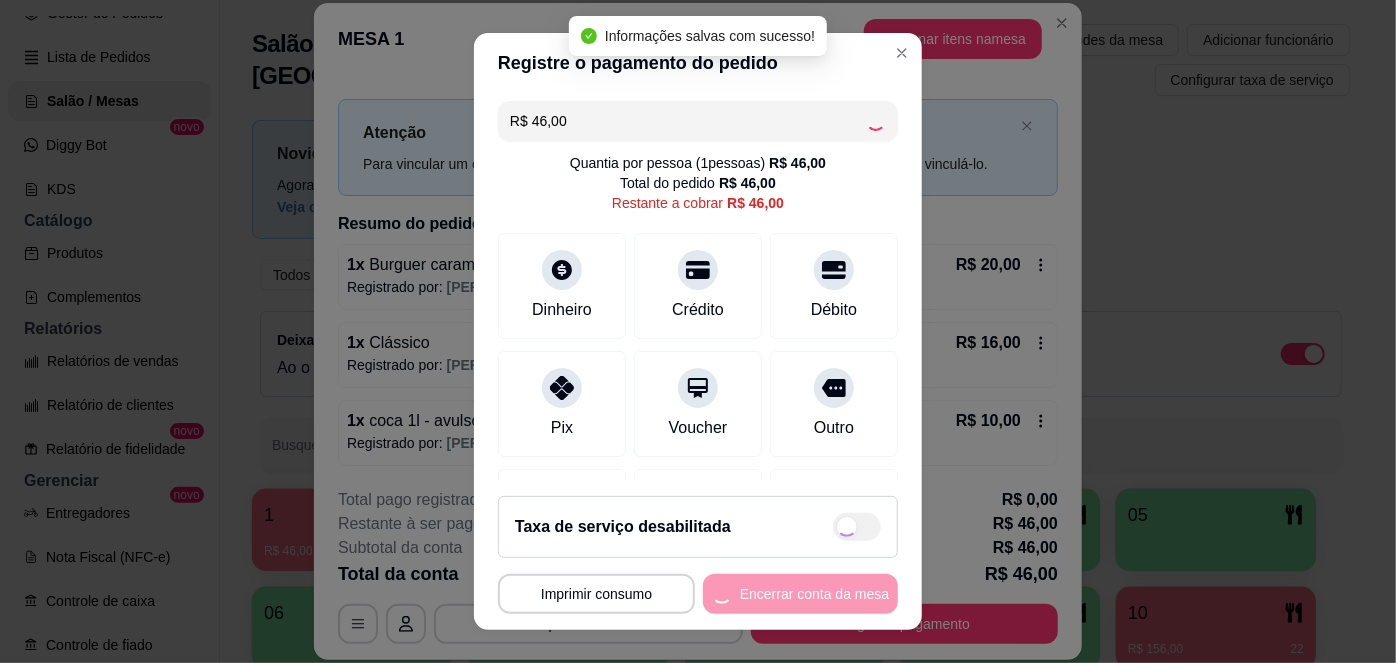 type on "R$ 0,00" 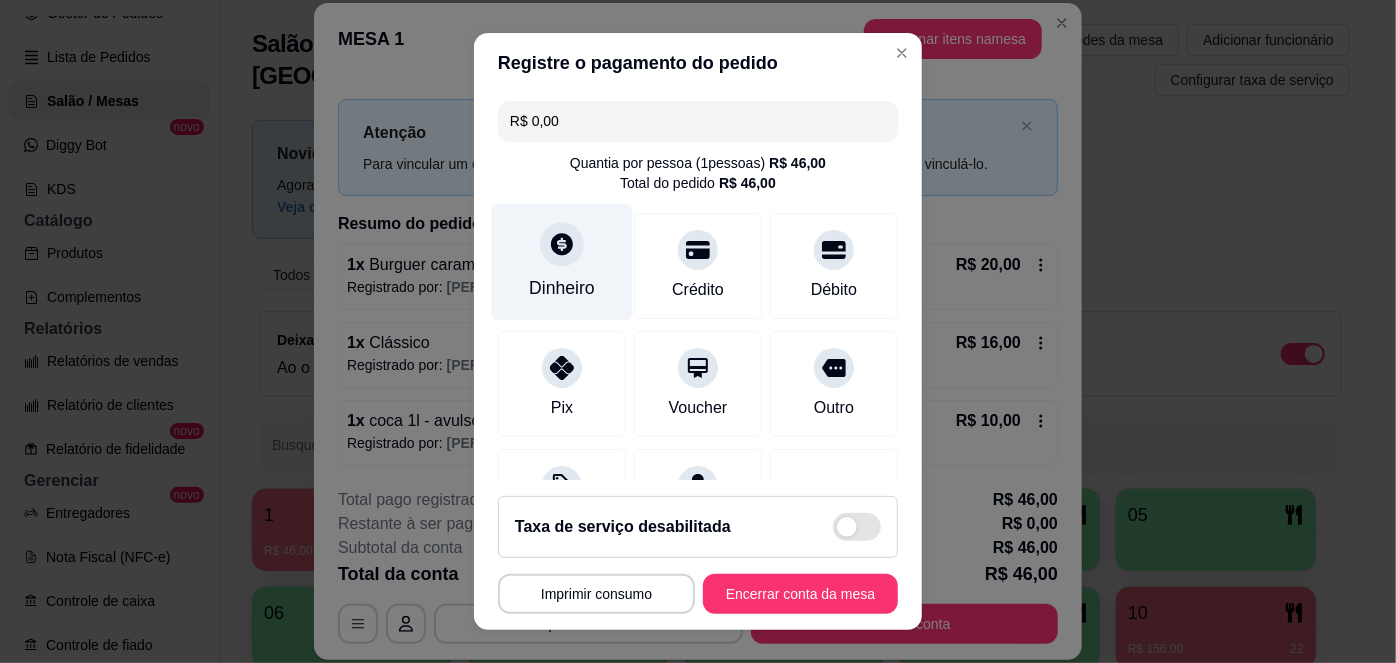 scroll, scrollTop: 208, scrollLeft: 0, axis: vertical 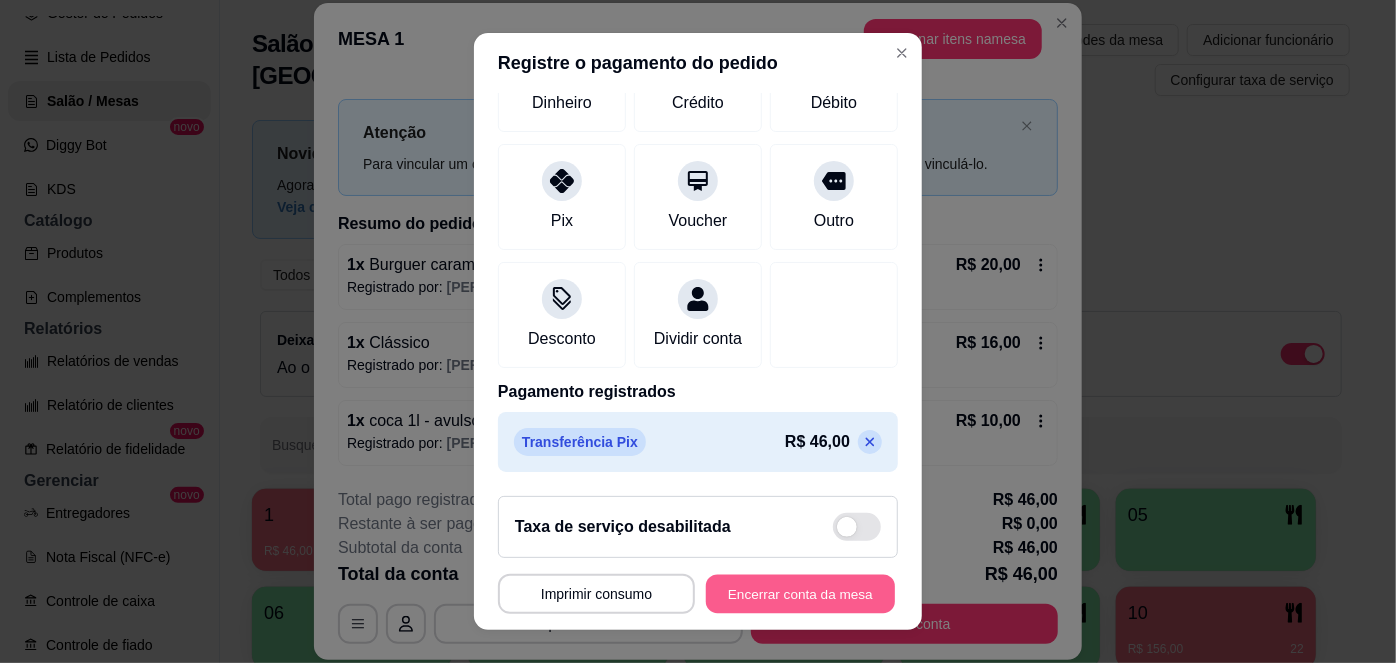 click on "Encerrar conta da mesa" at bounding box center [800, 593] 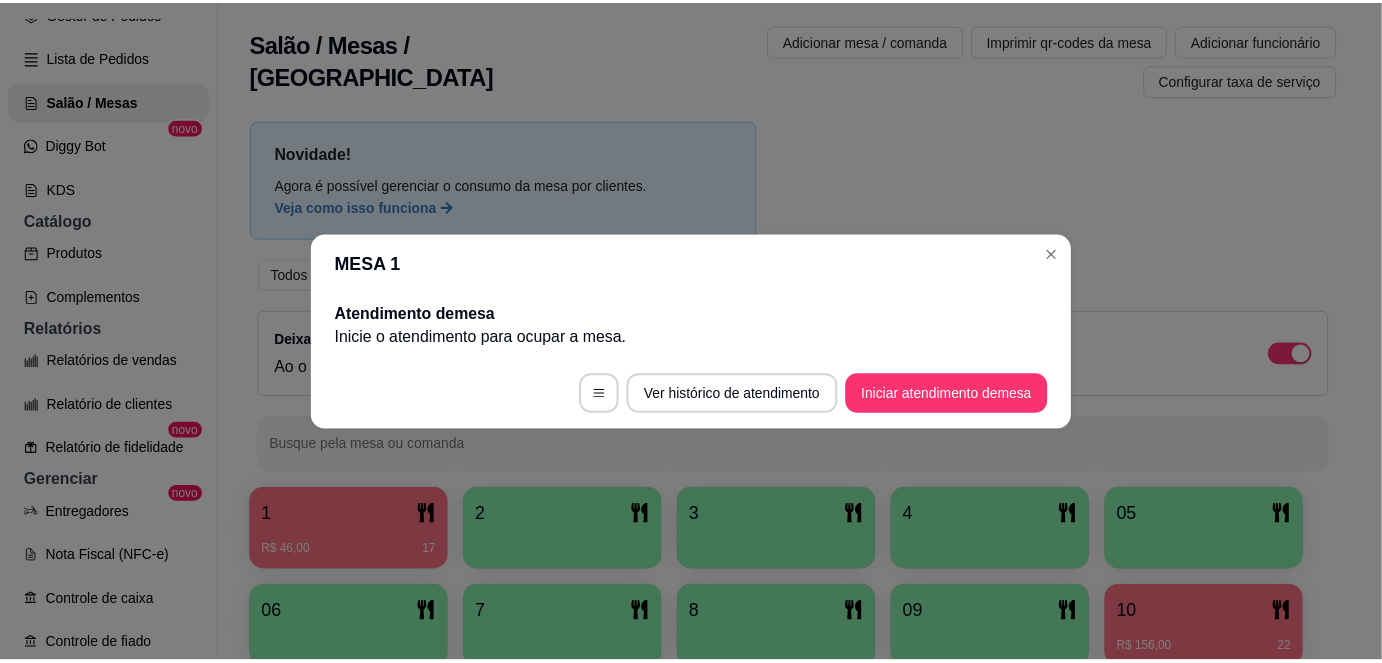 scroll, scrollTop: 0, scrollLeft: 0, axis: both 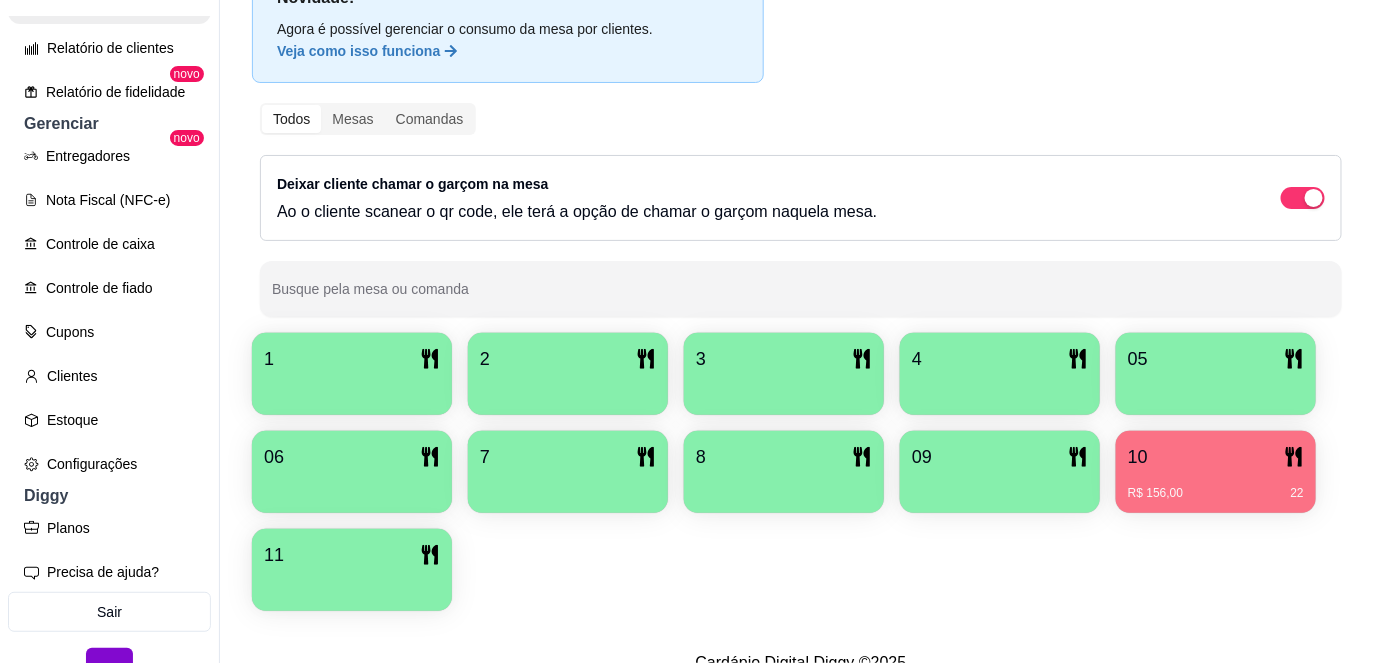 click on "Relatórios de vendas" at bounding box center (109, 4) 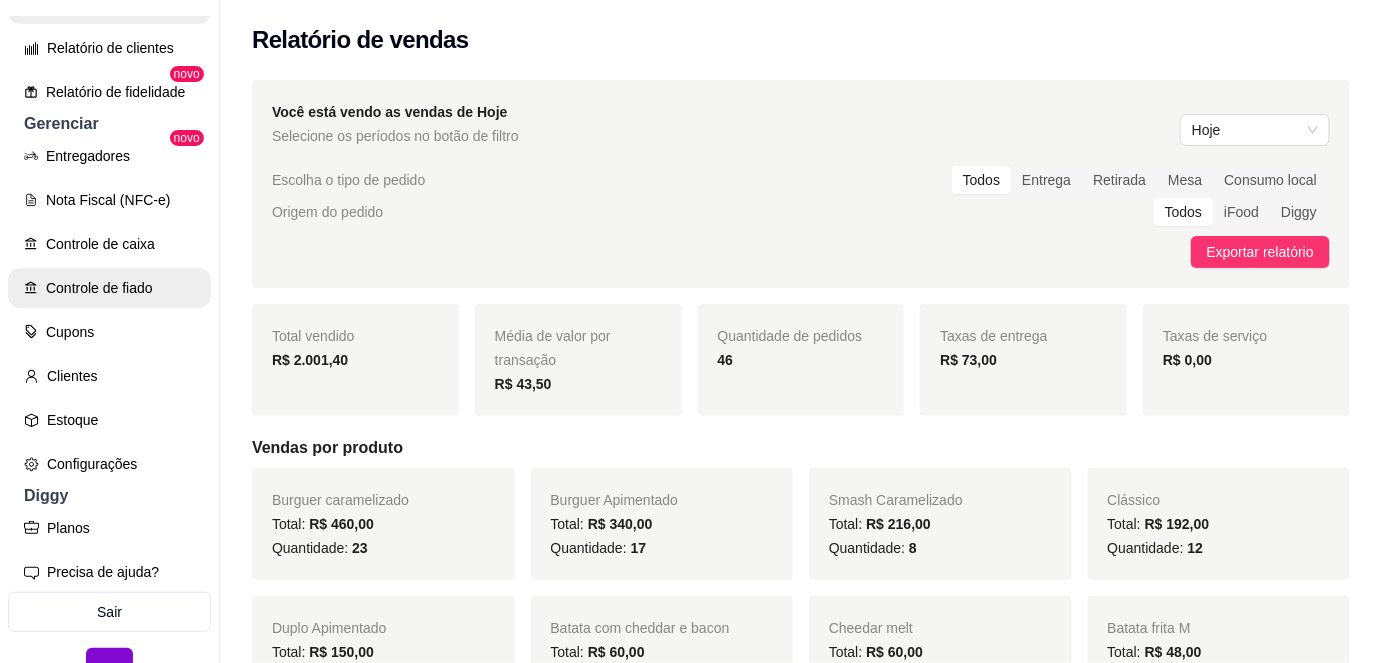 scroll, scrollTop: 0, scrollLeft: 0, axis: both 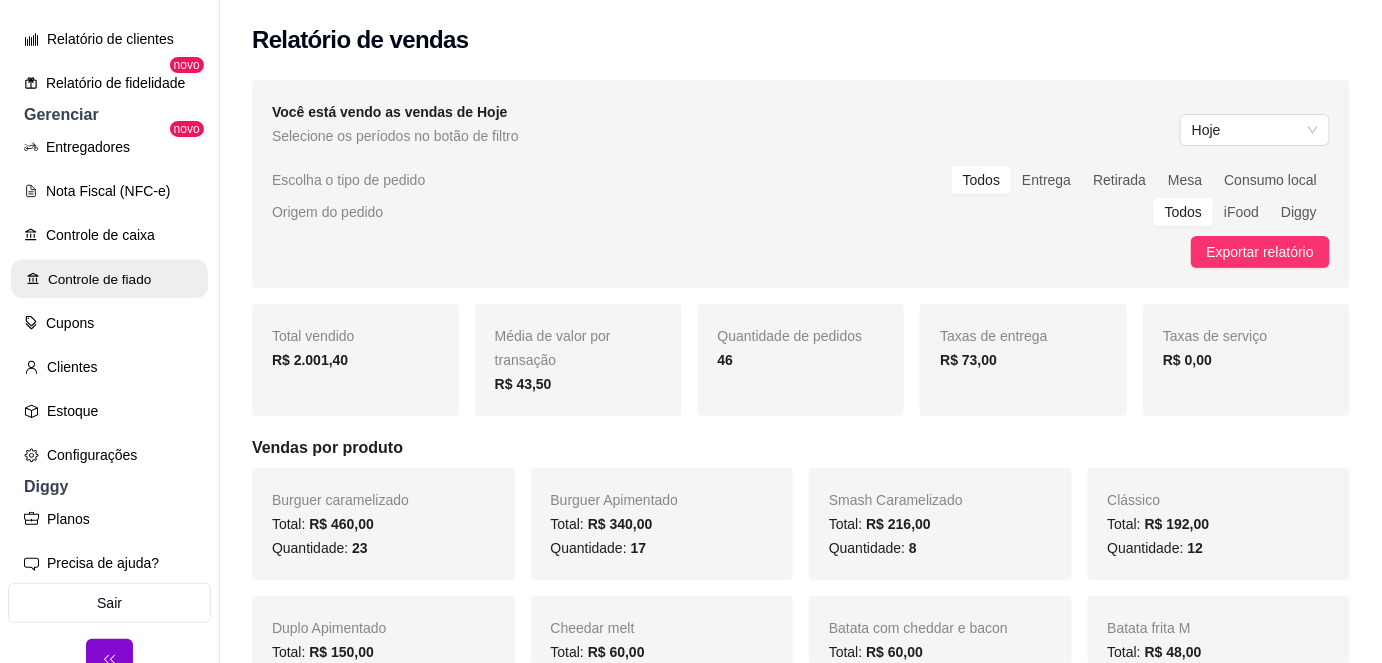 click on "Controle de fiado" at bounding box center (109, 279) 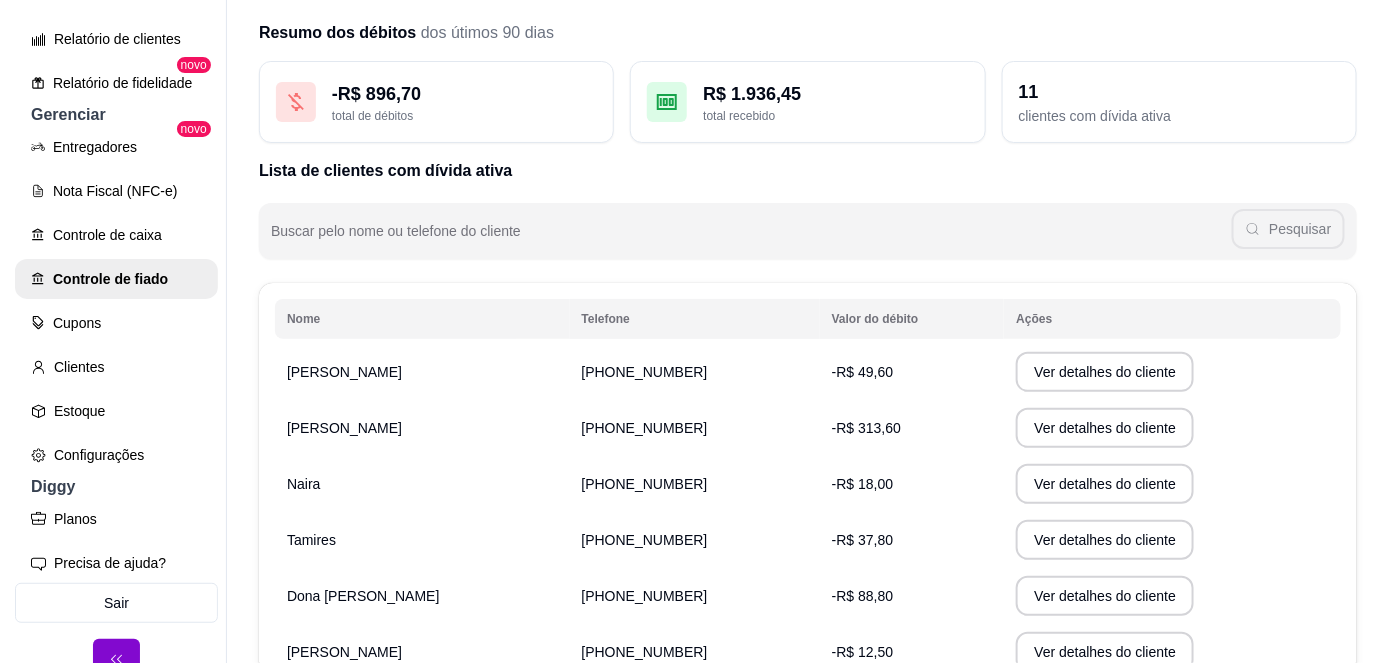 scroll, scrollTop: 72, scrollLeft: 0, axis: vertical 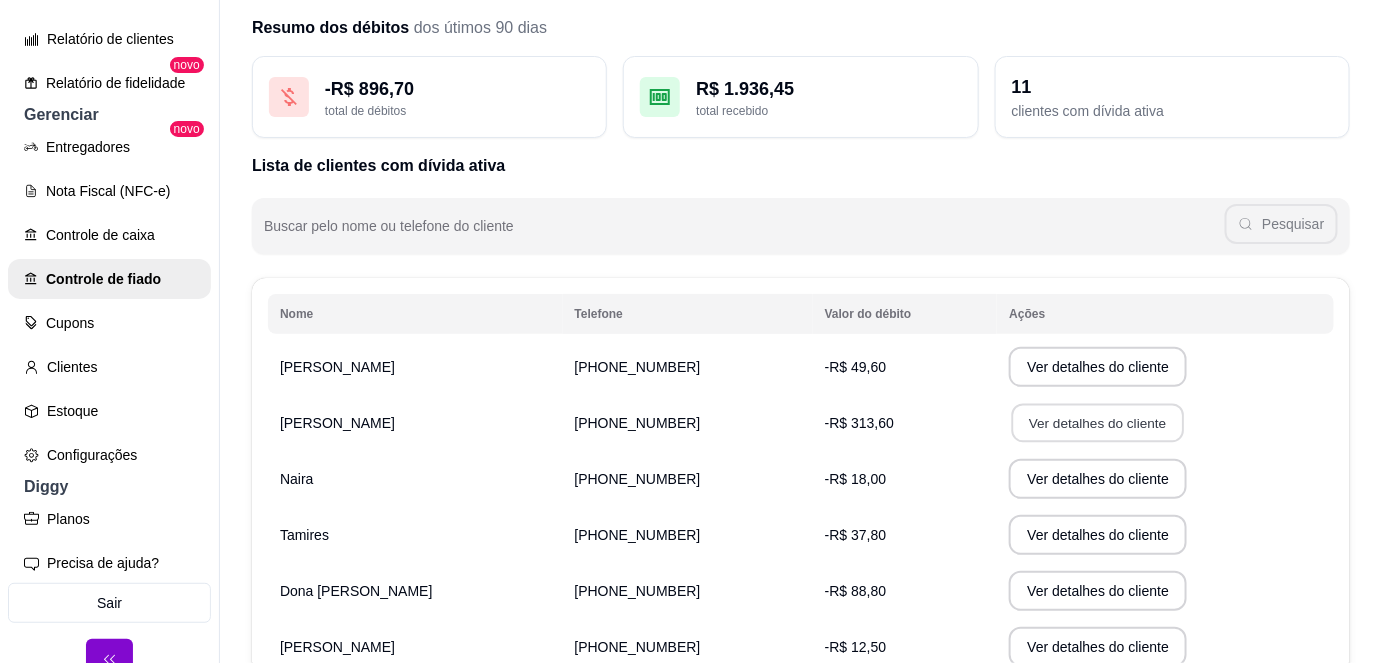 click on "Ver detalhes do cliente" at bounding box center [1098, 423] 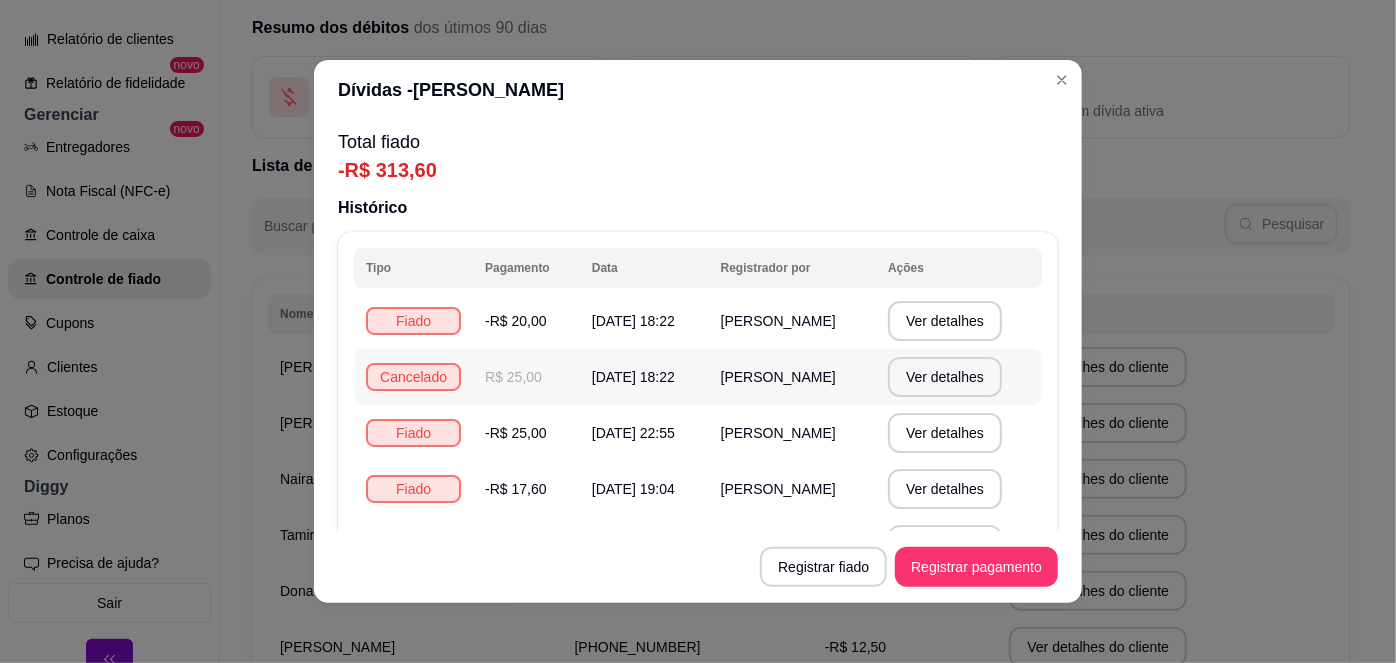scroll, scrollTop: 105, scrollLeft: 0, axis: vertical 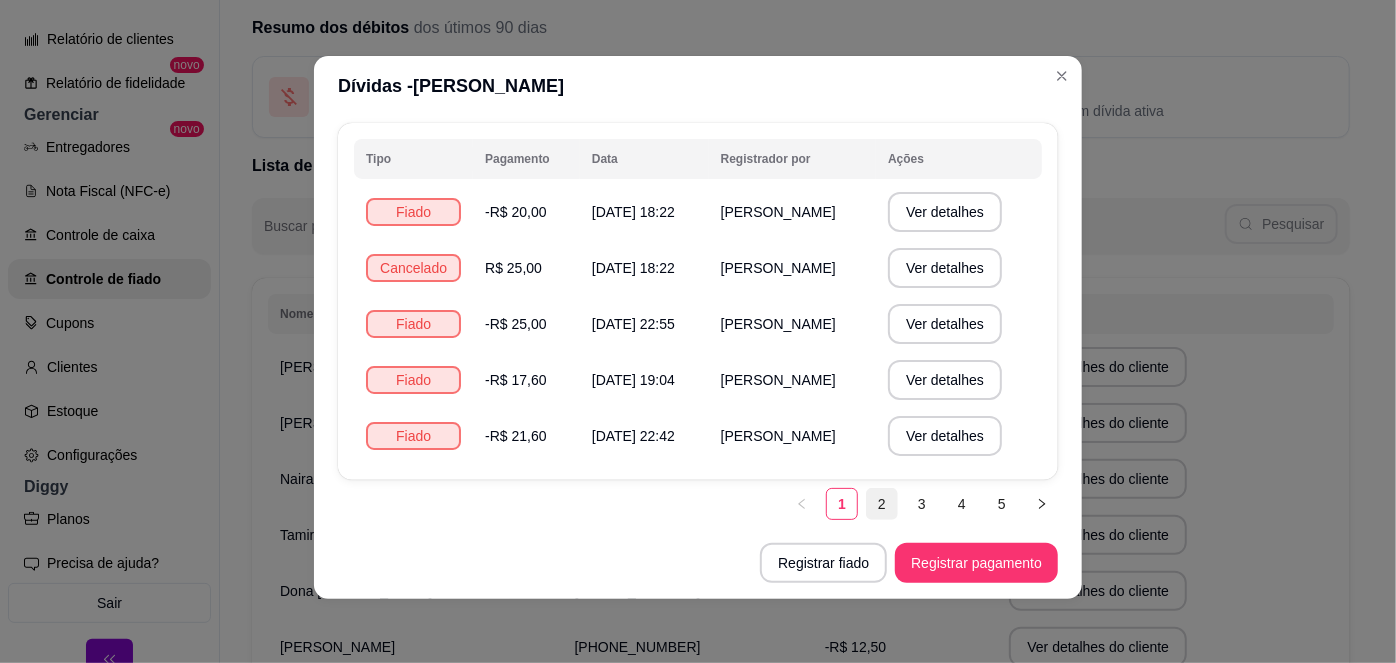 click on "2" at bounding box center [882, 504] 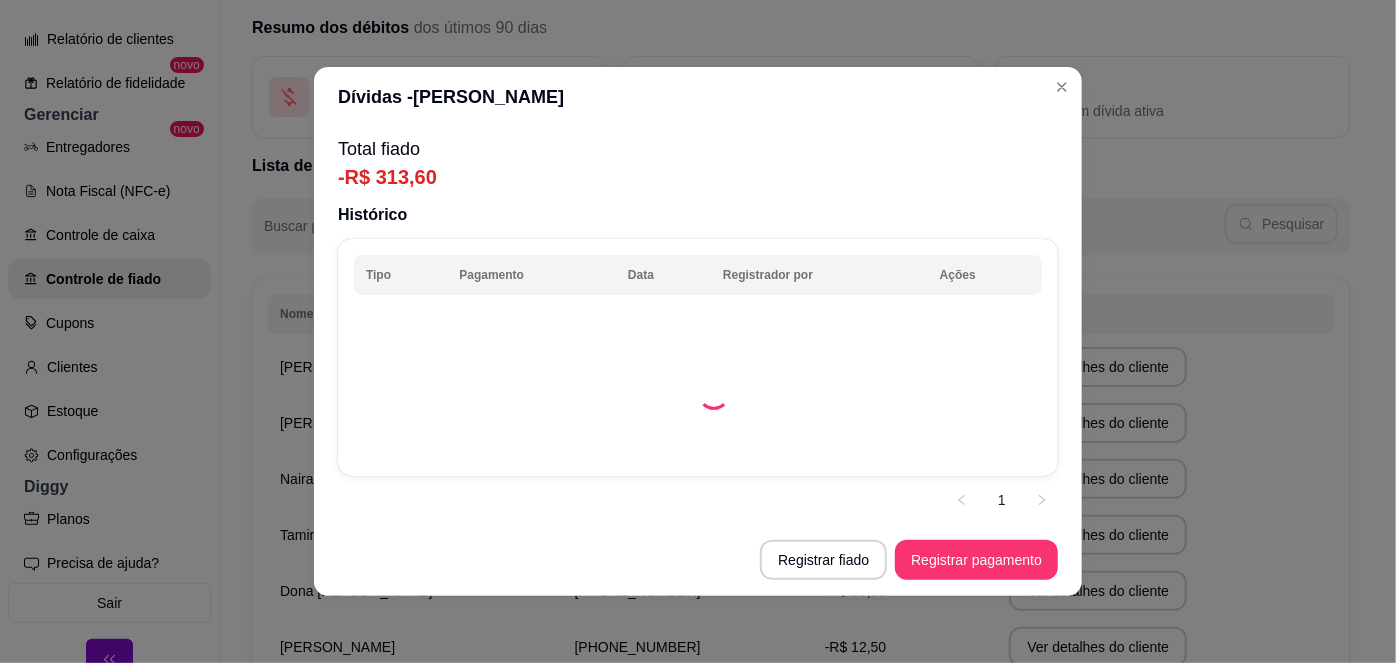 scroll, scrollTop: 0, scrollLeft: 0, axis: both 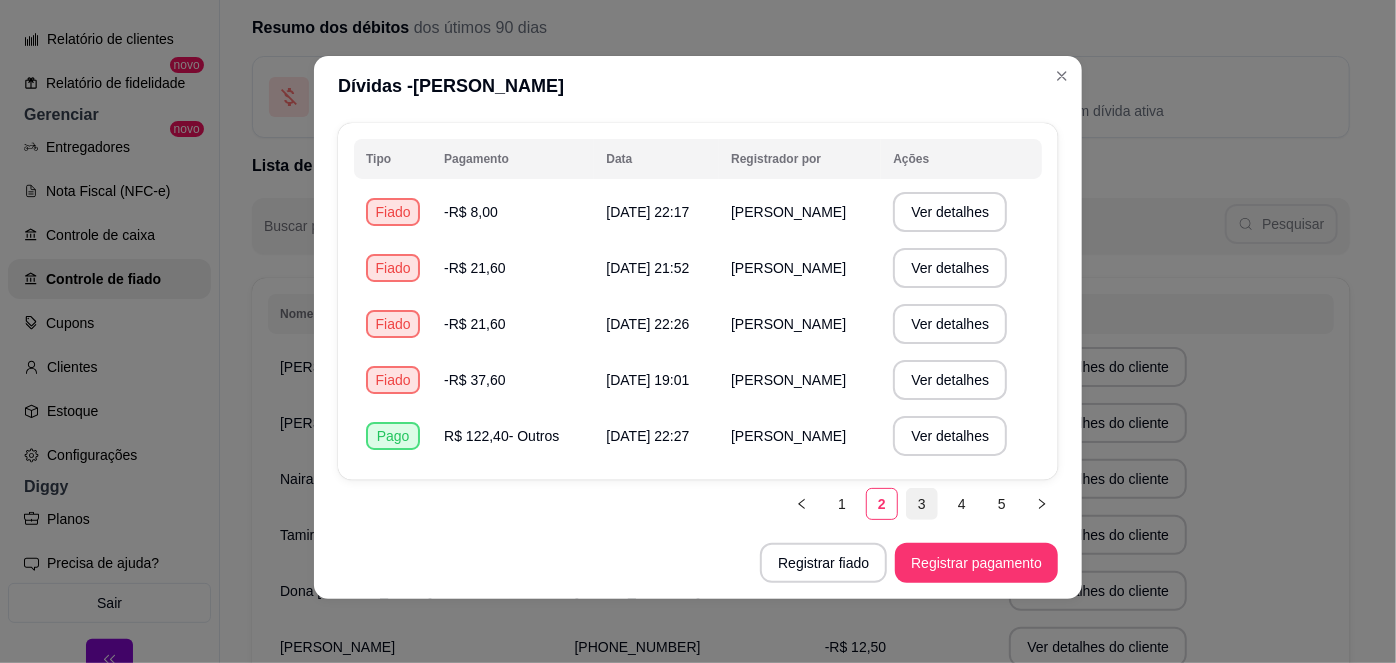 click on "3" at bounding box center [922, 504] 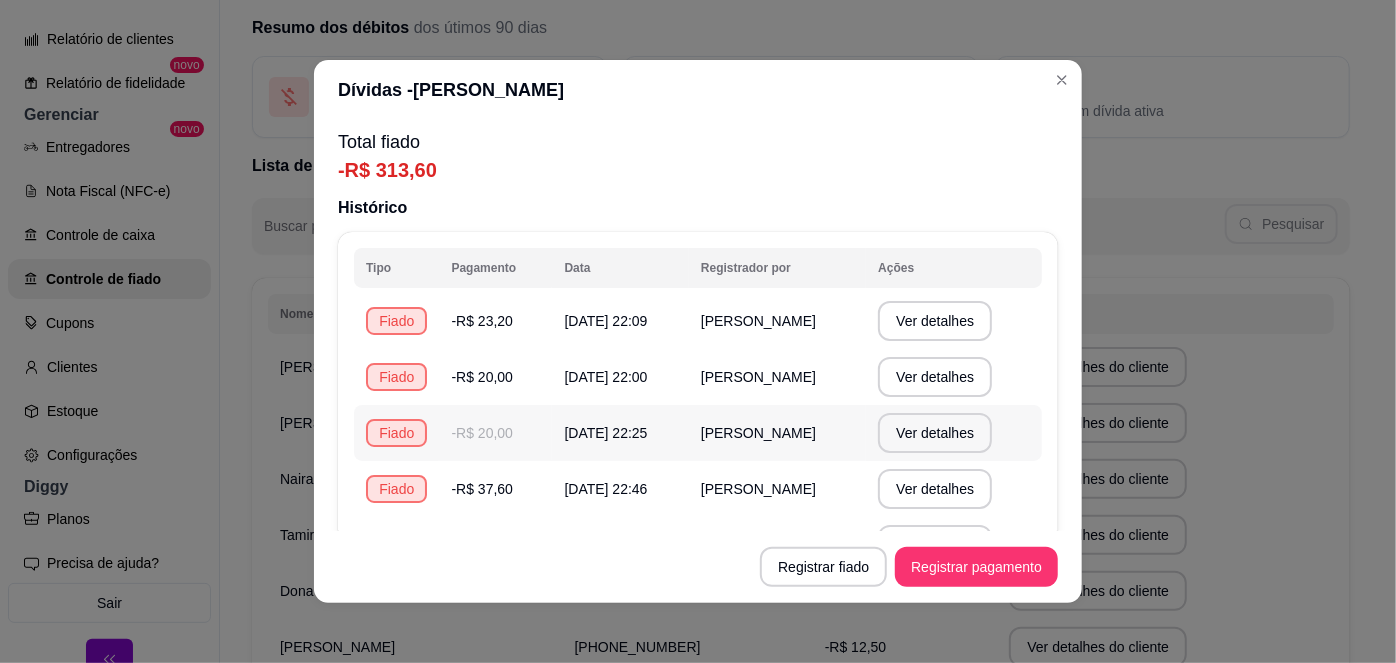 scroll, scrollTop: 105, scrollLeft: 0, axis: vertical 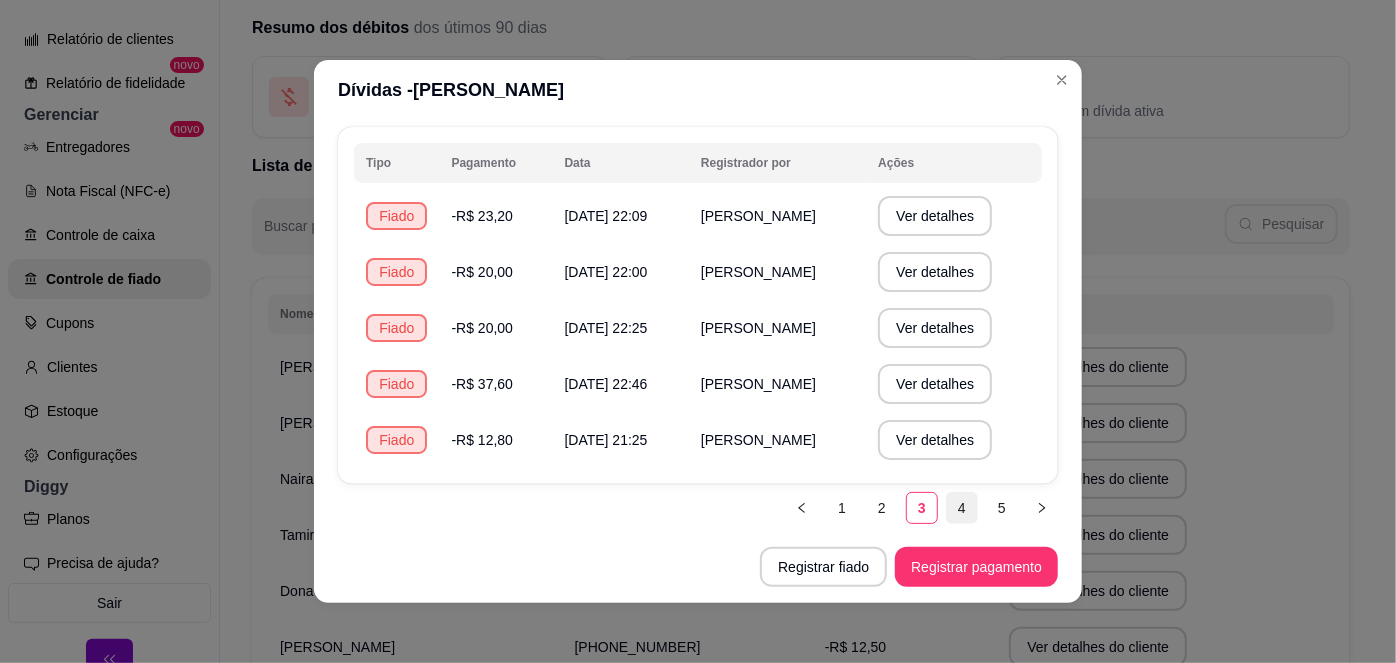 click on "4" at bounding box center [962, 508] 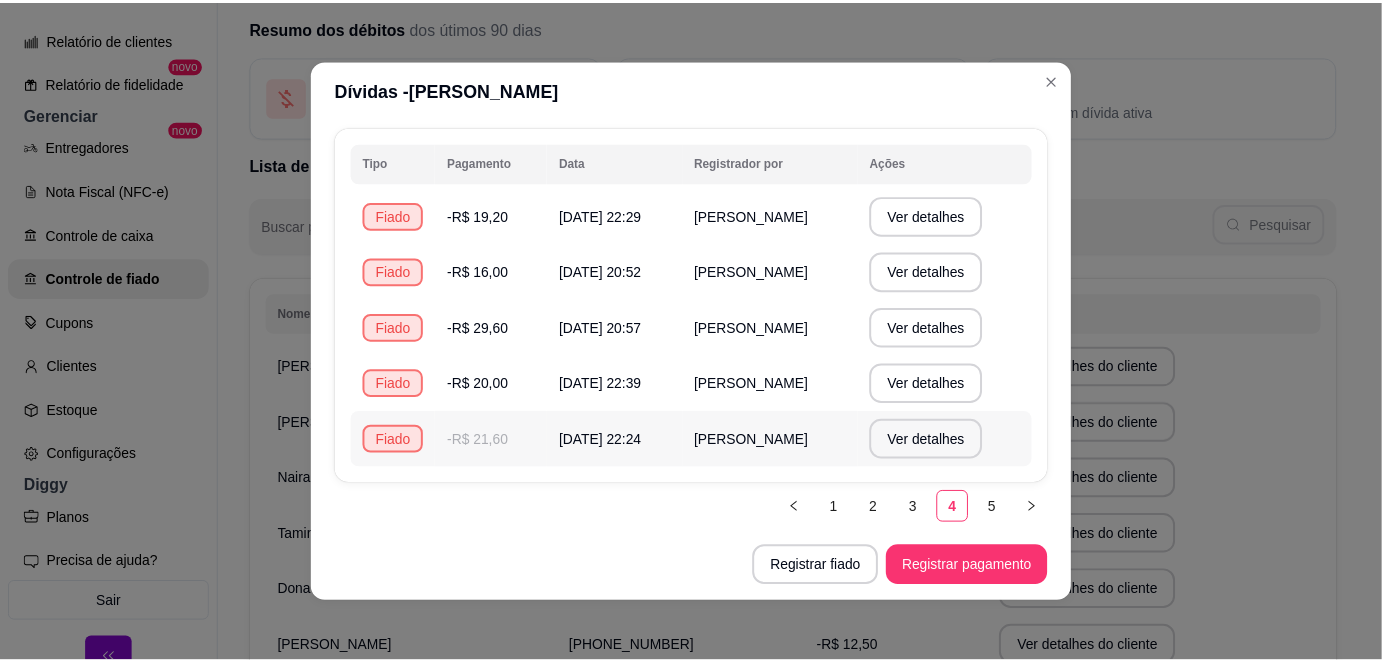 scroll, scrollTop: 0, scrollLeft: 0, axis: both 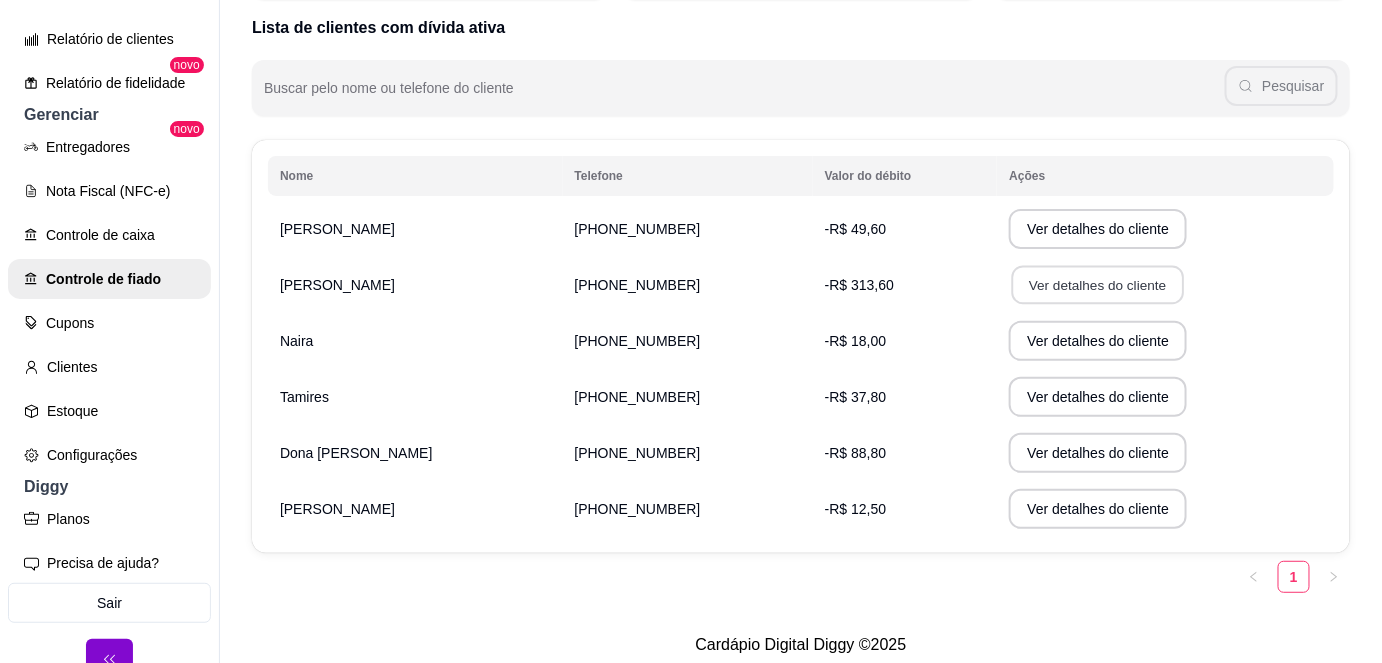 click on "Ver detalhes do cliente" at bounding box center [1098, 285] 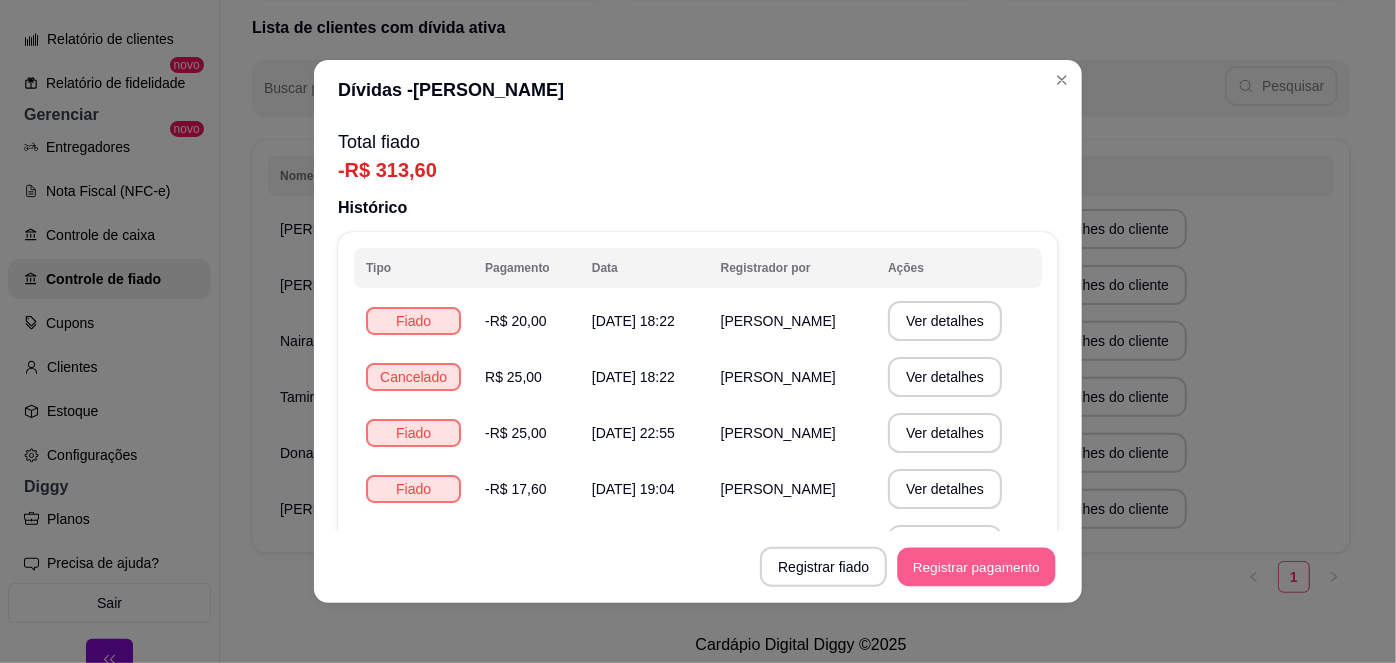 click on "Registrar pagamento" at bounding box center [977, 567] 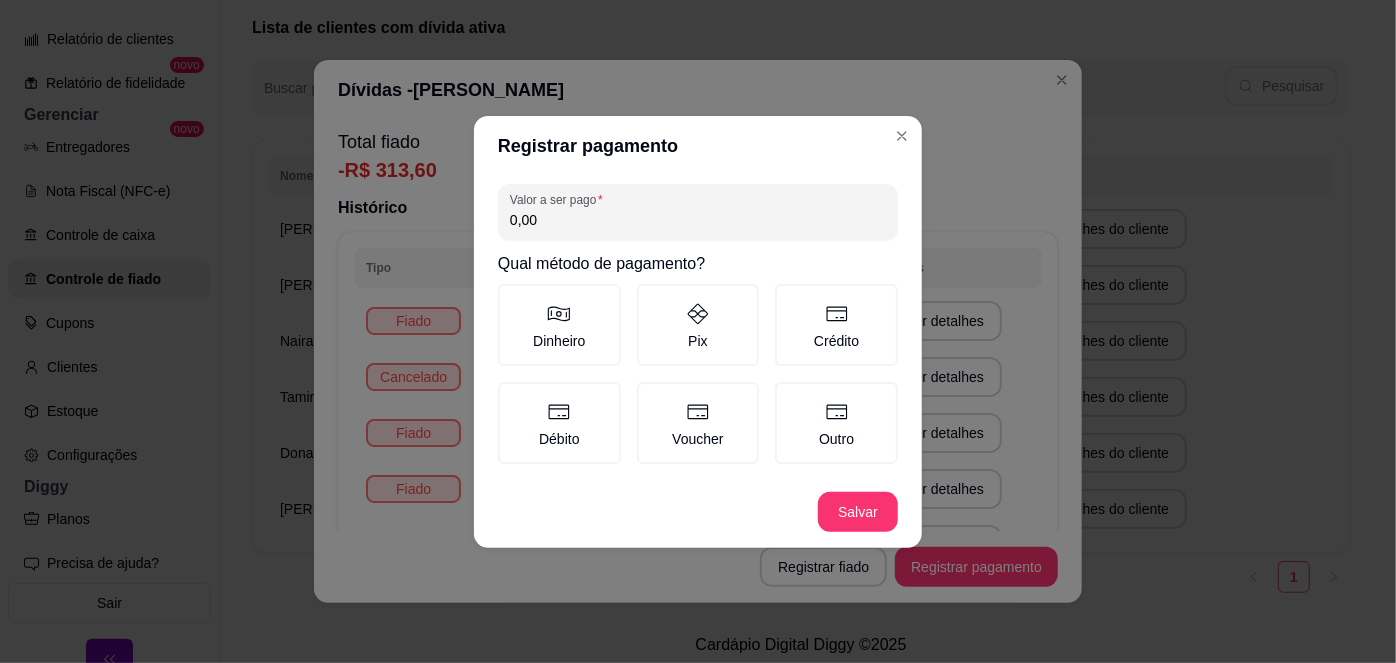 click on "0,00" at bounding box center [698, 220] 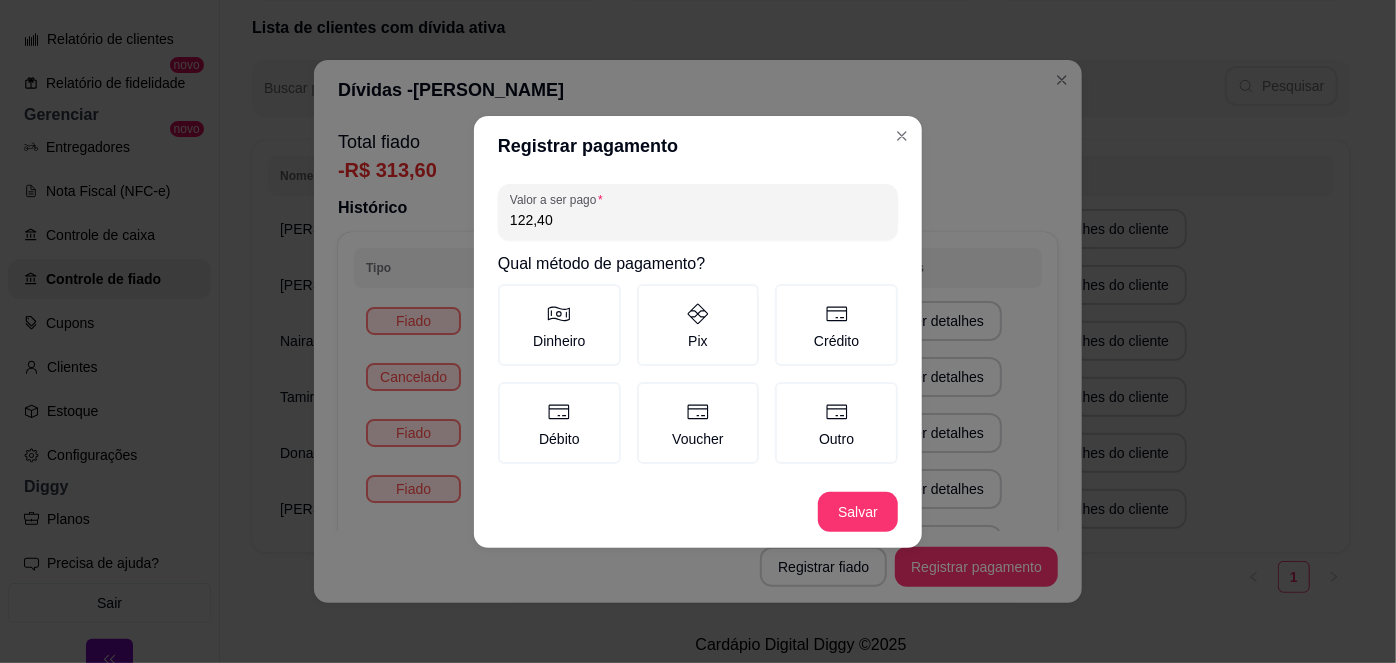 type on "122,40" 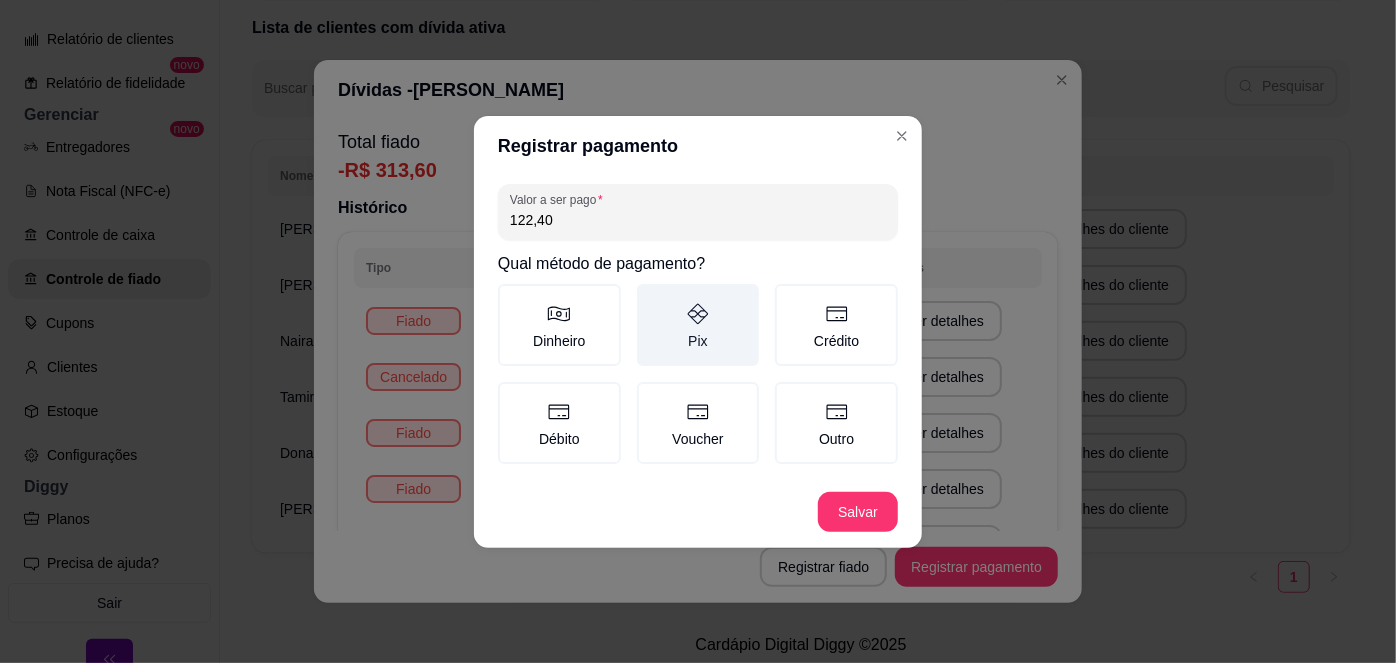 click 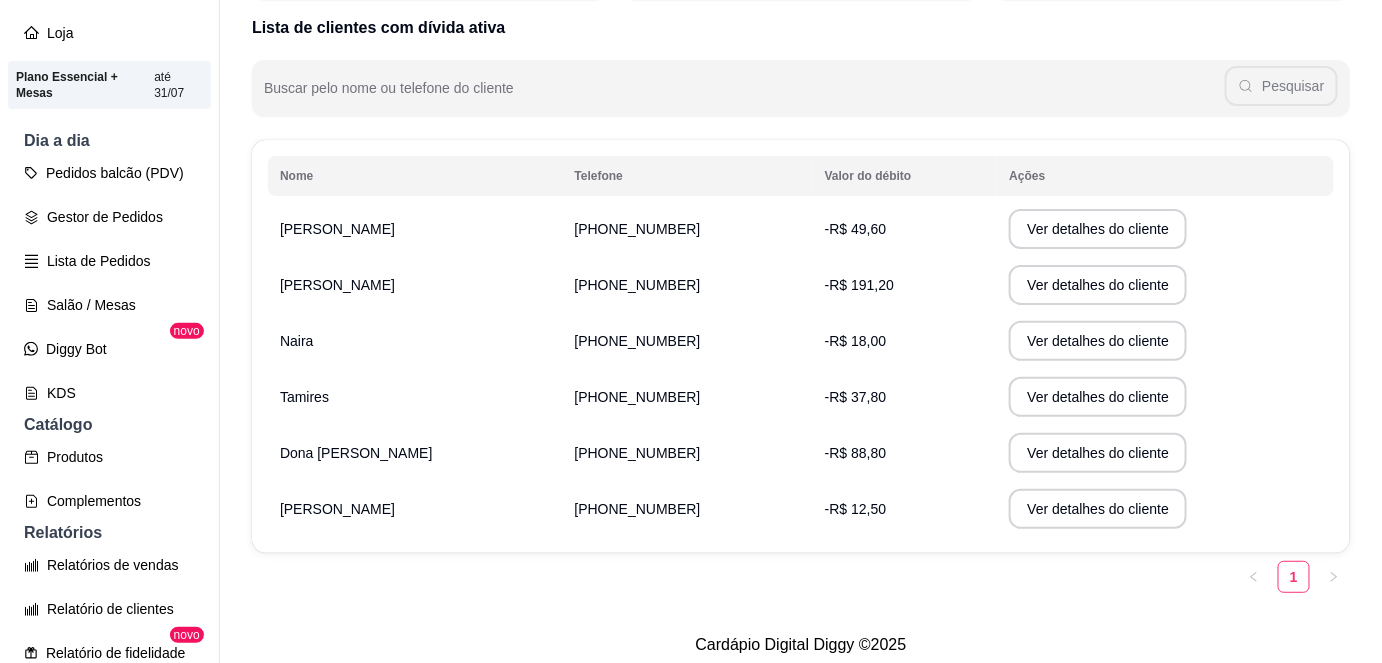 scroll, scrollTop: 0, scrollLeft: 0, axis: both 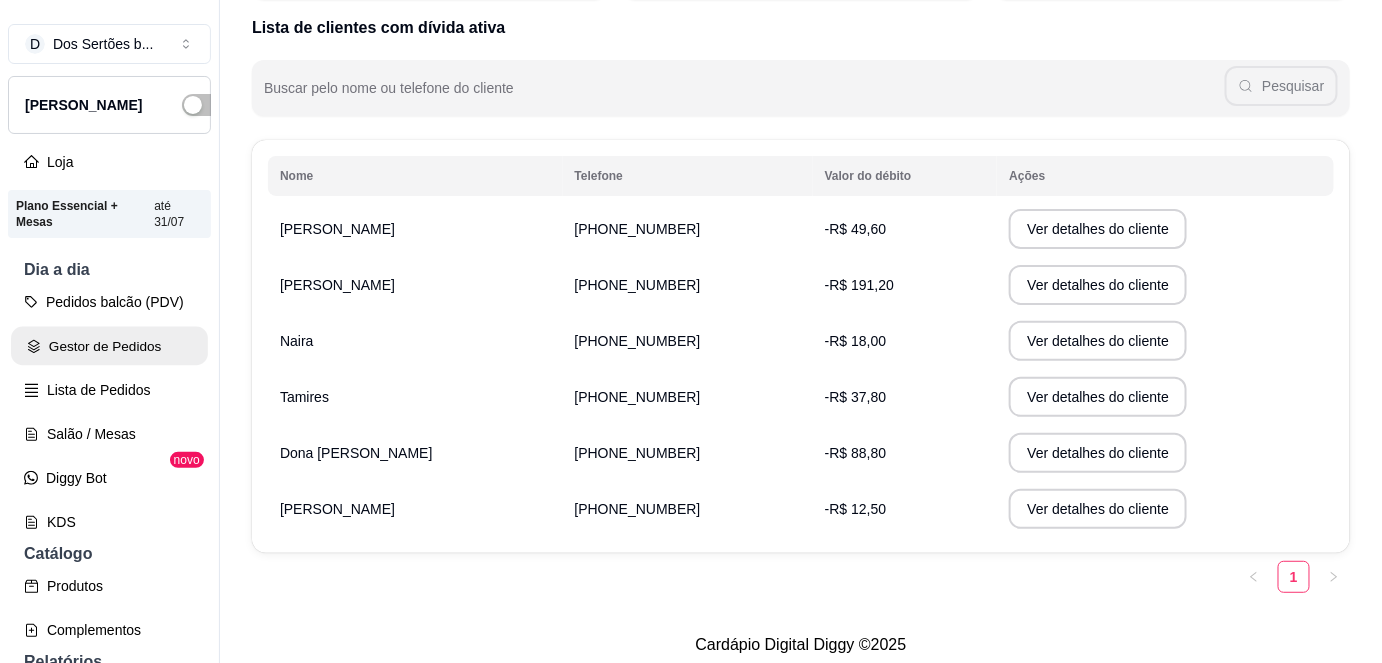 click on "Gestor de Pedidos" at bounding box center [109, 346] 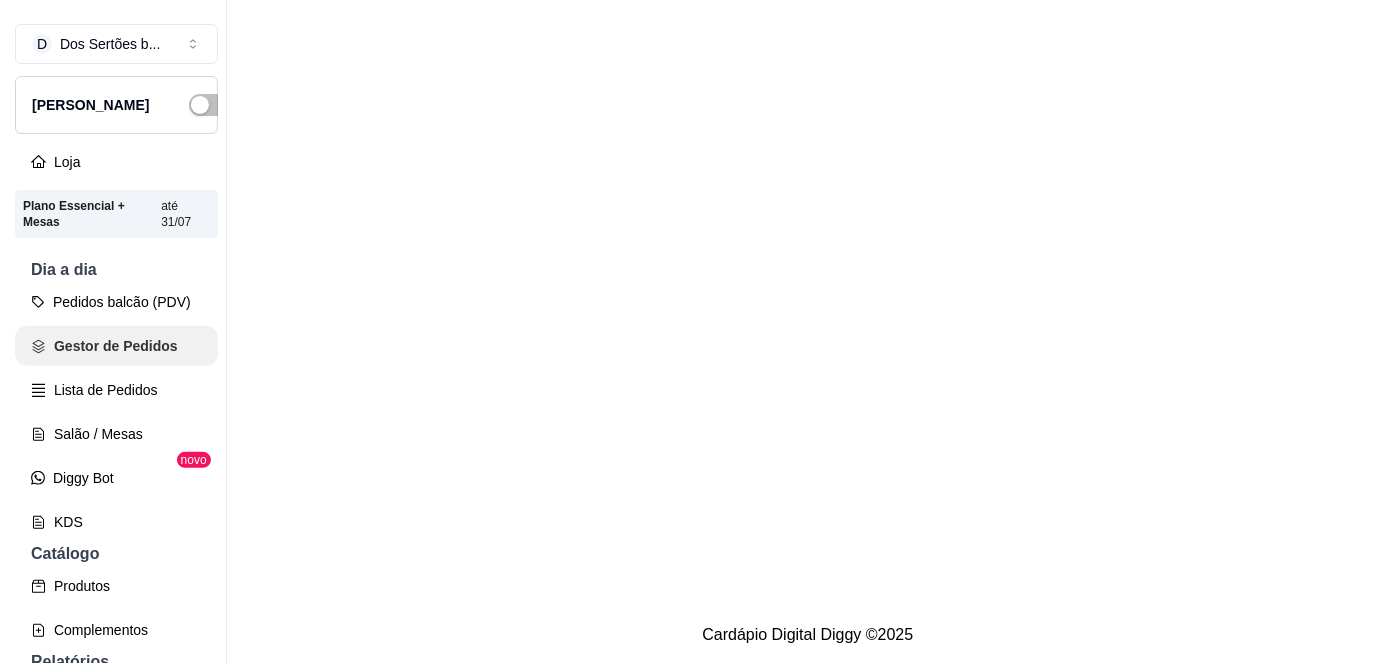 scroll, scrollTop: 0, scrollLeft: 0, axis: both 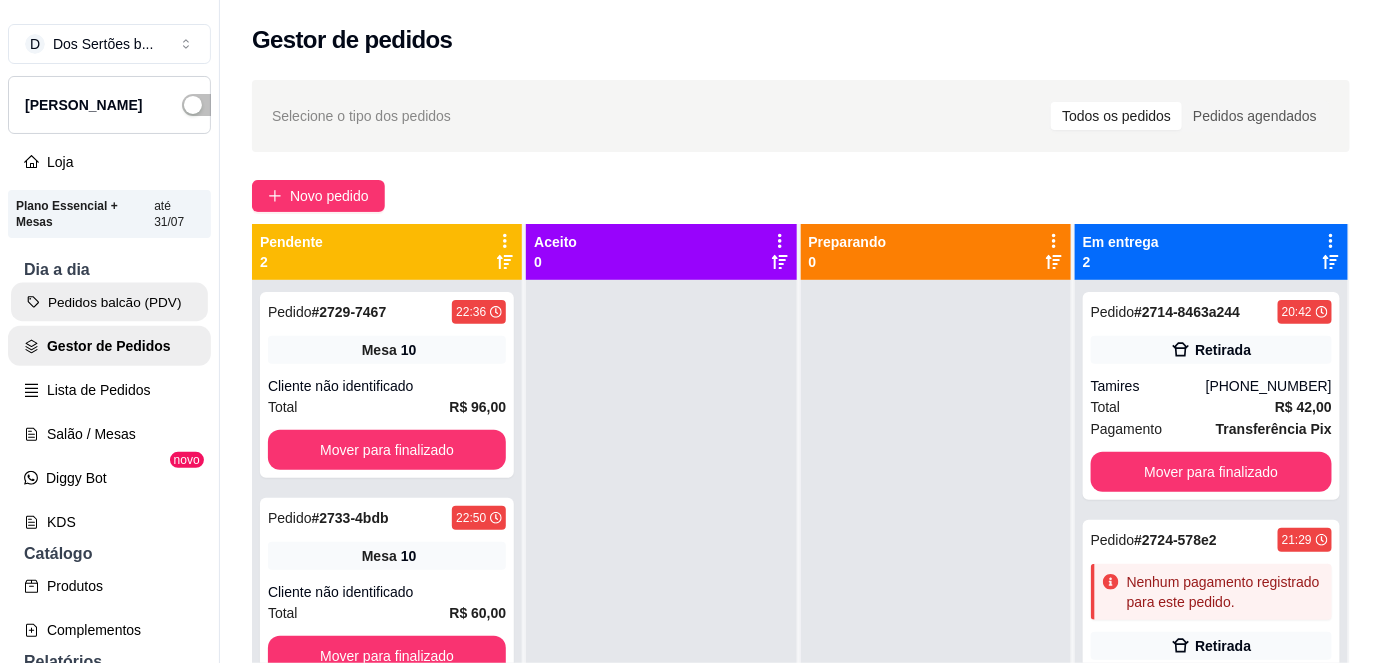 click on "Pedidos balcão (PDV)" at bounding box center (109, 302) 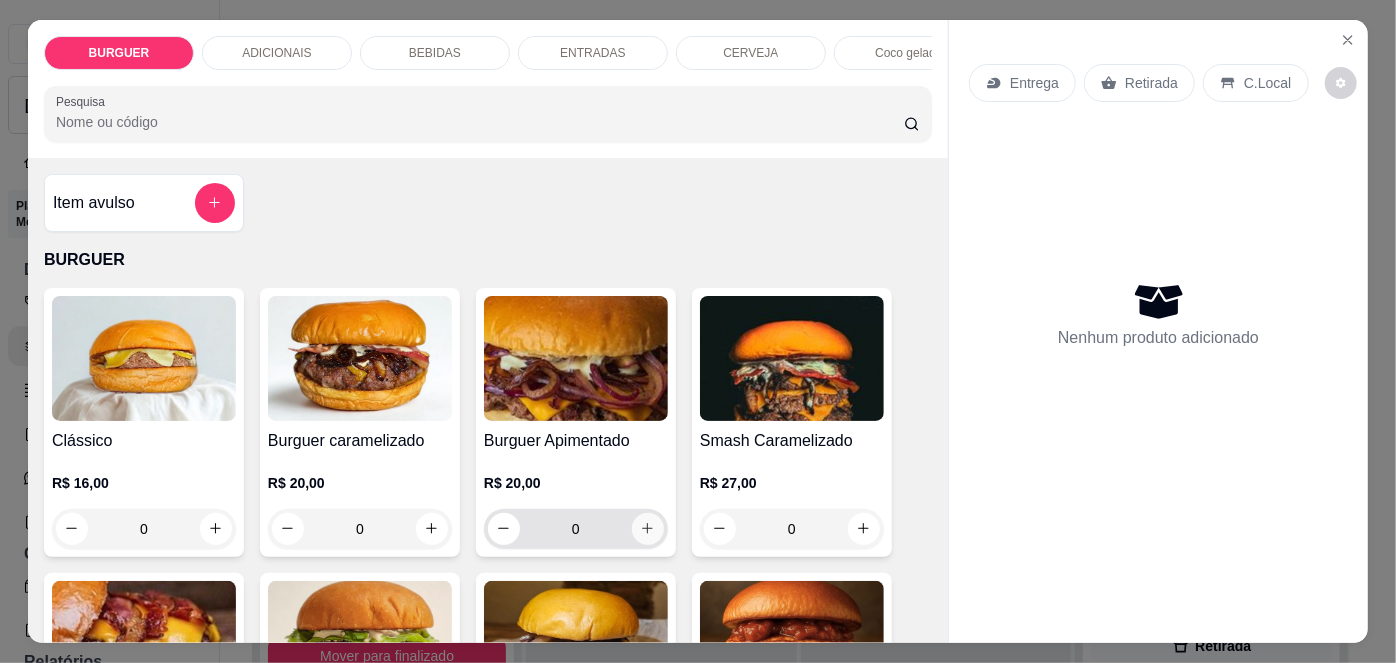 click 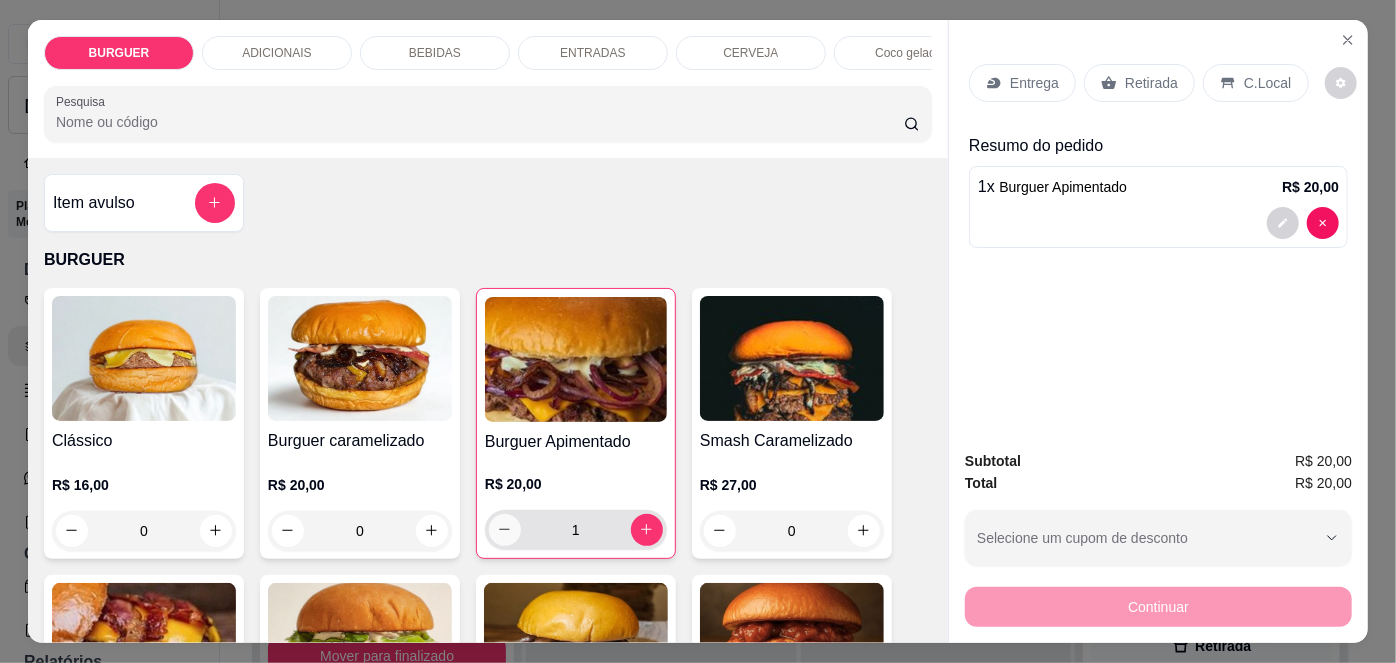 click at bounding box center (505, 530) 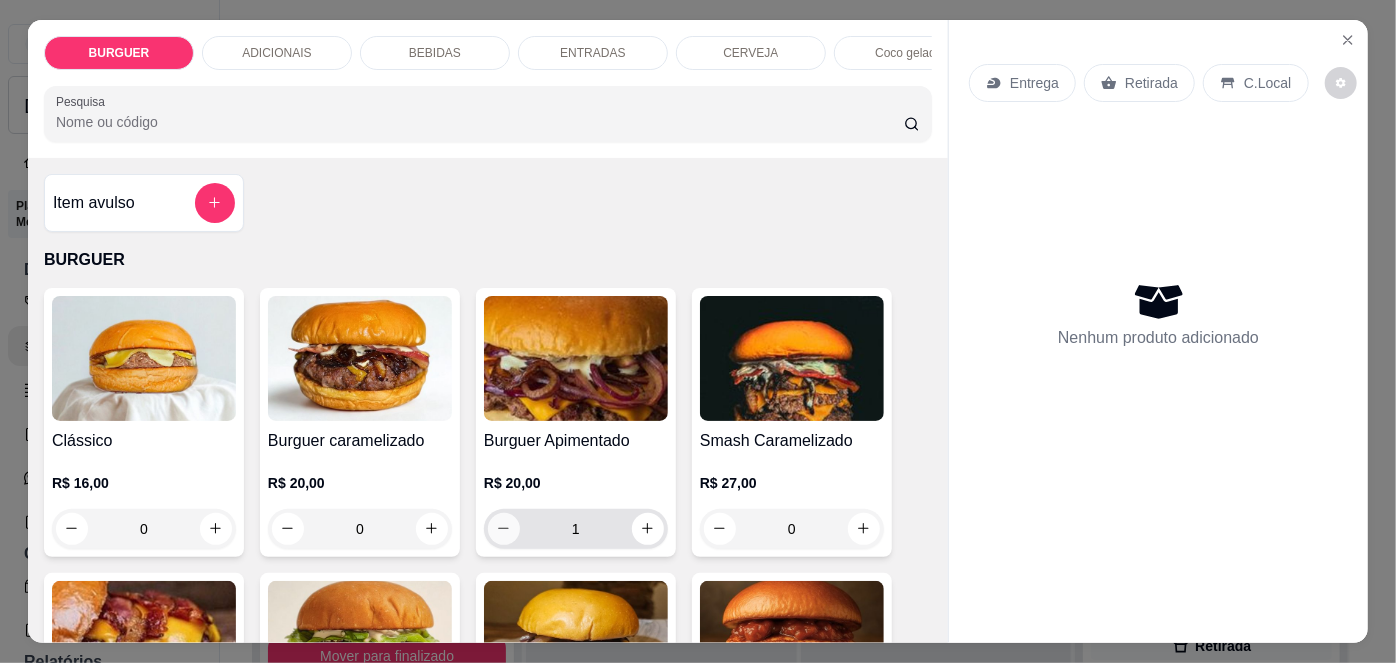 type on "0" 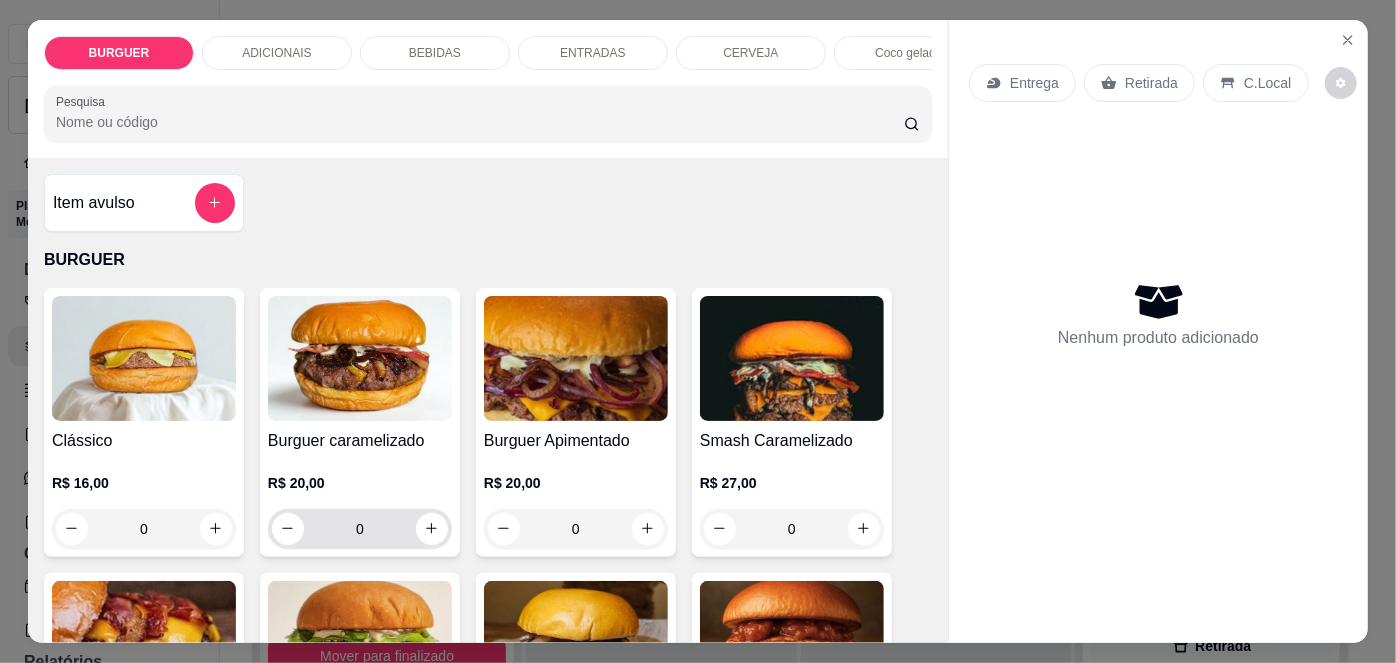 scroll, scrollTop: 603, scrollLeft: 0, axis: vertical 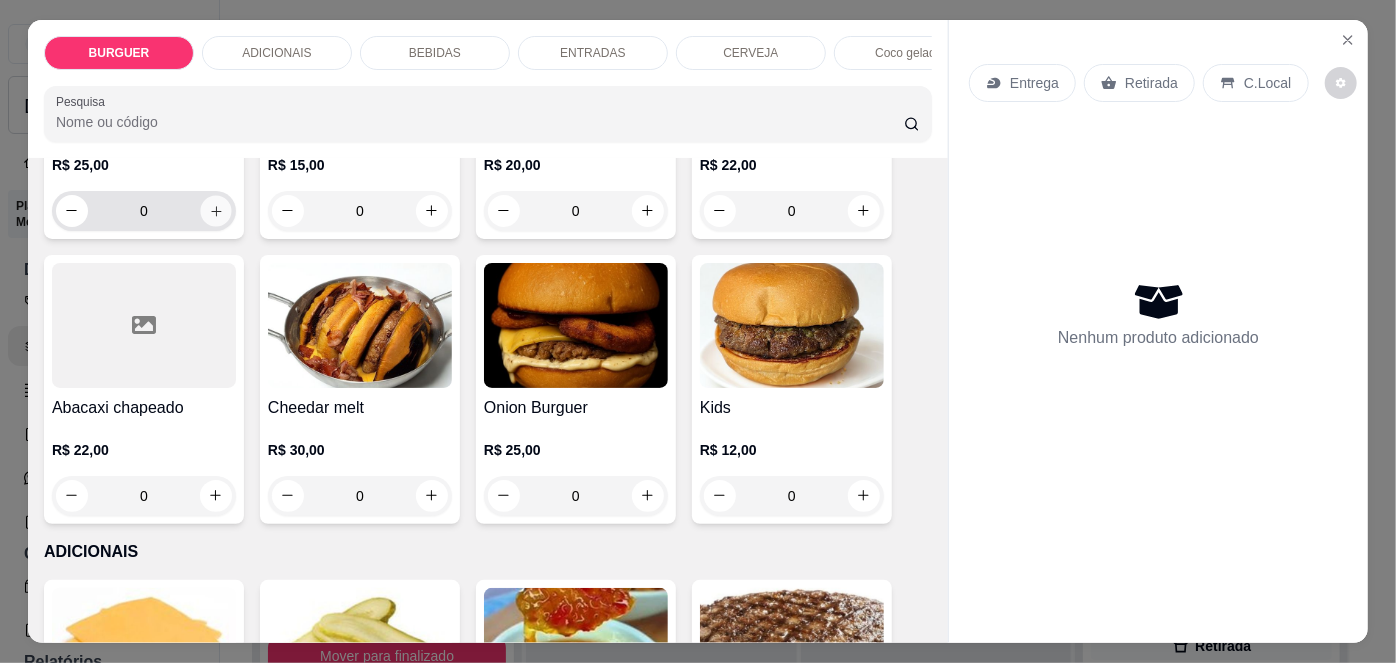 click 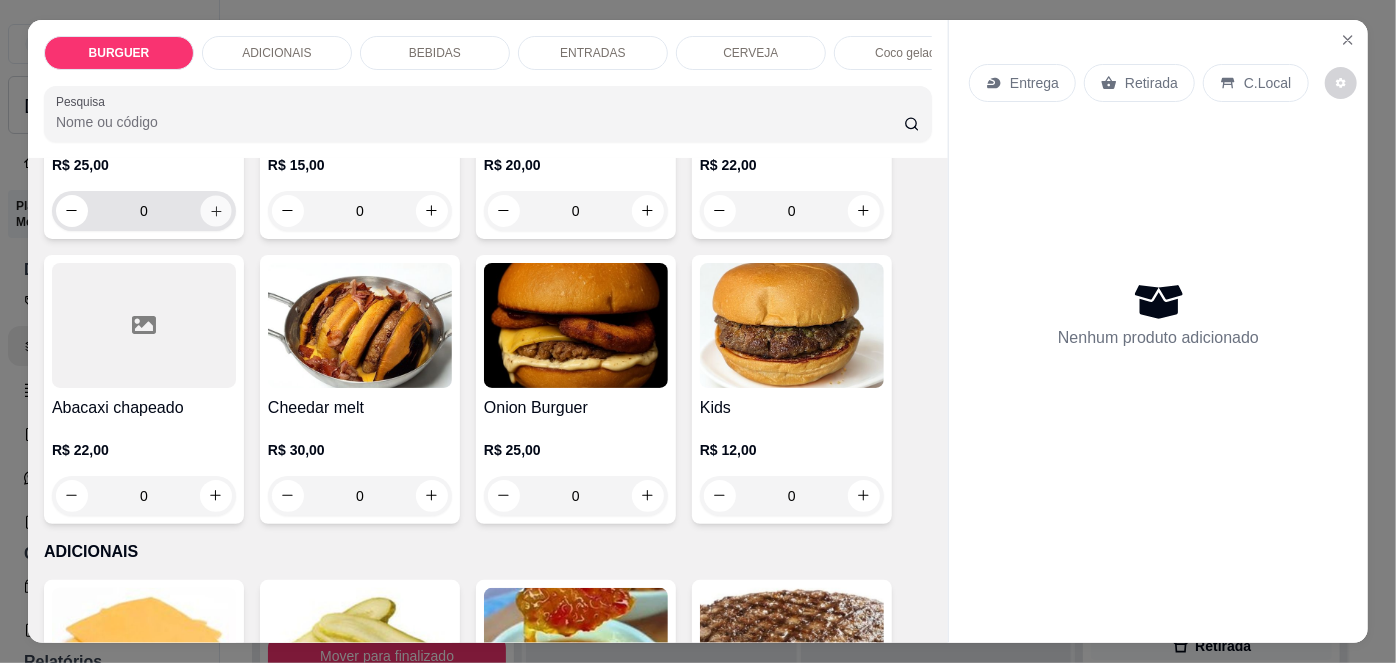 type on "1" 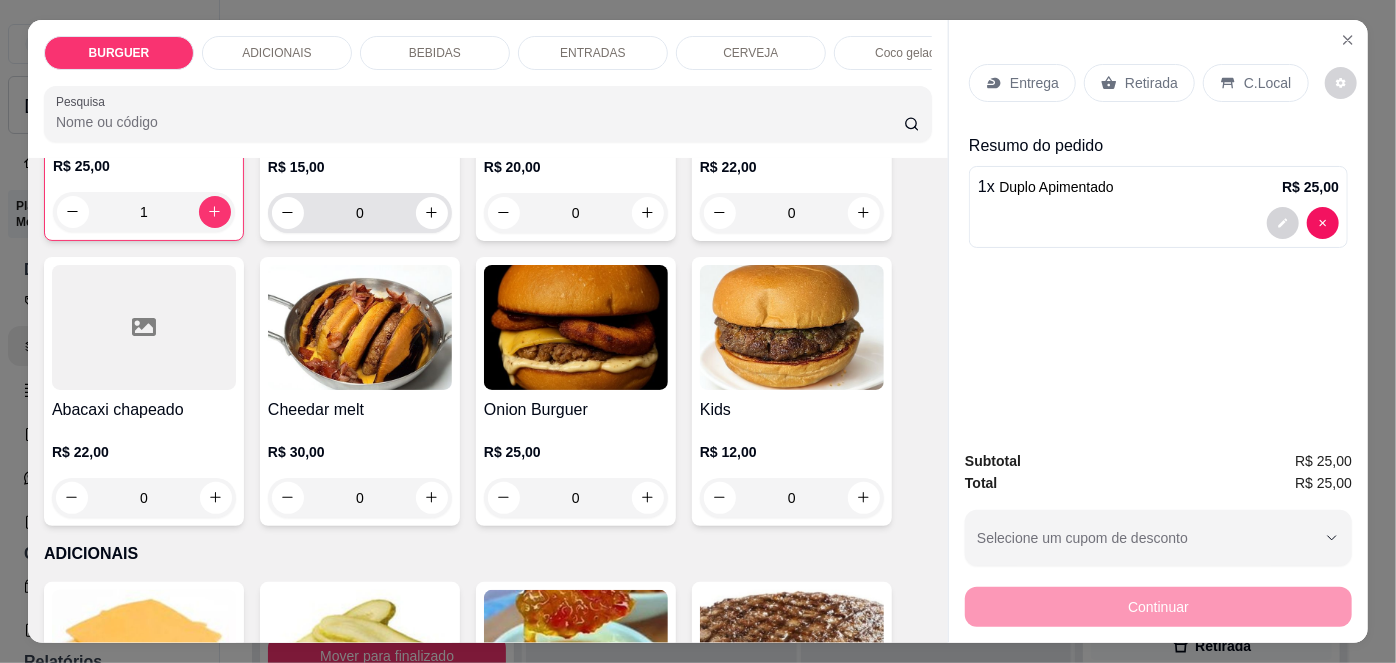scroll, scrollTop: 604, scrollLeft: 0, axis: vertical 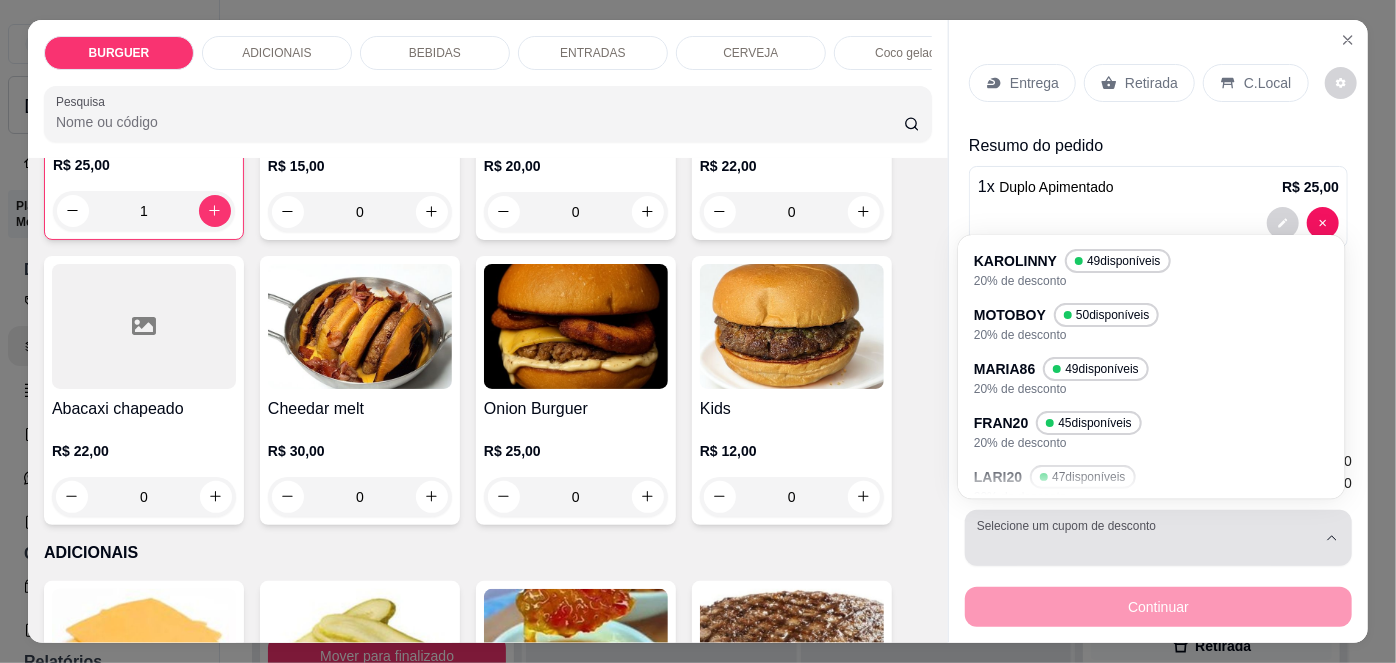 click on "Selecione um cupom de desconto" at bounding box center (1158, 538) 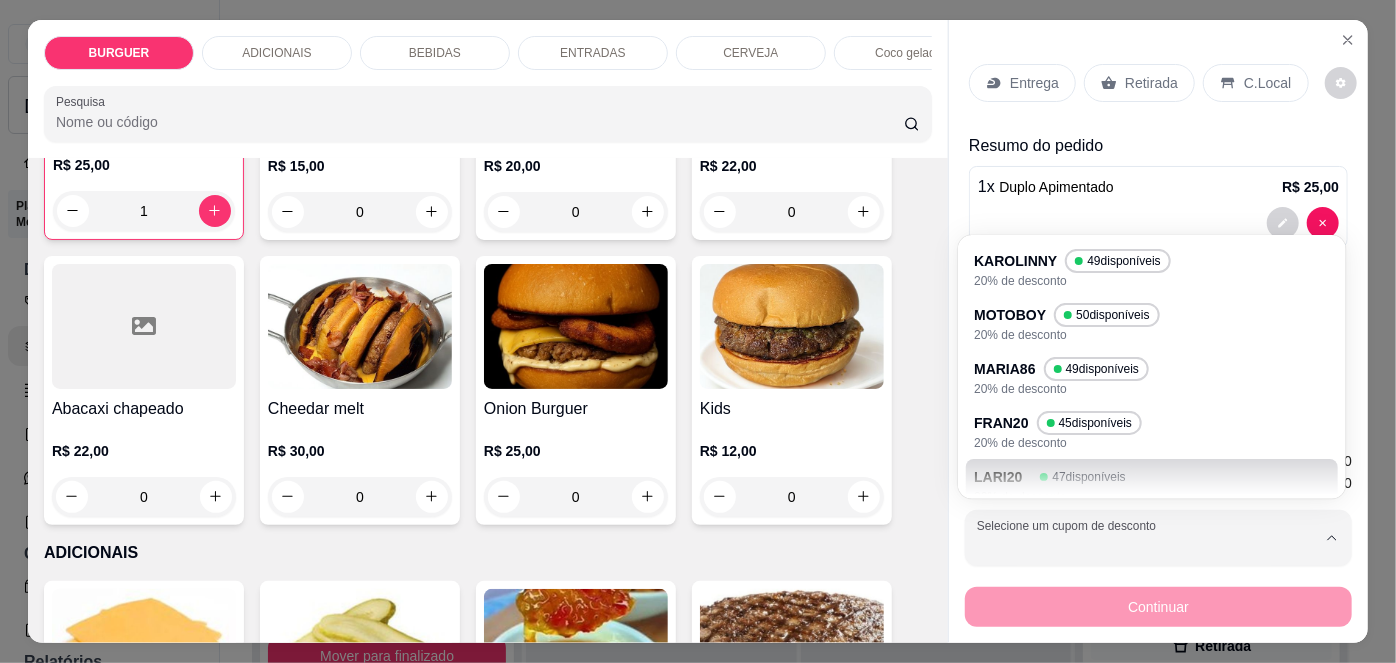 scroll, scrollTop: 128, scrollLeft: 0, axis: vertical 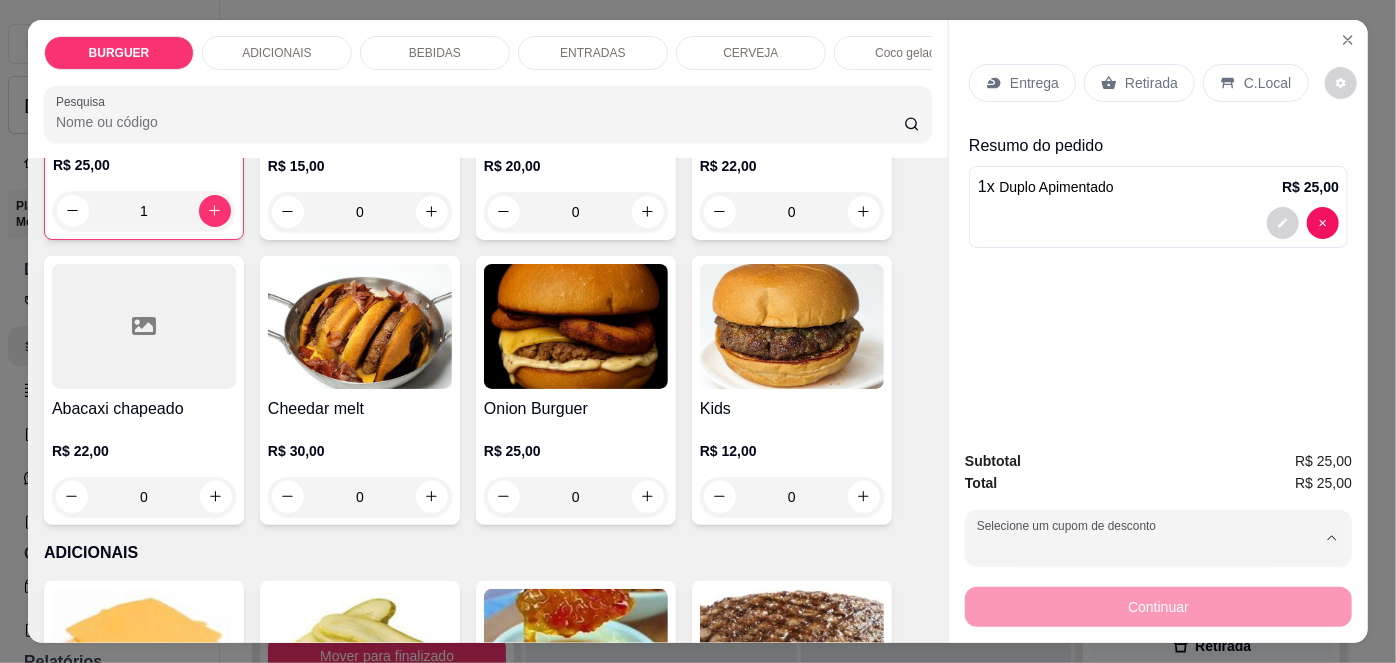click on "[PERSON_NAME]" at bounding box center (1037, 406) 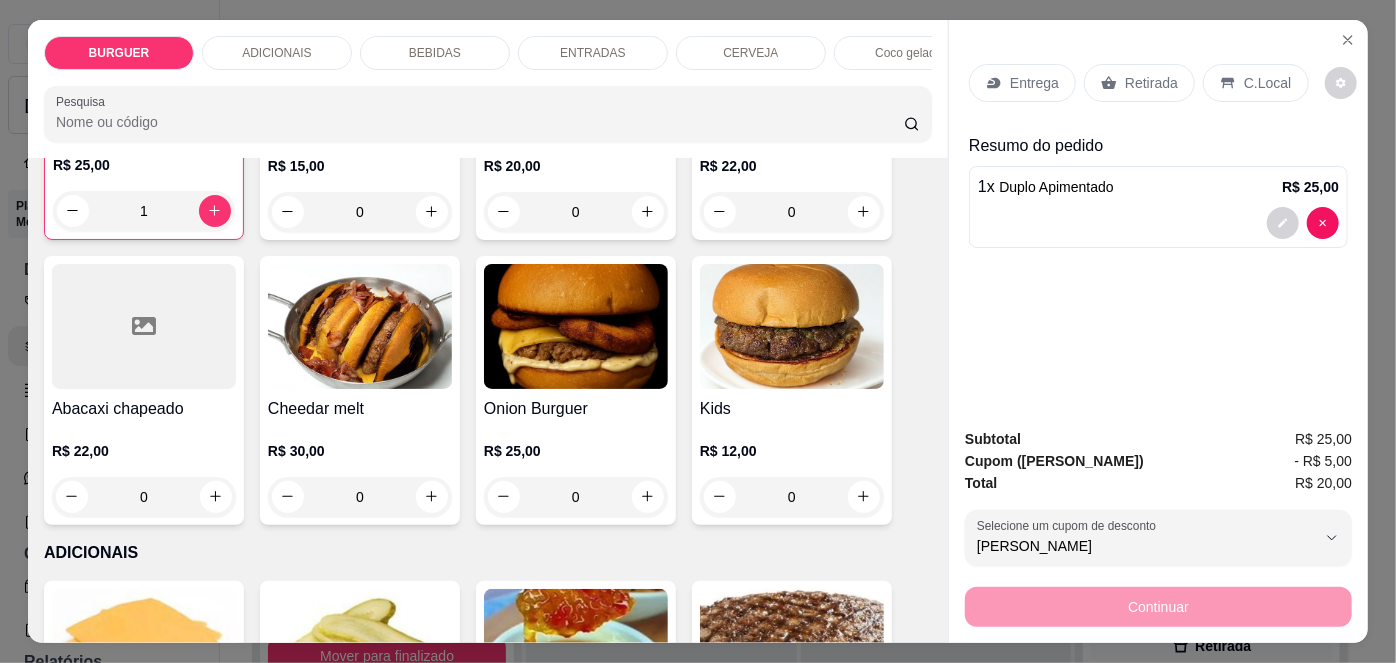 click on "Retirada" at bounding box center (1151, 83) 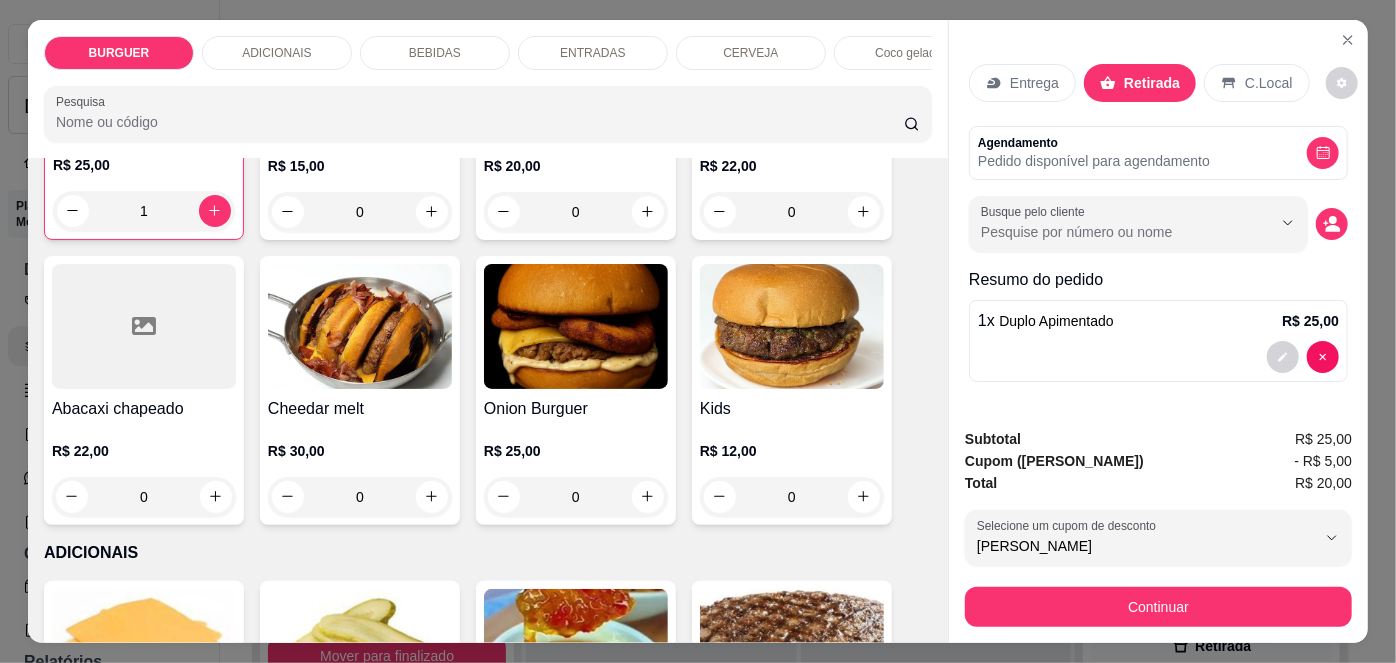 click on "C.Local" at bounding box center [1256, 83] 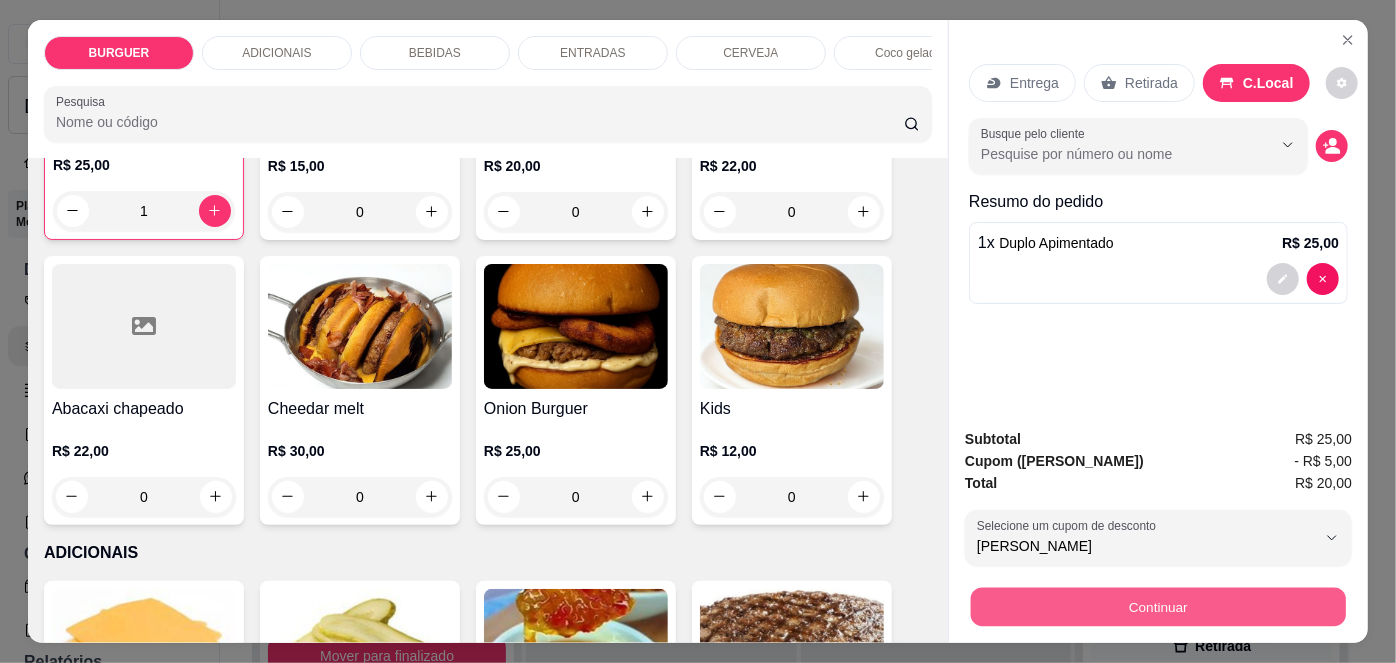 click on "Continuar" at bounding box center [1158, 607] 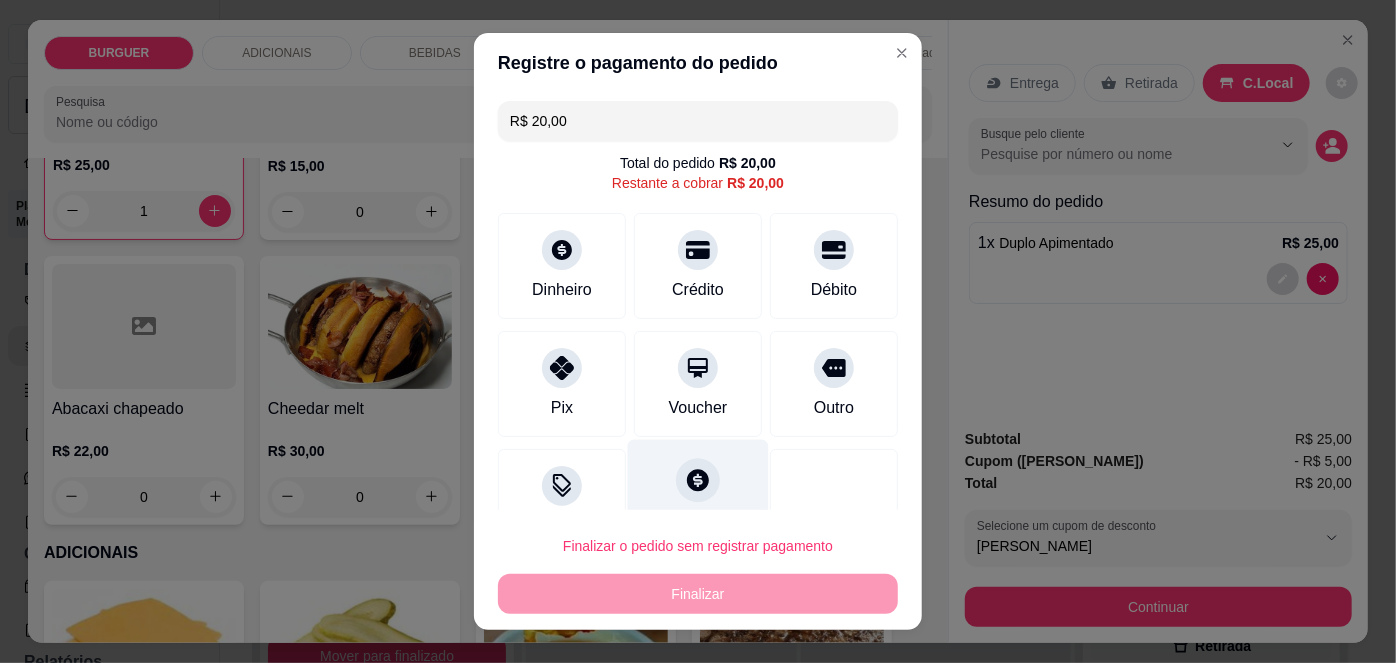 click at bounding box center [698, 481] 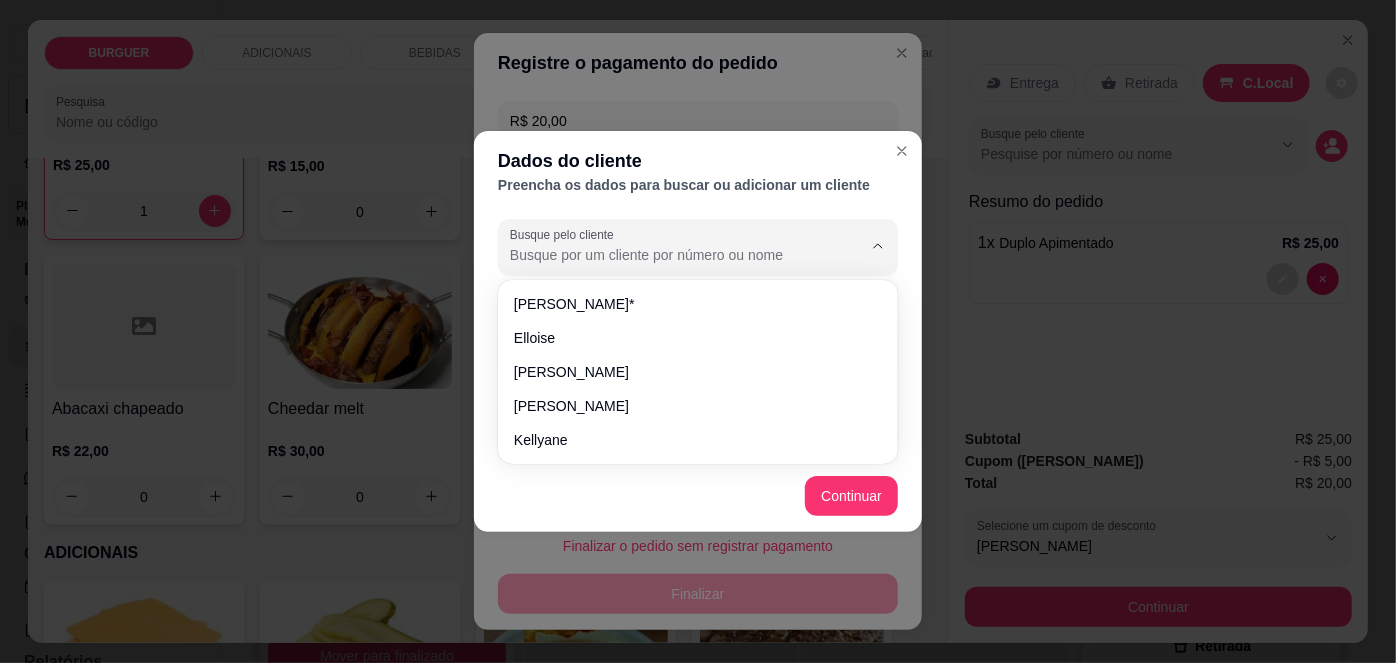 click on "Busque pelo cliente" at bounding box center (670, 255) 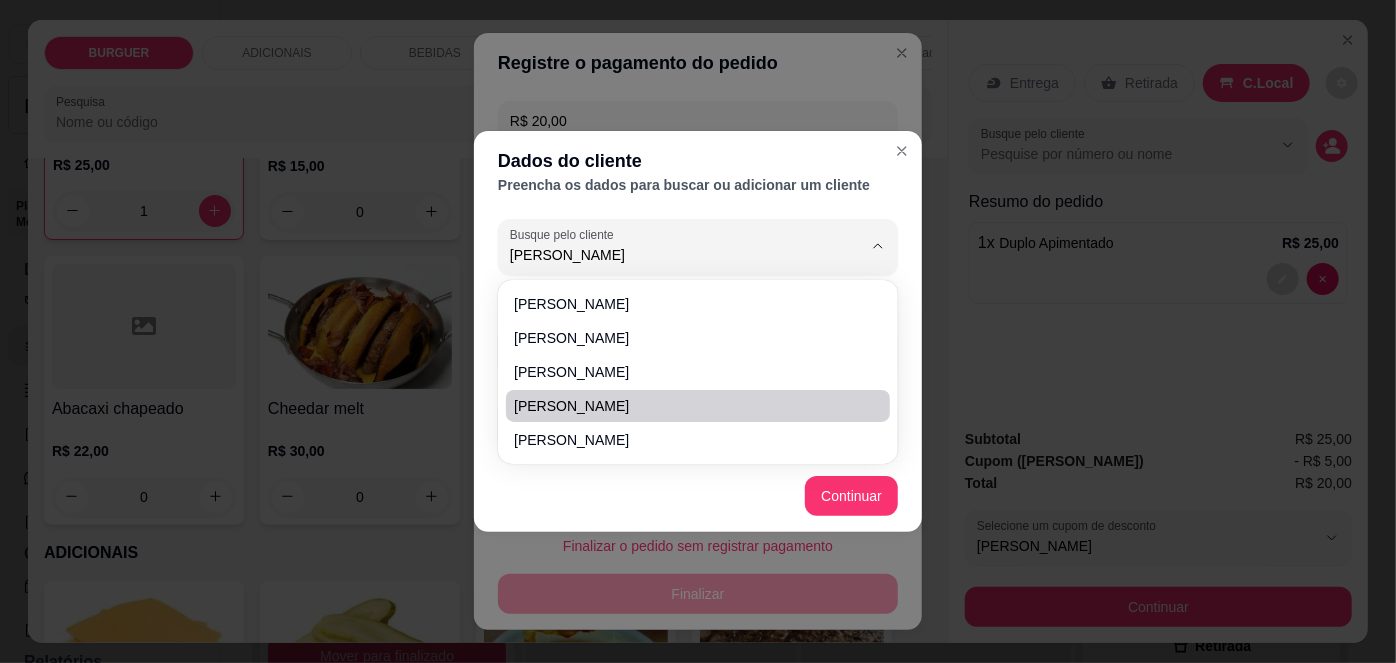 click on "[PERSON_NAME]" at bounding box center (688, 406) 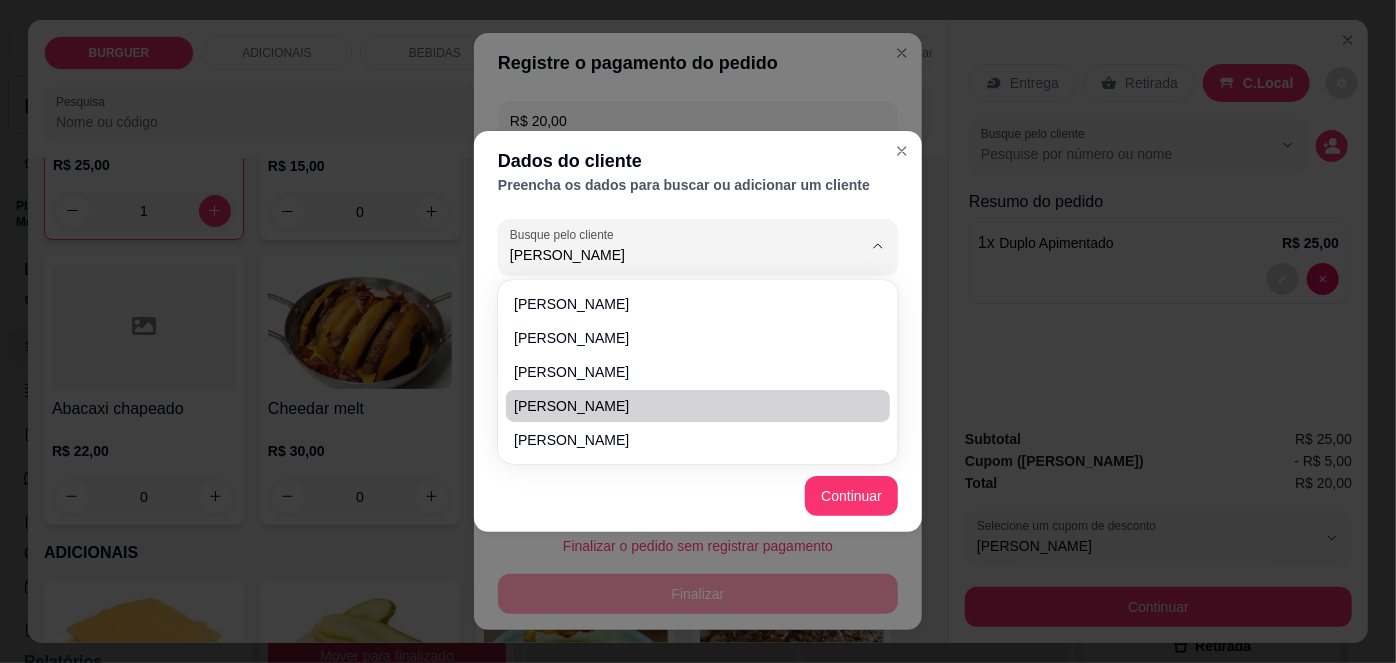 type on "[PERSON_NAME]" 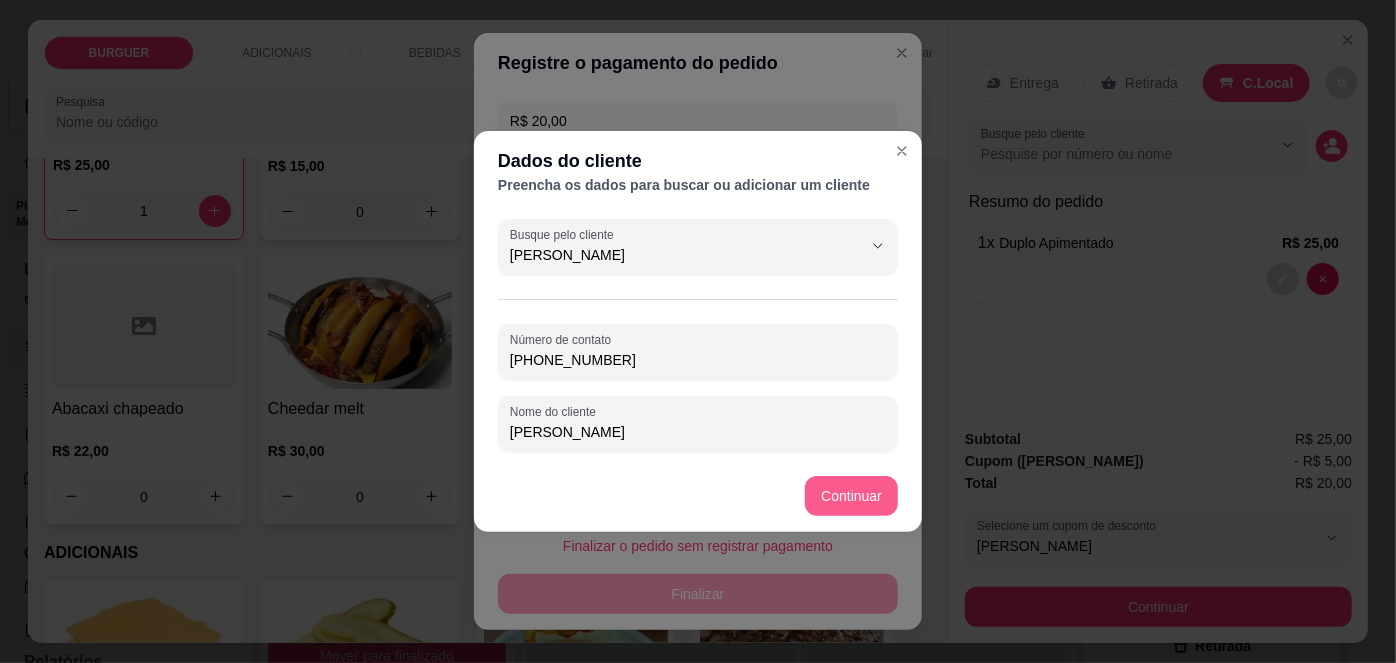 type on "[PERSON_NAME]" 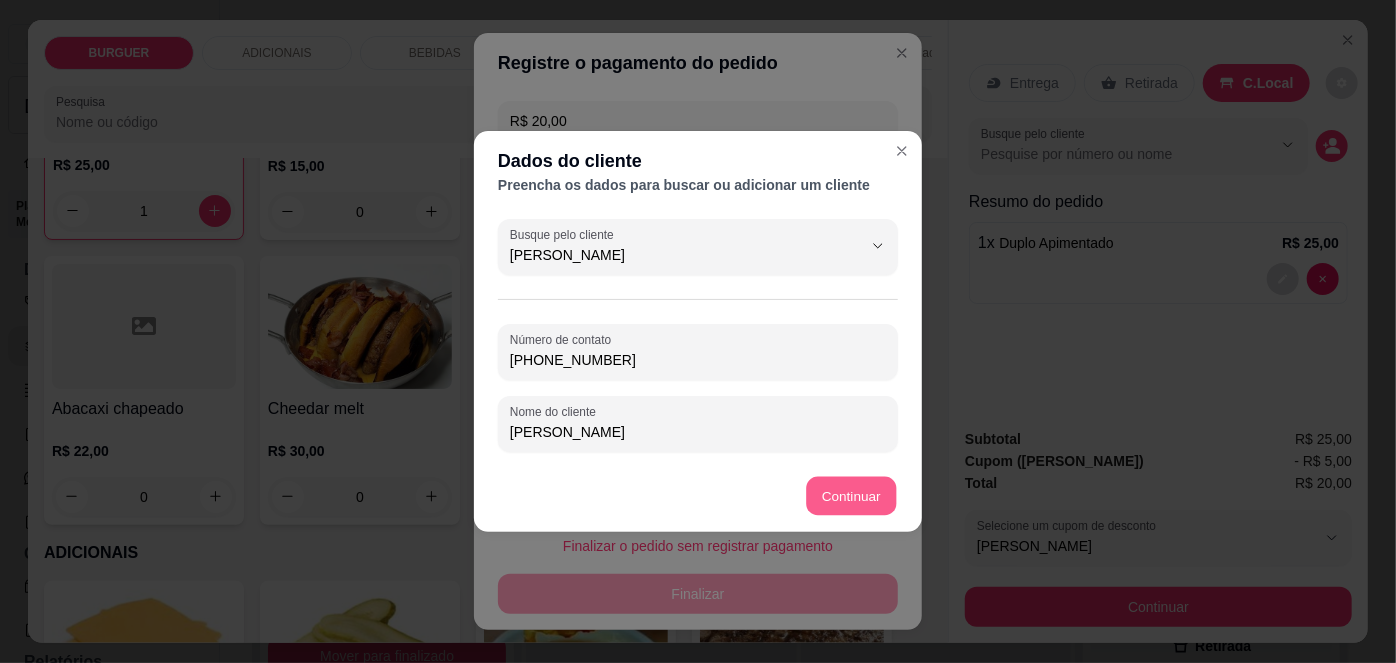 type on "R$ 0,00" 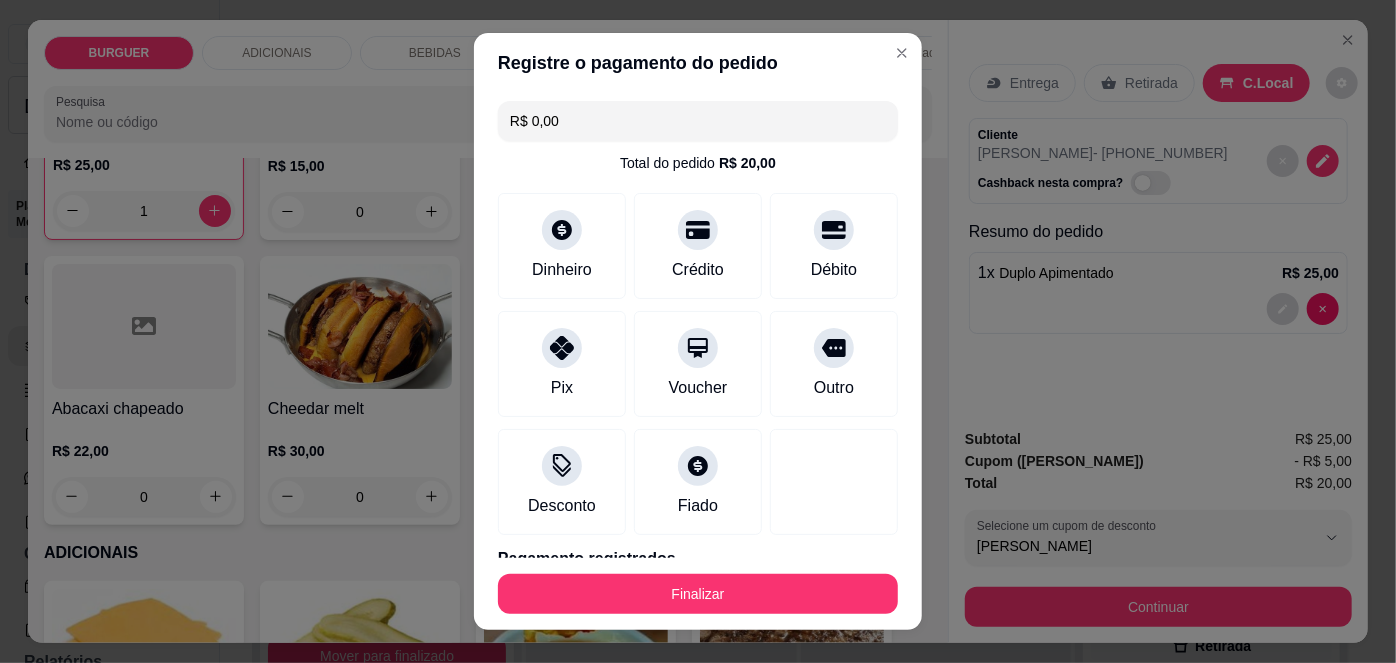 scroll, scrollTop: 88, scrollLeft: 0, axis: vertical 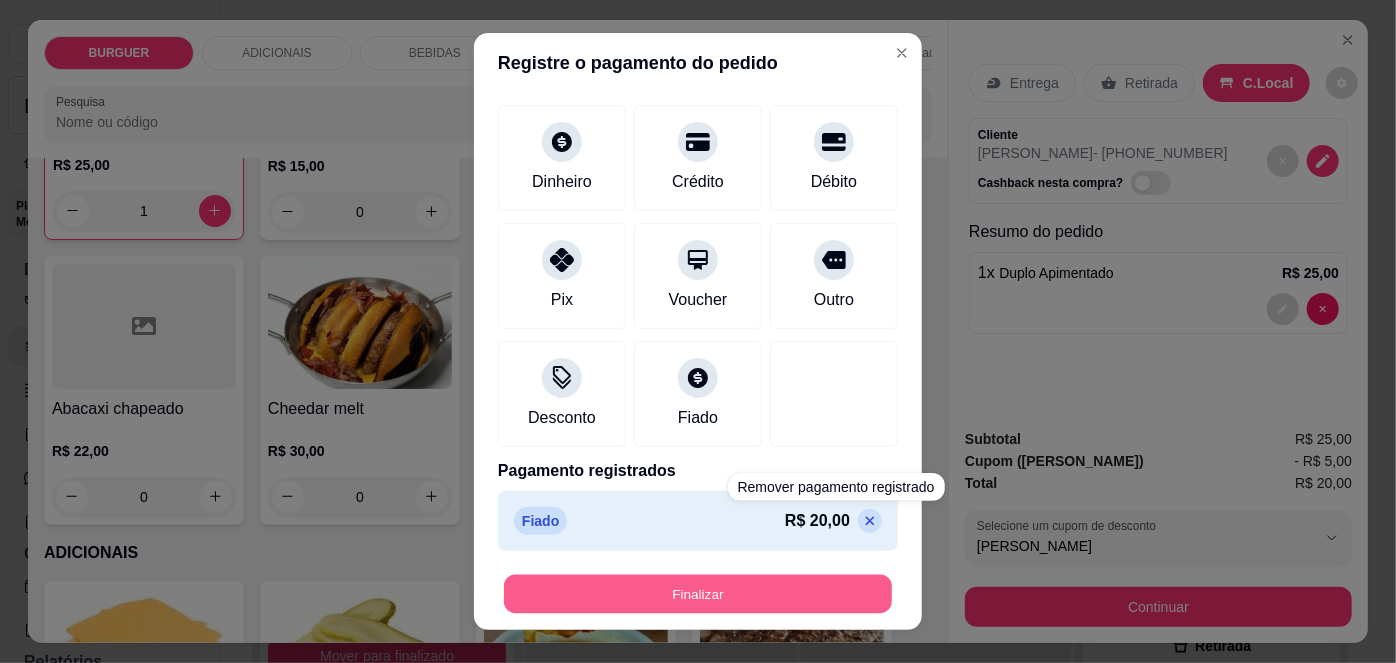 click on "Finalizar" at bounding box center [698, 593] 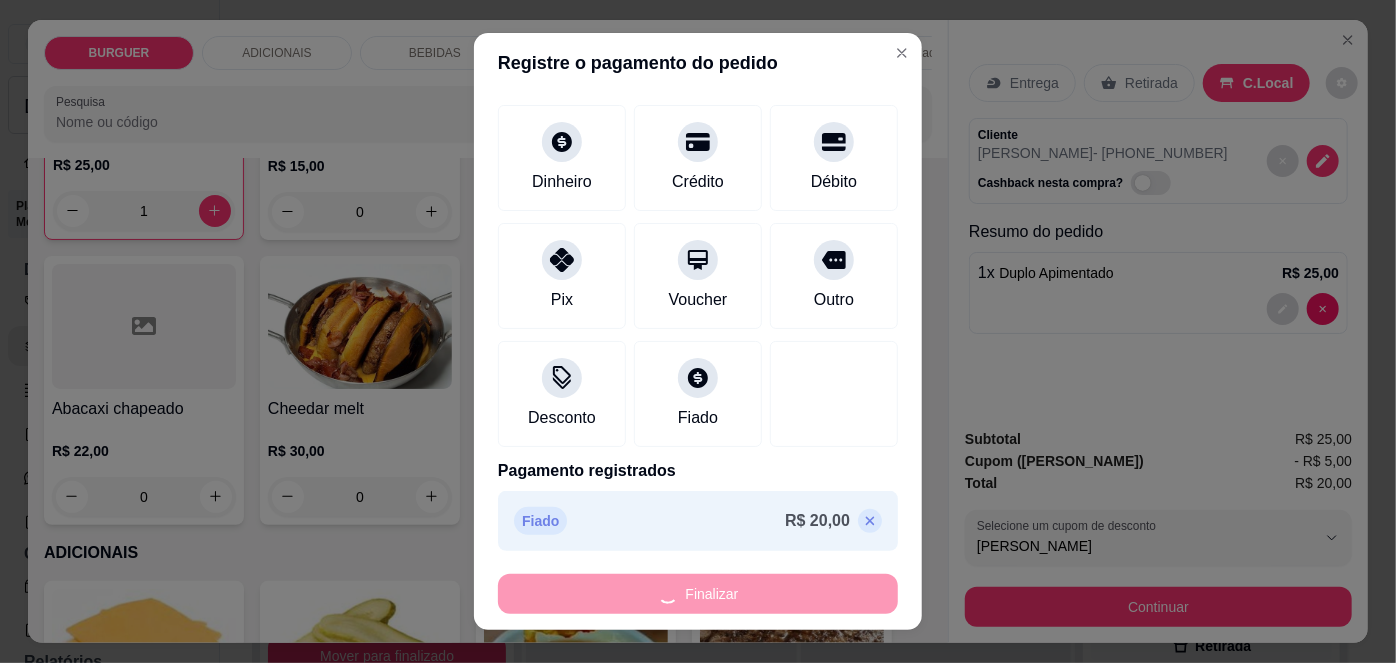 type on "0" 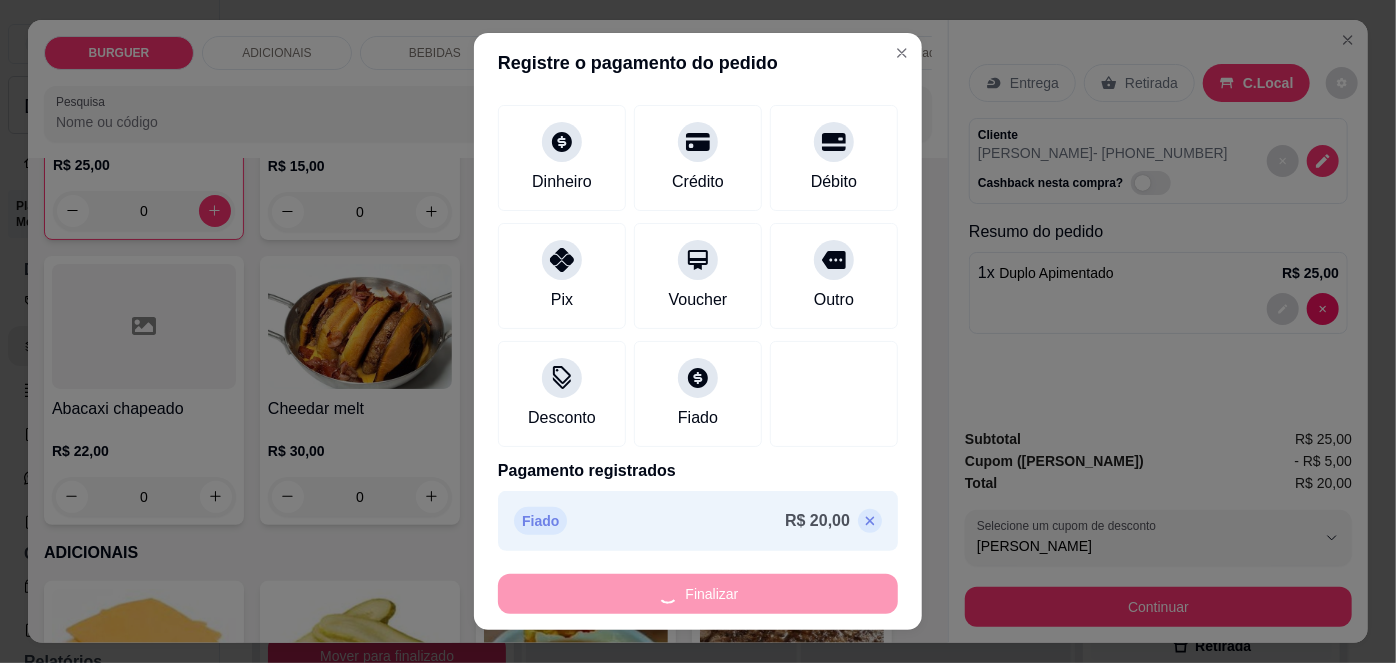 type on "-R$ 20,00" 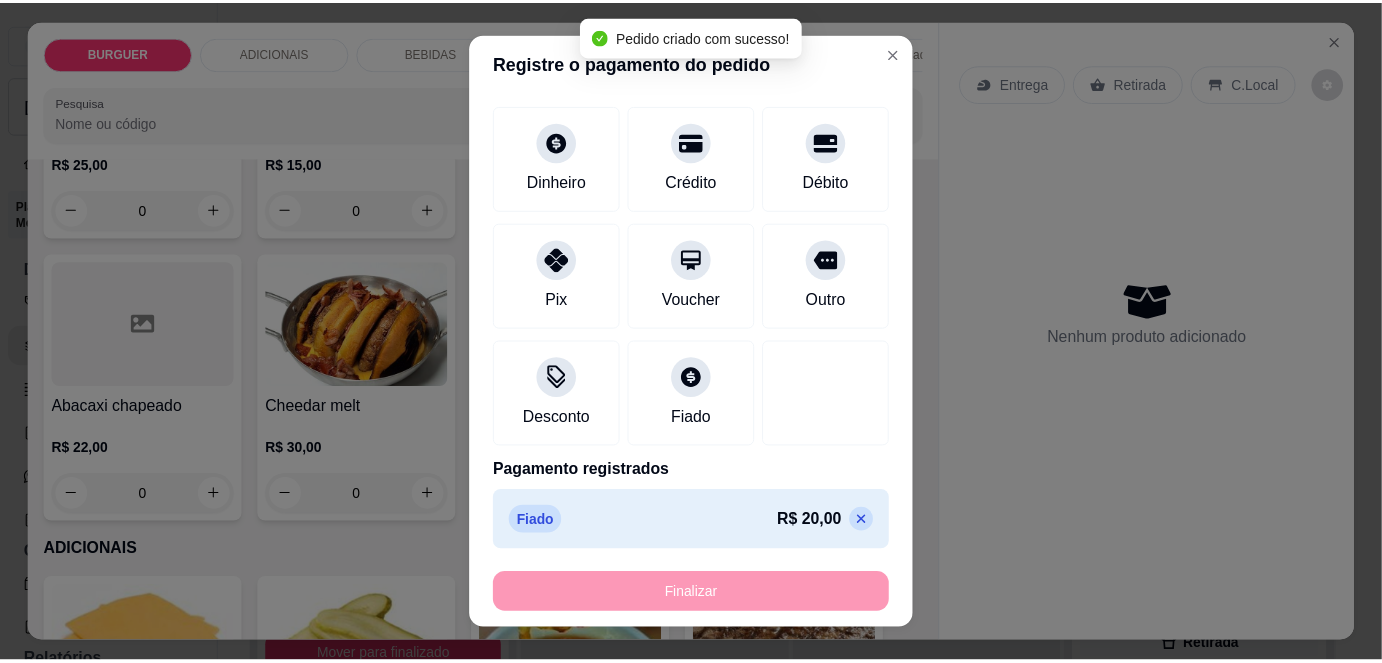 scroll, scrollTop: 603, scrollLeft: 0, axis: vertical 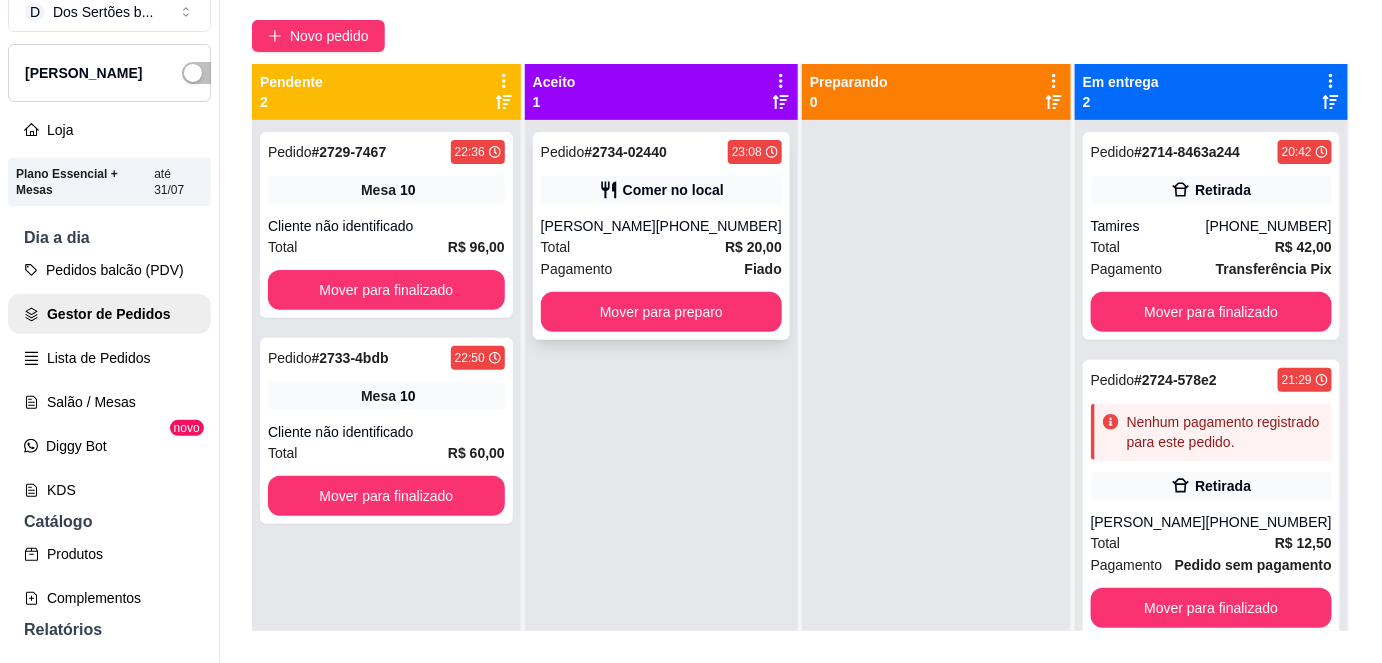 click on "[PERSON_NAME]" at bounding box center [598, 226] 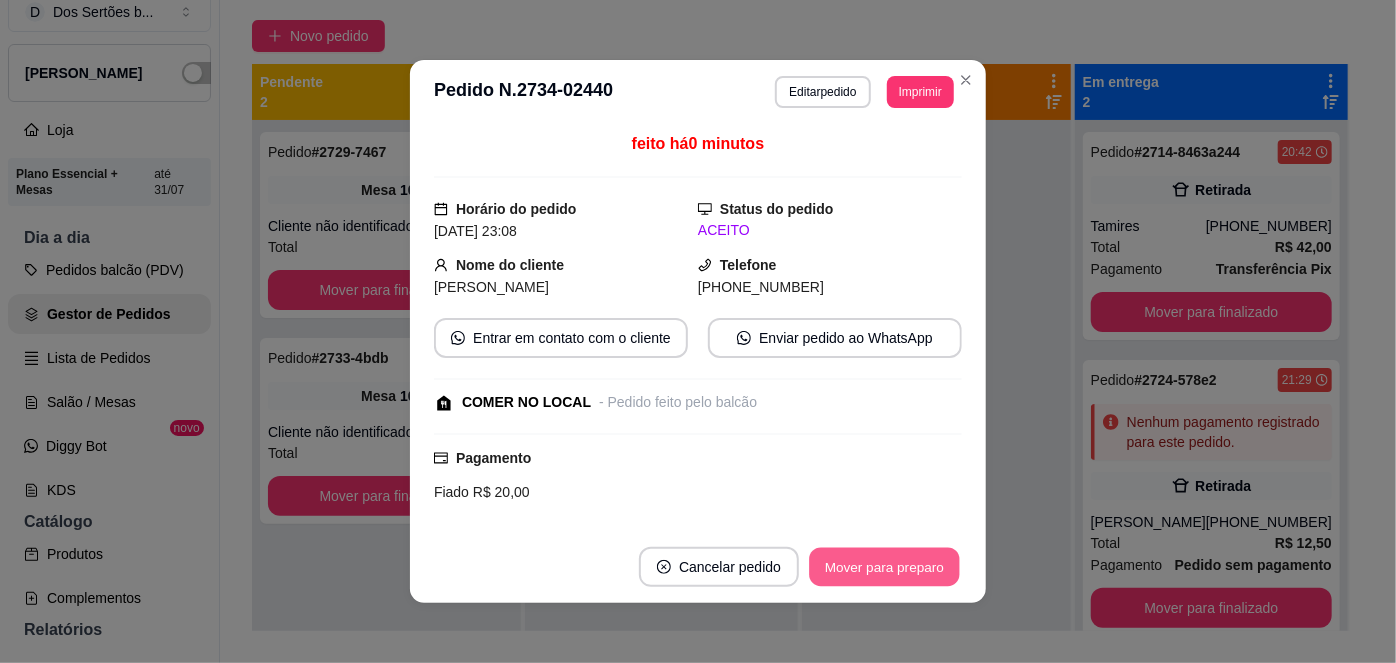 click on "Mover para preparo" at bounding box center (884, 567) 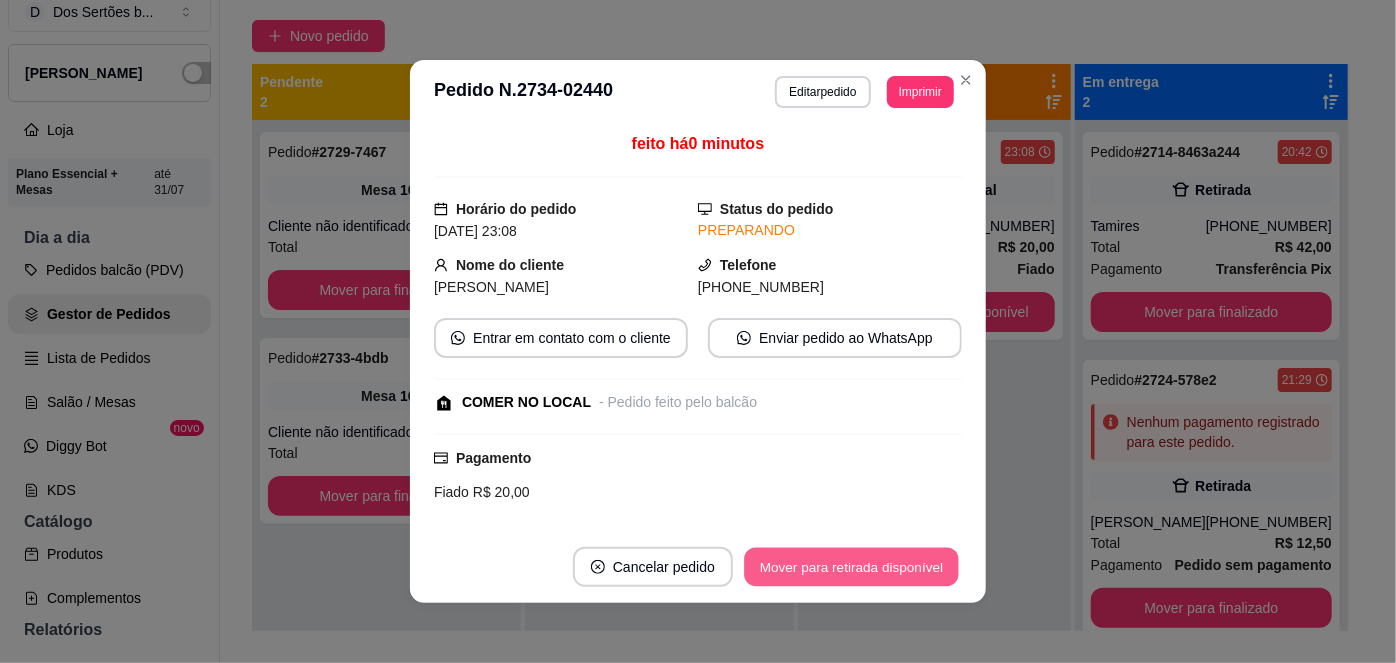 click on "Mover para retirada disponível" at bounding box center (851, 567) 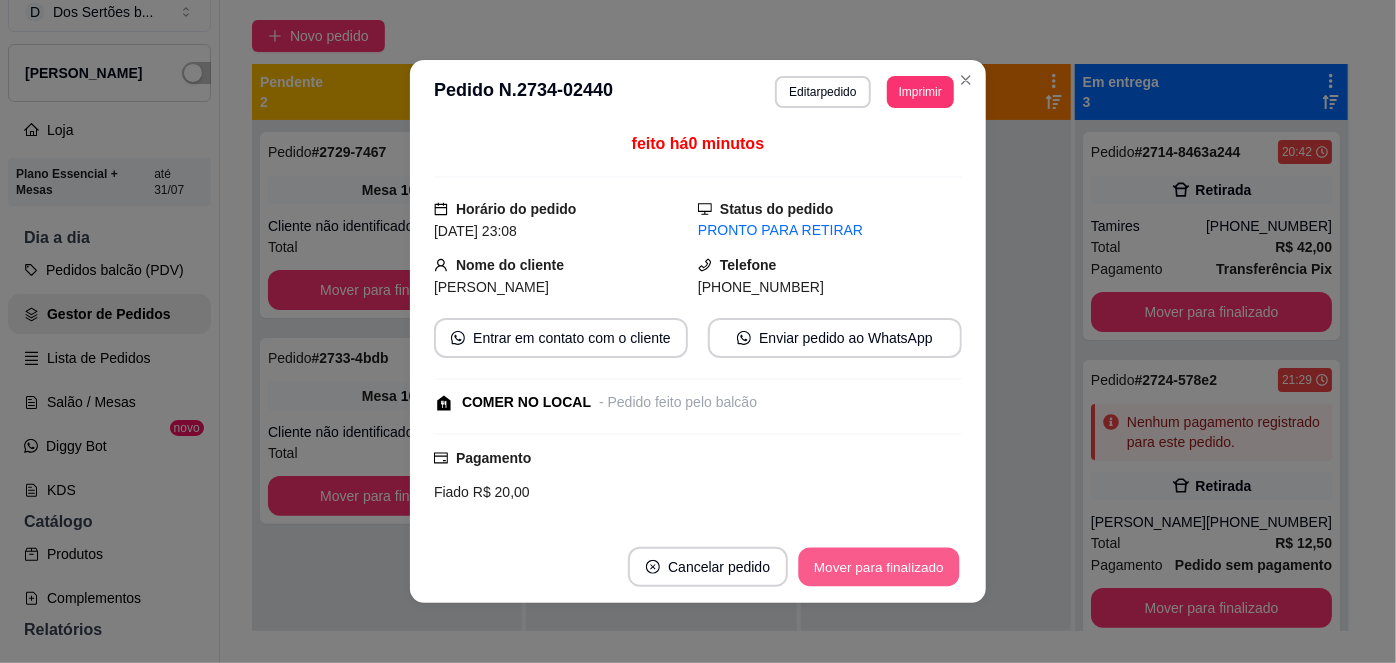 click on "Mover para finalizado" at bounding box center [879, 567] 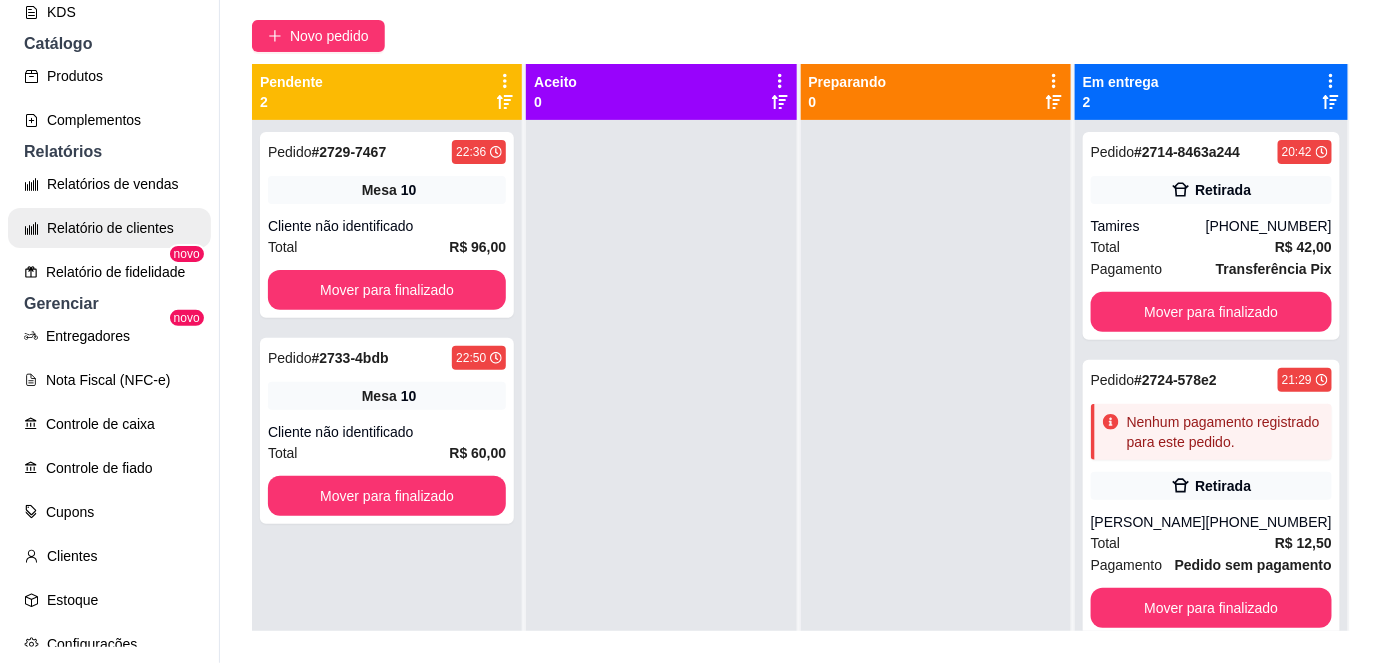 scroll, scrollTop: 479, scrollLeft: 0, axis: vertical 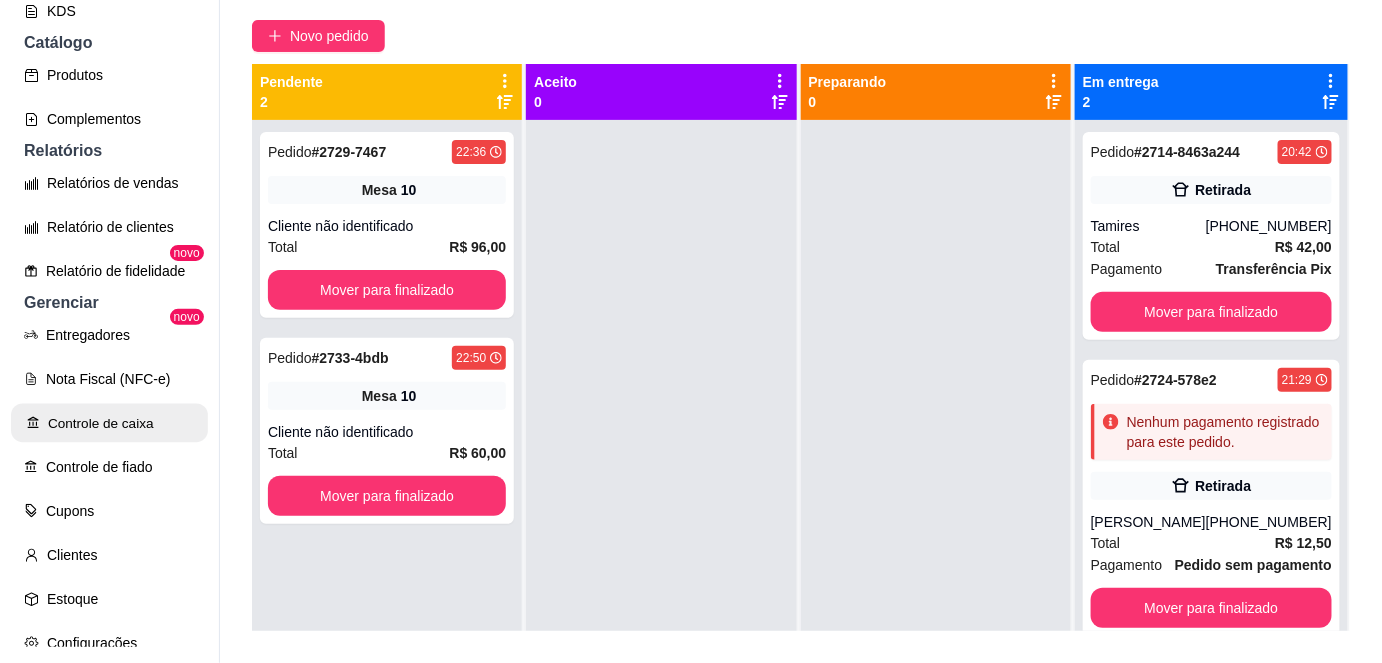 click on "Controle de caixa" at bounding box center [109, 423] 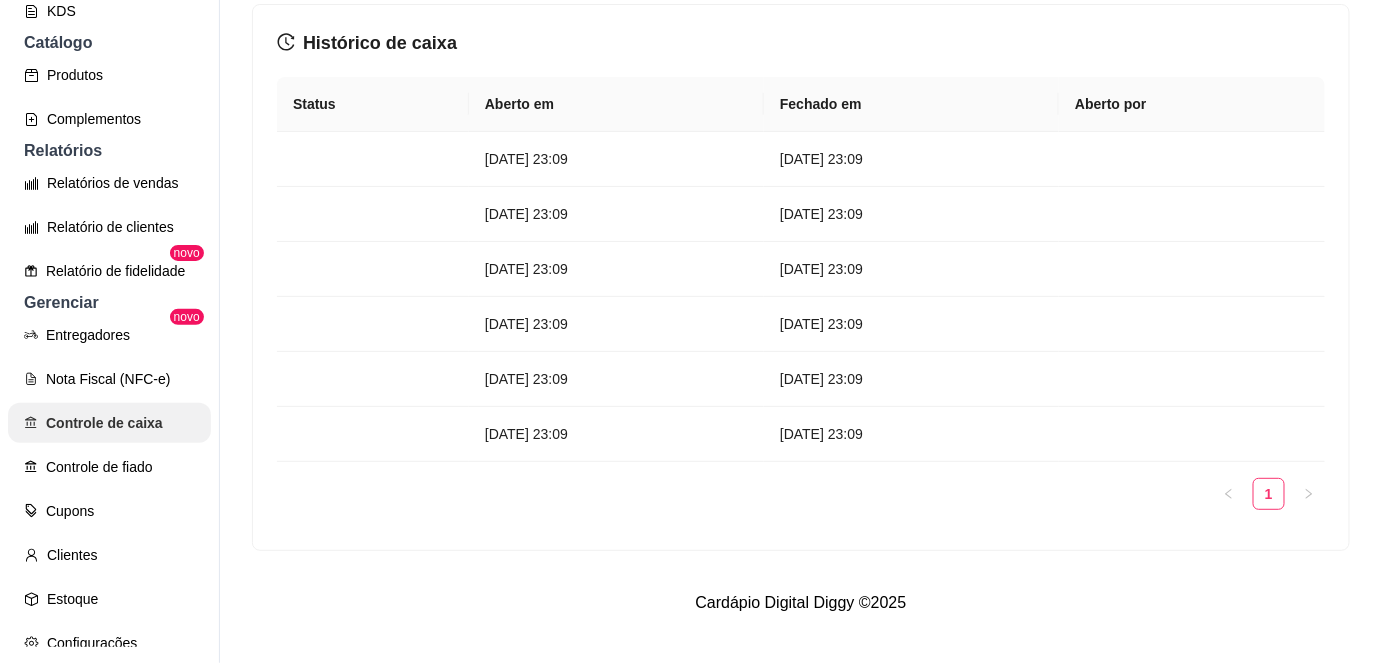 scroll, scrollTop: 0, scrollLeft: 0, axis: both 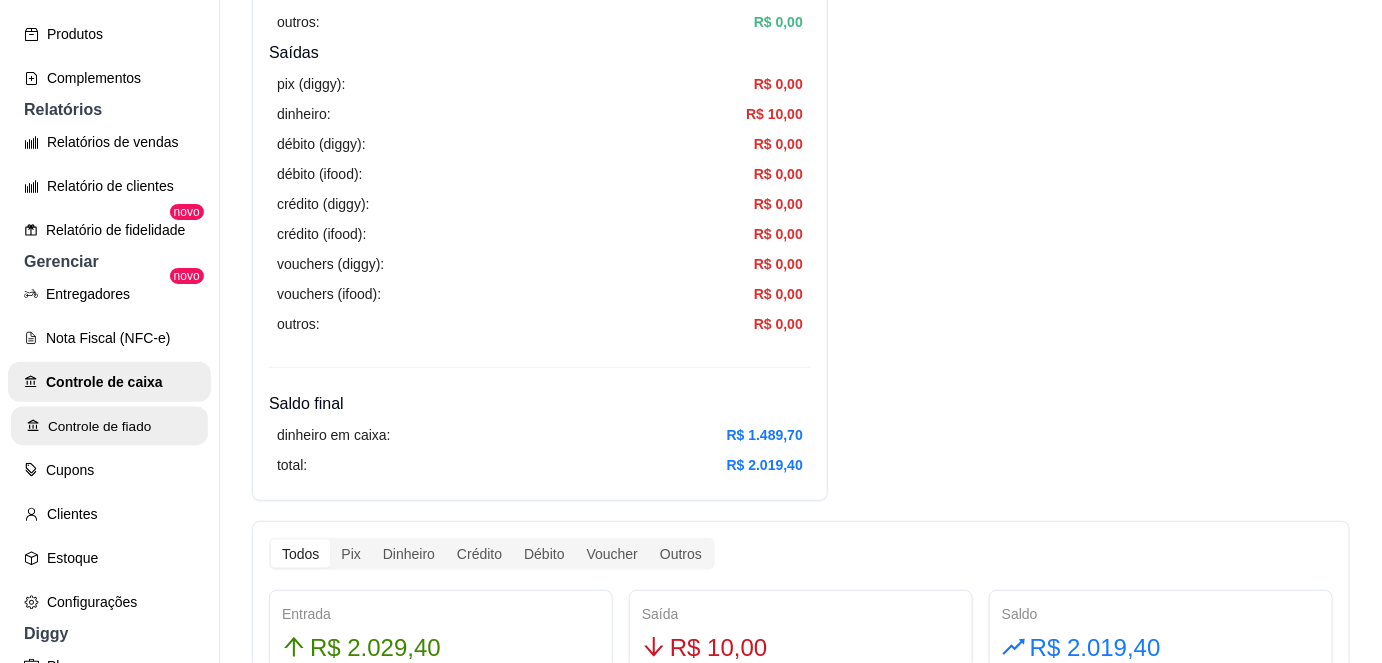 click on "Controle de fiado" at bounding box center (109, 426) 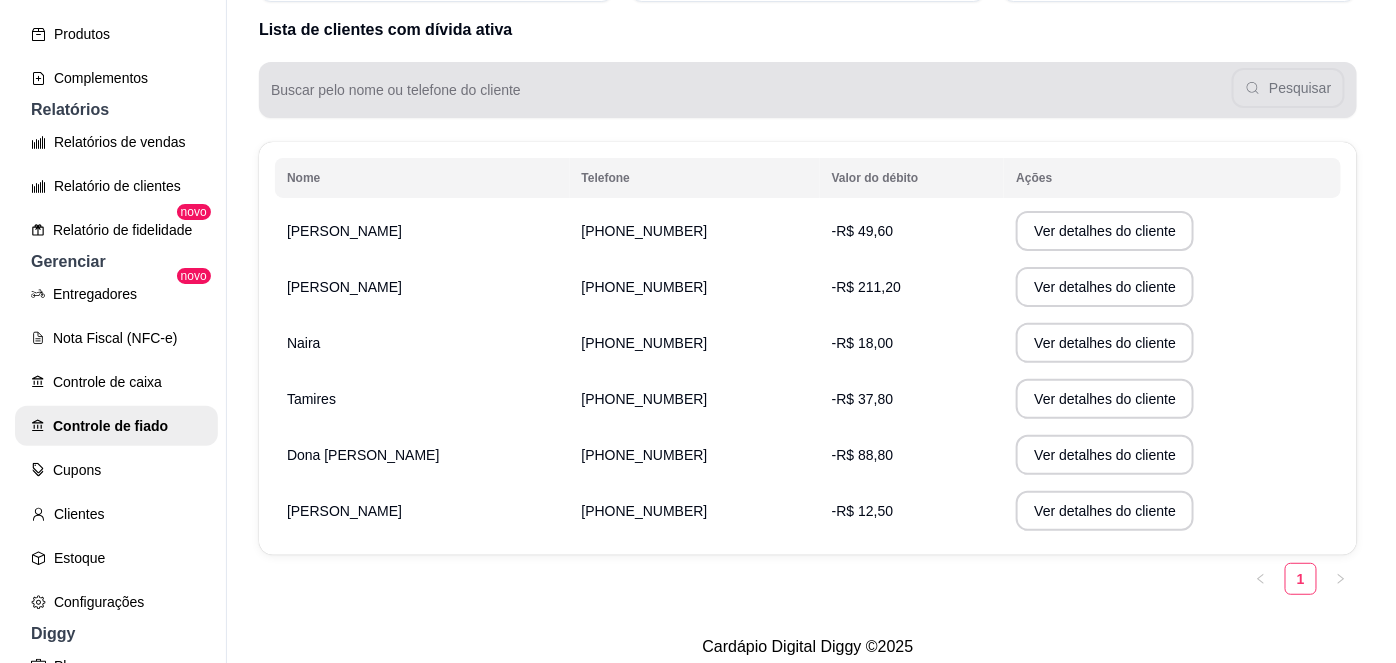 scroll, scrollTop: 208, scrollLeft: 0, axis: vertical 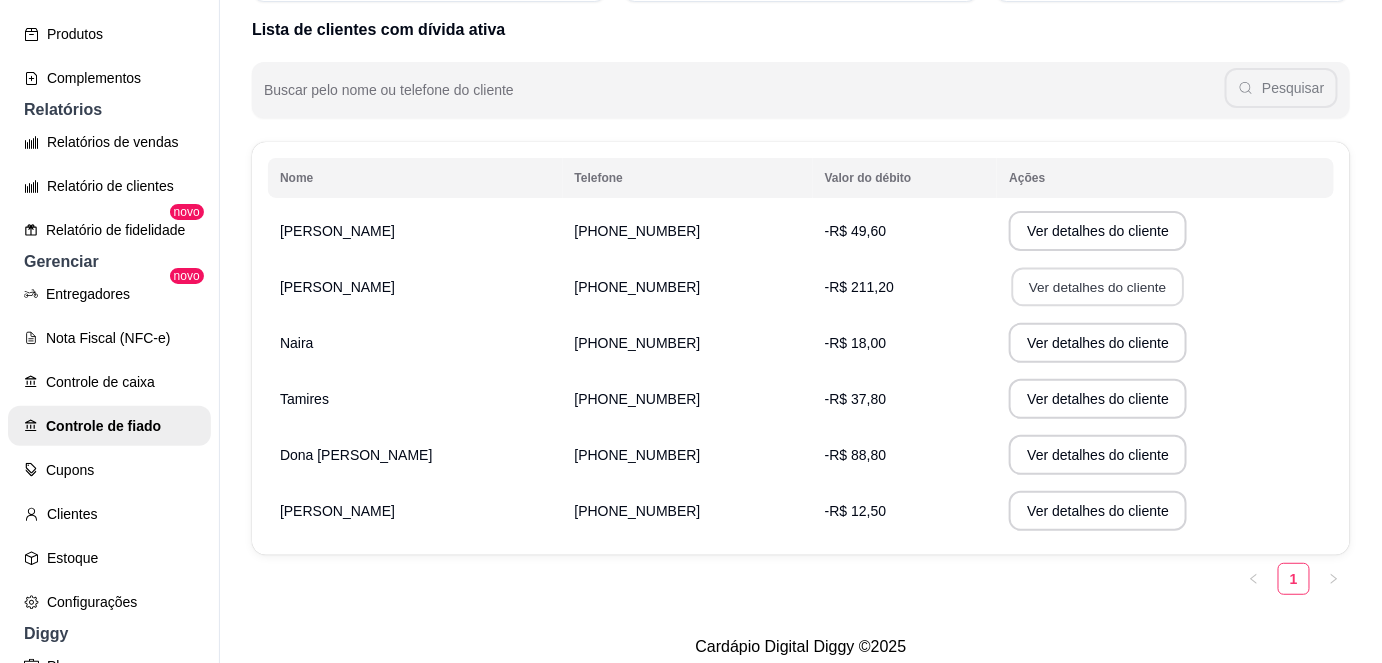 click on "Ver detalhes do cliente" at bounding box center [1098, 287] 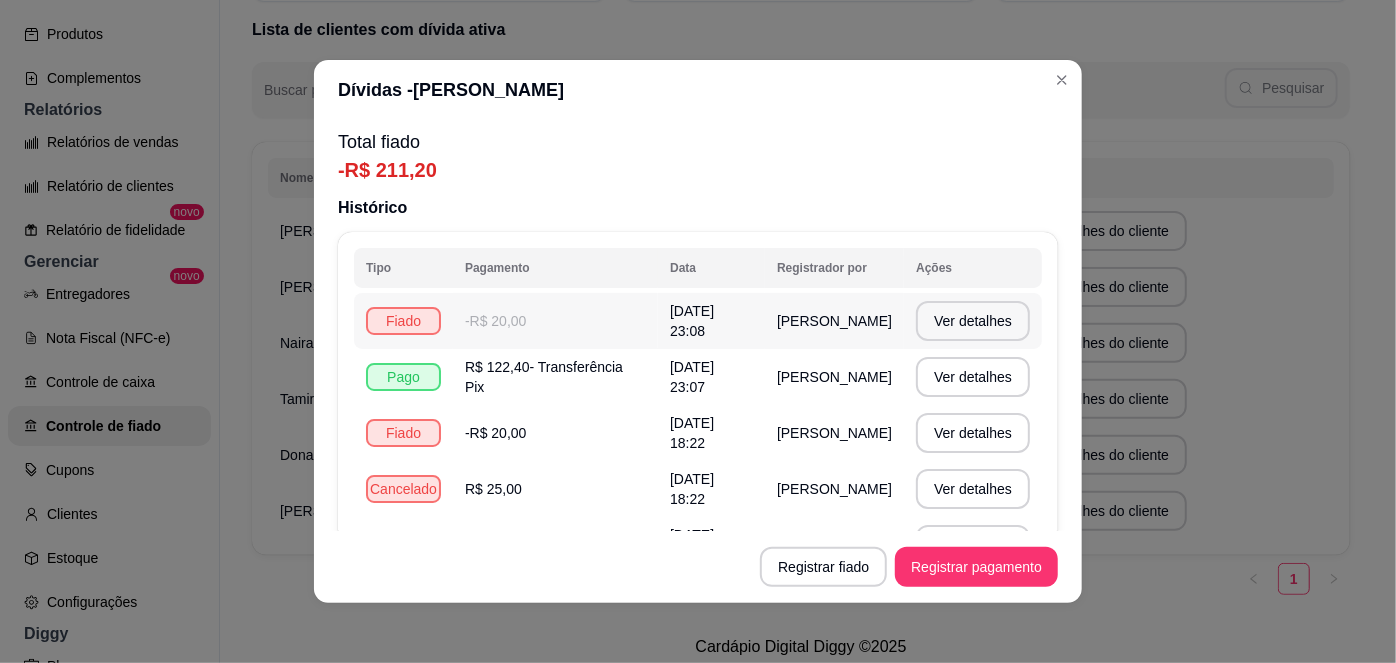 scroll, scrollTop: 105, scrollLeft: 0, axis: vertical 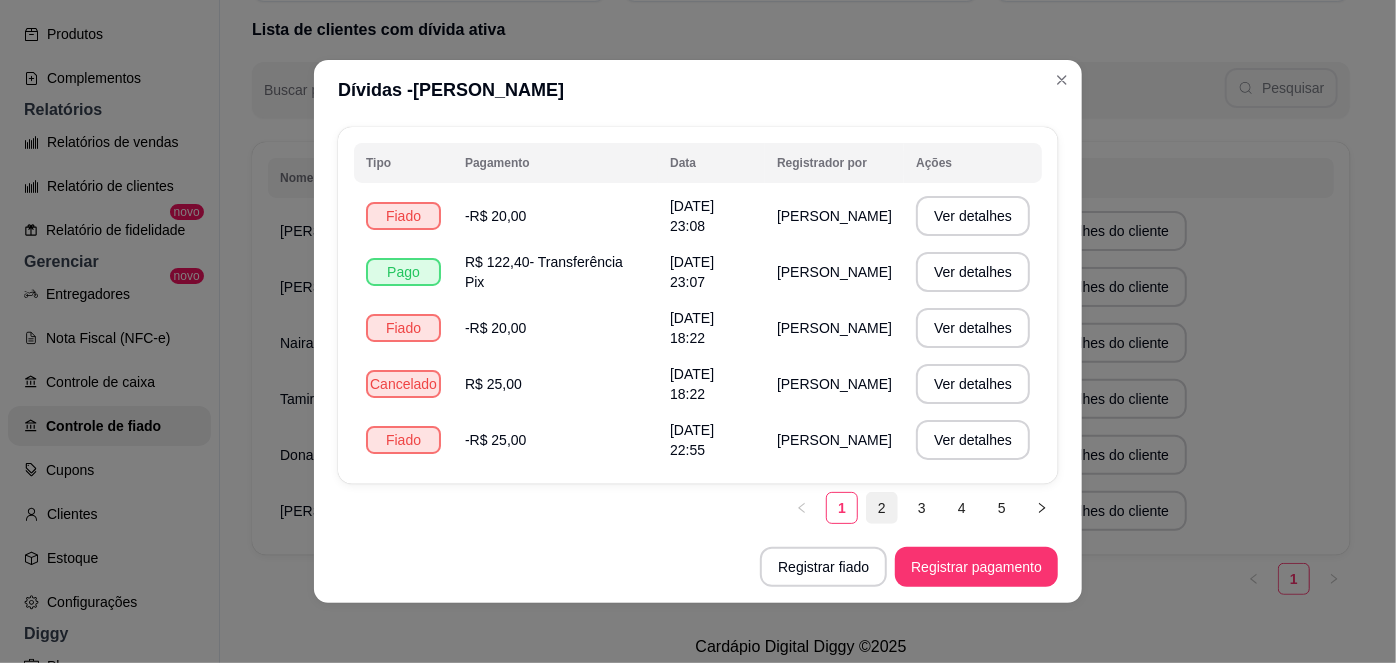 click on "2" at bounding box center [882, 508] 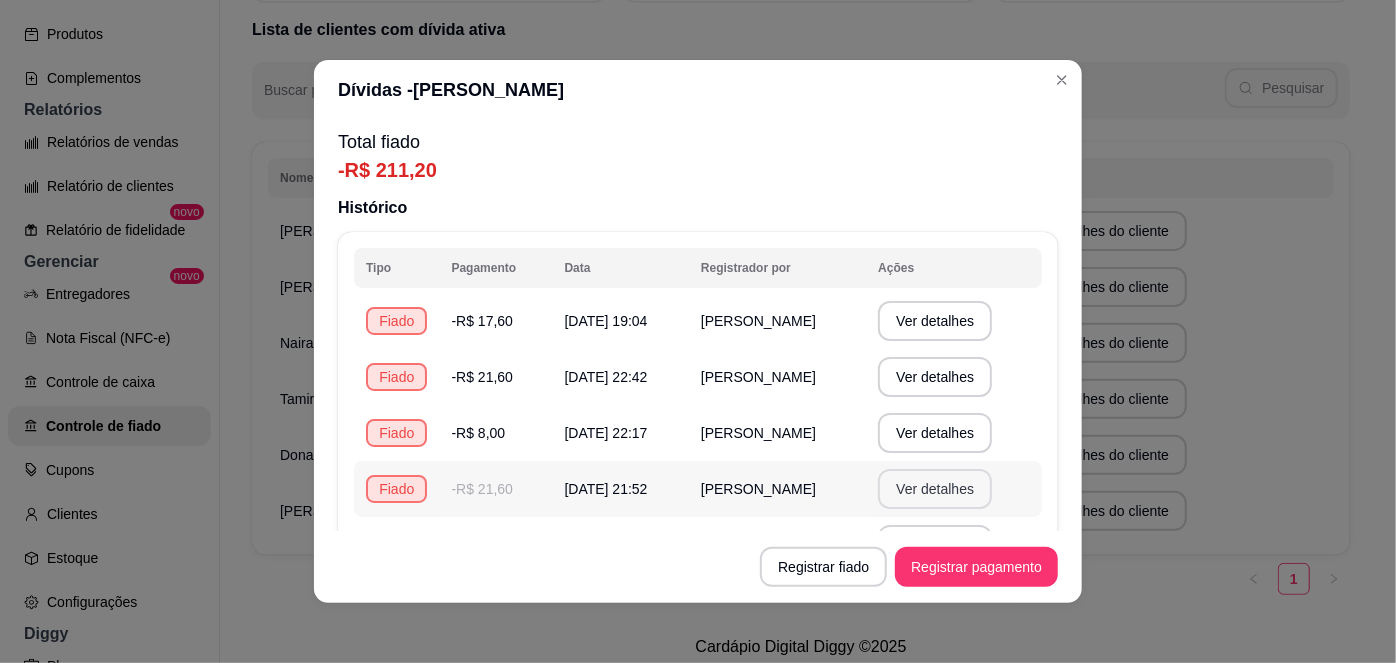 scroll, scrollTop: 105, scrollLeft: 0, axis: vertical 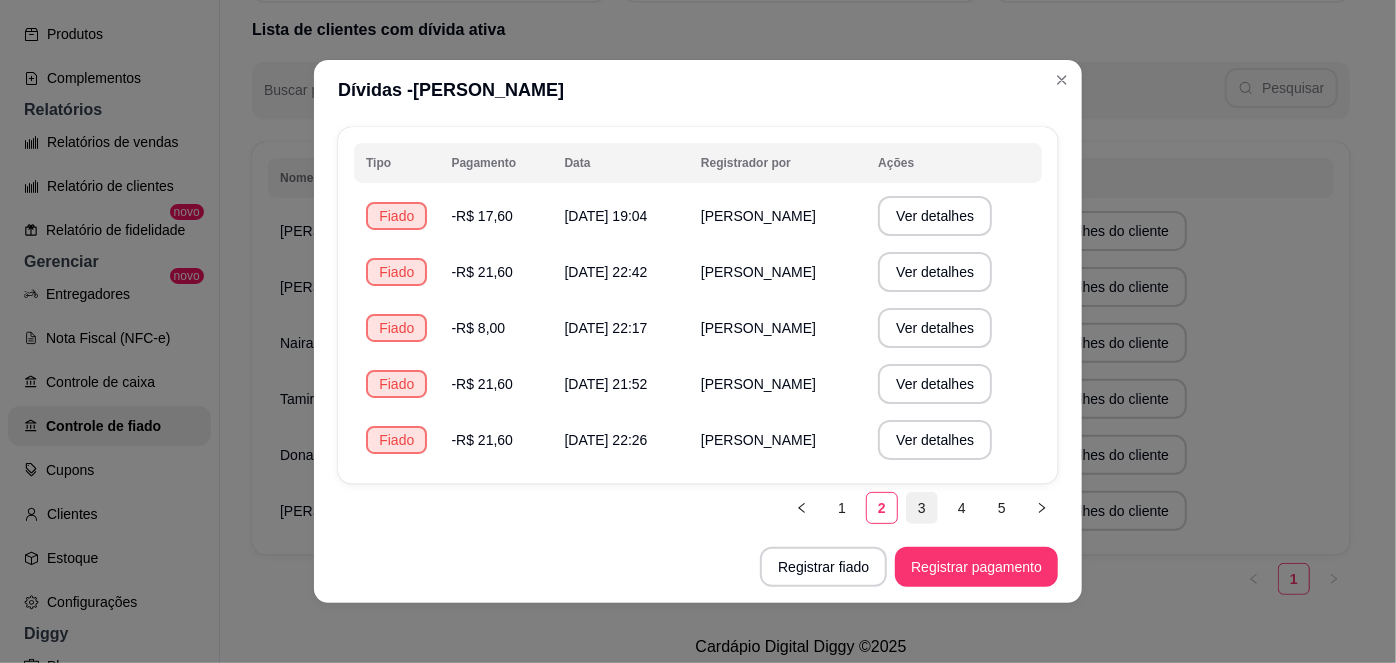 click on "3" at bounding box center (922, 508) 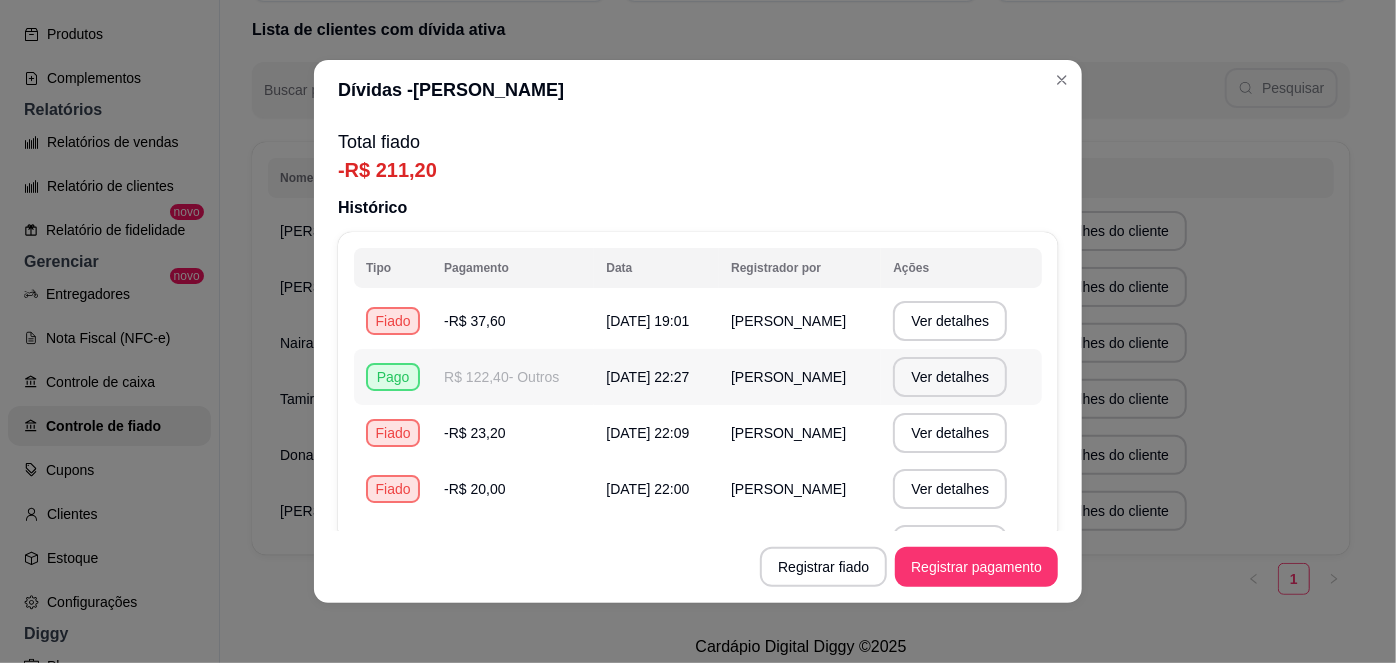 scroll, scrollTop: 105, scrollLeft: 0, axis: vertical 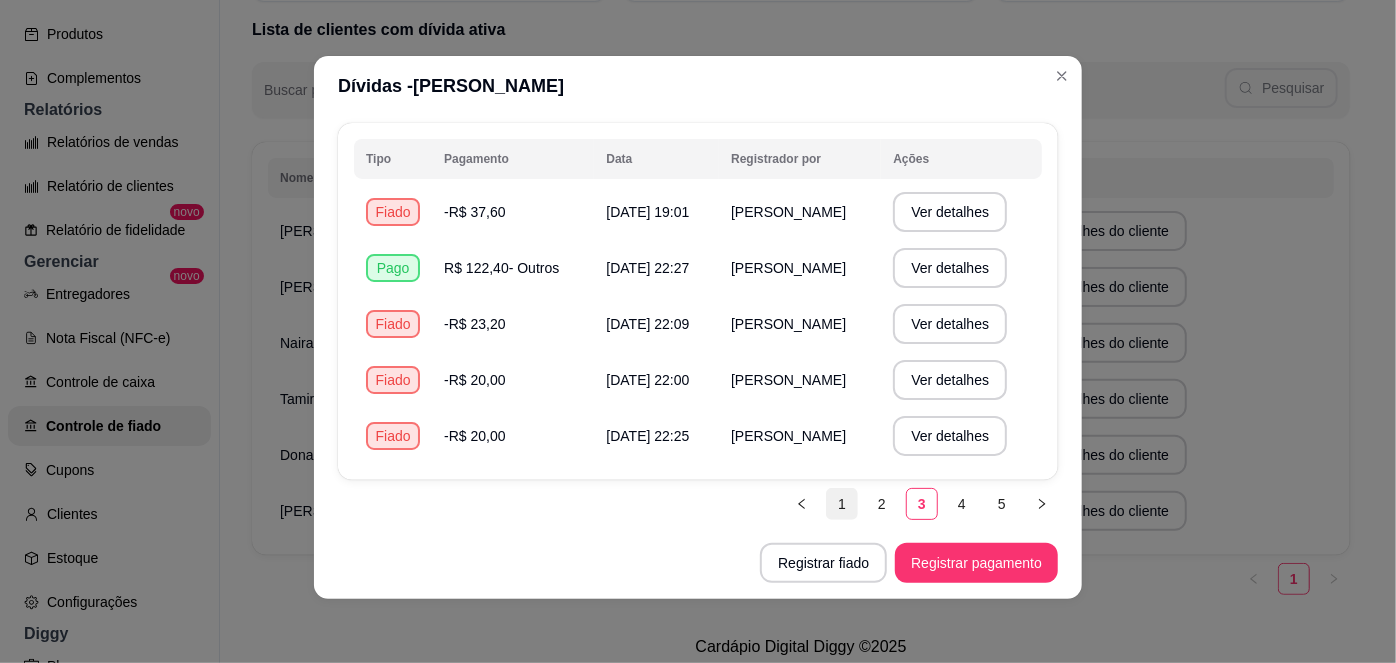 click on "1" at bounding box center (842, 504) 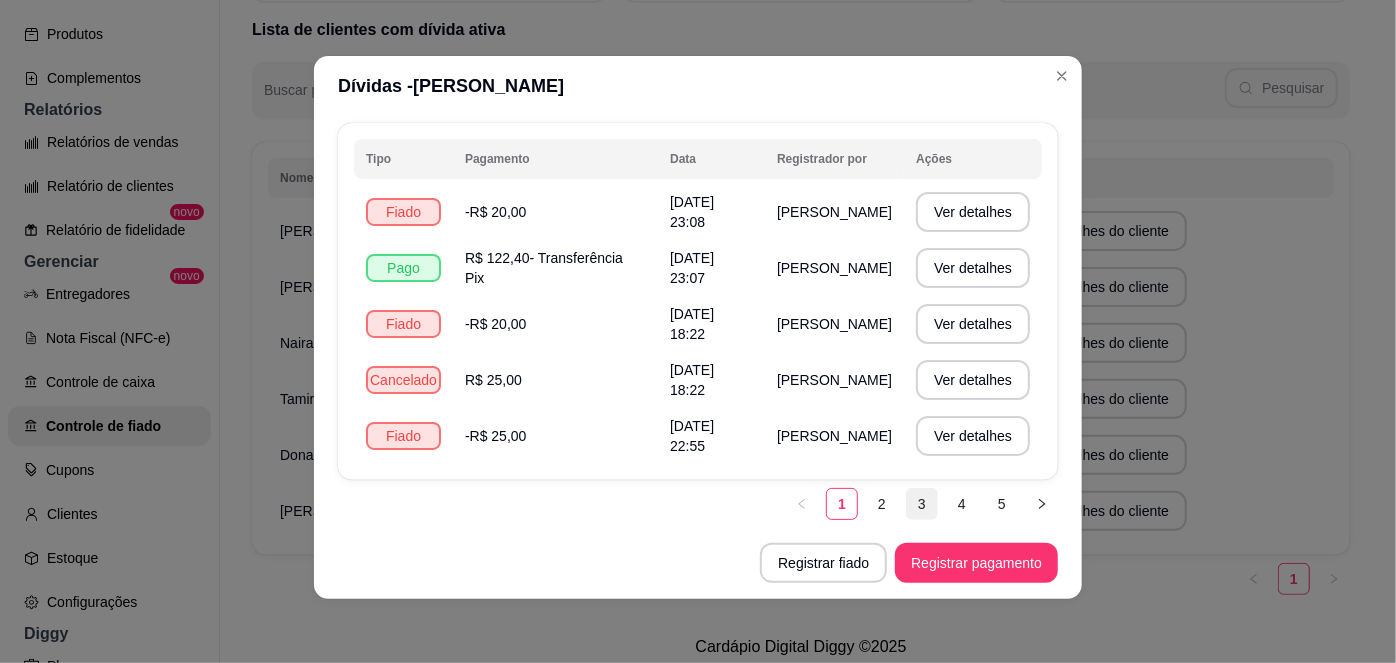 click on "3" at bounding box center (922, 504) 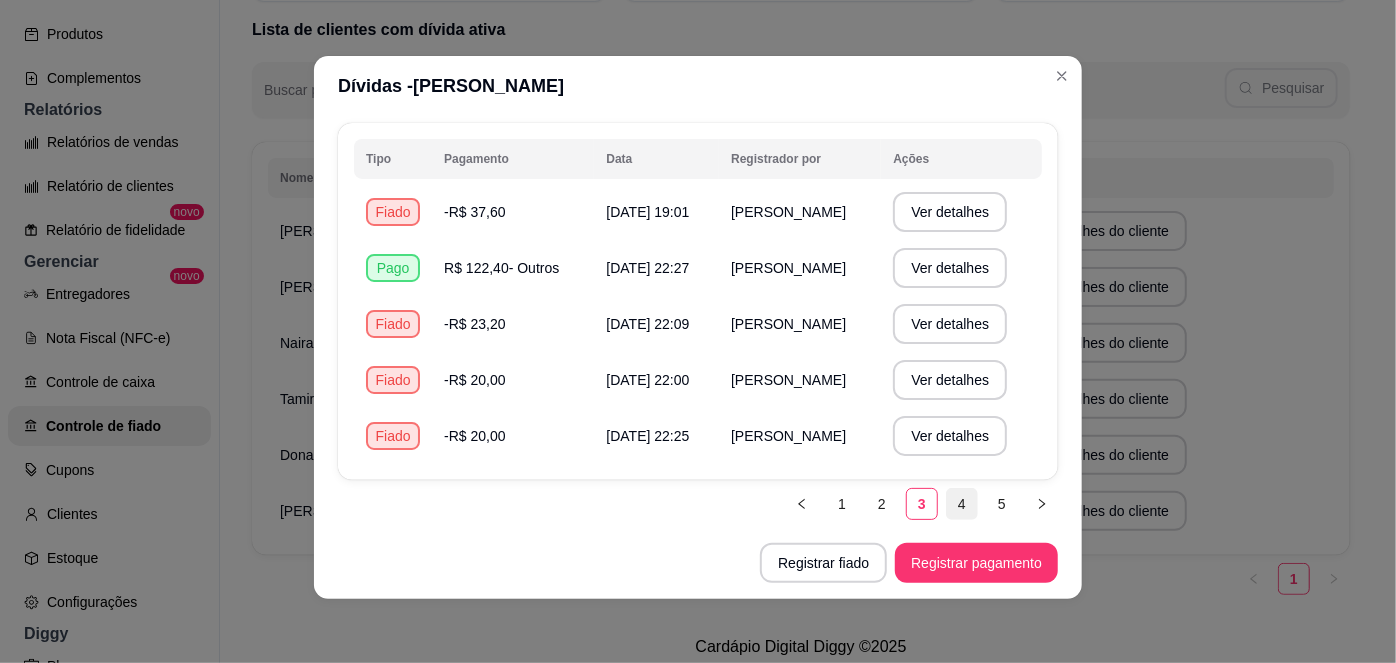 click on "4" at bounding box center [962, 504] 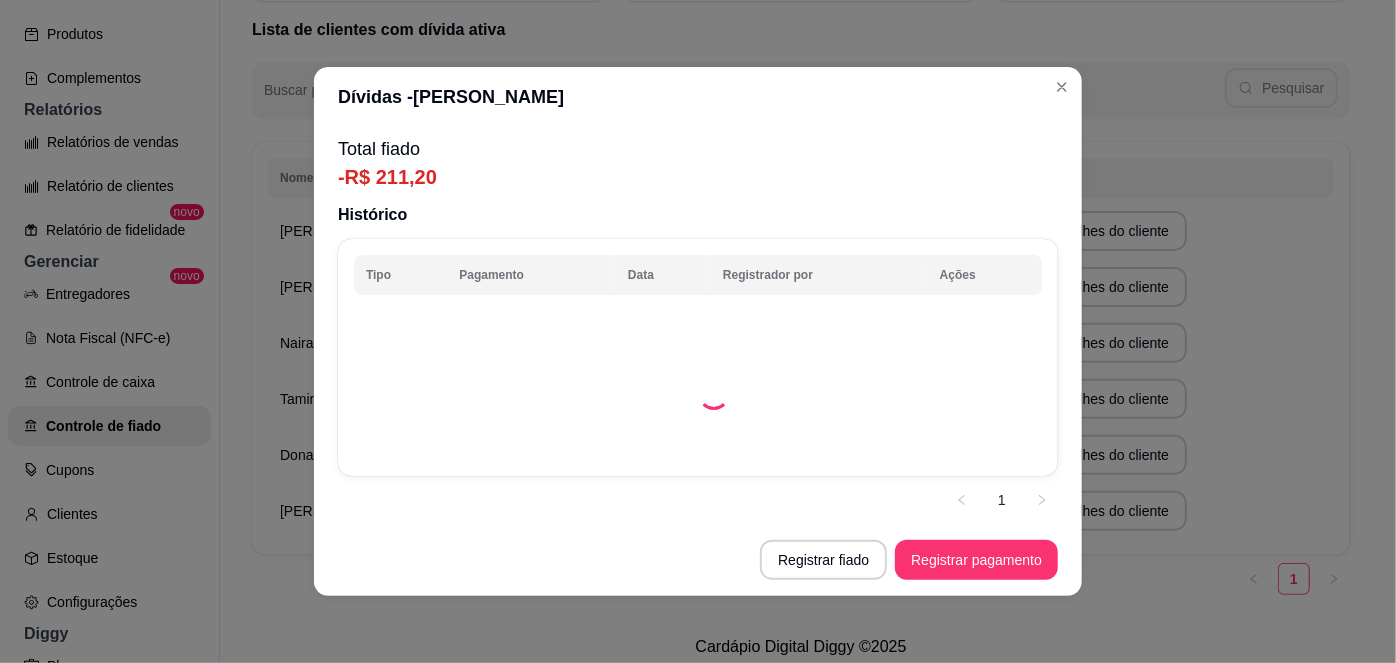 scroll, scrollTop: 0, scrollLeft: 0, axis: both 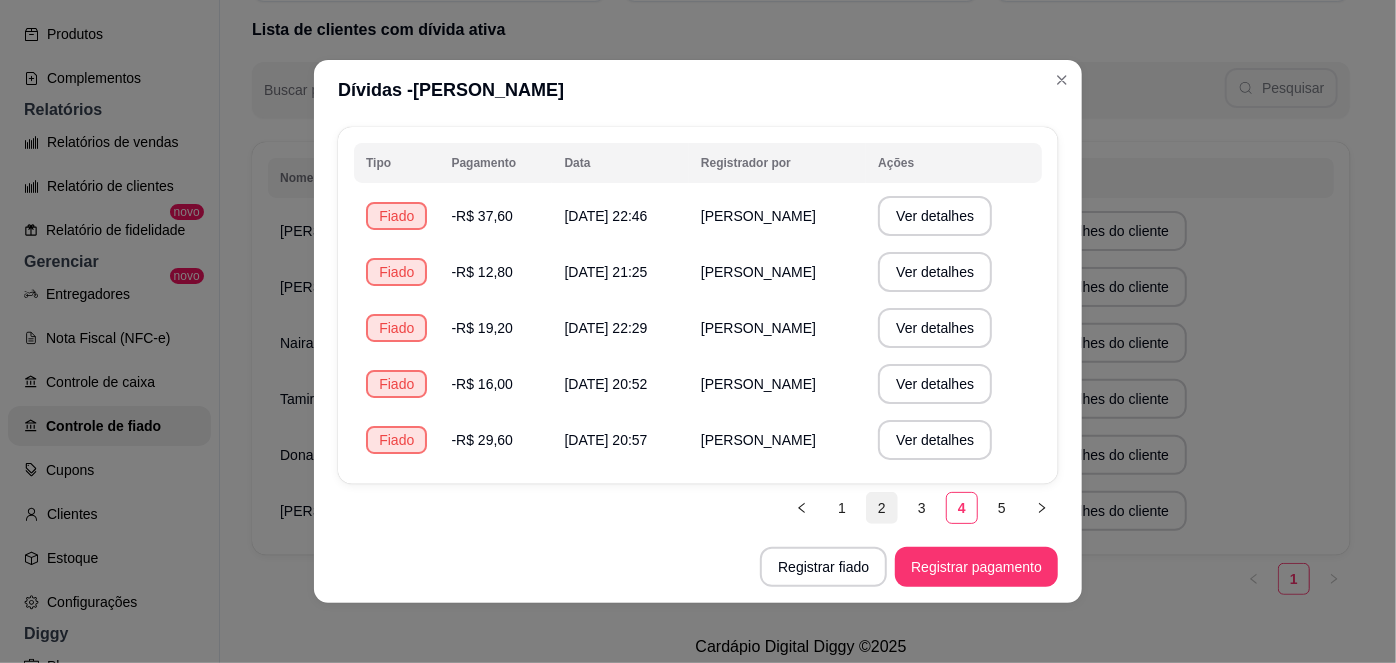 click on "2" at bounding box center (882, 508) 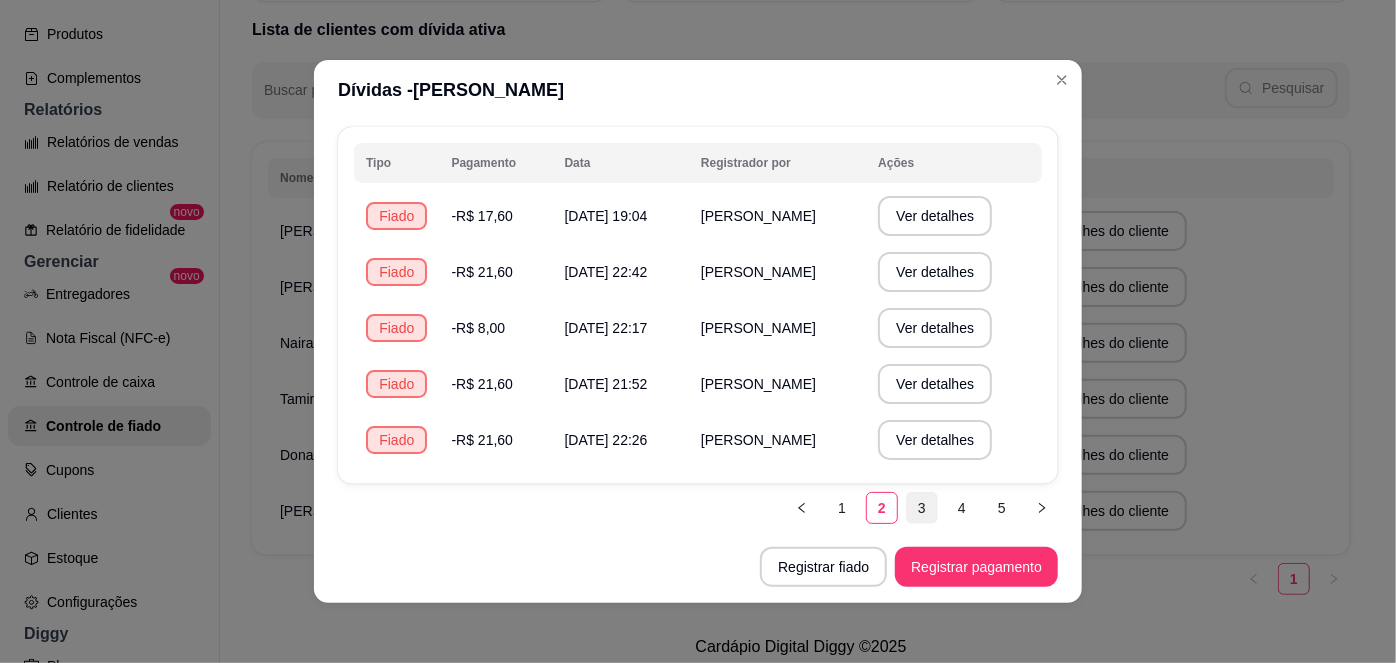 click on "3" at bounding box center (922, 508) 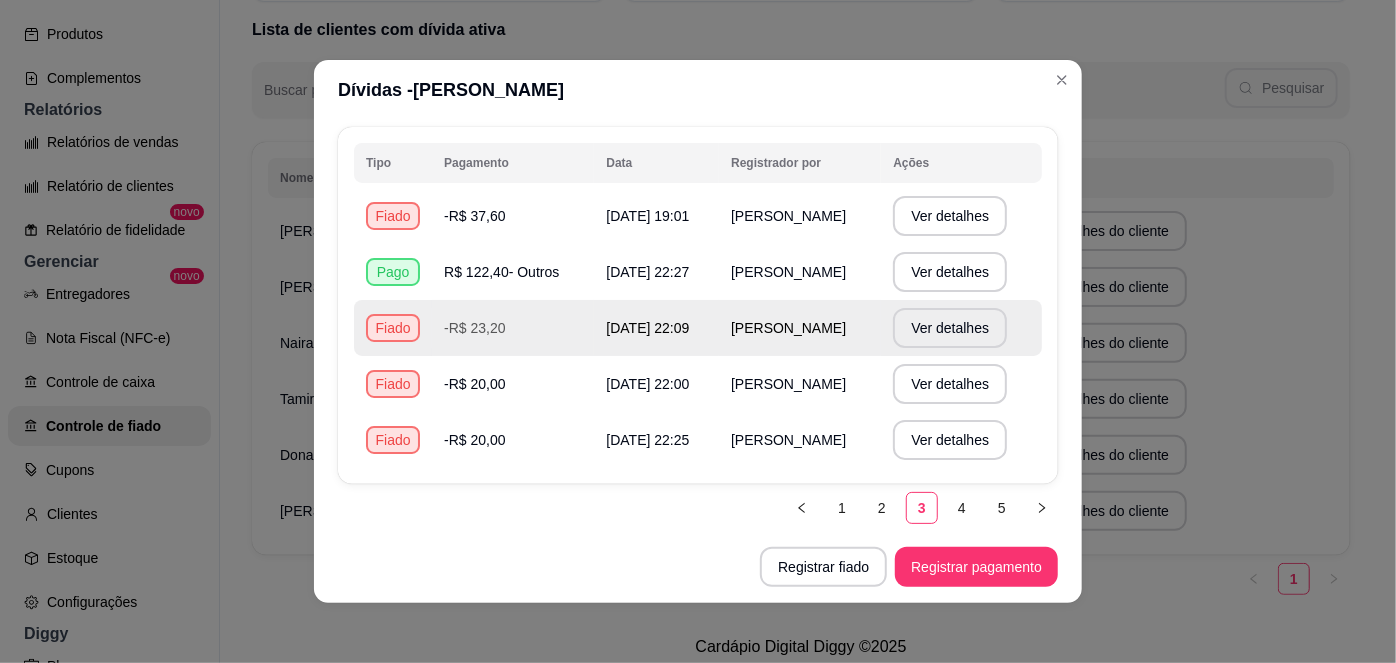 click on "[DATE] 22:09" at bounding box center [656, 328] 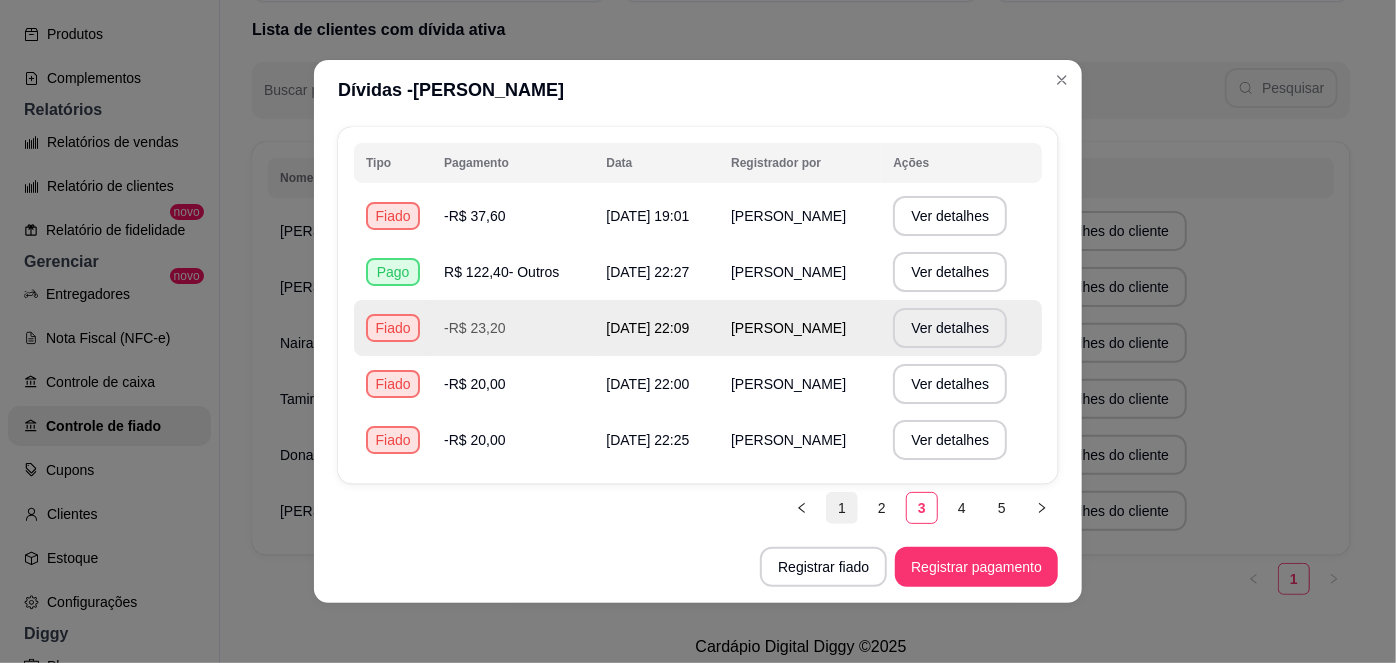click on "1" at bounding box center [842, 508] 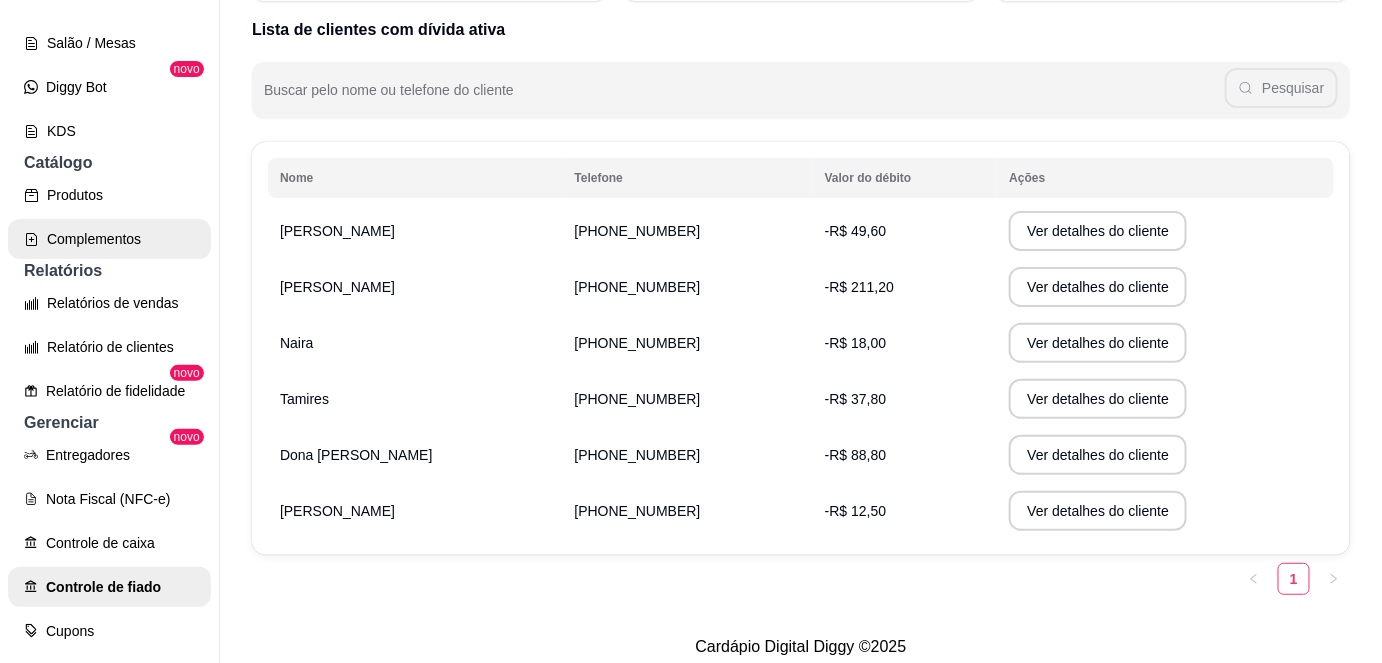 scroll, scrollTop: 258, scrollLeft: 0, axis: vertical 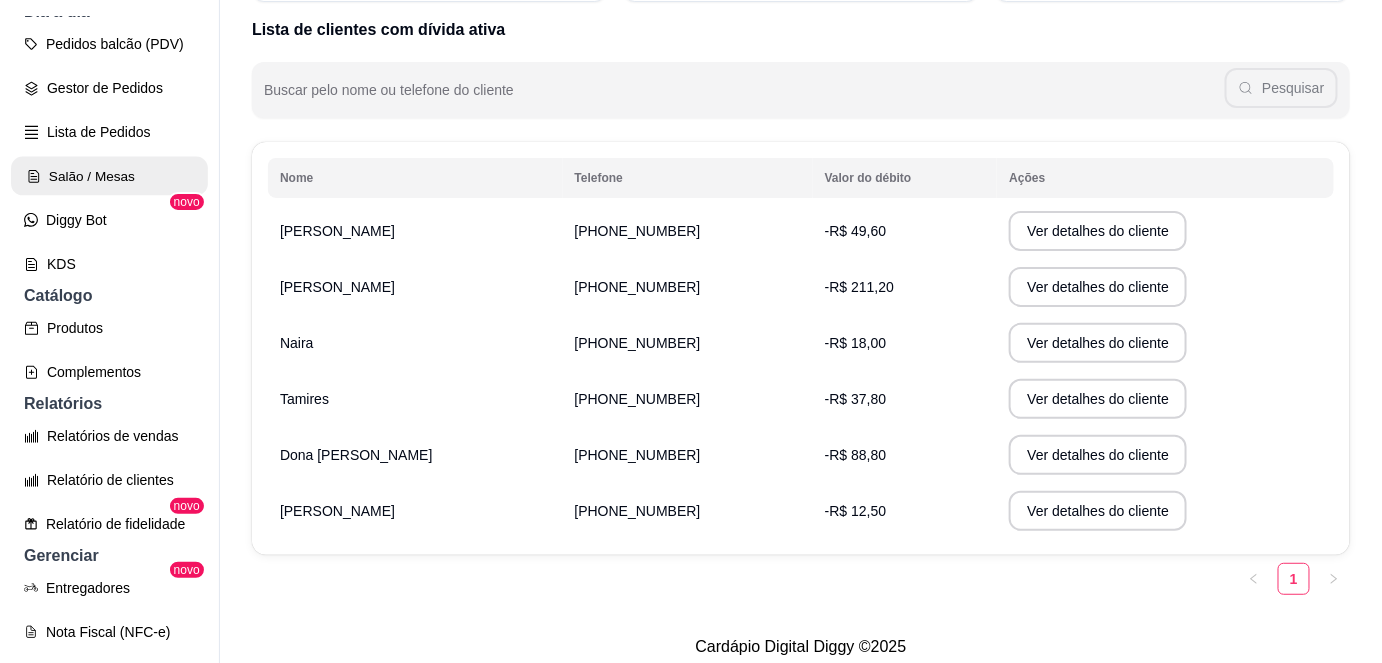 click on "Salão / Mesas" at bounding box center (109, 176) 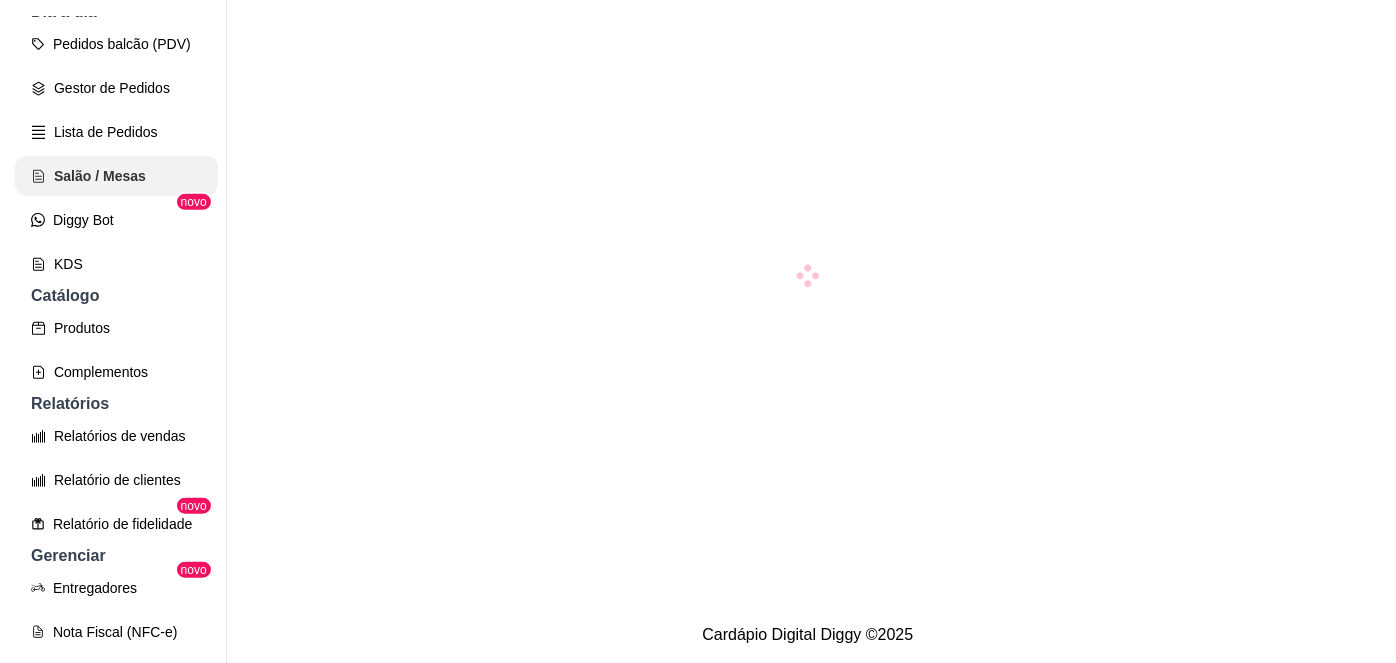 scroll, scrollTop: 0, scrollLeft: 0, axis: both 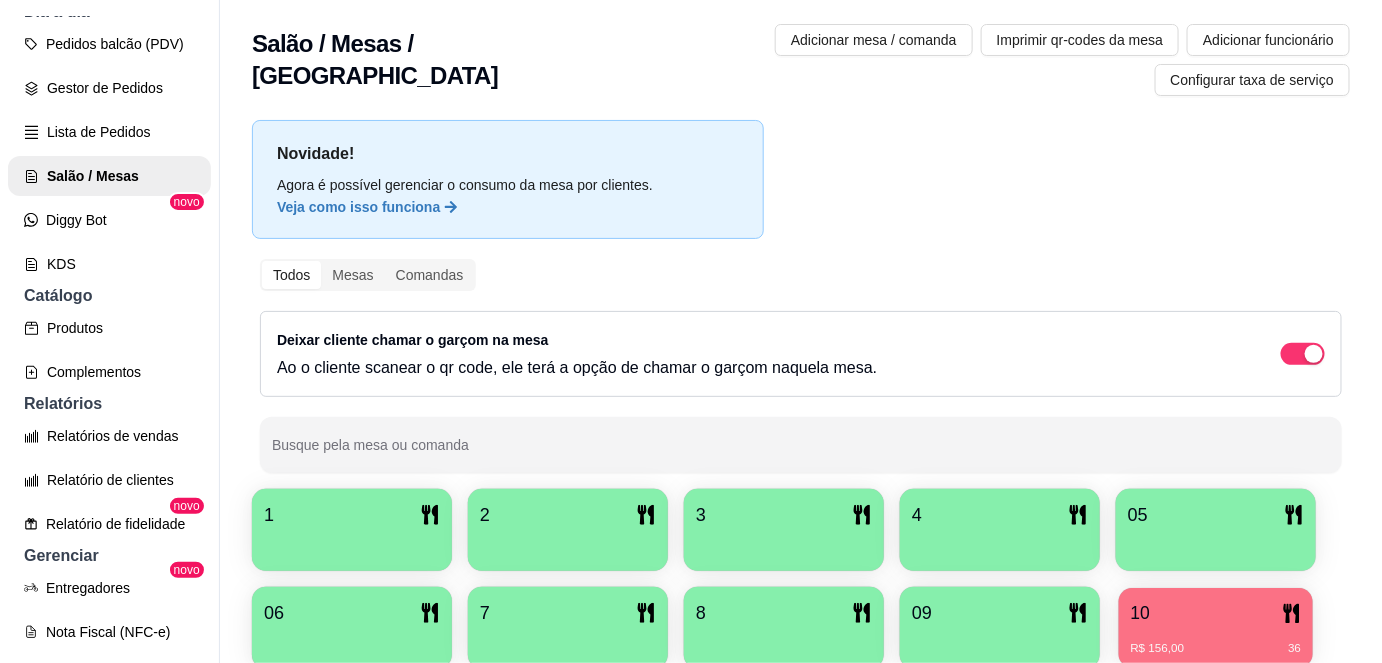 click on "R$ 156,00" at bounding box center (1158, 649) 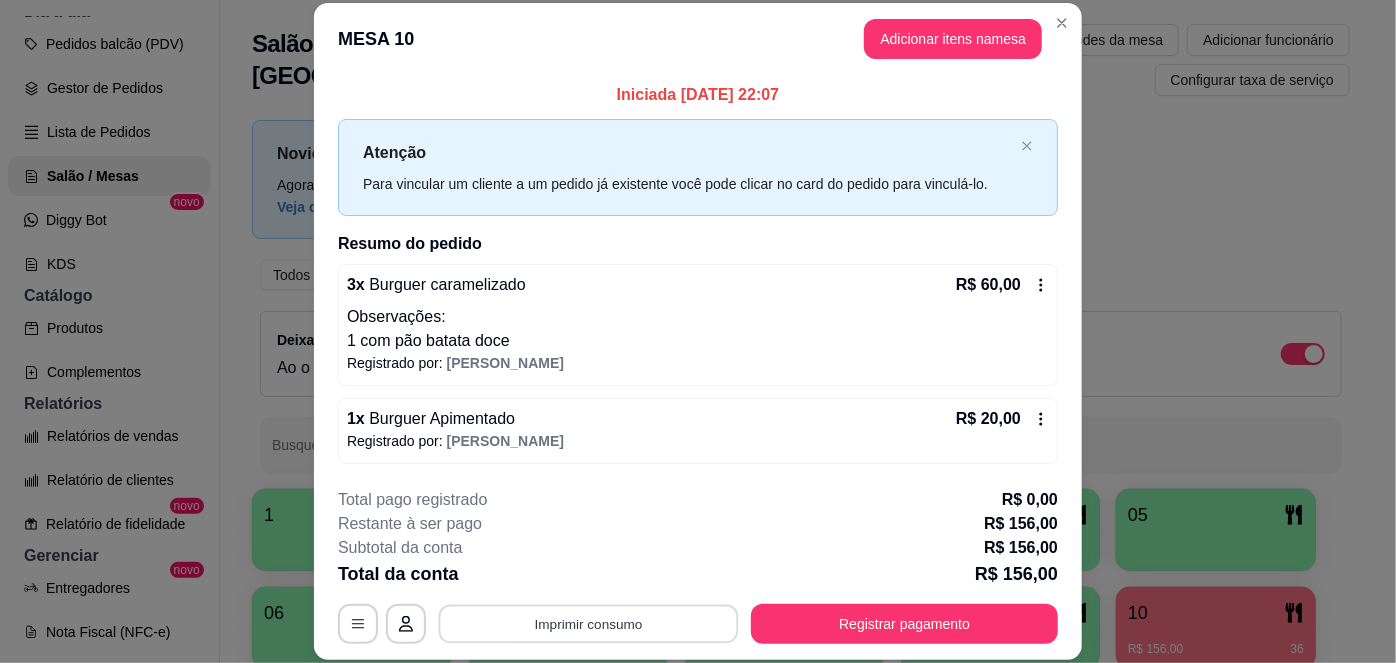 click on "Imprimir consumo" at bounding box center [589, 623] 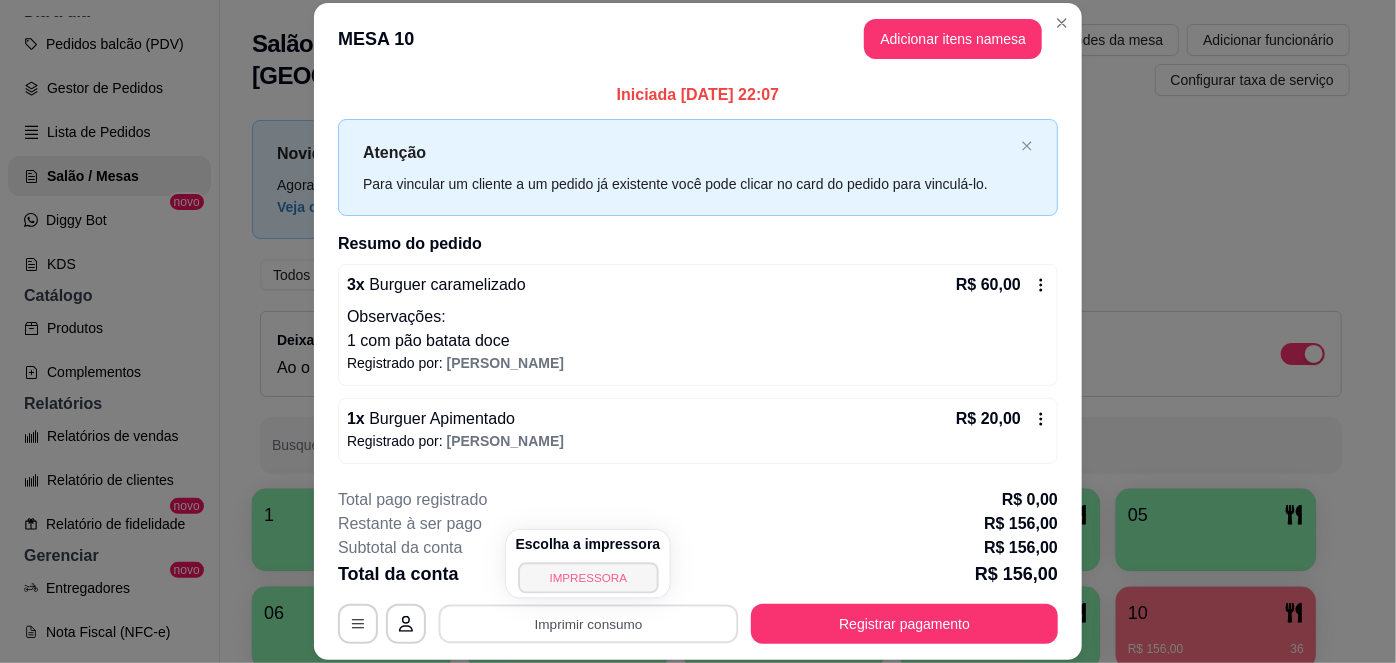 click on "IMPRESSORA" at bounding box center [588, 577] 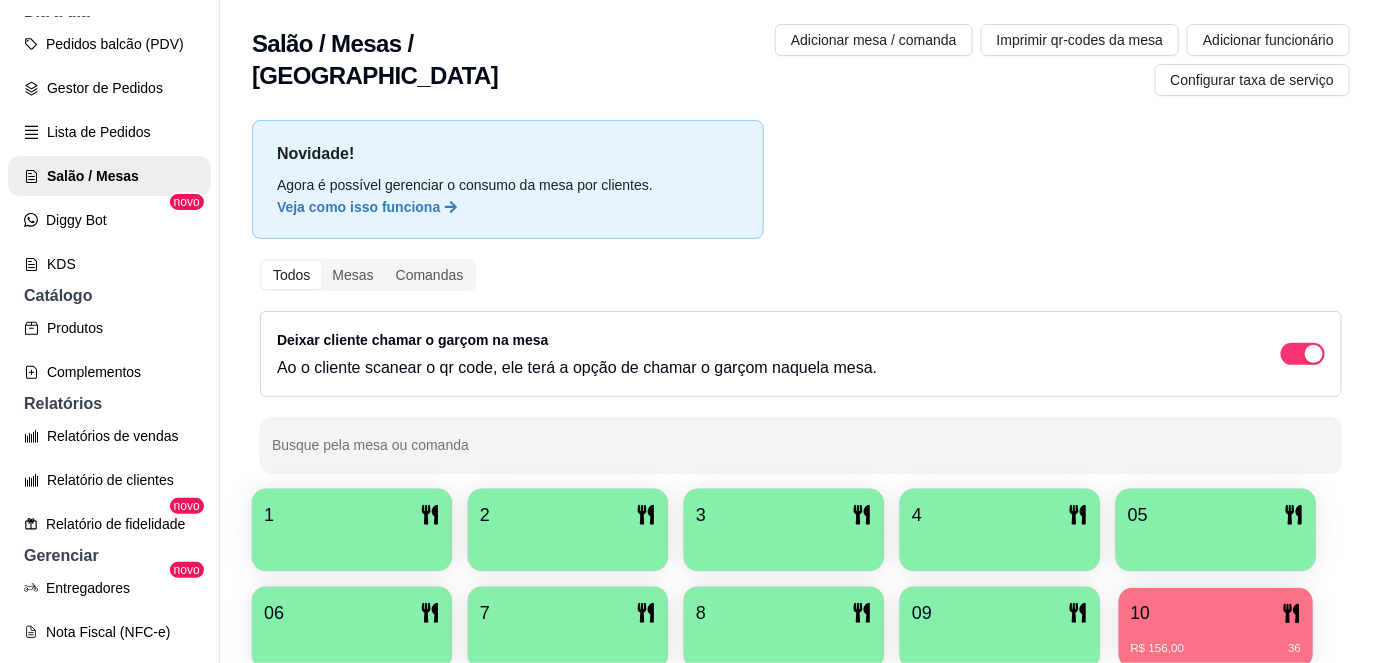 click on "10 R$ 156,00 36" at bounding box center [1216, 628] 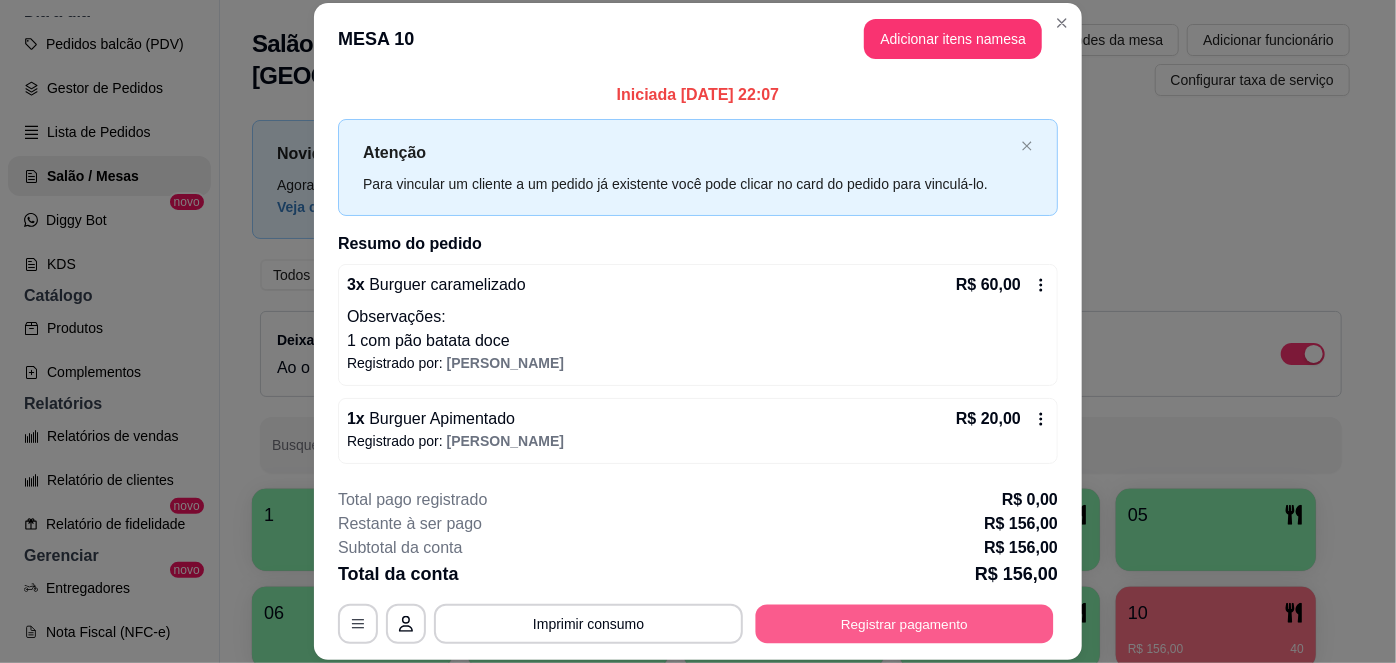 click on "Registrar pagamento" at bounding box center [905, 623] 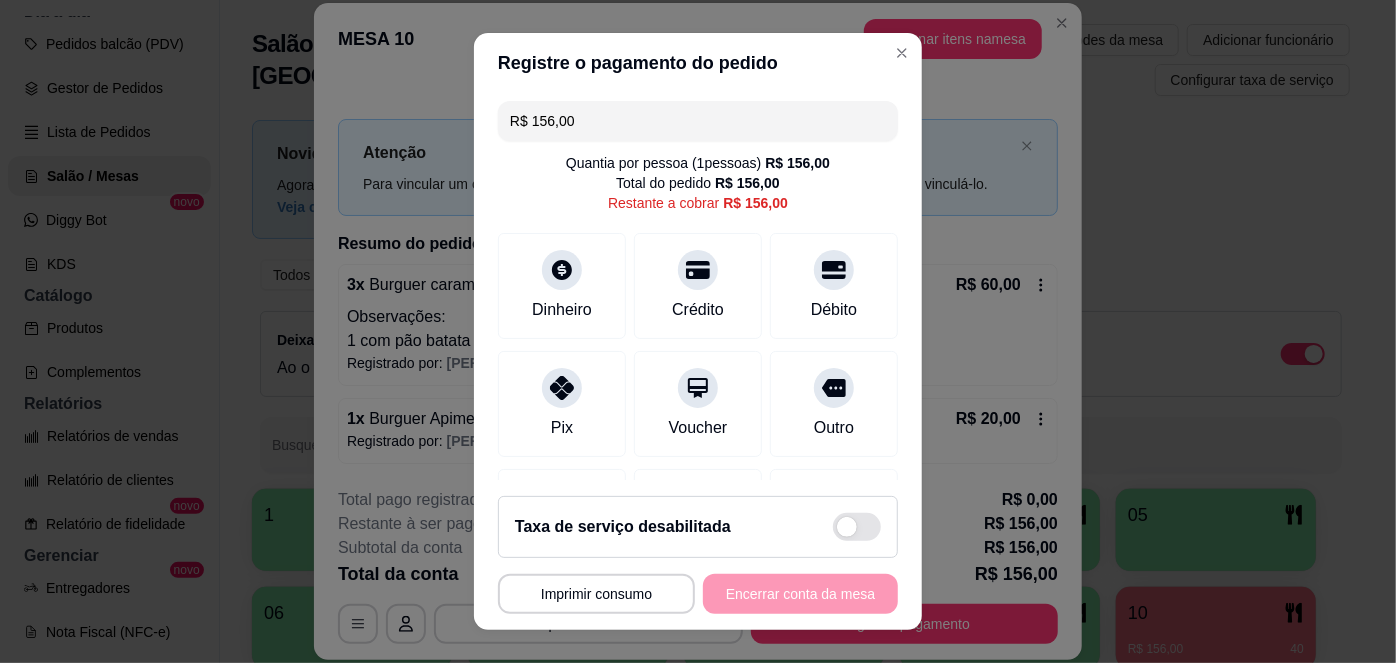 click on "R$ 156,00" at bounding box center [698, 121] 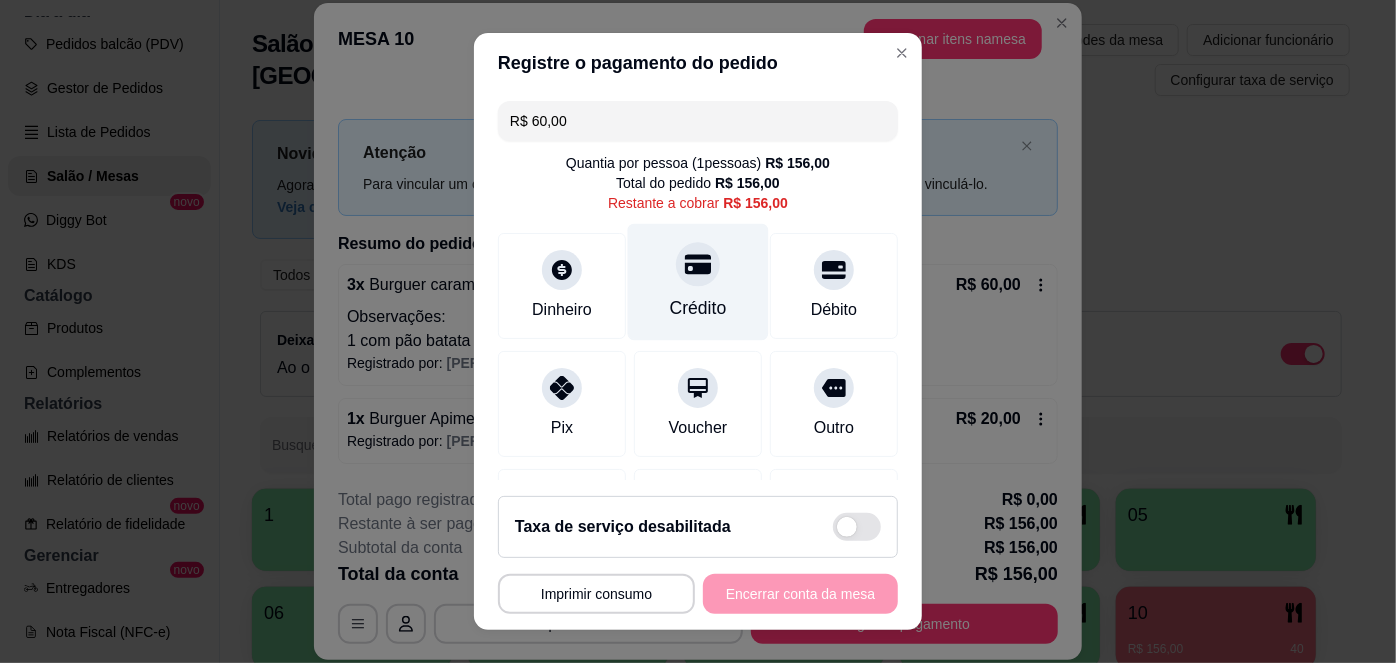 click on "Crédito" at bounding box center (698, 308) 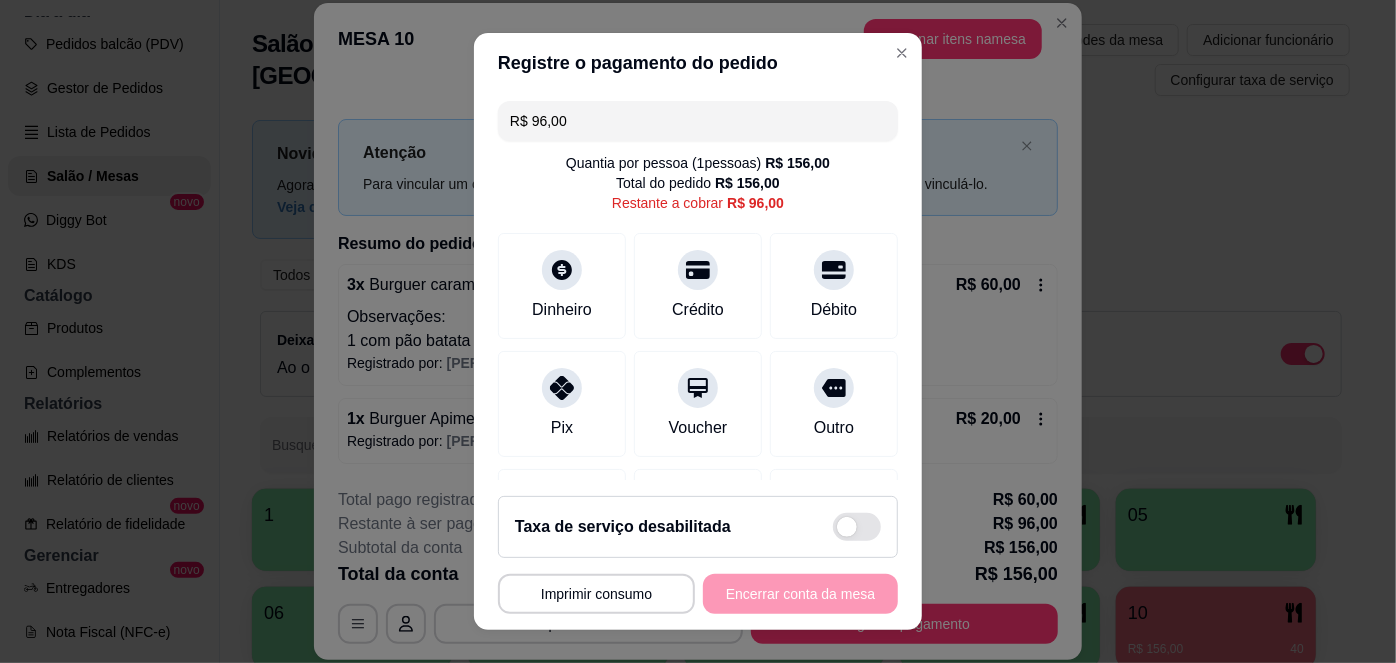 click on "R$ 96,00" at bounding box center (698, 121) 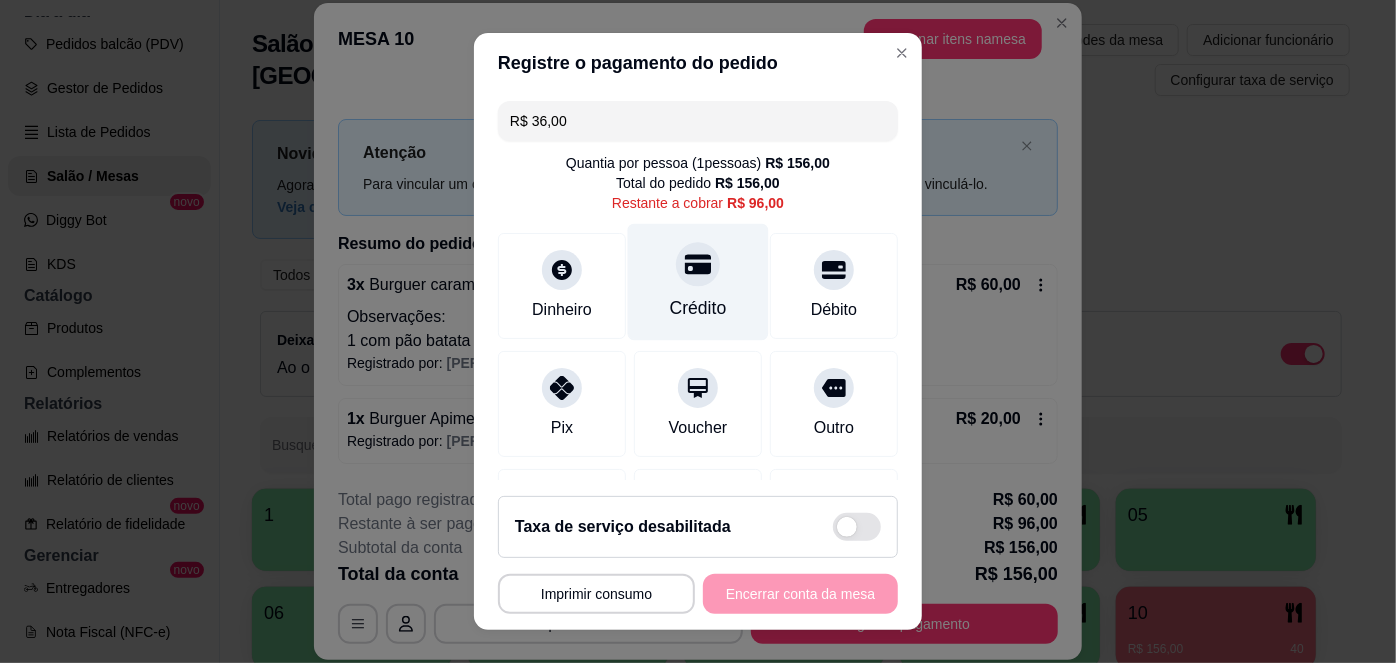 click on "Crédito" at bounding box center [698, 308] 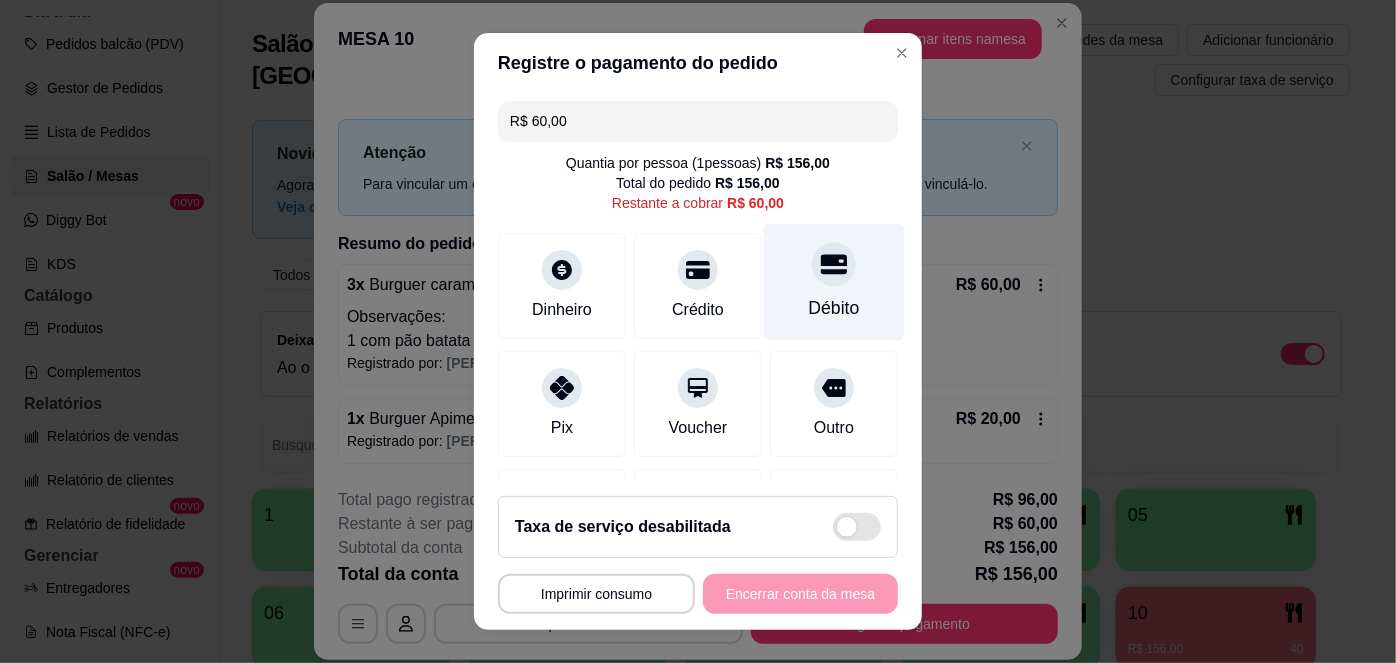 click on "Débito" at bounding box center (834, 308) 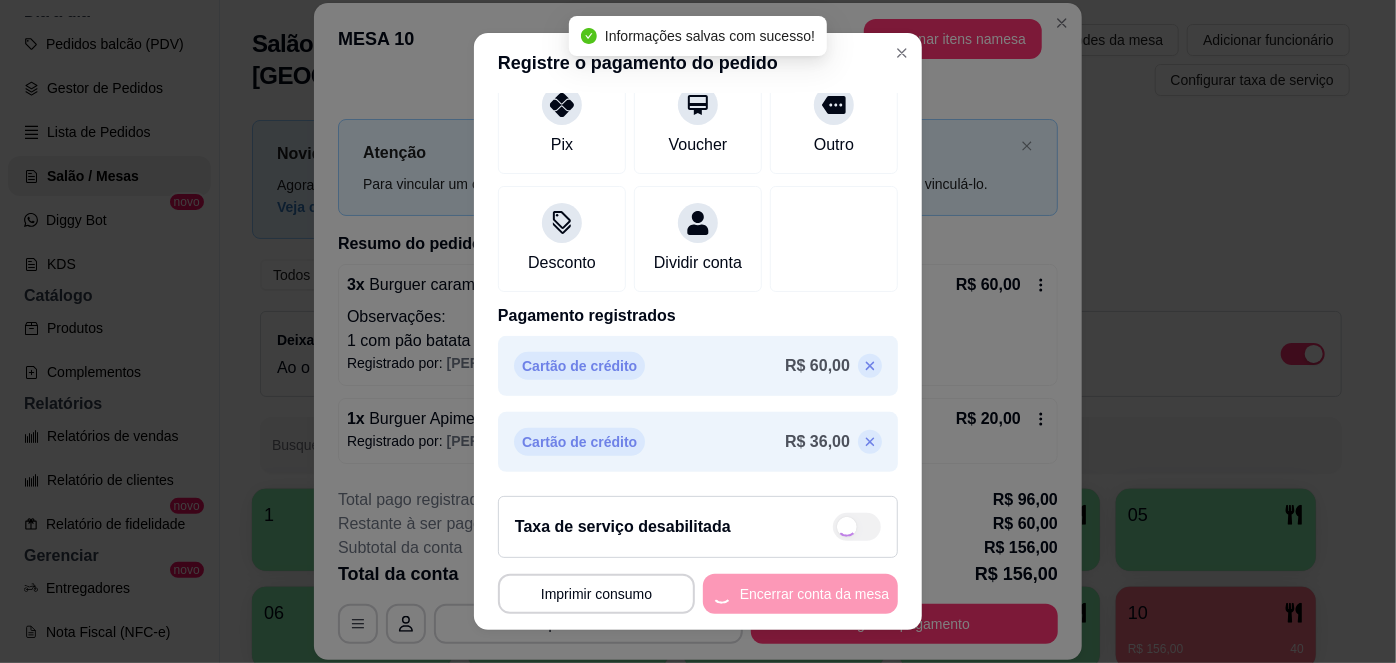 type on "R$ 0,00" 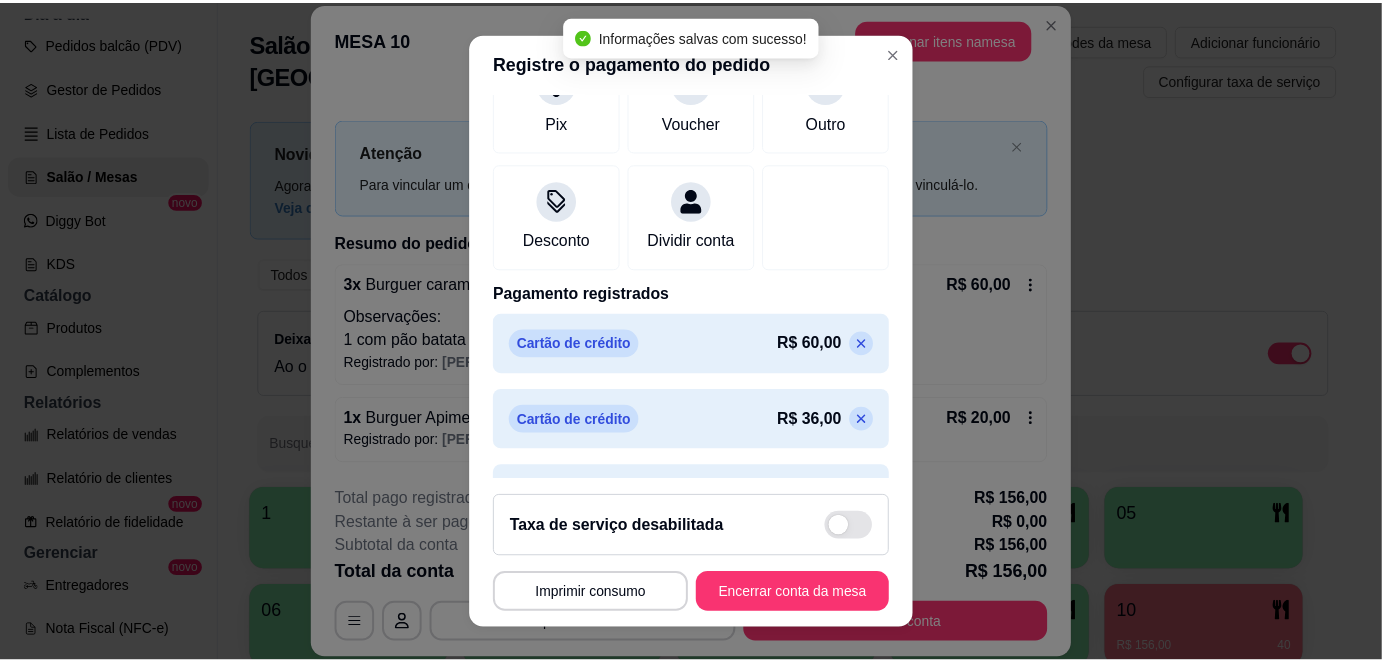 scroll, scrollTop: 360, scrollLeft: 0, axis: vertical 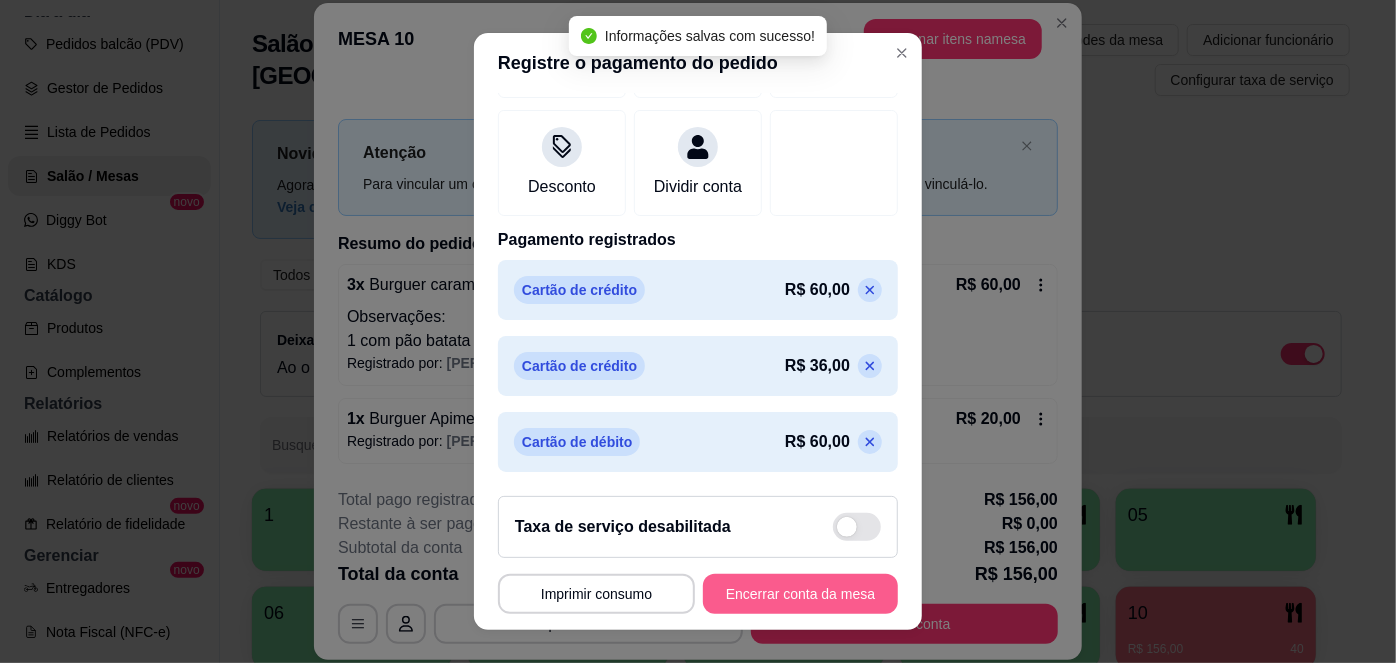 click on "Encerrar conta da mesa" at bounding box center [800, 594] 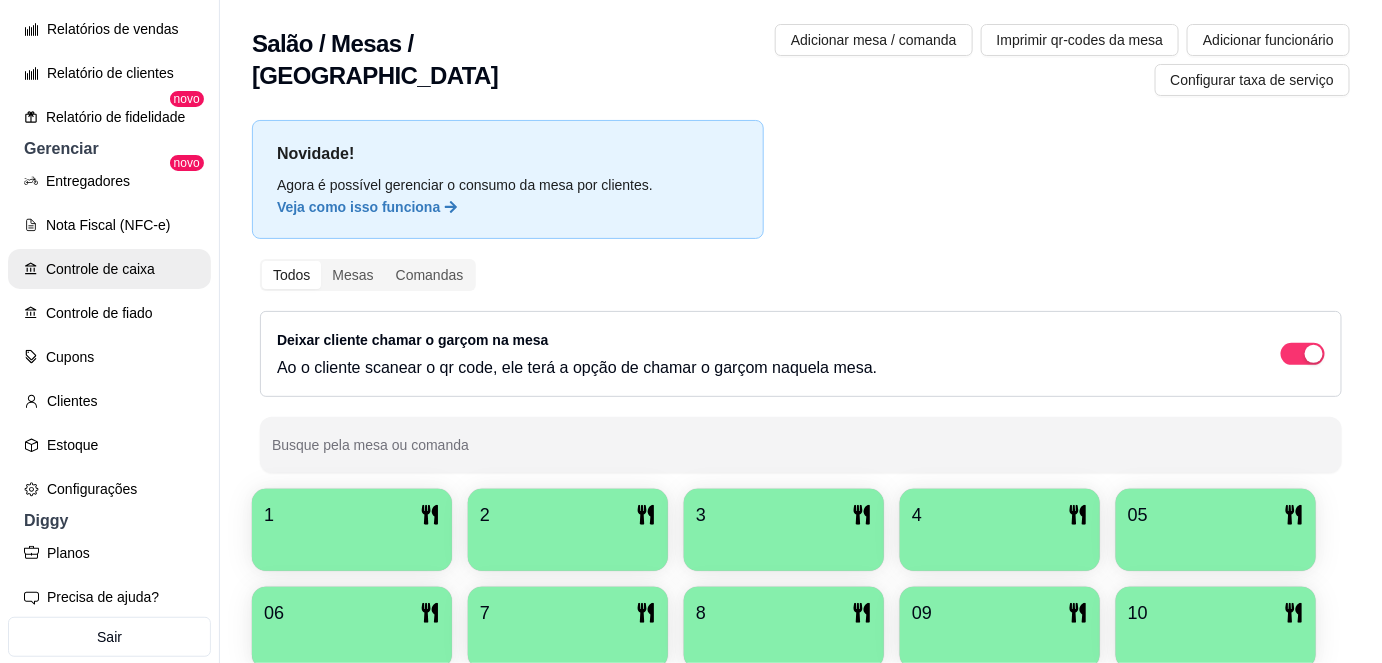 scroll, scrollTop: 671, scrollLeft: 0, axis: vertical 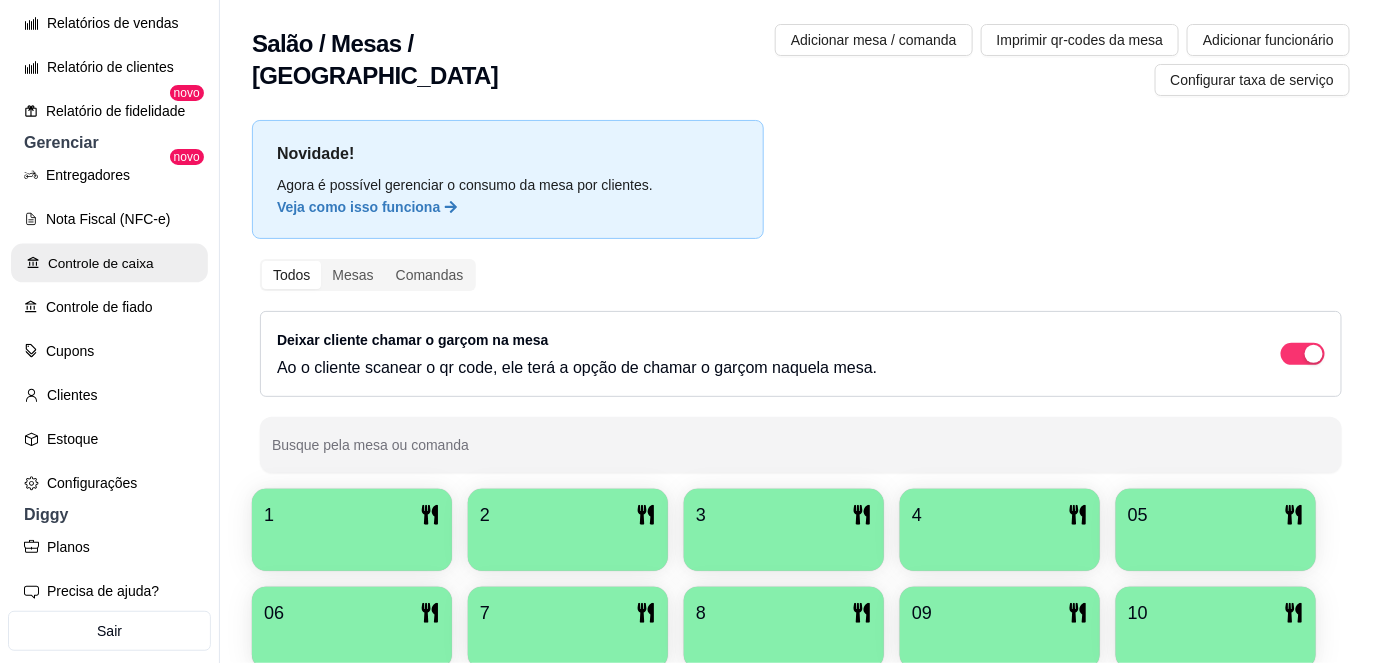 click on "Controle de caixa" at bounding box center [109, 263] 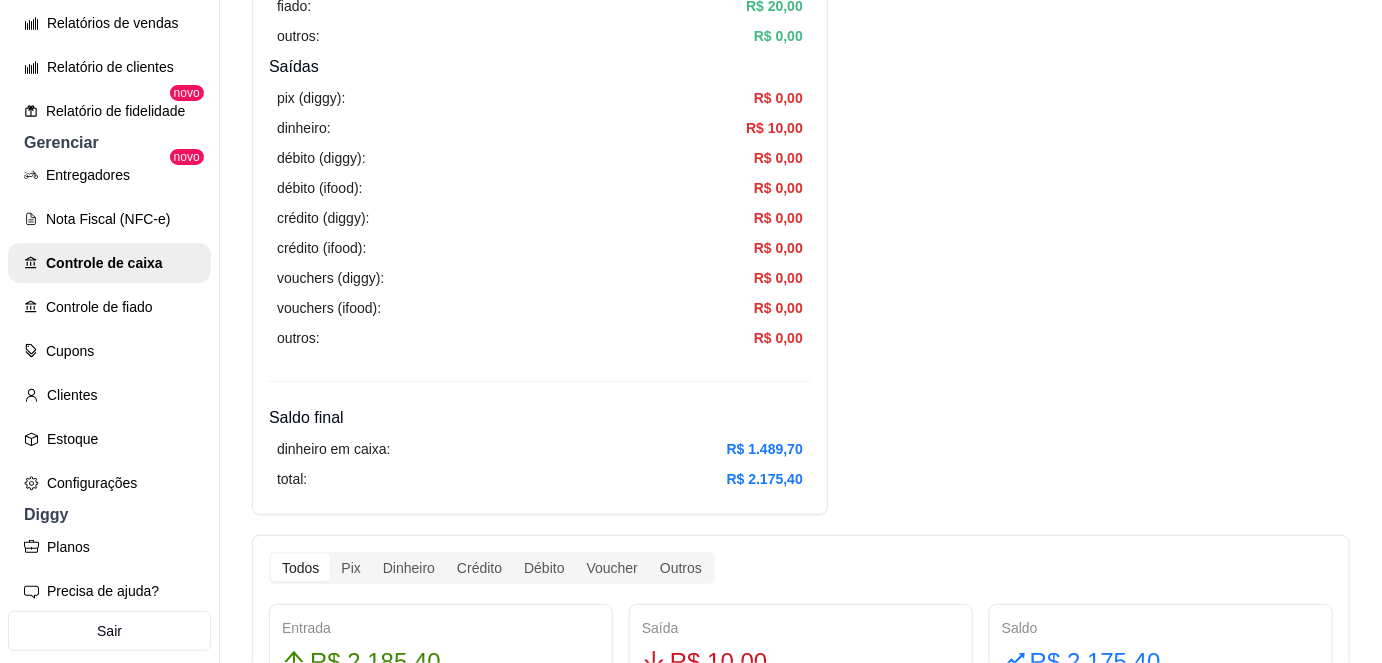scroll, scrollTop: 654, scrollLeft: 0, axis: vertical 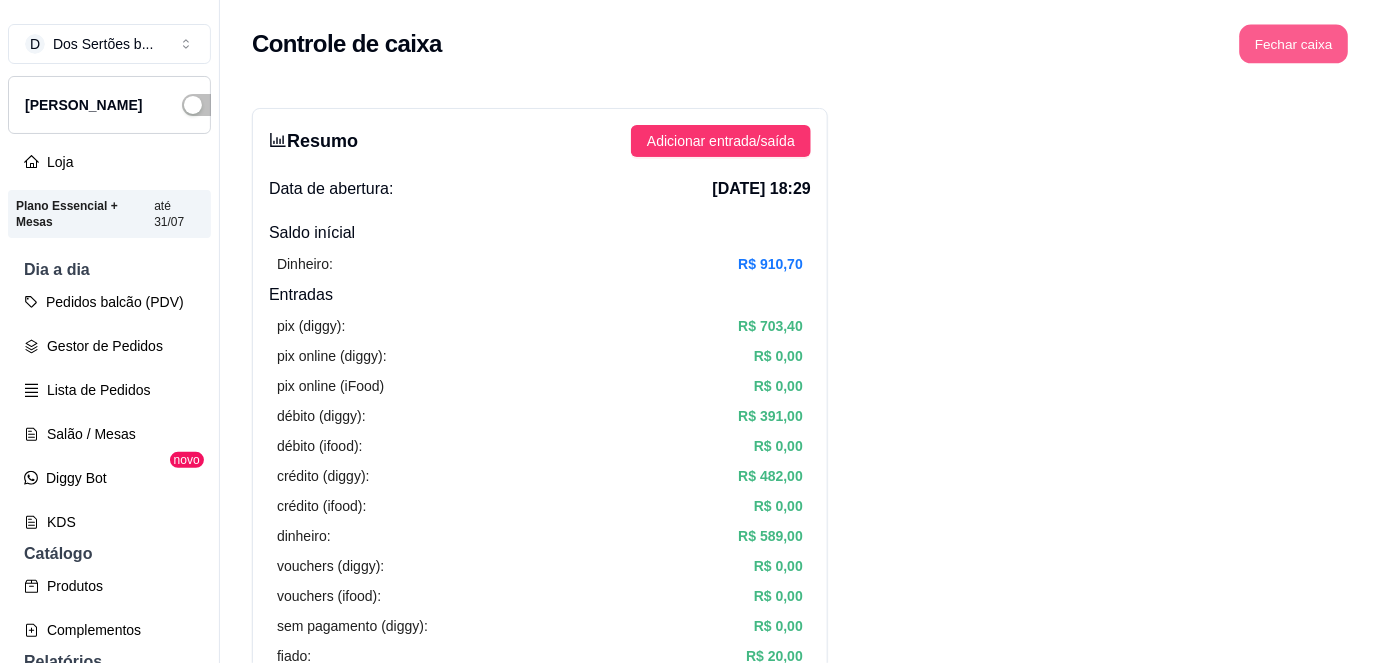 click on "Fechar caixa" at bounding box center (1294, 44) 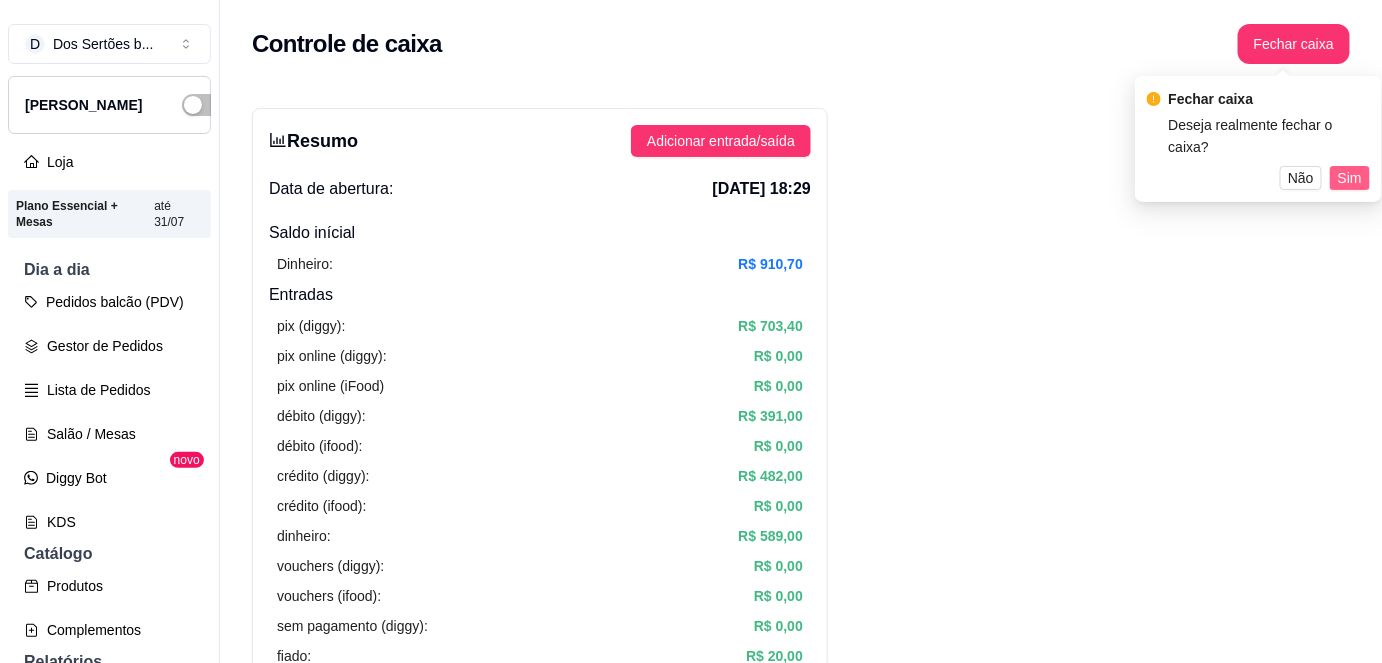 click on "Sim" at bounding box center [1350, 178] 